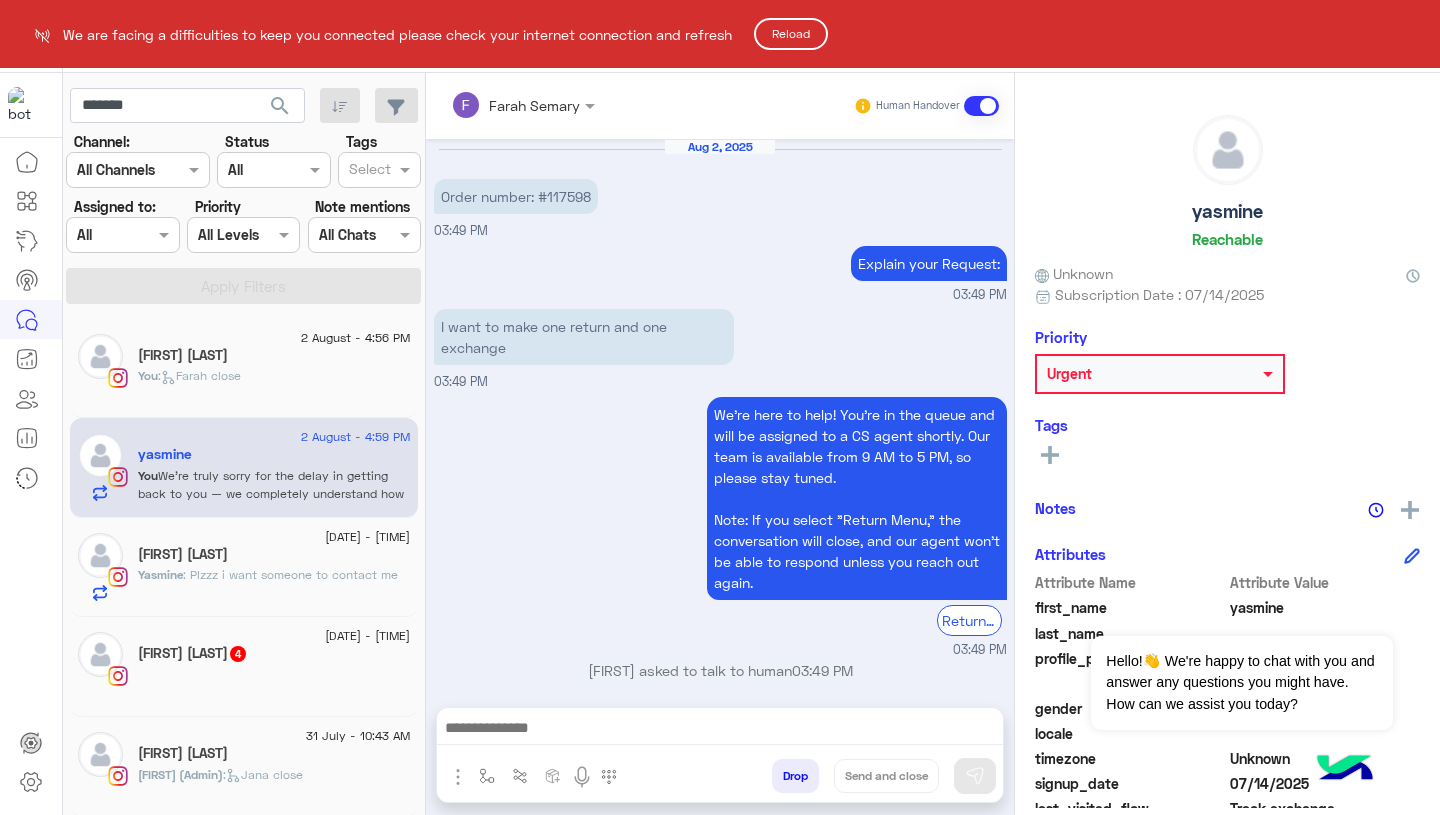 scroll, scrollTop: 0, scrollLeft: 0, axis: both 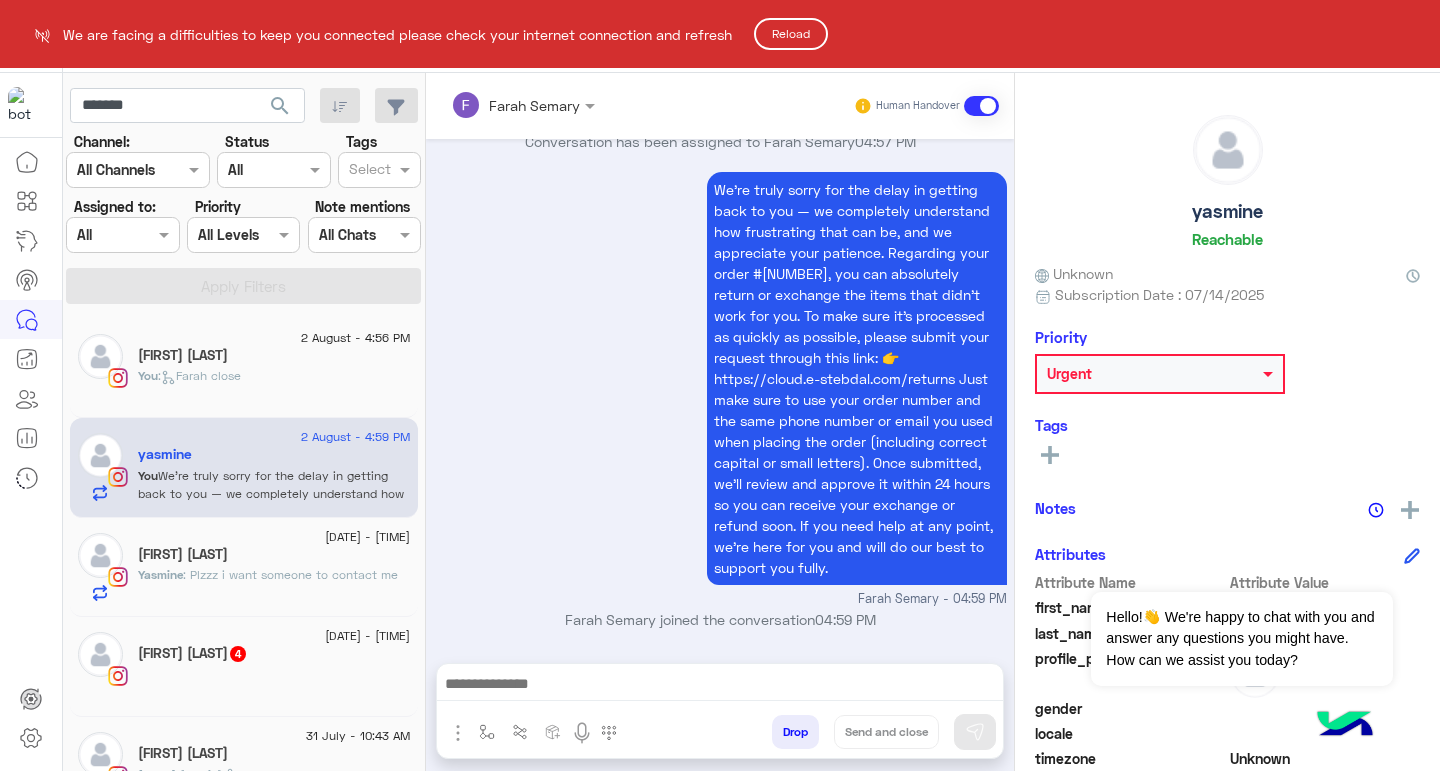 click on "Reload" 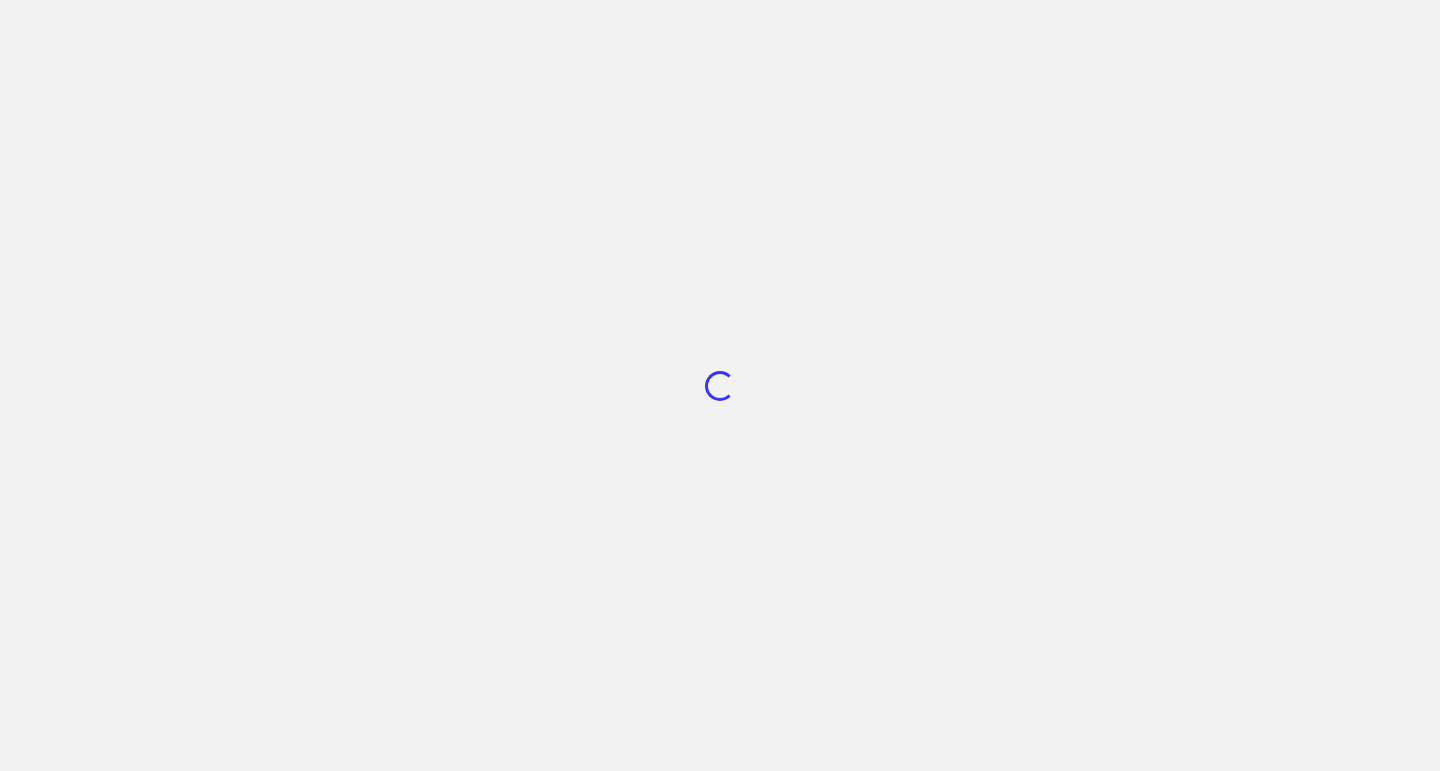 scroll, scrollTop: 0, scrollLeft: 0, axis: both 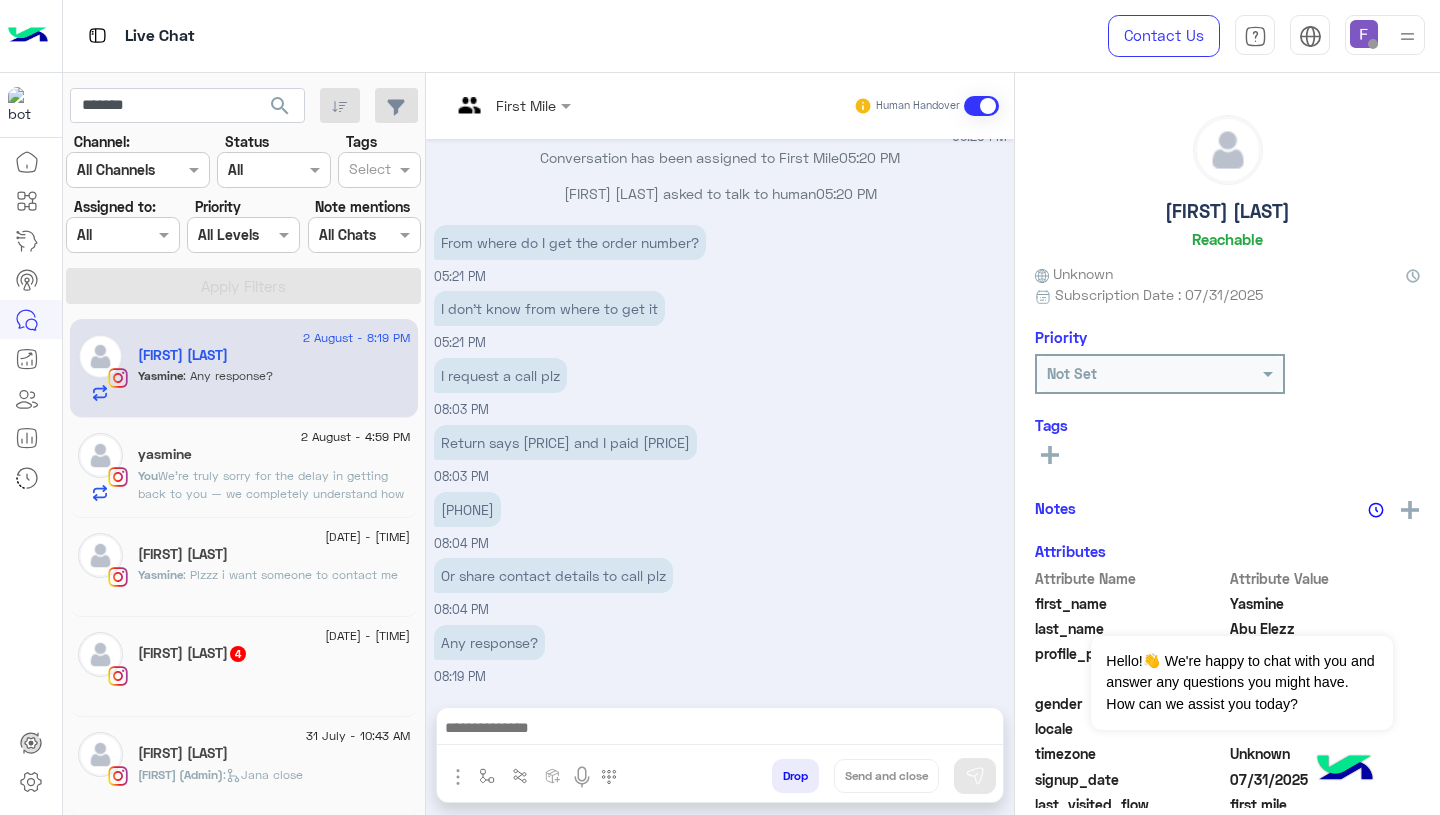 click at bounding box center (1364, 34) 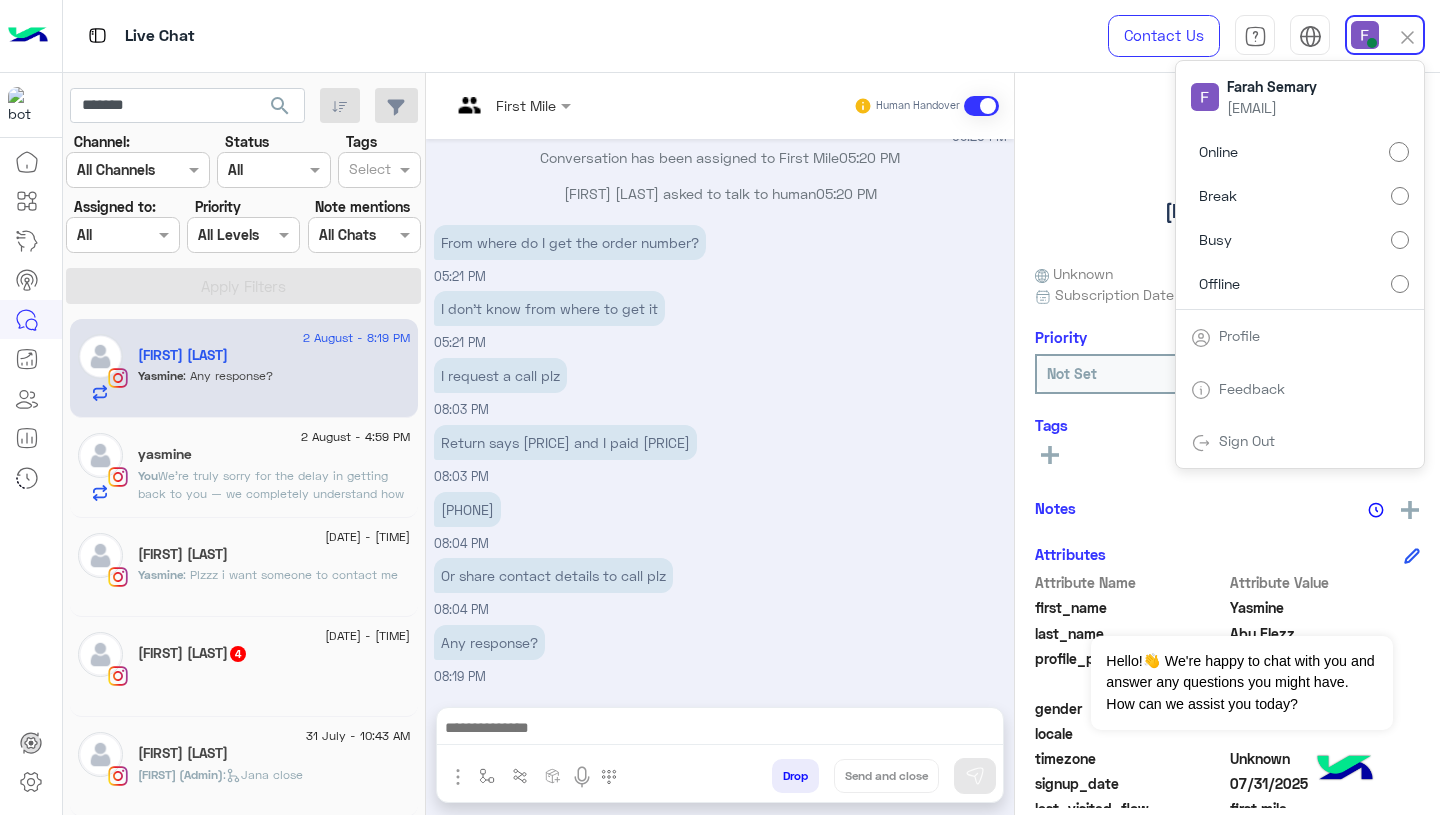 click on "I request a call plz   08:03 PM" at bounding box center [720, 386] 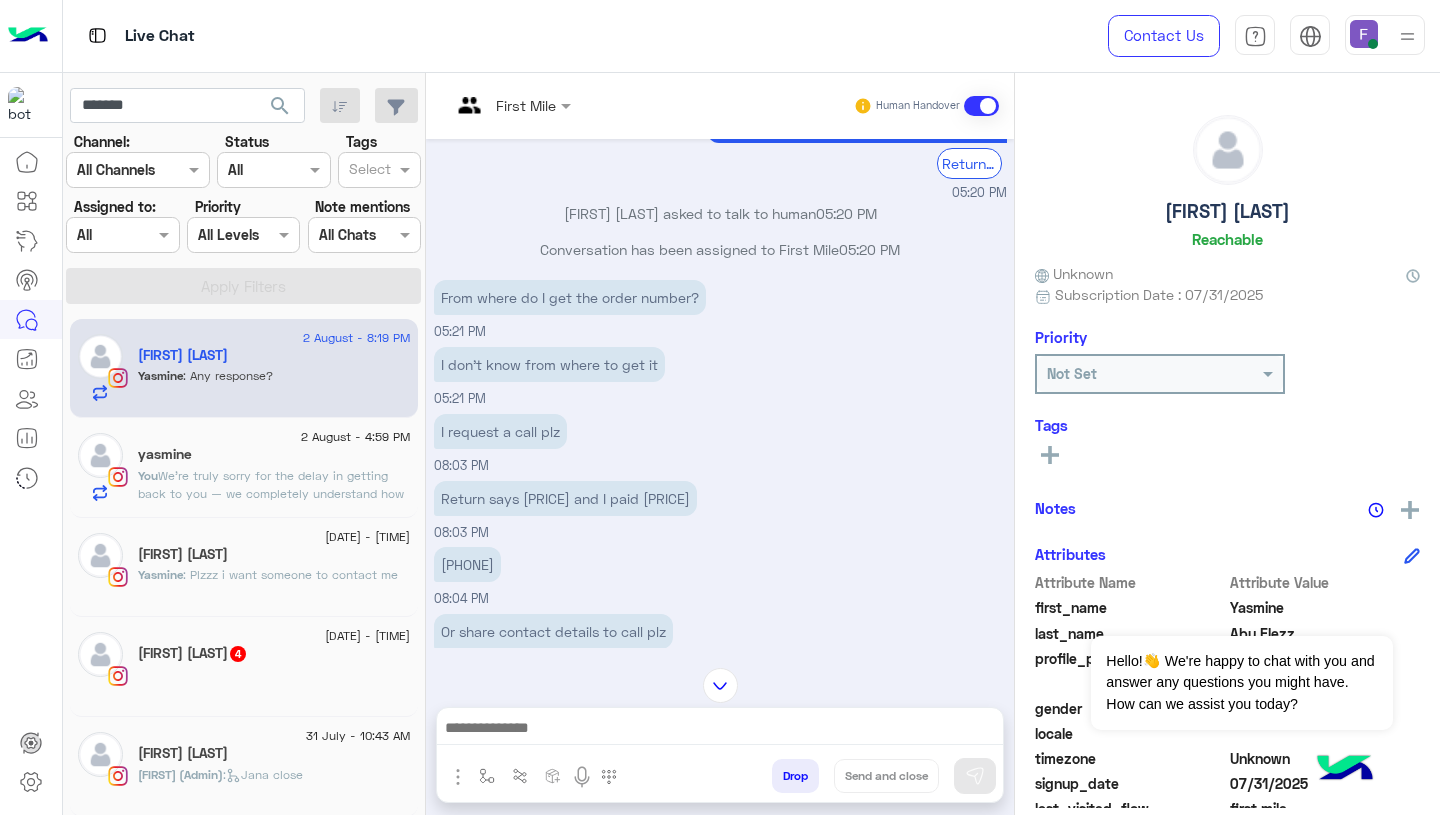 scroll, scrollTop: 3364, scrollLeft: 0, axis: vertical 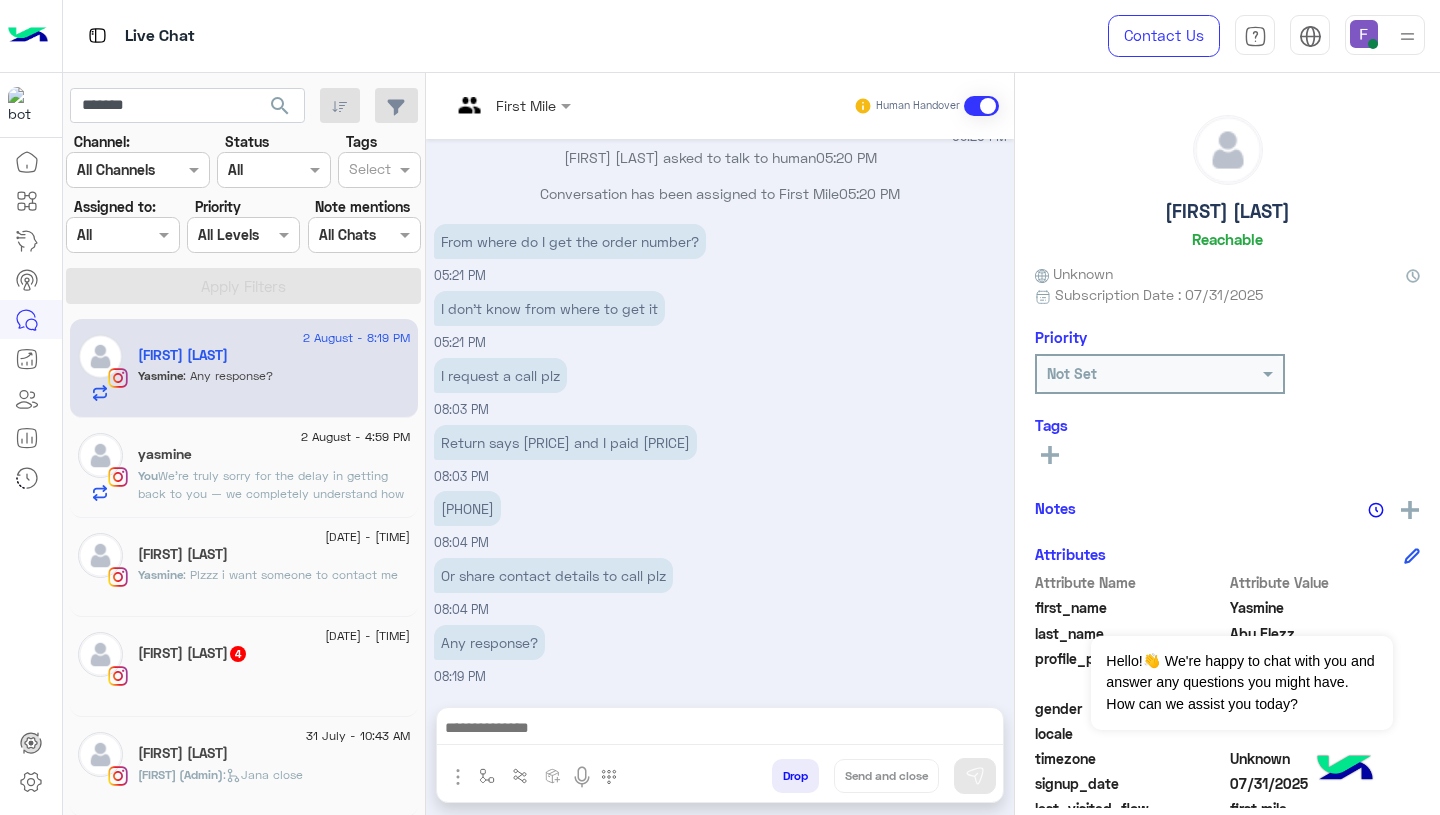 click on "01010297101" at bounding box center [467, 508] 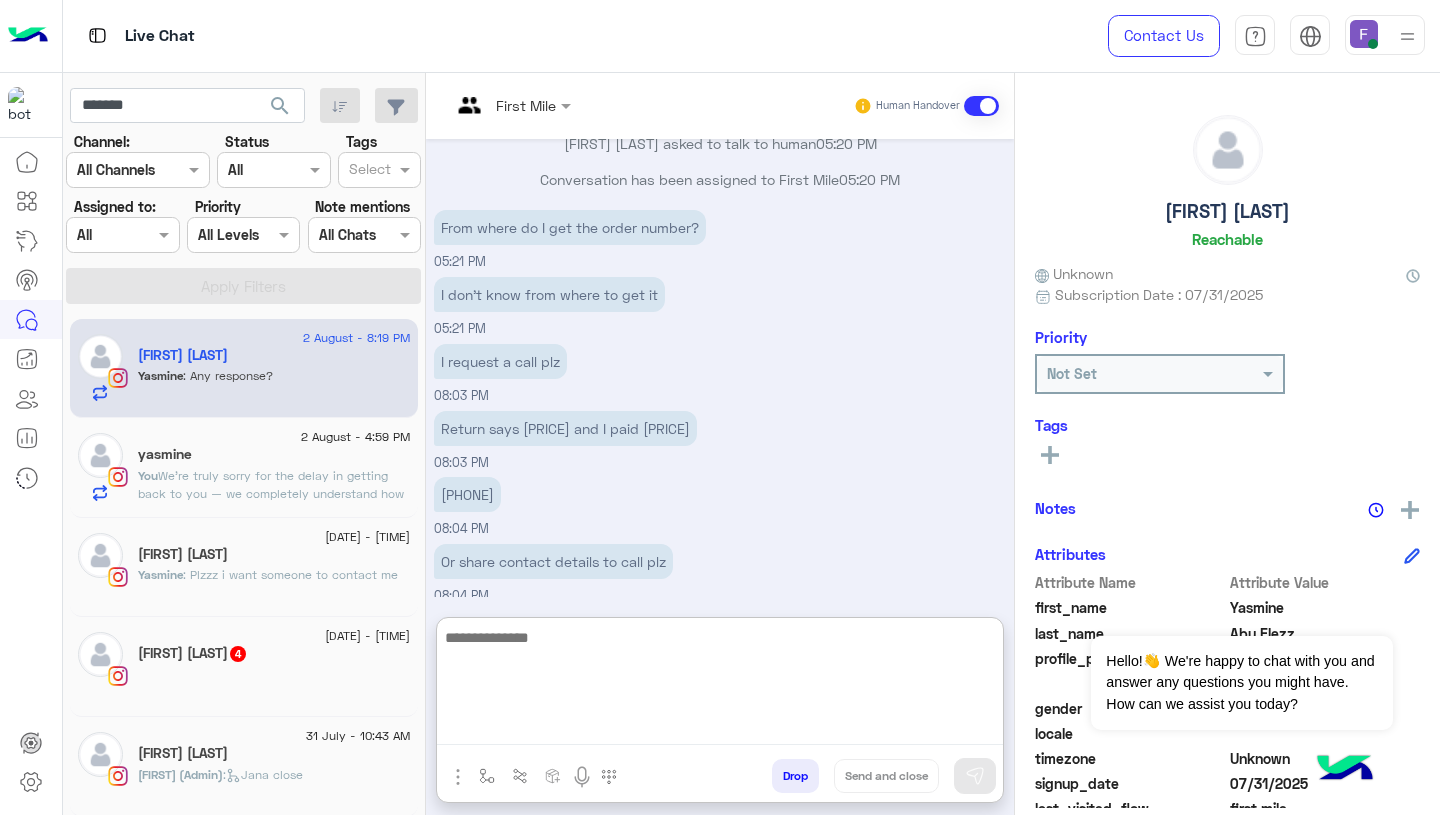 click at bounding box center [720, 685] 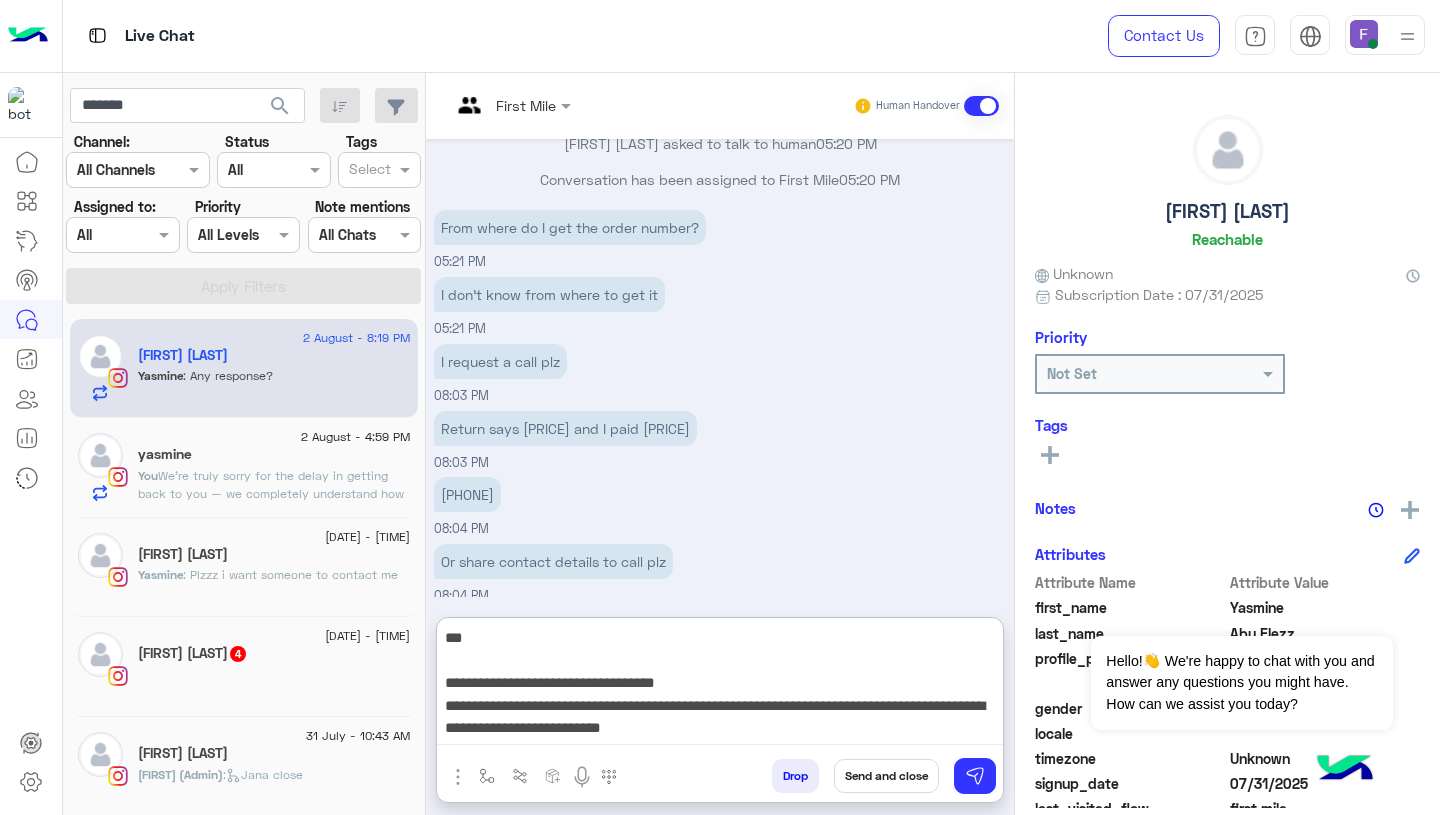 scroll, scrollTop: 173, scrollLeft: 0, axis: vertical 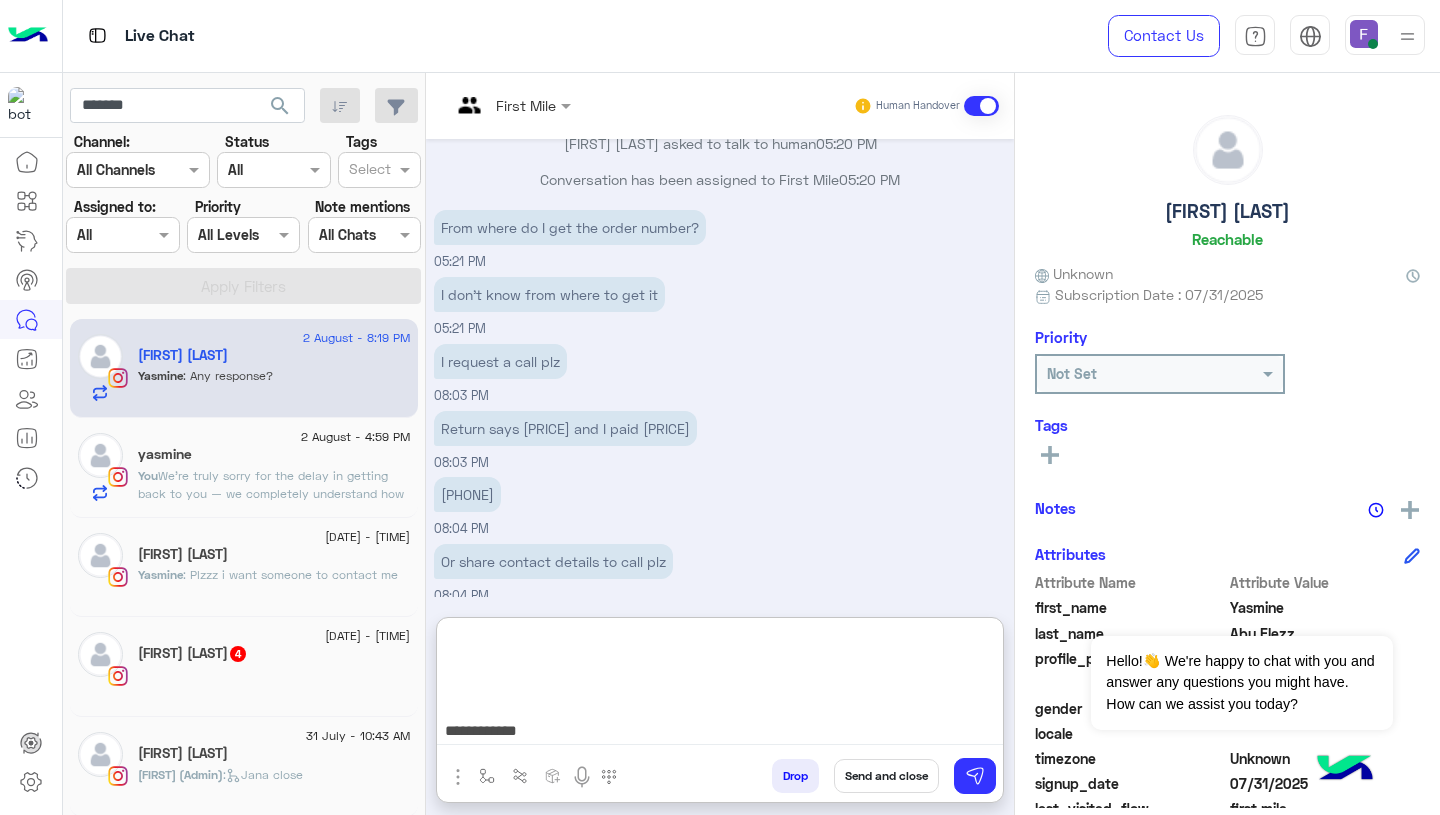 click on "**********" at bounding box center [720, 685] 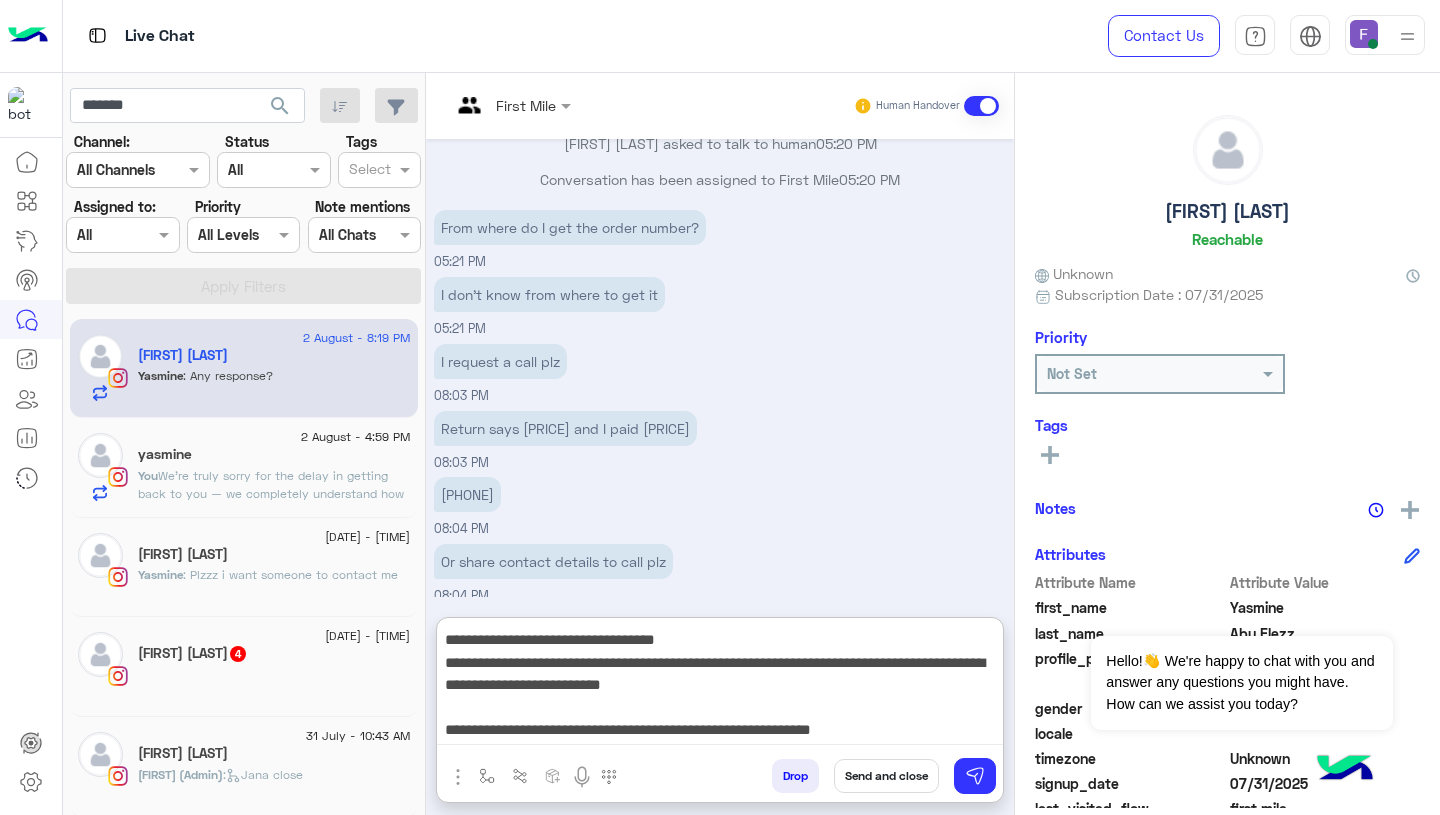 type on "**********" 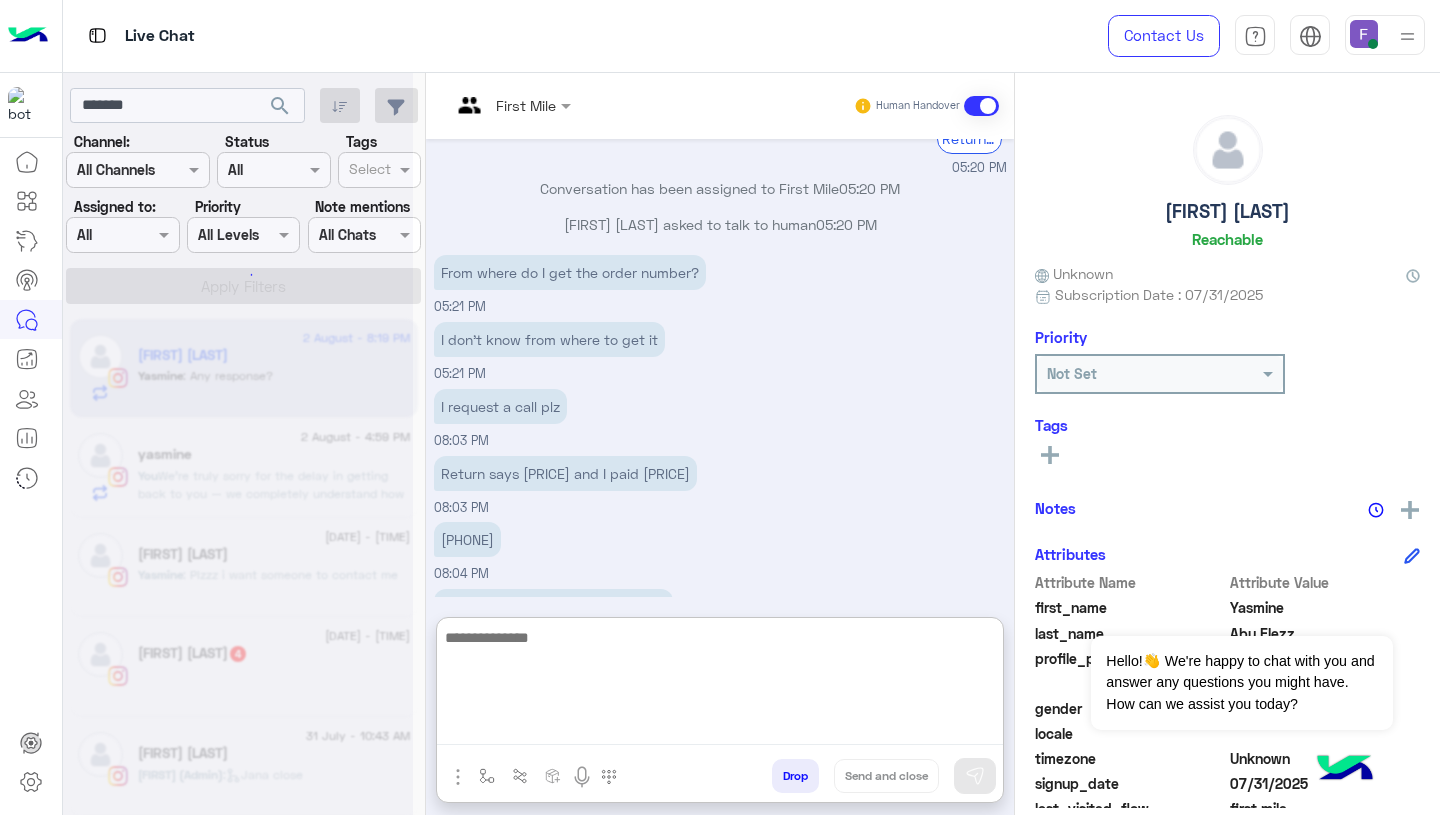 scroll, scrollTop: 0, scrollLeft: 0, axis: both 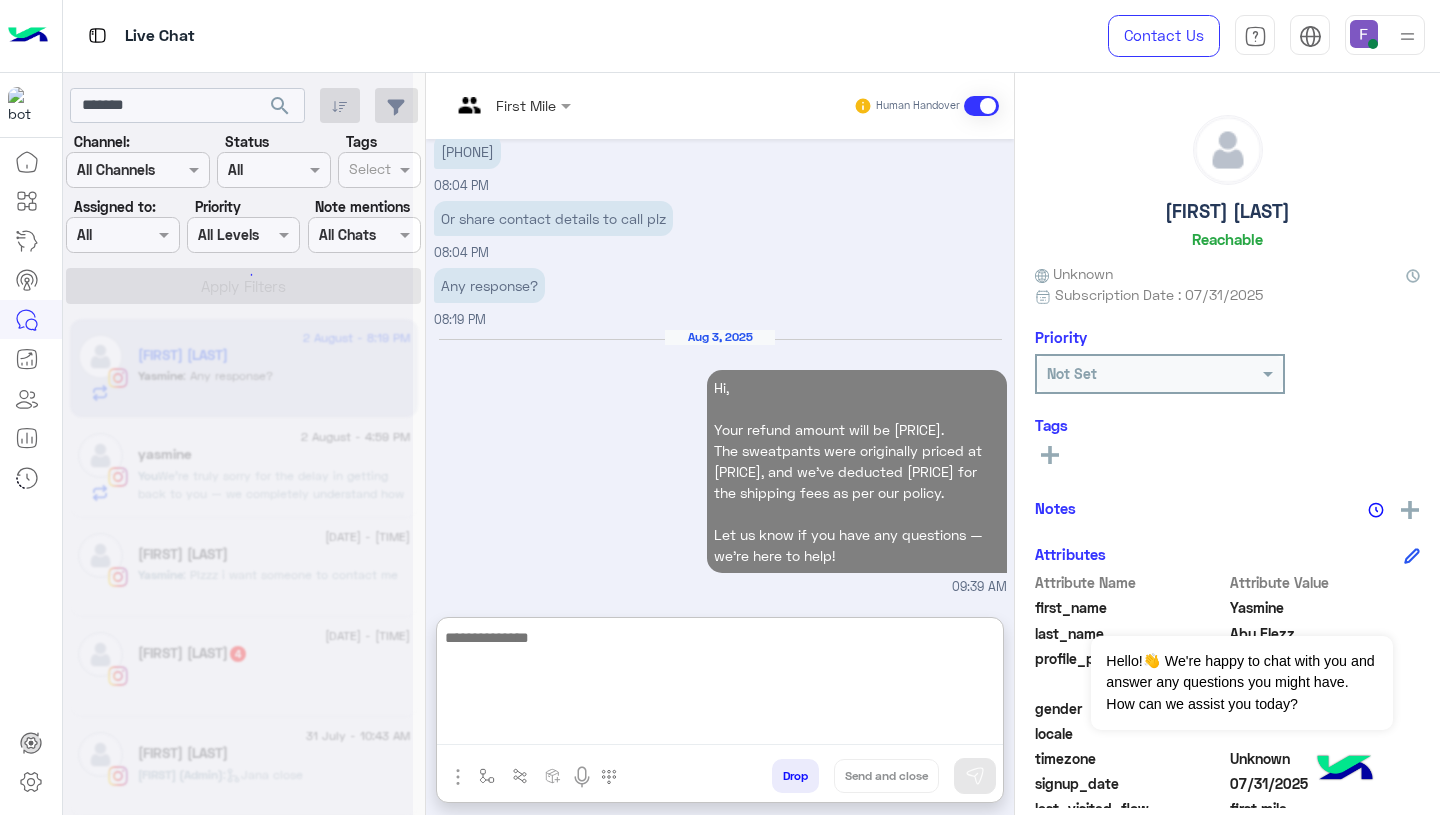 click on "Aug 3, 2025  Hi, Your refund amount will be 350 EGP. The sweatpants were originally priced at 430 EGP, and we’ve deducted 80 EGP for the shipping fees as per our policy. Let us know if you have any questions — we’re here to help!   09:39 AM" at bounding box center [720, 462] 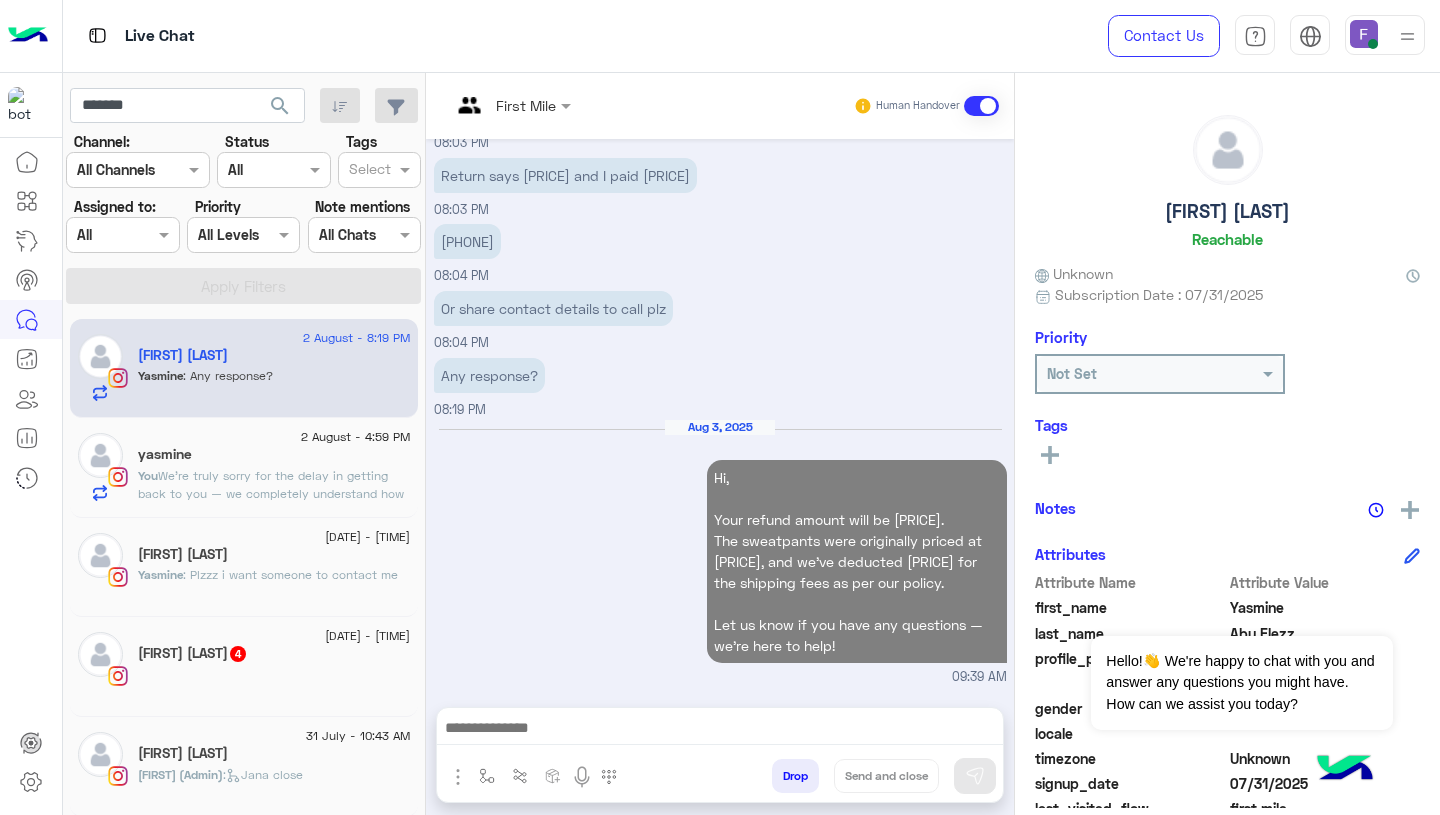 scroll, scrollTop: 3668, scrollLeft: 0, axis: vertical 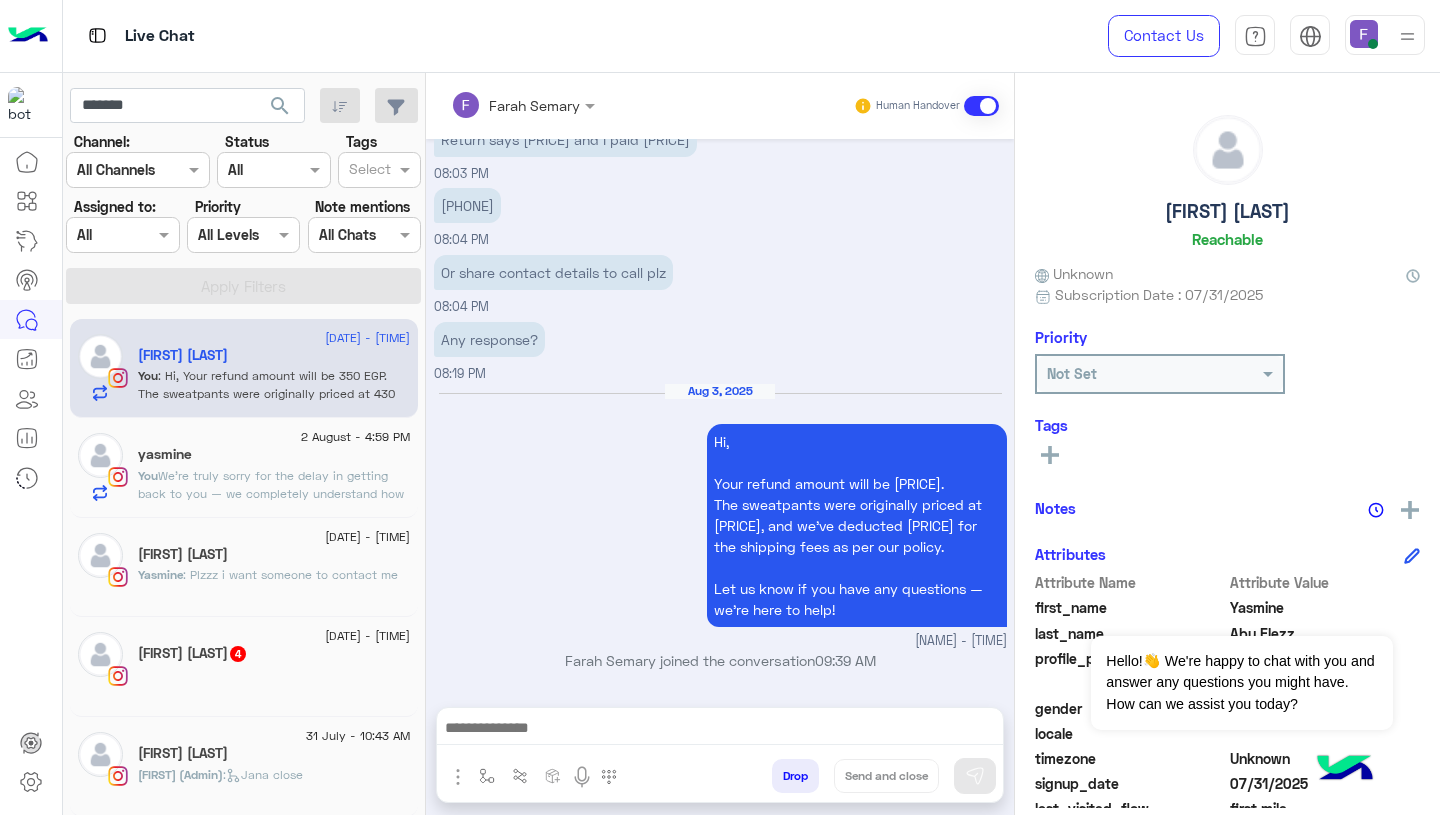 click on ": We’re truly sorry for the delay in getting back to you — we completely understand how frustrating that can be, and we appreciate your patience.
Regarding your order #117598, you can absolutely return or exchange the items that didn’t work for you.
To make sure it’s processed as quickly as possible, please submit your request through this link:
👉 https://cloud.e-stebdal.com/returns
Just make sure to use your order number and the same phone number or email you used when placing the order (including correct capital or small letters).
Once submitted, we’ll review and approve it within 24 hours so you can receive your exchange or refund soon.
If you need help at any point, we’re here for you and will do our best to support you fully." 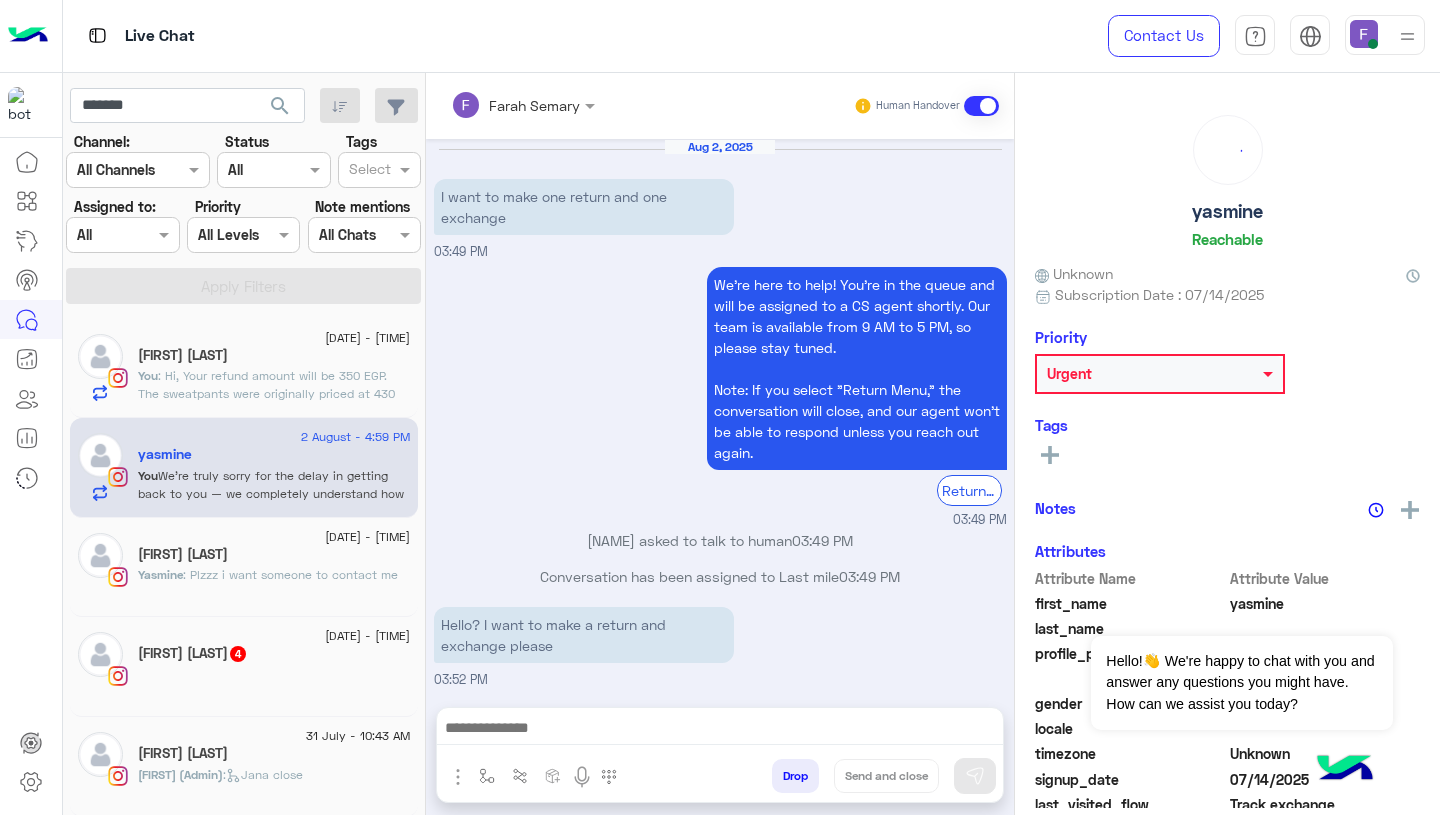 scroll, scrollTop: 2390, scrollLeft: 0, axis: vertical 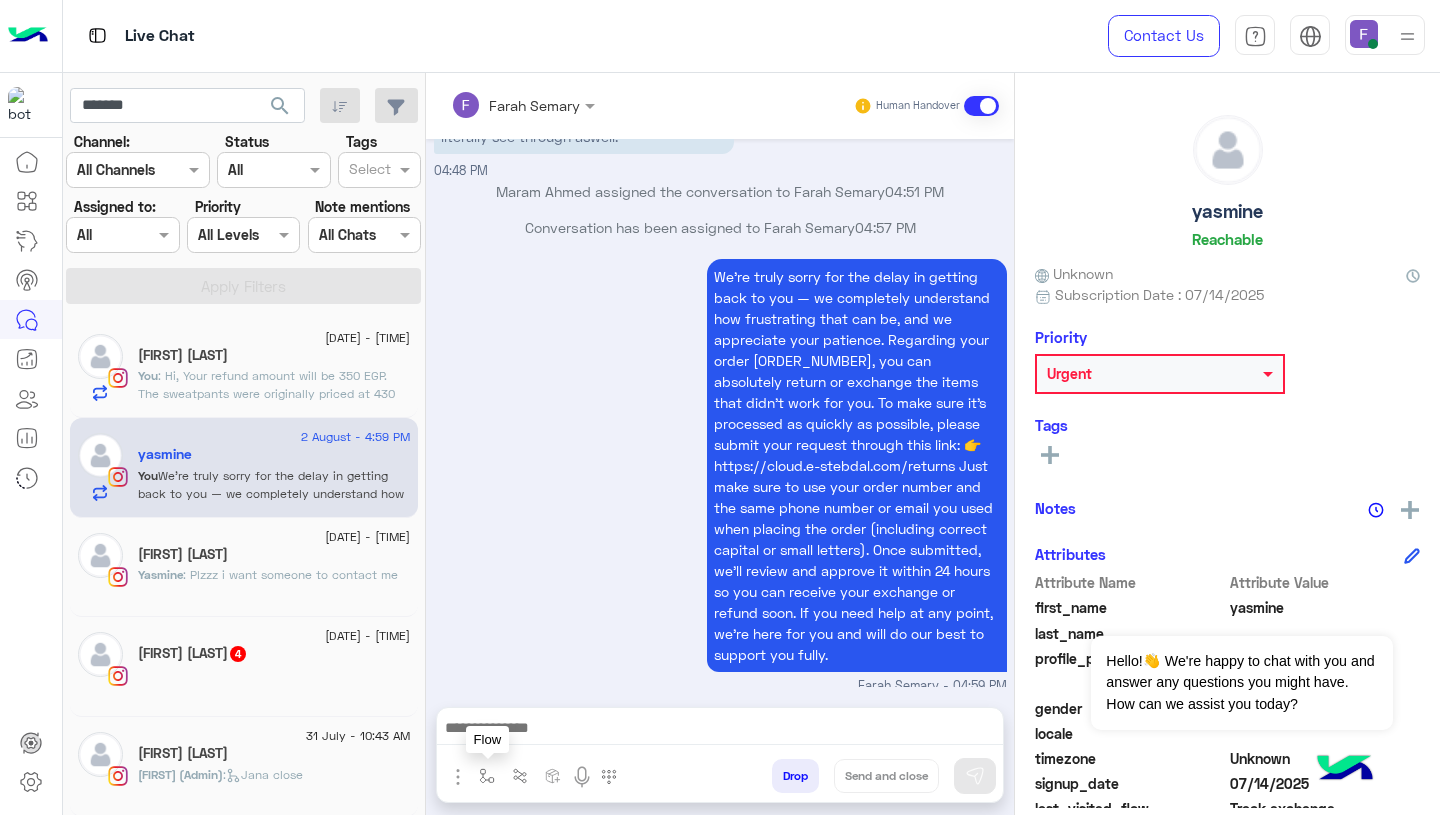 click at bounding box center (487, 775) 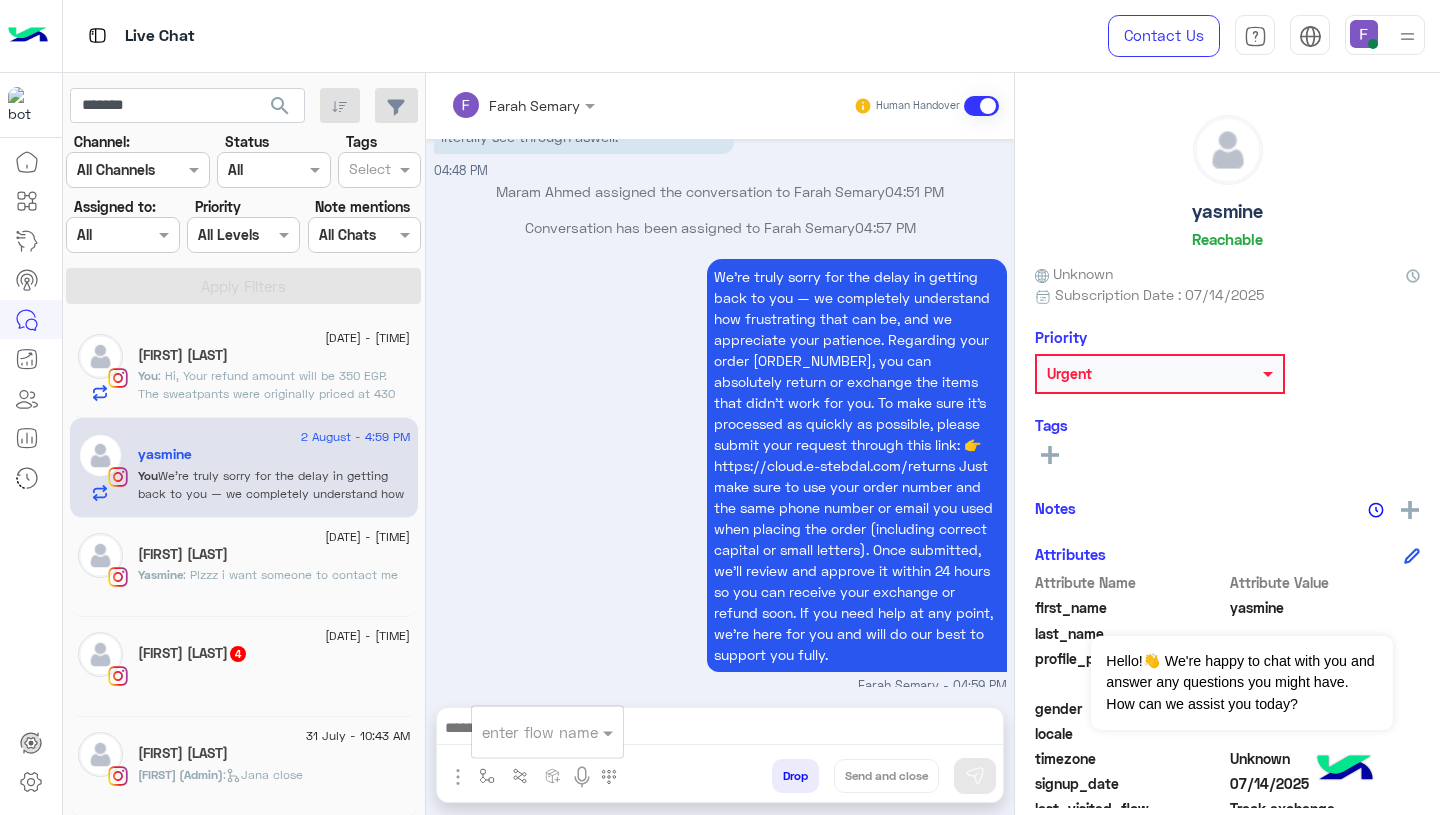 click at bounding box center [523, 732] 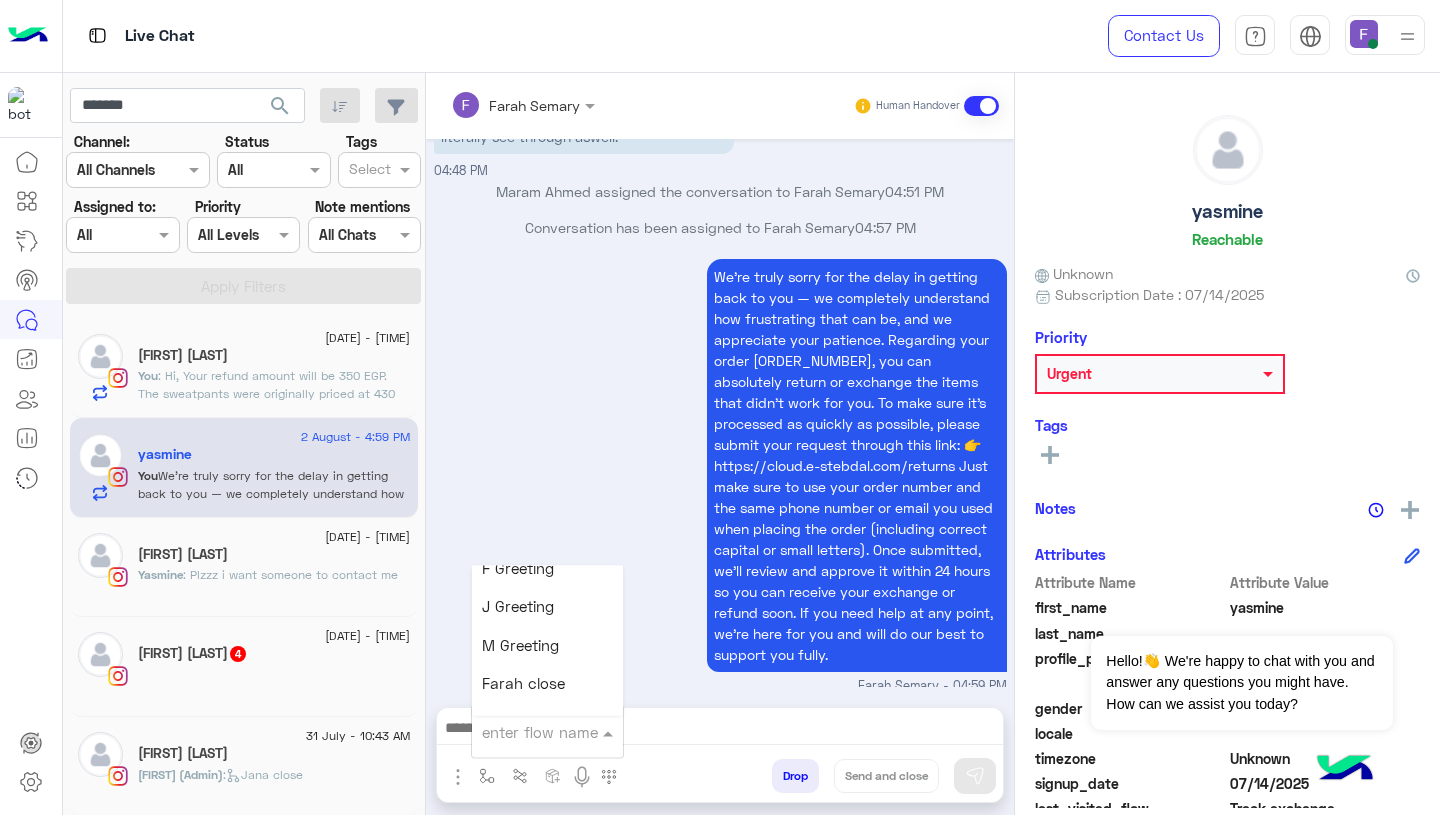 scroll, scrollTop: 2479, scrollLeft: 0, axis: vertical 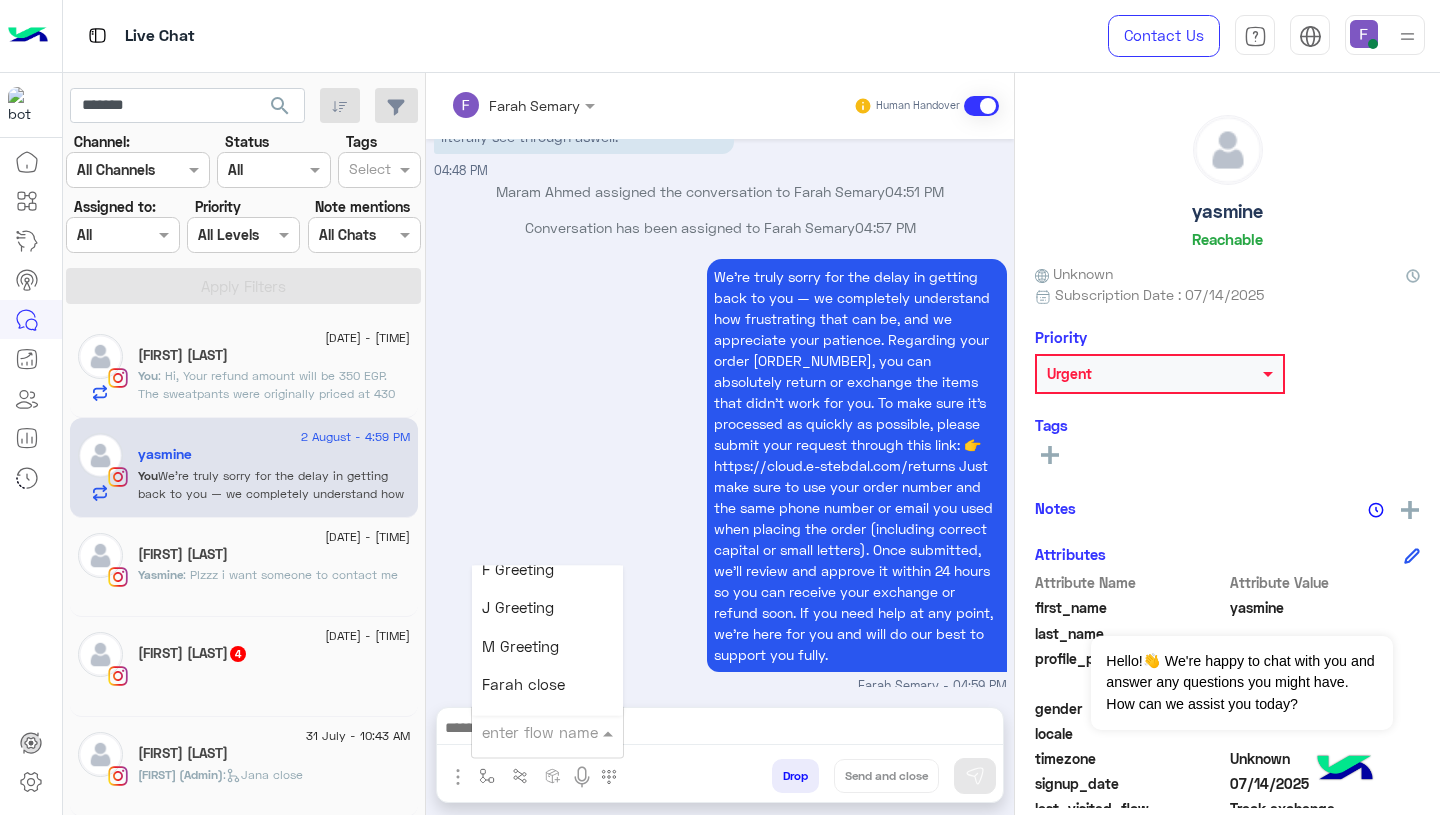 click on "Farah close" at bounding box center (523, 685) 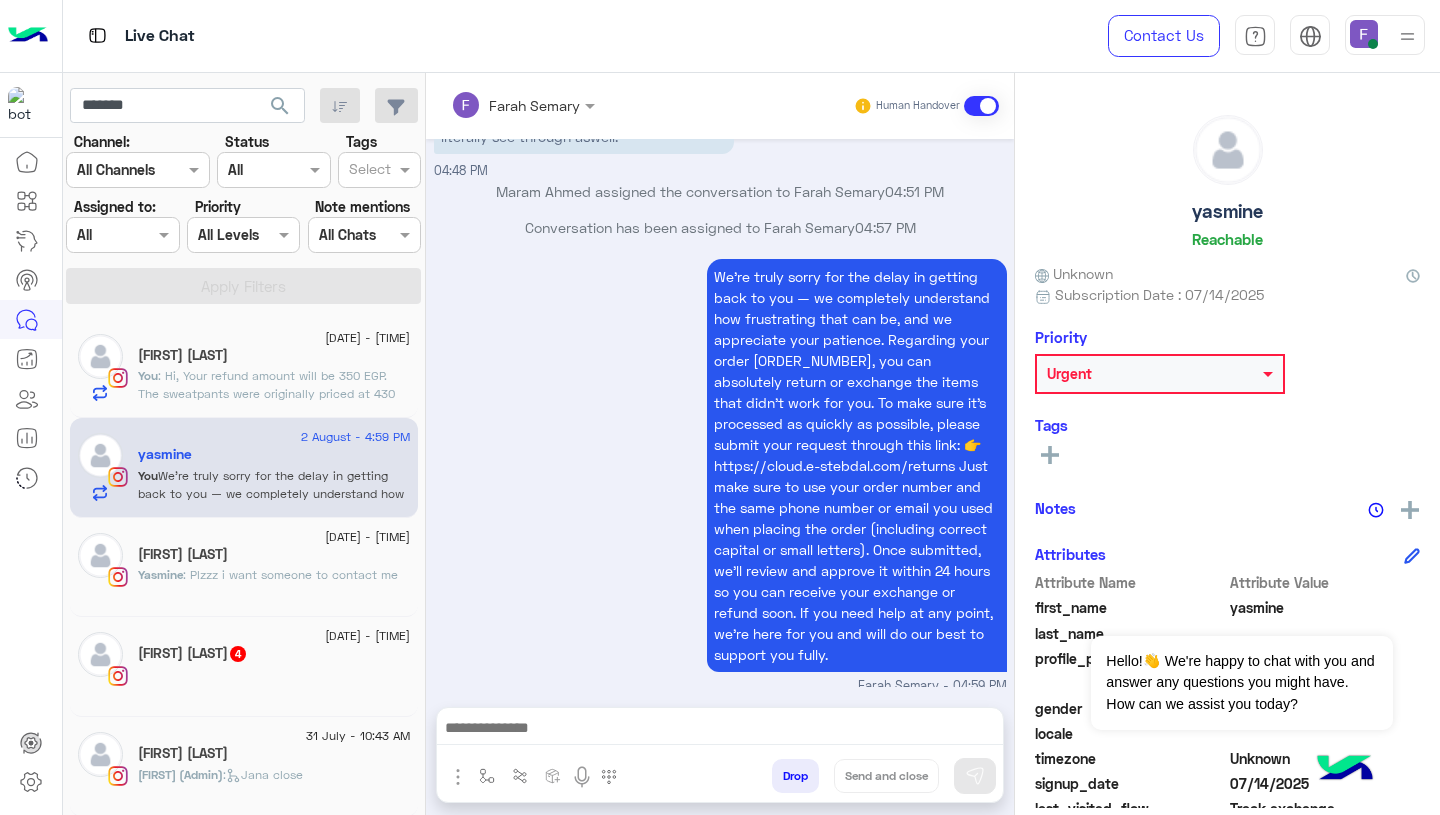 type on "**********" 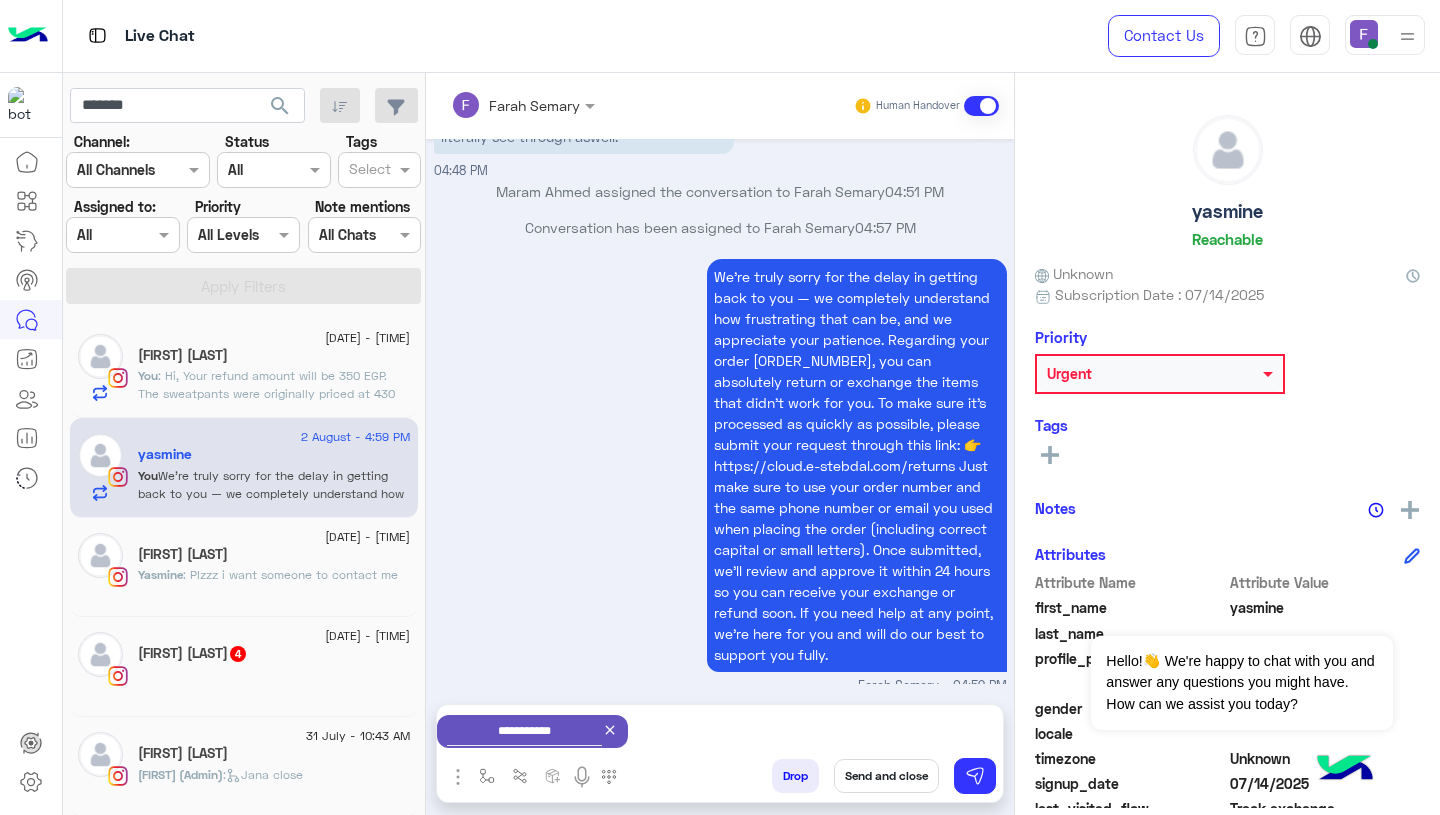 click on "Send and close" at bounding box center (886, 776) 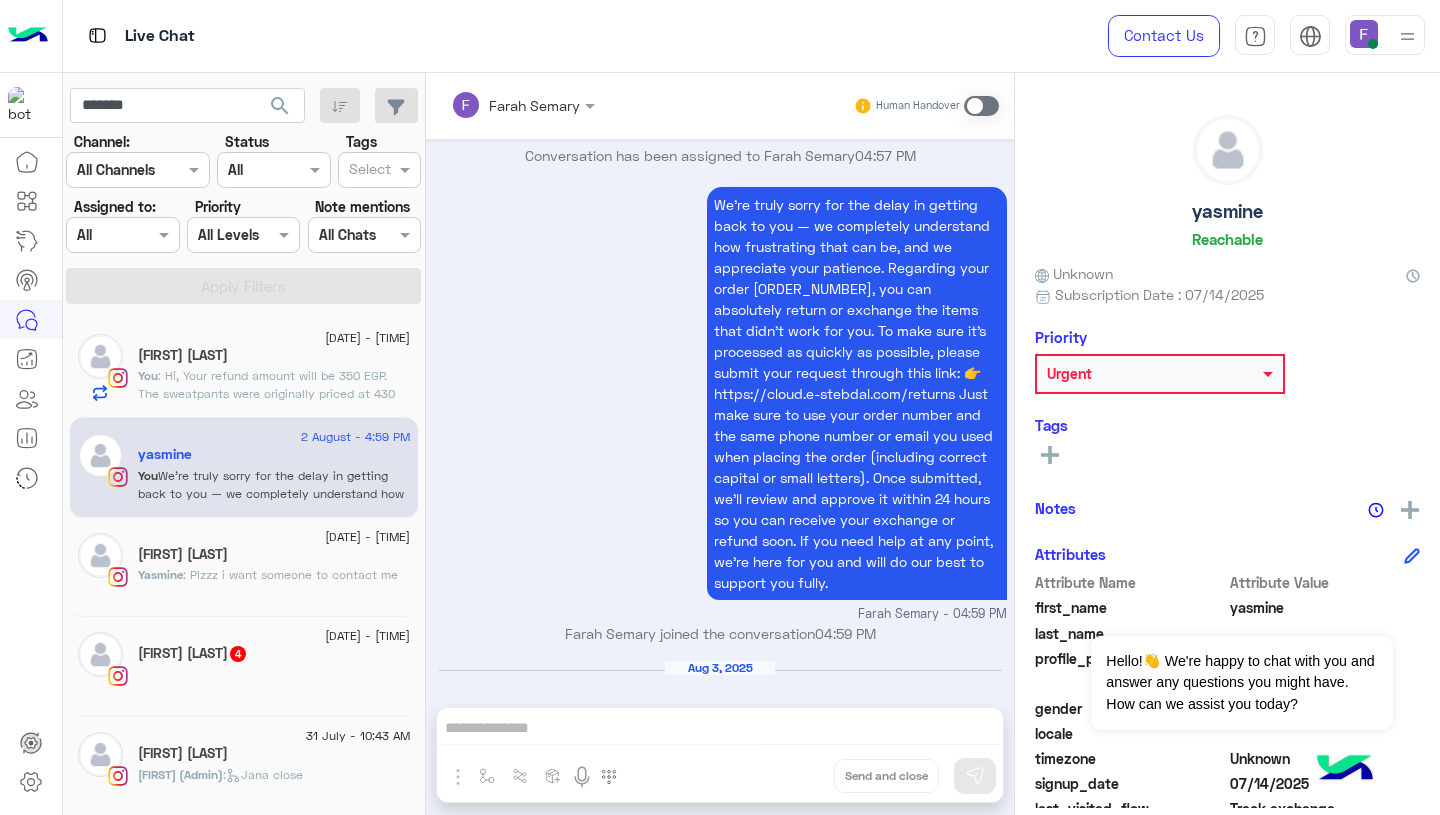 scroll, scrollTop: 2709, scrollLeft: 0, axis: vertical 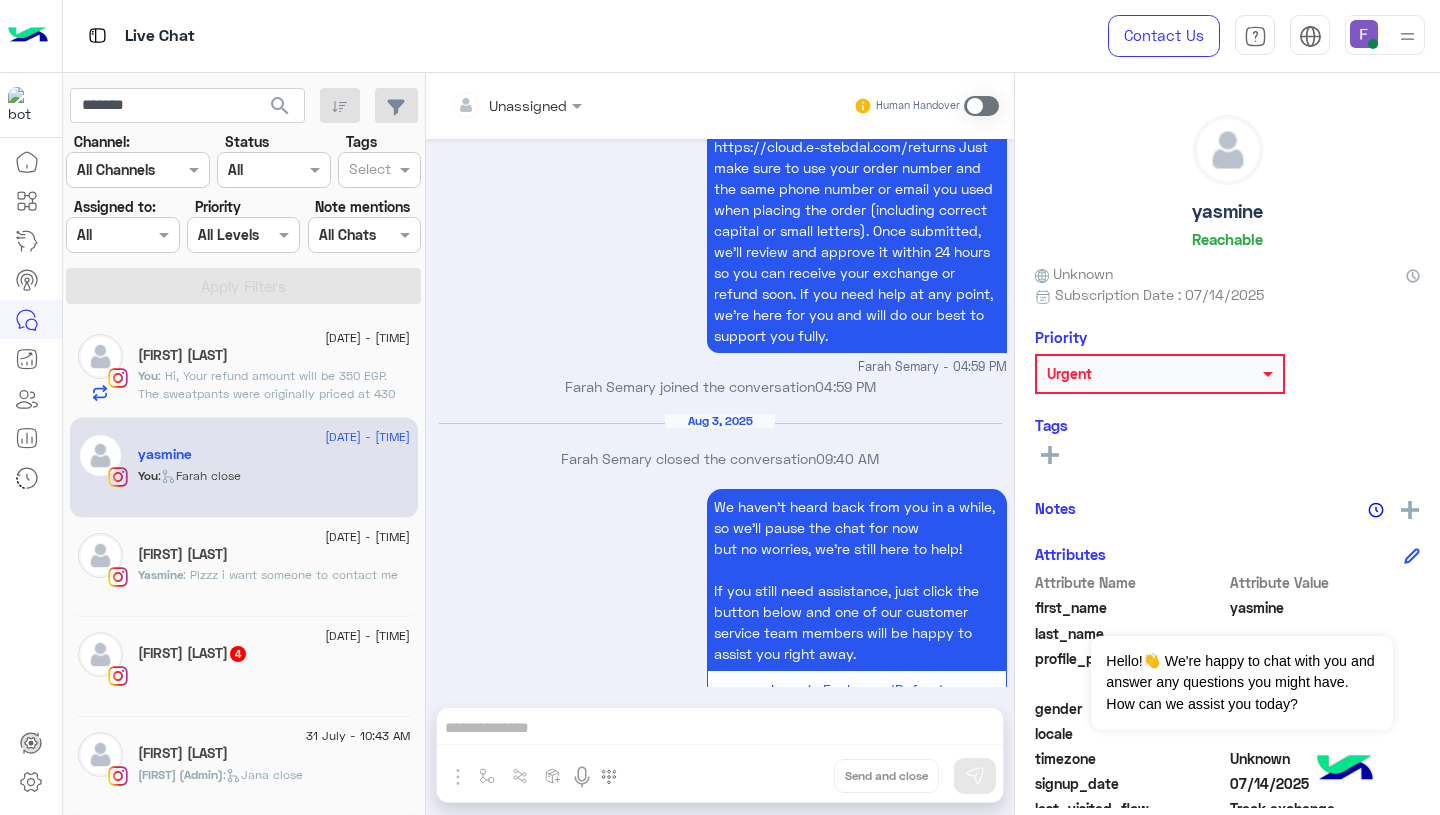 click at bounding box center (100, 235) 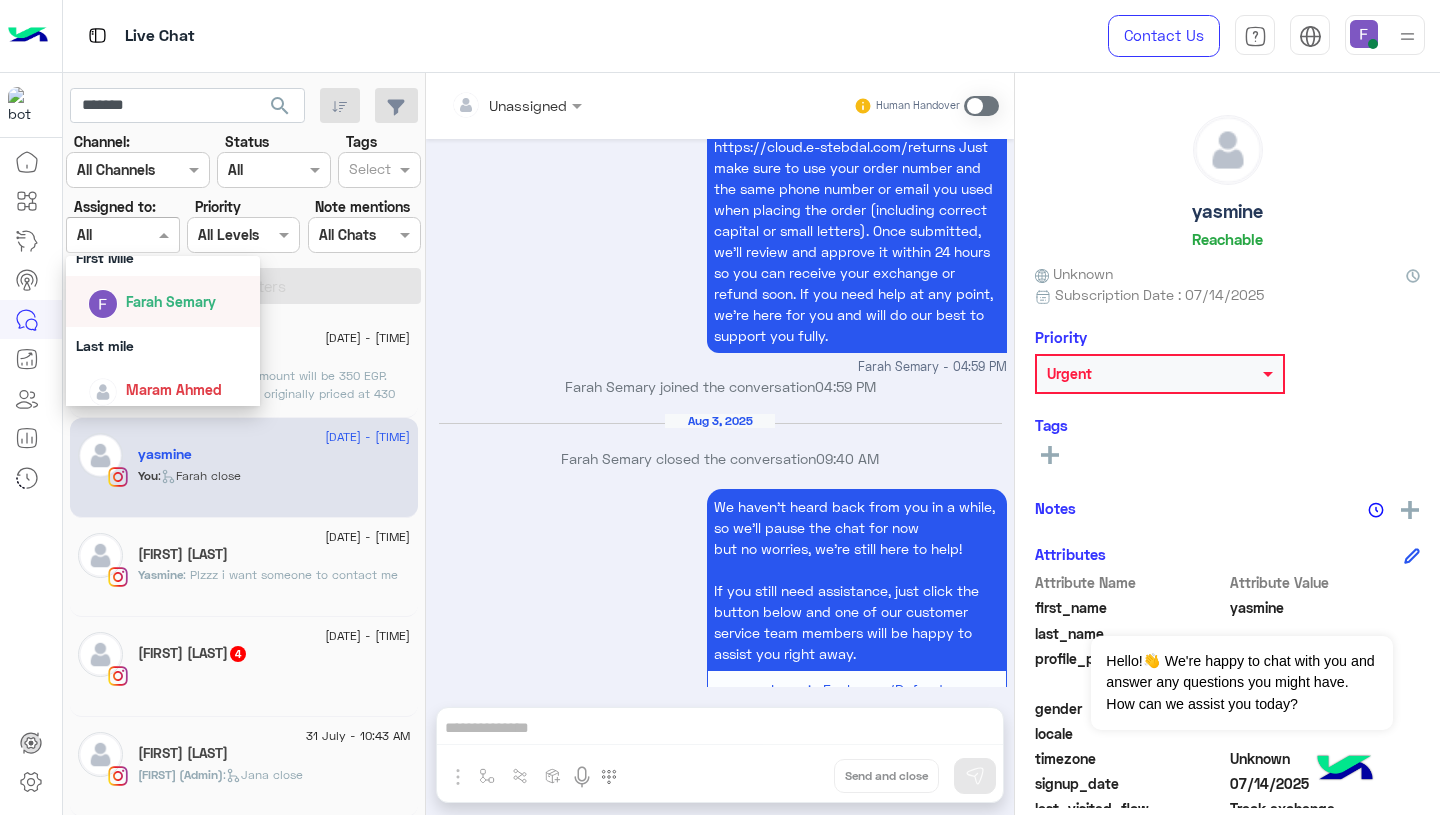 scroll, scrollTop: 392, scrollLeft: 0, axis: vertical 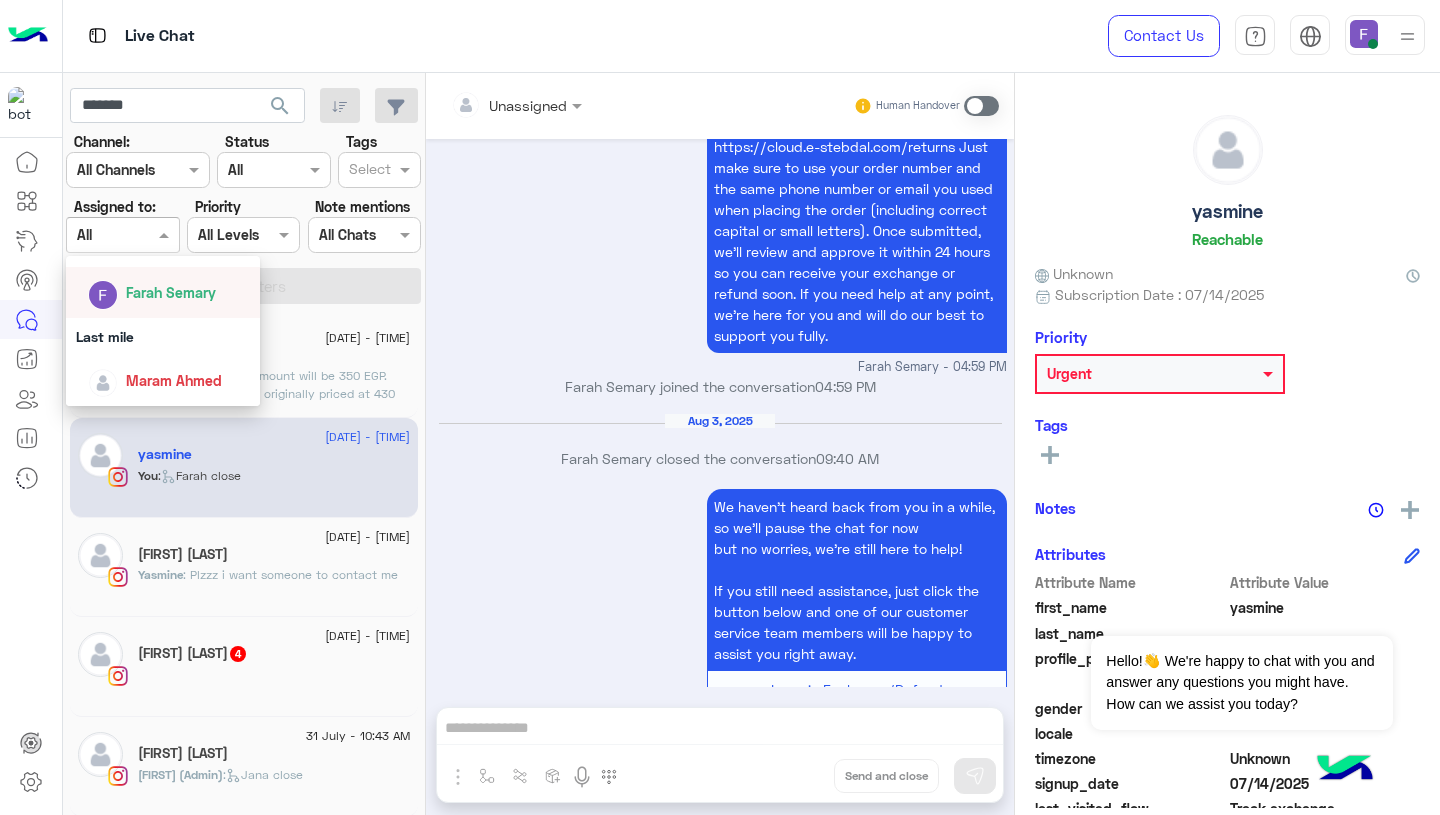 click on "Farah Semary" at bounding box center [169, 292] 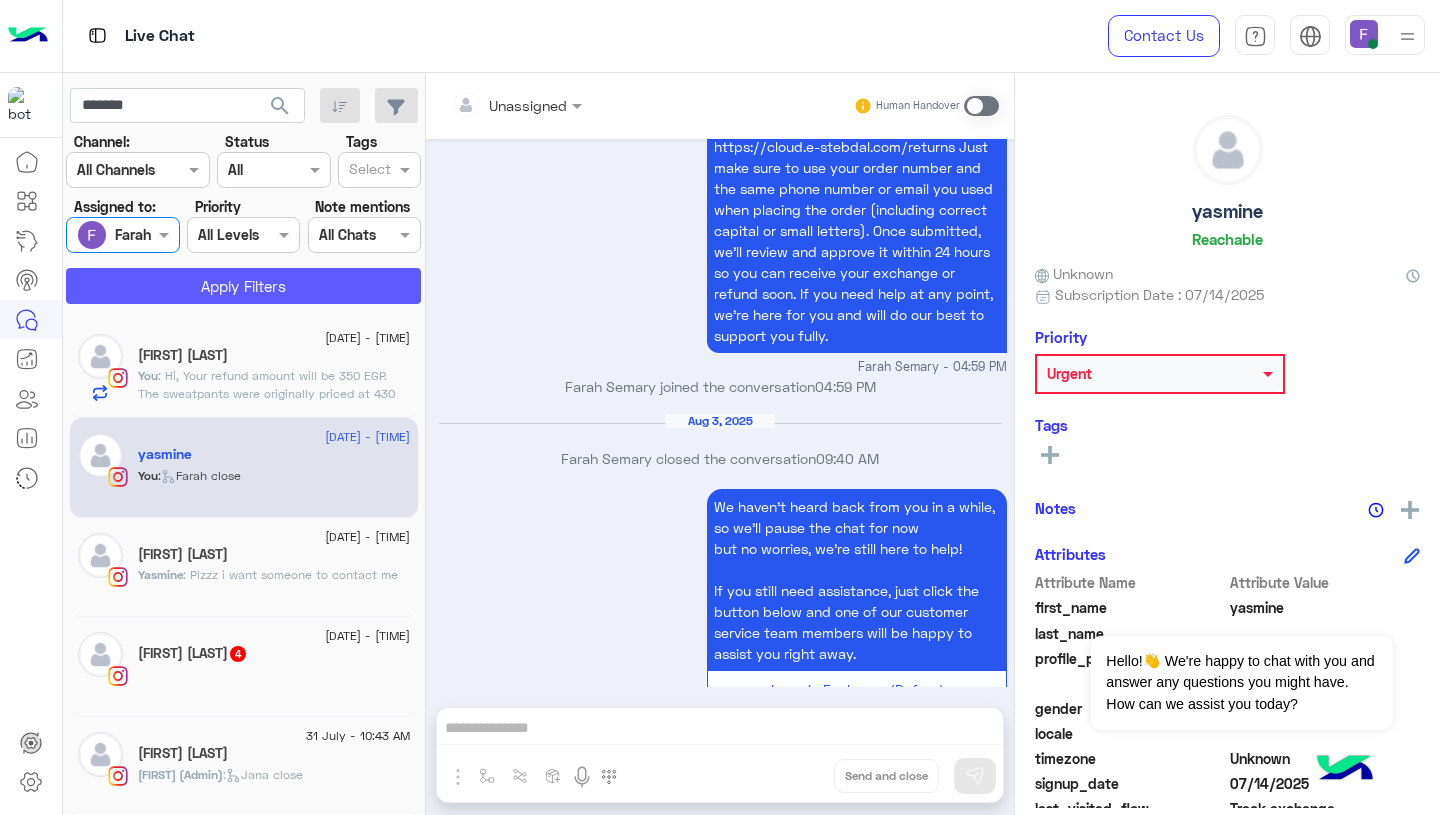 click on "Apply Filters" 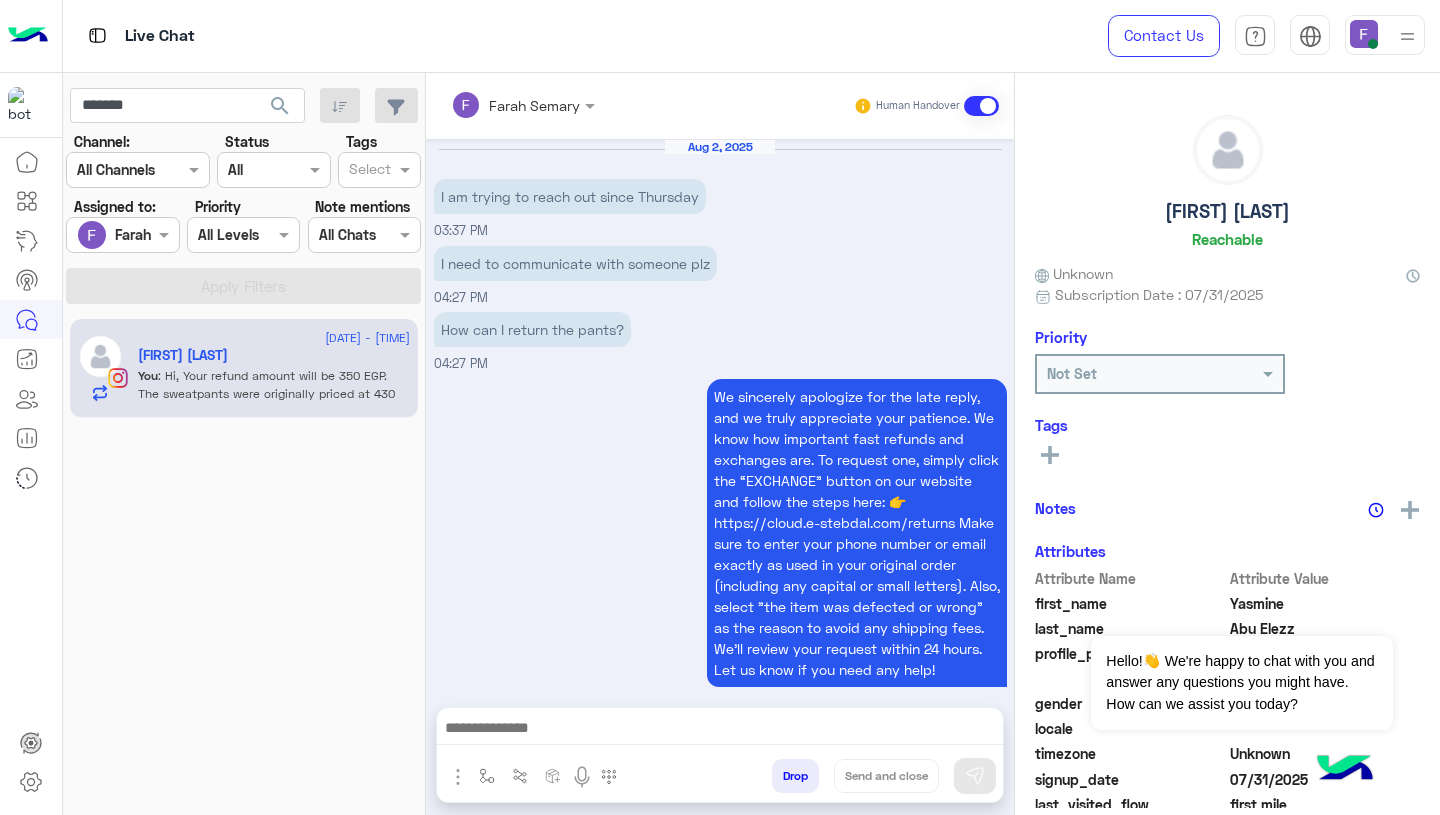 scroll, scrollTop: 1561, scrollLeft: 0, axis: vertical 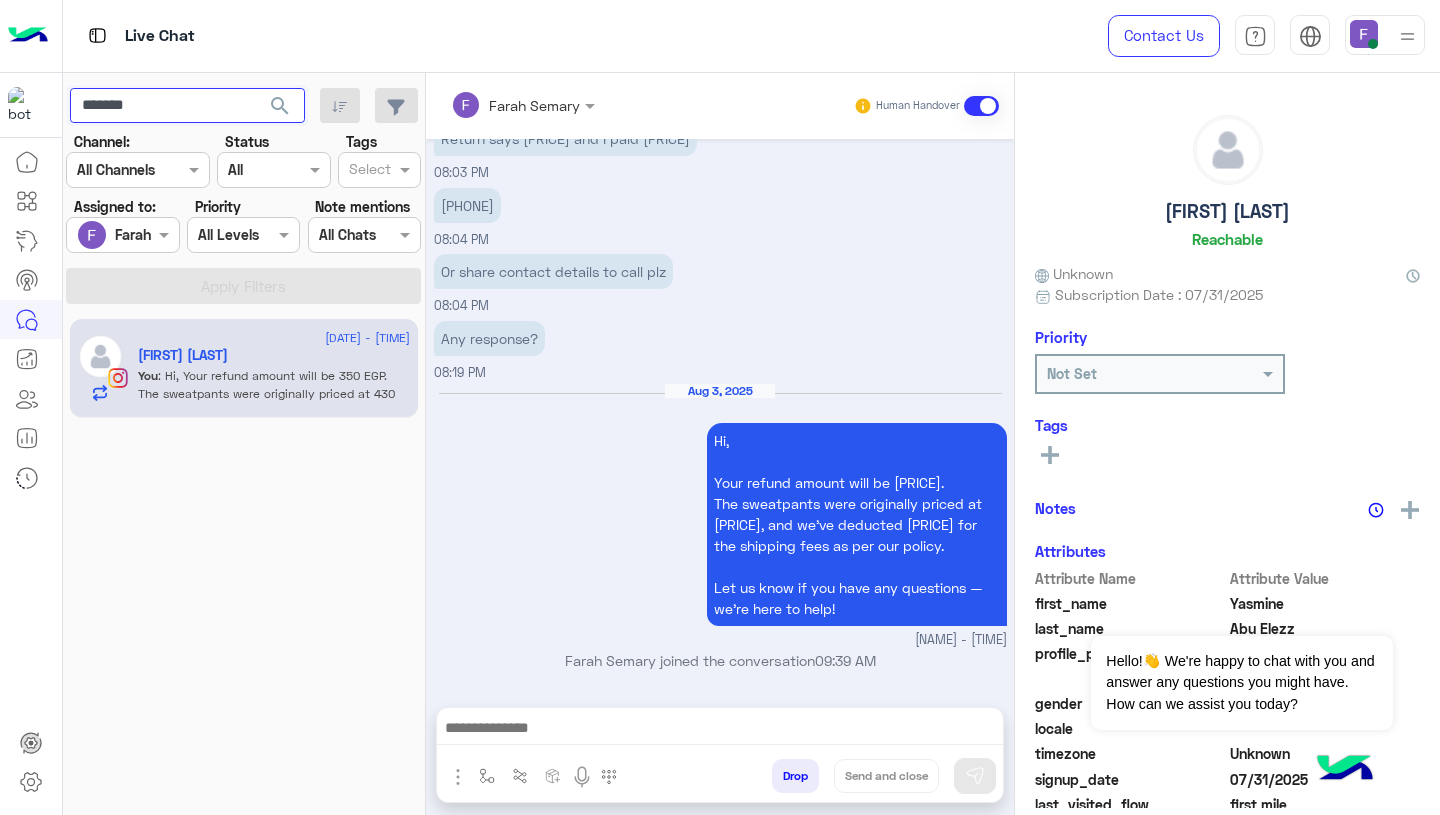 click on "*******" at bounding box center (187, 106) 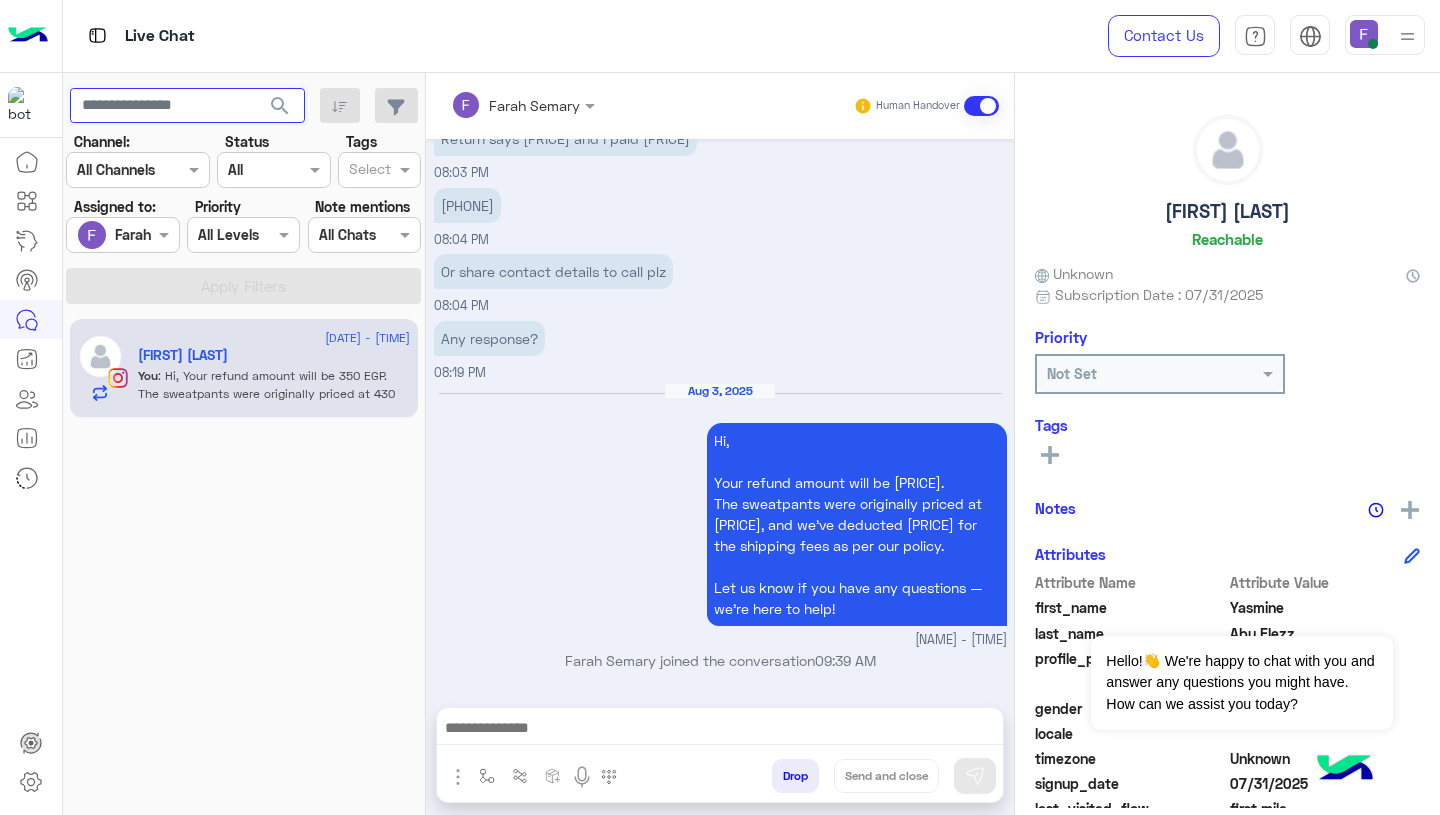 type 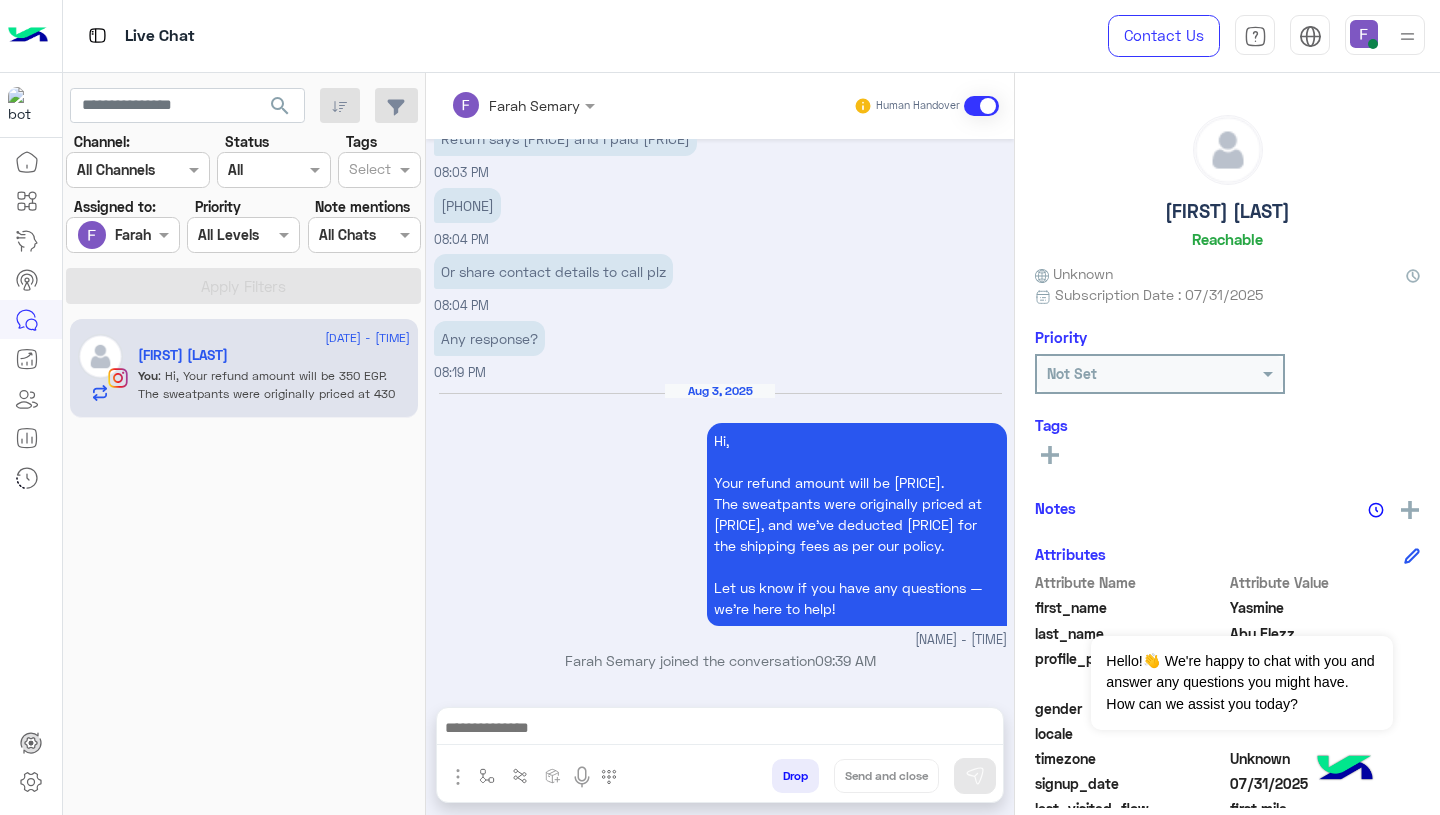click on "search" 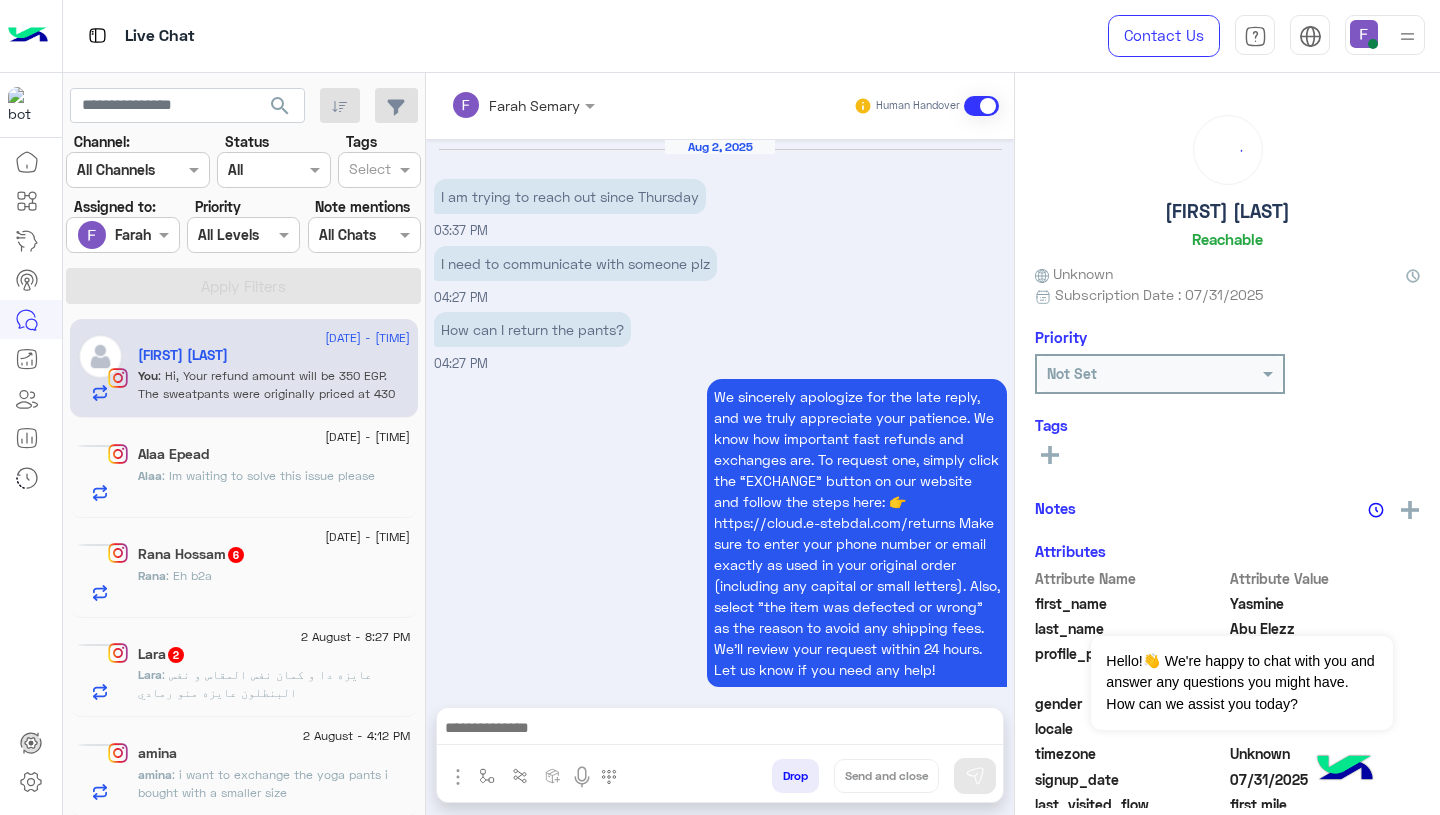 scroll, scrollTop: 1561, scrollLeft: 0, axis: vertical 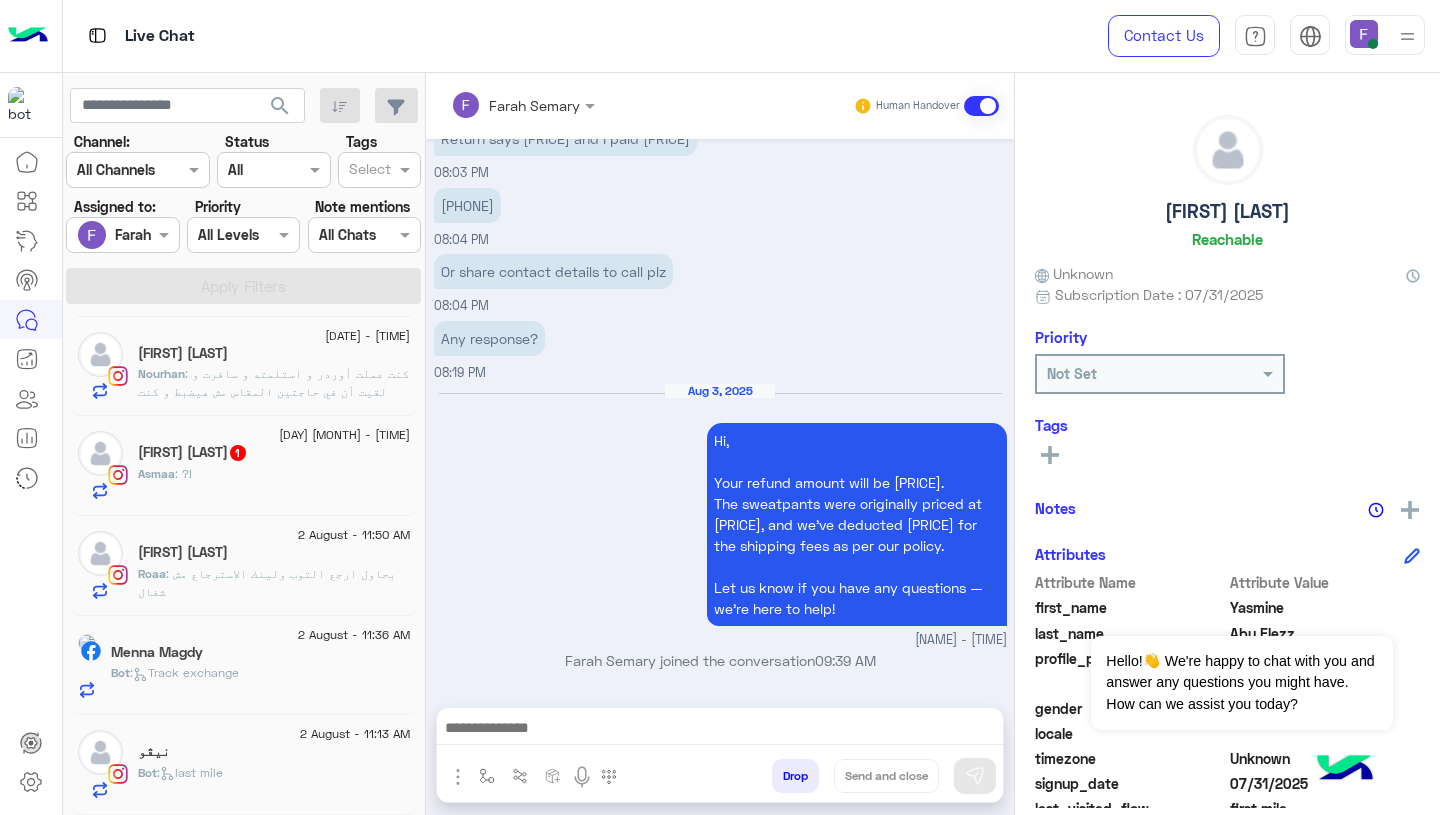 click on "Bot :   last mile" 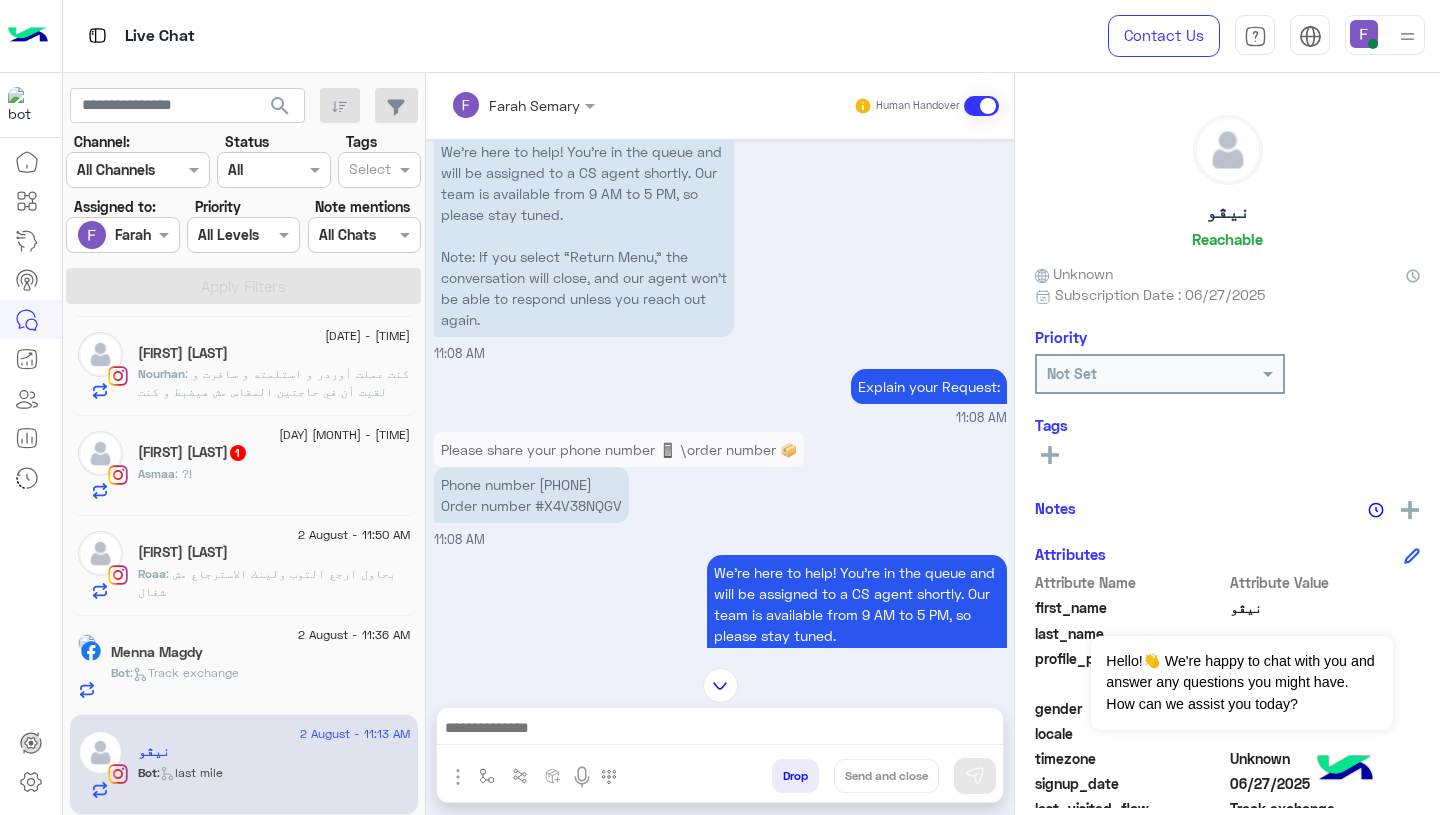 scroll, scrollTop: 982, scrollLeft: 0, axis: vertical 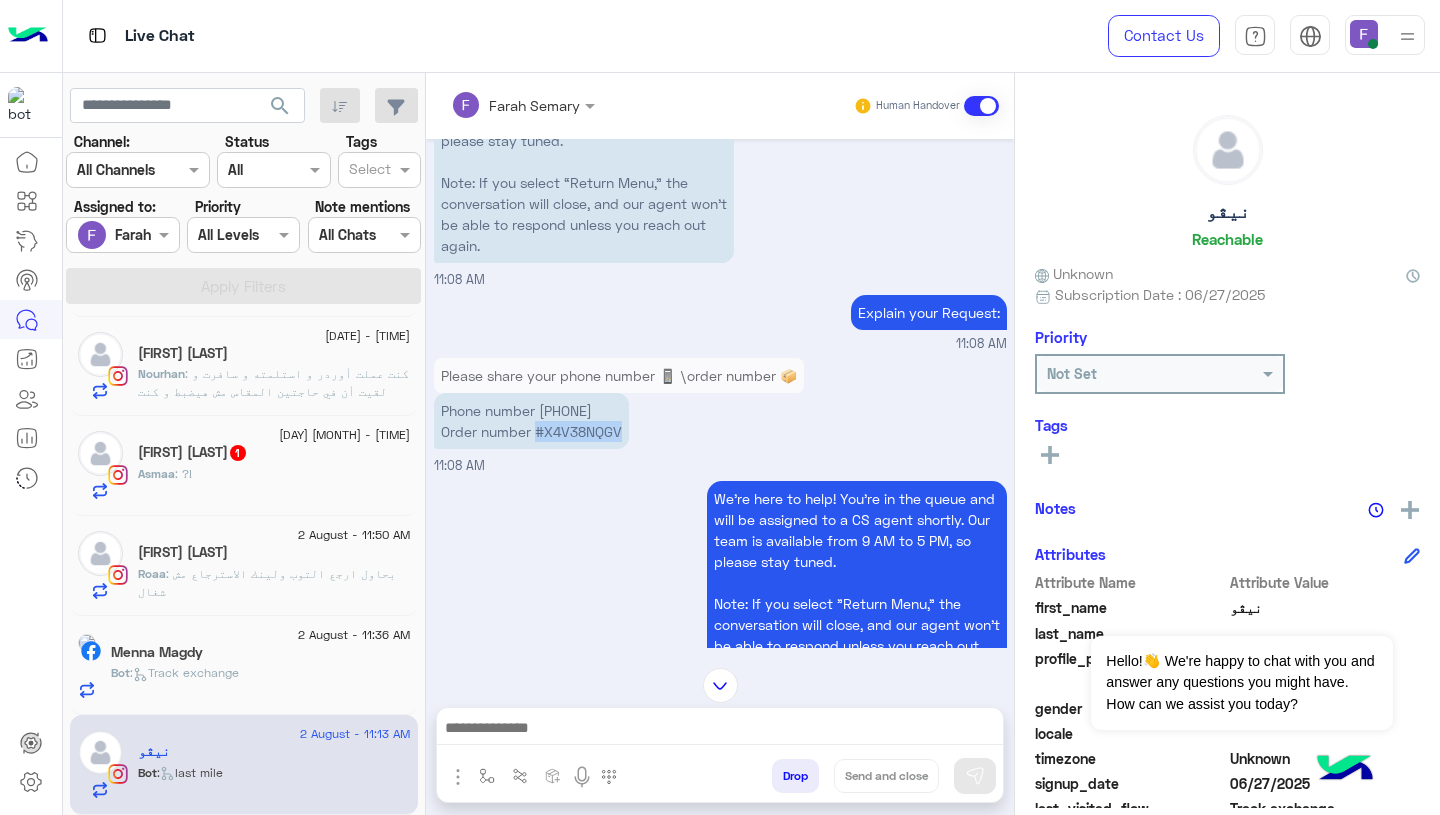 drag, startPoint x: 535, startPoint y: 430, endPoint x: 654, endPoint y: 431, distance: 119.0042 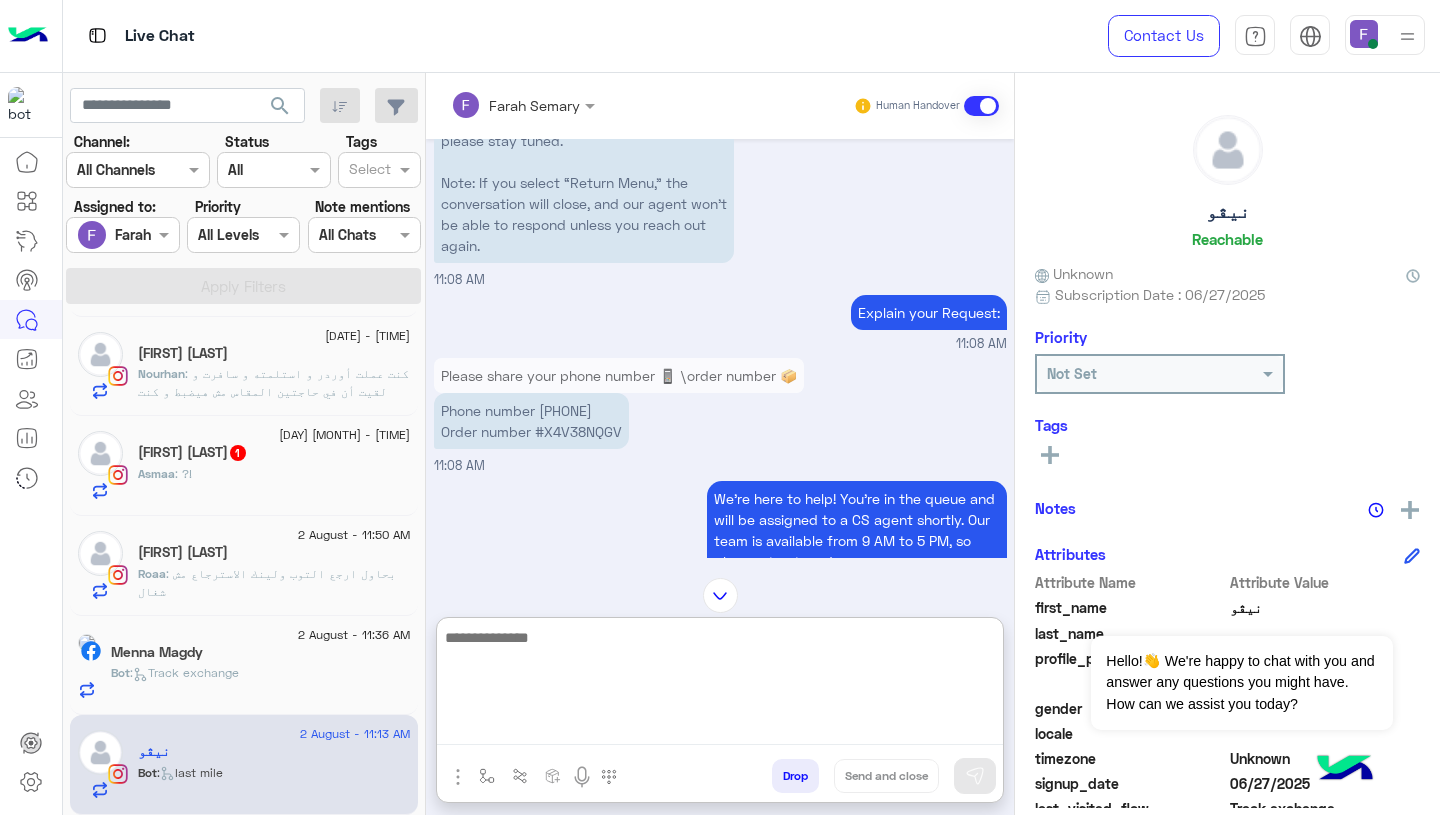 paste on "**********" 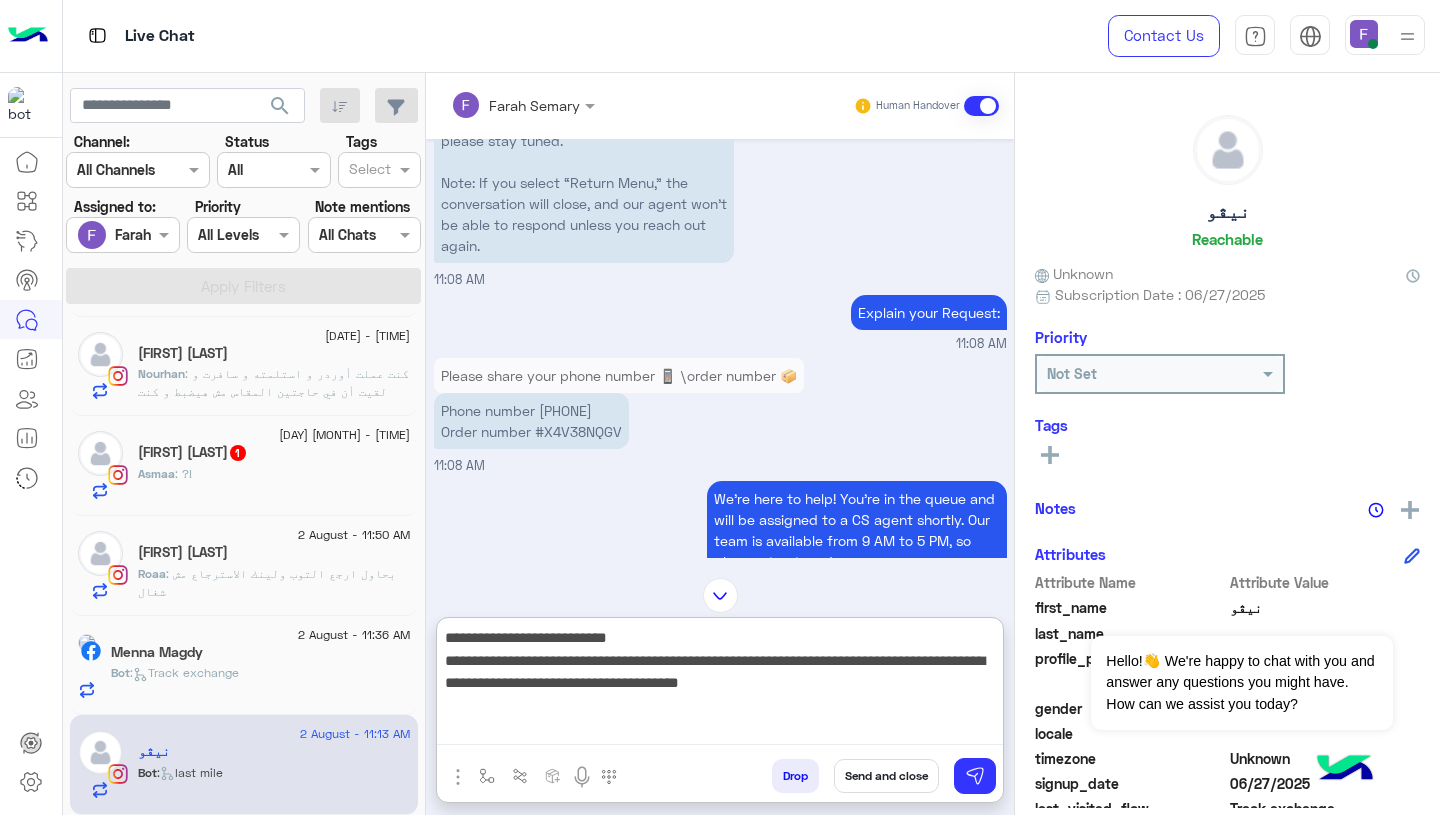 click on "**********" at bounding box center [720, 685] 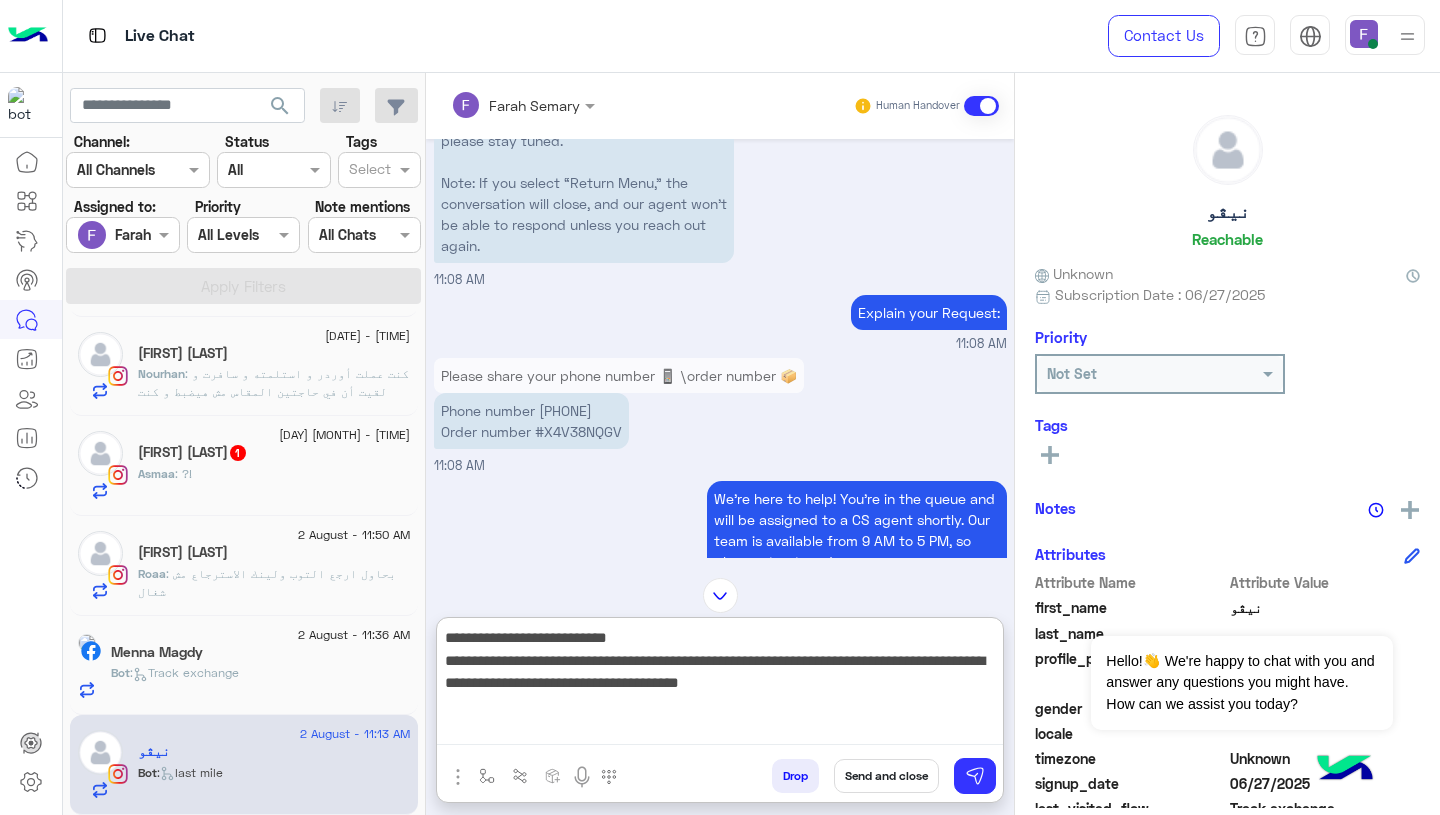 paste on "******" 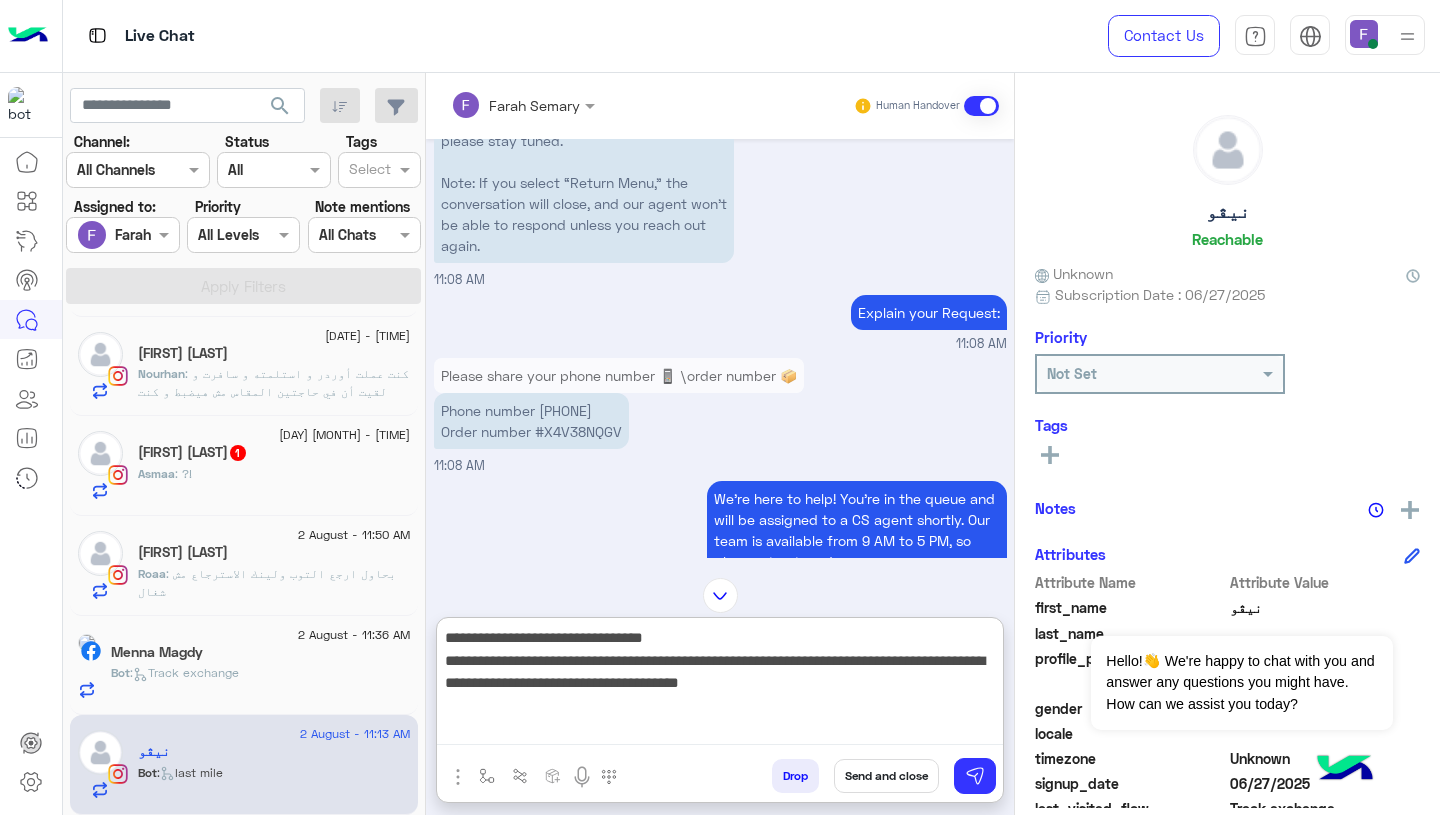 click on "**********" at bounding box center (720, 685) 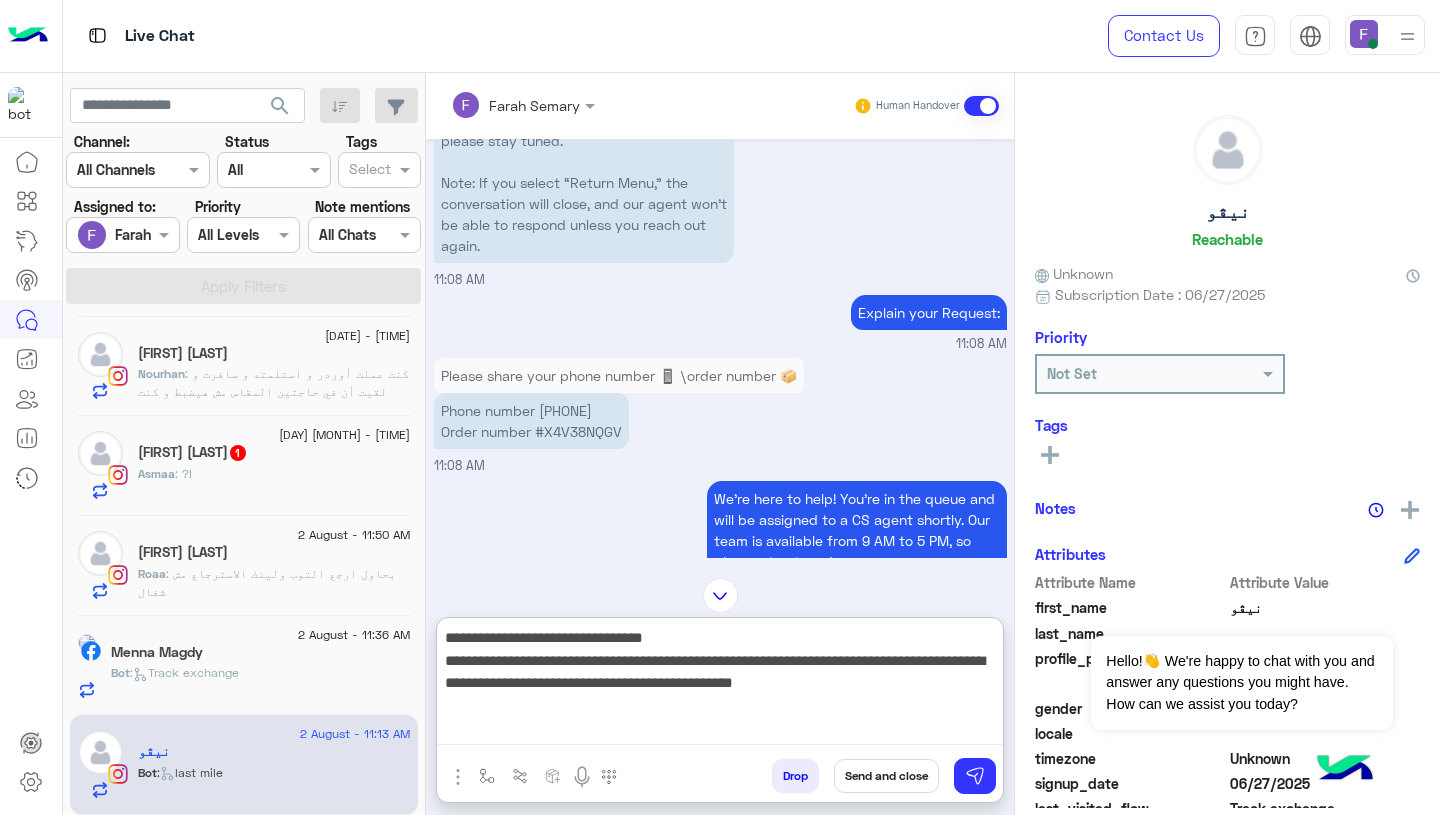 type on "**********" 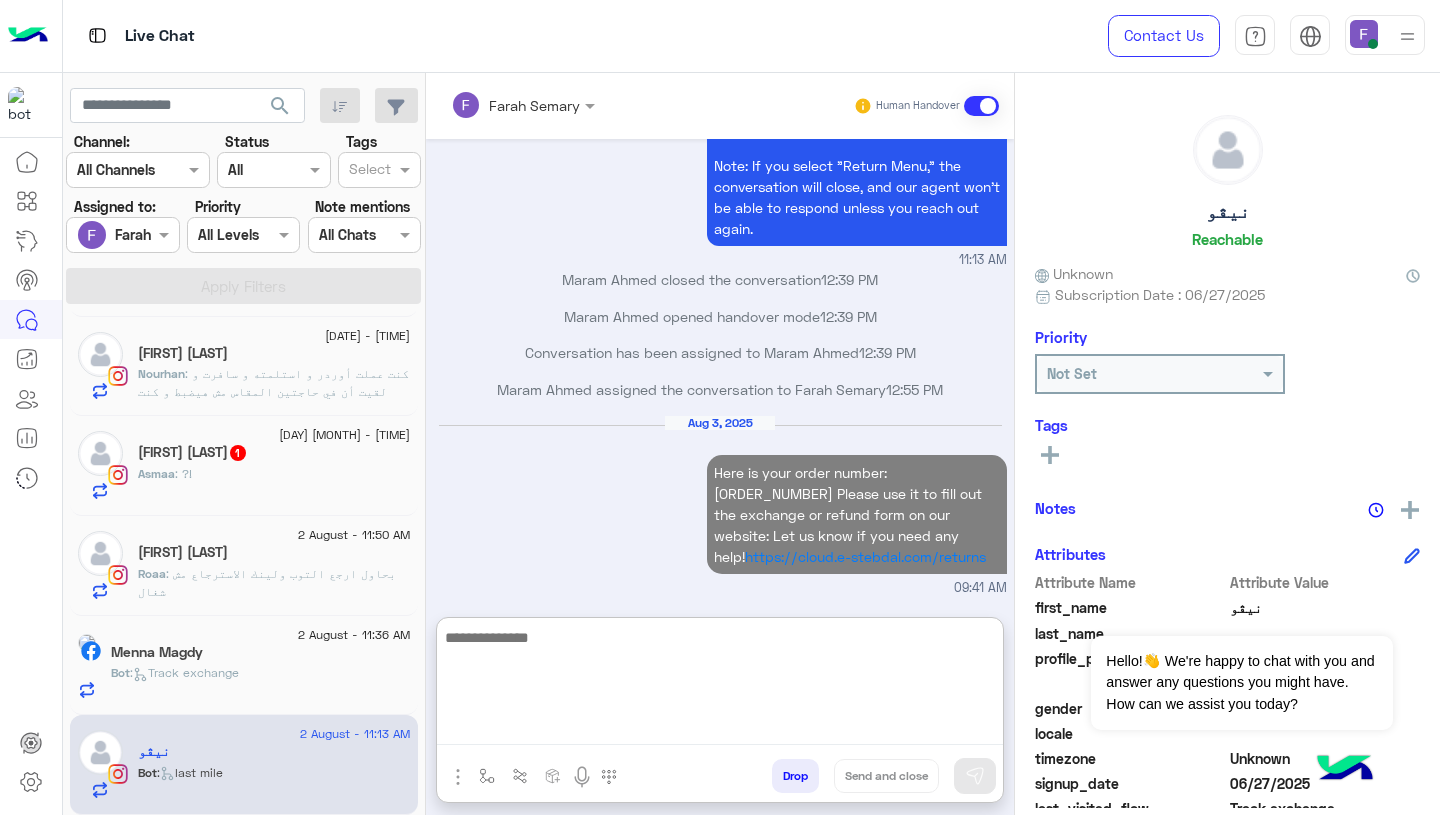 scroll, scrollTop: 1865, scrollLeft: 0, axis: vertical 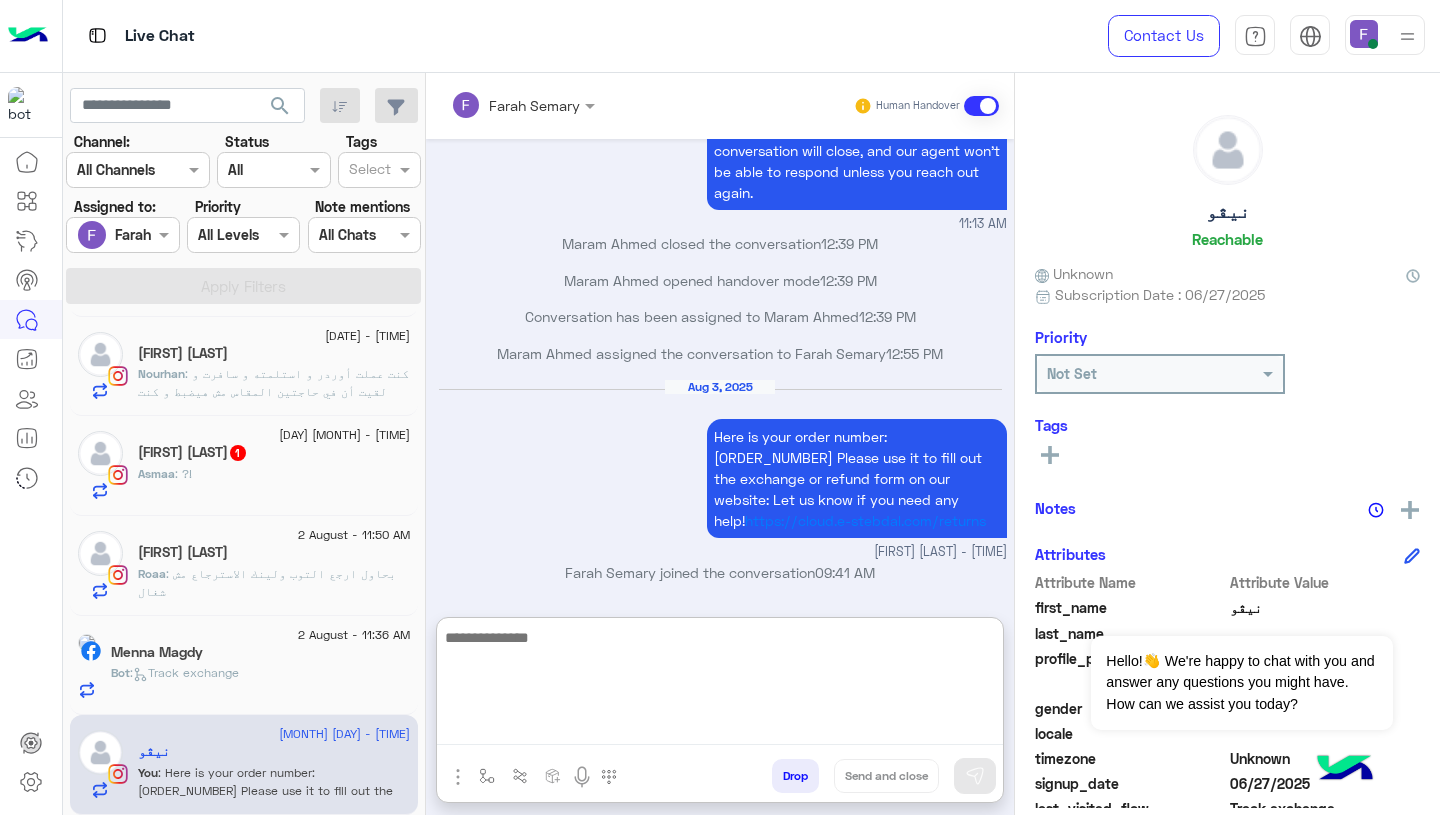 click on "[DATE]  Here is your order number: [ORDER NUMBER]
Please use it to fill out the exchange or refund form on our website: Let us know if you need any help!   https://cloud.e-stebdal.com/returns  [FIRST] [LAST] -  [TIME]" at bounding box center [720, 470] 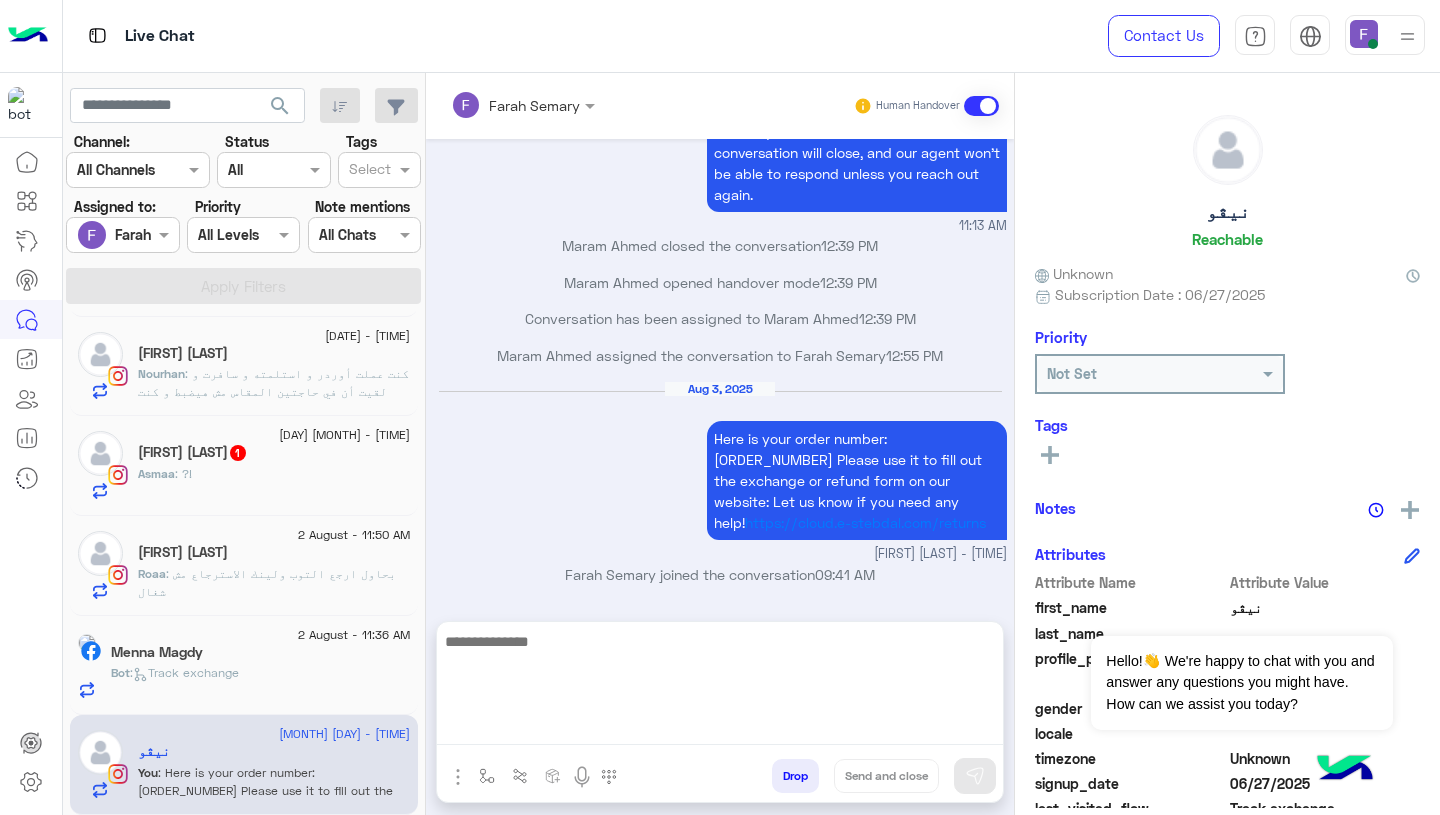 scroll, scrollTop: 1775, scrollLeft: 0, axis: vertical 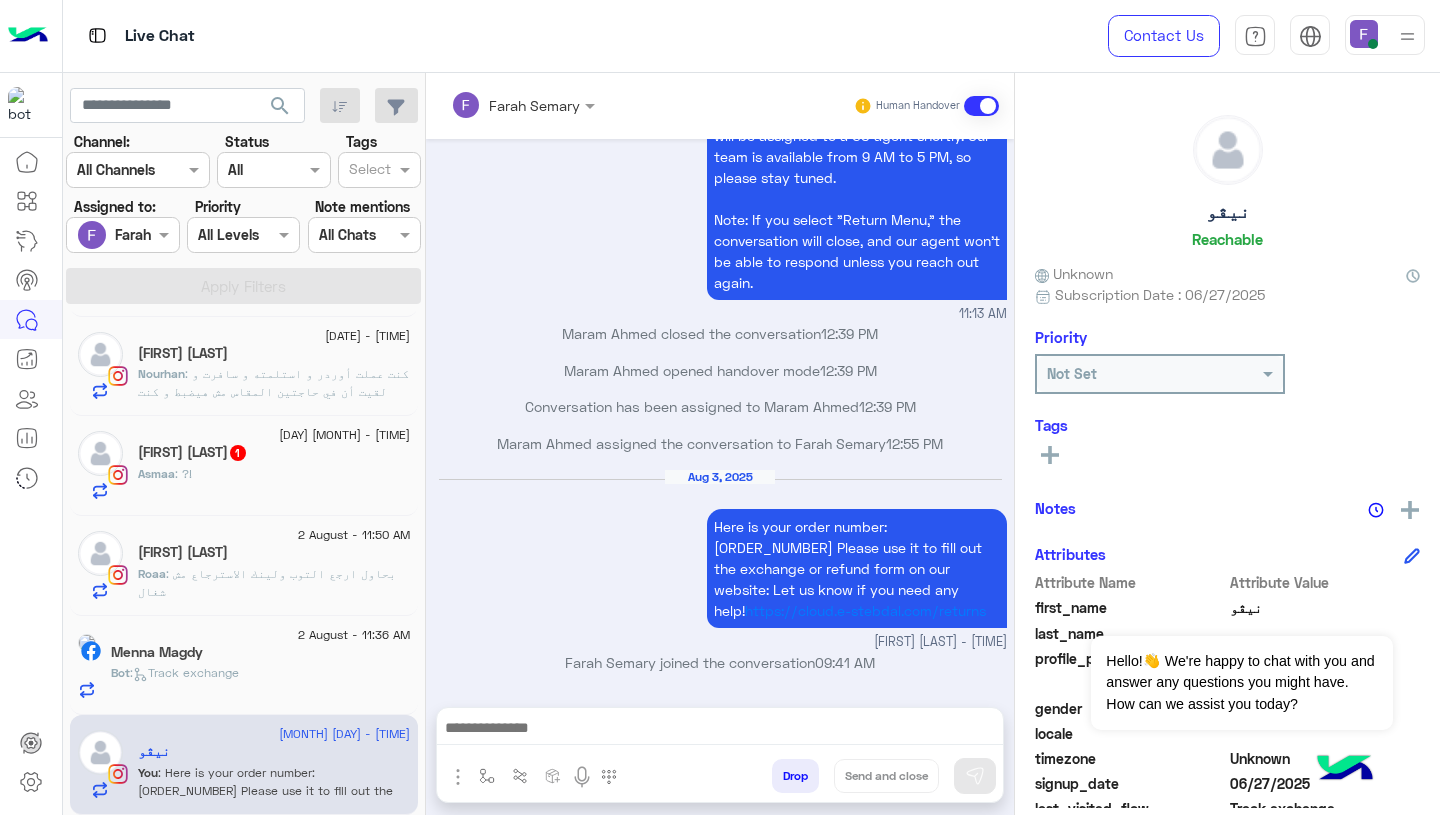 click on "2 August - 11:36 AM" 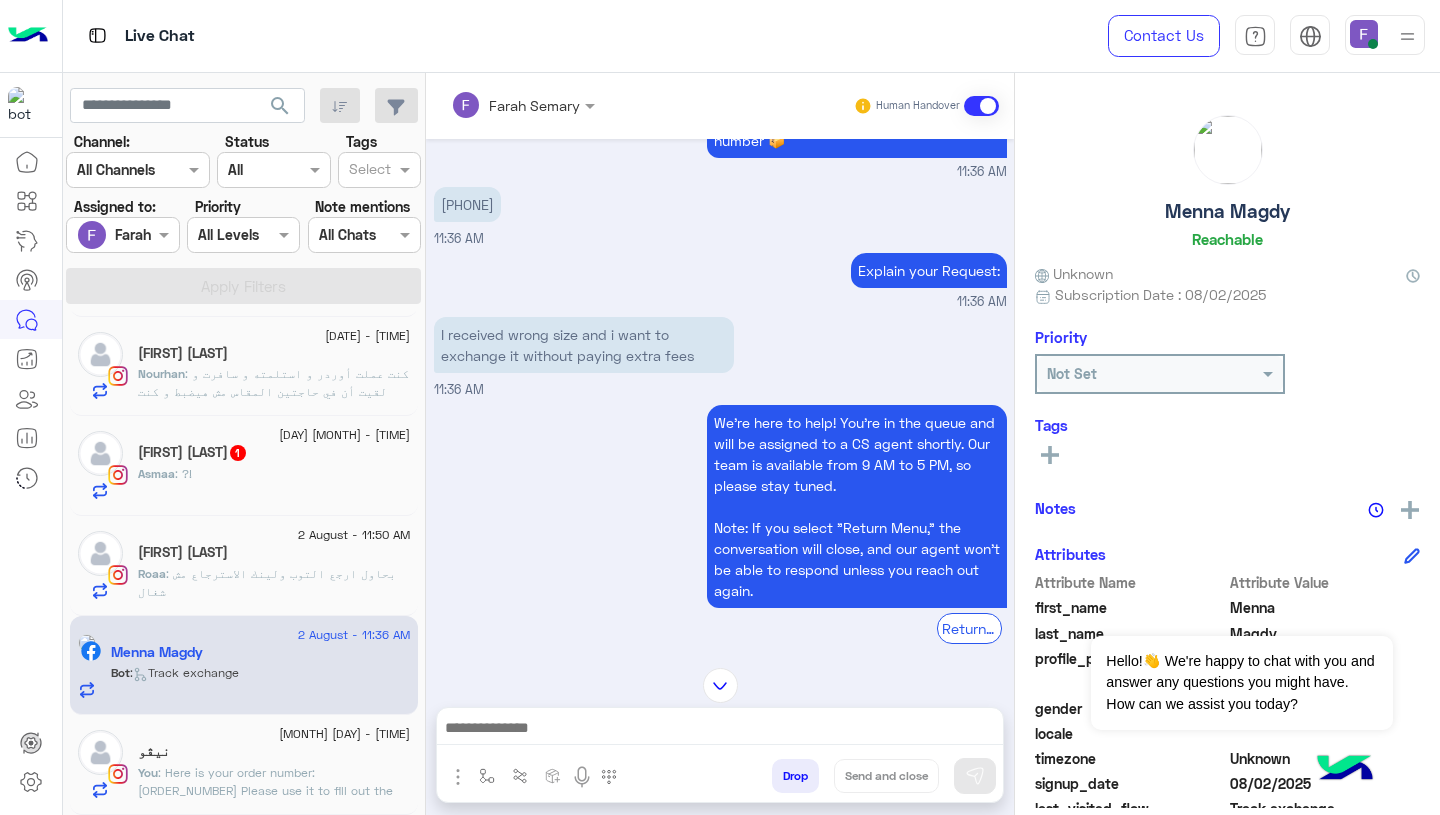 scroll, scrollTop: 999, scrollLeft: 0, axis: vertical 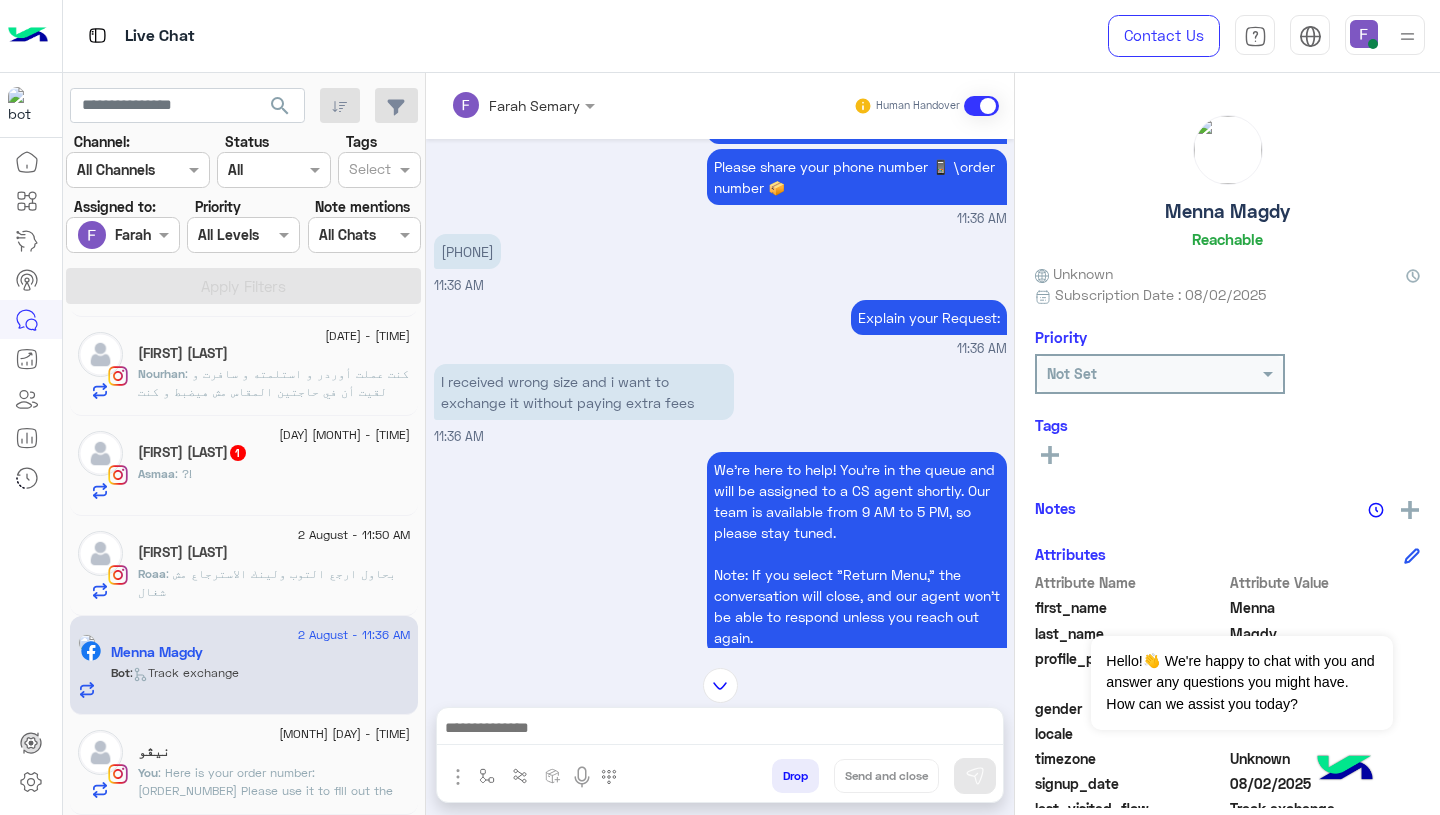 click on "I received wrong size and i want to exchange it without paying extra fees" at bounding box center [584, 392] 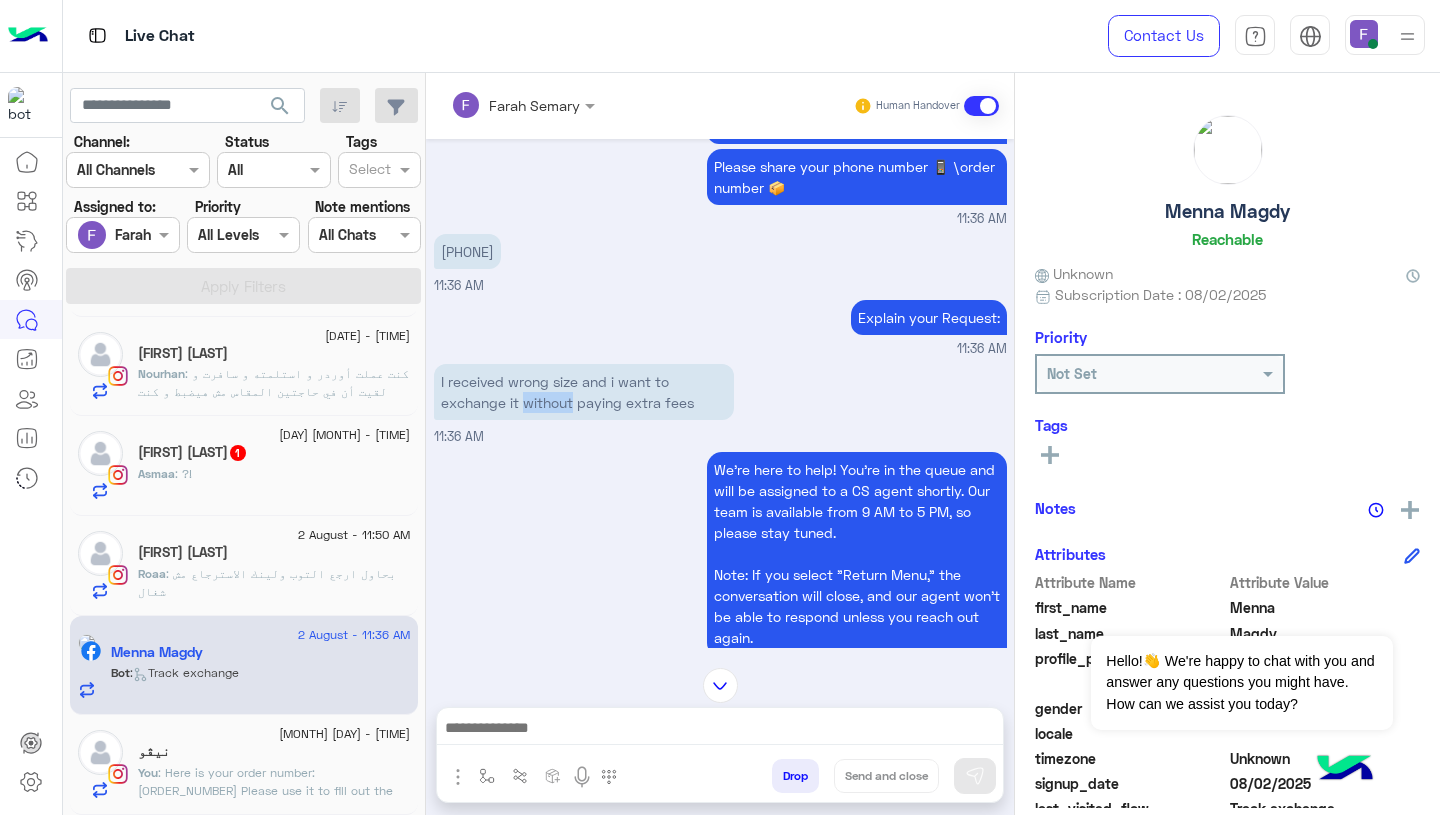 click on "I received wrong size and i want to exchange it without paying extra fees" at bounding box center [584, 392] 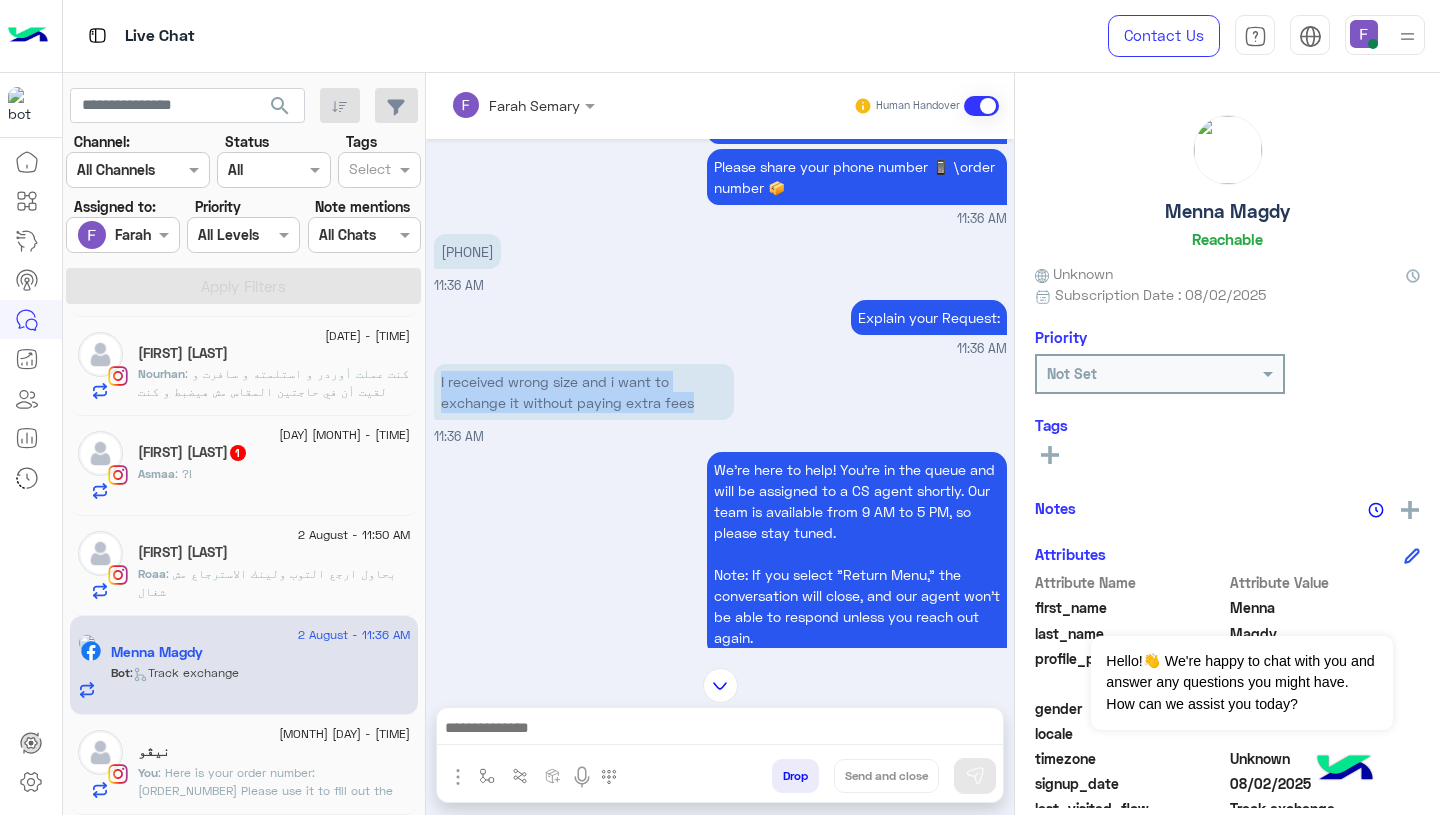 copy on "I received wrong size and i want to exchange it without paying extra fees" 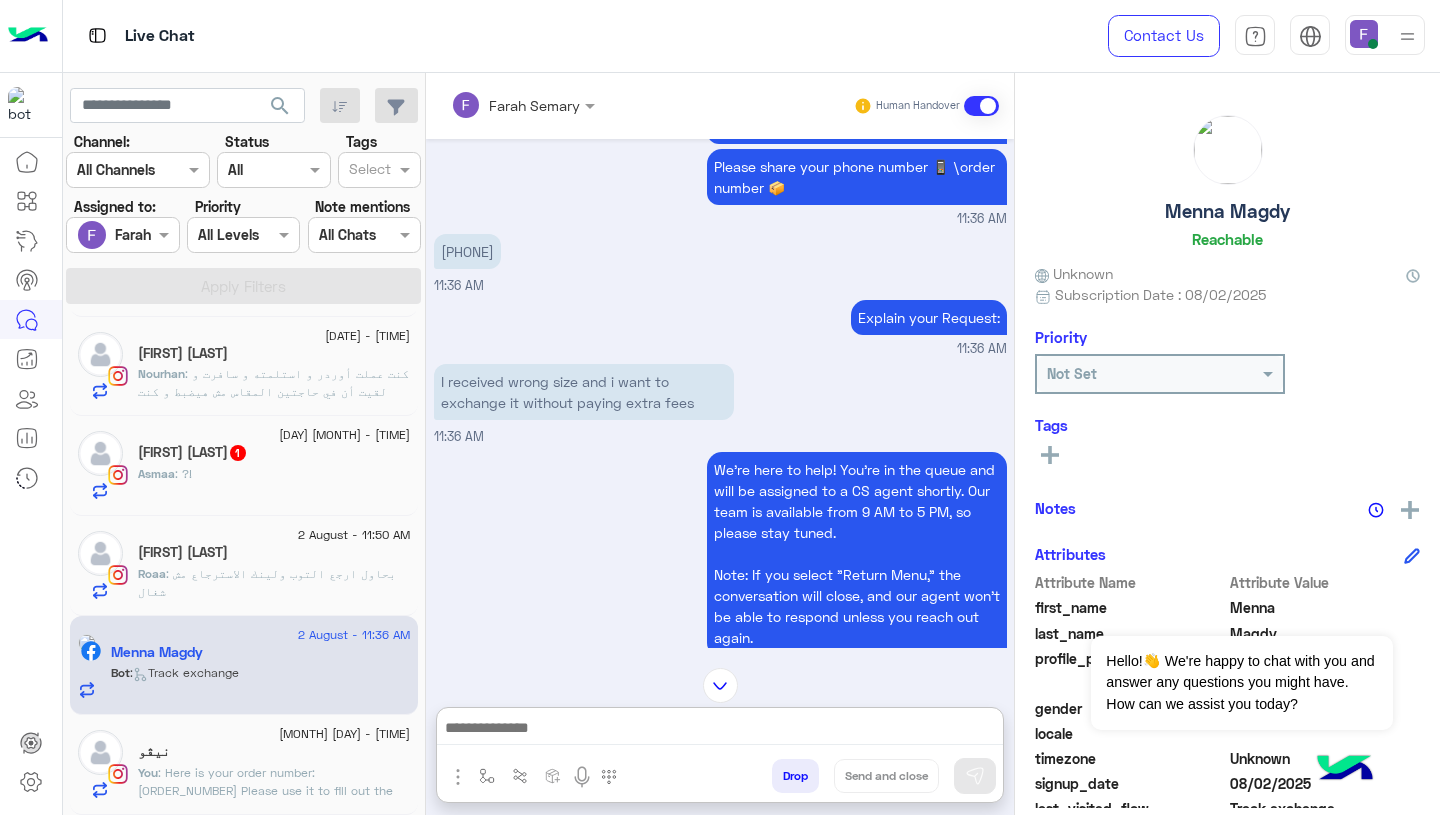 click at bounding box center (720, 730) 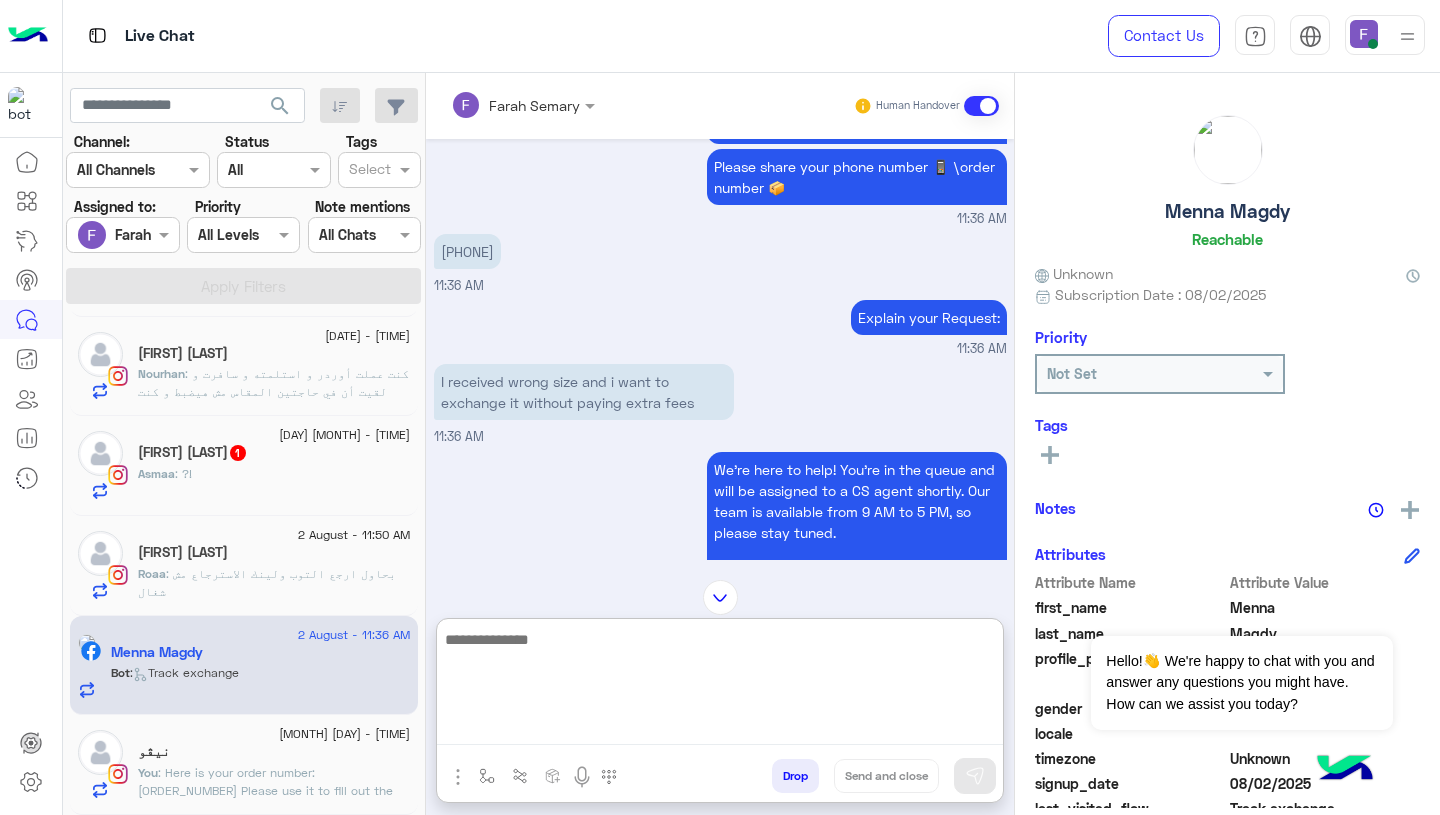 paste on "**********" 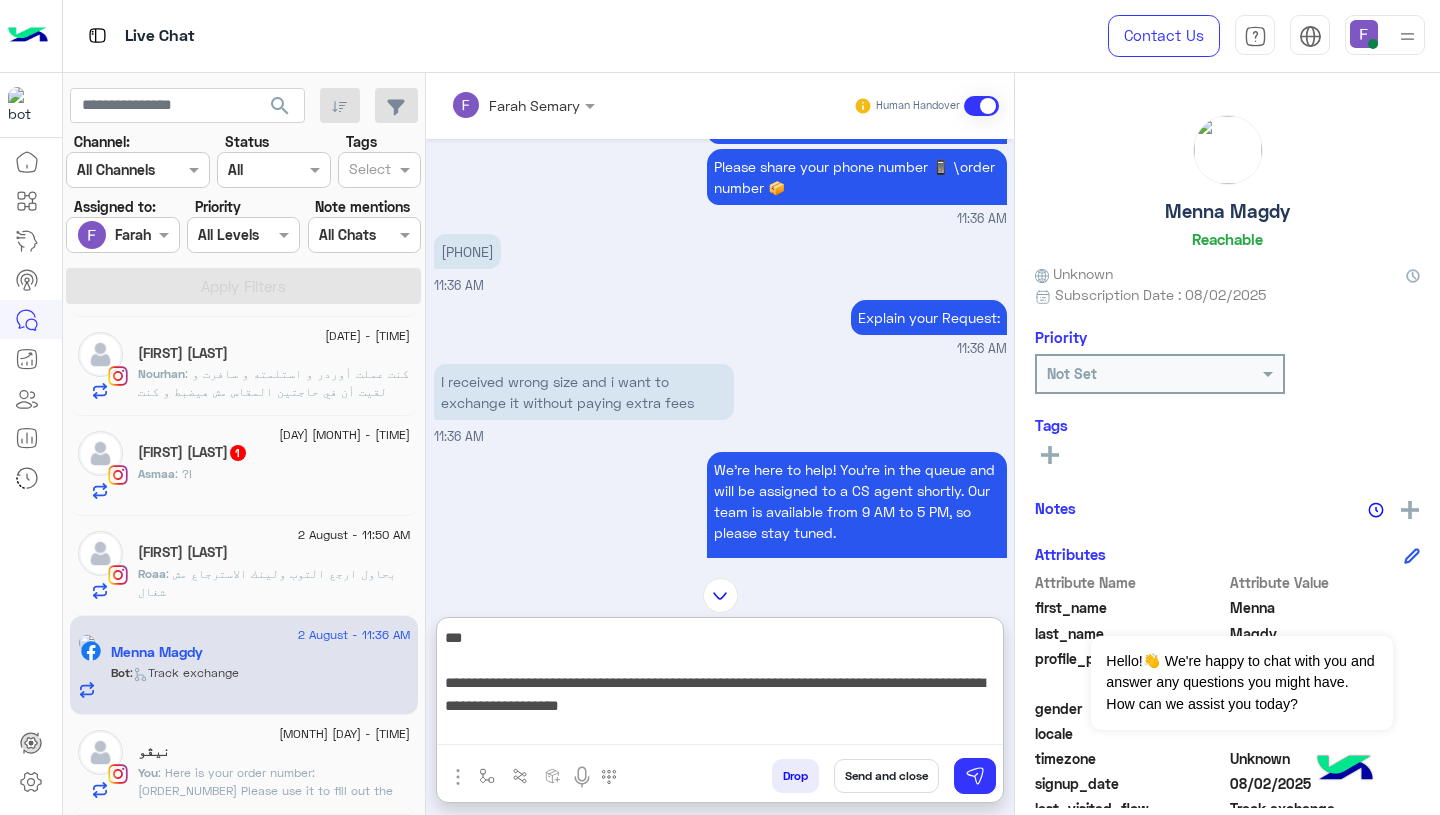 scroll, scrollTop: 353, scrollLeft: 0, axis: vertical 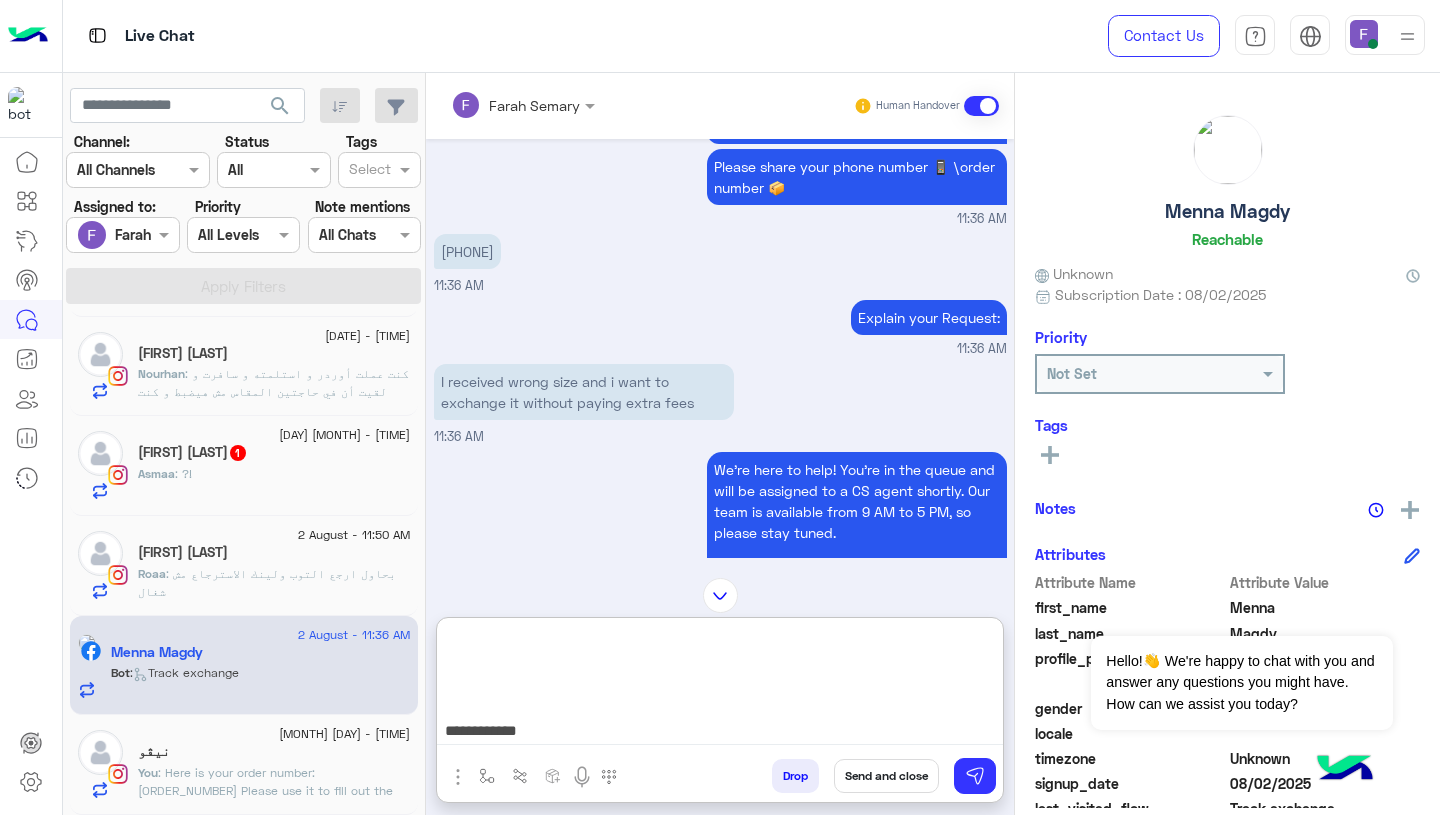 click on "**********" at bounding box center (720, 685) 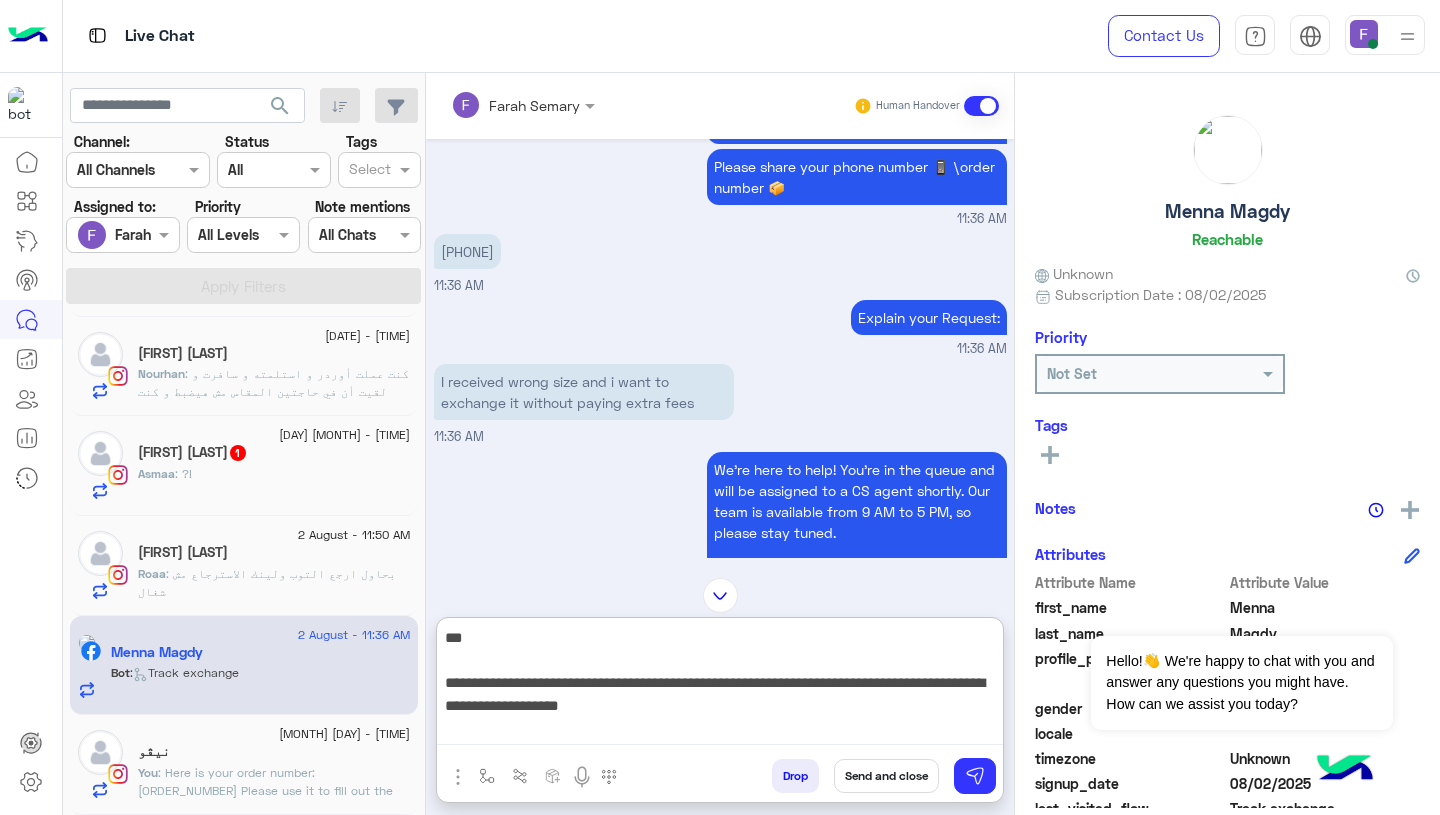 scroll, scrollTop: 10, scrollLeft: 0, axis: vertical 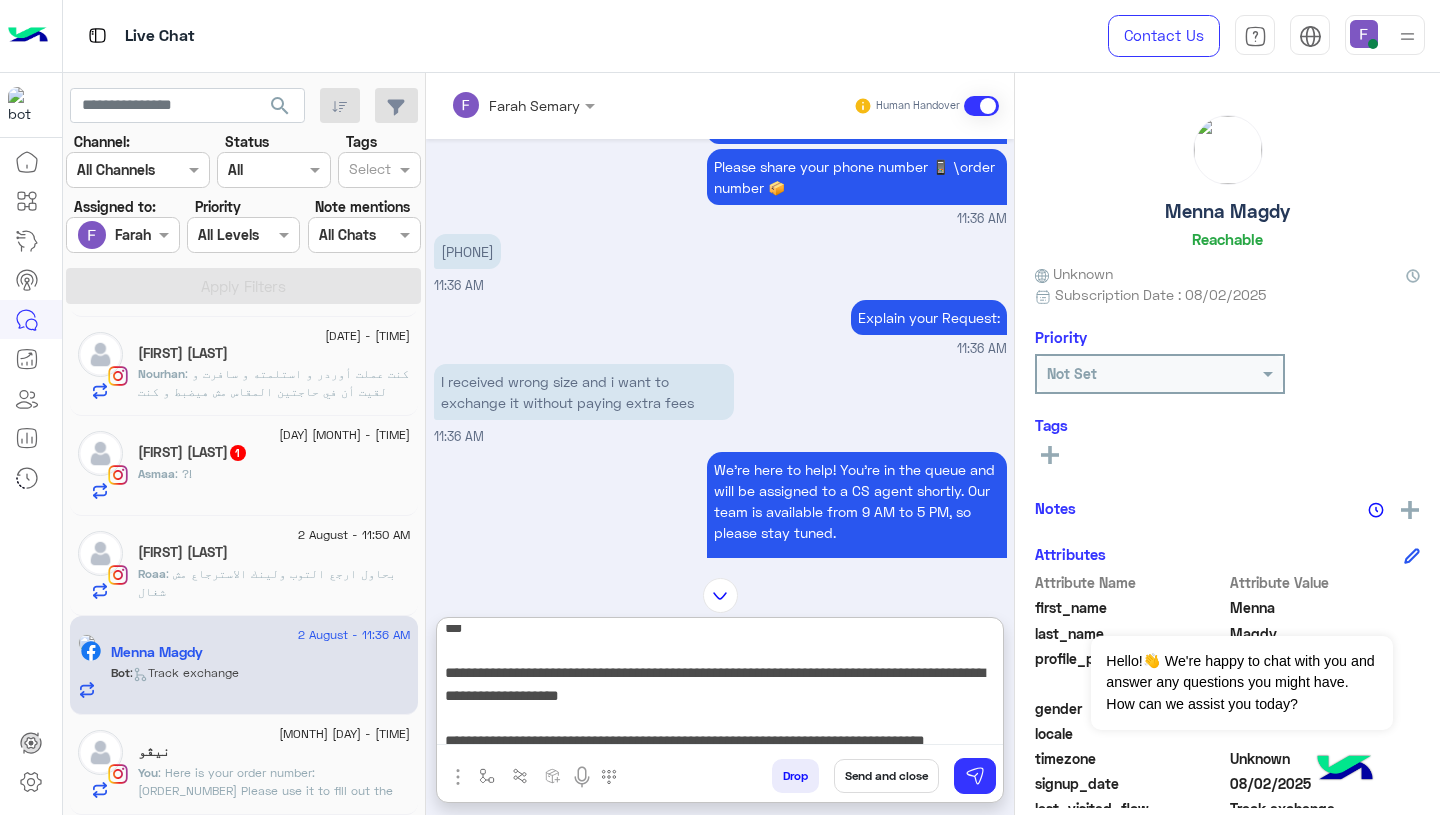 click on "**********" at bounding box center (720, 685) 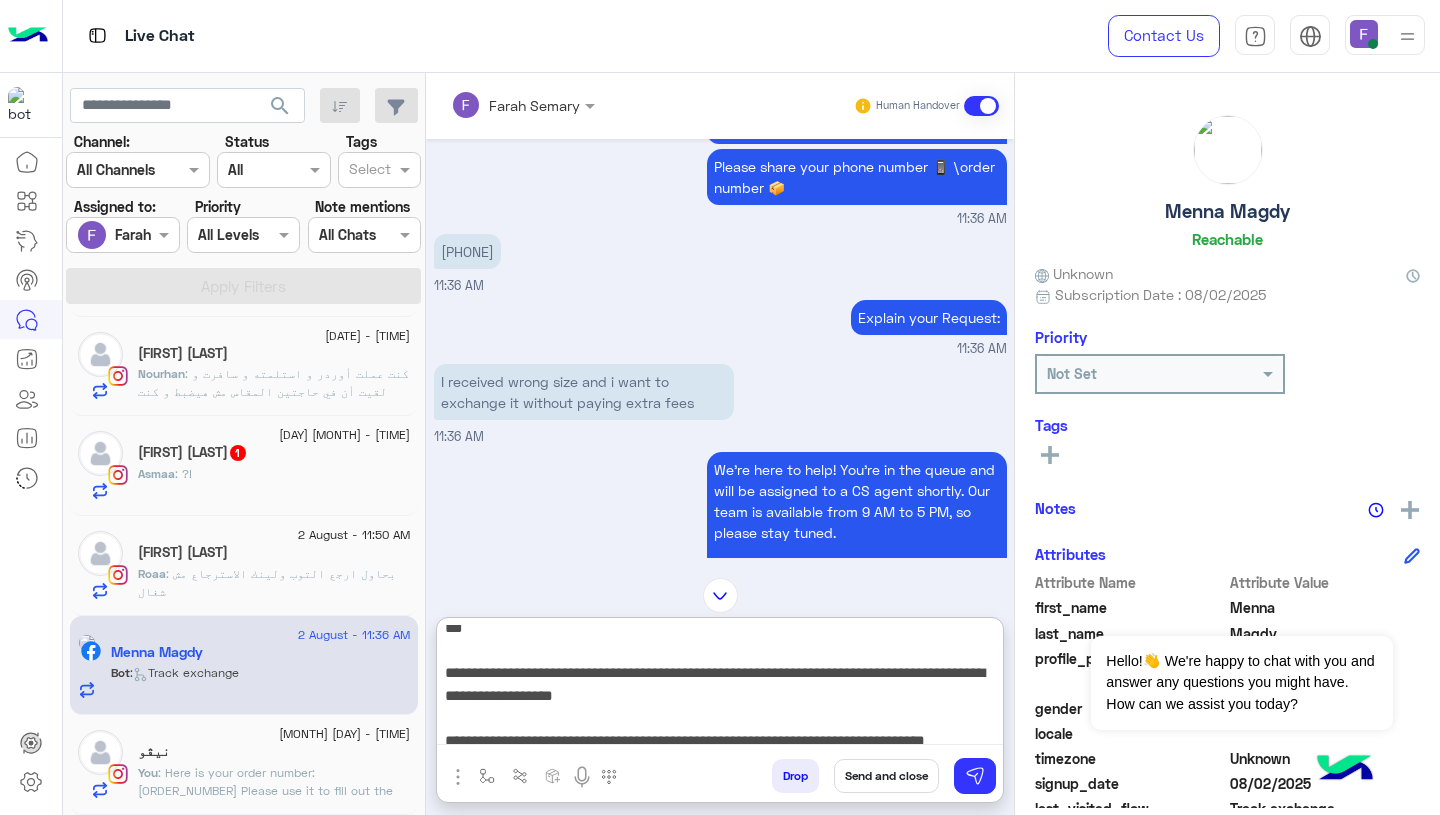 type on "**********" 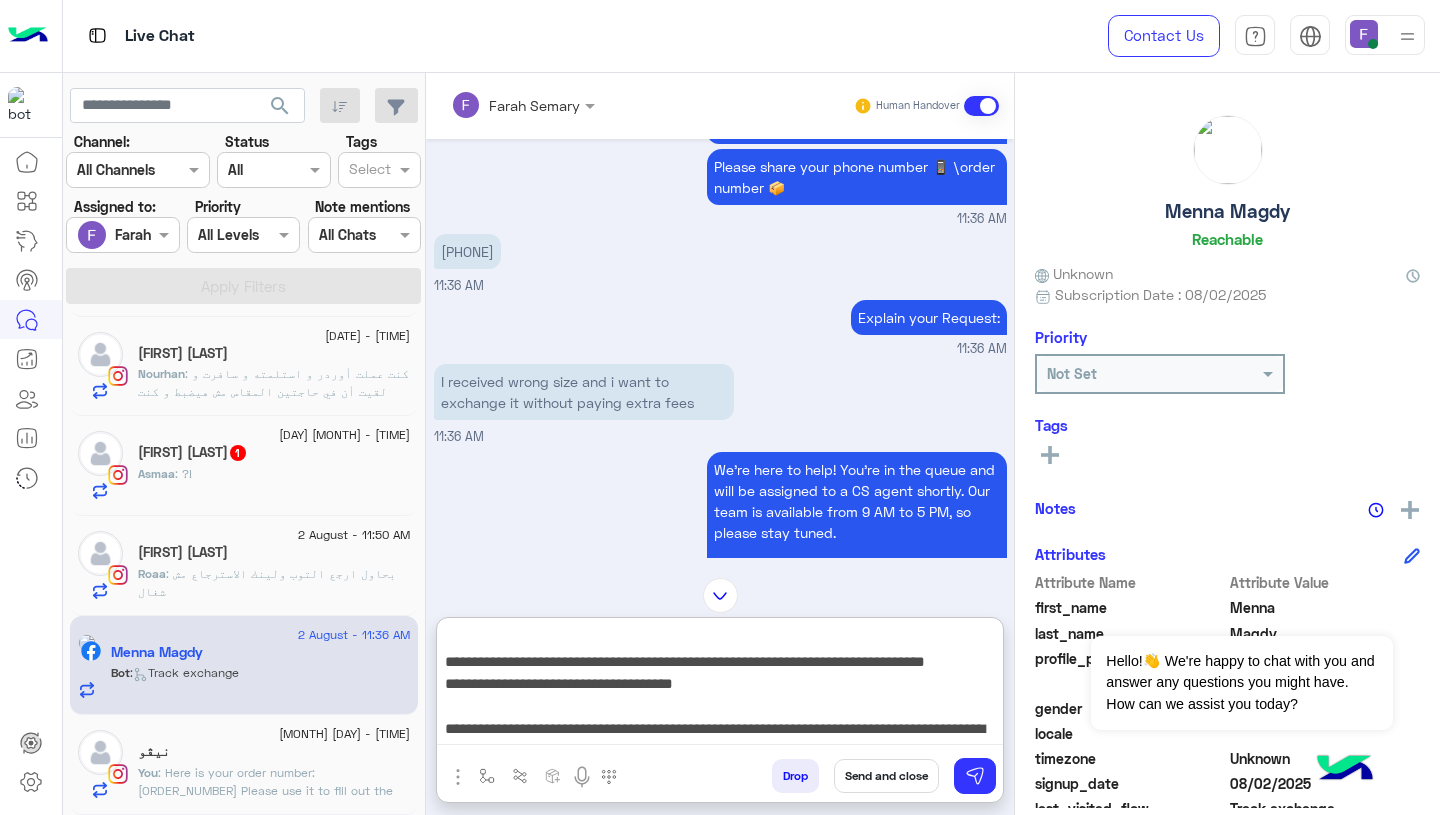 scroll, scrollTop: 96, scrollLeft: 0, axis: vertical 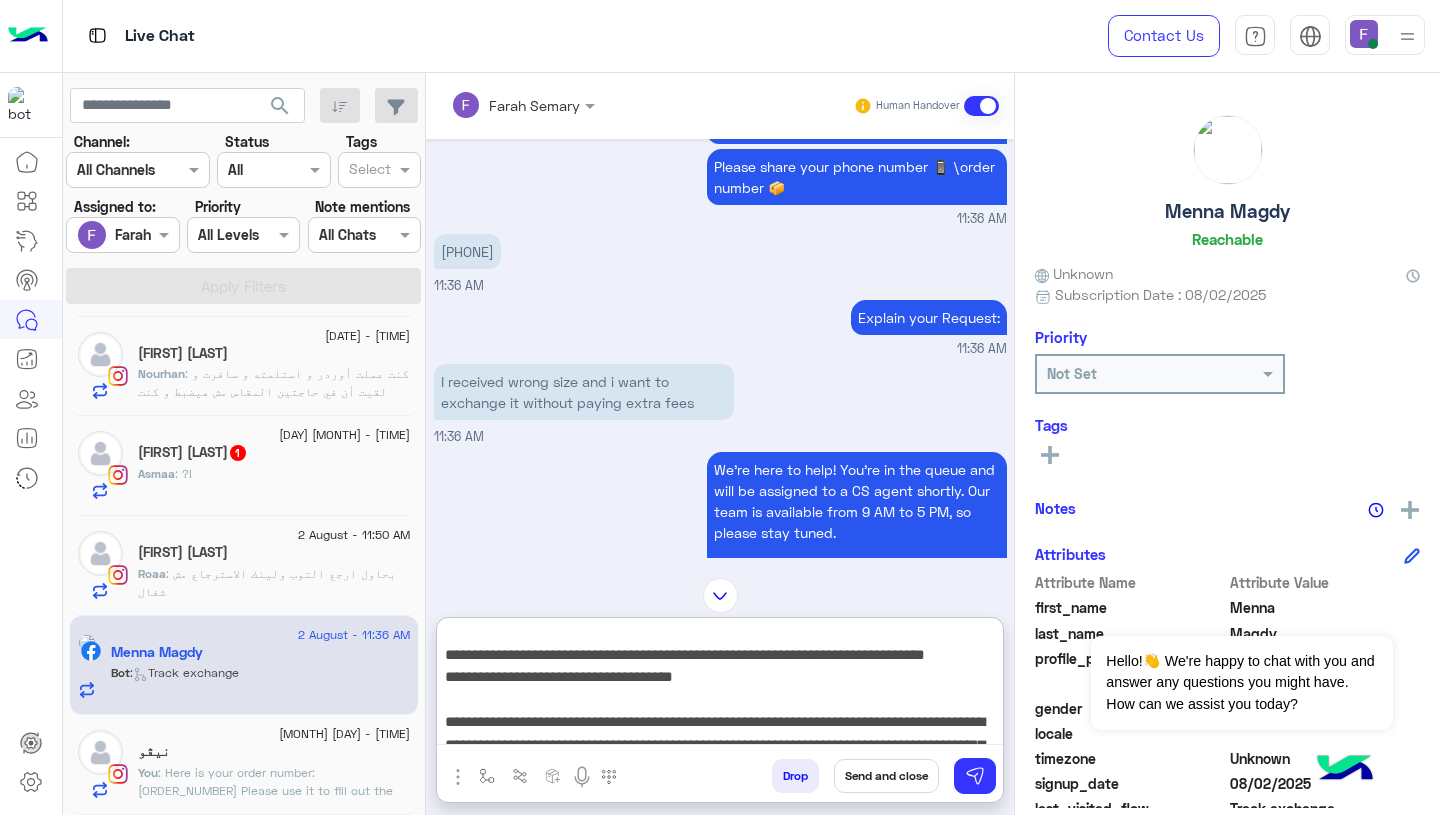 click on "**********" at bounding box center (720, 685) 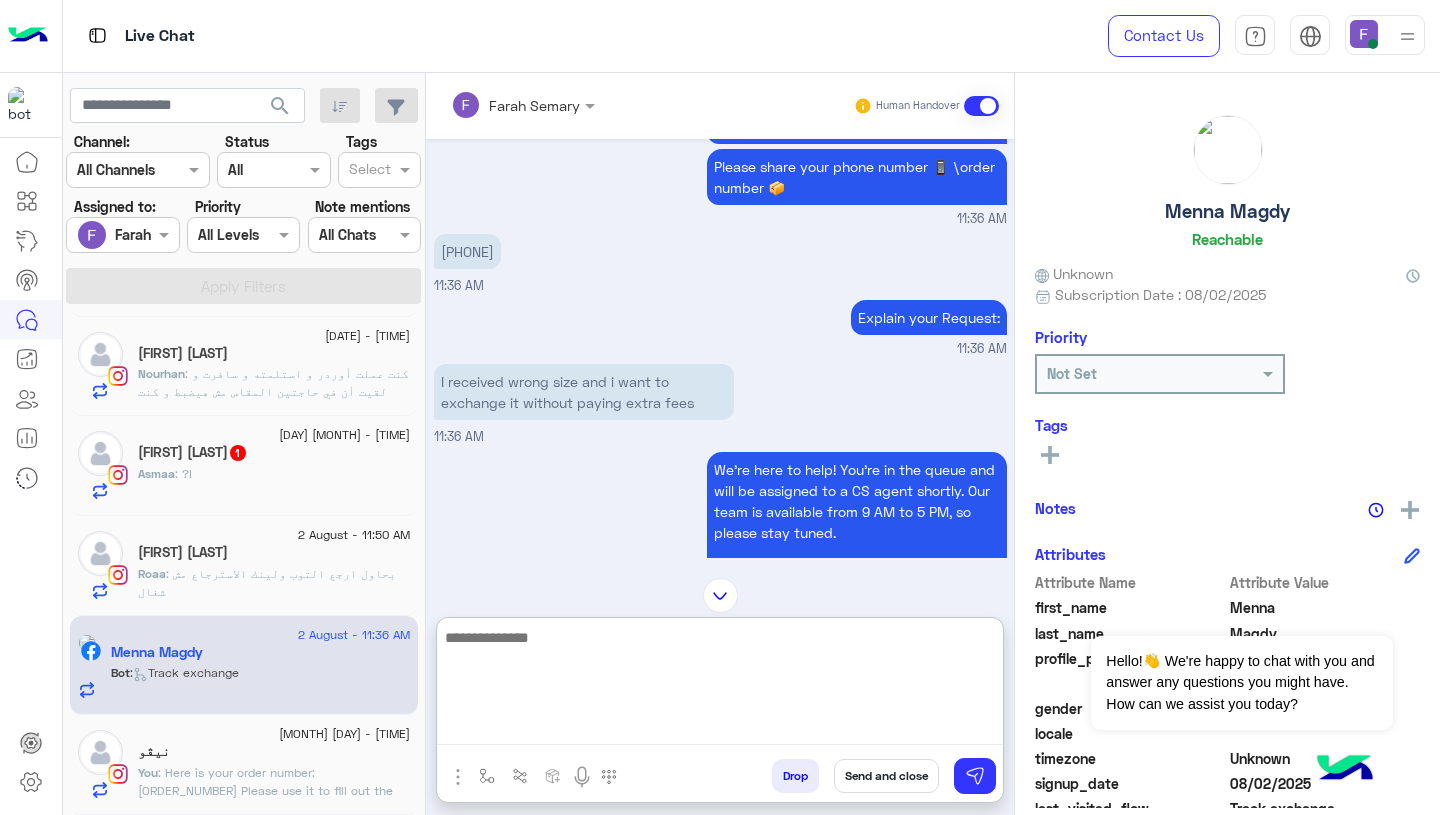 scroll, scrollTop: 0, scrollLeft: 0, axis: both 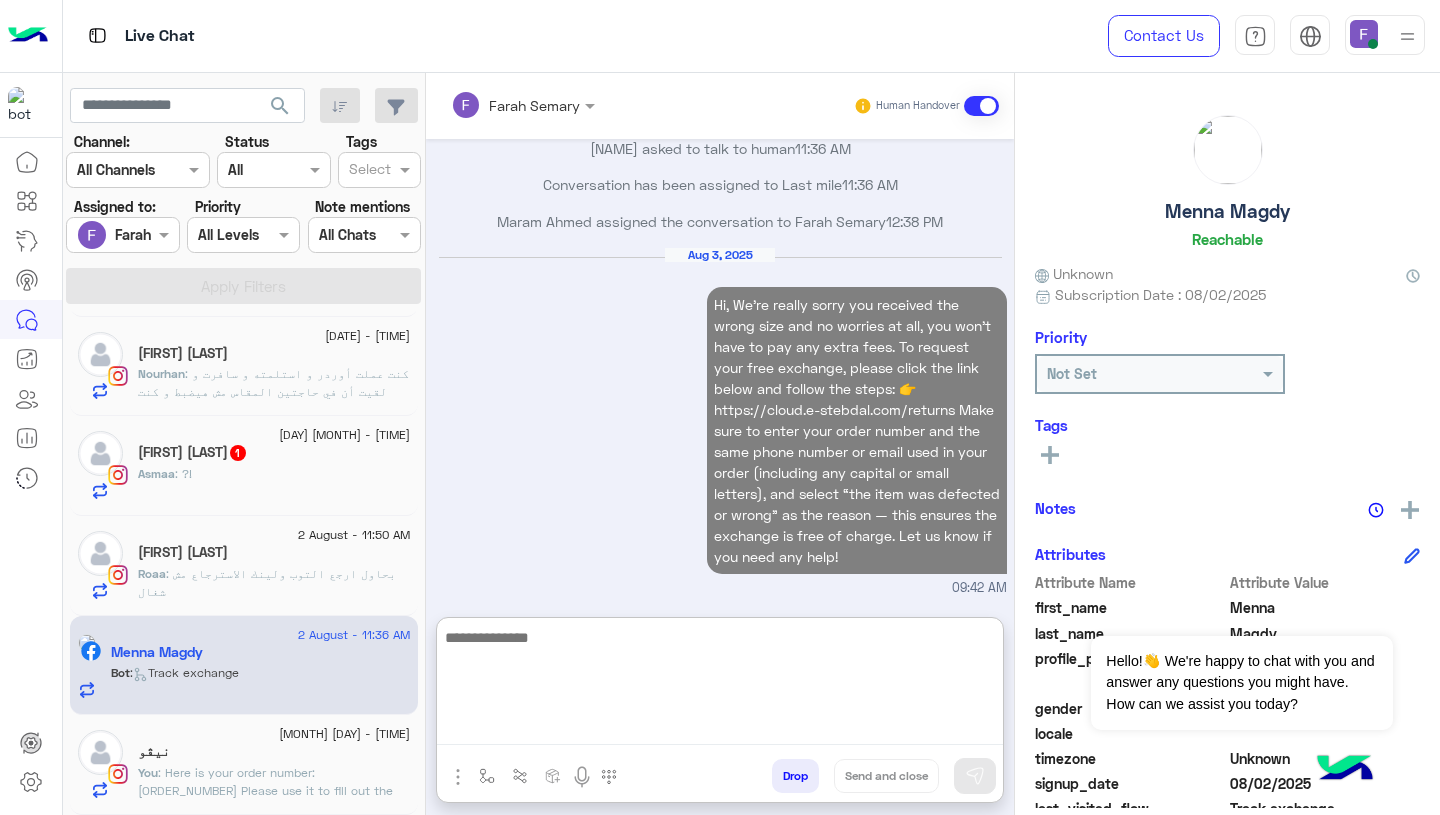 click on "Aug 3, 2025  Hi,
We're really sorry you received the wrong size and no worries at all, you won’t have to pay any extra fees.
To request your free exchange, please click the link below and follow the steps:
👉 https://cloud.e-stebdal.com/returns
Make sure to enter your order number and the same phone number or email used in your order (including any capital or small letters), and select “the item was defected or wrong” as the reason — this ensures the exchange is free of charge.
Let us know if you need any help!      09:42 AM" at bounding box center [720, 422] 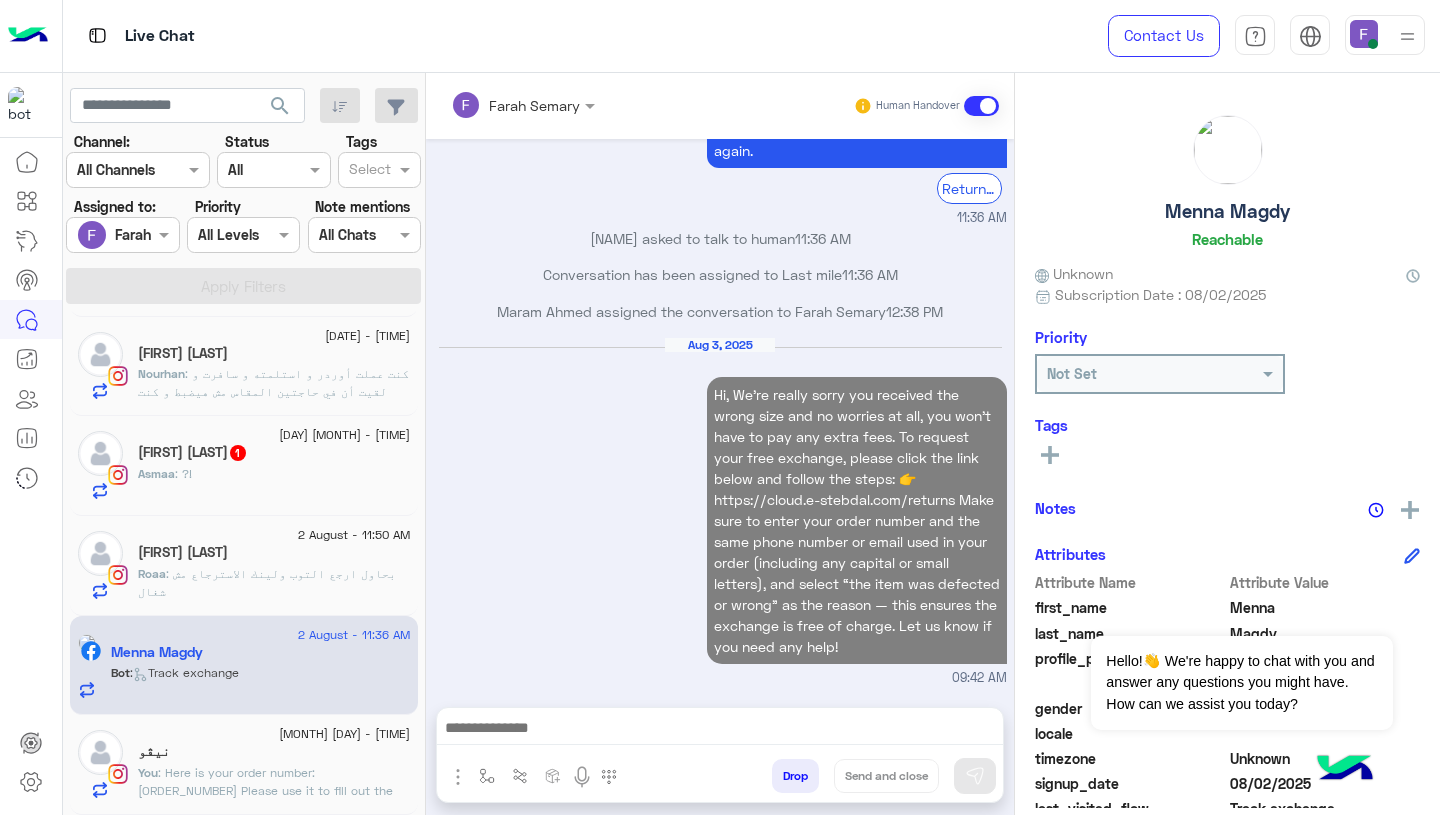 scroll, scrollTop: 1522, scrollLeft: 0, axis: vertical 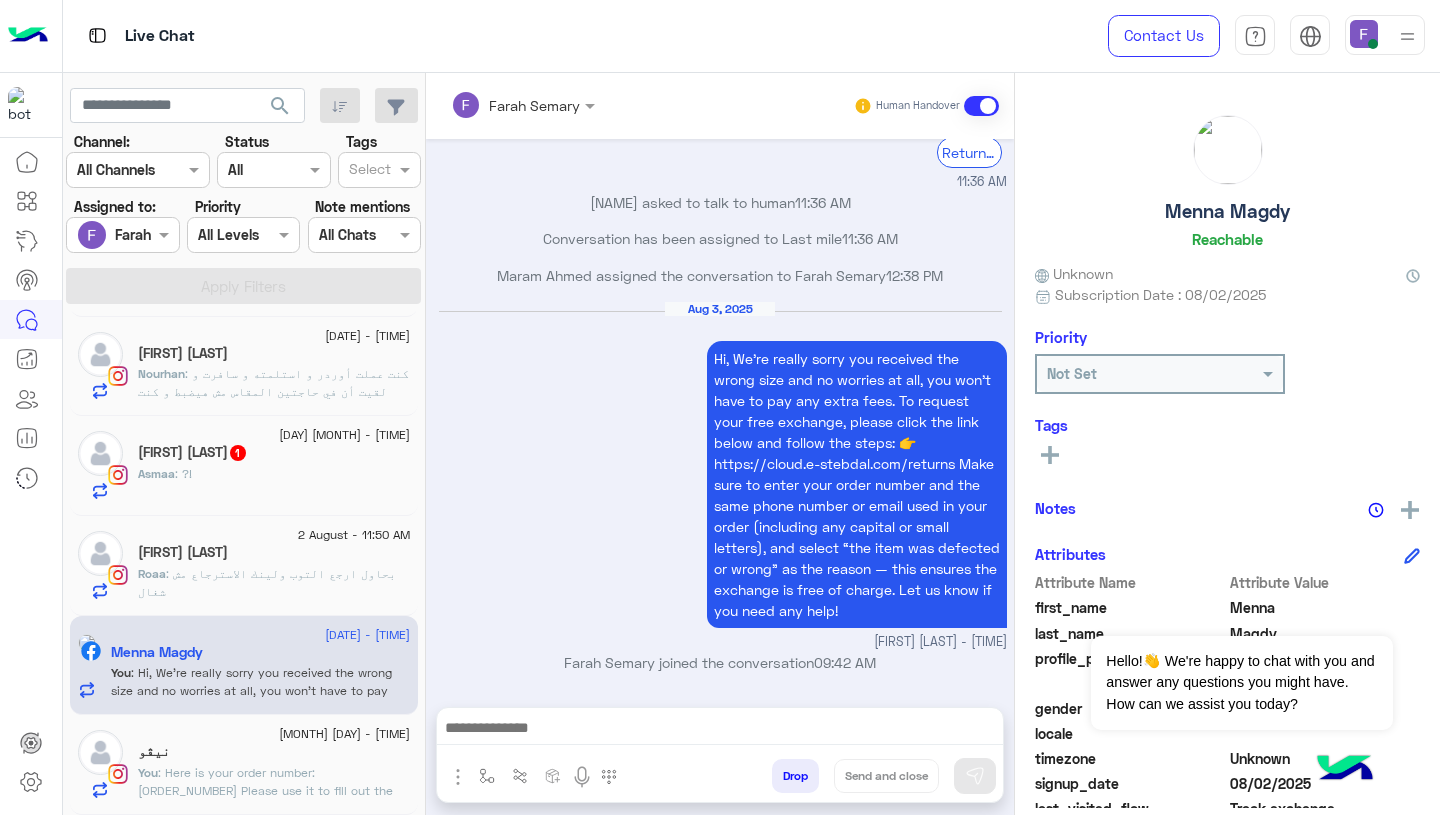click on ": بحاول ارجع التوب ولينك الاسترجاع مش شغال" 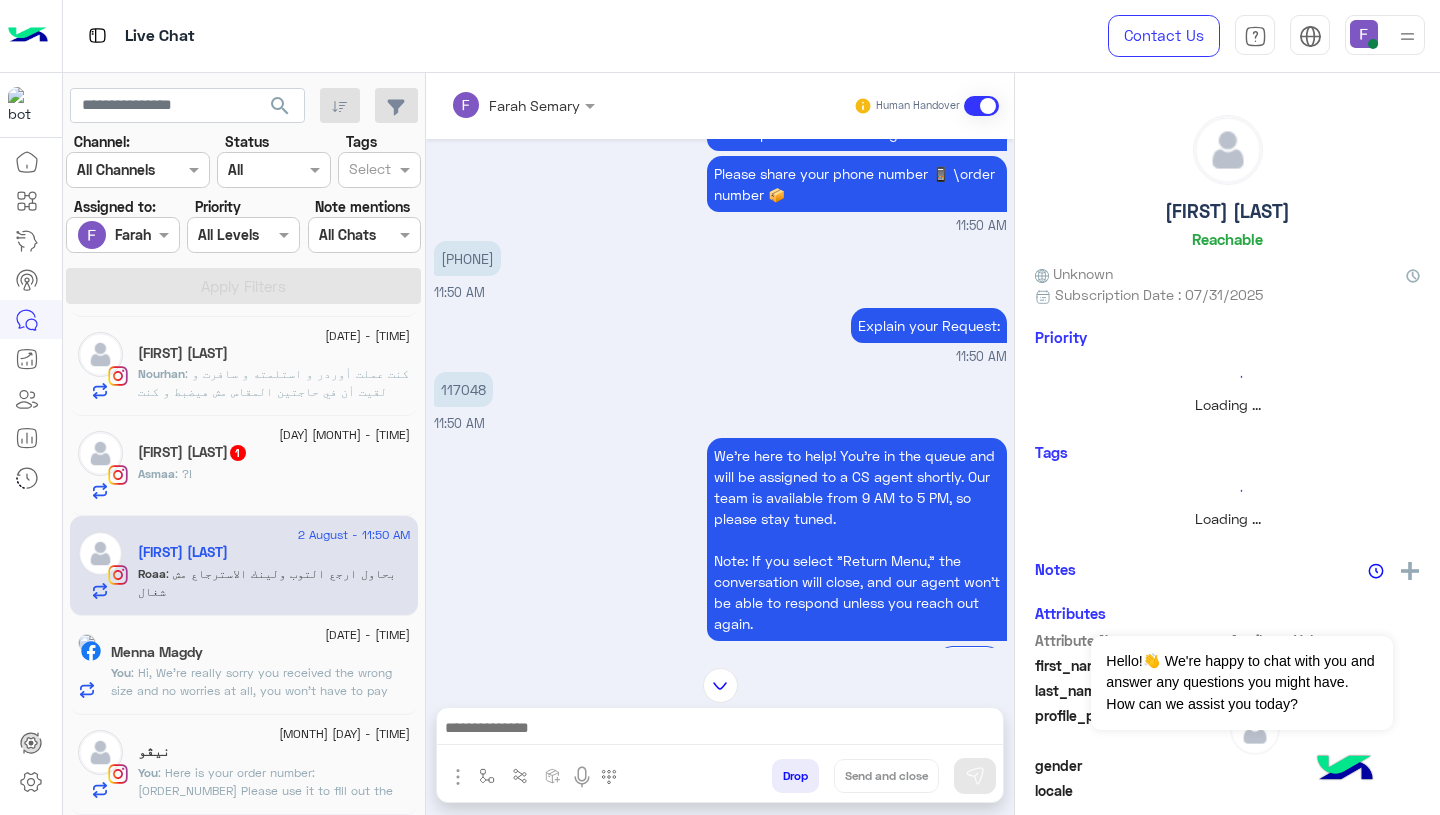 scroll, scrollTop: 1088, scrollLeft: 0, axis: vertical 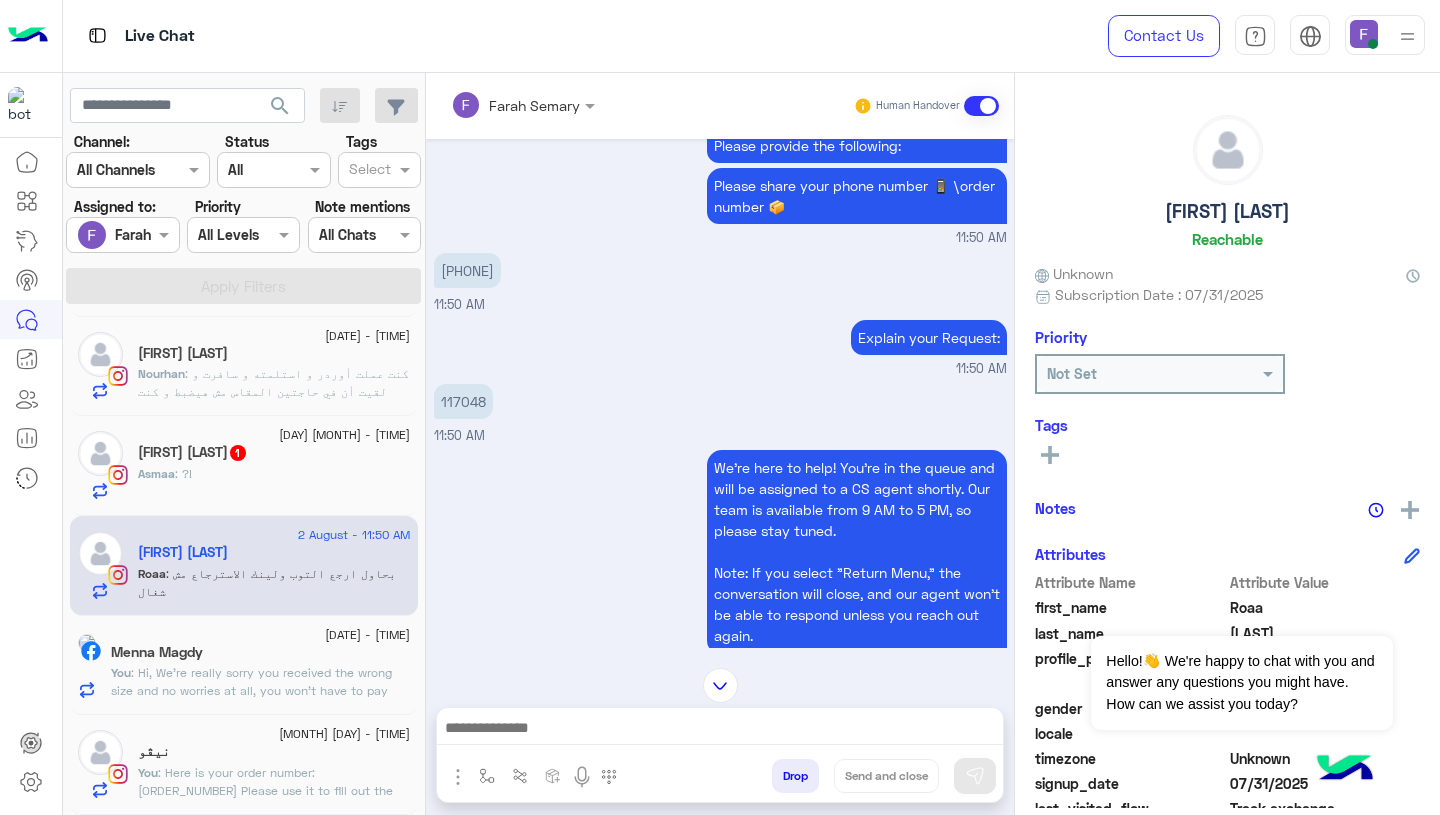 click on "117048" at bounding box center (463, 401) 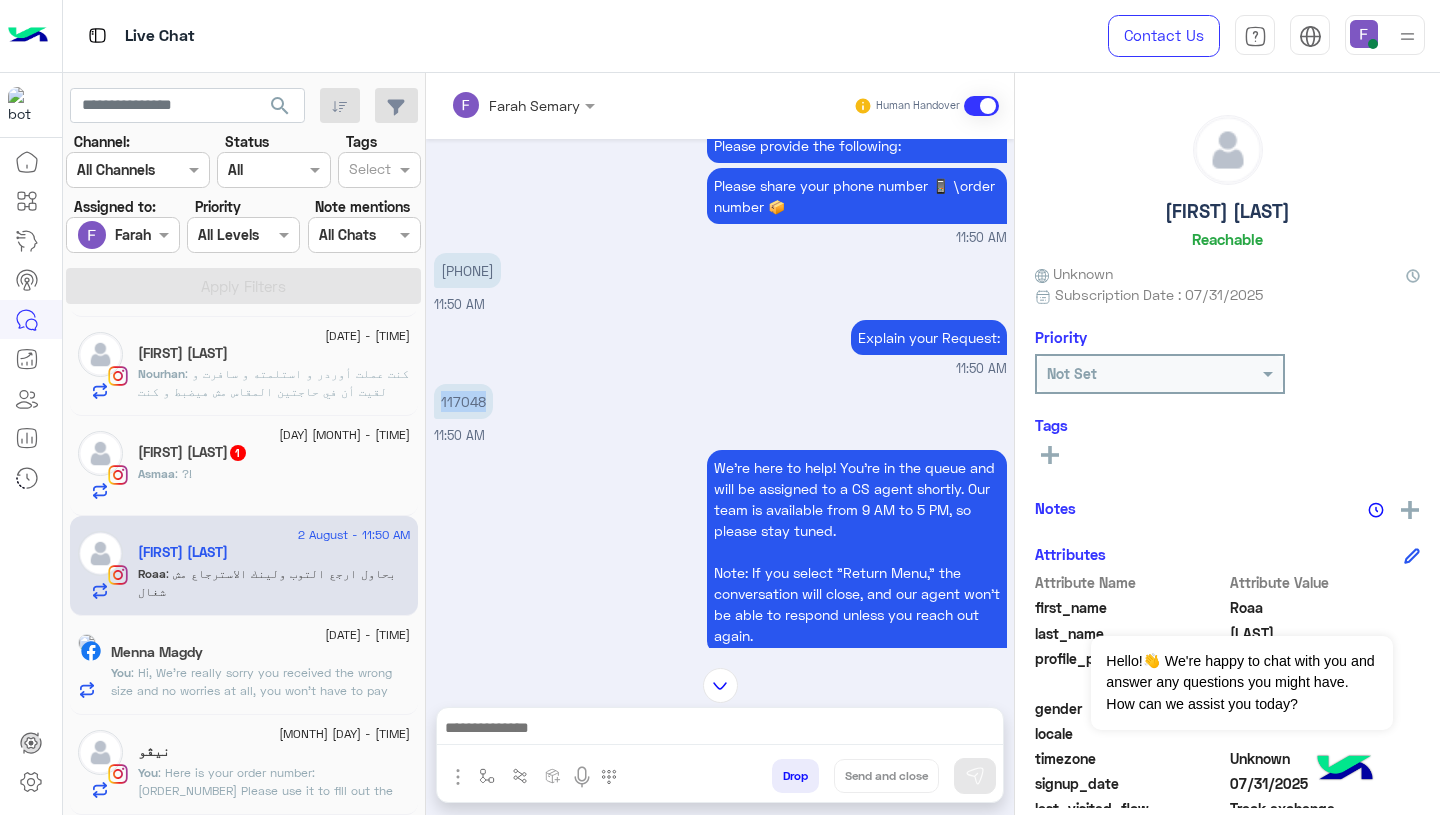 click on "117048" at bounding box center [463, 401] 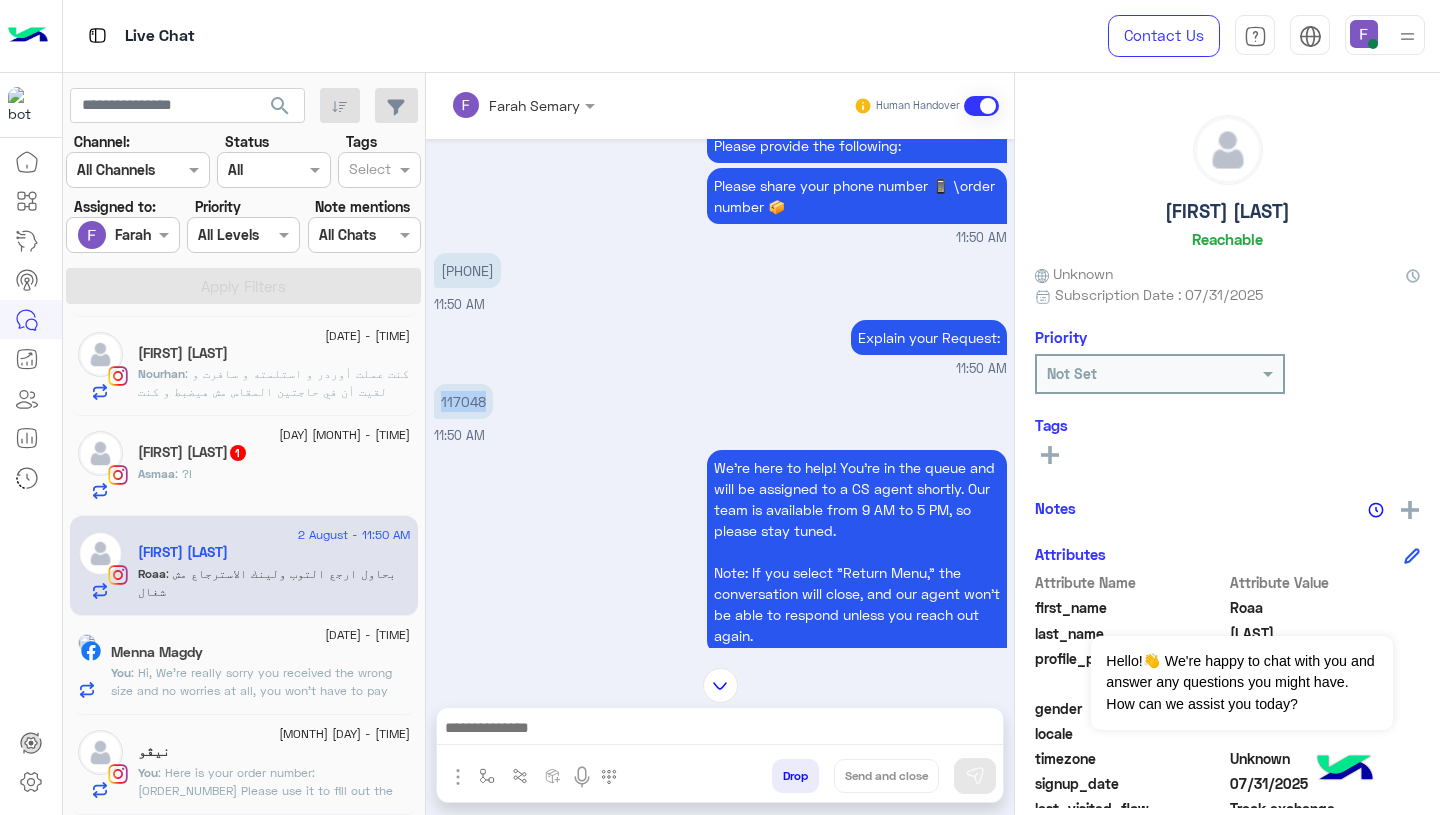 scroll, scrollTop: 801, scrollLeft: 0, axis: vertical 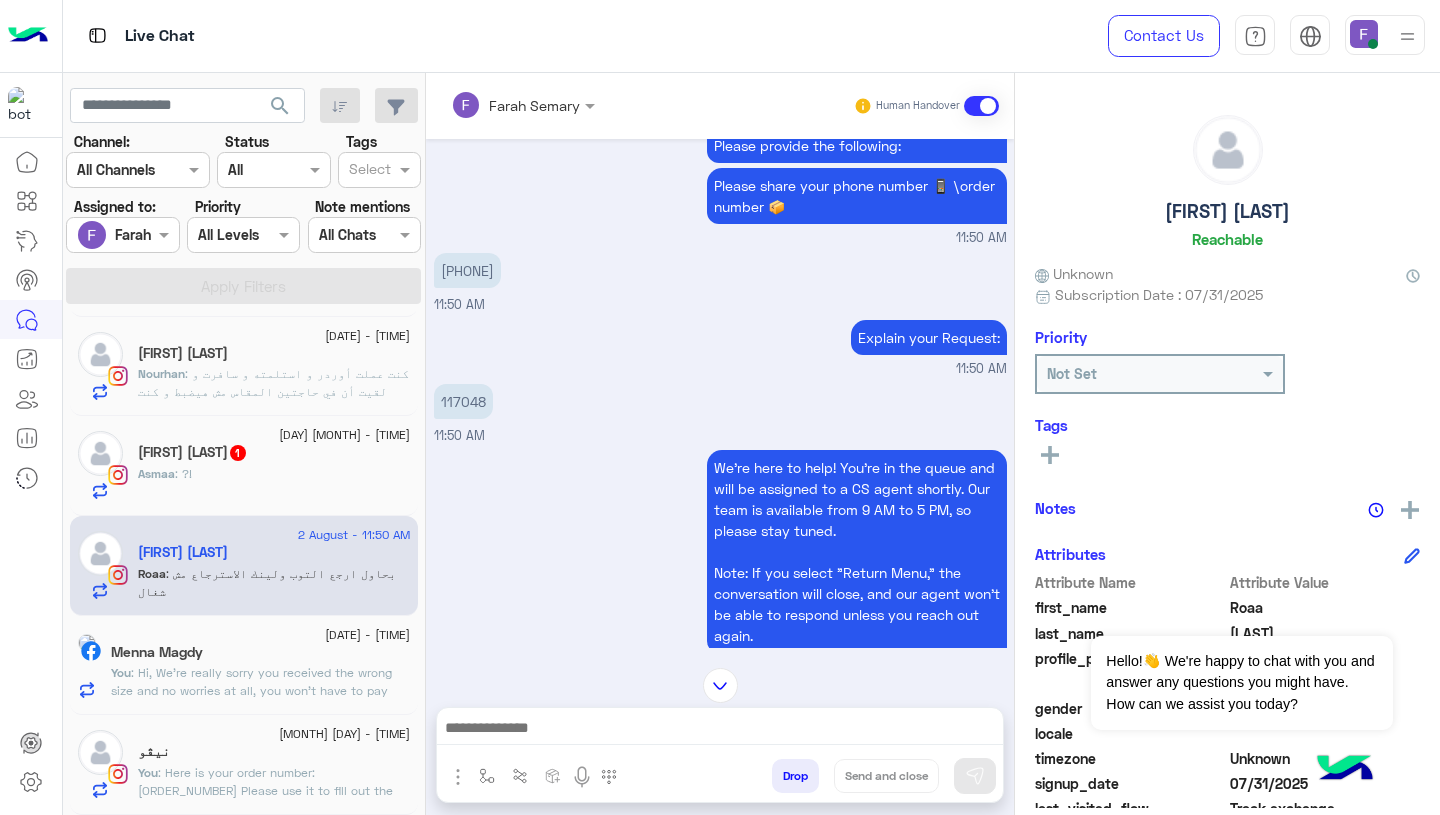 click at bounding box center (720, 730) 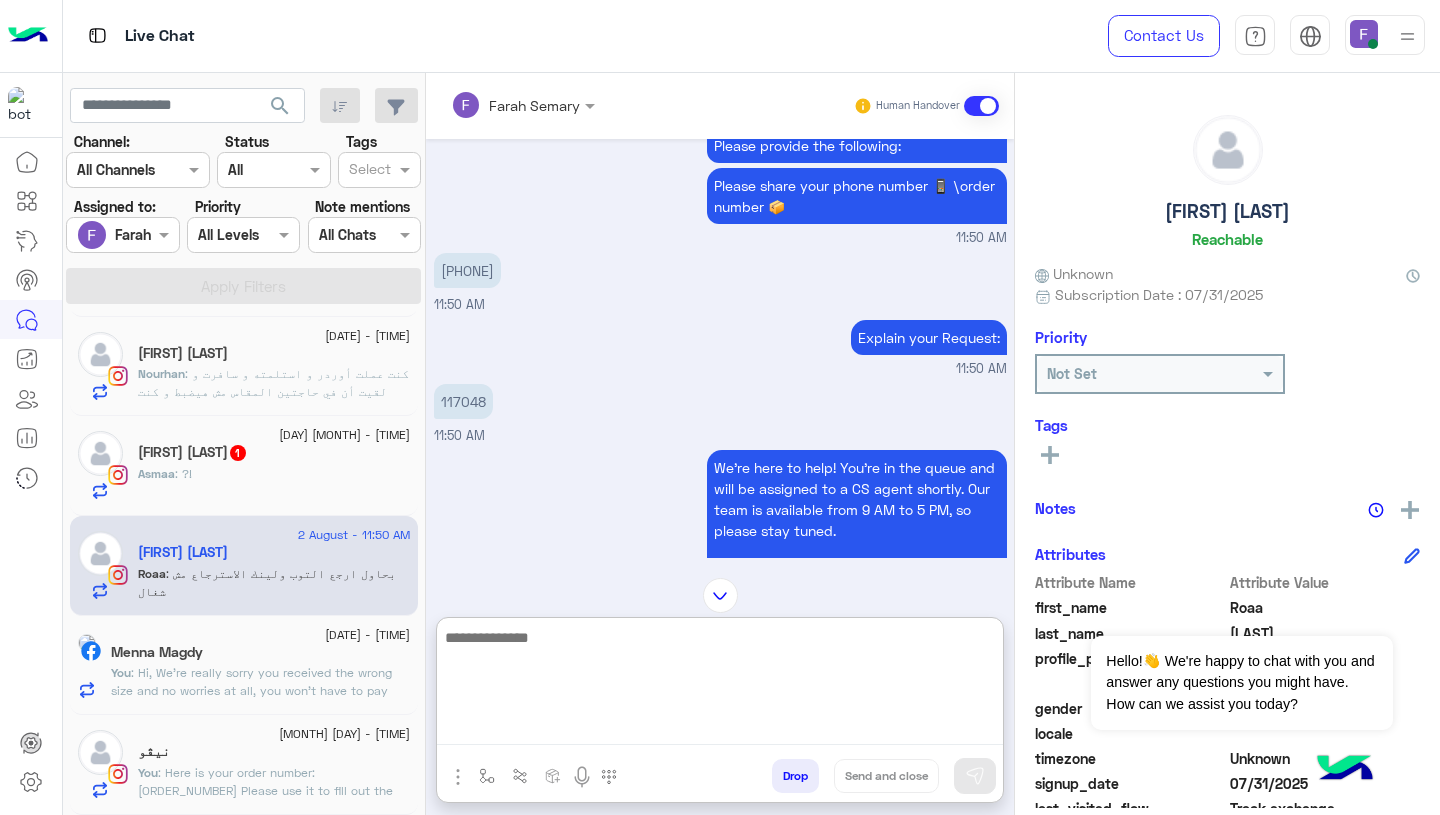 paste on "**********" 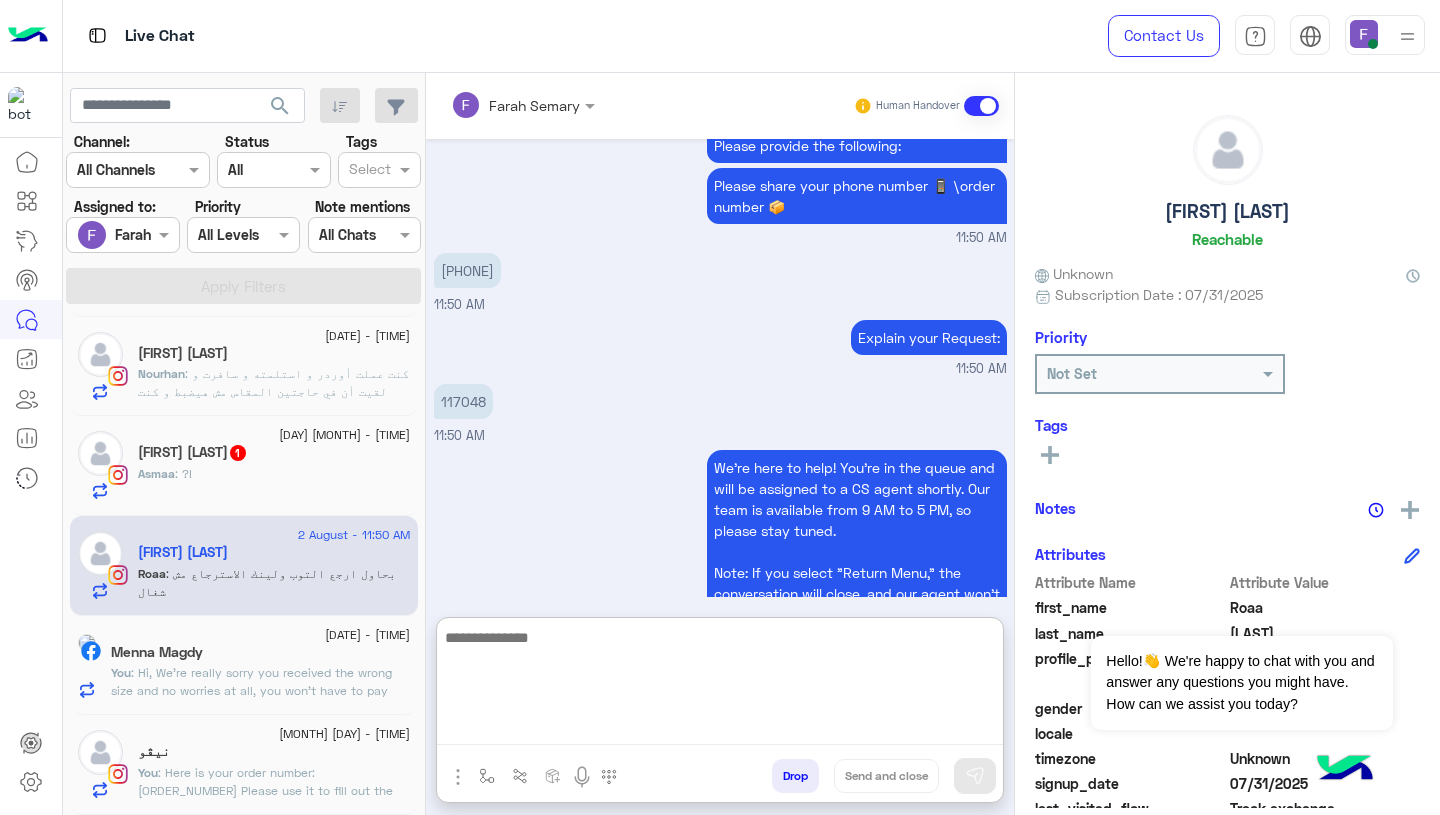 scroll, scrollTop: 1561, scrollLeft: 0, axis: vertical 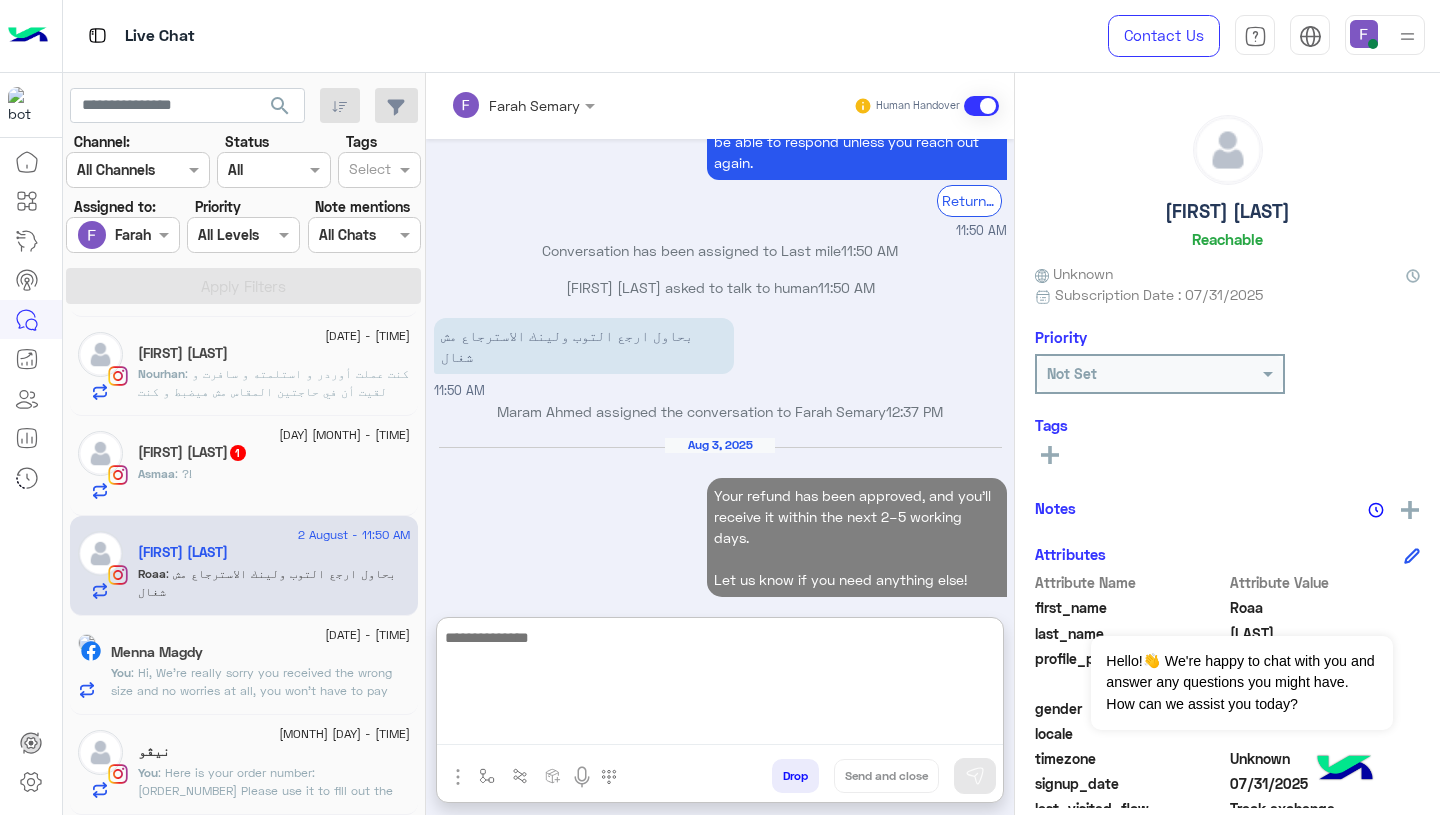 click on "09:47 AM" at bounding box center (720, 611) 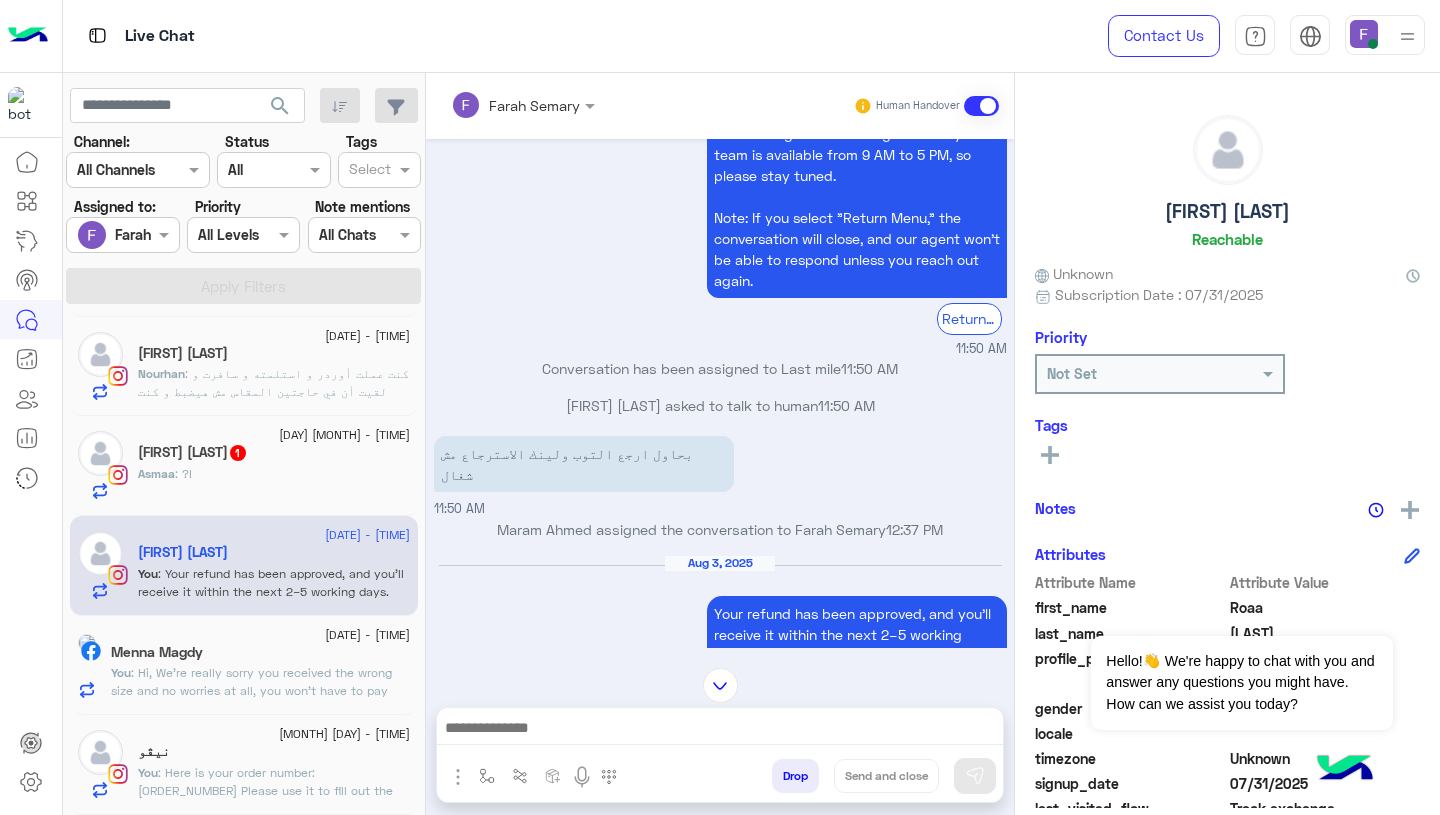 scroll, scrollTop: 1507, scrollLeft: 0, axis: vertical 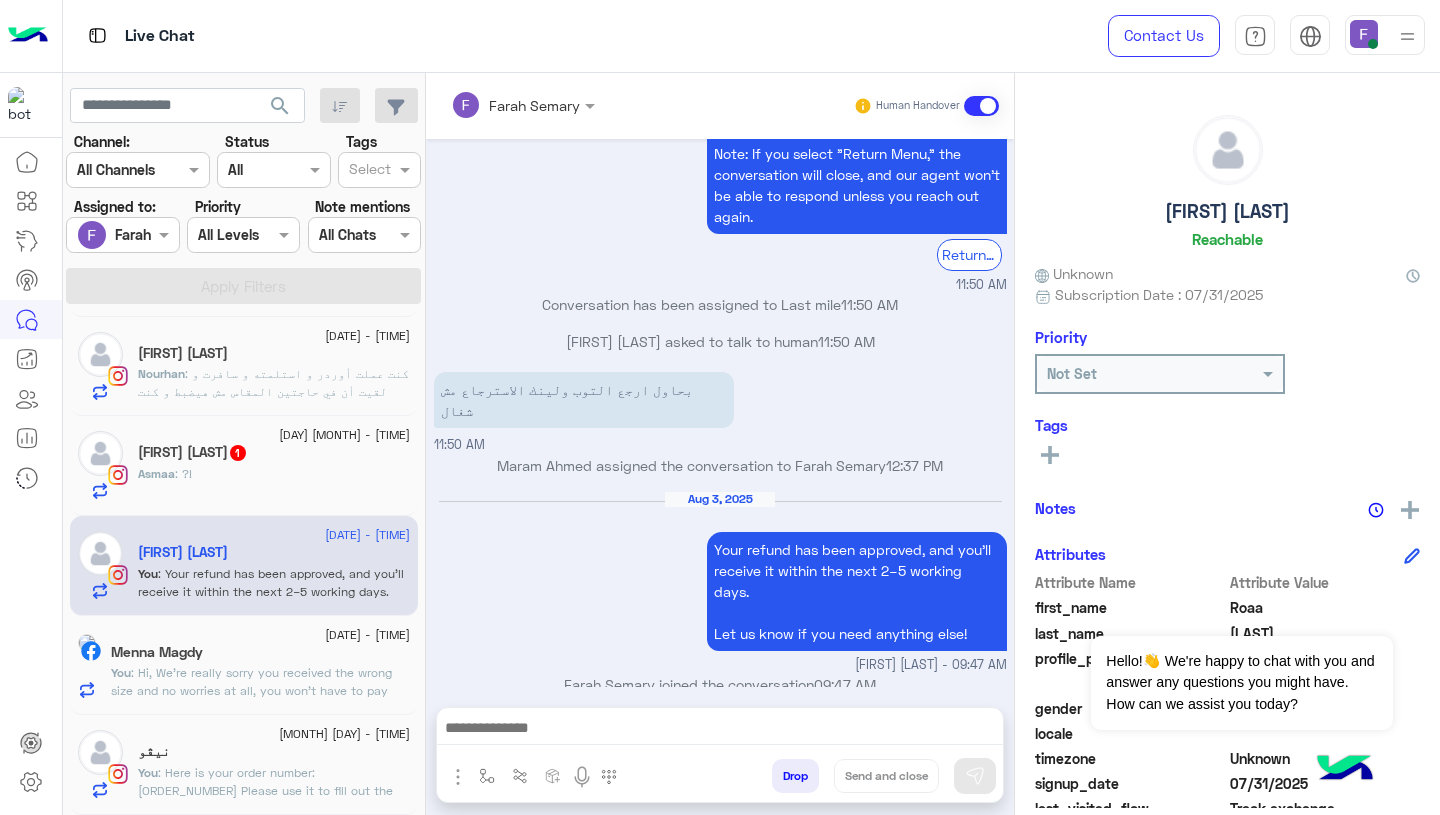 click on "Asmaa : ?!" 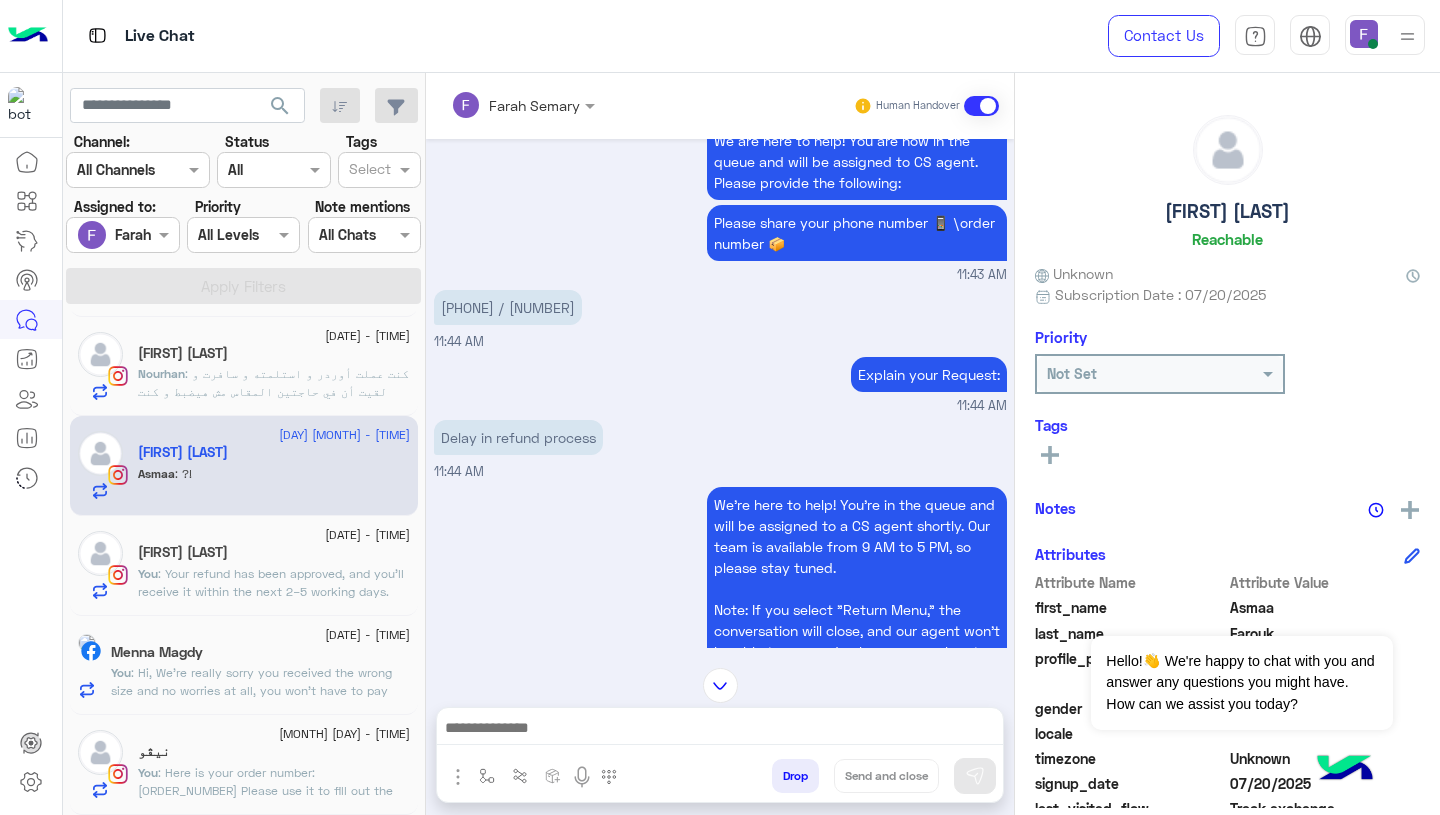 scroll, scrollTop: 1307, scrollLeft: 0, axis: vertical 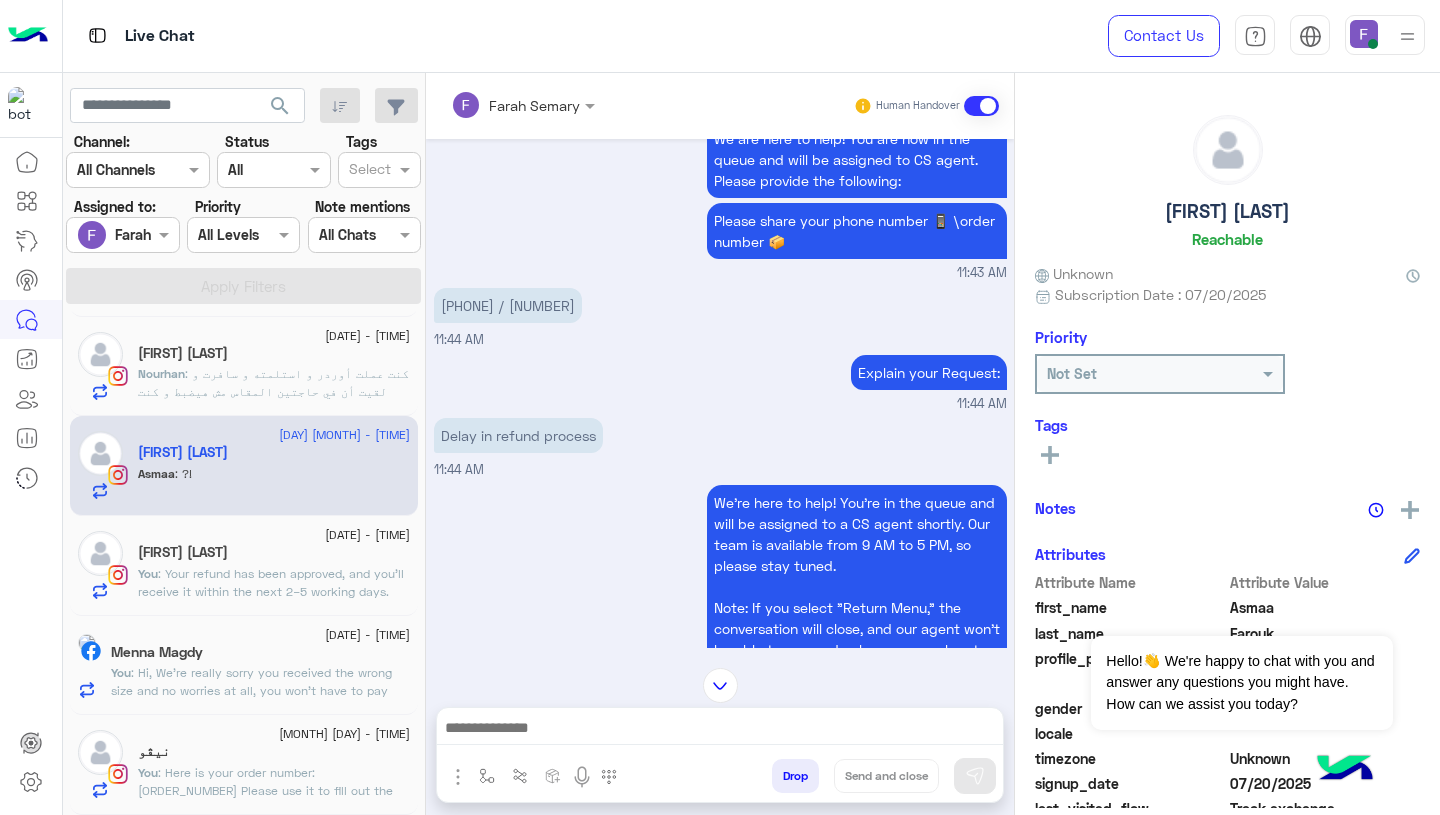 click on "01000500969 / 111176" at bounding box center (508, 305) 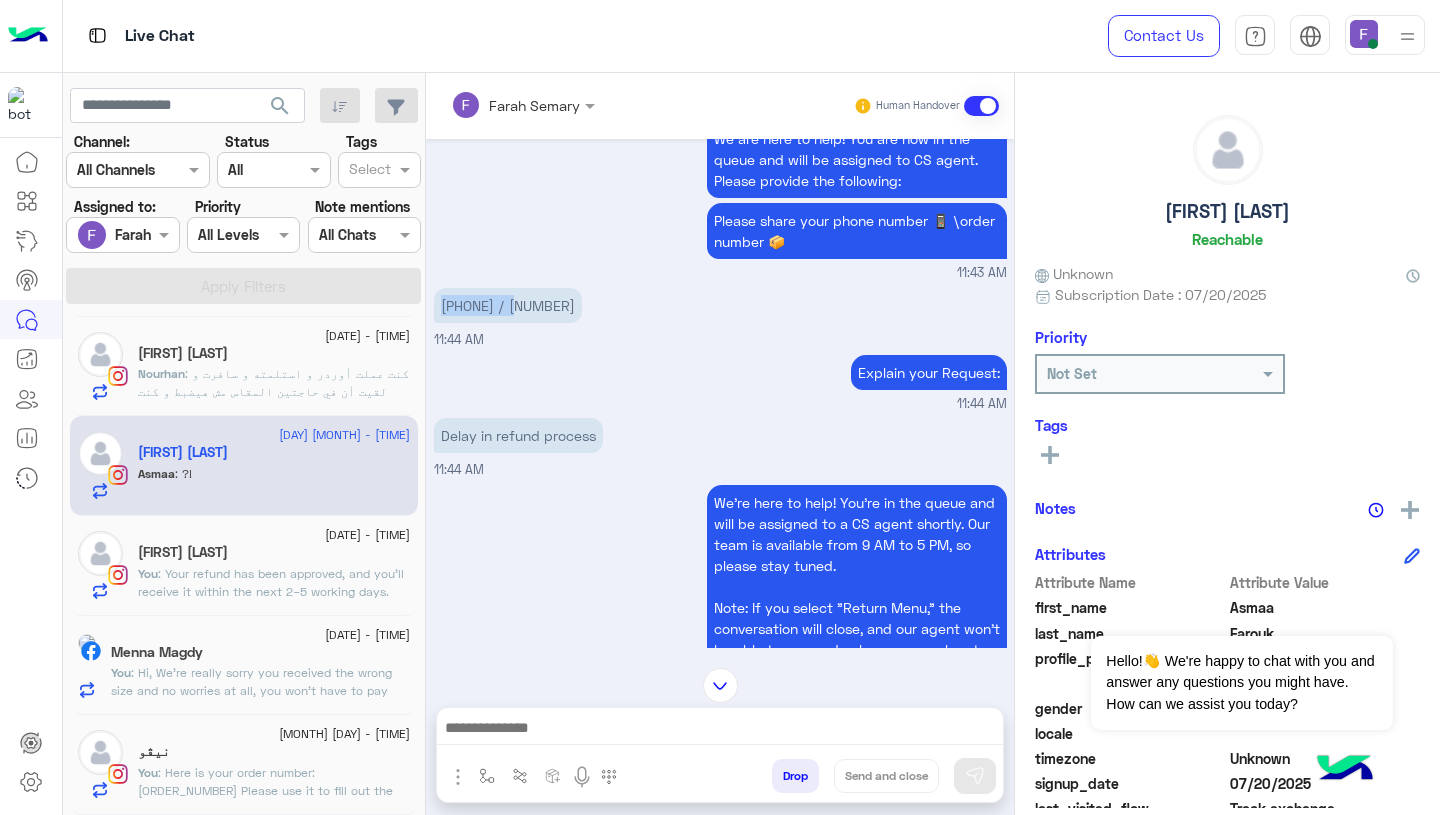 click on "01000500969 / 111176" at bounding box center (508, 305) 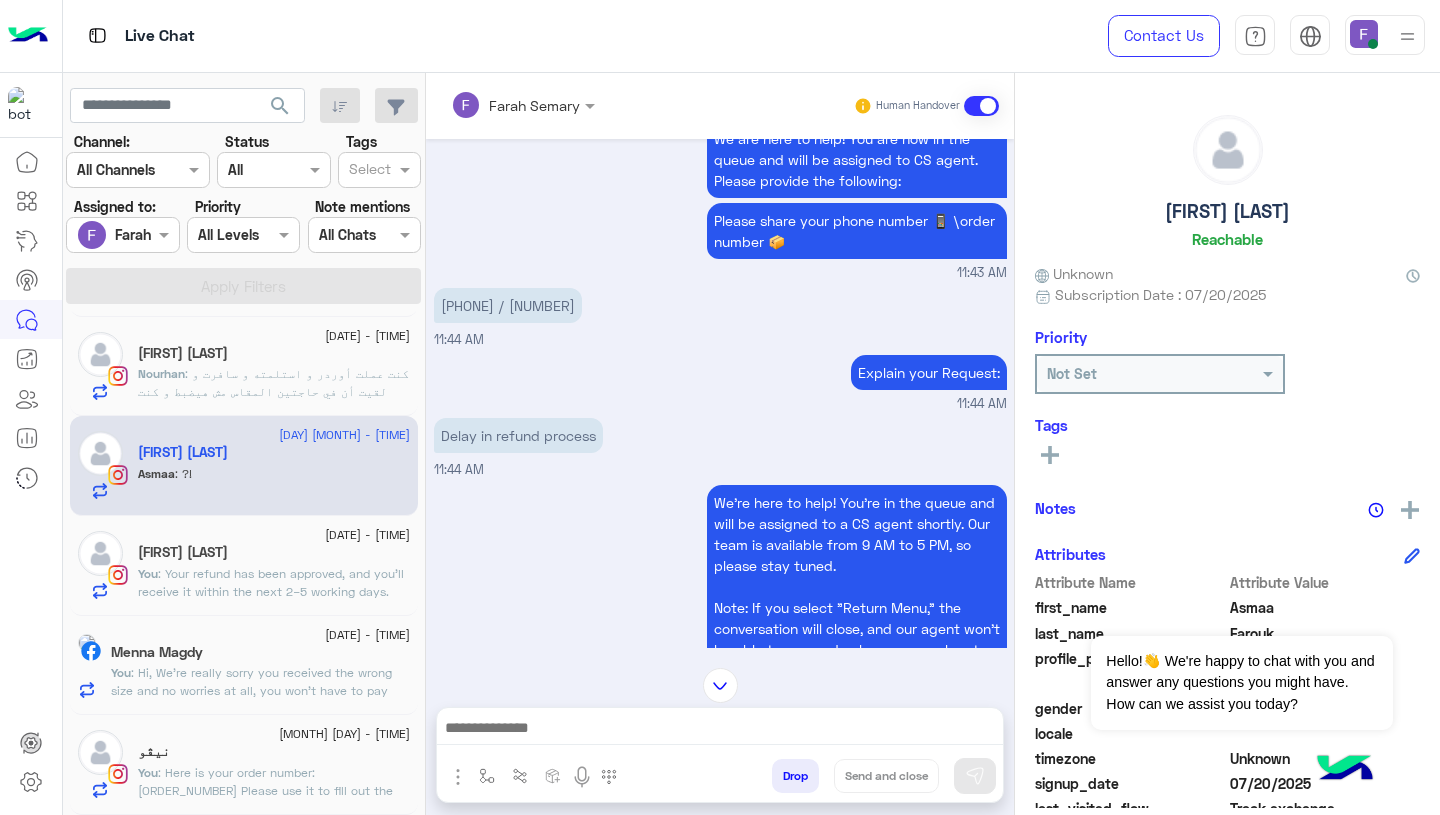 click on "01000500969 / 111176" at bounding box center (508, 305) 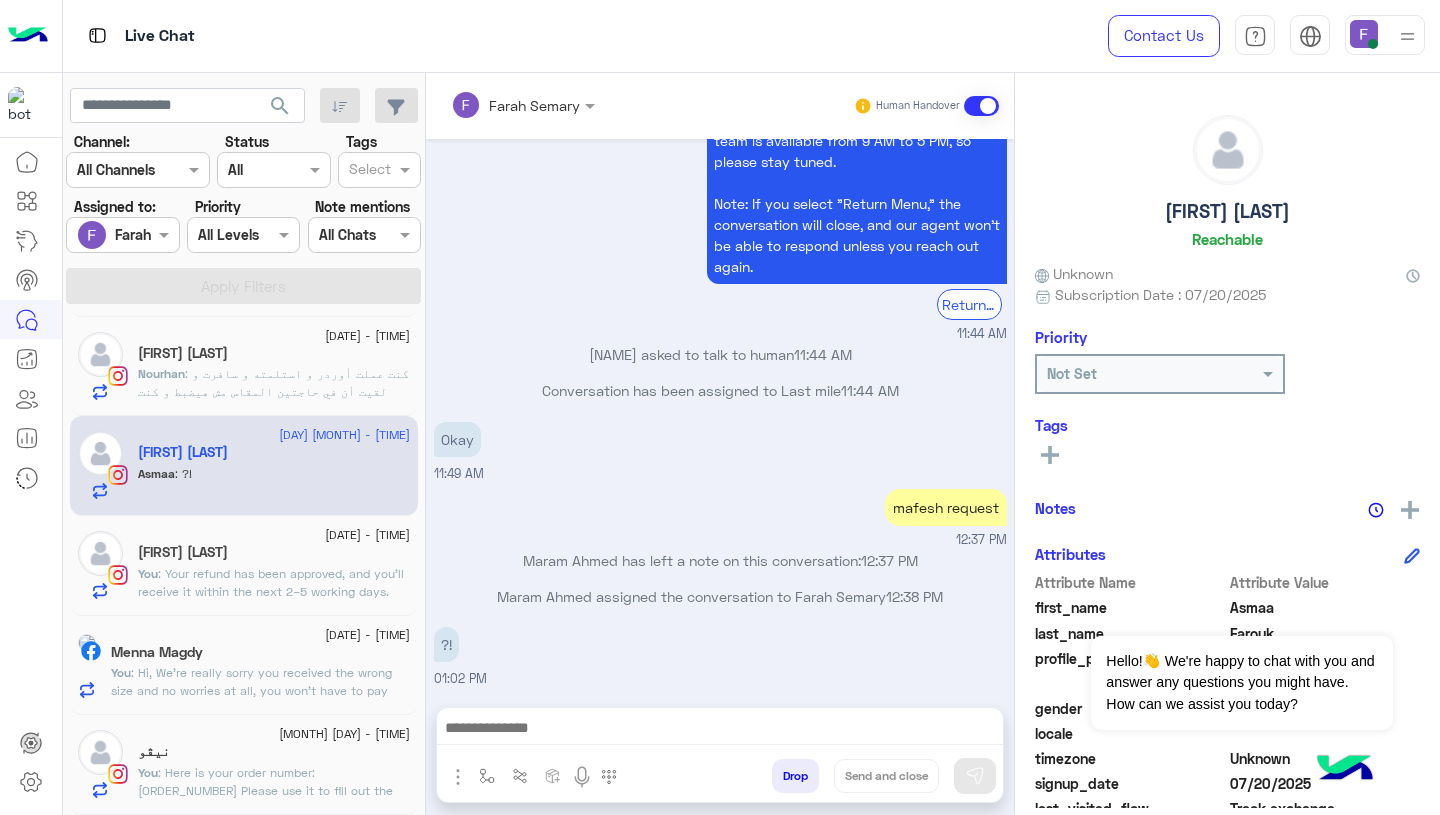 scroll, scrollTop: 1711, scrollLeft: 0, axis: vertical 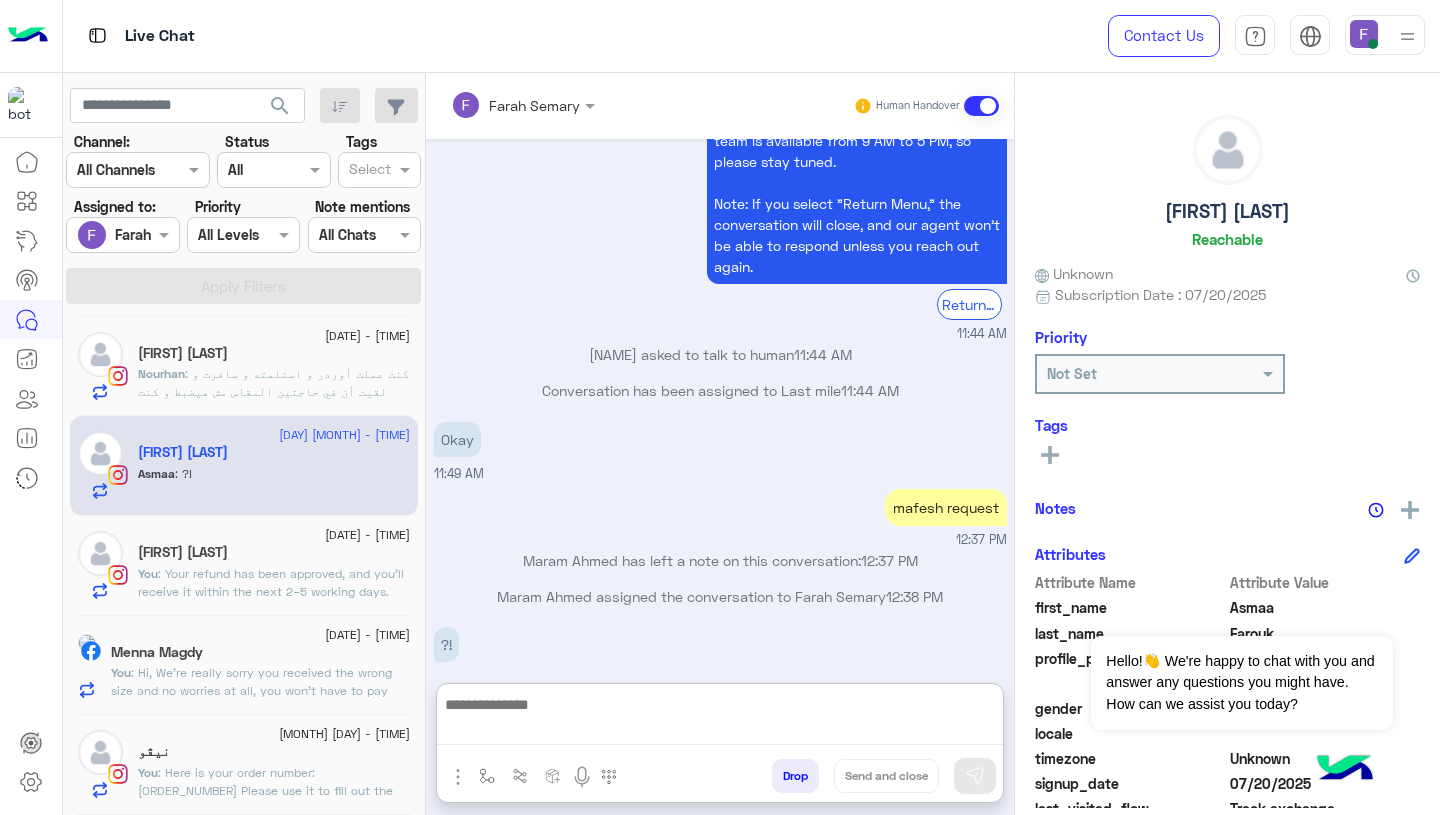 click at bounding box center (720, 718) 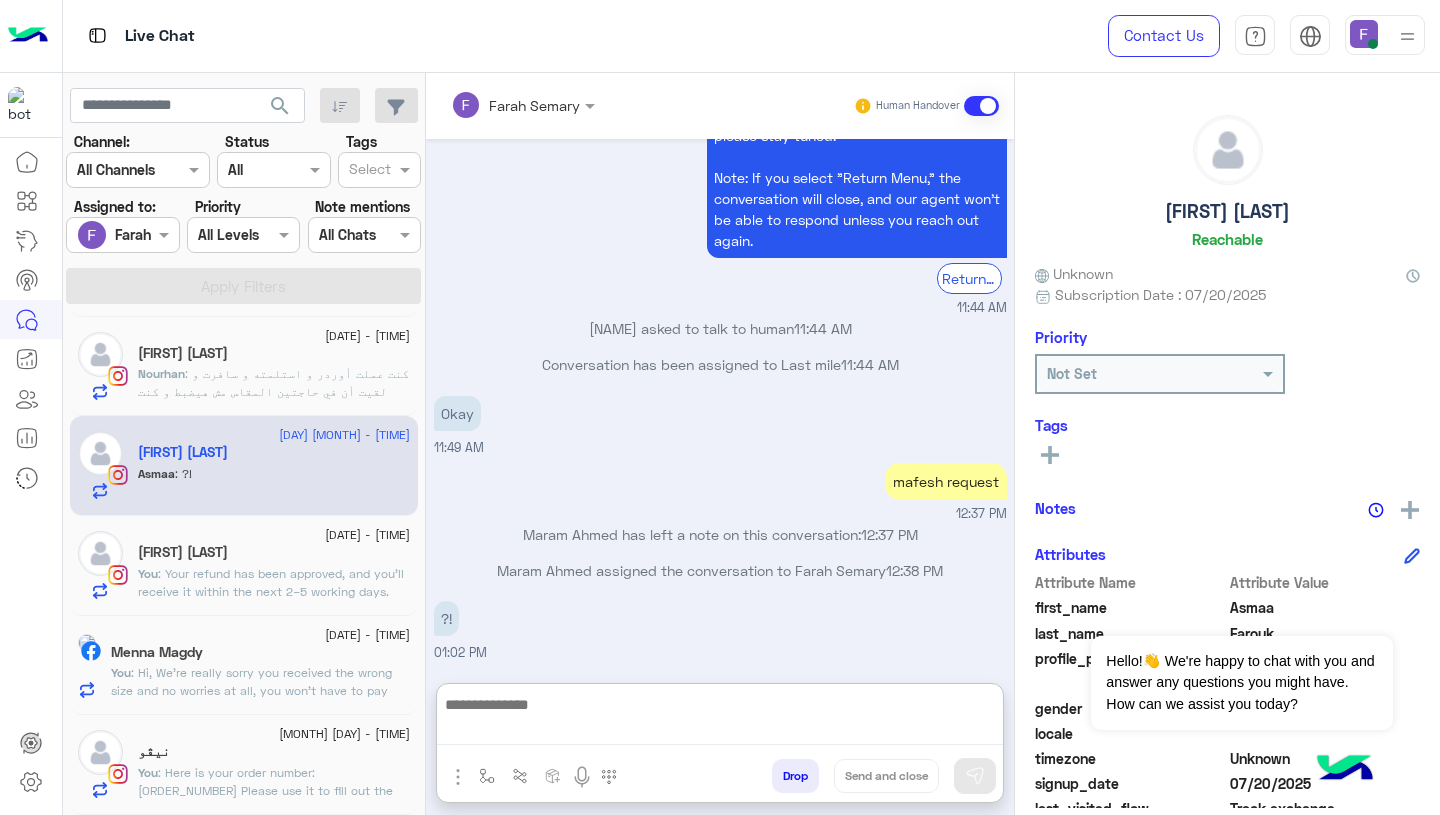 scroll, scrollTop: 1749, scrollLeft: 0, axis: vertical 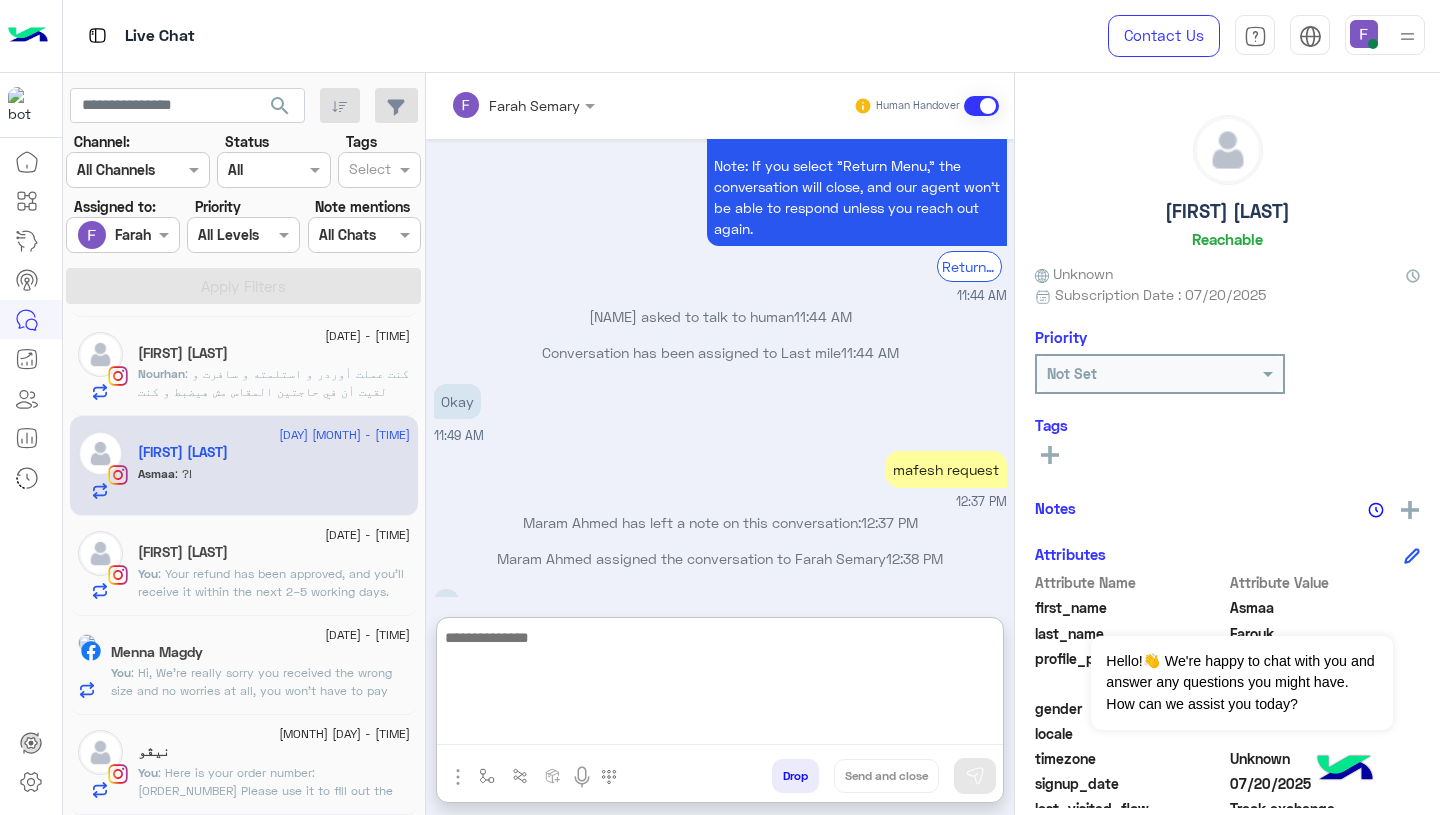 paste on "**********" 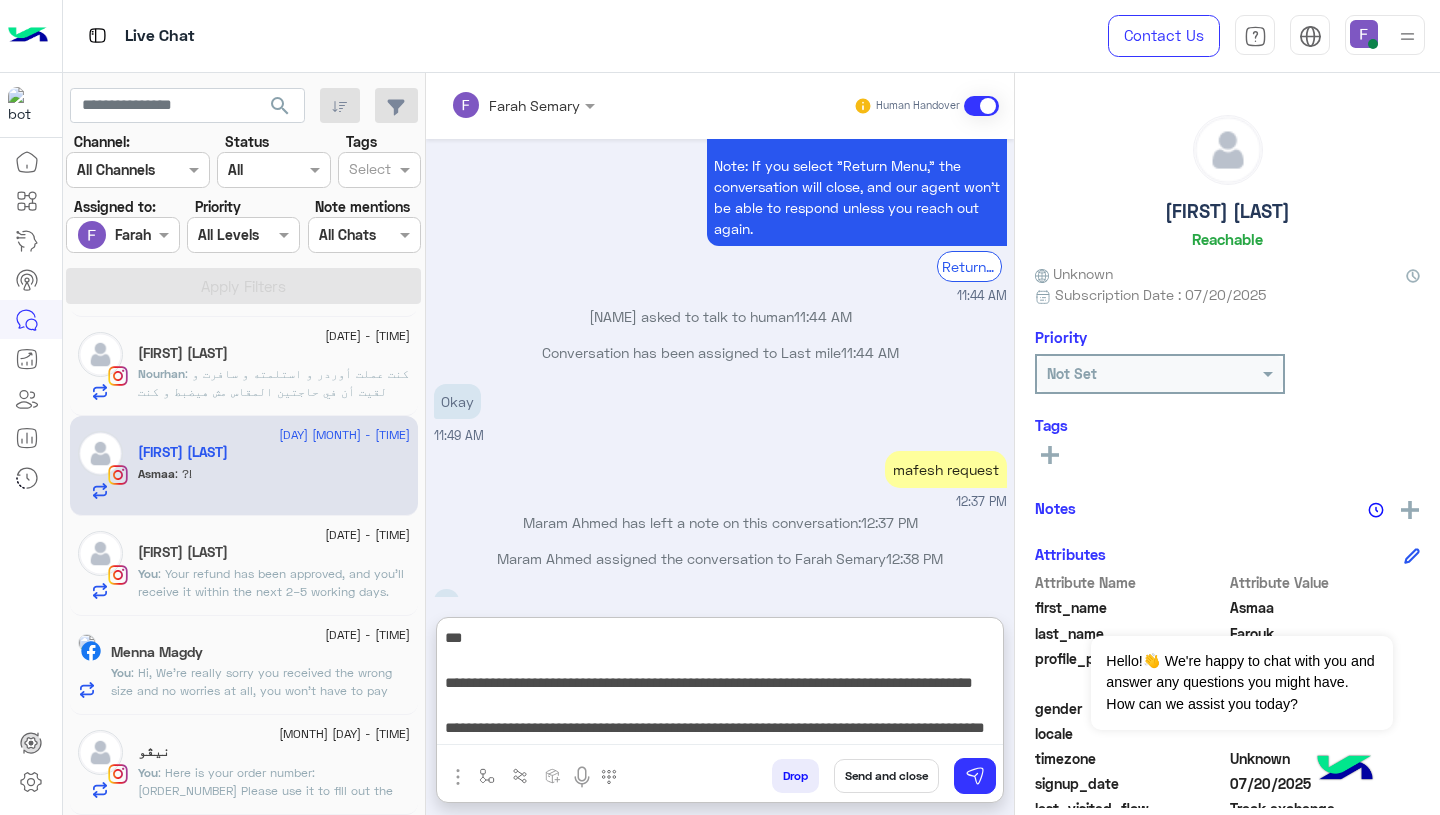 scroll, scrollTop: 376, scrollLeft: 0, axis: vertical 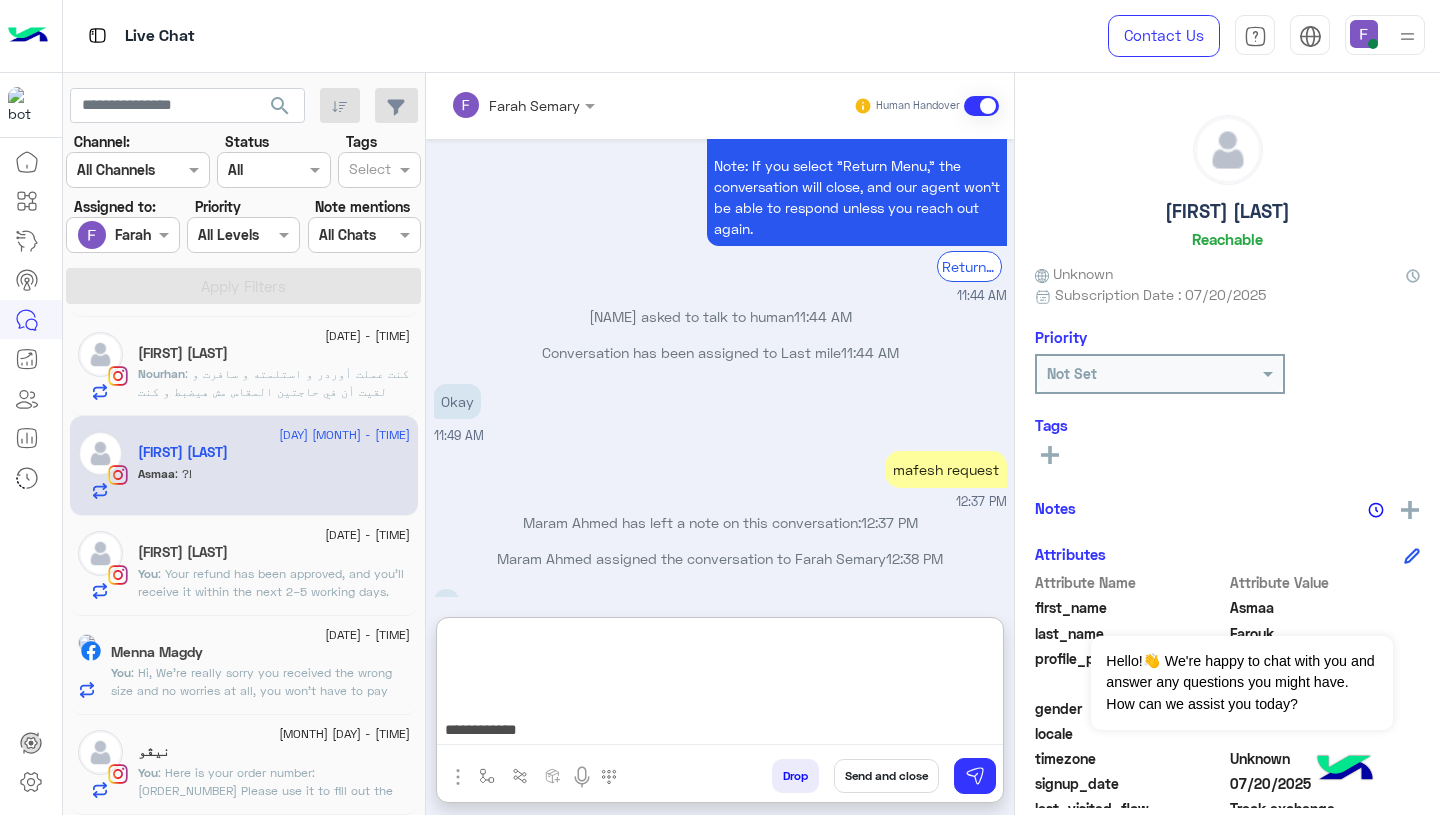 click on "**********" at bounding box center [720, 685] 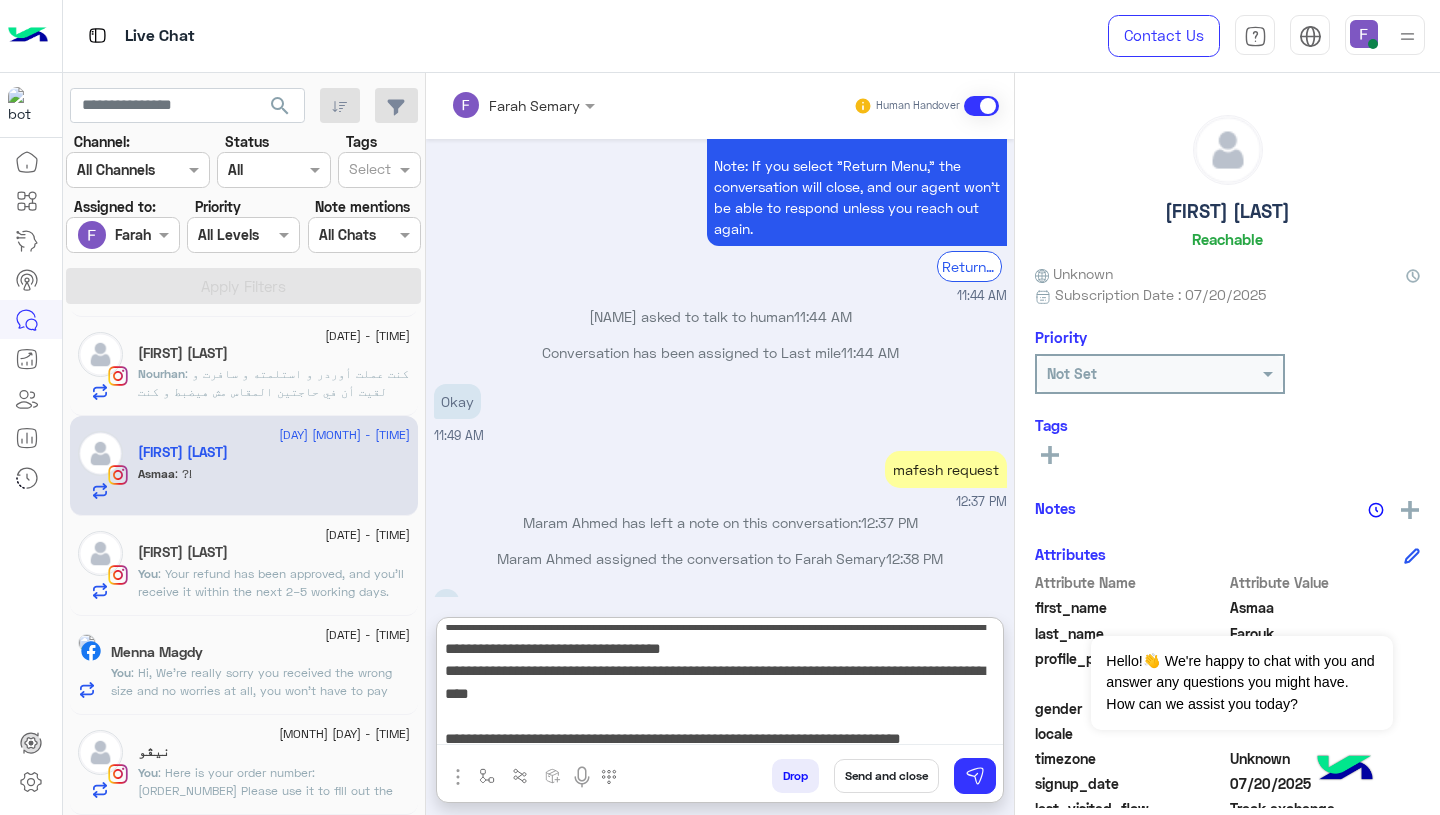 scroll, scrollTop: 207, scrollLeft: 0, axis: vertical 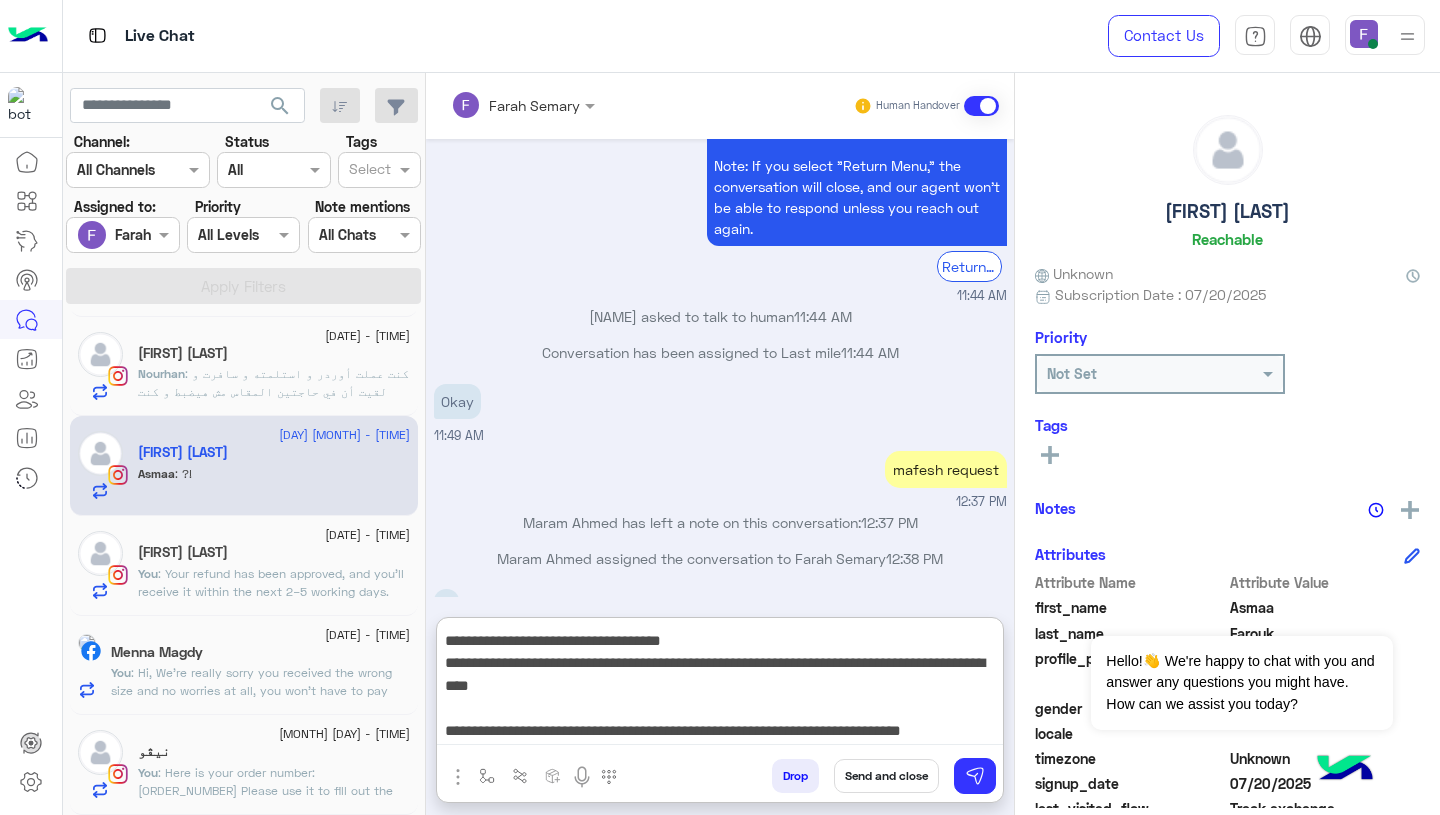 drag, startPoint x: 444, startPoint y: 703, endPoint x: 614, endPoint y: 733, distance: 172.62677 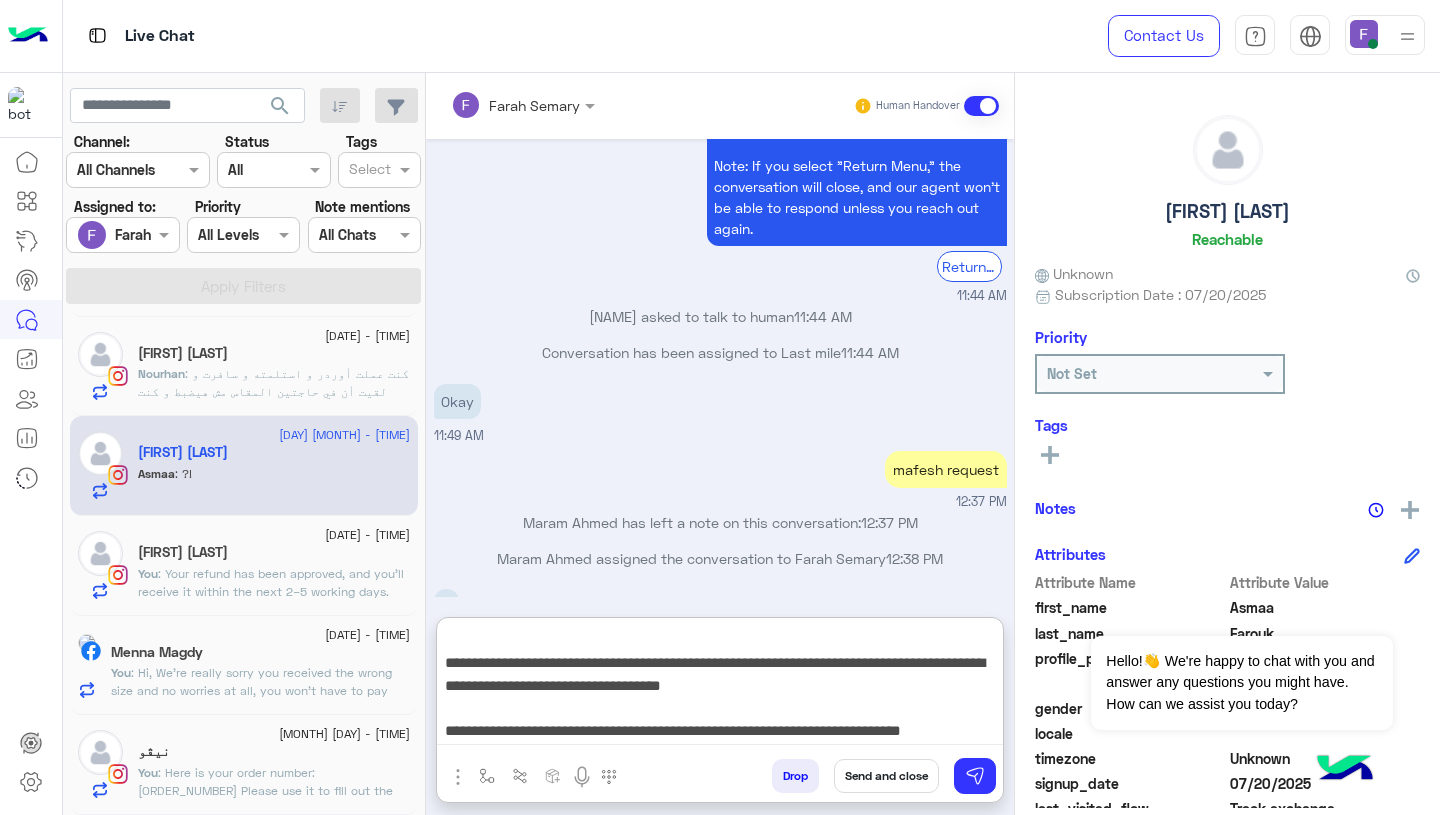 scroll, scrollTop: 200, scrollLeft: 0, axis: vertical 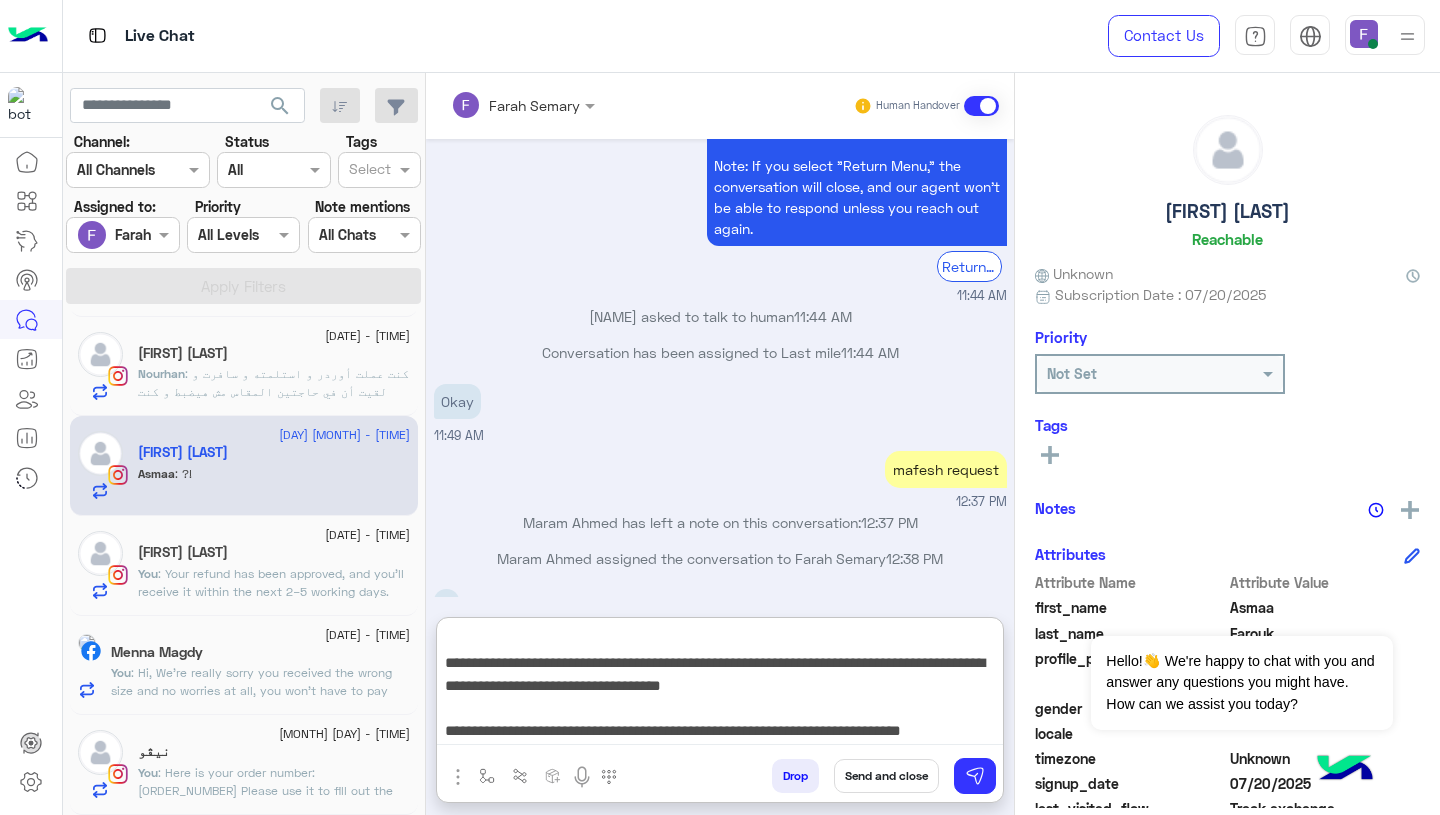 click on "**********" at bounding box center (720, 685) 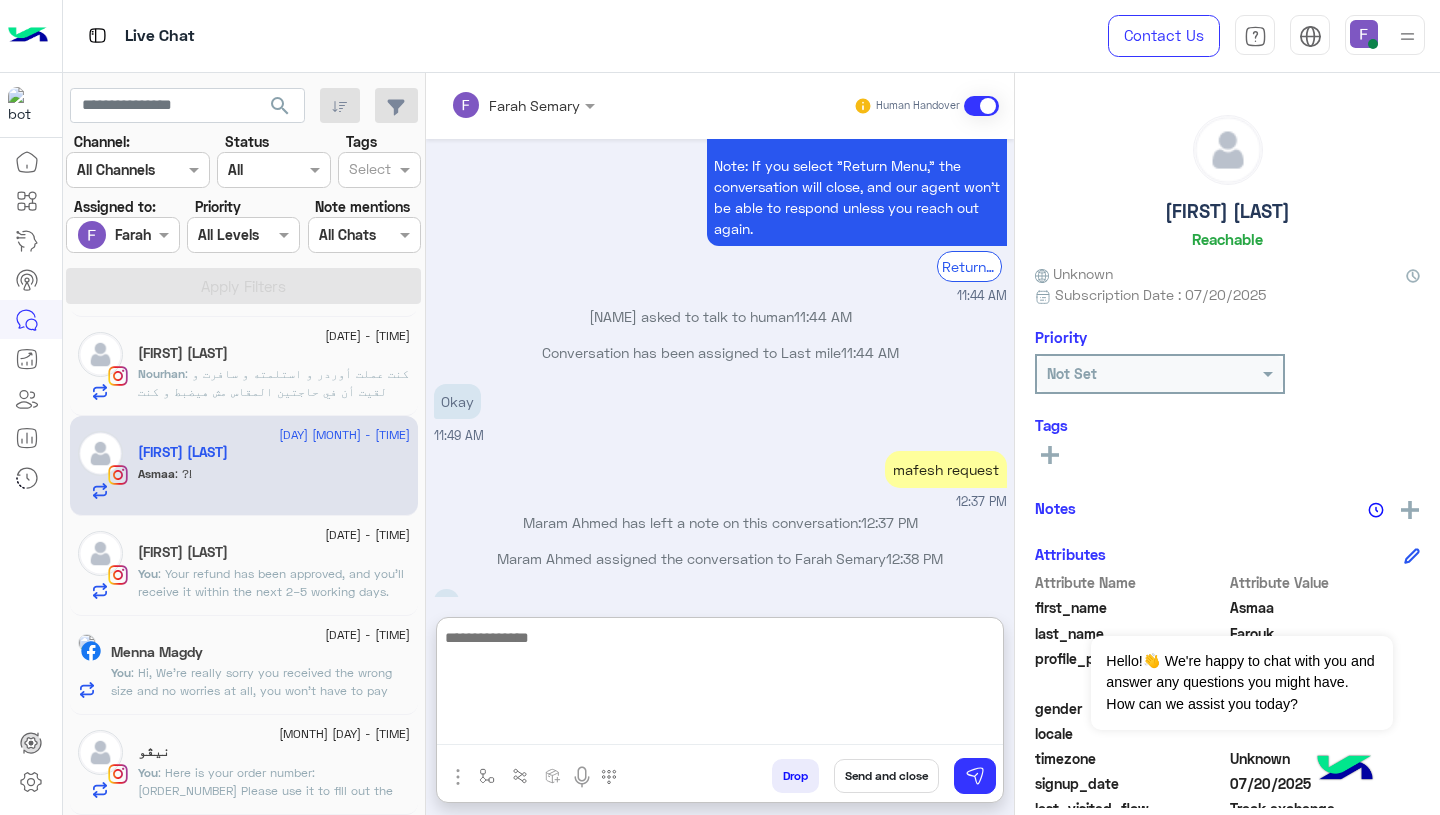 scroll, scrollTop: 0, scrollLeft: 0, axis: both 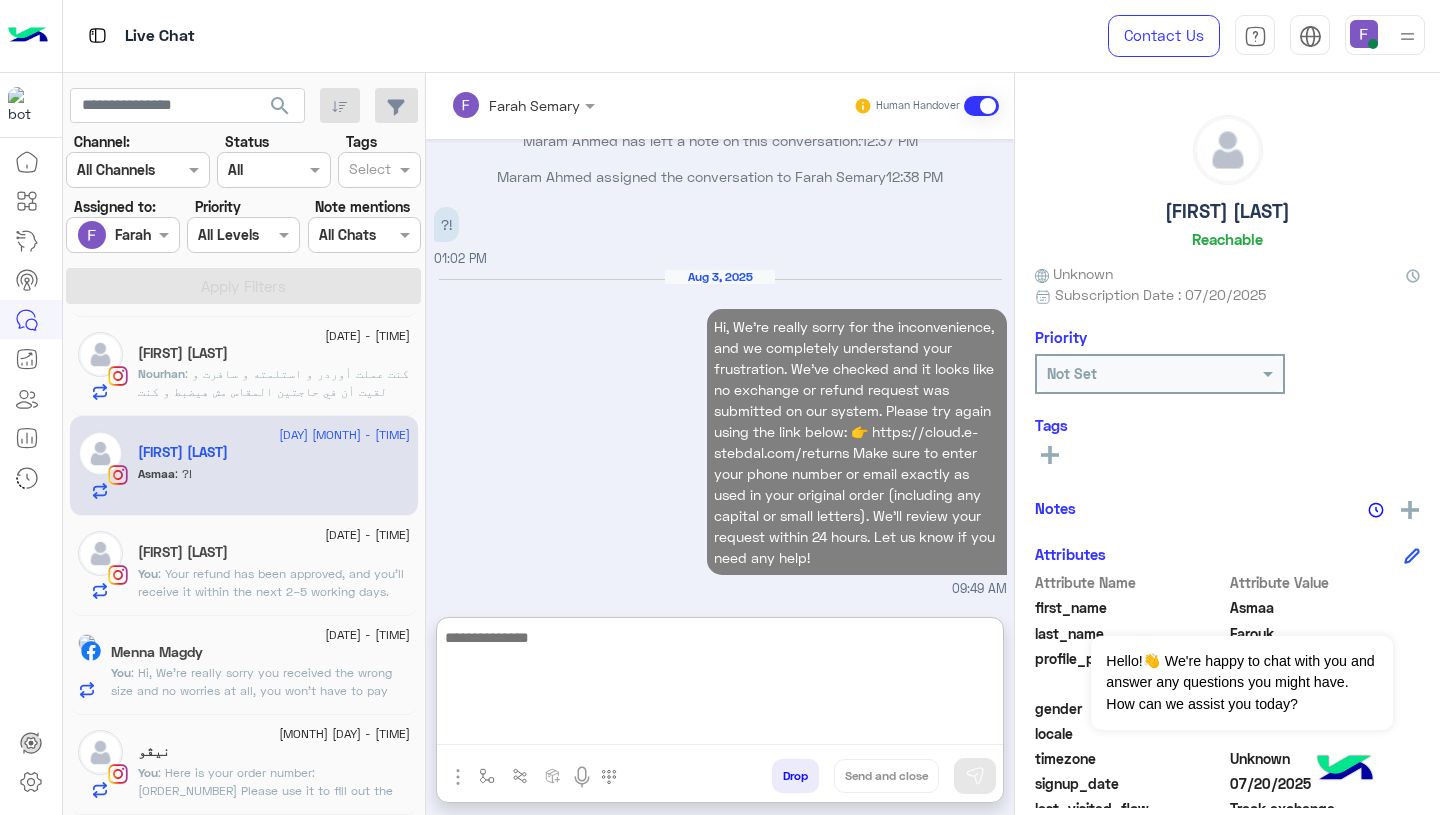 click on "Aug 3, 2025  Hi,
We’re really sorry for the inconvenience, and we completely understand your frustration.
We’ve checked and it looks like no exchange or refund request was submitted on our system.
Please try again using the link below:
👉 https://cloud.e-stebdal.com/returns
Make sure to enter your phone number or email exactly as used in your original order (including any capital or small letters).
We’ll review your request within 24 hours.
Let us know if you need any help!      09:49 AM" at bounding box center (720, 434) 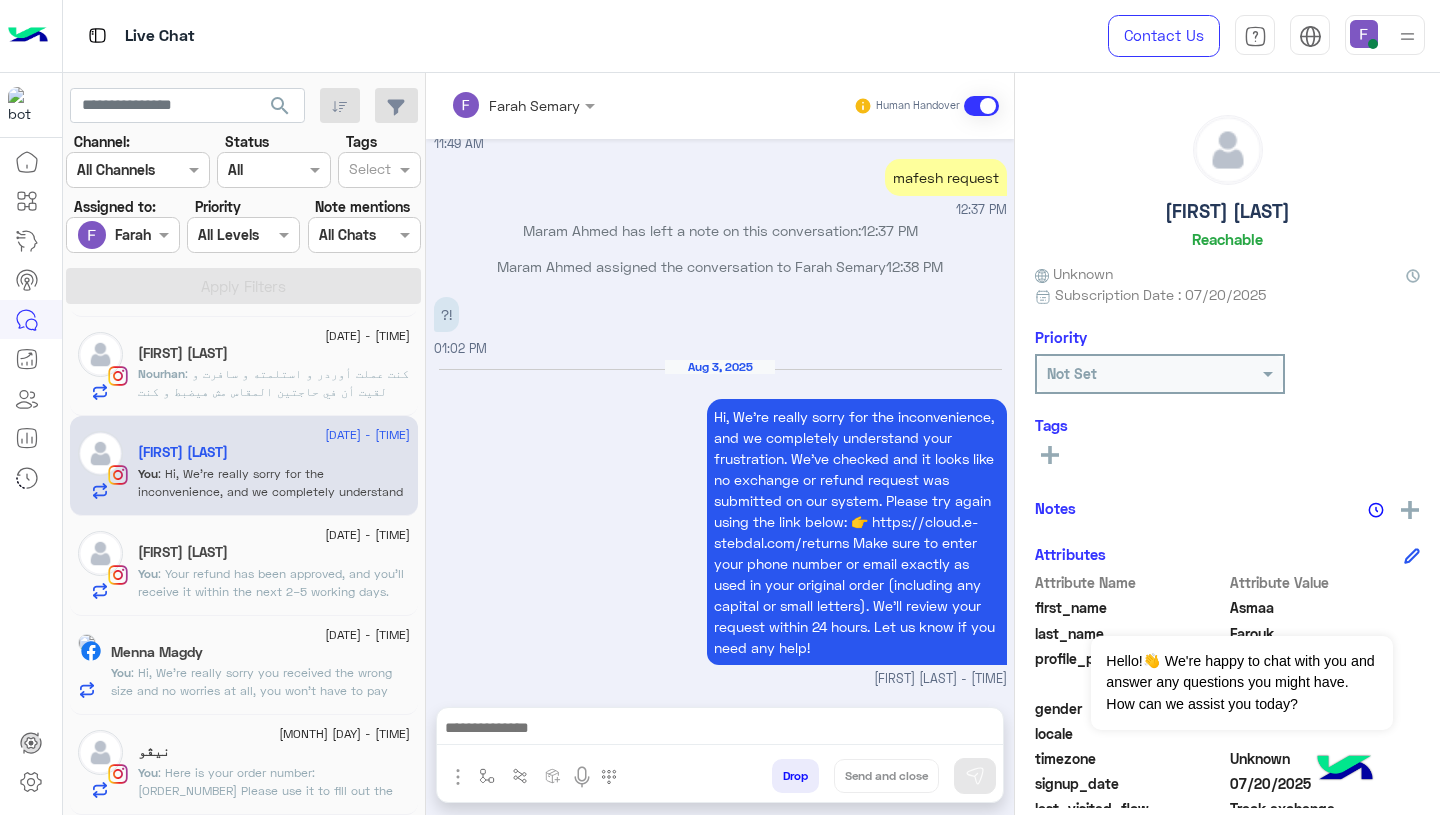 scroll, scrollTop: 2077, scrollLeft: 0, axis: vertical 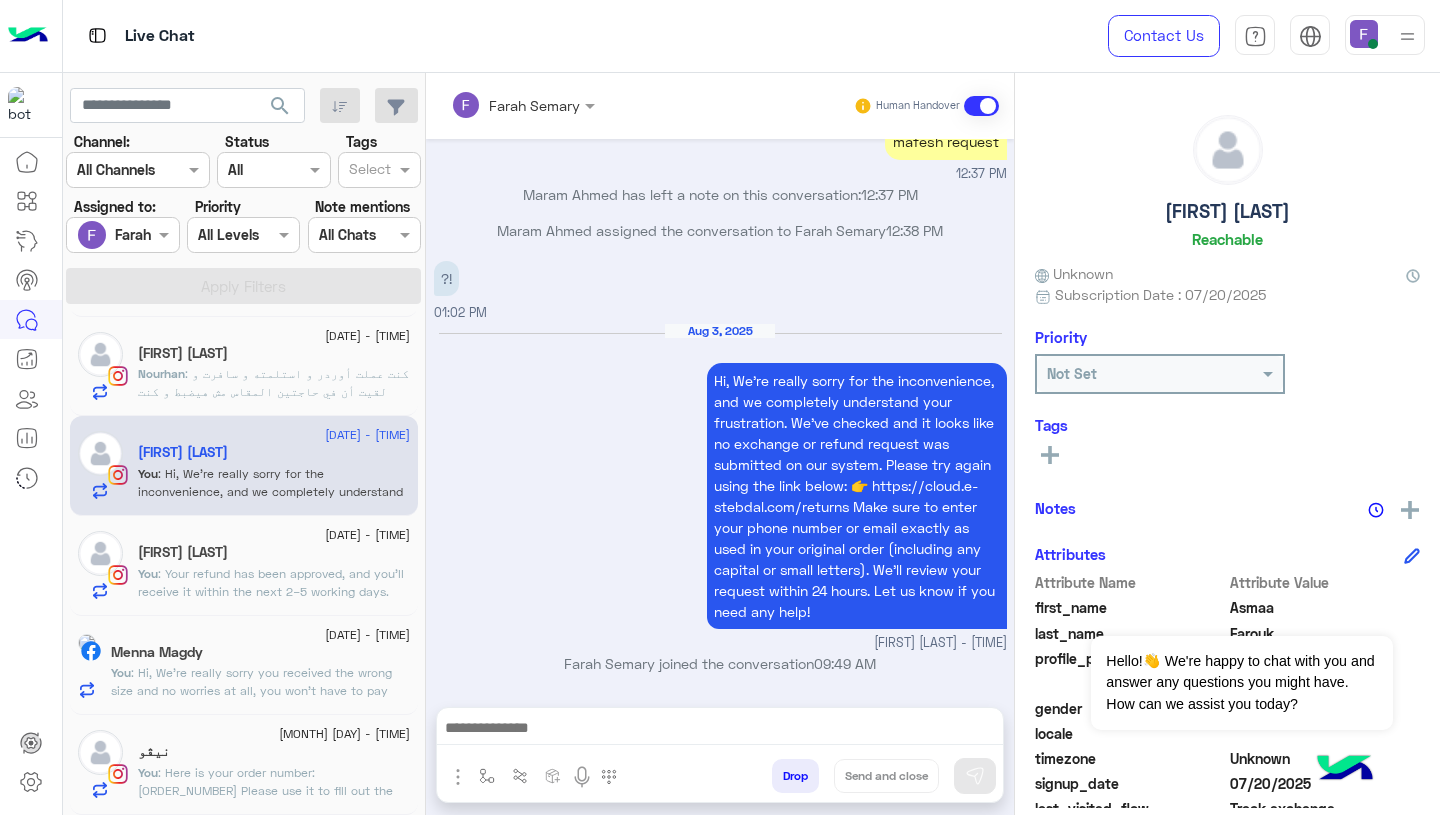 click on ": Here is your order number: 112934
Please use it to fill out the exchange or refund form on our website: https://cloud.e-stebdal.com/returns Let us know if you need any help!" 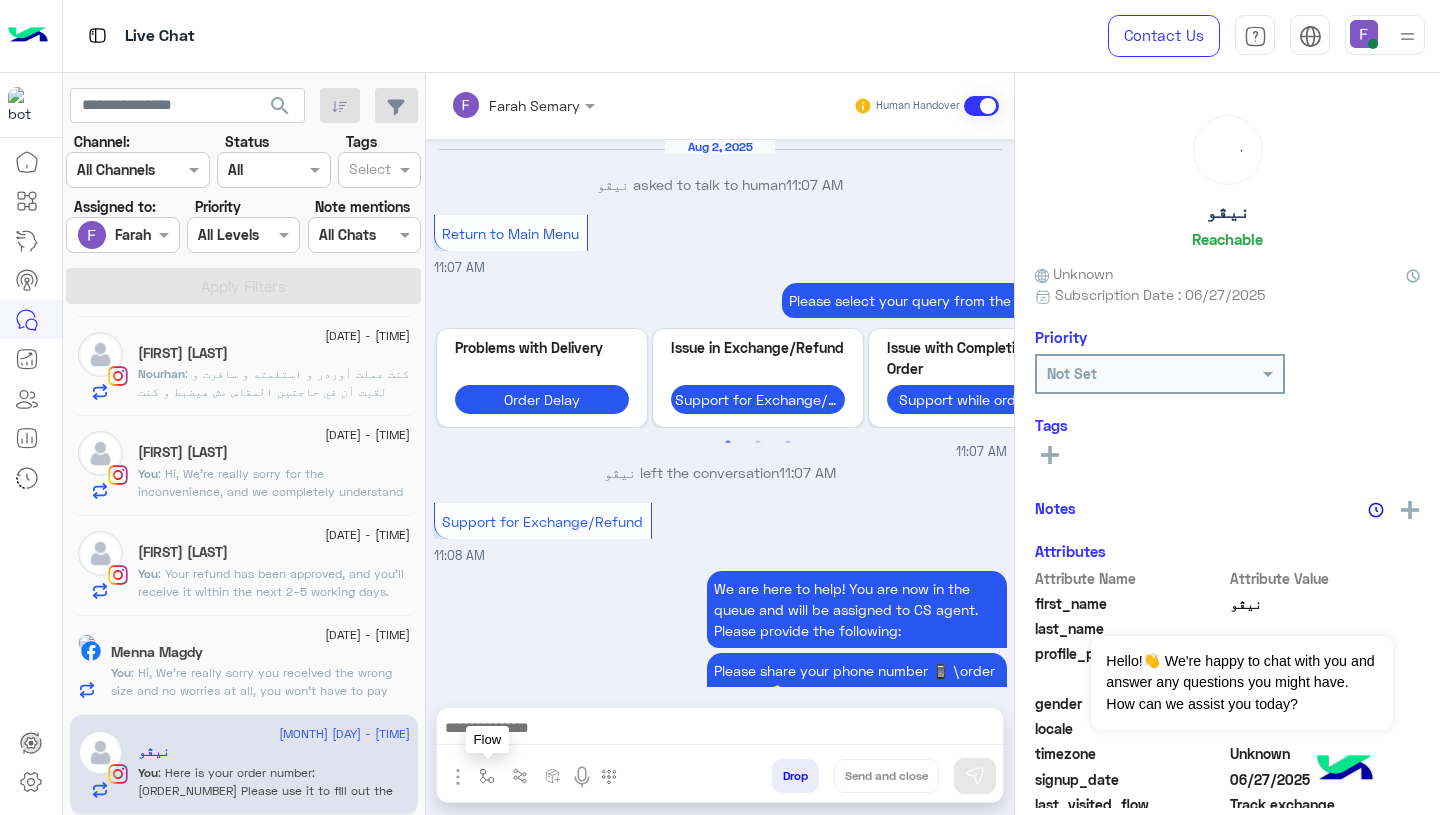 scroll, scrollTop: 1471, scrollLeft: 0, axis: vertical 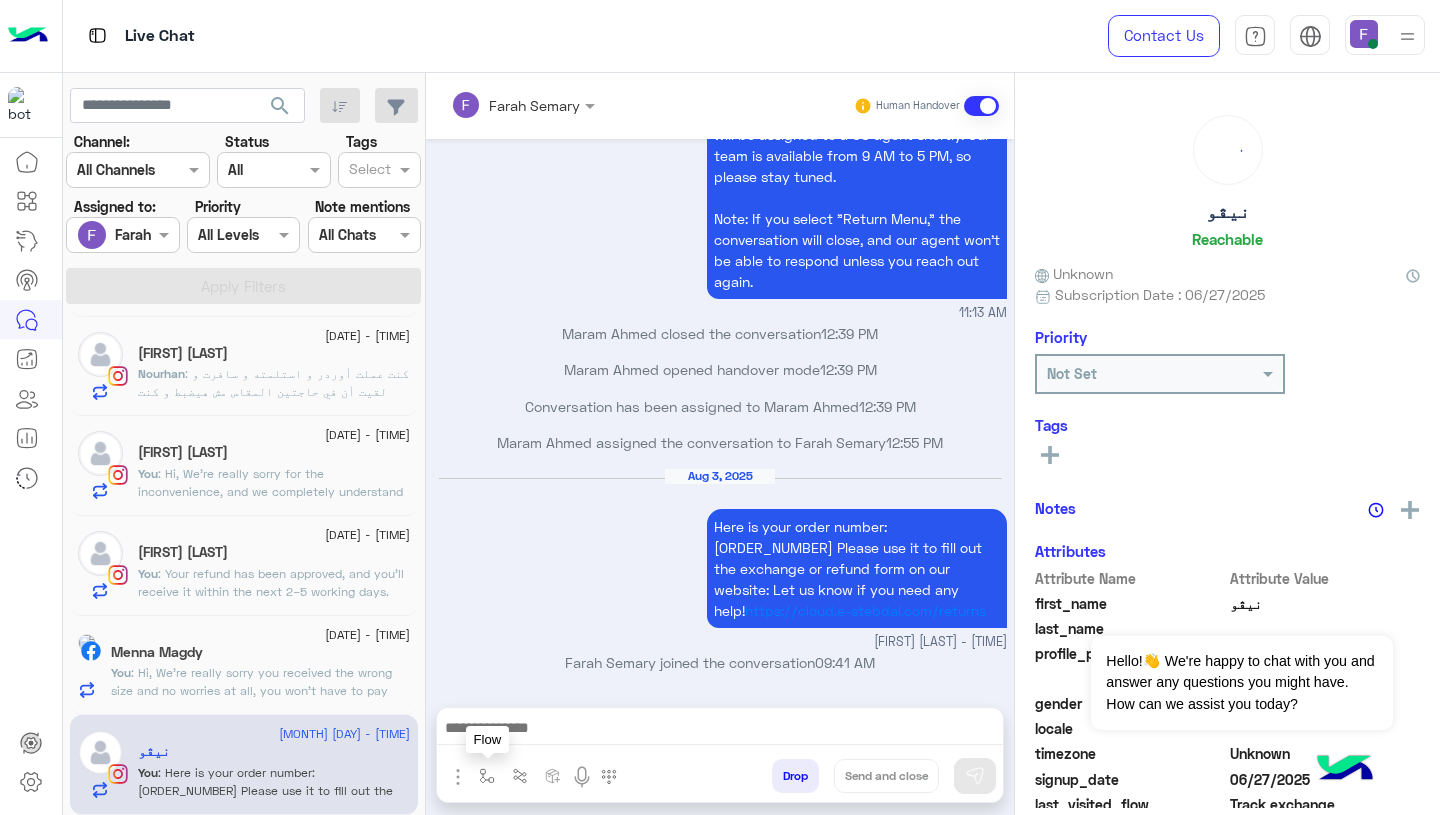 click at bounding box center (487, 776) 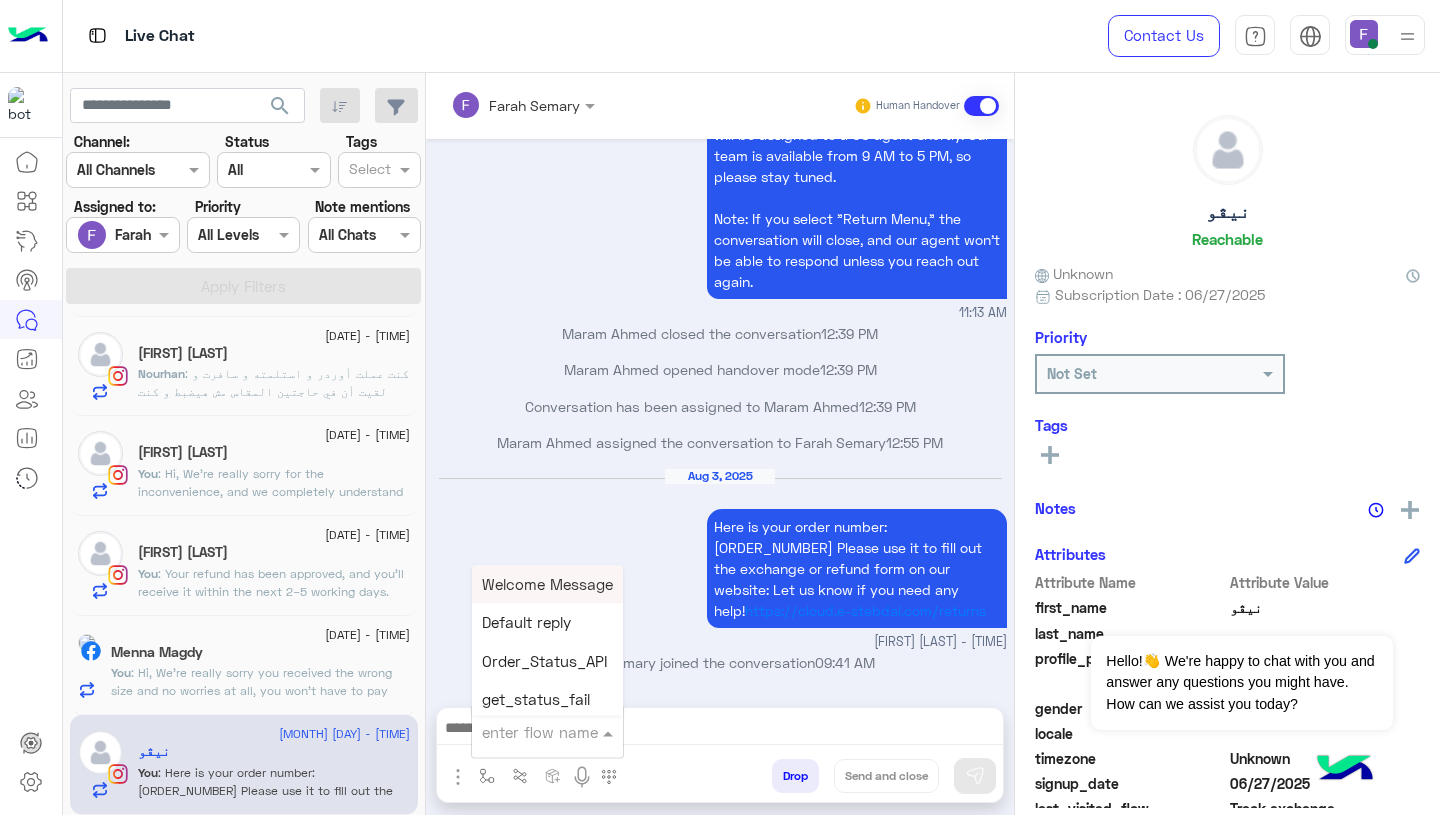 click at bounding box center [523, 732] 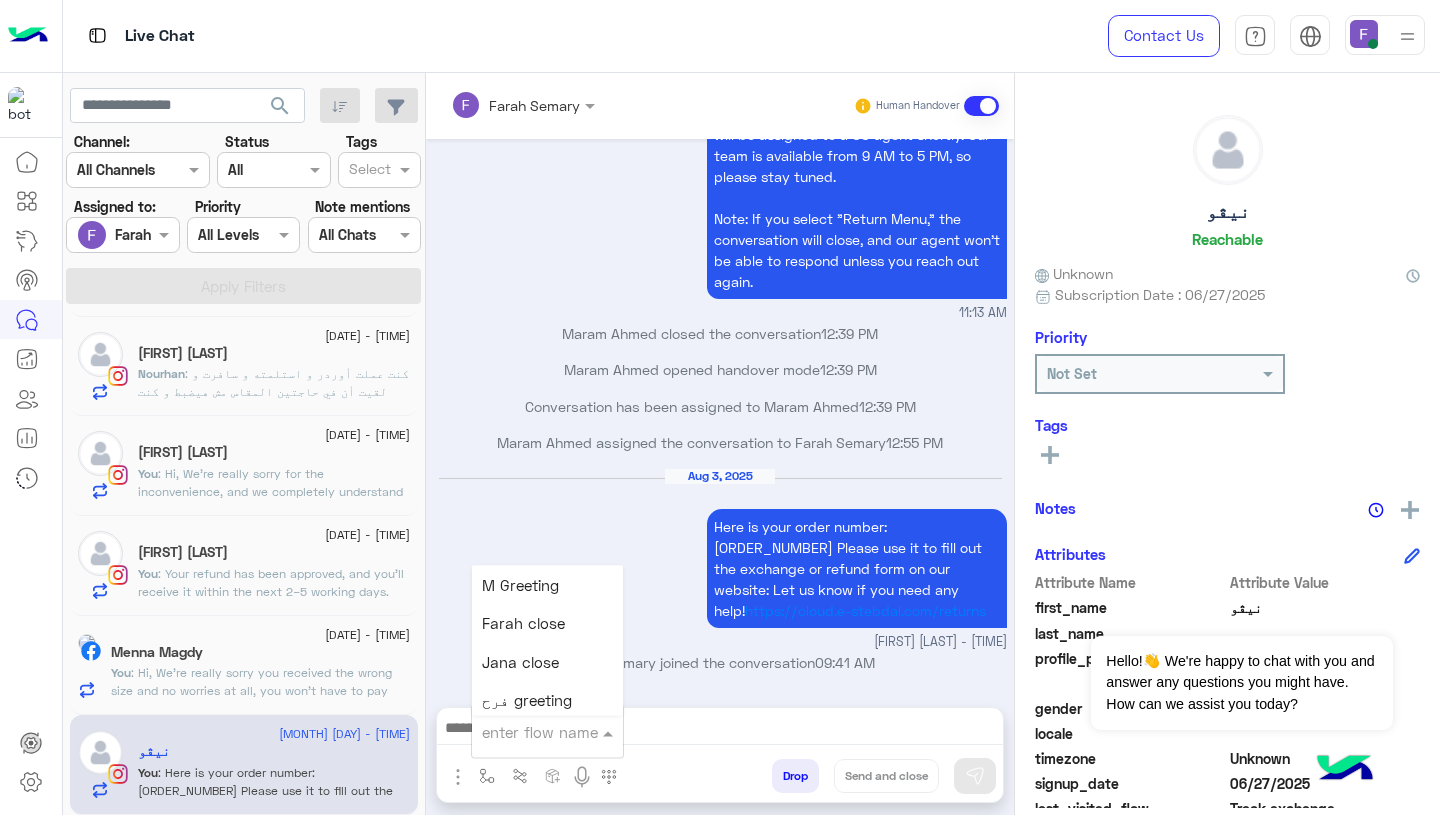 scroll, scrollTop: 2539, scrollLeft: 0, axis: vertical 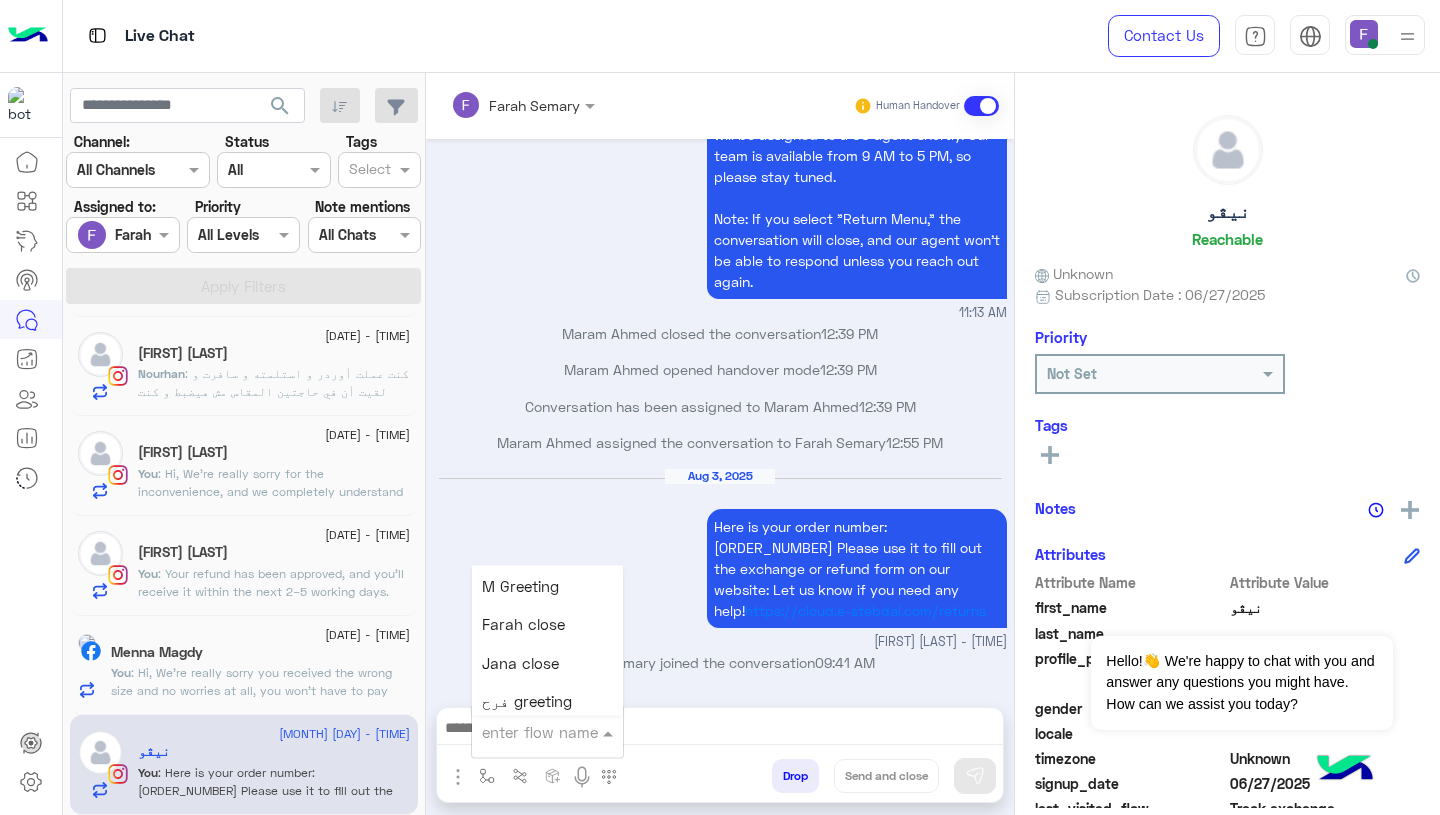 click on "Farah close" at bounding box center (523, 625) 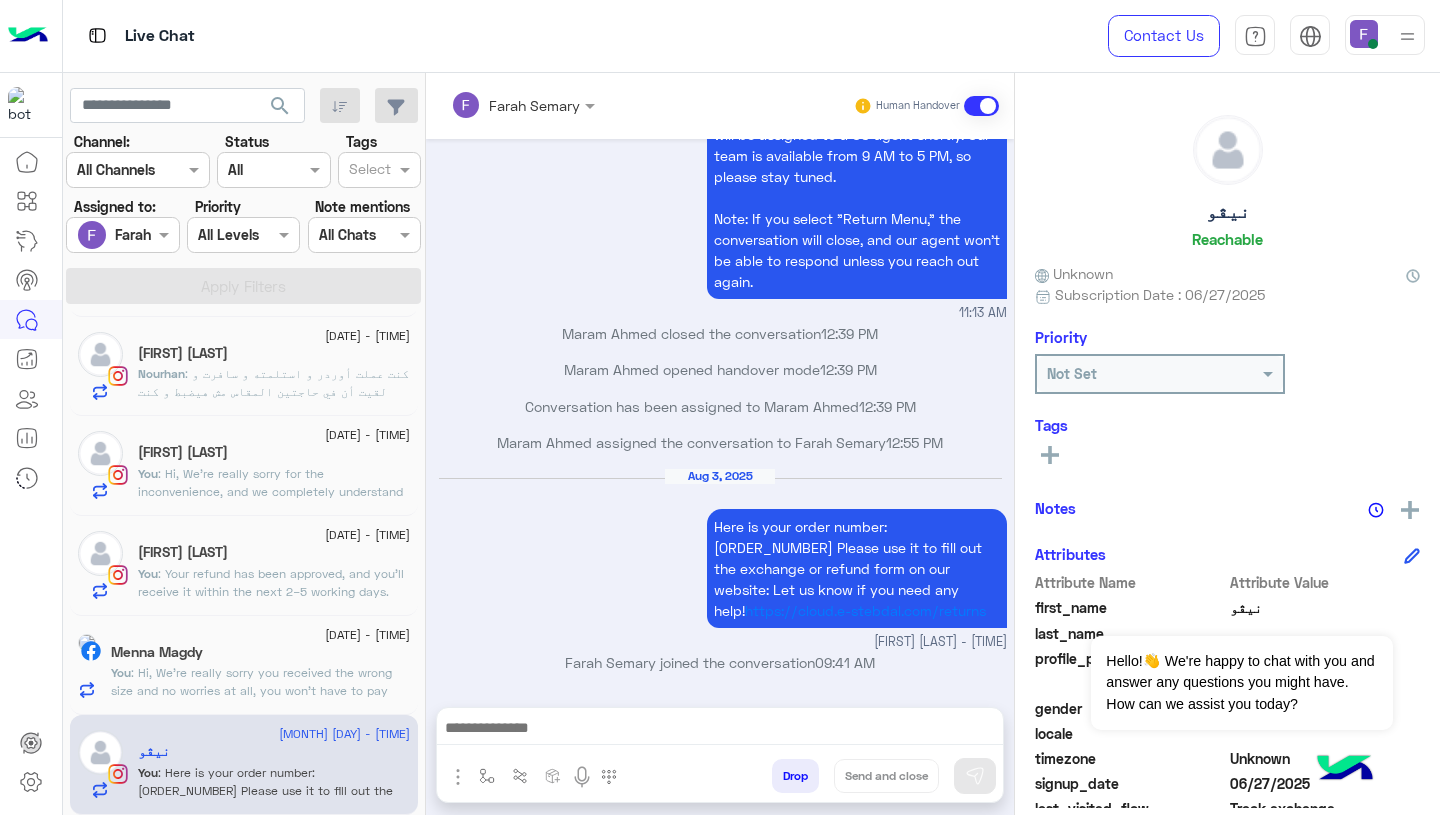 type on "**********" 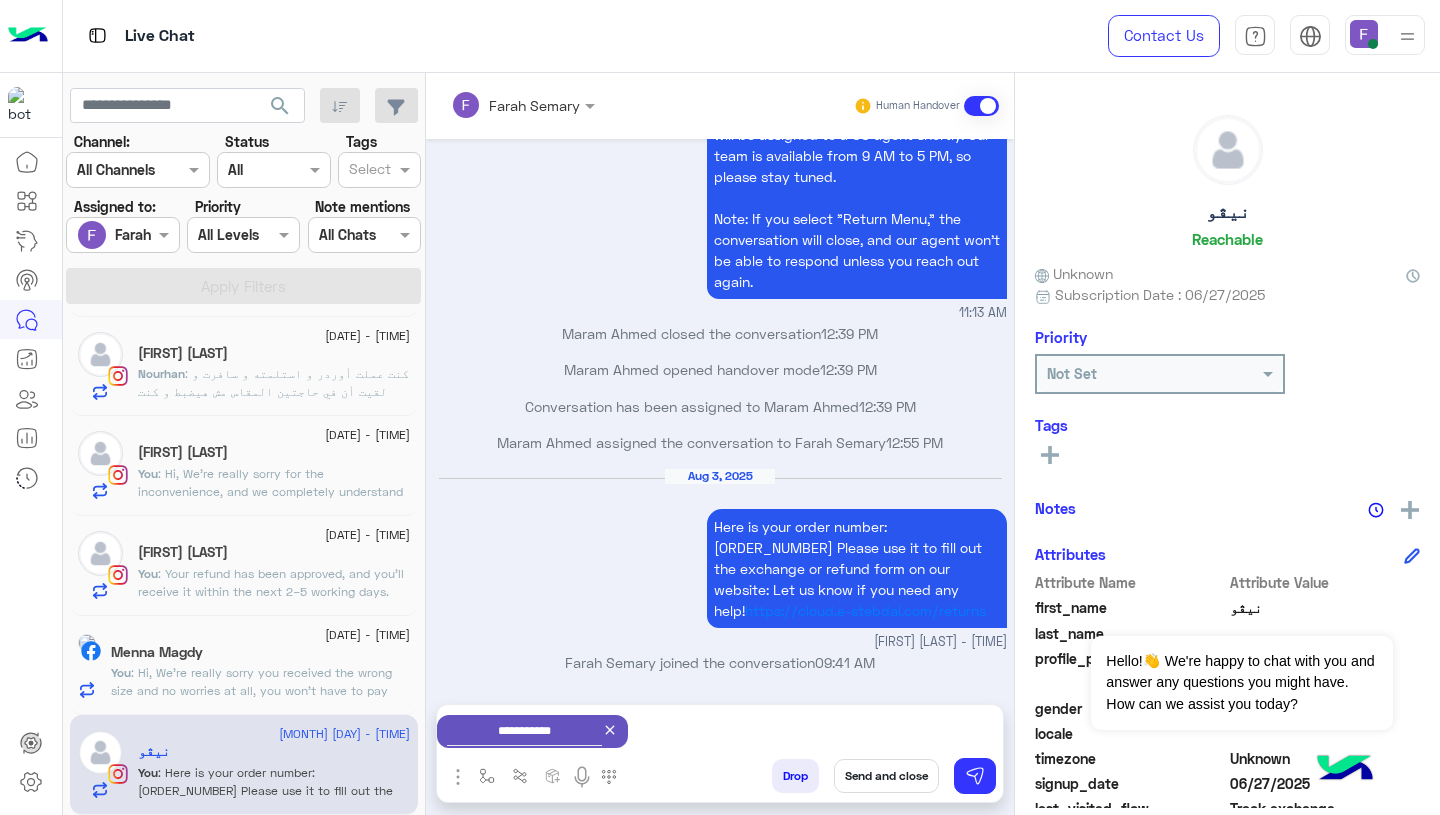 click on "Send and close" at bounding box center [886, 776] 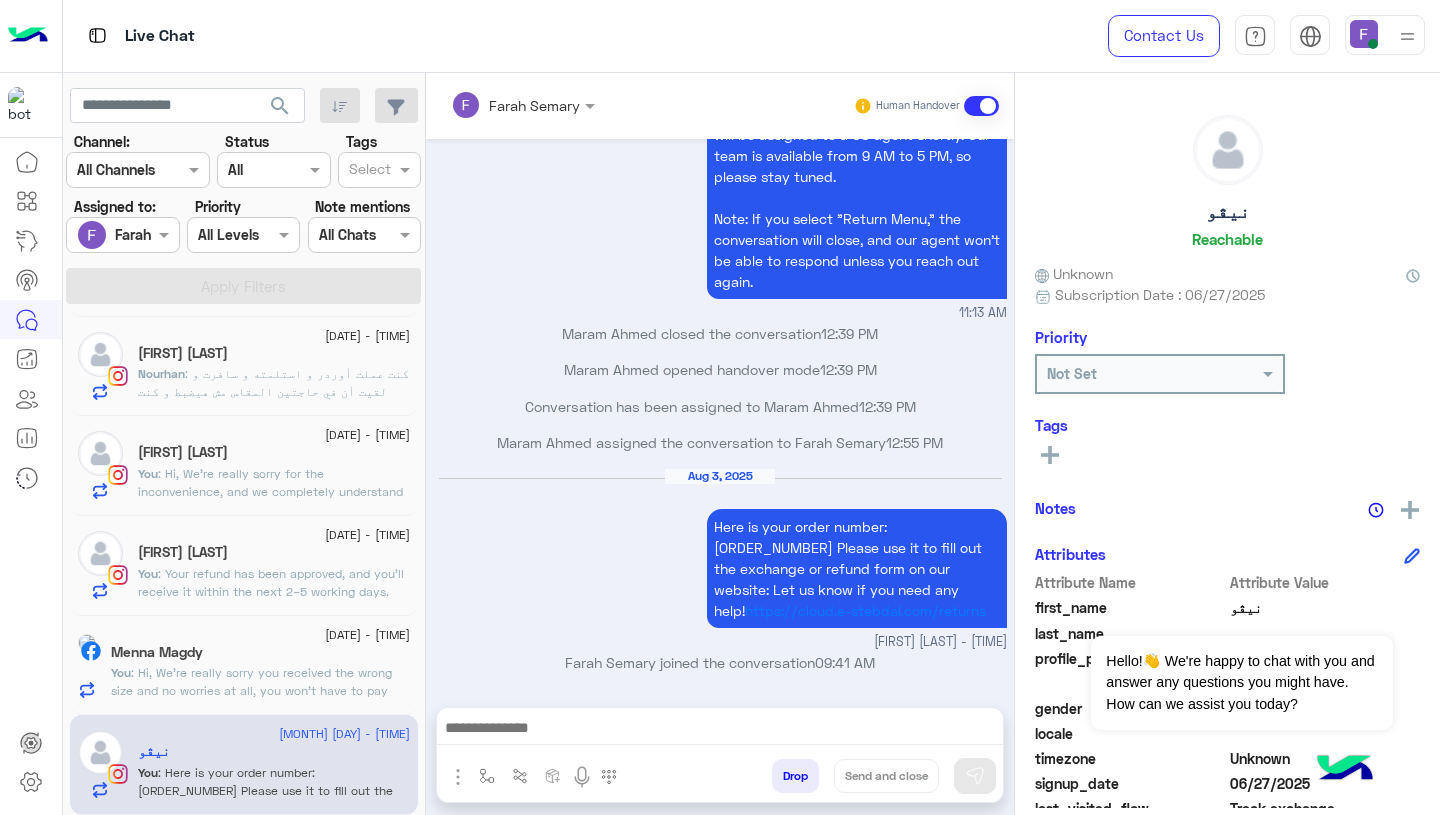 scroll, scrollTop: 1507, scrollLeft: 0, axis: vertical 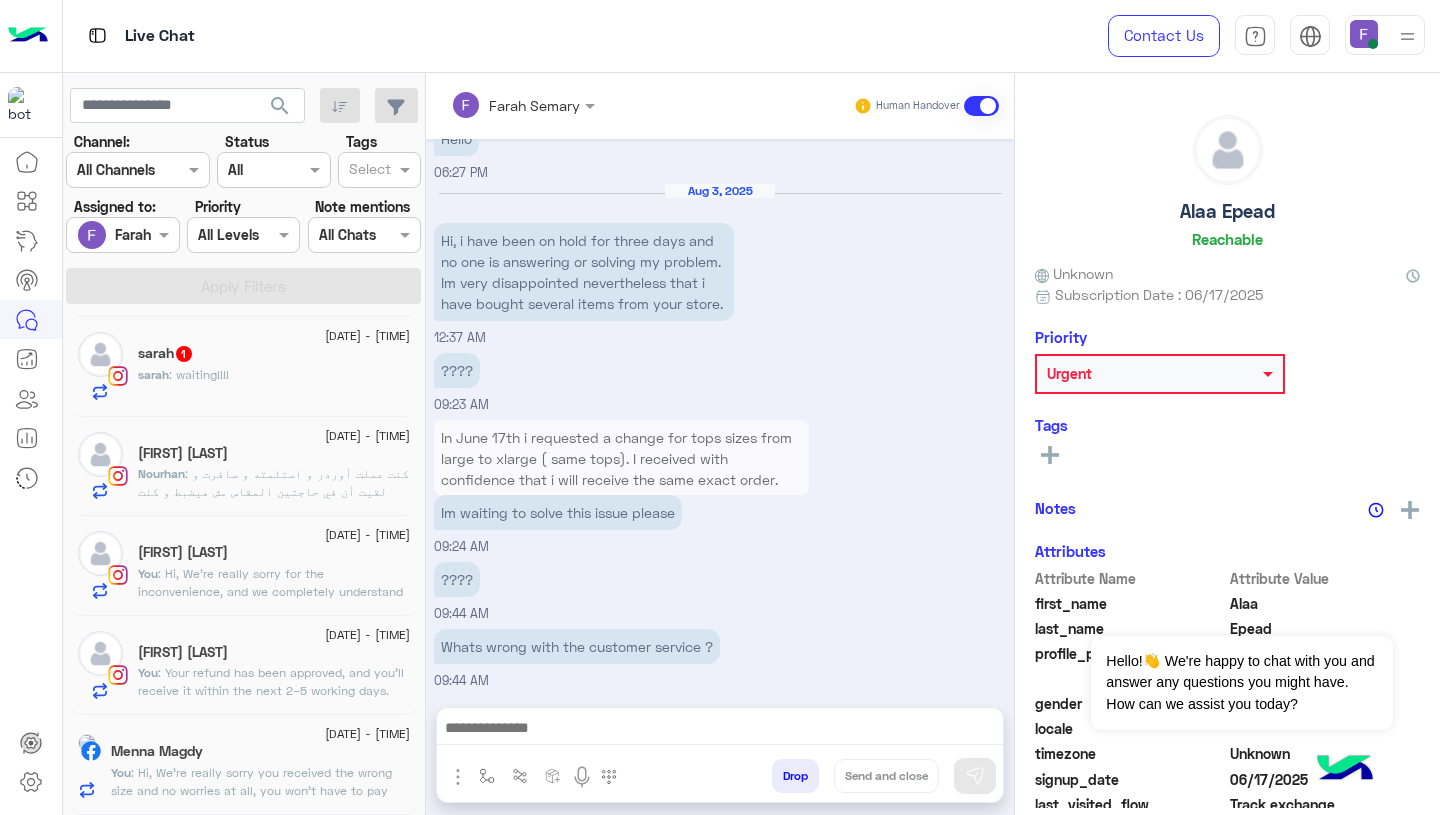 click on "3 August - 9:42 AM" 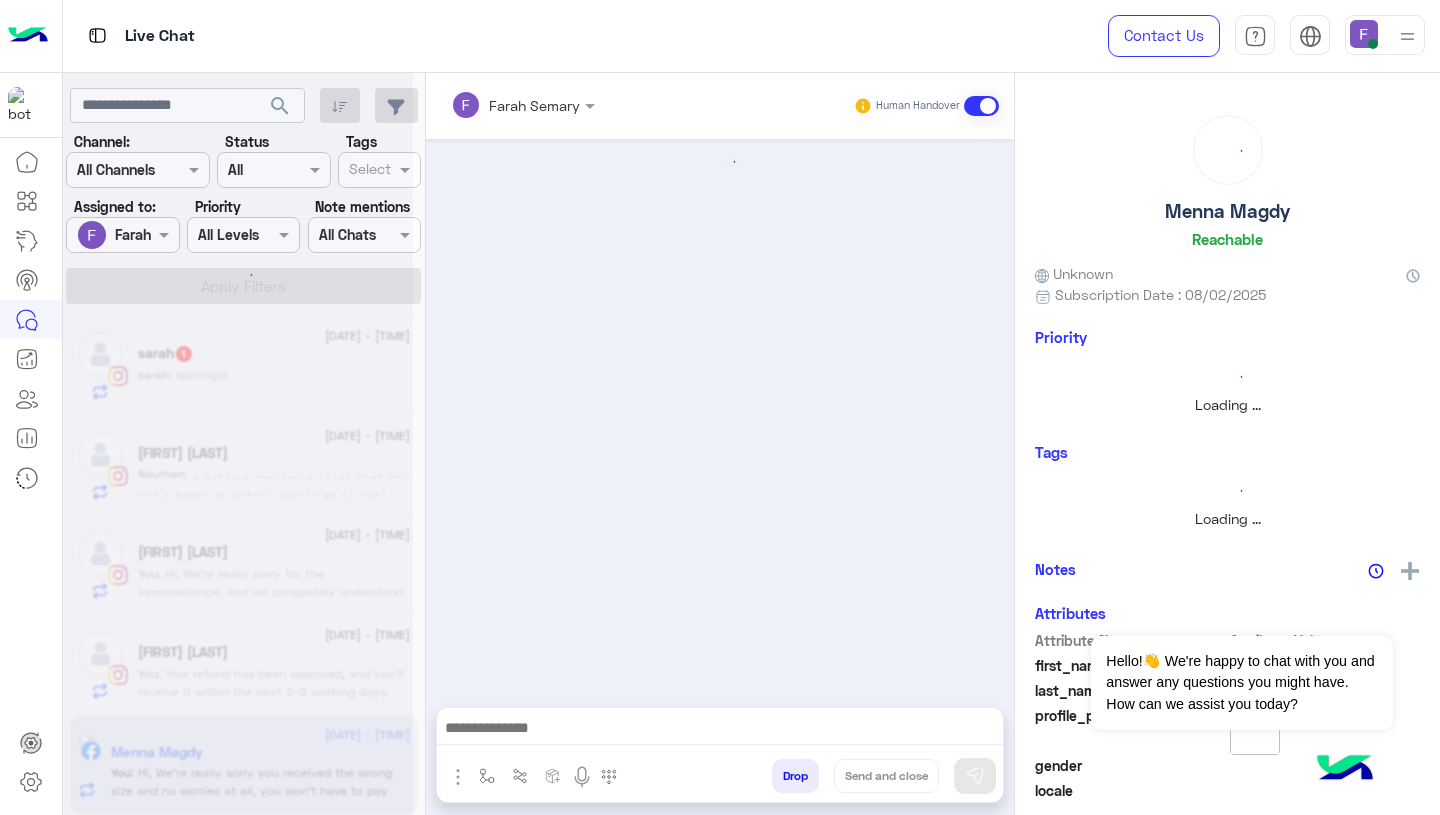 scroll, scrollTop: 0, scrollLeft: 0, axis: both 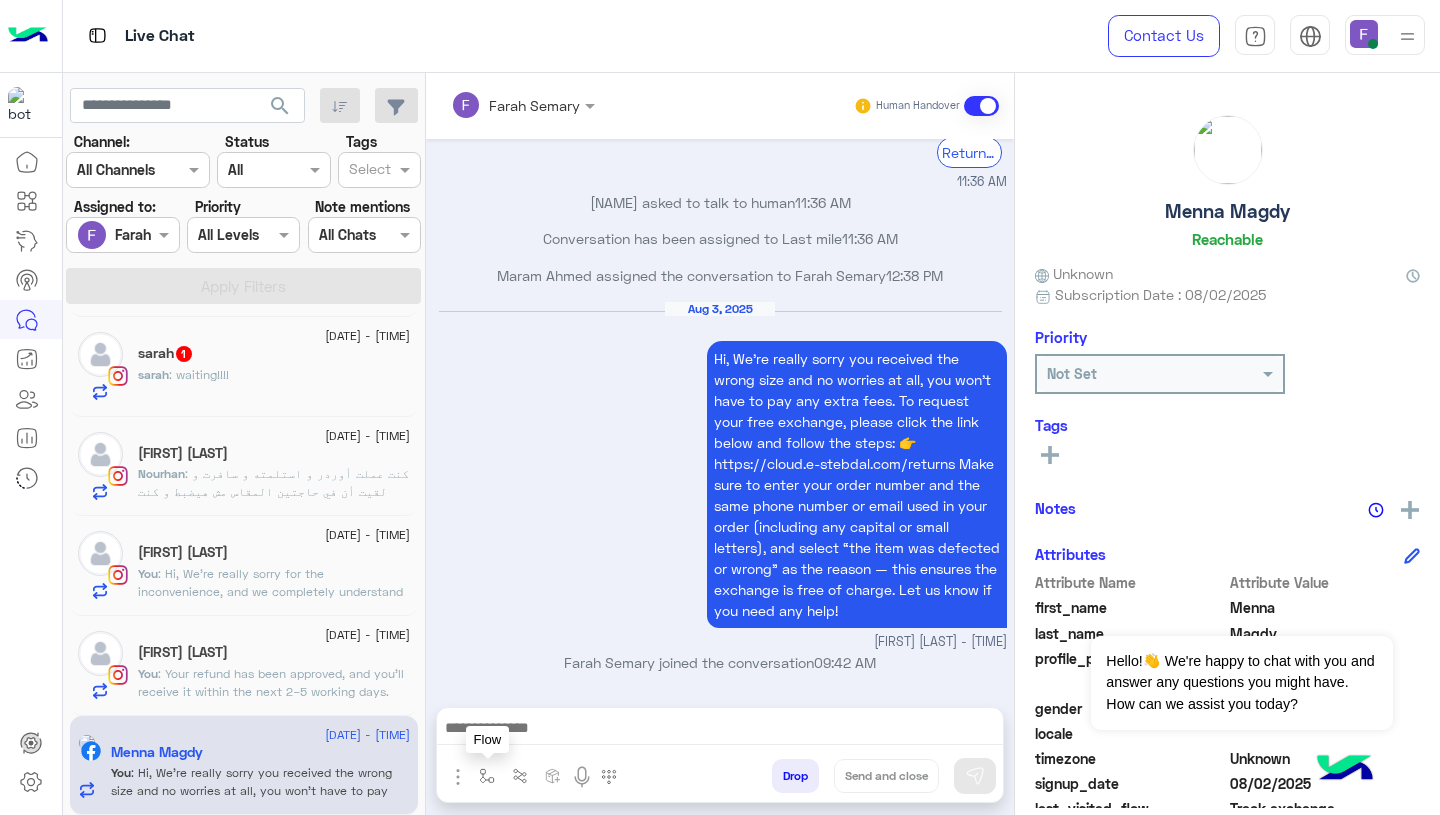 click at bounding box center (487, 775) 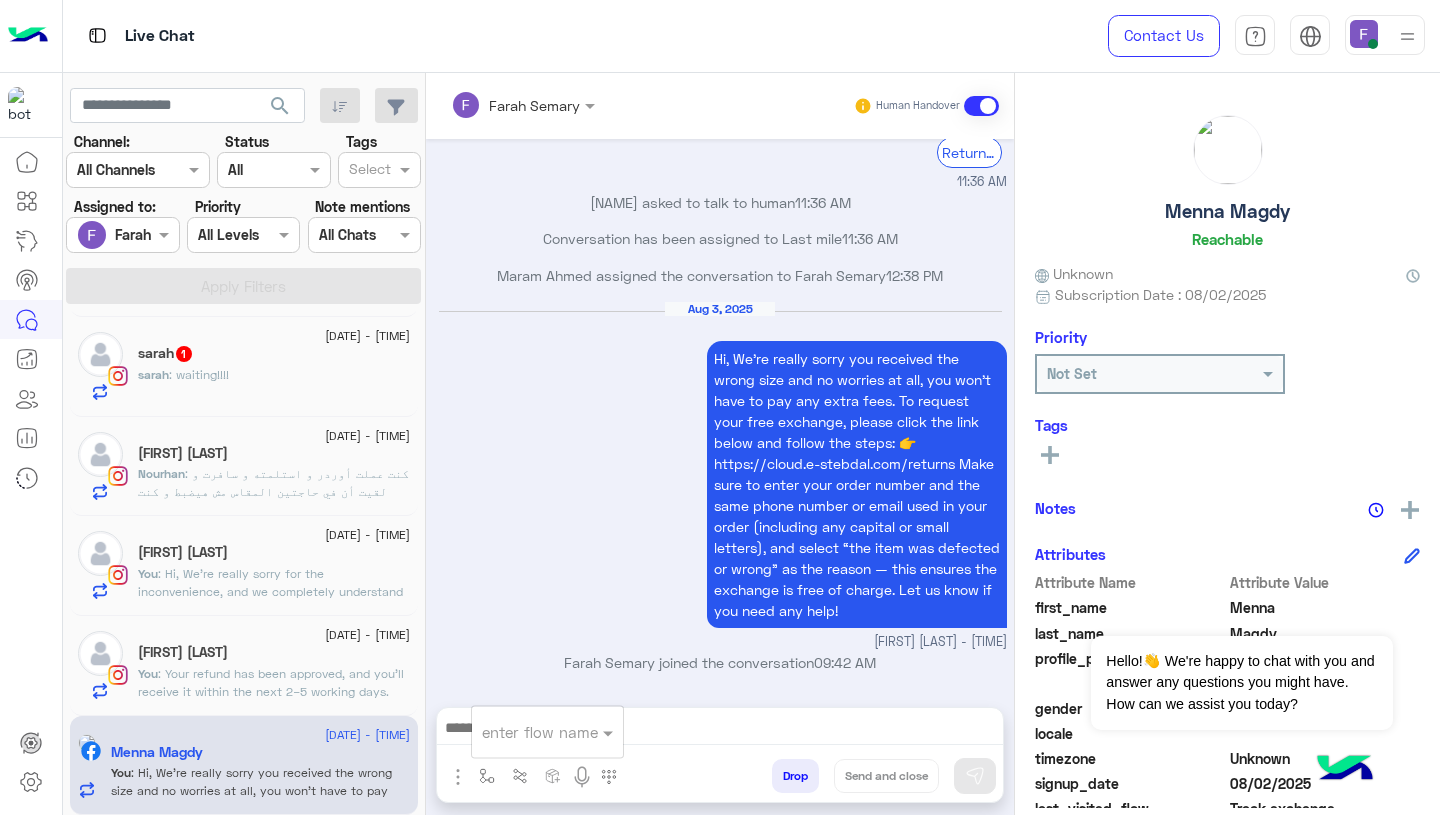 click at bounding box center (523, 732) 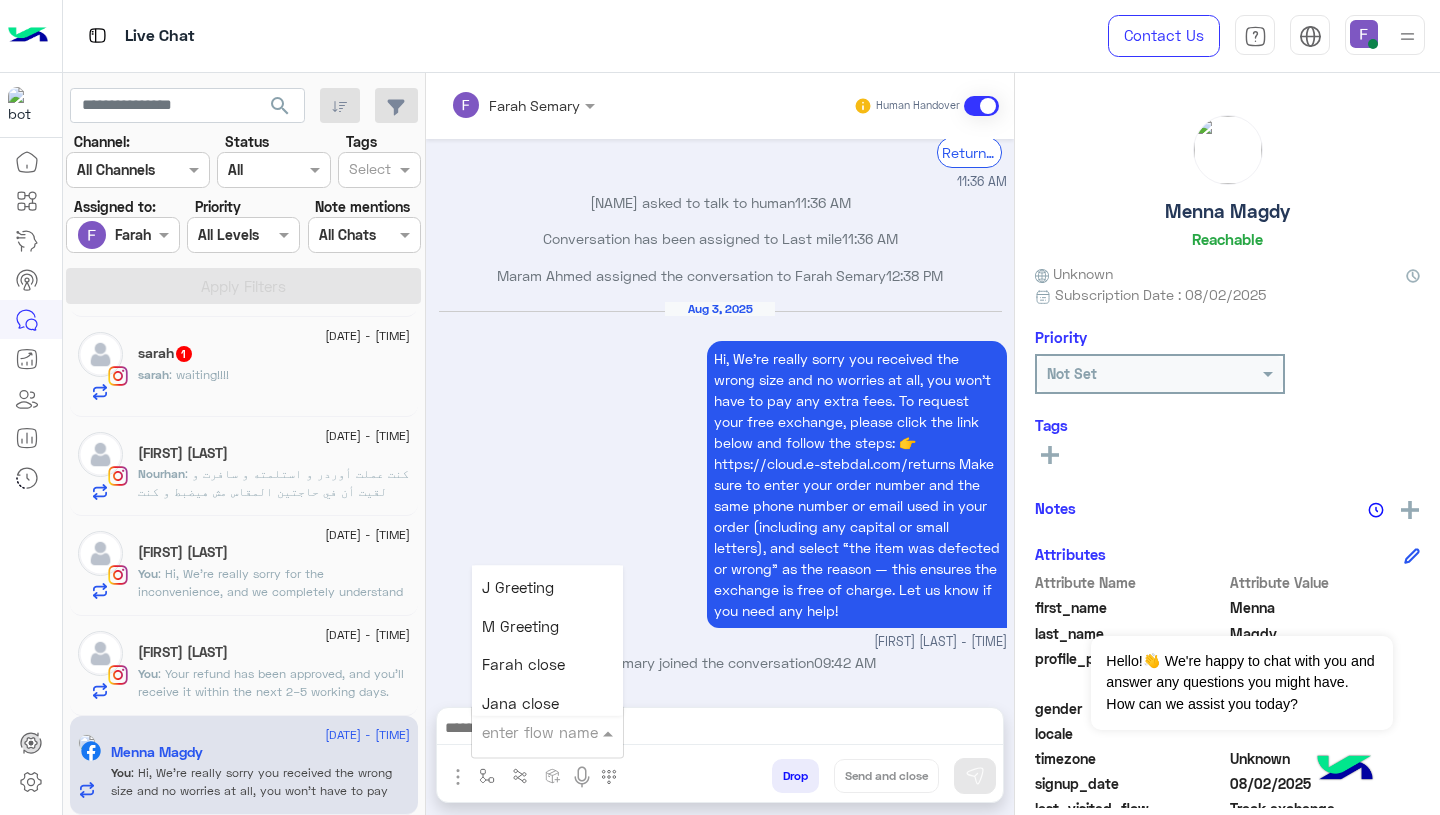 scroll, scrollTop: 2484, scrollLeft: 0, axis: vertical 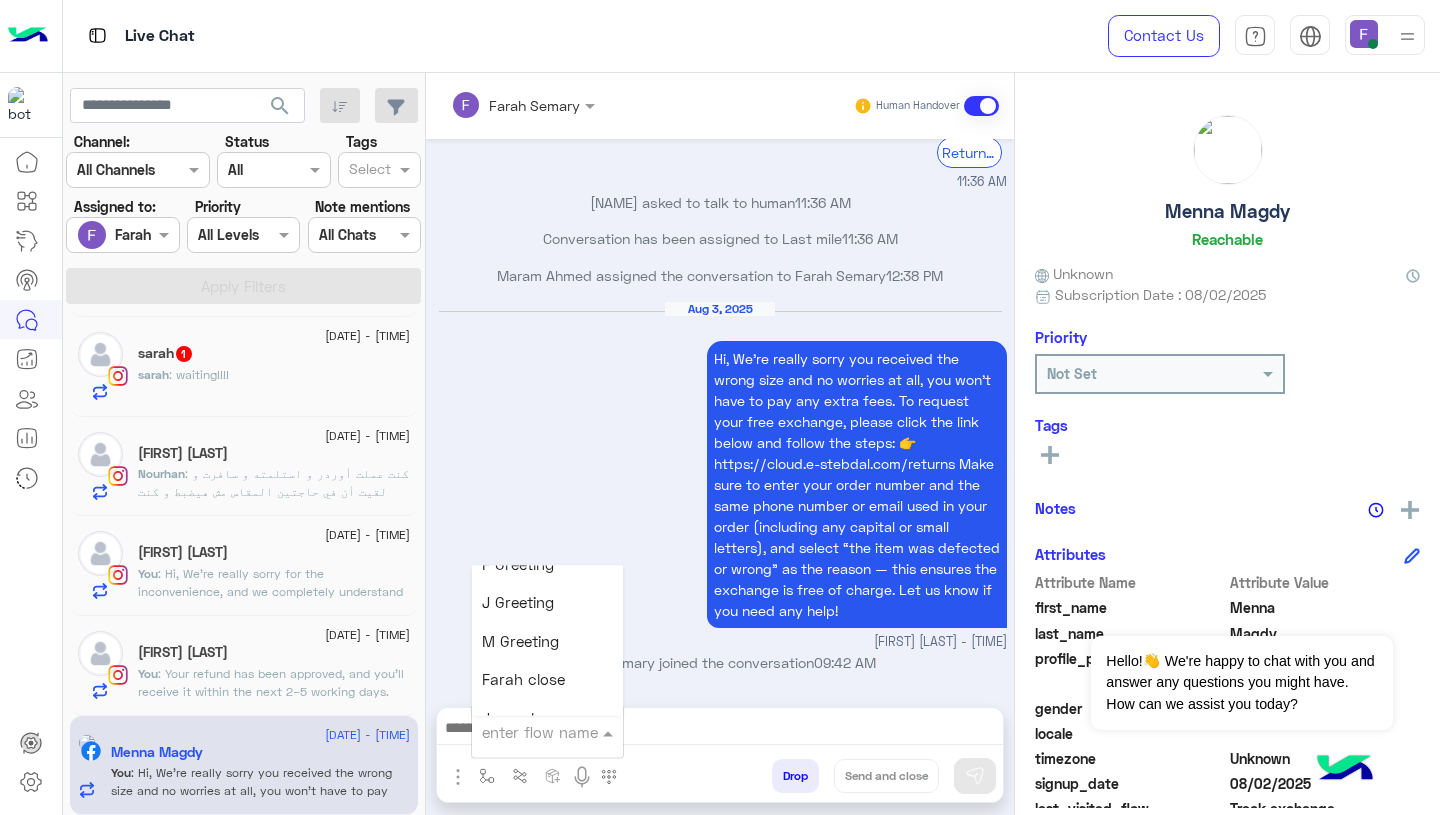 click on "Farah close" at bounding box center [523, 680] 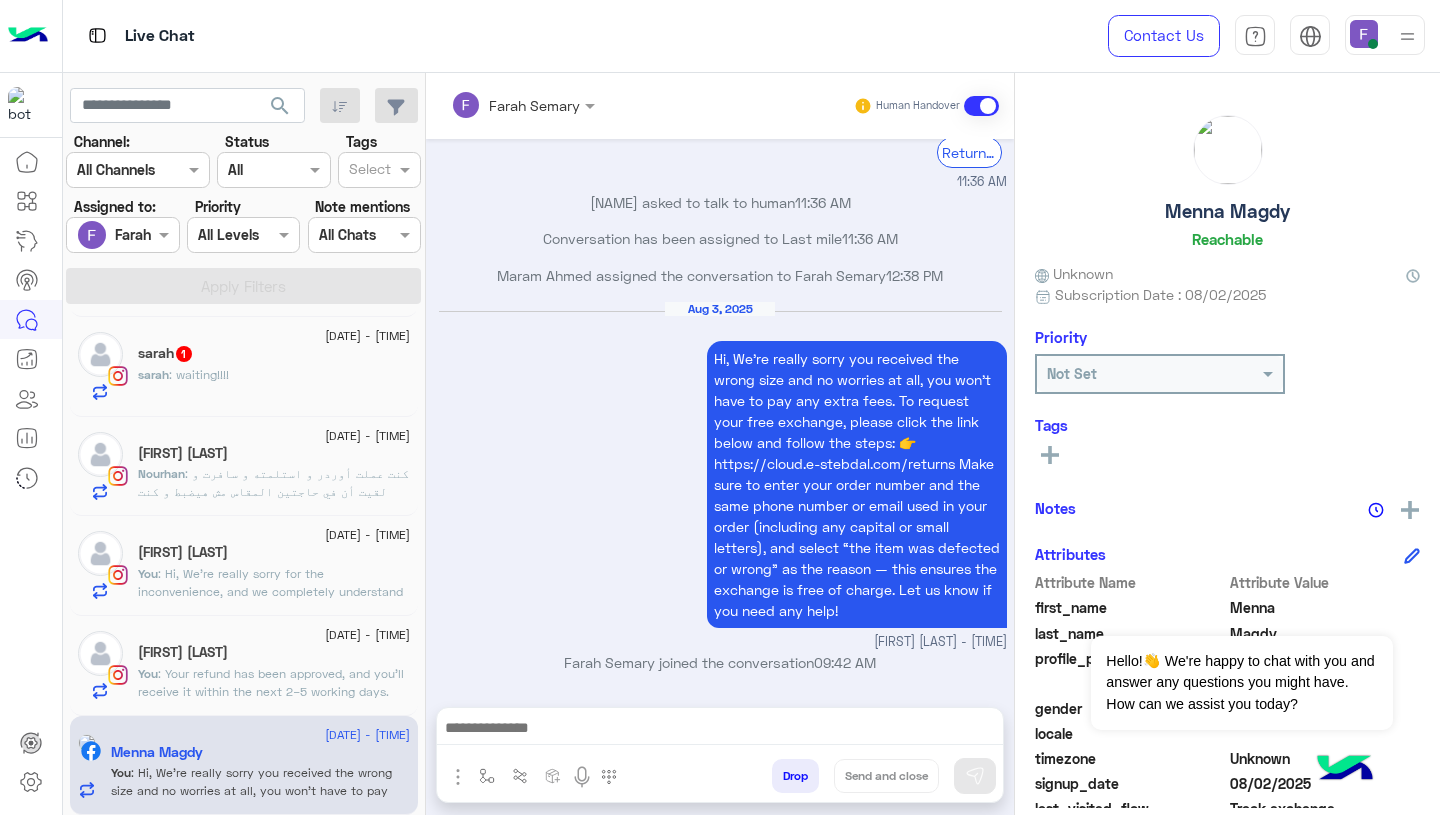 type on "**********" 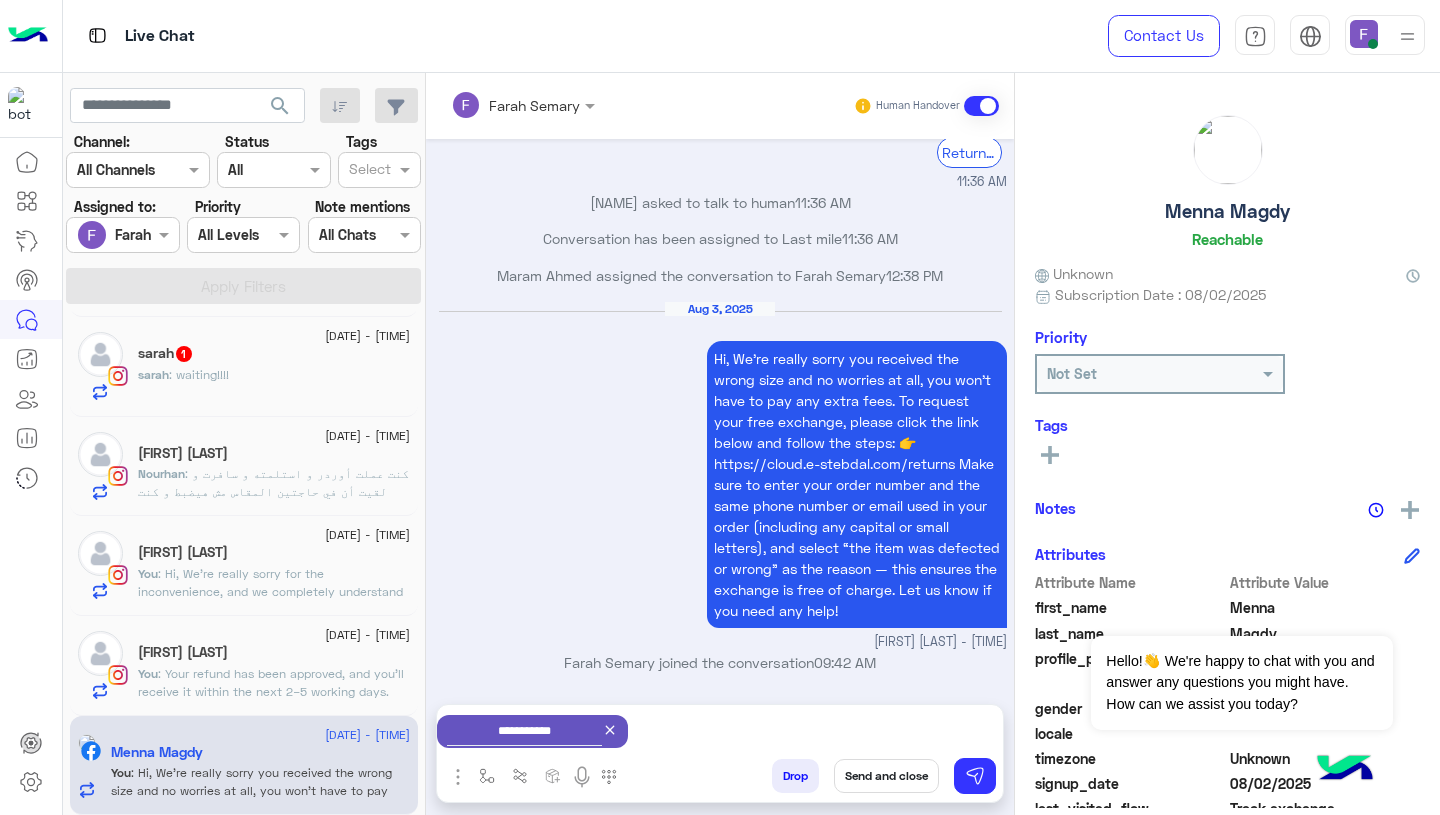 click on "Send and close" at bounding box center (886, 776) 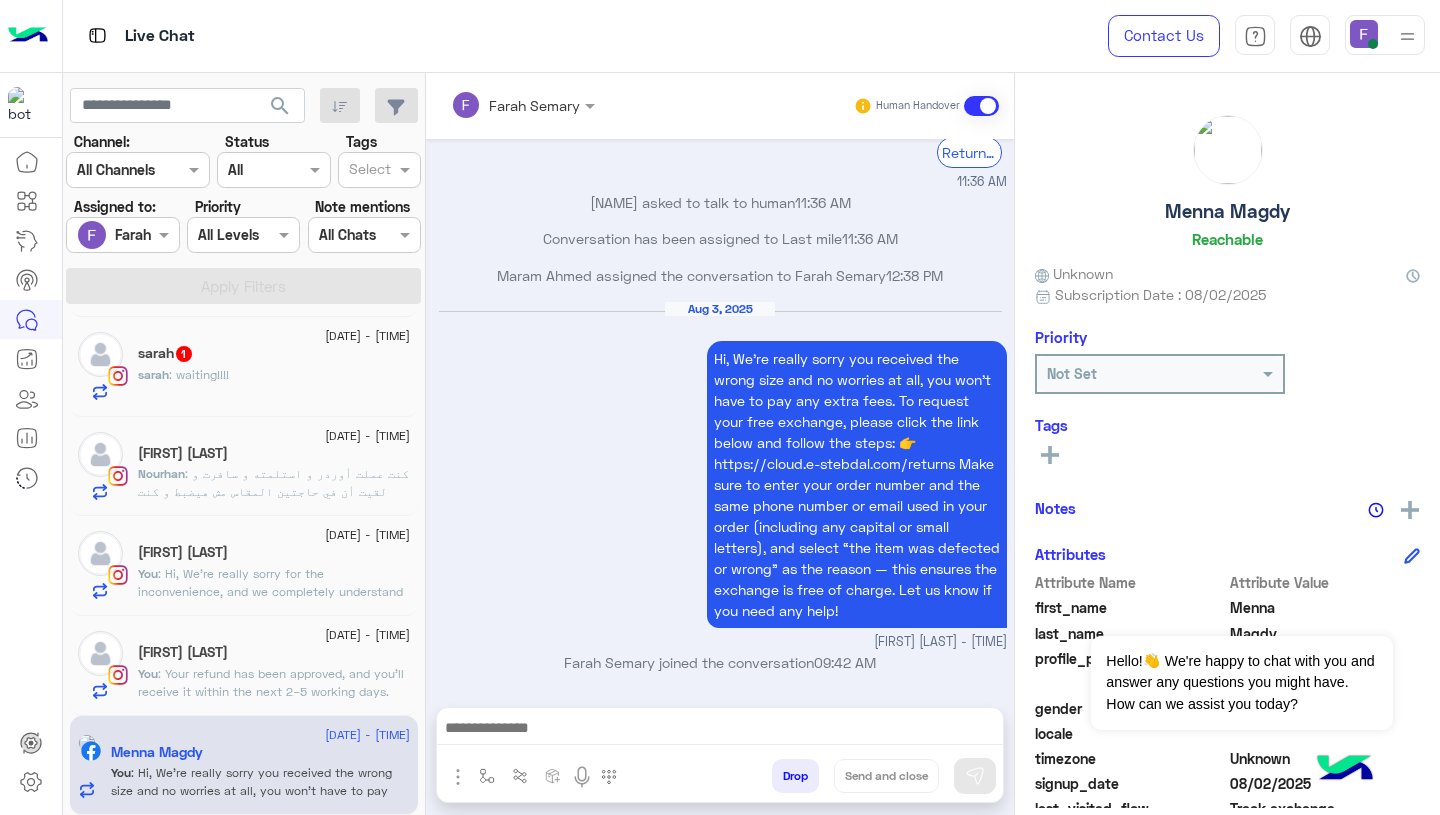 scroll, scrollTop: 1559, scrollLeft: 0, axis: vertical 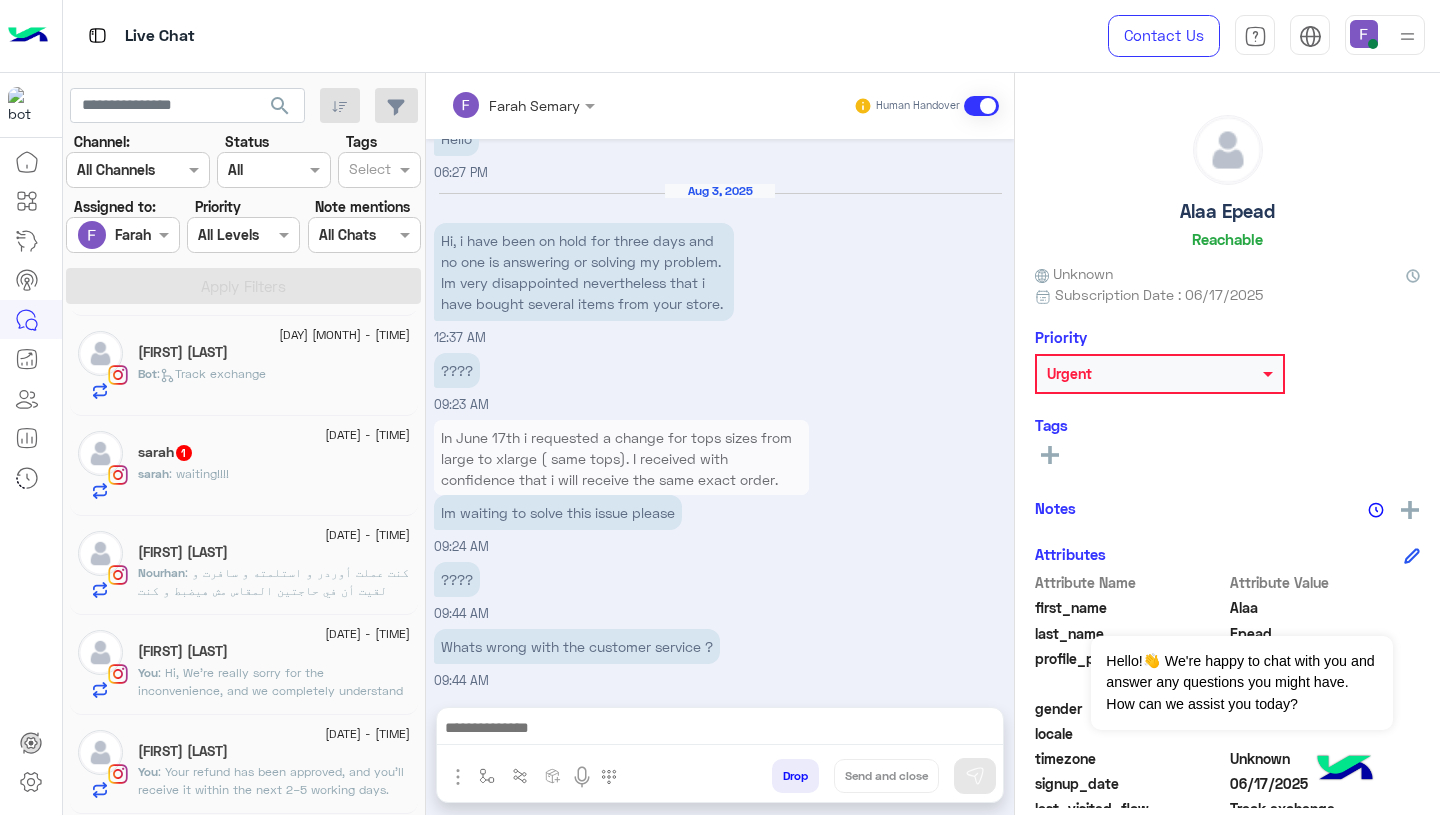 click on "Roaa Elberbawy" 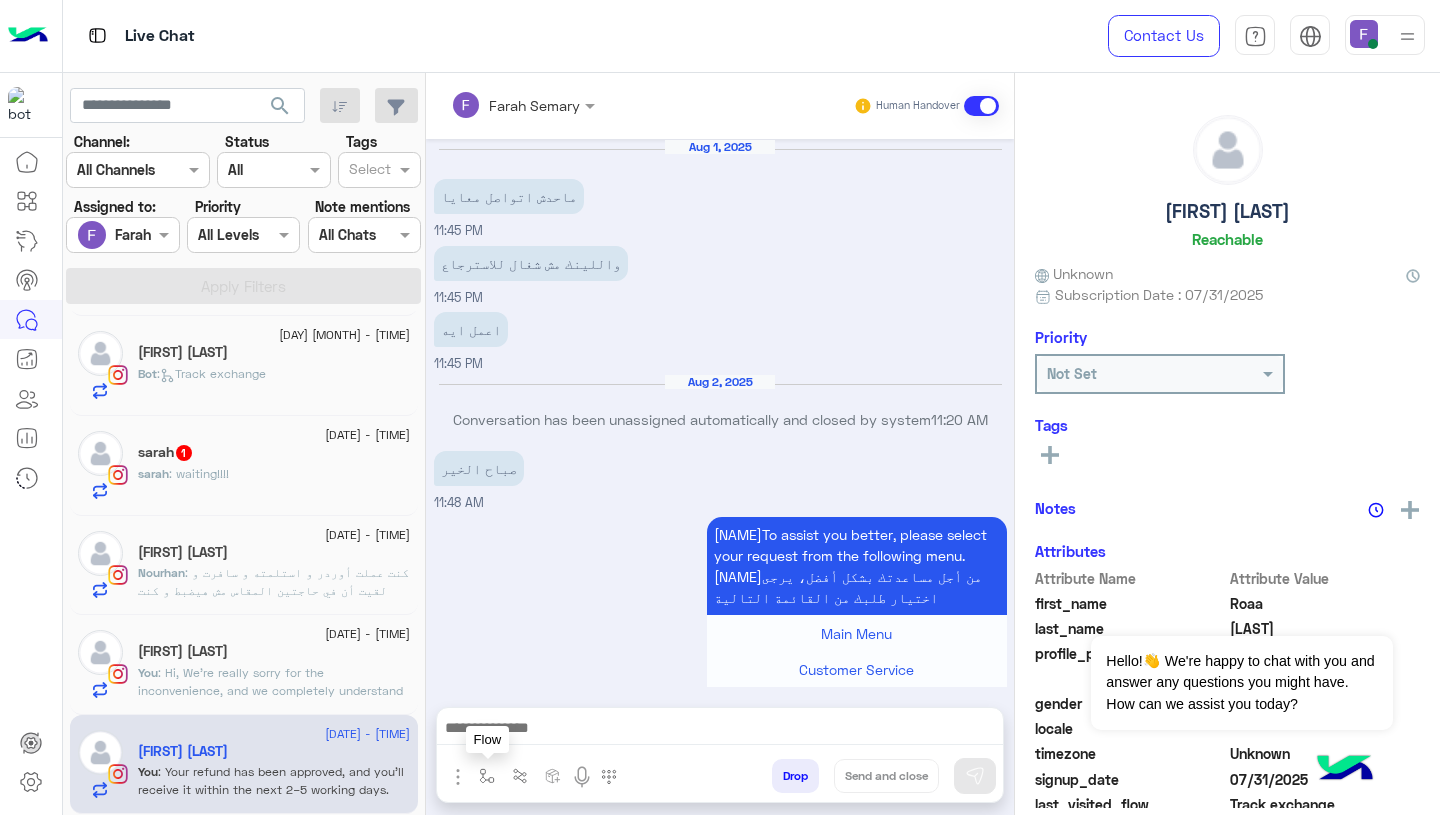 scroll, scrollTop: 1404, scrollLeft: 0, axis: vertical 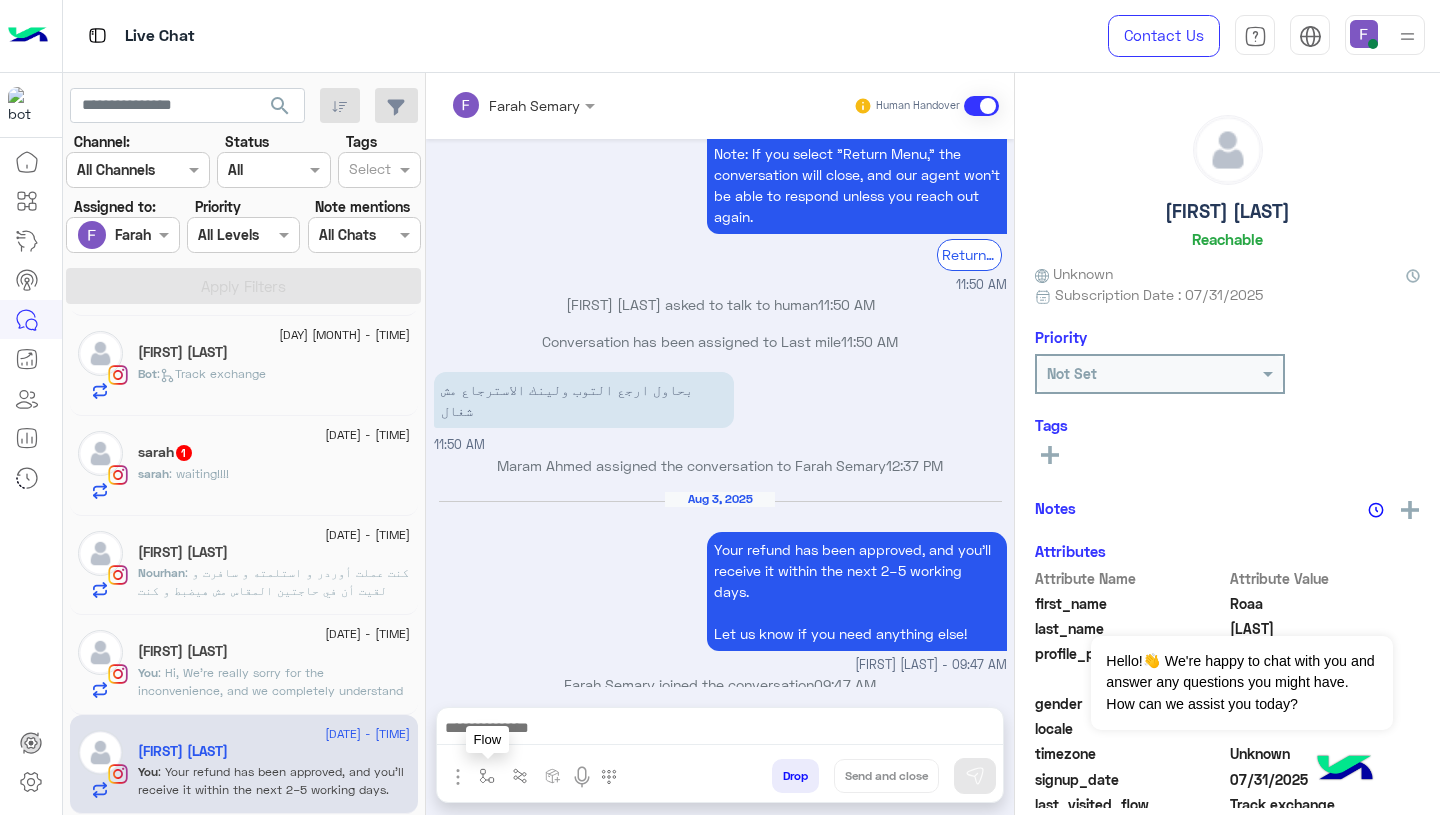 click at bounding box center (487, 776) 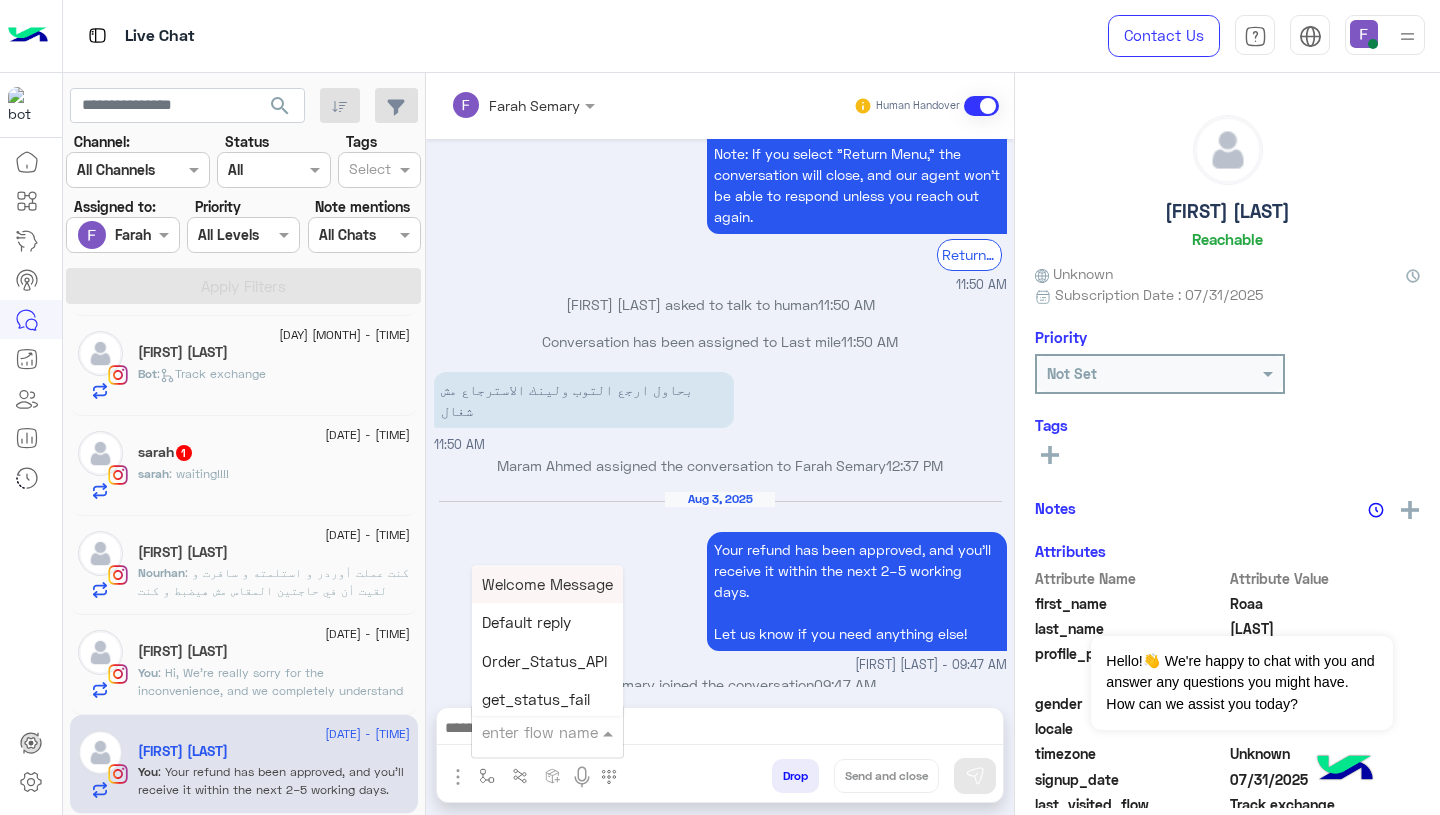click at bounding box center (523, 732) 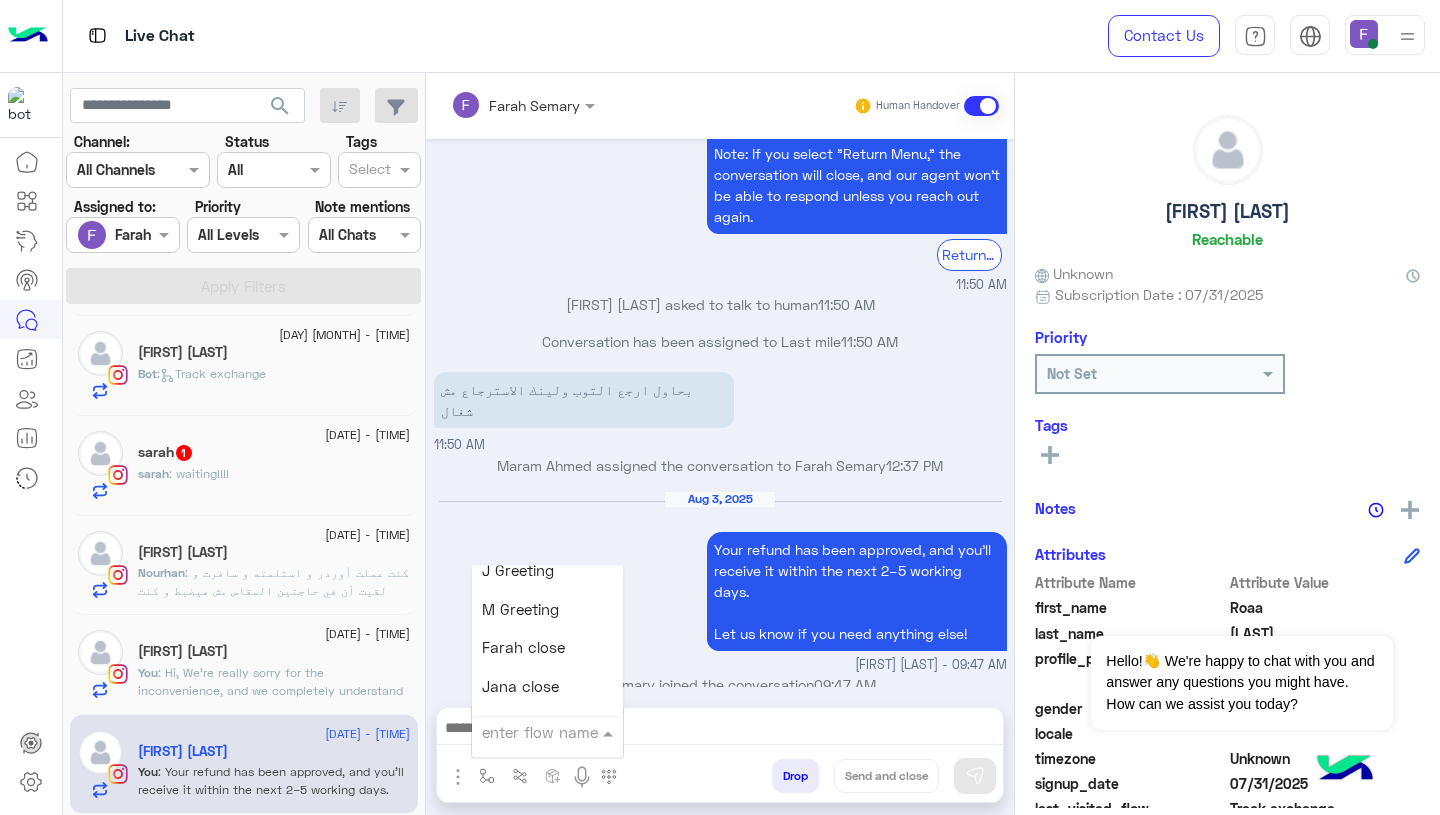scroll 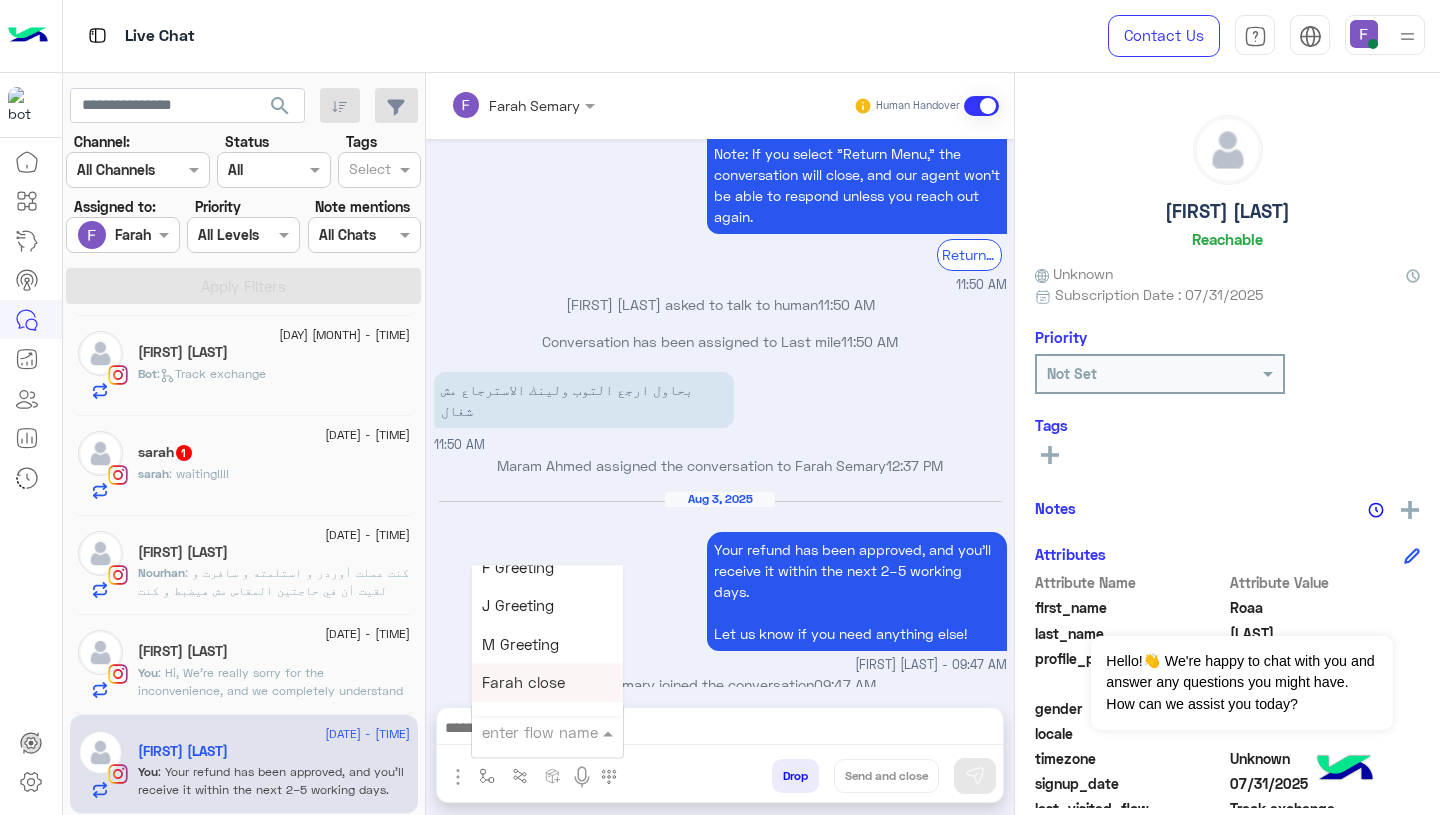 click on "Farah close" at bounding box center (523, 683) 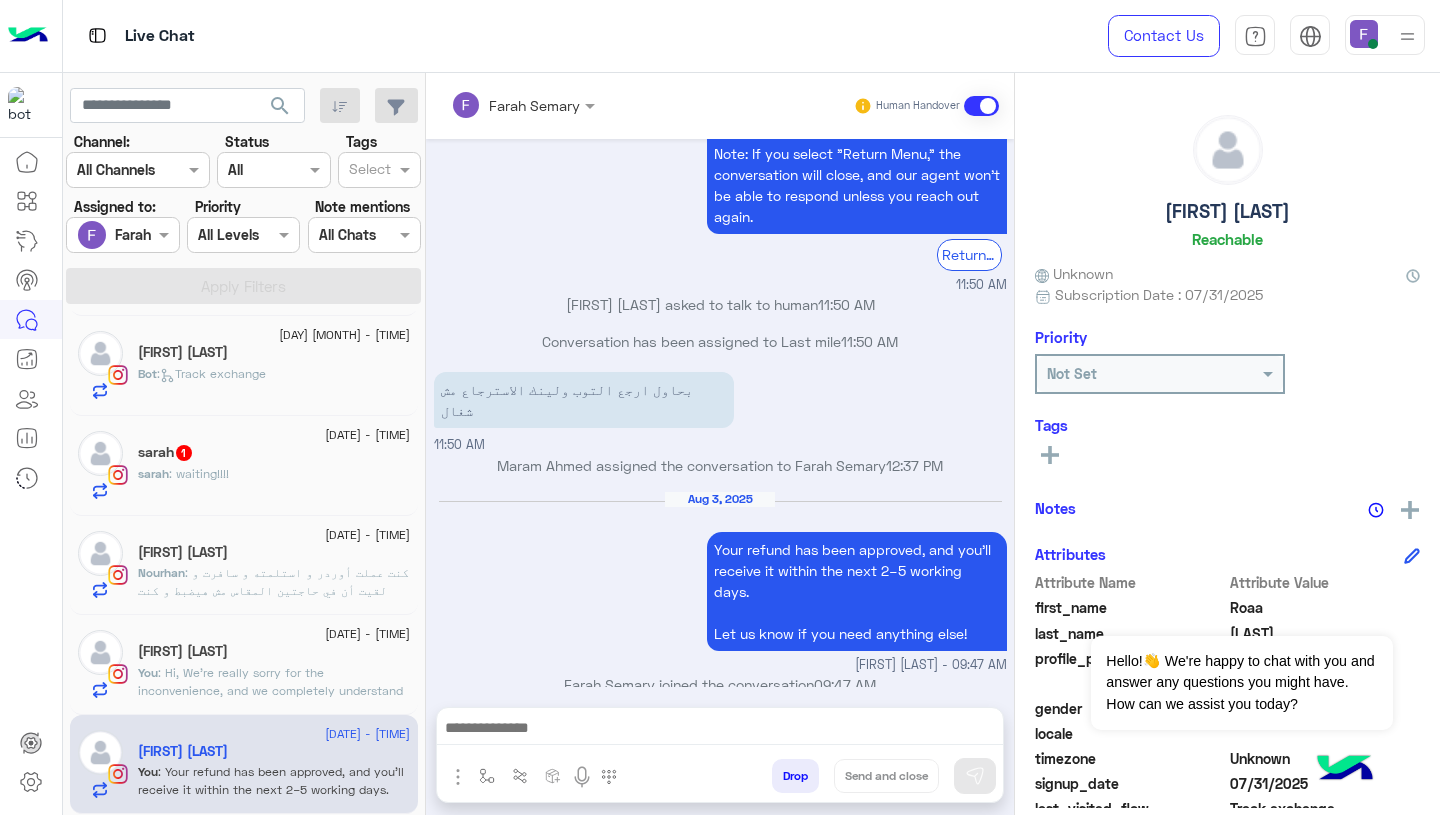 type on "**********" 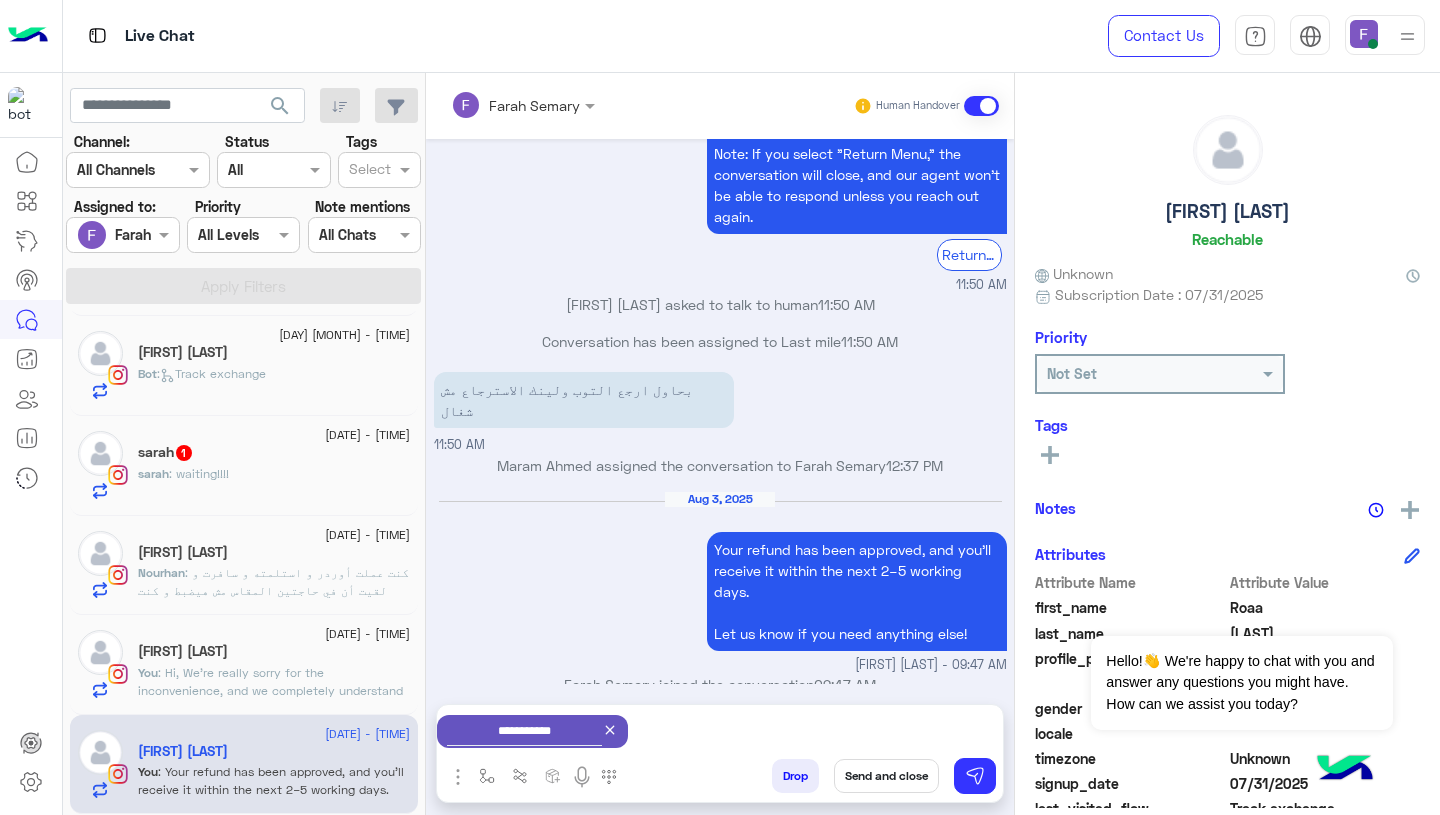 click on "Send and close" at bounding box center (886, 776) 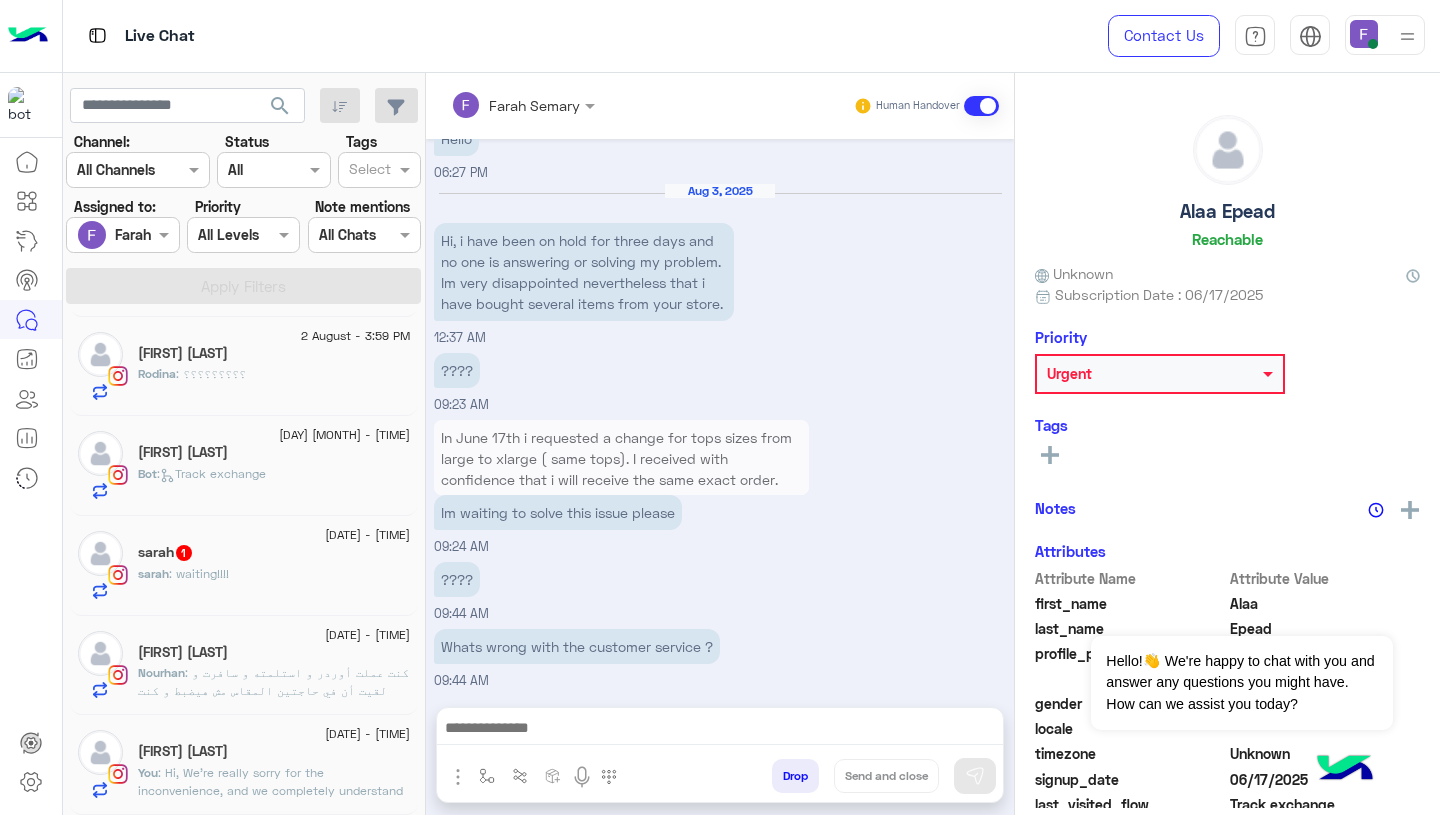click on ": كنت عملت أوردر و استلمته و سافرت و لقيت أن في حاجتين المقاس مش هيضبط و كنت عايزة ابدلهم بمقاس أكبر او ارجعهم و كنت عايزة اشتري حاجات جديدة معهم كمان فكنت عايزة اسأل هل كدا رسوم الشحن هتكون مرتين ولا مرة واحدة و مع مندوب واحد ولا أكتر من واحد" 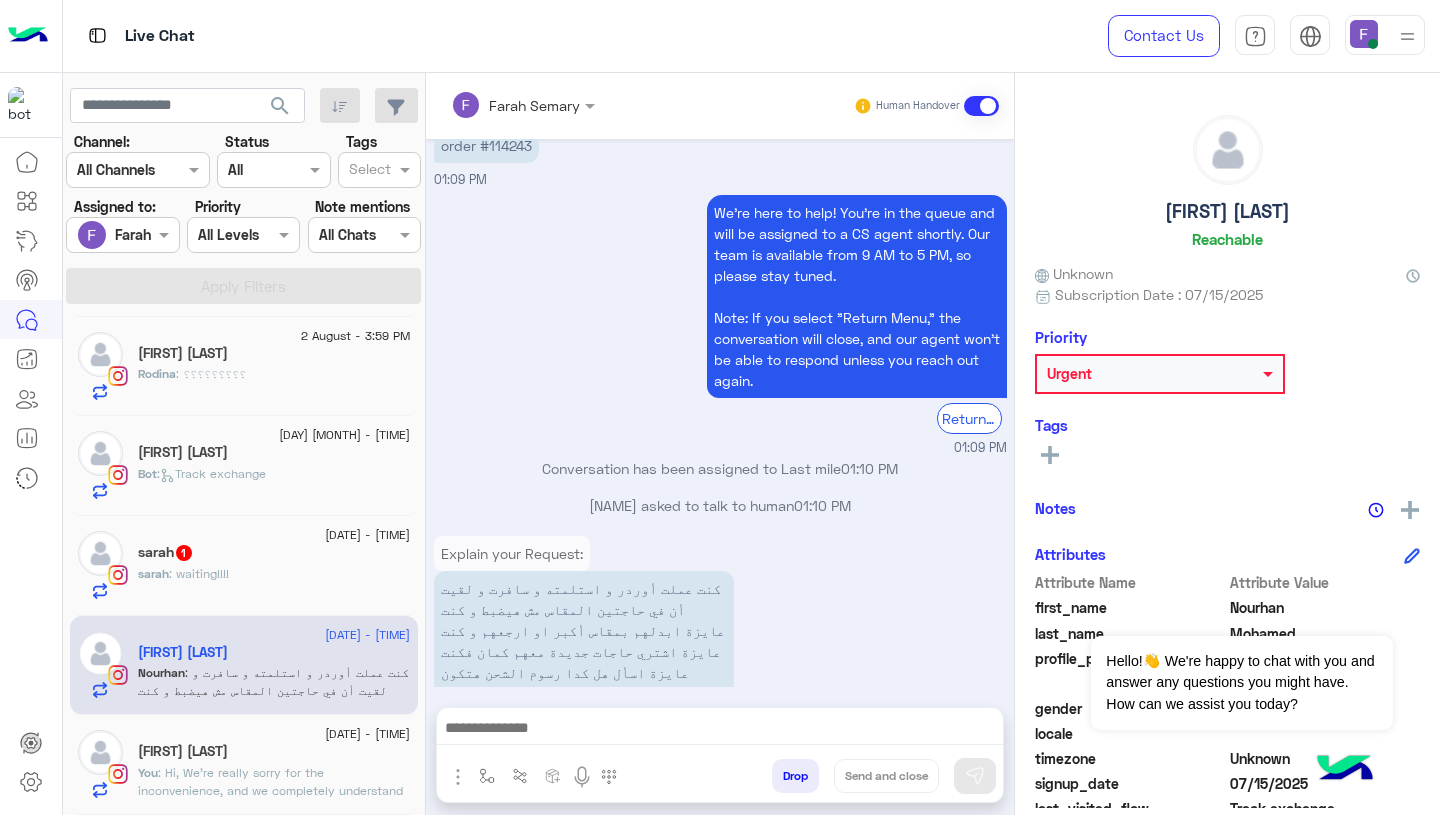 click on "كنت عملت أوردر و استلمته و سافرت و لقيت أن في حاجتين المقاس مش هيضبط و كنت عايزة ابدلهم بمقاس أكبر او ارجعهم و كنت عايزة اشتري حاجات جديدة معهم كمان فكنت عايزة اسأل هل كدا رسوم الشحن هتكون مرتين ولا مرة واحدة و مع مندوب واحد ولا أكتر من واحد" at bounding box center (584, 651) 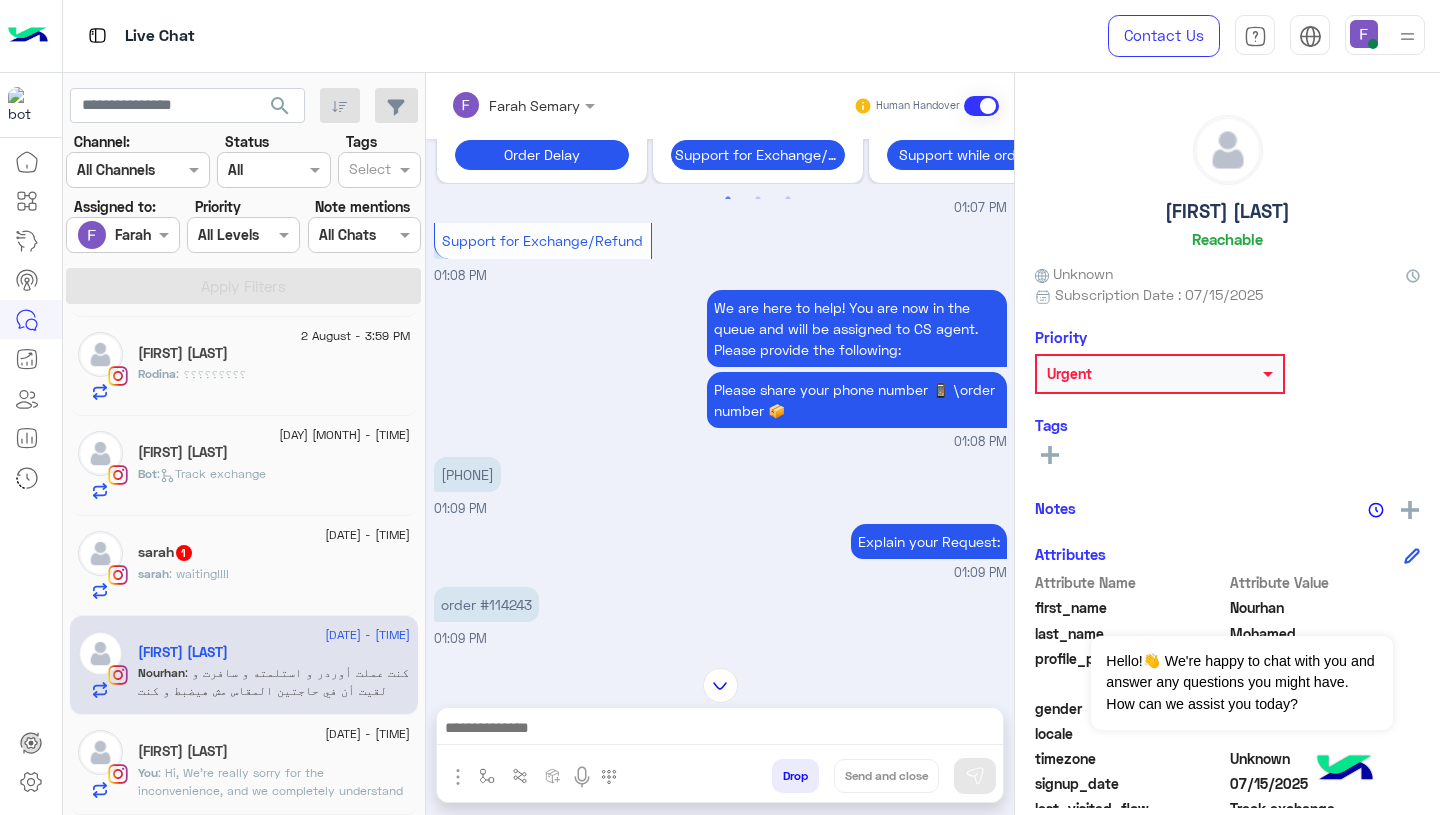 click on "order #114243" at bounding box center [486, 604] 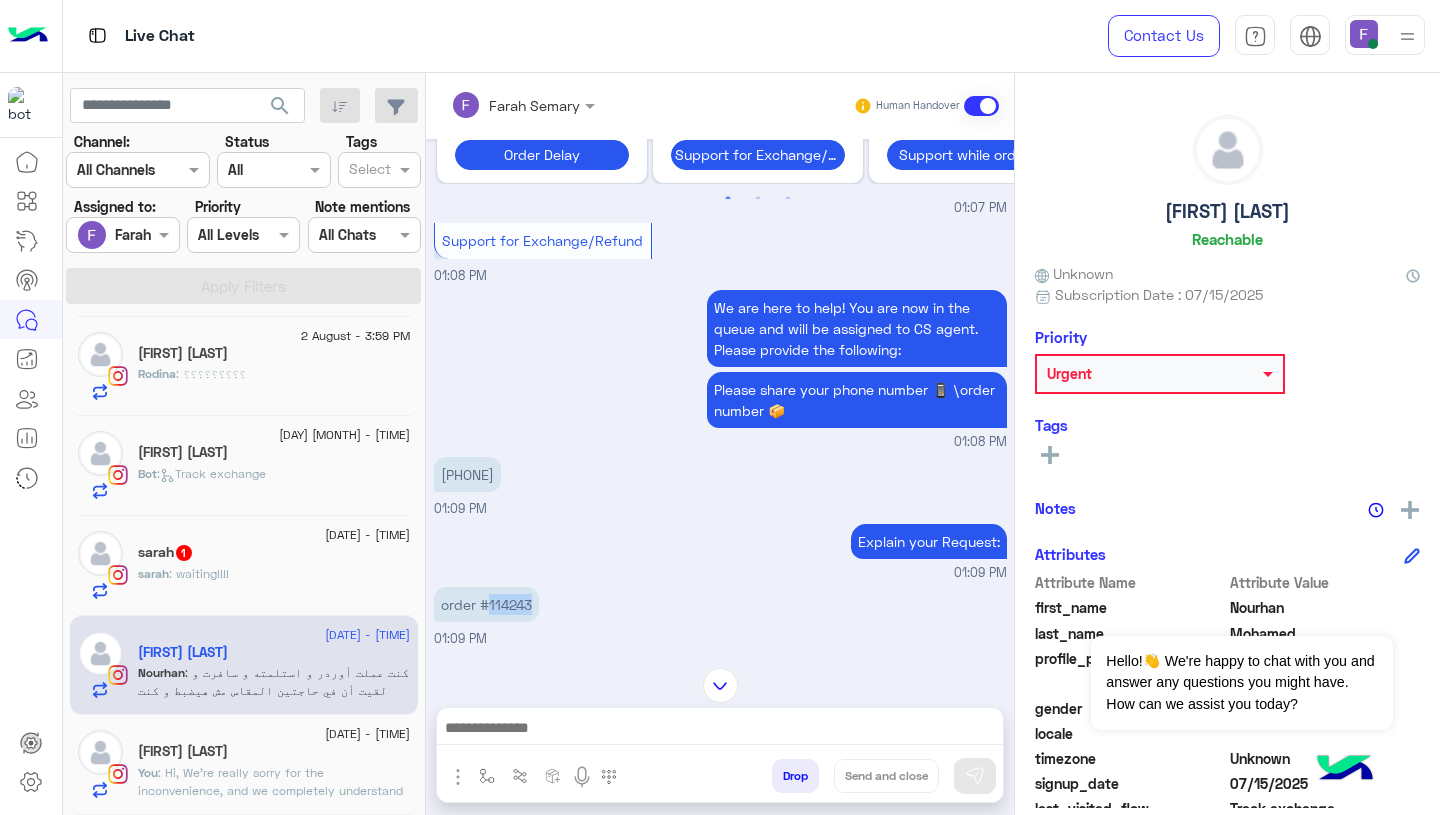 click on "order #114243" at bounding box center [486, 604] 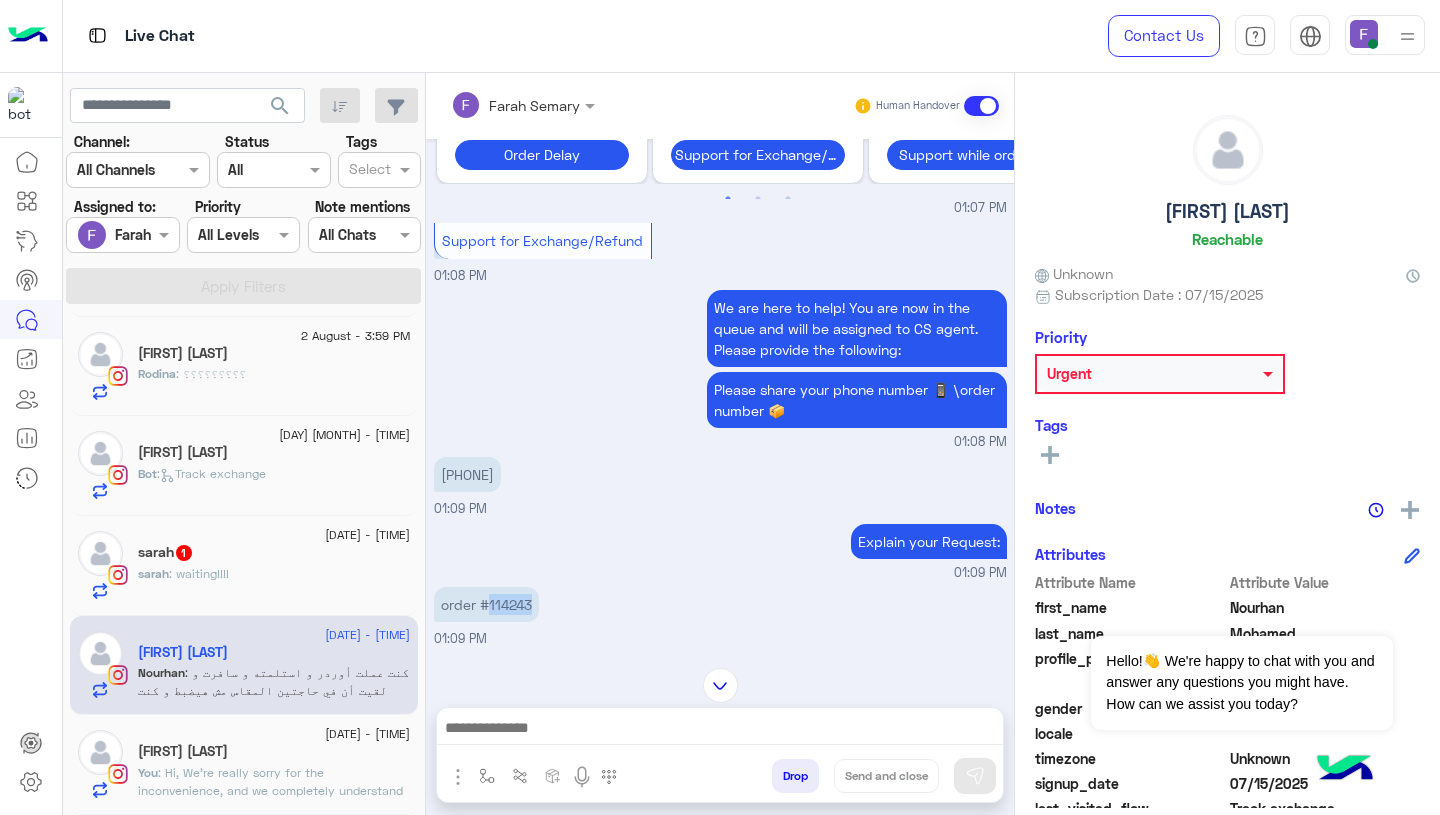 copy on "114243" 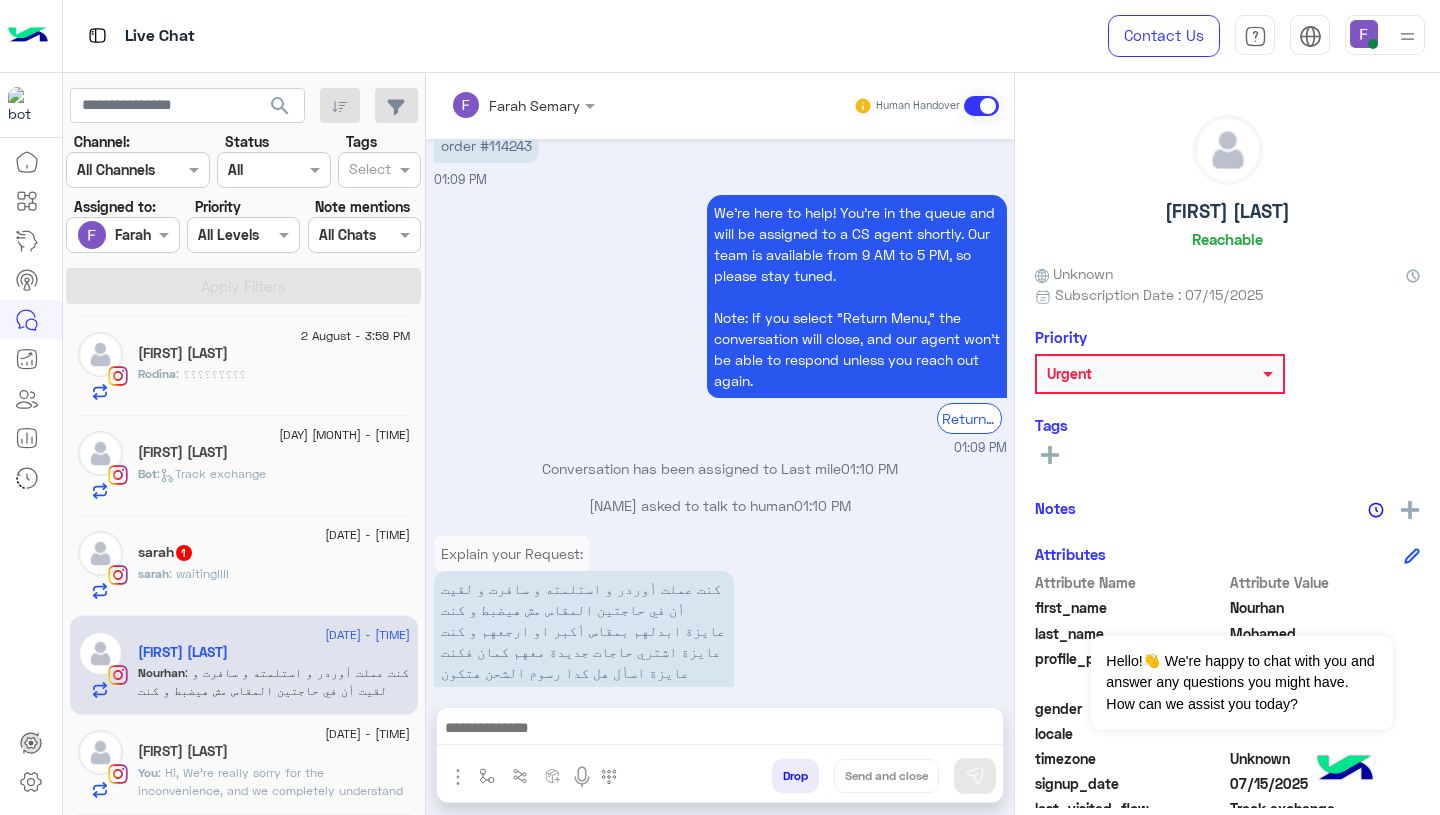 click on "Conversation has been assigned to Last mile   01:10 PM" at bounding box center [720, 468] 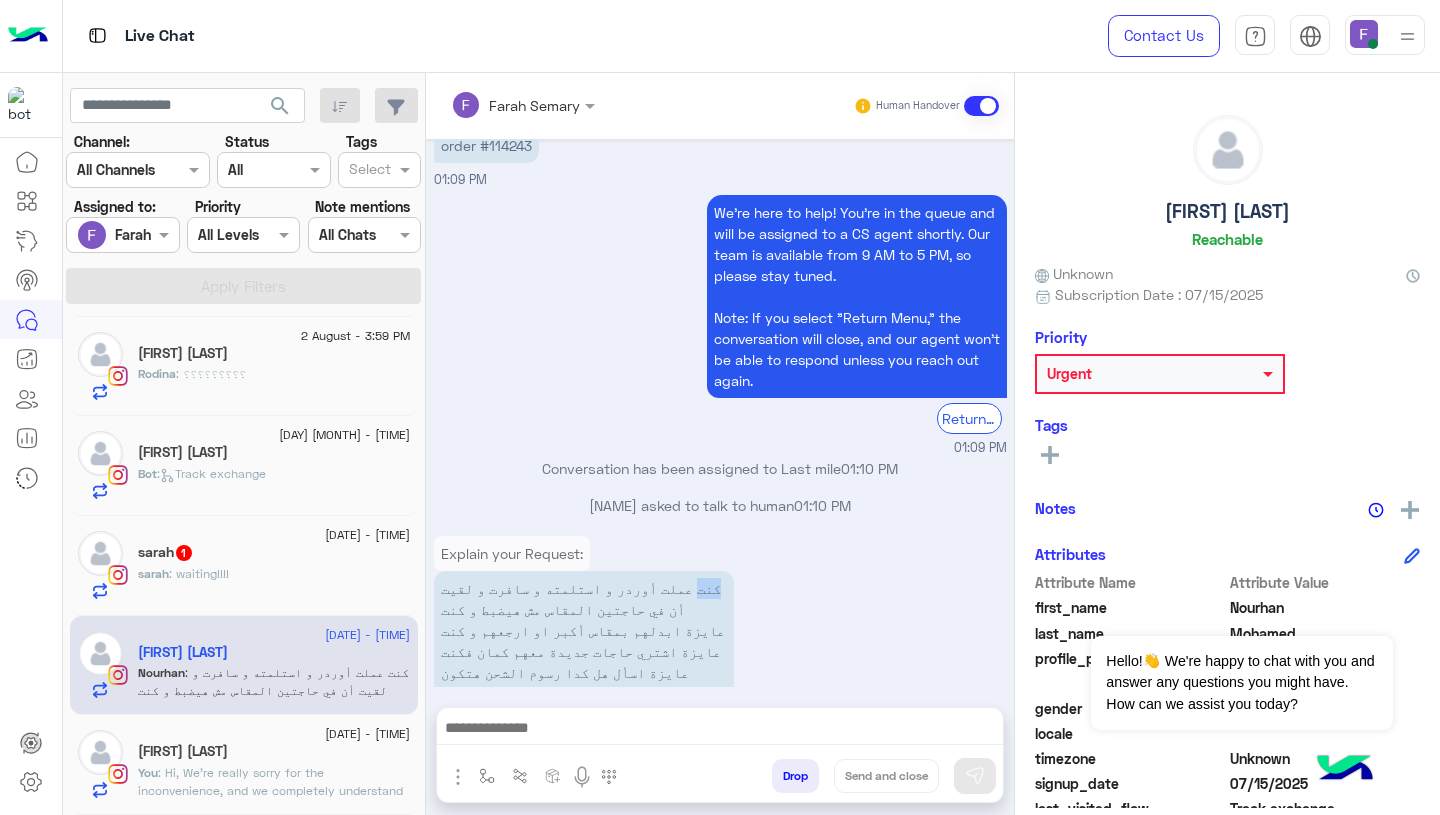 click on "كنت عملت أوردر و استلمته و سافرت و لقيت أن في حاجتين المقاس مش هيضبط و كنت عايزة ابدلهم بمقاس أكبر او ارجعهم و كنت عايزة اشتري حاجات جديدة معهم كمان فكنت عايزة اسأل هل كدا رسوم الشحن هتكون مرتين ولا مرة واحدة و مع مندوب واحد ولا أكتر من واحد" at bounding box center [584, 651] 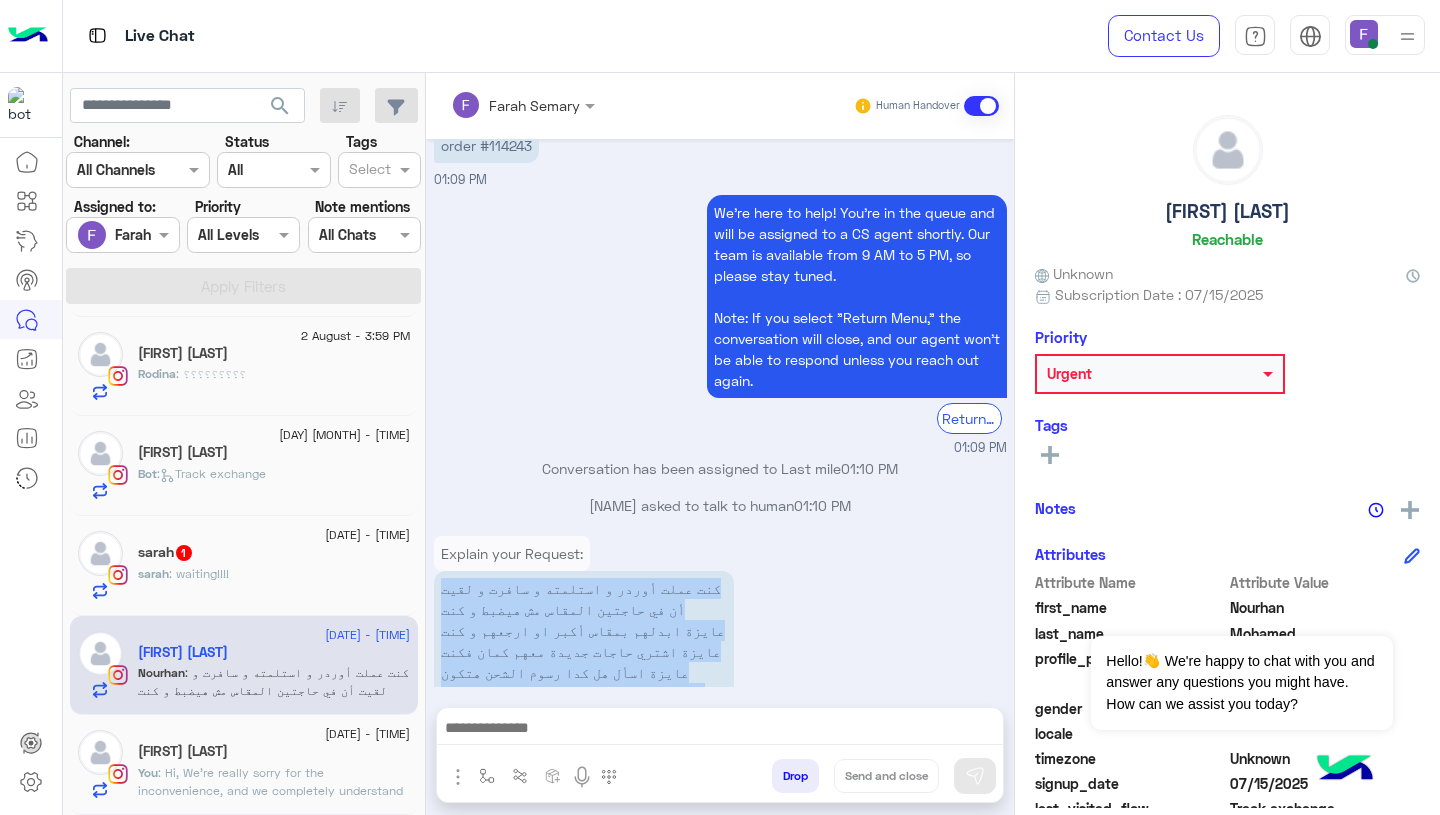 click on "كنت عملت أوردر و استلمته و سافرت و لقيت أن في حاجتين المقاس مش هيضبط و كنت عايزة ابدلهم بمقاس أكبر او ارجعهم و كنت عايزة اشتري حاجات جديدة معهم كمان فكنت عايزة اسأل هل كدا رسوم الشحن هتكون مرتين ولا مرة واحدة و مع مندوب واحد ولا أكتر من واحد" at bounding box center [584, 651] 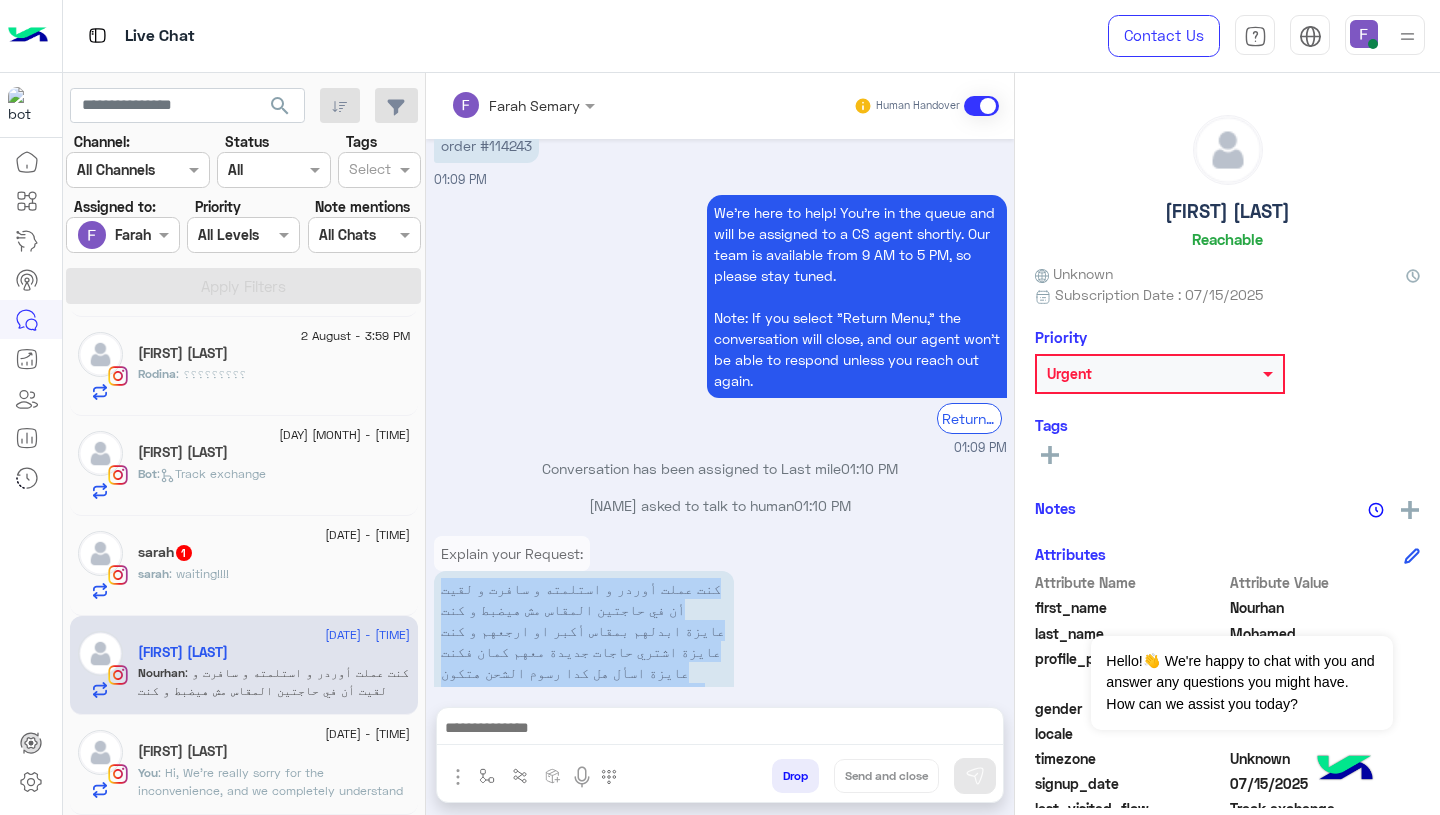 copy on "كنت عملت أوردر و استلمته و سافرت و لقيت أن في حاجتين المقاس مش هيضبط و كنت عايزة ابدلهم بمقاس أكبر او ارجعهم و كنت عايزة اشتري حاجات جديدة معهم كمان فكنت عايزة اسأل هل كدا رسوم الشحن هتكون مرتين ولا مرة واحدة و مع مندوب واحد ولا أكتر من واحد" 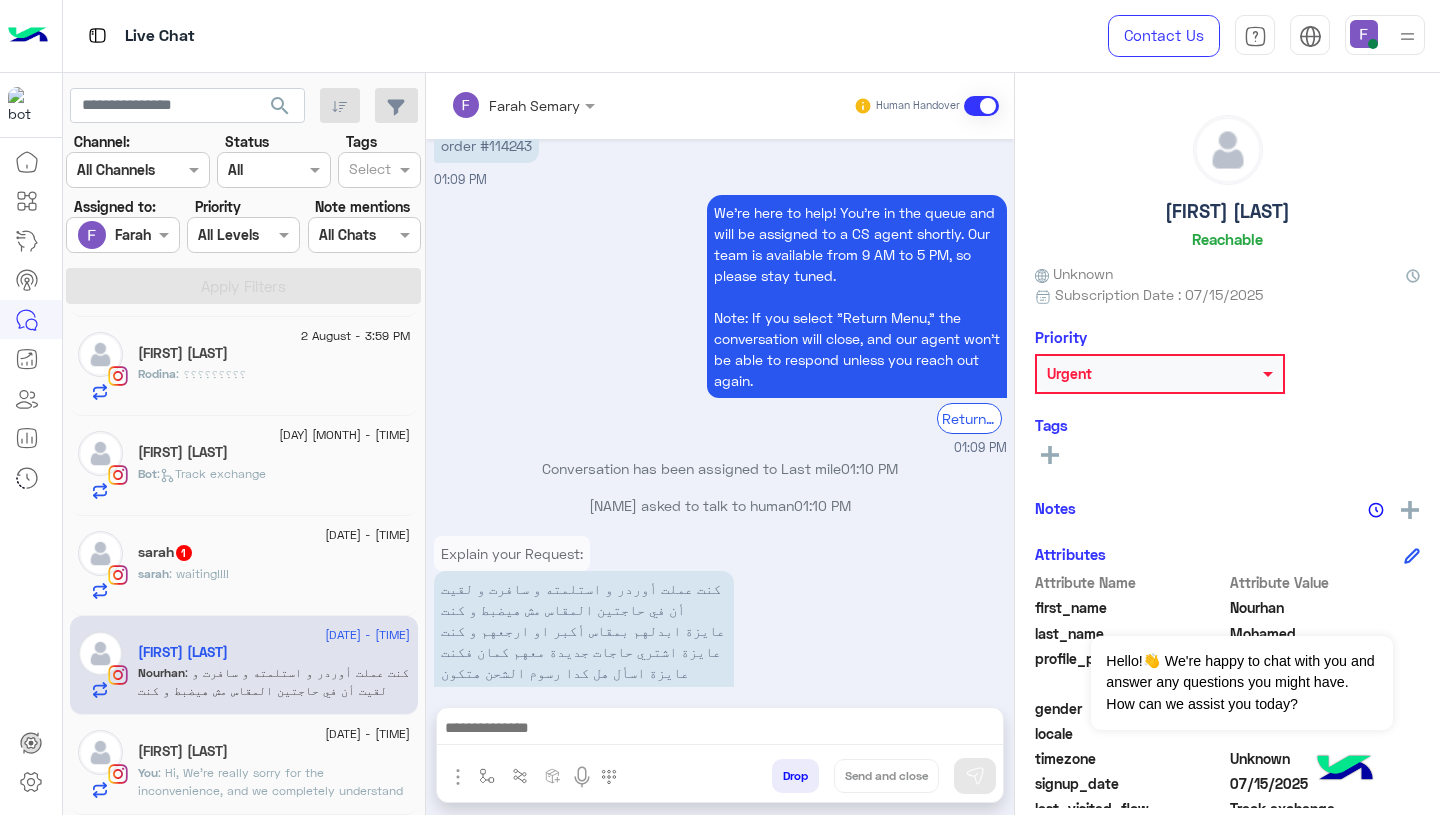 click at bounding box center [720, 730] 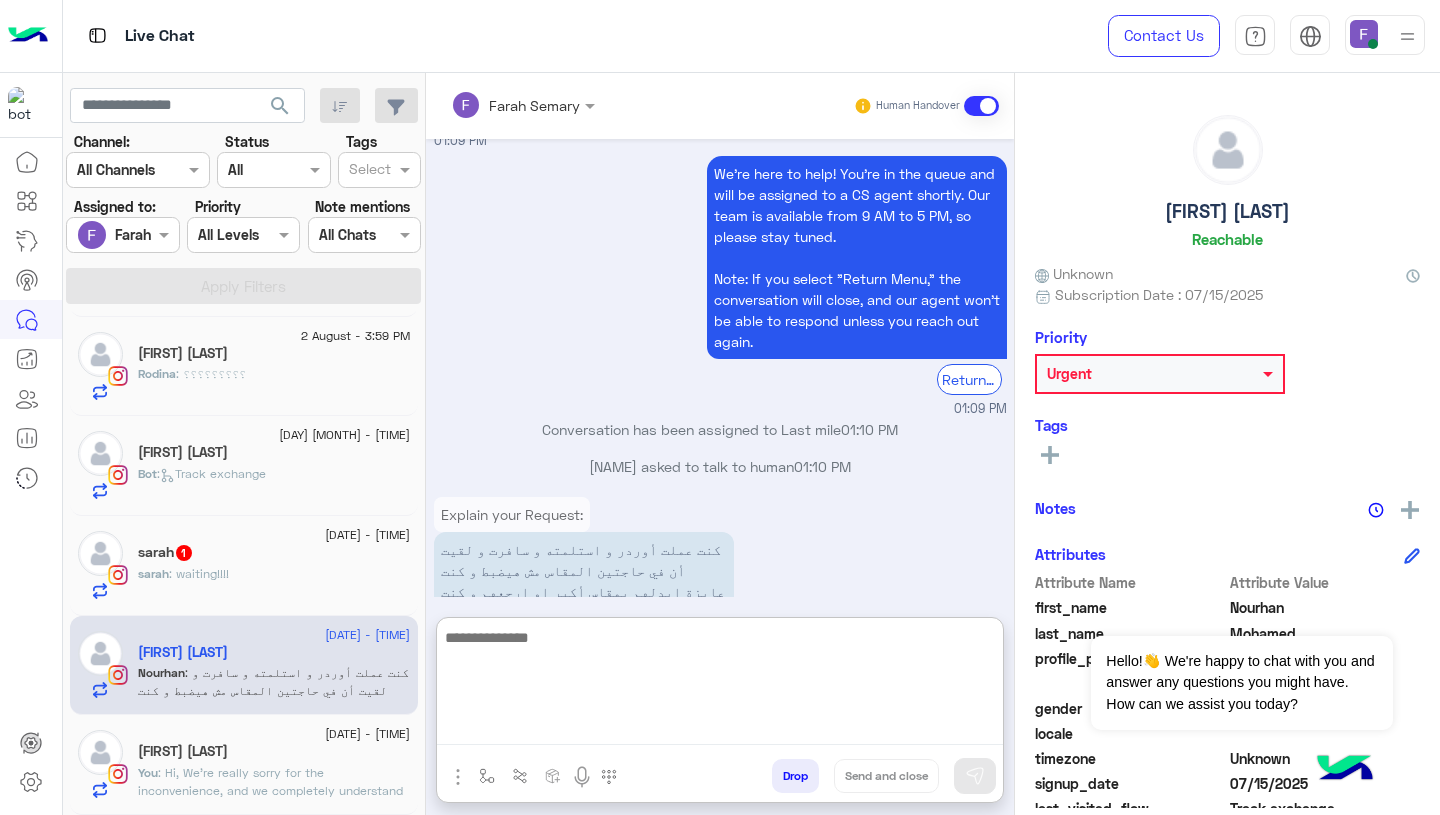 paste on "**********" 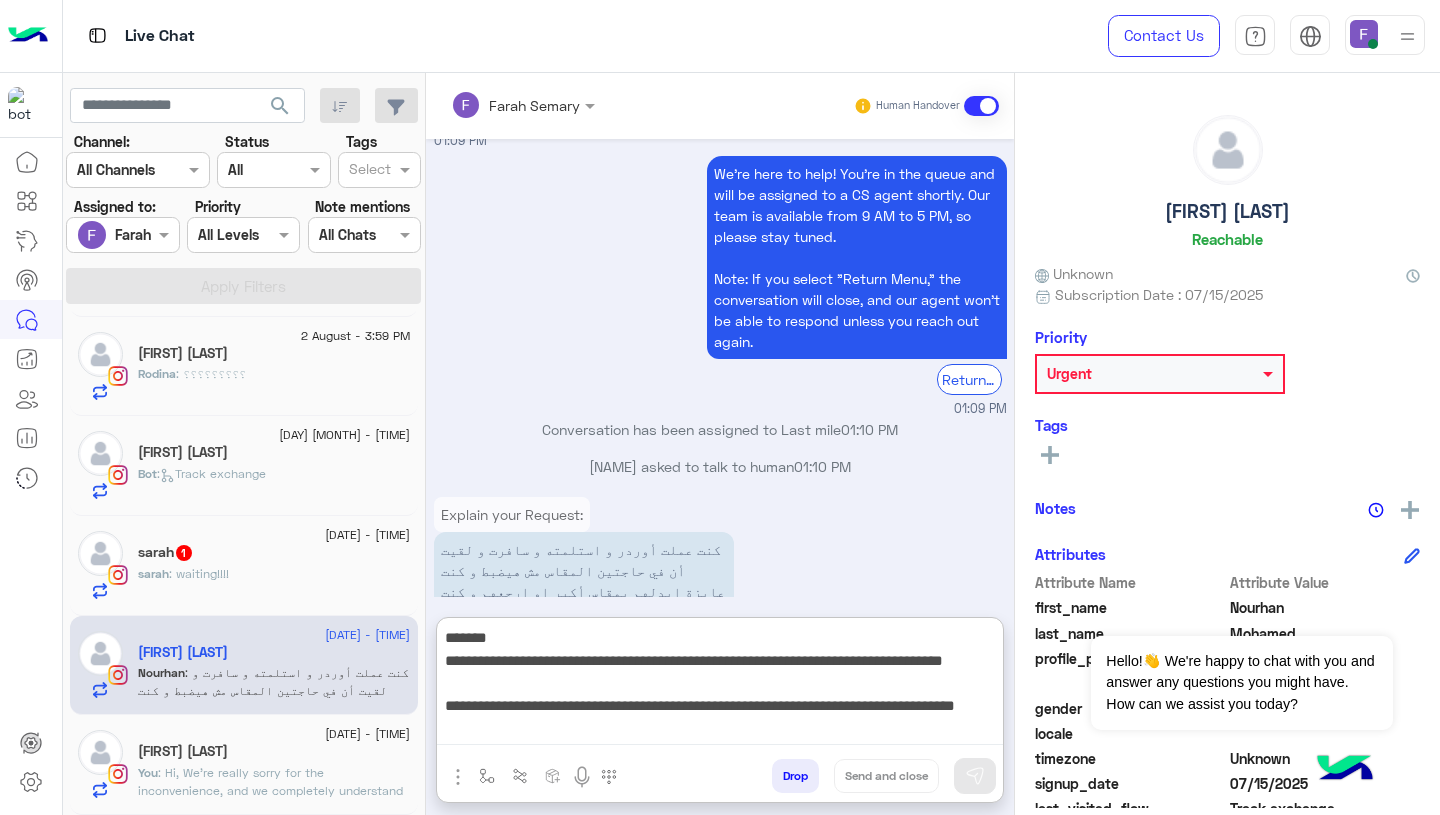 scroll, scrollTop: 331, scrollLeft: 0, axis: vertical 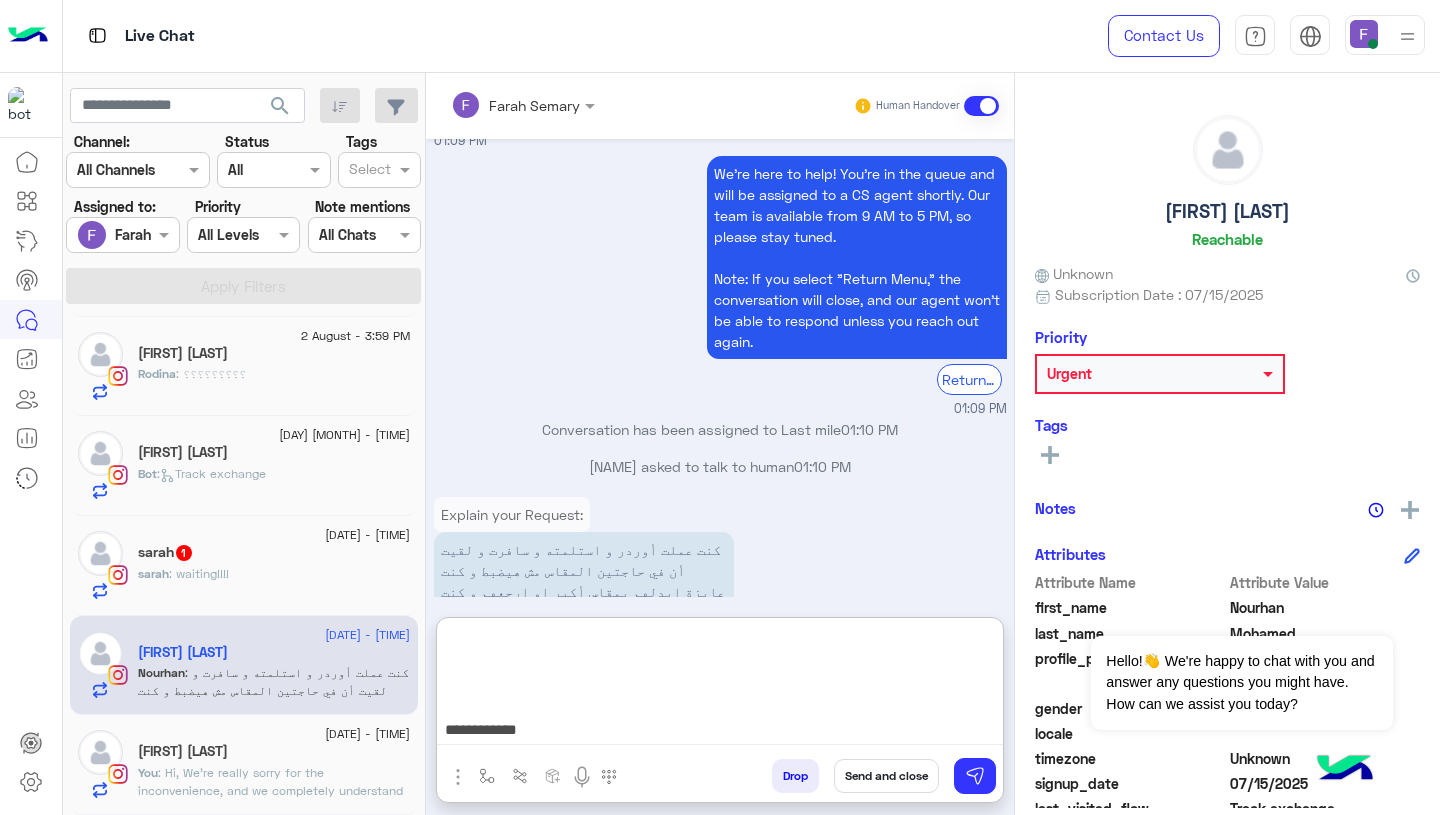 click on "**********" at bounding box center (720, 685) 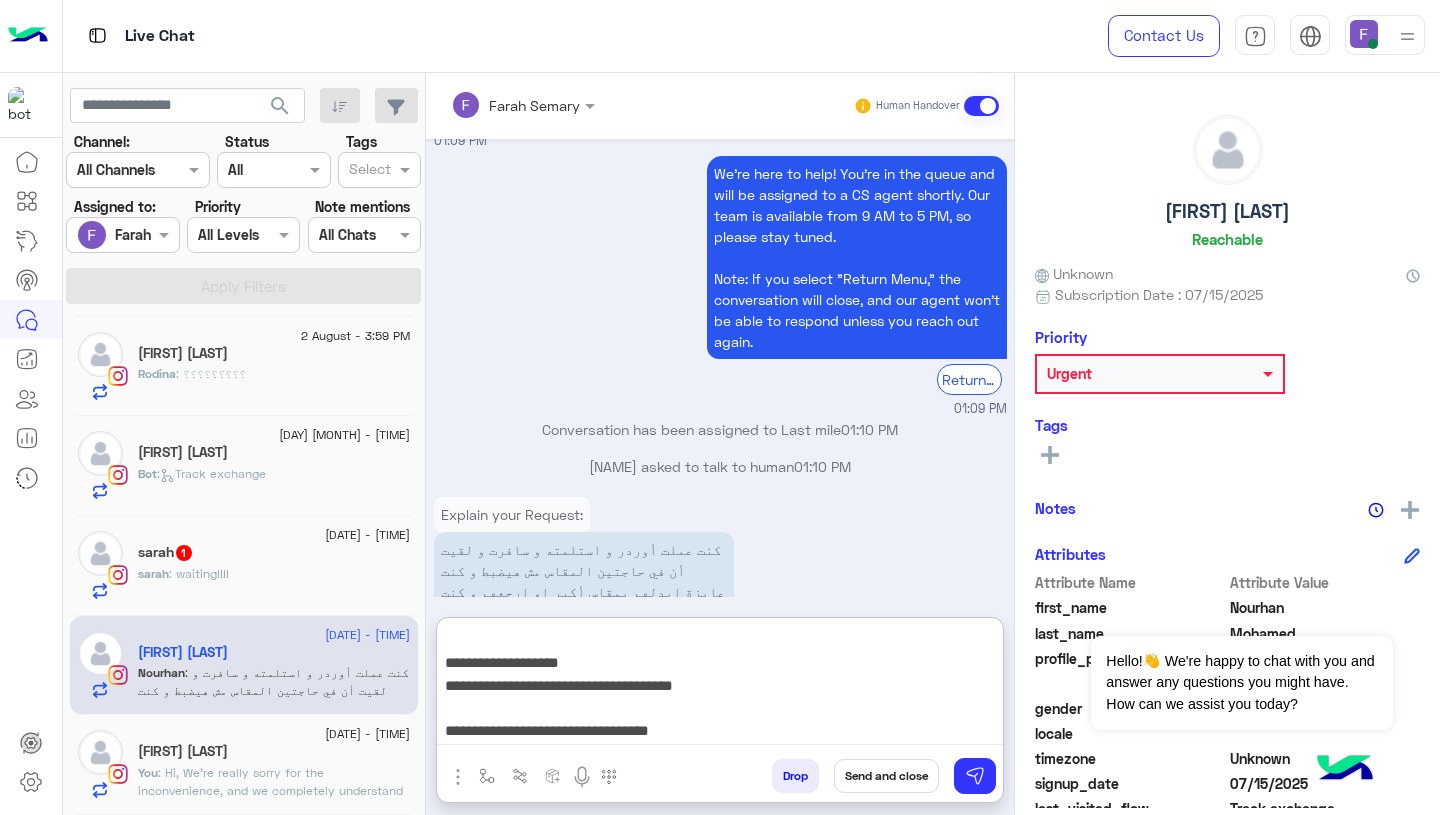 type on "**********" 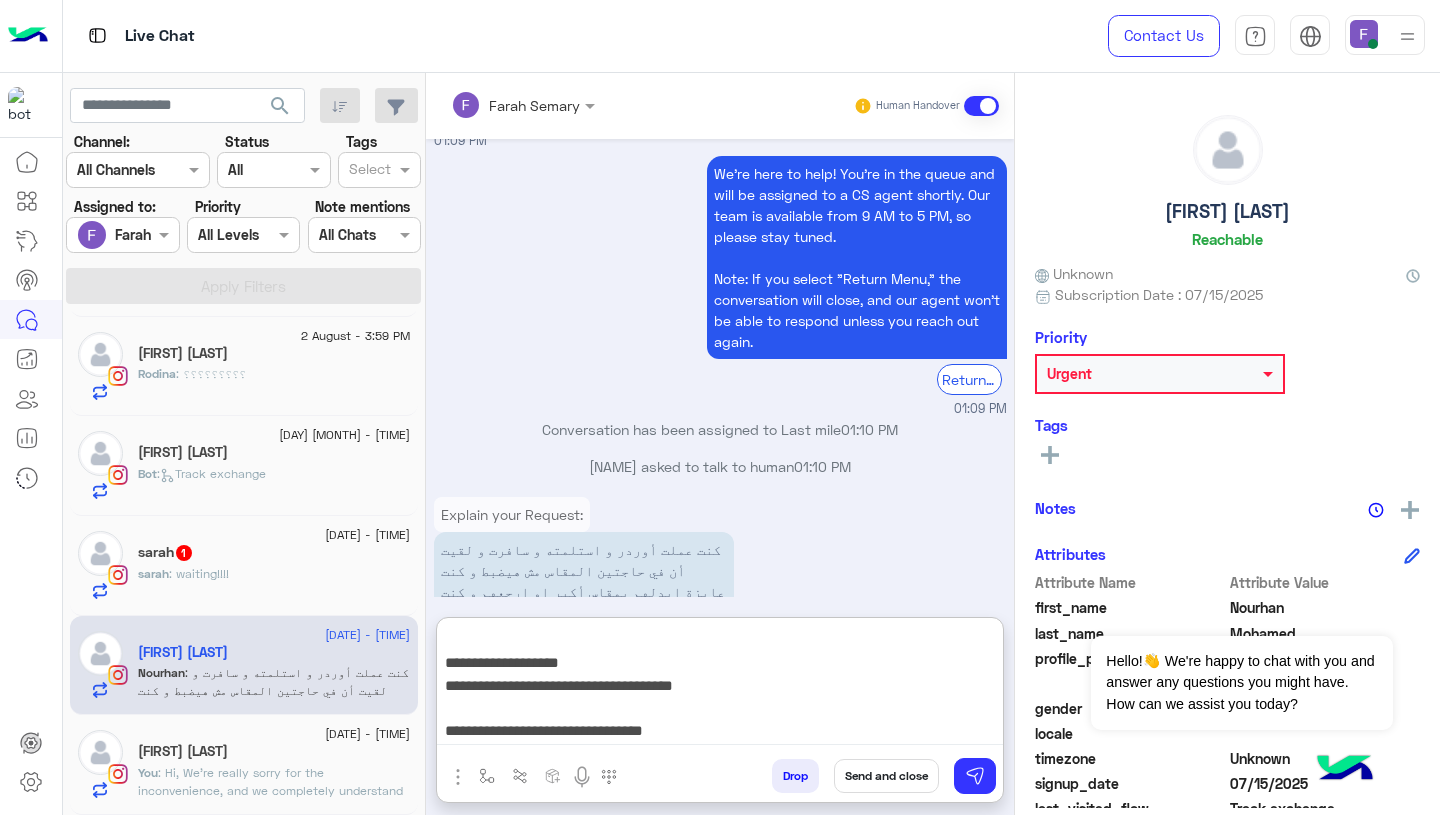 scroll, scrollTop: 0, scrollLeft: 0, axis: both 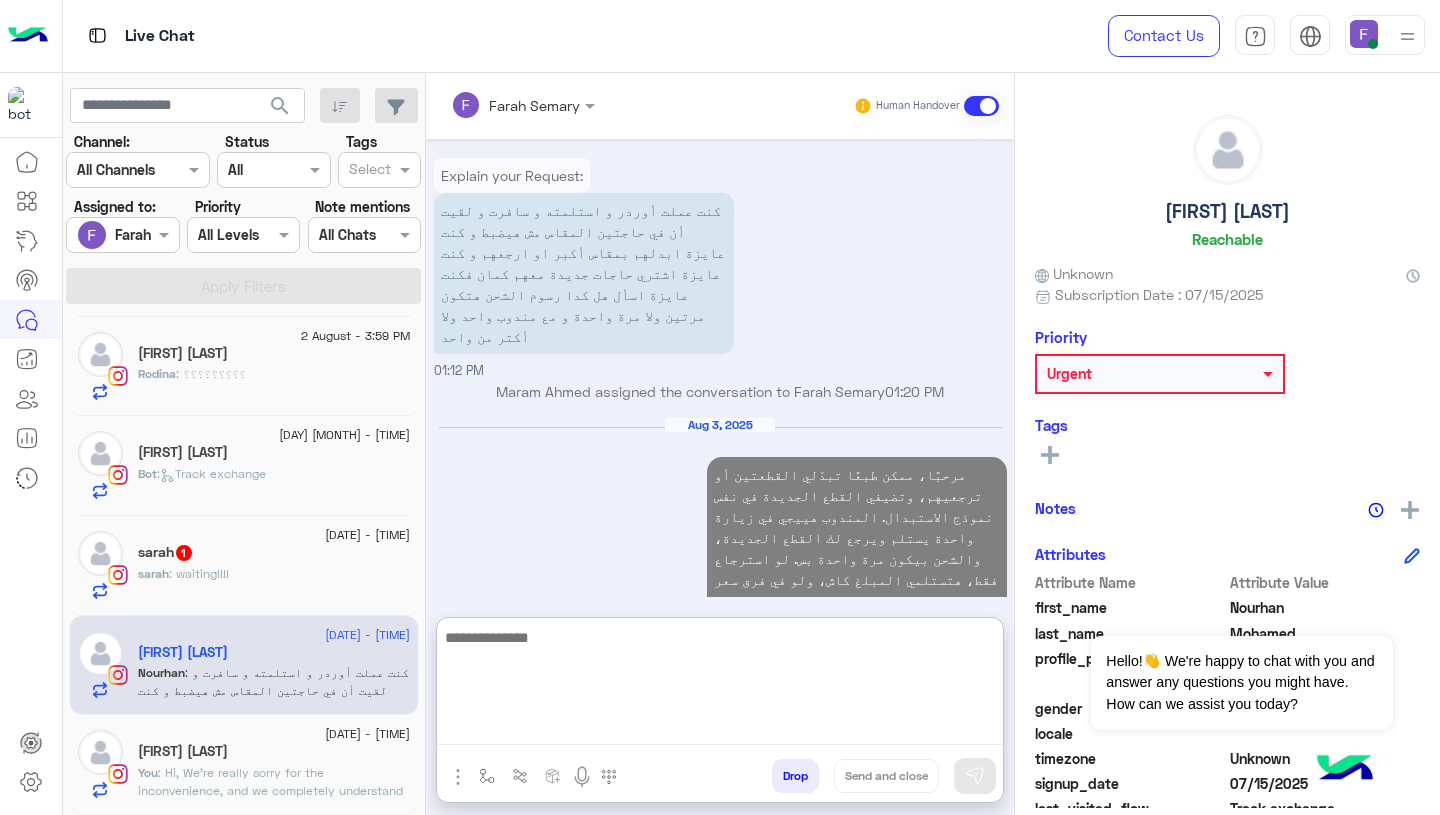 click 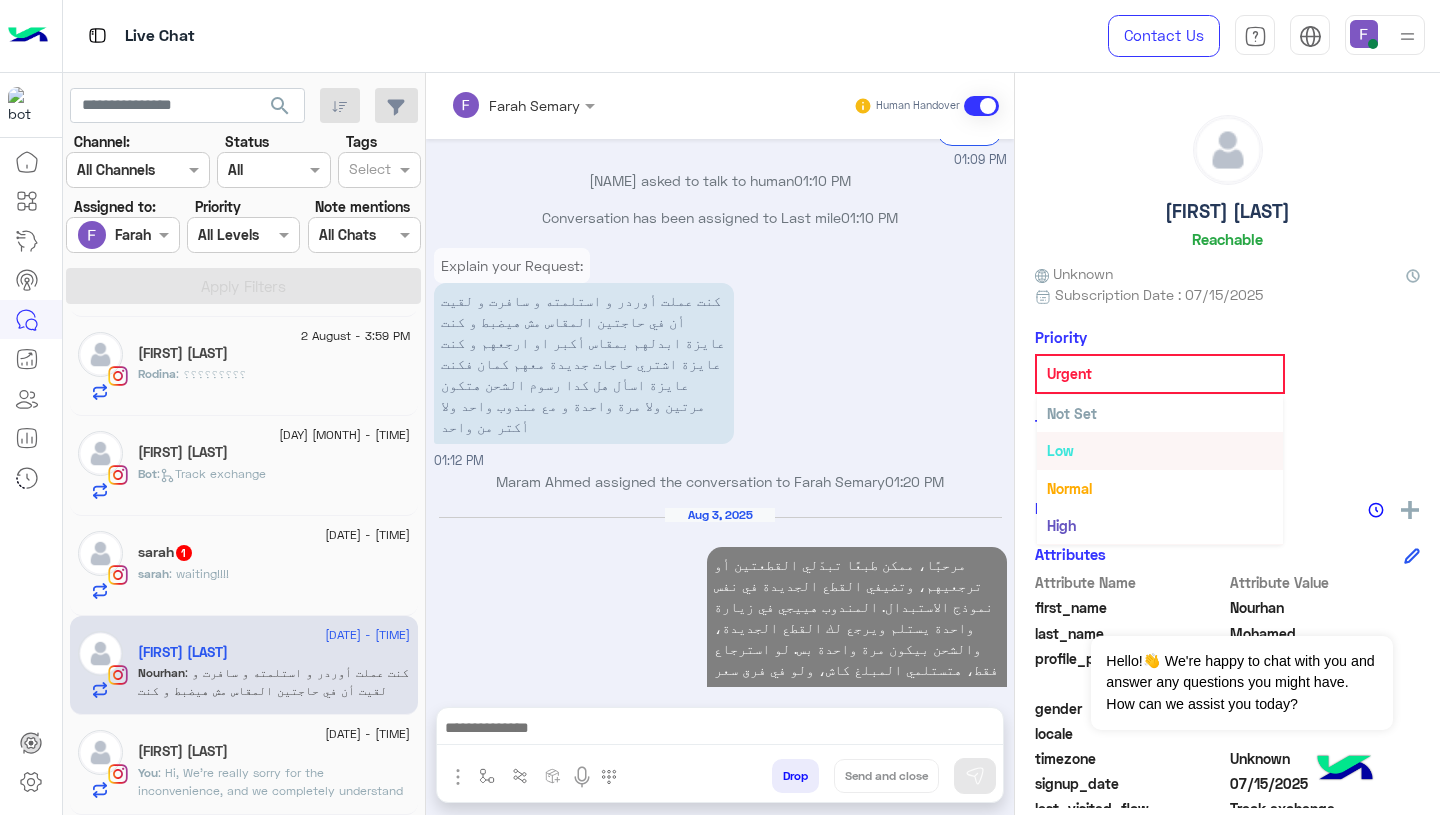 scroll, scrollTop: 37, scrollLeft: 0, axis: vertical 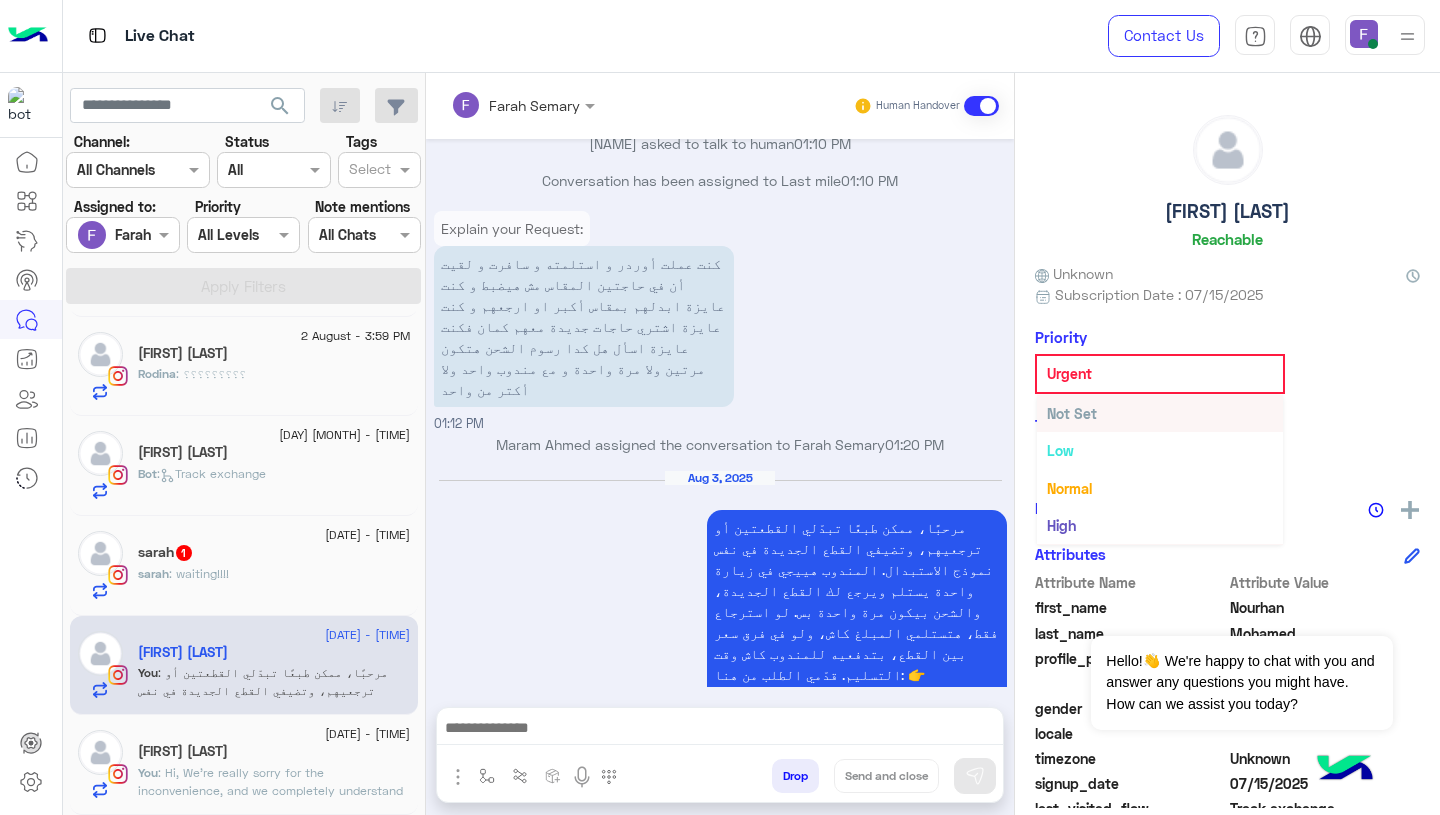 click on "Not Set" at bounding box center [1072, 413] 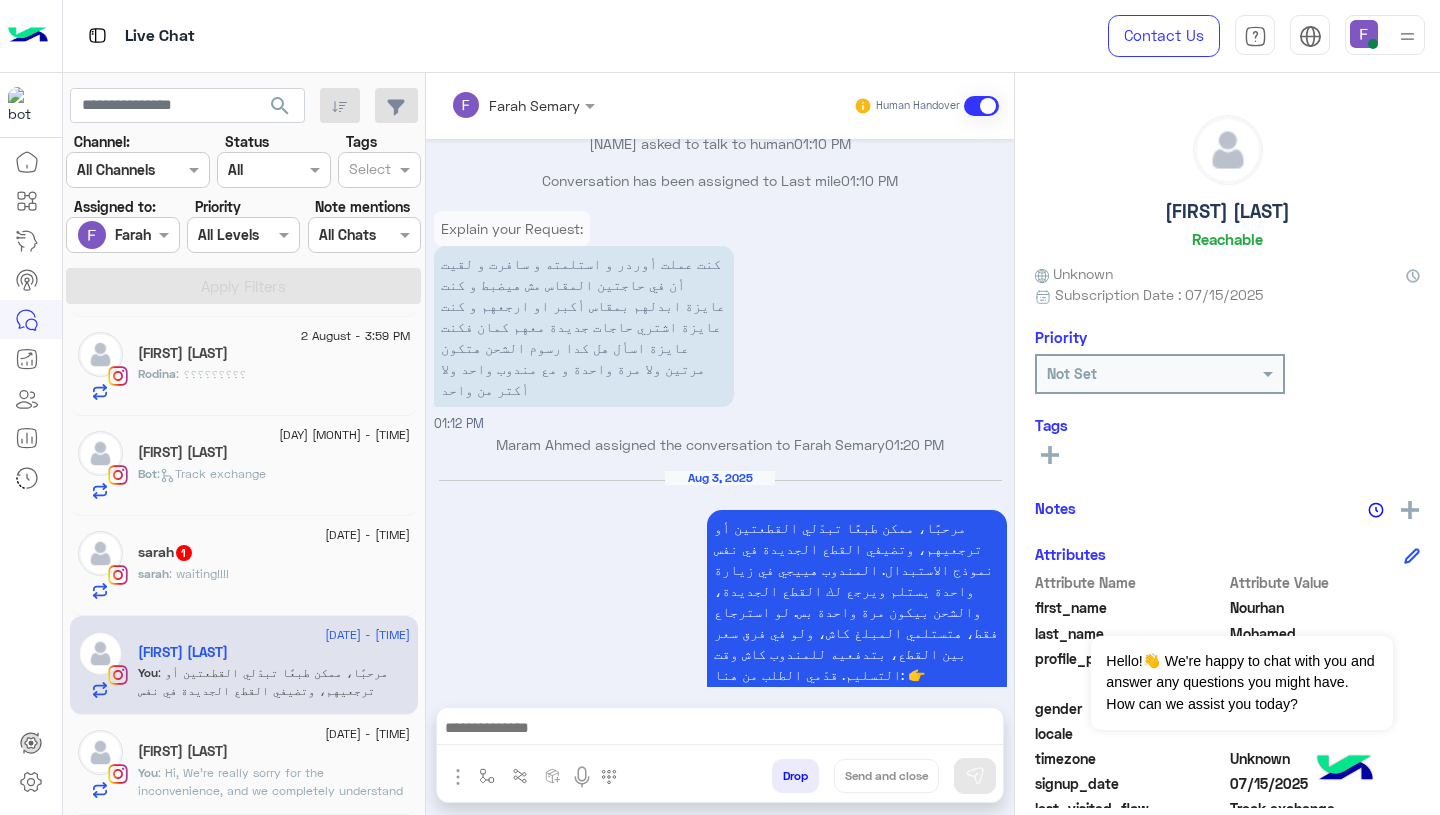 click on "Aug 3, 2025  مرحبًا،
ممكن طبعًا تبدّلي القطعتين أو ترجعيهم، وتضيفي القطع الجديدة في نفس نموذج الاستبدال.
المندوب هييجي في زيارة واحدة يستلم ويرجع لك القطع الجديدة، والشحن بيكون مرة واحدة بس.
لو استرجاع فقط، هتستلمي المبلغ كاش، ولو في فرق سعر بين القطع، بتدفعيه للمندوب كاش وقت التسليم.
قدّمي الطلب من هنا:
👉 https://cloud.e-stebdal.com/returns
إحنا في خدمتك لو احتجت أي مساعدة!     Farah Semary -  09:52 AM" at bounding box center [720, 614] 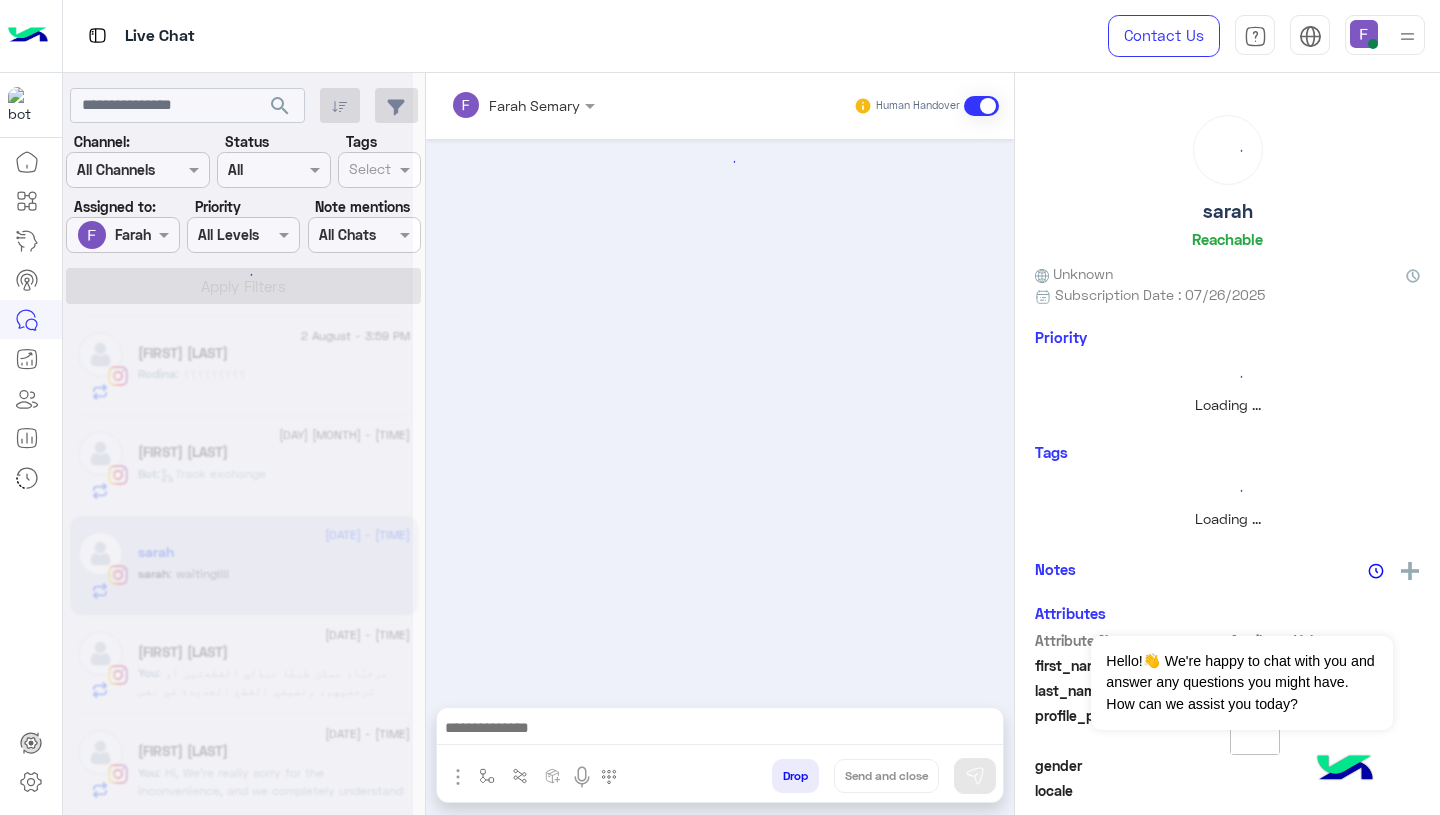 scroll, scrollTop: 500, scrollLeft: 0, axis: vertical 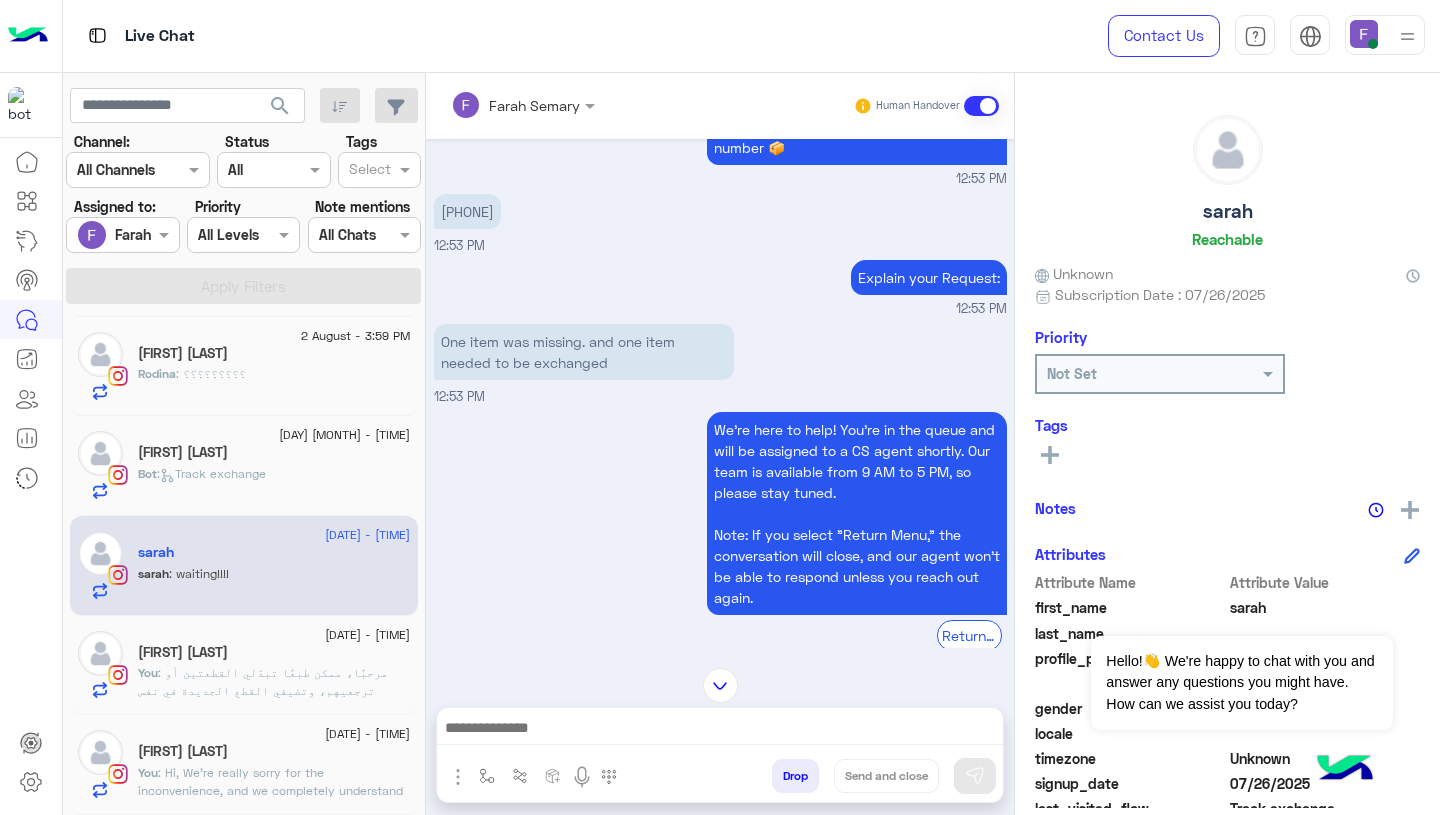 click on "One item was missing. and one item needed to be exchanged" at bounding box center (584, 352) 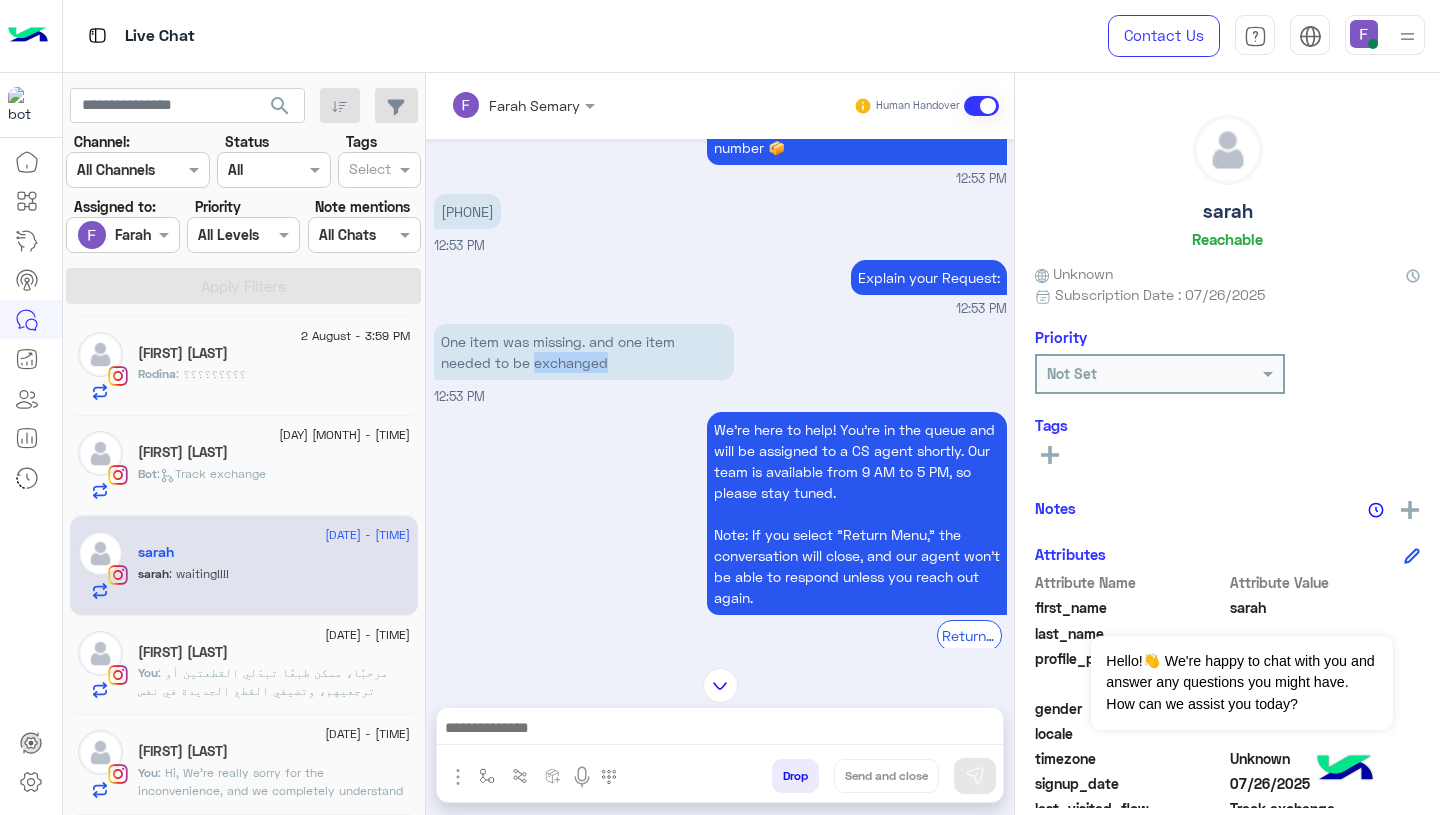 click on "One item was missing. and one item needed to be exchanged" at bounding box center [584, 352] 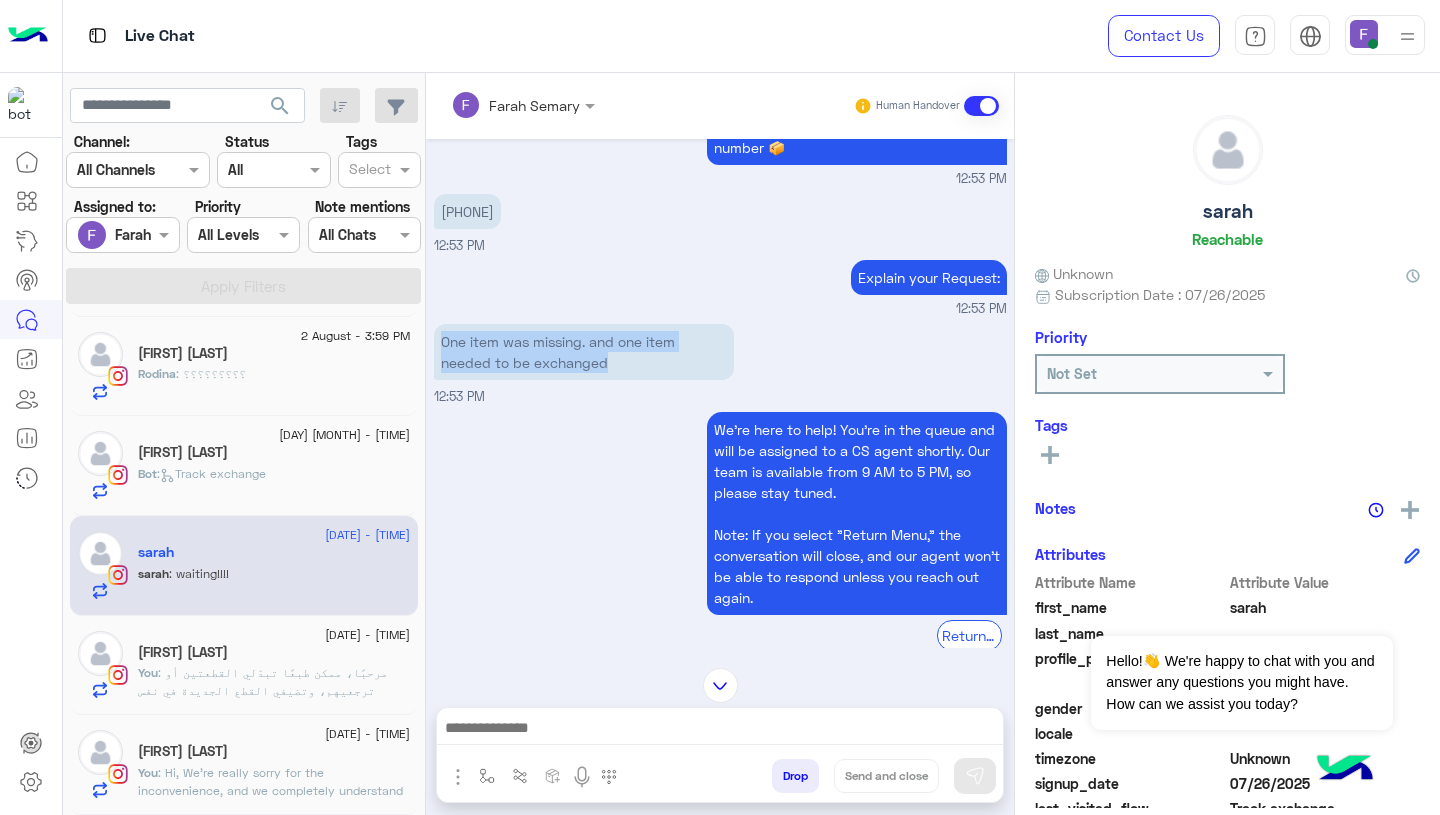 copy on "One item was missing. and one item needed to be exchanged" 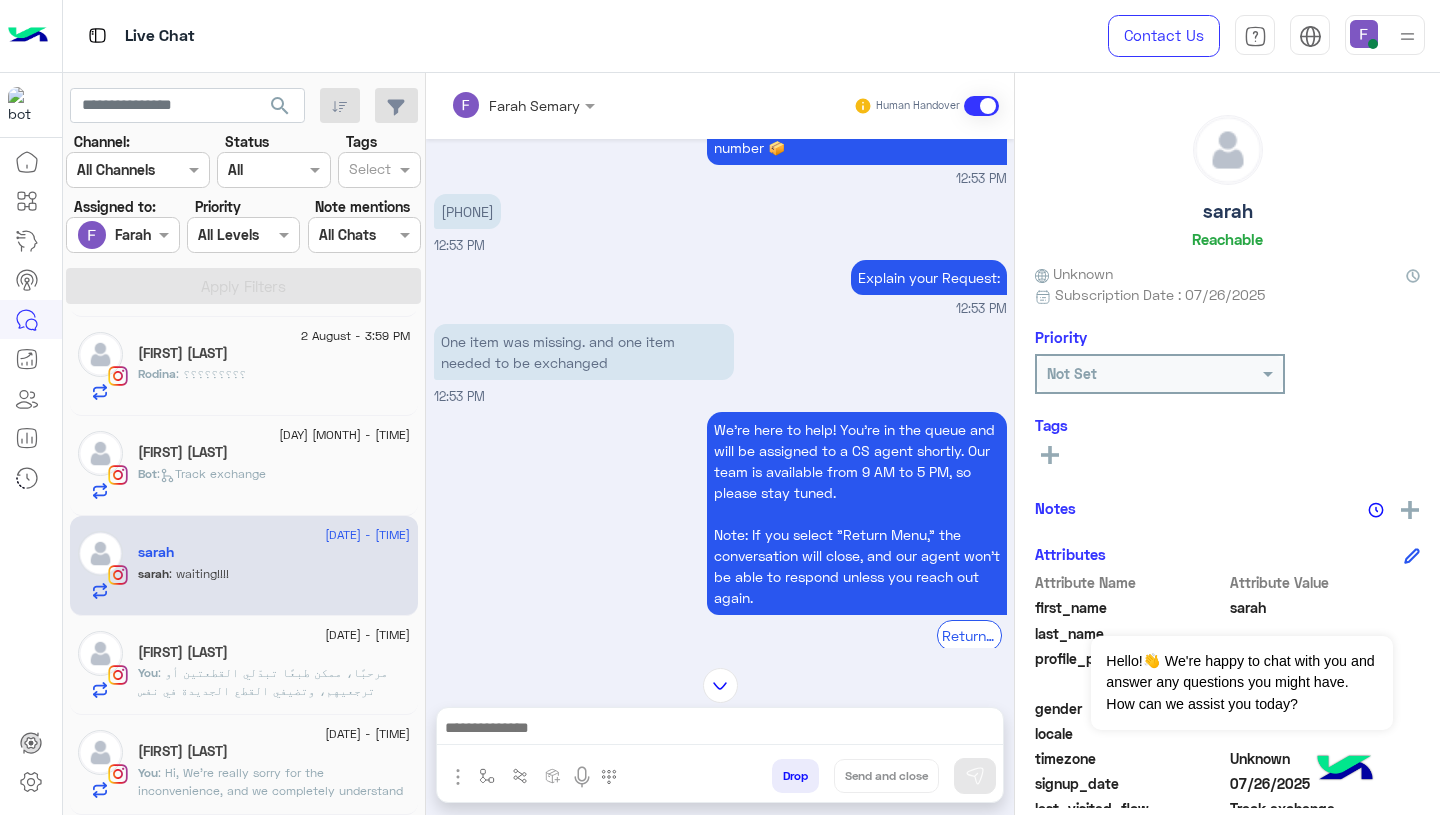 click at bounding box center [720, 730] 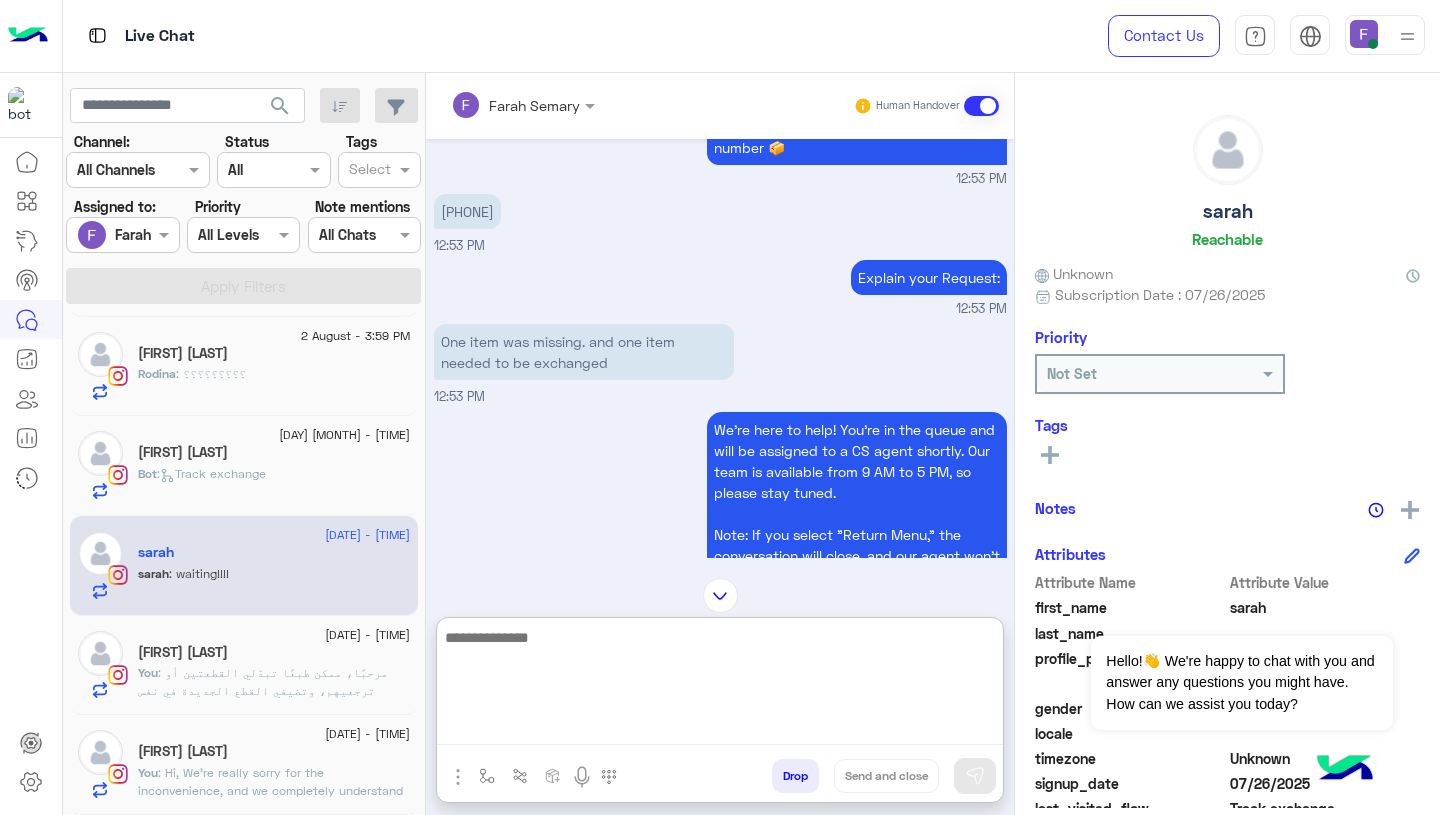 paste on "**********" 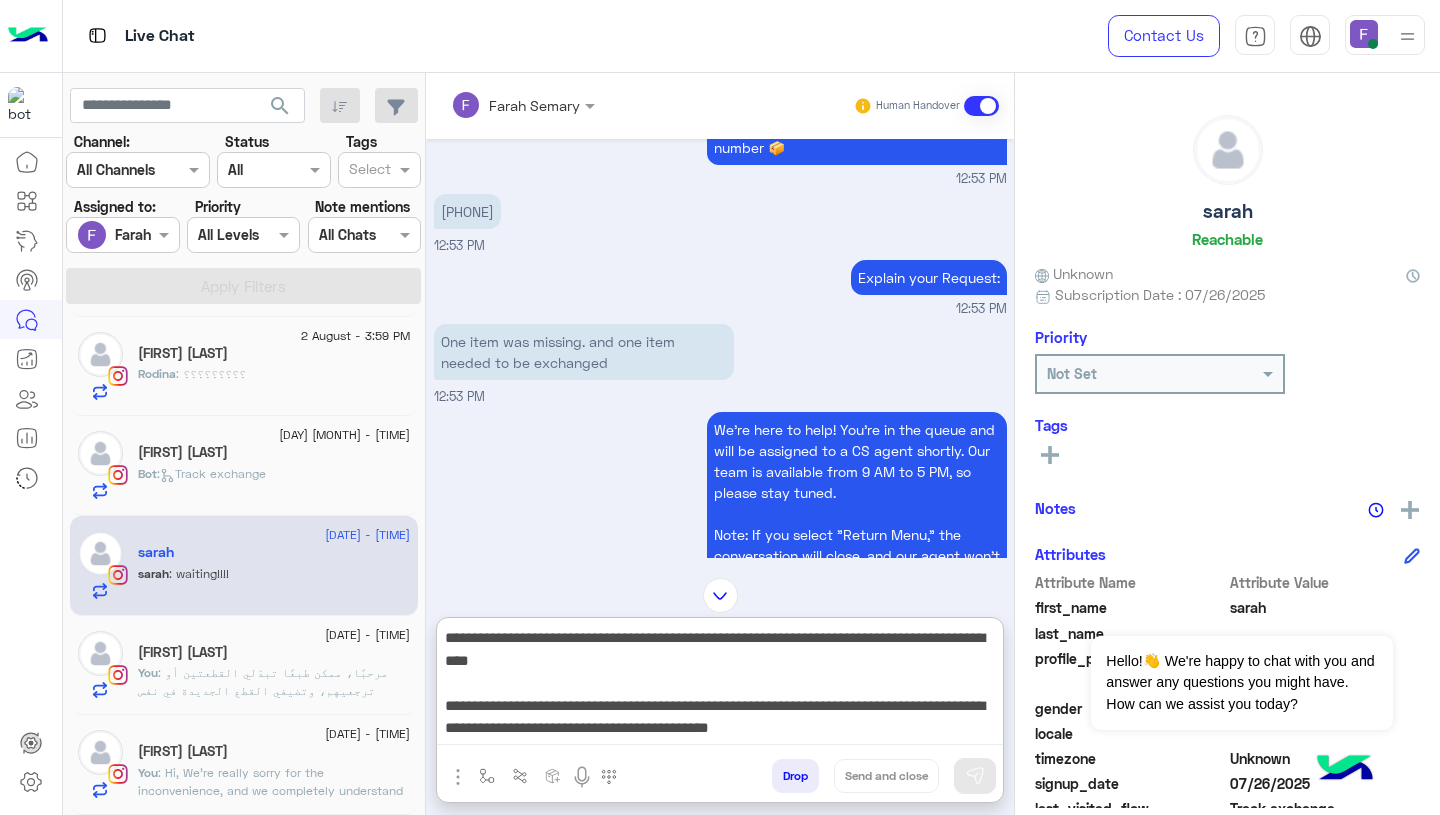 scroll, scrollTop: 38, scrollLeft: 0, axis: vertical 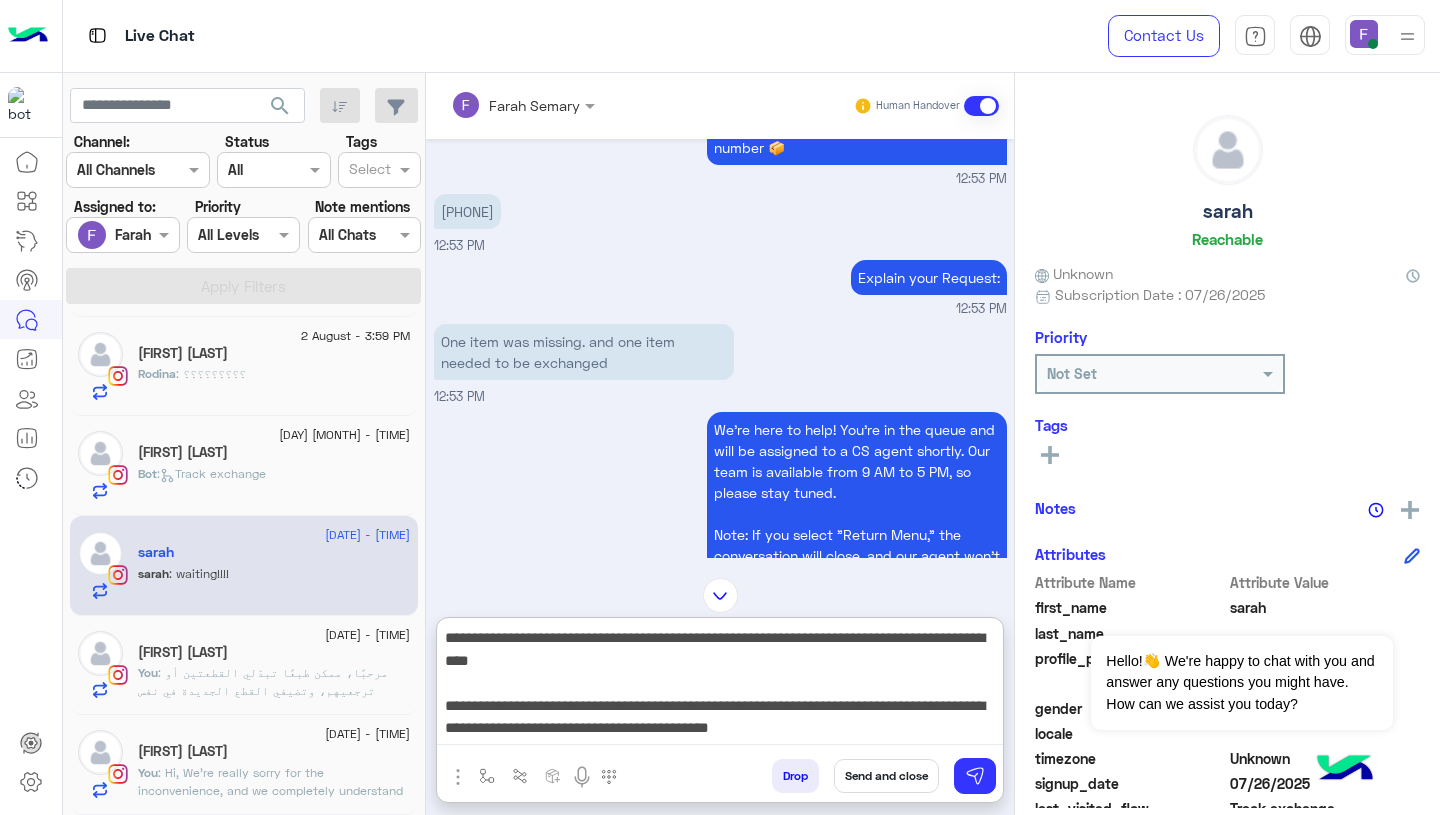 click on "**********" at bounding box center (720, 685) 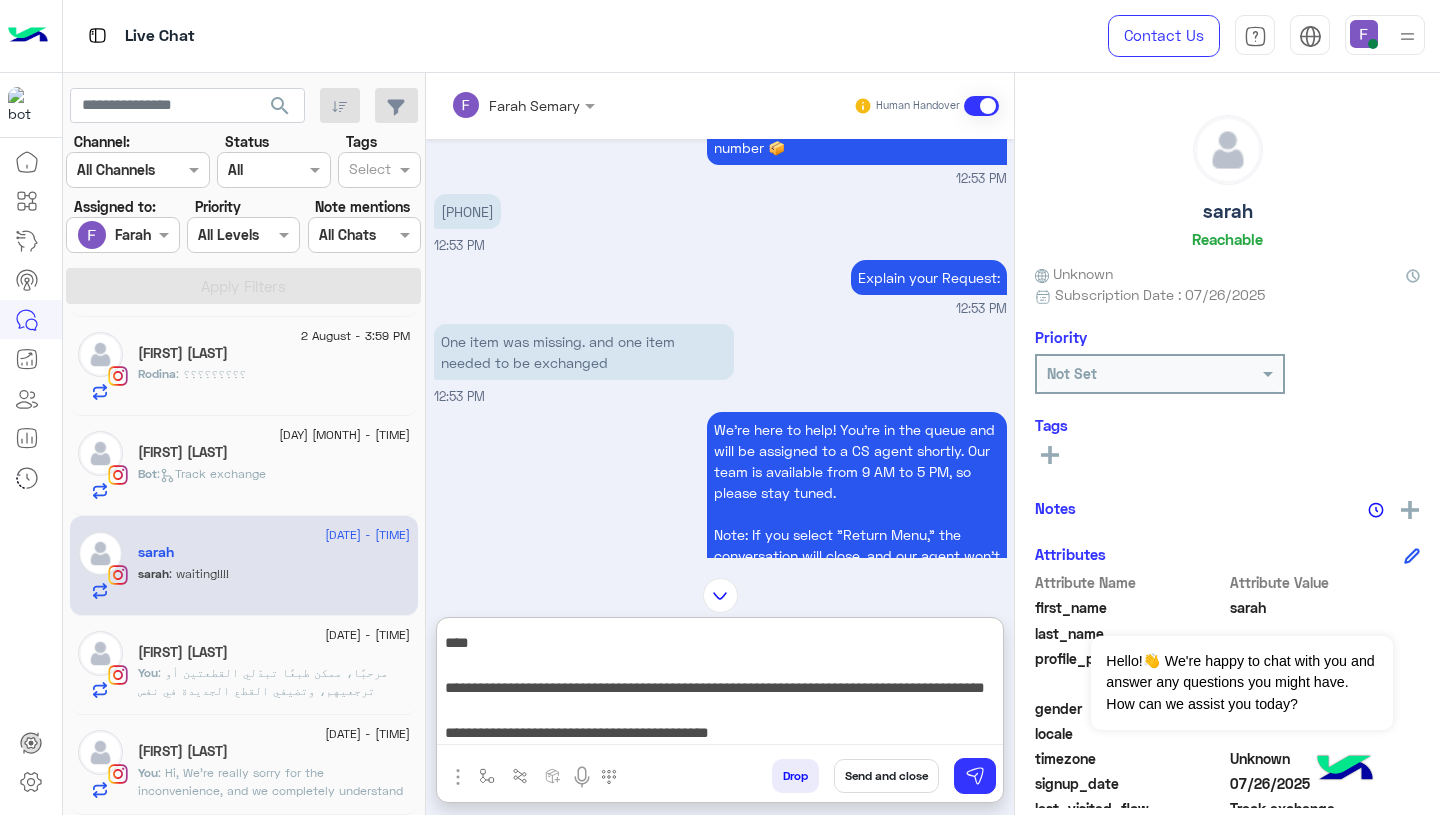scroll, scrollTop: 0, scrollLeft: 0, axis: both 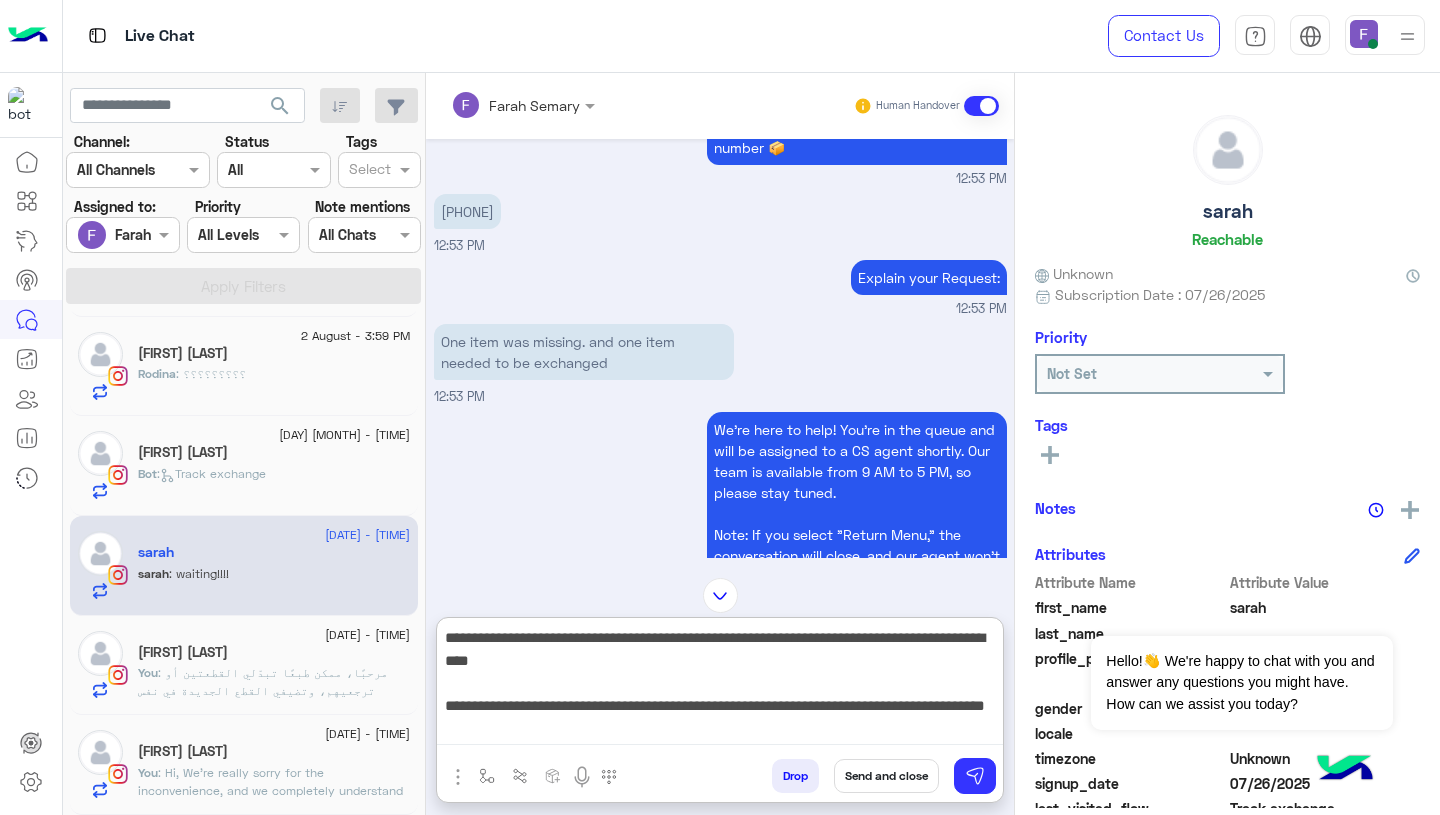 click on "**********" at bounding box center [720, 685] 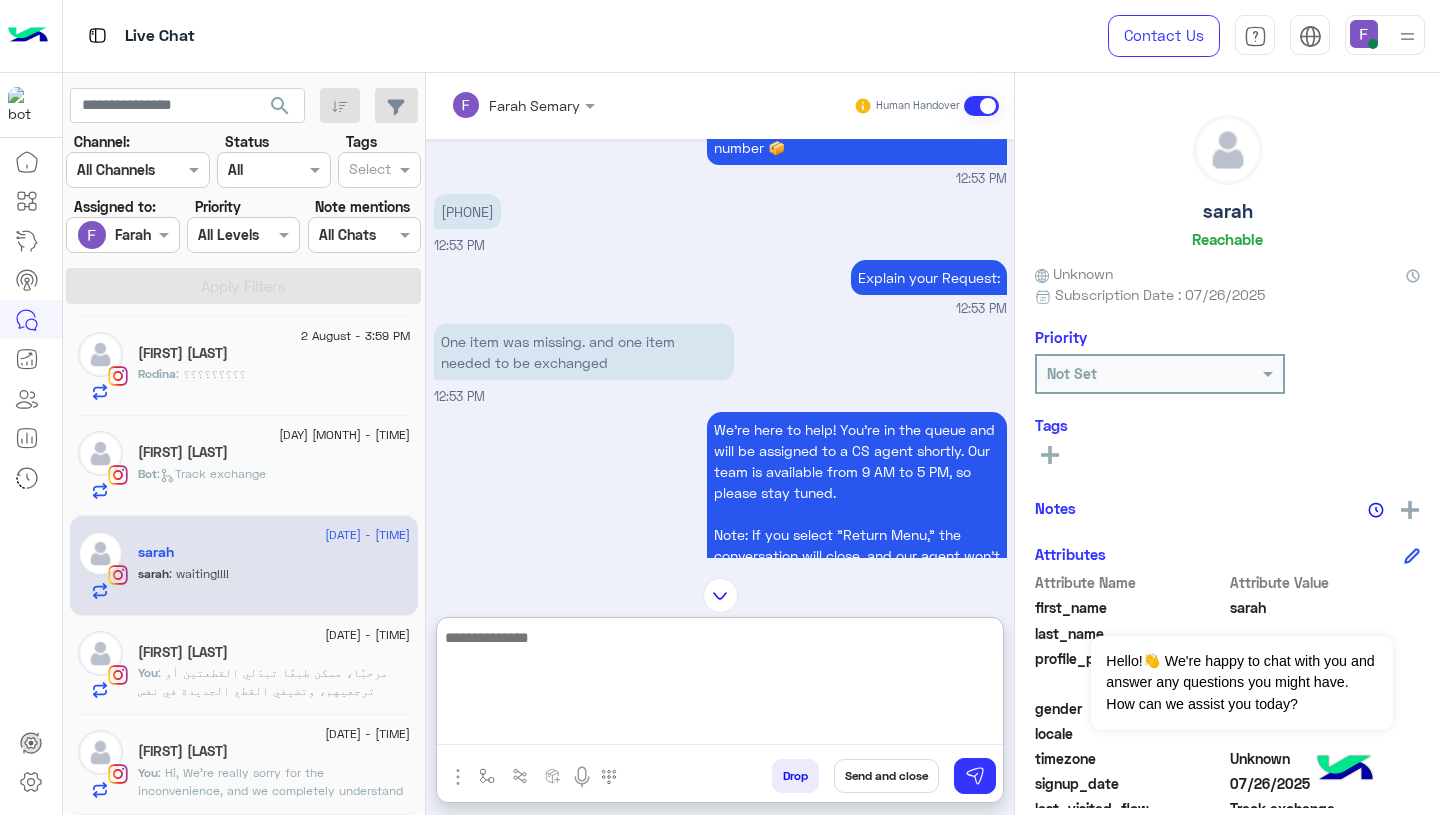 scroll, scrollTop: 0, scrollLeft: 0, axis: both 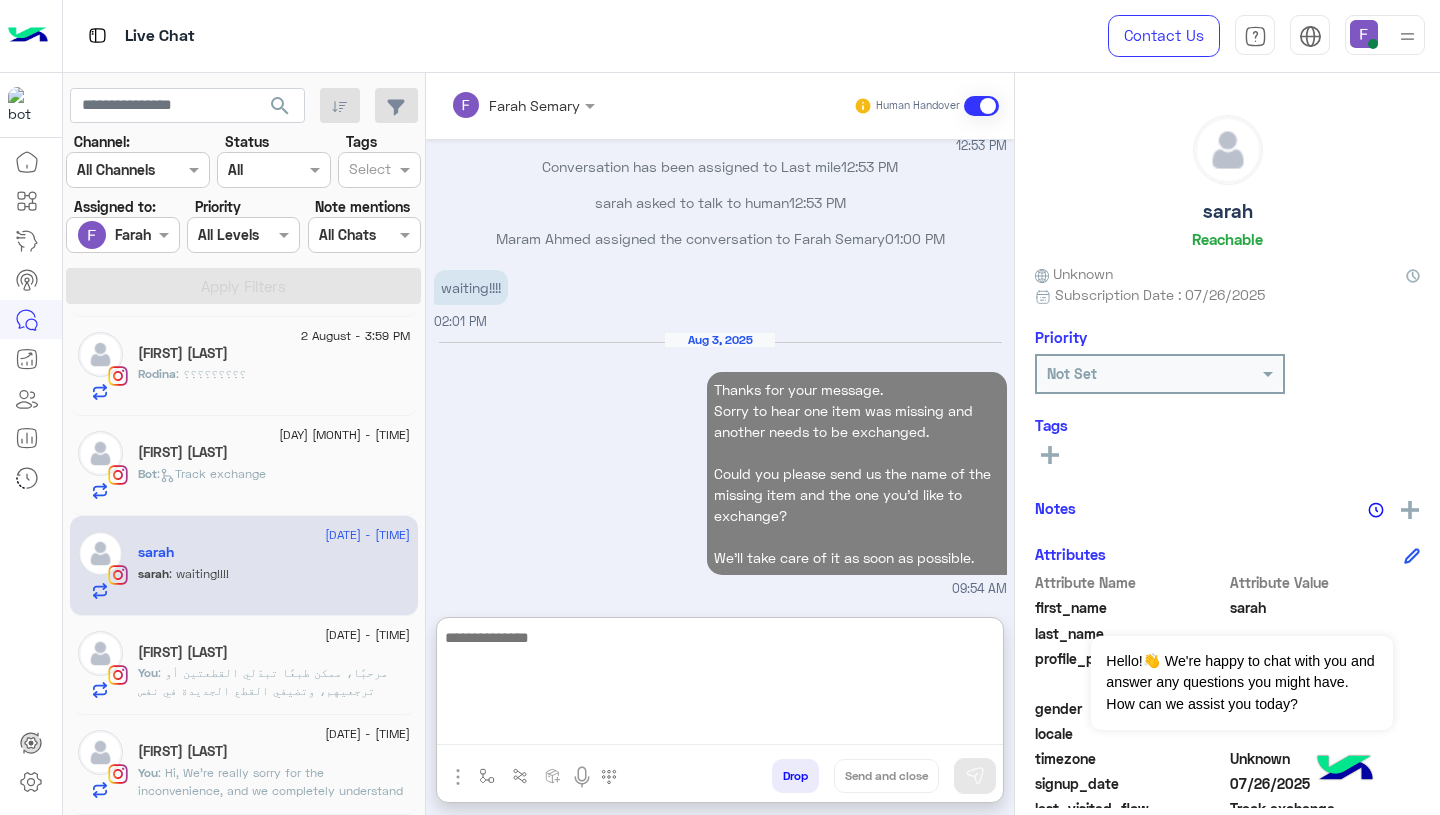 click on "Aug 3, 2025  Thanks for your message.  Sorry to hear one item was missing and another needs to be exchanged. Could you please send us the name of the missing item and the one you'd like to exchange?  We'll take care of it as soon as possible.   09:54 AM" at bounding box center [720, 465] 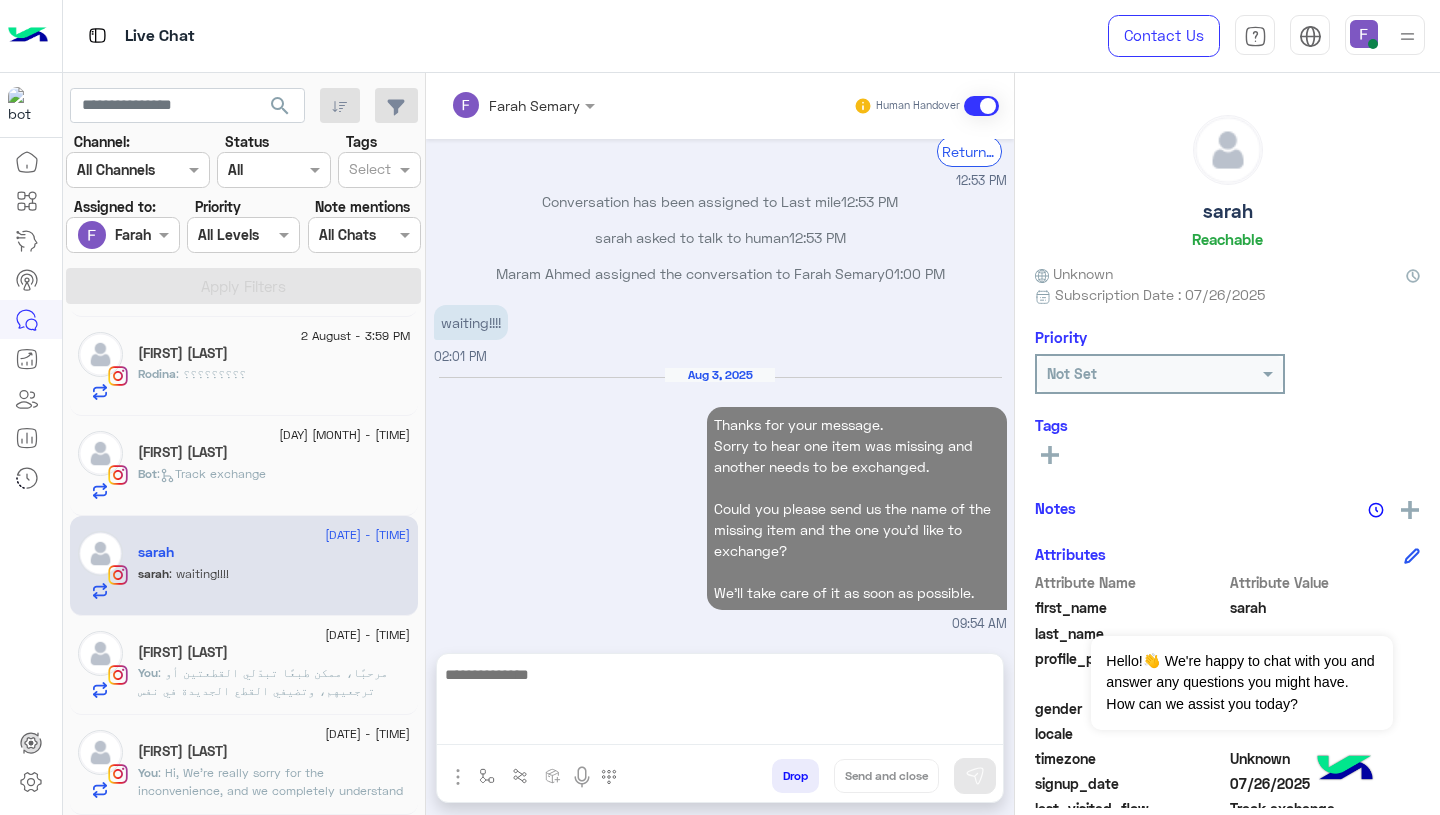 scroll, scrollTop: 1847, scrollLeft: 0, axis: vertical 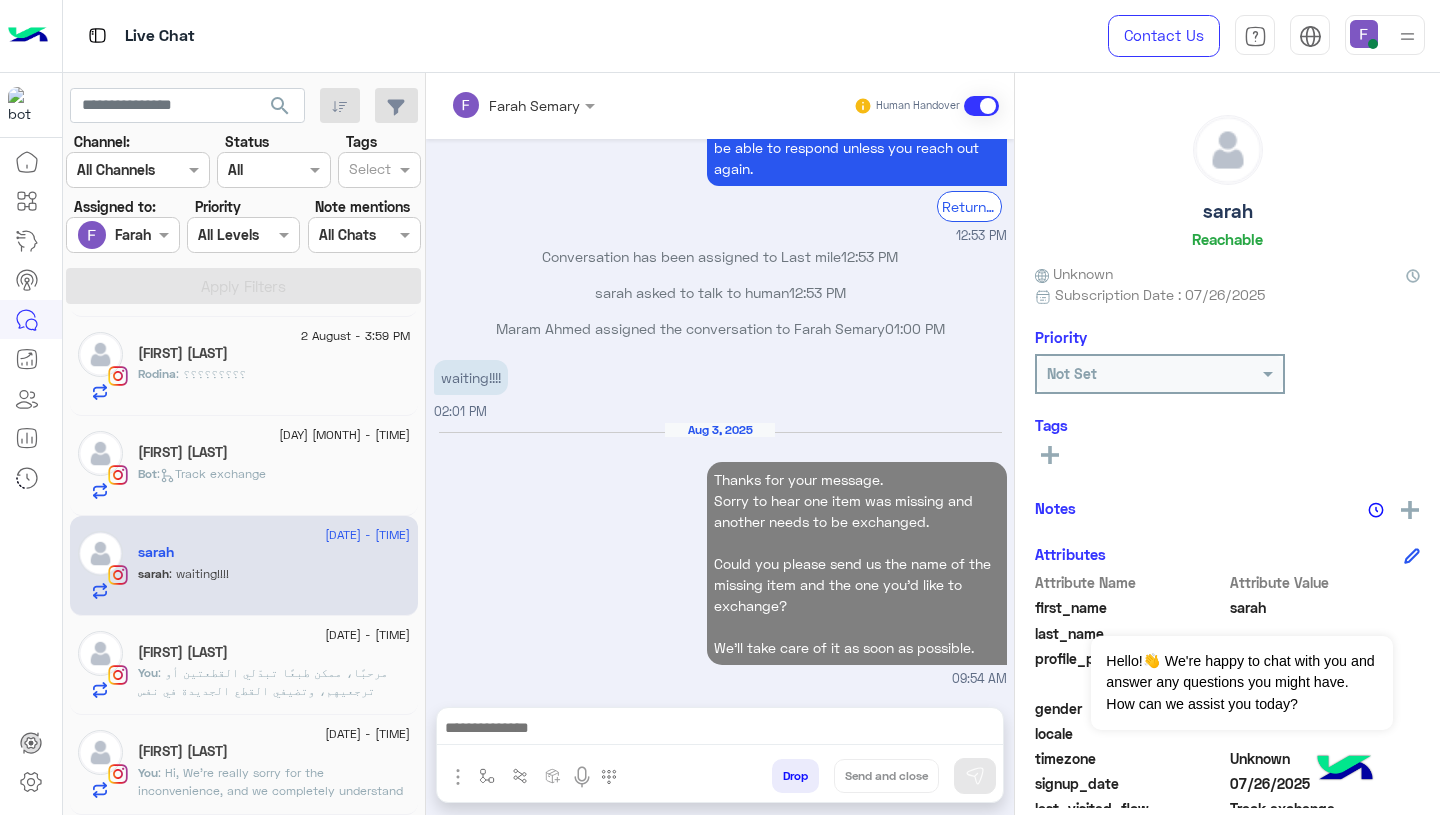 click on "Aug 3, 2025  Thanks for your message.  Sorry to hear one item was missing and another needs to be exchanged. Could you please send us the name of the missing item and the one you'd like to exchange?  We'll take care of it as soon as possible.   09:54 AM" at bounding box center (720, 555) 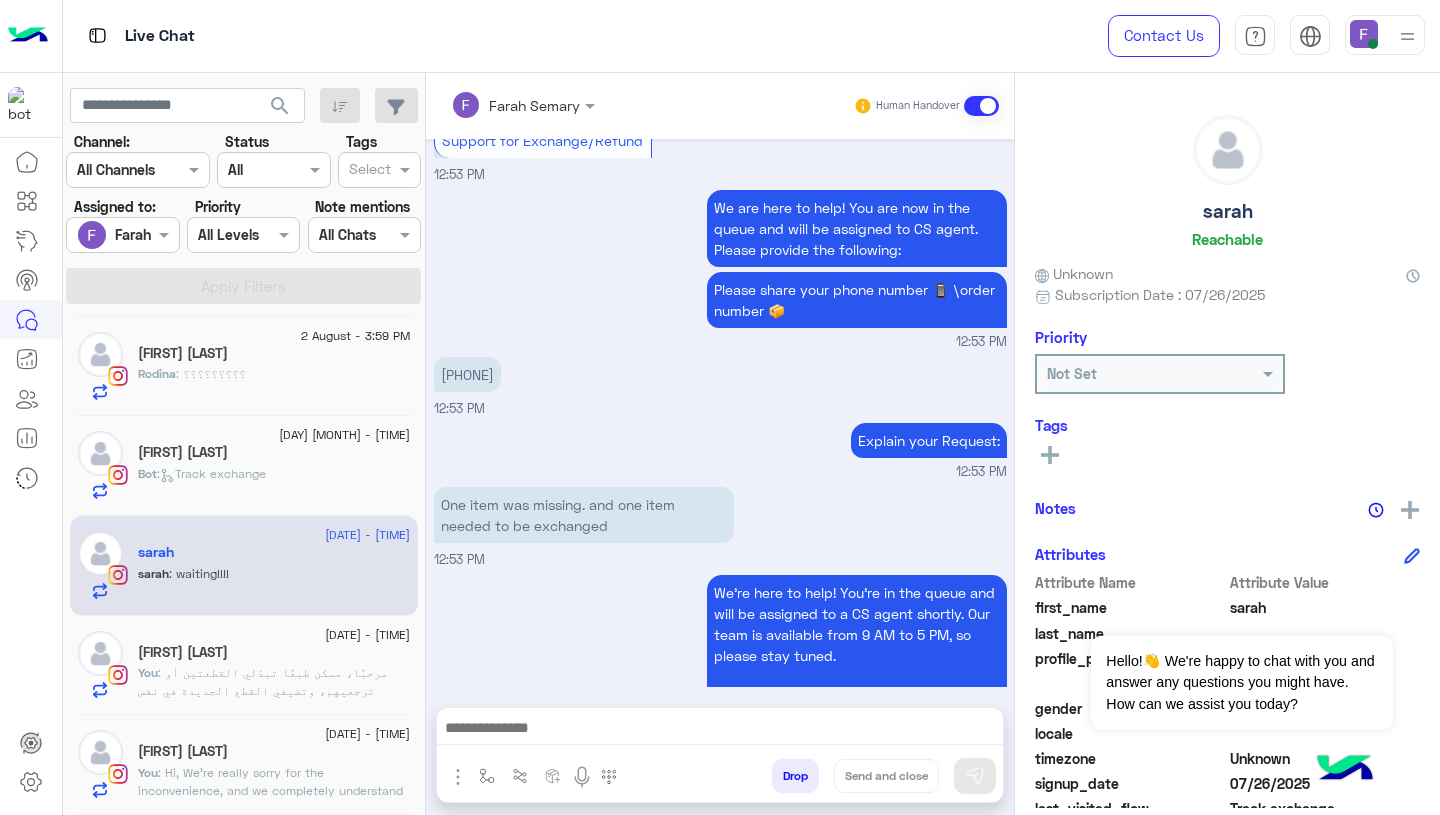 scroll, scrollTop: 1847, scrollLeft: 0, axis: vertical 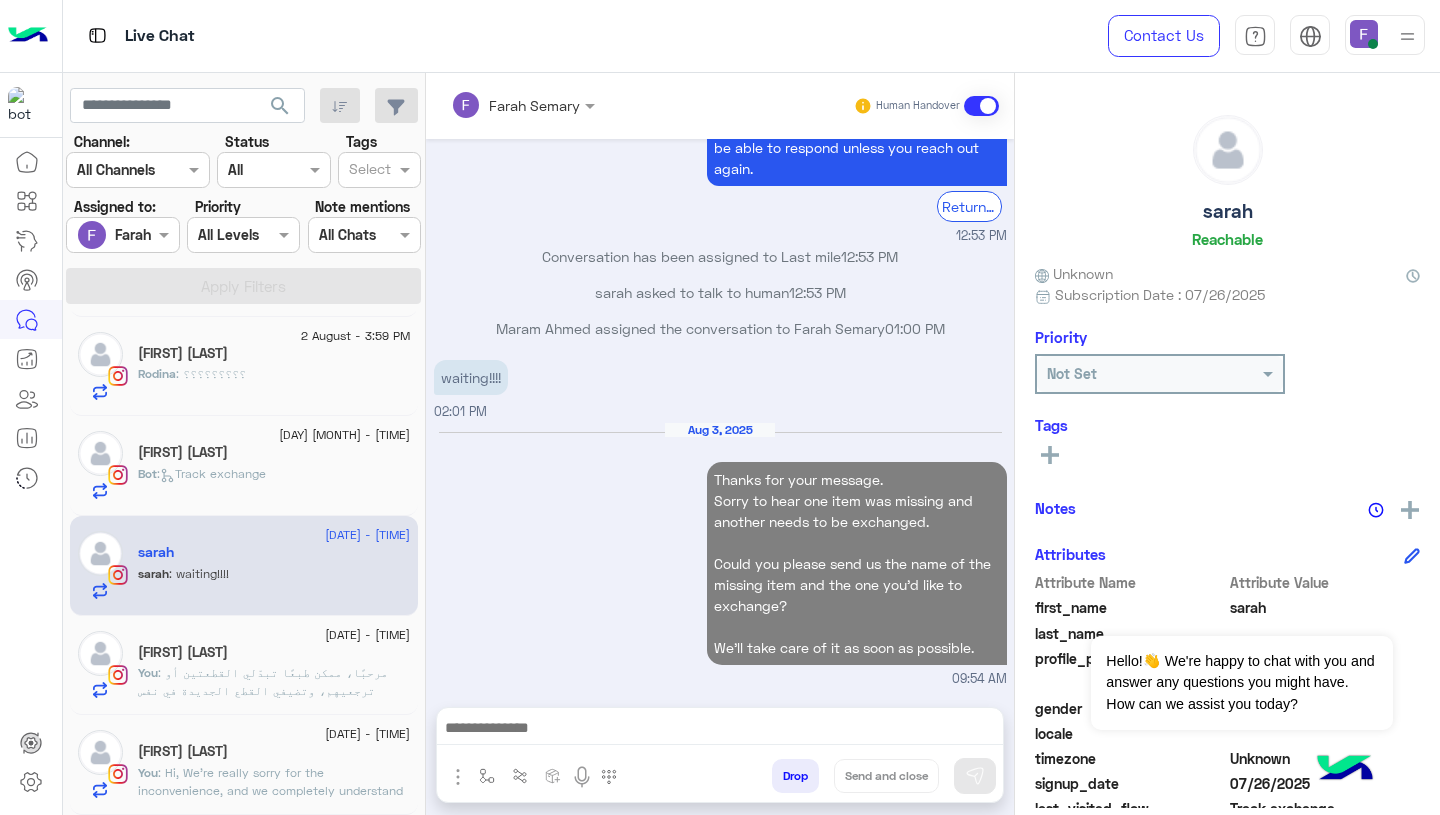 click on "Thanks for your message.  Sorry to hear one item was missing and another needs to be exchanged. Could you please send us the name of the missing item and the one you'd like to exchange?  We'll take care of it as soon as possible." at bounding box center [857, 563] 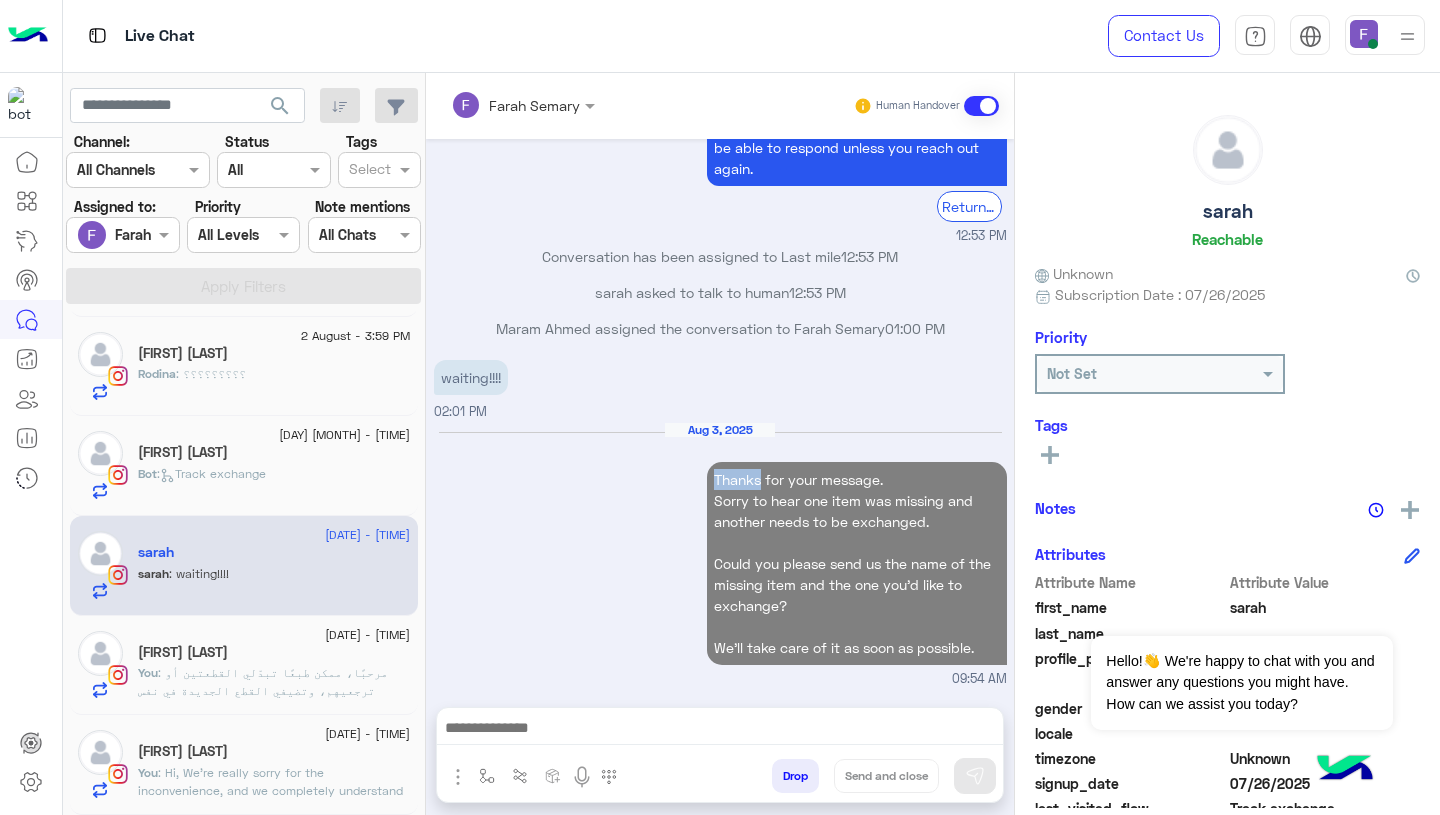 click on "Thanks for your message.  Sorry to hear one item was missing and another needs to be exchanged. Could you please send us the name of the missing item and the one you'd like to exchange?  We'll take care of it as soon as possible." at bounding box center (857, 563) 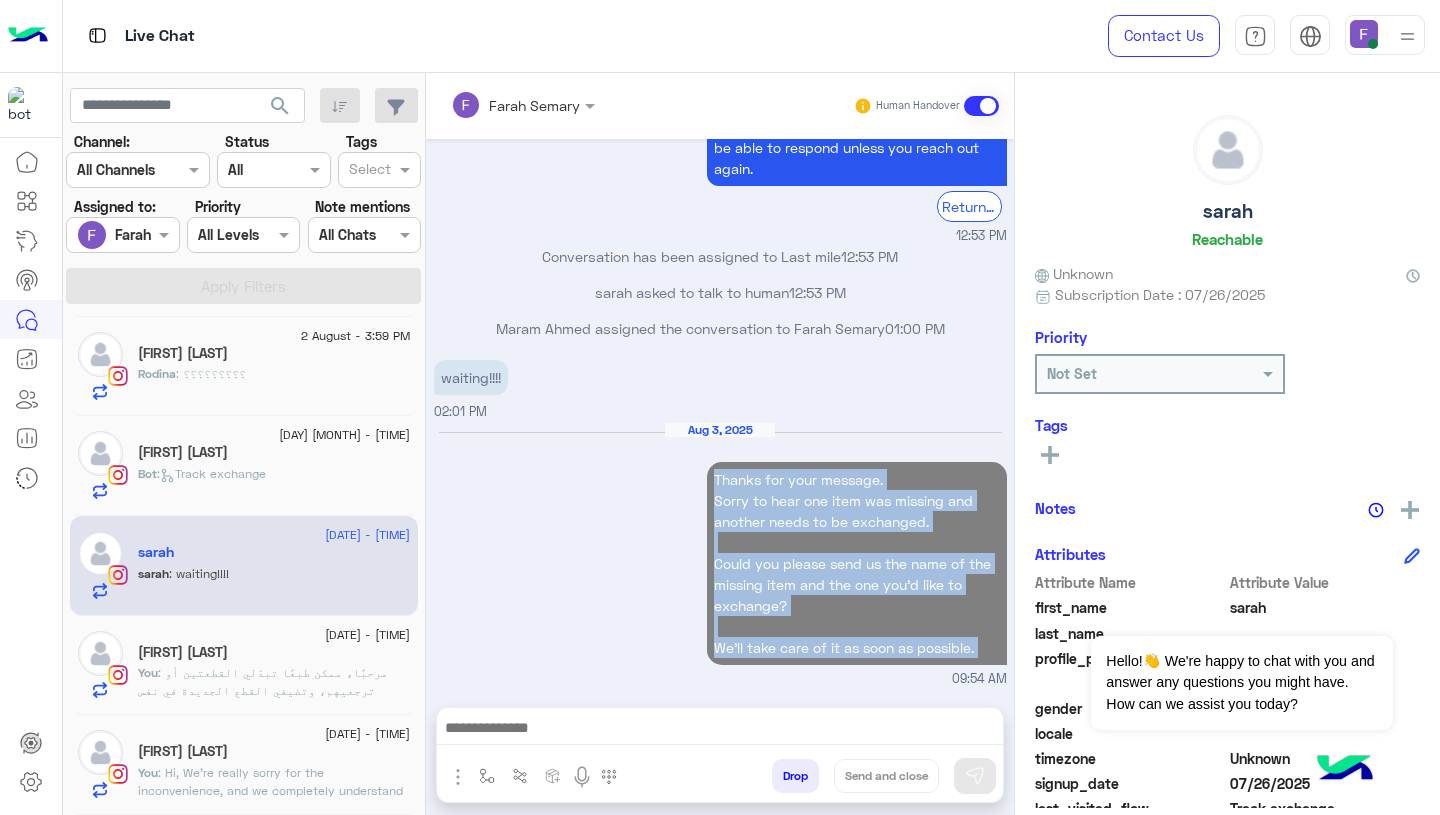 drag, startPoint x: 706, startPoint y: 478, endPoint x: 720, endPoint y: 655, distance: 177.55281 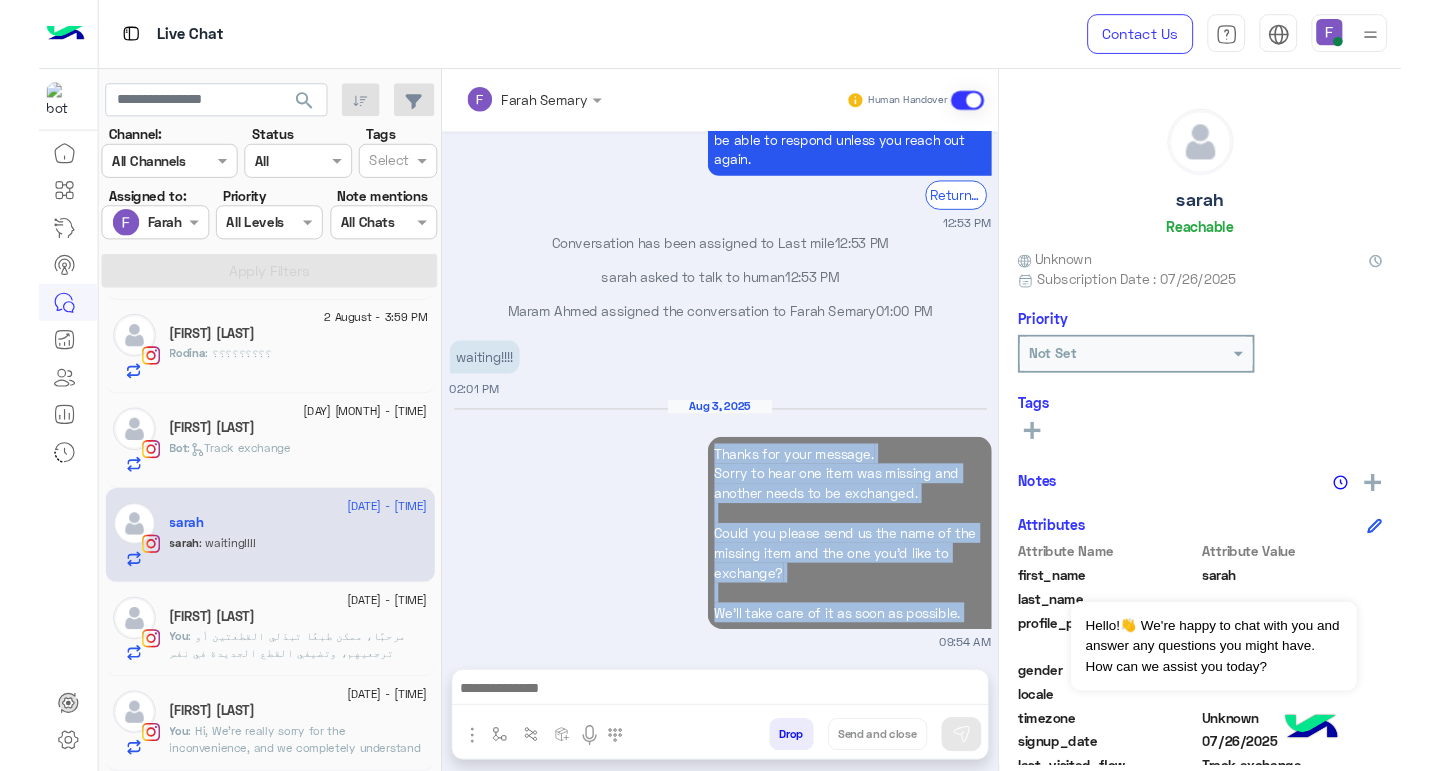 scroll, scrollTop: 0, scrollLeft: 0, axis: both 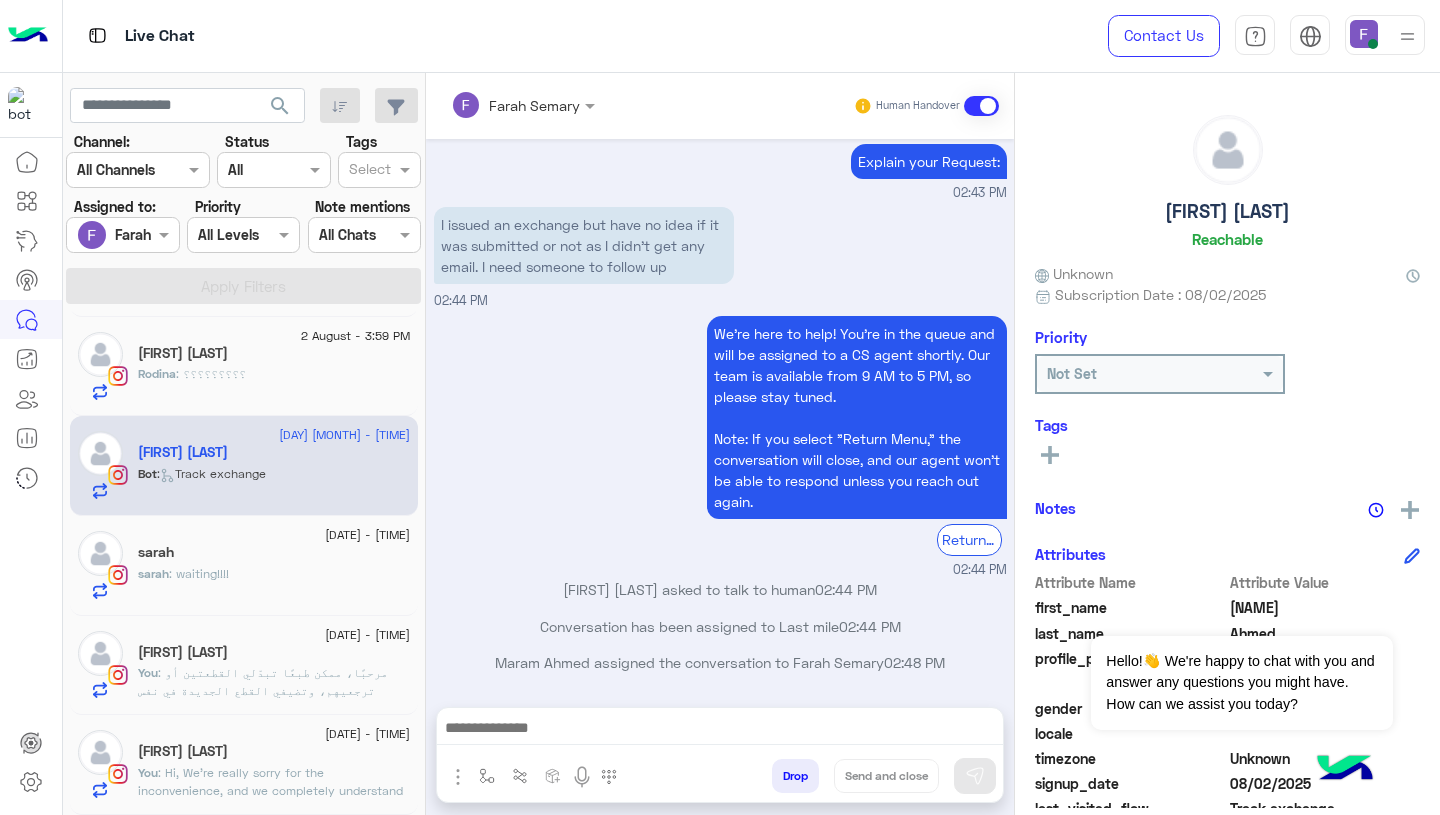 click on "sarah : waiting!!!!" 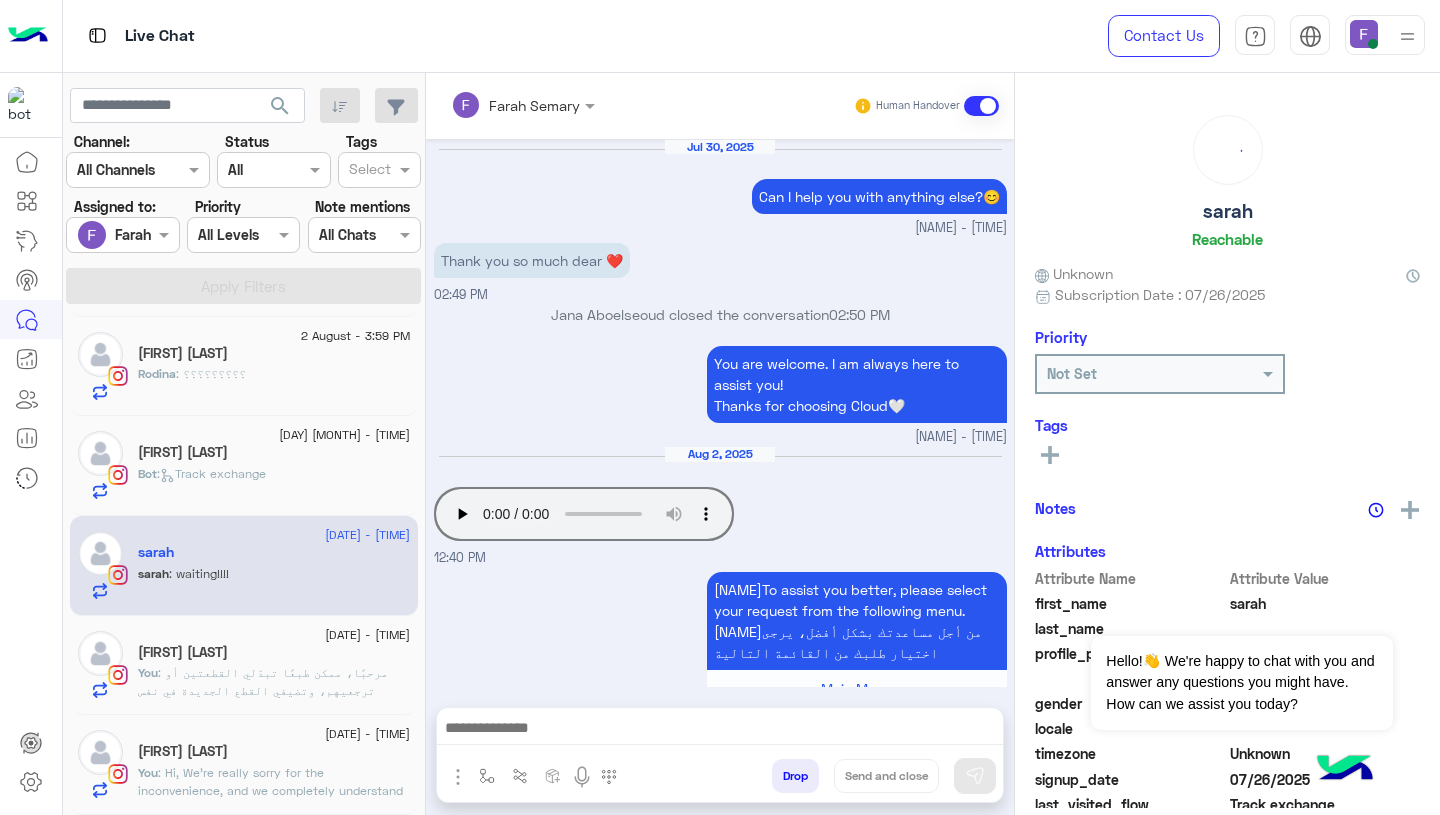 scroll, scrollTop: 1580, scrollLeft: 0, axis: vertical 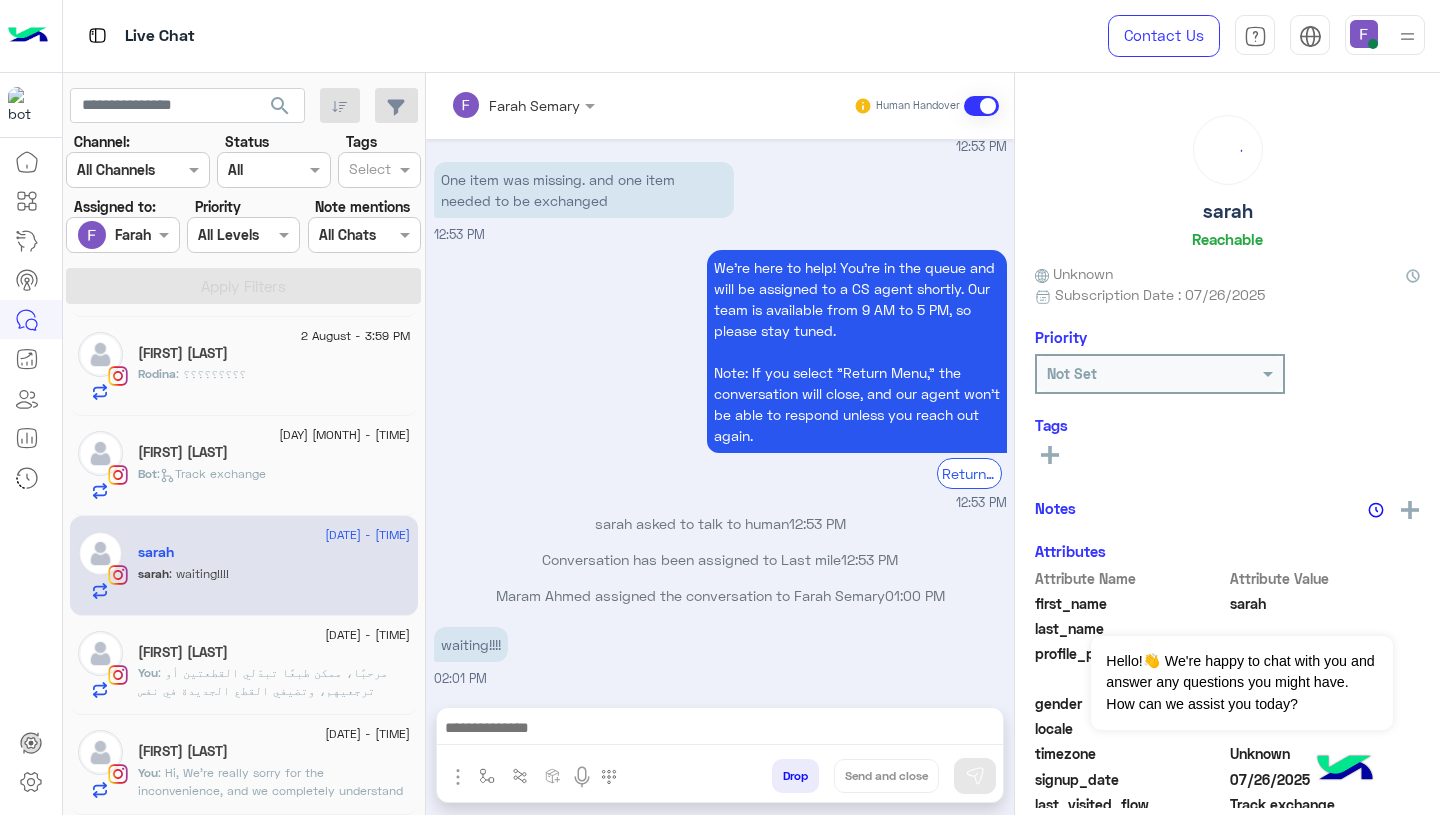 click at bounding box center [720, 733] 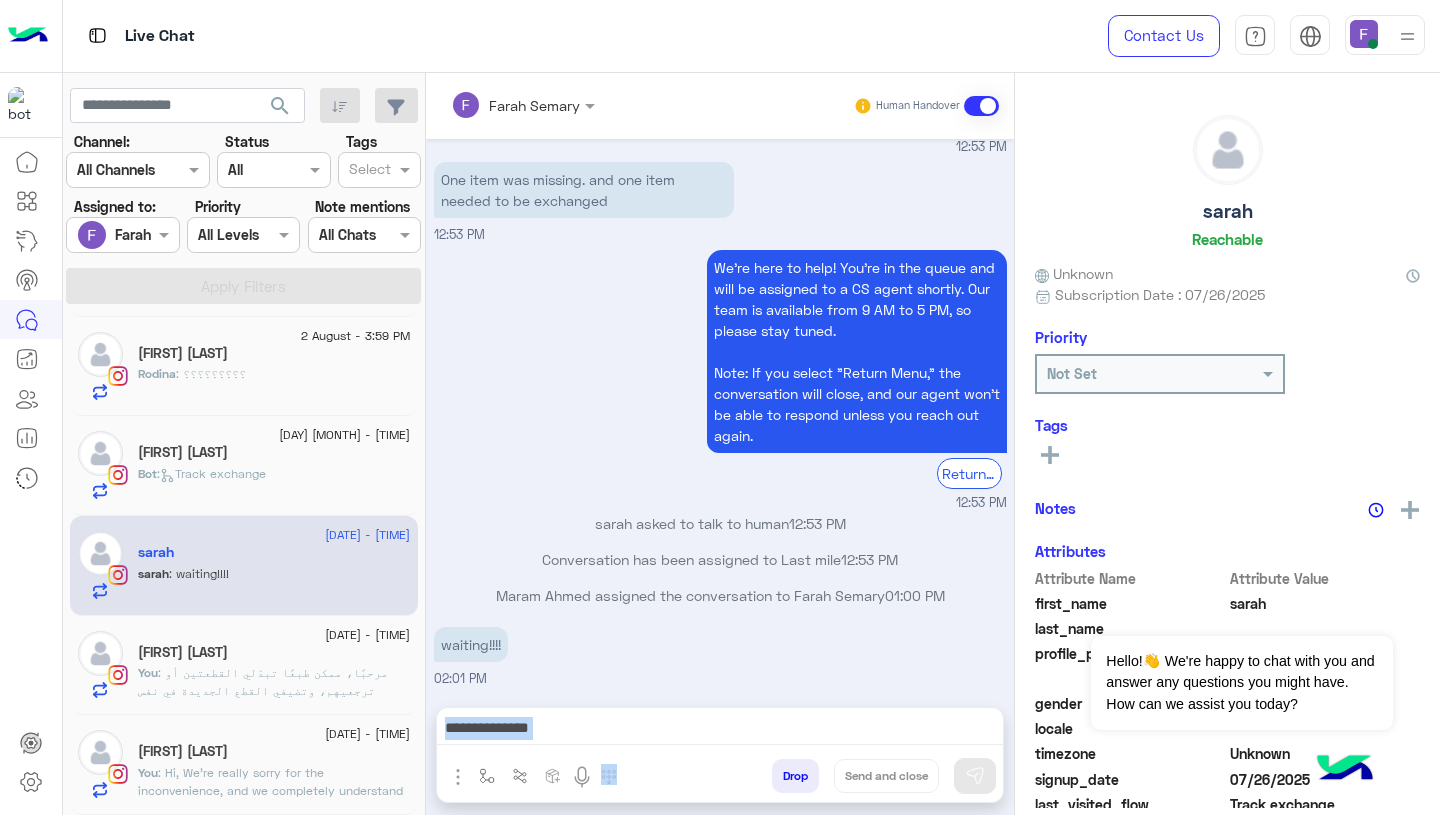 click at bounding box center [720, 733] 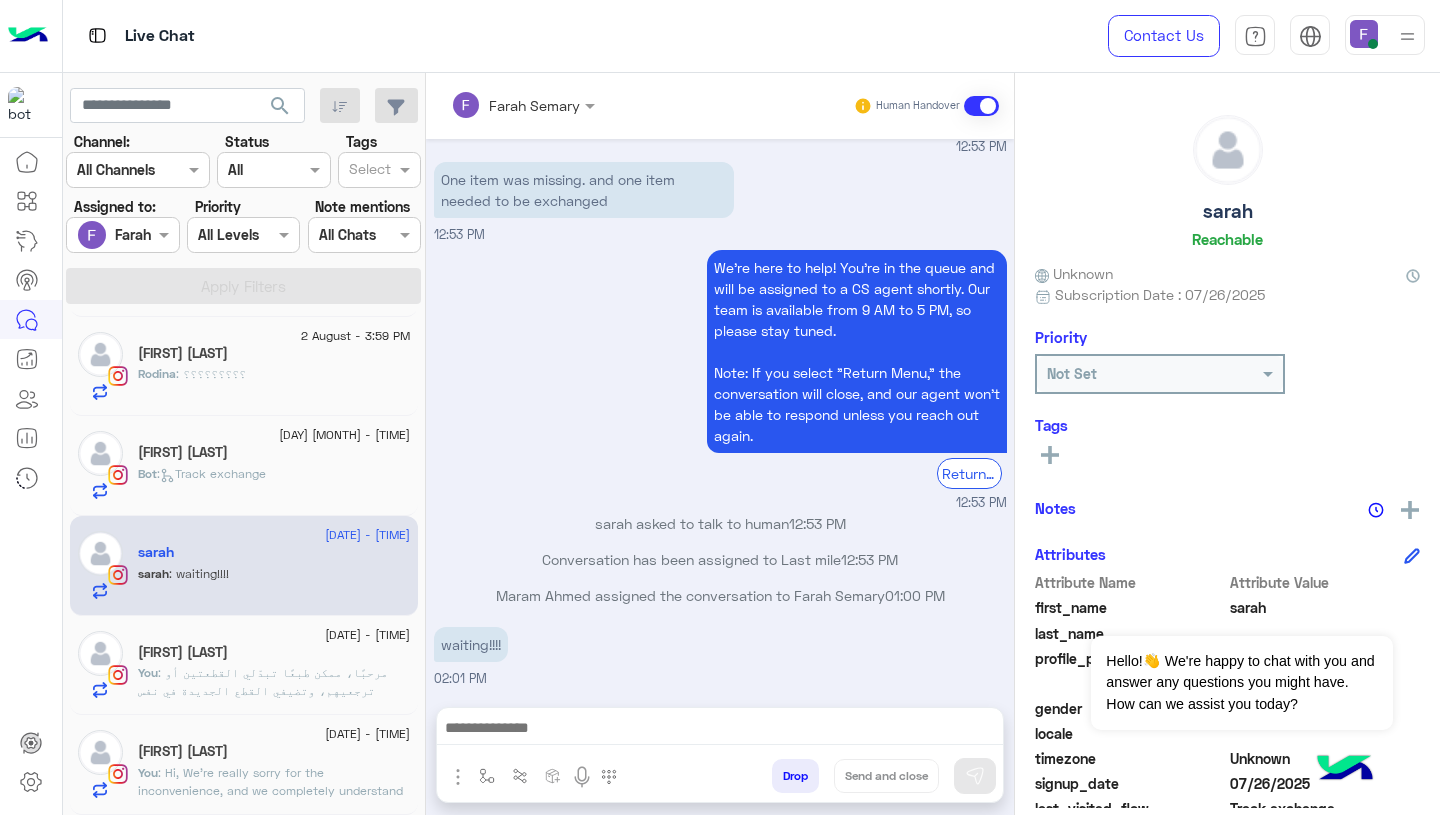 click at bounding box center (720, 730) 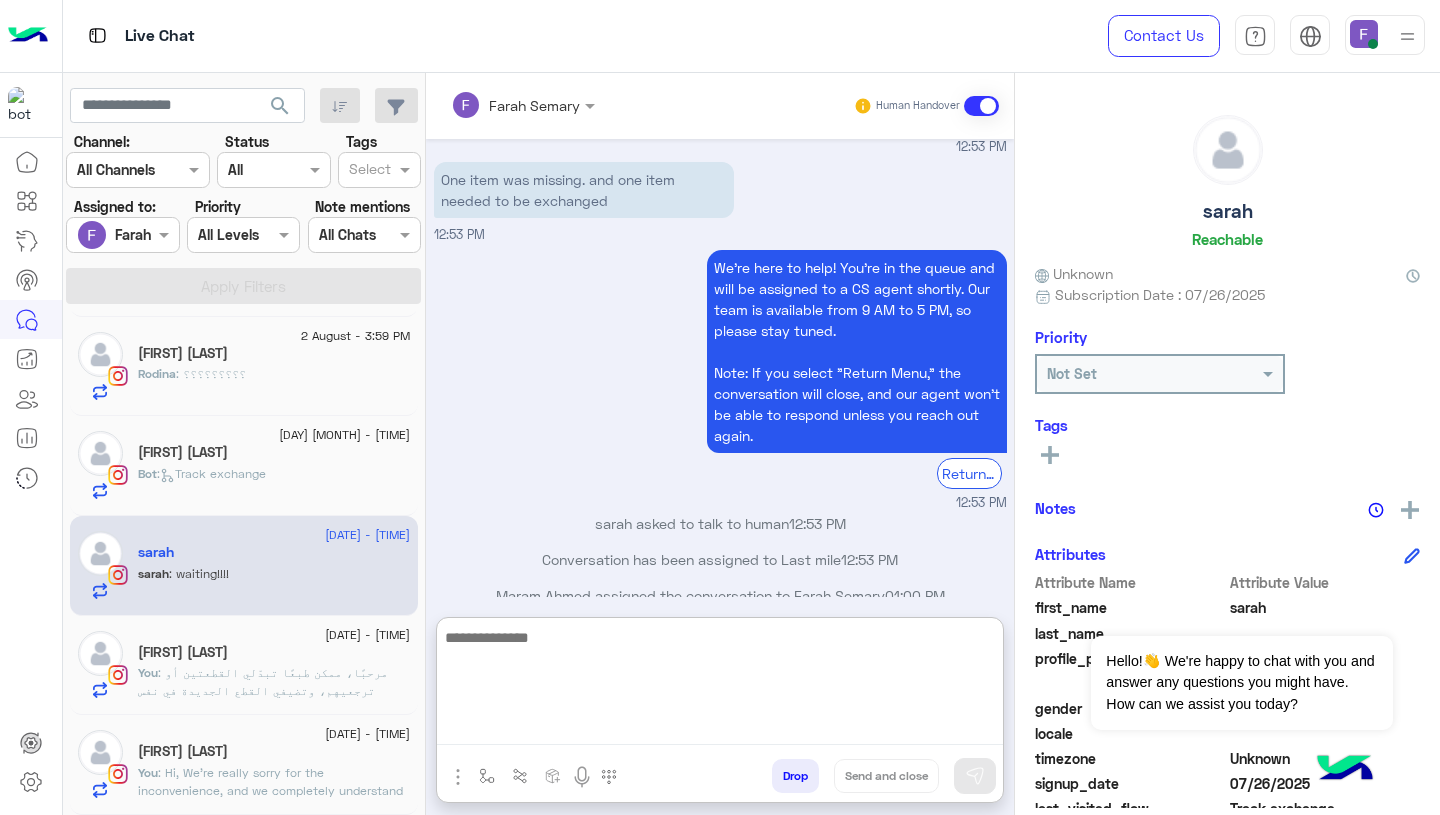 paste on "**********" 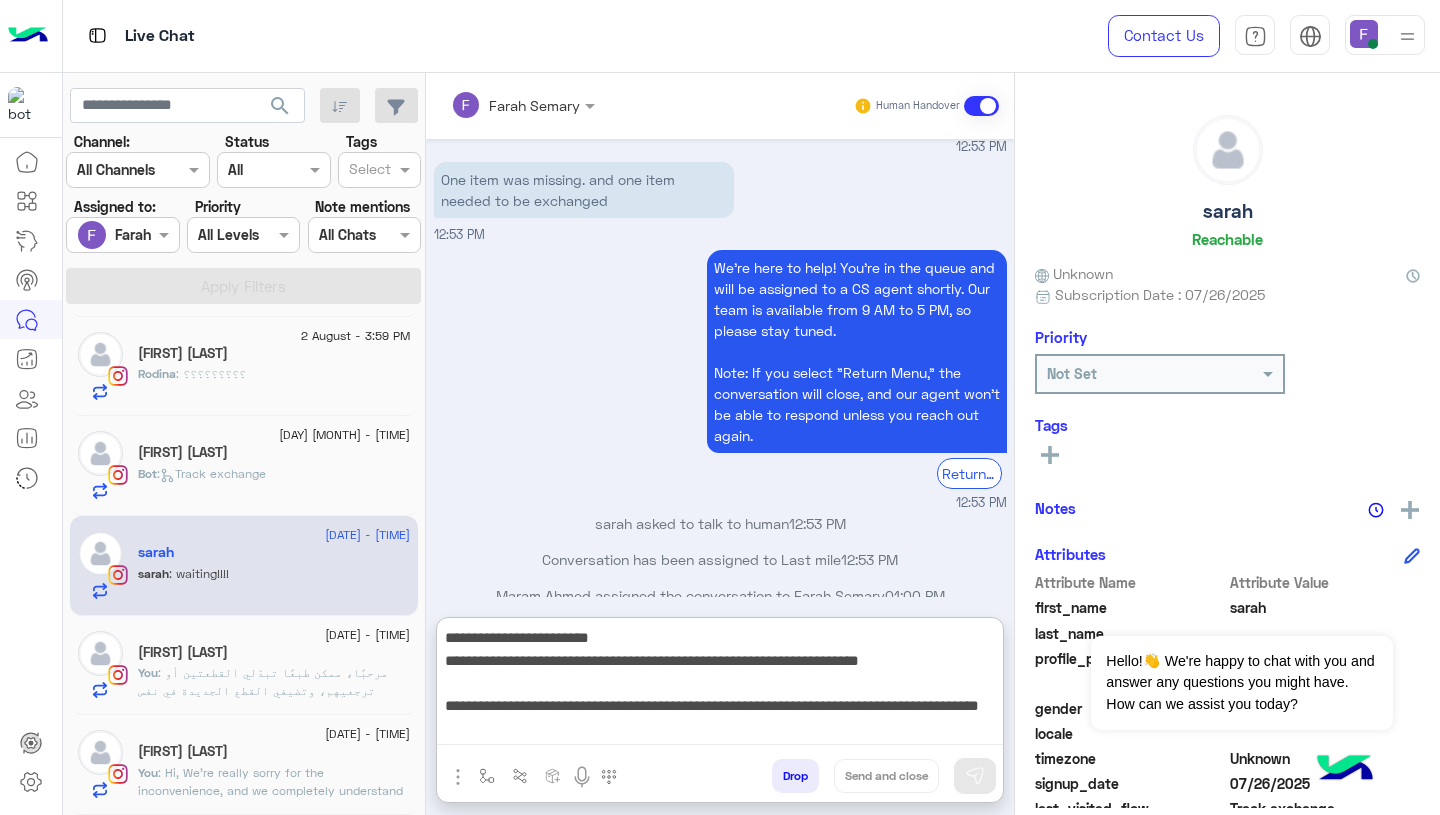 scroll, scrollTop: 83, scrollLeft: 0, axis: vertical 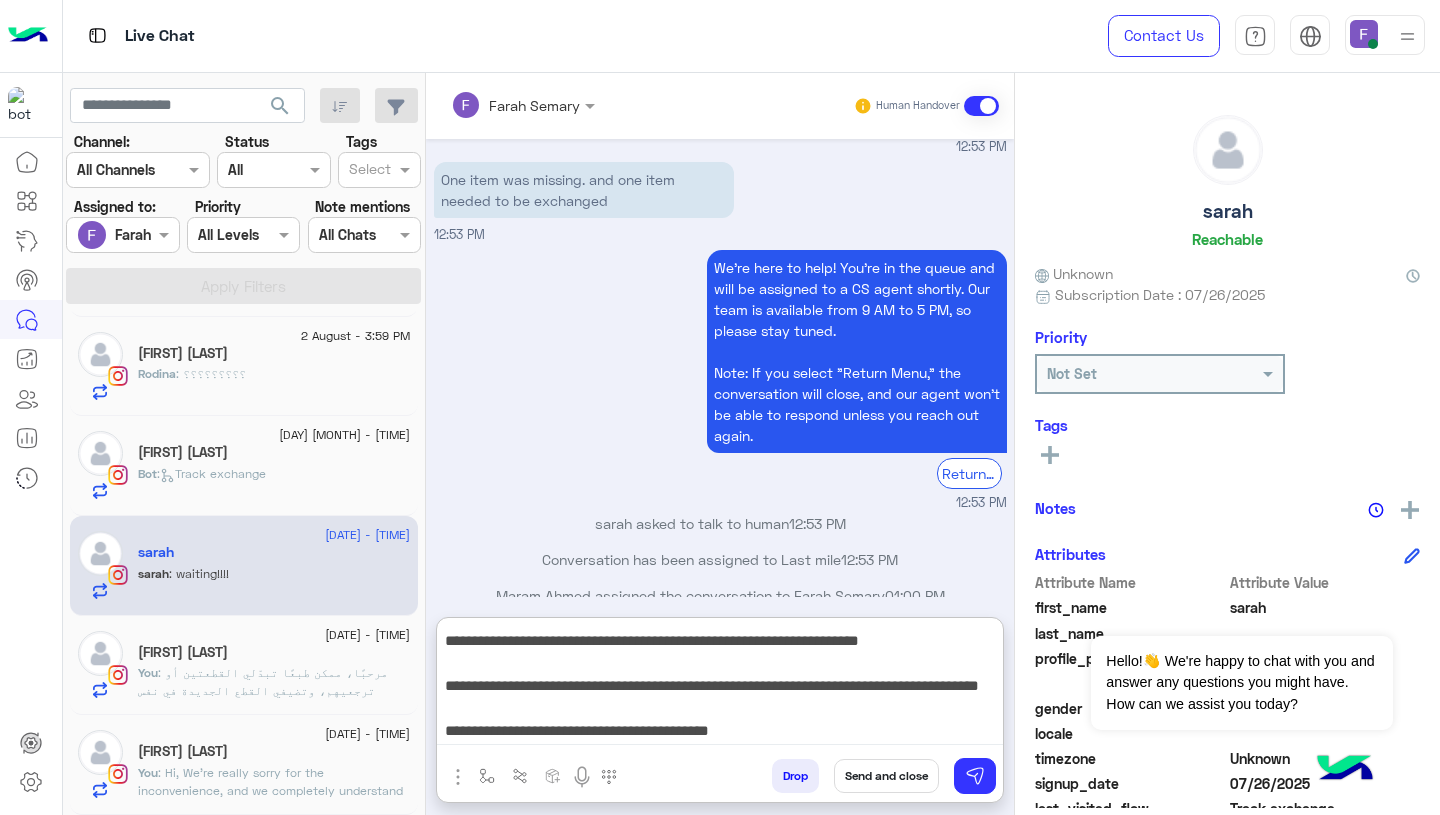 type 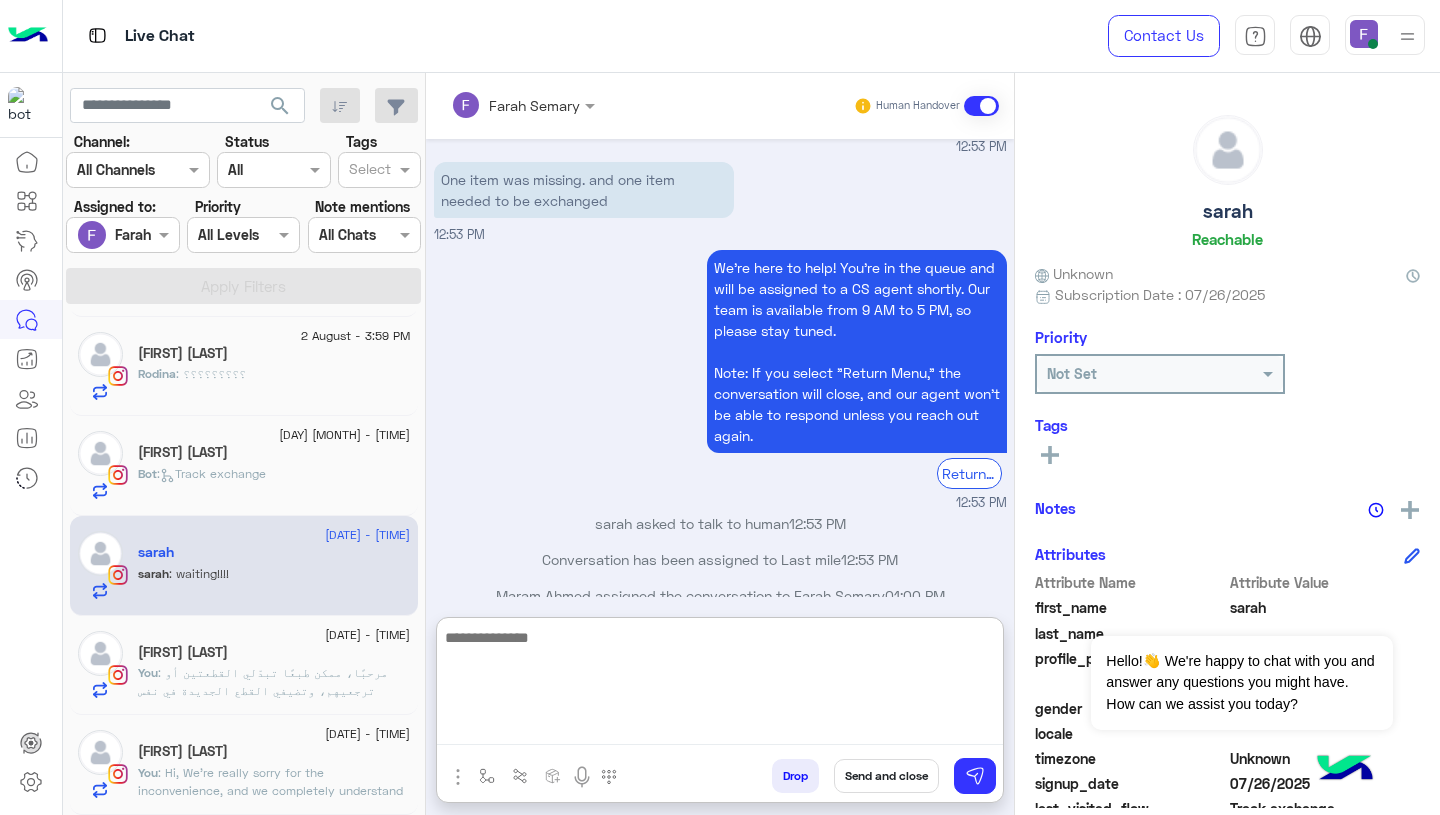 scroll, scrollTop: 0, scrollLeft: 0, axis: both 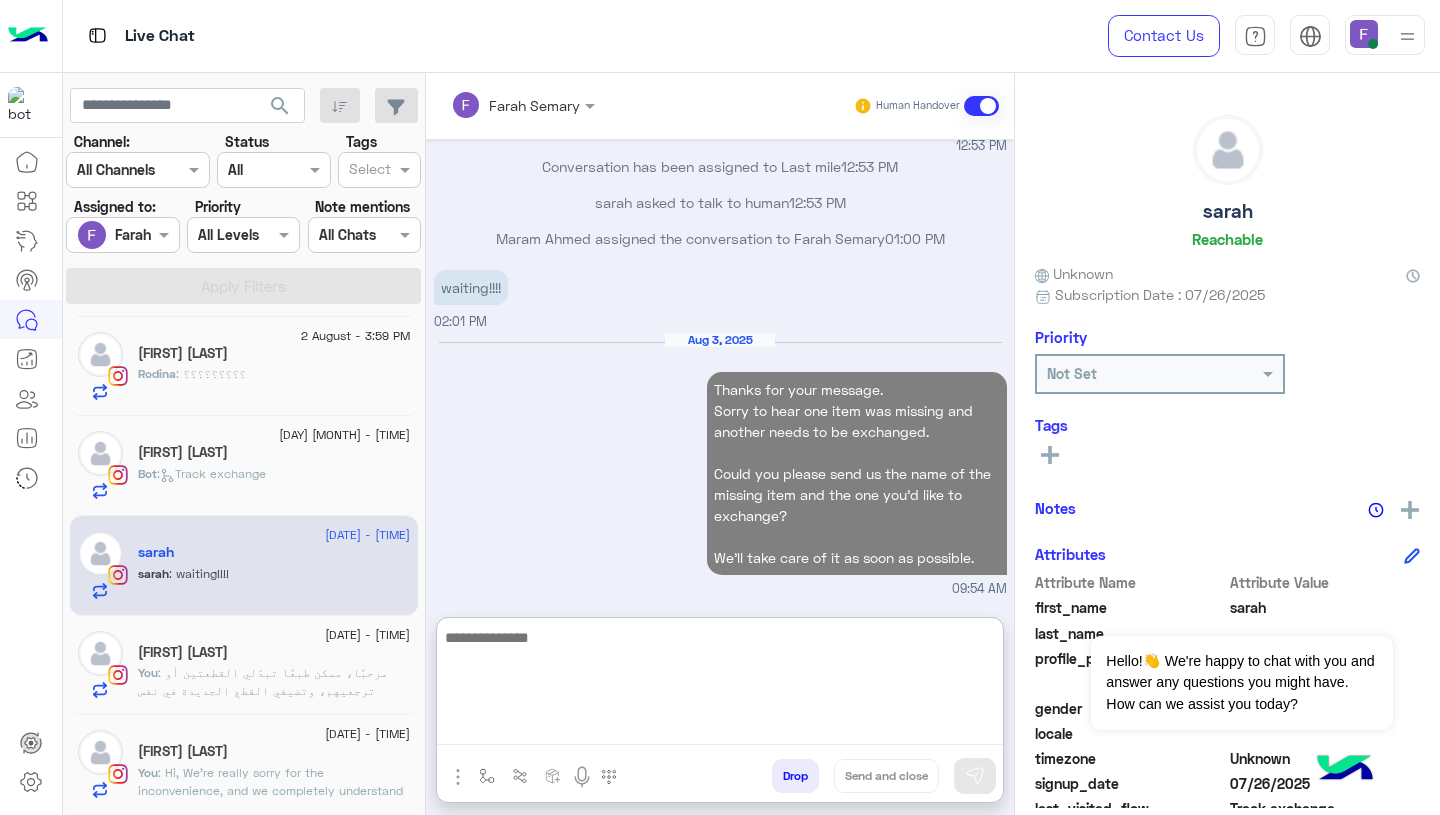 click on "Aug 3, 2025  Thanks for your message. Sorry to hear one item was missing and another needs to be exchanged. Could you please send us the name of the missing item and the one you'd like to exchange? We'll take care of it as soon as possible.   09:54 AM" at bounding box center (720, 465) 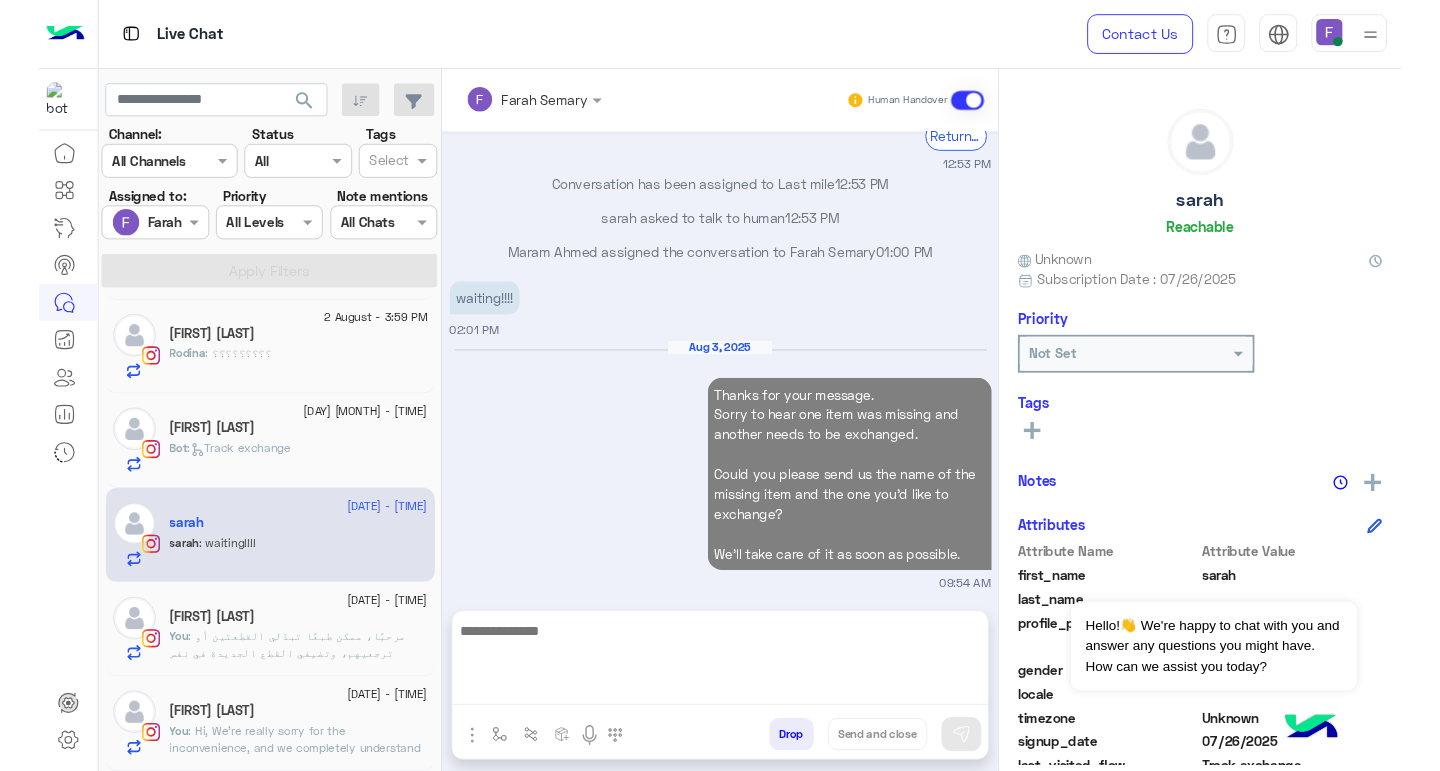 scroll, scrollTop: 1847, scrollLeft: 0, axis: vertical 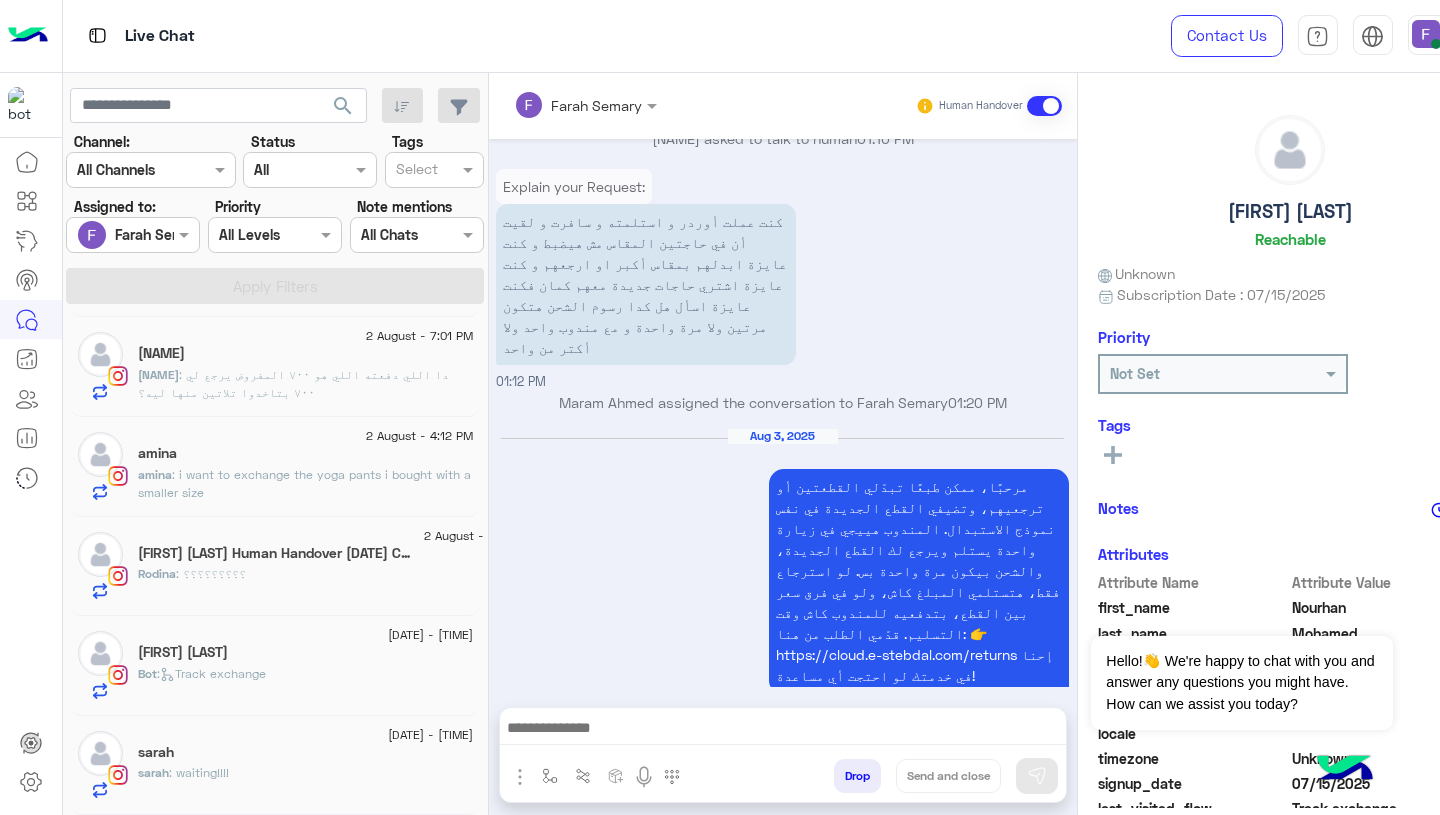 click on "sarah" 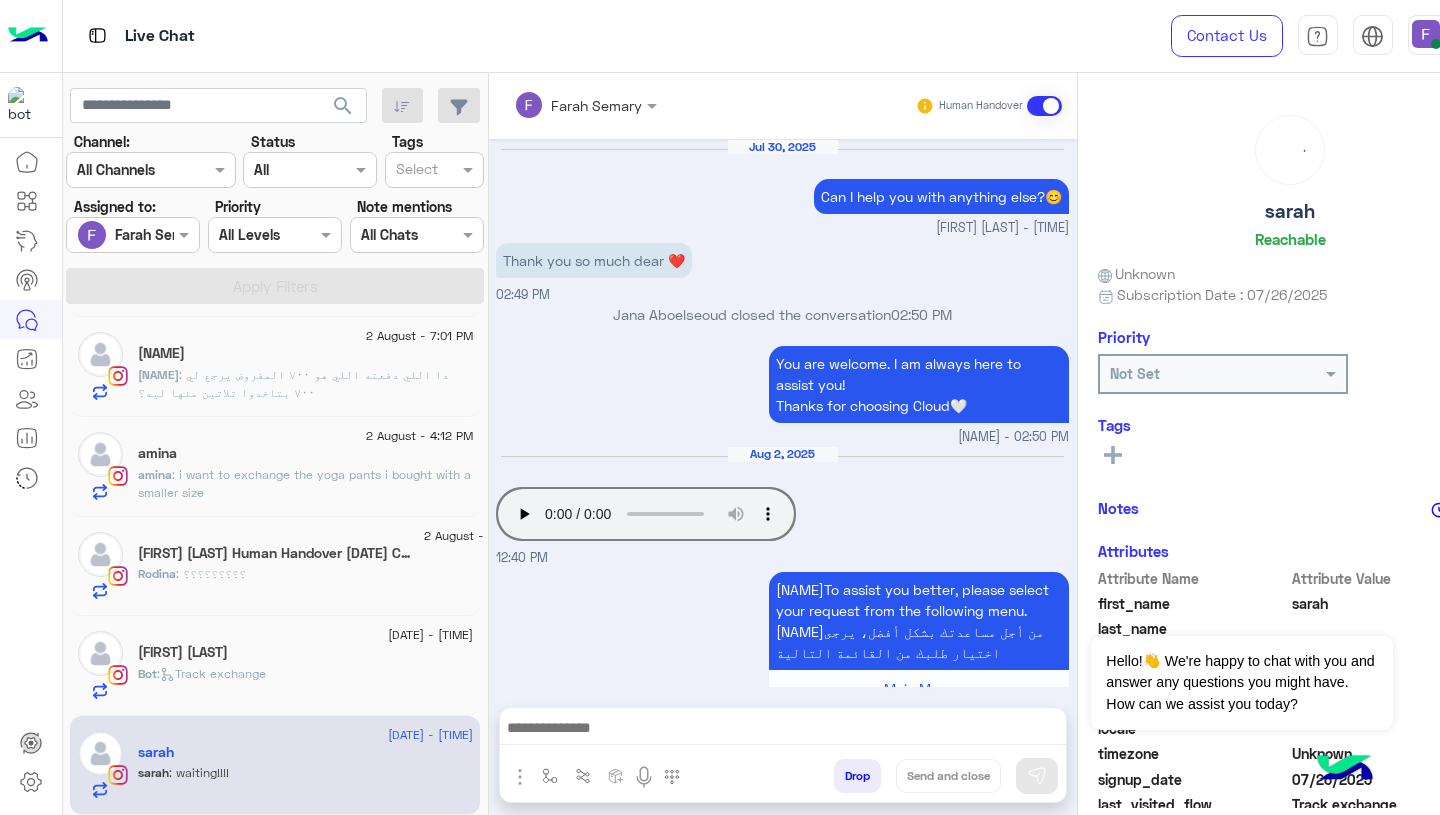 scroll, scrollTop: 1580, scrollLeft: 0, axis: vertical 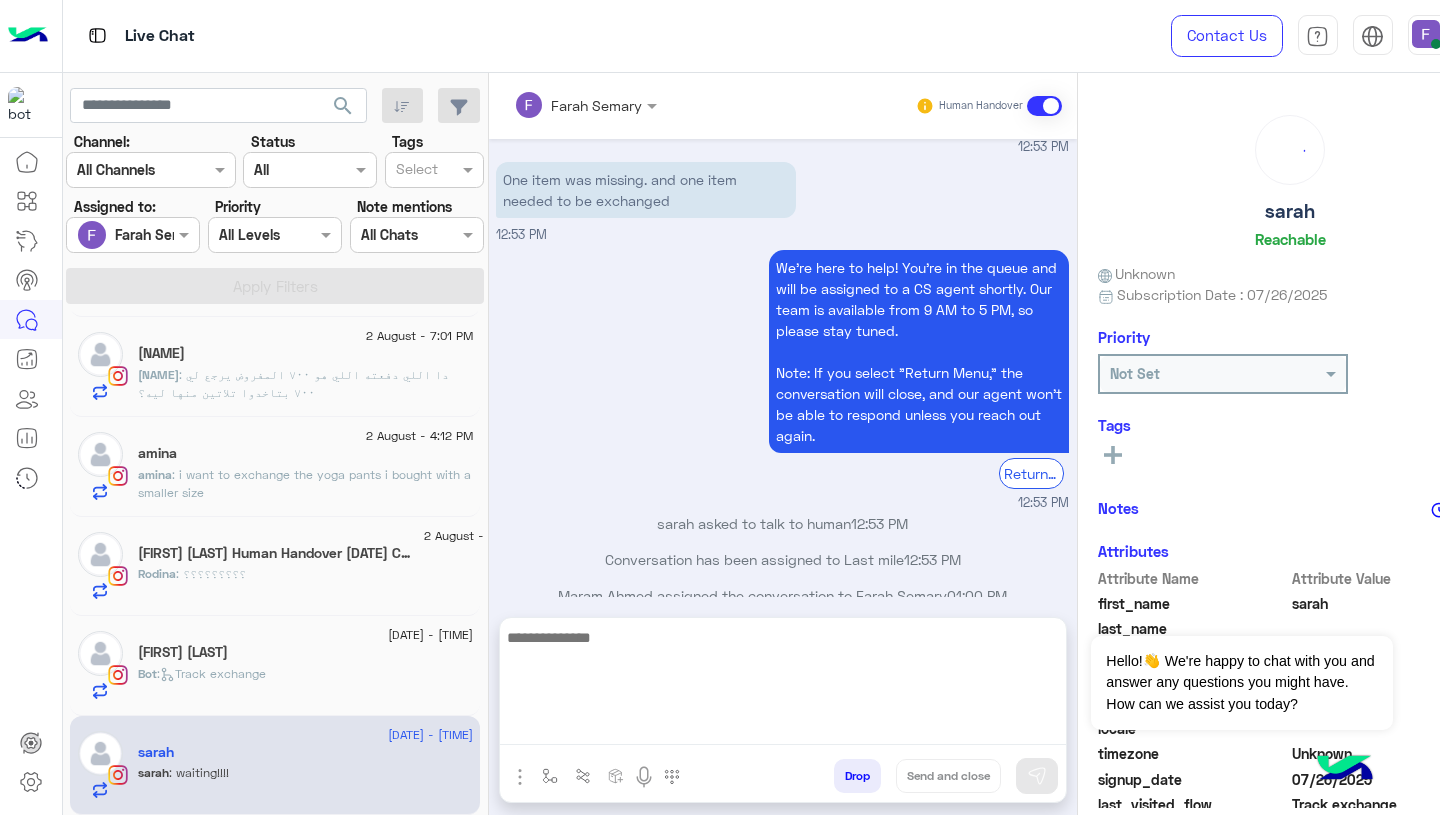 click at bounding box center [783, 685] 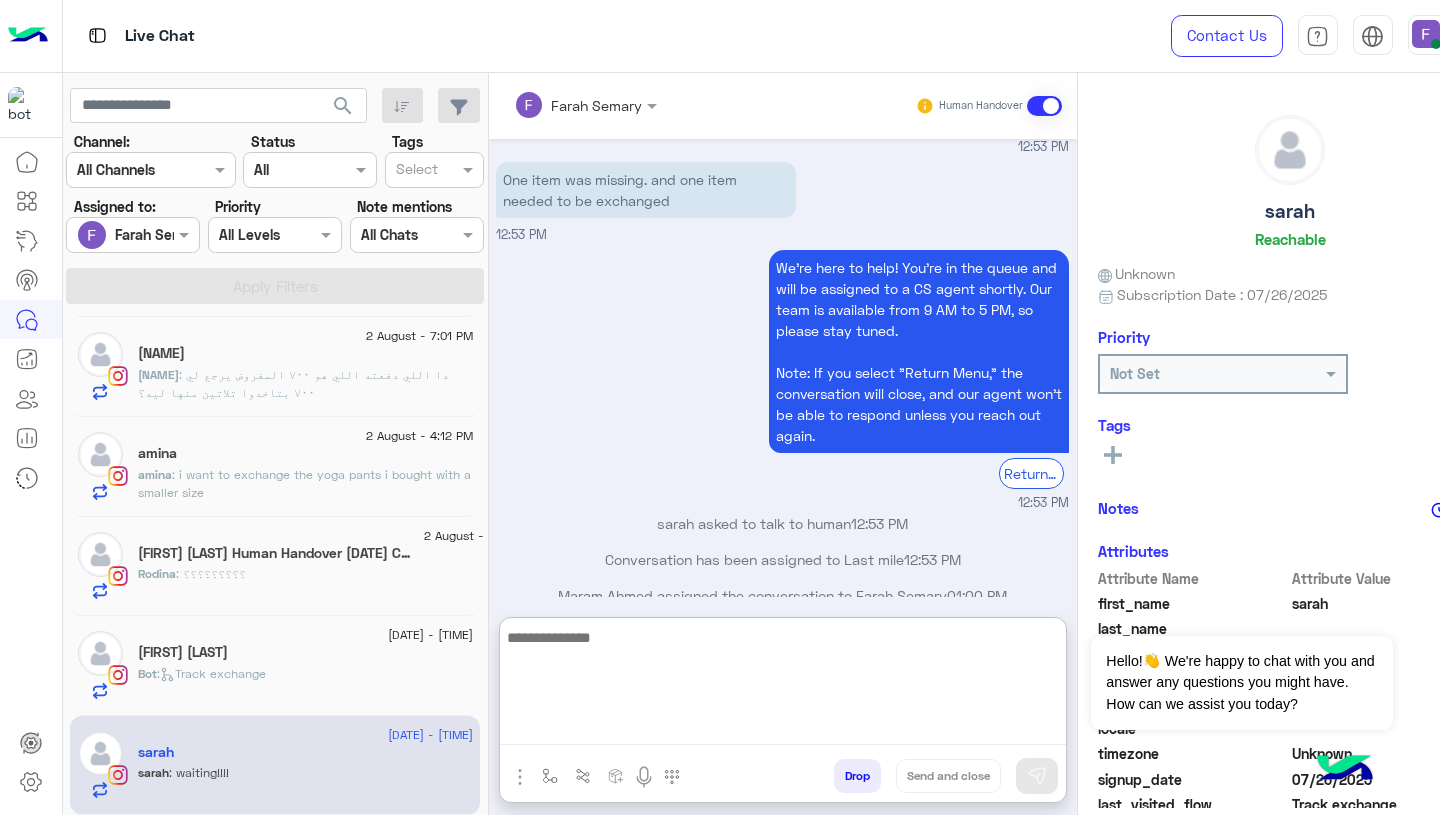 paste on "**********" 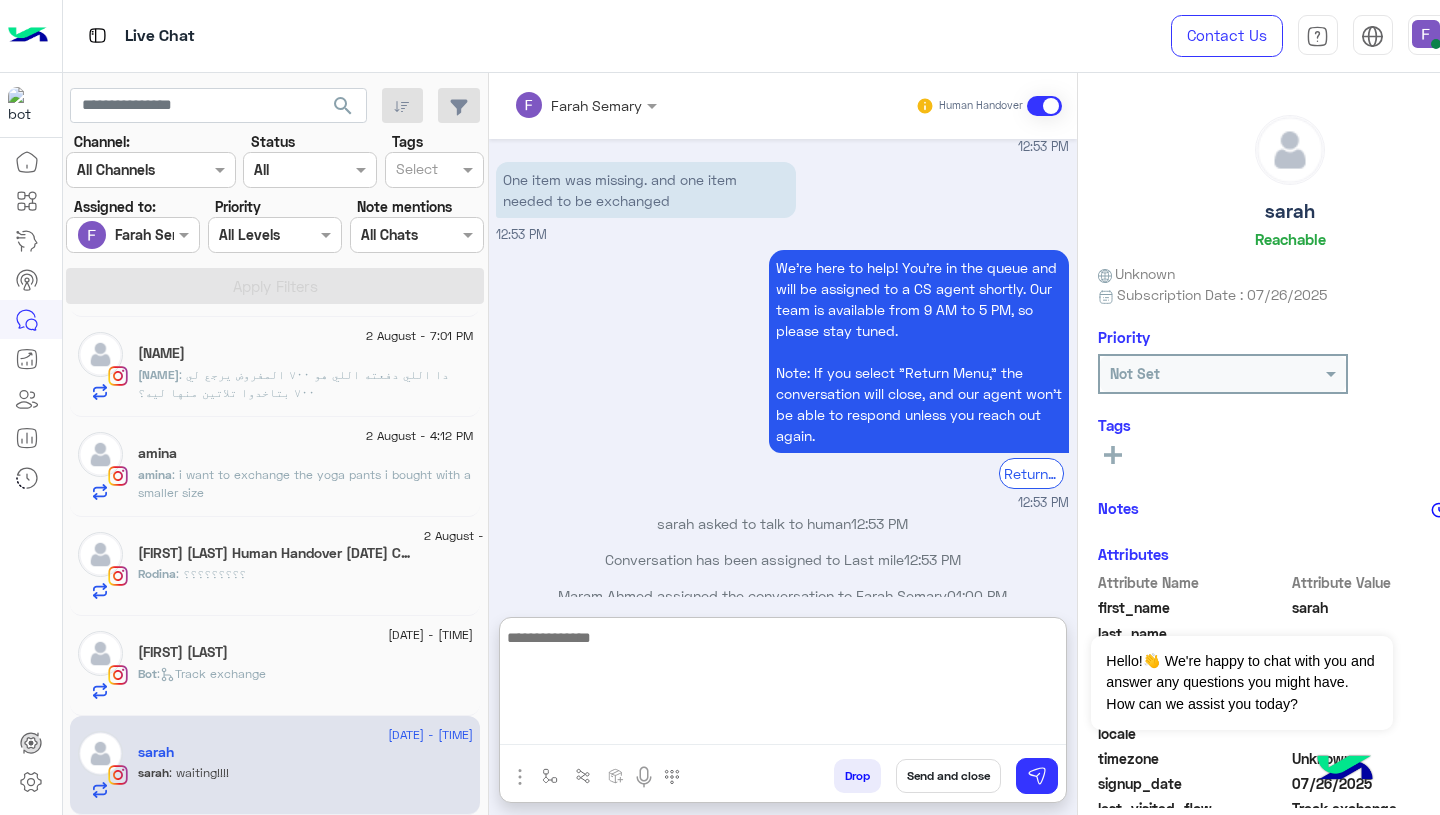 scroll, scrollTop: 0, scrollLeft: 0, axis: both 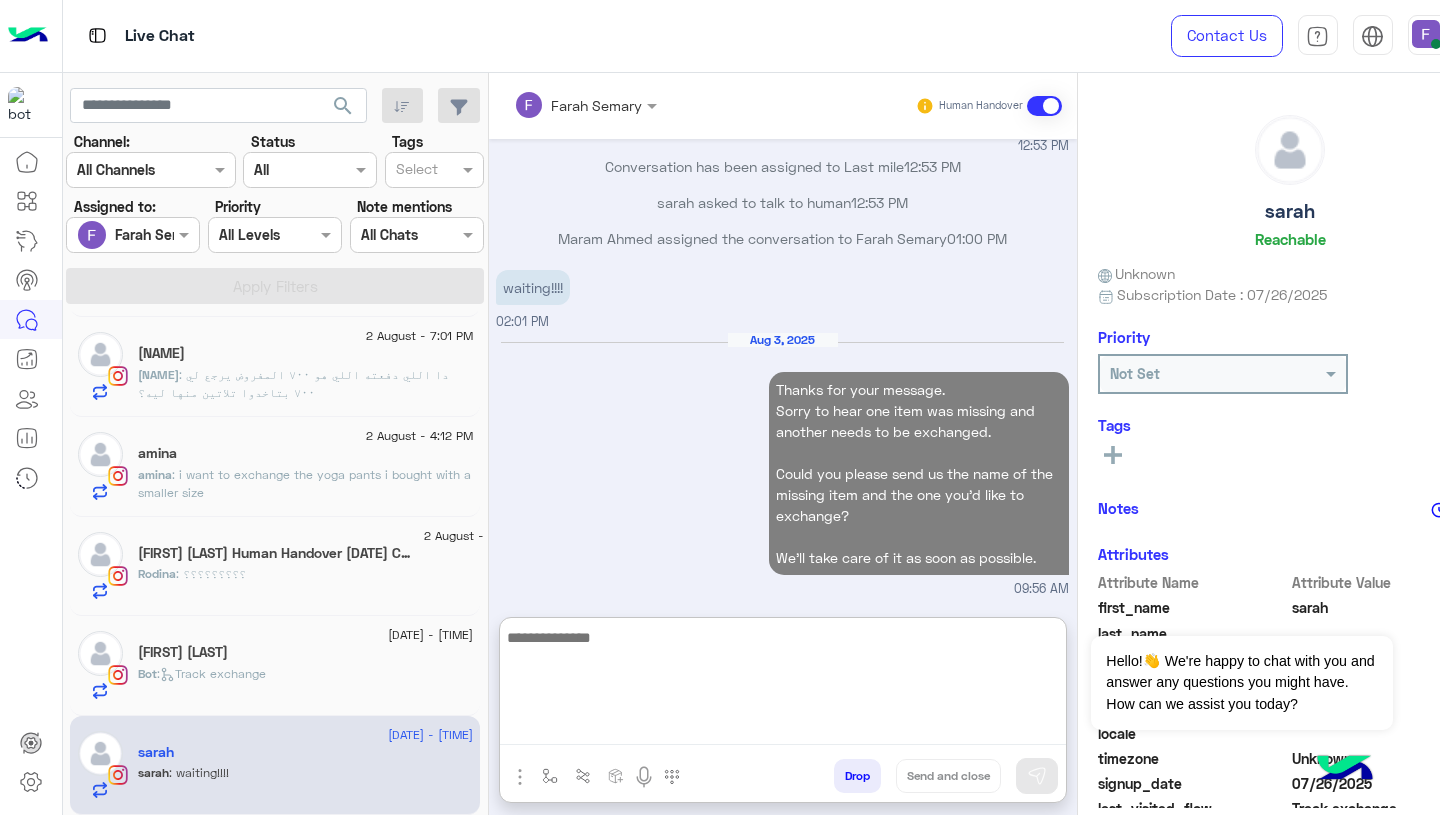 click on "Aug 3, 2025  Thanks for your message. Sorry to hear one item was missing and another needs to be exchanged. Could you please send us the name of the missing item and the one you'd like to exchange? We'll take care of it as soon as possible.   09:56 AM" at bounding box center [782, 465] 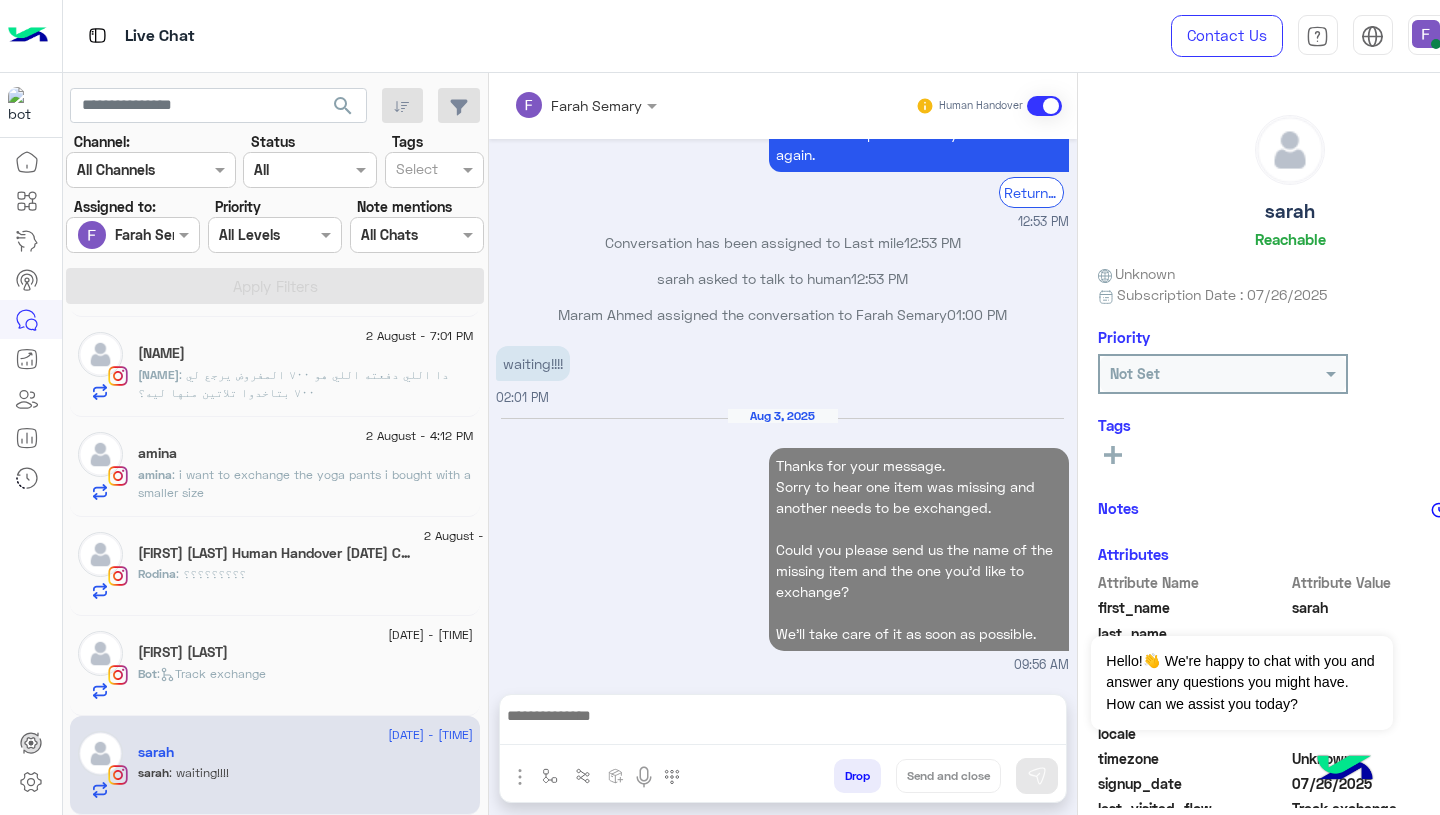 scroll, scrollTop: 1847, scrollLeft: 0, axis: vertical 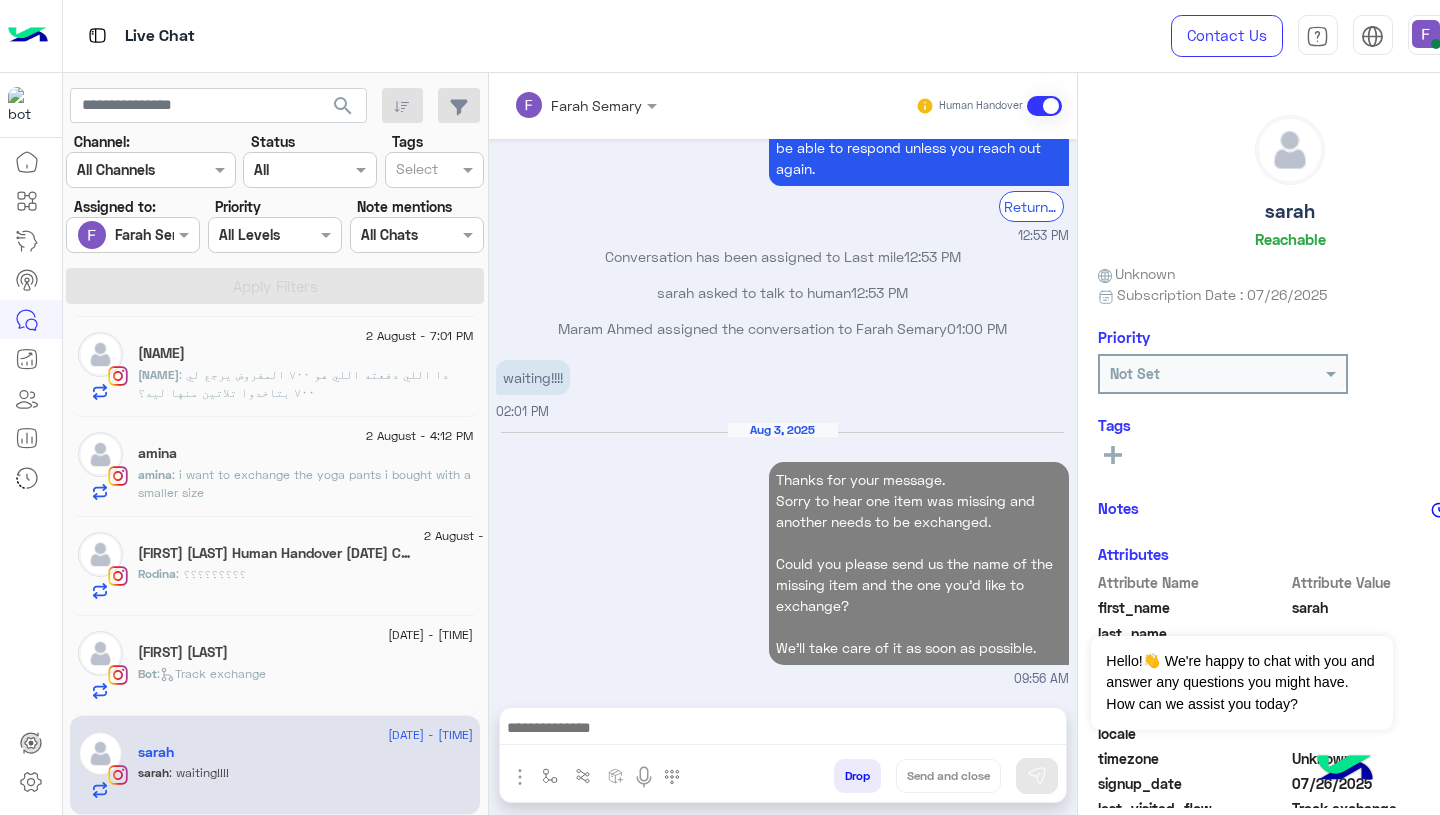 click on "Bot :   Track exchange" 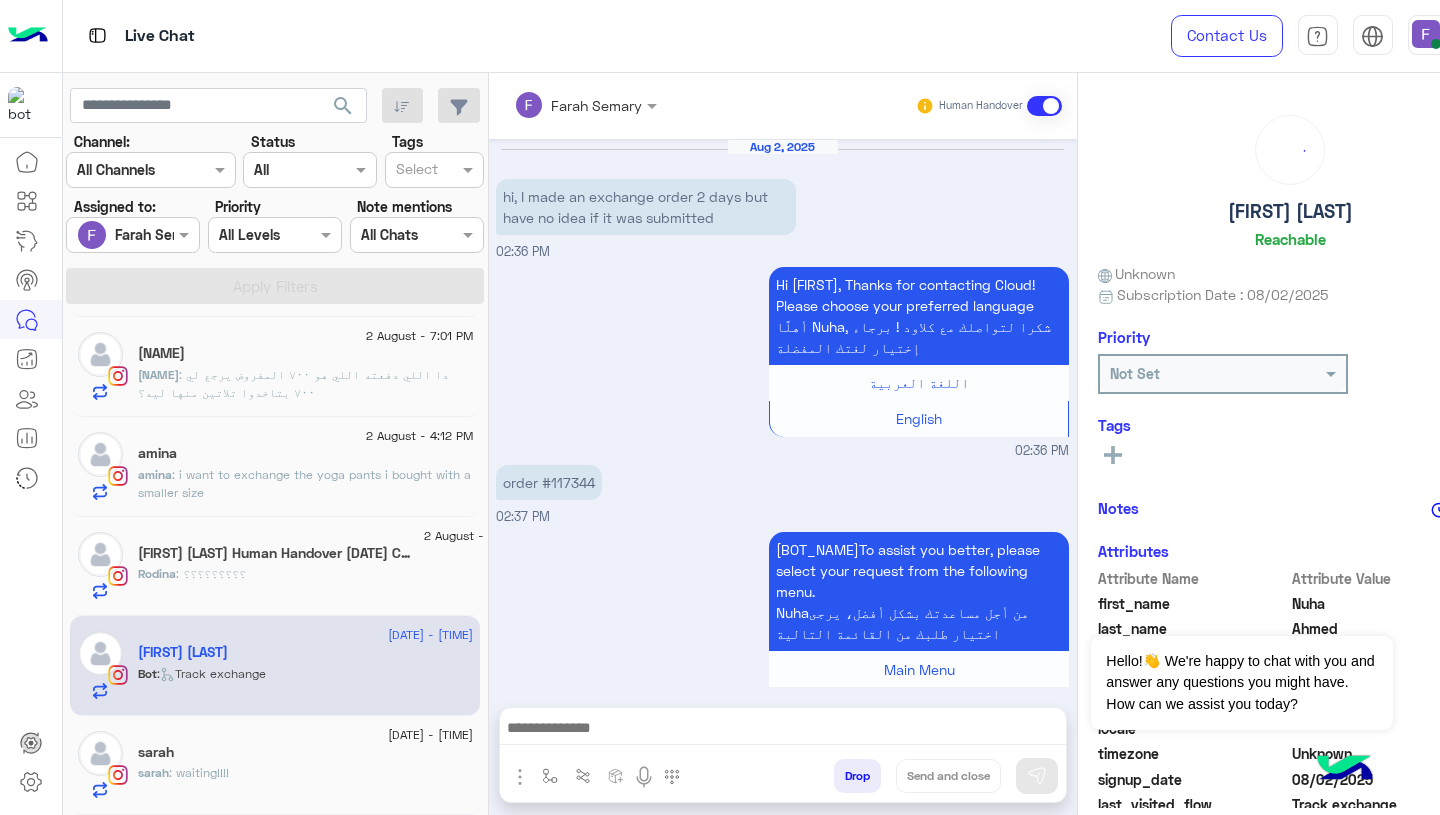 scroll, scrollTop: 1477, scrollLeft: 0, axis: vertical 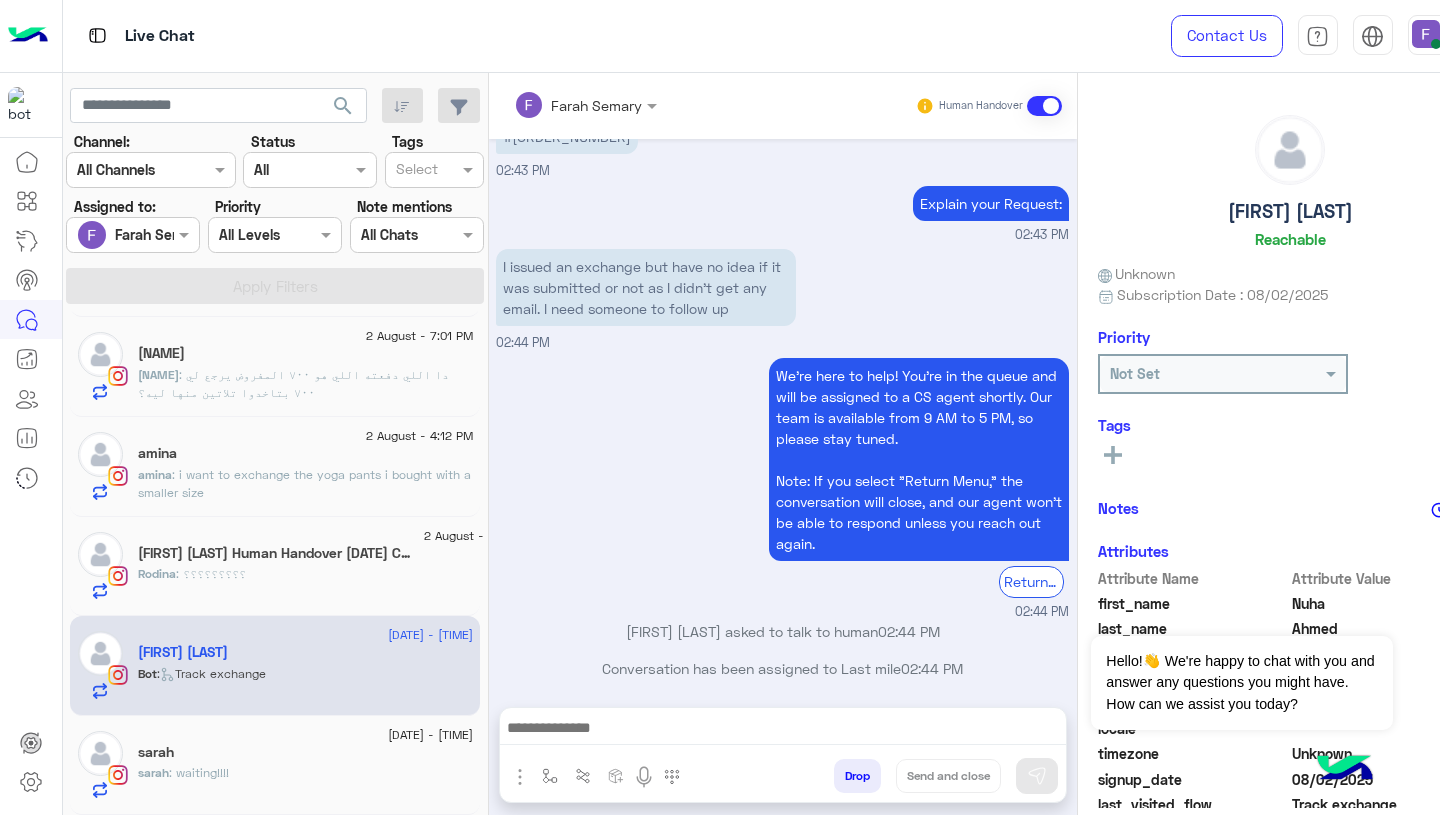 click on "sarah : waiting!!!!" 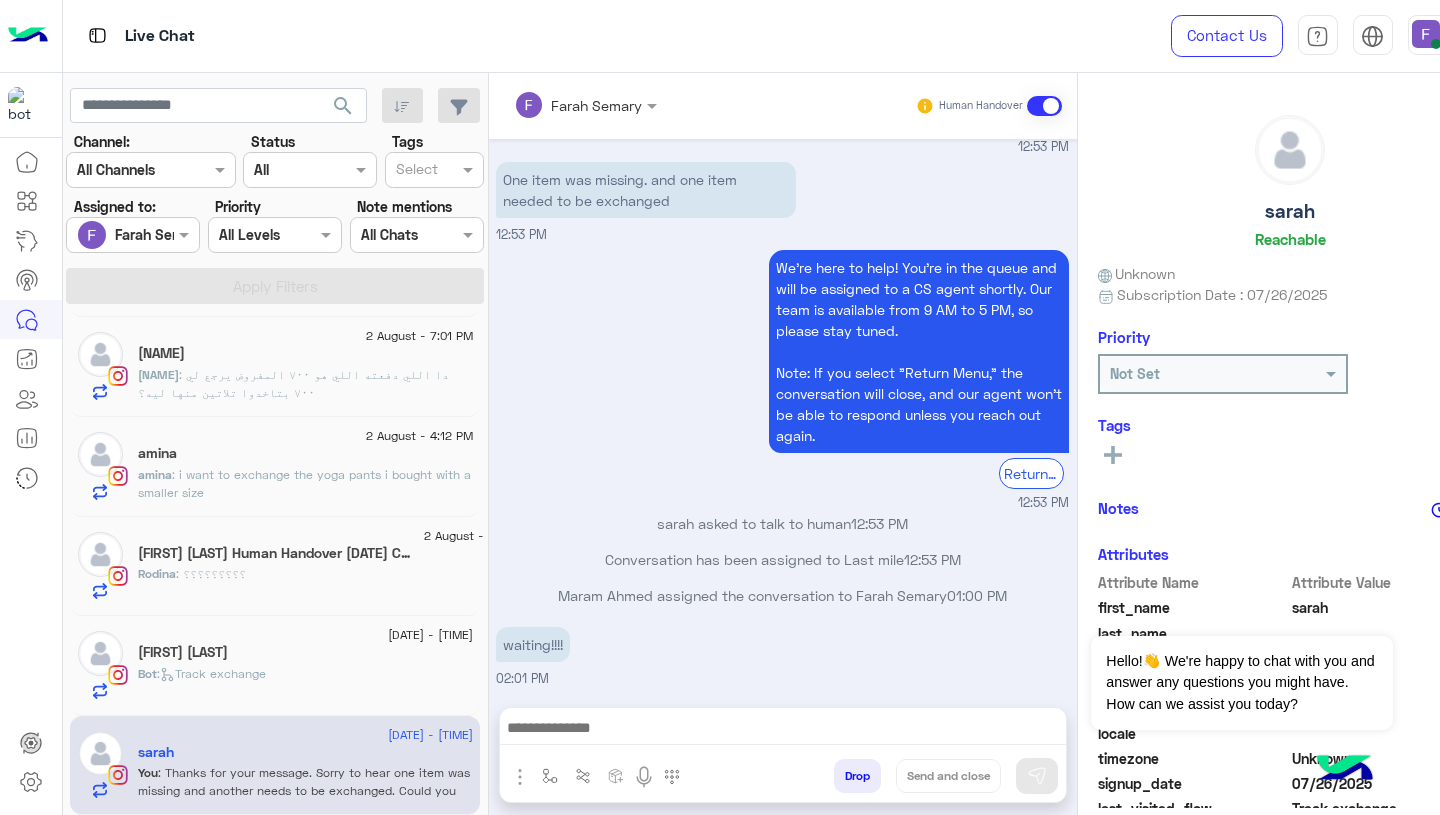 scroll, scrollTop: 1883, scrollLeft: 0, axis: vertical 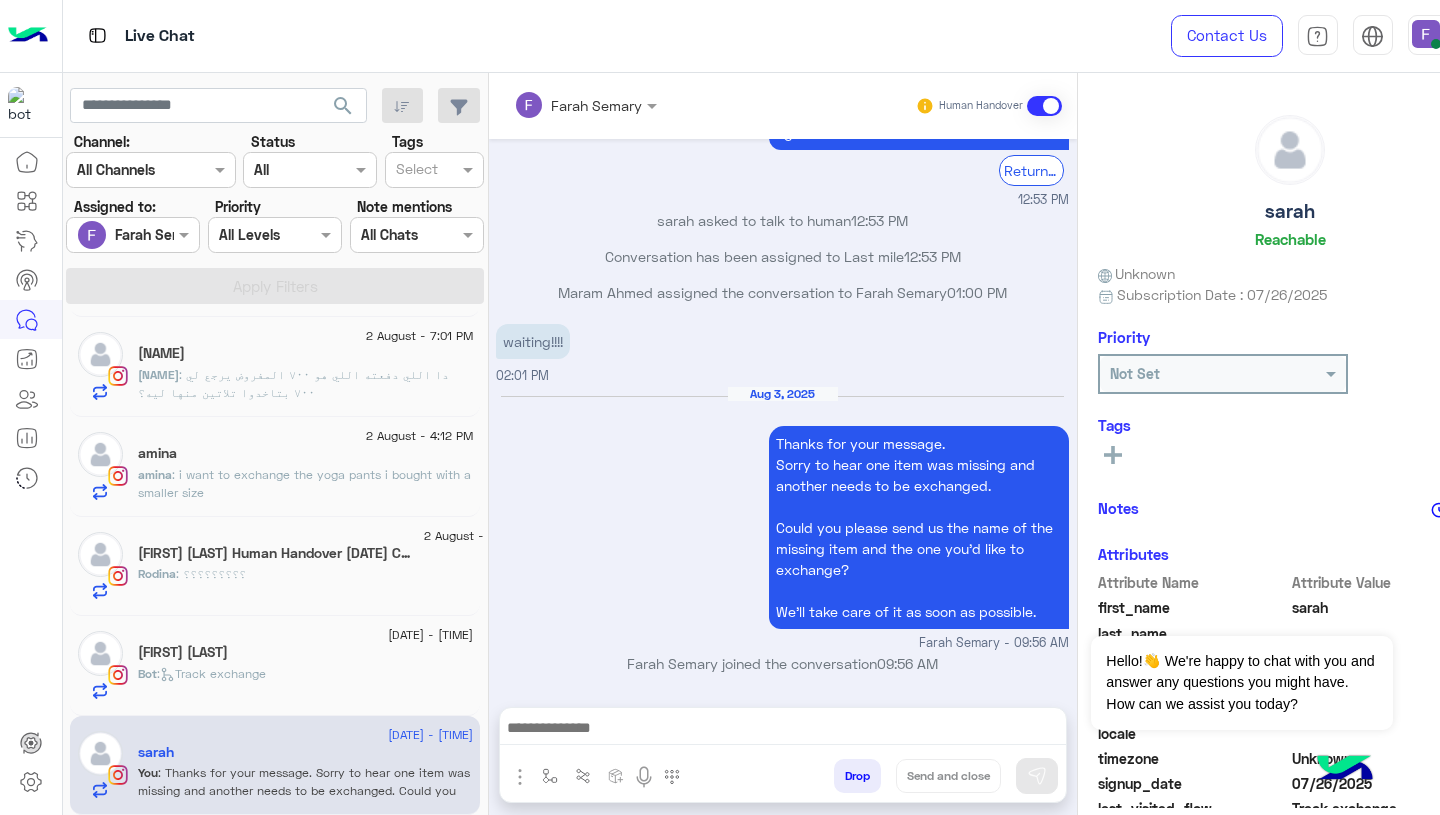 click on "Nuha Ahmed" 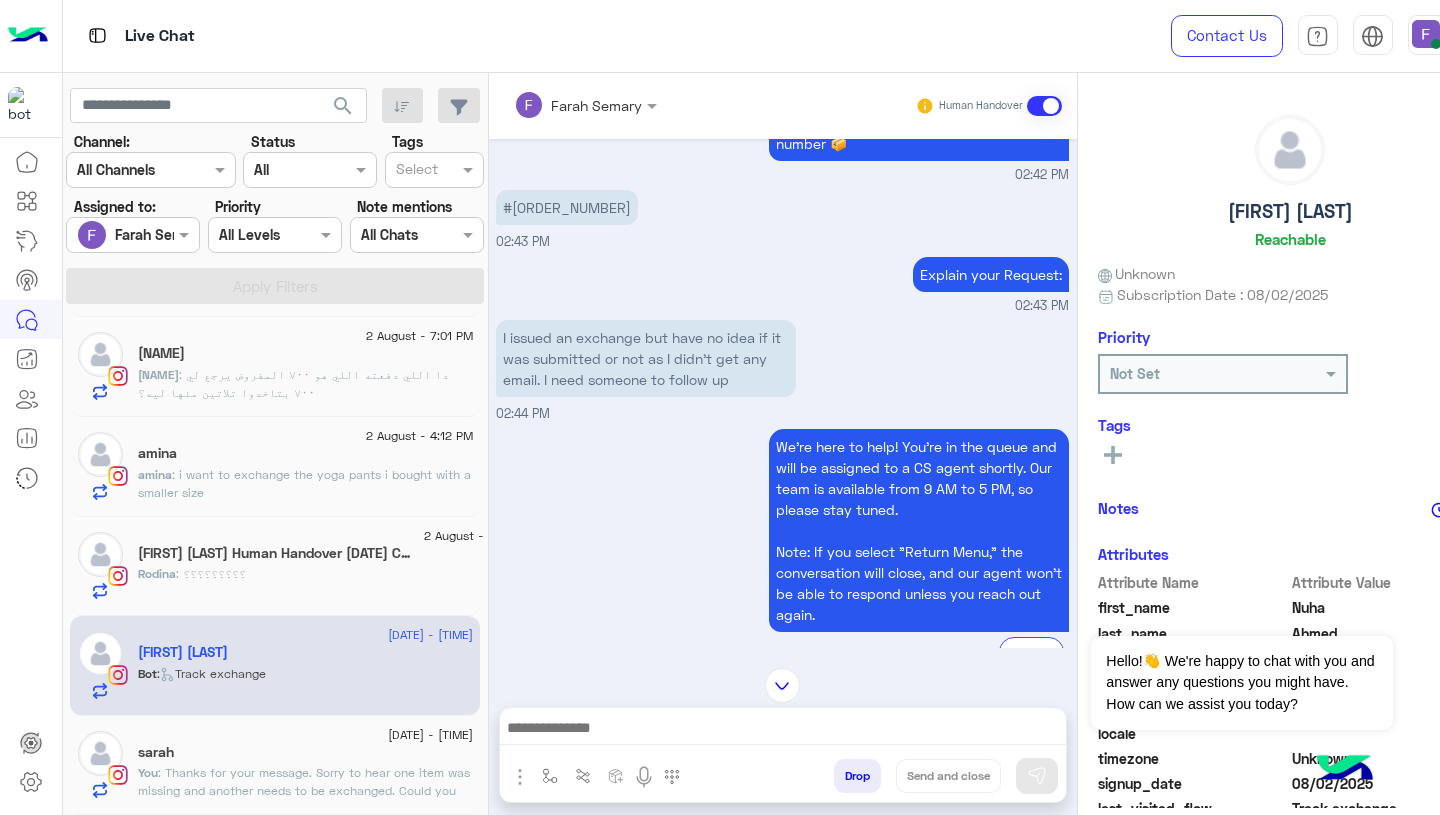scroll, scrollTop: 1345, scrollLeft: 0, axis: vertical 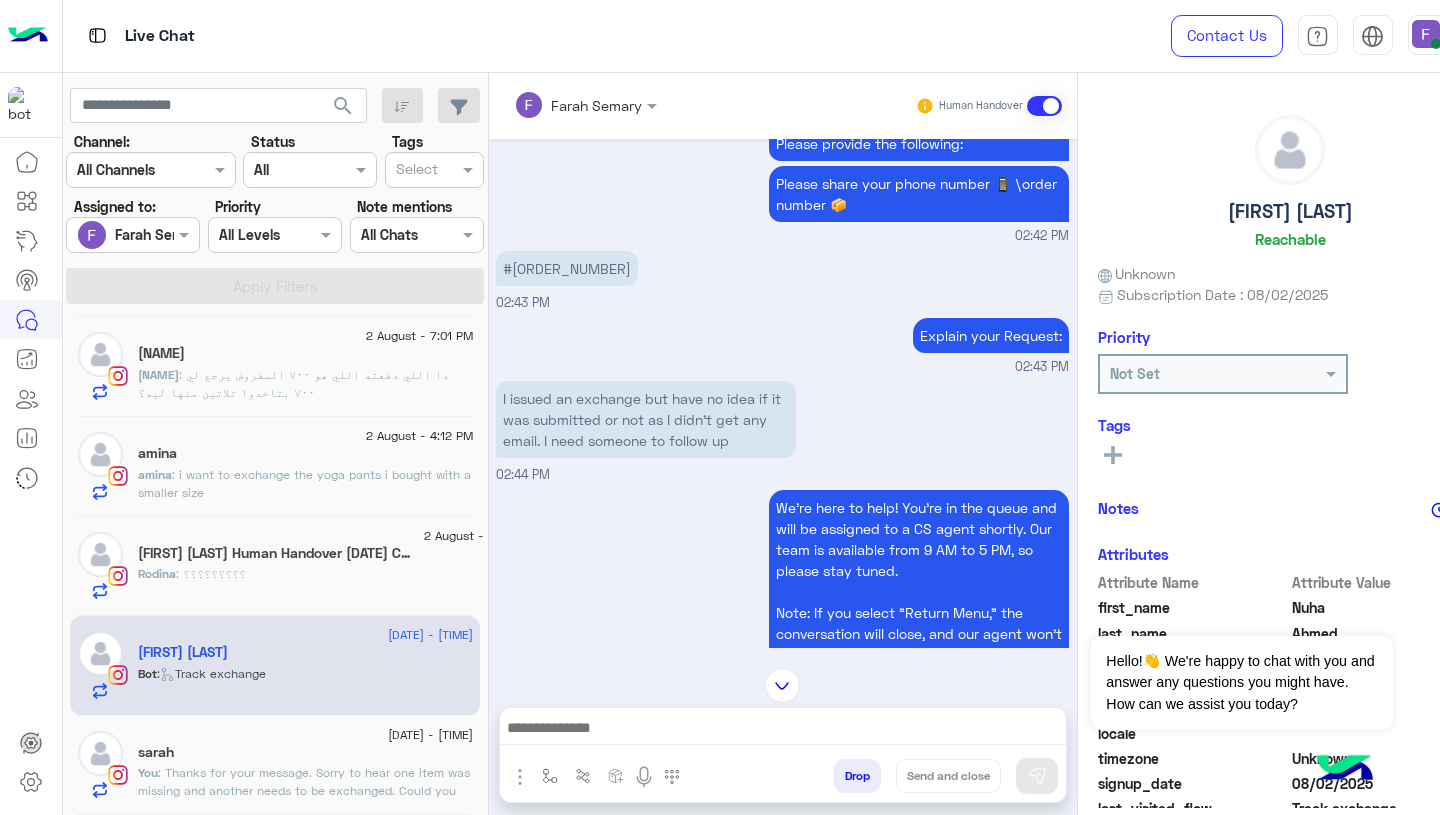 click on "#117344" at bounding box center [567, 268] 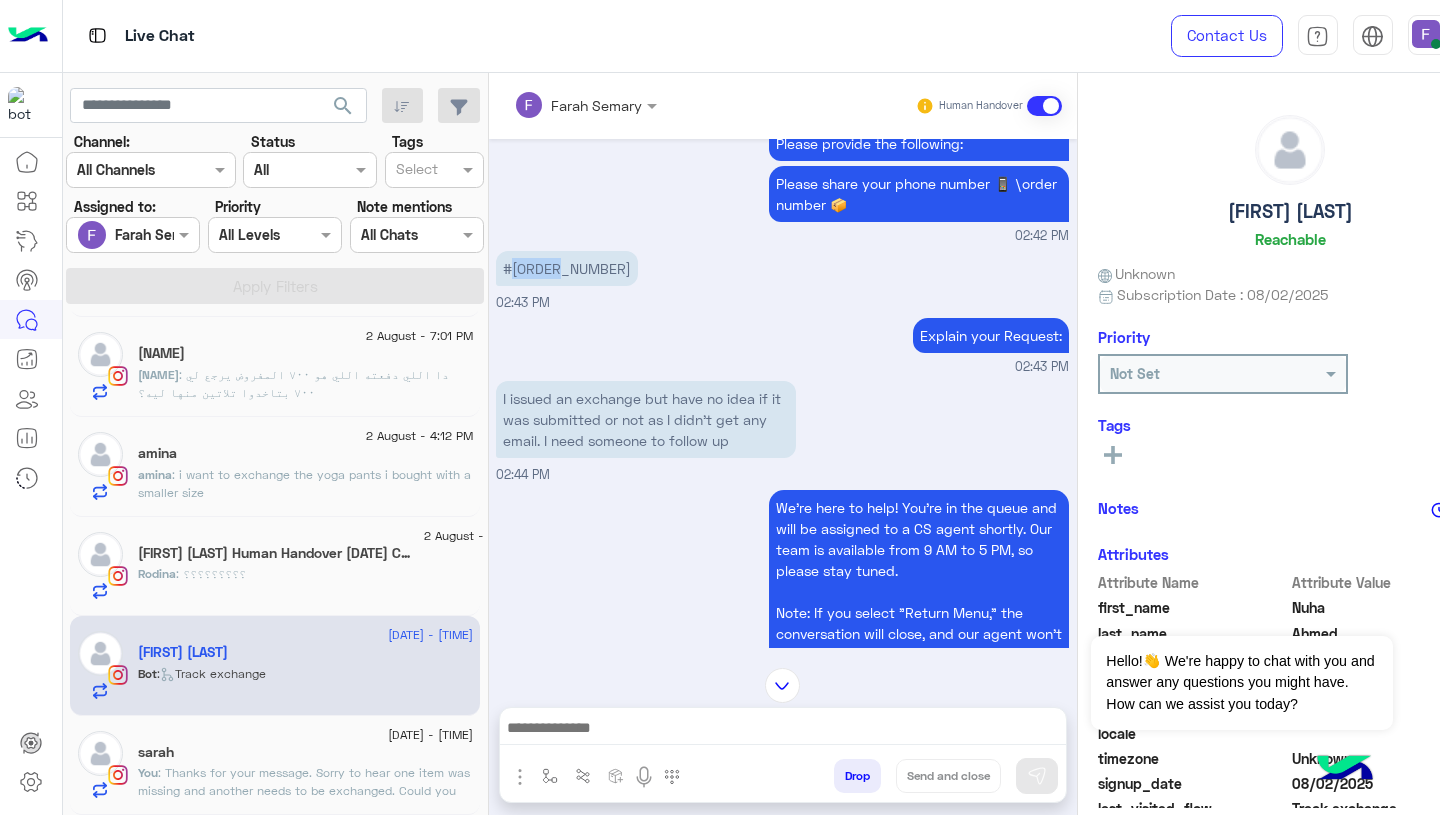 click on "#117344" at bounding box center (567, 268) 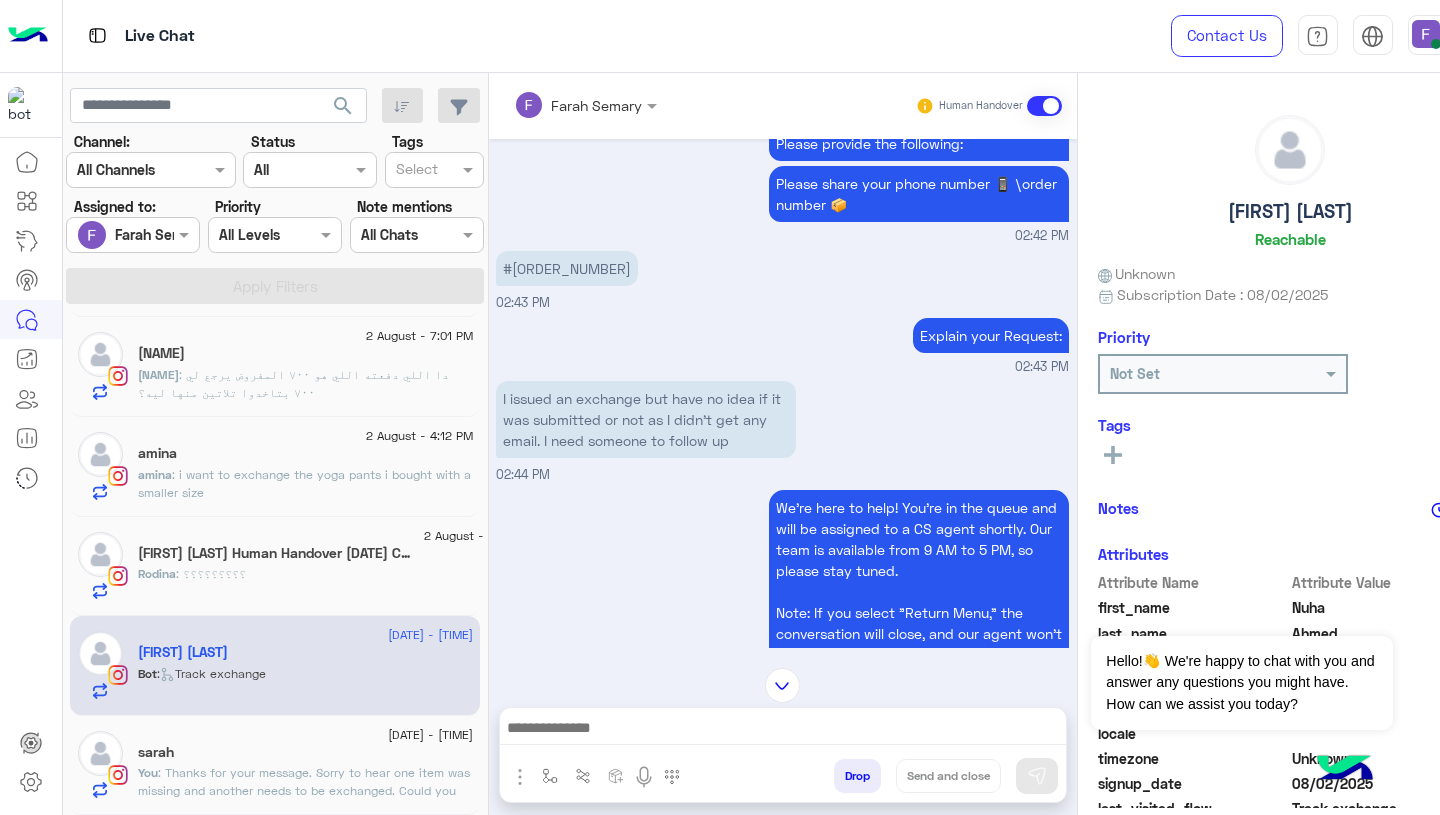click at bounding box center (783, 730) 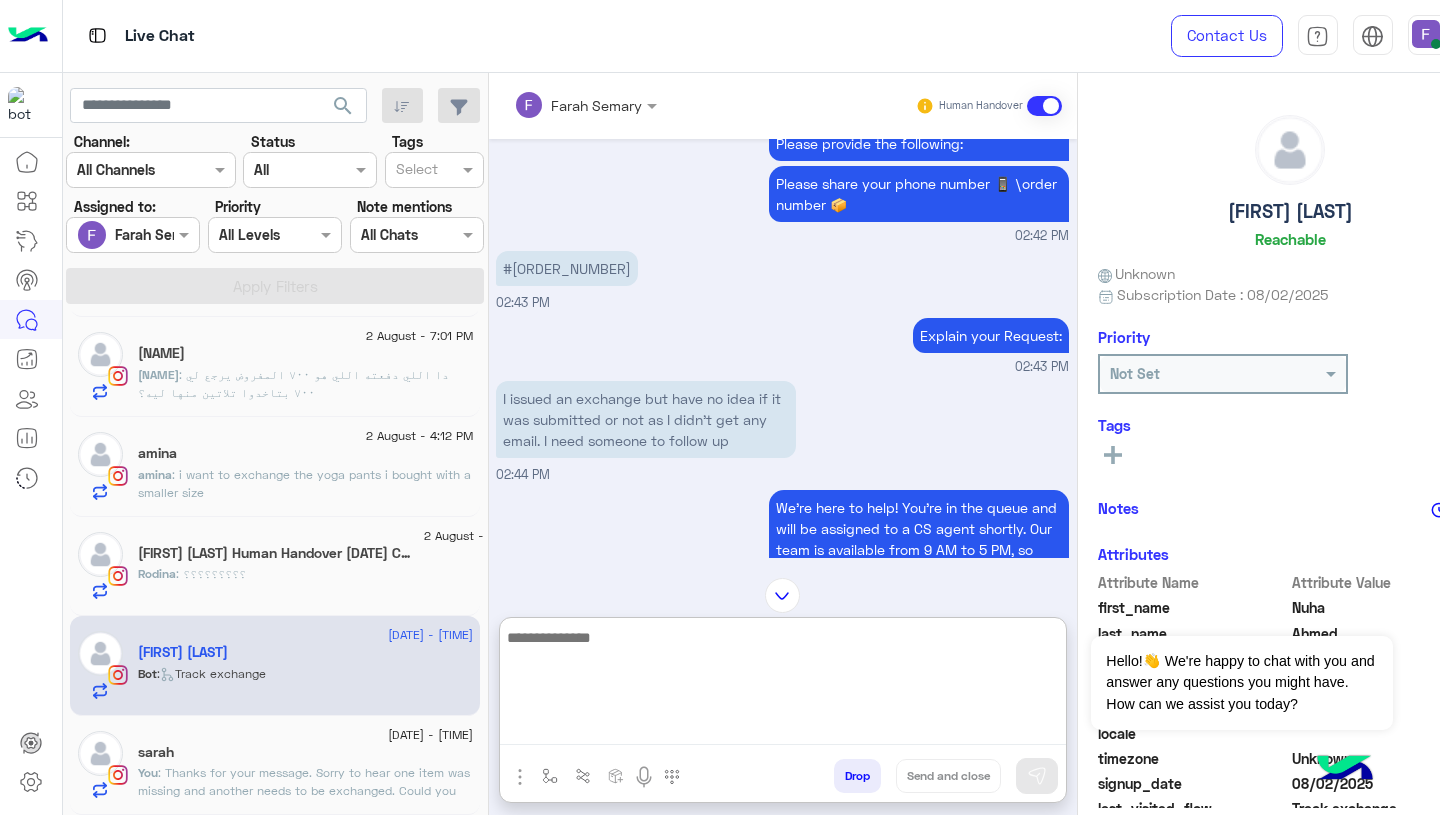 paste on "**********" 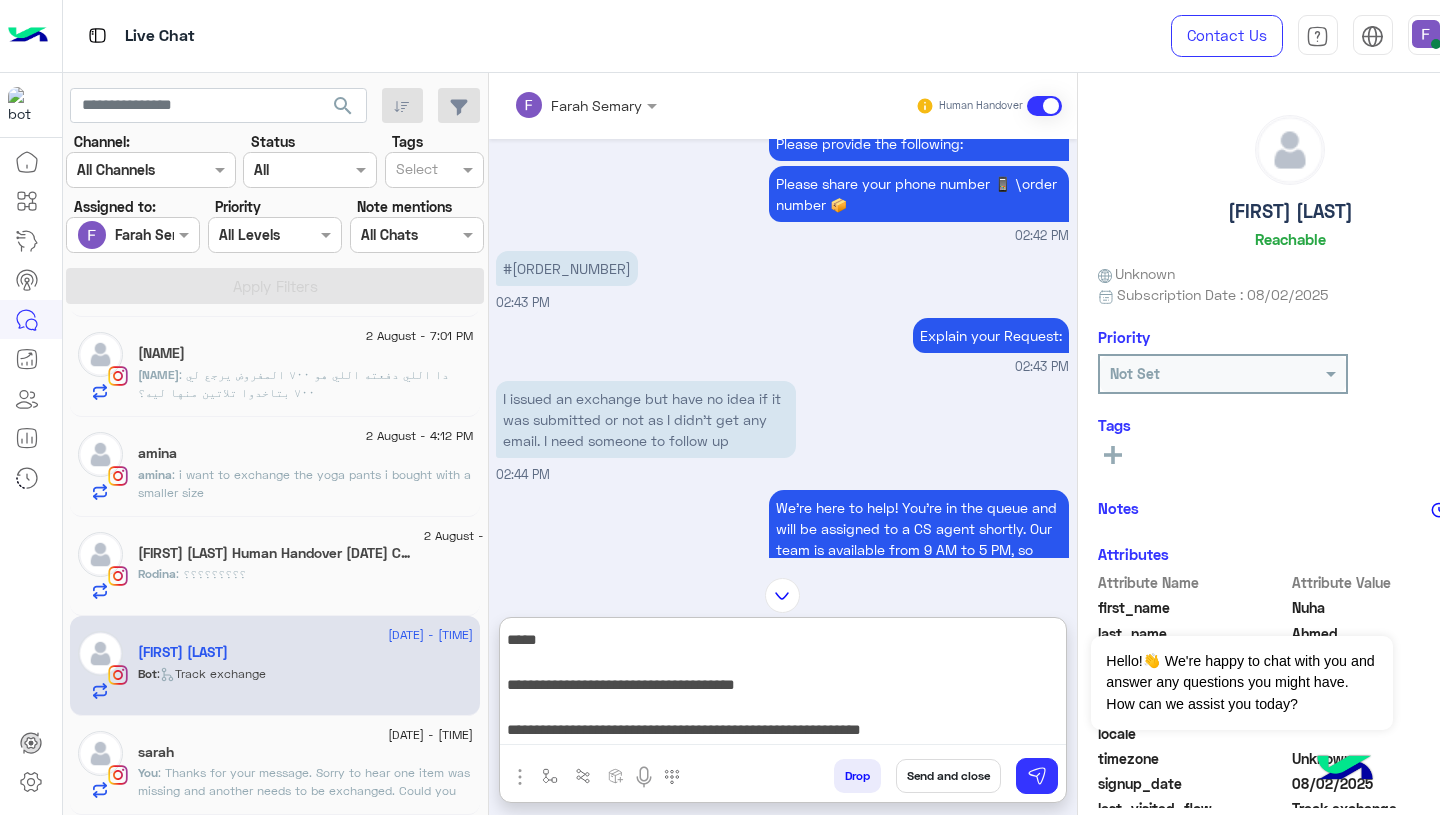 scroll, scrollTop: 0, scrollLeft: 0, axis: both 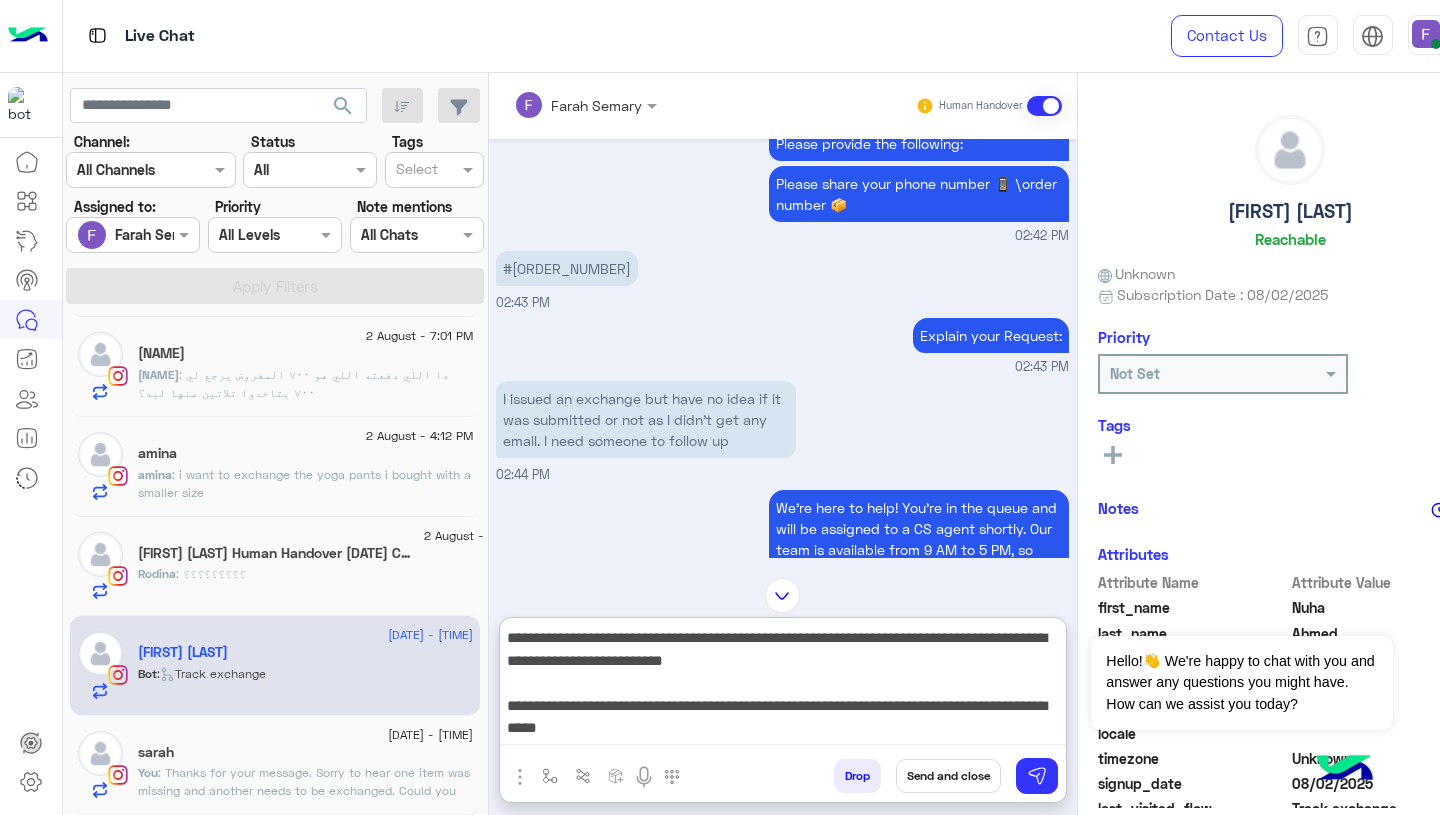 click on "**********" at bounding box center [783, 685] 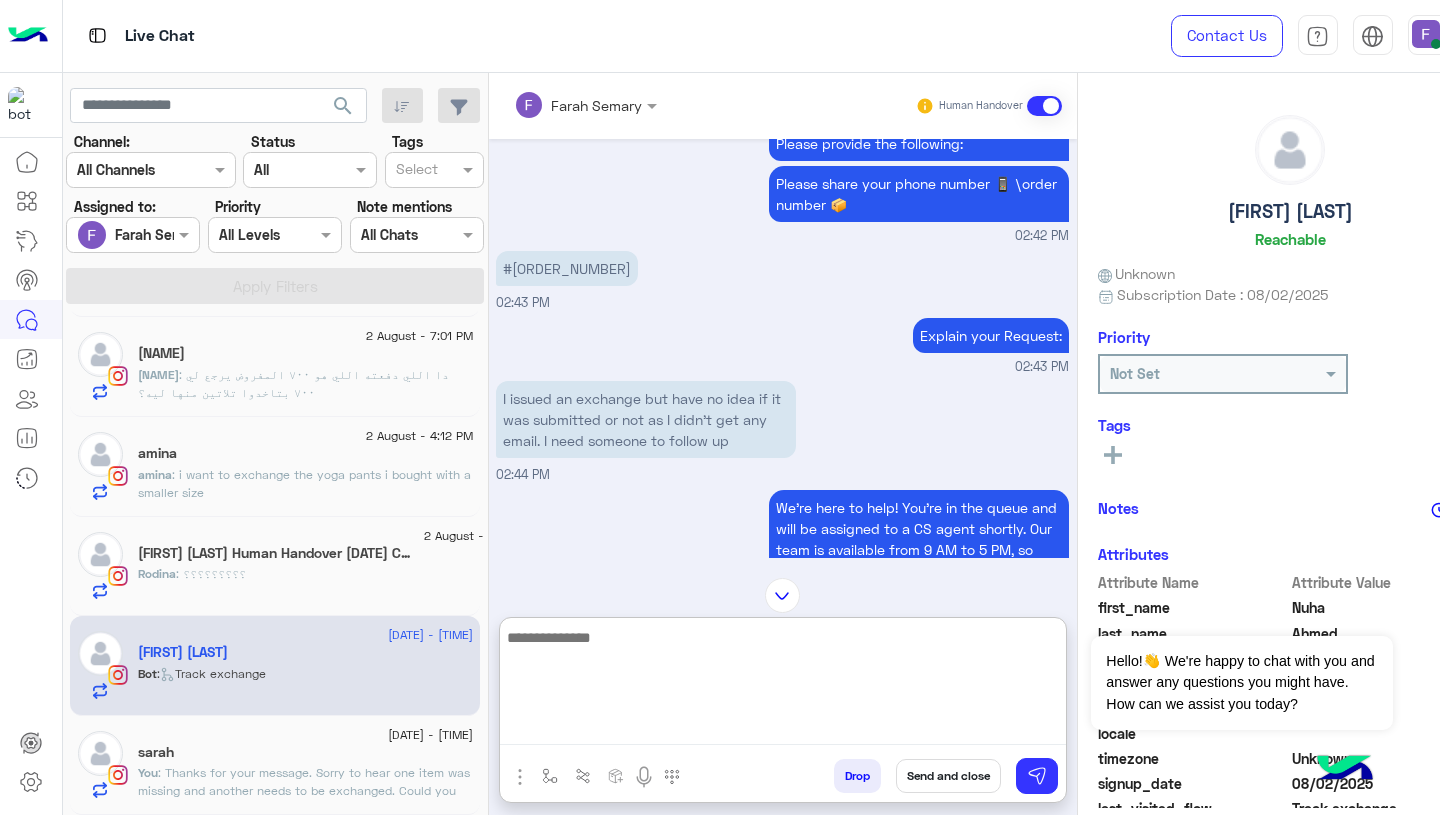 scroll, scrollTop: 0, scrollLeft: 0, axis: both 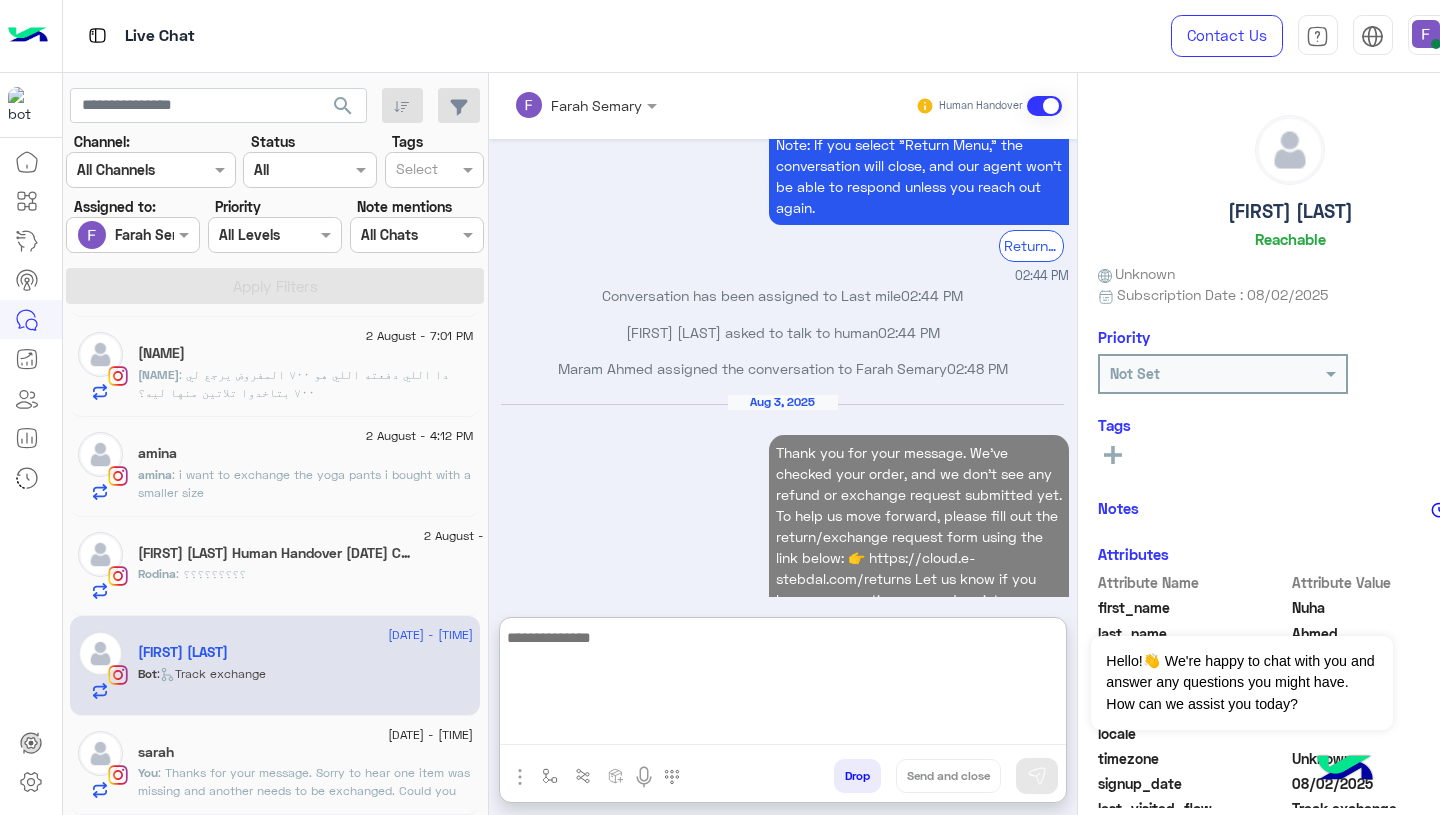 click on "Aug 3, 2025  Thank you for your message.
We’ve checked your order, and we don’t see any refund or exchange request submitted yet.
To help us move forward, please fill out the return/exchange request form using the link below:
👉 https://cloud.e-stebdal.com/returns
Let us know if you have any questions or need assistance.      09:57 AM" at bounding box center (782, 517) 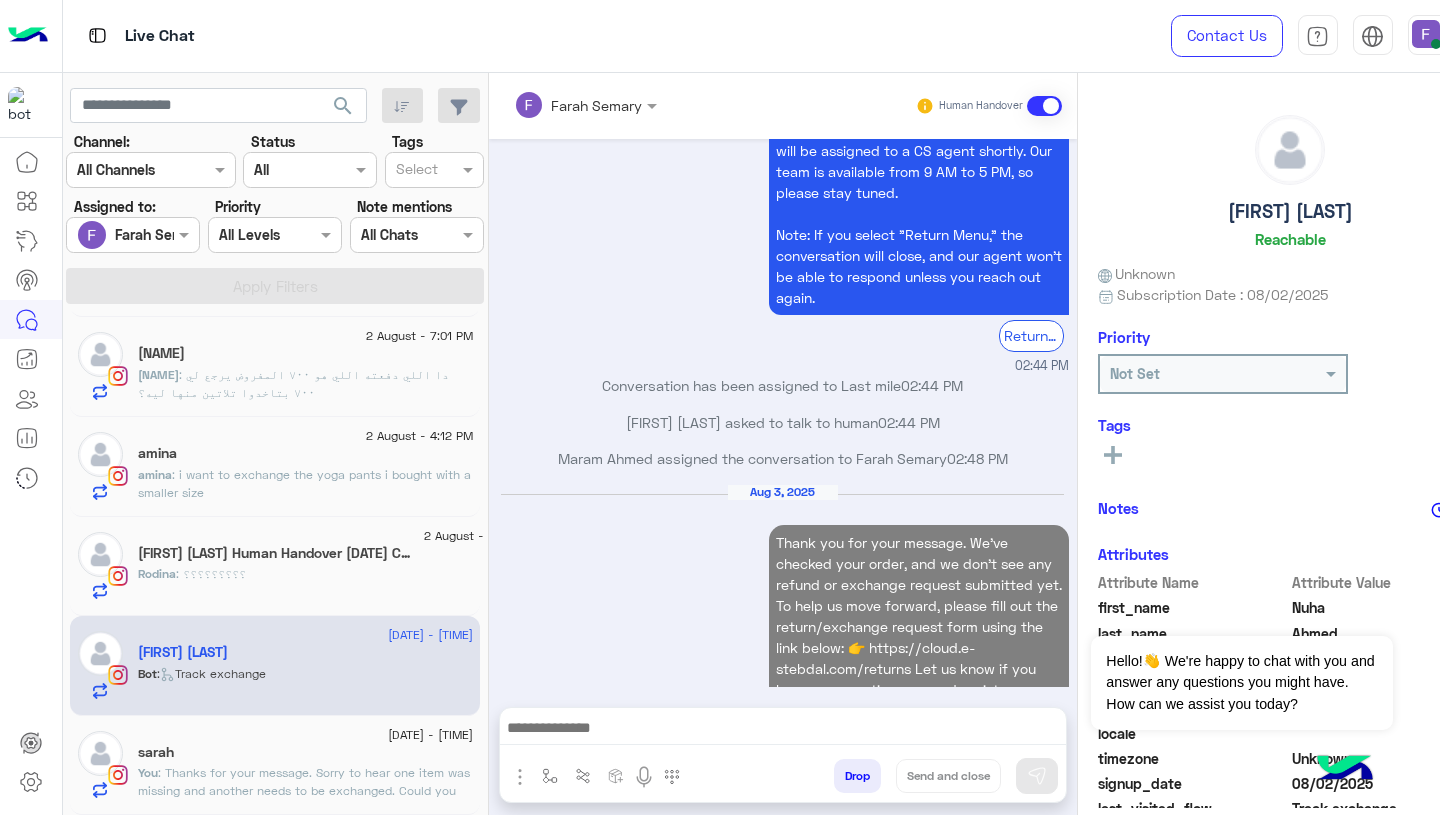 scroll, scrollTop: 1759, scrollLeft: 0, axis: vertical 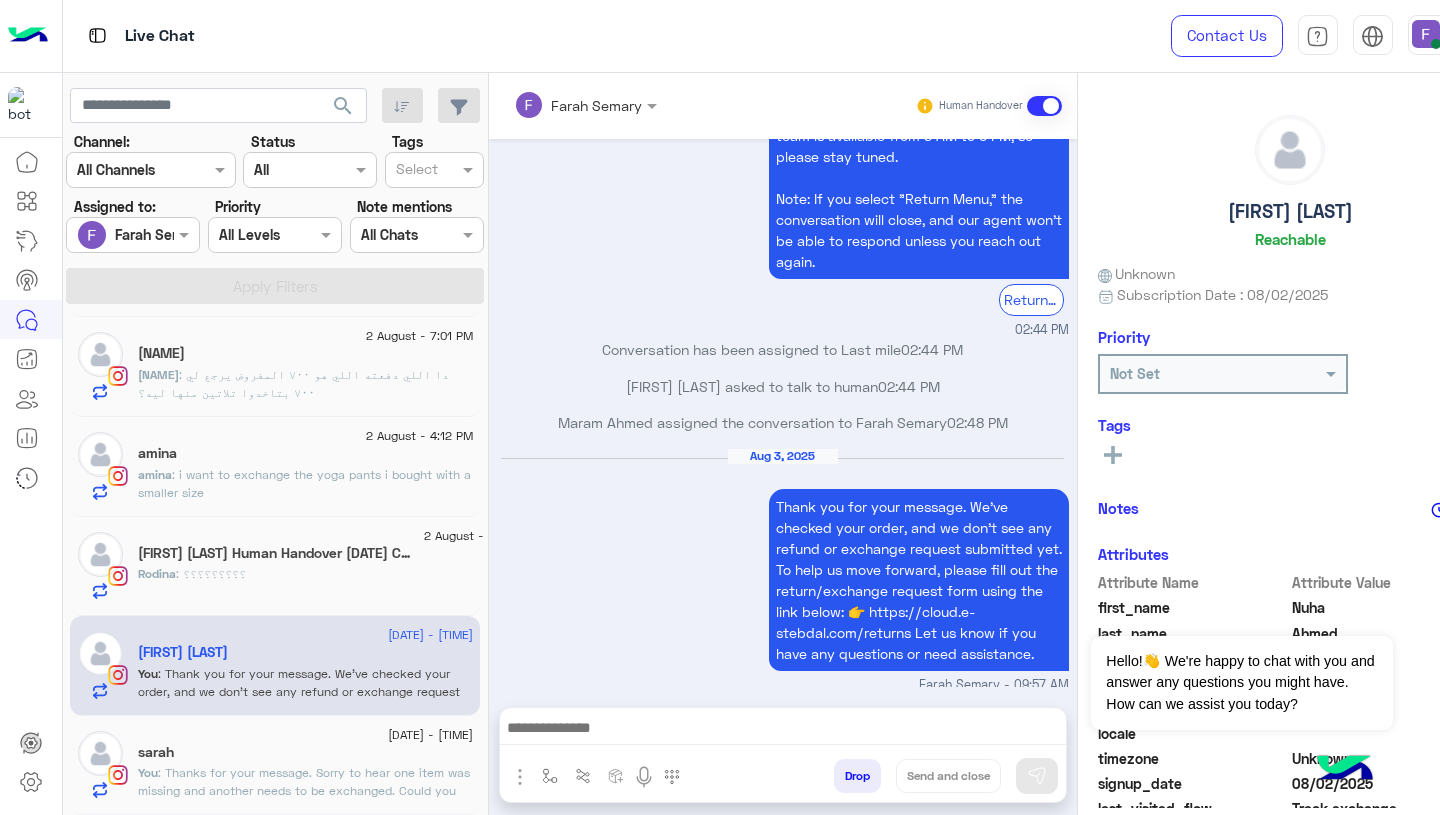 click on "Rodina : ؟؟؟؟؟؟؟؟؟" 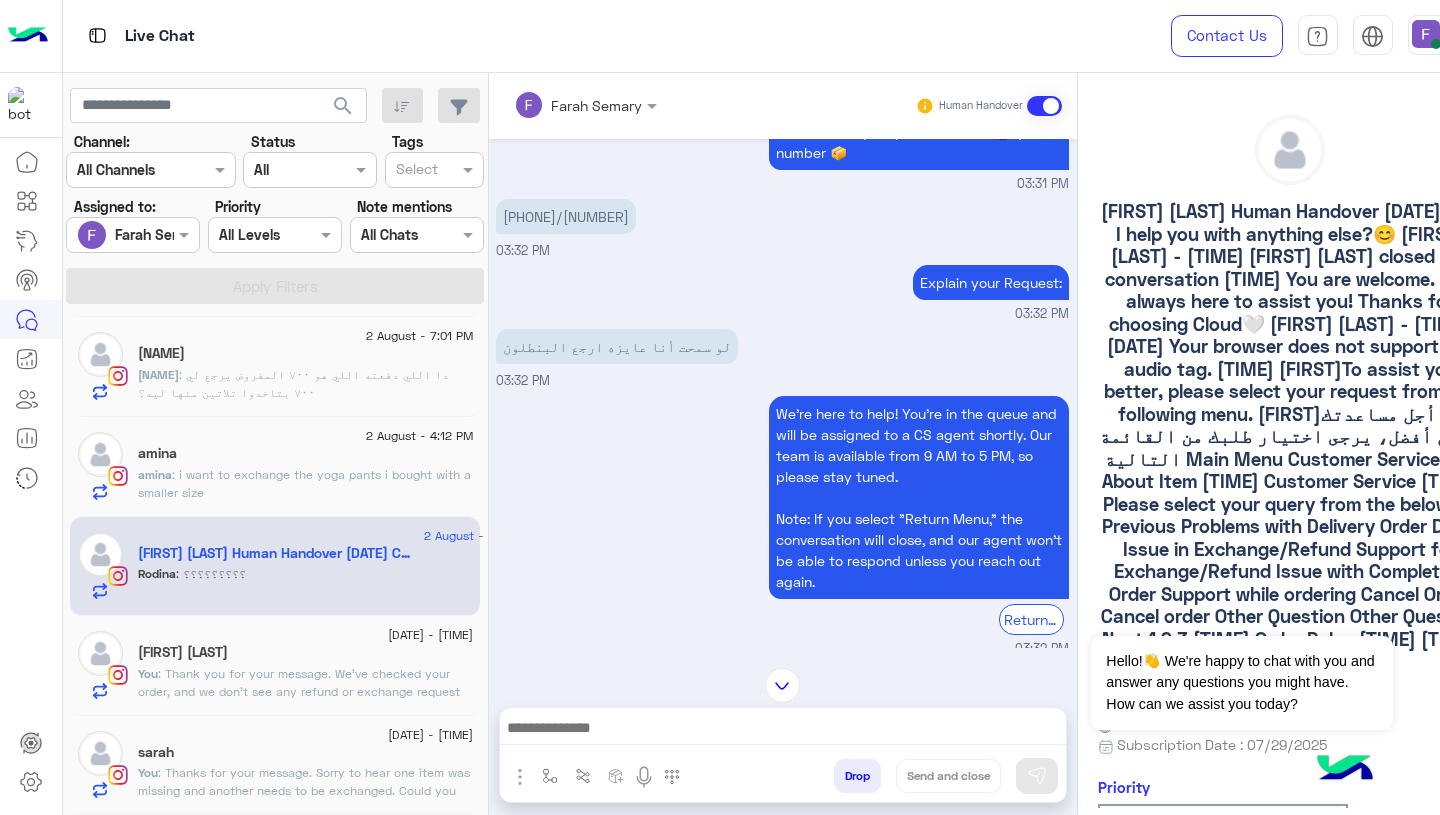 scroll, scrollTop: 1362, scrollLeft: 0, axis: vertical 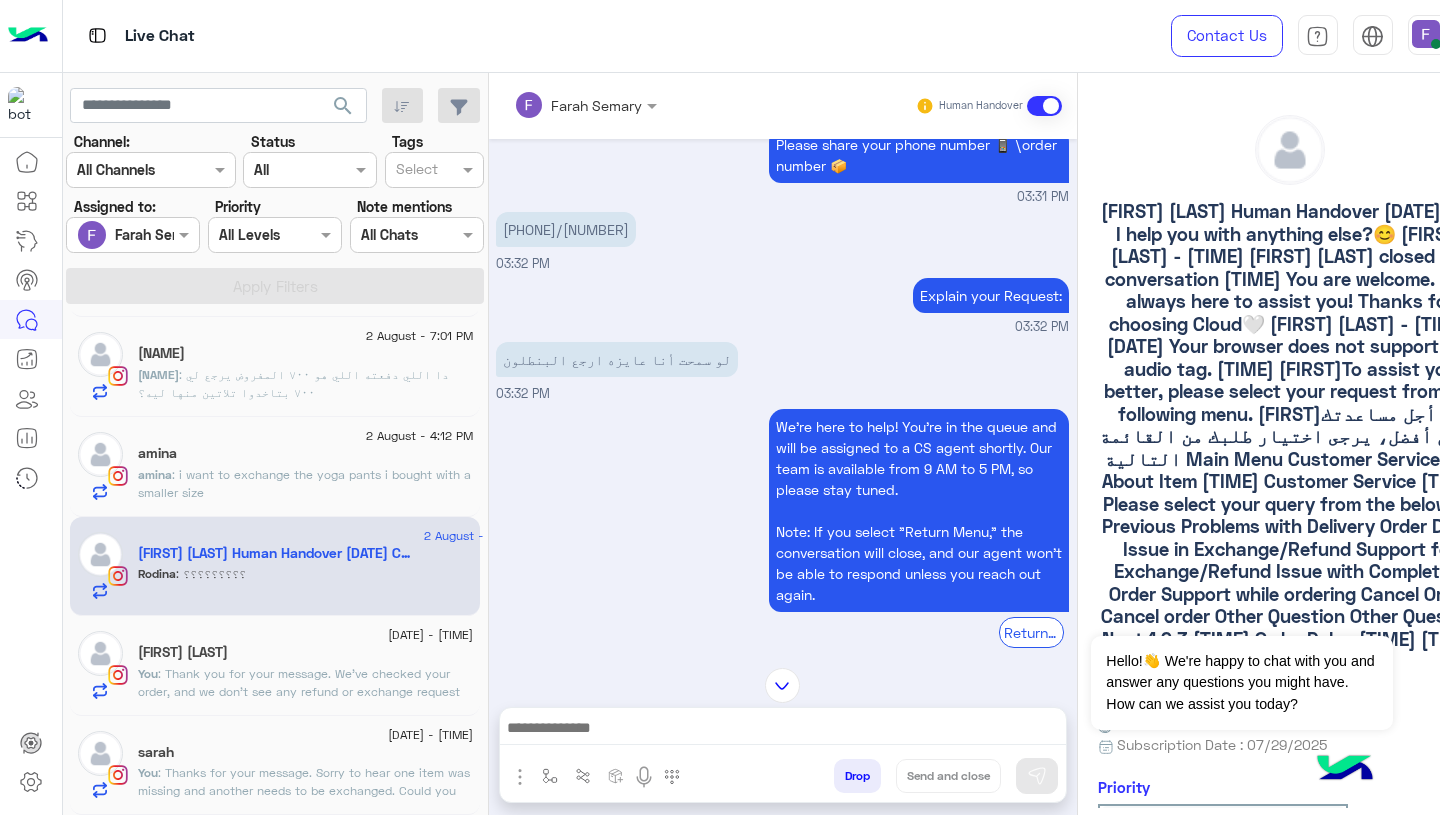 click on "لو سمحت أنا عايزه ارجع البنطلون" at bounding box center (617, 359) 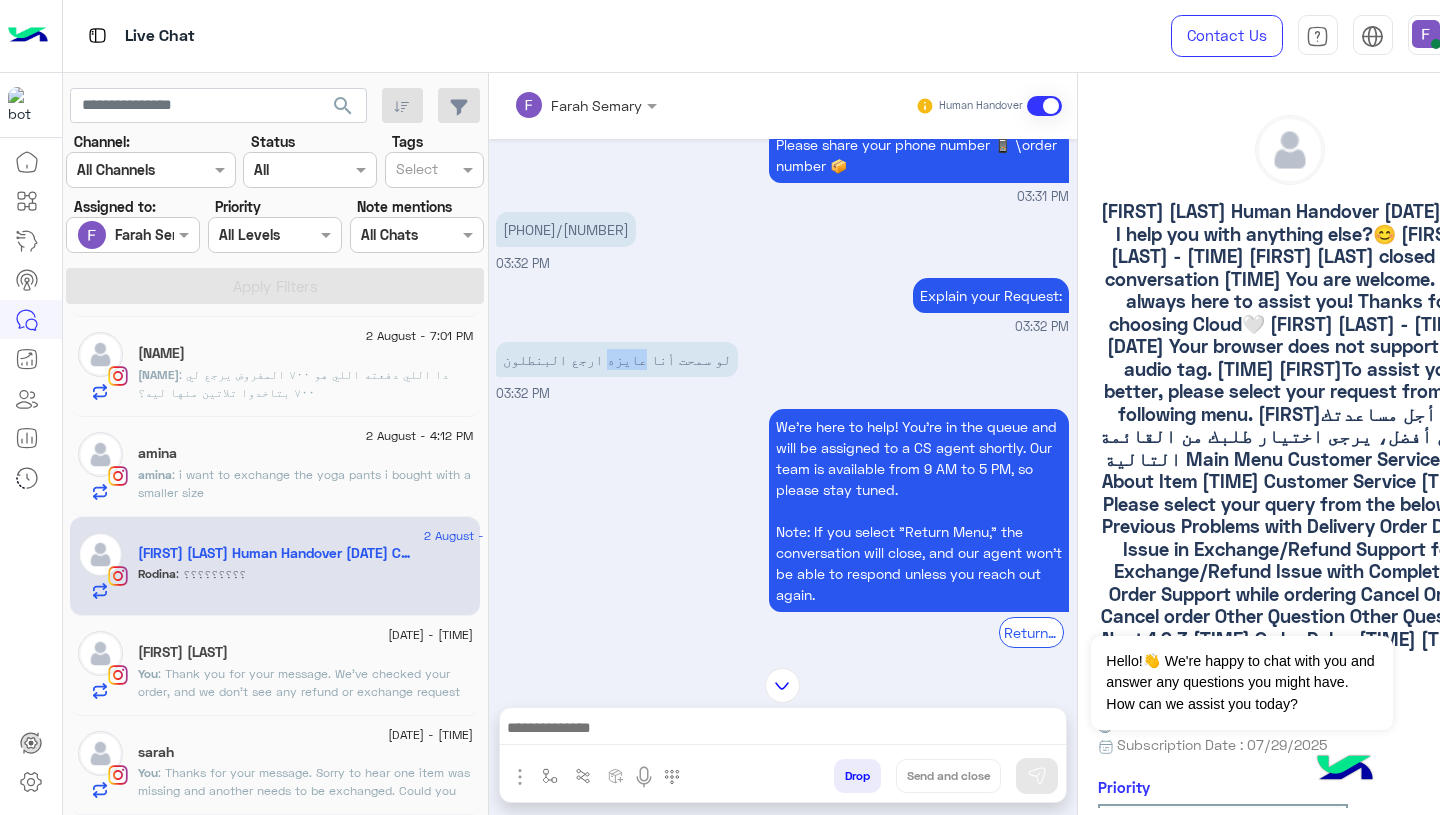 click on "لو سمحت أنا عايزه ارجع البنطلون" at bounding box center (617, 359) 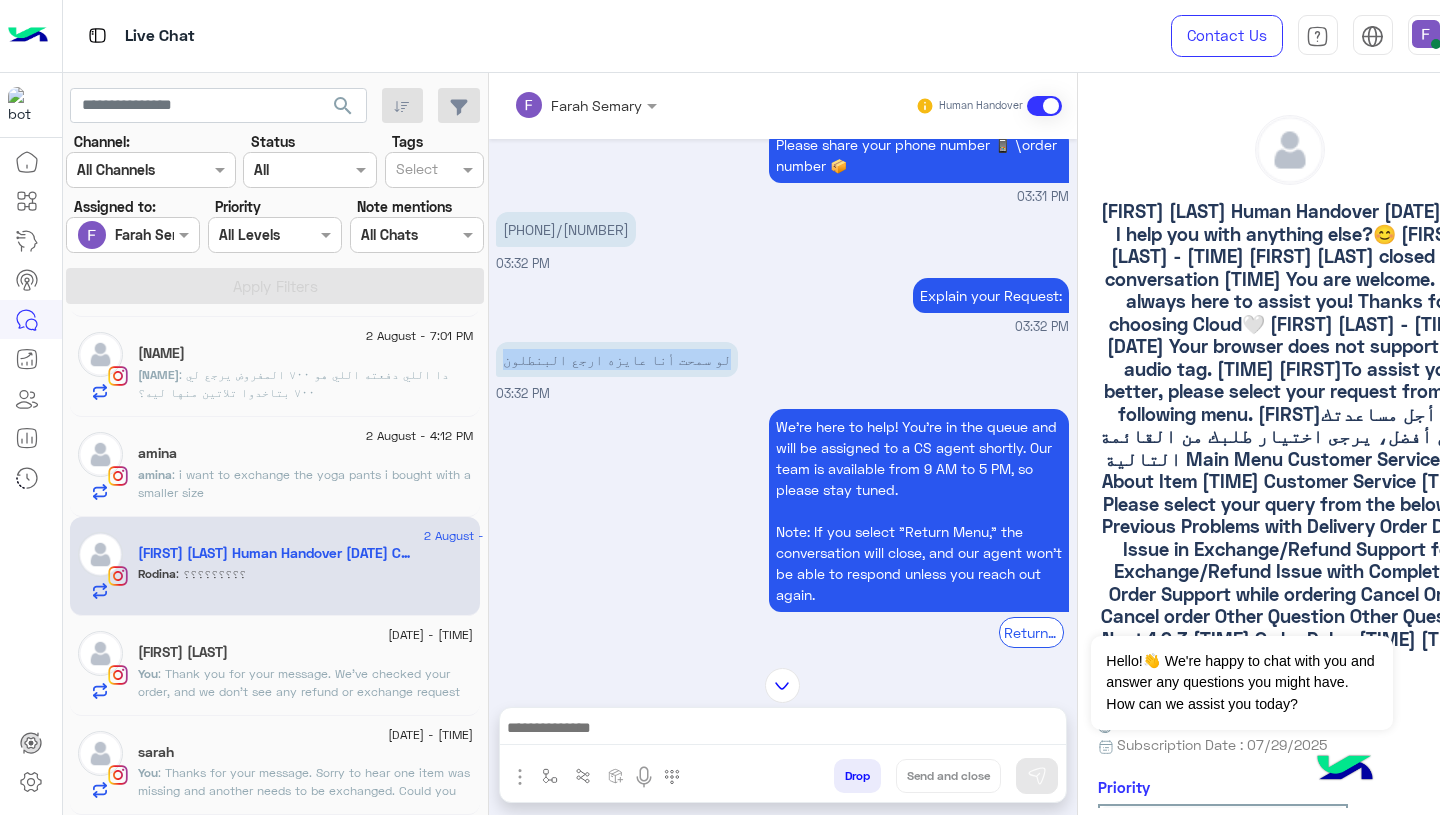 copy on "لو سمحت أنا عايزه ارجع البنطلون" 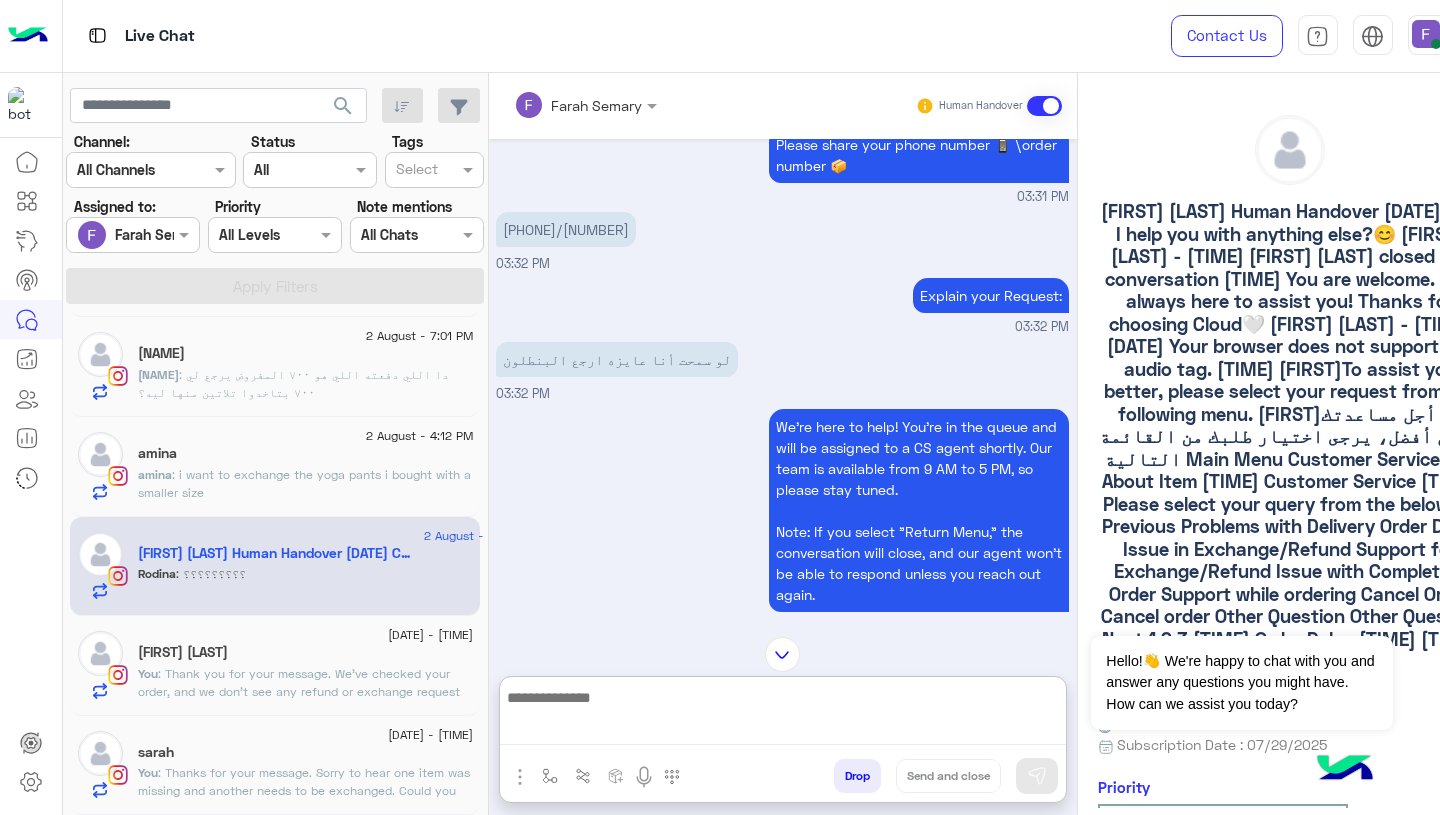 click at bounding box center (783, 715) 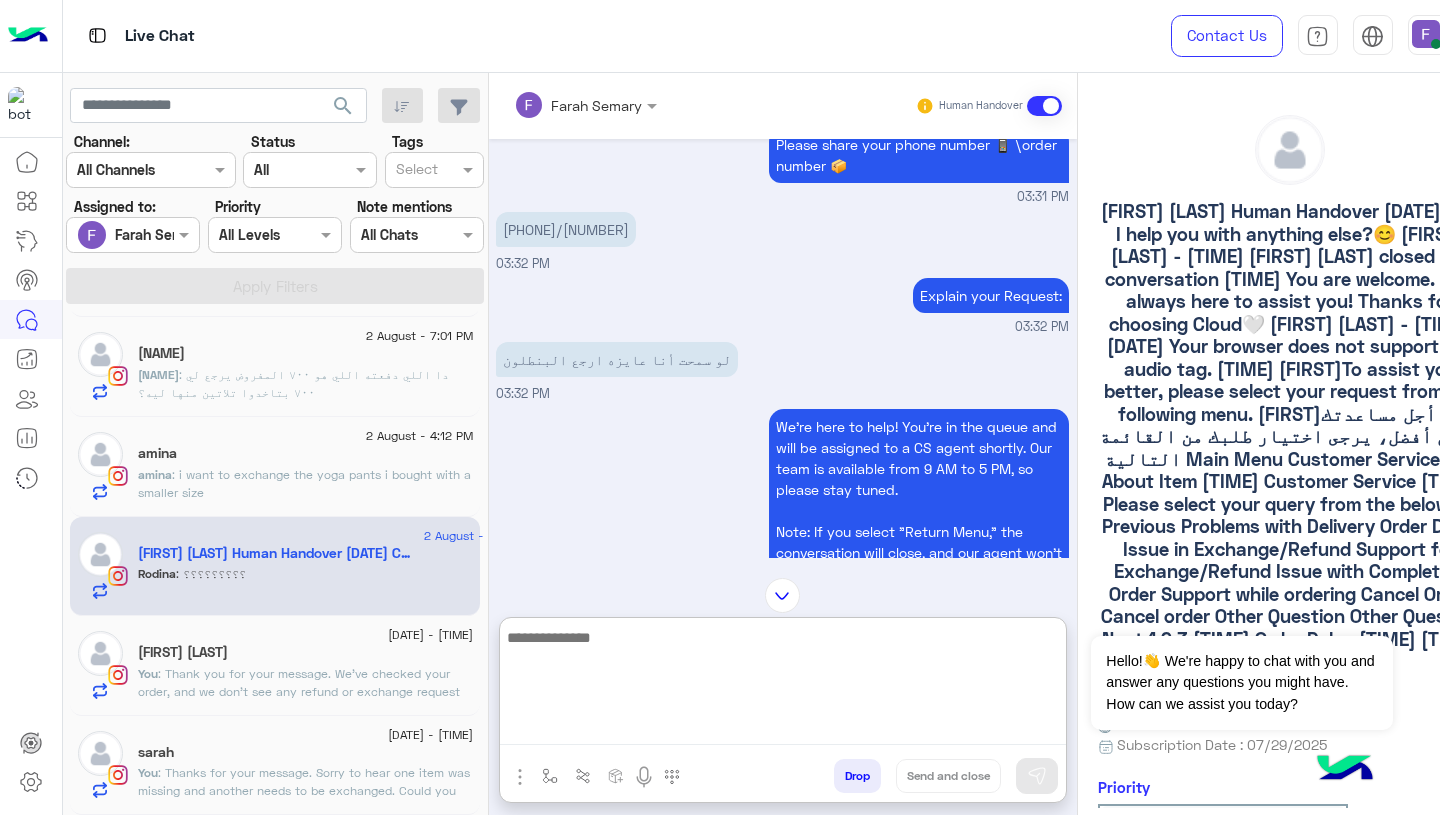 paste on "**********" 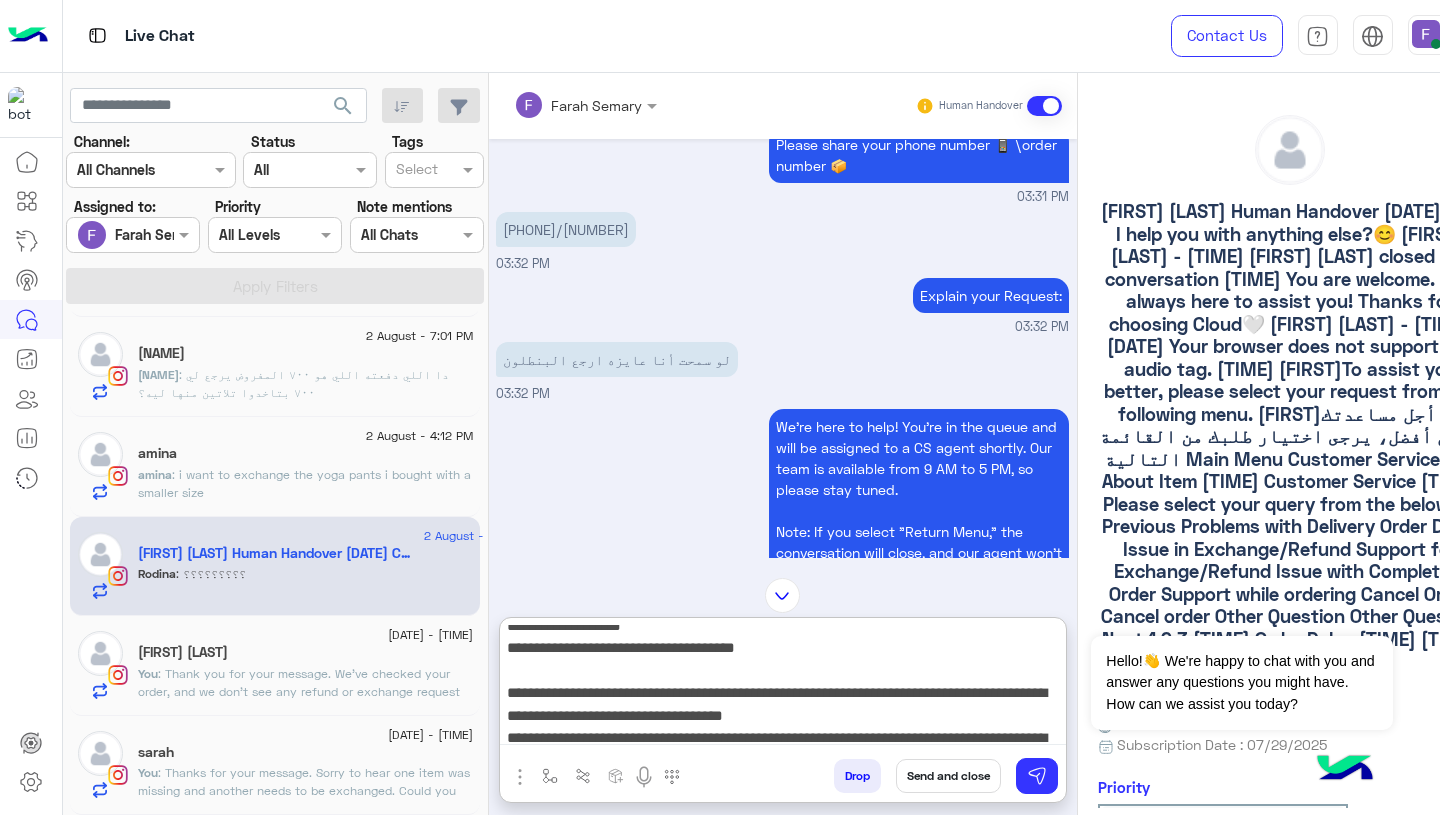 scroll, scrollTop: 0, scrollLeft: 0, axis: both 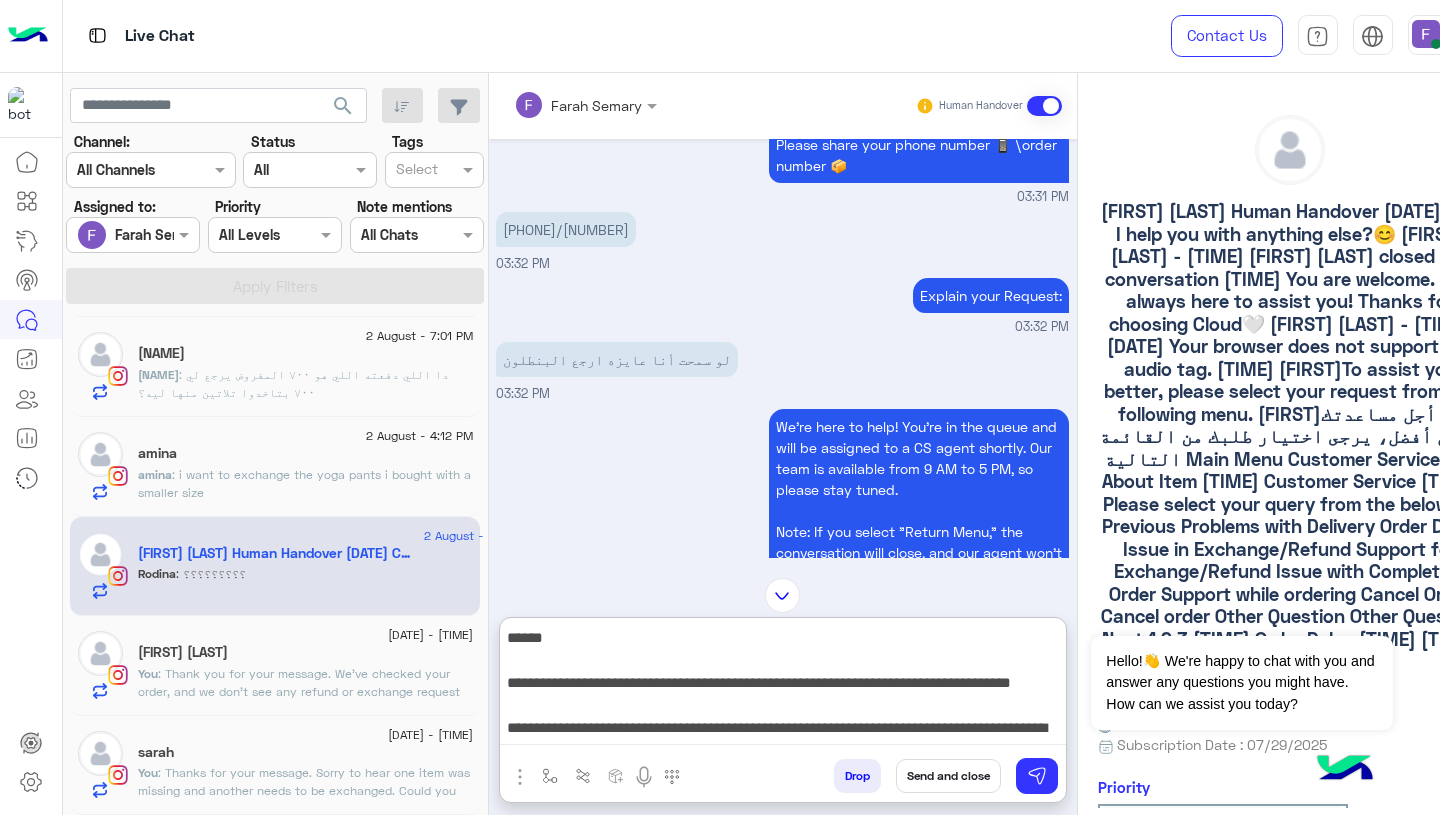 click on "**********" at bounding box center [783, 685] 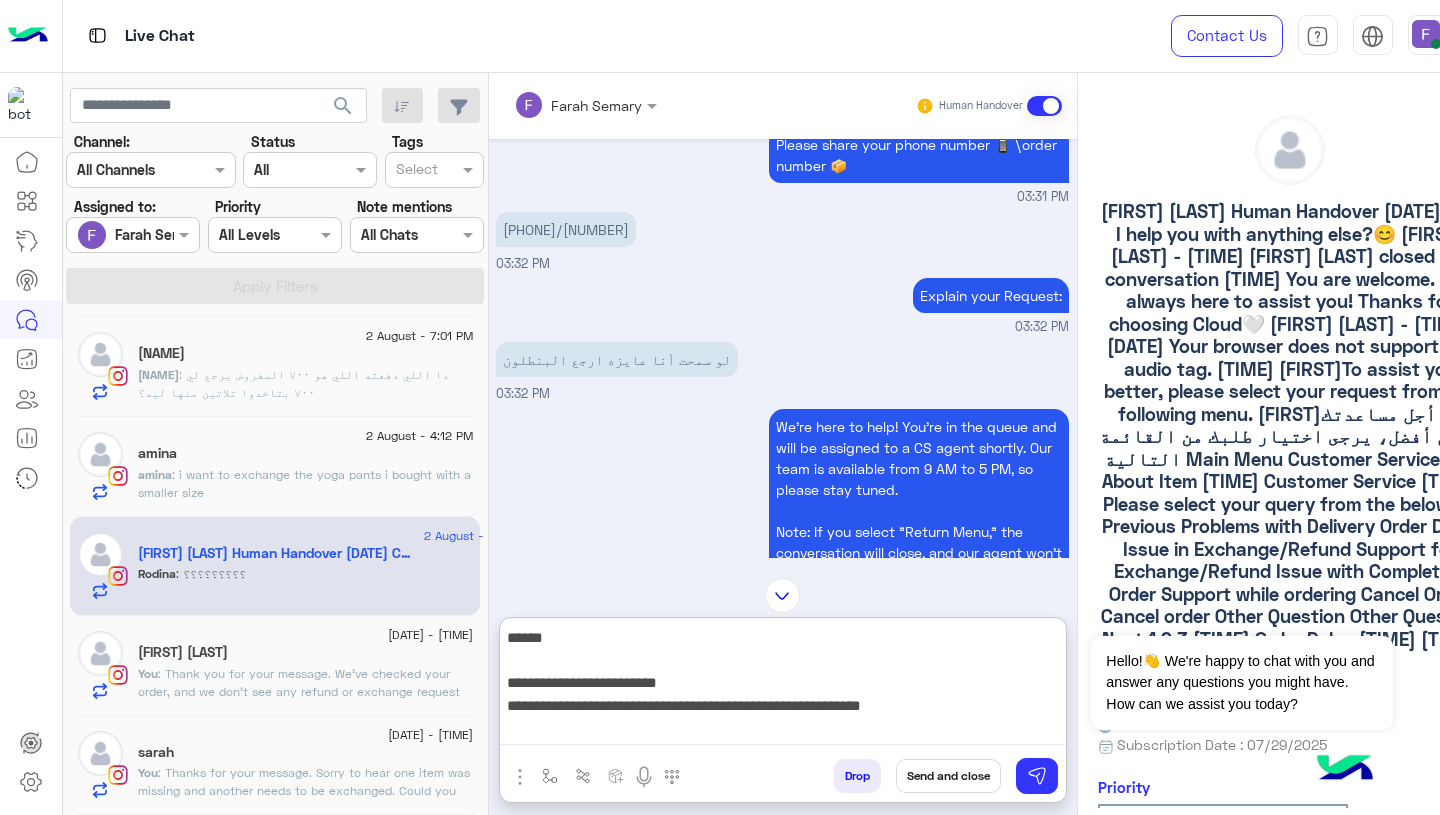 click on "**********" at bounding box center (783, 685) 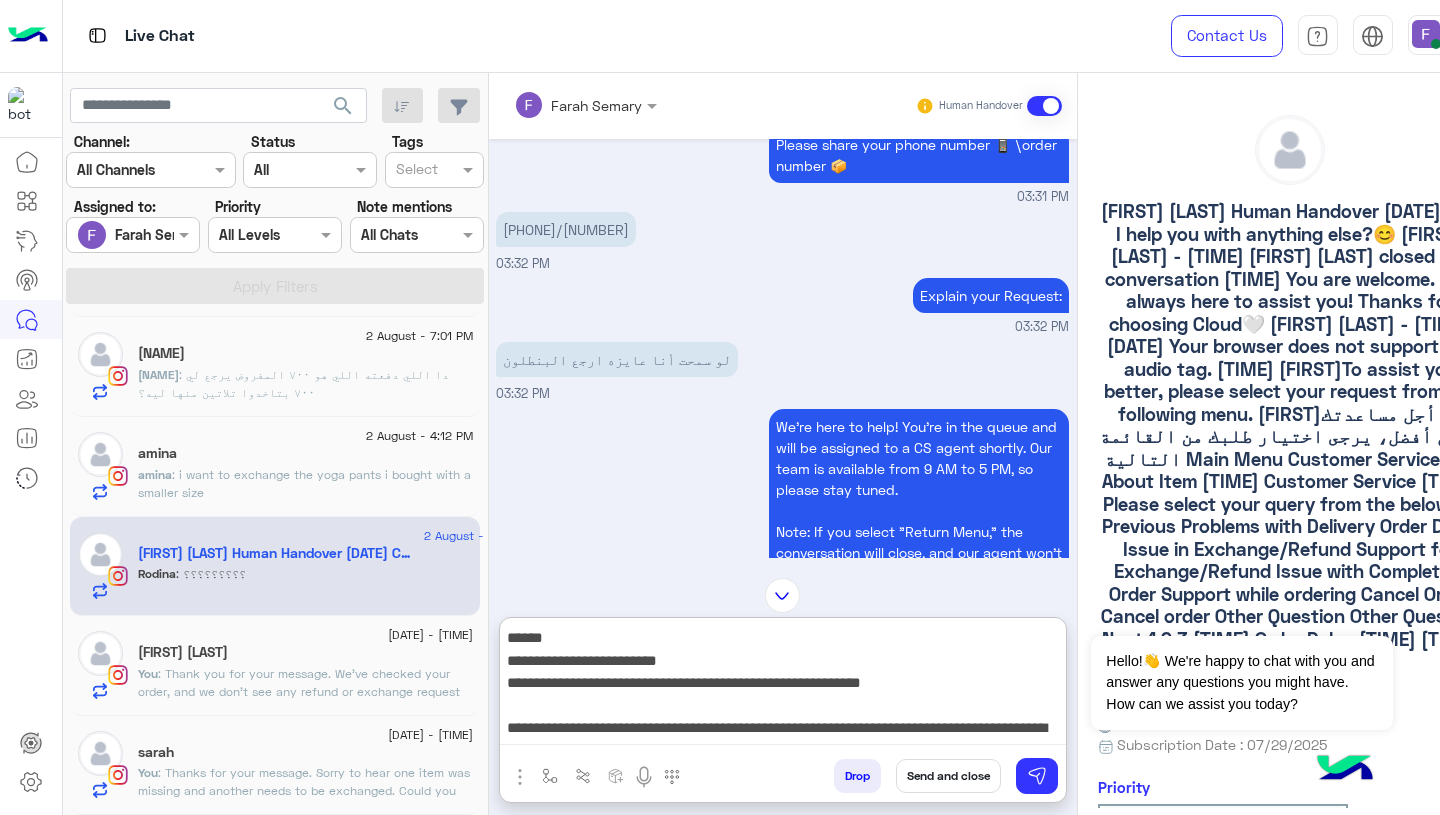 click on "**********" at bounding box center (783, 685) 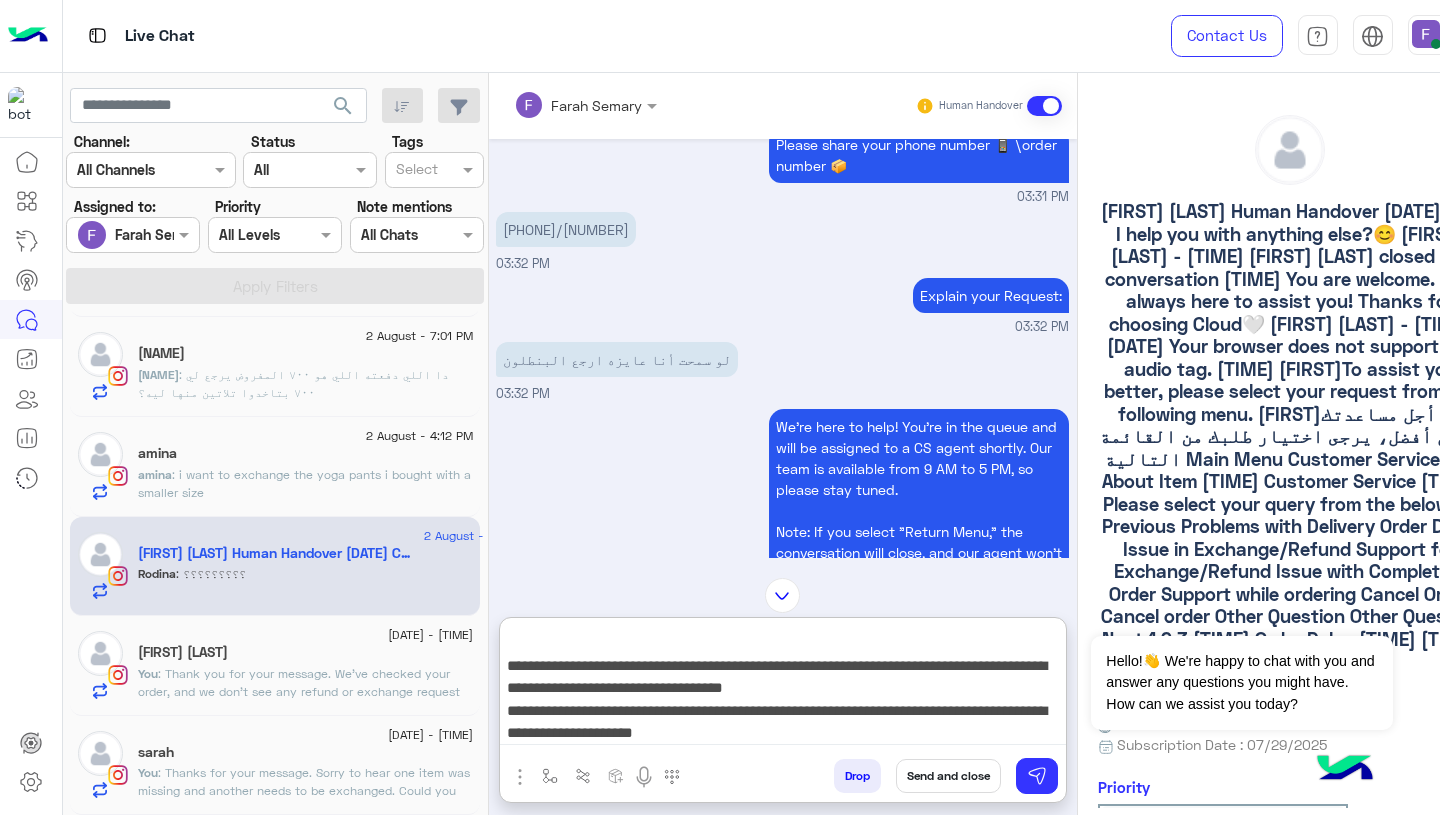 scroll, scrollTop: 174, scrollLeft: 0, axis: vertical 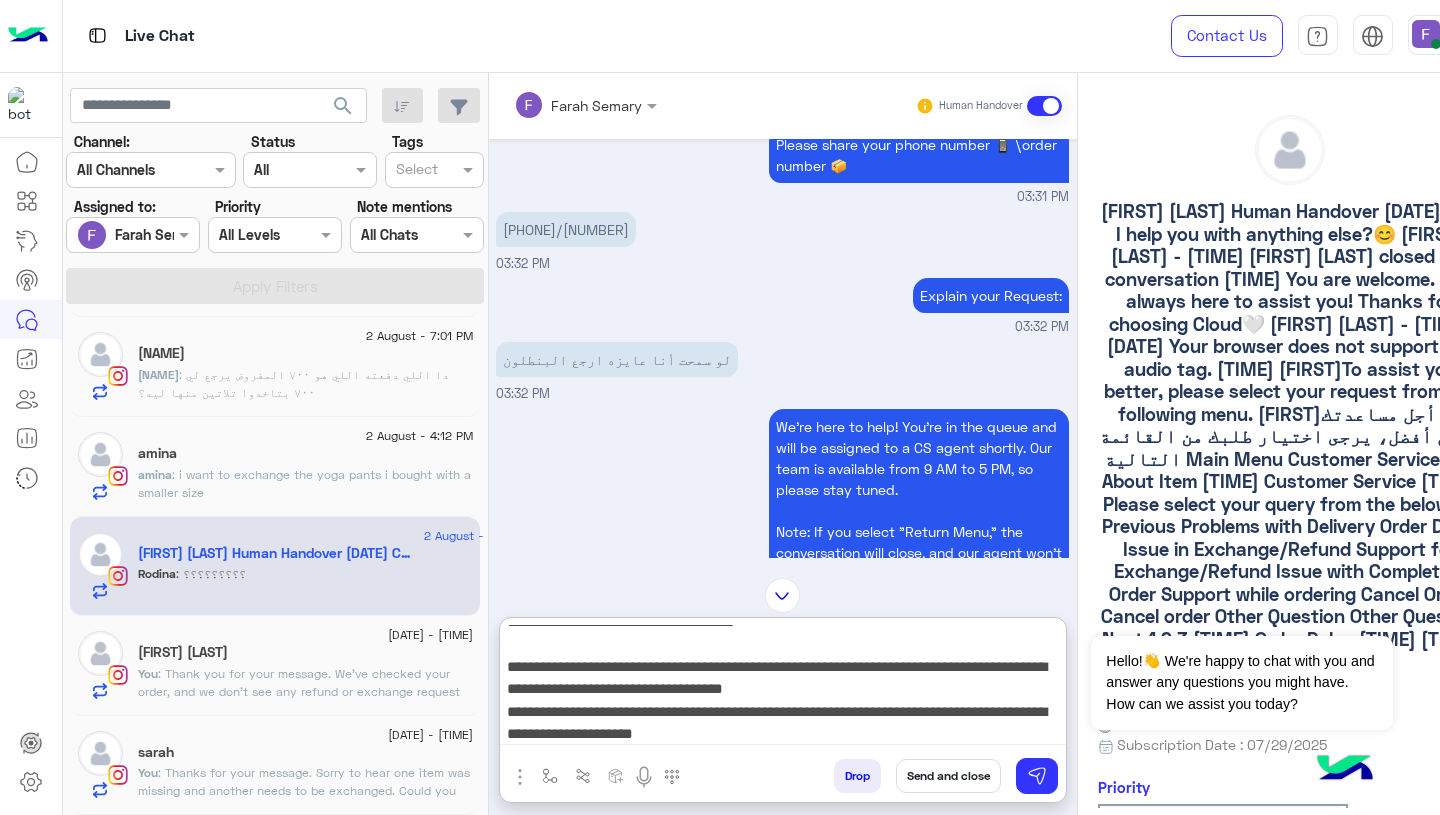 click on "**********" at bounding box center [783, 685] 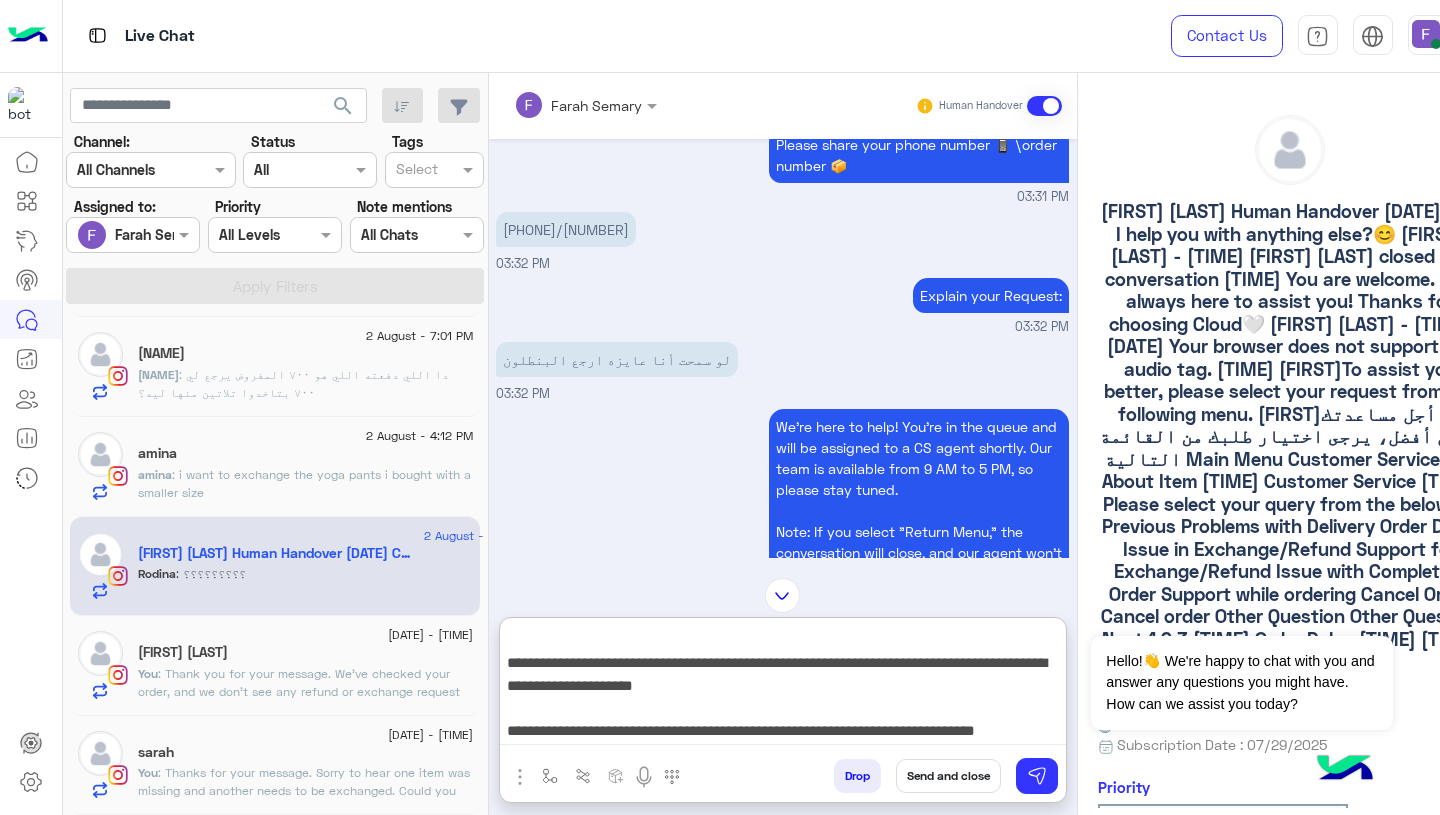 scroll, scrollTop: 290, scrollLeft: 0, axis: vertical 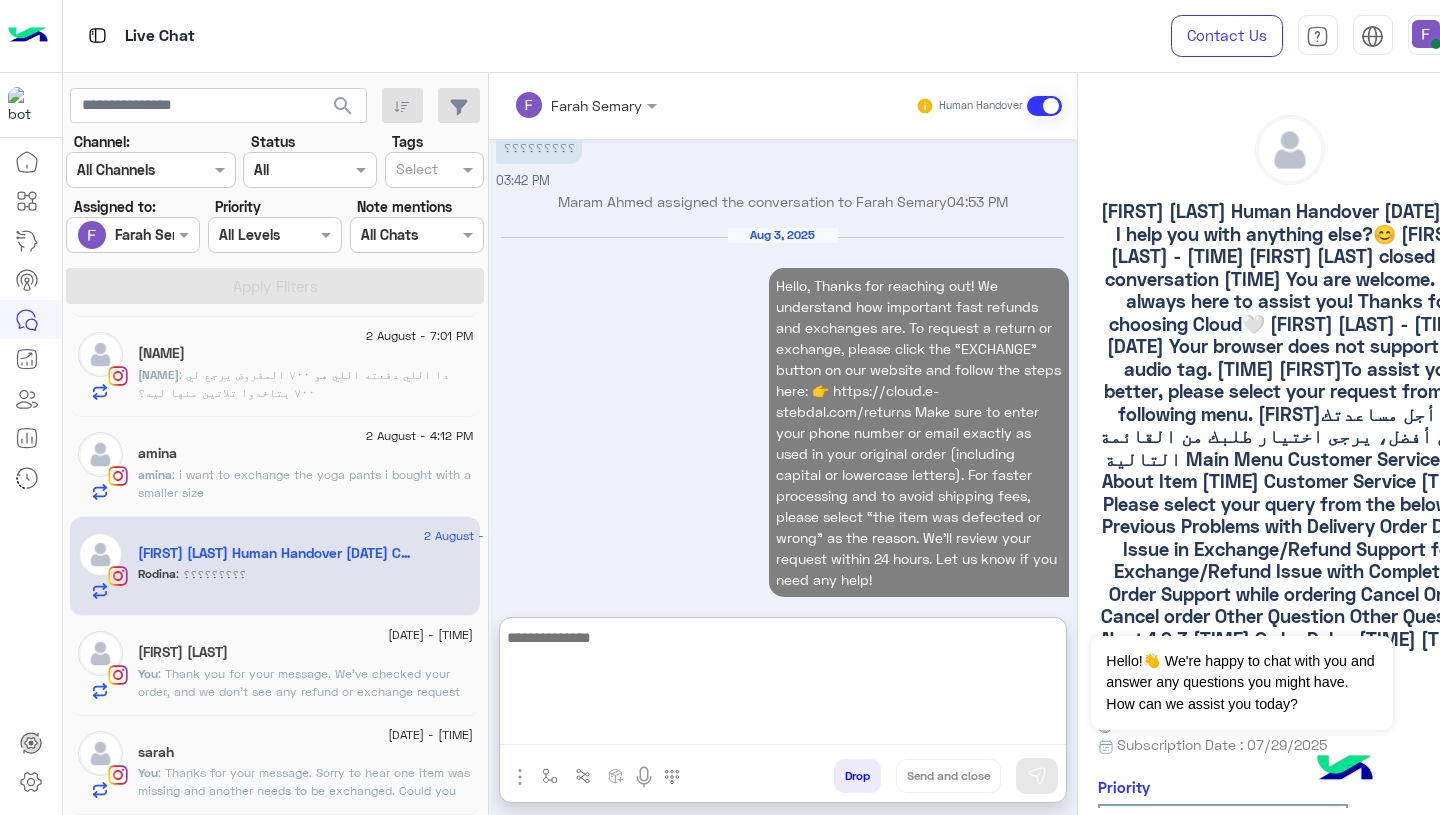 click on "Aug 3, 2025  Hello,
Thanks for reaching out!
We understand how important fast refunds and exchanges are.
To request a return or exchange, please click the “EXCHANGE” button on our website and follow the steps here:
👉 https://cloud.e-stebdal.com/returns
Make sure to enter your phone number or email exactly as used in your original order (including capital or lowercase letters).
For faster processing and to avoid shipping fees, please select “the item was defected or wrong” as the reason.
We’ll review your request within 24 hours.
Let us know if you need any help!      09:58 AM" at bounding box center [782, 423] 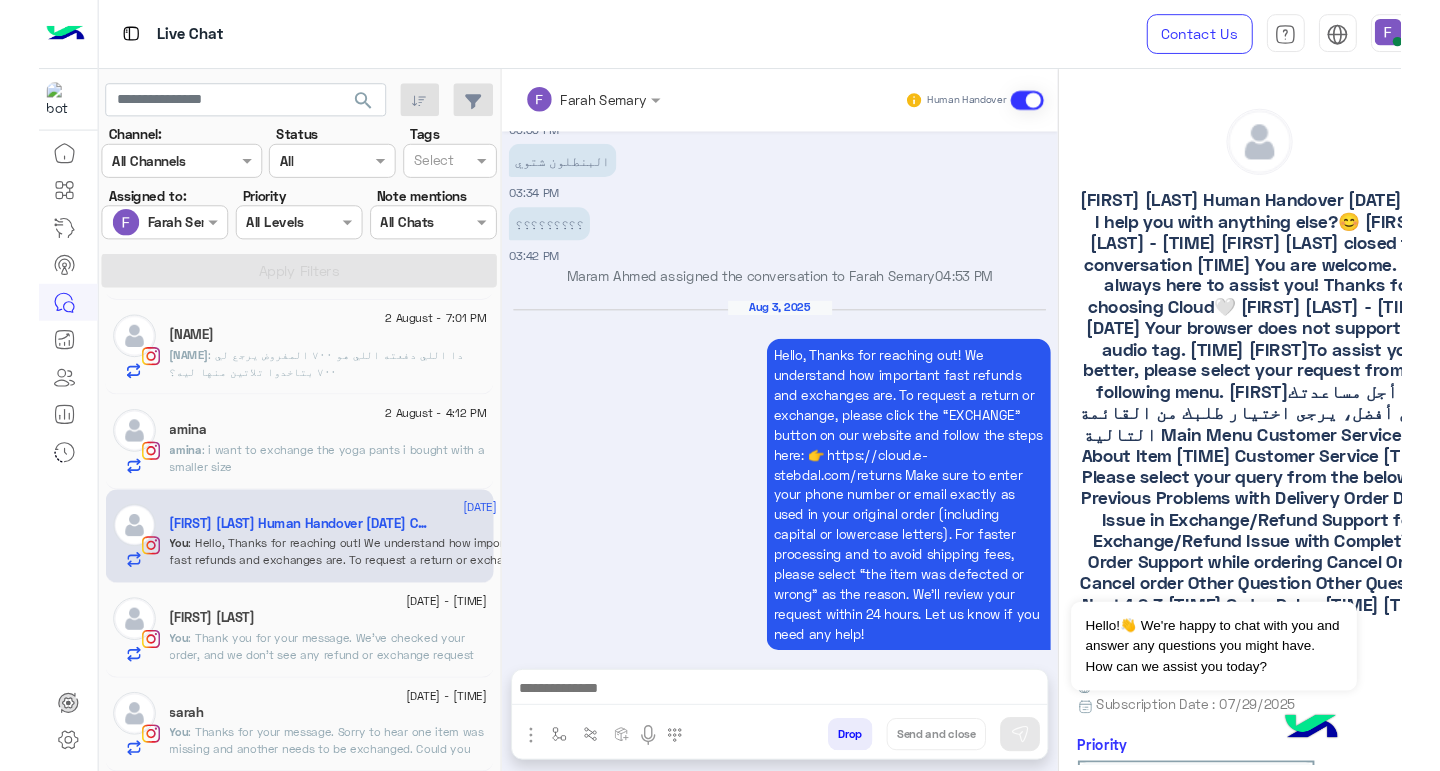scroll, scrollTop: 2084, scrollLeft: 0, axis: vertical 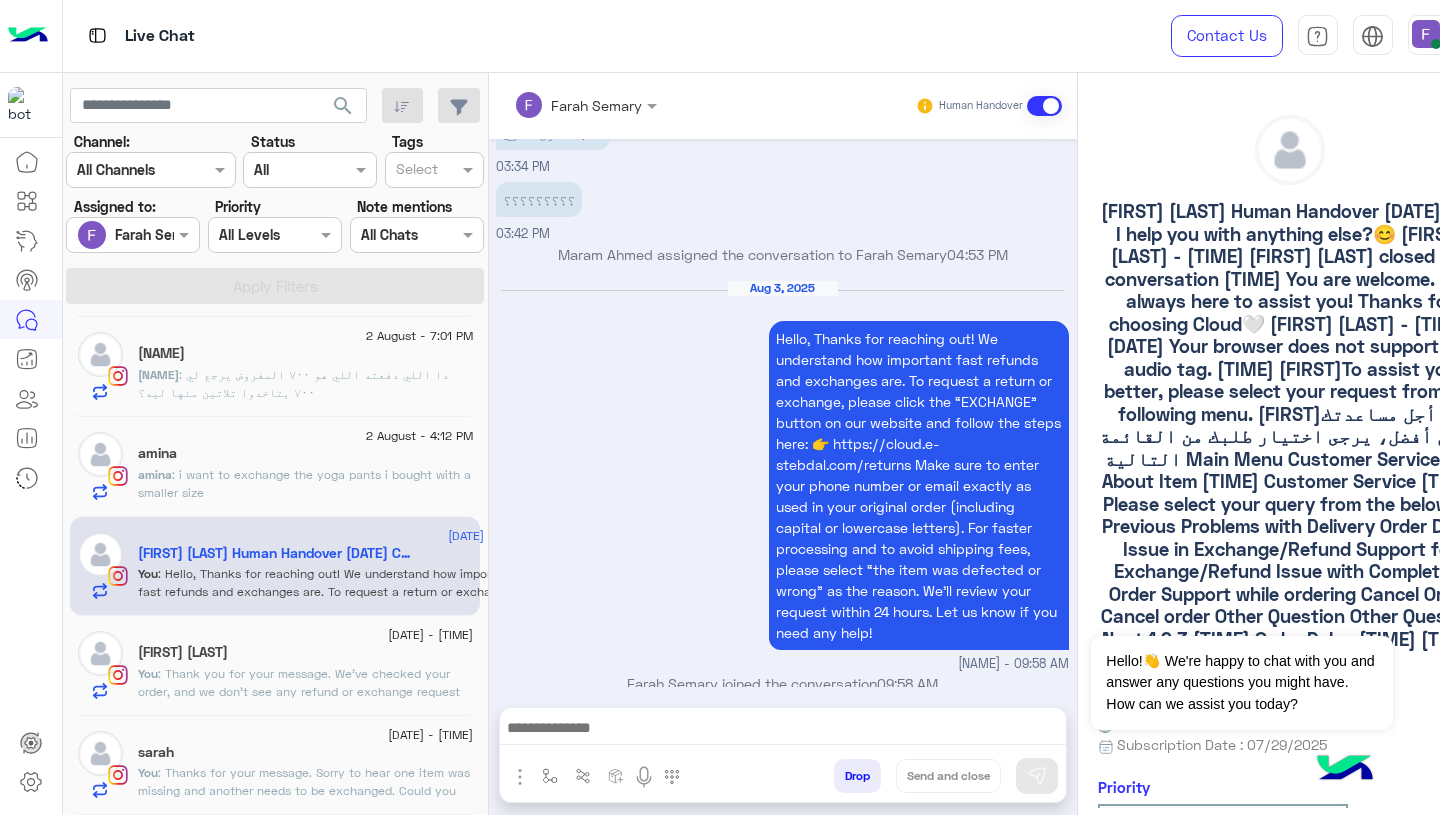 click on "Aug 3, 2025  Hello,
Thanks for reaching out!
We understand how important fast refunds and exchanges are.
To request a return or exchange, please click the “EXCHANGE” button on our website and follow the steps here:
👉 https://cloud.e-stebdal.com/returns
Make sure to enter your phone number or email exactly as used in your original order (including capital or lowercase letters).
For faster processing and to avoid shipping fees, please select “the item was defected or wrong” as the reason.
We’ll review your request within 24 hours.
Let us know if you need any help!     Farah Semary -  09:58 AM" at bounding box center [782, 476] 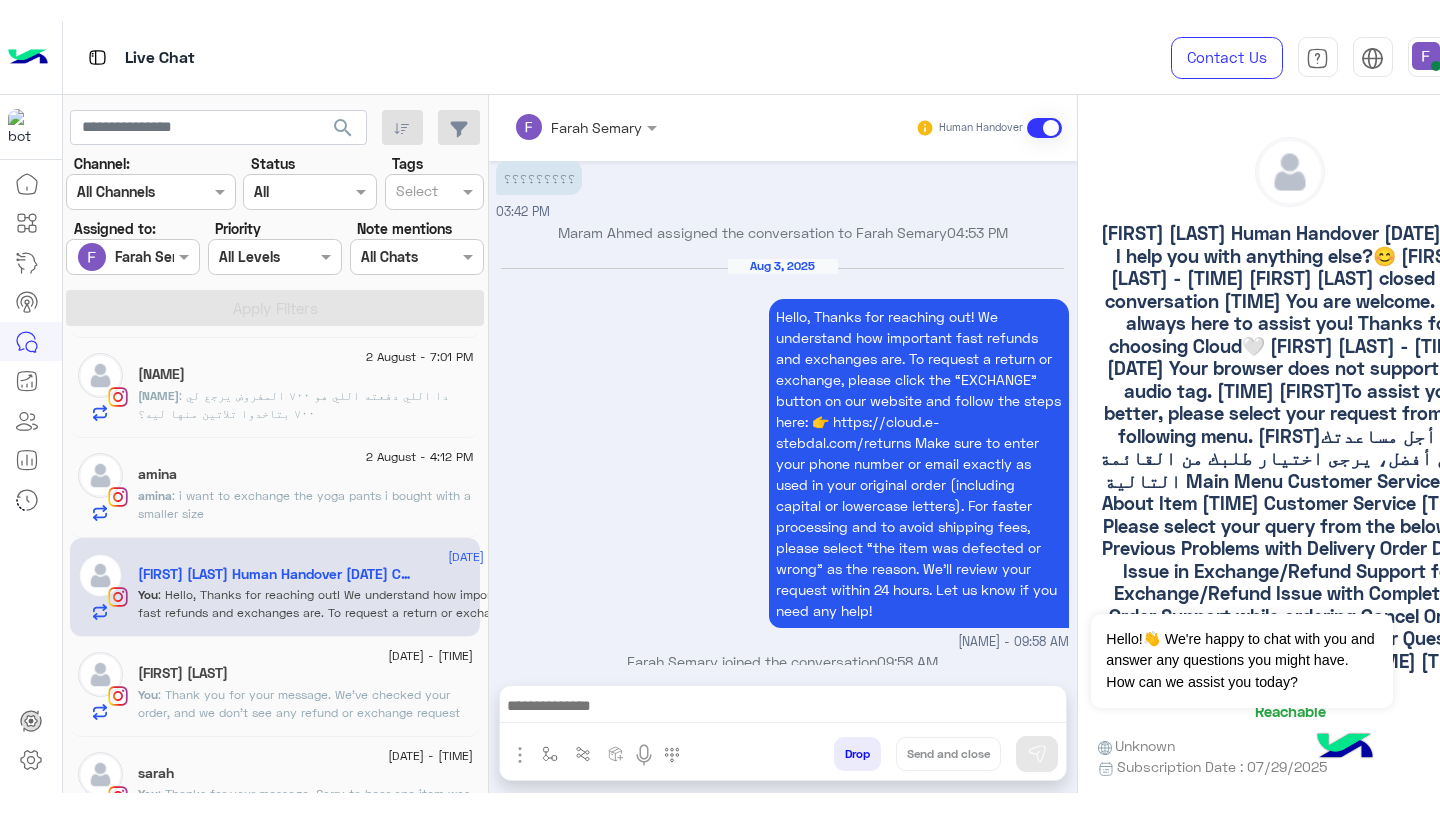 scroll, scrollTop: 2084, scrollLeft: 0, axis: vertical 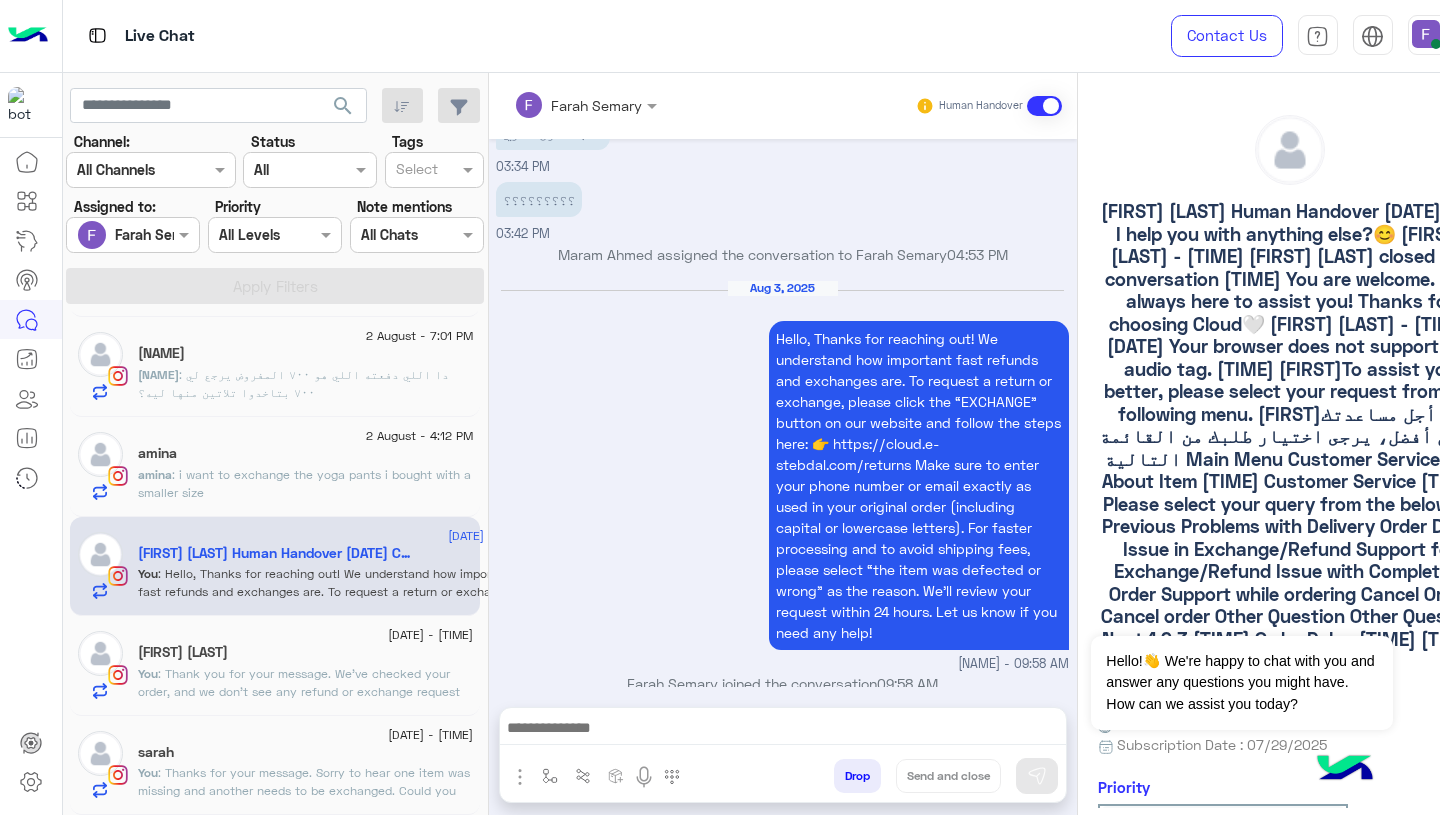 click on "sarah" 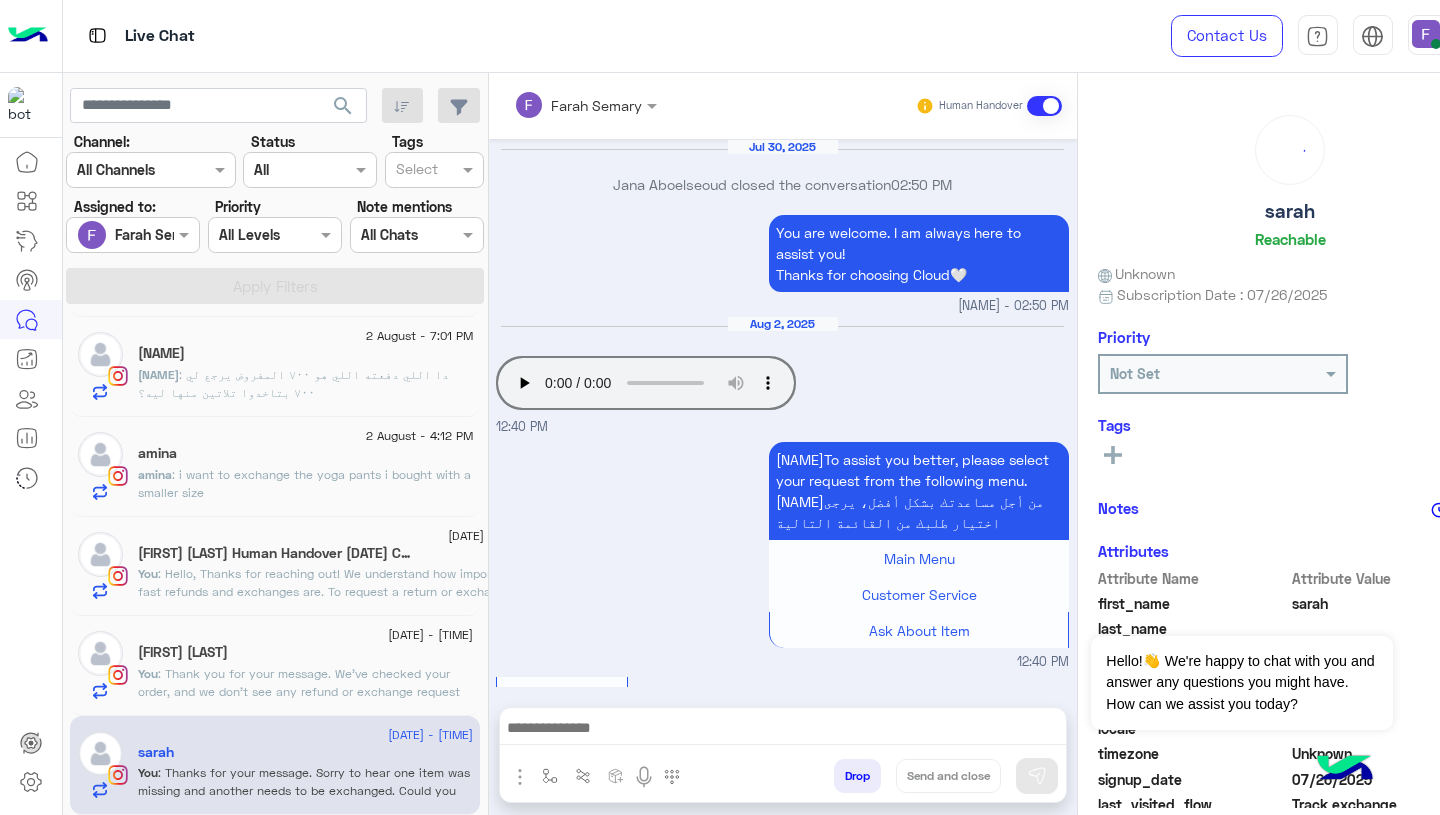 scroll, scrollTop: 1753, scrollLeft: 0, axis: vertical 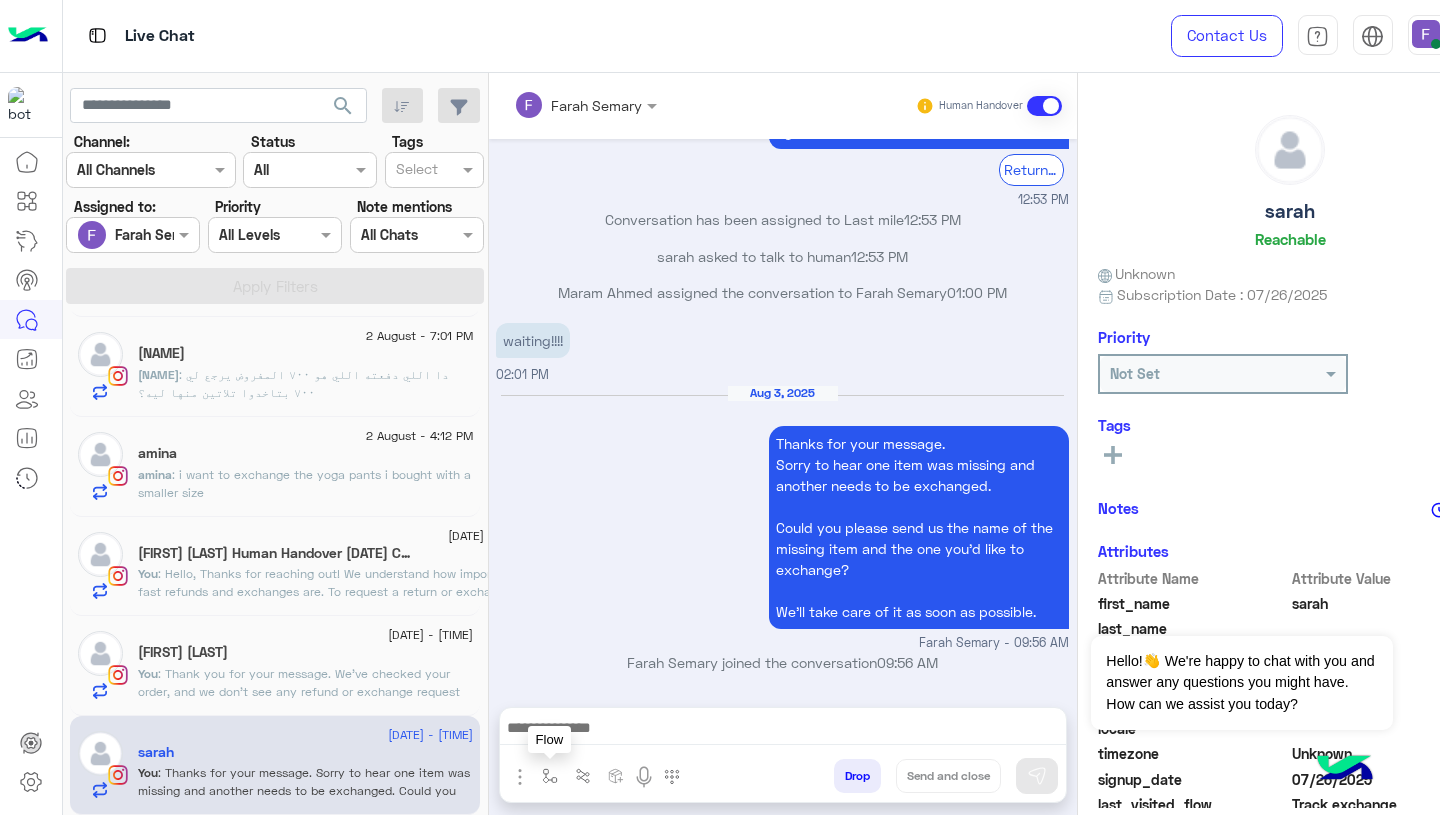 click at bounding box center (550, 776) 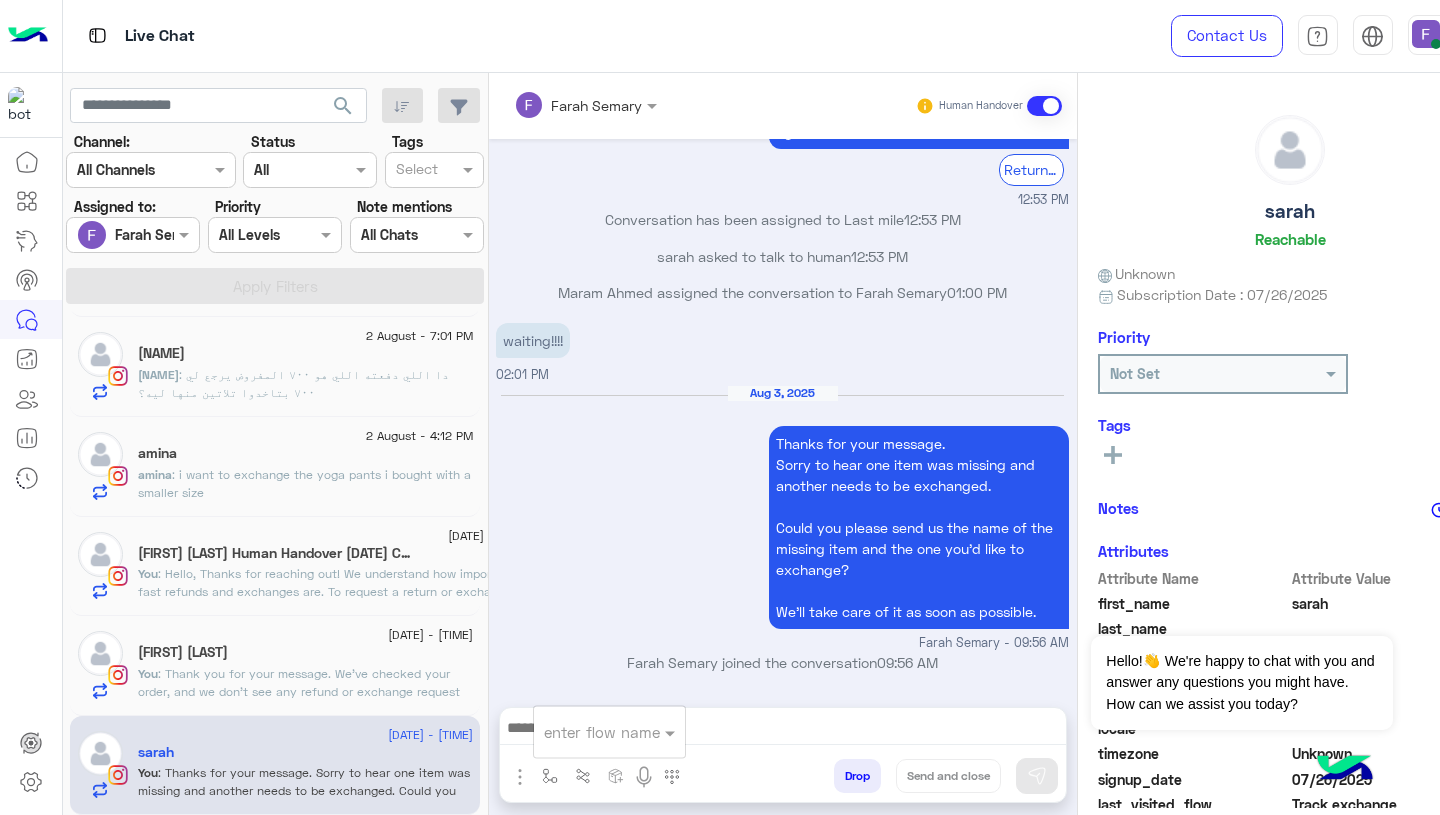 click at bounding box center [585, 732] 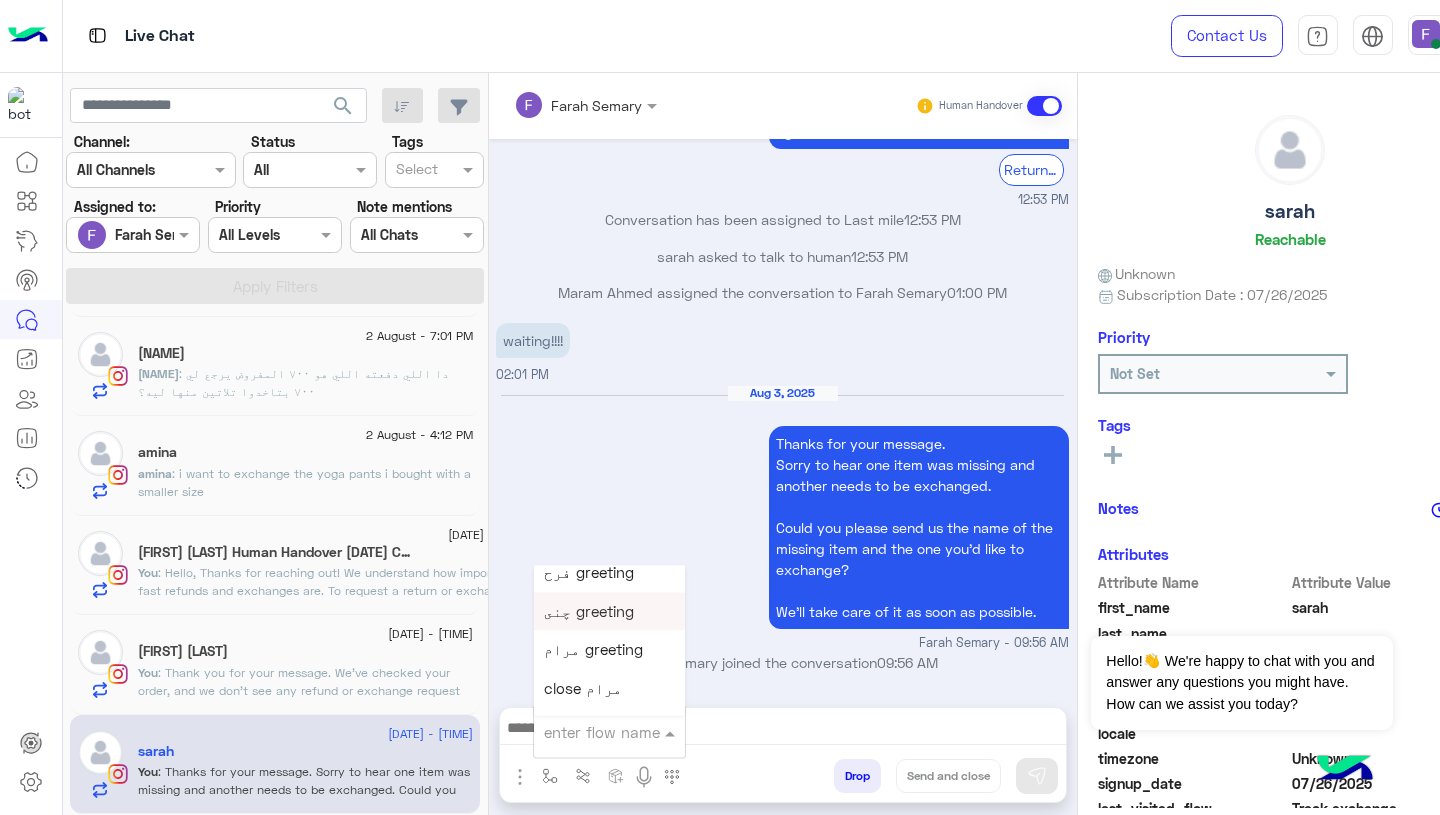 scroll, scrollTop: 2566, scrollLeft: 0, axis: vertical 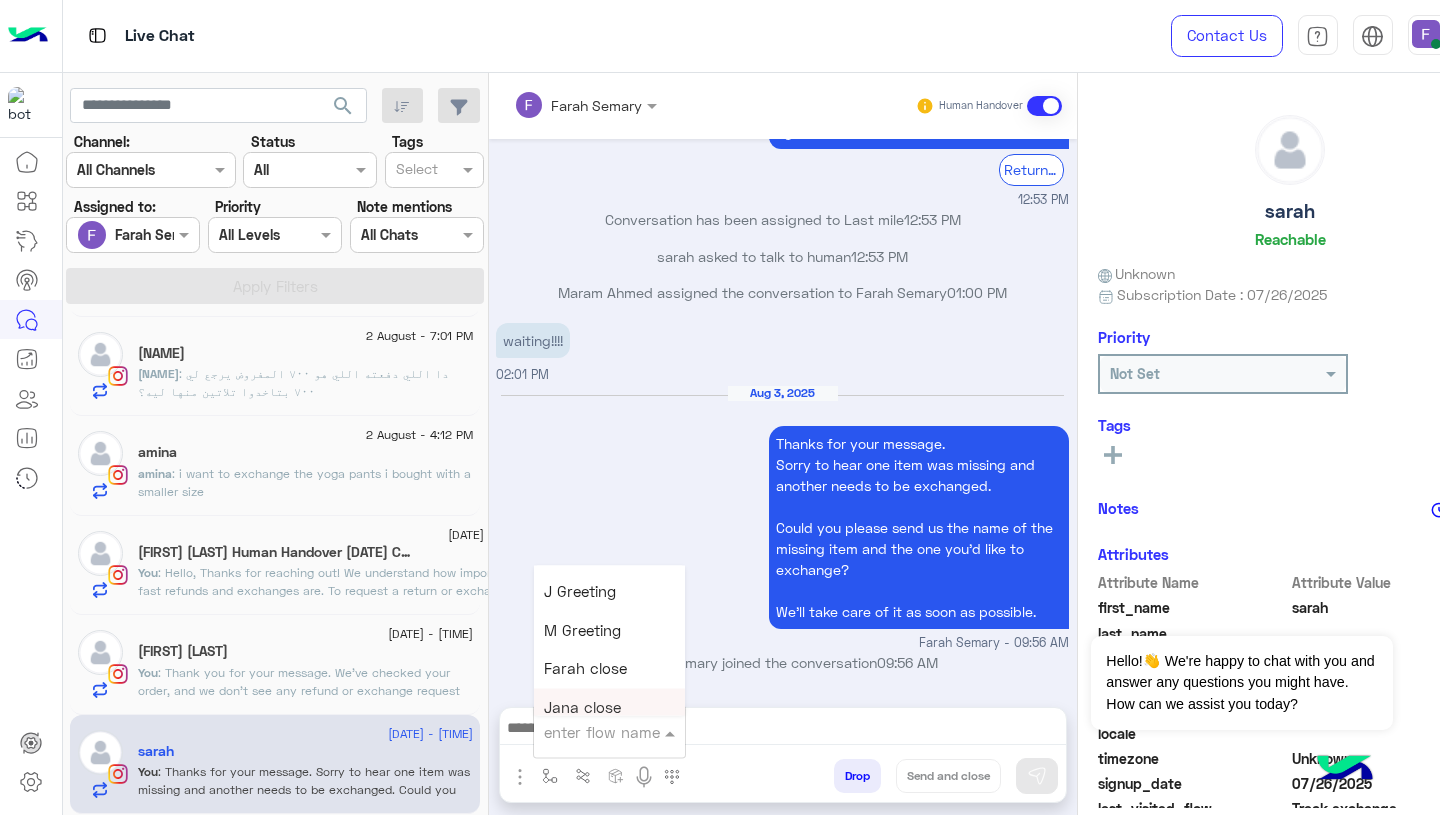 click on "Farah close" at bounding box center (585, 669) 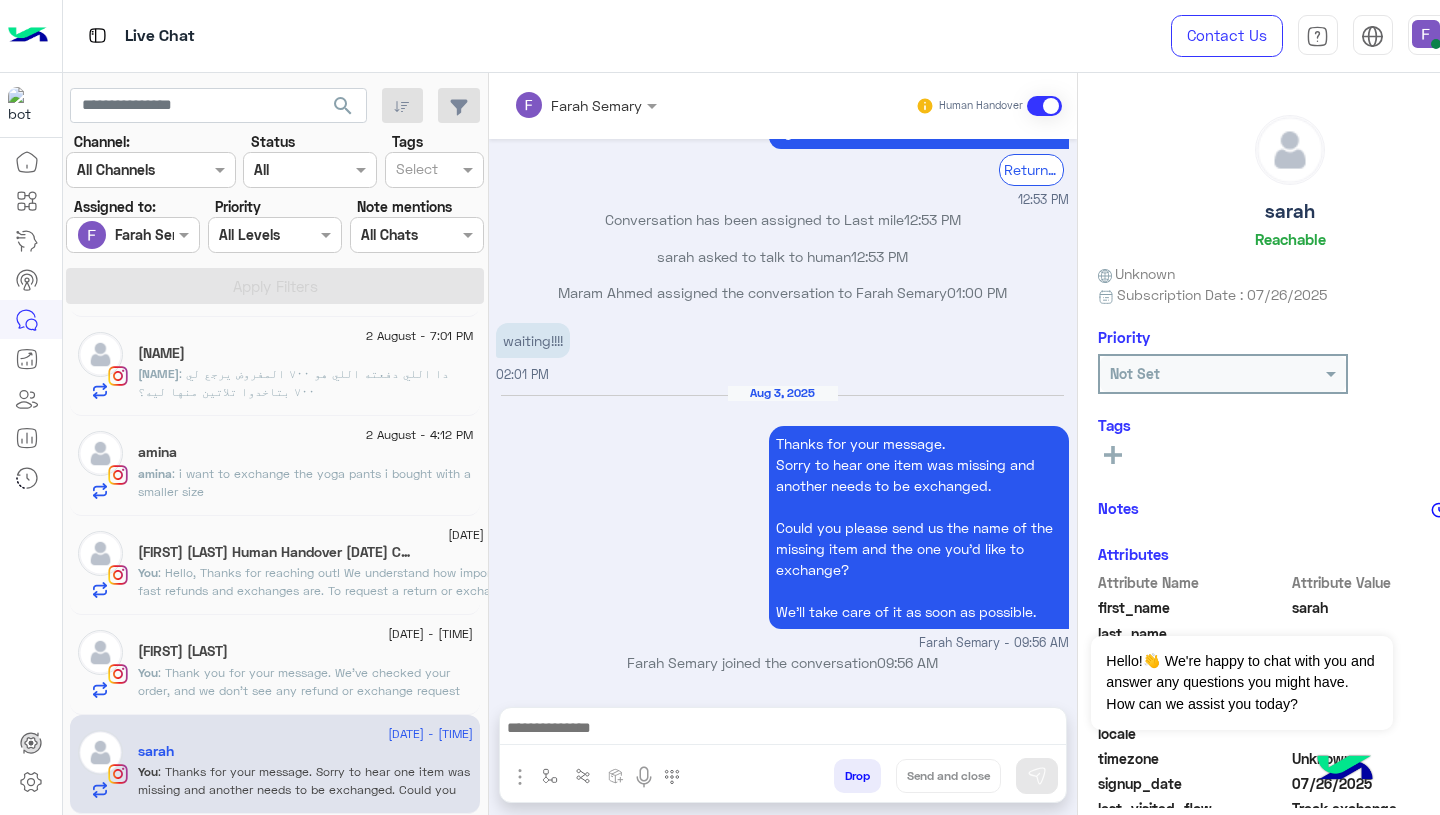 type on "**********" 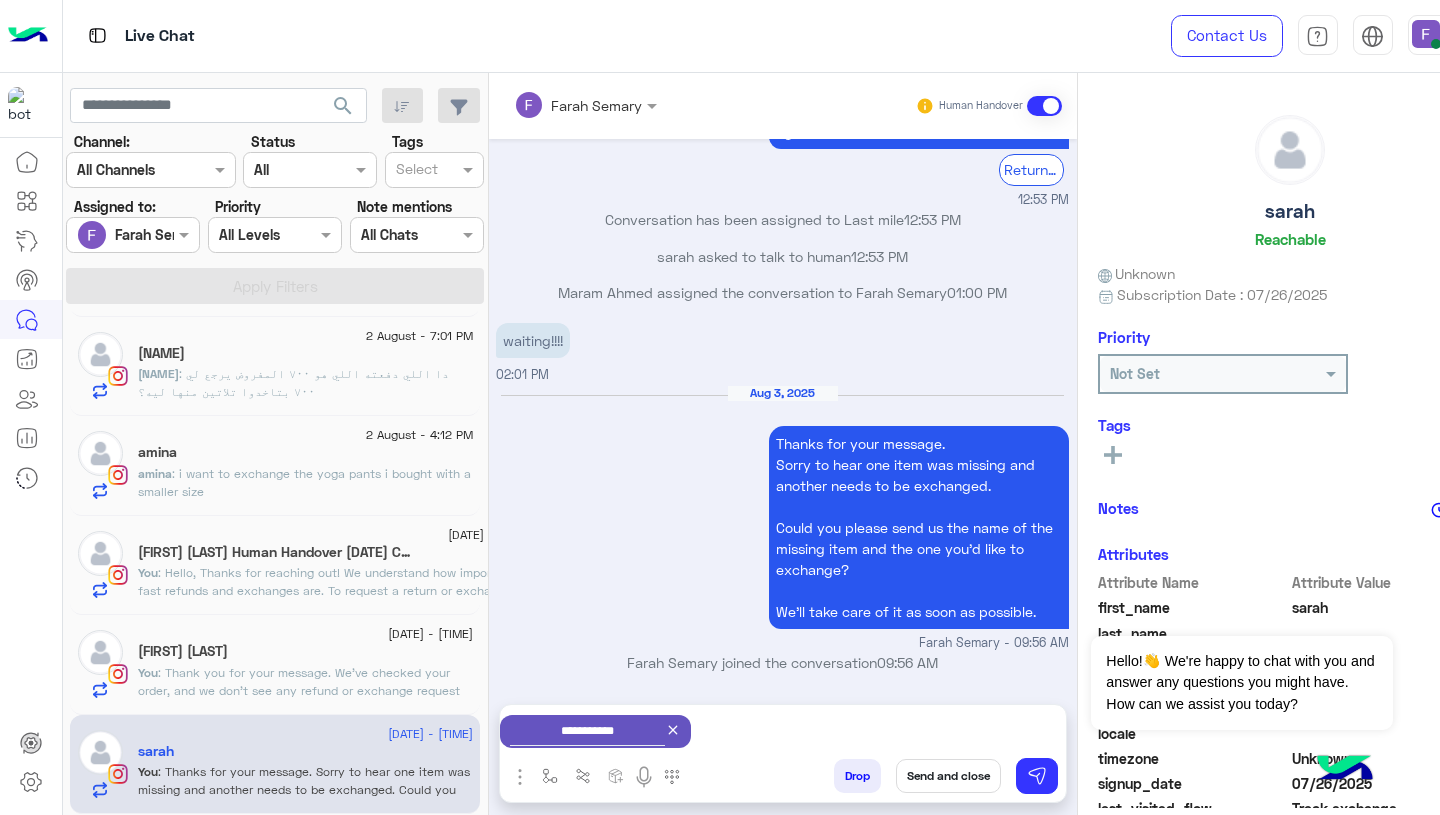 click on "Send and close" at bounding box center (948, 776) 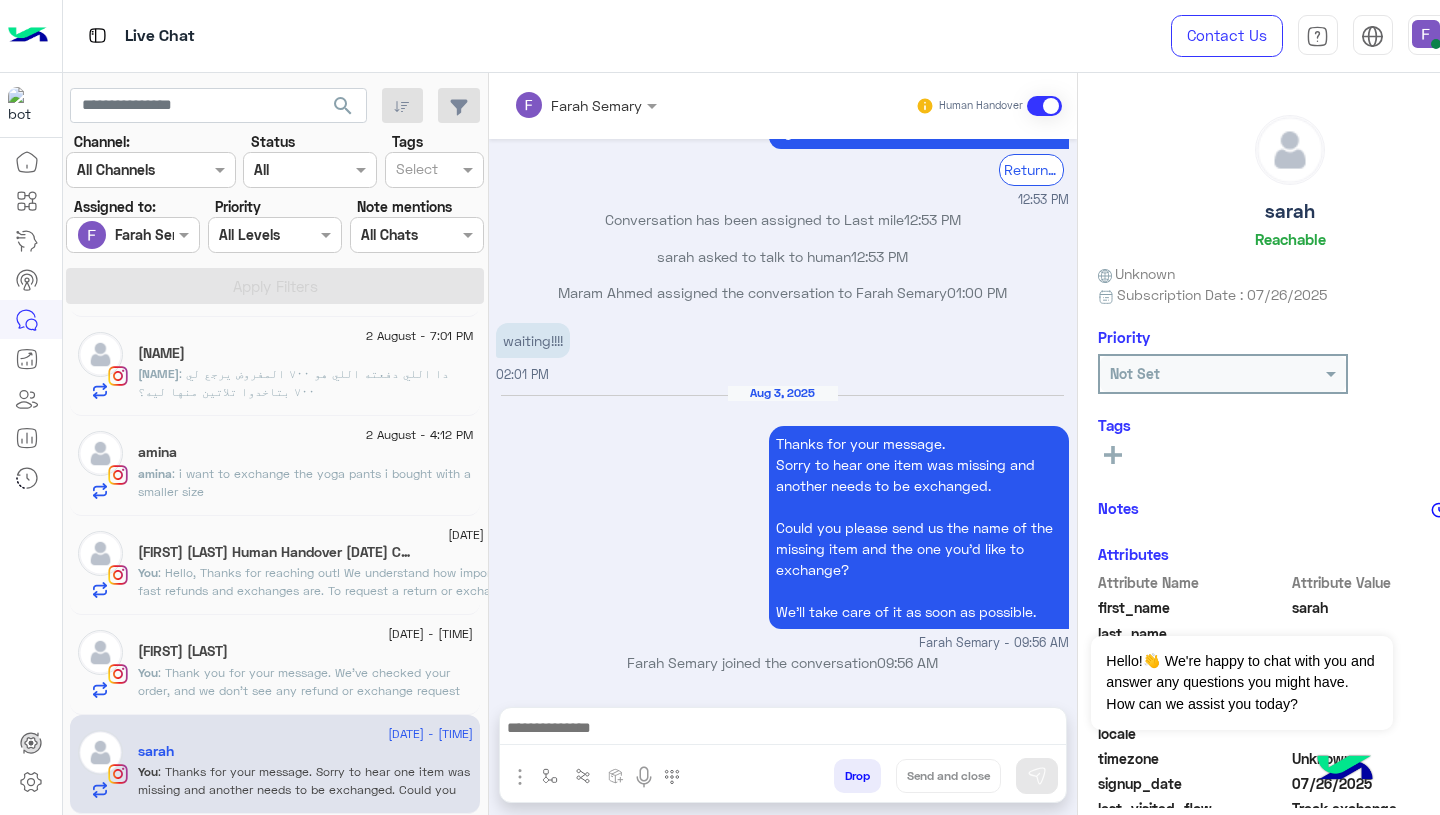 scroll, scrollTop: 1789, scrollLeft: 0, axis: vertical 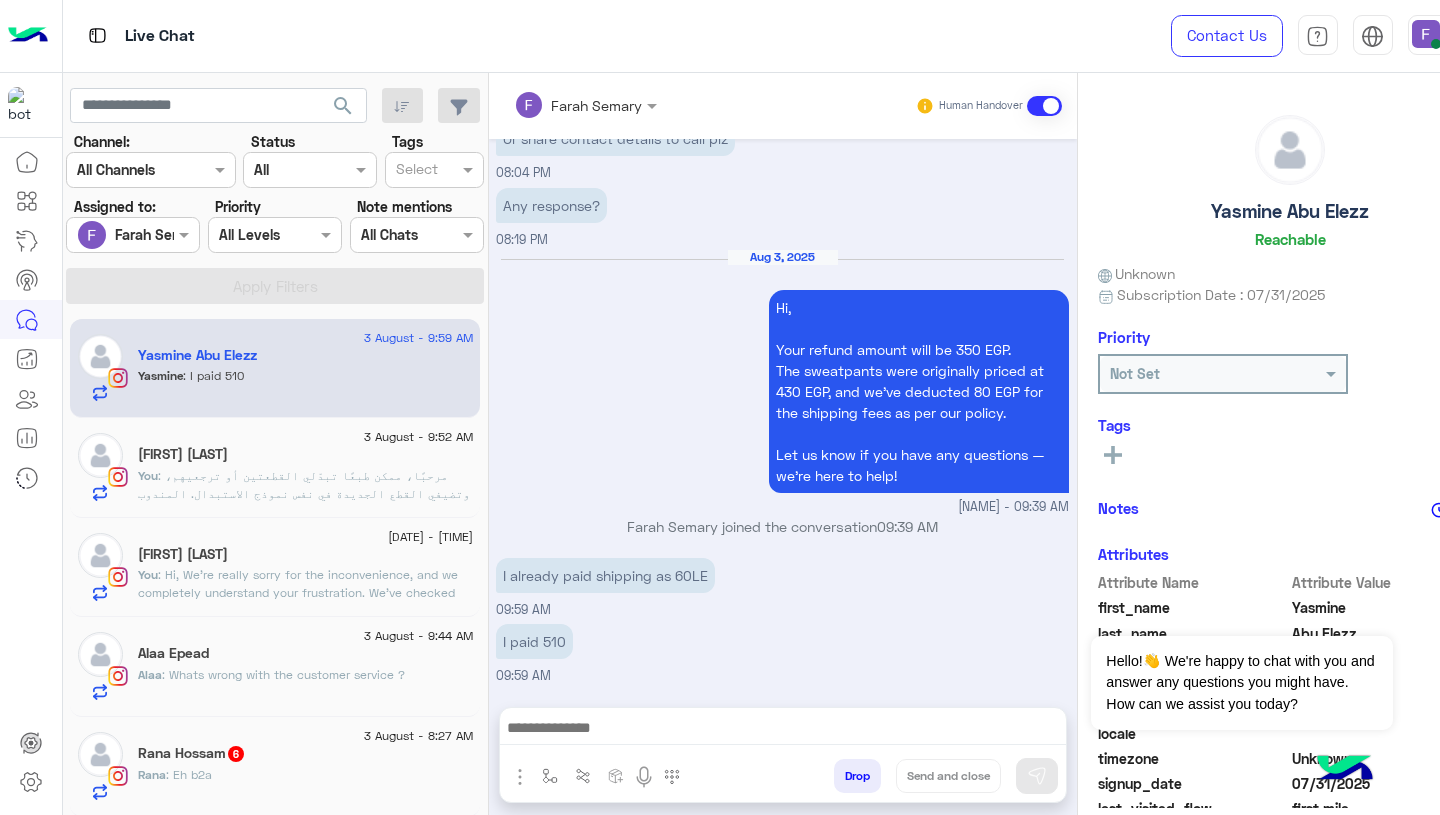 click on "Nourhan Mohamed" 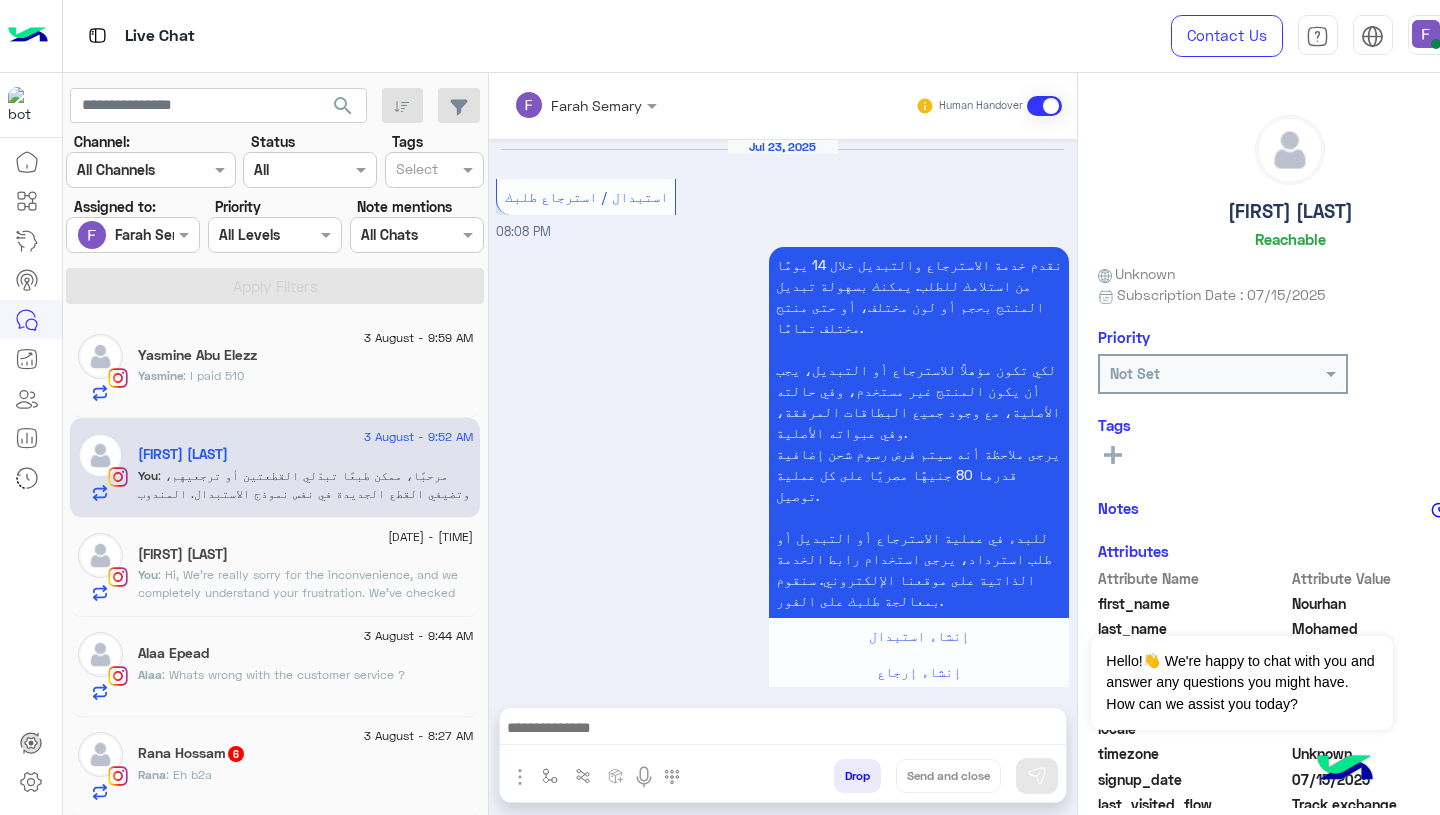 scroll, scrollTop: 2082, scrollLeft: 0, axis: vertical 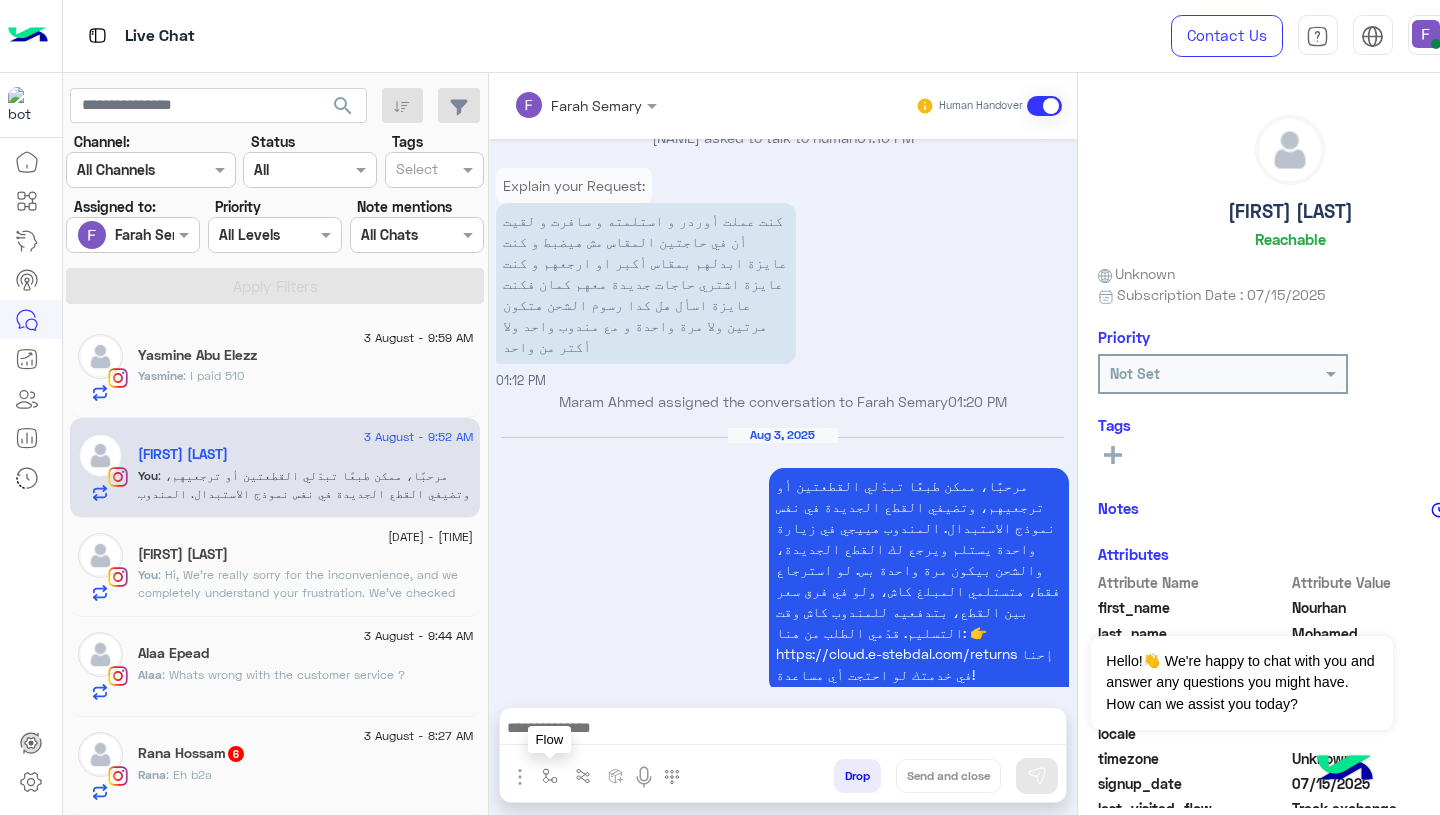 click at bounding box center [549, 775] 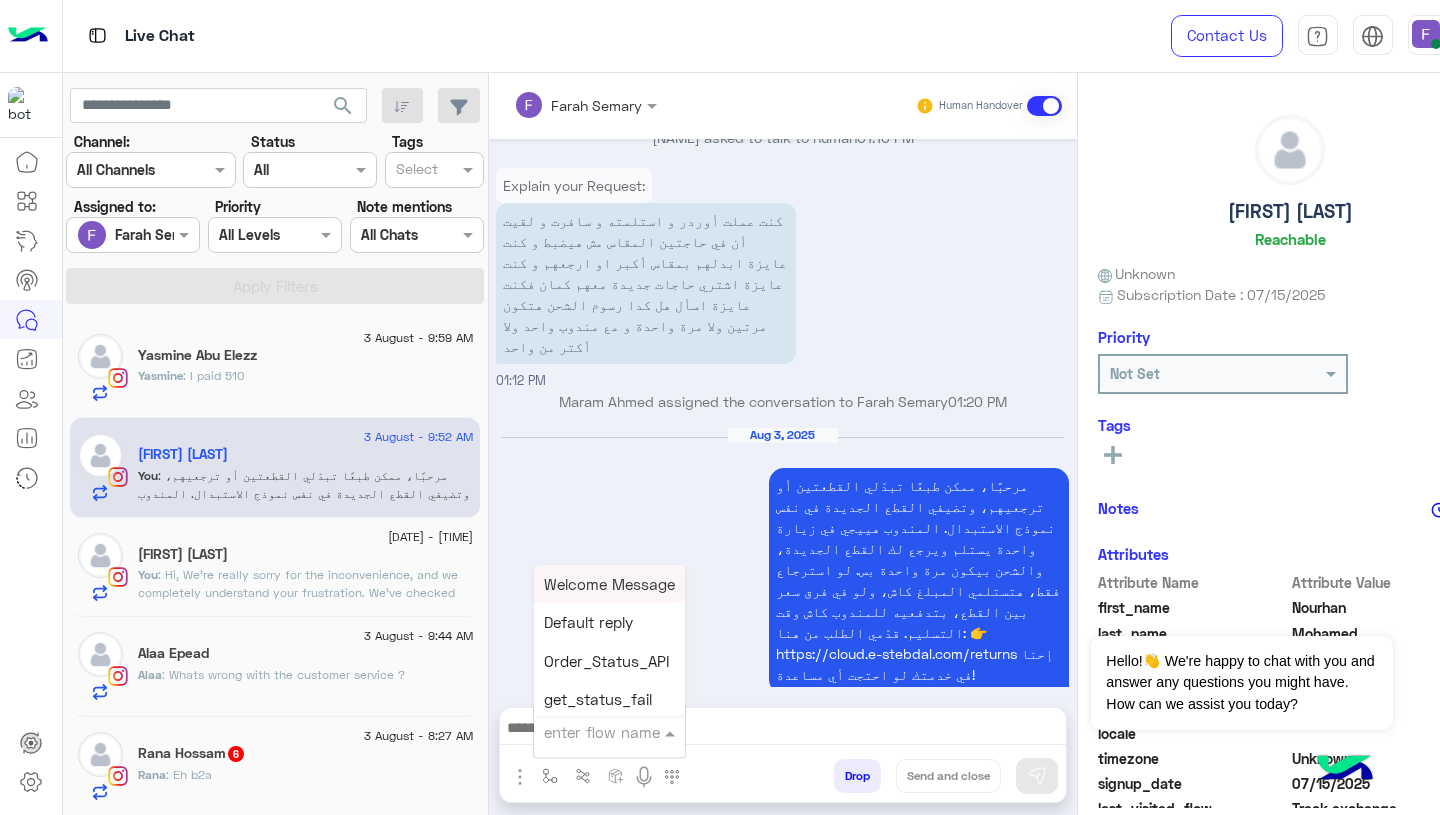 click at bounding box center (585, 732) 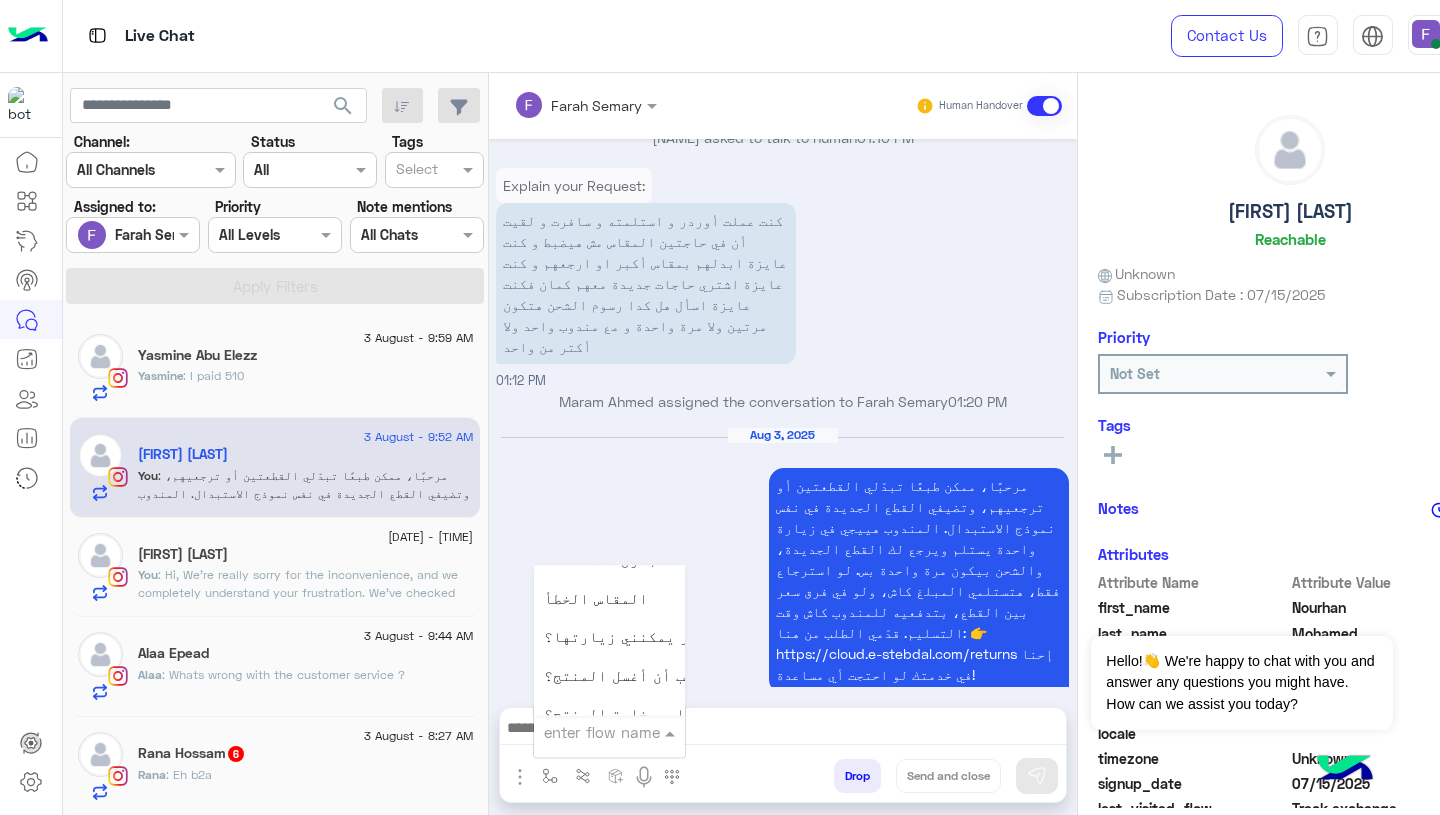 scroll, scrollTop: 2814, scrollLeft: 0, axis: vertical 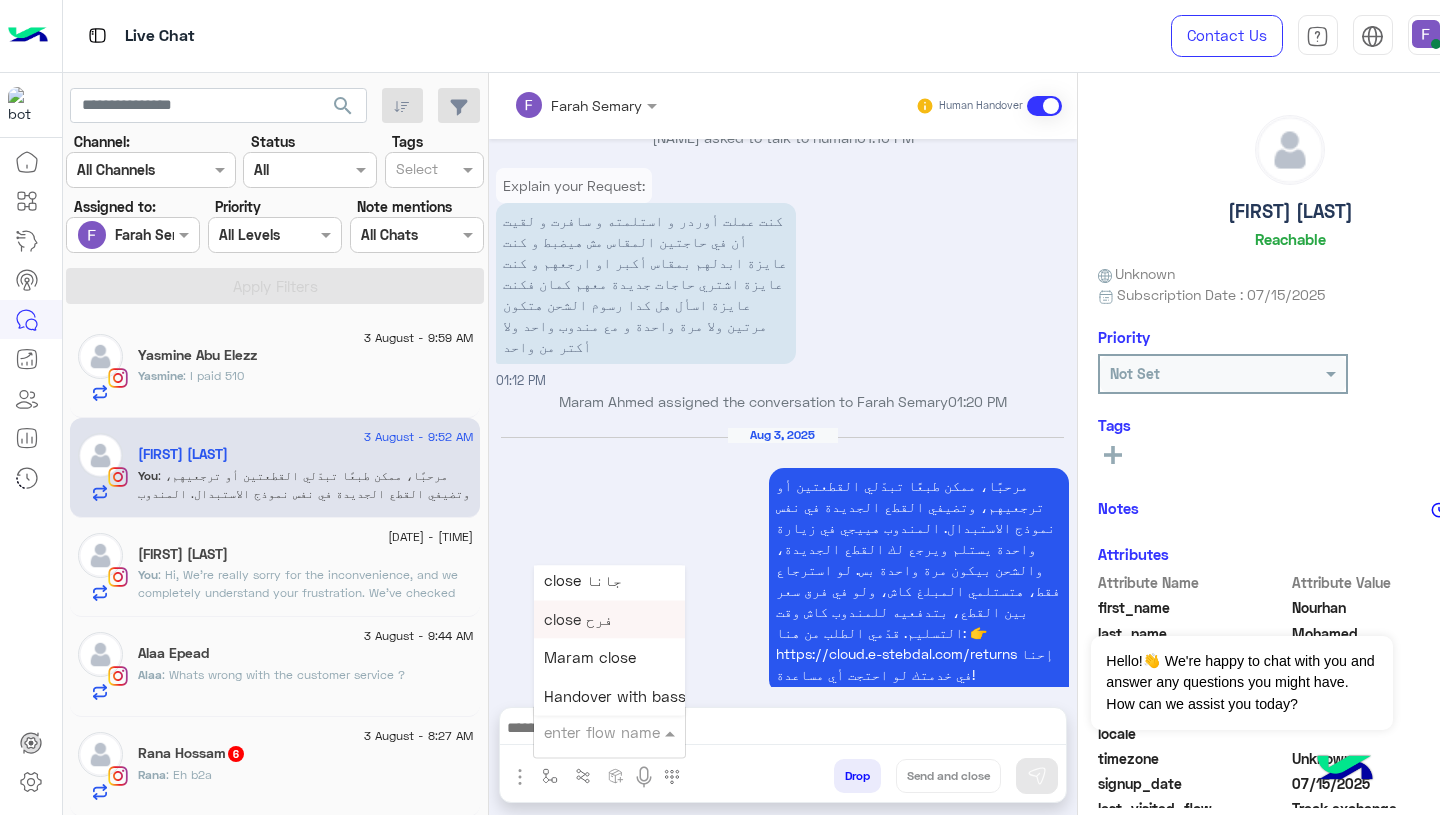 click on "close فرح" at bounding box center (609, 619) 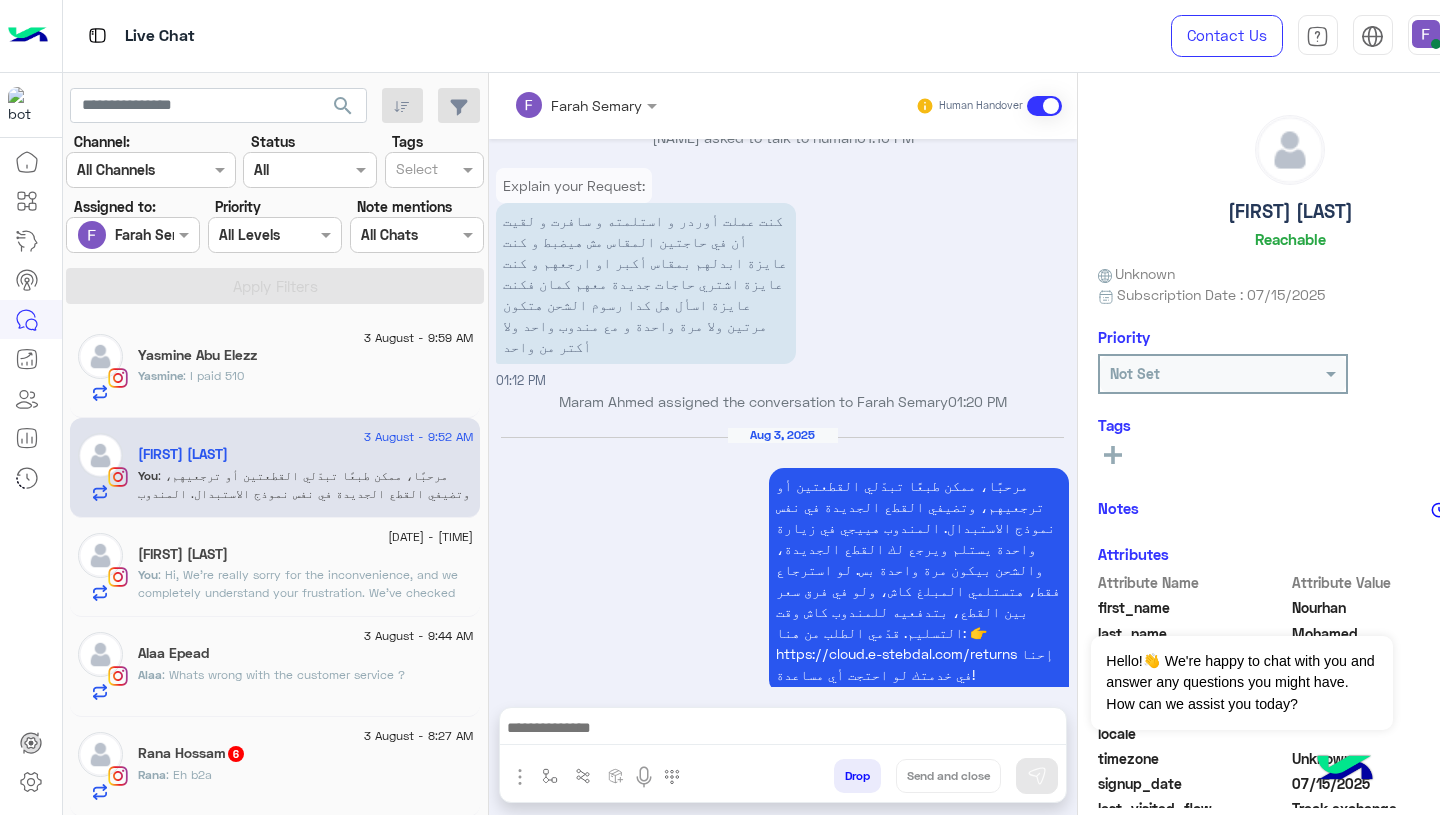 type on "*********" 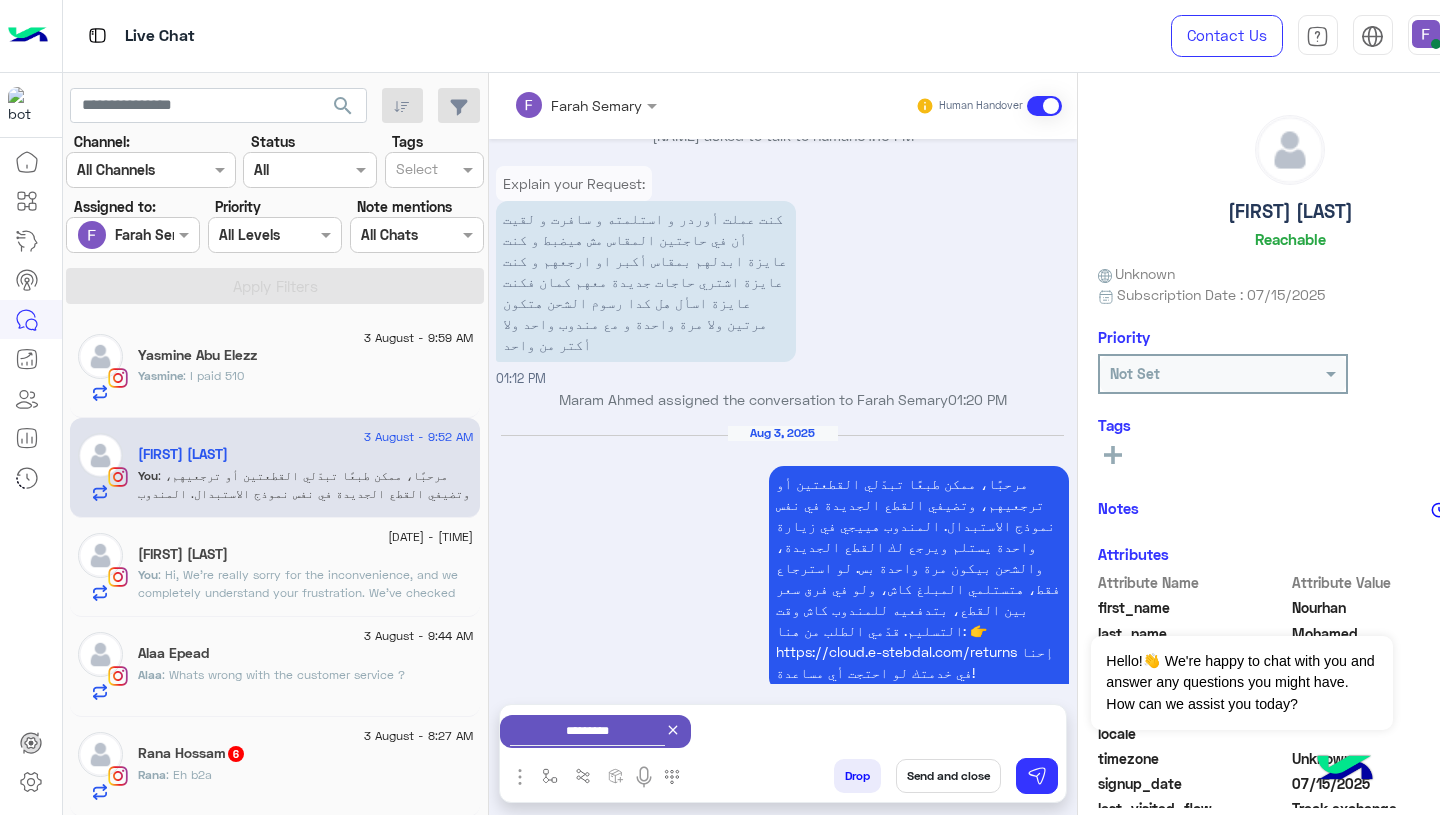 click on "Send and close" at bounding box center (948, 776) 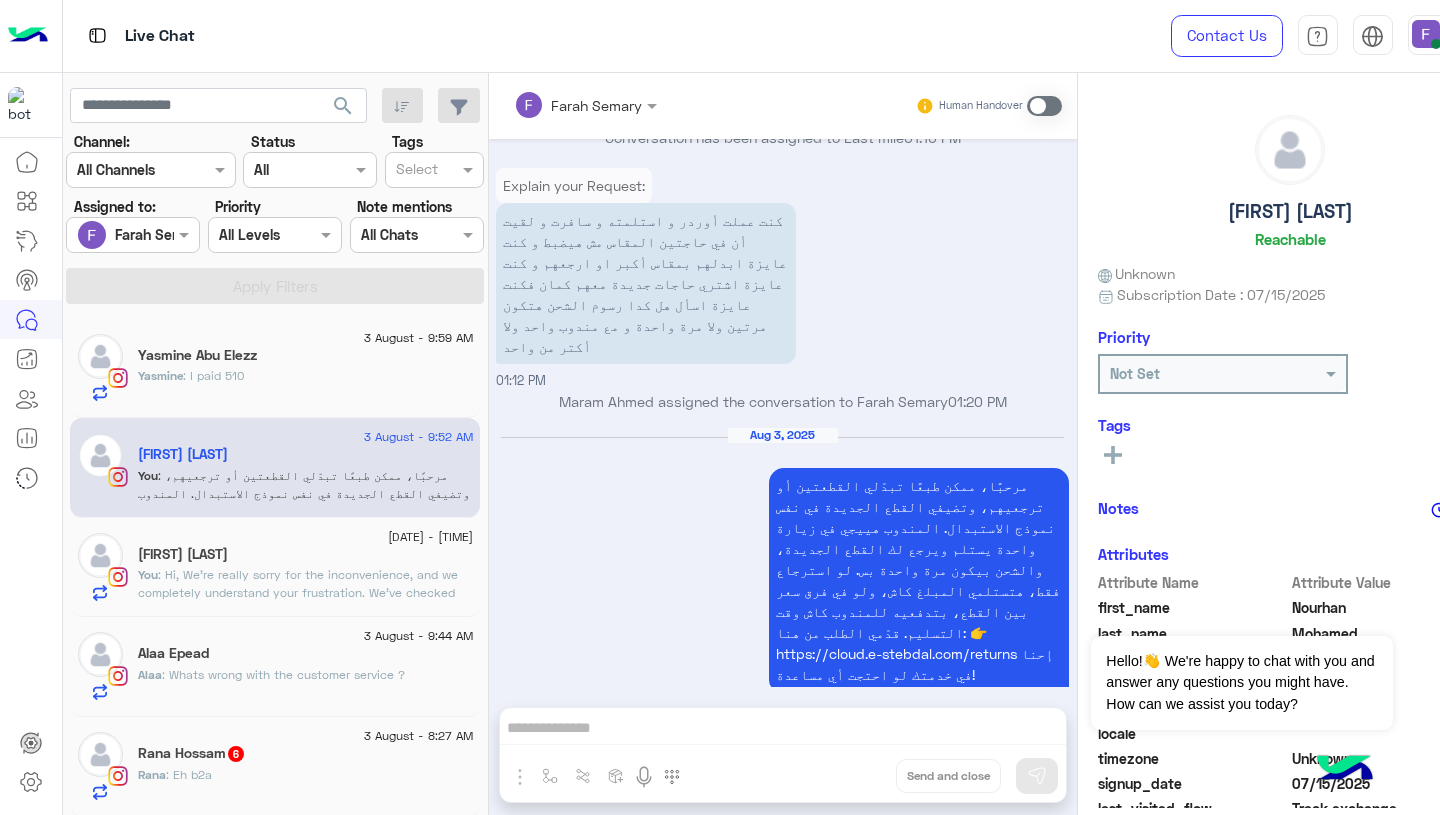 scroll, scrollTop: 2118, scrollLeft: 0, axis: vertical 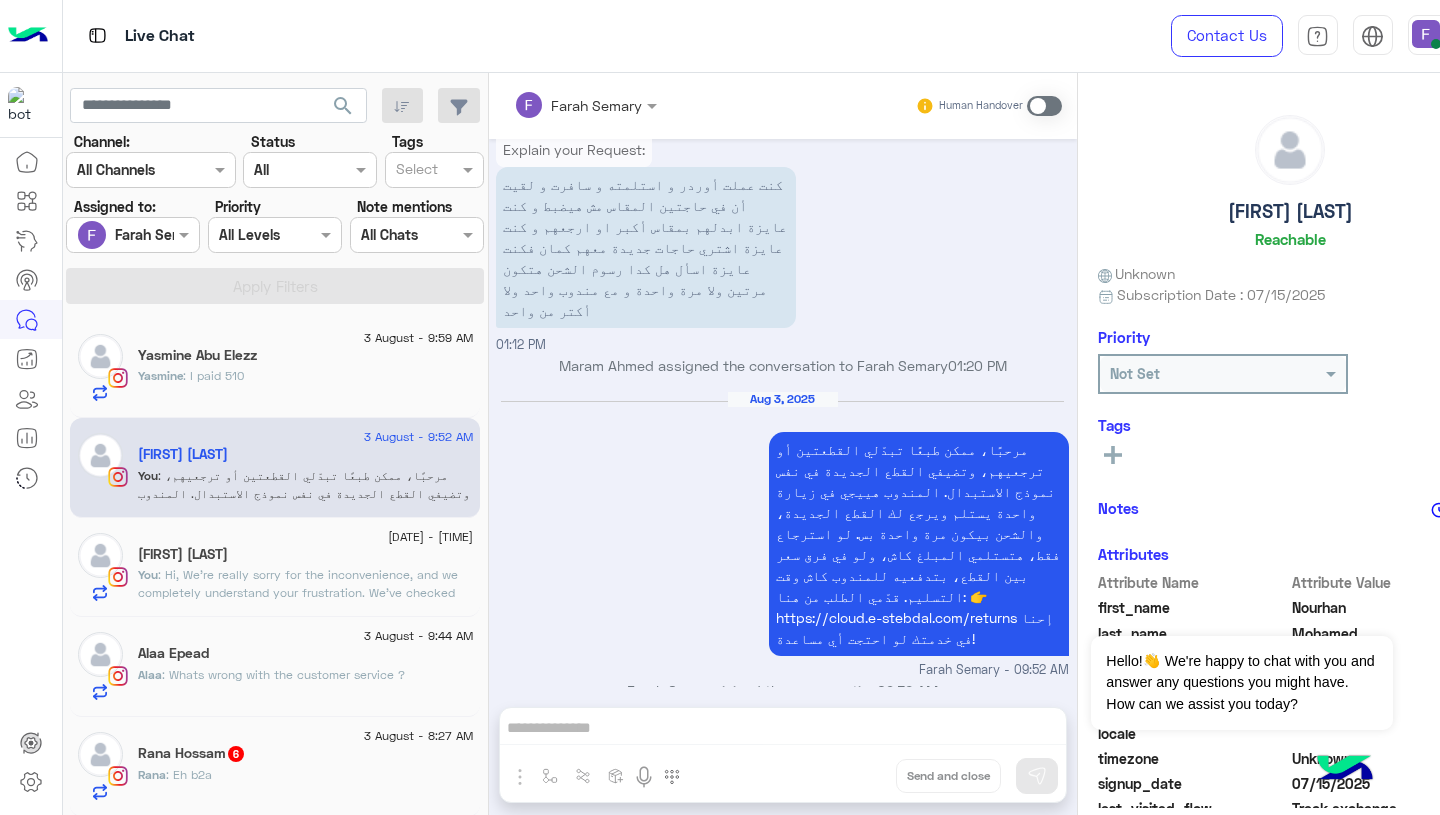 click on "You  : Hi,
We’re really sorry for the inconvenience, and we completely understand your frustration.
We’ve checked and it looks like no exchange or refund request was submitted on our system.
Please try again using the link below:
👉 https://cloud.e-stebdal.com/returns
Make sure to enter your phone number or email exactly as used in your original order (including any capital or small letters).
We’ll review your request within 24 hours.
Let us know if you need any help!" 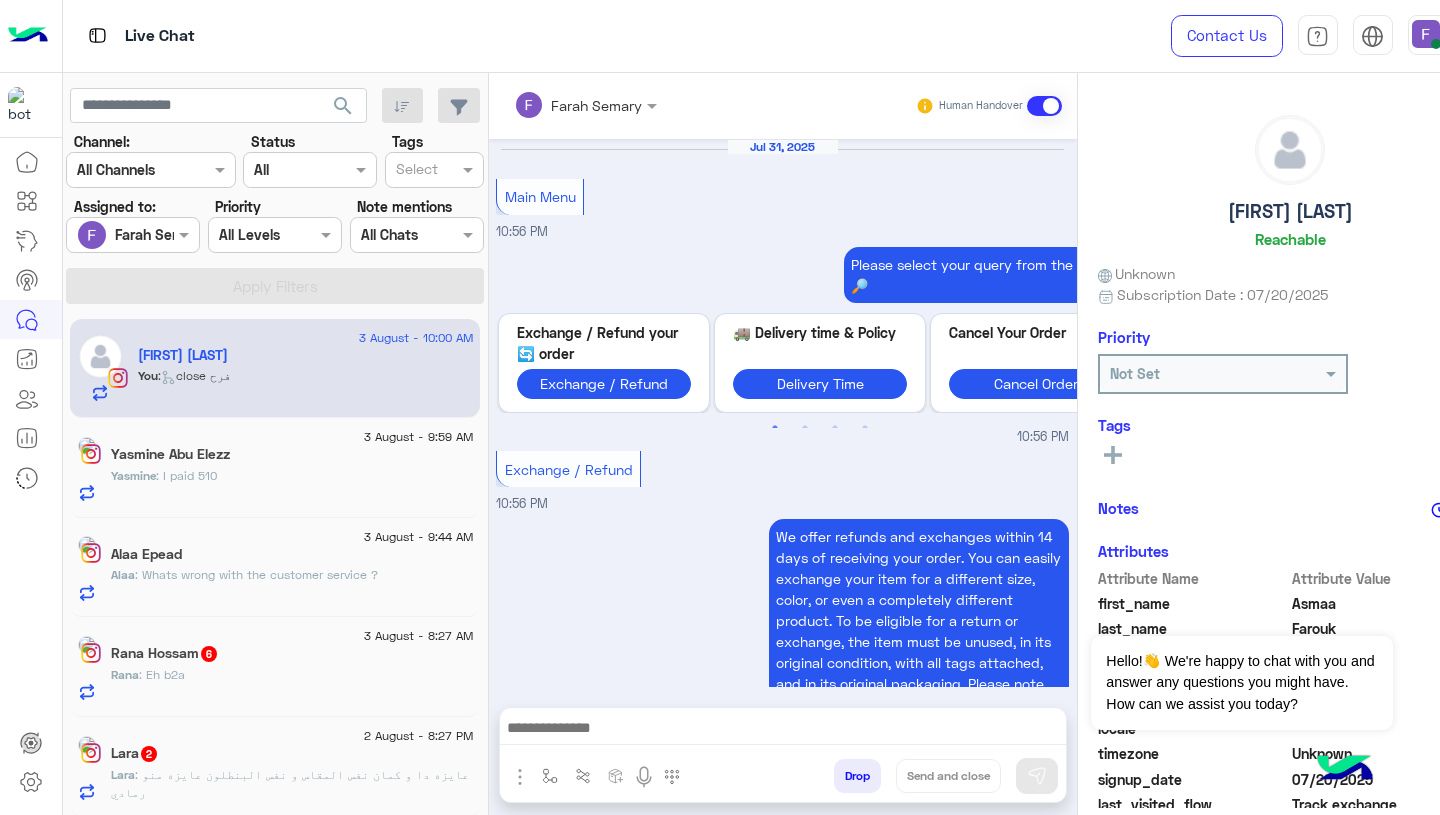 scroll, scrollTop: 1805, scrollLeft: 0, axis: vertical 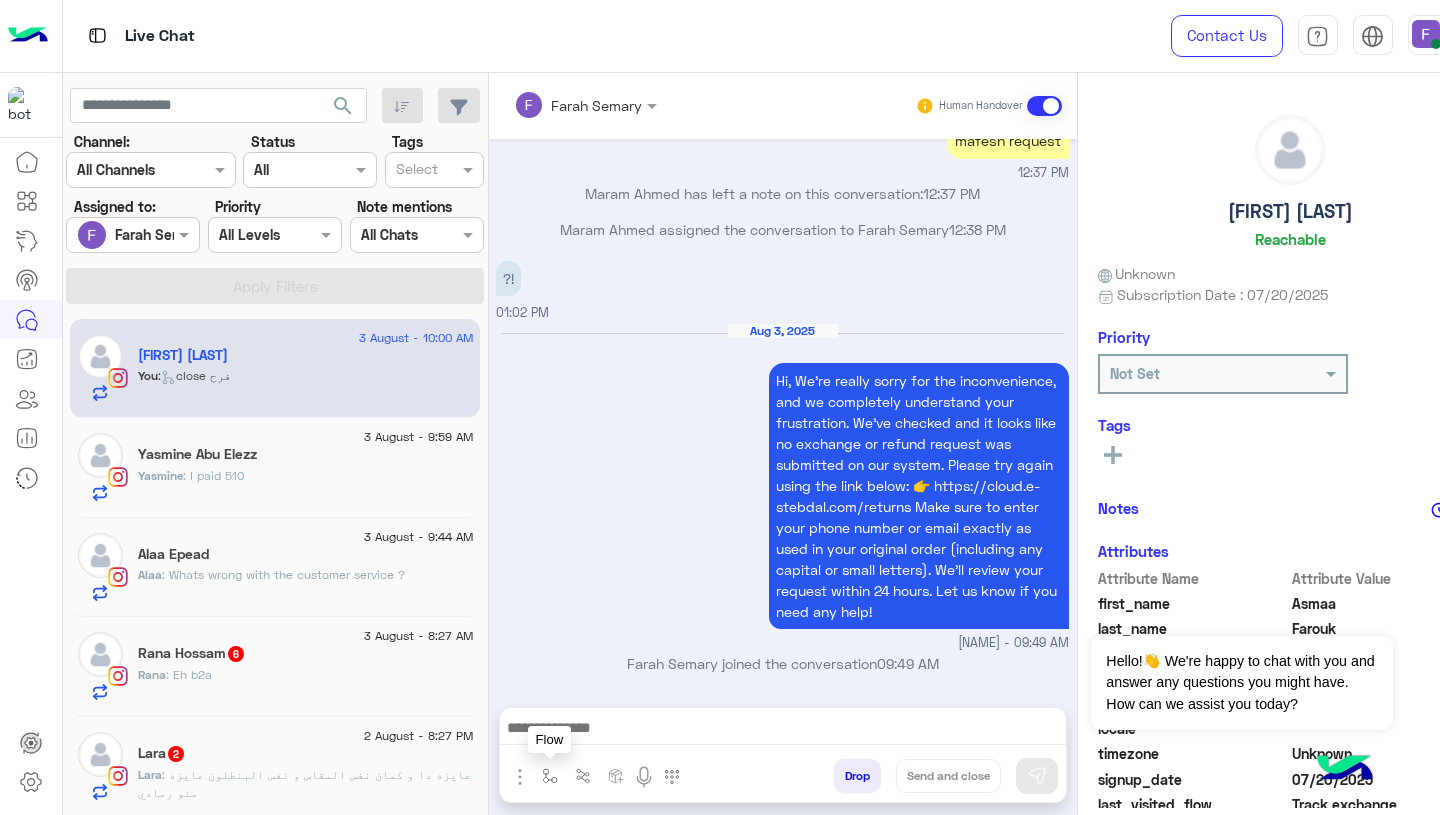 click at bounding box center [550, 776] 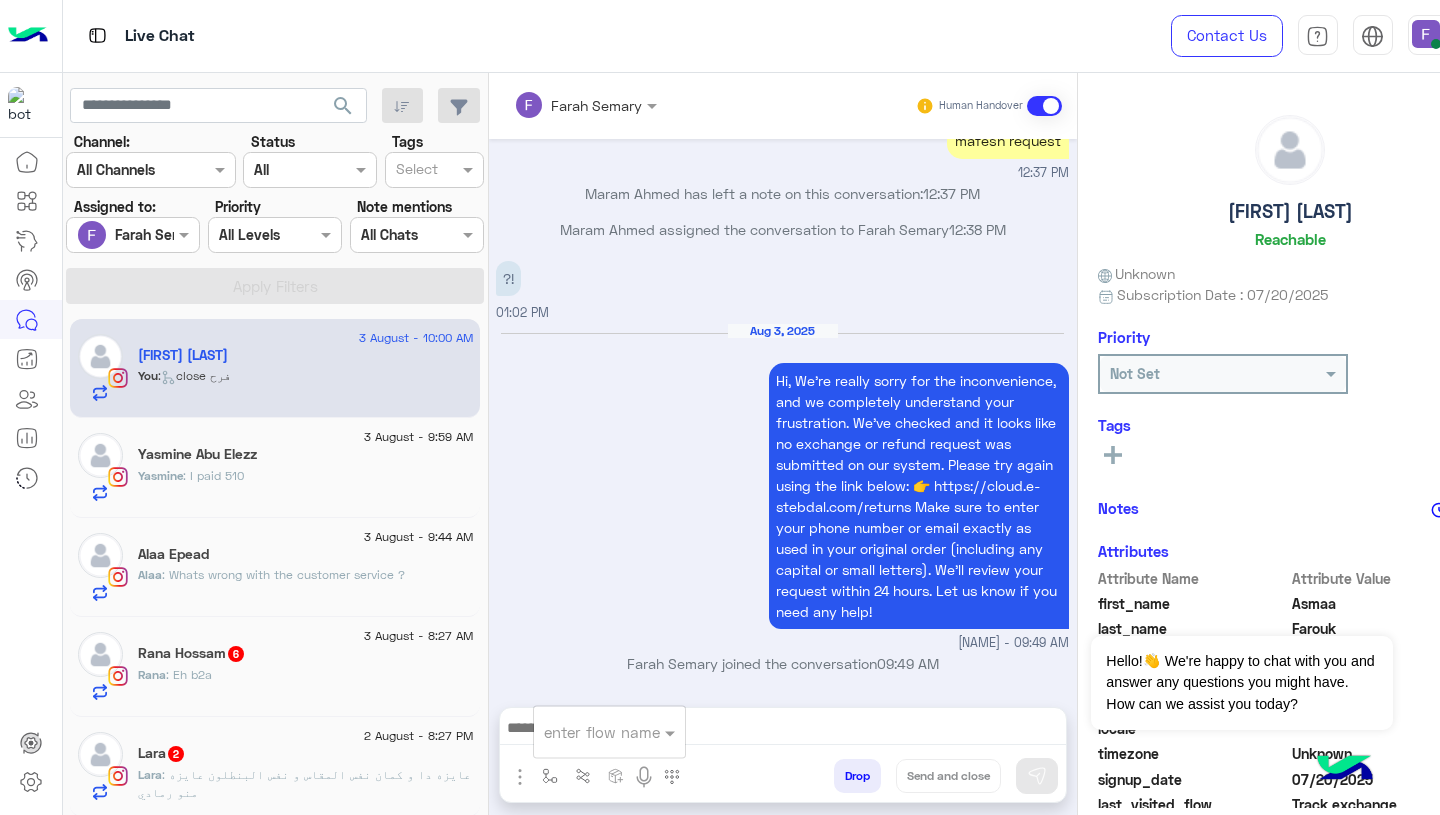 click on "enter flow name" at bounding box center (609, 732) 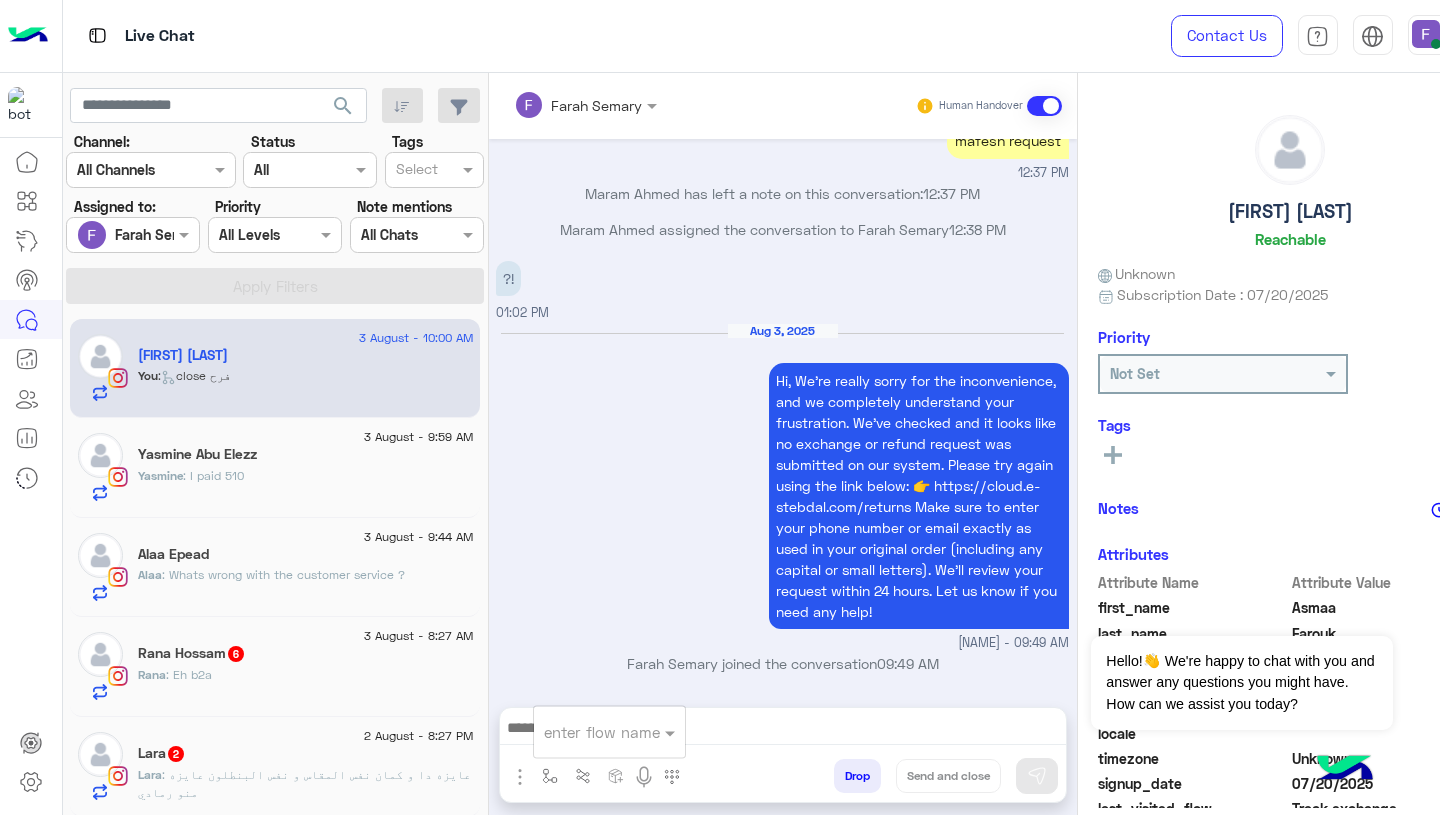 click at bounding box center [585, 732] 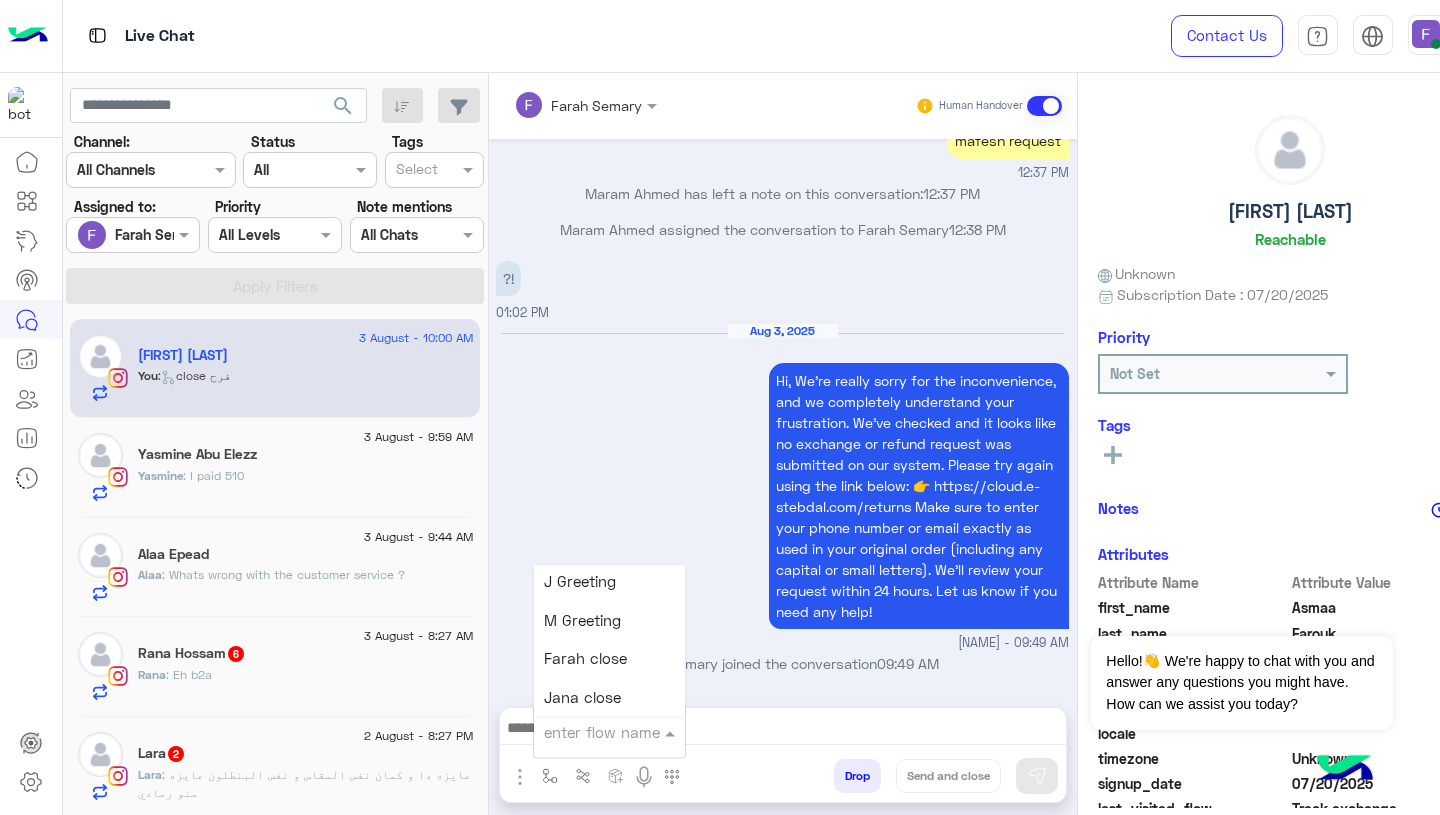 scroll, scrollTop: 2499, scrollLeft: 0, axis: vertical 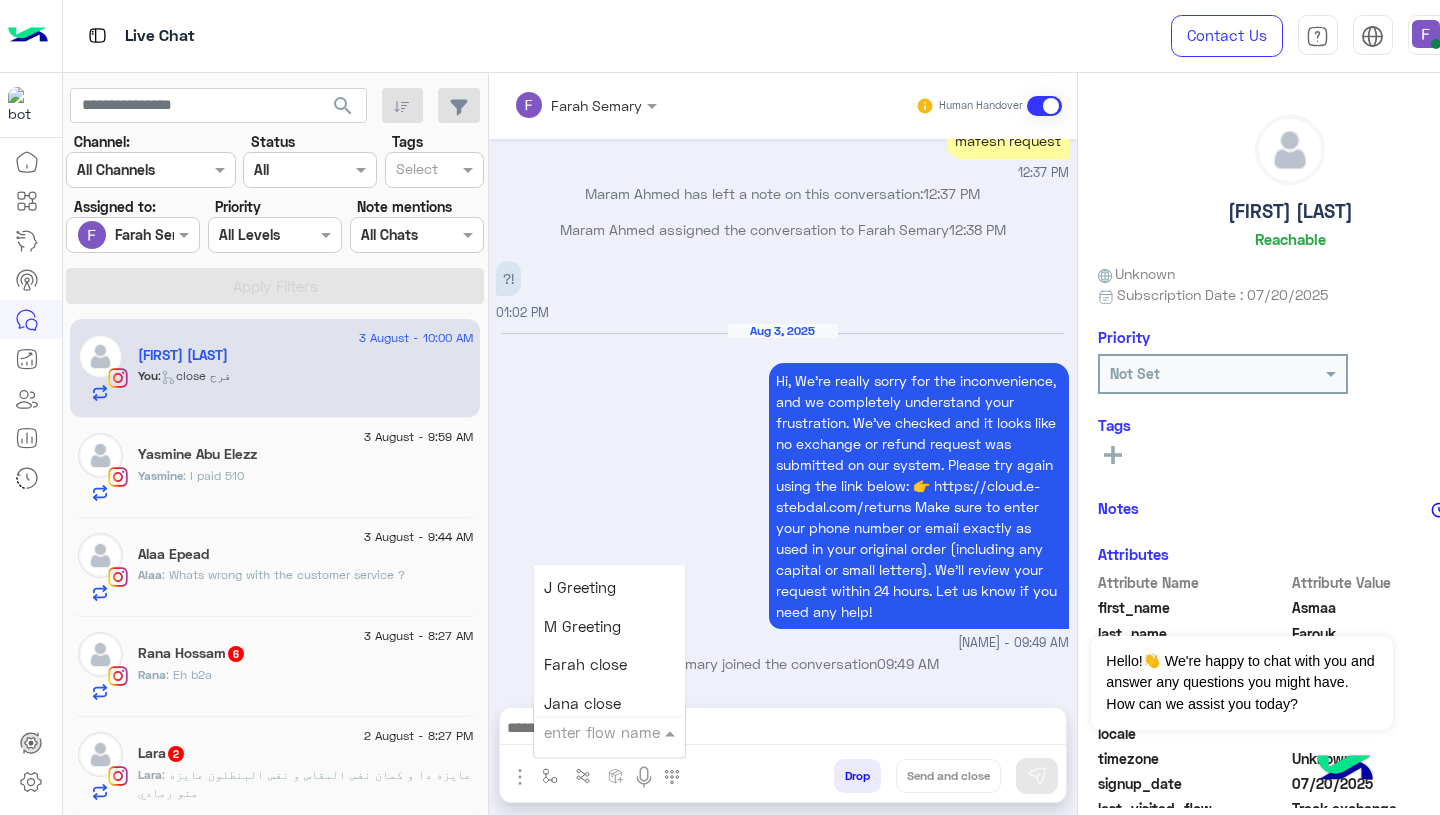 click on "Farah close" at bounding box center (585, 665) 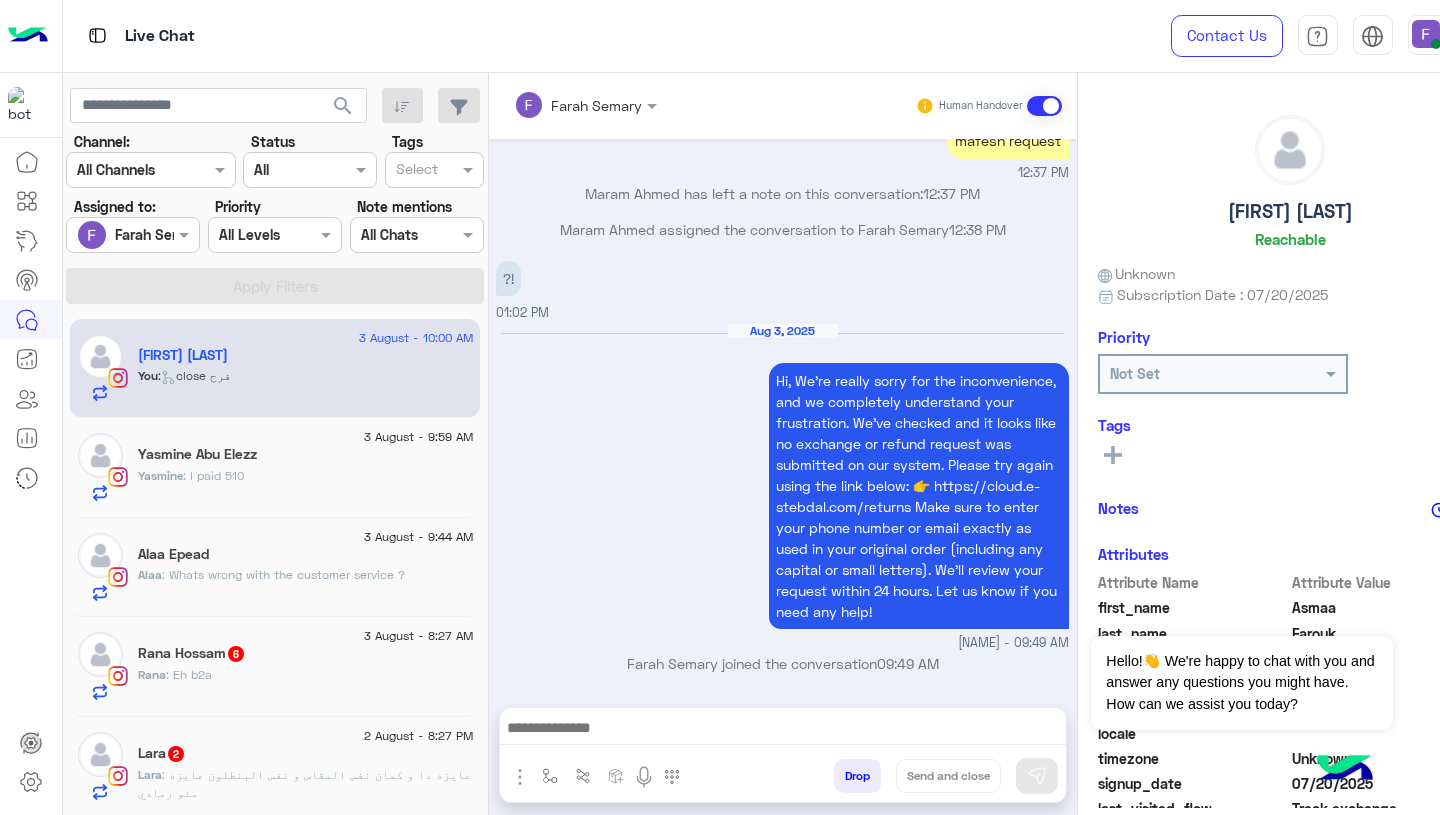 type on "**********" 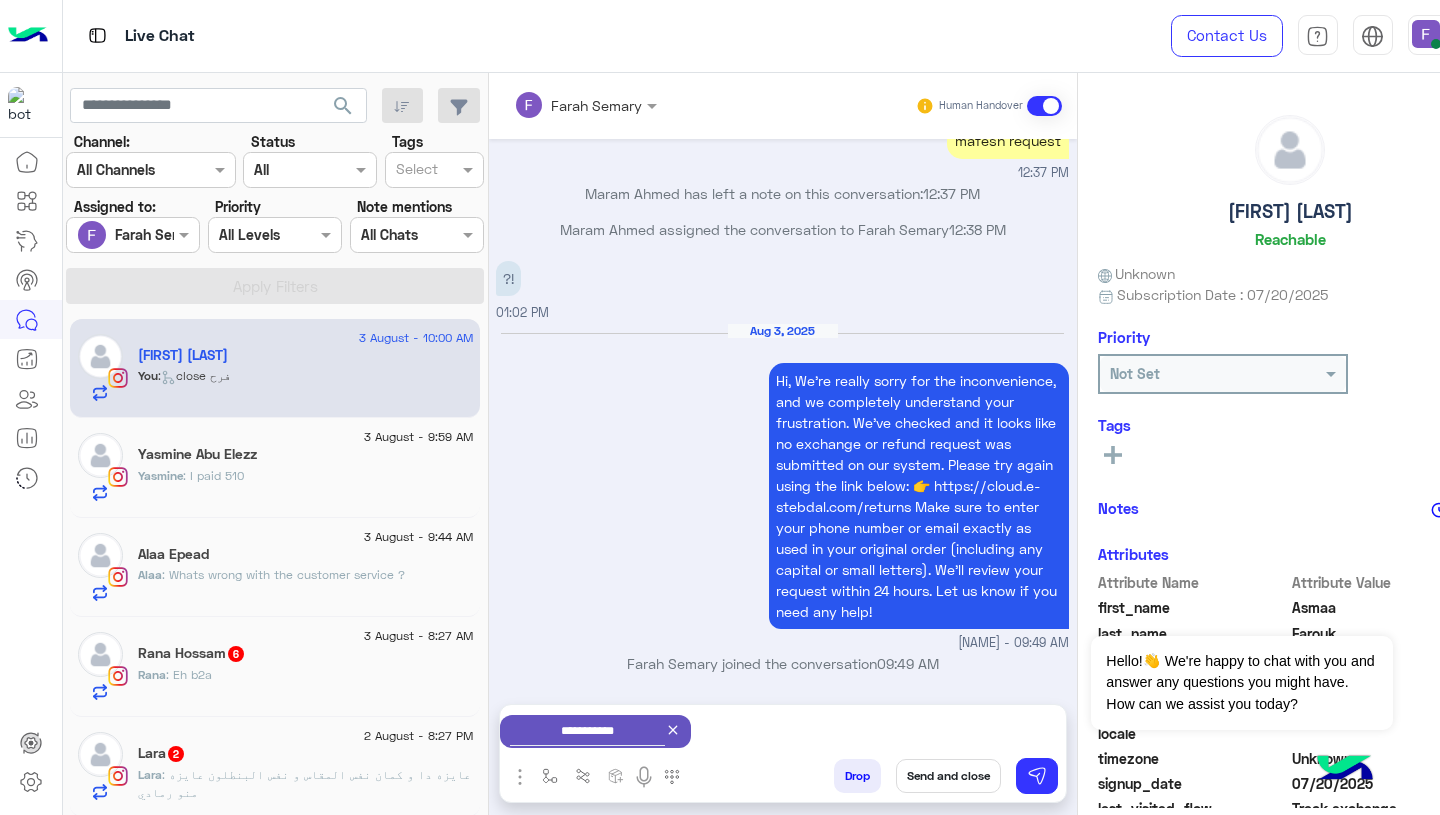 click on "Send and close" at bounding box center (948, 776) 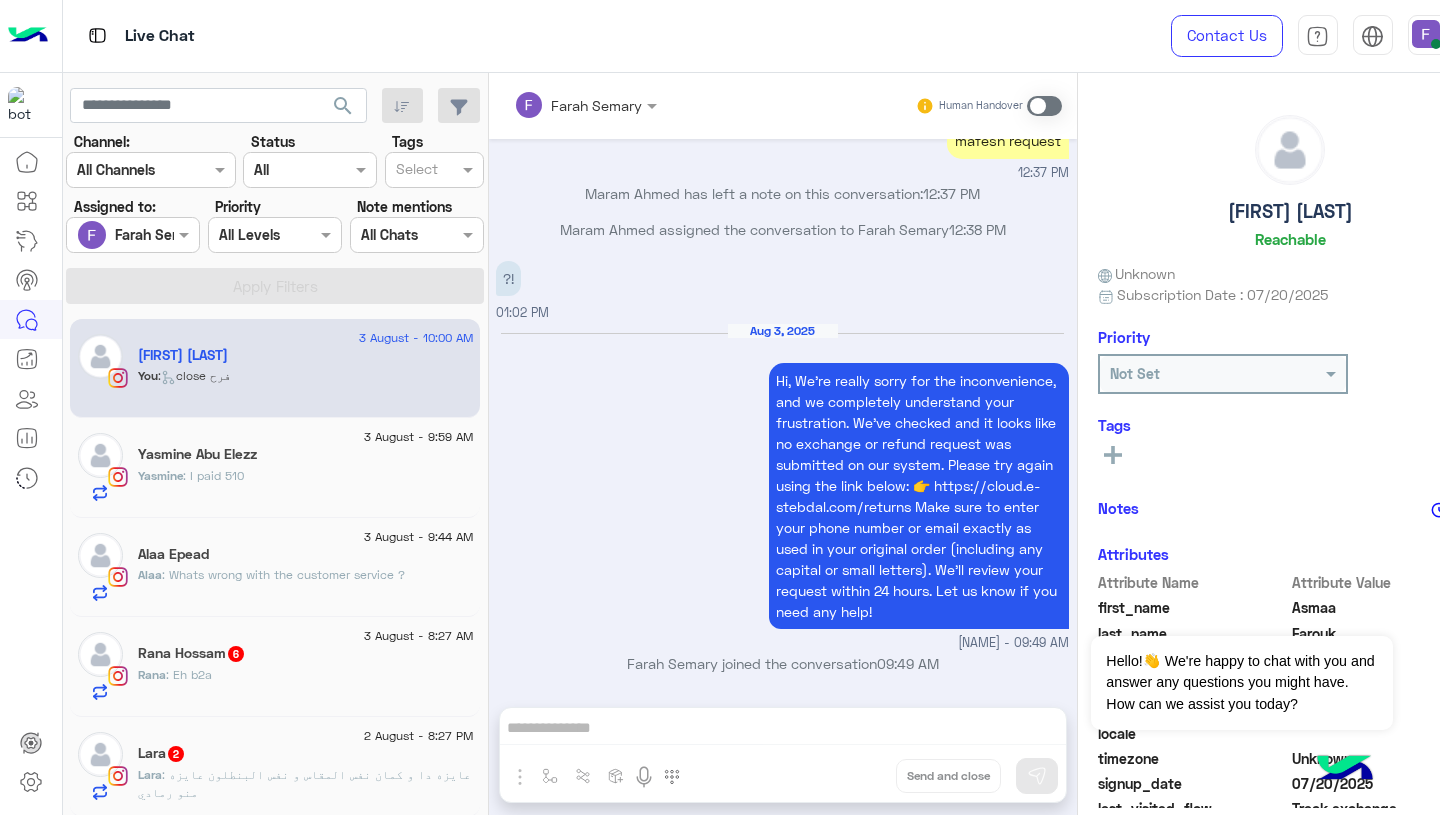 scroll, scrollTop: 1841, scrollLeft: 0, axis: vertical 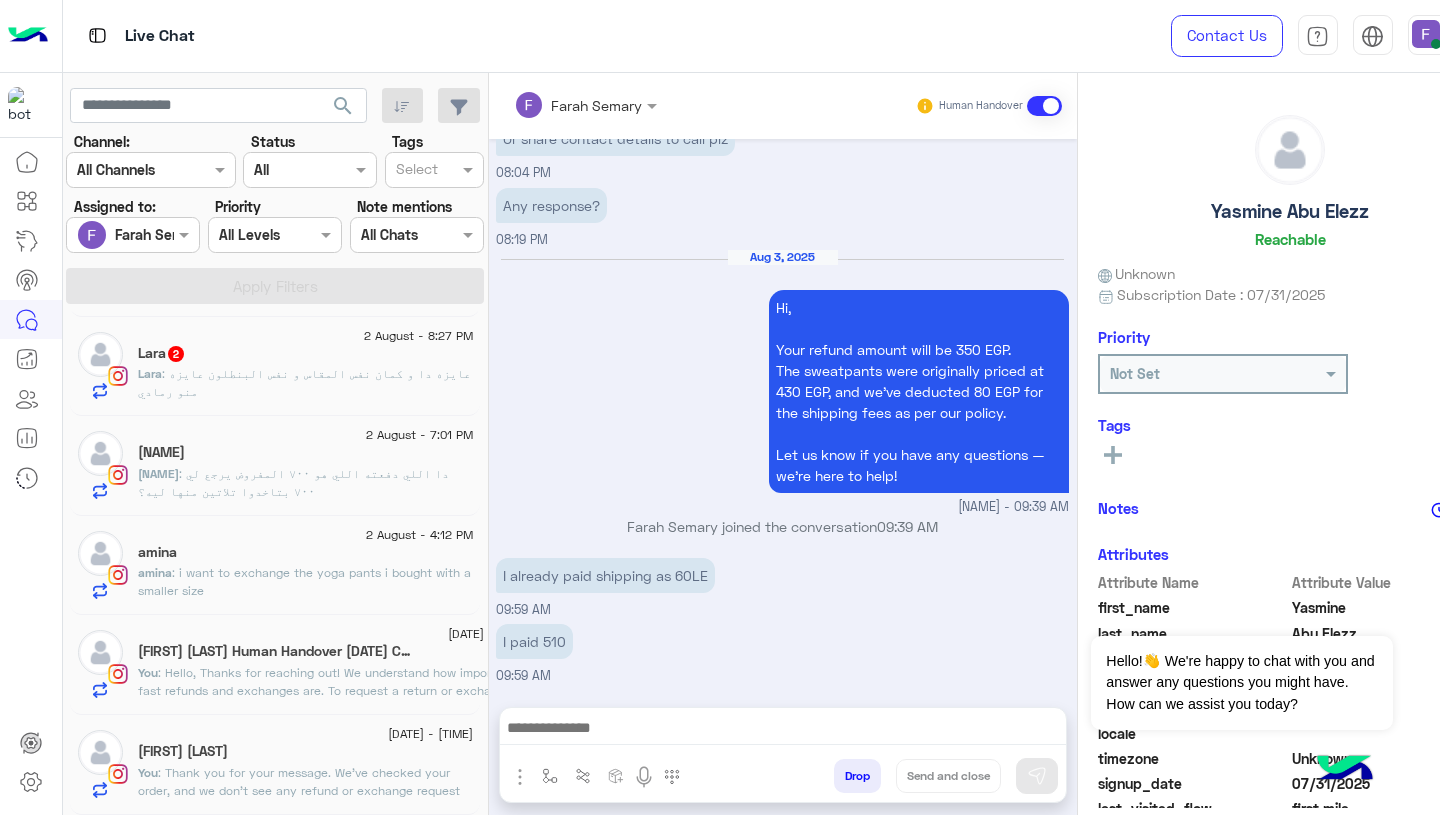 click on "You  : Hello,
Thanks for reaching out!
We understand how important fast refunds and exchanges are.
To request a return or exchange, please click the “EXCHANGE” button on our website and follow the steps here:
👉 https://cloud.e-stebdal.com/returns
Make sure to enter your phone number or email exactly as used in your original order (including capital or lowercase letters).
For faster processing and to avoid shipping fees, please select “the item was defected or wrong” as the reason.
We’ll review your request within 24 hours.
Let us know if you need any help!" 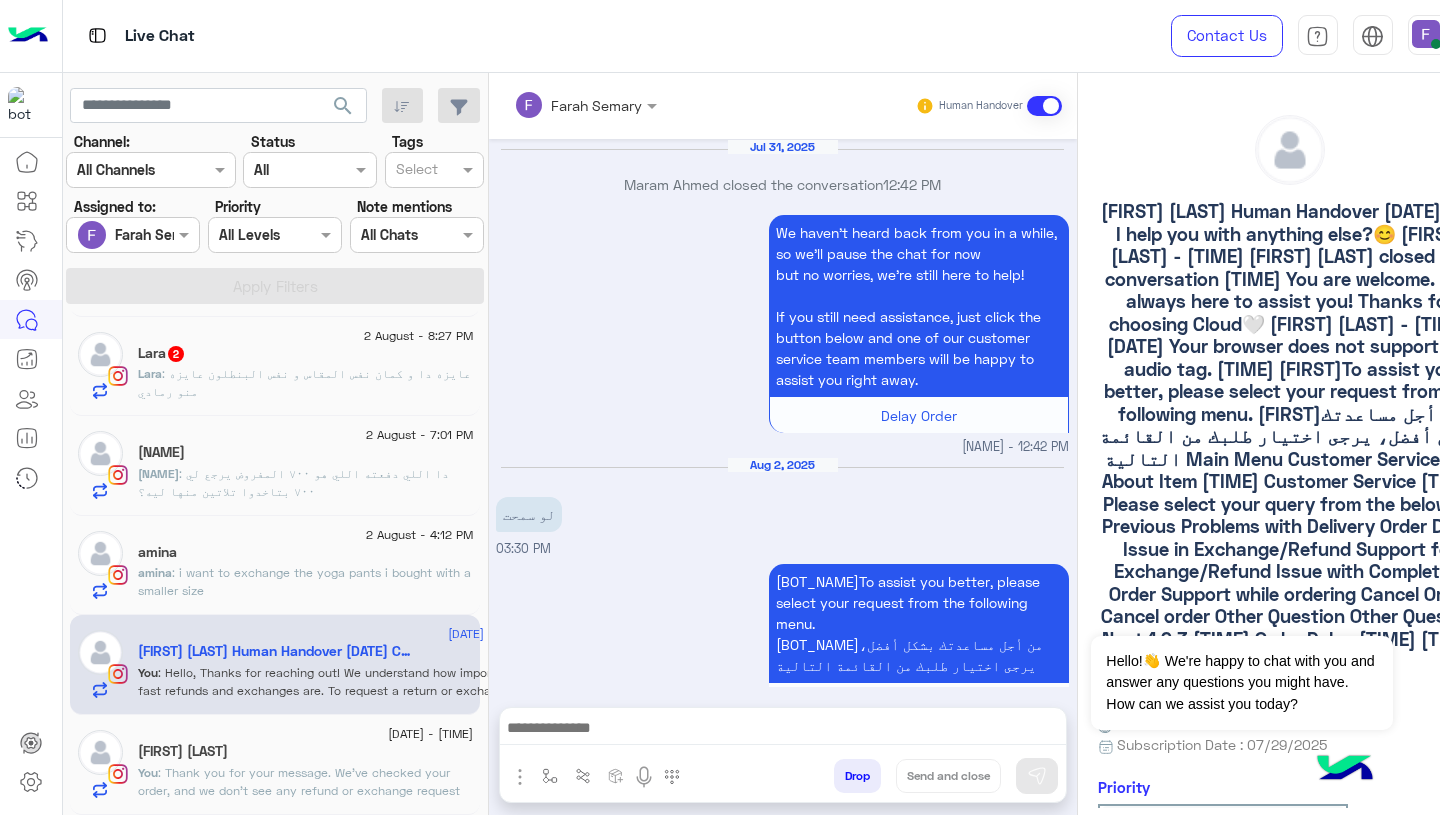 scroll, scrollTop: 1816, scrollLeft: 0, axis: vertical 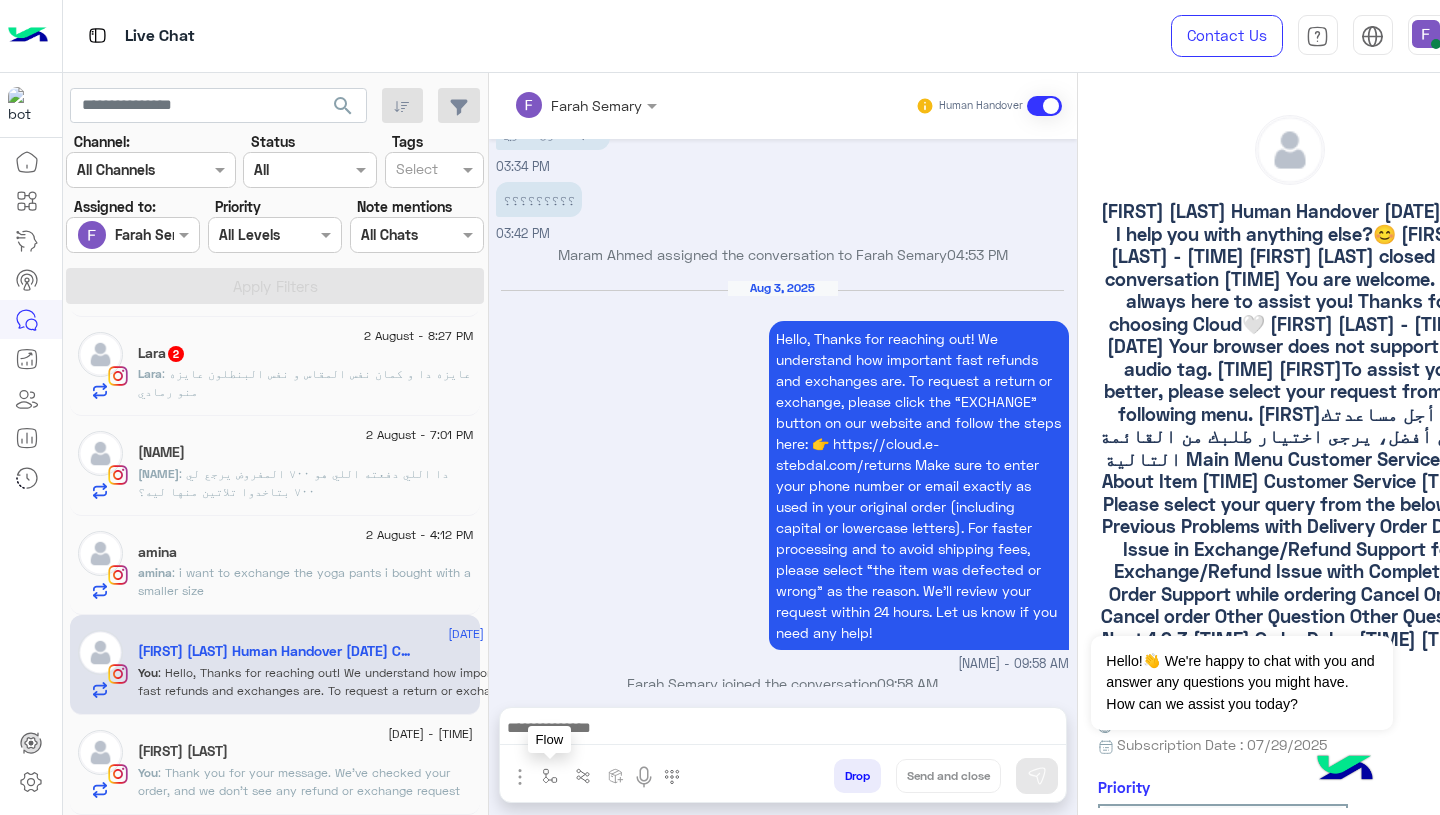 click at bounding box center (550, 776) 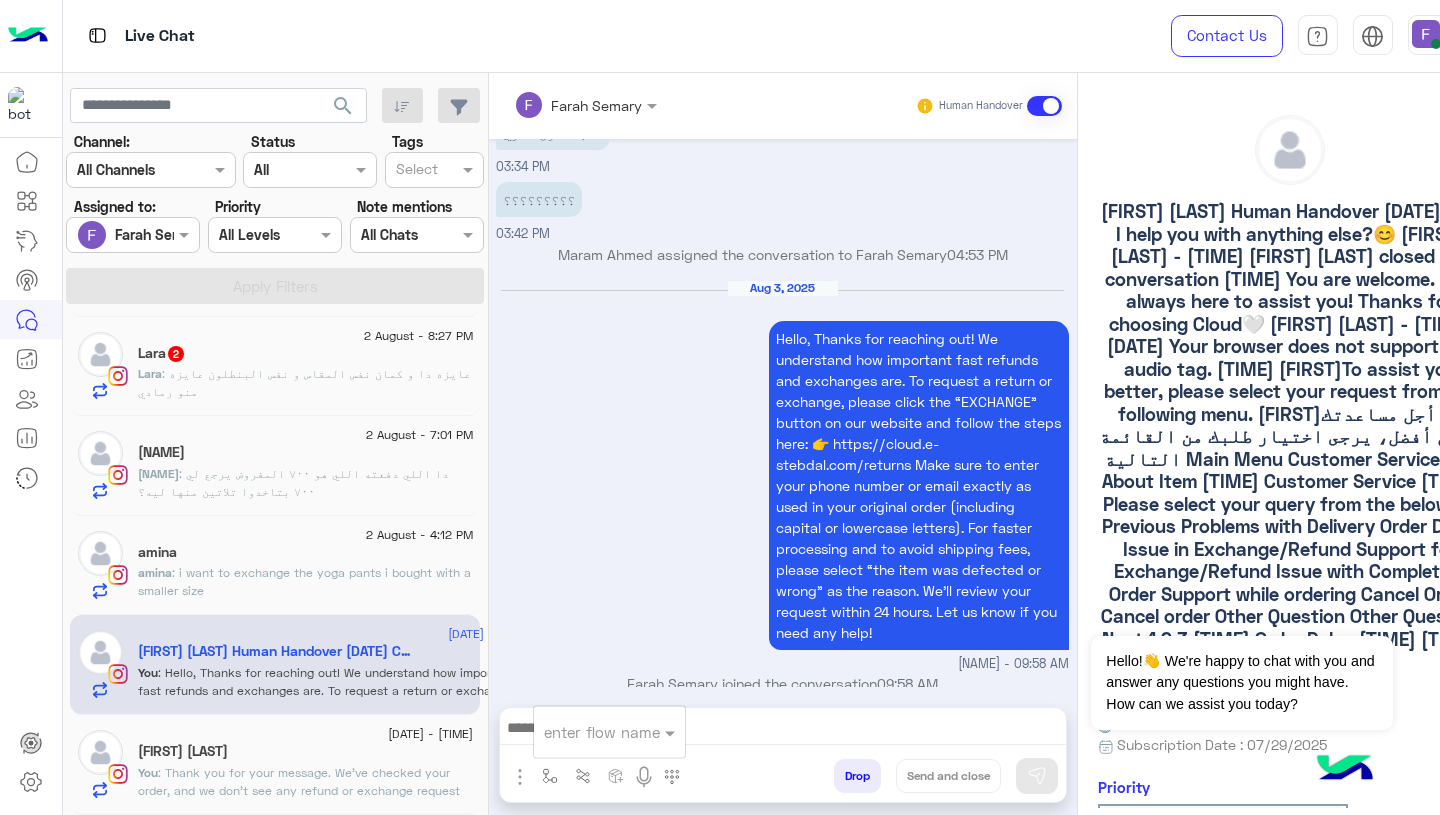 click at bounding box center [585, 732] 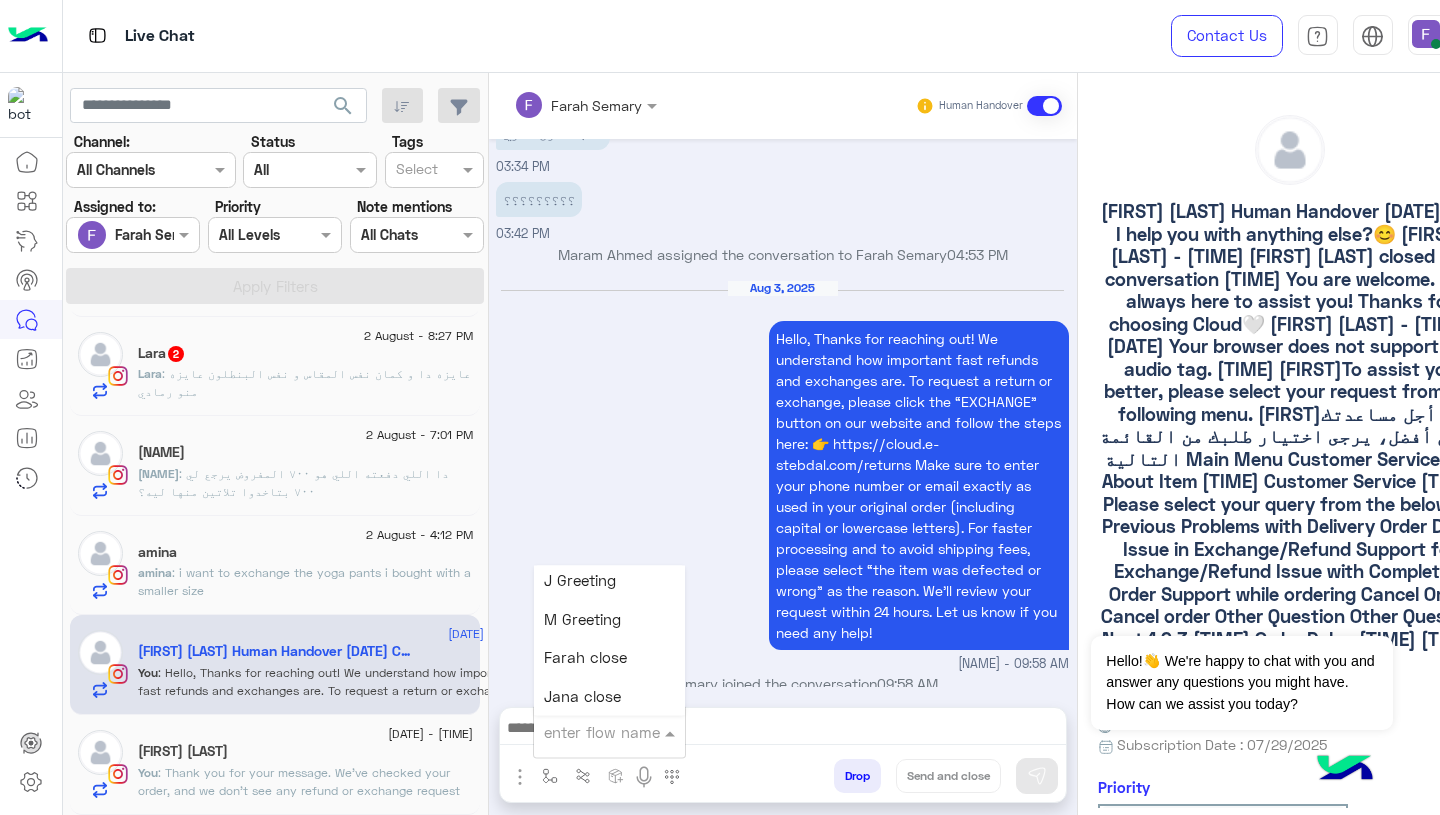 scroll, scrollTop: 2505, scrollLeft: 0, axis: vertical 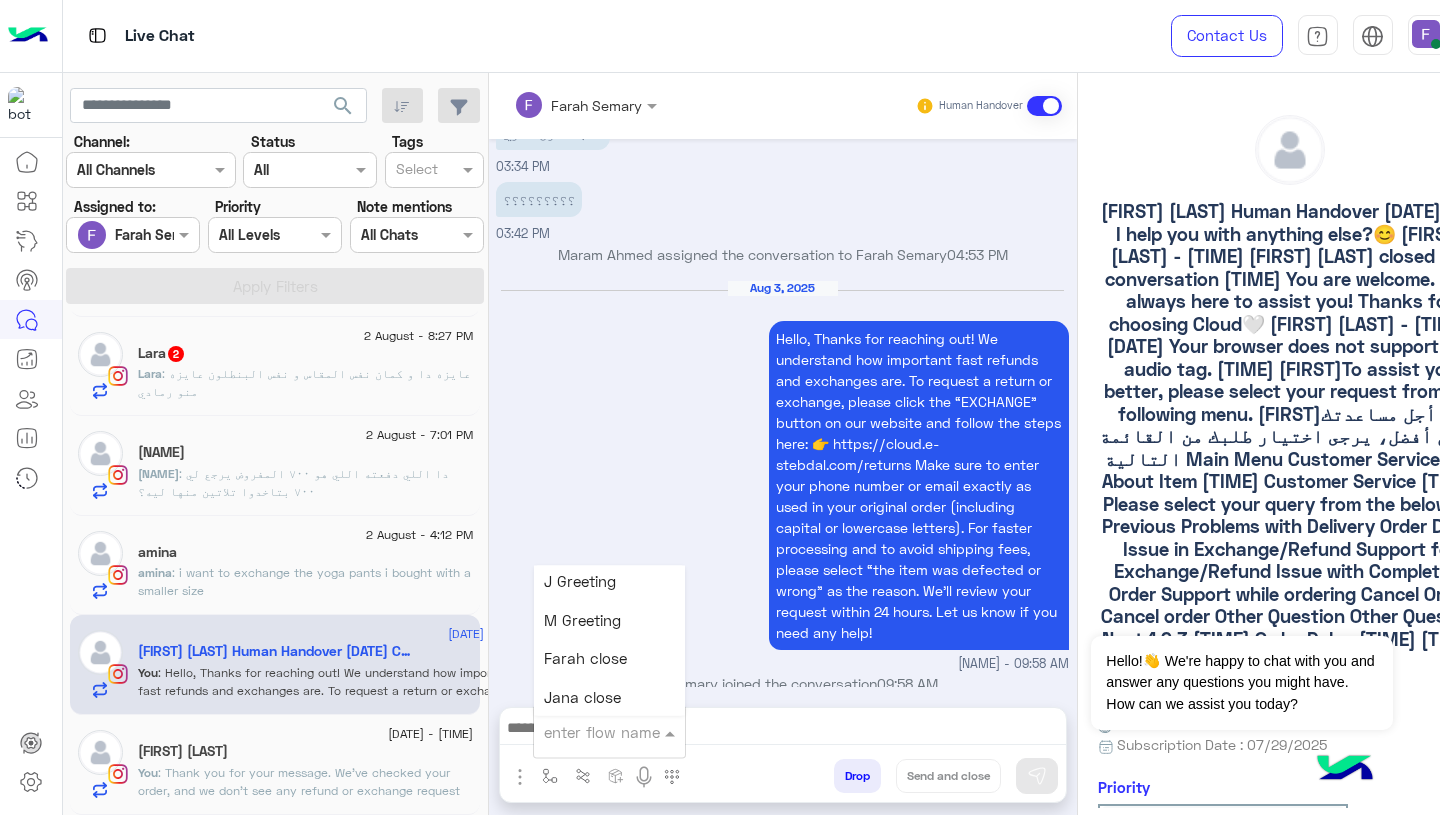 click on "Farah close" at bounding box center [585, 659] 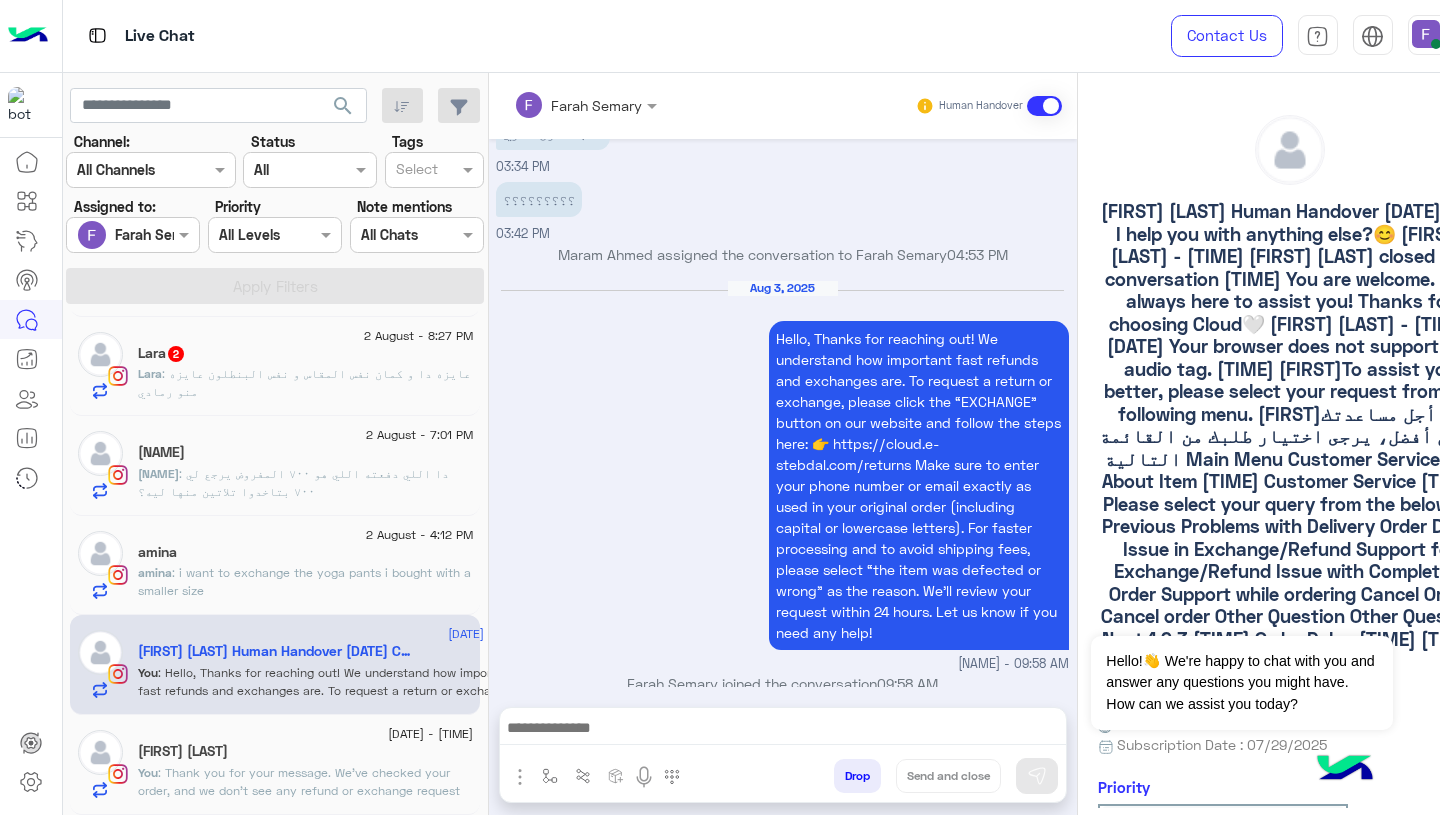 type on "**********" 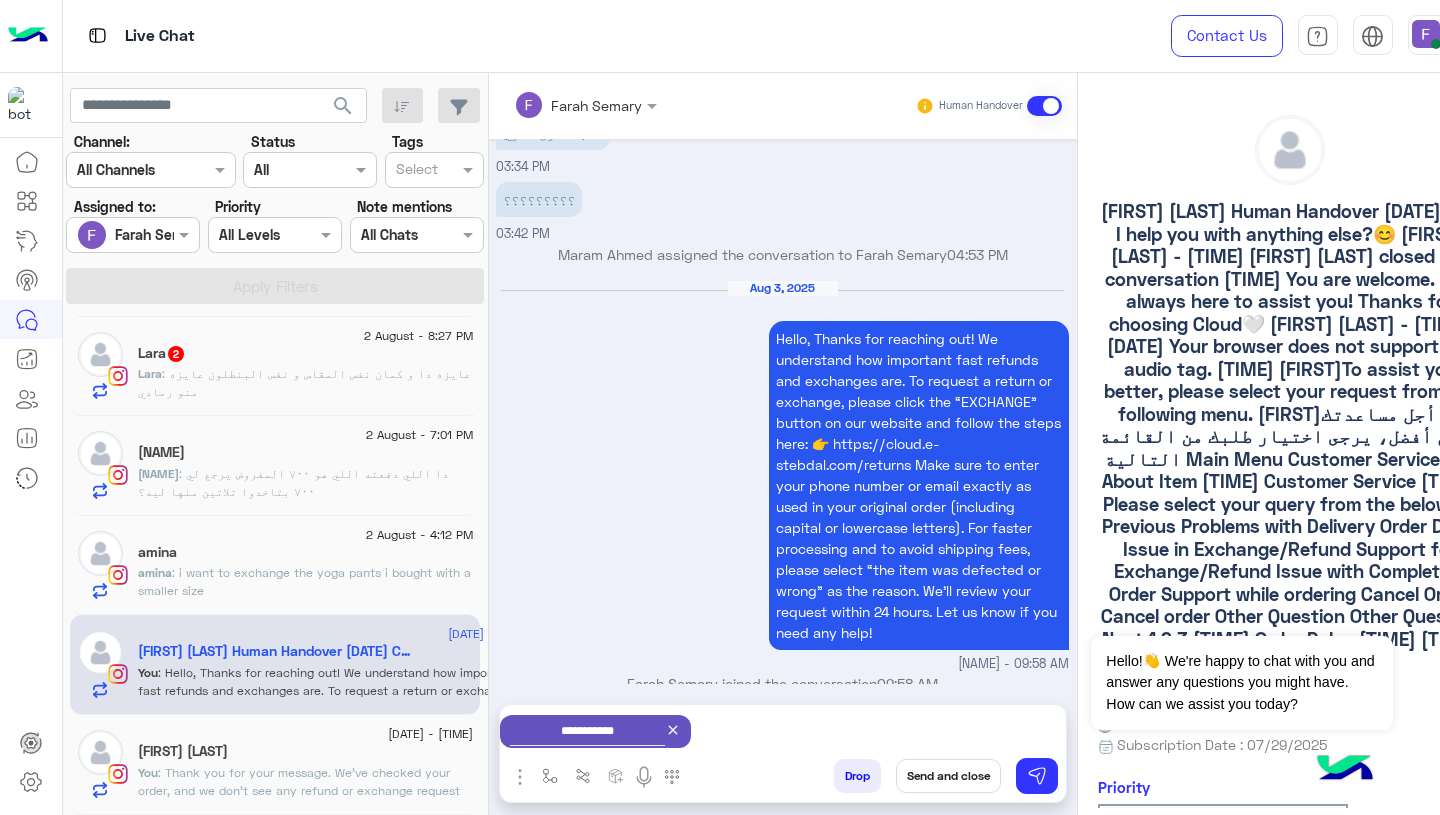 click on "Send and close" at bounding box center (948, 776) 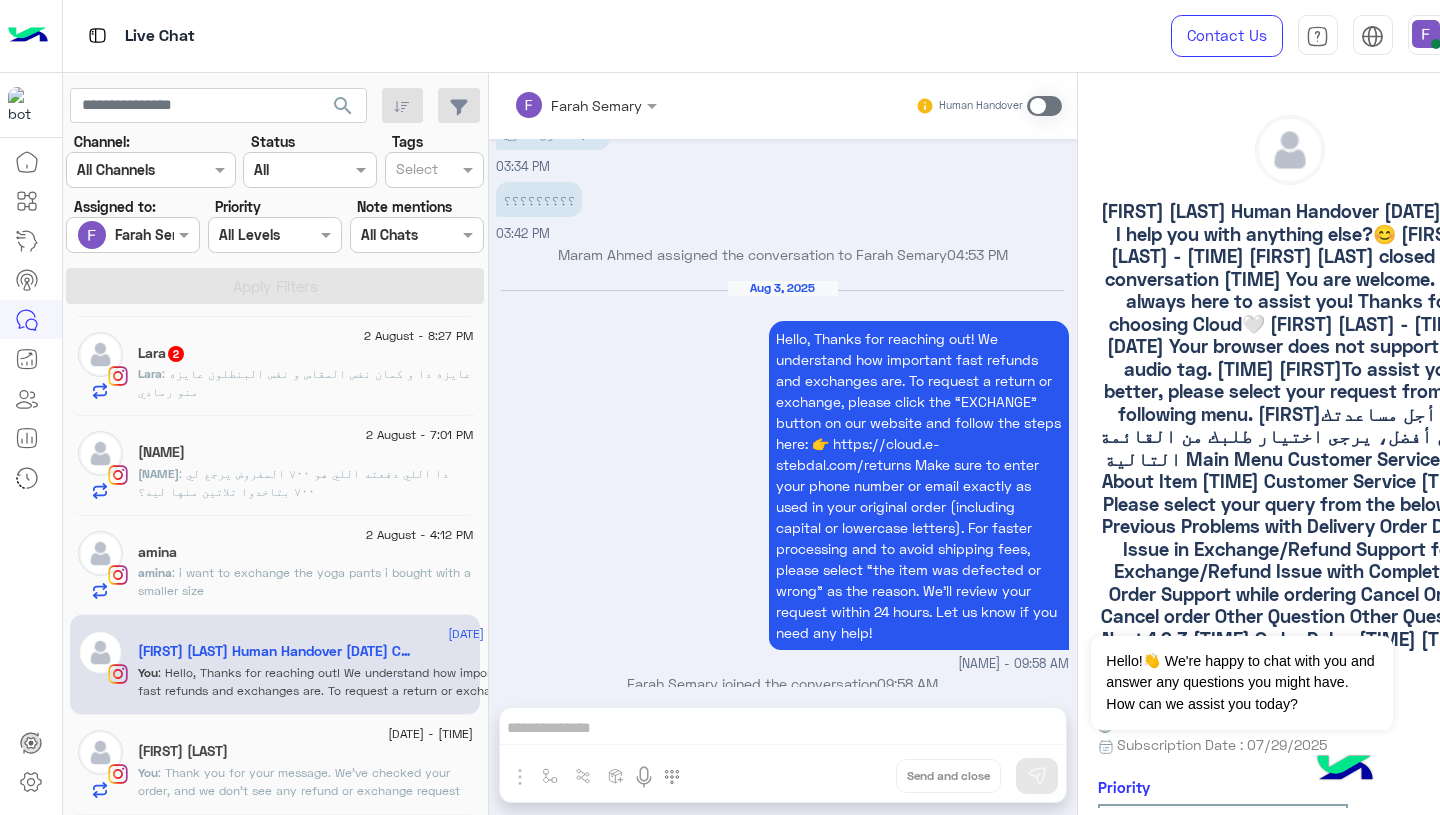 scroll, scrollTop: 1852, scrollLeft: 0, axis: vertical 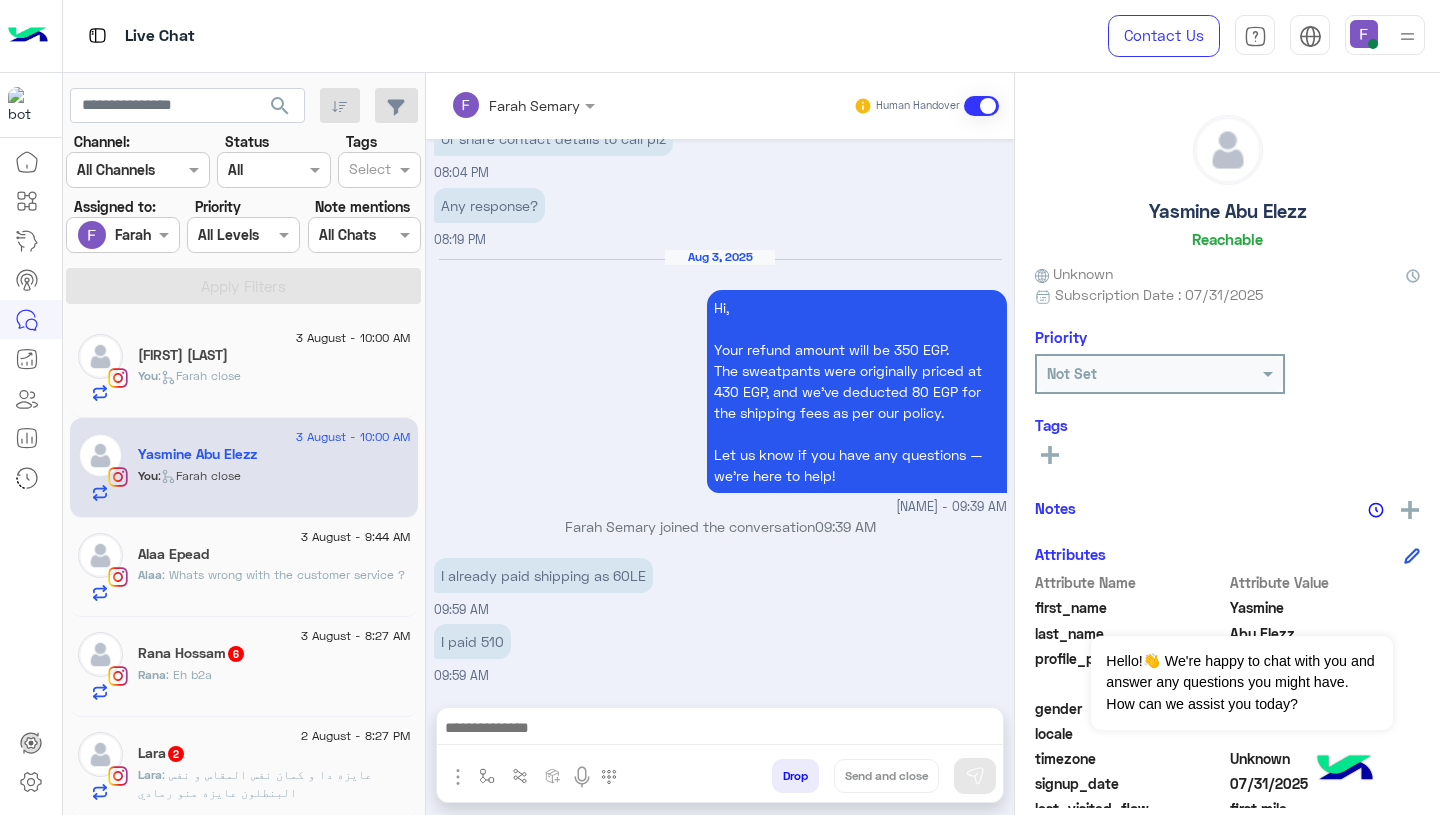 click on "Nuha Ahmed" 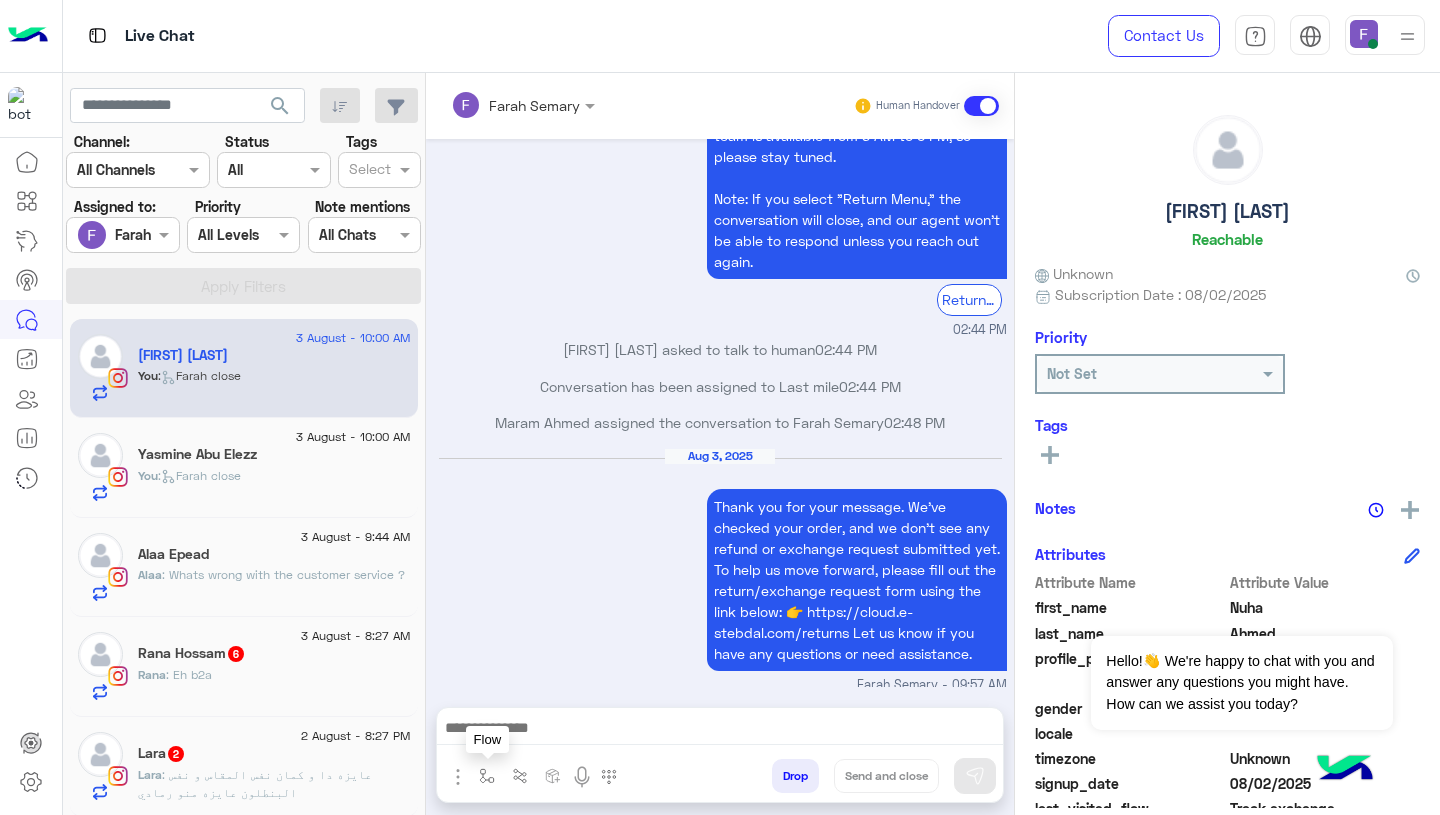 click at bounding box center (487, 776) 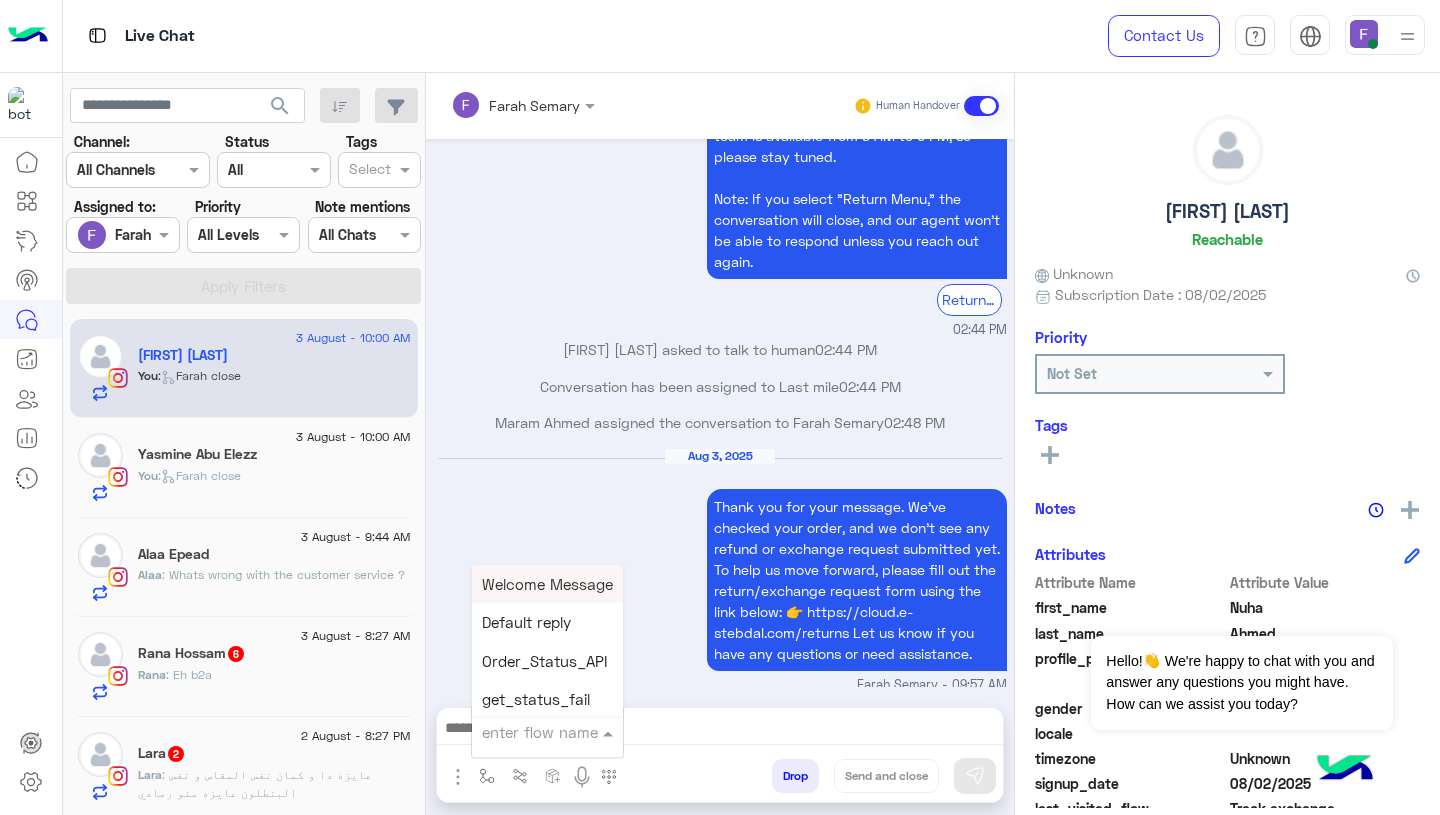 click at bounding box center (523, 732) 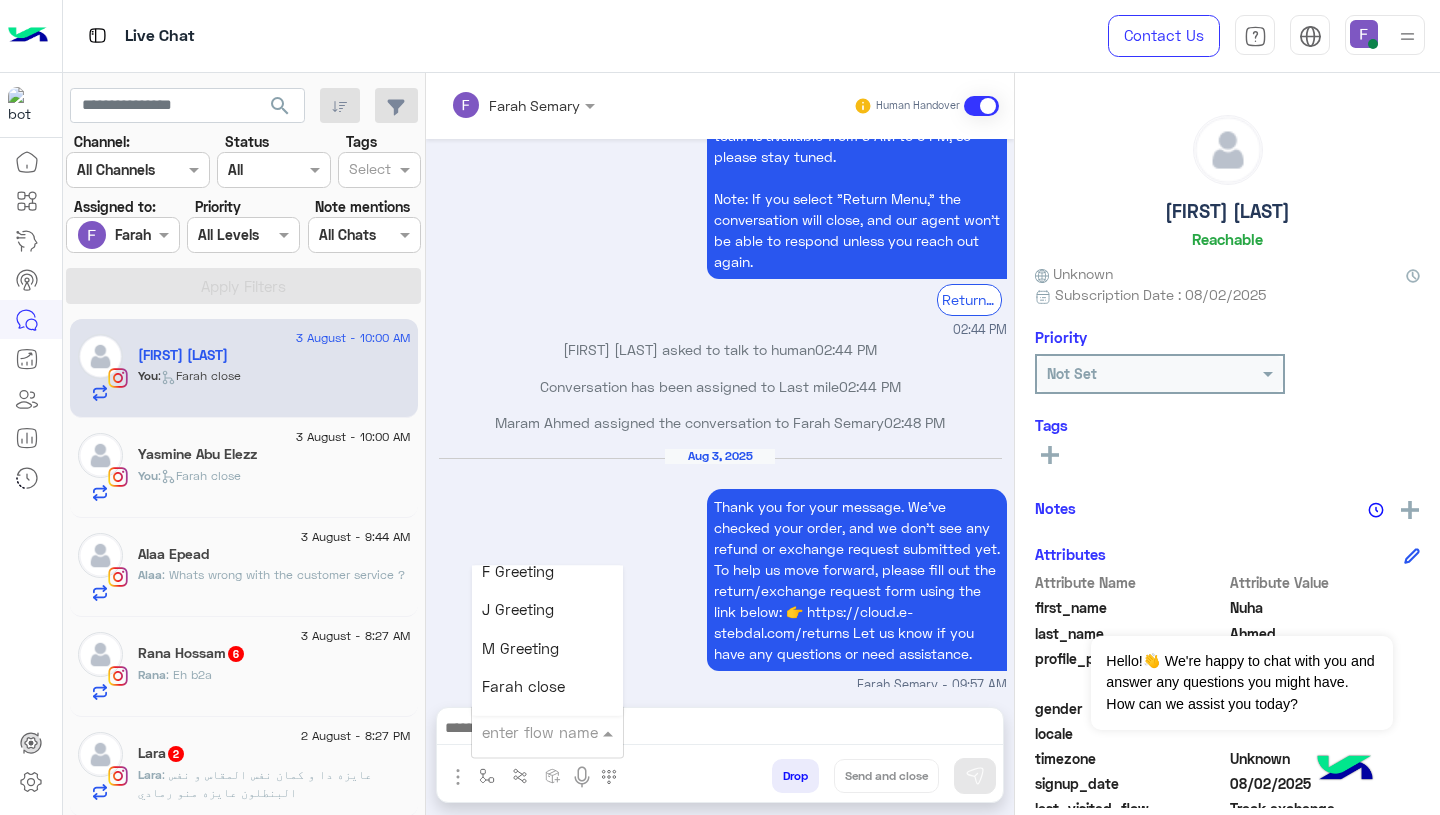 click on "Farah close" at bounding box center (523, 687) 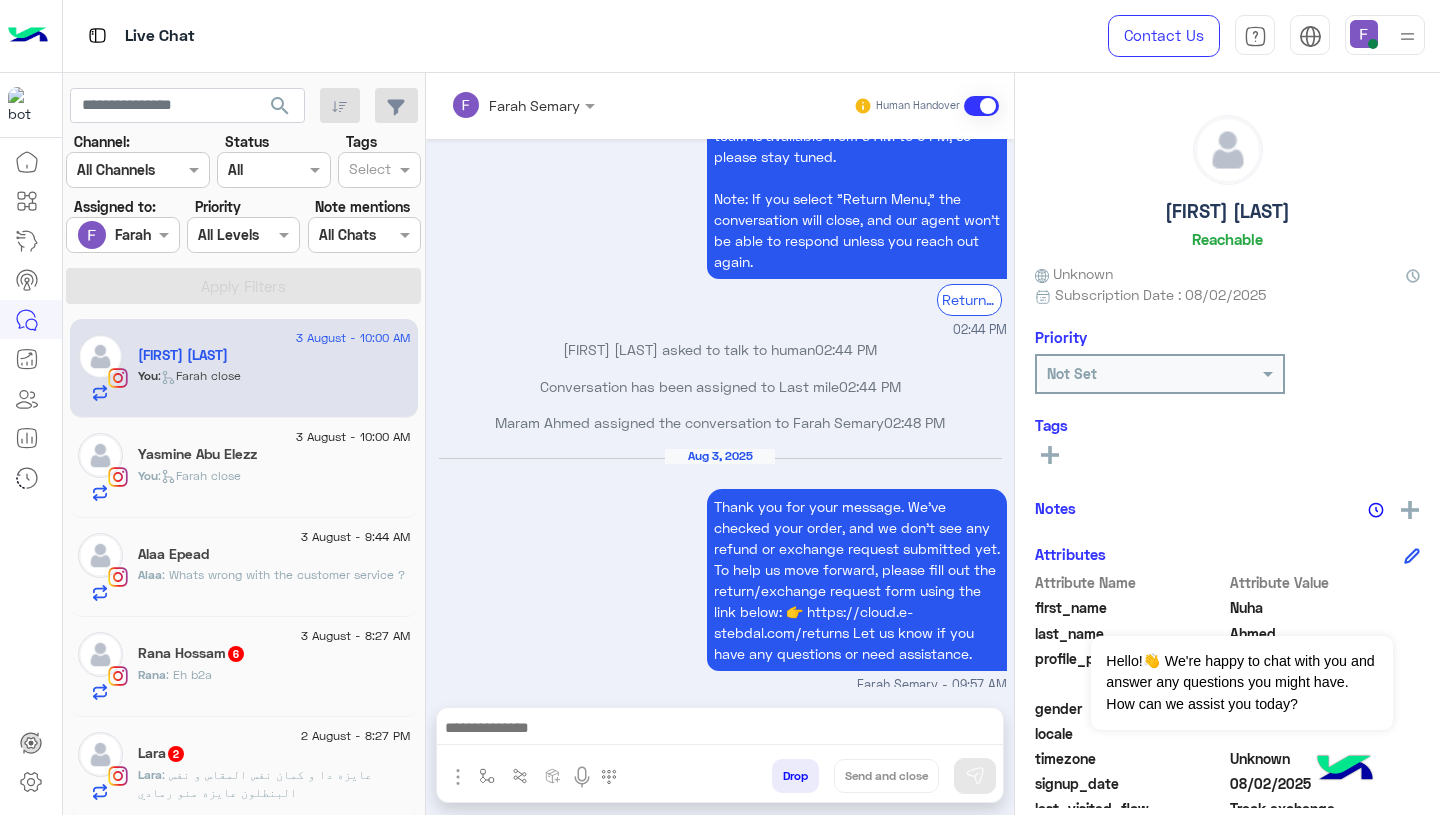 type on "**********" 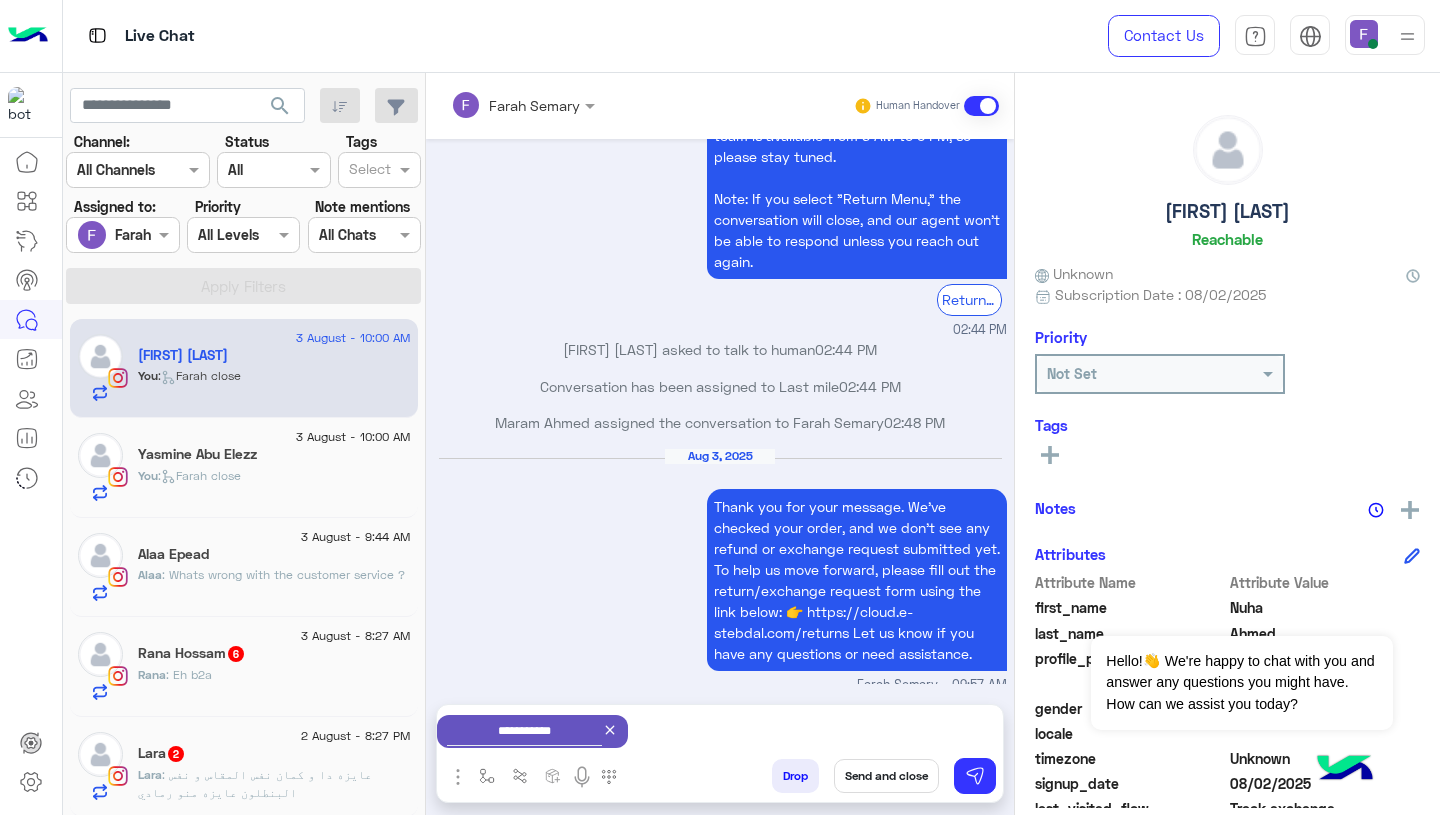 click on "Send and close" at bounding box center (886, 776) 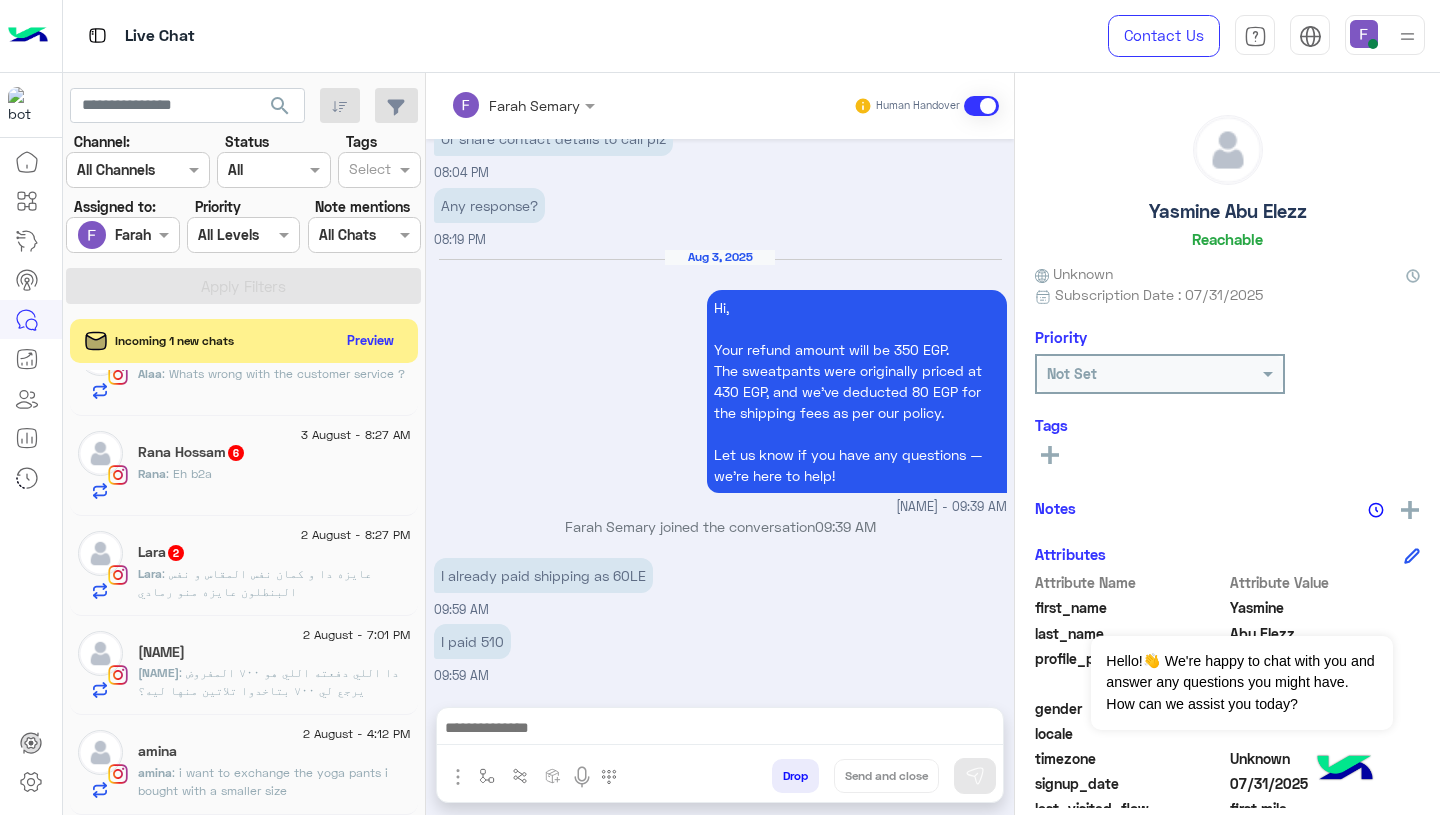 click on "amina : i want to exchange the yoga pants i bought with a smaller size" 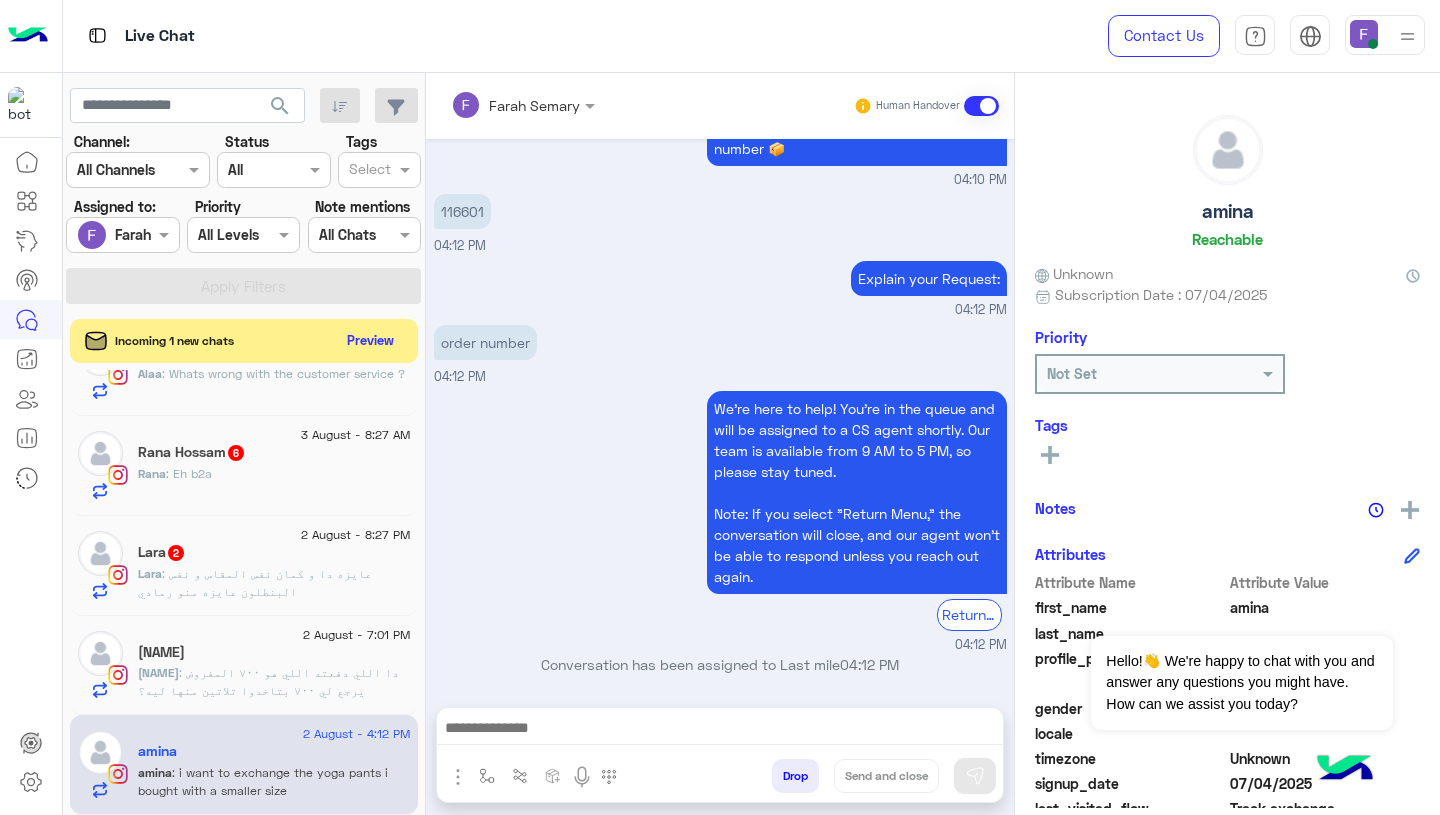 scroll, scrollTop: 1501, scrollLeft: 0, axis: vertical 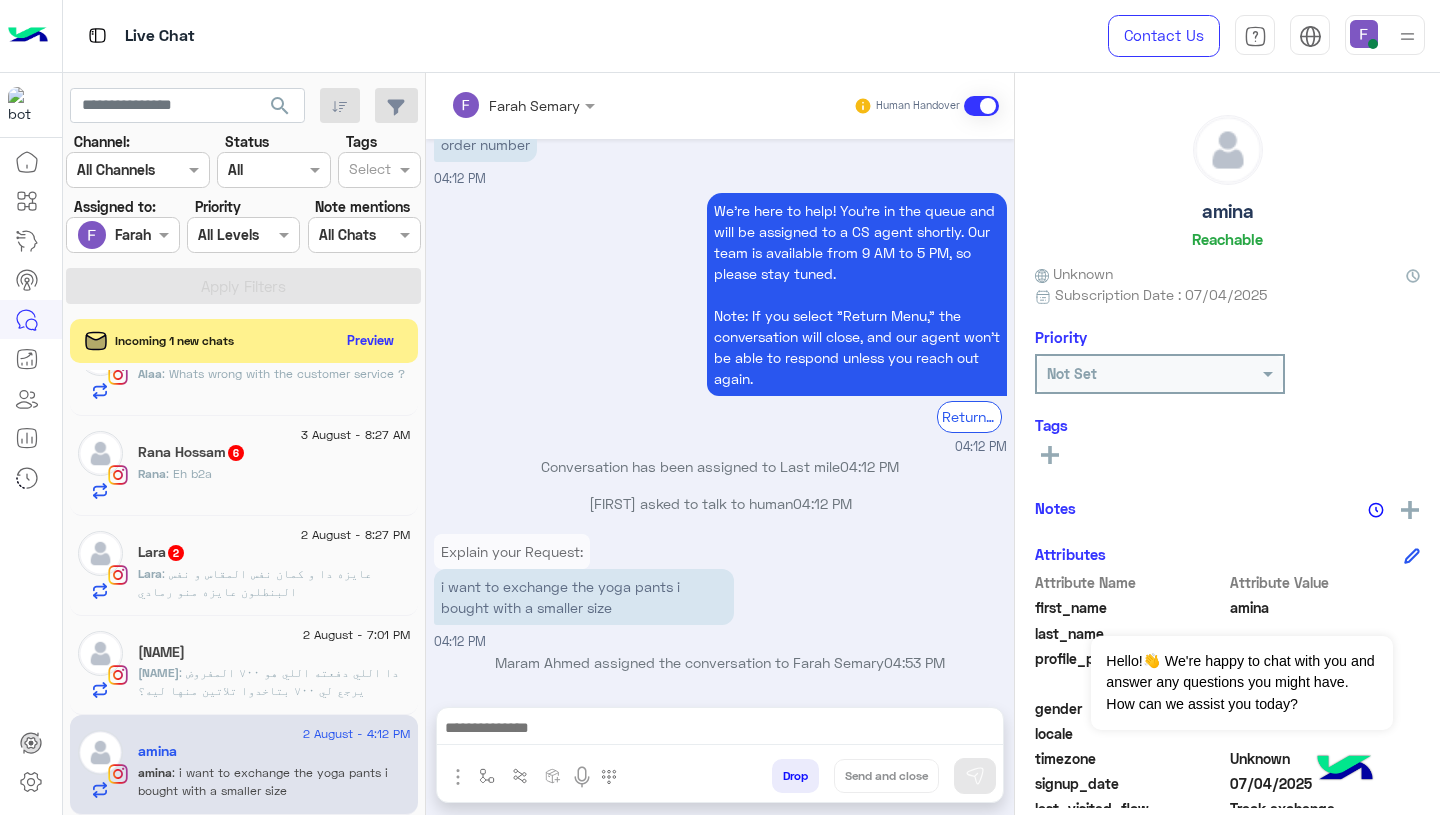 click at bounding box center [720, 730] 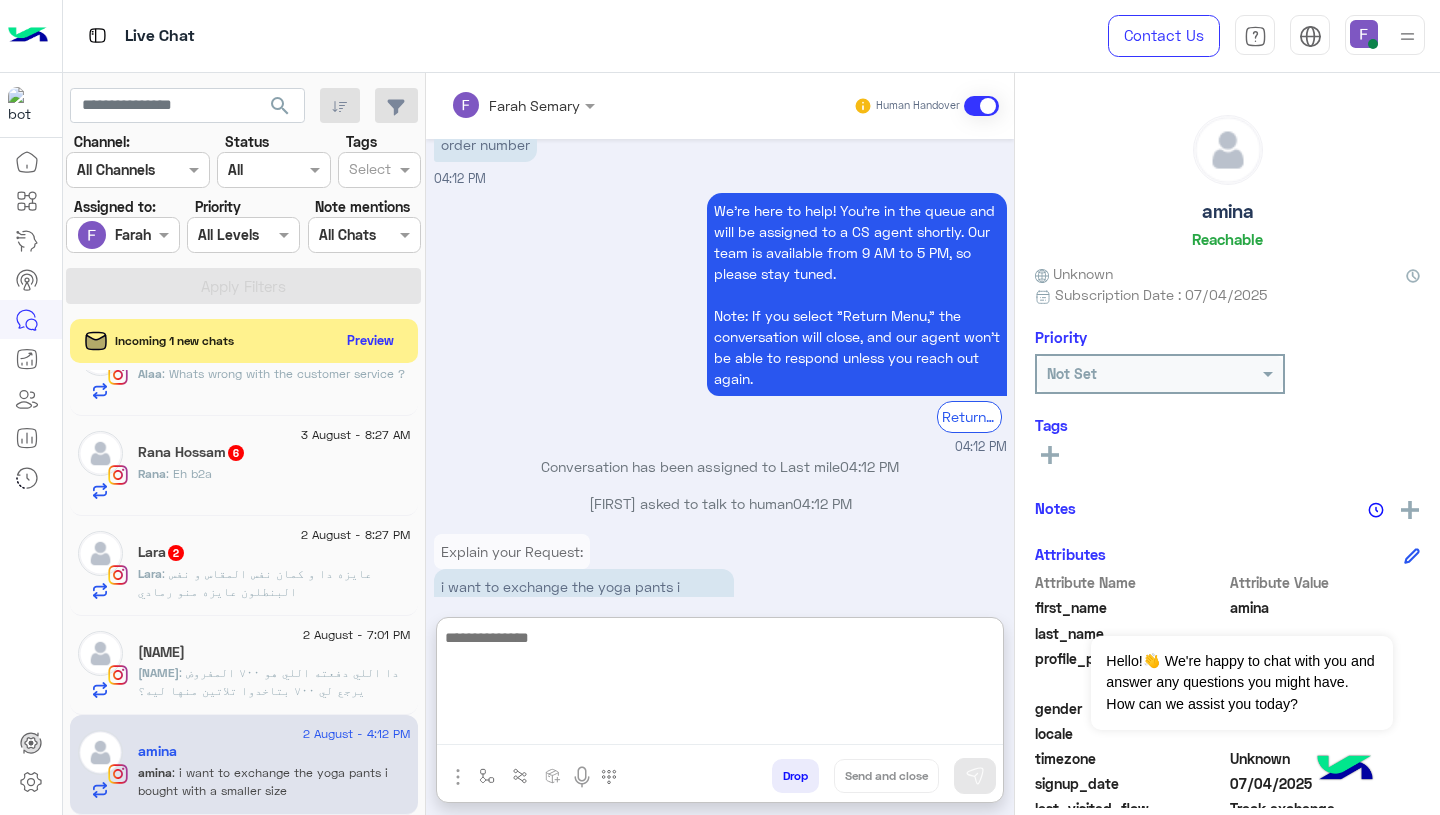 paste on "**********" 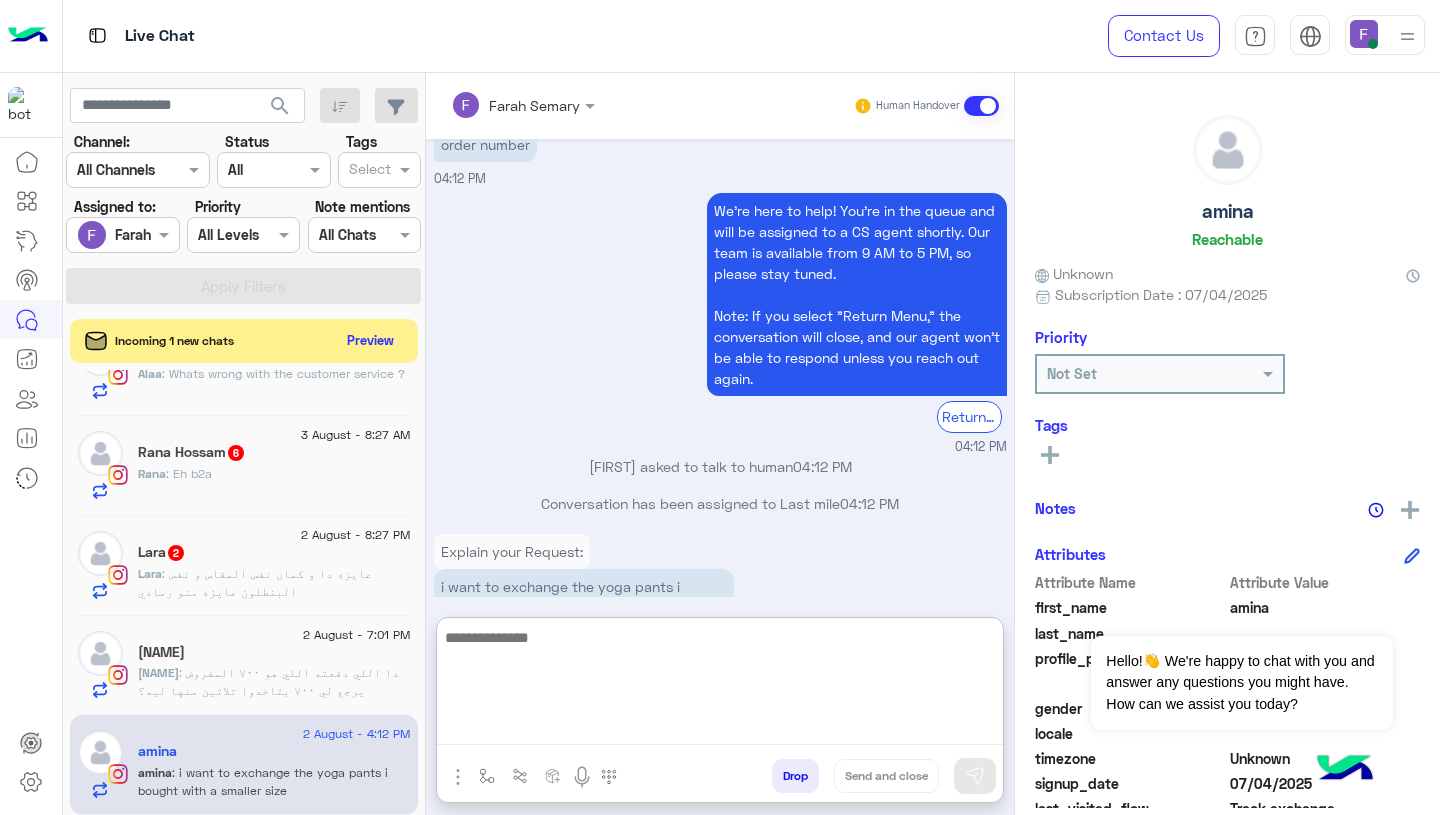 scroll, scrollTop: 0, scrollLeft: 0, axis: both 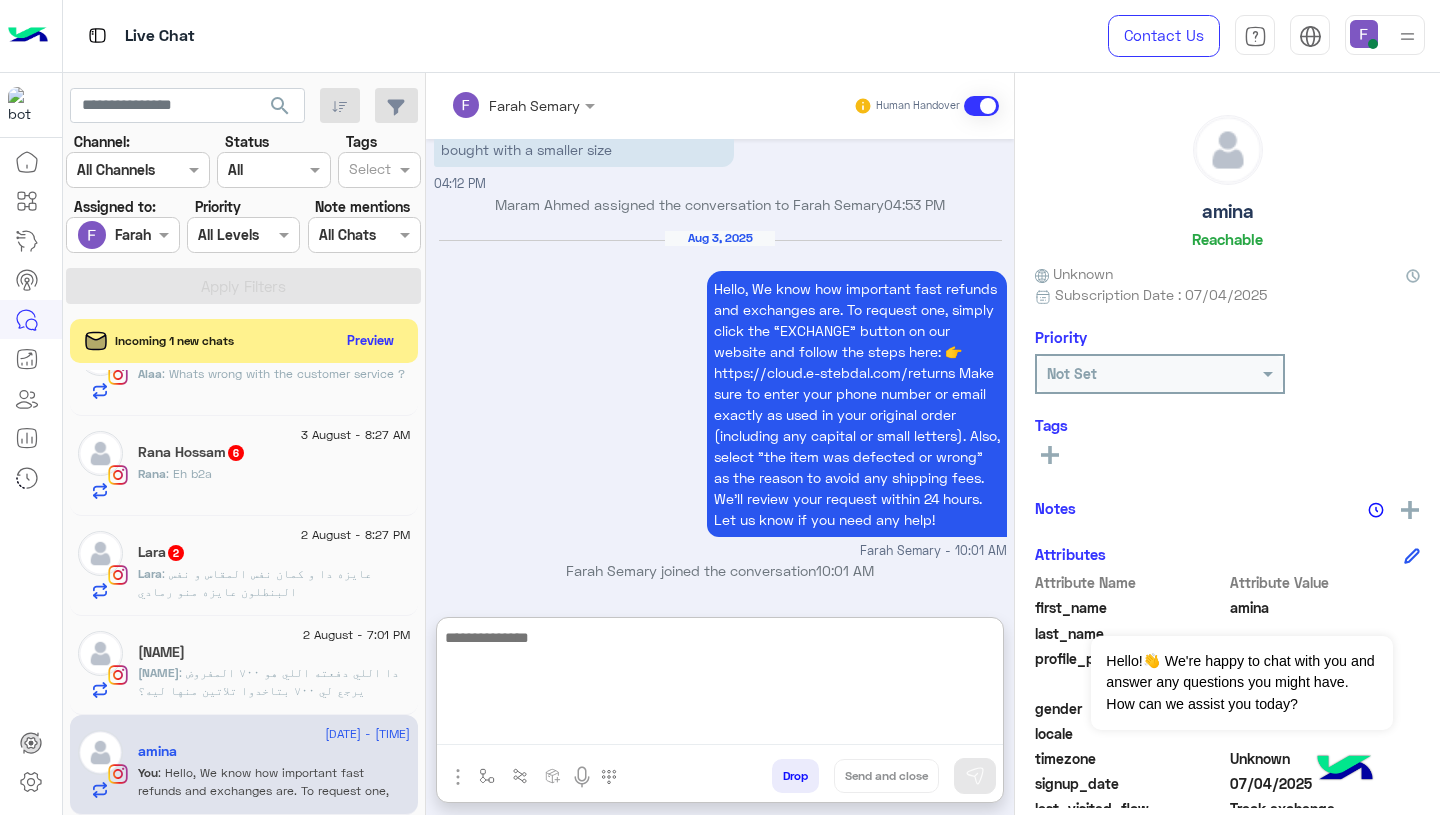 click on ": دا اللي دفعته اللي هو ٧٠٠ المفروض يرجع لي ٧٠٠ بتاخدوا تلاتين منها ليه؟" 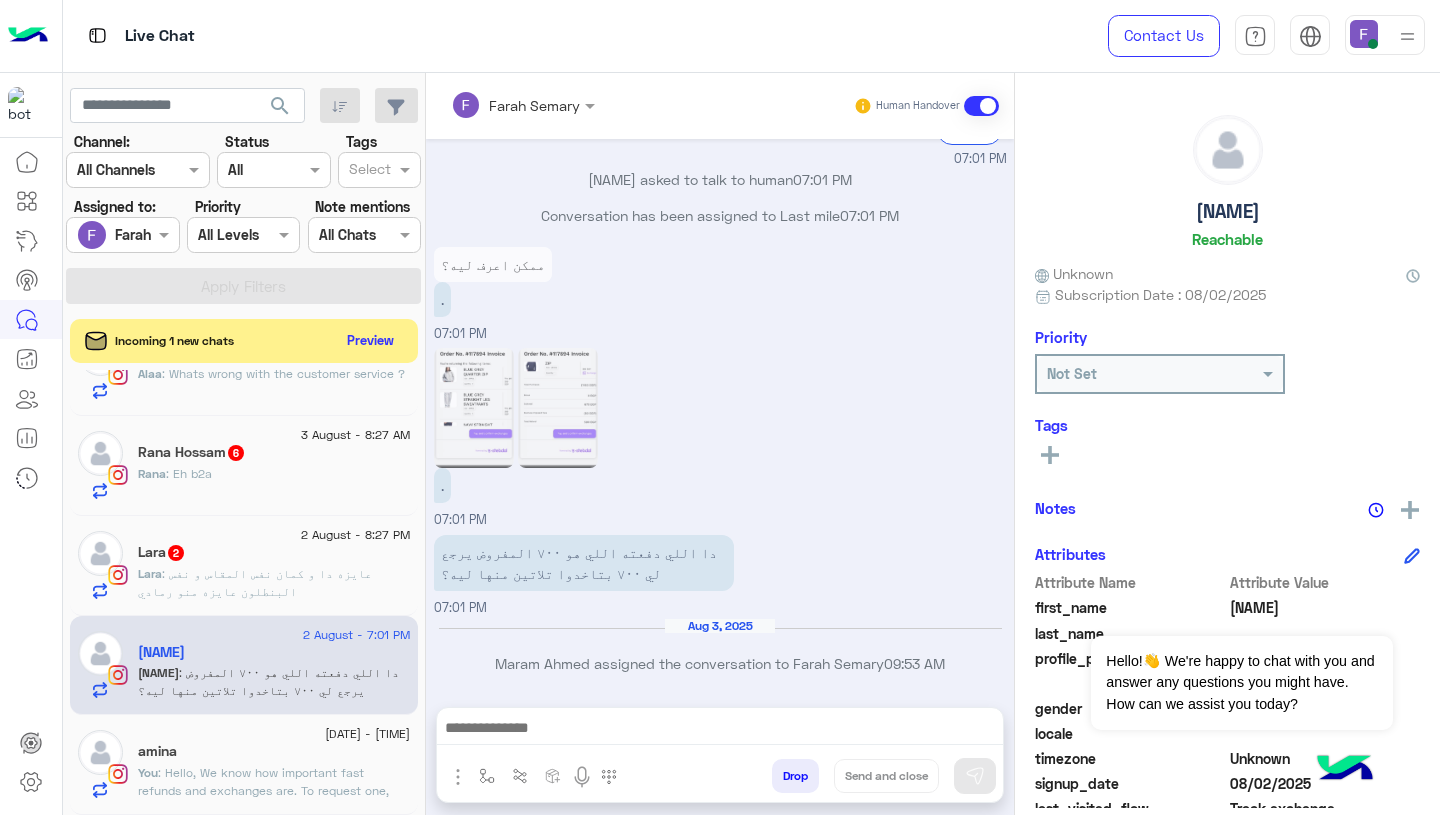 click 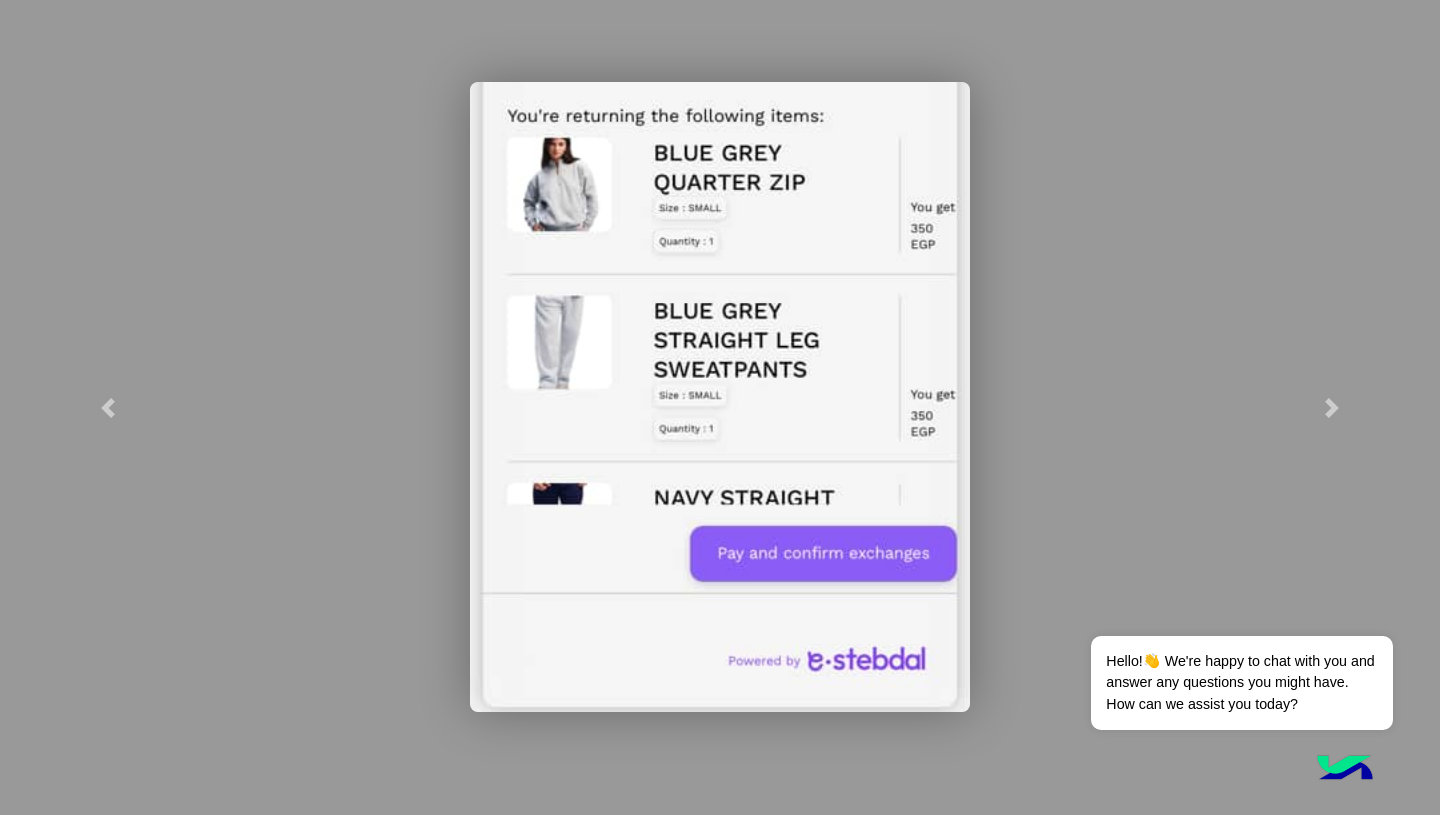 scroll, scrollTop: 0, scrollLeft: 0, axis: both 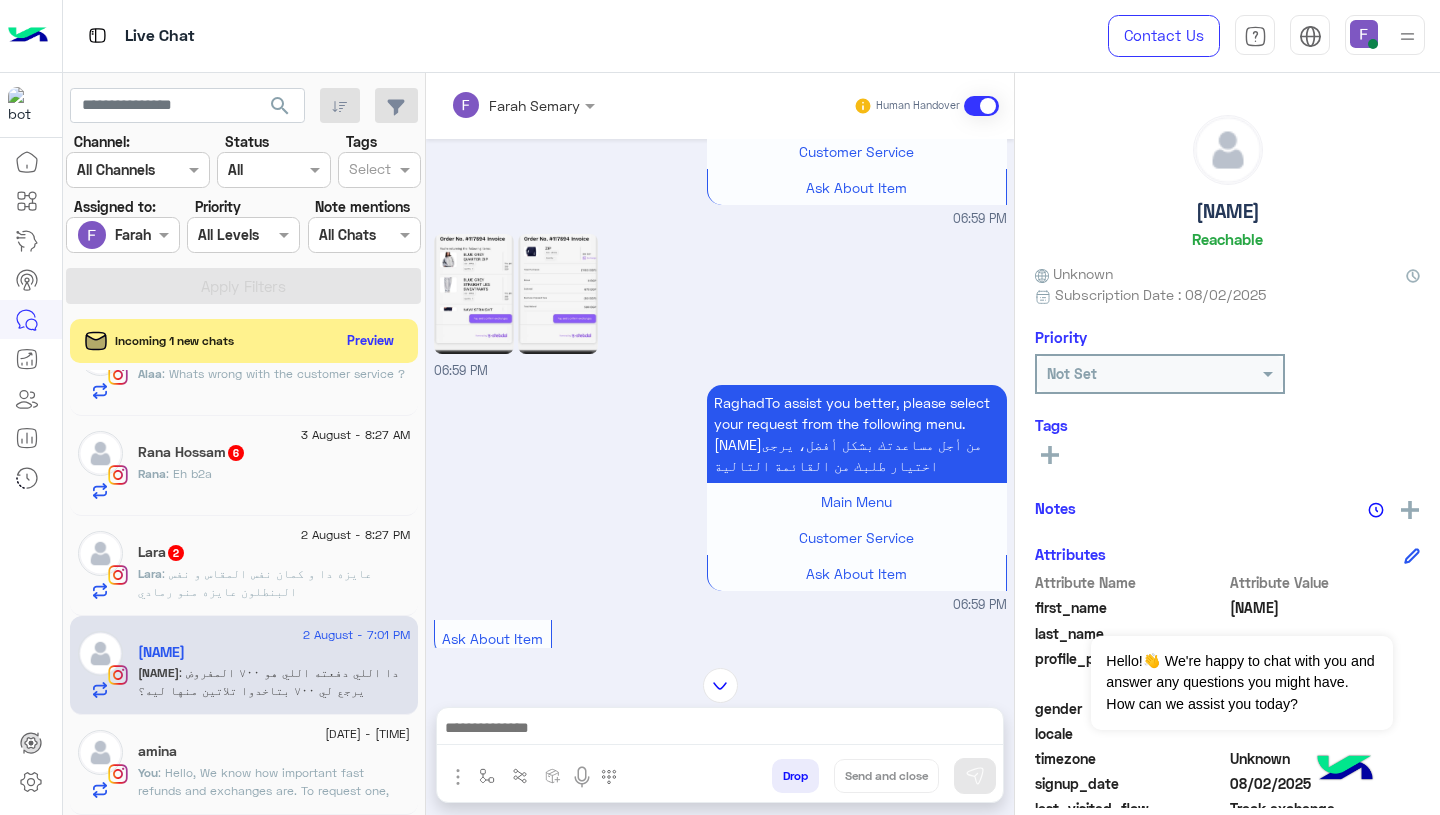 click 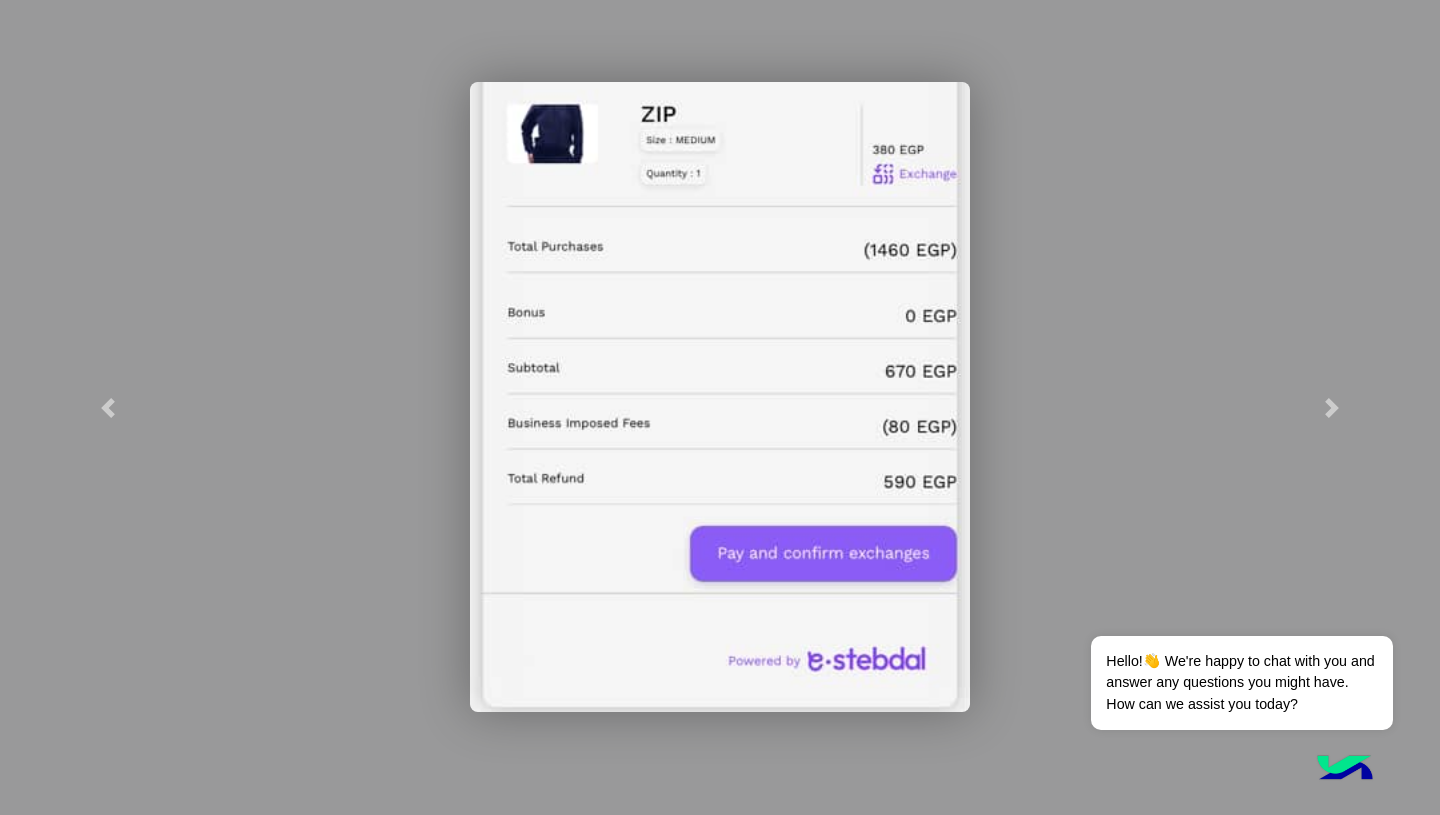 click 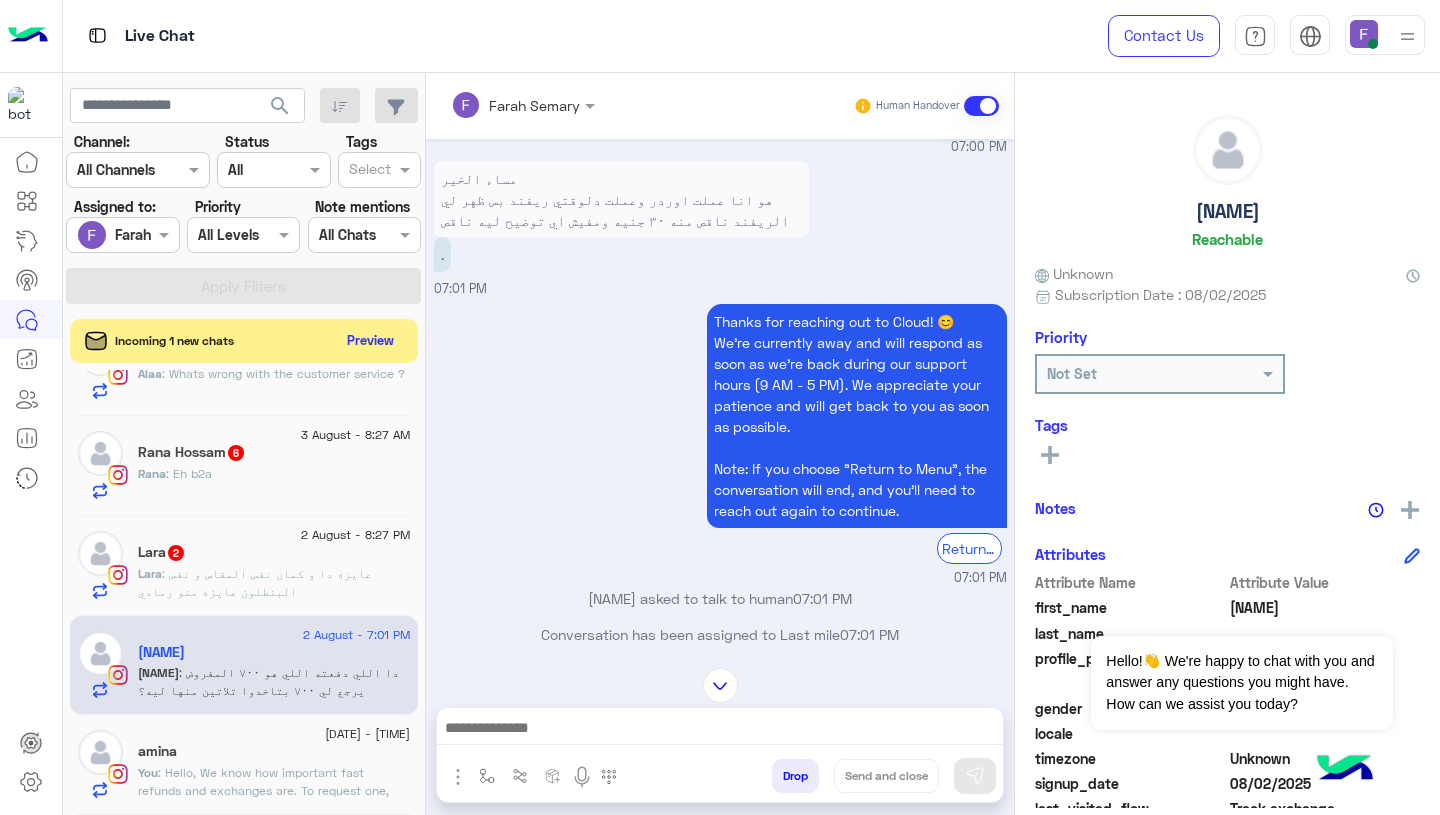 scroll, scrollTop: 2697, scrollLeft: 0, axis: vertical 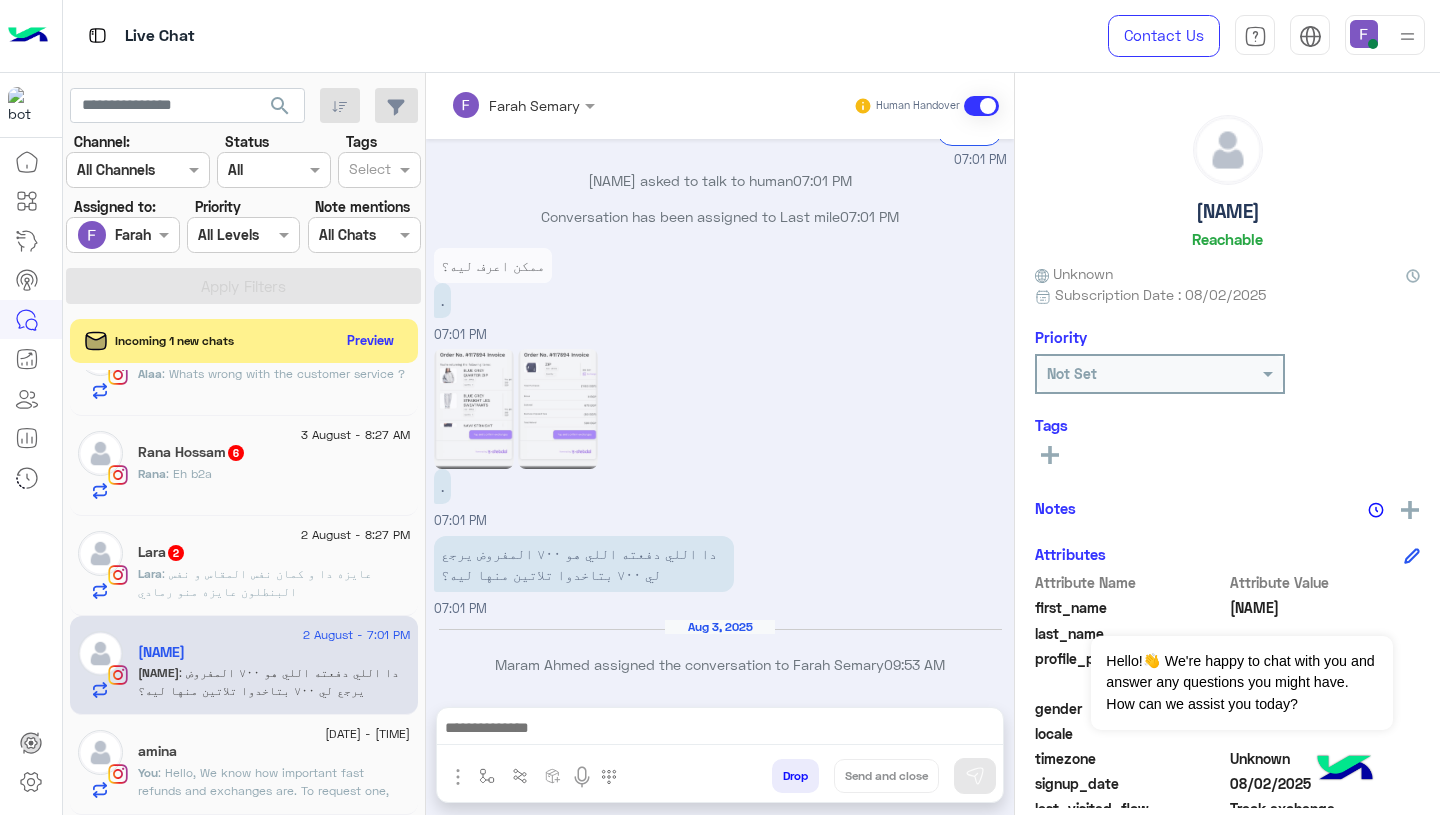 click 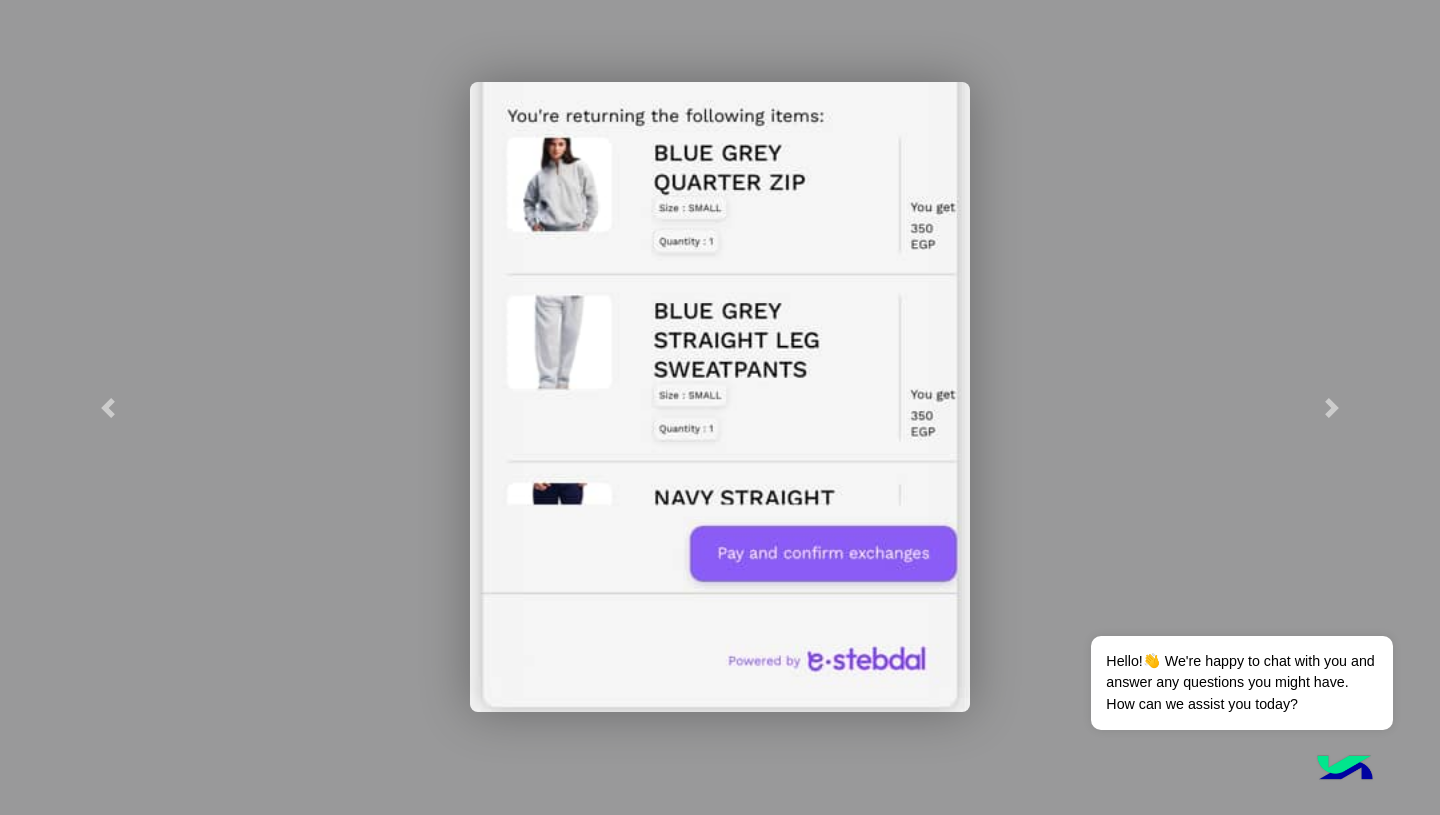 scroll, scrollTop: 0, scrollLeft: 0, axis: both 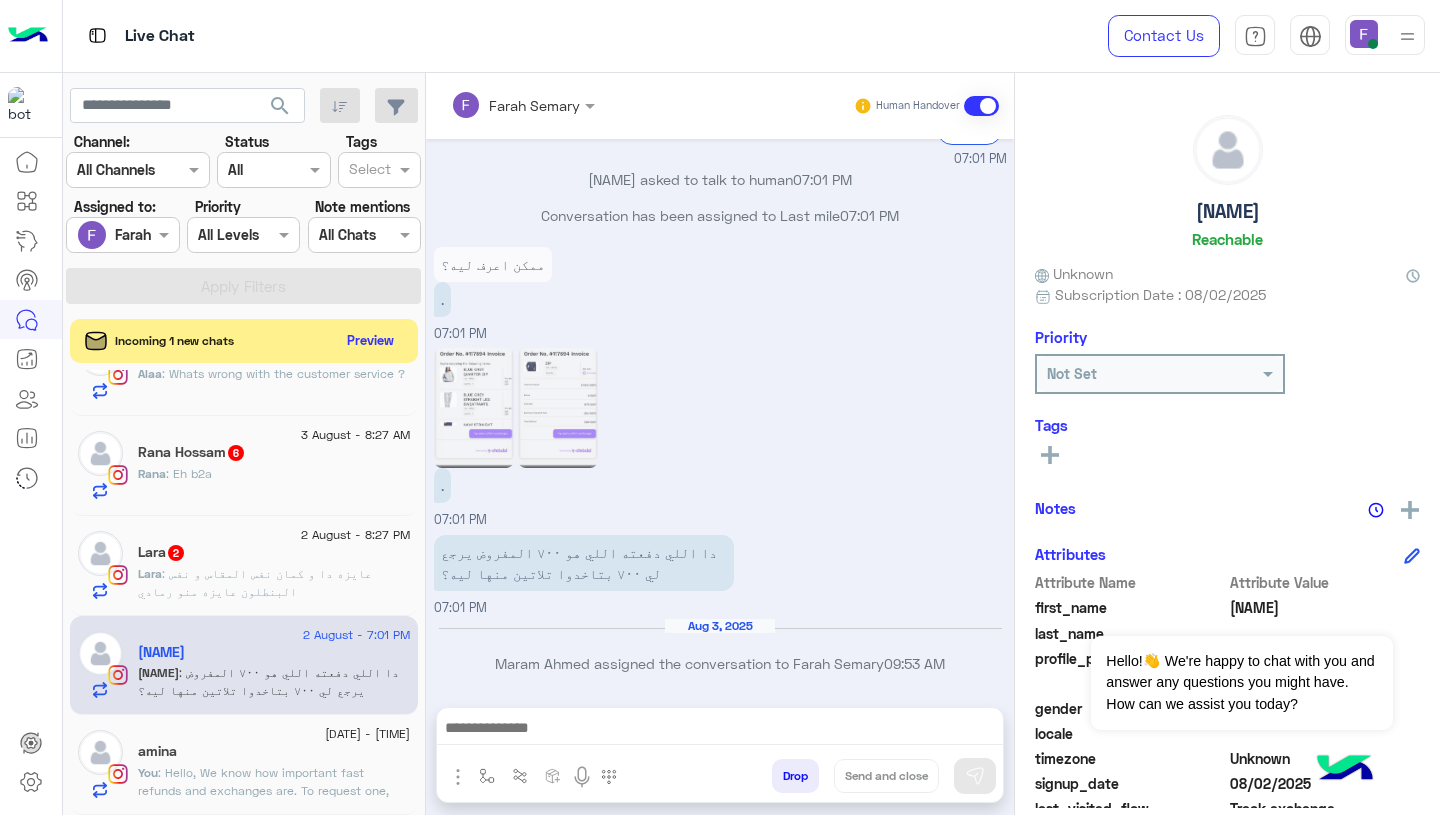 click on "دا اللي دفعته اللي هو ٧٠٠ المفروض يرجع لي ٧٠٠ بتاخدوا تلاتين منها ليه؟" at bounding box center [584, 563] 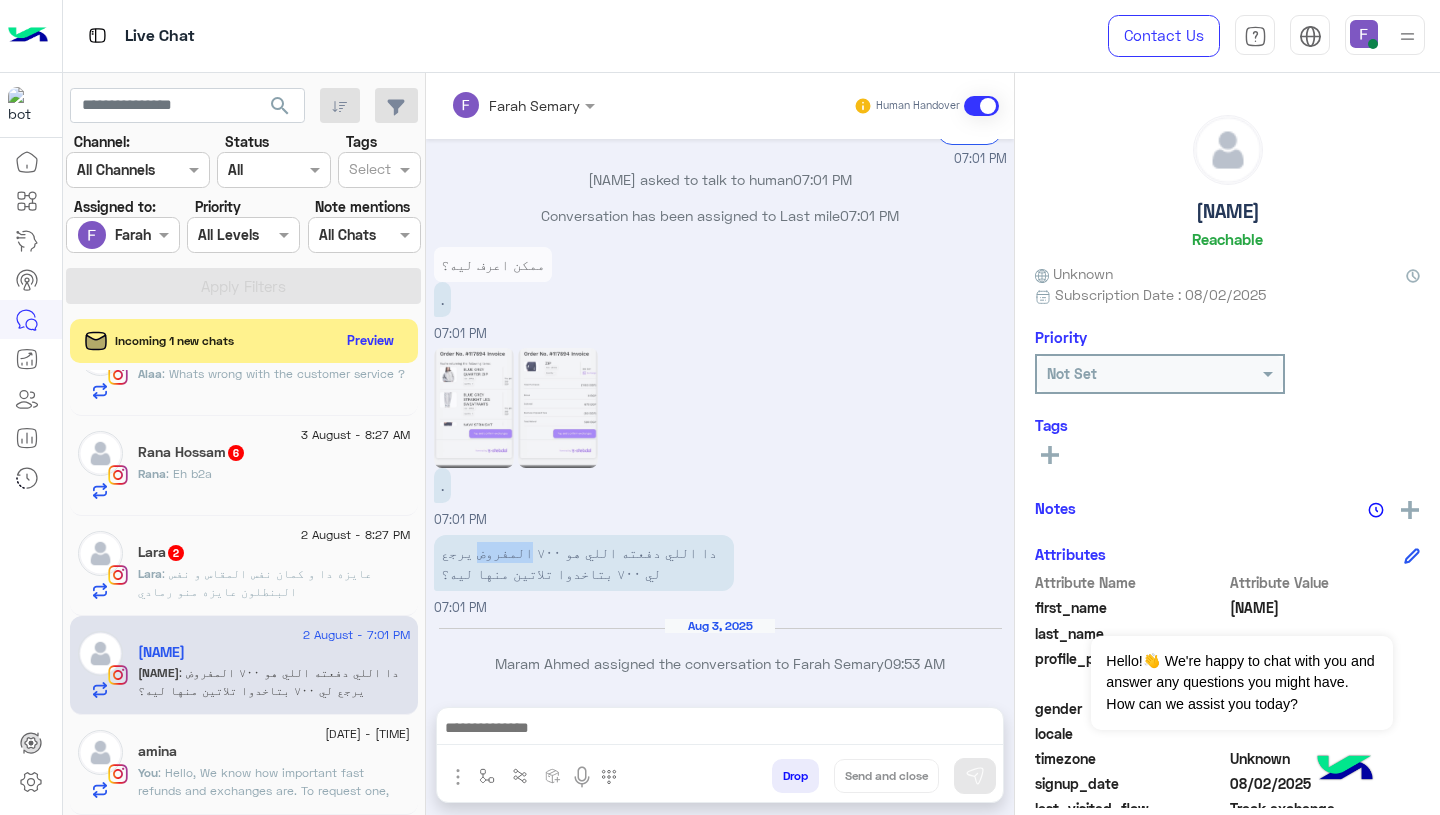 click on "دا اللي دفعته اللي هو ٧٠٠ المفروض يرجع لي ٧٠٠ بتاخدوا تلاتين منها ليه؟" at bounding box center [584, 563] 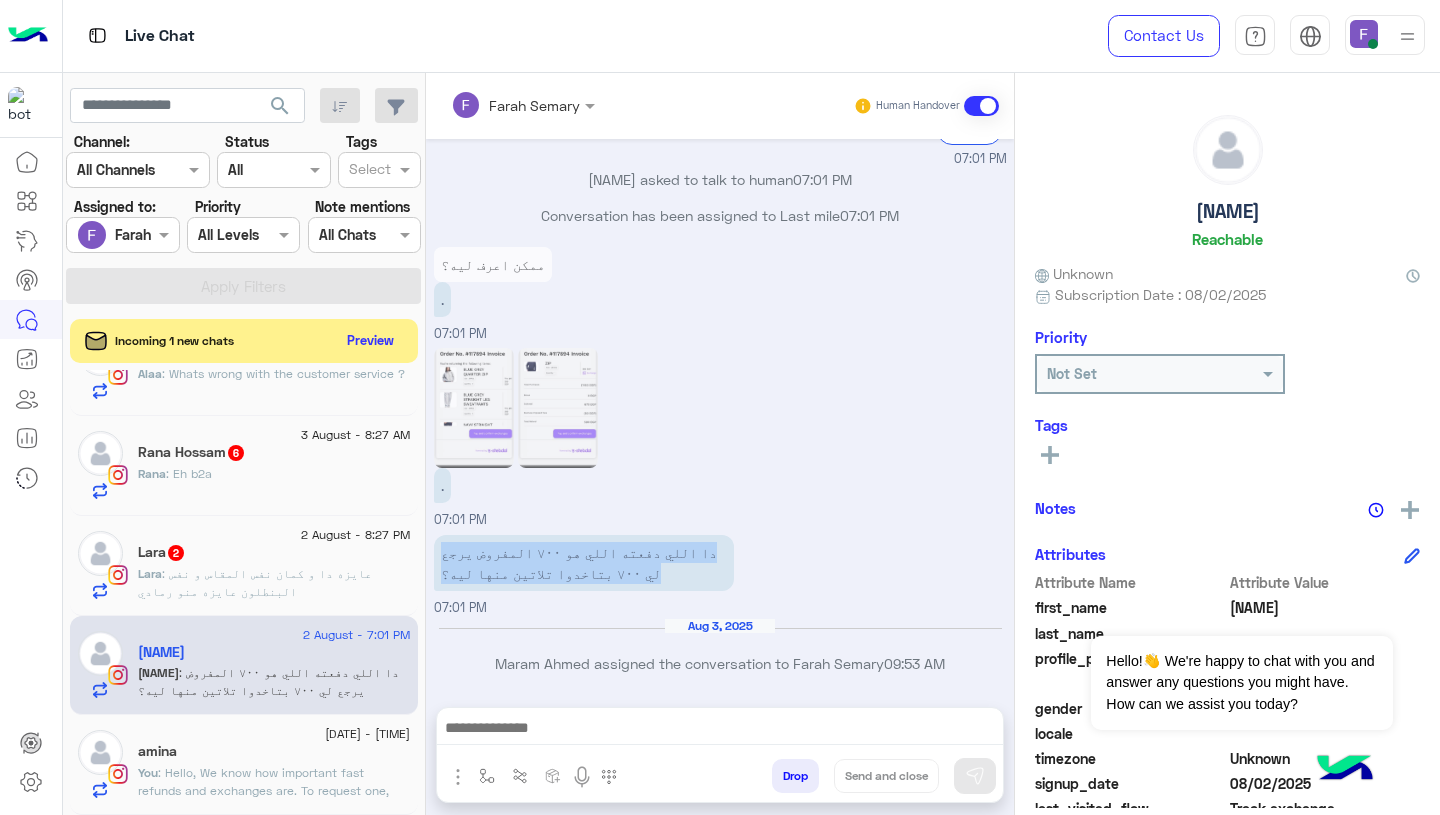 click on "دا اللي دفعته اللي هو ٧٠٠ المفروض يرجع لي ٧٠٠ بتاخدوا تلاتين منها ليه؟" at bounding box center [584, 563] 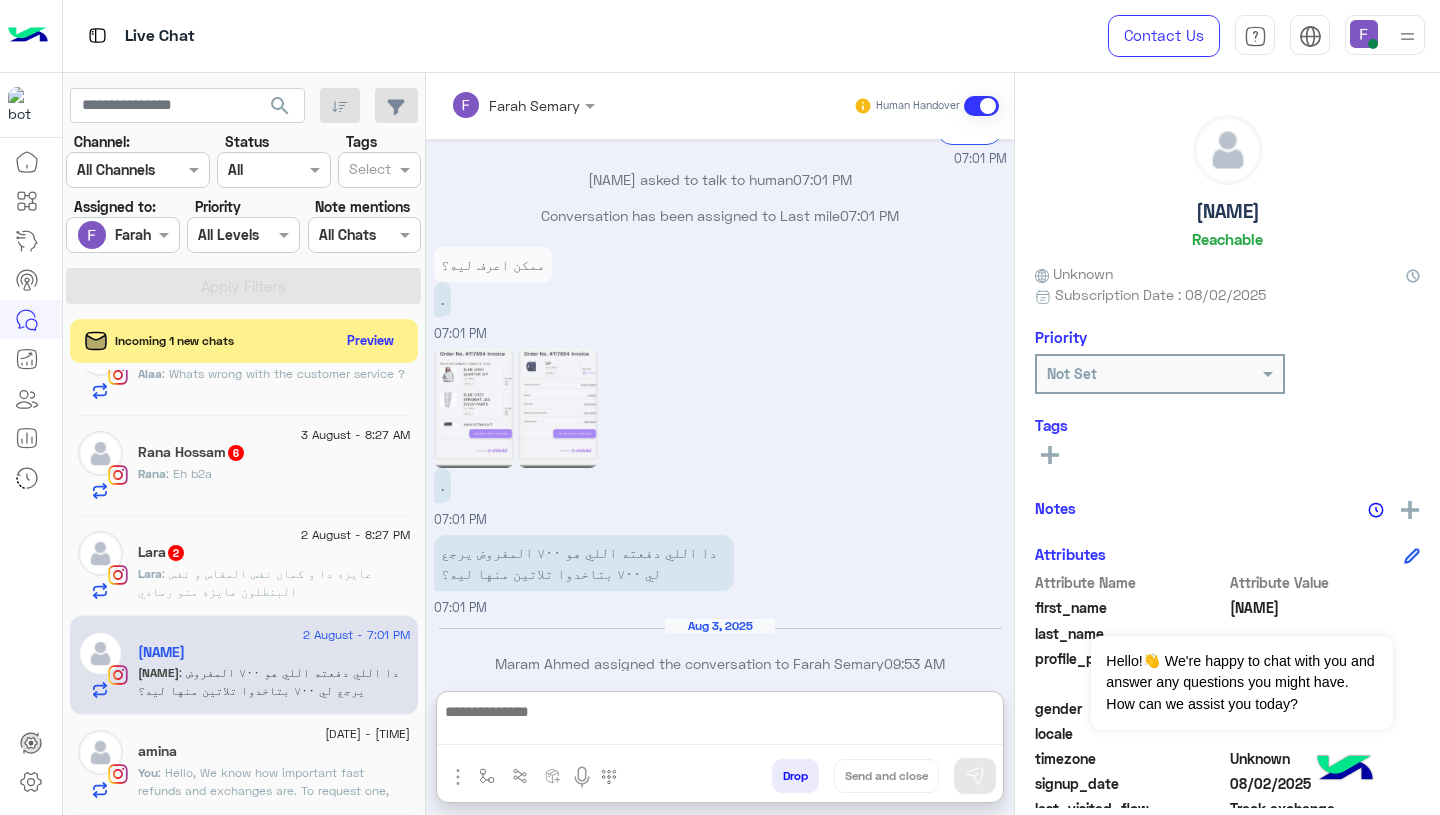 click at bounding box center [720, 722] 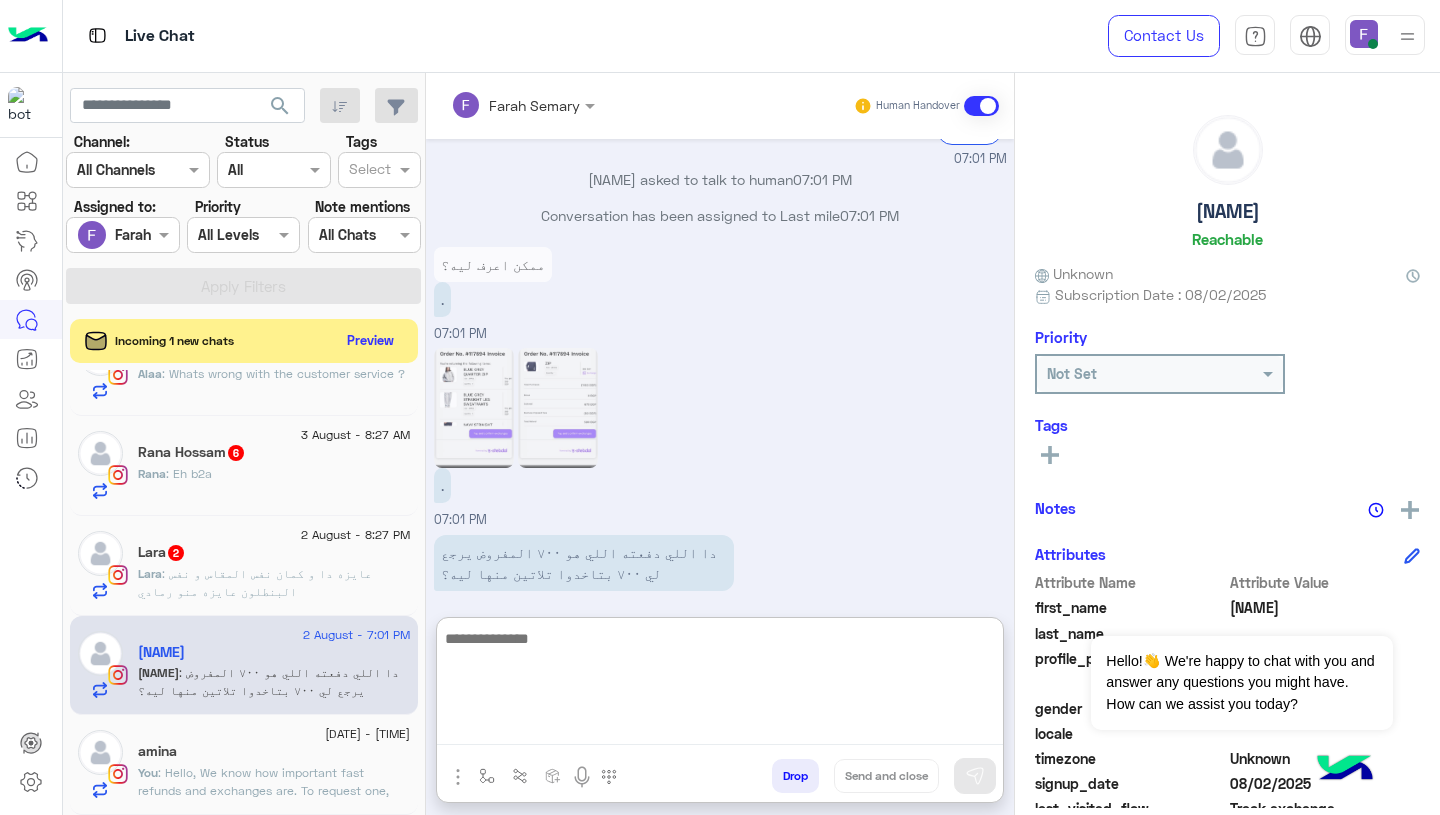 paste on "**********" 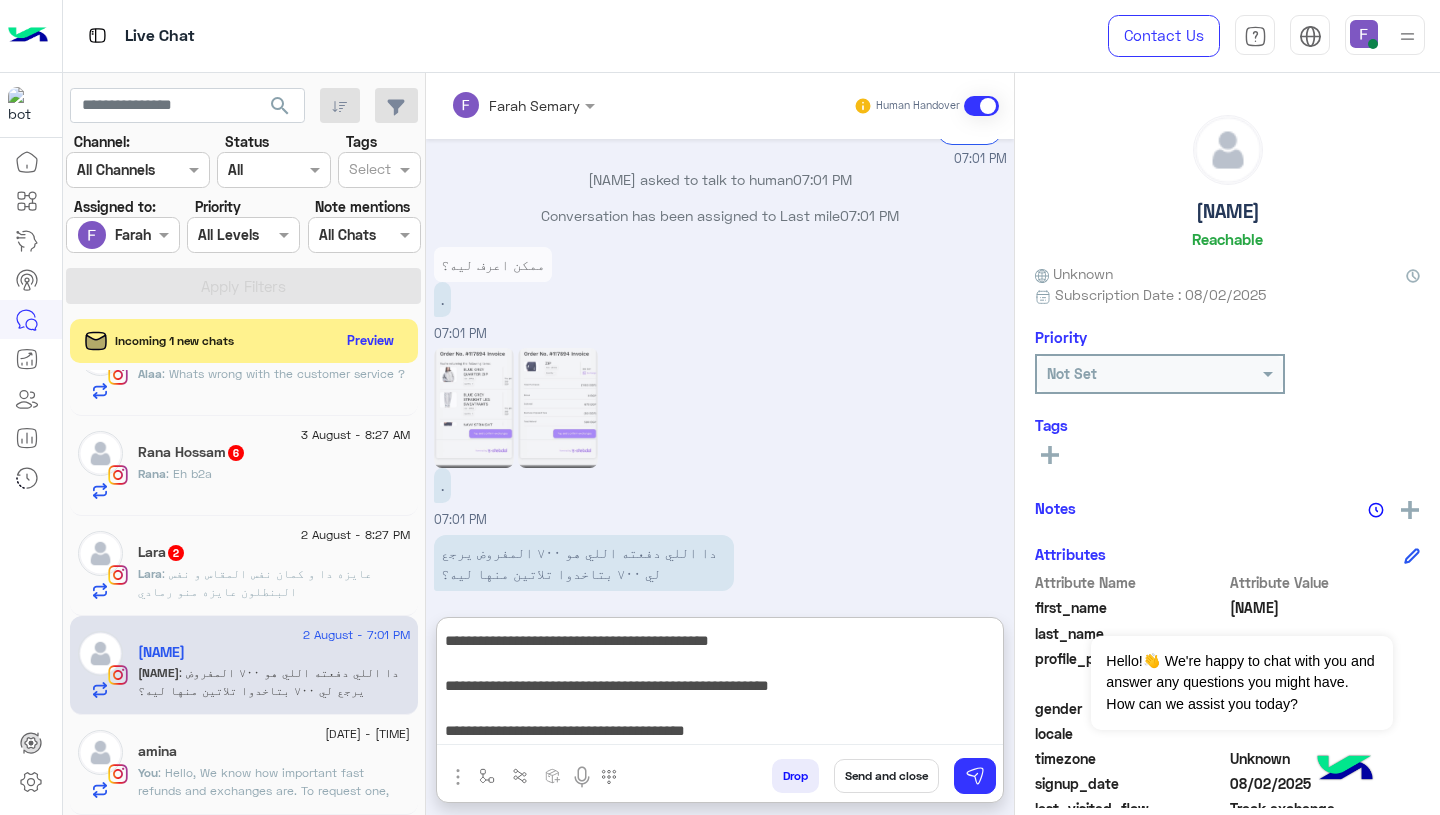 scroll, scrollTop: 0, scrollLeft: 0, axis: both 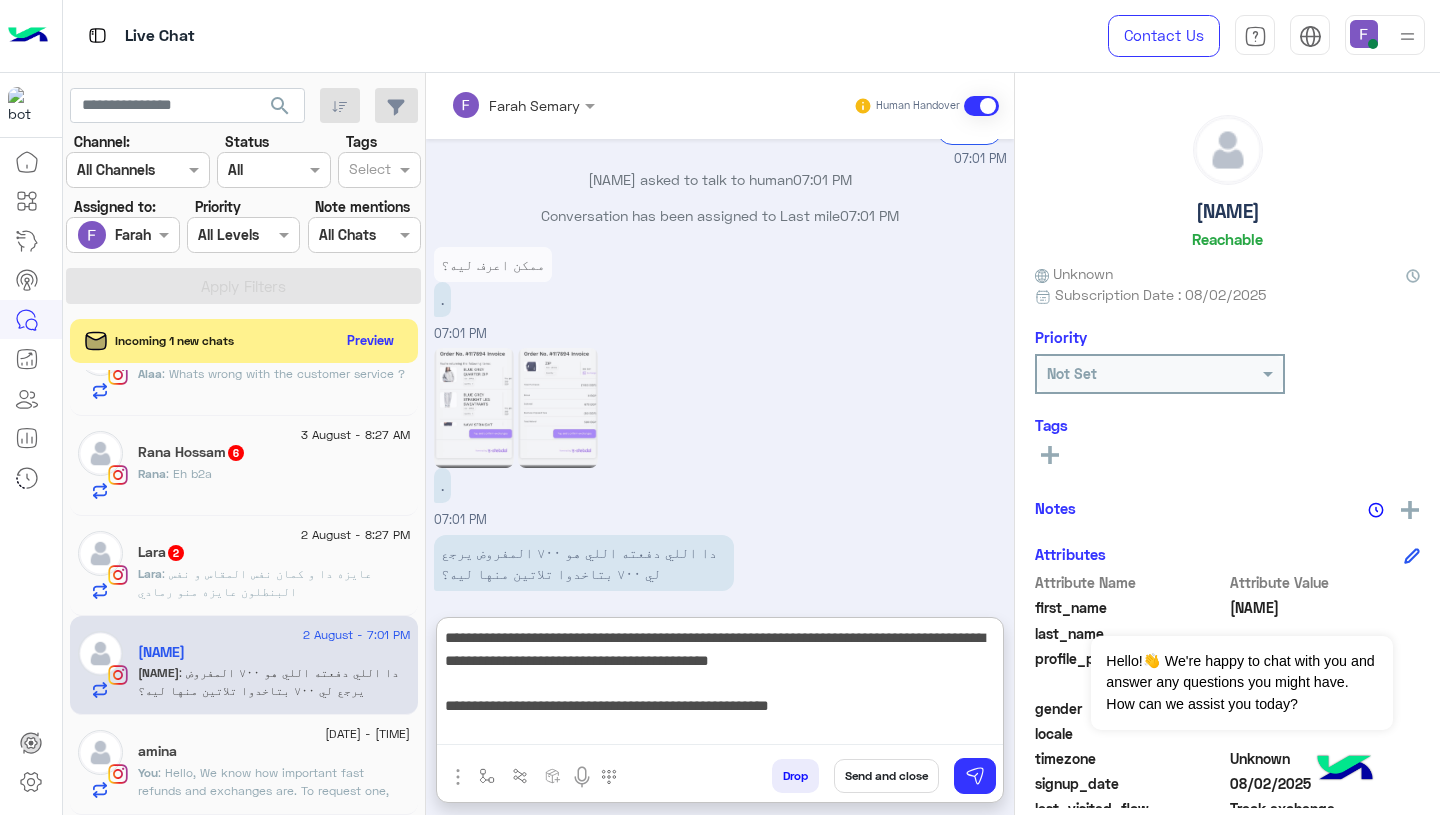 click on "**********" at bounding box center [720, 685] 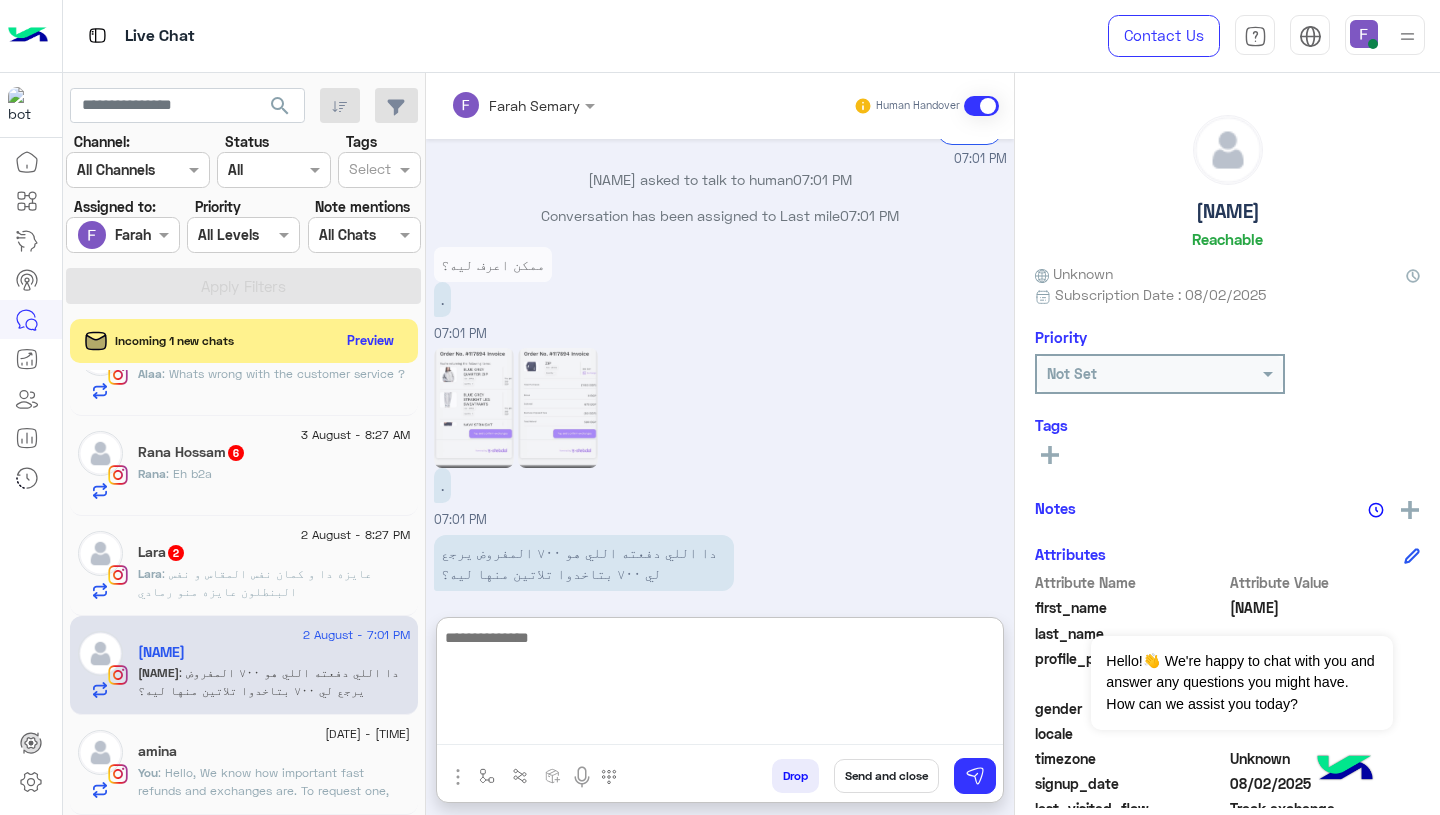 scroll, scrollTop: 0, scrollLeft: 0, axis: both 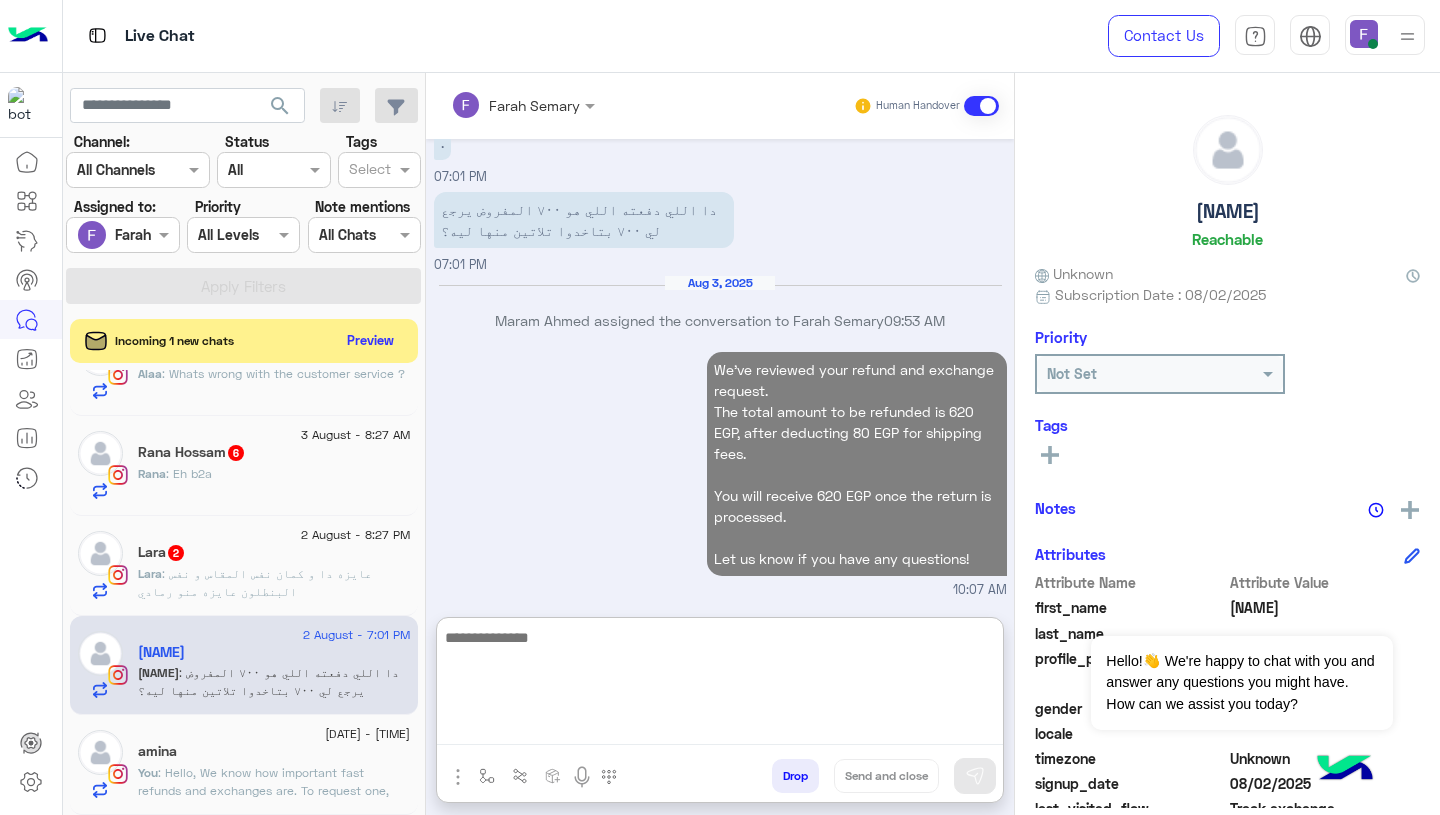 click on "We’ve reviewed your refund and exchange request.  The total amount to be refunded is 620 EGP, after deducting 80 EGP for shipping fees. You will receive 620 EGP once the return is processed. Let us know if you have any questions!   10:07 AM" at bounding box center [720, 473] 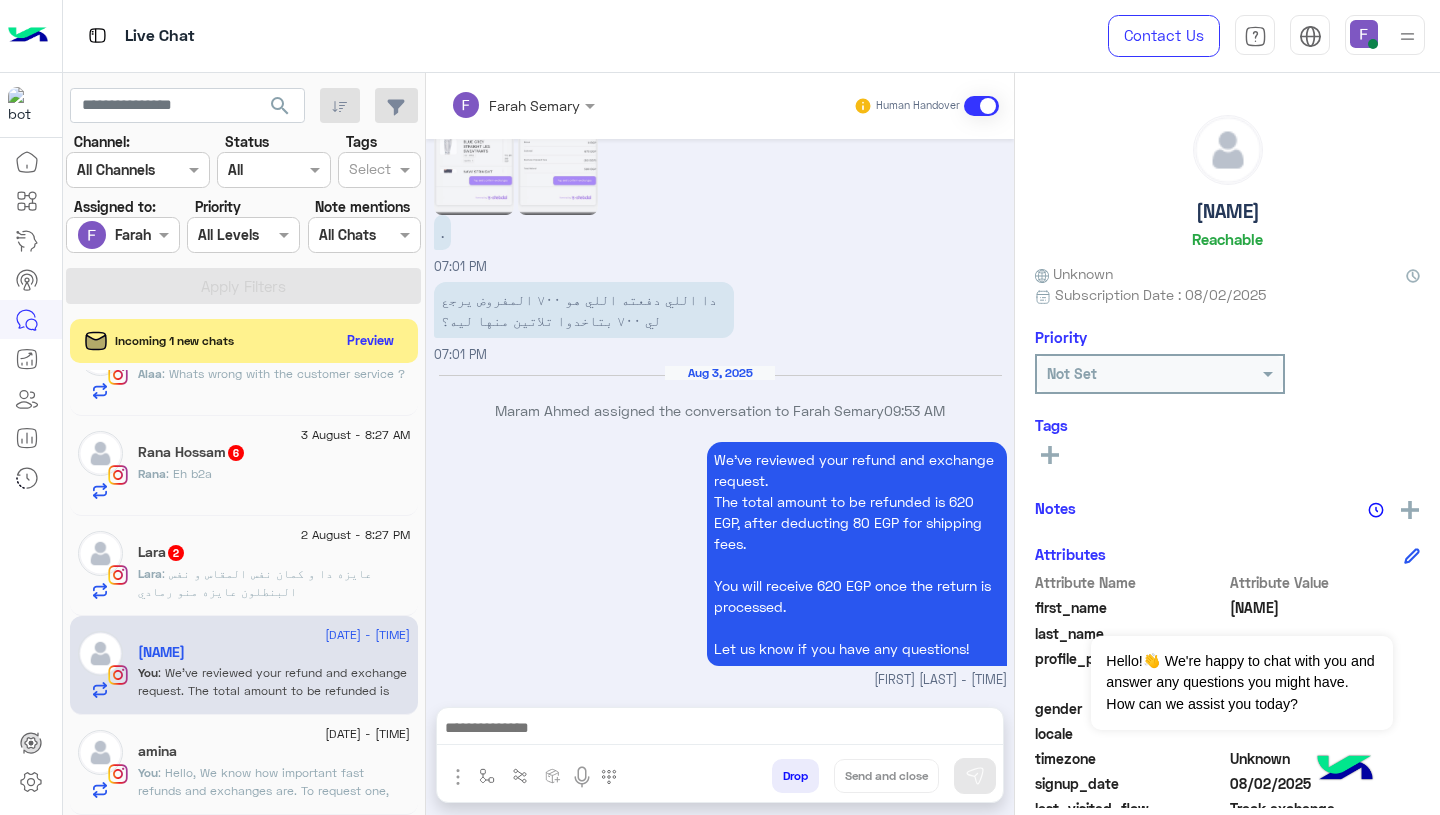 scroll, scrollTop: 2357, scrollLeft: 0, axis: vertical 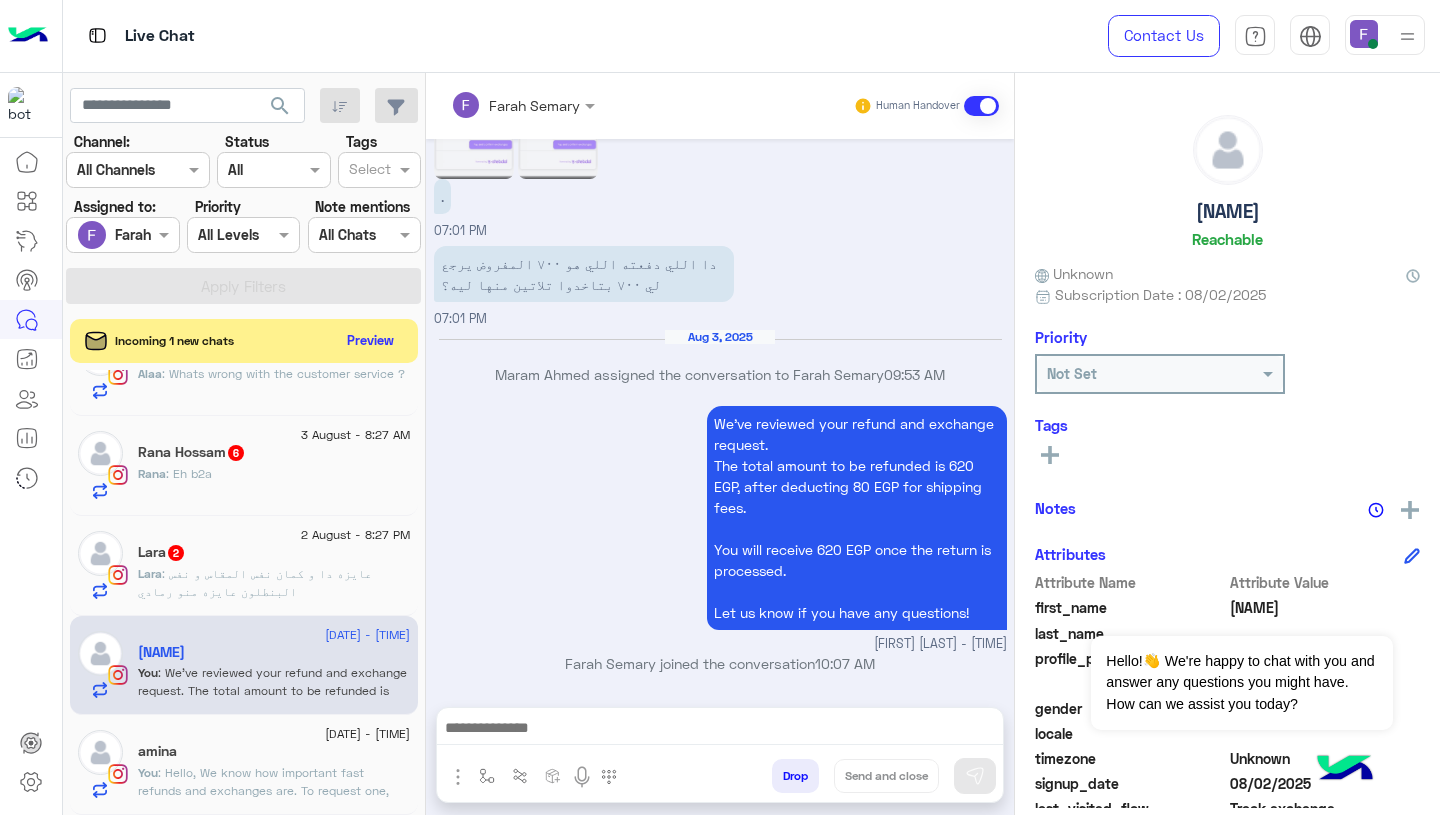 click on "3 August - 10:01 AM  amina    You  : Hello,
We know how important fast refunds and exchanges are.
To request one, simply click the “EXCHANGE” button on our website and follow the steps here:
👉 https://cloud.e-stebdal.com/returns
Make sure to enter your phone number or email exactly as used in your original order (including any capital or small letters).
Also, select "the item was defected or wrong" as the reason to avoid any shipping fees.
We’ll review your request within 24 hours. Let us know if you need any help!" 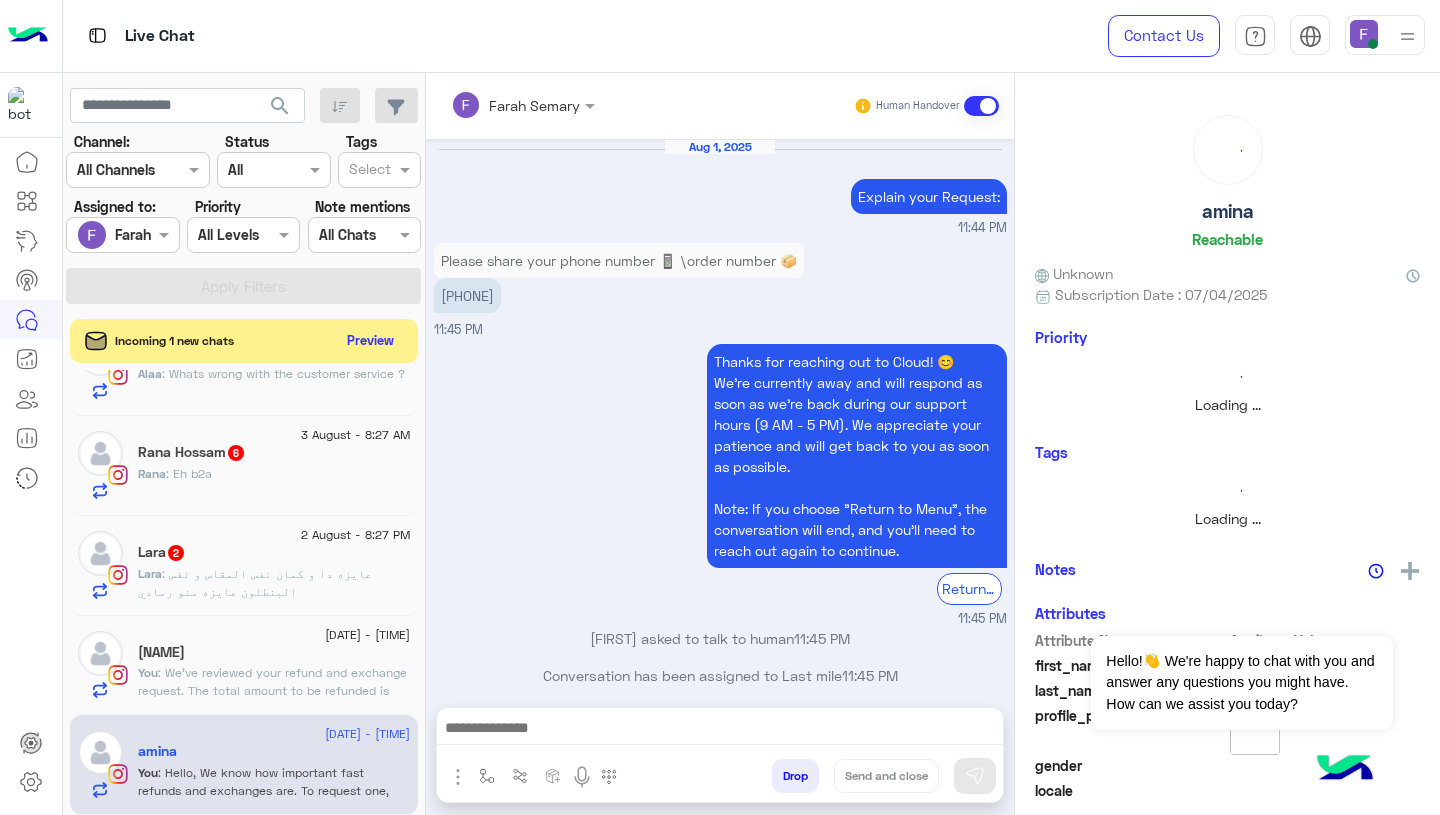 scroll, scrollTop: 1655, scrollLeft: 0, axis: vertical 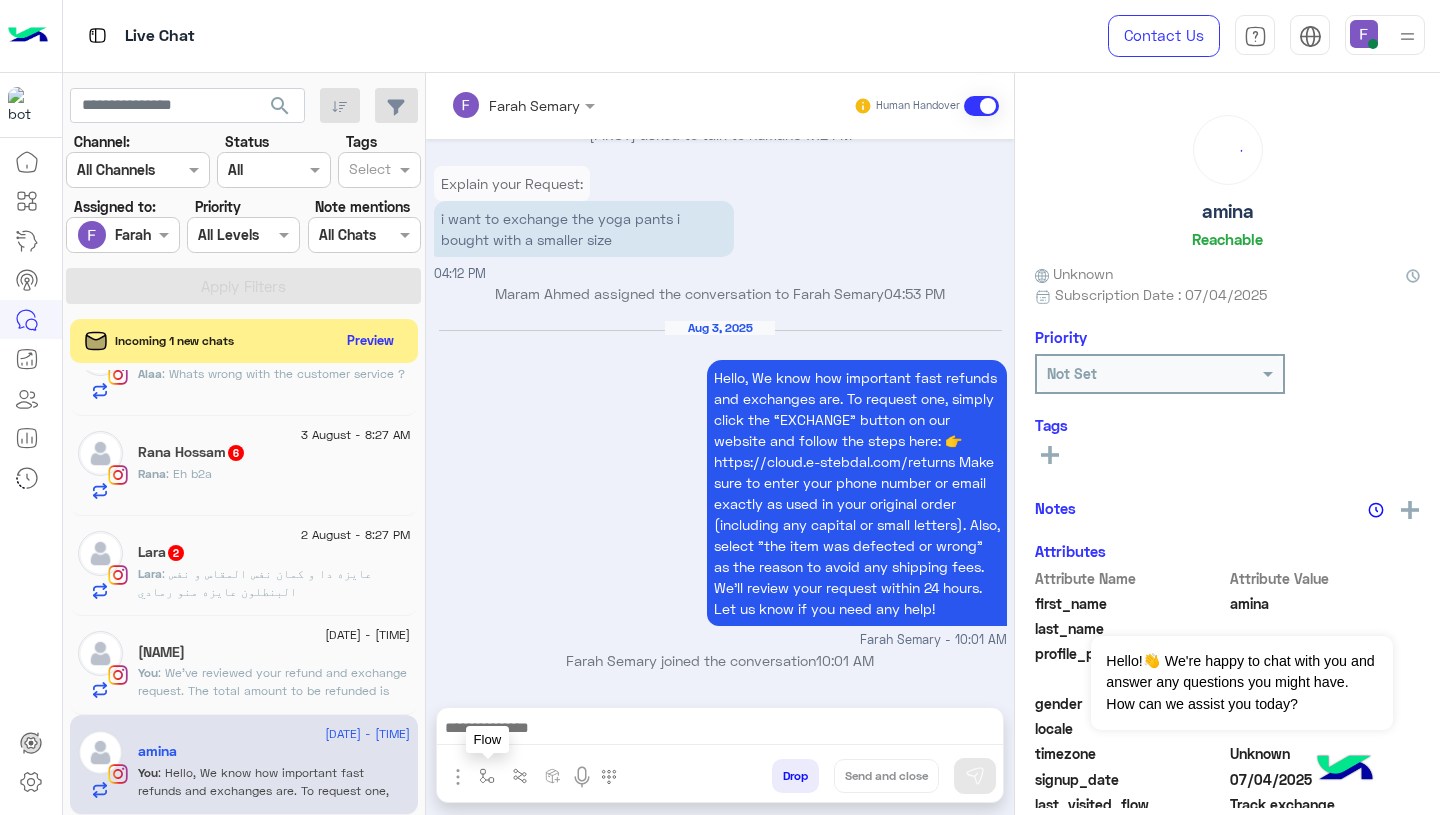 click at bounding box center (487, 775) 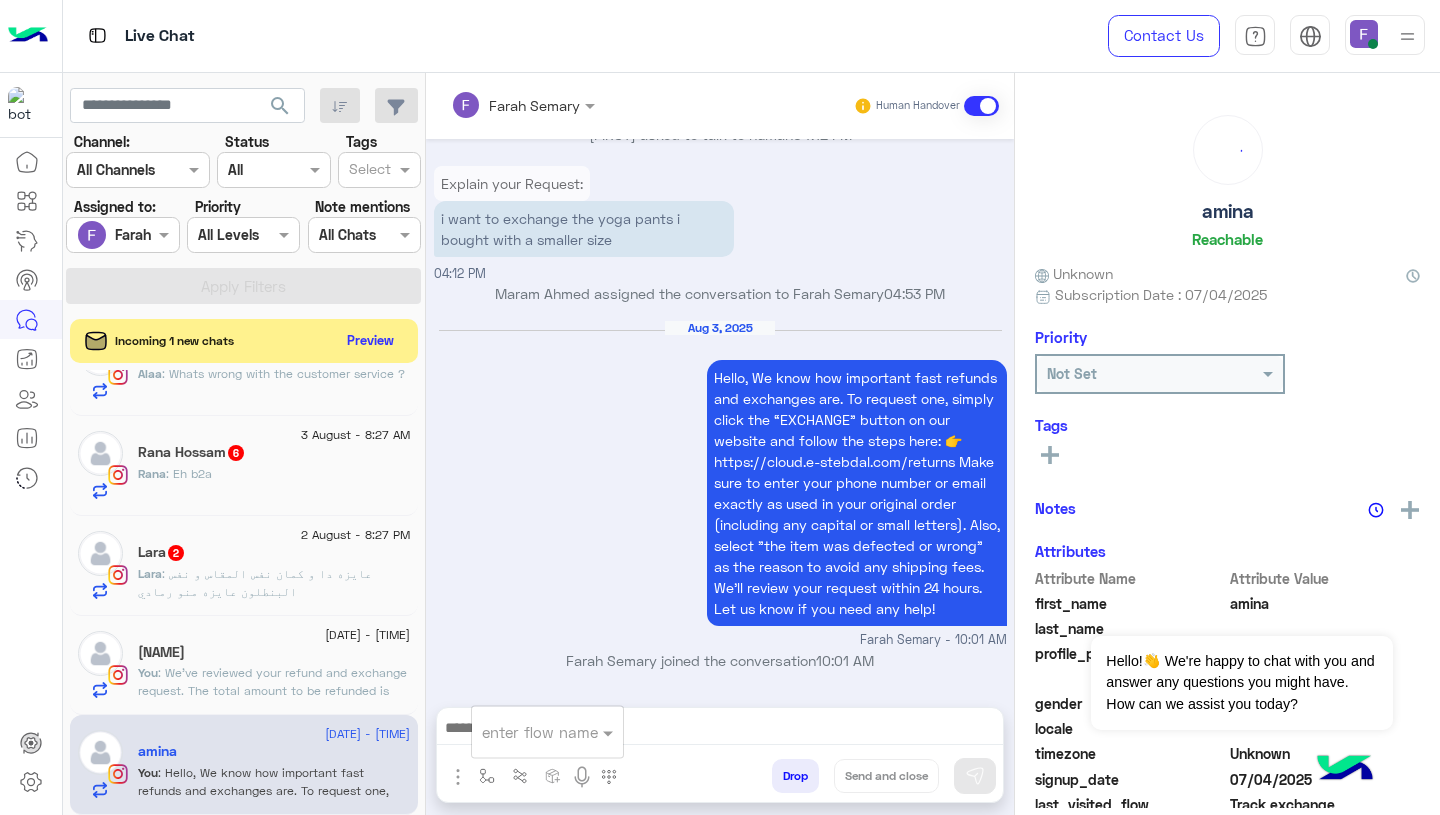 click at bounding box center (523, 732) 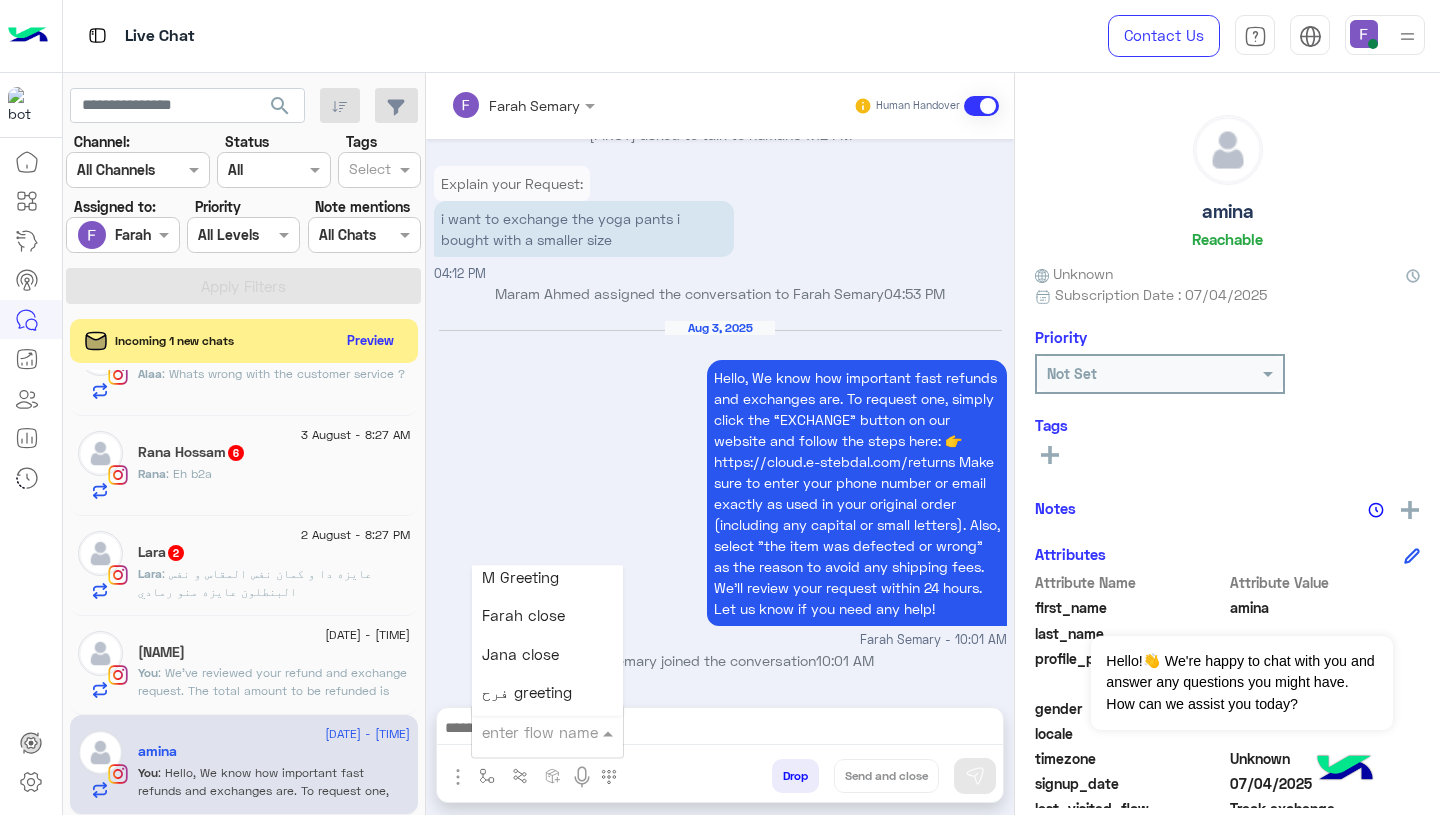 scroll, scrollTop: 2538, scrollLeft: 0, axis: vertical 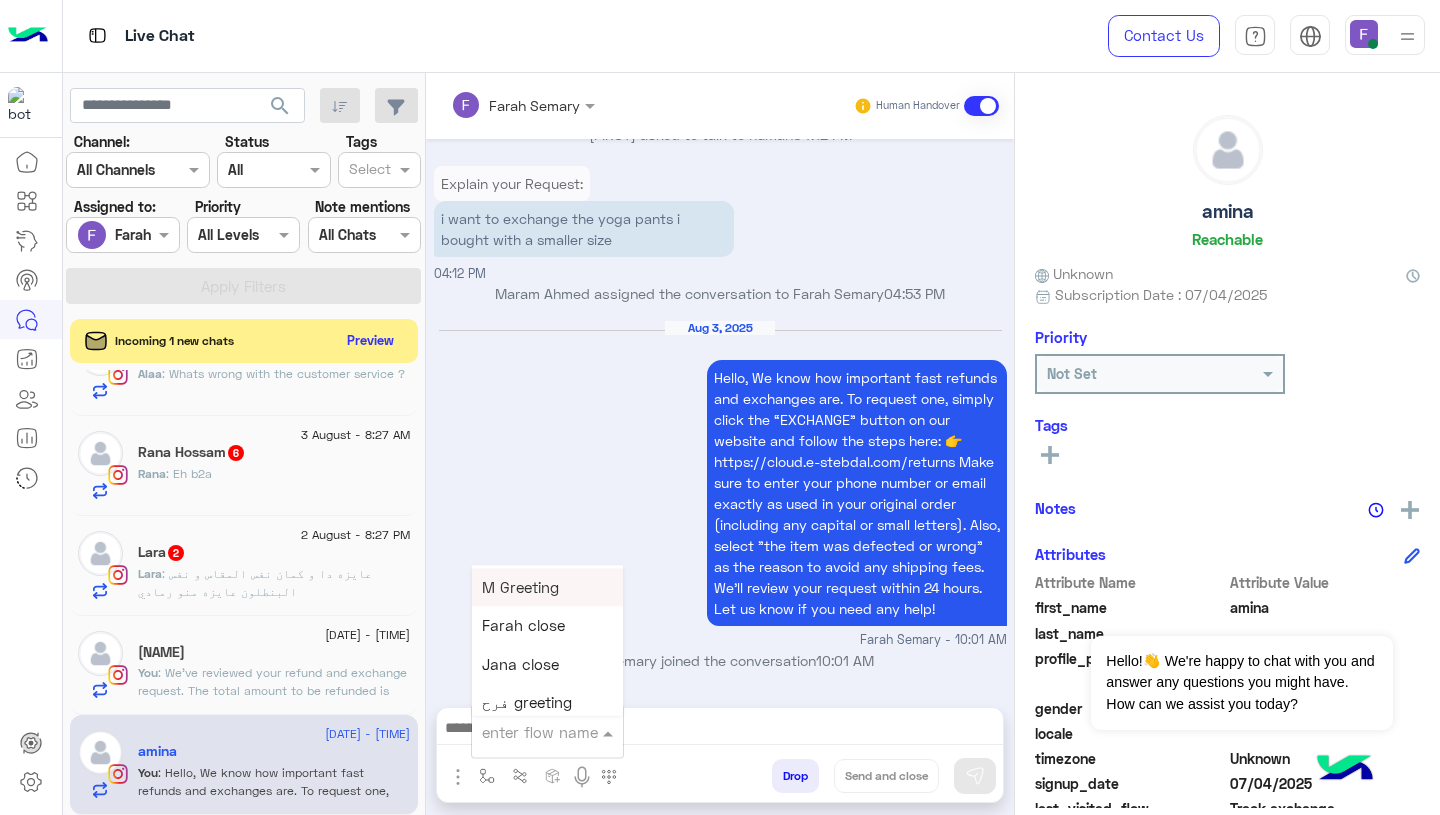 click on "M Greeting" at bounding box center (547, 587) 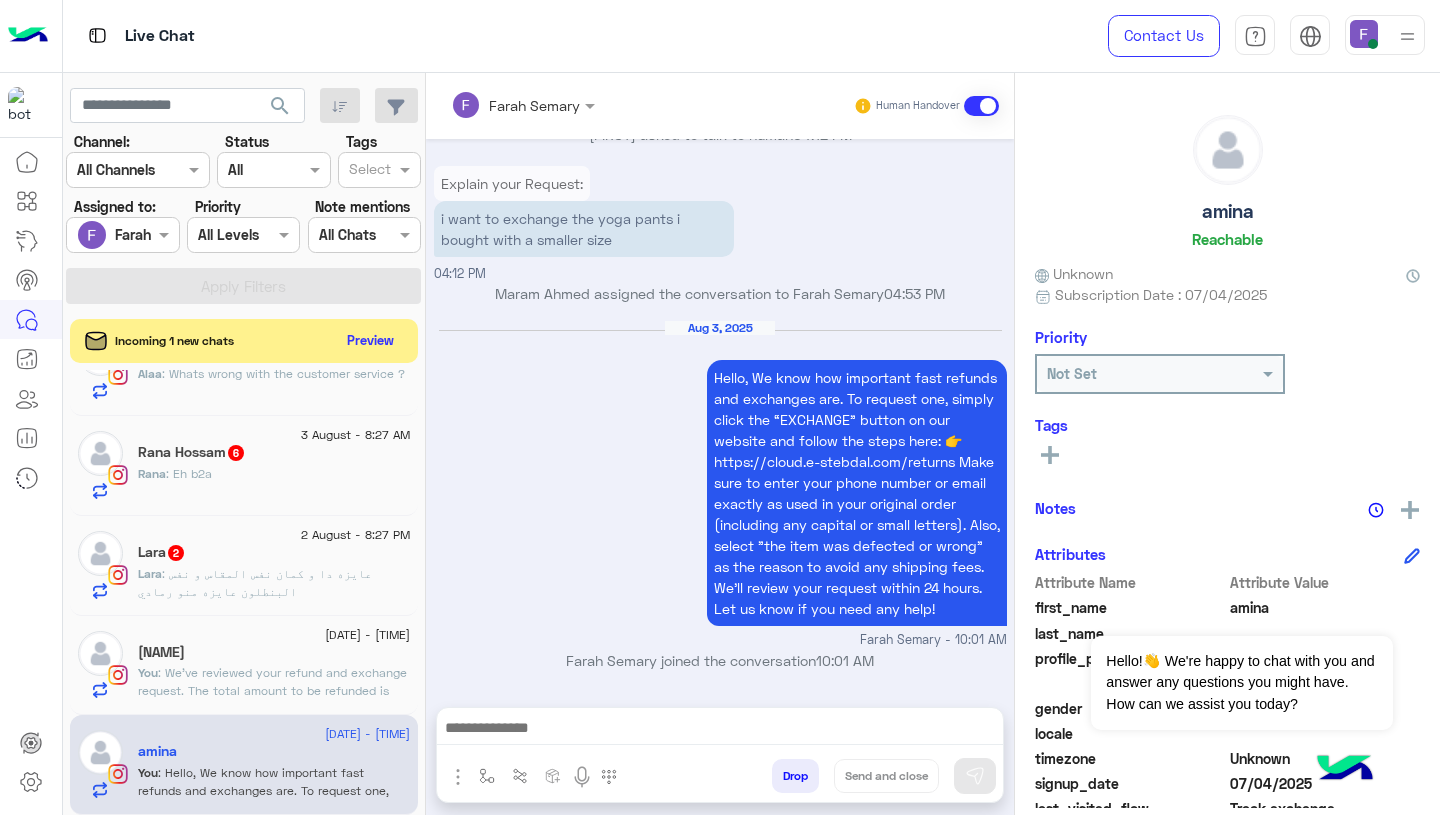 type on "**********" 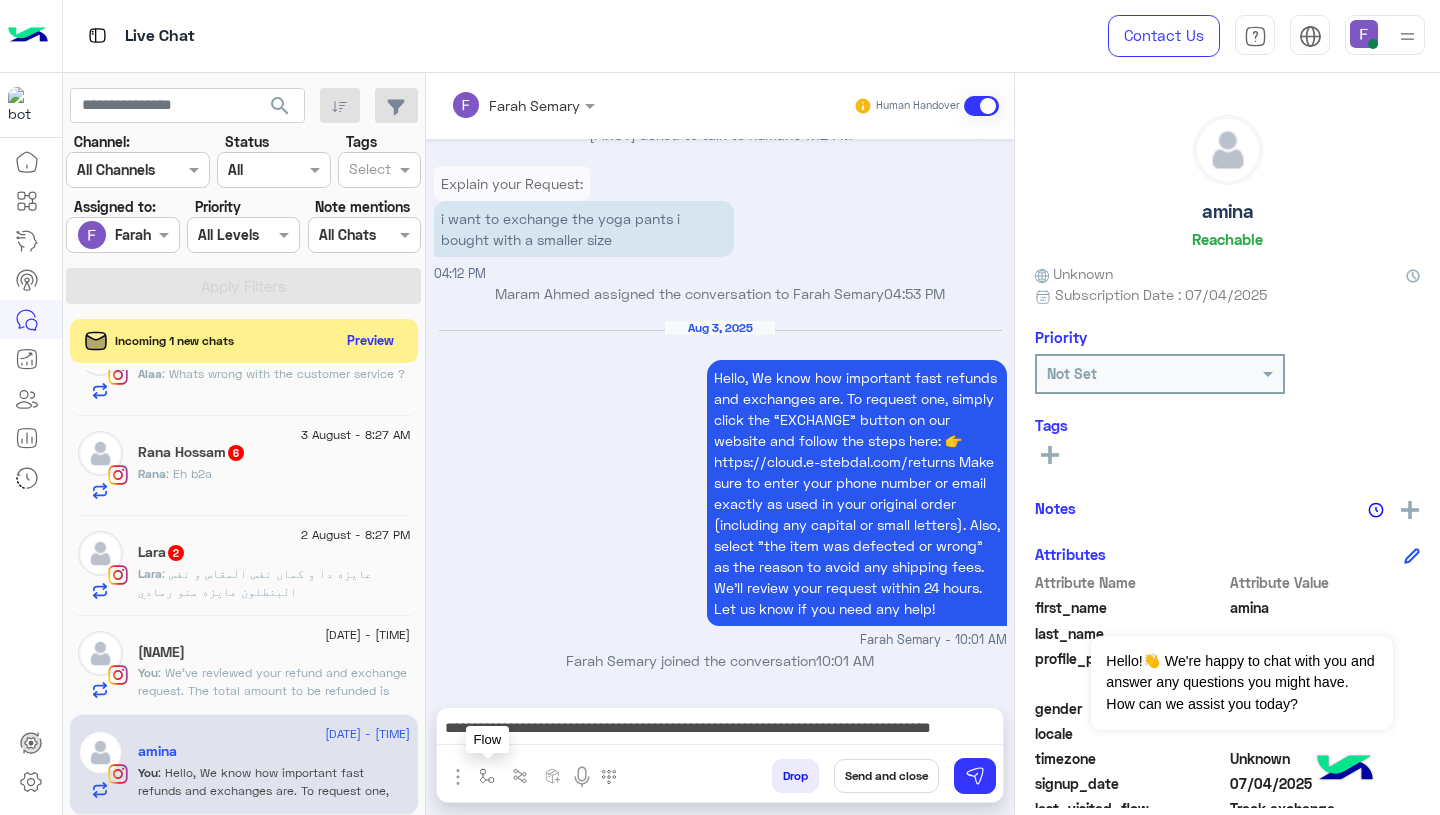 click at bounding box center [487, 775] 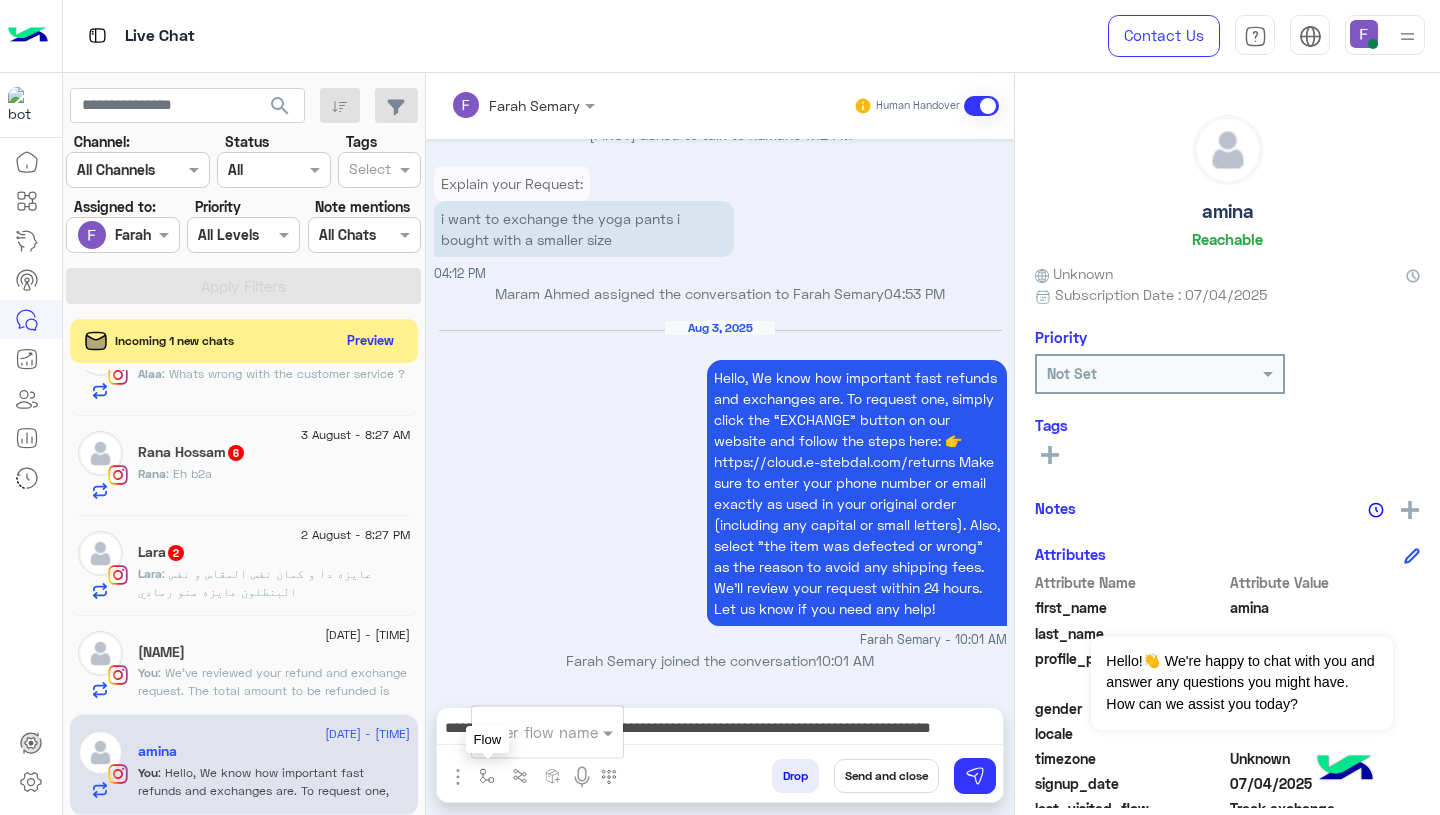 click at bounding box center (487, 776) 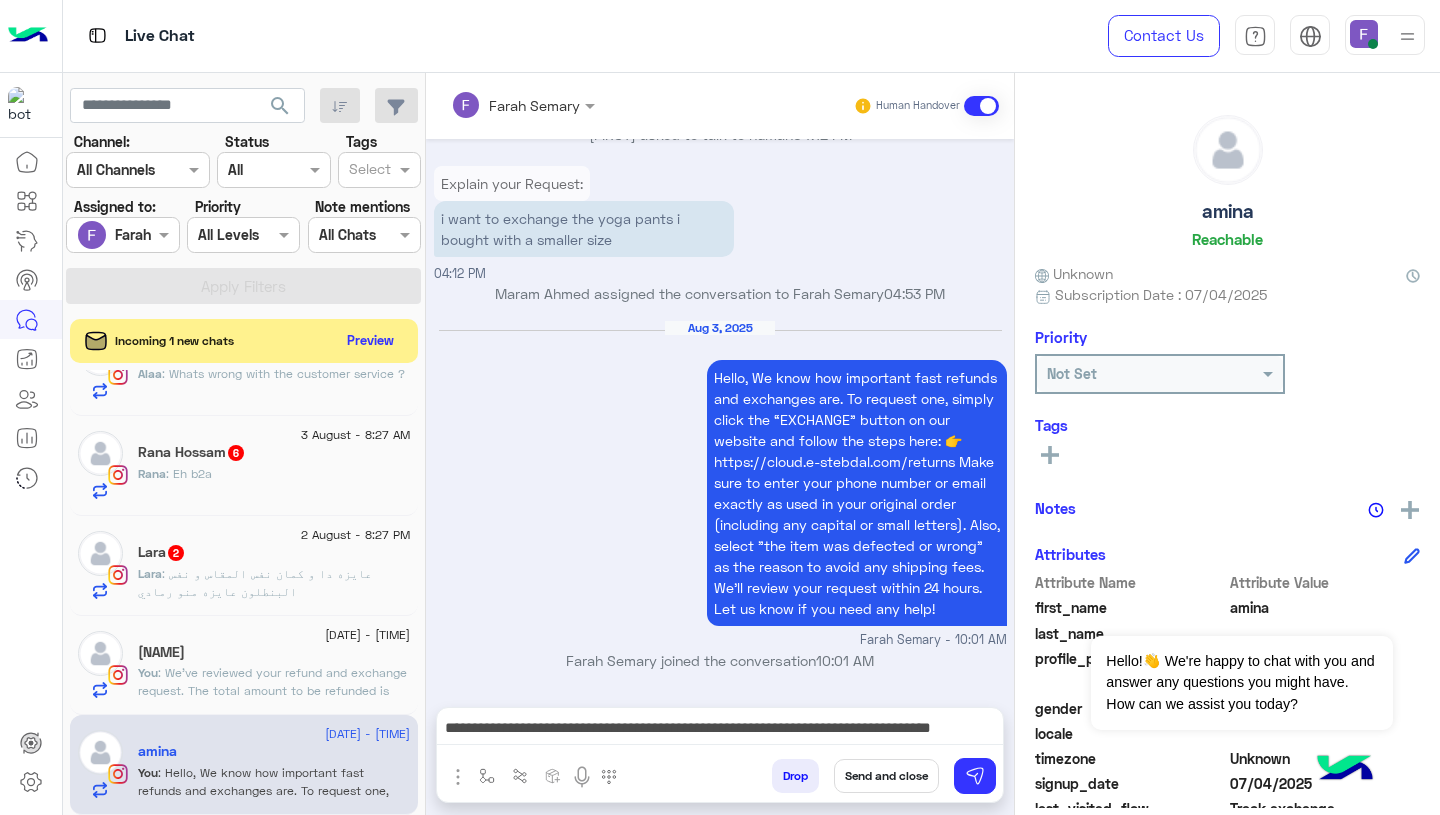 click on "**********" at bounding box center (720, 730) 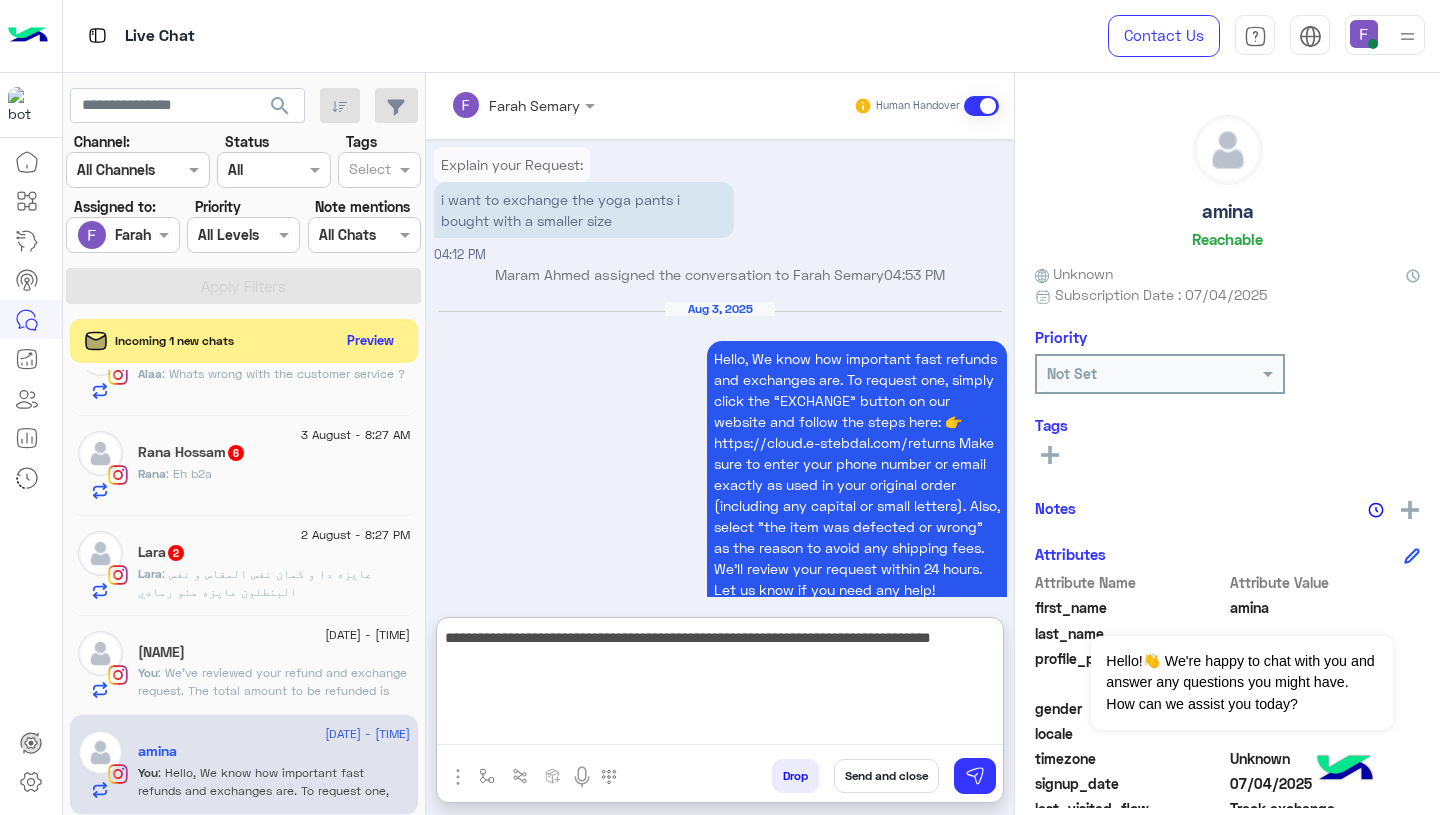 click on "**********" at bounding box center [720, 685] 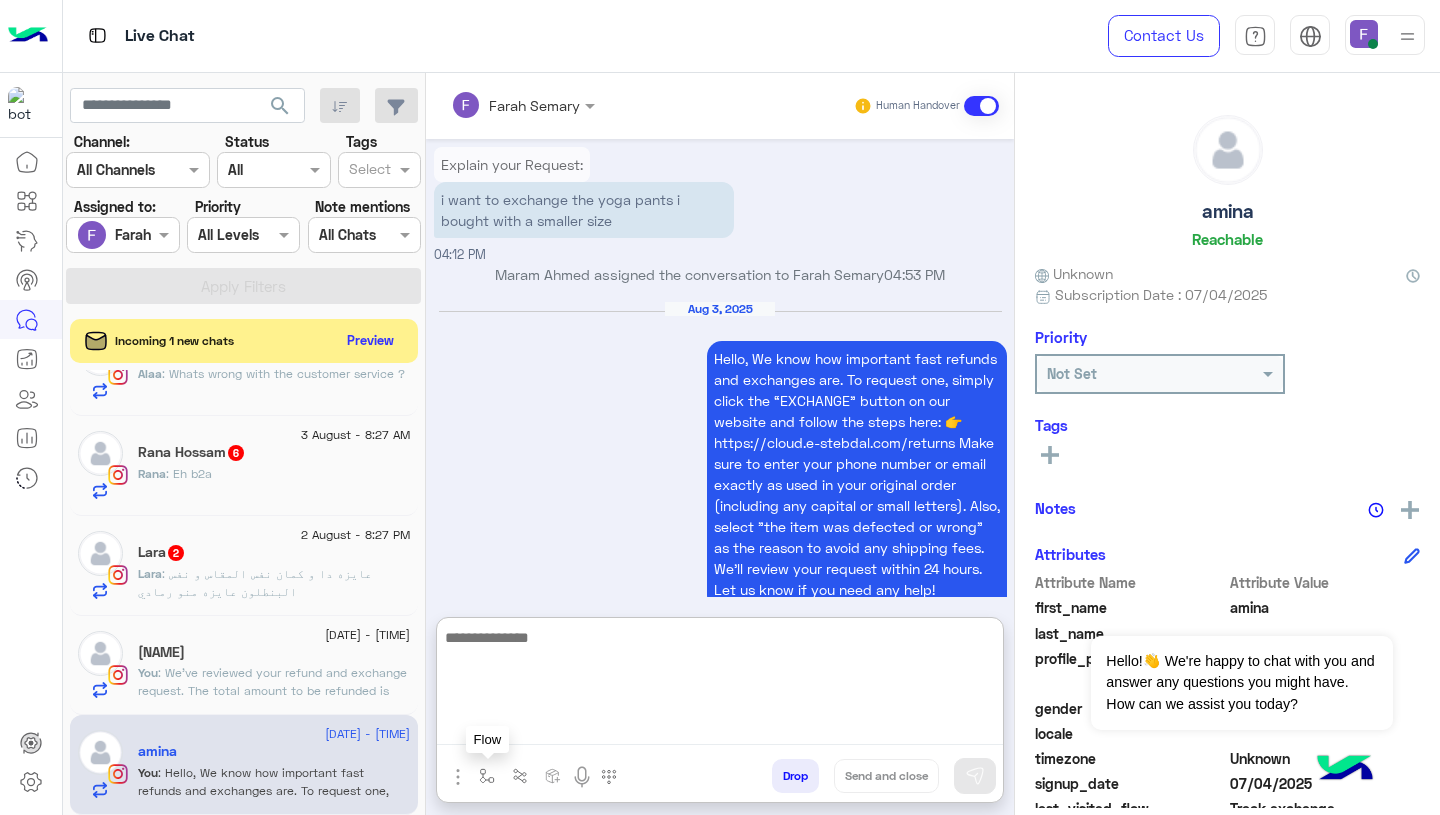 click at bounding box center [487, 775] 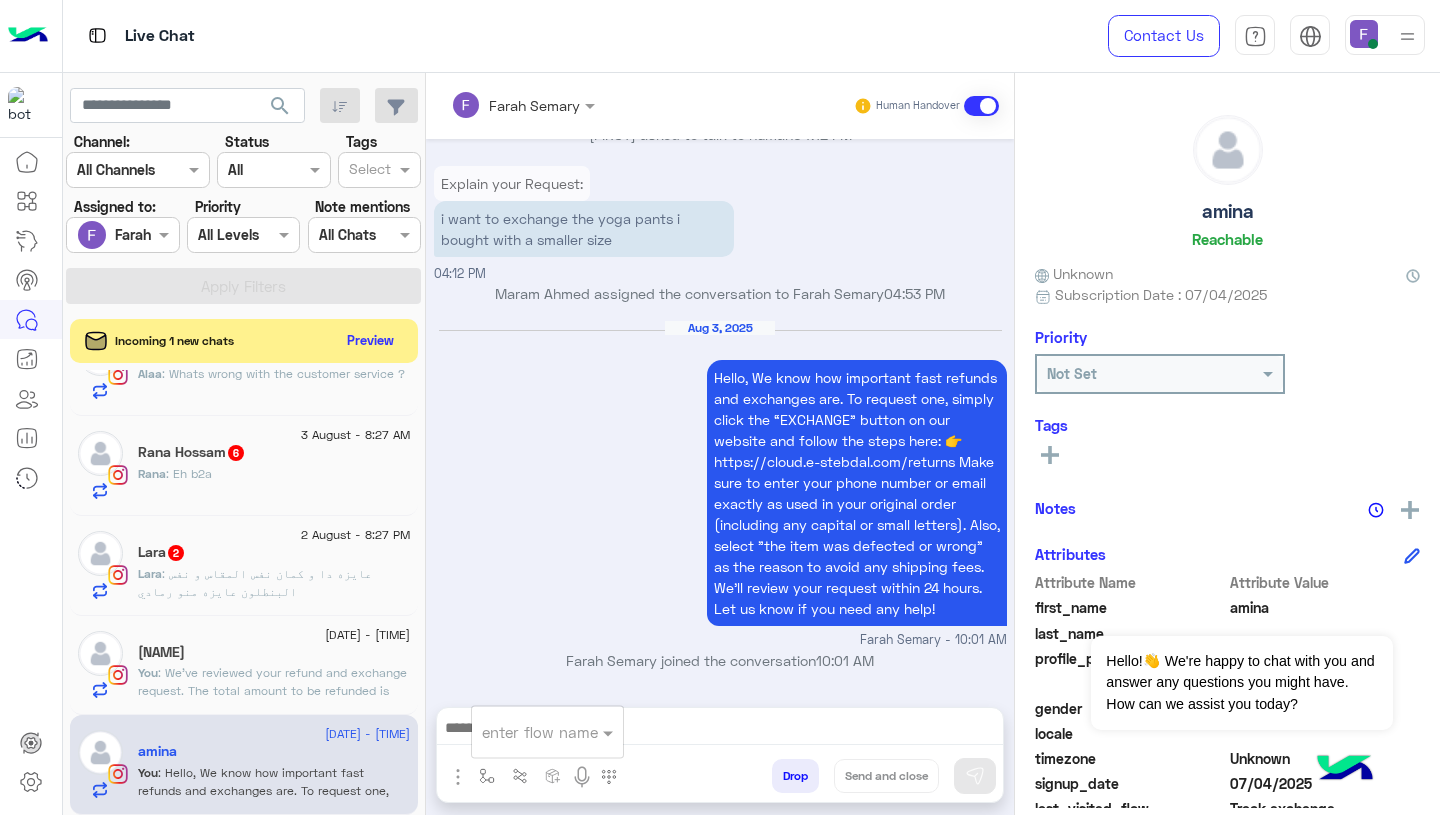 click at bounding box center [523, 732] 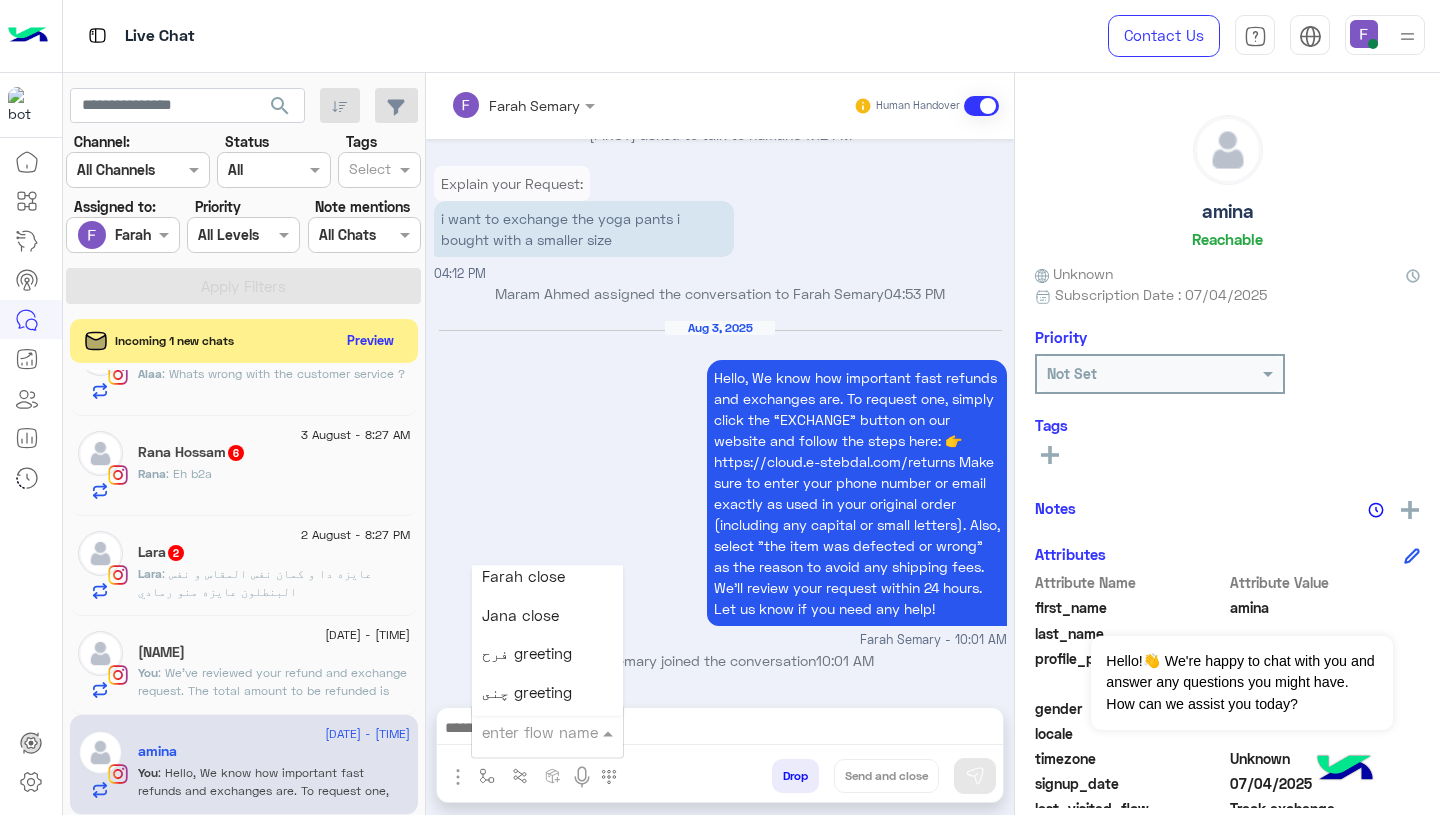scroll, scrollTop: 2567, scrollLeft: 0, axis: vertical 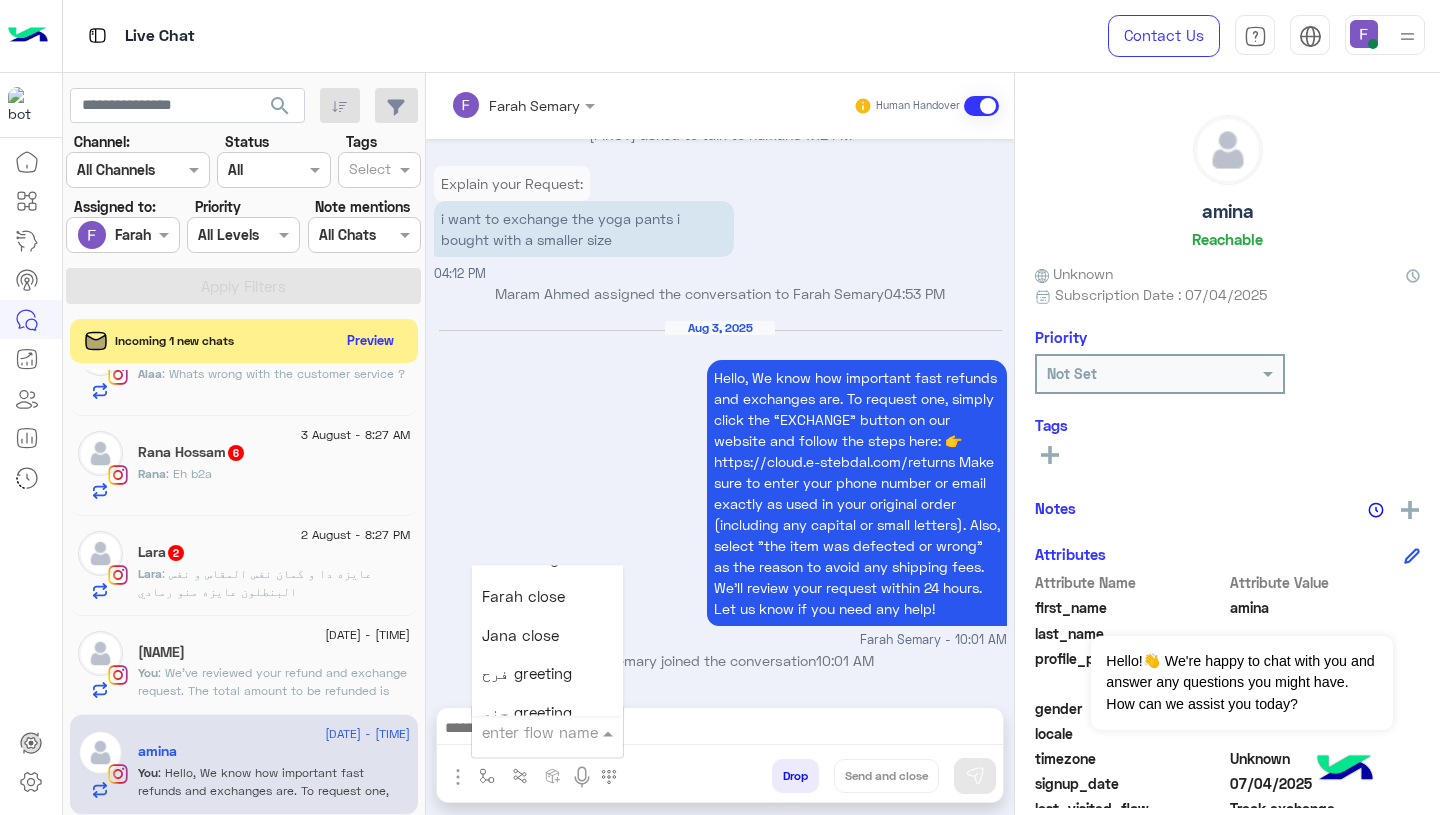 click on "Farah close" at bounding box center (523, 597) 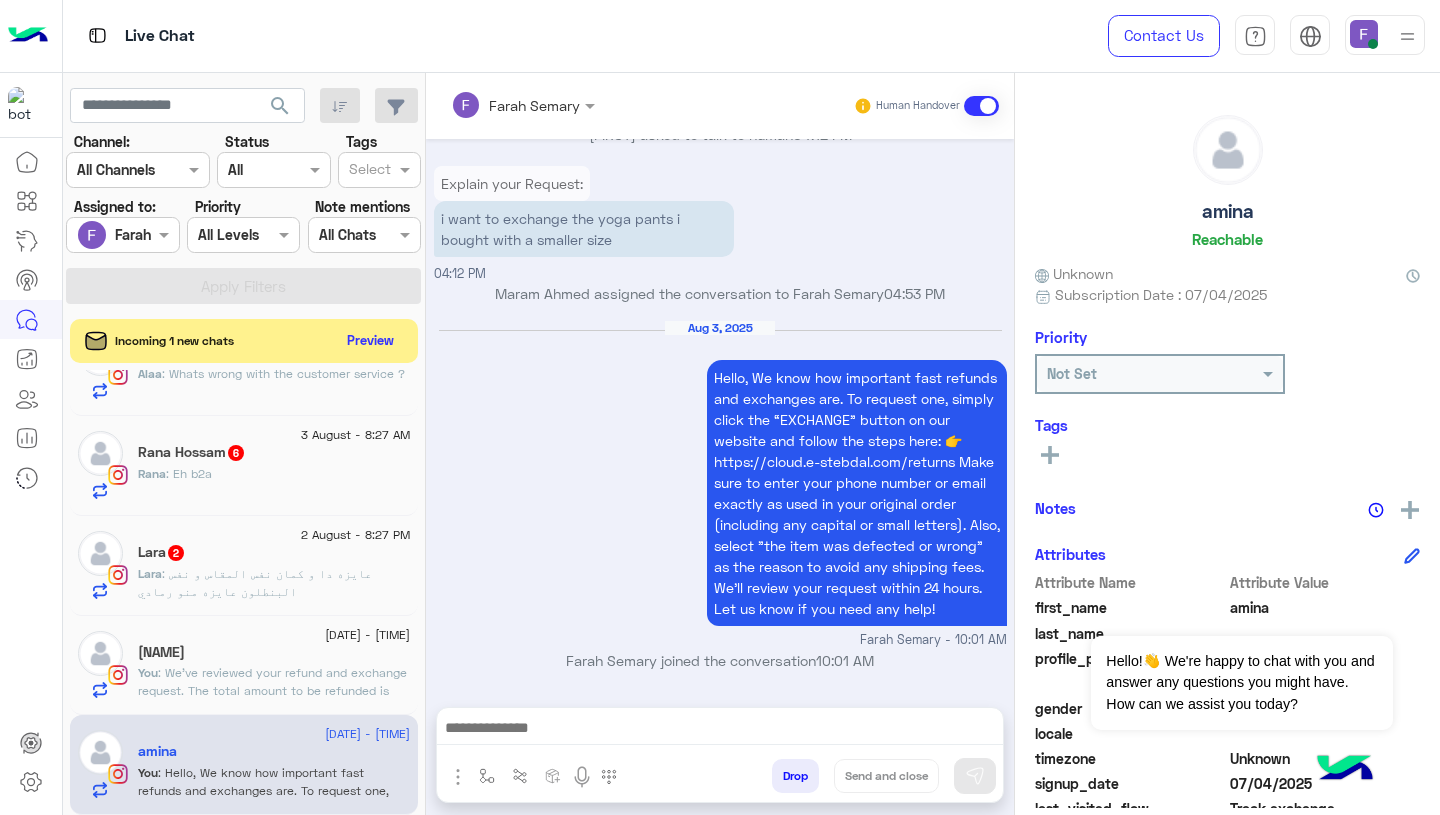 type on "**********" 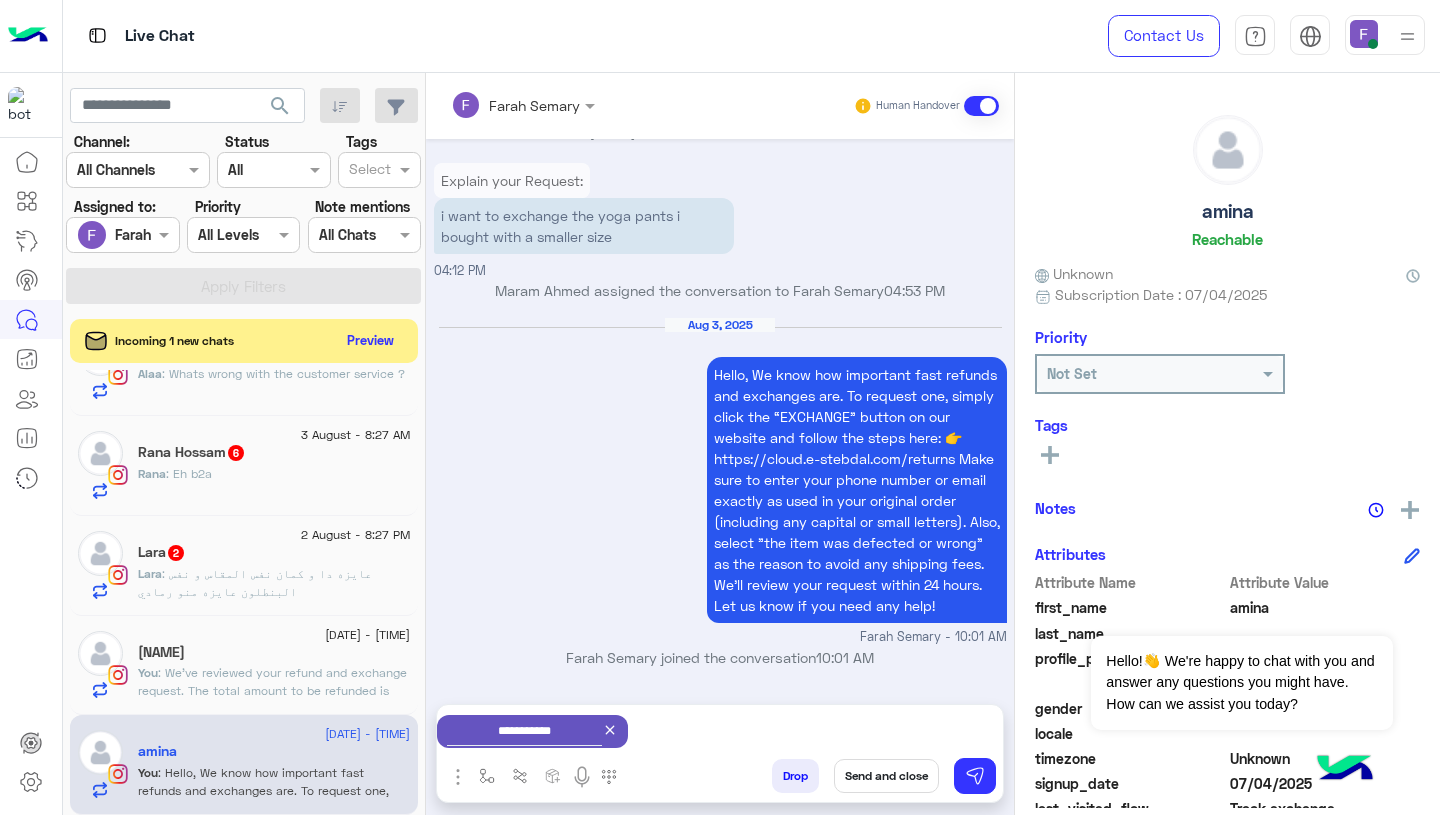 click on "Send and close" at bounding box center (886, 776) 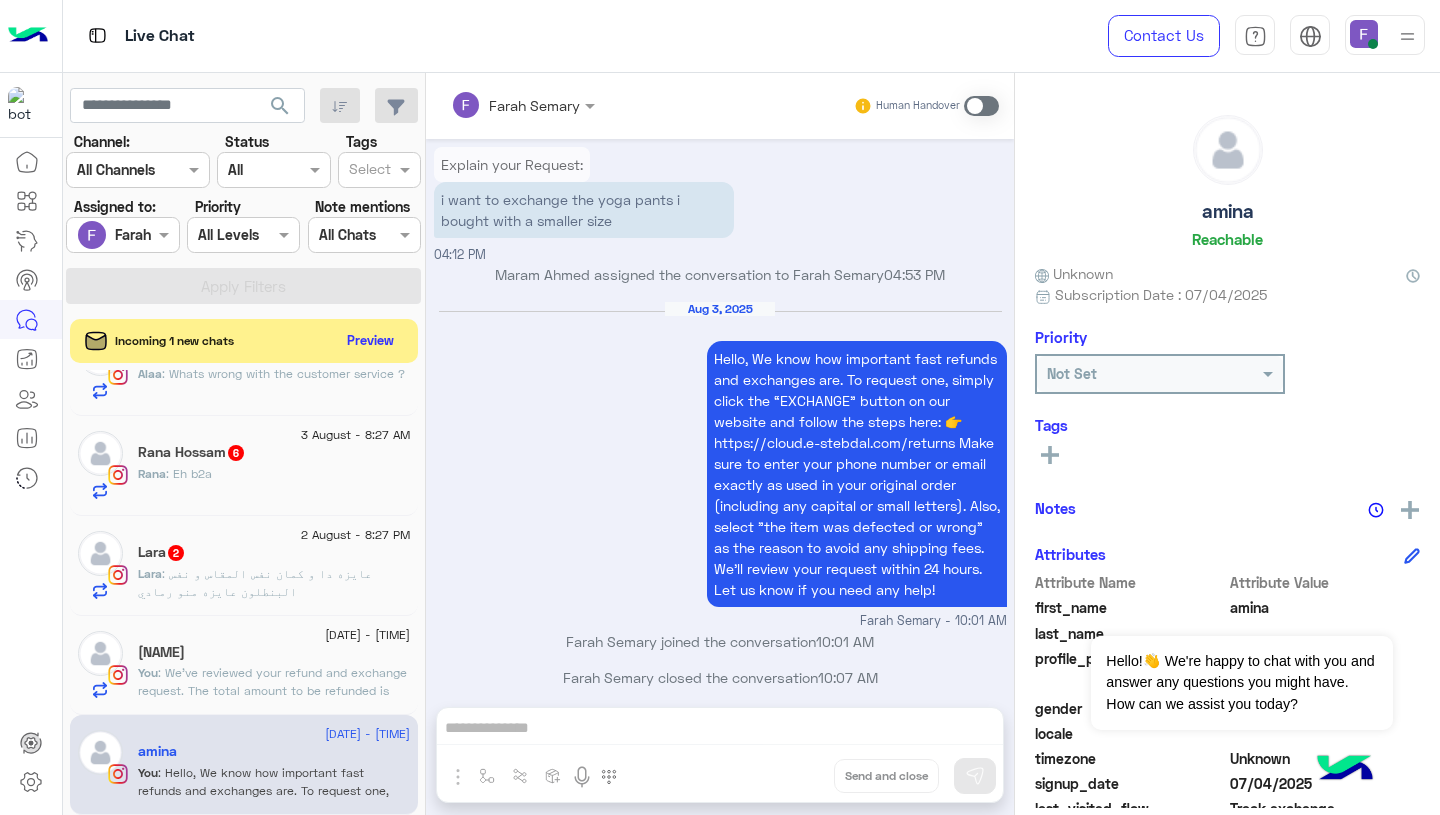 scroll, scrollTop: 1691, scrollLeft: 0, axis: vertical 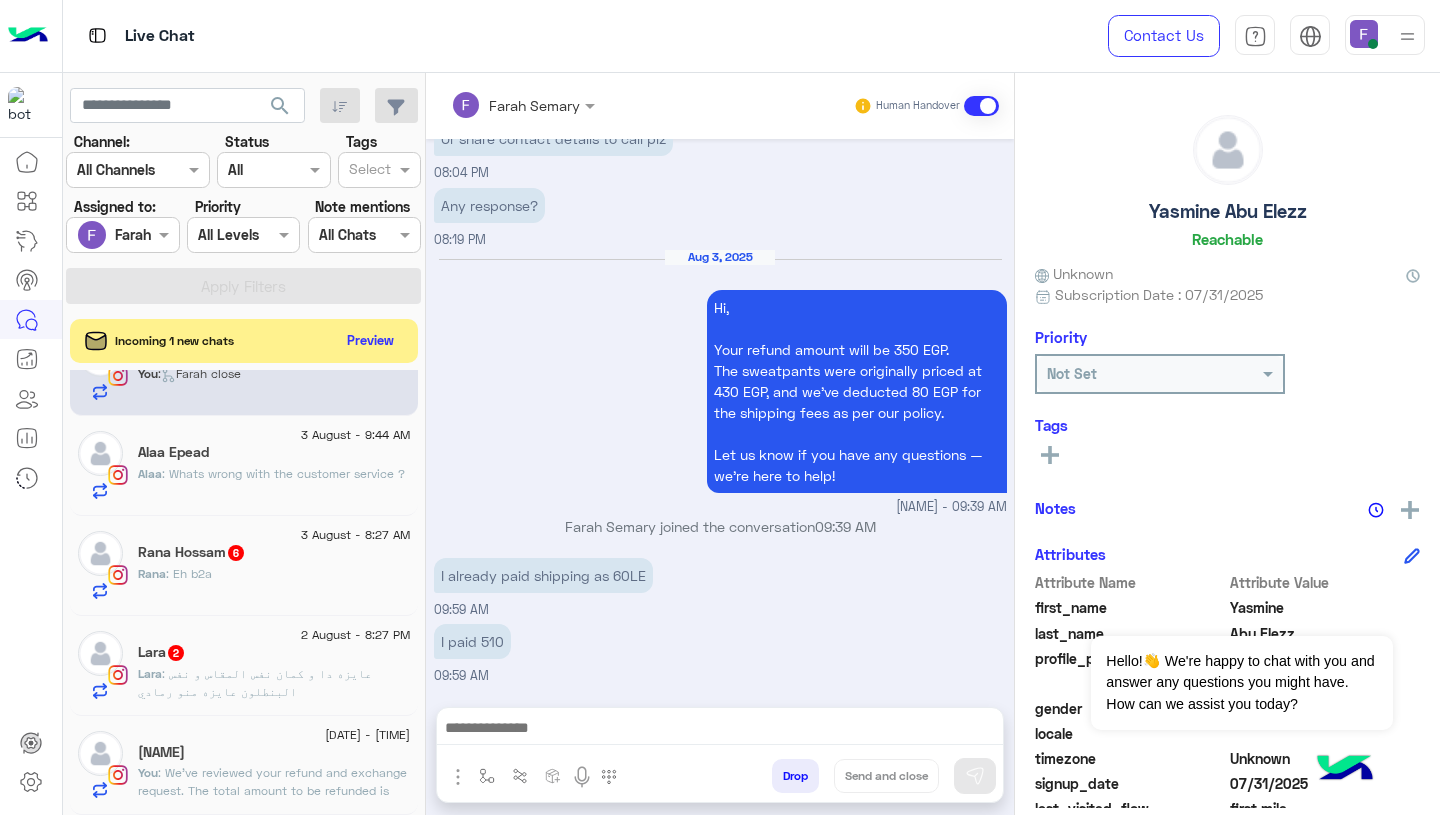click on "Aug 3, 2025  Hi, Your refund amount will be 350 EGP. The sweatpants were originally priced at 430 EGP, and we’ve deducted 80 EGP for the shipping fees as per our policy. Let us know if you have any questions — we’re here to help!  Farah Semary -  09:39 AM" at bounding box center (720, 382) 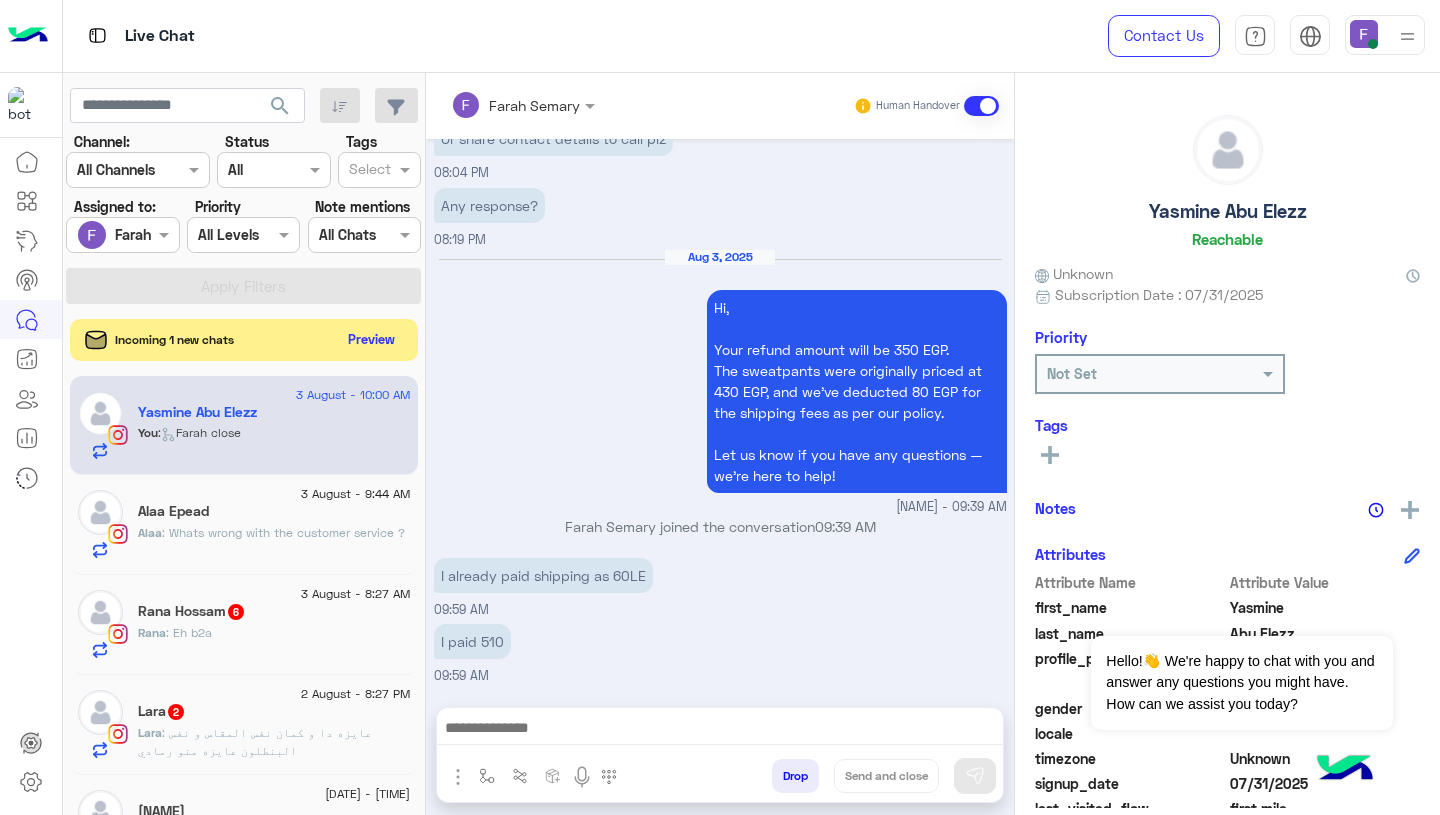 click on "Preview" 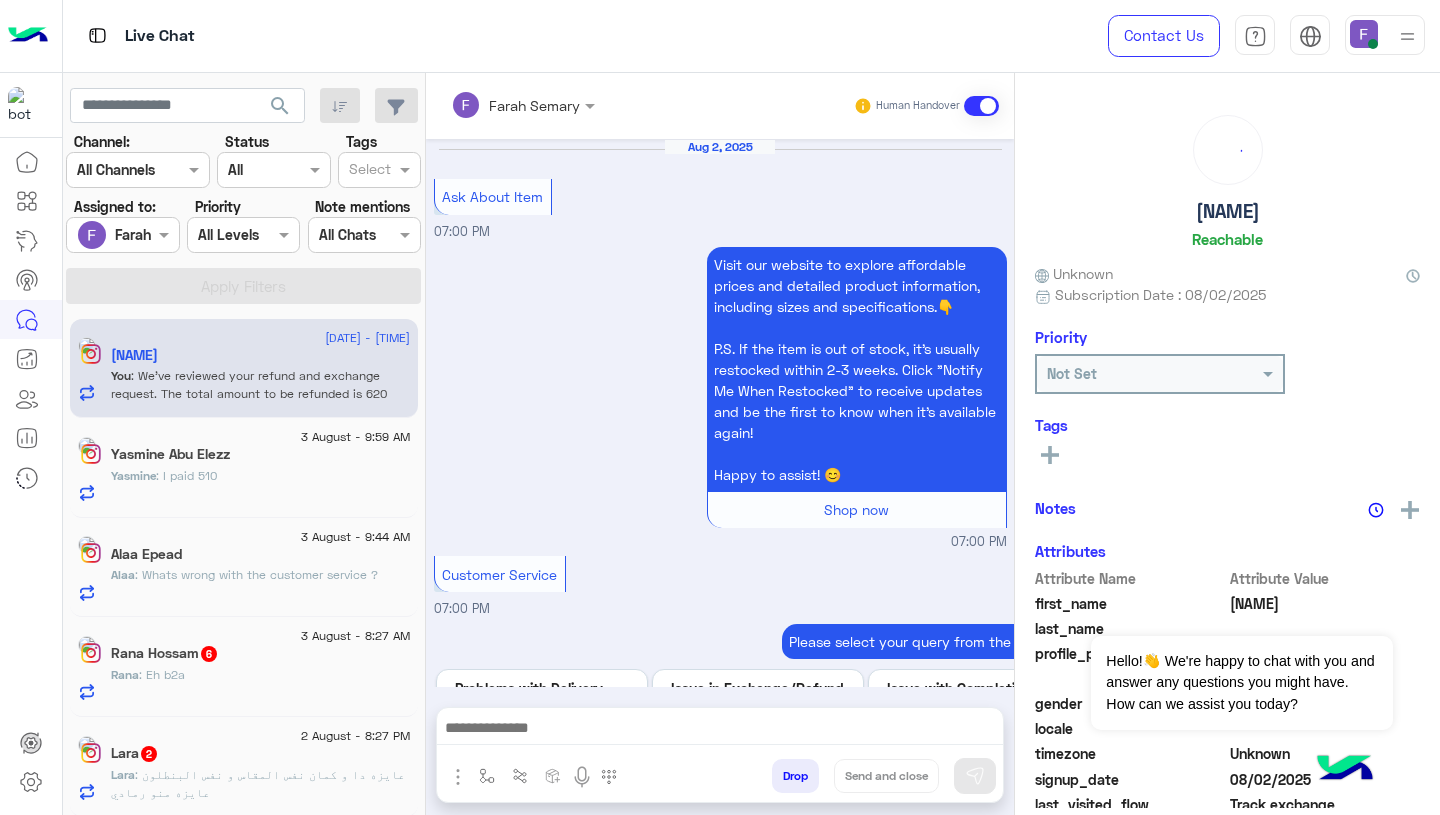 scroll, scrollTop: 1971, scrollLeft: 0, axis: vertical 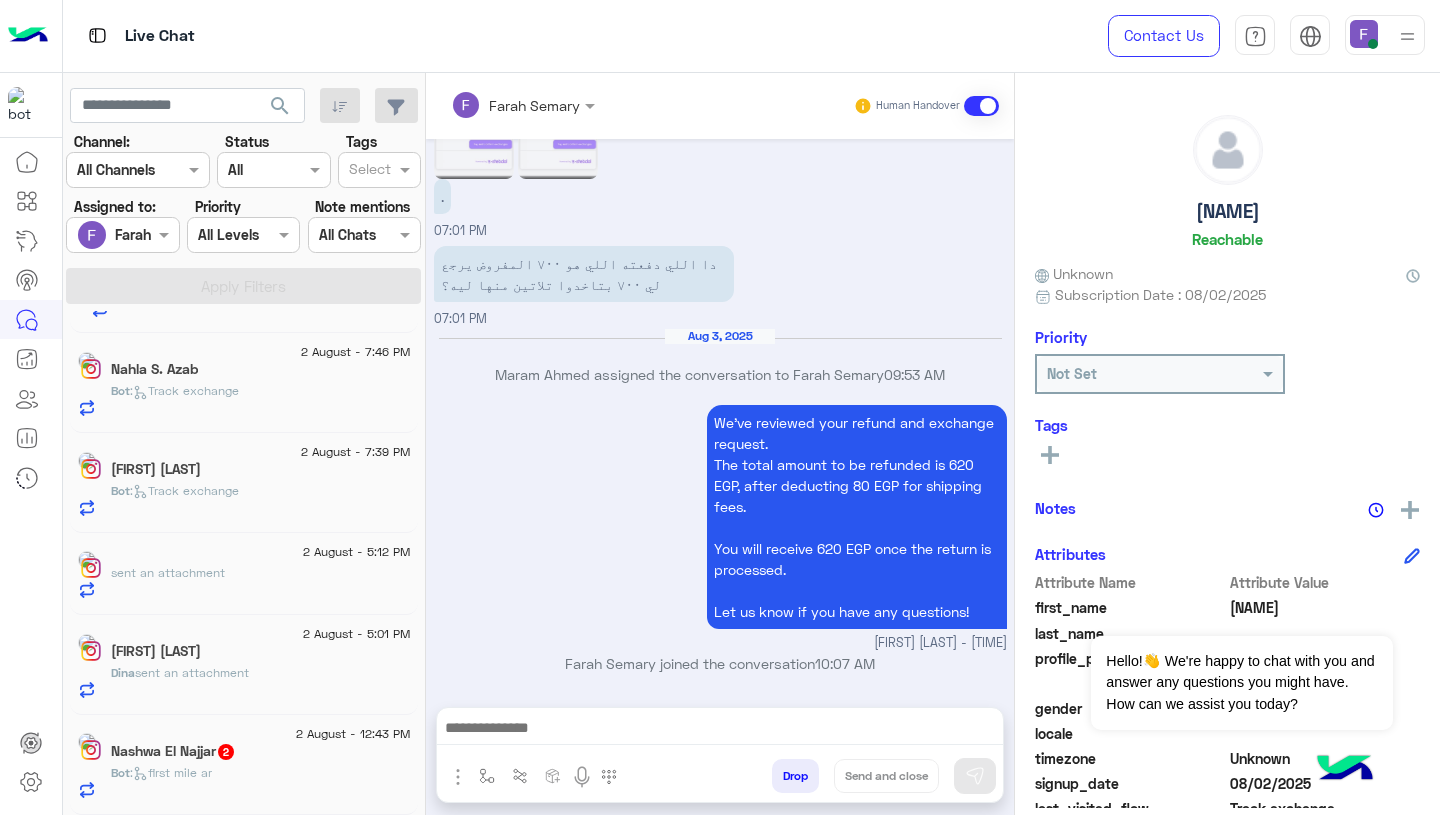 click on "Bot :   first mile ar" 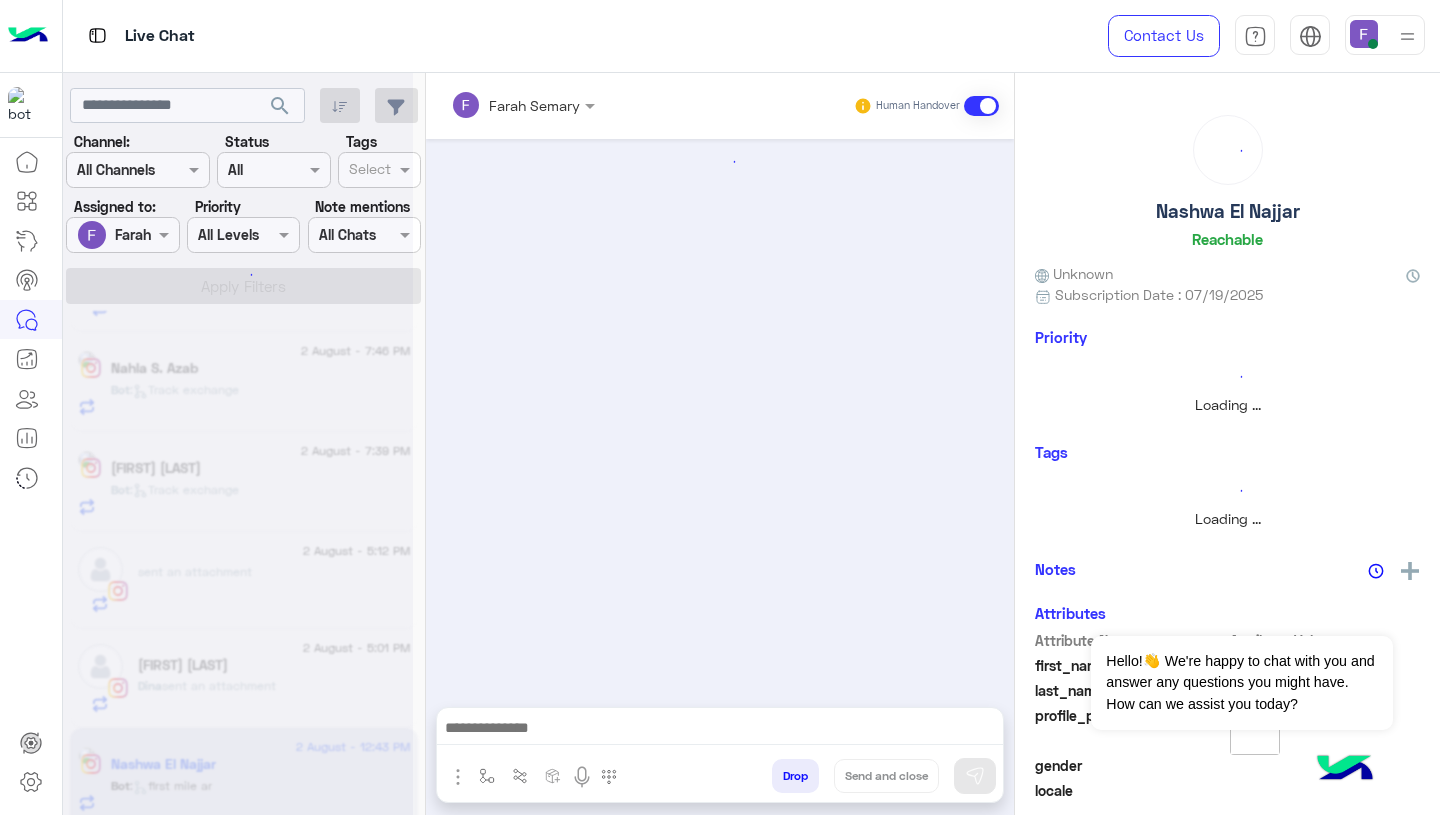 scroll, scrollTop: 584, scrollLeft: 0, axis: vertical 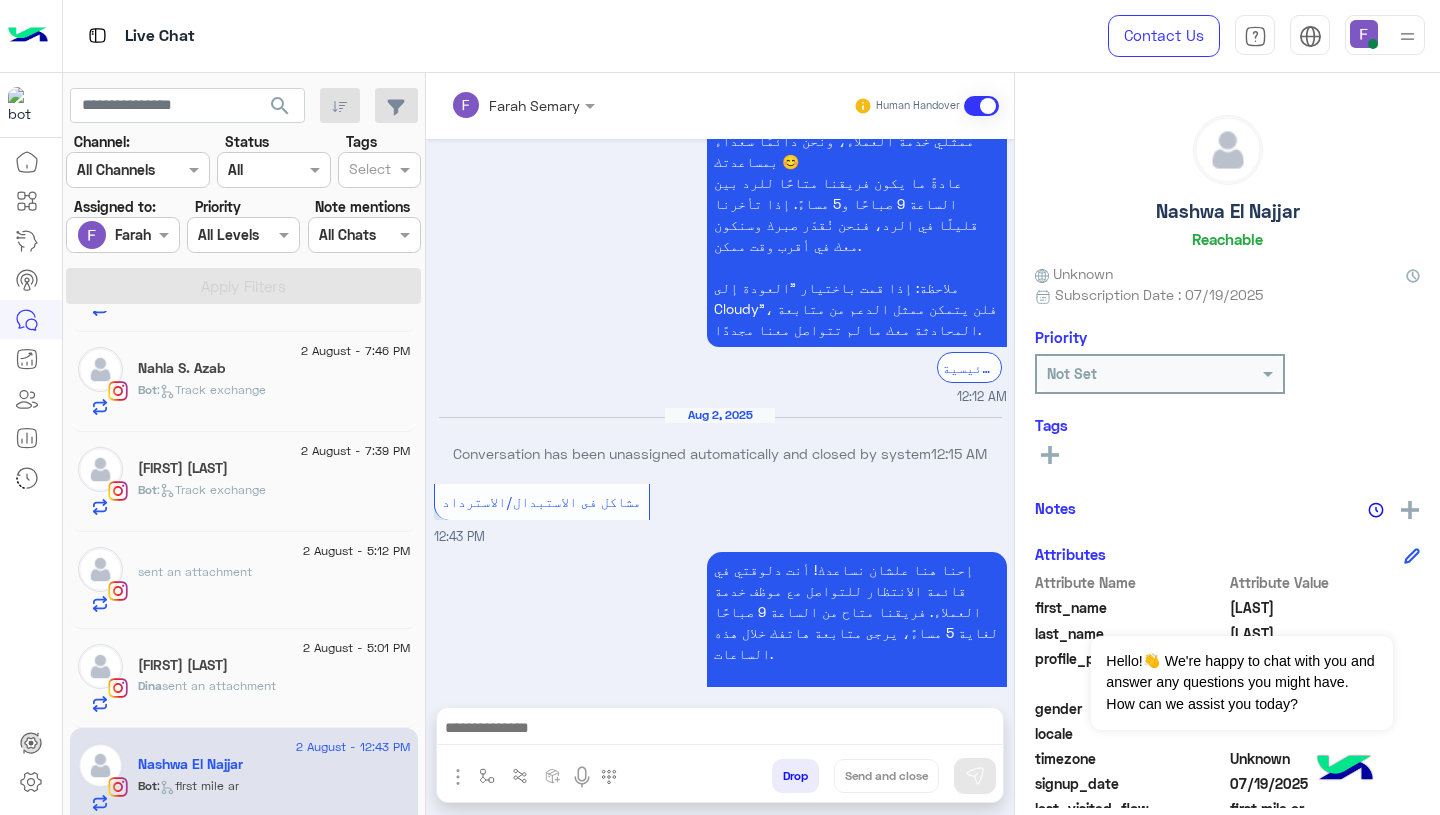 click on "Dina  sent an attachment" 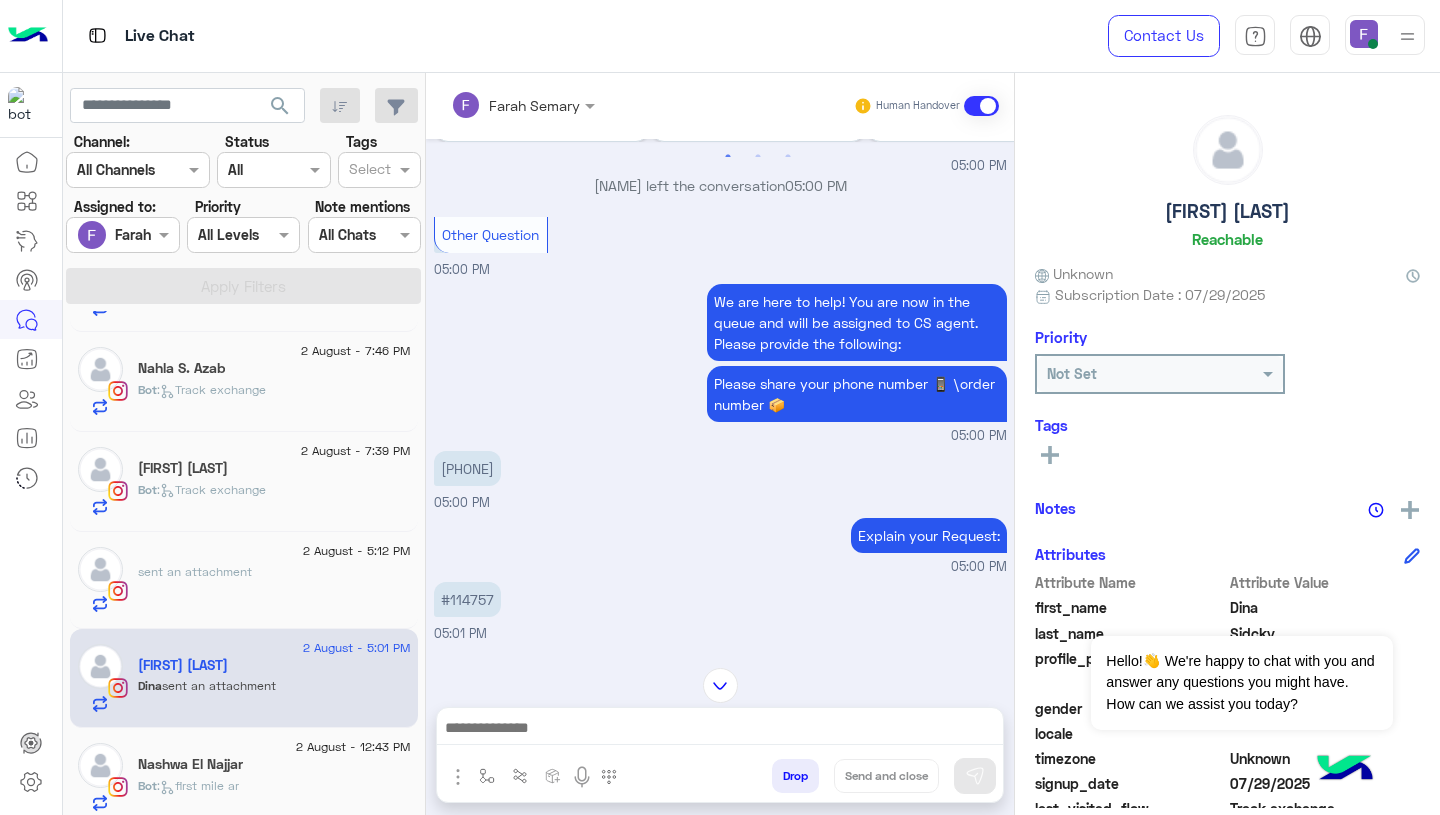 scroll, scrollTop: 1487, scrollLeft: 0, axis: vertical 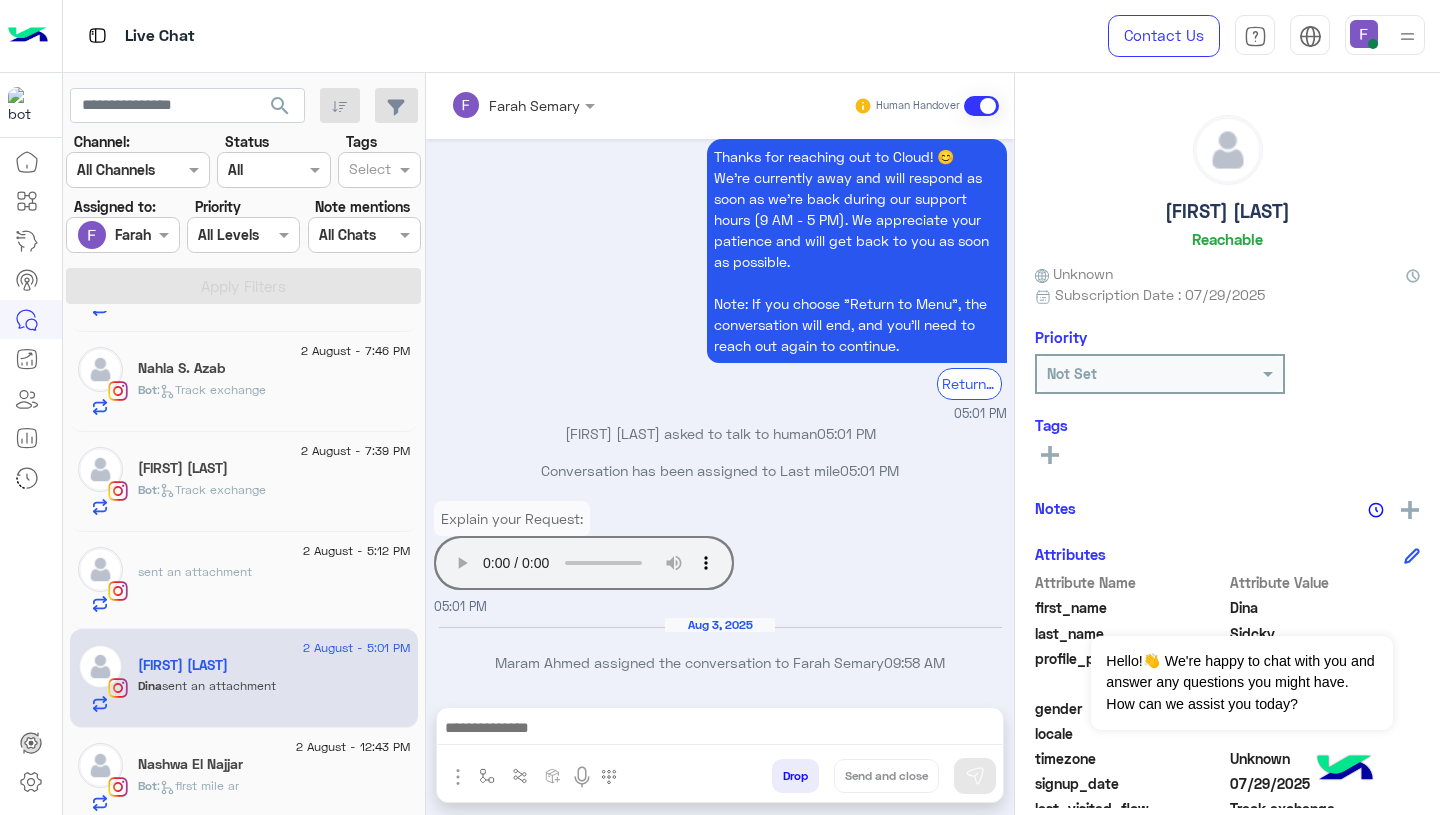 type 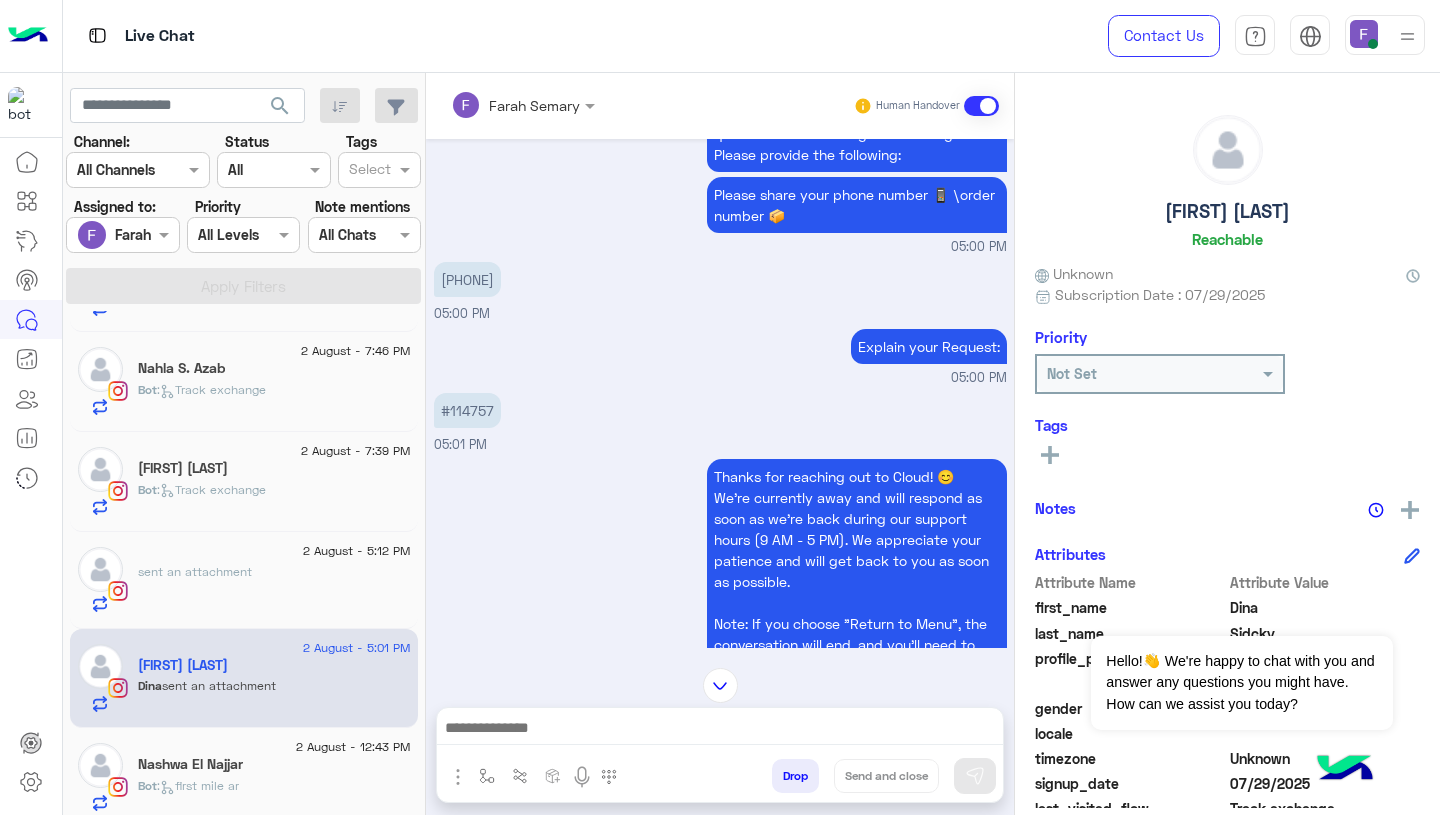scroll, scrollTop: 1076, scrollLeft: 0, axis: vertical 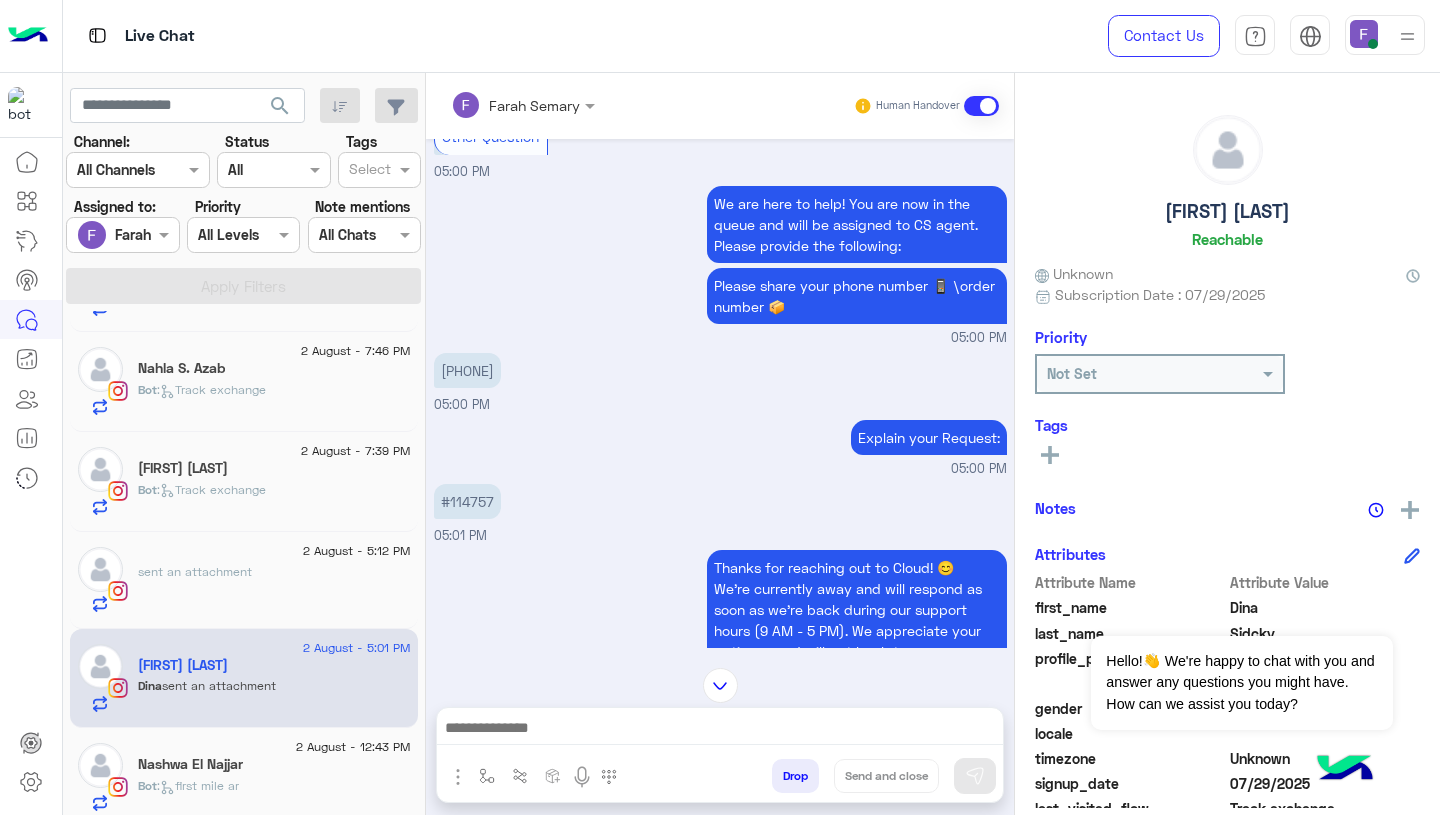 click on "#114757" at bounding box center [467, 501] 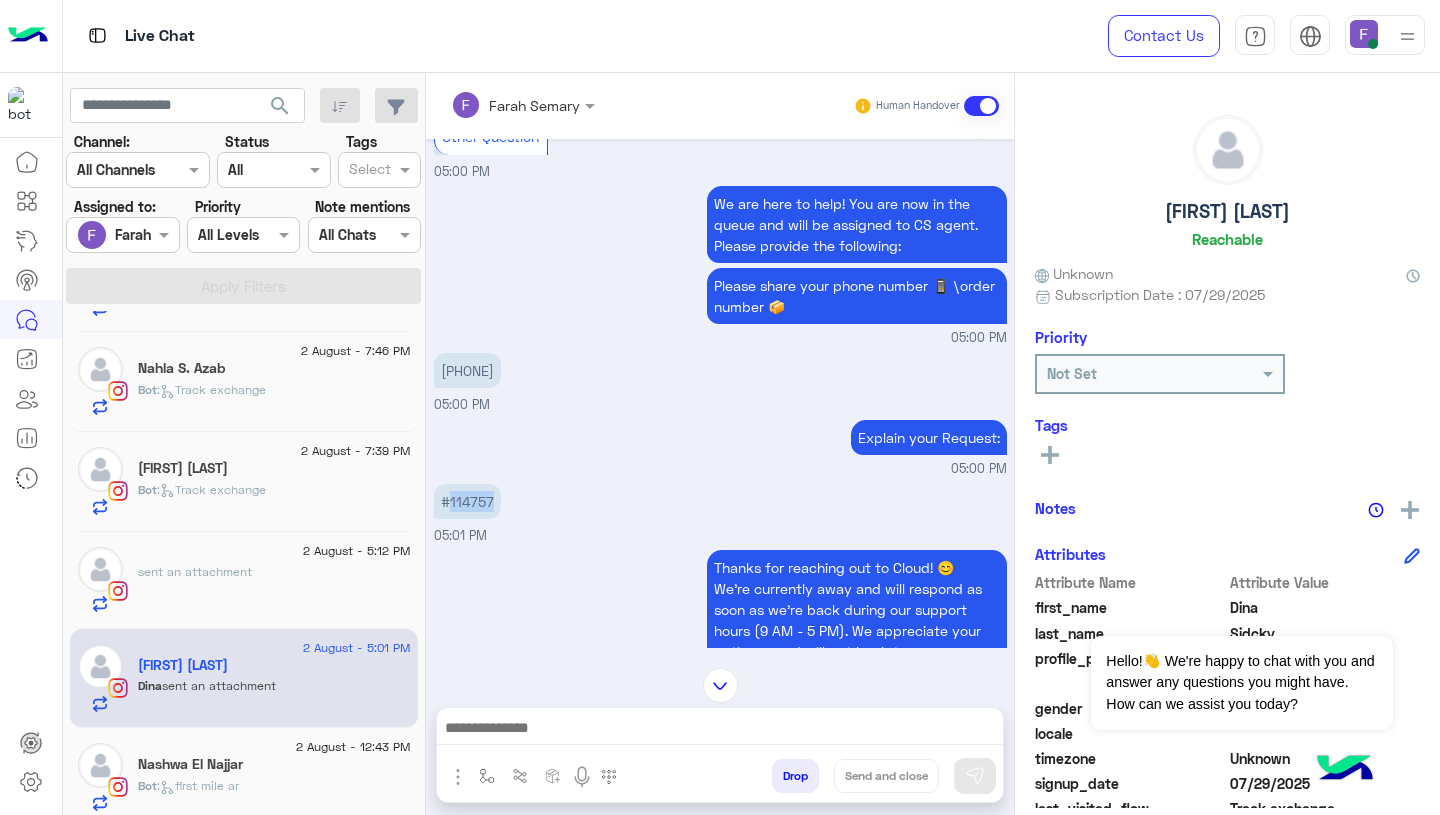 copy on "114757" 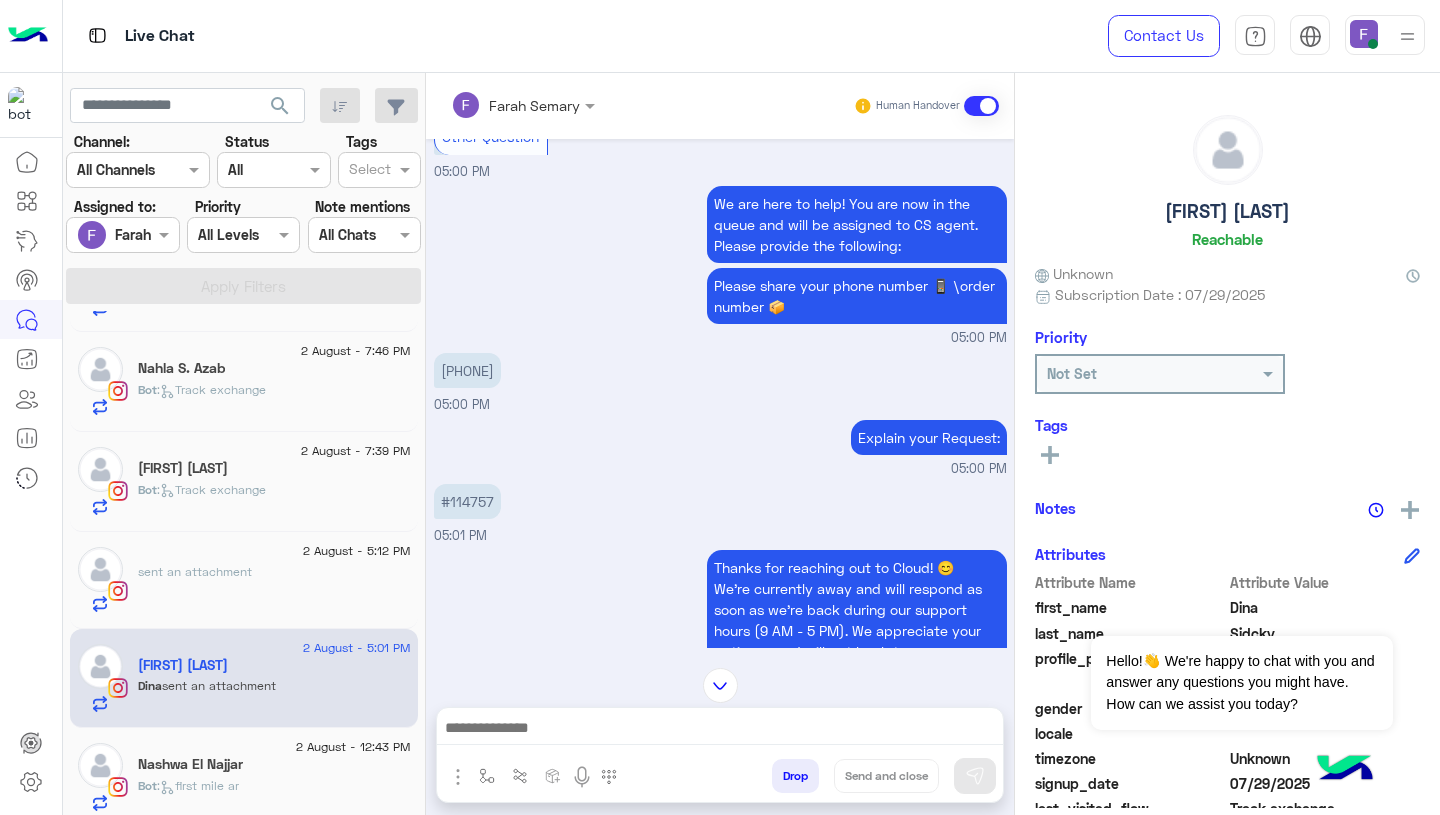 click at bounding box center (720, 730) 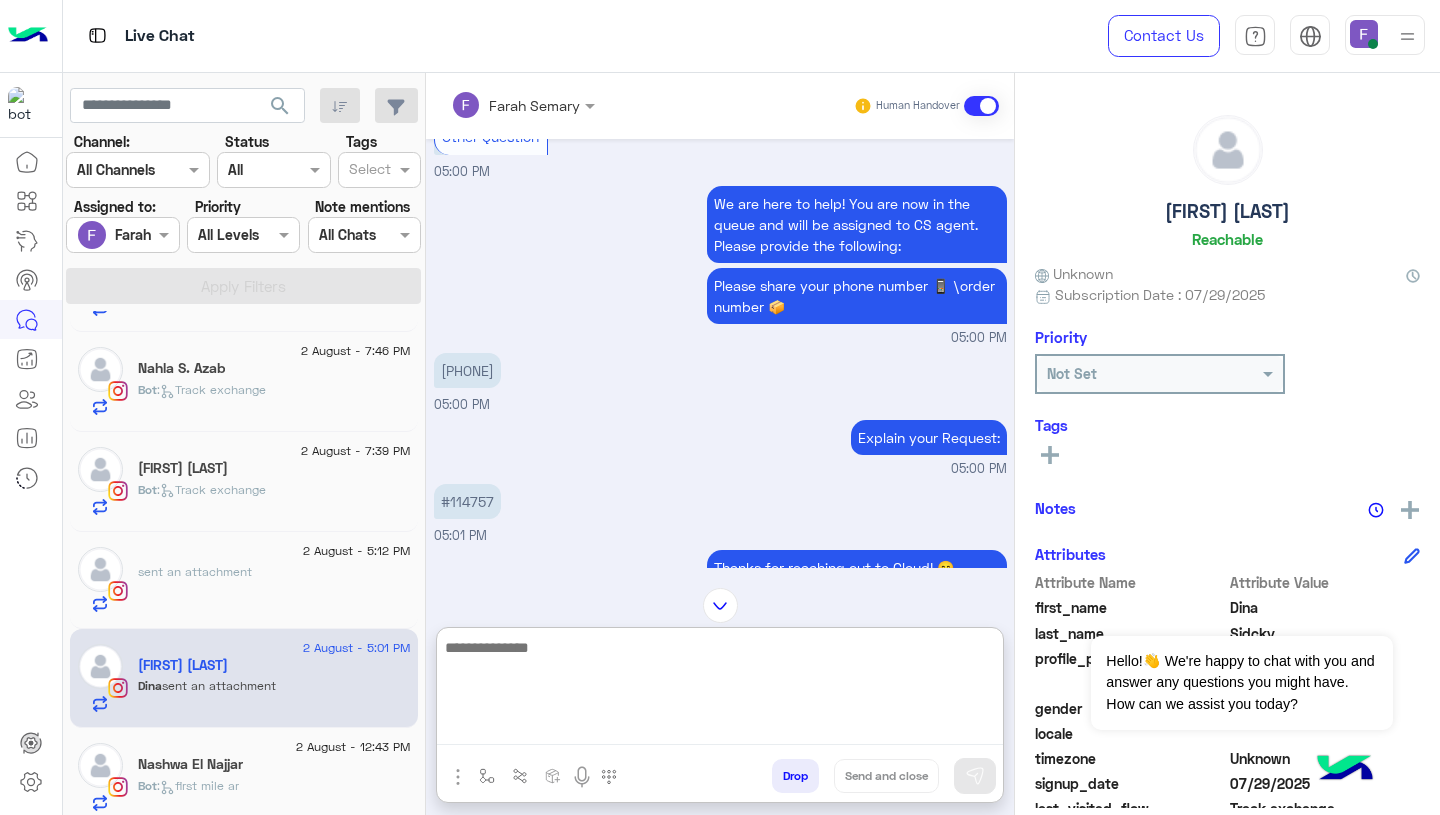 paste on "**********" 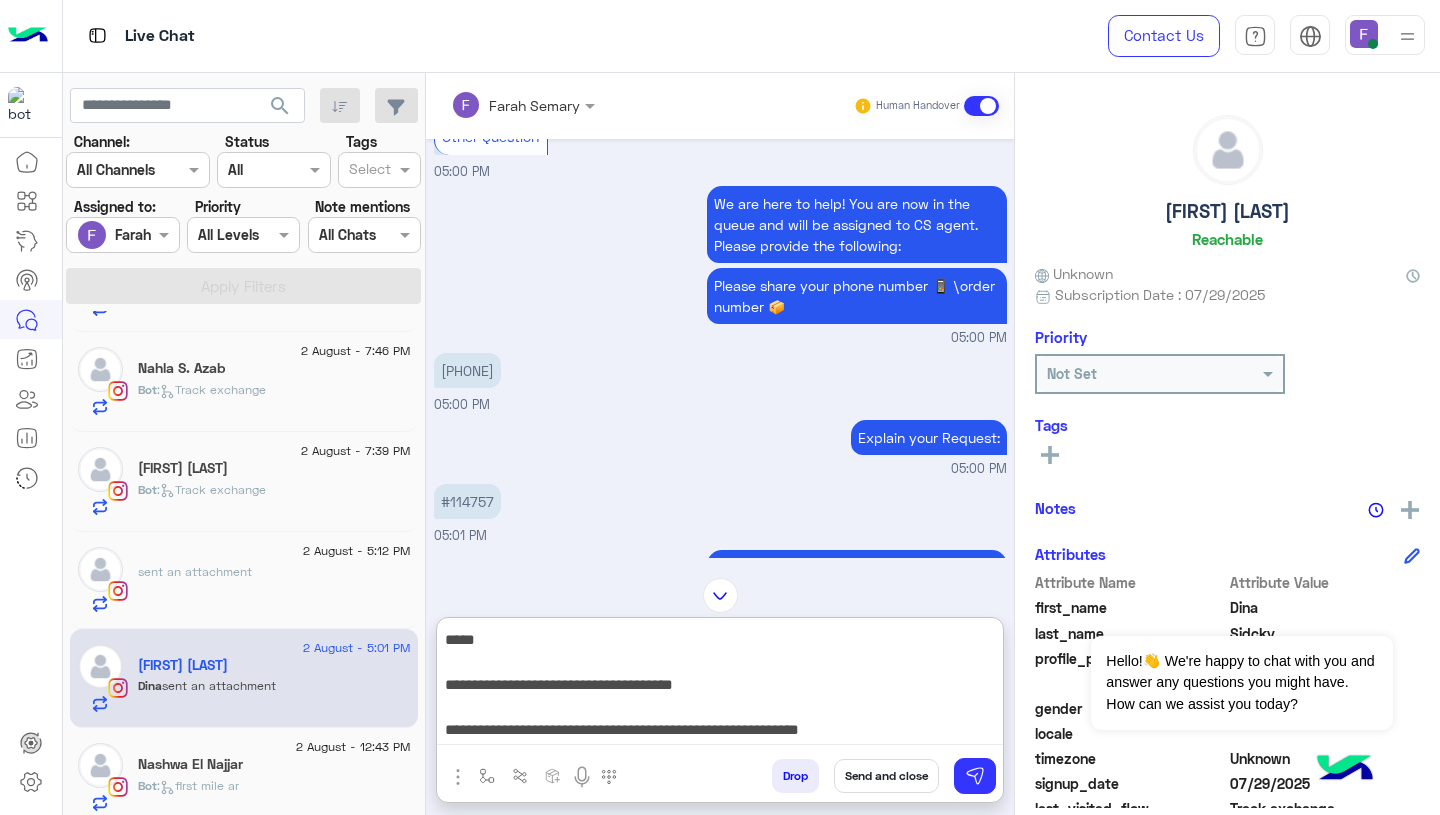 scroll, scrollTop: 0, scrollLeft: 0, axis: both 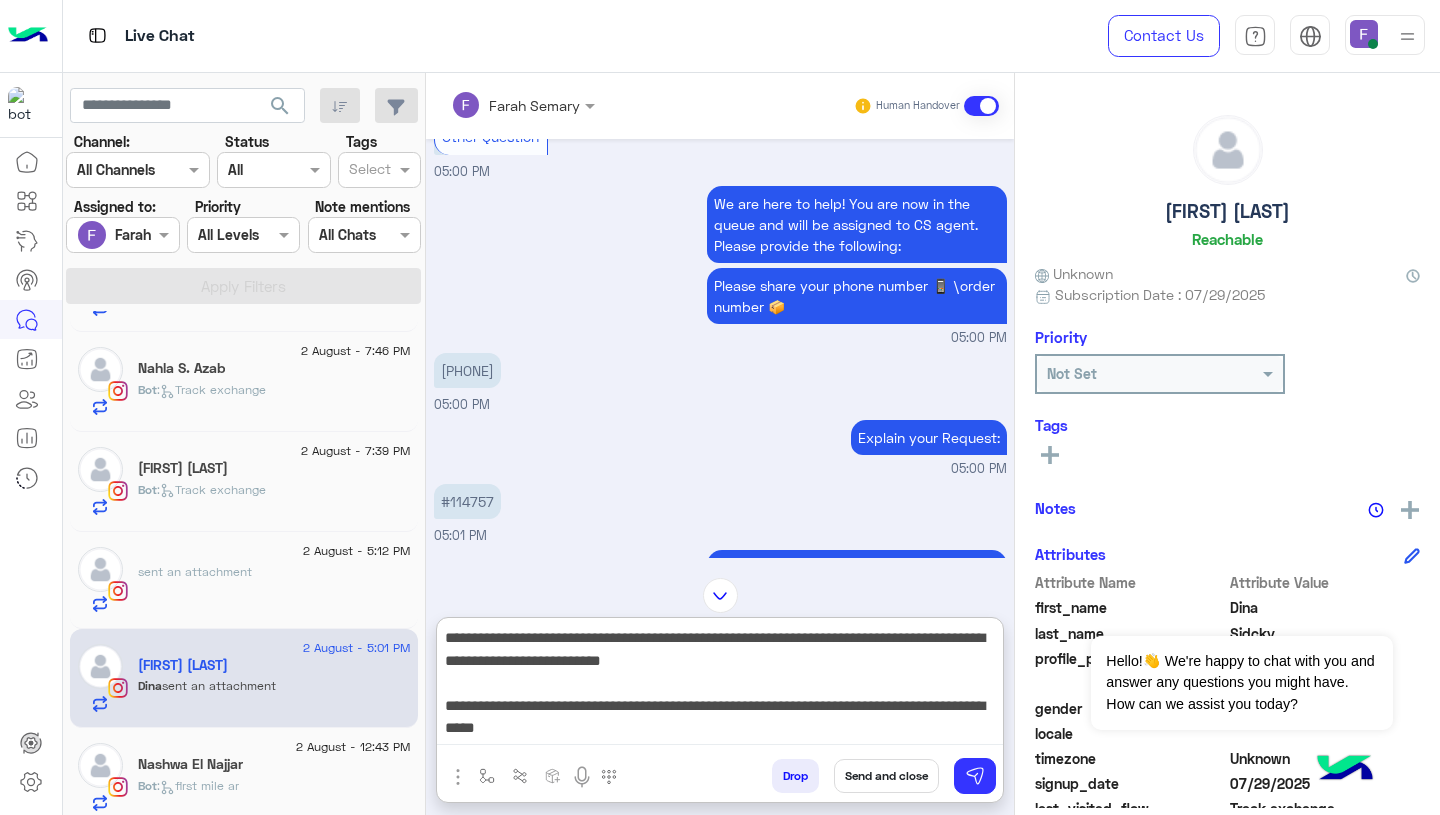 click on "**********" at bounding box center [720, 685] 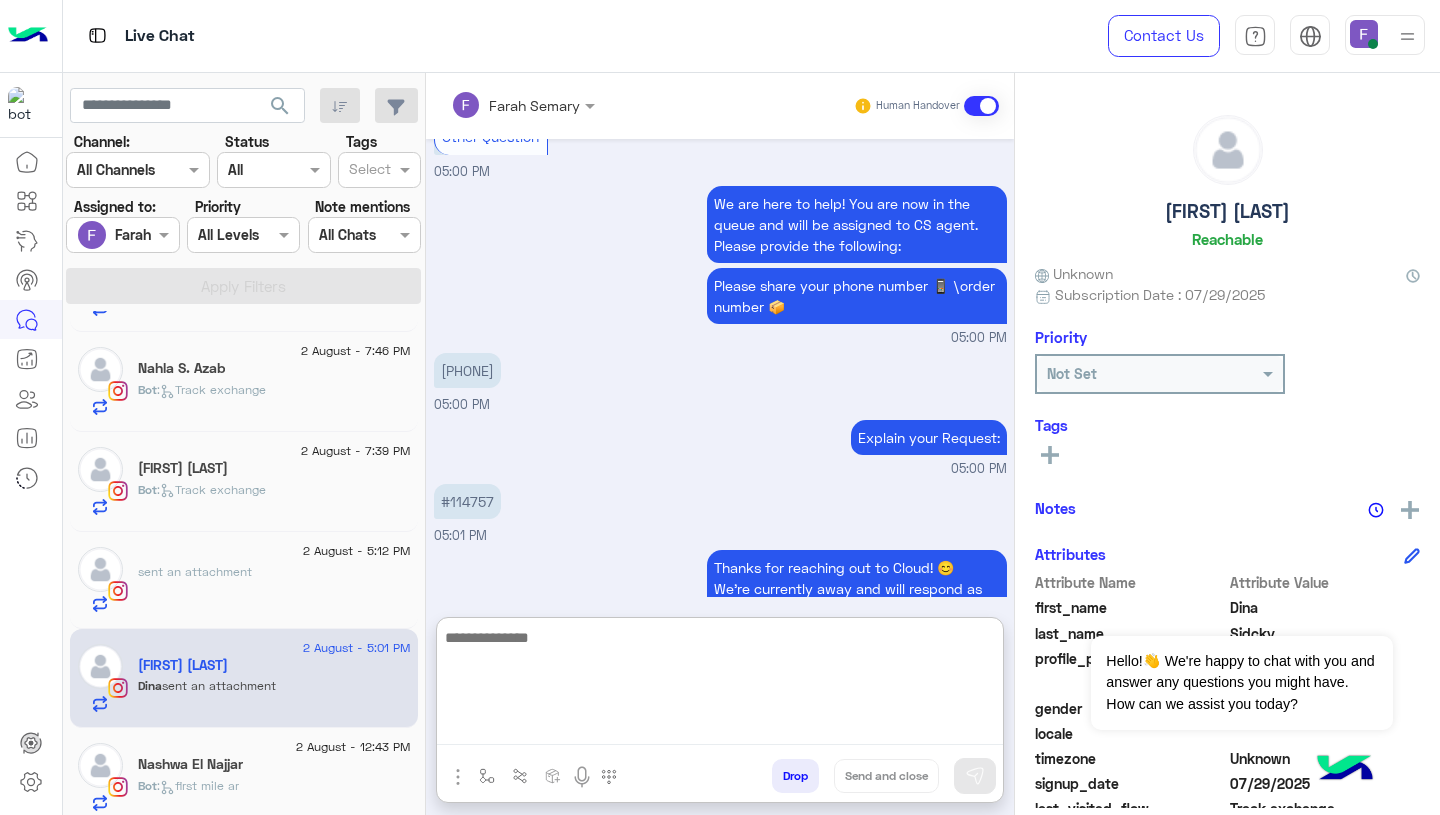 scroll, scrollTop: 0, scrollLeft: 0, axis: both 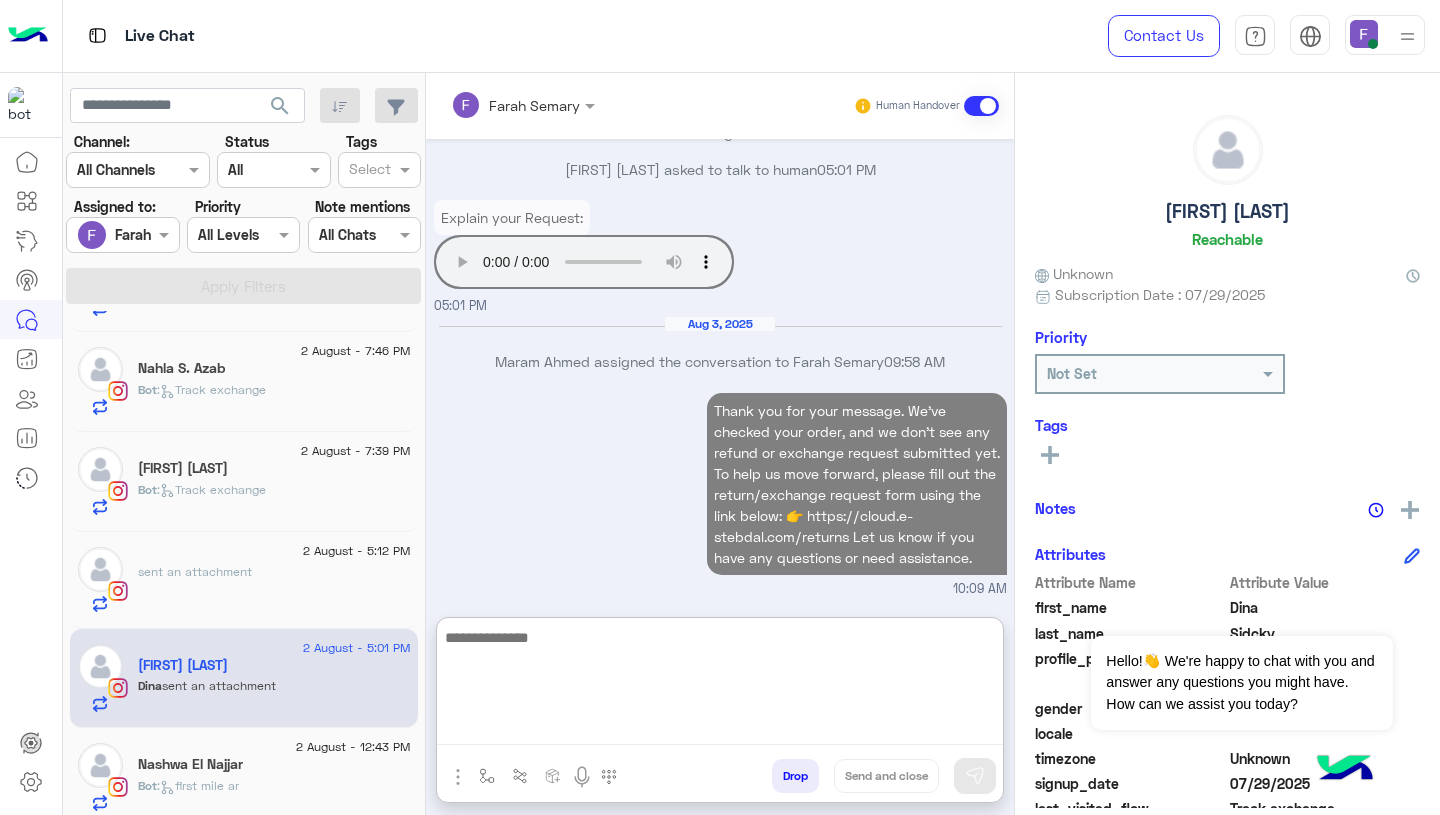 click on "Thank you for your message.
We’ve checked your order, and we don’t see any refund or exchange request submitted yet.
To help us move forward, please fill out the return/exchange request form using the link below:
👉 https://cloud.e-stebdal.com/returns
Let us know if you have any questions or need assistance.      10:09 AM" at bounding box center [720, 493] 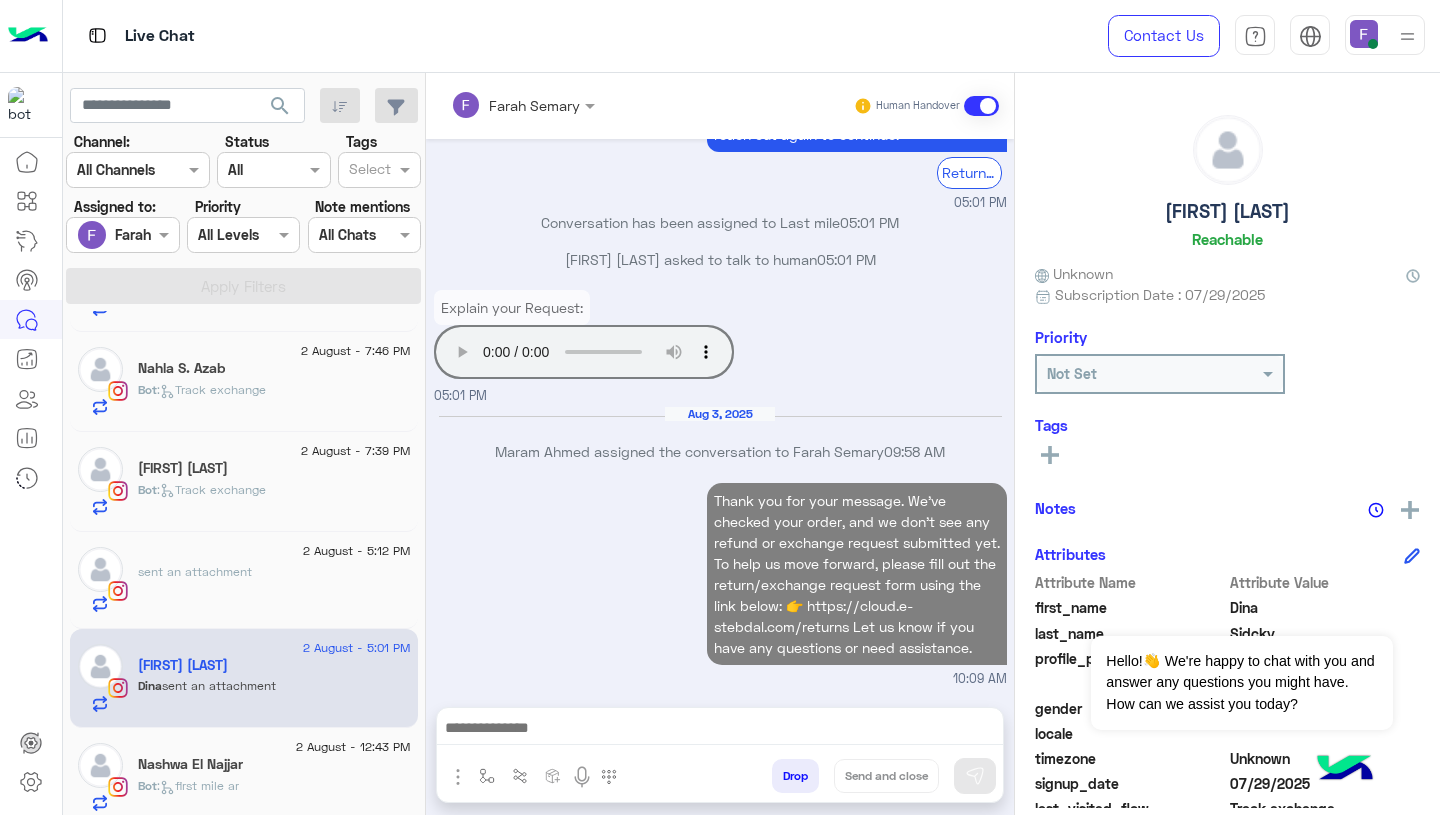 scroll, scrollTop: 1734, scrollLeft: 0, axis: vertical 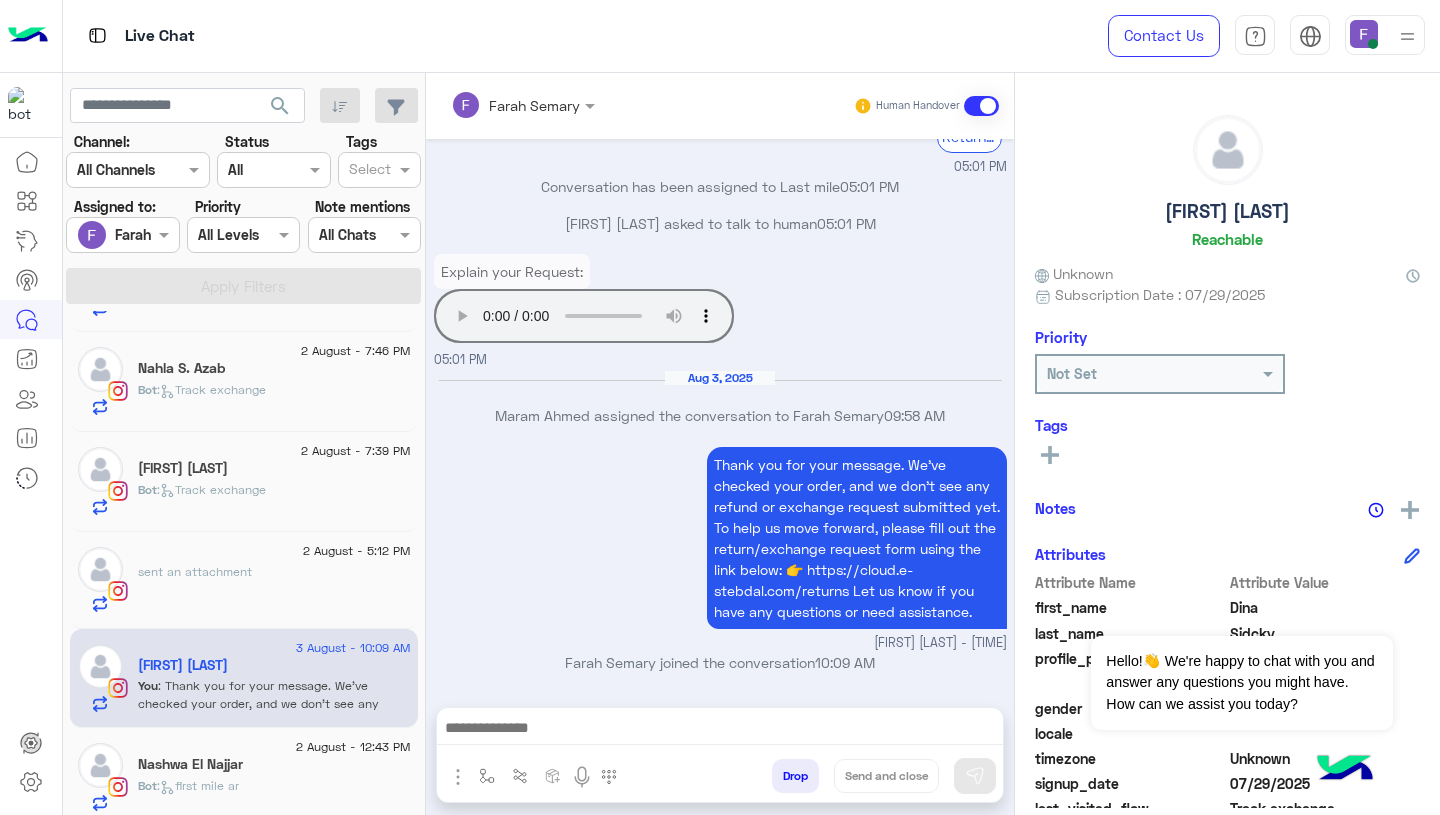 click on "Nashwa El Najjar" 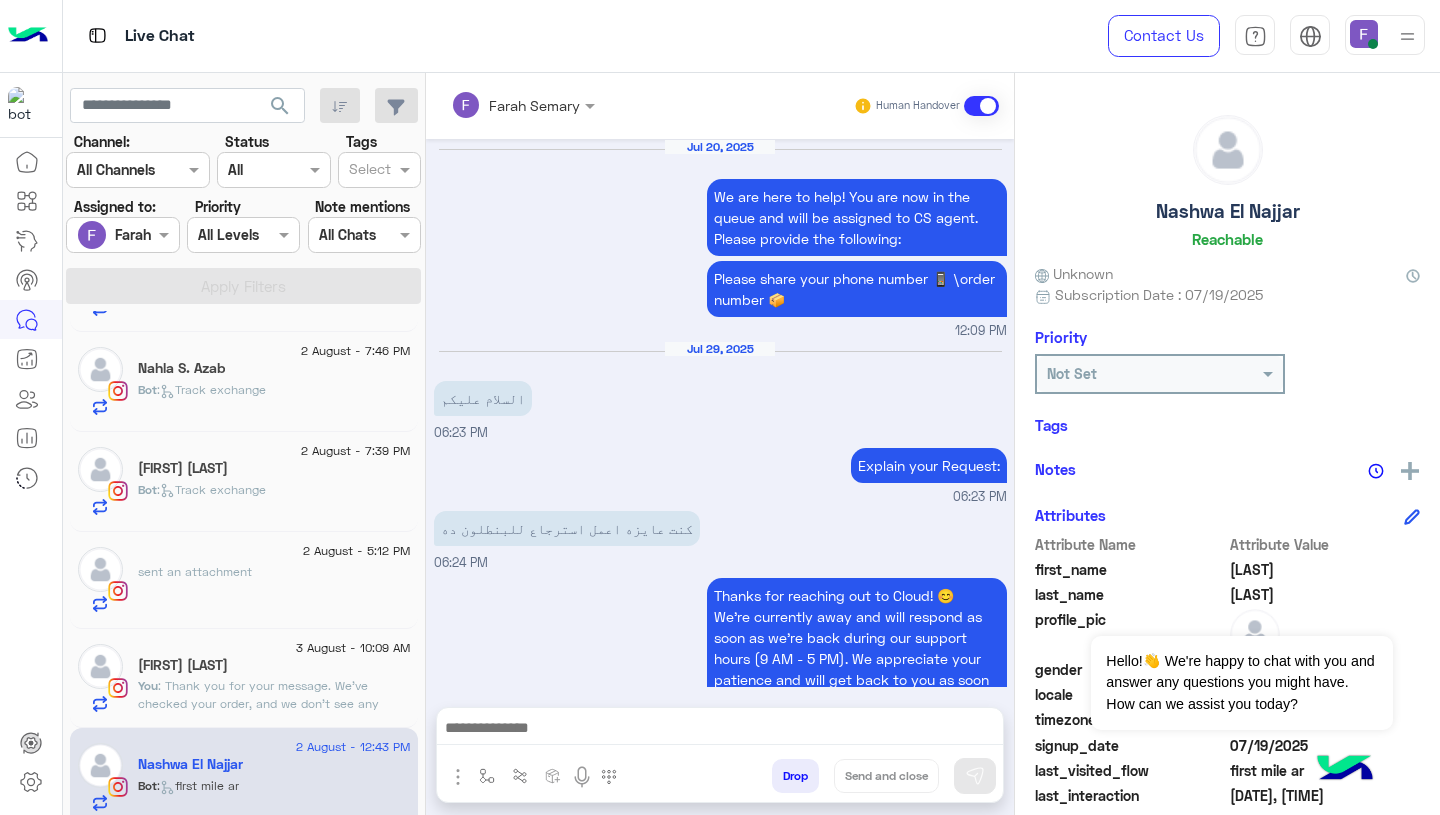 scroll, scrollTop: 2108, scrollLeft: 0, axis: vertical 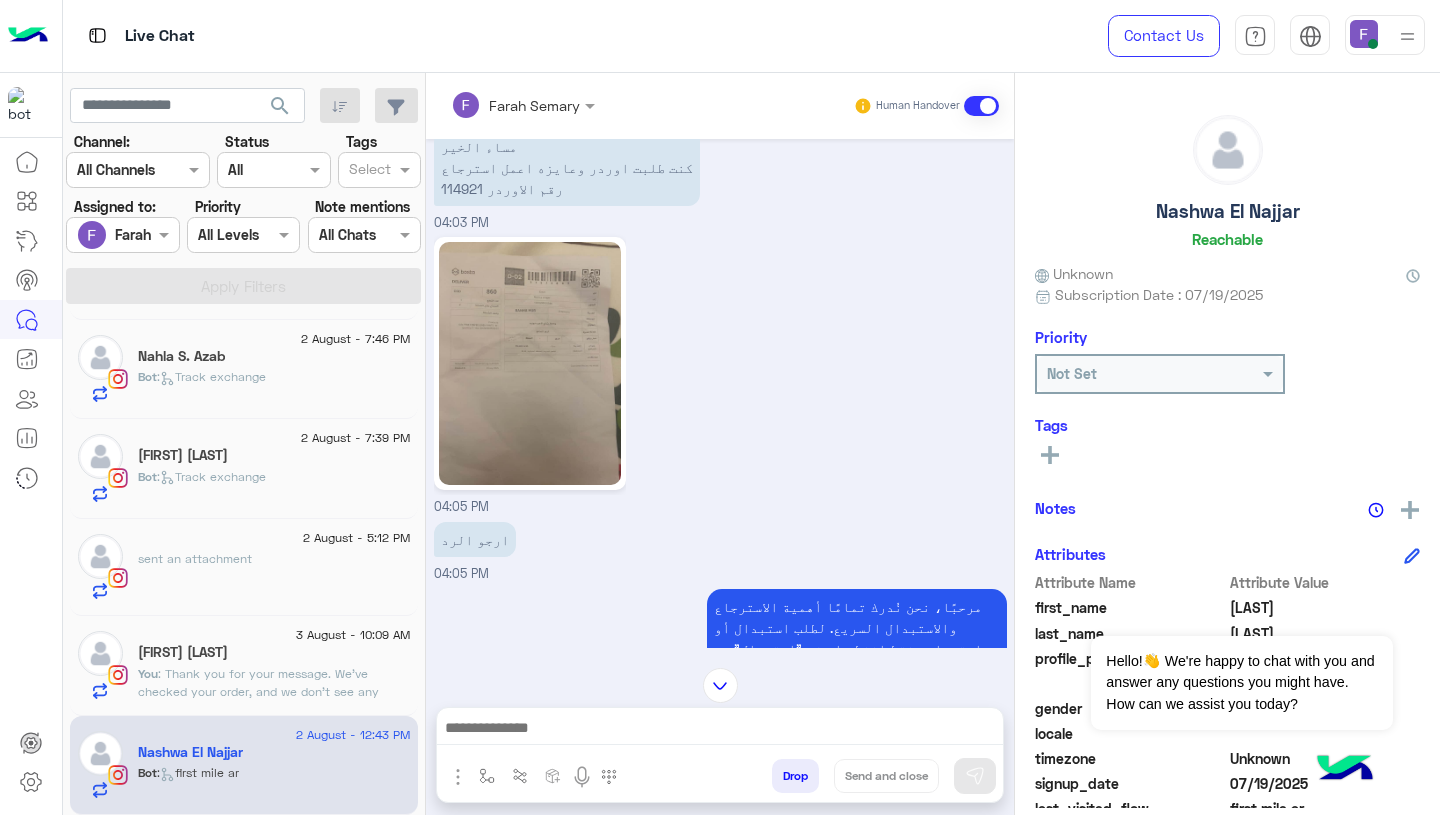 click on "04:05 PM" at bounding box center (720, 374) 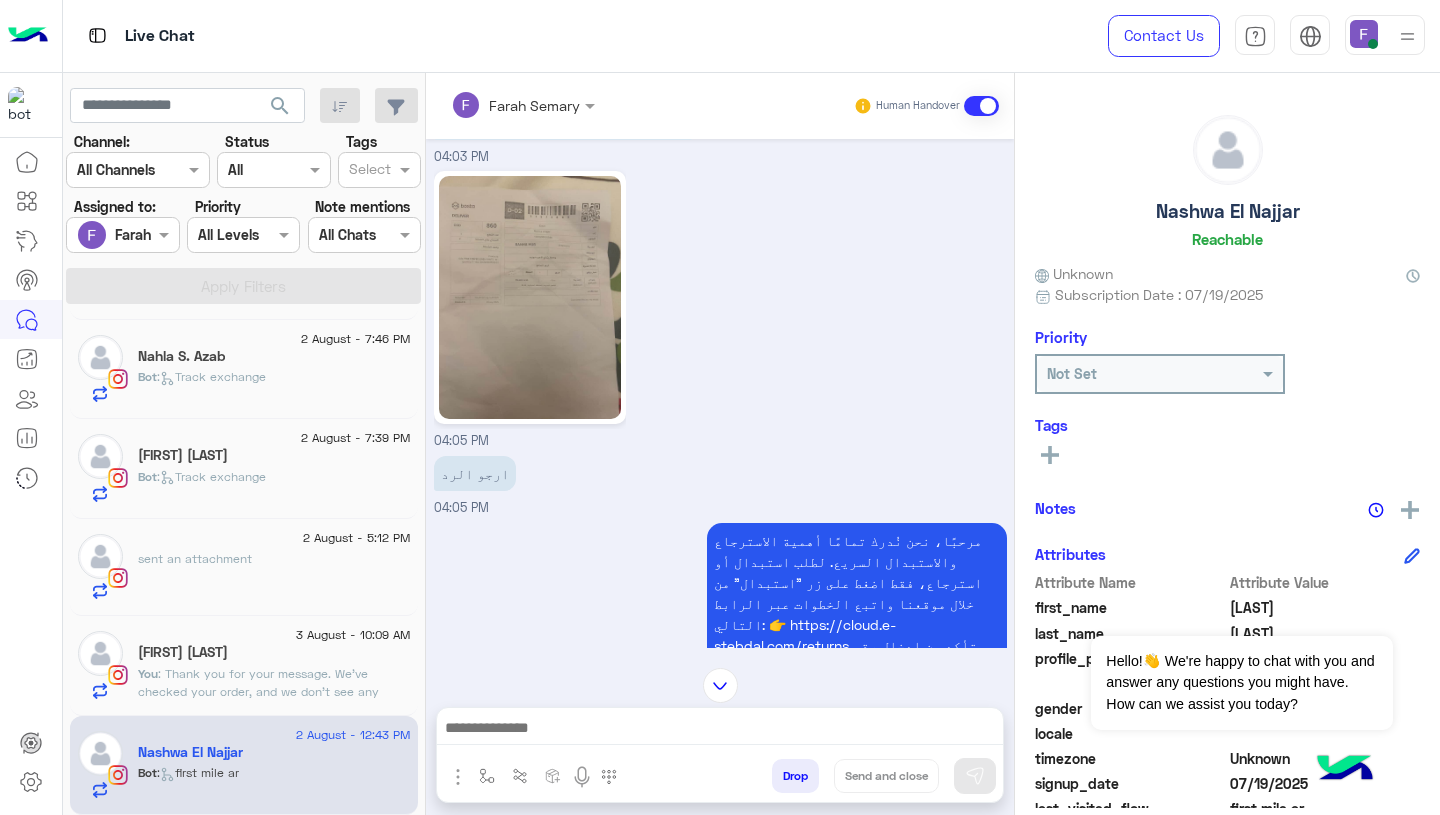 scroll, scrollTop: 773, scrollLeft: 0, axis: vertical 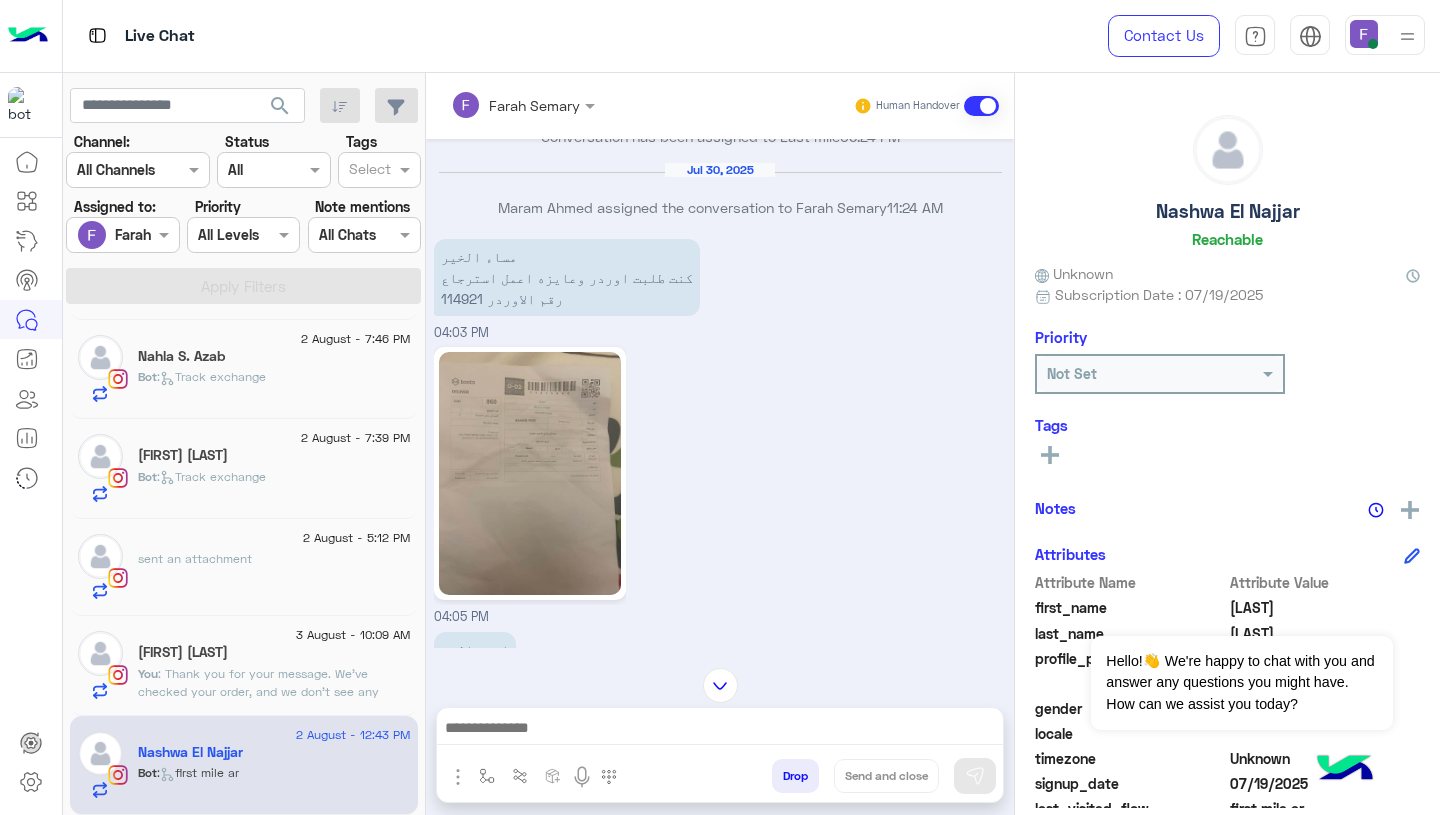 click on "مساء الخير  كنت طلبت اوردر وعايزه اعمل استرجاع  رقم الاوردر 114921" at bounding box center [567, 277] 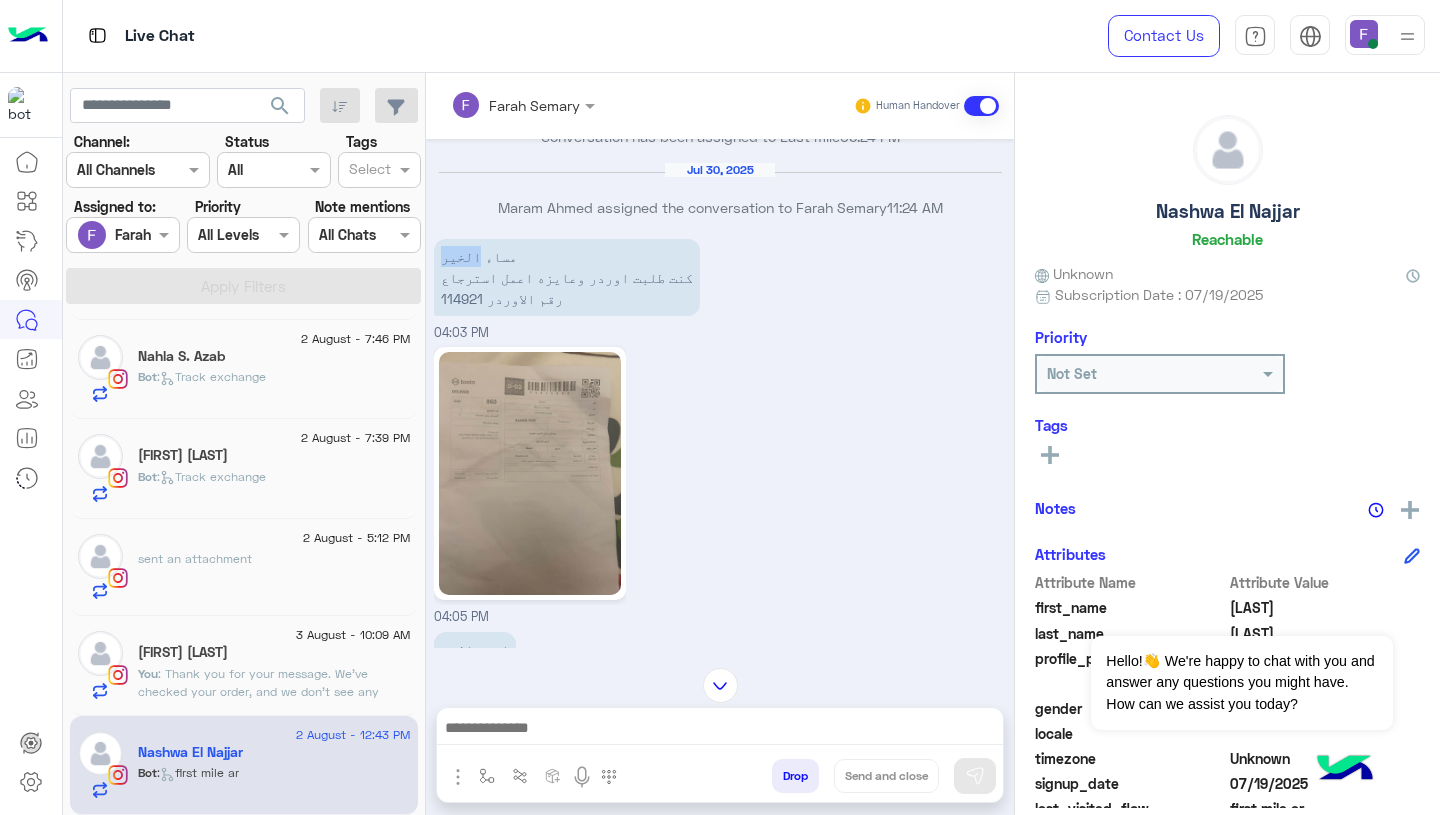 click on "مساء الخير  كنت طلبت اوردر وعايزه اعمل استرجاع  رقم الاوردر 114921" at bounding box center (567, 277) 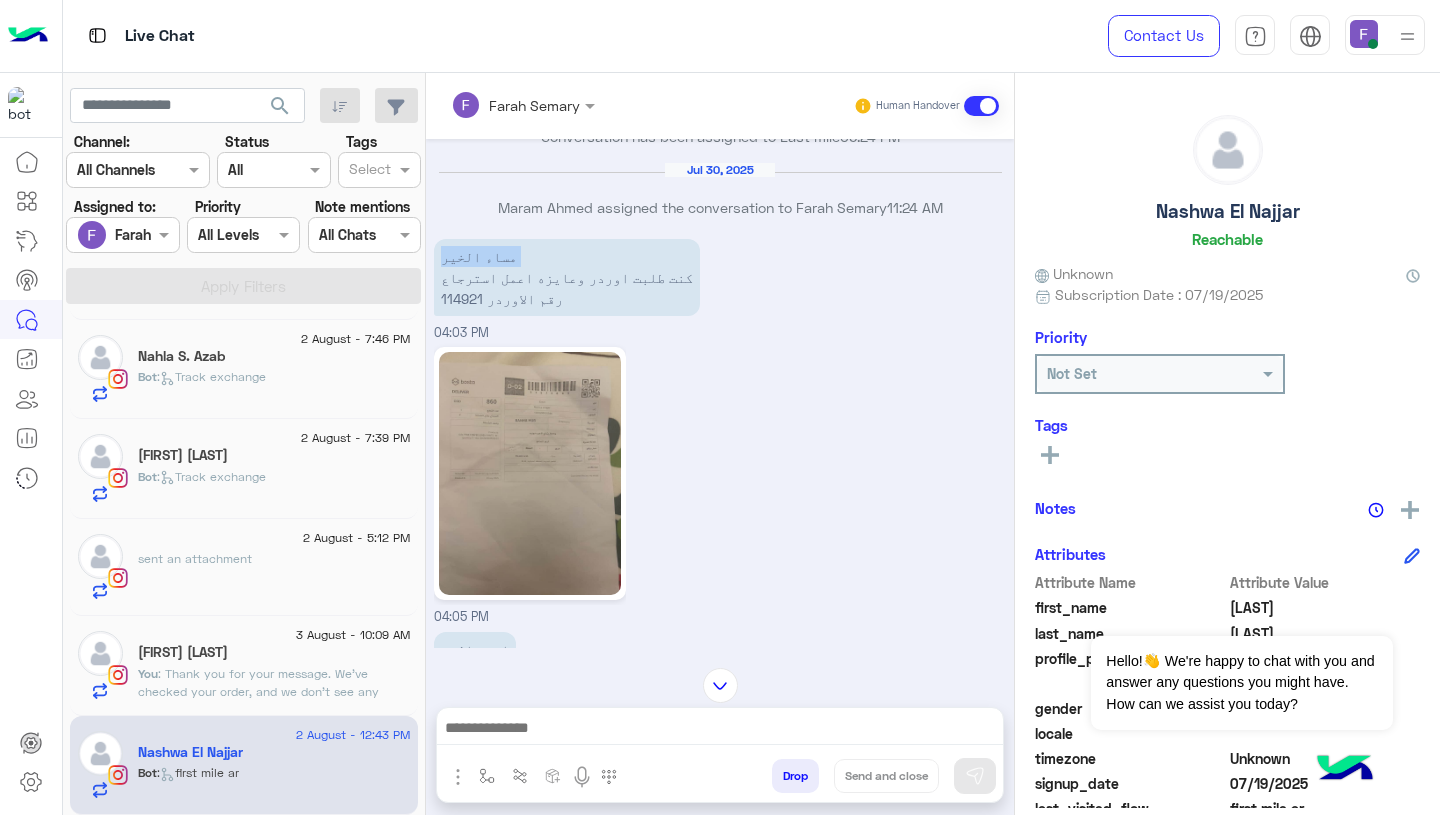 click on "مساء الخير  كنت طلبت اوردر وعايزه اعمل استرجاع  رقم الاوردر 114921" at bounding box center (567, 277) 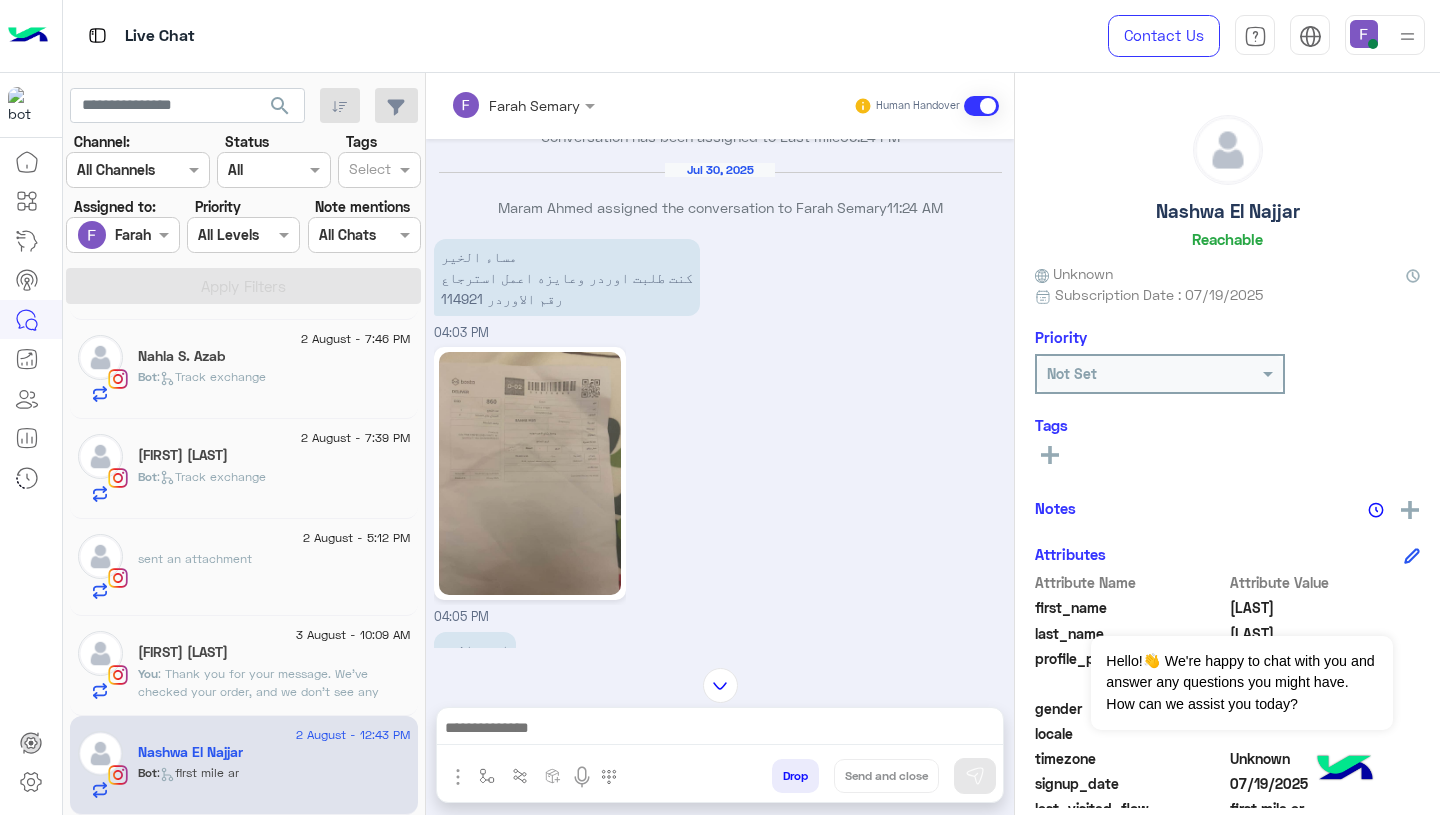 click on "مساء الخير  كنت طلبت اوردر وعايزه اعمل استرجاع  رقم الاوردر 114921" at bounding box center (567, 277) 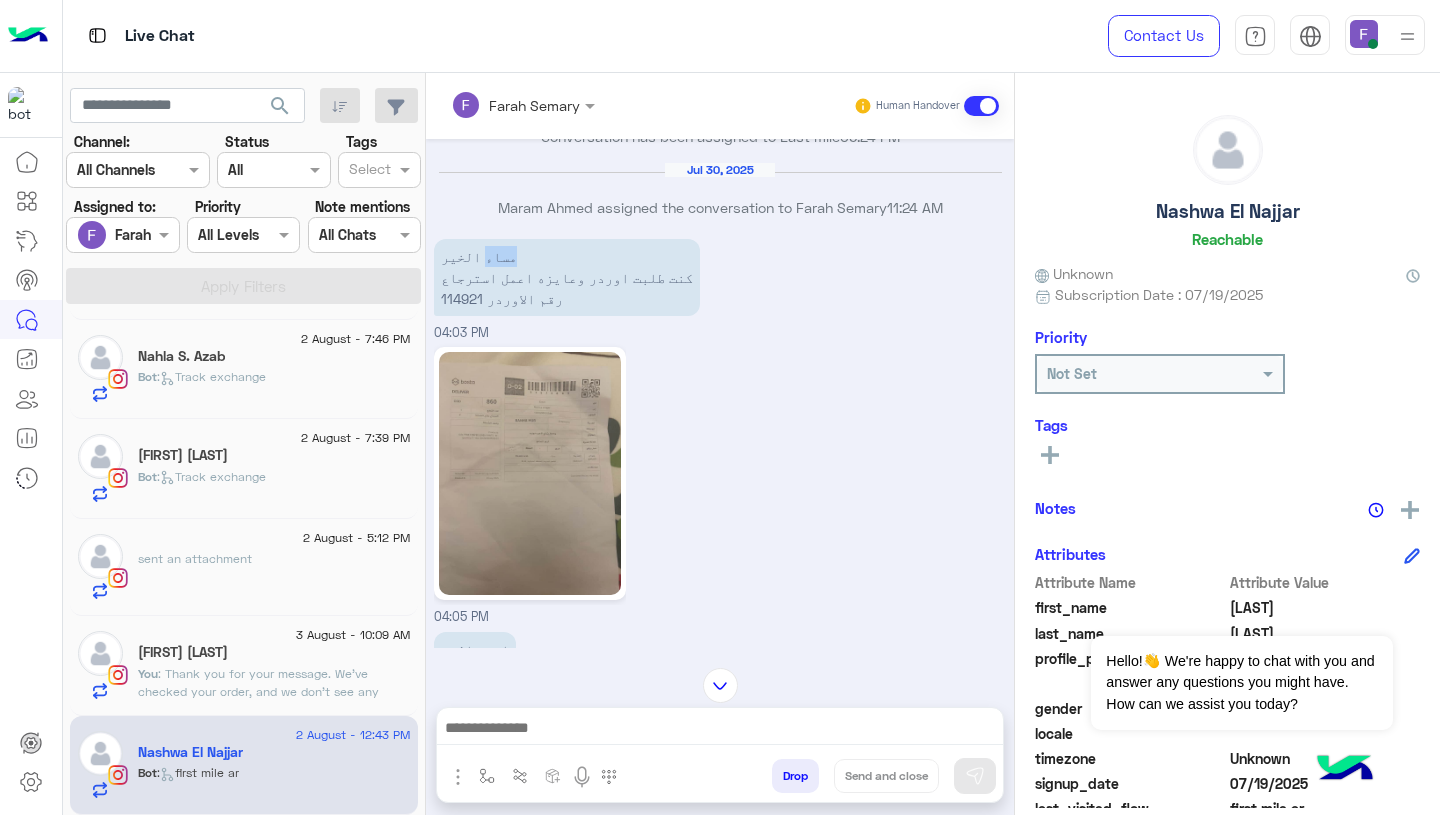 click on "مساء الخير  كنت طلبت اوردر وعايزه اعمل استرجاع  رقم الاوردر 114921" at bounding box center (567, 277) 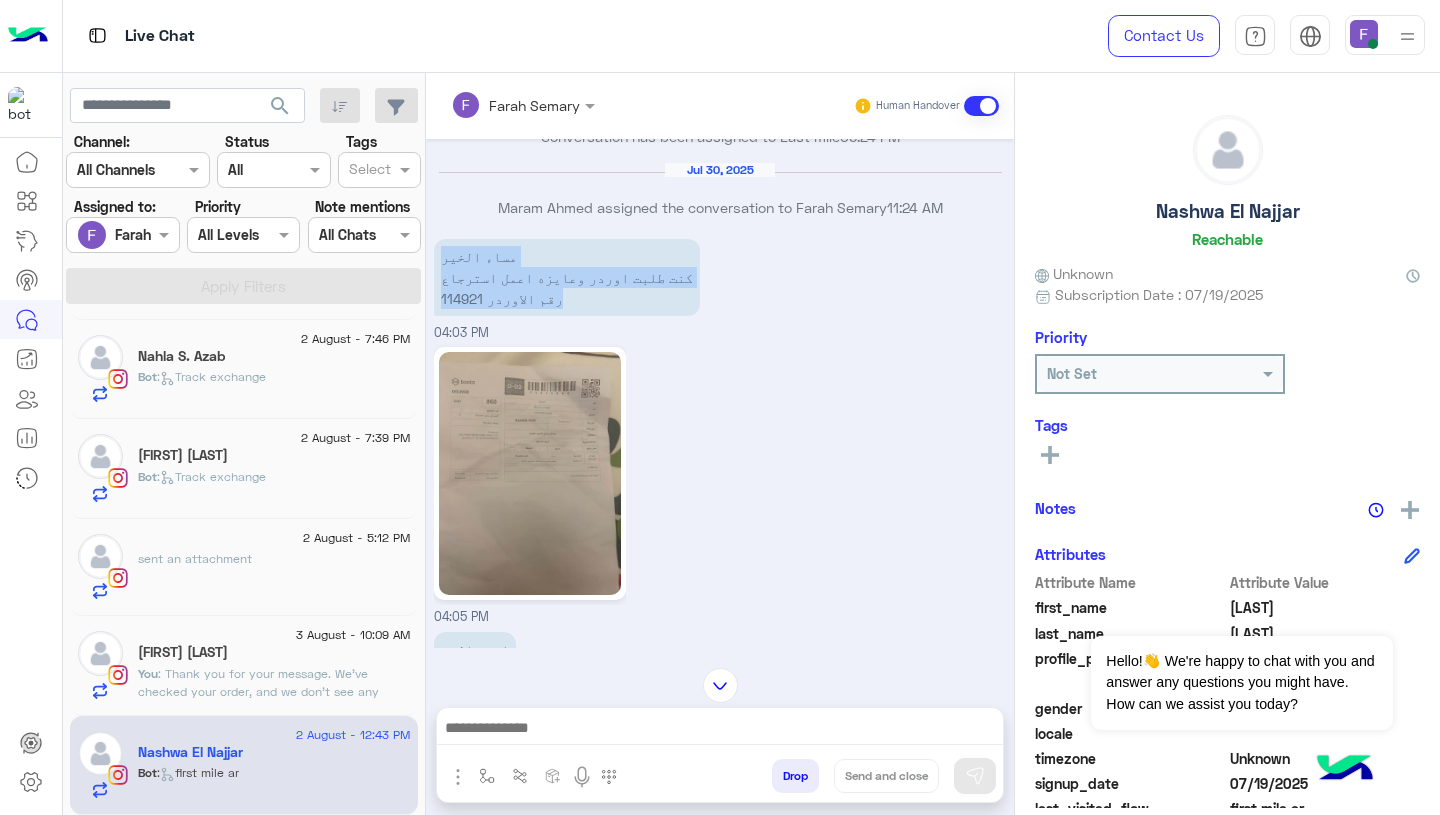 drag, startPoint x: 440, startPoint y: 256, endPoint x: 444, endPoint y: 292, distance: 36.221542 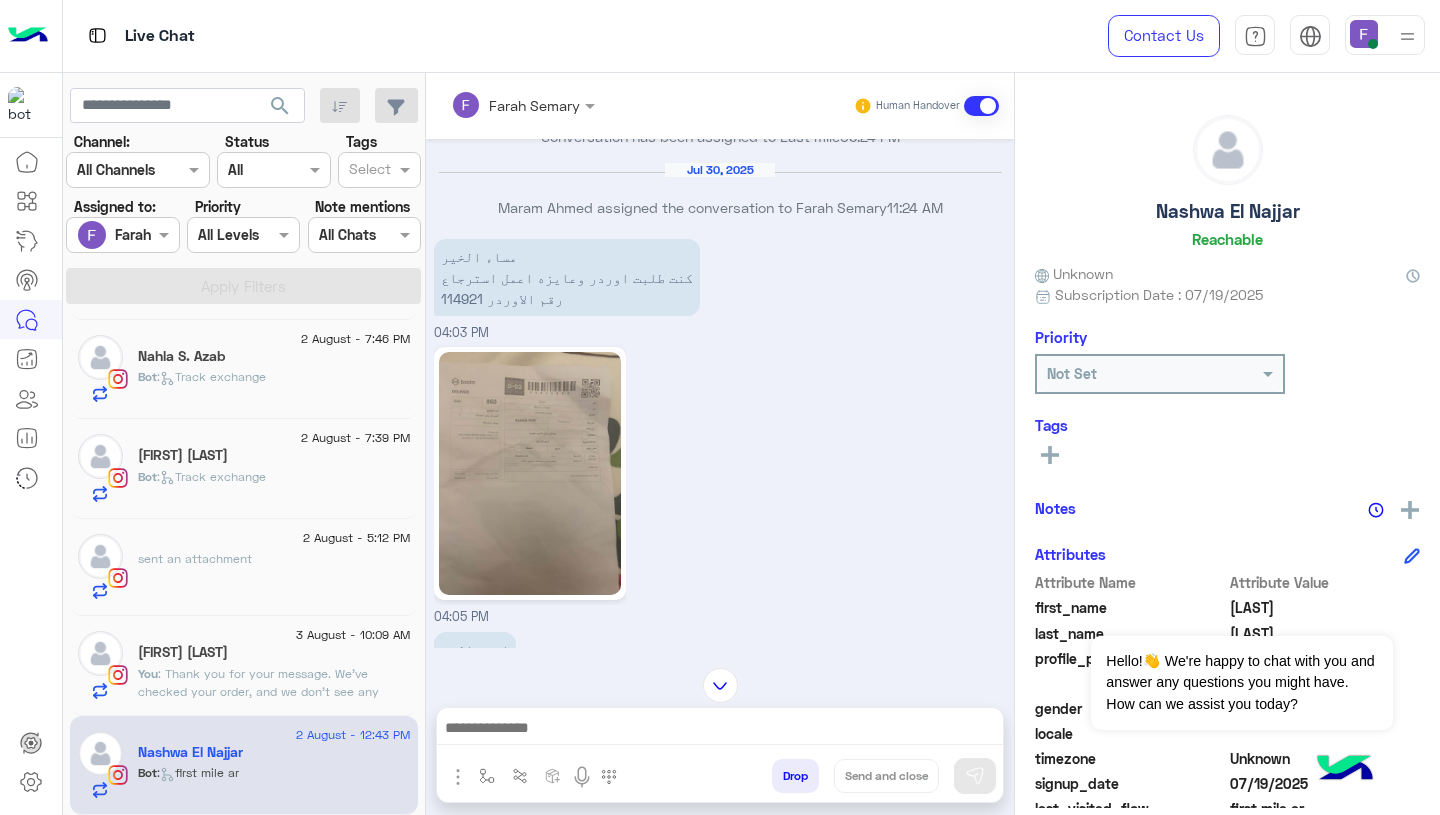 click at bounding box center [720, 733] 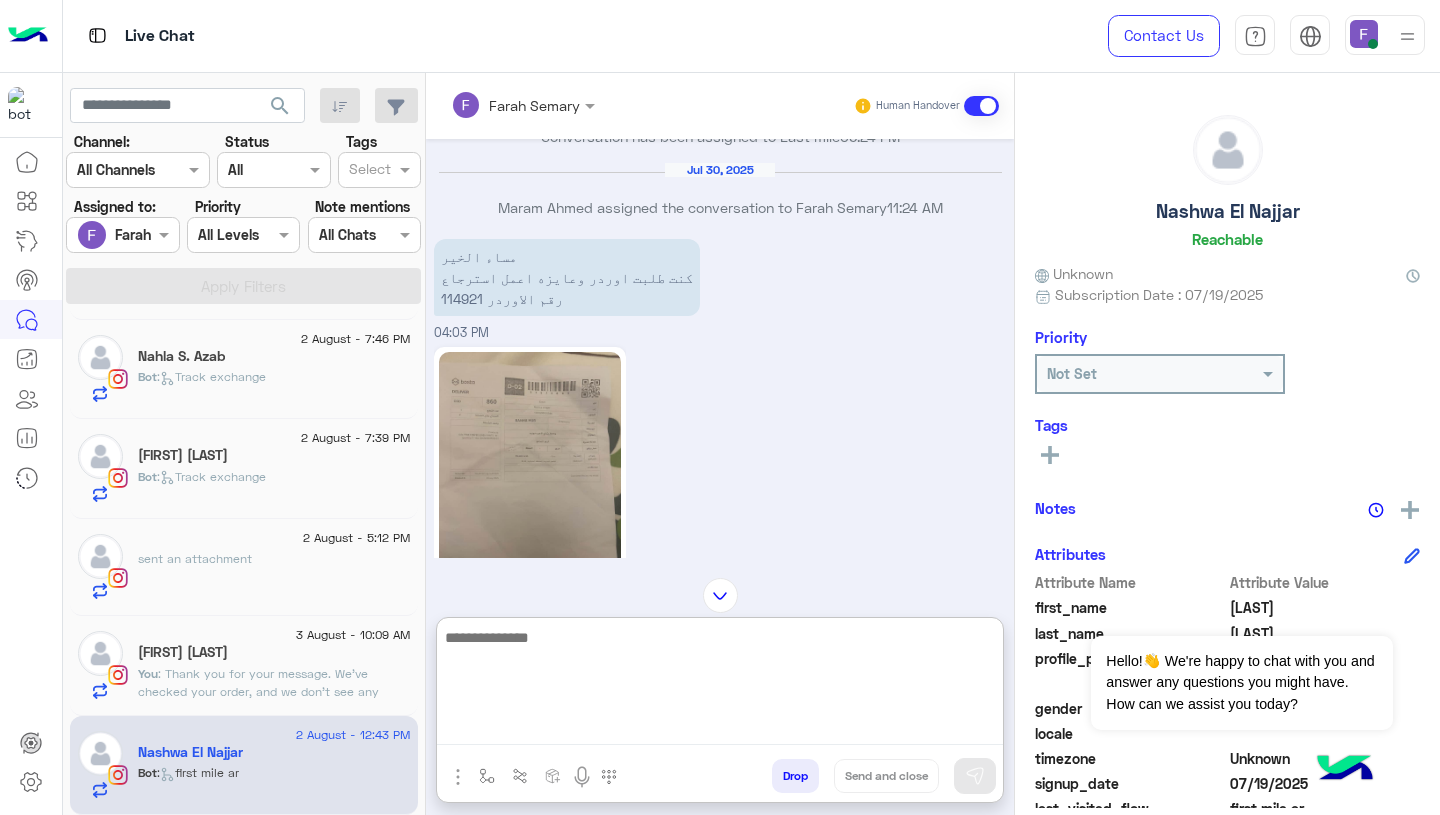 paste on "**********" 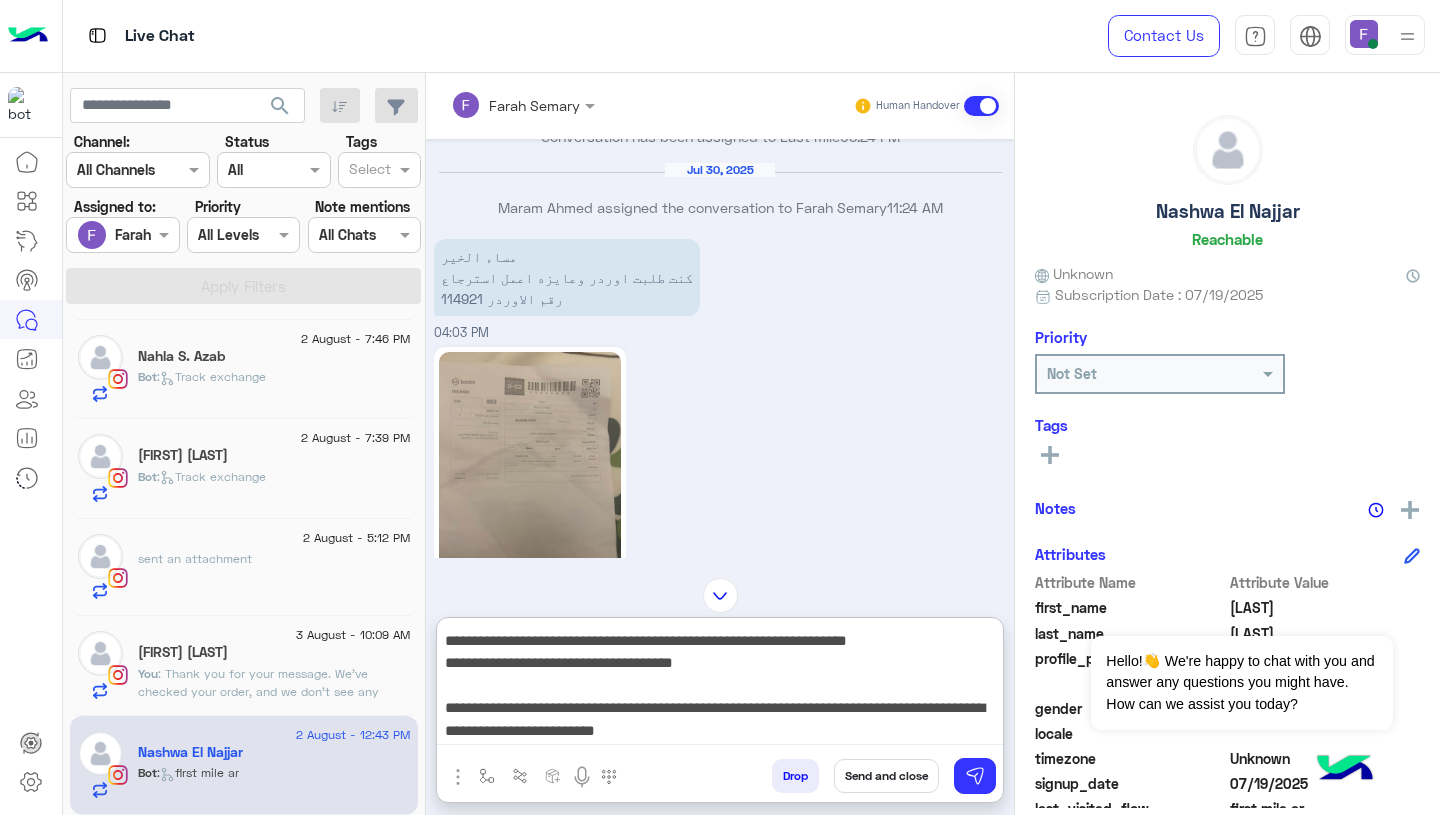 scroll, scrollTop: 110, scrollLeft: 0, axis: vertical 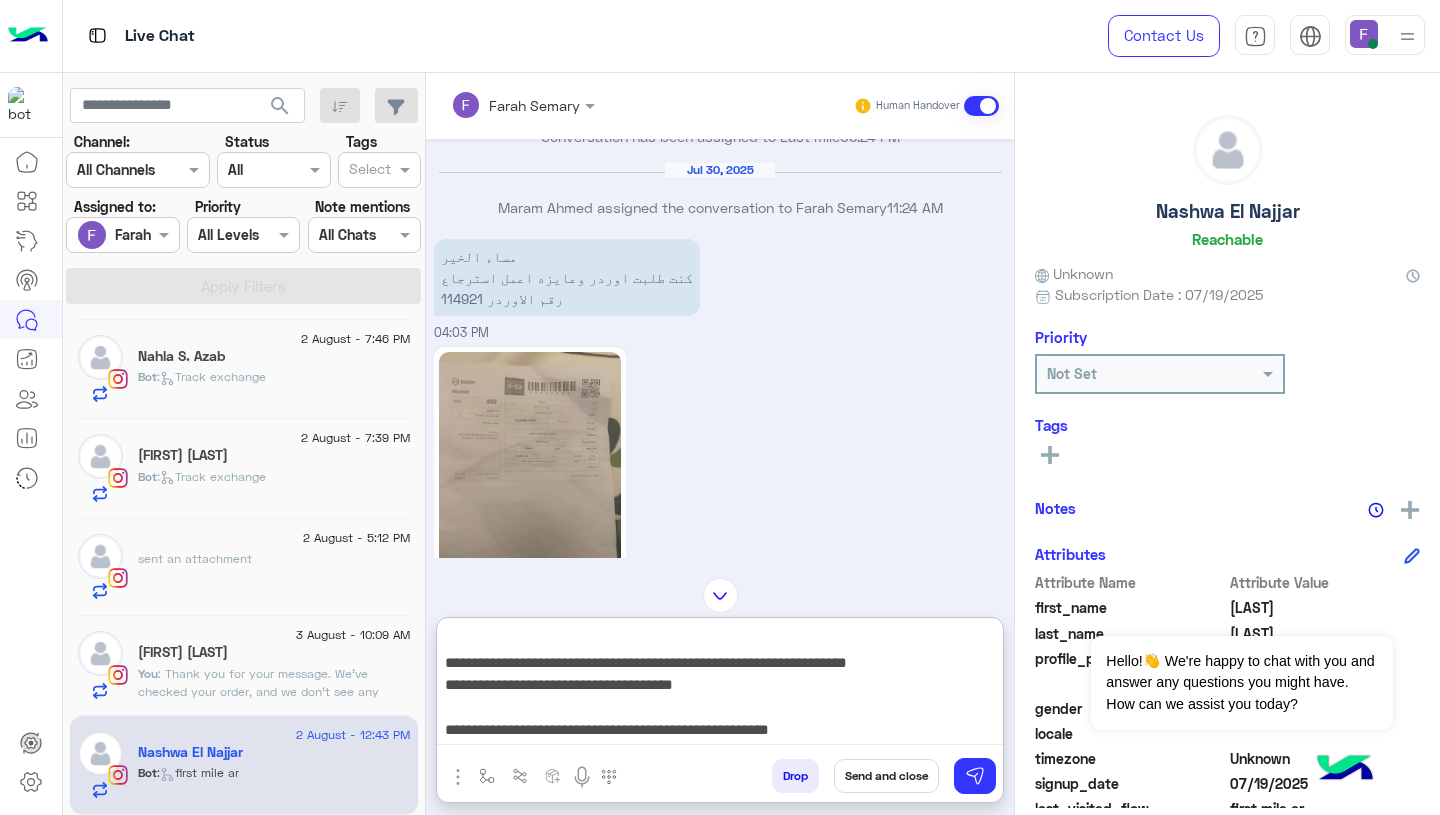 type on "**********" 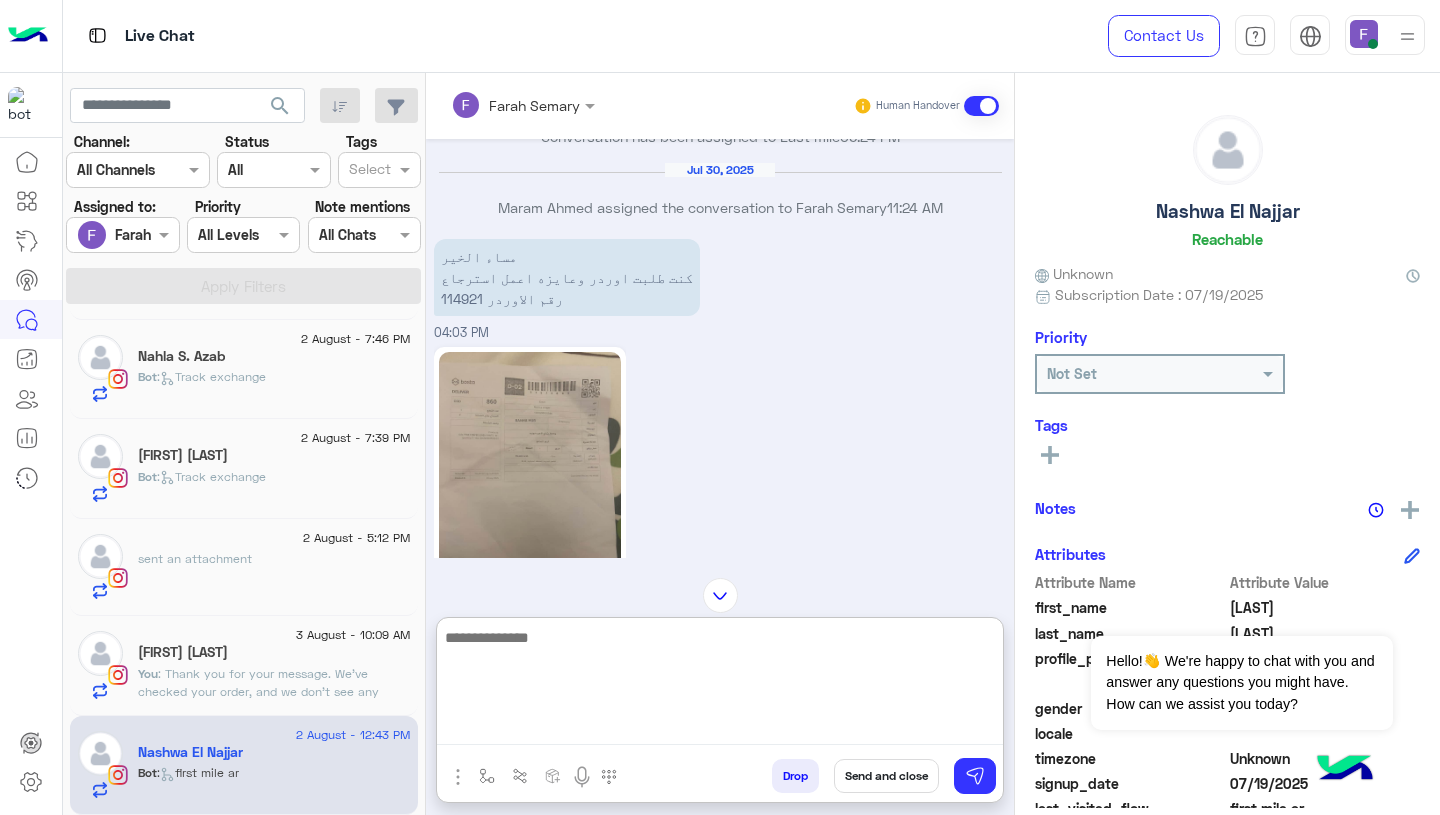 scroll, scrollTop: 0, scrollLeft: 0, axis: both 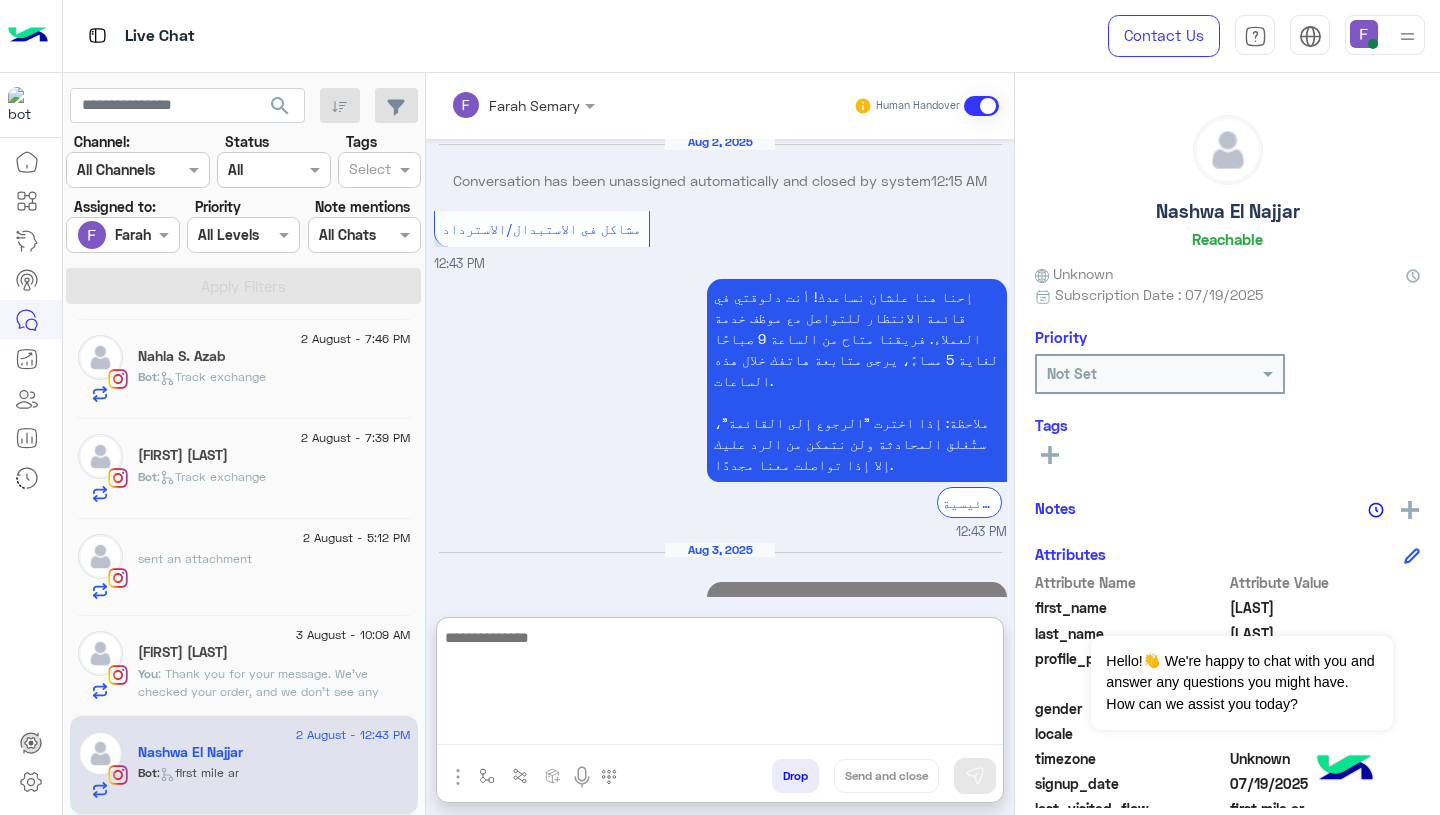 click on "Aug 3, 2025  مساء الخير،
شكرًا لتواصلك معنا.
لعمل استرجاع للطلب رقم 114921، يرجى تعبئة النموذج من الرابط التالي:
👉 https://cloud.e-stebdal.com/returns
تأكدي من إدخال رقم الهاتف أو الإيميل كما هو في الطلب.      10:13 AM" at bounding box center (720, 644) 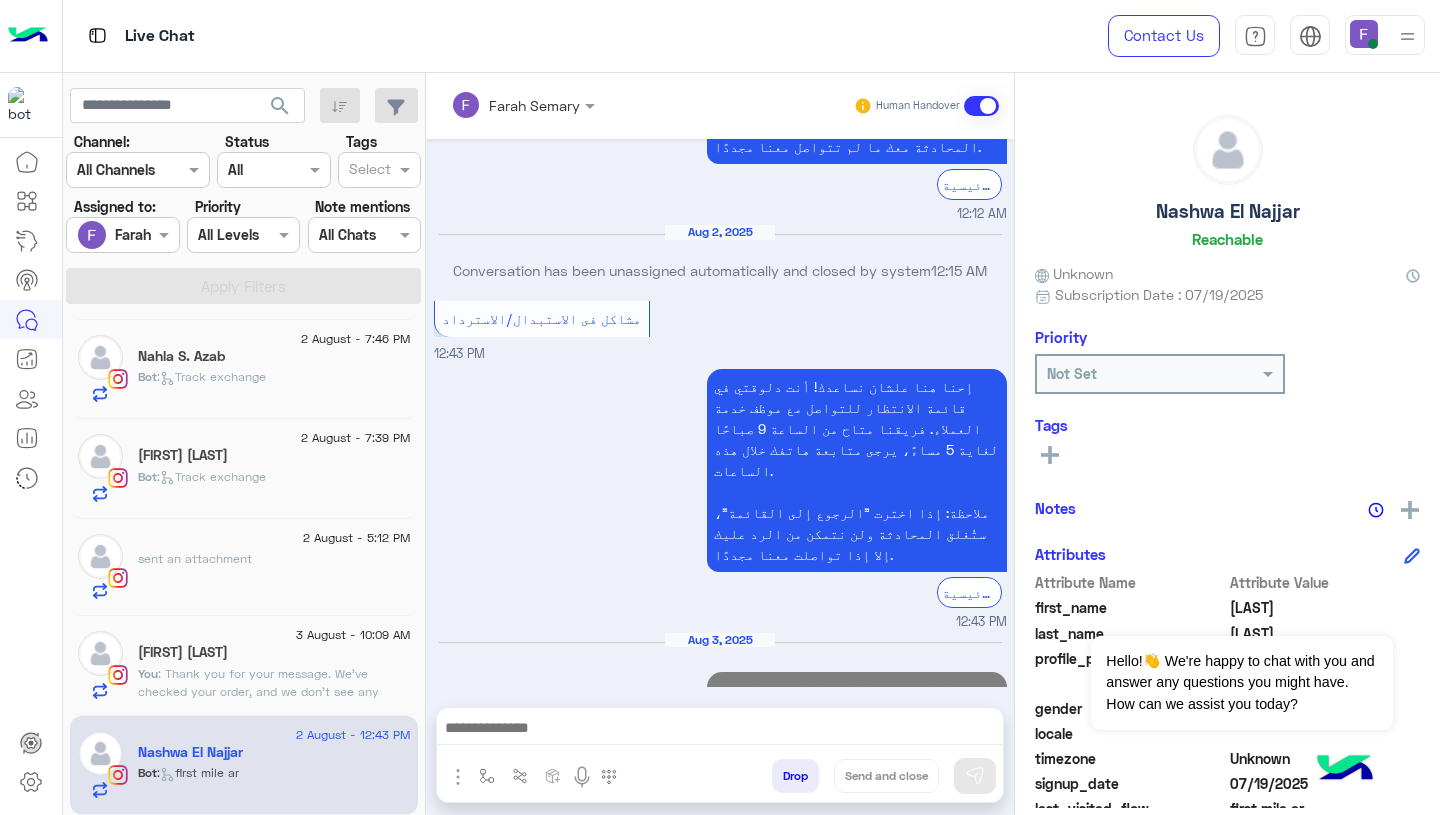 scroll, scrollTop: 2328, scrollLeft: 0, axis: vertical 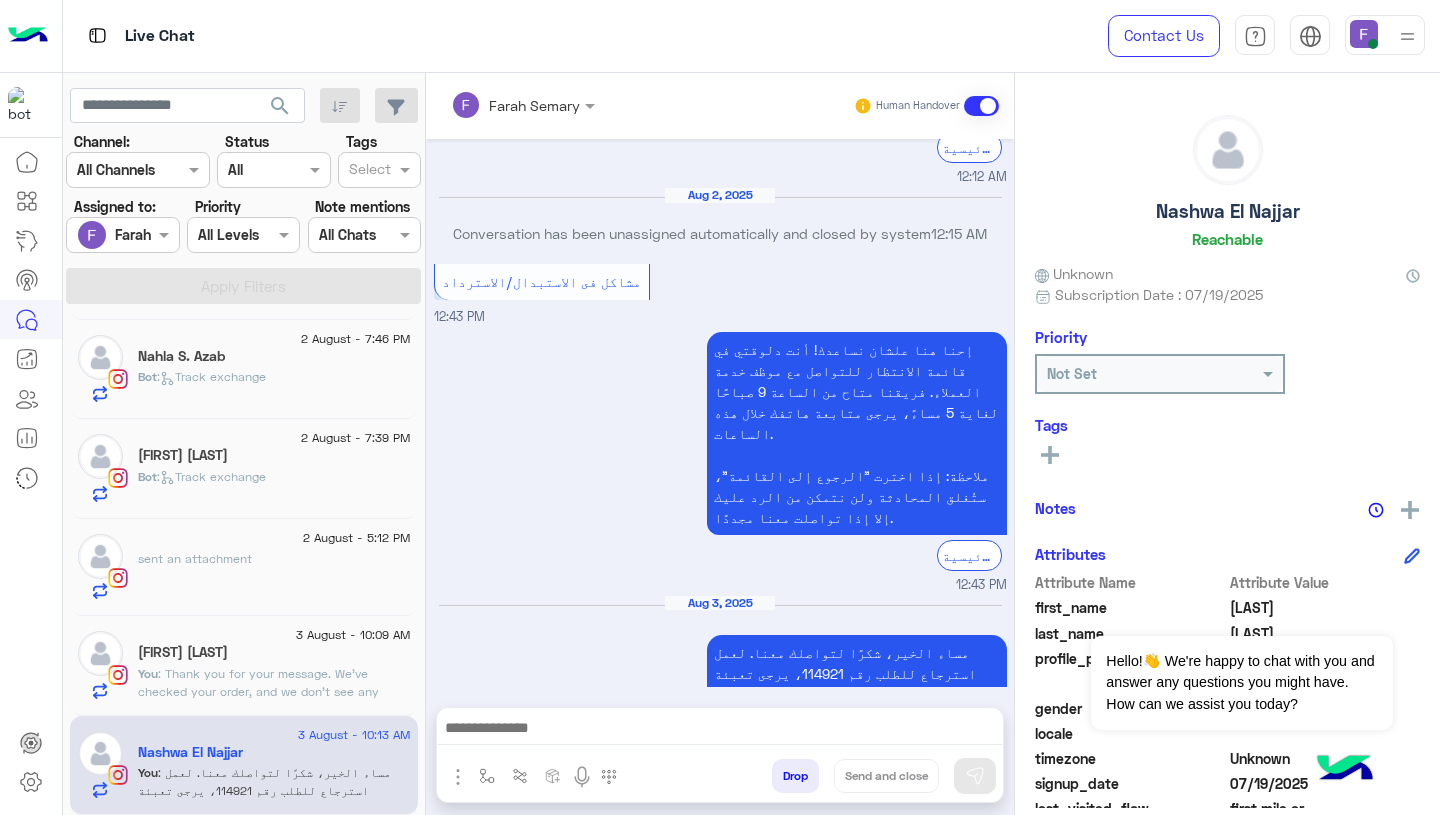 click on "3 August - 10:09 AM" 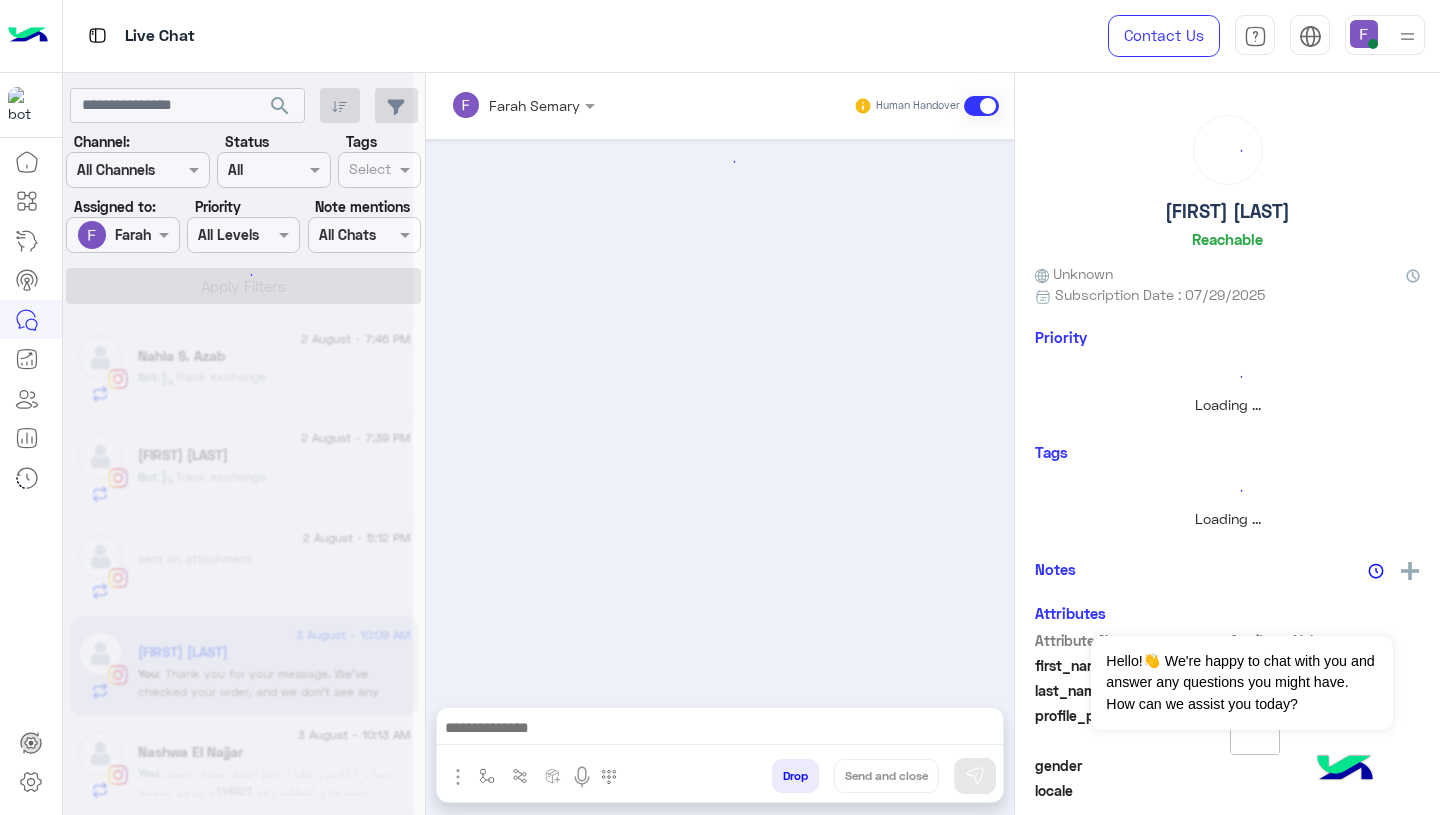 scroll, scrollTop: 1662, scrollLeft: 0, axis: vertical 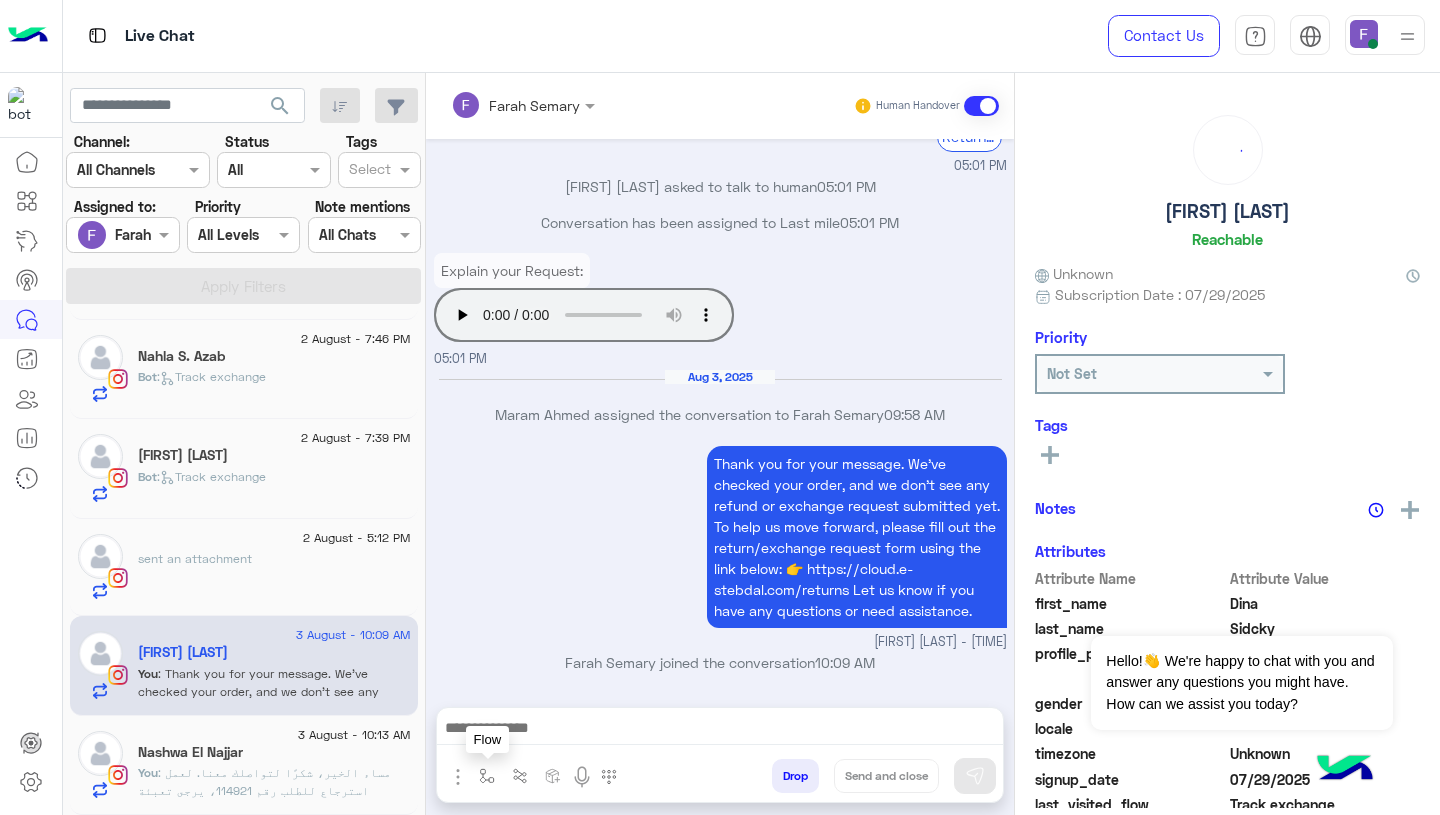 click at bounding box center (487, 775) 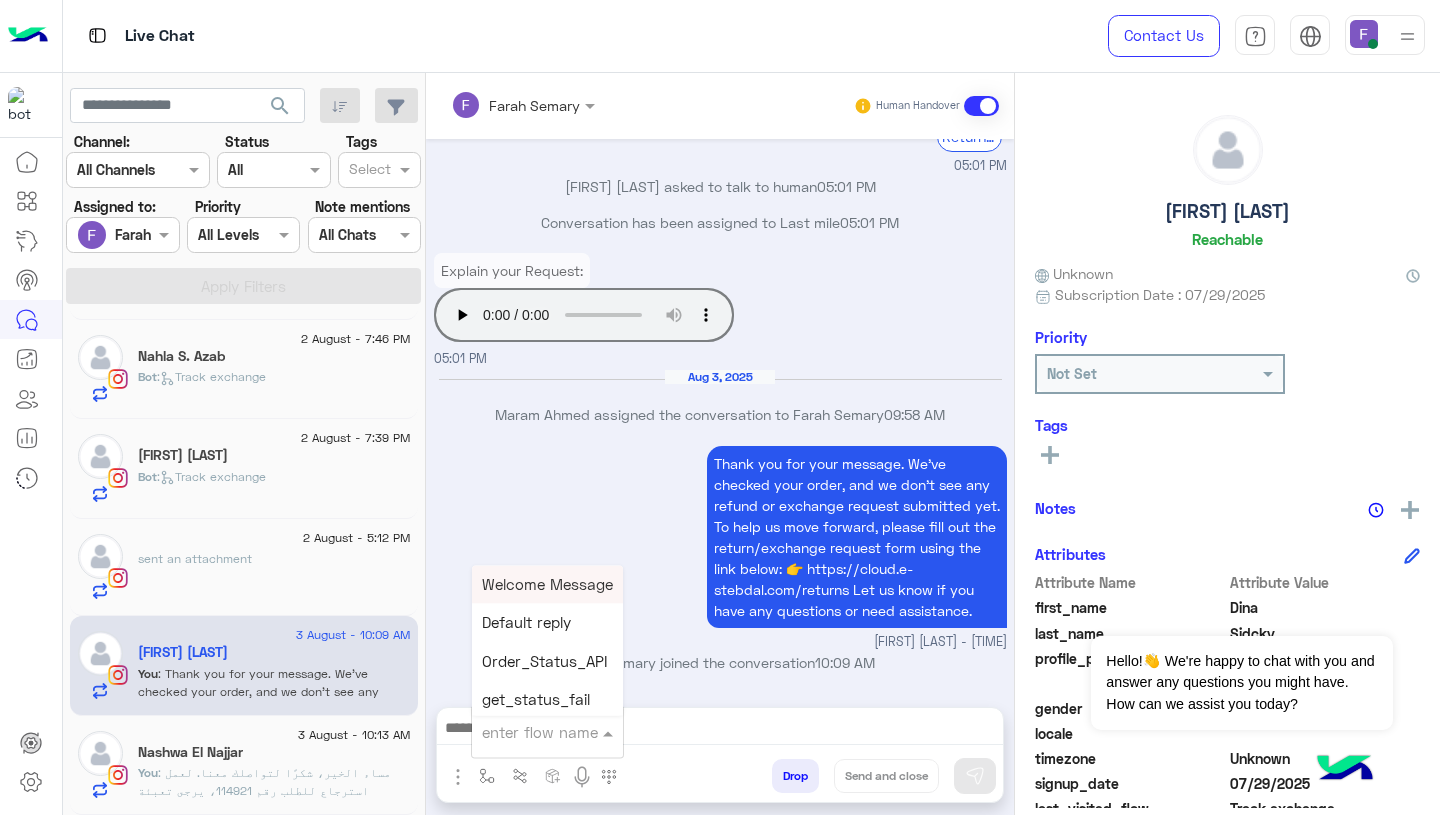 click at bounding box center [523, 732] 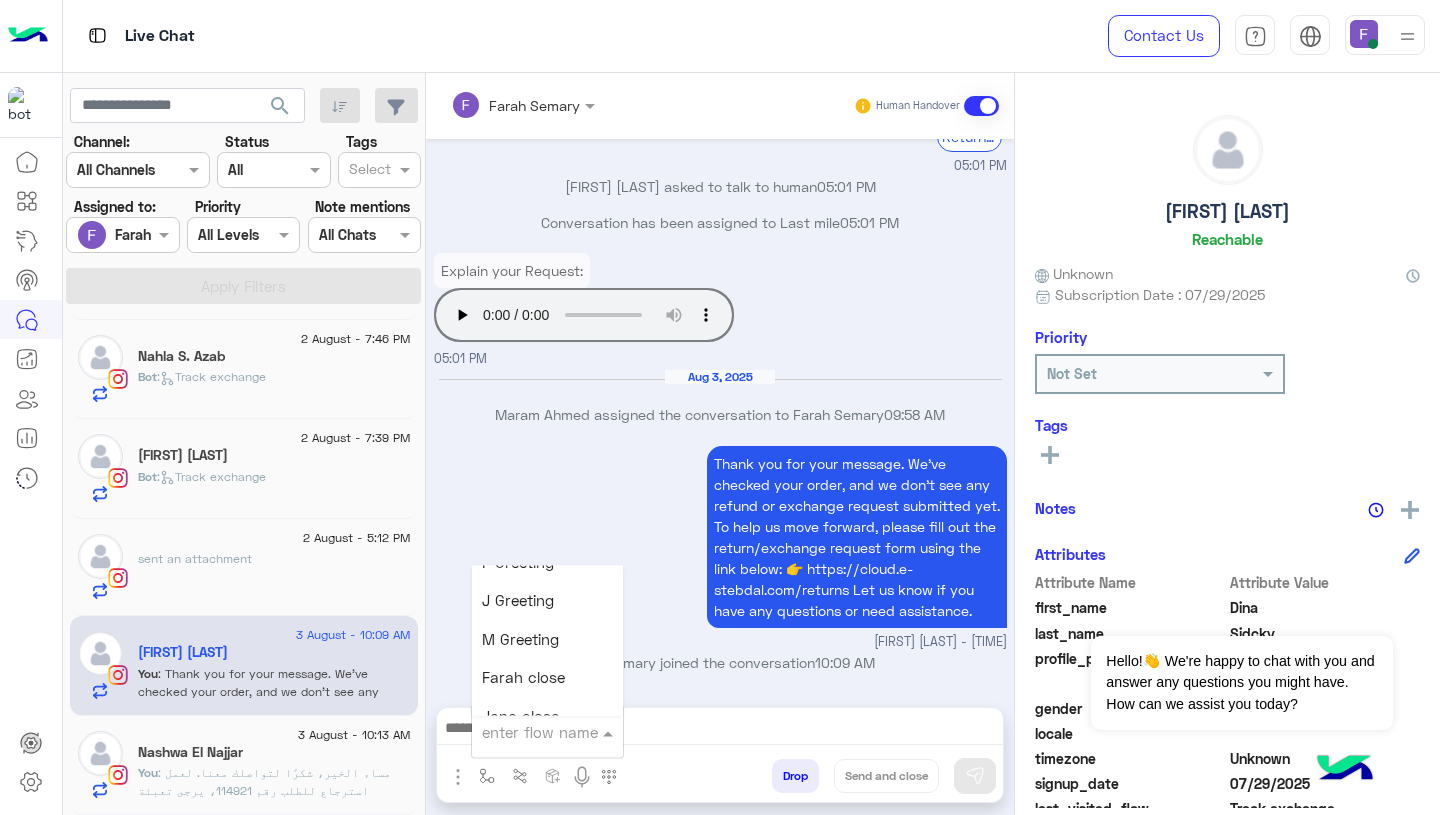 scroll, scrollTop: 2479, scrollLeft: 0, axis: vertical 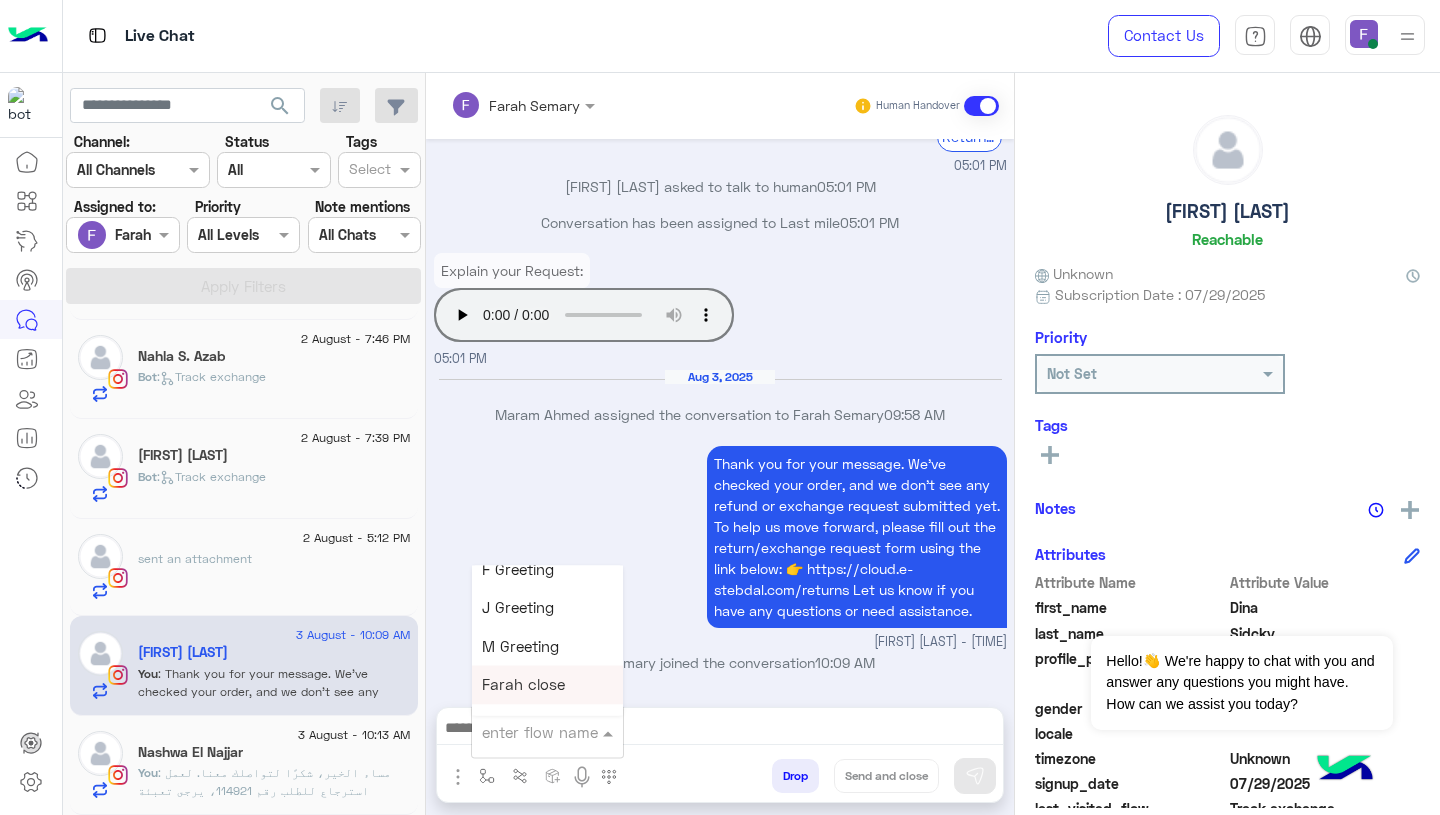 click on "Farah close" at bounding box center (523, 685) 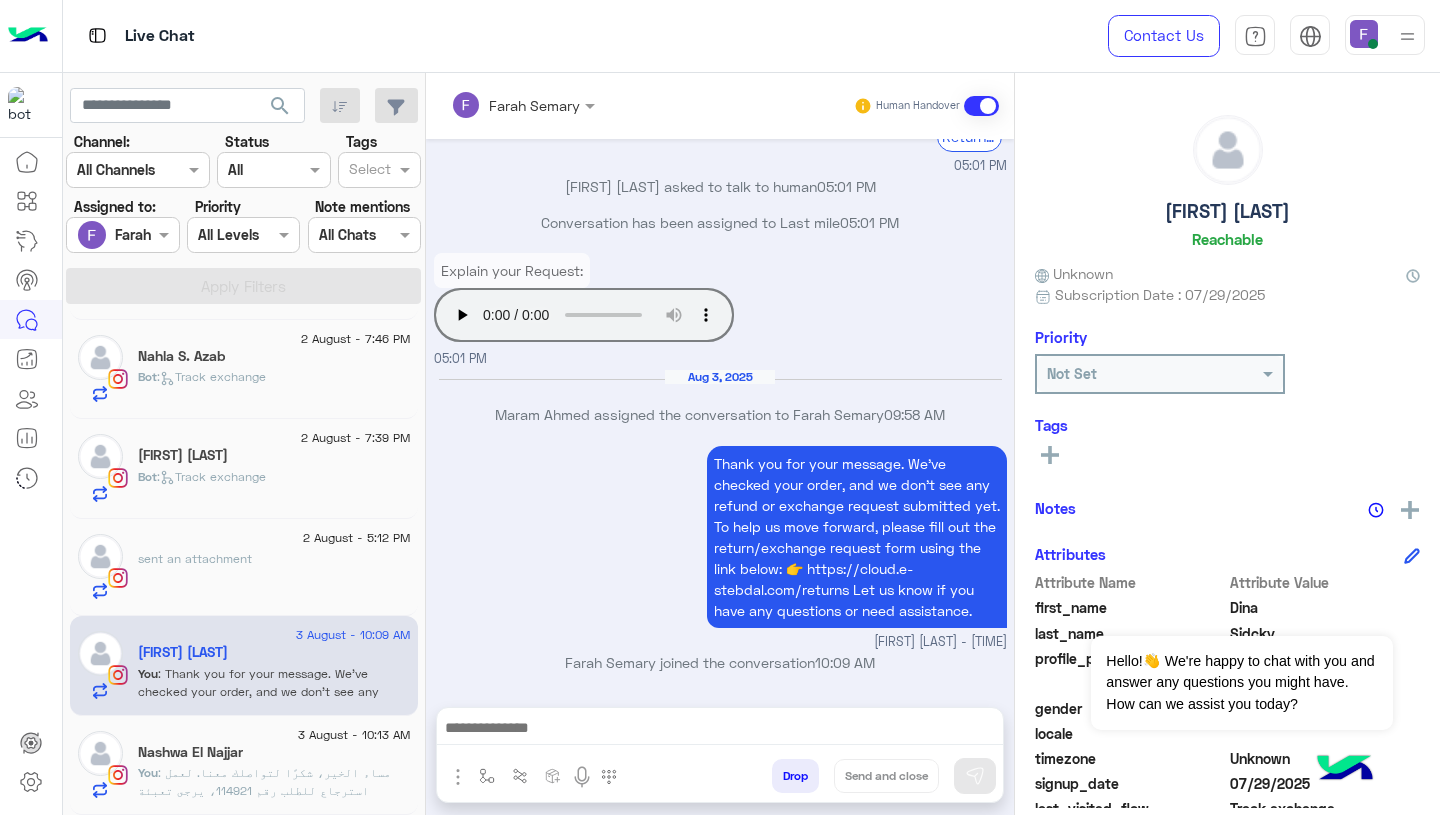 type on "**********" 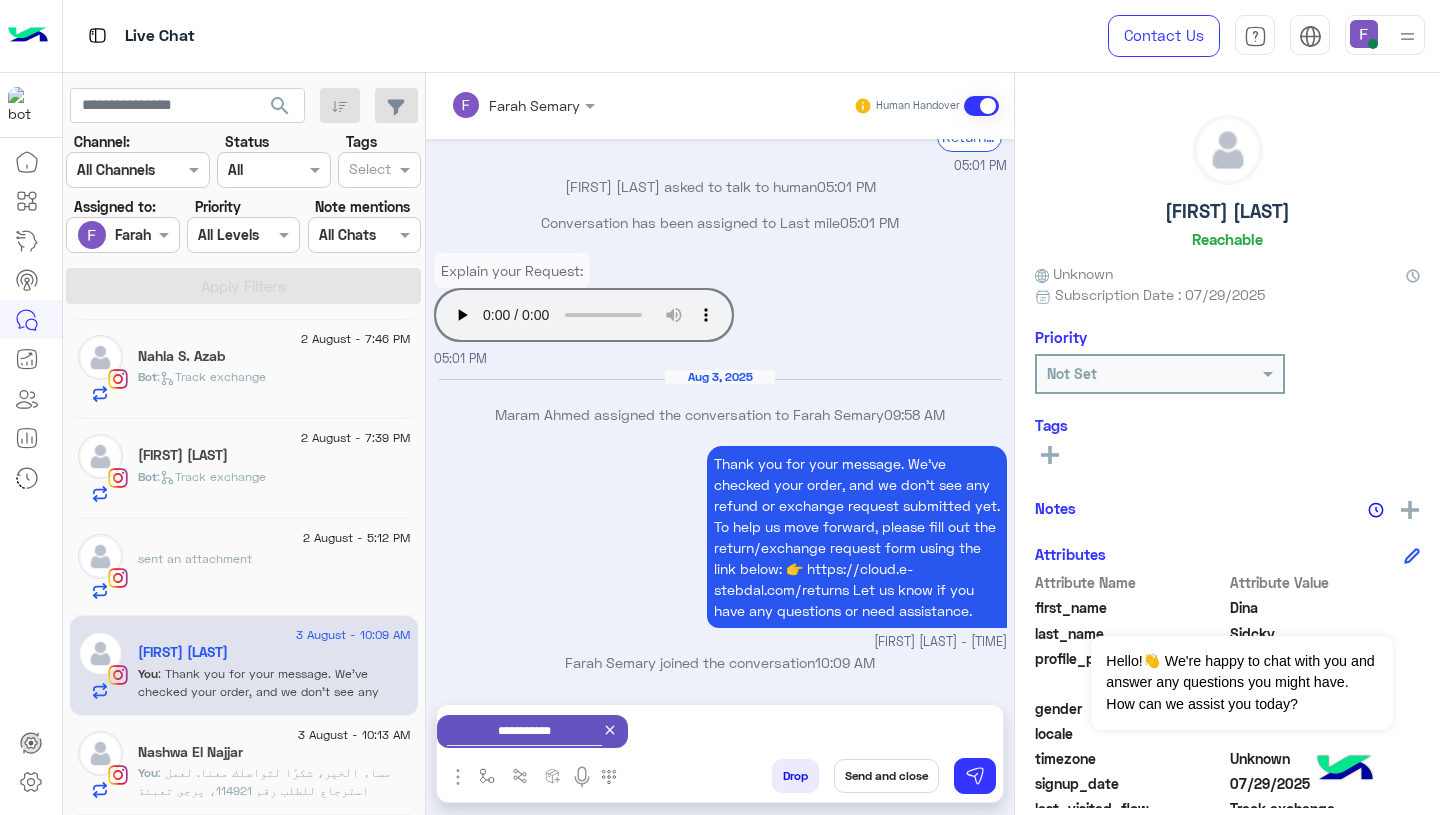 click on "Send and close" at bounding box center [886, 776] 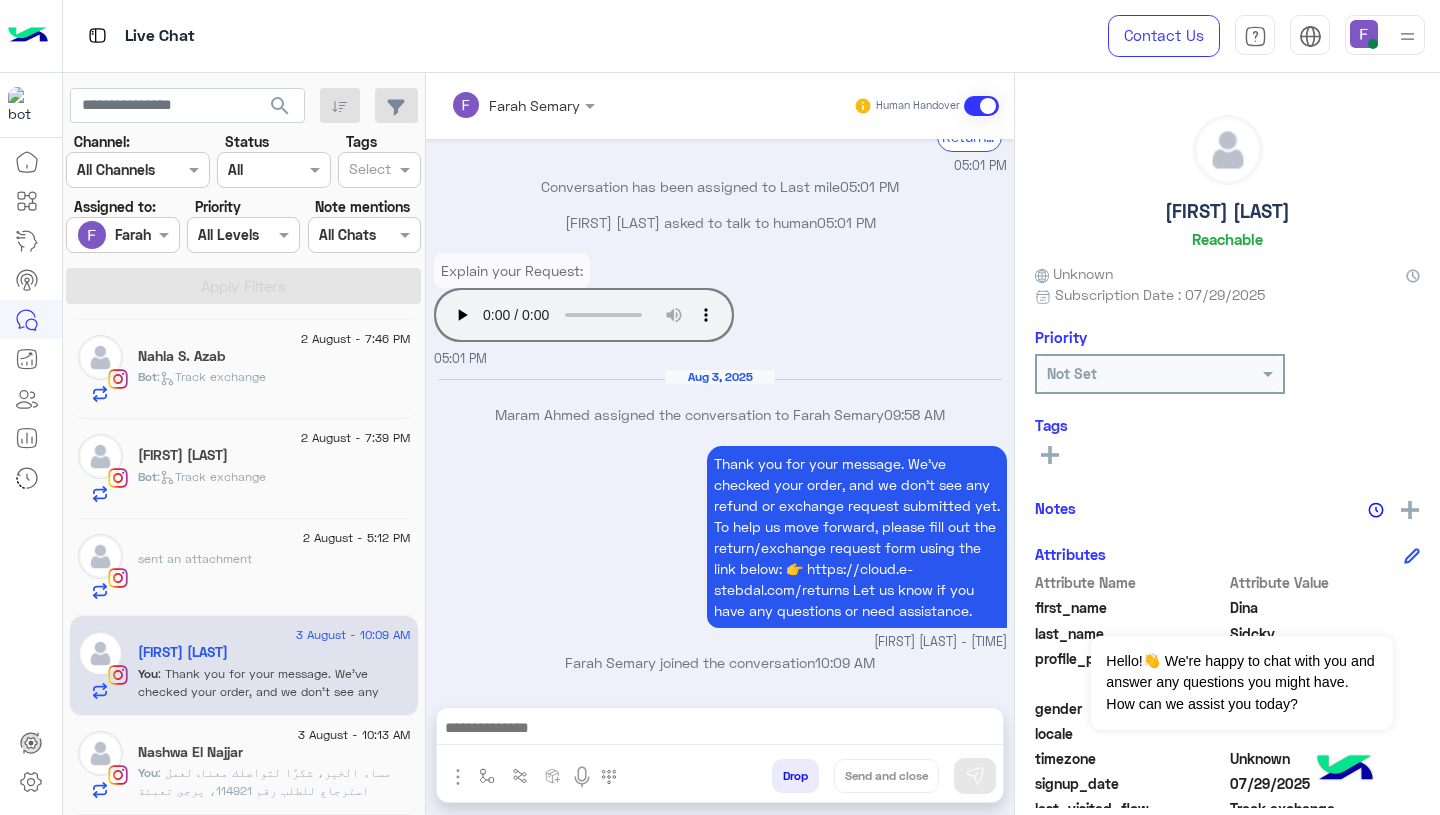 scroll, scrollTop: 1698, scrollLeft: 0, axis: vertical 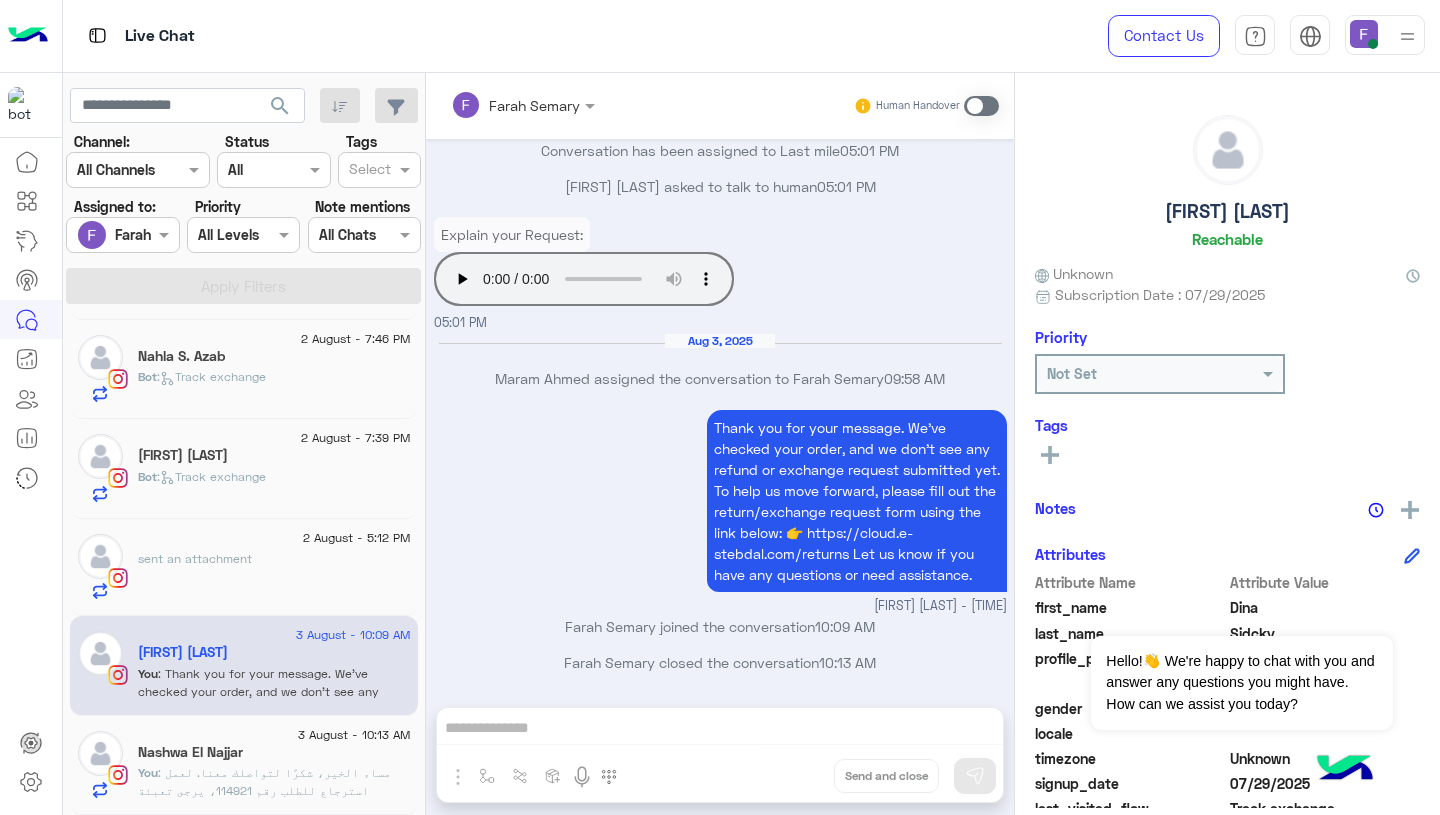 click on "sent an attachment" 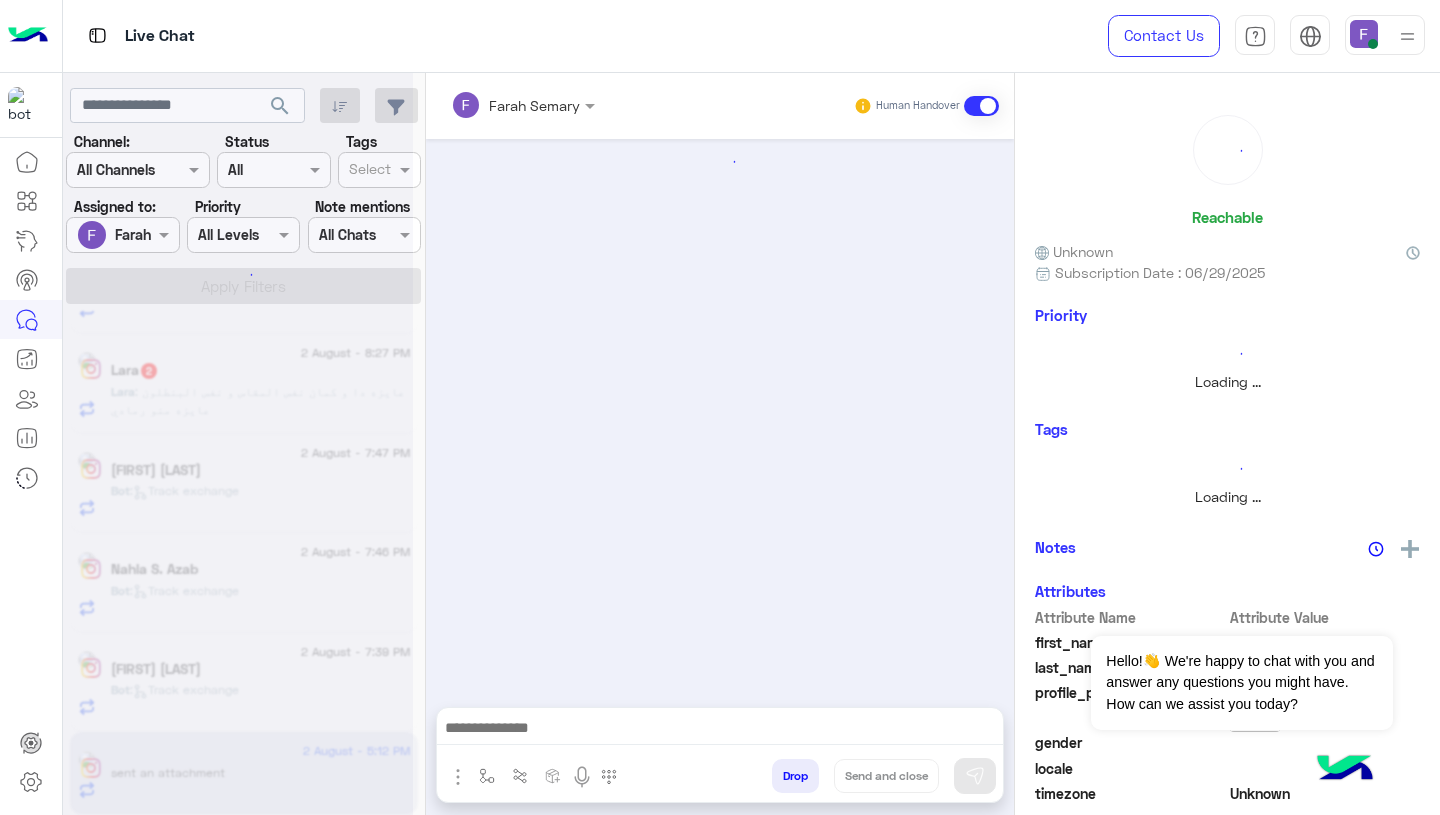 scroll, scrollTop: 499, scrollLeft: 0, axis: vertical 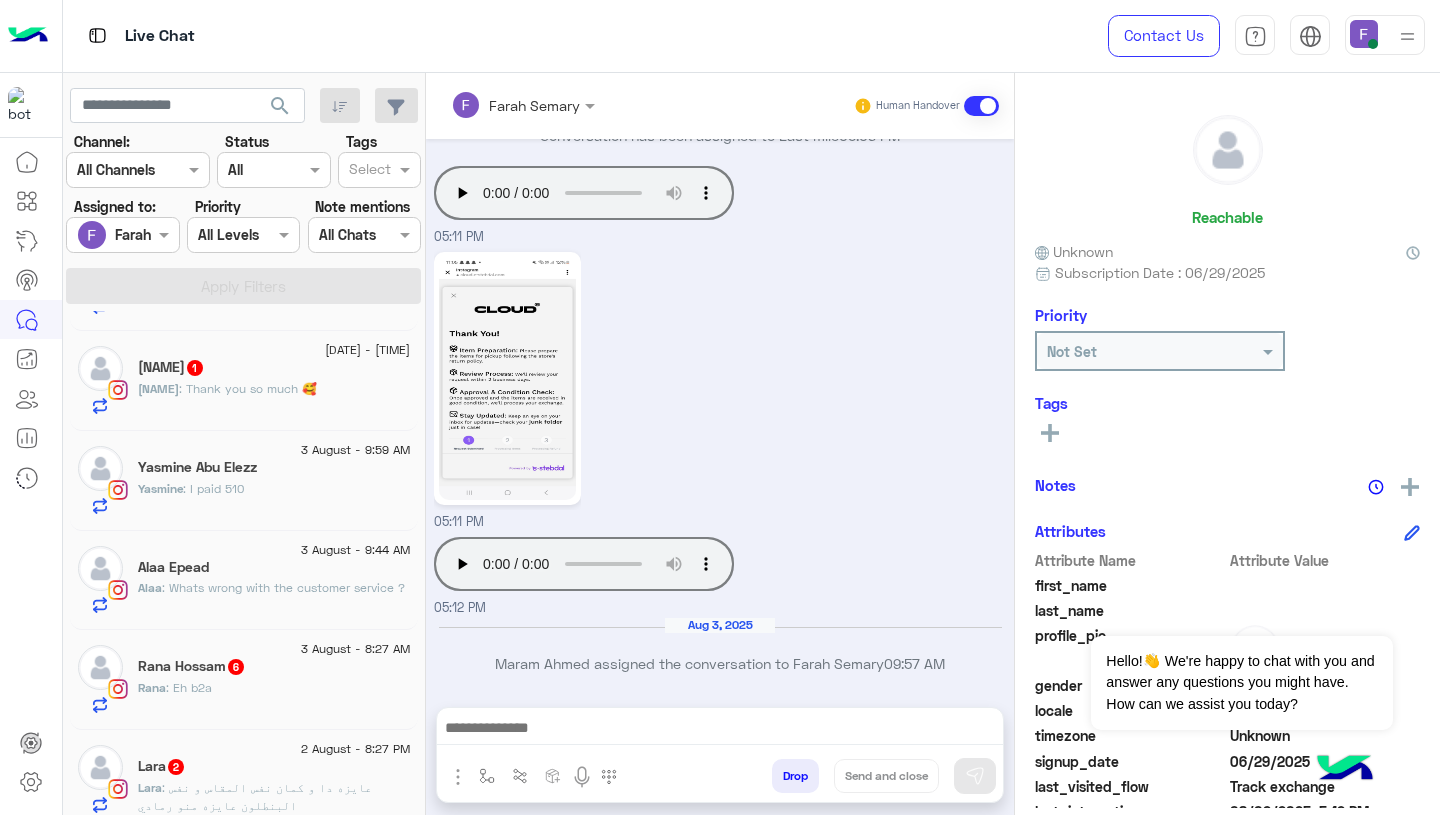 click on "Raghad   1" 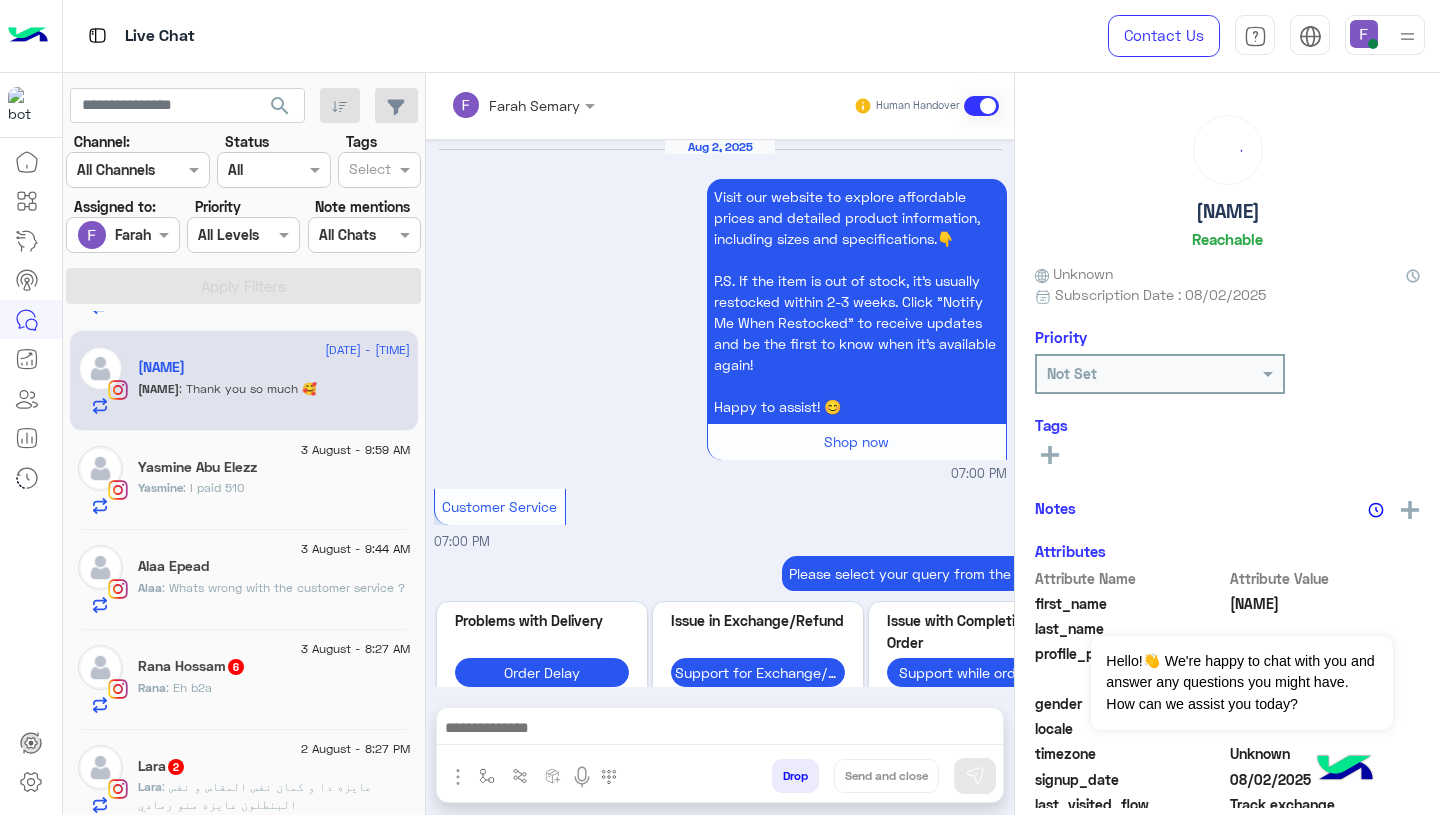 scroll, scrollTop: 1970, scrollLeft: 0, axis: vertical 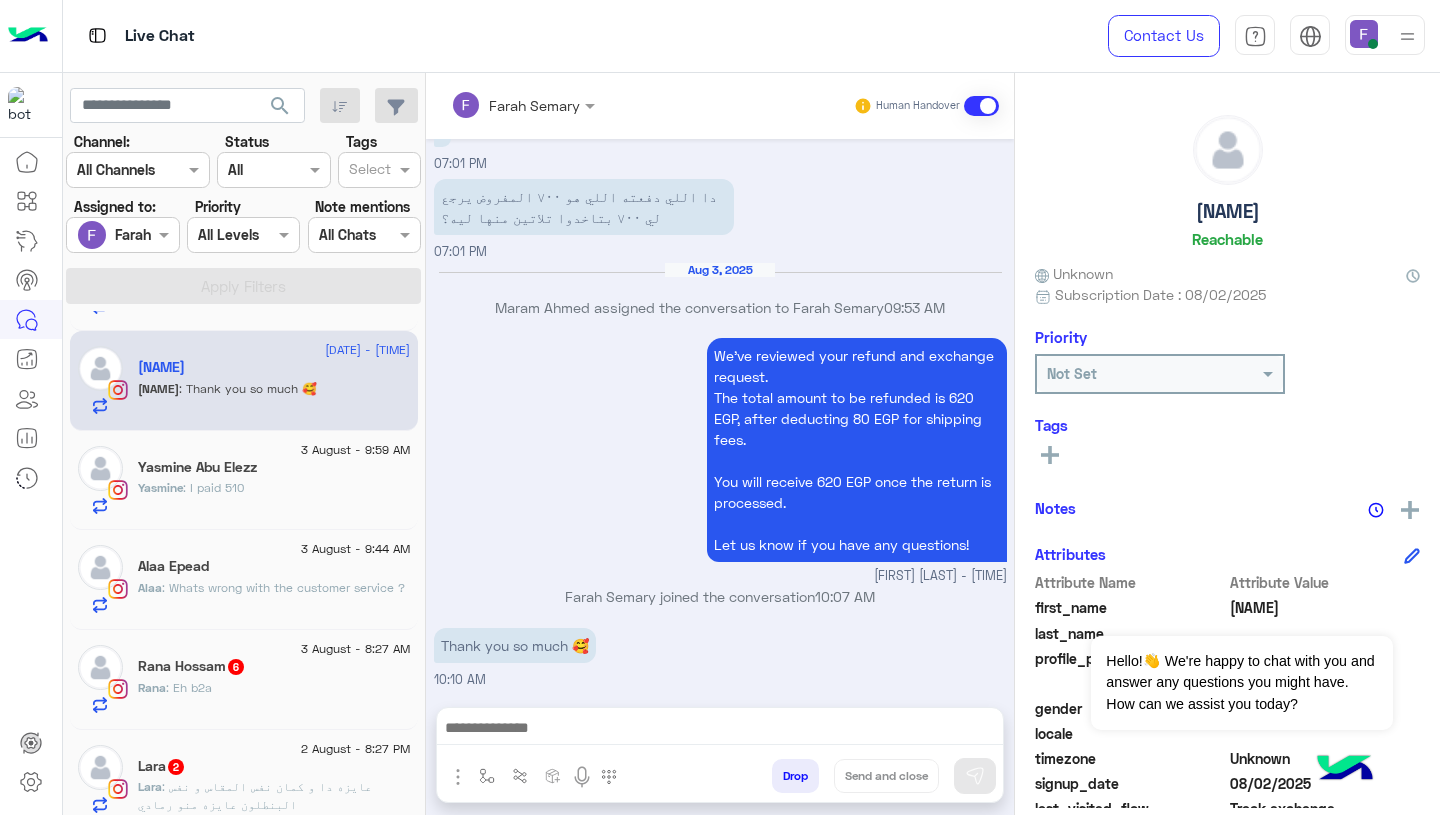 click at bounding box center (720, 730) 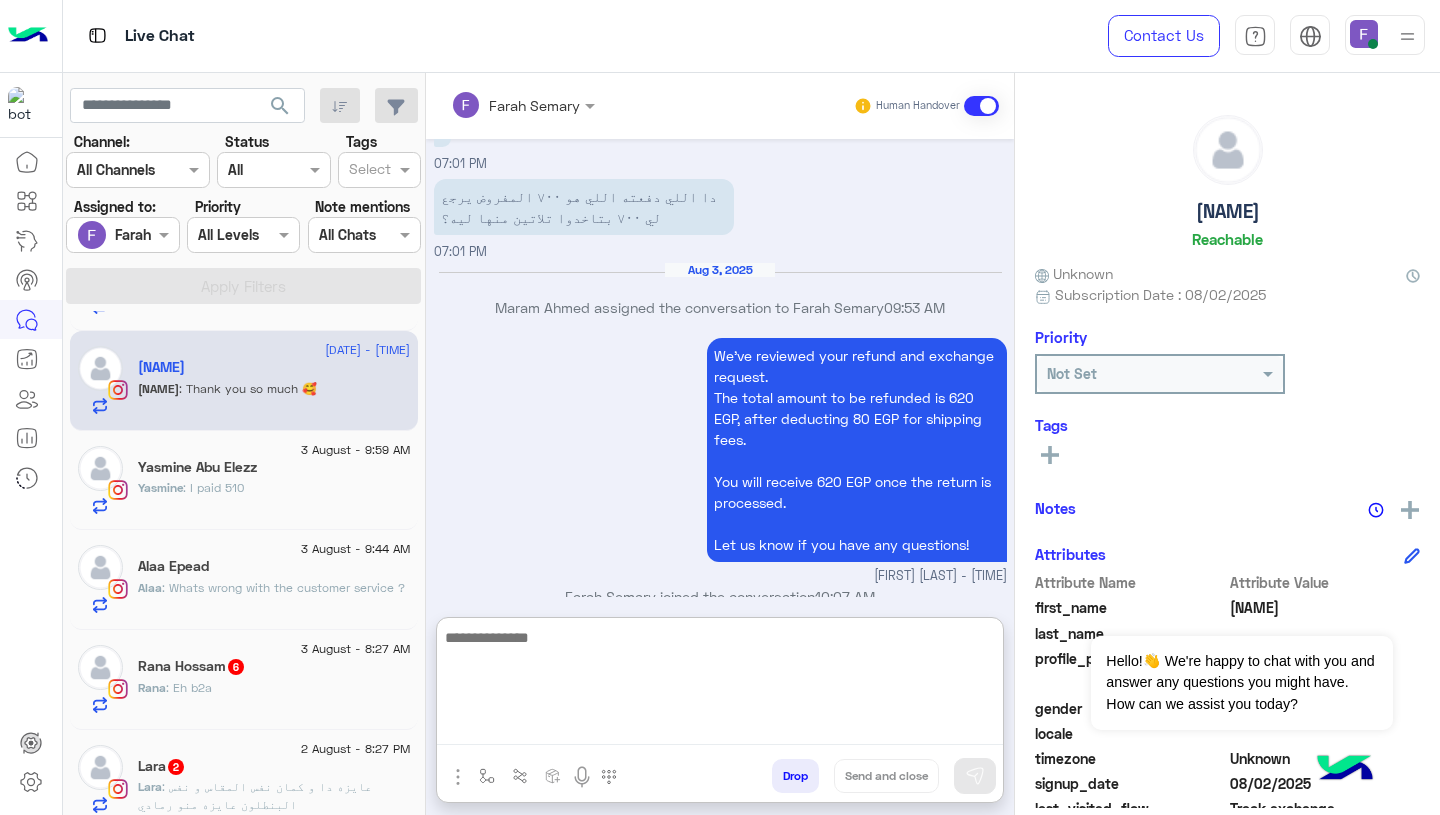 paste on "**********" 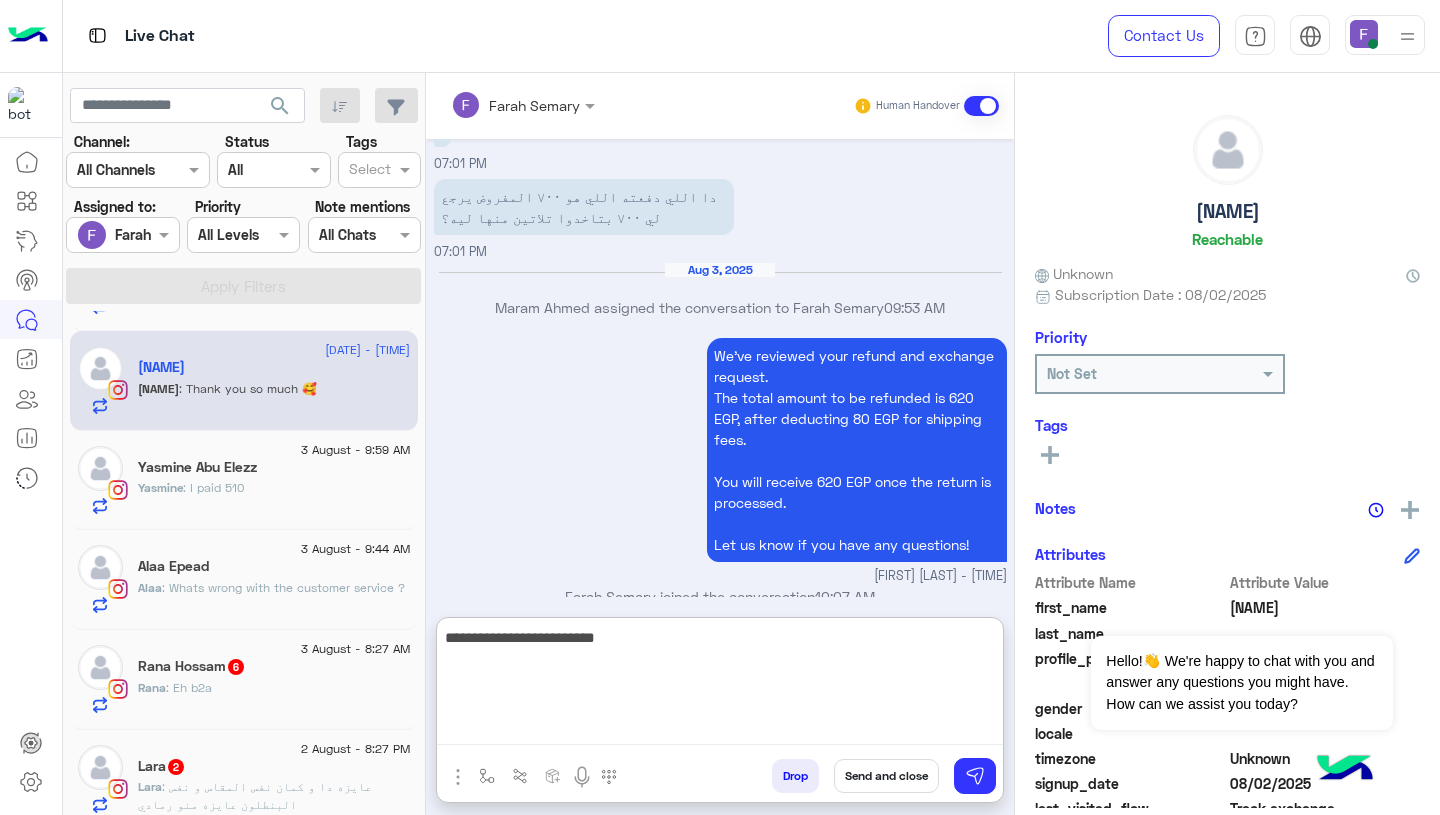 type 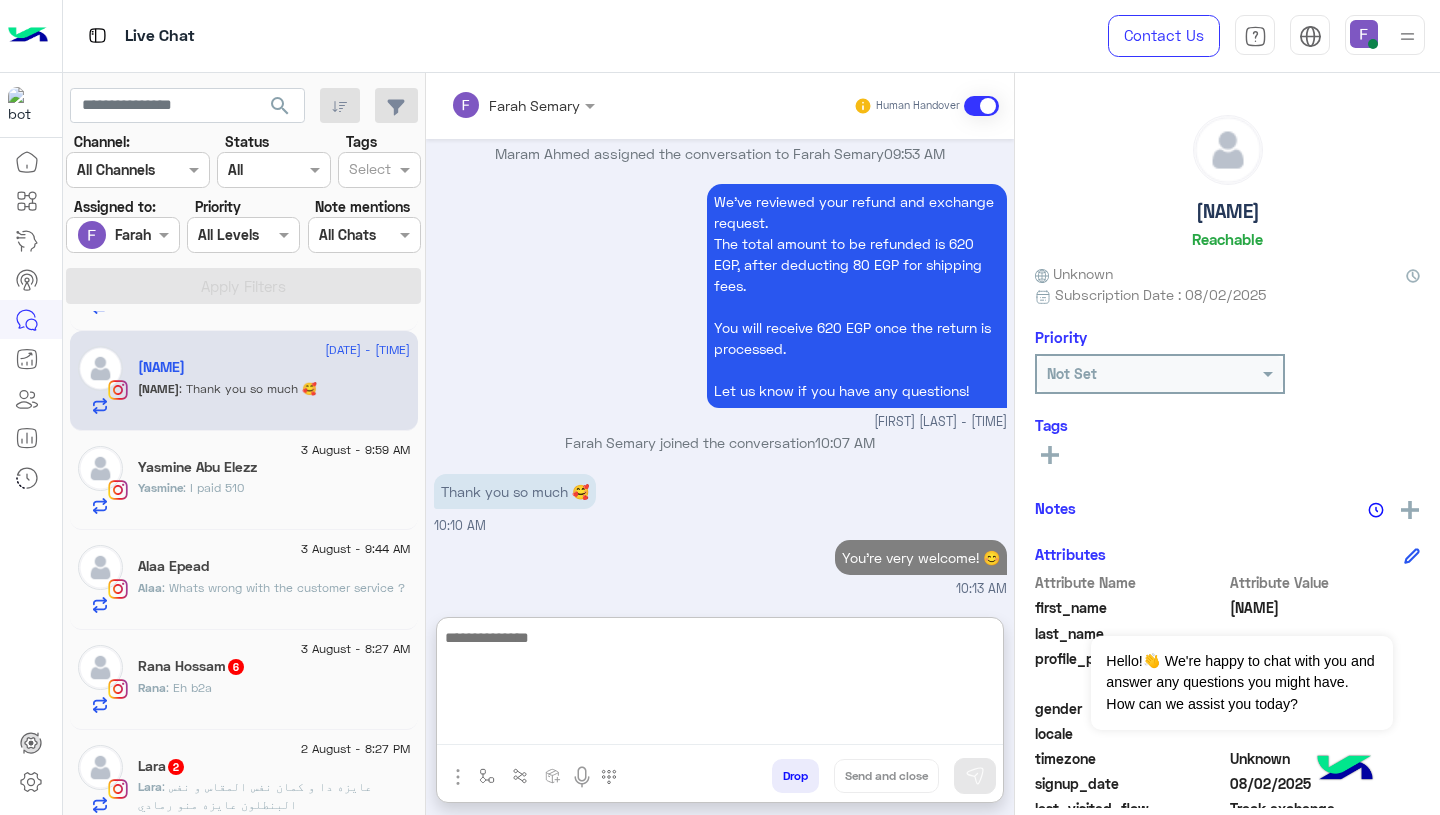 click on "Thank you so much 🥰   10:10 AM" at bounding box center [720, 502] 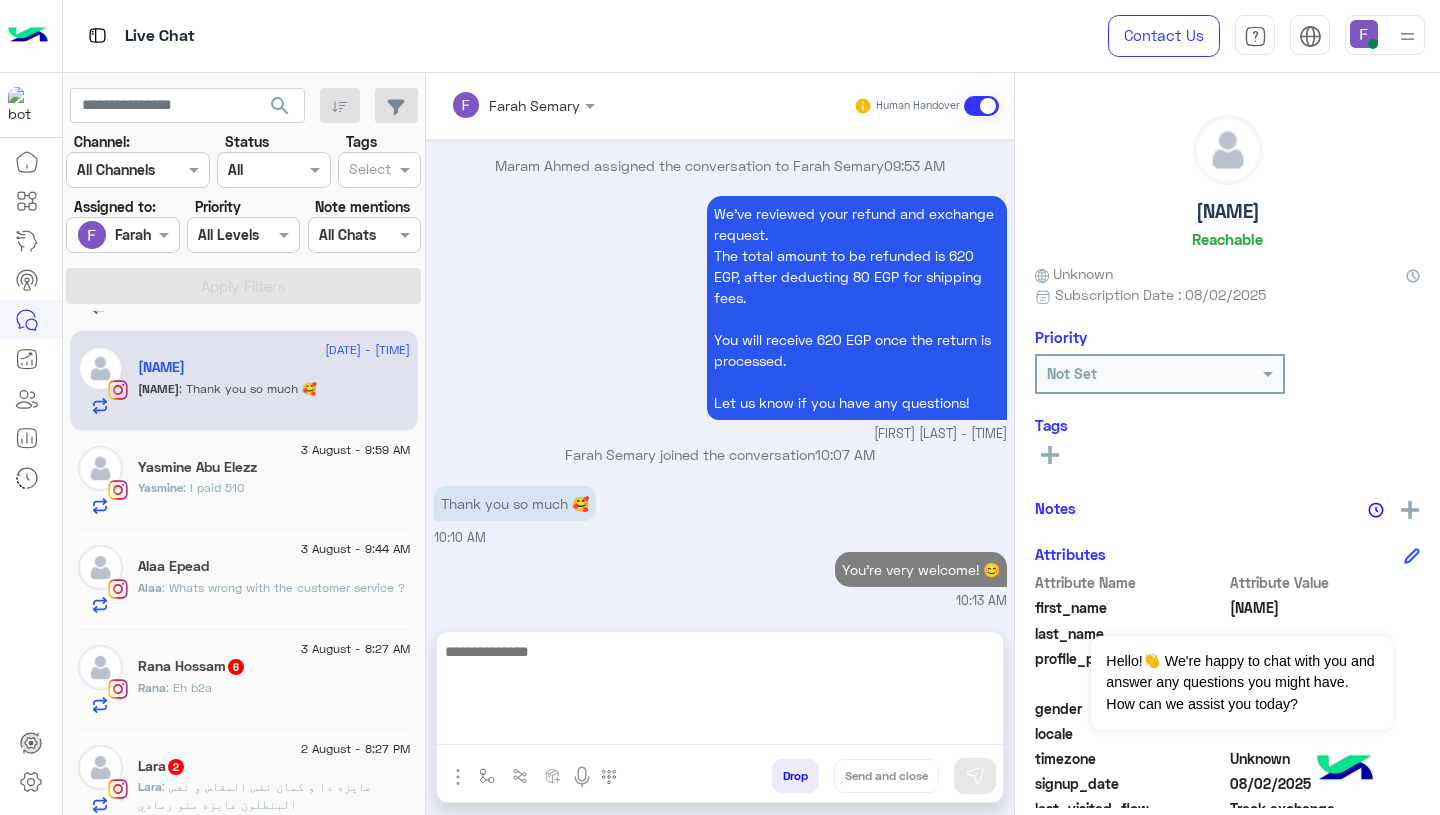 scroll, scrollTop: 2034, scrollLeft: 0, axis: vertical 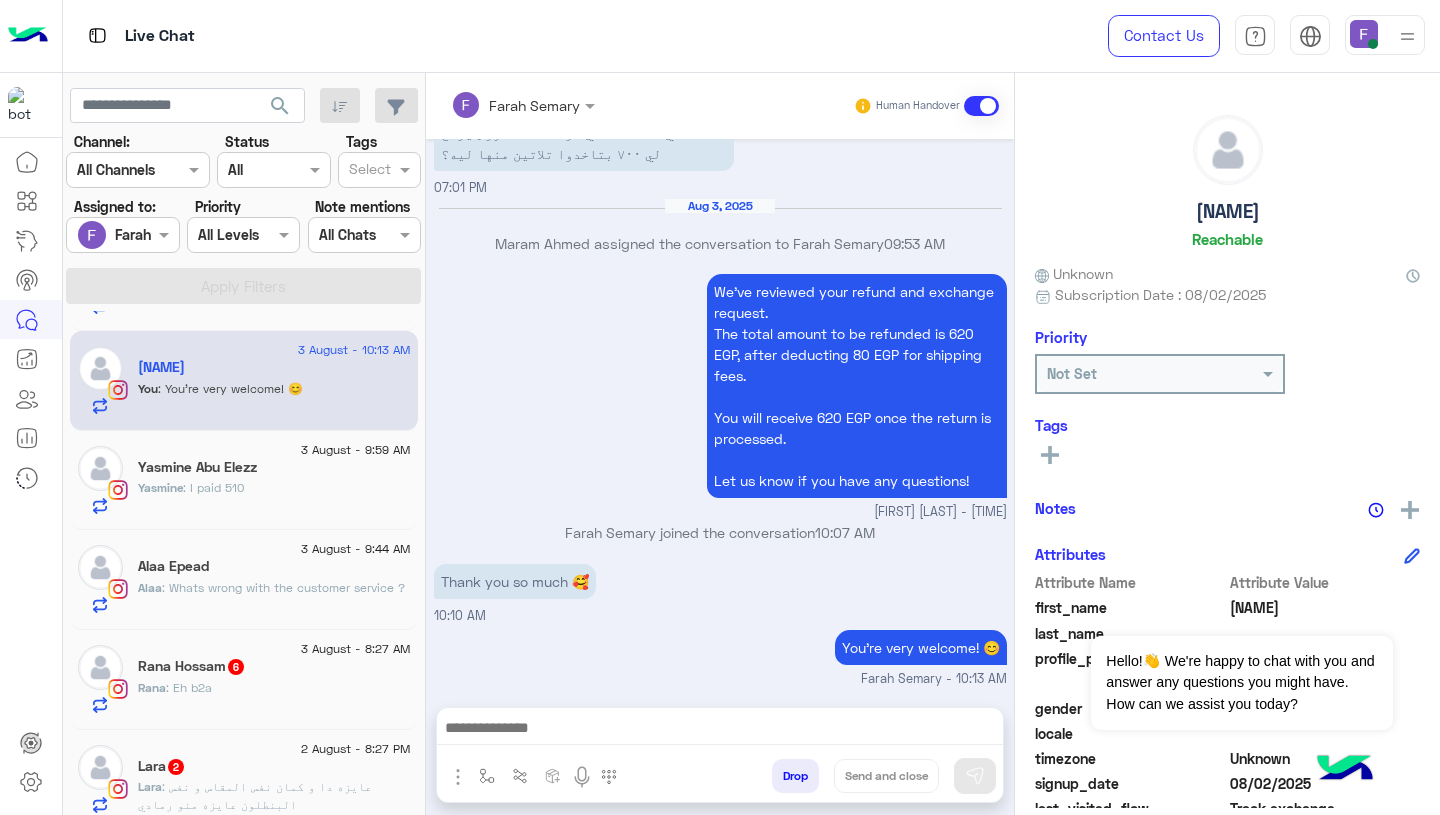 click on "Drop" at bounding box center [795, 776] 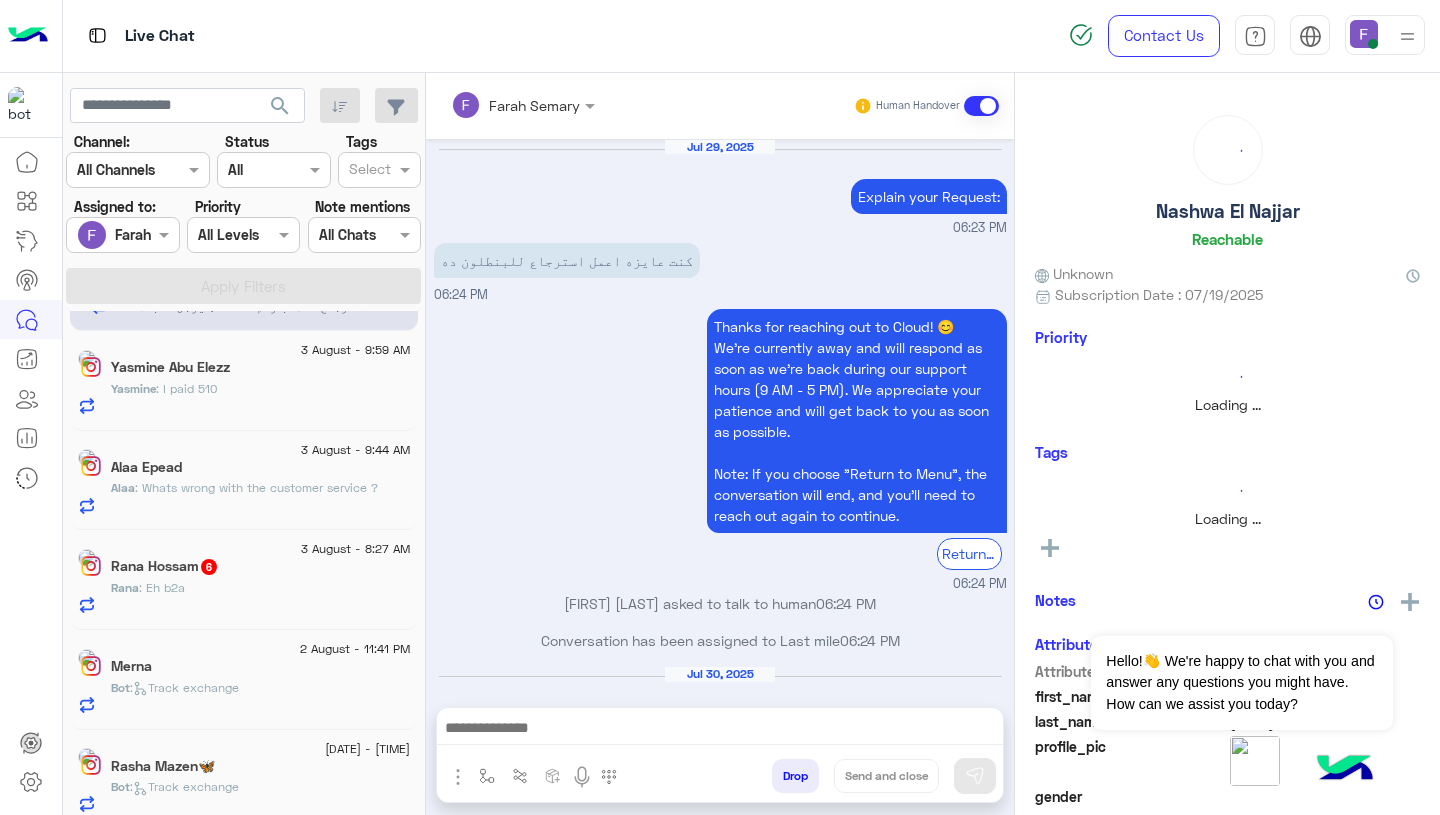 scroll, scrollTop: 2059, scrollLeft: 0, axis: vertical 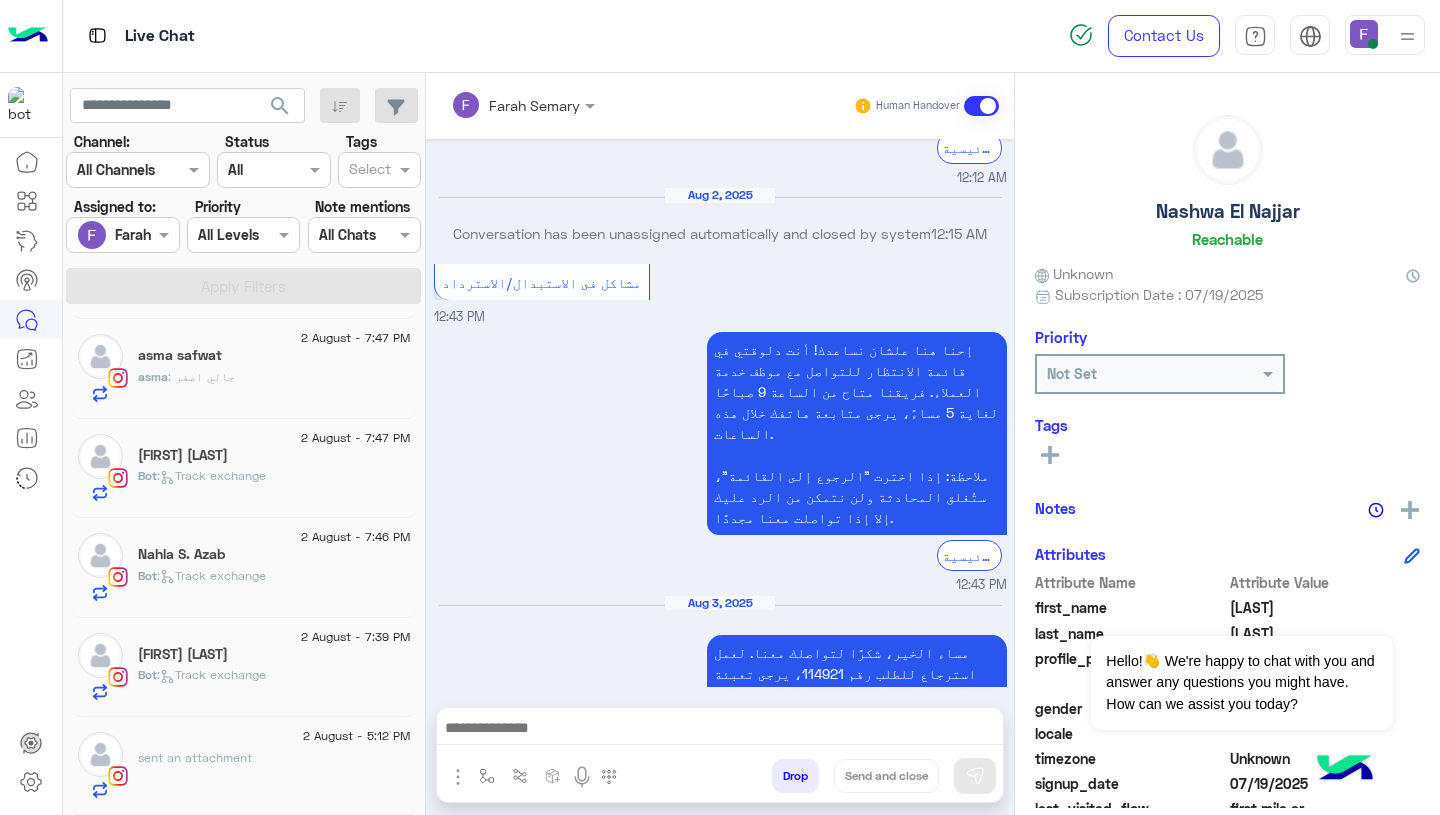 click on "sent an attachment" 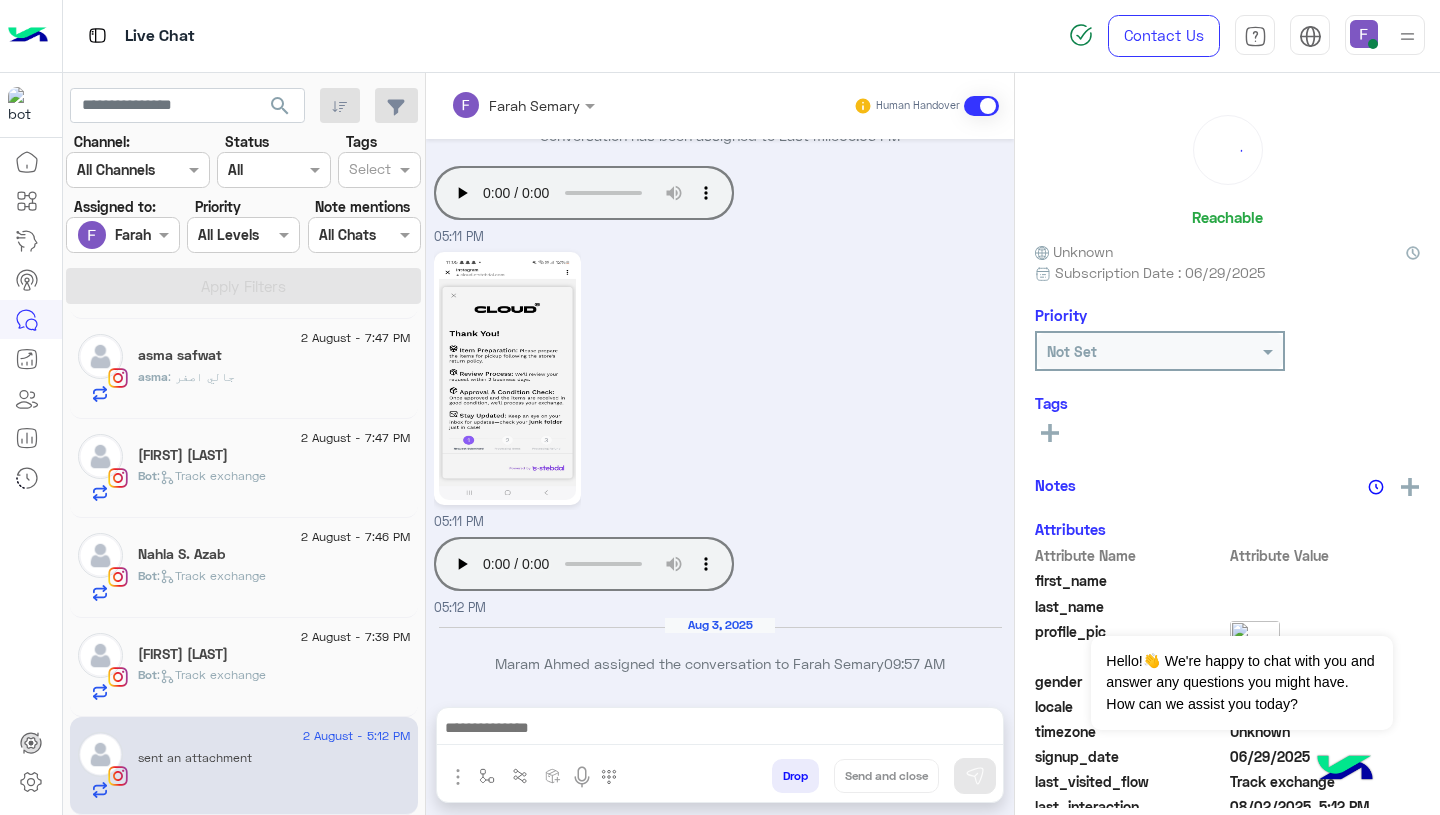 scroll, scrollTop: 1709, scrollLeft: 0, axis: vertical 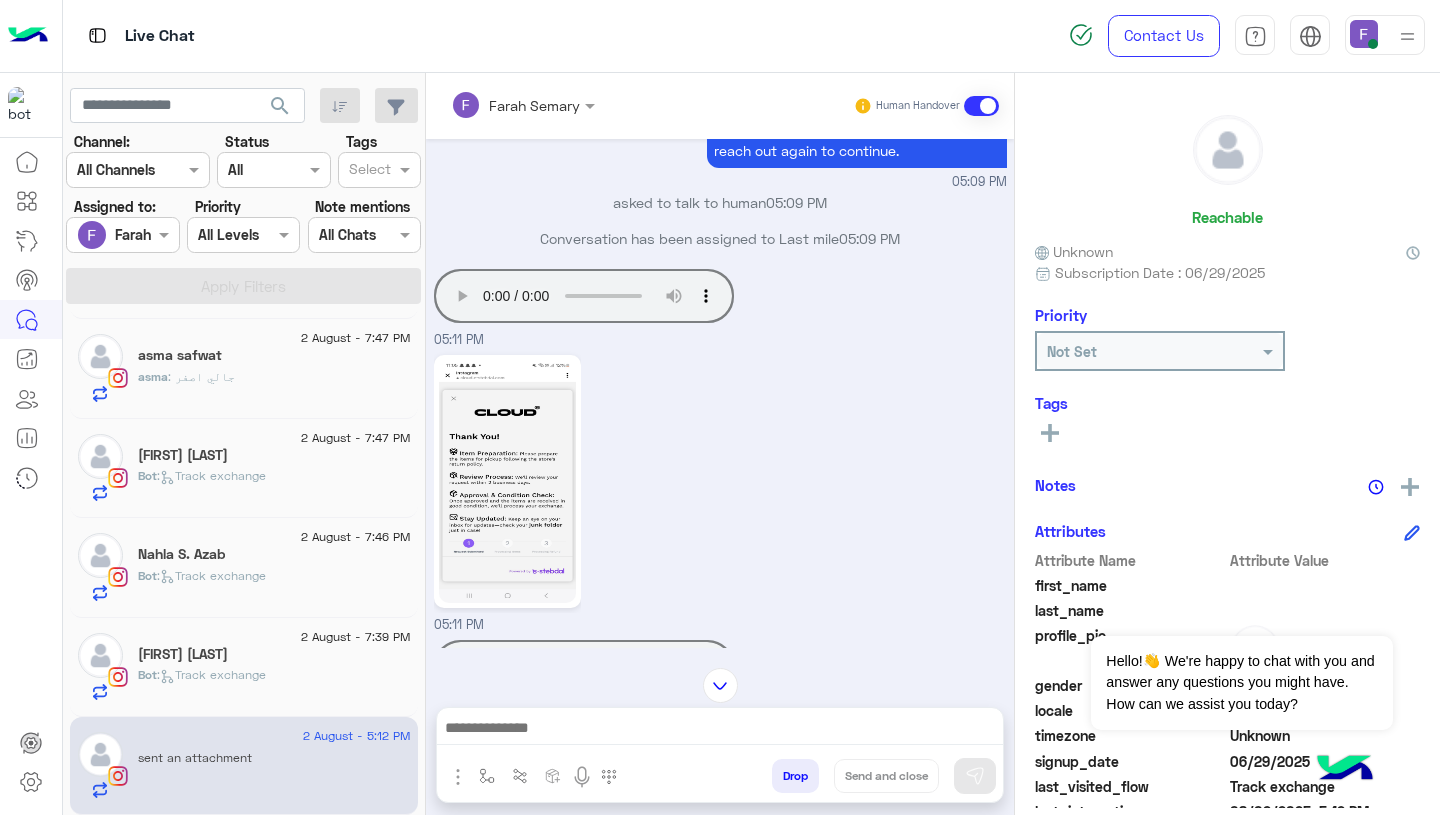 type 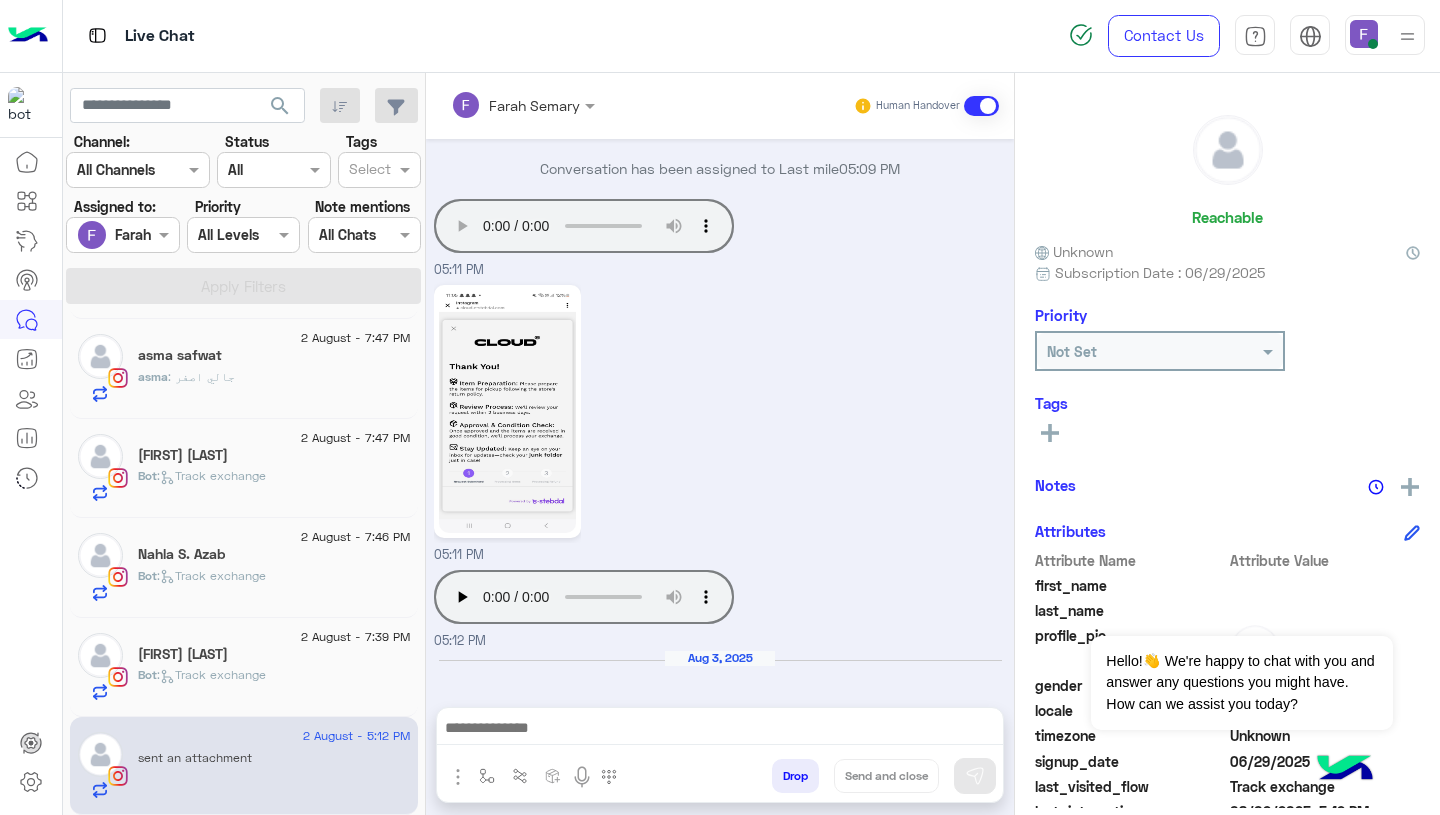 scroll, scrollTop: 1812, scrollLeft: 0, axis: vertical 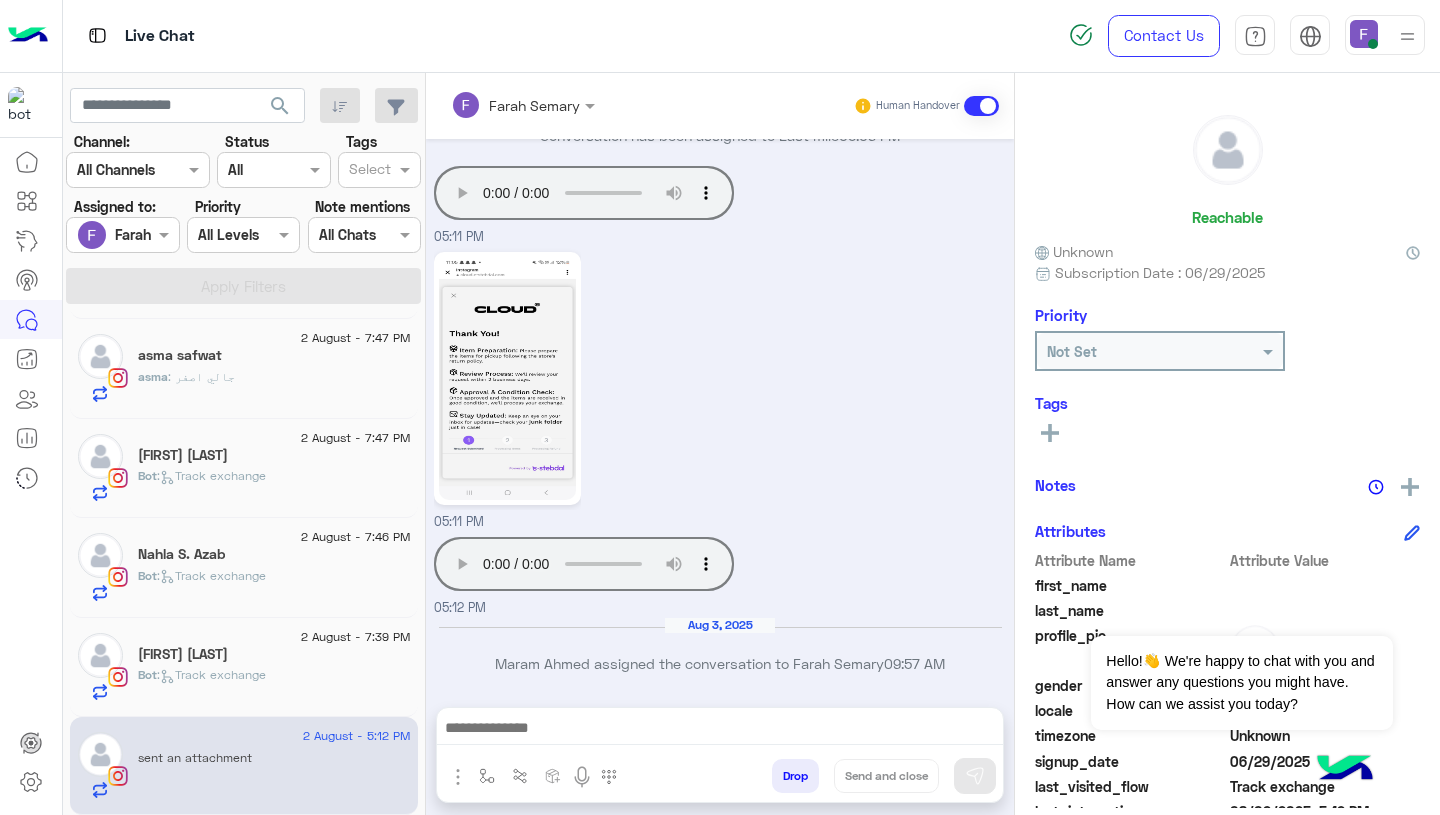 type 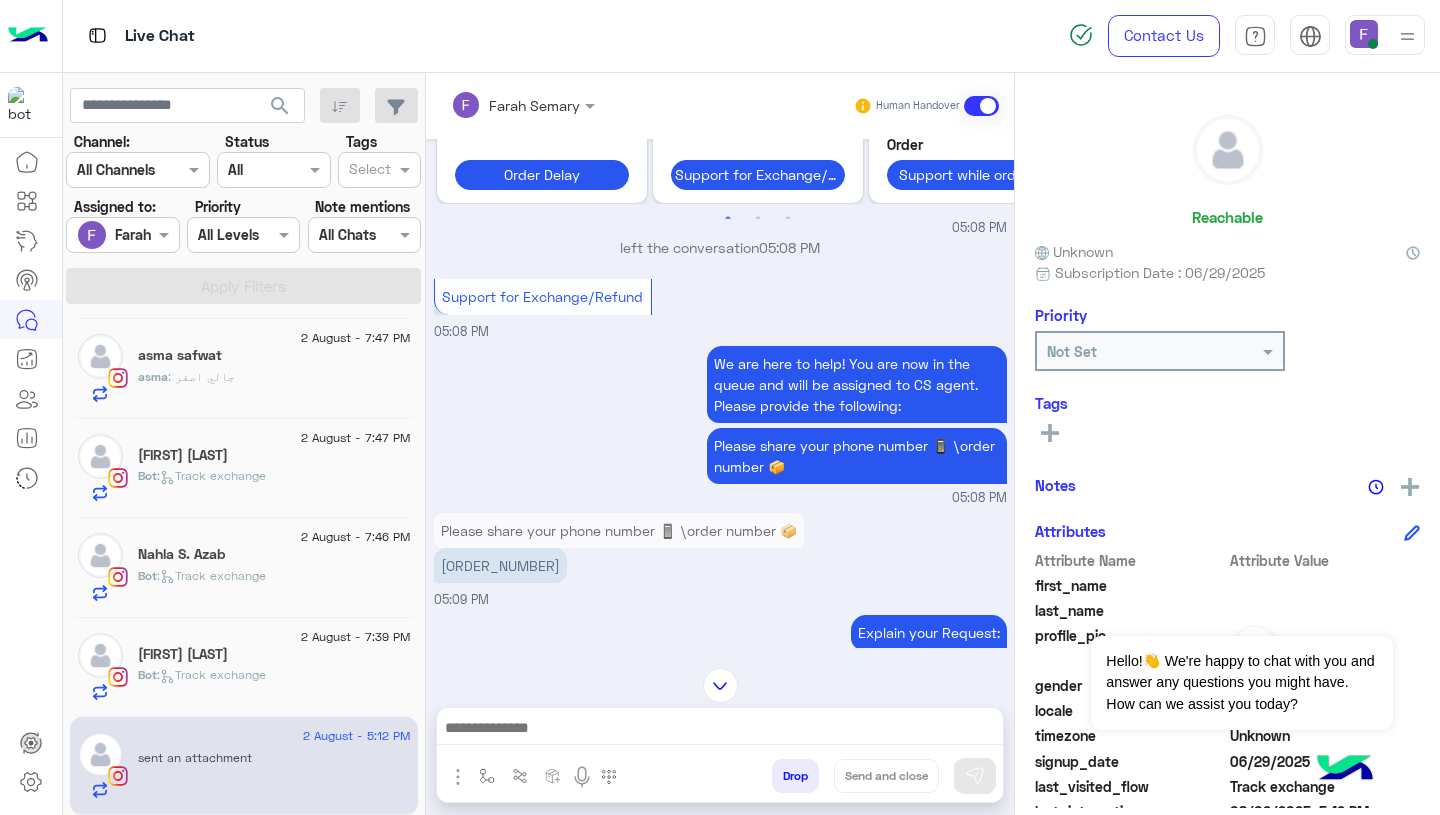 scroll, scrollTop: 551, scrollLeft: 0, axis: vertical 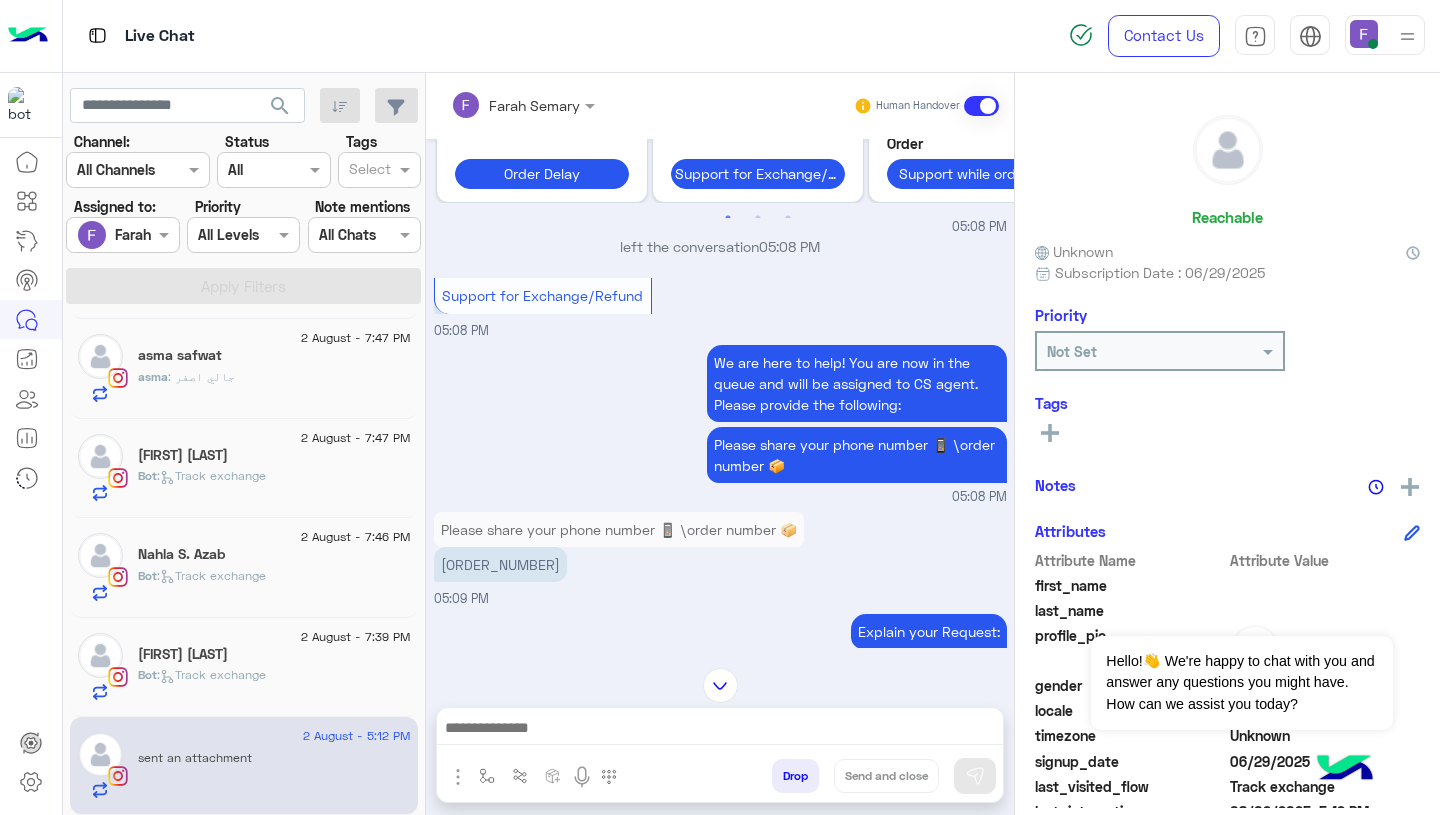 click on "107973" at bounding box center [500, 564] 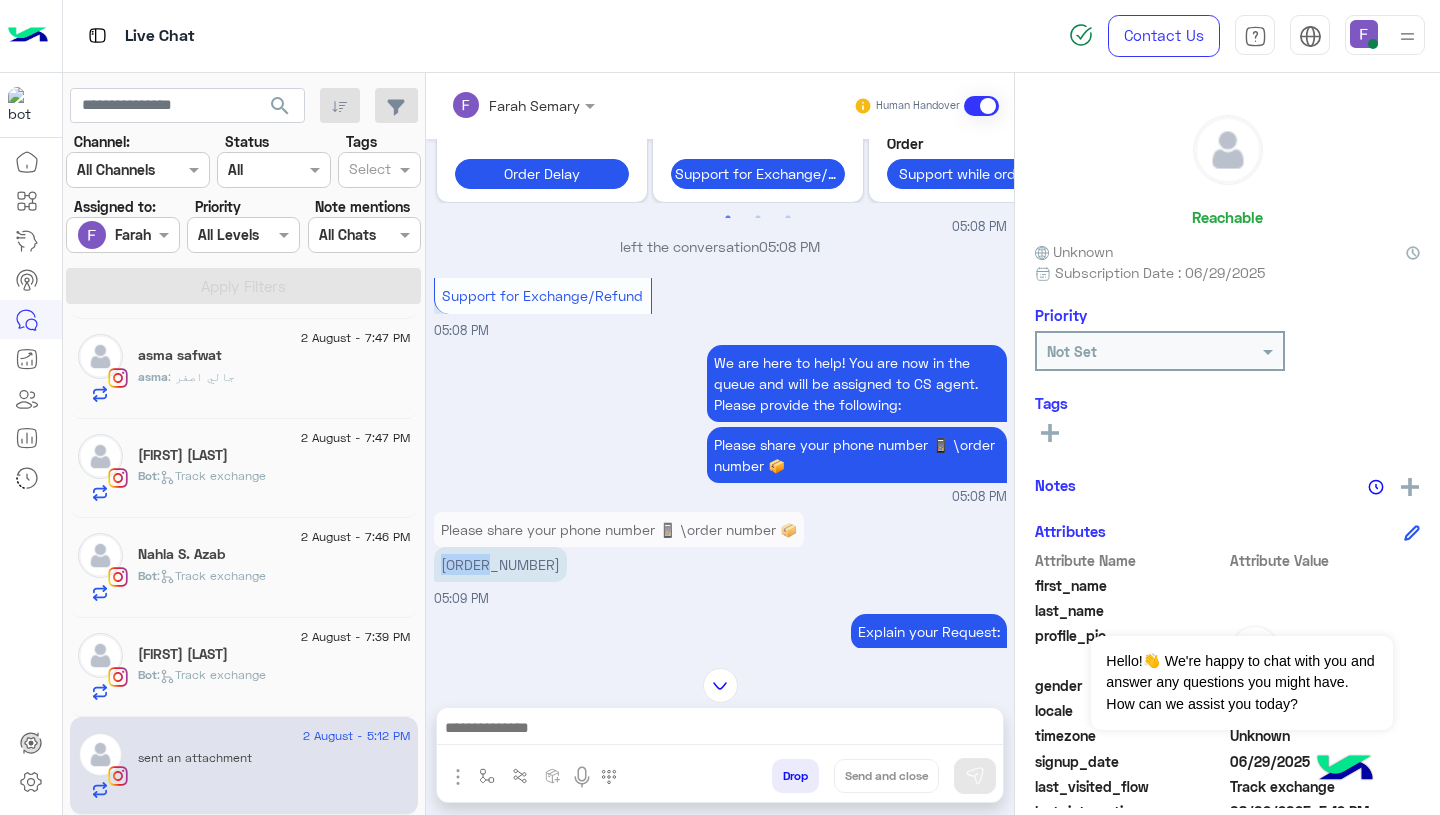 click on "107973" at bounding box center (500, 564) 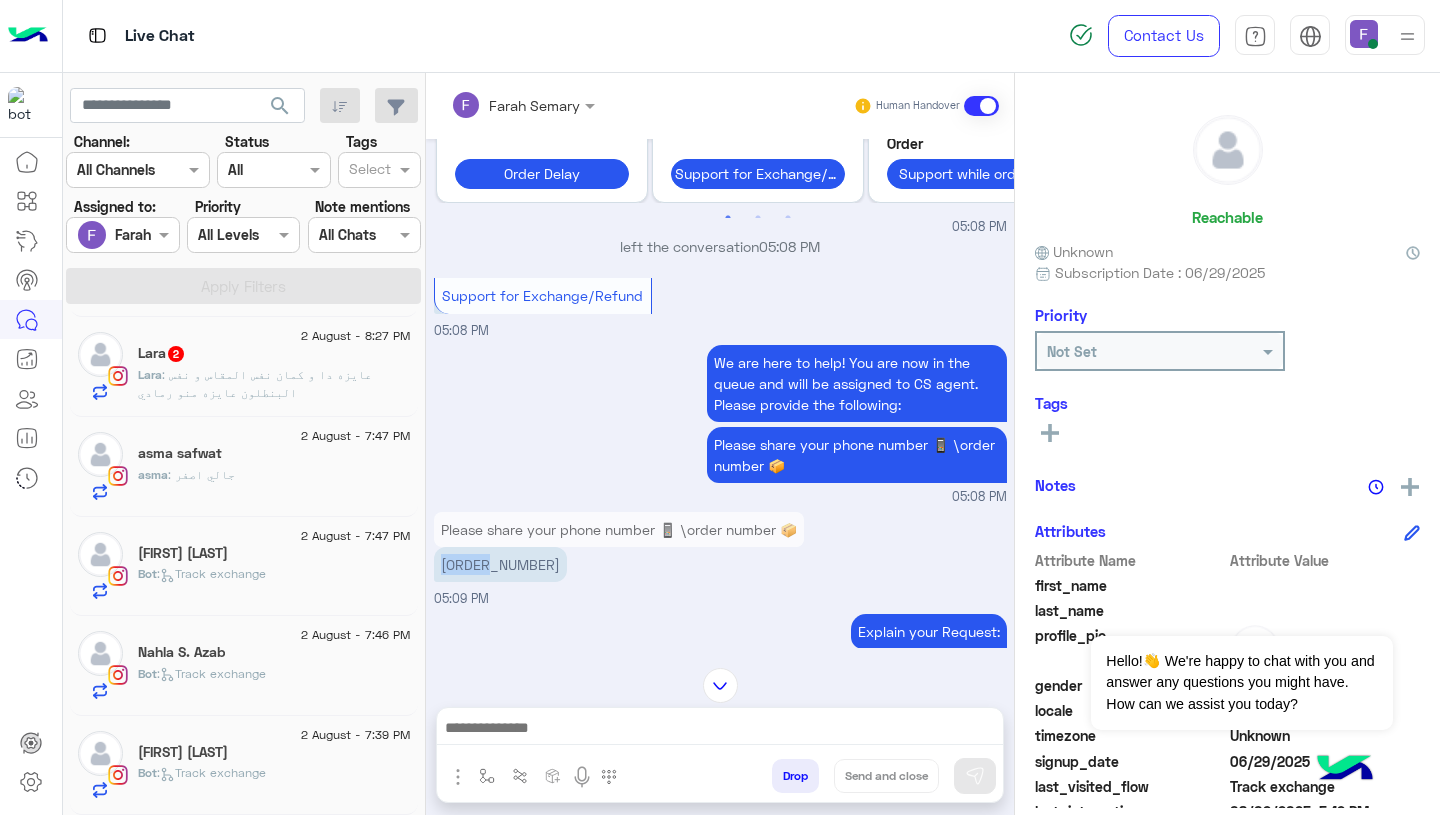 scroll, scrollTop: 600, scrollLeft: 0, axis: vertical 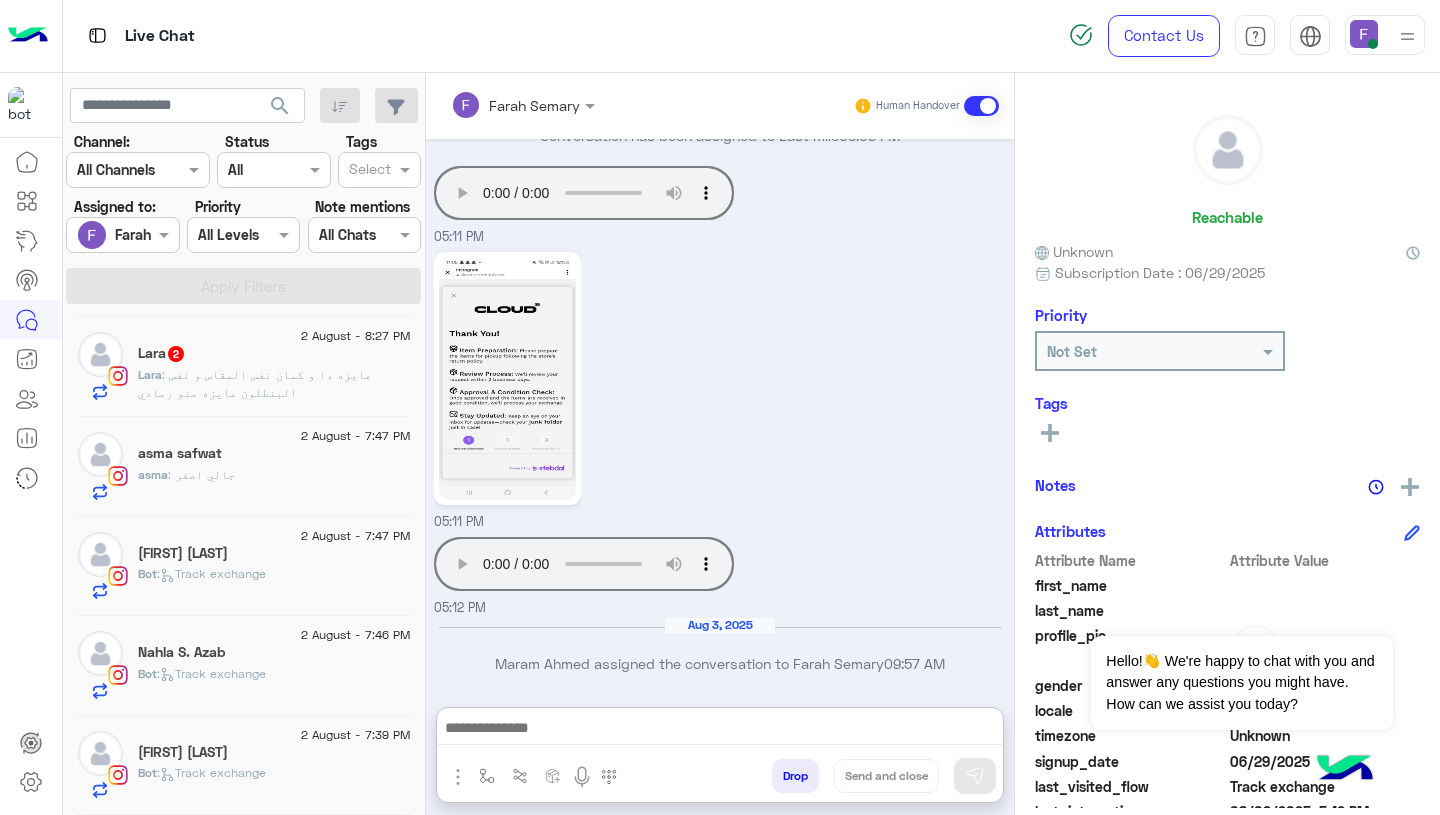 click at bounding box center (720, 730) 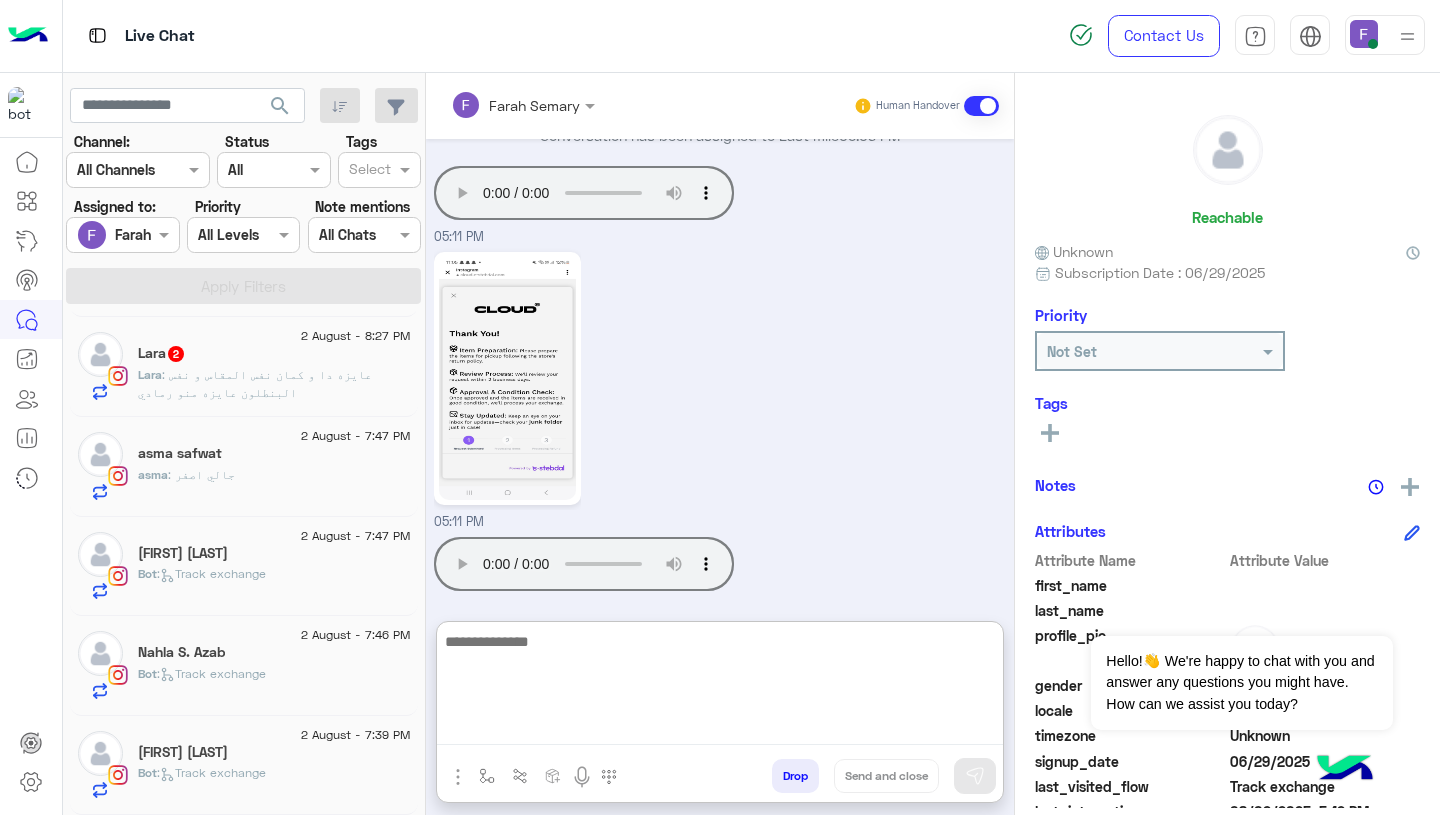 paste on "**********" 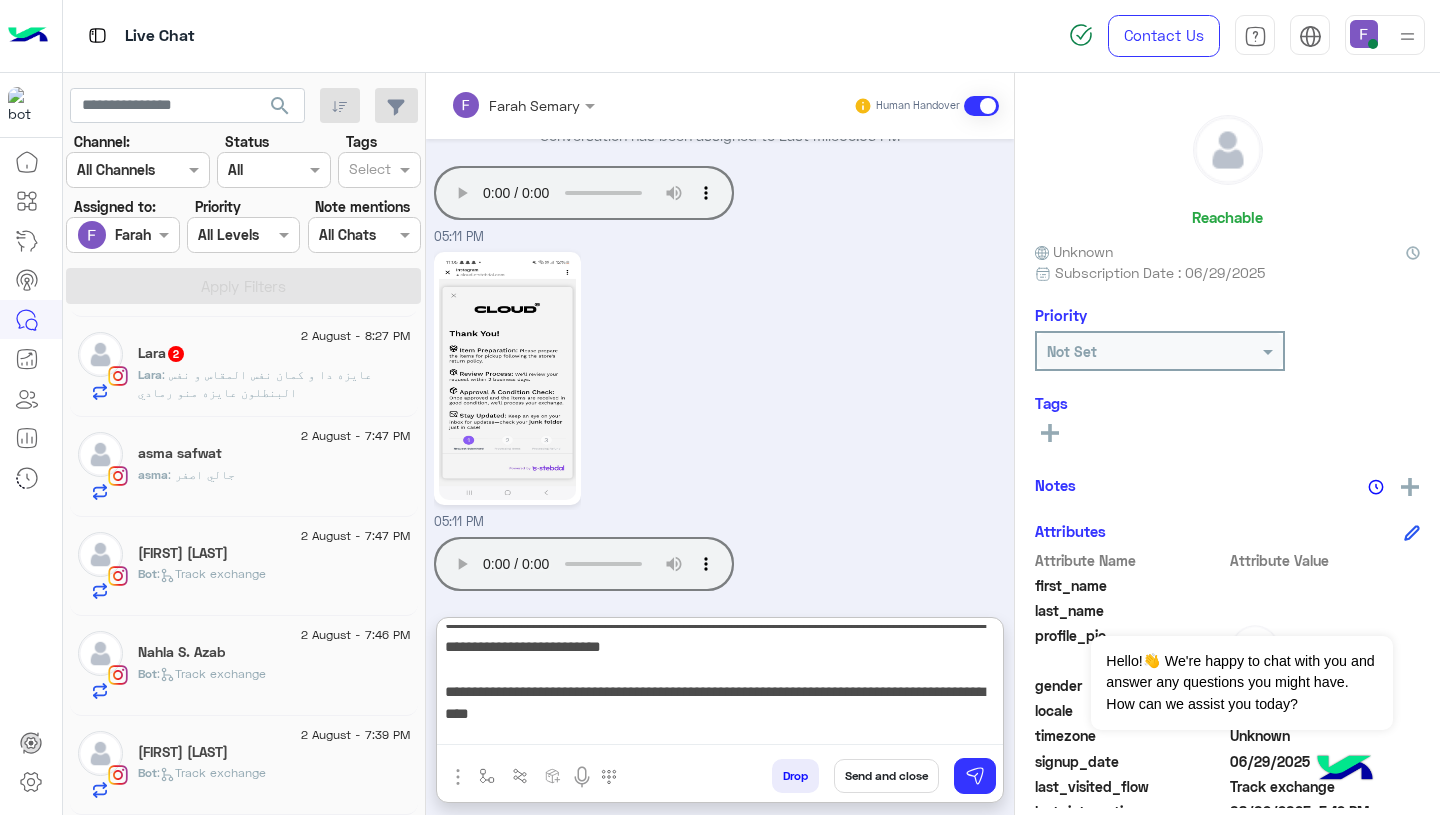 scroll, scrollTop: 18, scrollLeft: 0, axis: vertical 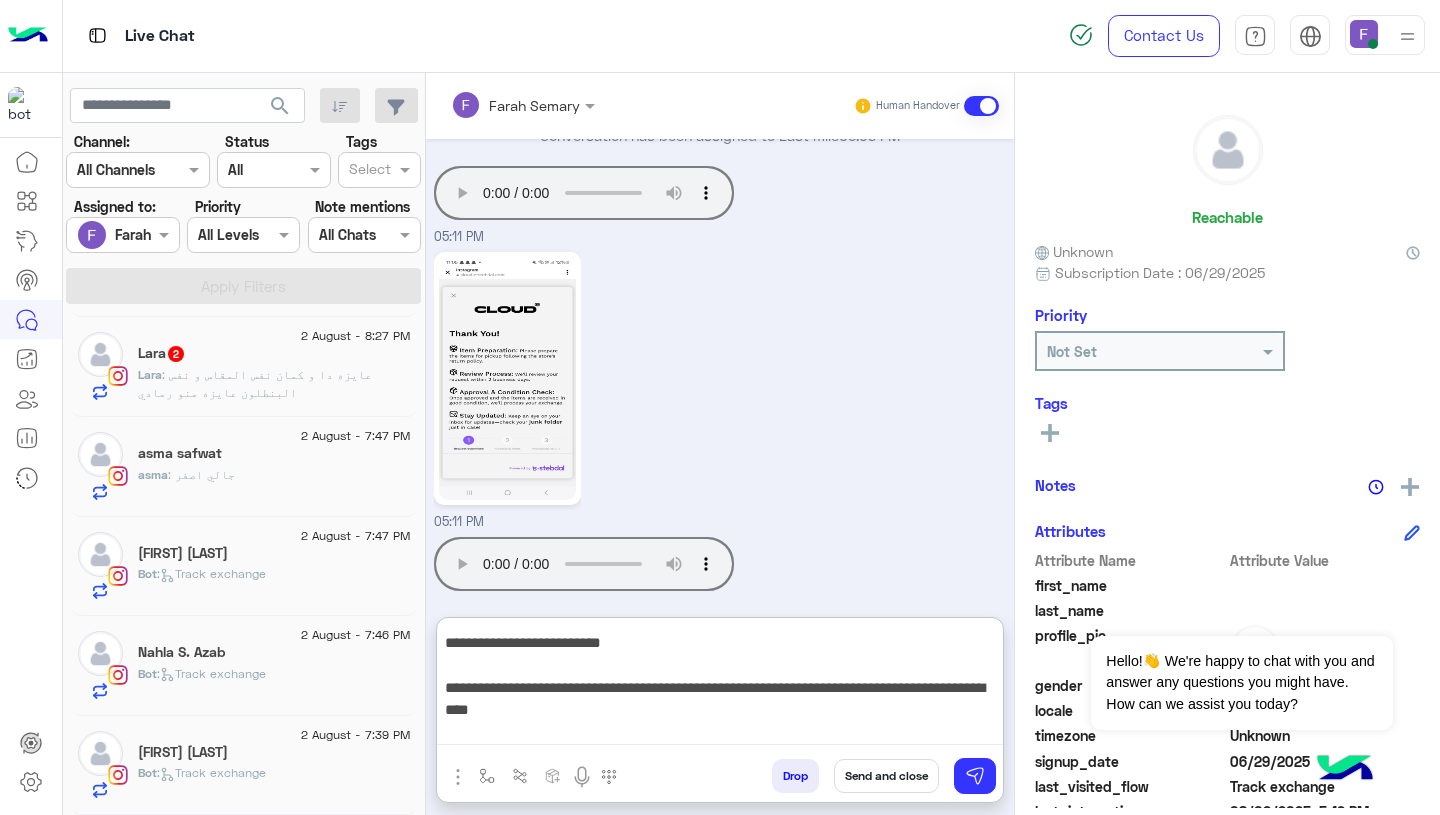 click on "**********" at bounding box center [720, 685] 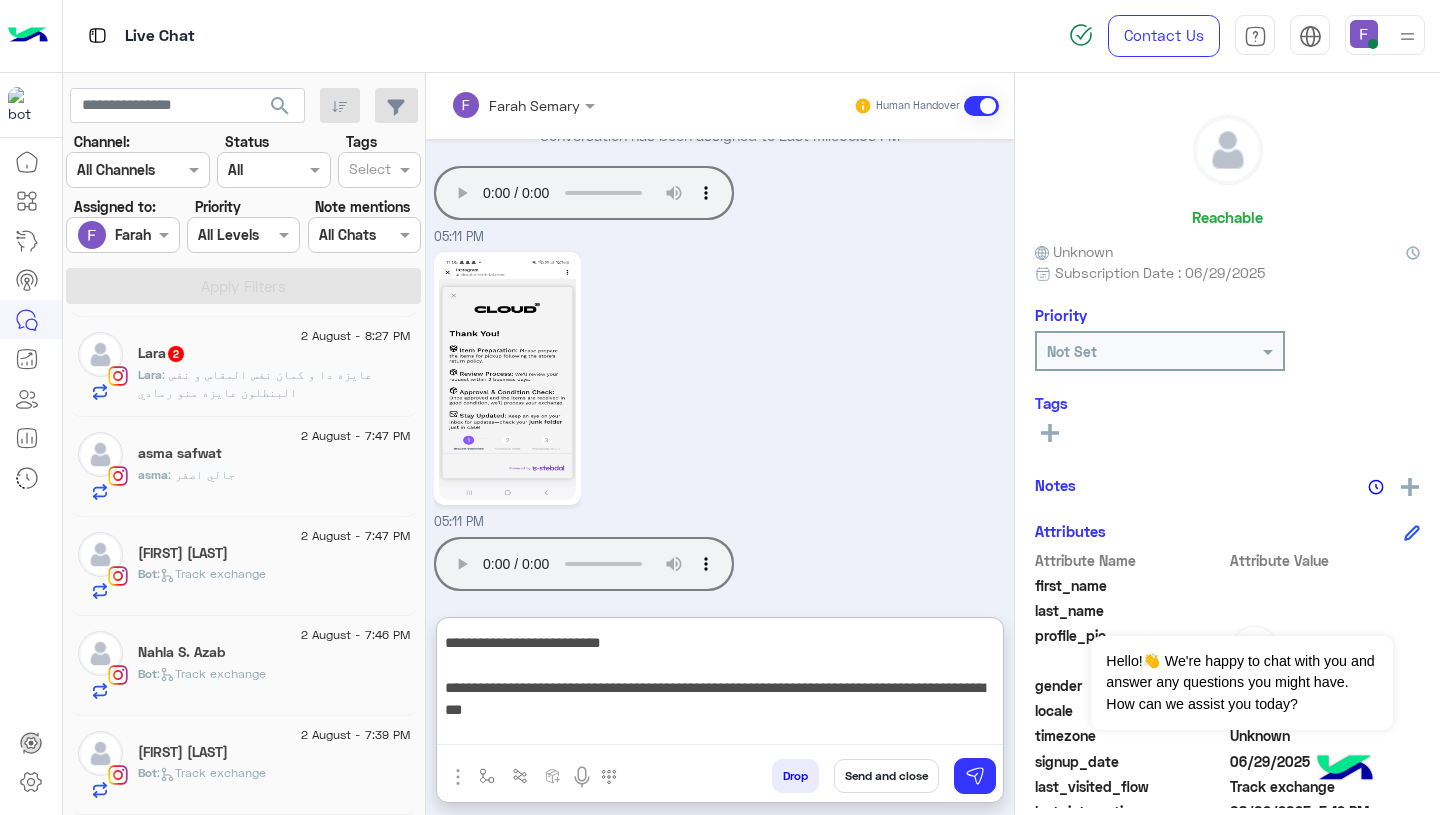 type on "**********" 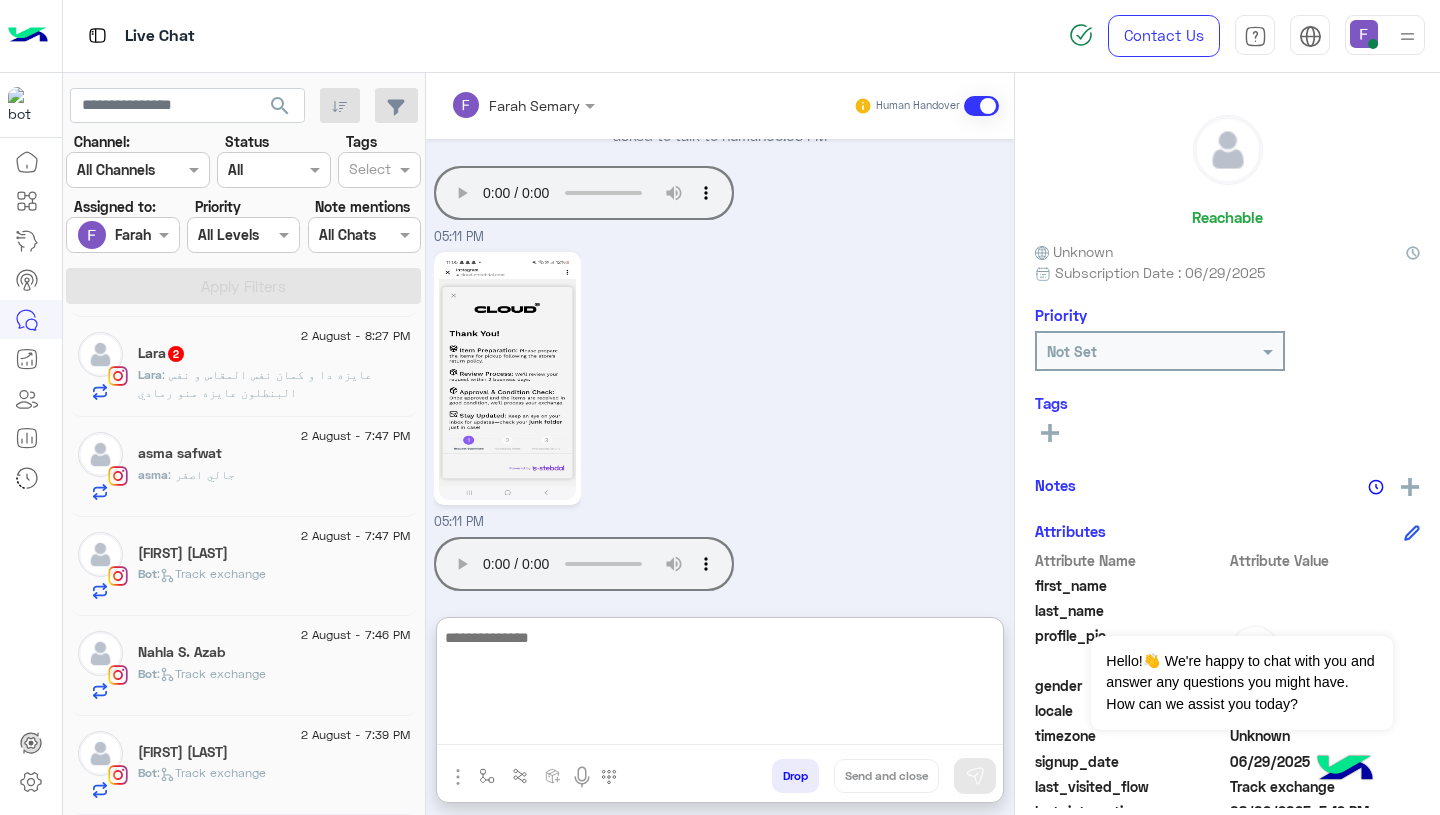 scroll, scrollTop: 0, scrollLeft: 0, axis: both 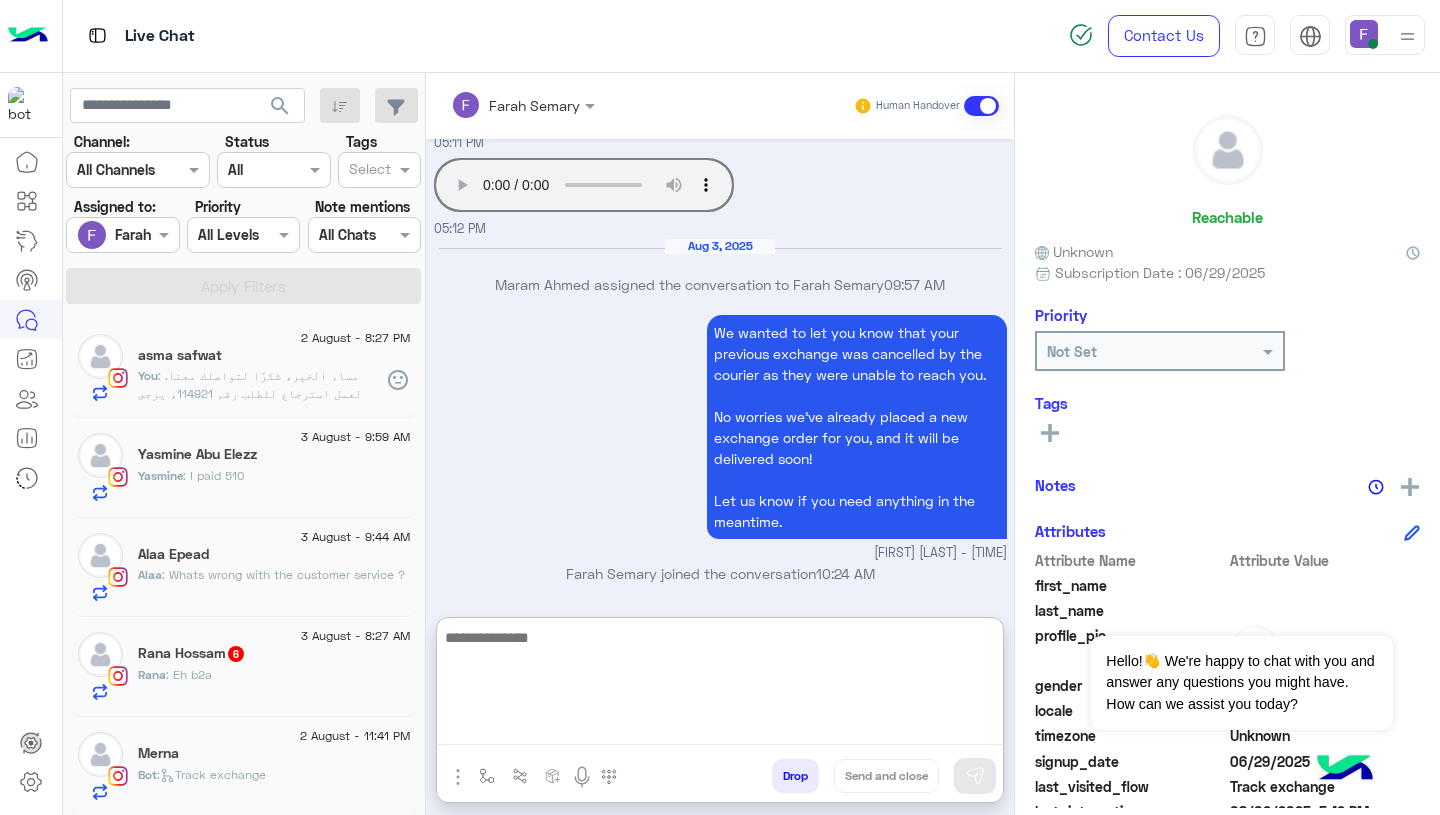 click on ": مساء الخير،
شكرًا لتواصلك معنا.
لعمل استرجاع للطلب رقم 114921، يرجى تعبئة النموذج من الرابط التالي:
👉 https://cloud.e-stebdal.com/returns
تأكدي من إدخال رقم الهاتف أو الإيميل كما هو في الطلب." 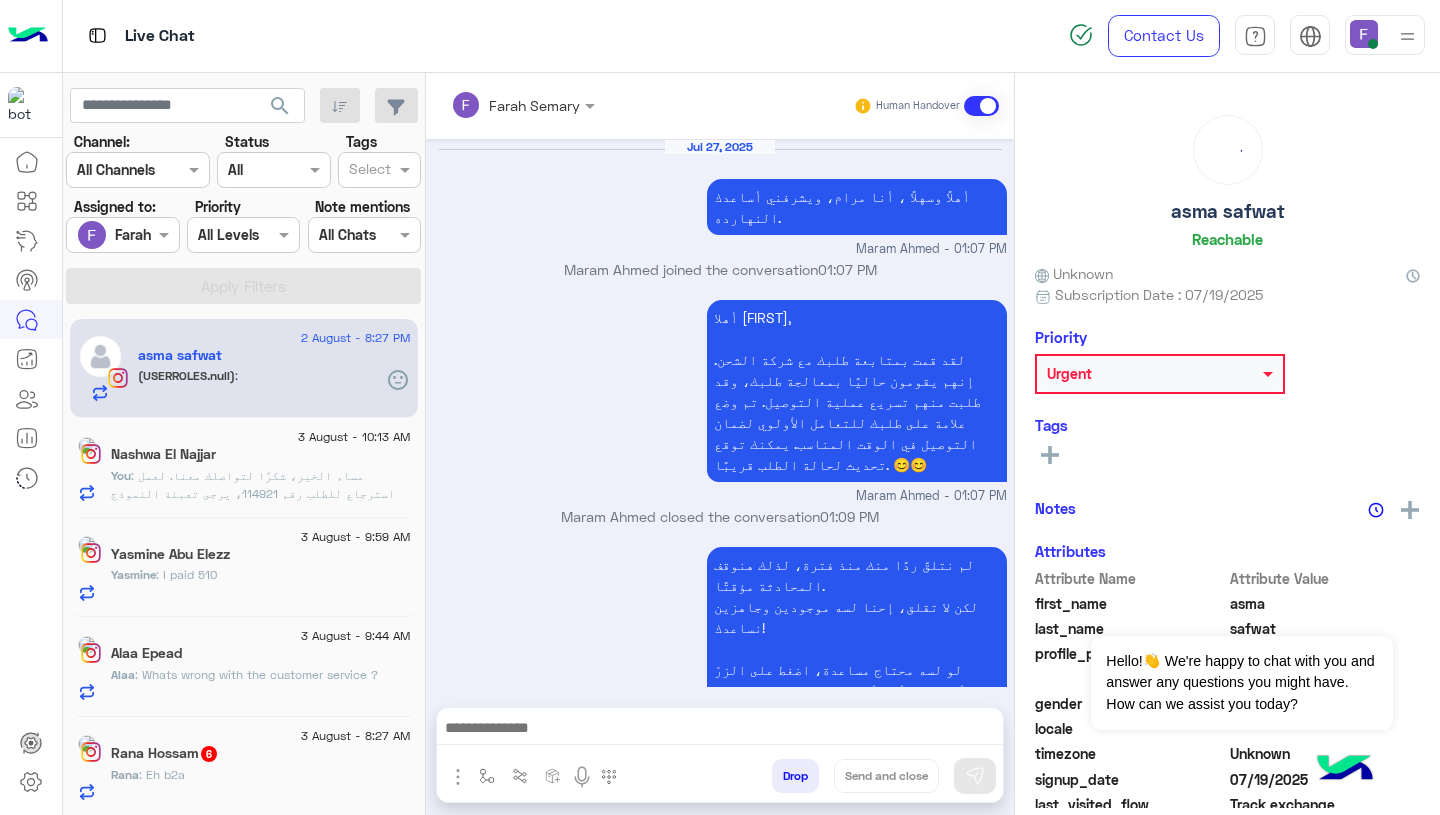 scroll, scrollTop: 1863, scrollLeft: 0, axis: vertical 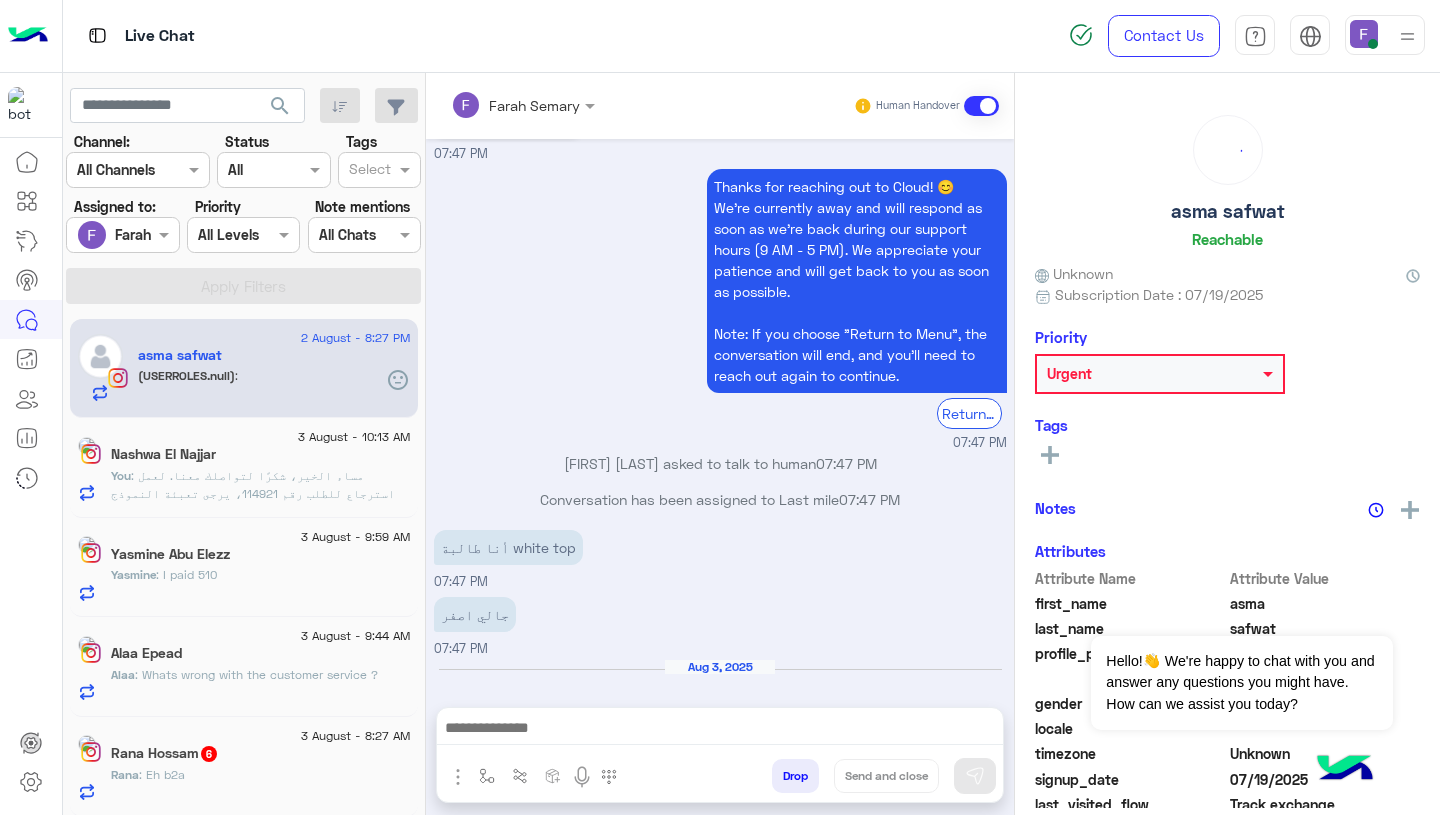 click on ": مساء الخير،
شكرًا لتواصلك معنا.
لعمل استرجاع للطلب رقم 114921، يرجى تعبئة النموذج من الرابط التالي:
👉 https://cloud.e-stebdal.com/returns
تأكدي من إدخال رقم الهاتف أو الإيميل كما هو في الطلب." 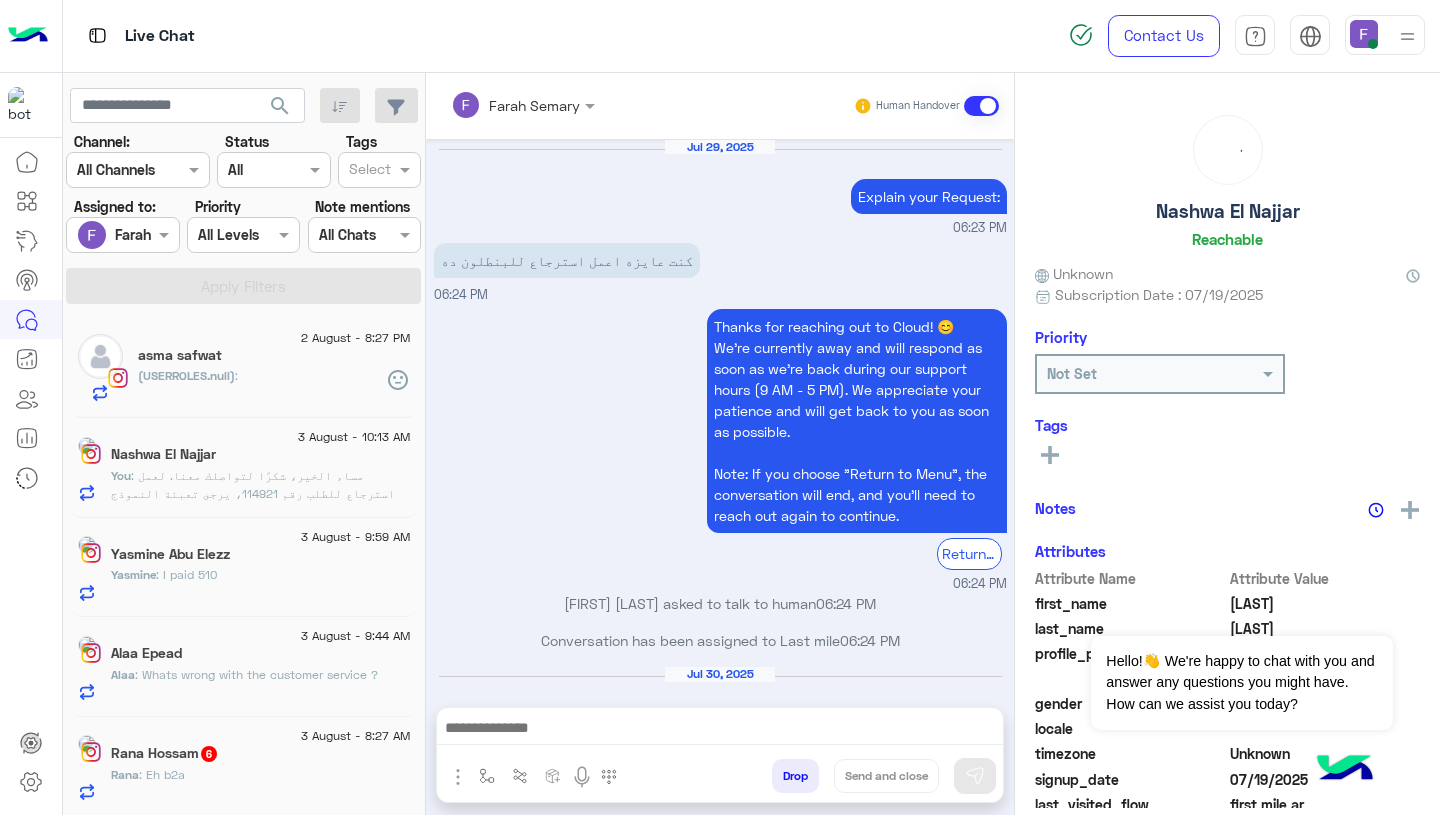 scroll, scrollTop: 2059, scrollLeft: 0, axis: vertical 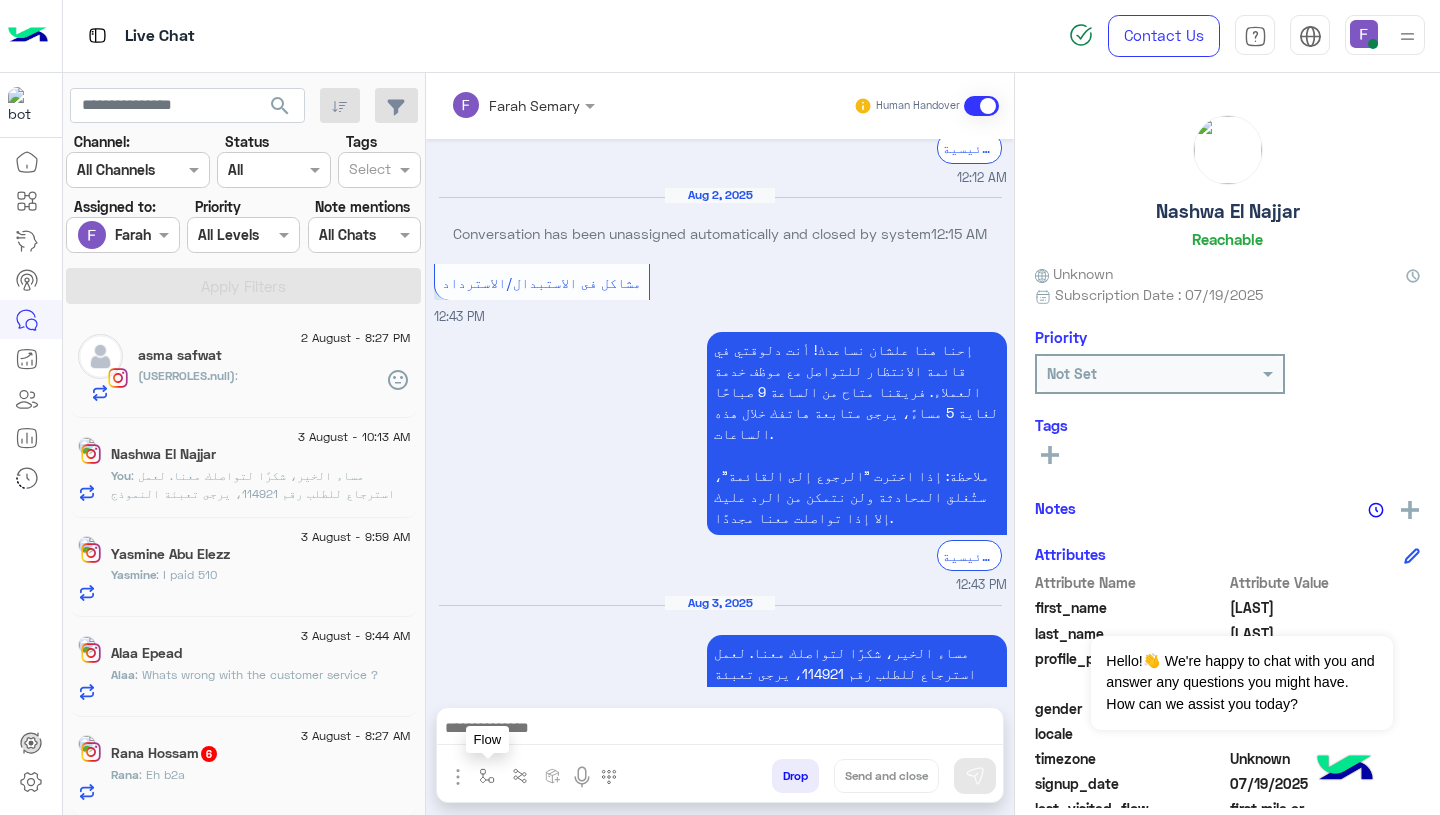 click at bounding box center [487, 776] 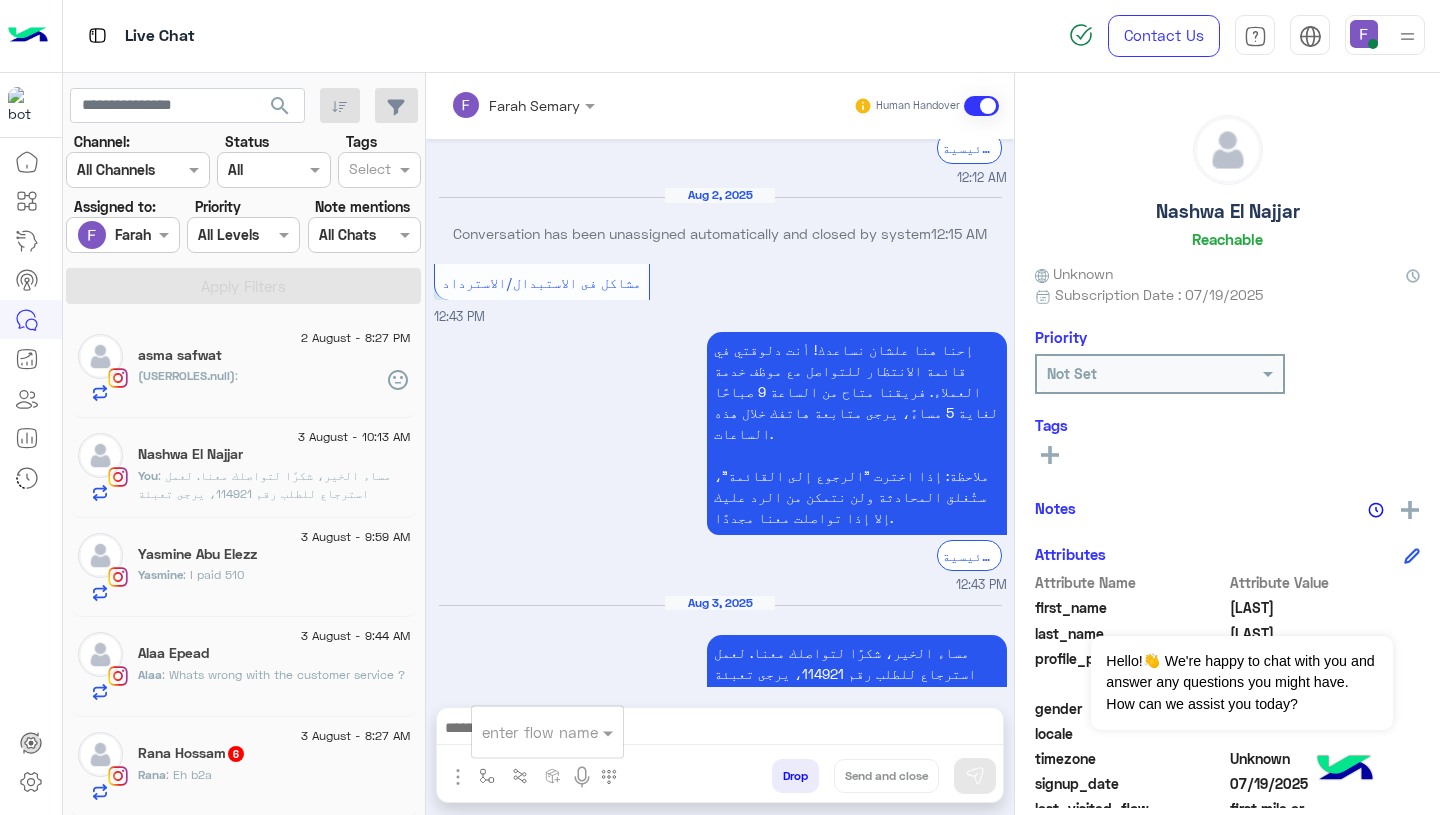 click at bounding box center (523, 732) 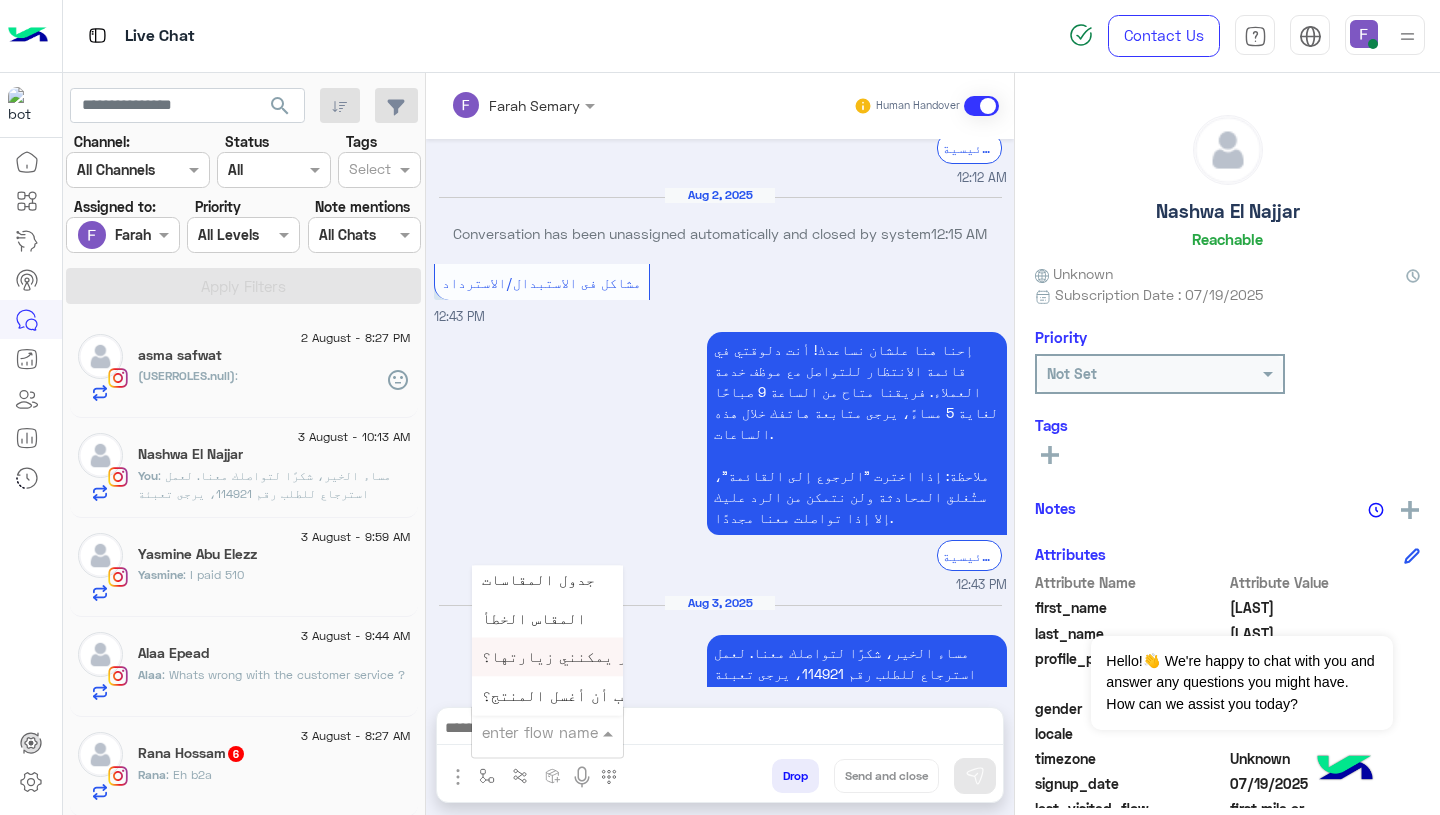 scroll, scrollTop: 2814, scrollLeft: 0, axis: vertical 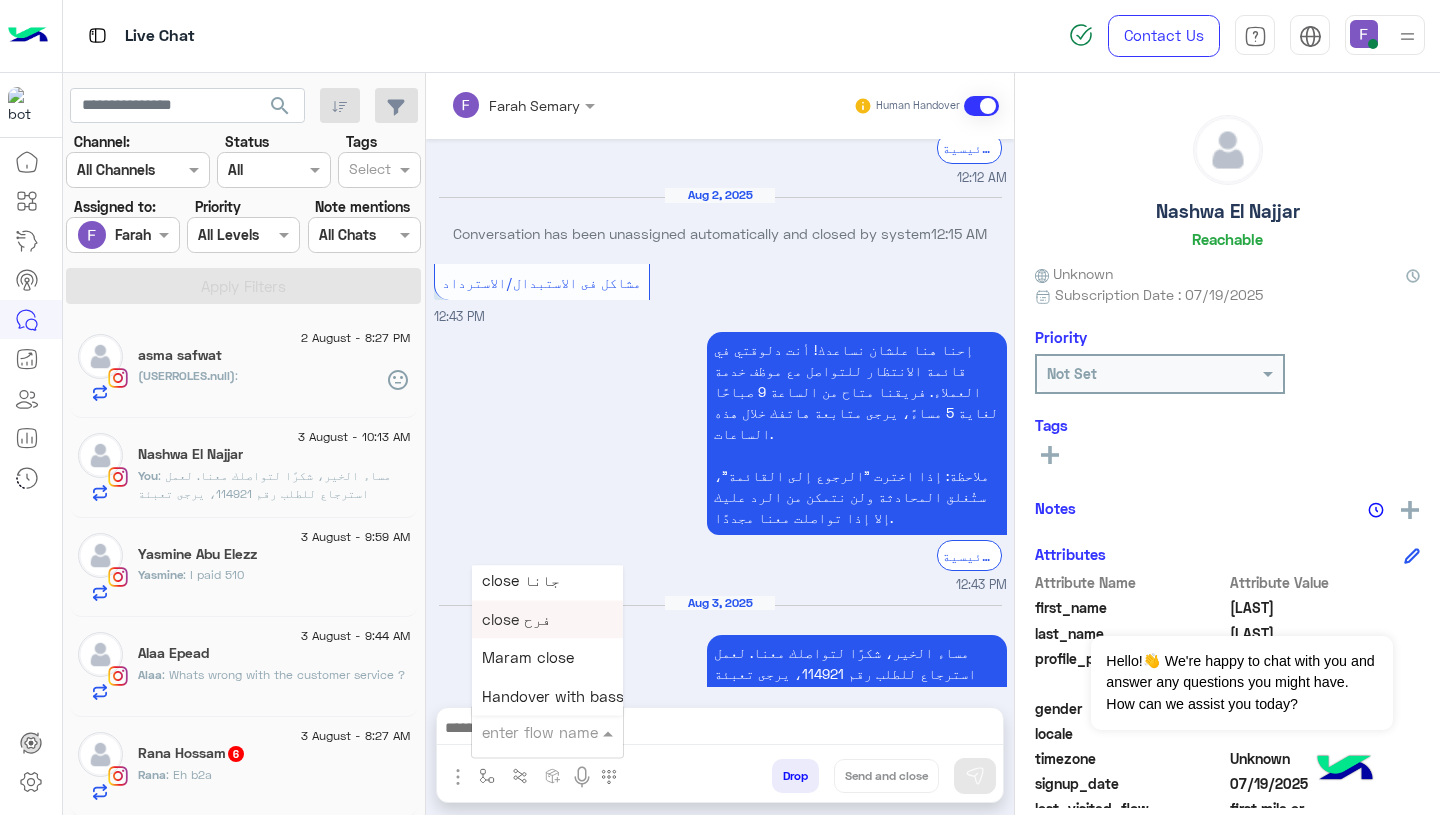 click on "close فرح" at bounding box center [516, 619] 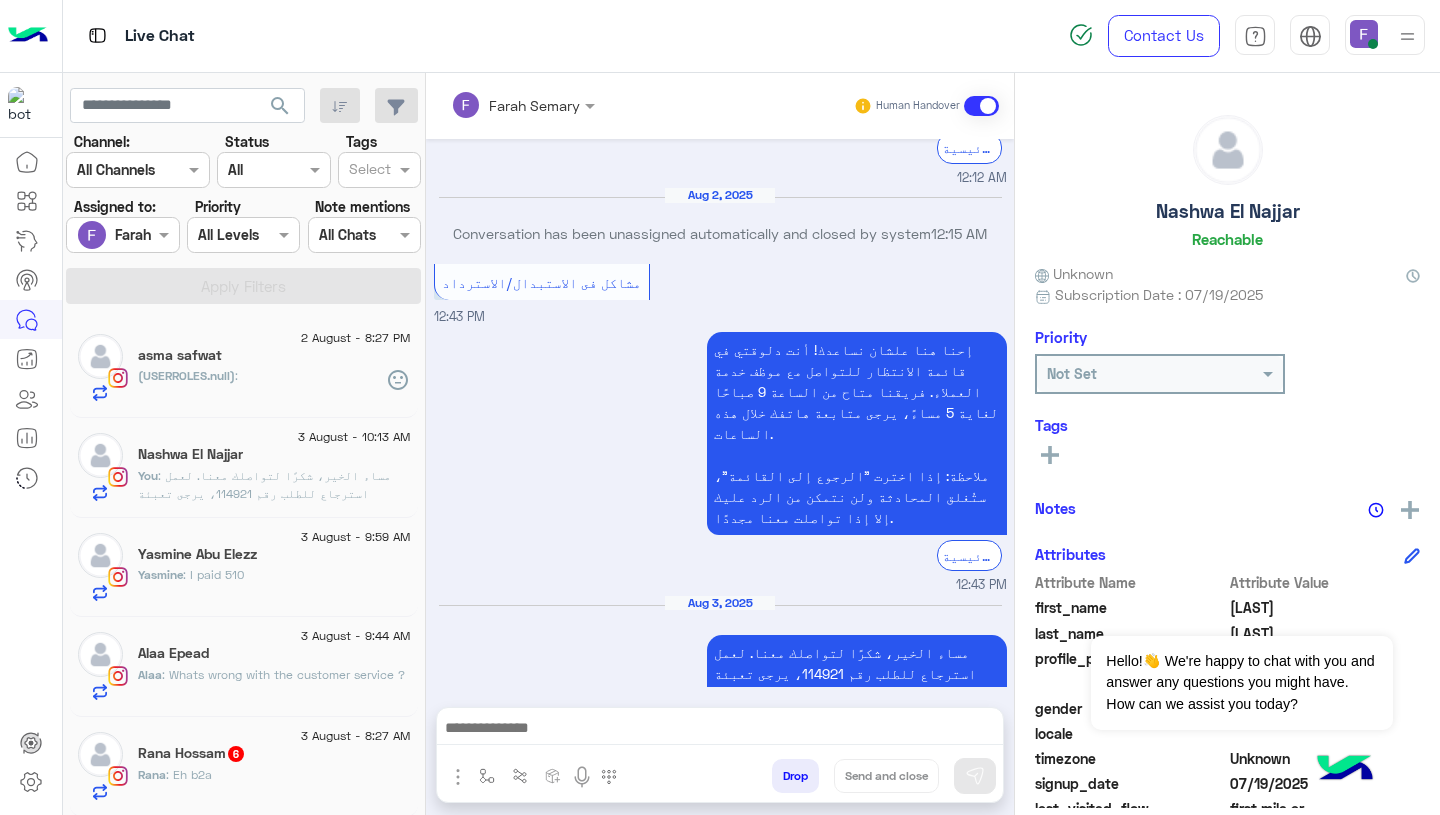 type on "*********" 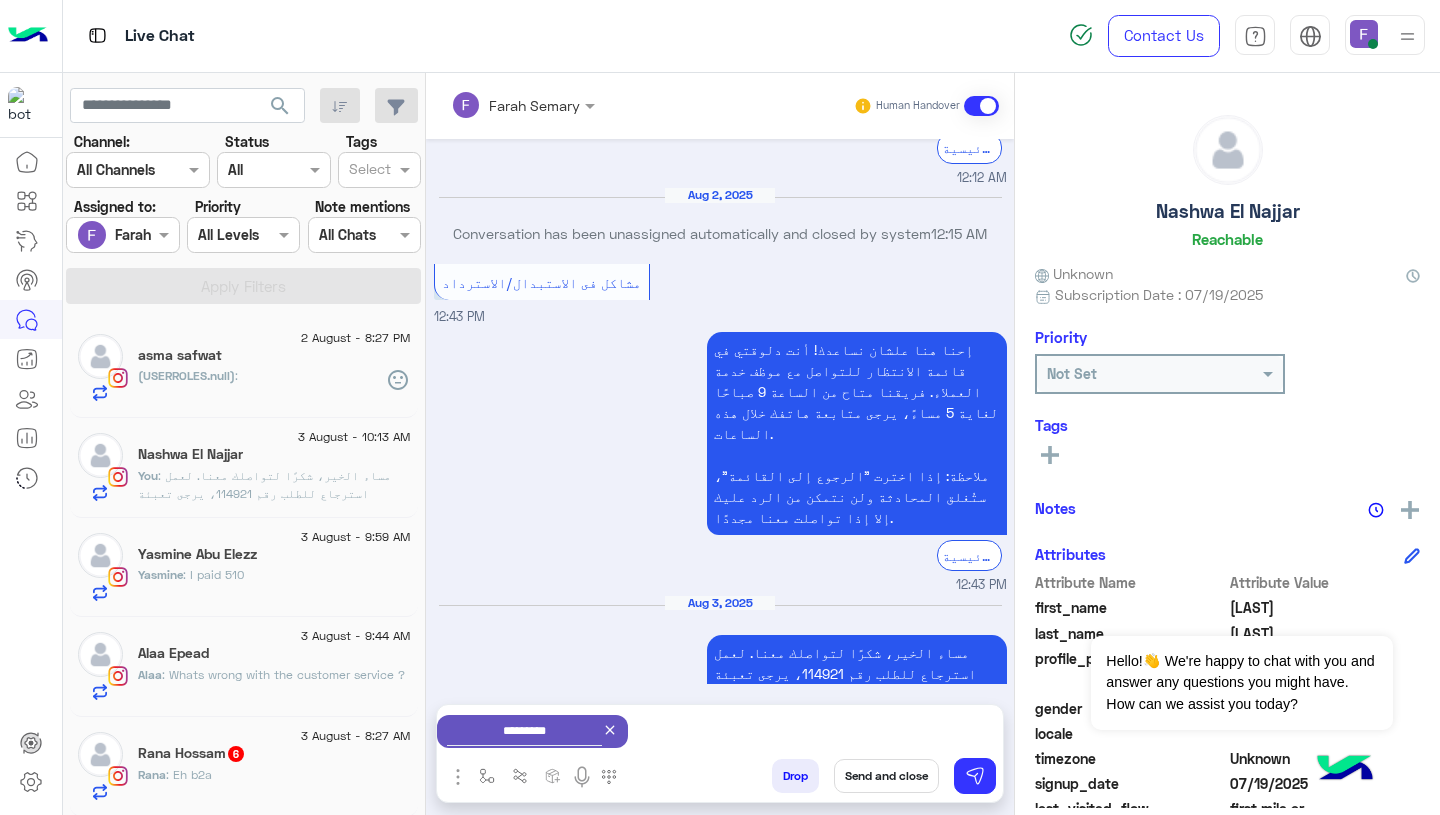 click on "Send and close" at bounding box center (886, 776) 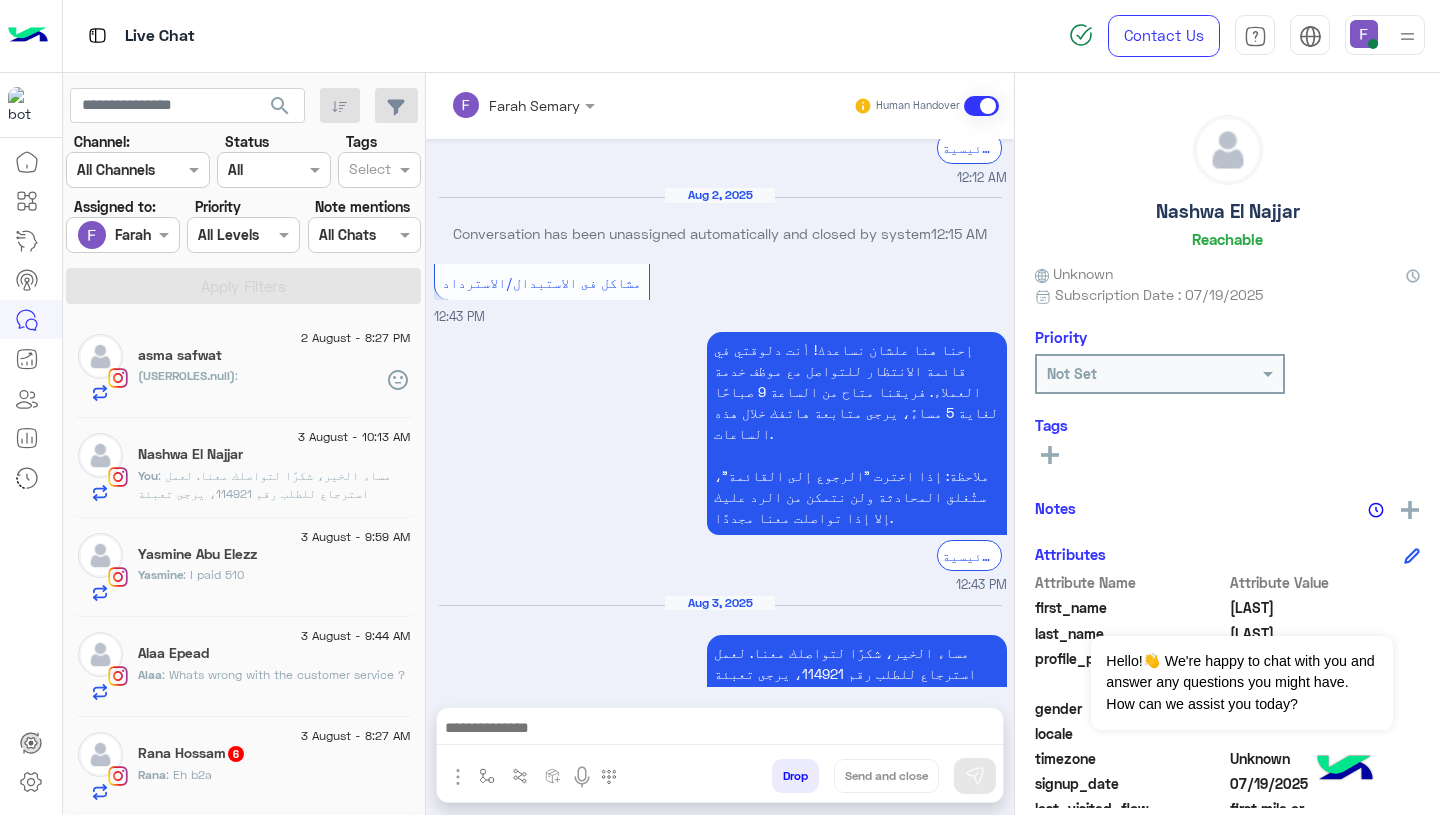 scroll, scrollTop: 2096, scrollLeft: 0, axis: vertical 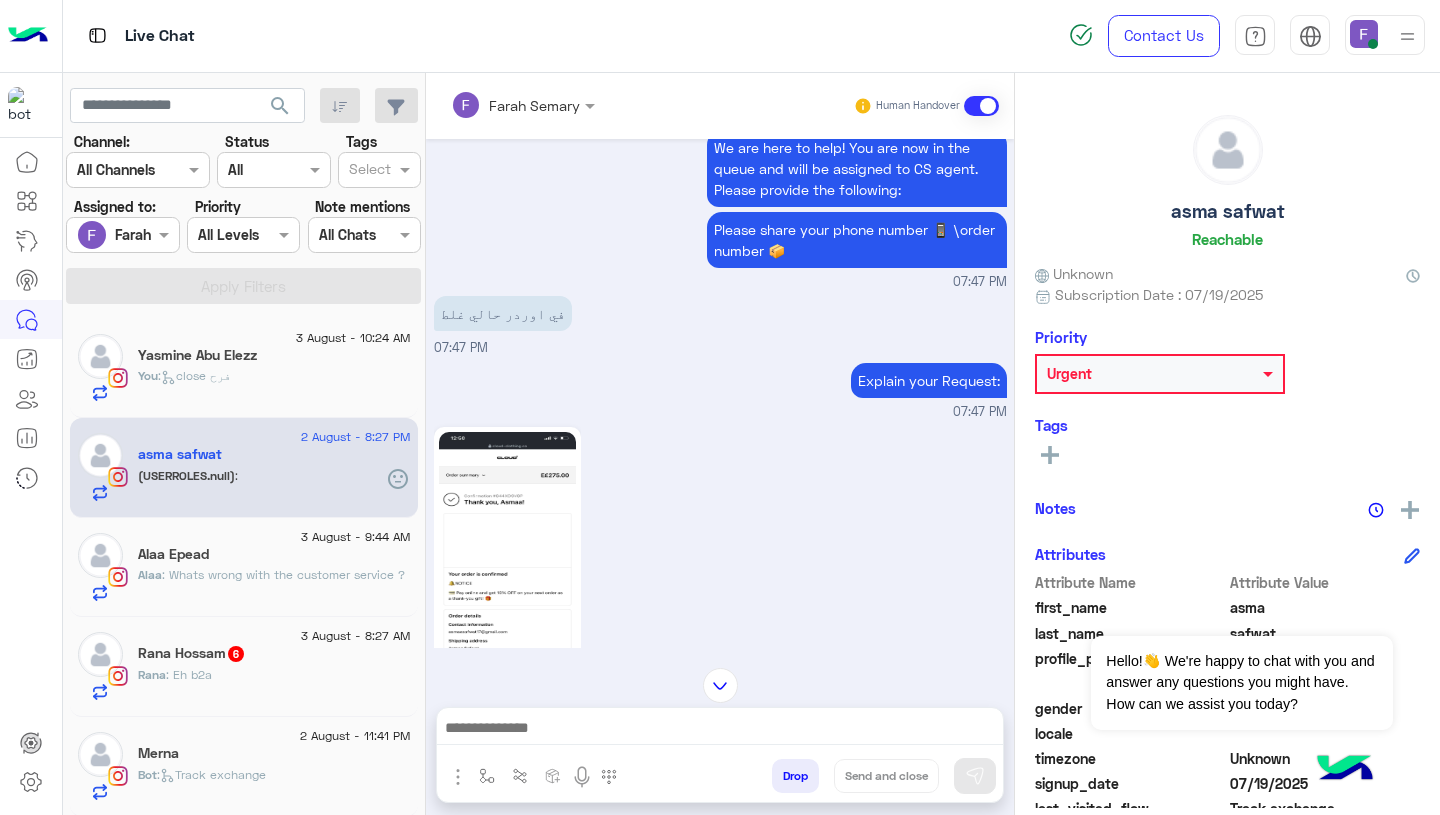 click on "في اوردر حالي غلط" at bounding box center (503, 313) 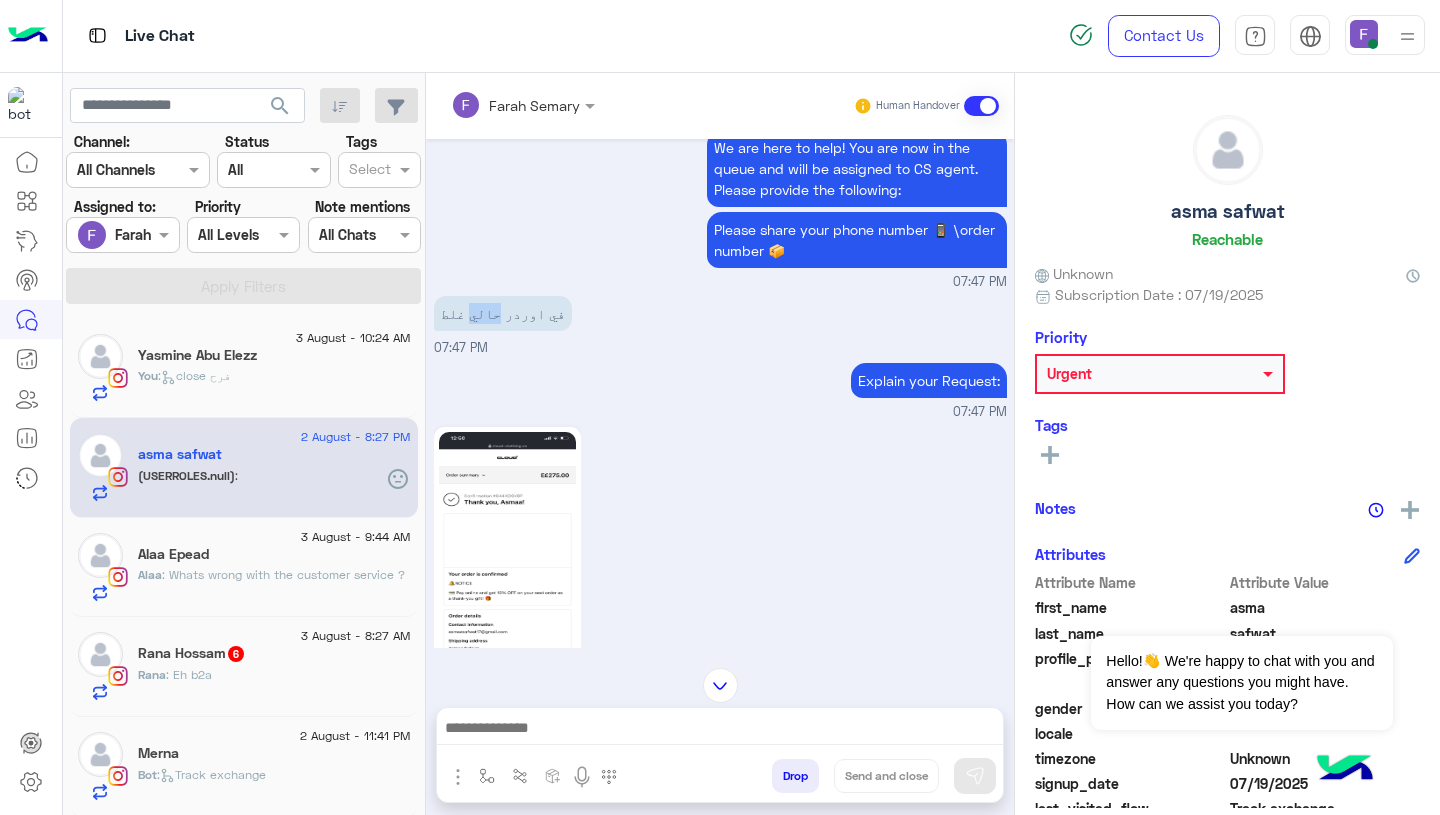 click on "في اوردر حالي غلط" at bounding box center [503, 313] 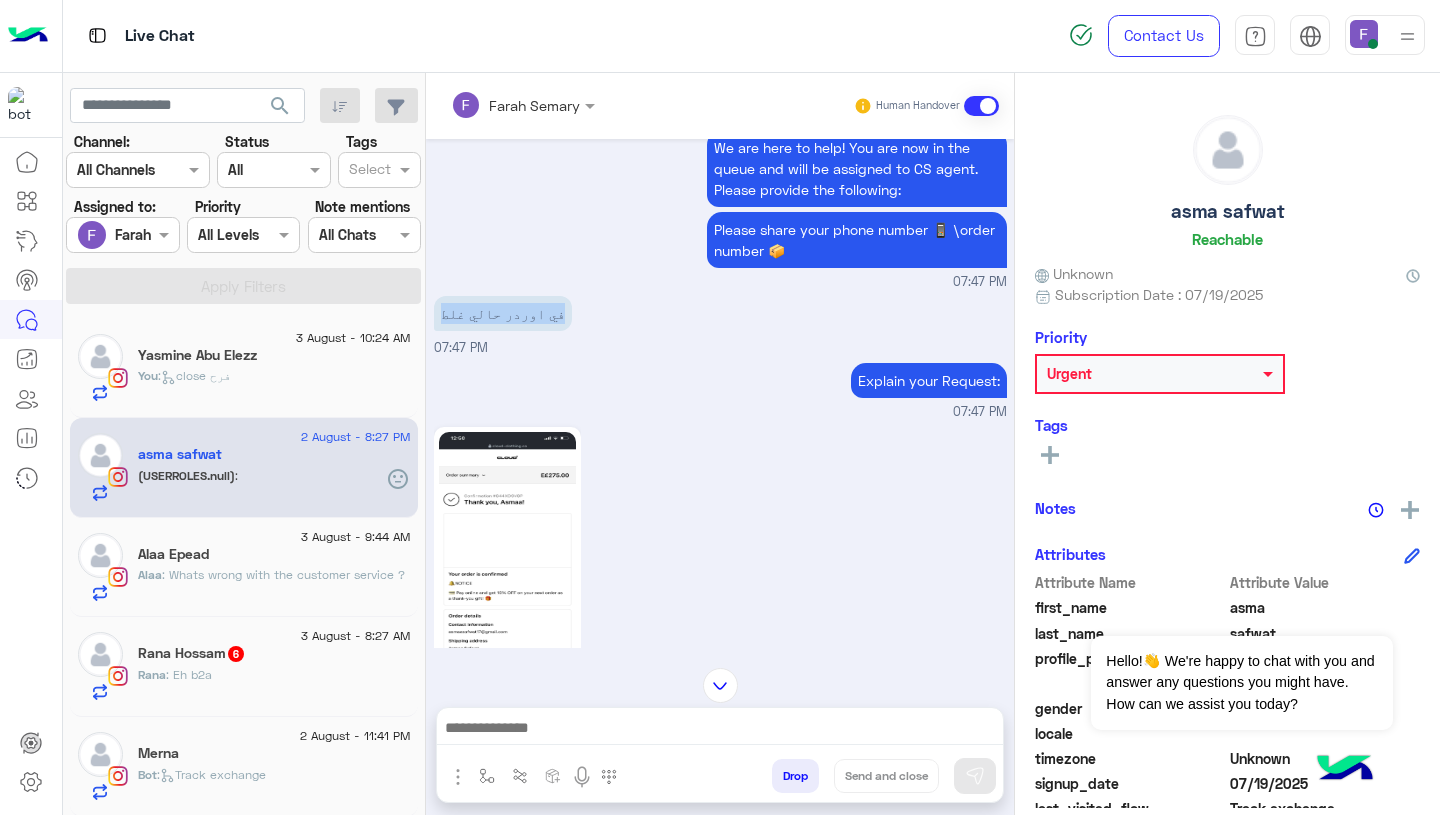 click on "في اوردر حالي غلط" at bounding box center (503, 313) 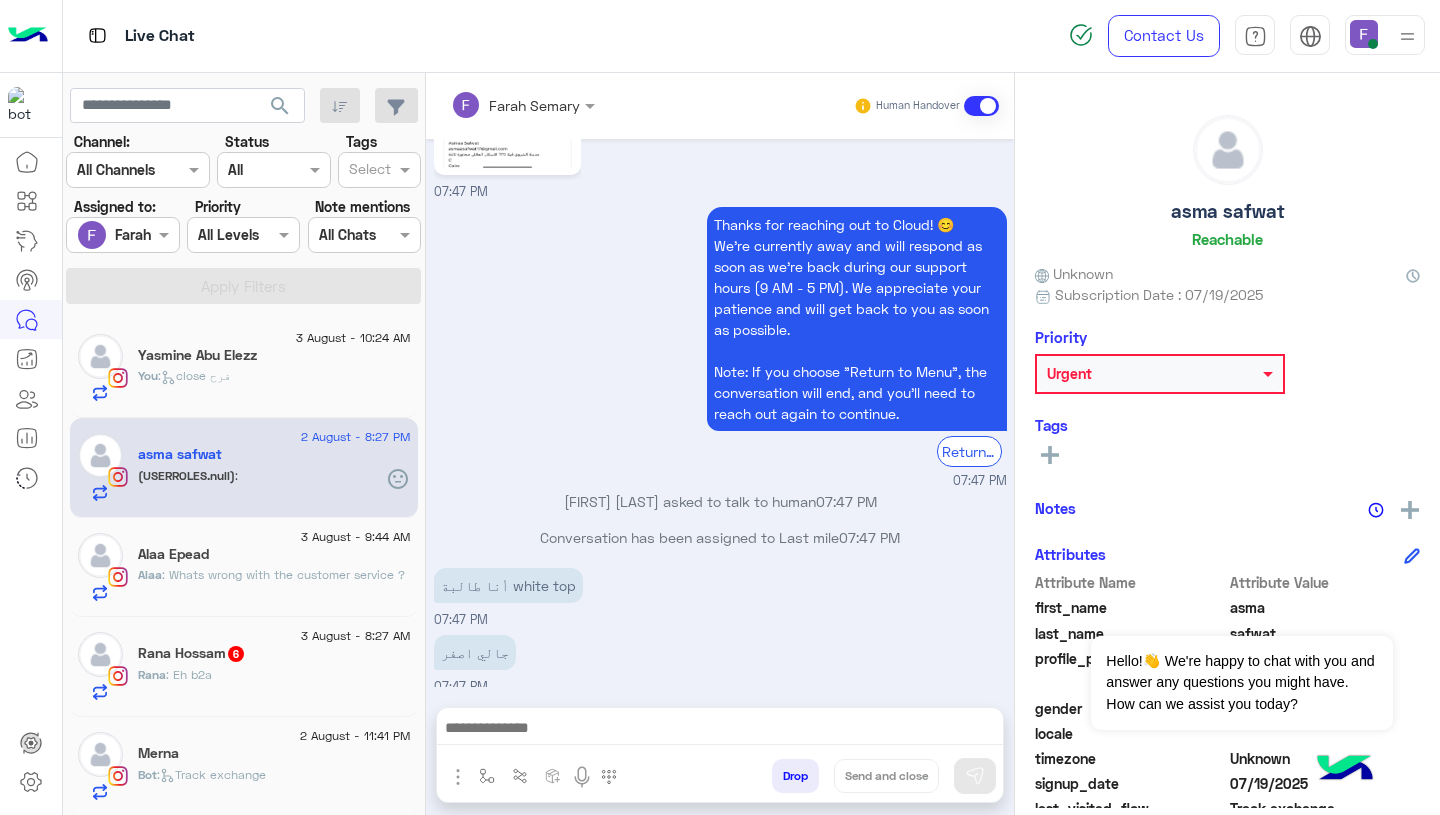 scroll, scrollTop: 1863, scrollLeft: 0, axis: vertical 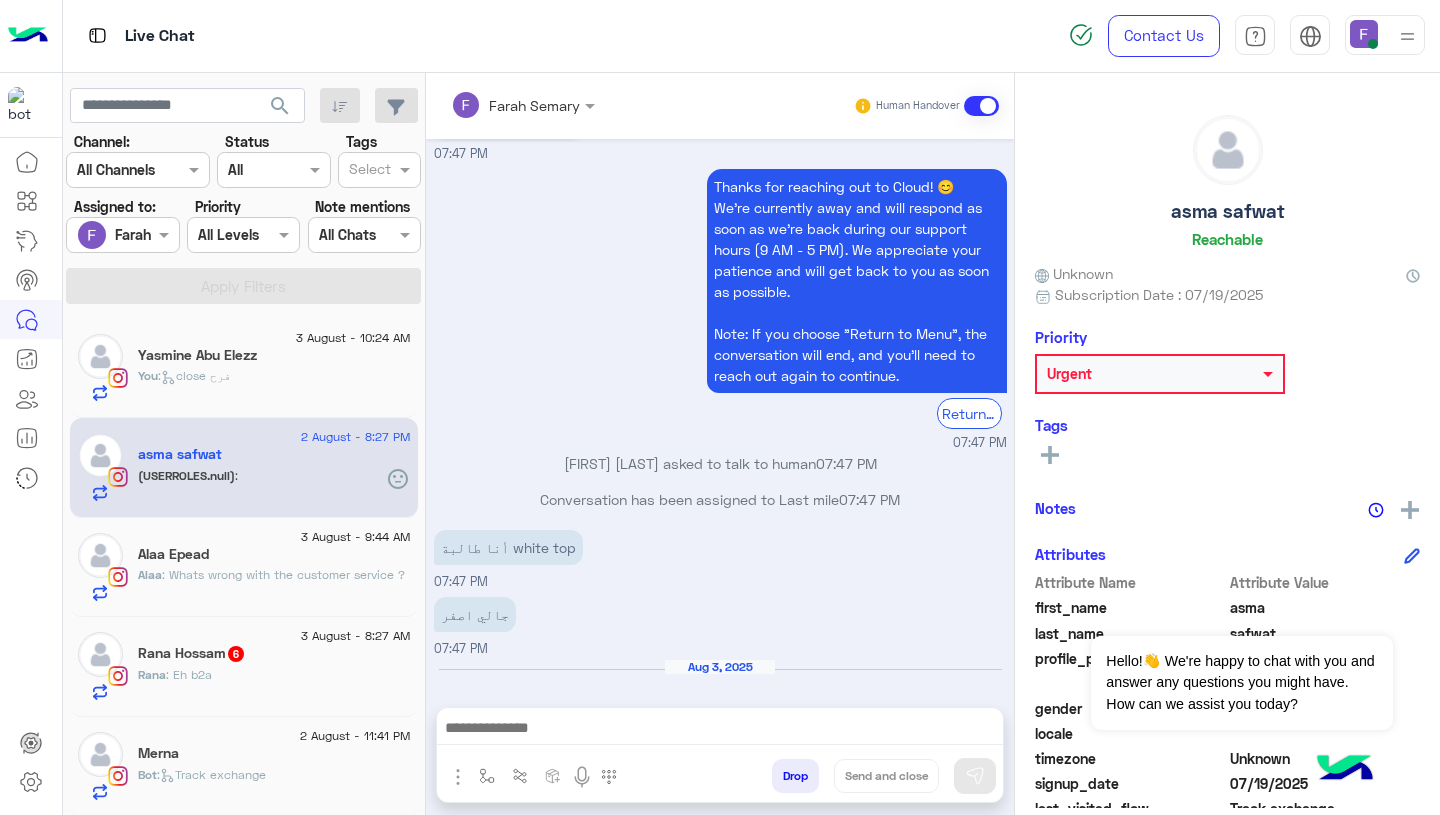 click at bounding box center (720, 730) 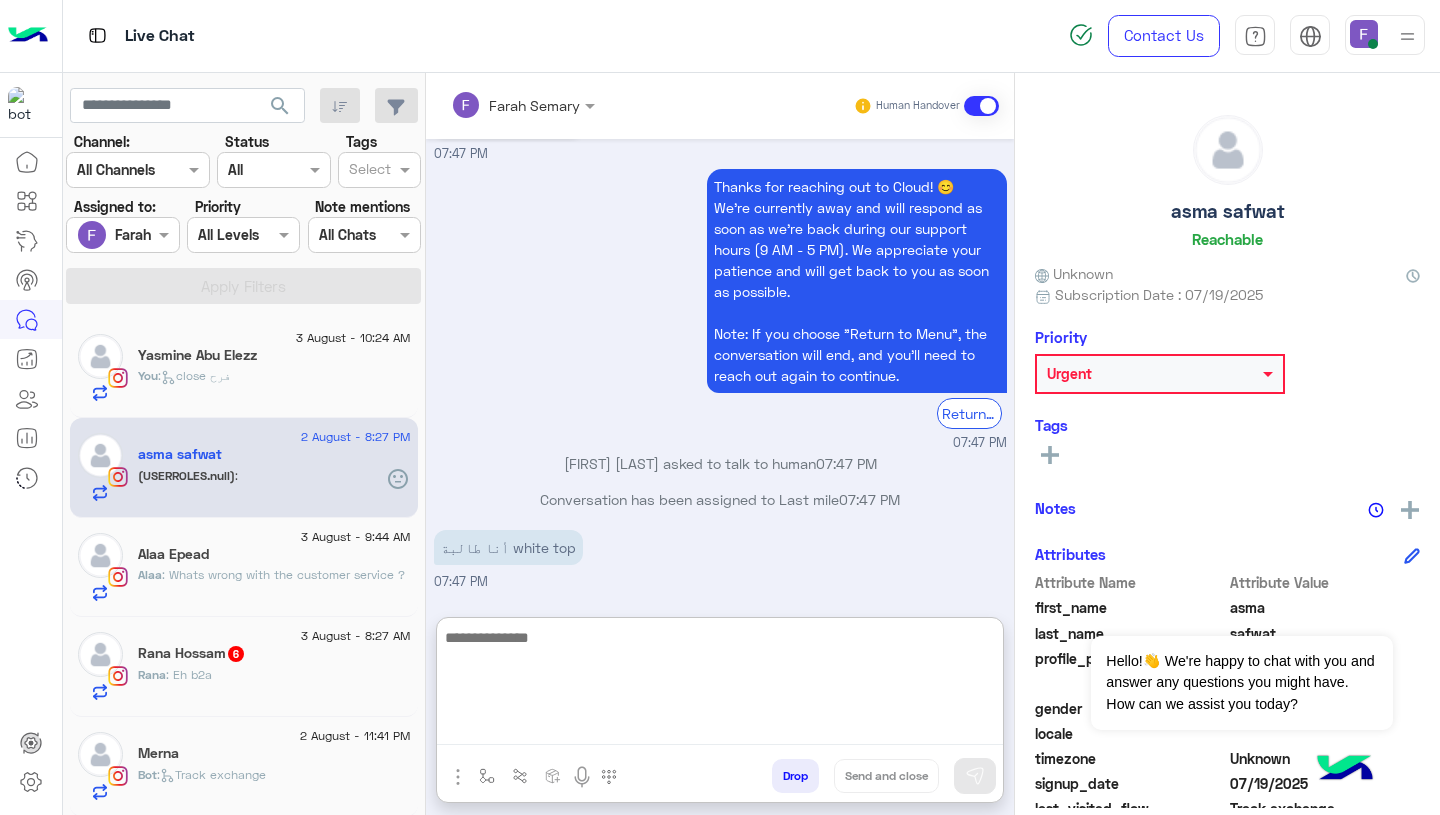 paste on "**********" 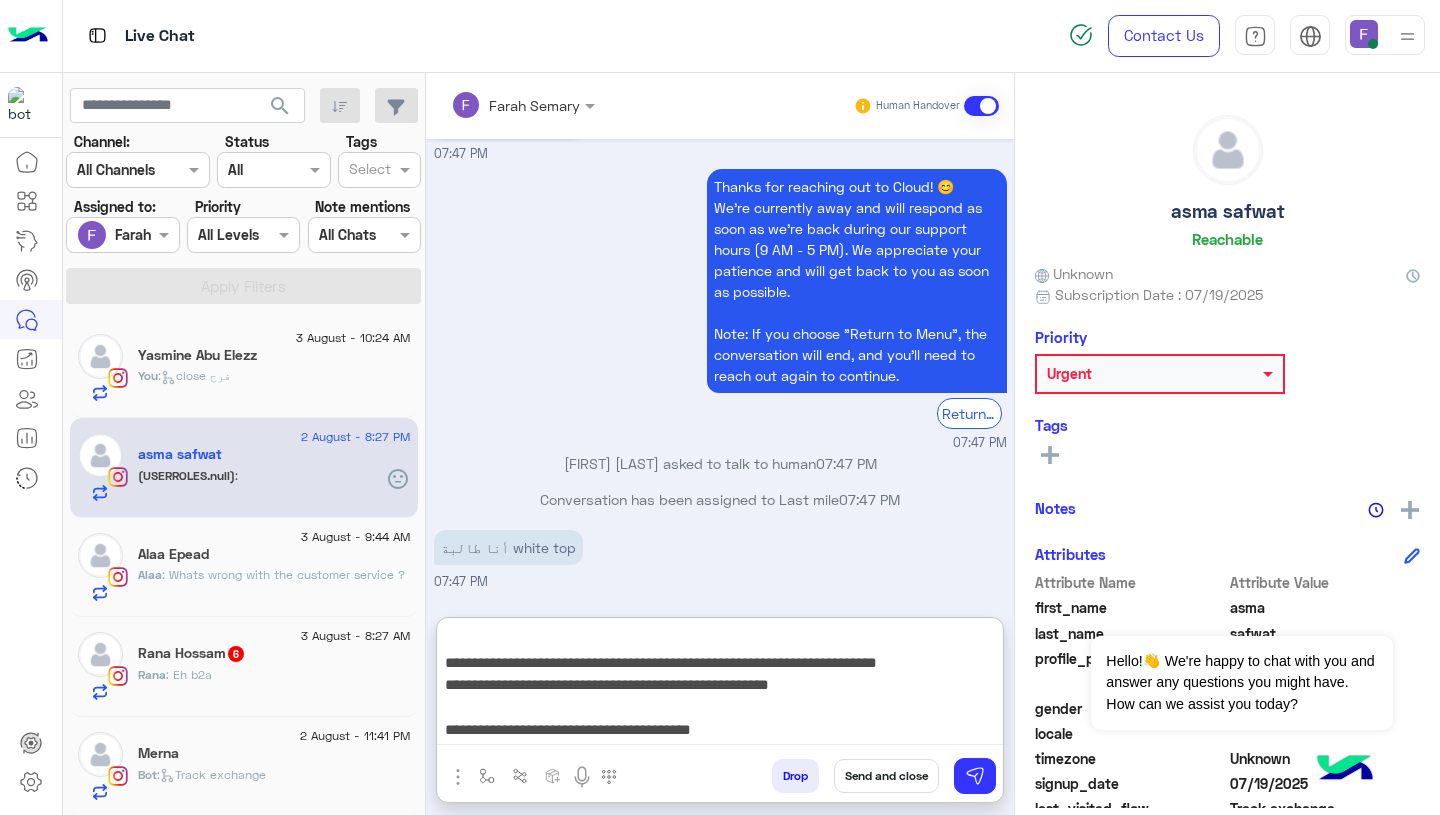 click on "**********" at bounding box center (720, 685) 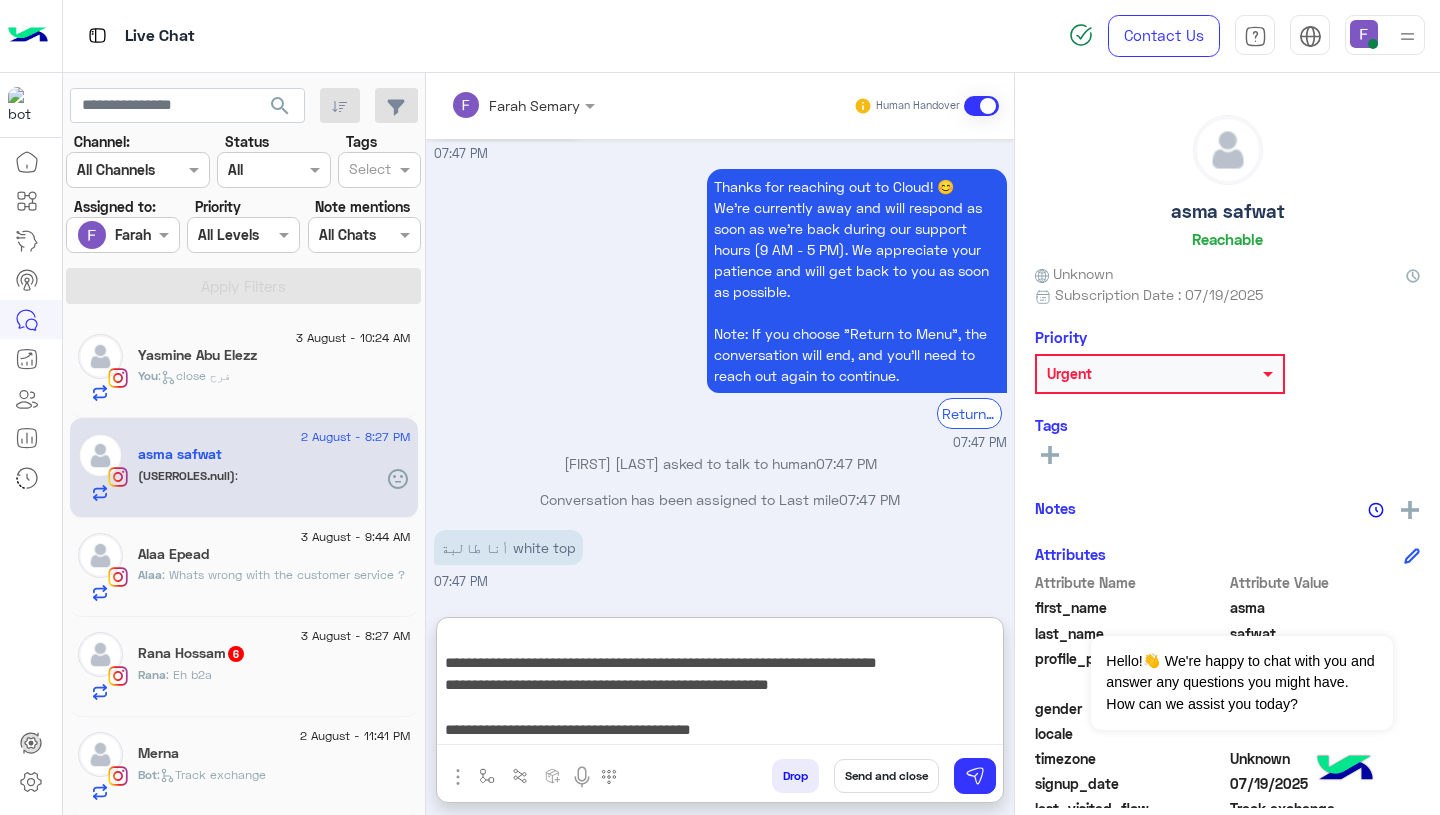scroll, scrollTop: 132, scrollLeft: 0, axis: vertical 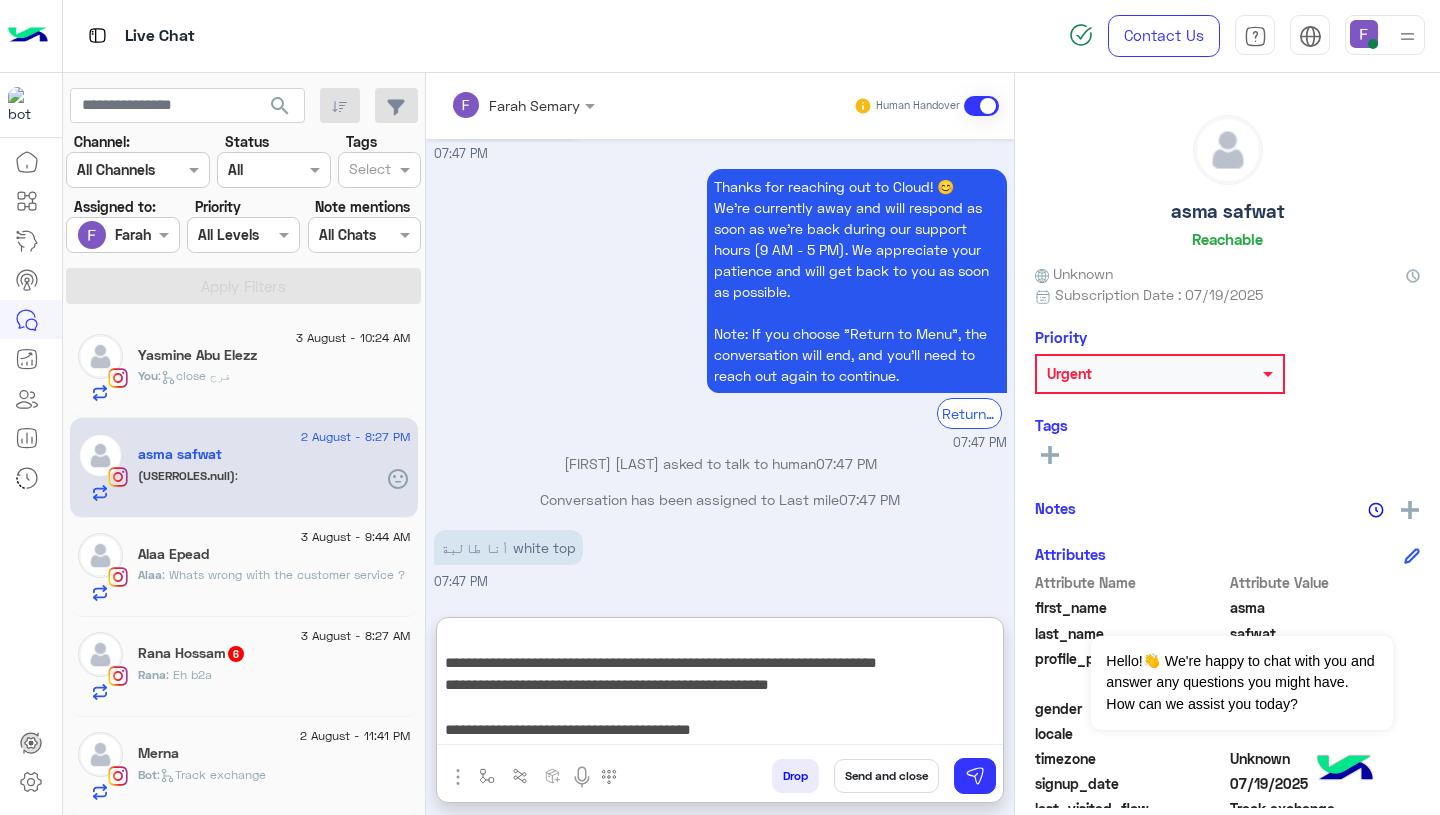 type on "**********" 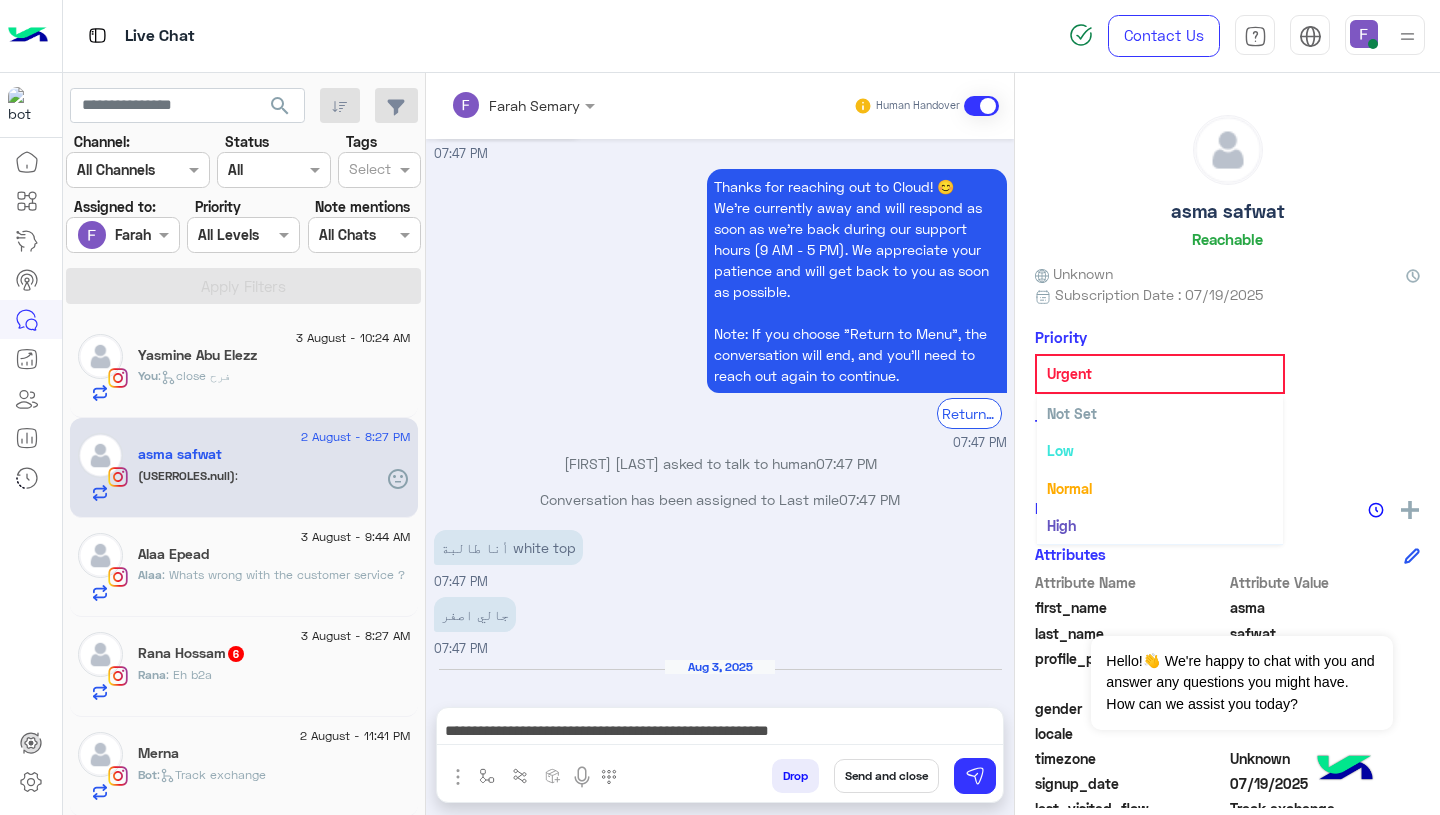 scroll, scrollTop: 37, scrollLeft: 0, axis: vertical 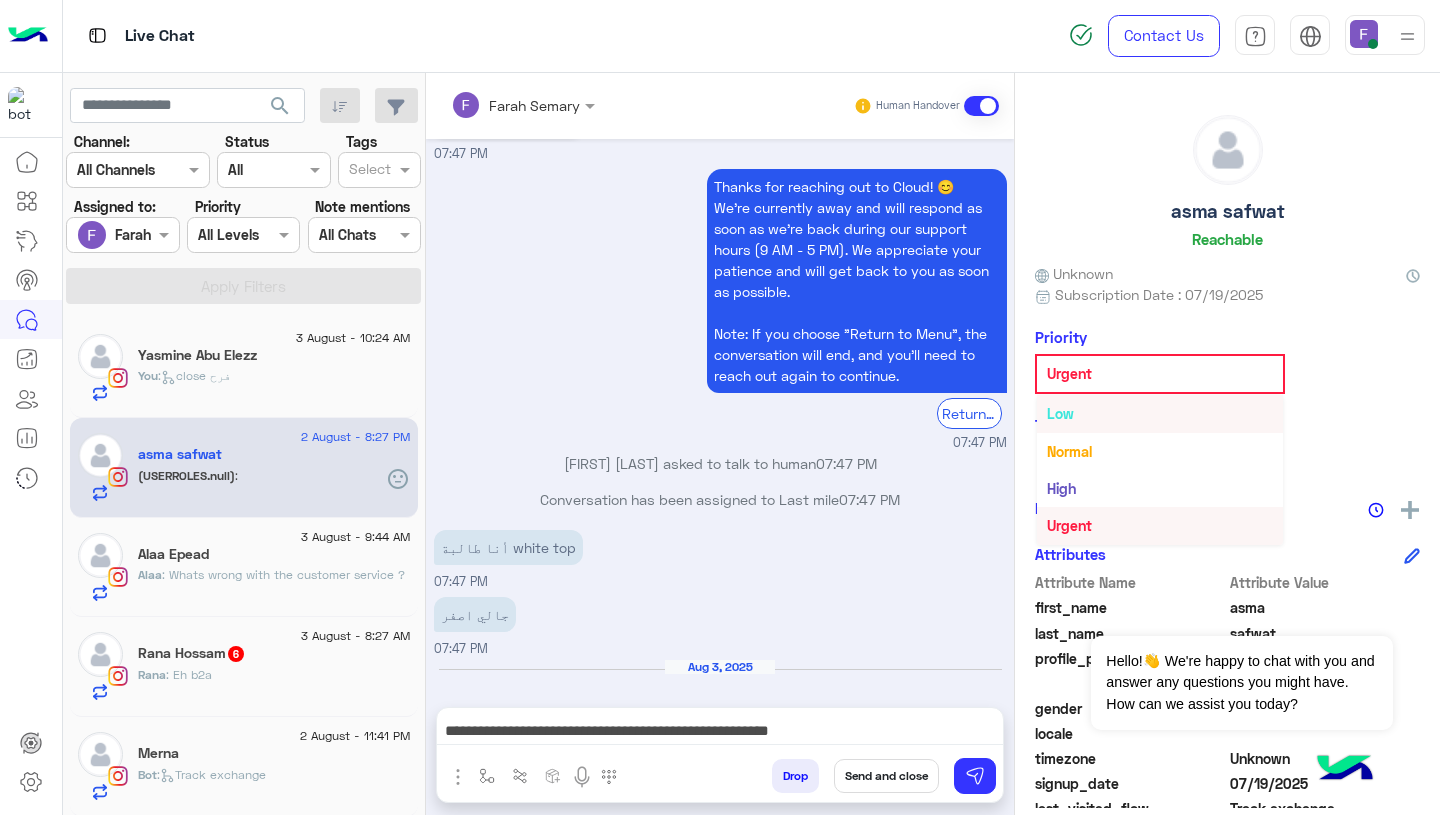 click on "Low" at bounding box center [1160, 413] 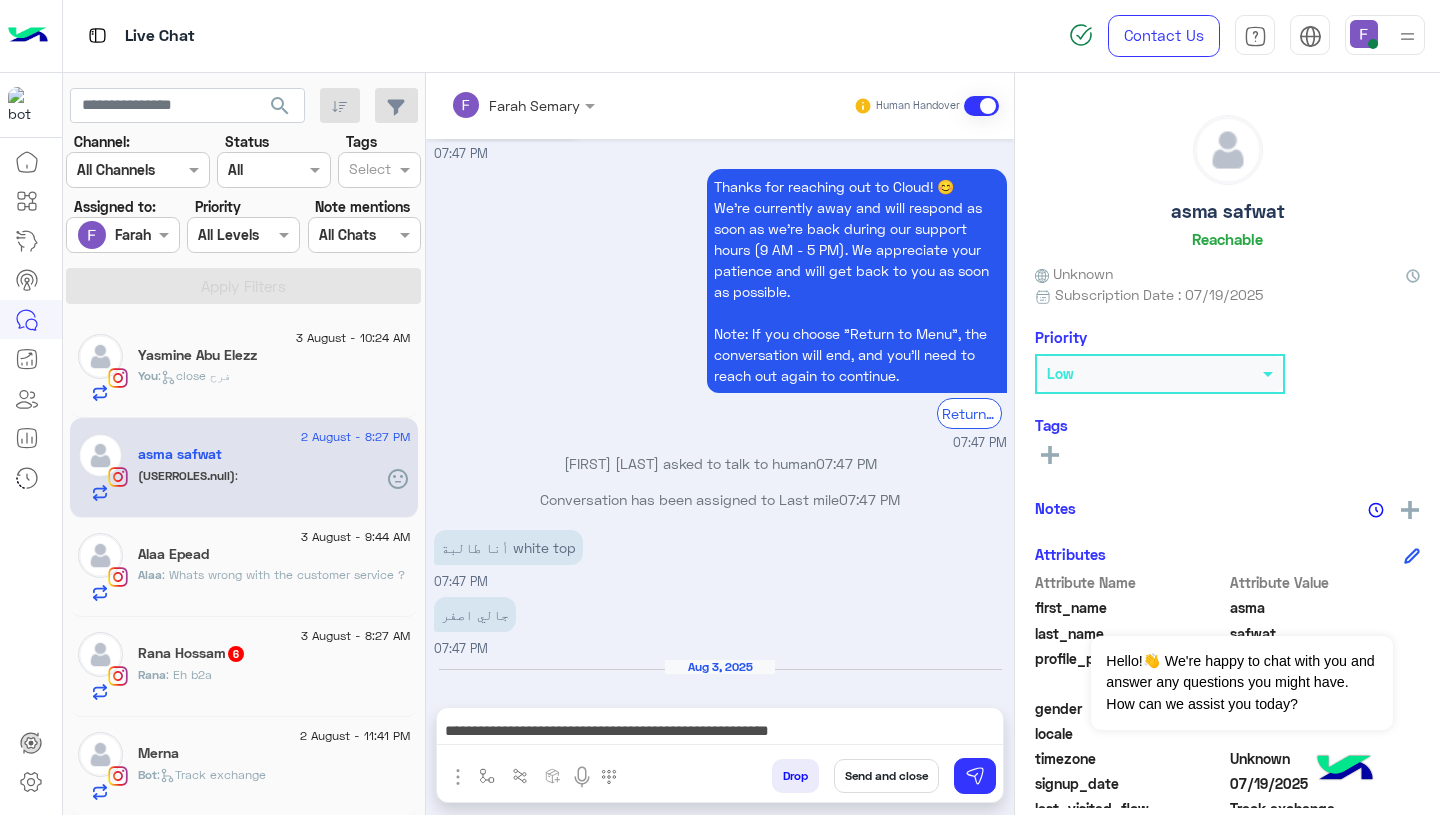 click 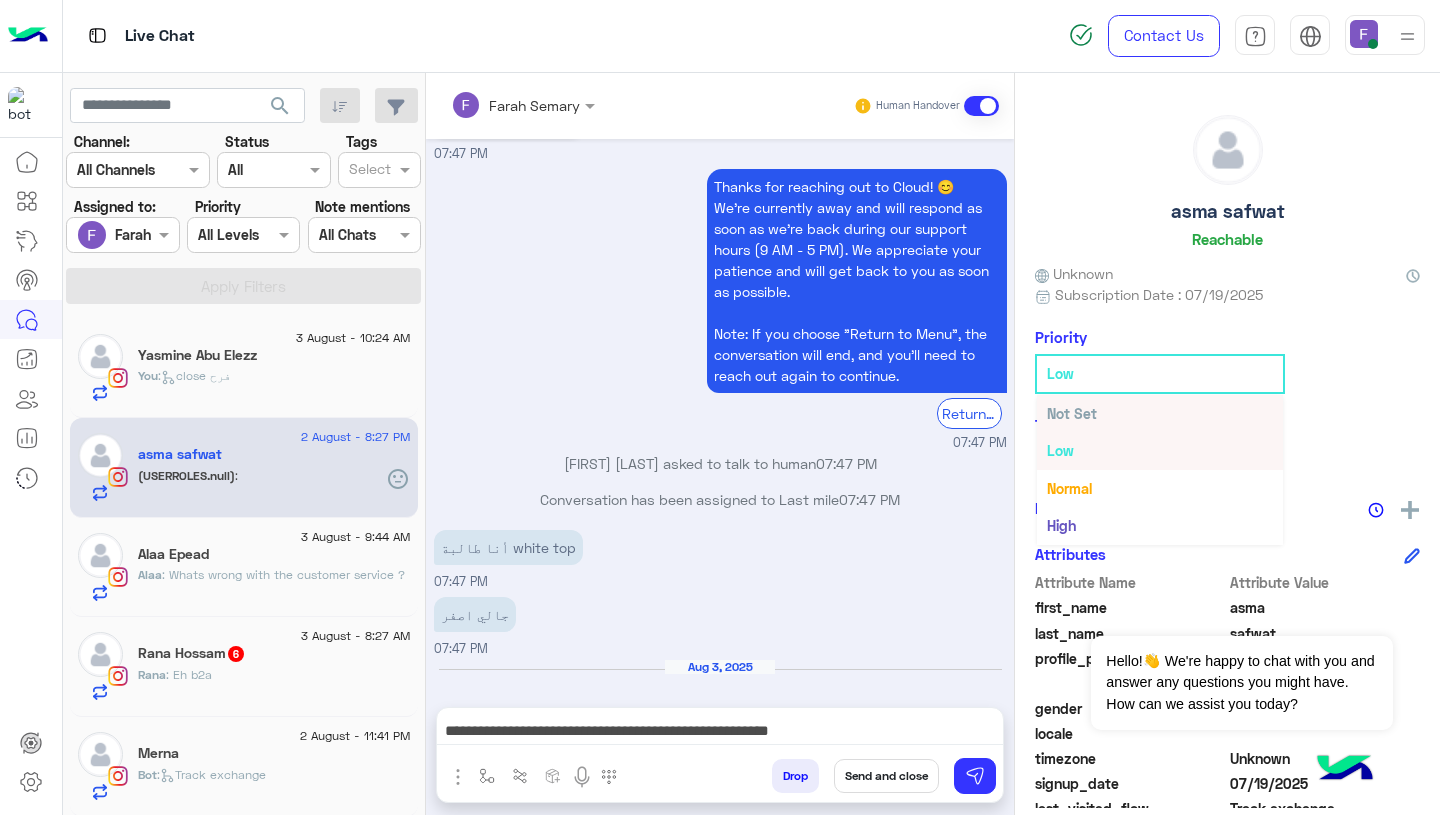 click on "Not Set" at bounding box center (1072, 413) 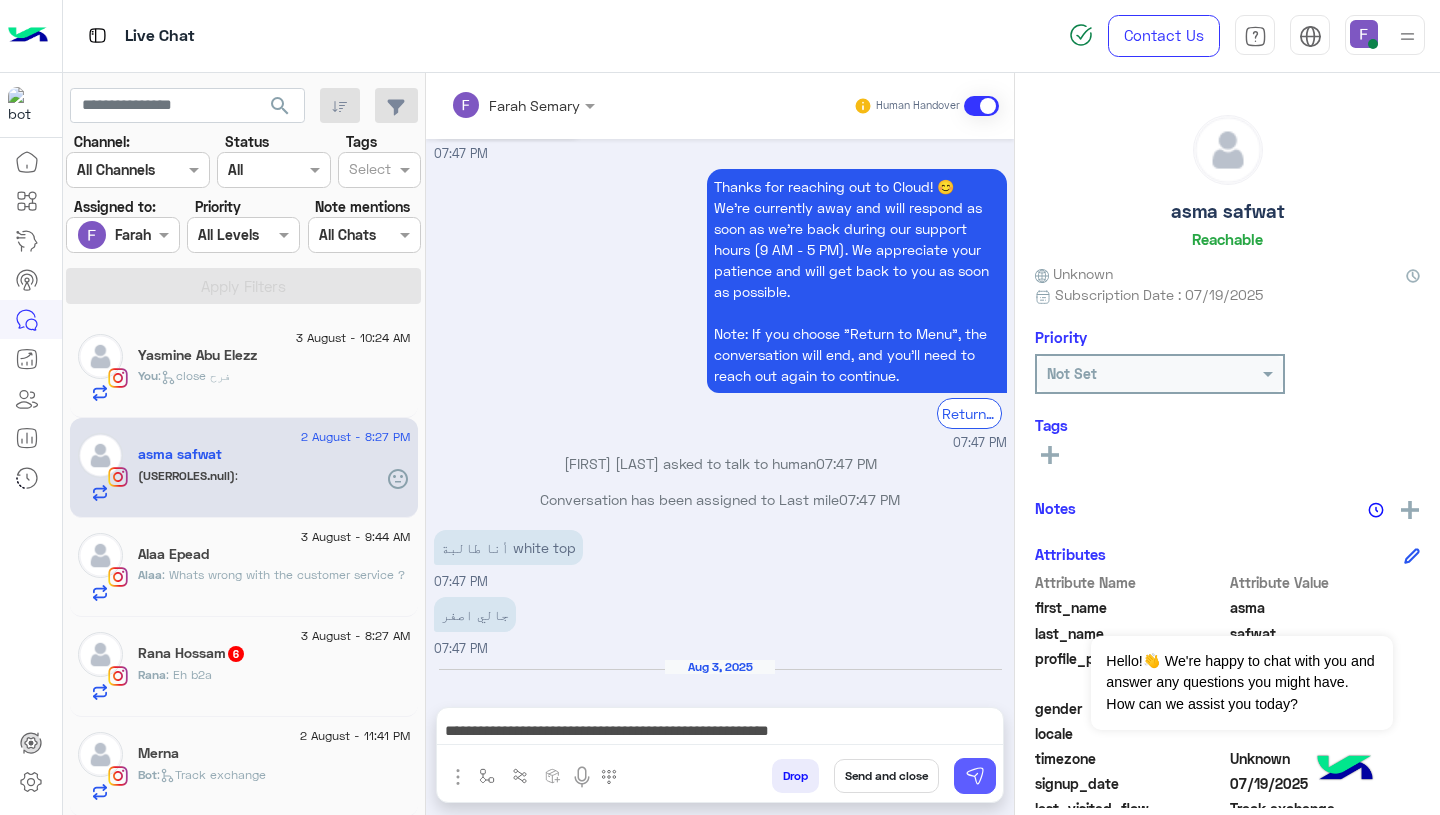click at bounding box center [975, 776] 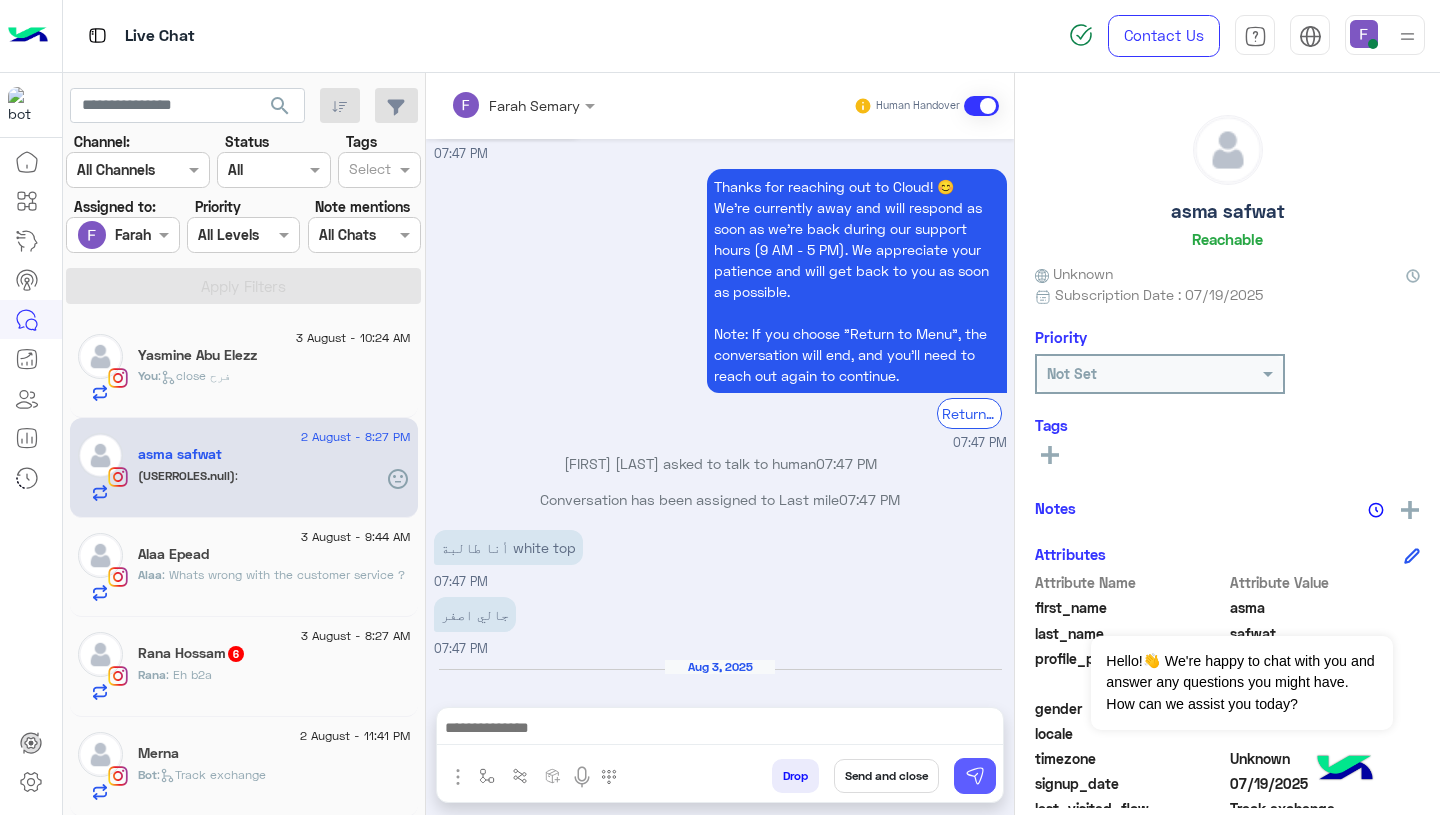 scroll, scrollTop: 0, scrollLeft: 0, axis: both 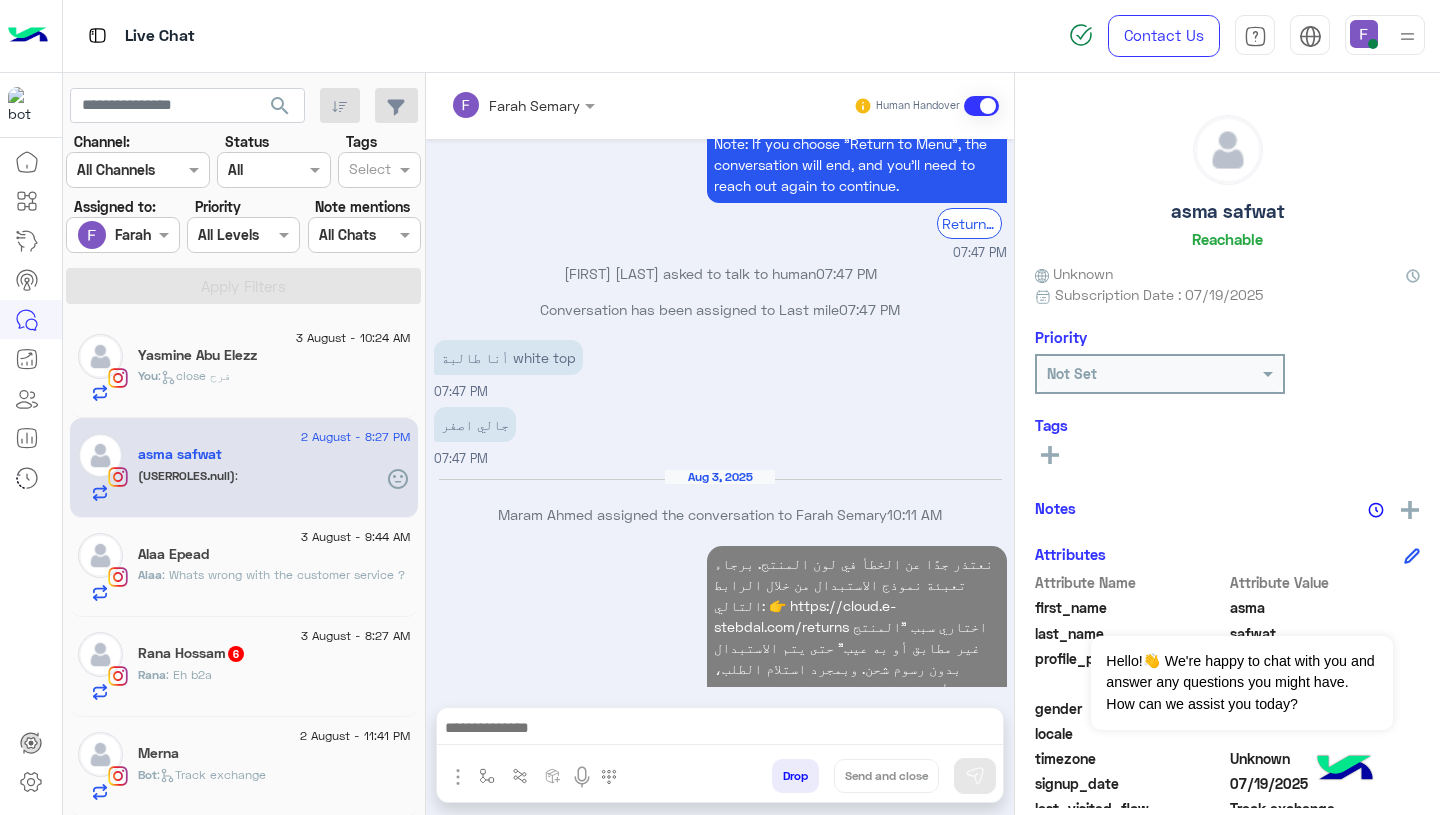 click on "Aug 3, 2025" at bounding box center [720, 486] 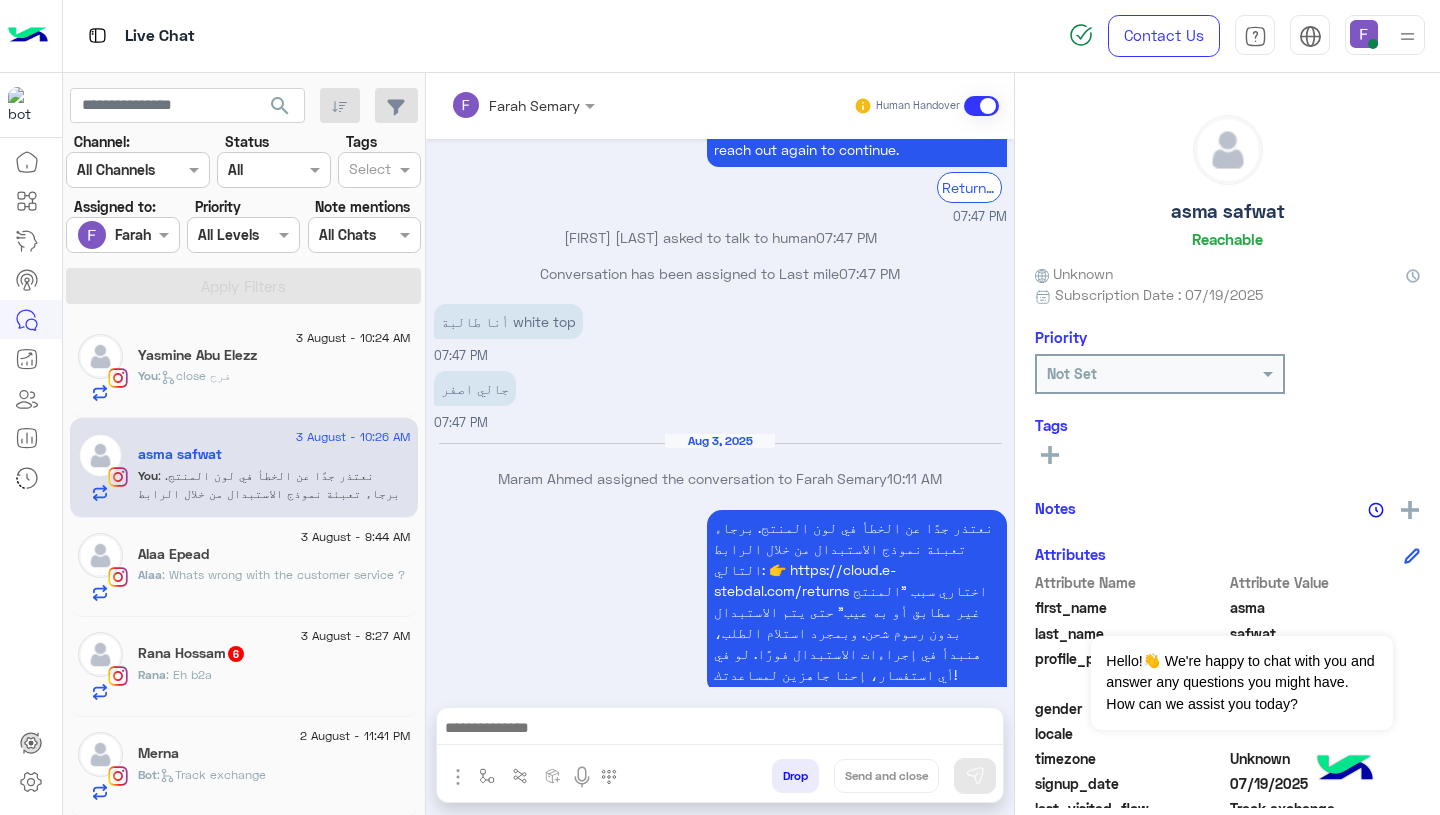 click on ": Whats wrong with the customer service ?" 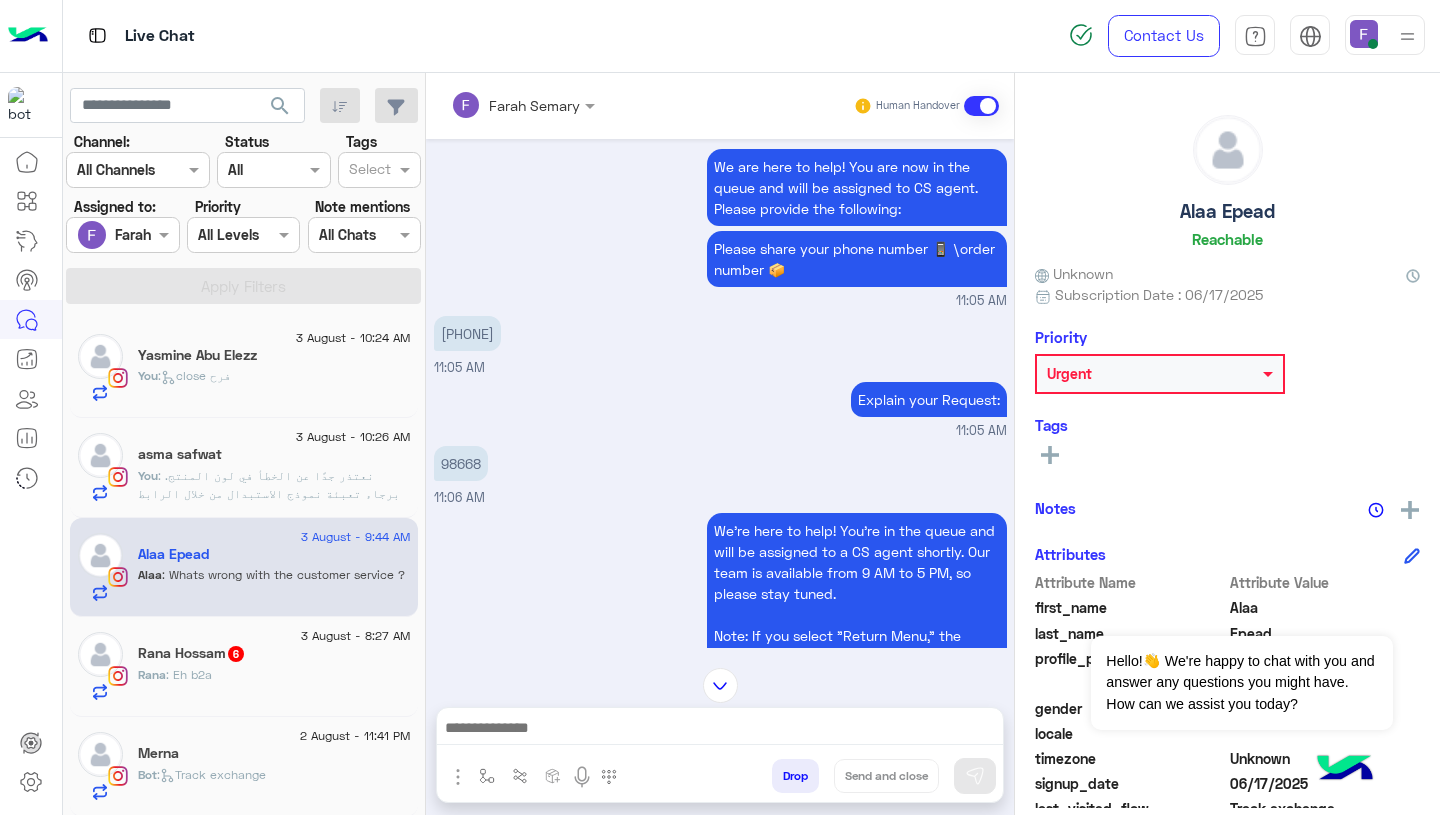 scroll, scrollTop: 575, scrollLeft: 0, axis: vertical 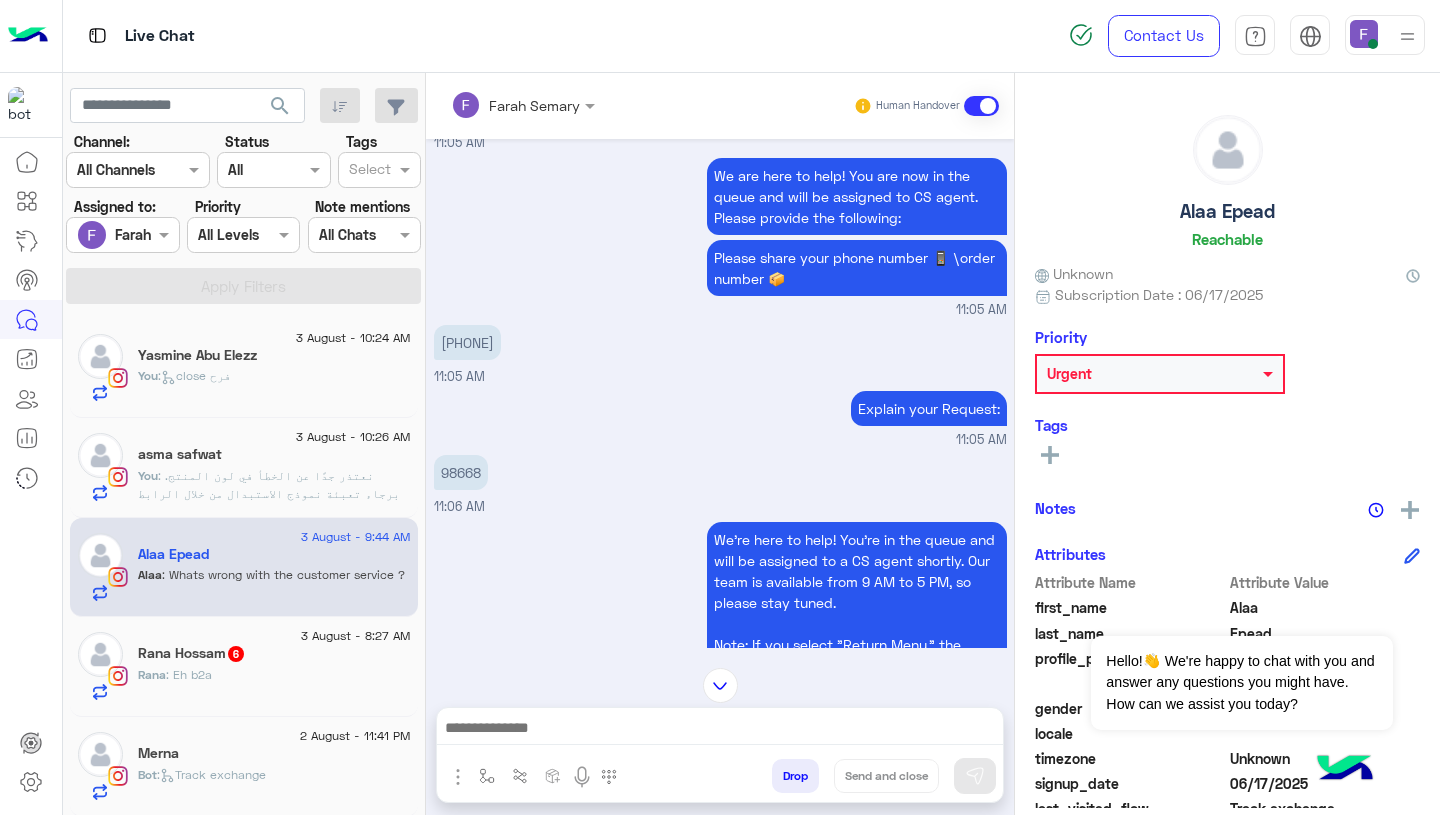 click on "98668" at bounding box center [461, 472] 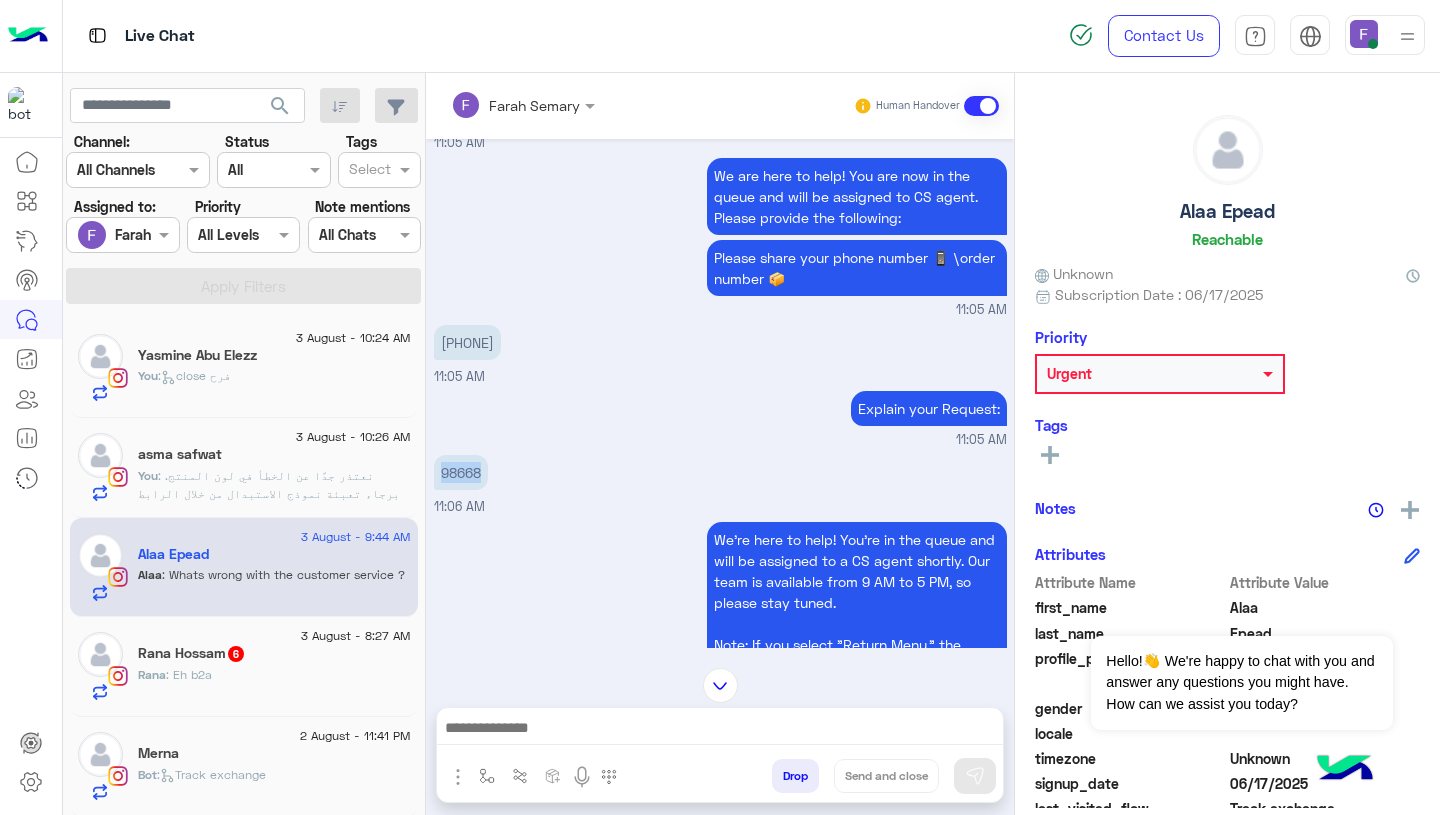 click on "98668" at bounding box center [461, 472] 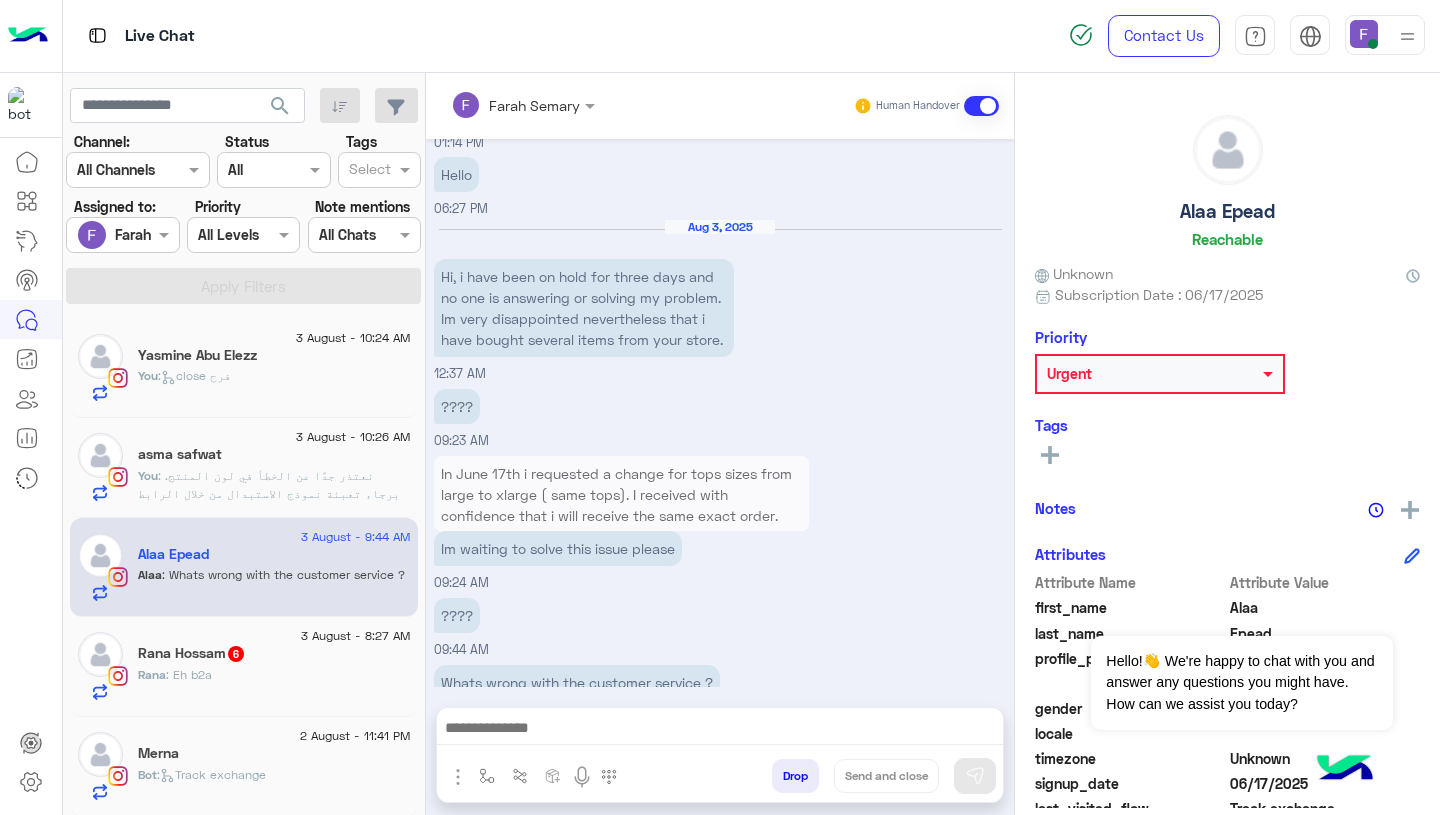 scroll, scrollTop: 1523, scrollLeft: 0, axis: vertical 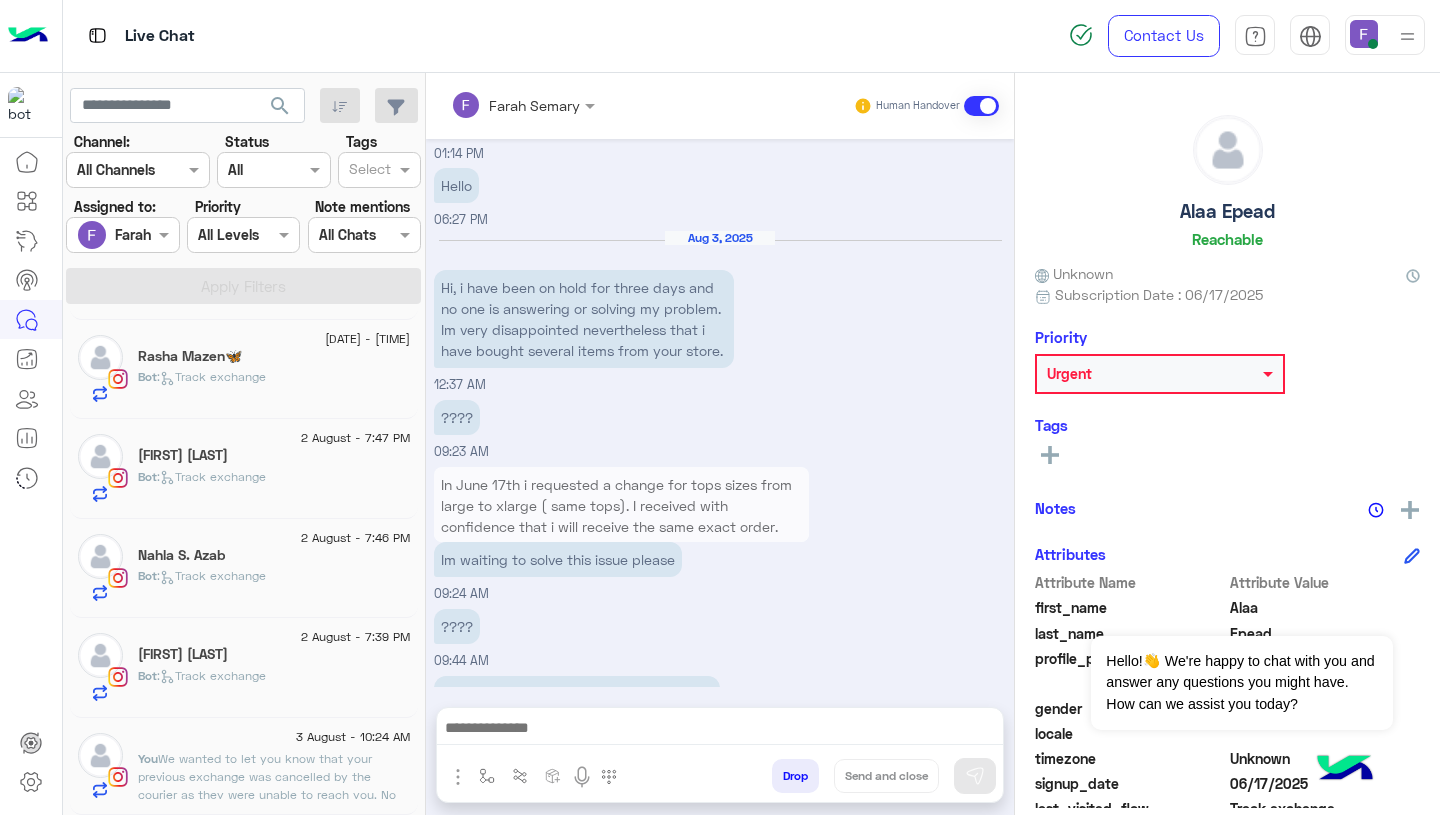 click on ": We wanted to let you know that your previous exchange was cancelled by the courier as they were unable to reach you.
No worries we've already placed a new exchange order for you, and it will be delivered soon!
Let us know if you need anything in the meantime." 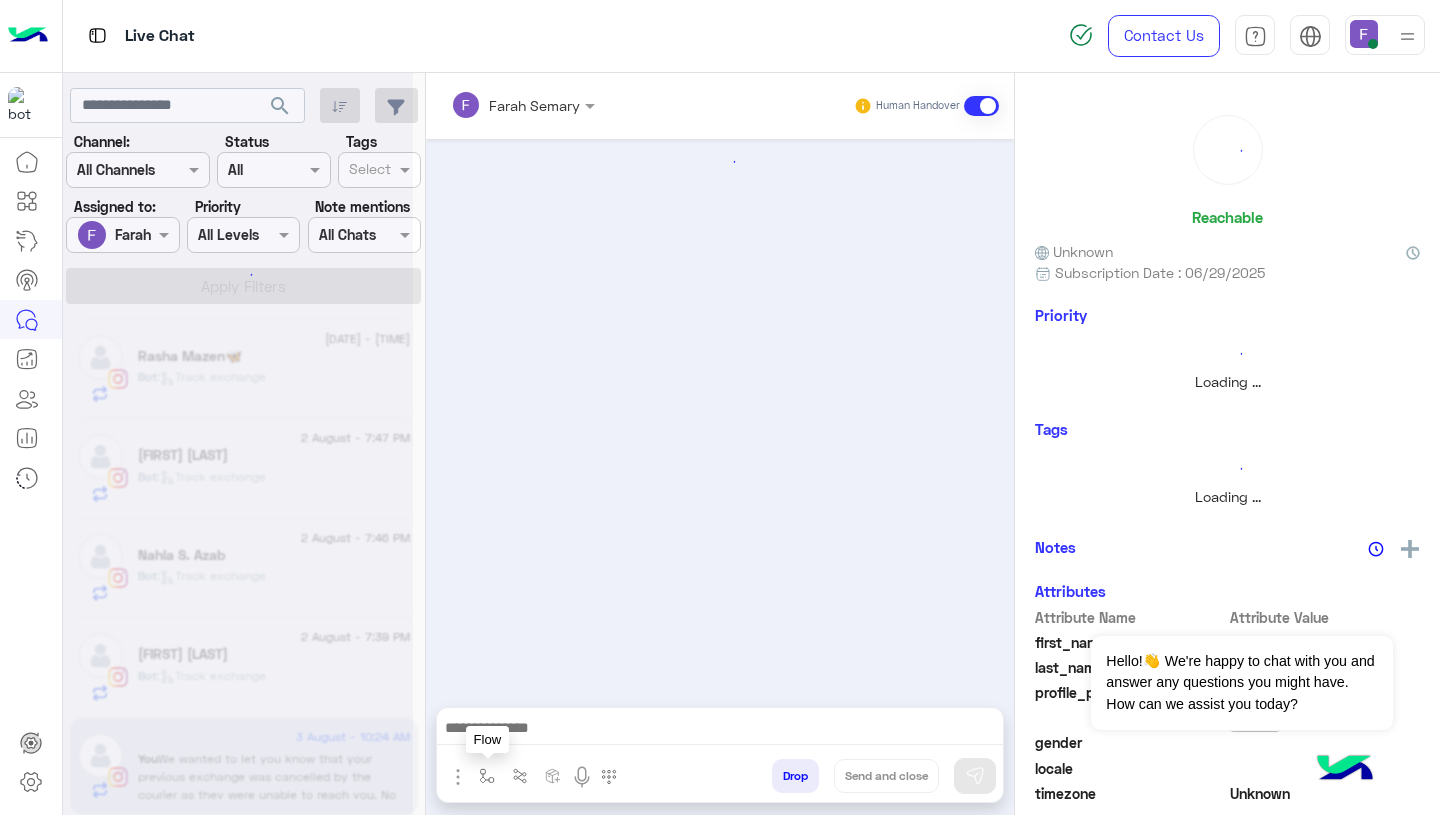 click at bounding box center (487, 776) 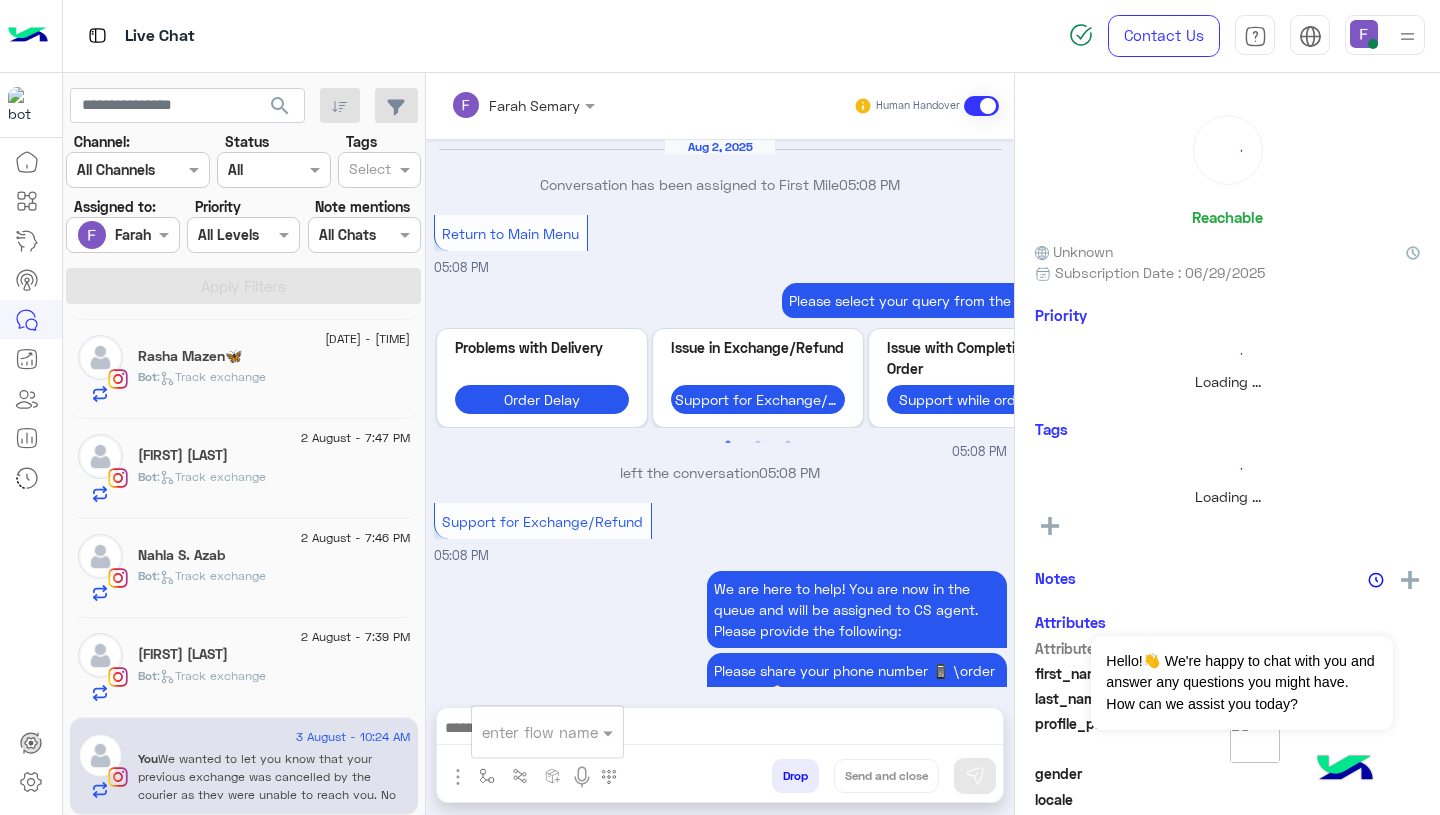 scroll, scrollTop: 1776, scrollLeft: 0, axis: vertical 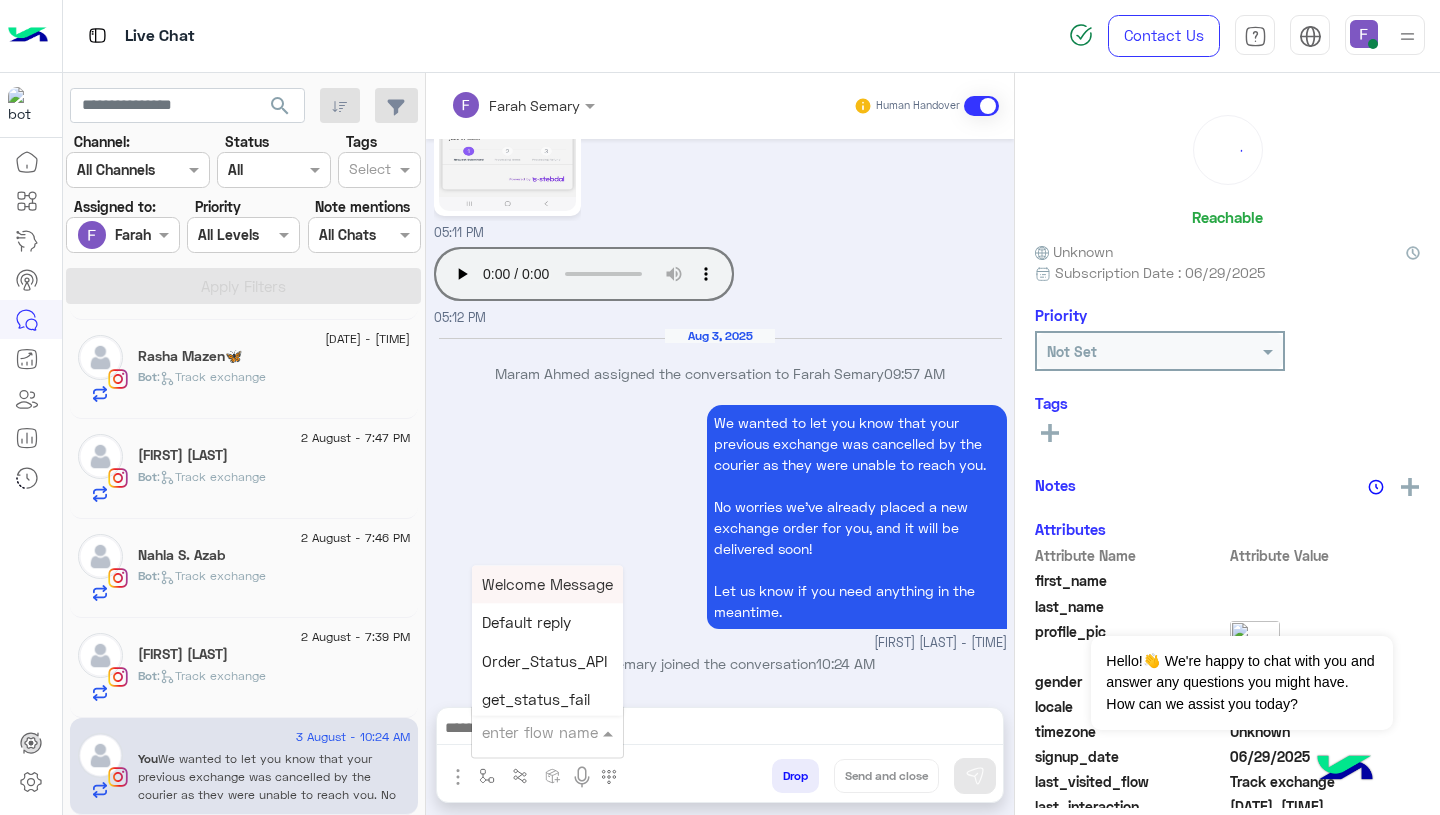 click at bounding box center [523, 732] 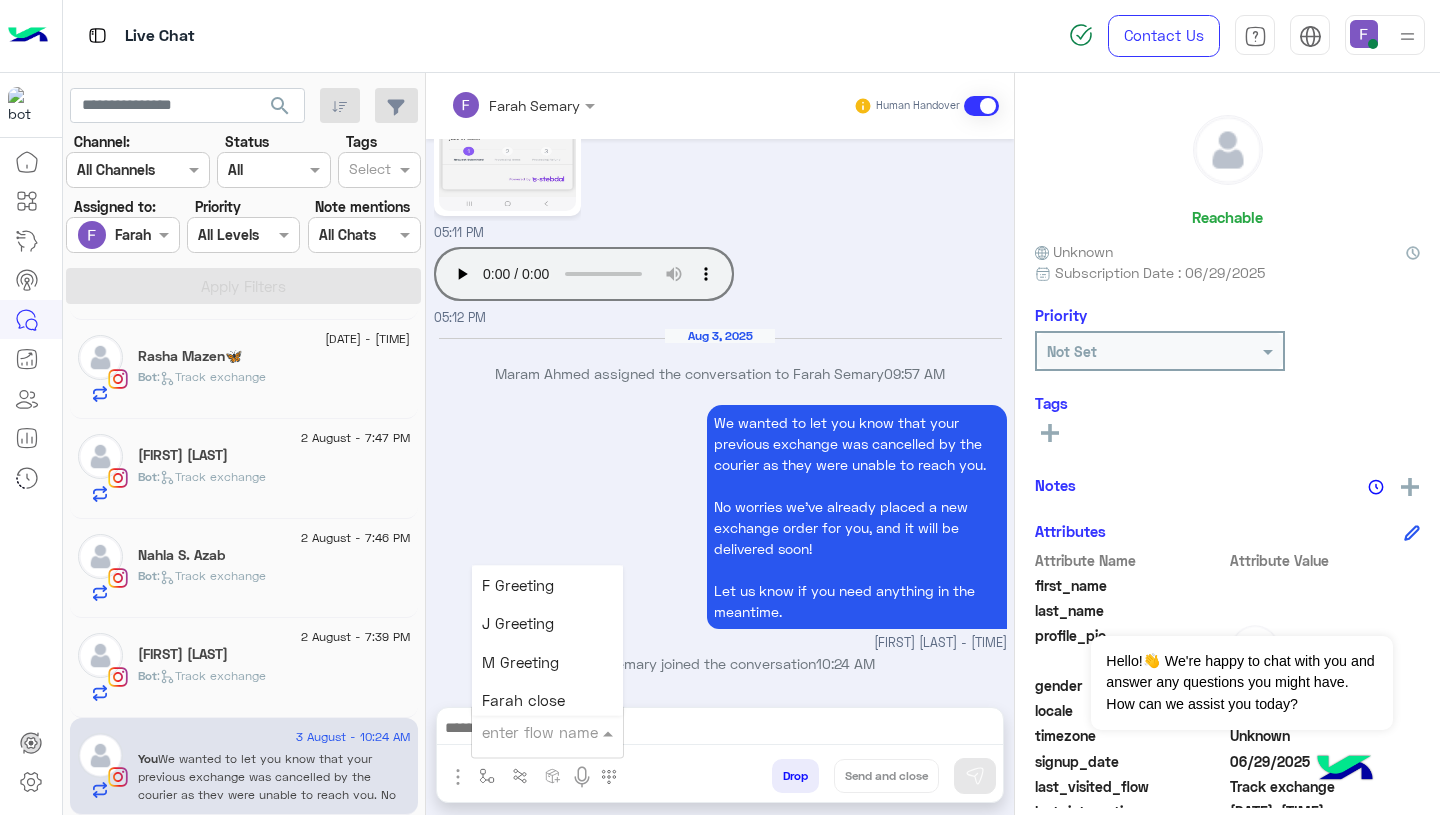scroll, scrollTop: 2458, scrollLeft: 0, axis: vertical 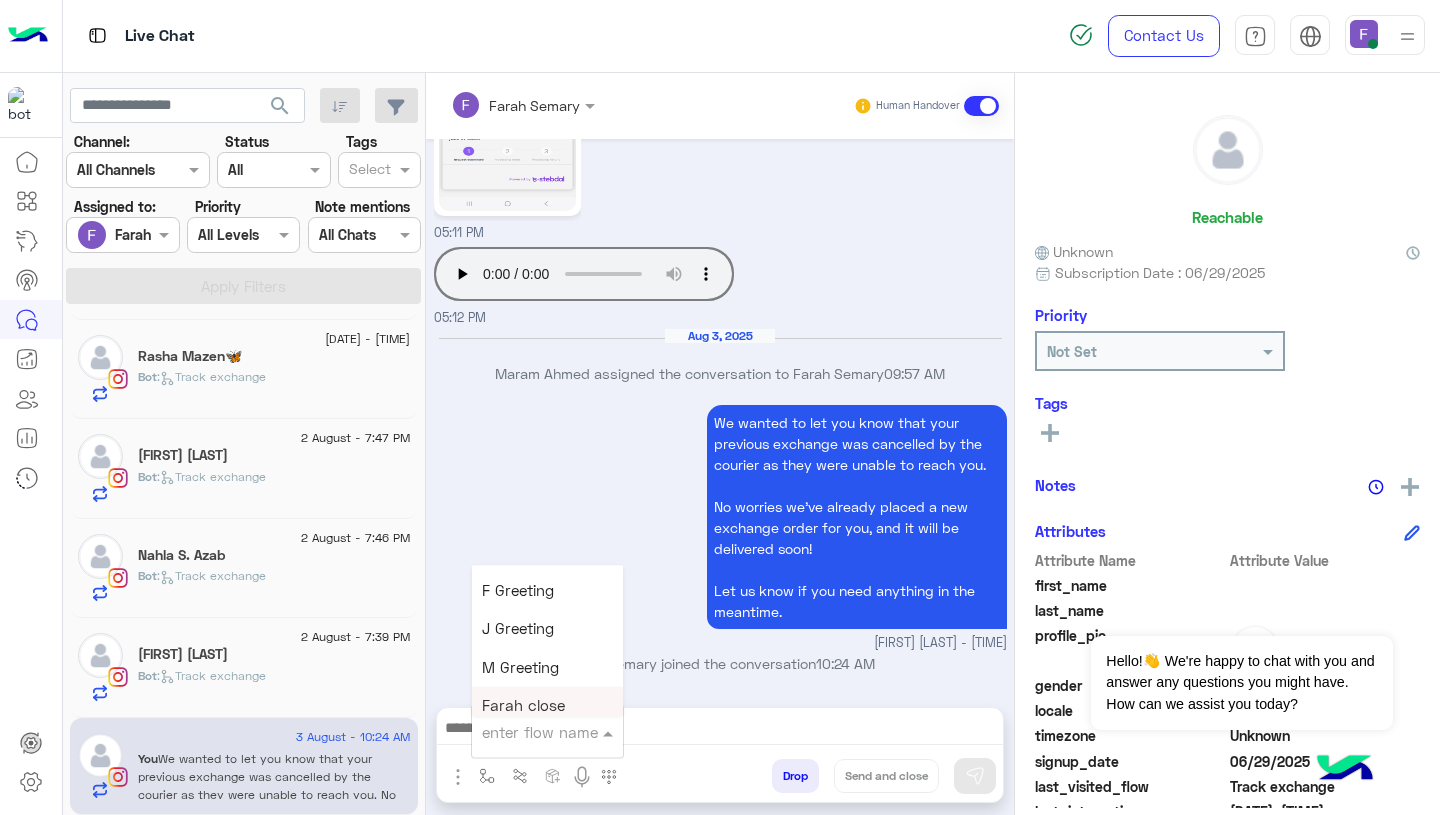 click on "Farah close" at bounding box center (523, 706) 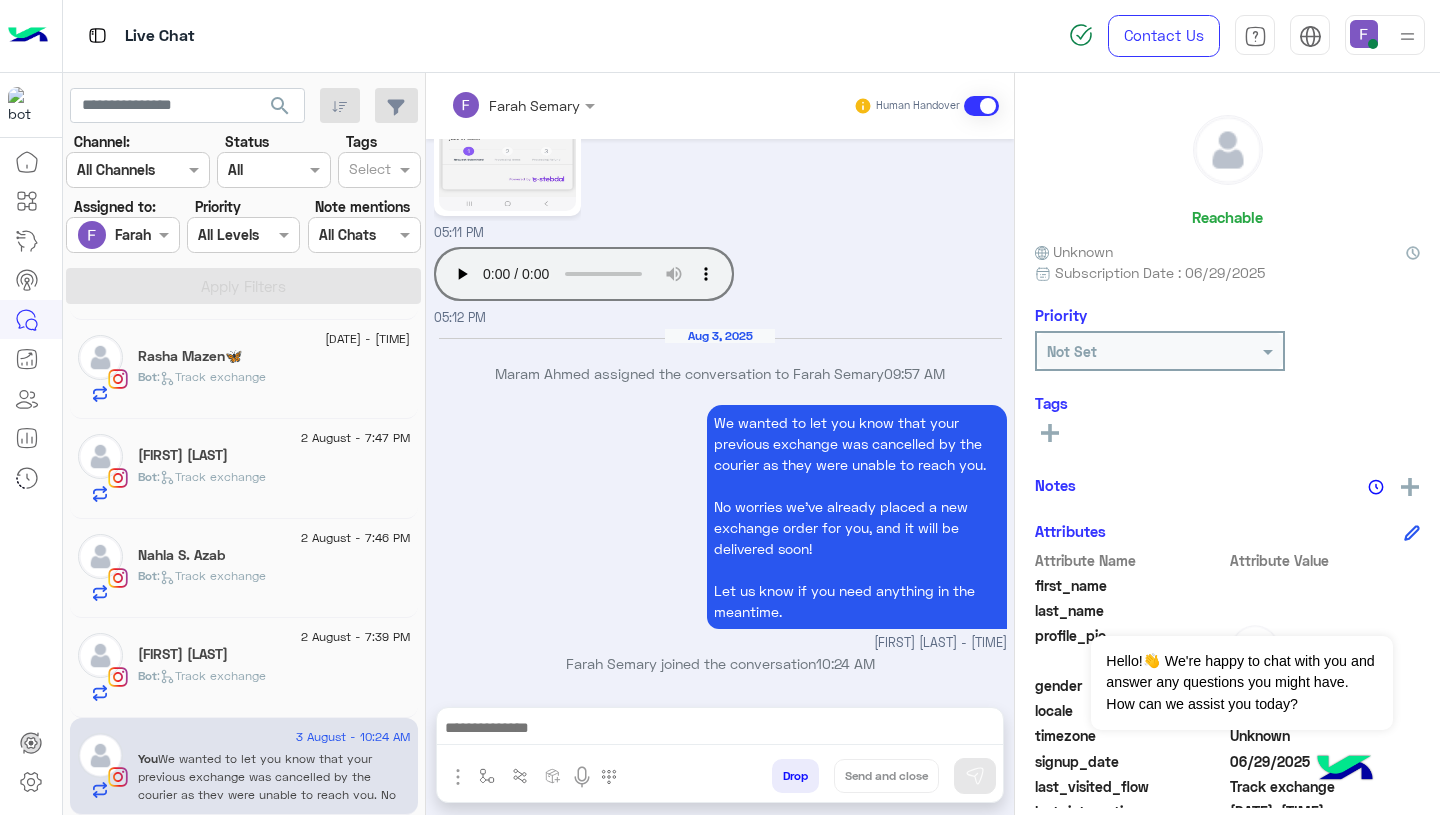 type on "**********" 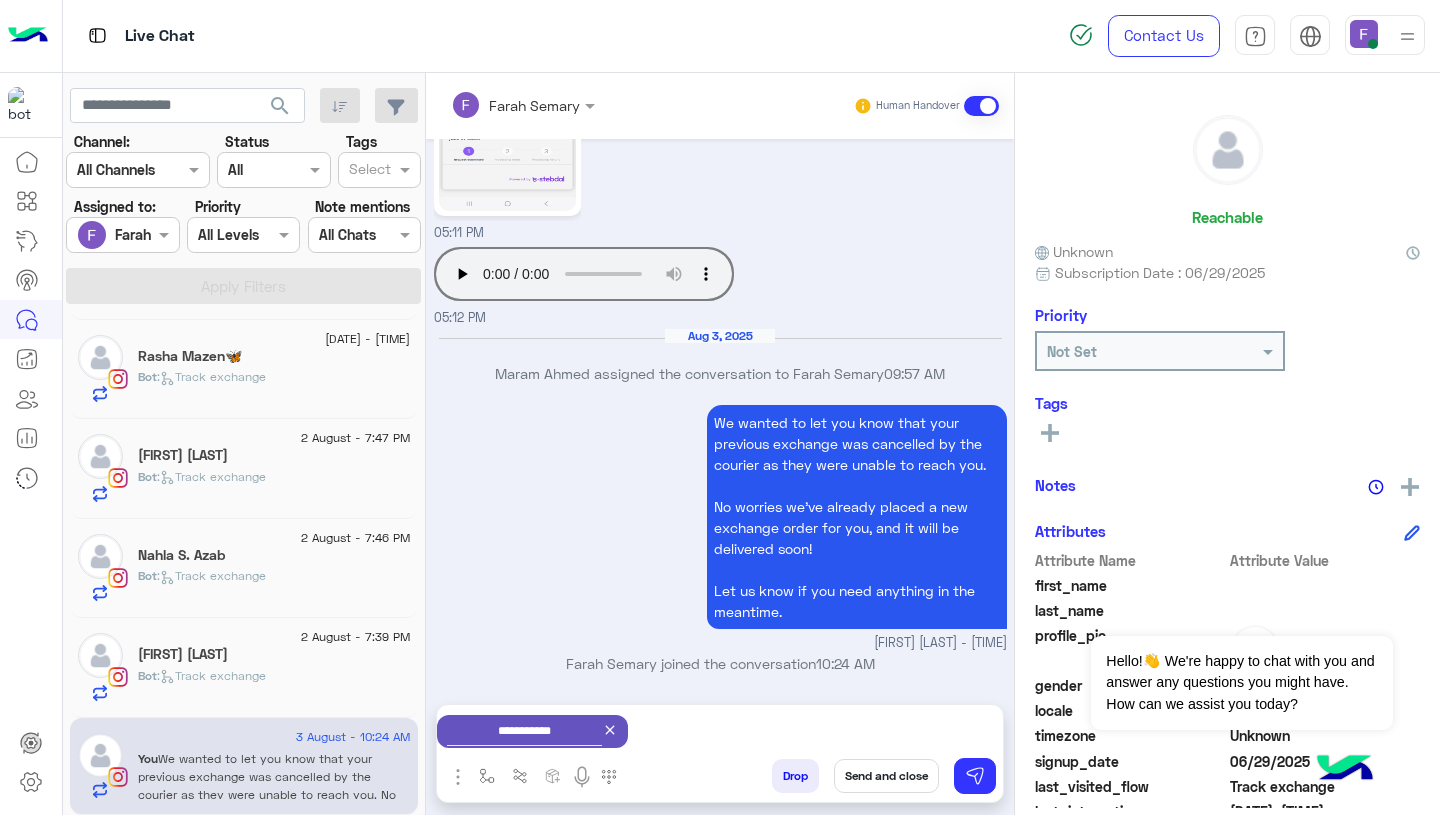 click on "Send and close" at bounding box center [886, 776] 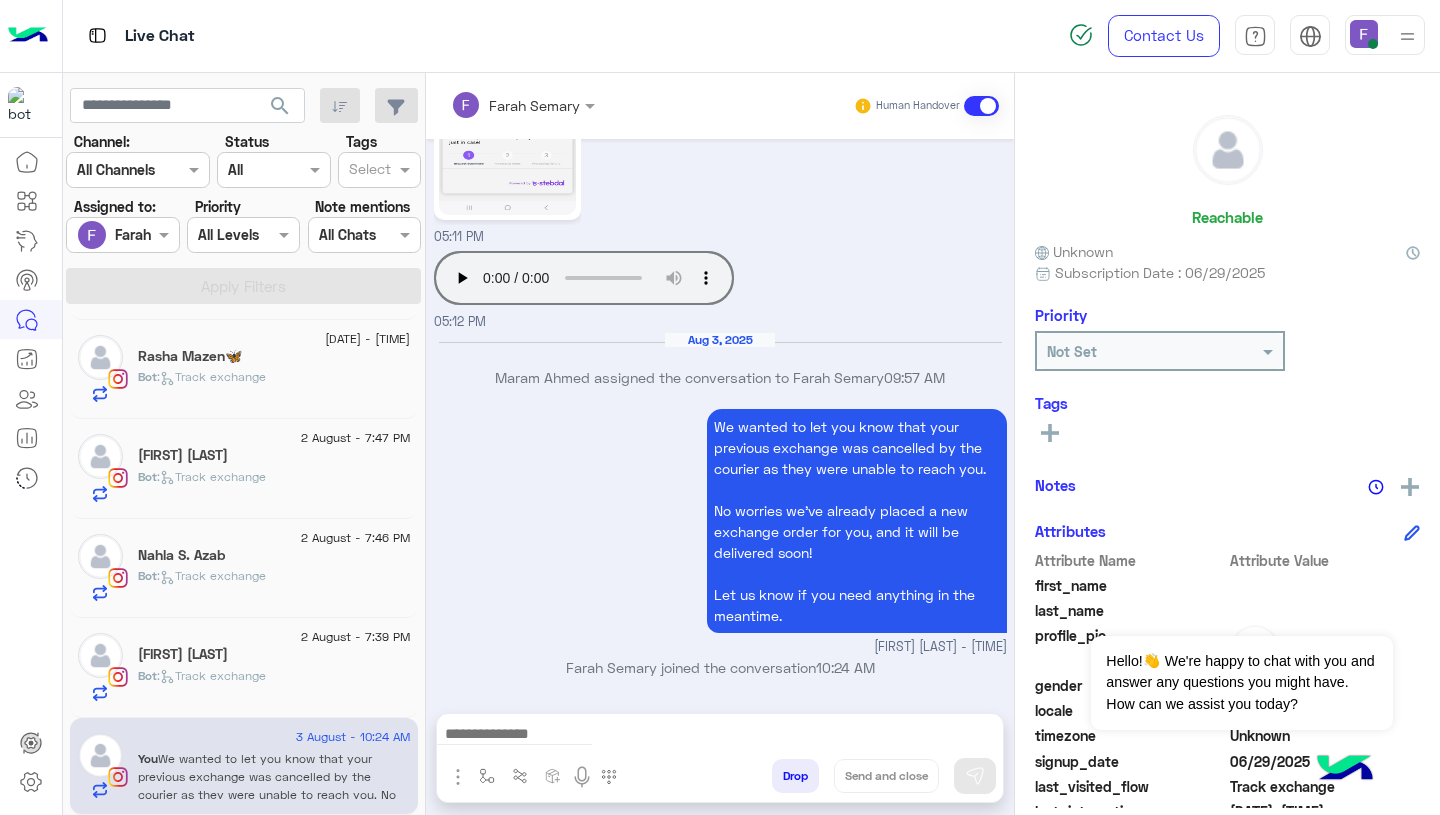 scroll, scrollTop: 1776, scrollLeft: 0, axis: vertical 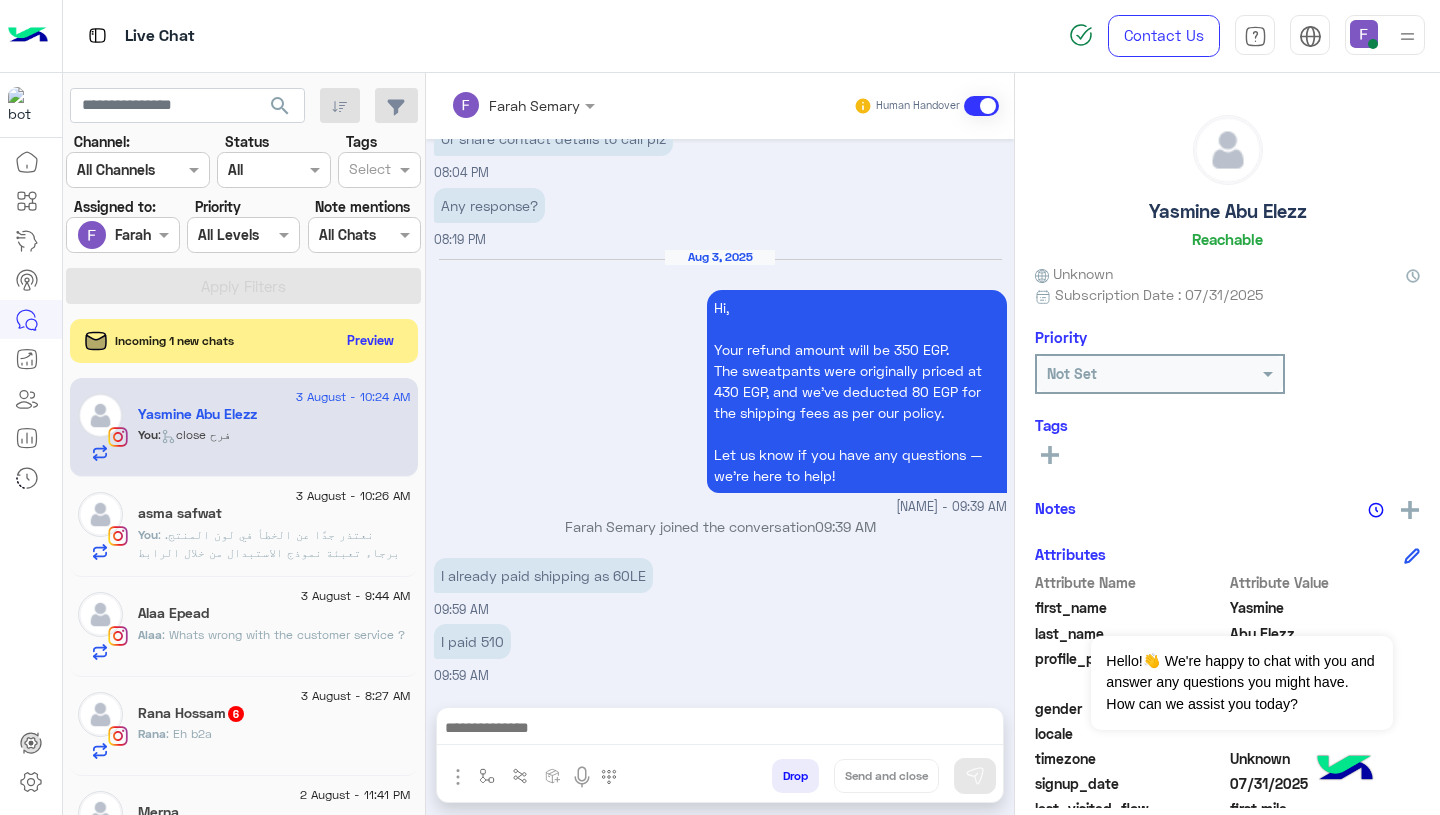 click on ": نعتذر جدًا عن الخطأ في لون المنتج.
برجاء تعبئة نموذج الاستبدال من خلال الرابط التالي:
👉 https://cloud.e-stebdal.com/returns
اختاري سبب "المنتج غير مطابق أو به عيب" حتى يتم الاستبدال بدون رسوم شحن.
وبمجرد استلام الطلب، هنبدأ في إجراءات الاستبدال فورًا.
لو في أي استفسار، إحنا جاهزين لمساعدتك!" 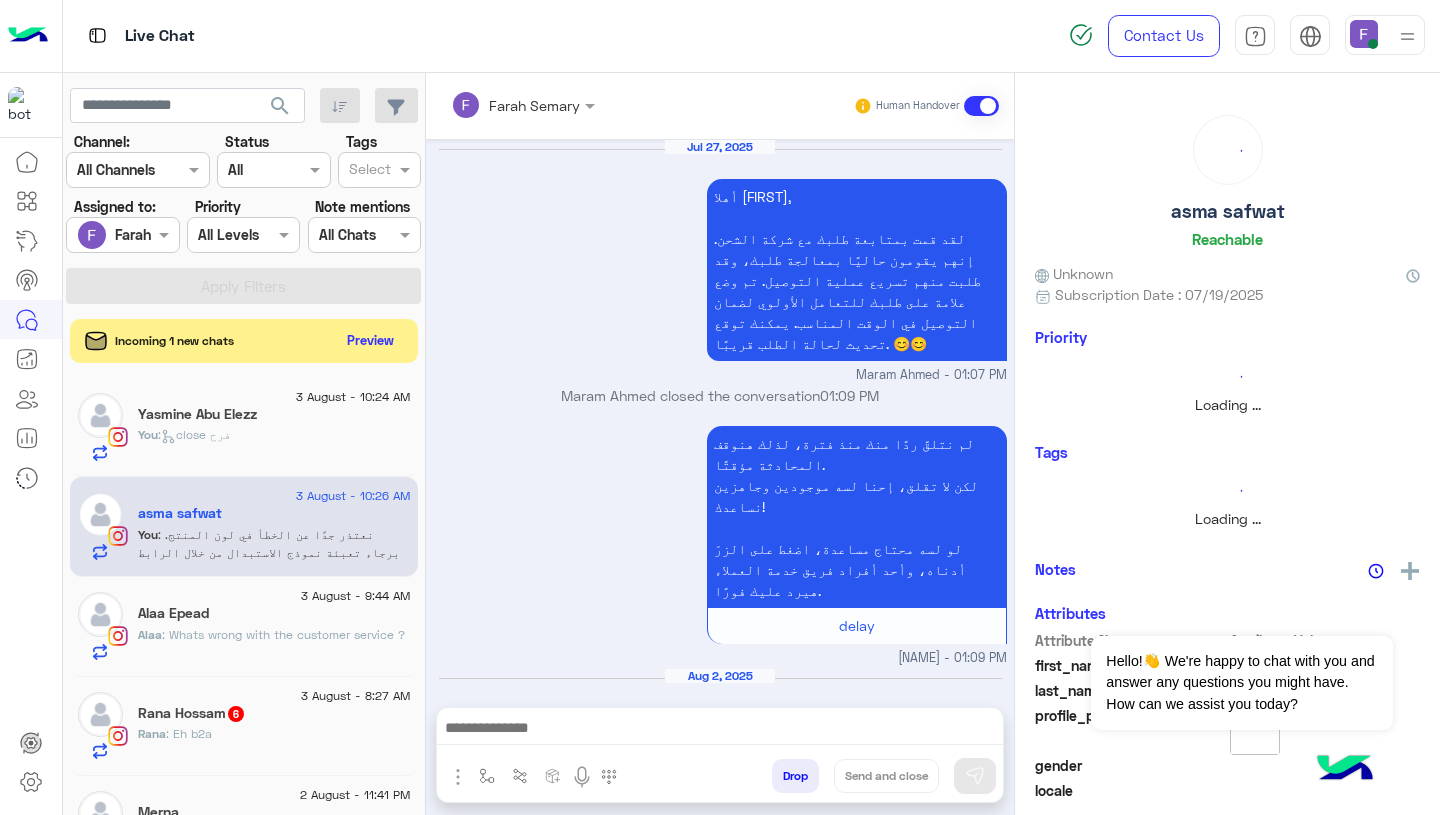 scroll, scrollTop: 1989, scrollLeft: 0, axis: vertical 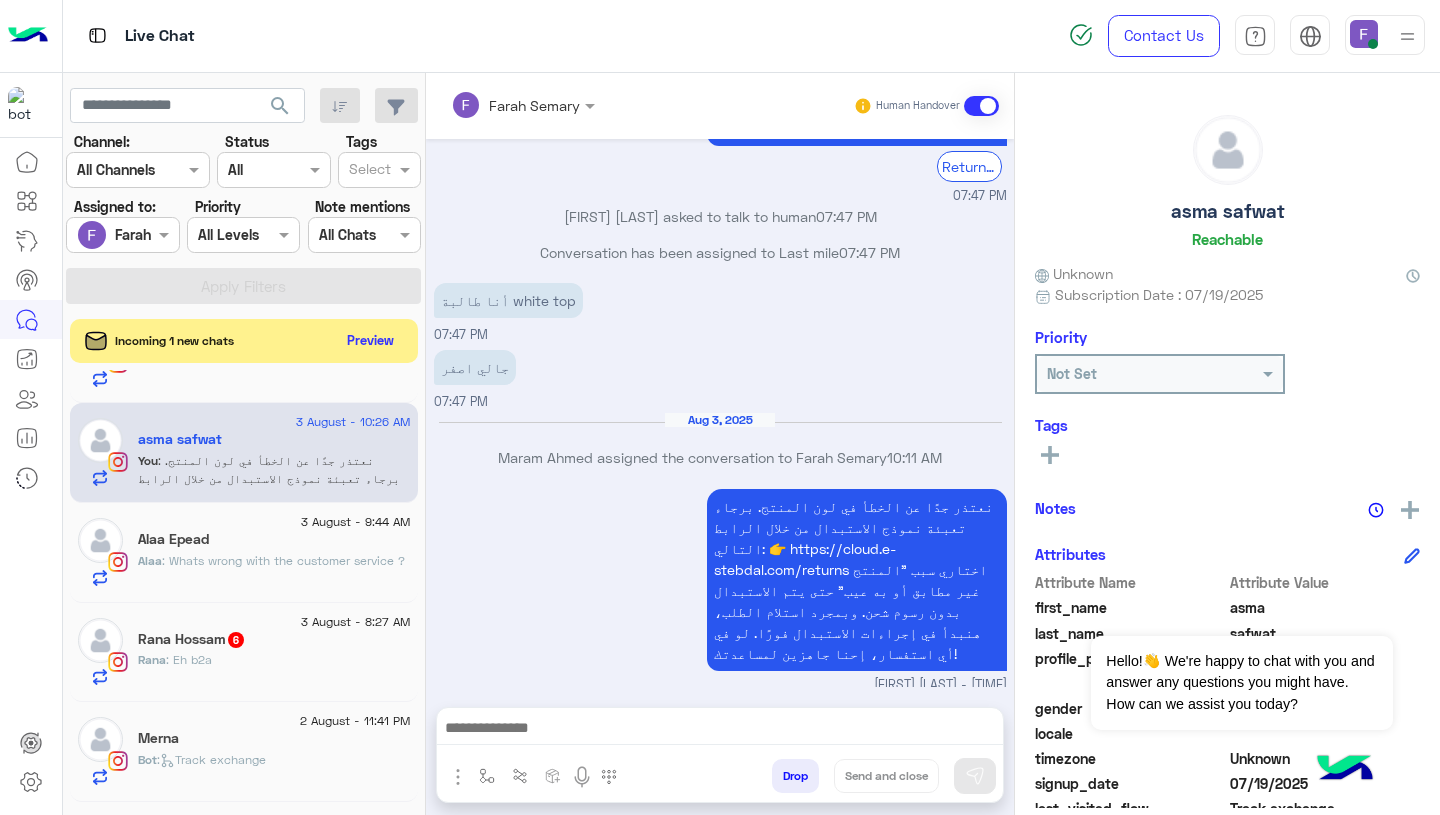 click on "Alaa : Whats wrong with the customer service ?" 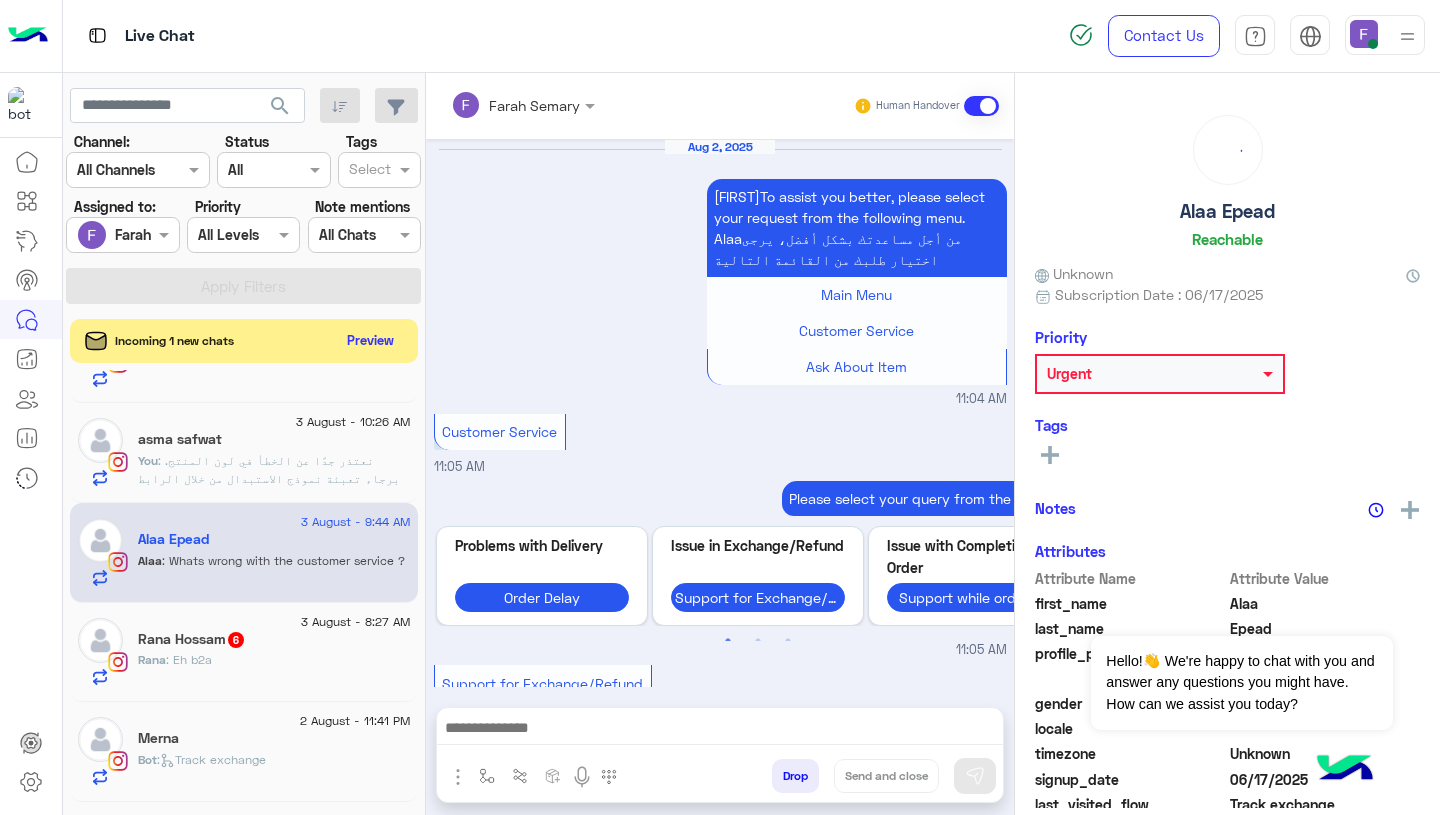 scroll, scrollTop: 1570, scrollLeft: 0, axis: vertical 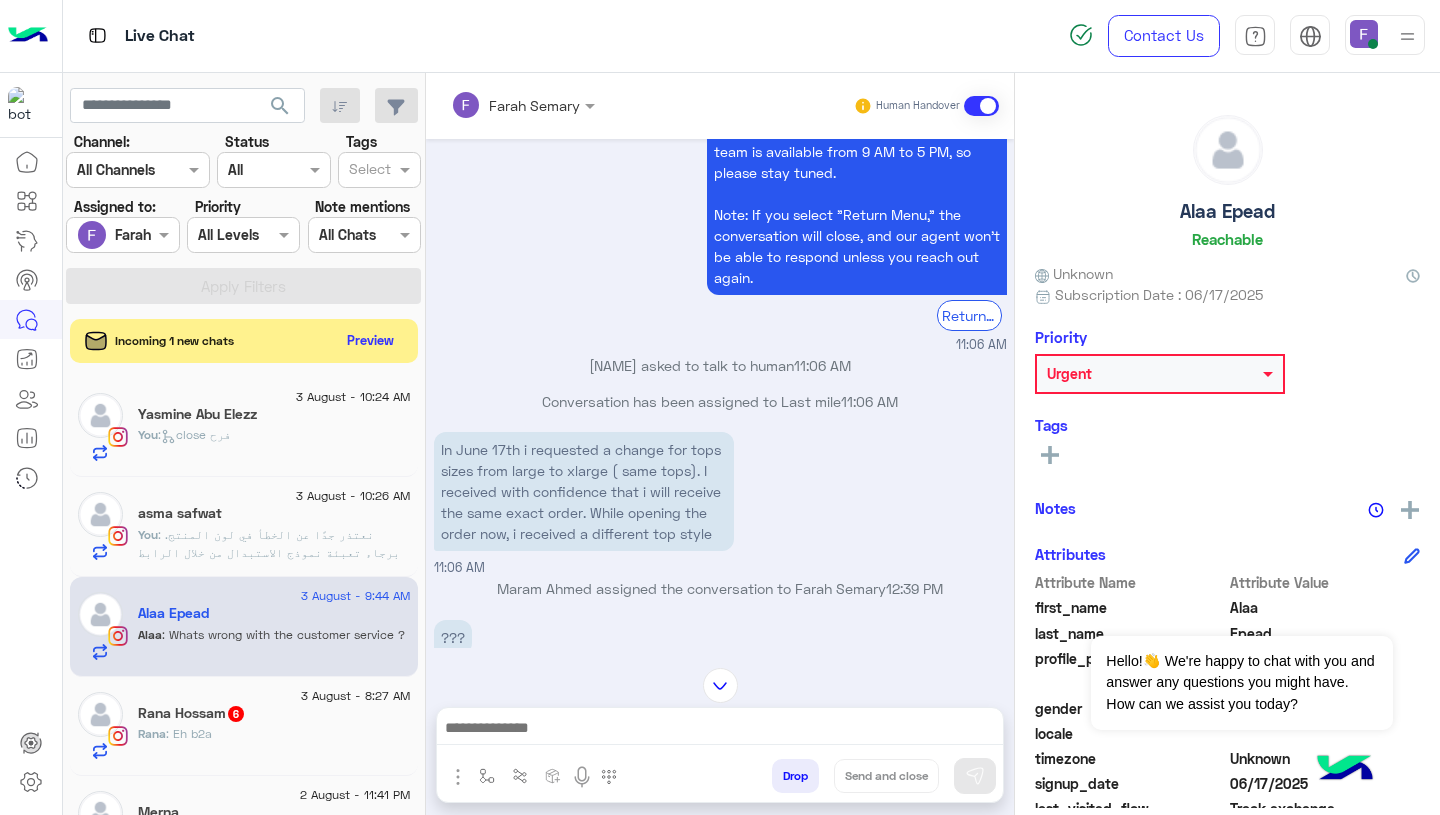 click on "In June 17th i requested a change for tops sizes from large to xlarge ( same tops). I received with confidence that i will receive the same exact order. While opening the order now, i received a different top style" at bounding box center [584, 491] 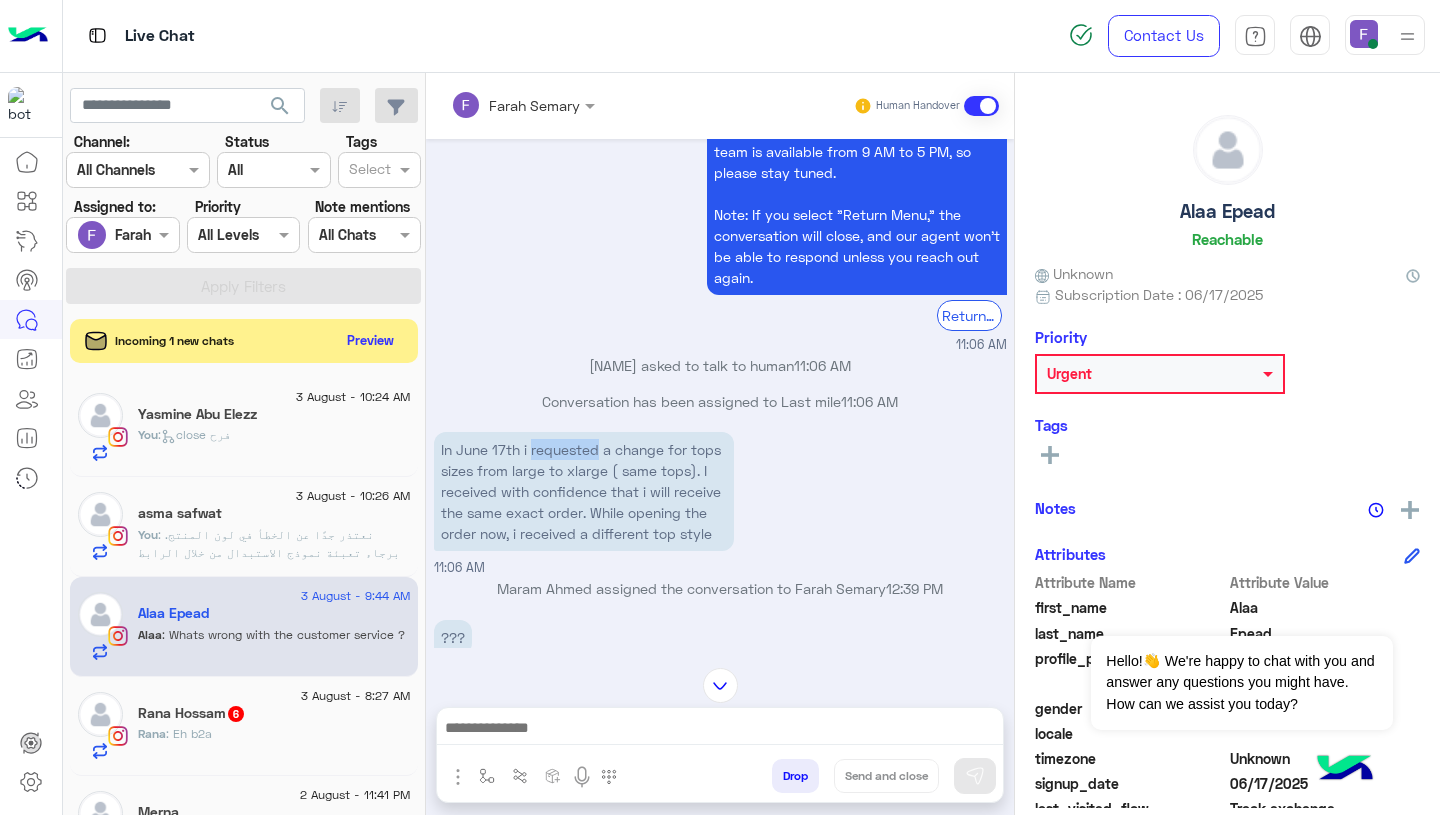 click on "In June 17th i requested a change for tops sizes from large to xlarge ( same tops). I received with confidence that i will receive the same exact order. While opening the order now, i received a different top style" at bounding box center [584, 491] 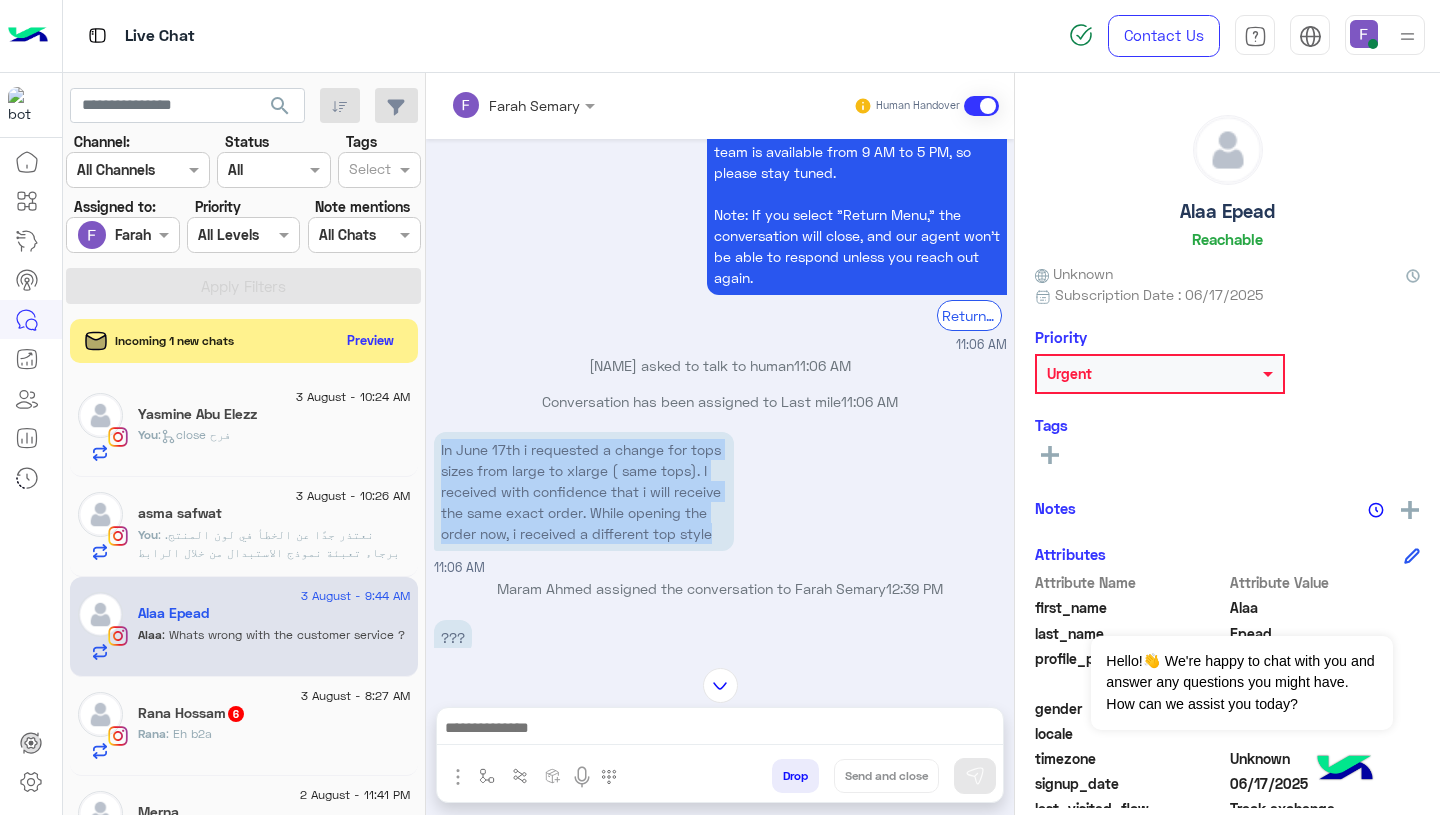 click on "In June 17th i requested a change for tops sizes from large to xlarge ( same tops). I received with confidence that i will receive the same exact order. While opening the order now, i received a different top style" at bounding box center [584, 491] 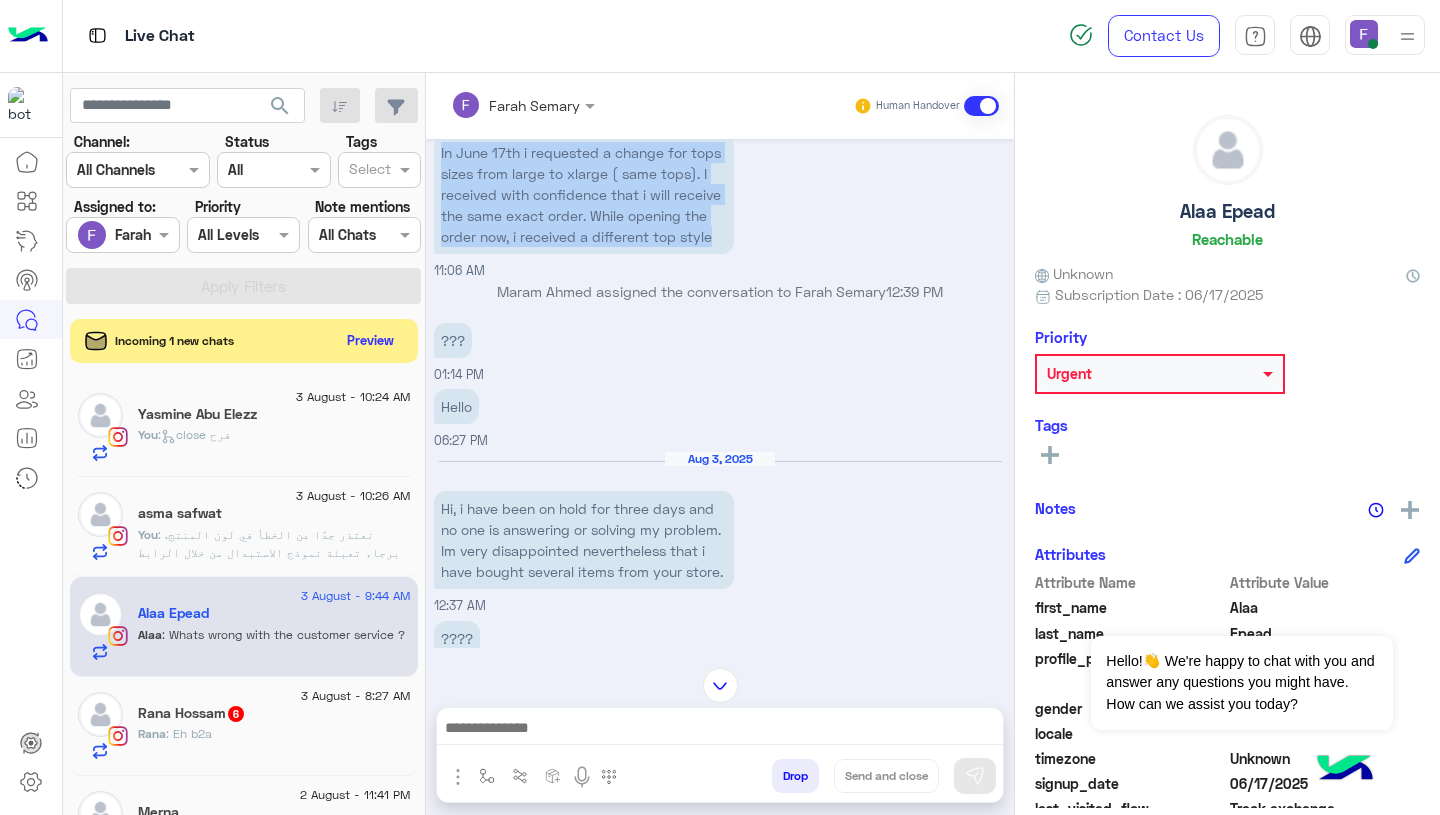 scroll, scrollTop: 1419, scrollLeft: 0, axis: vertical 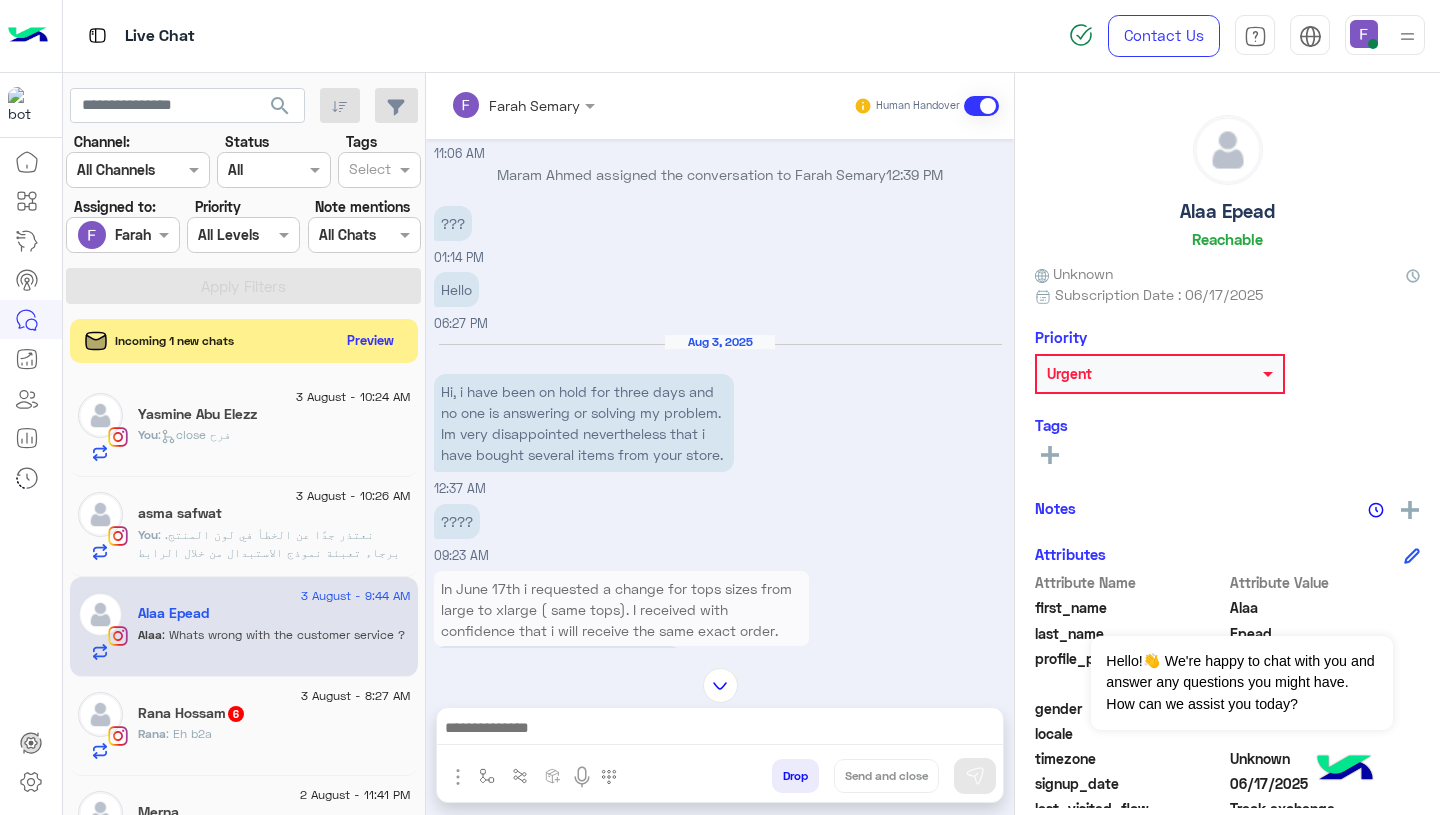 click on "Hi, i have been on hold for three days and no one is answering or solving my problem. Im very disappointed nevertheless that i have bought several items from your store." at bounding box center (584, 423) 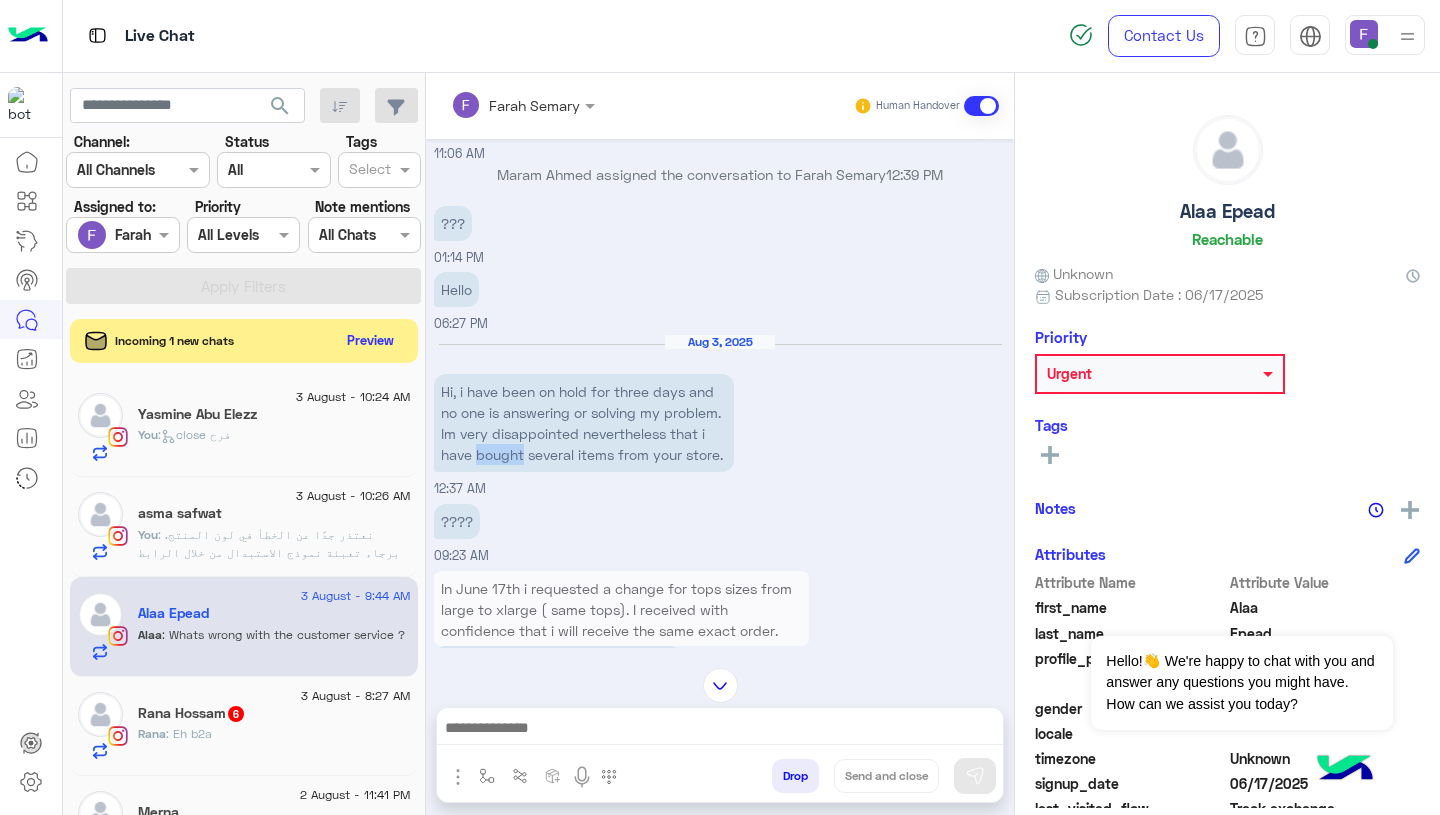 click on "Hi, i have been on hold for three days and no one is answering or solving my problem. Im very disappointed nevertheless that i have bought several items from your store." at bounding box center (584, 423) 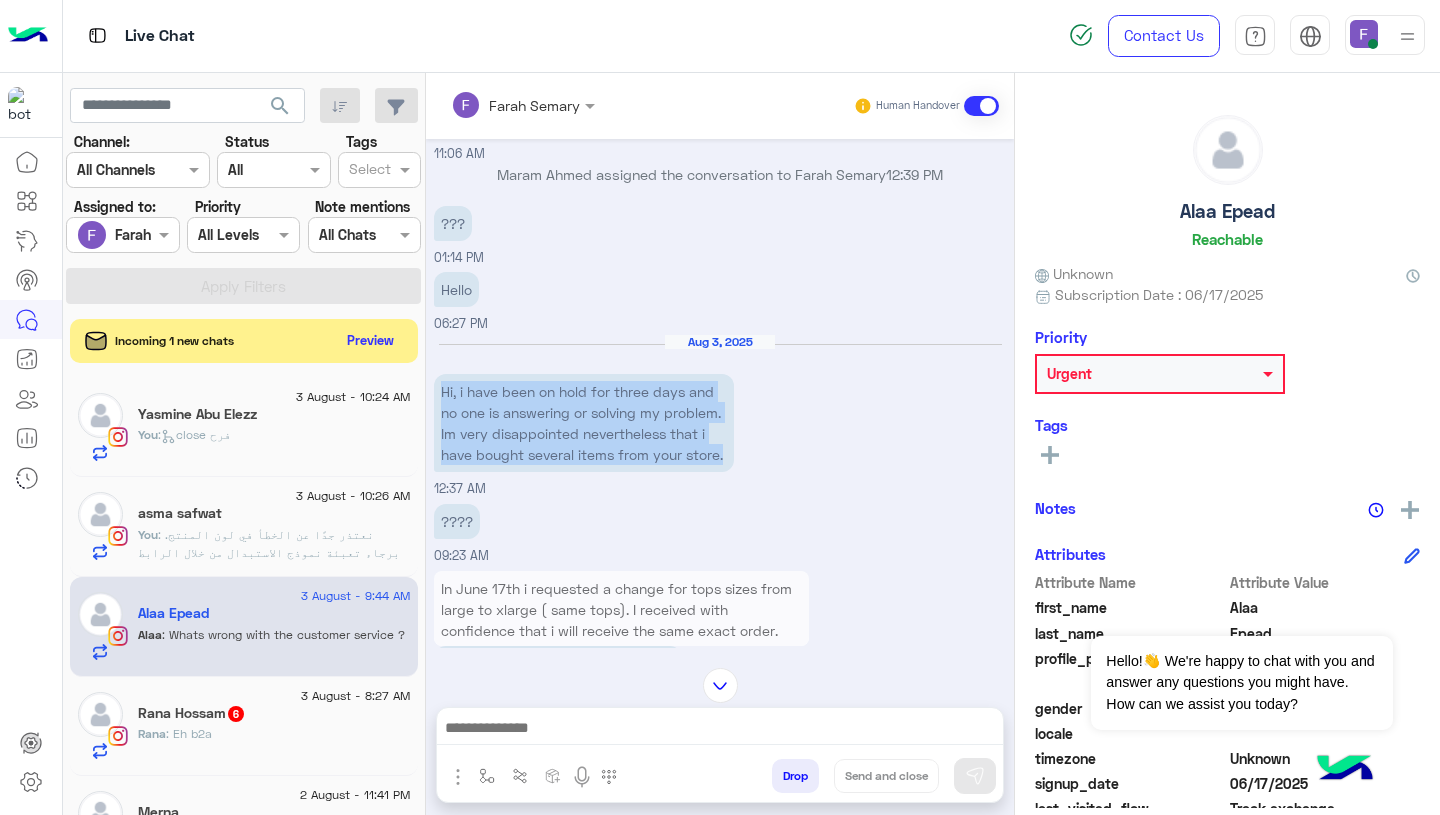 click on "Hi, i have been on hold for three days and no one is answering or solving my problem. Im very disappointed nevertheless that i have bought several items from your store." at bounding box center (584, 423) 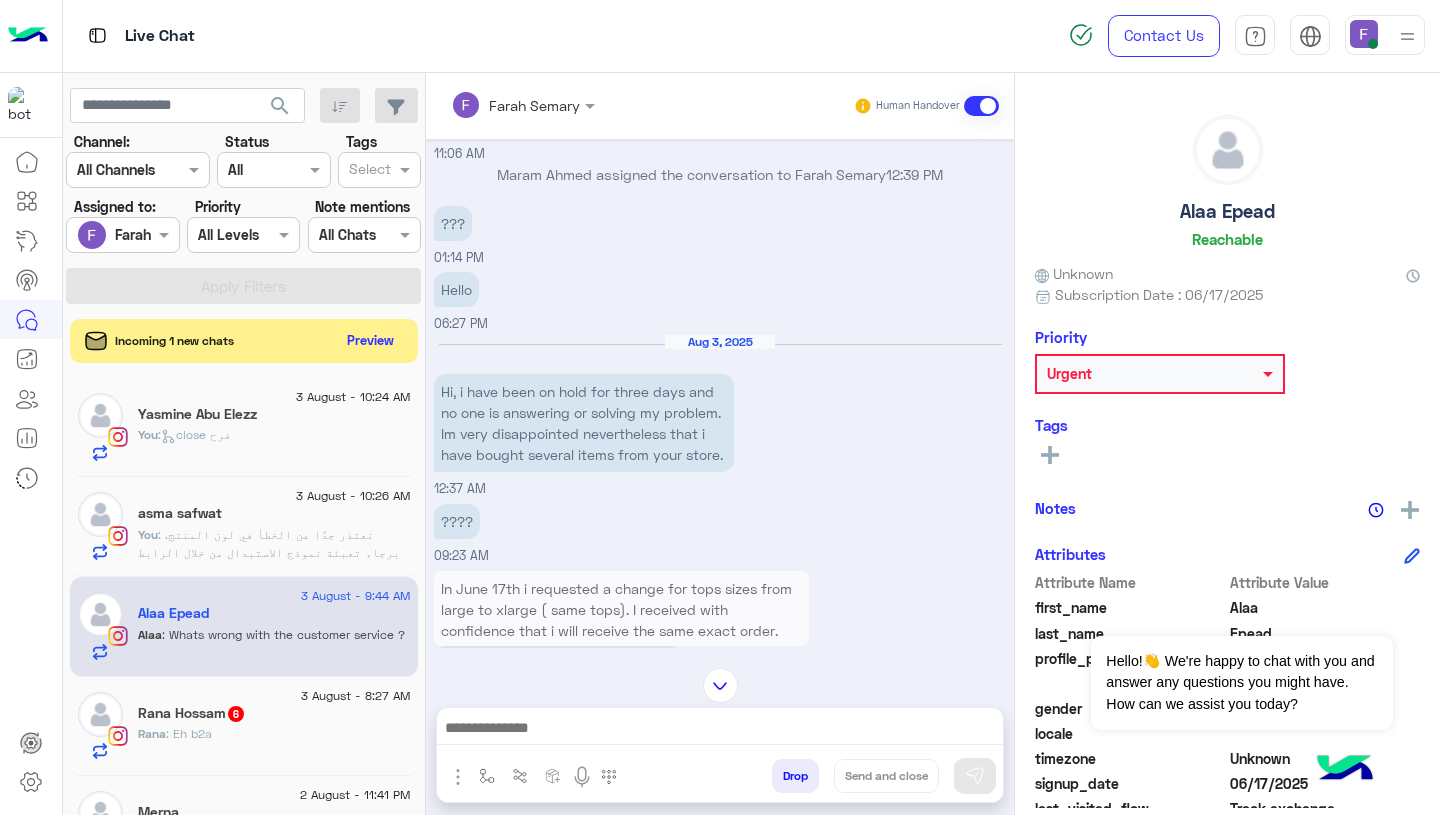 click on "Hi, i have been on hold for three days and no one is answering or solving my problem. Im very disappointed nevertheless that i have bought several items from your store." at bounding box center (584, 423) 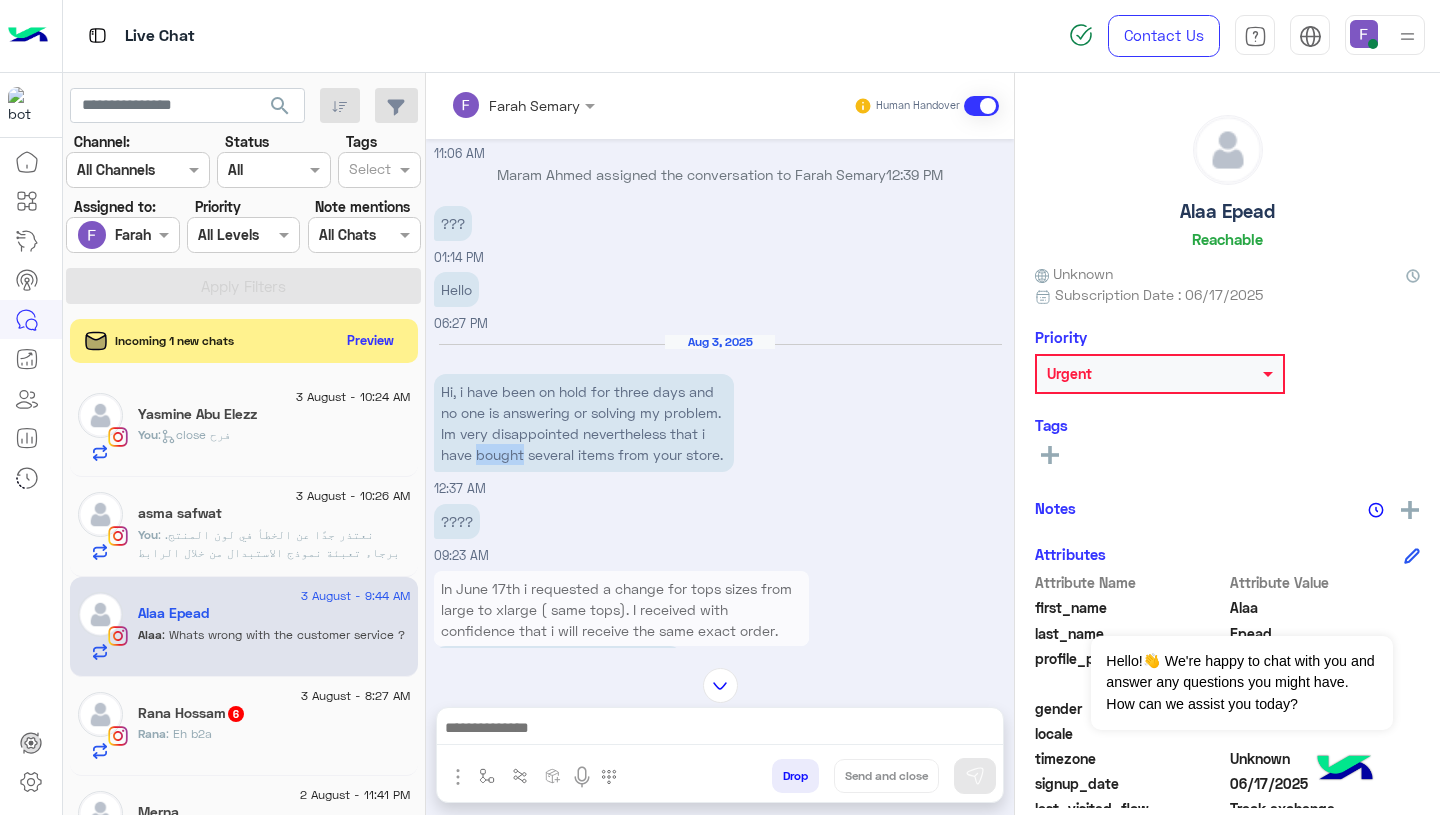 click on "Hi, i have been on hold for three days and no one is answering or solving my problem. Im very disappointed nevertheless that i have bought several items from your store." at bounding box center [584, 423] 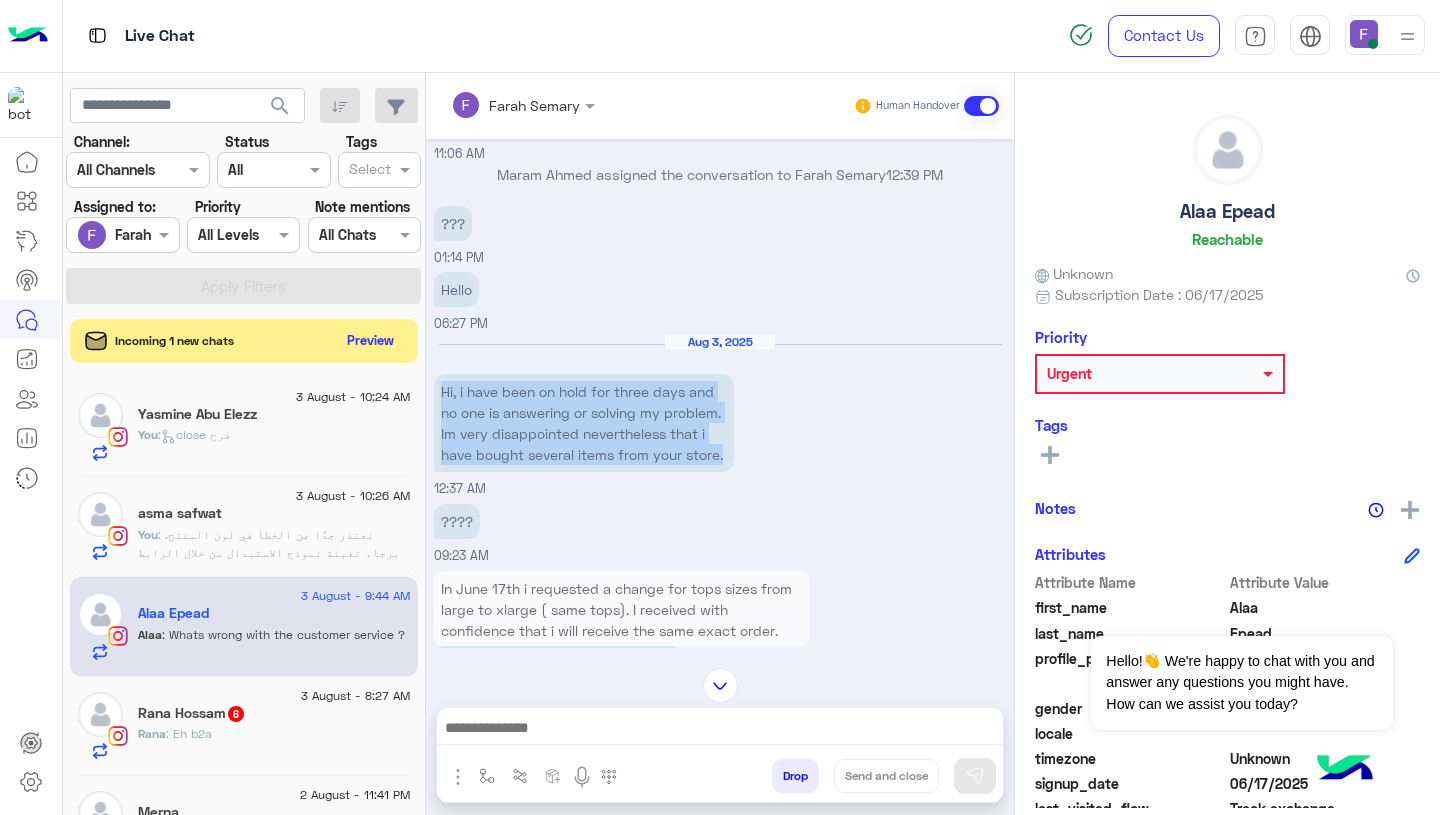 scroll, scrollTop: 1570, scrollLeft: 0, axis: vertical 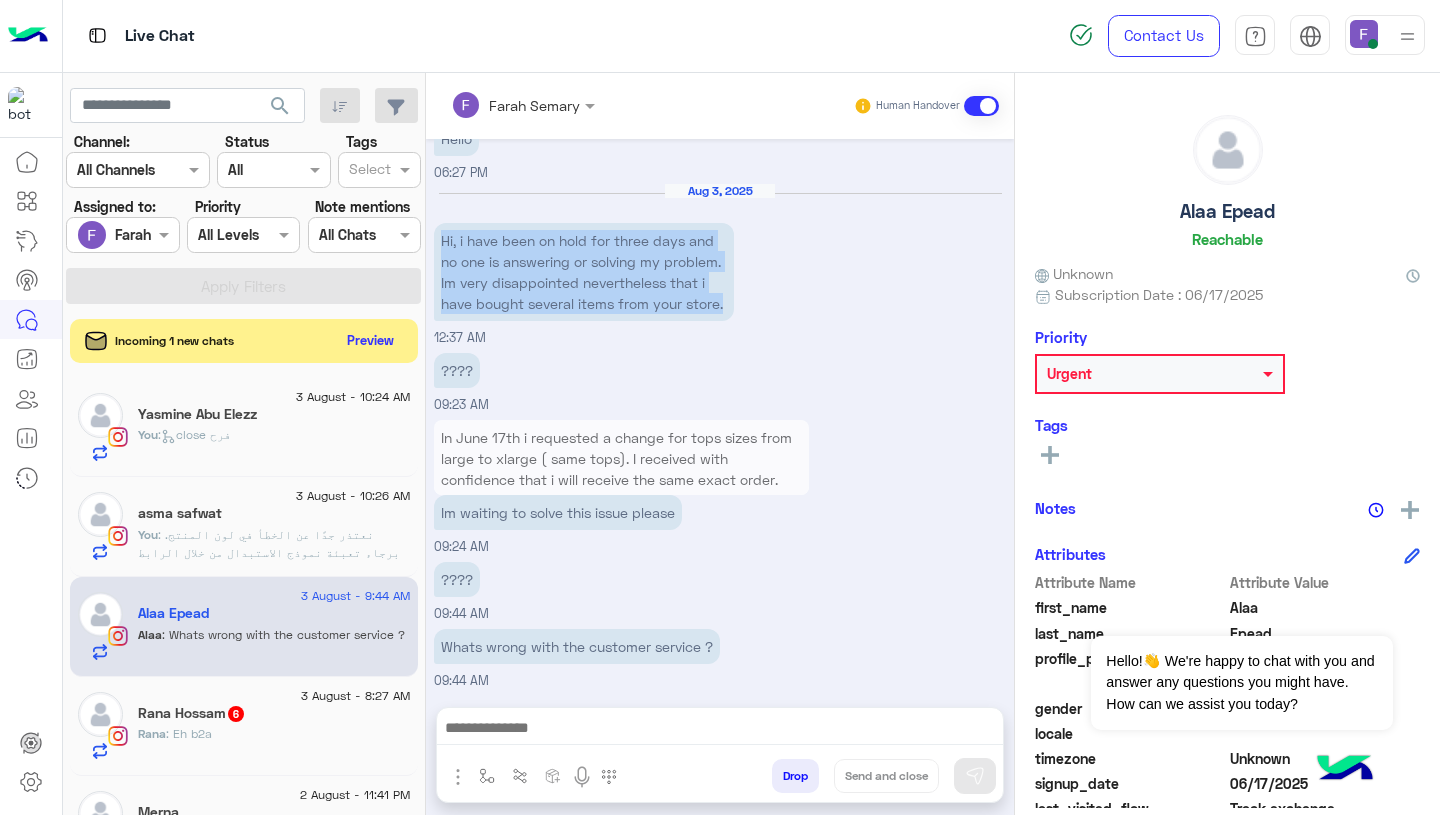 click on "Im waiting to solve this issue please" at bounding box center (558, 512) 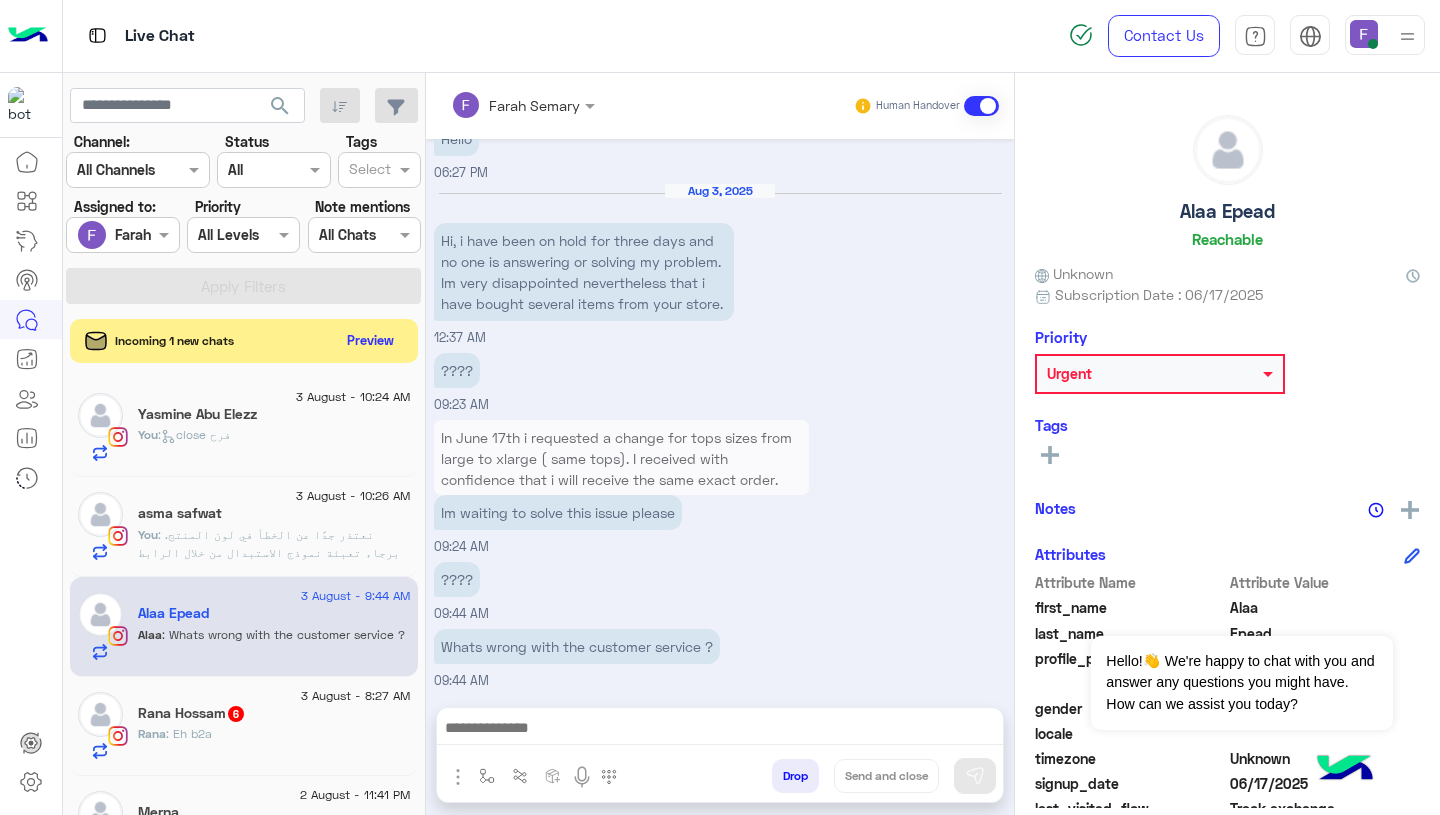 click on "Im waiting to solve this issue please" at bounding box center (558, 512) 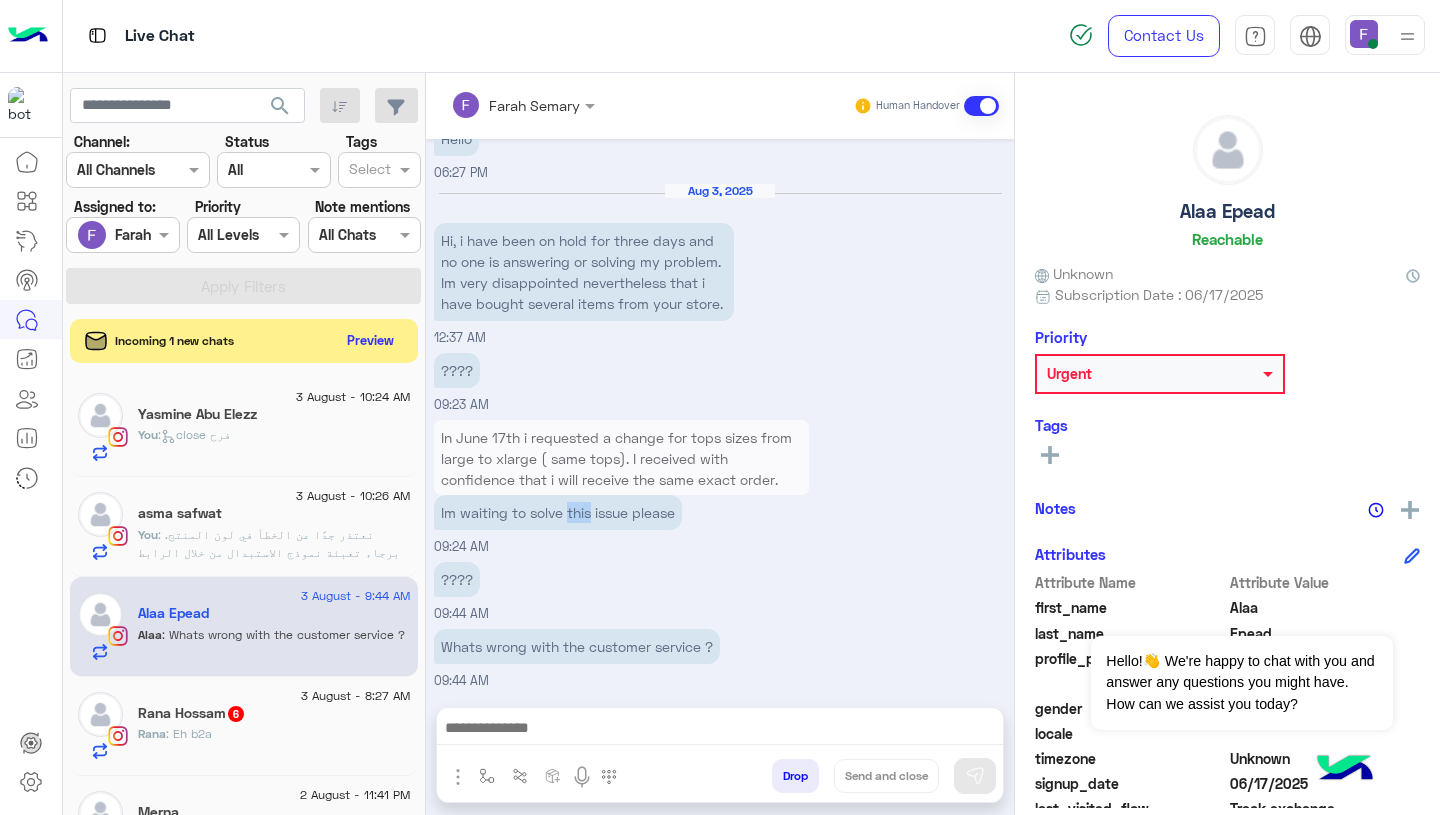 click on "Im waiting to solve this issue please" at bounding box center (558, 512) 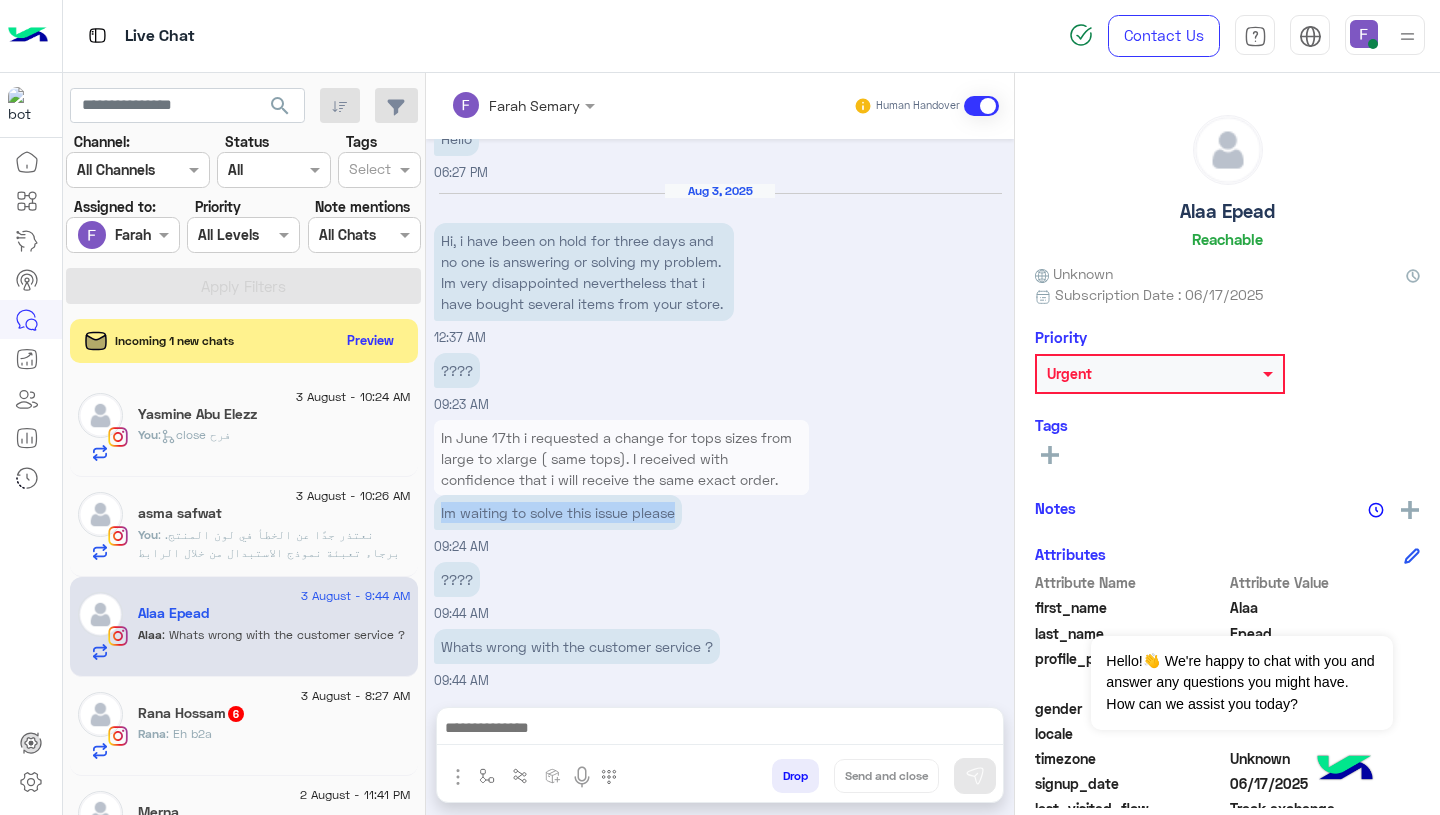 copy on "Im waiting to solve this issue please" 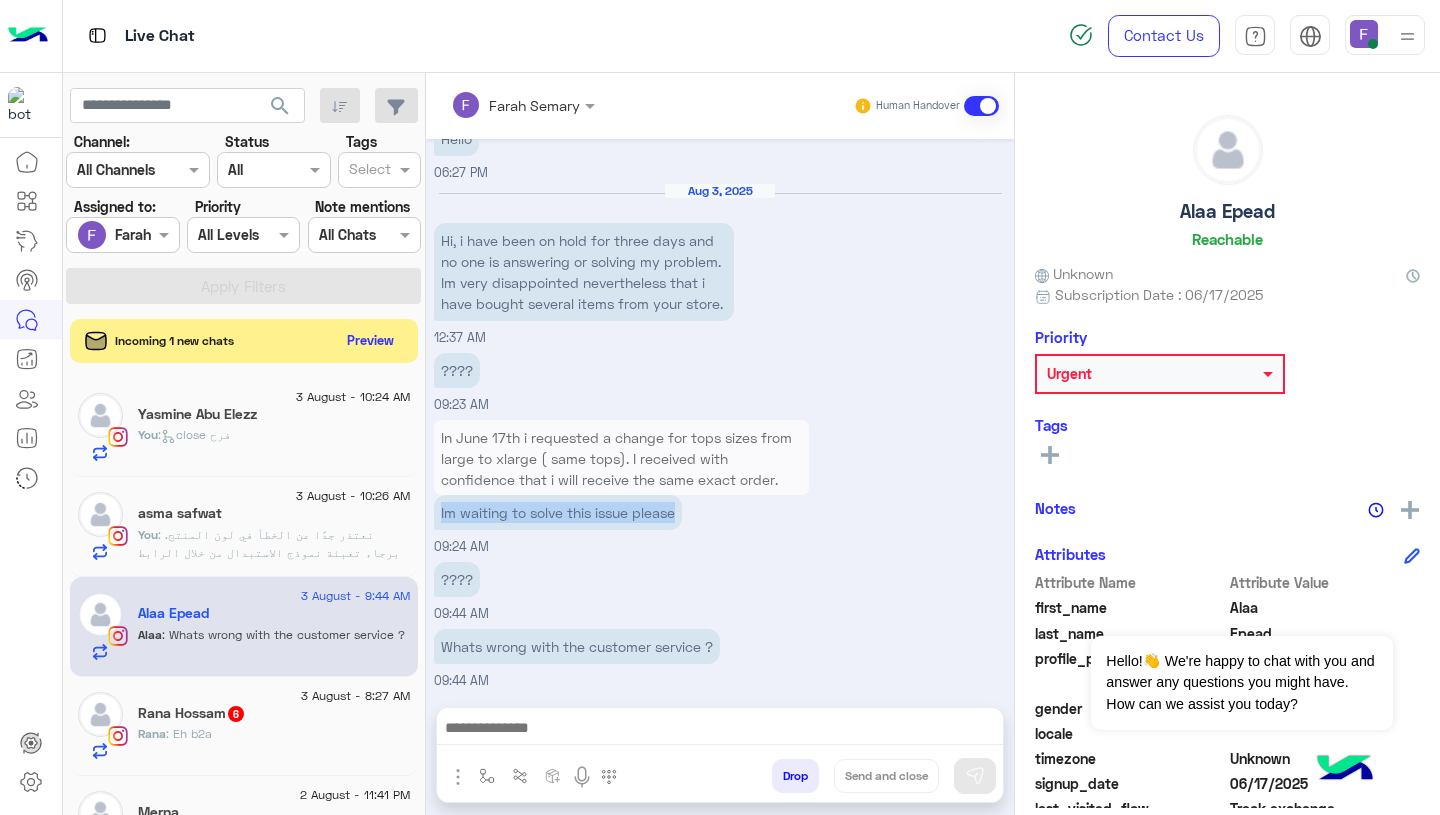 click on "????   09:23 AM" at bounding box center (720, 381) 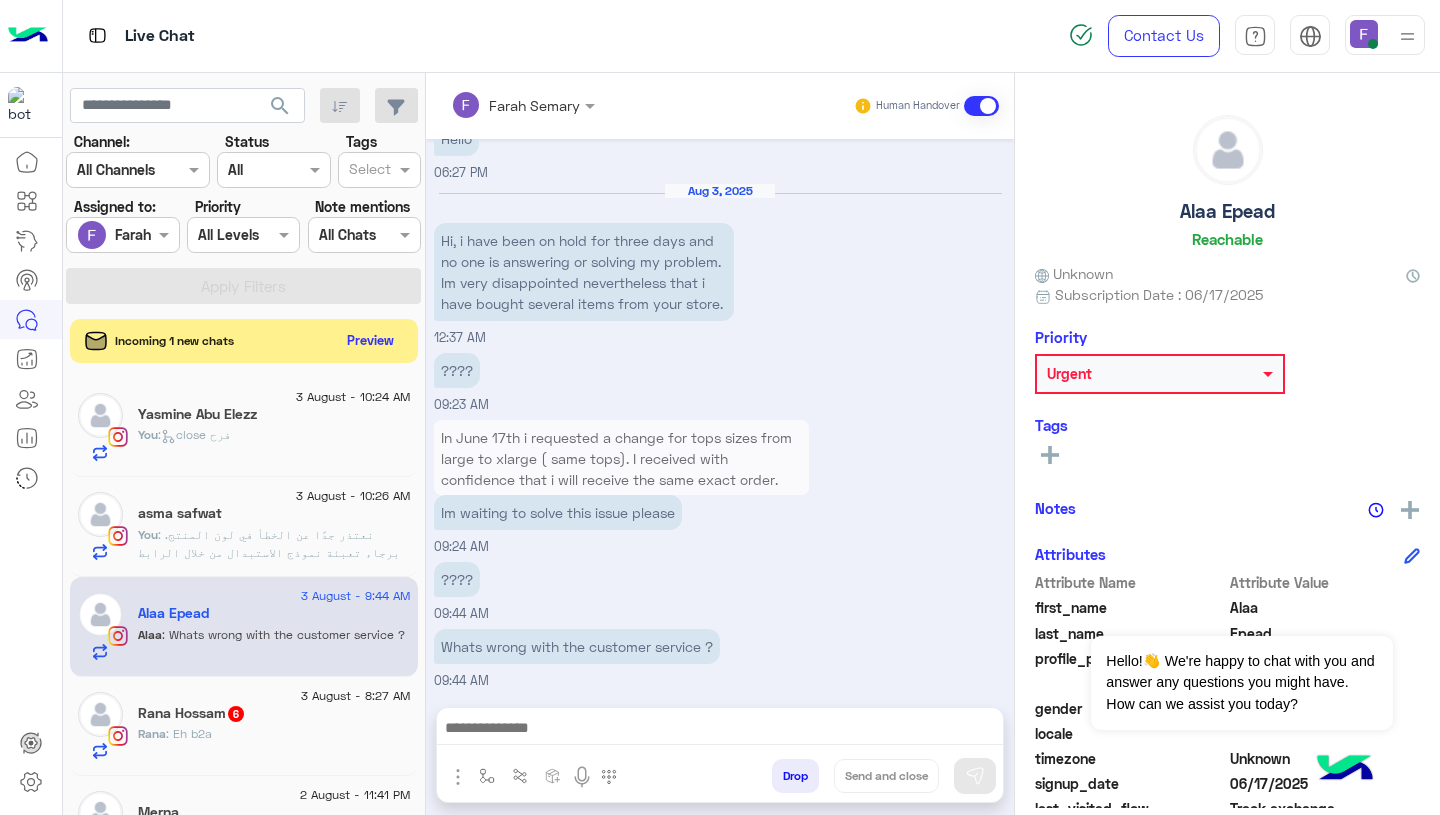 click at bounding box center [720, 730] 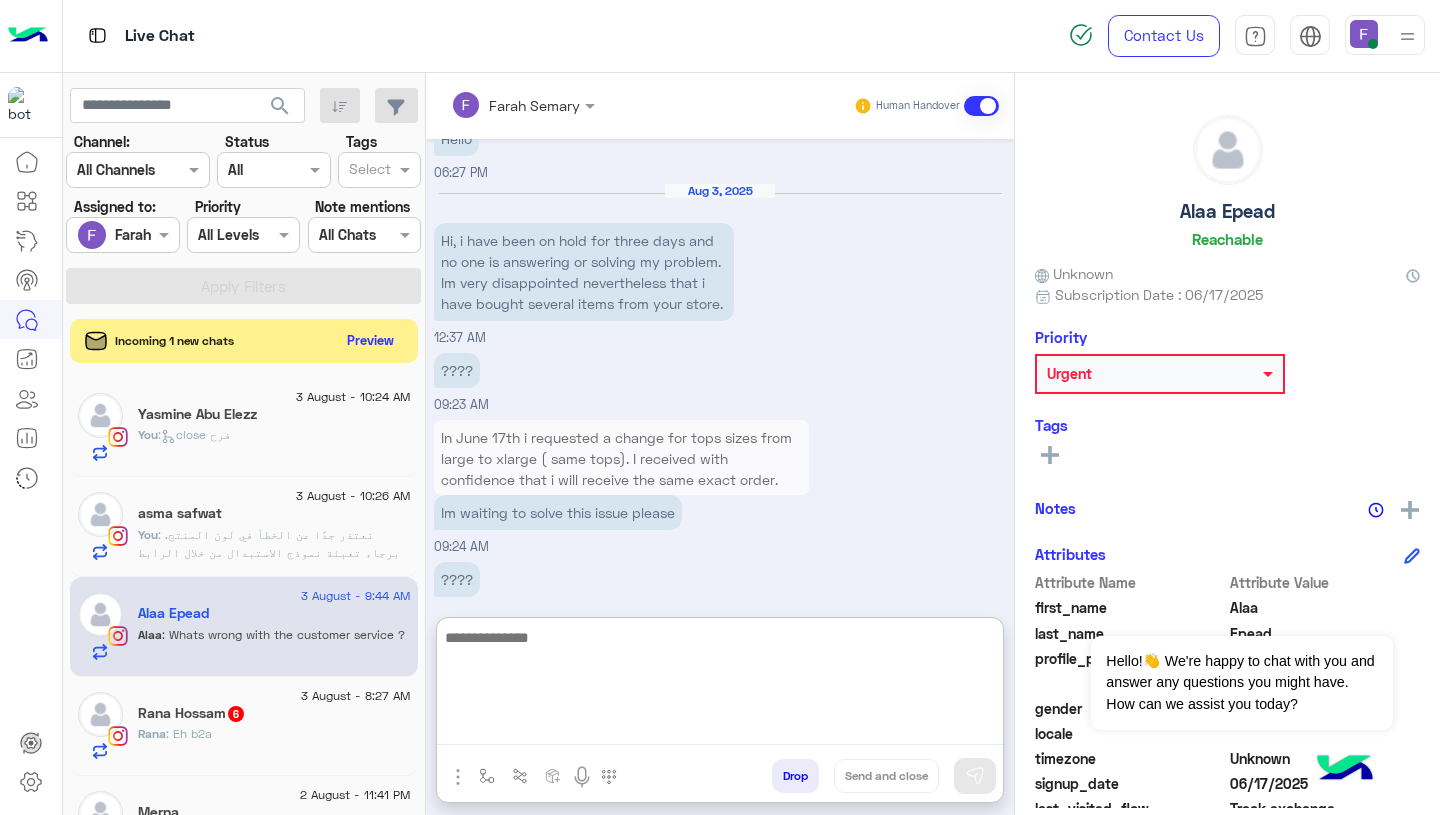 paste on "**********" 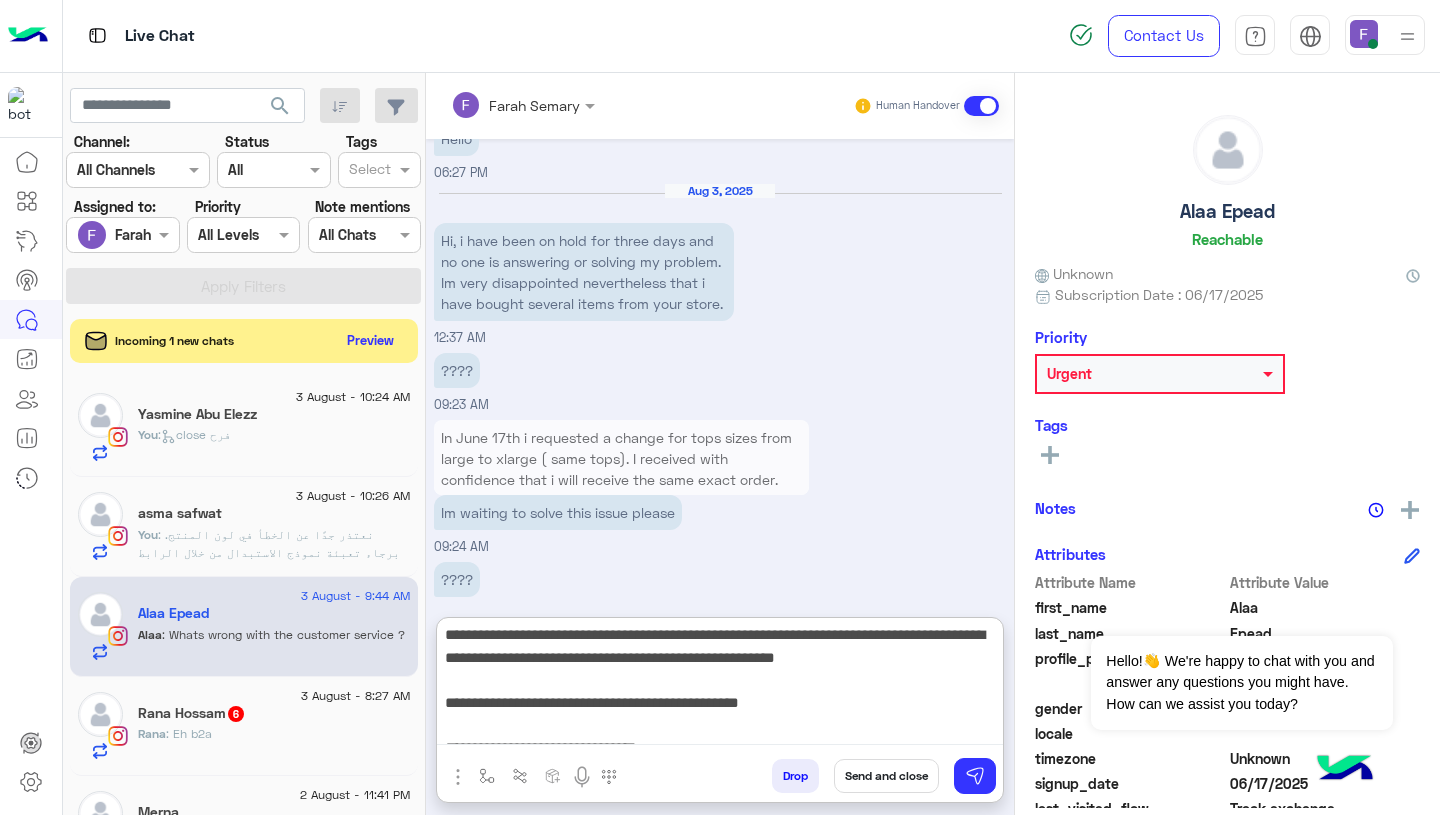 scroll, scrollTop: 0, scrollLeft: 0, axis: both 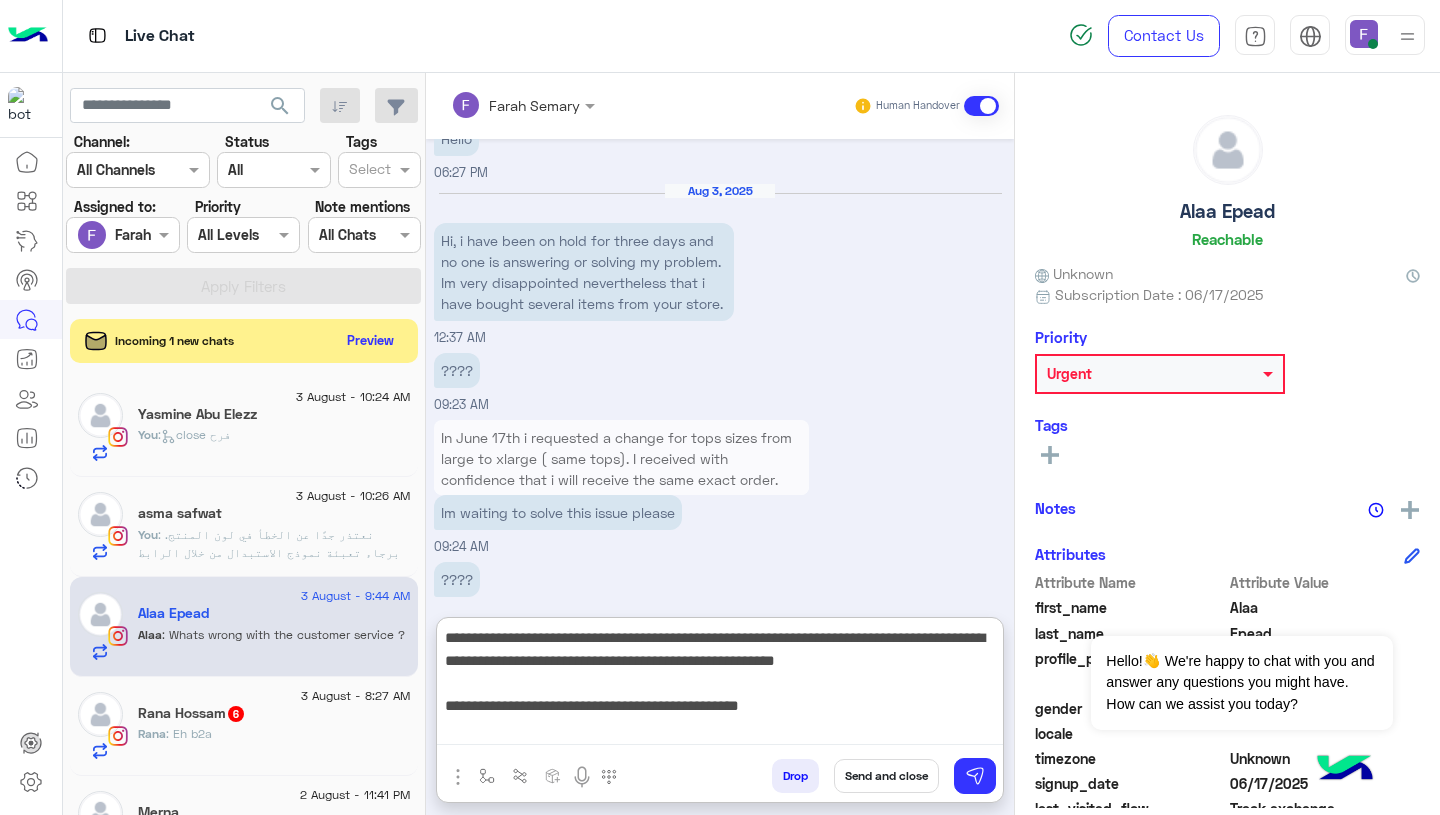 click on "**********" at bounding box center (720, 685) 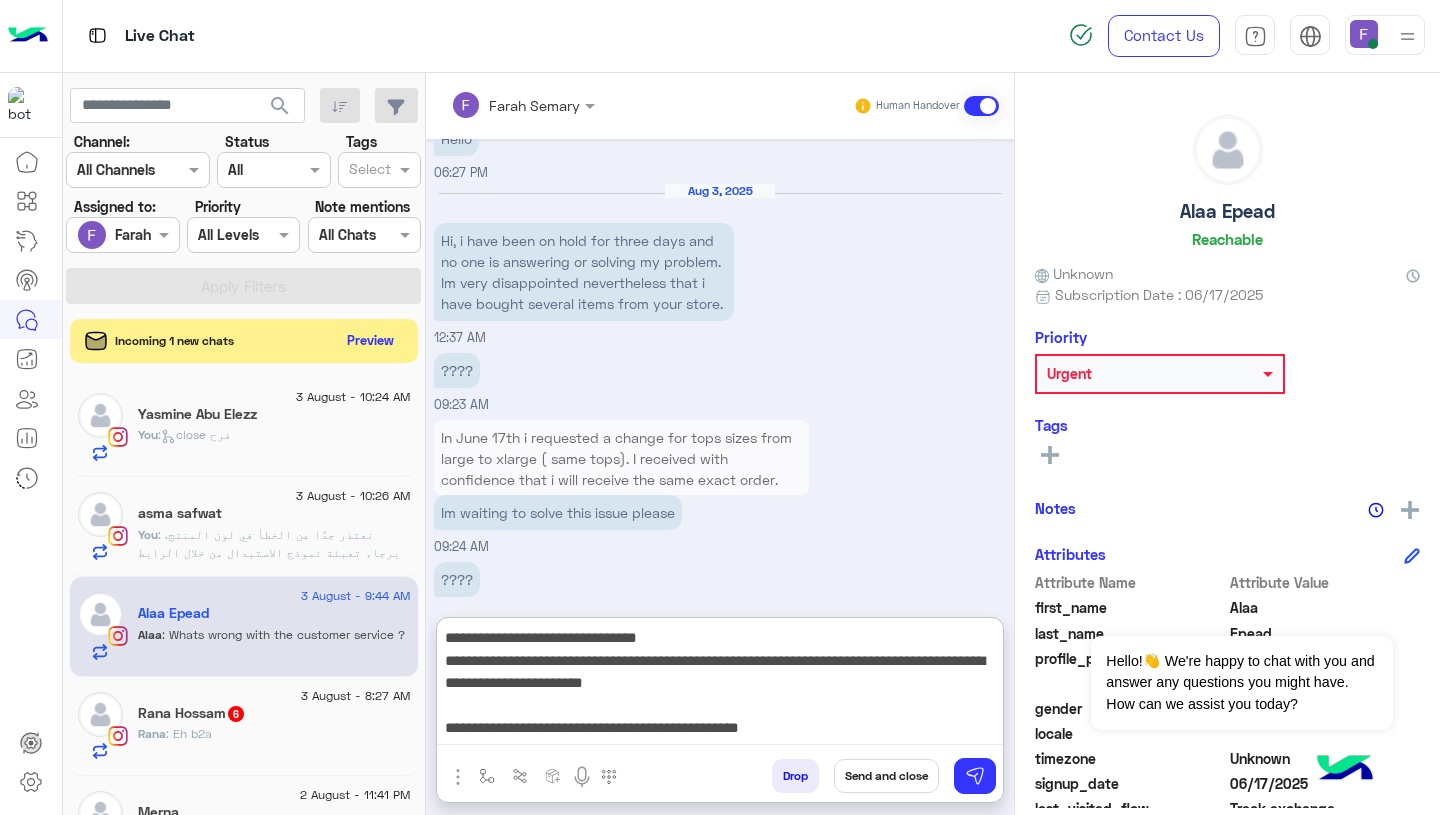 click on "**********" at bounding box center (720, 685) 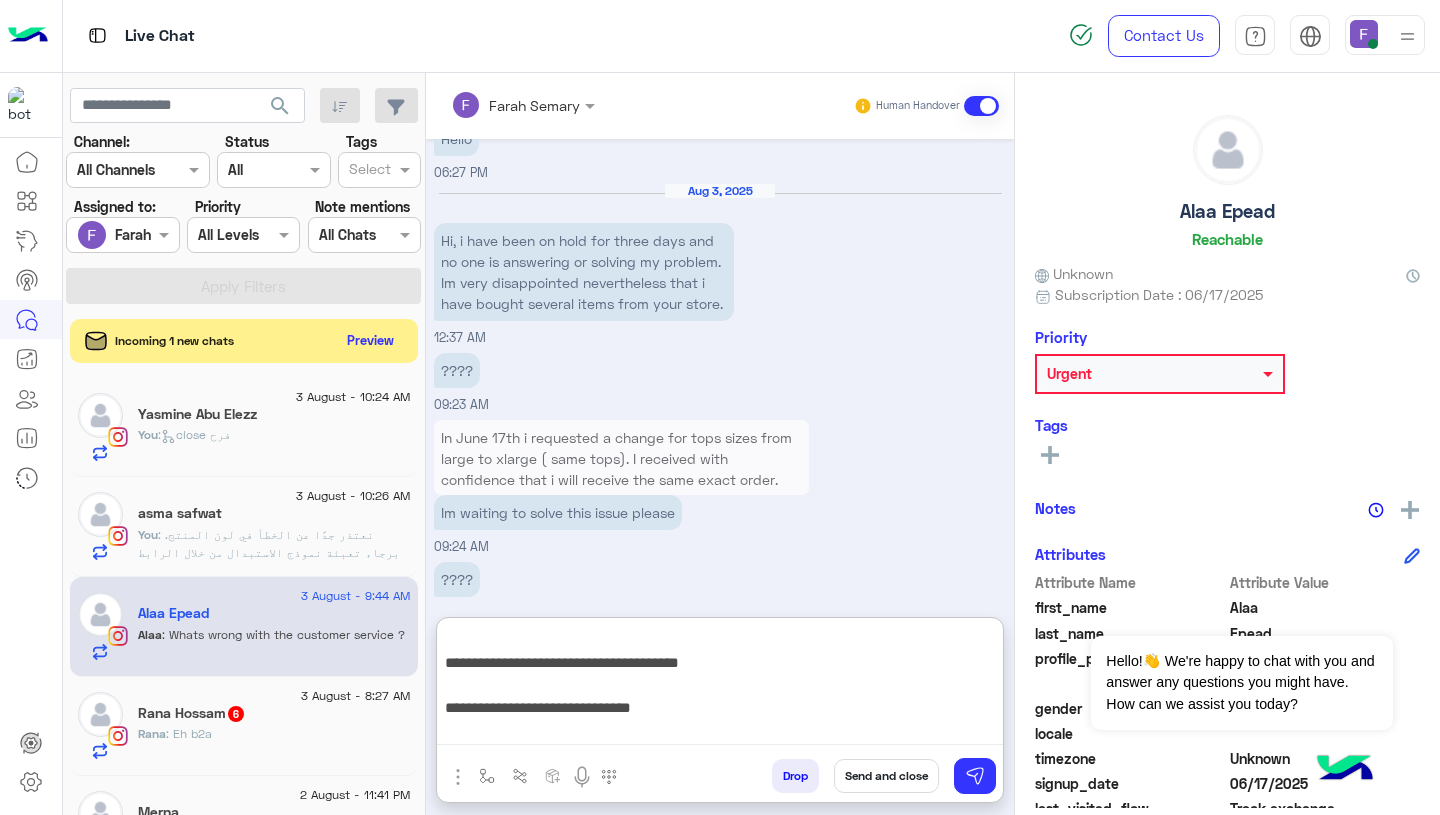 scroll, scrollTop: 120, scrollLeft: 0, axis: vertical 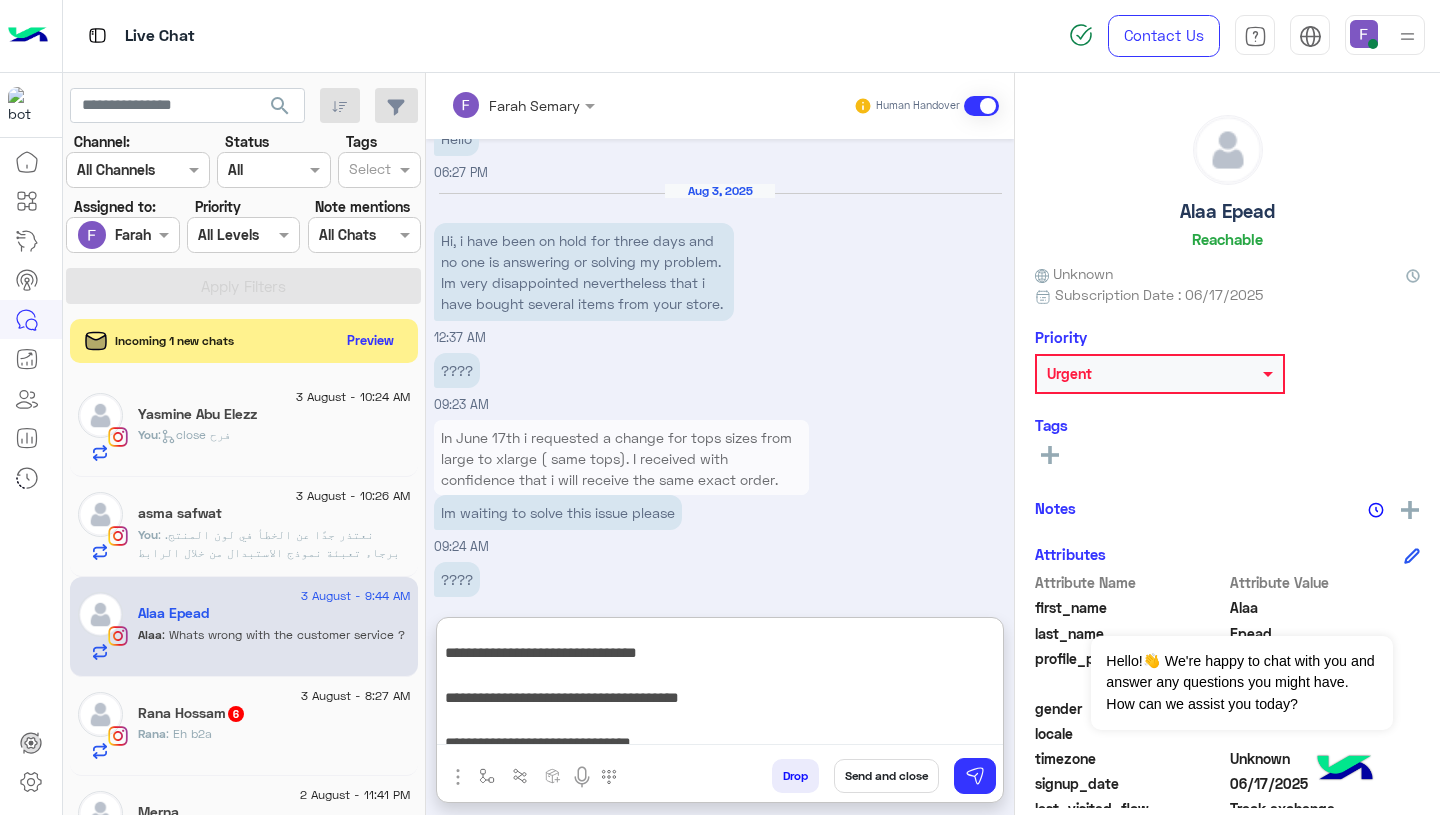 click on "**********" at bounding box center (720, 685) 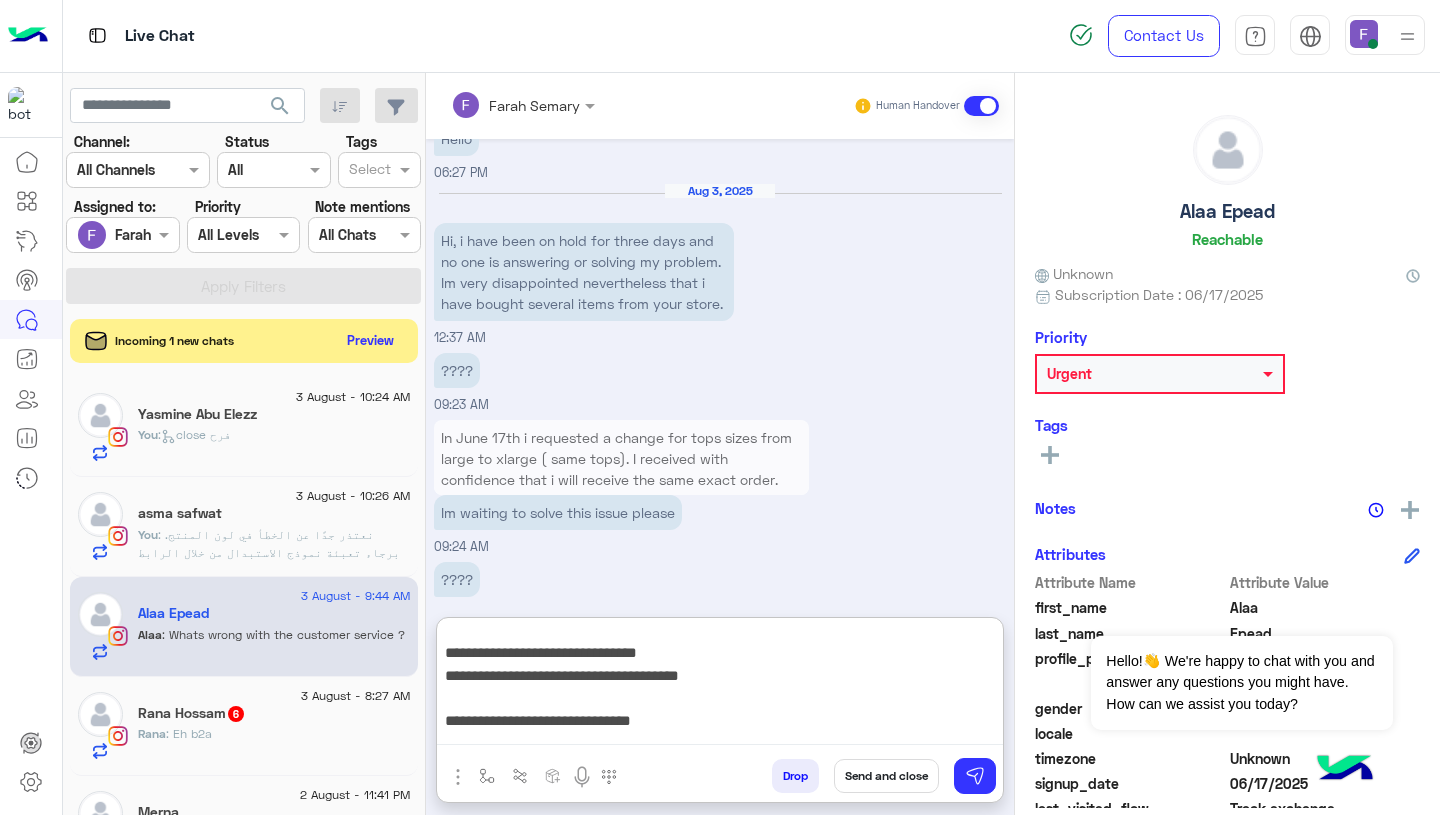 click on "**********" at bounding box center (720, 685) 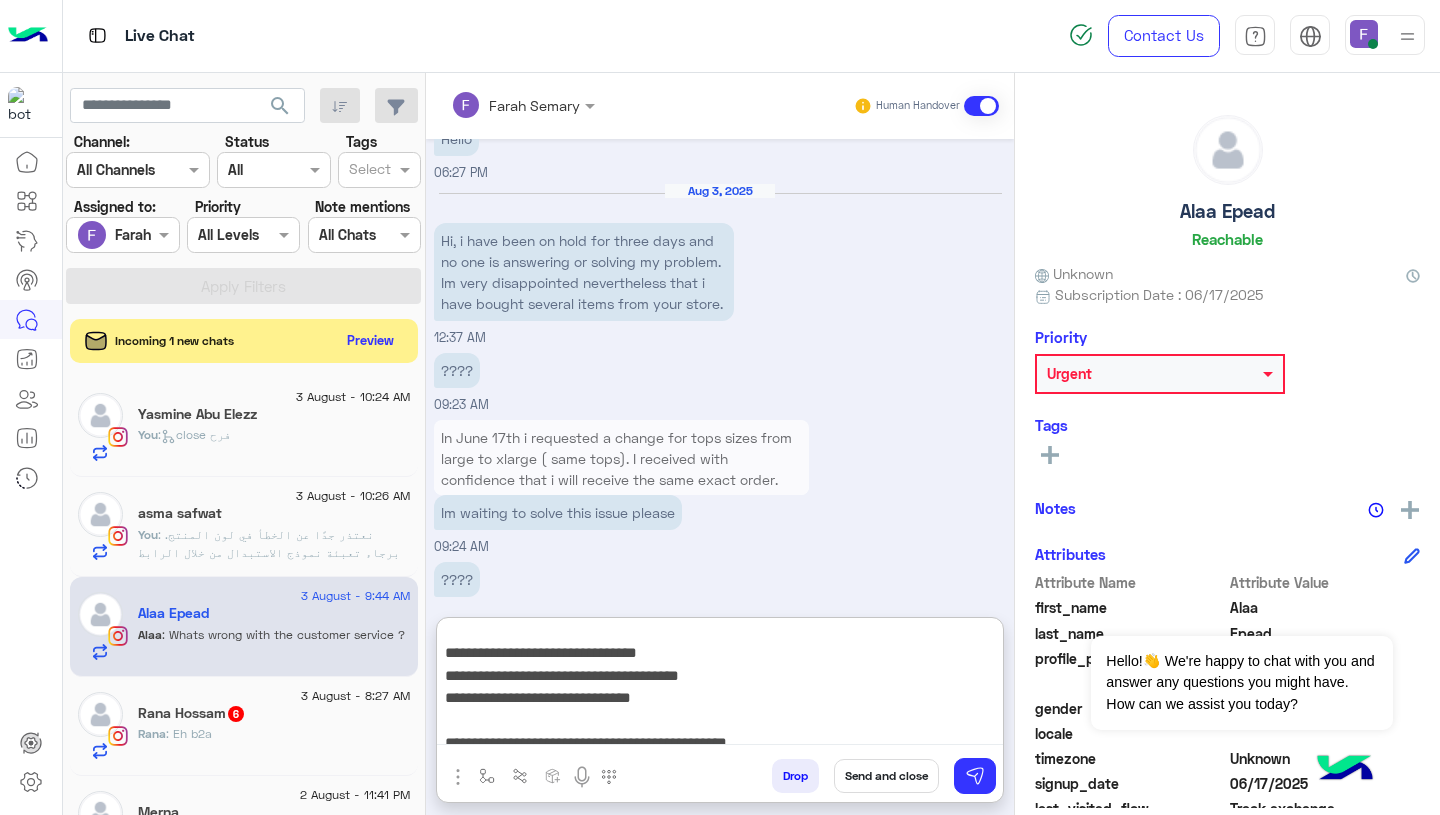 click on "**********" at bounding box center (720, 685) 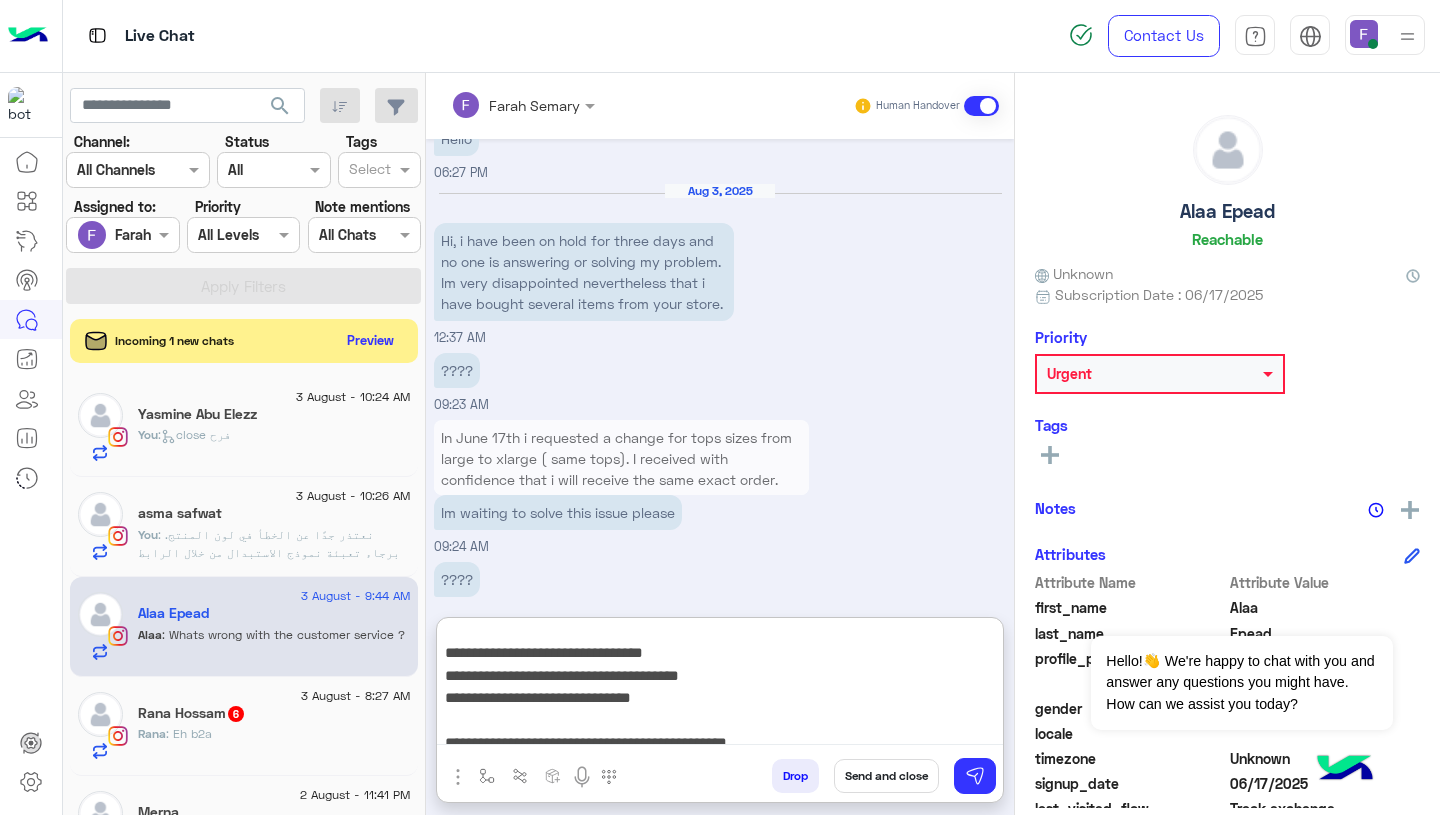 click on "**********" at bounding box center [720, 685] 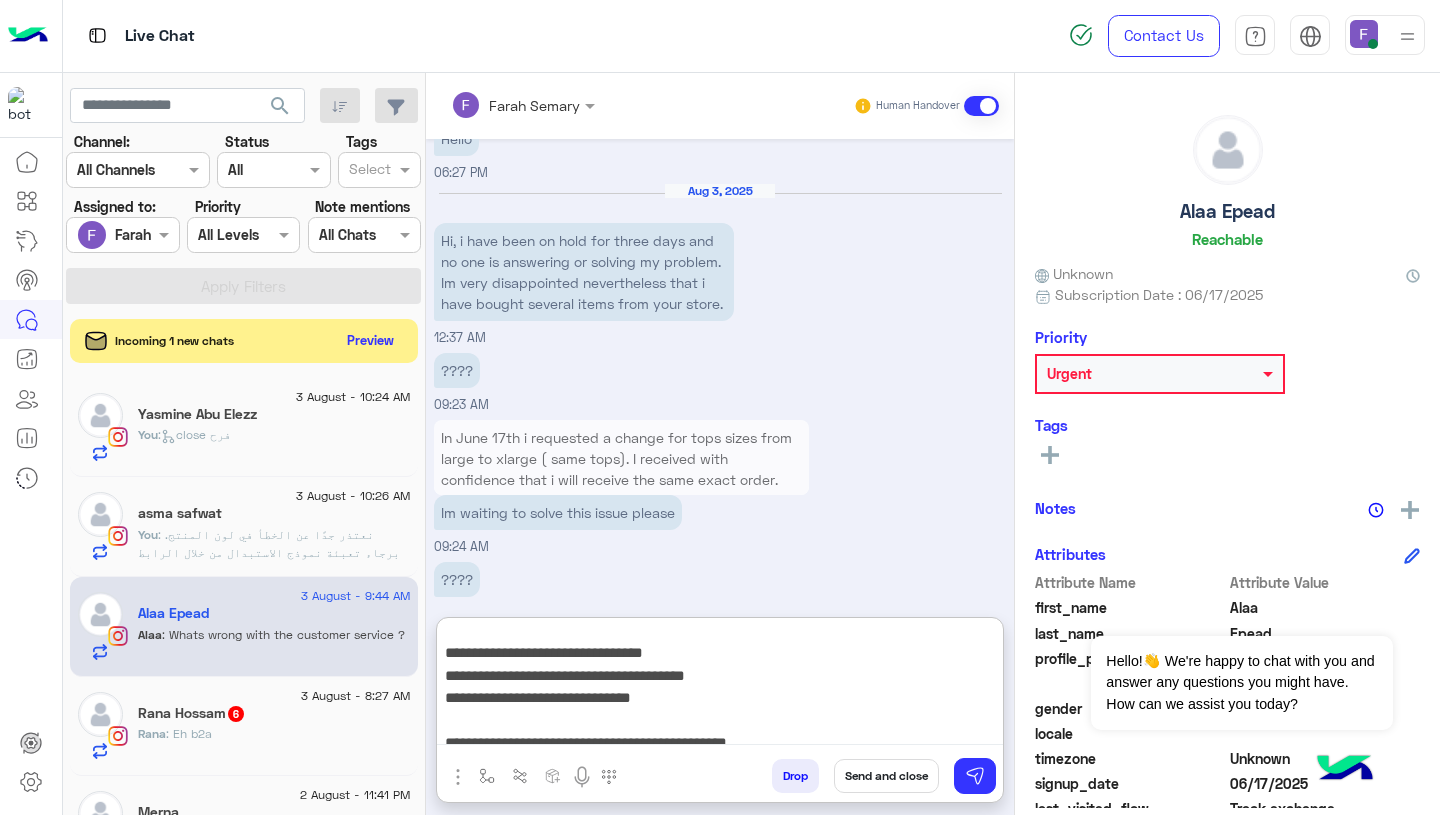 click on "**********" at bounding box center [720, 685] 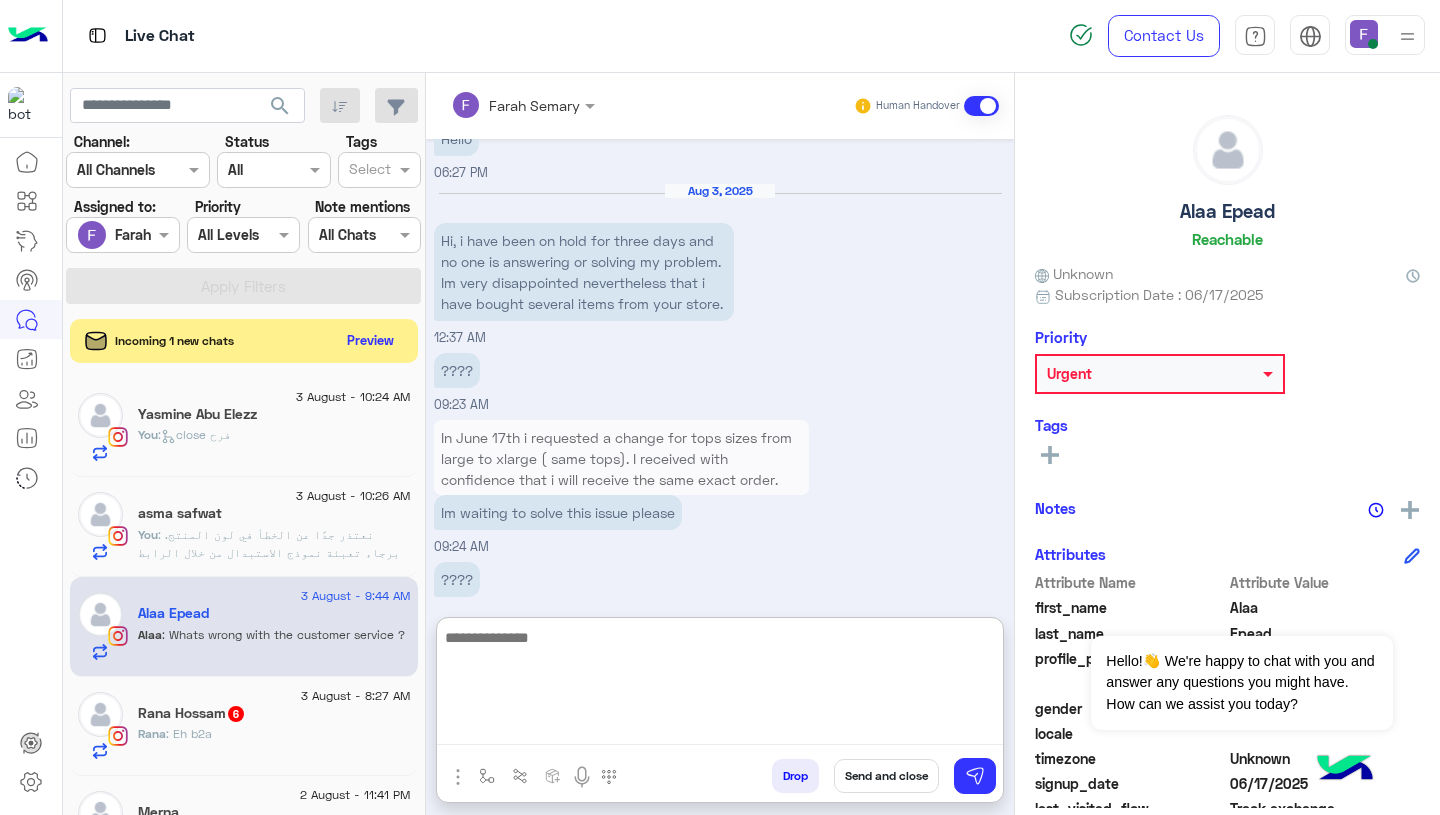 scroll, scrollTop: 0, scrollLeft: 0, axis: both 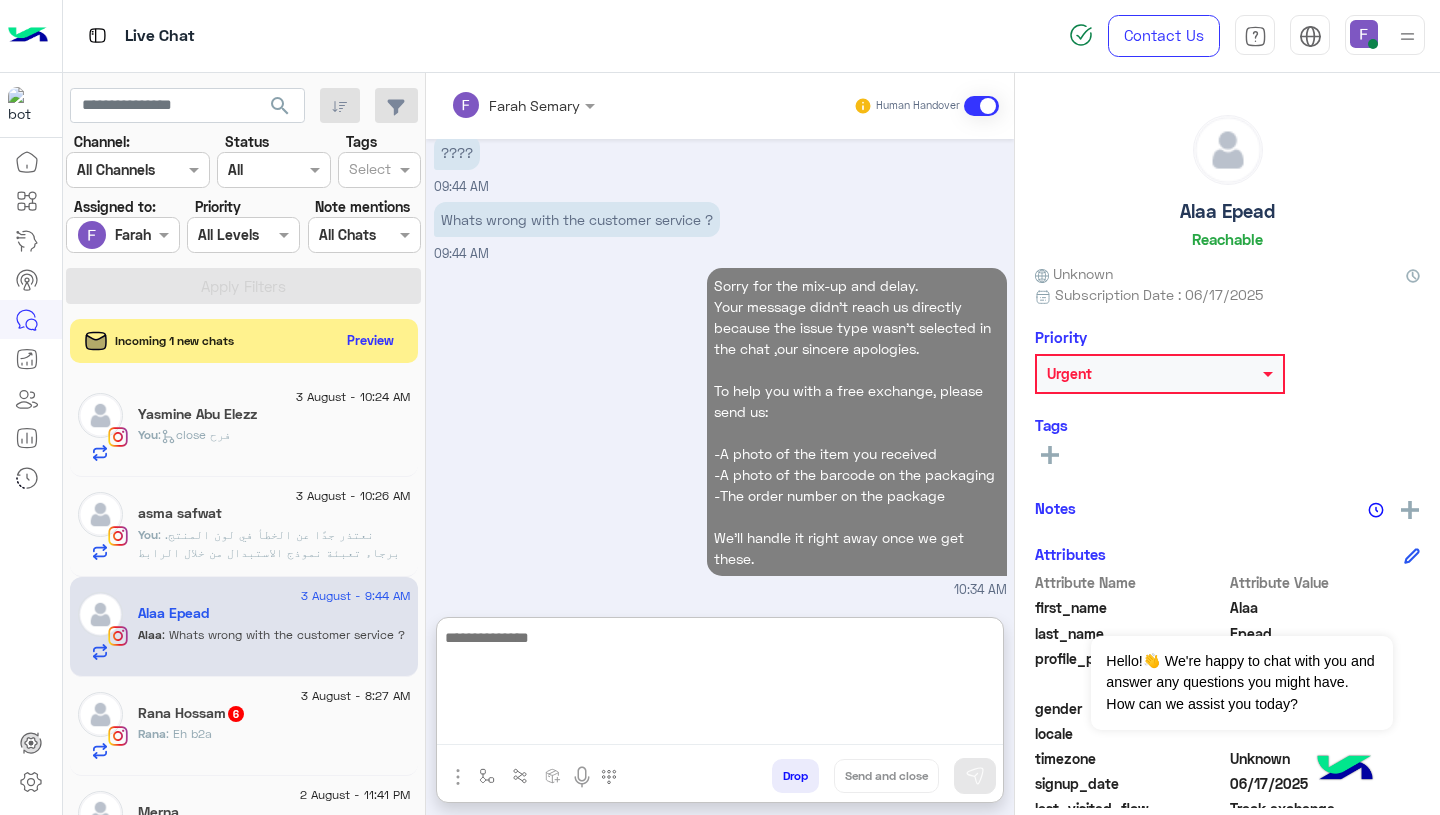 click on "Sorry for the mix-up and delay.  Your message didn’t reach us directly because the issue type wasn’t selected in the chat ,our sincere apologies. To help you with a free exchange, please send us: -A photo of the item you received -A photo of the barcode on the packaging -The order number on the package We’ll handle it right away once we get these.   10:34 AM" at bounding box center [720, 431] 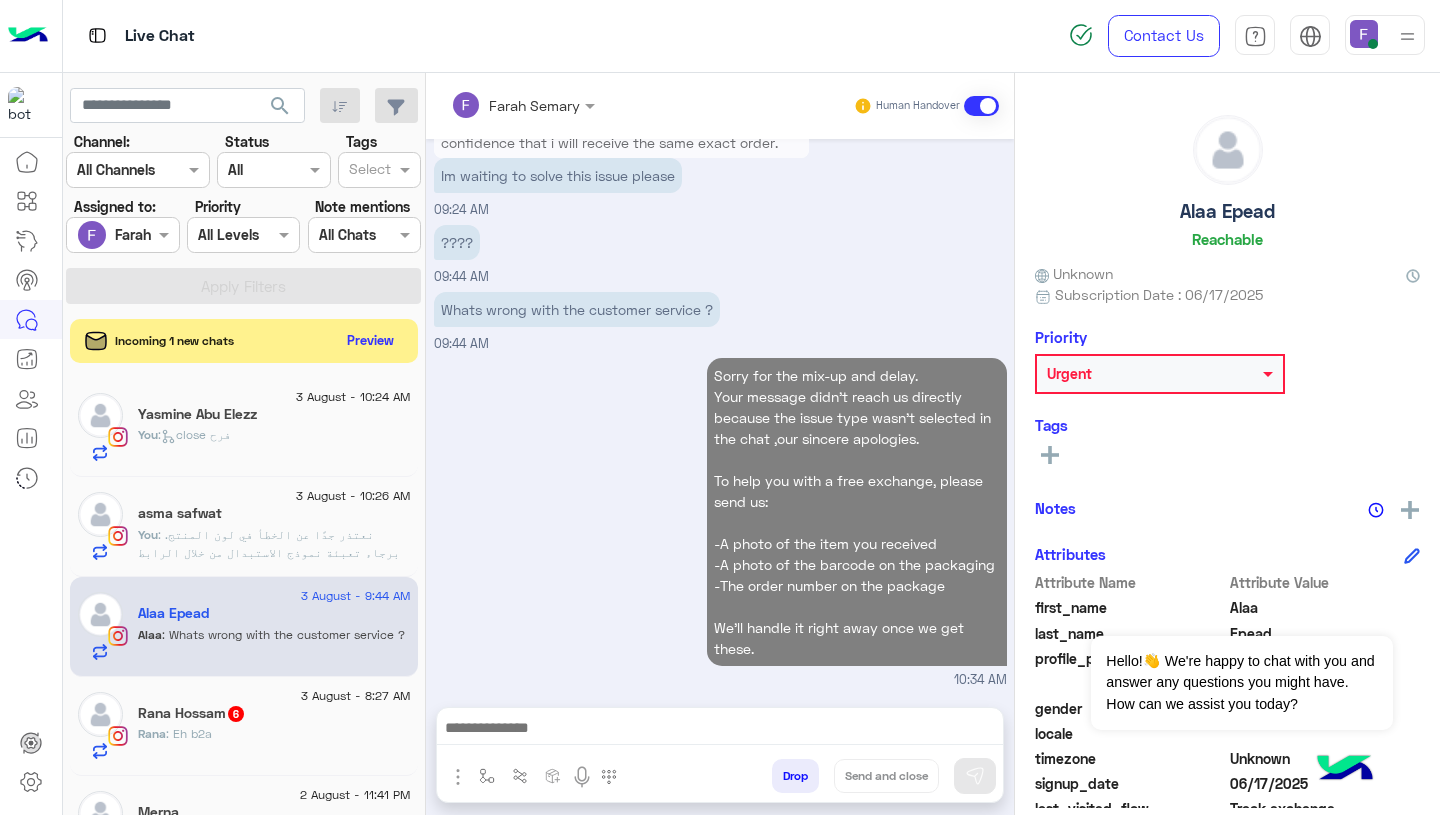 scroll, scrollTop: 1943, scrollLeft: 0, axis: vertical 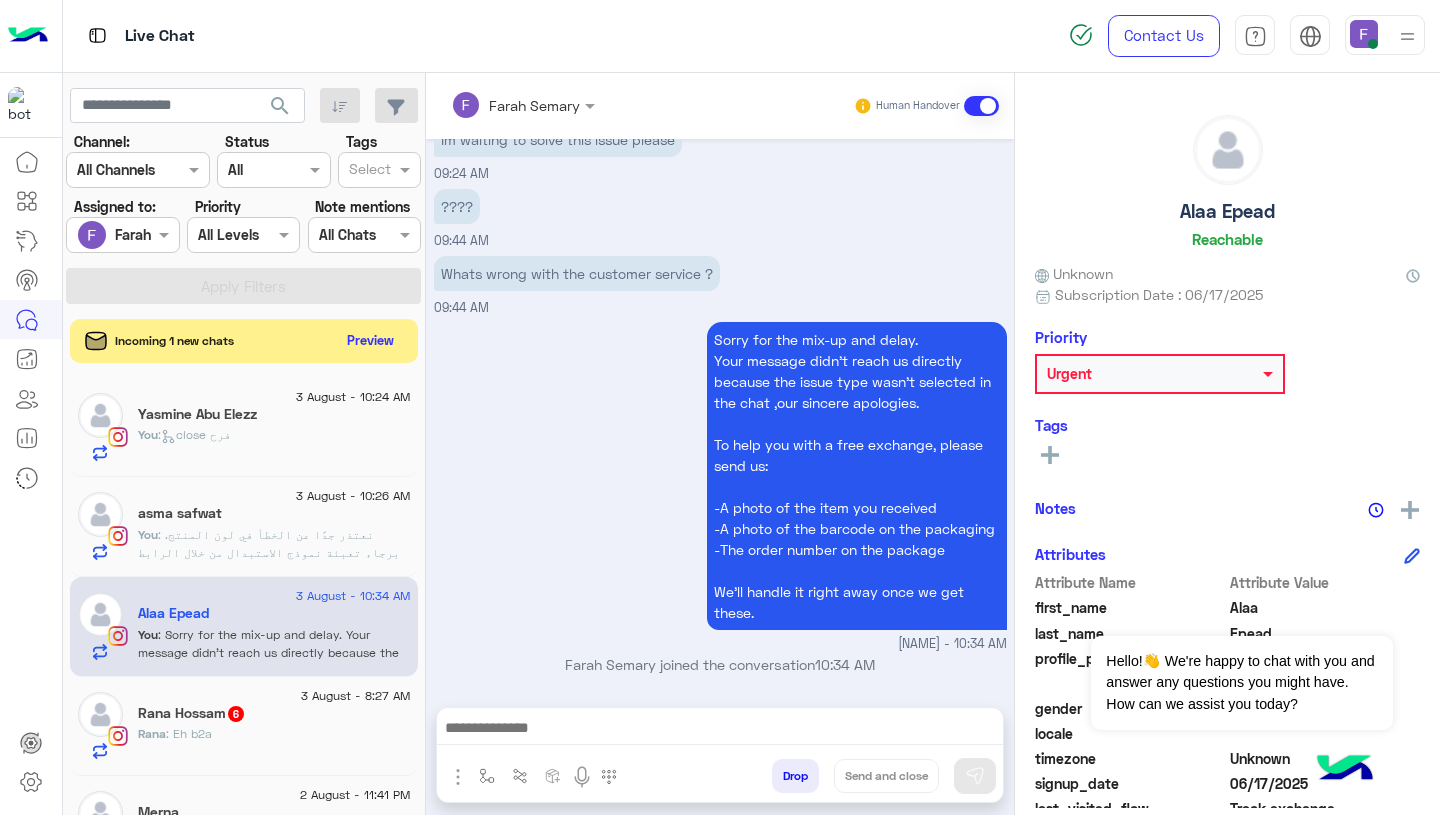 click on ": نعتذر جدًا عن الخطأ في لون المنتج.
برجاء تعبئة نموذج الاستبدال من خلال الرابط التالي:
👉 https://cloud.e-stebdal.com/returns
اختاري سبب "المنتج غير مطابق أو به عيب" حتى يتم الاستبدال بدون رسوم شحن.
وبمجرد استلام الطلب، هنبدأ في إجراءات الاستبدال فورًا.
لو في أي استفسار، إحنا جاهزين لمساعدتك!" 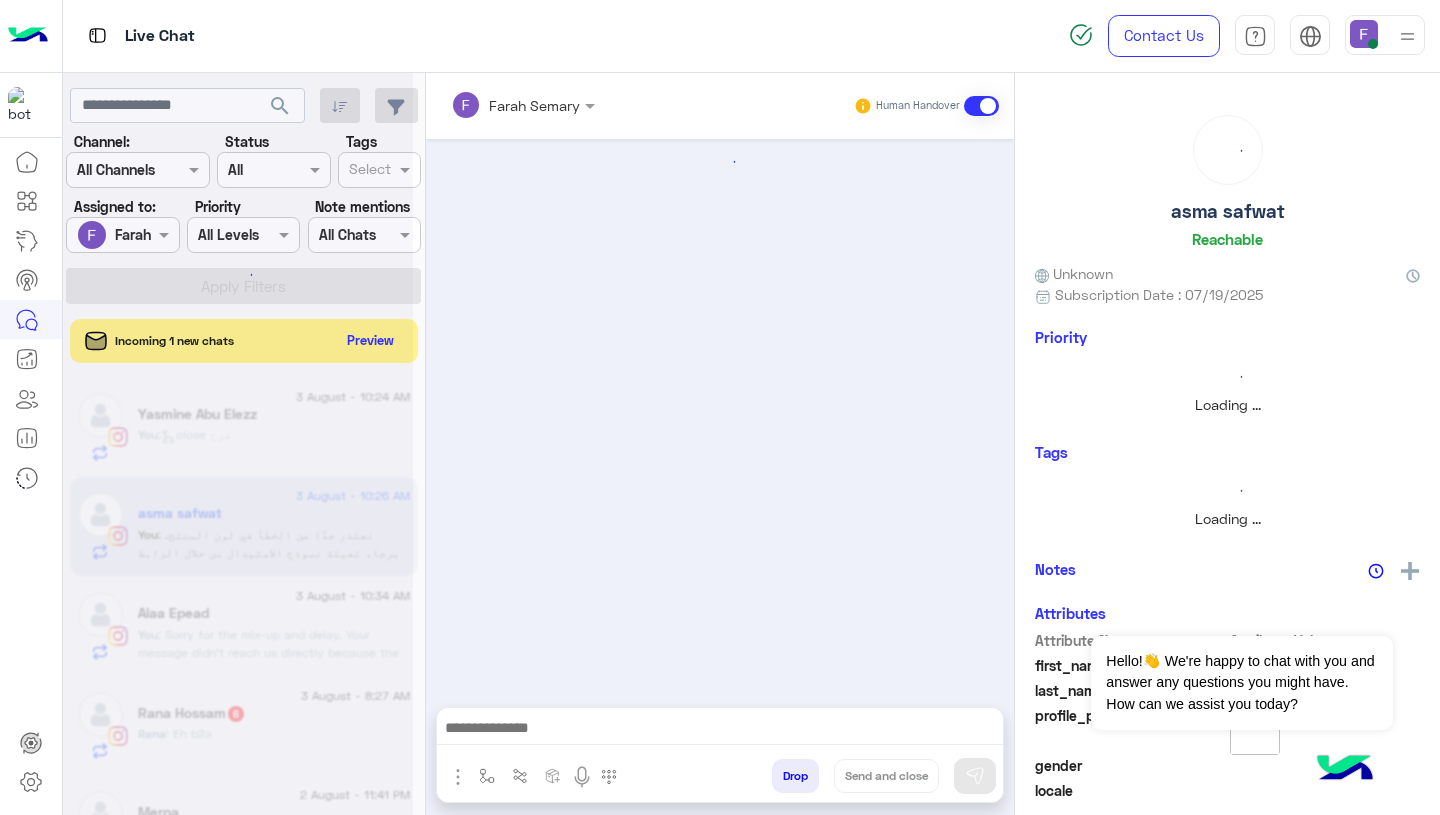 scroll, scrollTop: 1989, scrollLeft: 0, axis: vertical 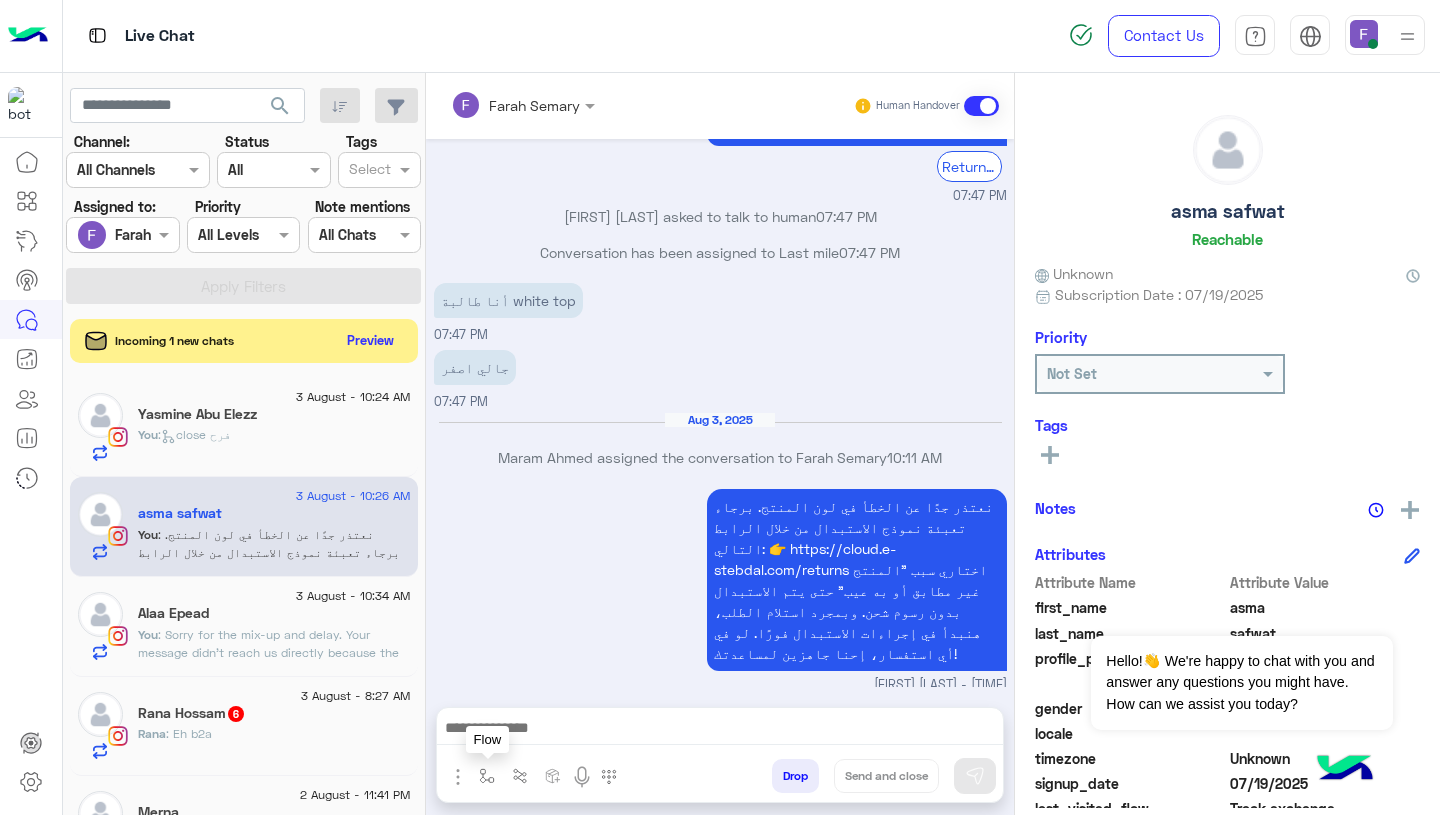 click at bounding box center [487, 776] 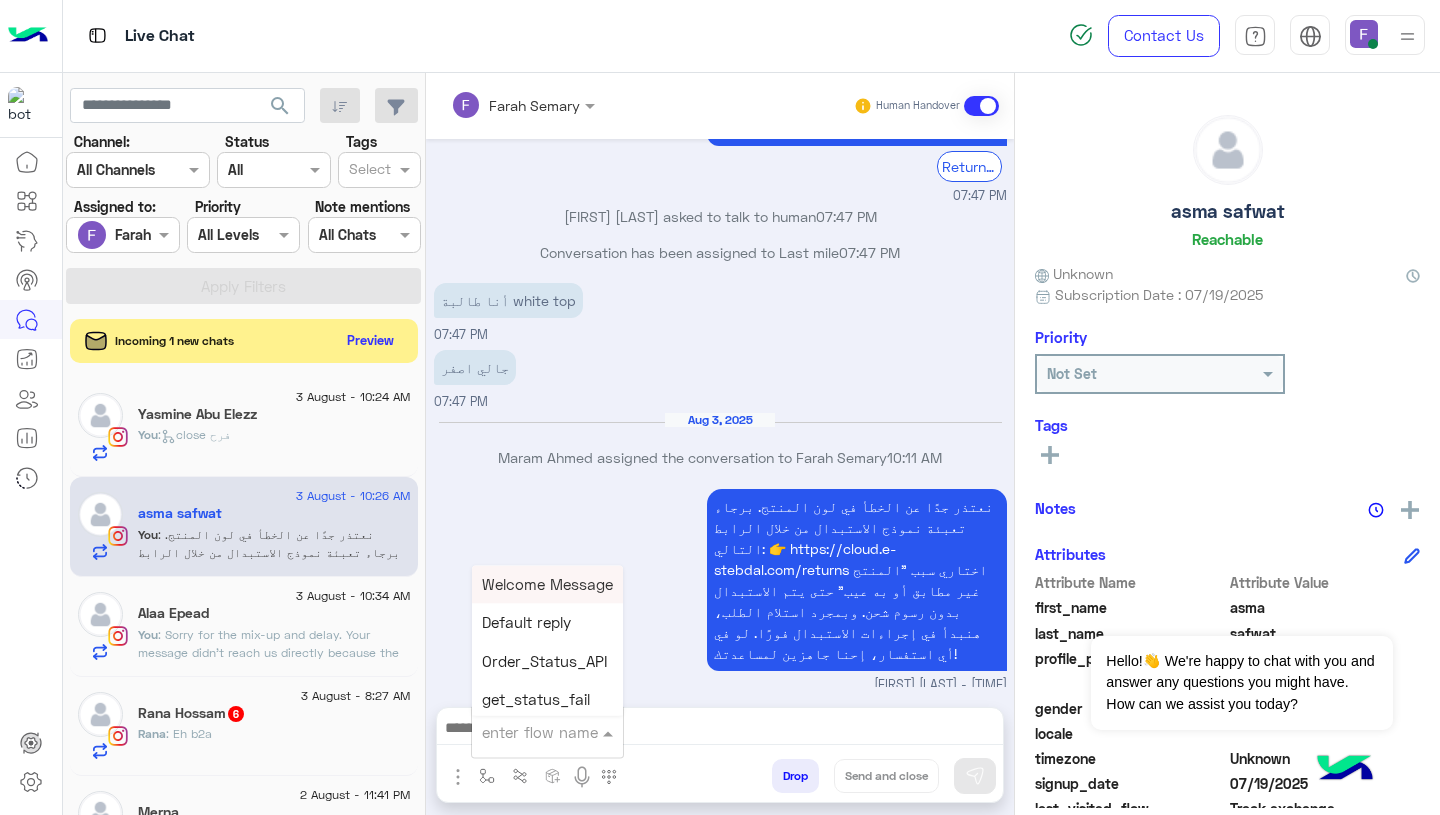 click at bounding box center [523, 732] 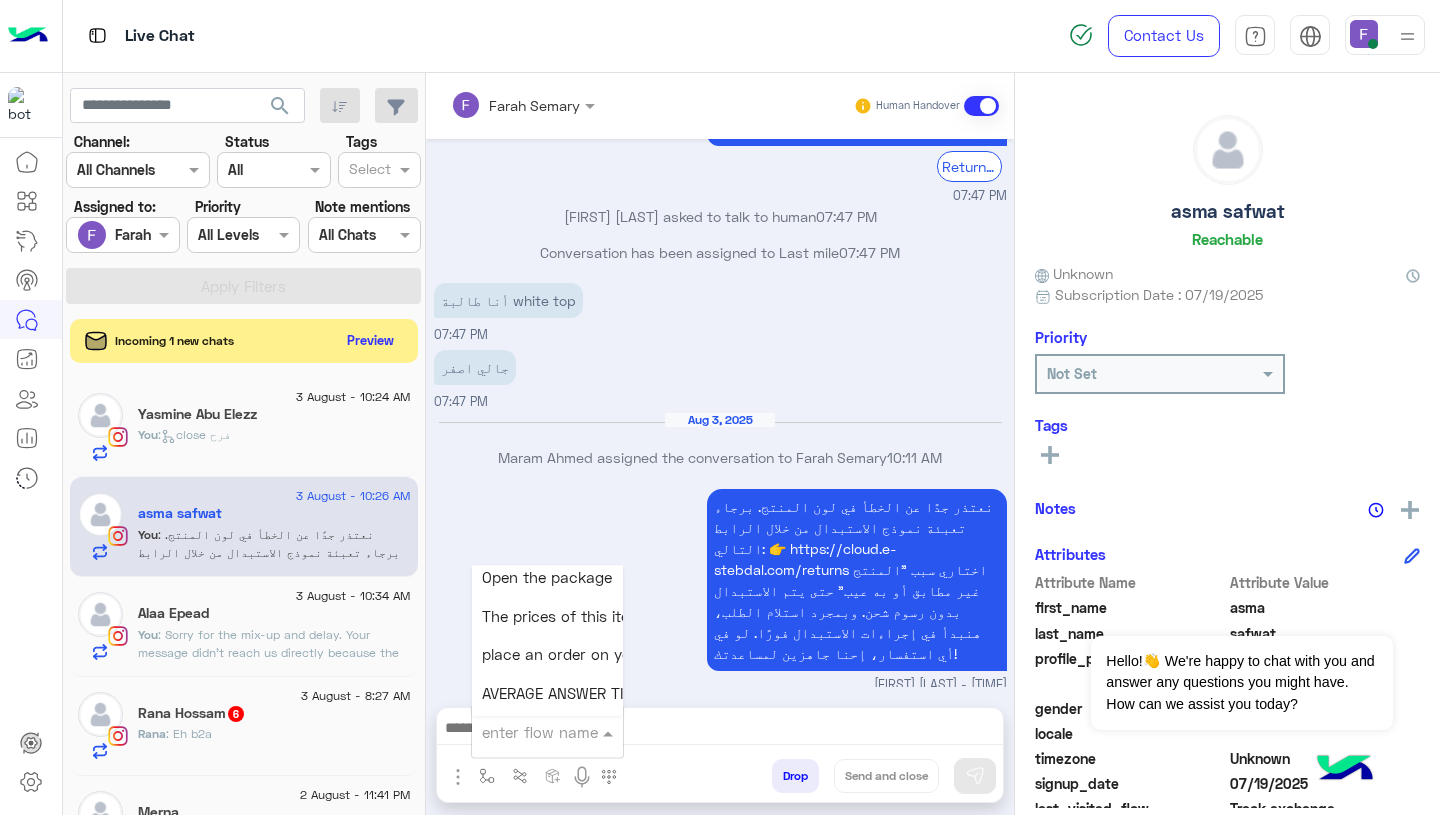 scroll, scrollTop: 2814, scrollLeft: 0, axis: vertical 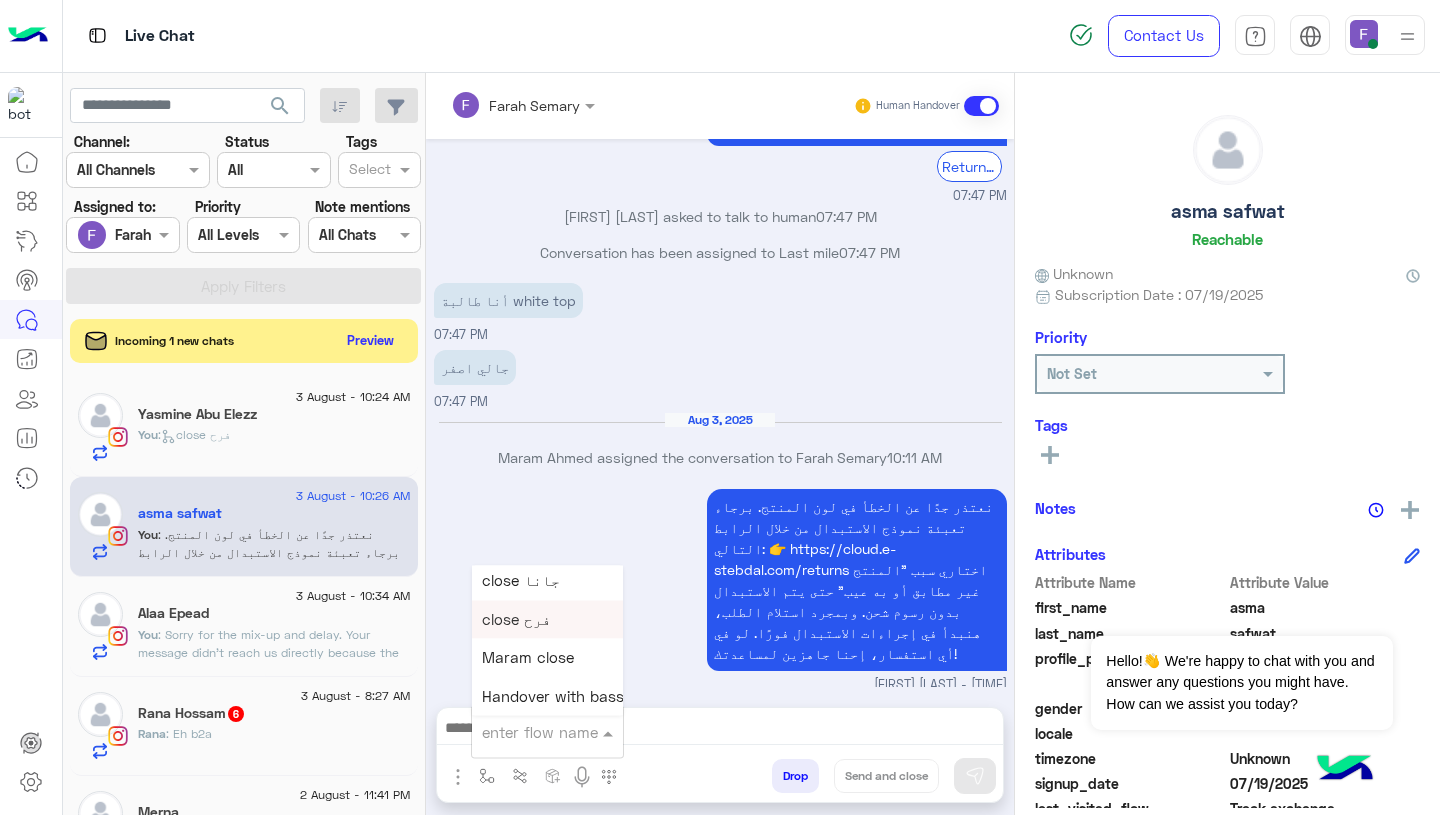 click on "close فرح" at bounding box center (516, 619) 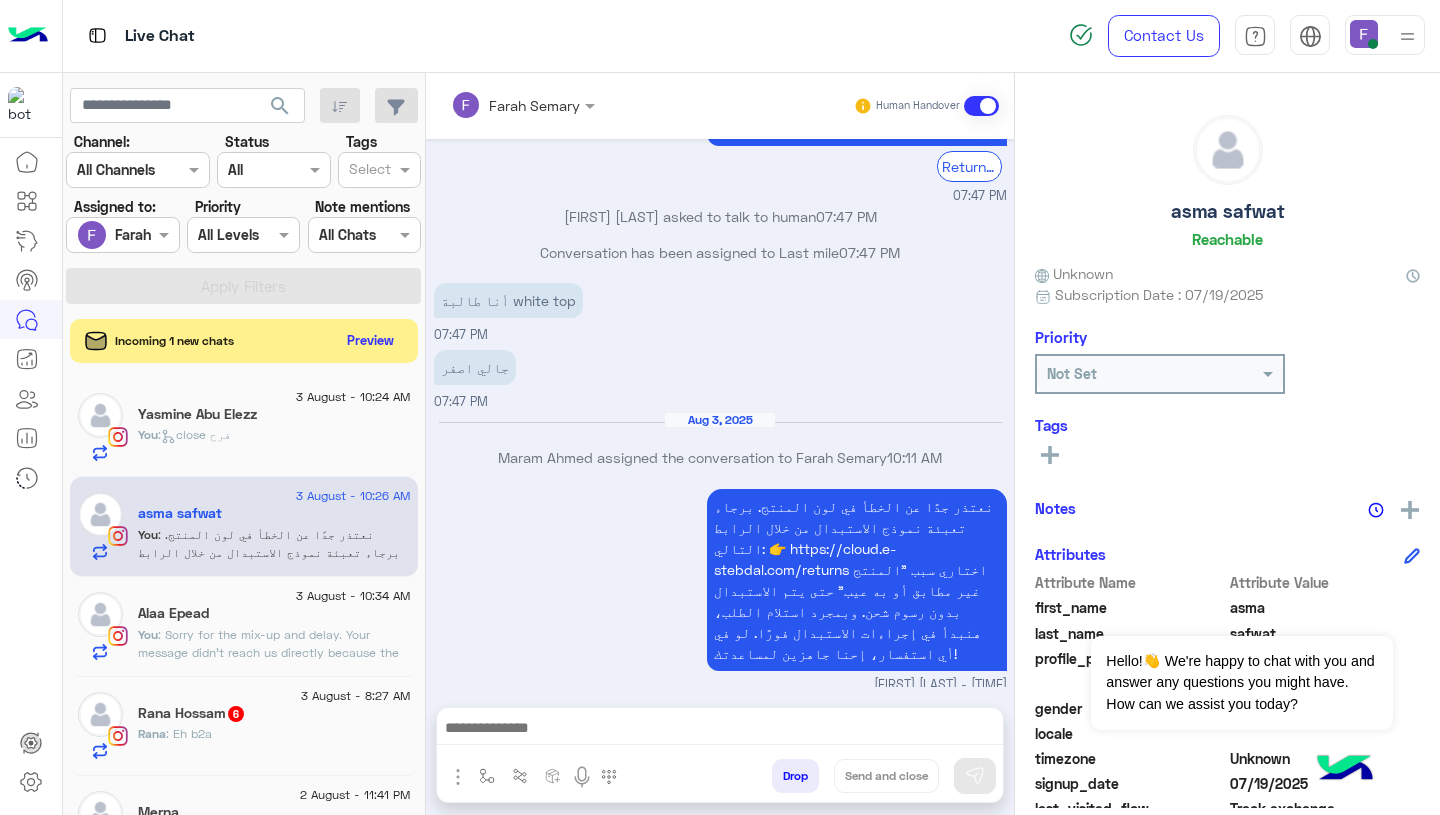 type on "*********" 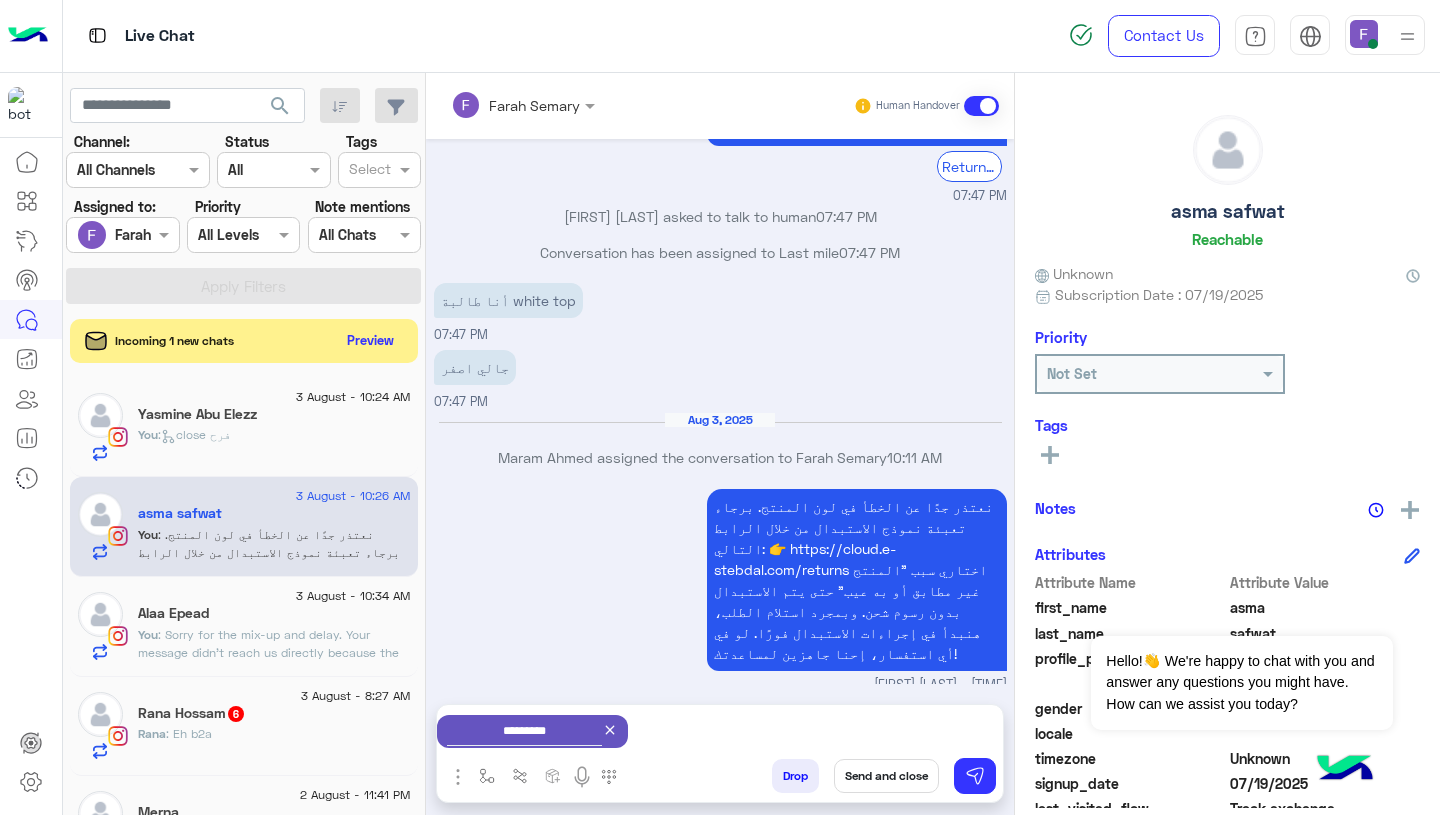 click on "Send and close" at bounding box center (886, 776) 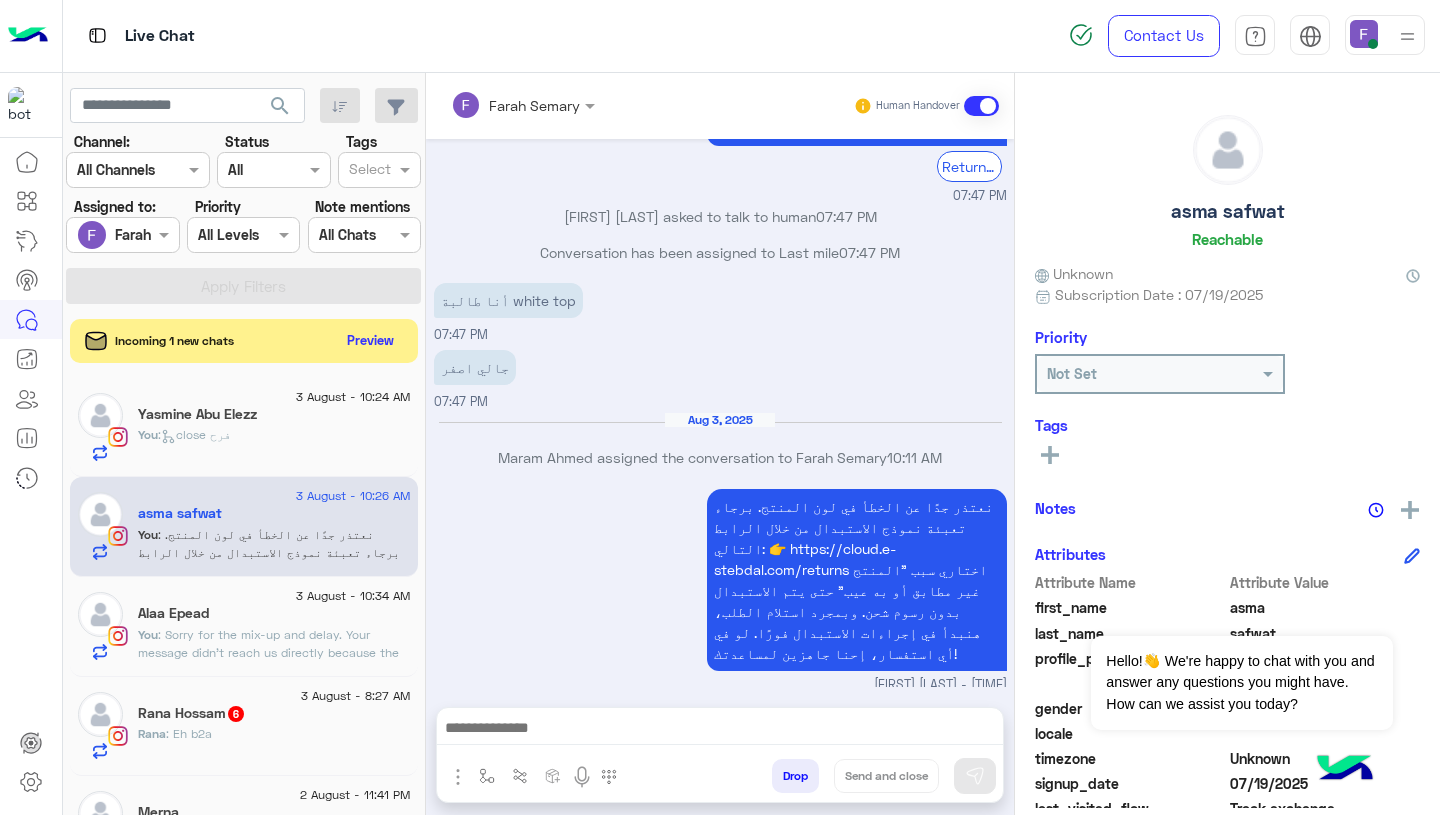 scroll, scrollTop: 2025, scrollLeft: 0, axis: vertical 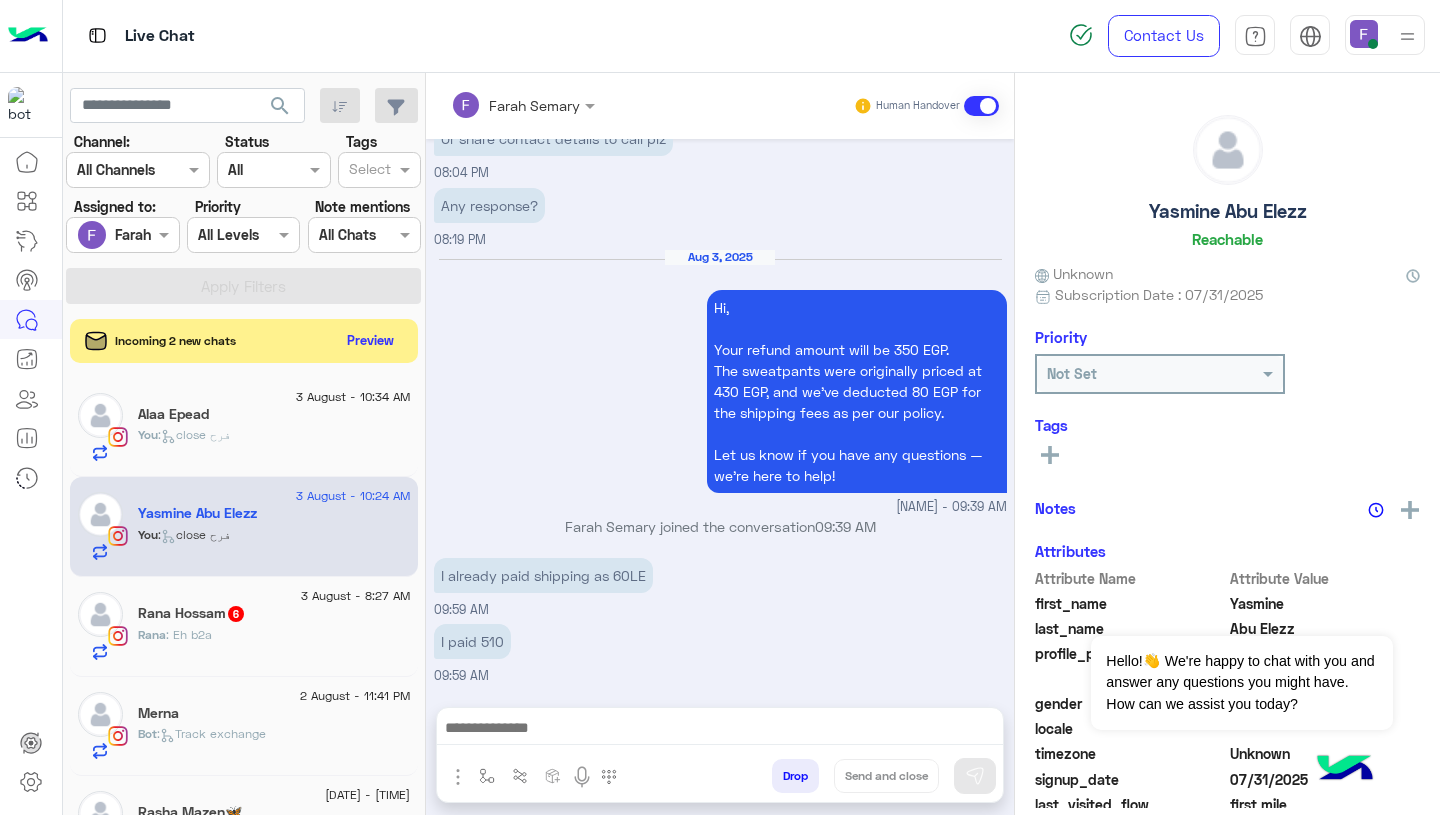 click on "You  :   close [NAME]" 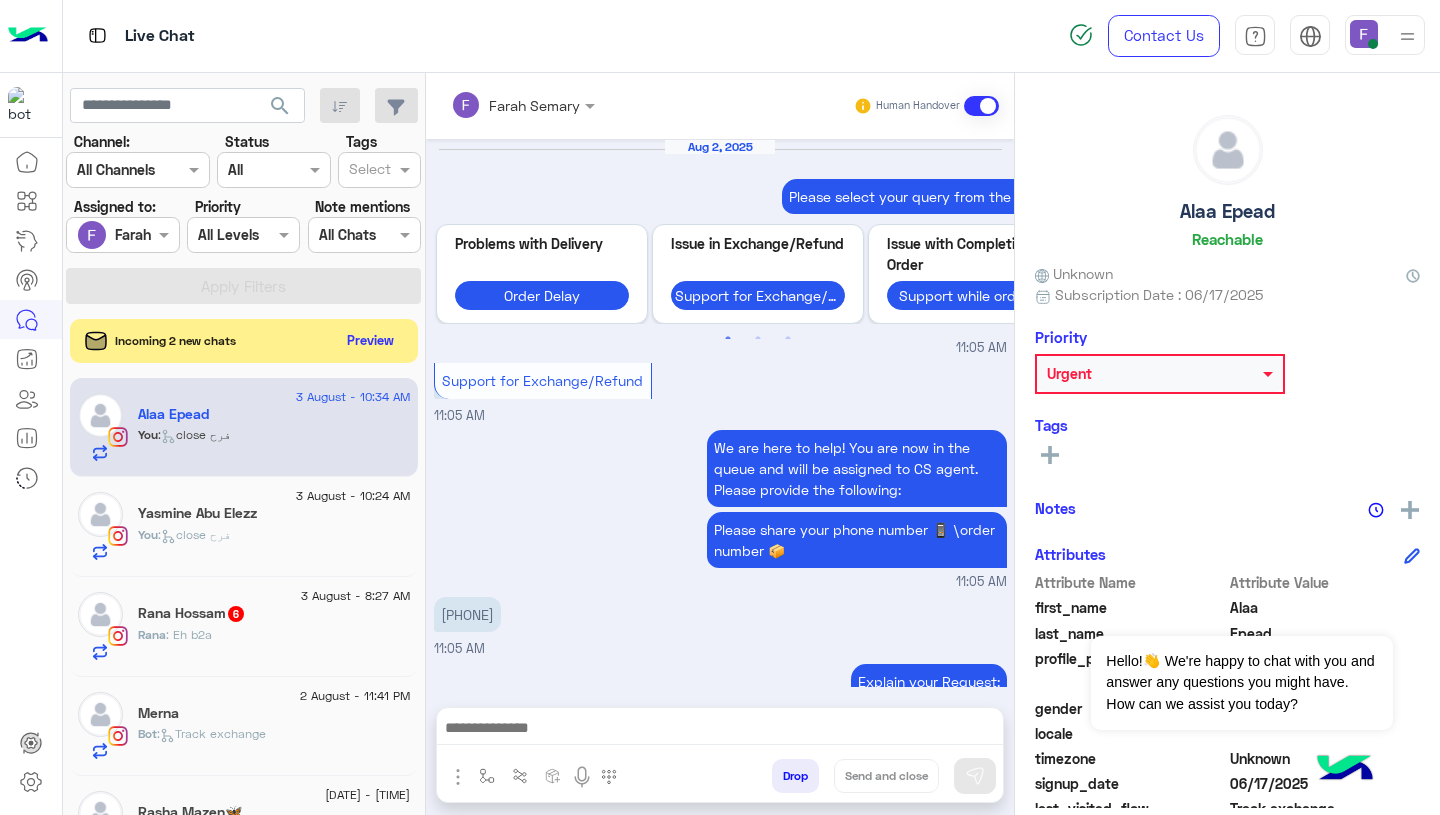 scroll, scrollTop: 1641, scrollLeft: 0, axis: vertical 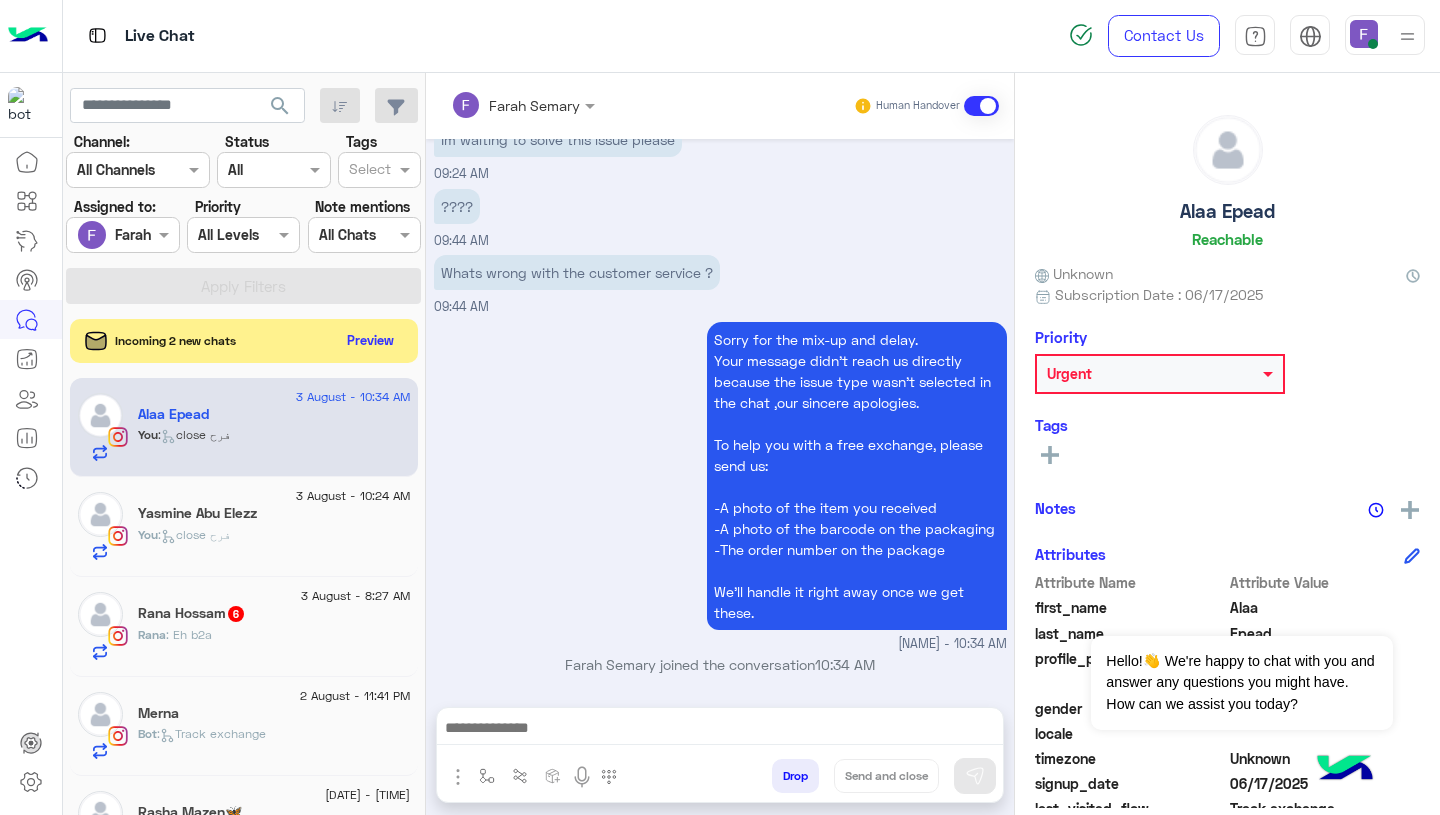 click on "You  :   close [NAME]" 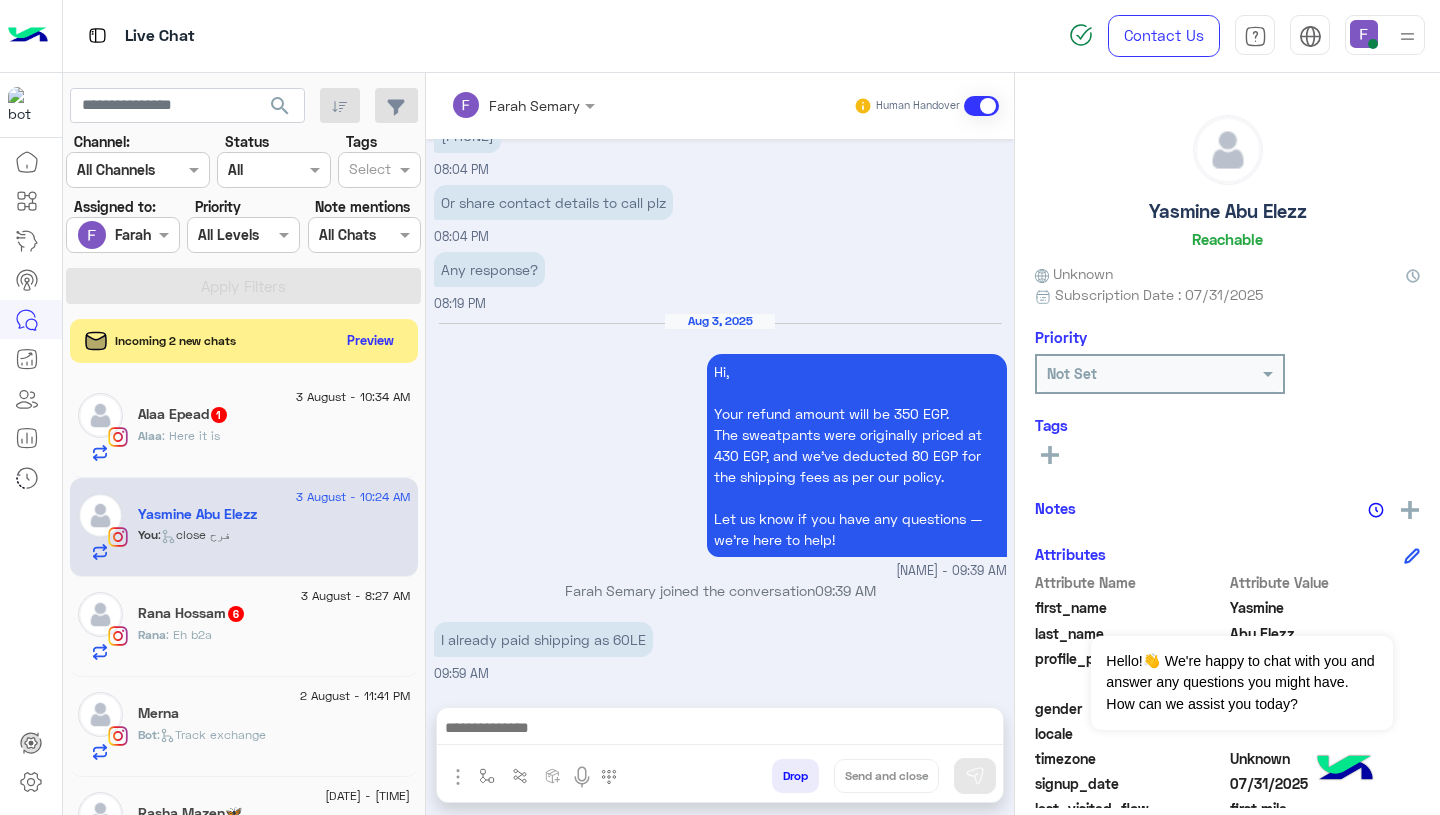 scroll, scrollTop: 1561, scrollLeft: 0, axis: vertical 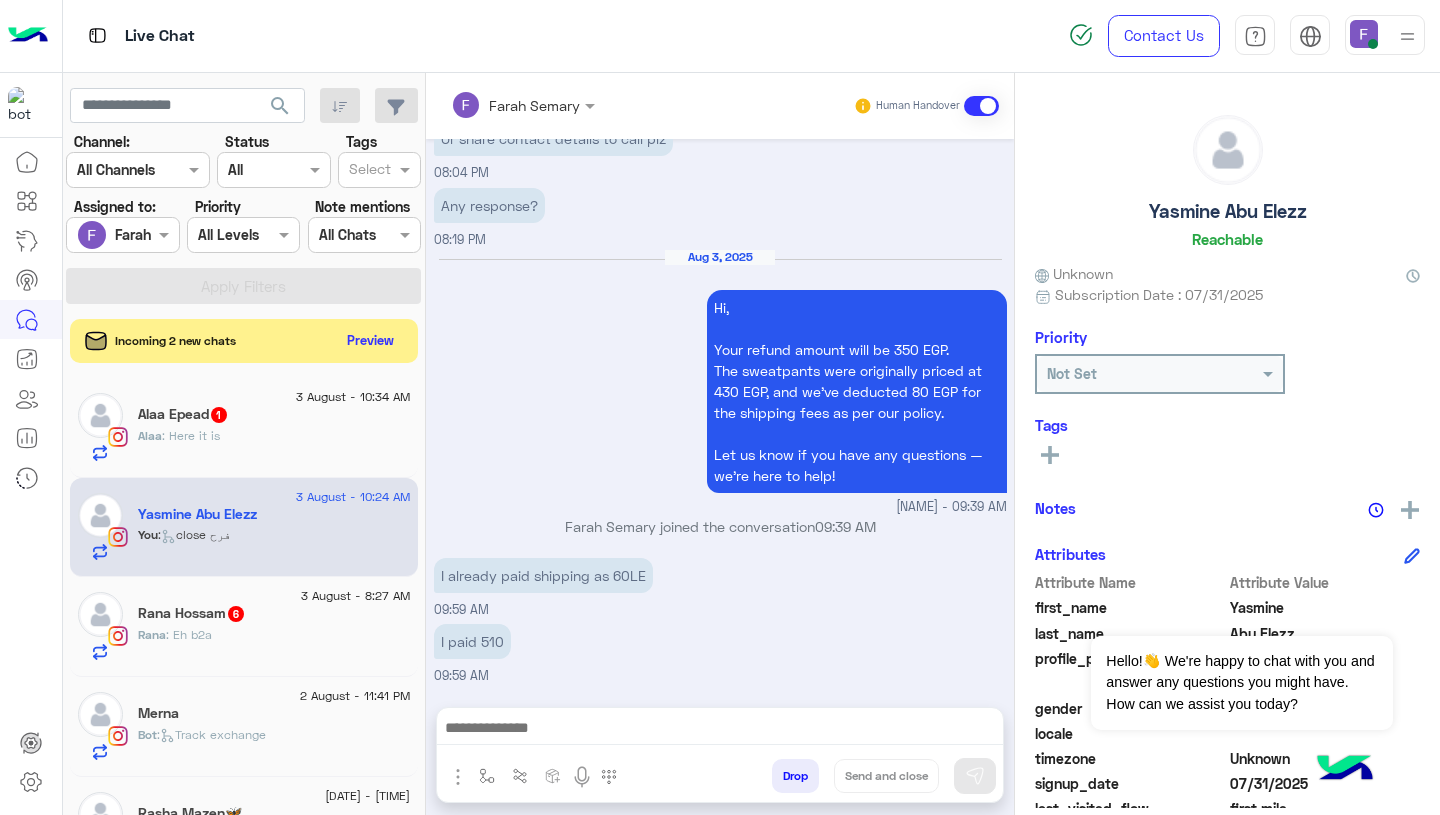click on "I paid 510" at bounding box center (472, 641) 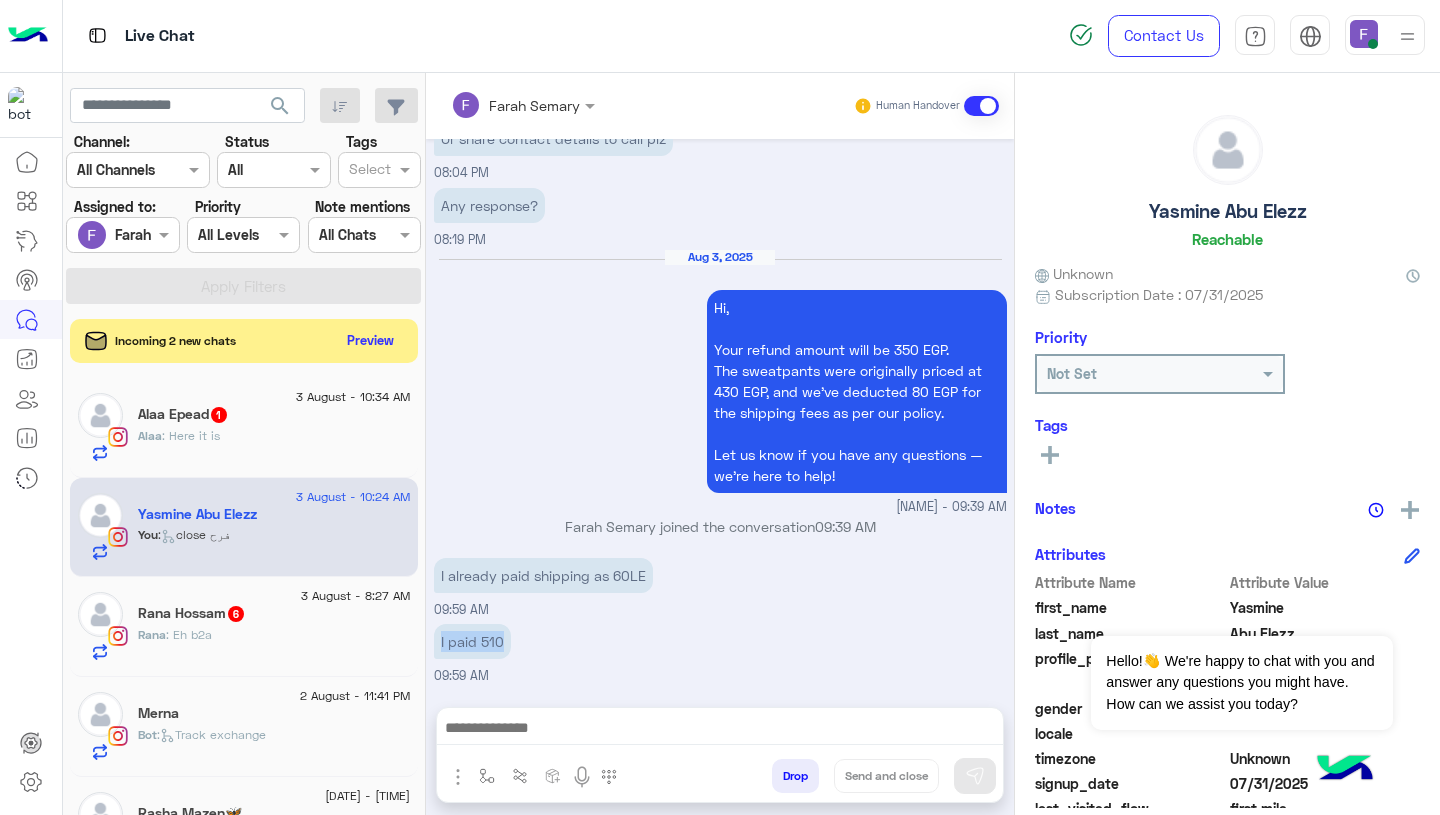 click on "I paid 510" at bounding box center [472, 641] 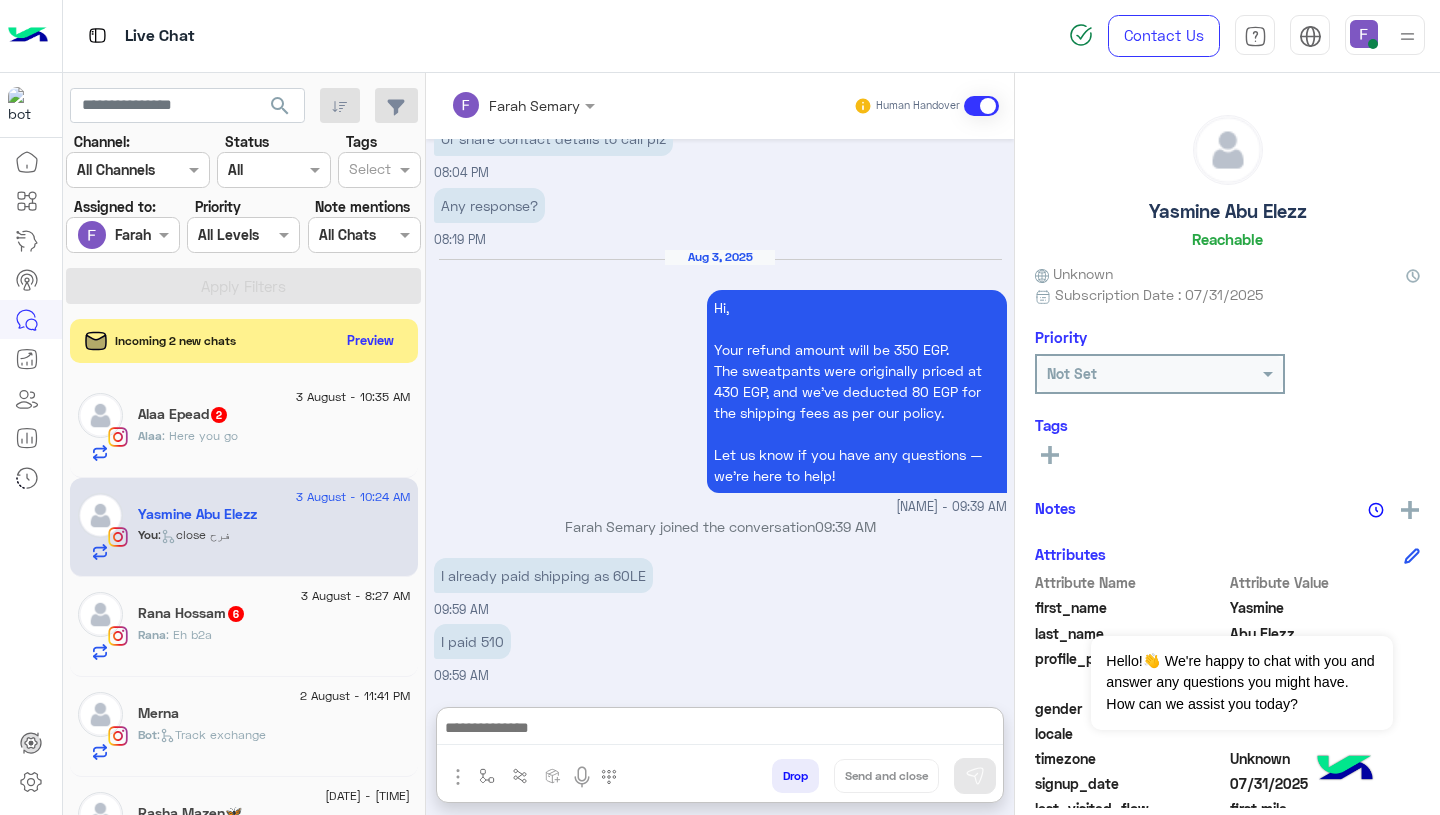 click at bounding box center [720, 730] 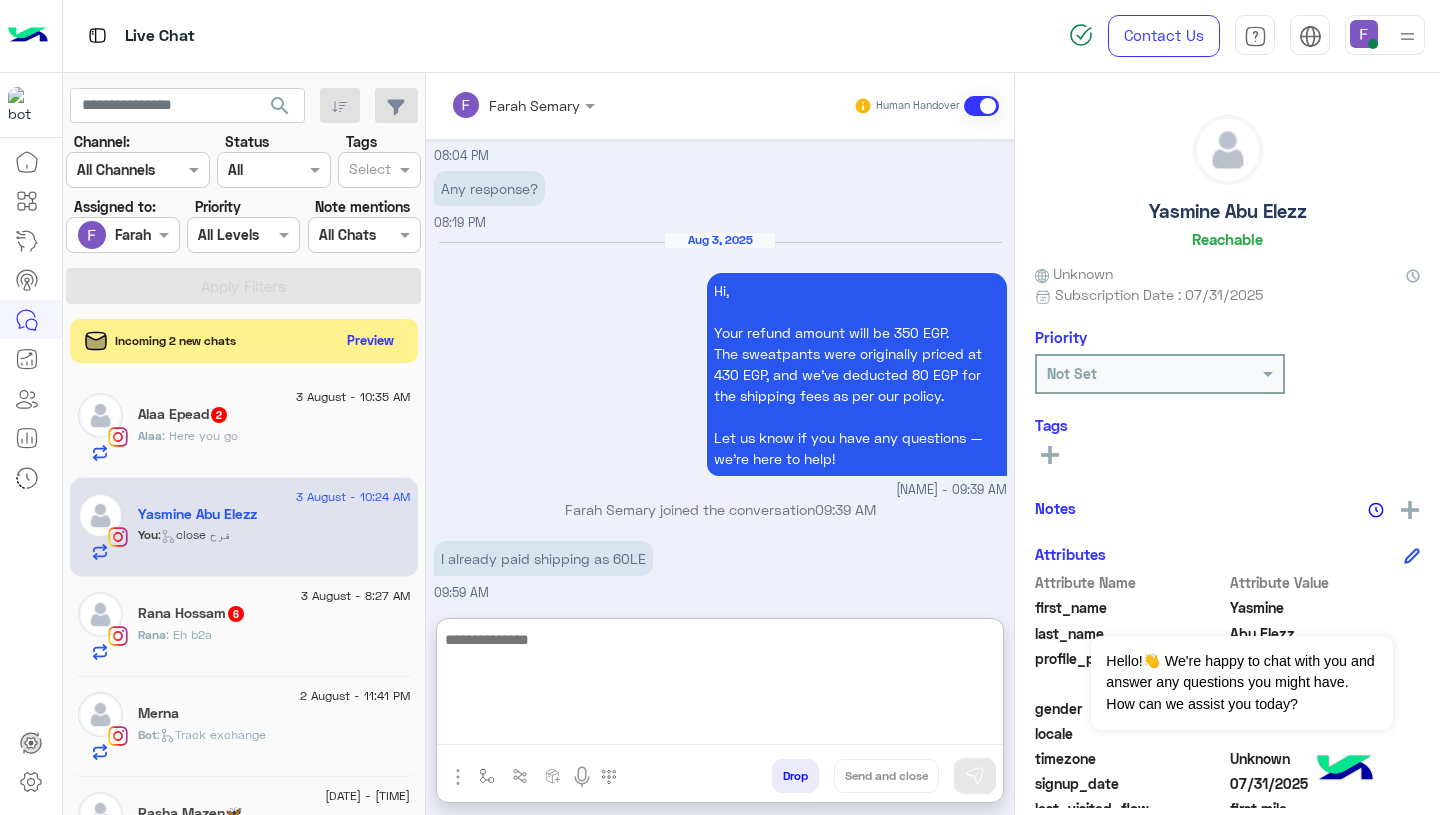 paste on "**********" 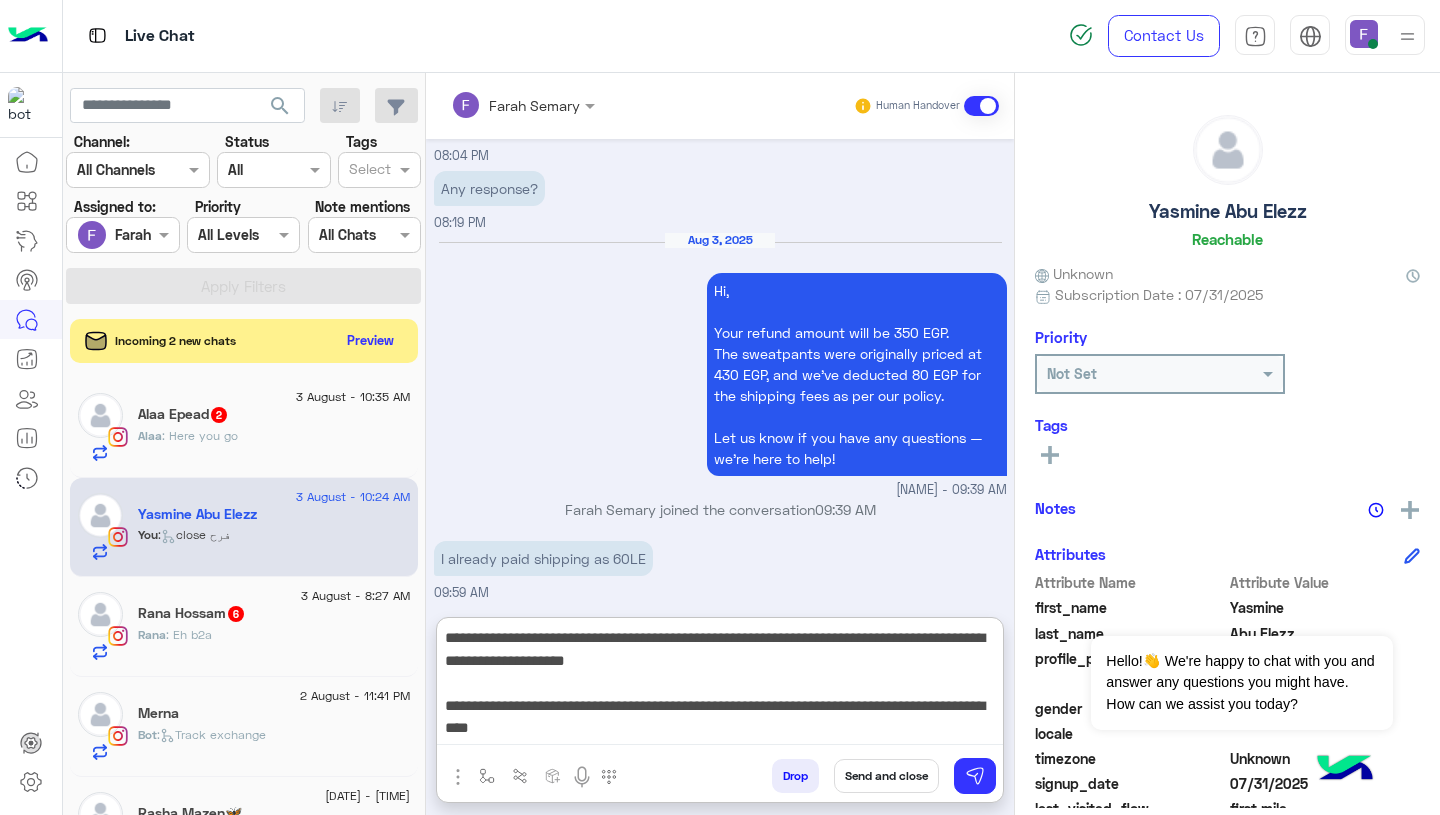 scroll, scrollTop: 83, scrollLeft: 0, axis: vertical 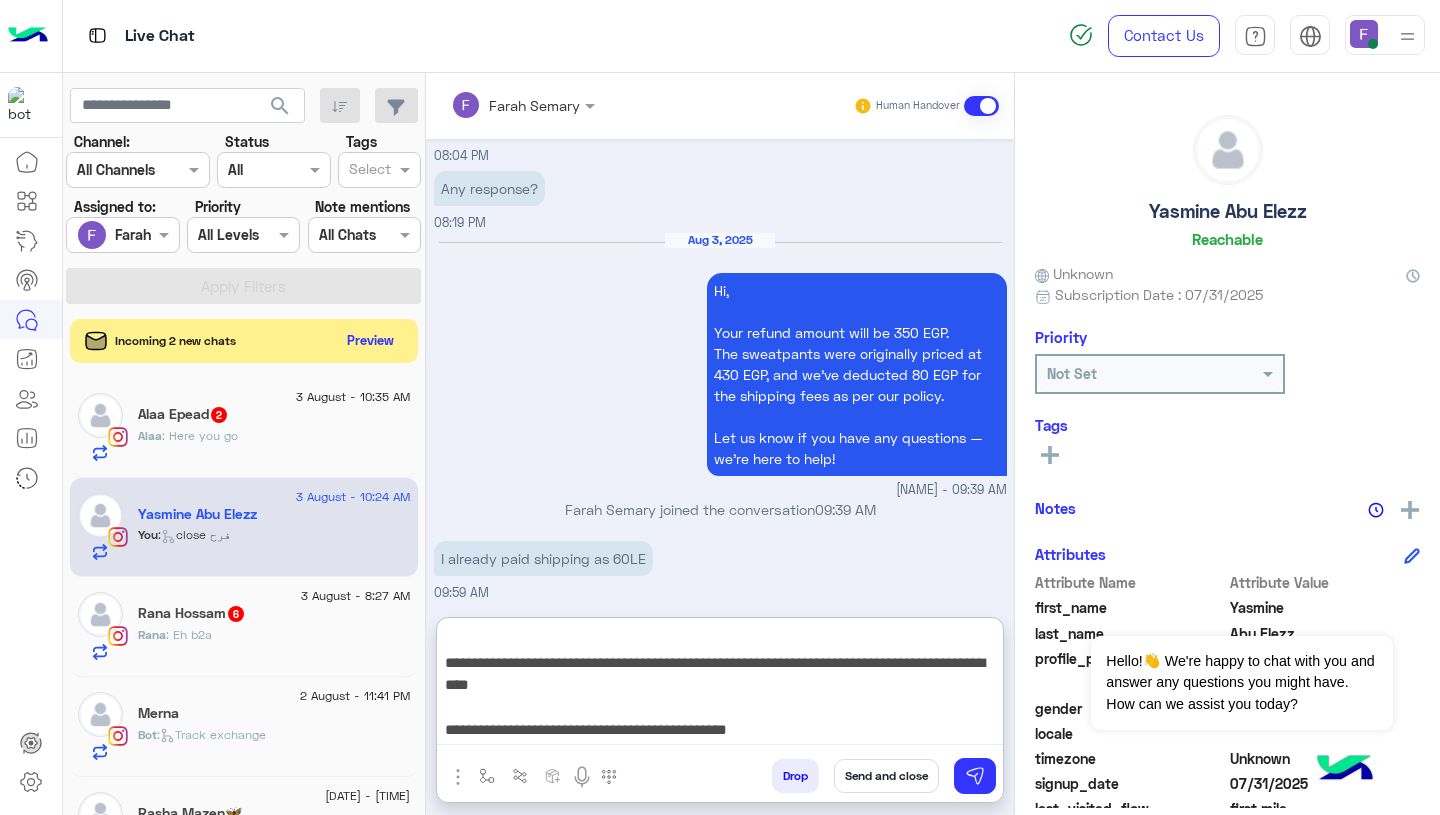 click on "**********" at bounding box center [720, 685] 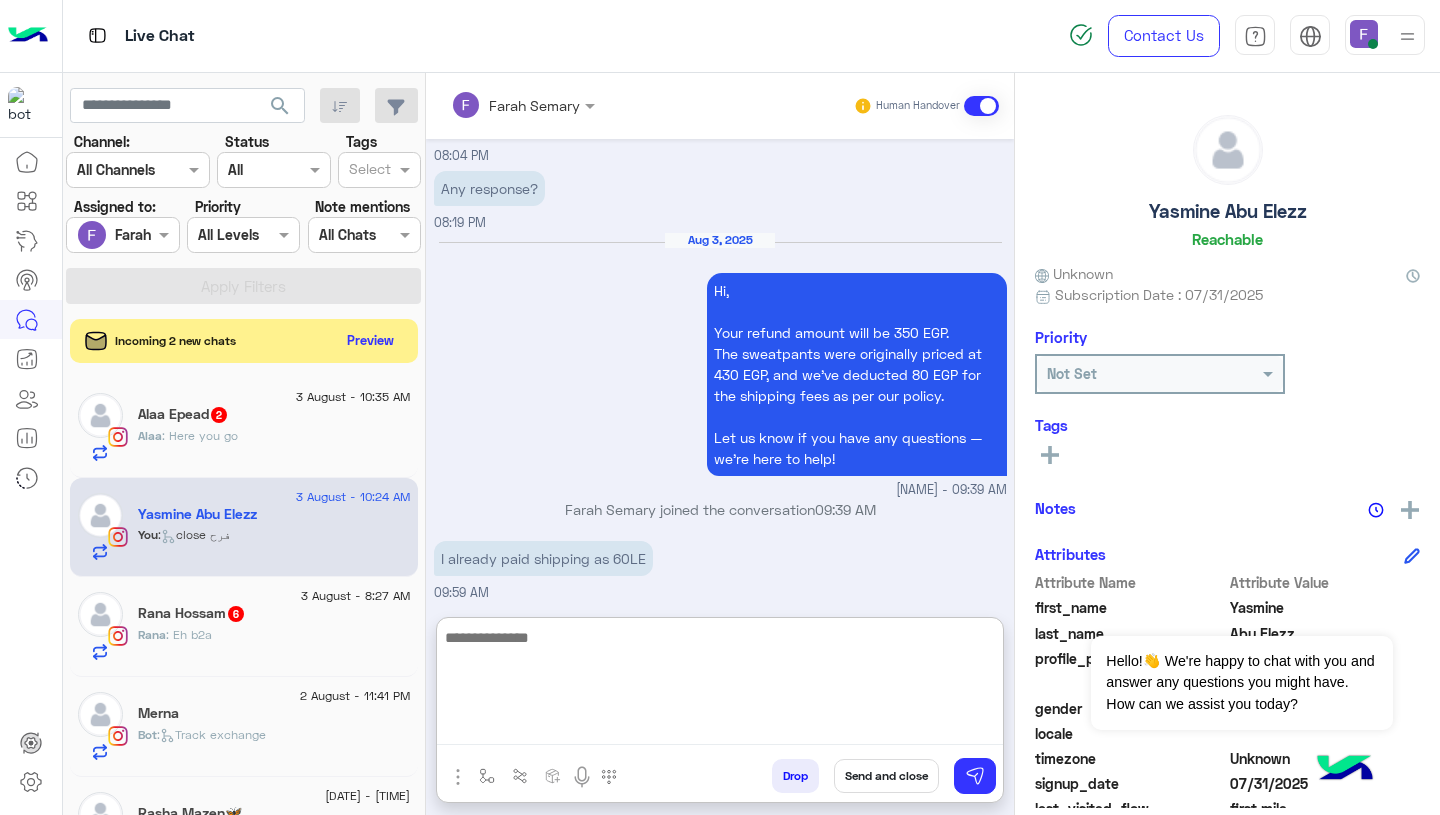 scroll, scrollTop: 0, scrollLeft: 0, axis: both 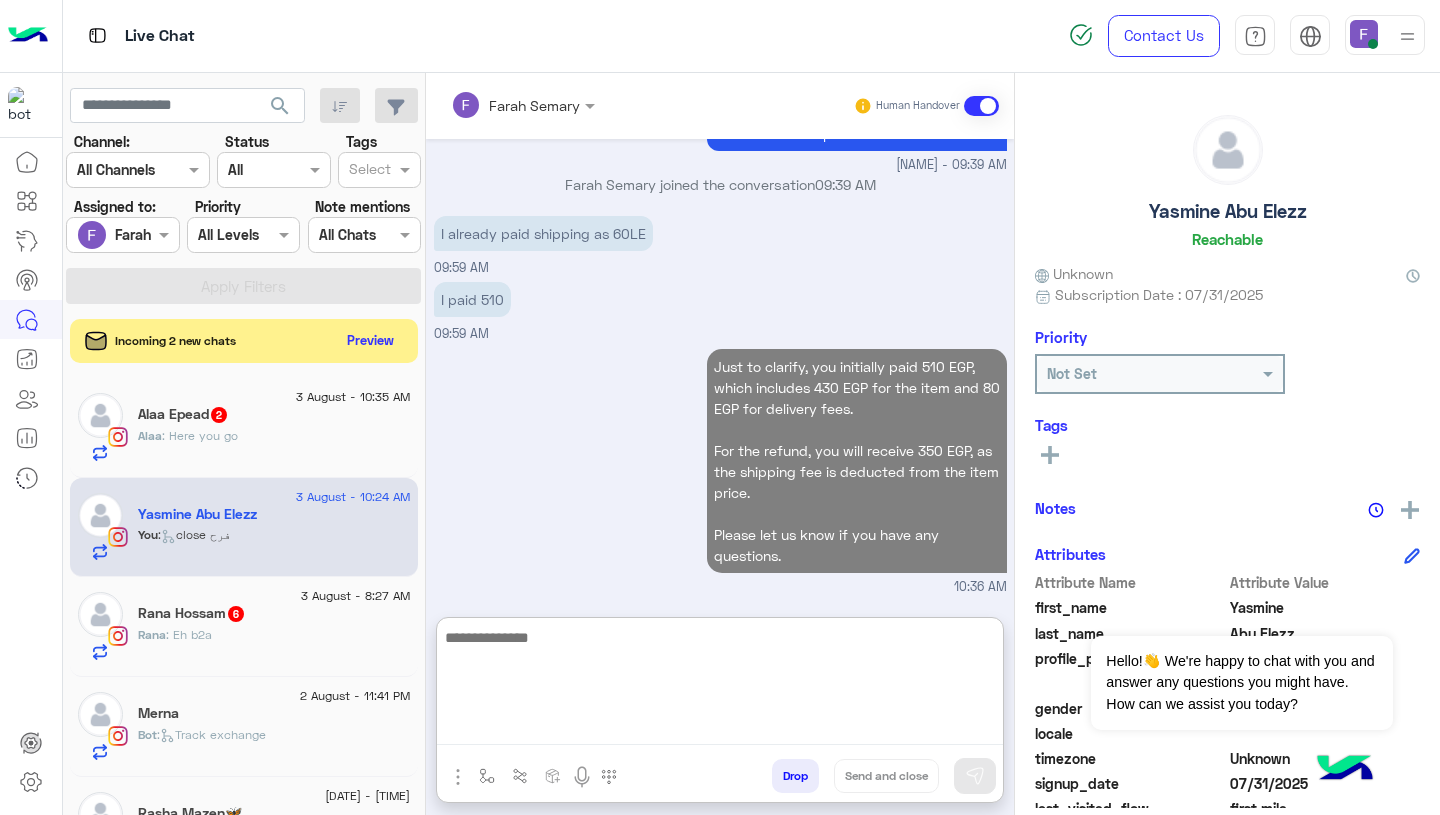 click on "Just to clarify, you initially paid 510 EGP, which includes 430 EGP for the item and 80 EGP for delivery fees. For the refund, you will receive 350 EGP, as the shipping fee is deducted from the item price. Please let us know if you have any questions.   10:36 AM" at bounding box center [720, 470] 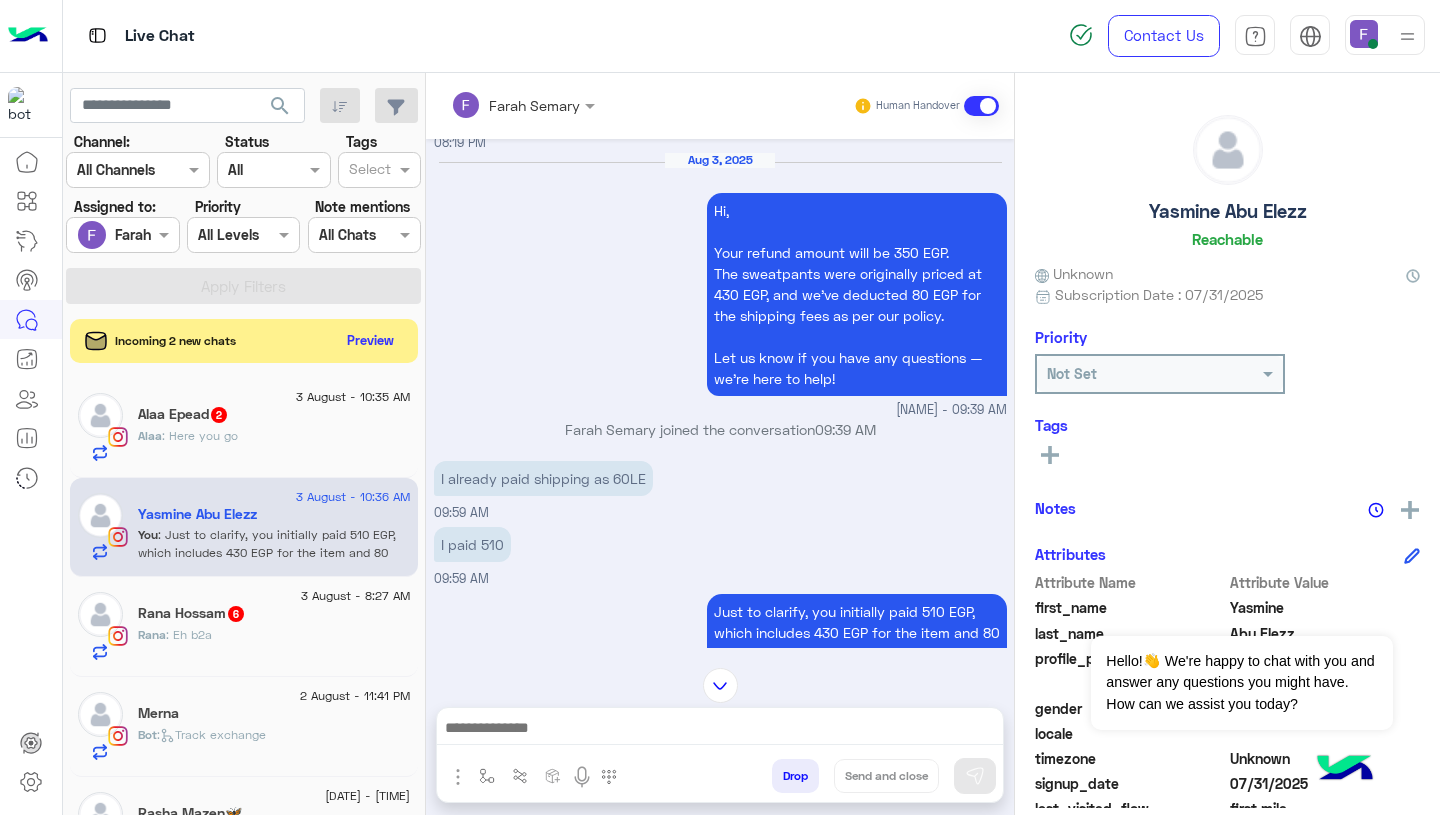 scroll, scrollTop: 1588, scrollLeft: 0, axis: vertical 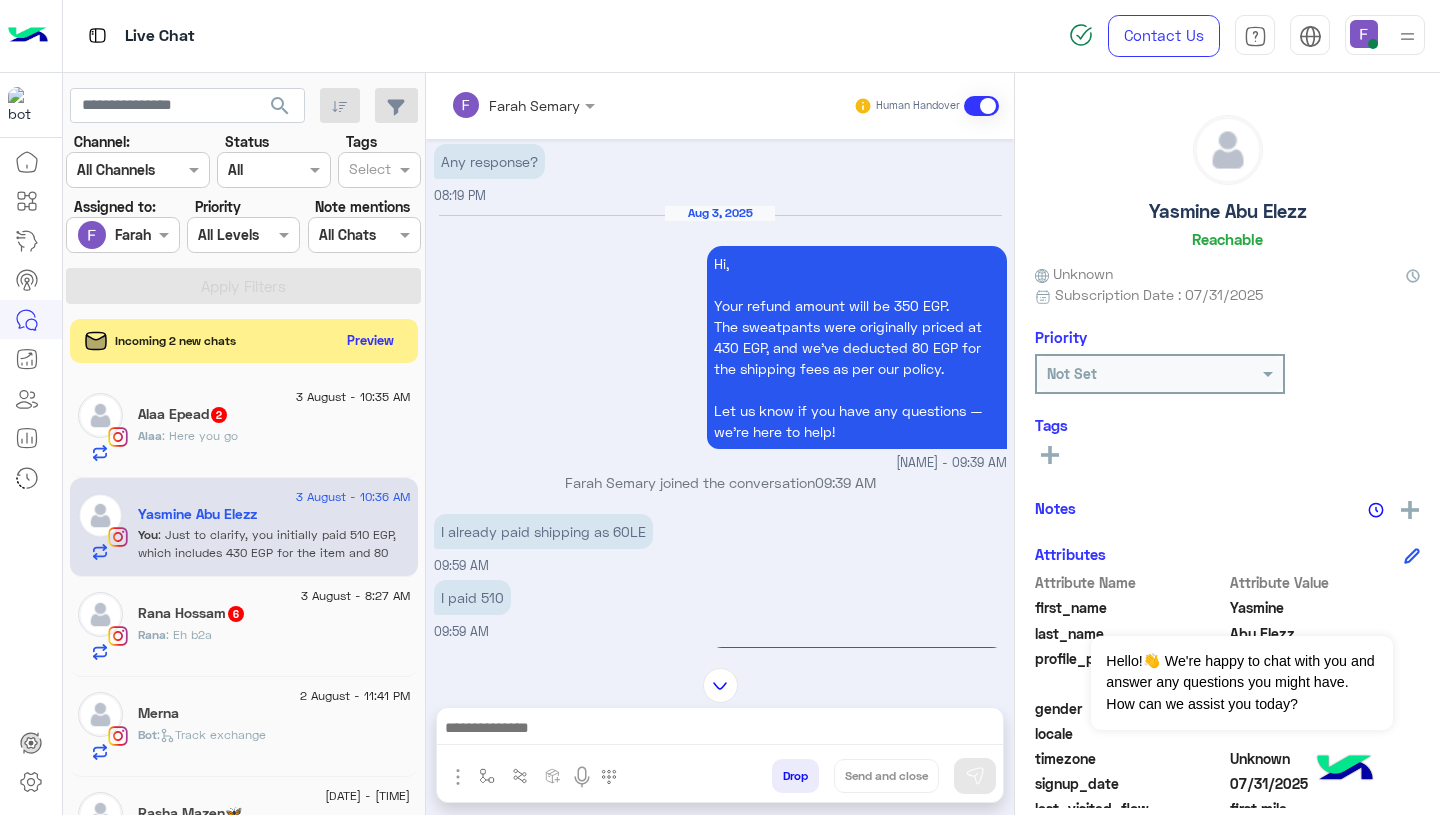 click on "Alaa : Here you go" 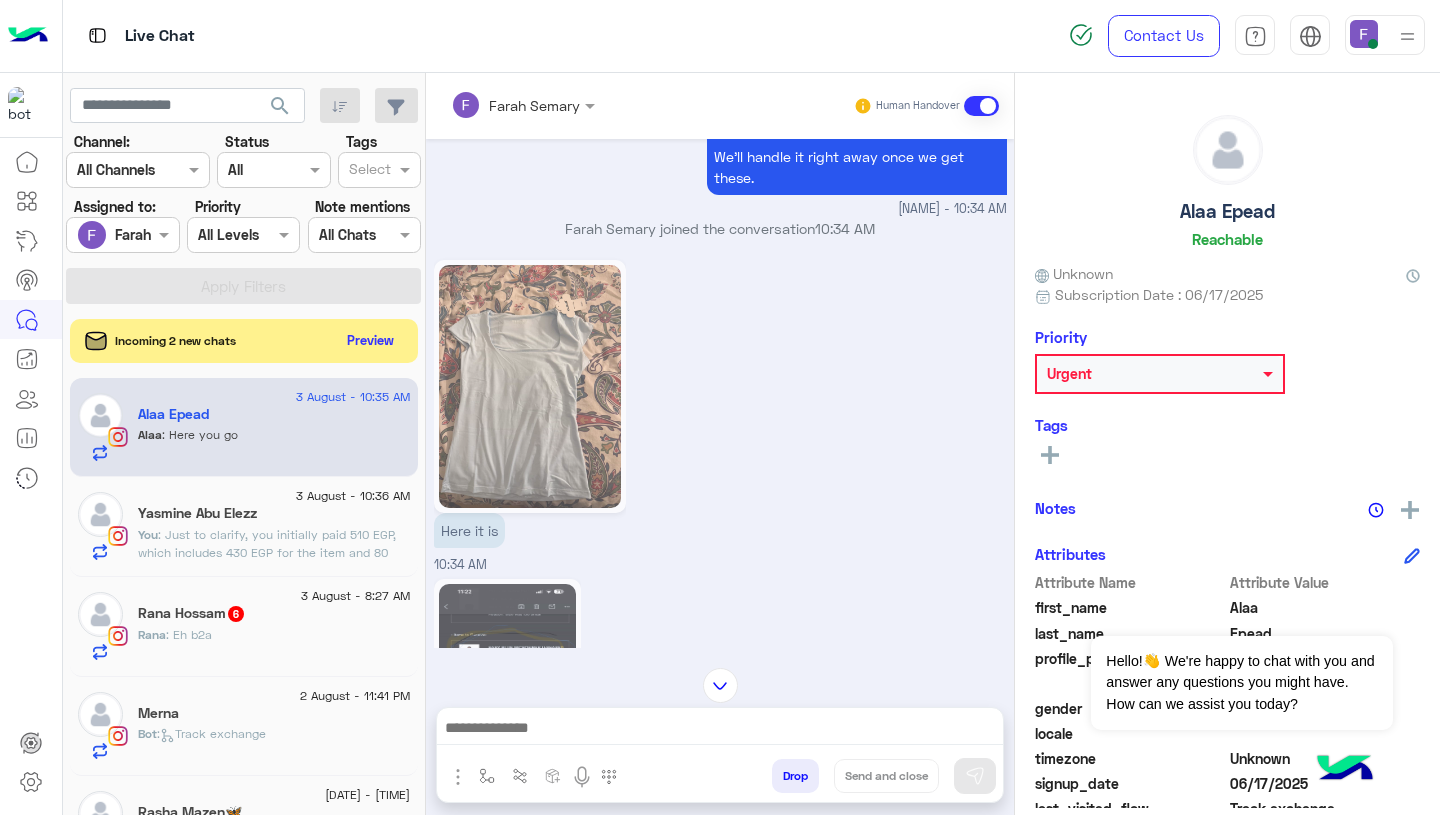 scroll, scrollTop: 2029, scrollLeft: 0, axis: vertical 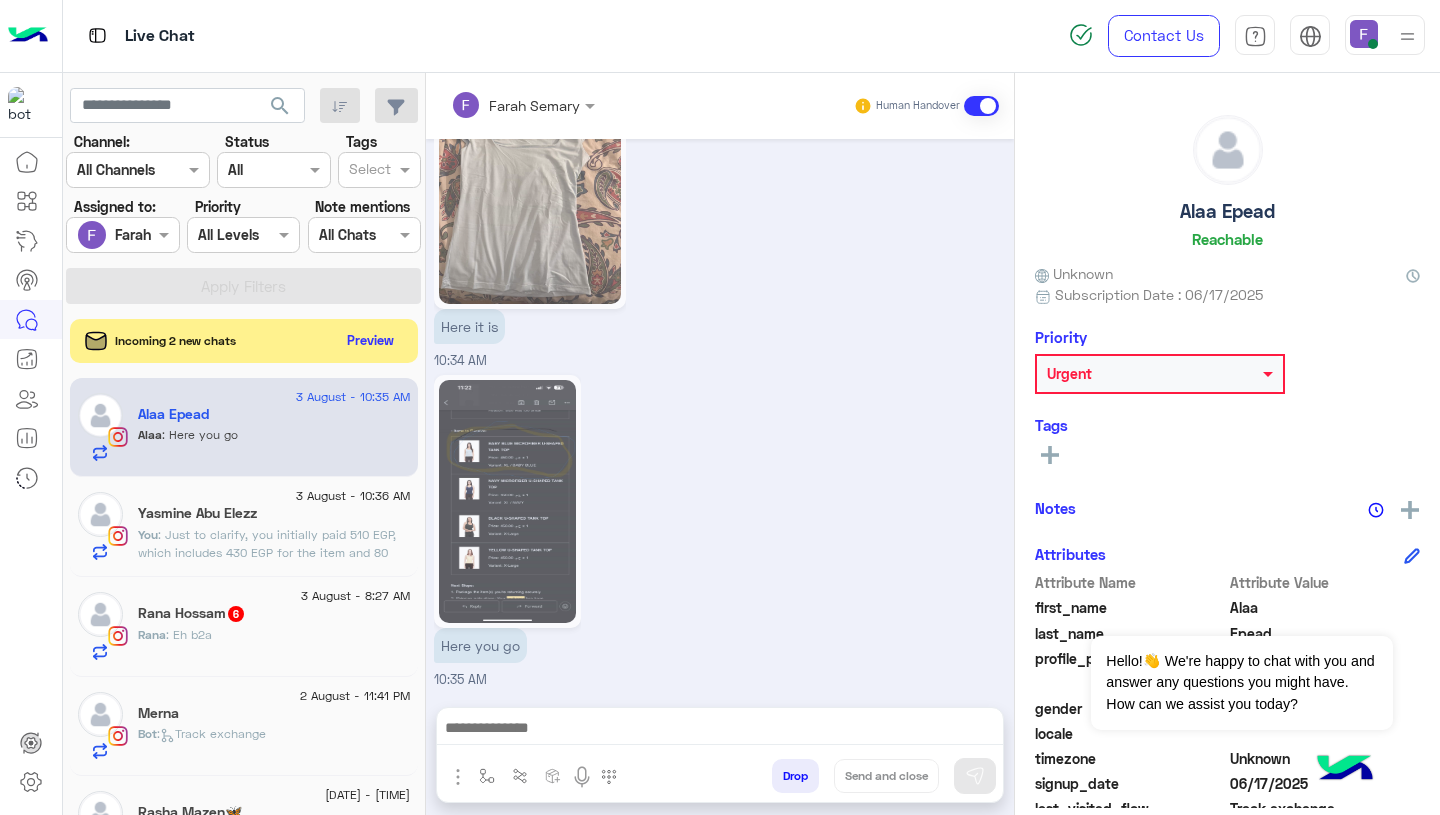 click 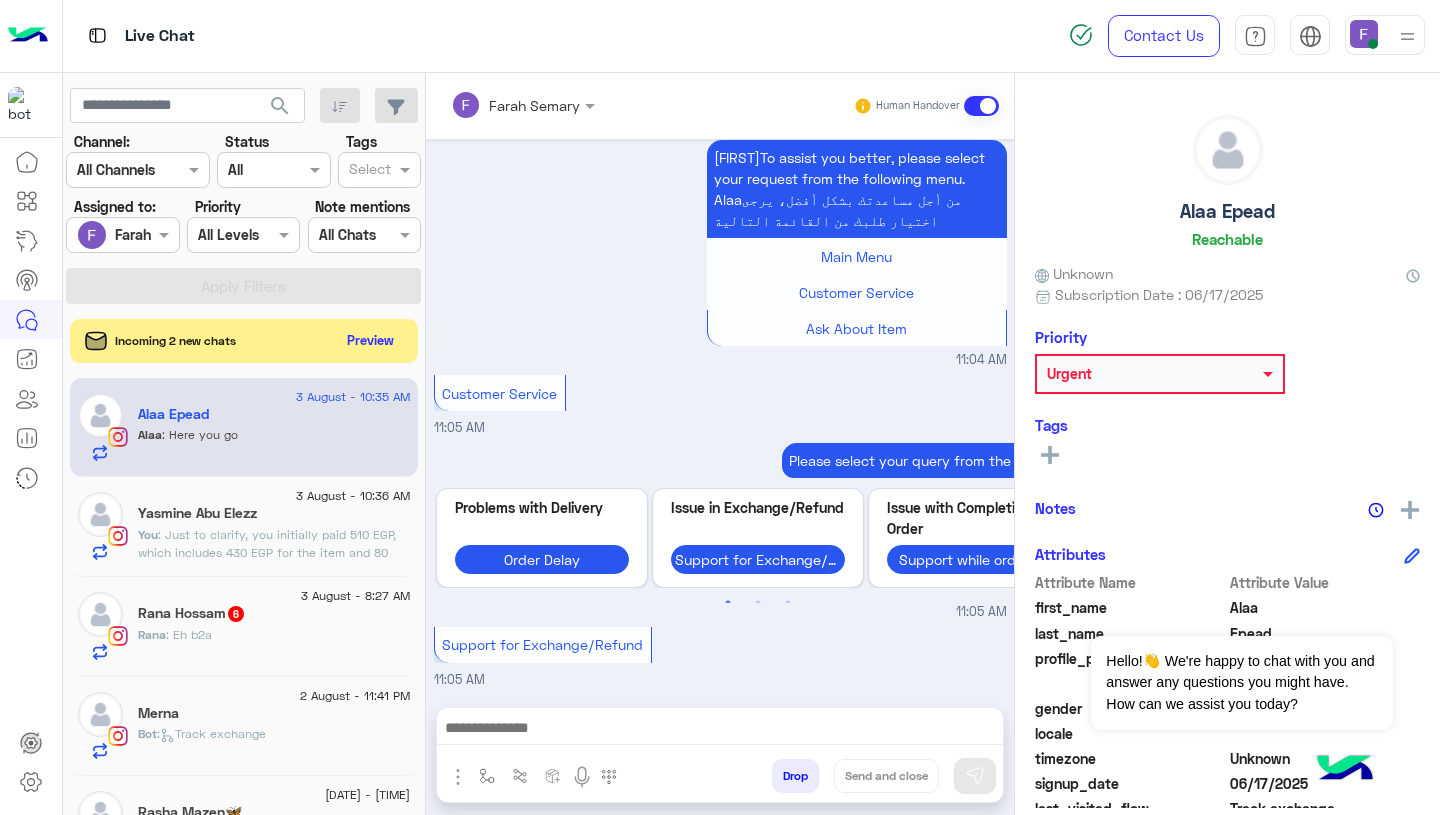 scroll, scrollTop: 2056, scrollLeft: 0, axis: vertical 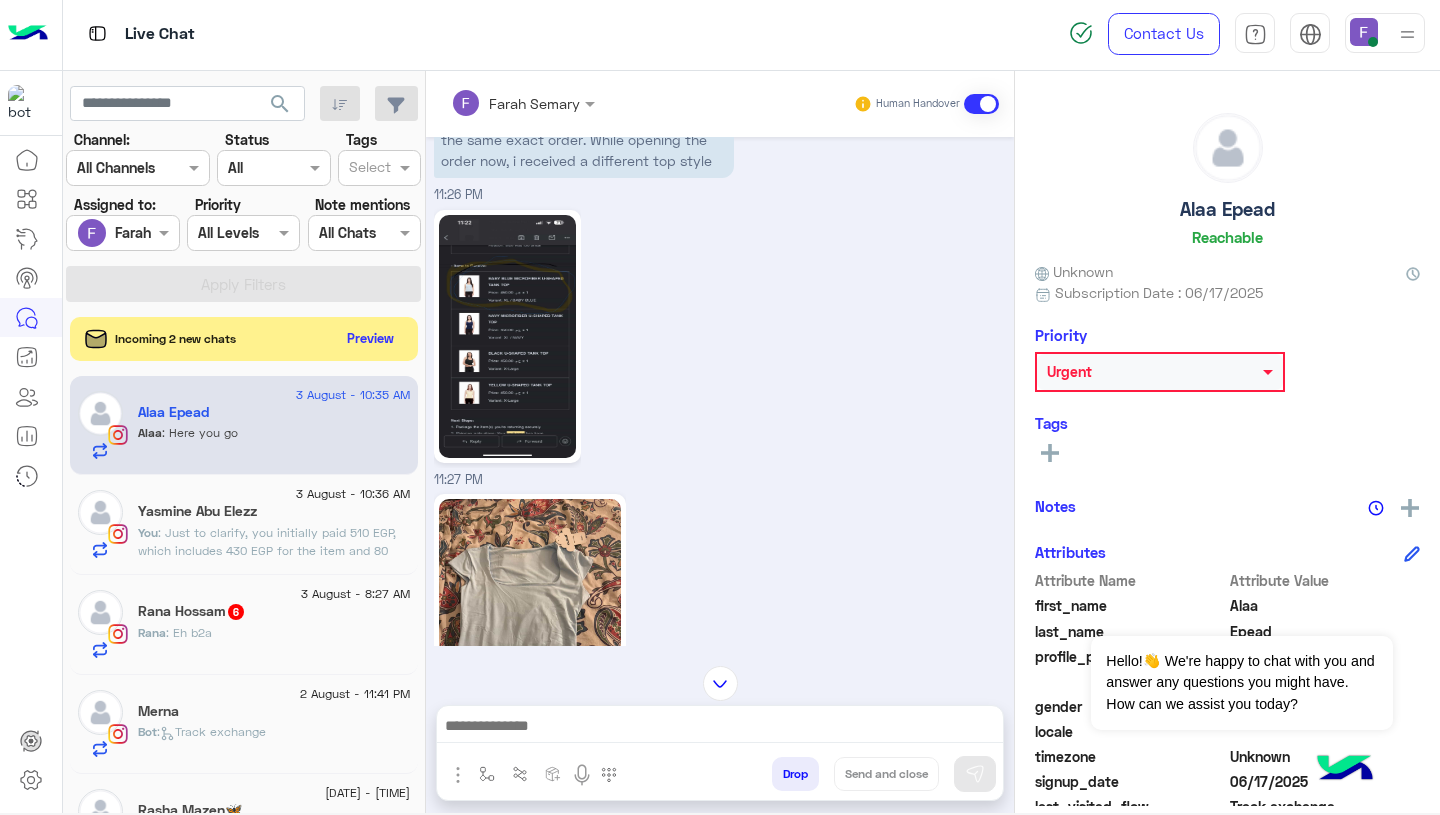 click 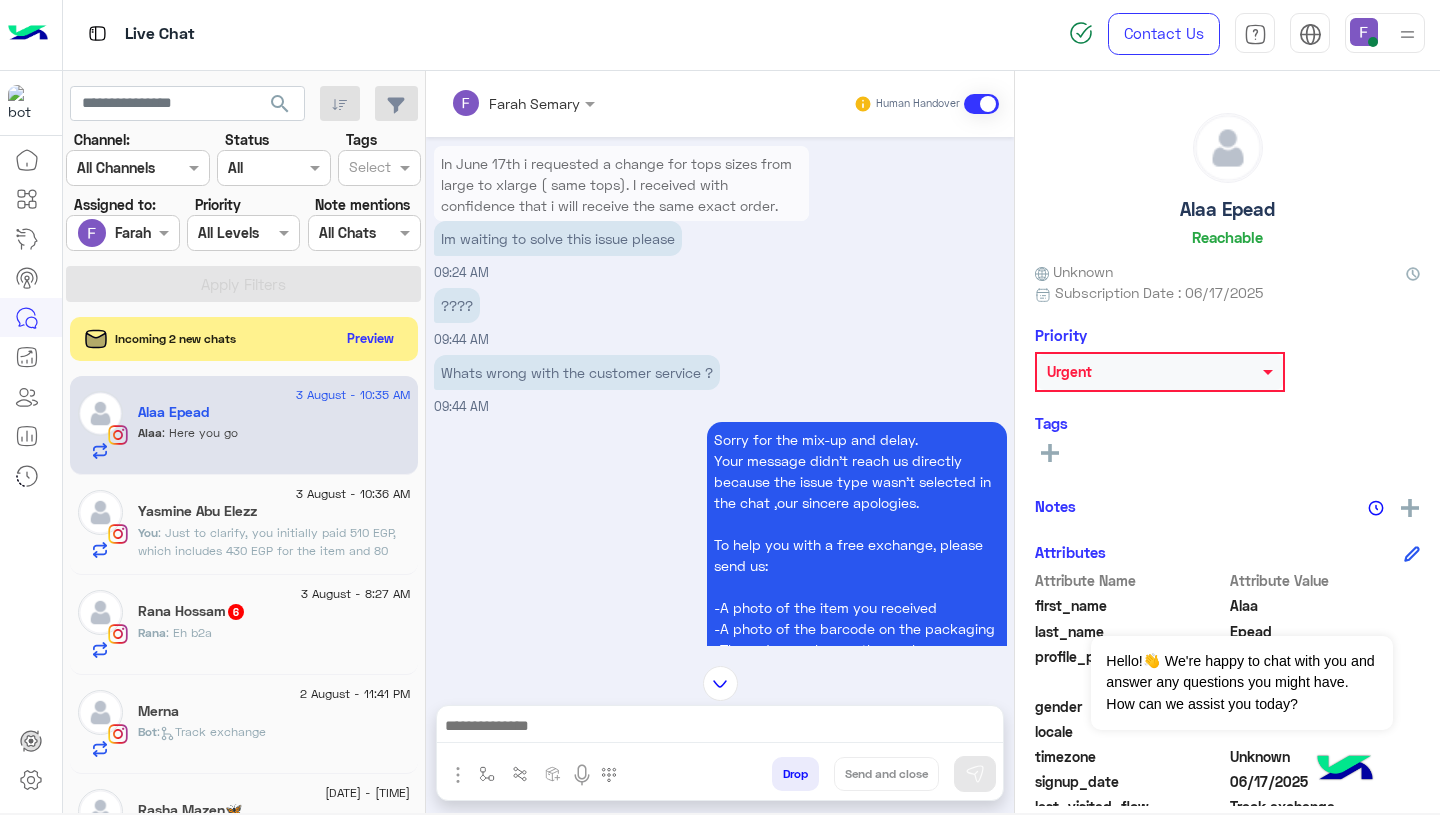 scroll, scrollTop: 2029, scrollLeft: 0, axis: vertical 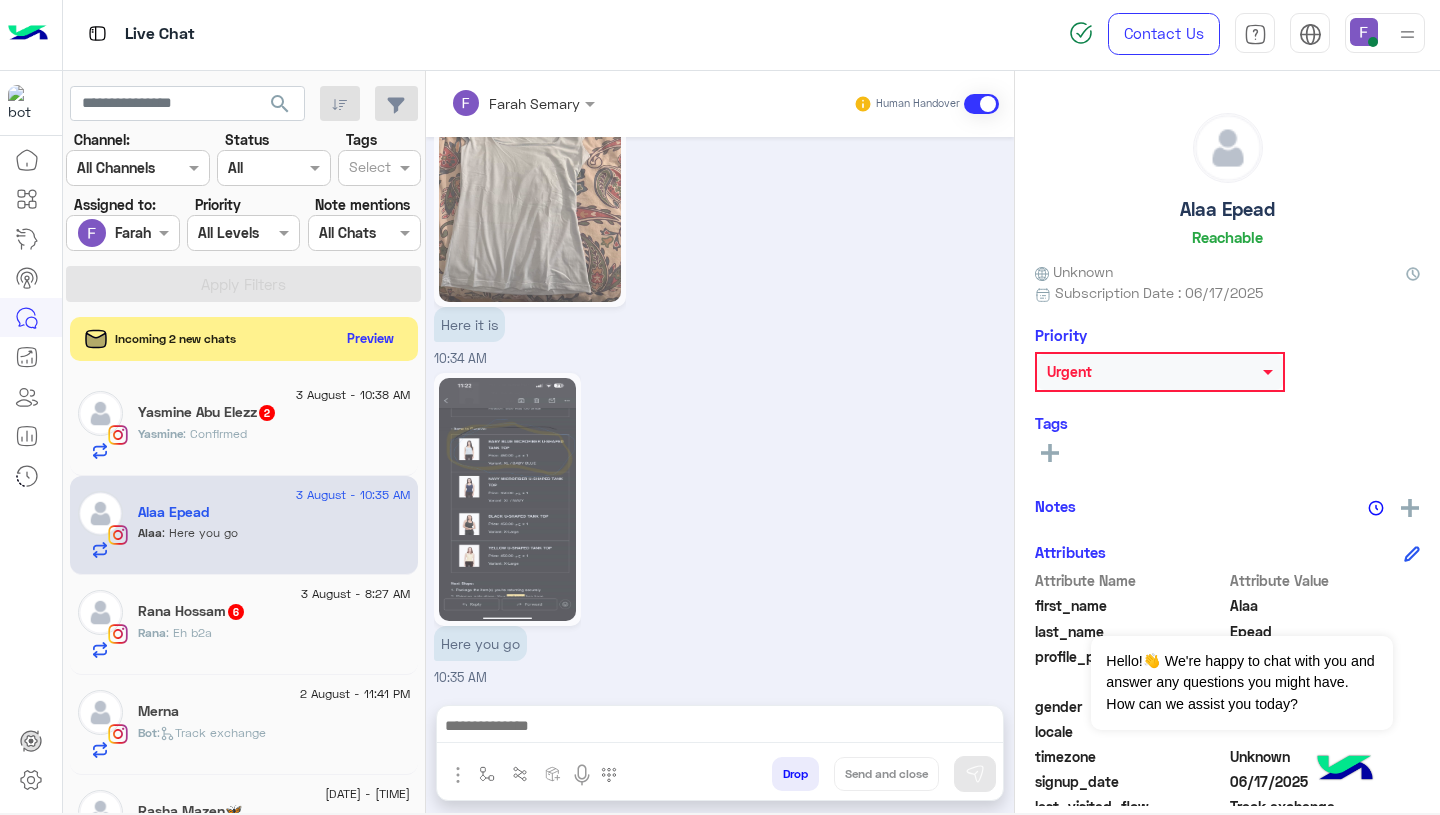 click on "Yasmine : Confirmed" 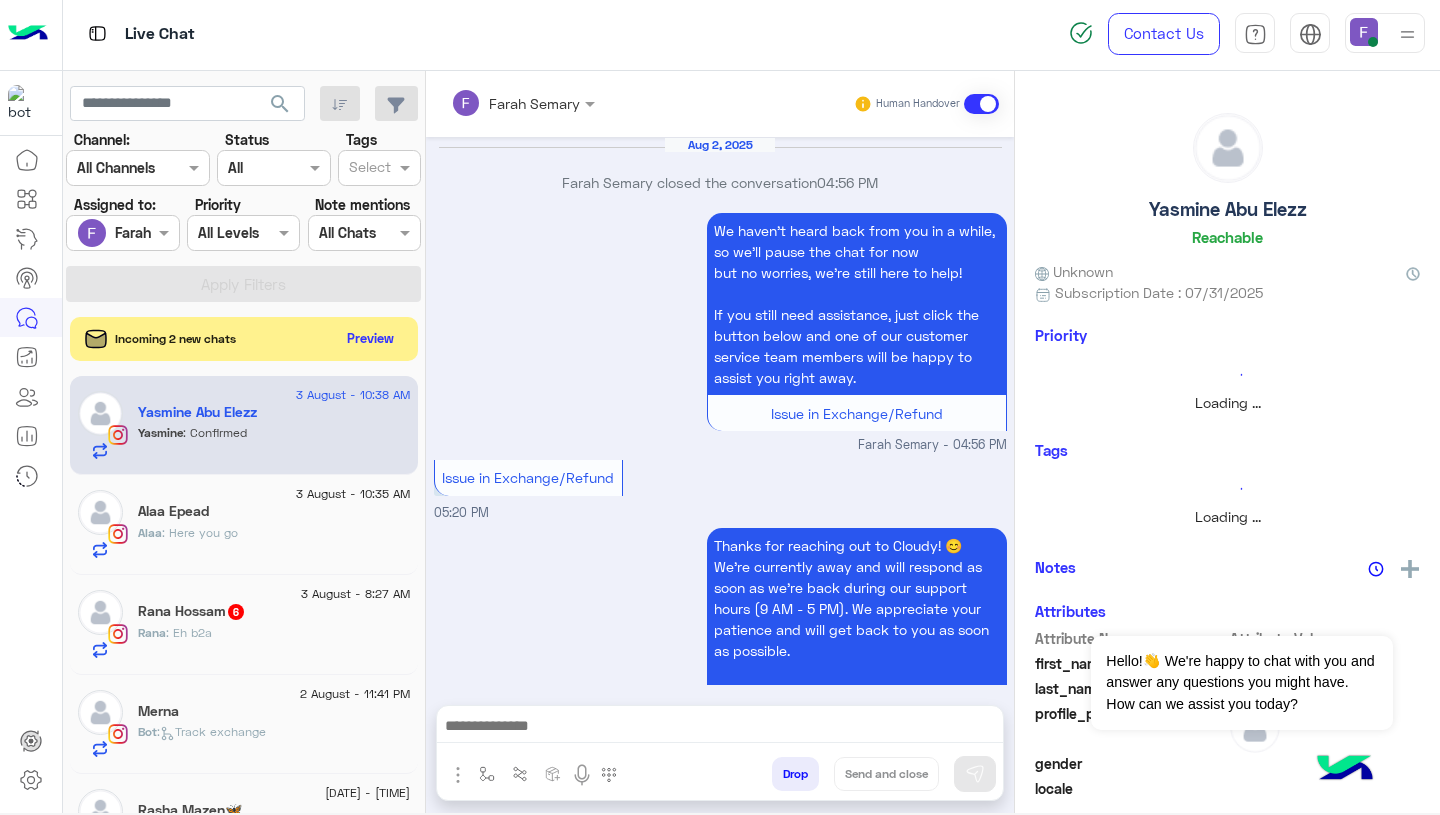 scroll, scrollTop: 1486, scrollLeft: 0, axis: vertical 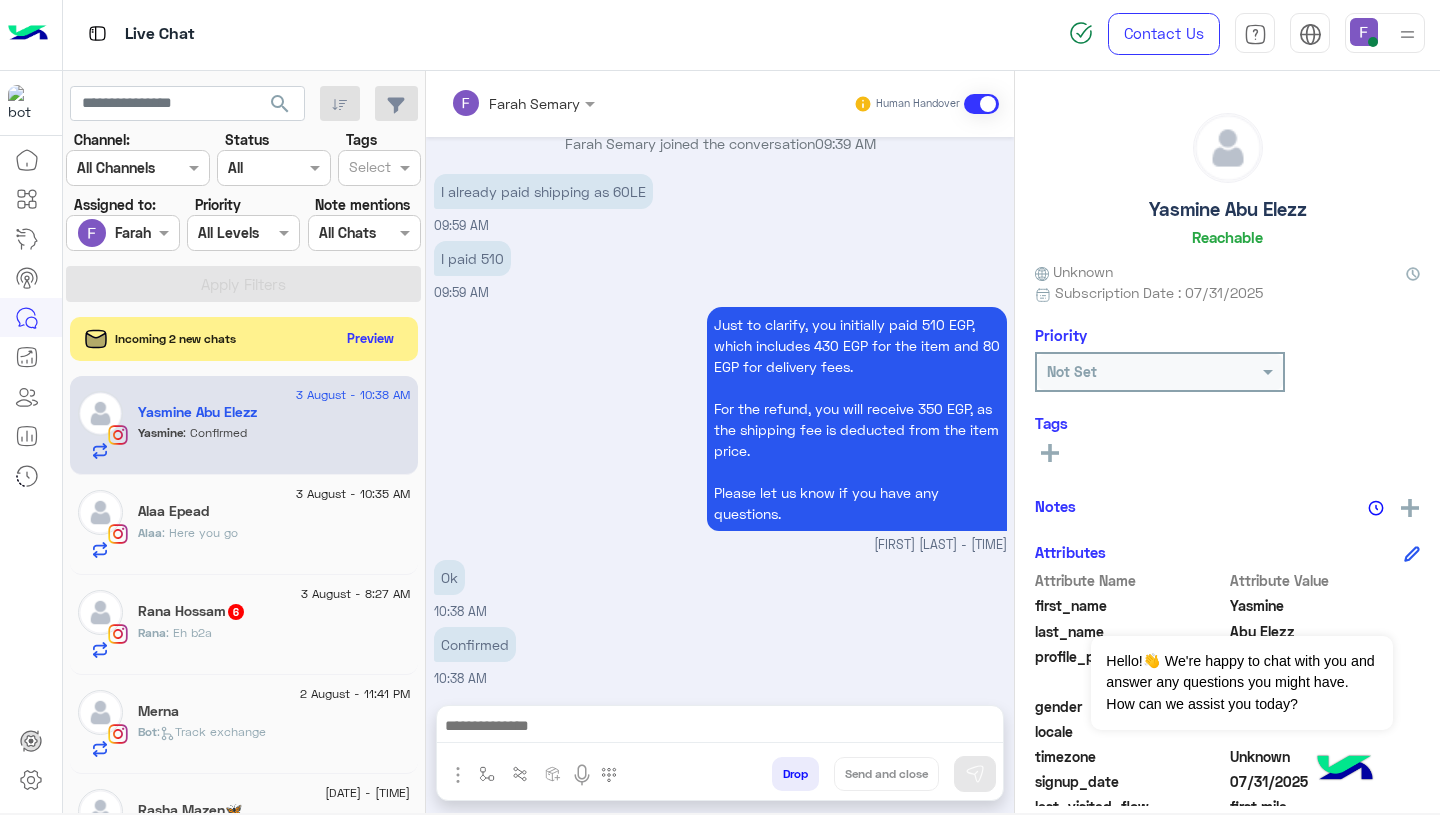 click on "Drop" at bounding box center (795, 774) 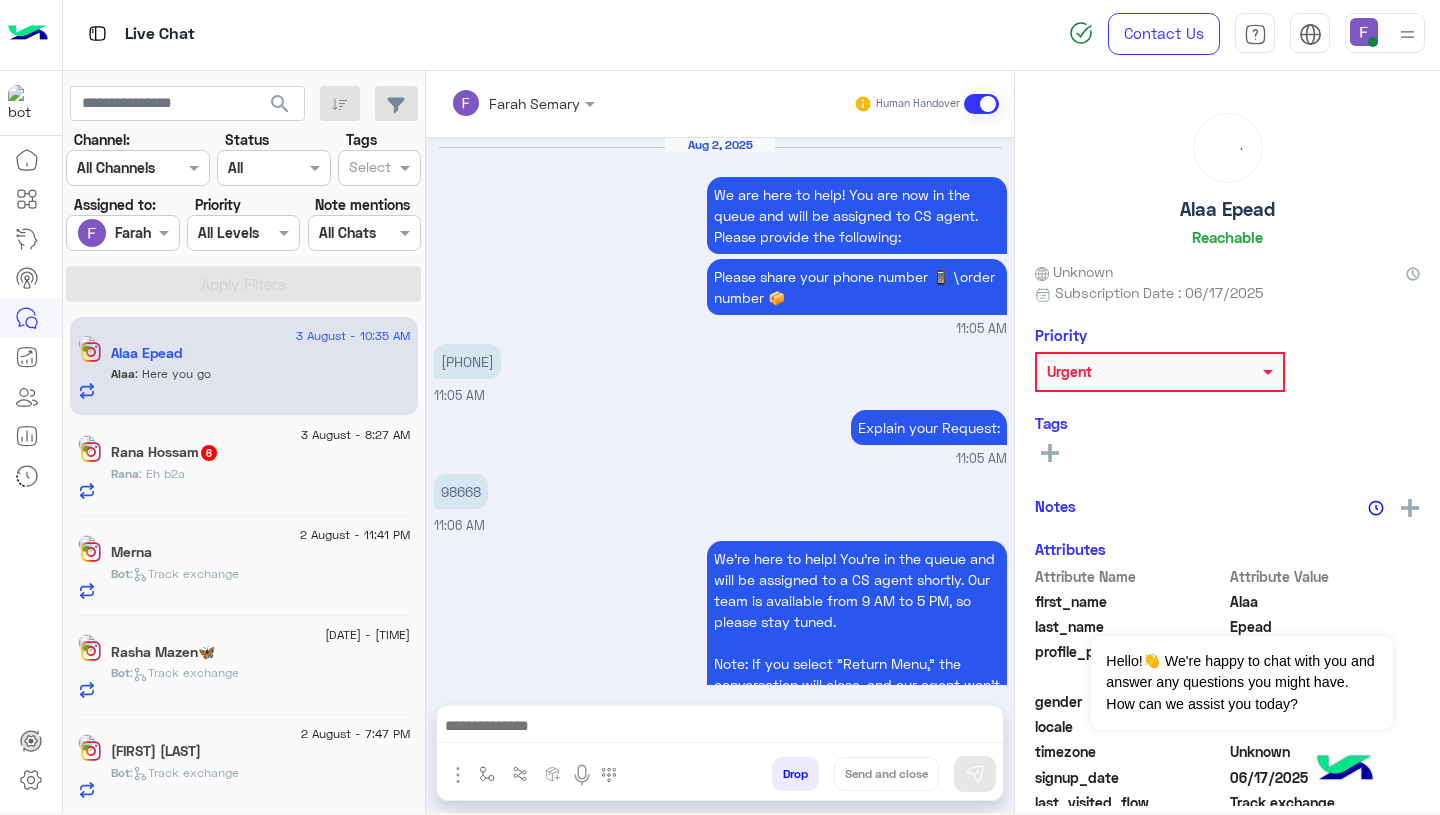 scroll, scrollTop: 2029, scrollLeft: 0, axis: vertical 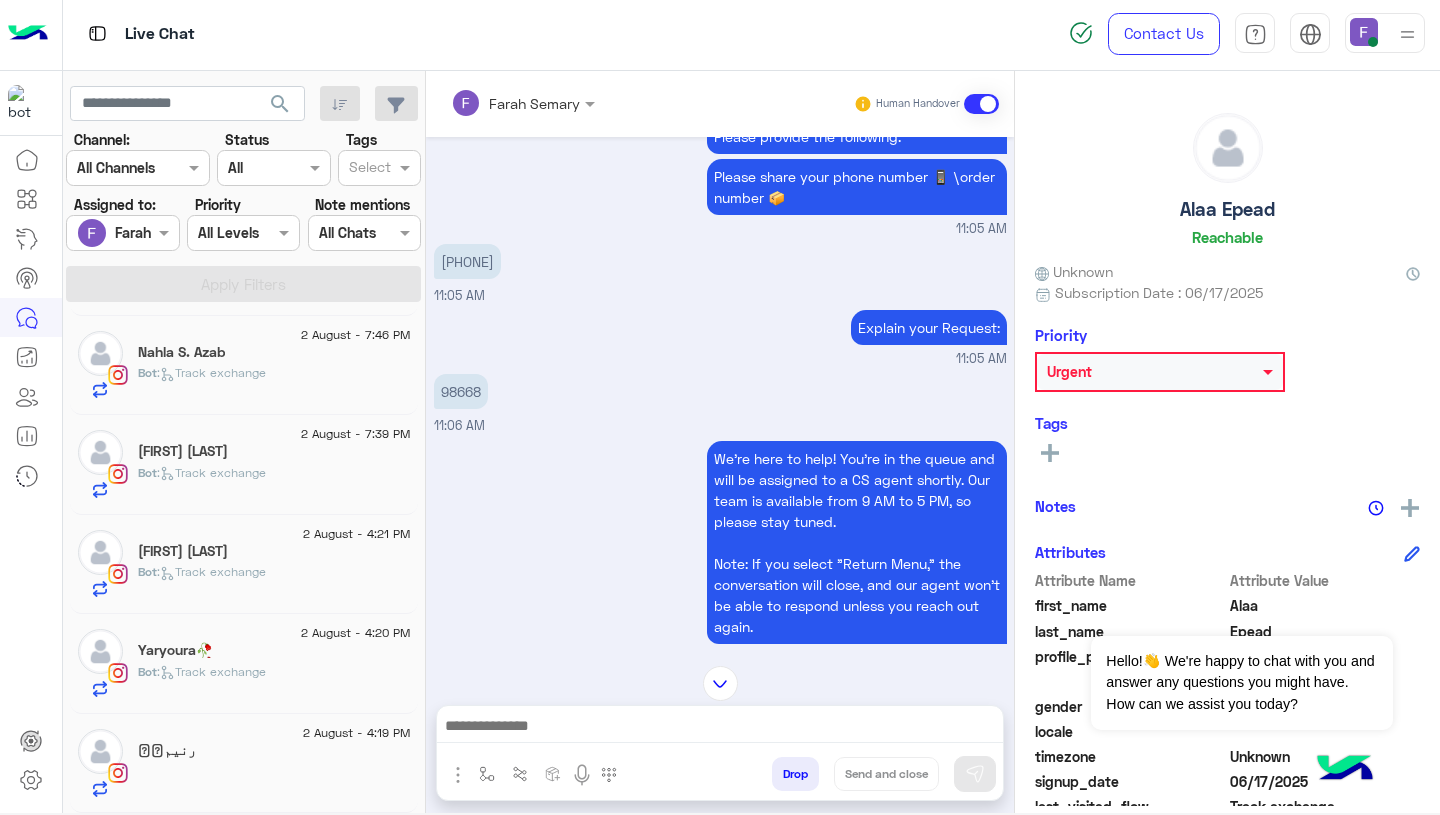 click on "98668" at bounding box center (461, 391) 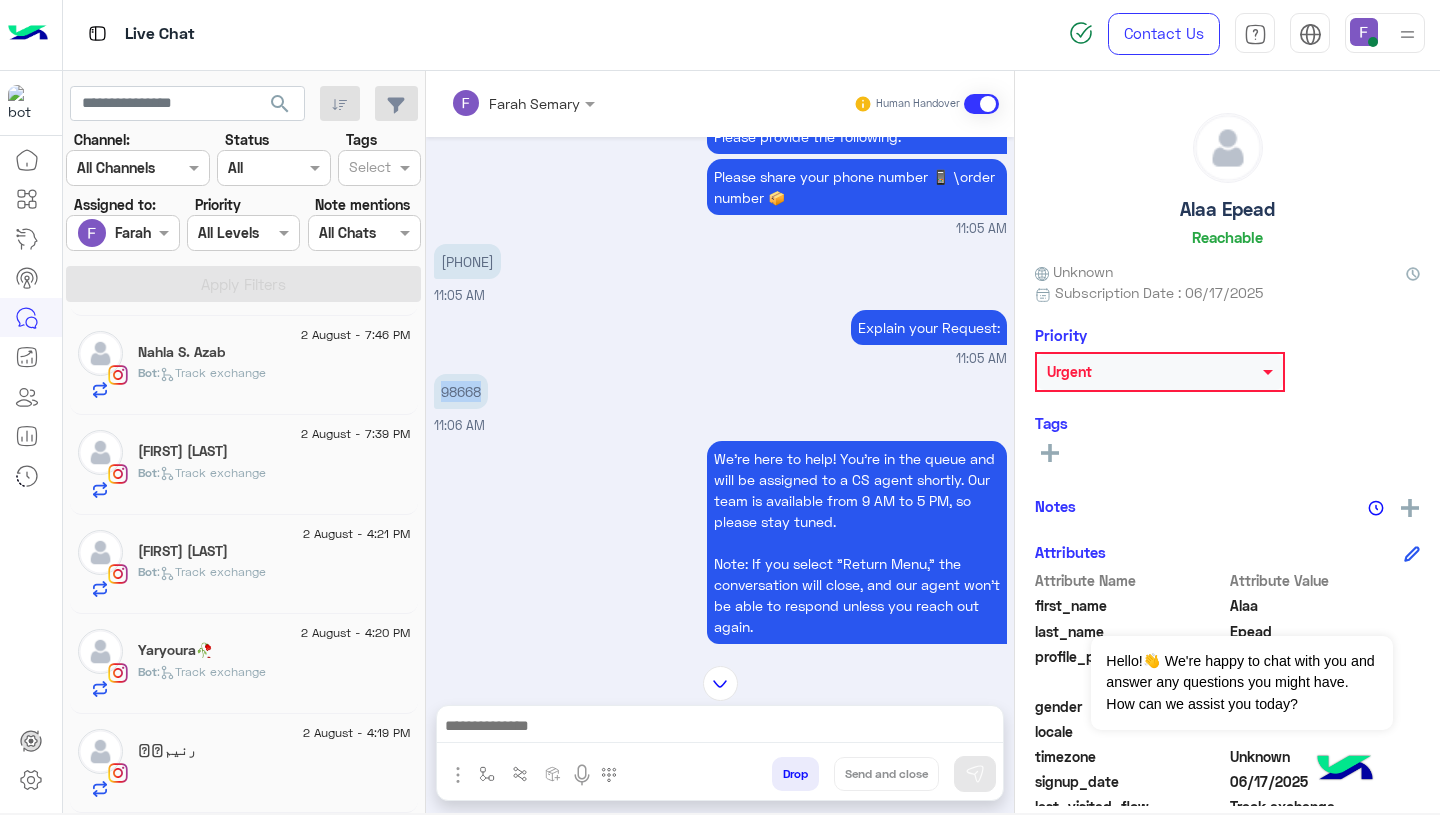 click on "We're here to help! You’re in the queue and will be assigned to a CS agent shortly. Our team is available from 9 AM to 5 PM, so please stay tuned. Note: If you select "Return Menu," the conversation will close, and our agent won’t be able to respond unless you reach out again.  Return to main menu     11:06 AM" at bounding box center (720, 570) 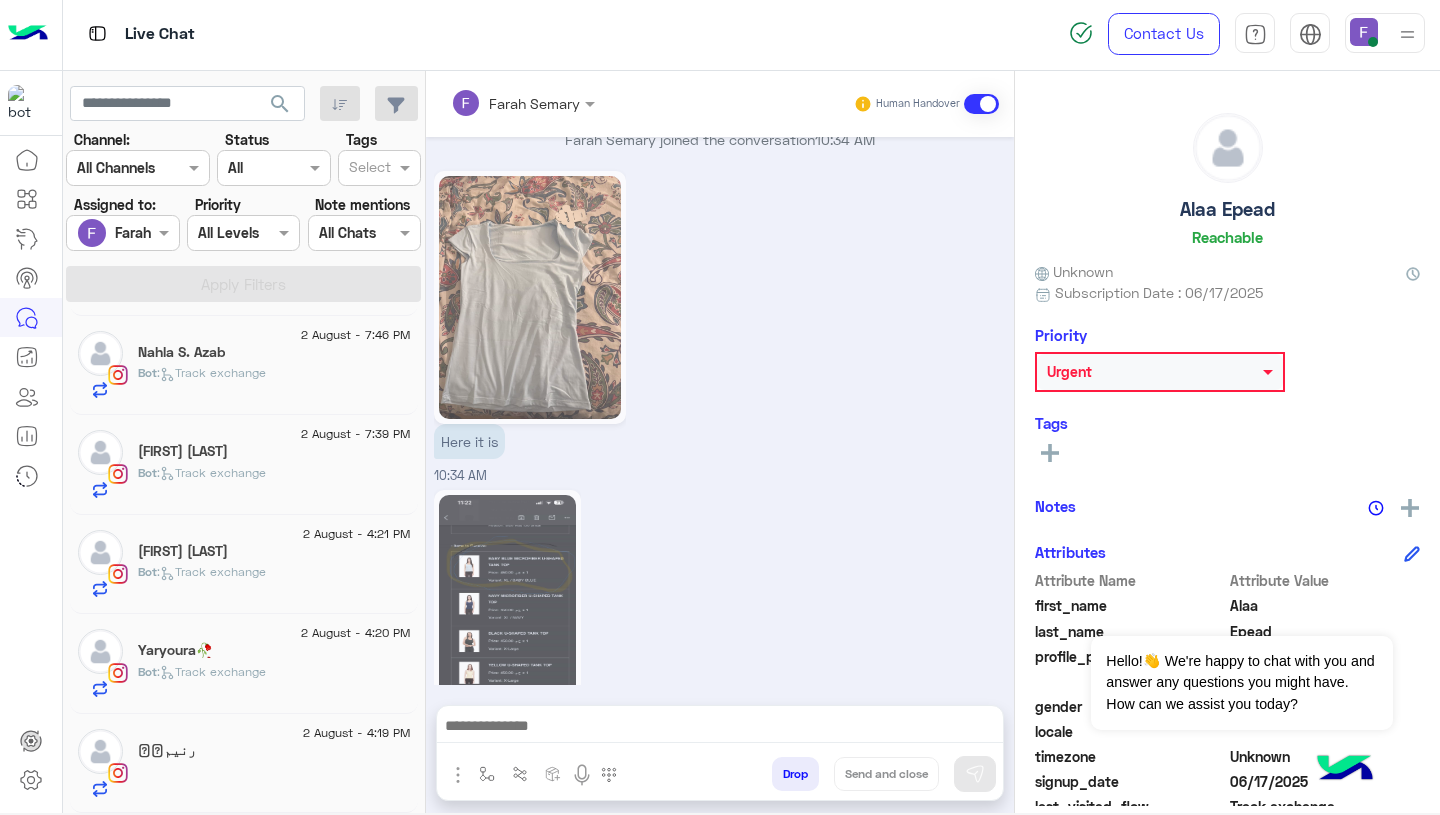 scroll, scrollTop: 2029, scrollLeft: 0, axis: vertical 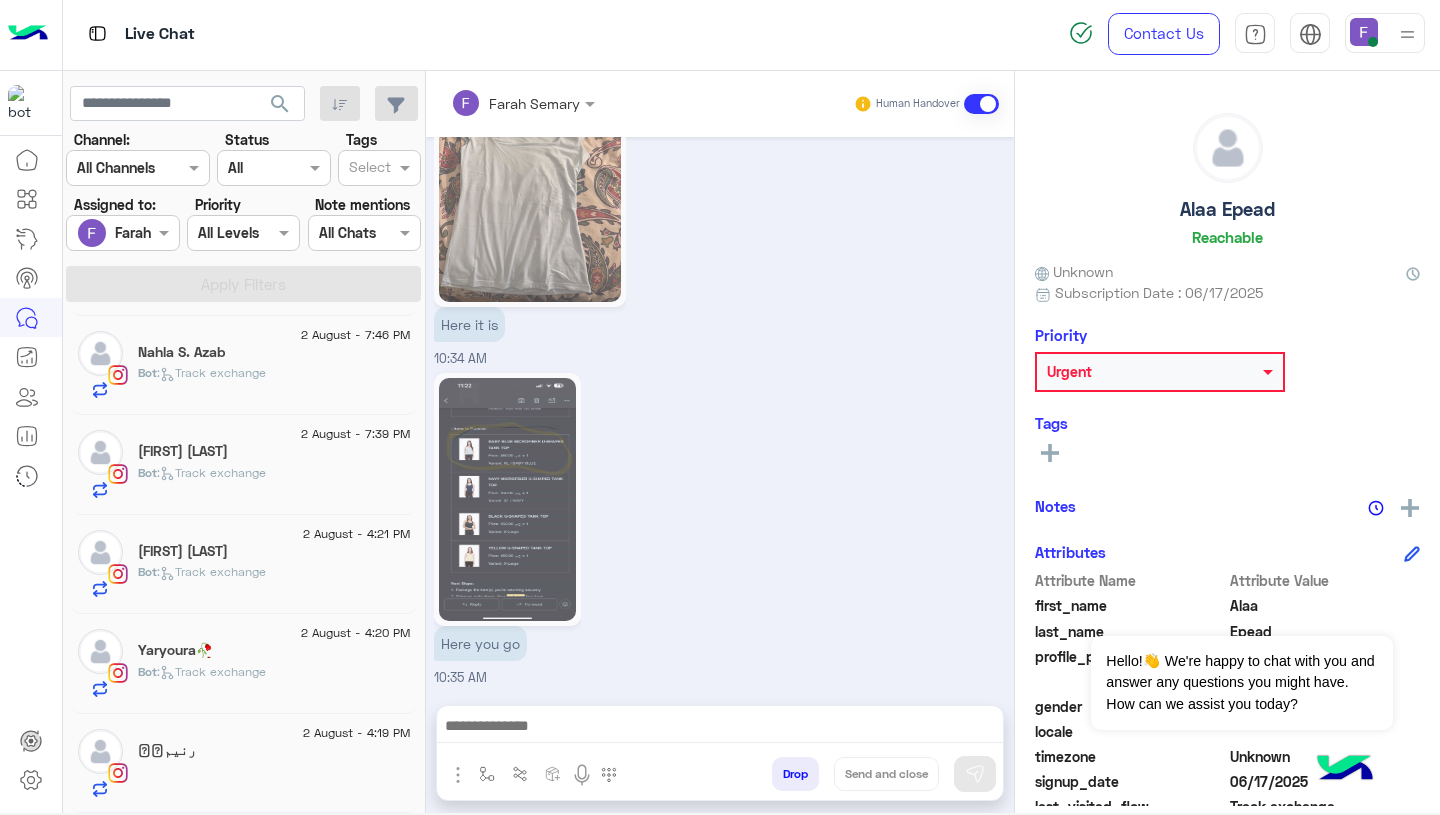 click at bounding box center (720, 728) 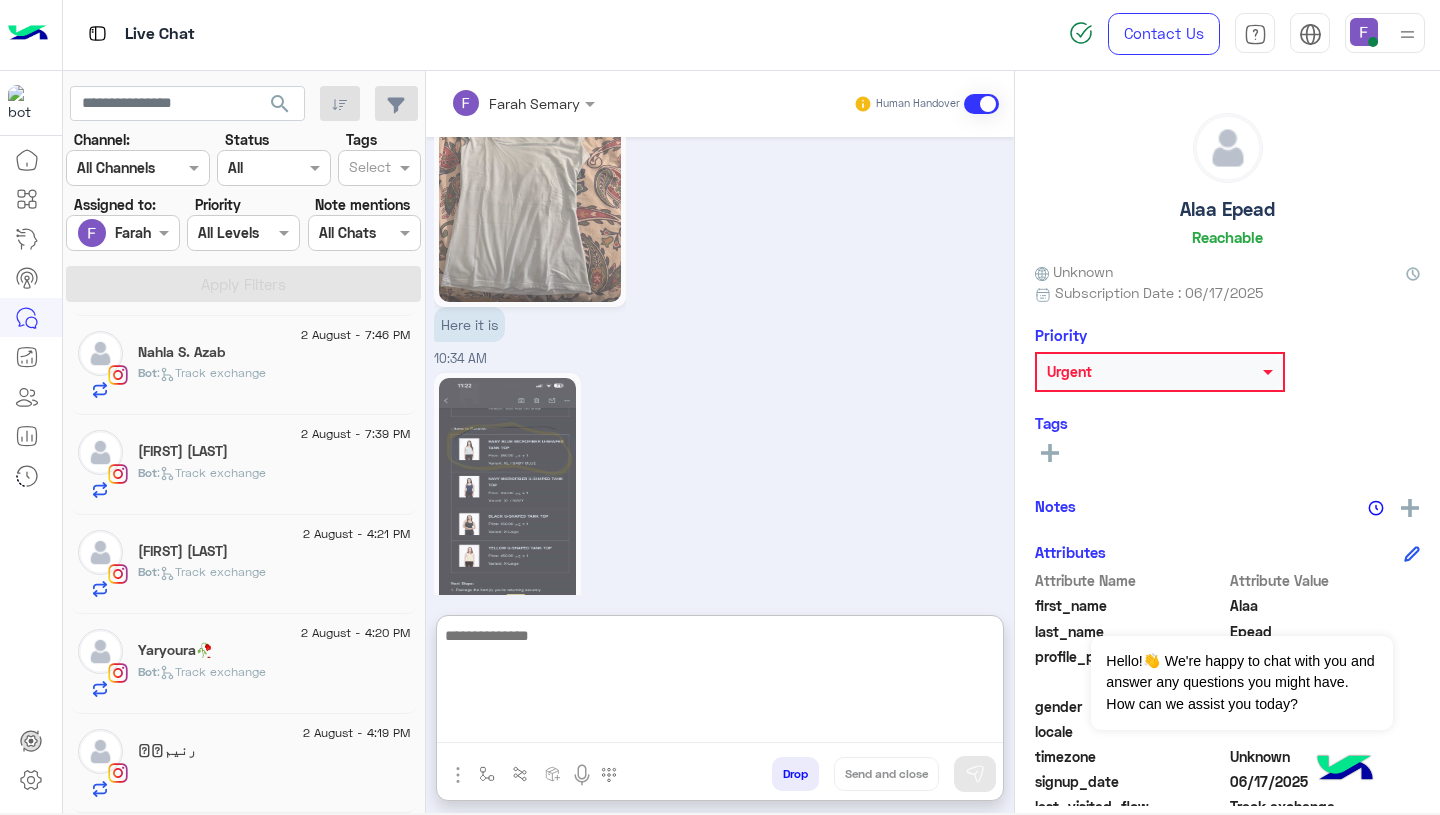 paste on "**********" 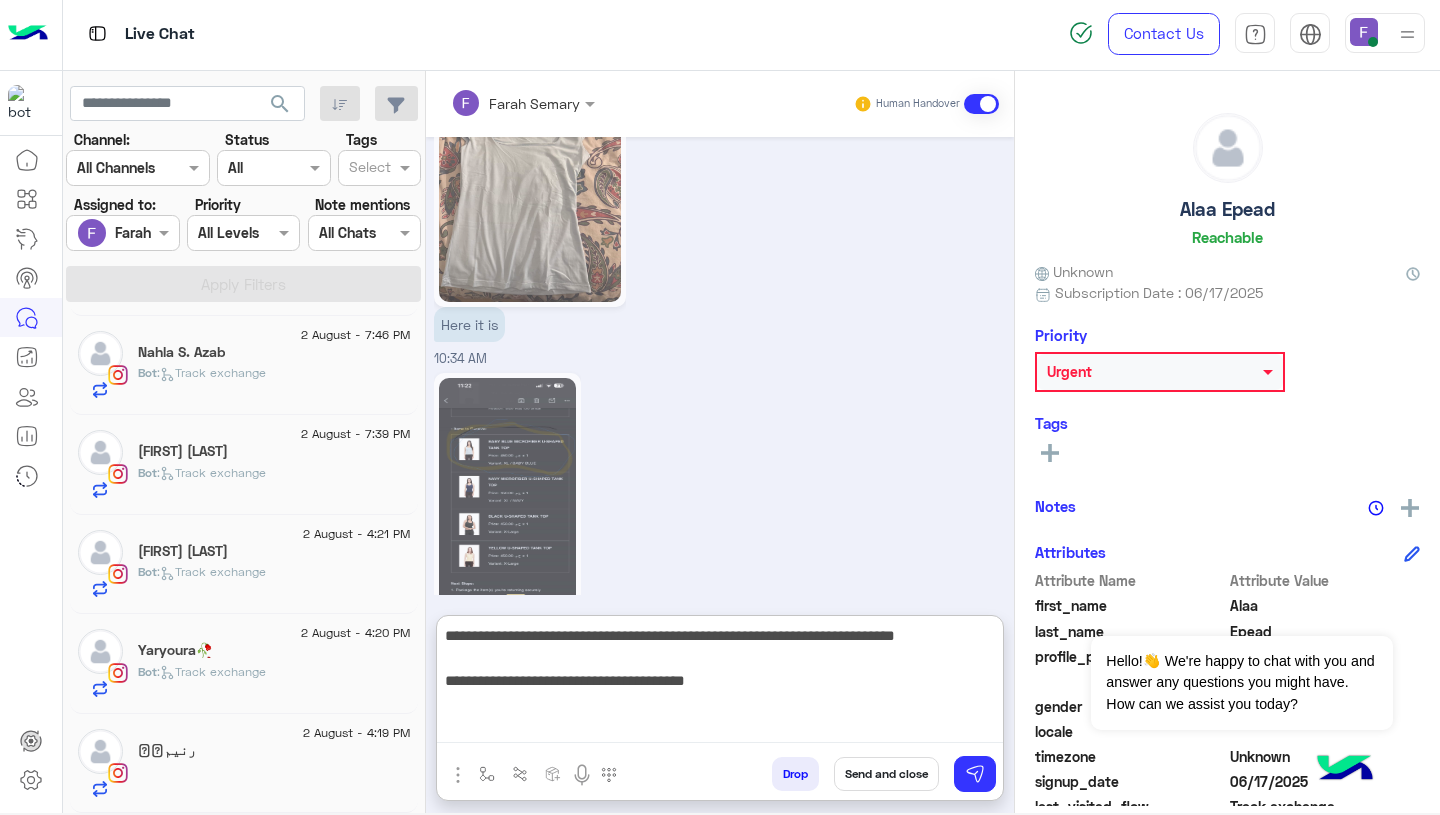 click on "**********" at bounding box center (720, 683) 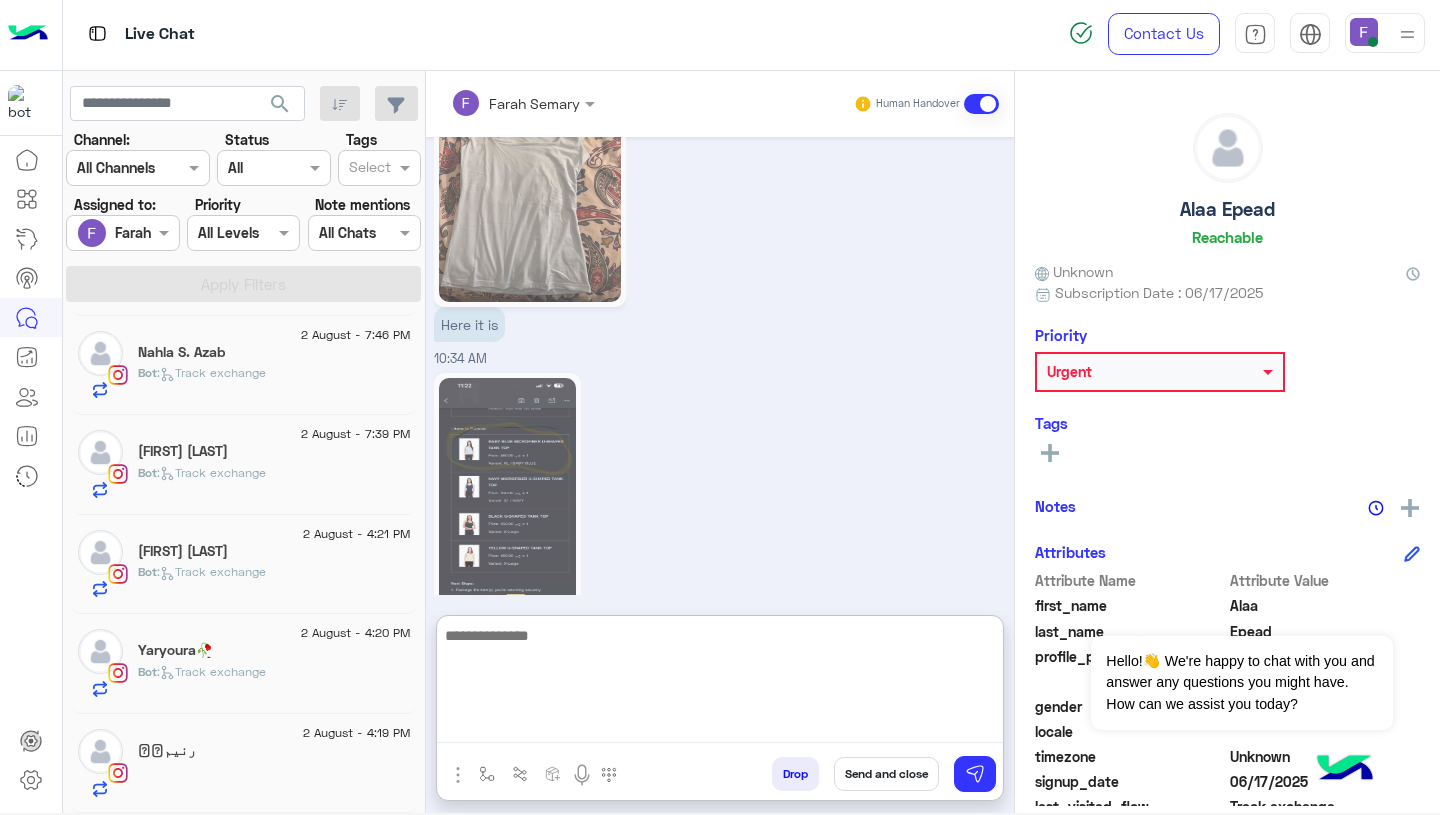 scroll, scrollTop: 2246, scrollLeft: 0, axis: vertical 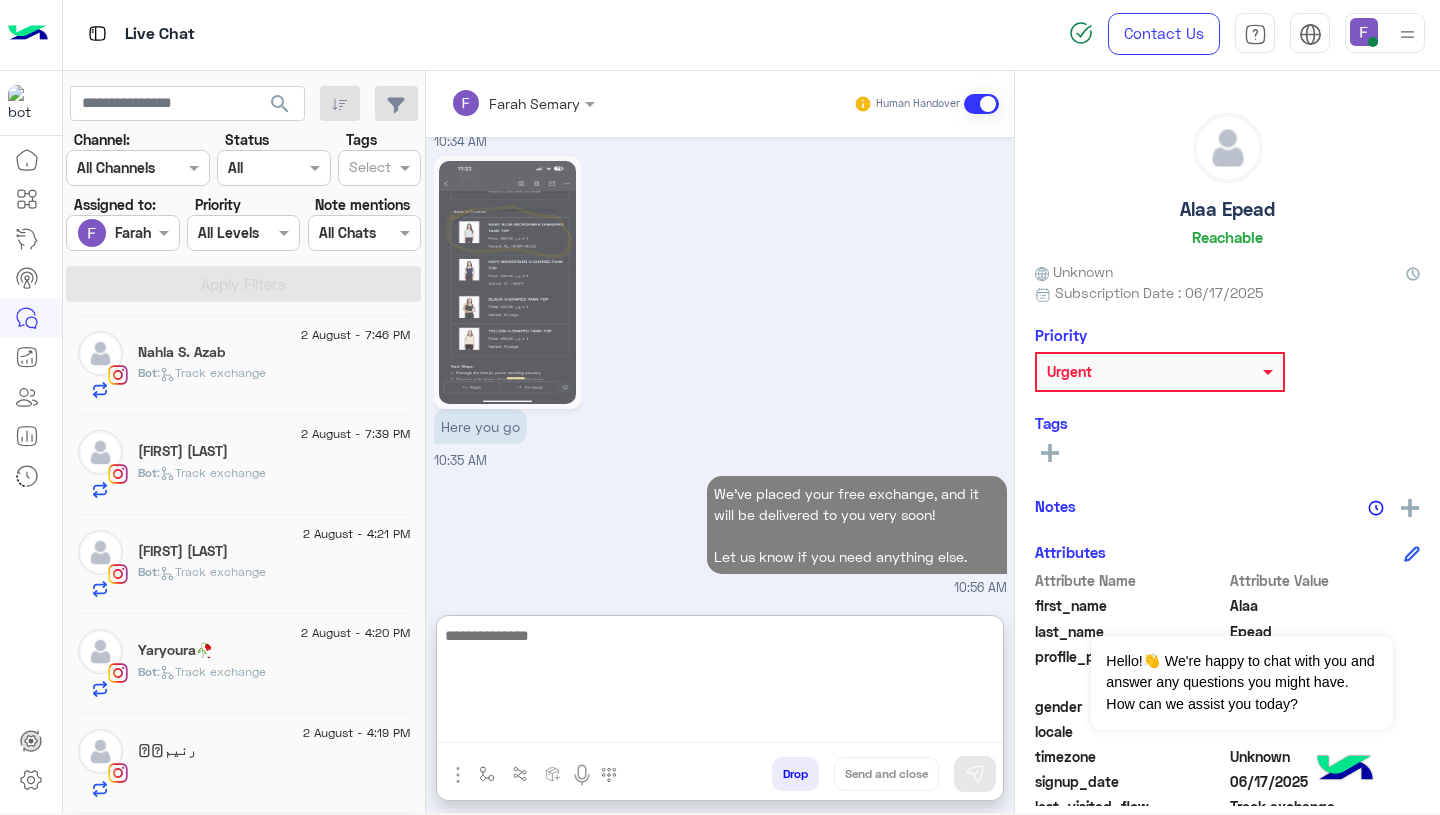 click 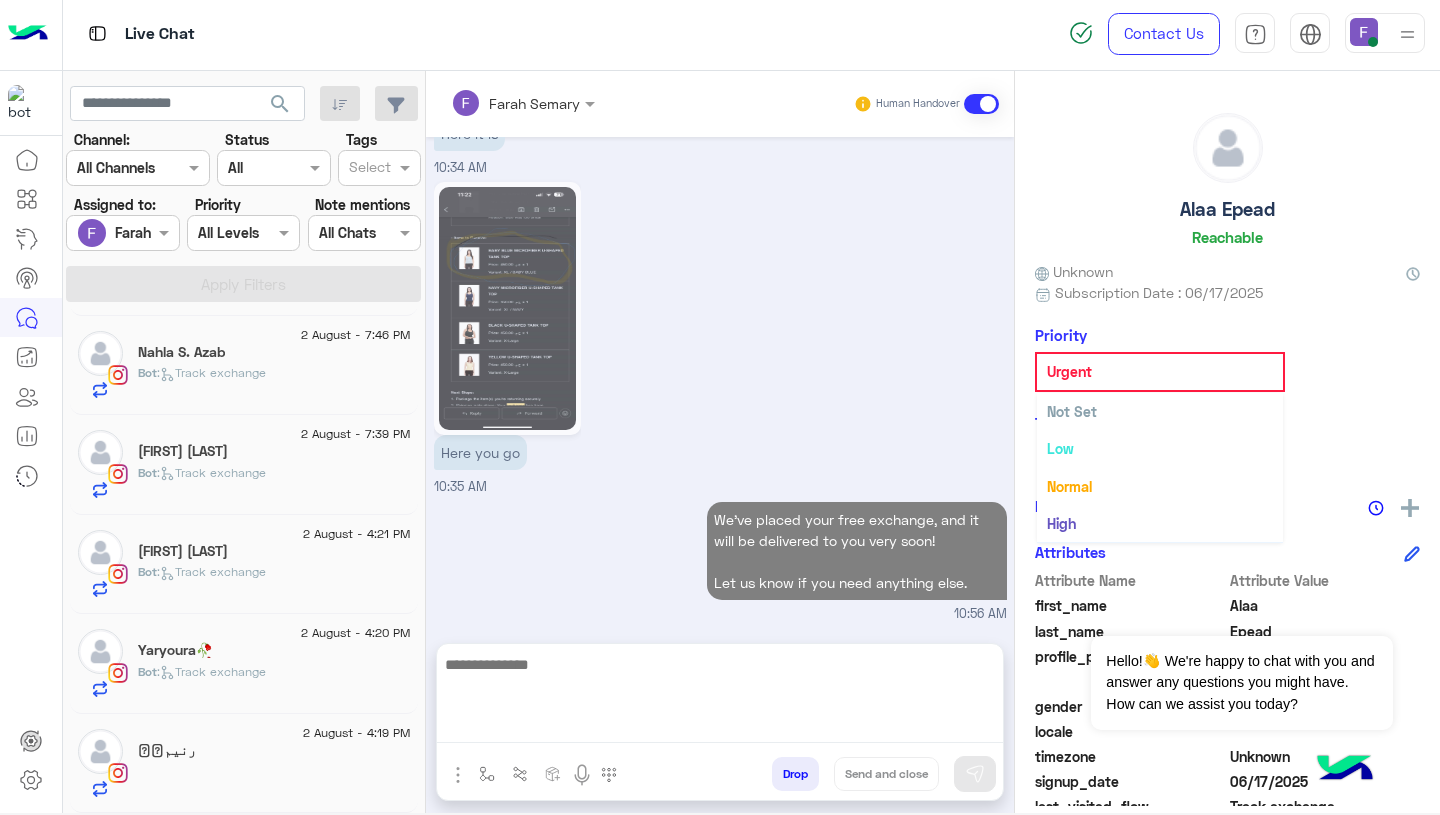 scroll, scrollTop: 2156, scrollLeft: 0, axis: vertical 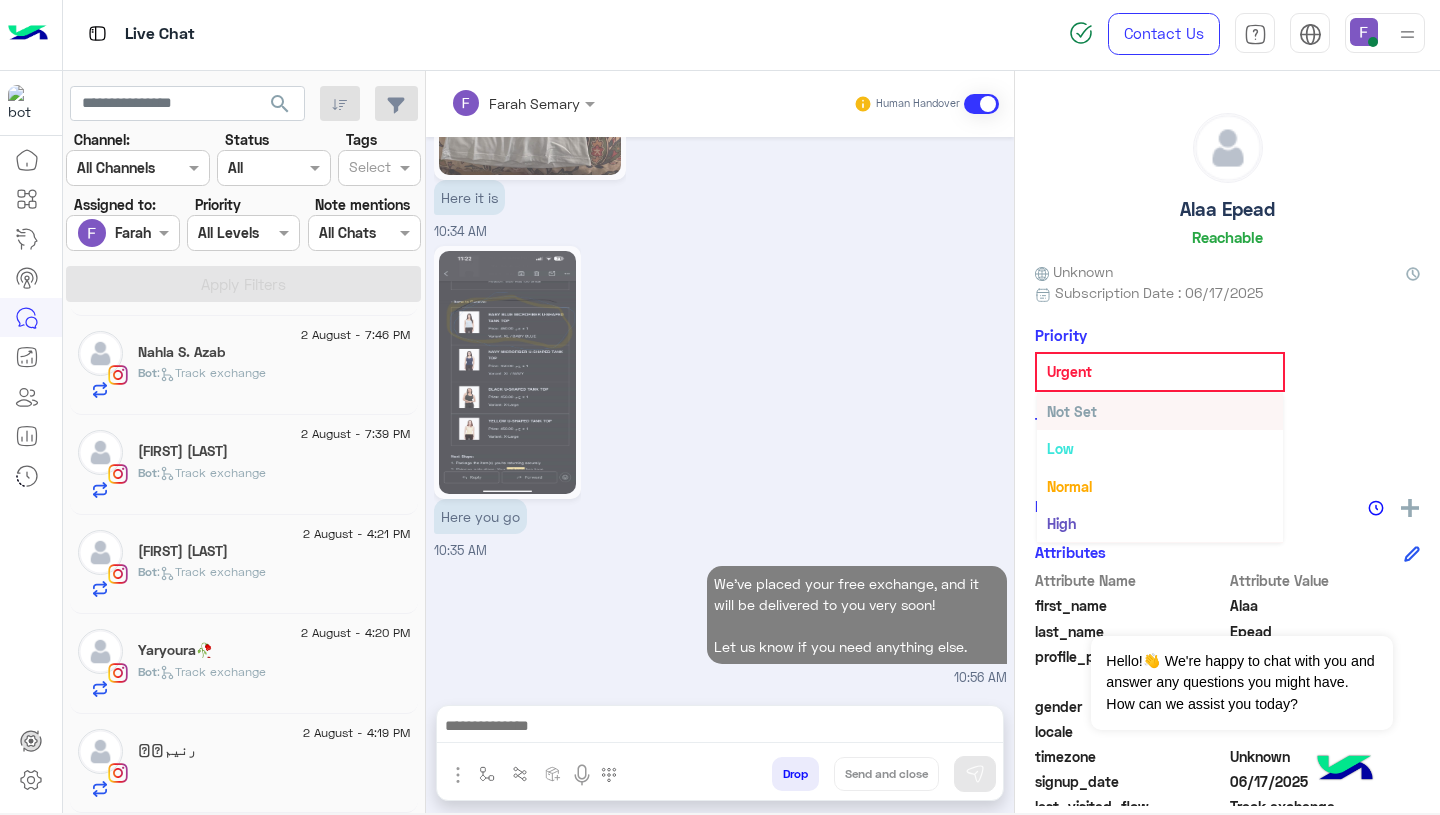 click on "Not Set" at bounding box center (1072, 411) 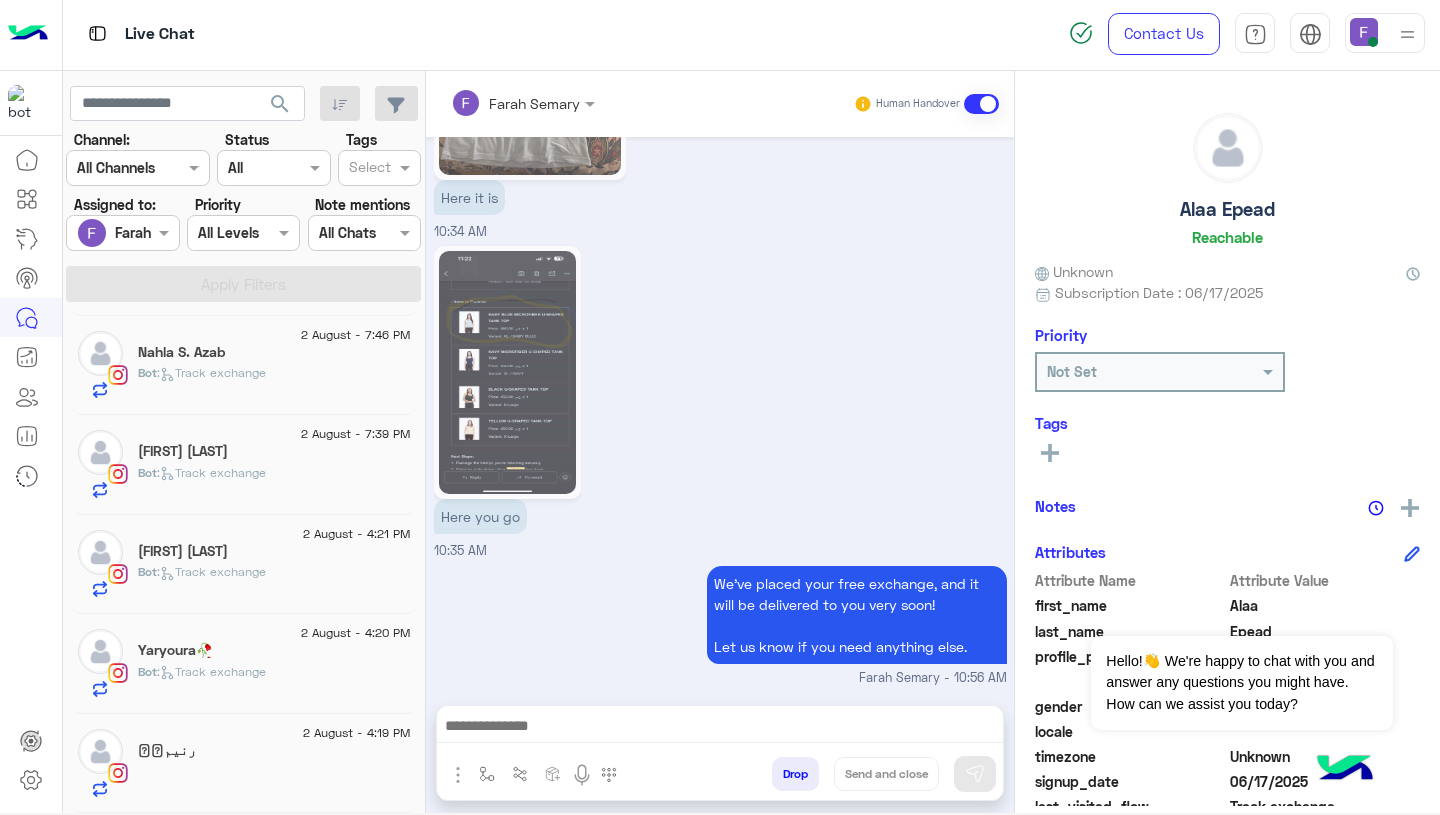 click on "Here you go   [TIME]" at bounding box center [720, 401] 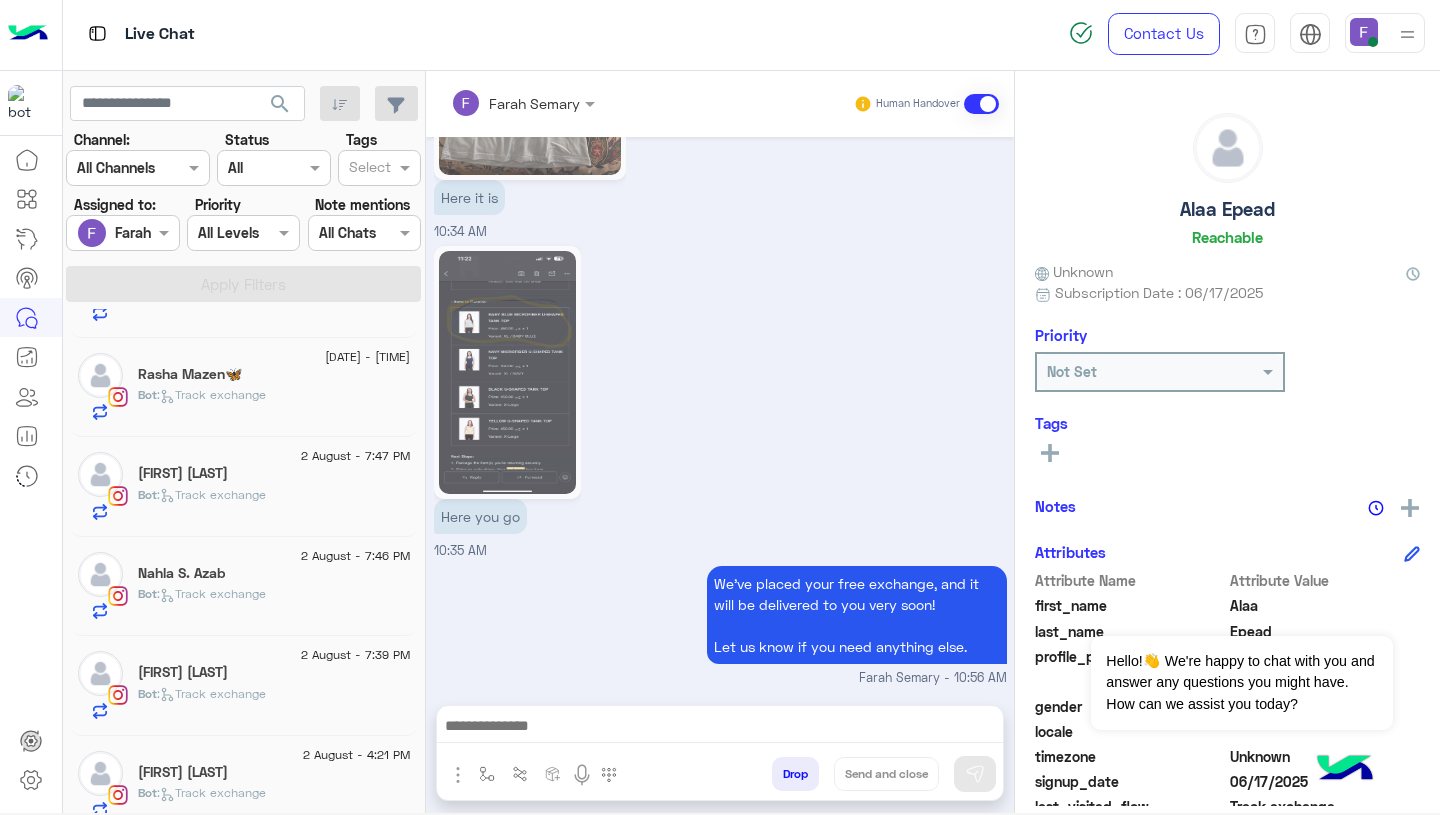 scroll, scrollTop: 0, scrollLeft: 0, axis: both 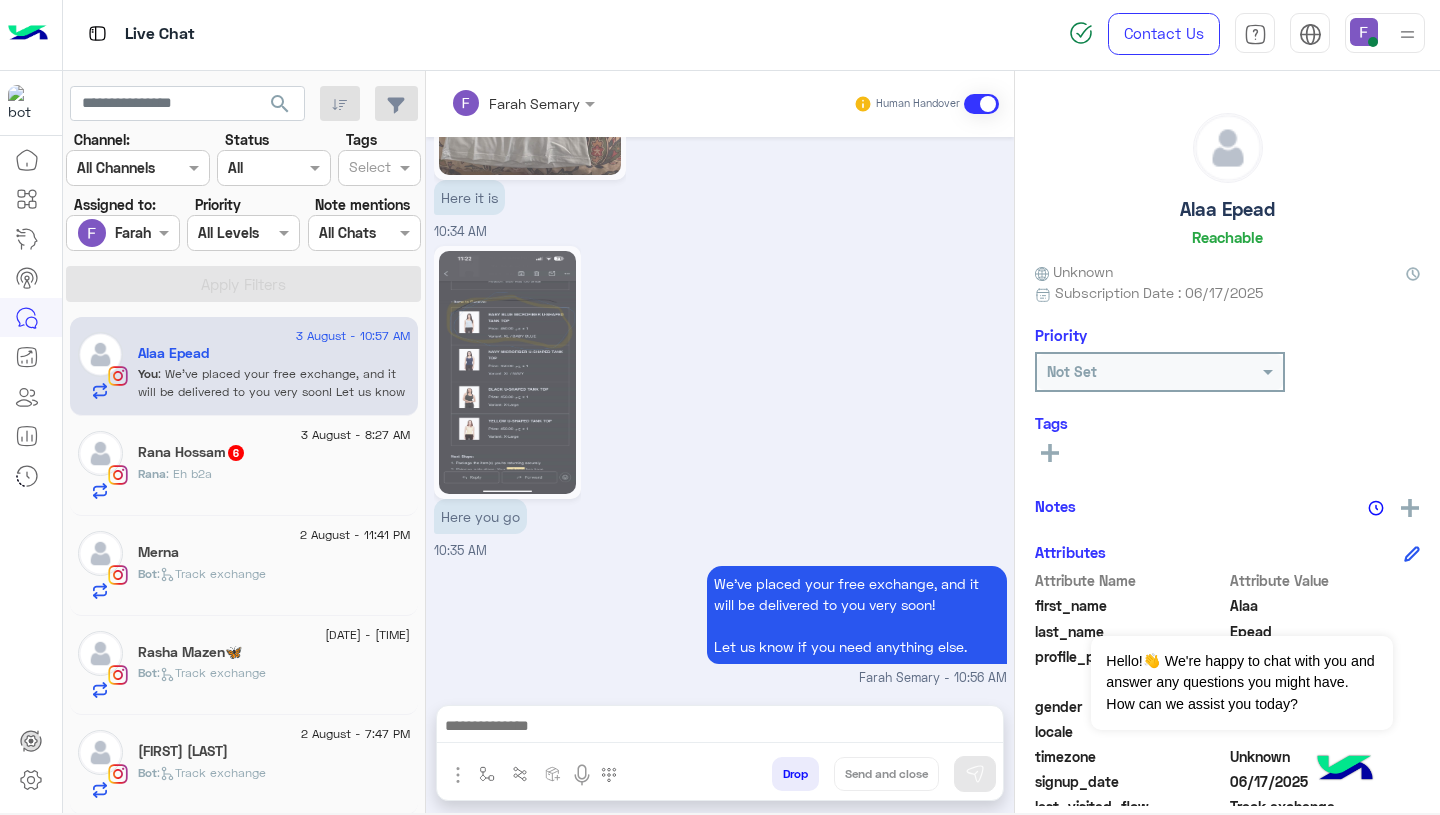 click on "Rana Hossam  6" 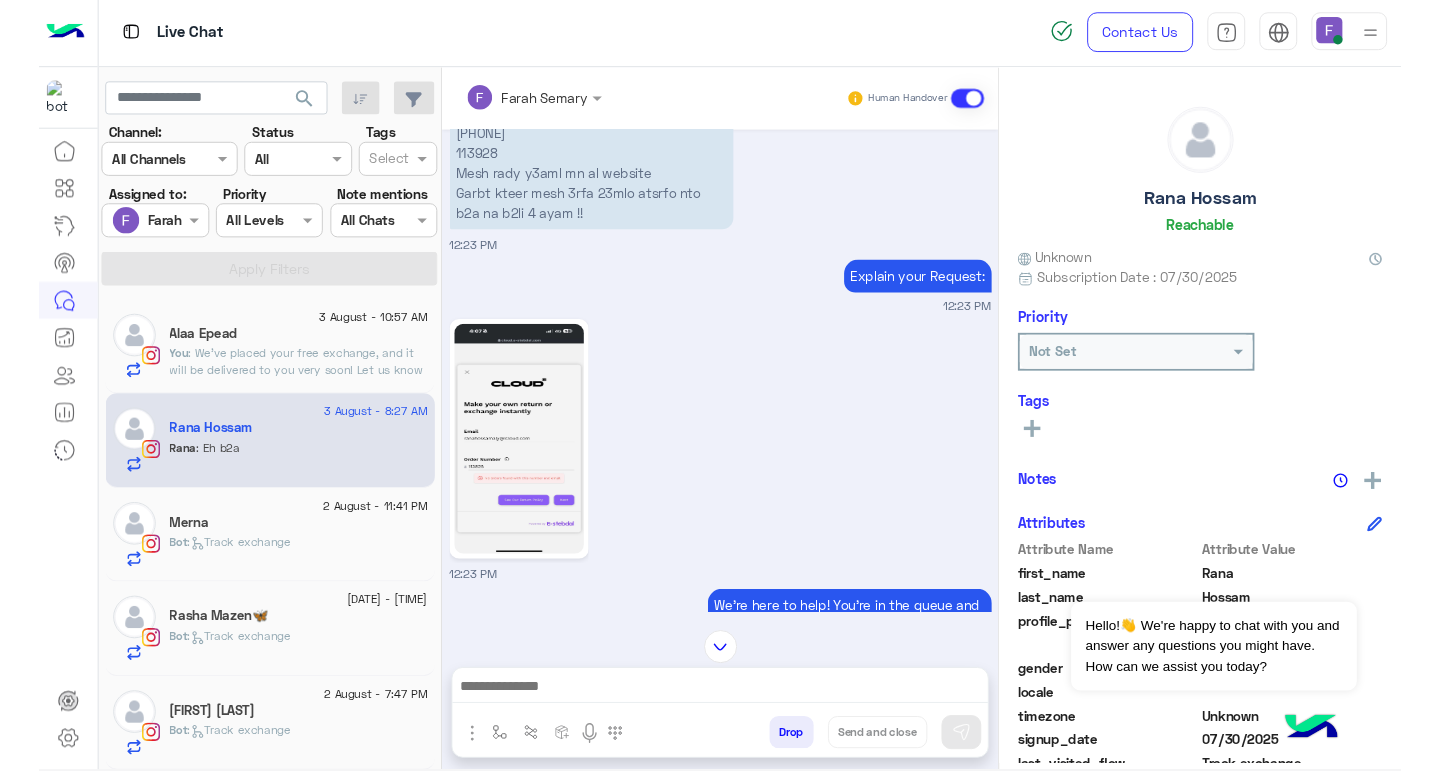 scroll, scrollTop: 1061, scrollLeft: 0, axis: vertical 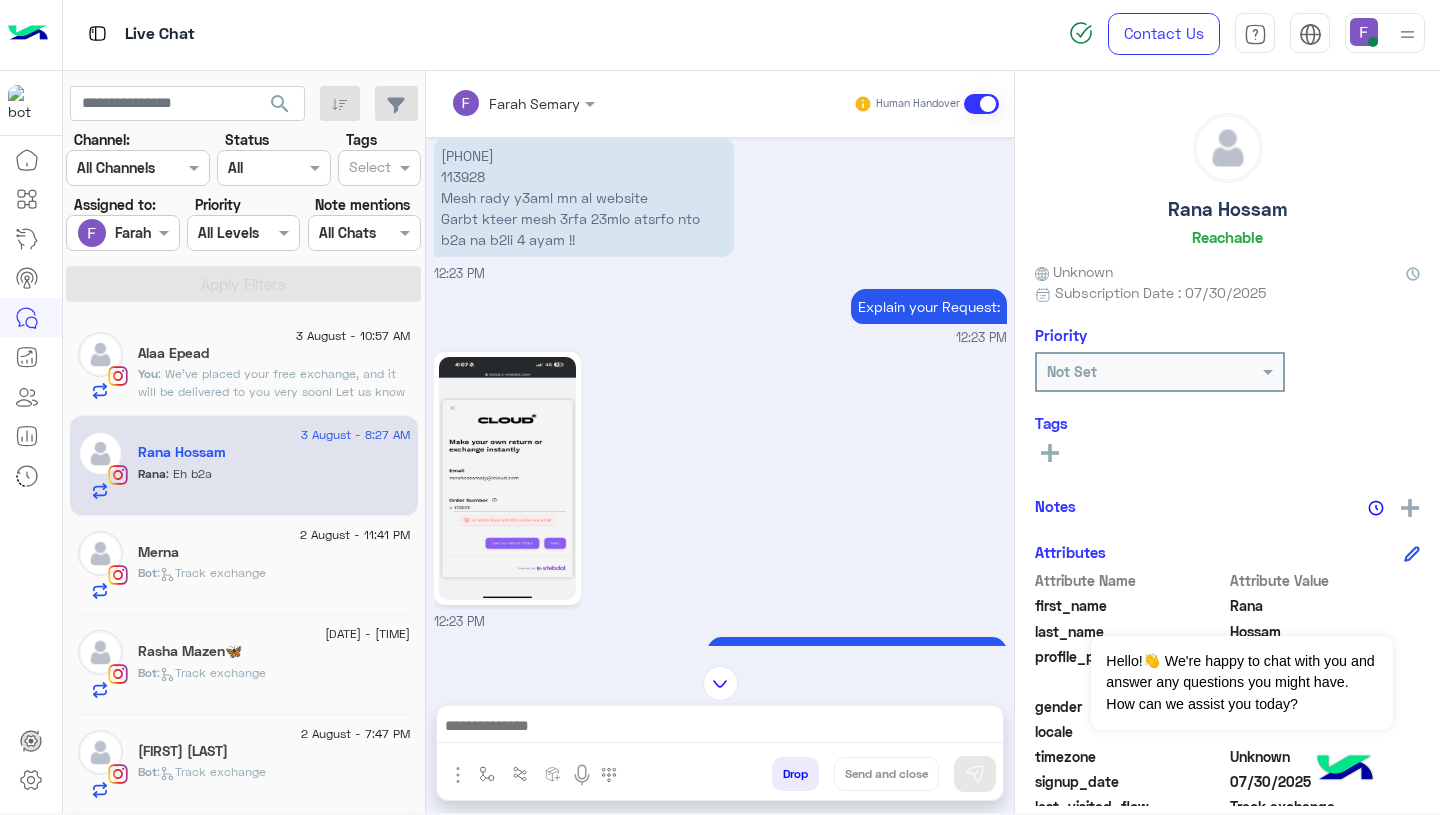 click on "01016000073  113928 Mesh rady y3aml mn al website  Garbt kteer mesh 3rfa 23mlo atsrfo nto b2a na b2li 4 ayam !!" at bounding box center (584, 197) 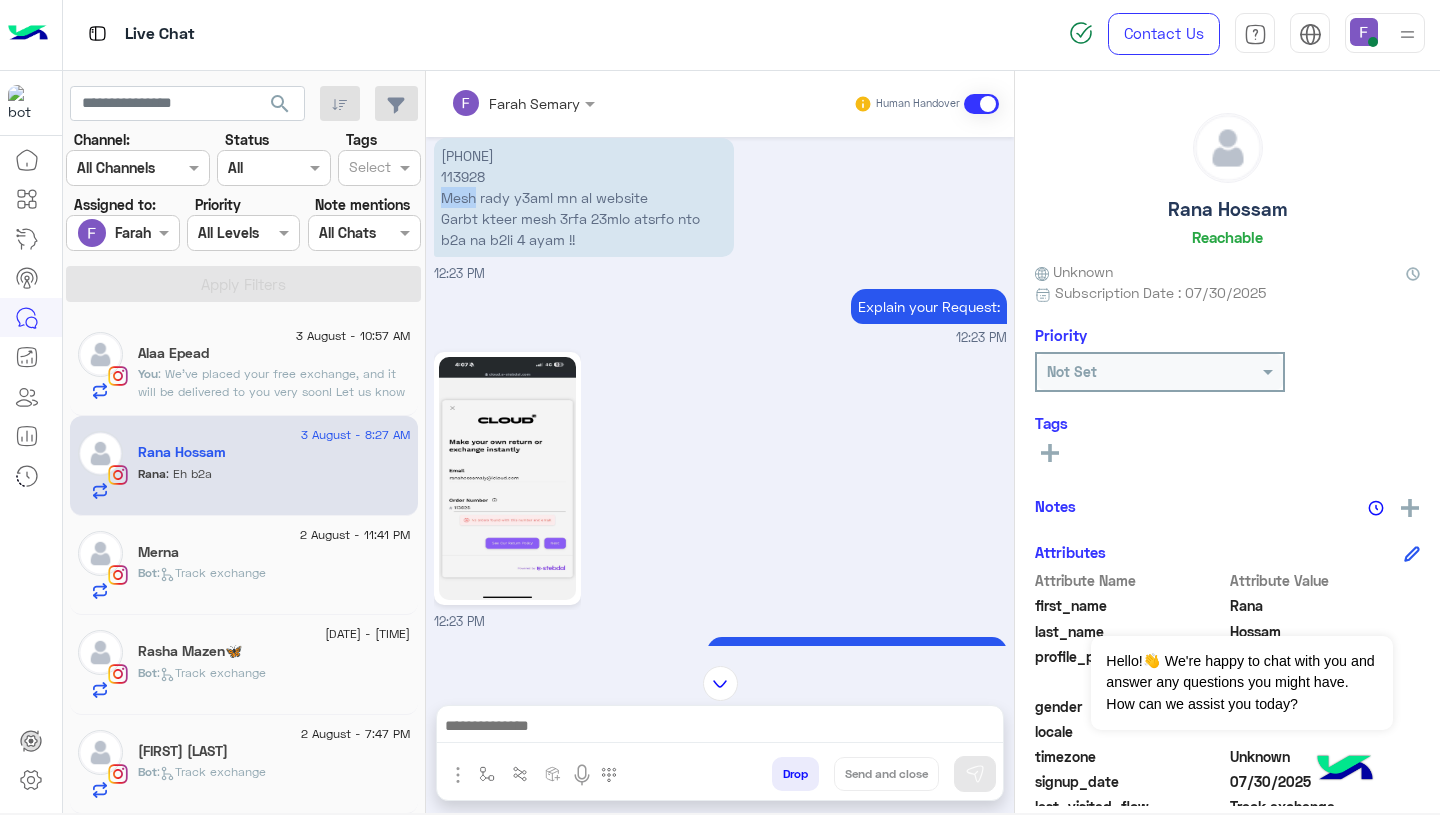 click on "01016000073  113928 Mesh rady y3aml mn al website  Garbt kteer mesh 3rfa 23mlo atsrfo nto b2a na b2li 4 ayam !!" at bounding box center (584, 197) 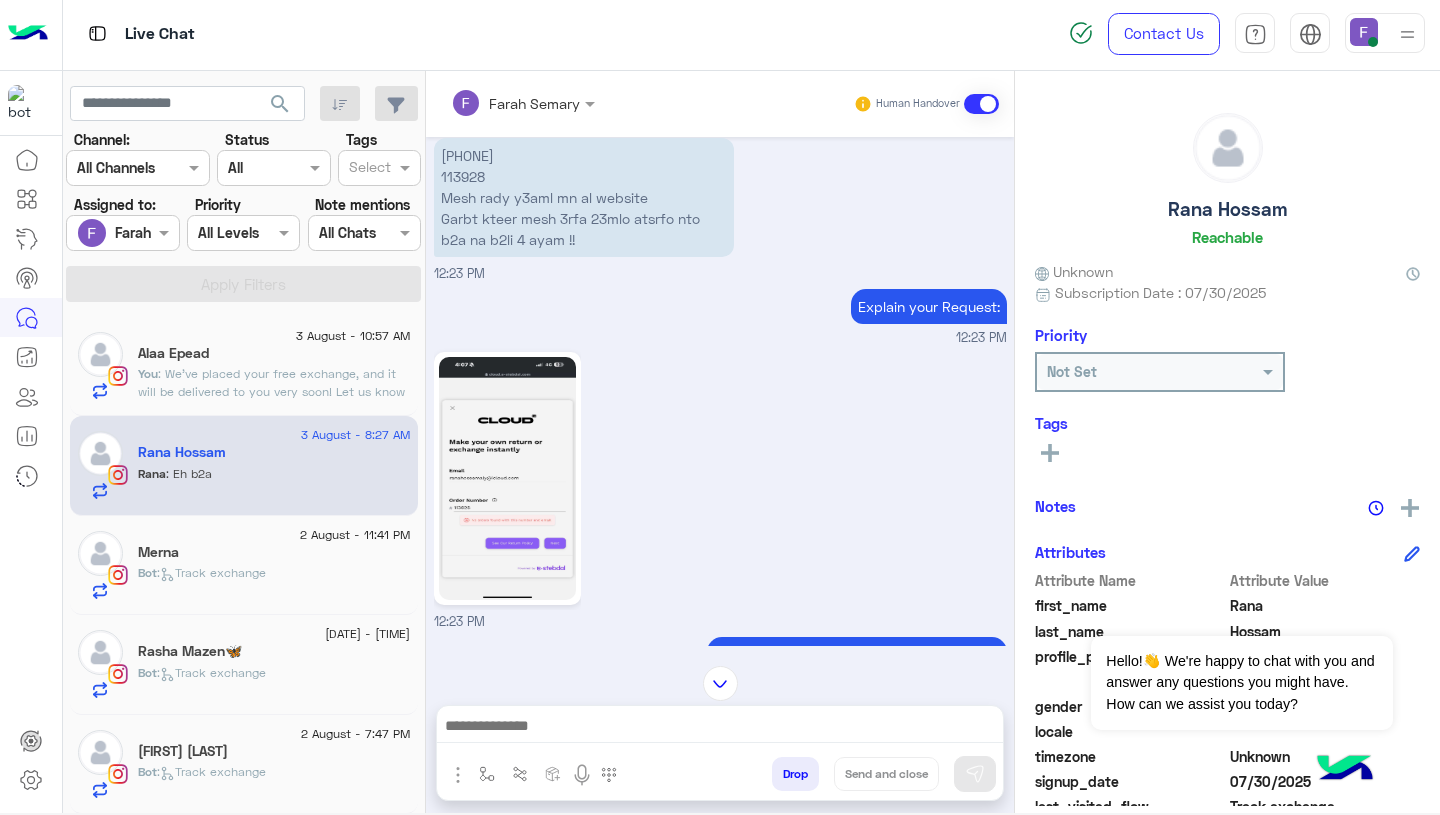 click on "01016000073  113928 Mesh rady y3aml mn al website  Garbt kteer mesh 3rfa 23mlo atsrfo nto b2a na b2li 4 ayam !!" at bounding box center (584, 197) 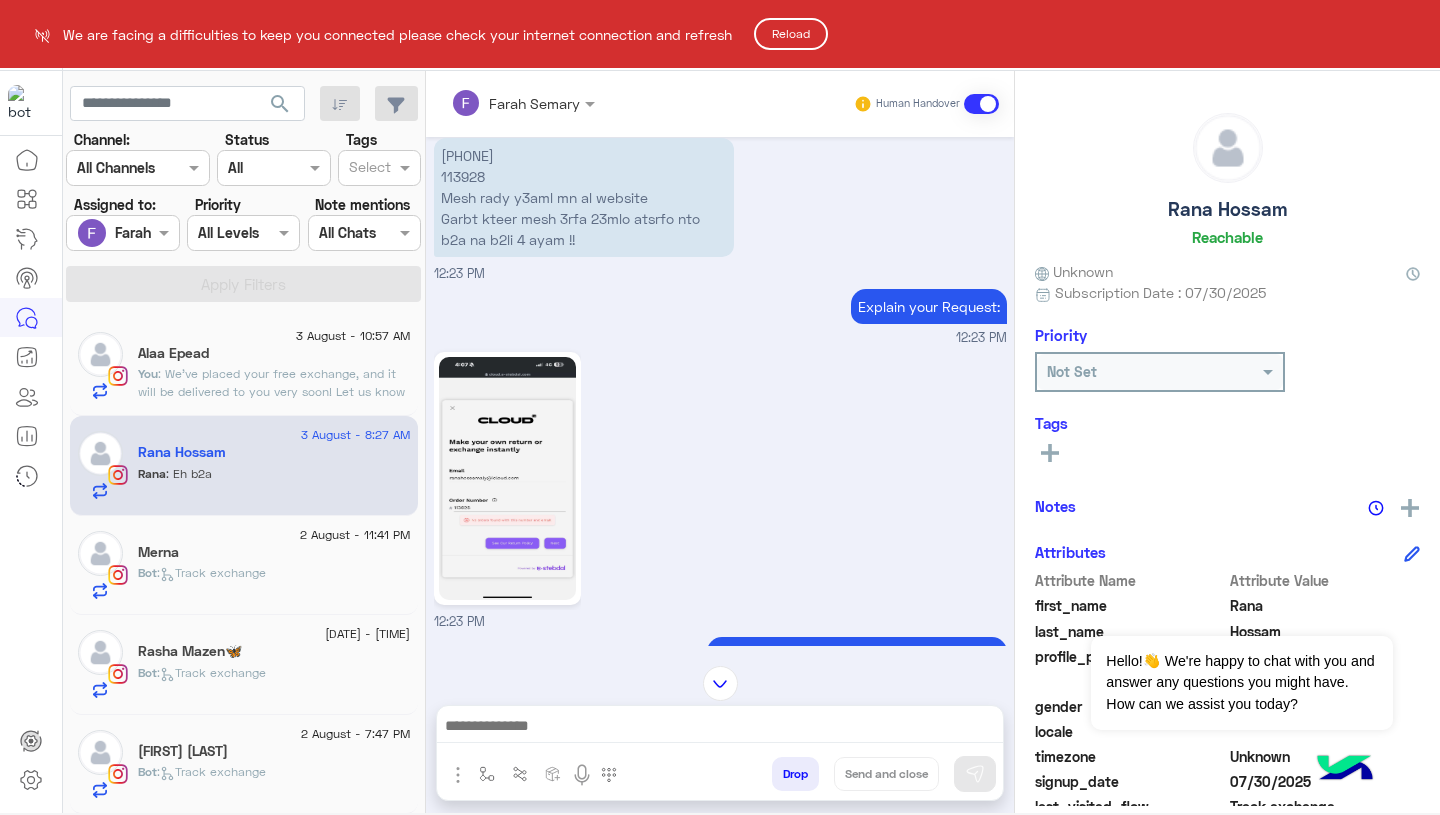 click on "We are facing a difficulties to keep you connected please check your internet connection and refresh Reload  Live Chat   Contact Us  Help Center عربي English search Channel: Channel All Channels Status Channel All Tags Select Assigned to: Assigned on Farah Semary Priority All Levels All Levels Note mentions Select All Chats Apply Filters 3 August - 10:57 AM  Alaa Epead   You  : We’ve placed your free exchange, and it will be delivered to you very soon!
Let us know if you need anything else.
3 August - 8:27 AM  Rana Hossam  Rana : Eh b2a 2 August - 11:41 PM  Merna   Bot :   Track exchange  2 August - 10:23 PM  Rasha Mazen🦋  Bot :   Track exchange  2 August - 7:47 PM  Youssef Muhammad  Bot :   Track exchange  2 August - 7:46 PM  Nahla S. Azab  Bot :   Track exchange  2 August - 7:39 PM  Mena Omeer  Bot :   Track exchange  2 August - 4:21 PM  Rania Eissa  Bot :   Track exchange  2 August - 4:20 PM  Yaryoura🥀   Bot :   Track exchange  2 August - 4:19 PM  رنيم🪸🪼   Farah Semary 1" at bounding box center (720, 407) 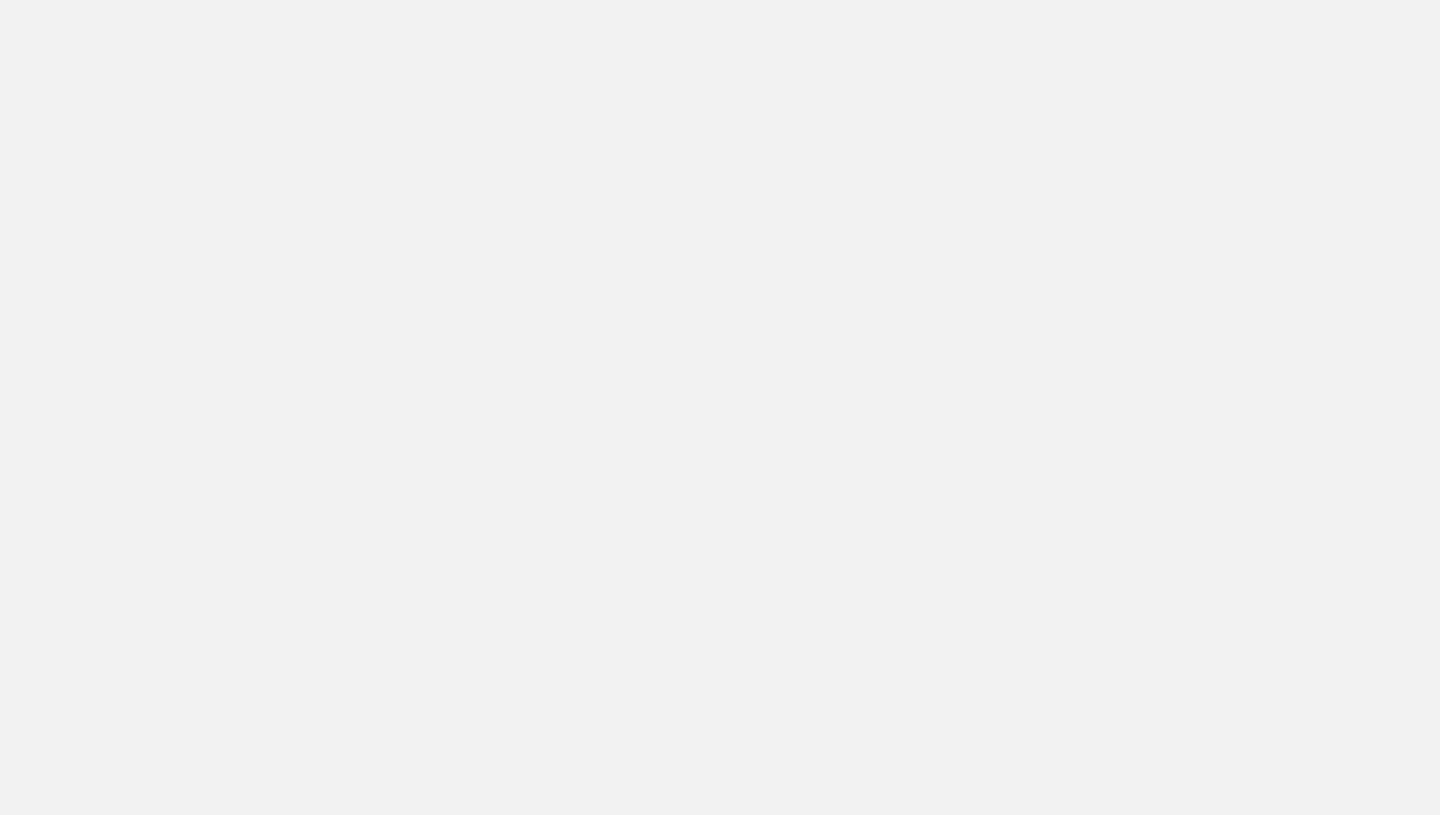 scroll, scrollTop: 0, scrollLeft: 0, axis: both 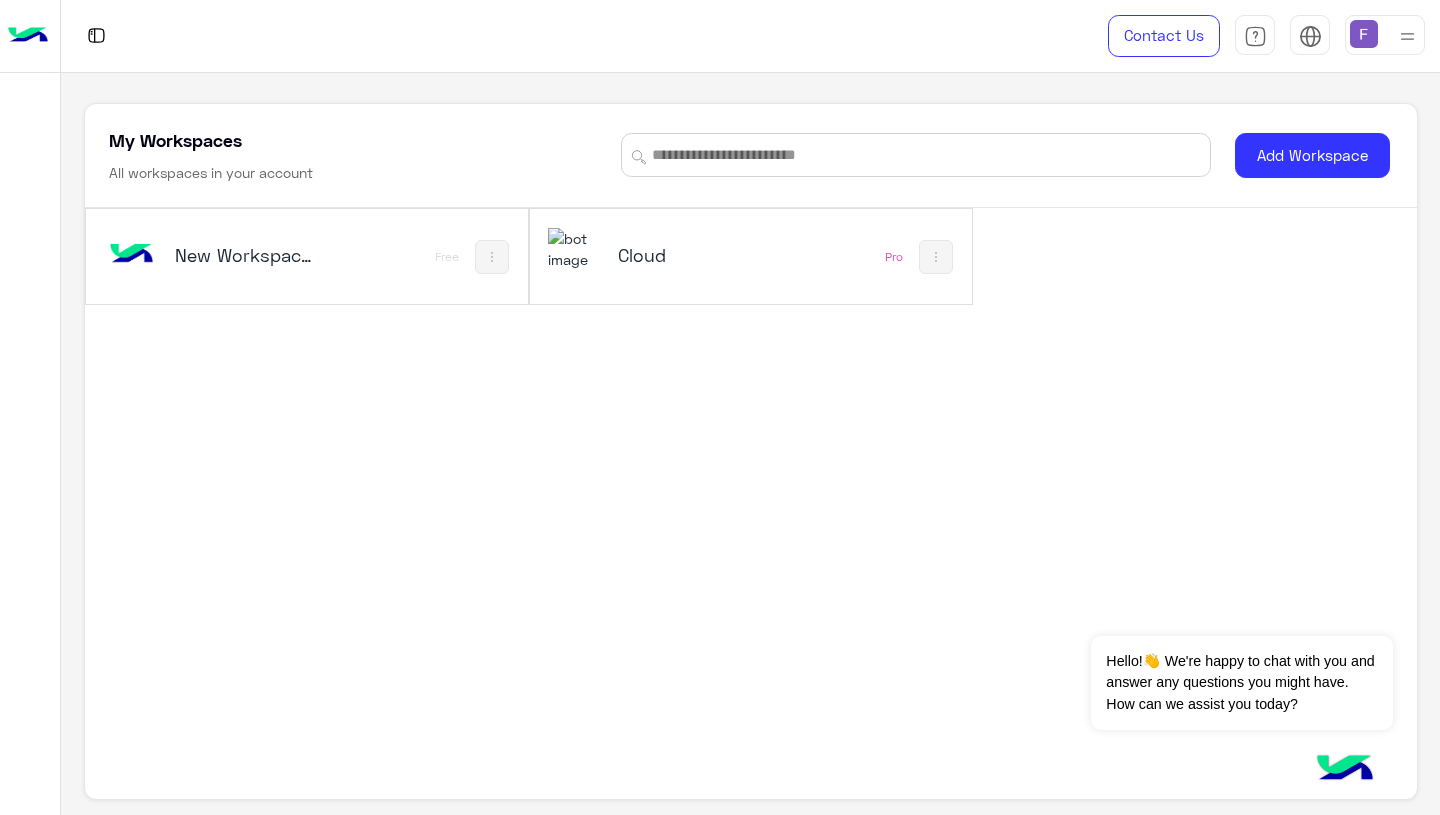 click on "Cloud" at bounding box center (691, 255) 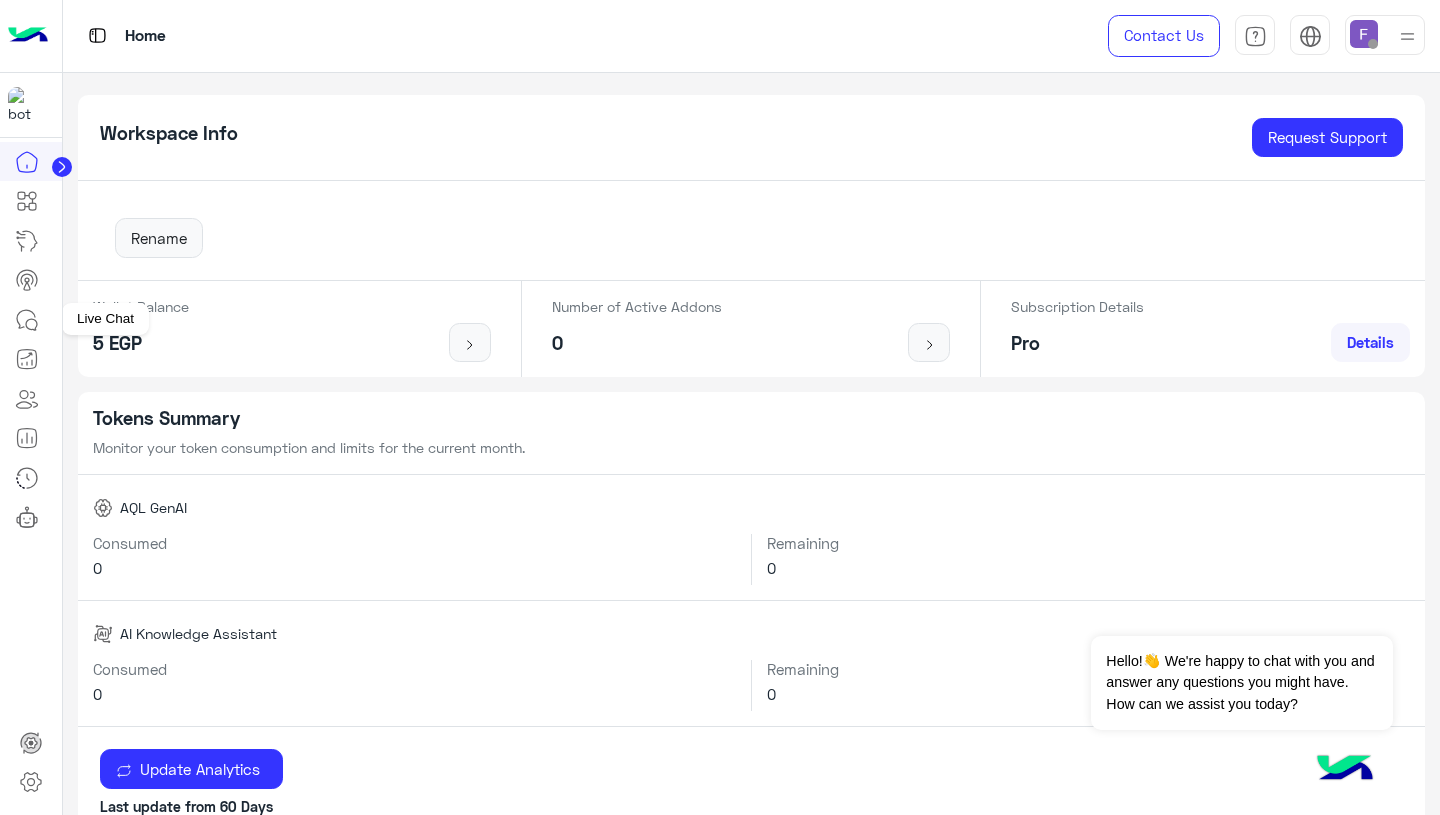 click 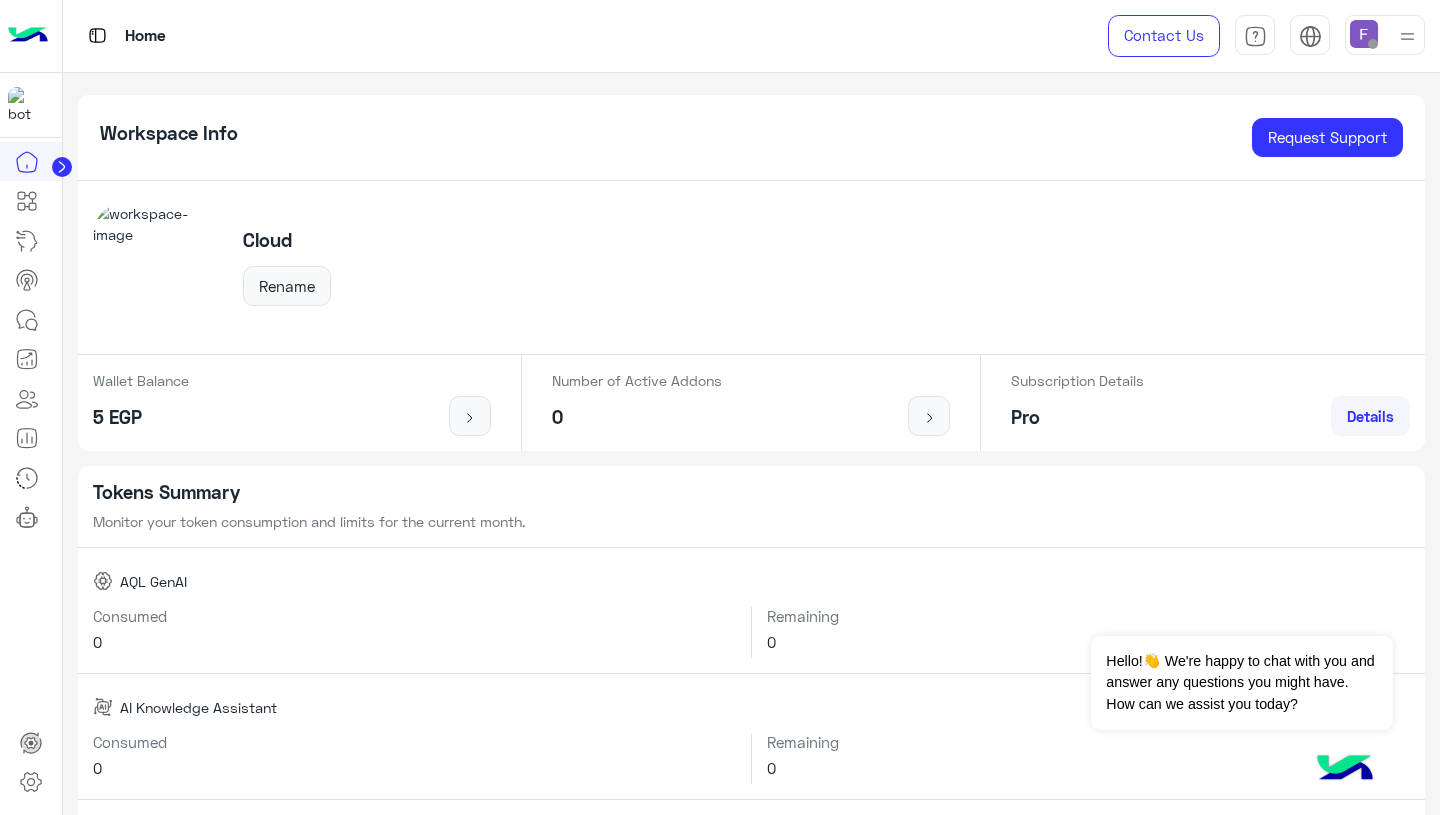click 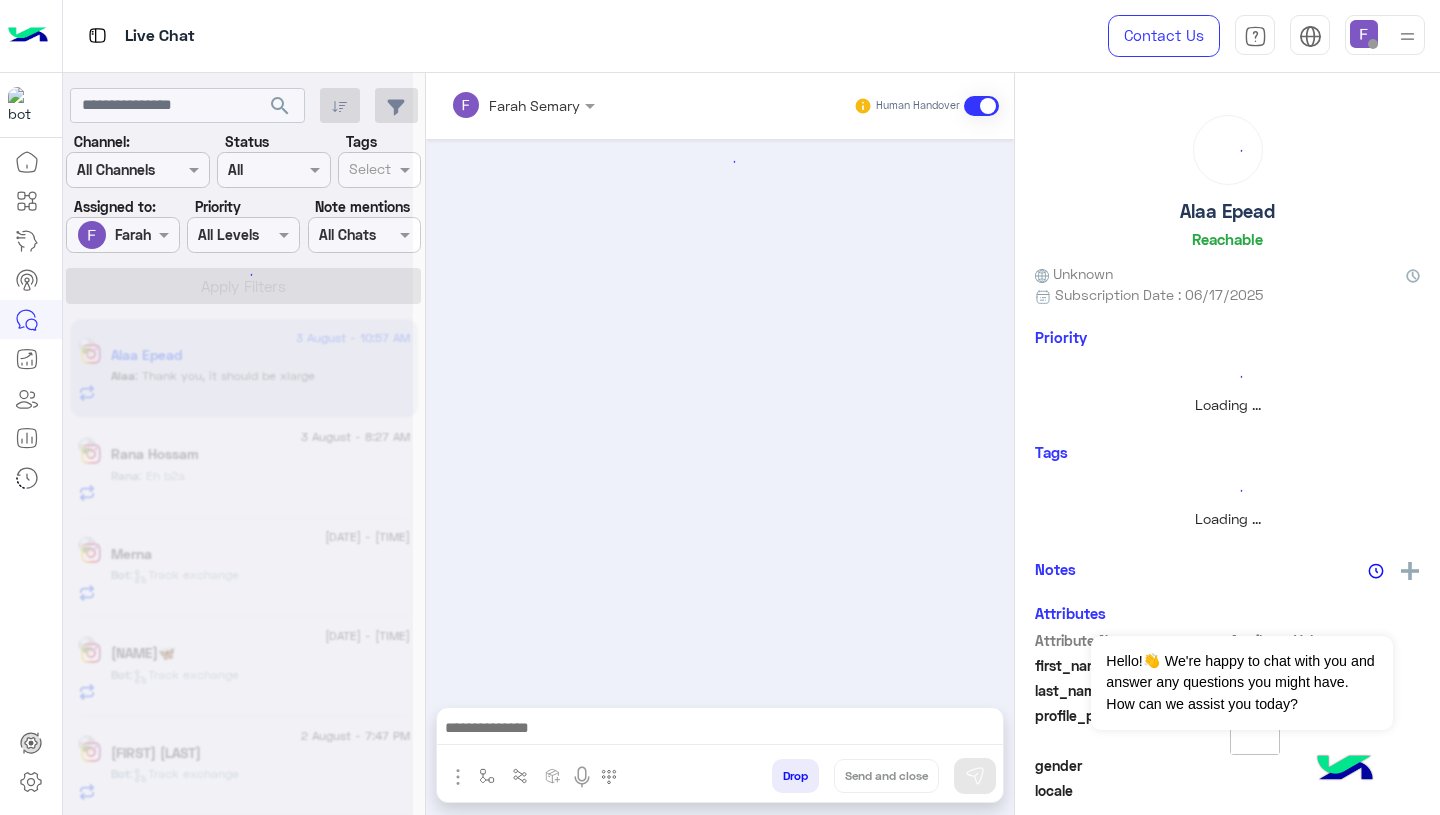 click at bounding box center [1364, 34] 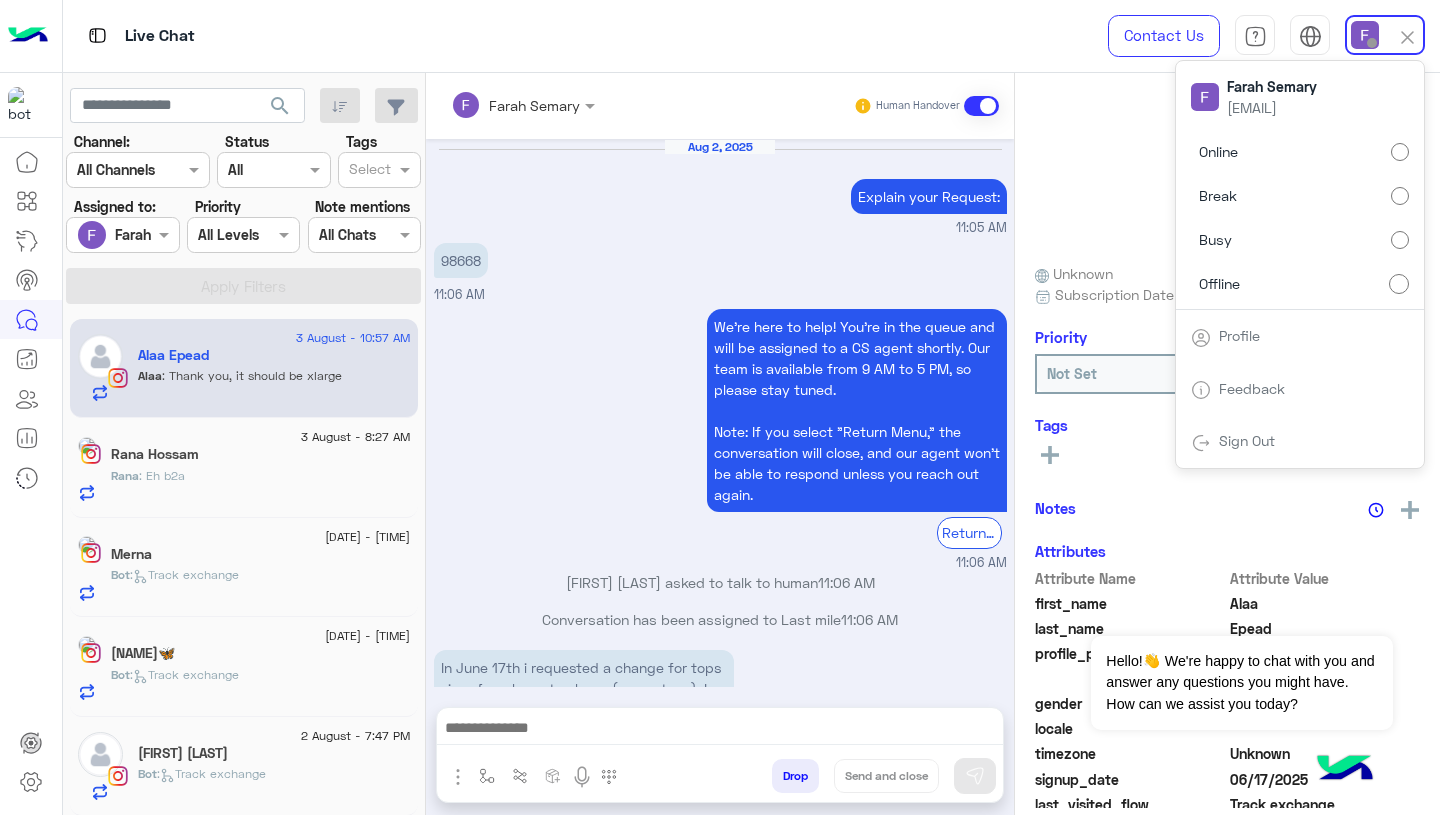 scroll, scrollTop: 1989, scrollLeft: 0, axis: vertical 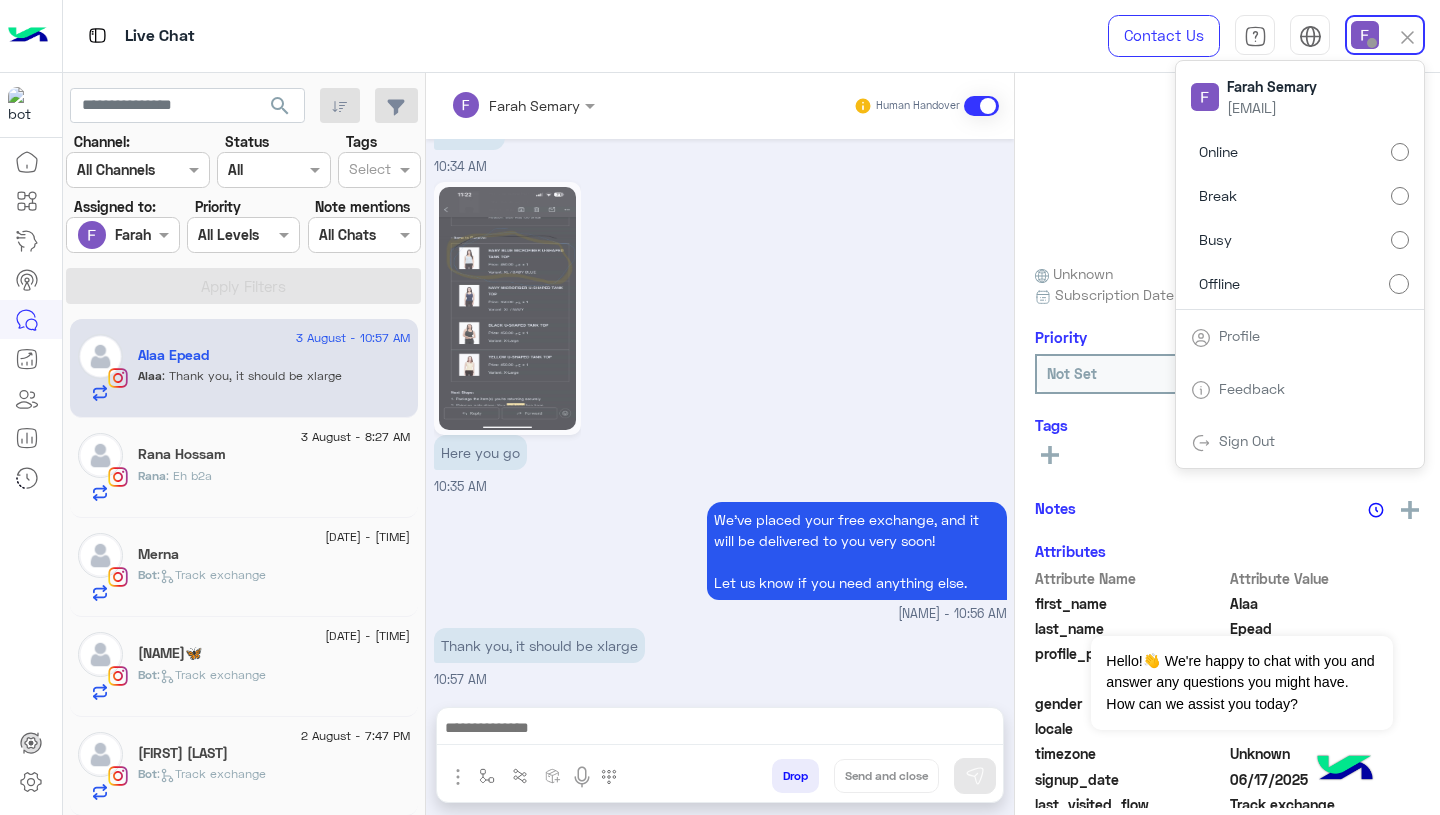 click on "Online" at bounding box center [1300, 152] 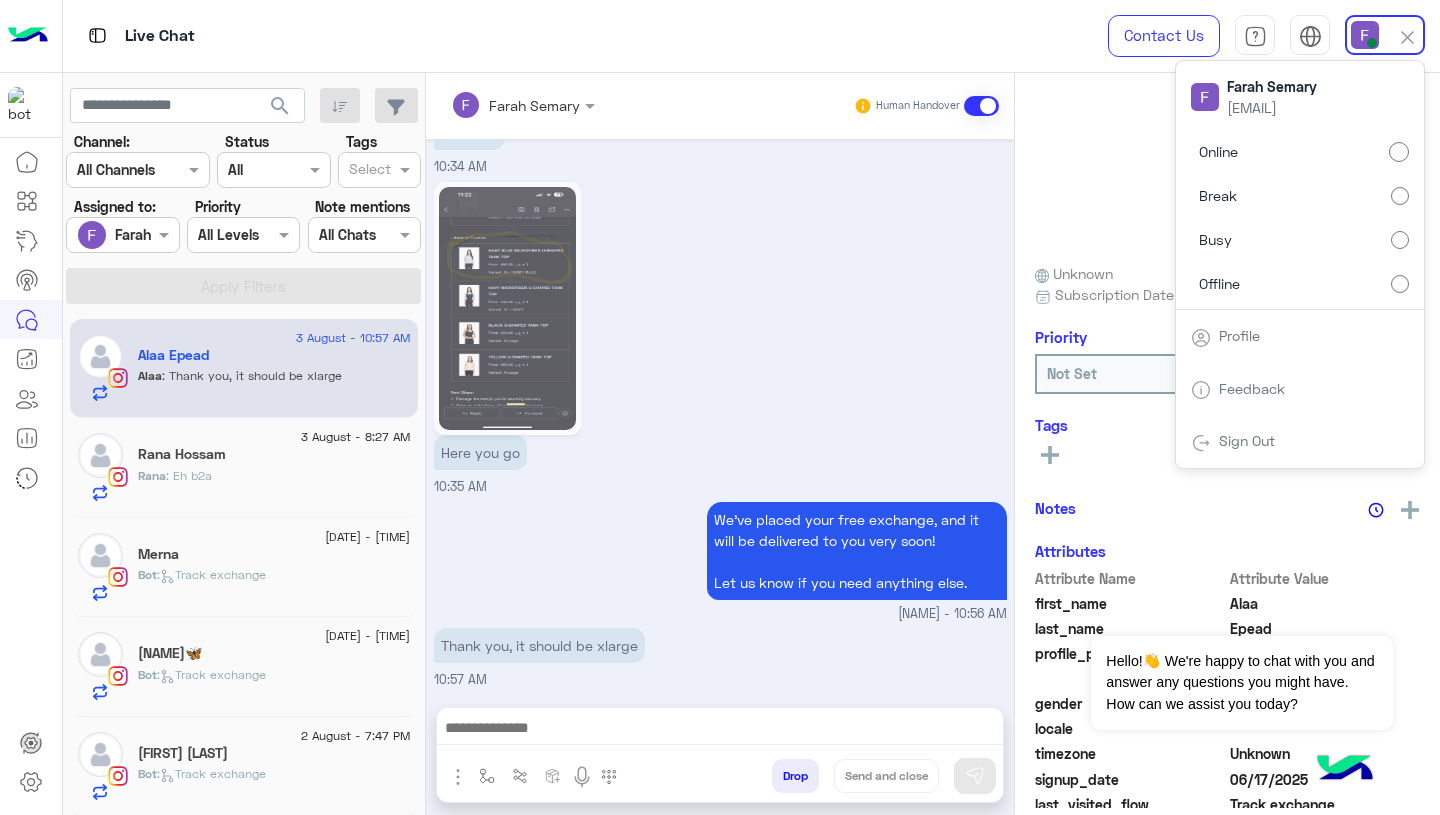 click on "Here you go   [TIME]" at bounding box center [720, 337] 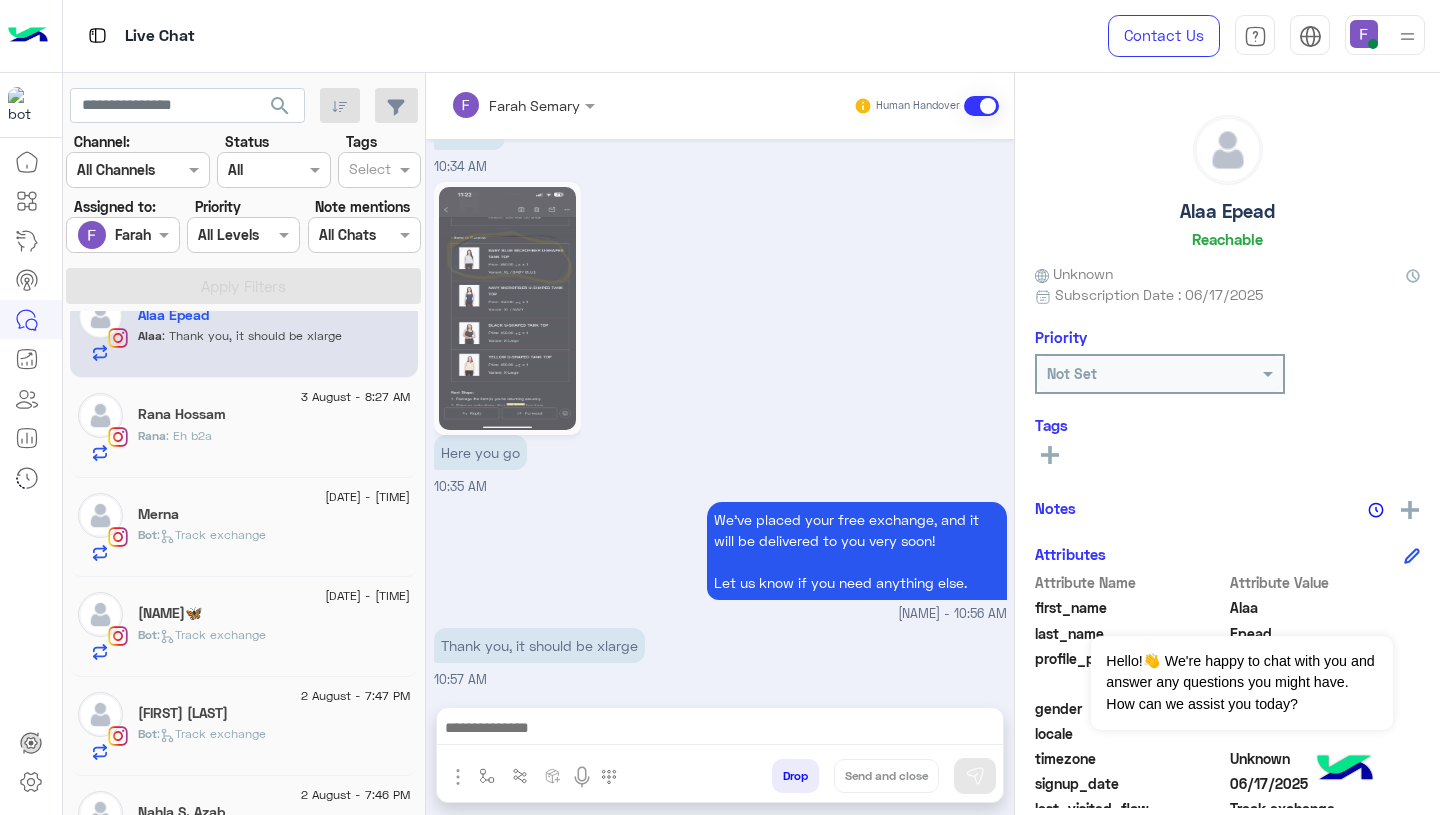 scroll, scrollTop: 0, scrollLeft: 0, axis: both 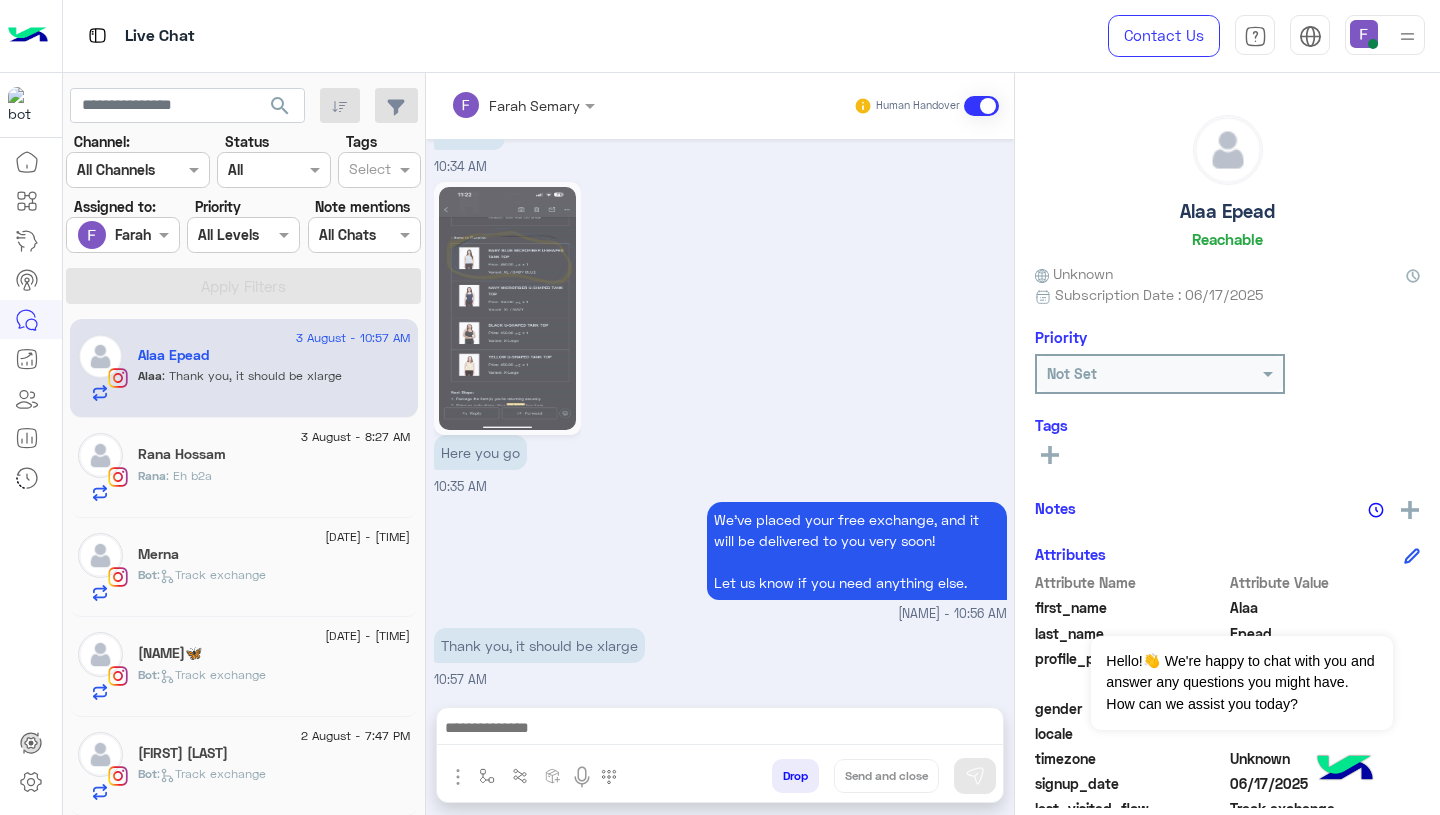 click on "Rana Hossam" 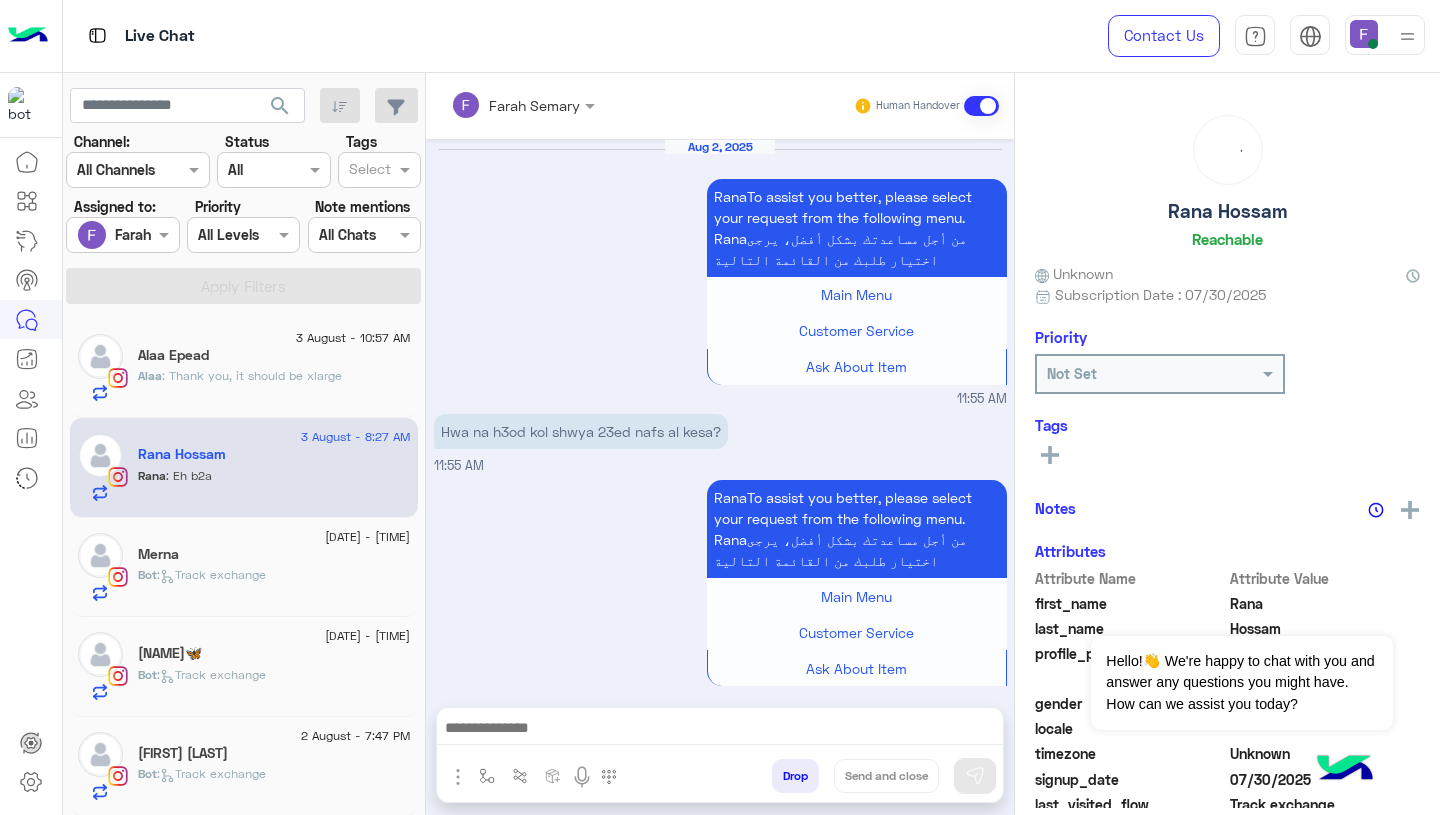 scroll, scrollTop: 1818, scrollLeft: 0, axis: vertical 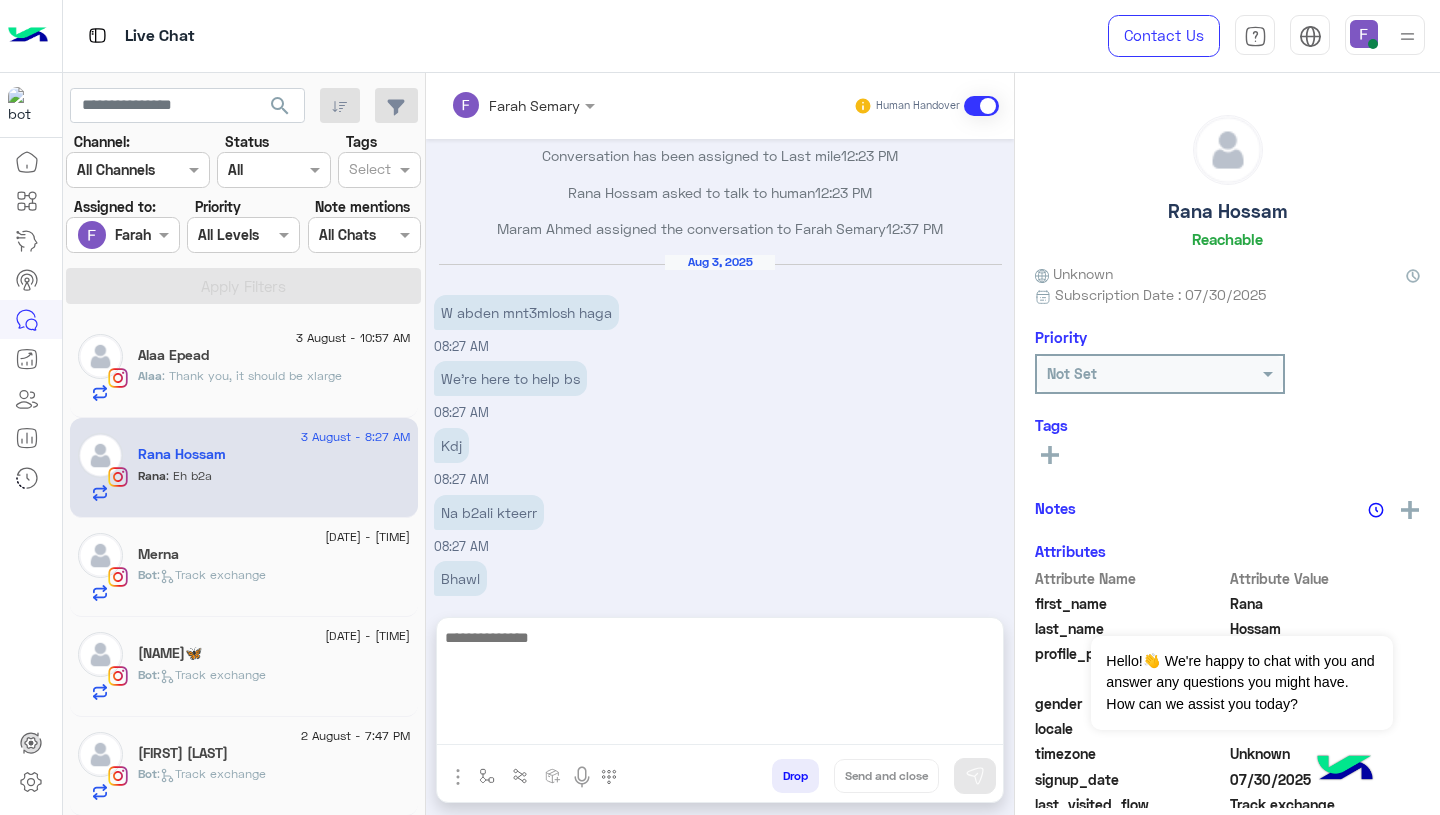 click at bounding box center (720, 685) 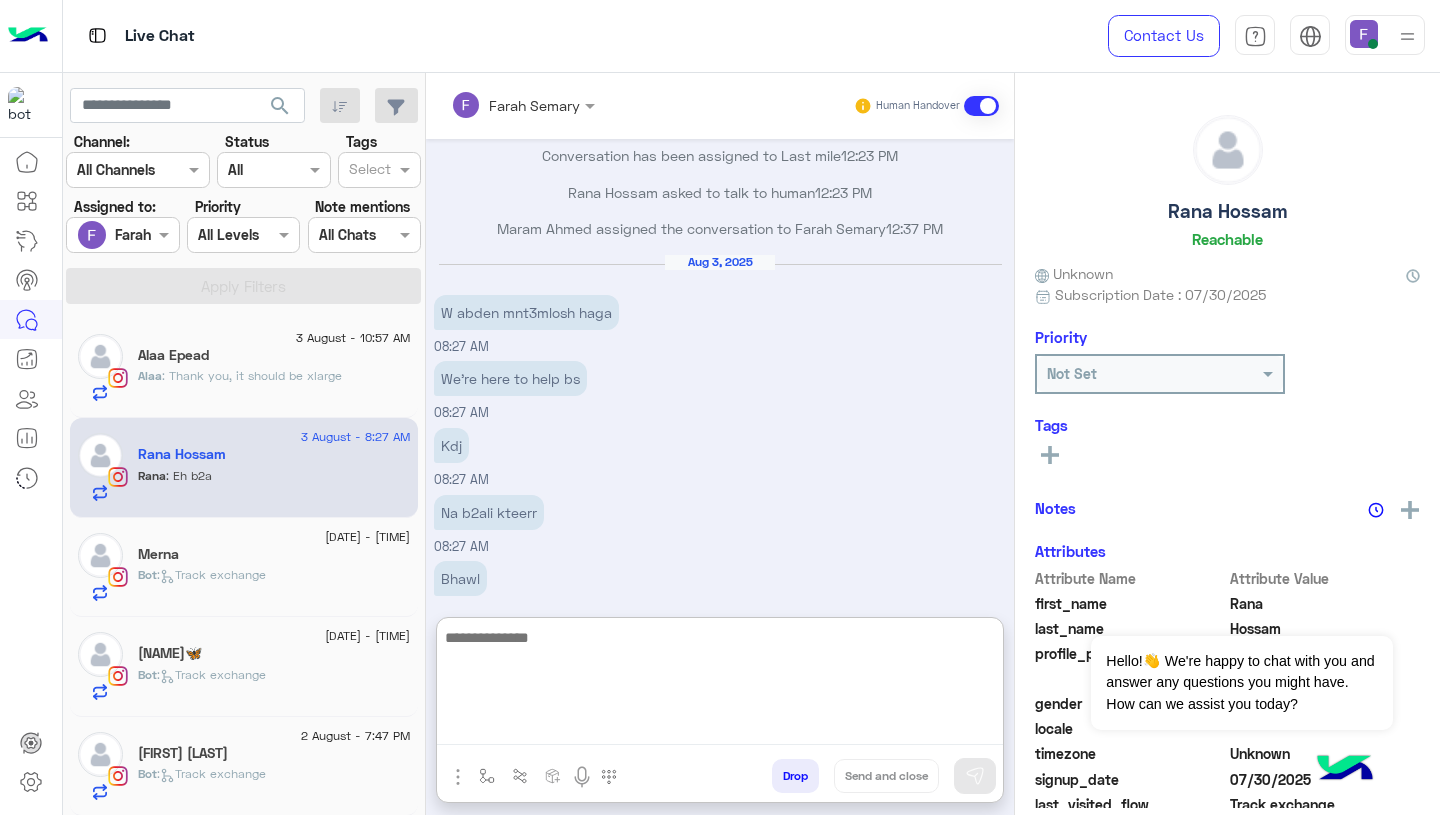 paste on "**********" 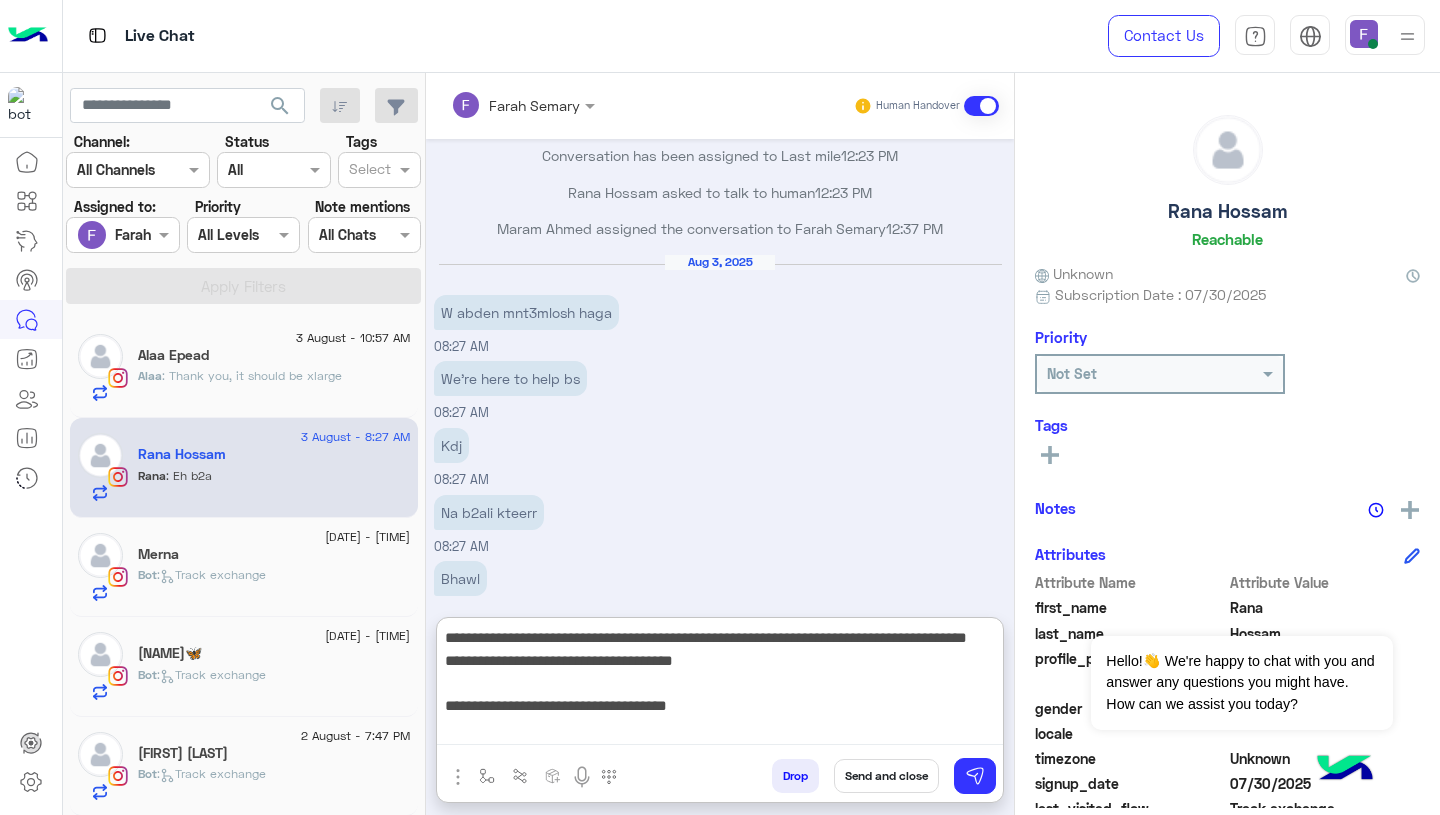 scroll, scrollTop: 0, scrollLeft: 0, axis: both 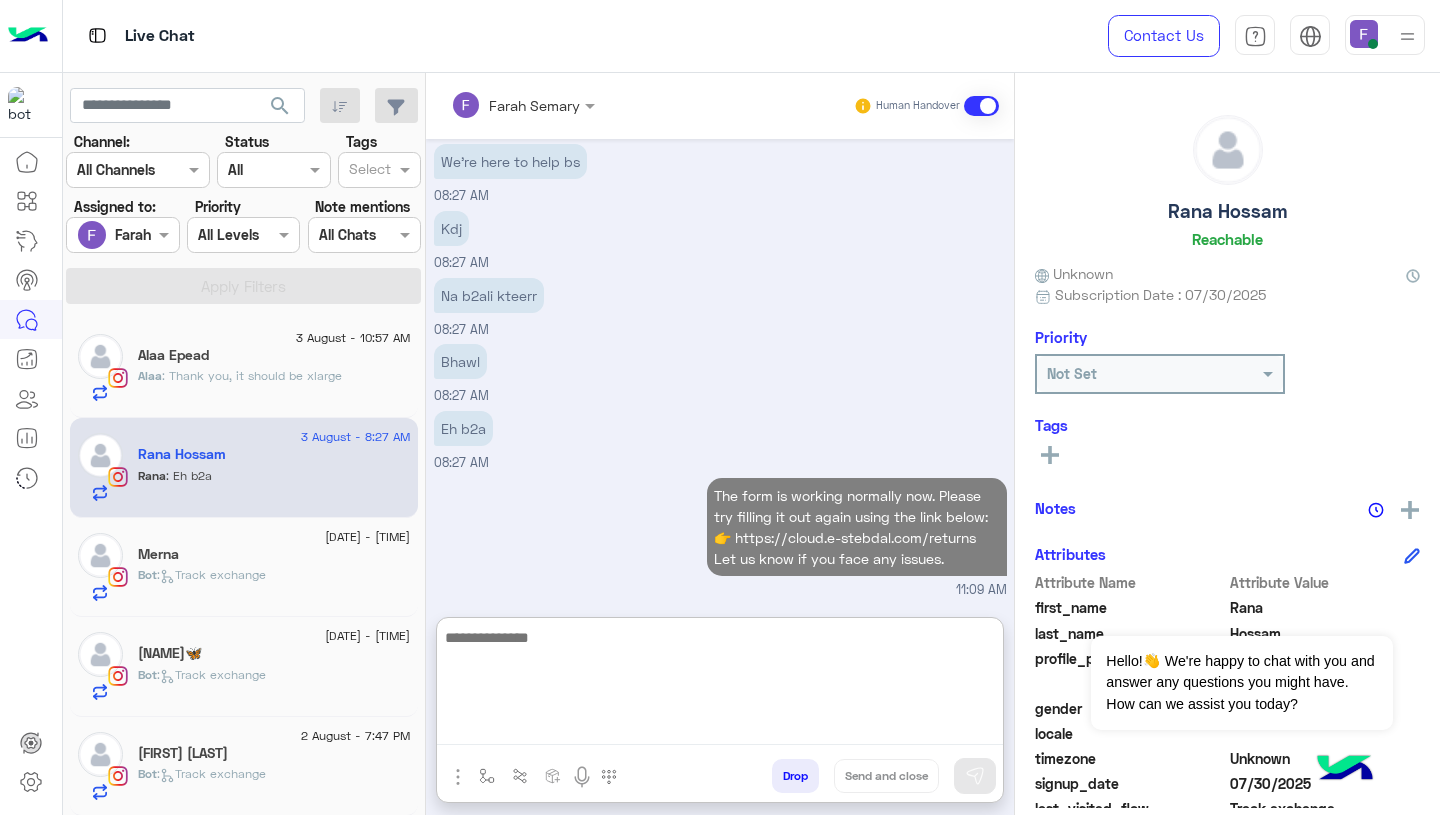 click on "Eh b2a   [TIME]" at bounding box center (720, 439) 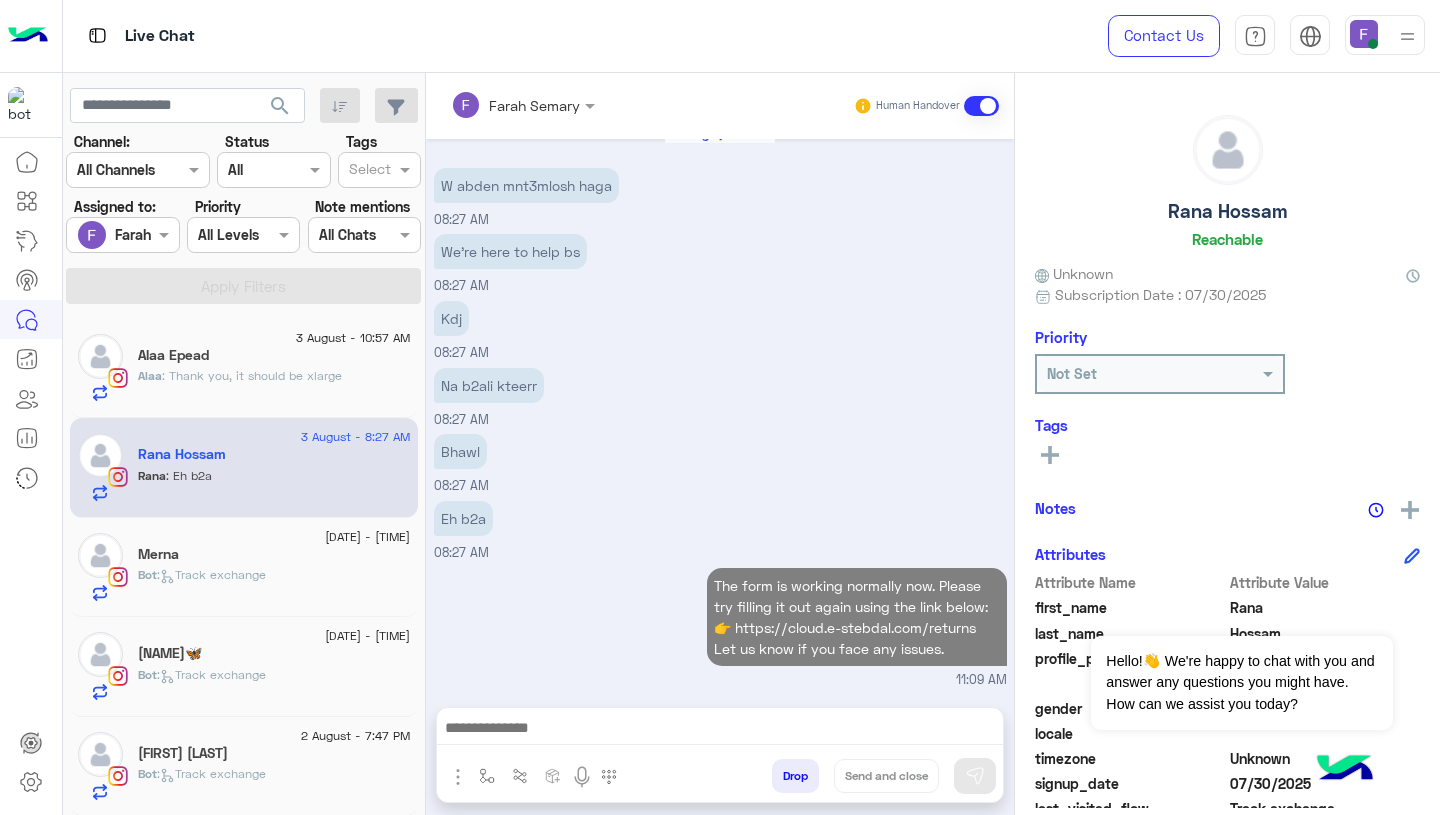 scroll, scrollTop: 1981, scrollLeft: 0, axis: vertical 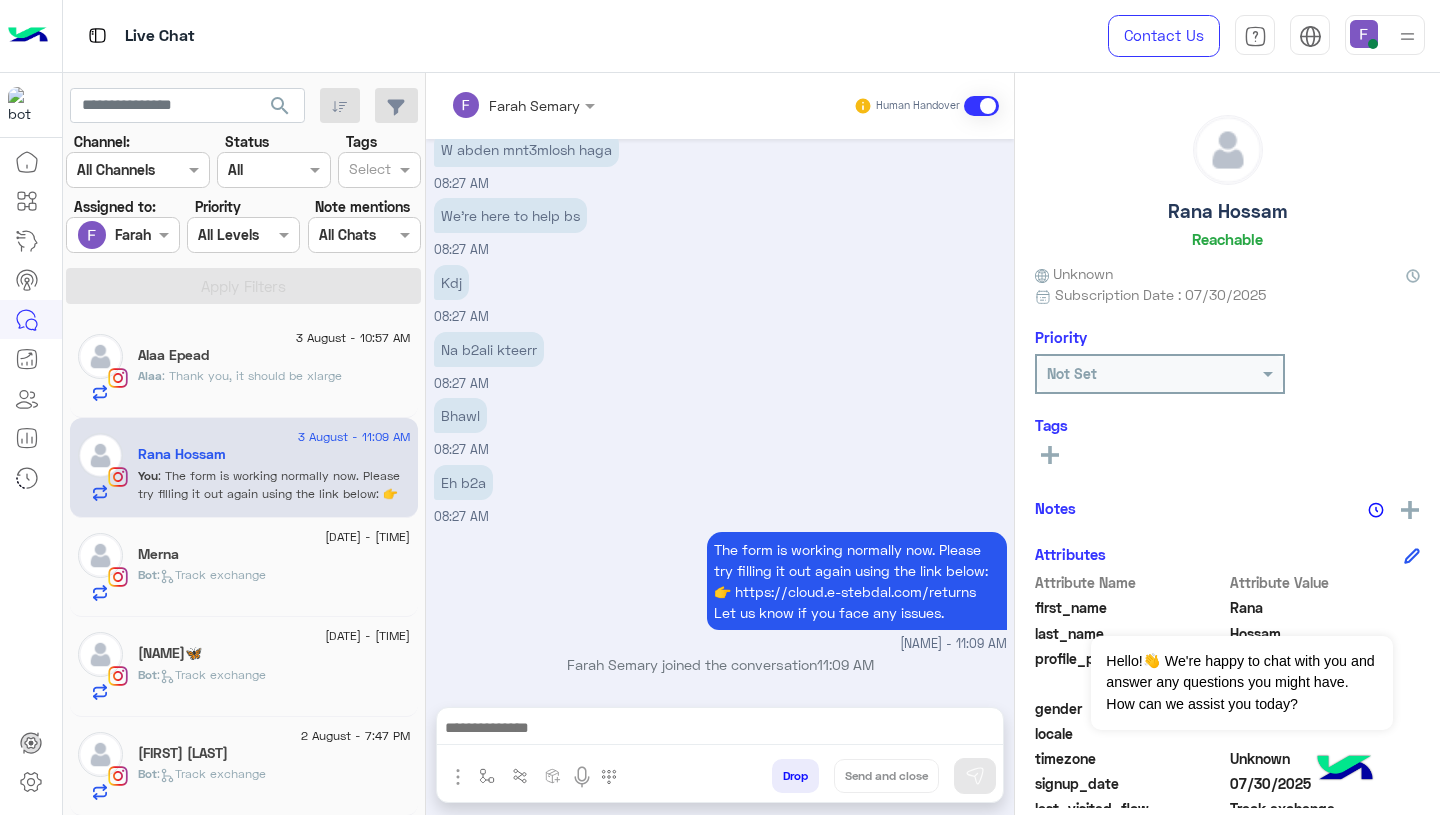 click on "[NAME] : Thank you, it should be xlarge" 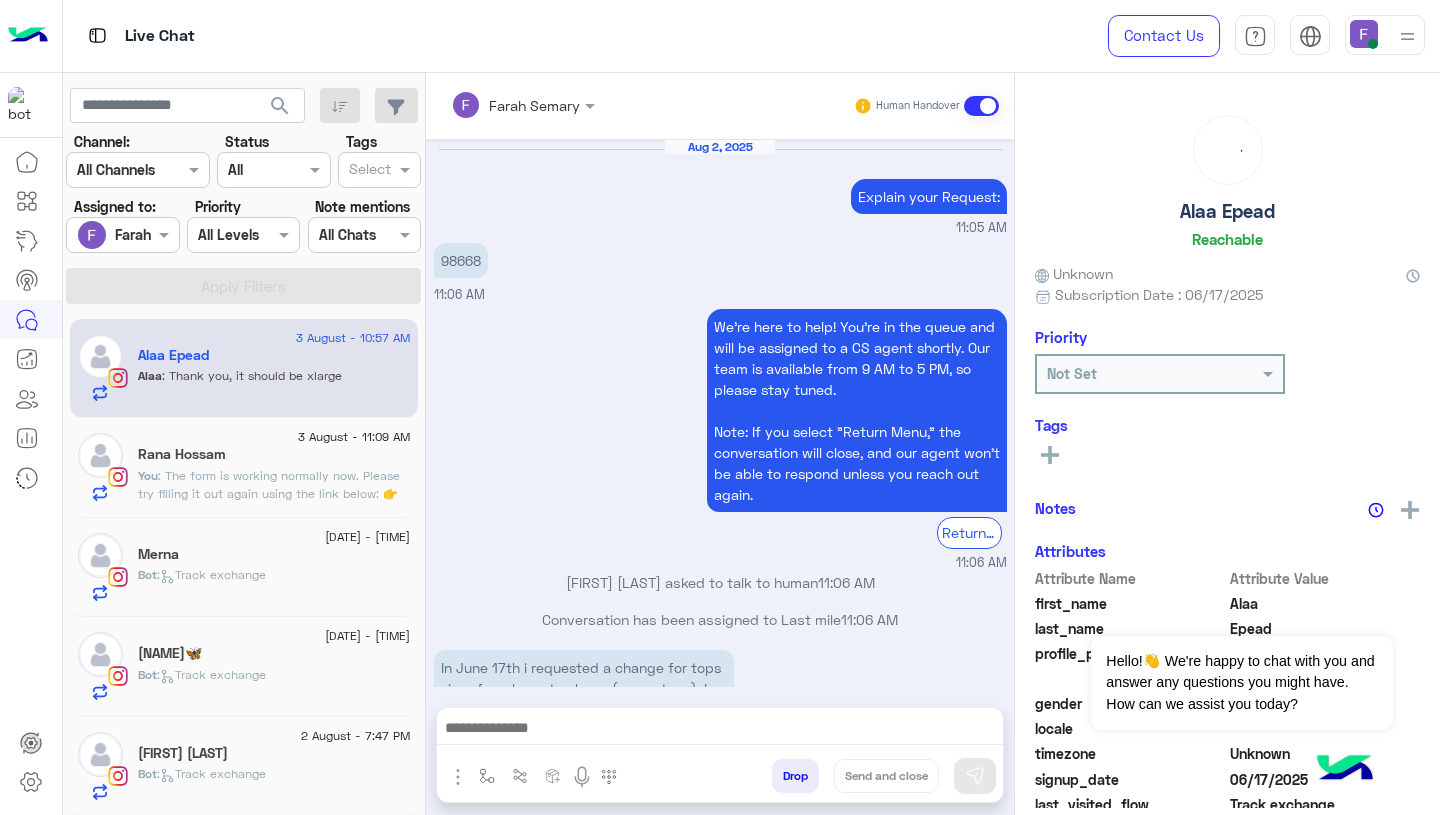 scroll, scrollTop: 1989, scrollLeft: 0, axis: vertical 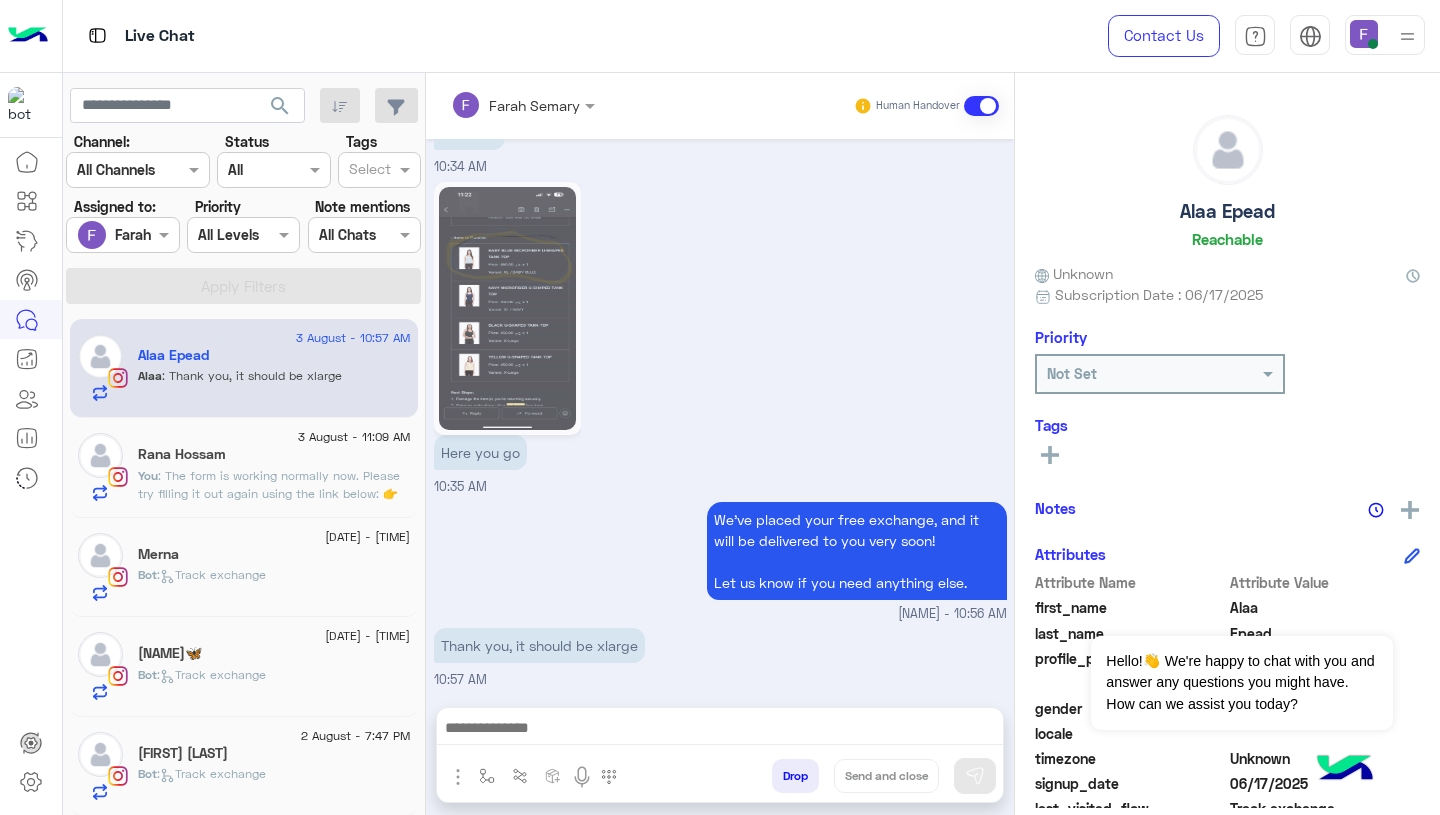 click at bounding box center [720, 730] 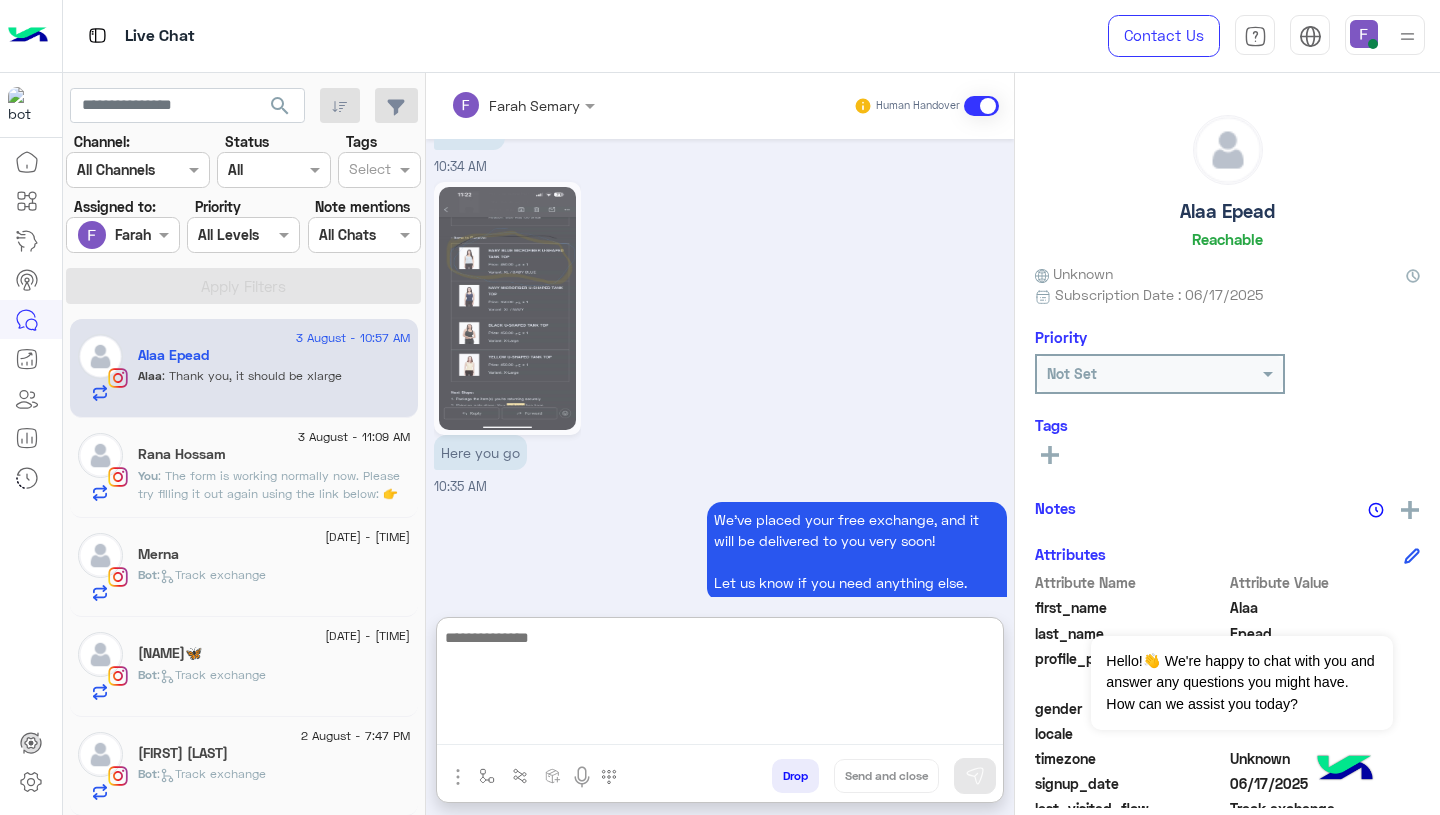 click on "We’ve placed your free exchange, and it will be delivered to you very soon! Let us know if you need anything else.  [NAME] -  10:56 AM" at bounding box center [720, 560] 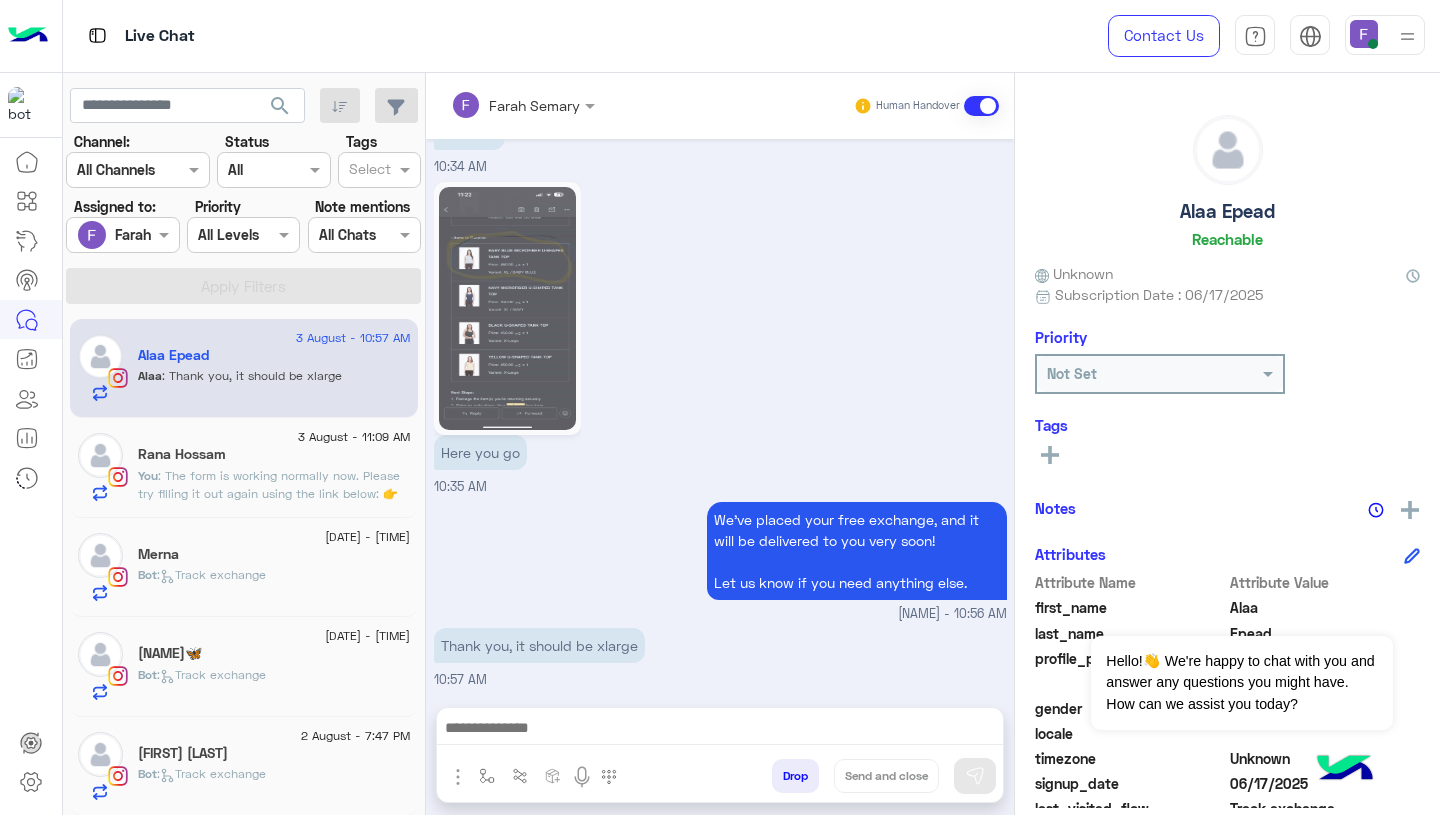 click on "Thank you, it should be xlarge" at bounding box center [539, 645] 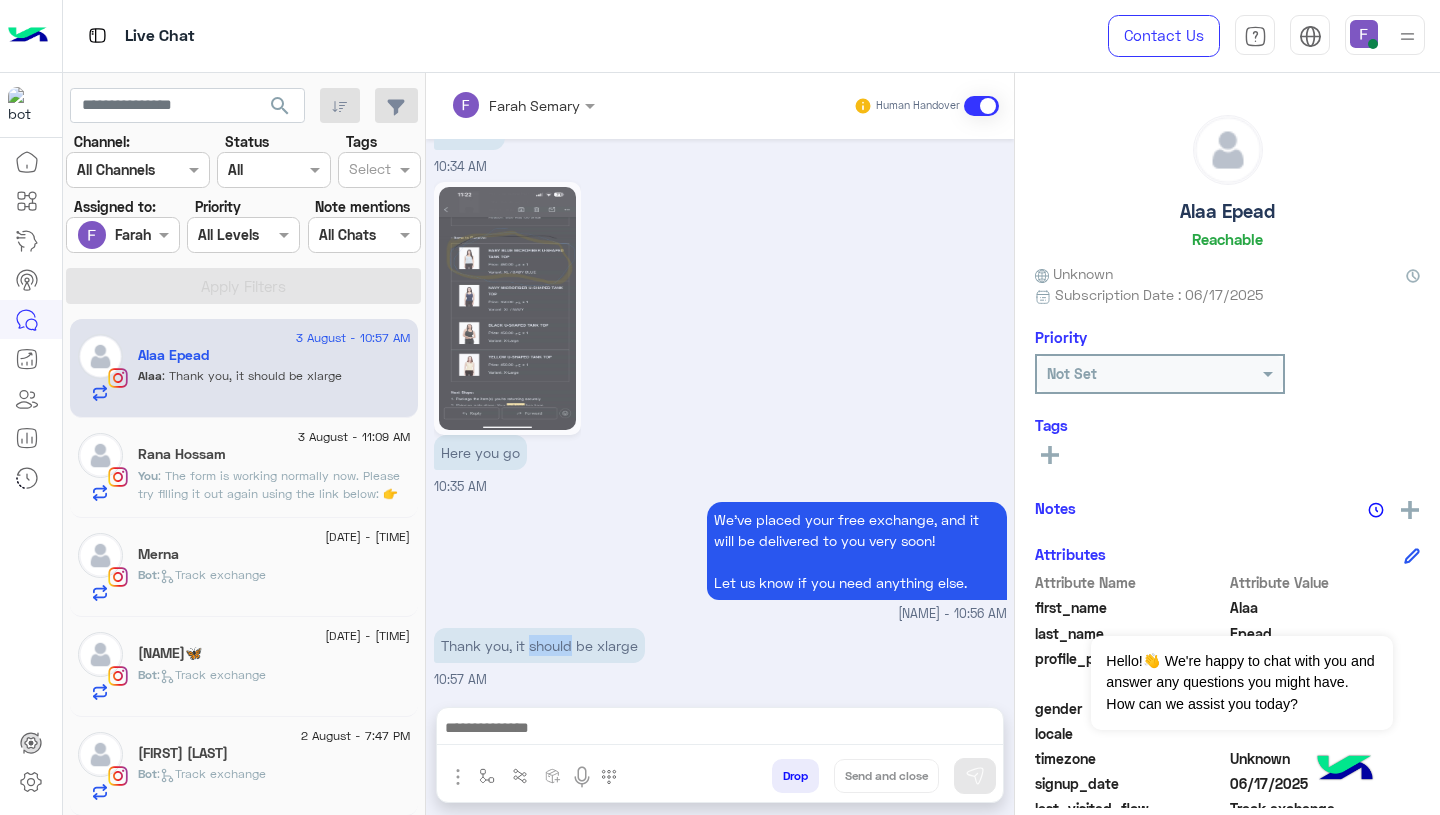 click on "Thank you, it should be xlarge" at bounding box center [539, 645] 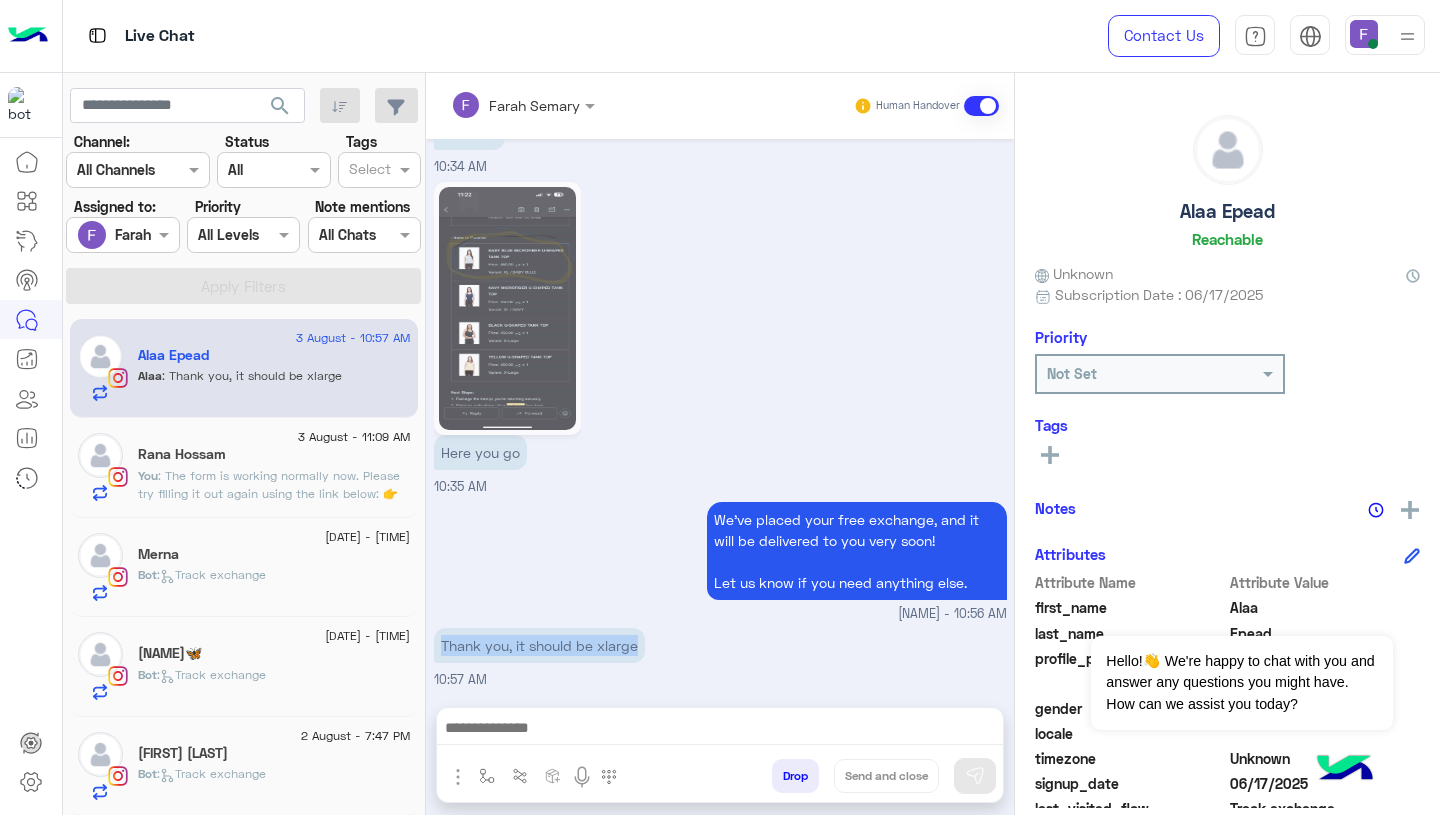 click on "Thank you, it should be xlarge" at bounding box center [539, 645] 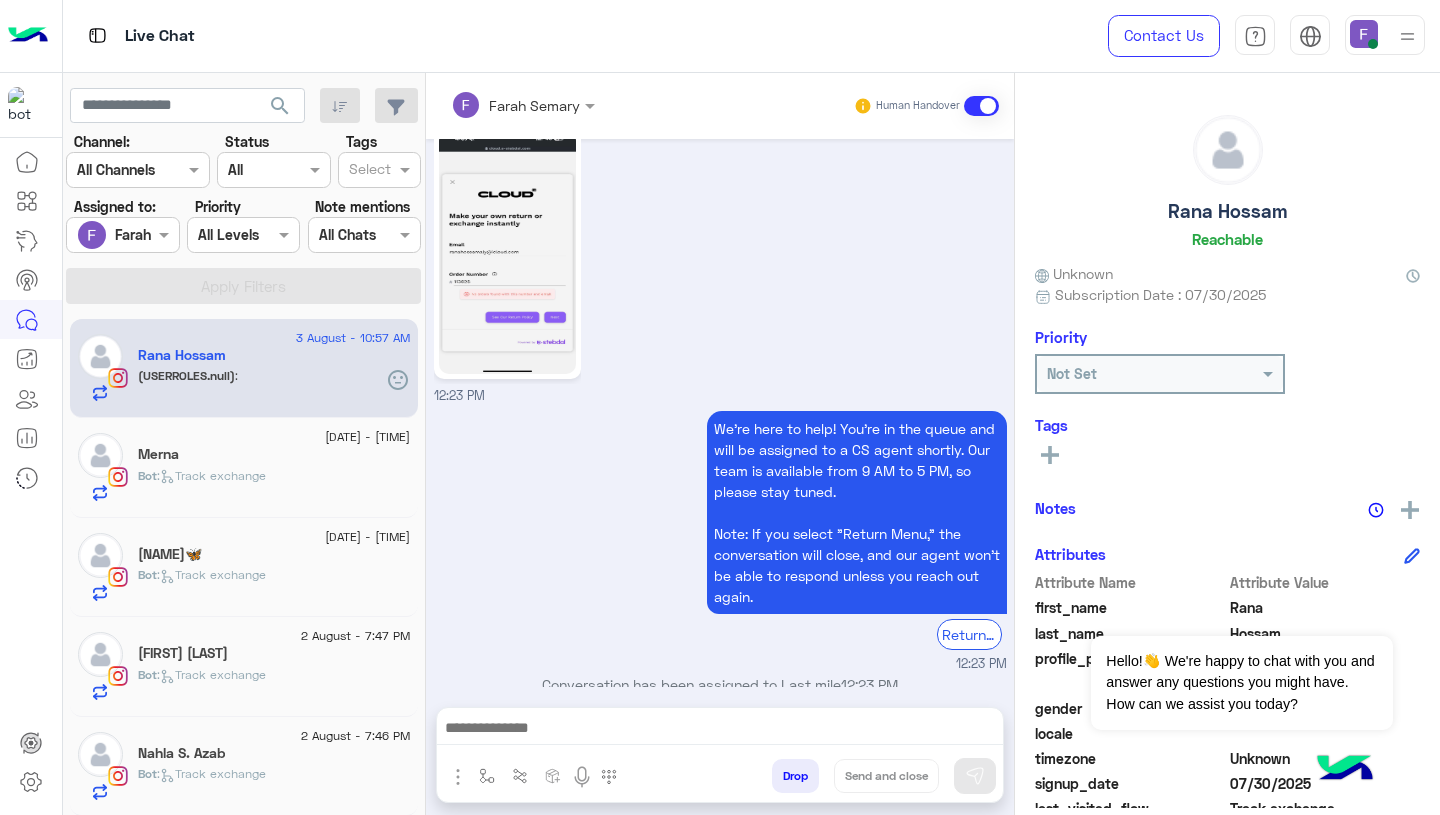 scroll, scrollTop: 4191, scrollLeft: 0, axis: vertical 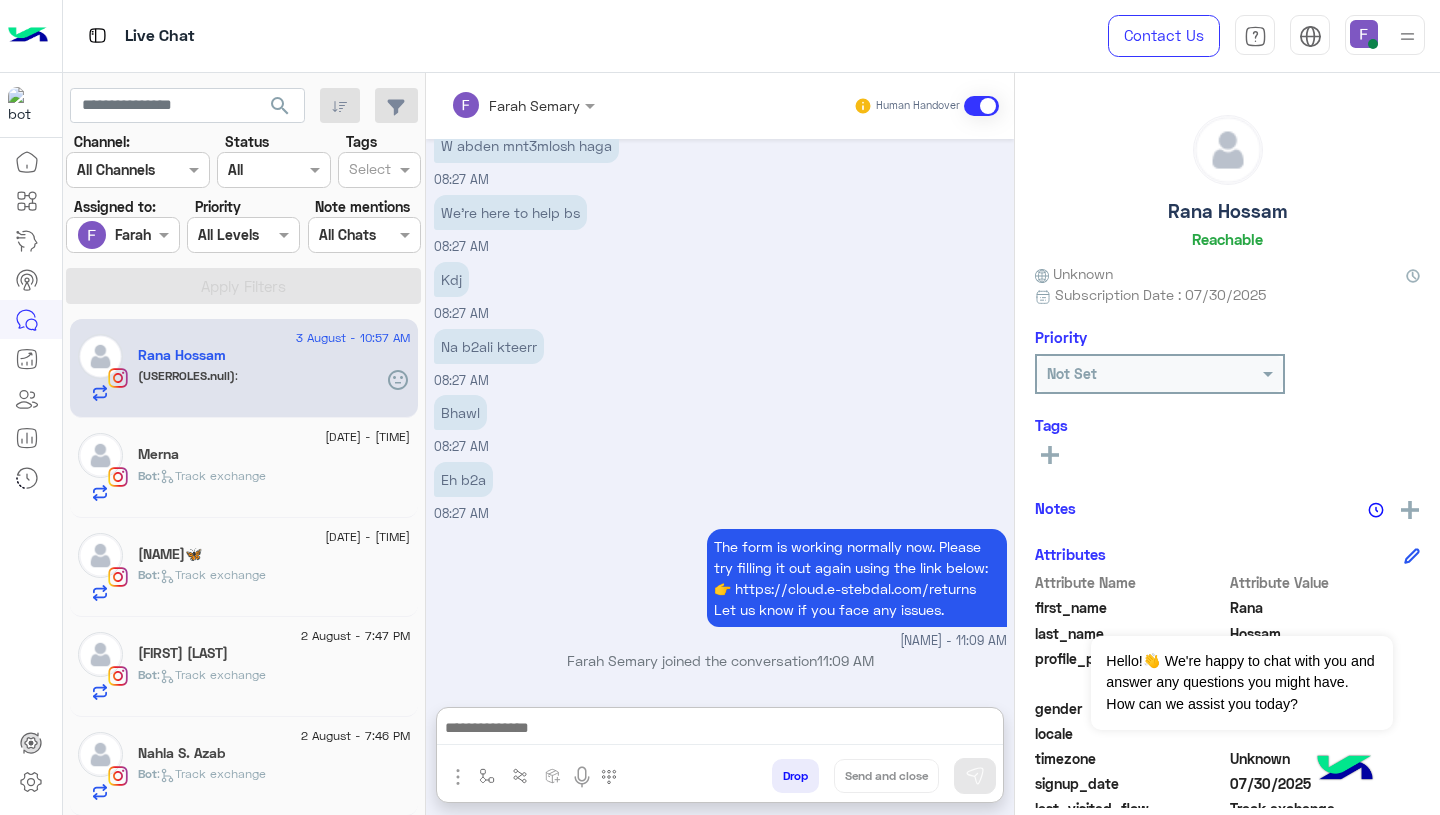 click at bounding box center (720, 730) 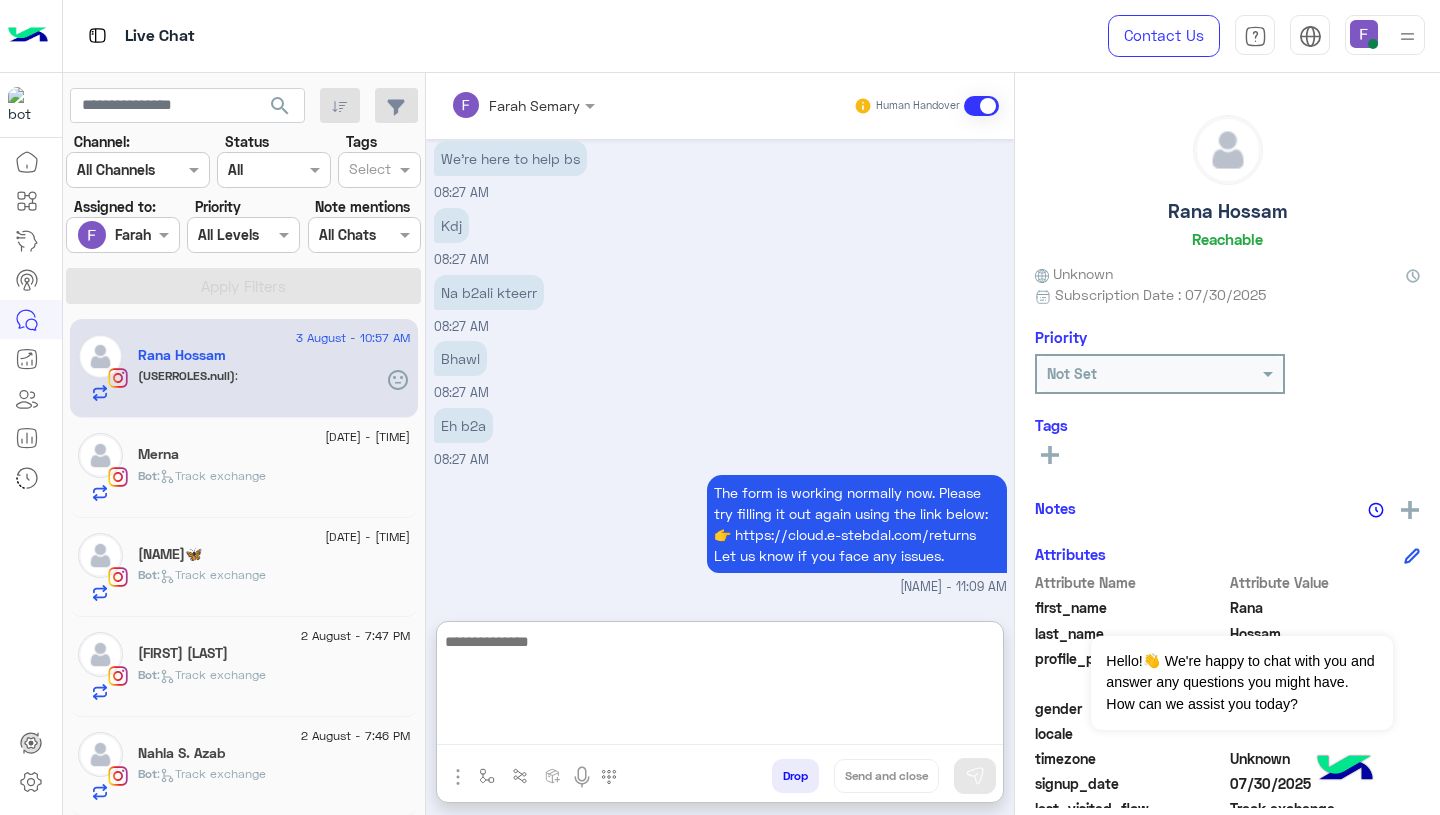 paste on "**********" 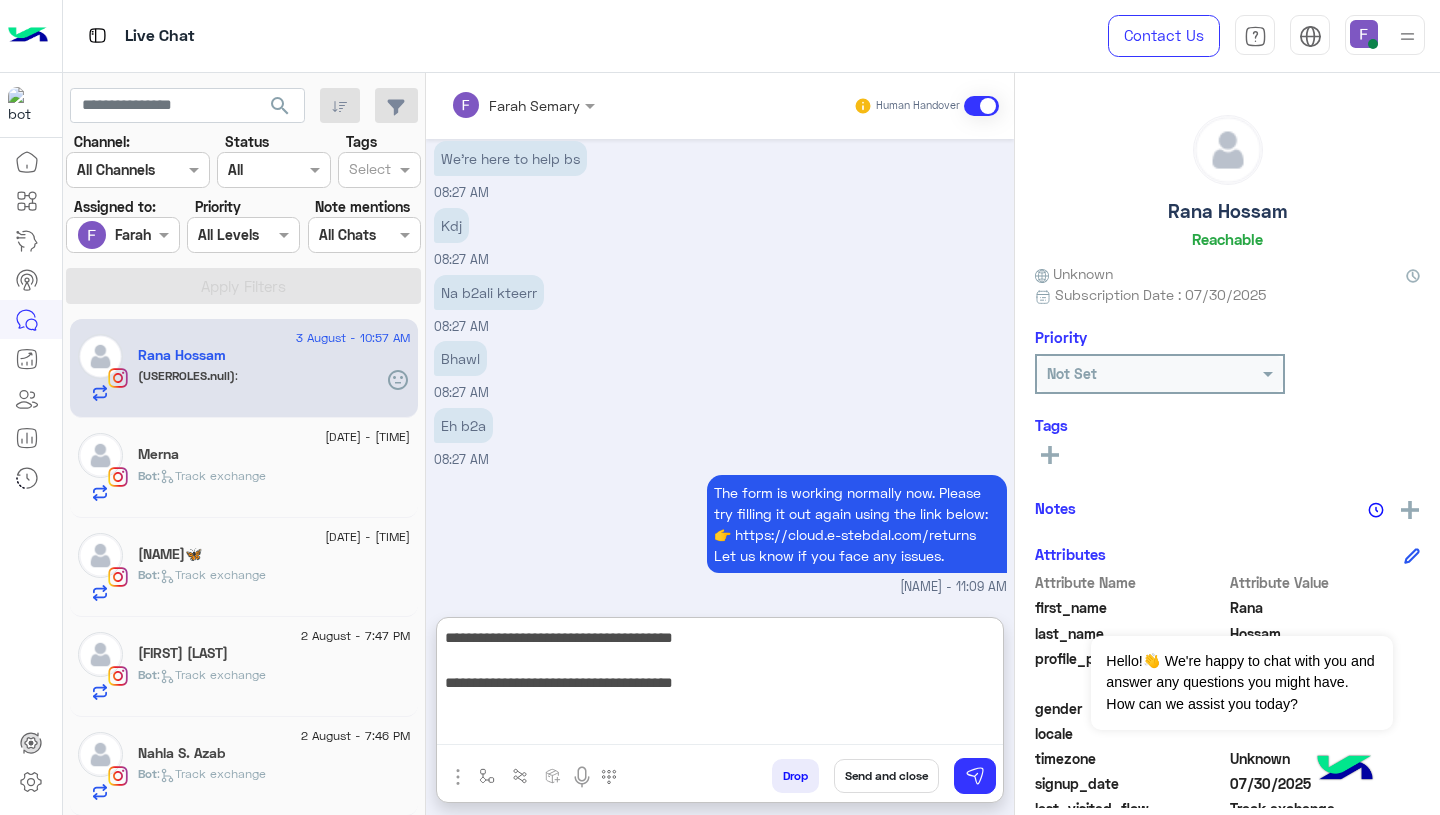 scroll, scrollTop: 83, scrollLeft: 0, axis: vertical 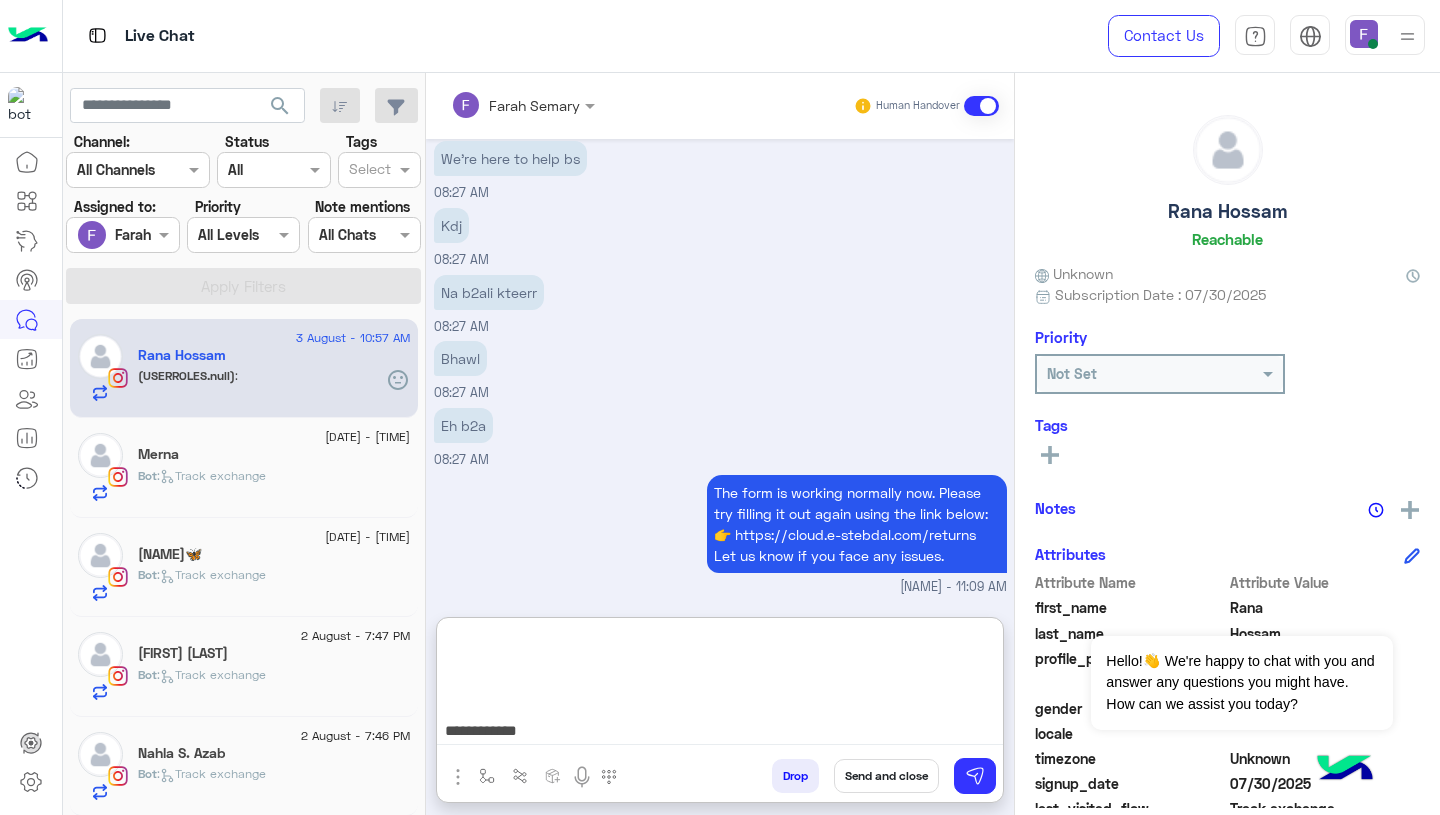 click on "**********" at bounding box center (720, 685) 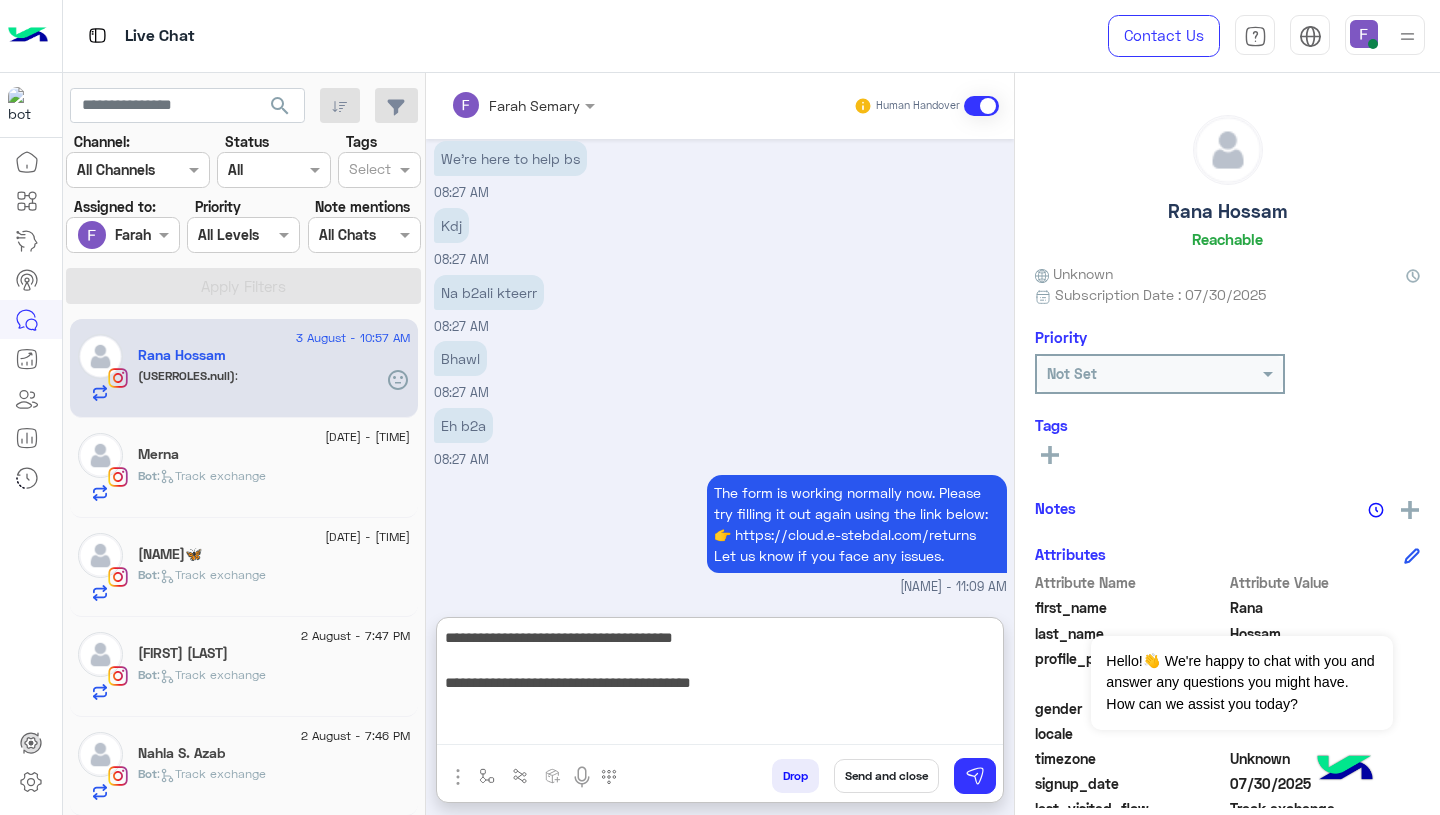 scroll, scrollTop: 0, scrollLeft: 0, axis: both 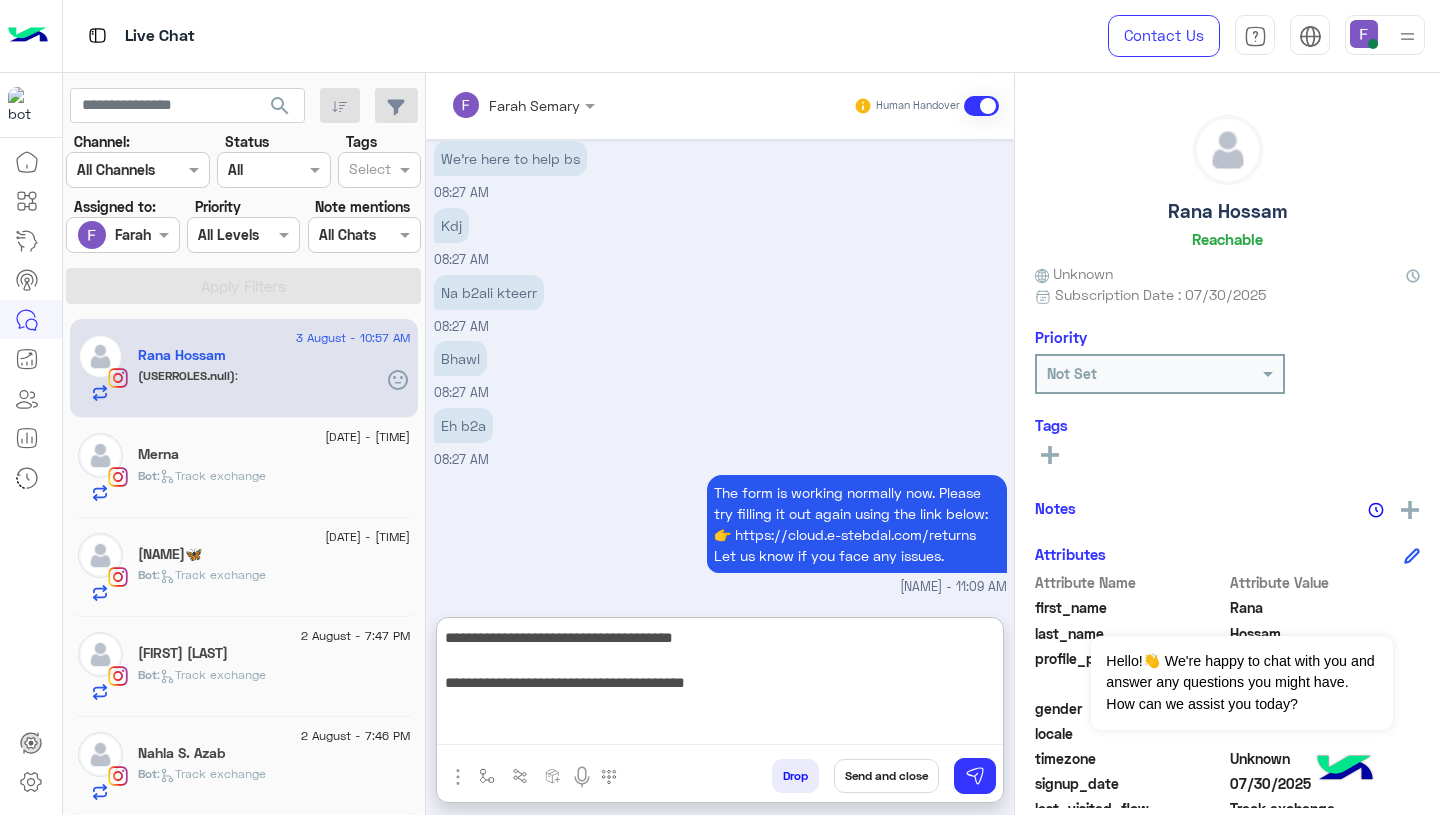click on "**********" at bounding box center (720, 685) 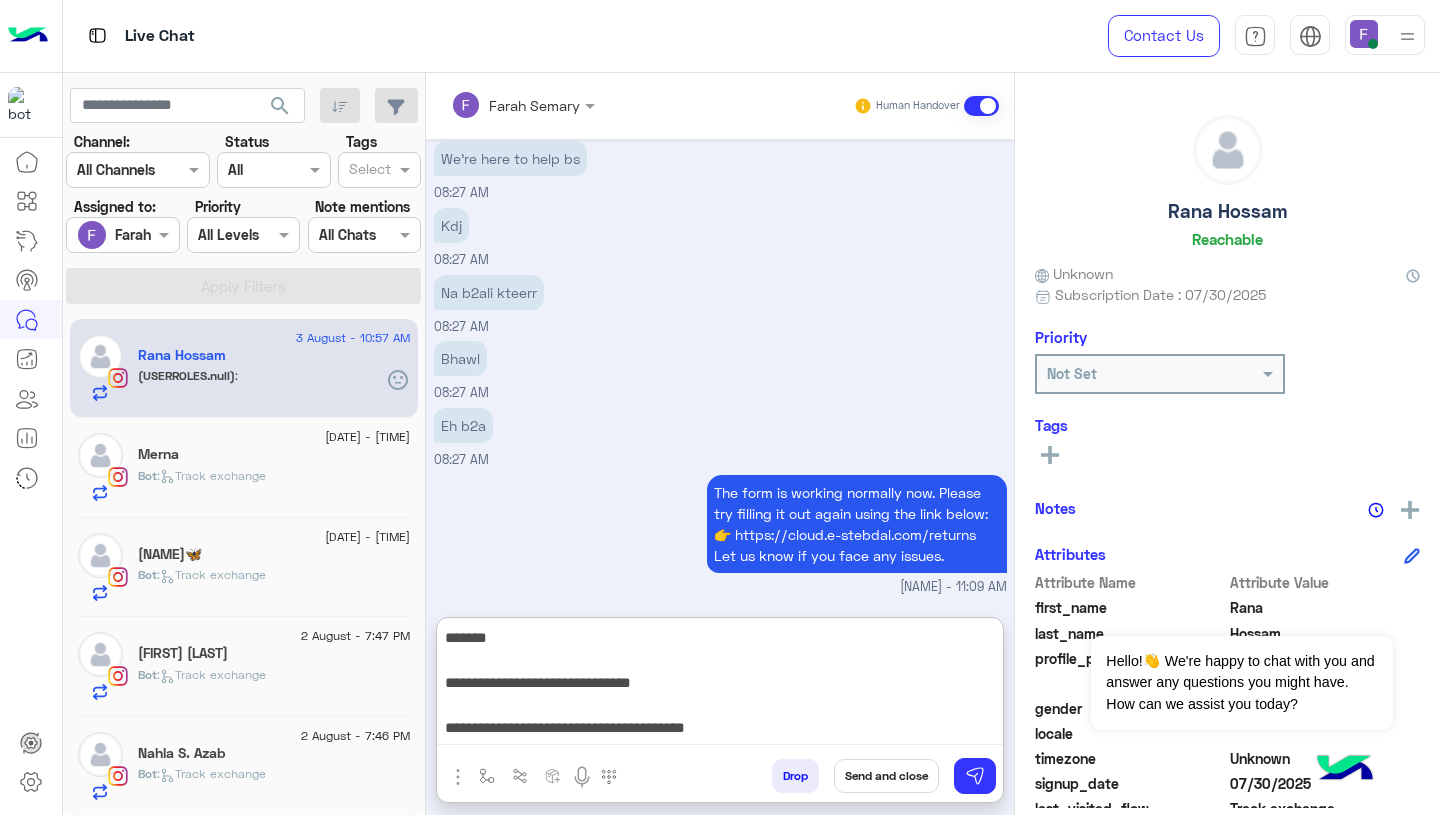 scroll, scrollTop: 42, scrollLeft: 0, axis: vertical 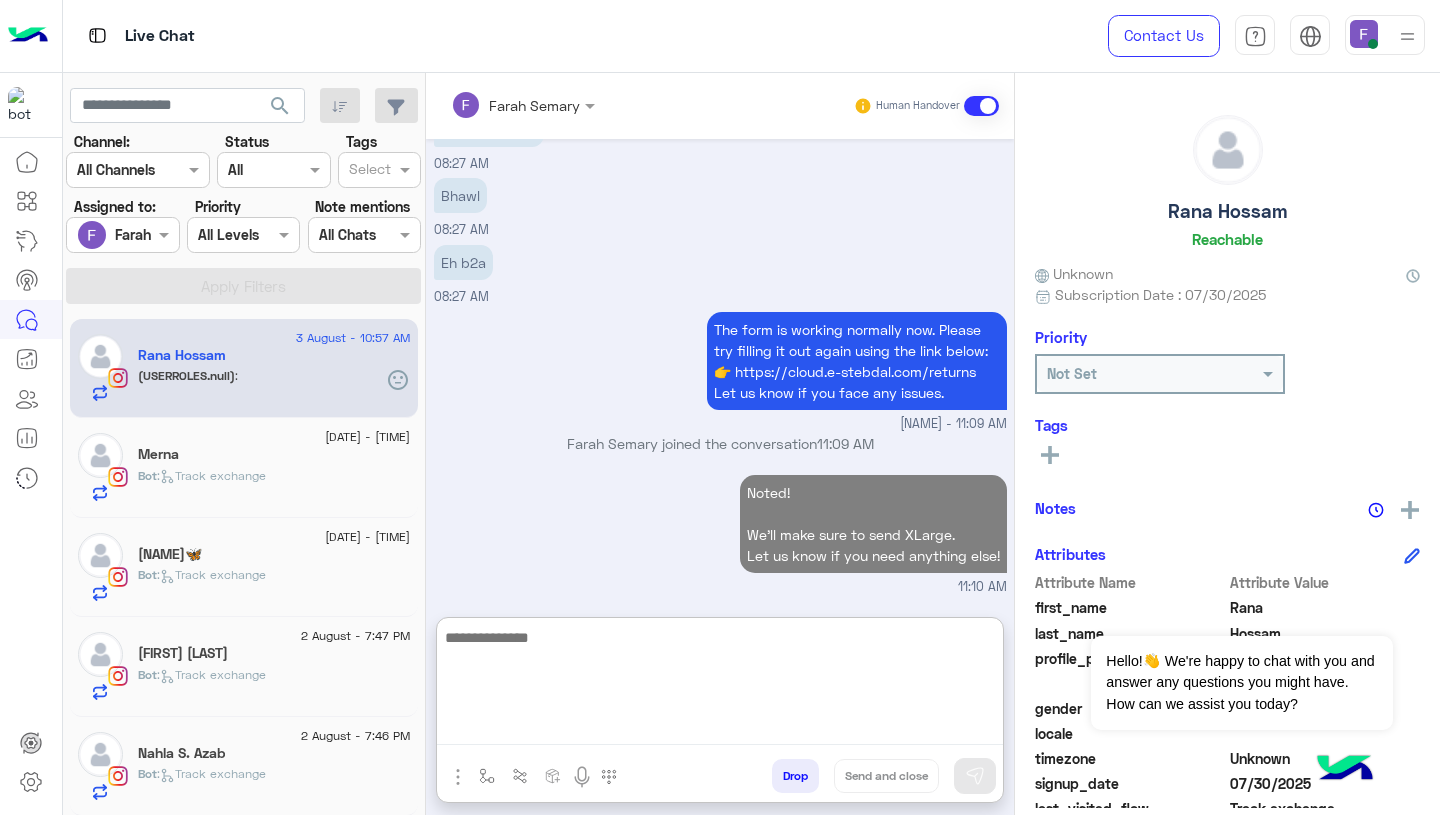 click on "Noted!  We’ll make sure to send XLarge. Let us know if you need anything else!   11:10 AM" at bounding box center [720, 533] 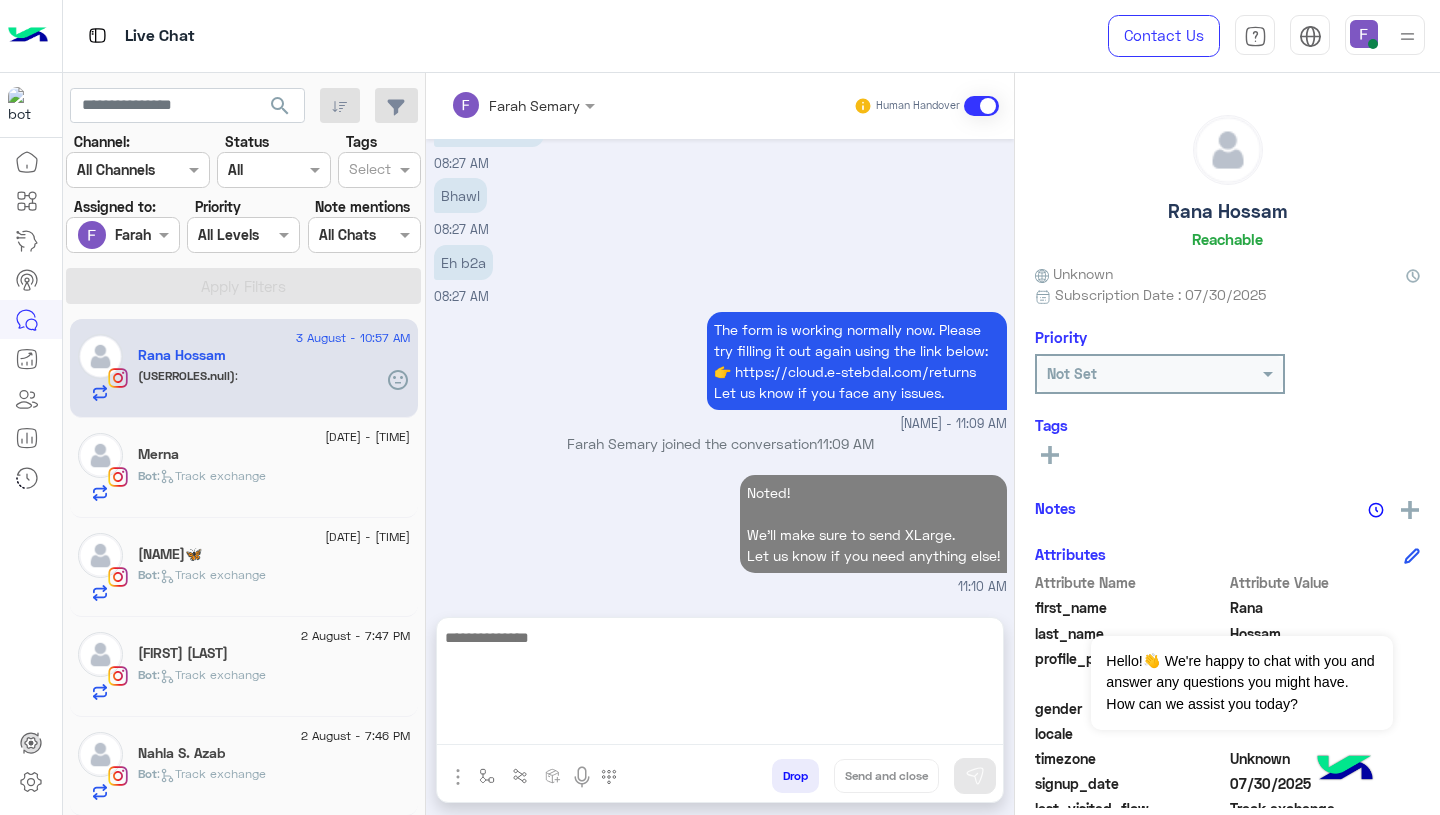 scroll, scrollTop: 4318, scrollLeft: 0, axis: vertical 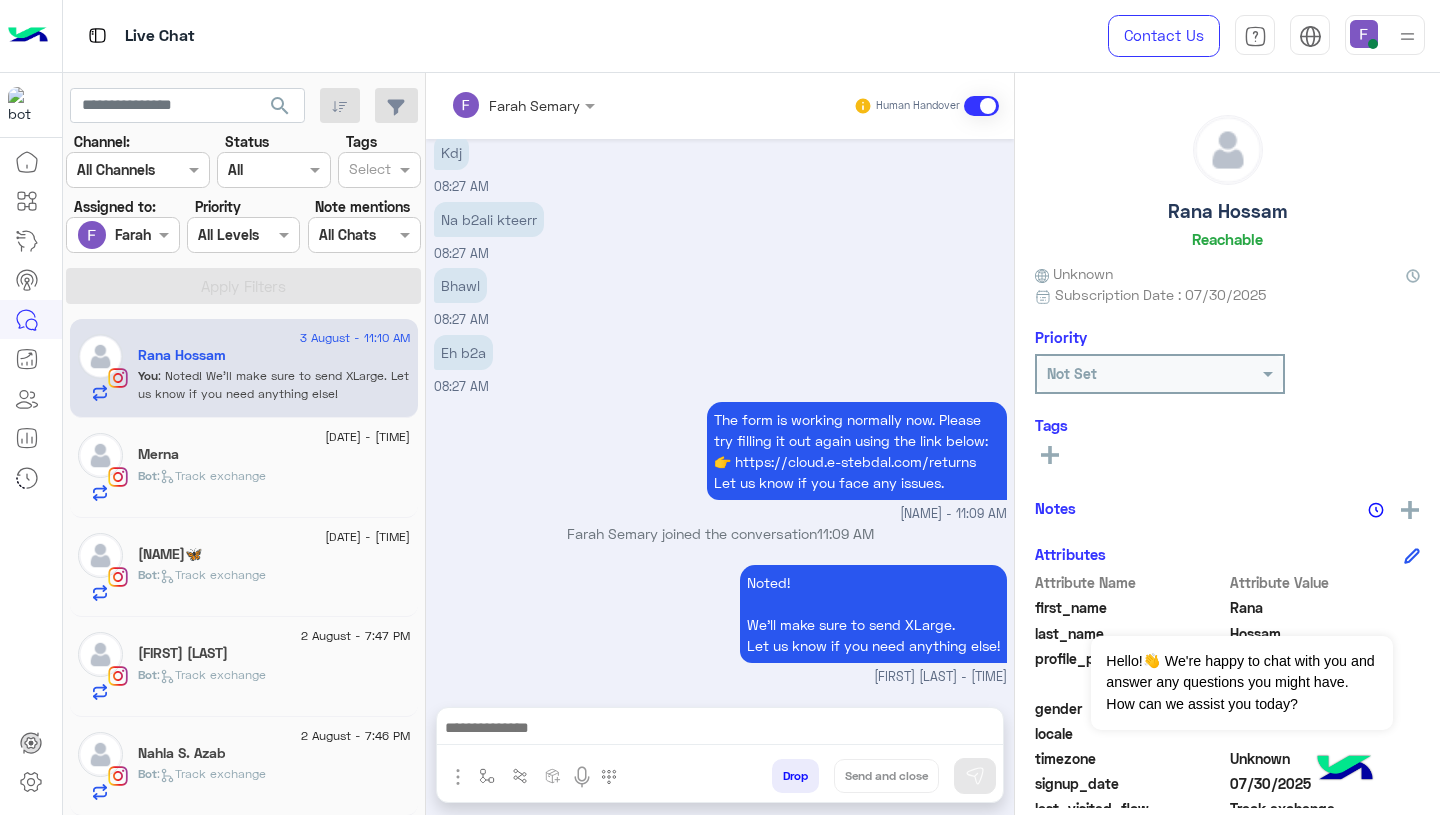 click on "Bot :   Track exchange" 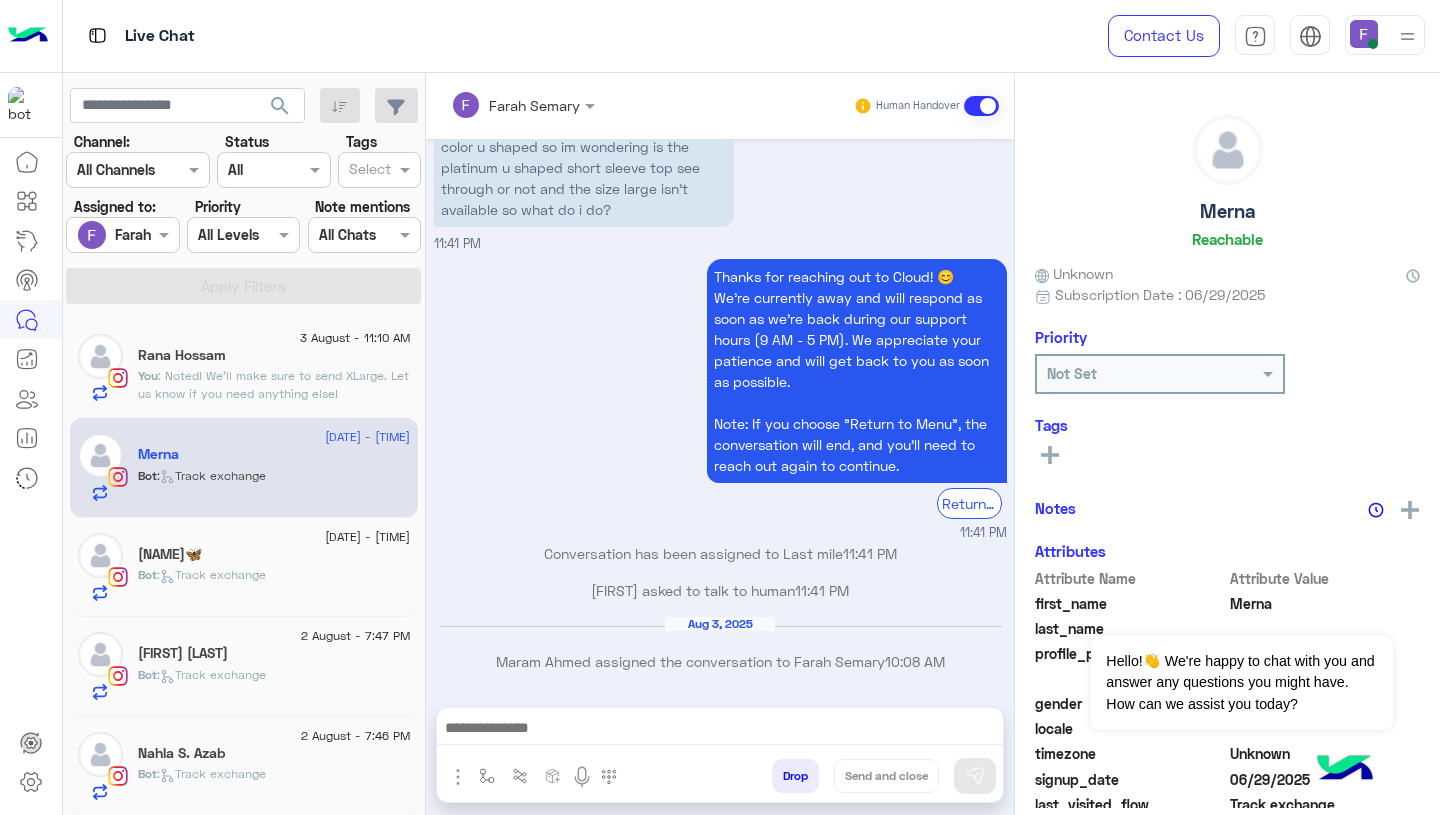 scroll, scrollTop: 1496, scrollLeft: 0, axis: vertical 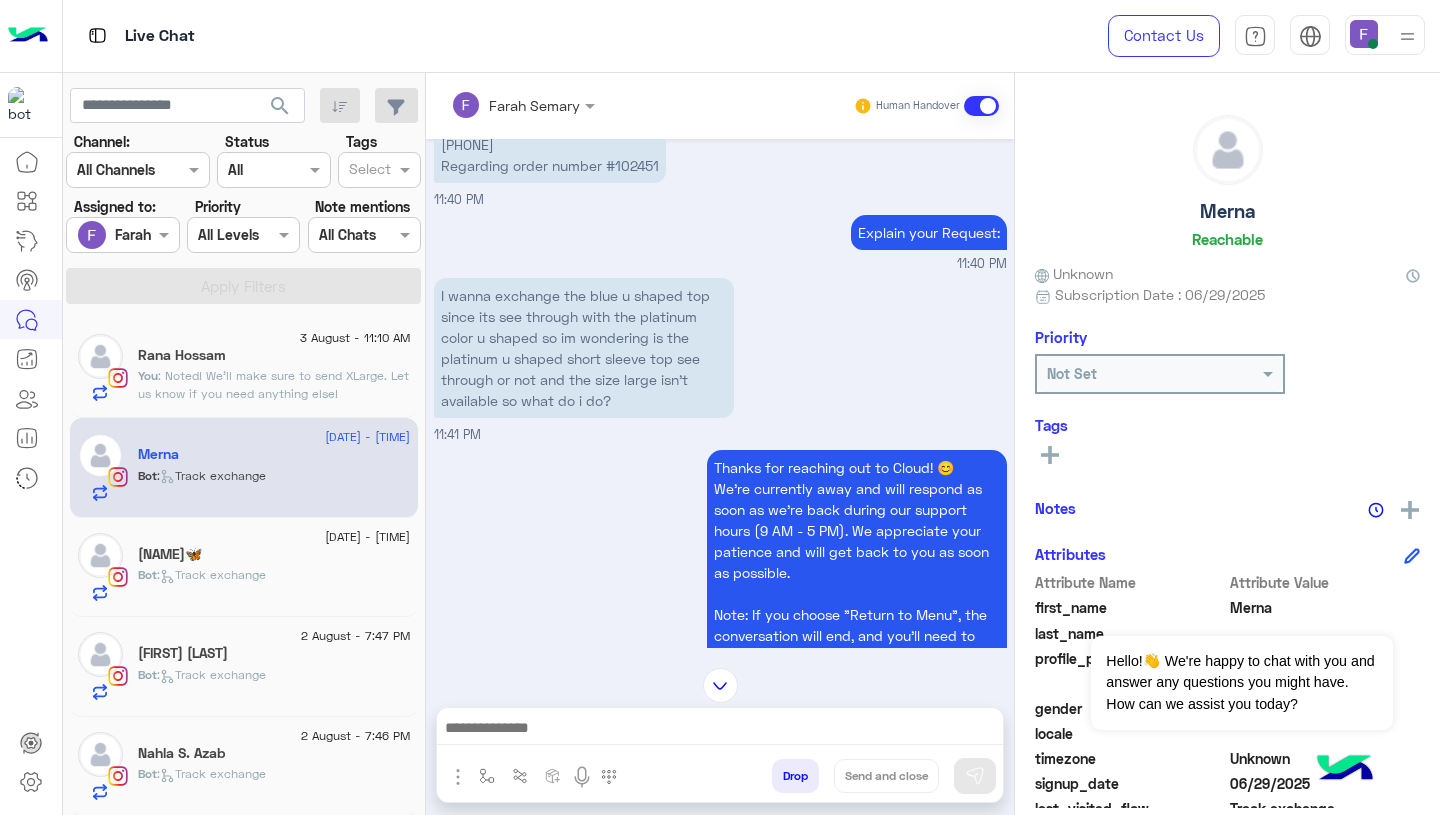 click on "I wanna exchange the blue u shaped top since its see through with the platinum color u shaped so im wondering is the platinum u shaped short sleeve top see through or not and the size large isn’t available so what do i do?" at bounding box center [584, 348] 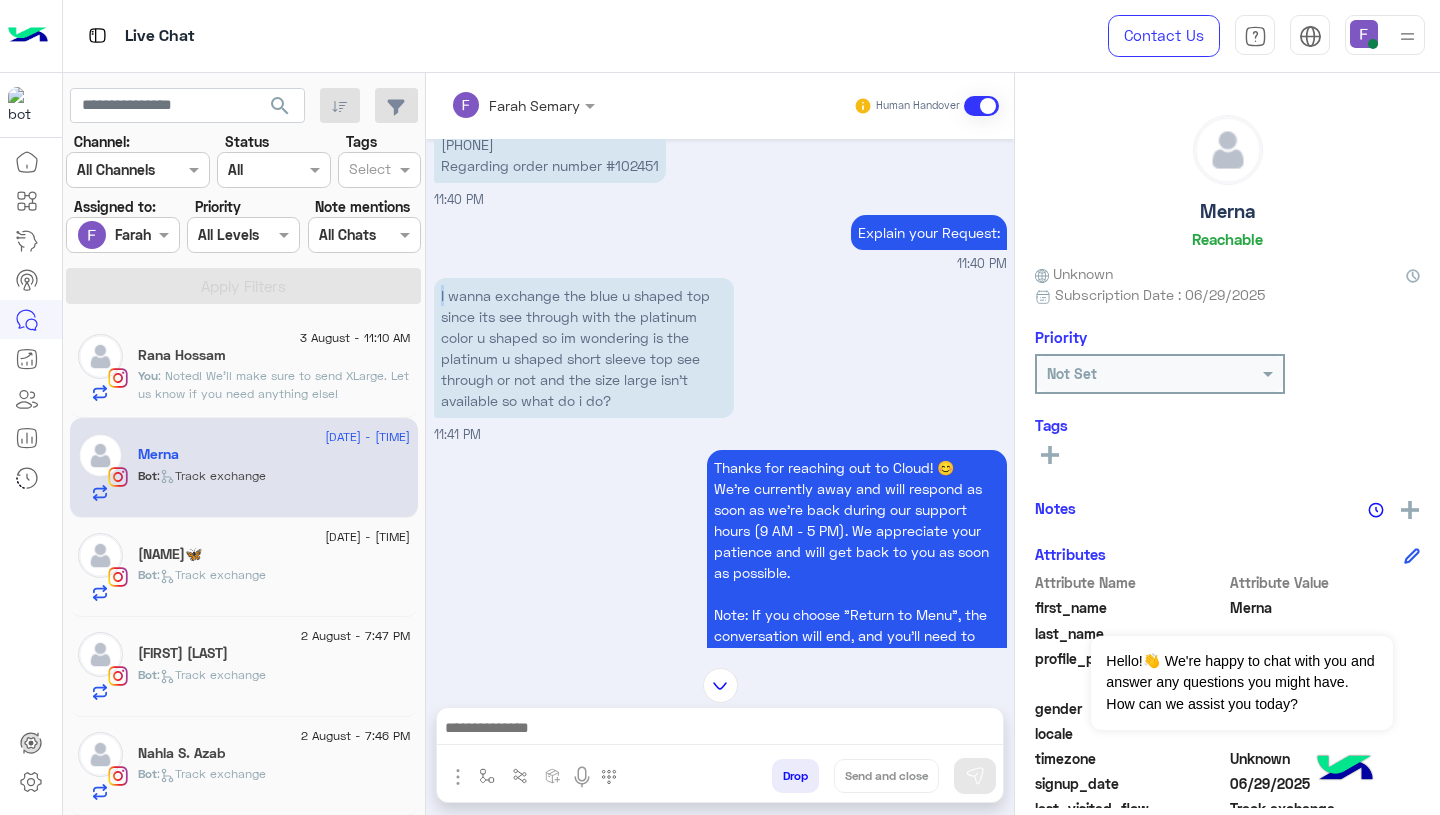 click on "I wanna exchange the blue u shaped top since its see through with the platinum color u shaped so im wondering is the platinum u shaped short sleeve top see through or not and the size large isn’t available so what do i do?" at bounding box center [584, 348] 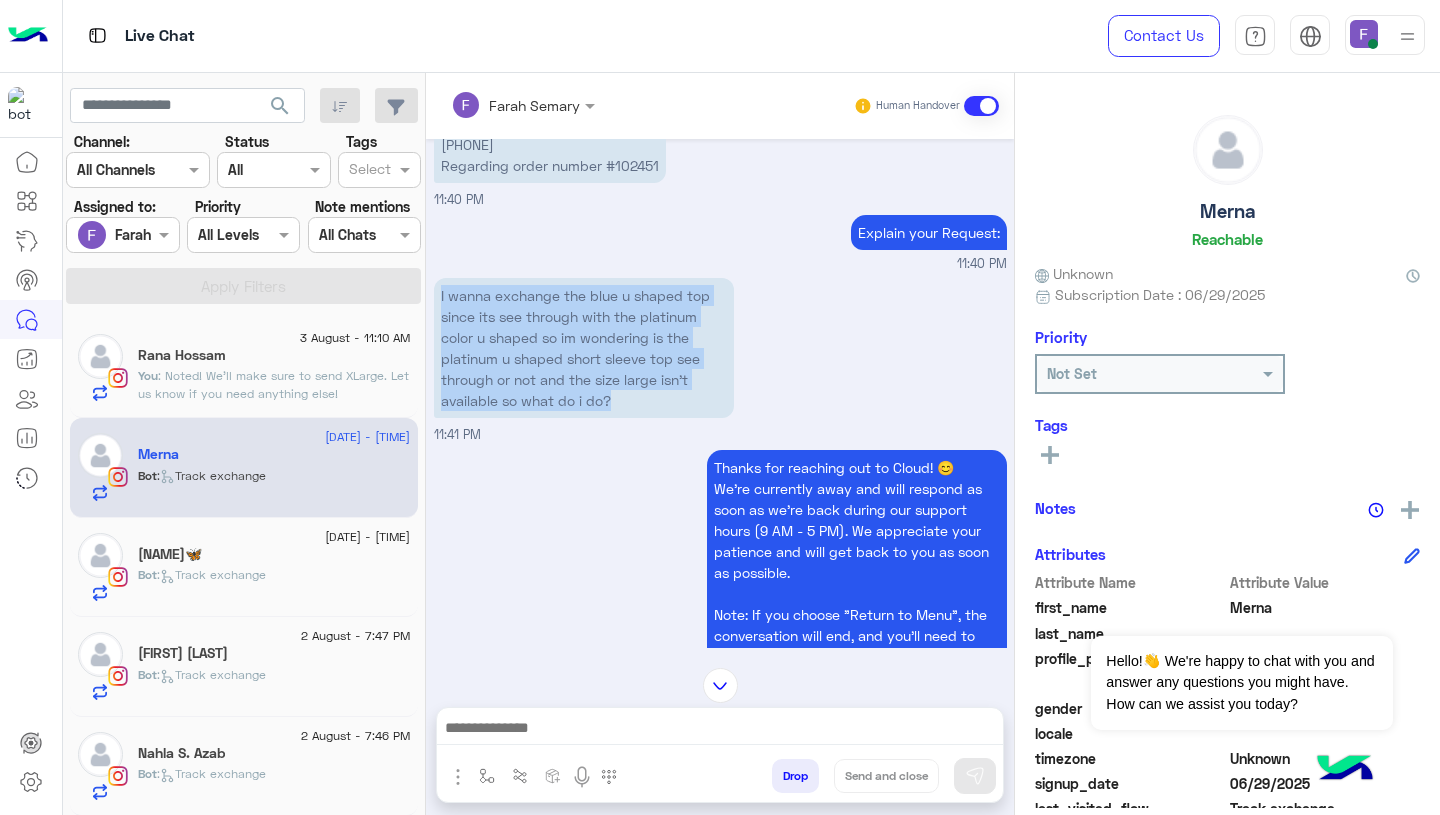 click on "I wanna exchange the blue u shaped top since its see through with the platinum color u shaped so im wondering is the platinum u shaped short sleeve top see through or not and the size large isn’t available so what do i do?" at bounding box center (584, 348) 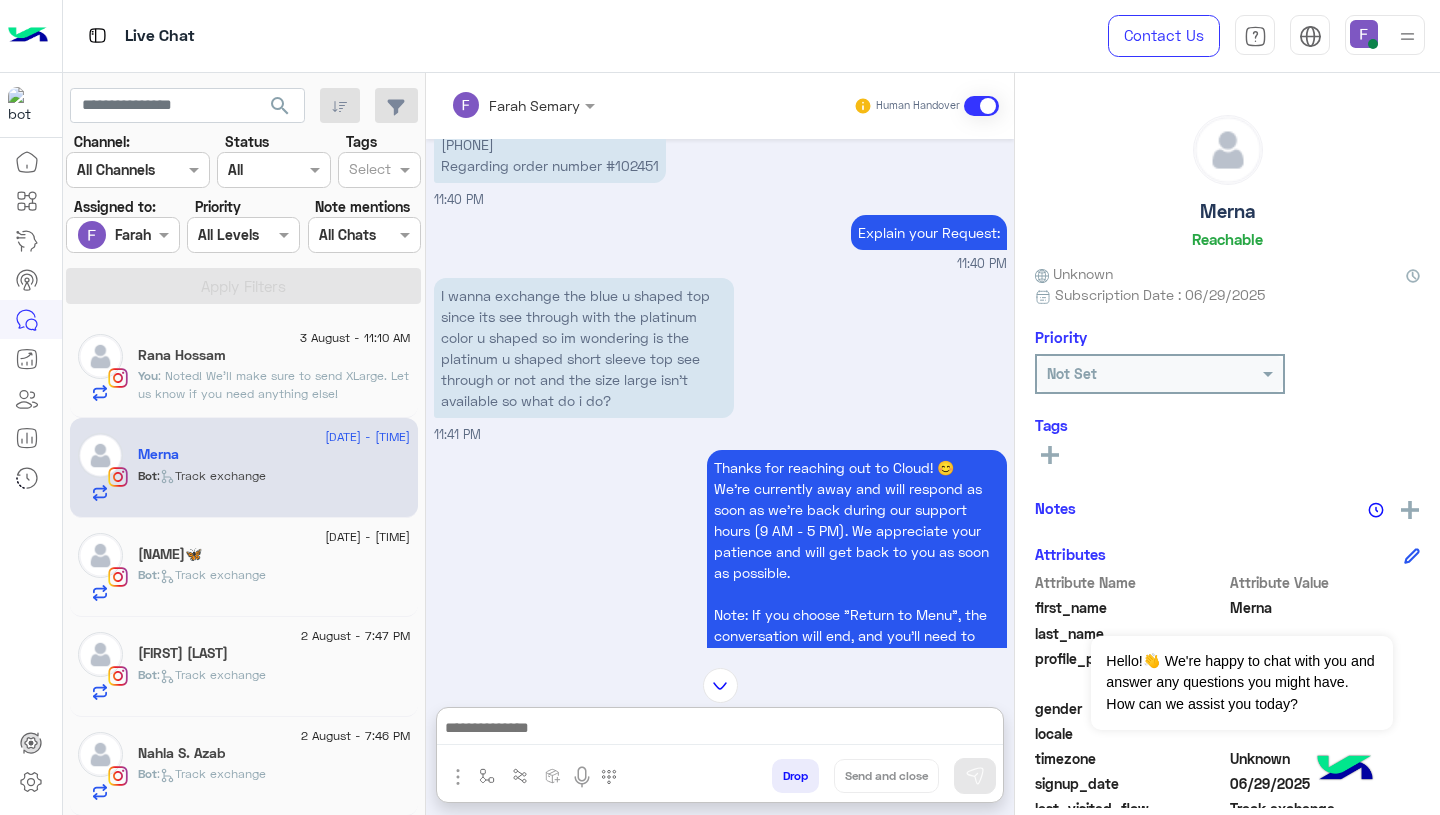 click at bounding box center [720, 730] 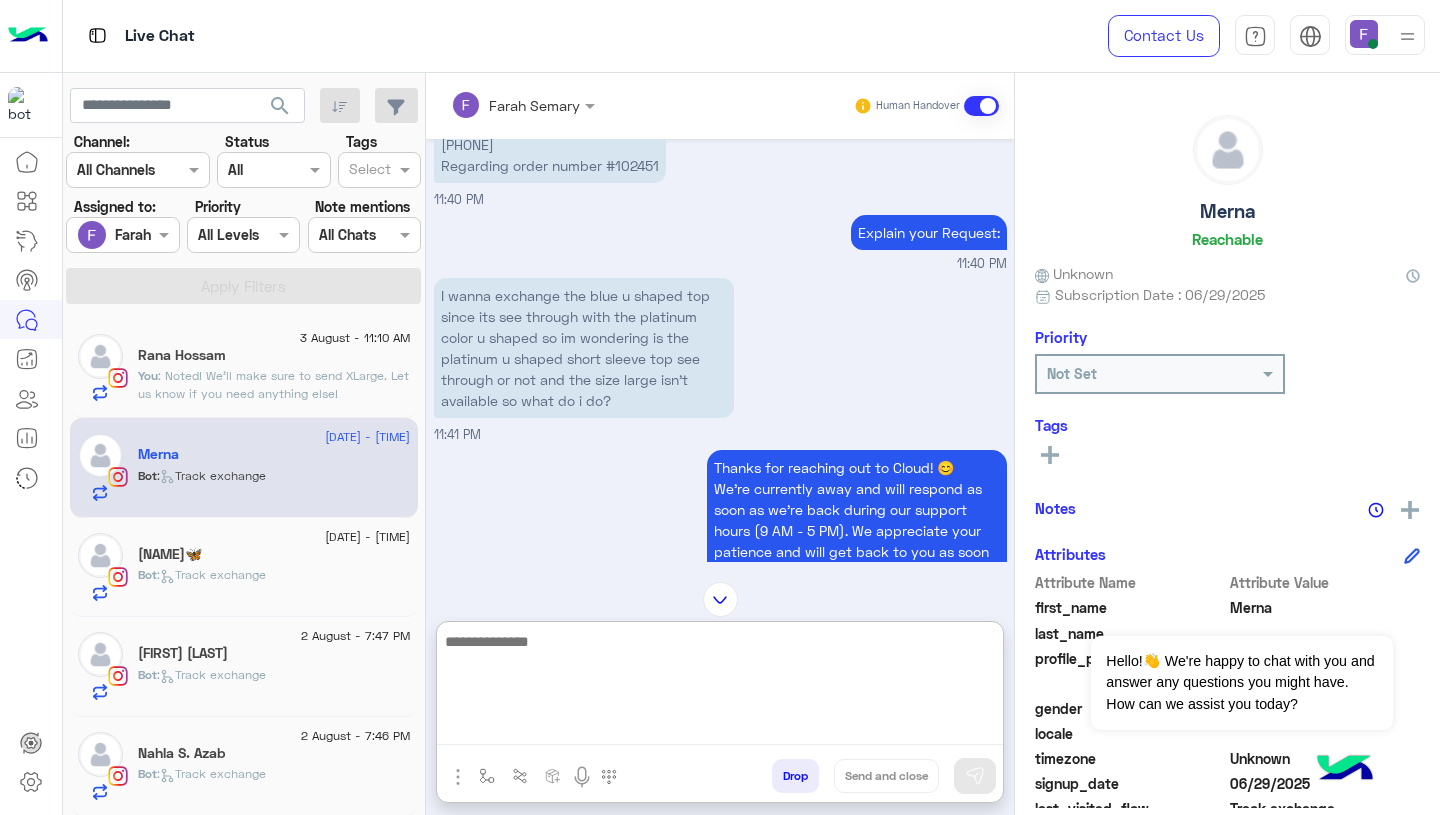 paste on "**********" 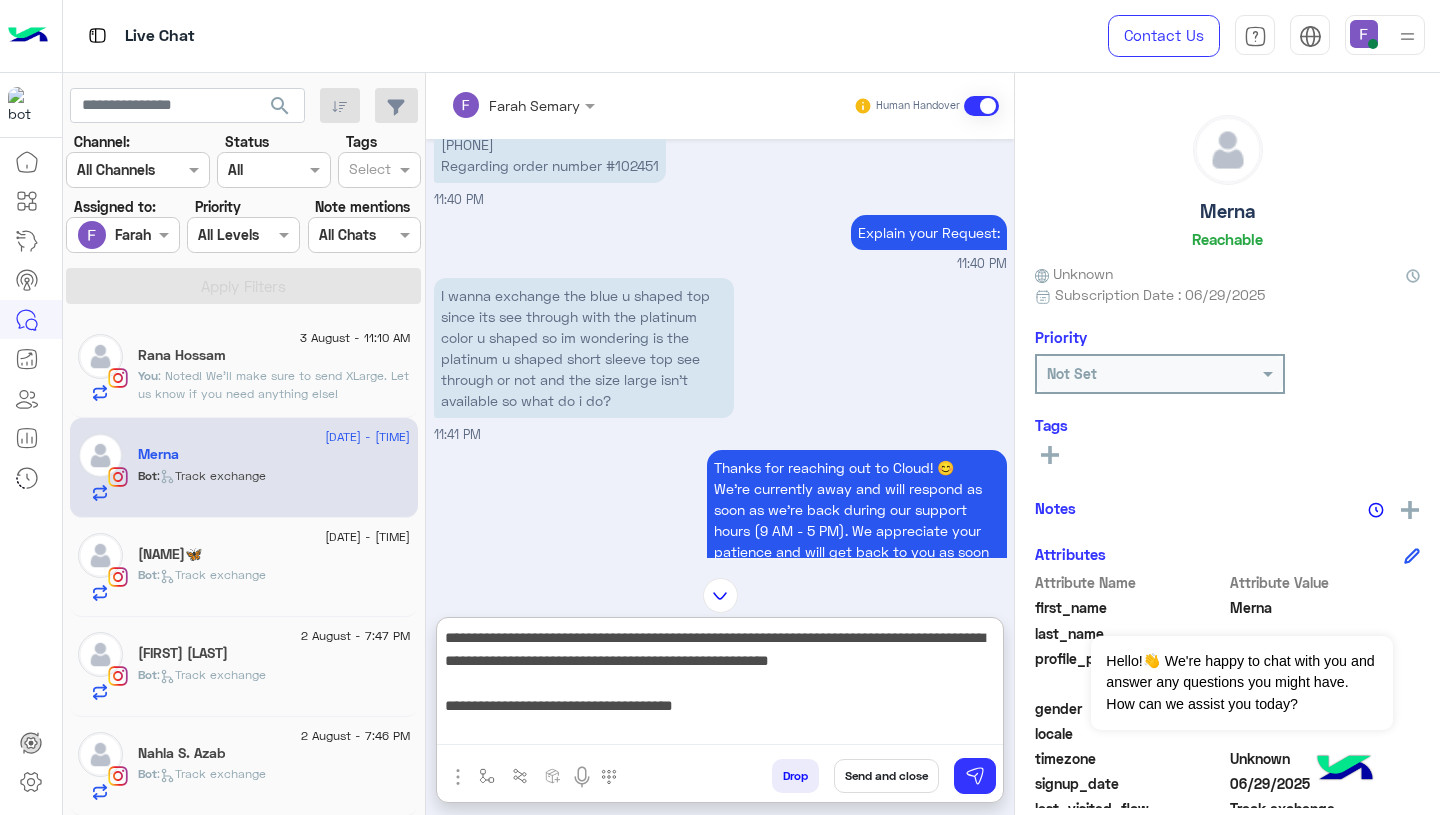 scroll, scrollTop: 0, scrollLeft: 0, axis: both 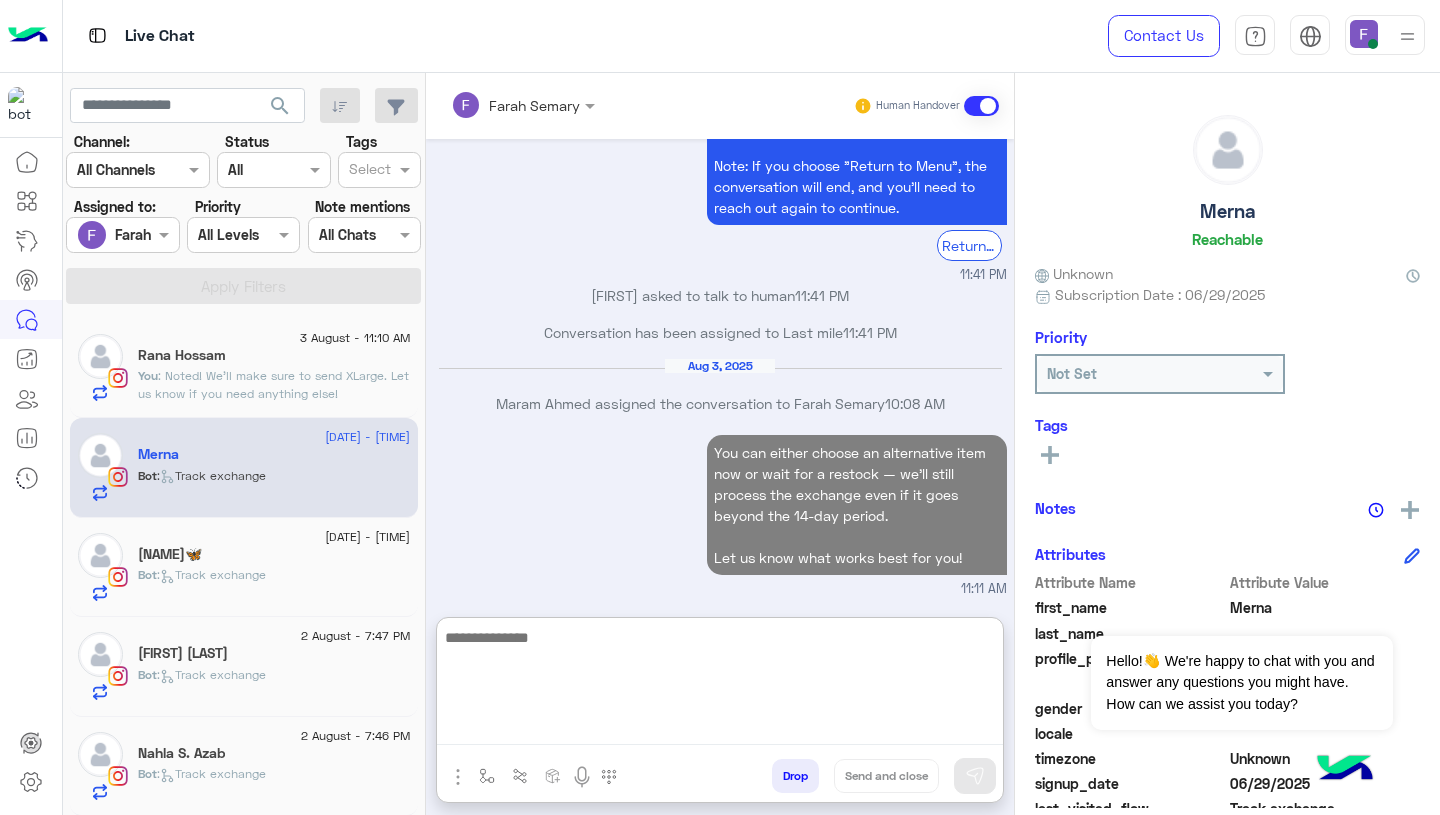 click on "You can either choose an alternative item now or wait for a restock — we’ll still process the exchange even if it goes beyond the 14-day period. Let us know what works best for you!" at bounding box center (857, 505) 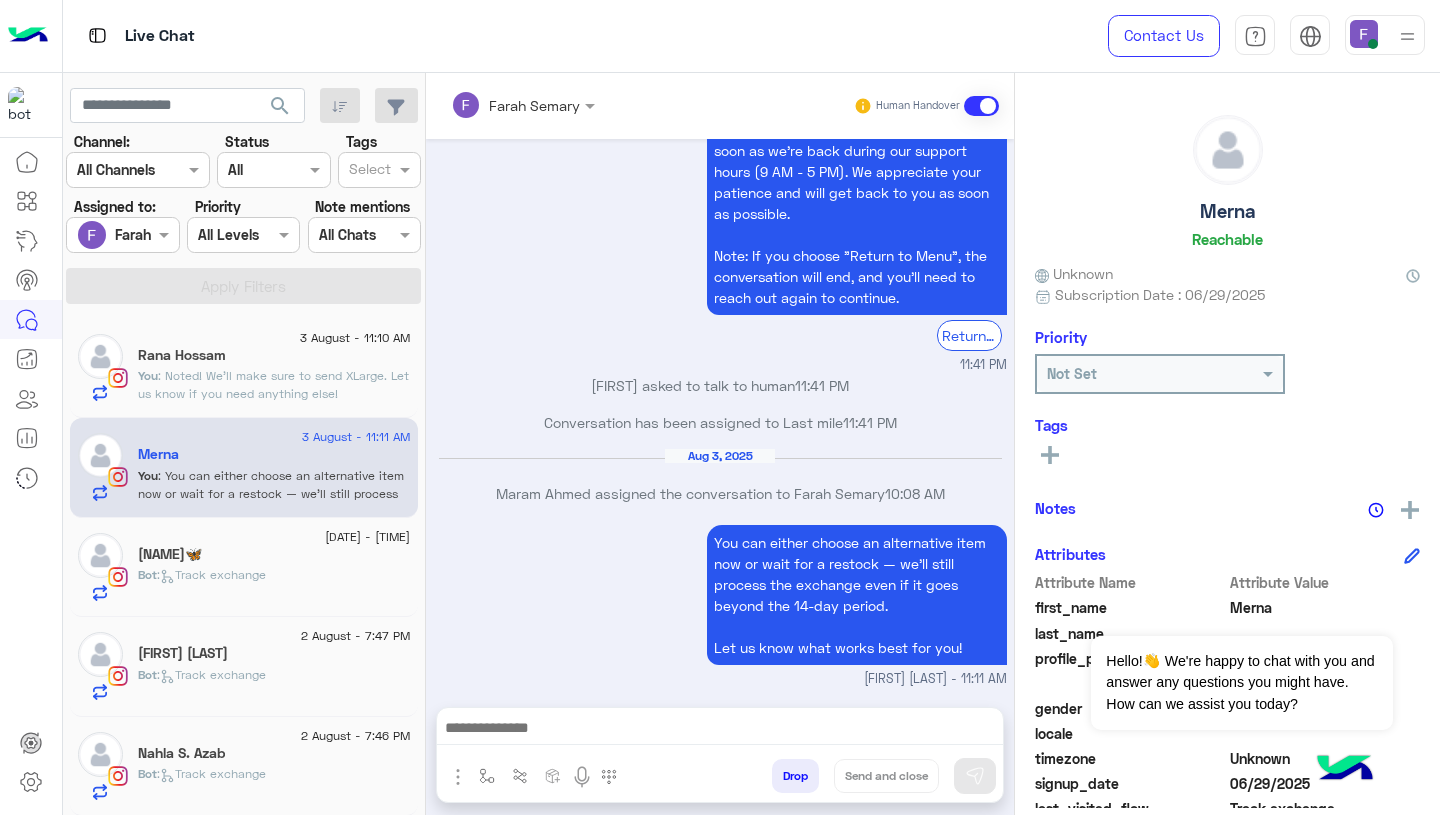 scroll, scrollTop: 1892, scrollLeft: 0, axis: vertical 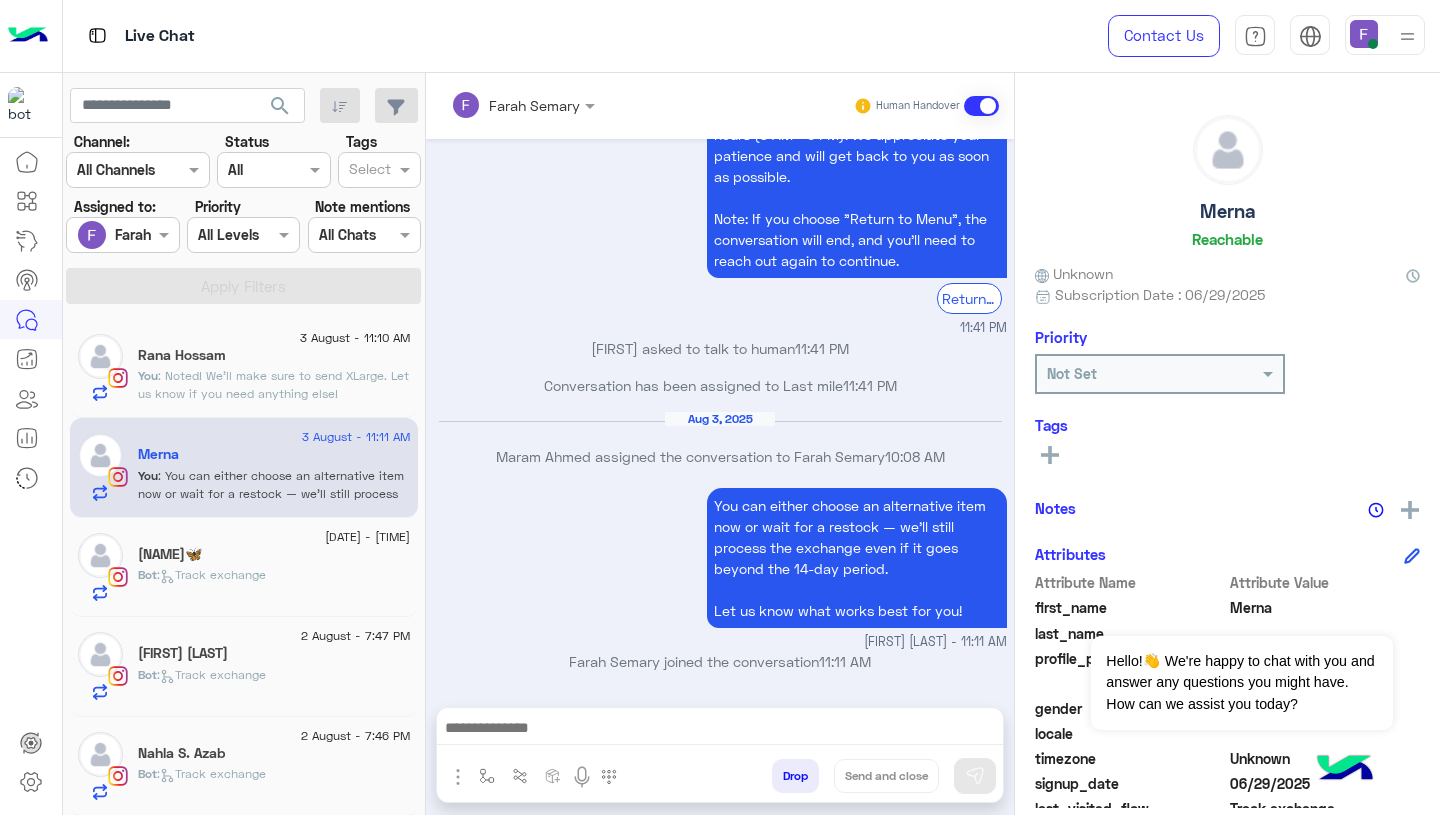 click on "[DATE] - [TIME]" 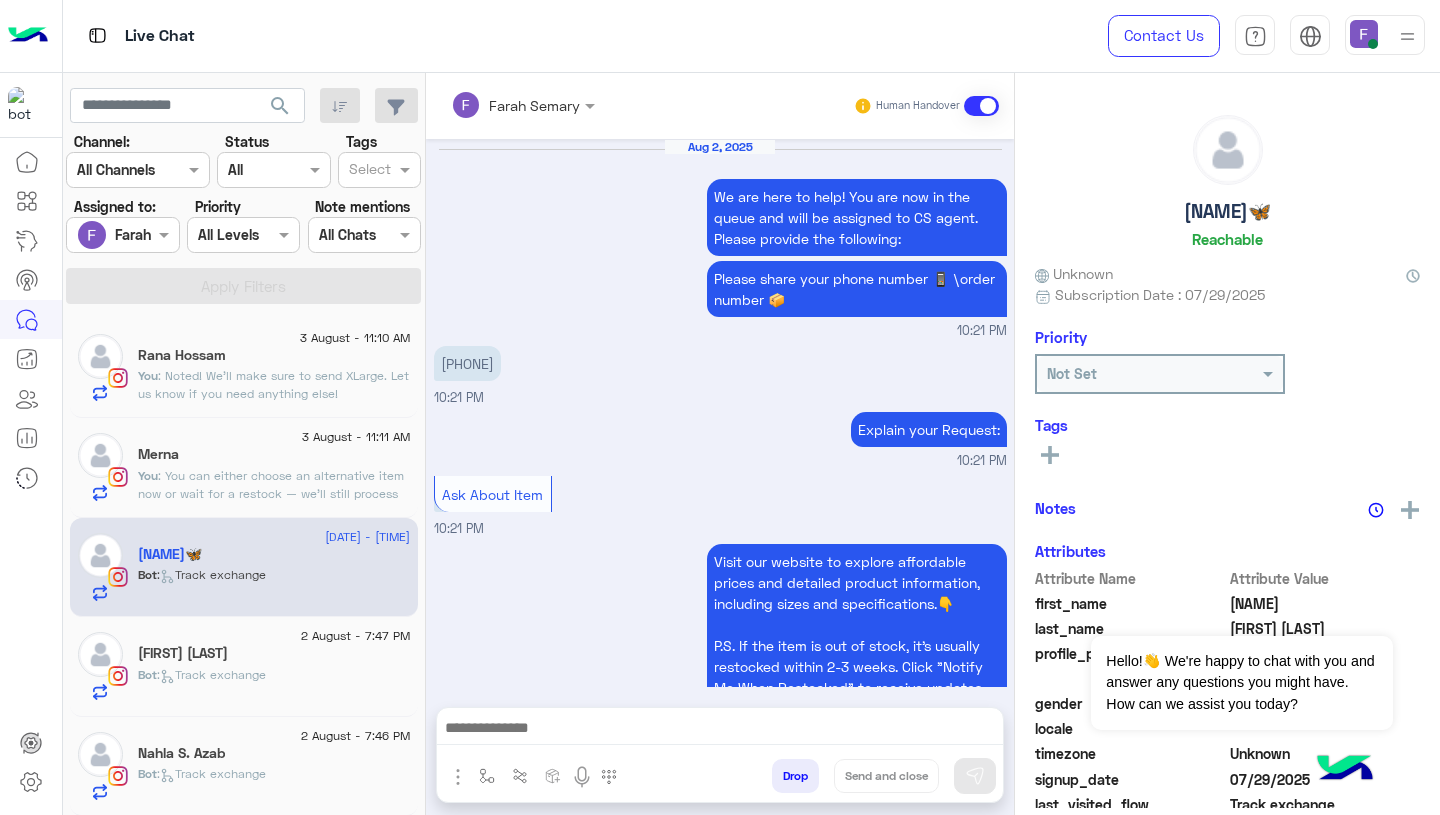 scroll, scrollTop: 1900, scrollLeft: 0, axis: vertical 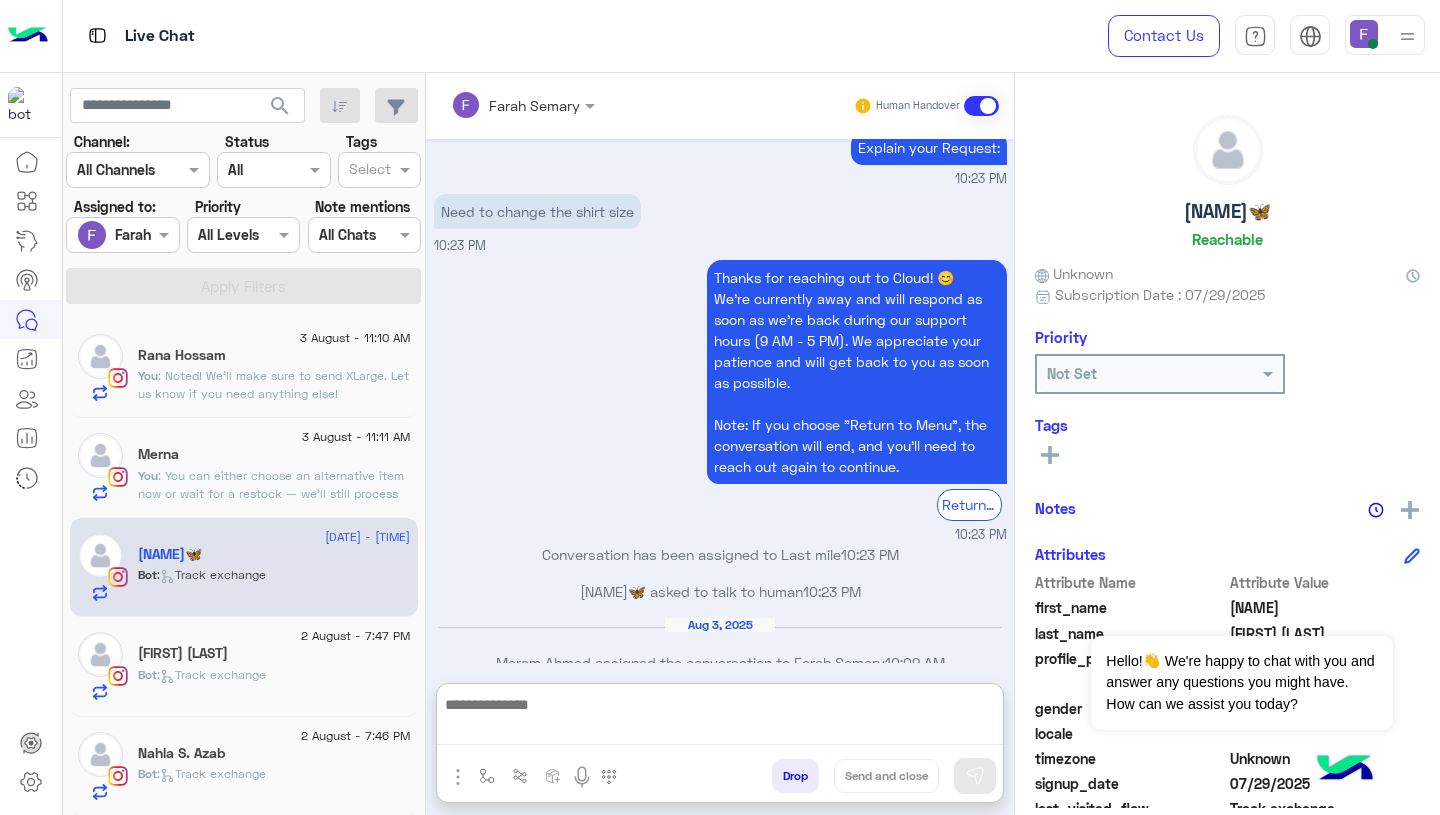 click at bounding box center (720, 718) 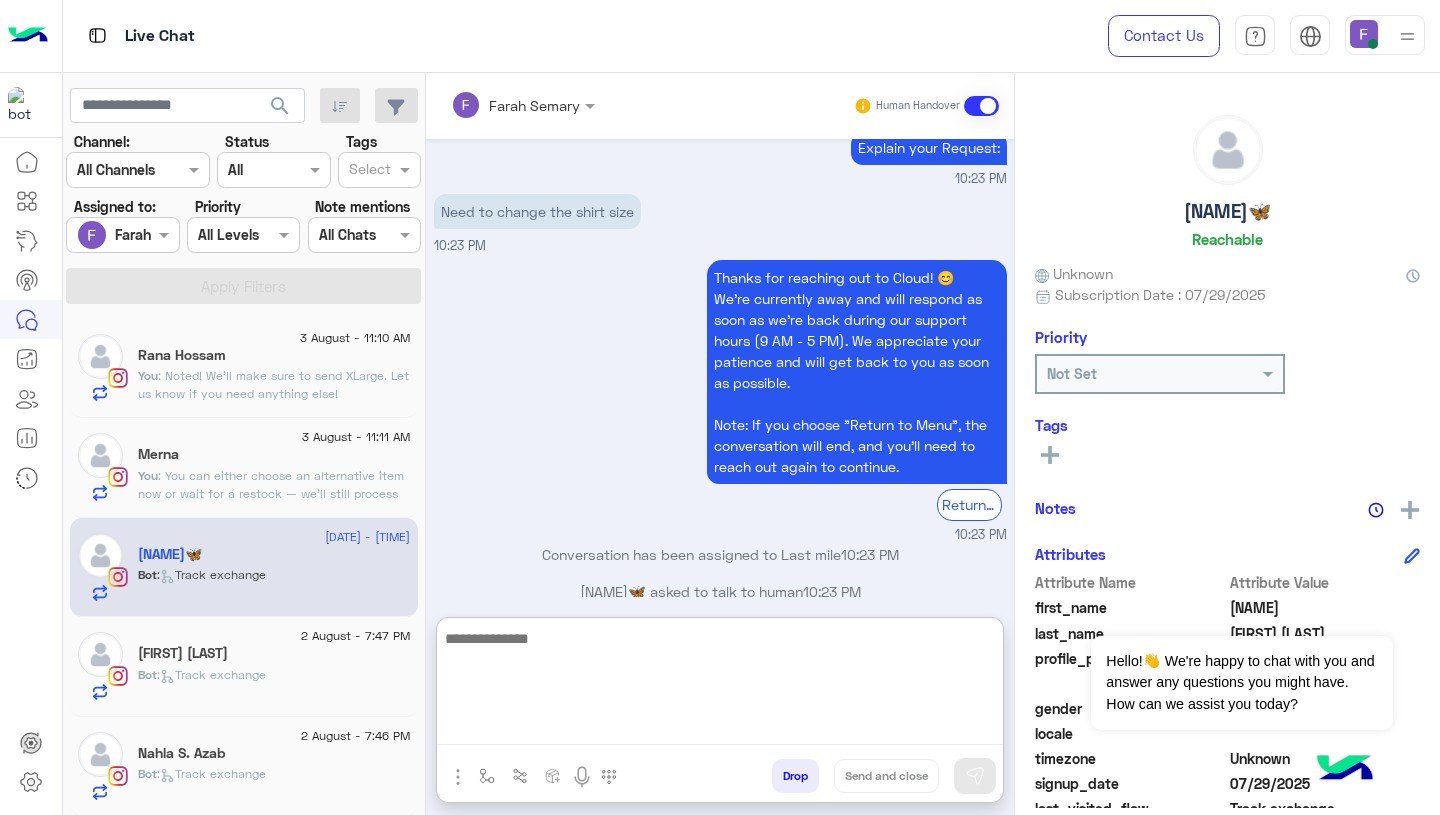 paste on "**********" 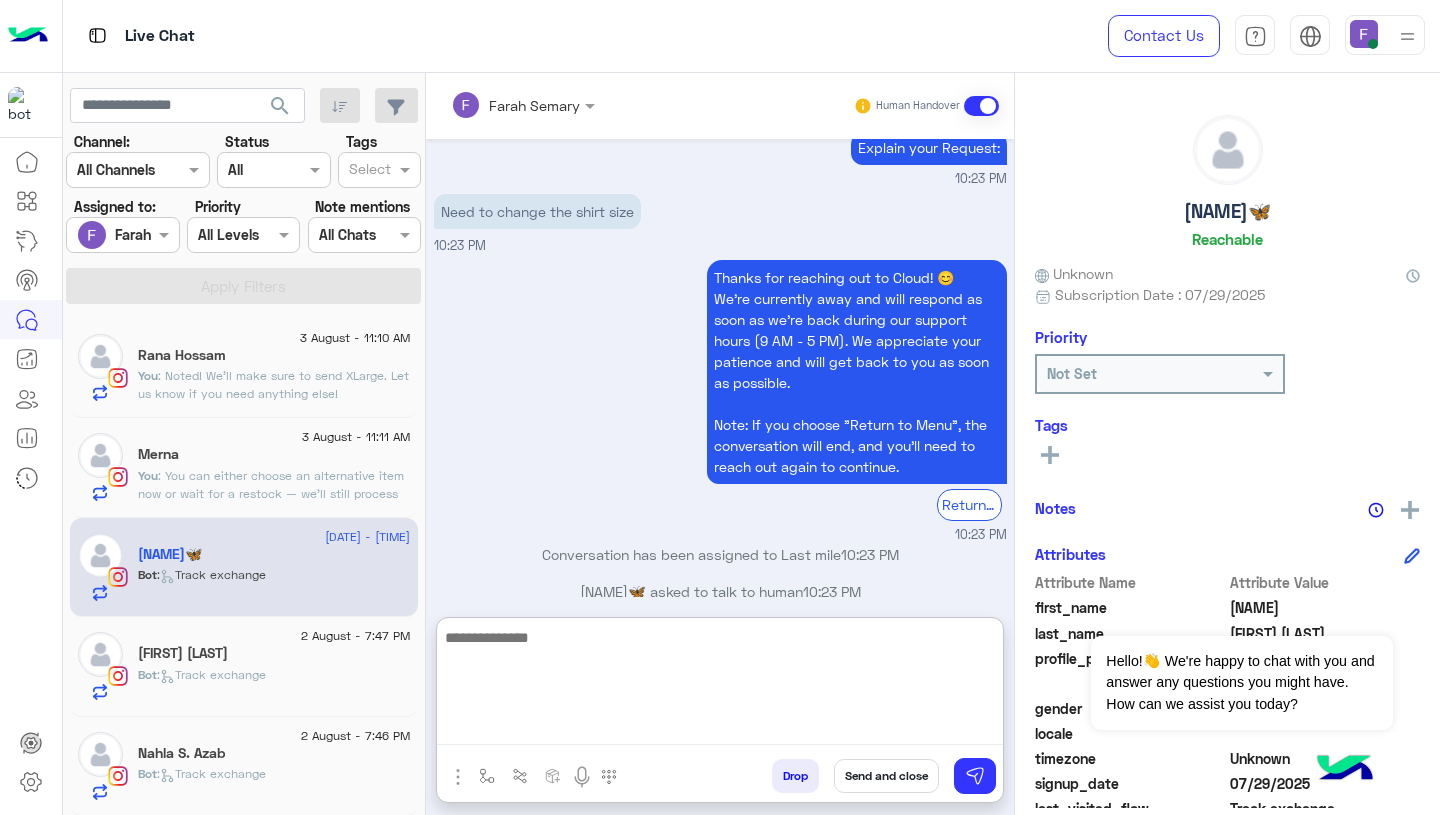 scroll, scrollTop: 0, scrollLeft: 0, axis: both 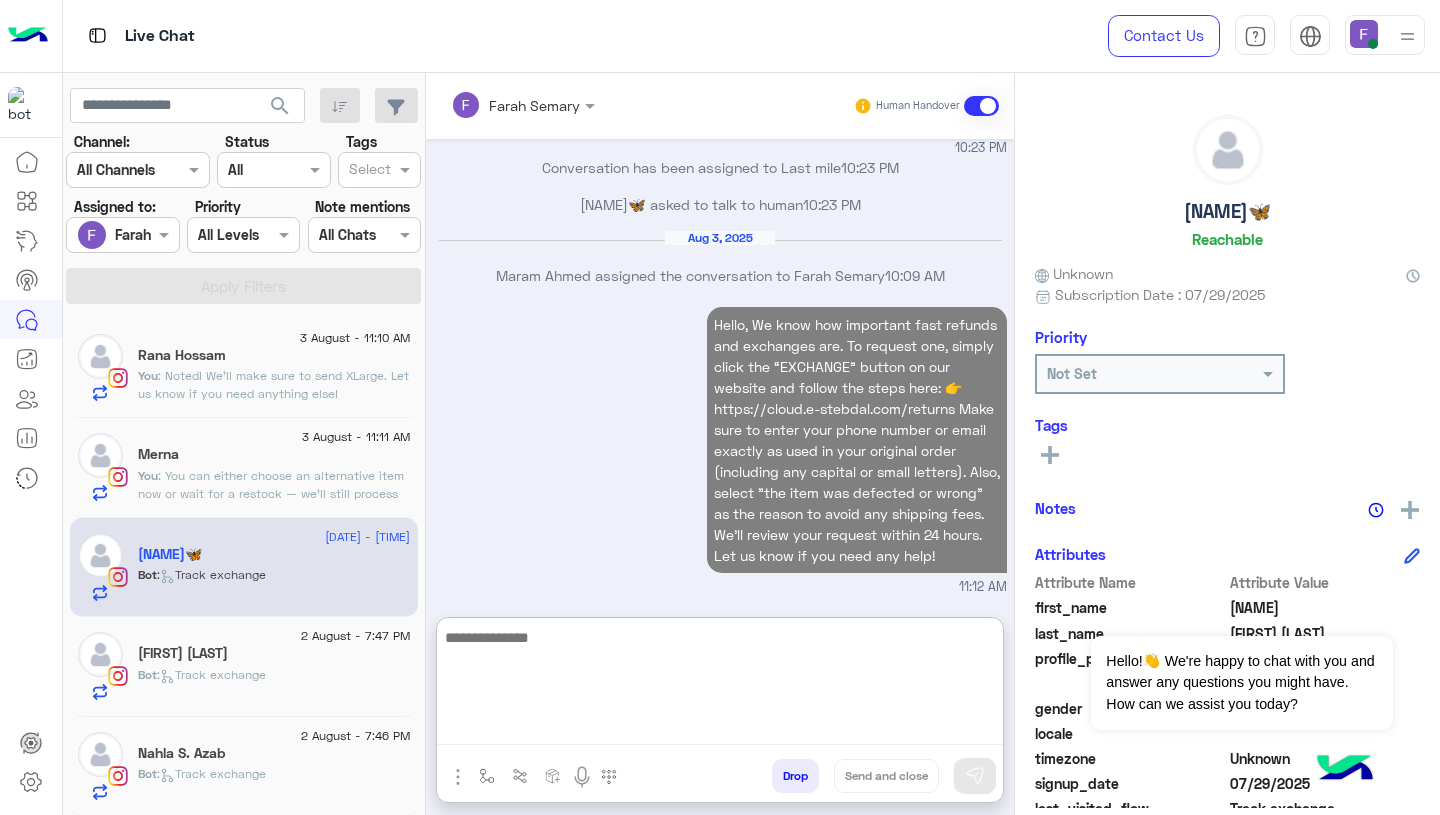click on "Hello,
We know how important fast refunds and exchanges are.
To request one, simply click the “EXCHANGE” button on our website and follow the steps here:
👉 [URL]
Make sure to enter your phone number or email exactly as used in your original order (including any capital or small letters).
Also, select "the item was defected or wrong" as the reason to avoid any shipping fees.
We’ll review your request within 24 hours. Let us know if you need any help!      11:12 AM" at bounding box center [720, 449] 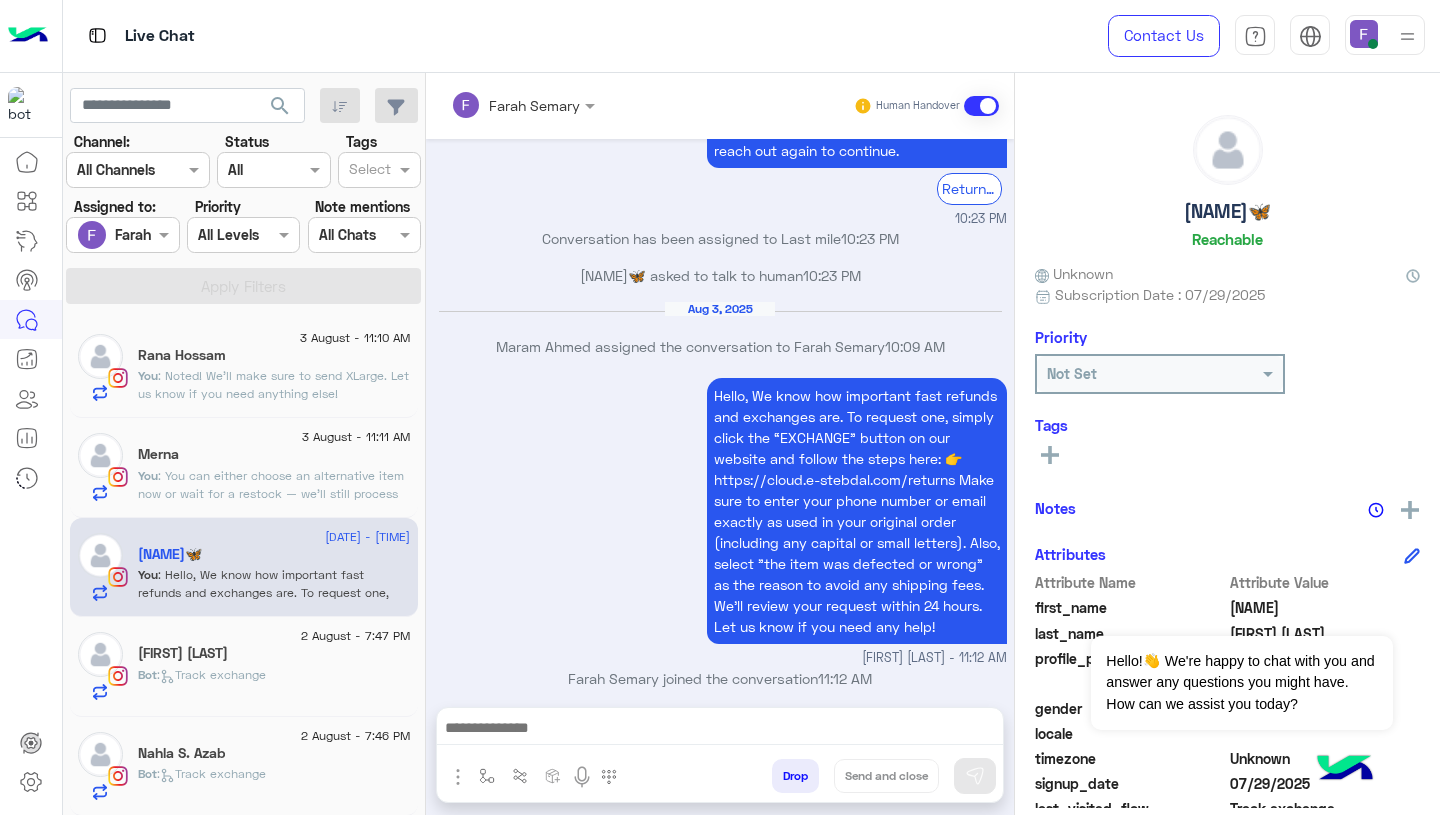 scroll, scrollTop: 2252, scrollLeft: 0, axis: vertical 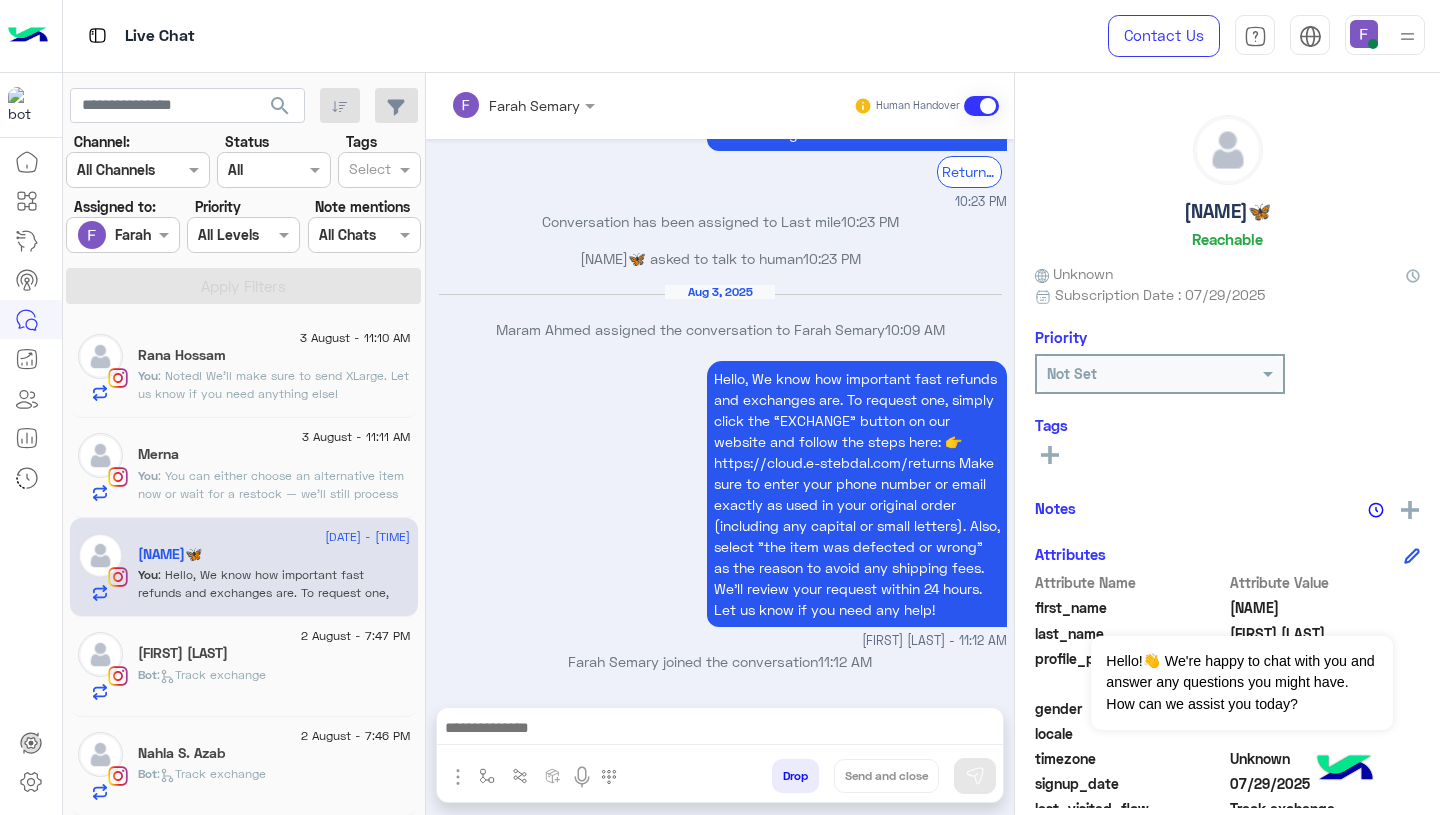 click on "2 August - 7:47 PM" 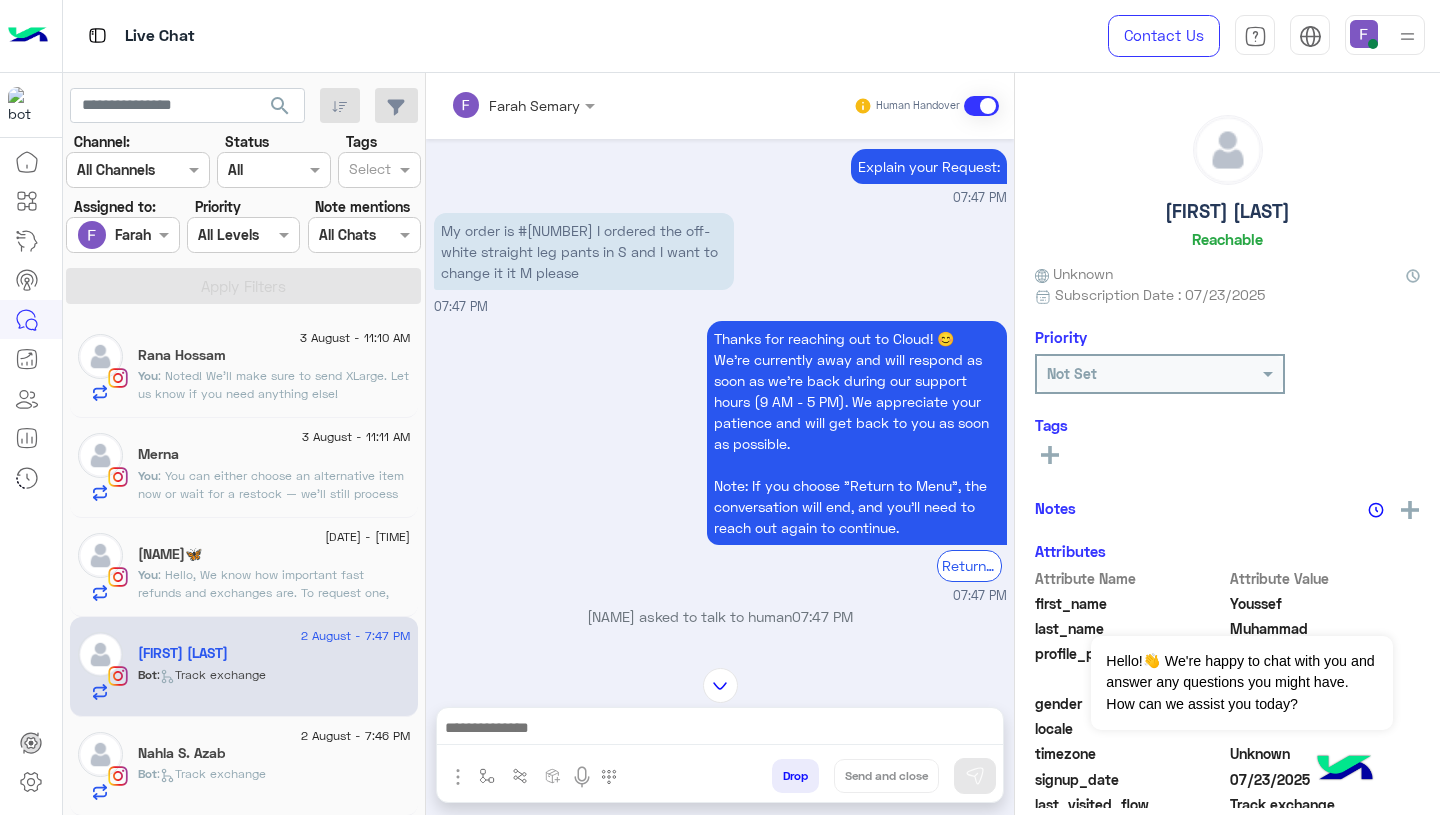 scroll, scrollTop: 1846, scrollLeft: 0, axis: vertical 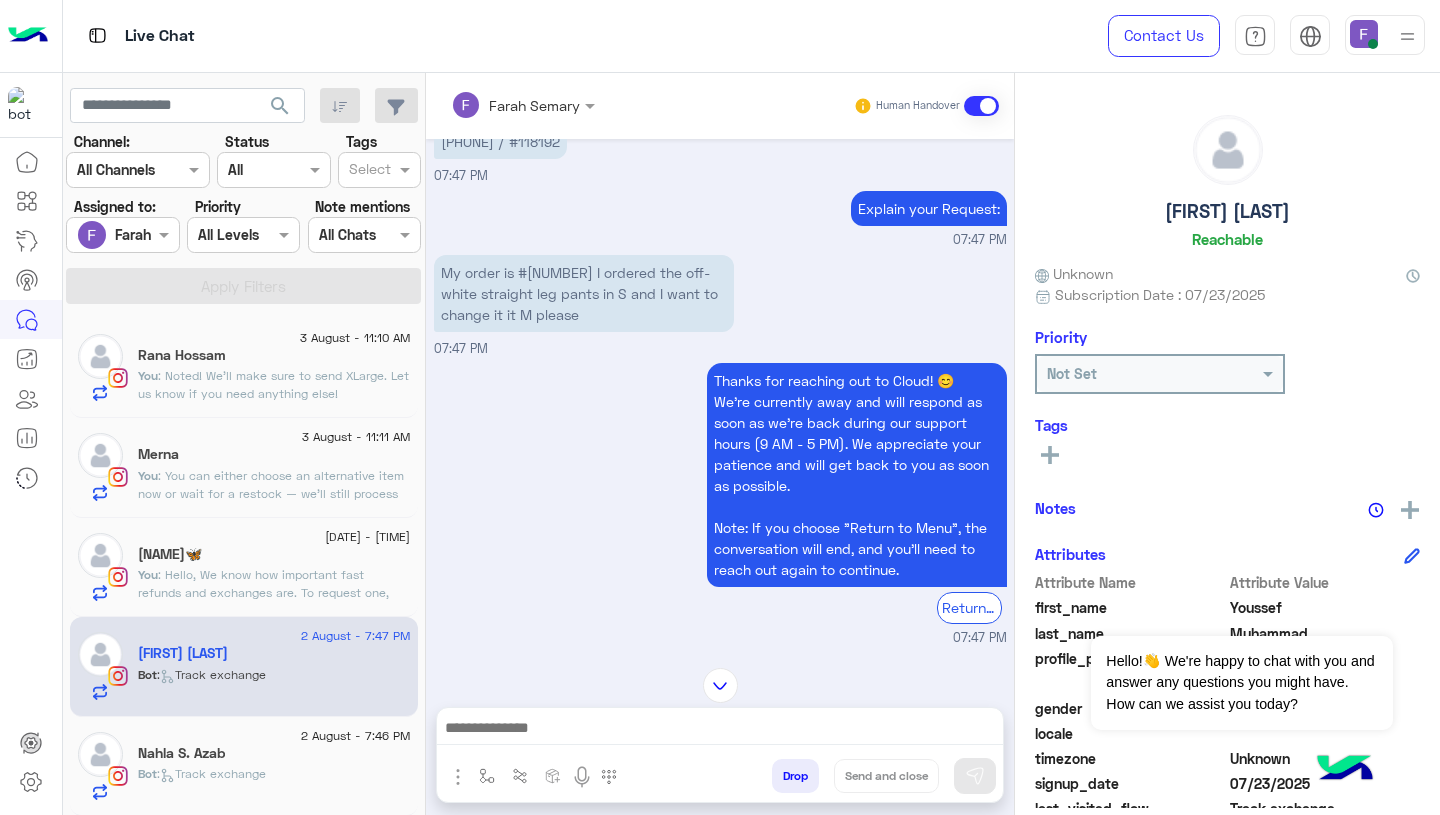 click at bounding box center [720, 730] 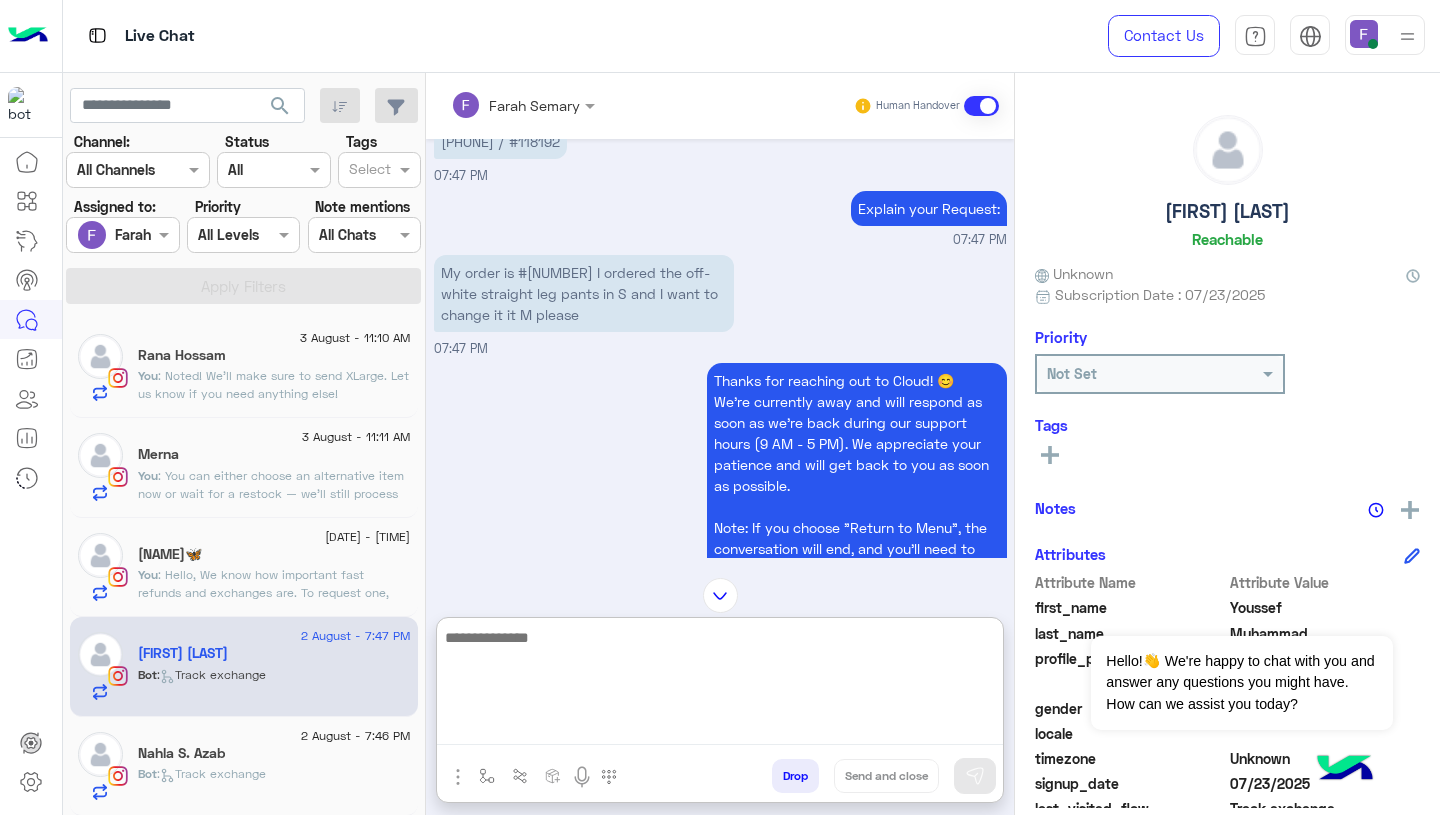 paste on "**********" 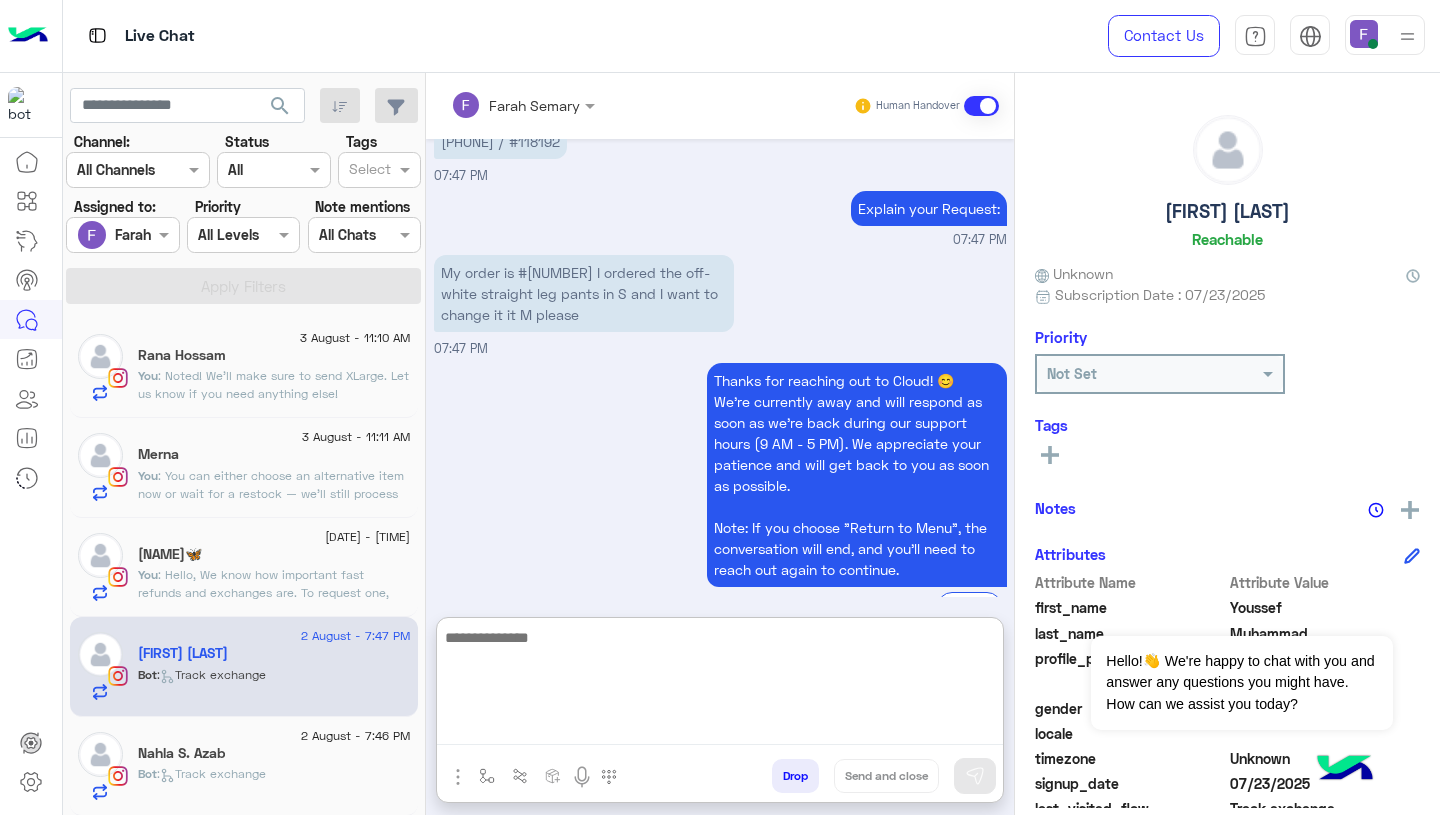 scroll, scrollTop: 0, scrollLeft: 0, axis: both 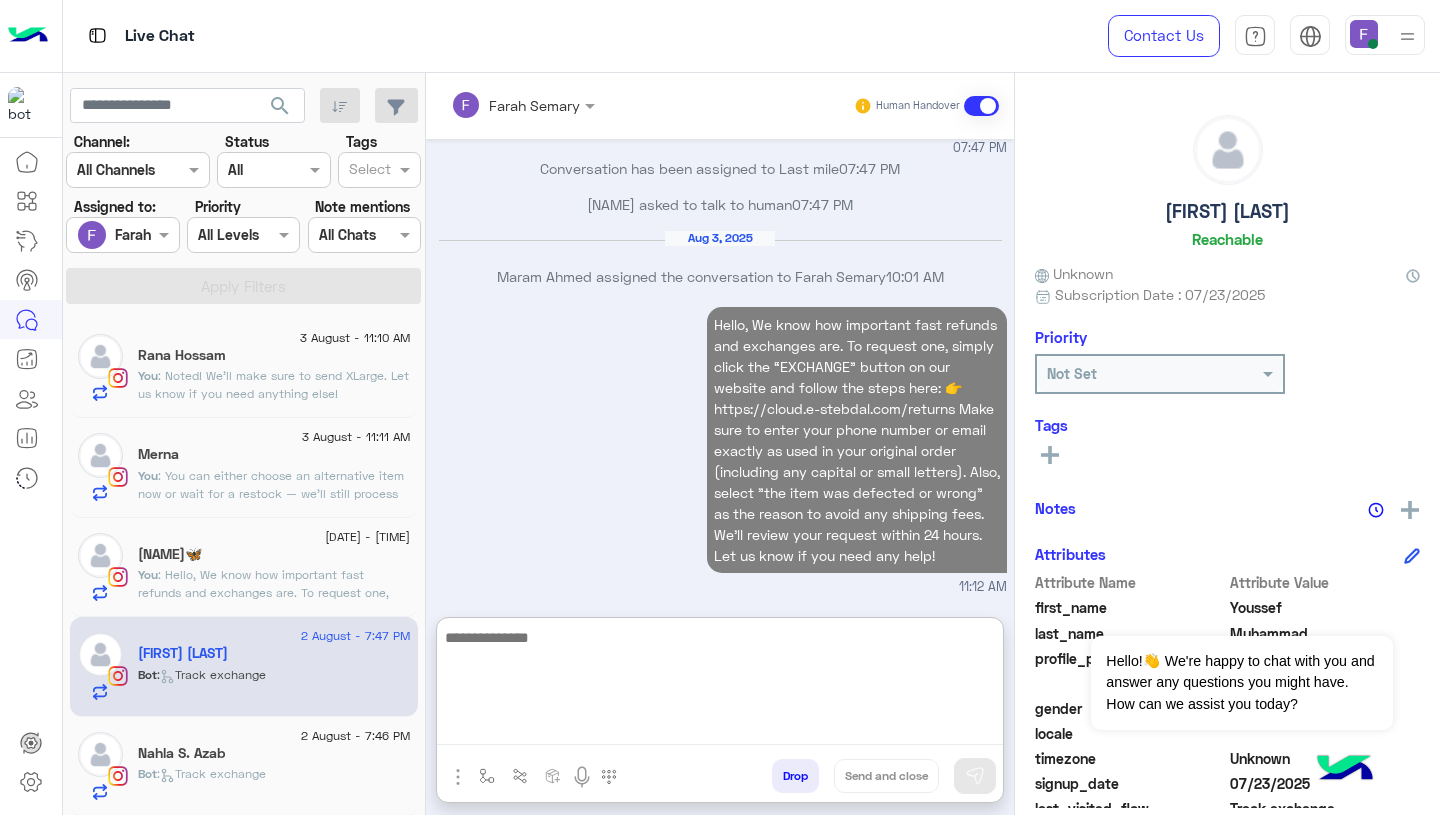 click on "Hello,
We know how important fast refunds and exchanges are.
To request one, simply click the “EXCHANGE” button on our website and follow the steps here:
👉 [URL]
Make sure to enter your phone number or email exactly as used in your original order (including any capital or small letters).
Also, select "the item was defected or wrong" as the reason to avoid any shipping fees.
We’ll review your request within 24 hours. Let us know if you need any help!      11:12 AM" at bounding box center (720, 449) 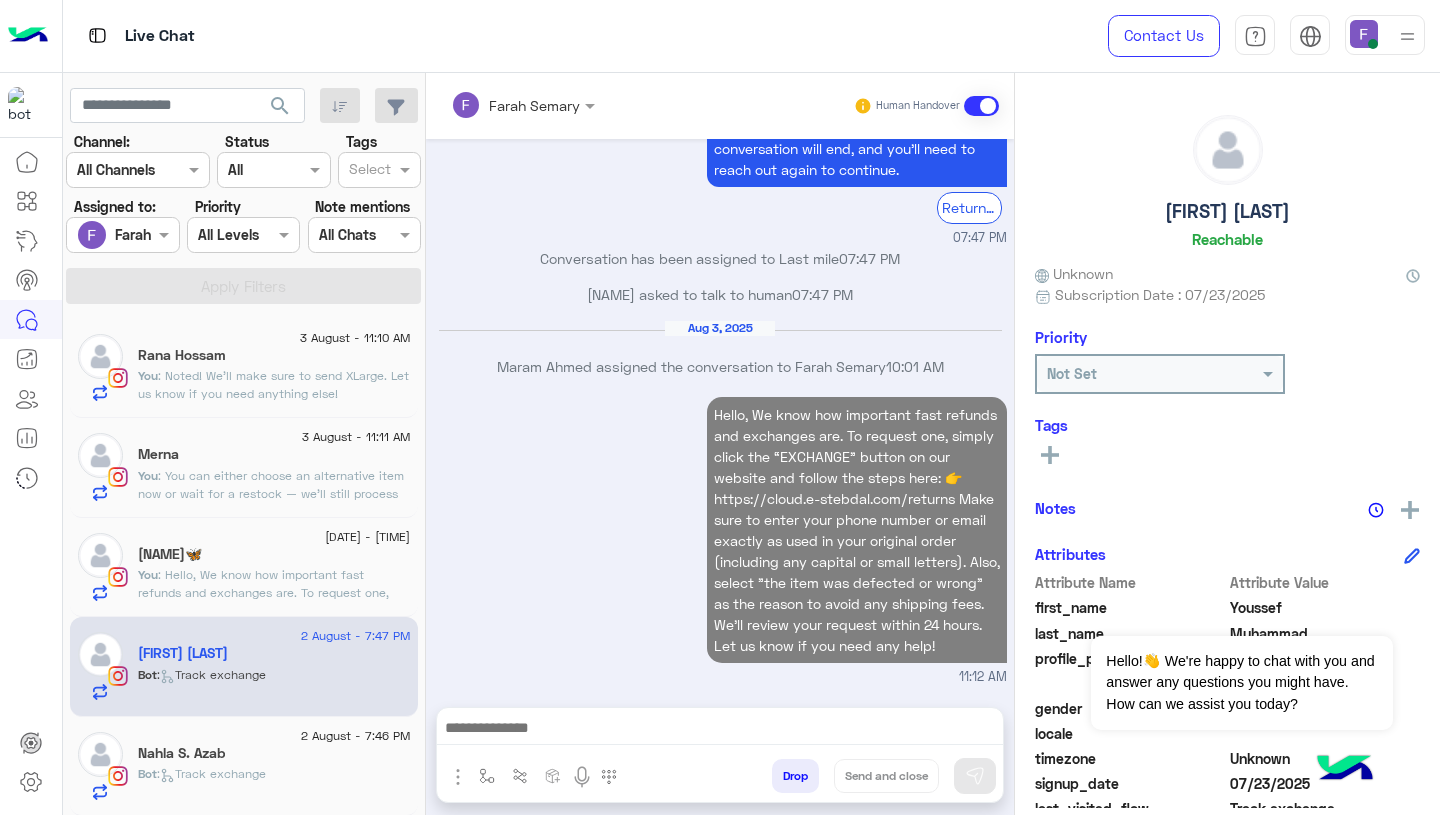 scroll, scrollTop: 2302, scrollLeft: 0, axis: vertical 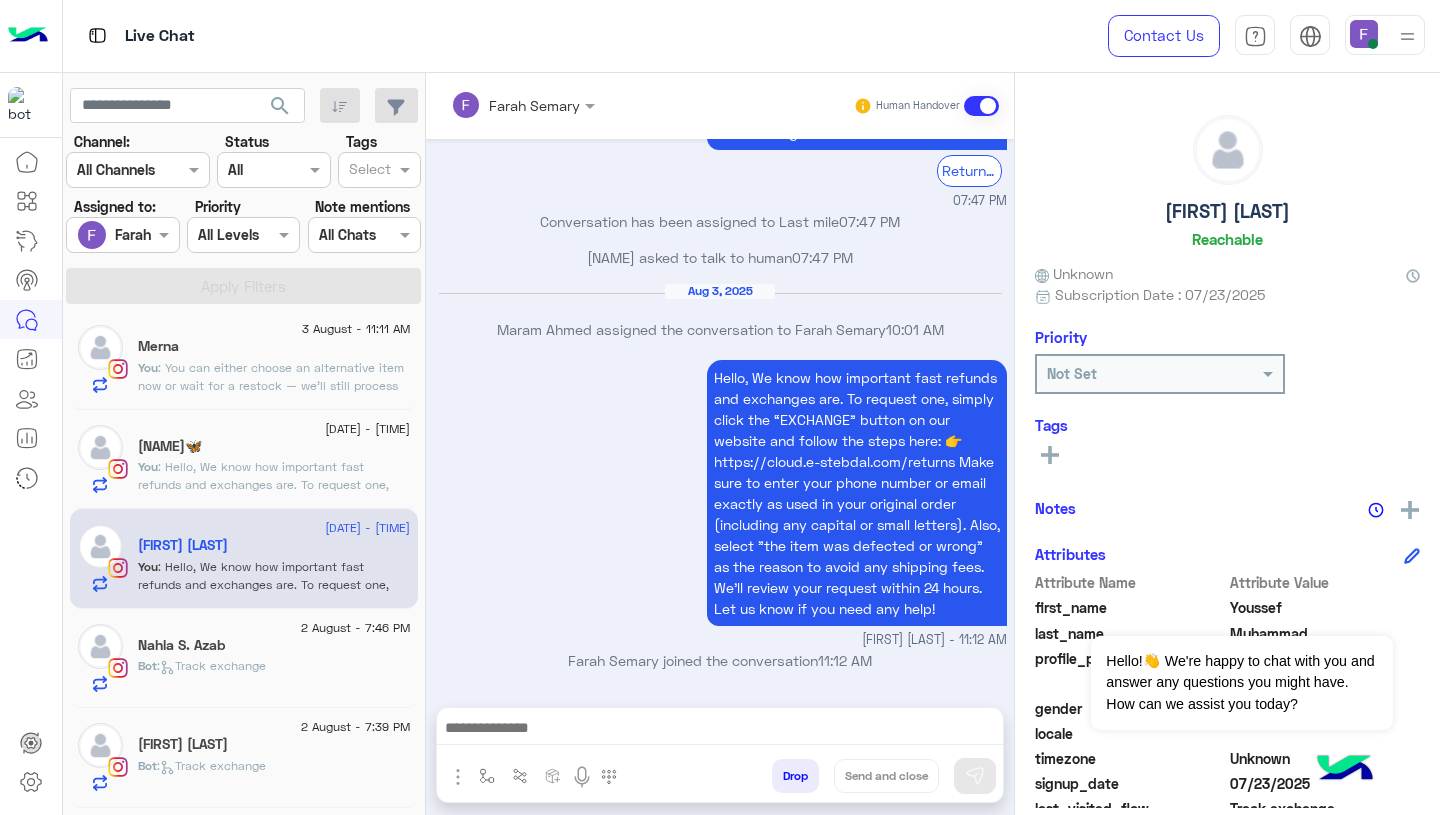 click on "Bot :   Track exchange" 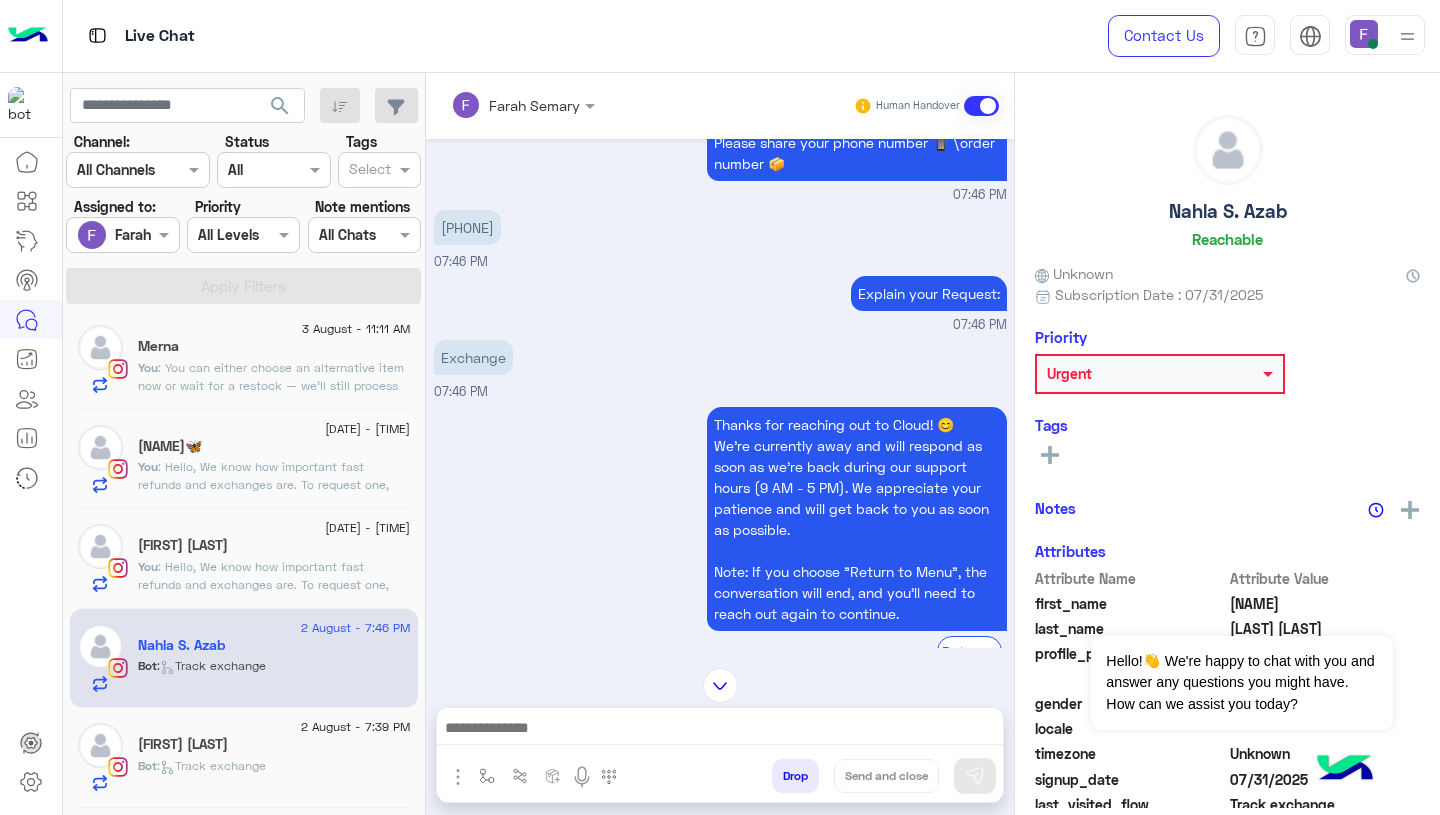 scroll, scrollTop: 1545, scrollLeft: 0, axis: vertical 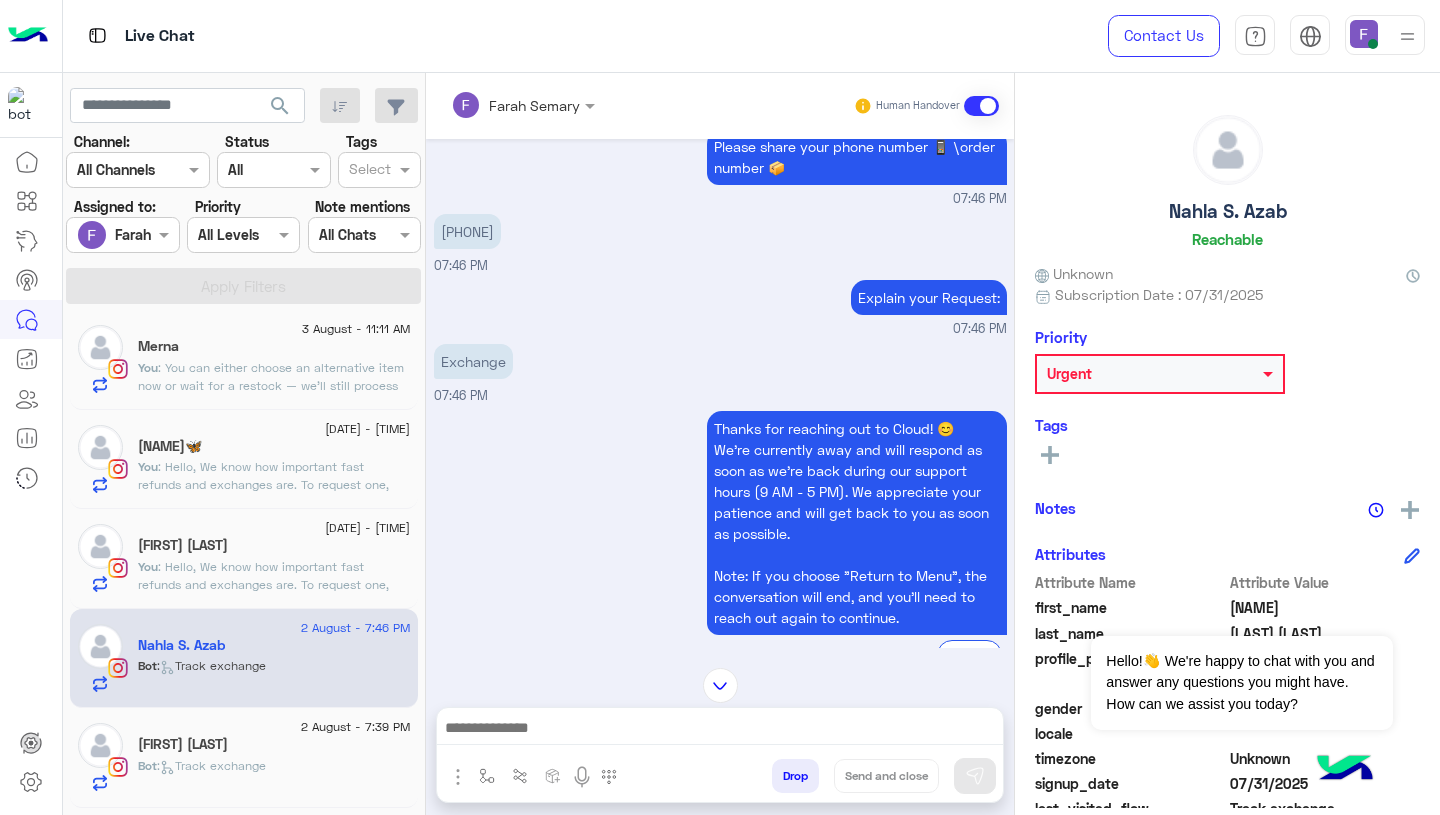 click at bounding box center (720, 730) 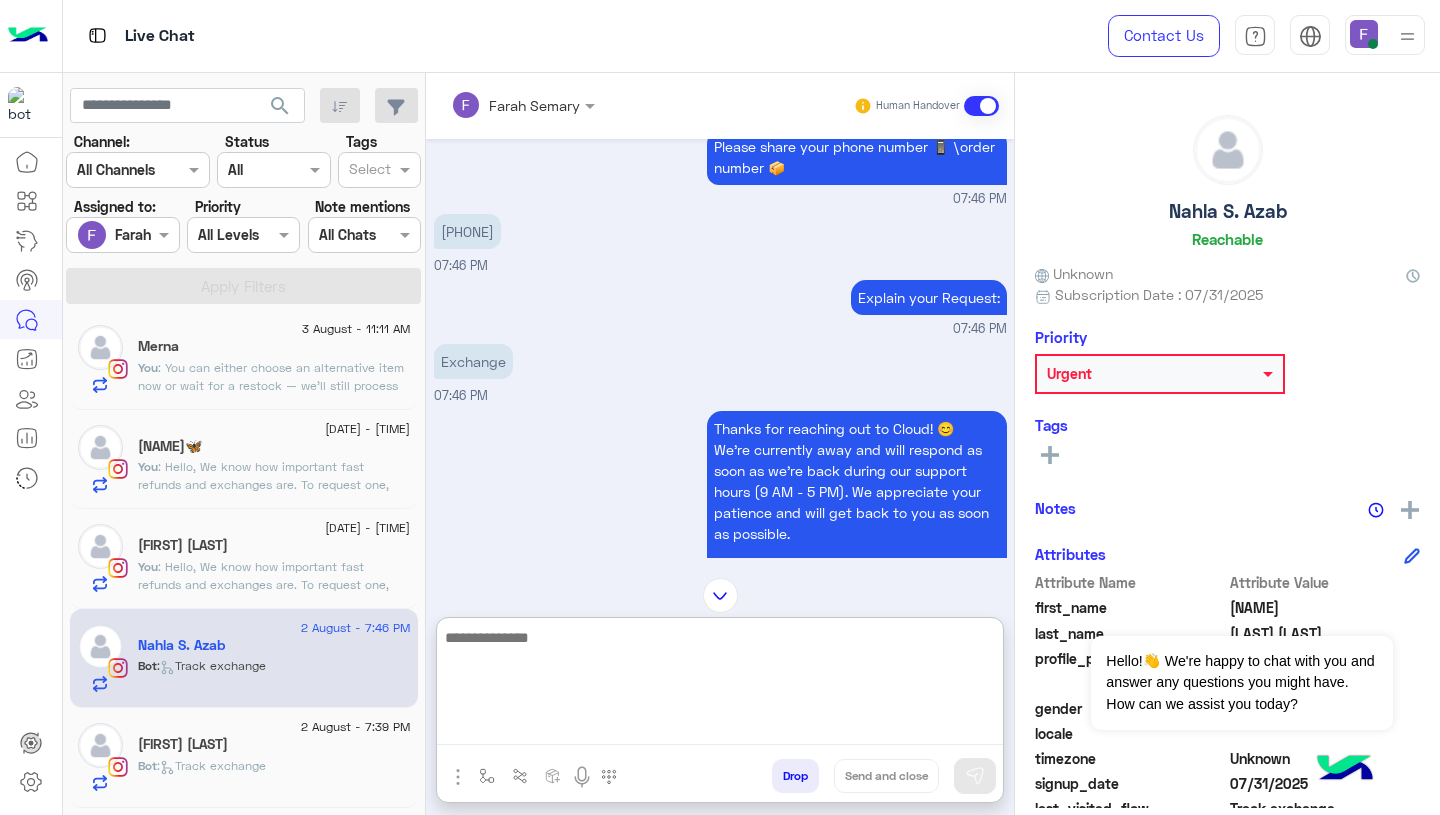 click on "[FIRST] [LAST] Human Handover     Aug 1, 2025  Thanks for reaching out to Cloud! 😊 We're currently away and will respond as soon as we’re back during our support hours (9 AM - 5 PM). We appreciate your patience and will get back to you as soon as possible. Note: If you choose "Return to Menu", the conversation will end, and you’ll need to reach out again to continue.  Return to main menu     03:37 PM   Conversation has been assigned to Last mile   03:37 PM       [FIRST] [LAST] asked to talk to human   03:37 PM       Aug 2, 2025   [LAST] [LAST] assigned the conversation to [FIRST] [LAST]  11:02 AM      Conversation has been unassigned automatically and closed by system   03:40 PM      Is there any update??   07:41 PM  [FIRST]To assist you better, please select your request from the following menu. [FIRST]من أجل مساعدتك بشكل أفضل، يرجى اختيار طلبك من القائمة التالية  Main Menu   Customer Service   Ask About Item     07:41 PM    07:41 PM   Main Menu     07:41 PM  1" at bounding box center (720, 448) 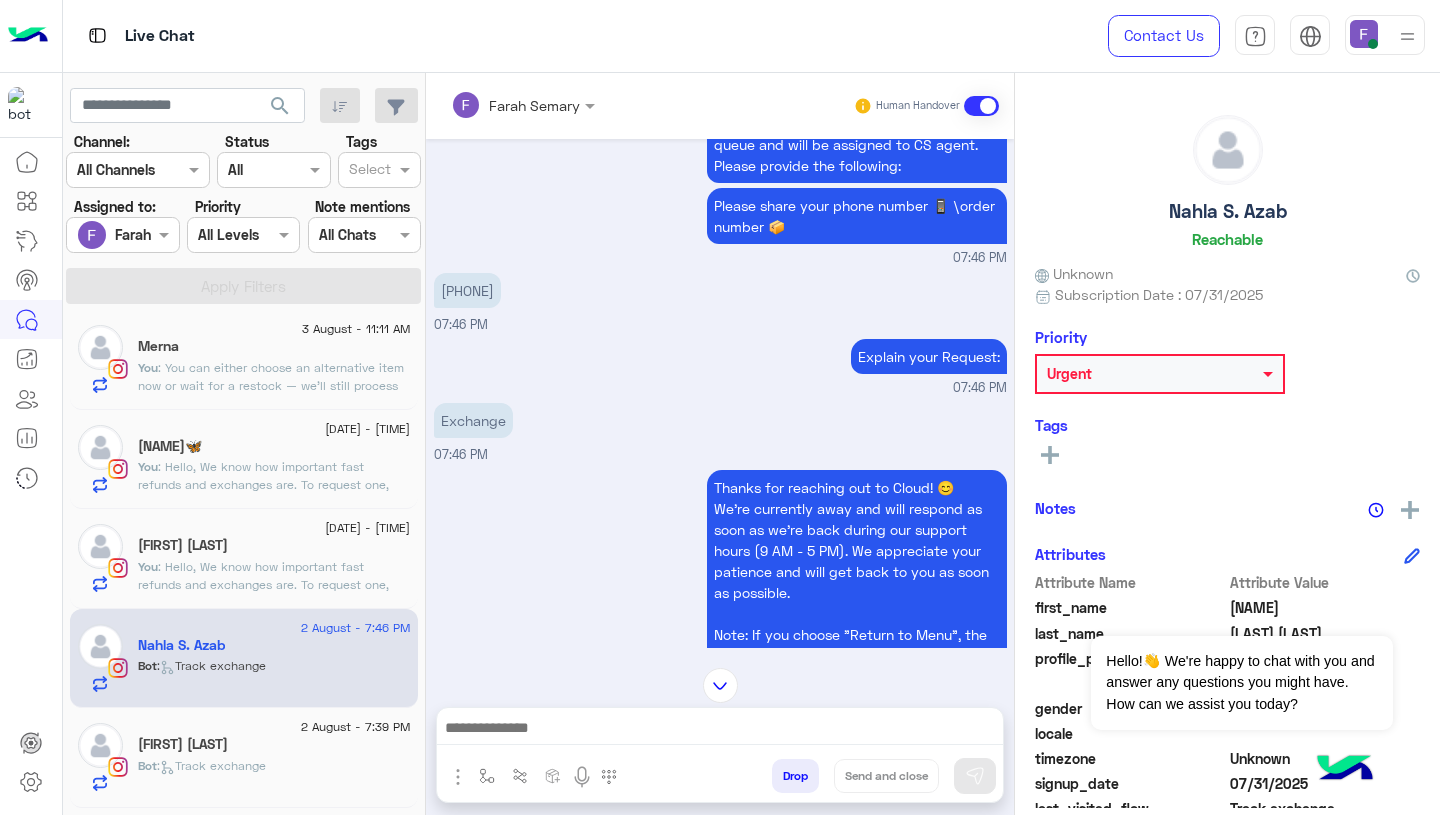 scroll, scrollTop: 3656, scrollLeft: 0, axis: vertical 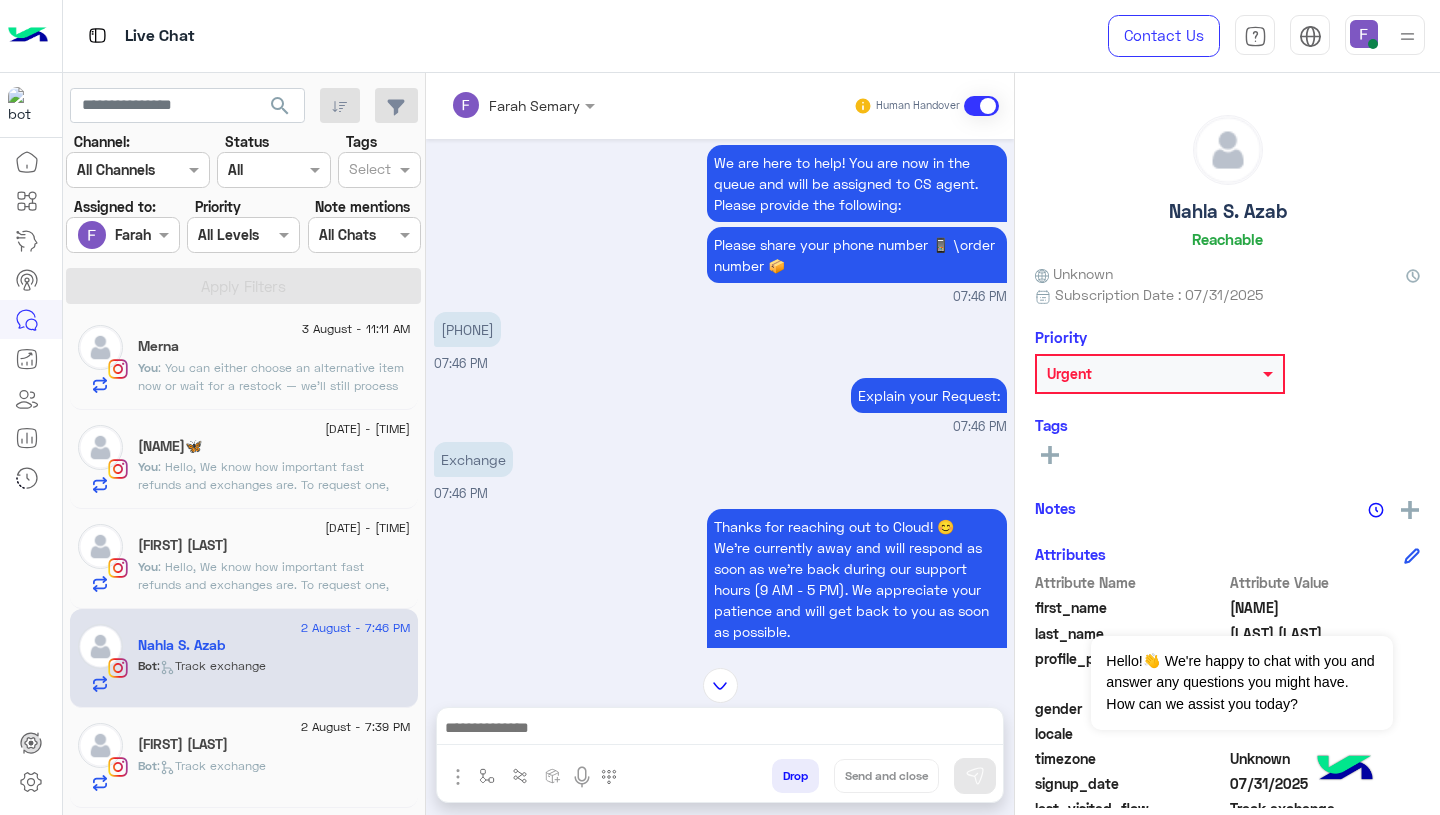 click on "[PHONE]" at bounding box center [467, 329] 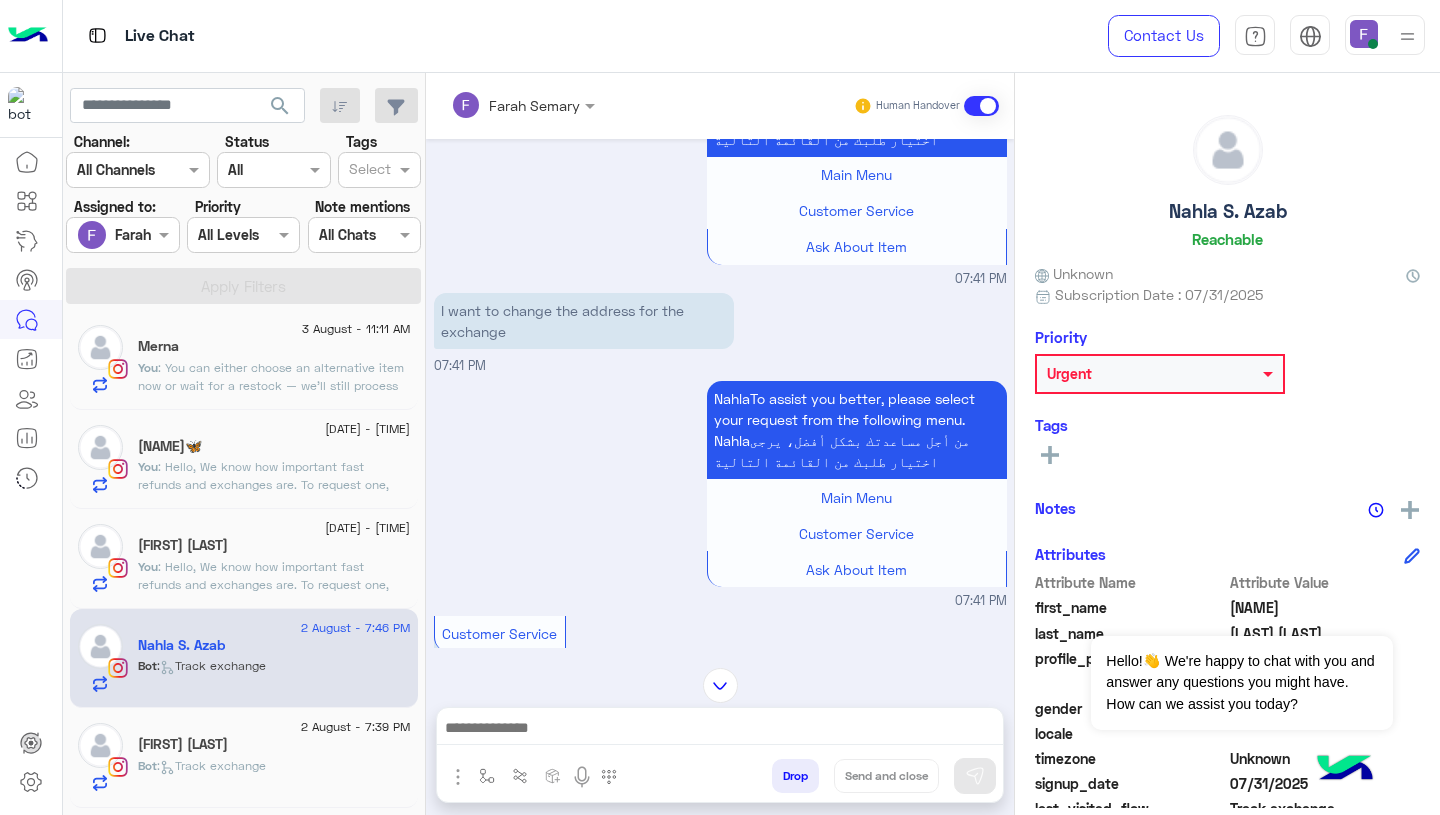 scroll, scrollTop: 2853, scrollLeft: 0, axis: vertical 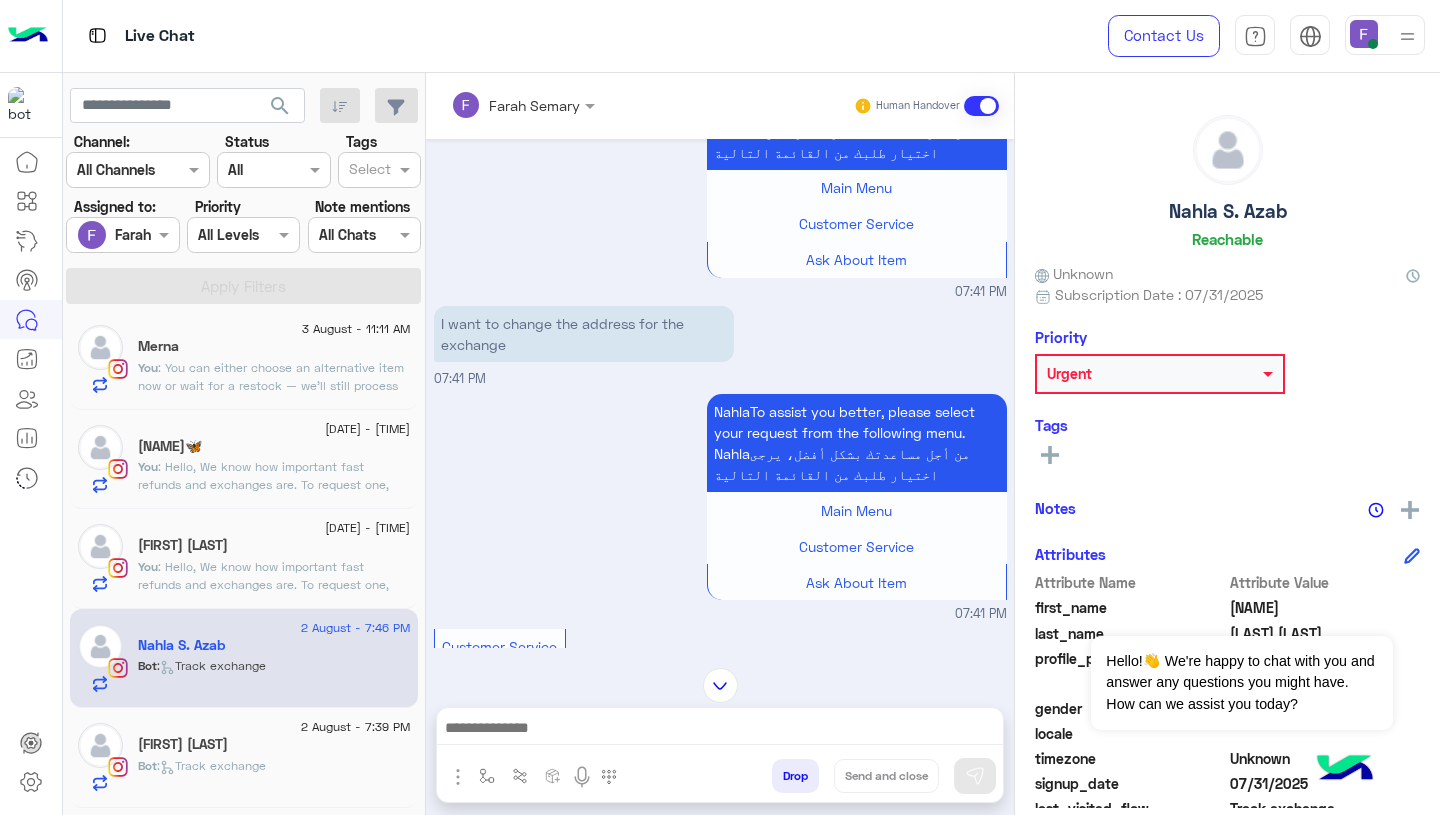 click on "I want to change the address for the exchange" at bounding box center (584, 334) 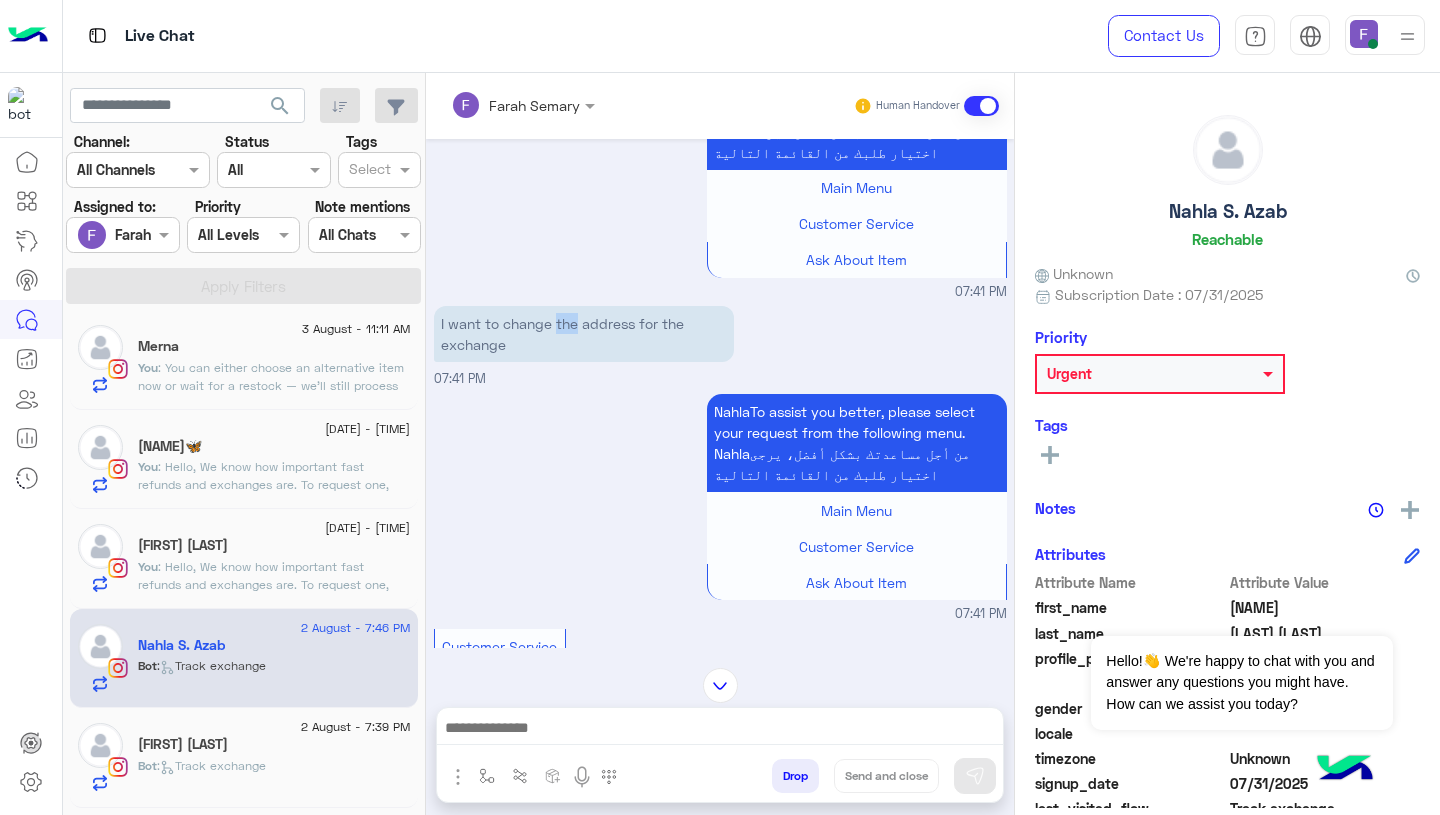 click on "I want to change the address for the exchange" at bounding box center [584, 334] 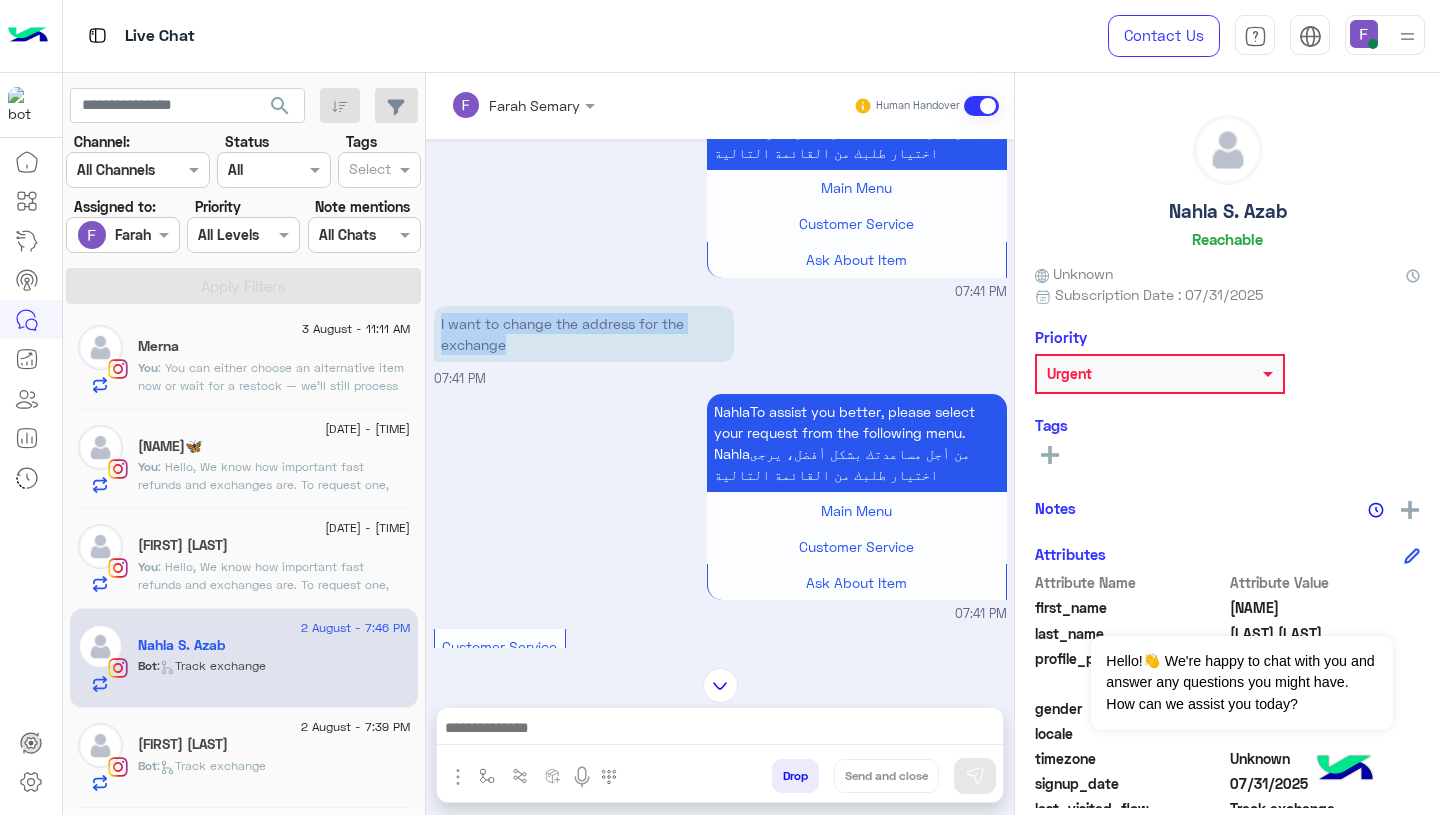 click on "I want to change the address for the exchange" at bounding box center (584, 334) 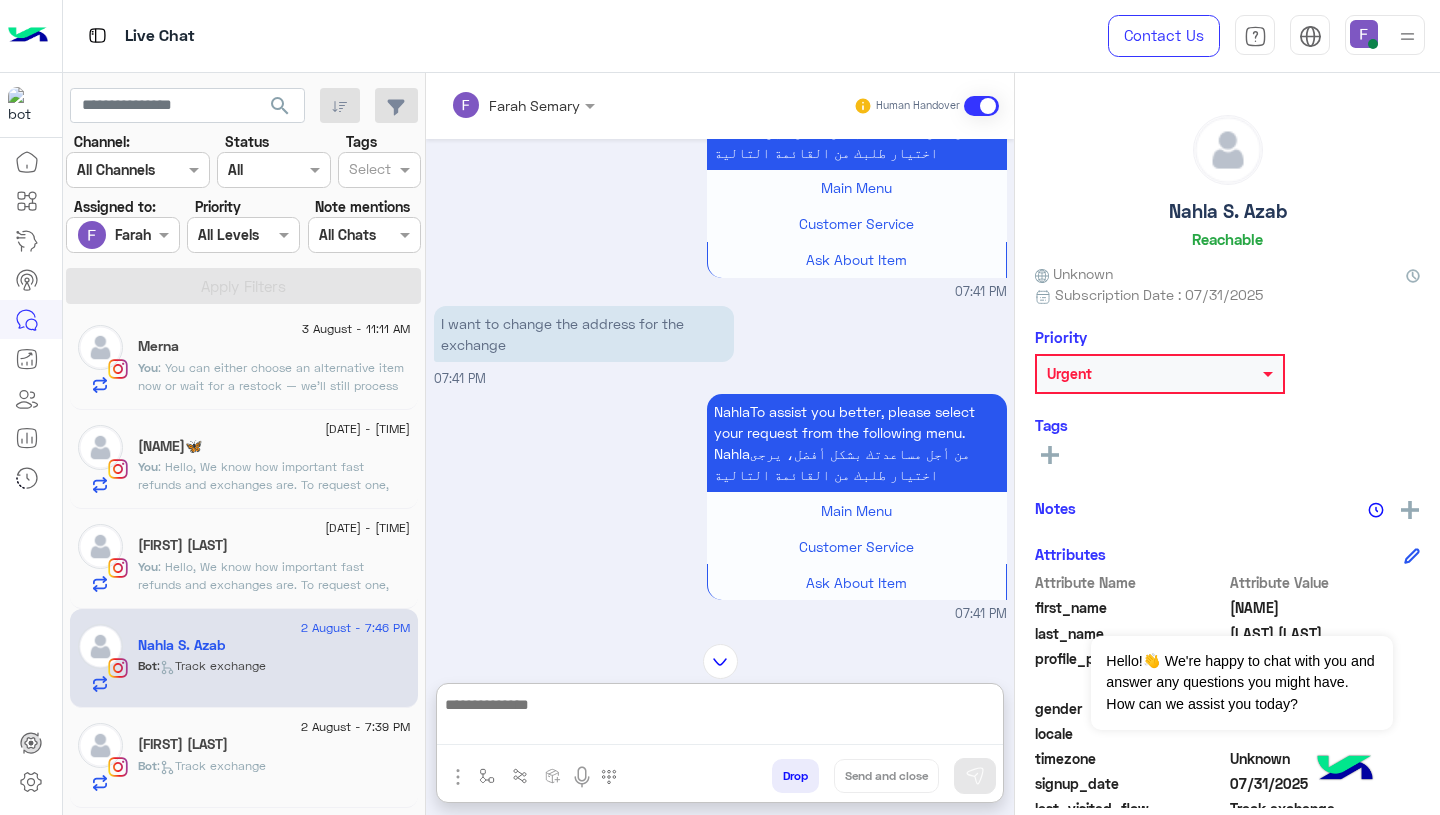 click at bounding box center (720, 718) 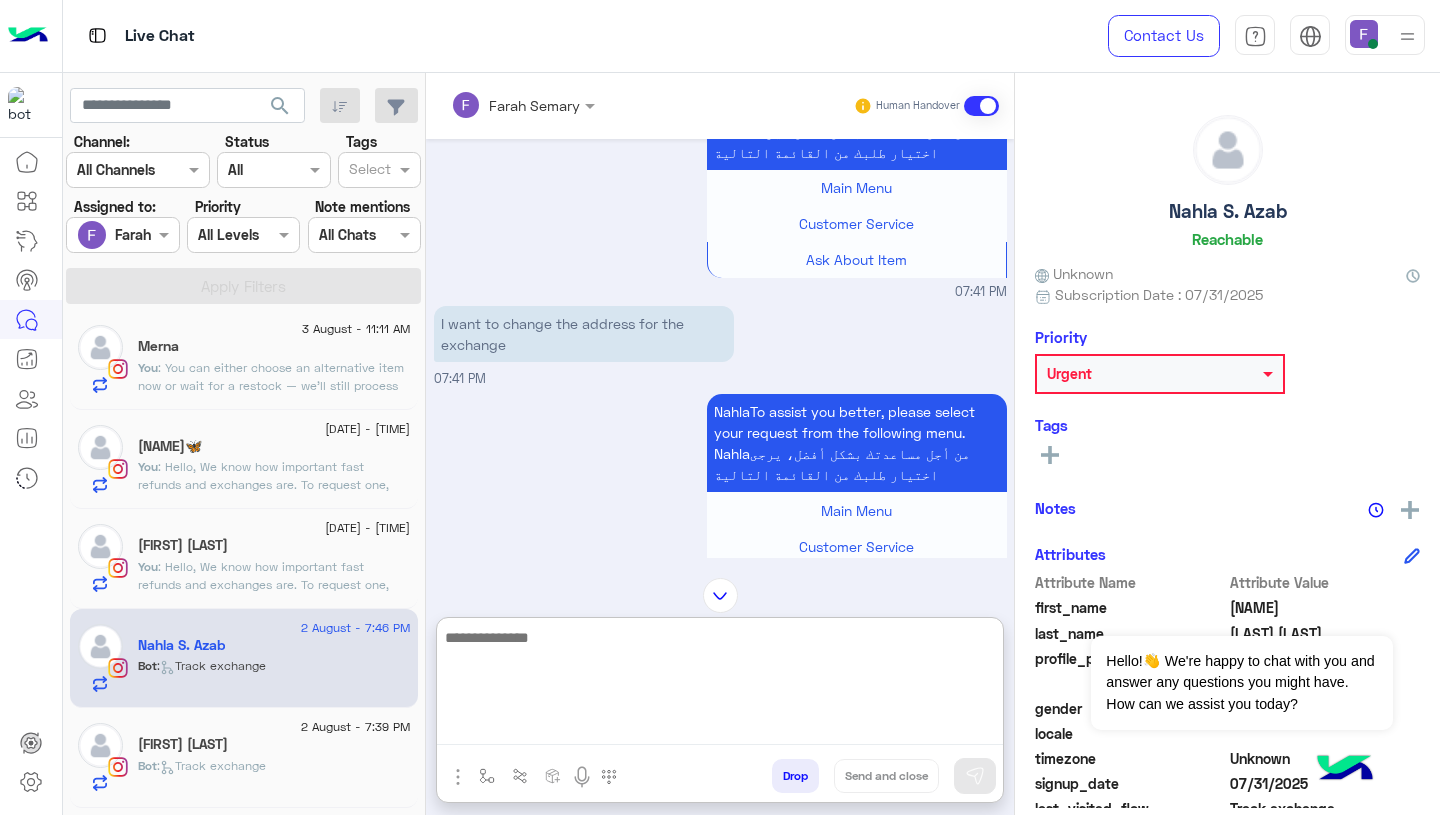 paste on "**********" 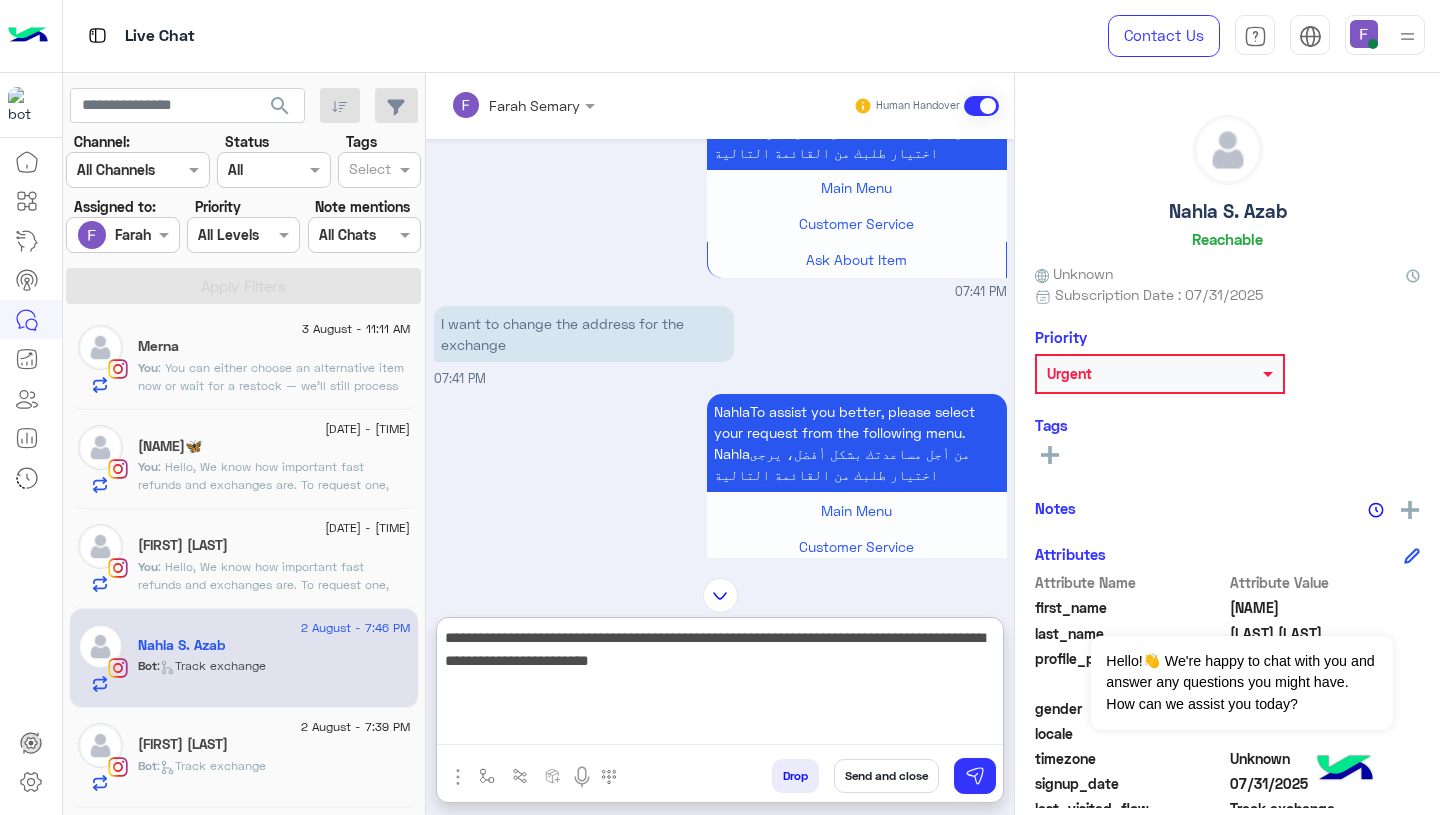 click on "**********" at bounding box center (720, 685) 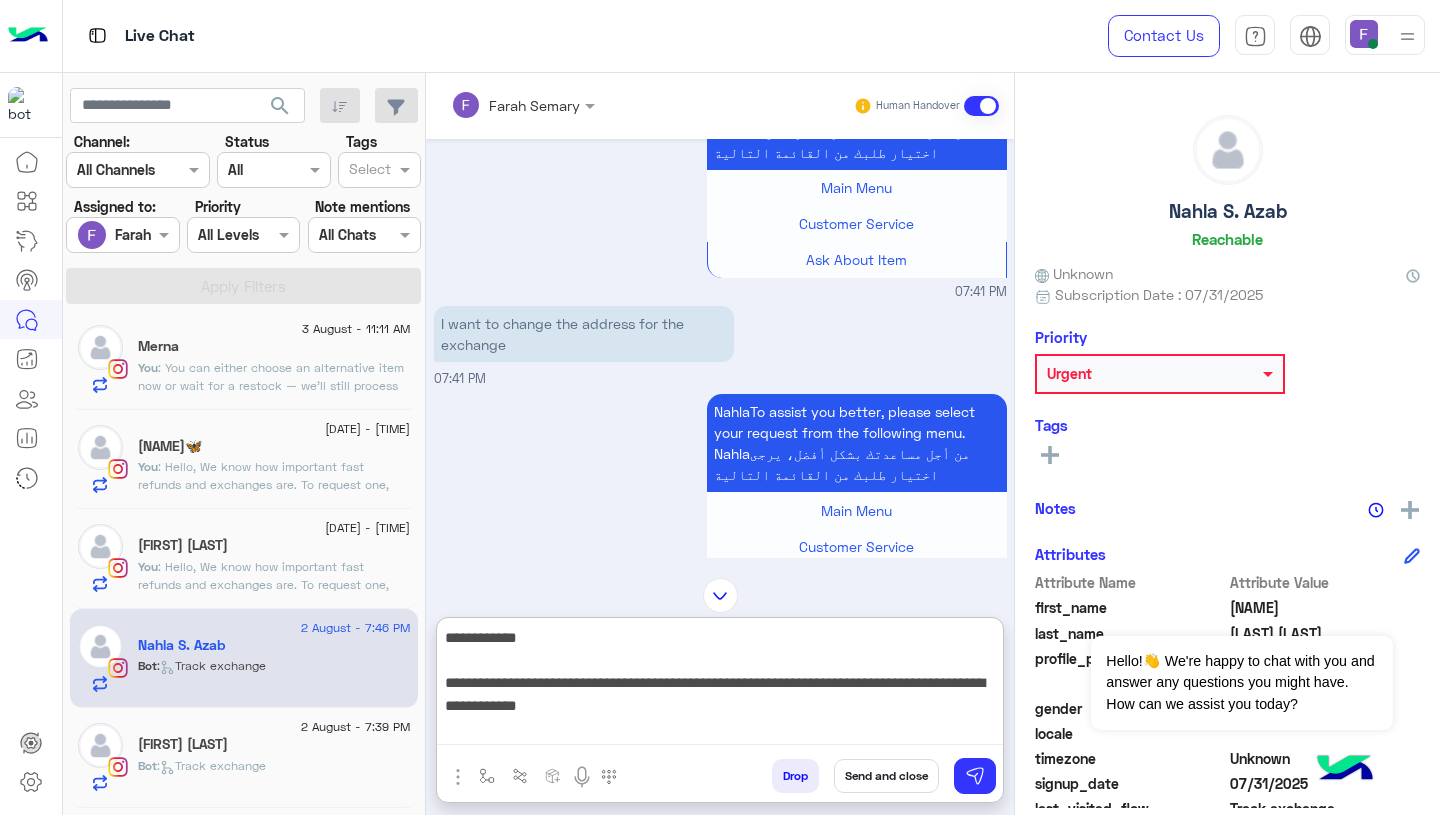 type on "**********" 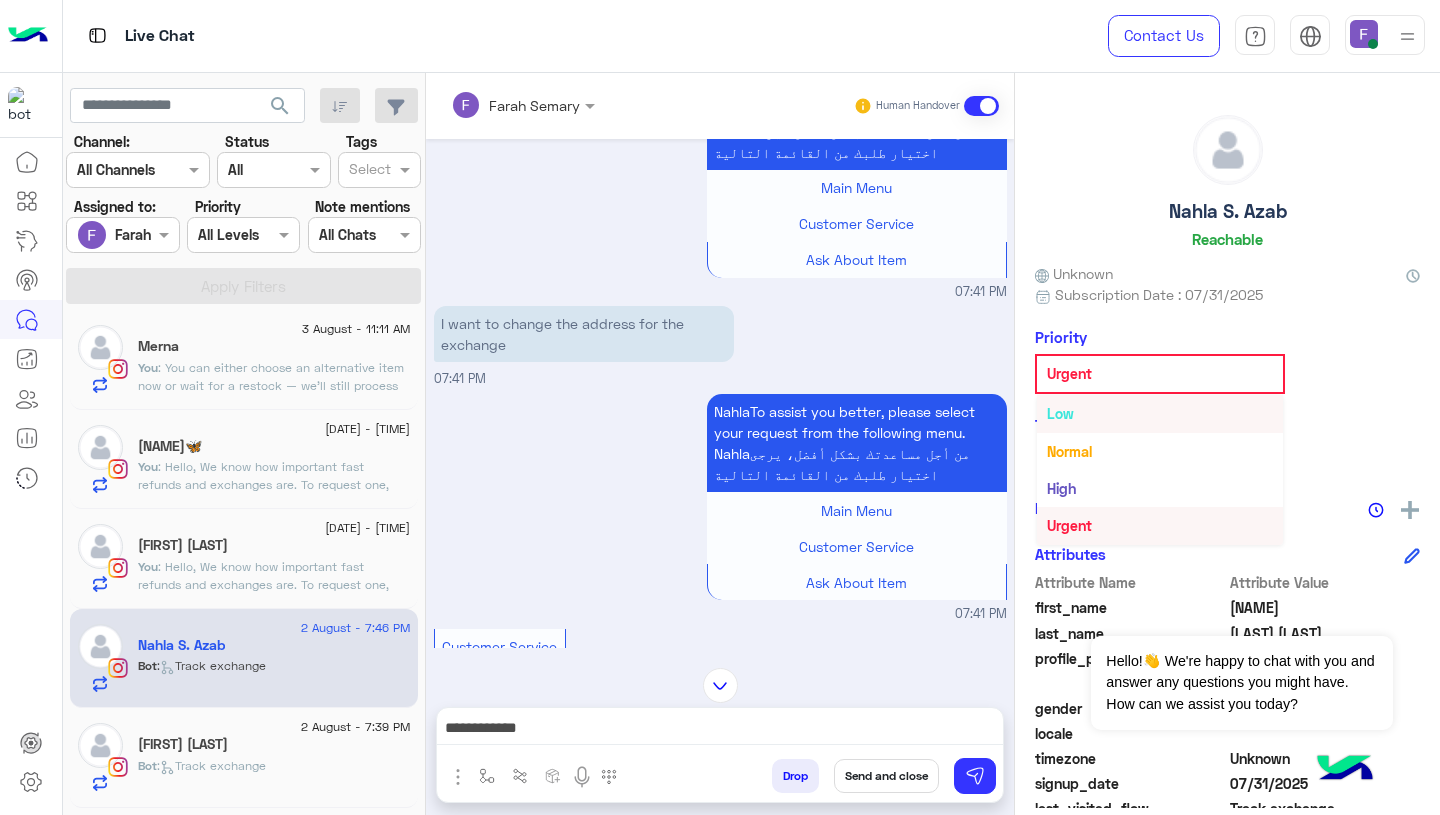 scroll, scrollTop: 0, scrollLeft: 0, axis: both 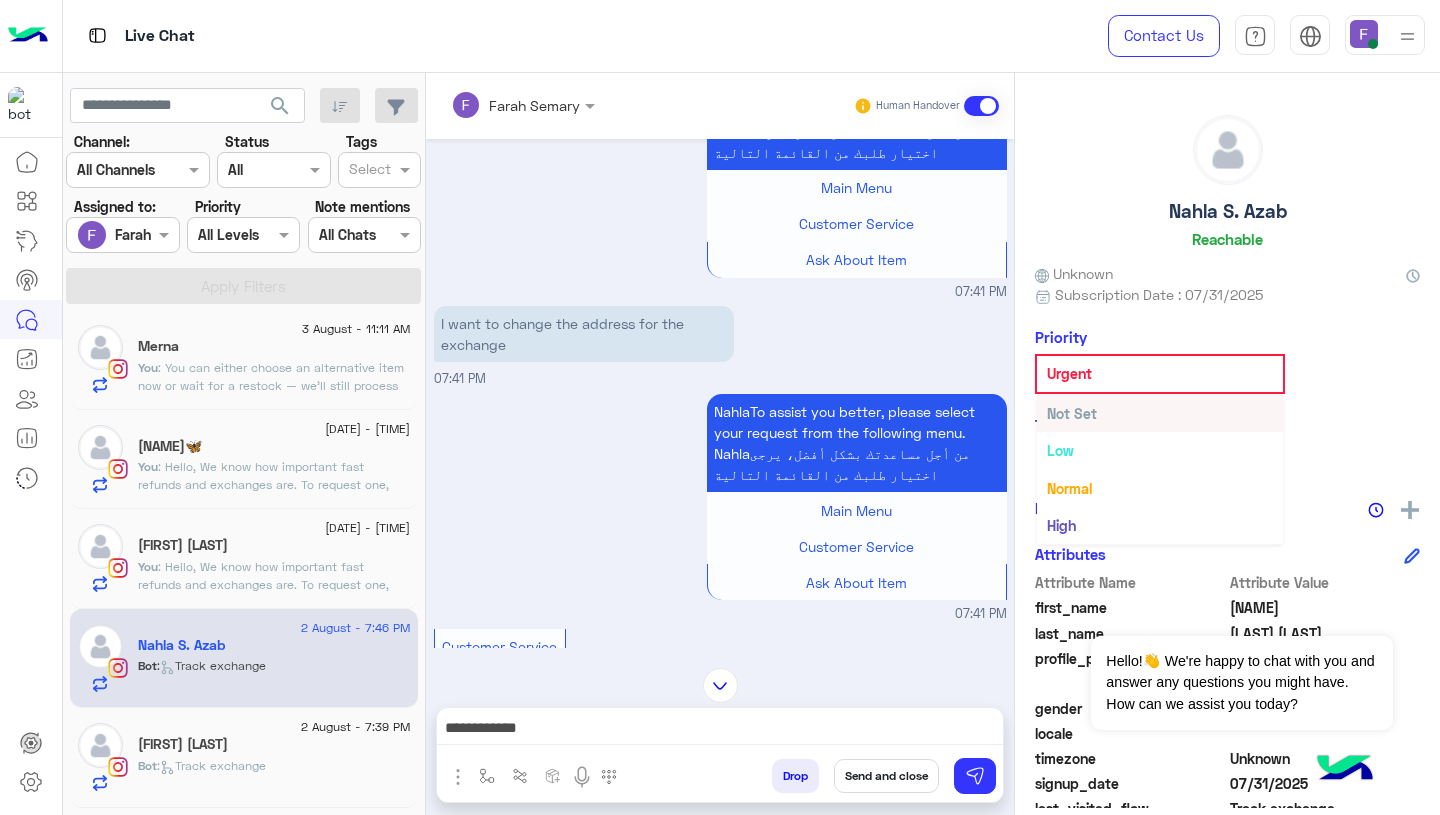 click on "Not Set" at bounding box center [1160, 413] 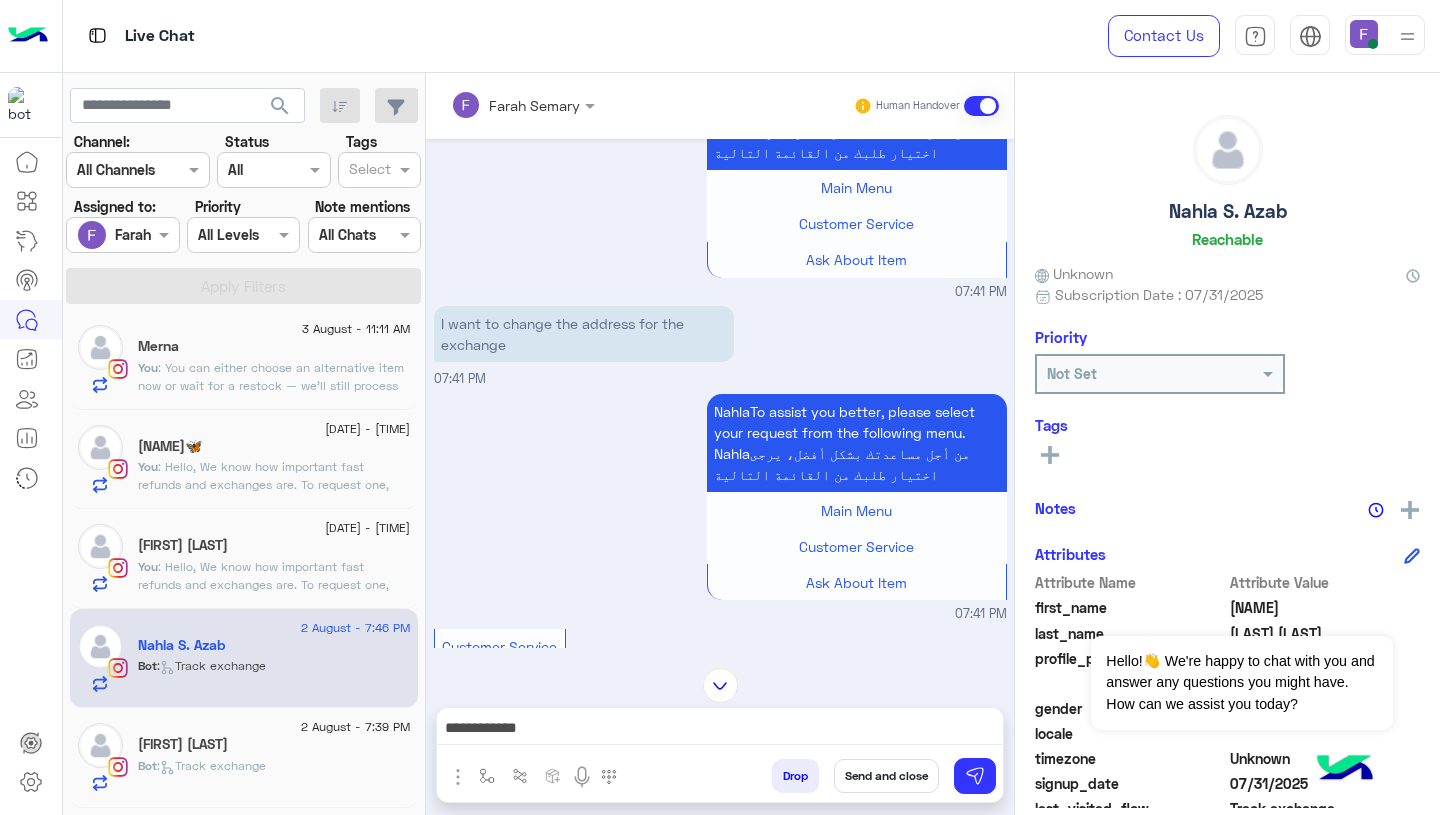 click on "**********" at bounding box center [720, 730] 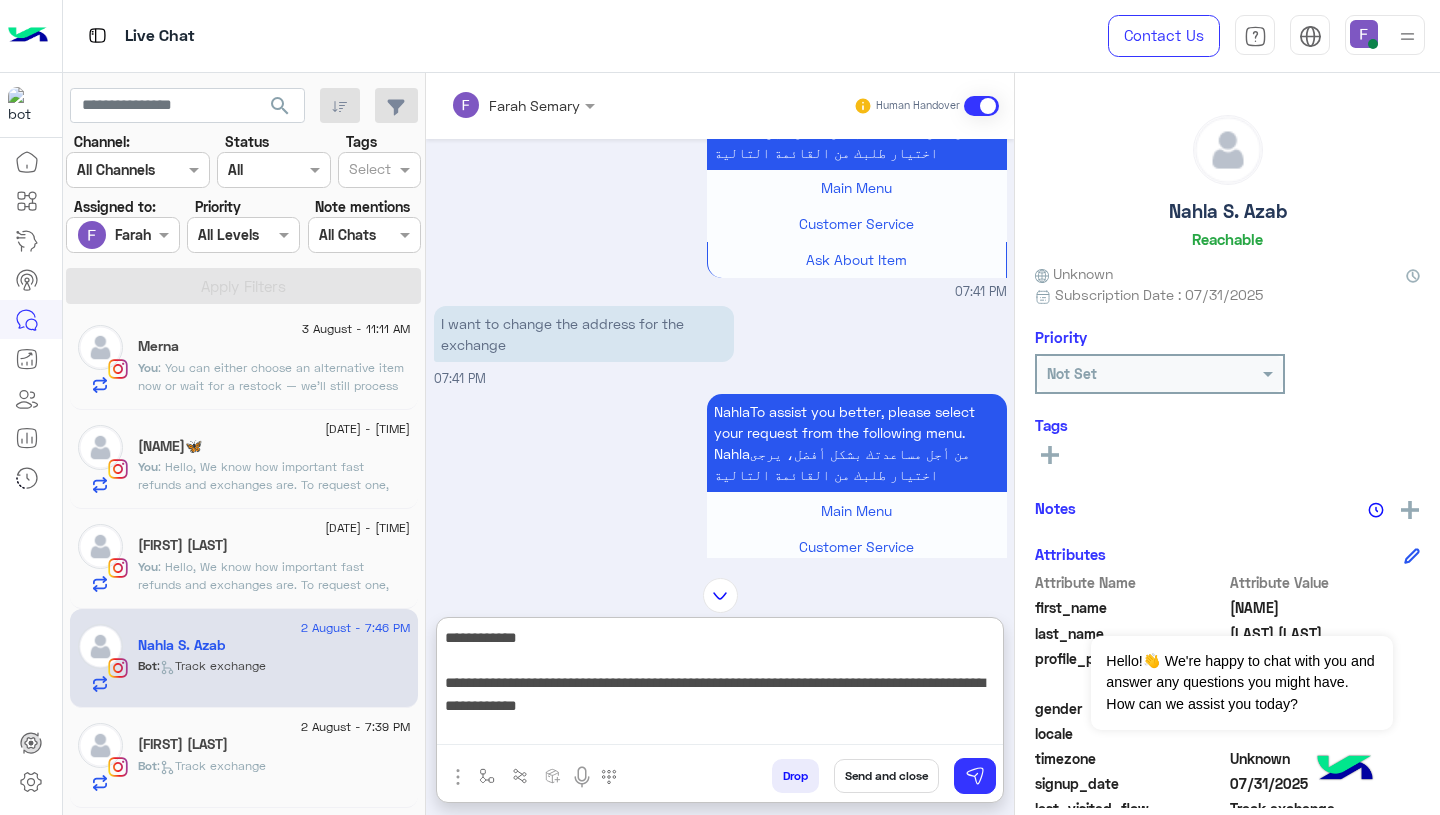 drag, startPoint x: 446, startPoint y: 639, endPoint x: 534, endPoint y: 726, distance: 123.745705 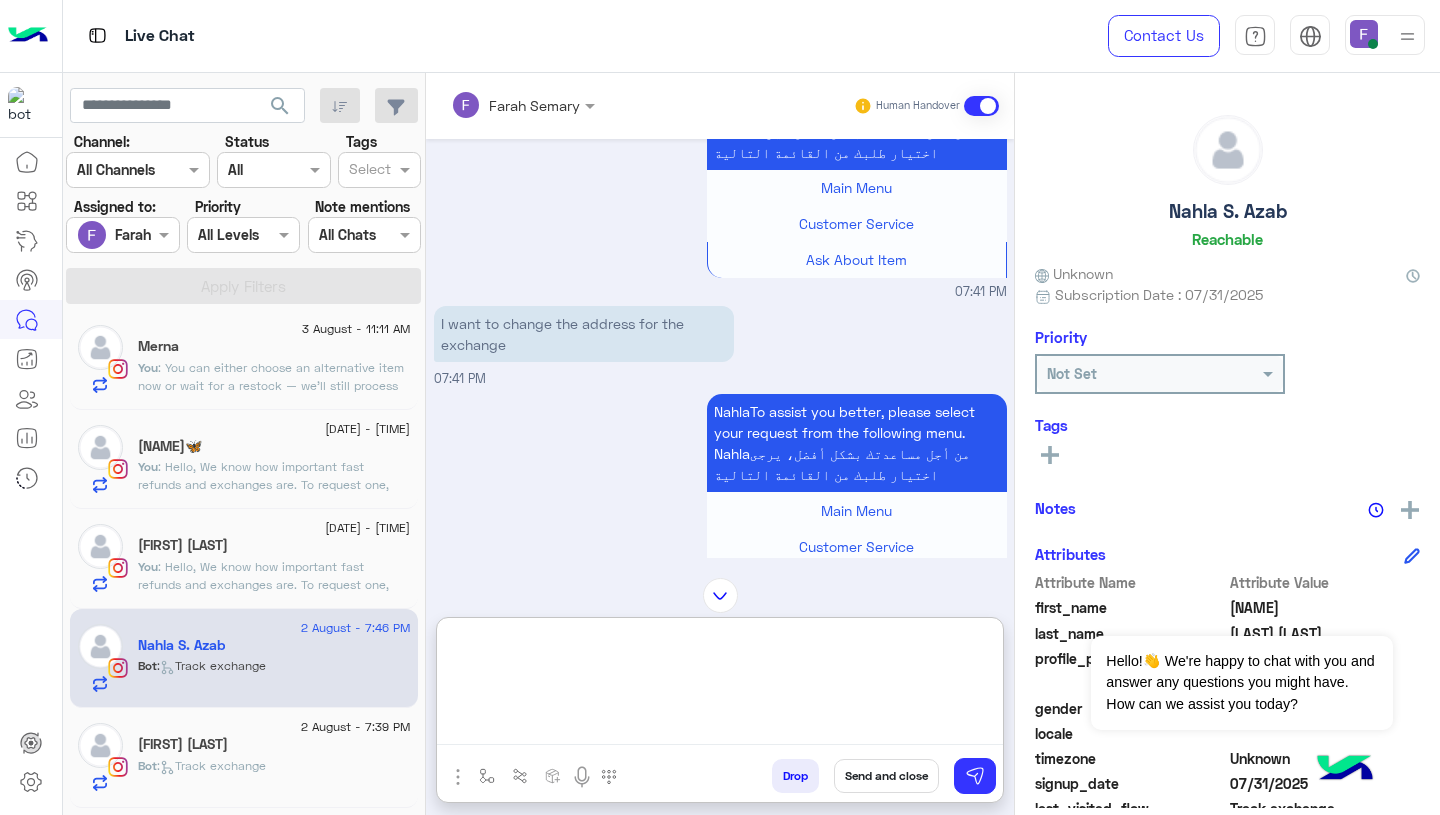 paste on "**********" 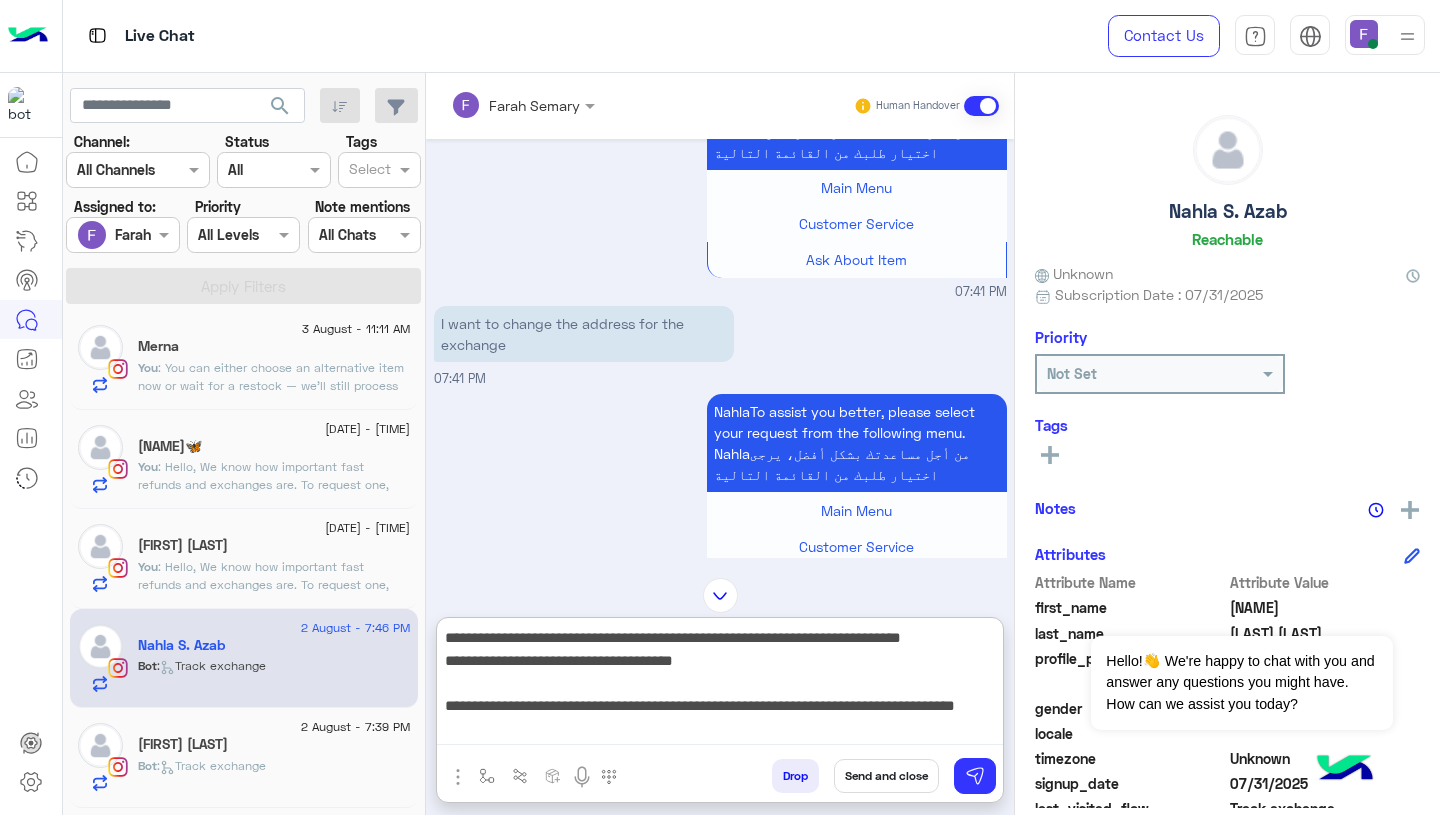 scroll, scrollTop: 0, scrollLeft: 0, axis: both 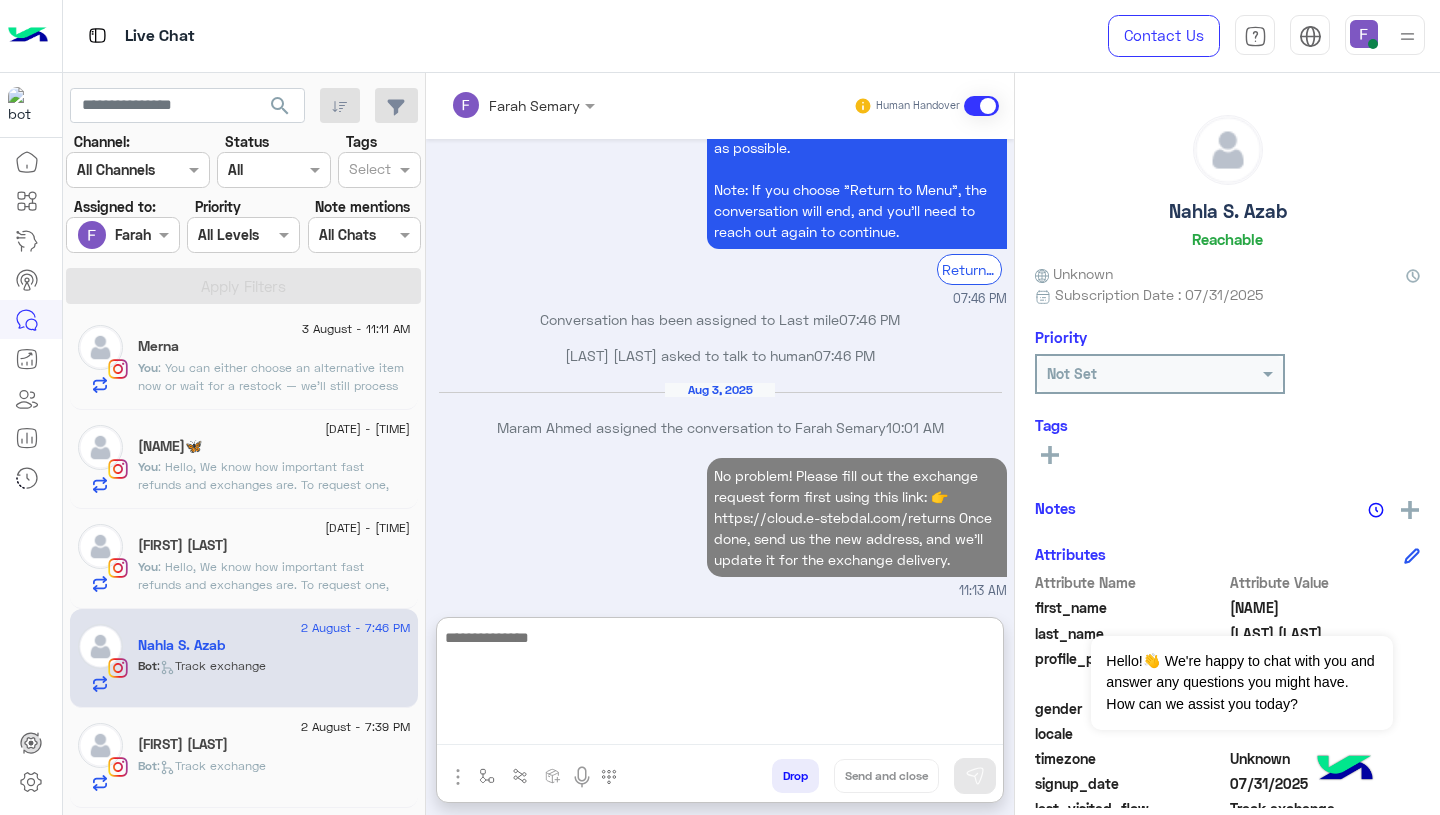 click on "No problem! Please fill out the exchange request form first using this link:
👉 https://cloud.e-stebdal.com/returns
Once done, send us the new address, and we’ll update it for the exchange delivery.      11:13 AM" at bounding box center [720, 527] 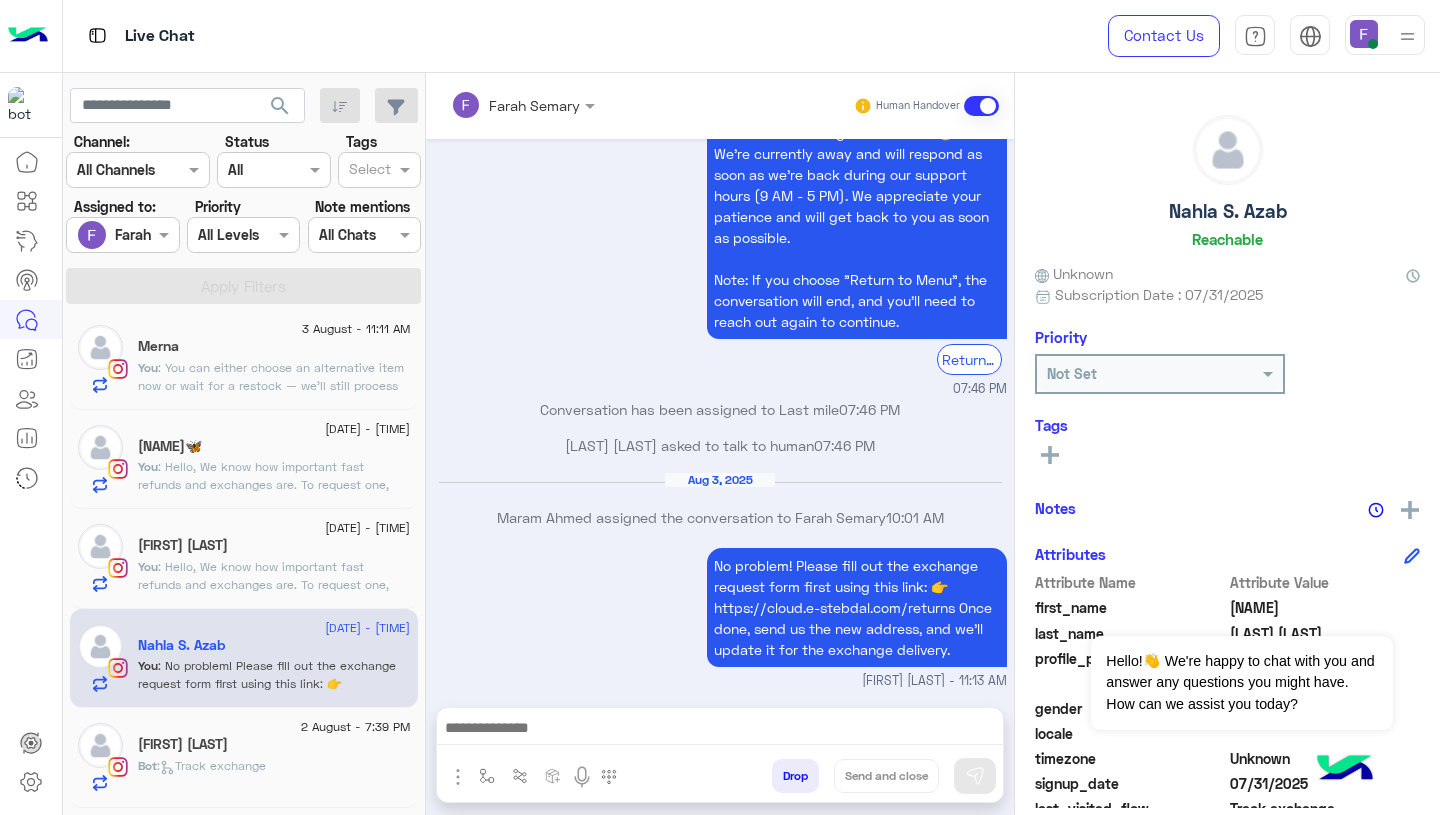 scroll, scrollTop: 4087, scrollLeft: 0, axis: vertical 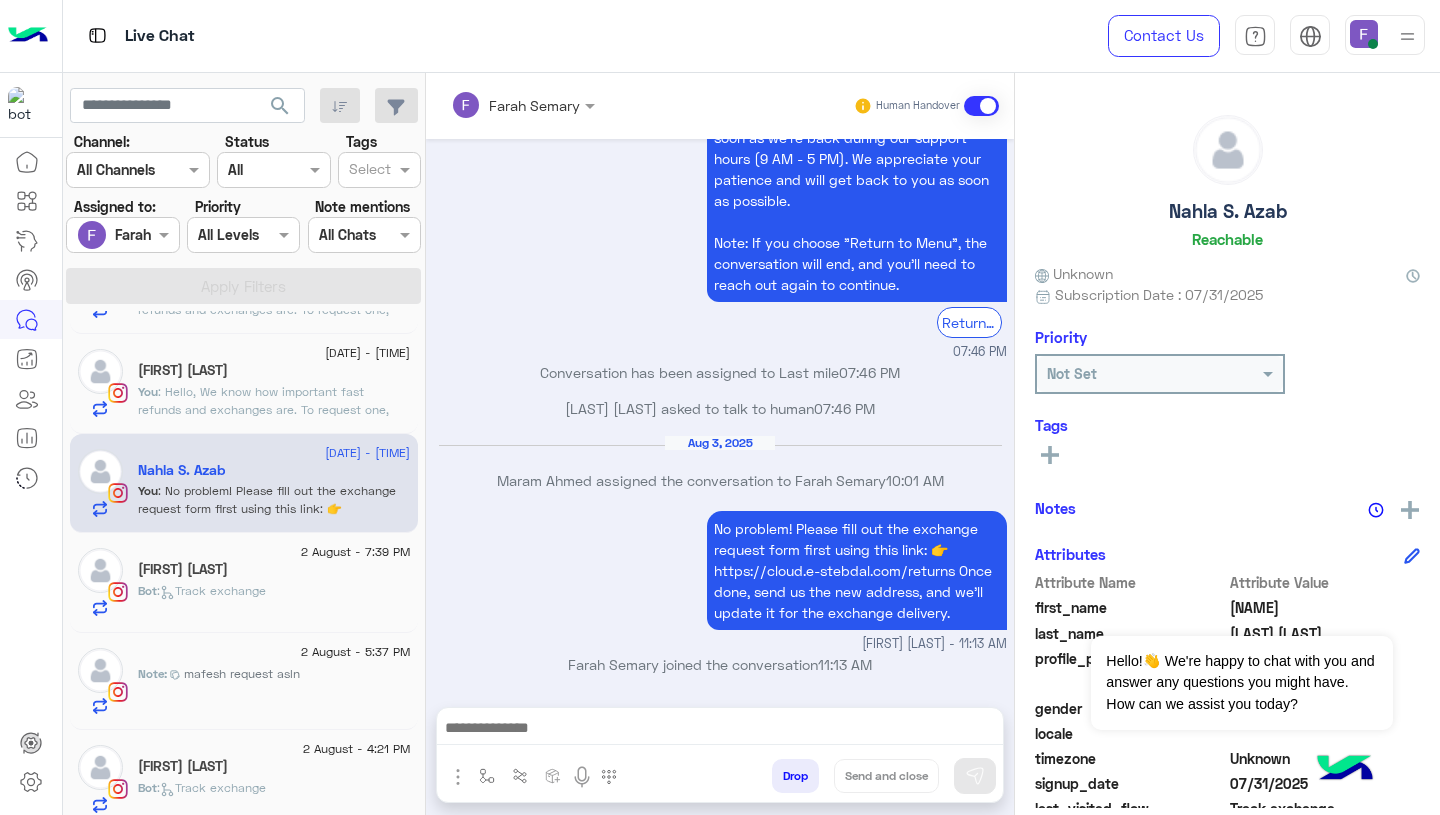 click on "Bot :   Track exchange" 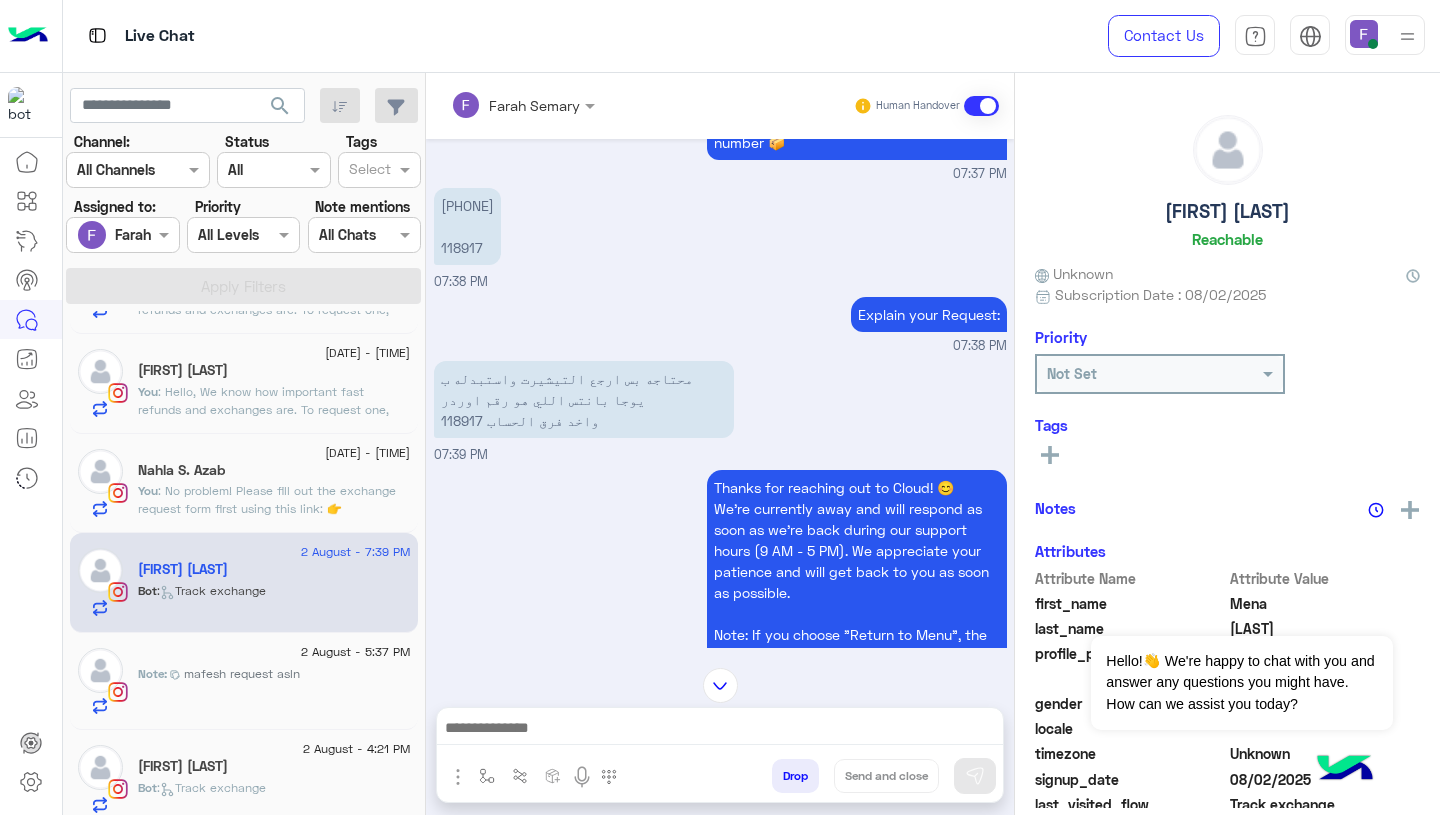 scroll, scrollTop: 1936, scrollLeft: 0, axis: vertical 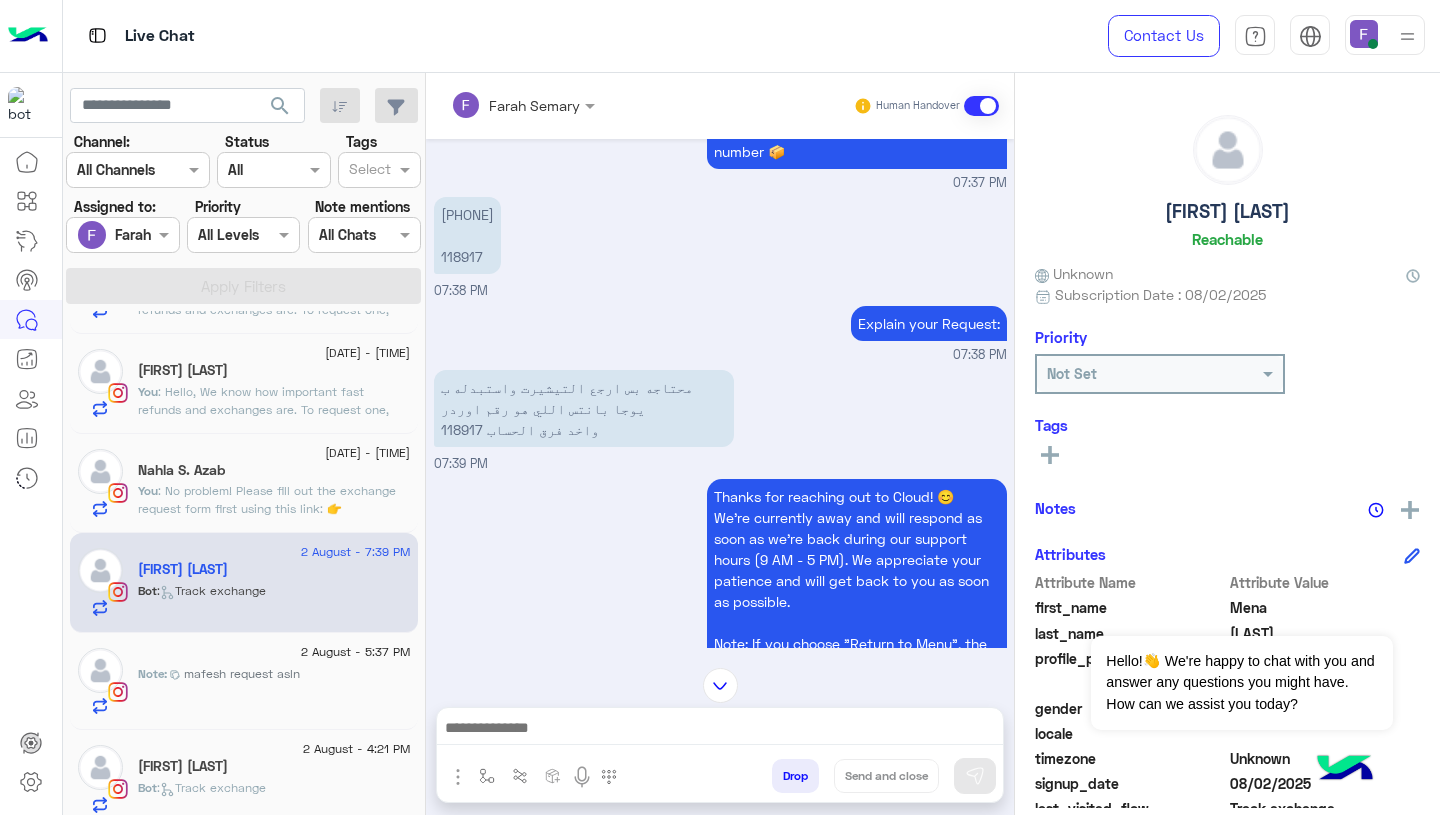 click at bounding box center (720, 730) 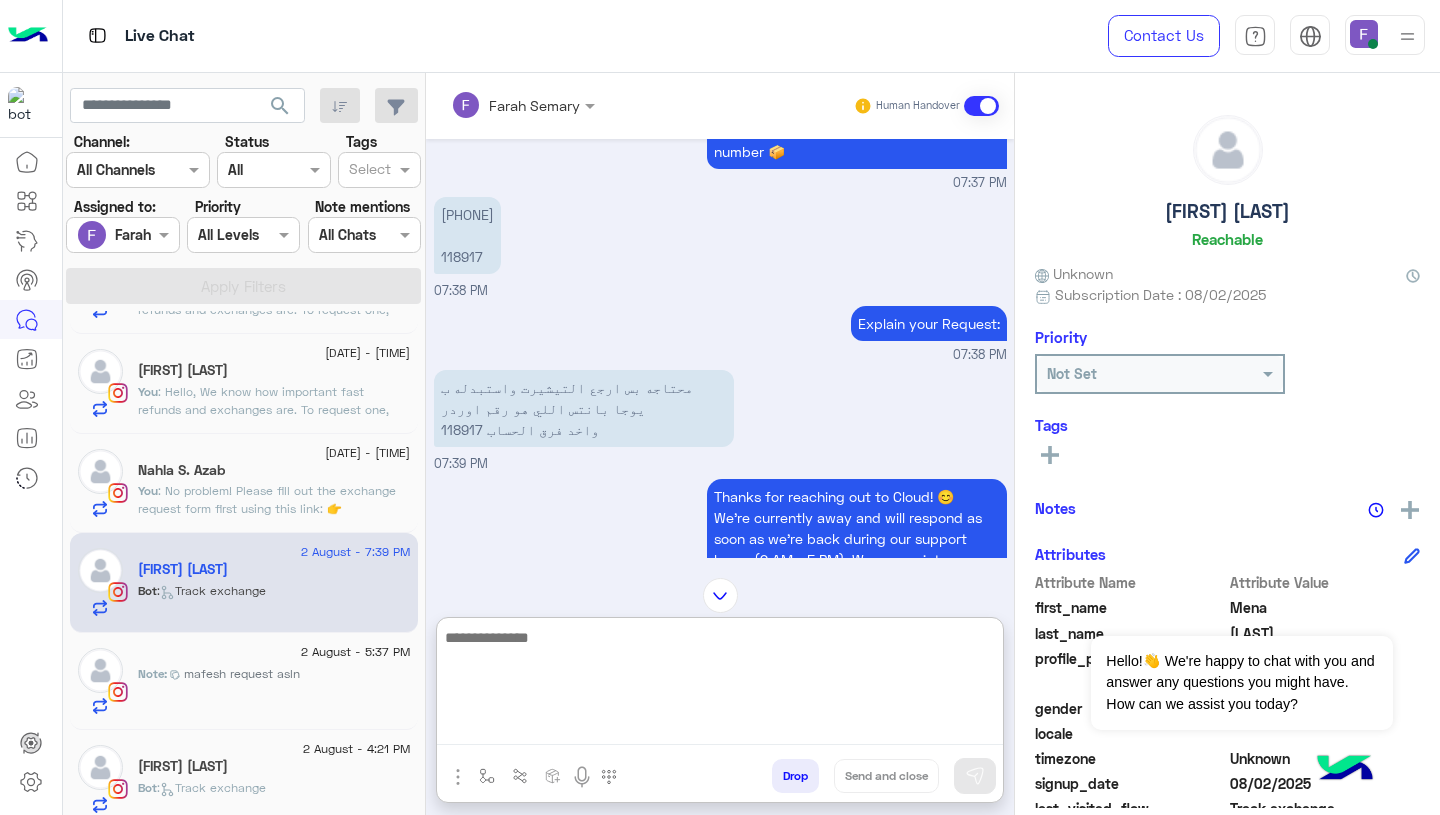paste on "**********" 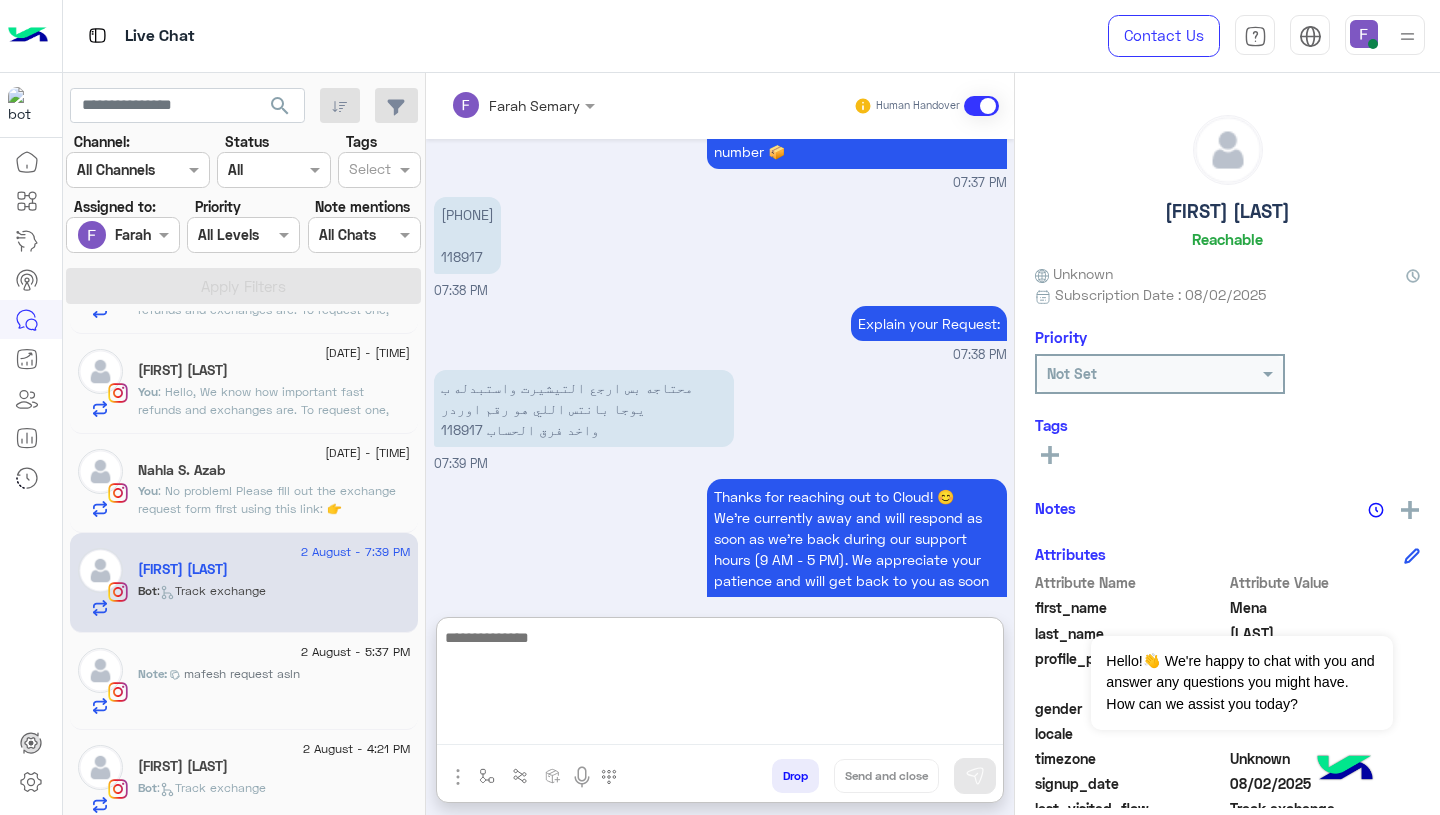 scroll, scrollTop: 0, scrollLeft: 0, axis: both 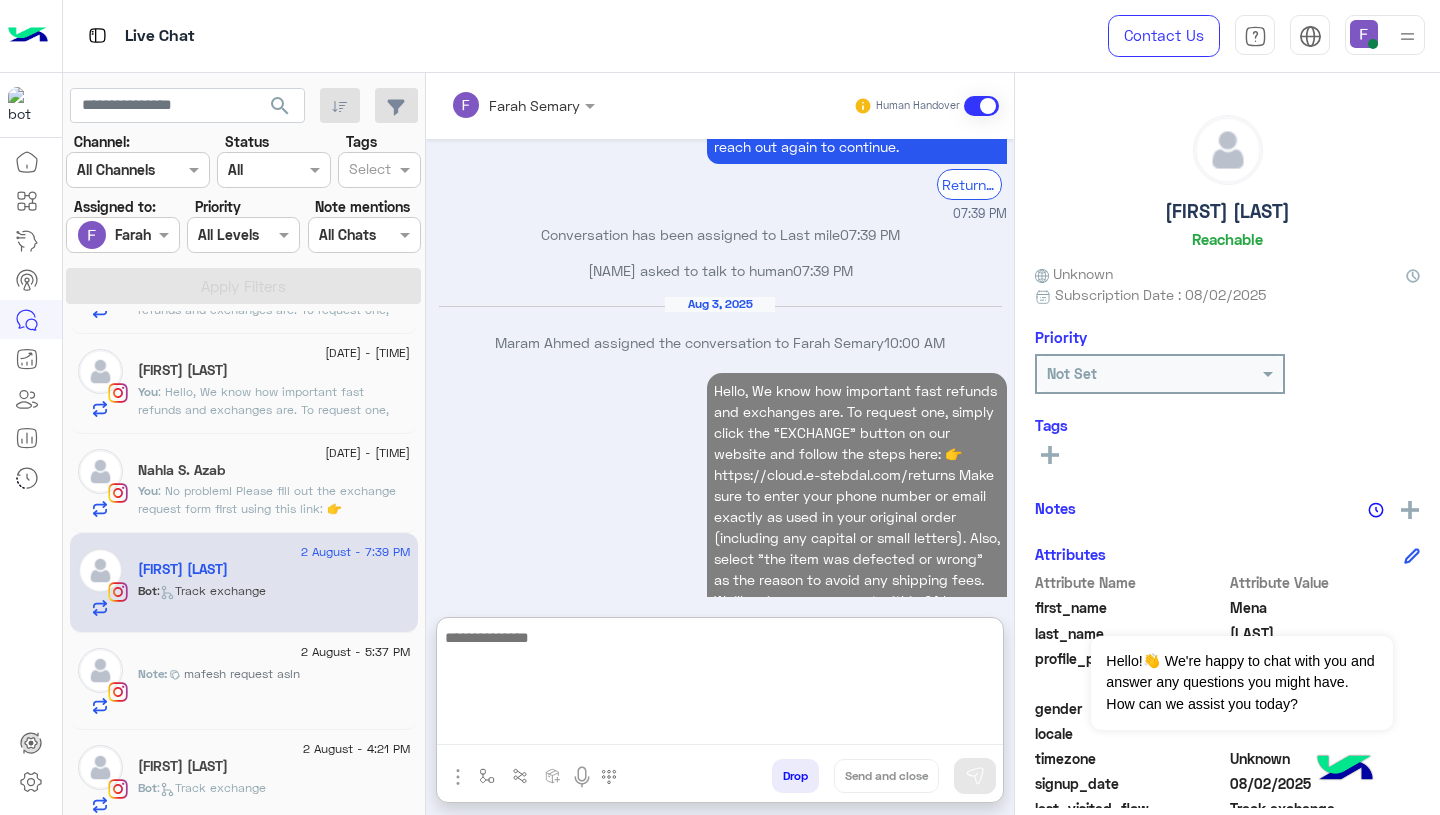 click on "Hello,
We know how important fast refunds and exchanges are.
To request one, simply click the “EXCHANGE” button on our website and follow the steps here:
👉 https://cloud.e-stebdal.com/returns
Make sure to enter your phone number or email exactly as used in your original order (including any capital or small letters).
Also, select "the item was defected or wrong" as the reason to avoid any shipping fees.
We’ll review your request within 24 hours. Let us know if you need any help!      11:14 AM" at bounding box center [720, 515] 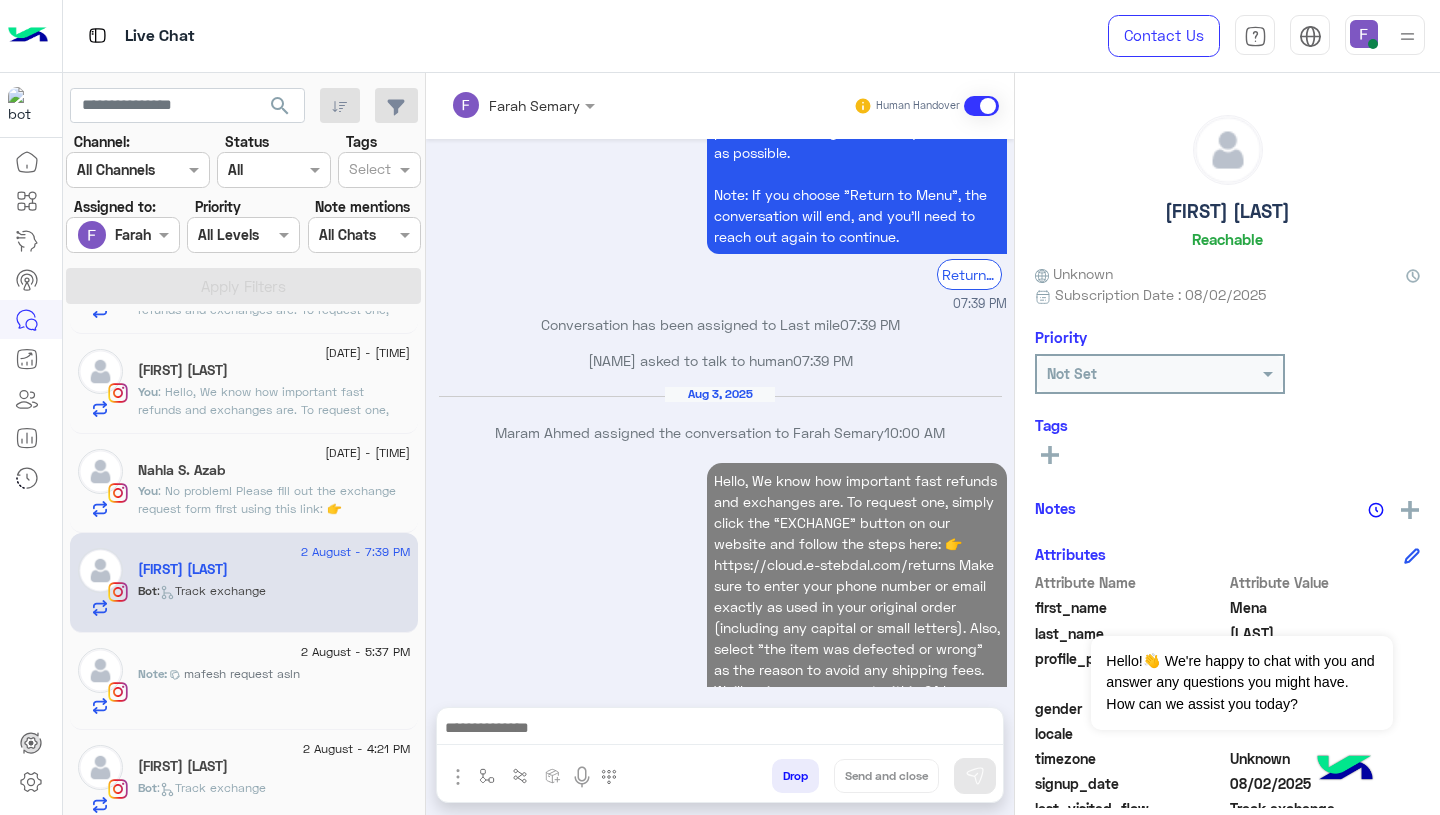 scroll, scrollTop: 2422, scrollLeft: 0, axis: vertical 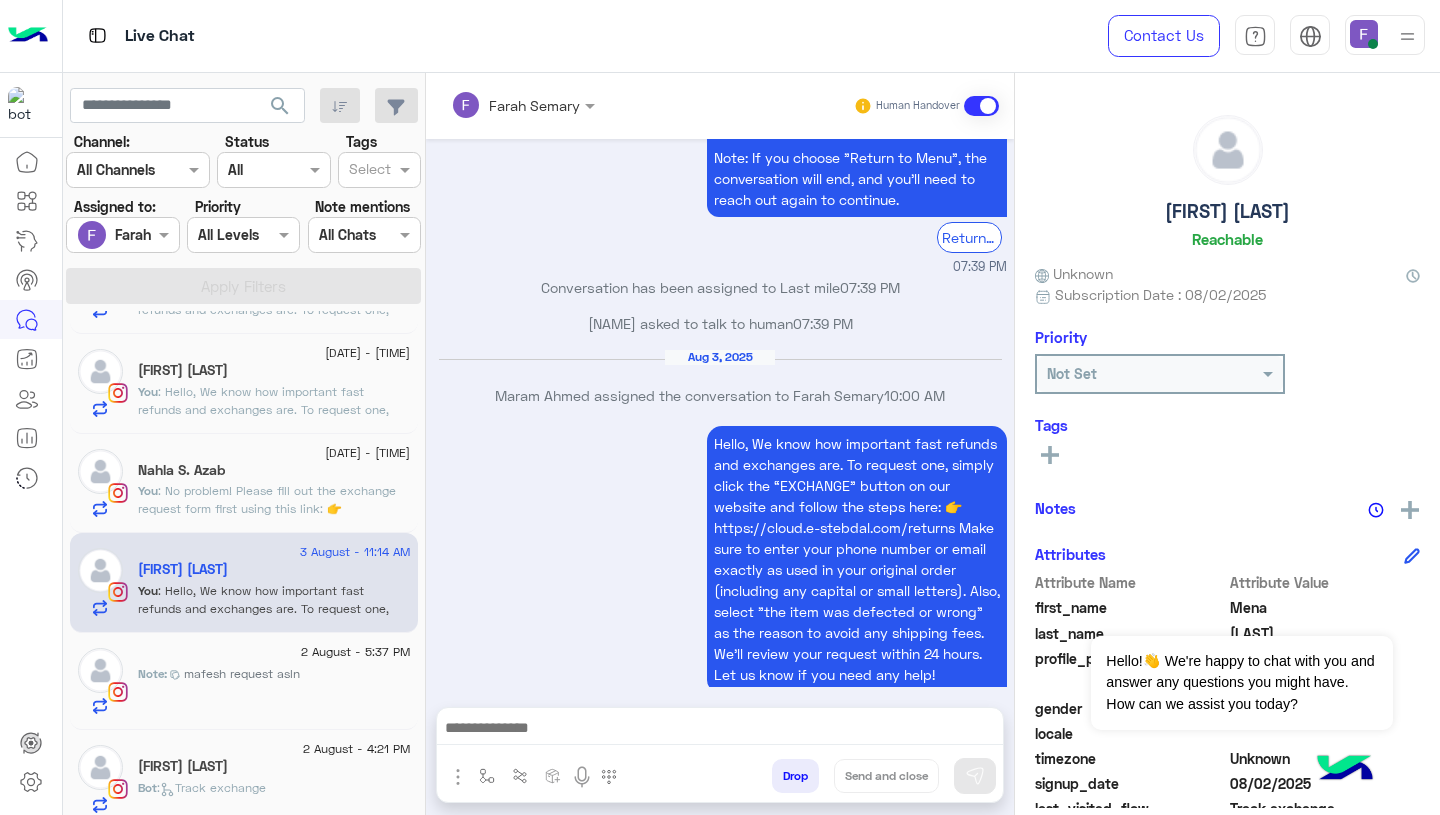 click on "2 August - 5:37 PM" 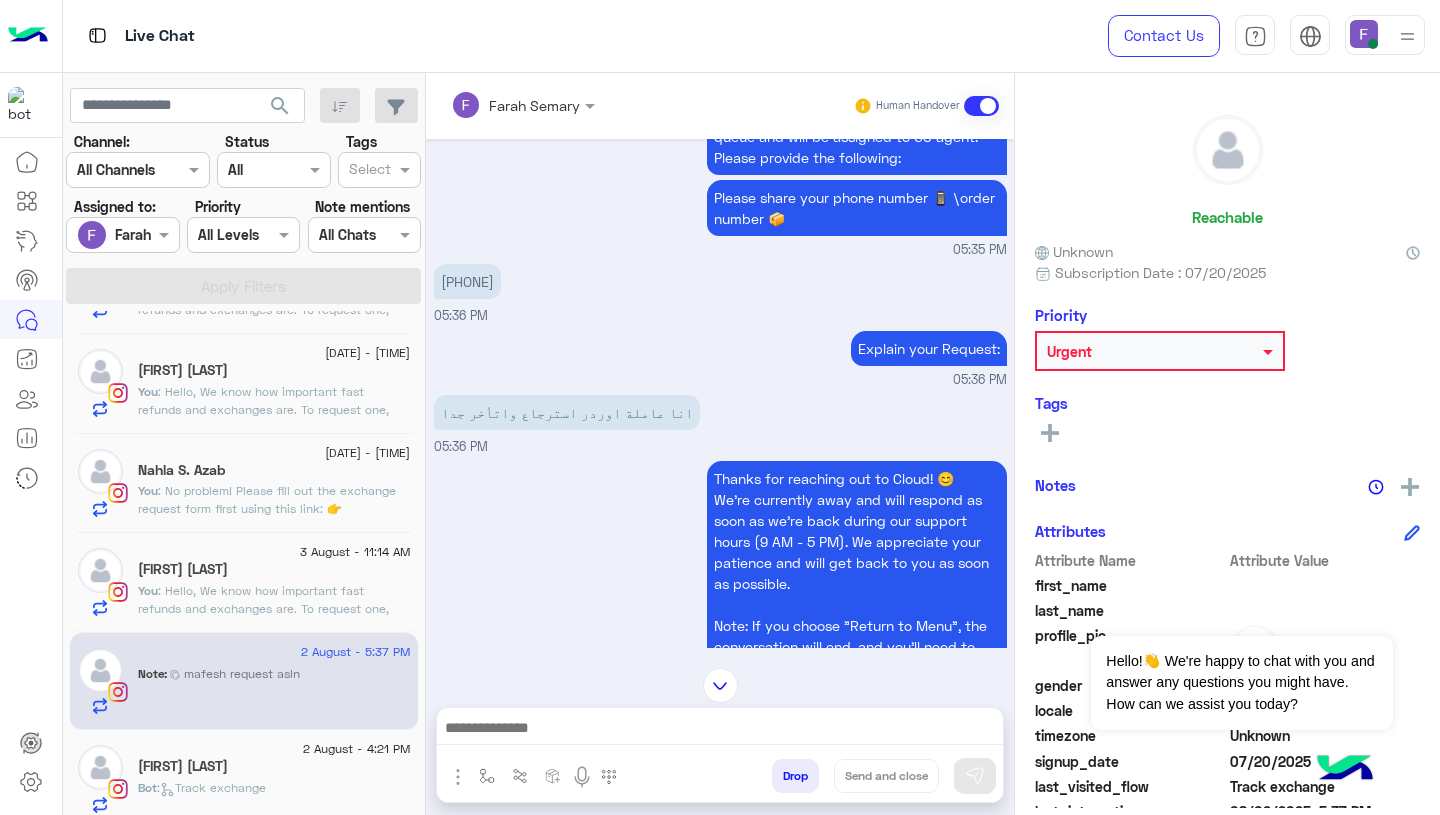 scroll, scrollTop: 1208, scrollLeft: 0, axis: vertical 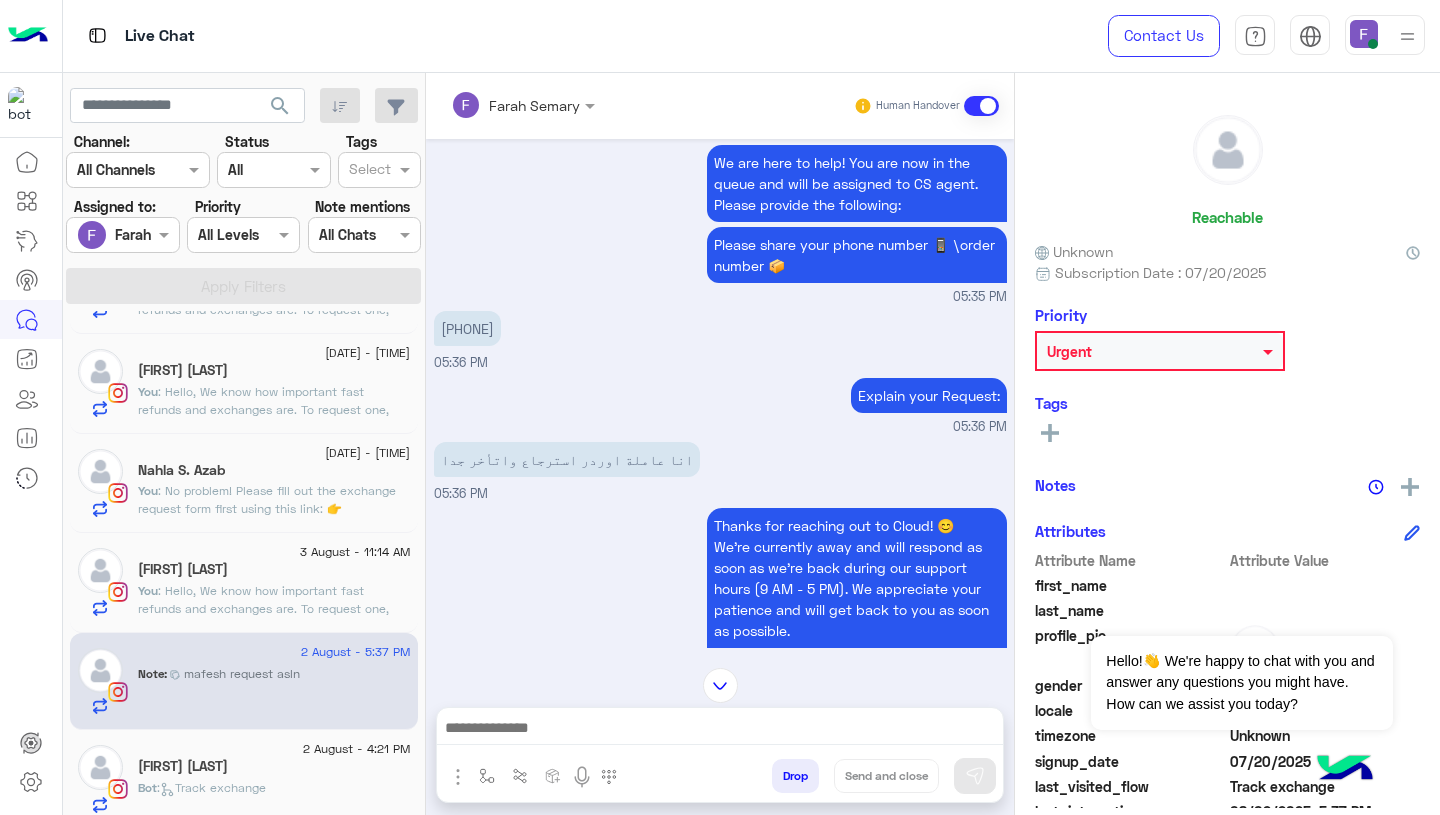 click on "[PHONE]" at bounding box center (467, 328) 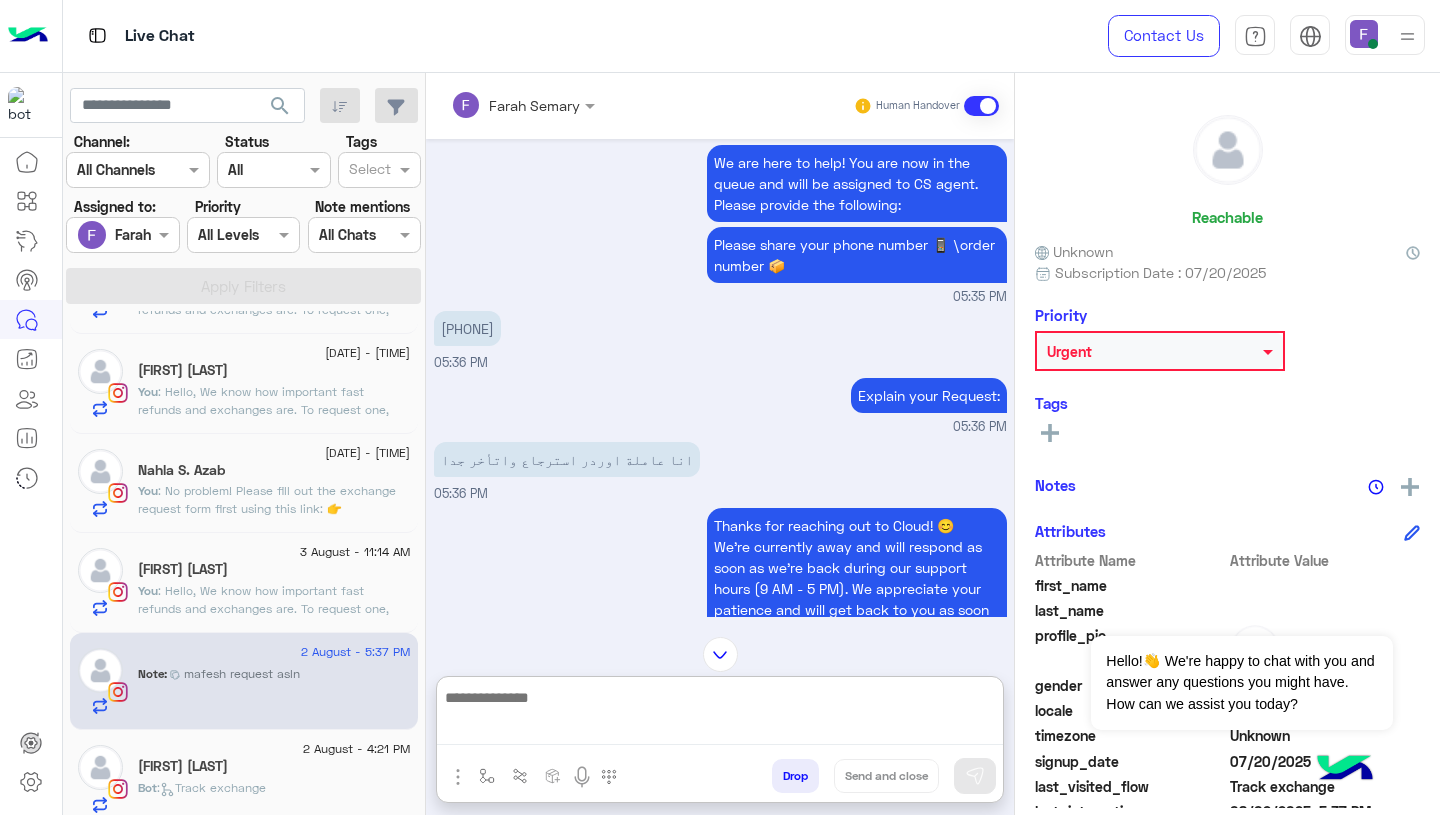 click at bounding box center [720, 715] 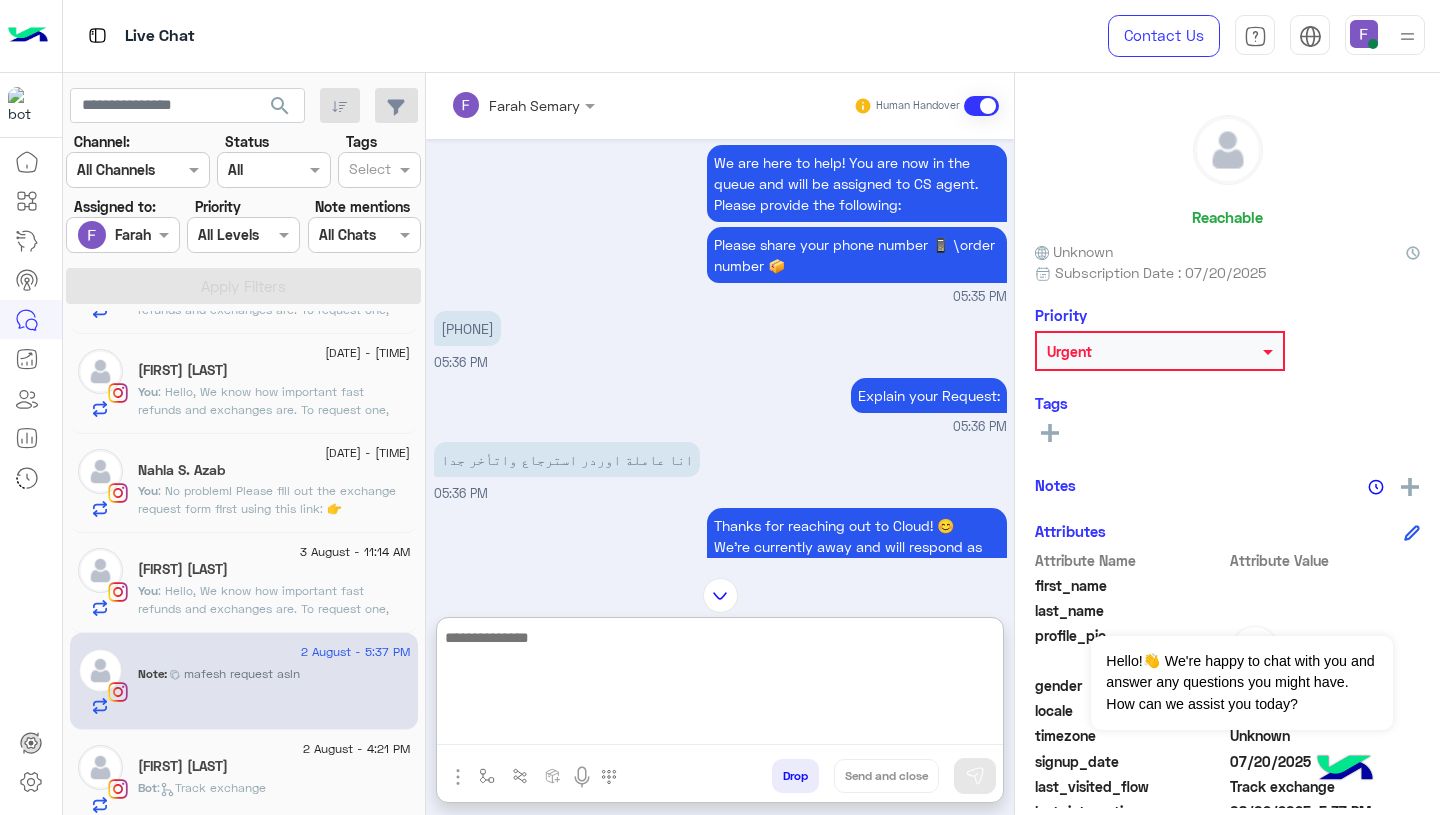 paste on "**********" 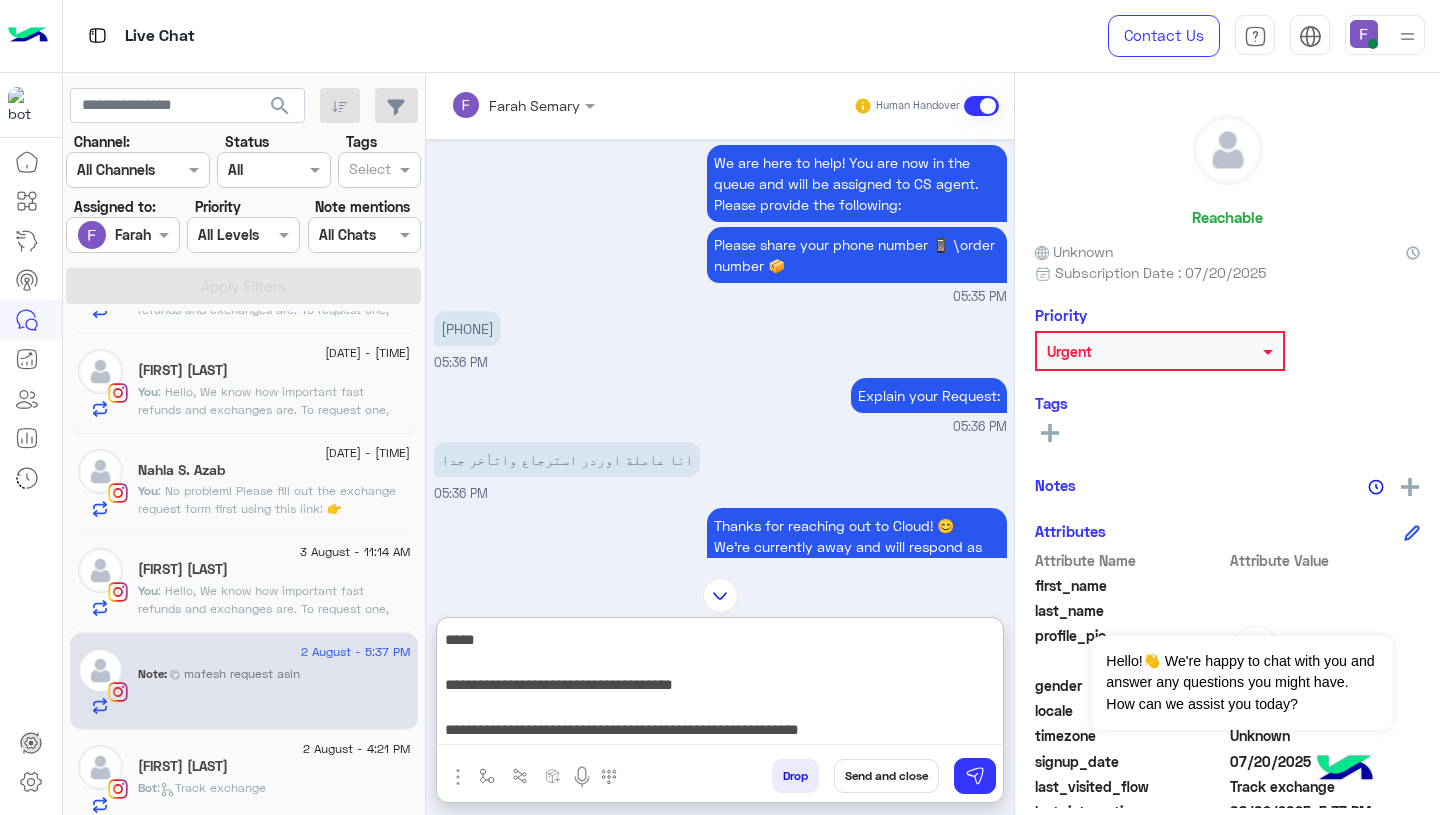 scroll, scrollTop: 0, scrollLeft: 0, axis: both 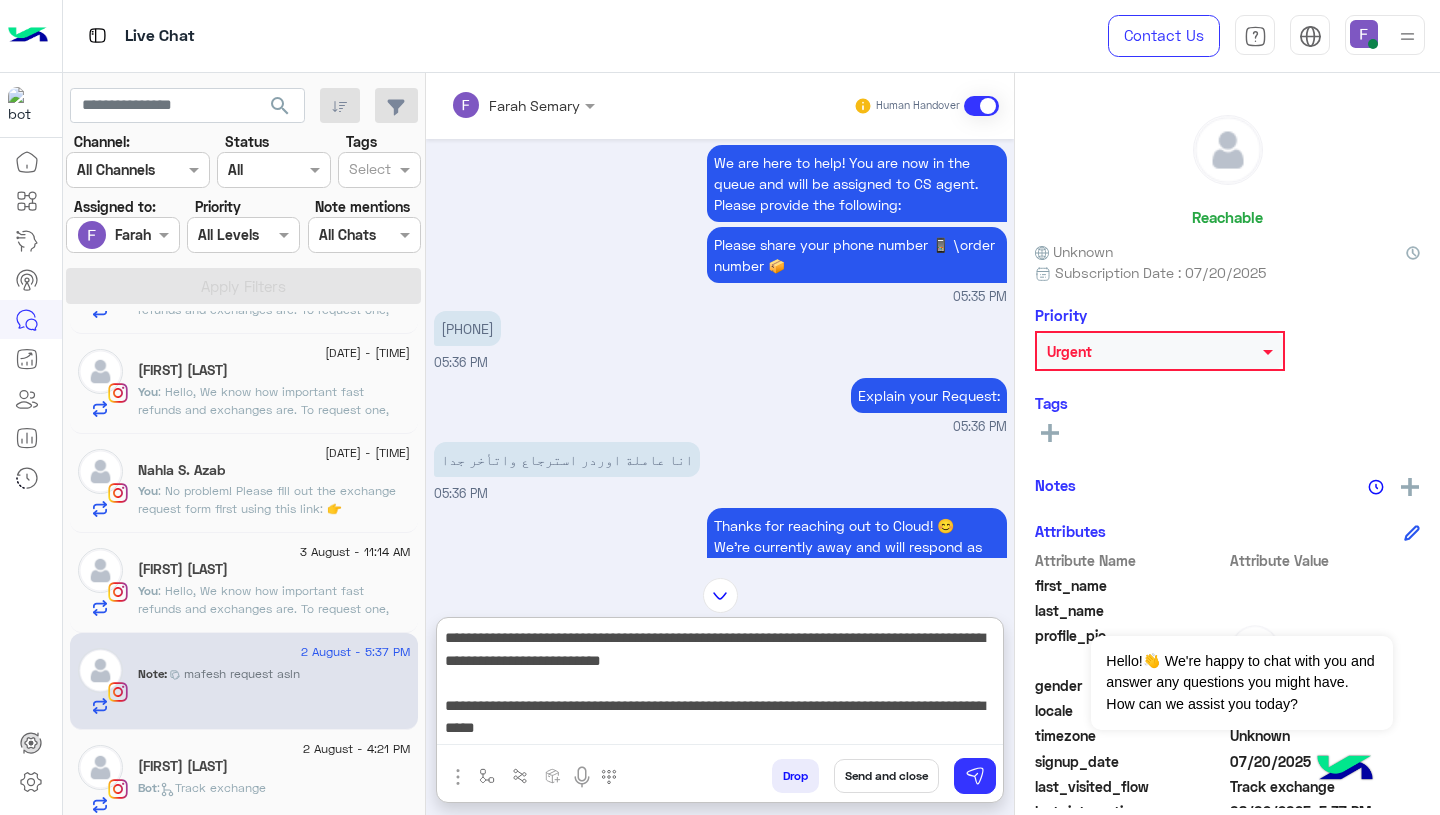 click on "**********" at bounding box center (720, 685) 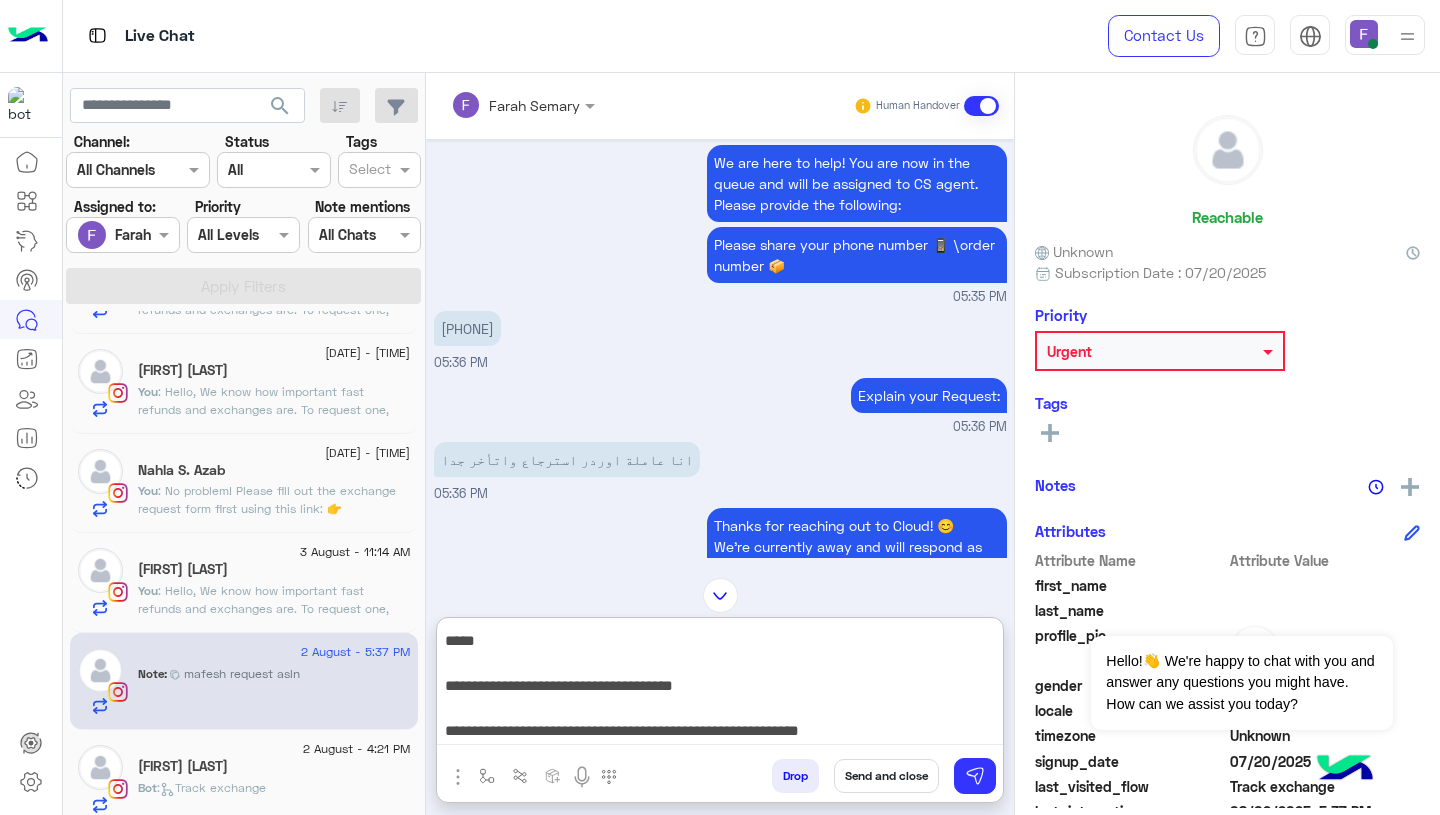 scroll, scrollTop: 177, scrollLeft: 0, axis: vertical 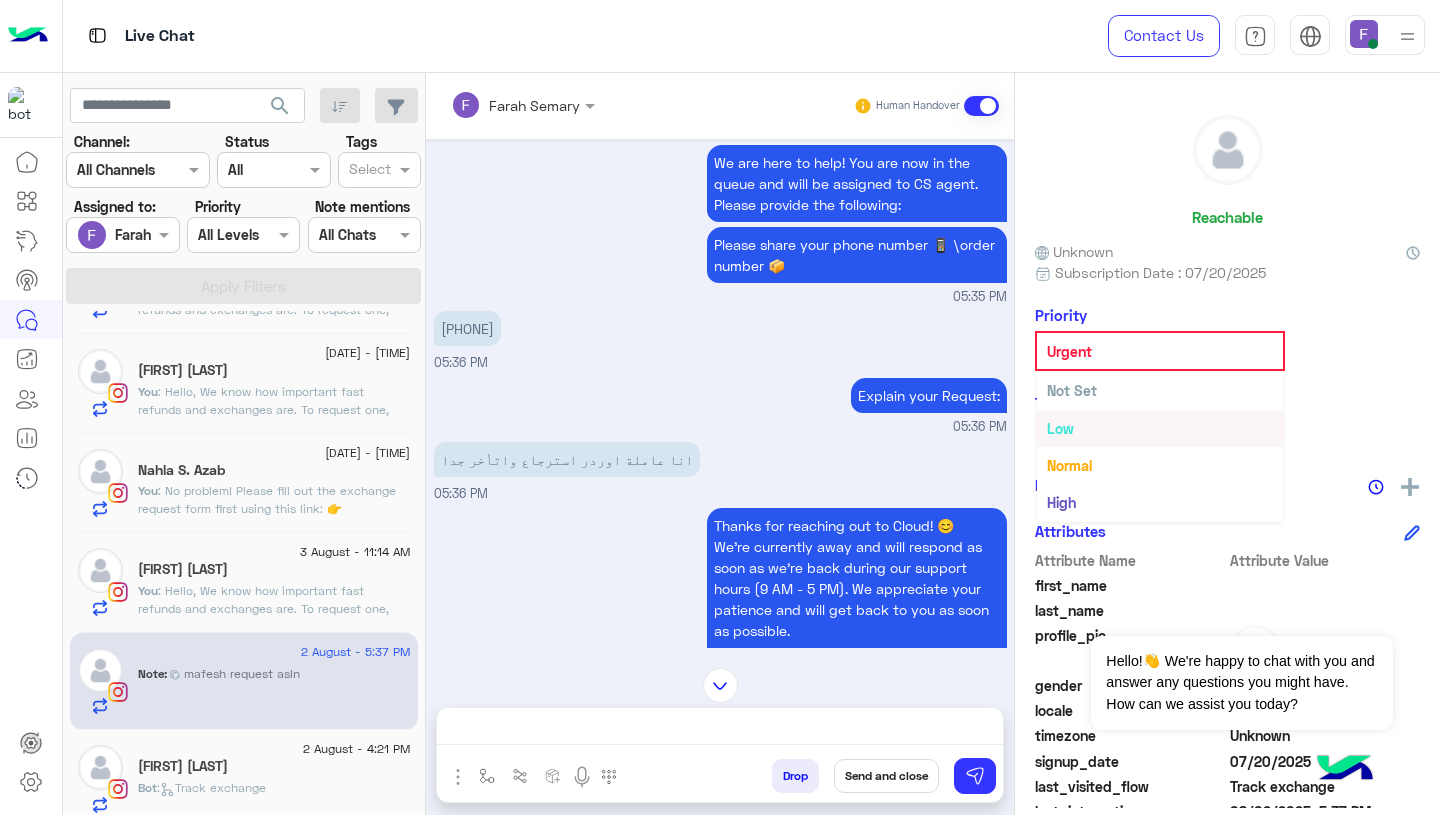click on "Not Set" at bounding box center [1072, 390] 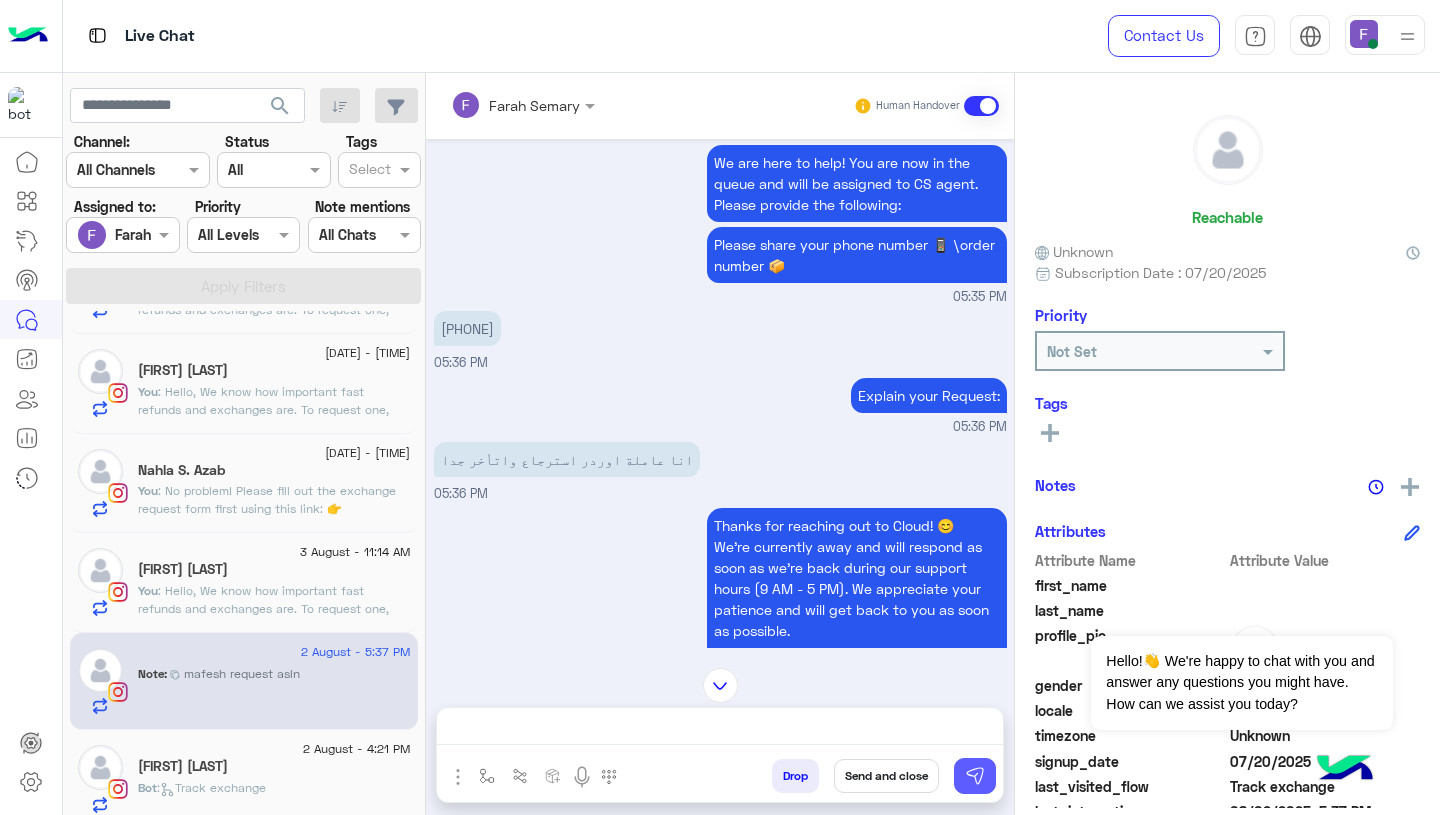 click at bounding box center (975, 776) 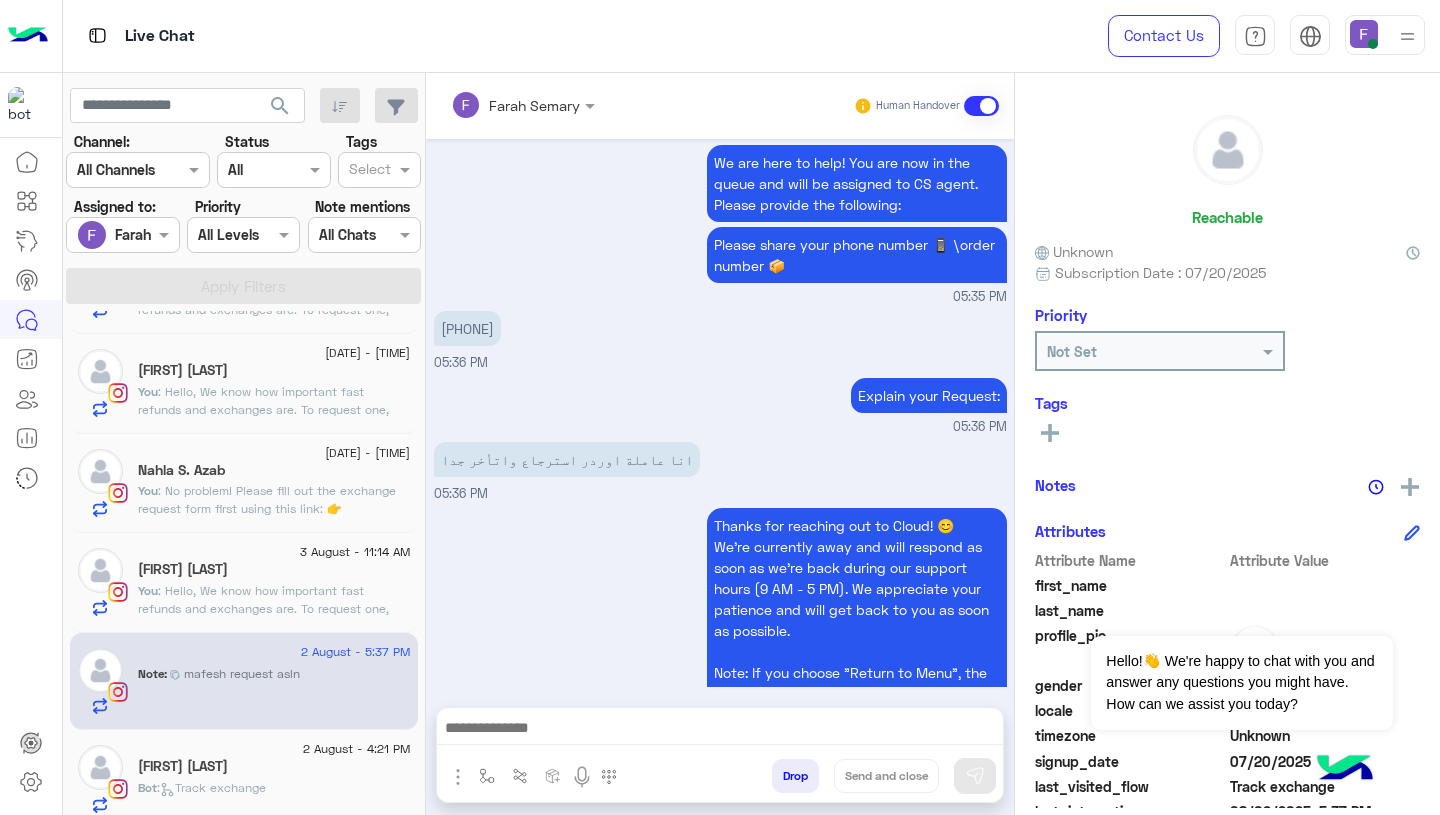 scroll, scrollTop: 0, scrollLeft: 0, axis: both 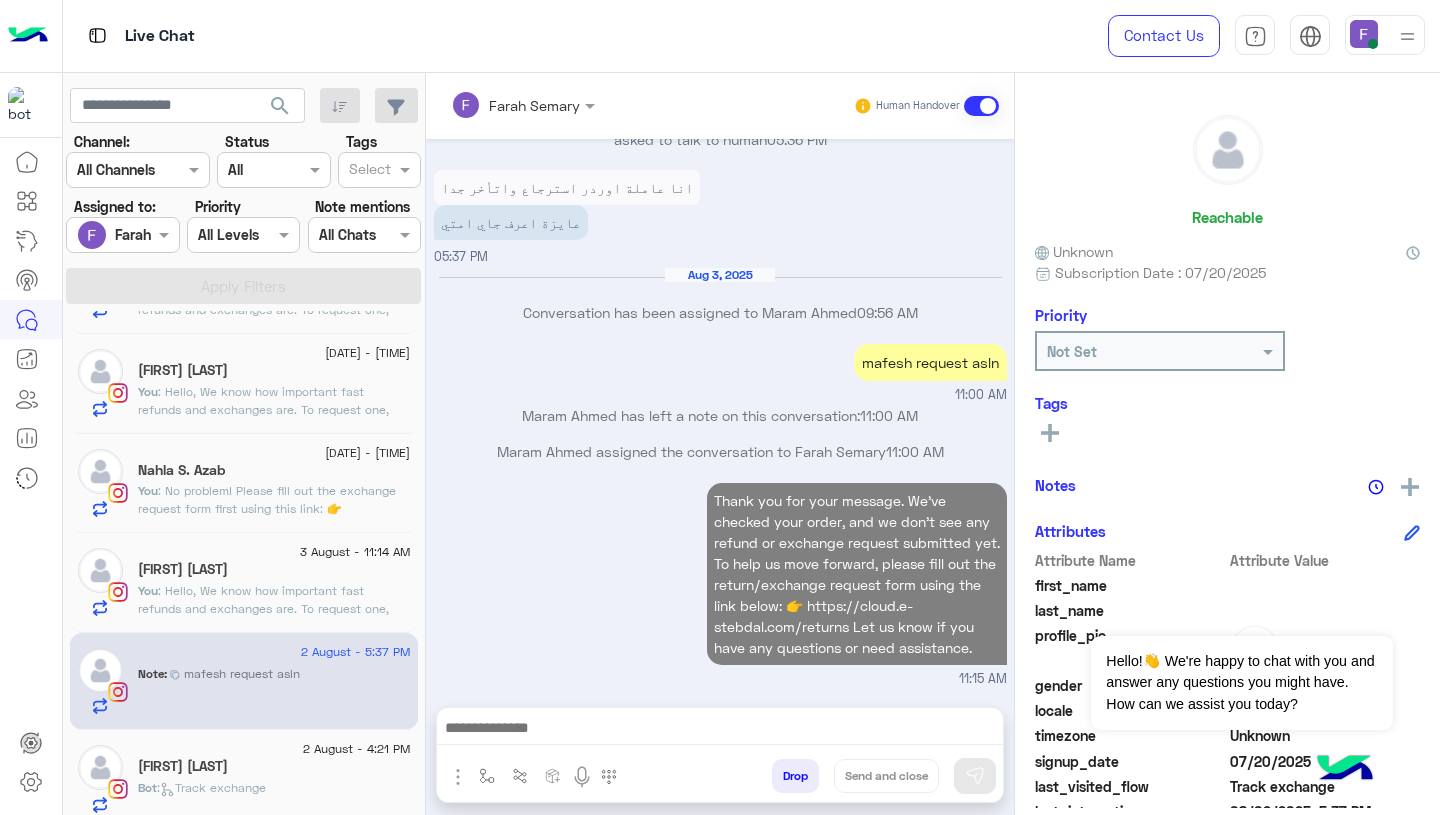 click on "Thank you for your message.
We’ve checked your order, and we don’t see any refund or exchange request submitted yet.
To help us move forward, please fill out the return/exchange request form using the link below:
👉 https://cloud.e-stebdal.com/returns
Let us know if you have any questions or need assistance.      [TIME]" at bounding box center (720, 583) 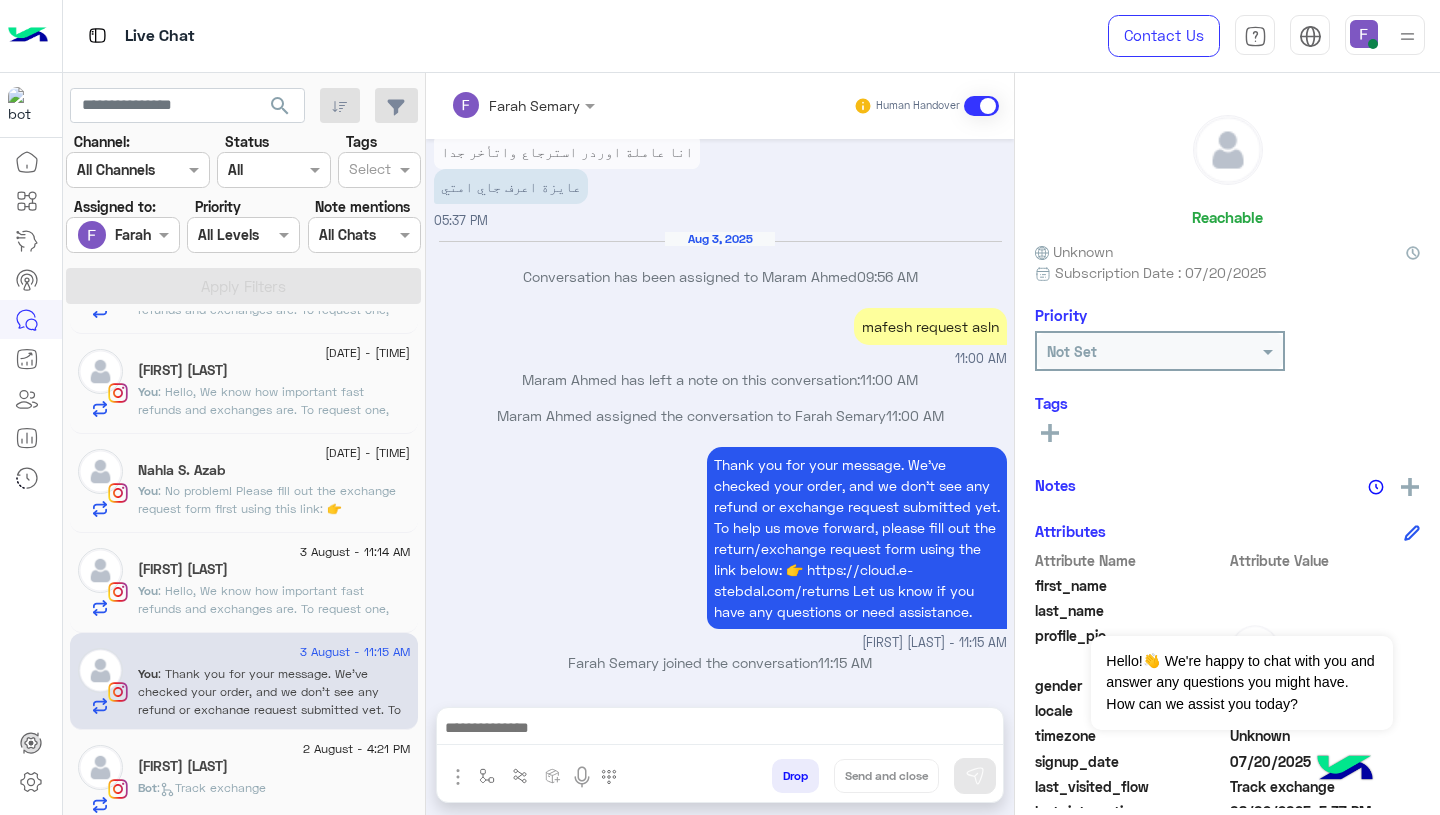 click on "[FIRST] [LAST]" 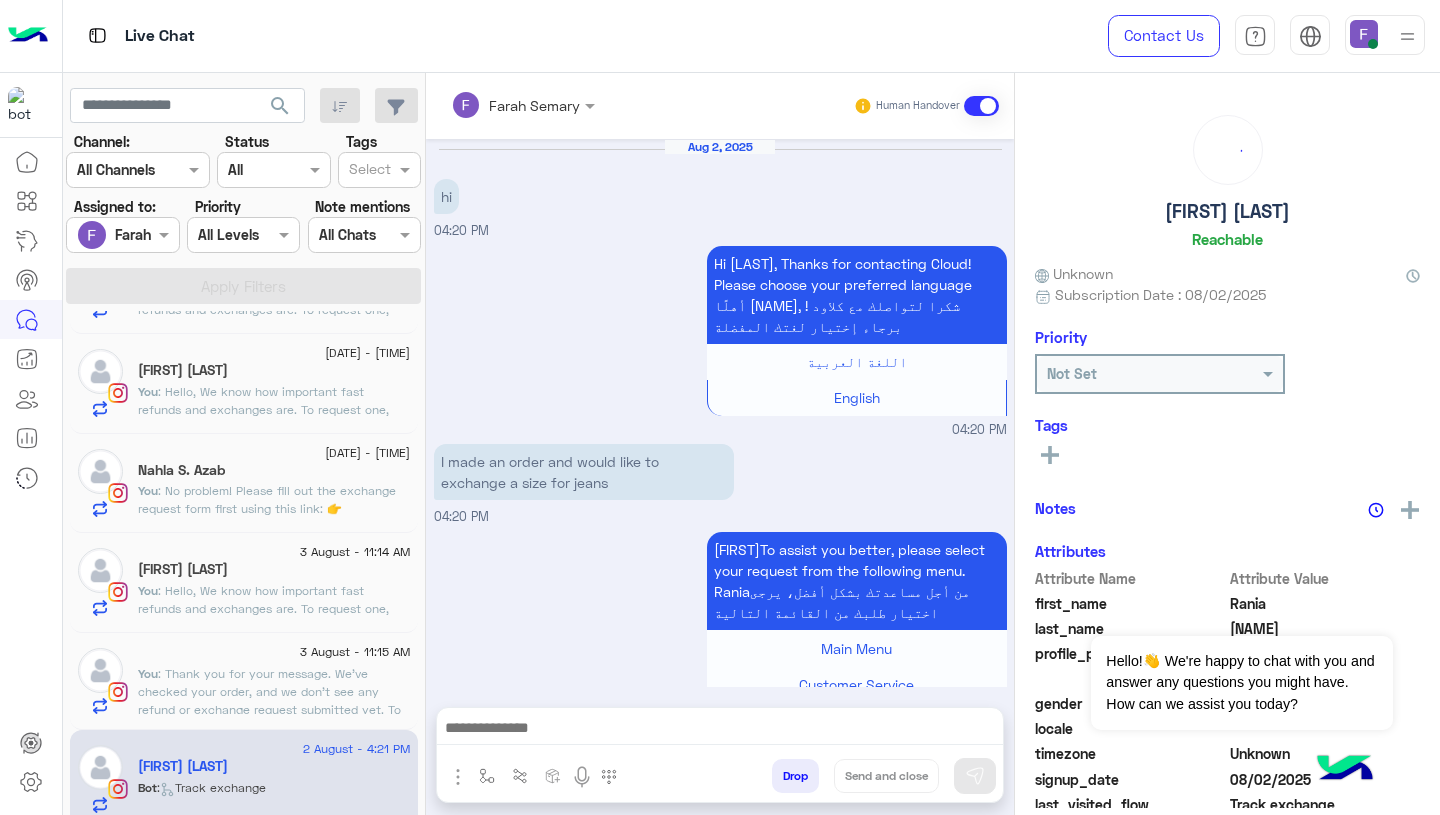 scroll, scrollTop: 1155, scrollLeft: 0, axis: vertical 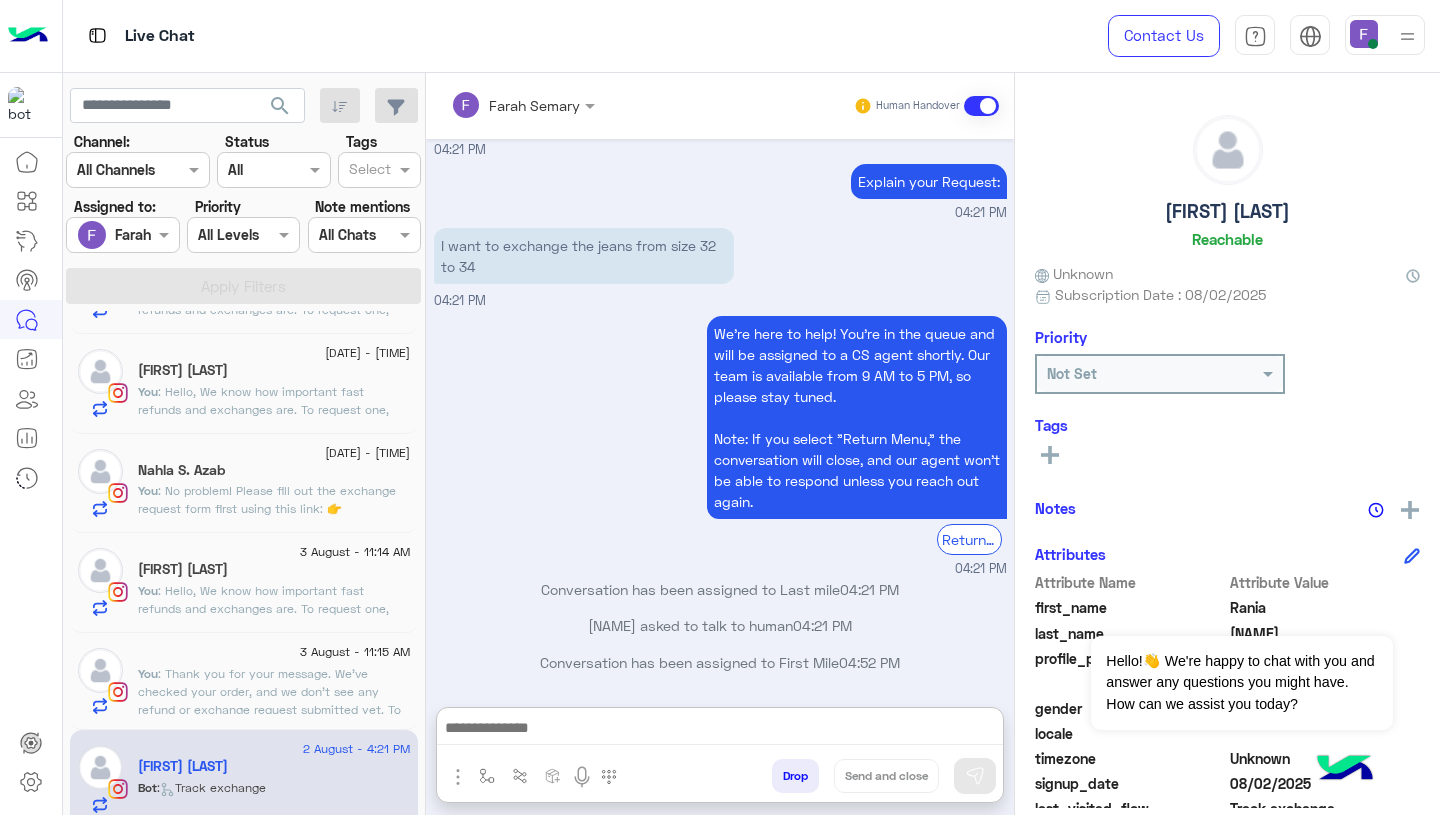 click at bounding box center (720, 730) 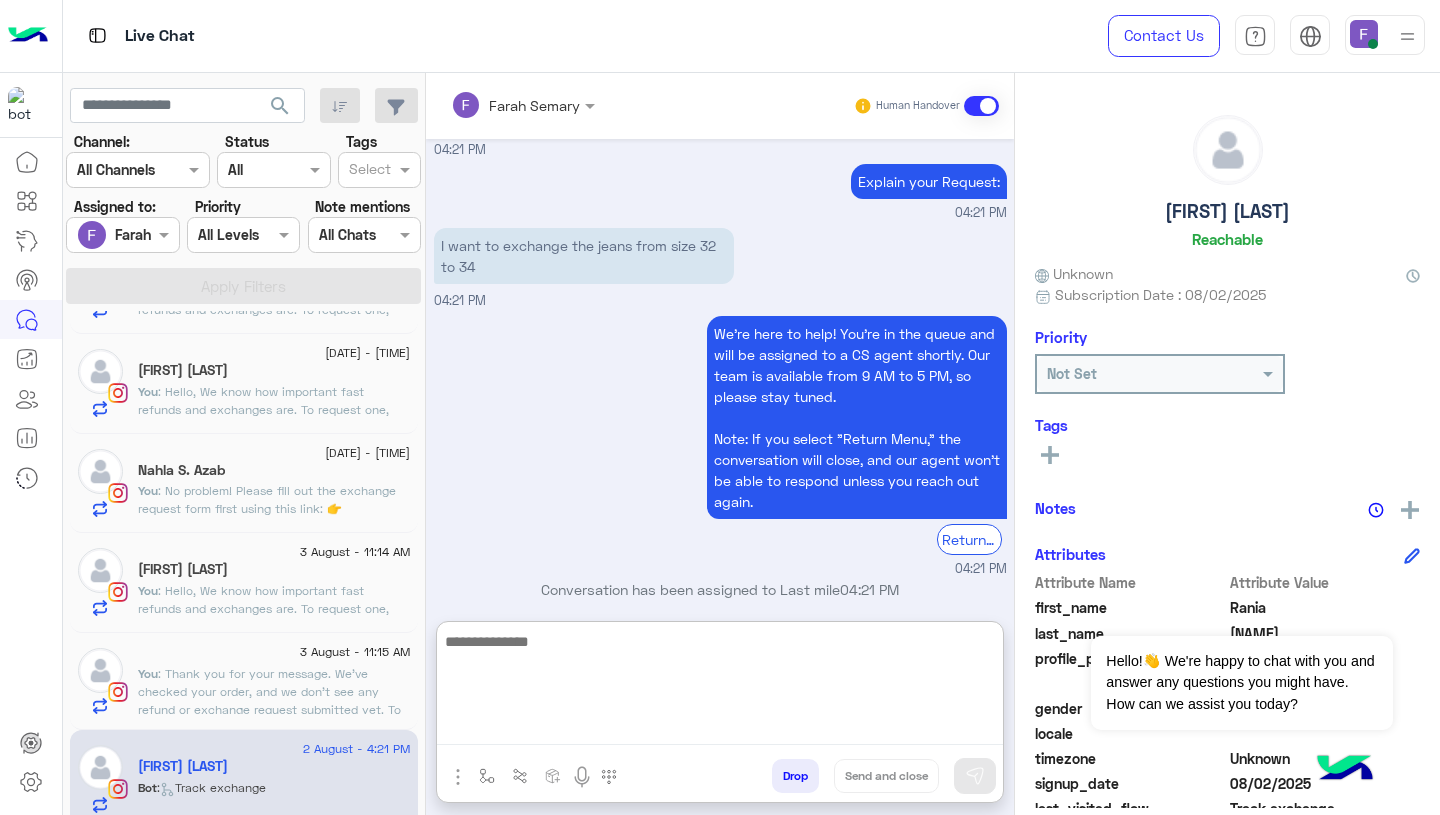 paste on "**********" 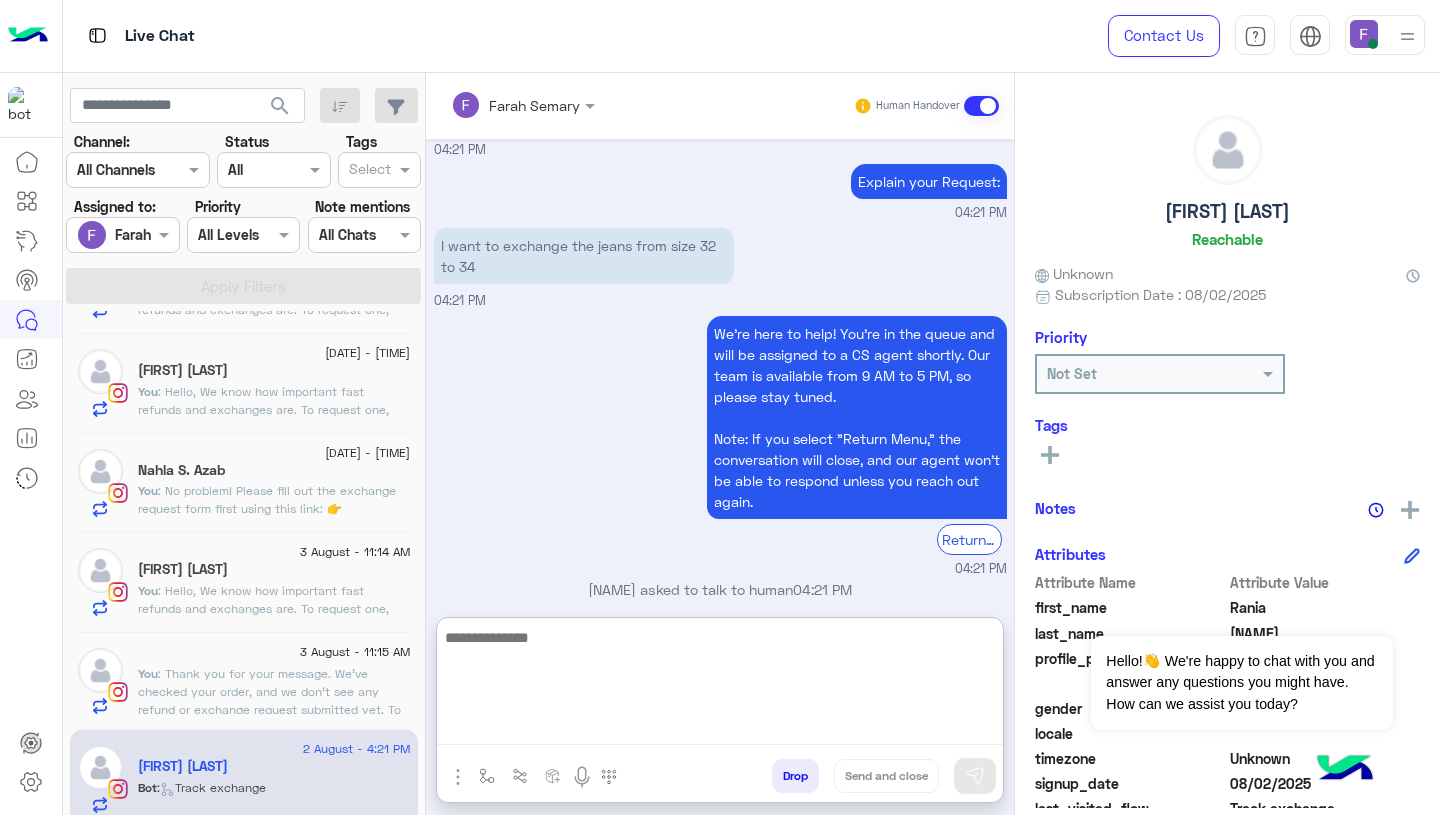 scroll, scrollTop: 0, scrollLeft: 0, axis: both 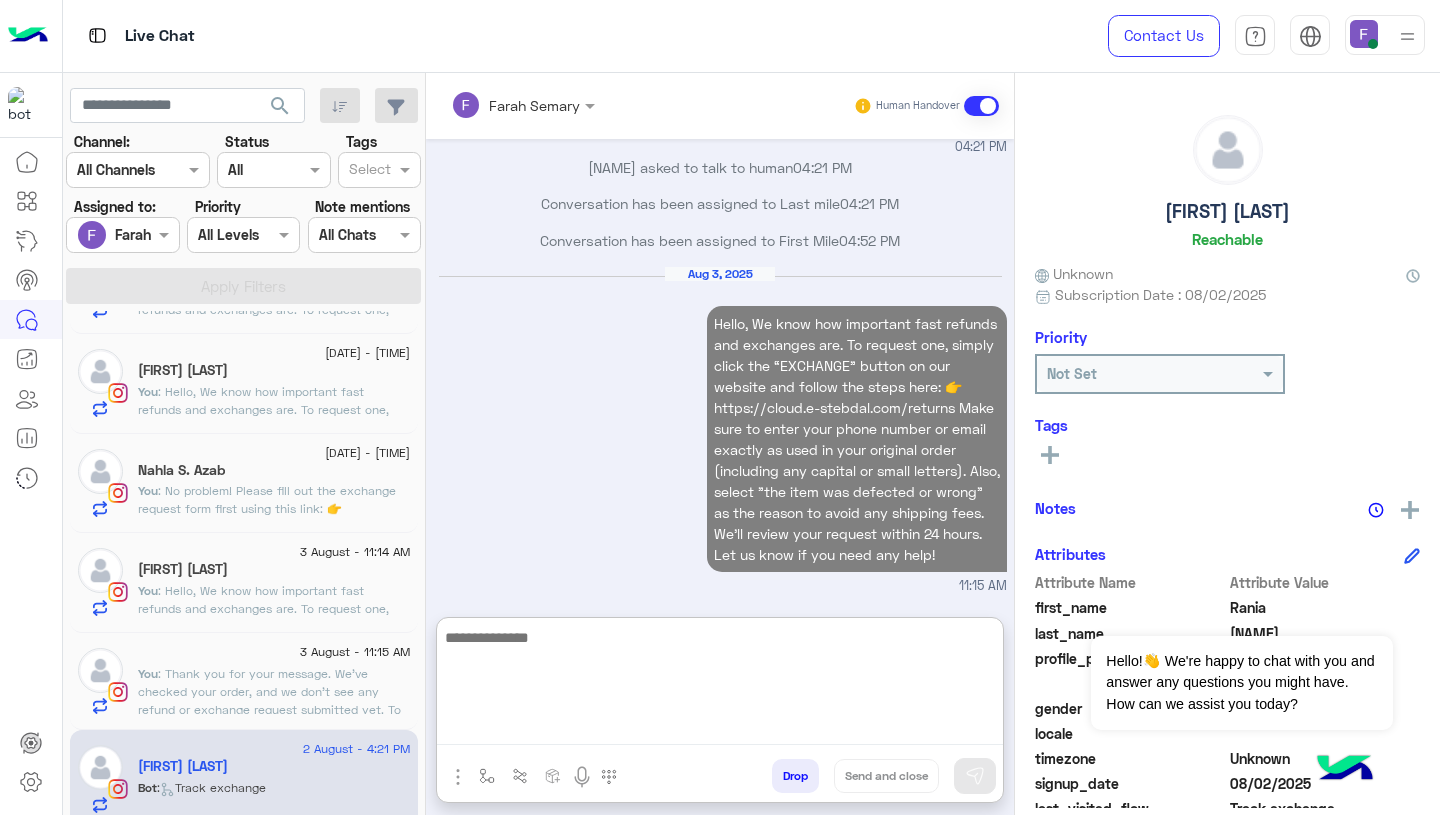 click on "11:15 AM" at bounding box center (720, 586) 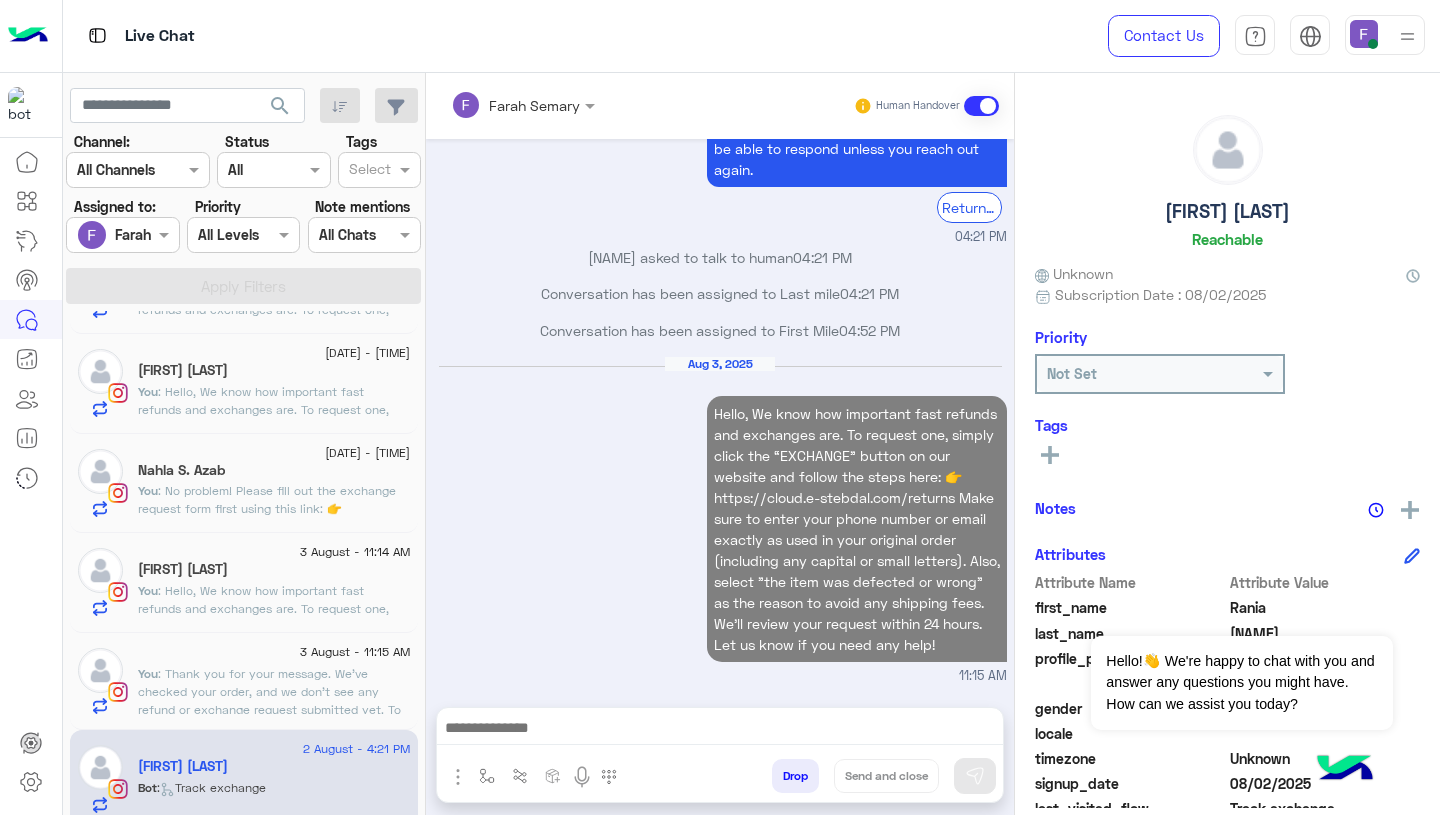scroll, scrollTop: 1506, scrollLeft: 0, axis: vertical 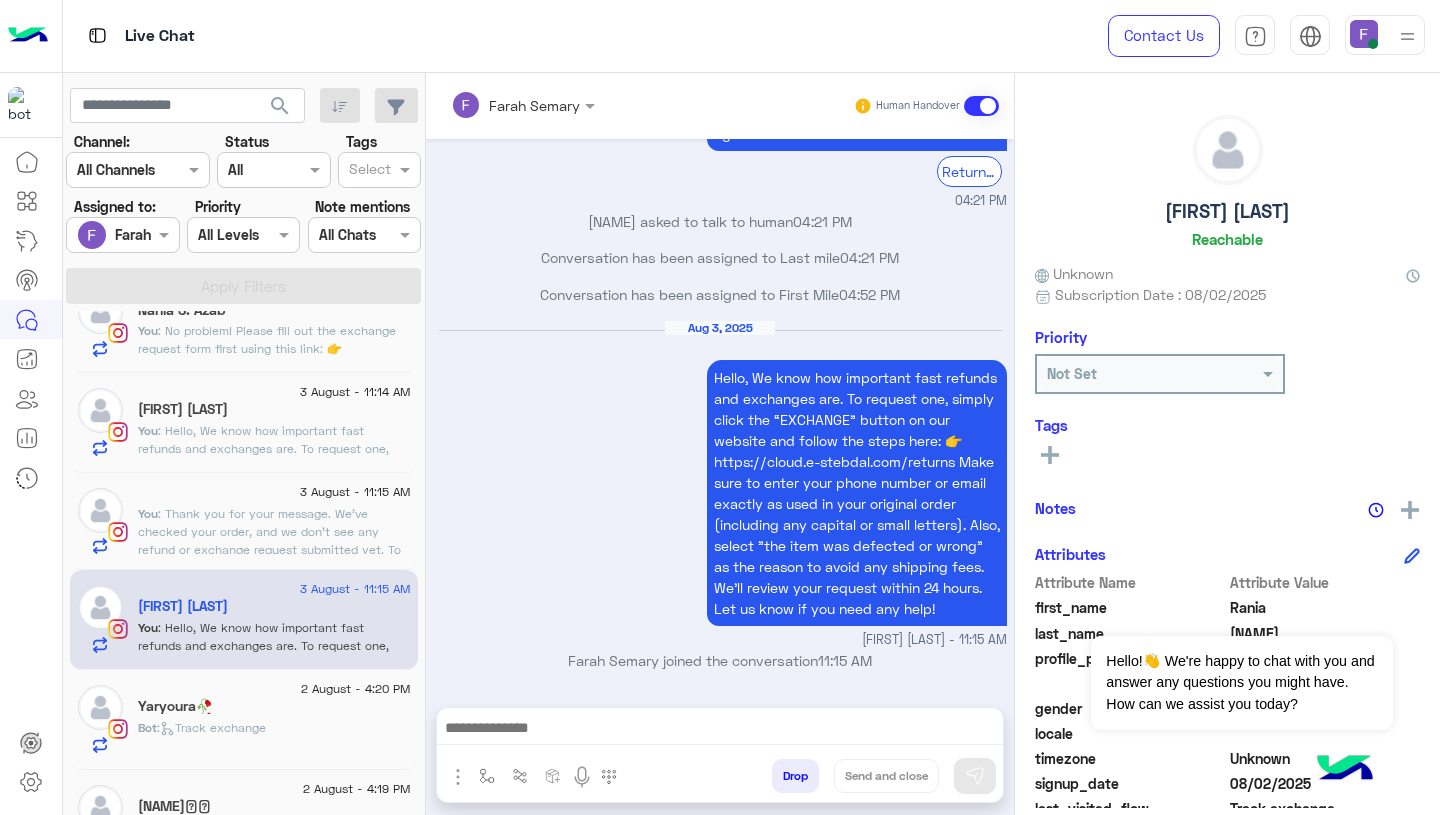click on "Yaryoura🥀" 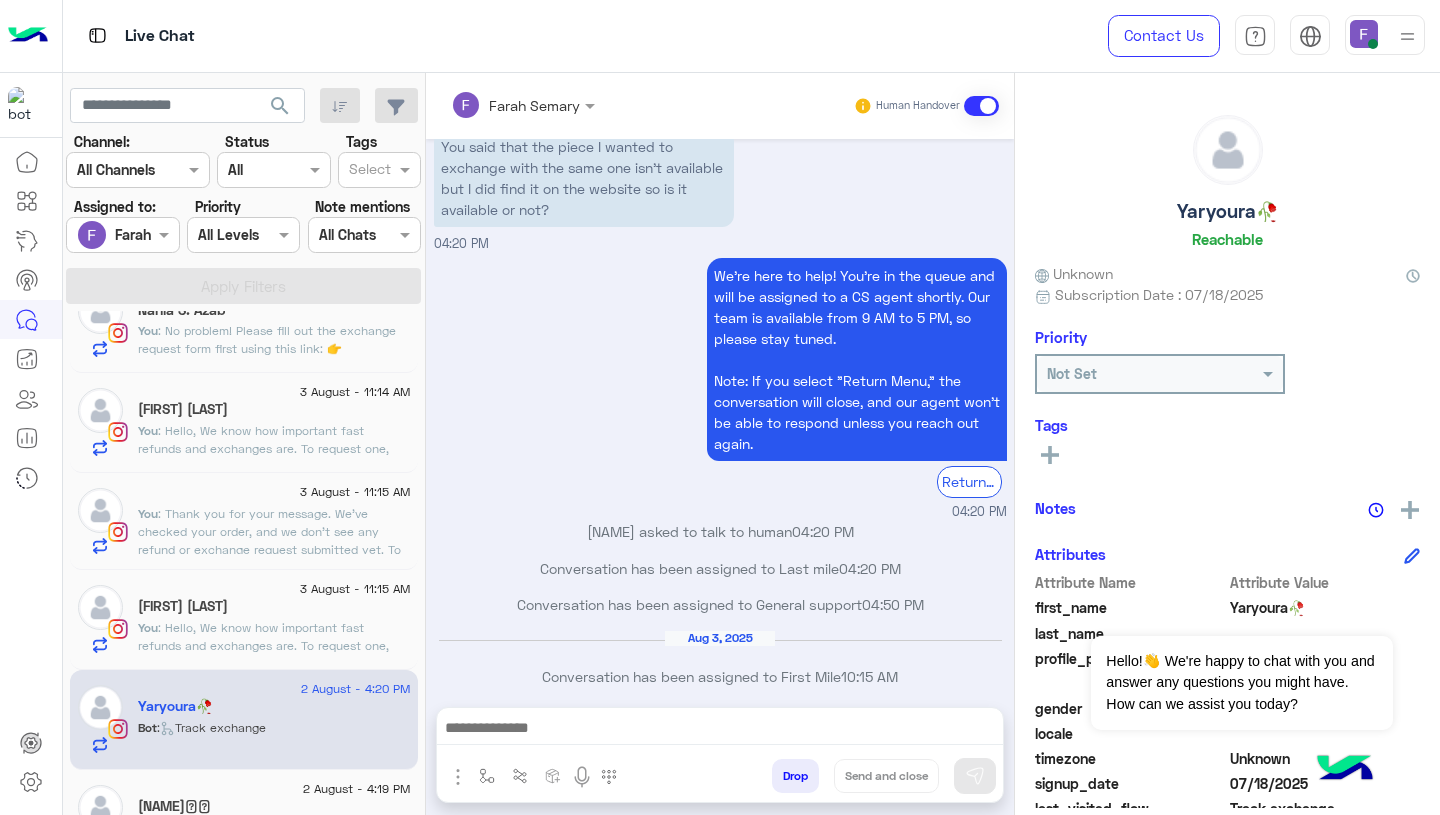 scroll, scrollTop: 3865, scrollLeft: 0, axis: vertical 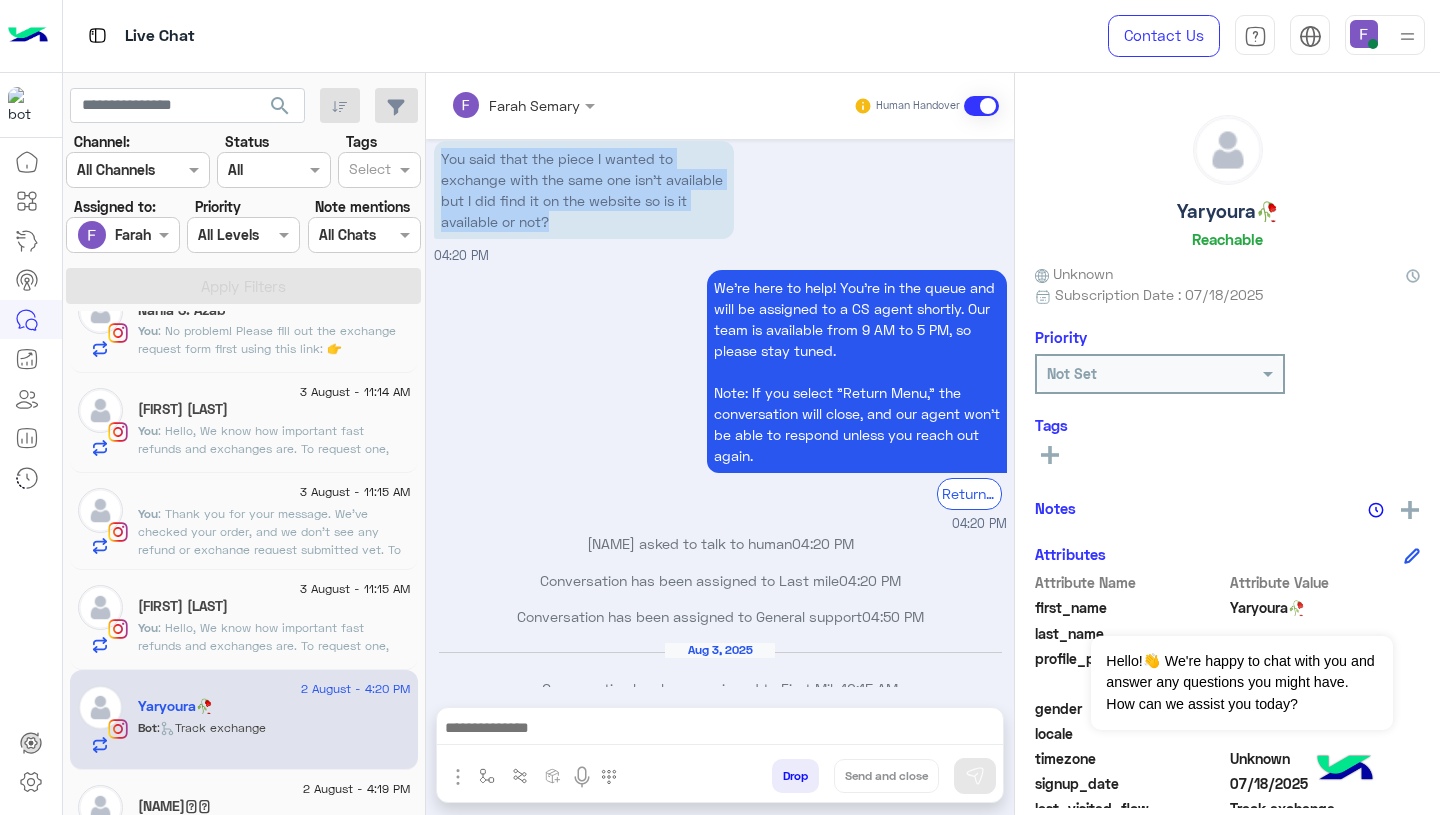 drag, startPoint x: 441, startPoint y: 219, endPoint x: 567, endPoint y: 297, distance: 148.18907 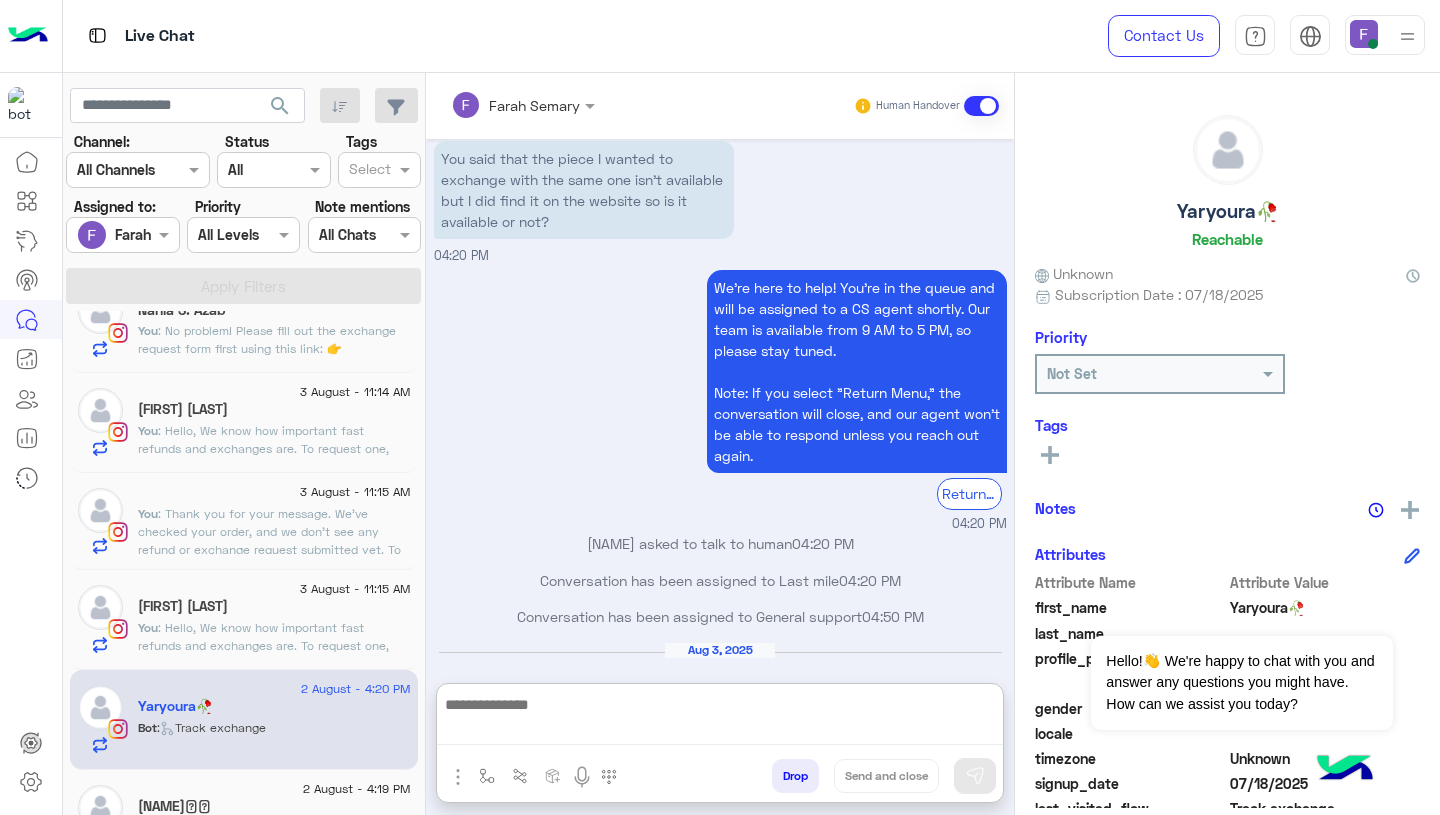 click at bounding box center (720, 718) 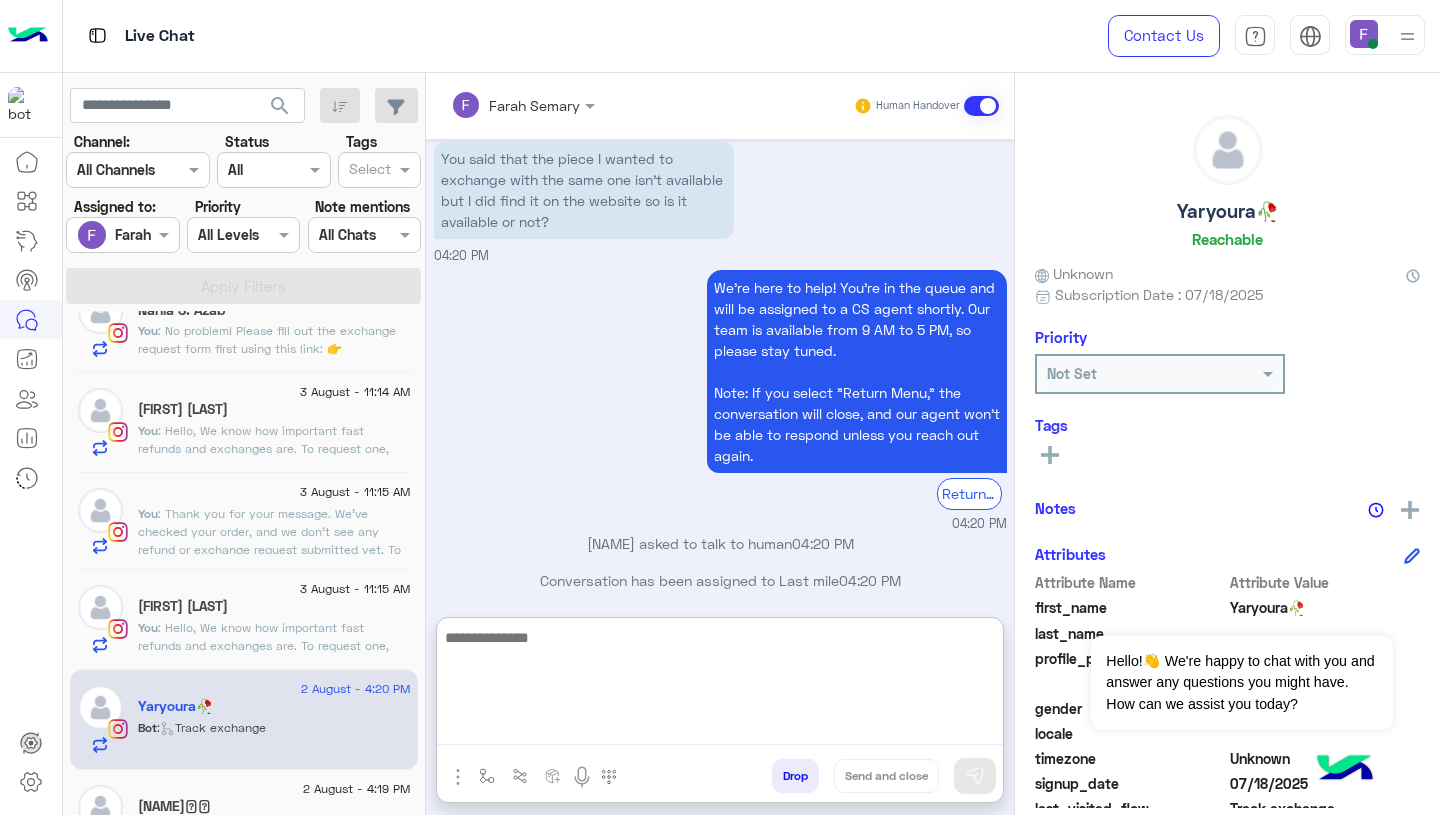 paste on "**********" 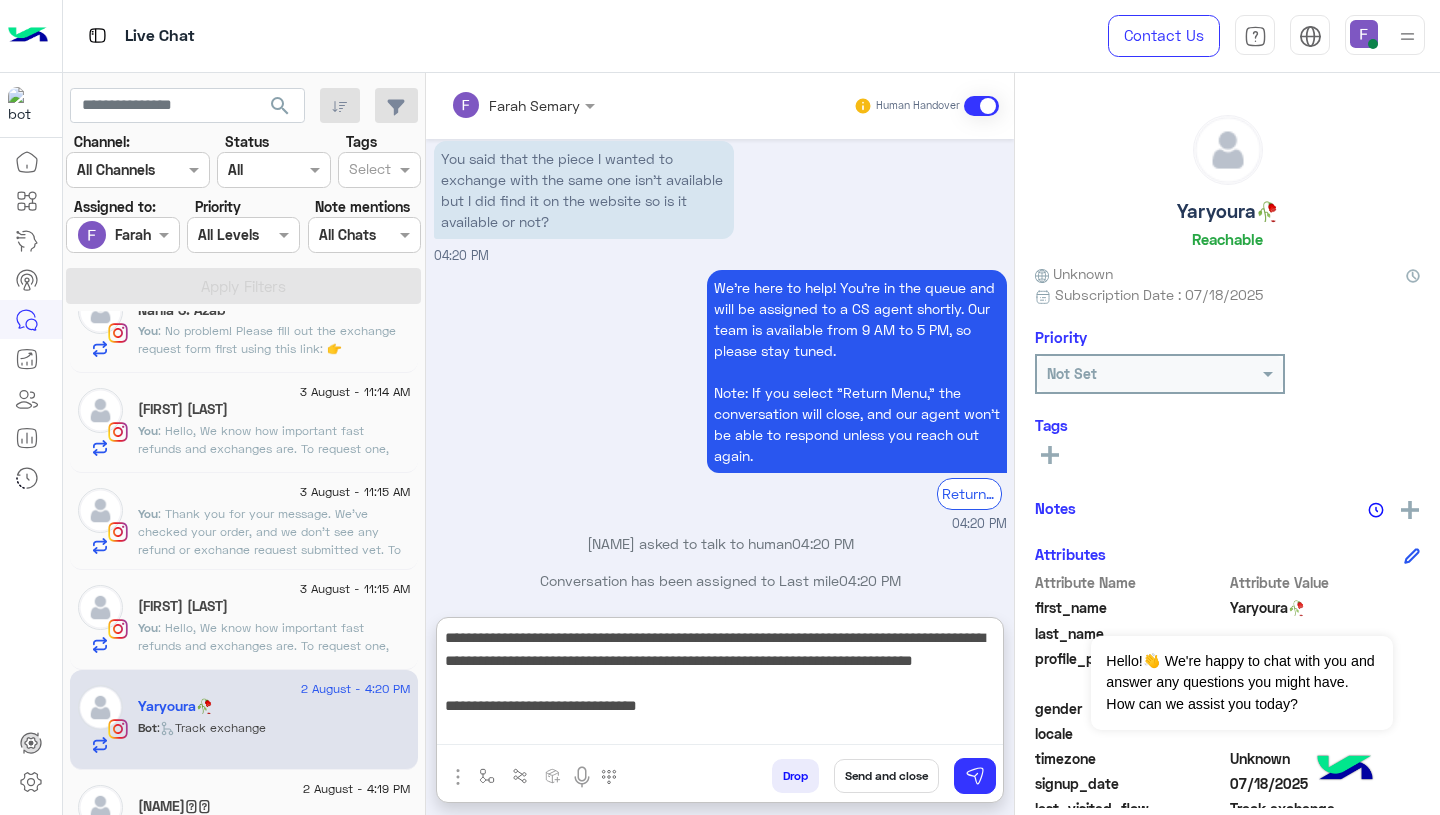 scroll, scrollTop: 0, scrollLeft: 0, axis: both 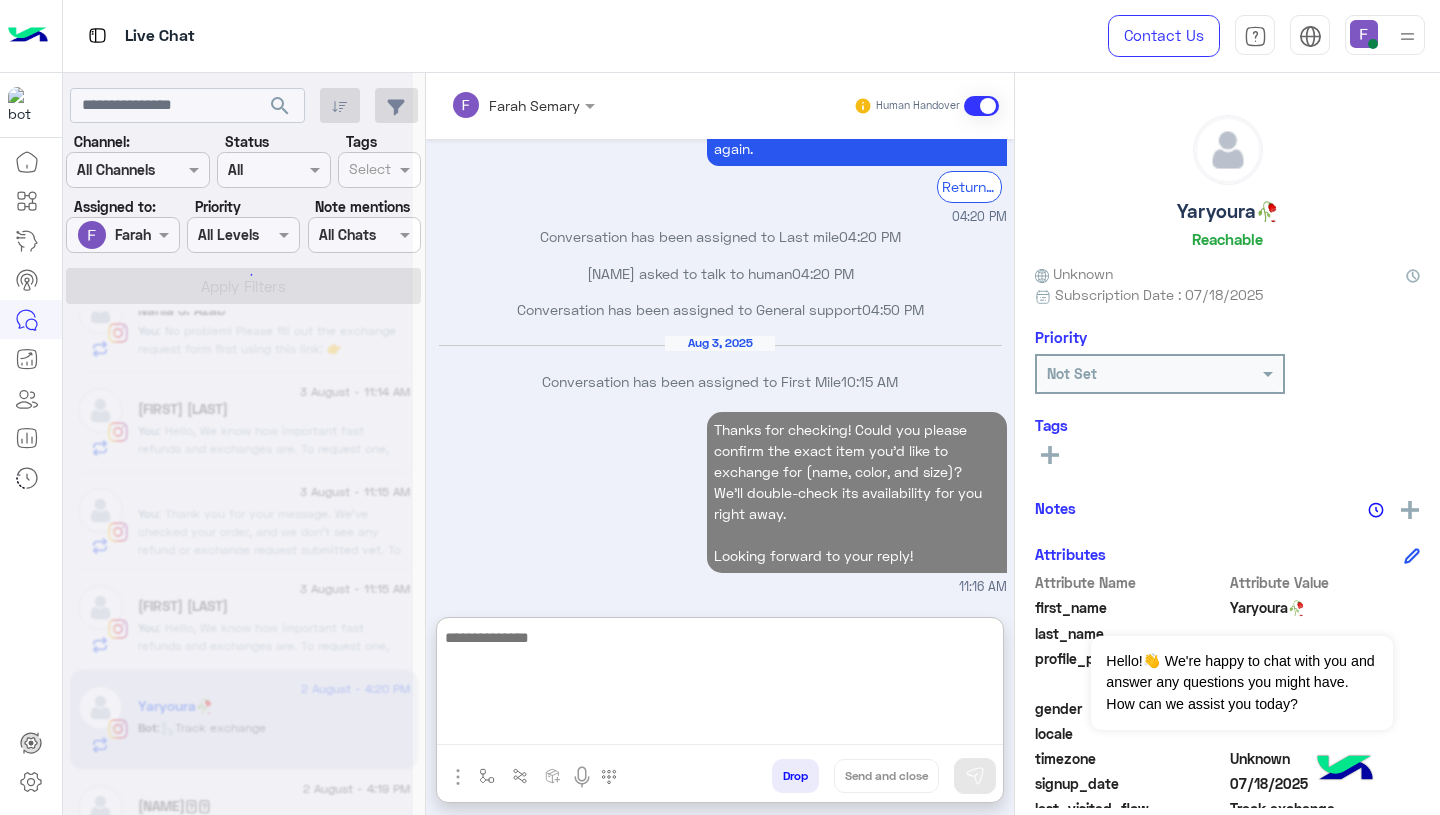 click on "Thanks for checking! Could you please confirm the exact item you’d like to exchange for (name, color, and size)?  We’ll double-check its availability for you right away. Looking forward to your reply!   [TIME]" at bounding box center (720, 502) 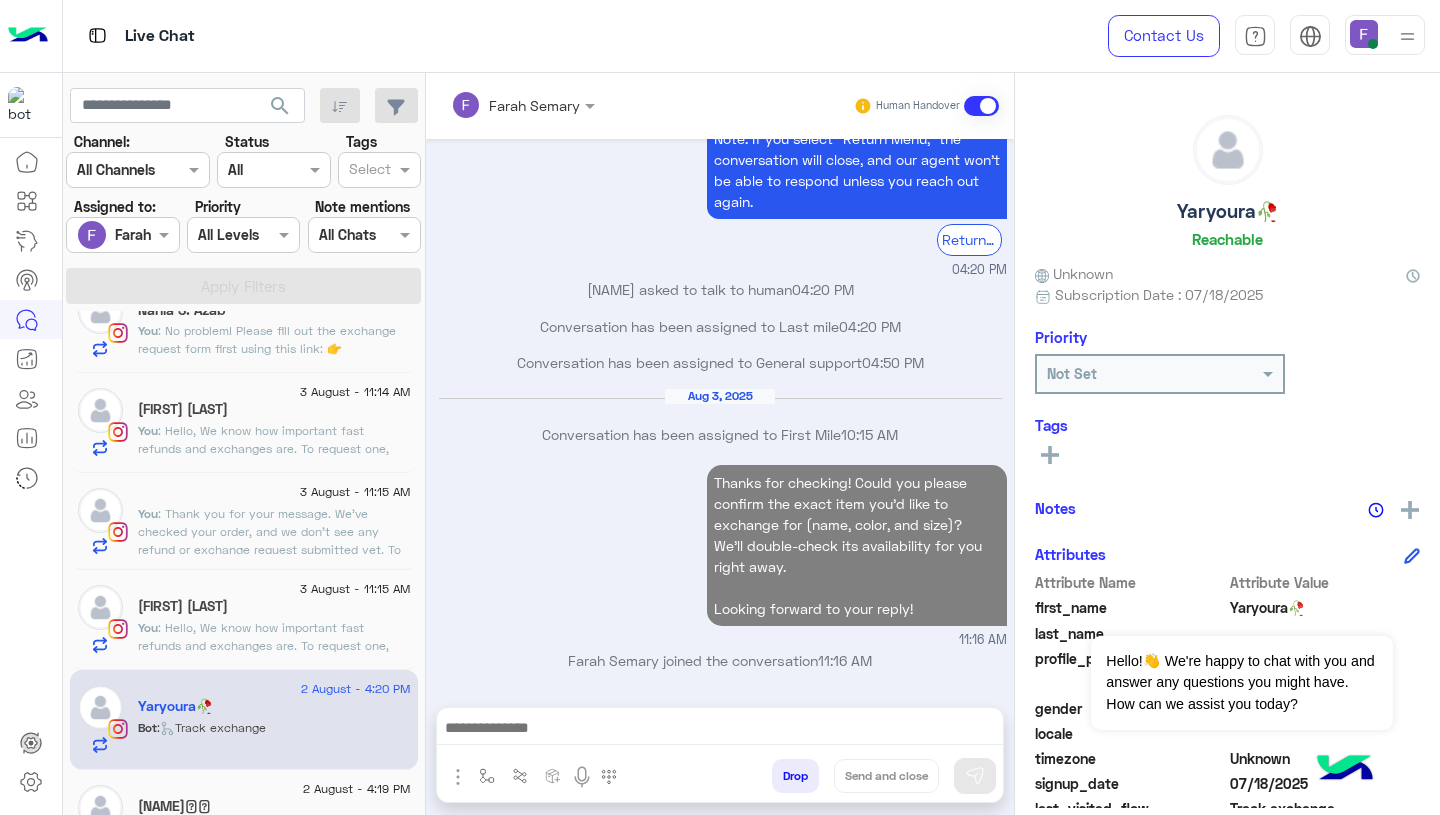 scroll, scrollTop: 4176, scrollLeft: 0, axis: vertical 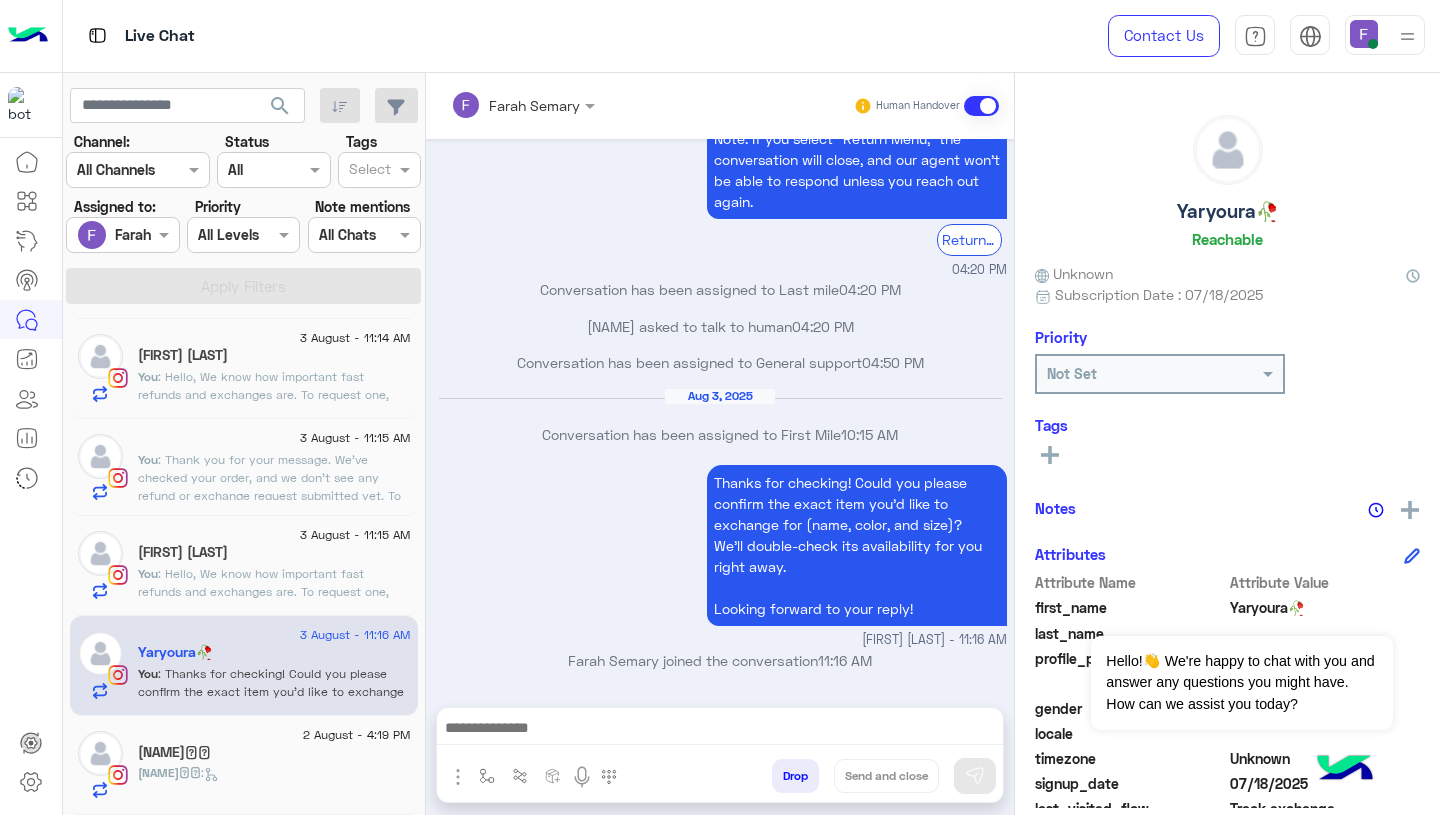 click on "[NAME]🪸🪼" 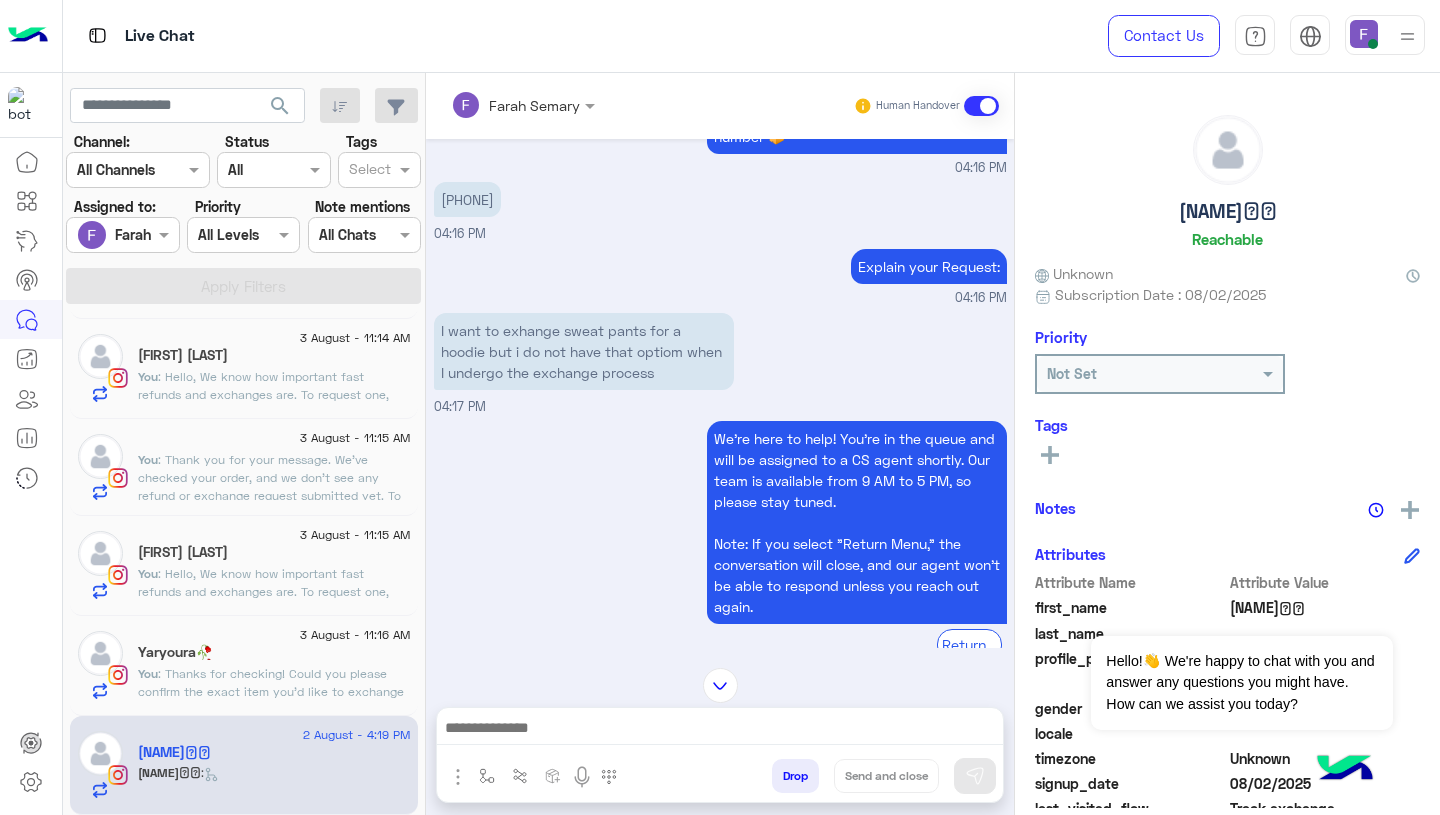 scroll, scrollTop: 1121, scrollLeft: 0, axis: vertical 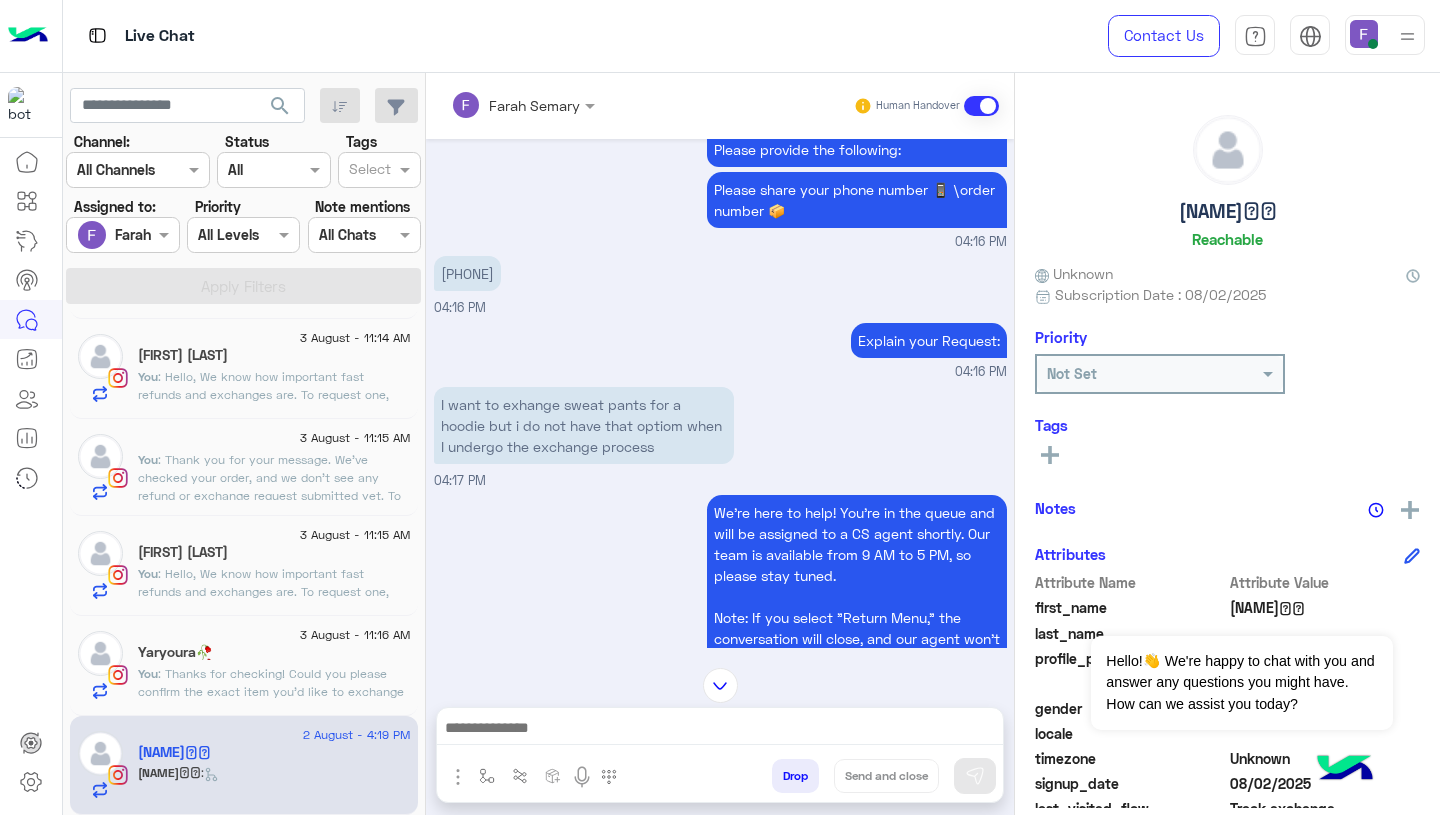 click on "I want to exhange sweat pants for a hoodie but i do not have that optiom when I undergo the exchange process" at bounding box center [584, 425] 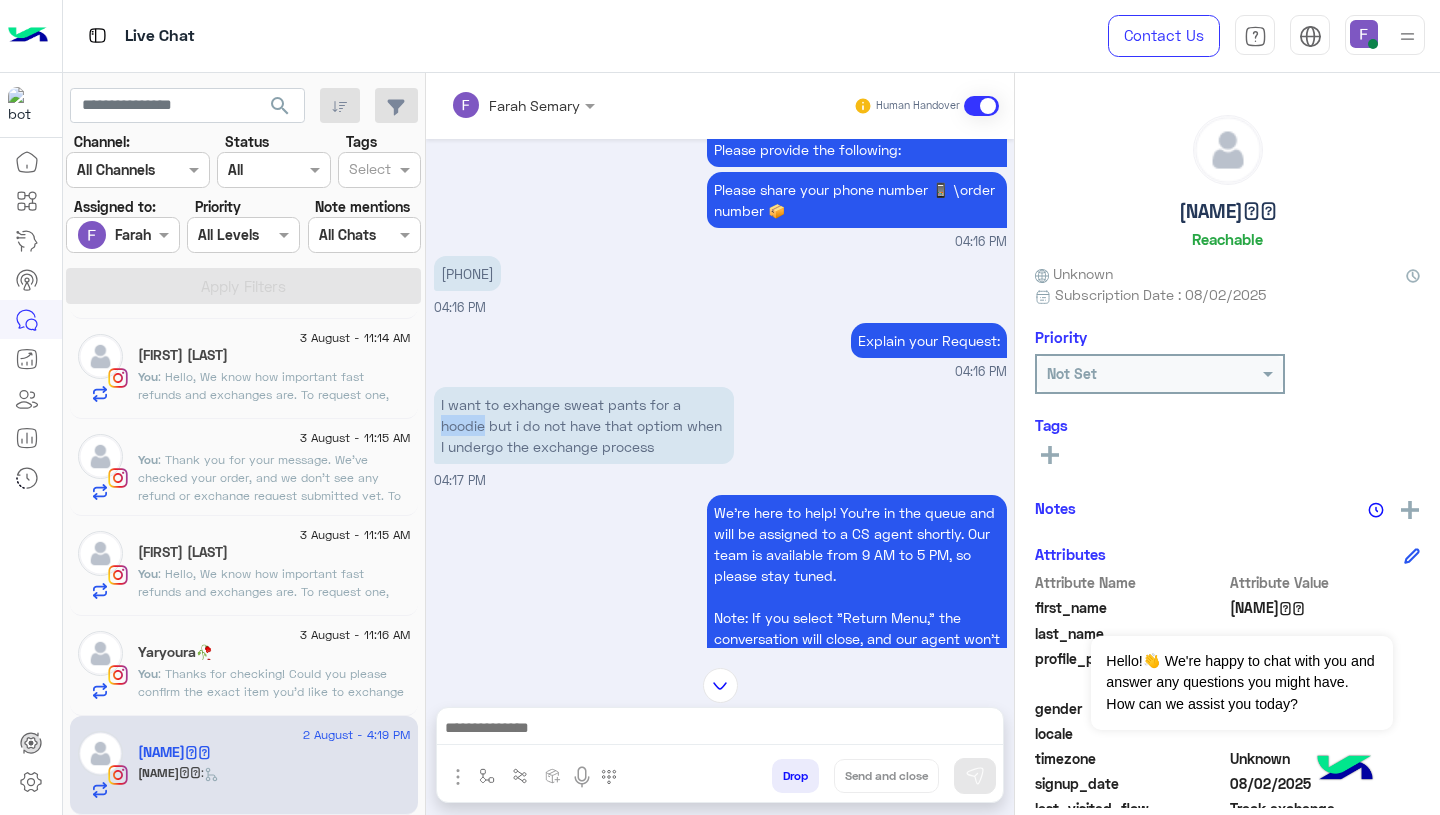 click on "I want to exhange sweat pants for a hoodie but i do not have that optiom when I undergo the exchange process" at bounding box center (584, 425) 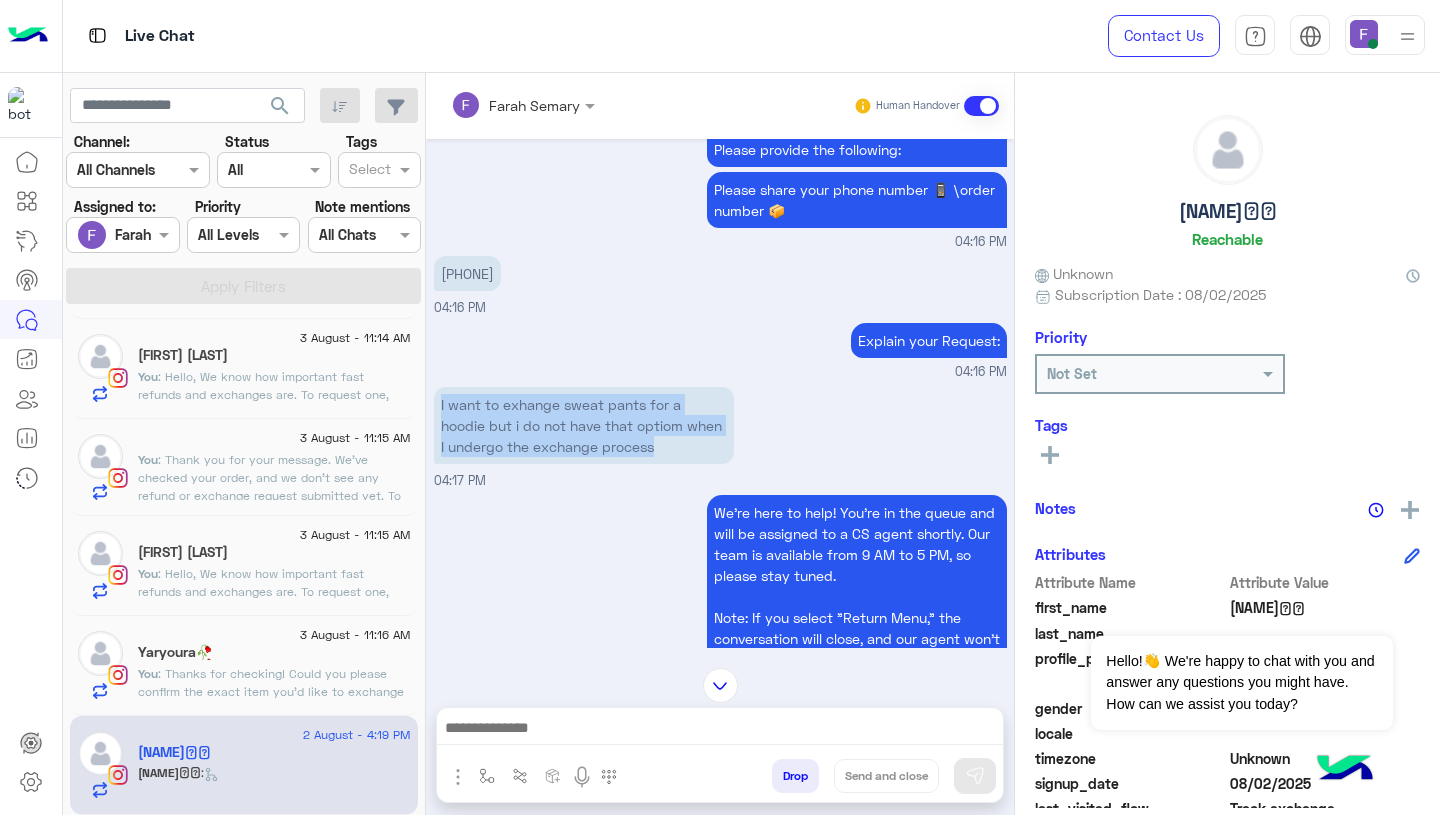 click on "I want to exhange sweat pants for a hoodie but i do not have that optiom when I undergo the exchange process" at bounding box center (584, 425) 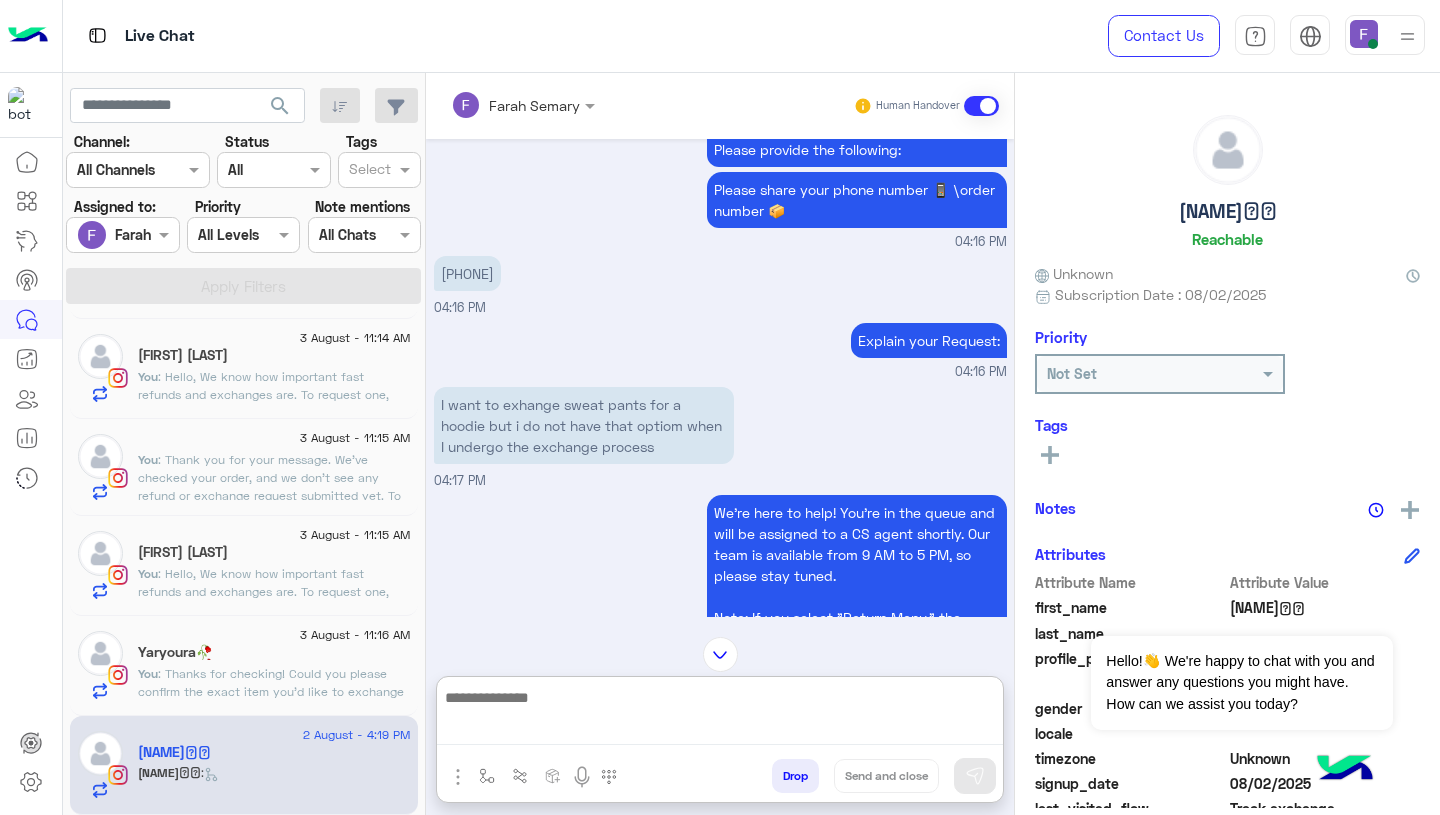 click at bounding box center (720, 715) 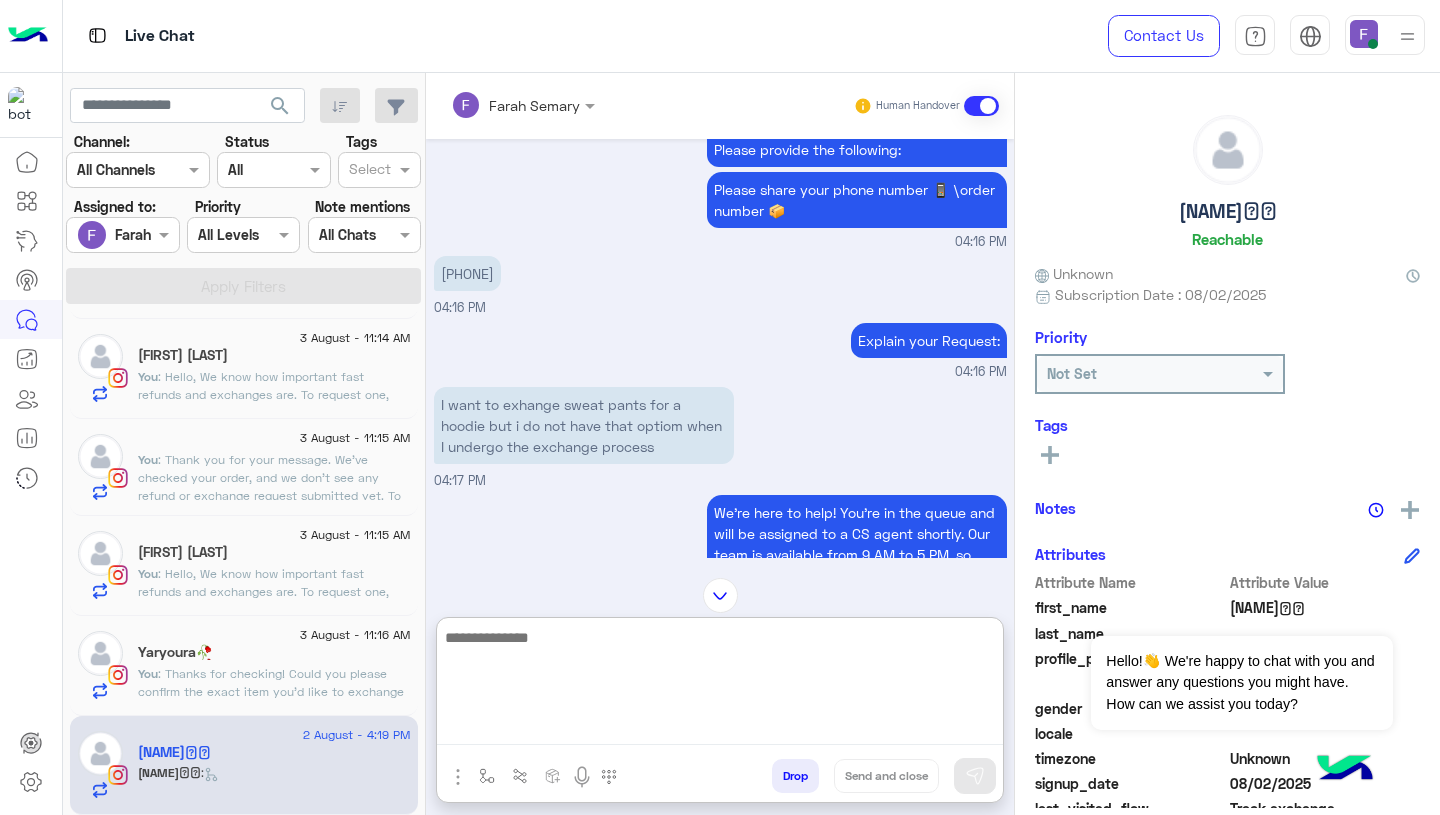 paste on "**********" 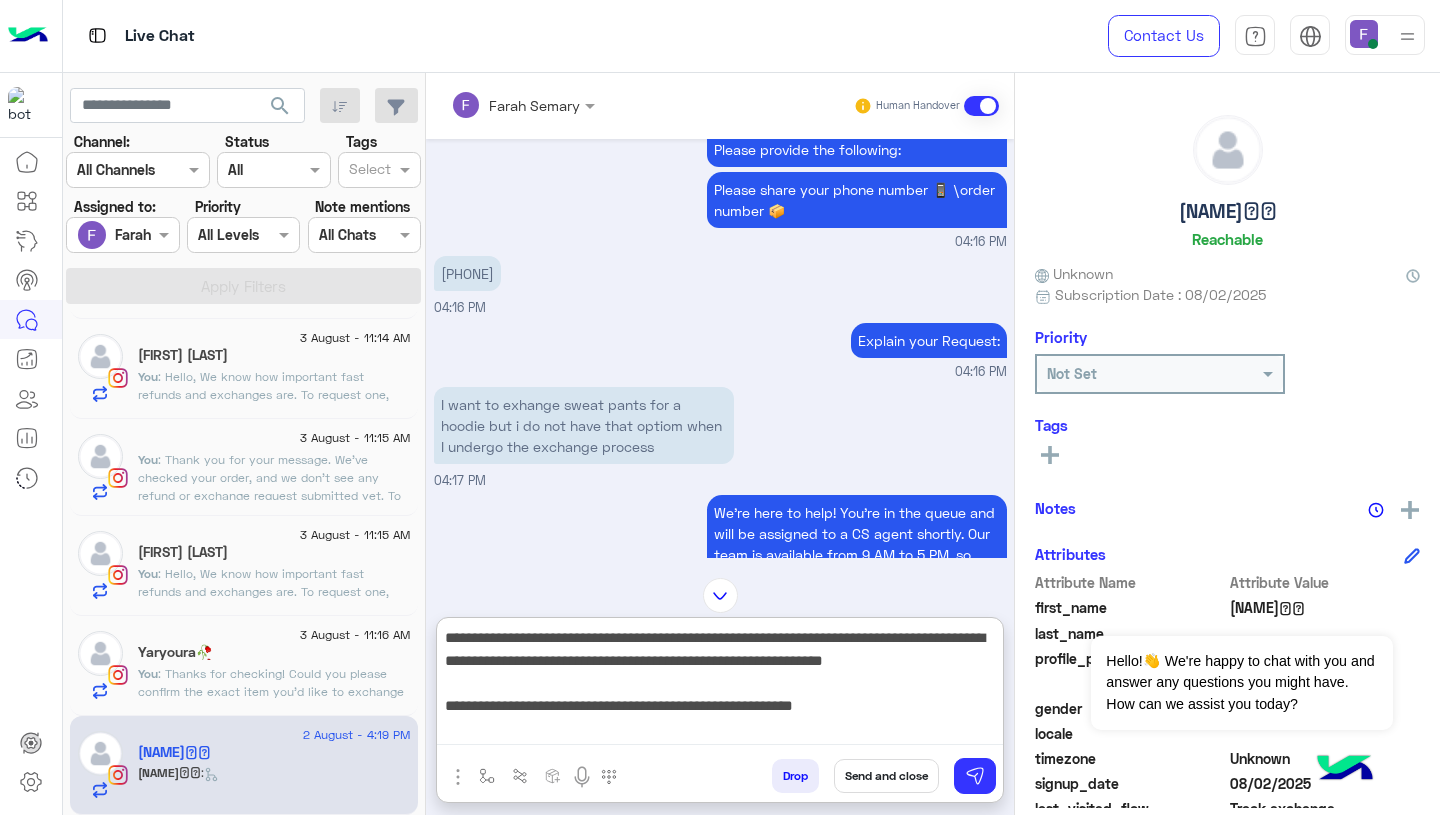 scroll, scrollTop: 0, scrollLeft: 0, axis: both 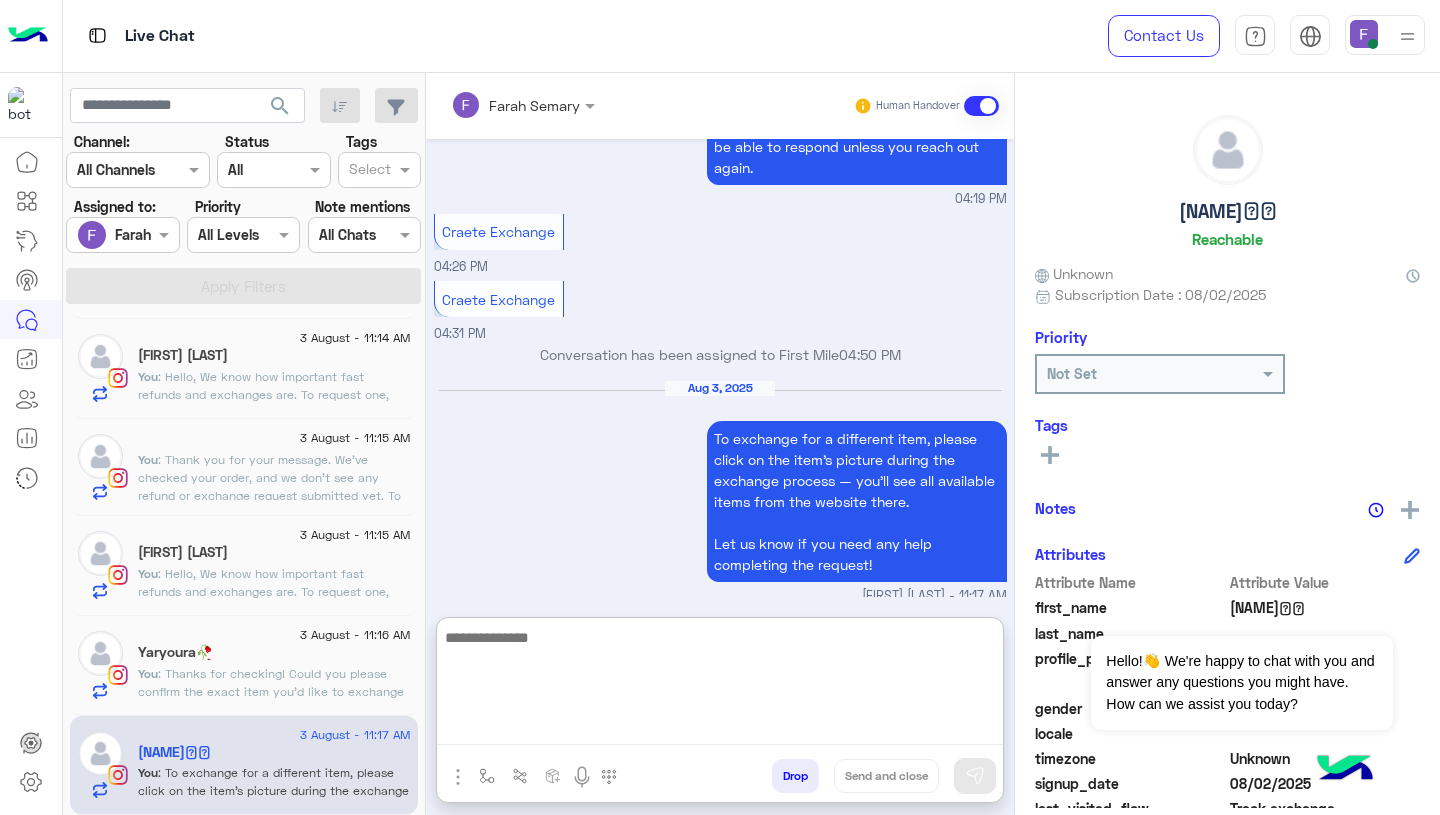 click on "Aug 3, 2025  To exchange for a different item, please click on the item’s picture during the exchange process — you’ll see all available items from the website there. Let us know if you need any help completing the request!  [FIRST] [LAST] -  11:17 AM" at bounding box center (720, 492) 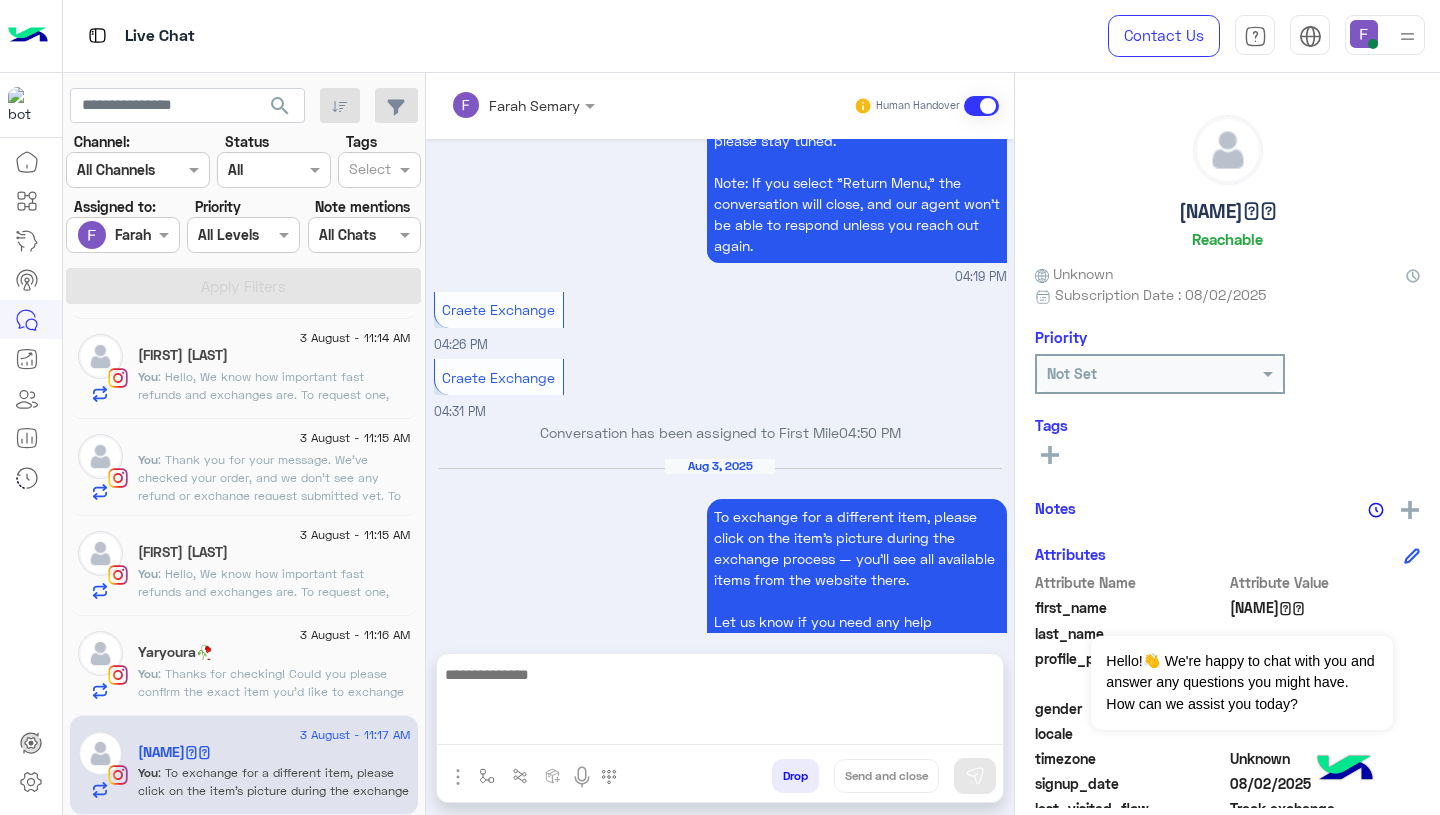 scroll, scrollTop: 1953, scrollLeft: 0, axis: vertical 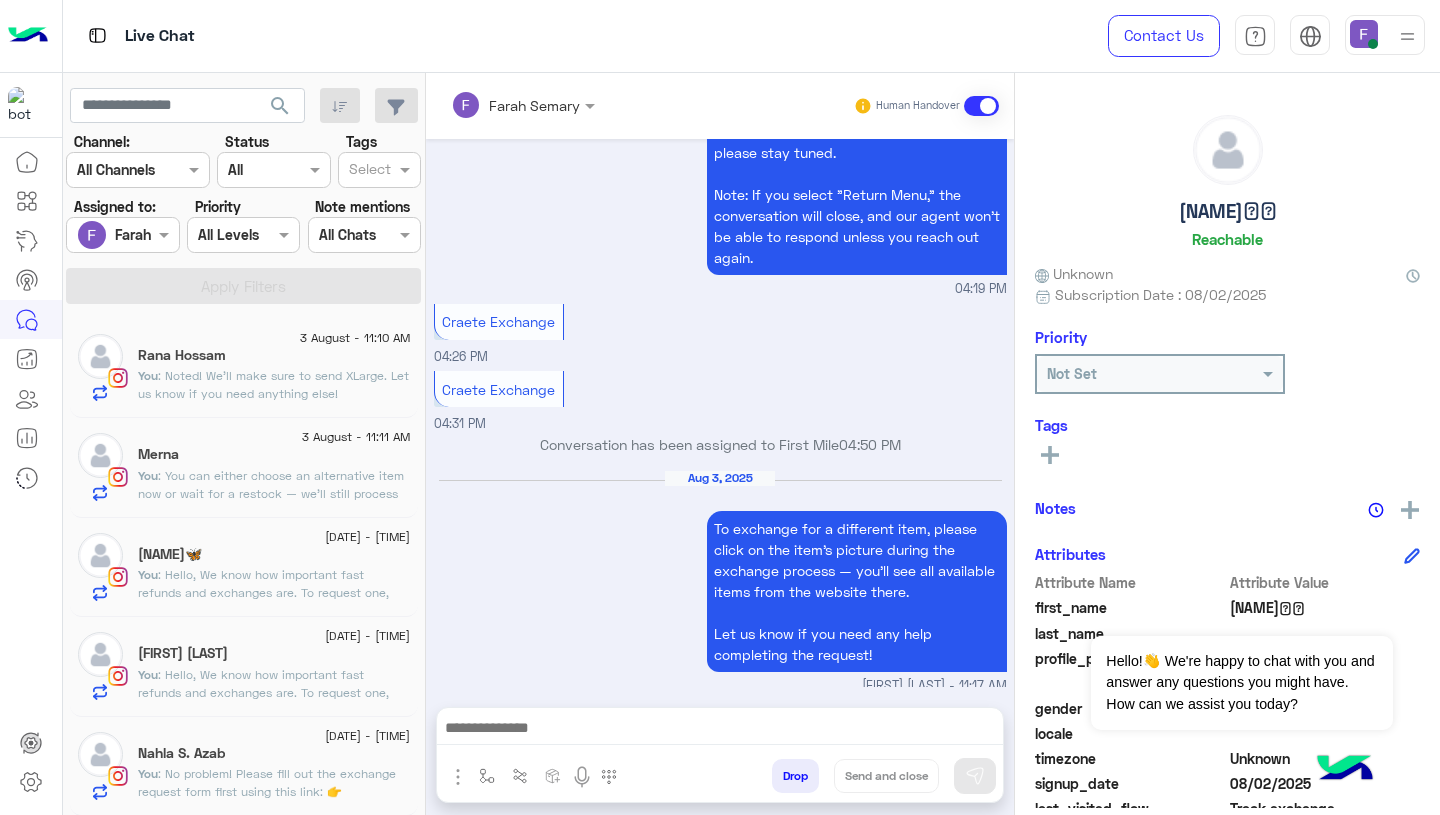 click on ": Noted!
We’ll make sure to send XLarge.
Let us know if you need anything else!" 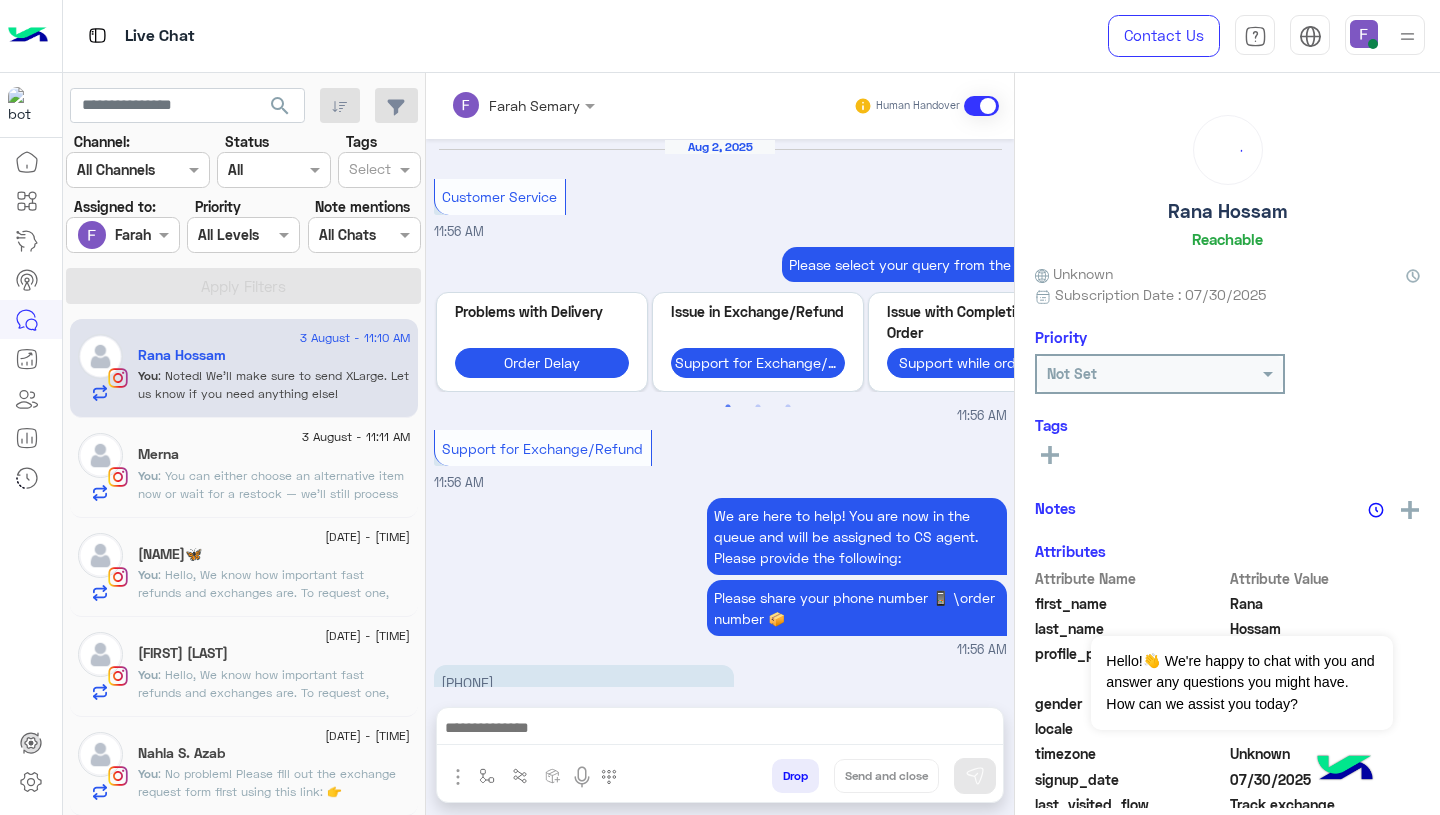 scroll, scrollTop: 1572, scrollLeft: 0, axis: vertical 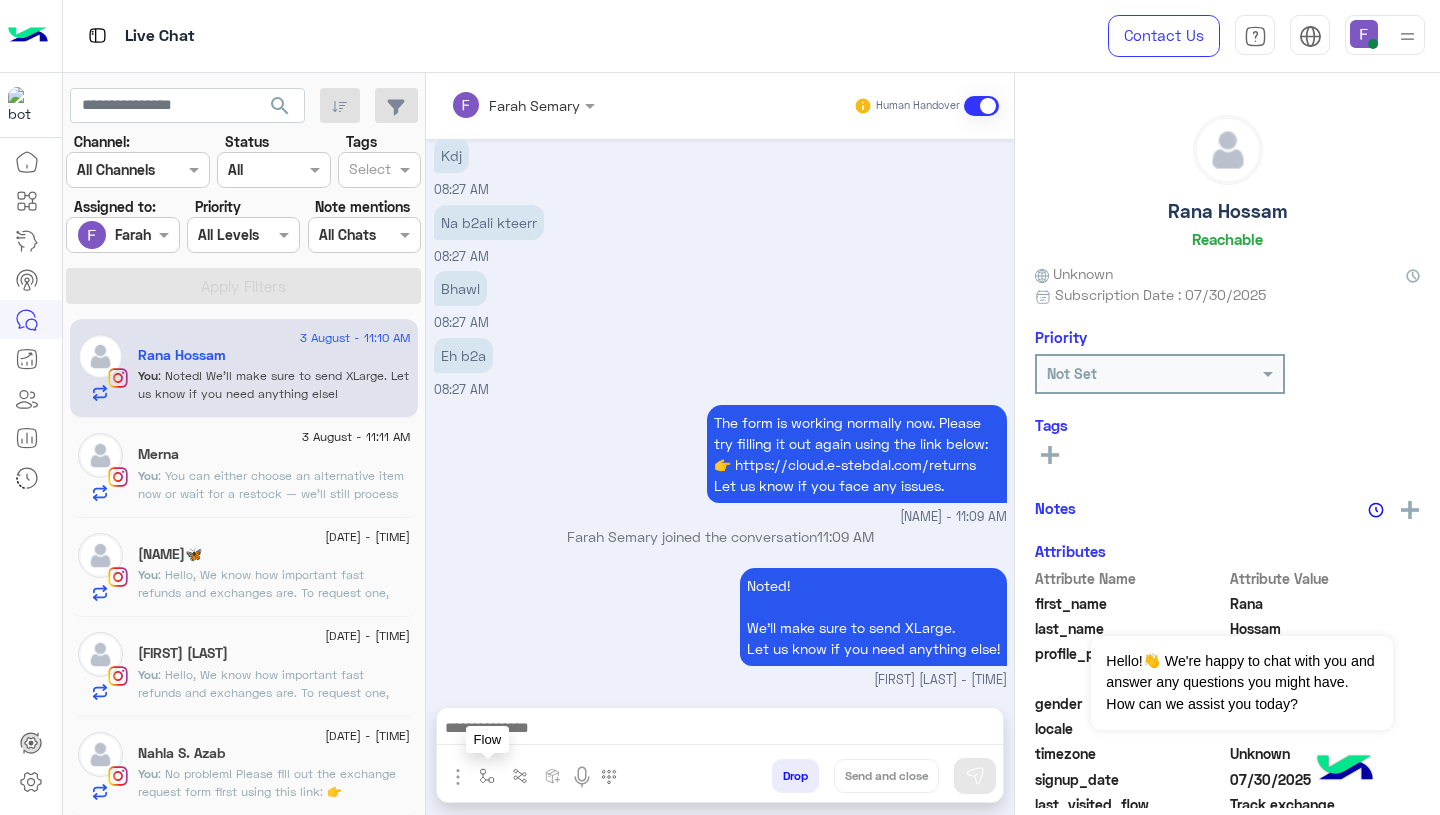 click at bounding box center (487, 776) 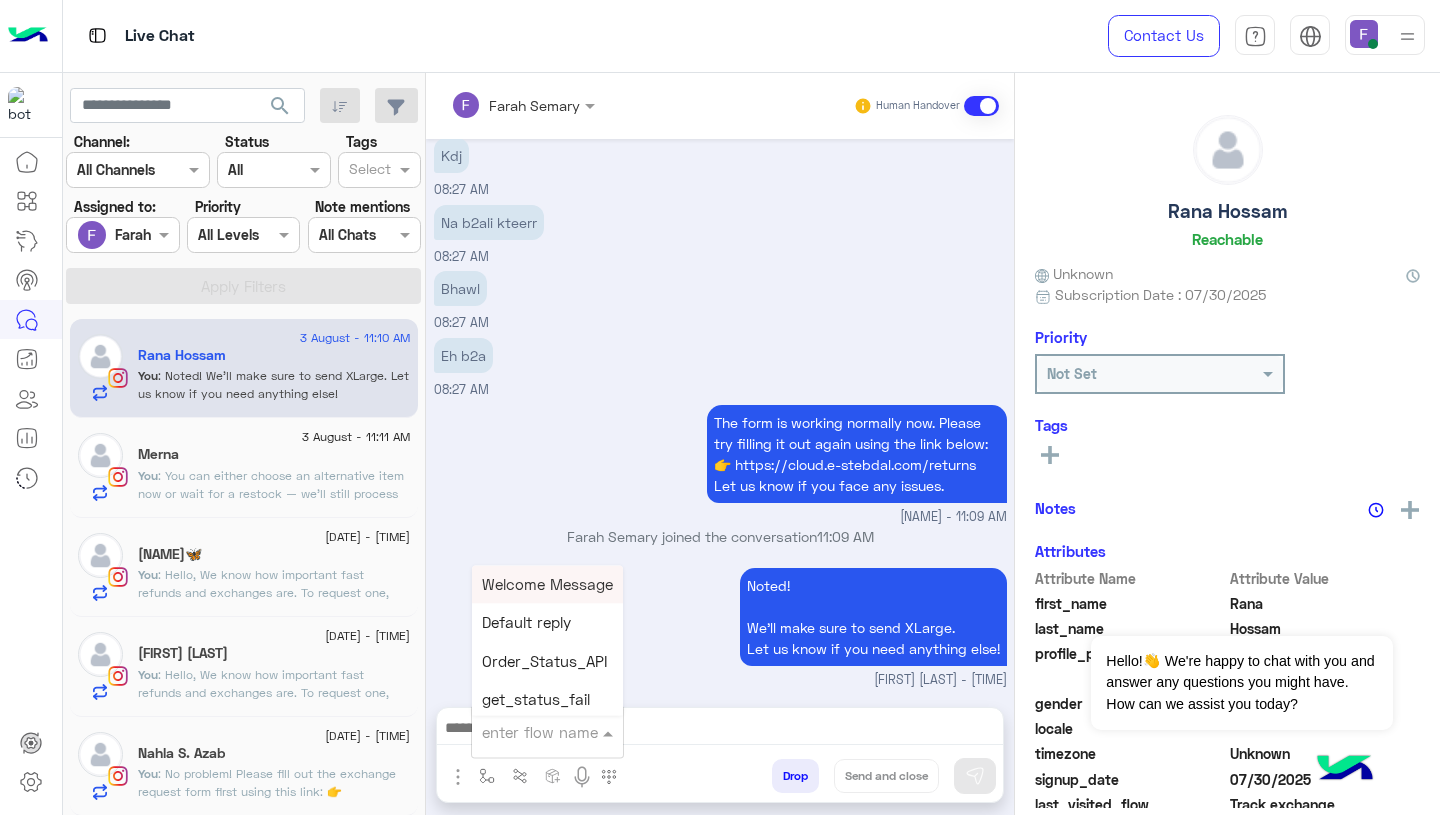 click at bounding box center (523, 732) 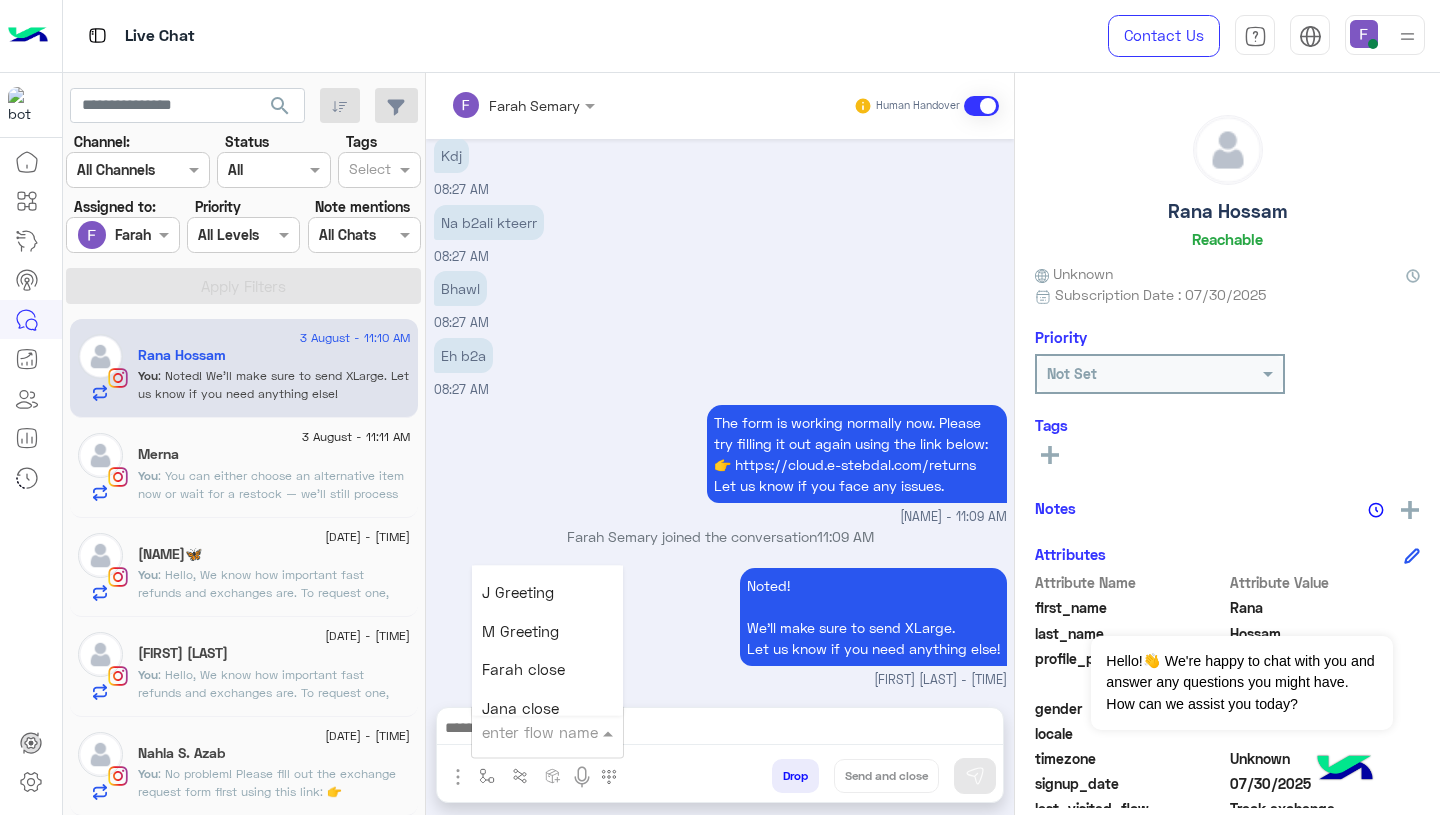 scroll, scrollTop: 2493, scrollLeft: 0, axis: vertical 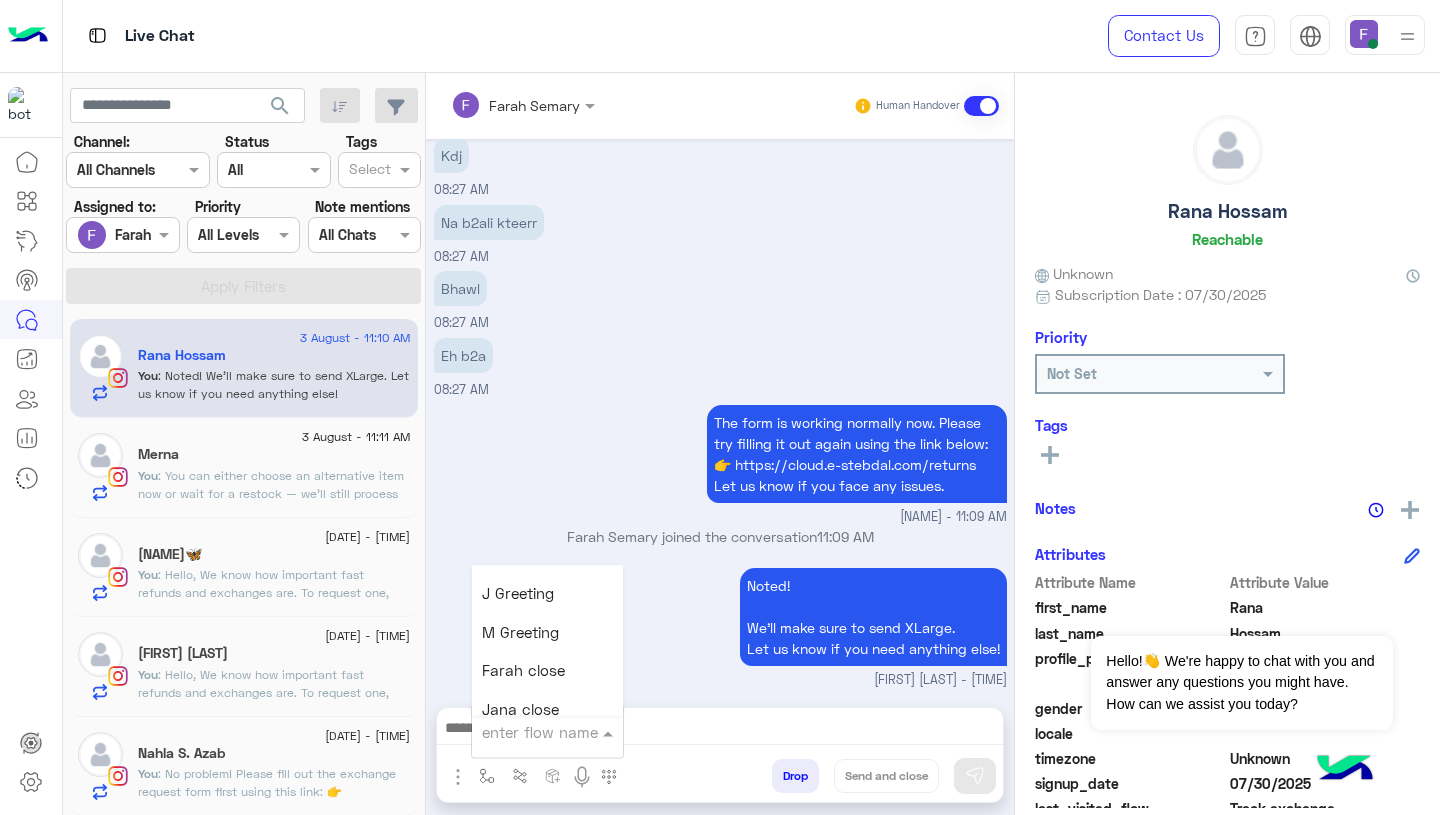 click on "Farah close" at bounding box center (523, 671) 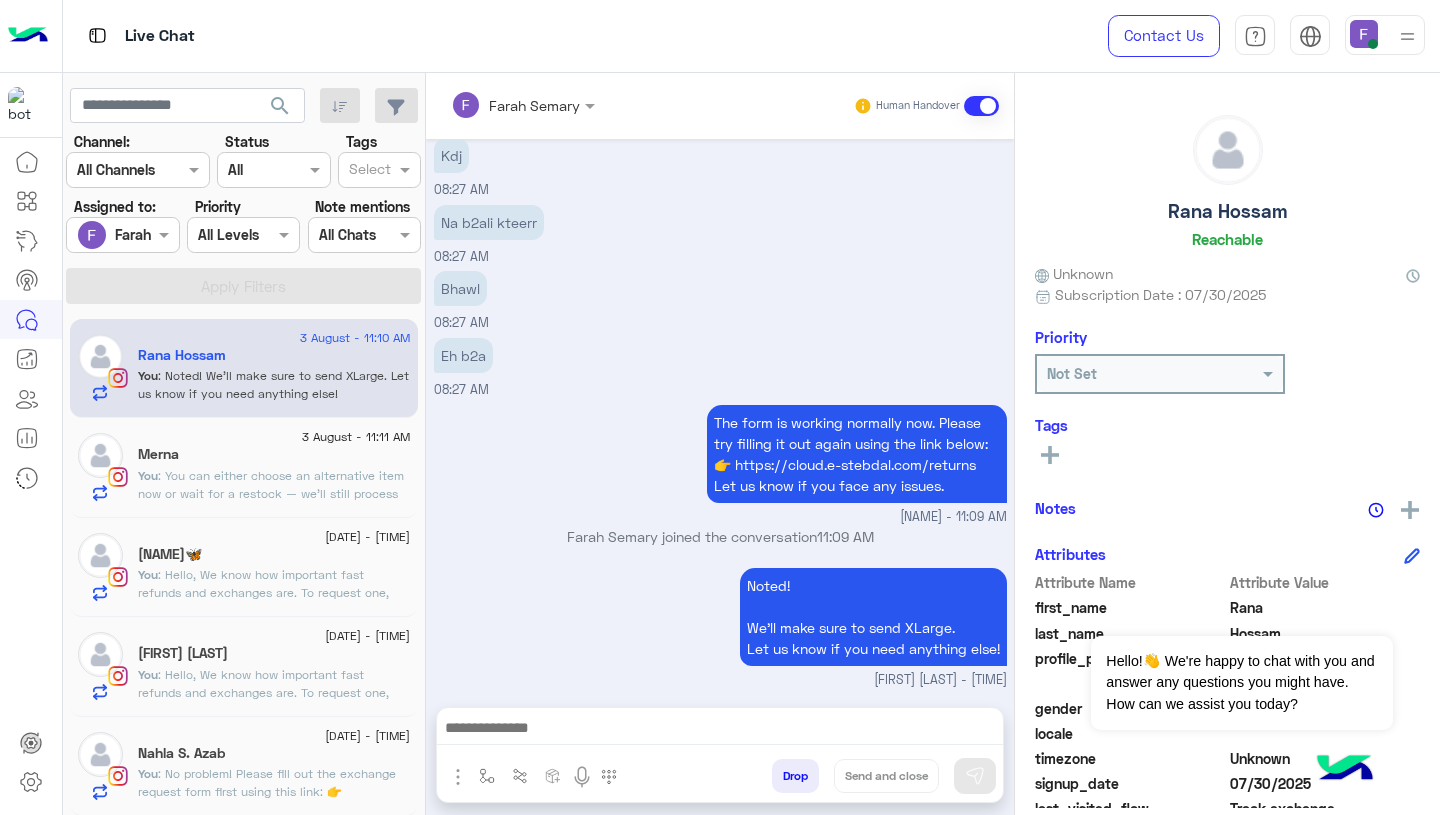 type on "**********" 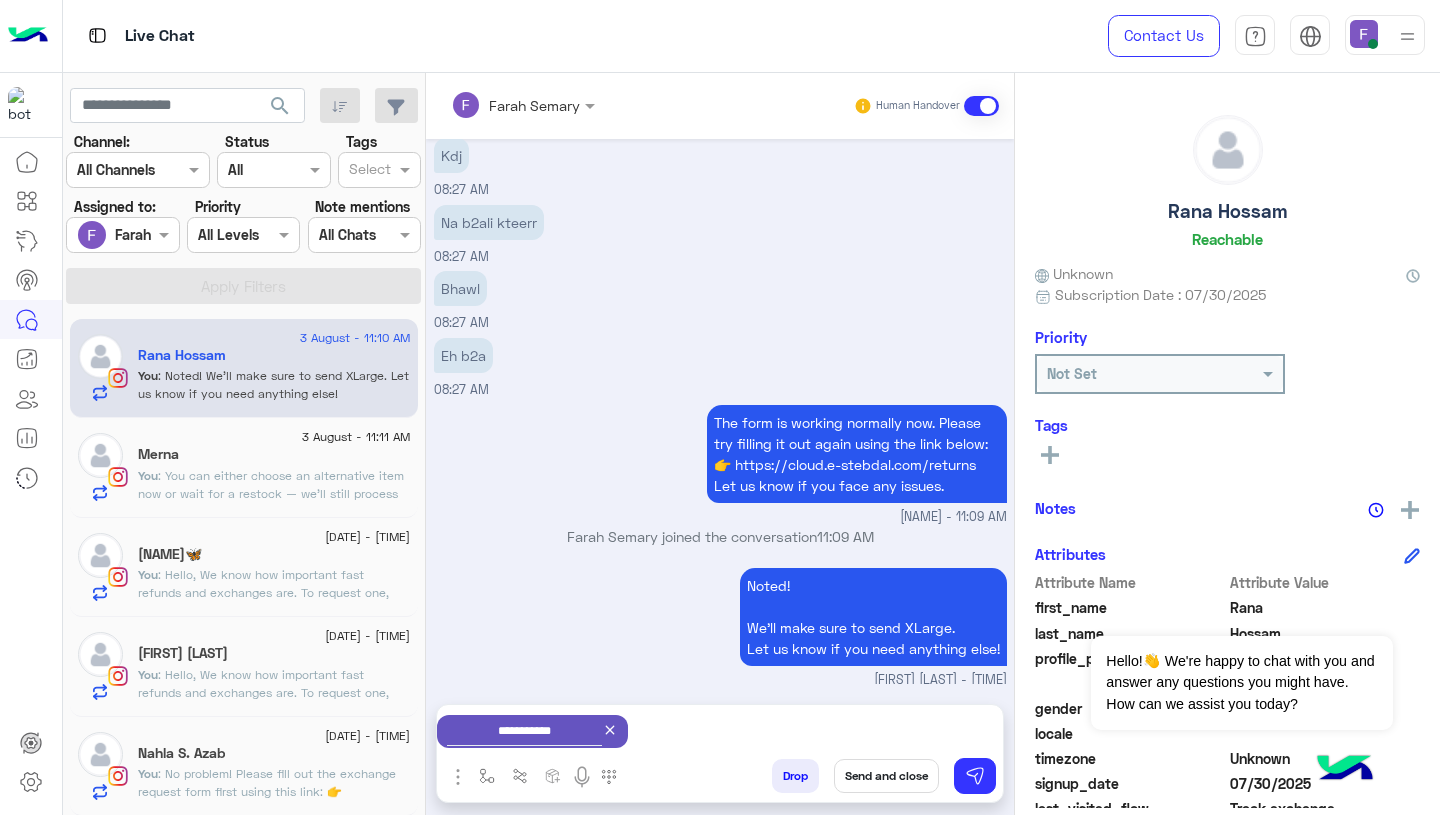 click on "Send and close" at bounding box center [886, 776] 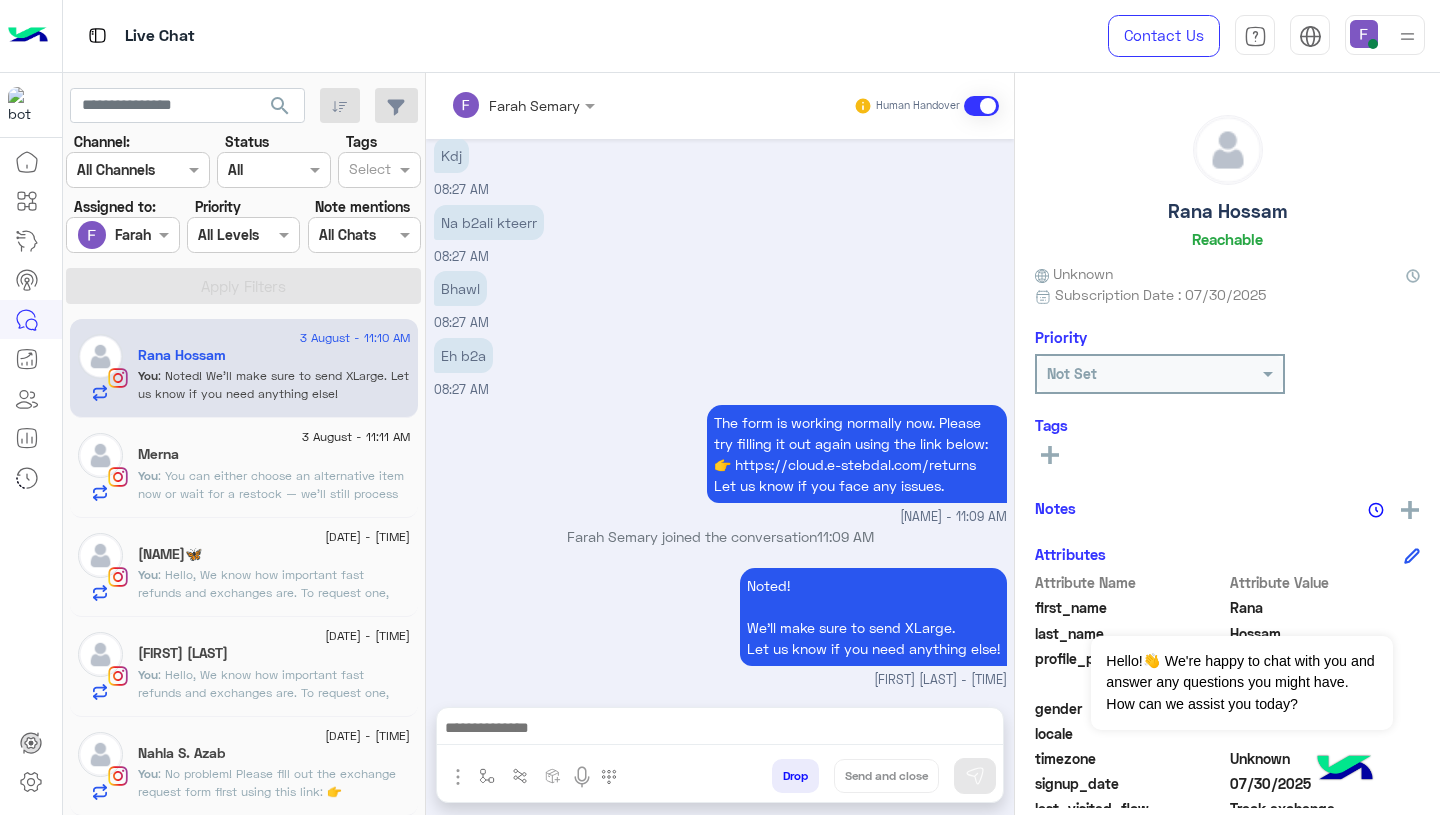 scroll, scrollTop: 1608, scrollLeft: 0, axis: vertical 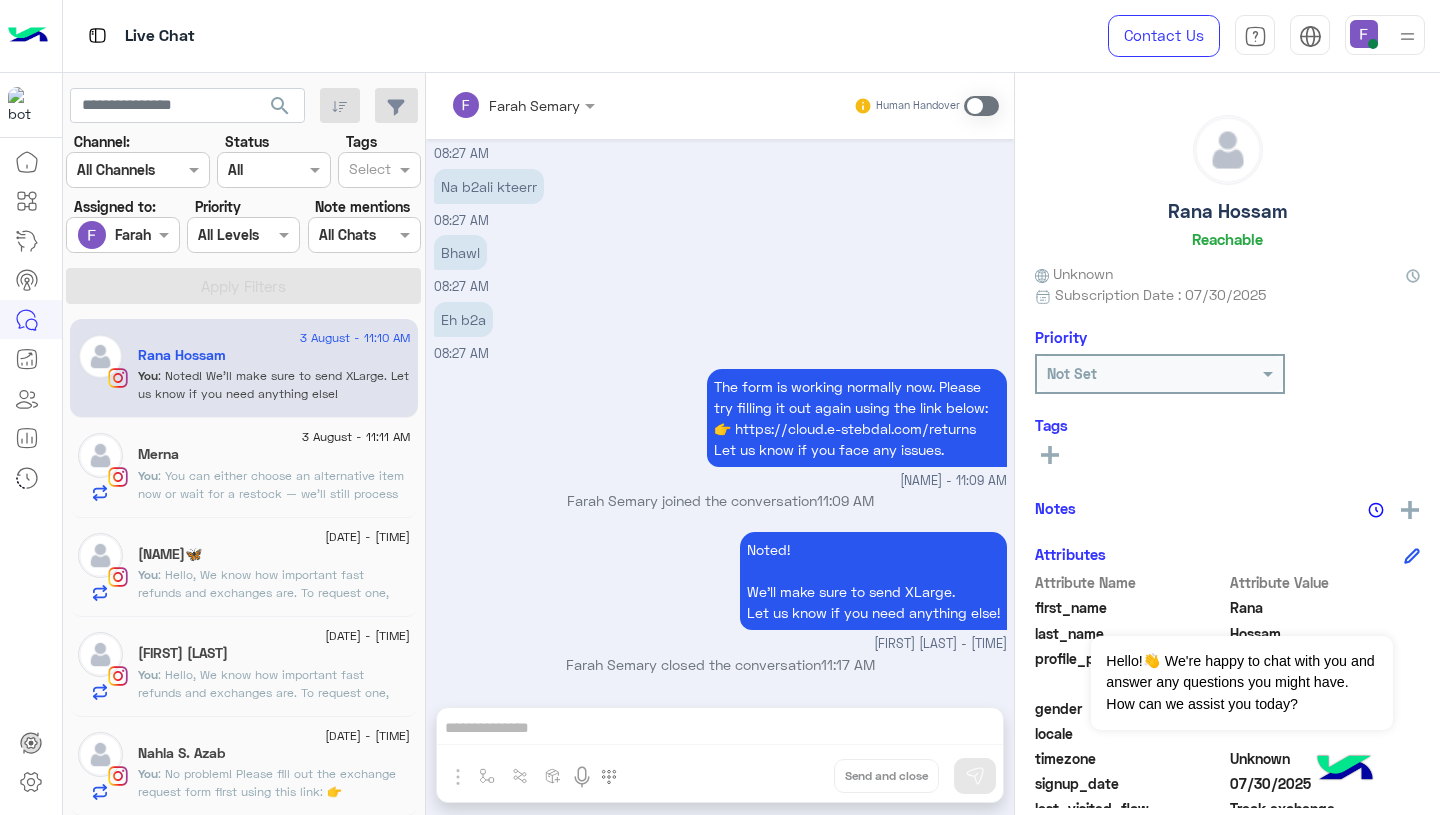 click on ": You can either choose an alternative item now or wait for a restock — we’ll still process the exchange even if it goes beyond the 14-day period.
Let us know what works best for you!" 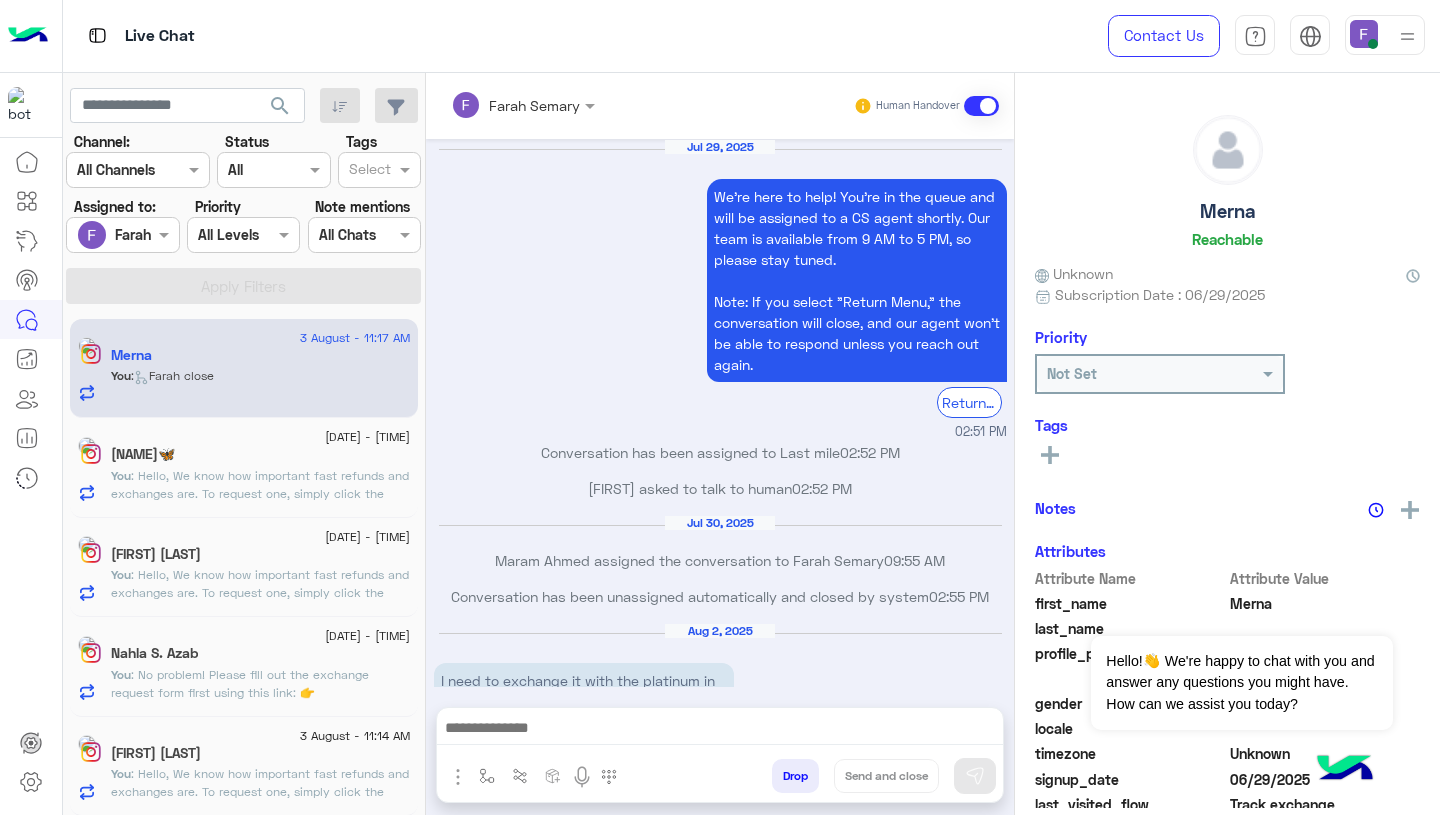 scroll, scrollTop: 1741, scrollLeft: 0, axis: vertical 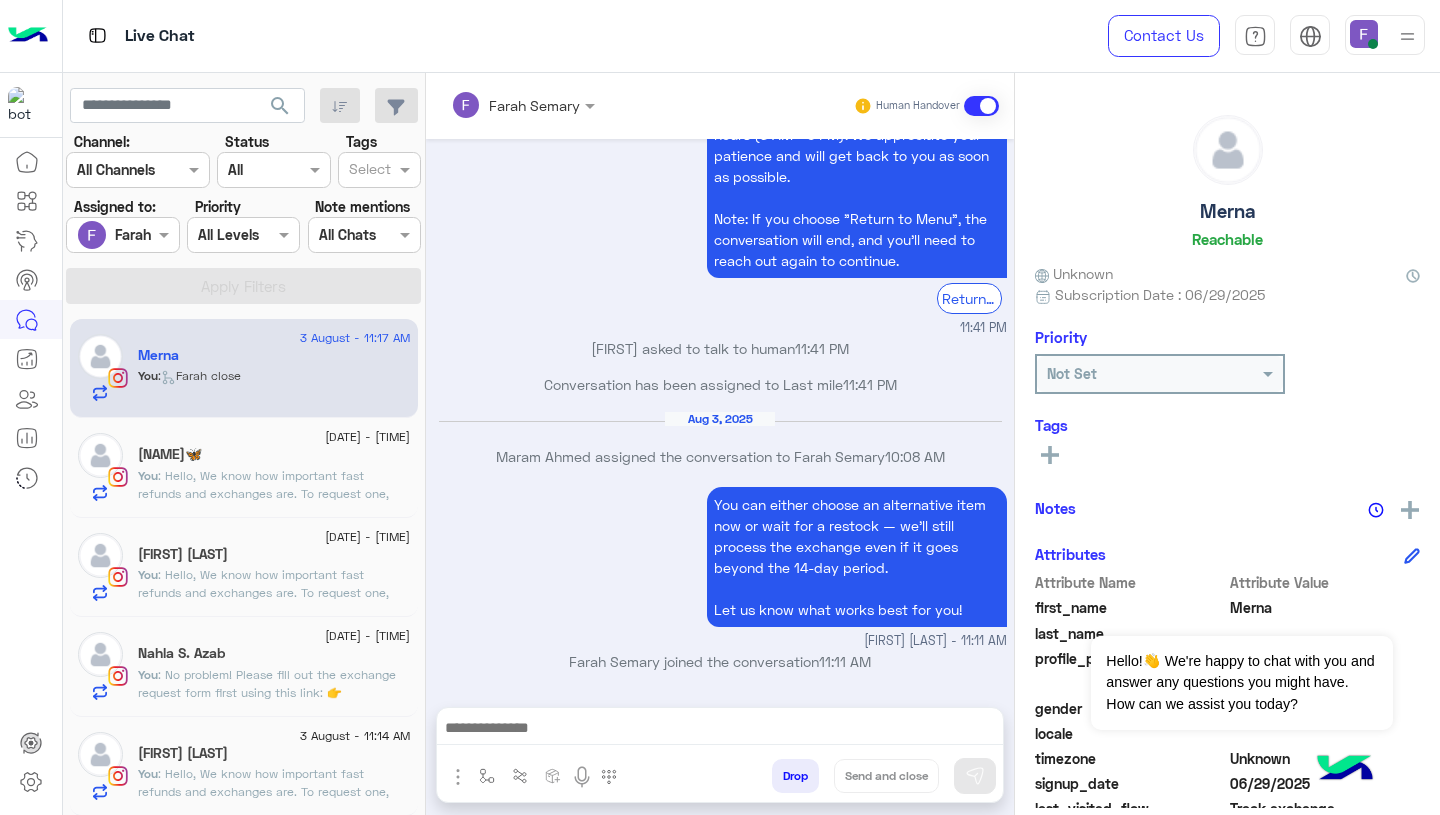 click on ": Hello,
We know how important fast refunds and exchanges are.
To request one, simply click the “EXCHANGE” button on our website and follow the steps here:
👉 https://cloud.e-stebdal.com/returns
Make sure to enter your phone number or email exactly as used in your original order (including any capital or small letters).
Also, select "the item was defected or wrong" as the reason to avoid any shipping fees.
We’ll review your request within 24 hours. Let us know if you need any help!" 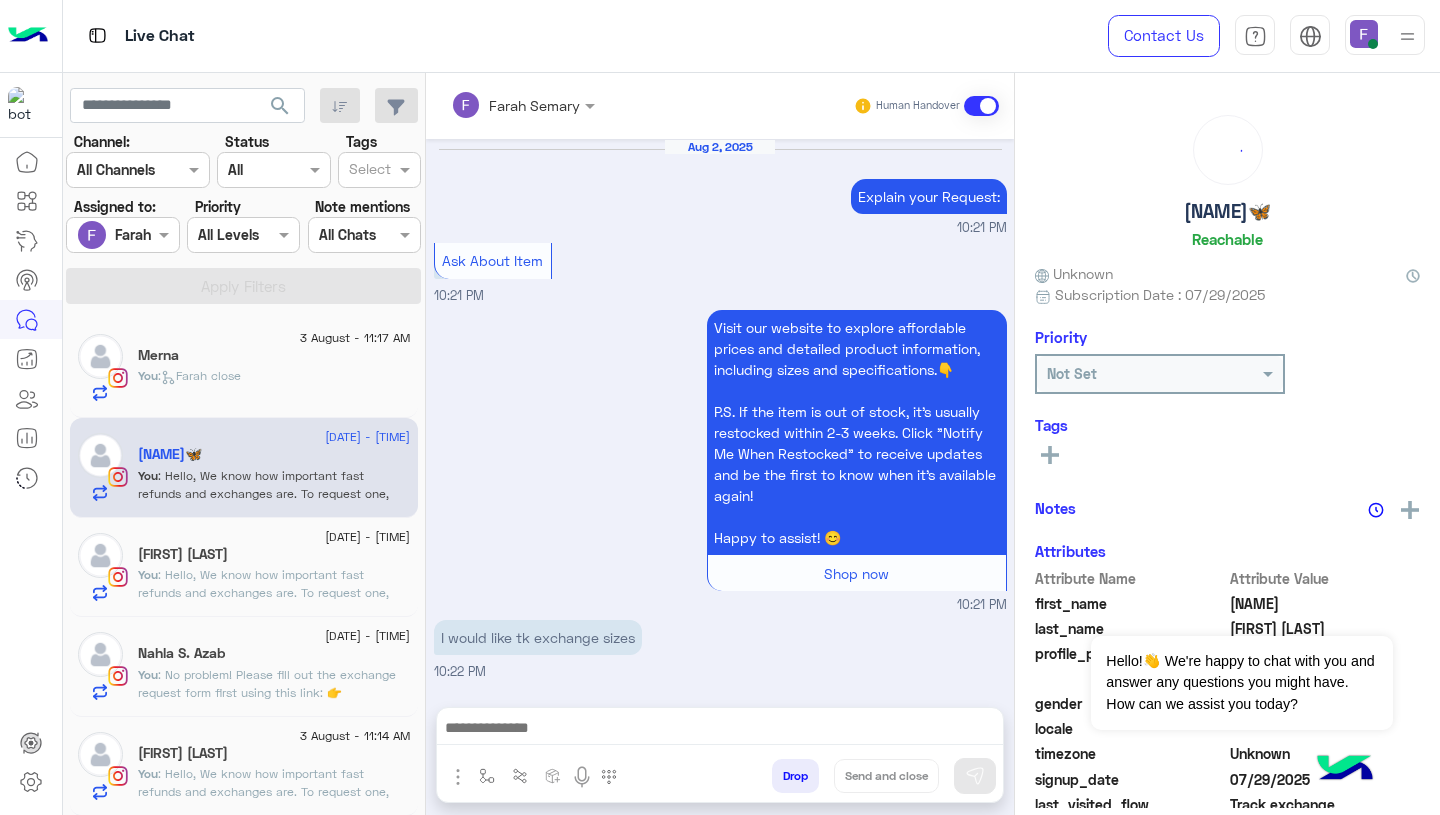 scroll, scrollTop: 2019, scrollLeft: 0, axis: vertical 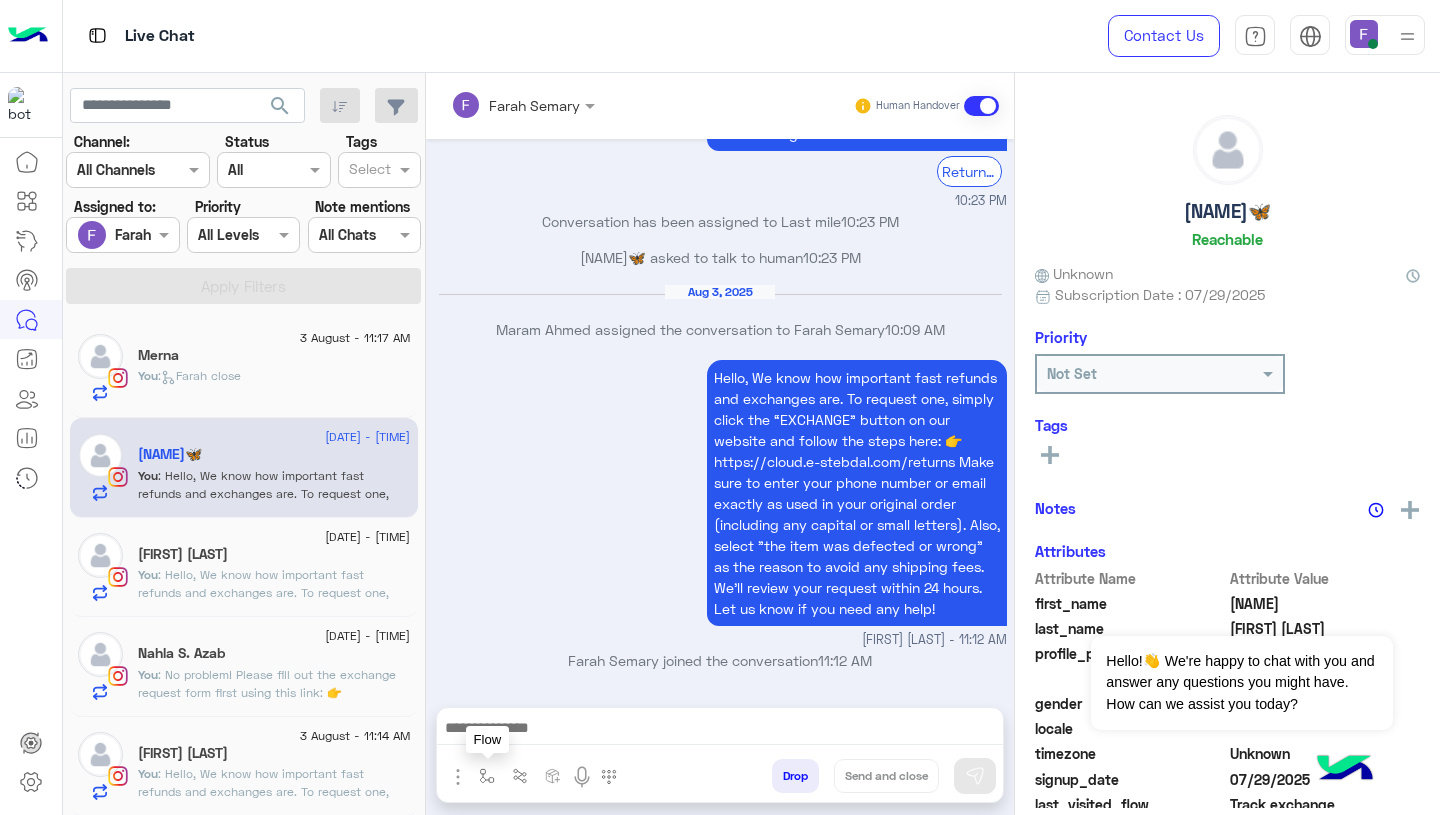 click at bounding box center (487, 776) 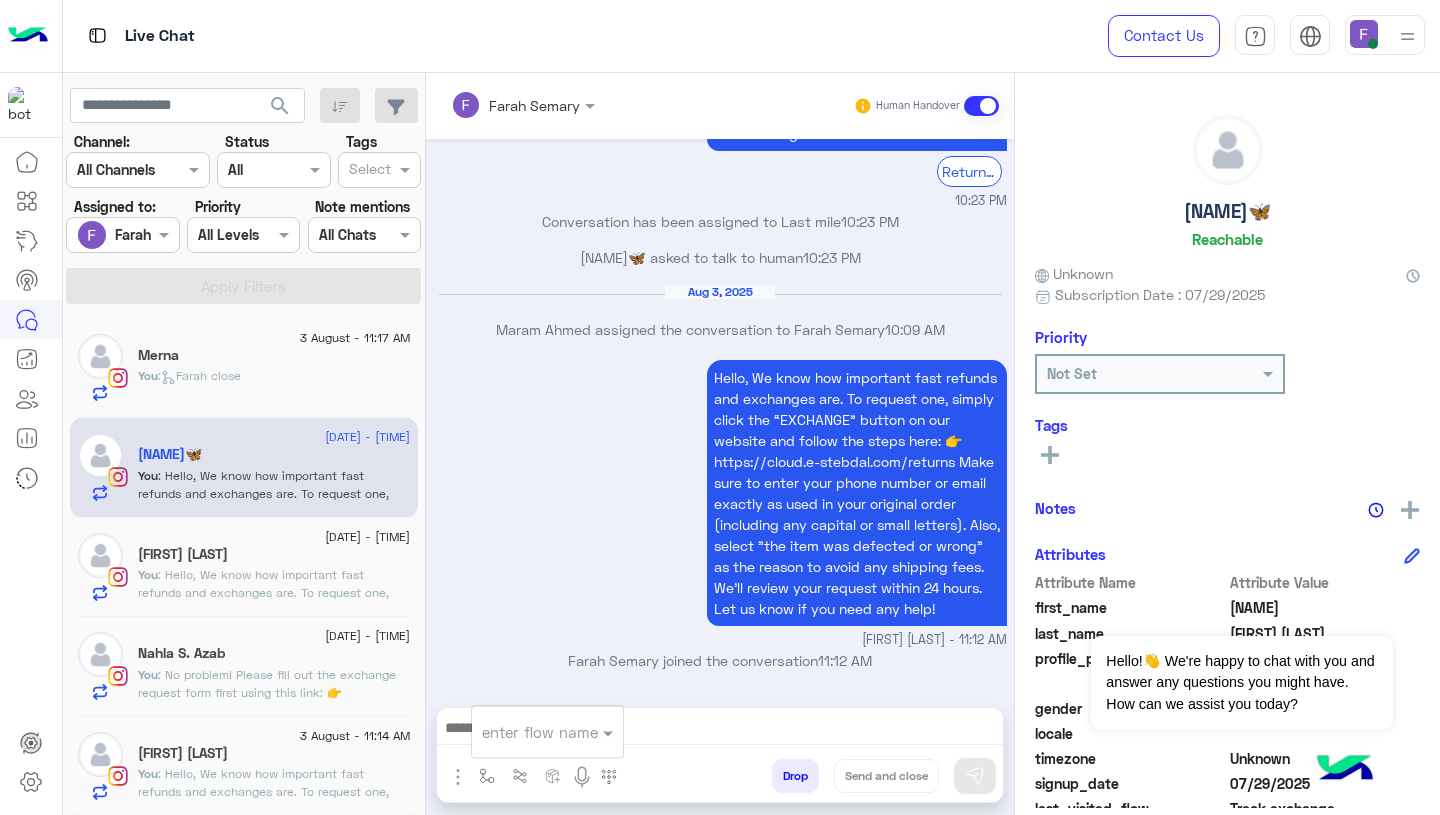 click at bounding box center [523, 732] 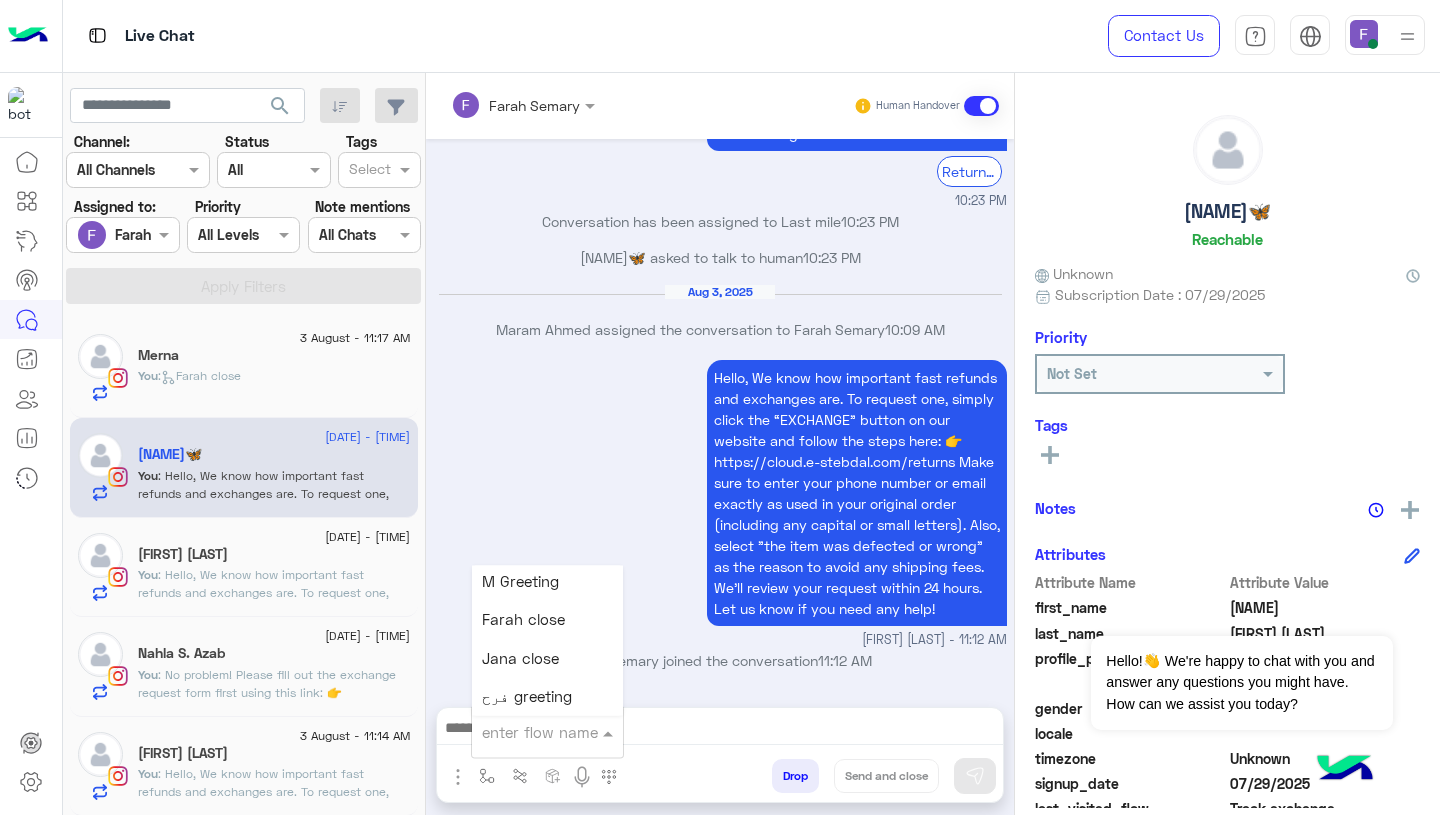 scroll, scrollTop: 2540, scrollLeft: 0, axis: vertical 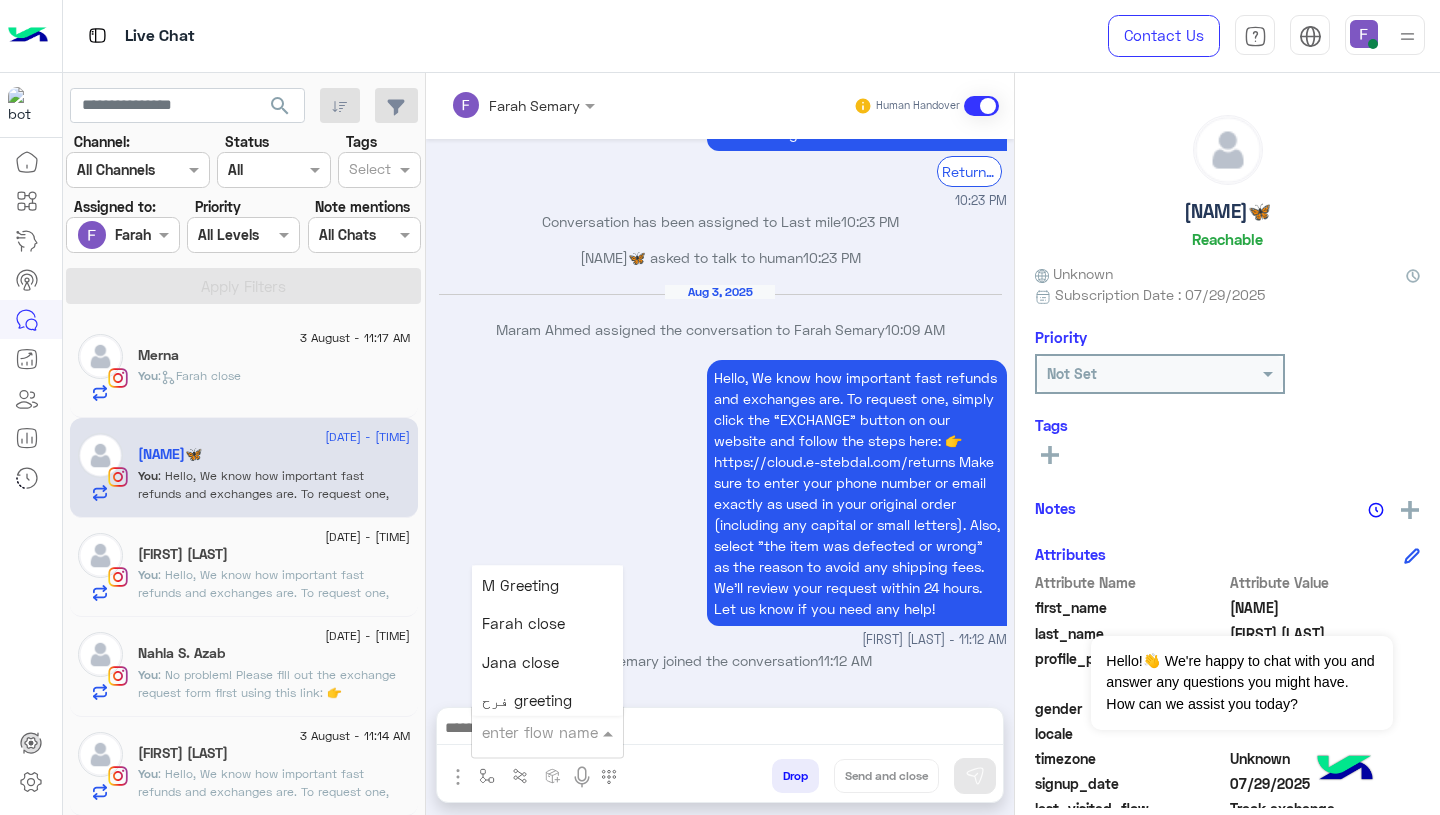 click on "Farah close" at bounding box center [547, 624] 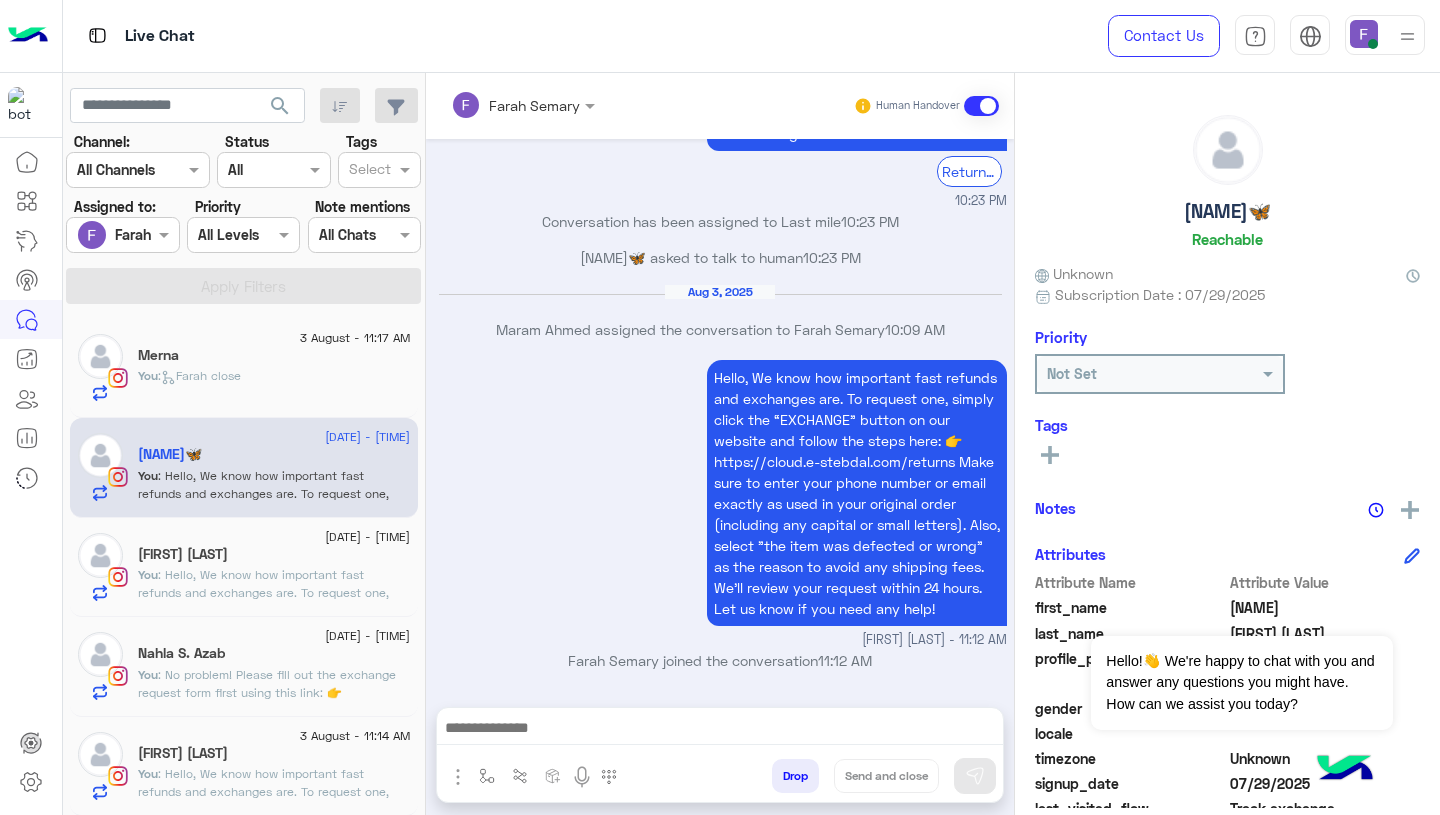 type on "**********" 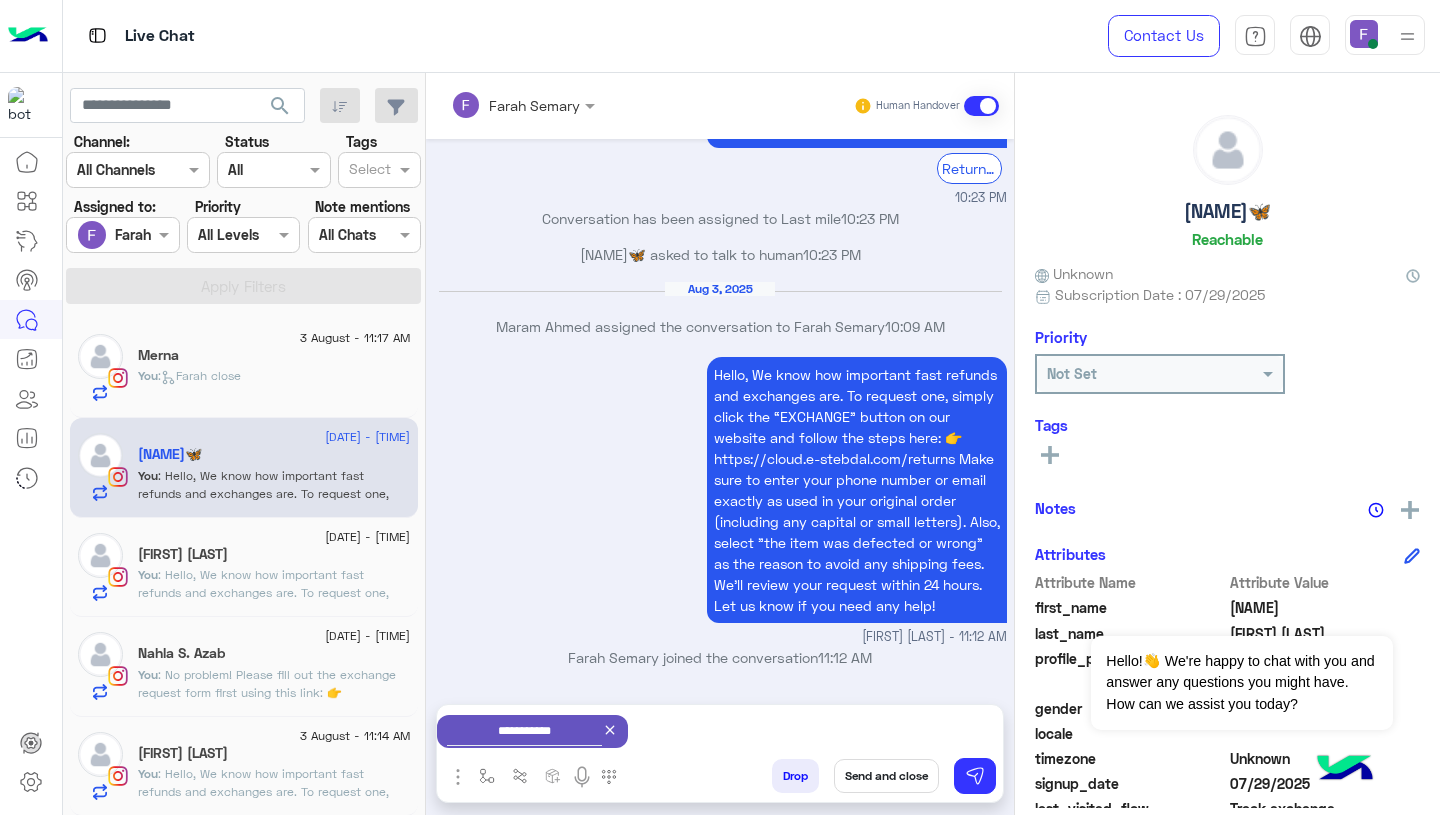click on "Send and close" at bounding box center [886, 776] 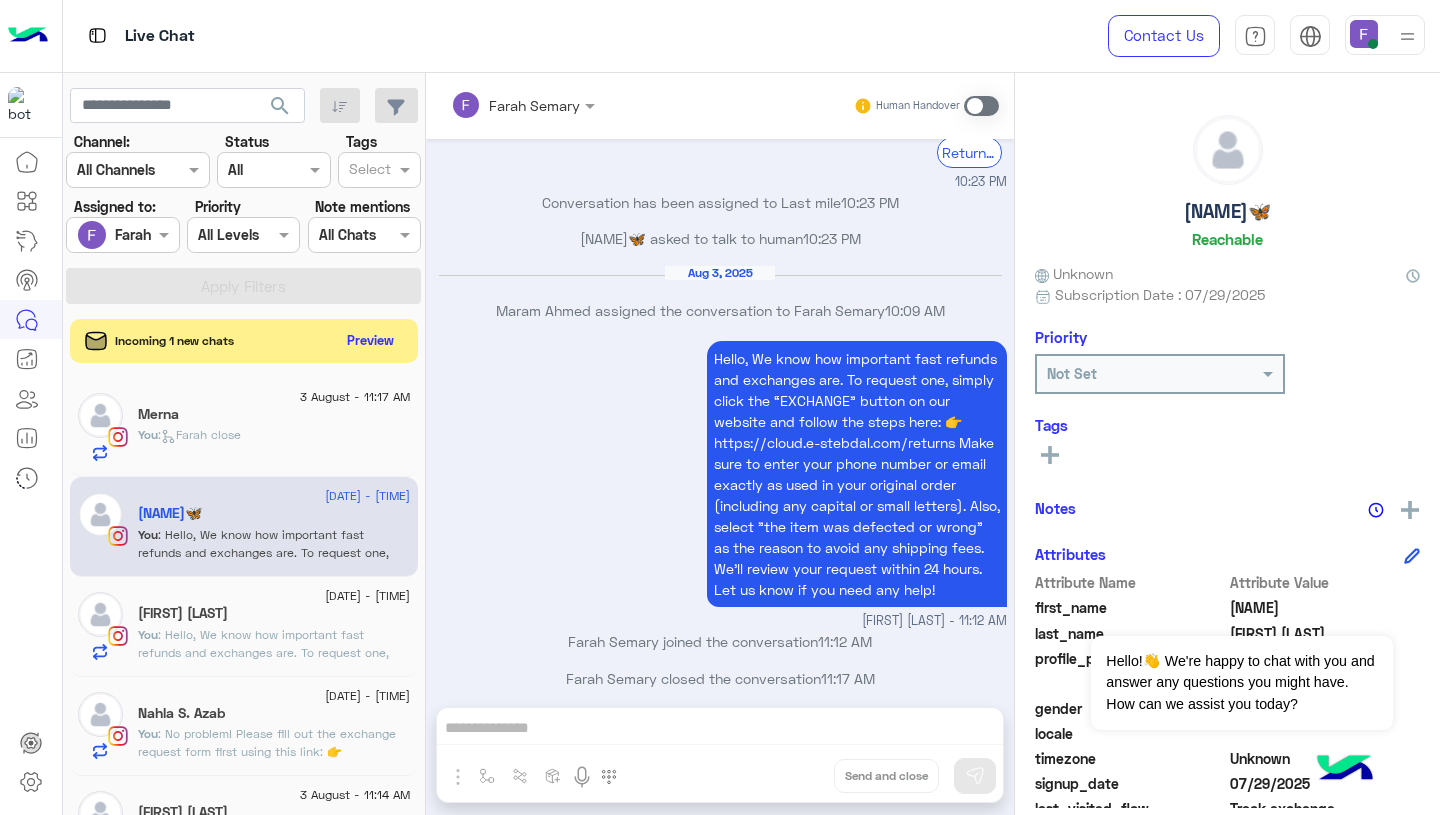scroll, scrollTop: 2055, scrollLeft: 0, axis: vertical 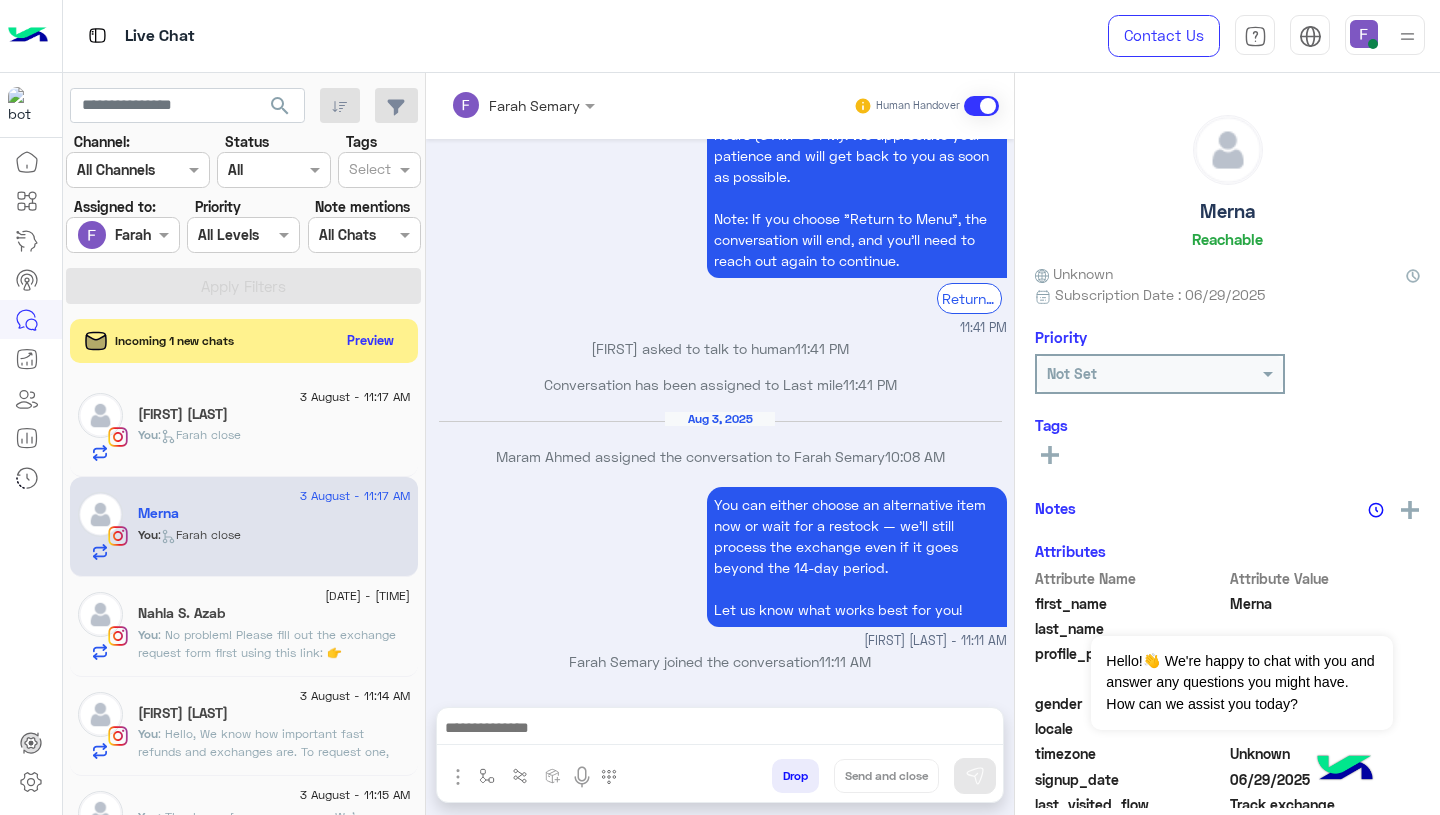 click on "Nahla S. Azab" 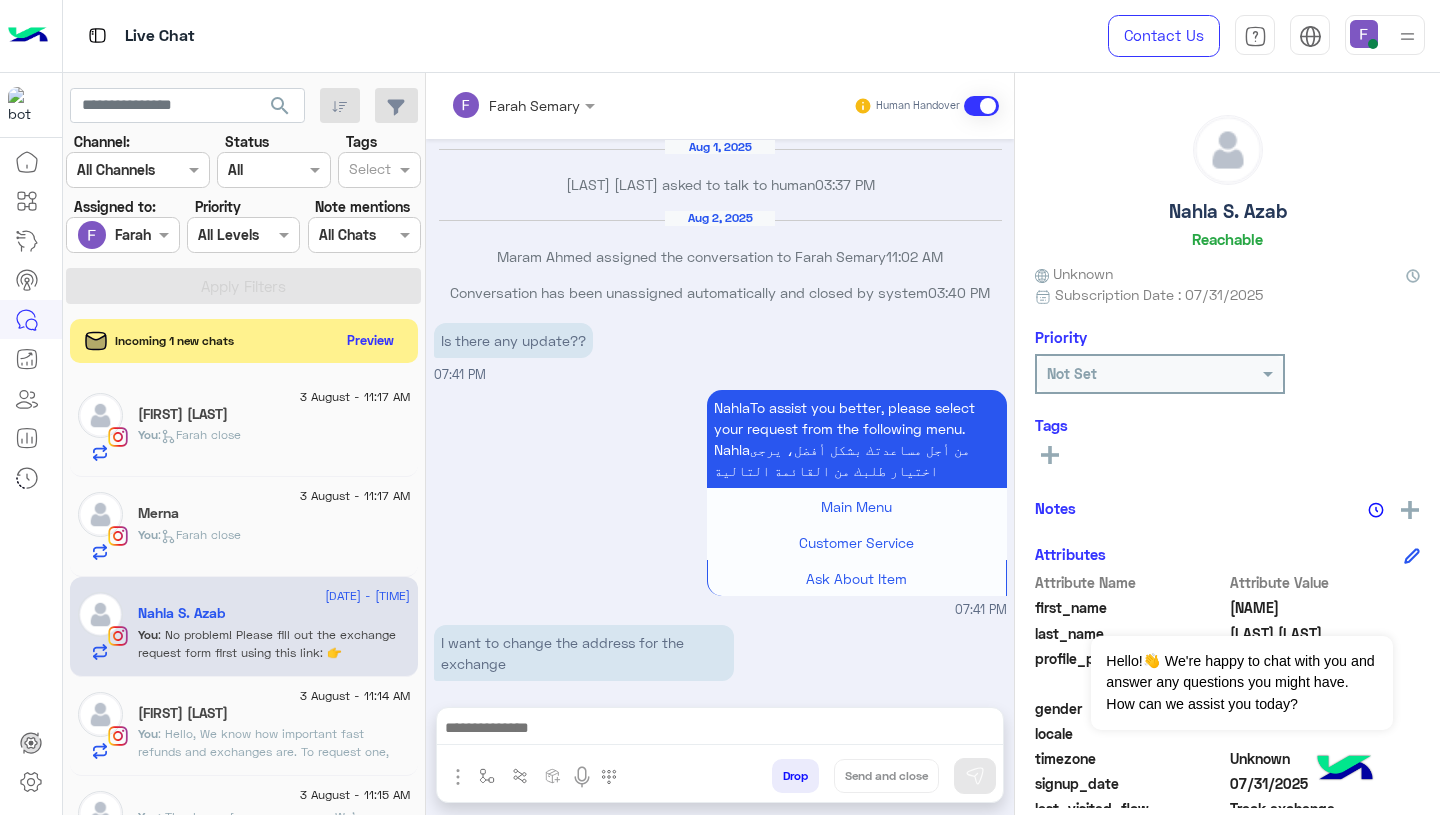 scroll, scrollTop: 1555, scrollLeft: 0, axis: vertical 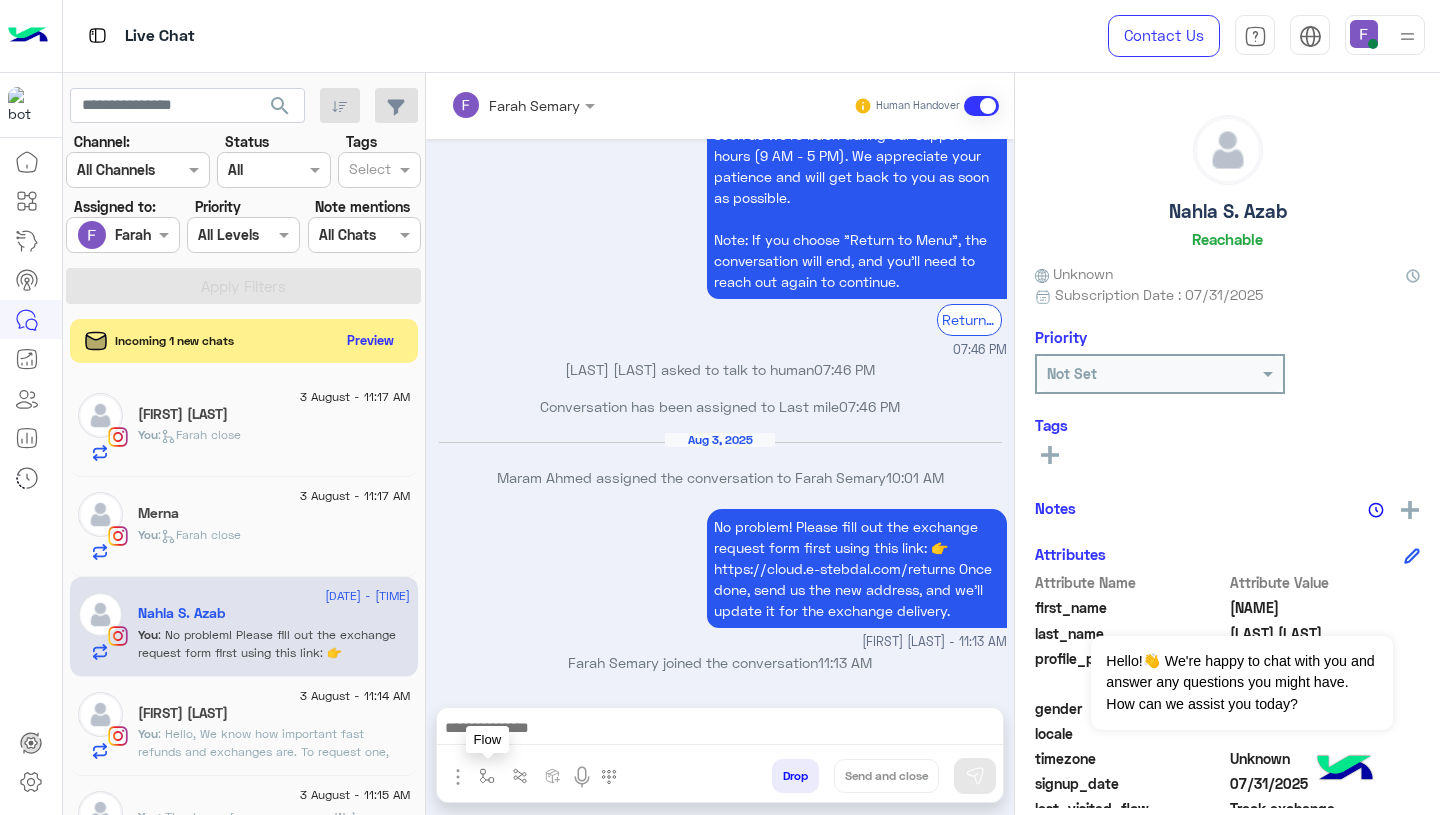 click at bounding box center [487, 776] 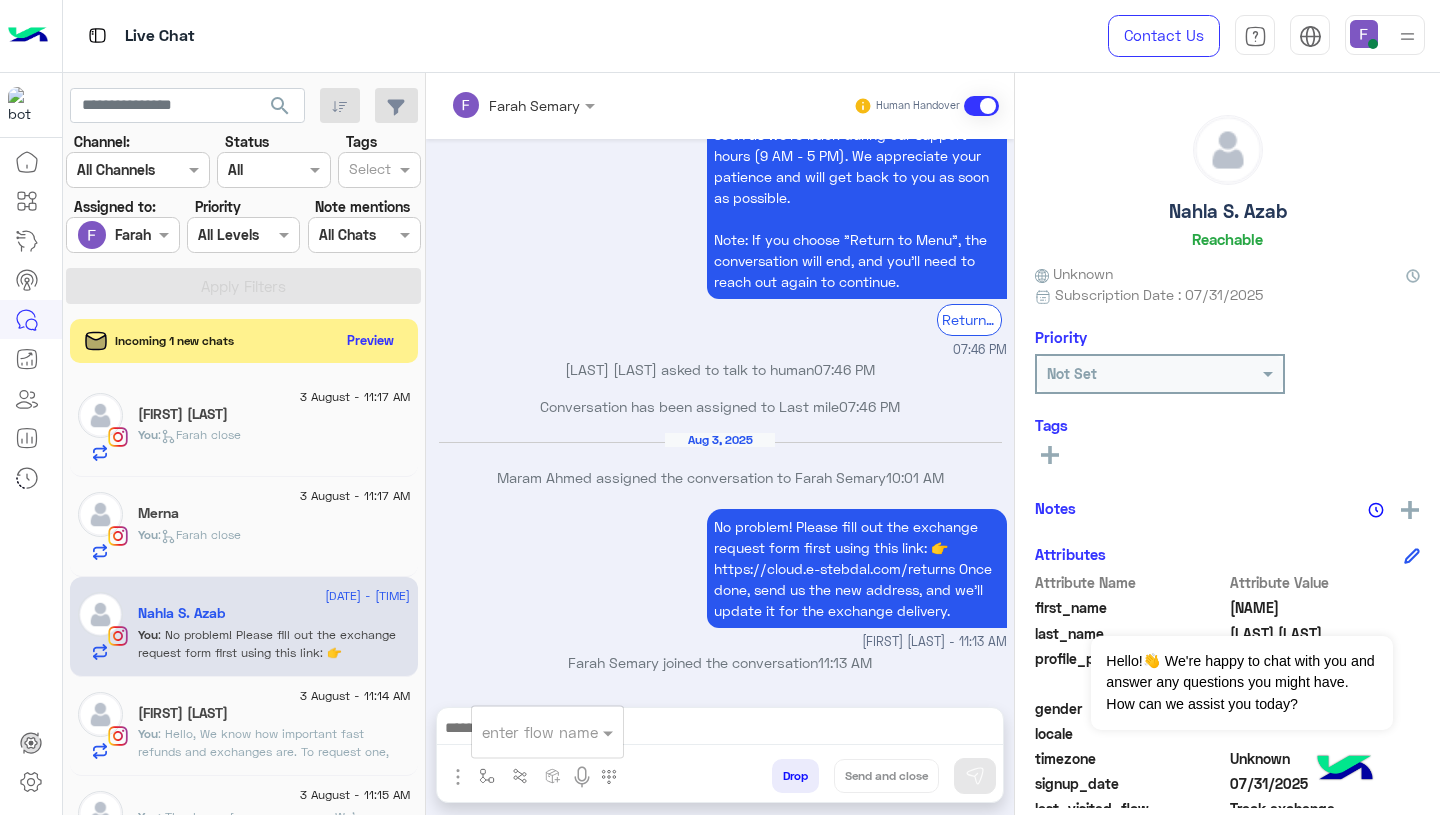 click at bounding box center [523, 732] 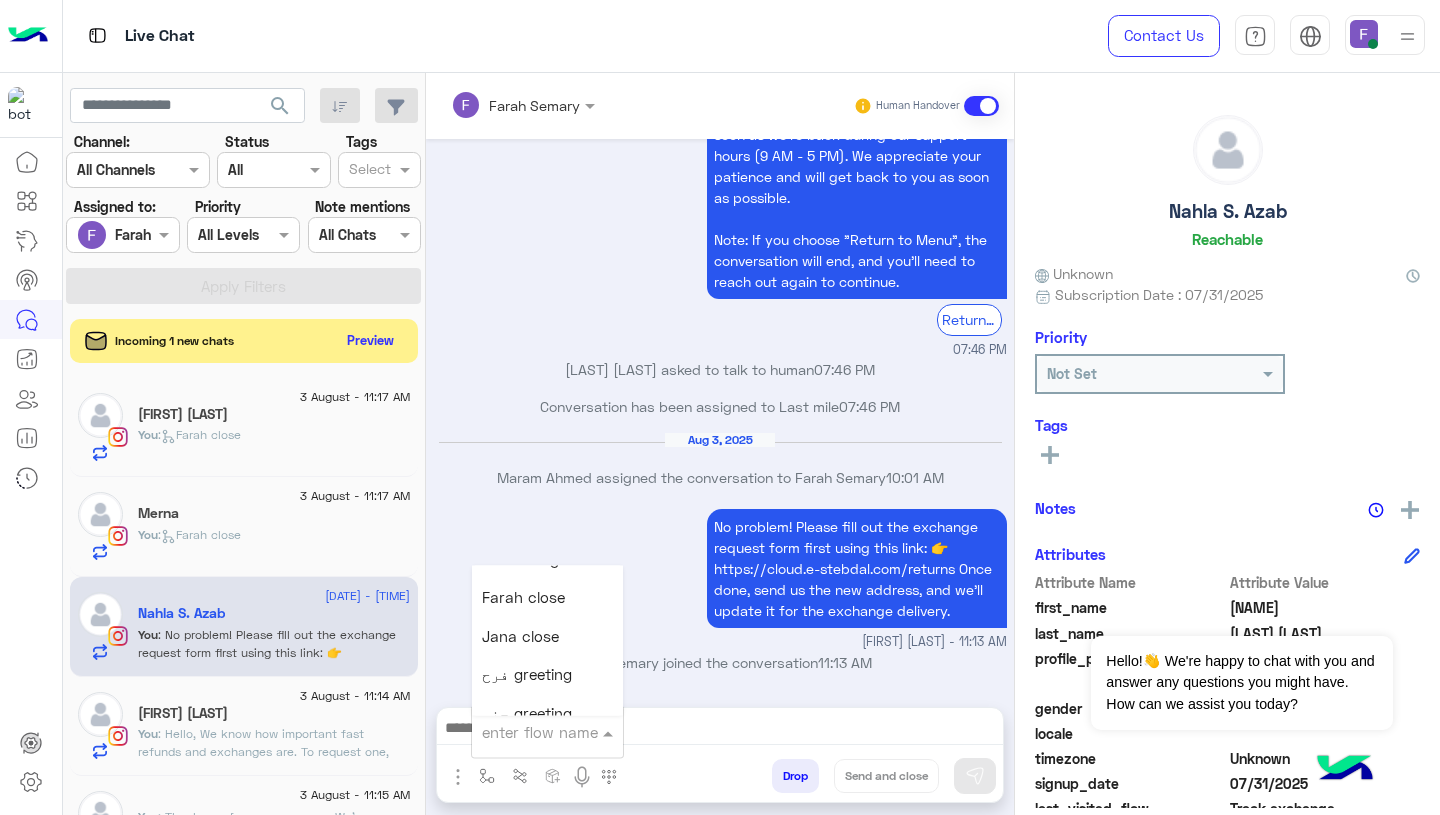 scroll, scrollTop: 2544, scrollLeft: 0, axis: vertical 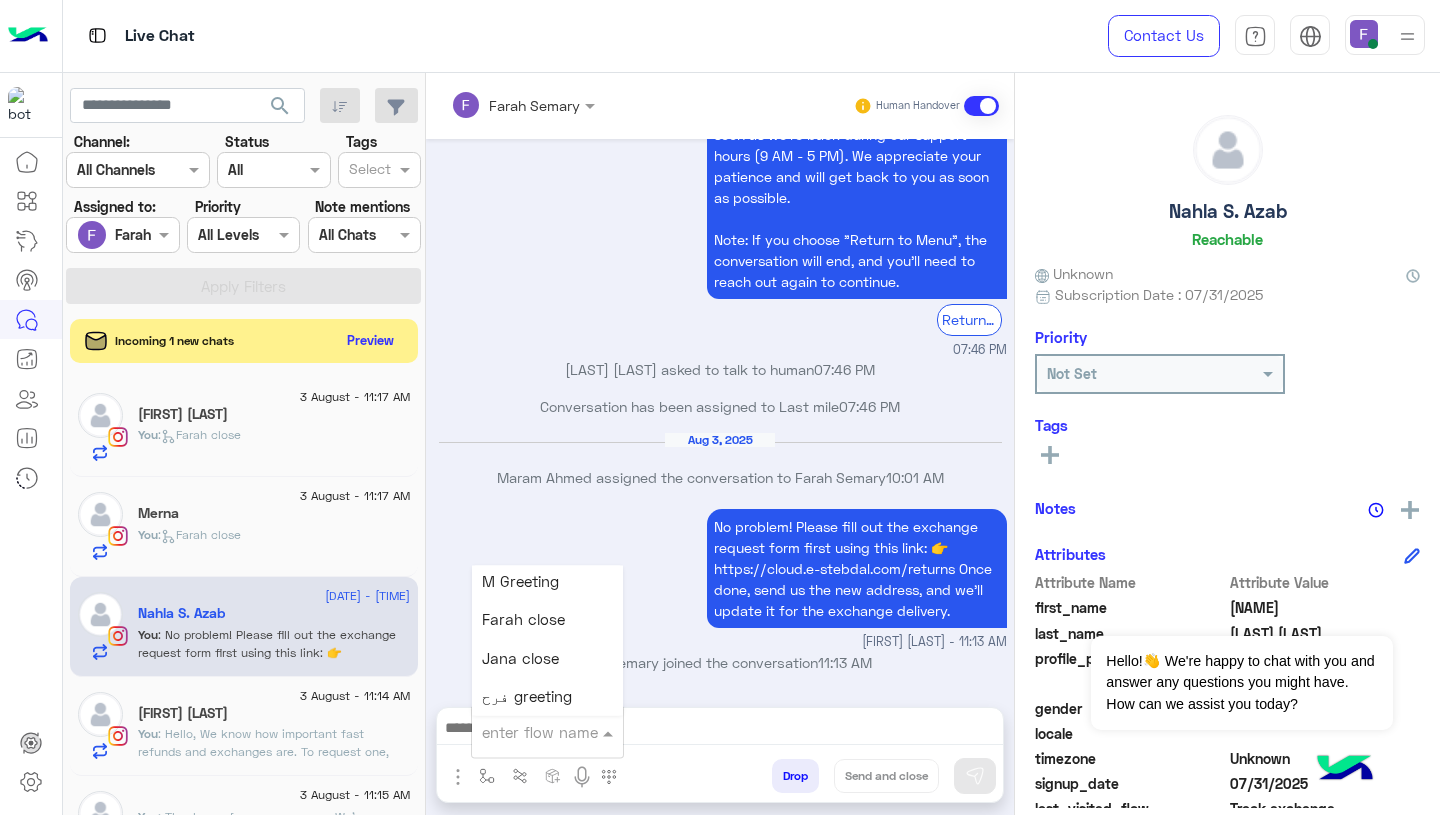 click on "Farah close" at bounding box center (523, 620) 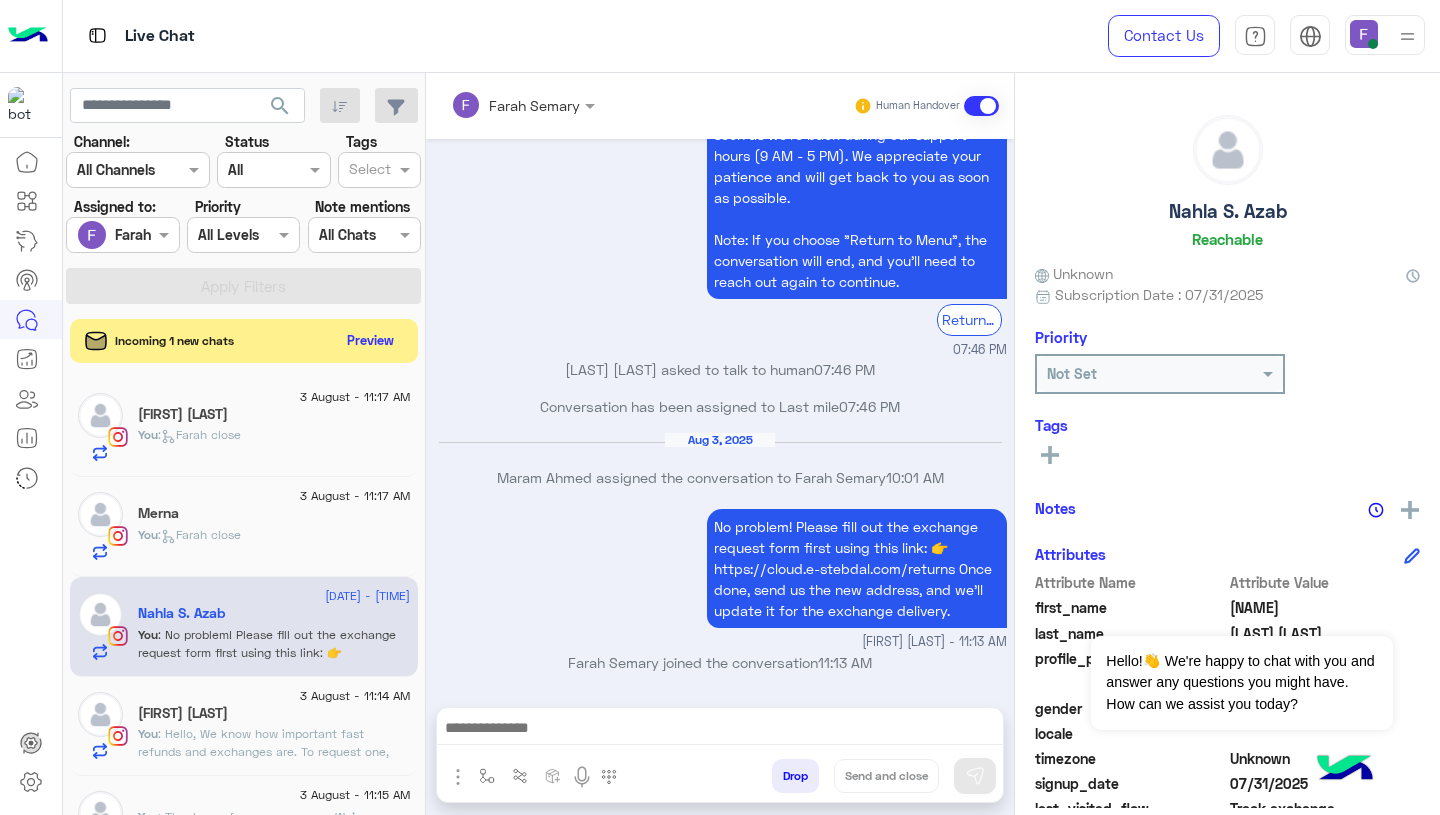 type on "**********" 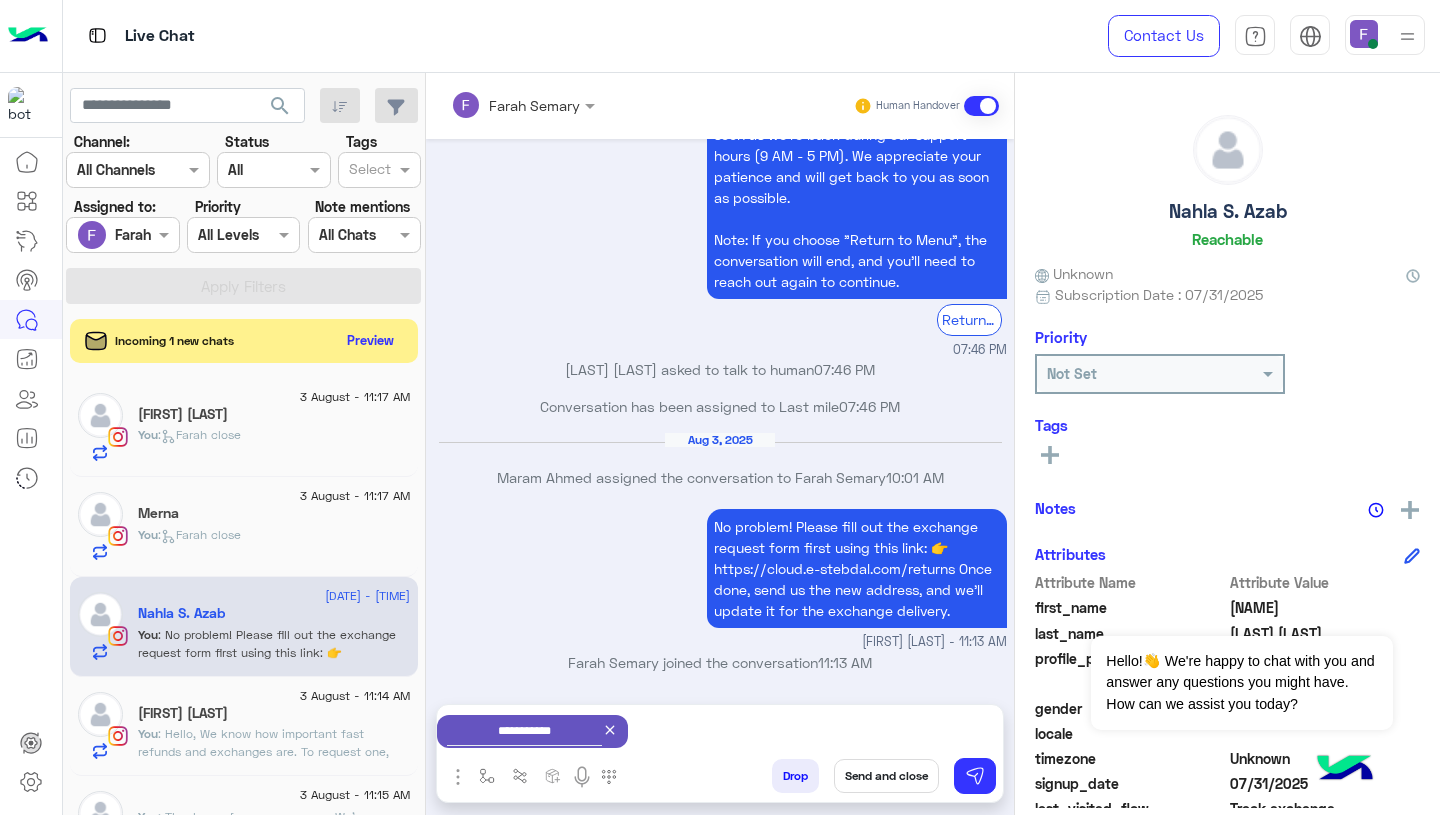 click on "Send and close" at bounding box center [886, 776] 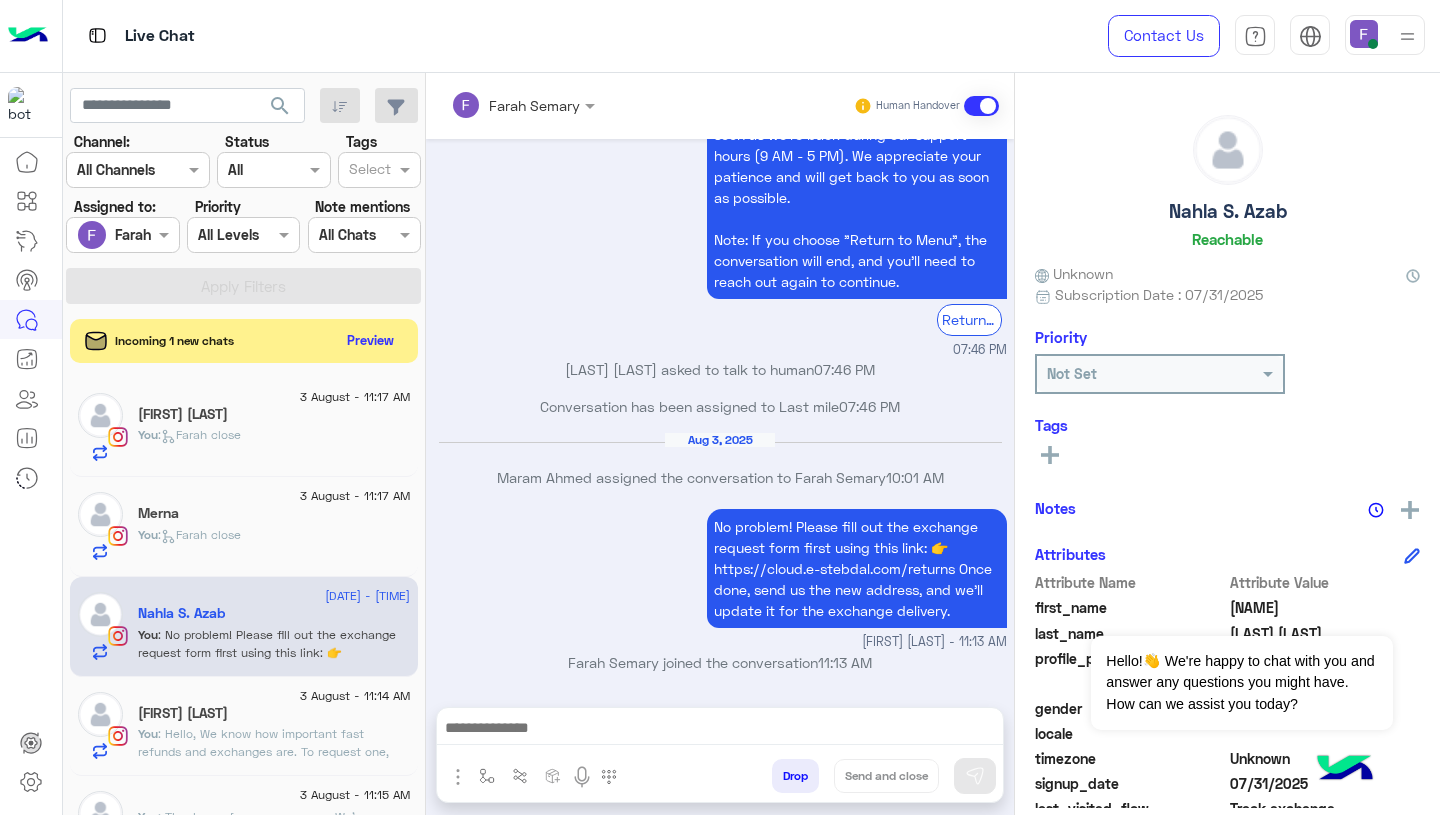 scroll, scrollTop: 1591, scrollLeft: 0, axis: vertical 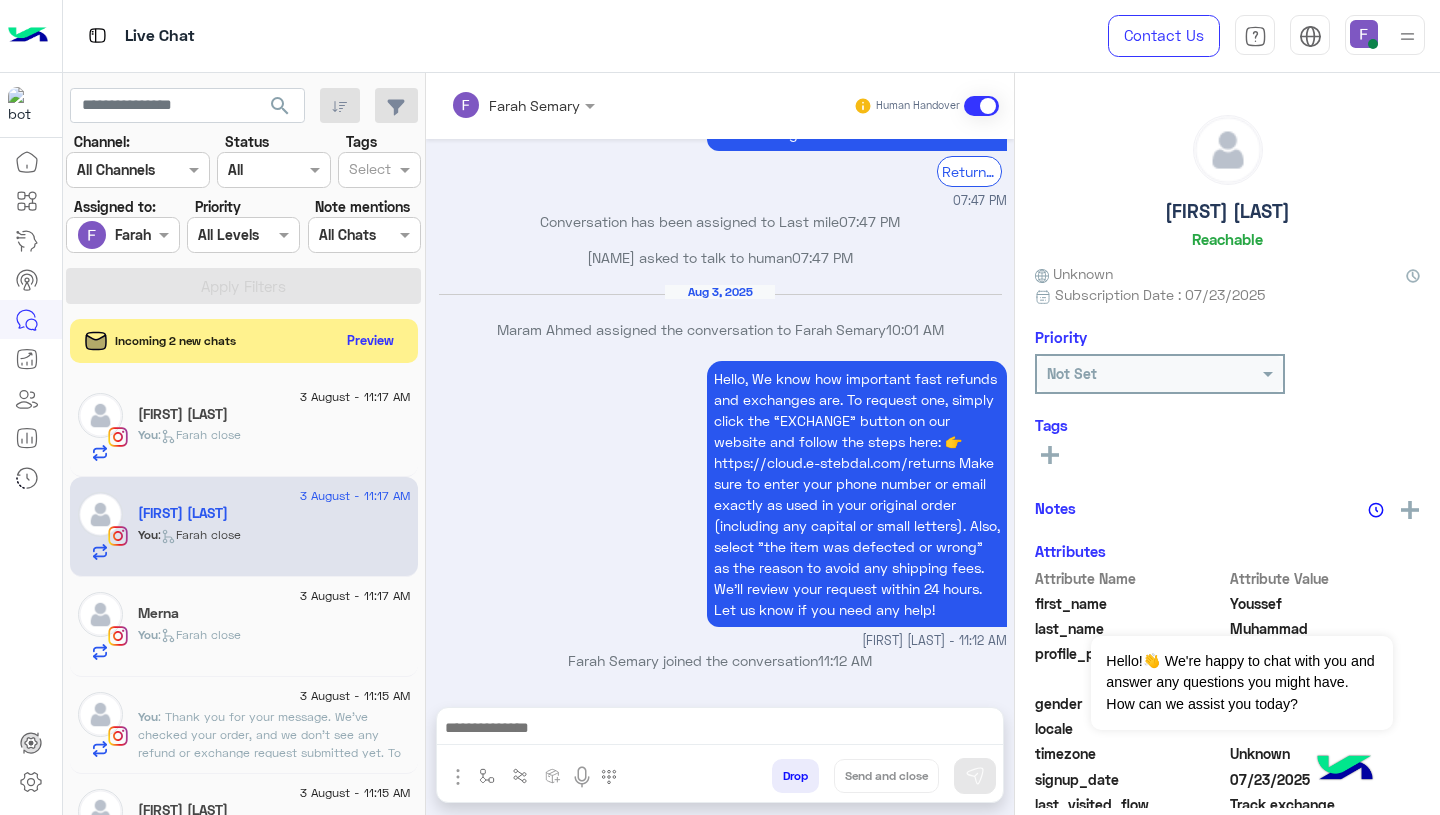 click on "You  :   Farah close" 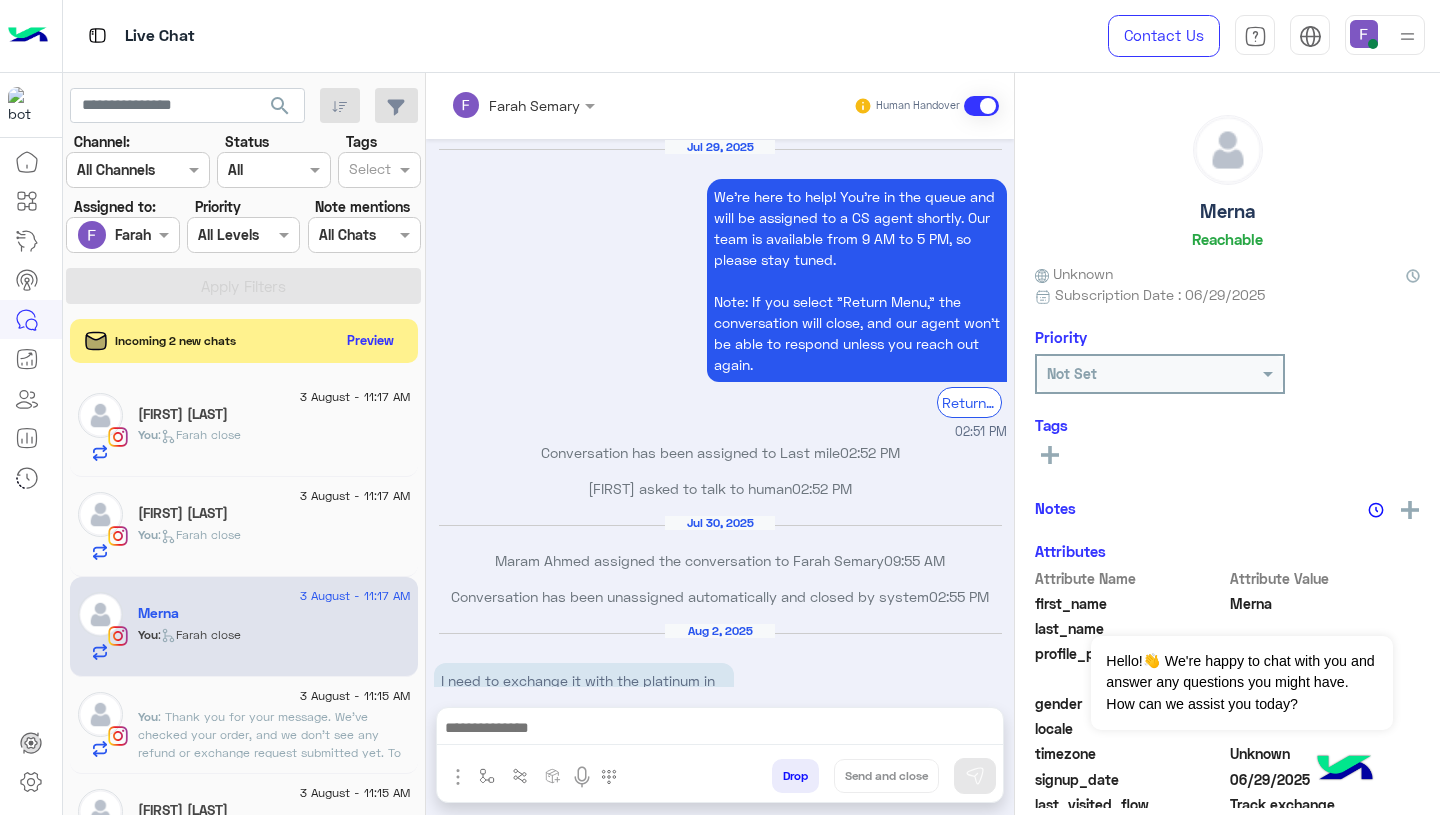 scroll, scrollTop: 1741, scrollLeft: 0, axis: vertical 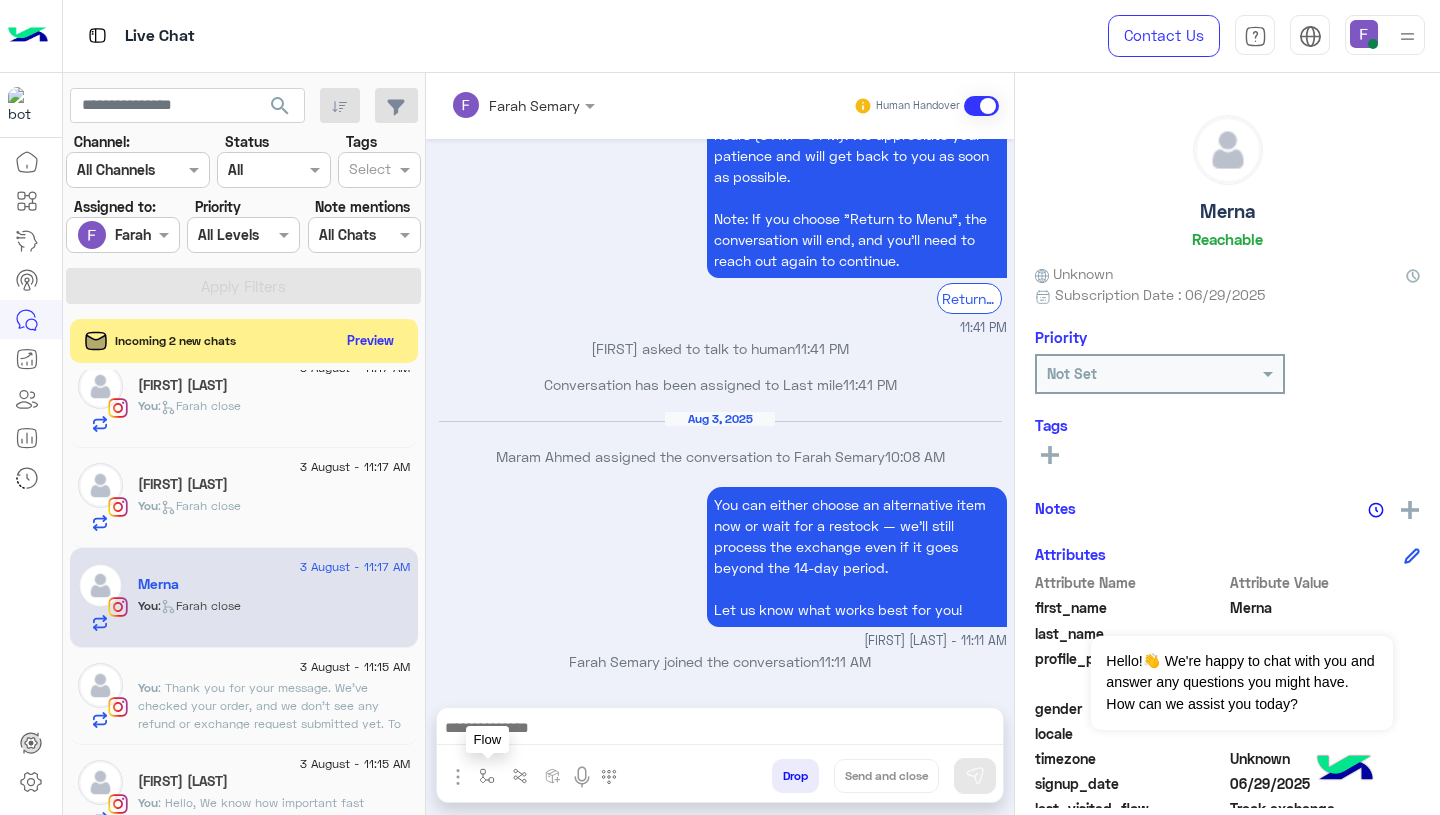 click at bounding box center (487, 775) 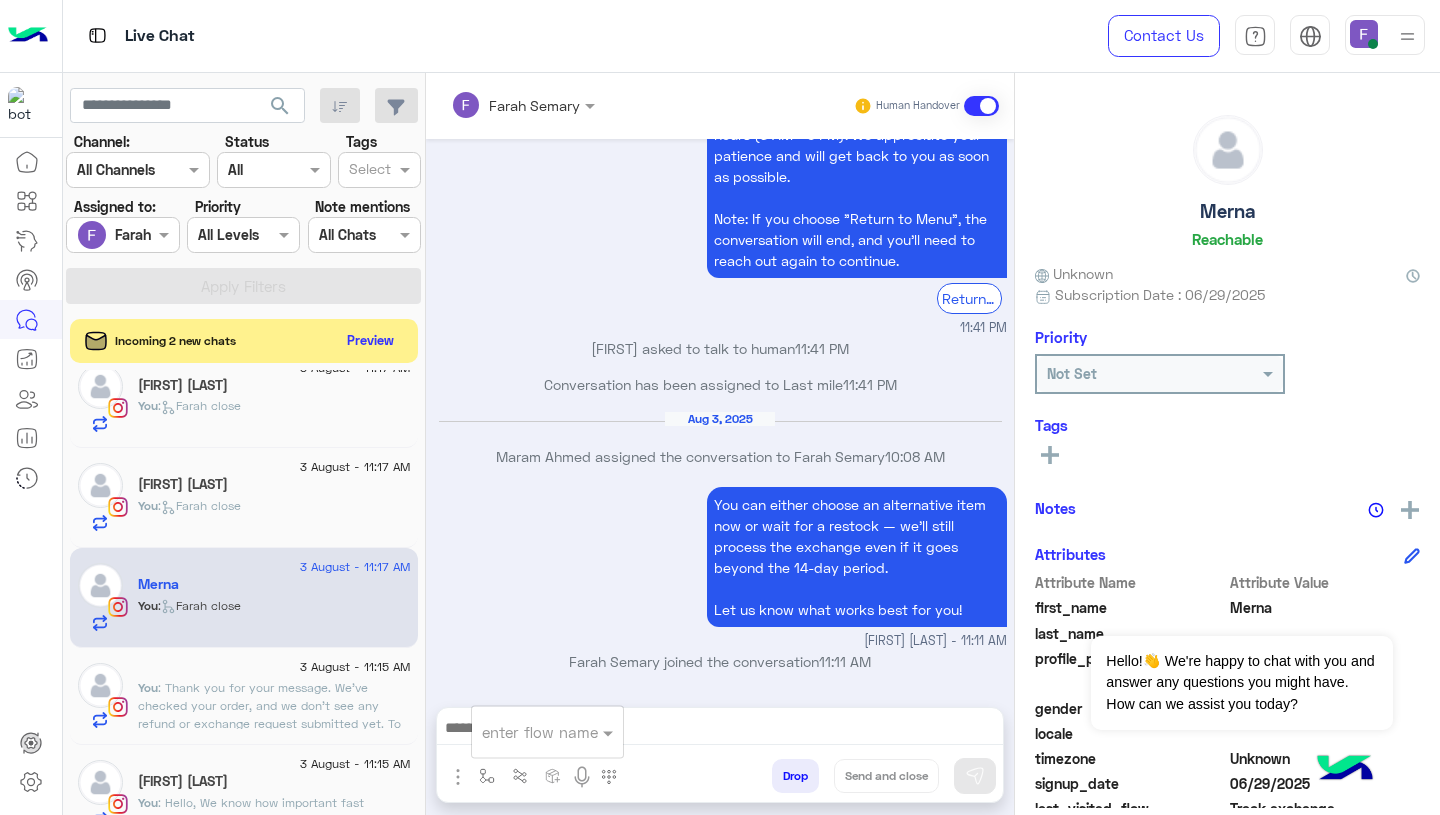 click at bounding box center (523, 732) 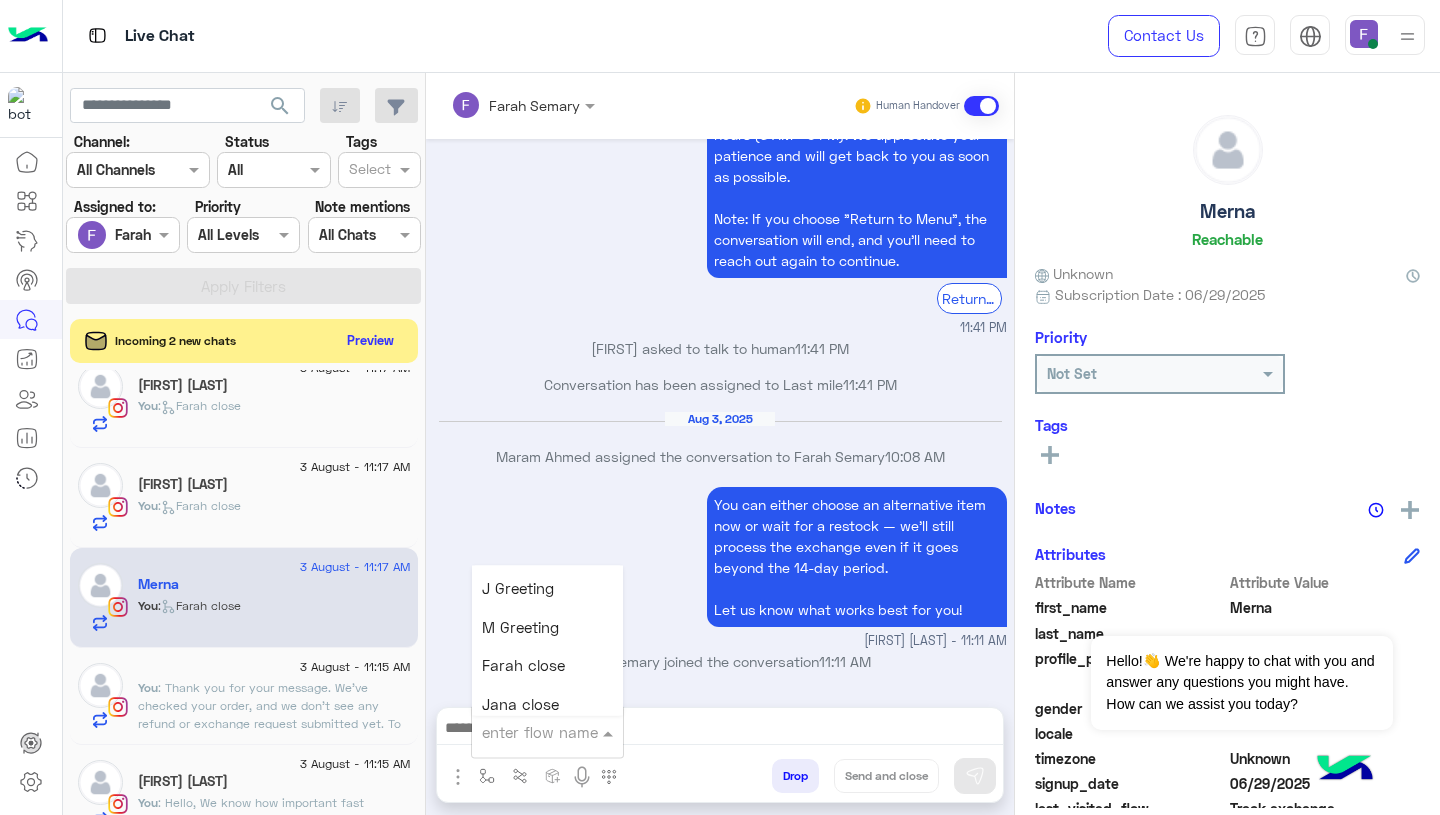 click on "Farah close" at bounding box center [523, 666] 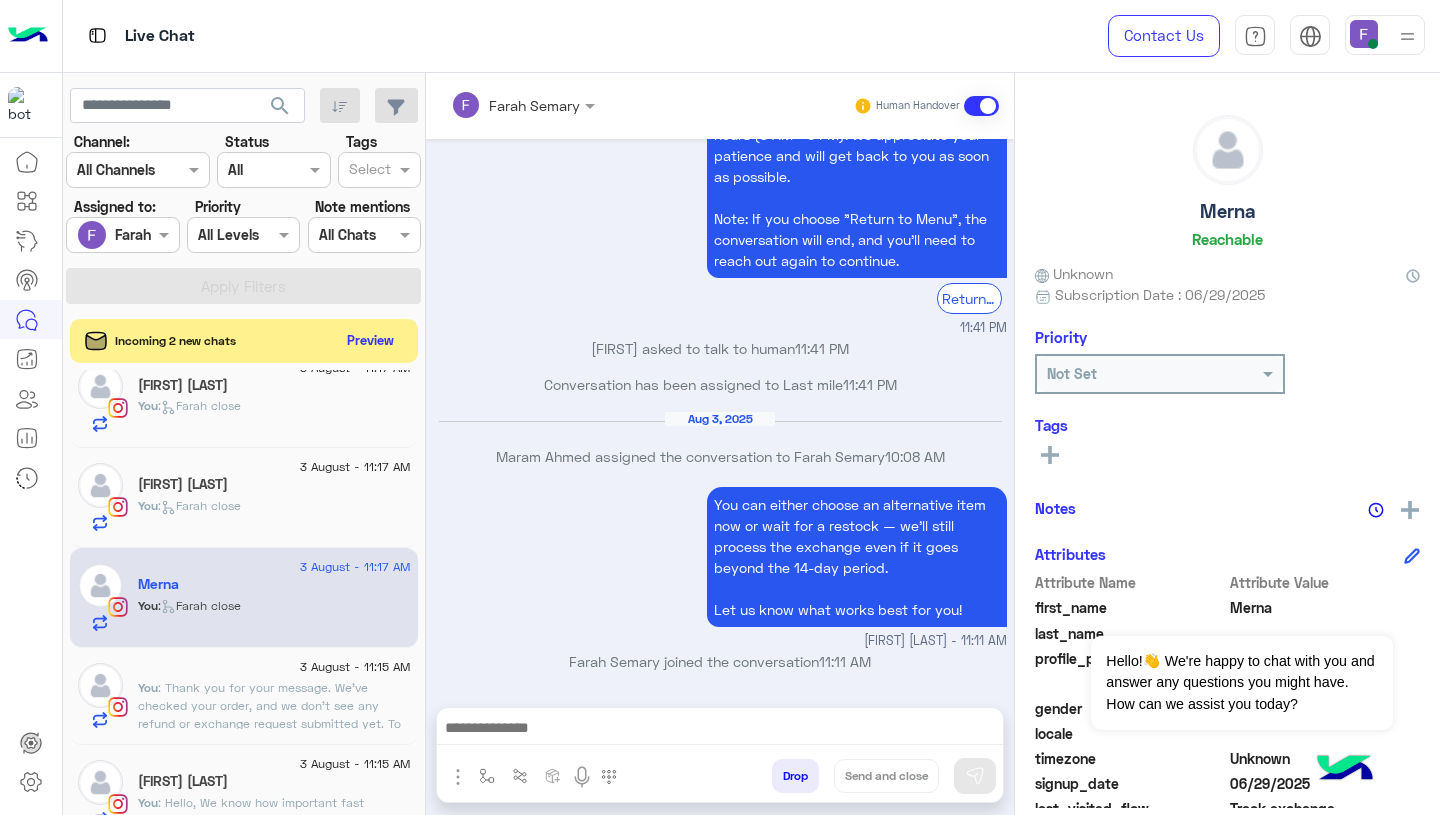 type on "**********" 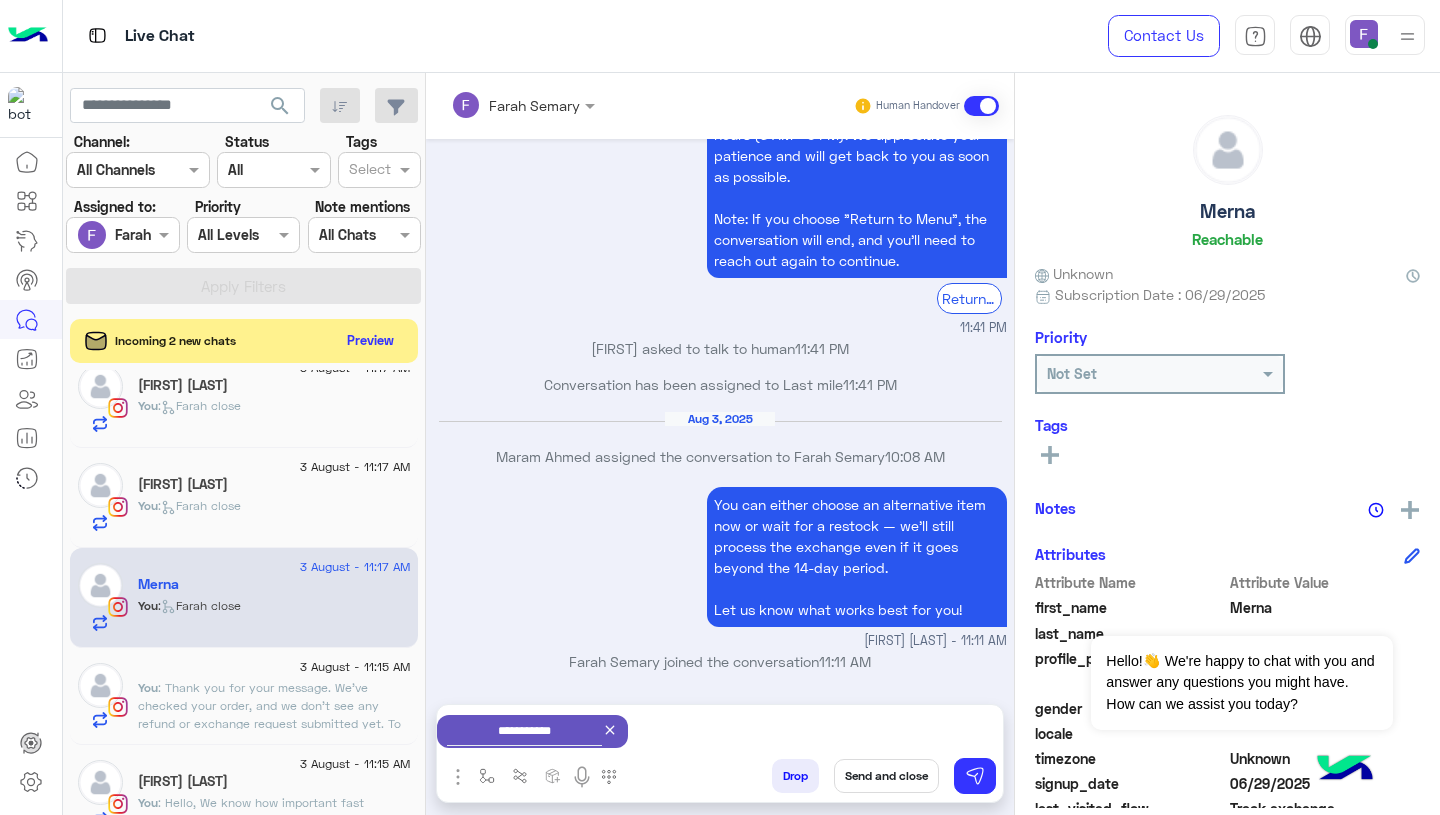 click on "Send and close" at bounding box center (886, 776) 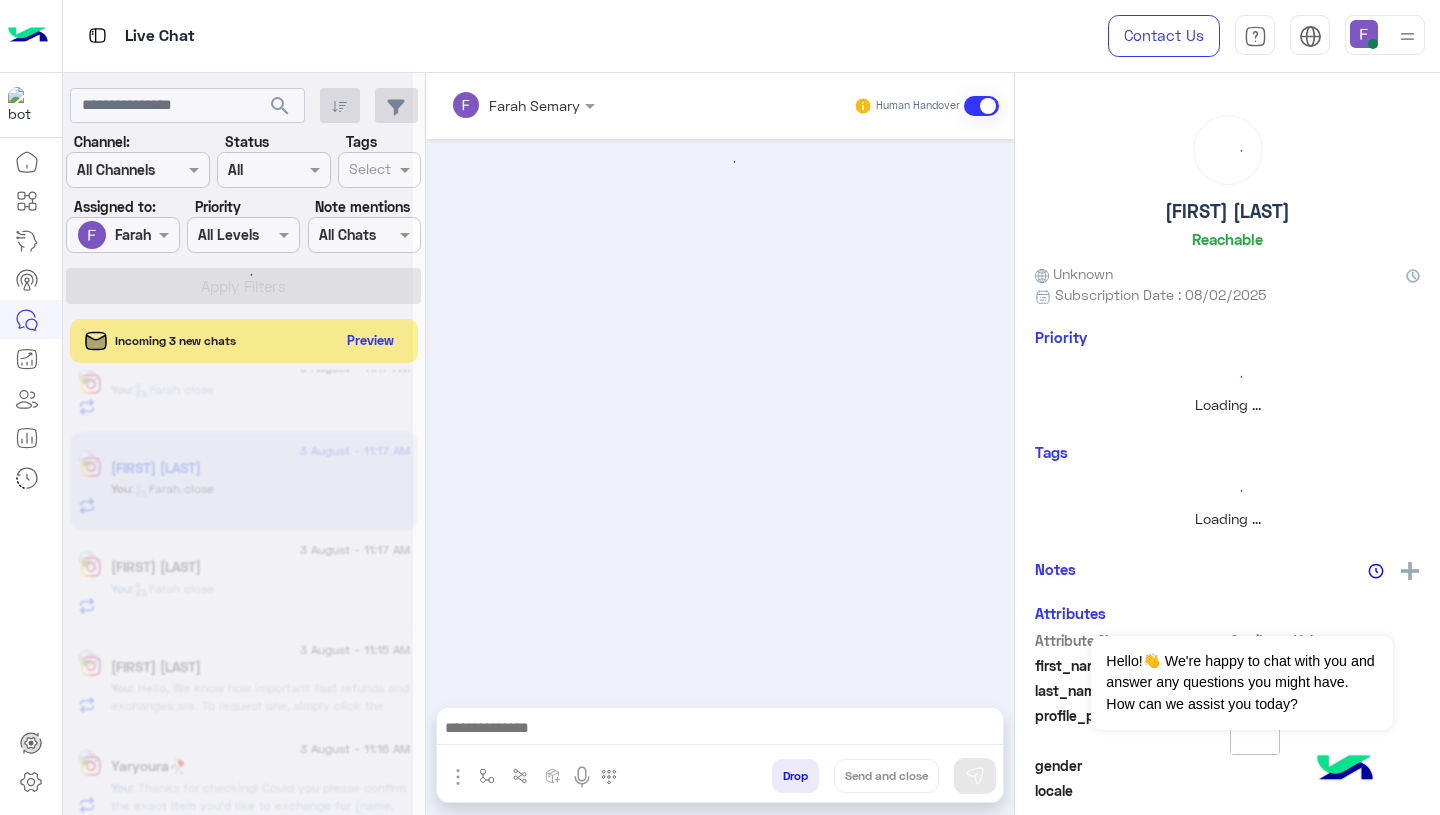 click 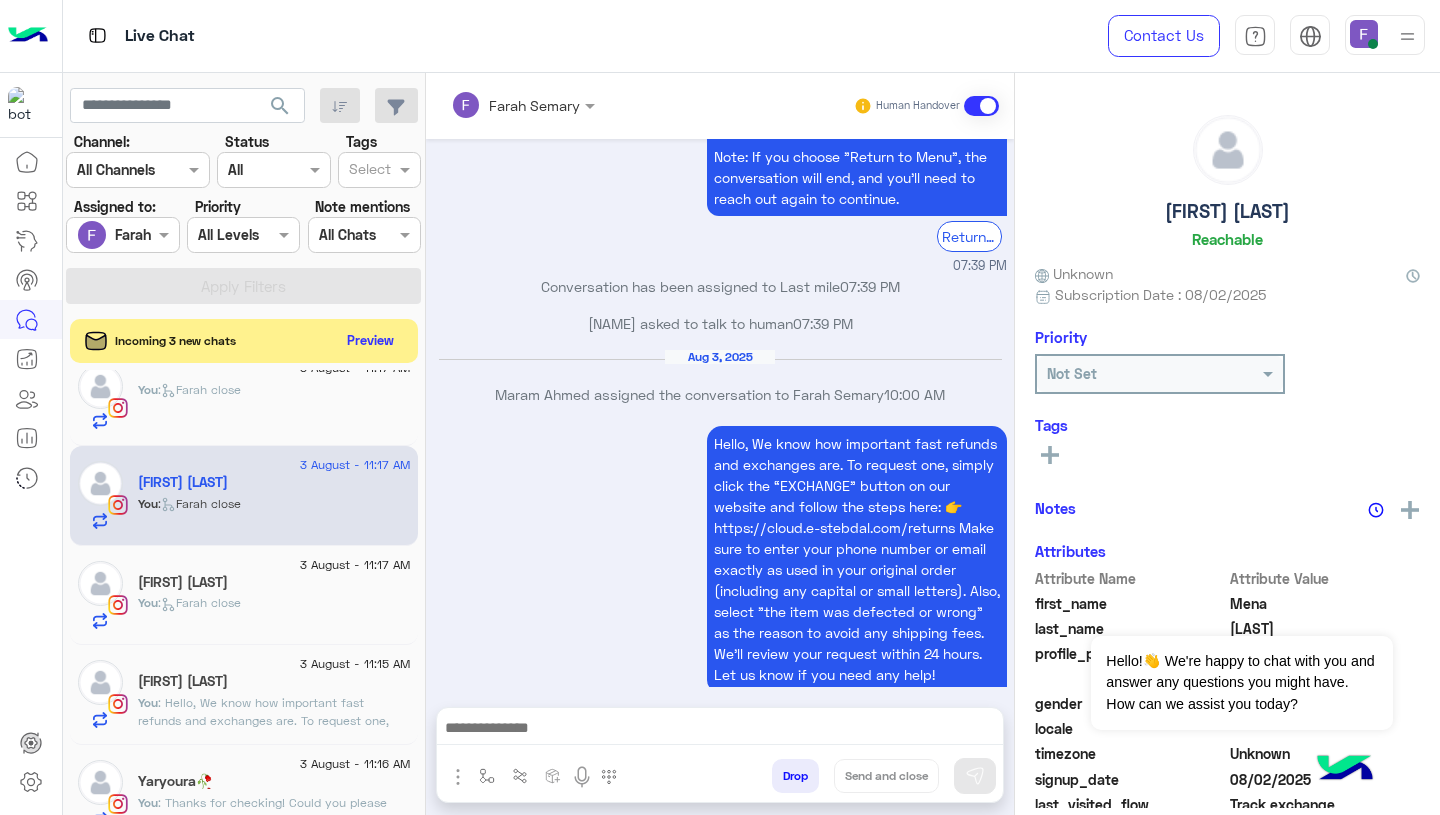 click on "[FIRST] [LAST]" 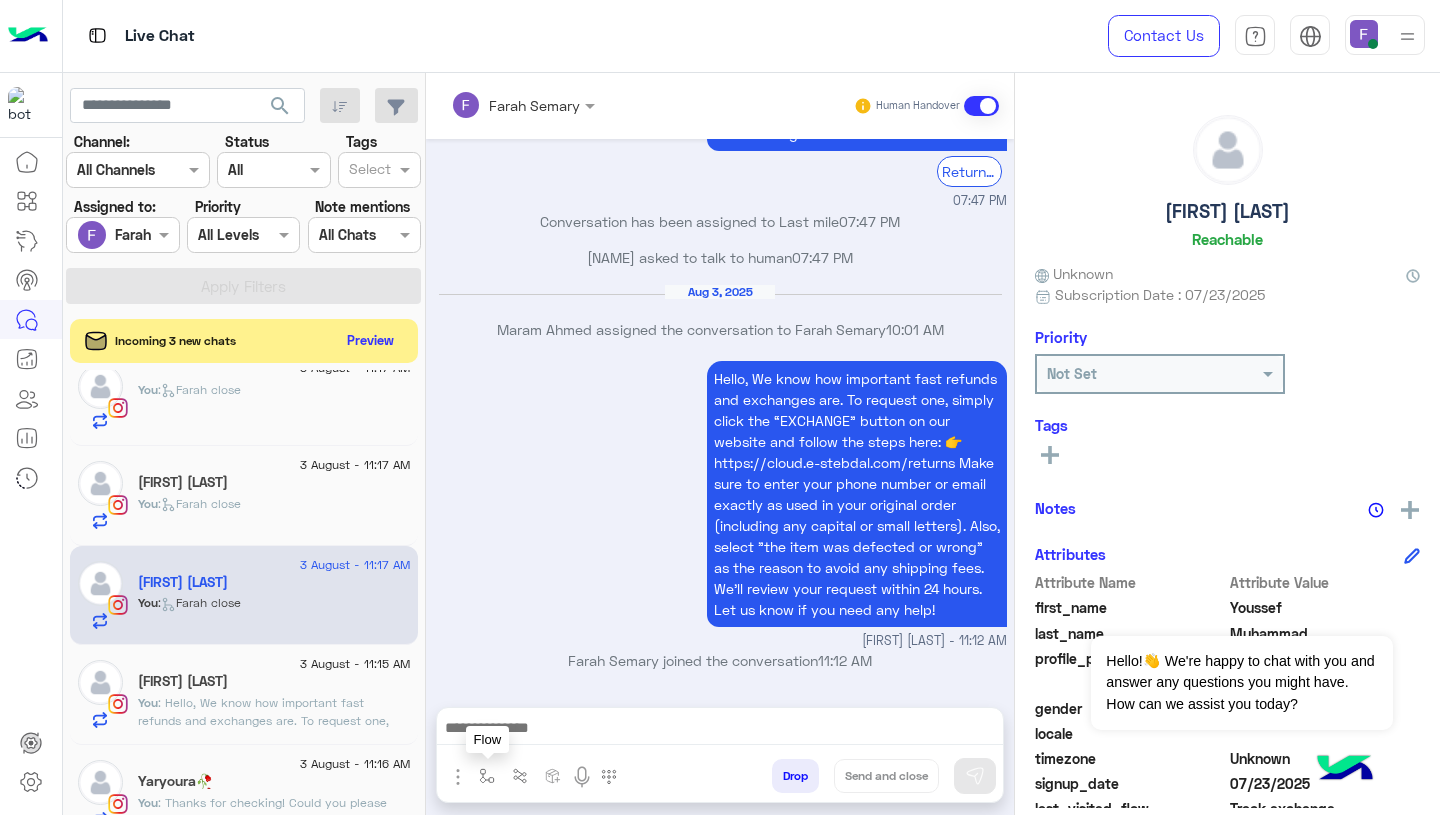 click at bounding box center [487, 776] 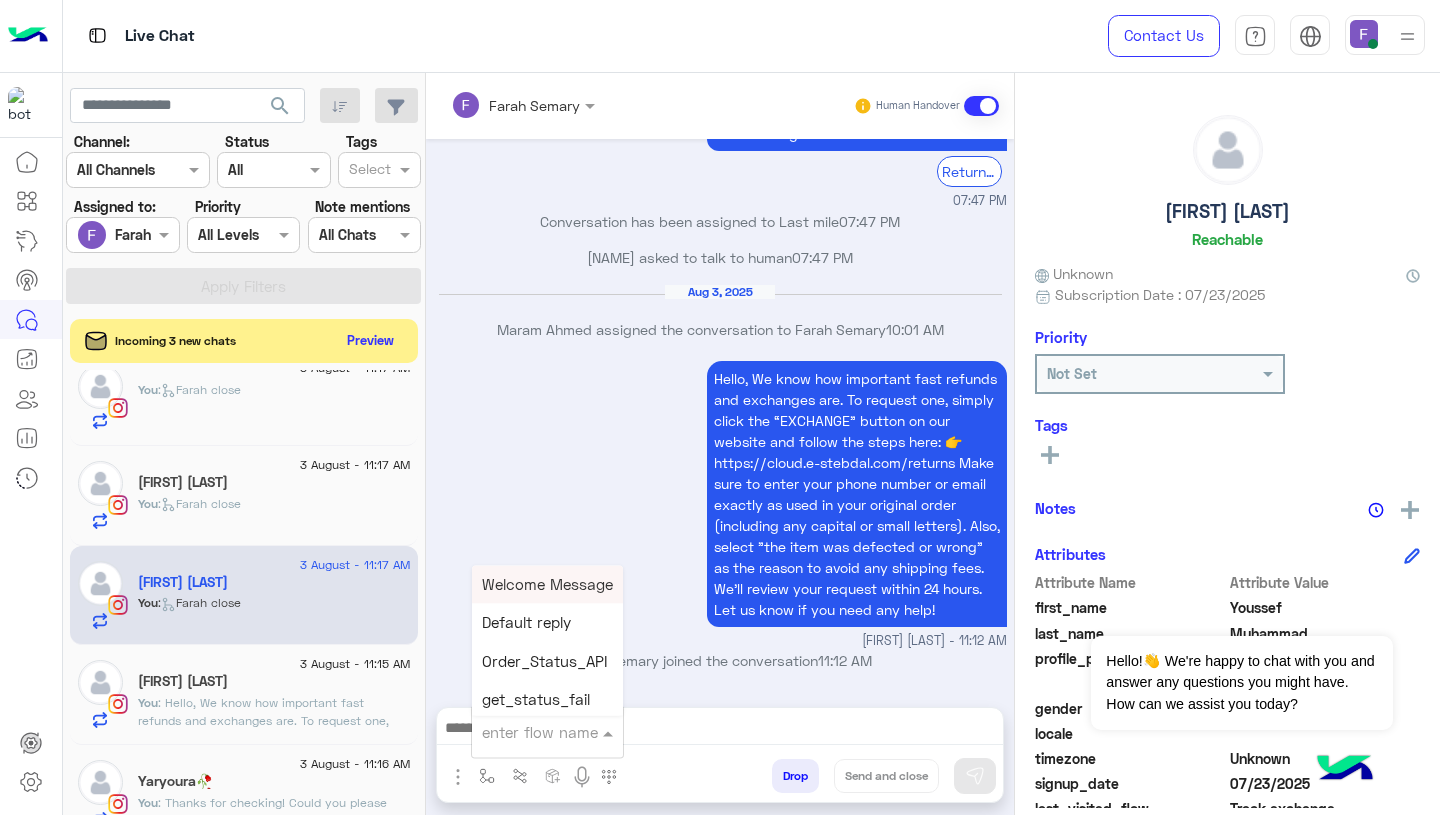 click at bounding box center (523, 732) 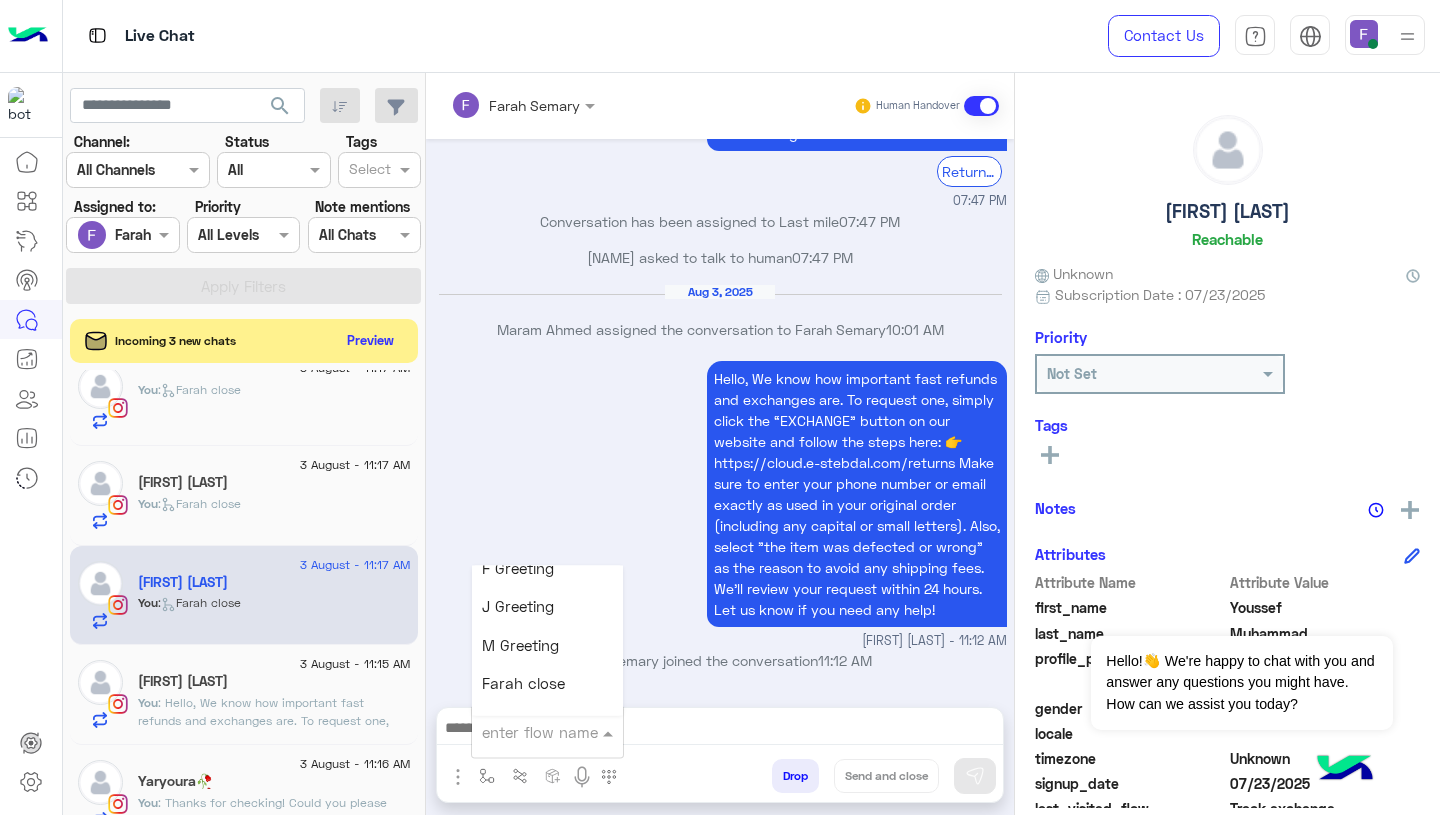 click on "Farah close" at bounding box center [523, 684] 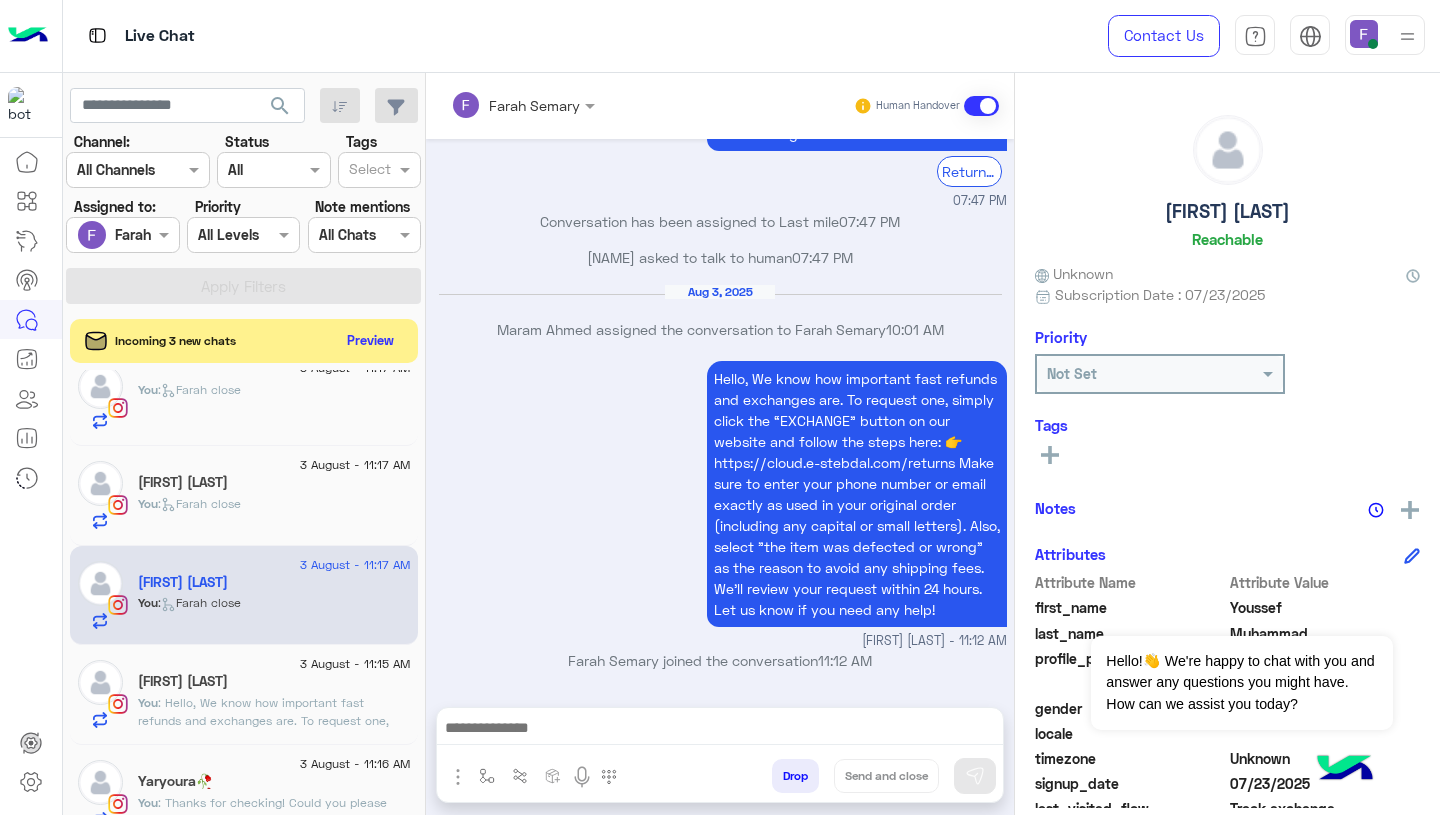 type on "**********" 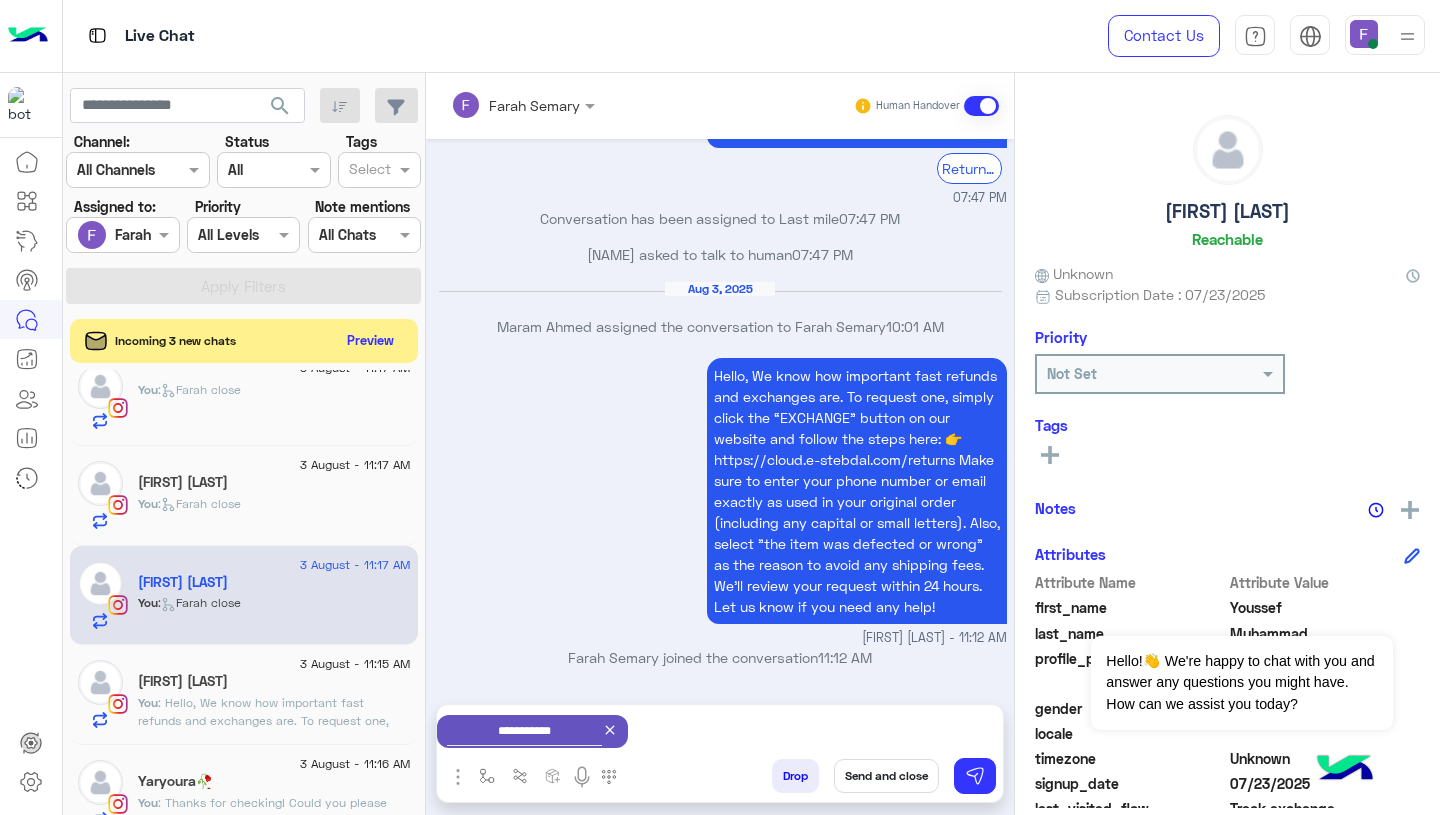 click on "Send and close" at bounding box center [886, 776] 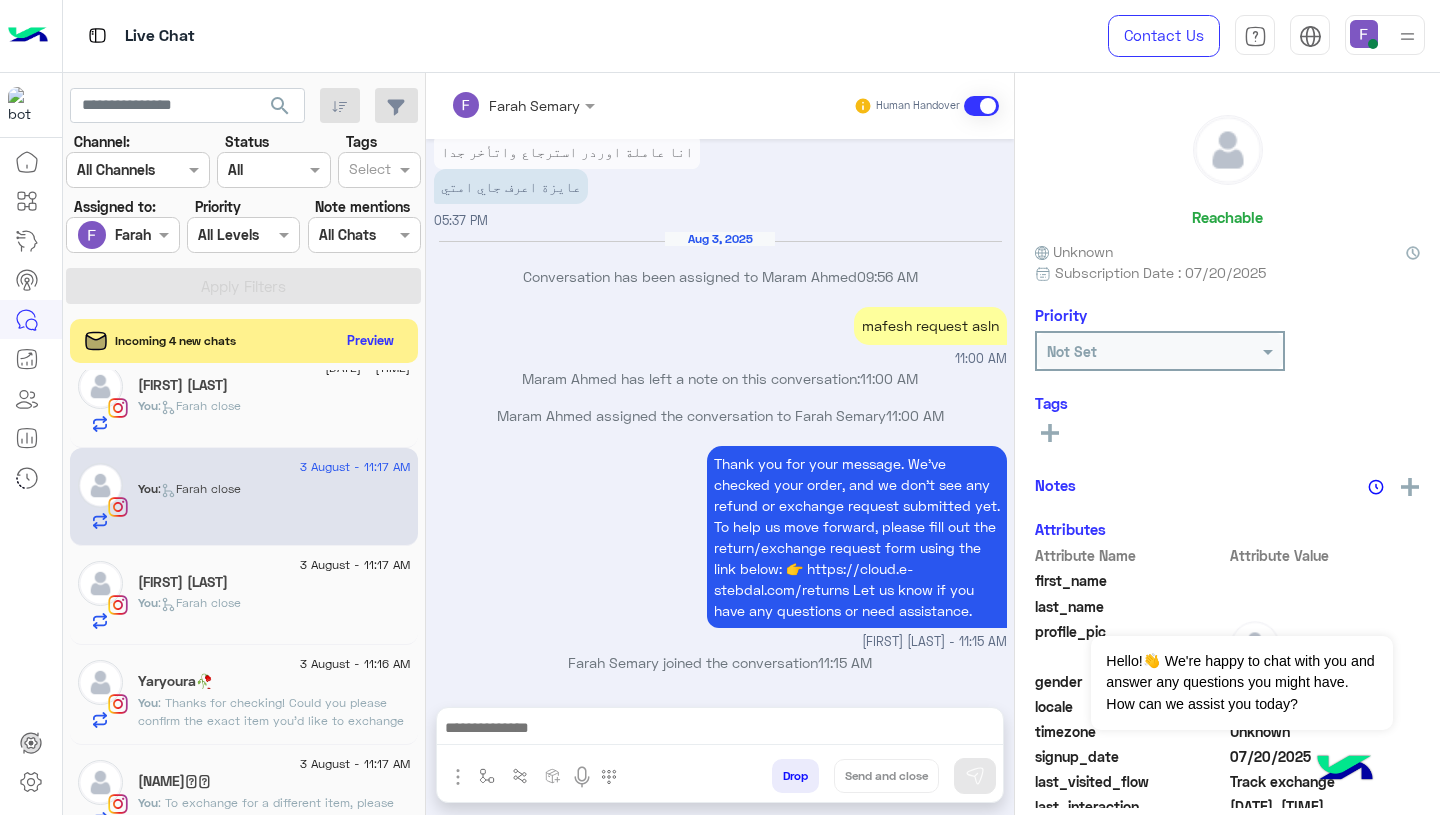 click on "You  :   Farah close" 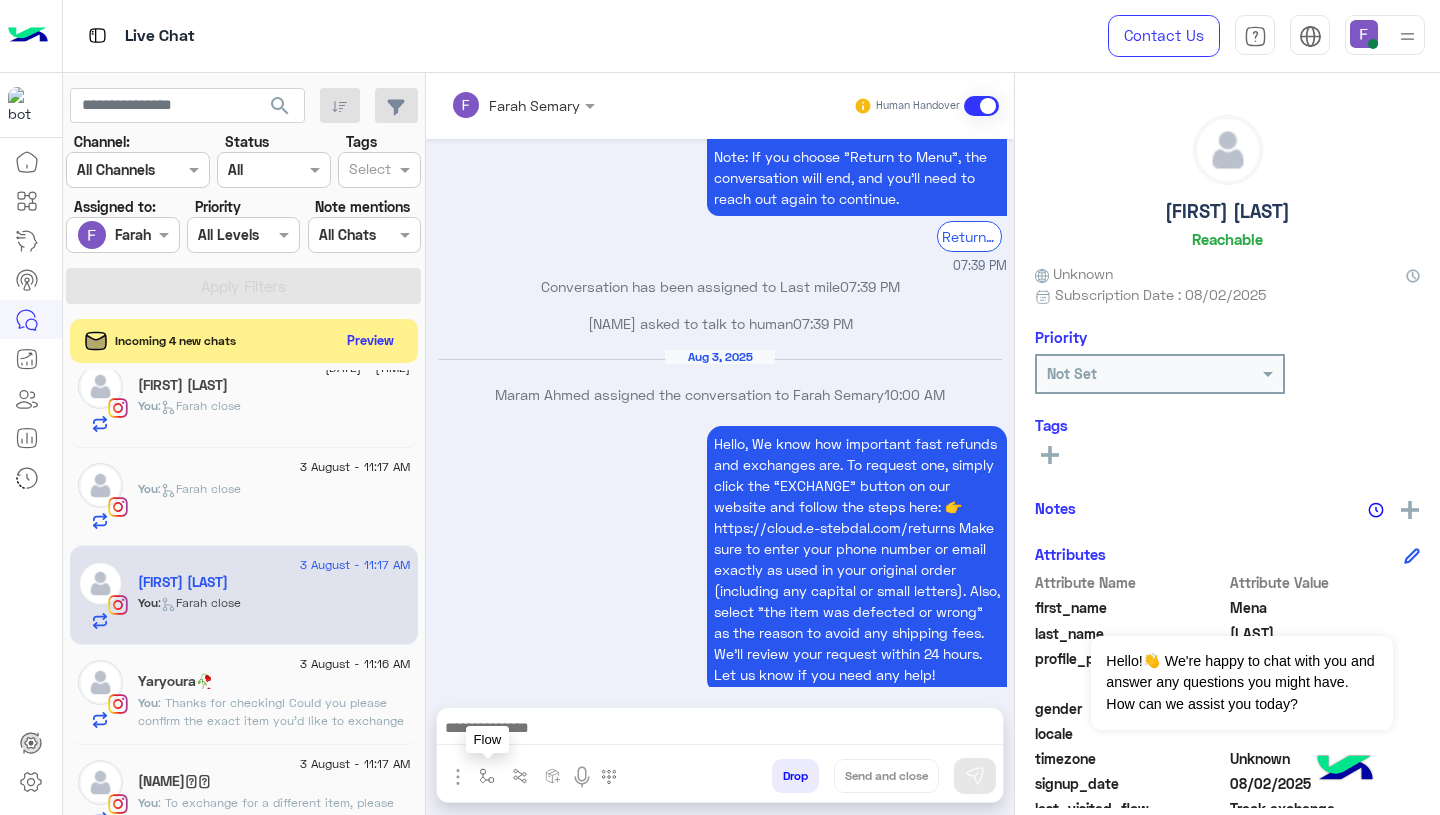 click at bounding box center (487, 776) 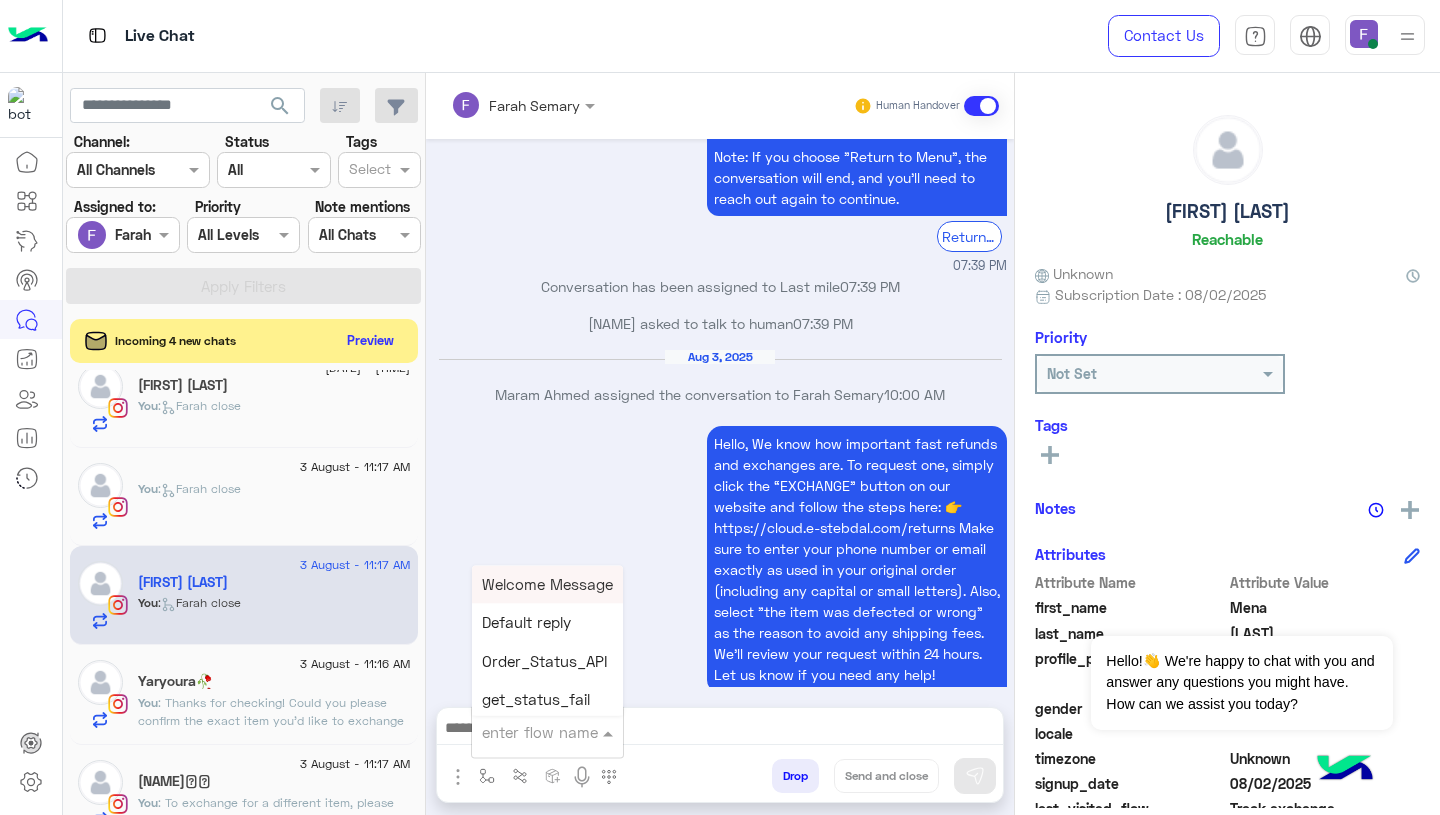 click at bounding box center [523, 732] 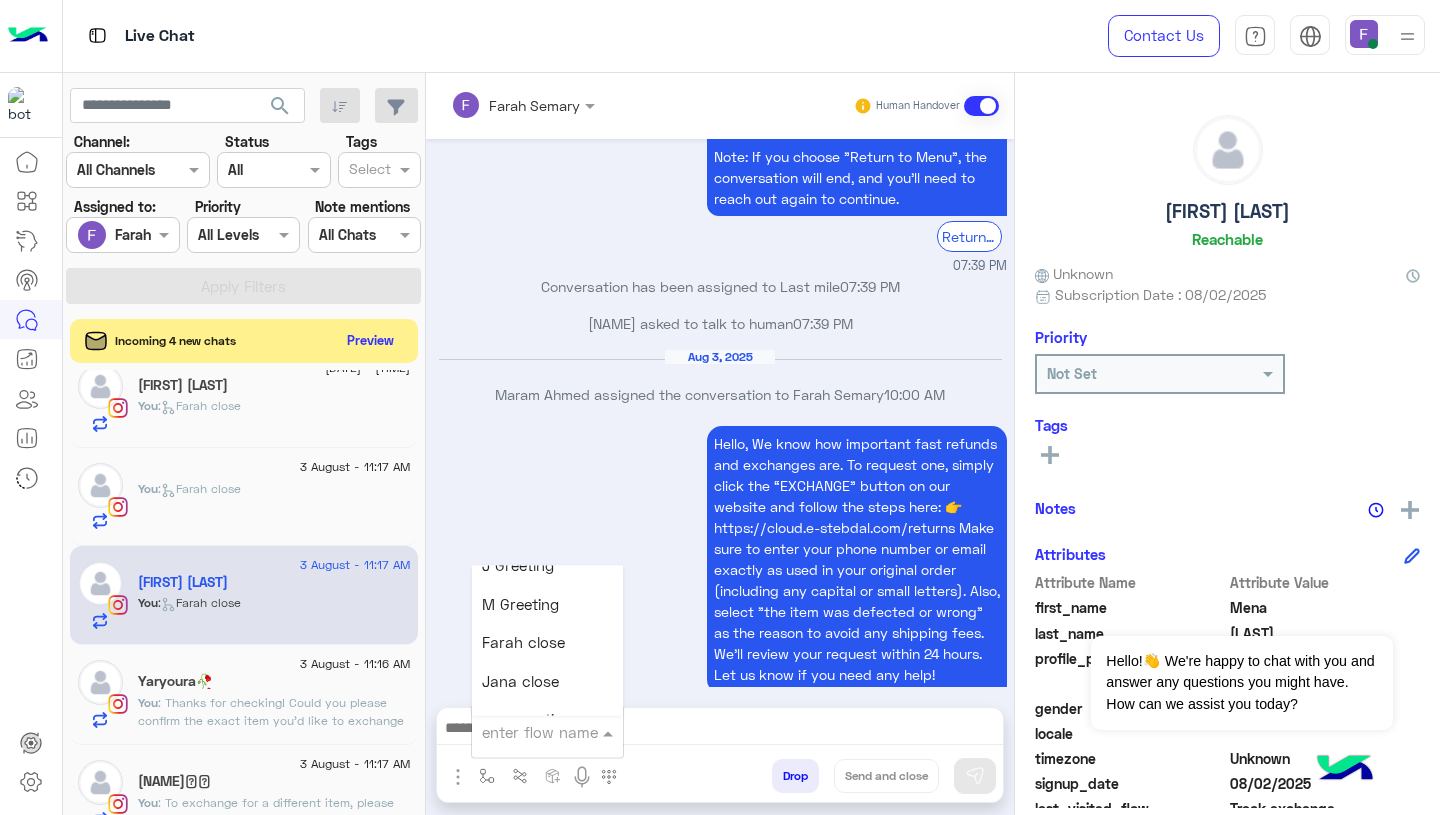 click on "Farah close" at bounding box center (523, 643) 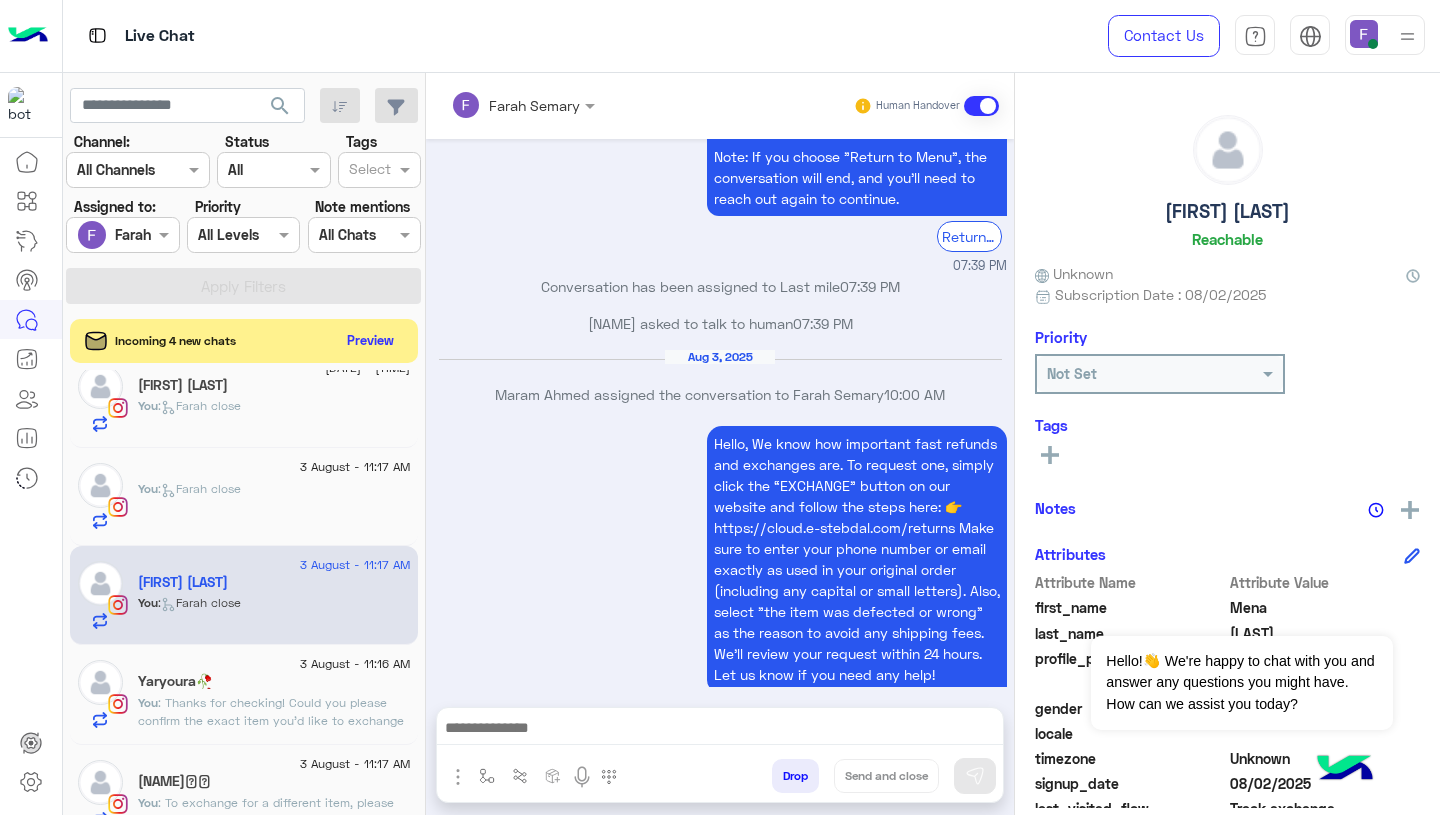 type on "**********" 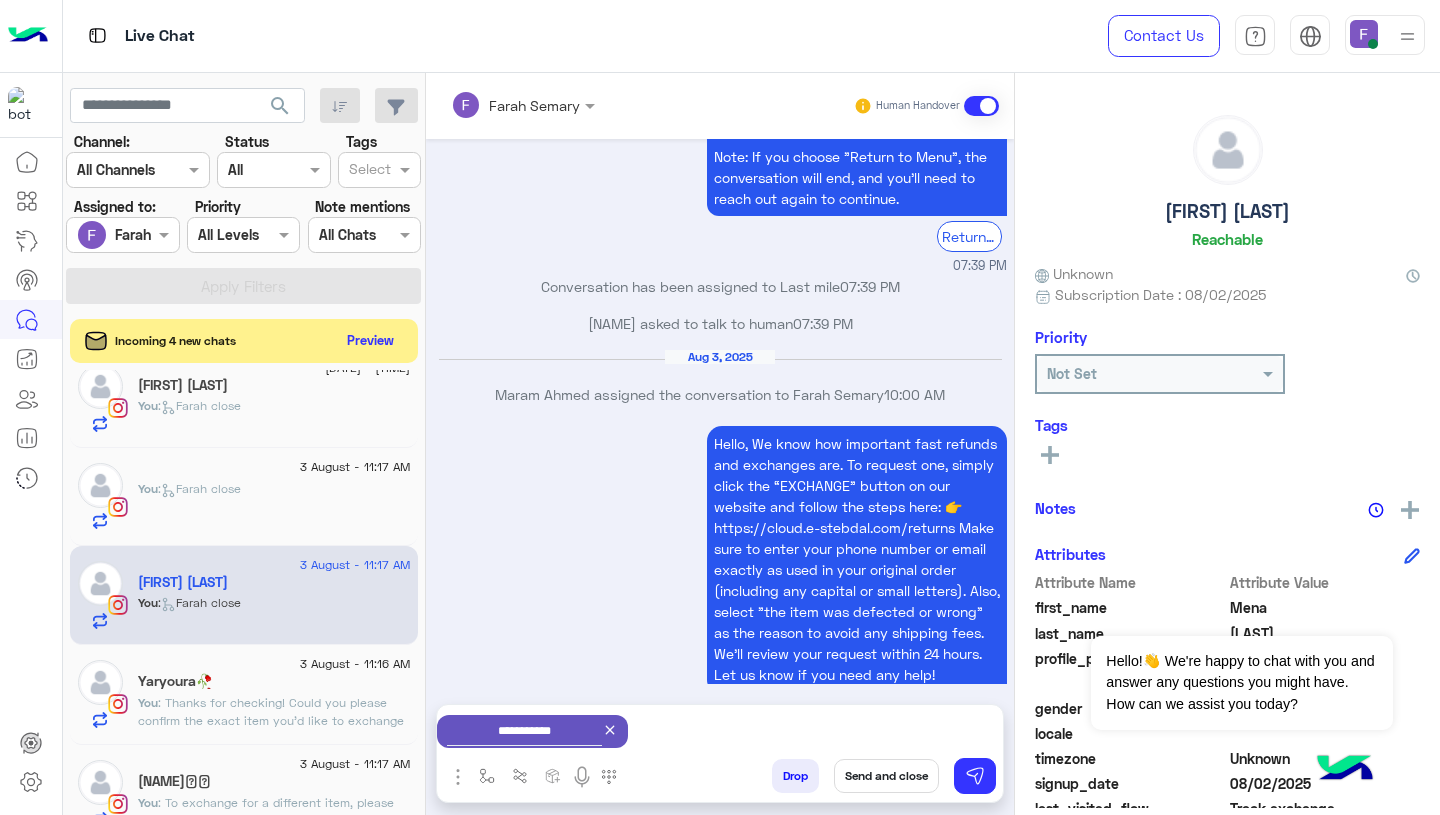 click on "Send and close" at bounding box center (886, 776) 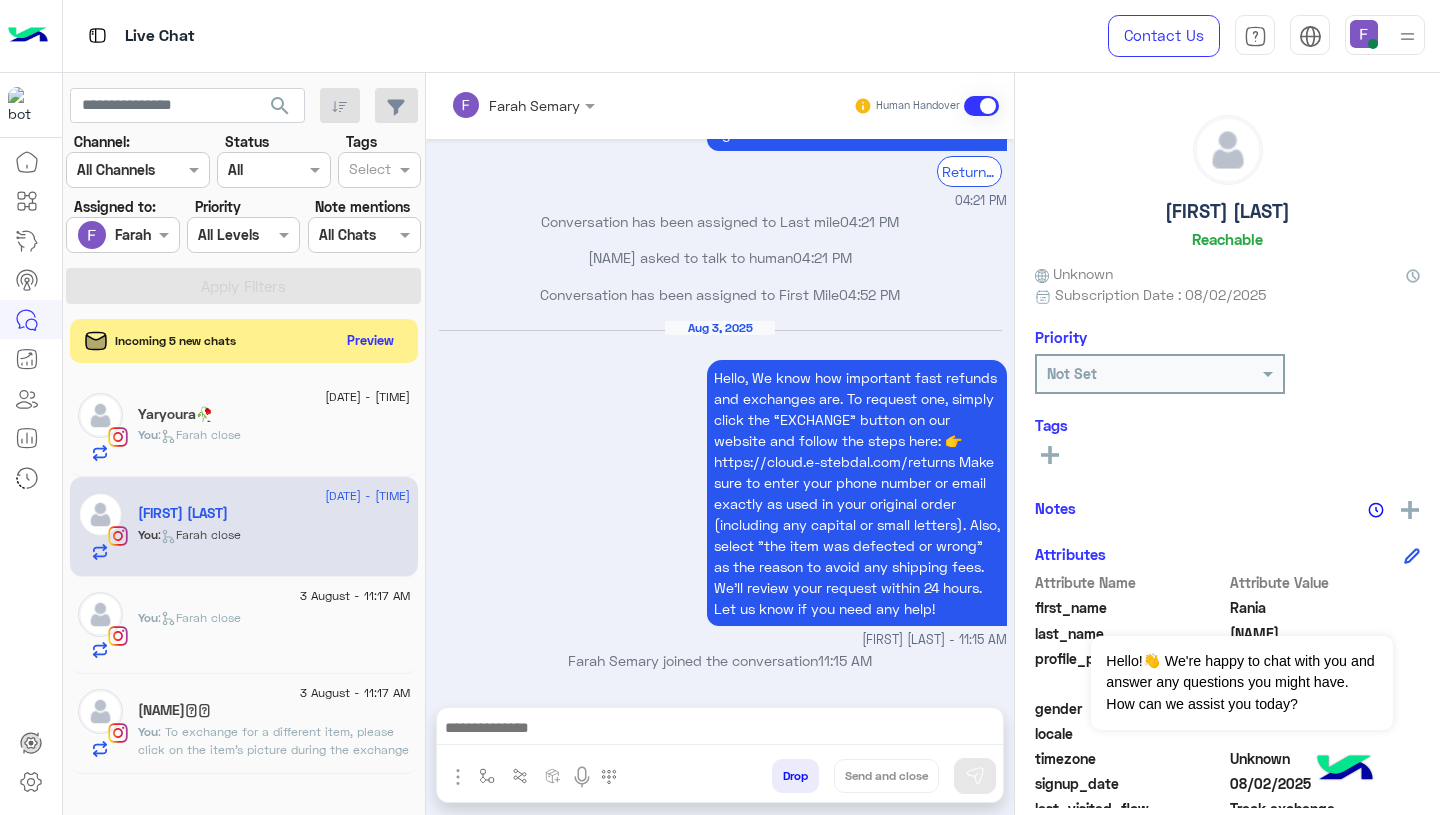 click on "You  :   Farah close" 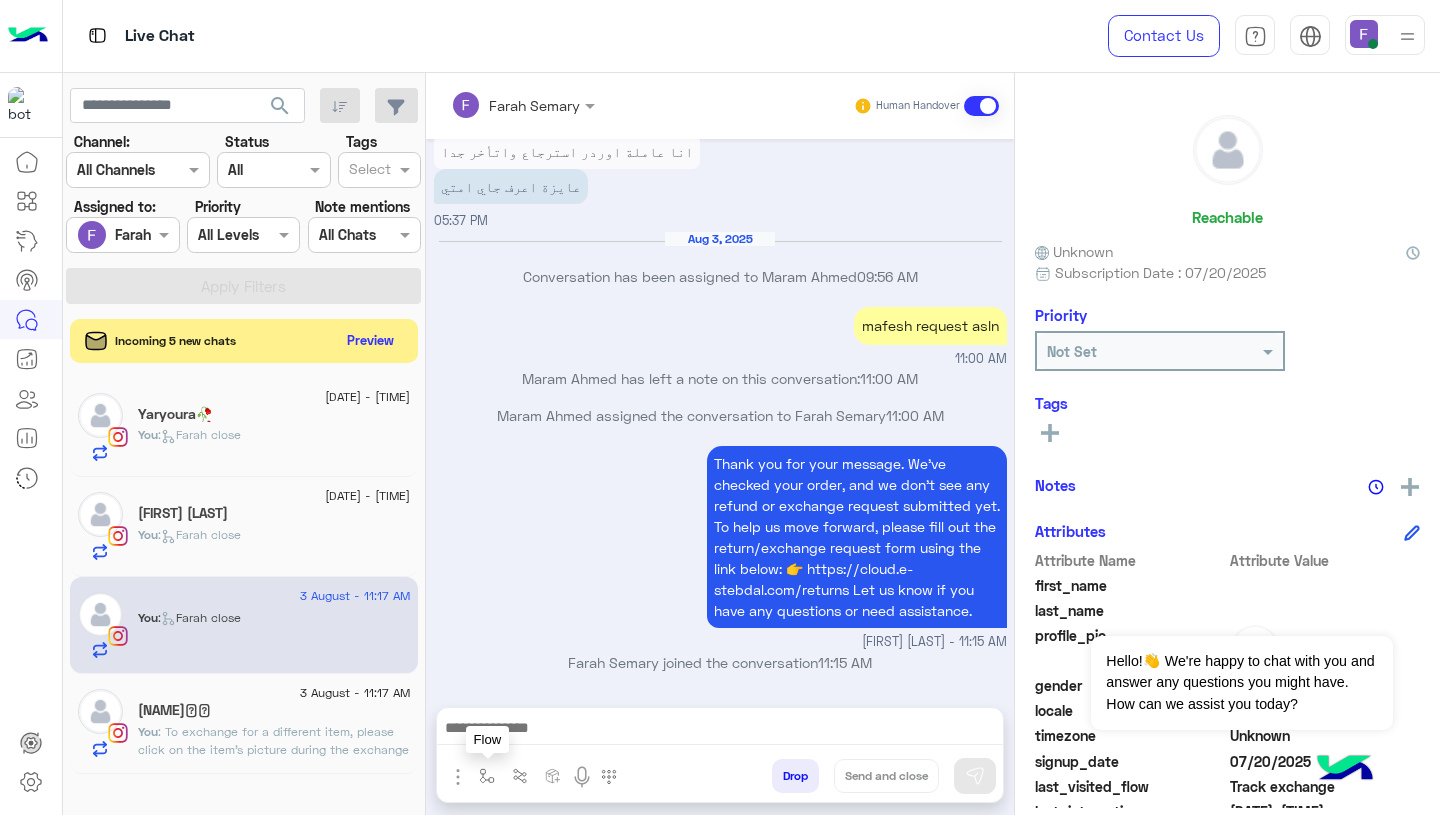 click at bounding box center (487, 775) 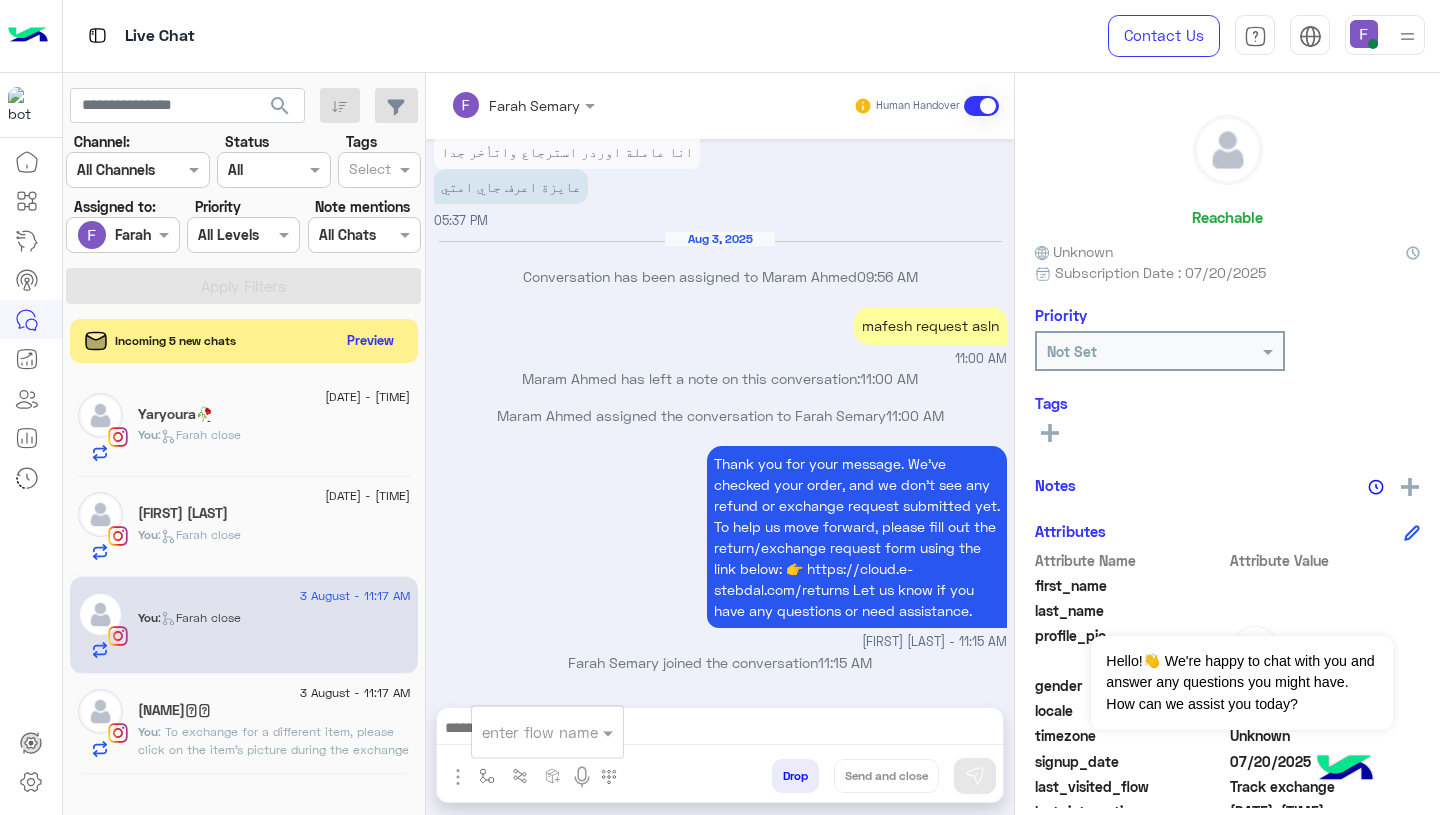click at bounding box center [523, 732] 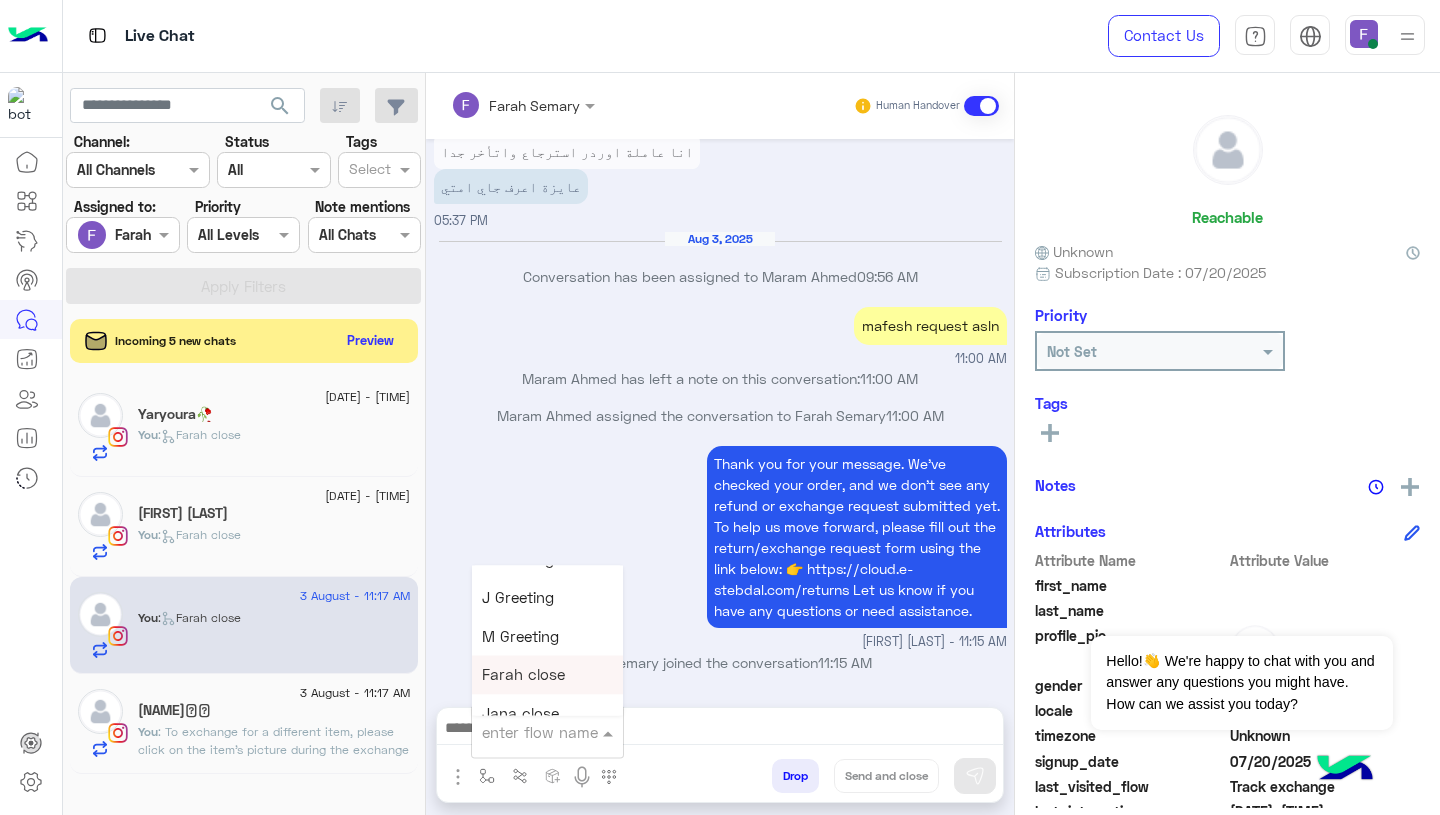click on "Farah close" at bounding box center [523, 675] 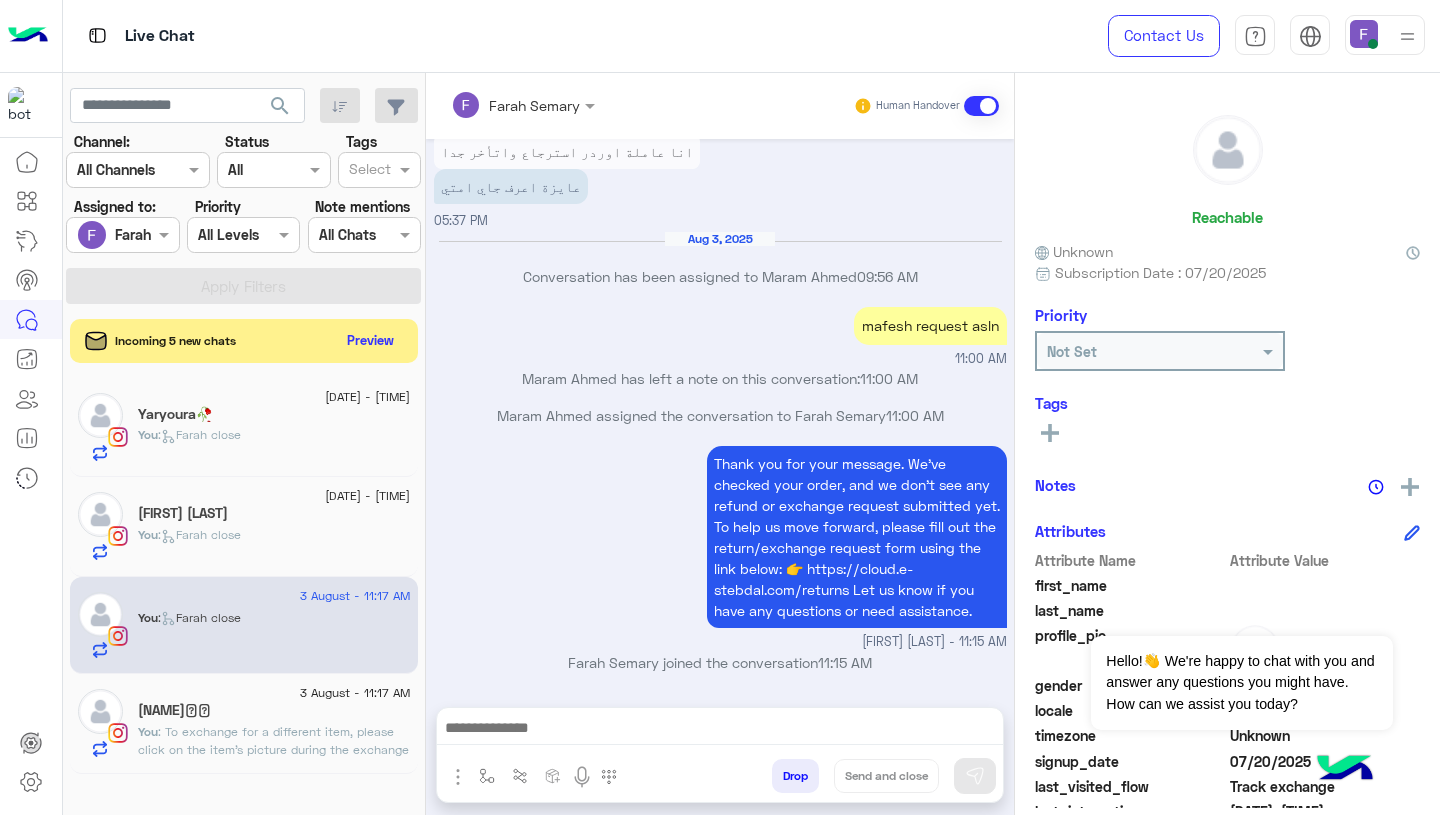 type on "**********" 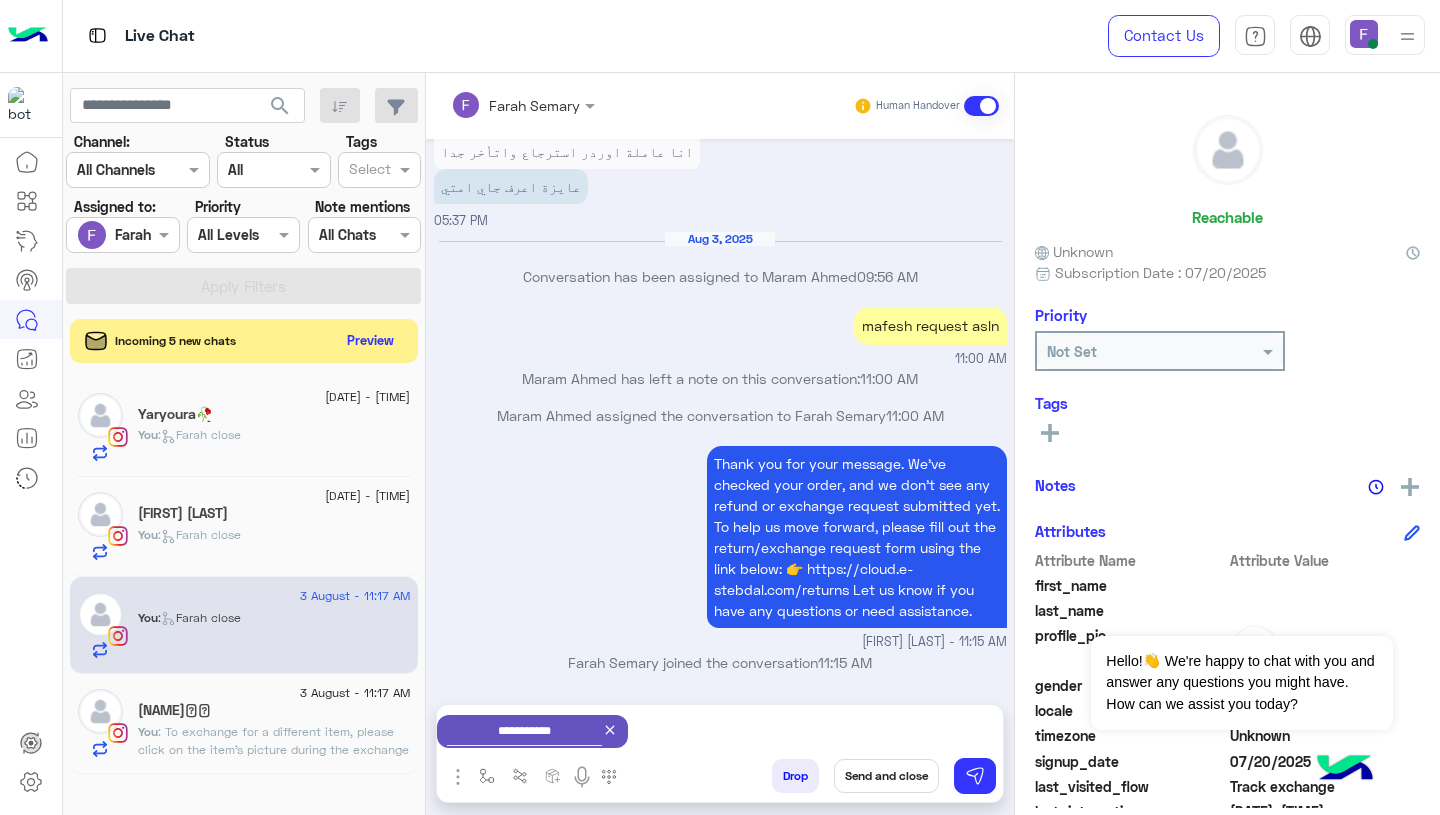 click on "Send and close" at bounding box center (886, 776) 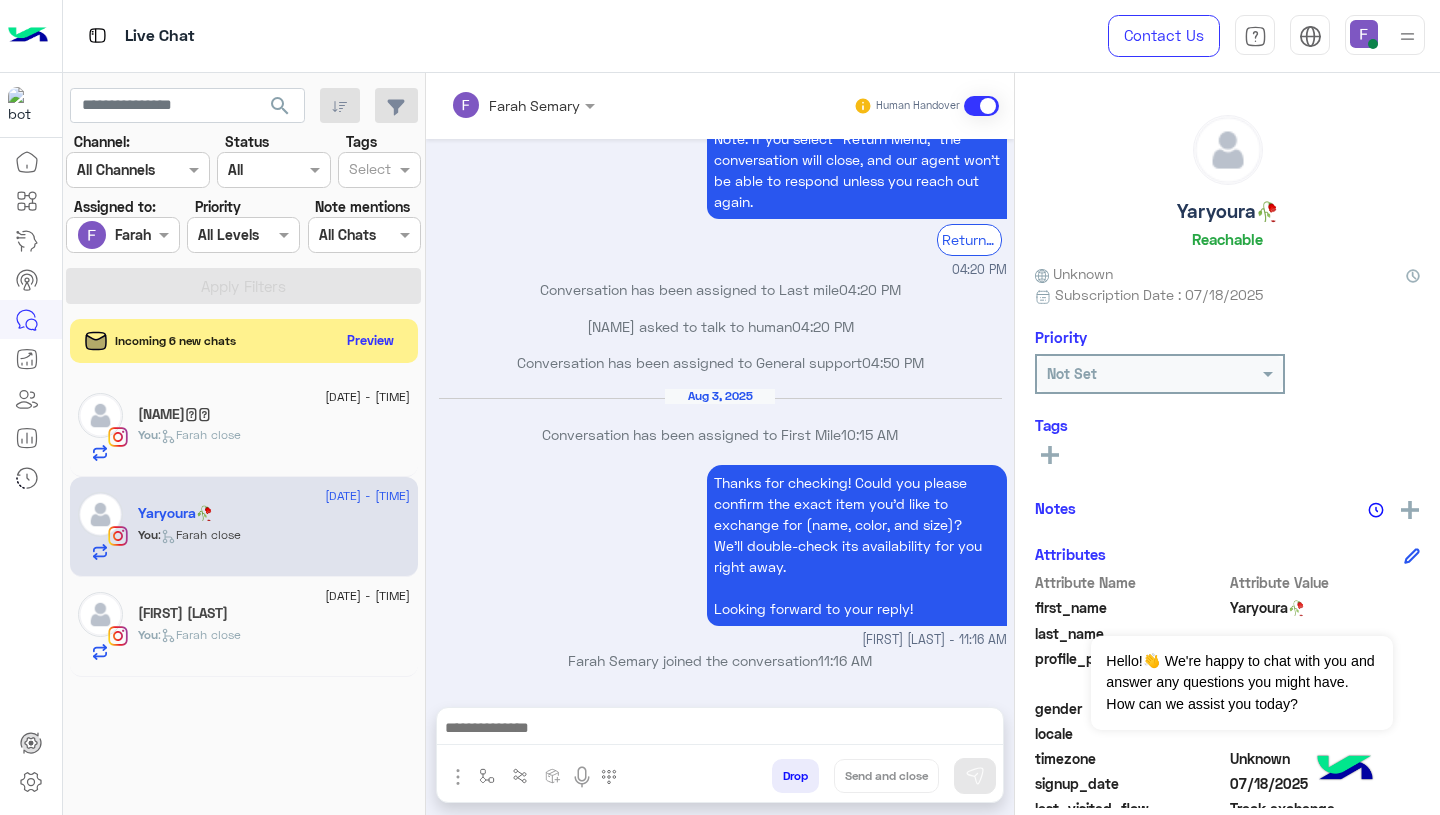 click on "[DATE] - [TIME]" 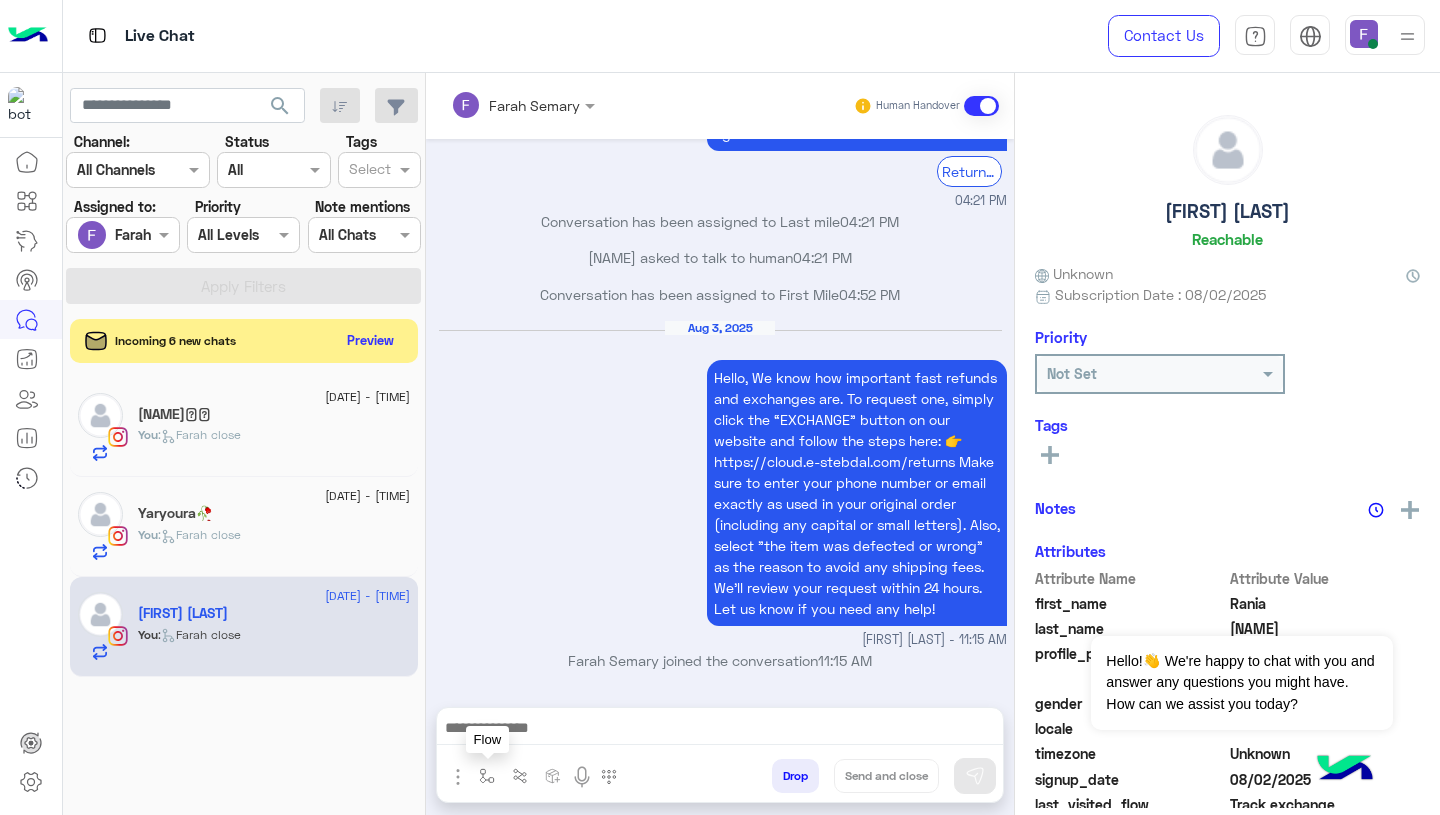 click at bounding box center (487, 776) 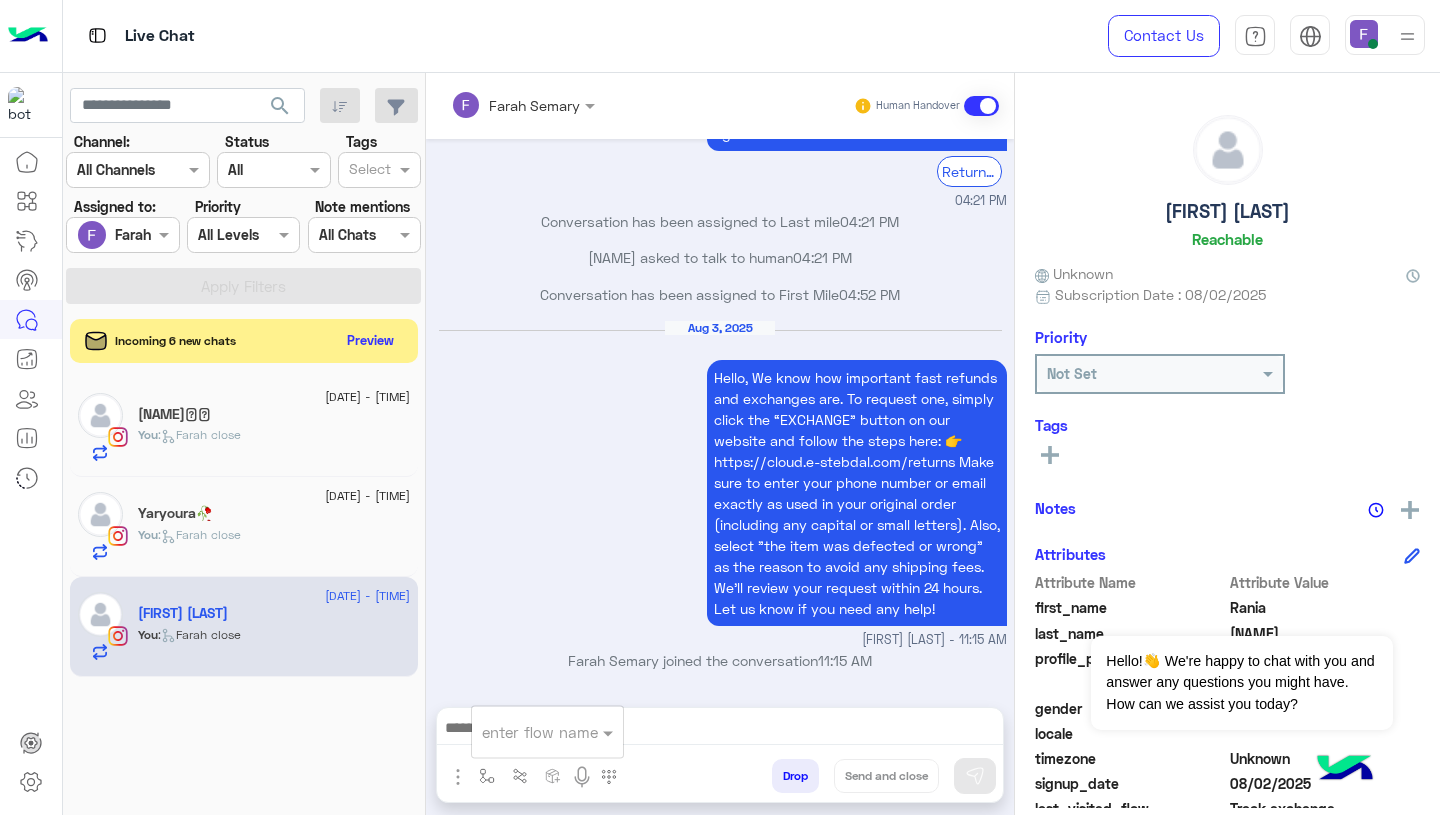 click at bounding box center (523, 732) 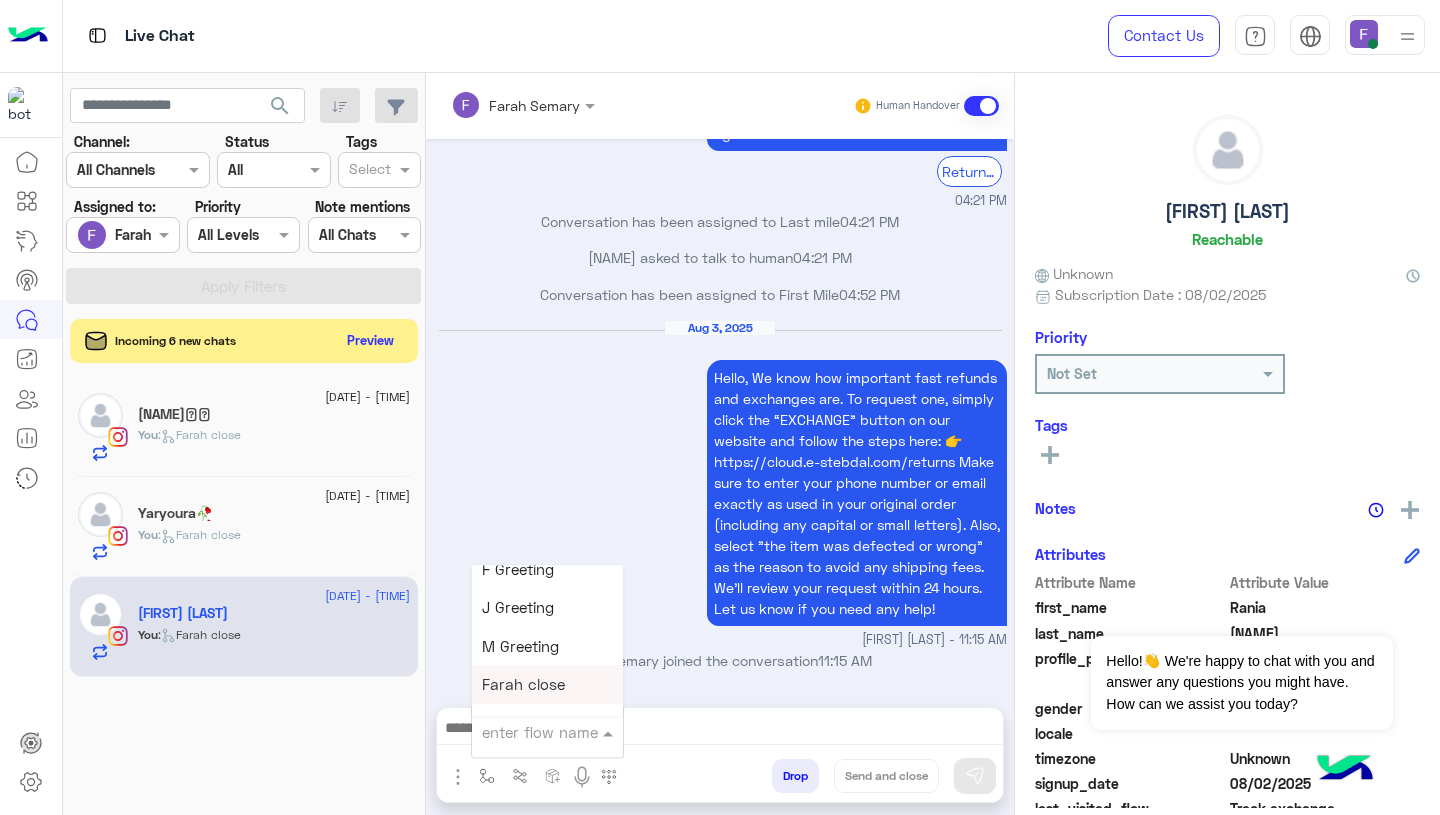 click on "Farah close" at bounding box center (523, 685) 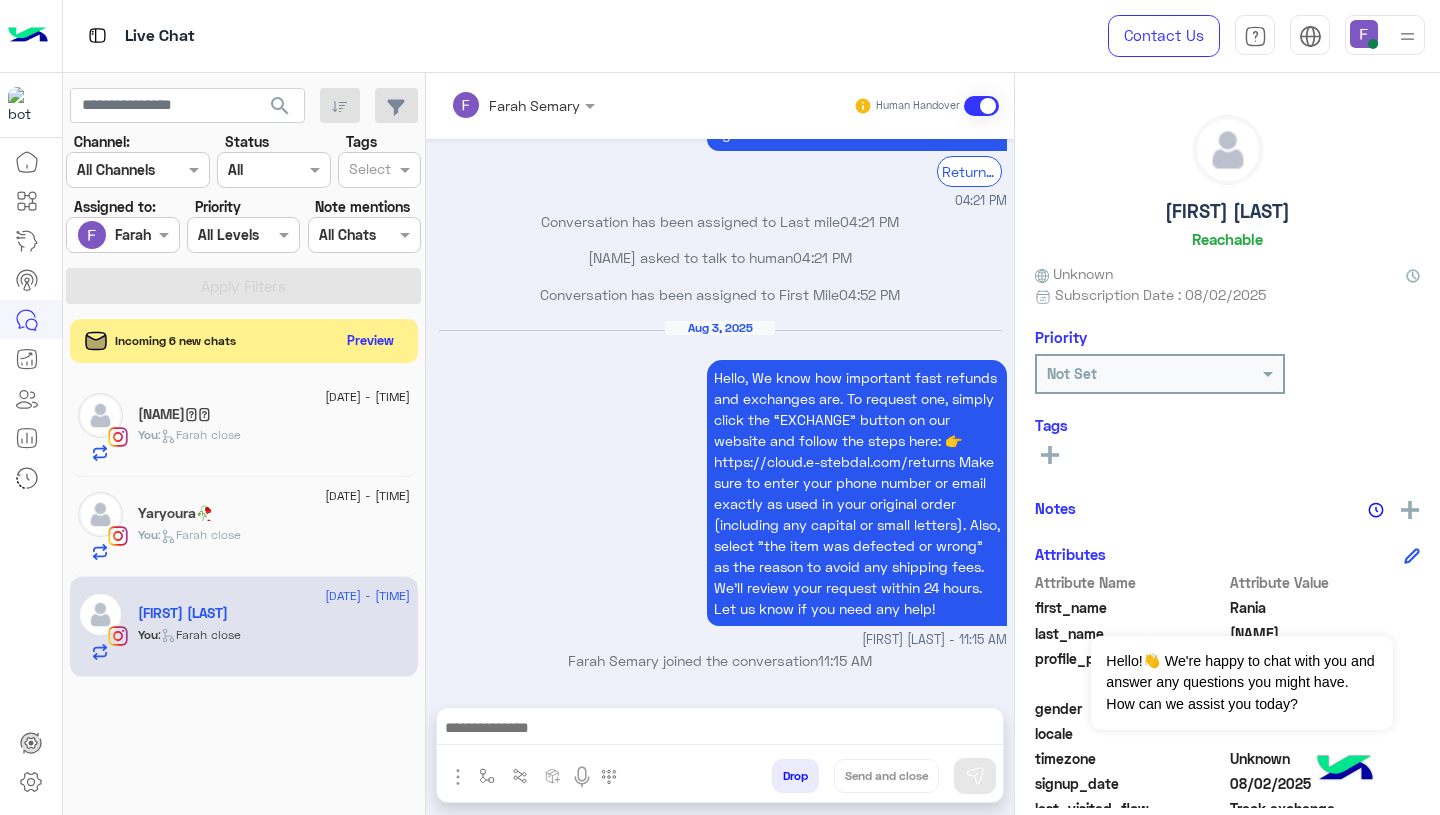 type on "**********" 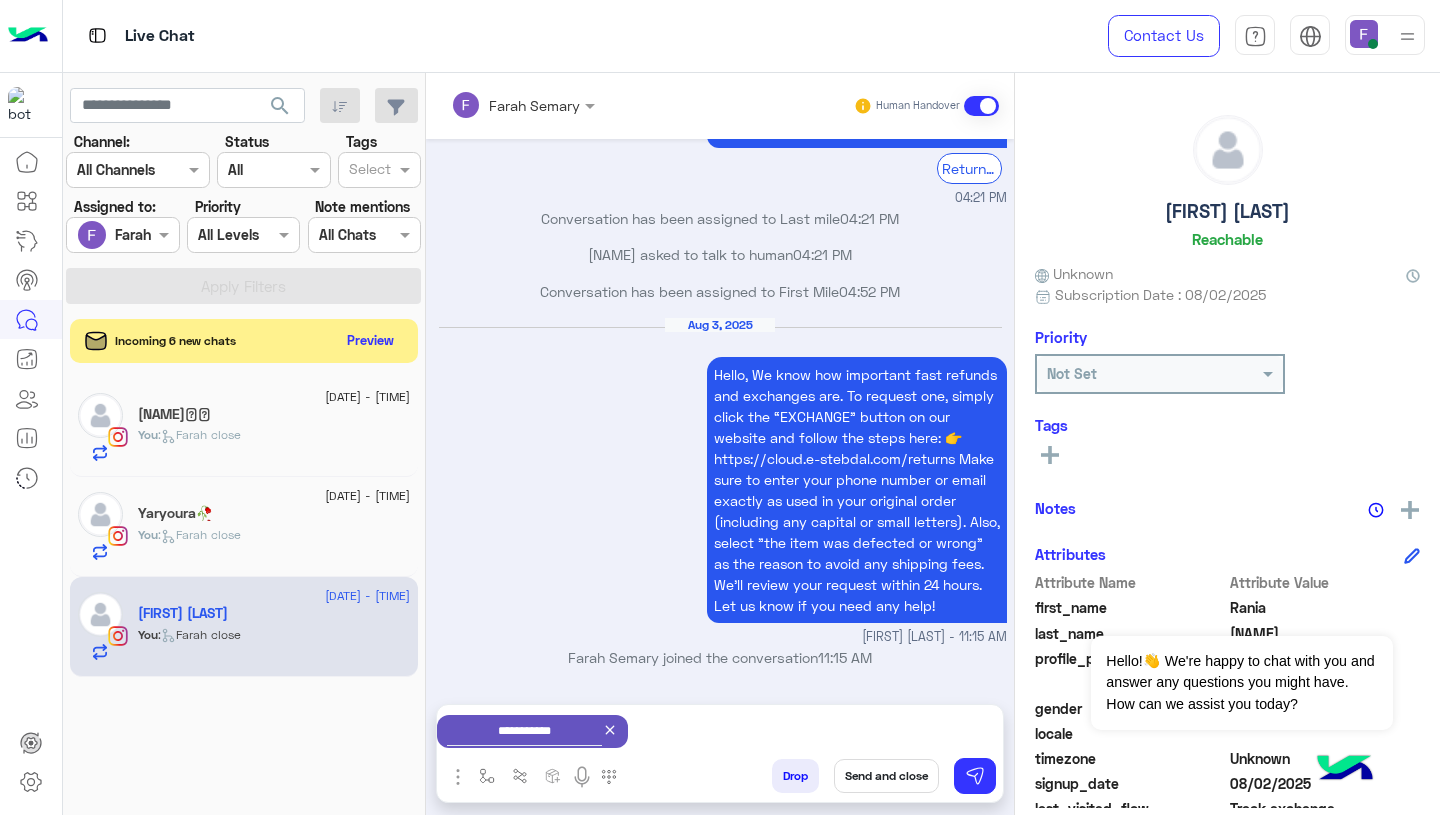 click on "Send and close" at bounding box center [886, 776] 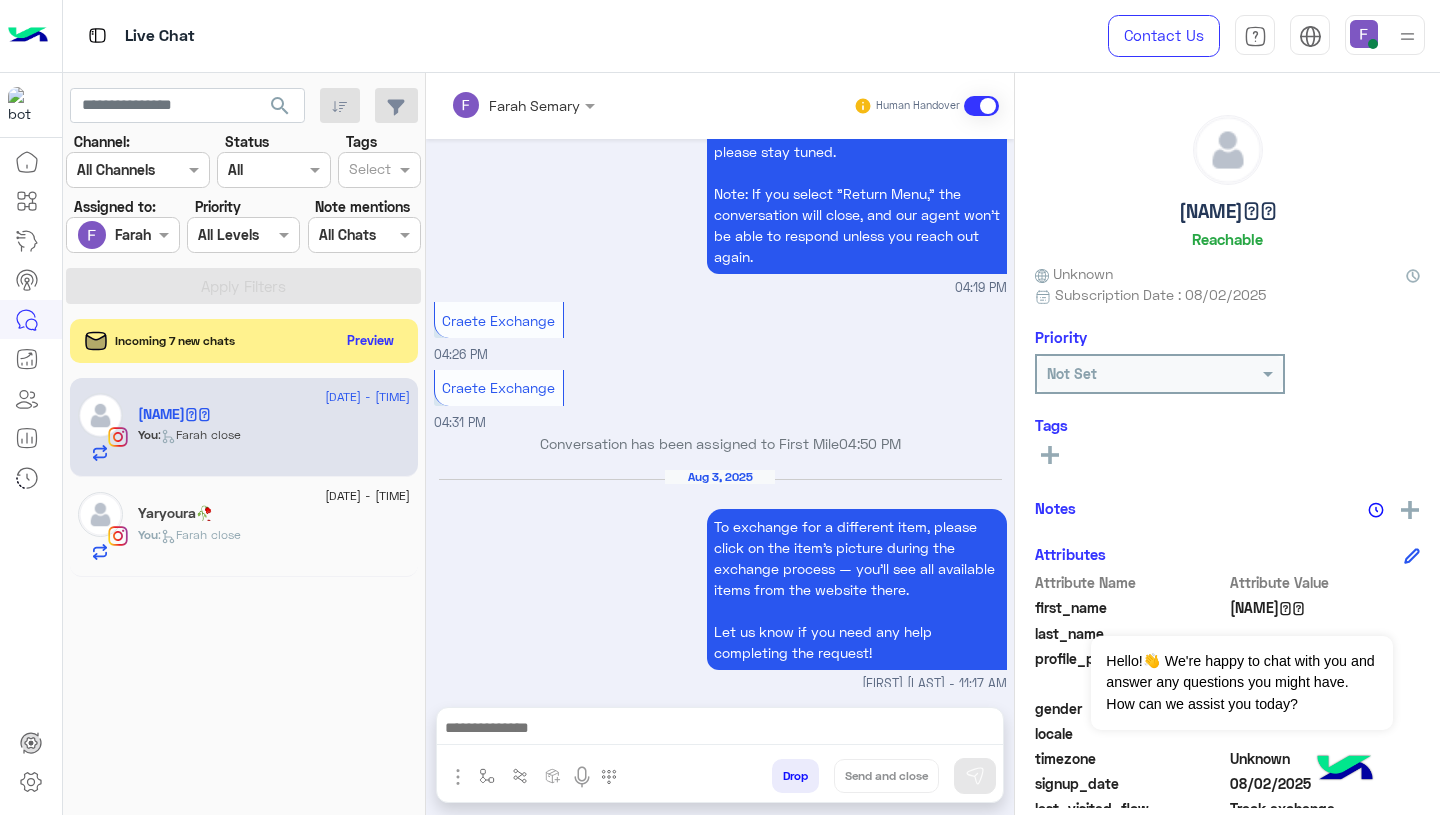 click on "You  :   Farah close" 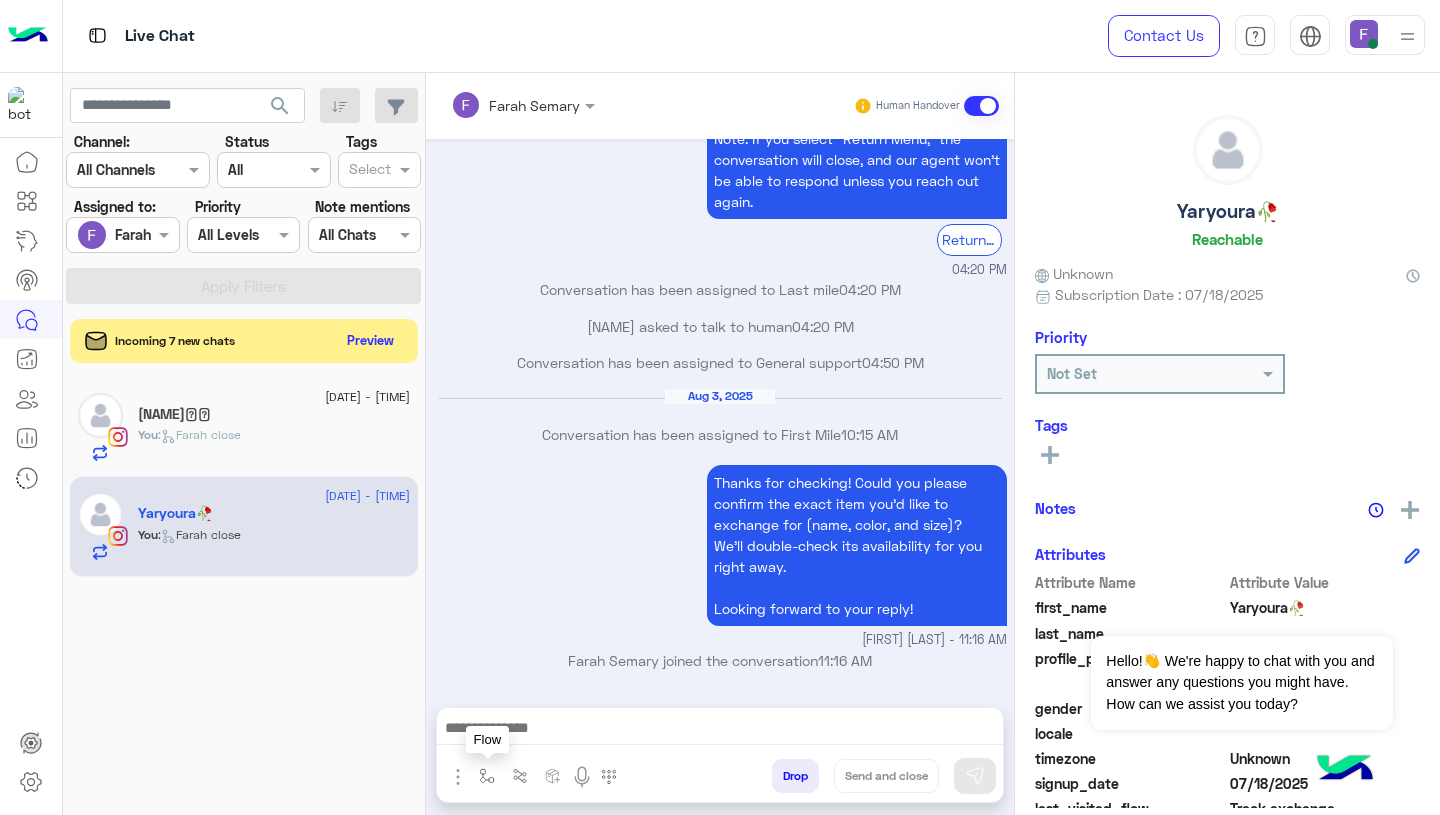click at bounding box center (487, 776) 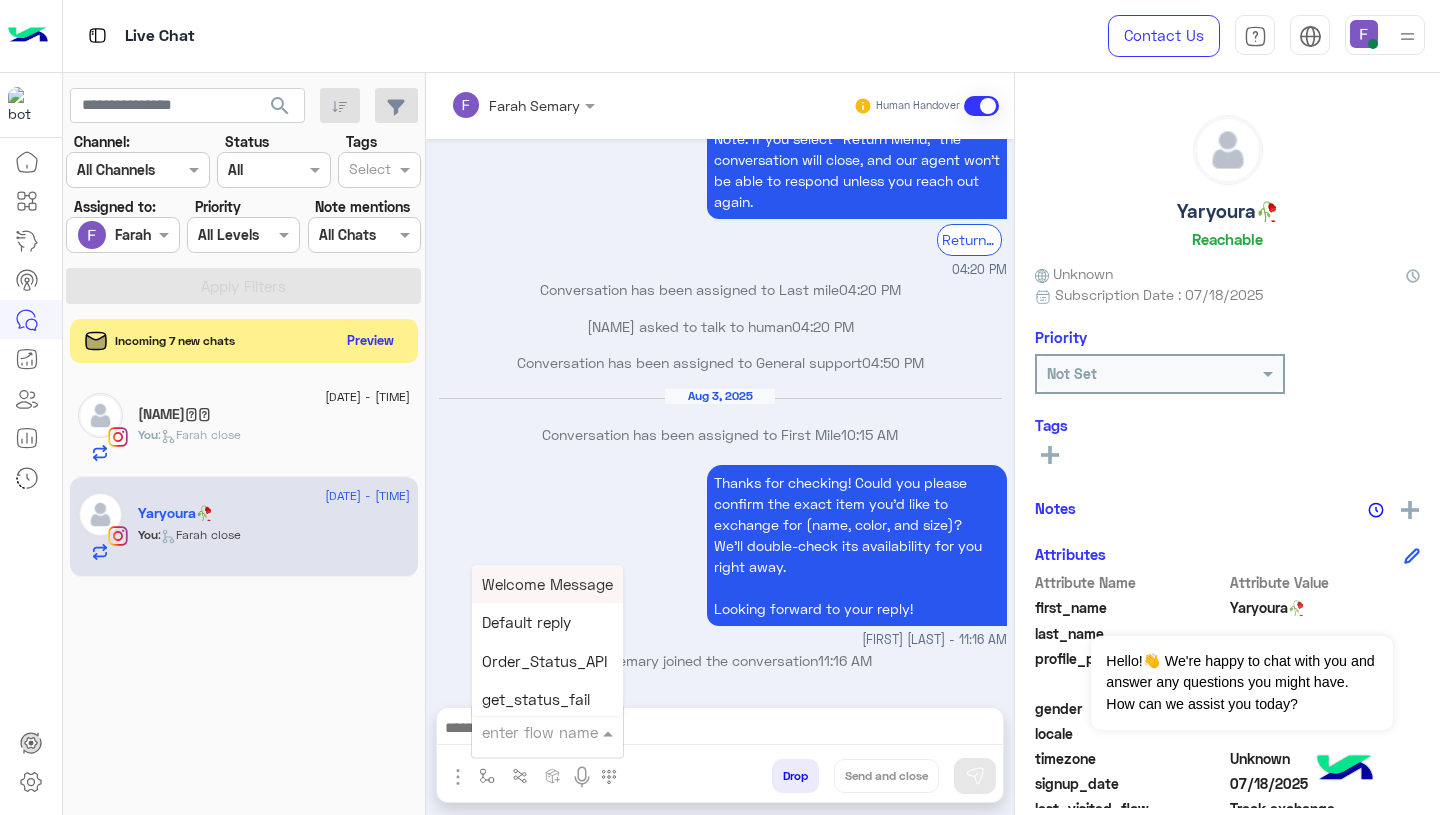 click on "enter flow name" at bounding box center (547, 732) 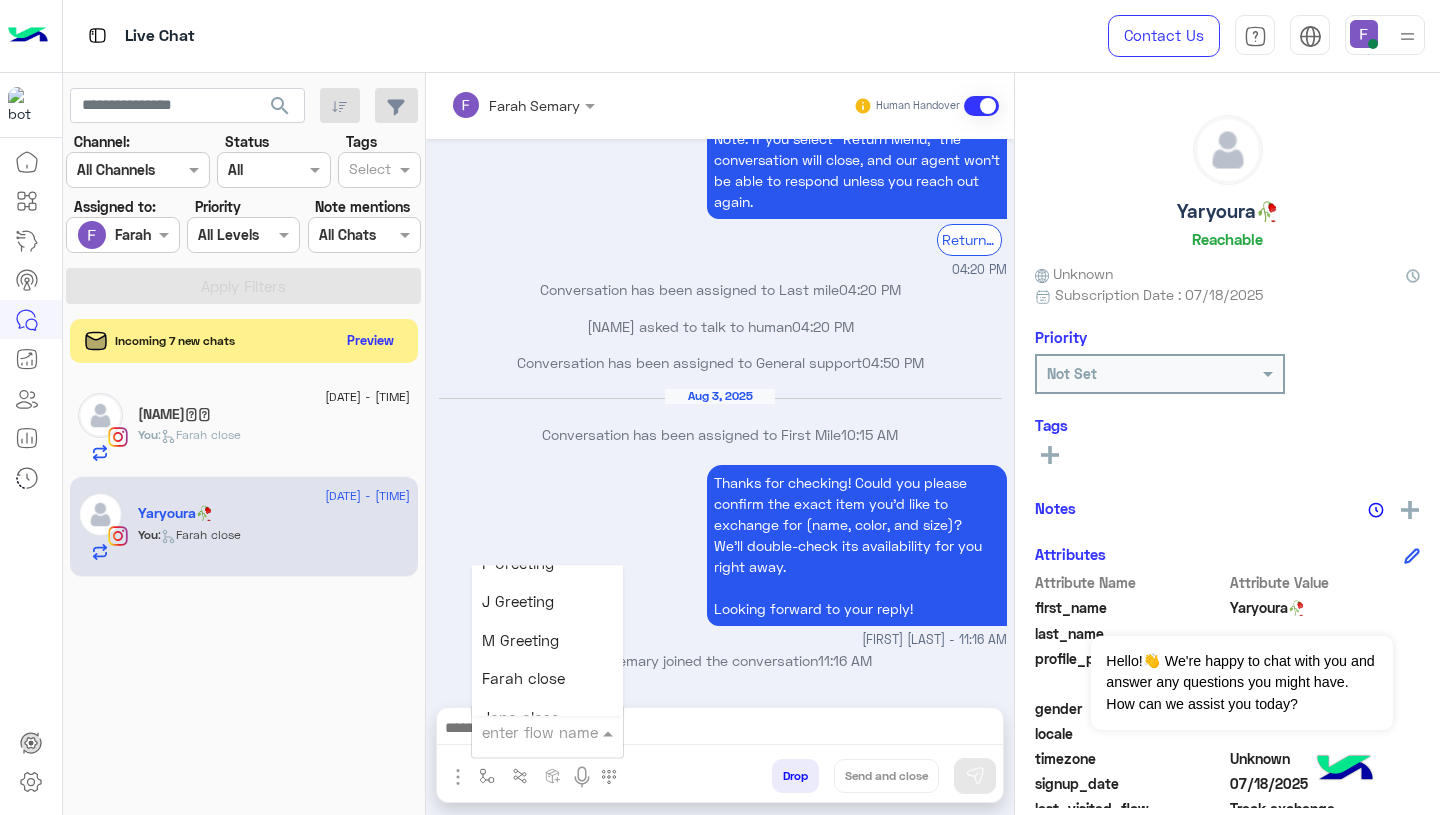 click on "Farah close" at bounding box center [523, 679] 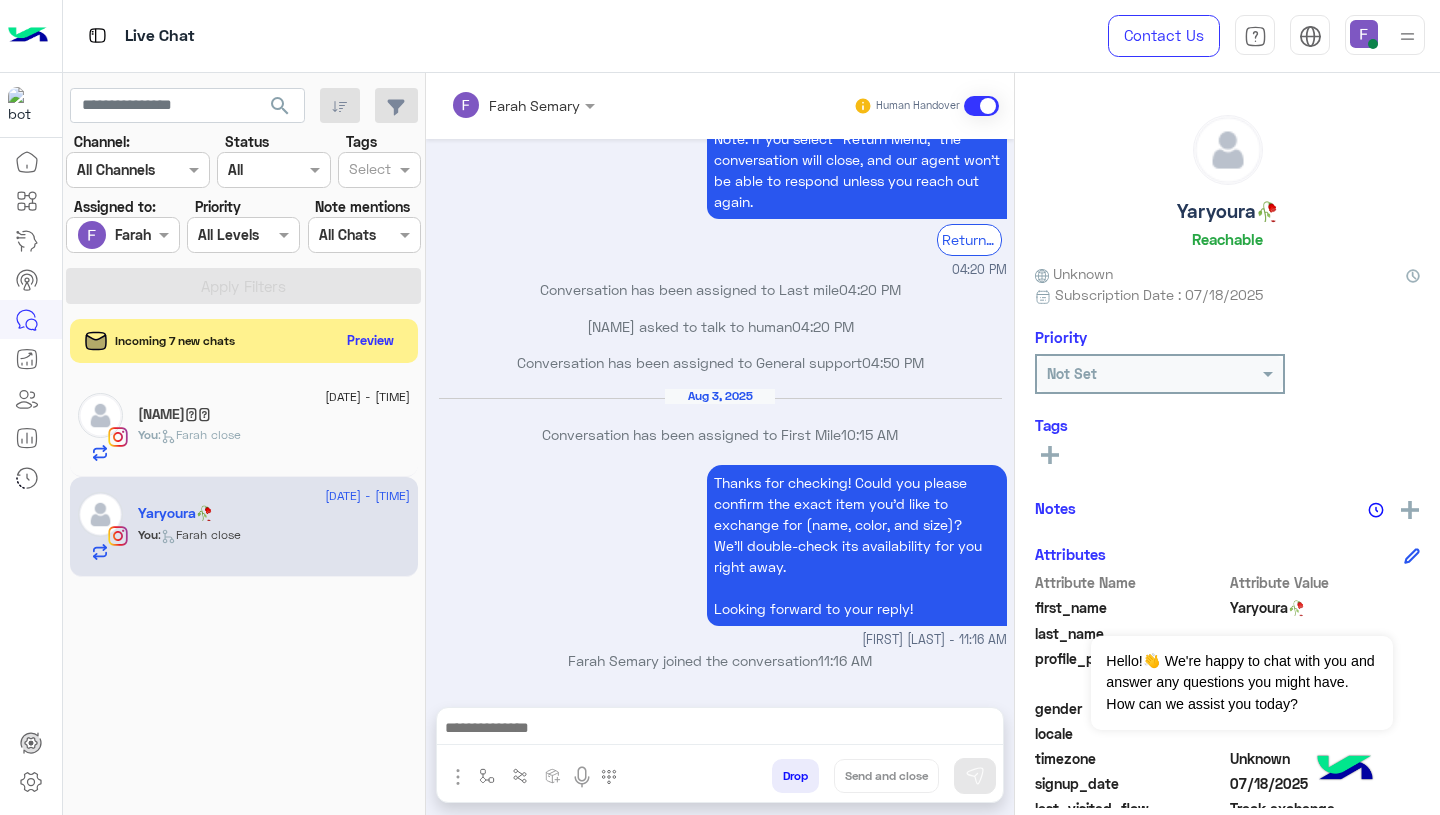 type on "**********" 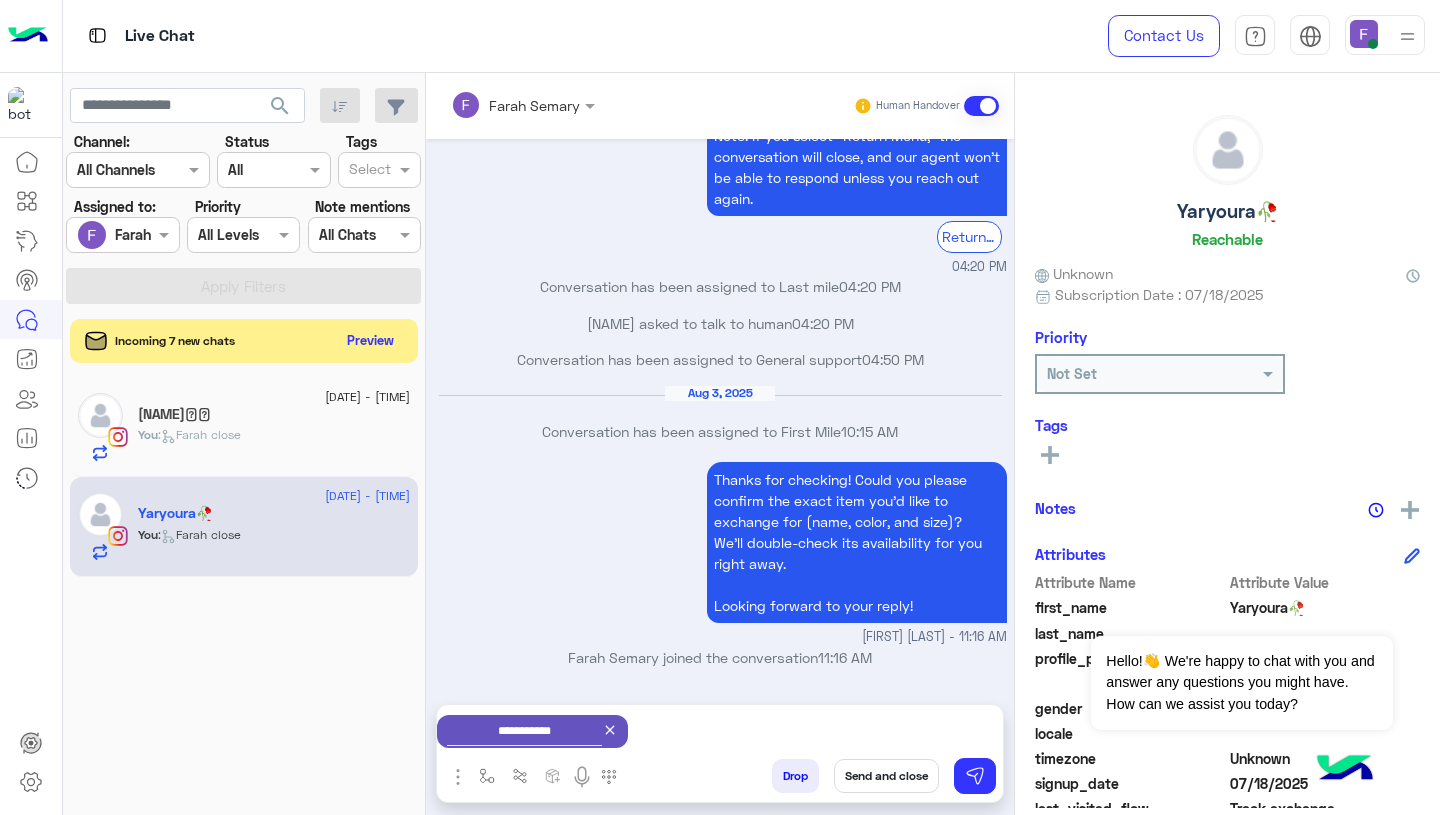 click on "Send and close" at bounding box center (886, 776) 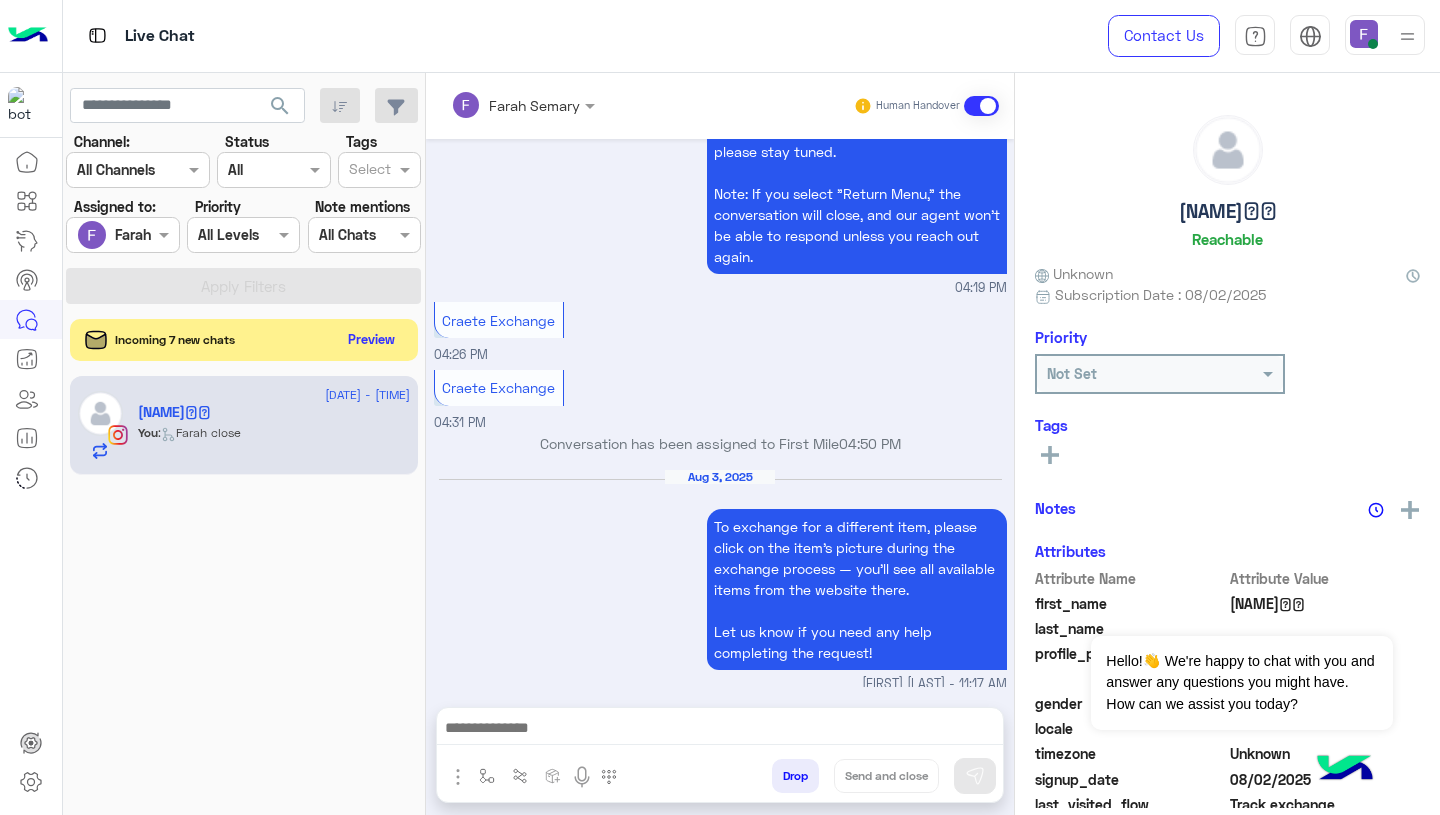 click on "Preview" 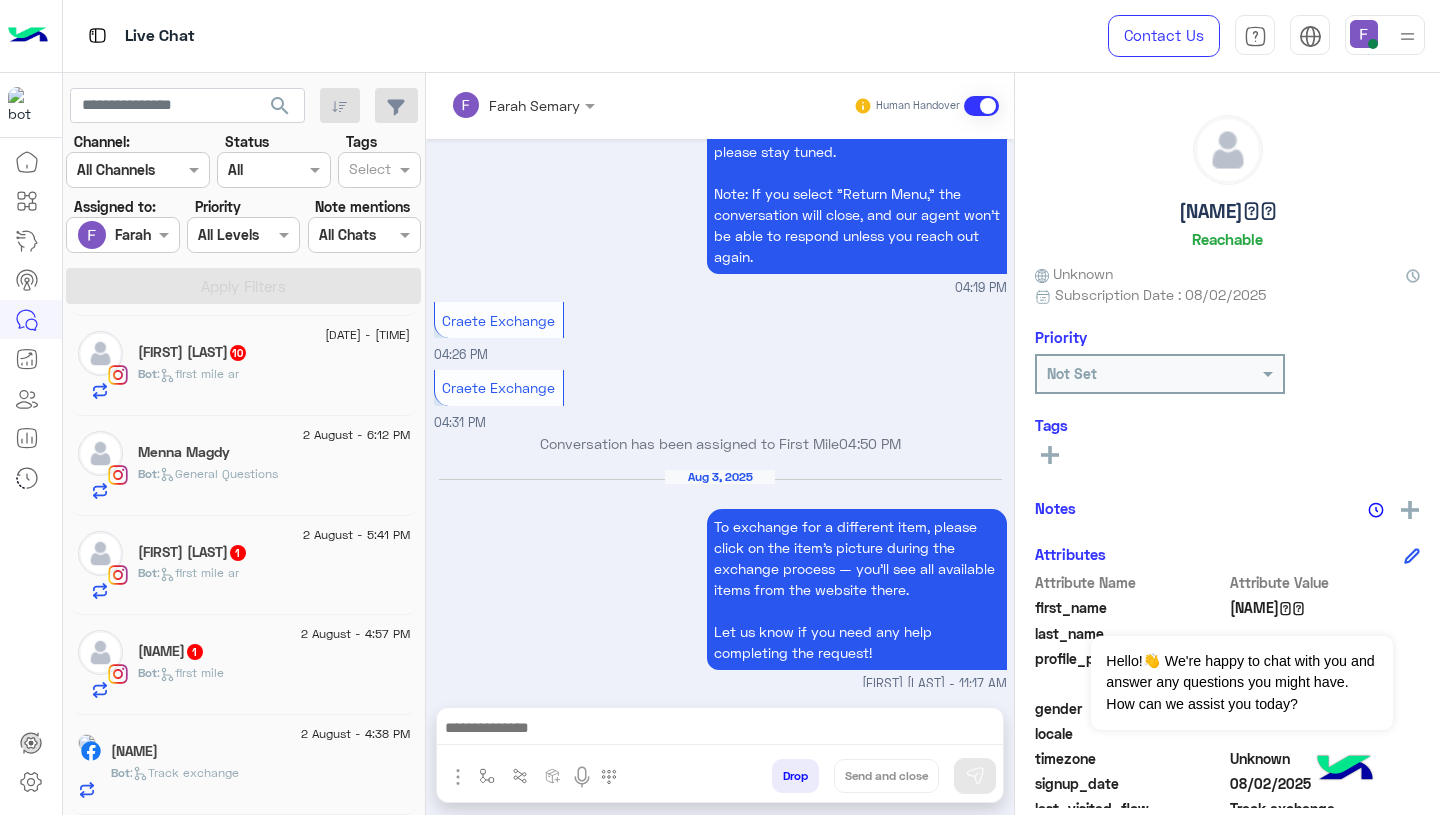 click on "Bot :   Track exchange" 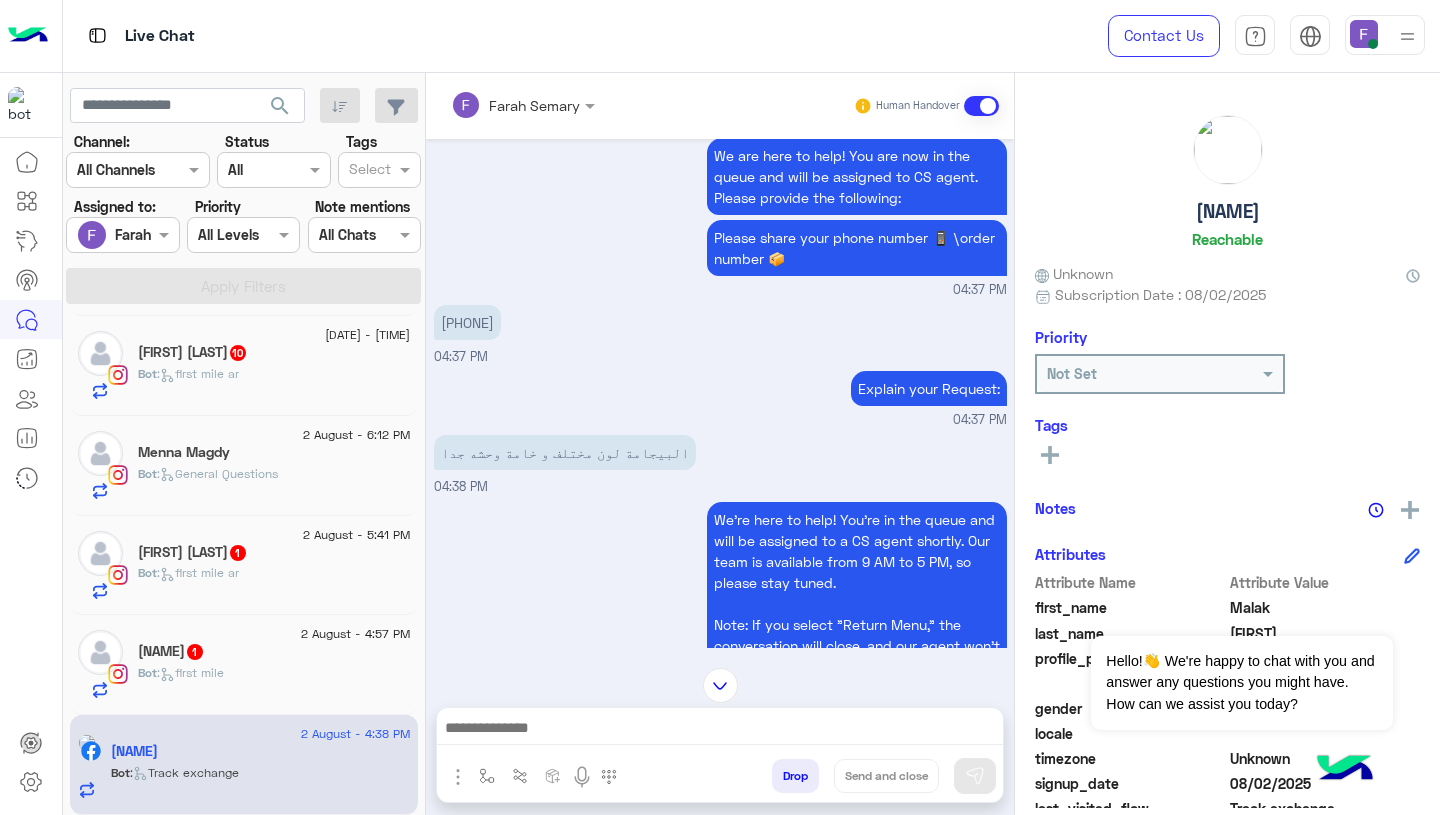 click on "[PHONE]" at bounding box center [467, 322] 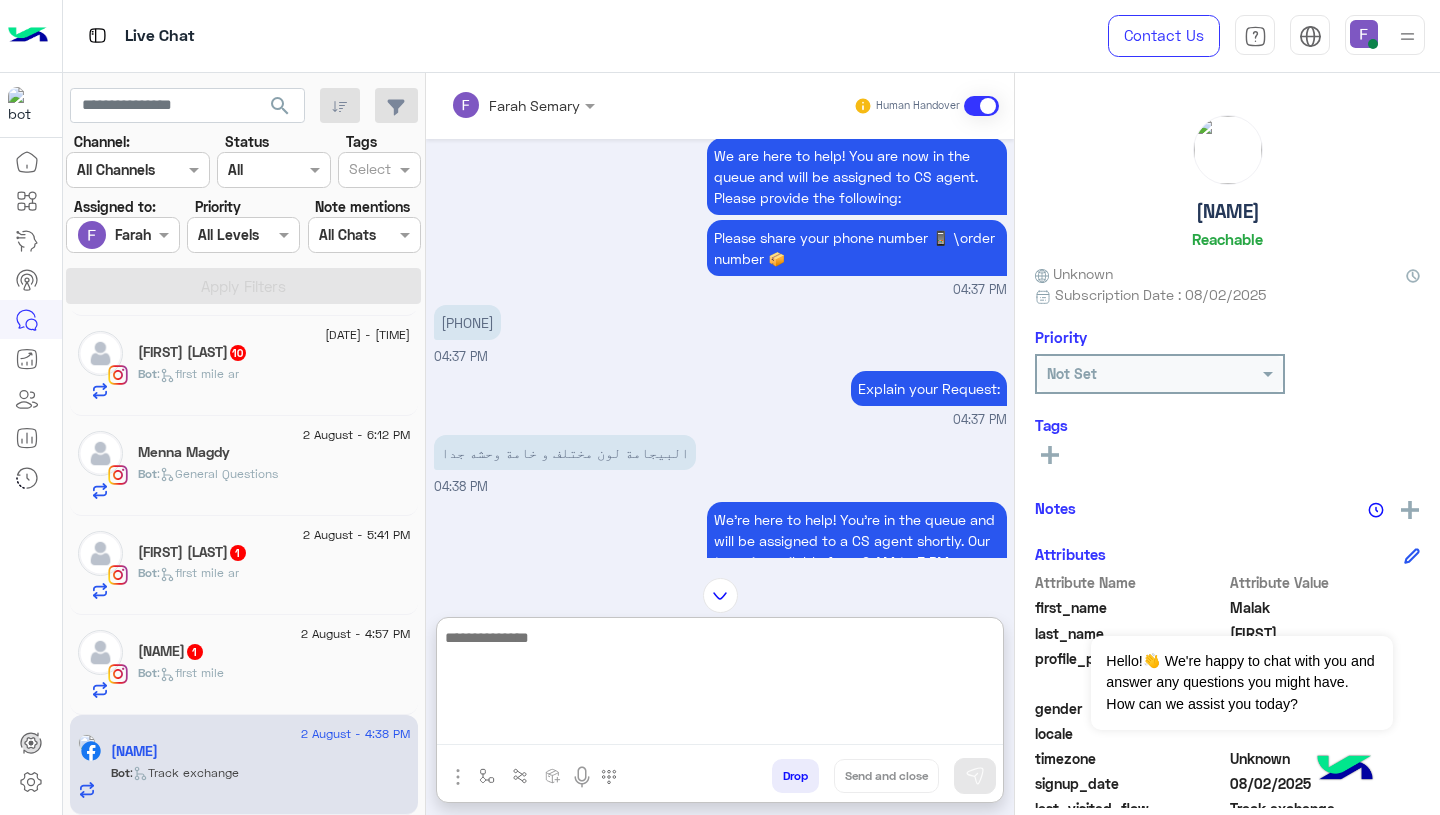 paste on "**********" 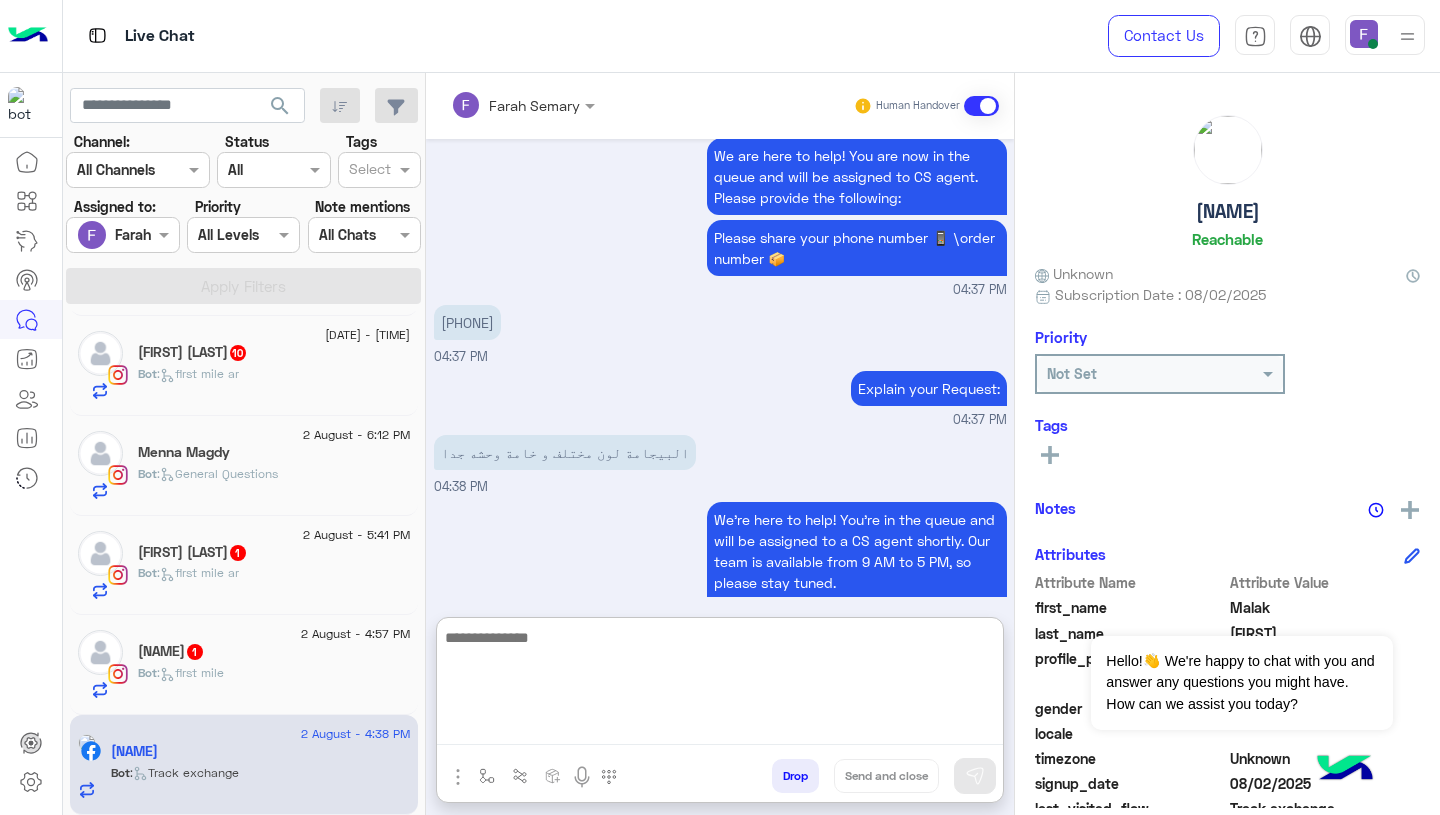 scroll, scrollTop: 0, scrollLeft: 0, axis: both 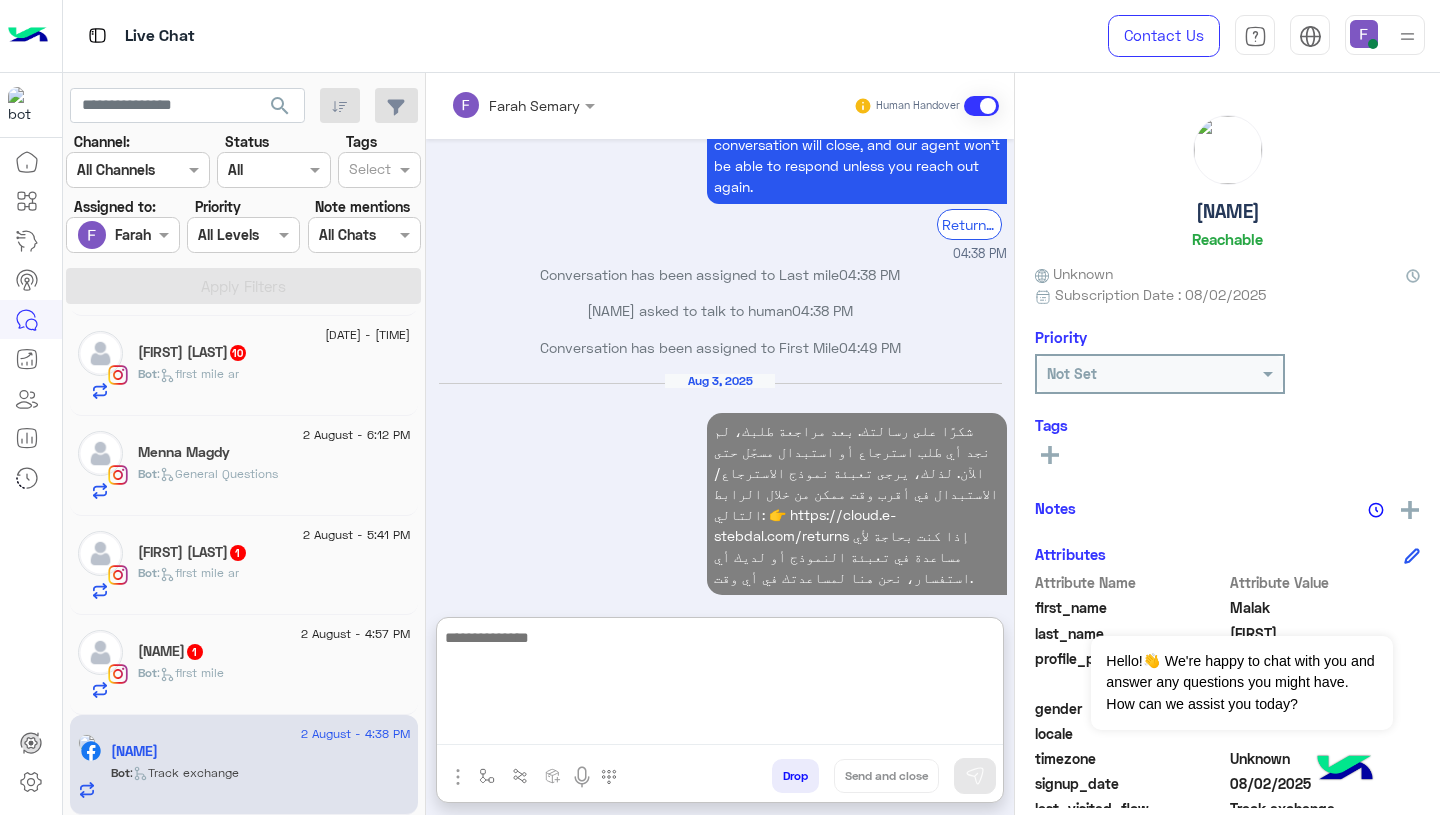 click on "Aug 3, 2025  شكرًا على رسالتك. بعد مراجعة طلبك، لم نجد أي طلب استرجاع أو استبدال مسجّل حتى الآن.
لذلك، يرجى تعبئة نموذج الاسترجاع/الاستبدال في أقرب وقت ممكن من خلال الرابط التالي:
👉 https://cloud.e-stebdal.com/returns
إذا كنت بحاجة لأي مساعدة في تعبئة النموذج أو لديك أي استفسار، نحن هنا لمساعدتك في أي وقت.      11:19 AM" at bounding box center [720, 496] 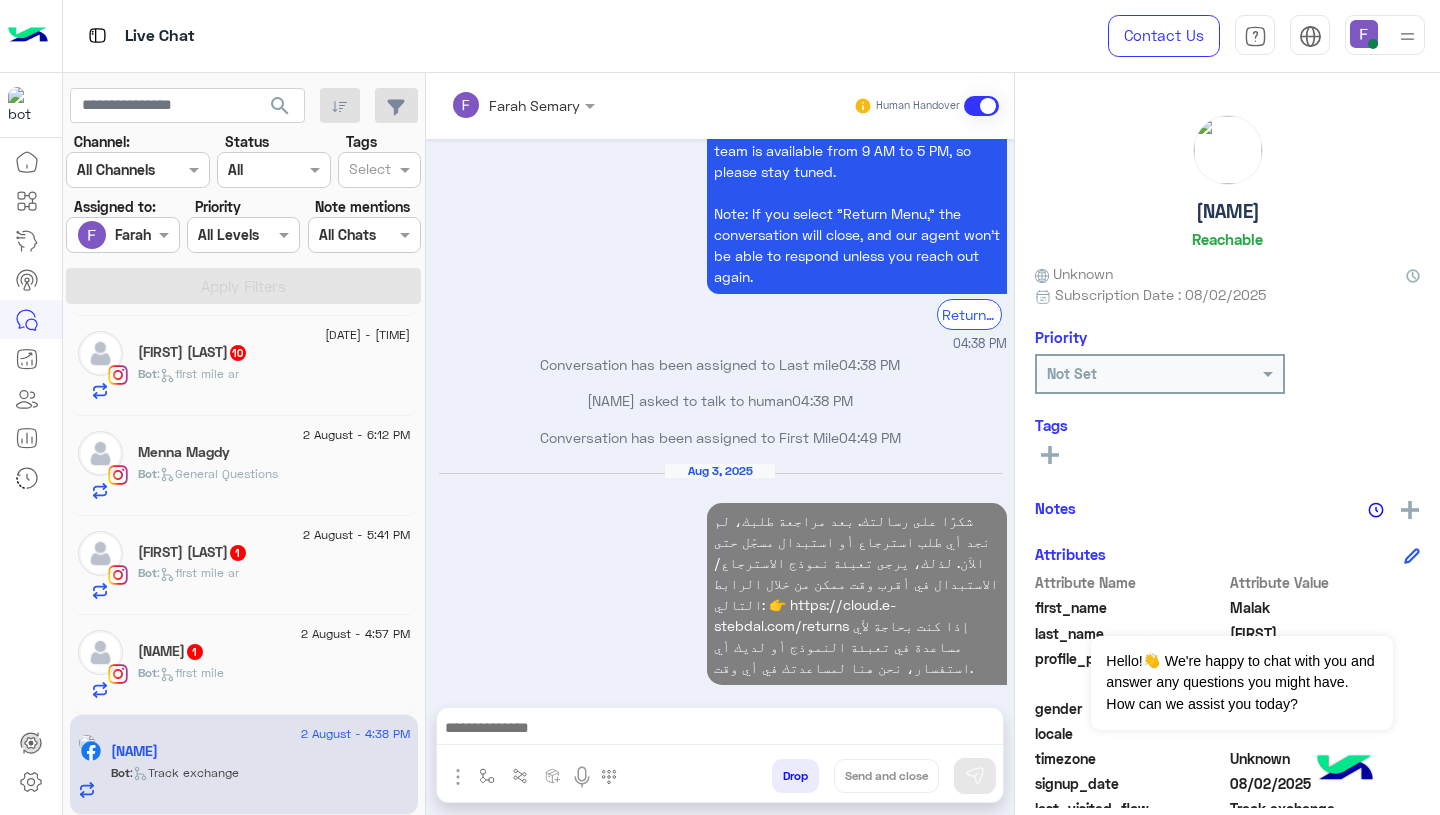scroll, scrollTop: 1396, scrollLeft: 0, axis: vertical 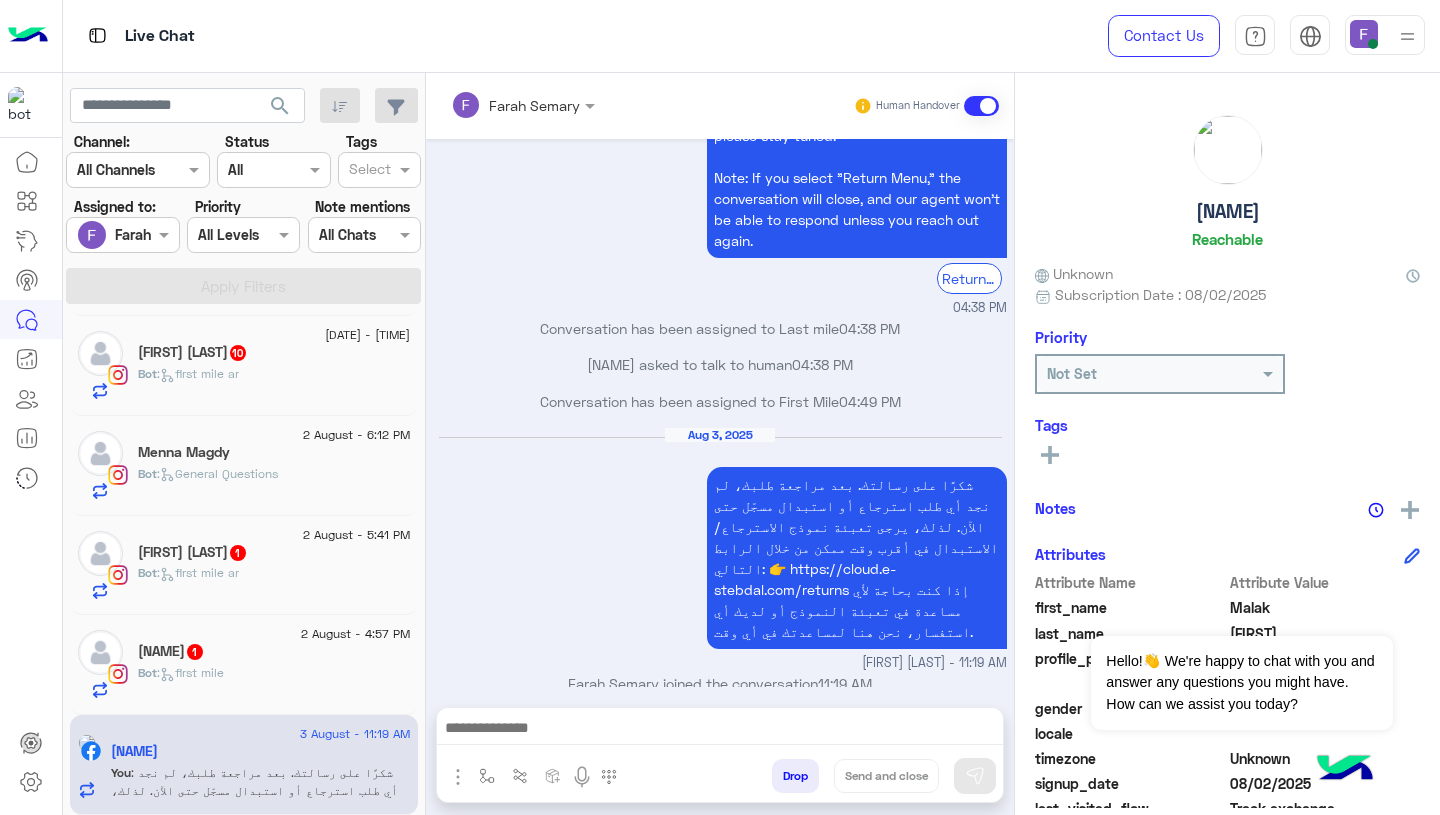click on "JMowafak   1" 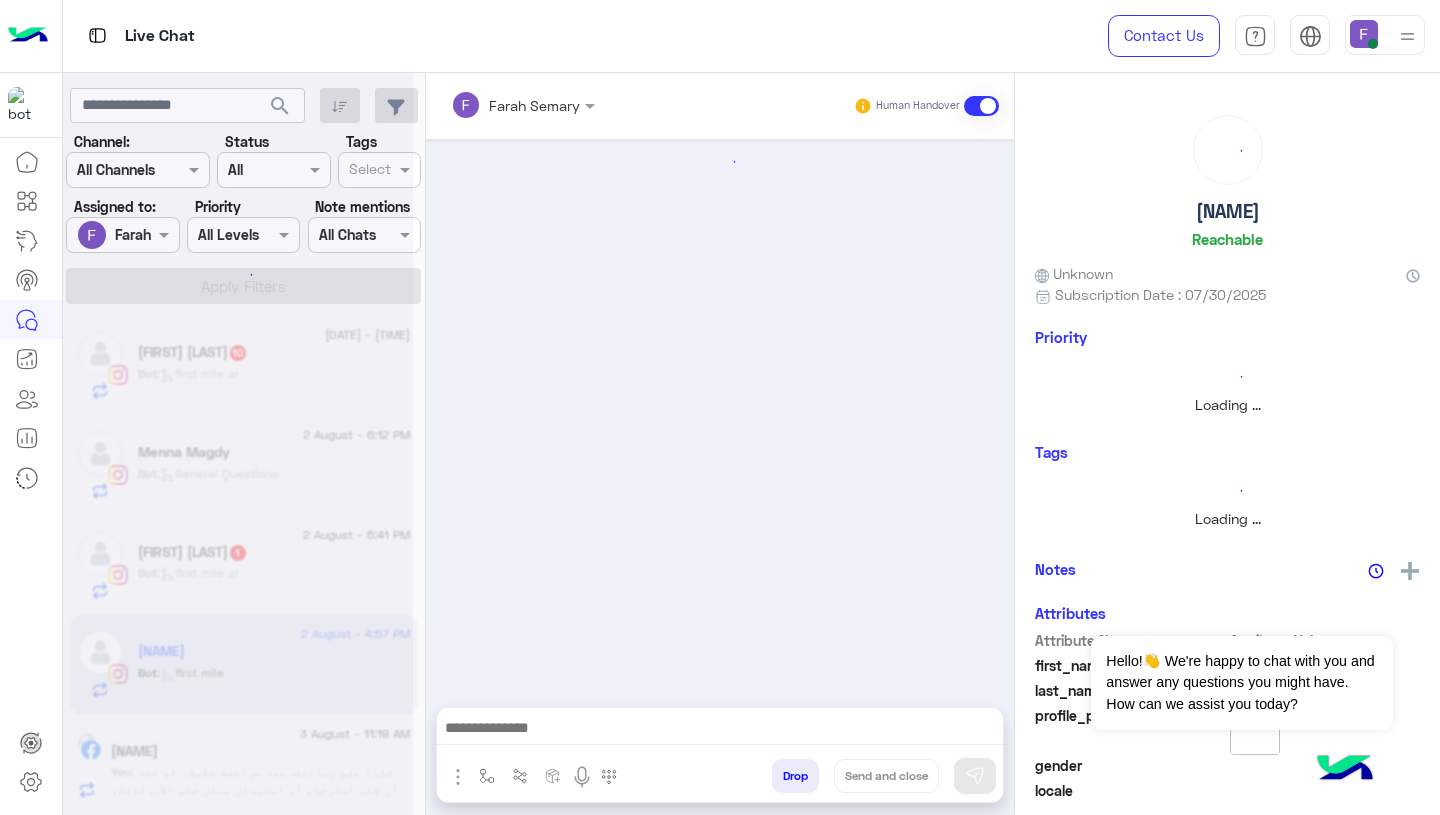 scroll, scrollTop: 402, scrollLeft: 0, axis: vertical 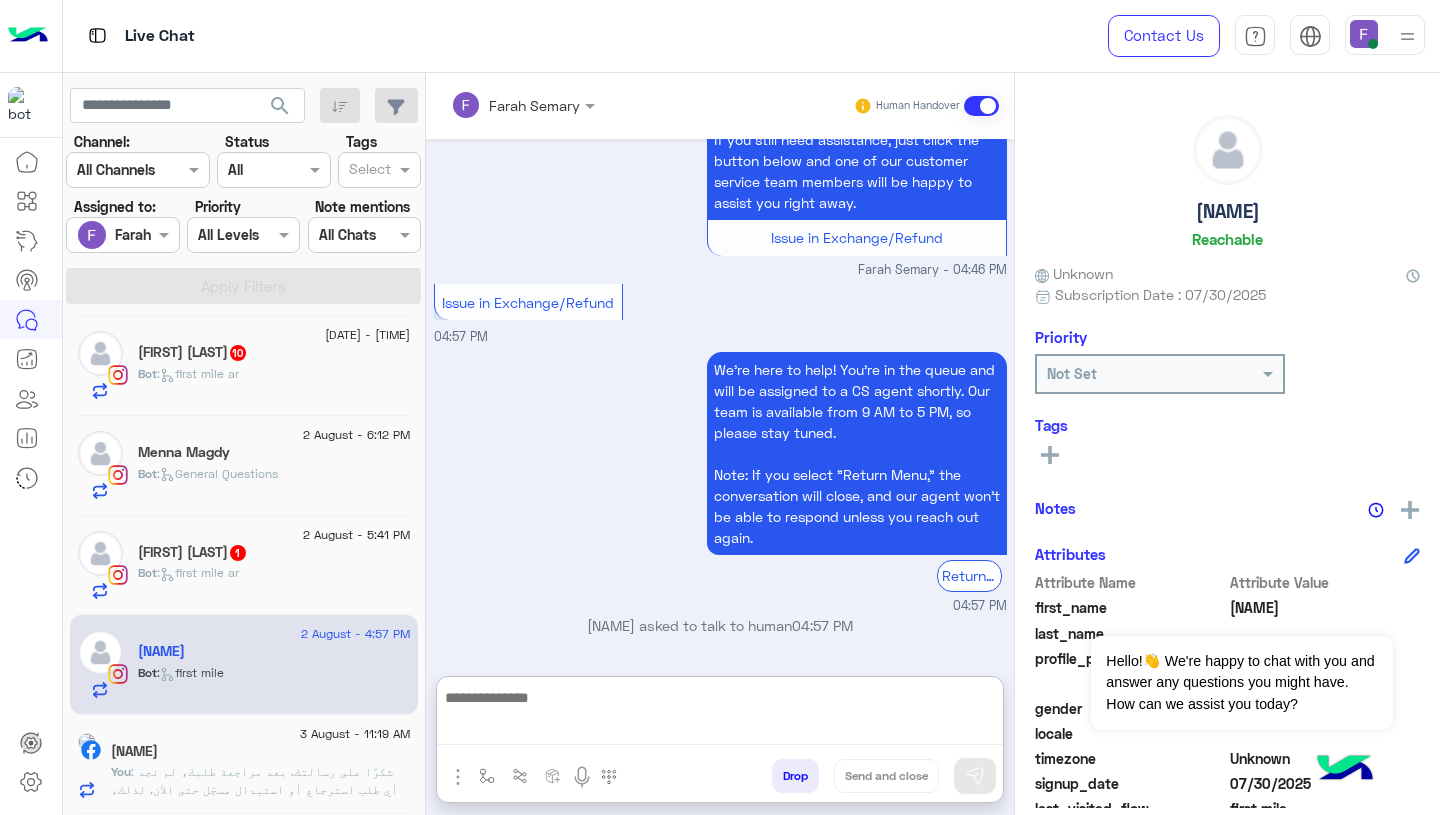 click at bounding box center [720, 715] 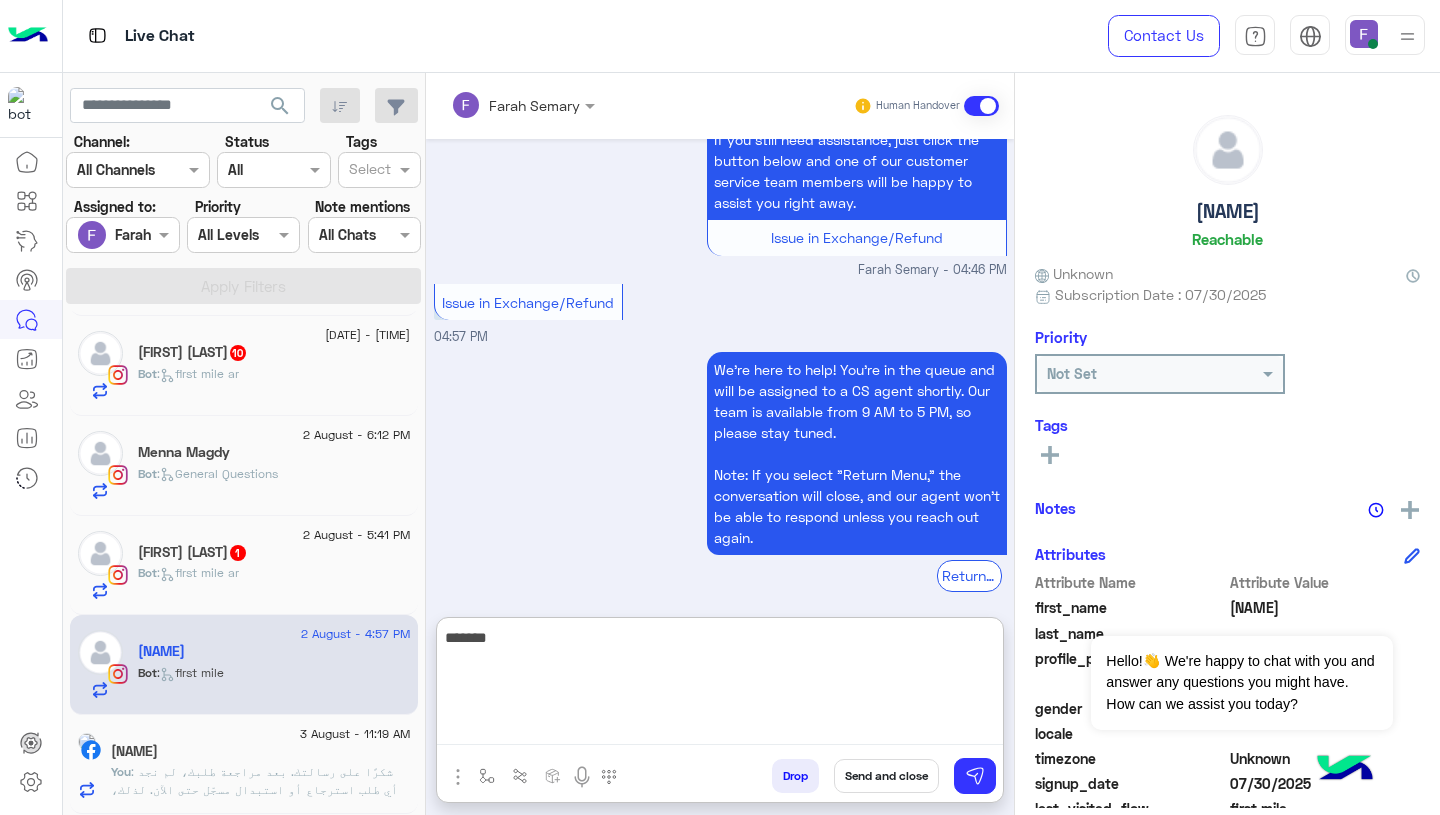 paste on "**********" 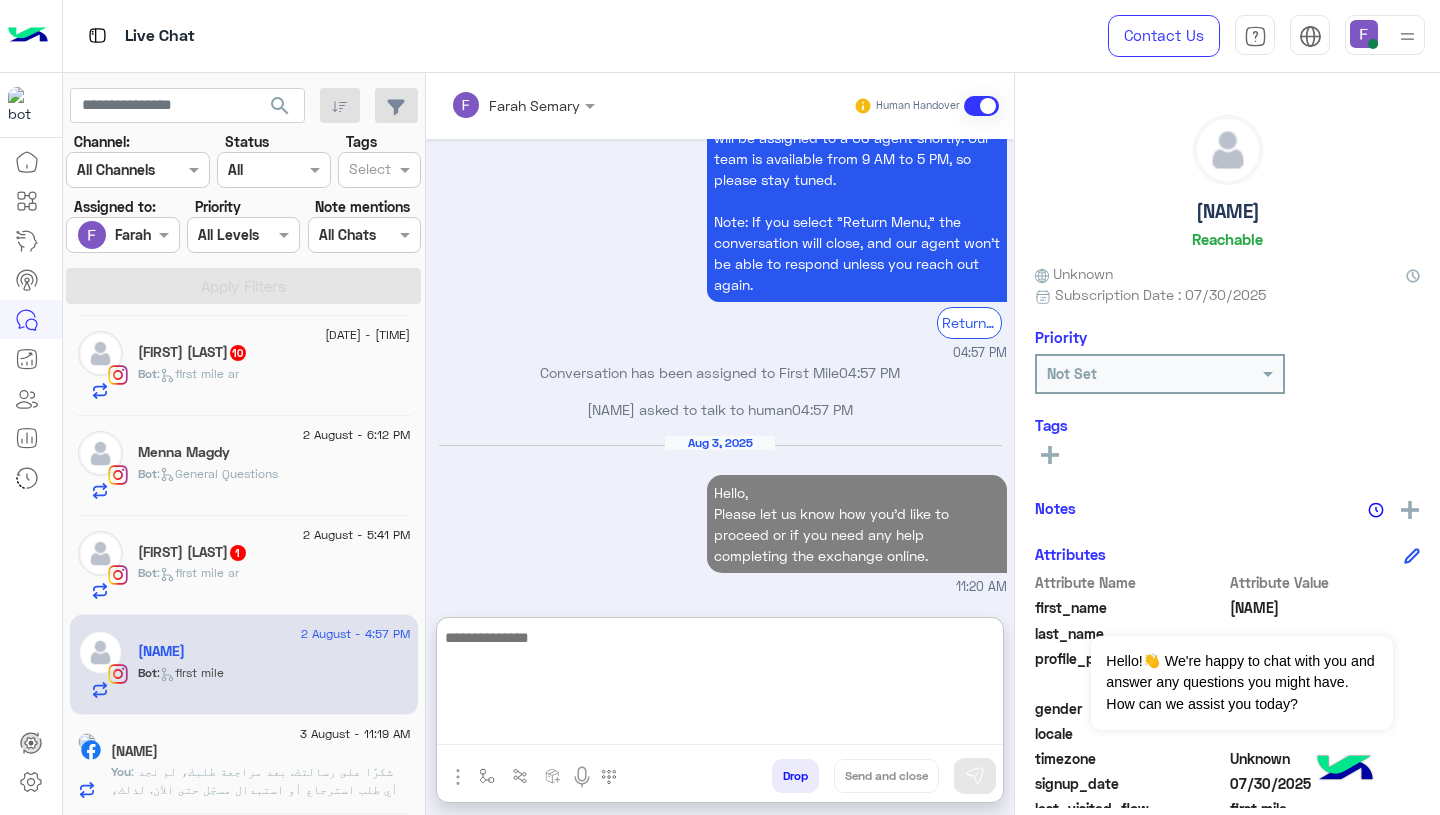click on "Aug 3, 2025  To exchange for a different item, please click on the item’s picture during the exchange process — you’ll see all available items from the website there. Let us know if you need any help completing the request!  11:20 AM" at bounding box center (720, 516) 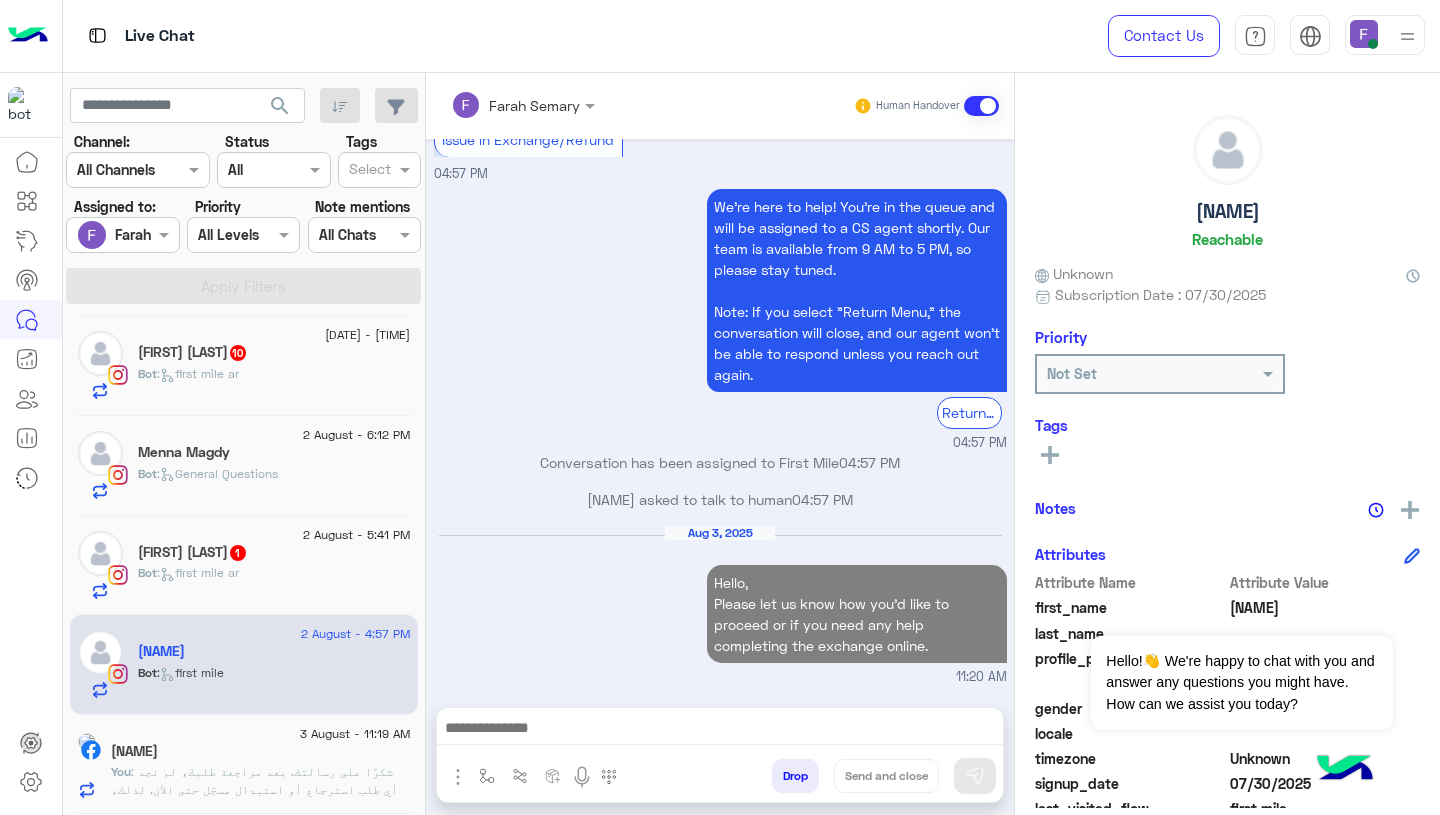 scroll, scrollTop: 1626, scrollLeft: 0, axis: vertical 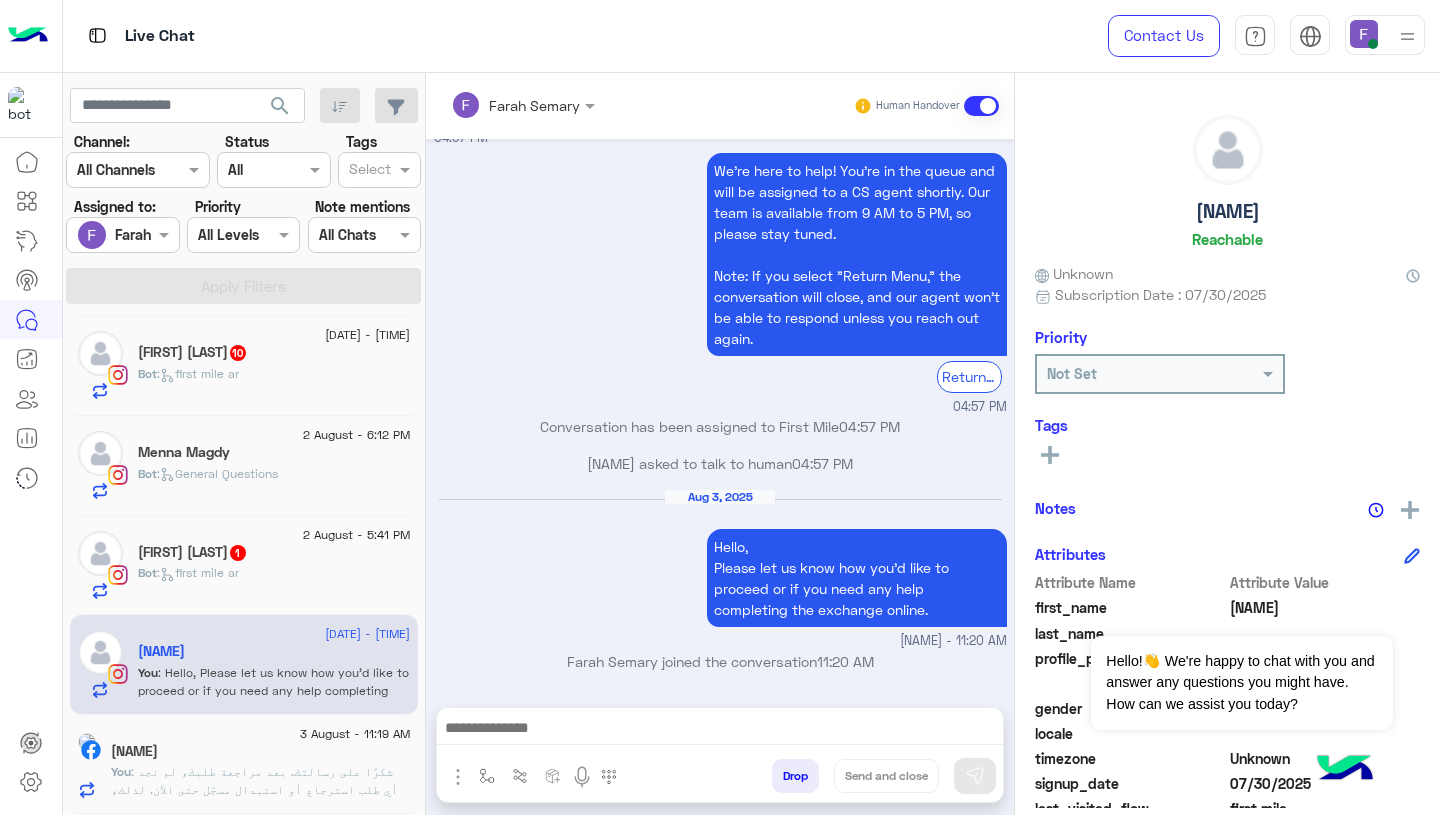 click on "[FIRST] [LAST]  1" 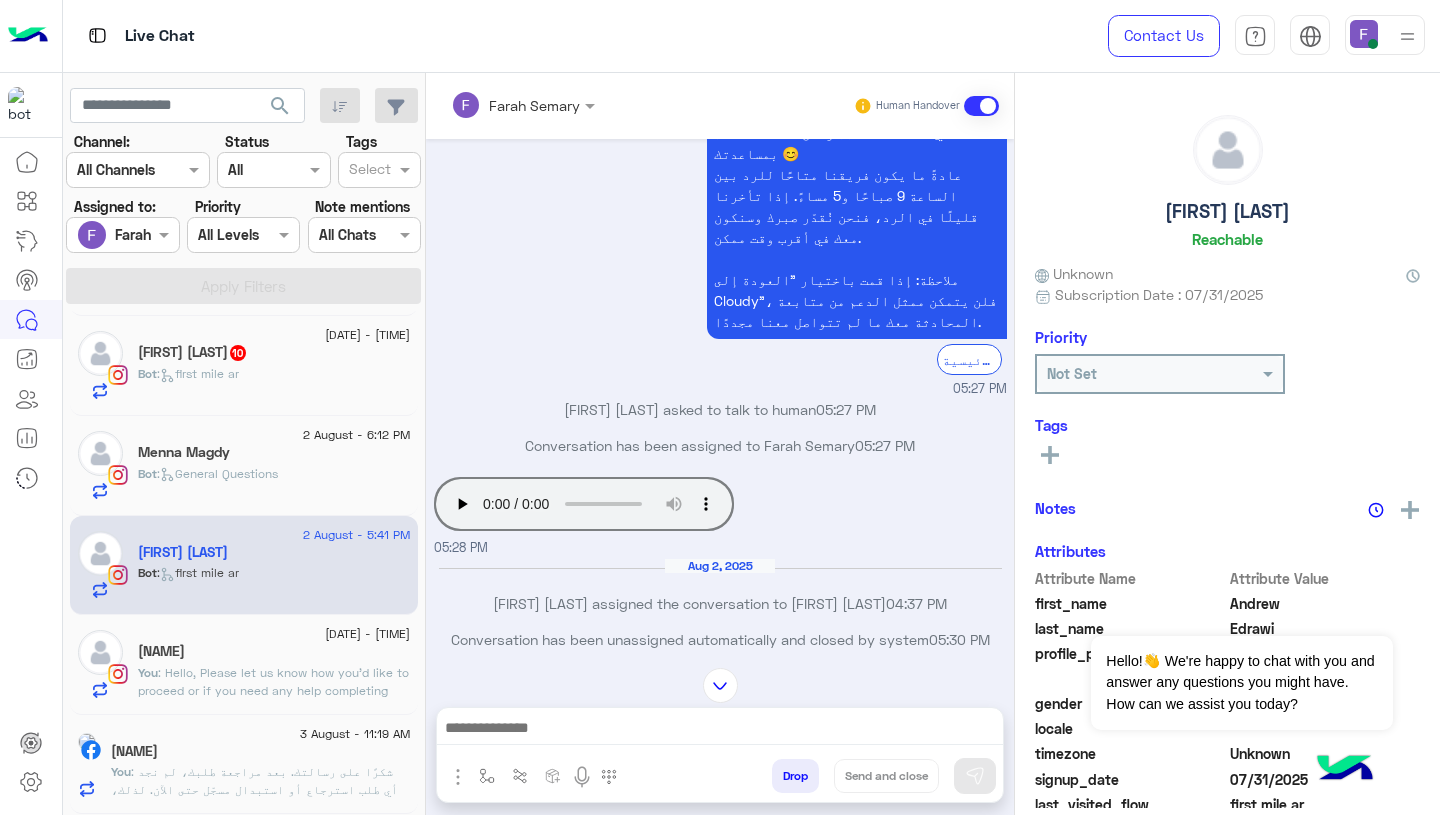 scroll, scrollTop: 1453, scrollLeft: 0, axis: vertical 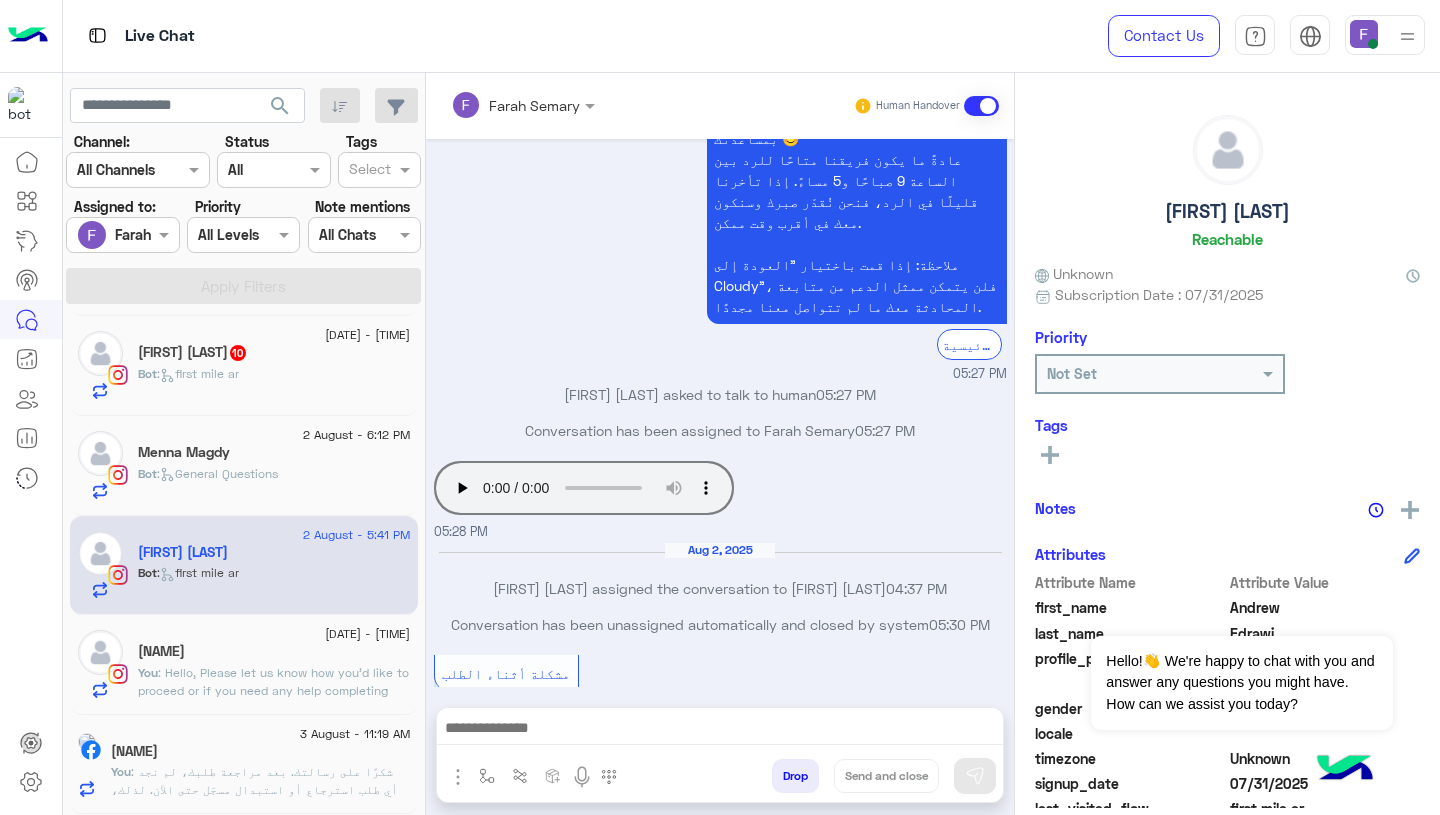 click at bounding box center (523, 104) 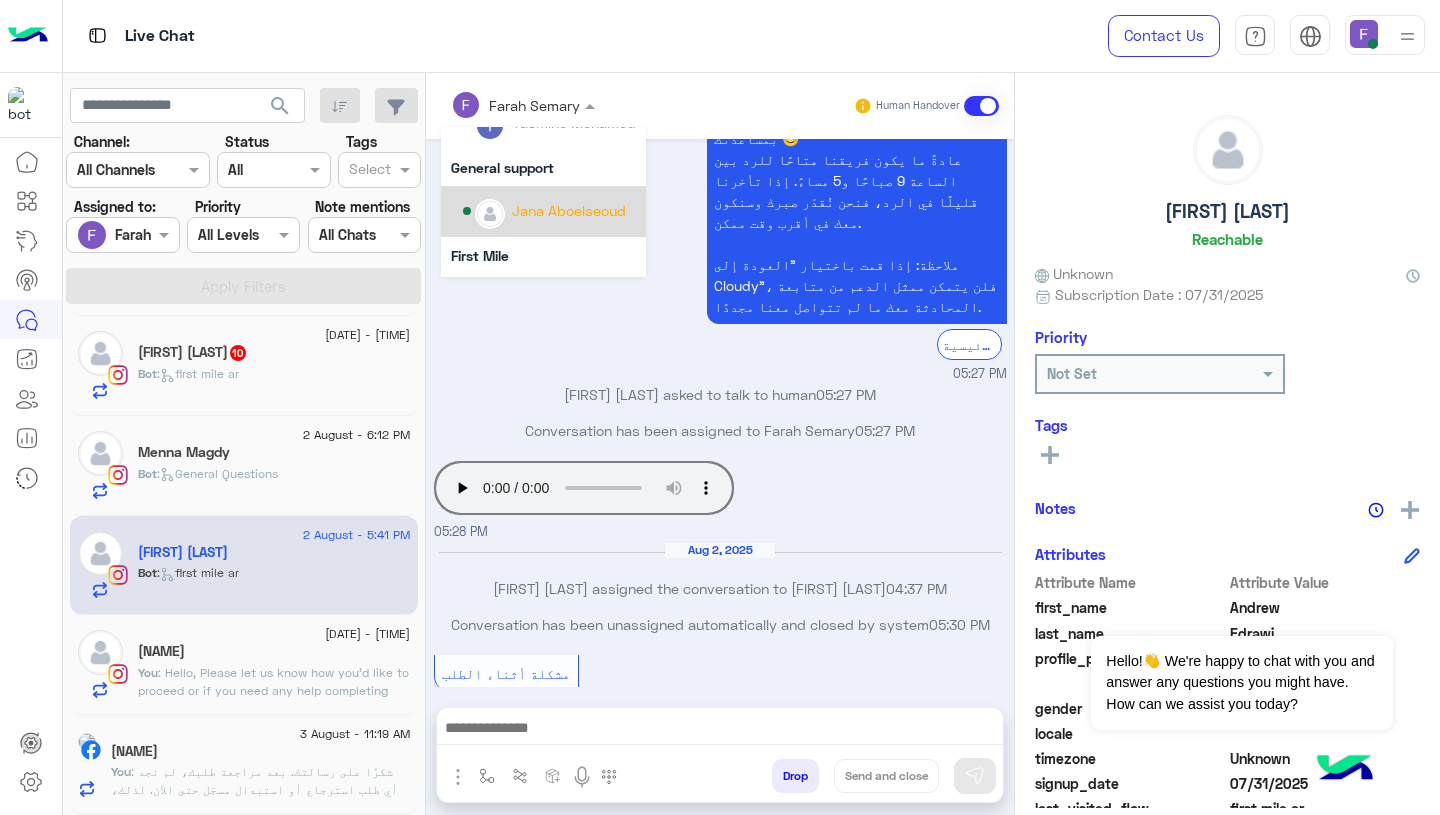 scroll, scrollTop: 227, scrollLeft: 0, axis: vertical 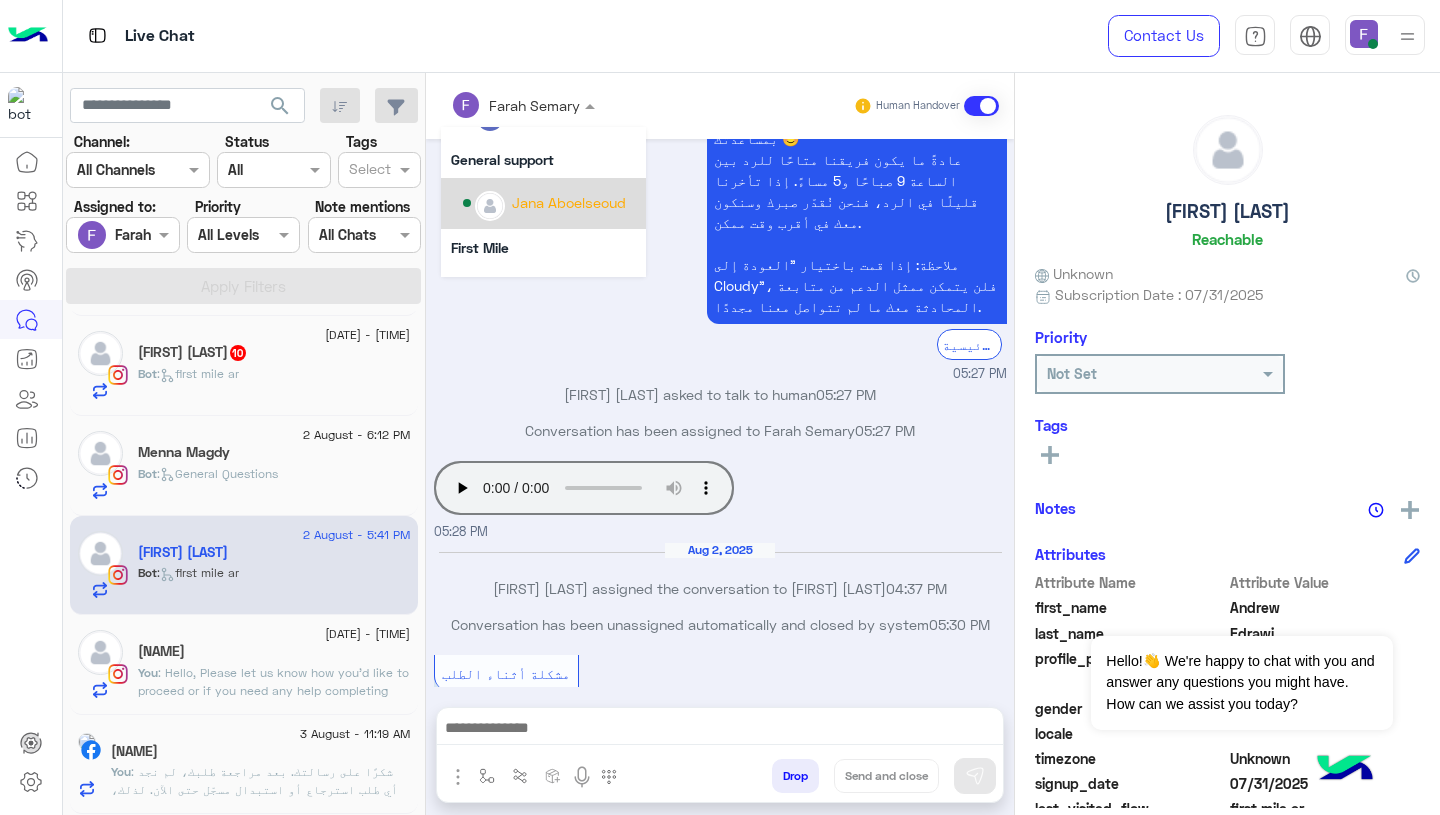 click on "Jana Aboelseoud" at bounding box center [569, 202] 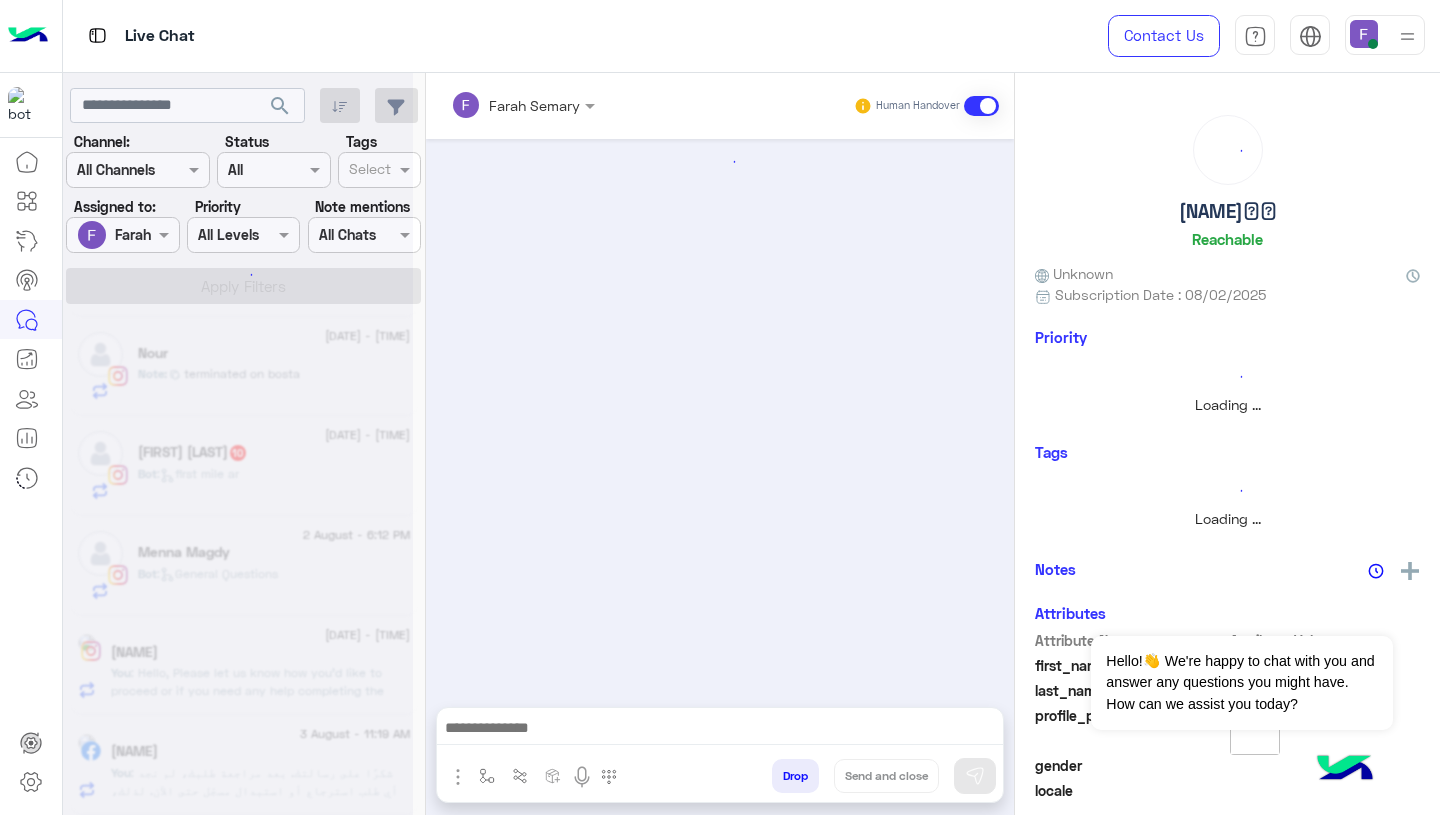 scroll, scrollTop: 302, scrollLeft: 0, axis: vertical 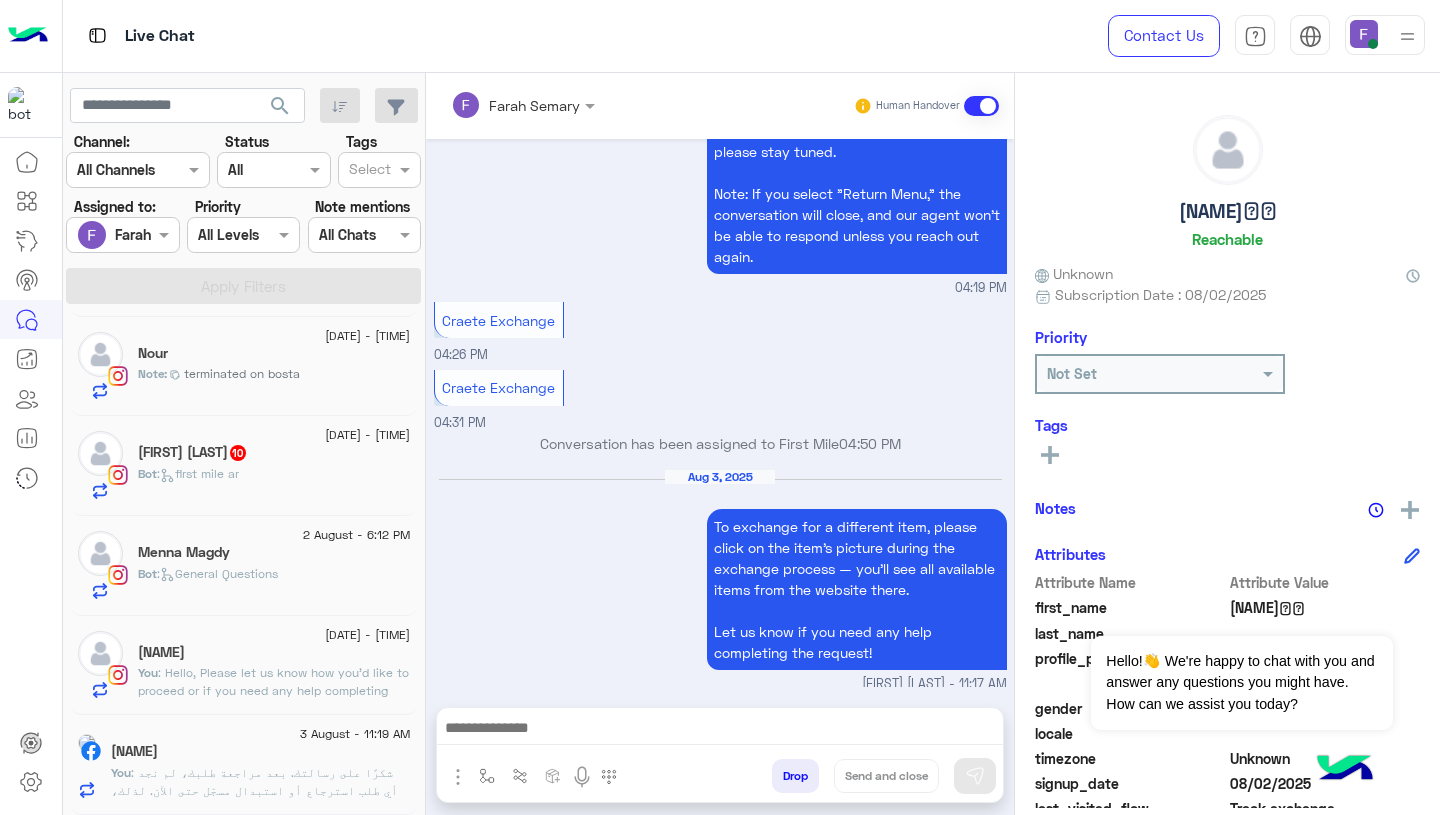 click on "Menna Magdy" 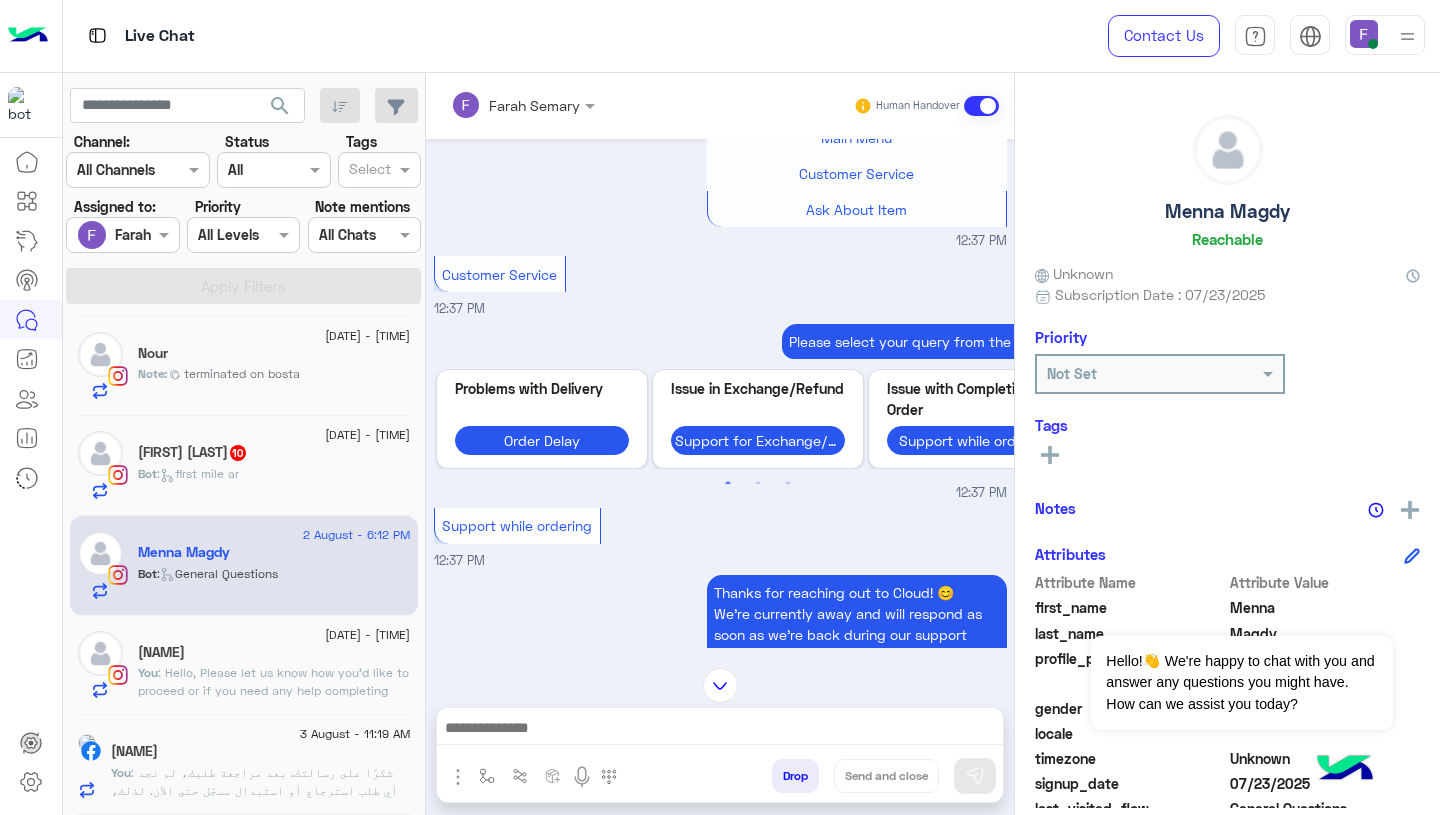scroll, scrollTop: 3311, scrollLeft: 0, axis: vertical 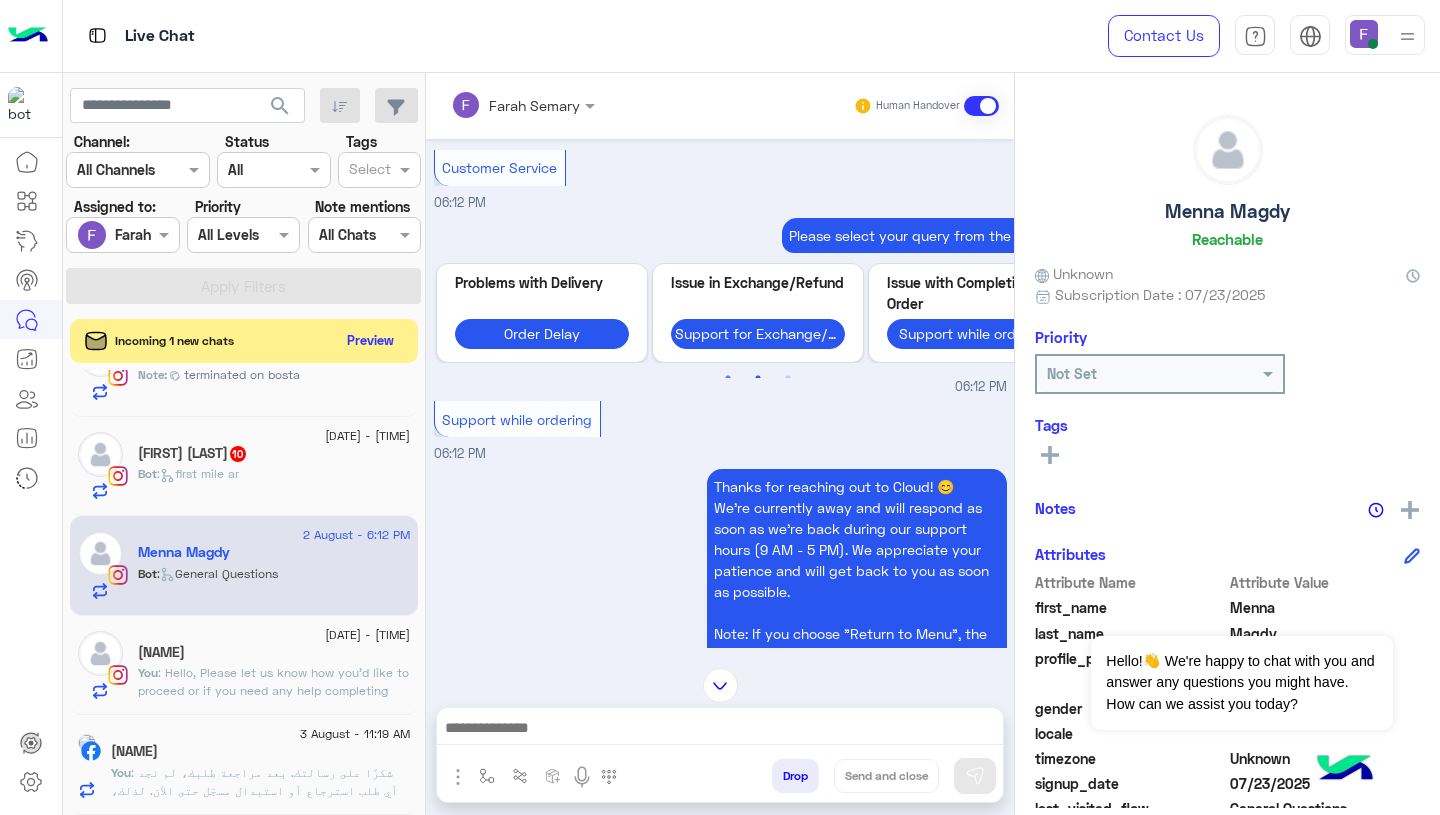 click on "2" at bounding box center (758, 378) 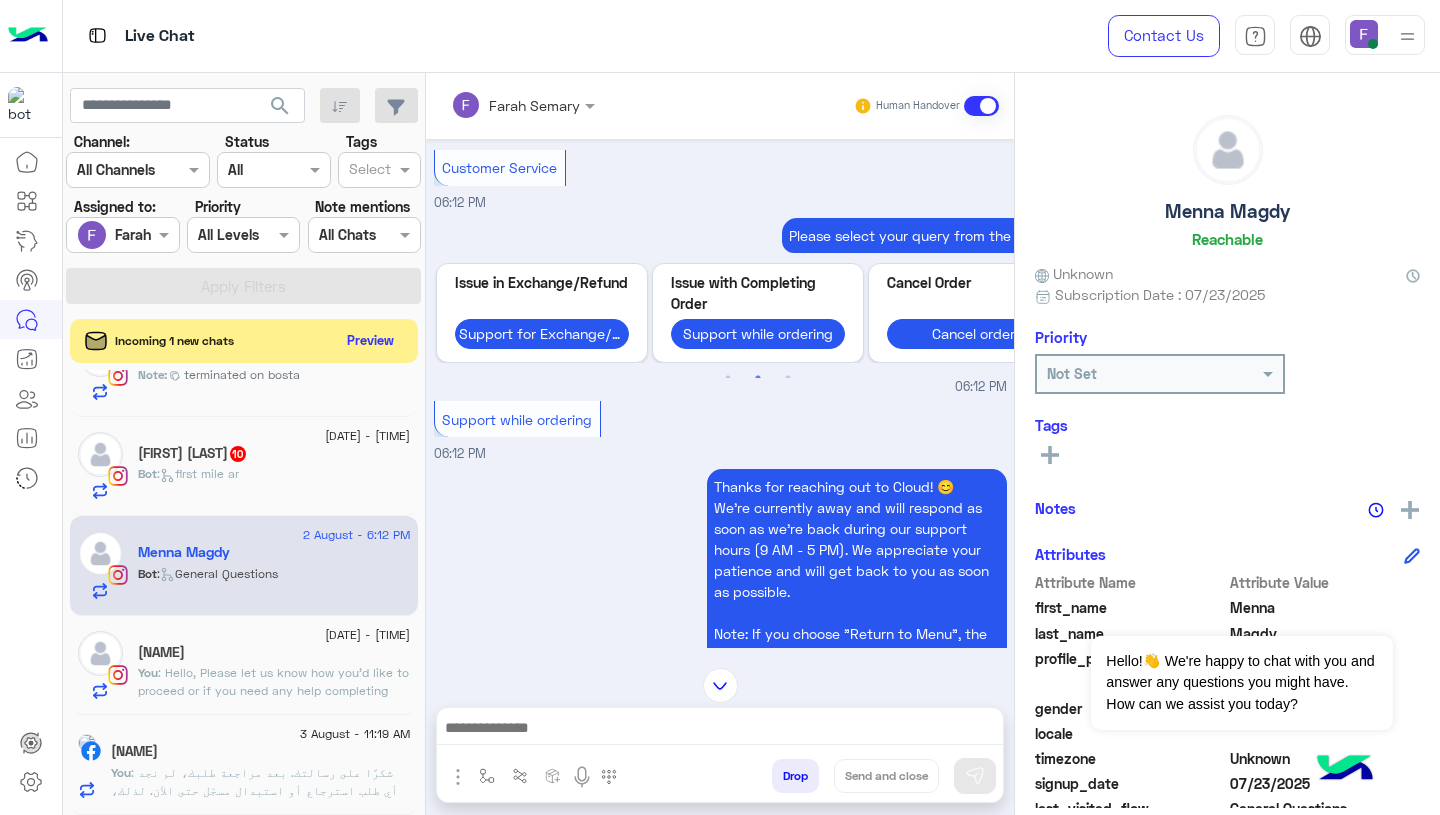 click on "2" at bounding box center (758, 378) 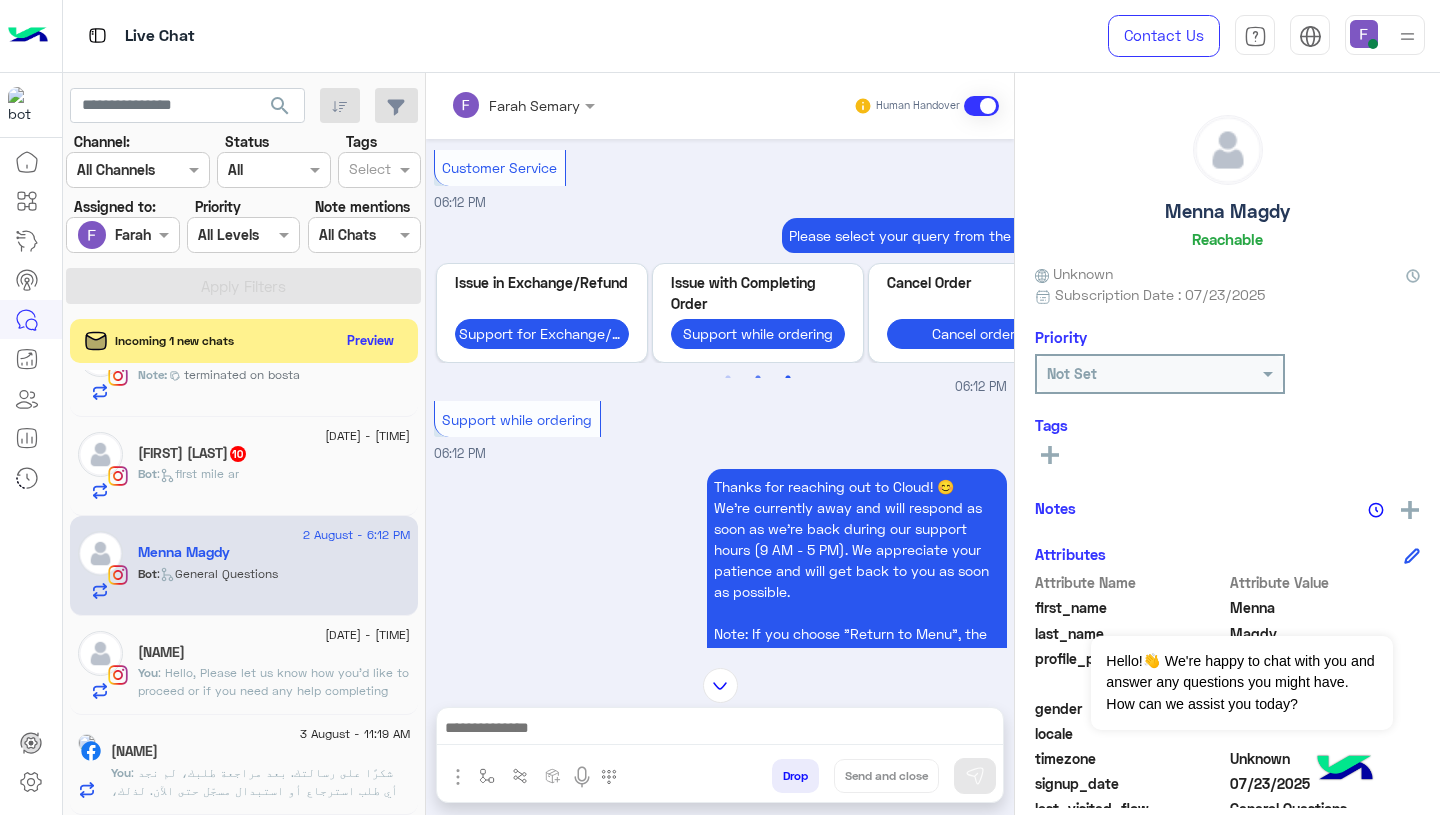 click on "3" at bounding box center (788, 378) 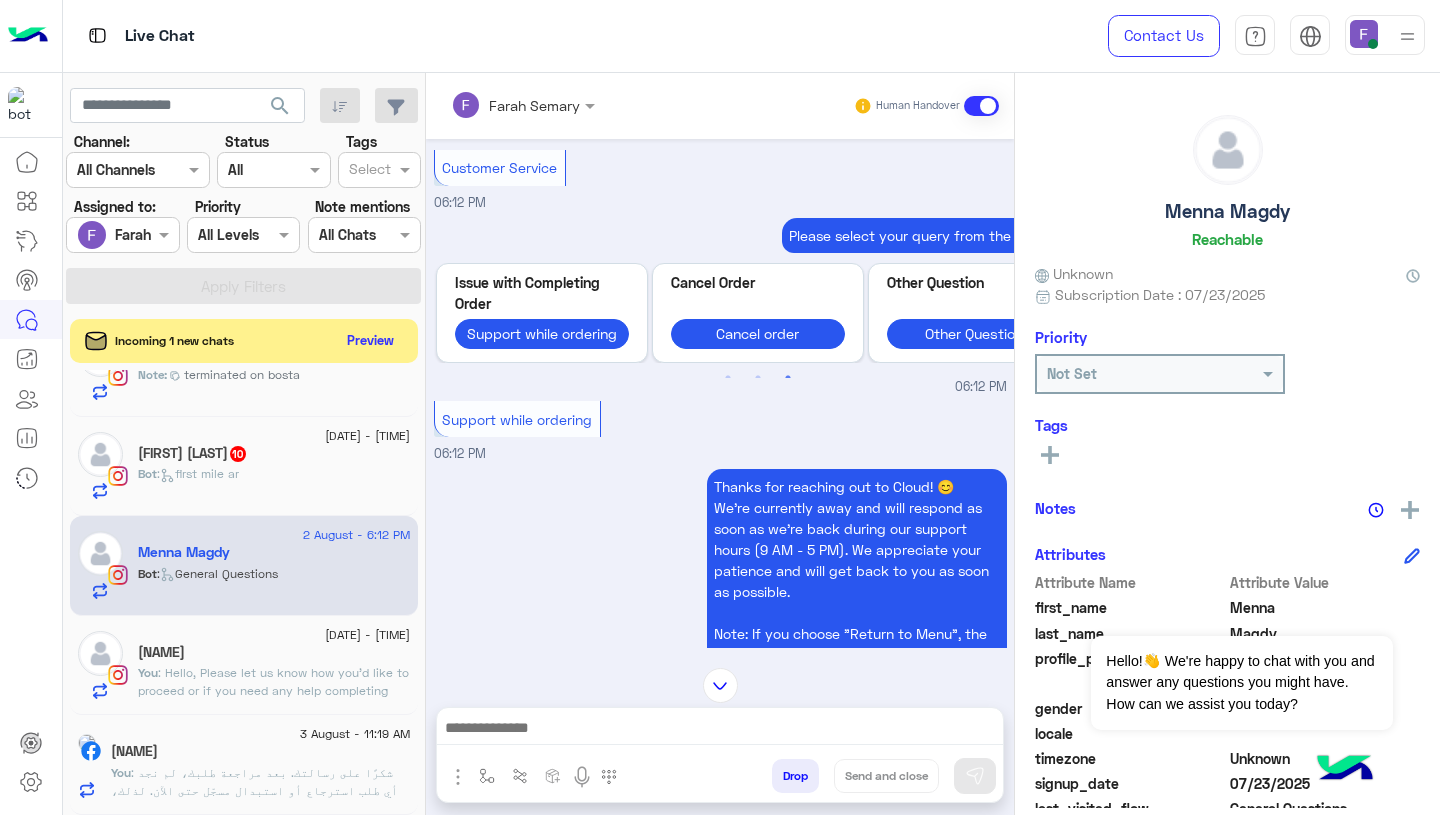 click on "3" at bounding box center (788, 378) 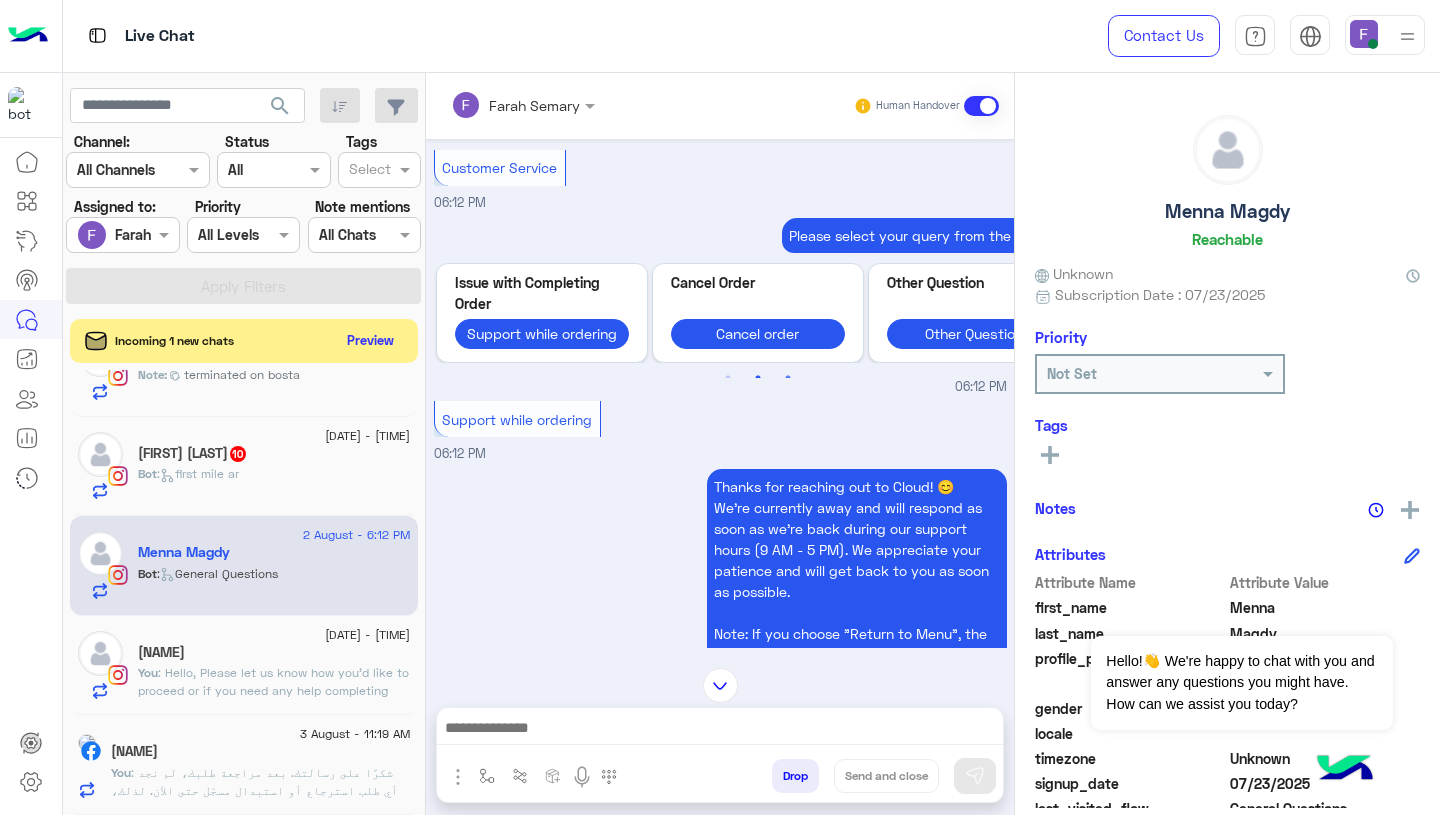 click on "2" at bounding box center [758, 378] 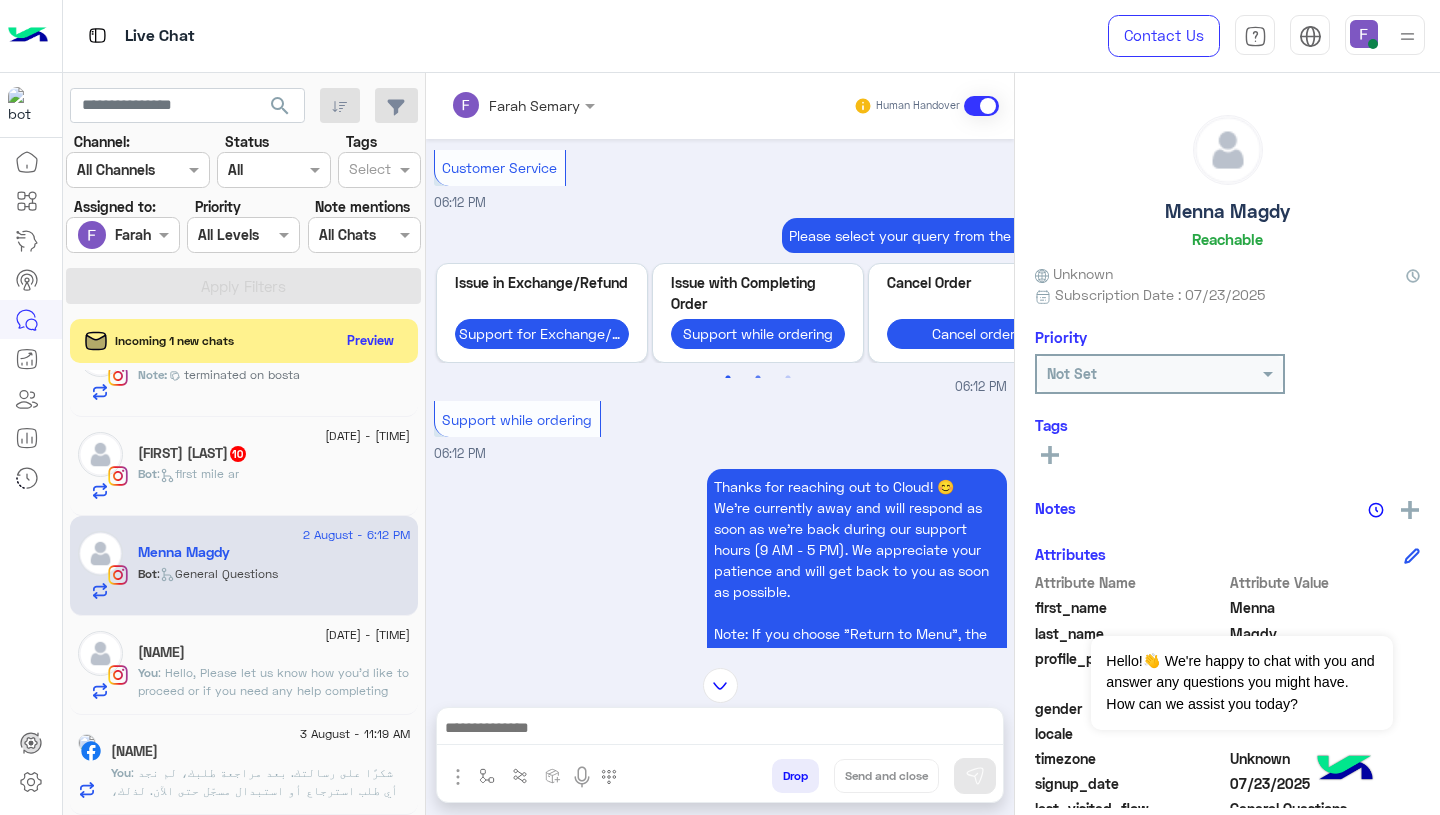 click on "1" at bounding box center [728, 378] 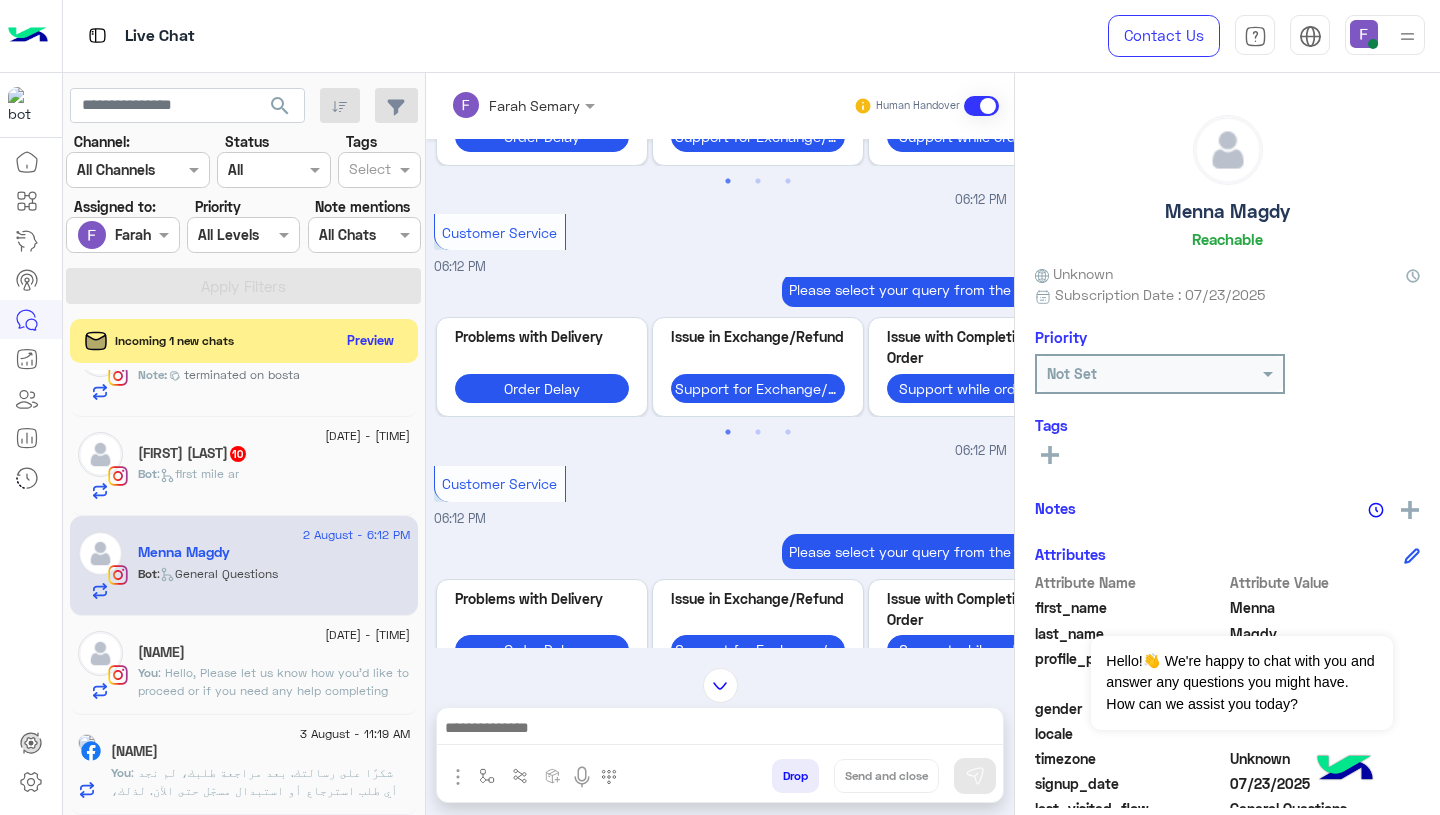 scroll, scrollTop: 6540, scrollLeft: 0, axis: vertical 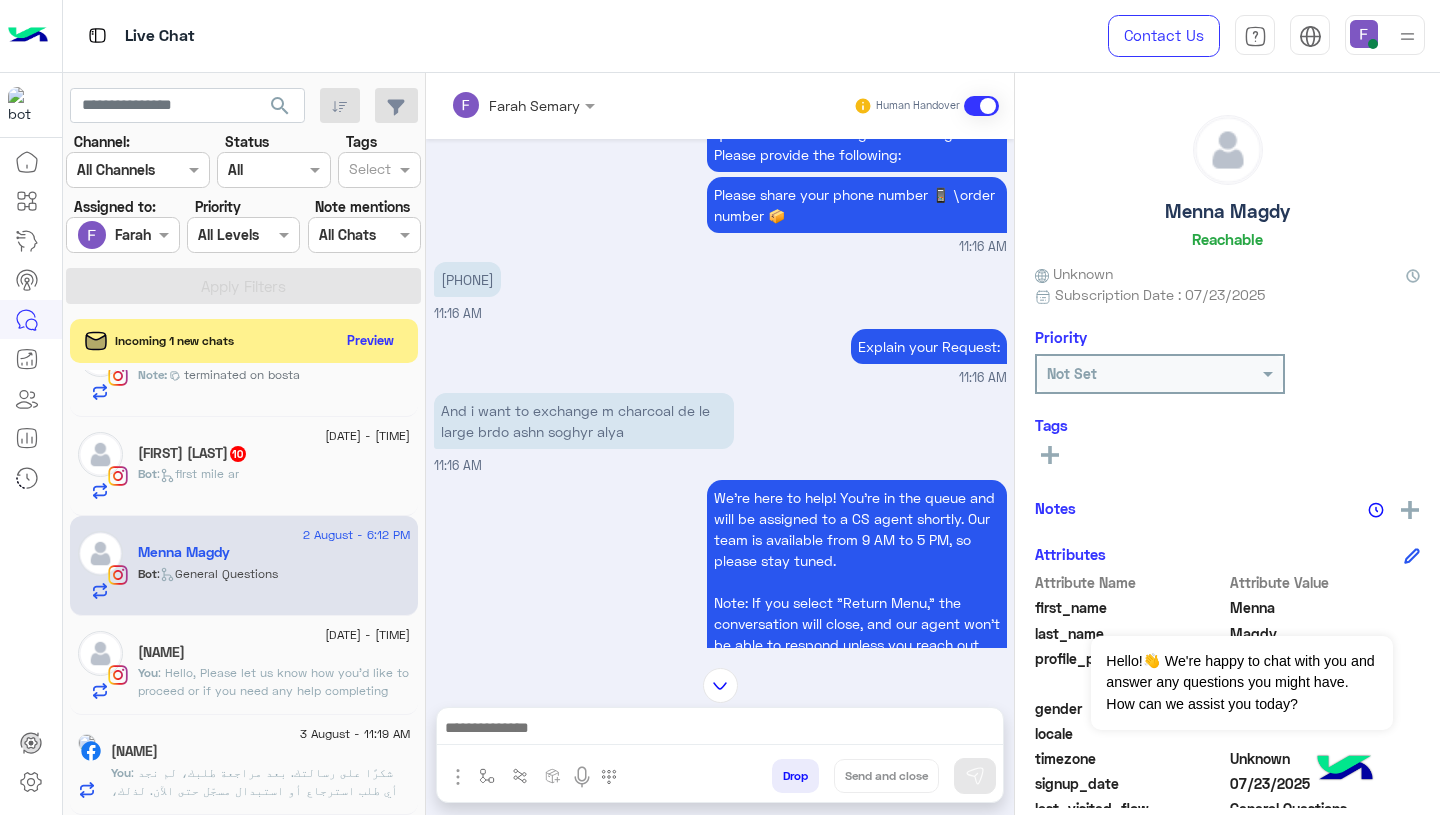 click on "[PHONE]" at bounding box center [467, 279] 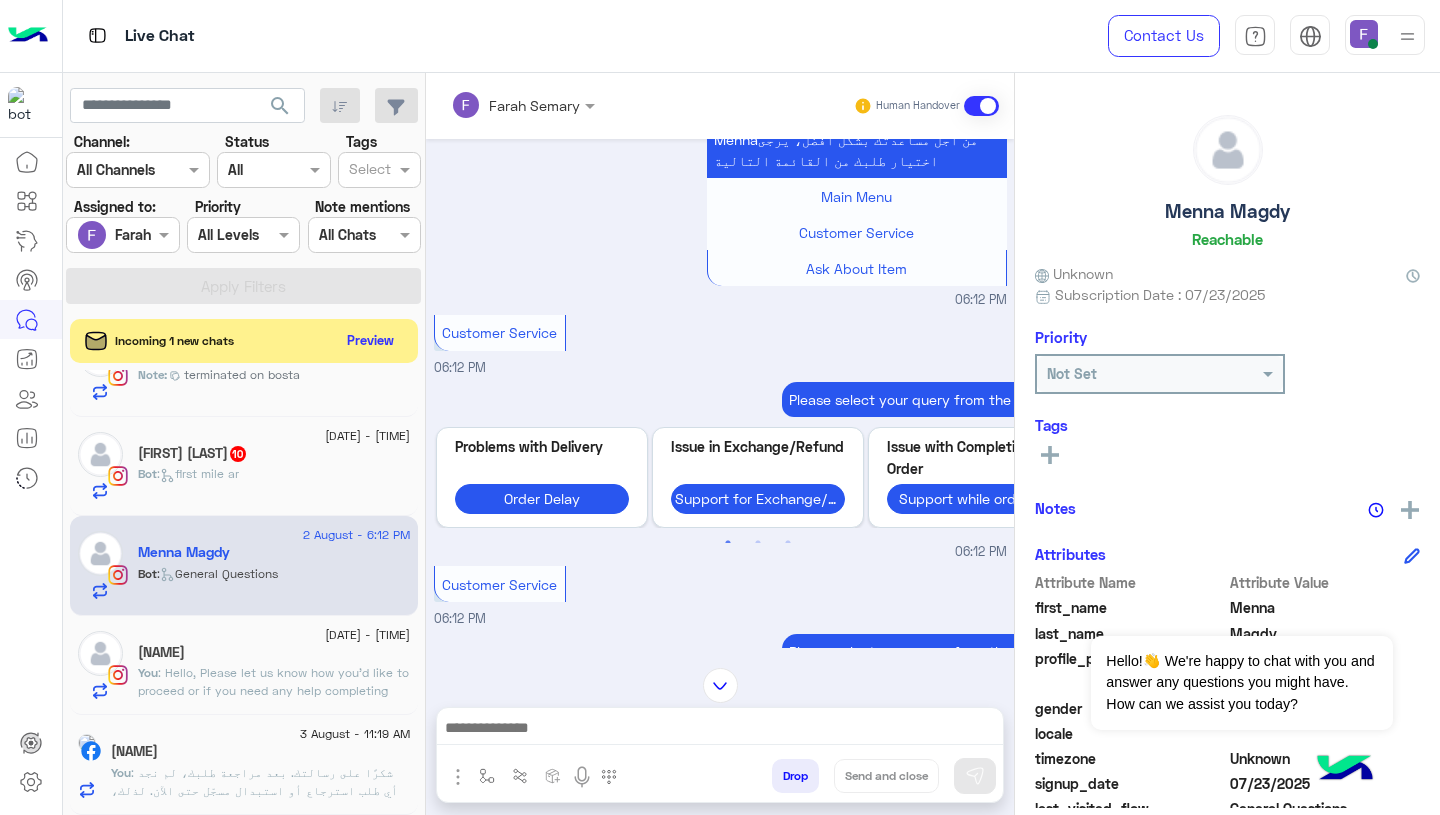 scroll, scrollTop: 6219, scrollLeft: 0, axis: vertical 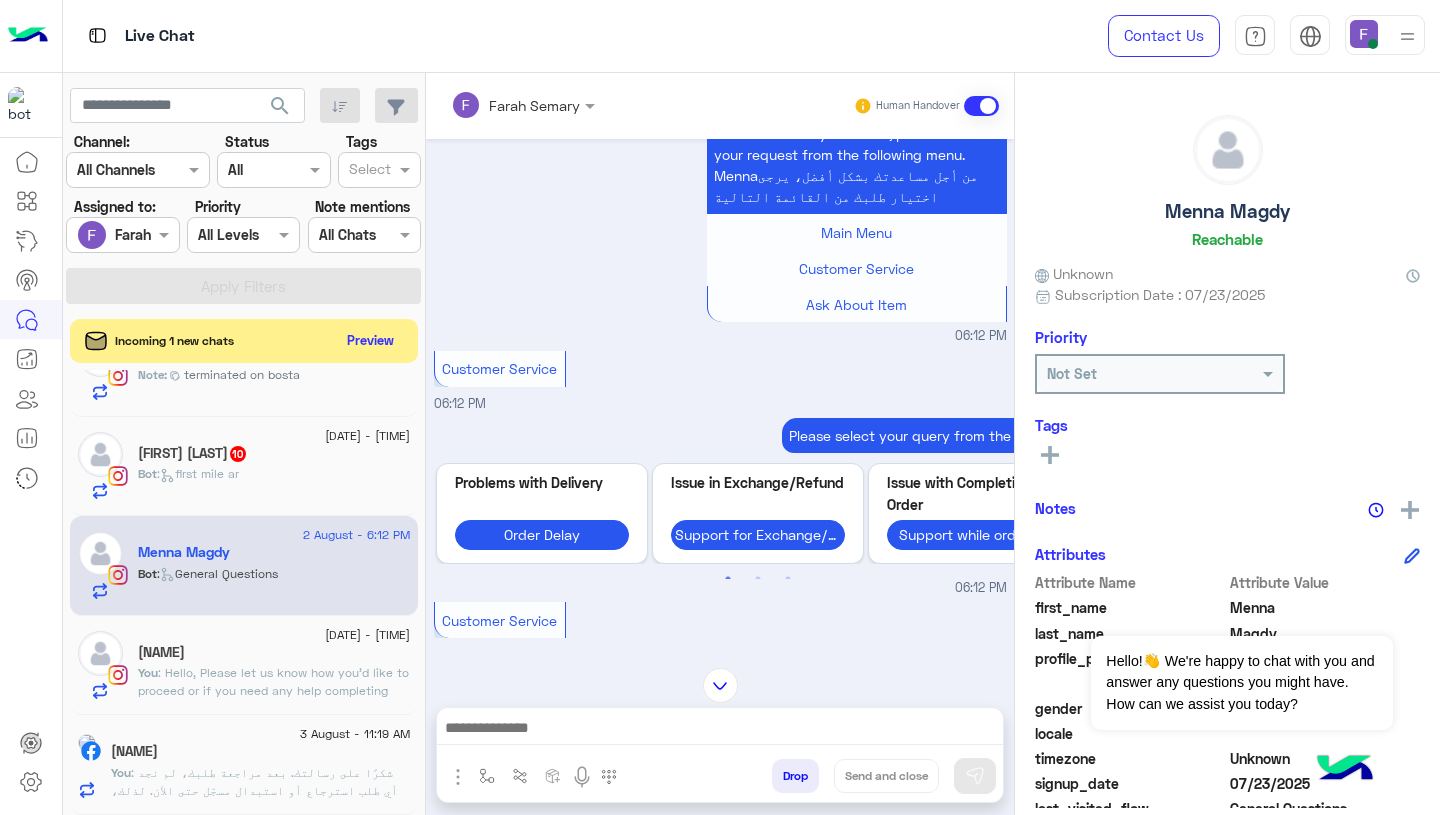 click at bounding box center [720, 730] 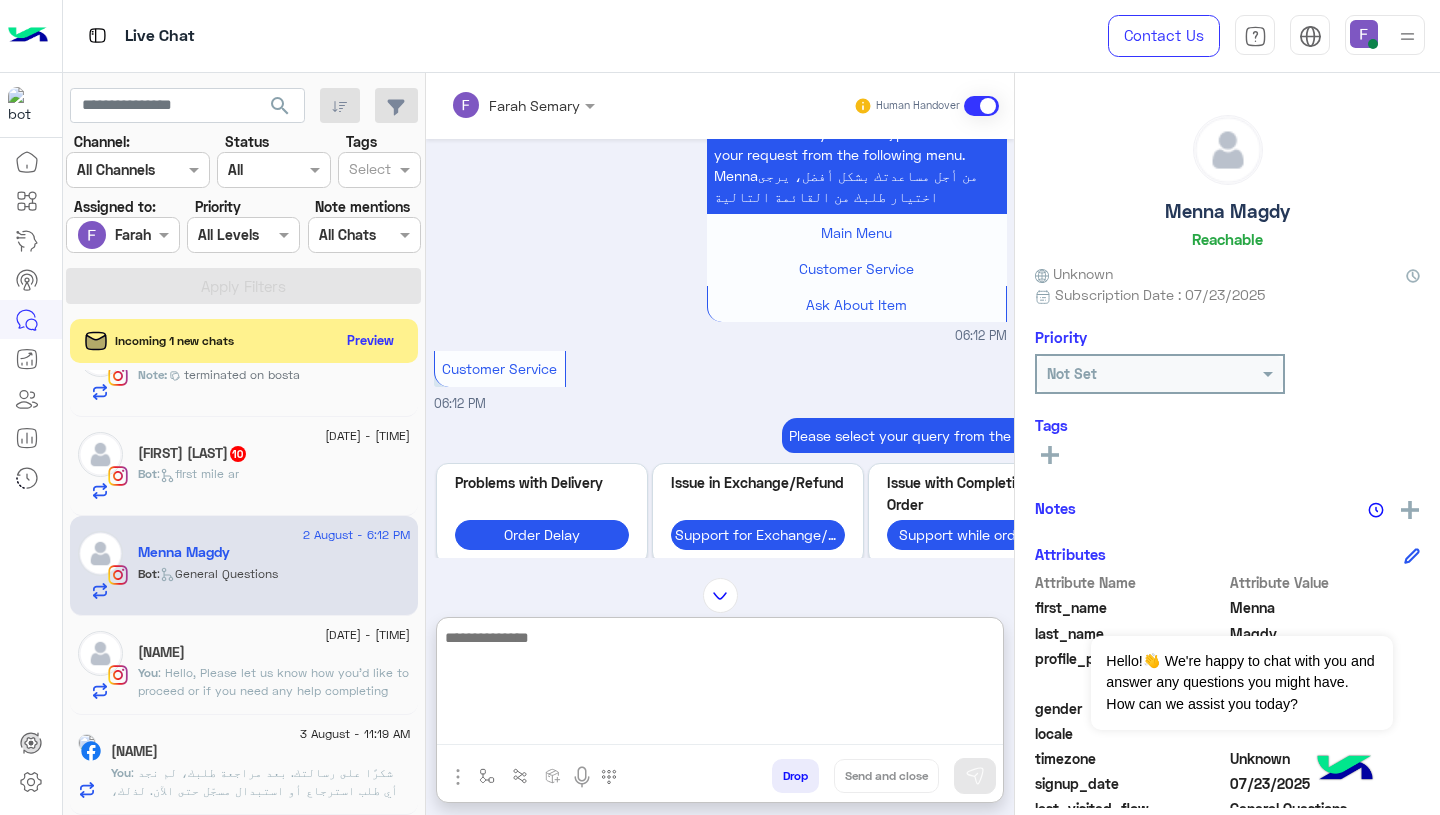paste on "**********" 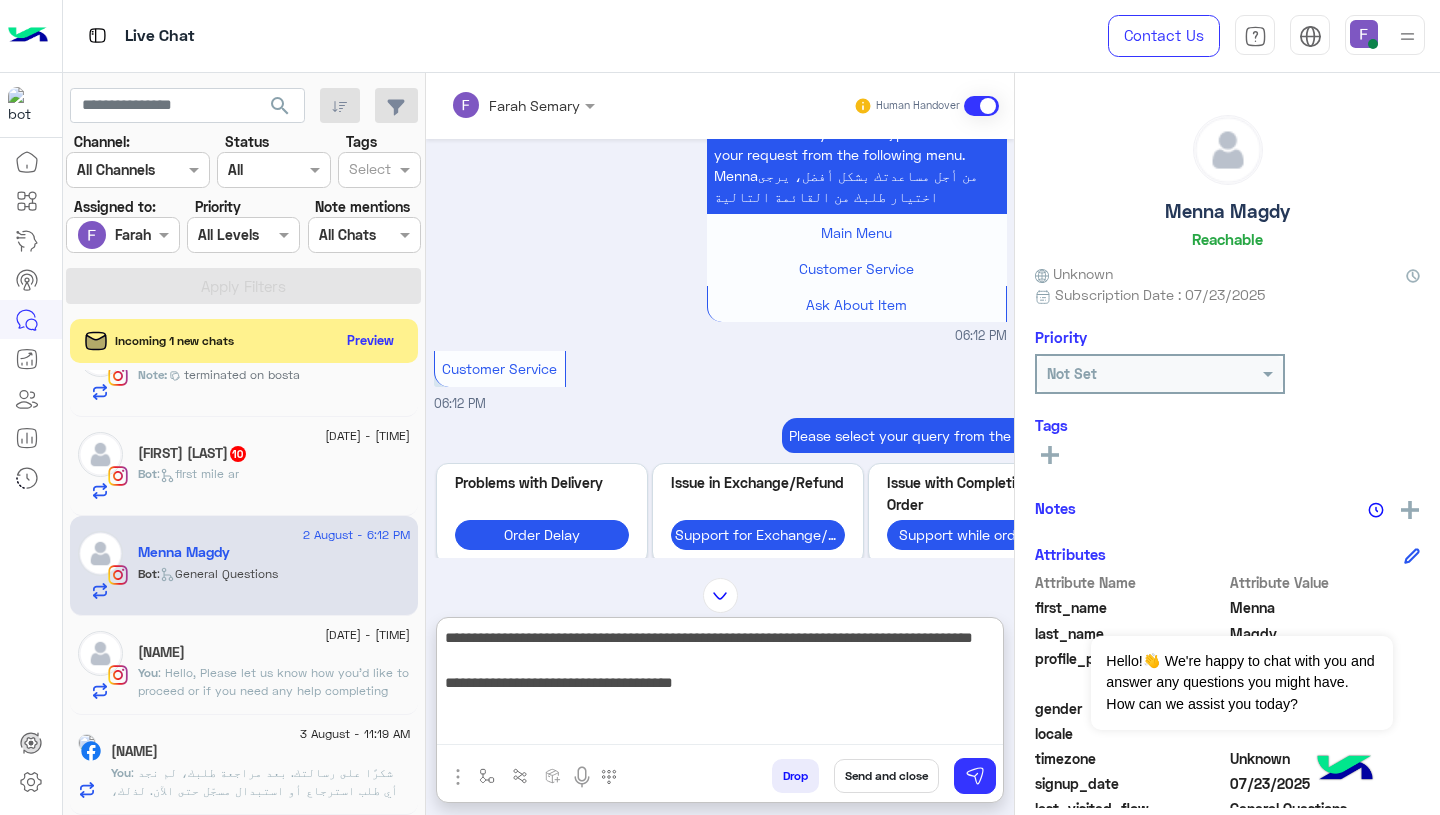 click on "**********" at bounding box center (720, 685) 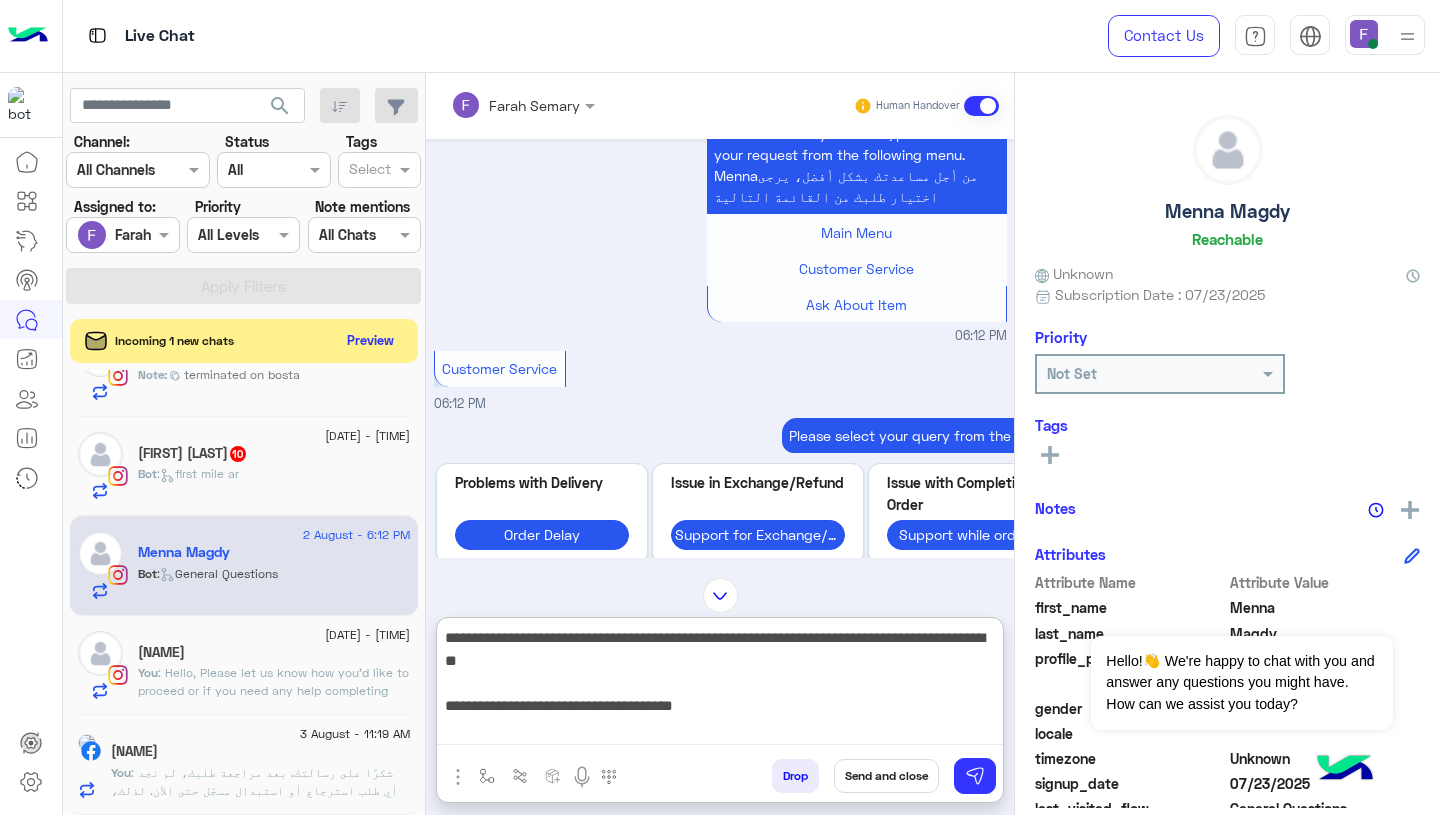 type on "**********" 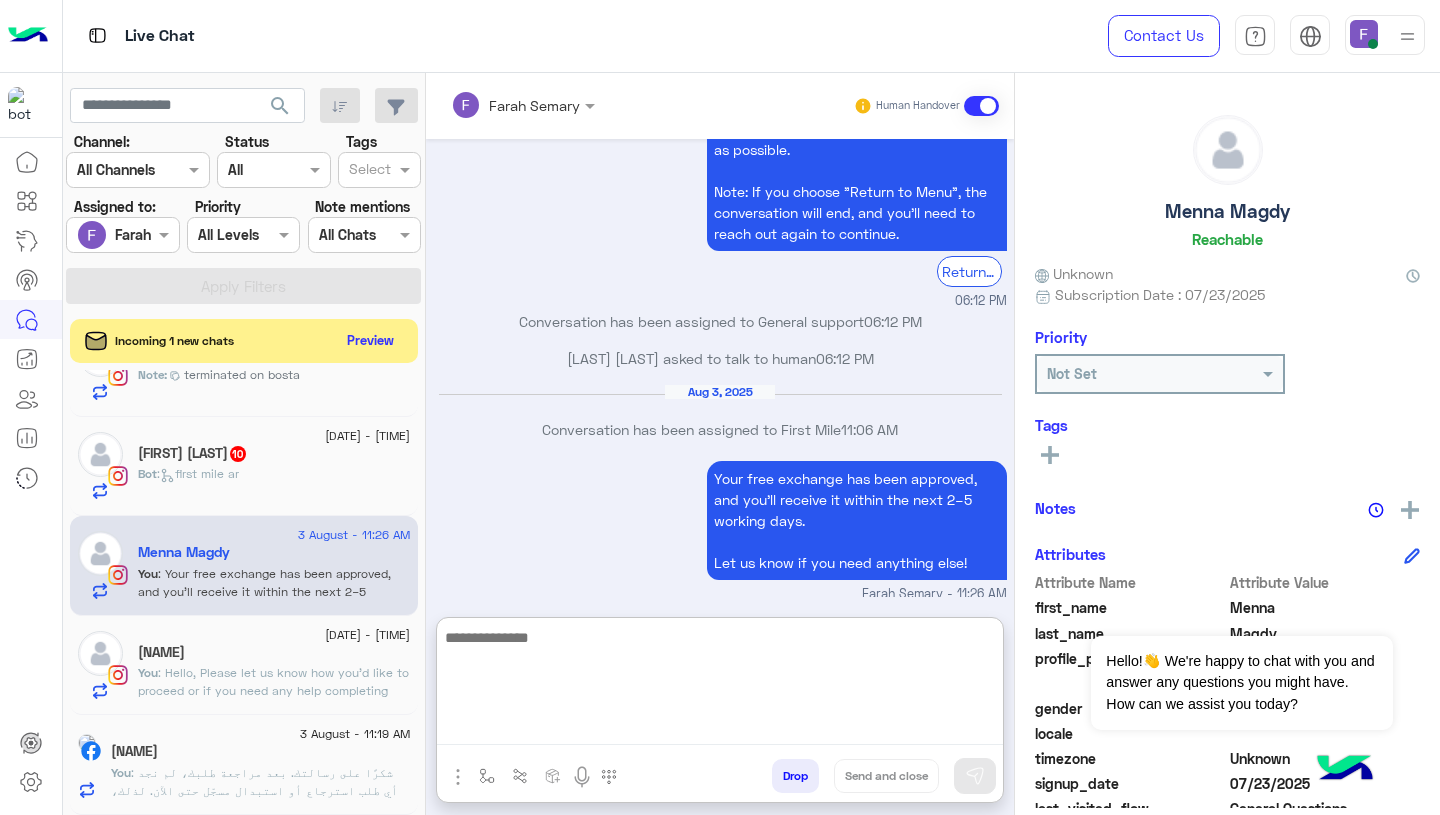 scroll, scrollTop: 7401, scrollLeft: 0, axis: vertical 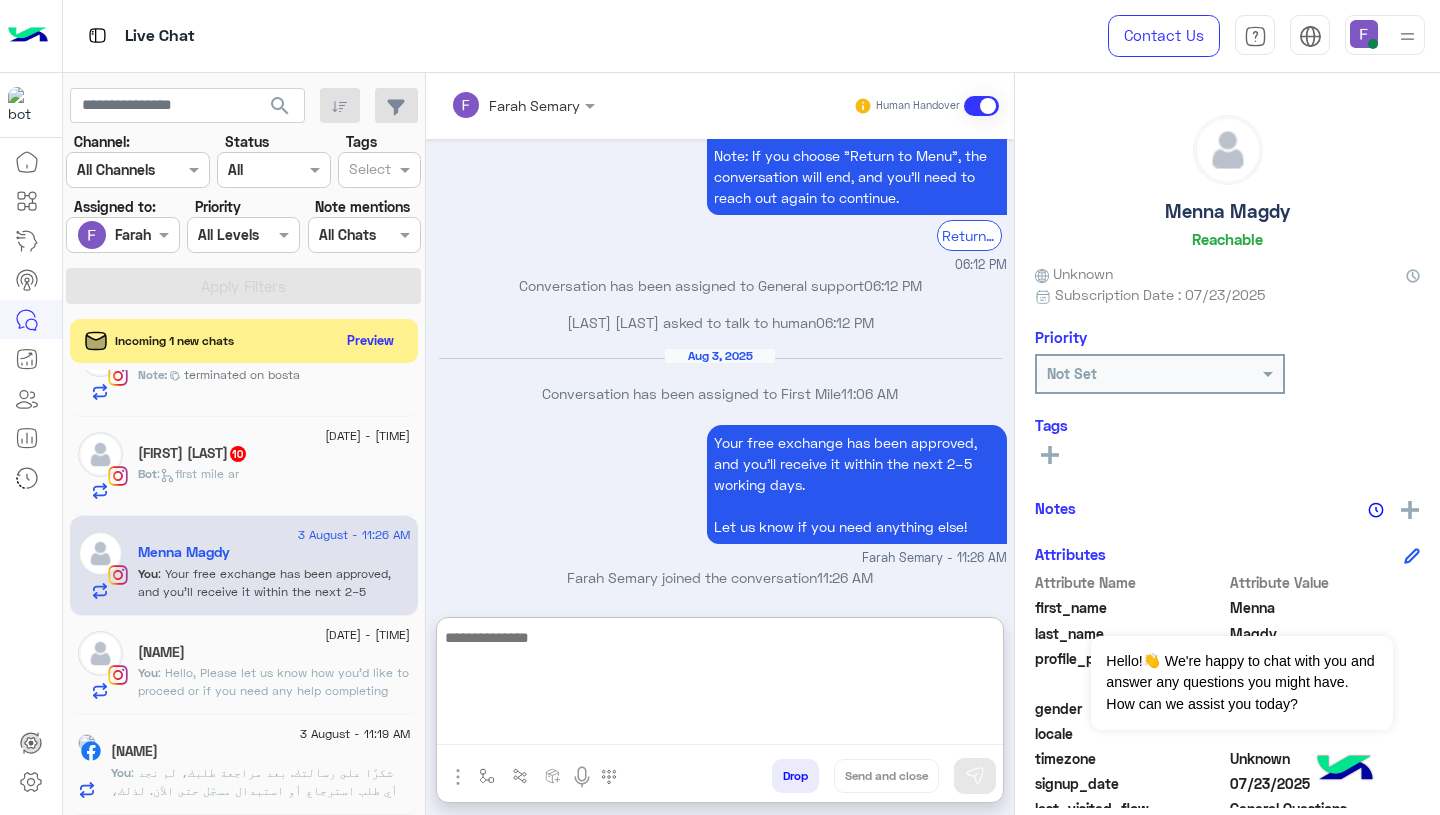 click on "[FIRST] [LAST]  10" 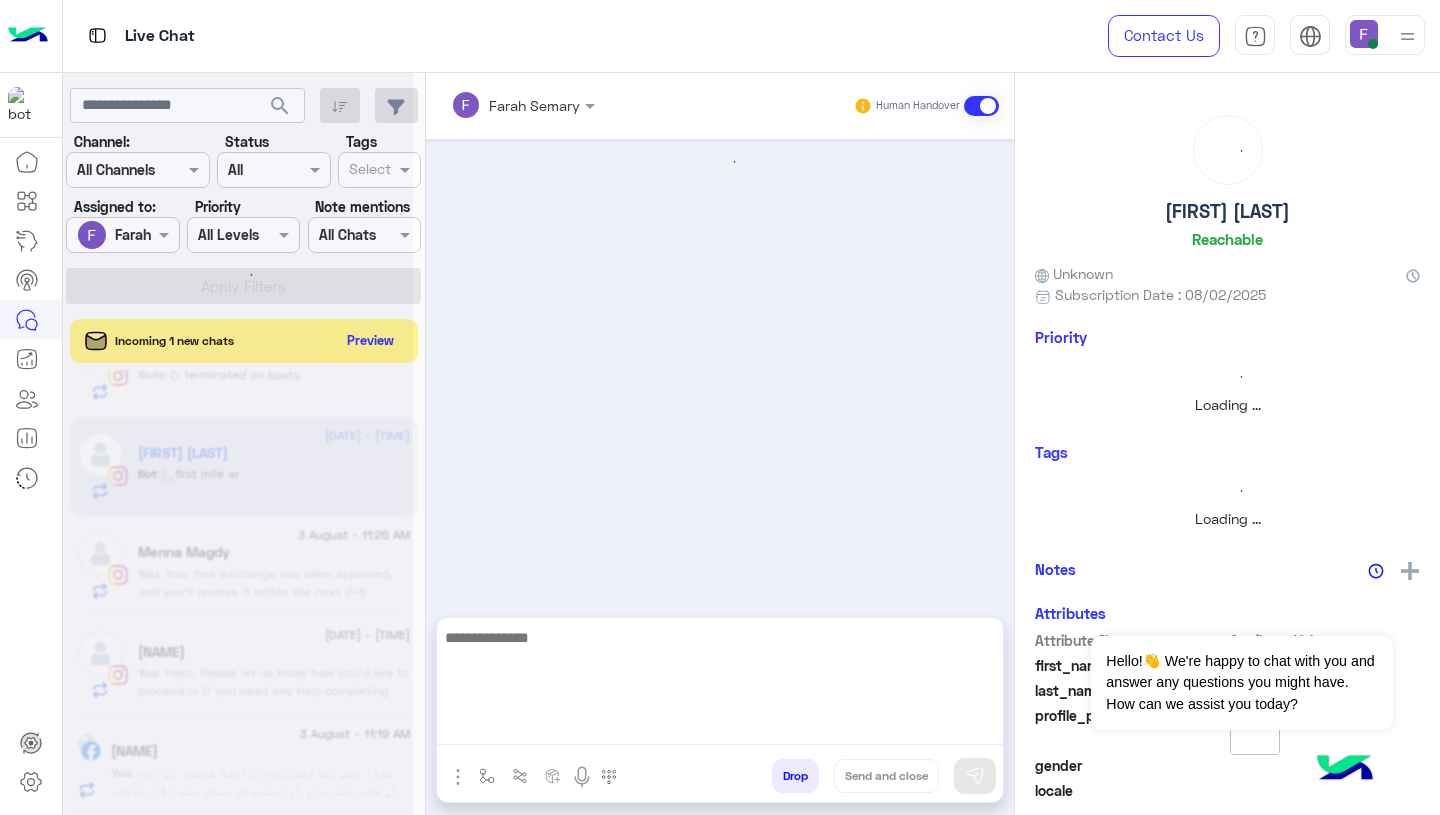 scroll, scrollTop: 361, scrollLeft: 0, axis: vertical 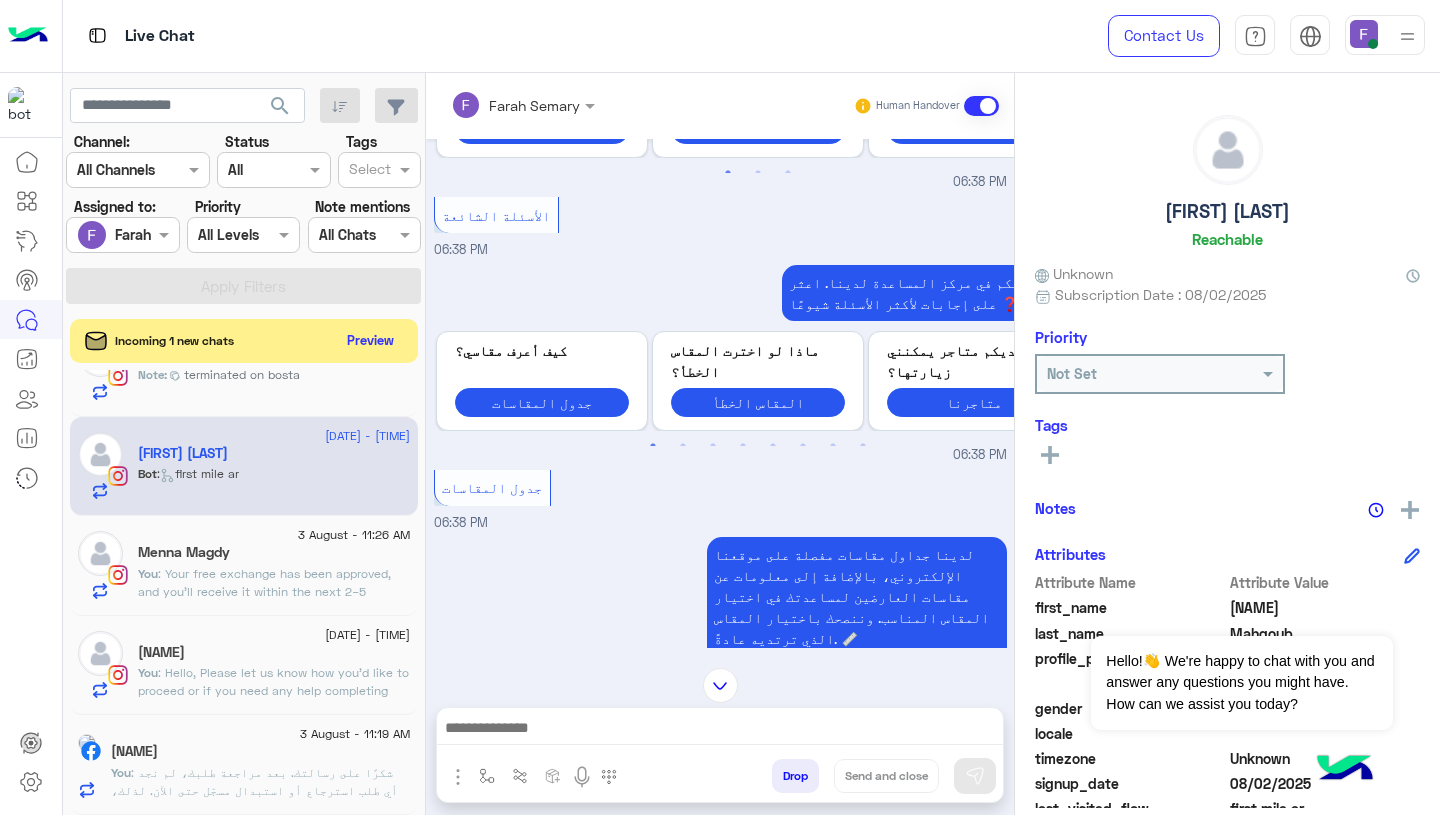 click at bounding box center (497, 105) 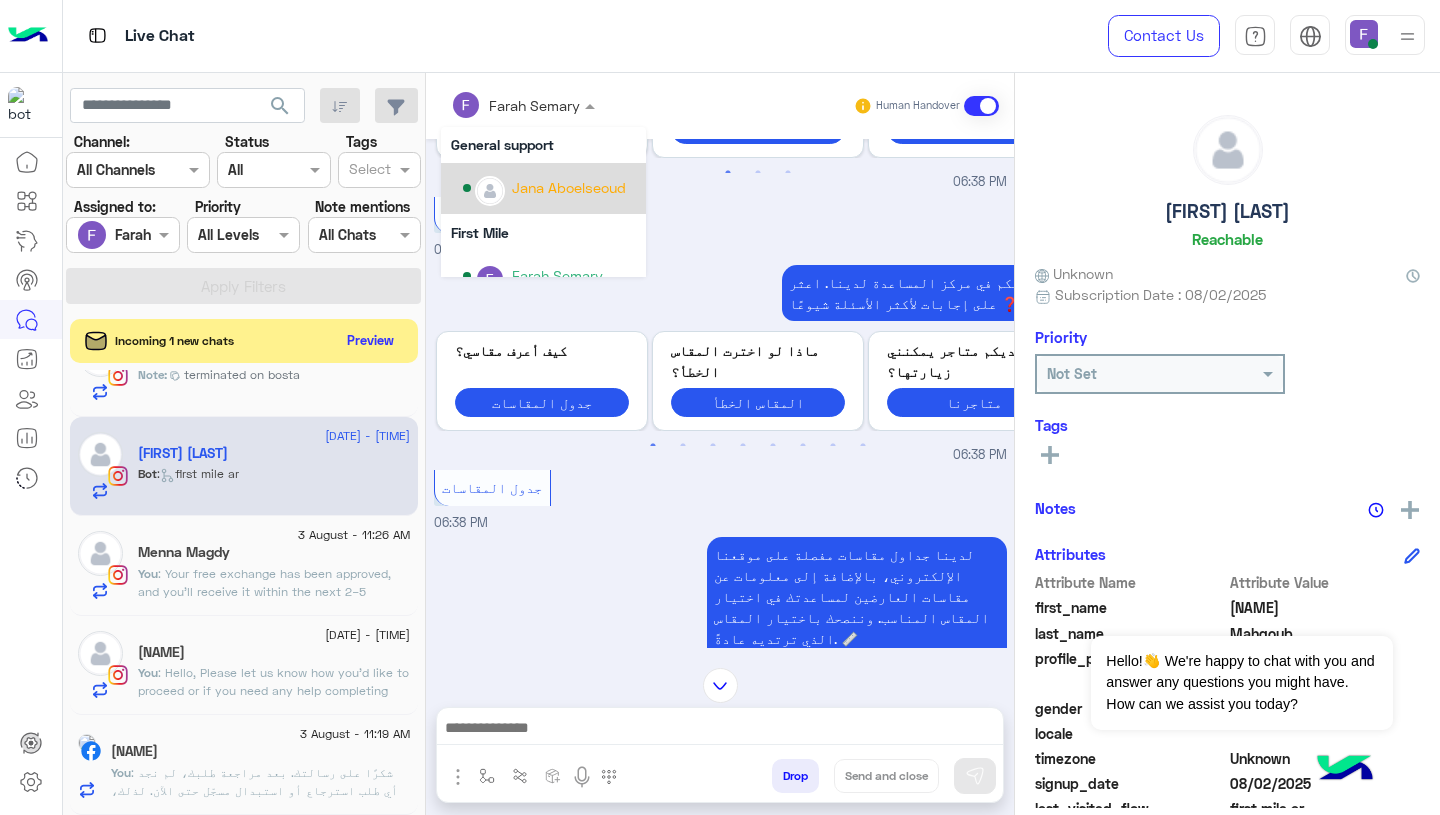 scroll, scrollTop: 234, scrollLeft: 0, axis: vertical 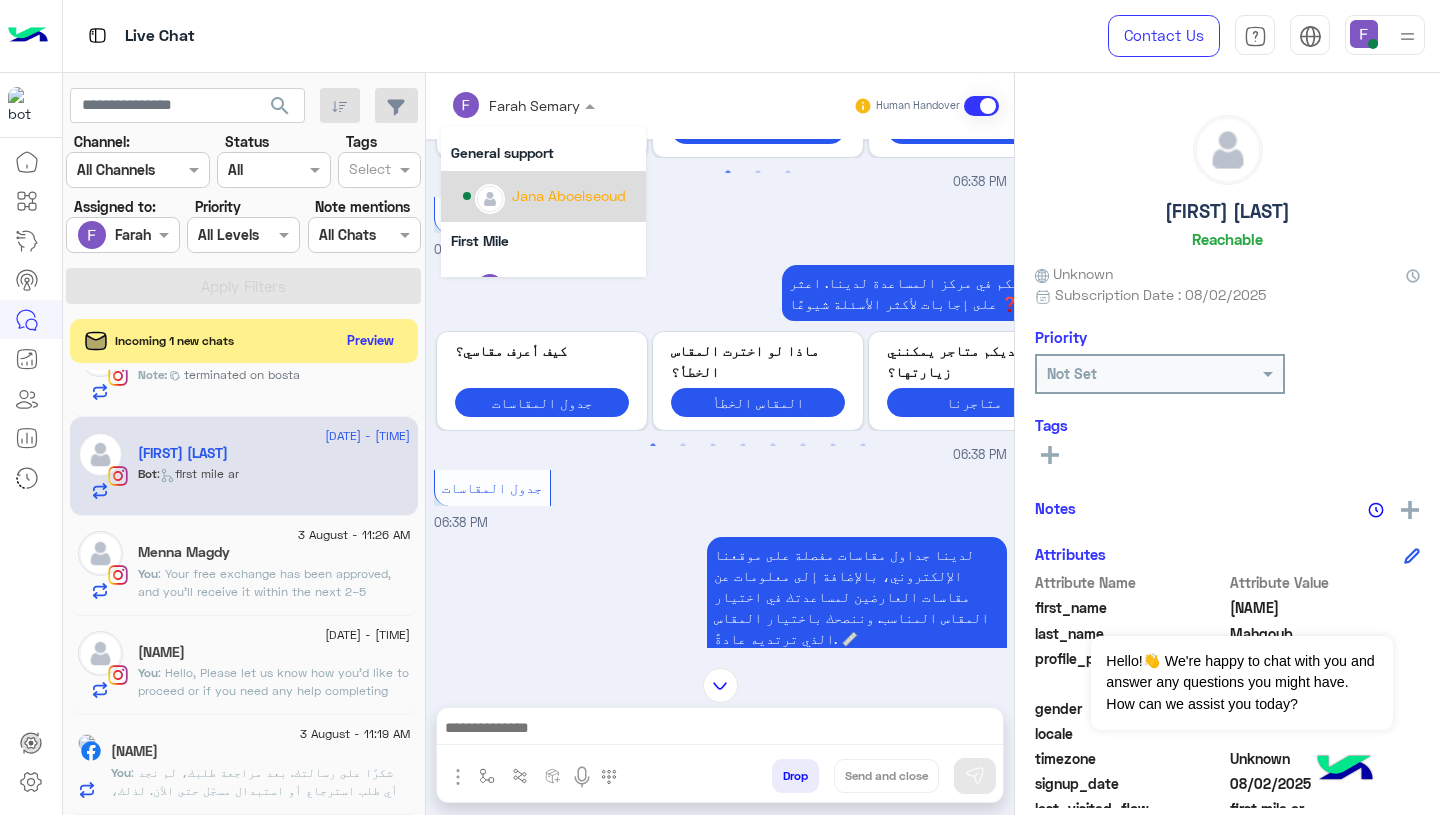 click on "Jana Aboelseoud" at bounding box center [569, 195] 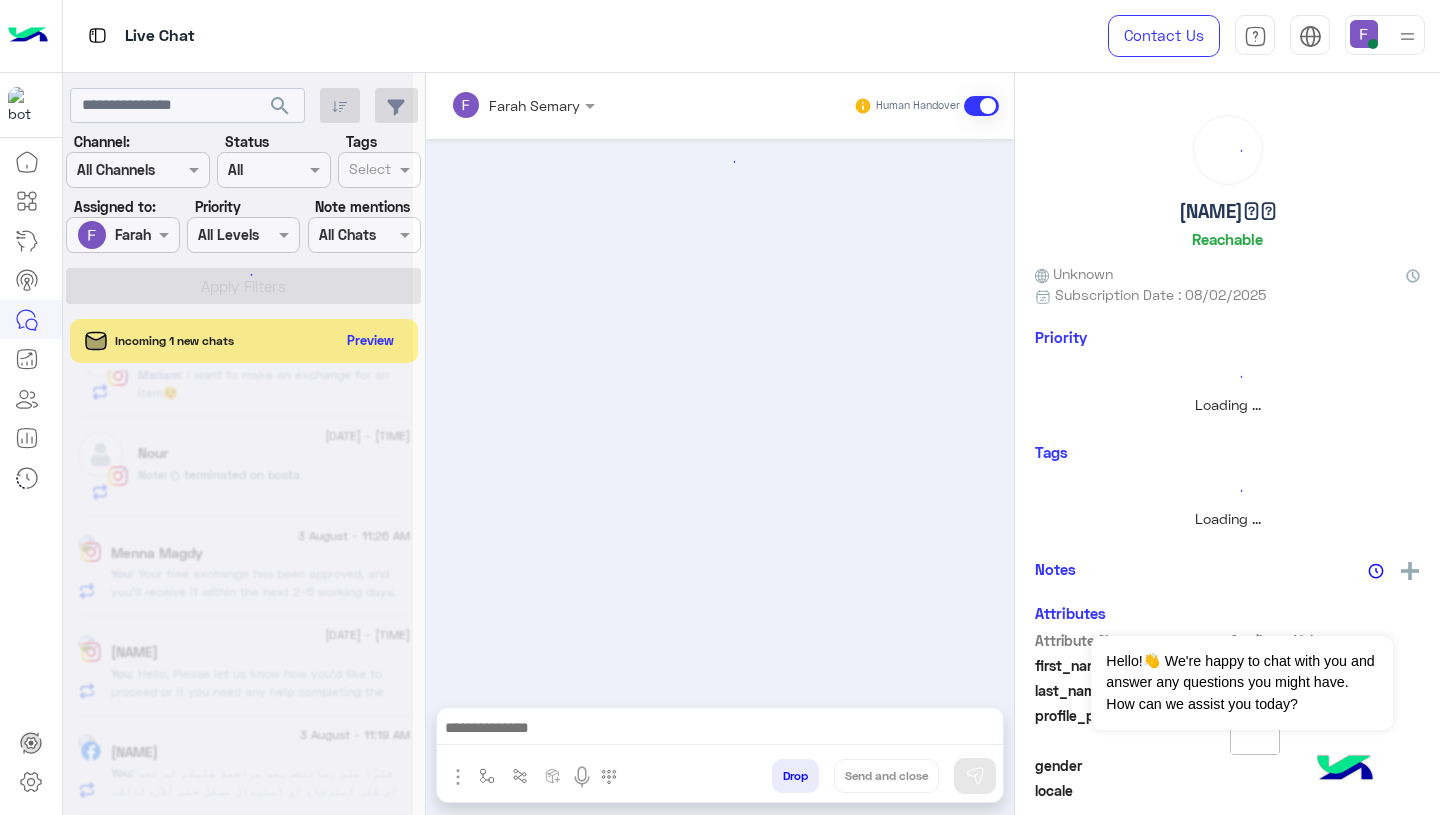 scroll, scrollTop: 261, scrollLeft: 0, axis: vertical 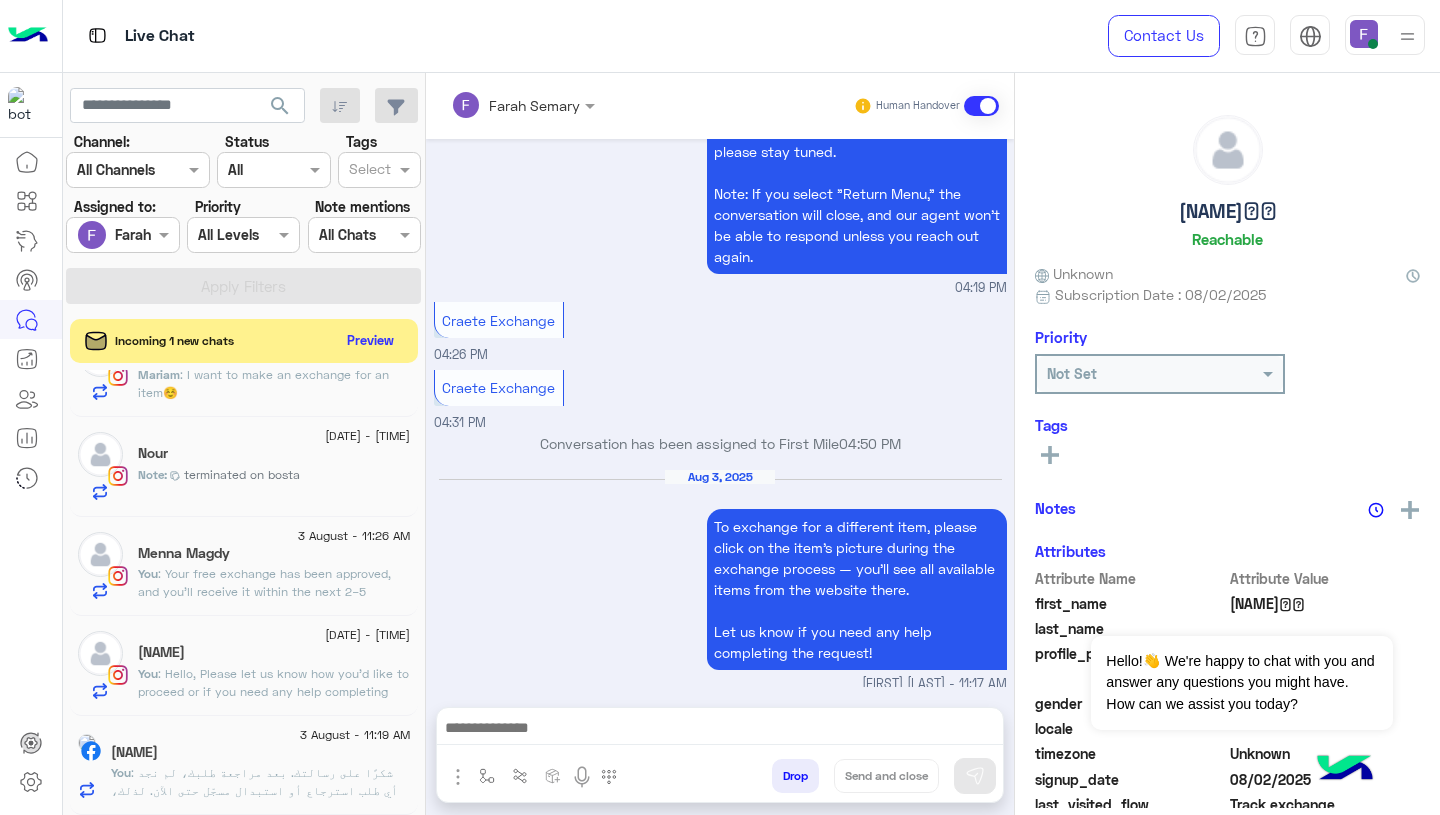 click on "Nour" 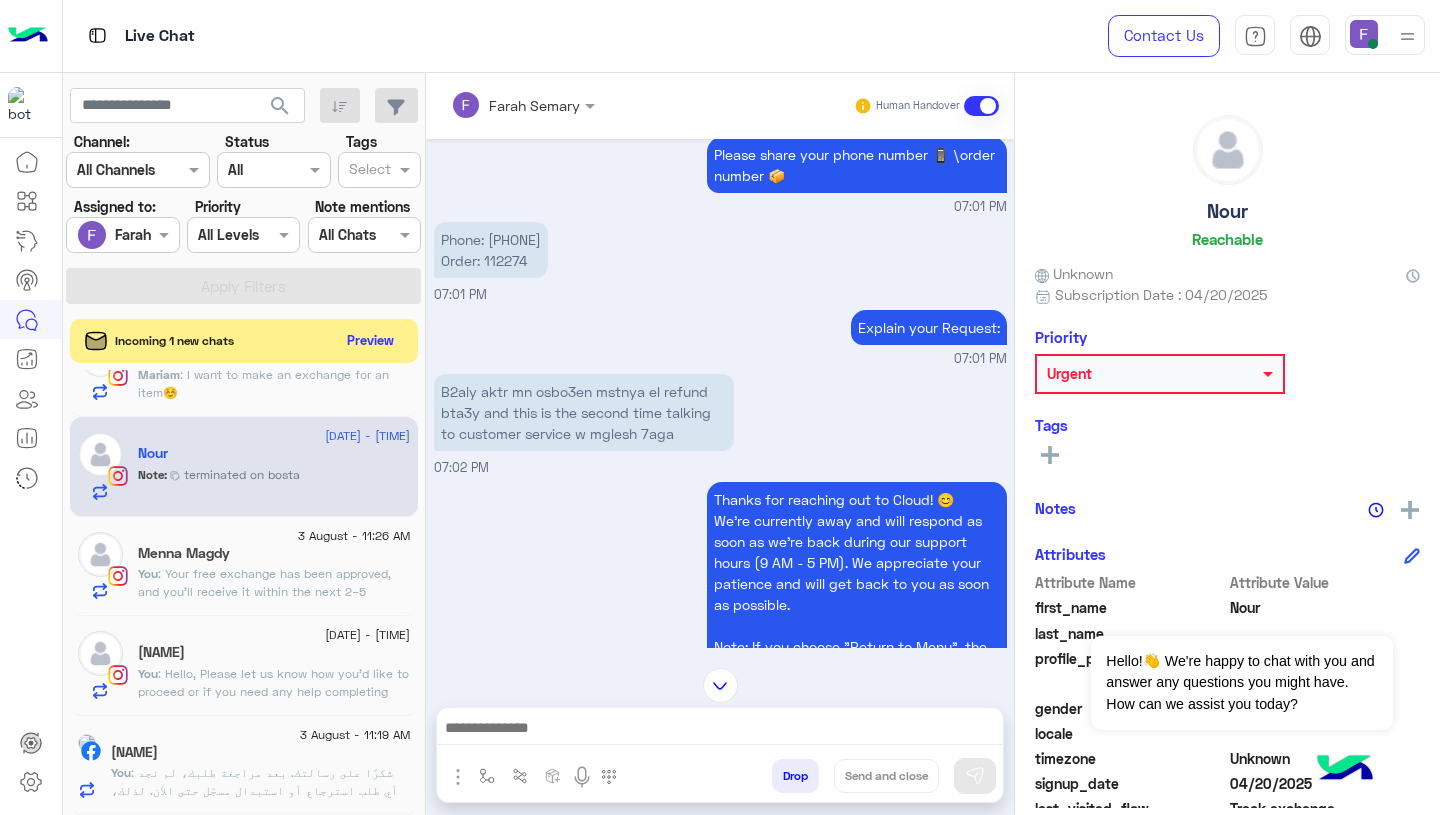 scroll, scrollTop: 1034, scrollLeft: 0, axis: vertical 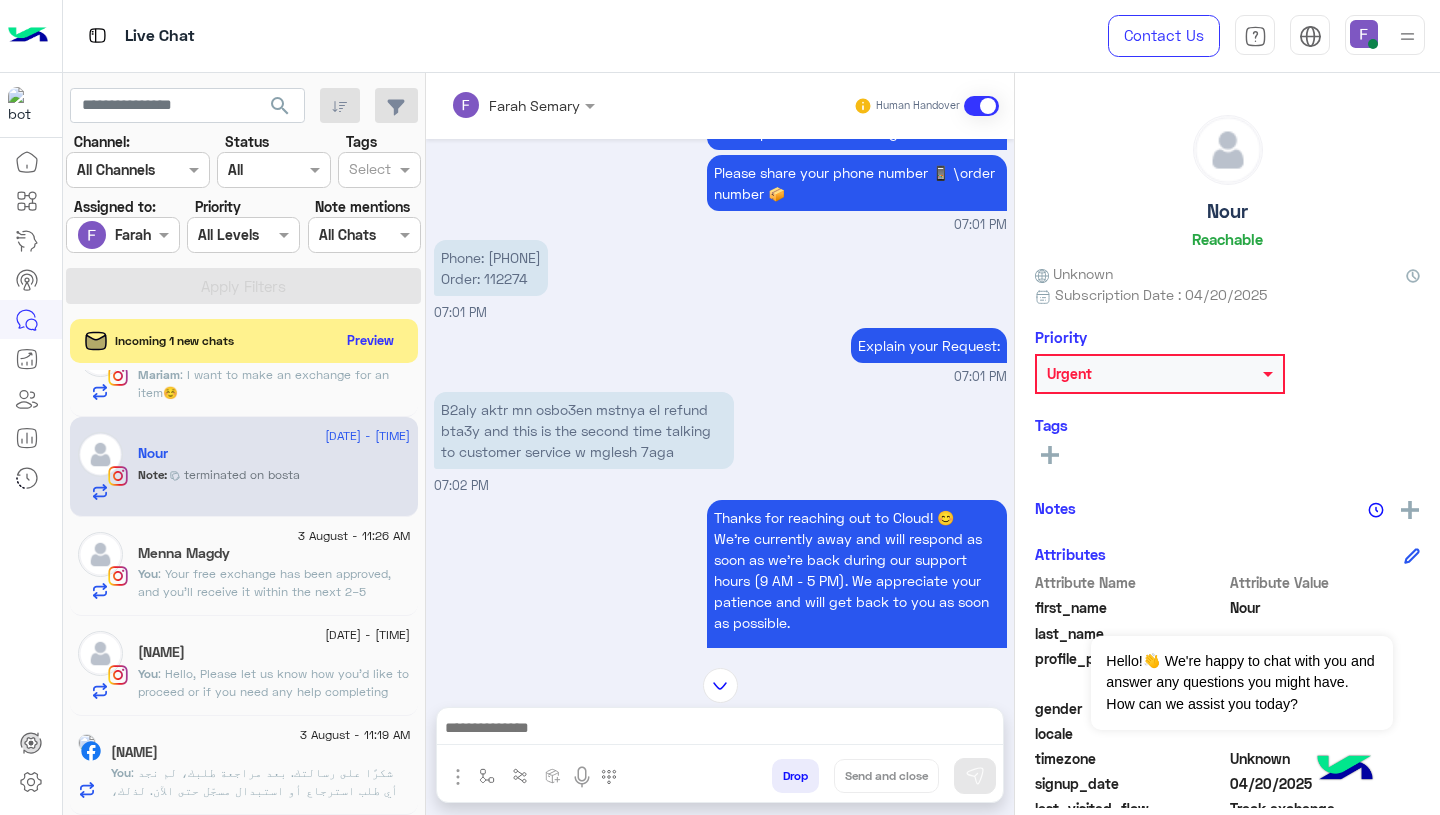 click on "Phone: [PHONE] Order: 112274" at bounding box center [491, 268] 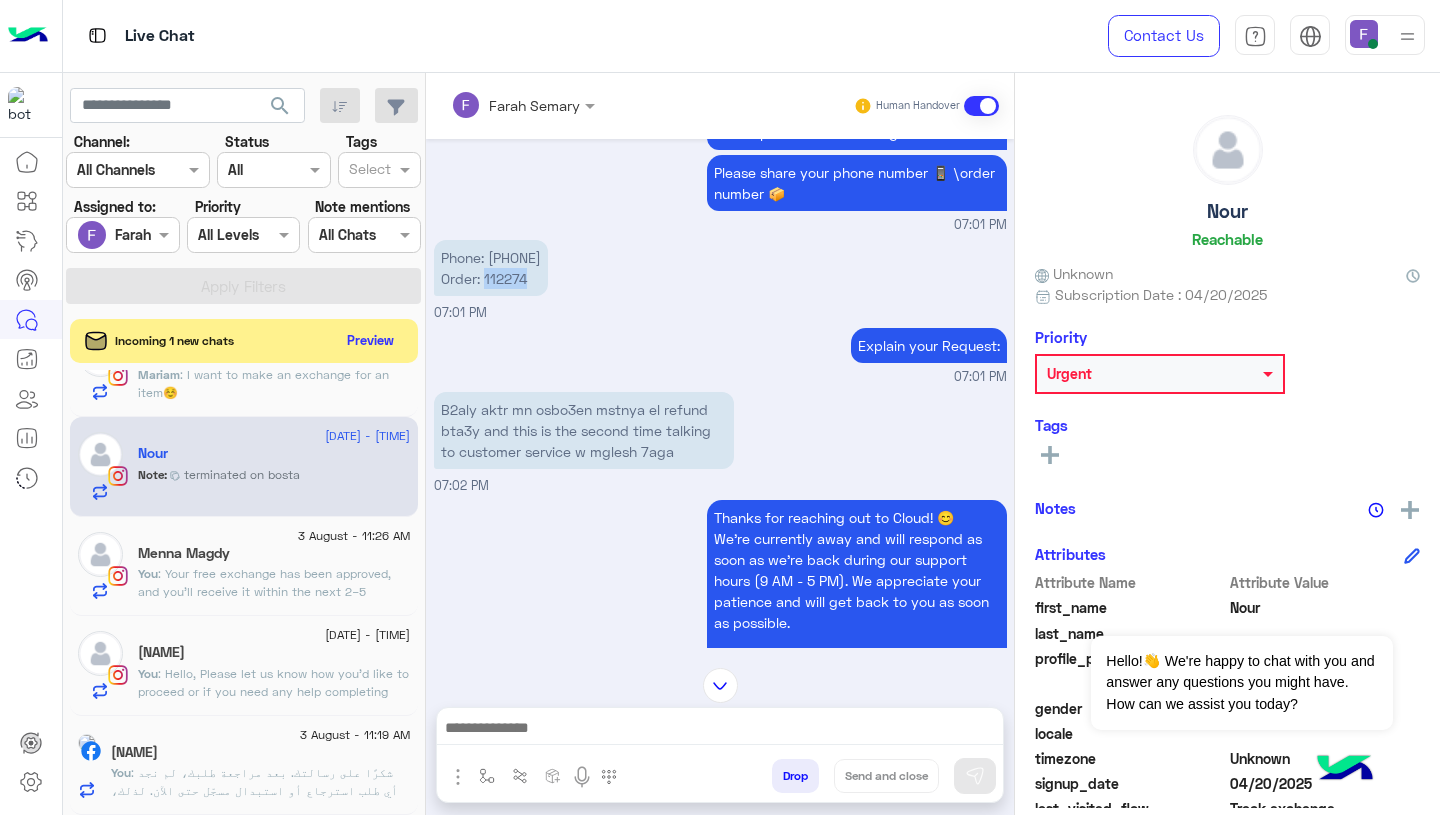 click on "Phone: [PHONE] Order: 112274" at bounding box center [491, 268] 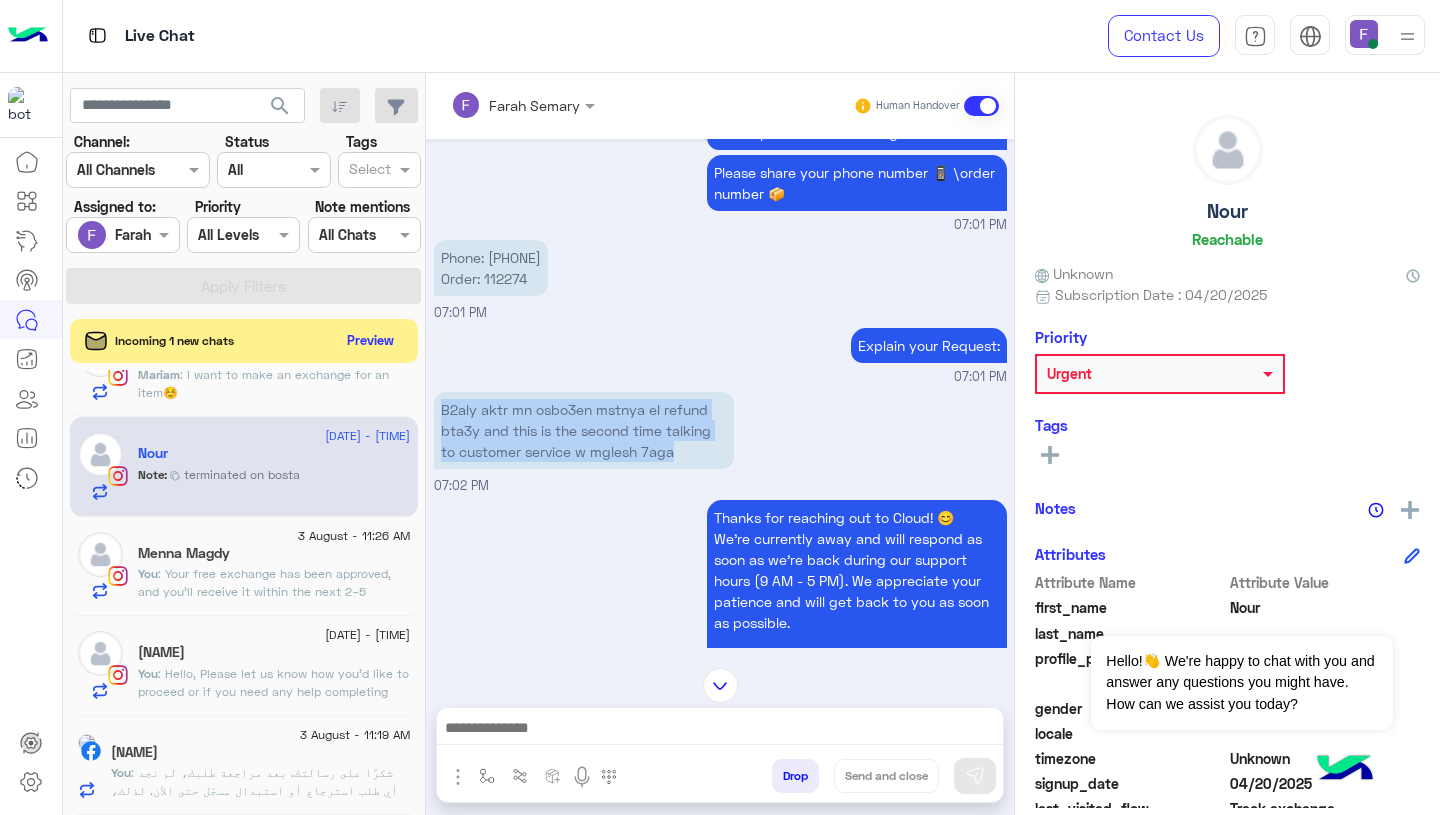 drag, startPoint x: 436, startPoint y: 403, endPoint x: 492, endPoint y: 467, distance: 85.04117 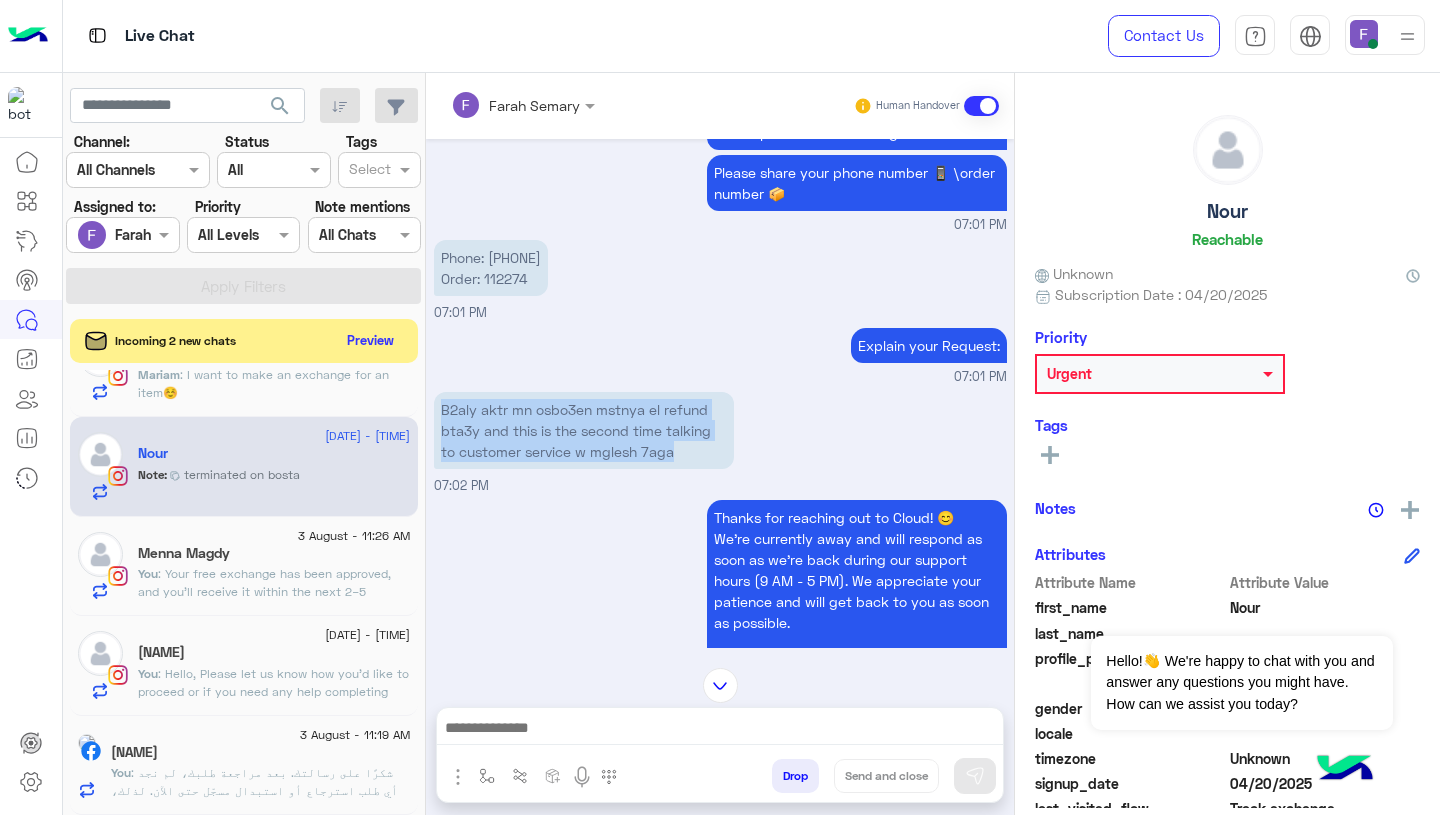 click on "B2aly aktr mn osbo3en mstnya el refund bta3y and this is the second time talking to customer service w mglesh 7aga" at bounding box center [526, -774] 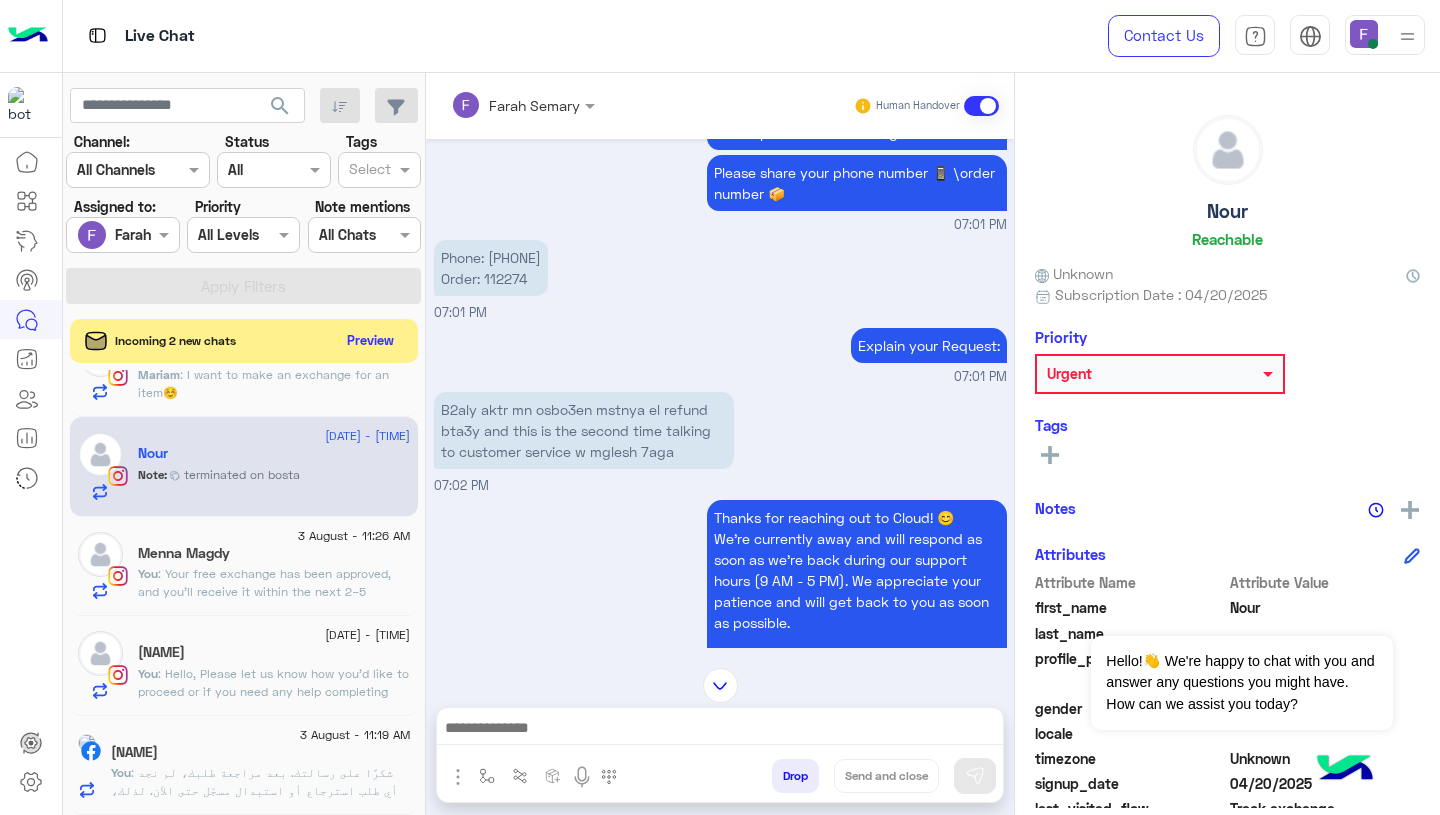 click on "B2aly aktr mn osbo3en mstnya el refund bta3y and this is the second time talking to customer service w mglesh 7aga" at bounding box center [584, 430] 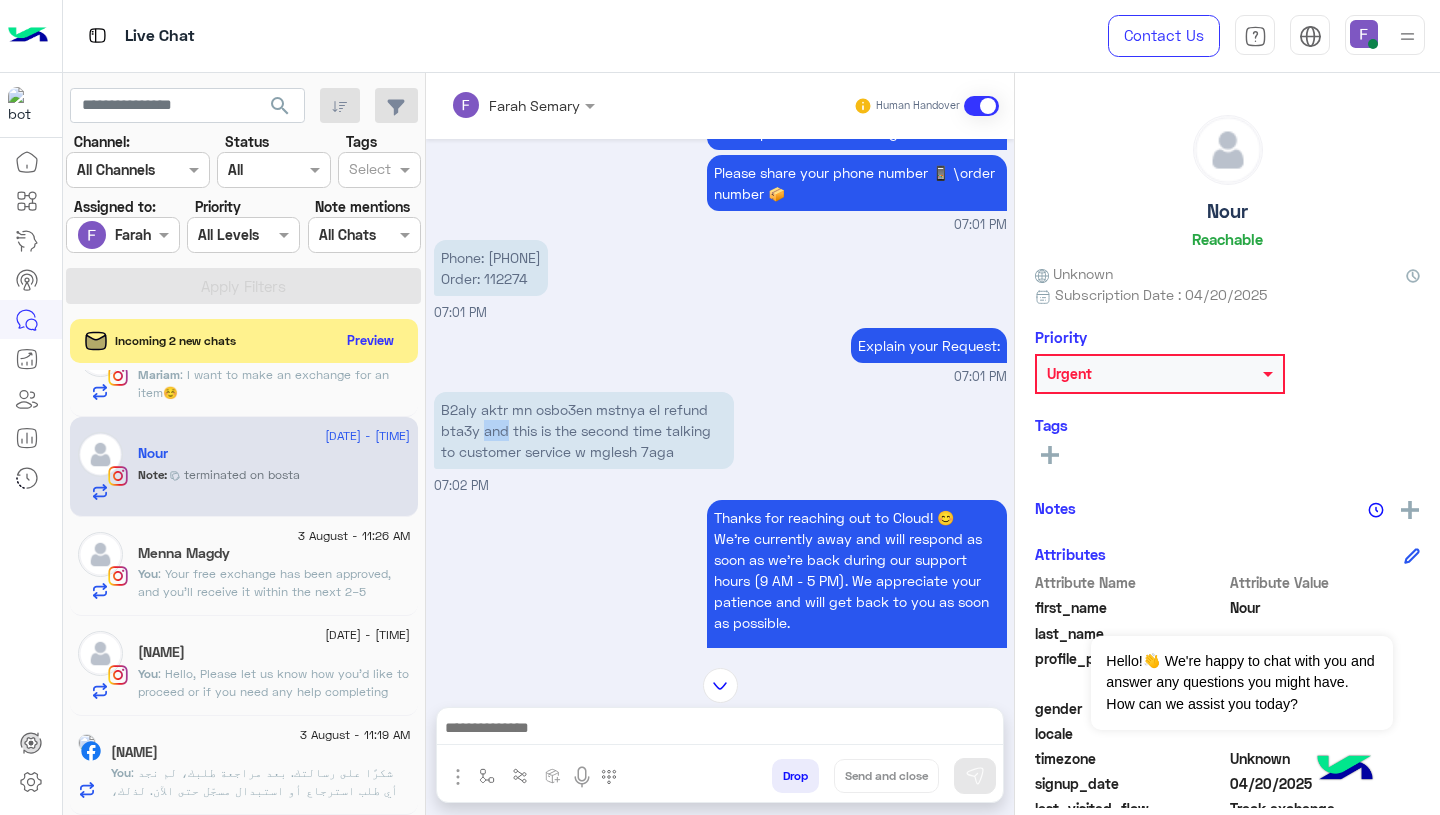 click on "B2aly aktr mn osbo3en mstnya el refund bta3y and this is the second time talking to customer service w mglesh 7aga" at bounding box center [584, 430] 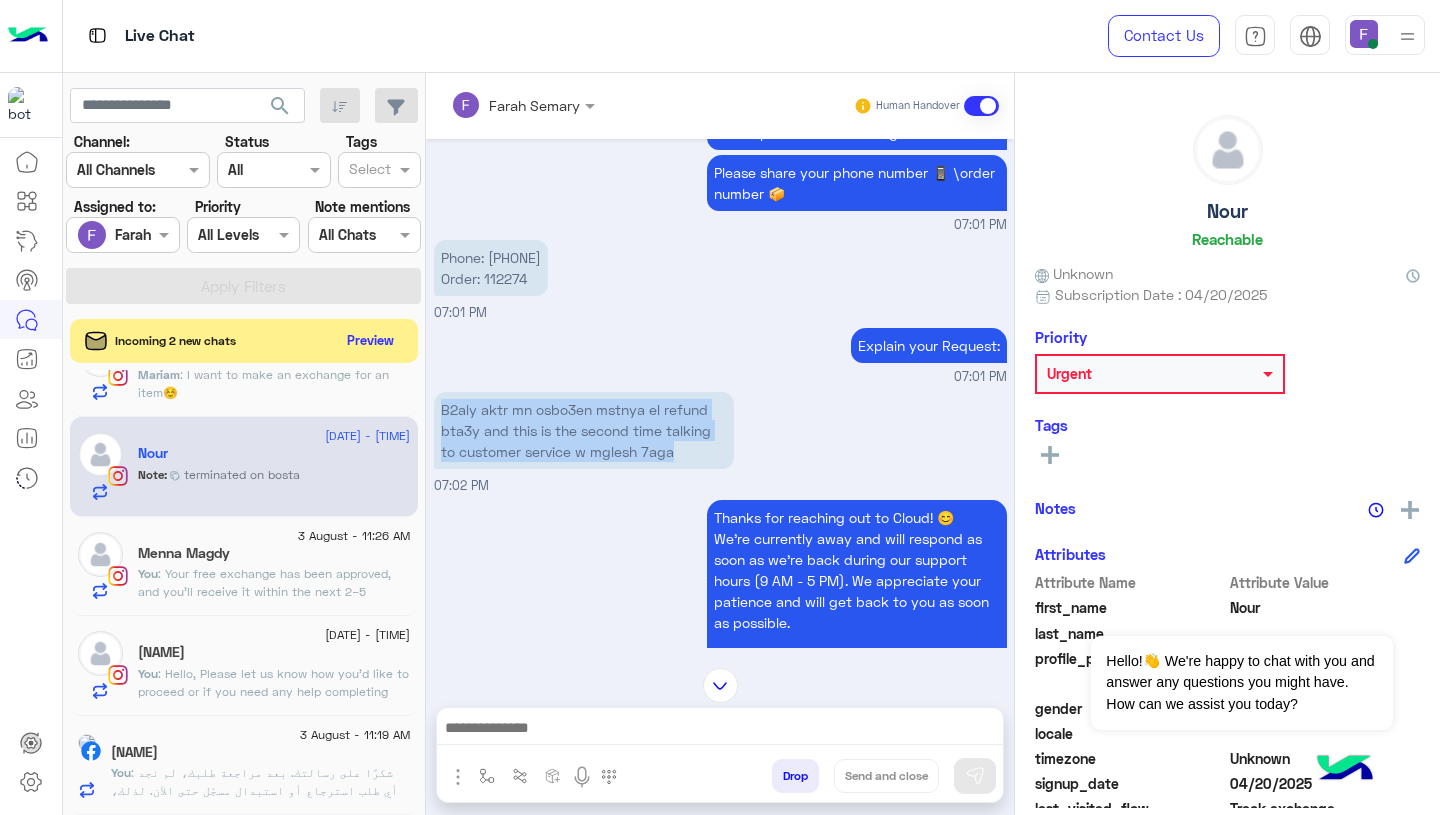 click on "B2aly aktr mn osbo3en mstnya el refund bta3y and this is the second time talking to customer service w mglesh 7aga" at bounding box center [584, 430] 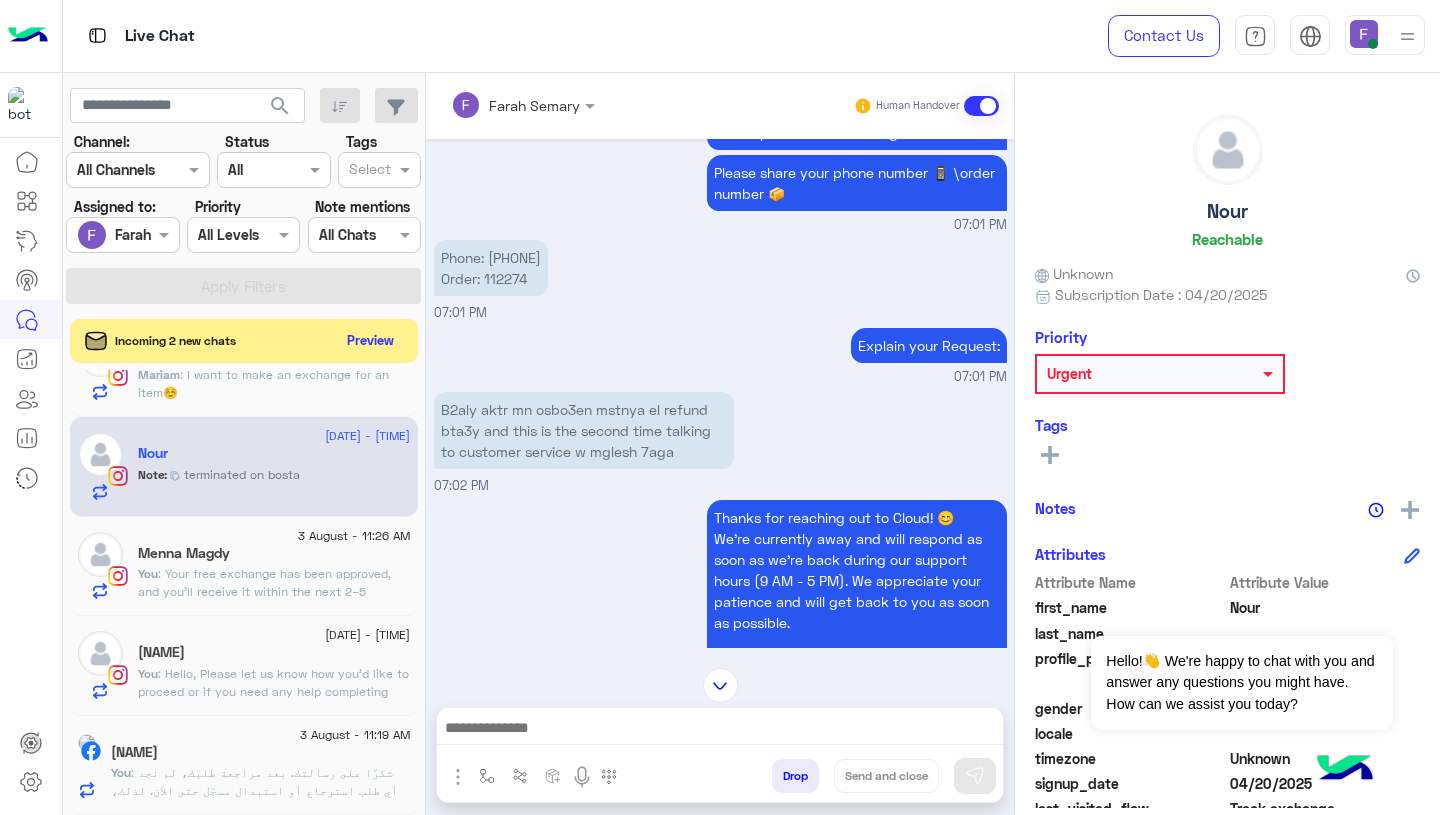 scroll, scrollTop: 1413, scrollLeft: 0, axis: vertical 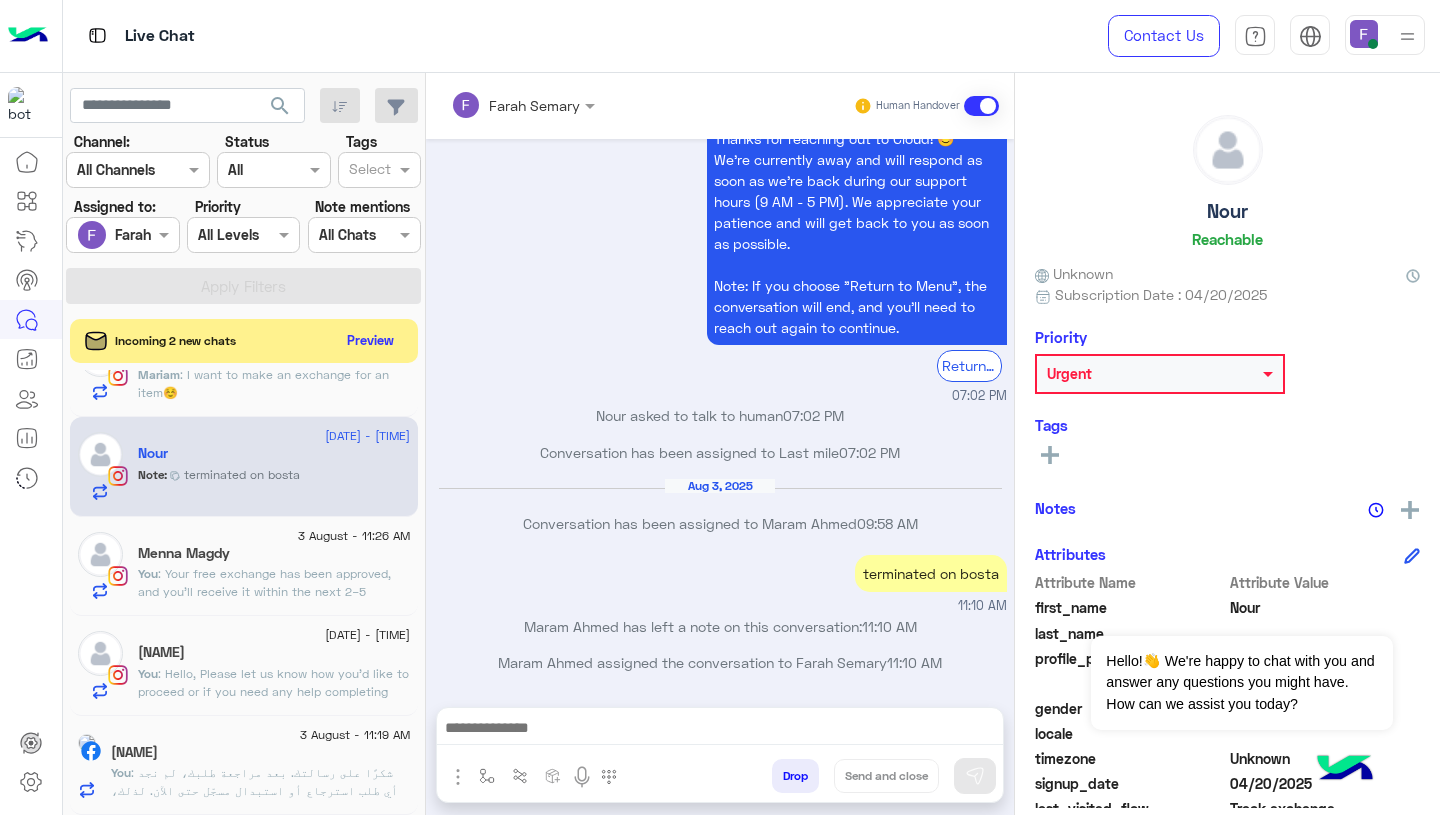 click on "Conversation has been assigned to Last mile   07:02 PM" at bounding box center (720, 452) 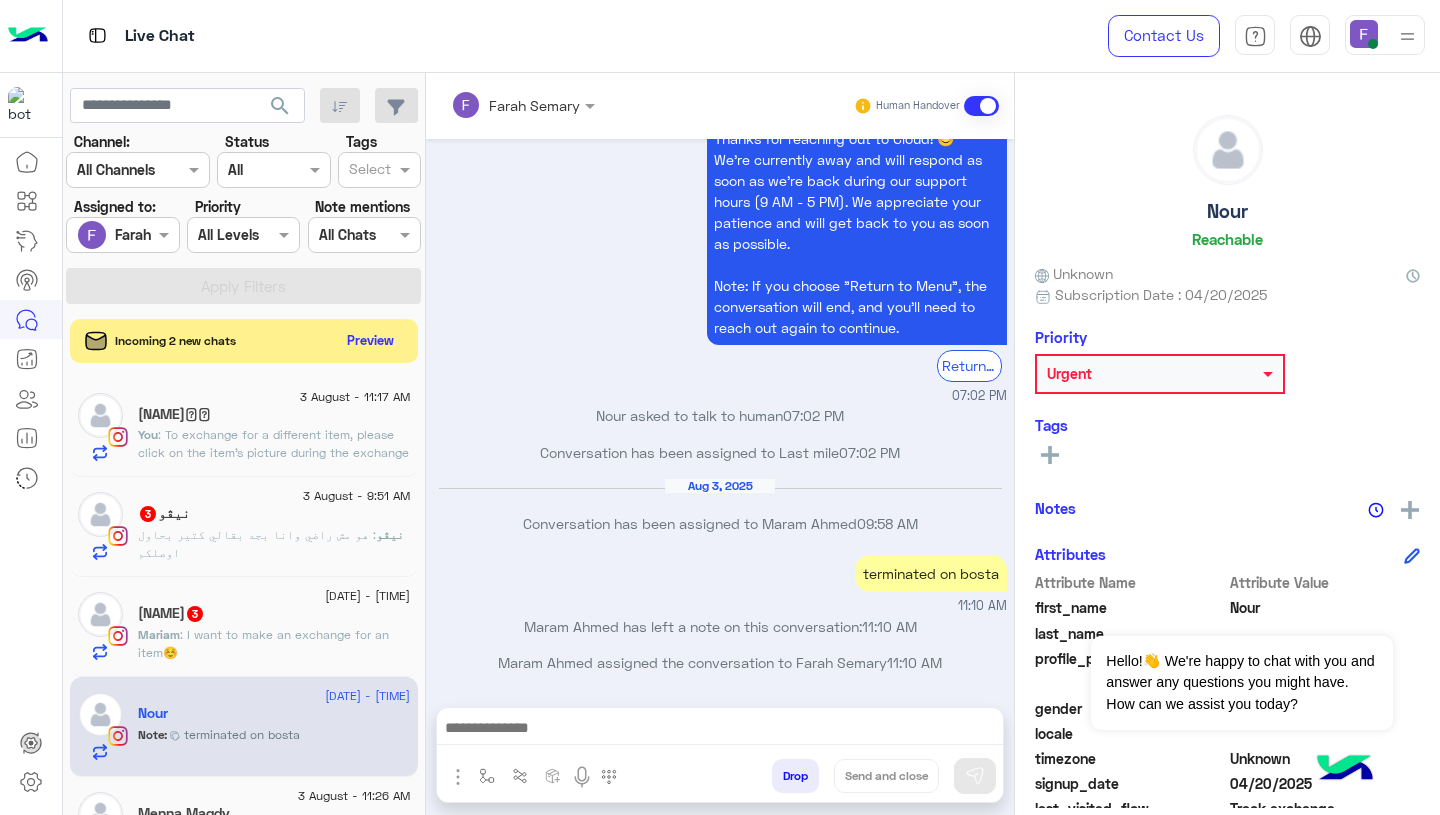 scroll, scrollTop: 261, scrollLeft: 0, axis: vertical 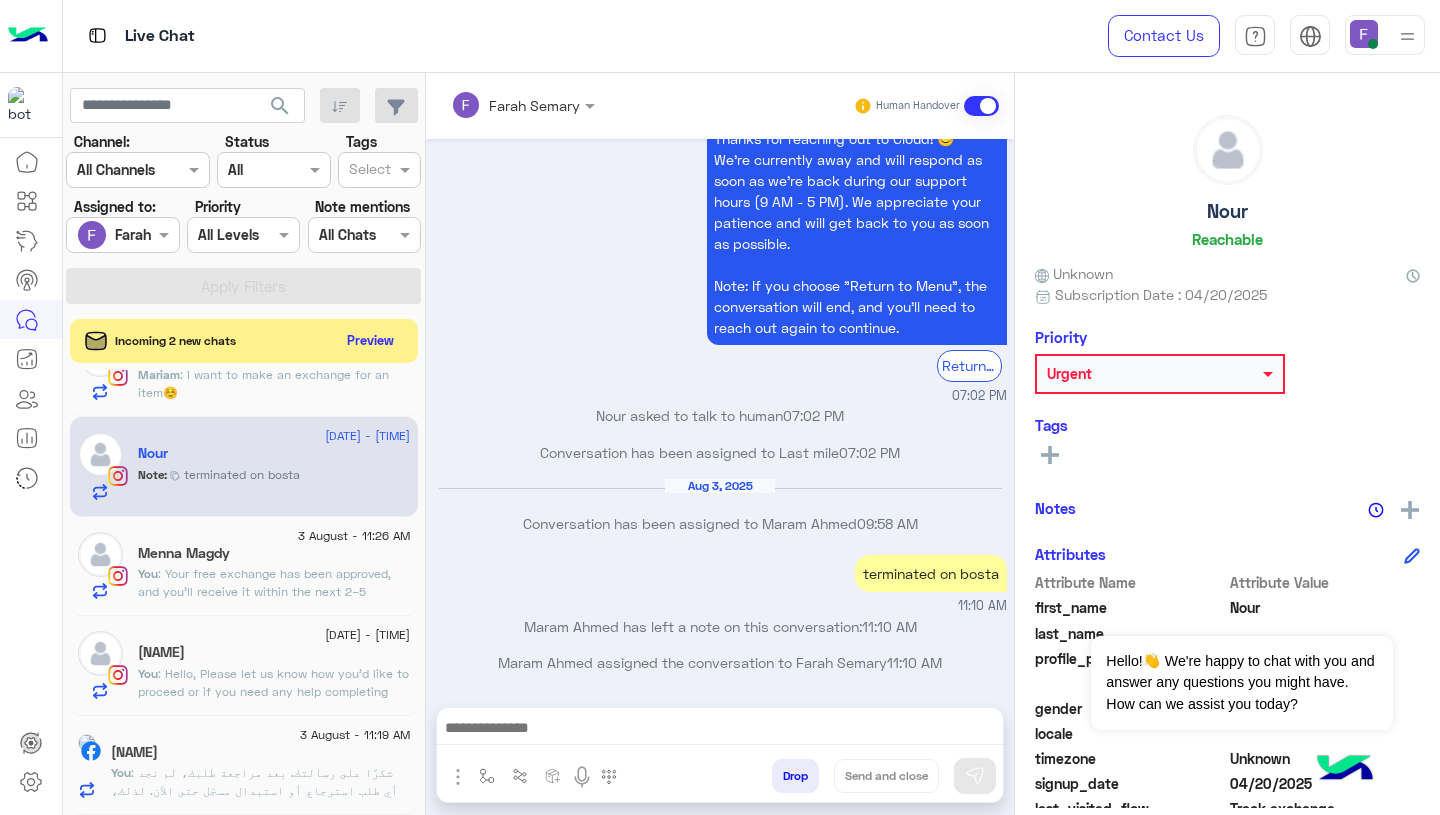 click at bounding box center (720, 730) 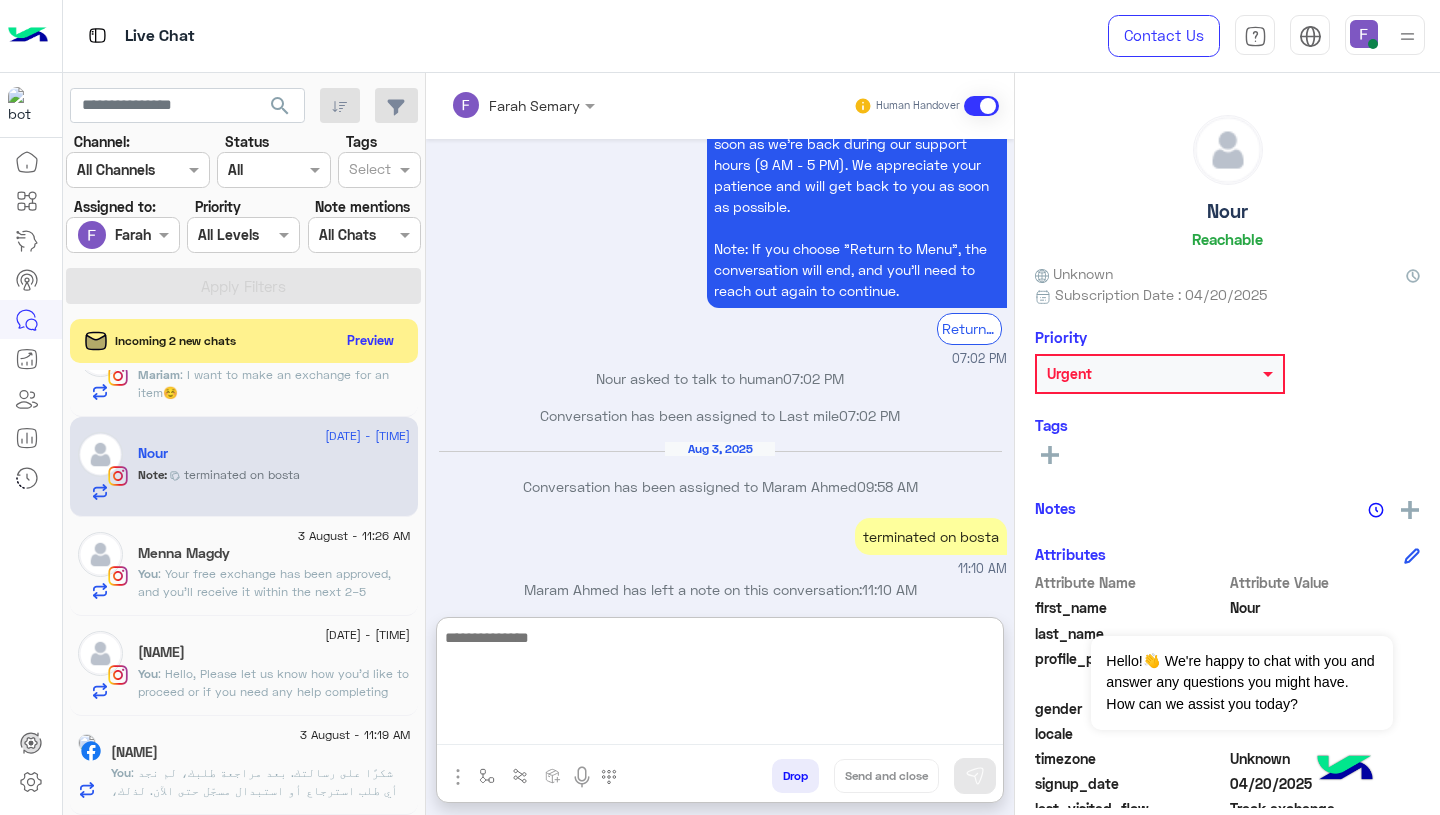 paste on "**********" 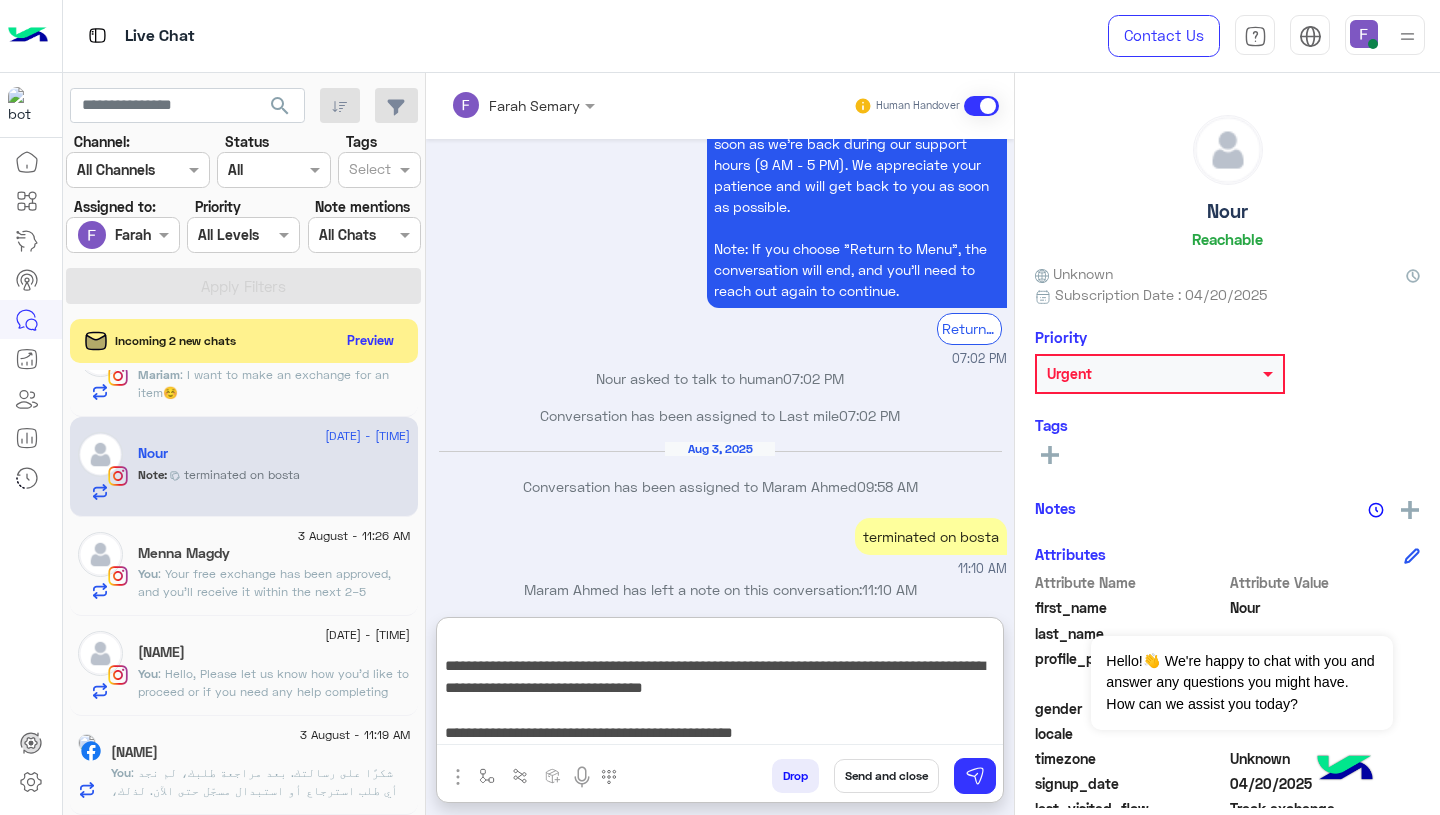 scroll, scrollTop: 0, scrollLeft: 0, axis: both 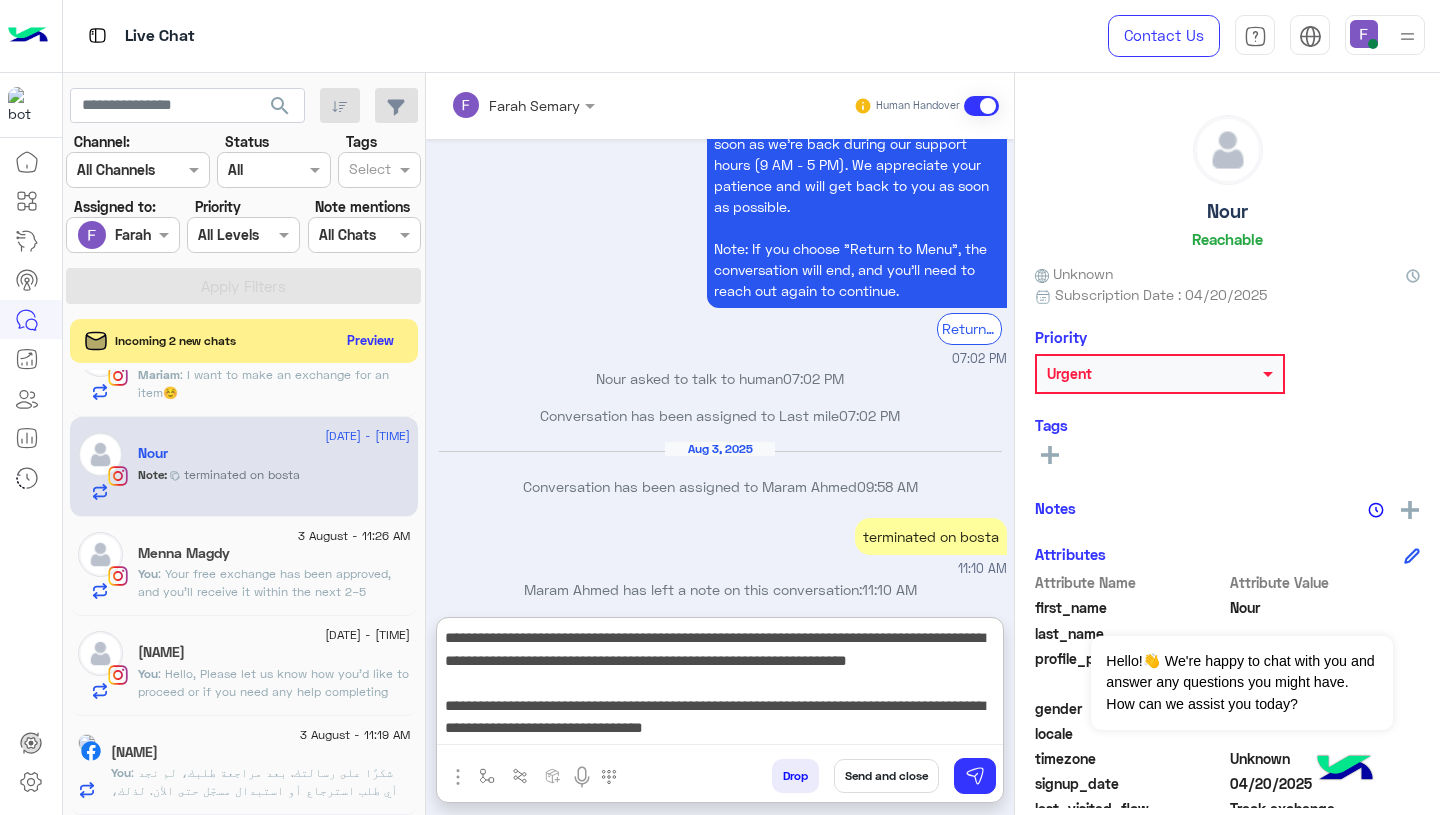 click on "**********" at bounding box center (720, 685) 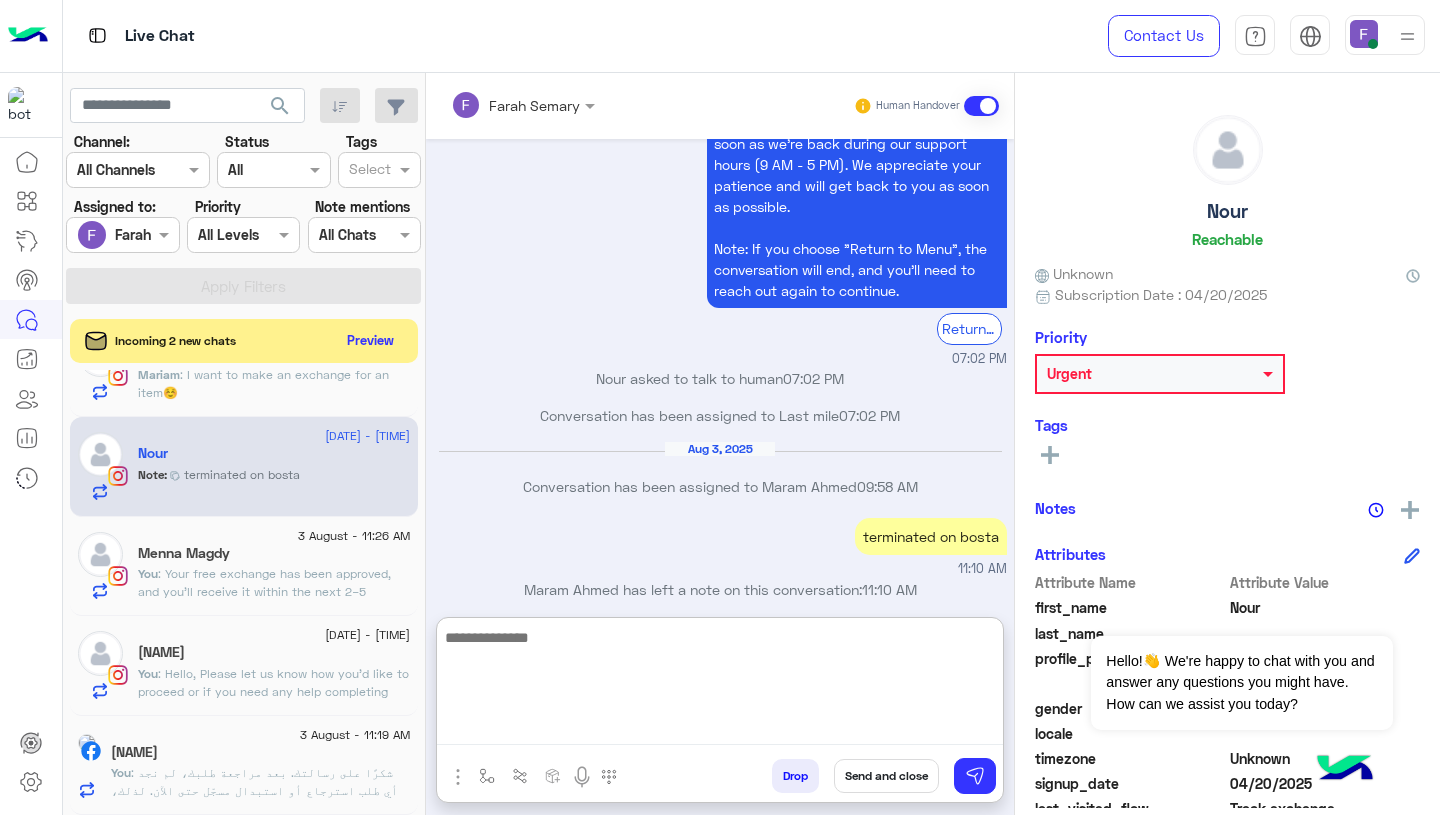 scroll, scrollTop: 0, scrollLeft: 0, axis: both 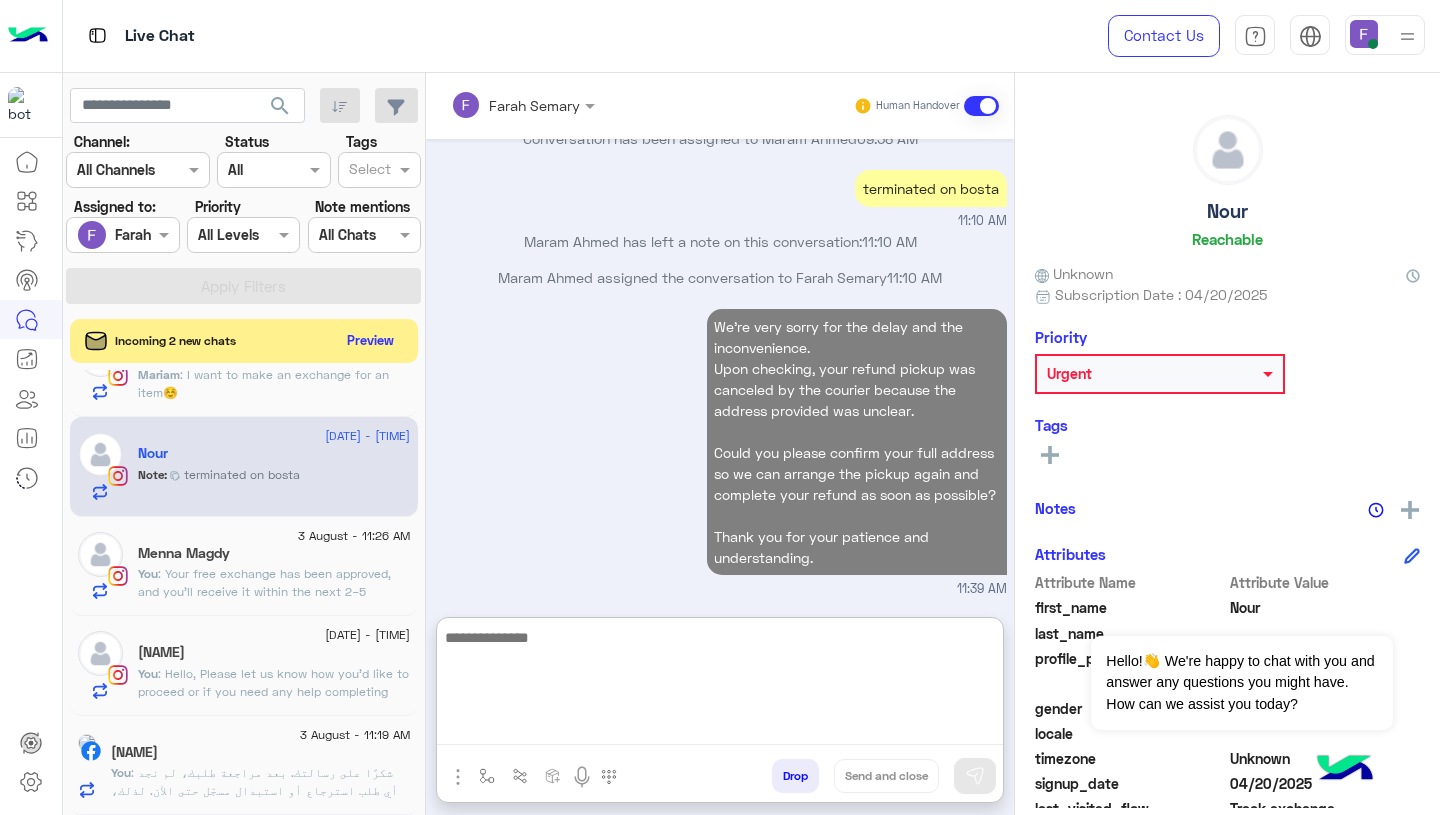 click 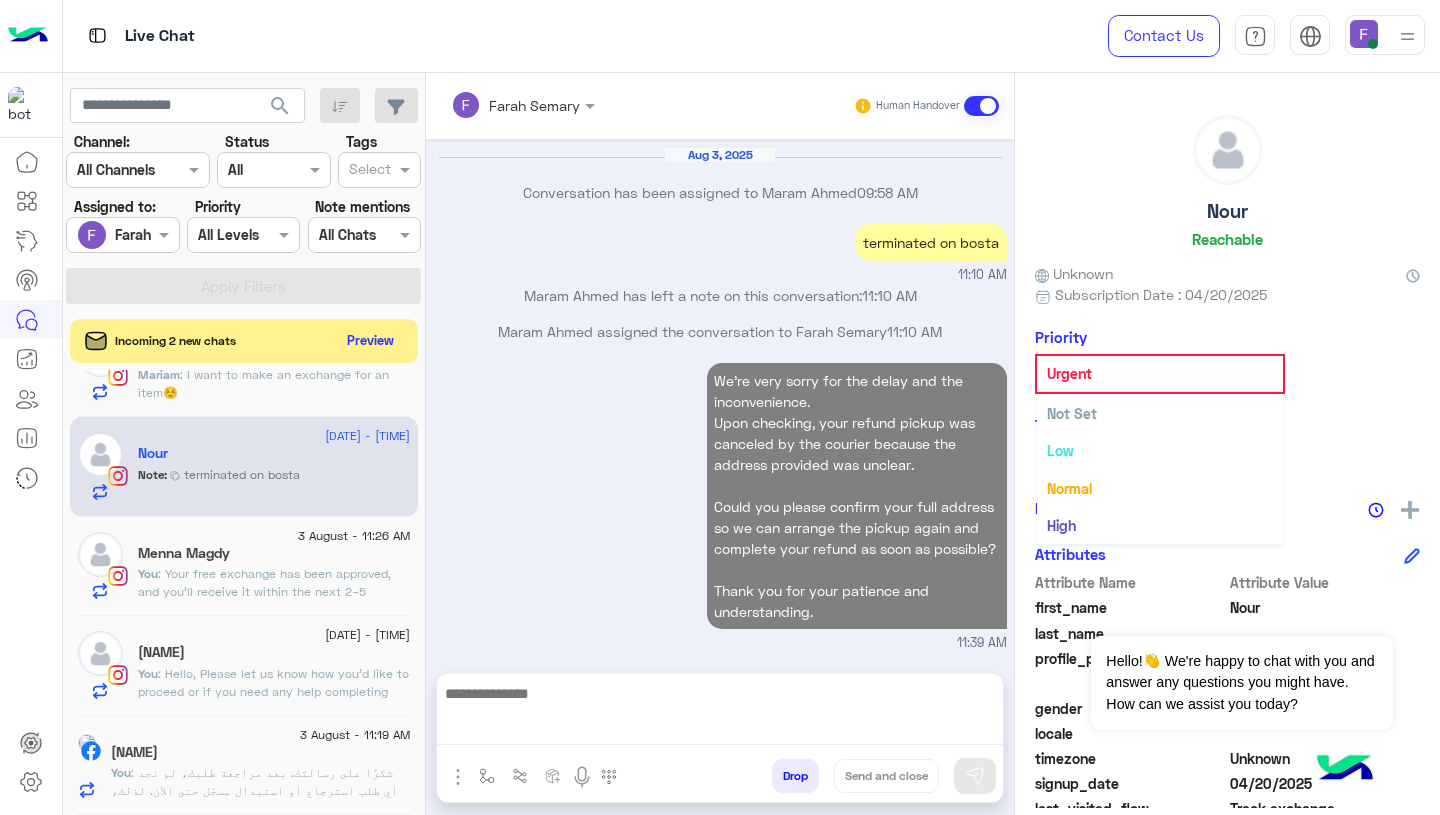 scroll, scrollTop: 1708, scrollLeft: 0, axis: vertical 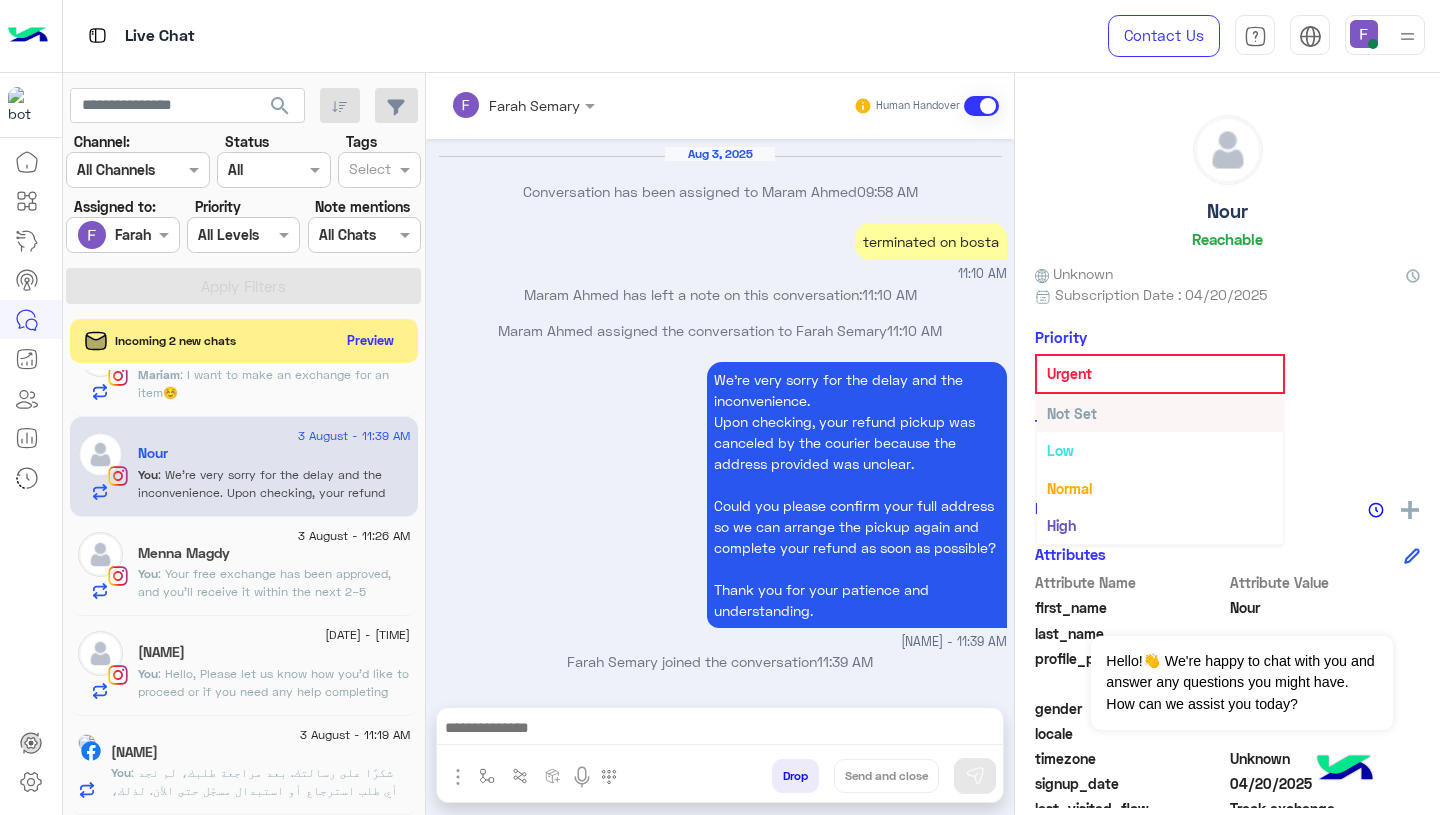 click on "Not Set" at bounding box center [1072, 413] 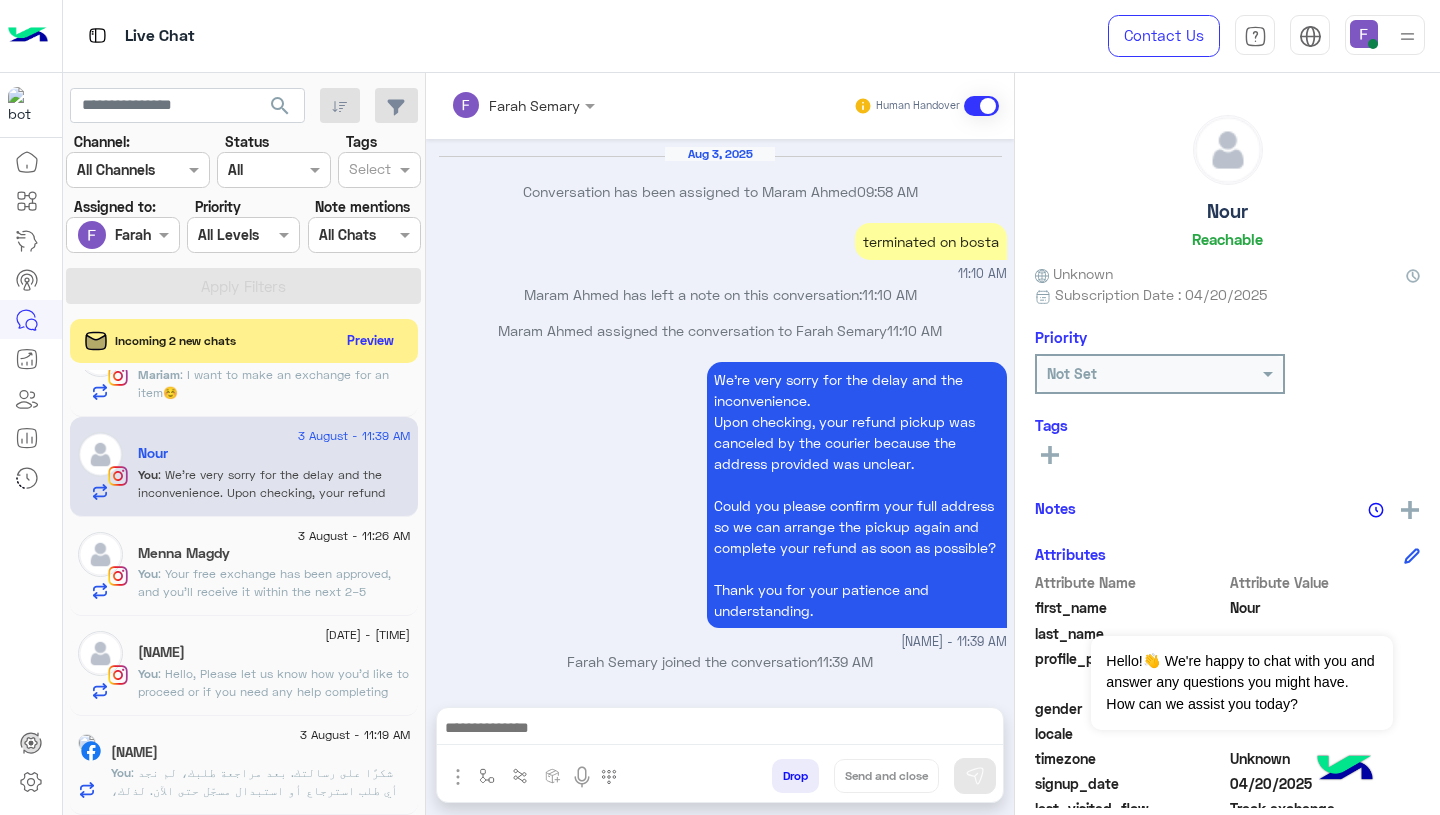 click on "We’re very sorry for the delay and the inconvenience.  Upon checking, your refund pickup was canceled by the courier because the address provided was unclear. Could you please confirm your full address so we can arrange the pickup again and complete your refund as soon as possible? Thank you for your patience and understanding.  [NAME] -  11:39 AM" at bounding box center (720, 504) 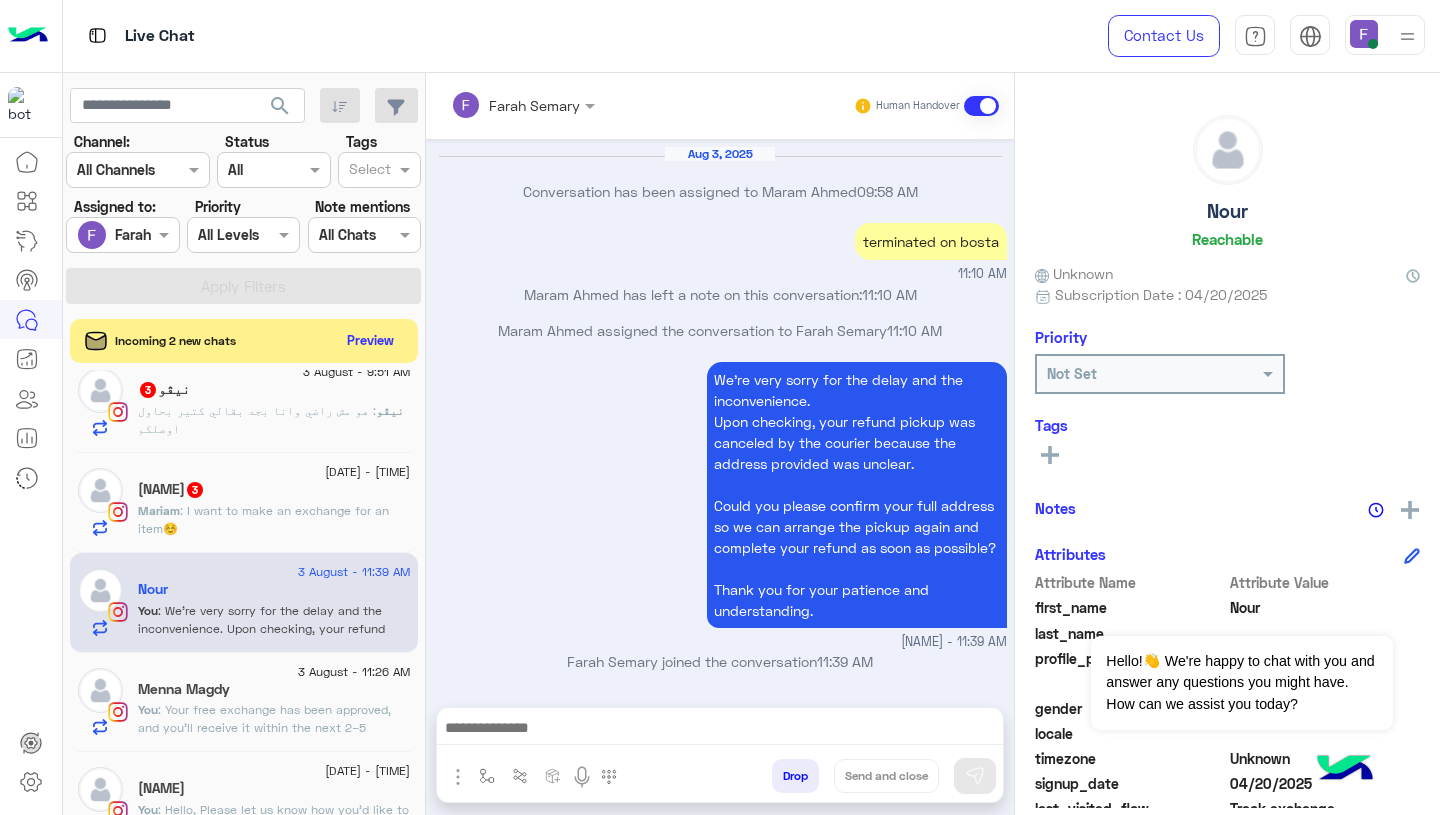 scroll, scrollTop: 123, scrollLeft: 0, axis: vertical 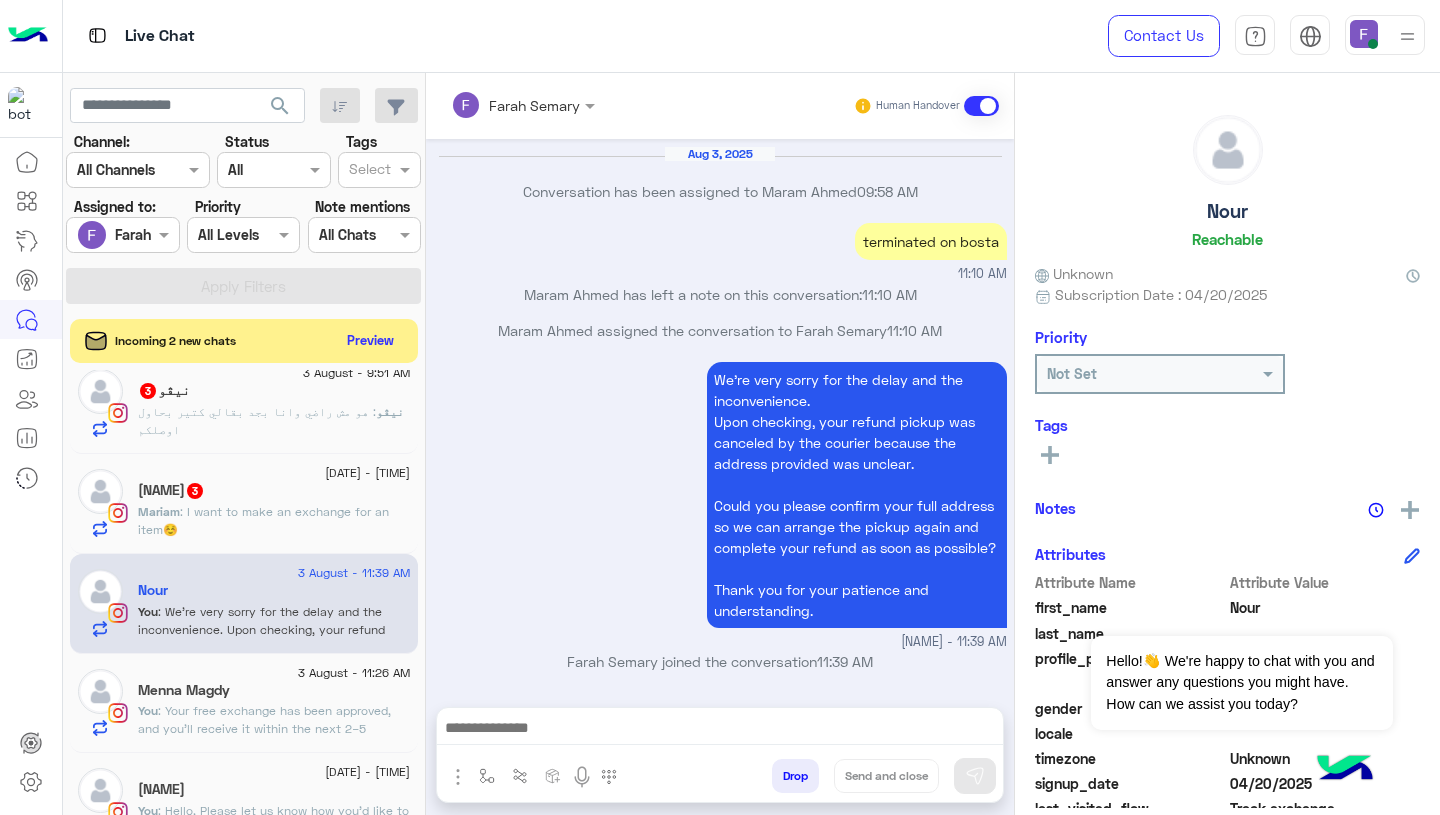 click on ": I want to make an exchange for an item☺️" 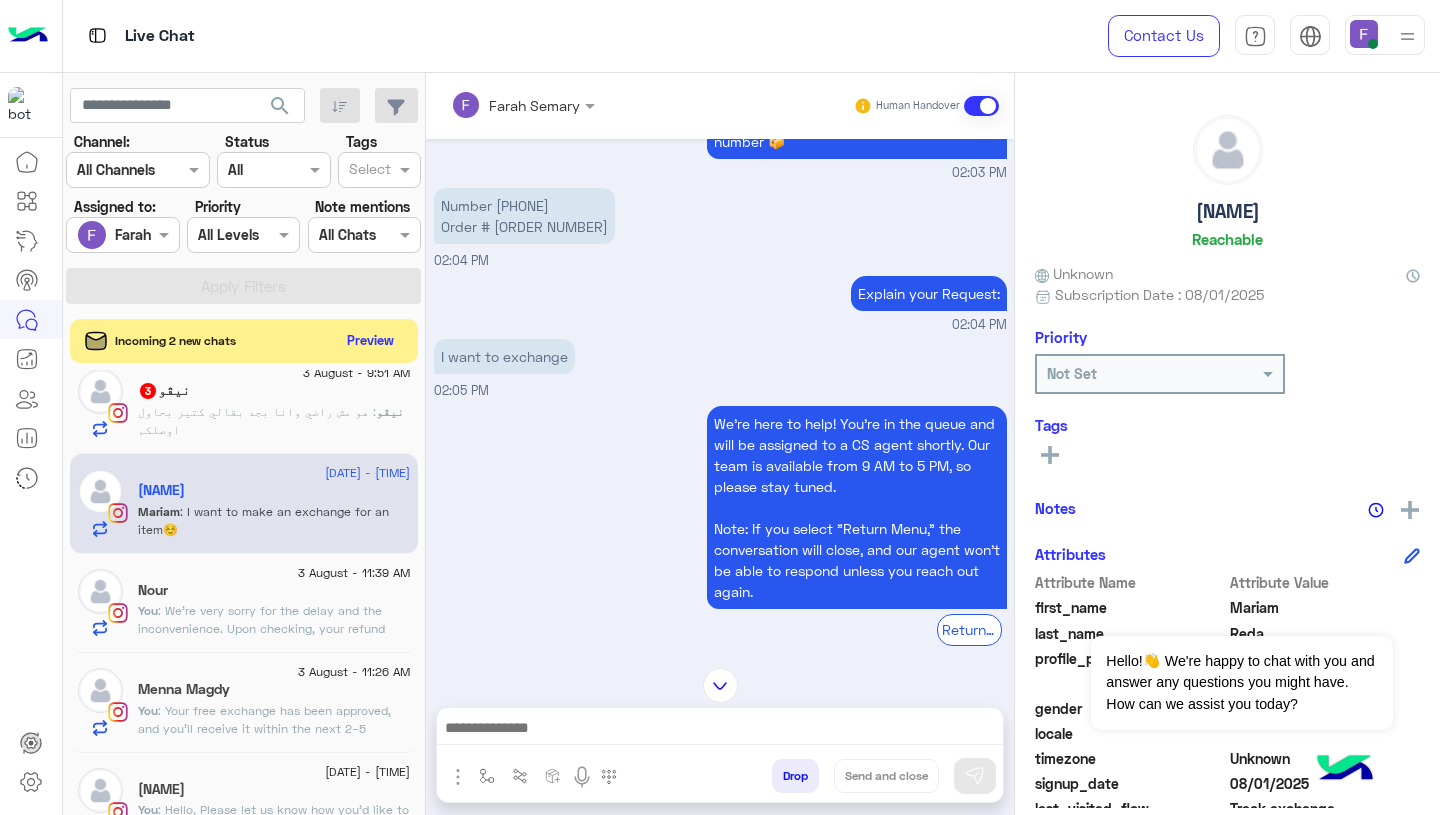 scroll, scrollTop: 840, scrollLeft: 0, axis: vertical 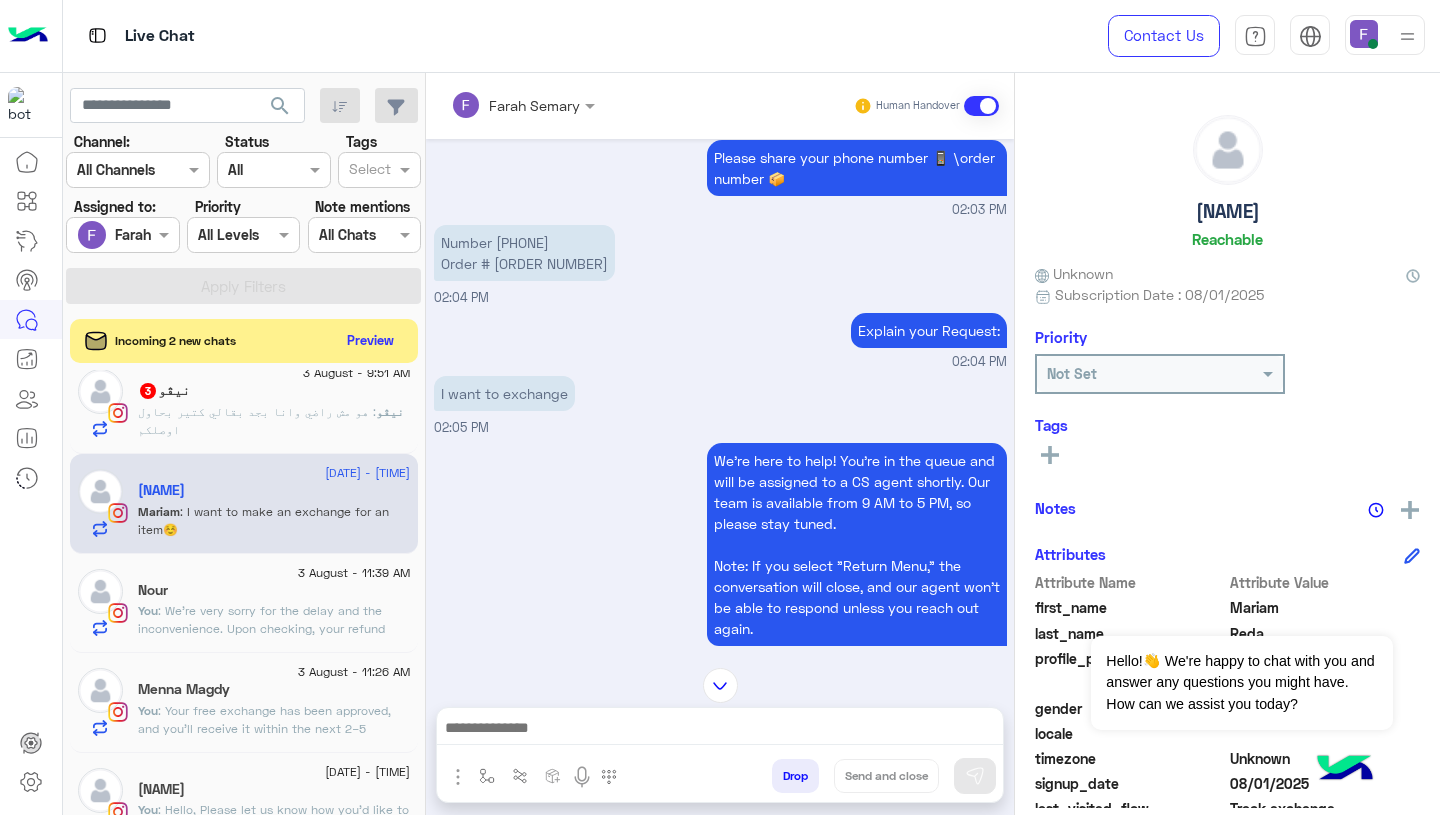 click on "Number [PHONE]  Order # [ORDER NUMBER]" at bounding box center (524, 253) 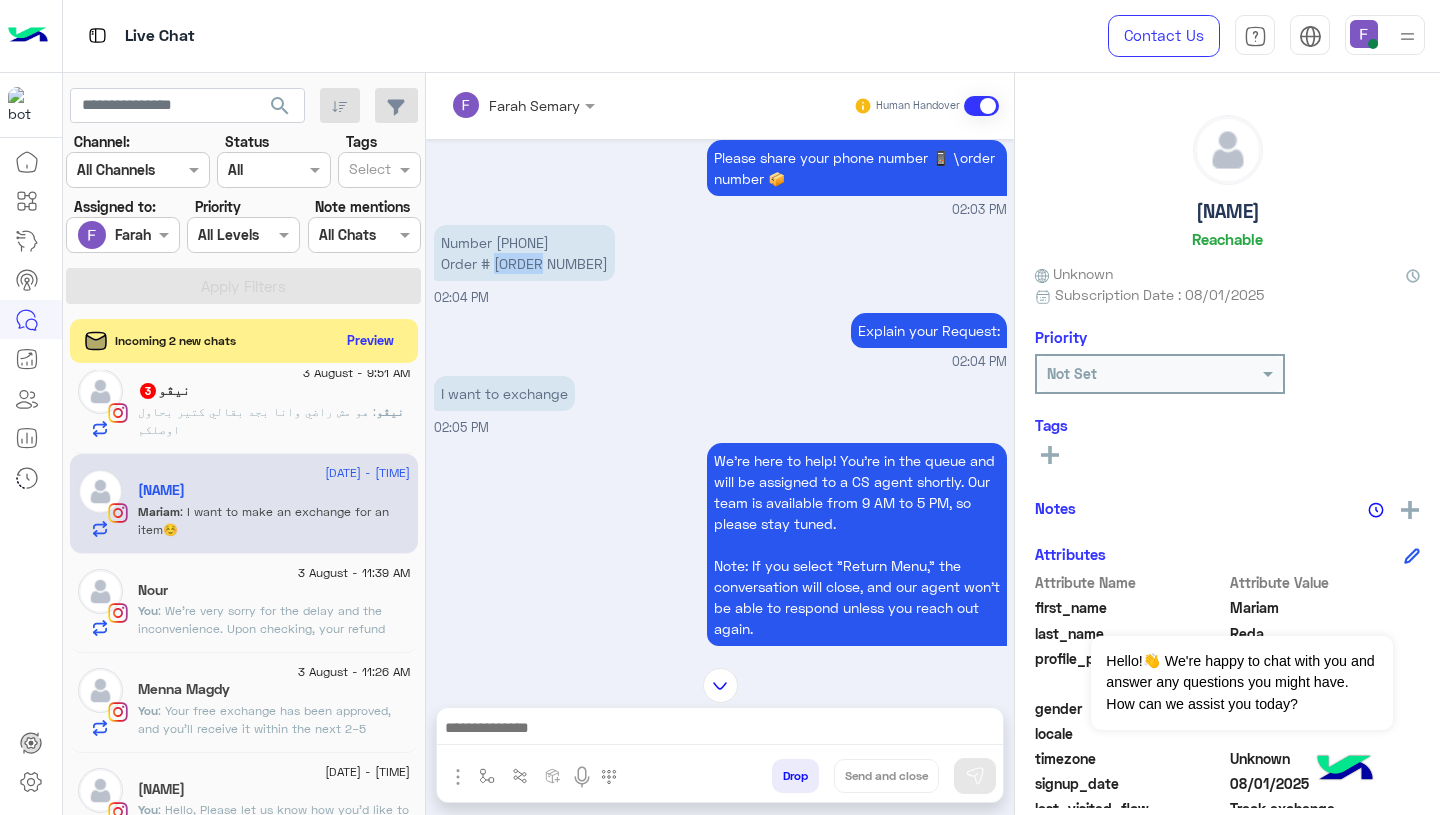 click on "Number [PHONE]  Order # [ORDER NUMBER]" at bounding box center (524, 253) 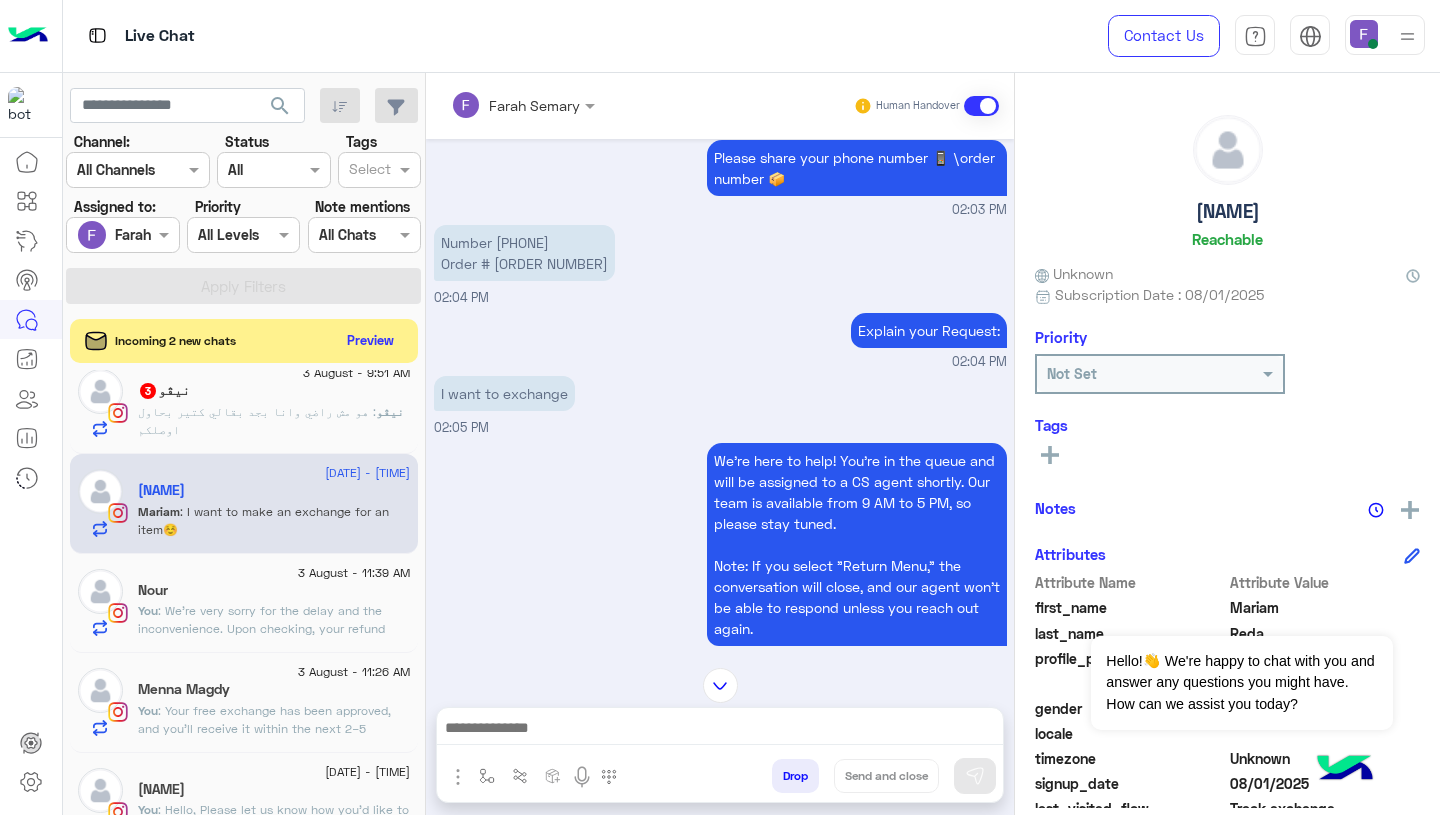 scroll, scrollTop: 1334, scrollLeft: 0, axis: vertical 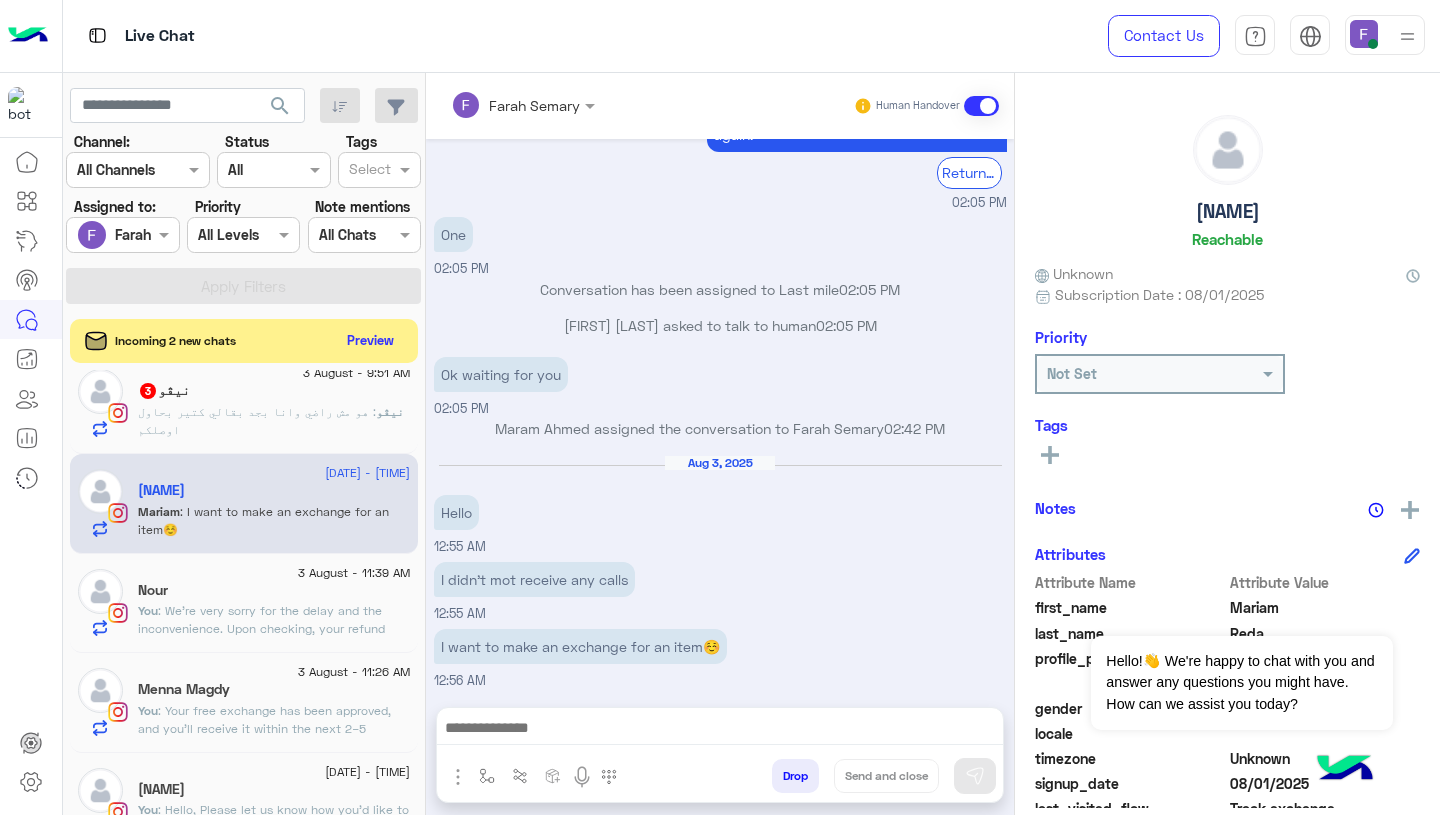click at bounding box center (720, 730) 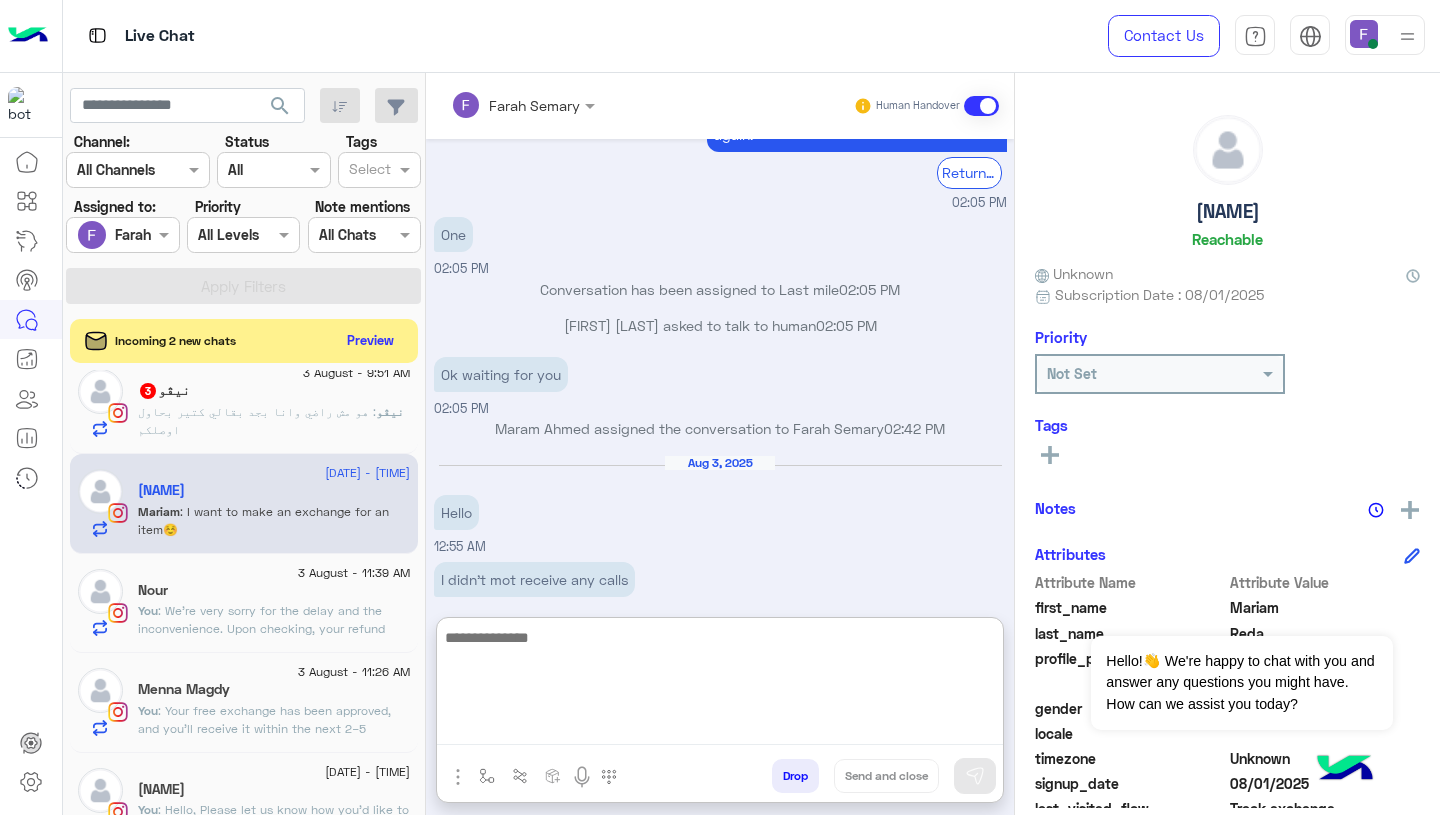 paste on "**********" 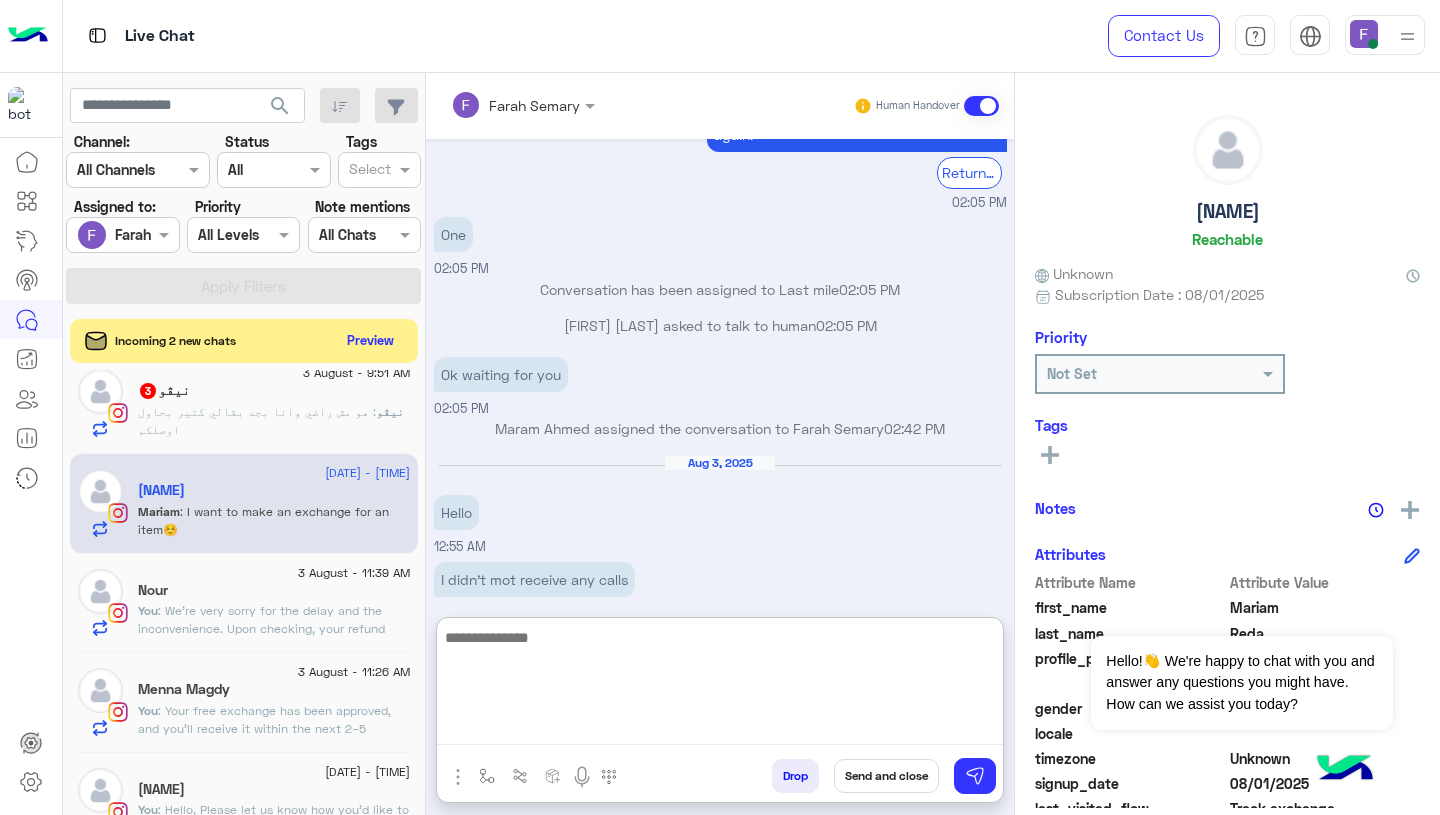 scroll, scrollTop: 0, scrollLeft: 0, axis: both 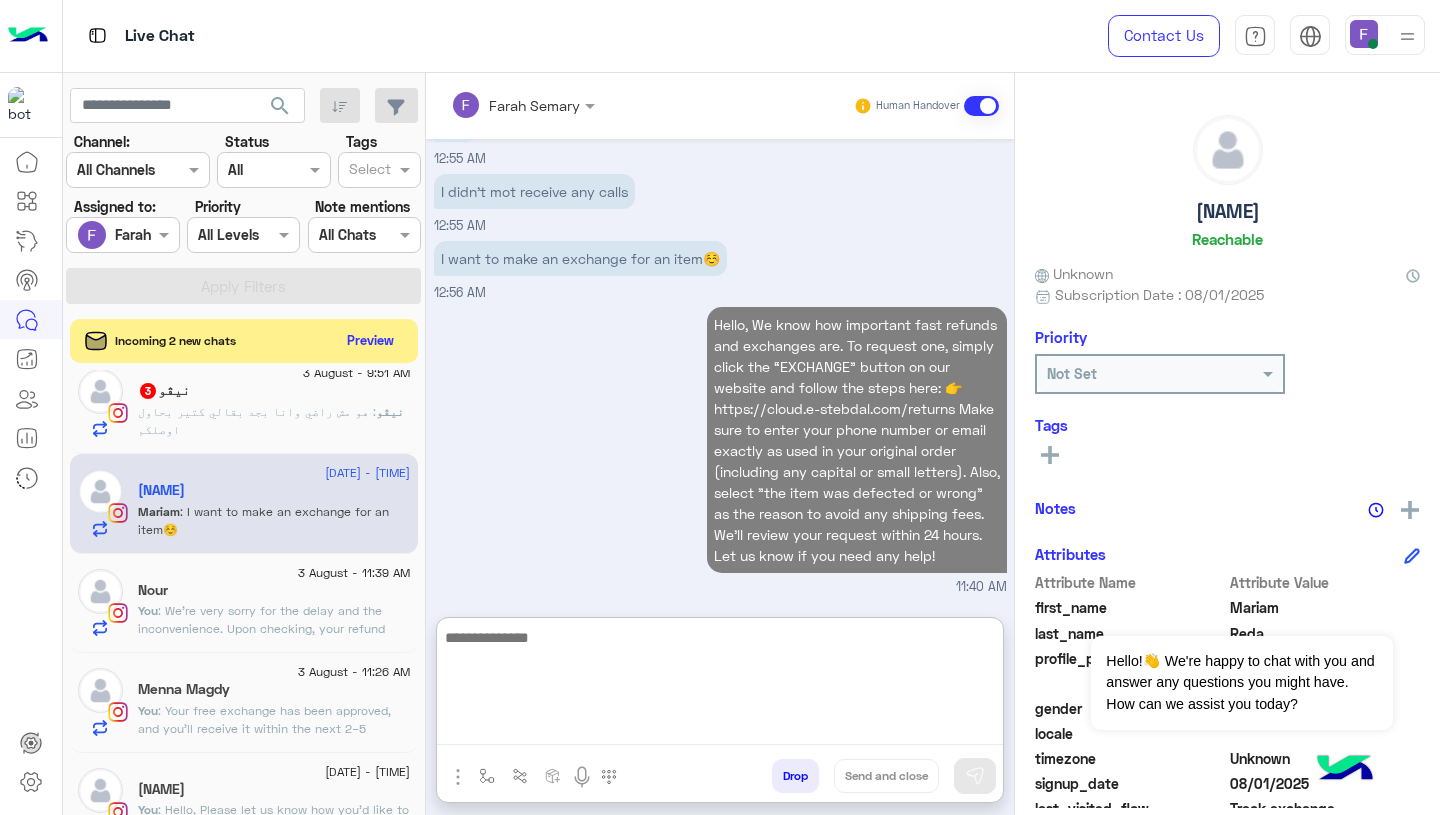 click on "Hello,
We know how important fast refunds and exchanges are.
To request one, simply click the “EXCHANGE” button on our website and follow the steps here:
👉 [URL]
Make sure to enter your phone number or email exactly as used in your original order (including any capital or small letters).
Also, select "the item was defected or wrong" as the reason to avoid any shipping fees.
We’ll review your request within 24 hours. Let us know if you need any help!      11:40 AM" at bounding box center [720, 449] 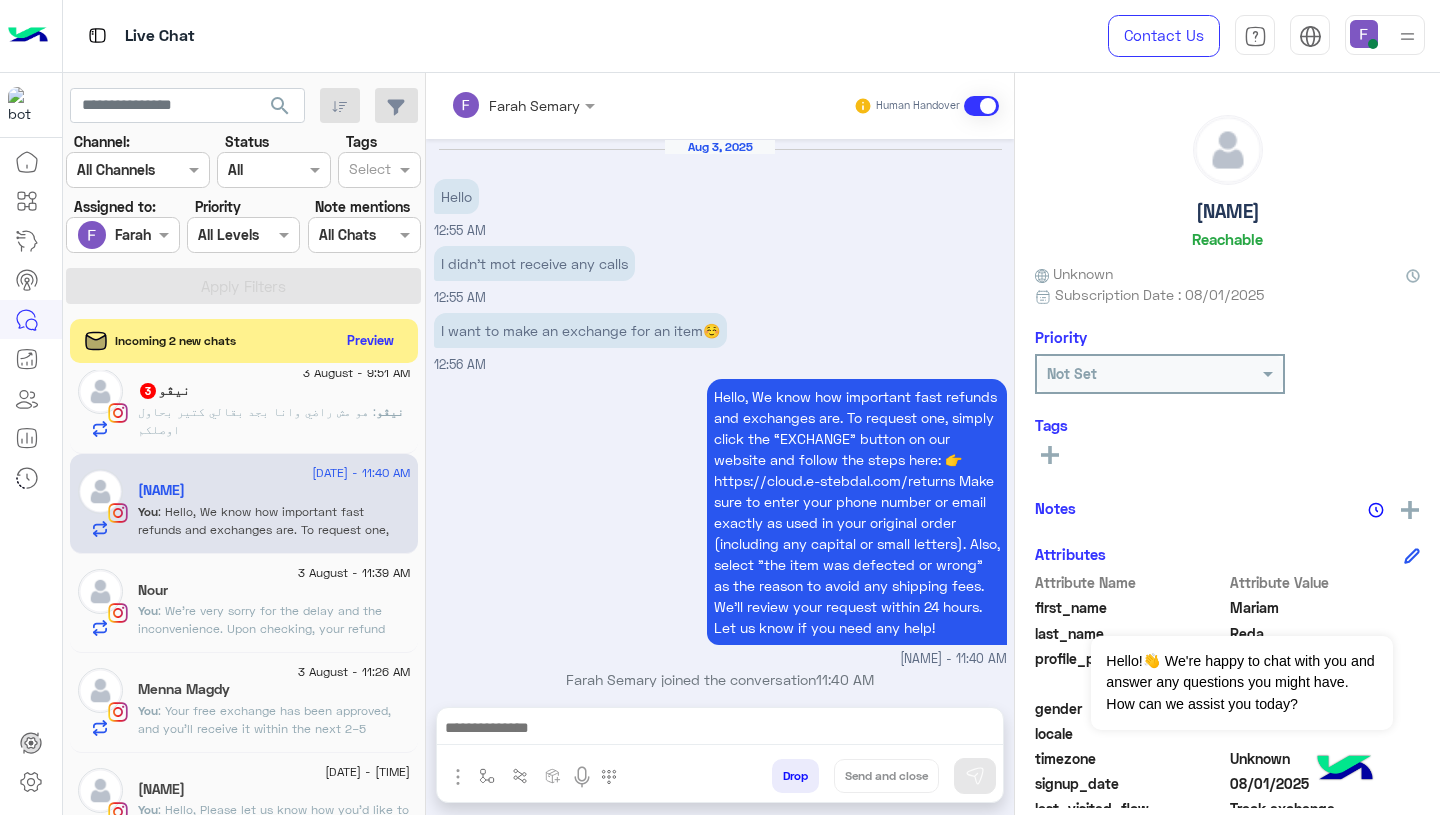 scroll, scrollTop: 1686, scrollLeft: 0, axis: vertical 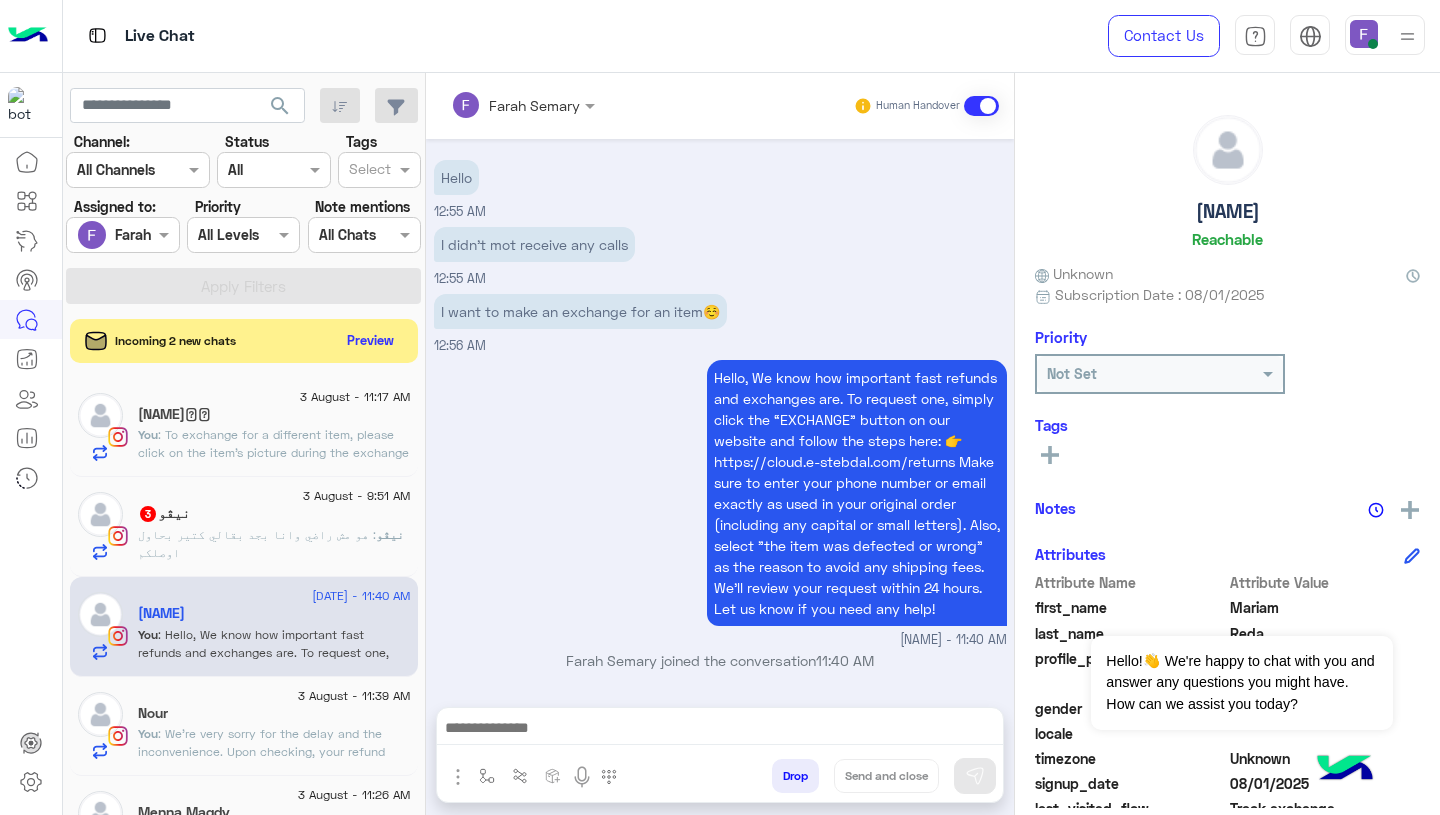 click on ": To exchange for a different item, please click on the item’s picture during the exchange process — you’ll see all available items from the website there.
Let us know if you need any help completing the request!" 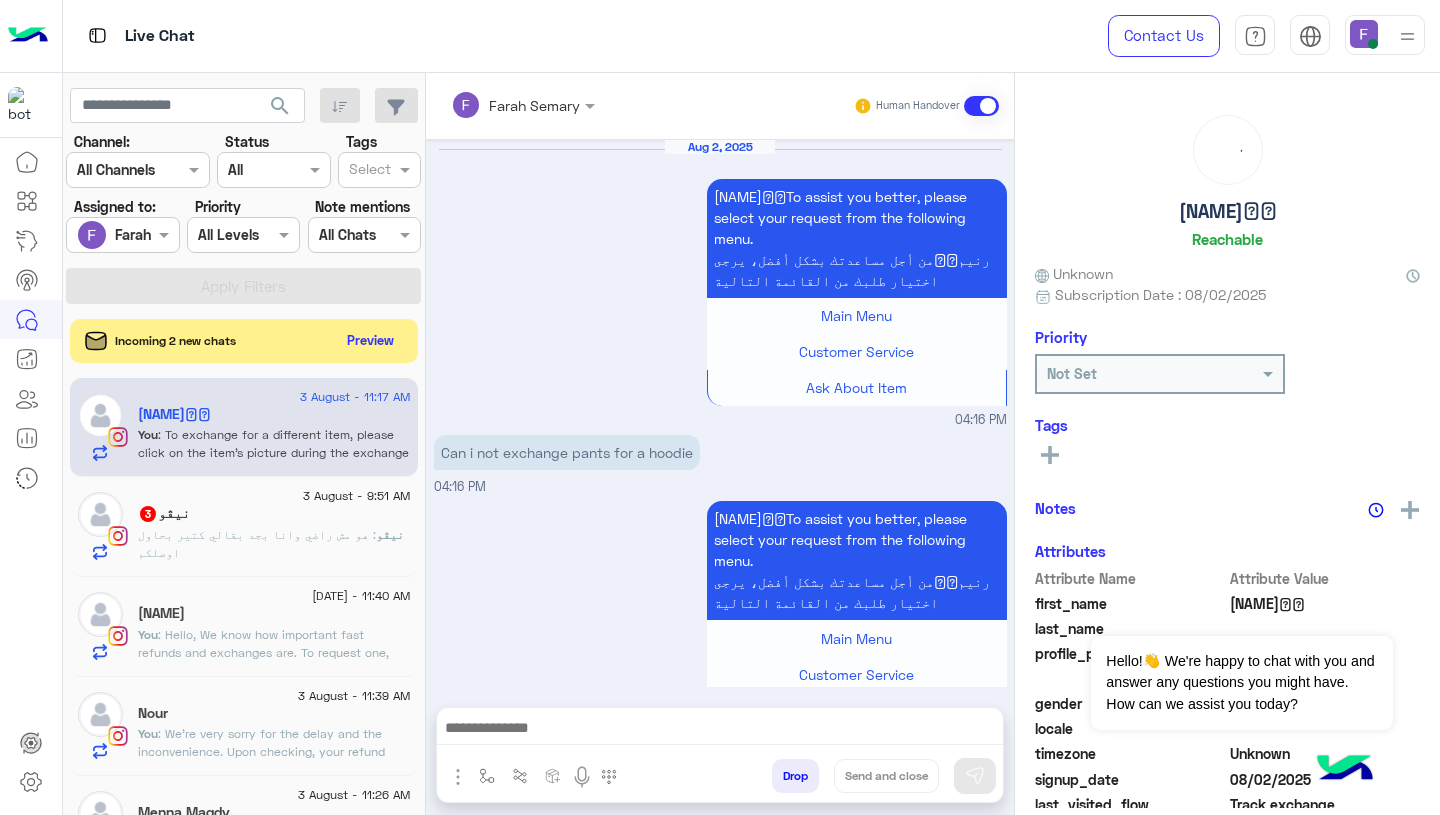 scroll, scrollTop: 1820, scrollLeft: 0, axis: vertical 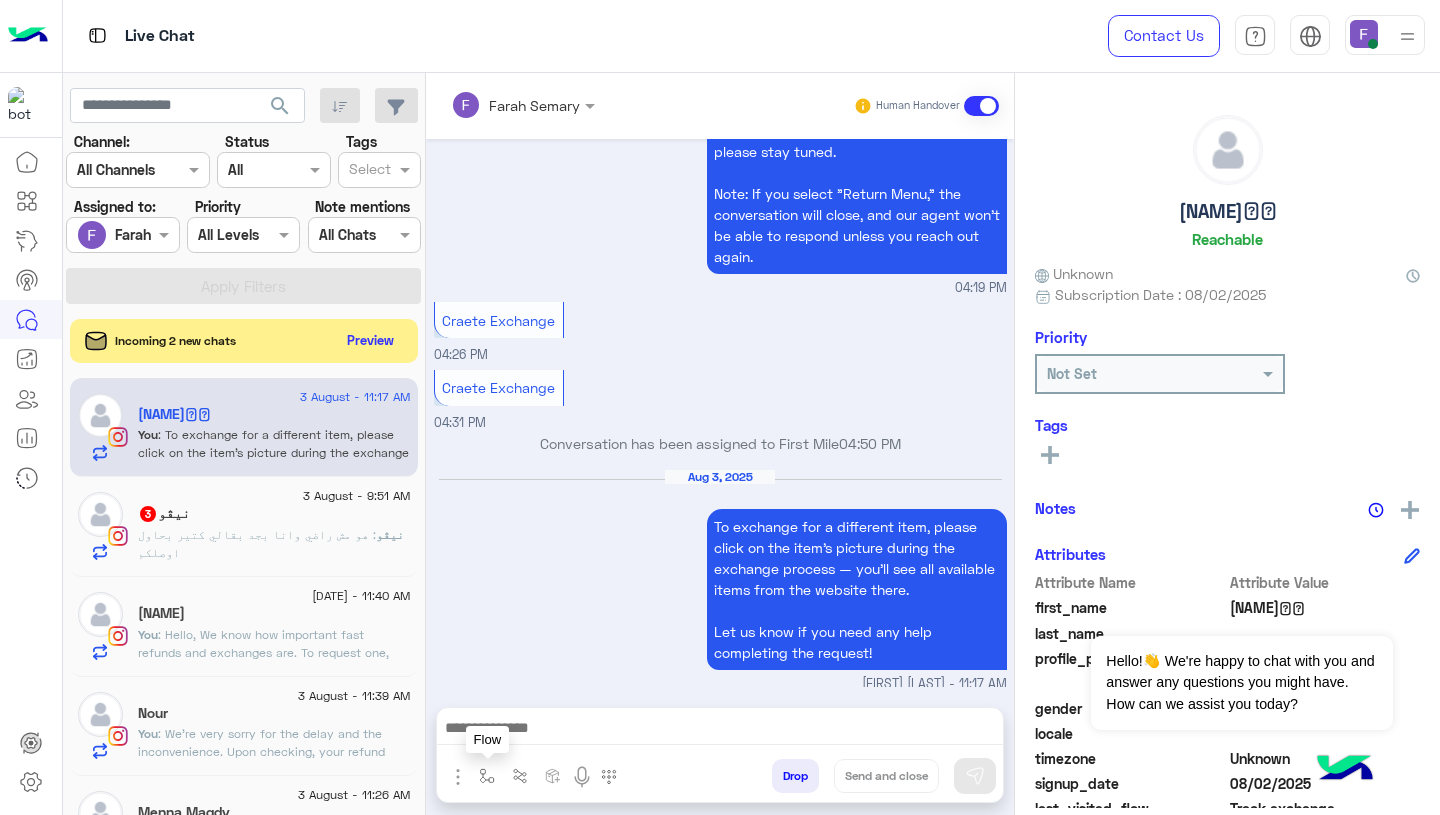 click at bounding box center [487, 776] 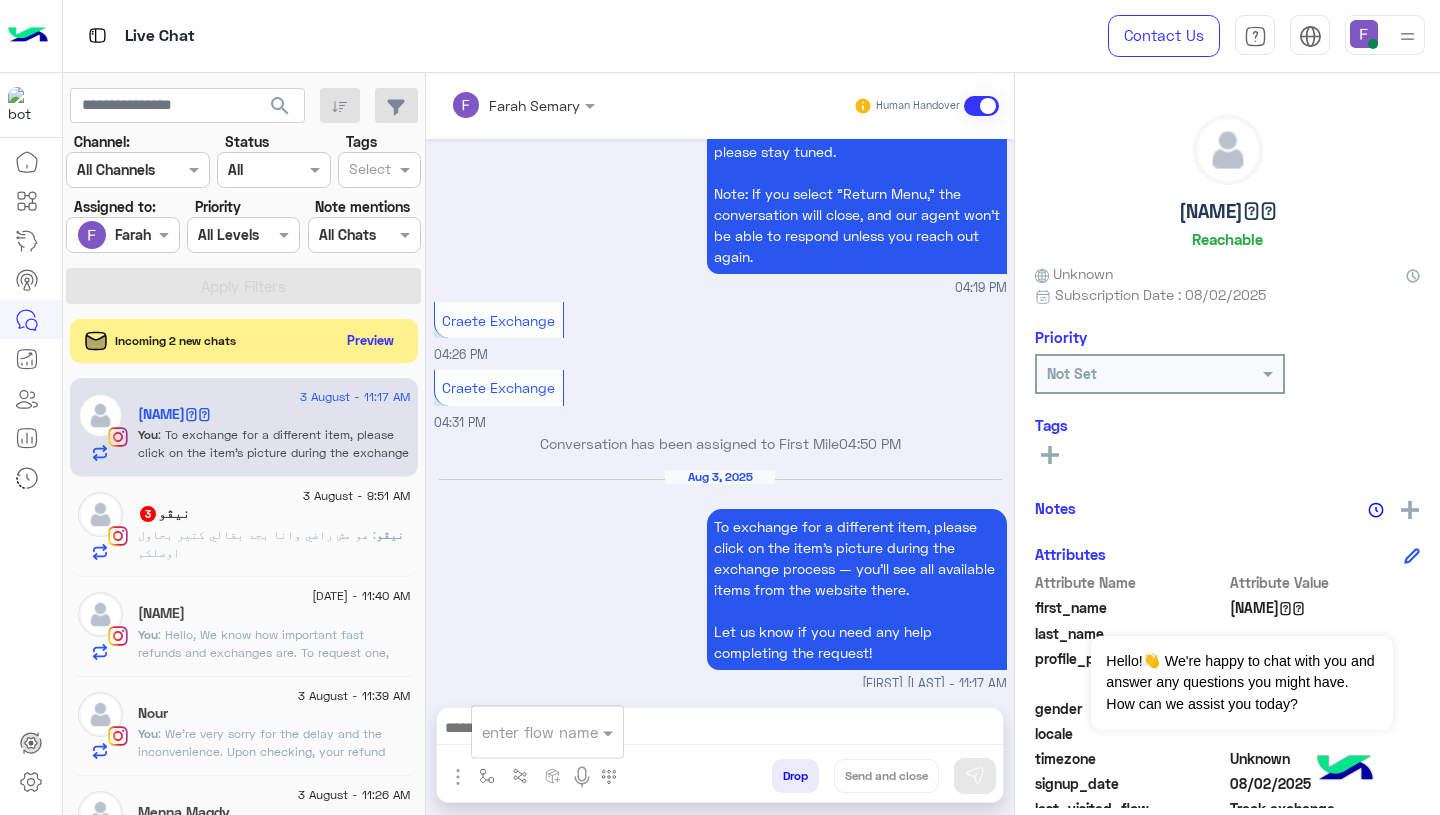 click on "enter flow name" at bounding box center [540, 732] 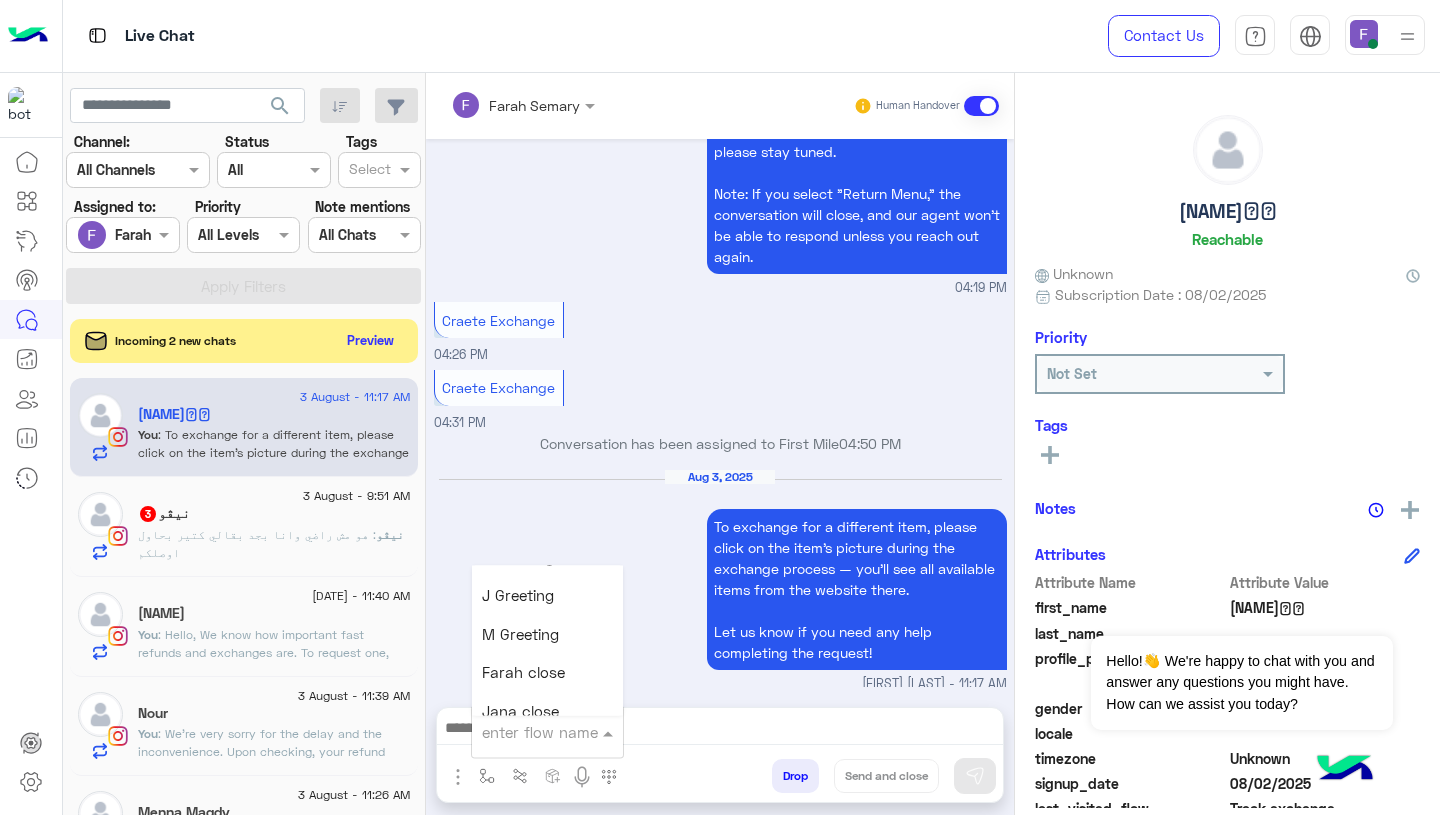 scroll, scrollTop: 2472, scrollLeft: 0, axis: vertical 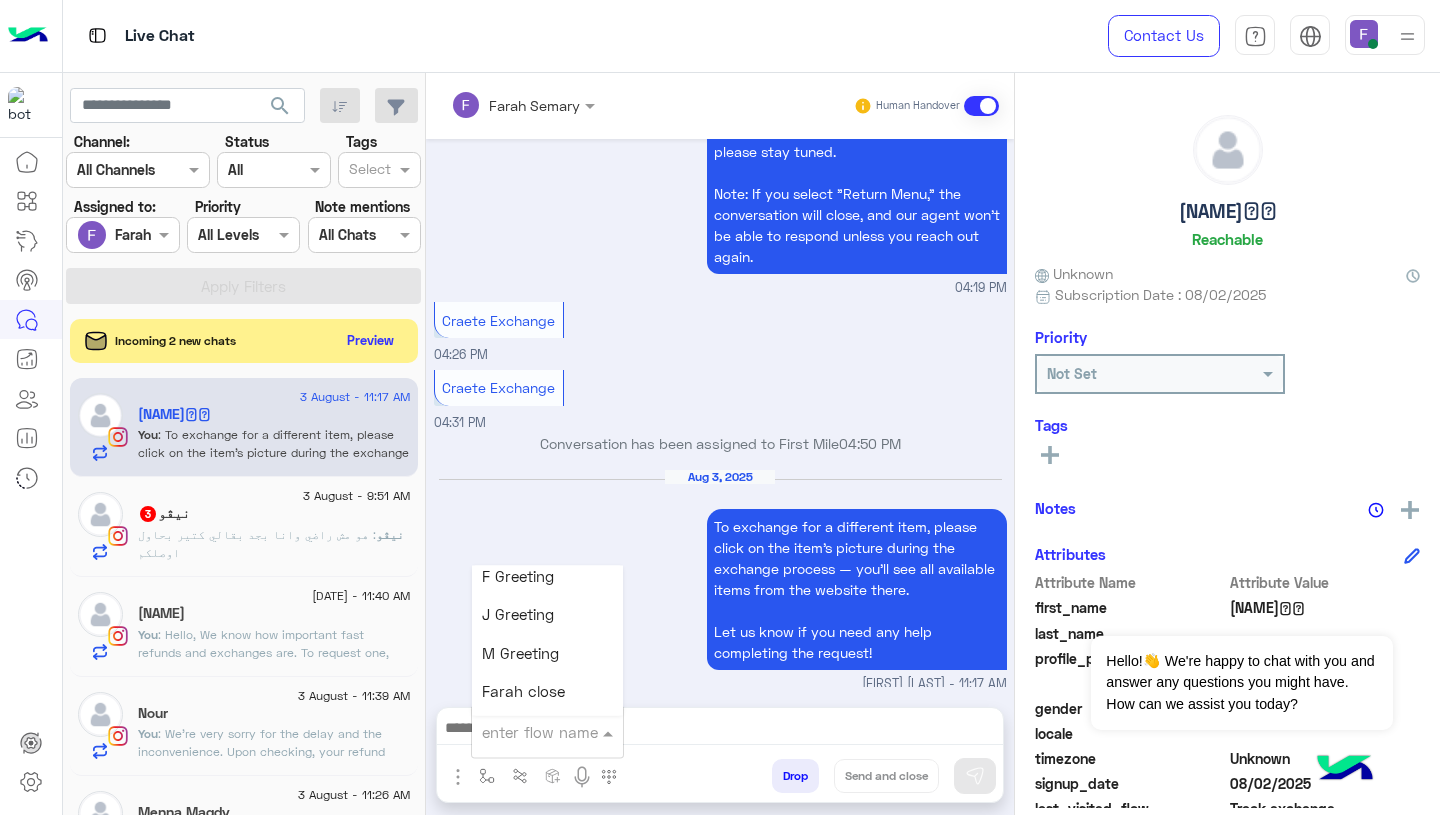 click on "Farah close" at bounding box center (523, 692) 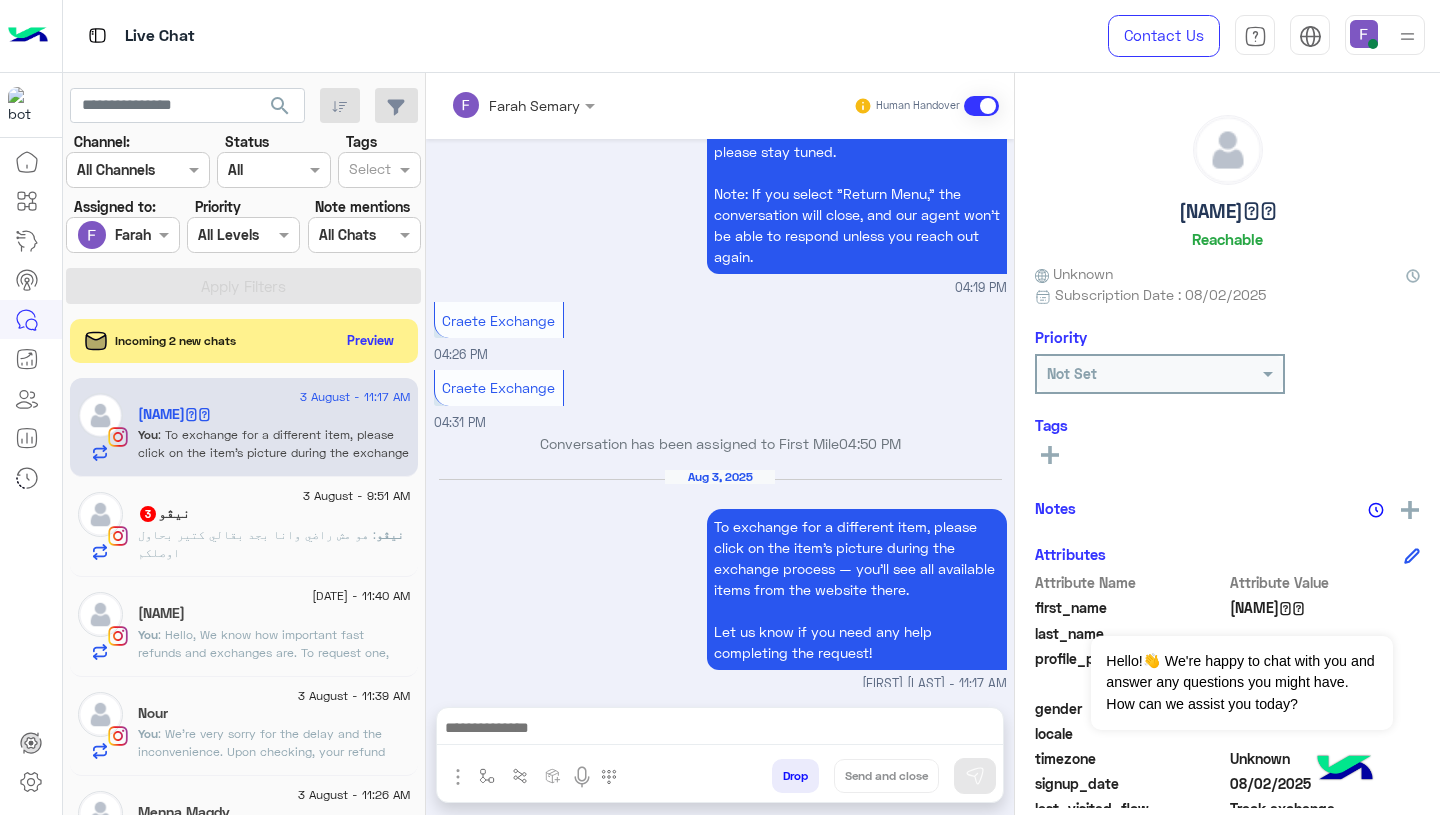type on "**********" 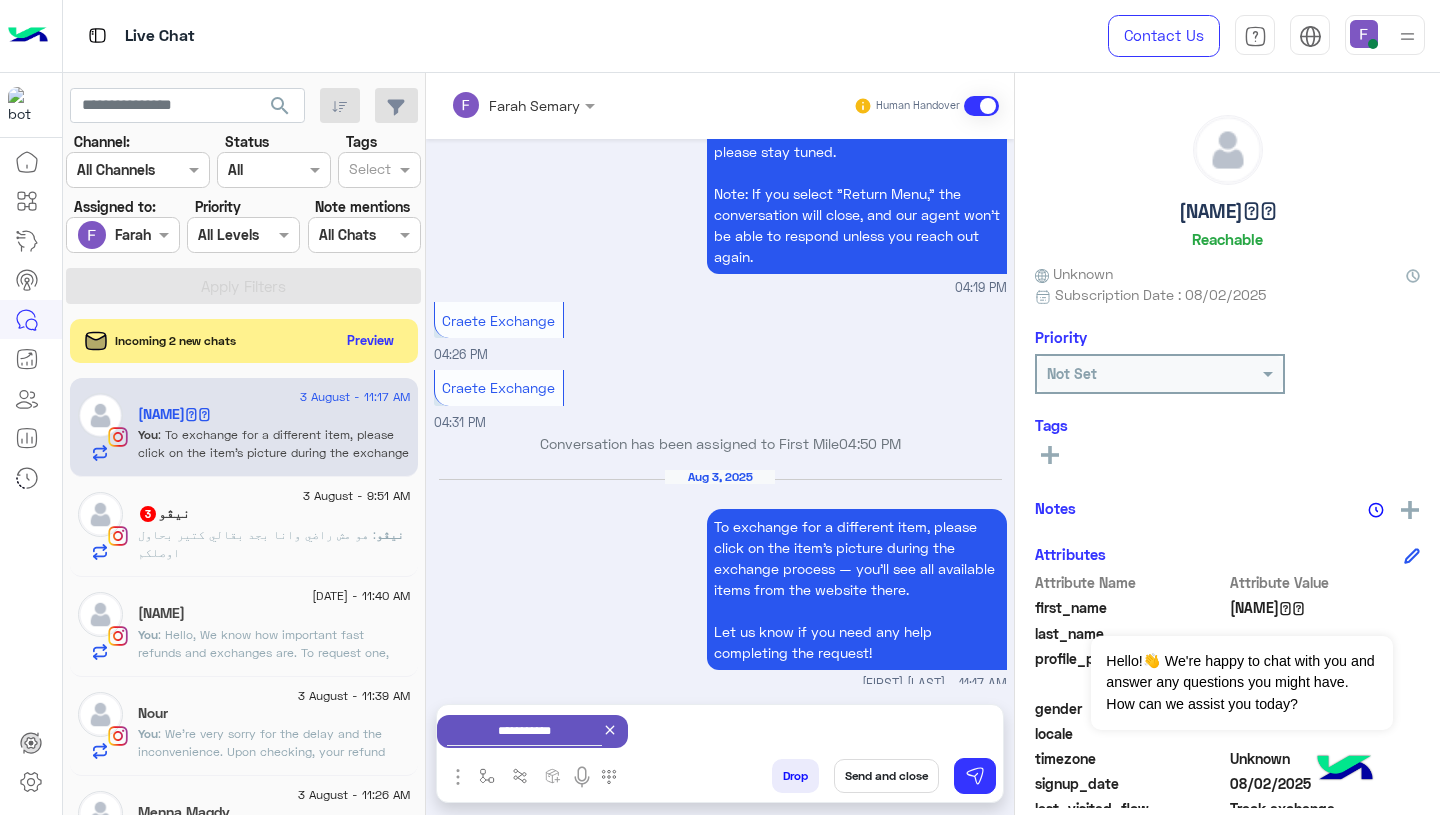 click on "Send and close" at bounding box center [886, 776] 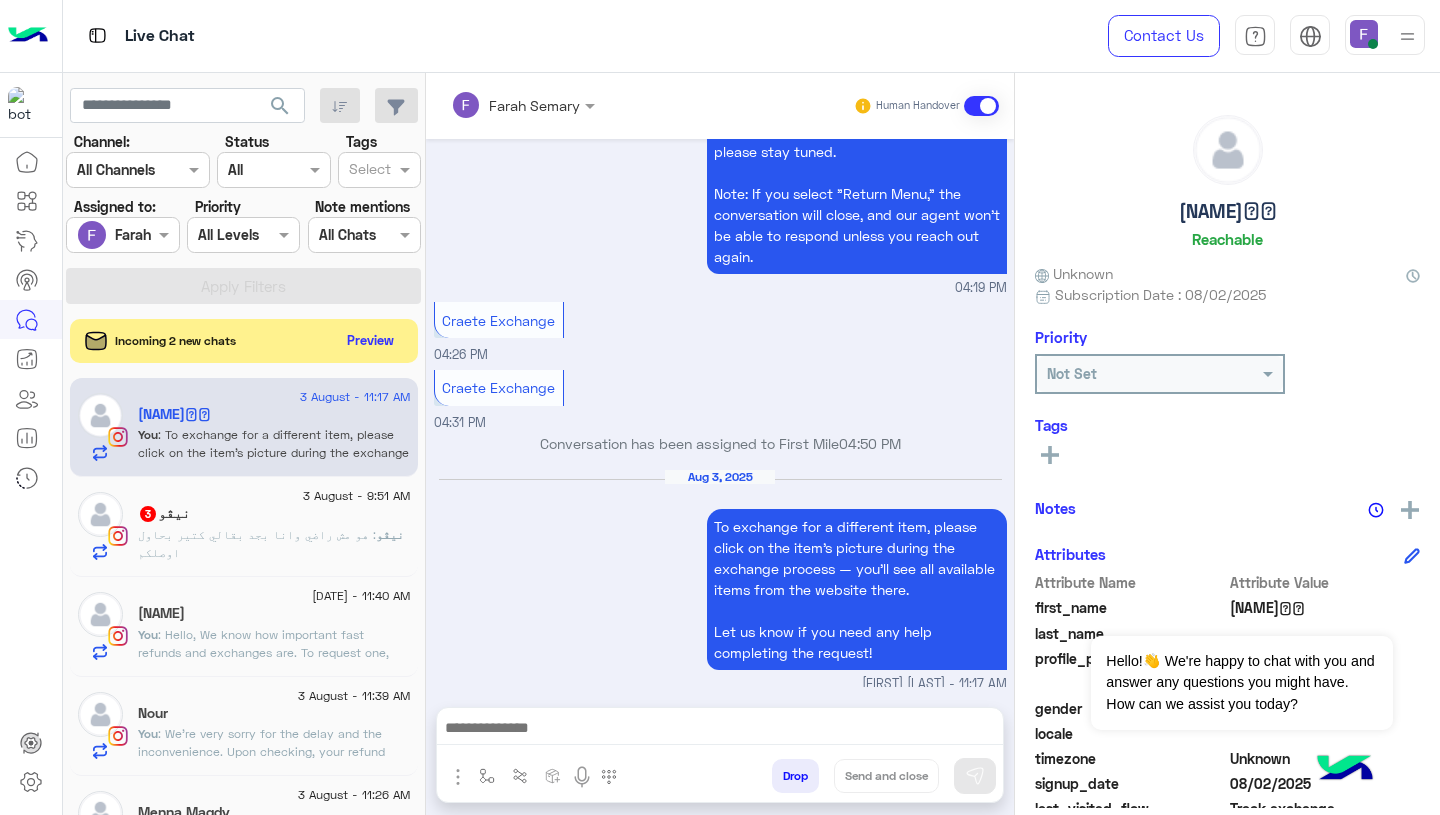 scroll, scrollTop: 1856, scrollLeft: 0, axis: vertical 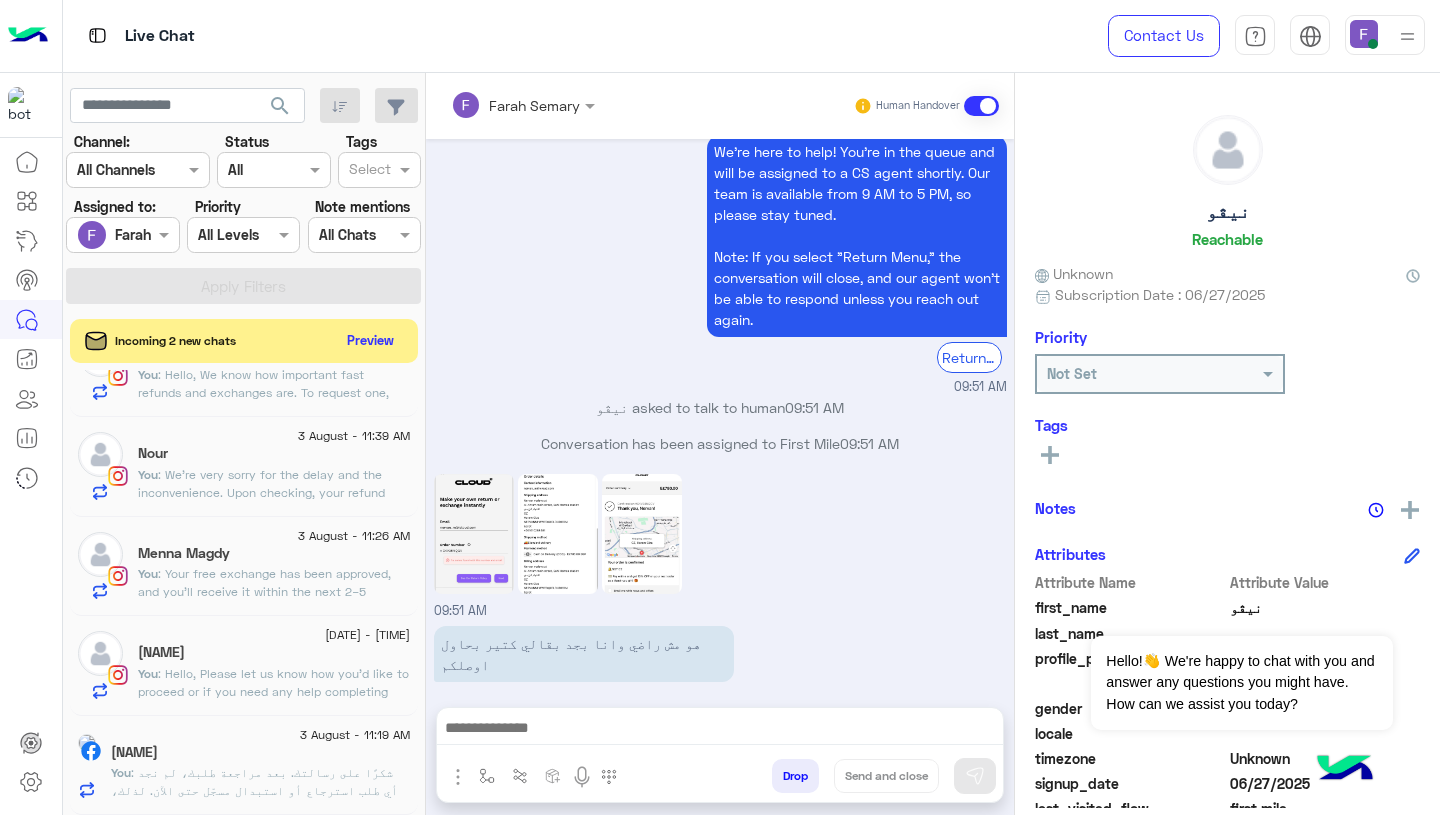 click on ": شكرًا على رسالتك. بعد مراجعة طلبك، لم نجد أي طلب استرجاع أو استبدال مسجّل حتى الآن.
لذلك، يرجى تعبئة نموذج الاسترجاع/الاستبدال في أقرب وقت ممكن من خلال الرابط التالي:
👉 https://cloud.e-stebdal.com/returns
إذا كنت بحاجة لأي مساعدة في تعبئة النموذج أو لديك أي استفسار، نحن هنا لمساعدتك في أي وقت." 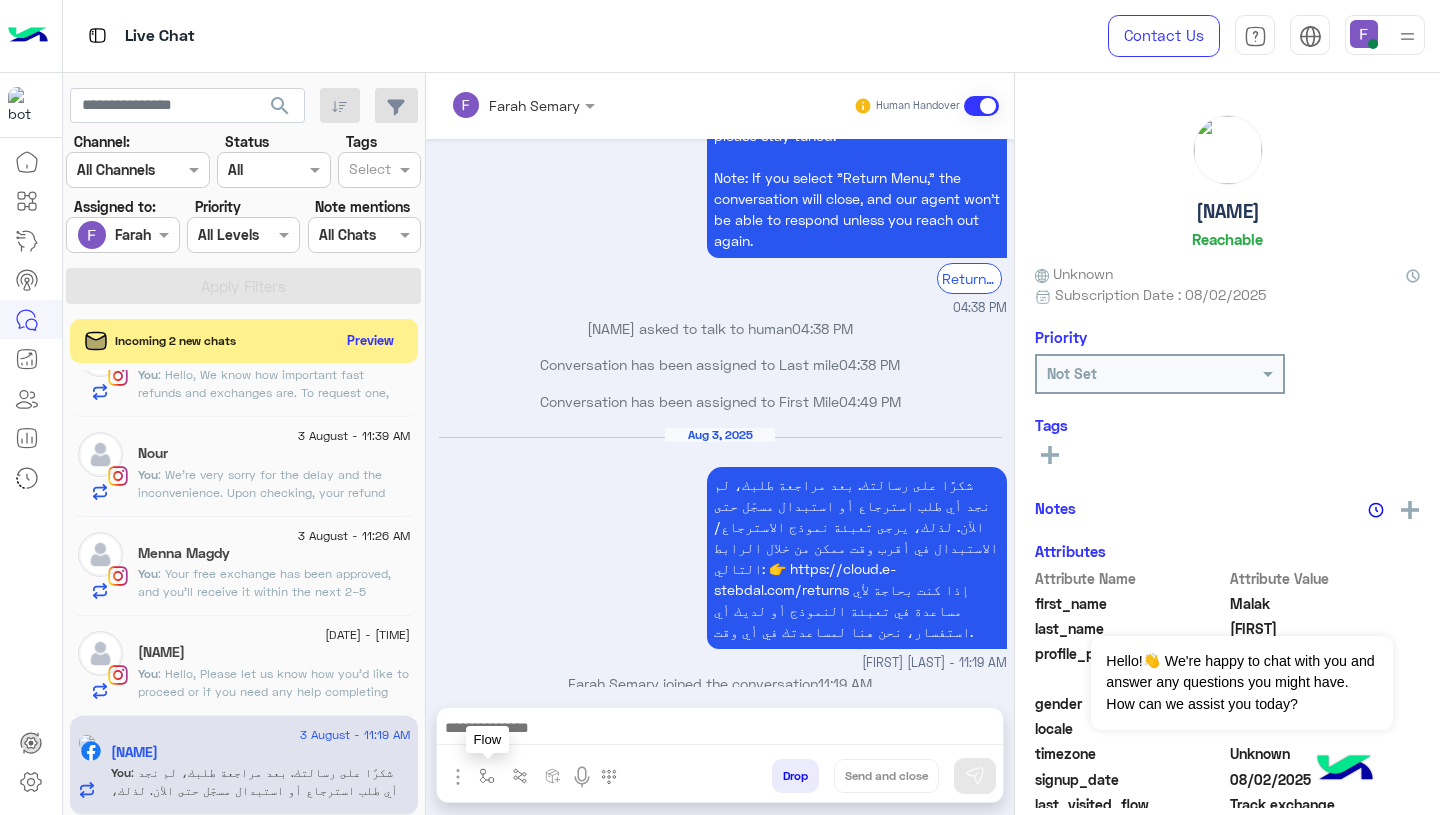 click at bounding box center (487, 775) 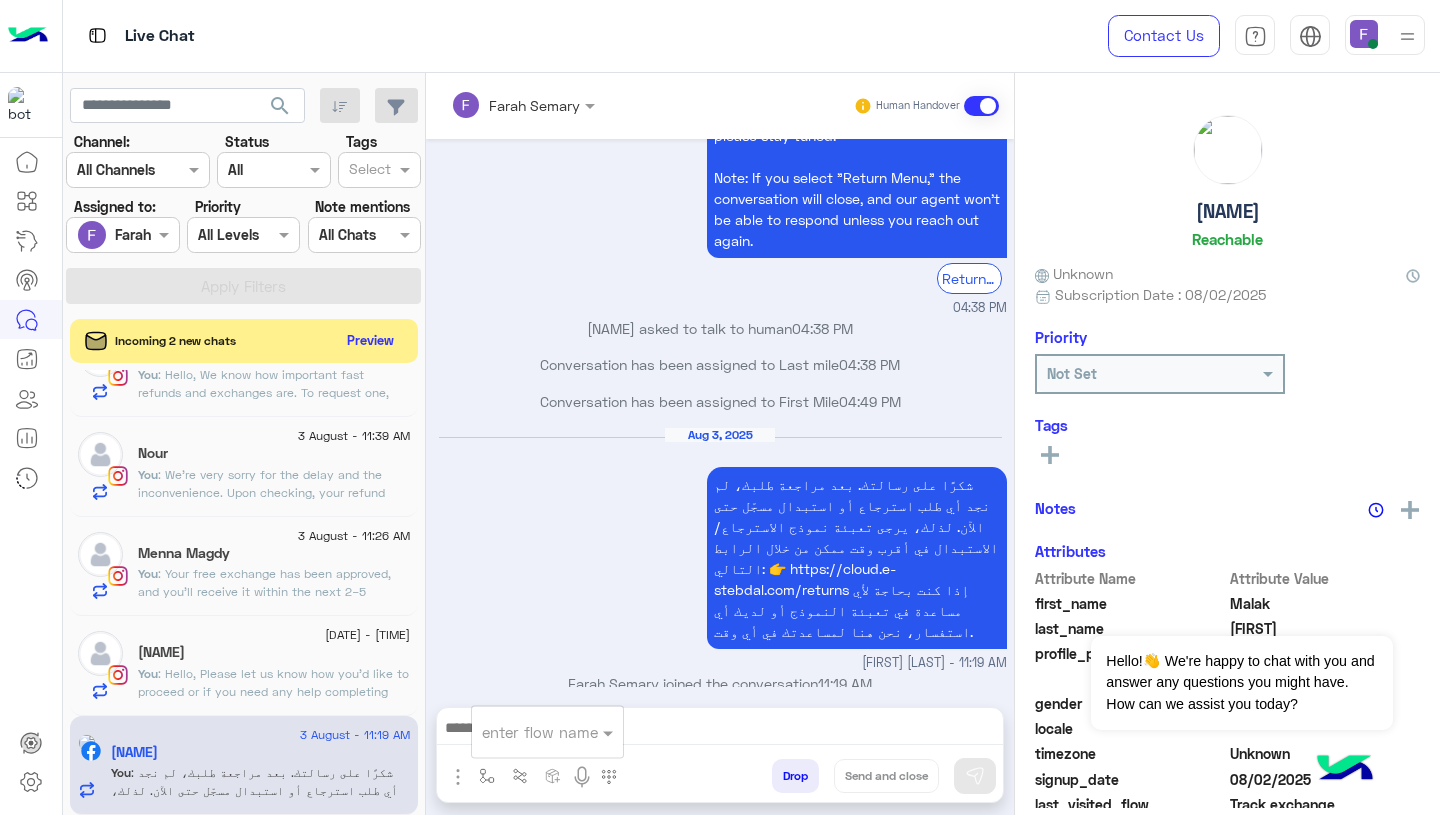 click at bounding box center [523, 732] 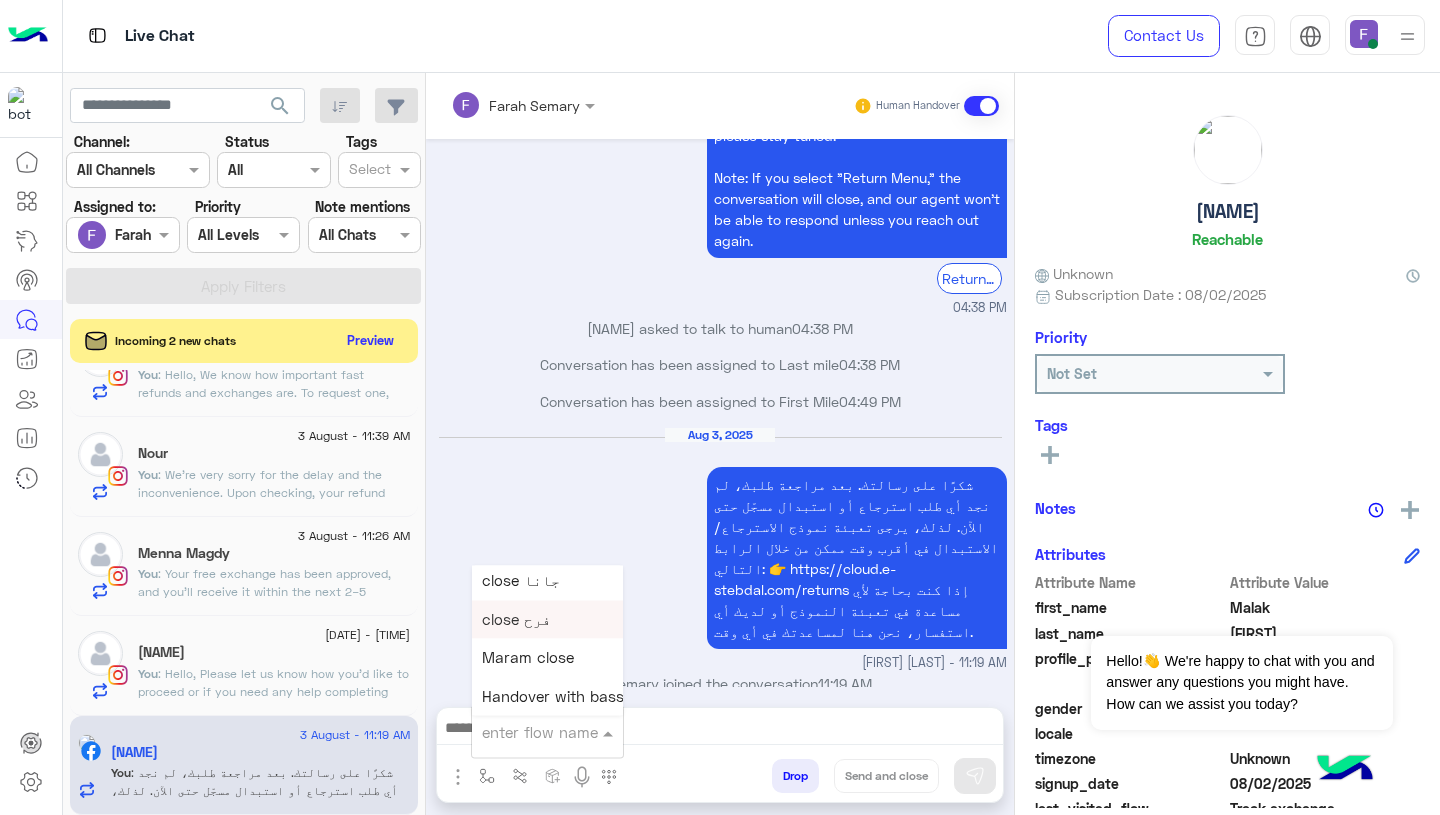 click on "close فرح" at bounding box center [516, 619] 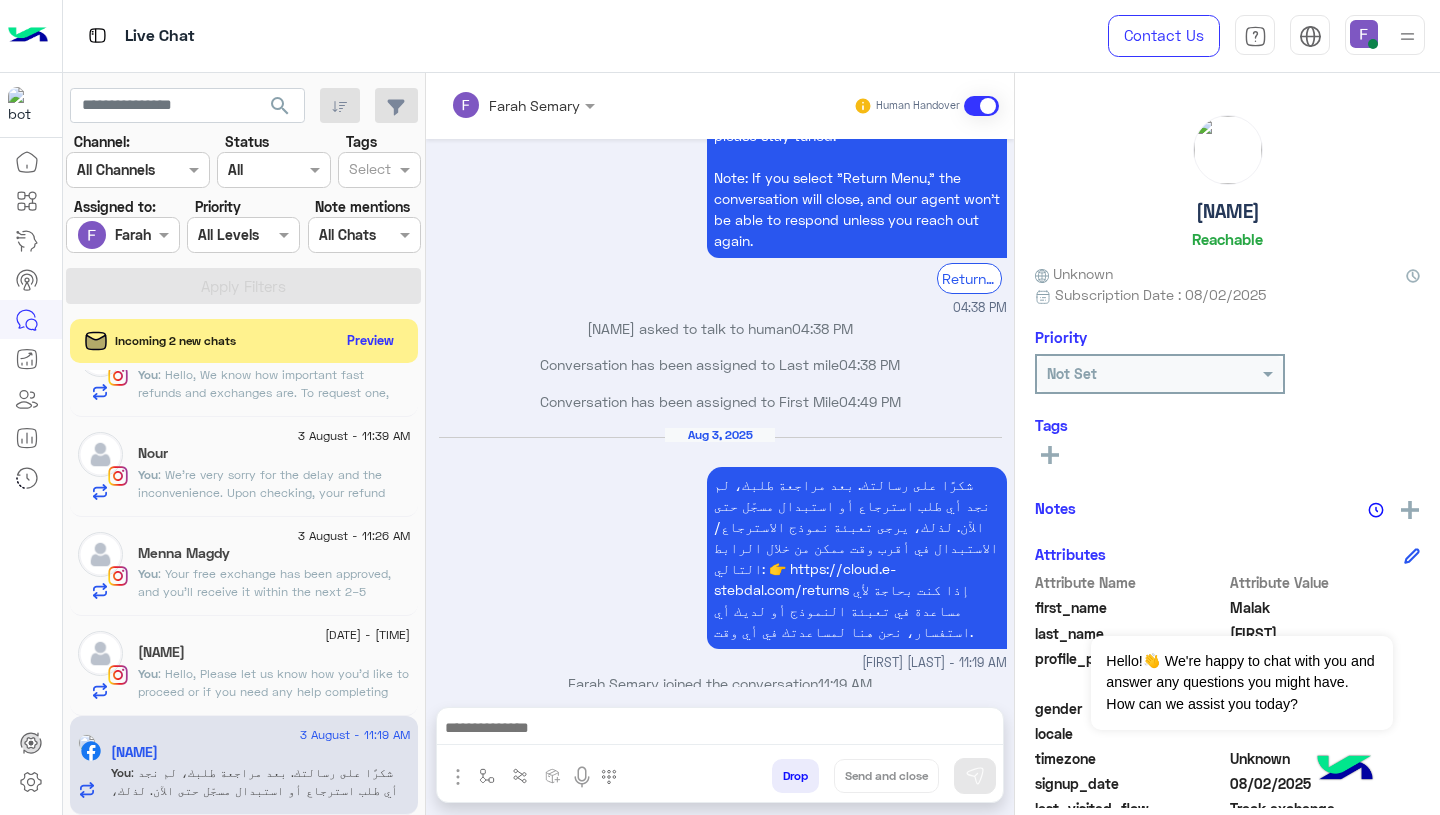 type on "*********" 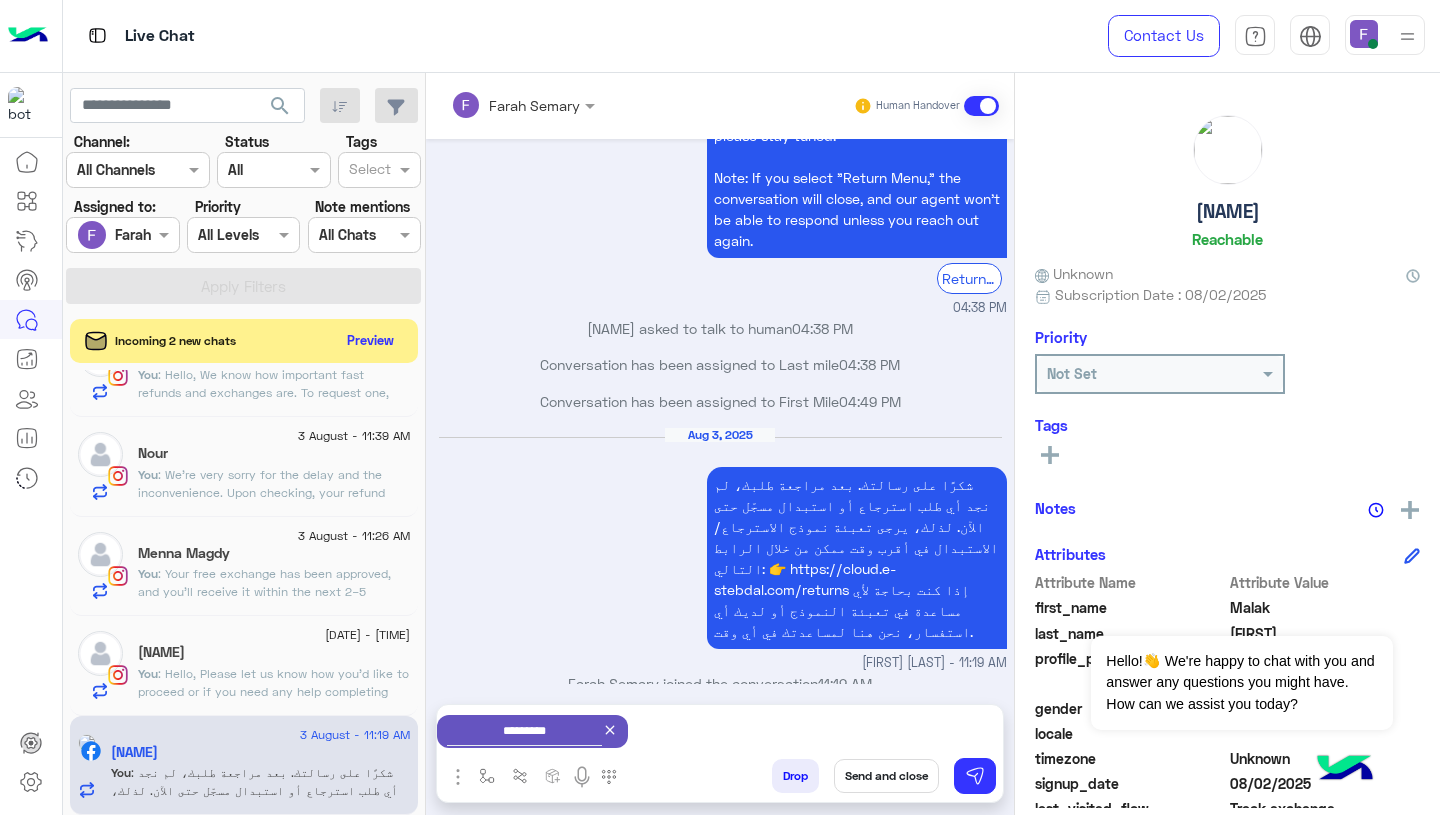 click on "Send and close" at bounding box center (886, 776) 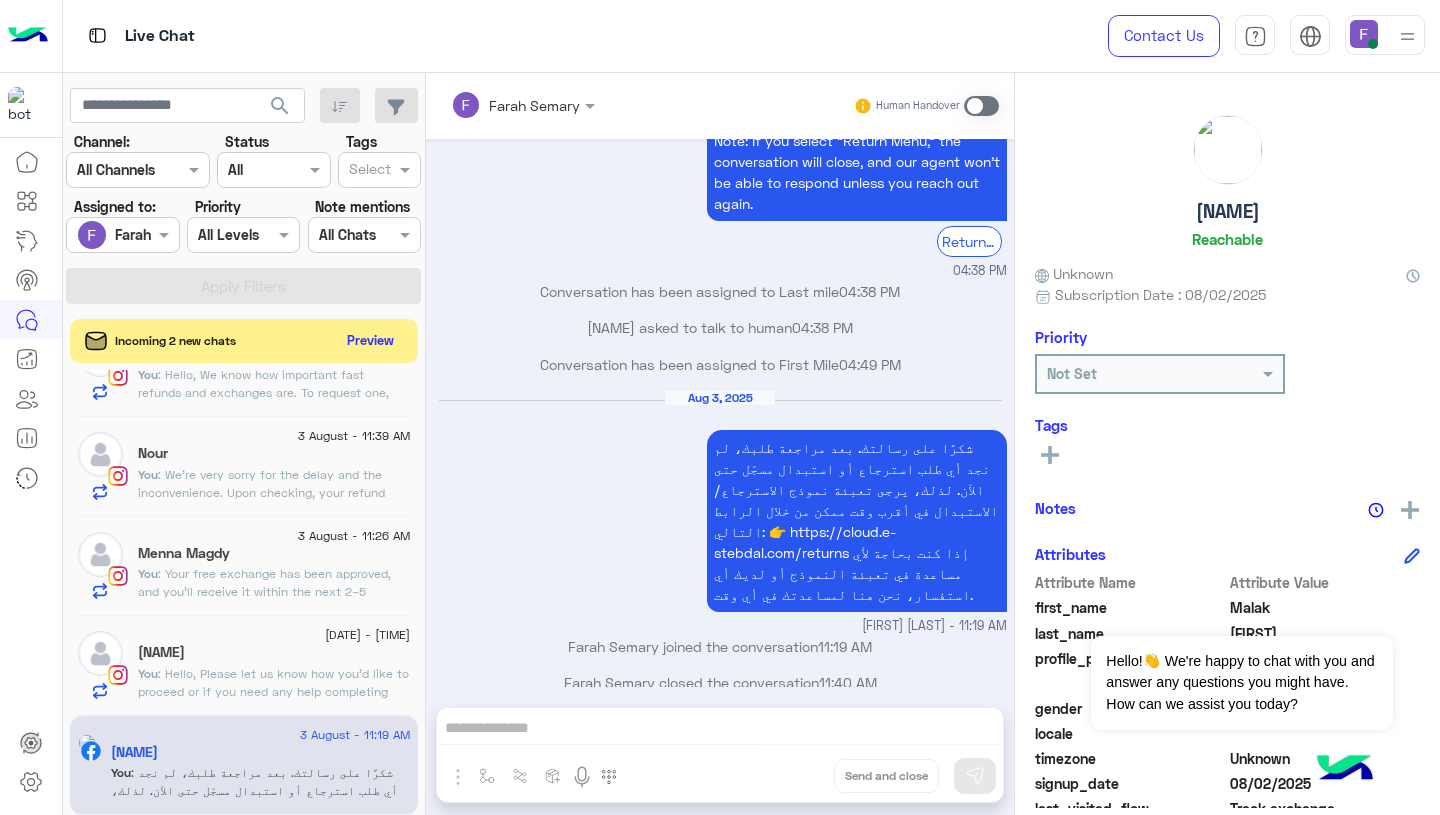 click on ": Hello,
Please let us know how you’d like to proceed or if you need any help completing the exchange online." 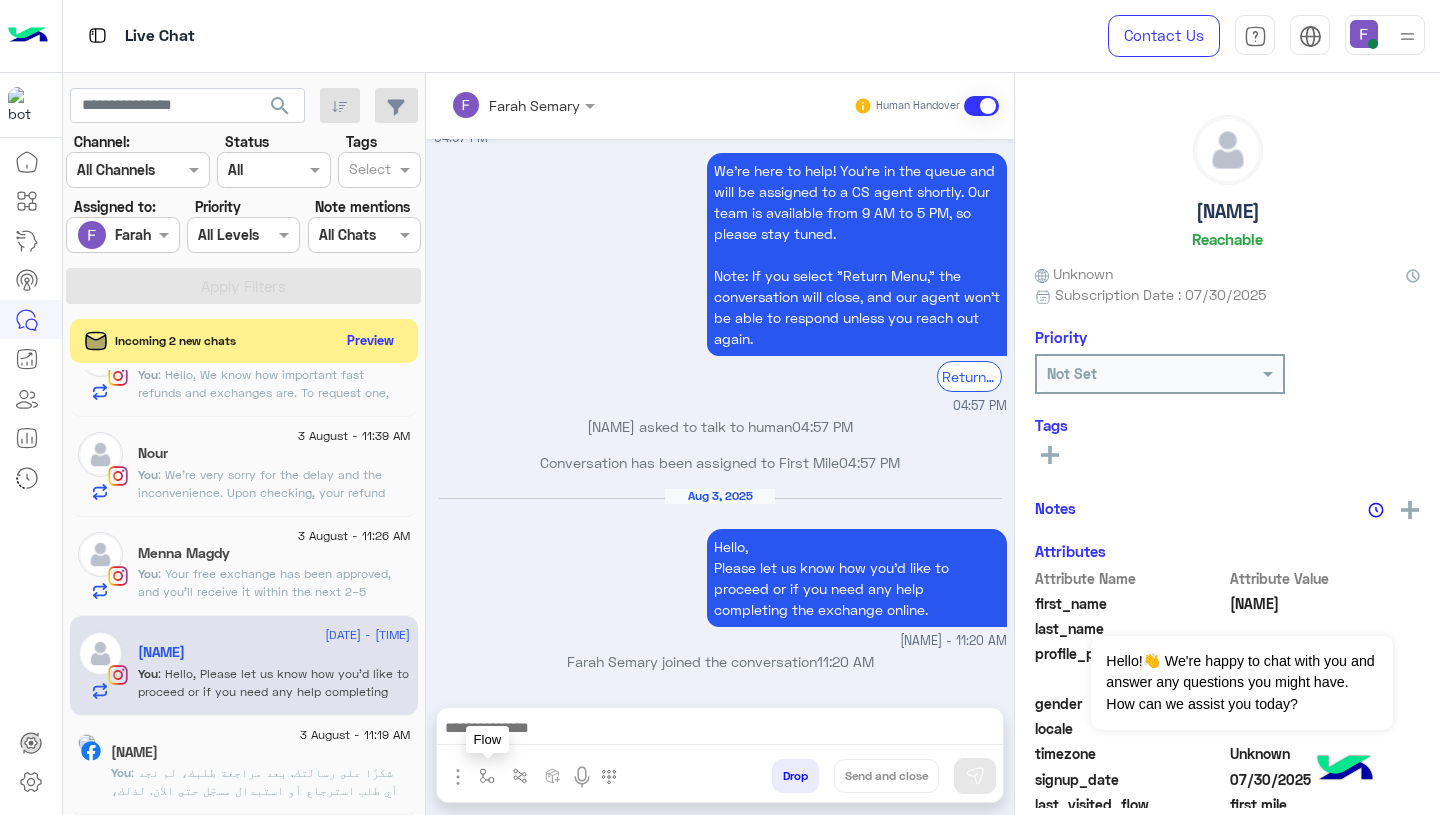 click at bounding box center [487, 776] 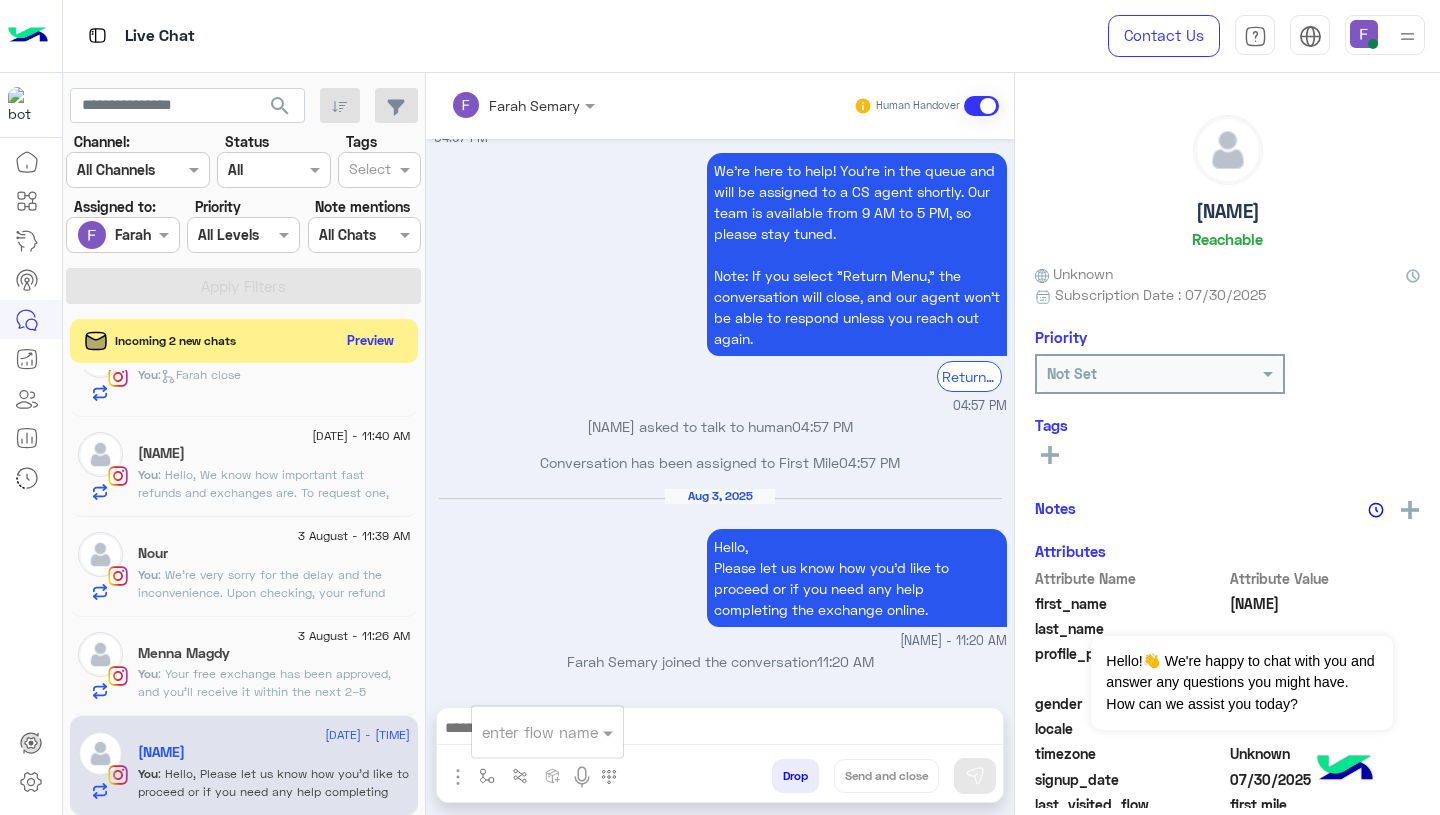 click at bounding box center (523, 732) 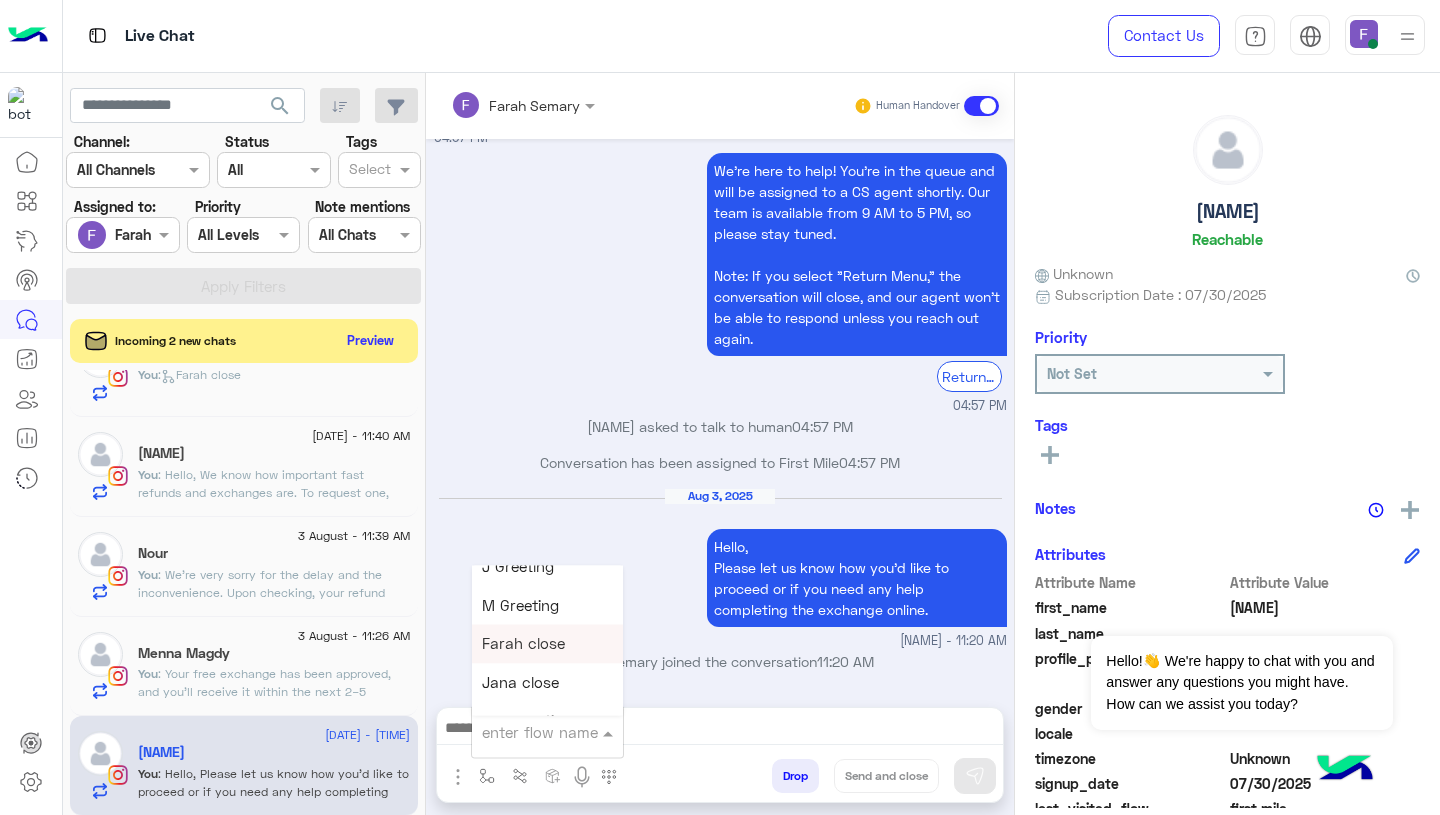 click on "Farah close" at bounding box center (523, 644) 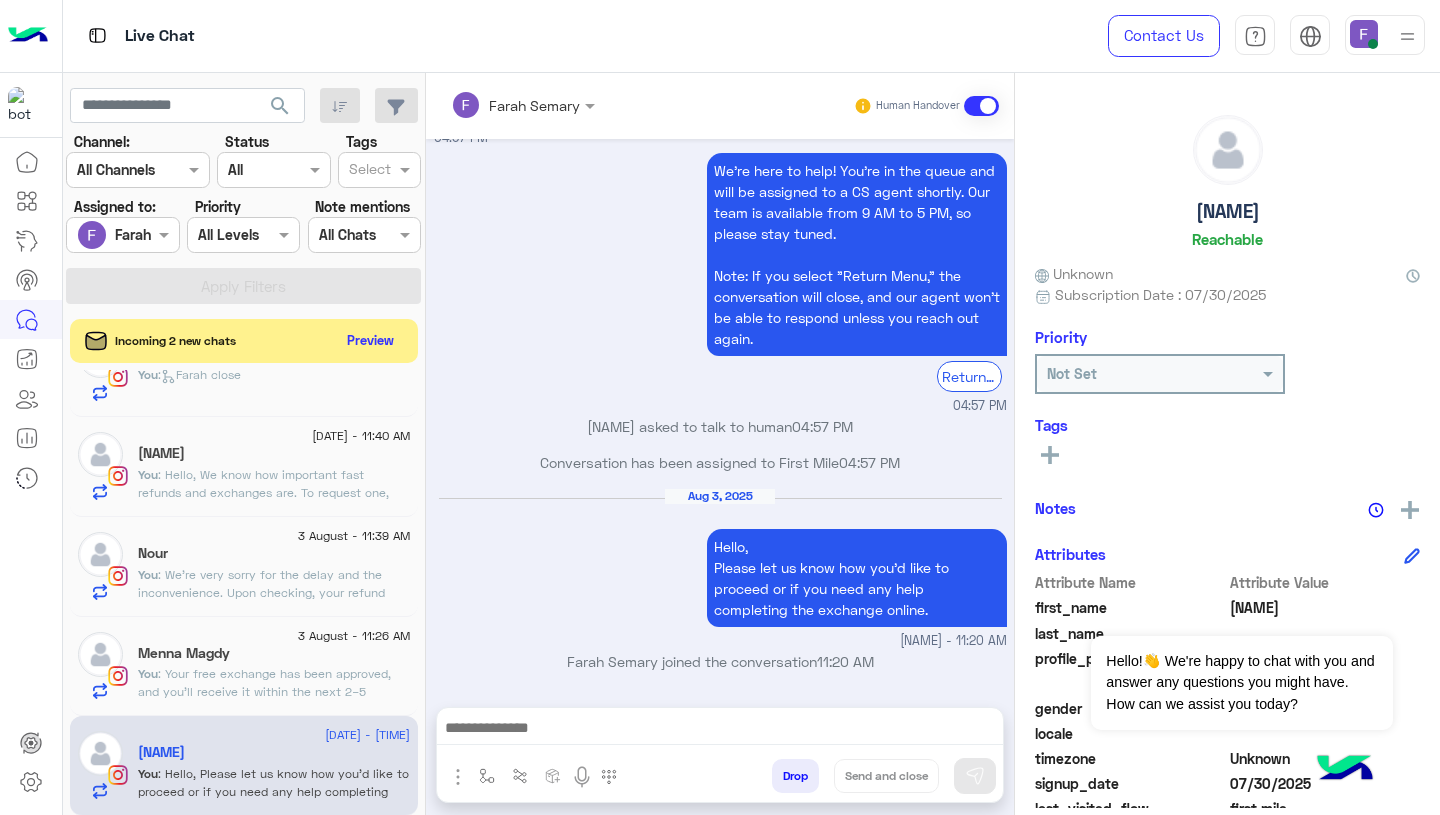 type on "**********" 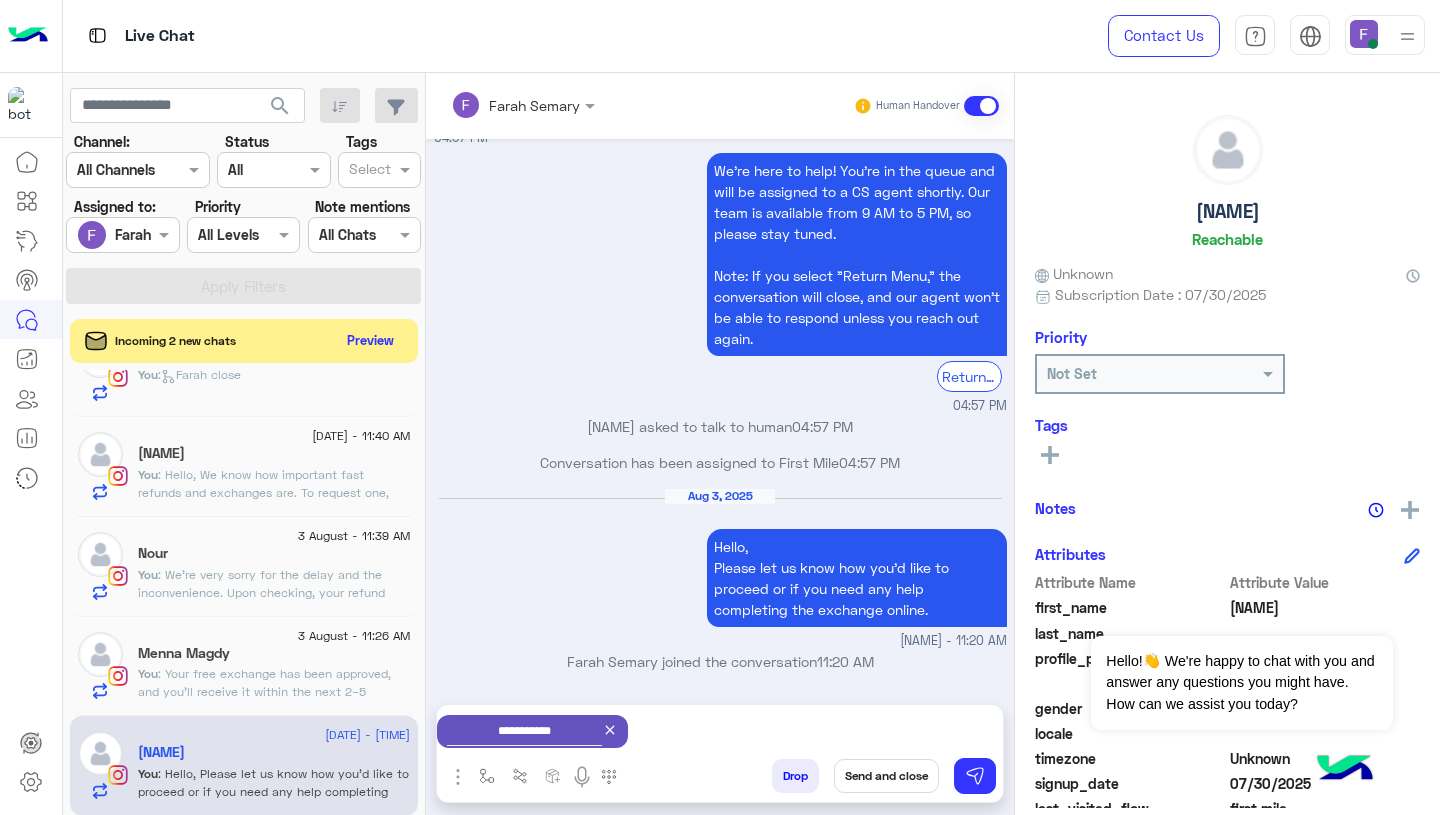 click on "Send and close" at bounding box center (886, 776) 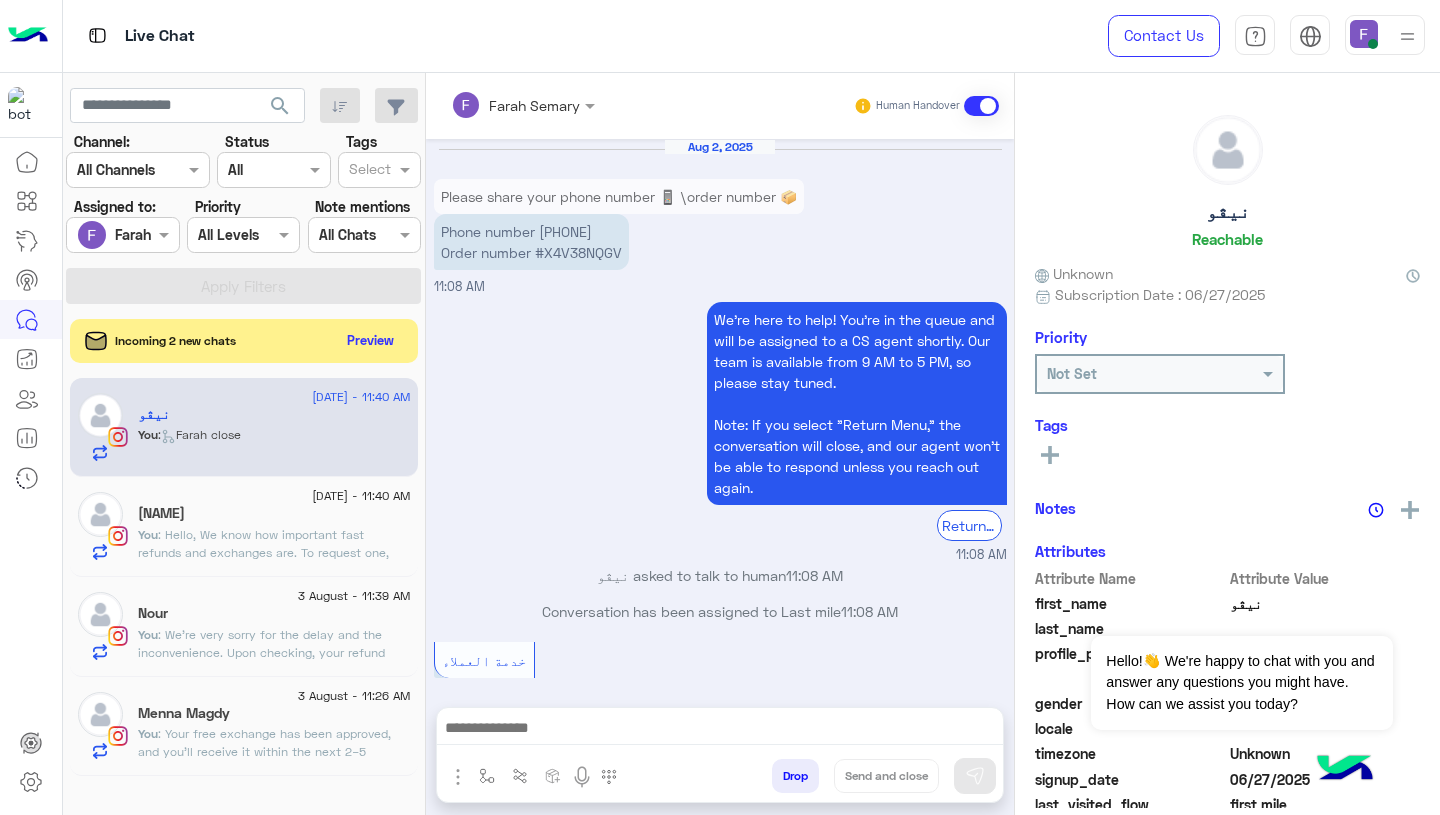 scroll, scrollTop: 1524, scrollLeft: 0, axis: vertical 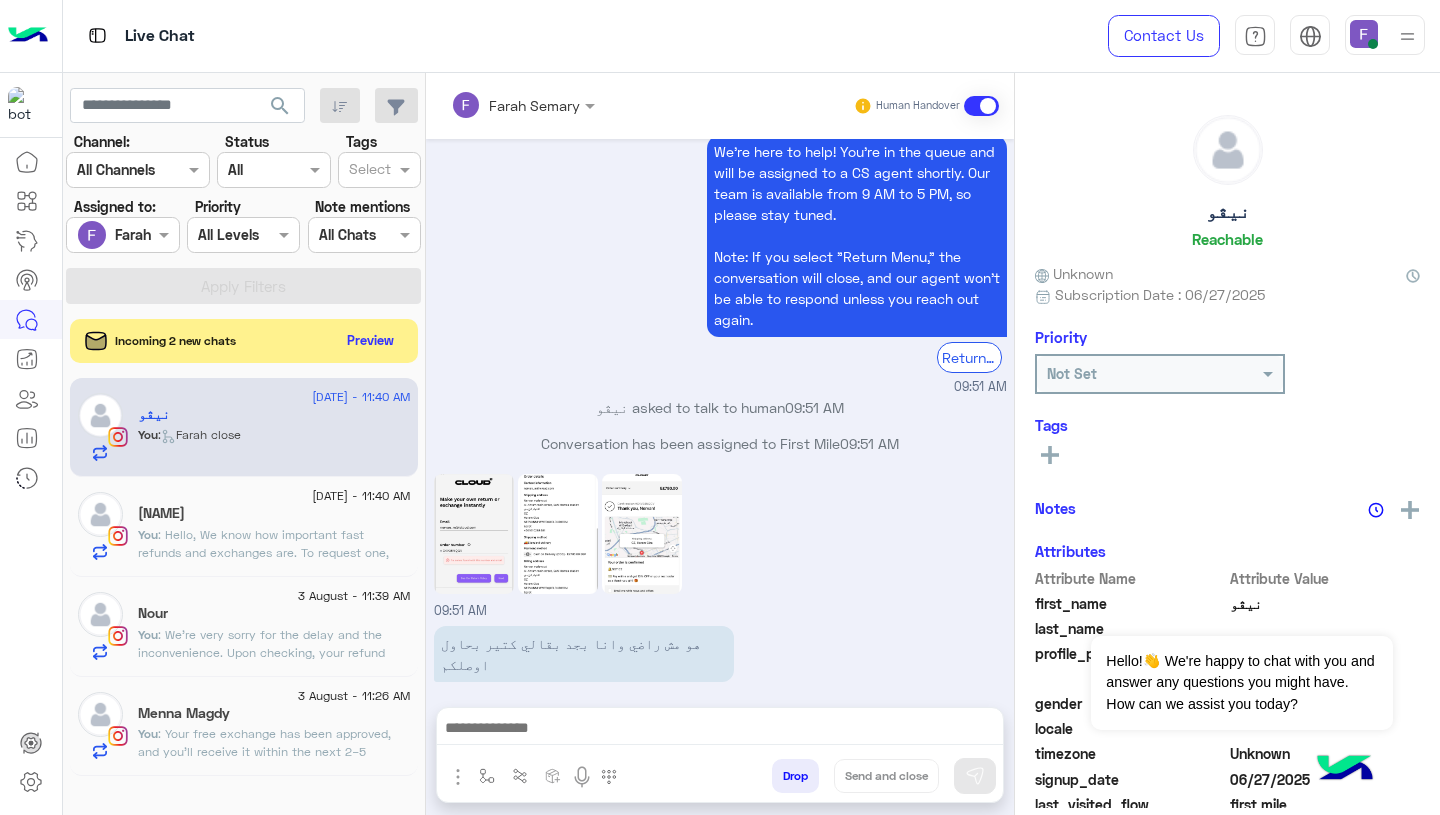 click on ": Your free exchange has been approved, and you’ll receive it within the next 2–5 working days.
Let us know if you need anything else!" 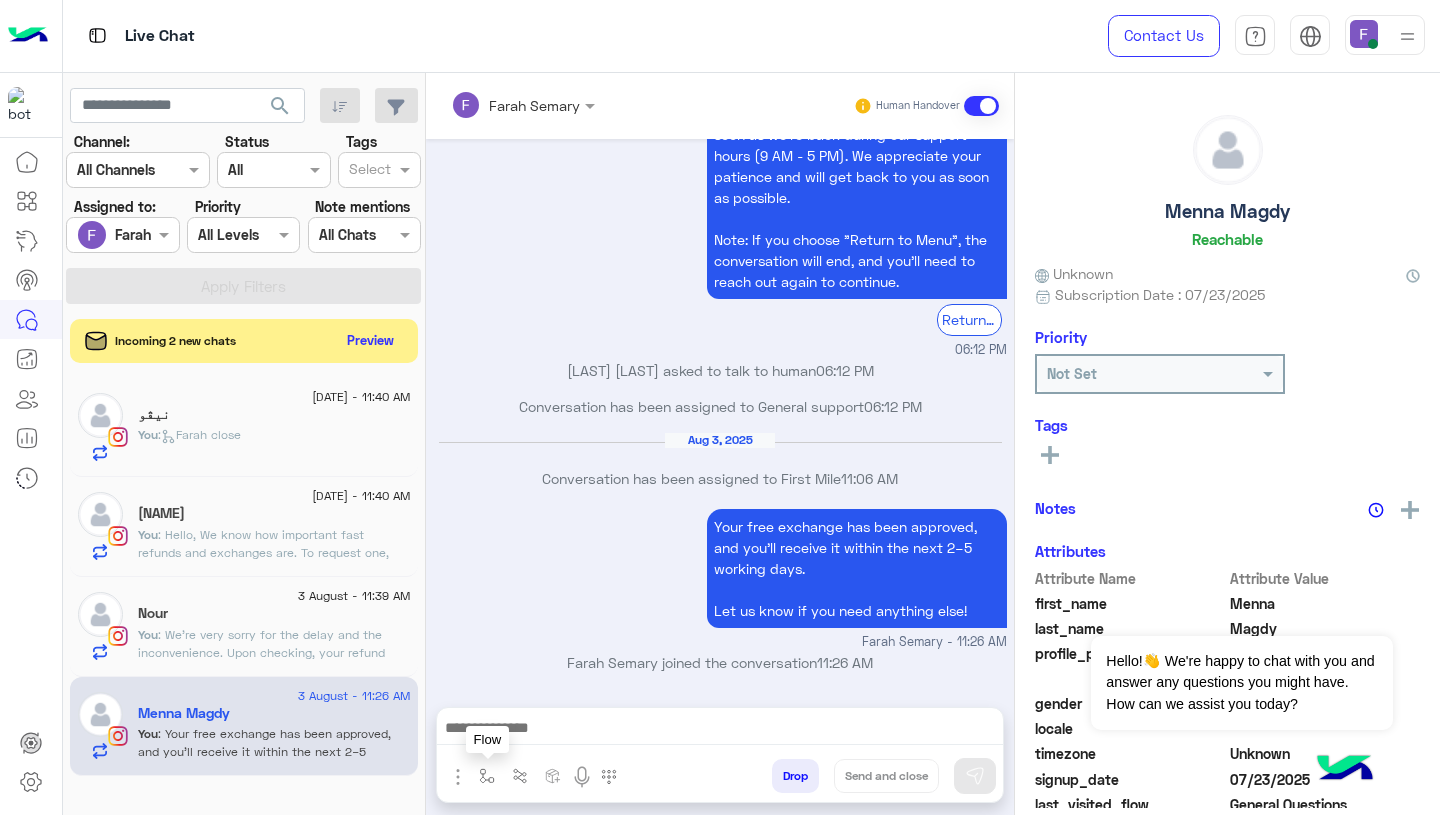 click at bounding box center (487, 776) 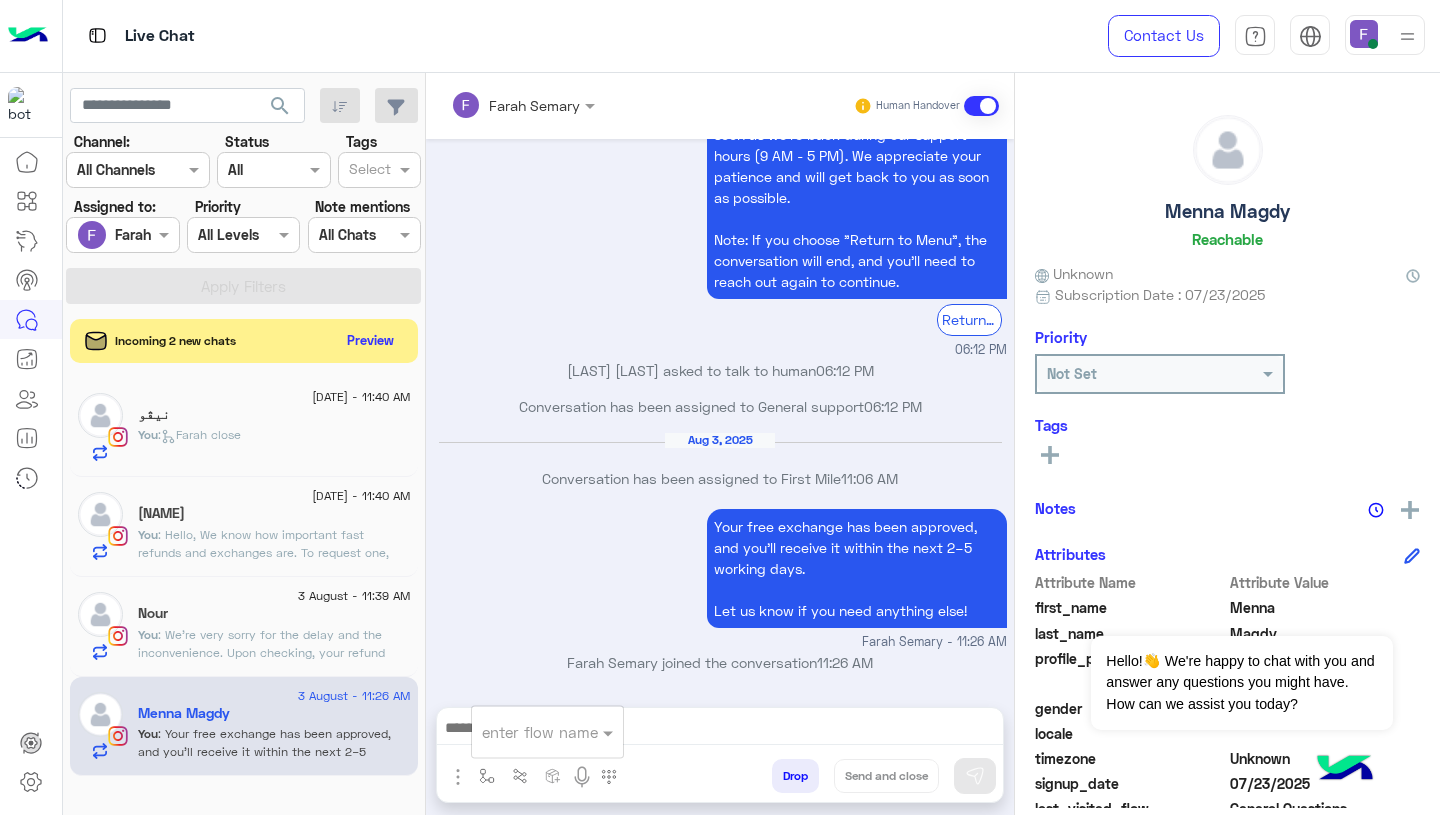 click on "enter flow name" at bounding box center [547, 732] 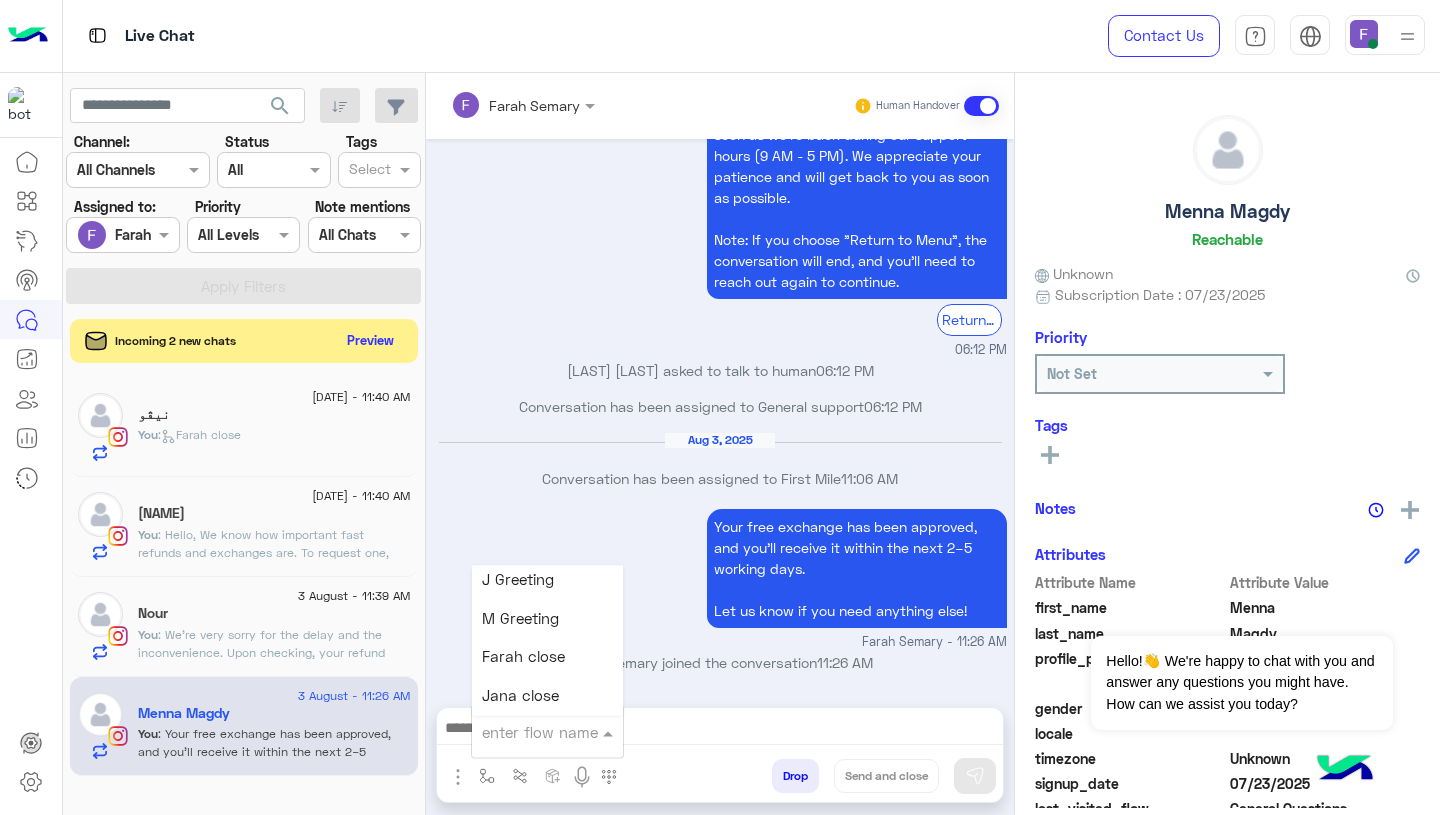 scroll, scrollTop: 2496, scrollLeft: 0, axis: vertical 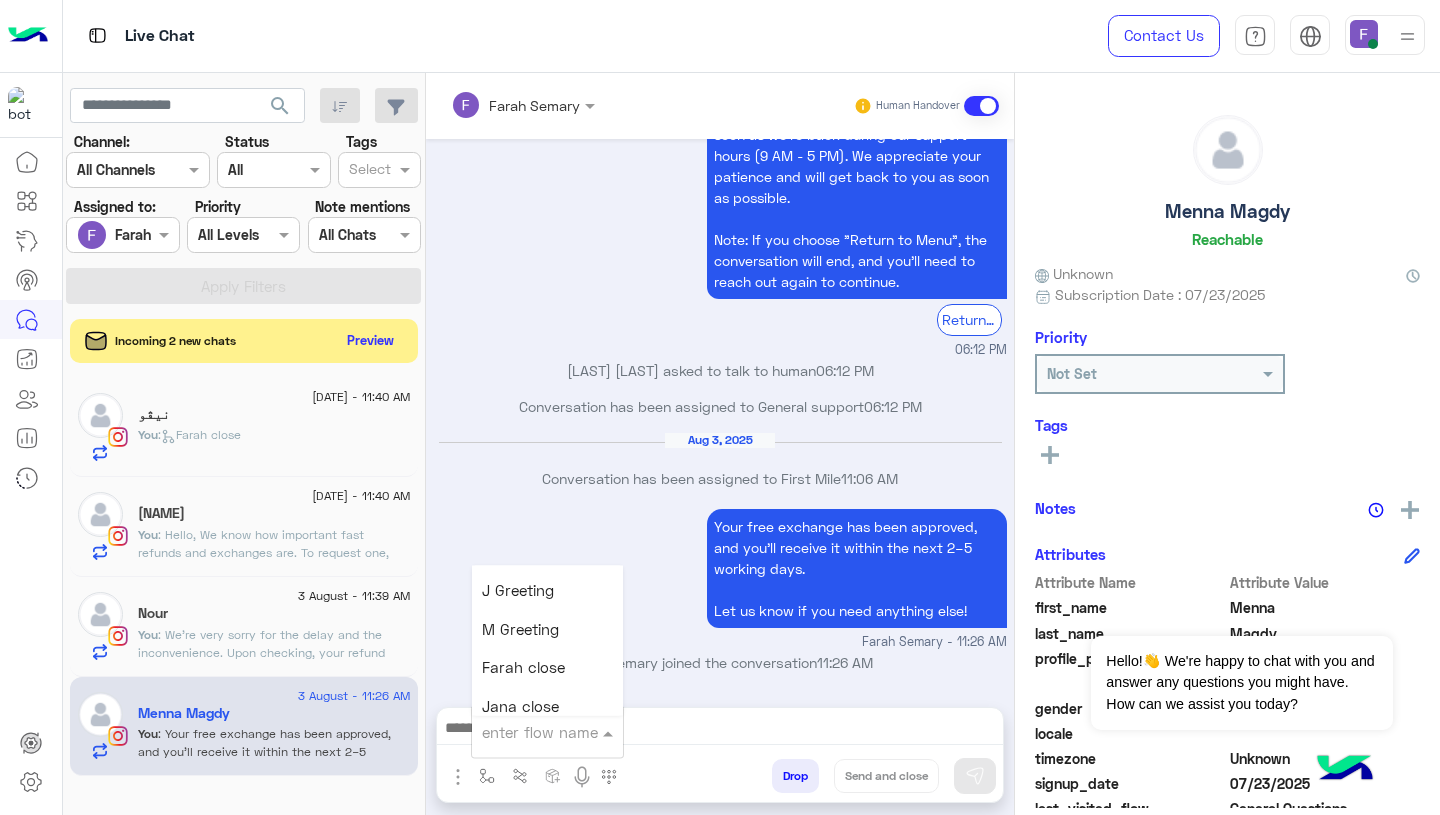 click on "Farah close" at bounding box center (547, 668) 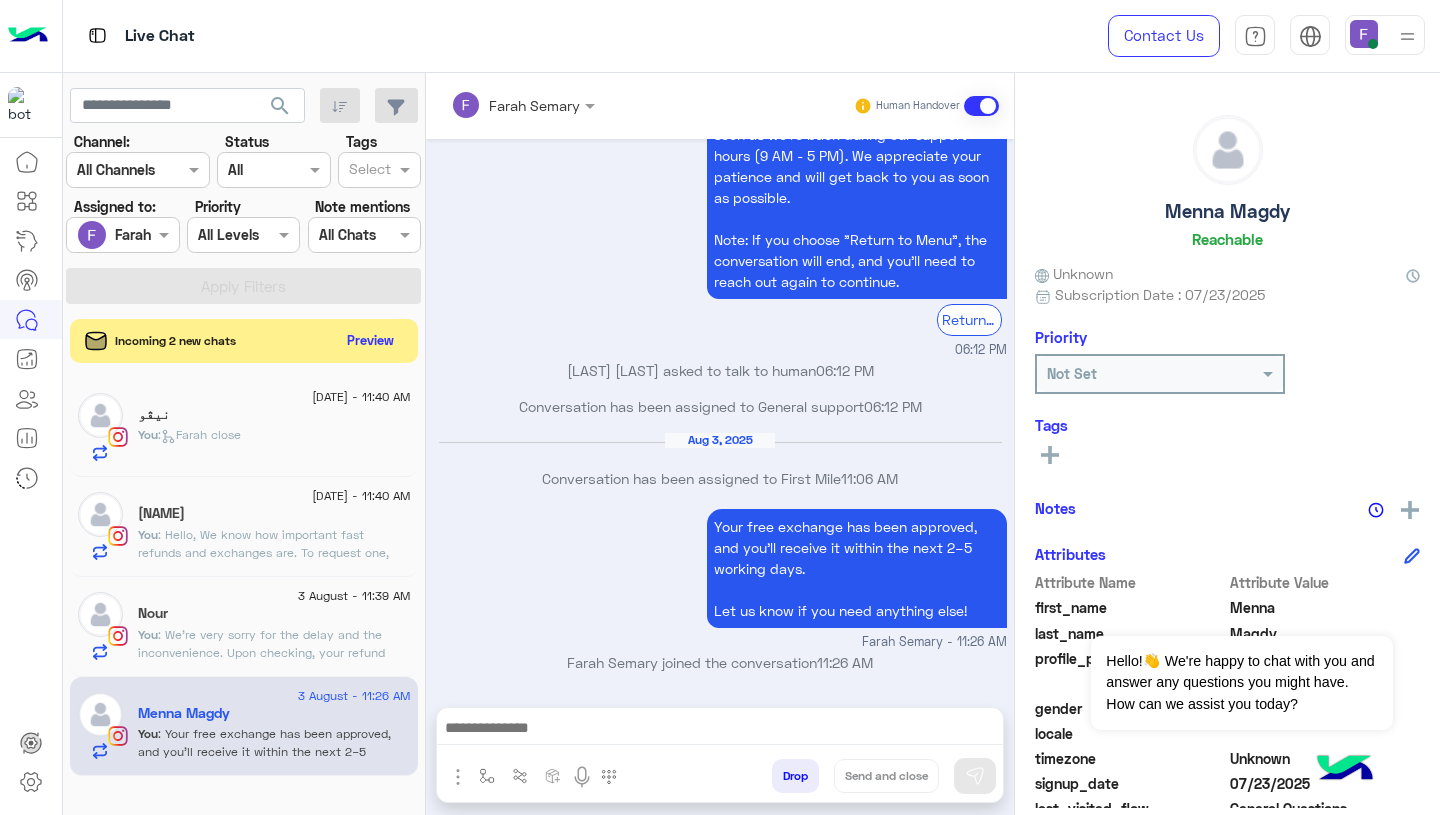 type on "**********" 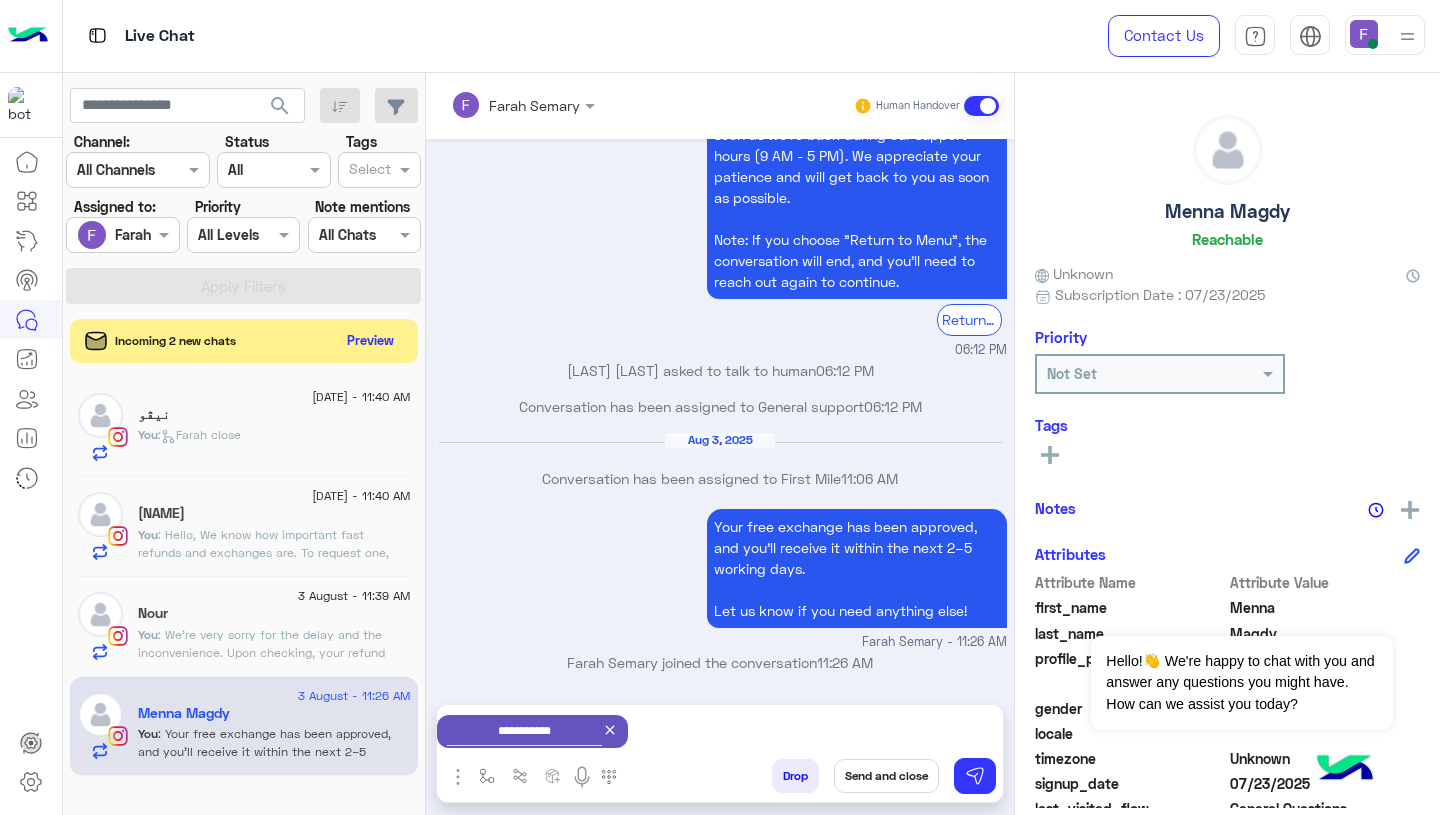 click on "Send and close" at bounding box center [886, 776] 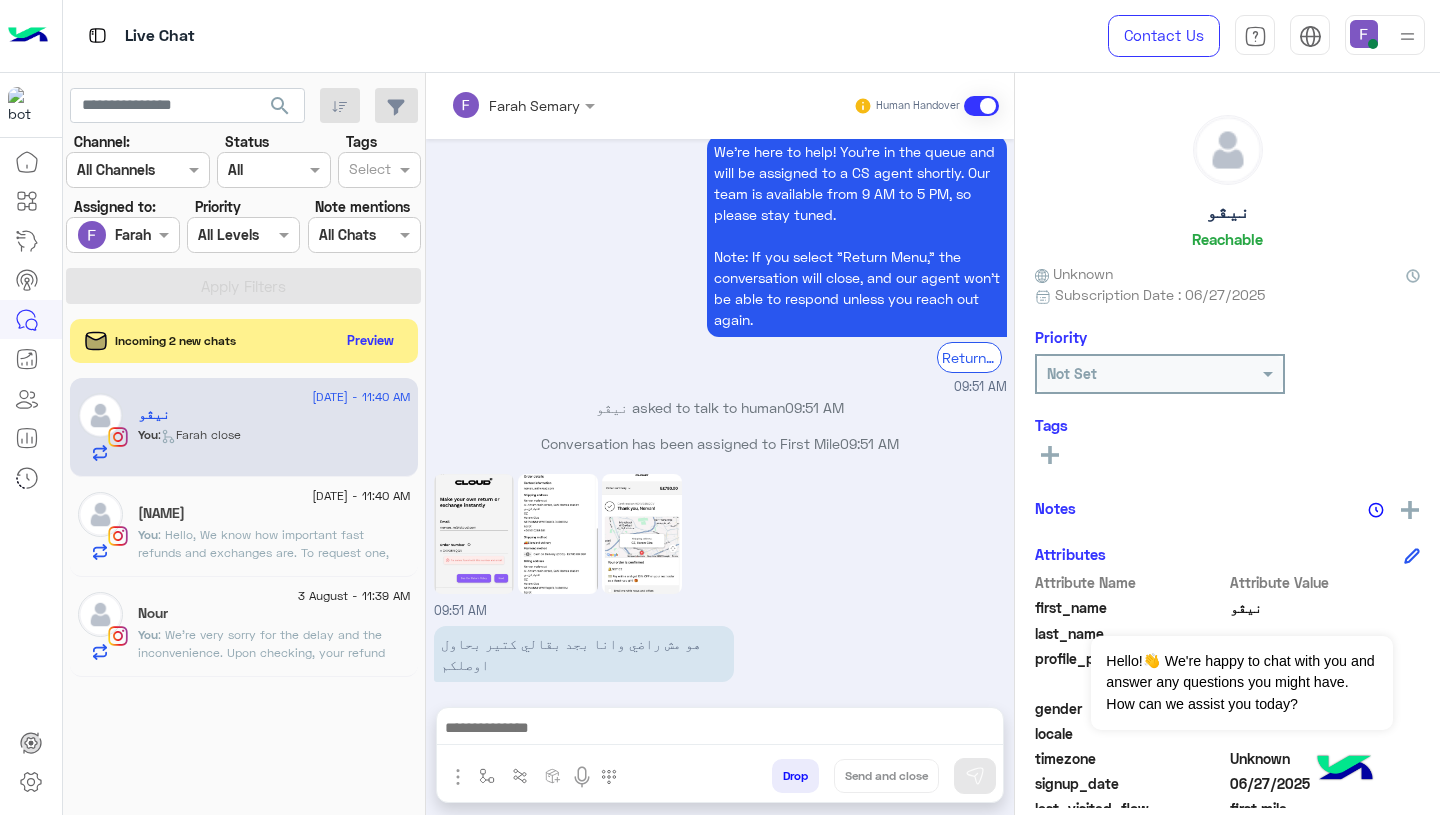 click on "You  : We’re very sorry for the delay and the inconvenience.
Upon checking, your refund pickup was canceled by the courier because the address provided was unclear.
Could you please confirm your full address so we can arrange the pickup again and complete your refund as soon as possible?
Thank you for your patience and understanding." 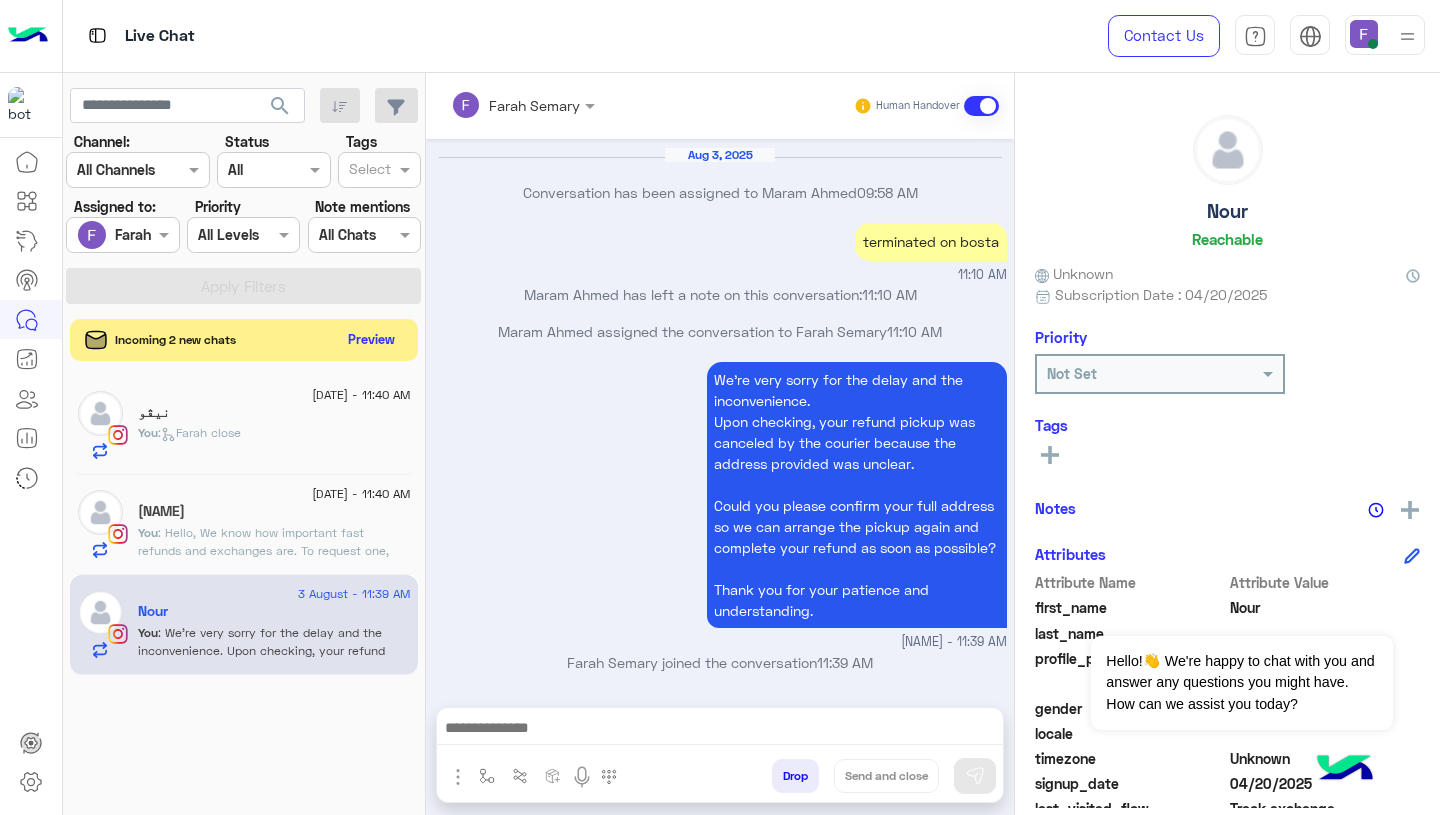click on "Preview" 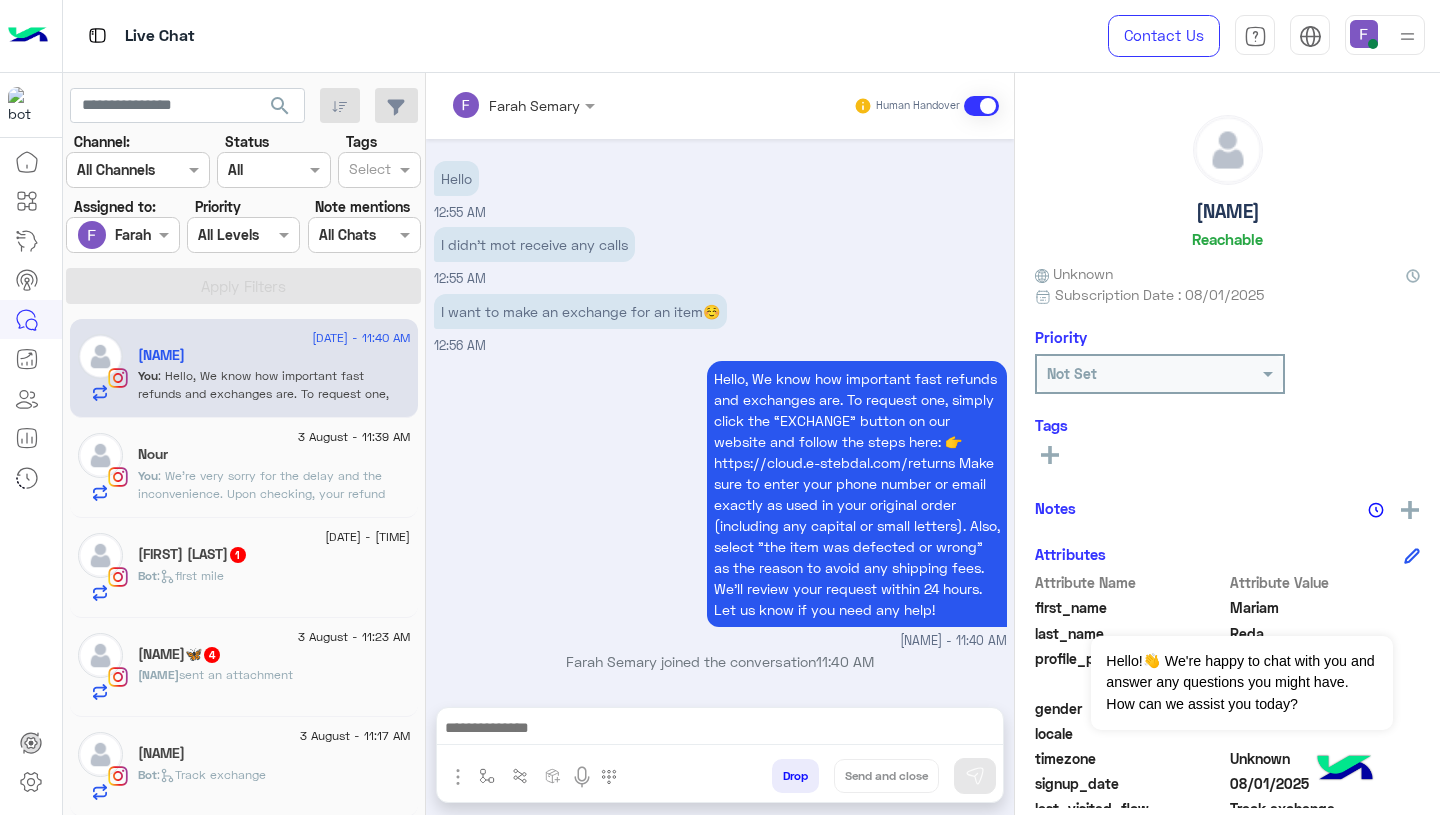 scroll, scrollTop: 301, scrollLeft: 0, axis: vertical 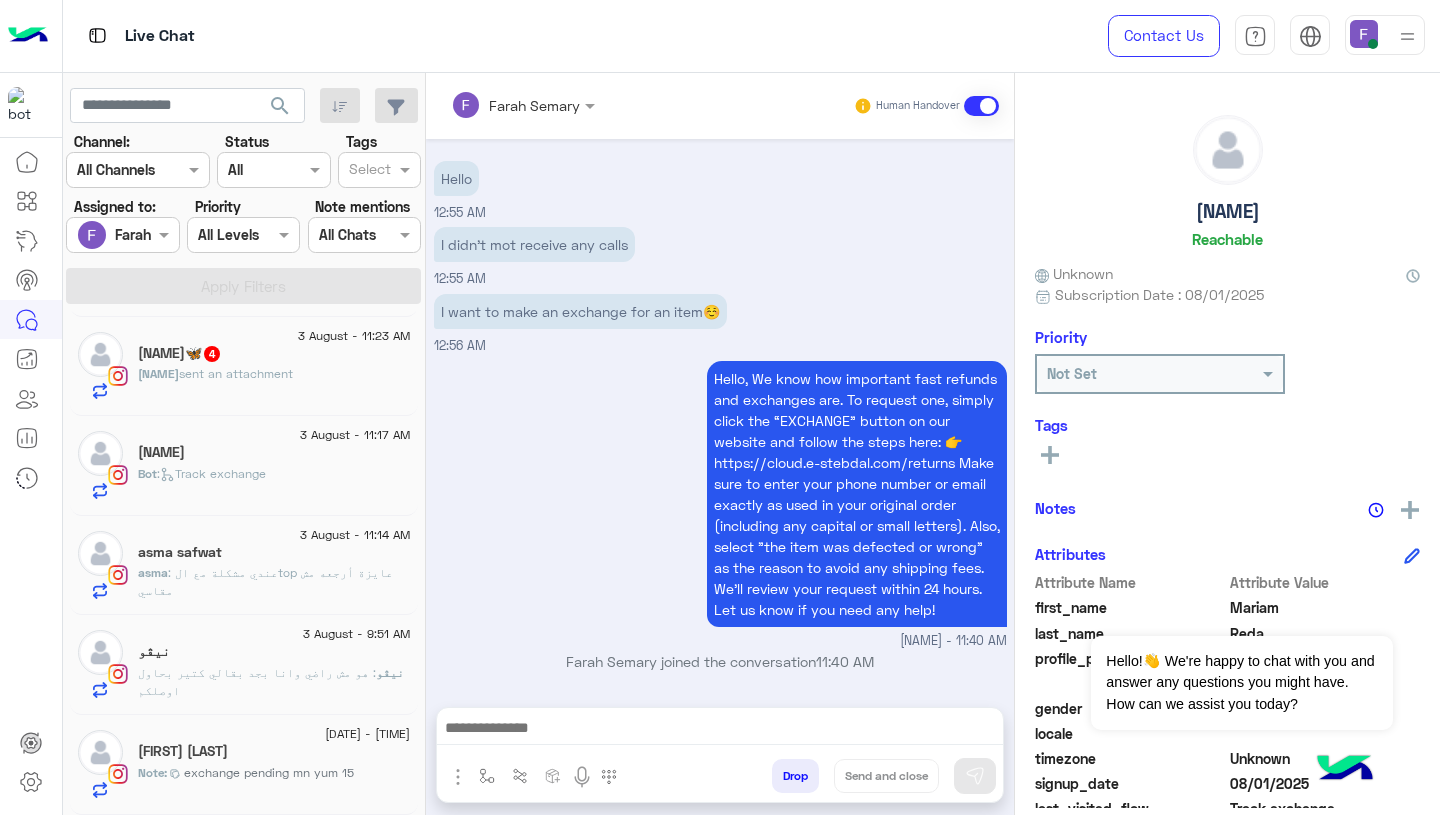click on "Note :  exchange pending mn yum 15" 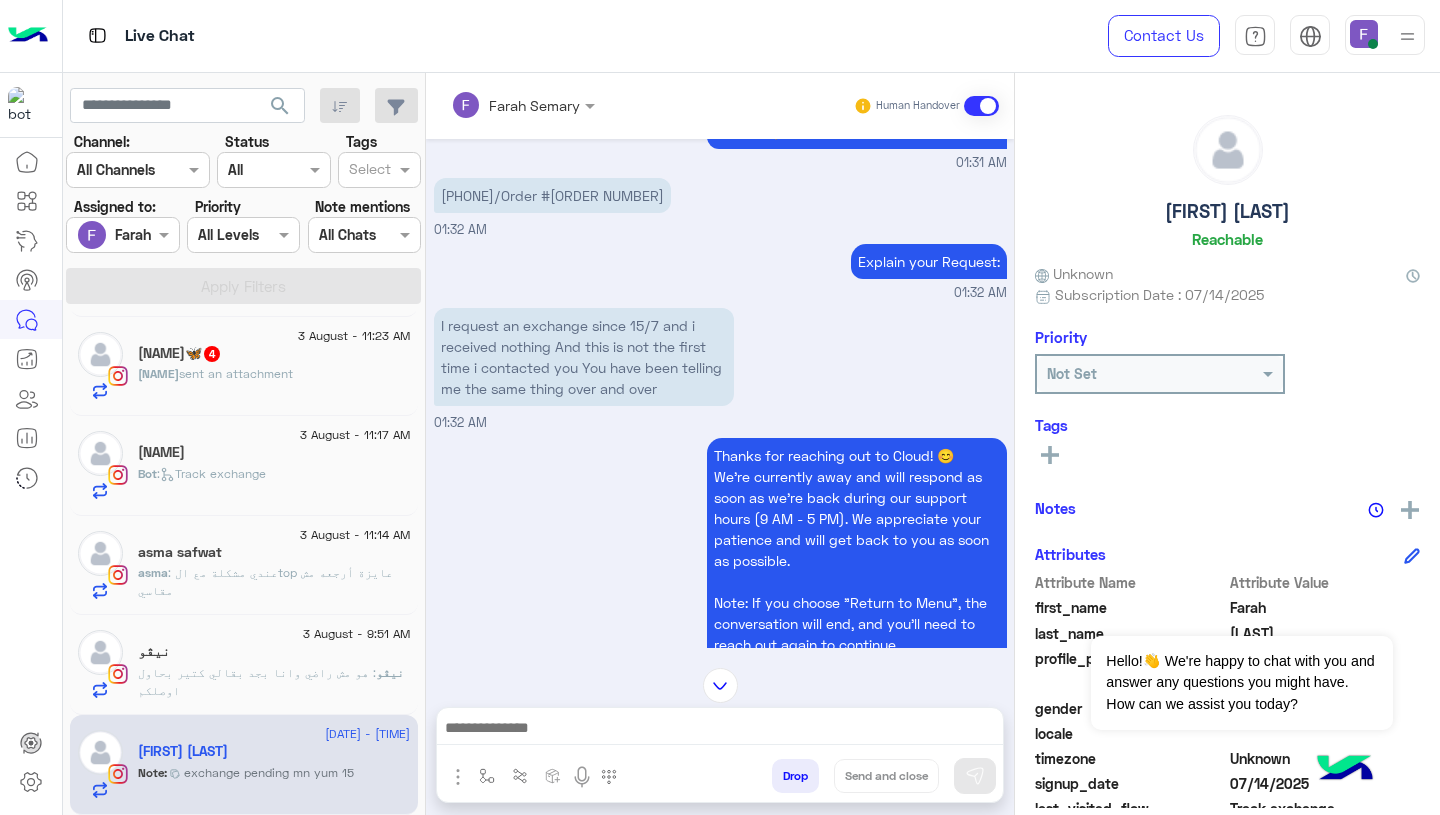 scroll, scrollTop: 1416, scrollLeft: 0, axis: vertical 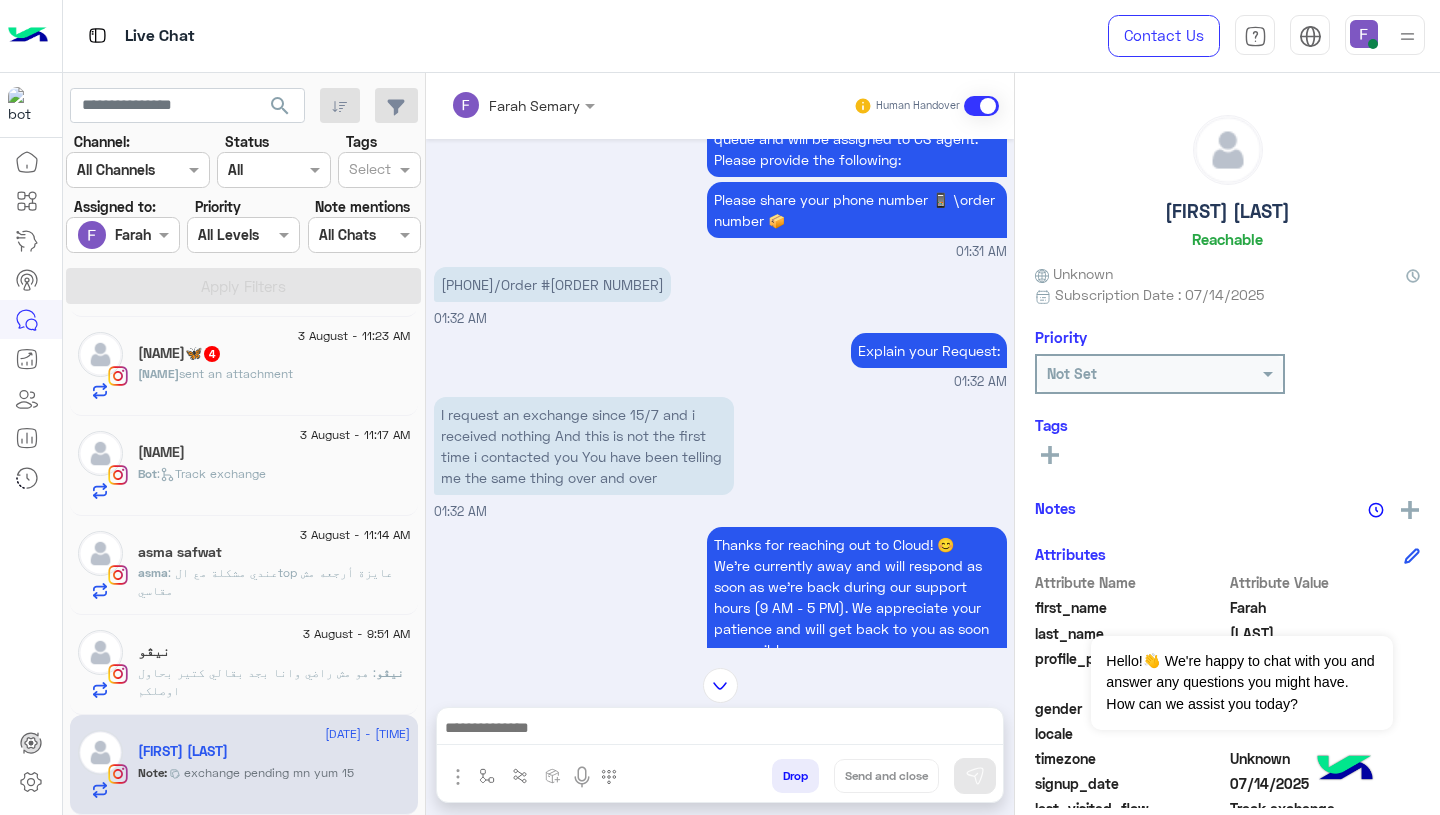 click on "[PHONE]/Order #[ORDER NUMBER]" at bounding box center (552, 284) 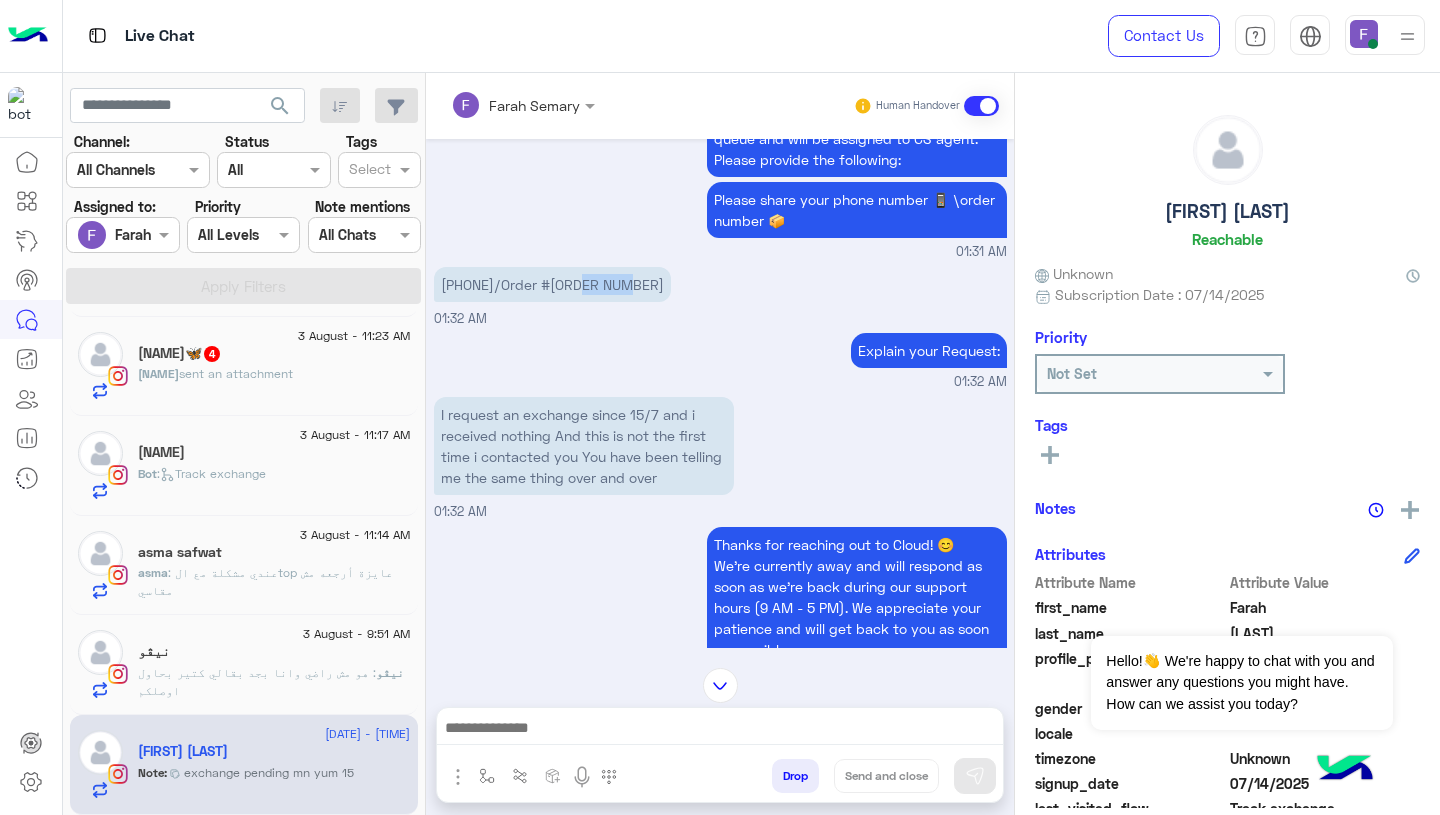click on "[PHONE]/Order #[ORDER NUMBER]" at bounding box center (552, 284) 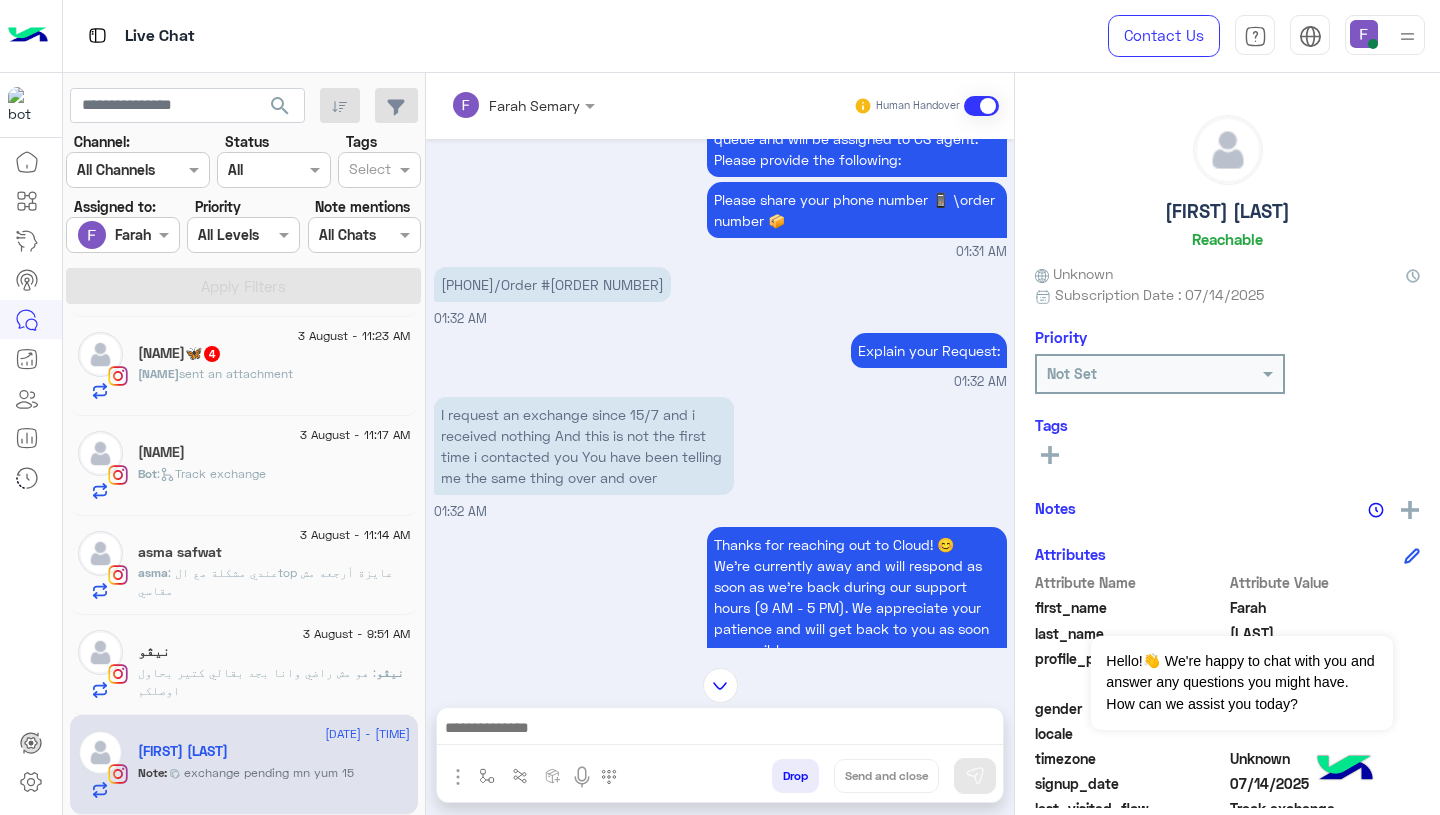 click on "I request an exchange since 15/7 and i received nothing And this is not the first time i contacted you You have been telling me the same thing over and over" at bounding box center (857, -1092) 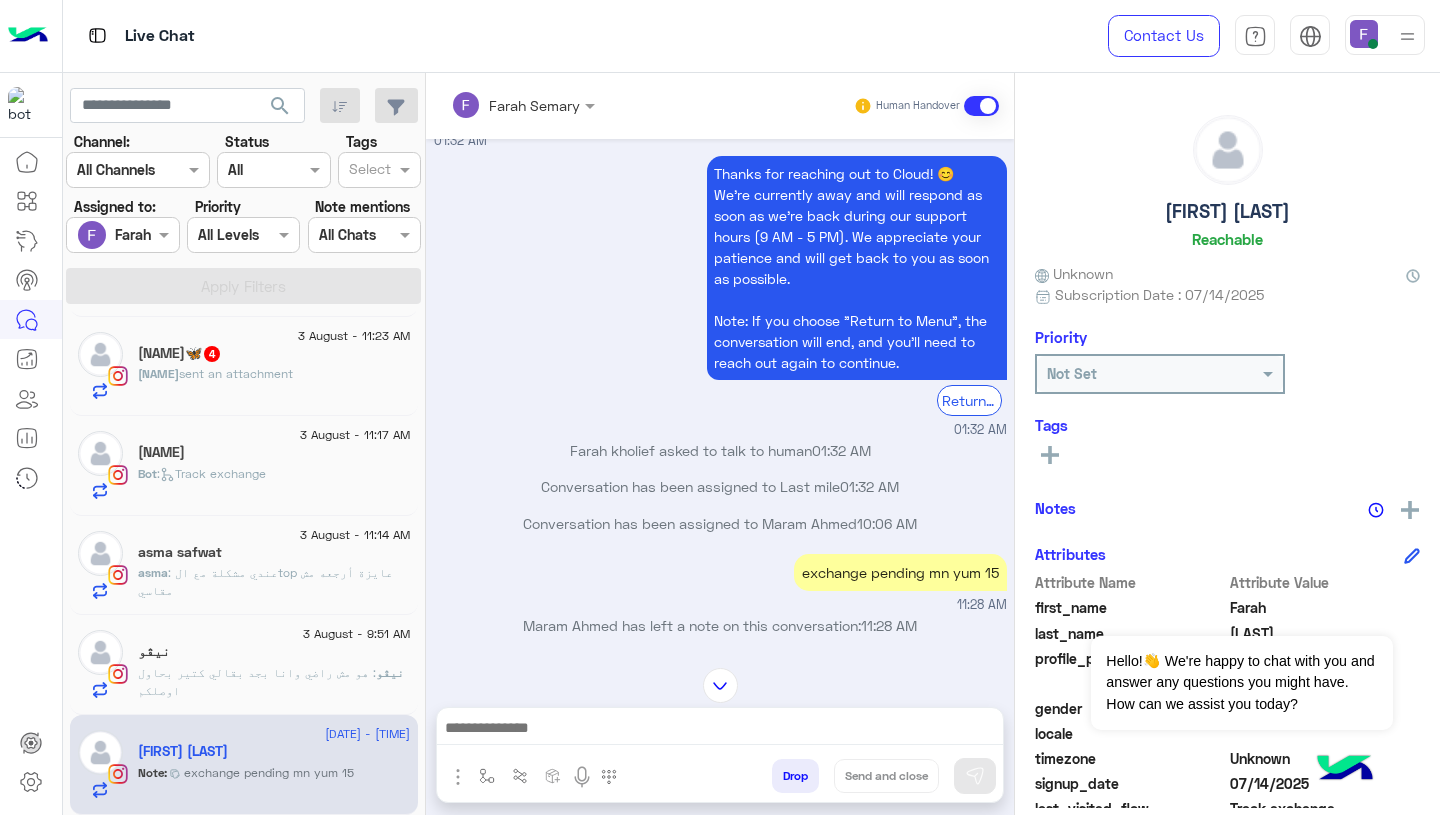 scroll, scrollTop: 1544, scrollLeft: 0, axis: vertical 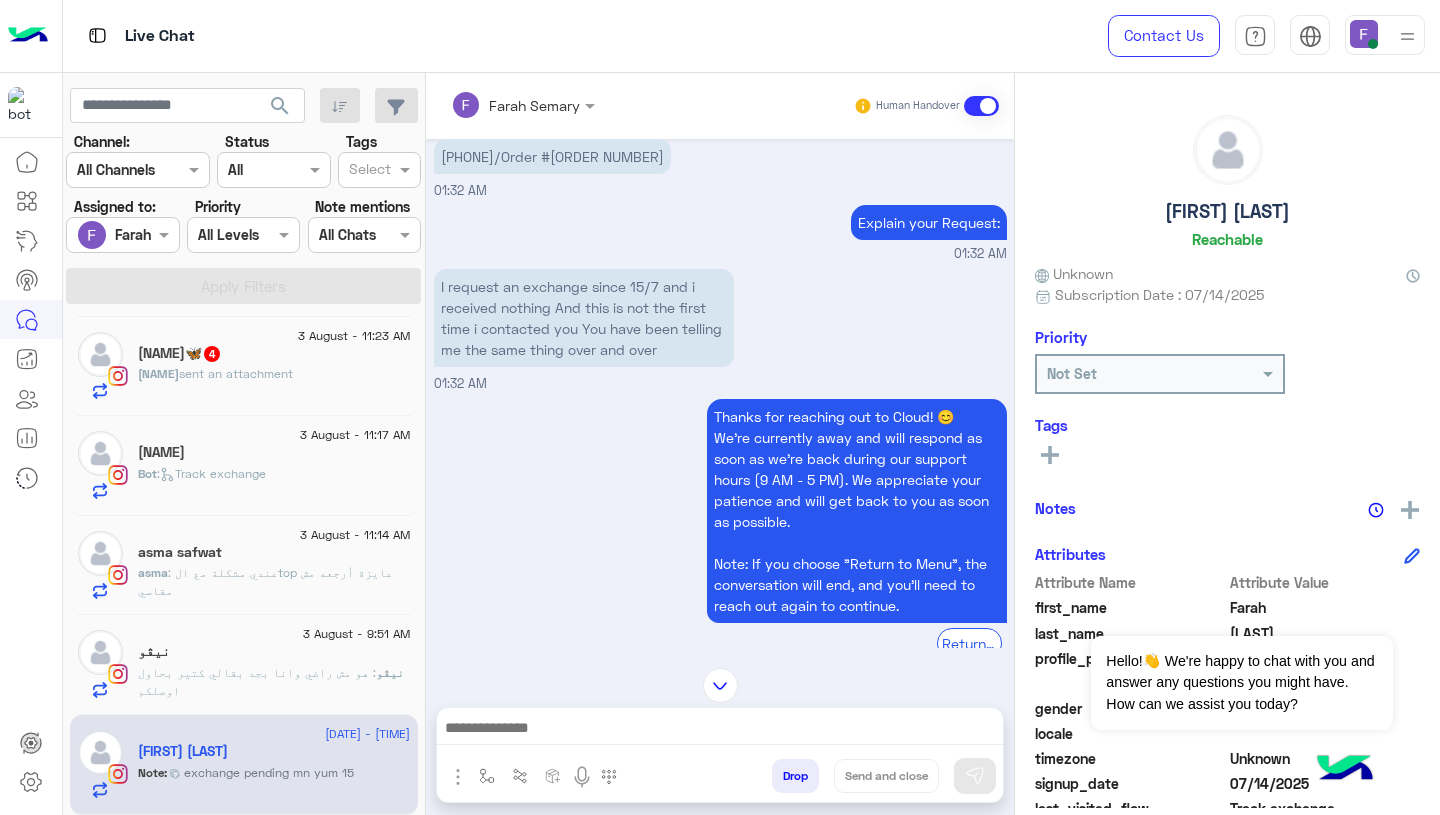 click on "[PHONE]/Order #[ORDER NUMBER]" at bounding box center [552, 156] 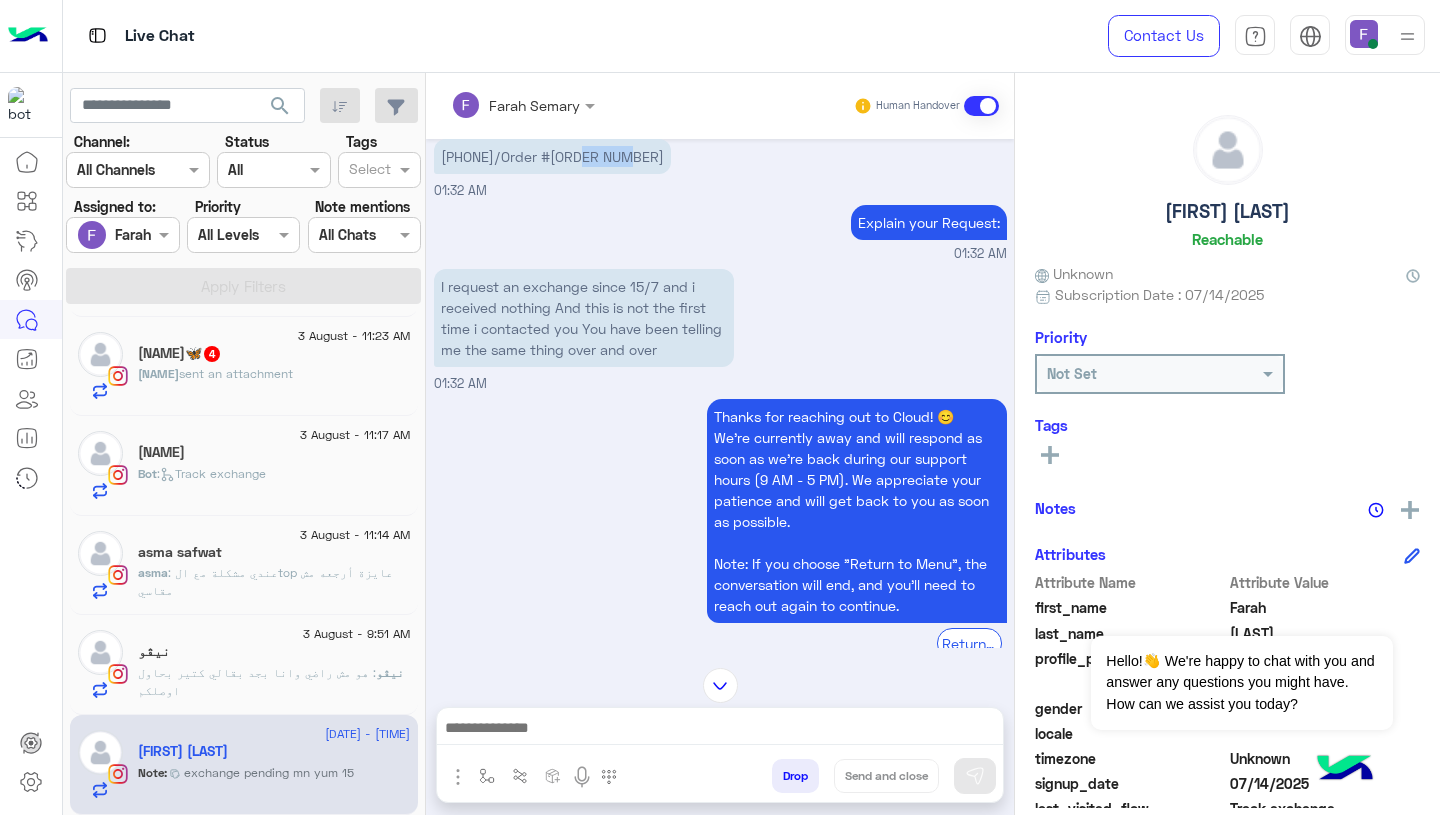 click on "[PHONE]/Order #[ORDER NUMBER]" at bounding box center (552, 156) 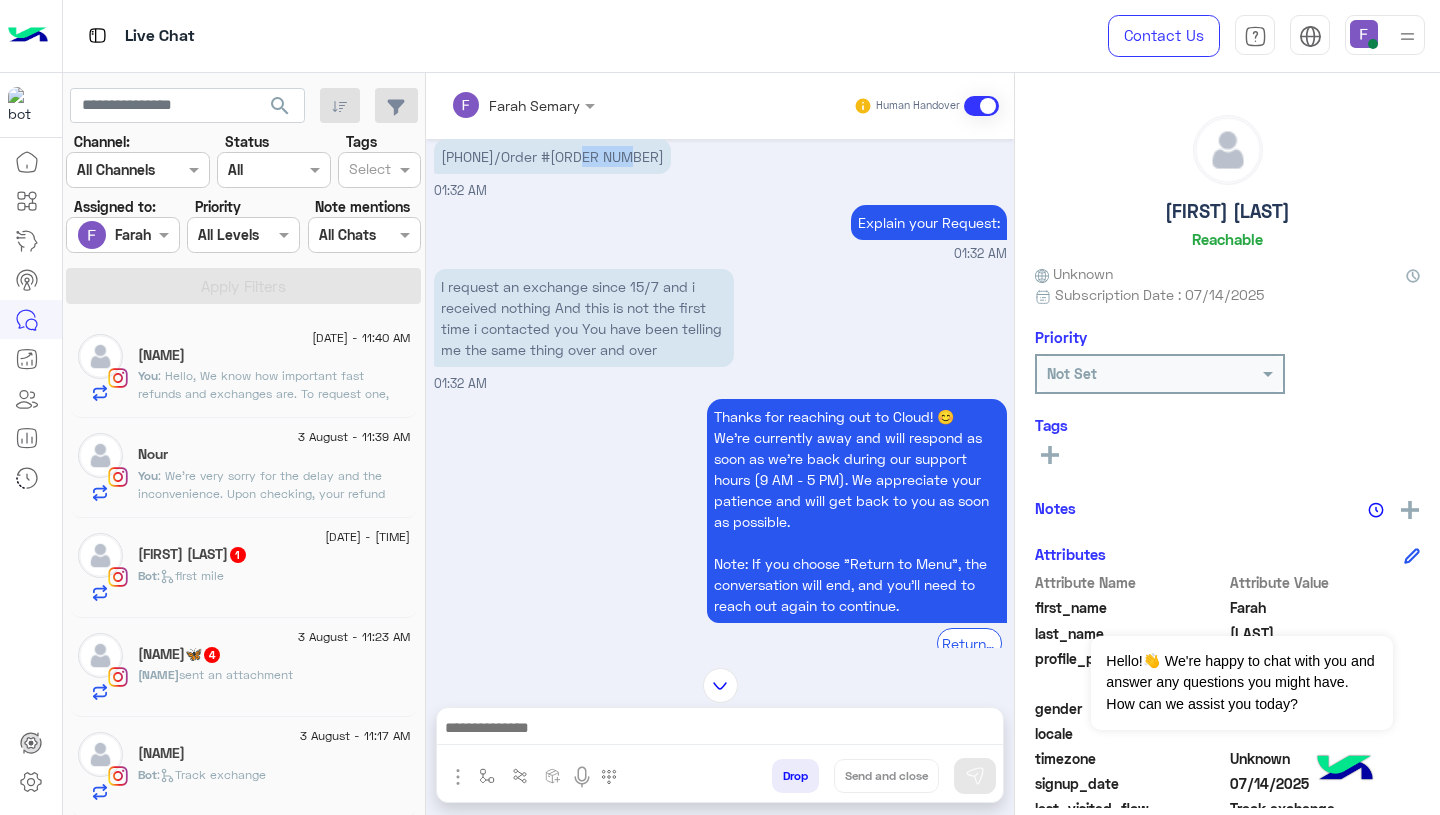 click on "3 August - 11:39 AM" 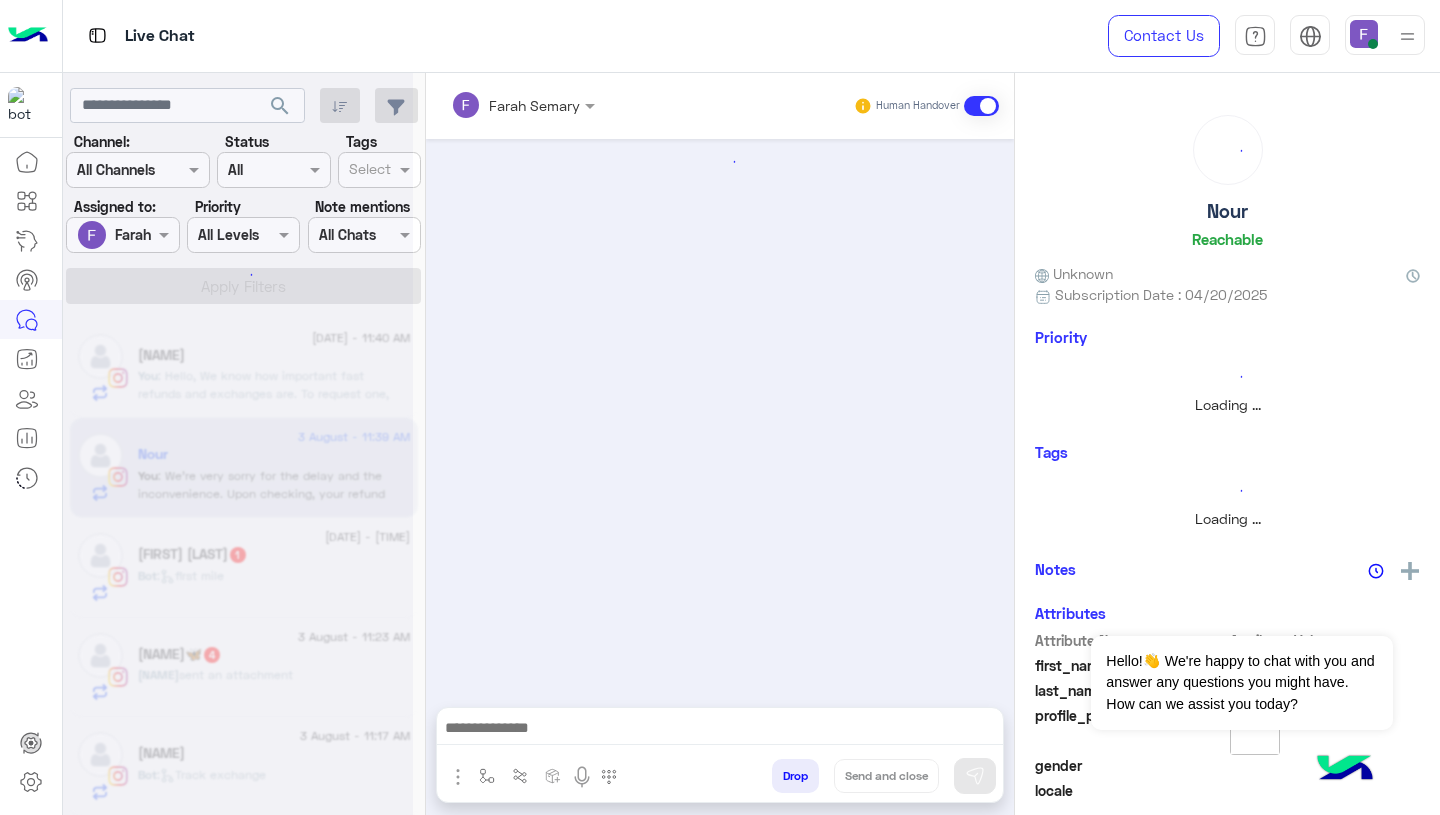scroll, scrollTop: 0, scrollLeft: 0, axis: both 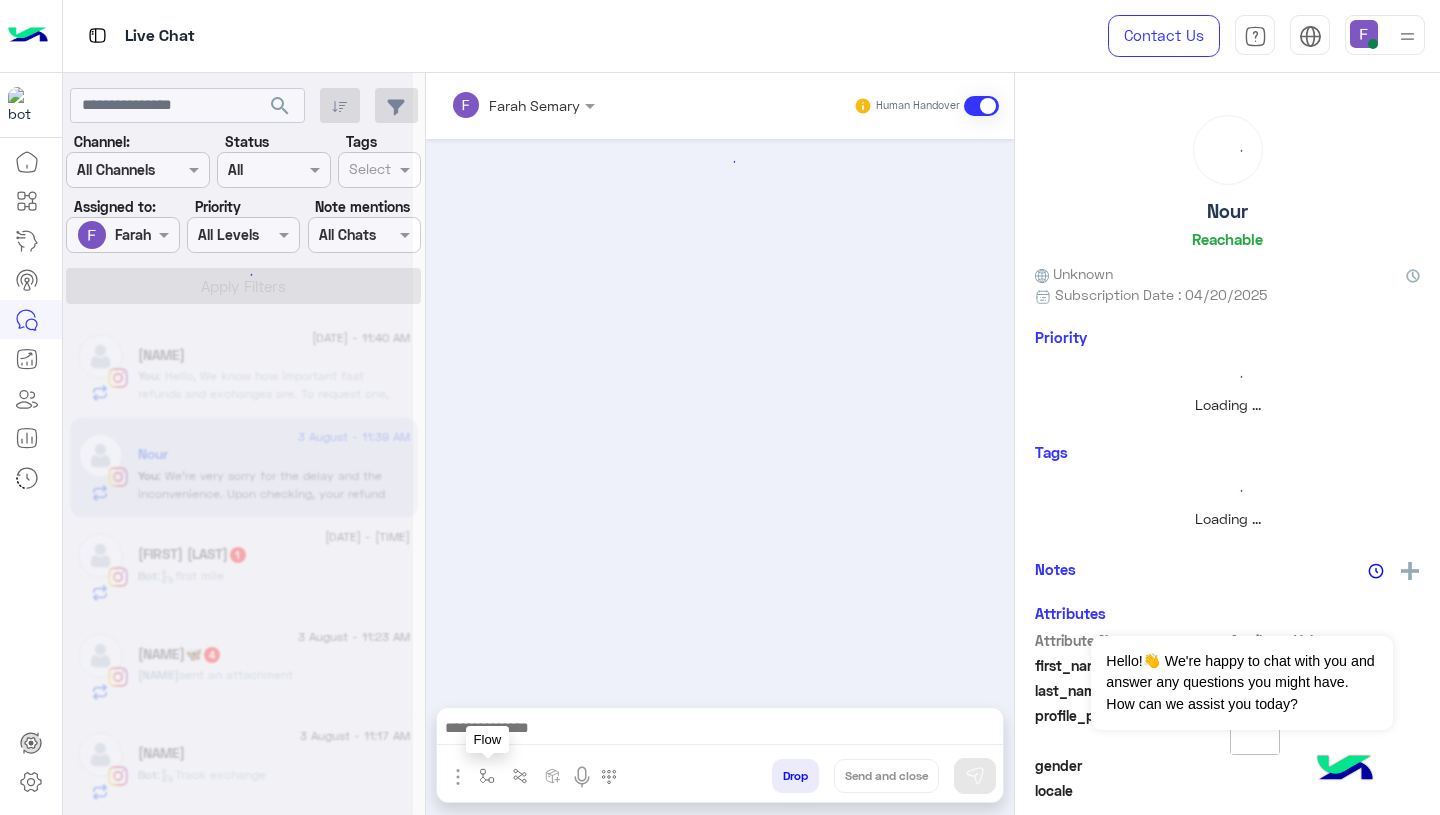 click at bounding box center (487, 775) 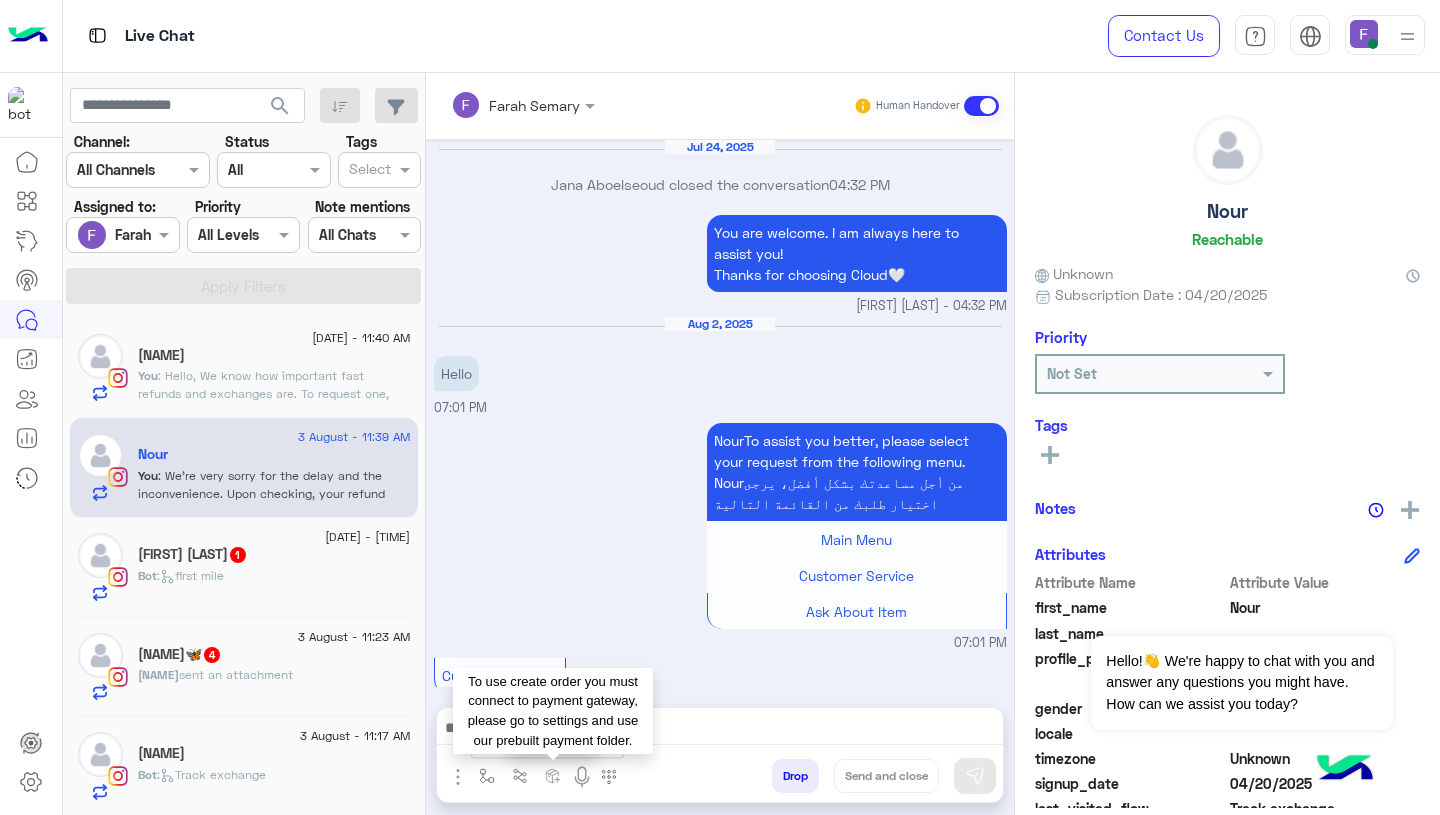 scroll, scrollTop: 1614, scrollLeft: 0, axis: vertical 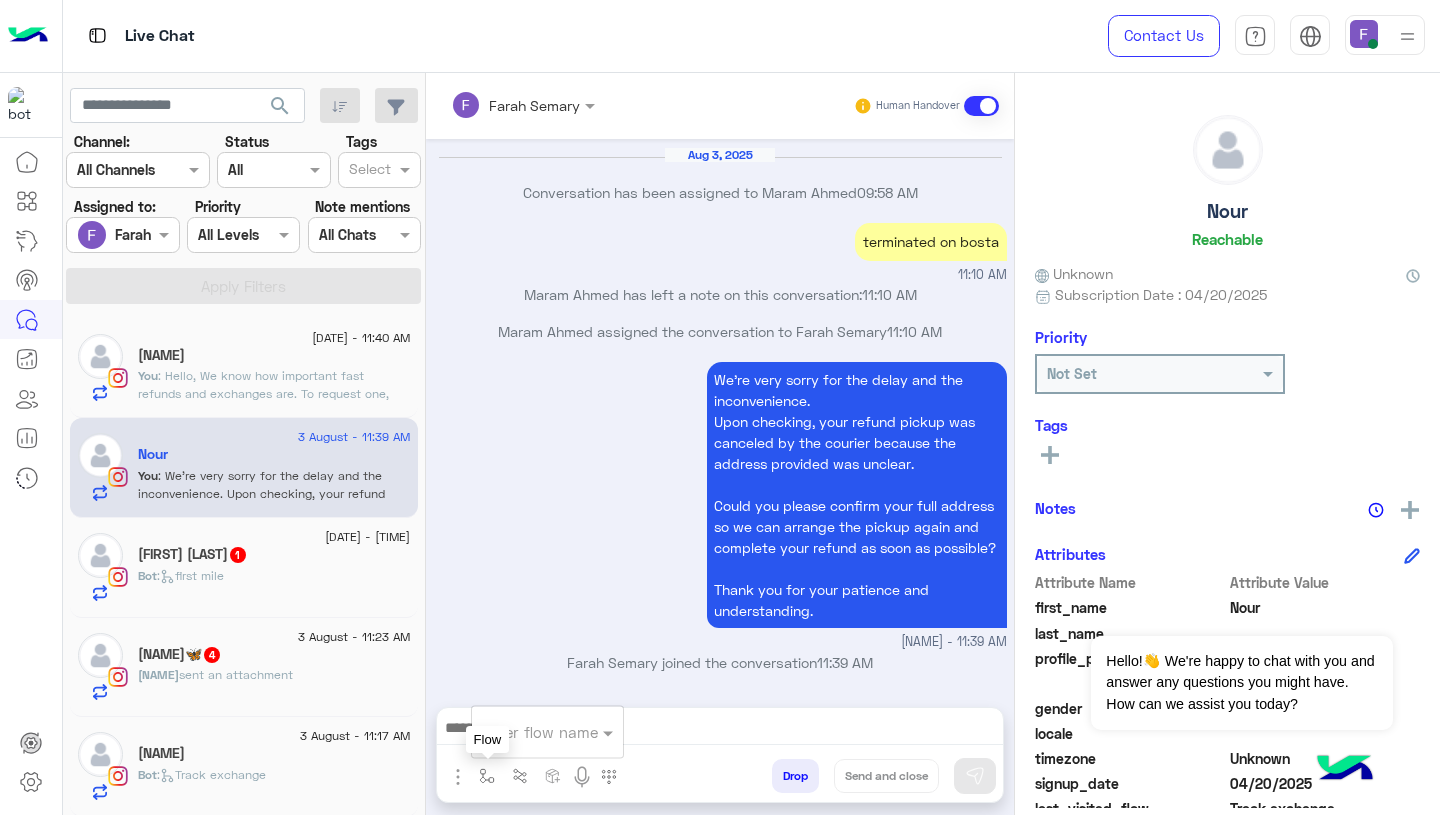 click at bounding box center [487, 776] 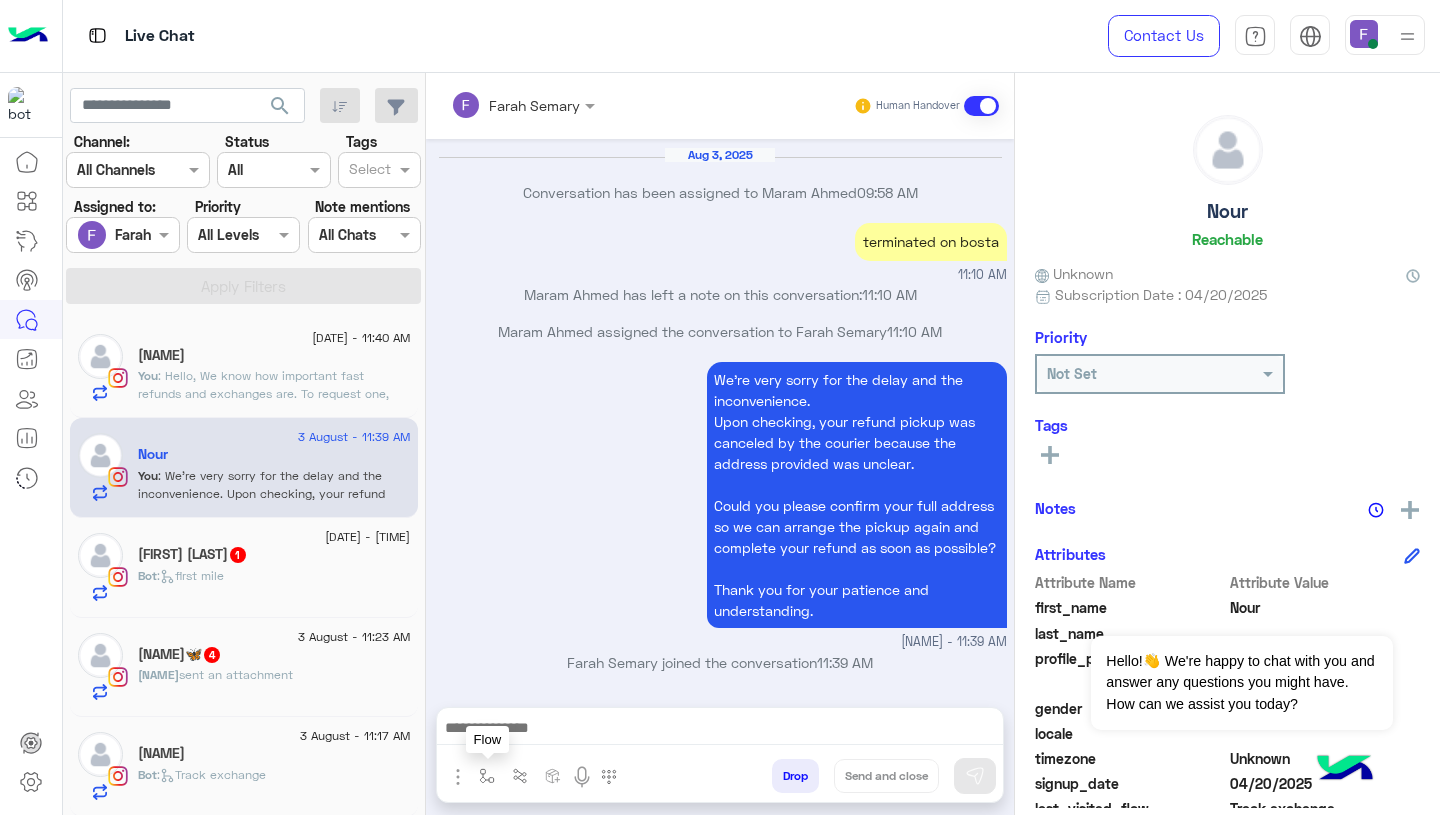 click at bounding box center (487, 776) 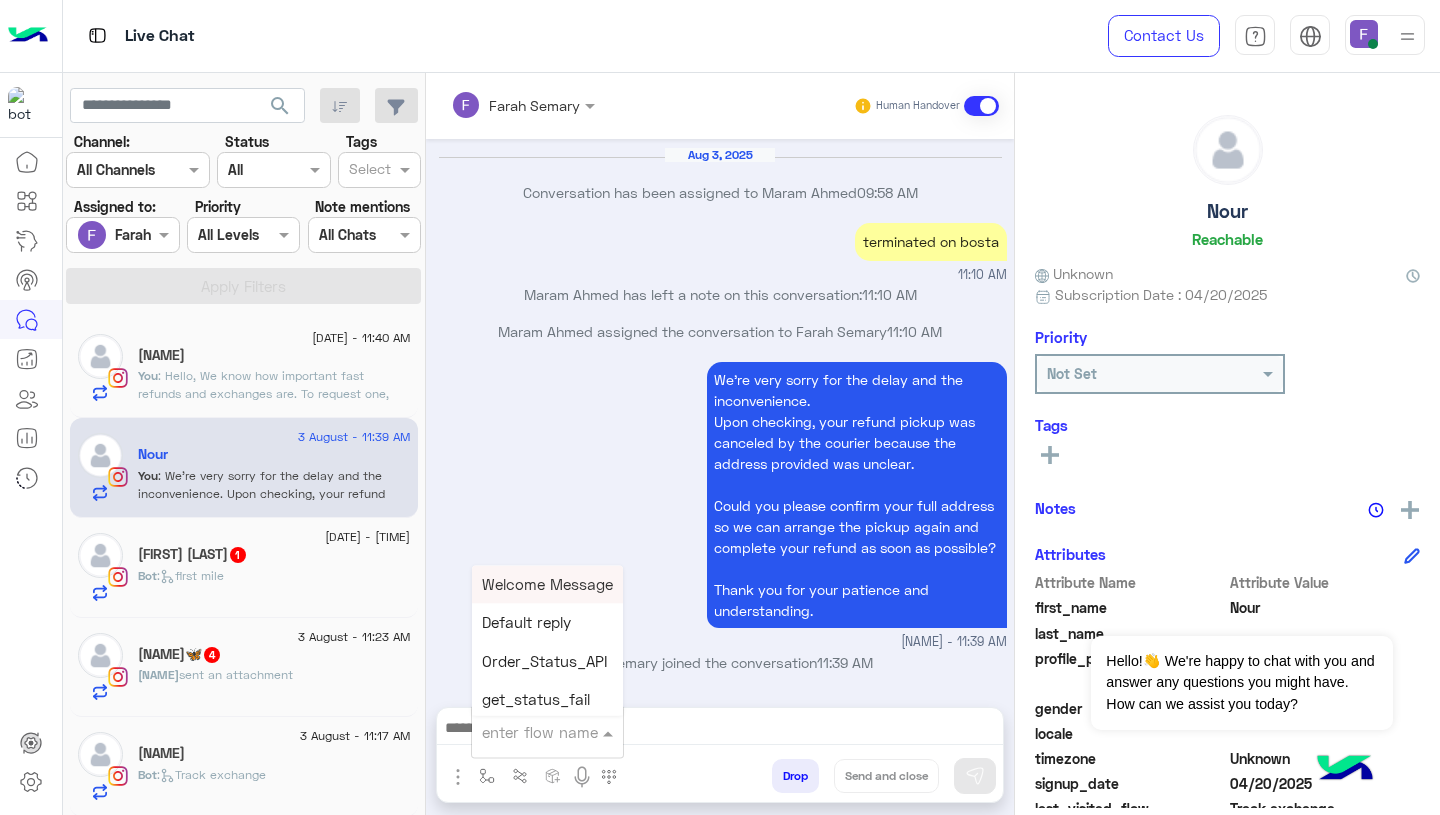 click at bounding box center (523, 732) 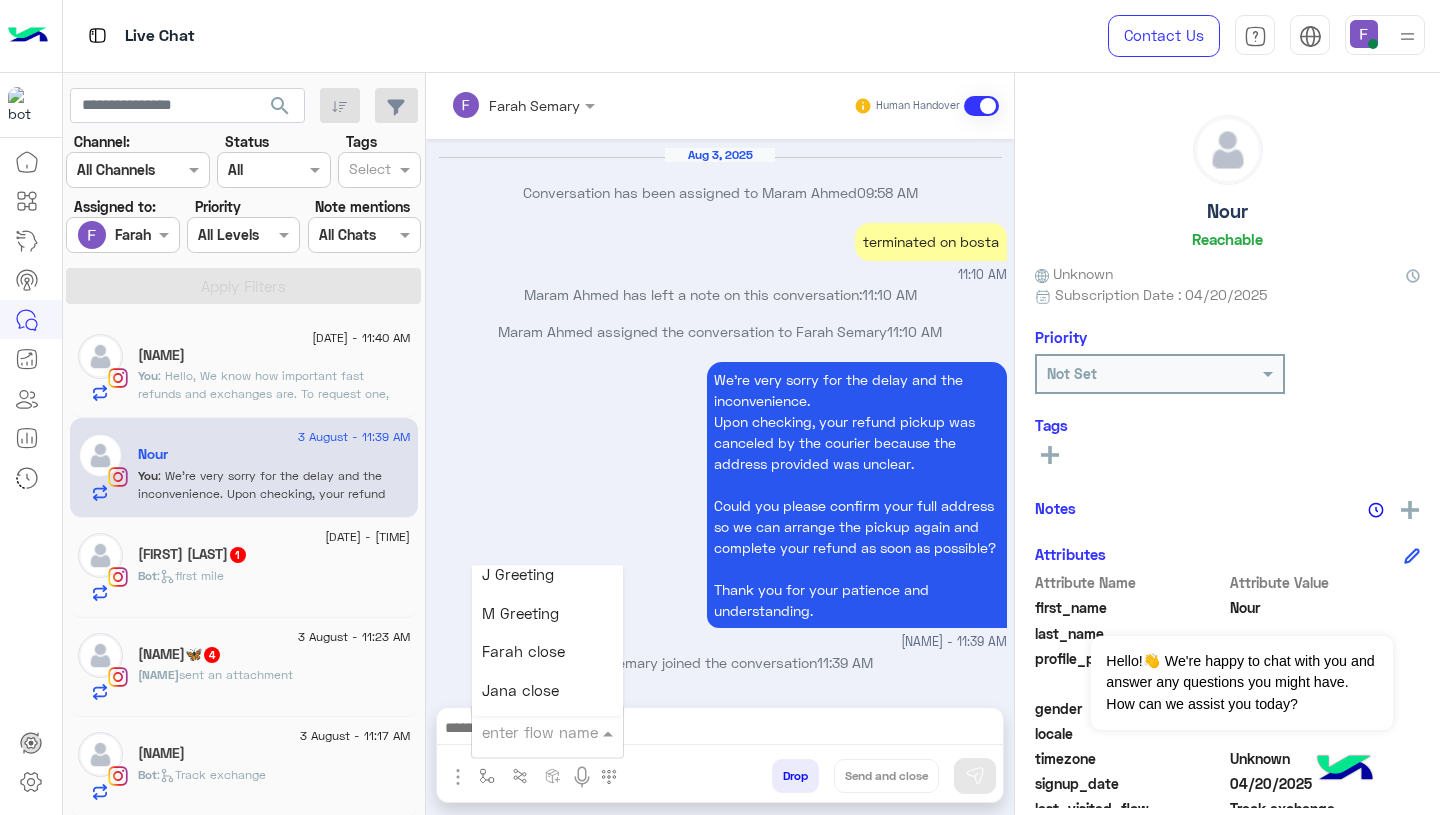 scroll, scrollTop: 2504, scrollLeft: 0, axis: vertical 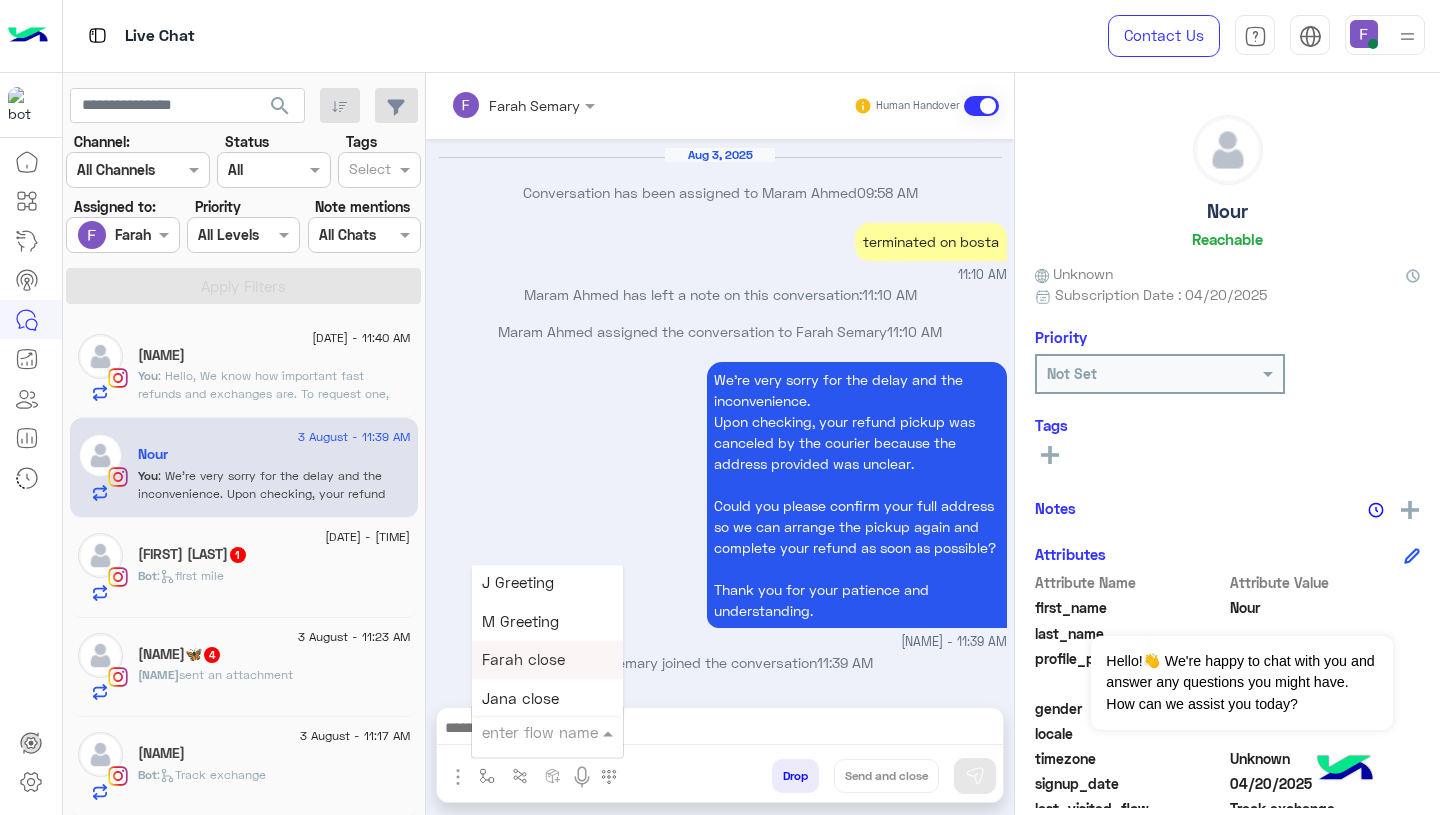 click on "Farah close" at bounding box center [523, 660] 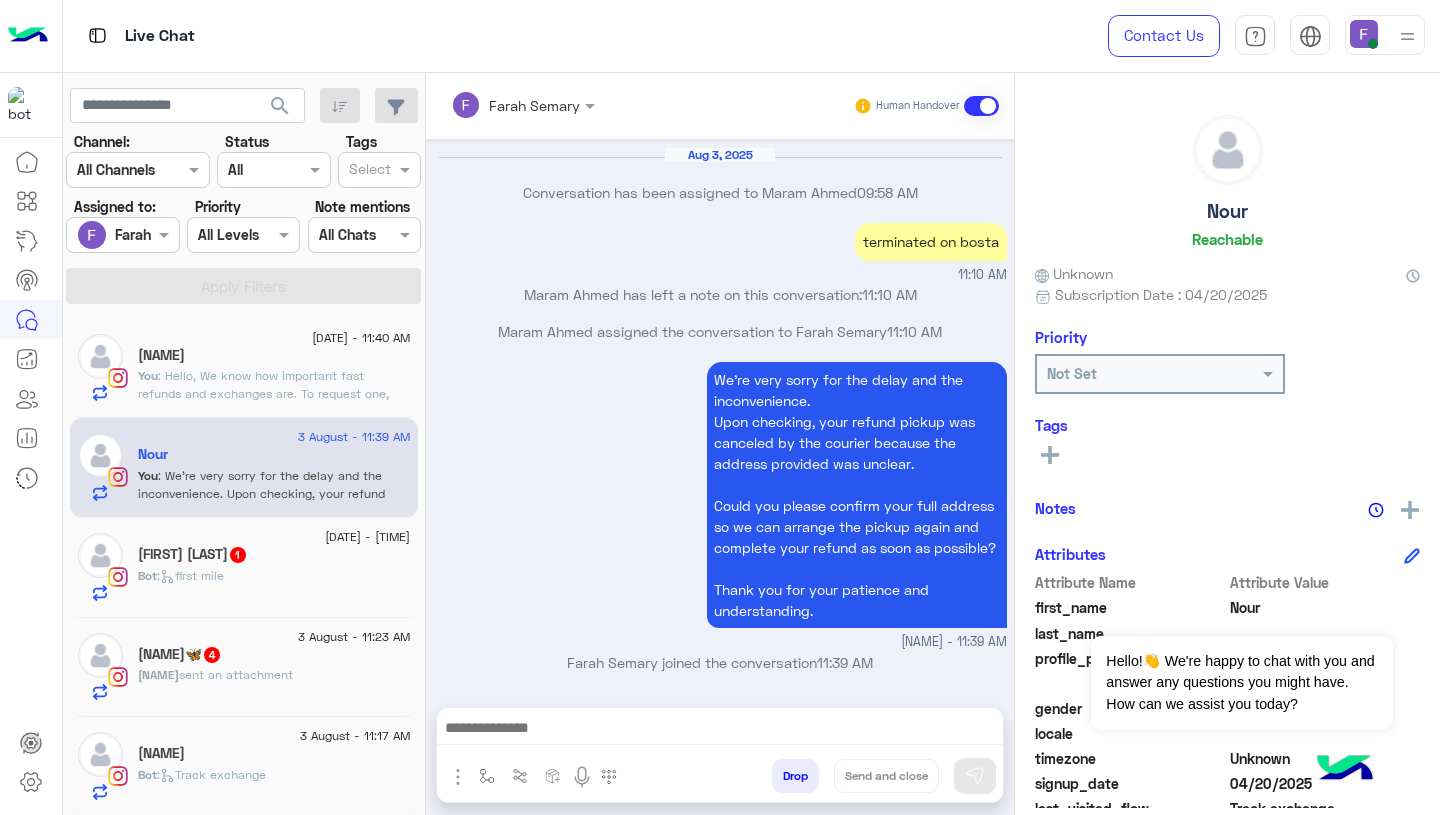 type on "**********" 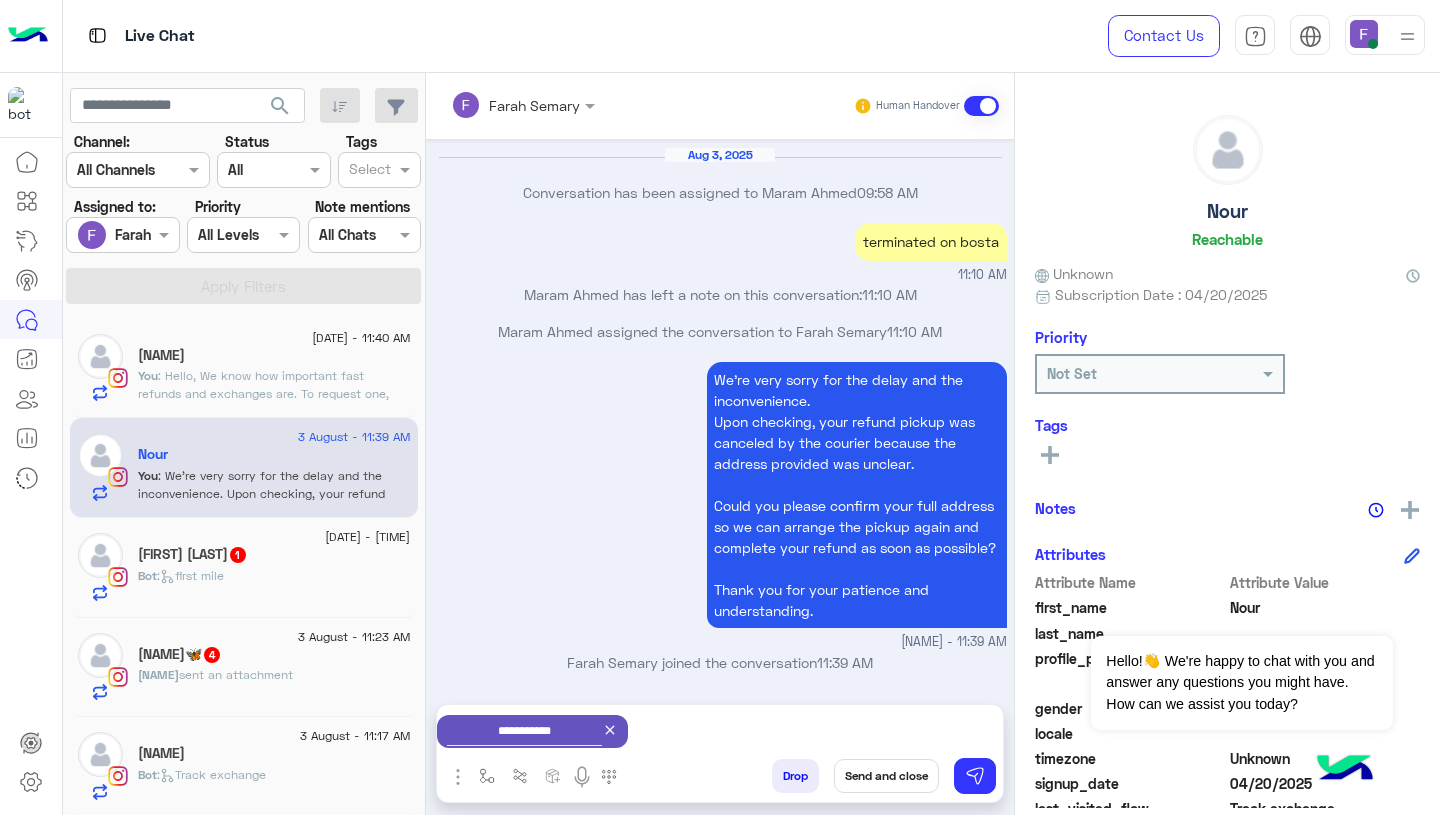 click on "Send and close" at bounding box center [886, 776] 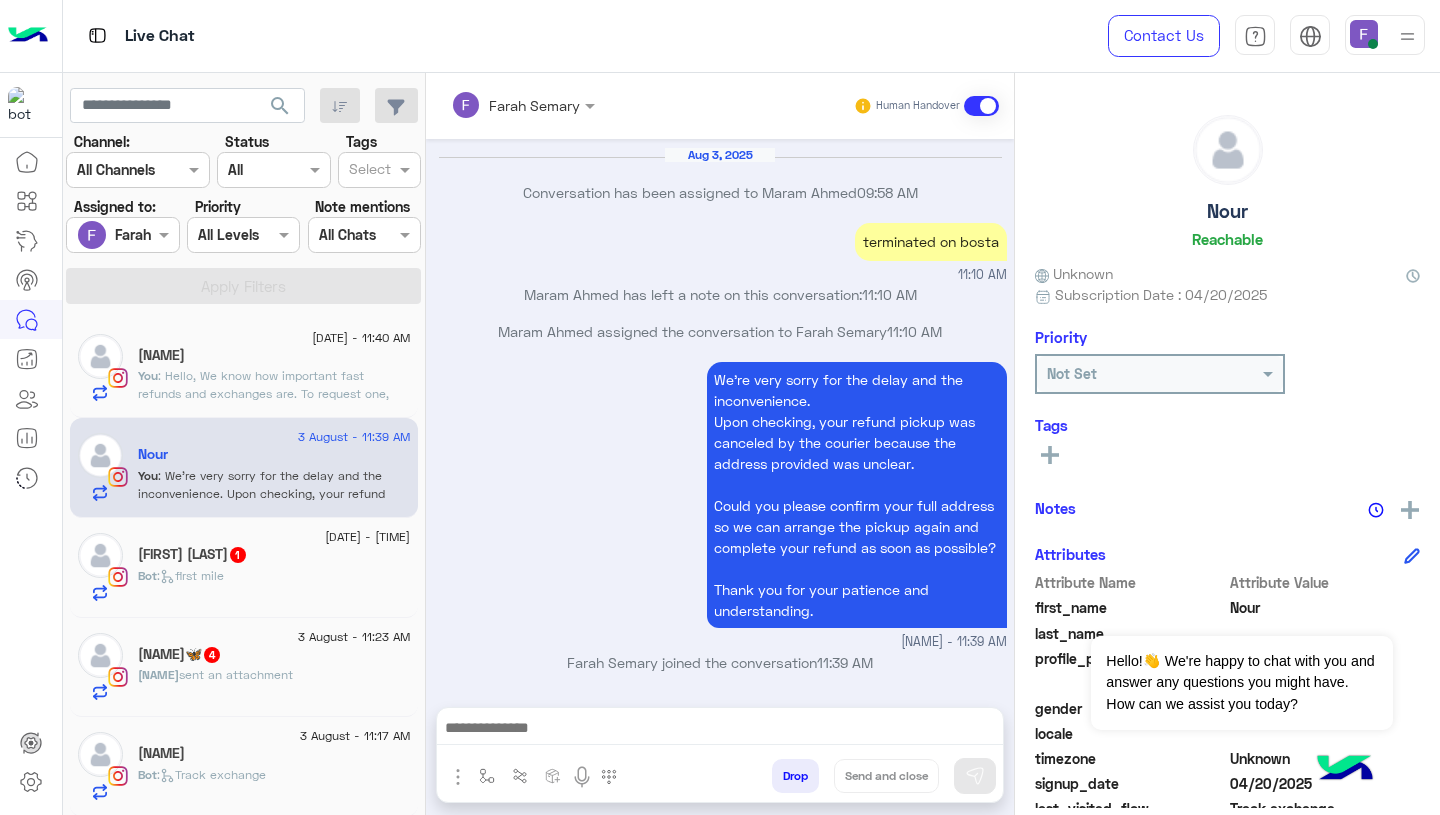 scroll, scrollTop: 1651, scrollLeft: 0, axis: vertical 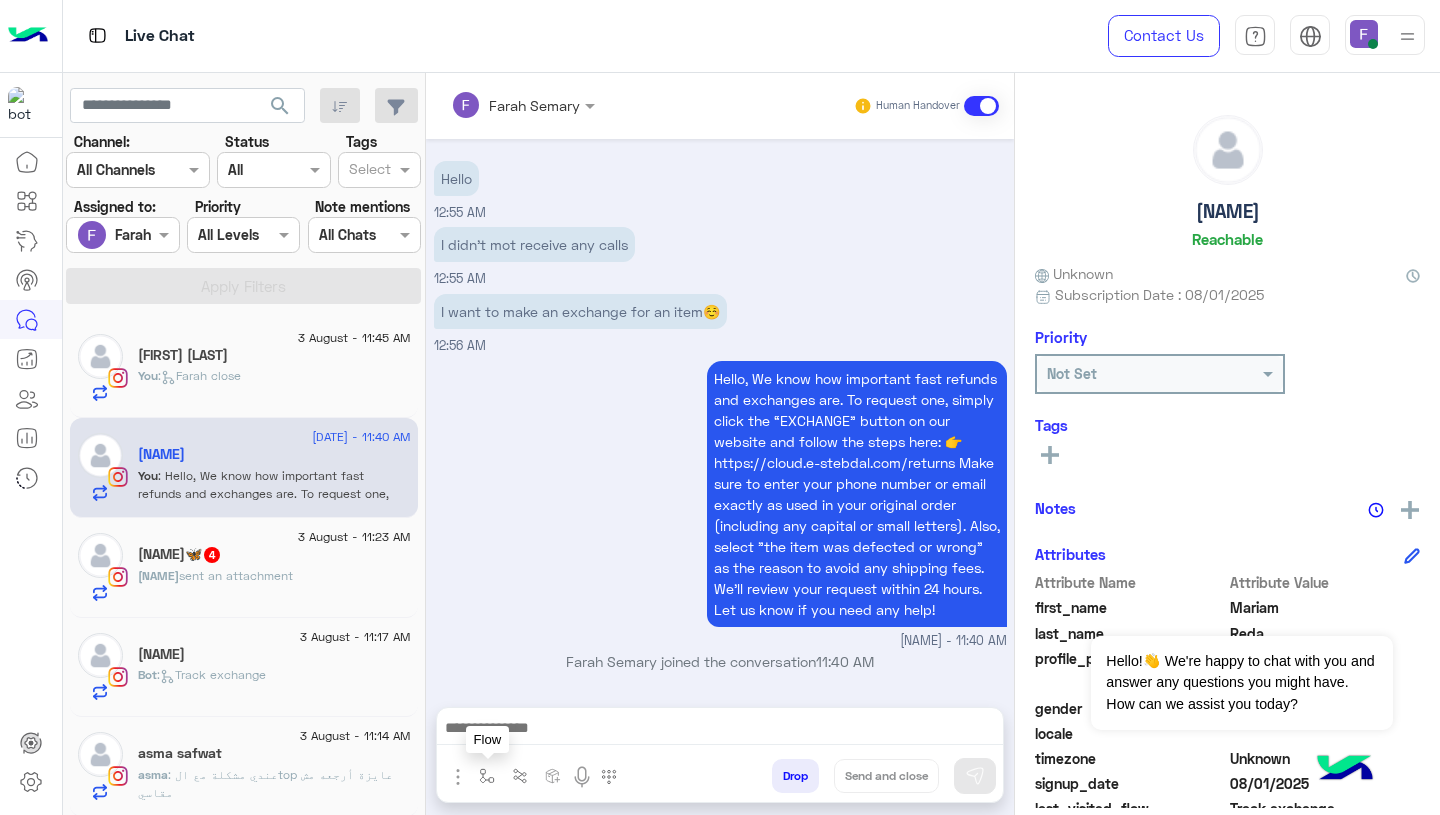 click at bounding box center [487, 775] 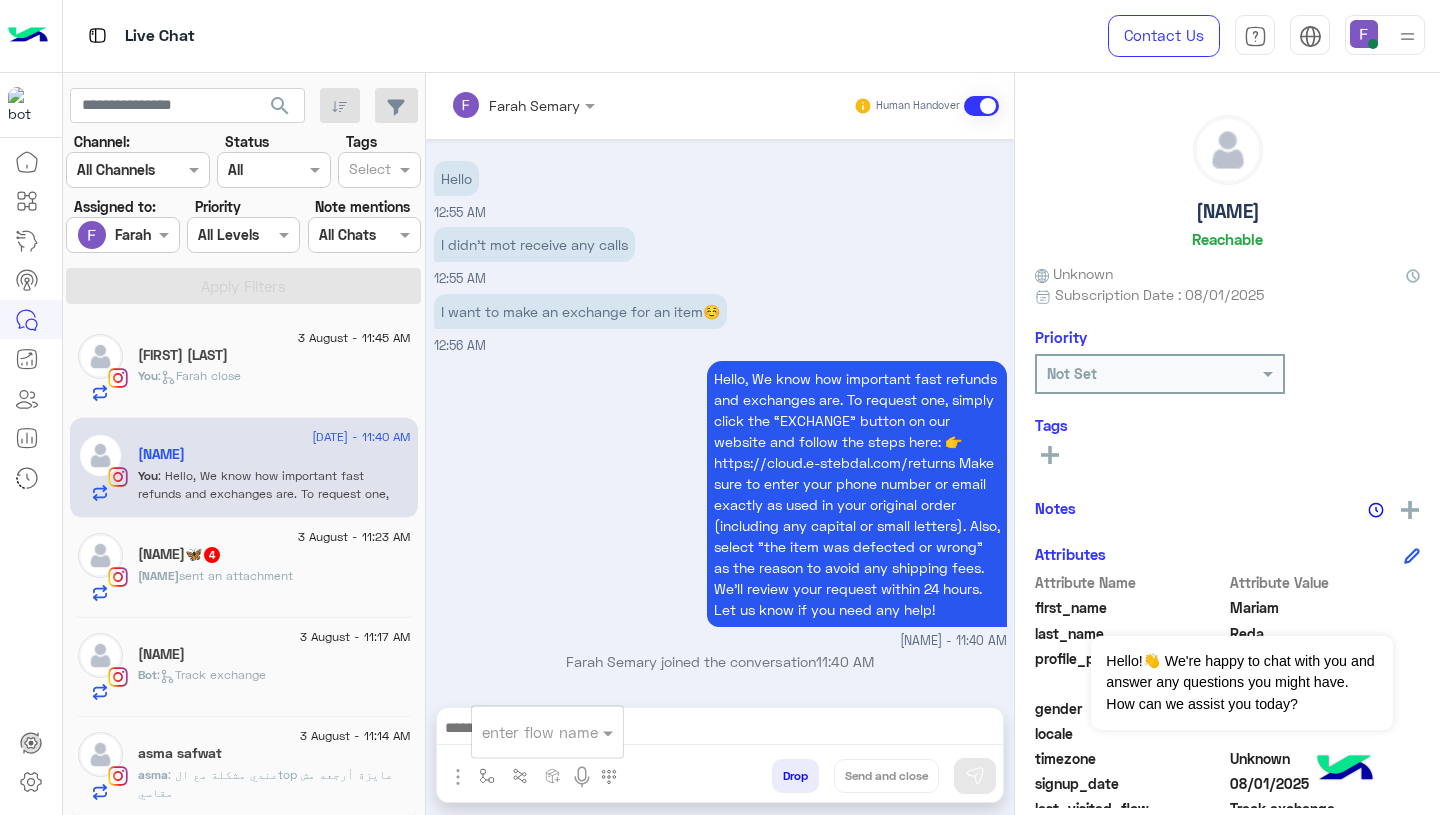 click at bounding box center [523, 732] 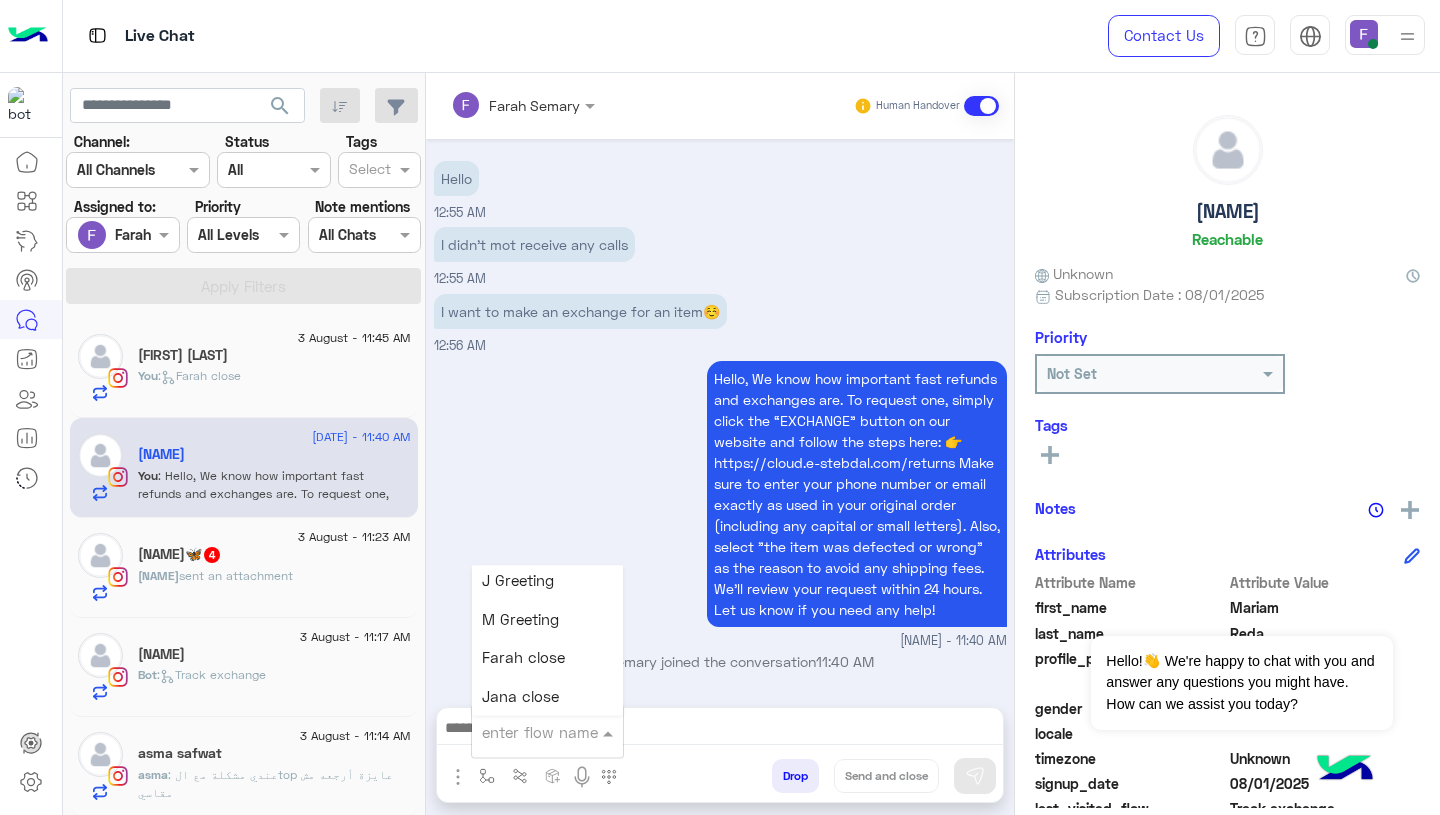scroll, scrollTop: 2491, scrollLeft: 0, axis: vertical 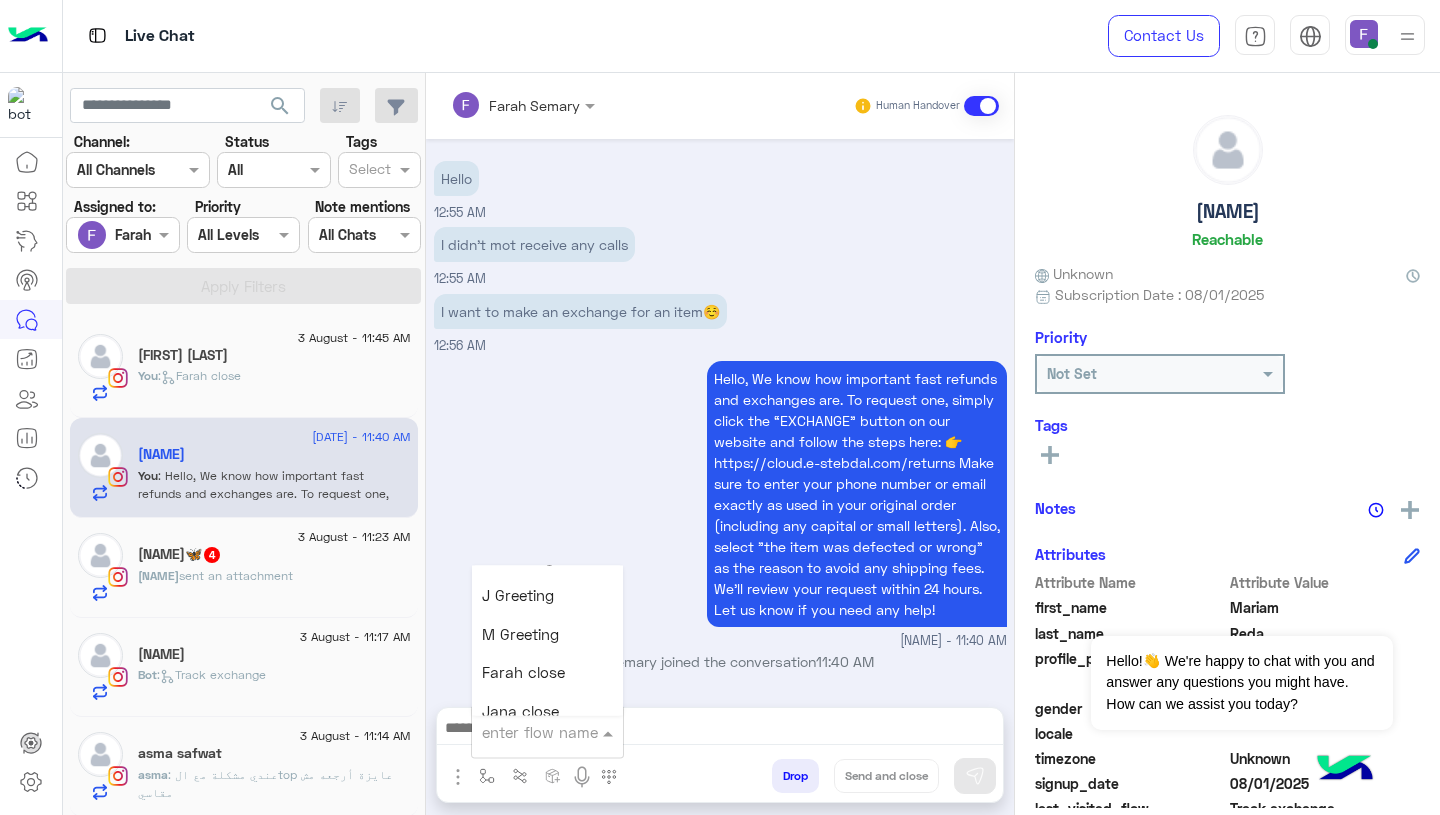 click on "Farah close" at bounding box center (523, 673) 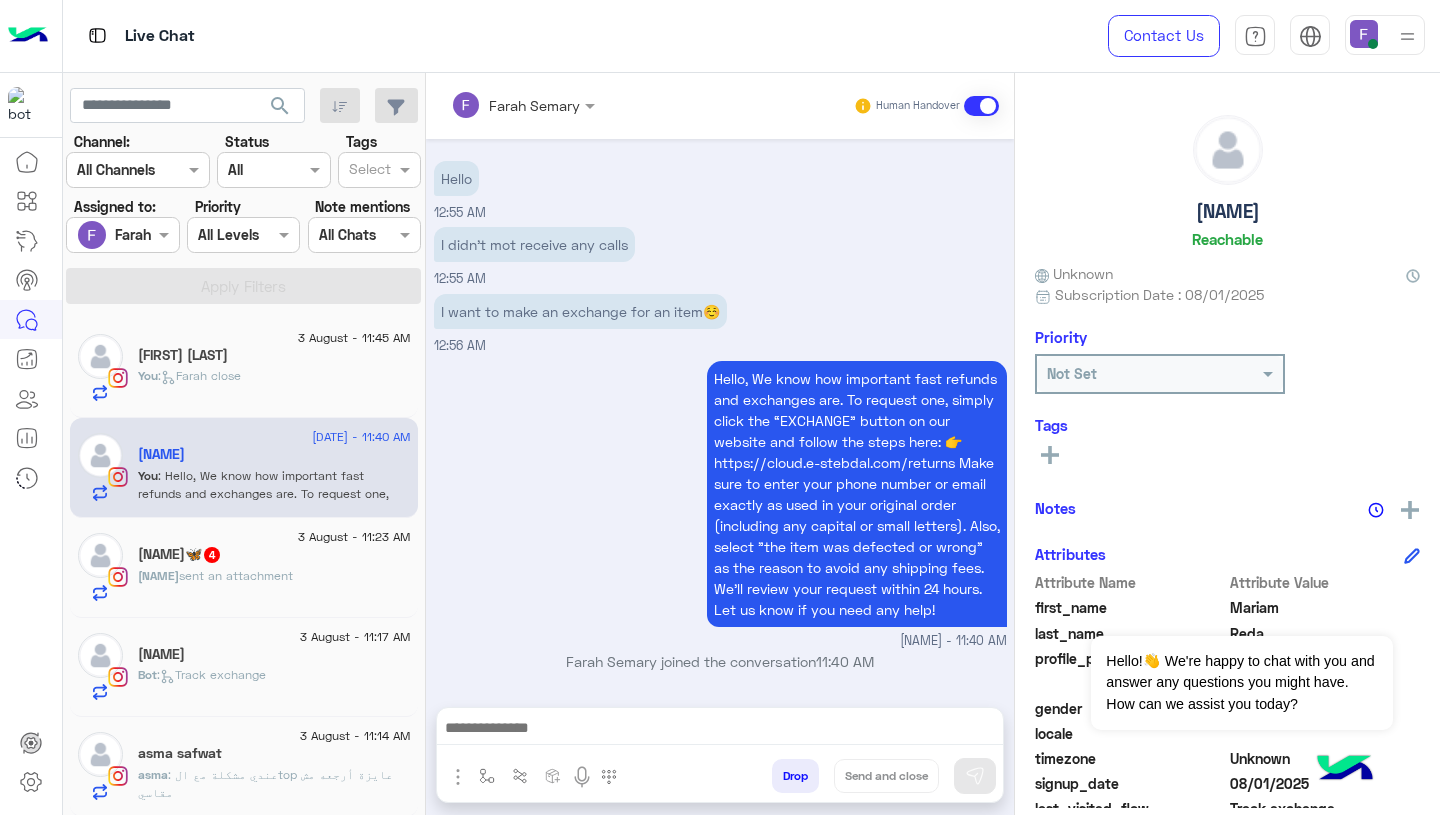 type on "**********" 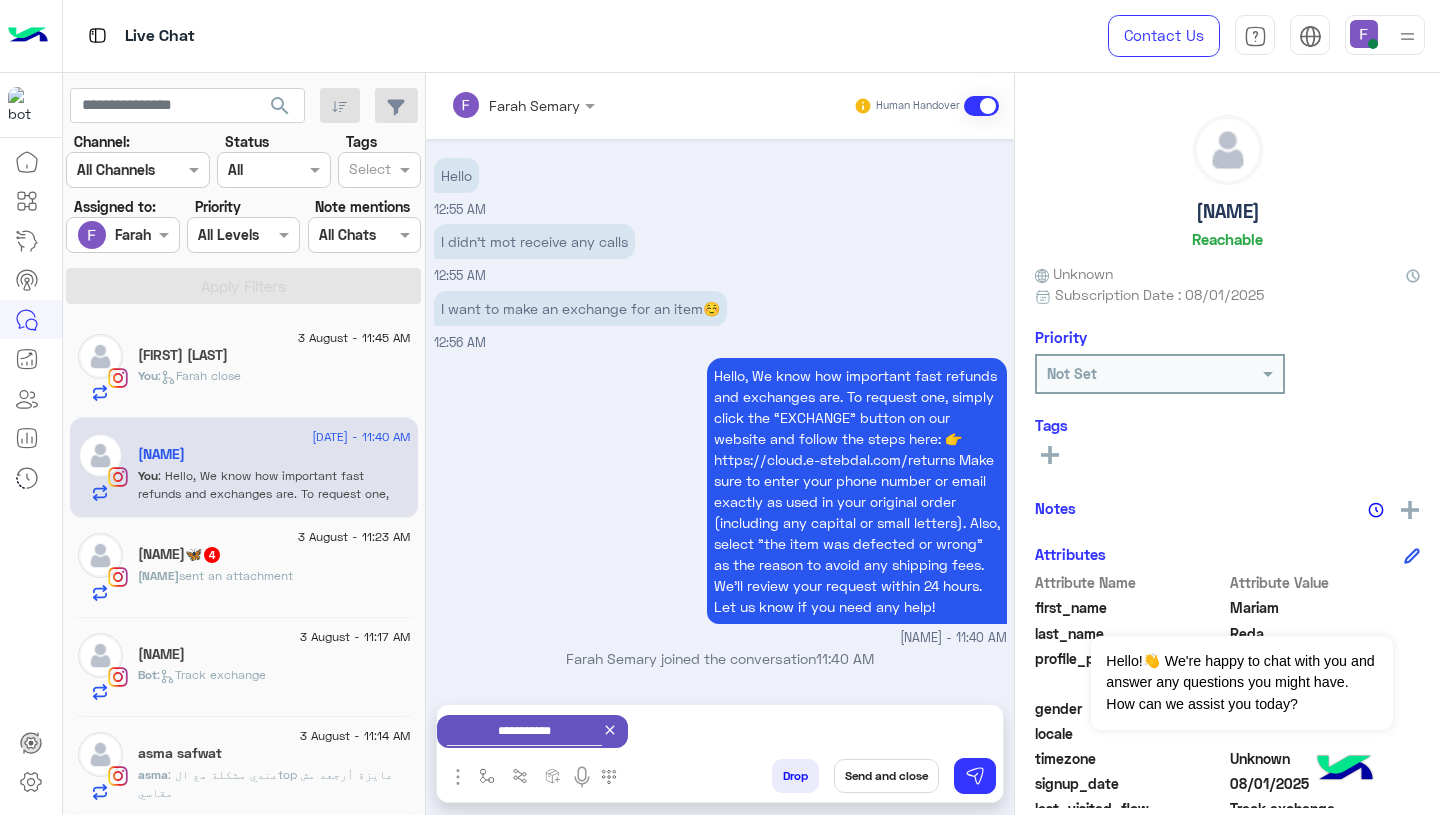 click on "Send and close" at bounding box center [886, 776] 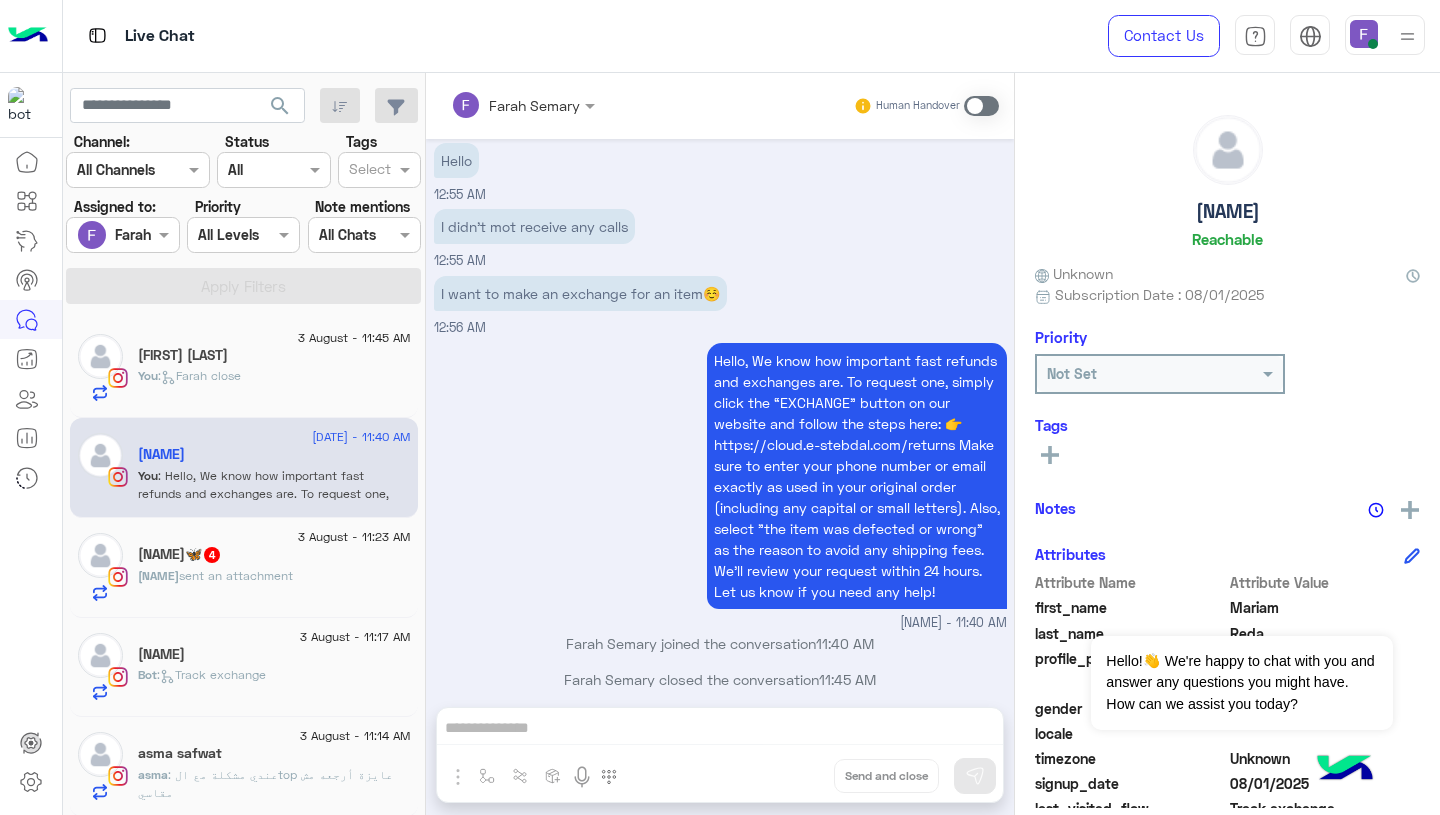scroll, scrollTop: 1489, scrollLeft: 0, axis: vertical 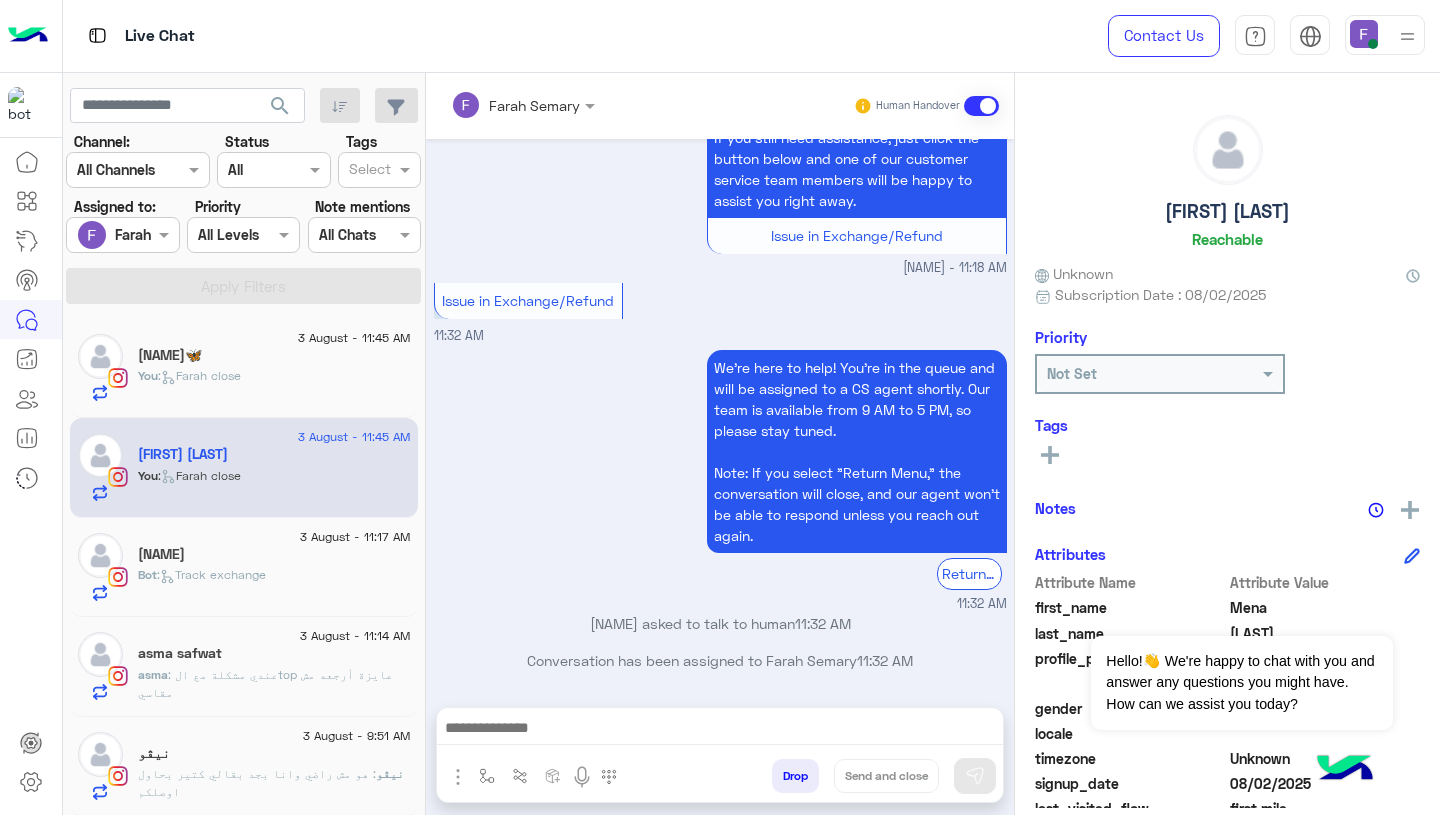 click on "[DATE] - [TIME]  [NAME]🦋   You  :   [FIRST] close" 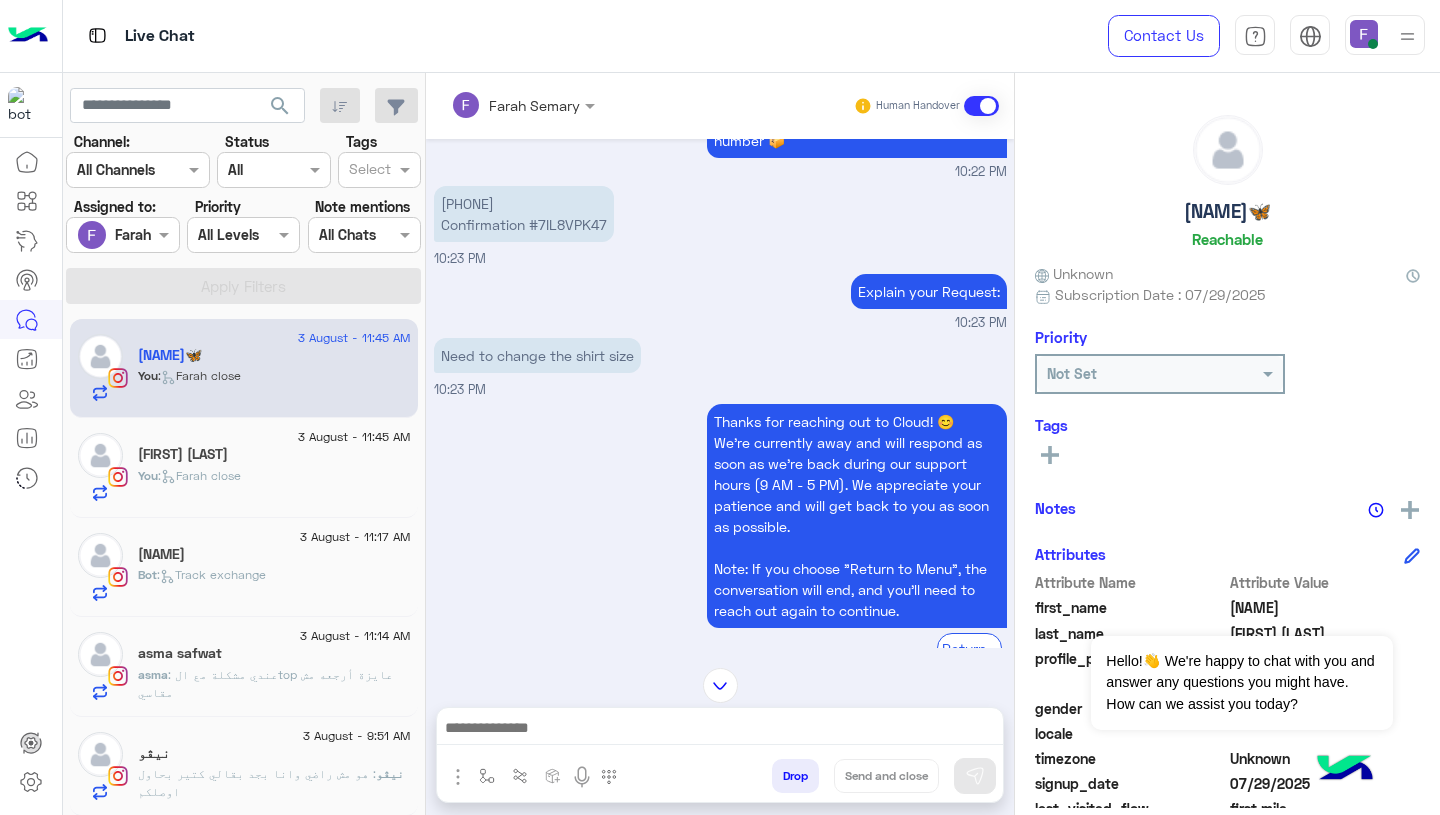 scroll, scrollTop: 226, scrollLeft: 0, axis: vertical 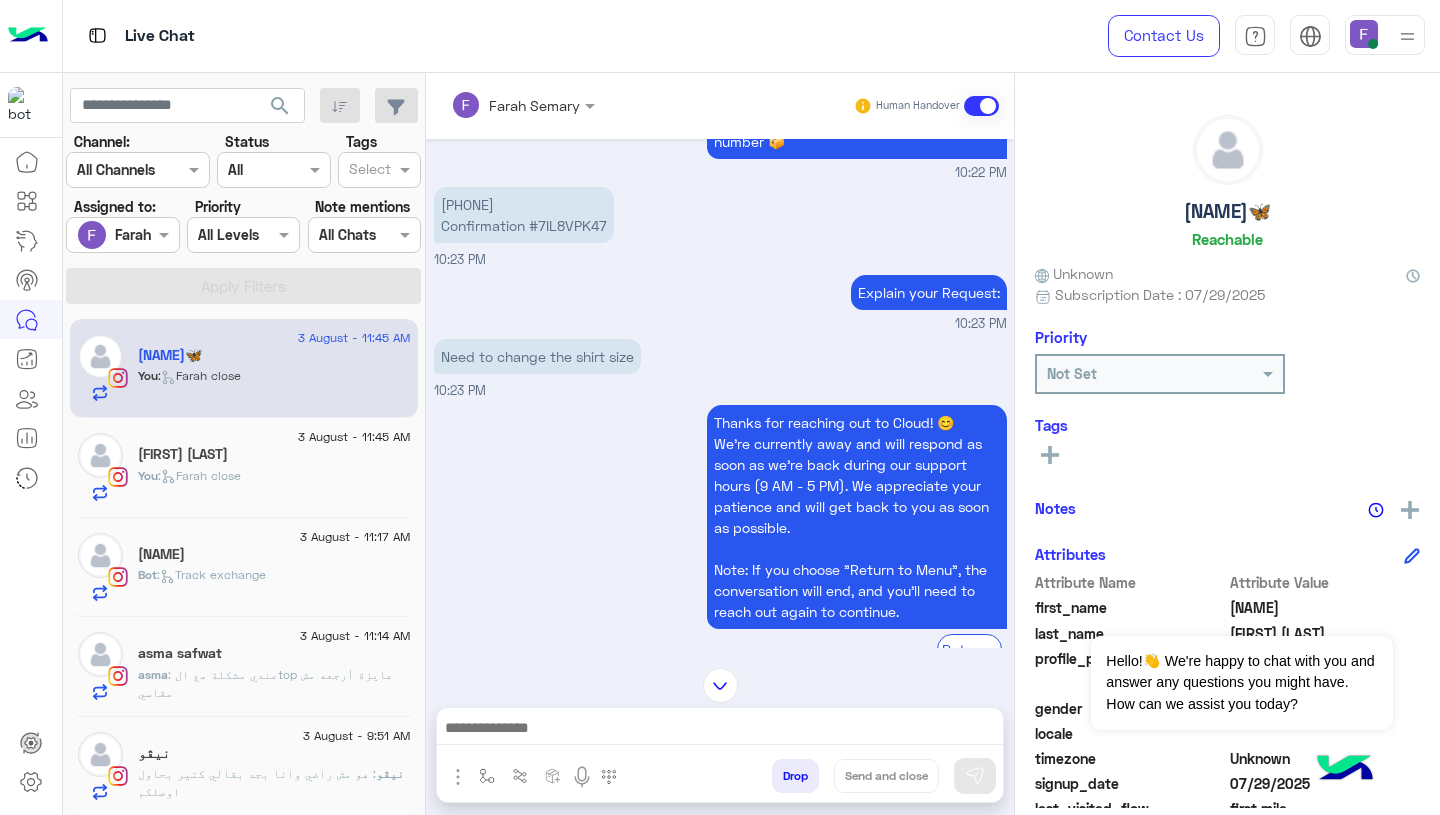 drag, startPoint x: 532, startPoint y: 224, endPoint x: 635, endPoint y: 252, distance: 106.738 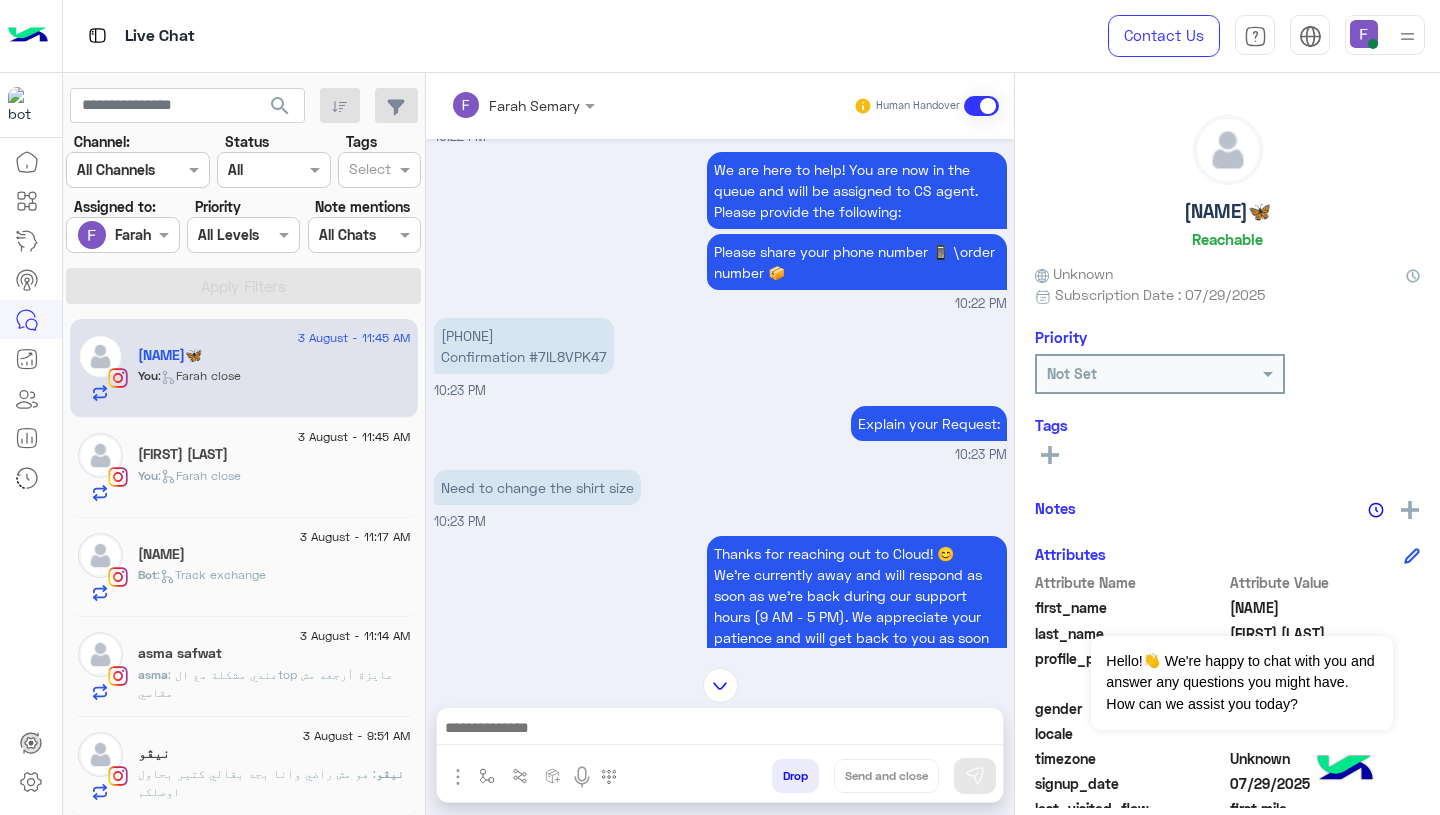 scroll, scrollTop: 37, scrollLeft: 0, axis: vertical 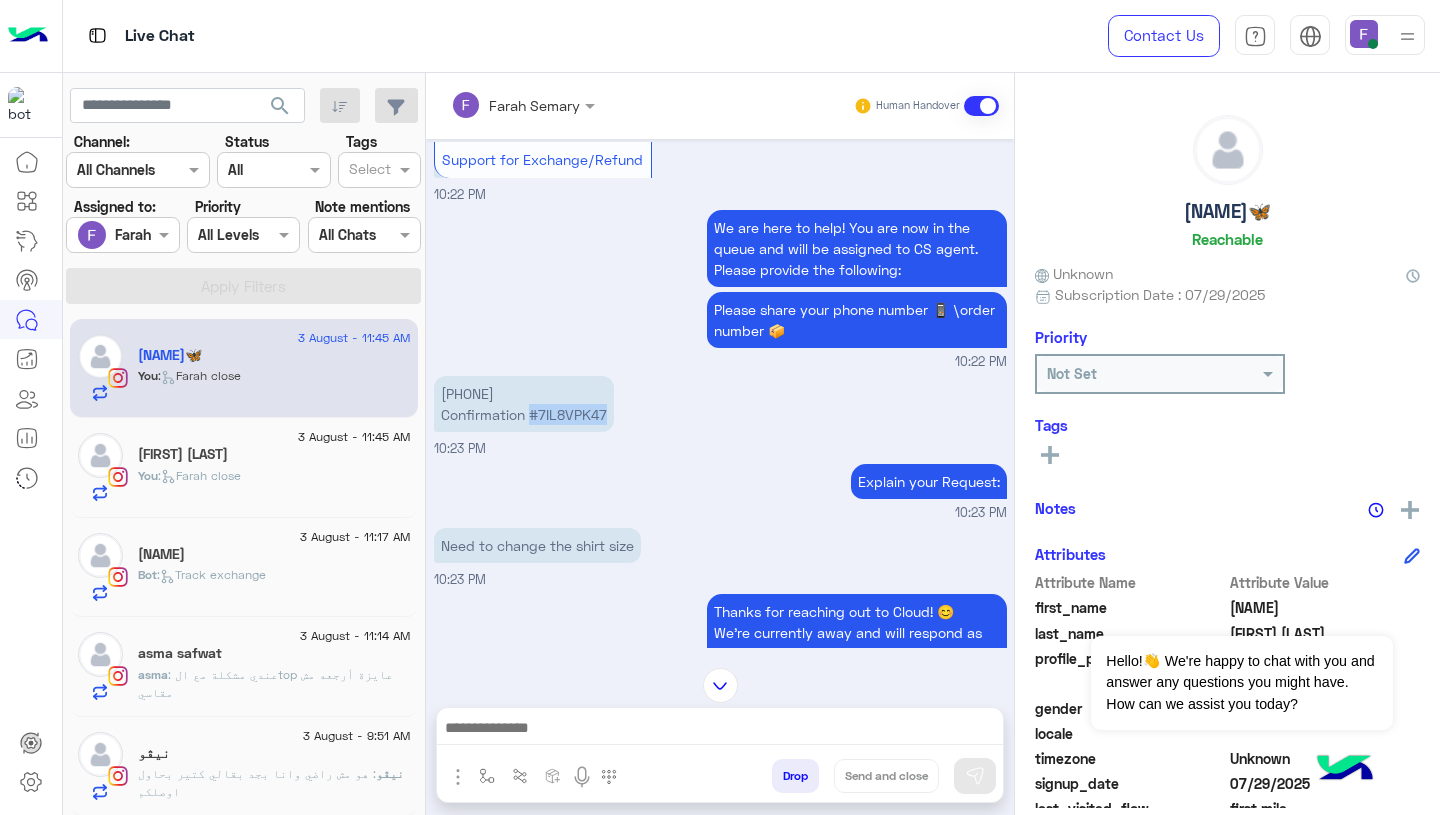 drag, startPoint x: 530, startPoint y: 419, endPoint x: 628, endPoint y: 419, distance: 98 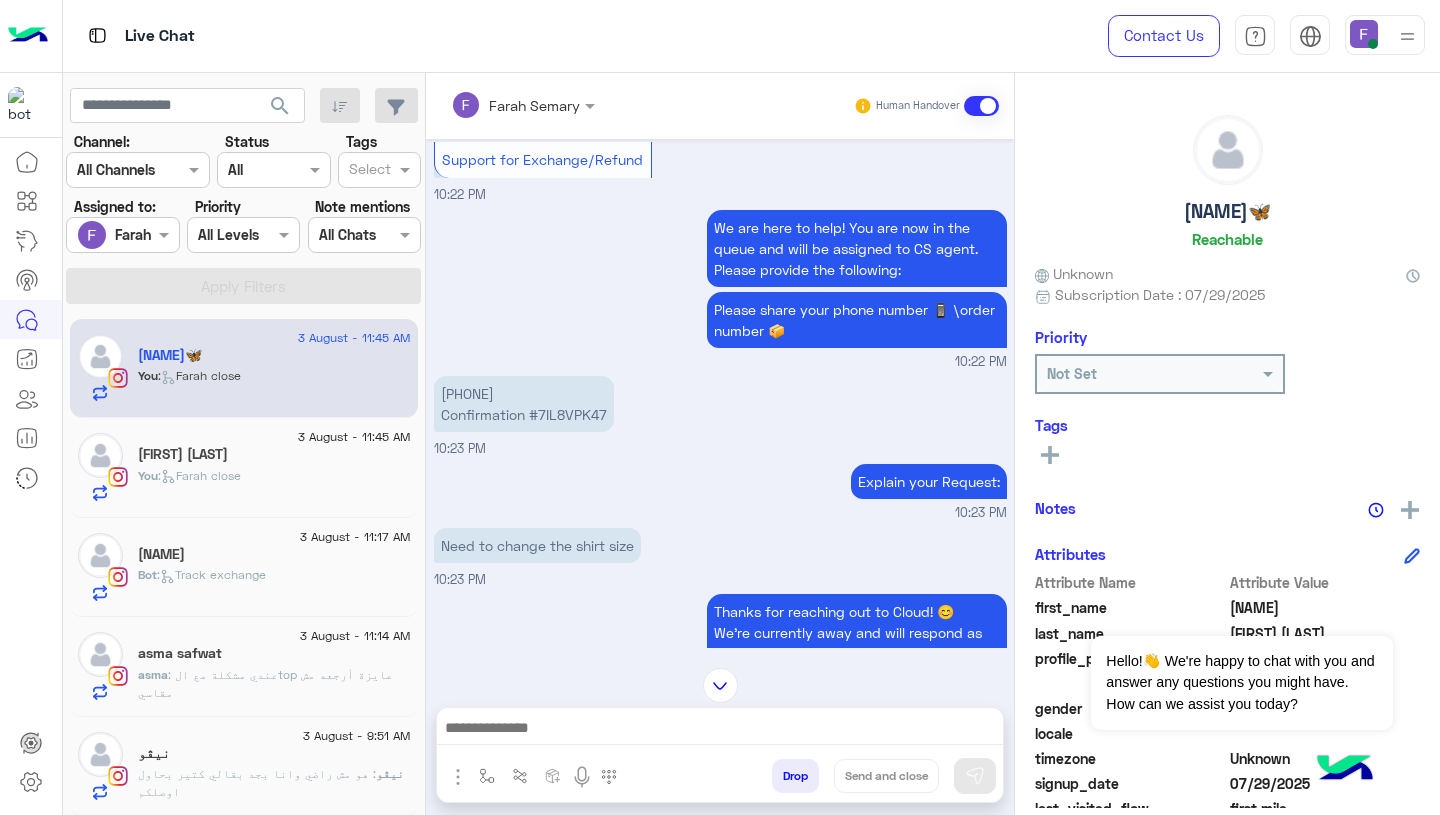 click at bounding box center [720, 730] 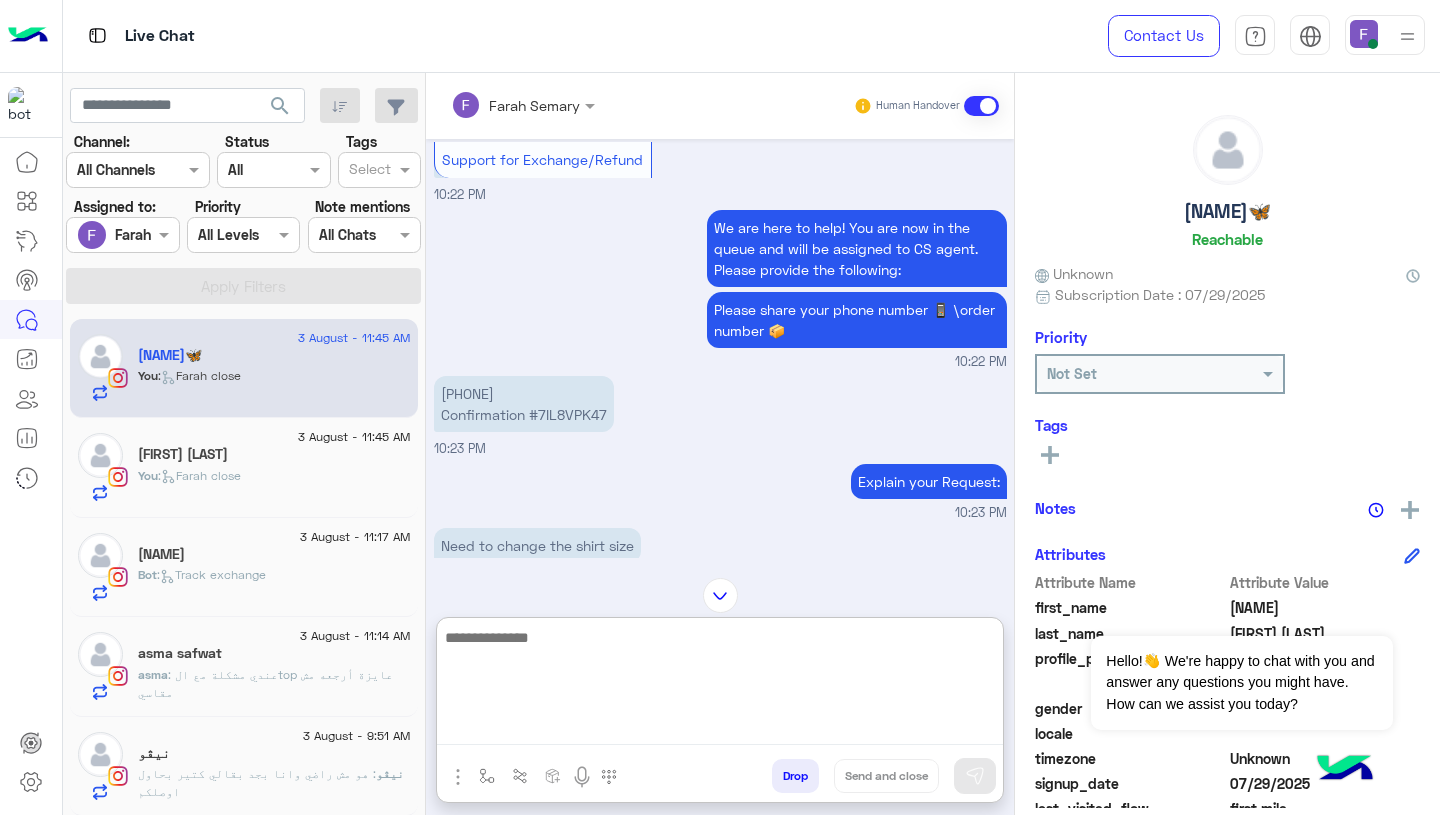 paste on "**********" 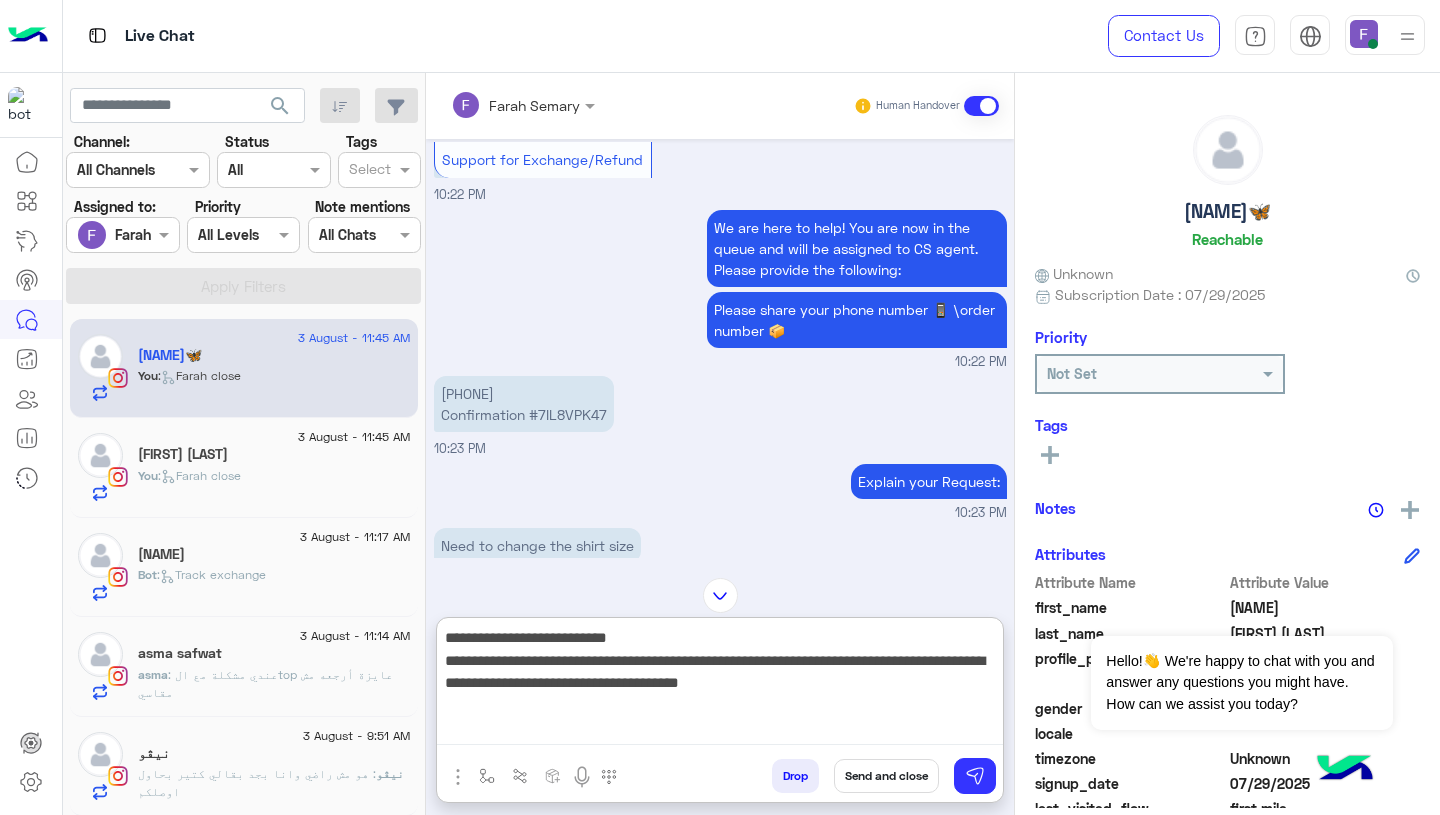click on "**********" at bounding box center [720, 685] 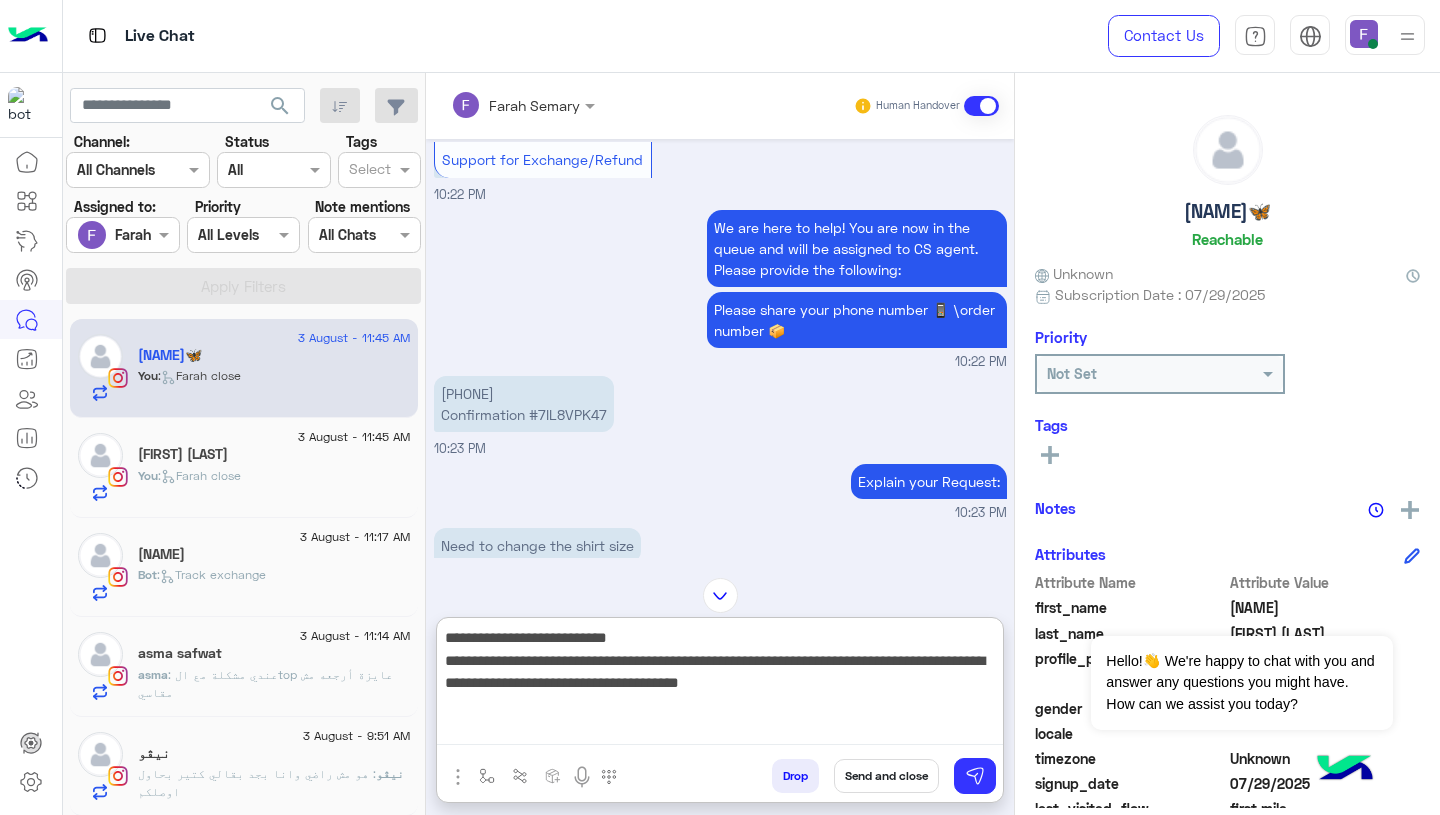 paste on "******" 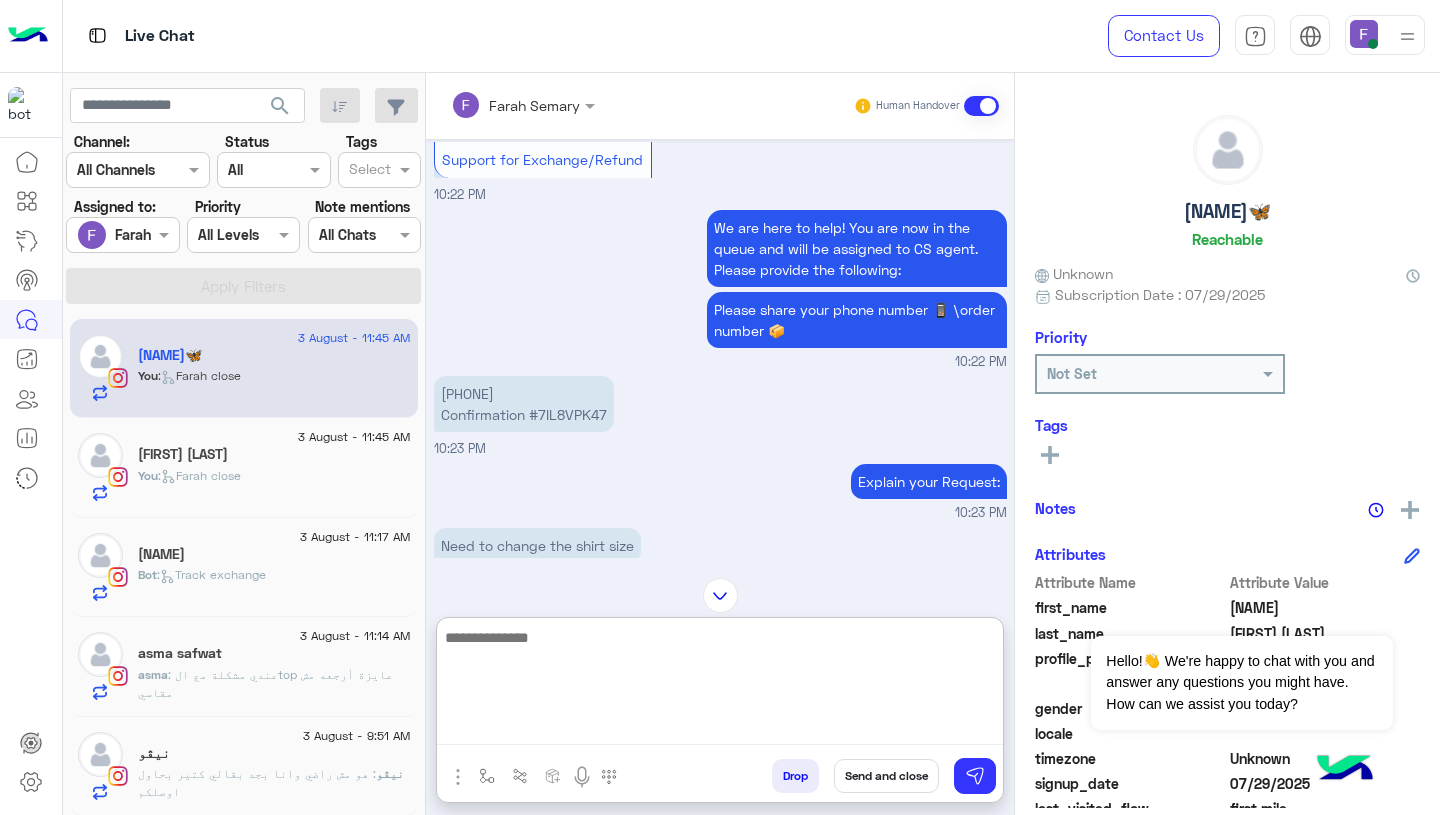 scroll, scrollTop: 2071, scrollLeft: 0, axis: vertical 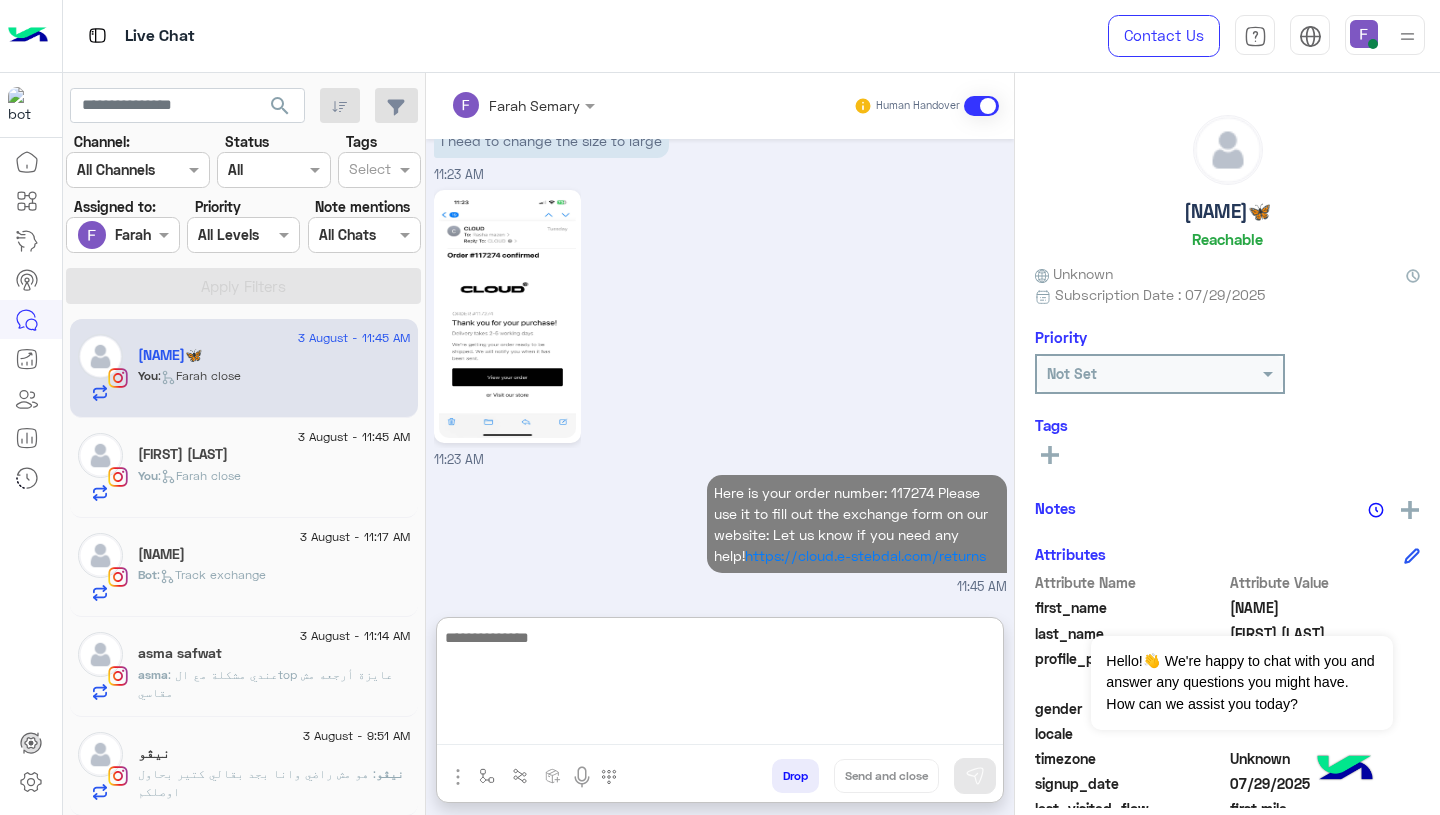click on "11:23 AM" at bounding box center (720, 327) 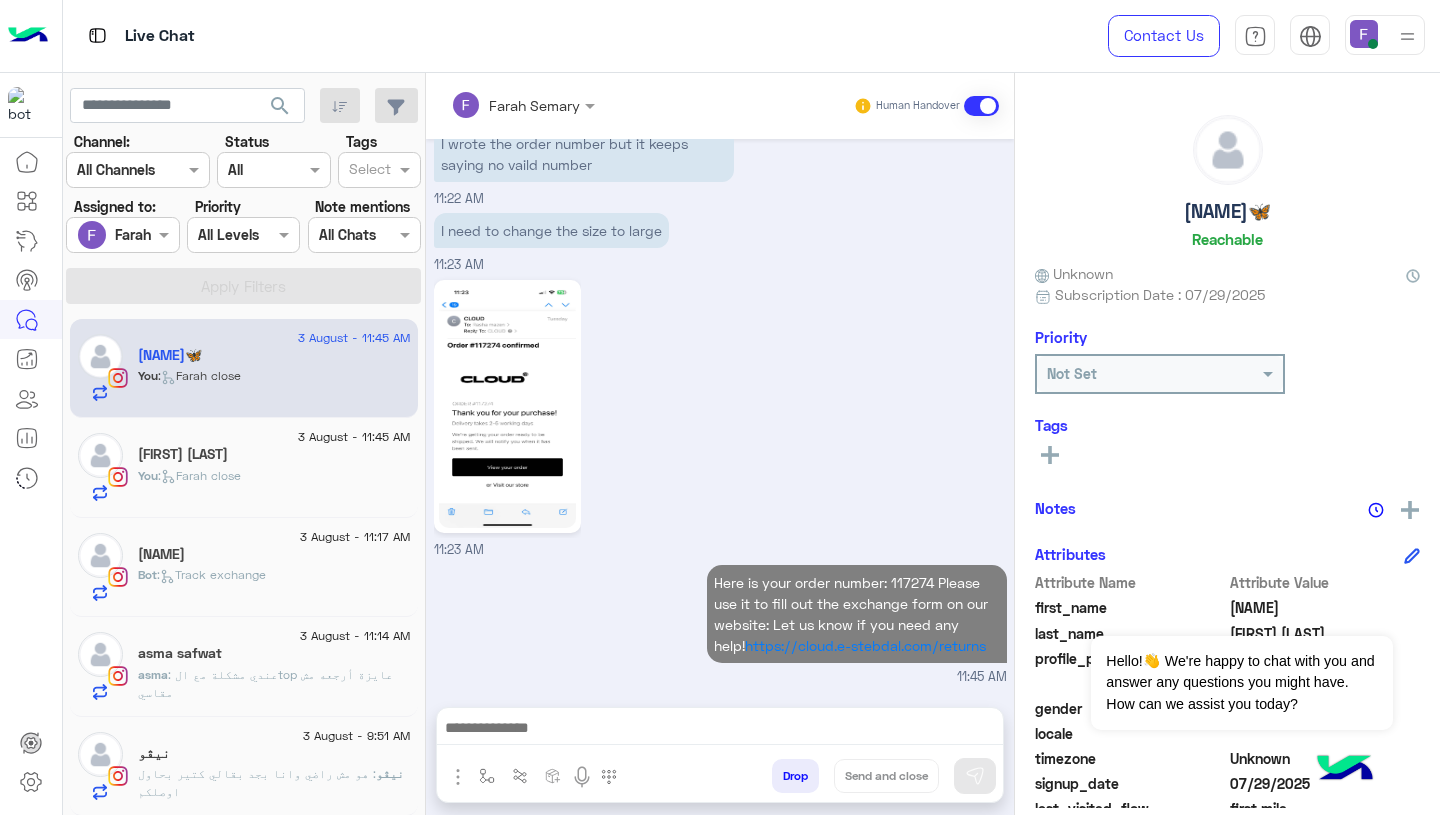scroll, scrollTop: 2017, scrollLeft: 0, axis: vertical 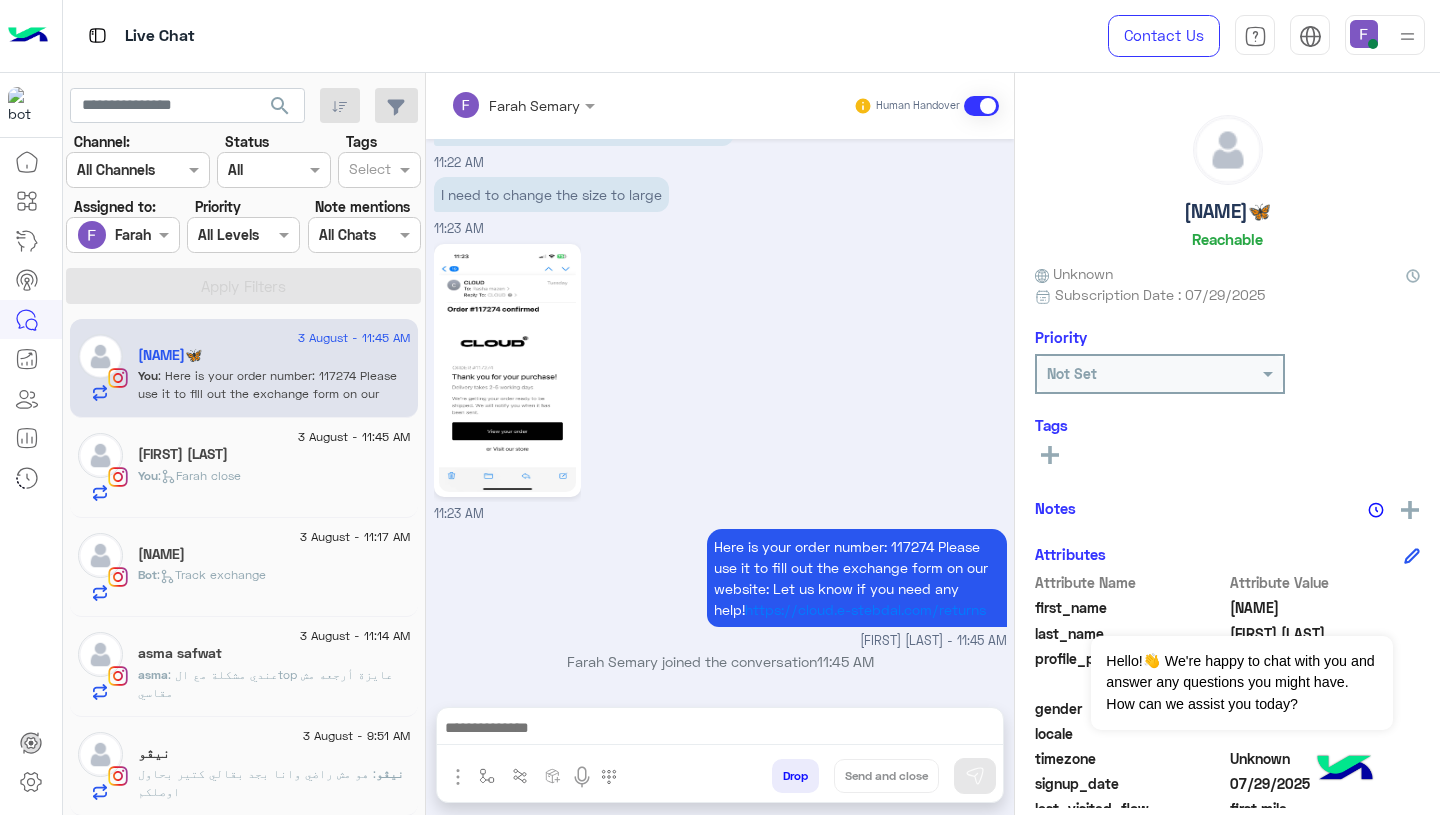 click at bounding box center (720, 730) 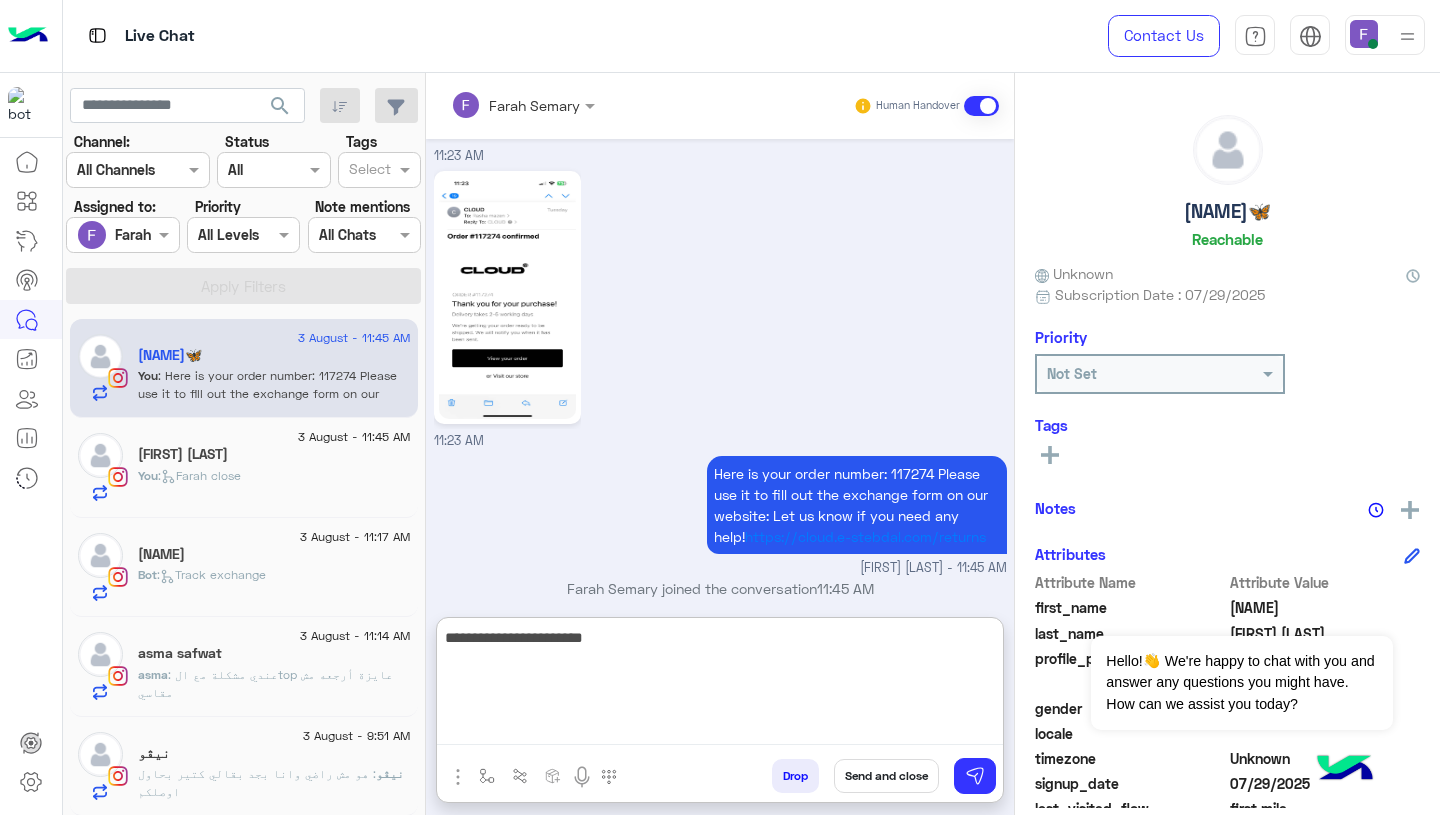 paste on "**********" 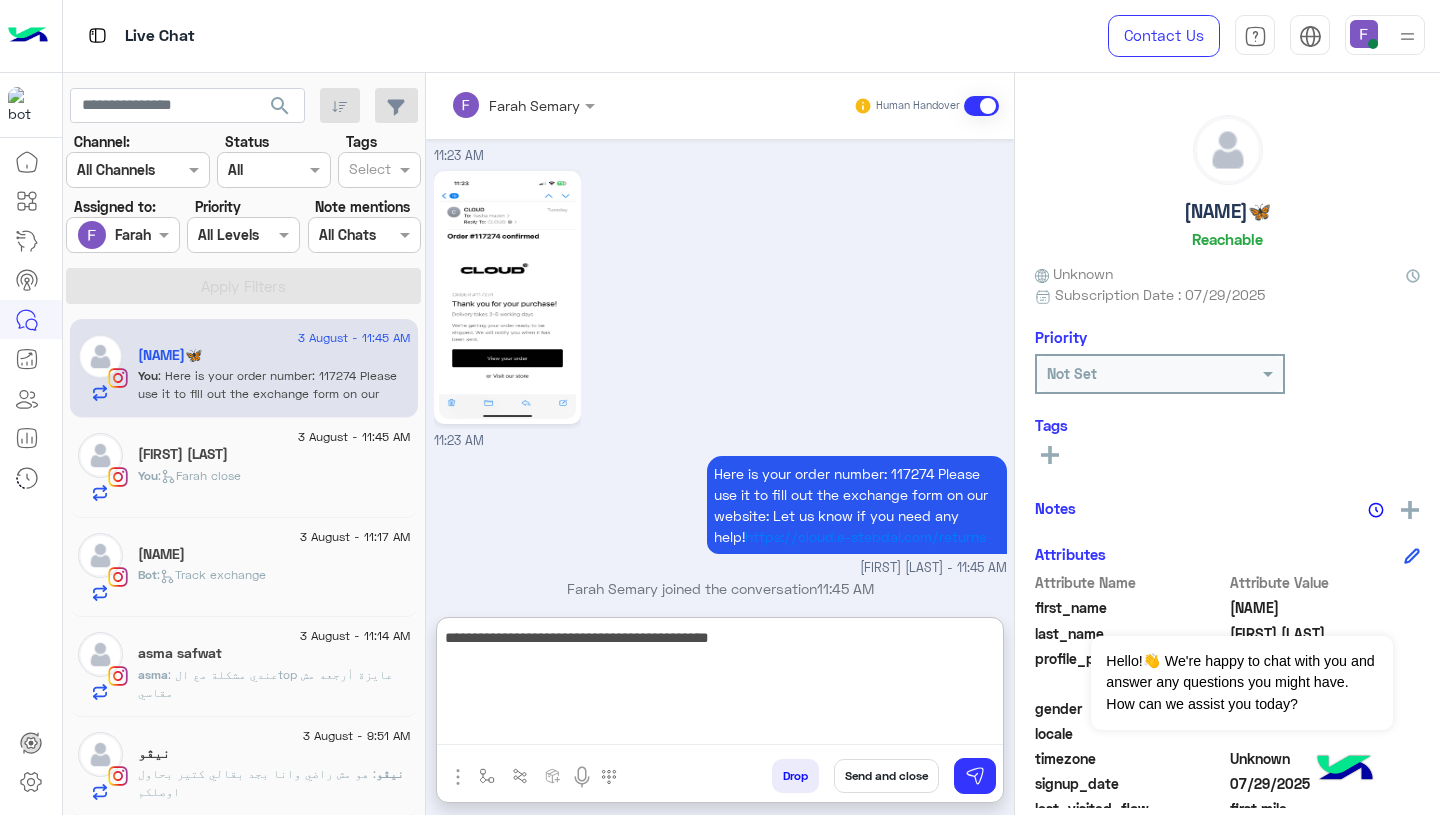 click on "**********" at bounding box center (720, 685) 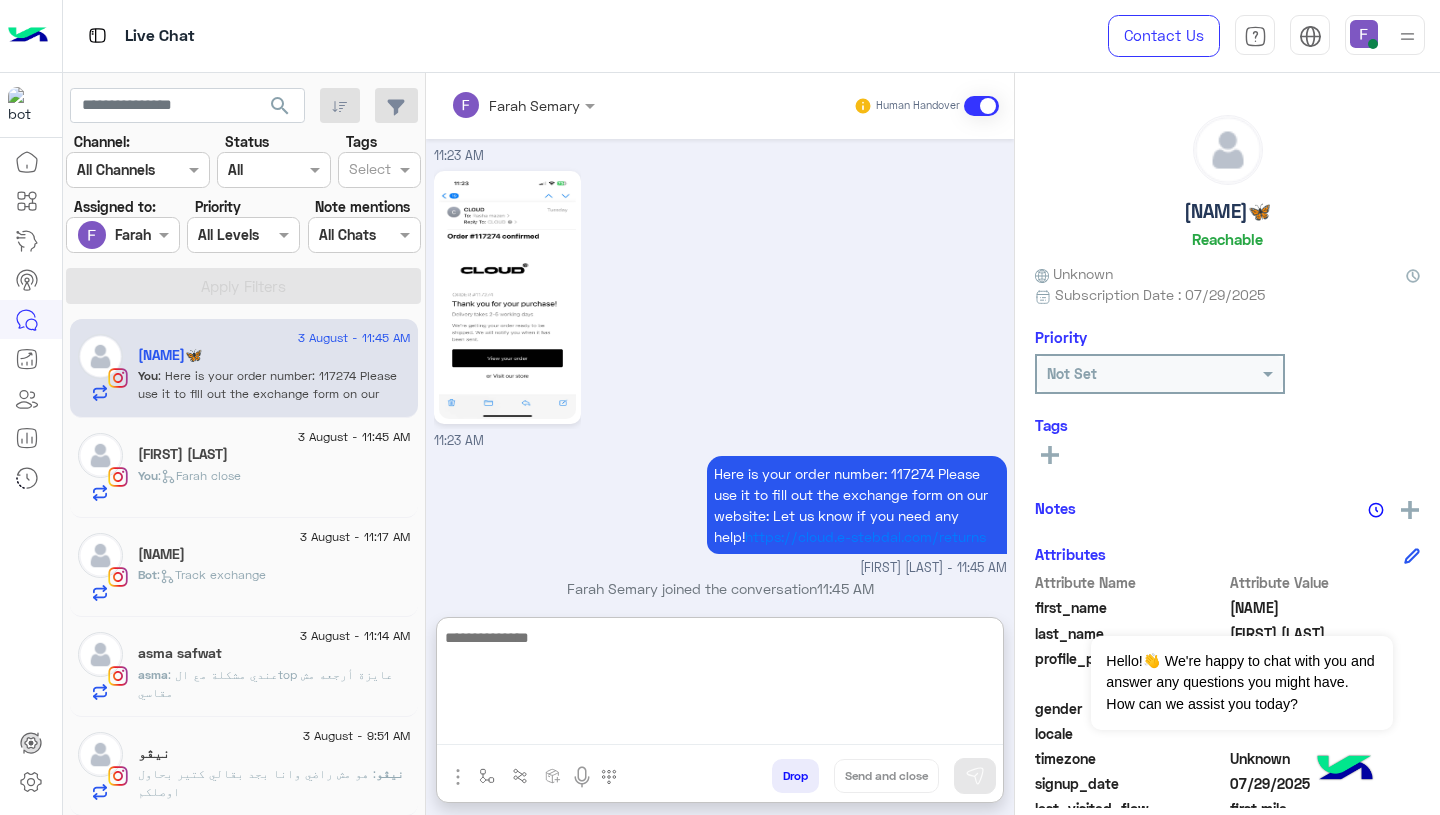 scroll, scrollTop: 2192, scrollLeft: 0, axis: vertical 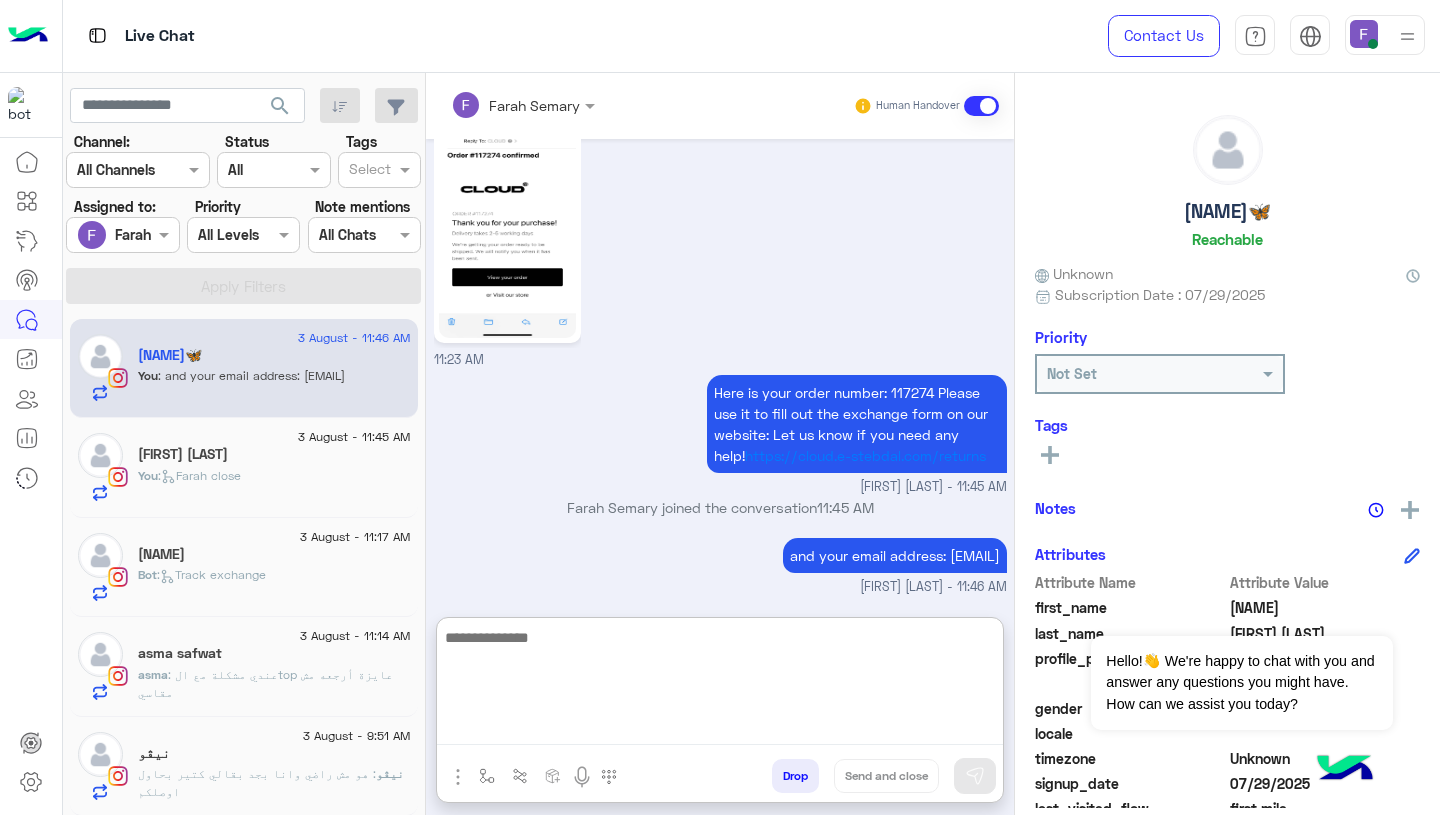 click on "[FIRST] [LAST] joined the conversation   11:45 AM" at bounding box center [720, 515] 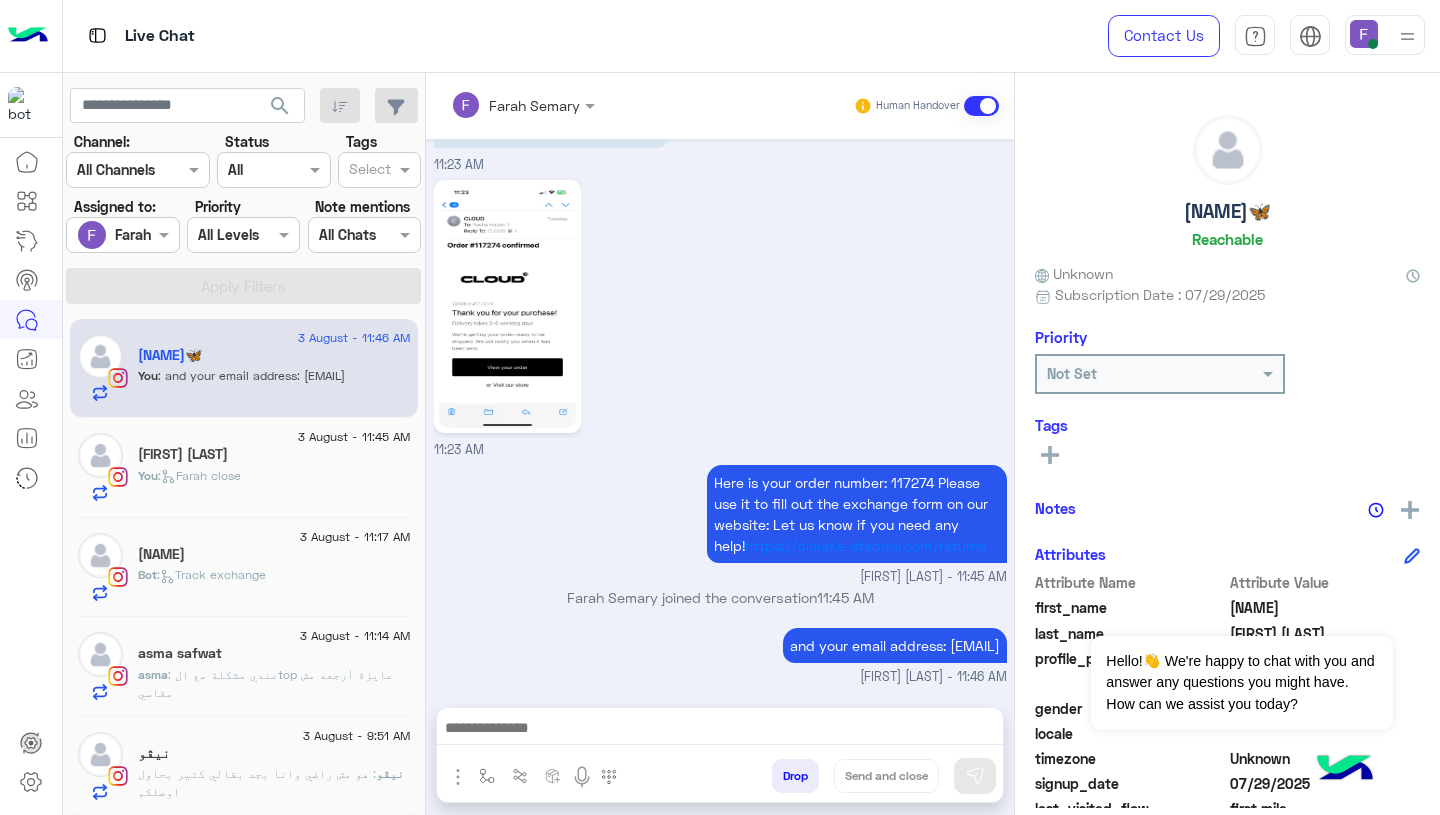 scroll, scrollTop: 2102, scrollLeft: 0, axis: vertical 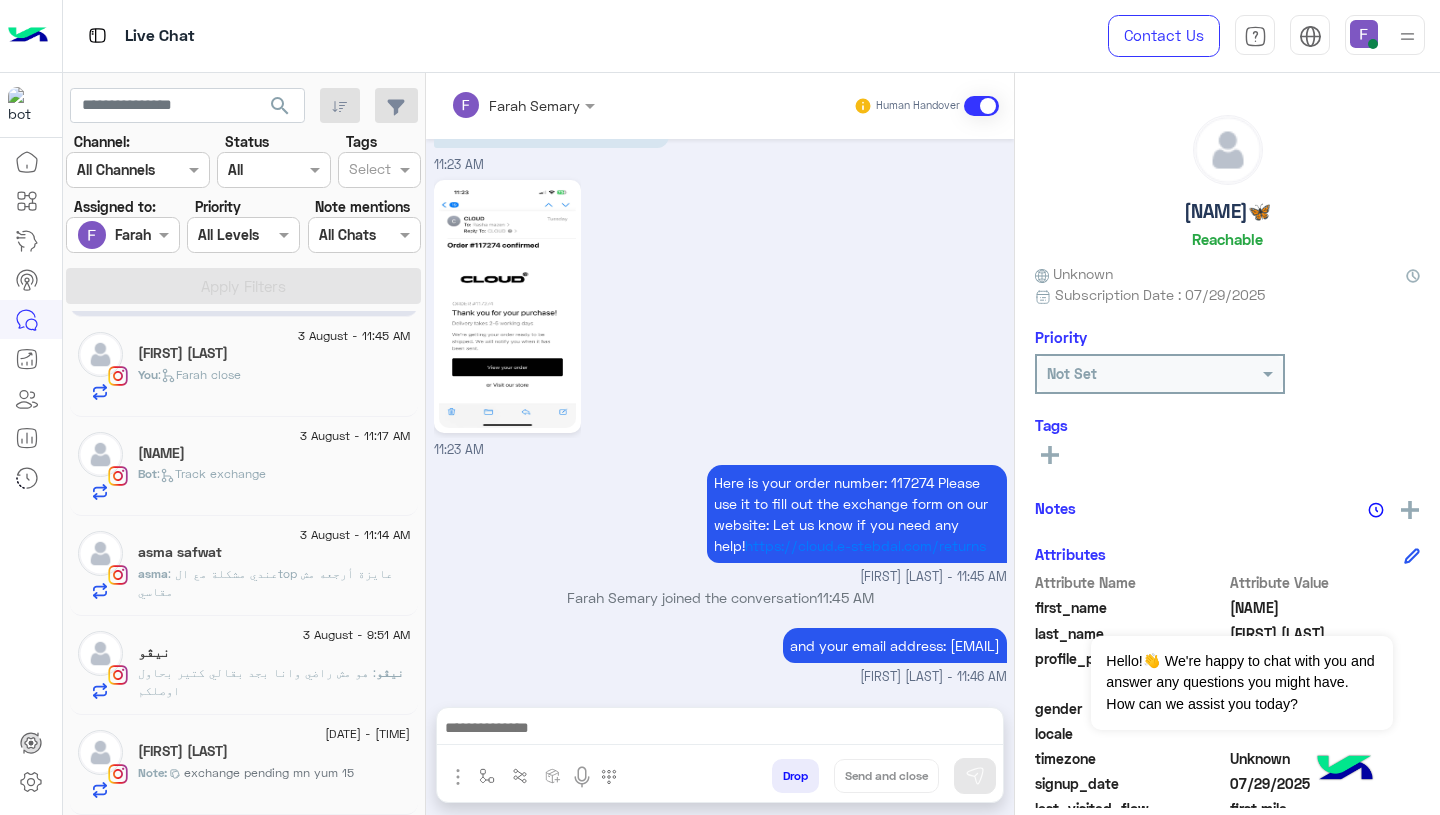 click on "Note :  exchange pending mn yum 15" 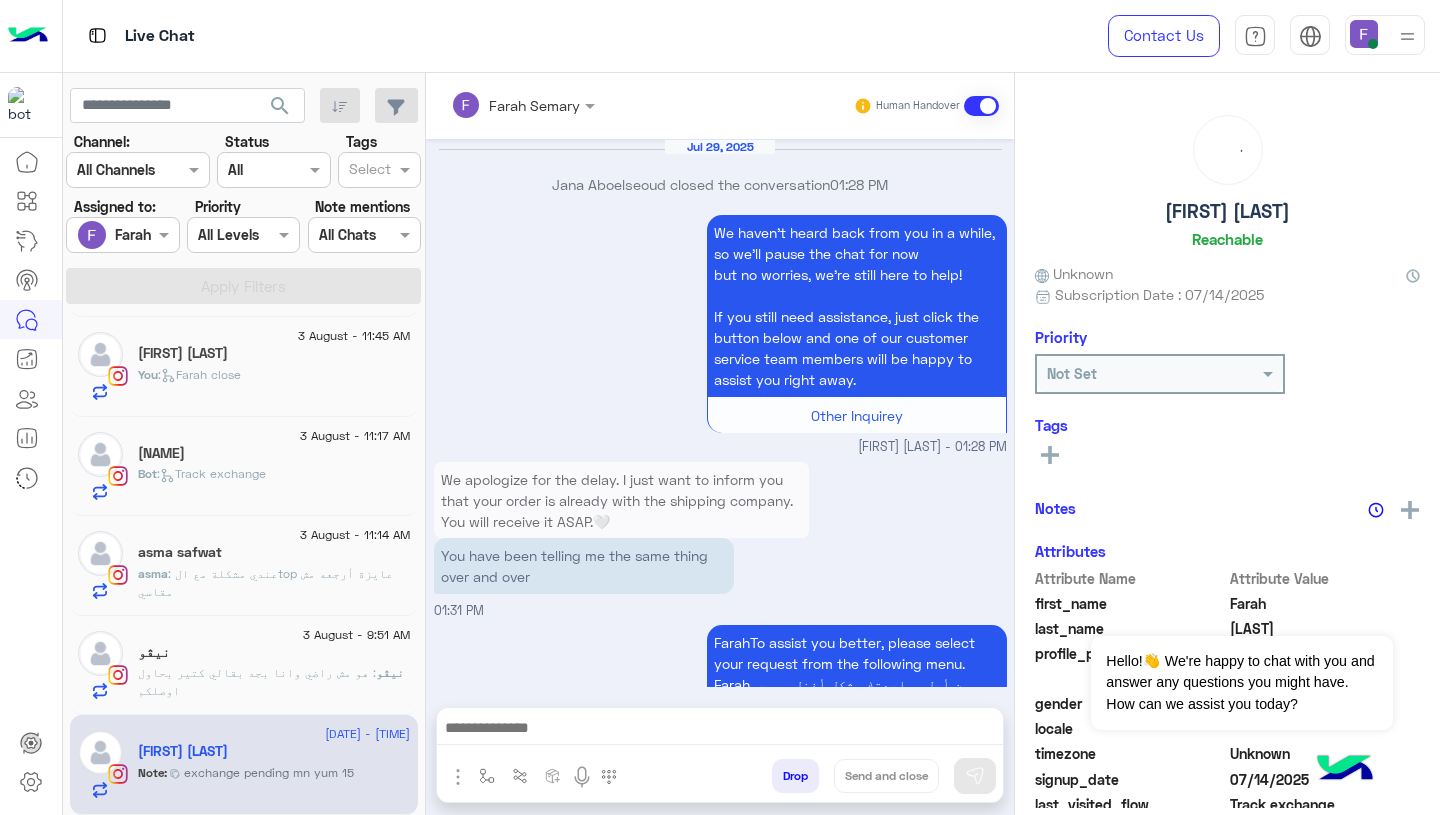 scroll, scrollTop: 1787, scrollLeft: 0, axis: vertical 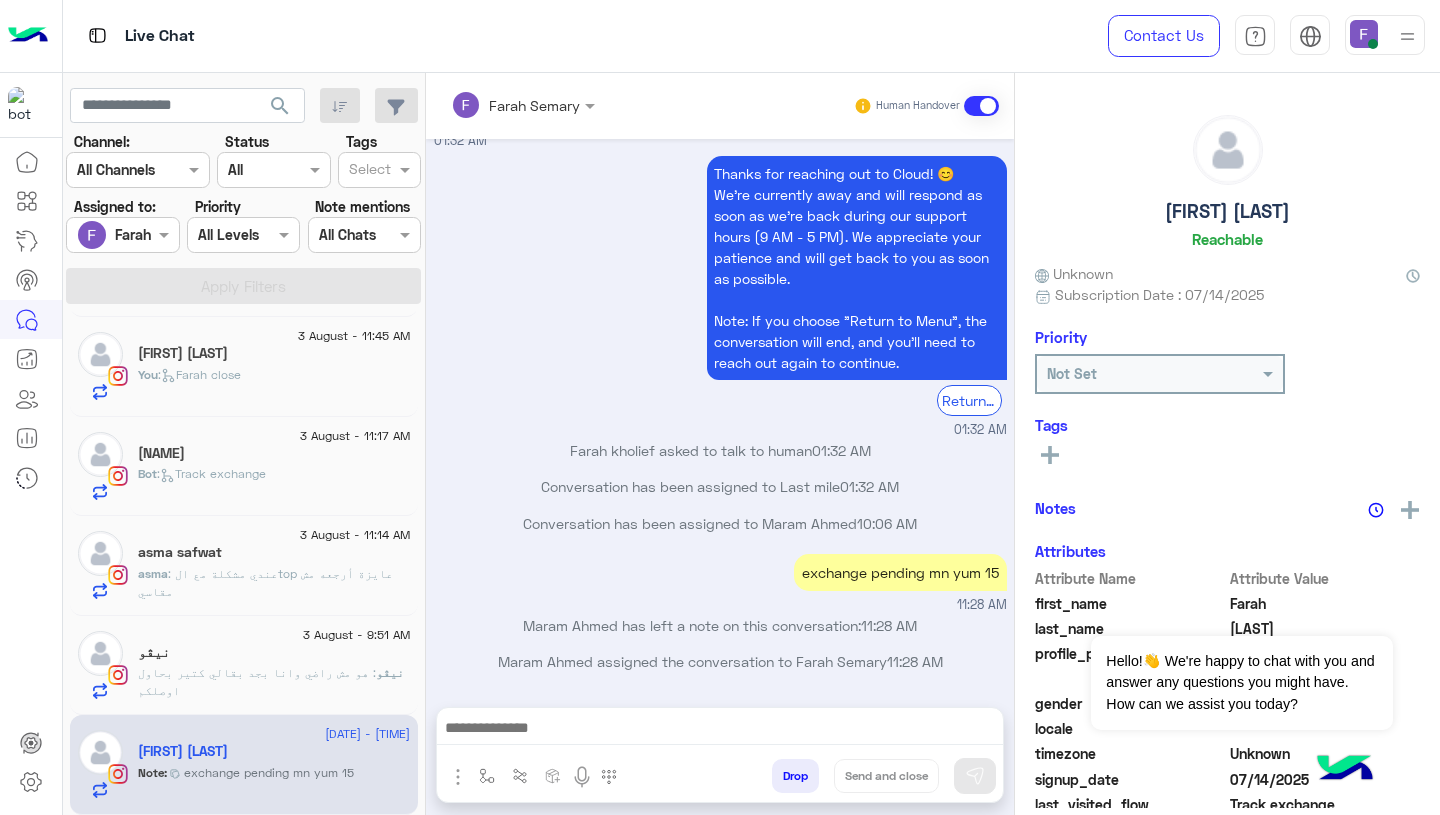 click on "نيڤو" 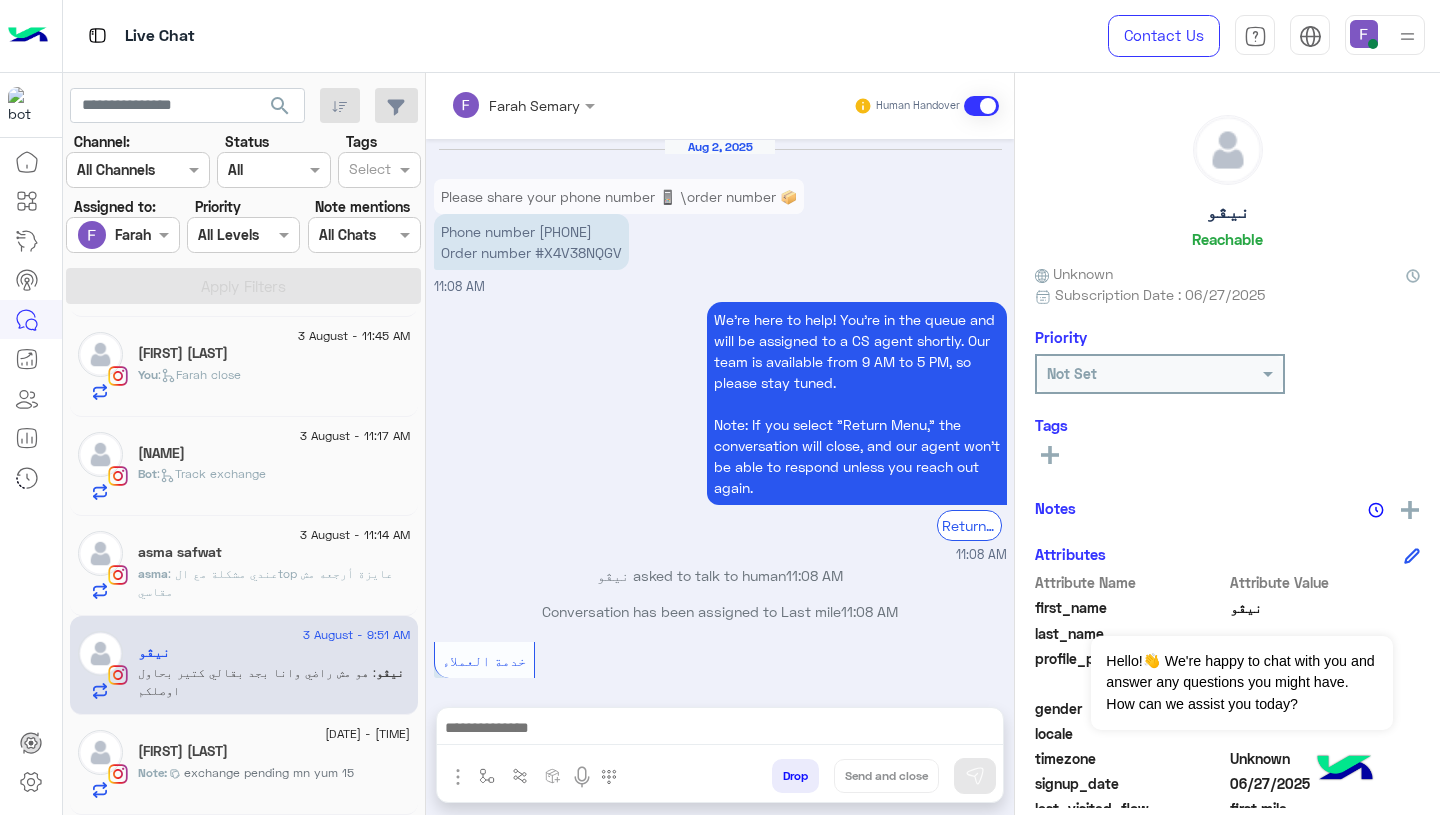 scroll, scrollTop: 1524, scrollLeft: 0, axis: vertical 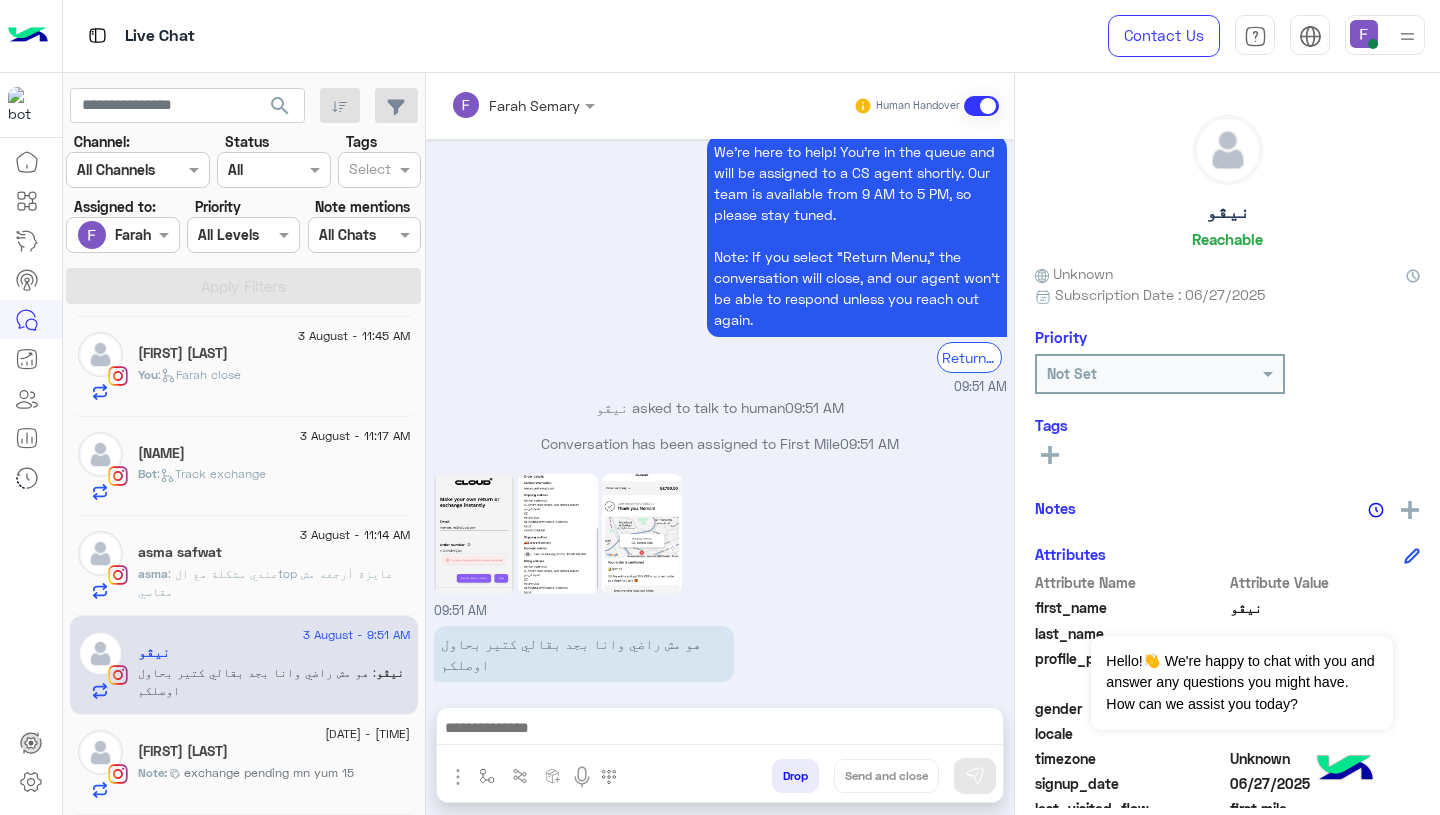 click 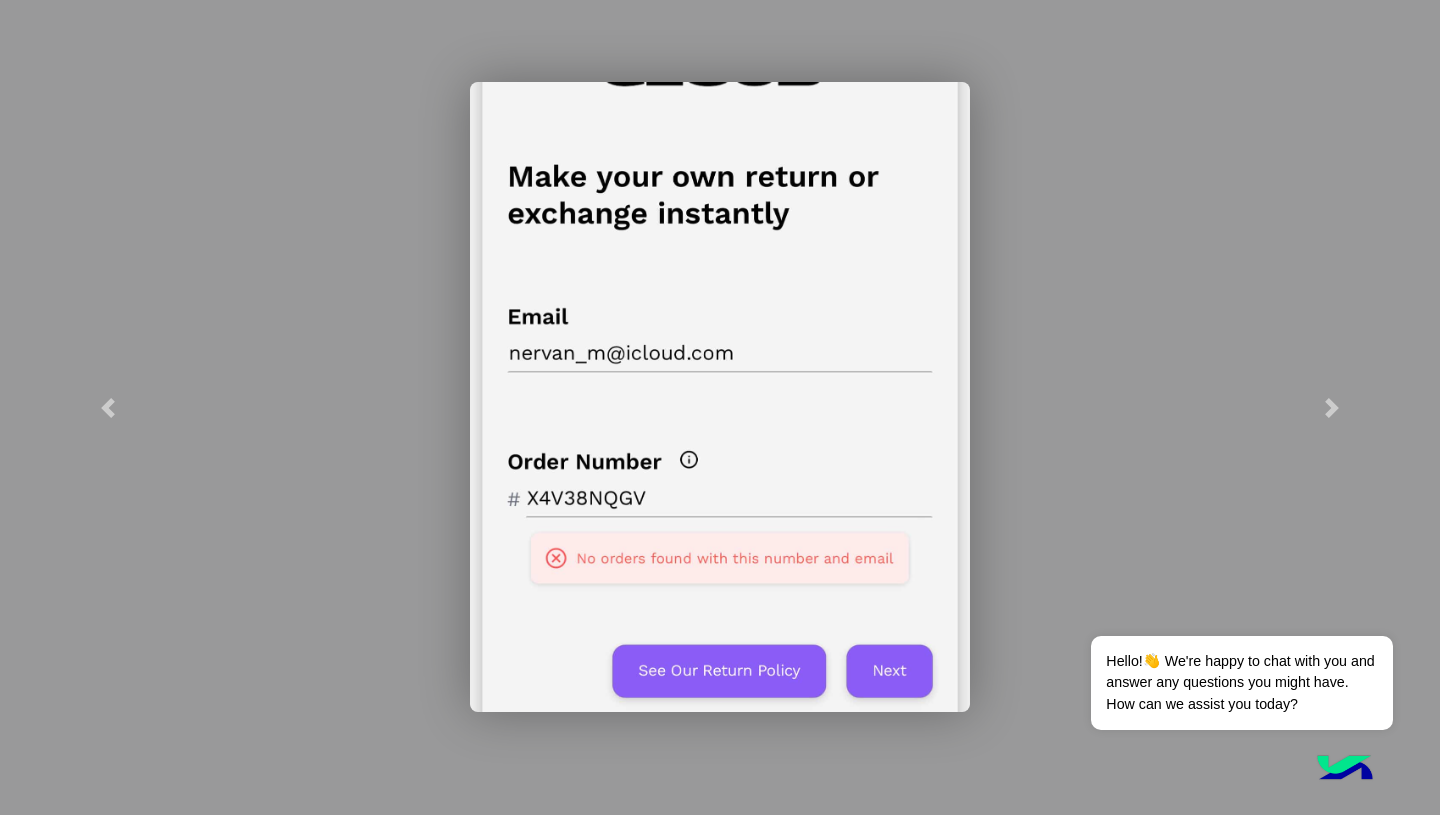 click 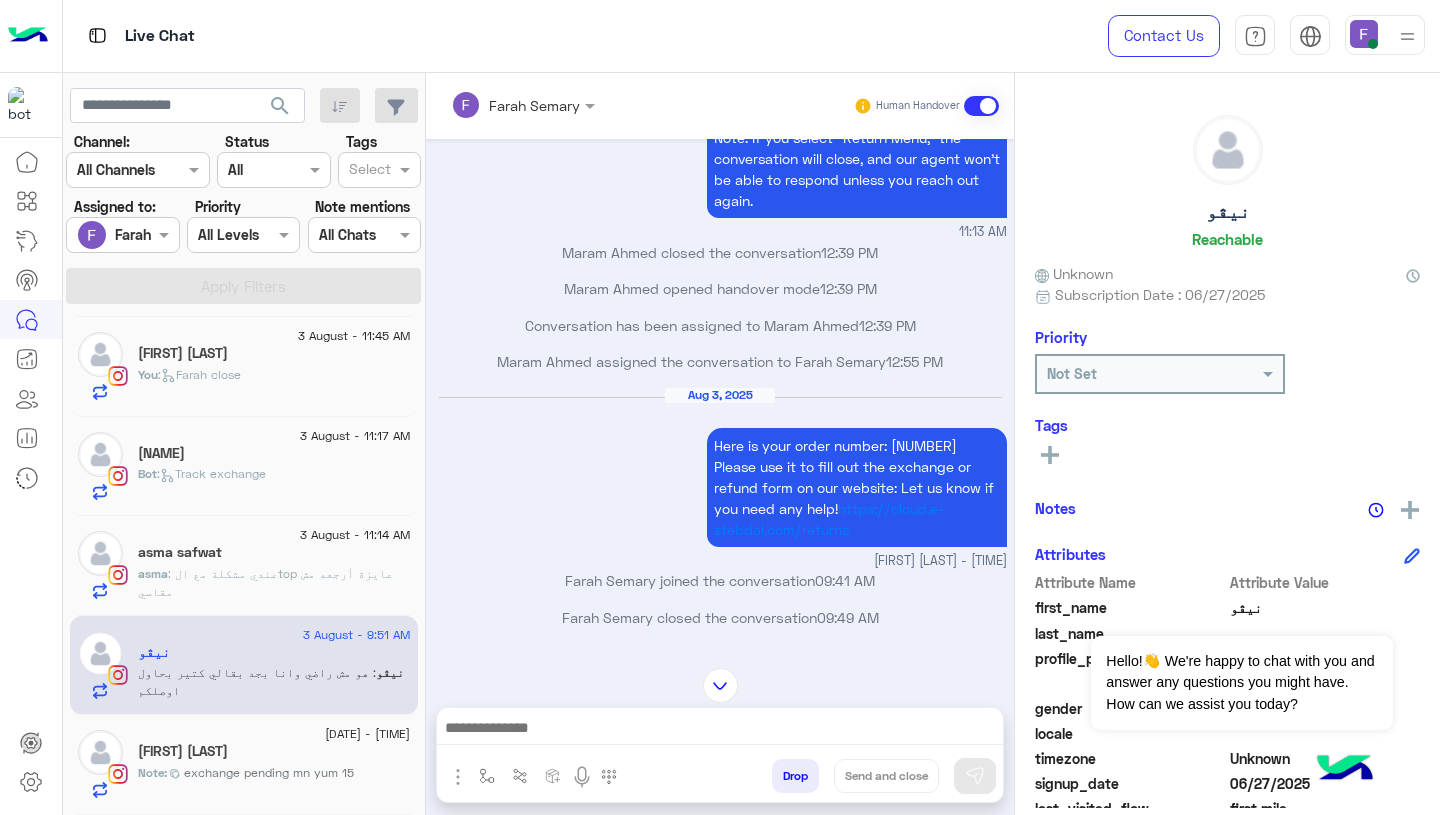 scroll, scrollTop: 694, scrollLeft: 0, axis: vertical 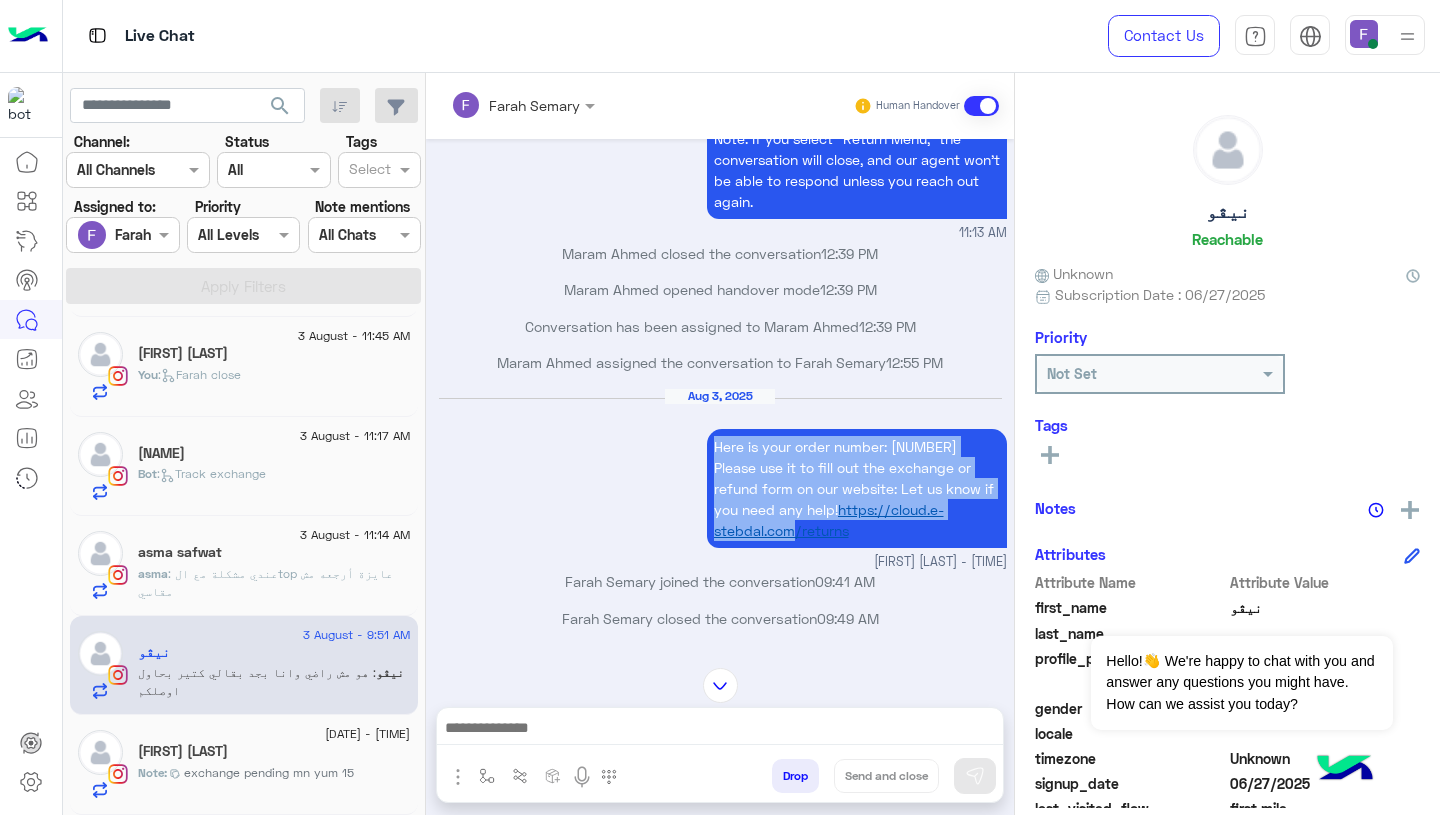 drag, startPoint x: 703, startPoint y: 443, endPoint x: 774, endPoint y: 534, distance: 115.42097 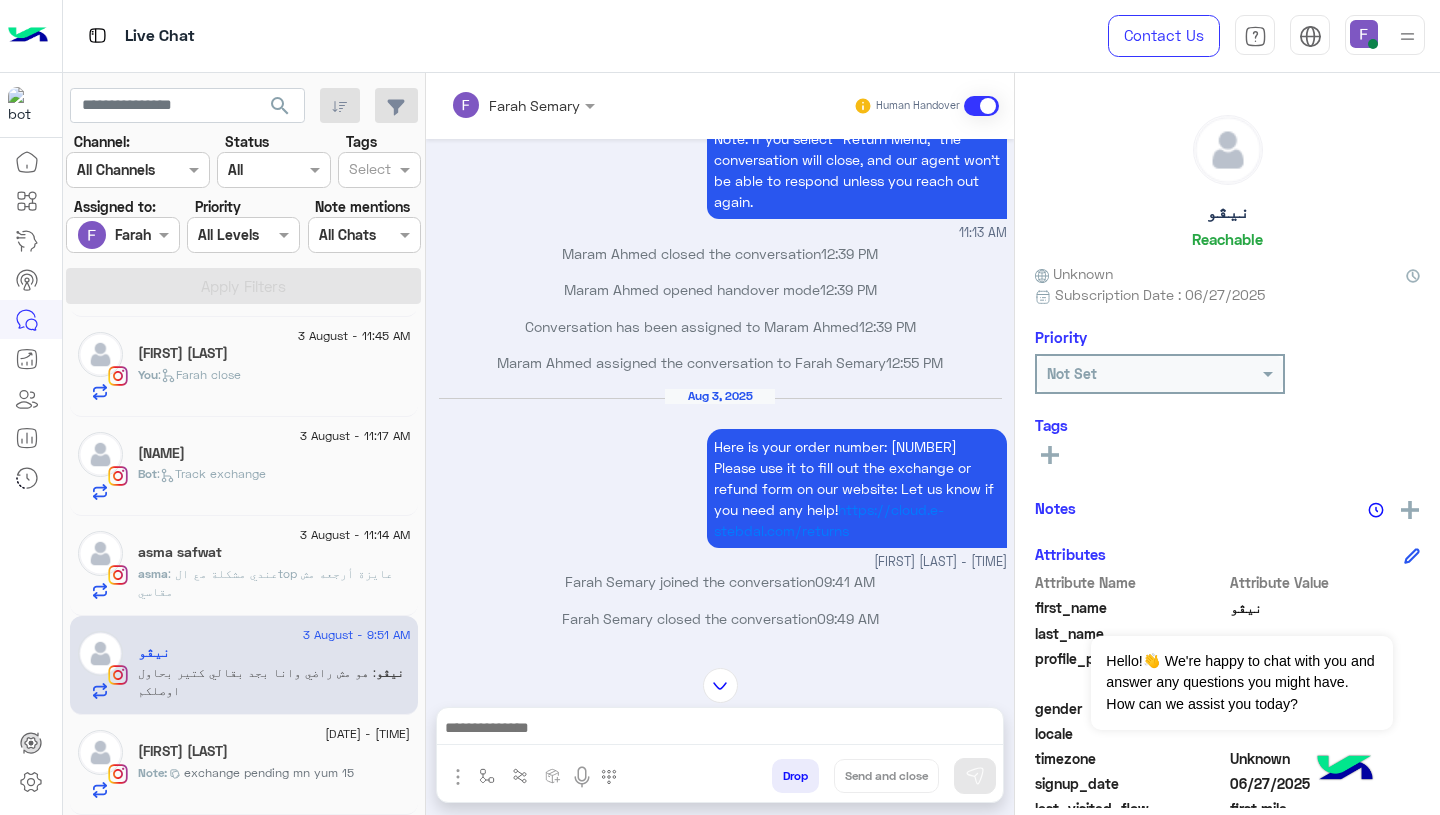 click on "[DATE]  Here is your order number: [ORDER NUMBER]
Please use it to fill out the exchange or refund form on our website: Let us know if you need any help!   https://cloud.e-stebdal.com/returns  [FIRST] [LAST] -  [TIME]" at bounding box center [720, 479] 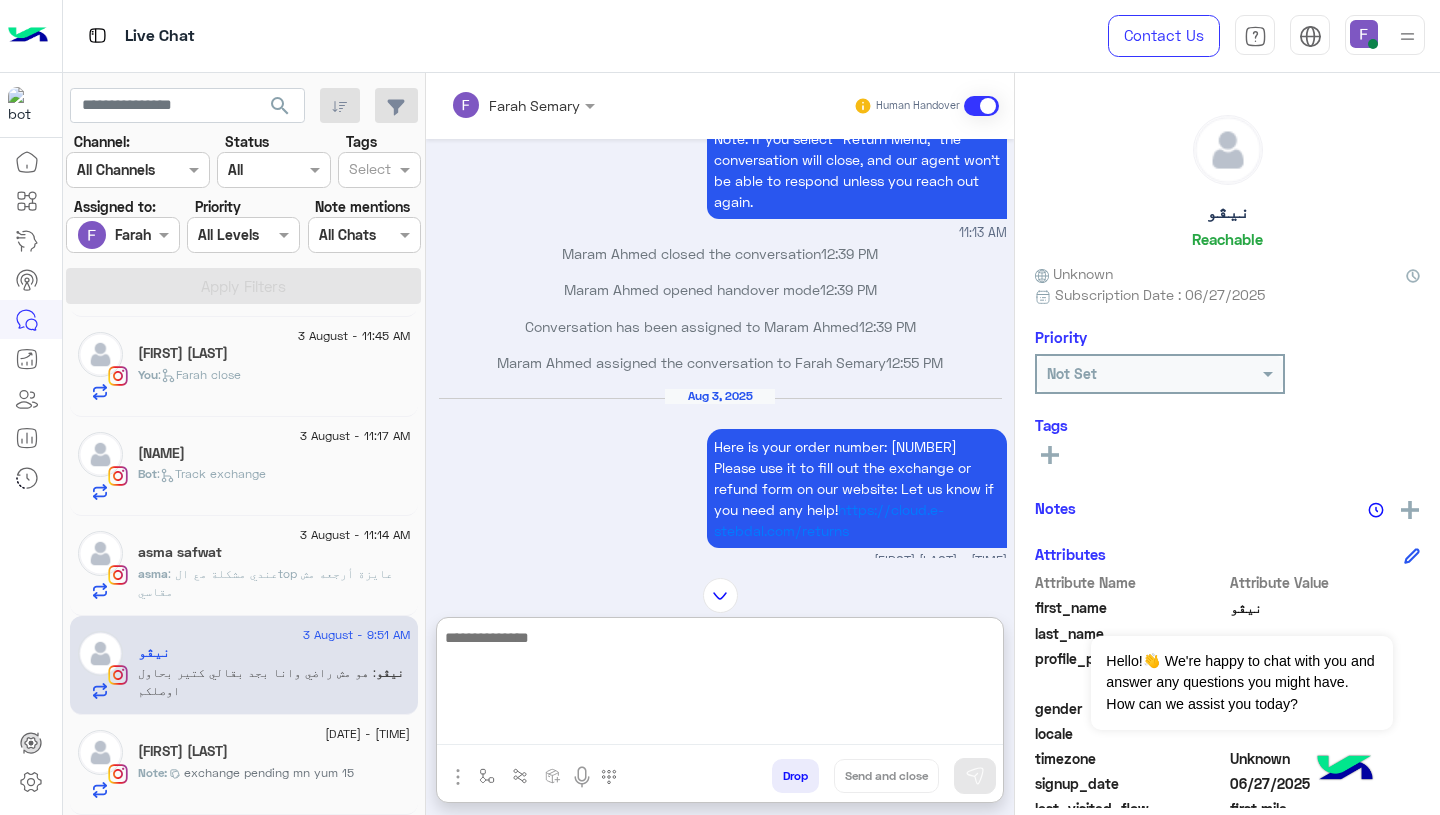 paste on "**********" 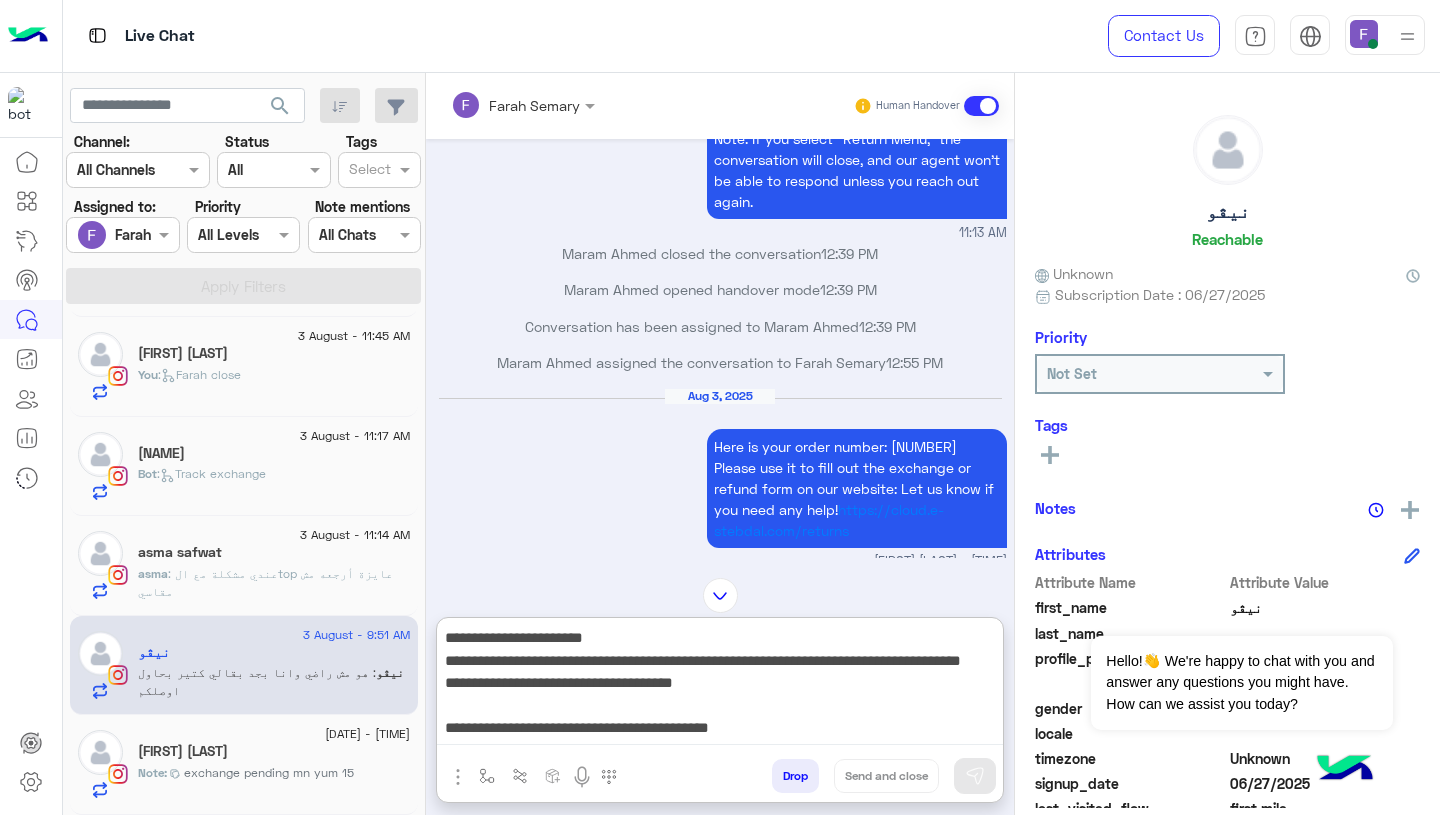 scroll, scrollTop: 151, scrollLeft: 0, axis: vertical 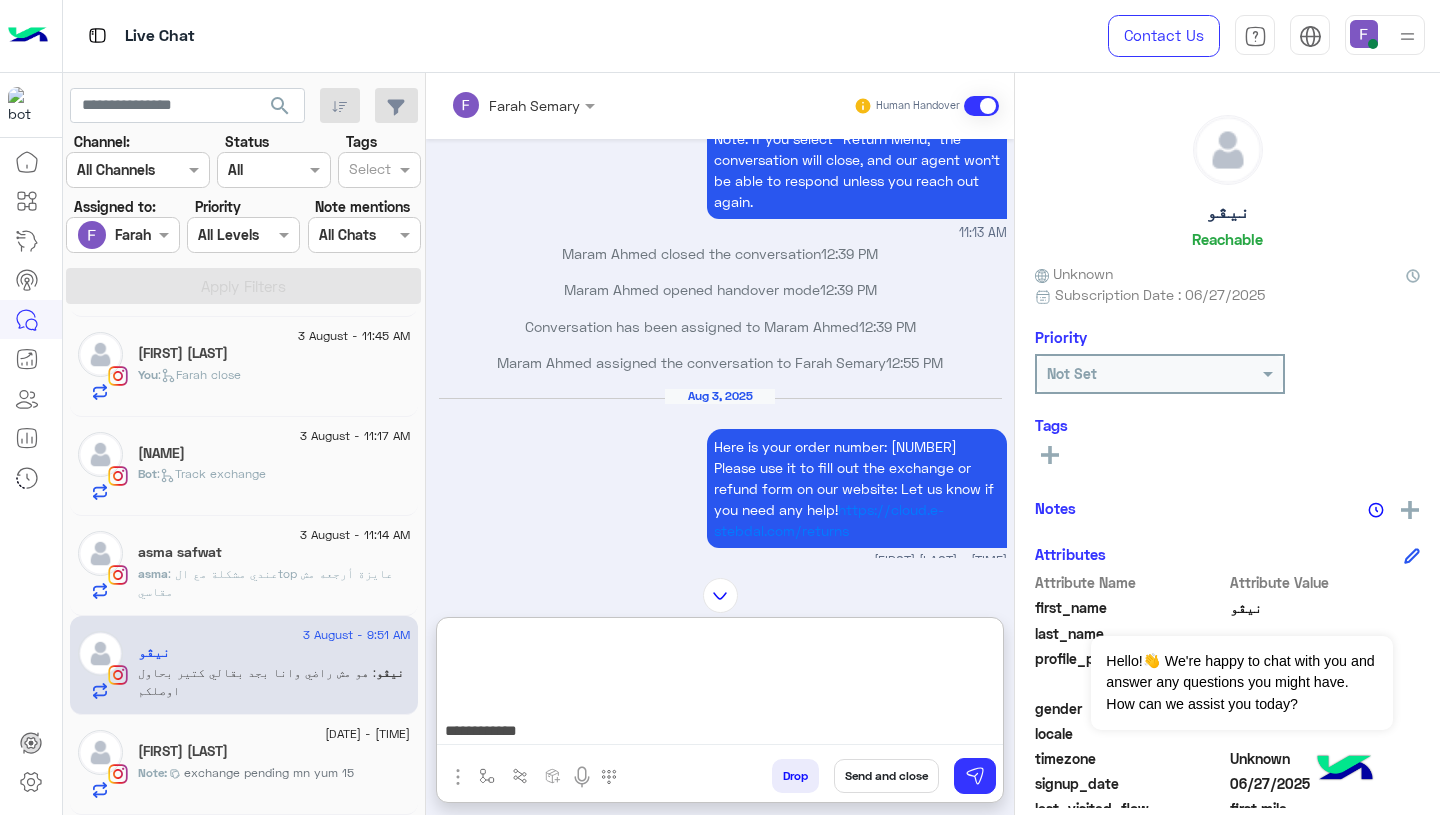 click on "**********" at bounding box center (720, 685) 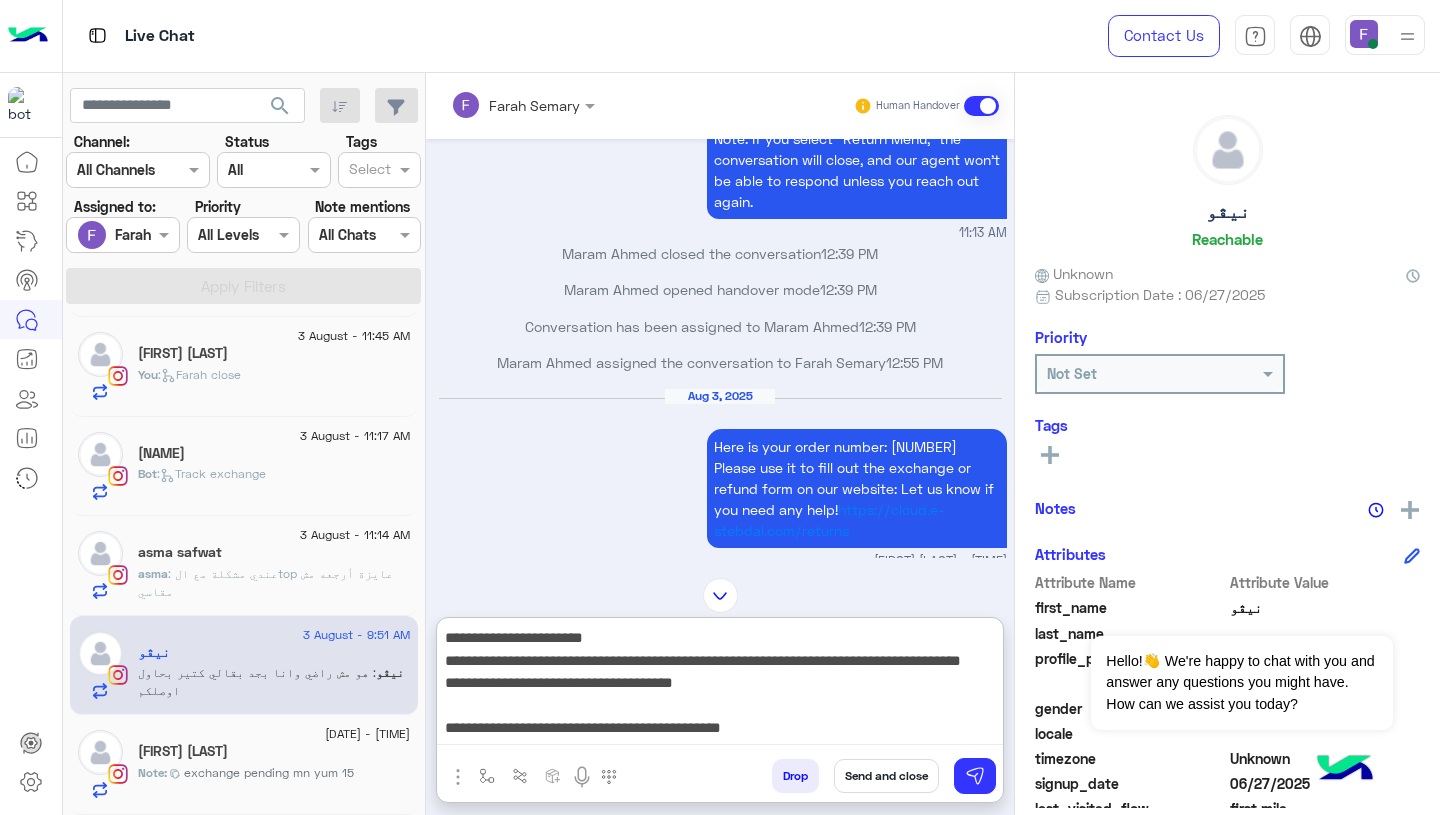 scroll, scrollTop: 42, scrollLeft: 0, axis: vertical 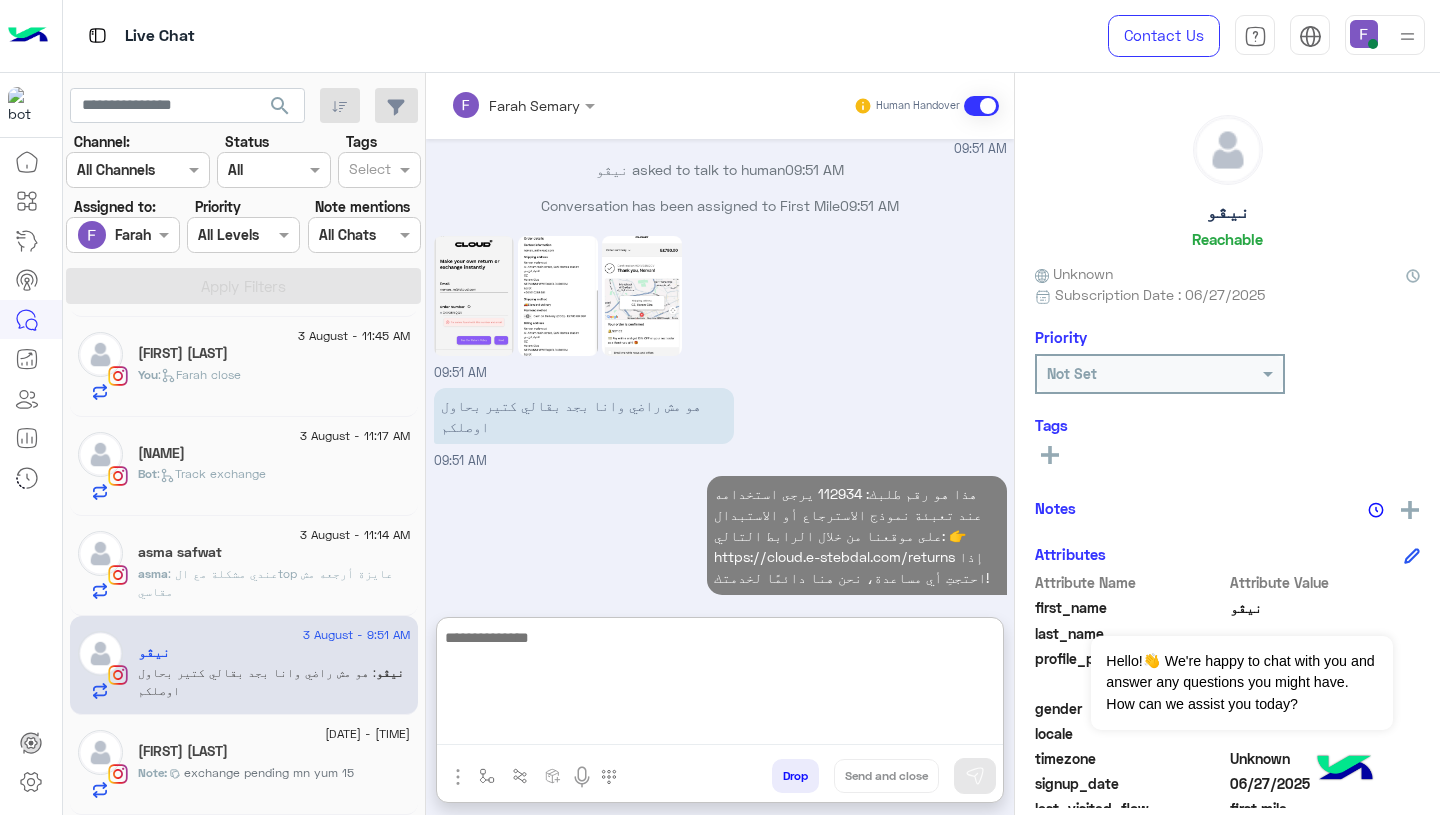 click on "هذا هو رقم طلبك: [ORDER NUMBER]
يرجى استخدامه عند تعبئة نموذج الاسترجاع أو الاستبدال على موقعنا من خلال الرابط التالي:
👉 https://cloud.e-stebdal.com/returns
إذا احتجتِ أي مساعدة، نحن هنا دائمًا لخدمتك!      [TIME]" at bounding box center [720, 545] 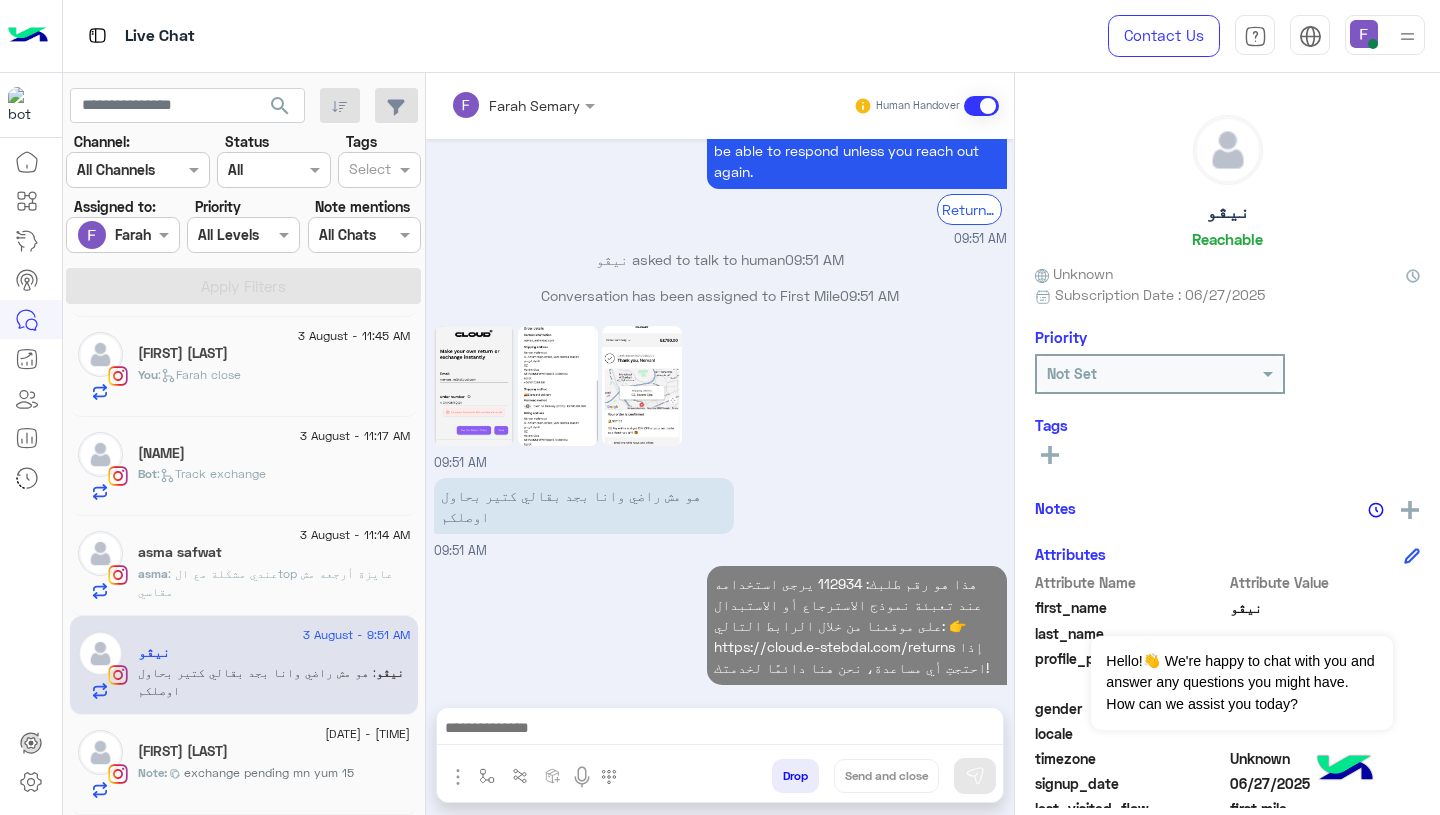 scroll, scrollTop: 1708, scrollLeft: 0, axis: vertical 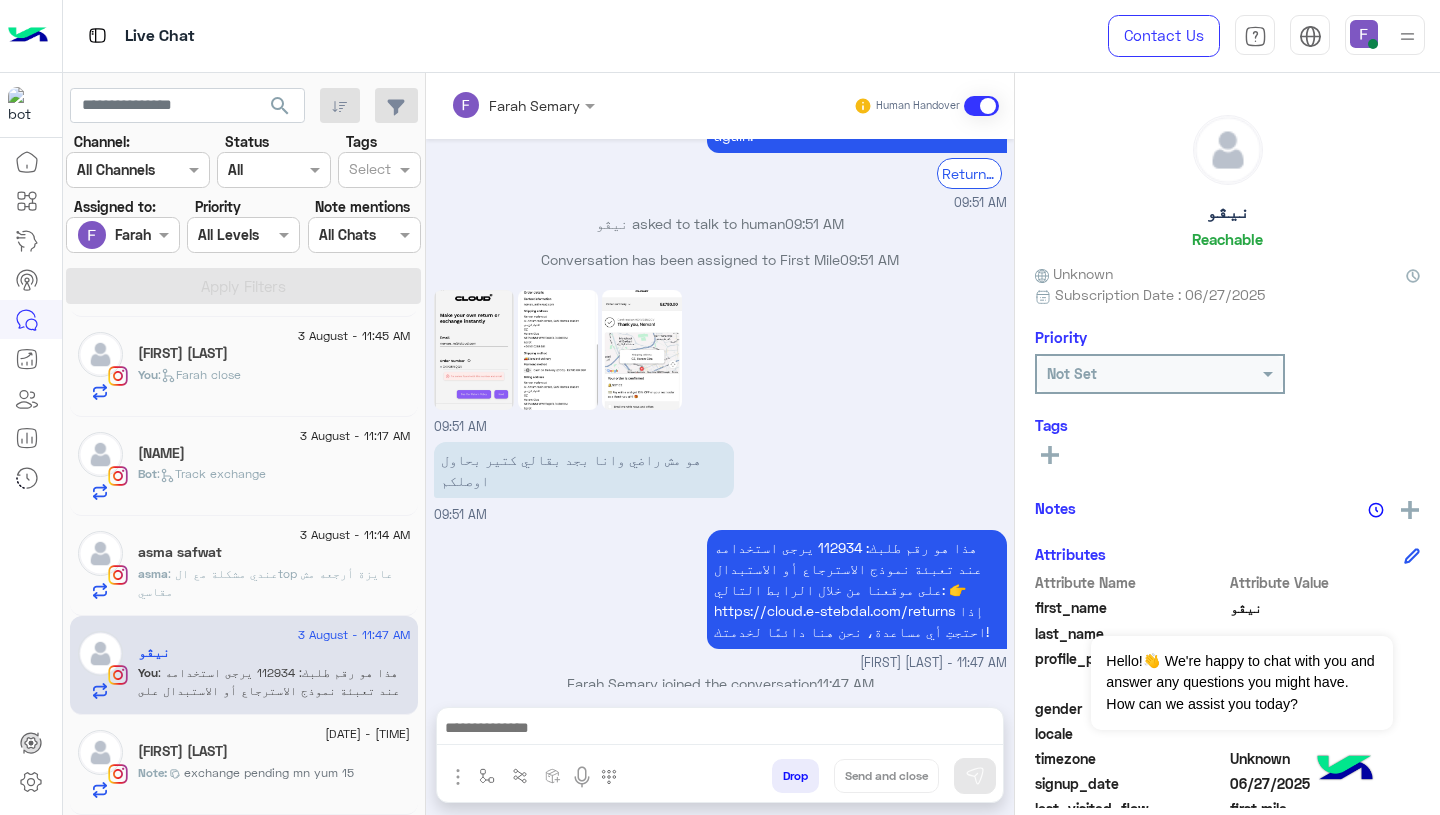 click on "asma safwat" 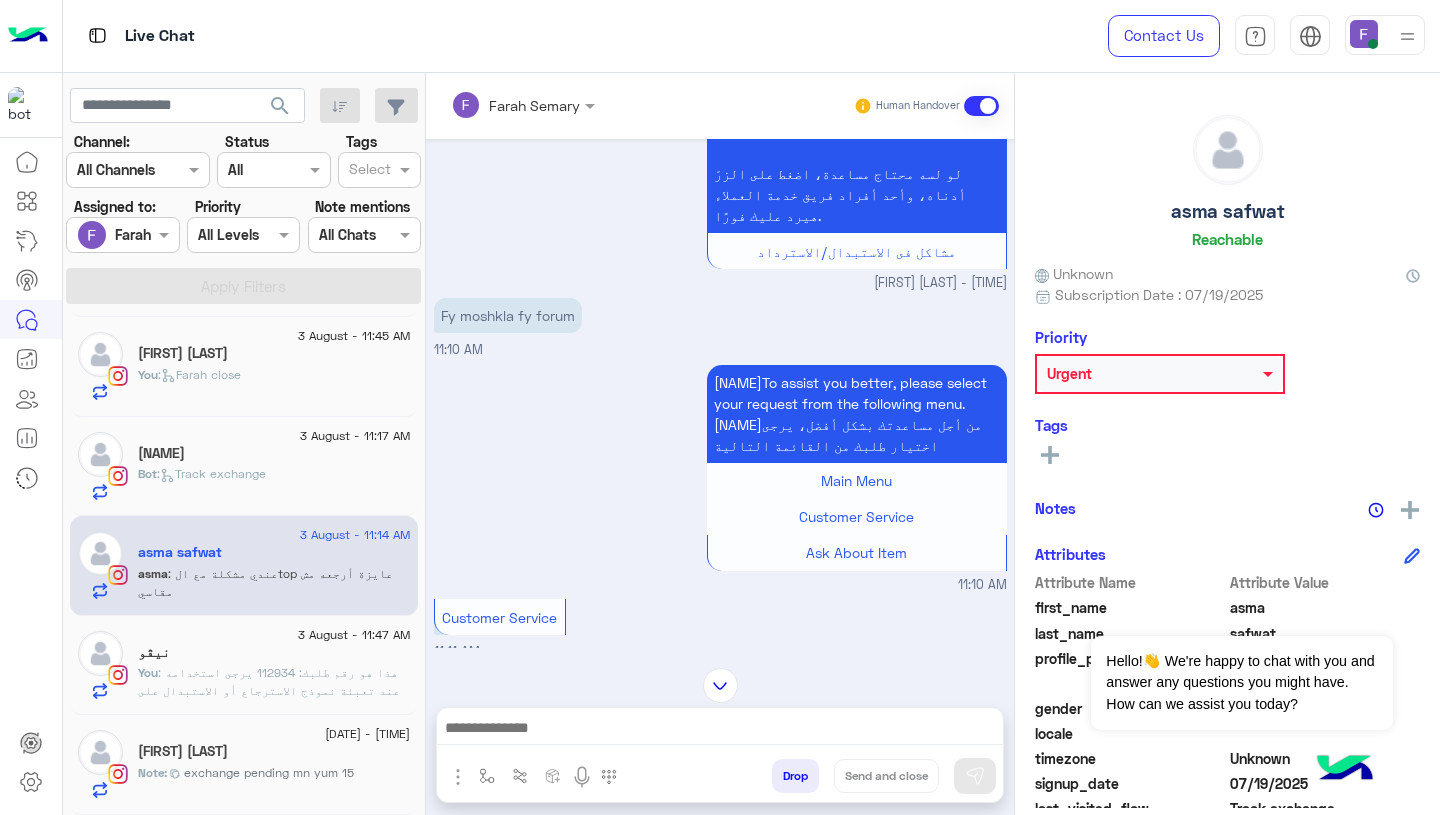 scroll, scrollTop: 3023, scrollLeft: 0, axis: vertical 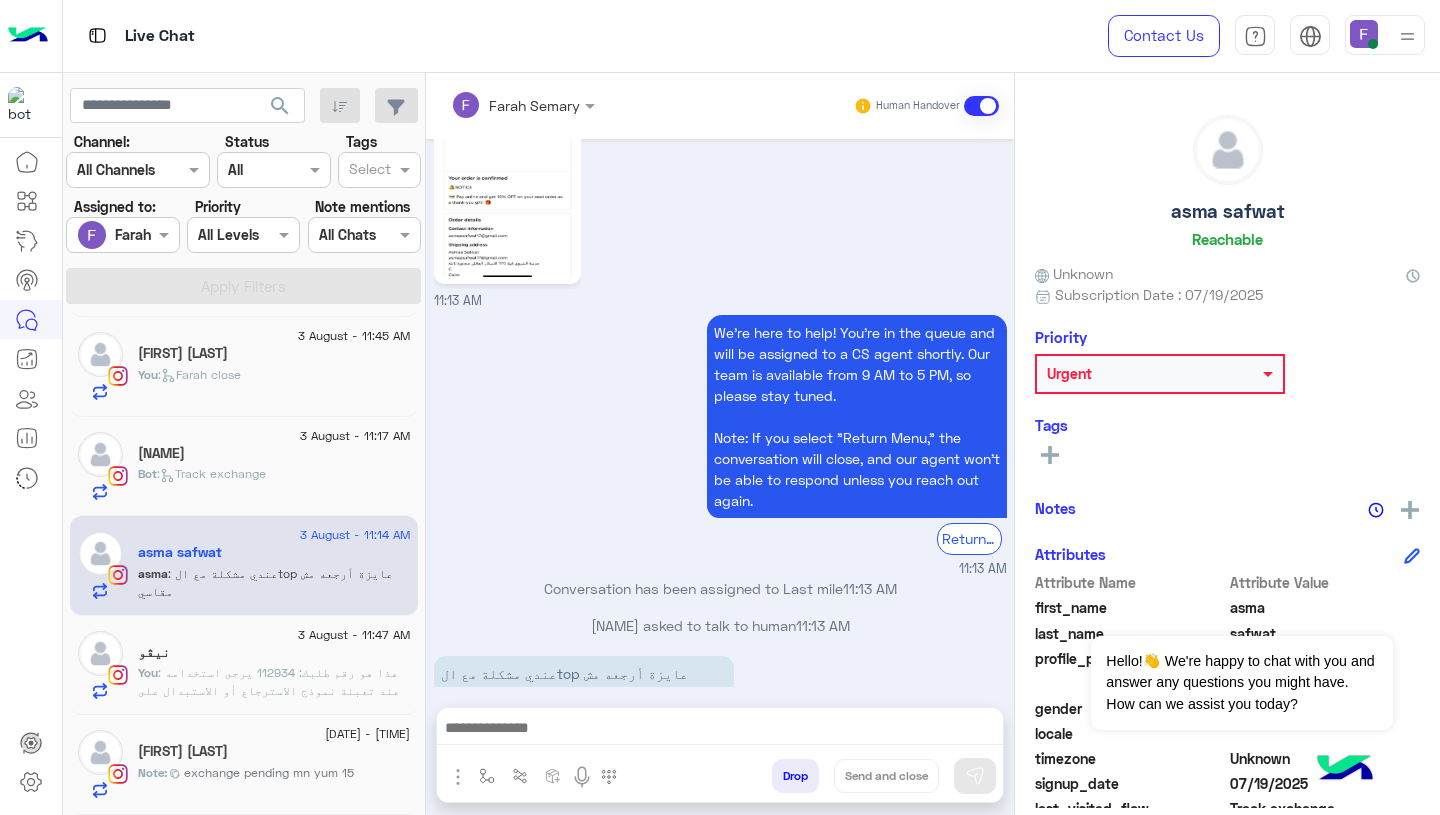 click on "عندي مشكلة مع الtop عايزة أرجعه مش مقاسي" at bounding box center [584, 684] 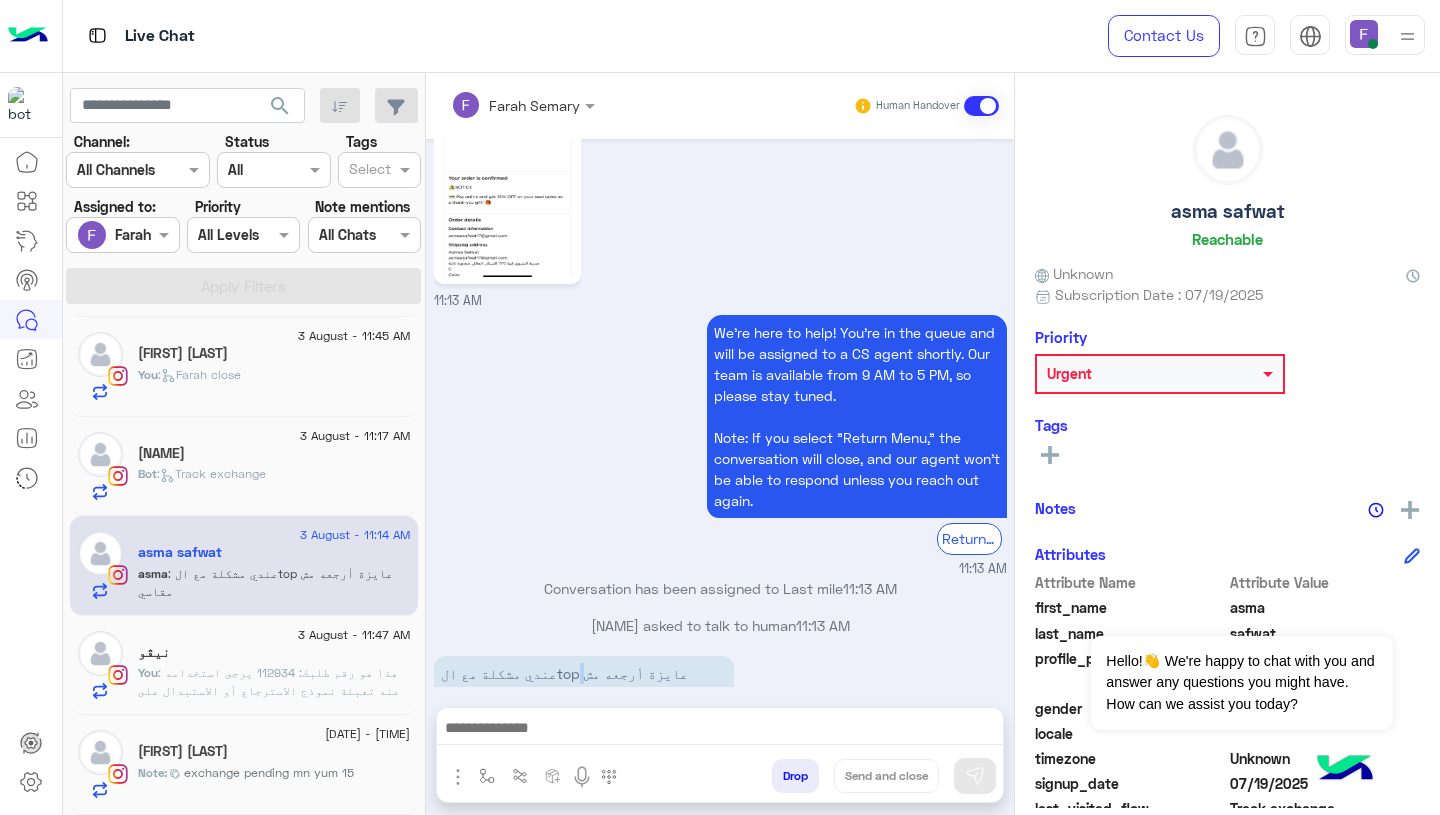 click on "عندي مشكلة مع الtop عايزة أرجعه مش مقاسي" at bounding box center [584, 684] 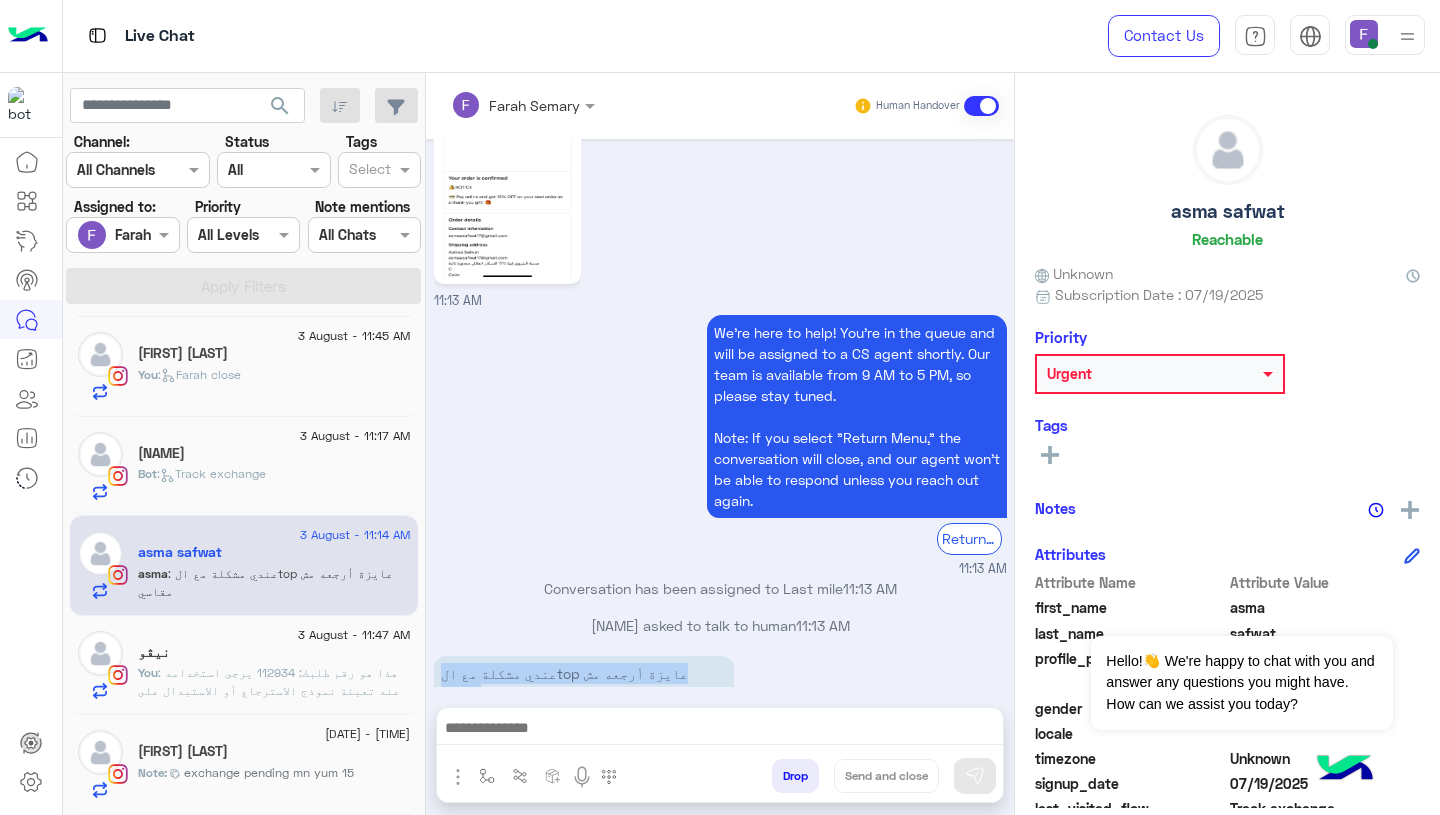 click on "عندي مشكلة مع الtop عايزة أرجعه مش مقاسي" at bounding box center [584, 684] 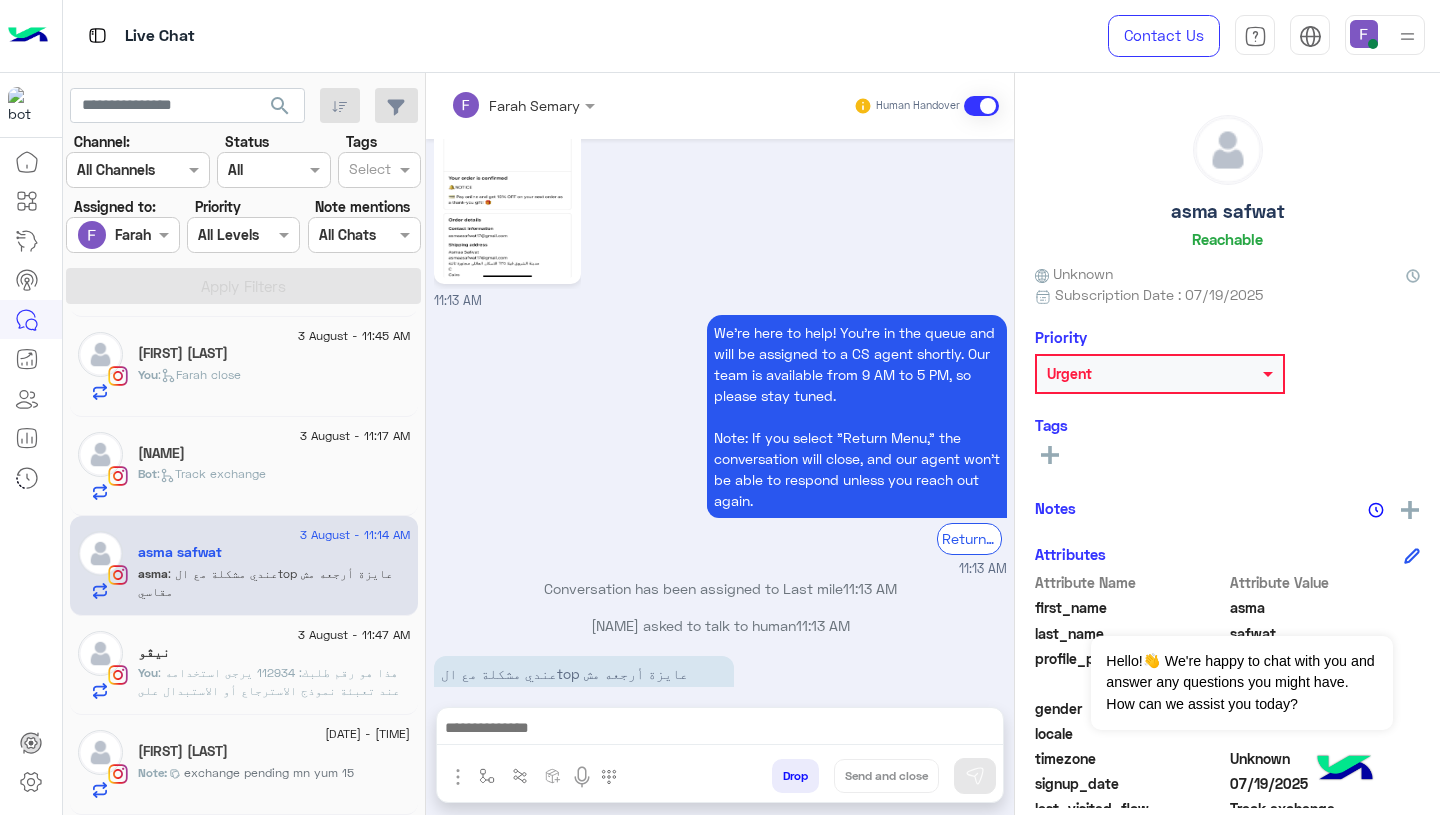 click at bounding box center (720, 730) 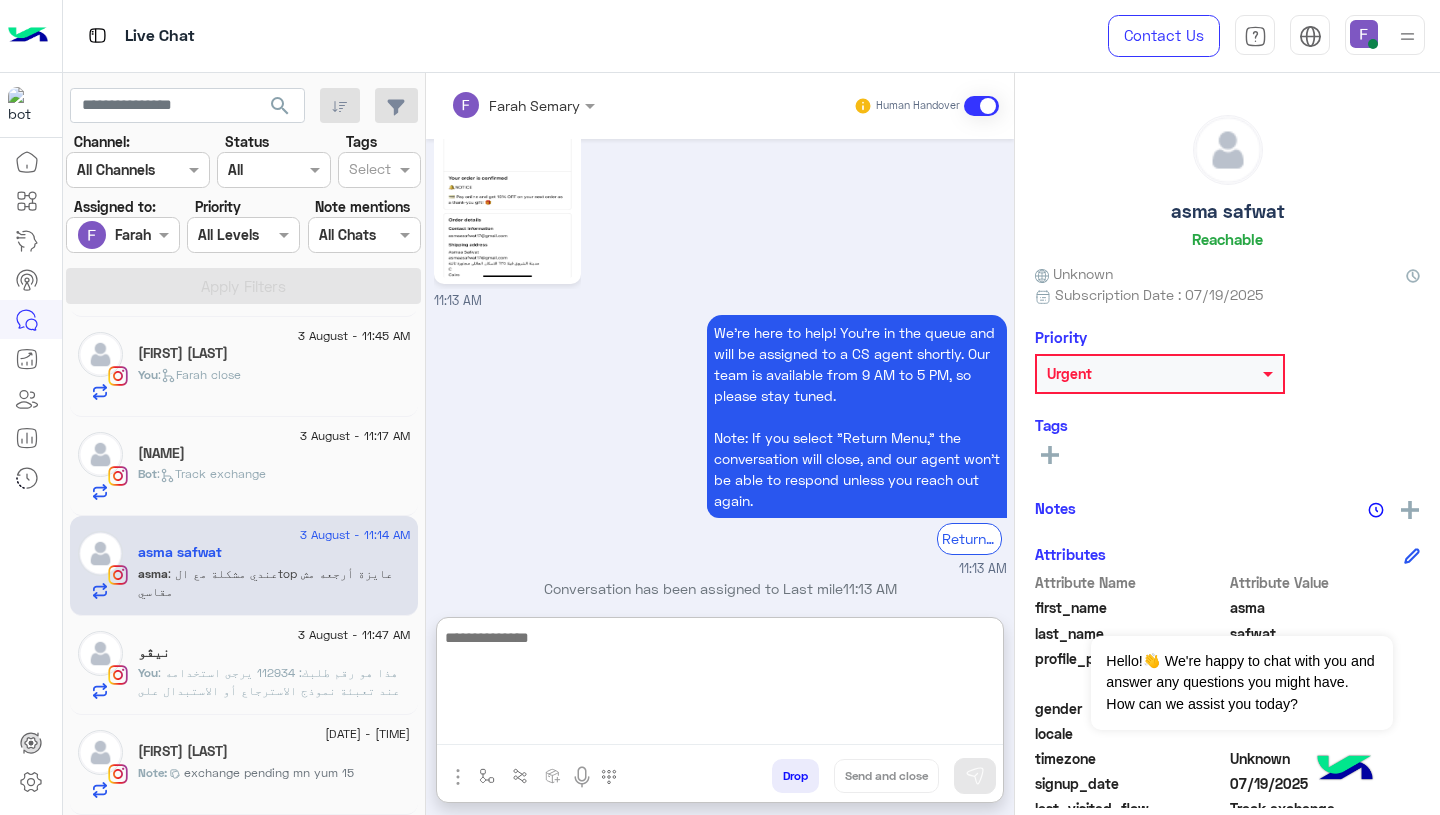 paste on "**********" 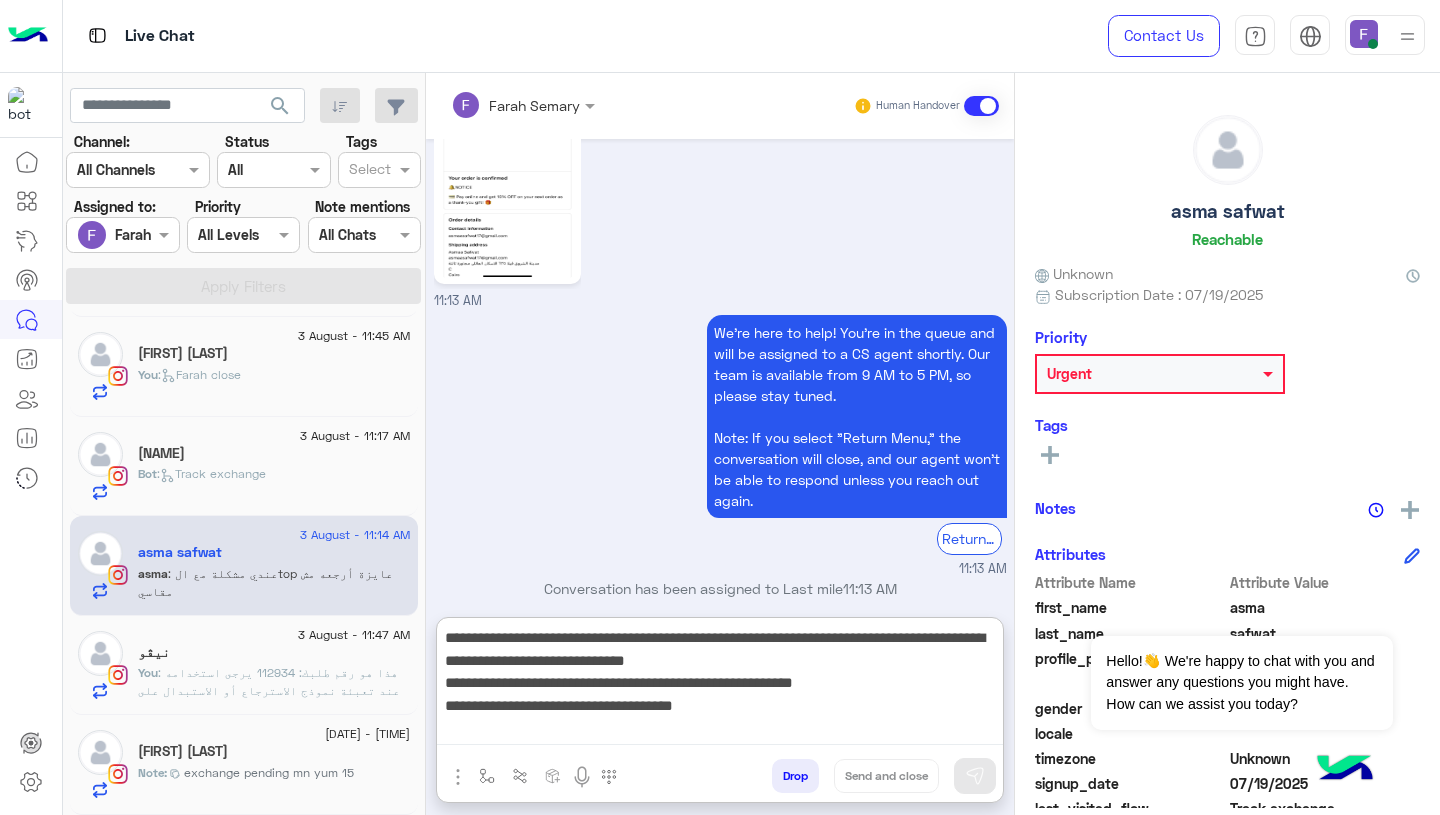 scroll, scrollTop: 151, scrollLeft: 0, axis: vertical 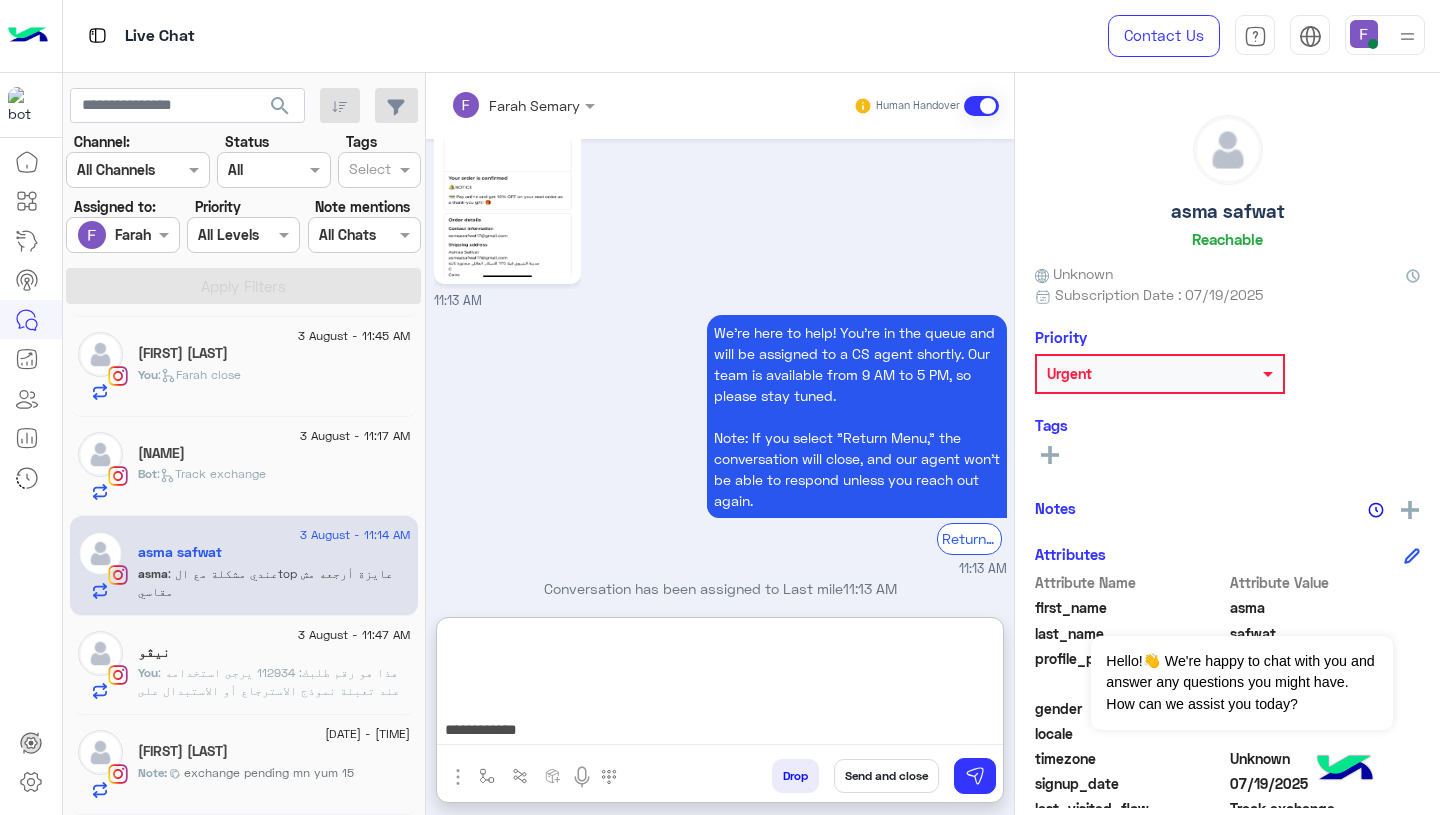 click on "**********" at bounding box center [720, 685] 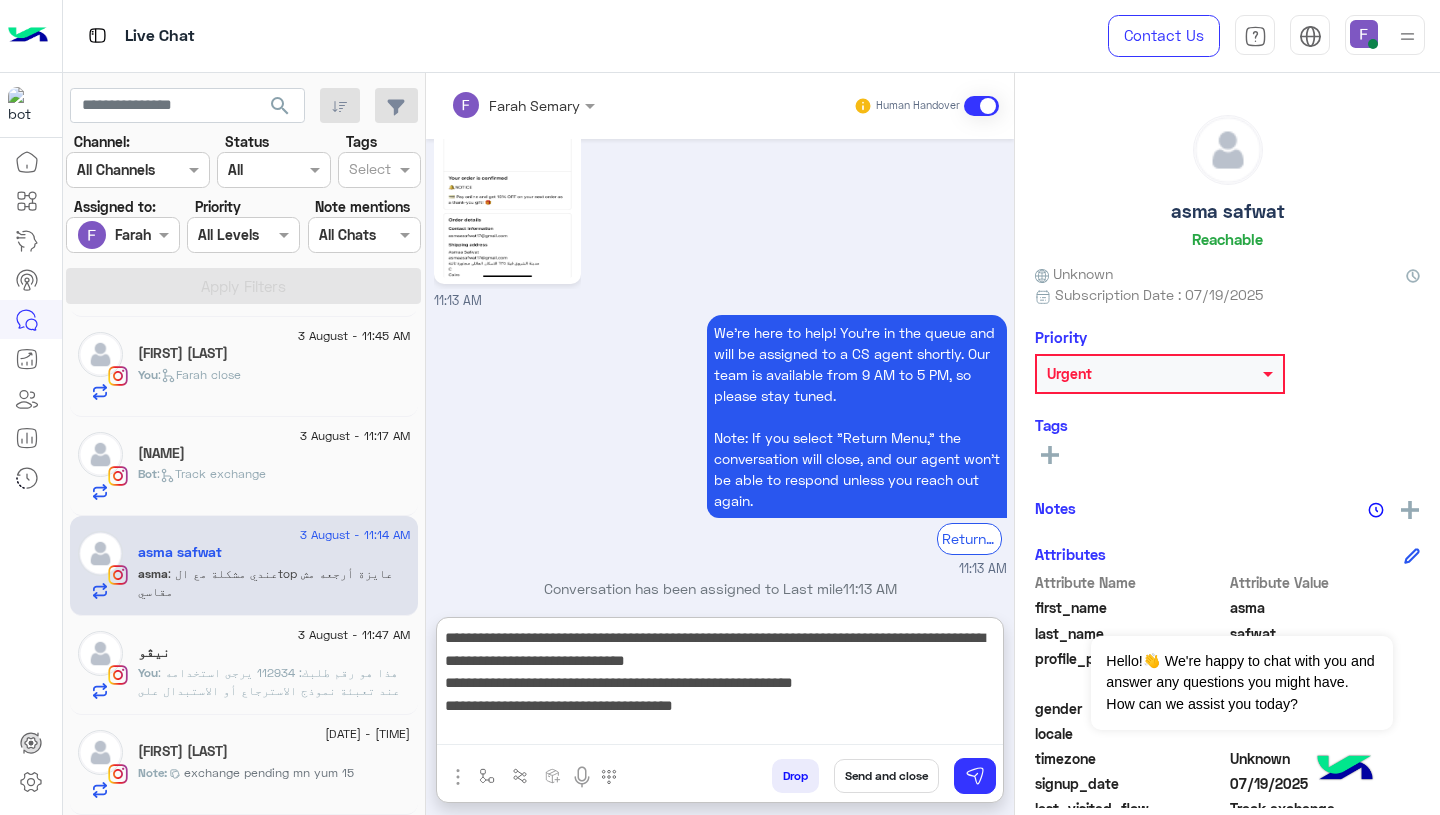 scroll, scrollTop: 42, scrollLeft: 0, axis: vertical 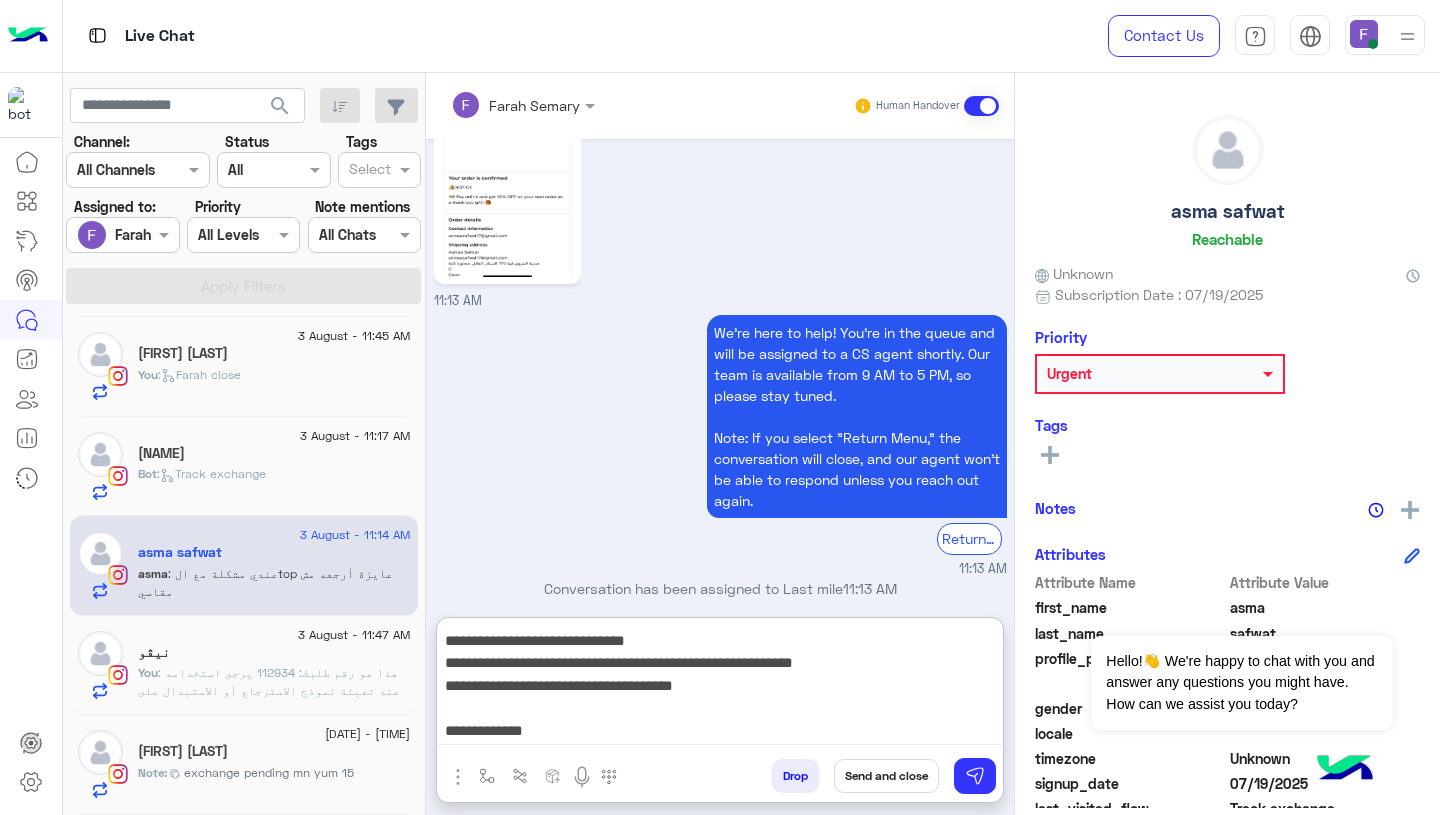 click on "**********" at bounding box center (720, 685) 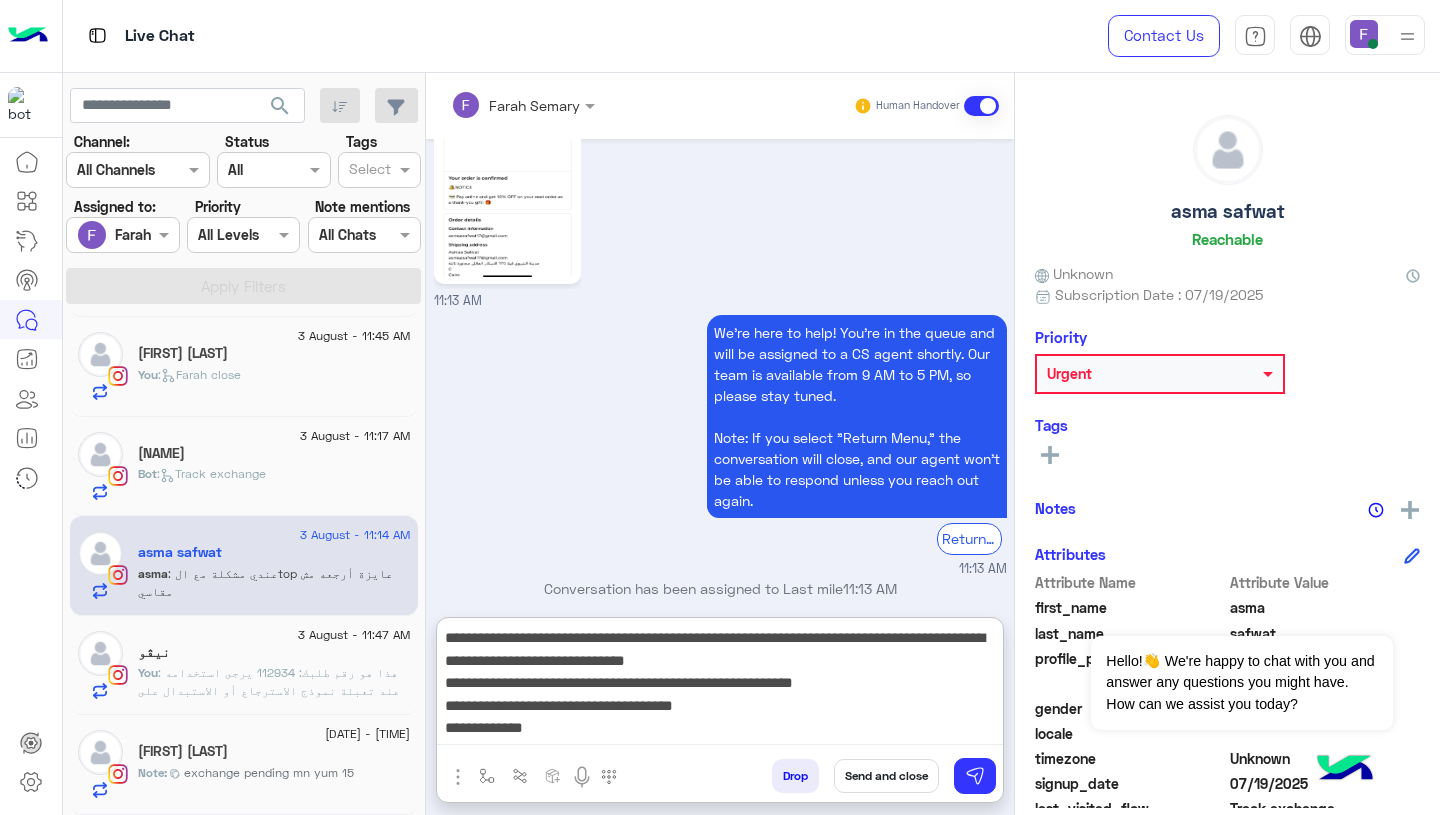 scroll, scrollTop: 20, scrollLeft: 0, axis: vertical 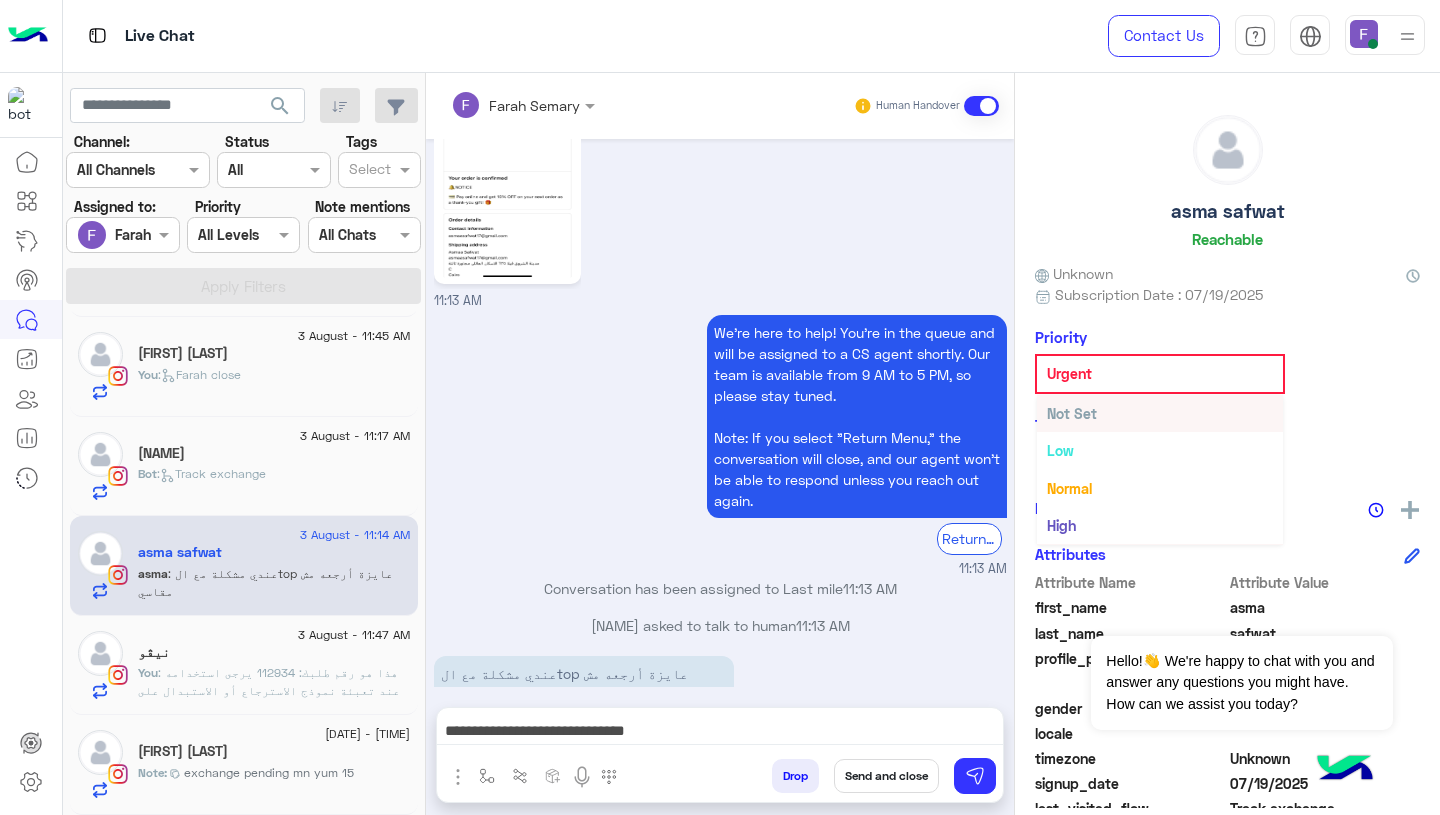 click on "Not Set" at bounding box center [1160, 413] 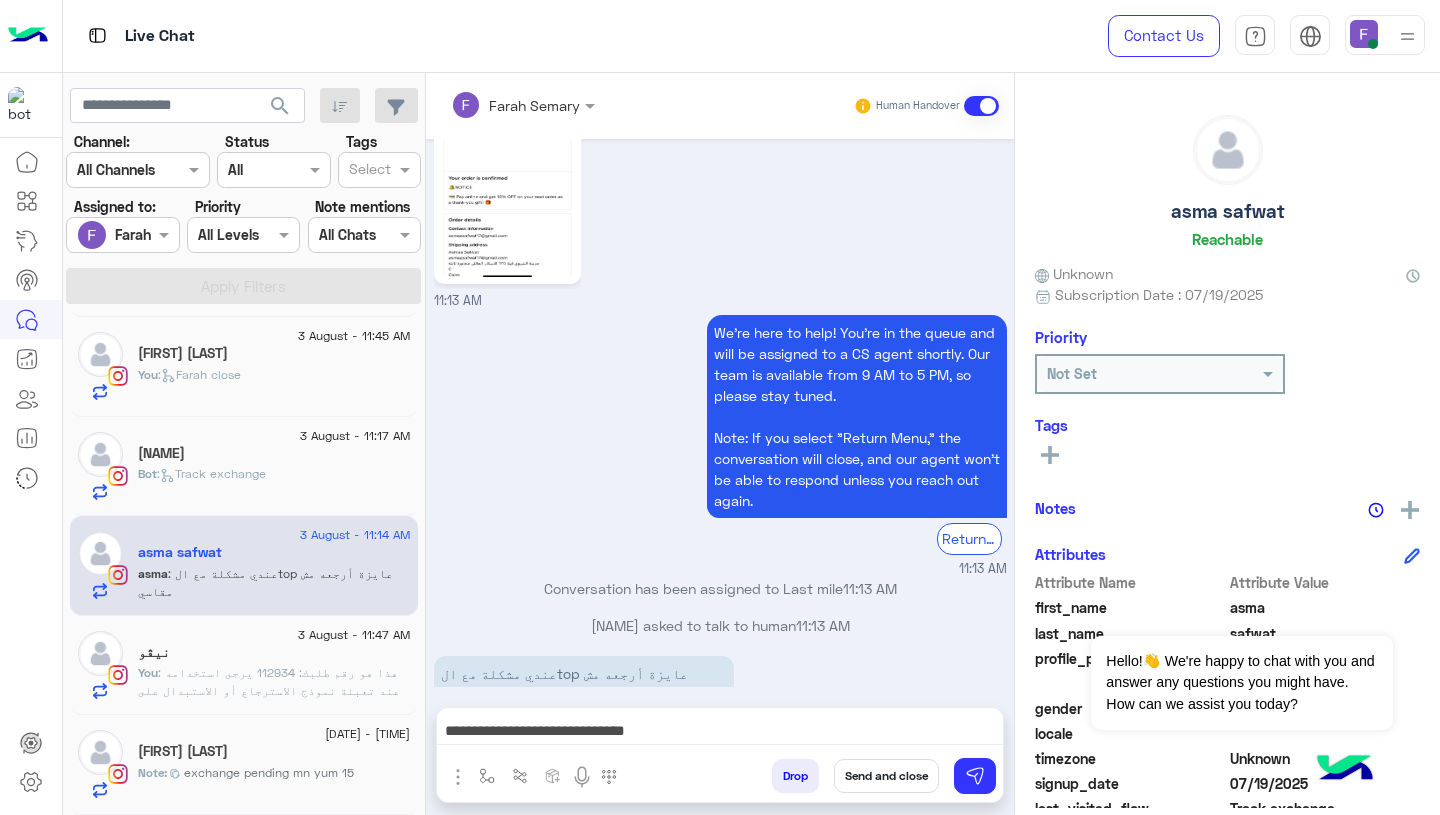 click on "Drop   Send and close" at bounding box center (817, 780) 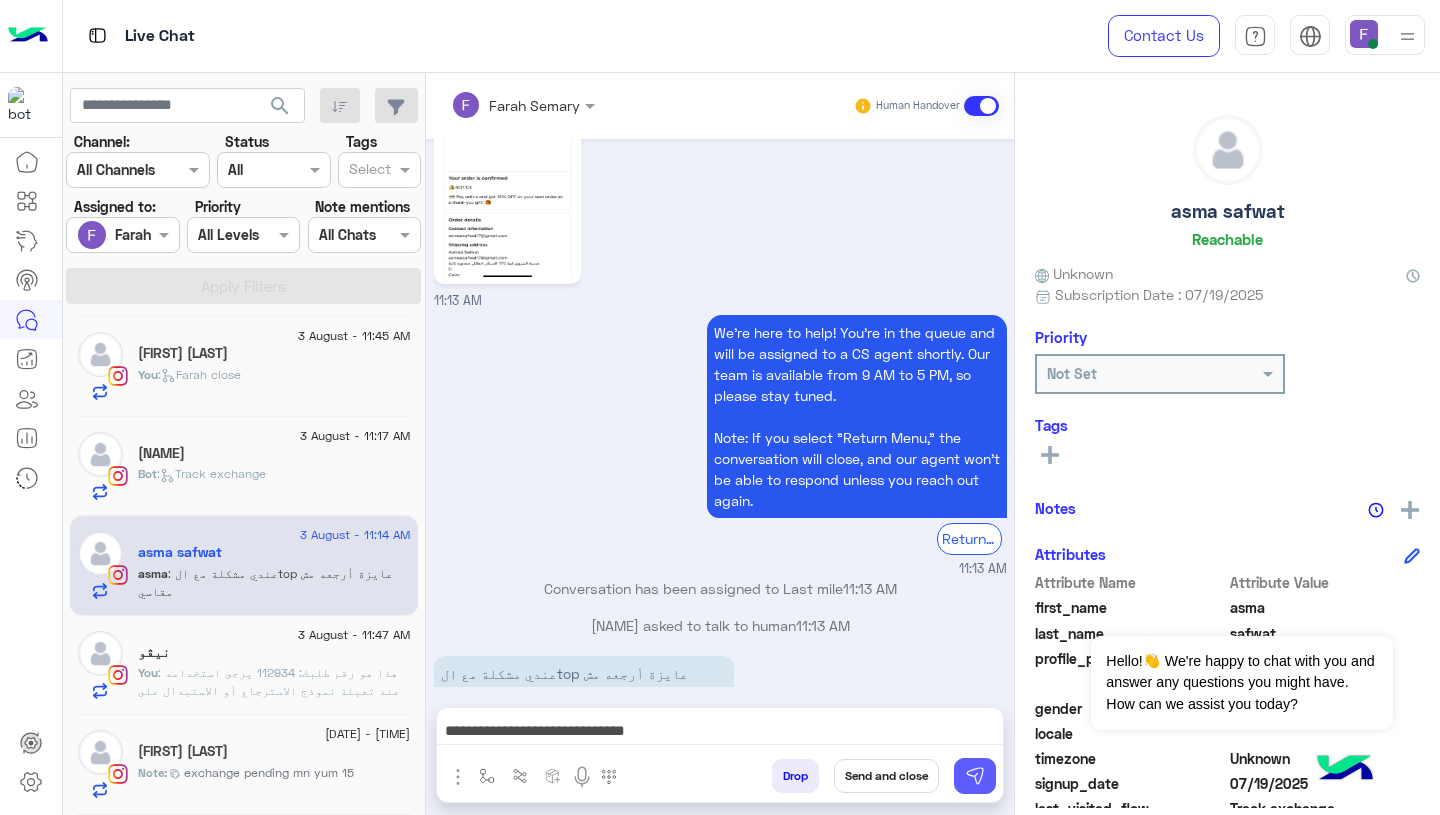 click at bounding box center [975, 776] 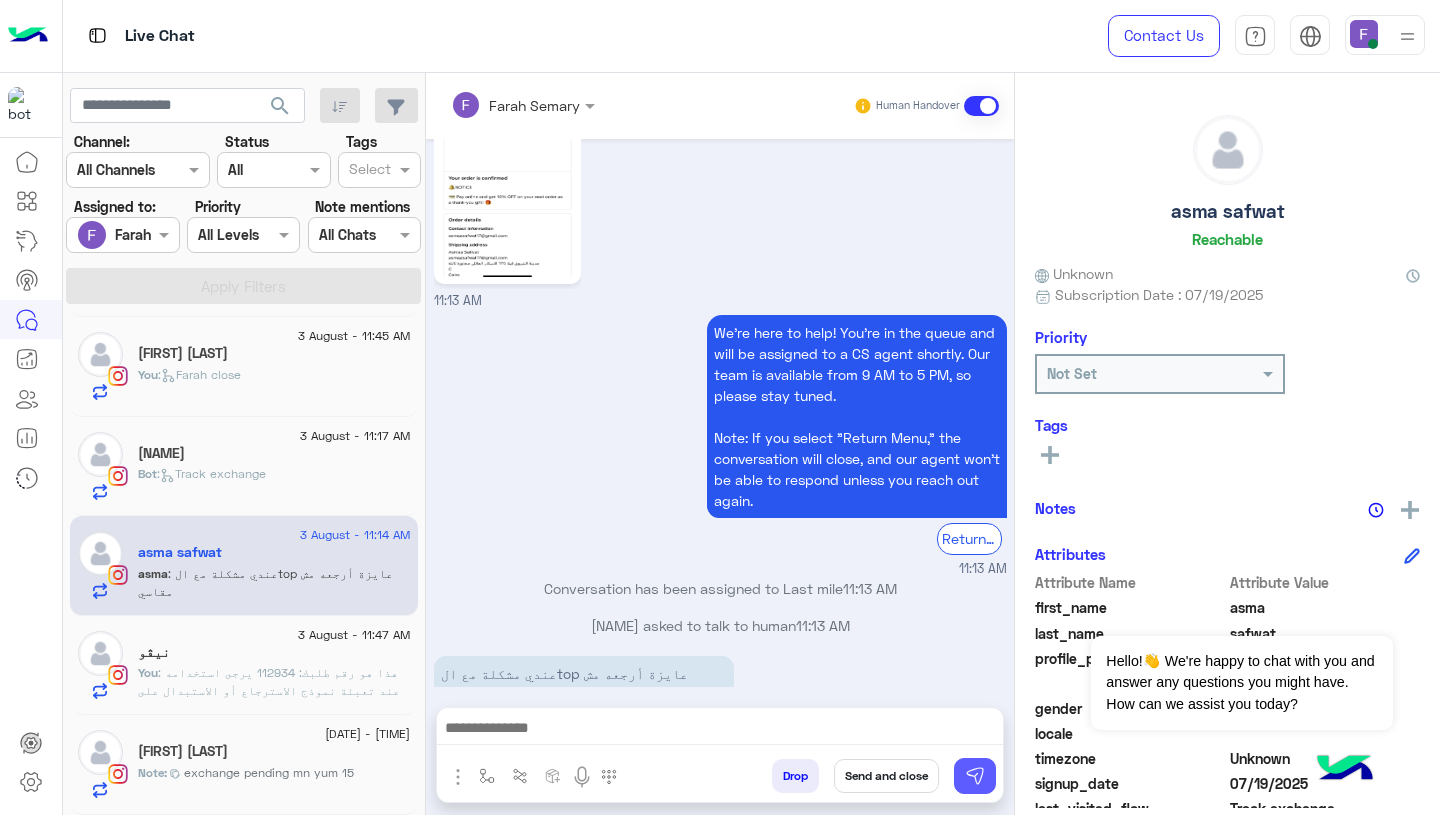 scroll, scrollTop: 0, scrollLeft: 0, axis: both 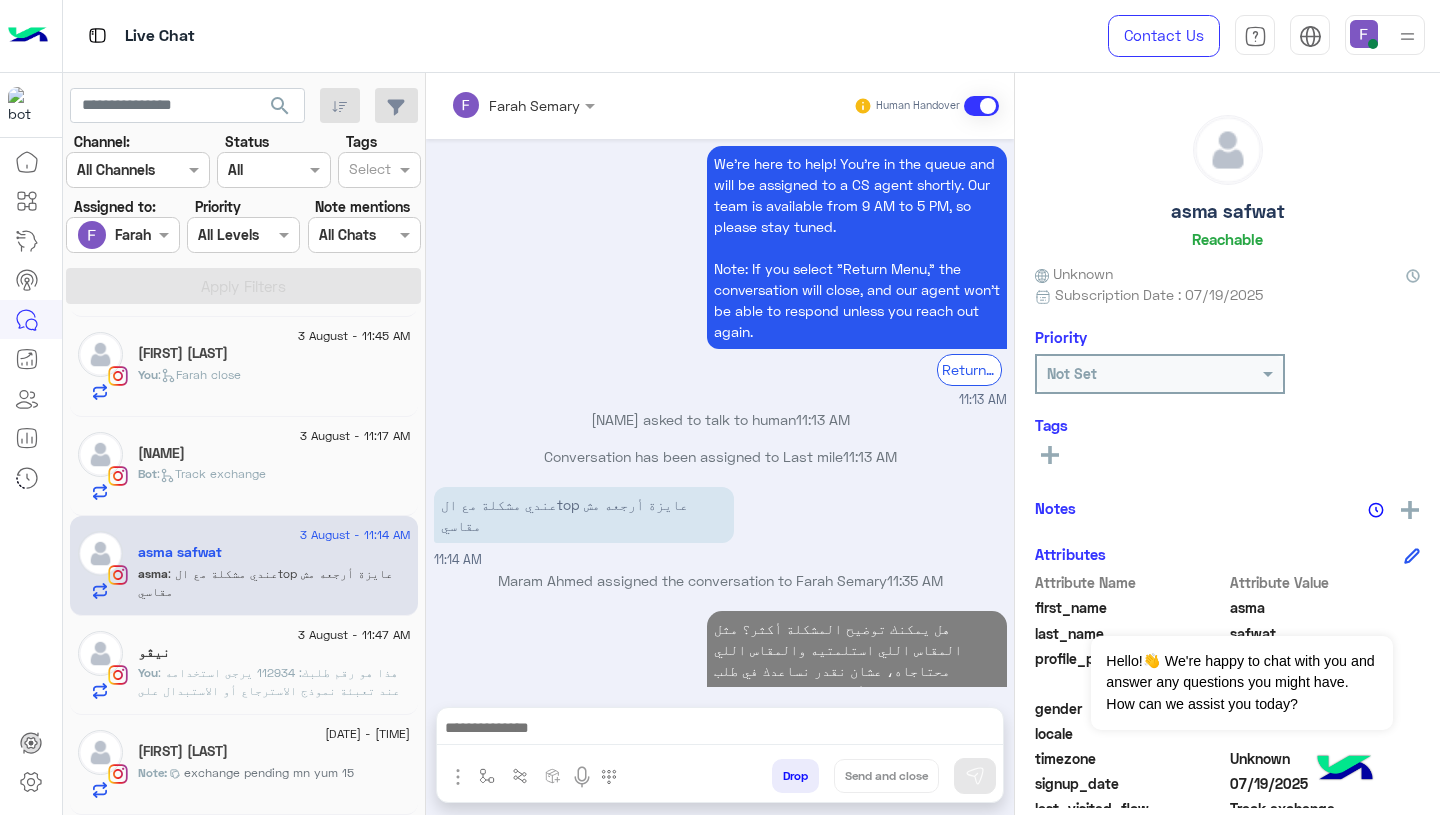 click on "[NAME] assigned the conversation to [NAME]  11:35 AM" at bounding box center (720, 580) 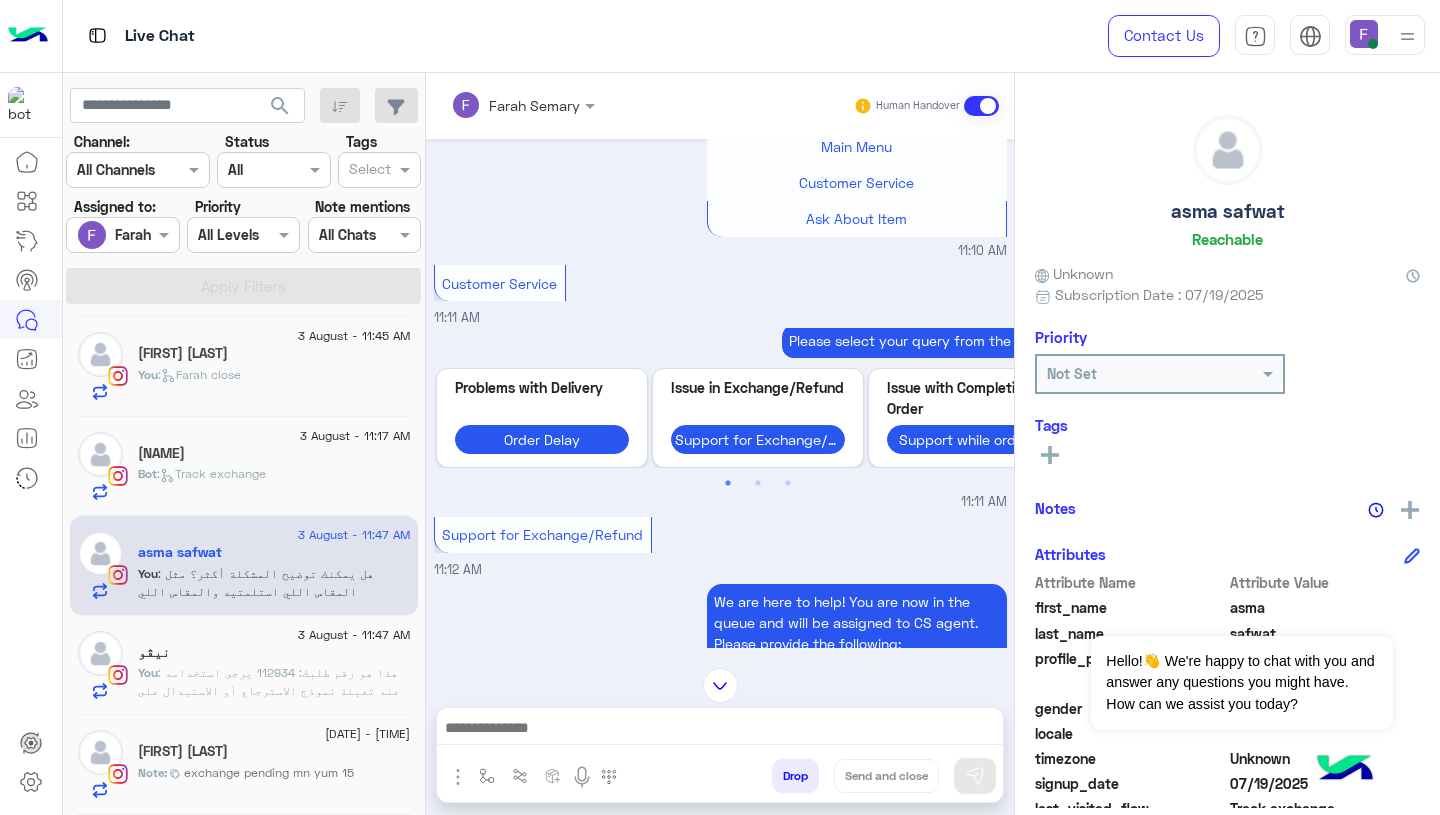 scroll, scrollTop: 3256, scrollLeft: 0, axis: vertical 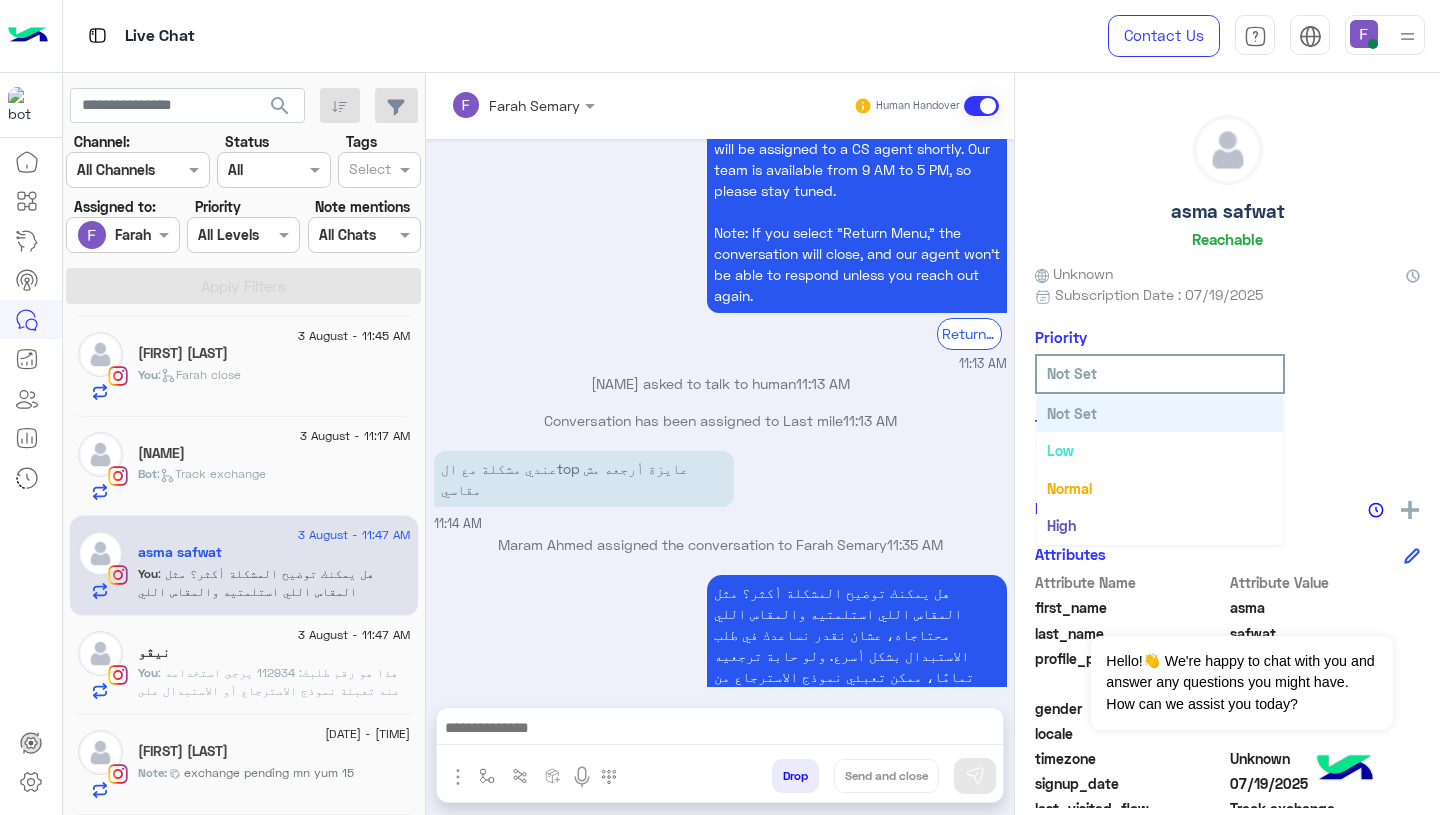 click on "Not Set" 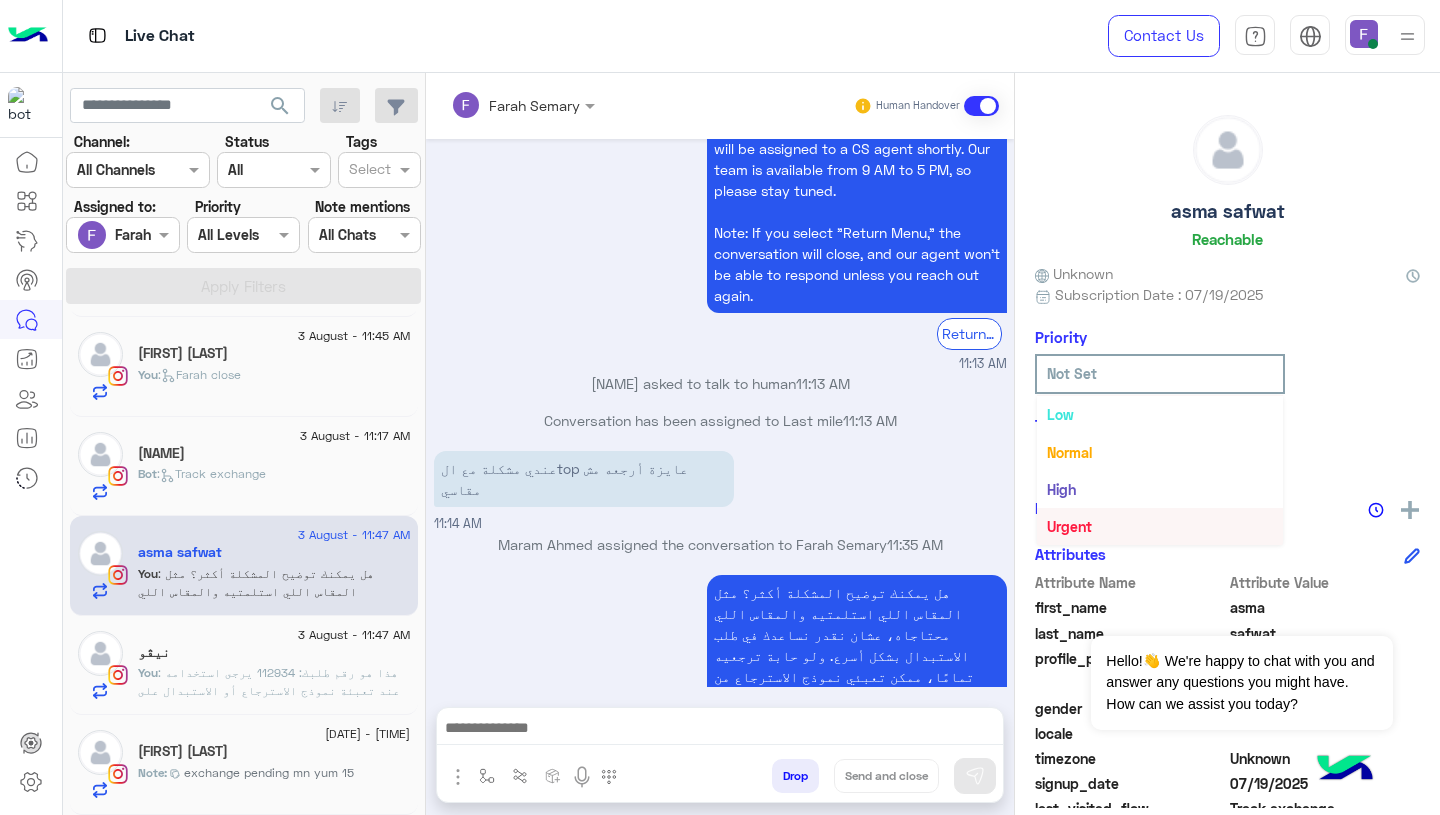 scroll, scrollTop: 0, scrollLeft: 0, axis: both 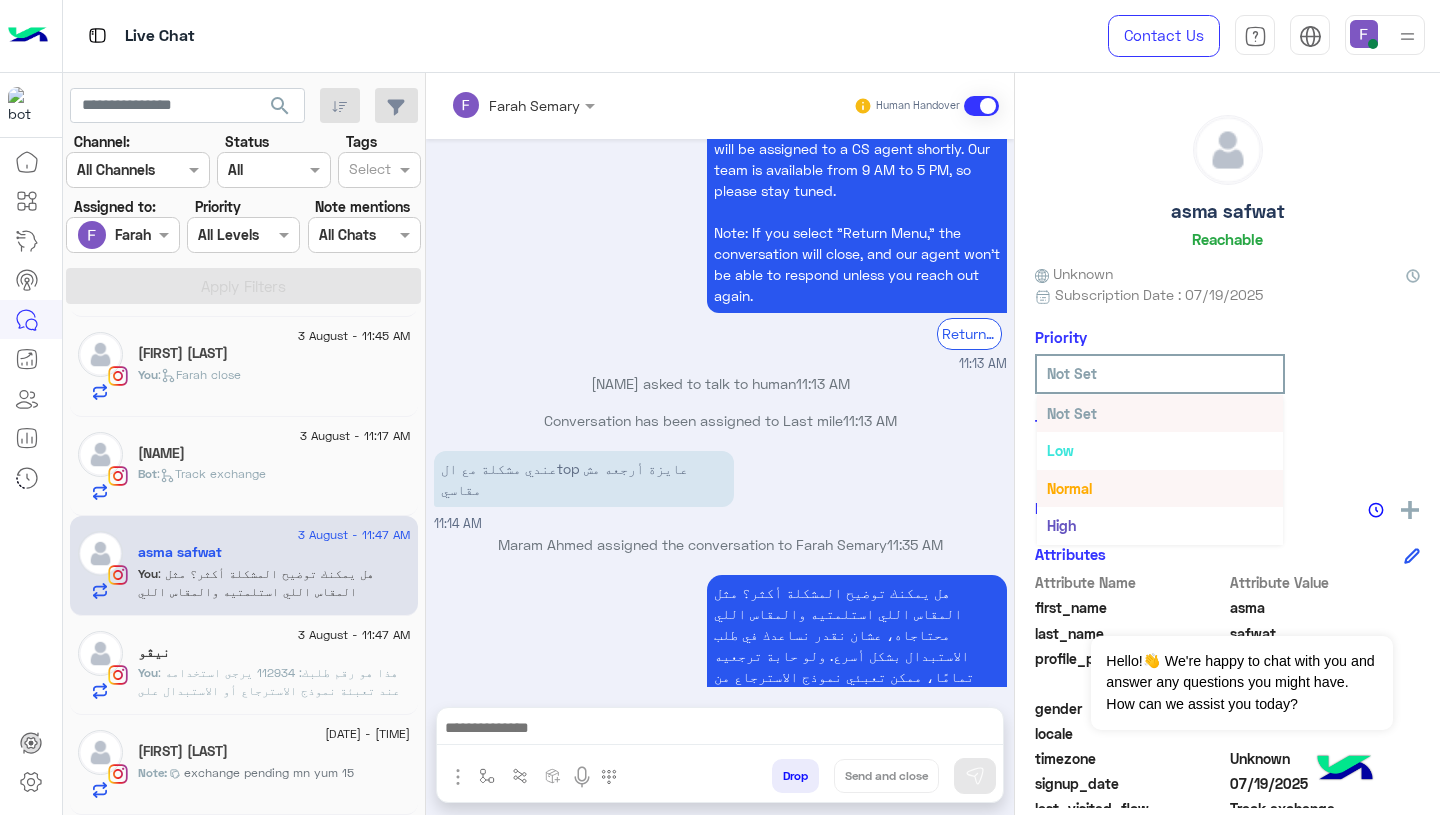 click on "عندي مشكلة مع الtop عايزة أرجعه مش مقاسي   11:14 AM" at bounding box center [720, 490] 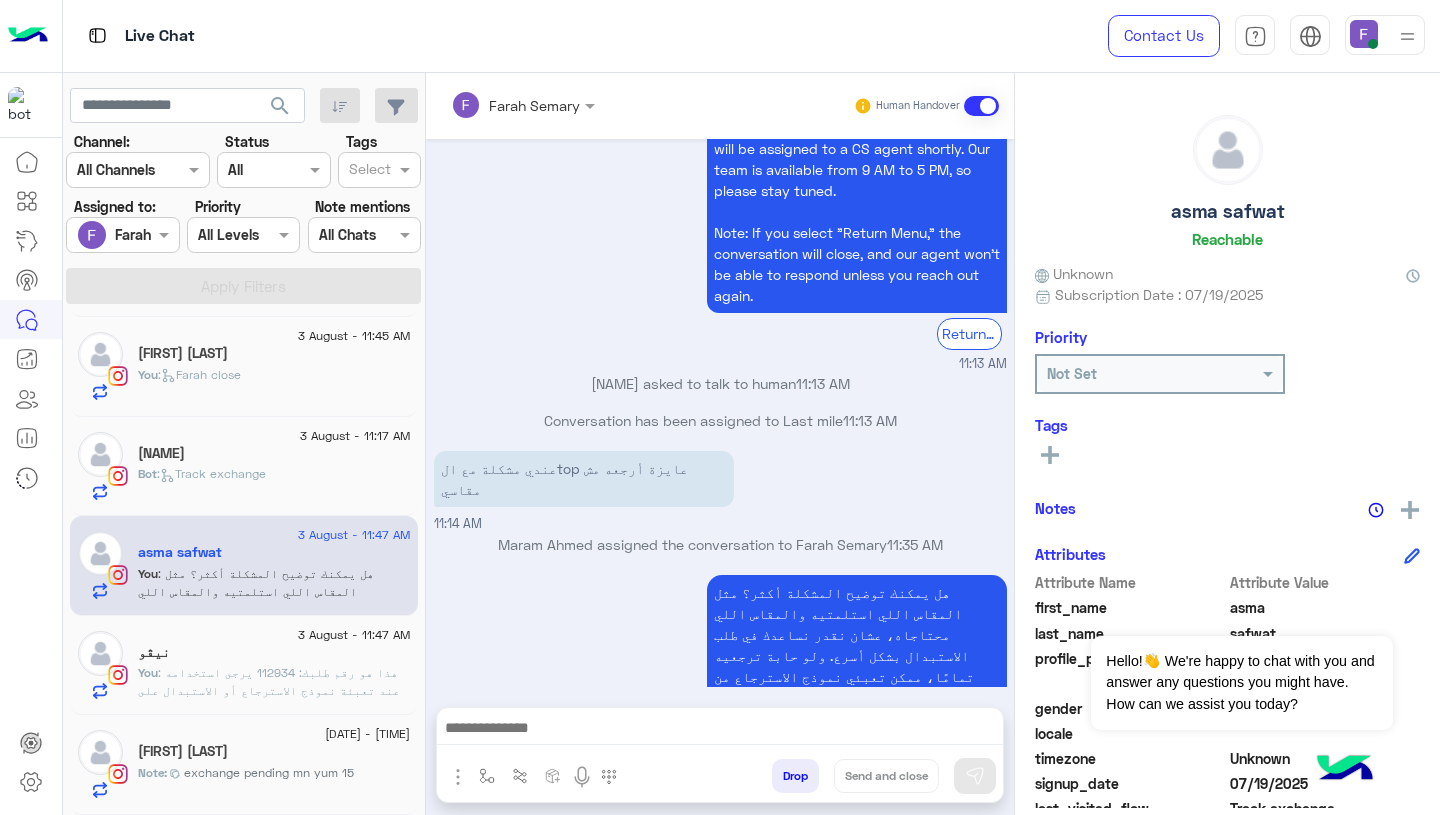 click on "نيڤو" 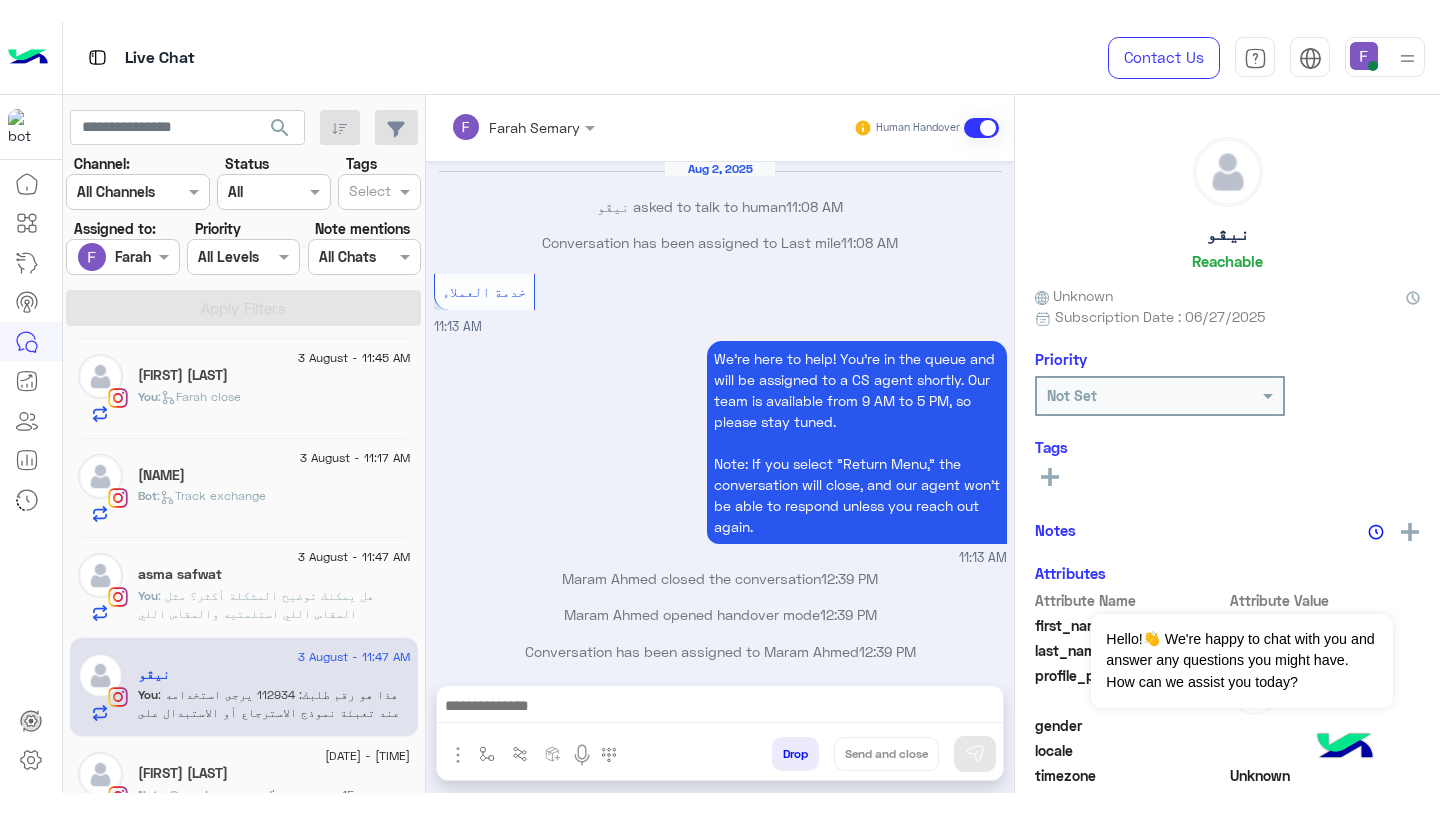 scroll, scrollTop: 1318, scrollLeft: 0, axis: vertical 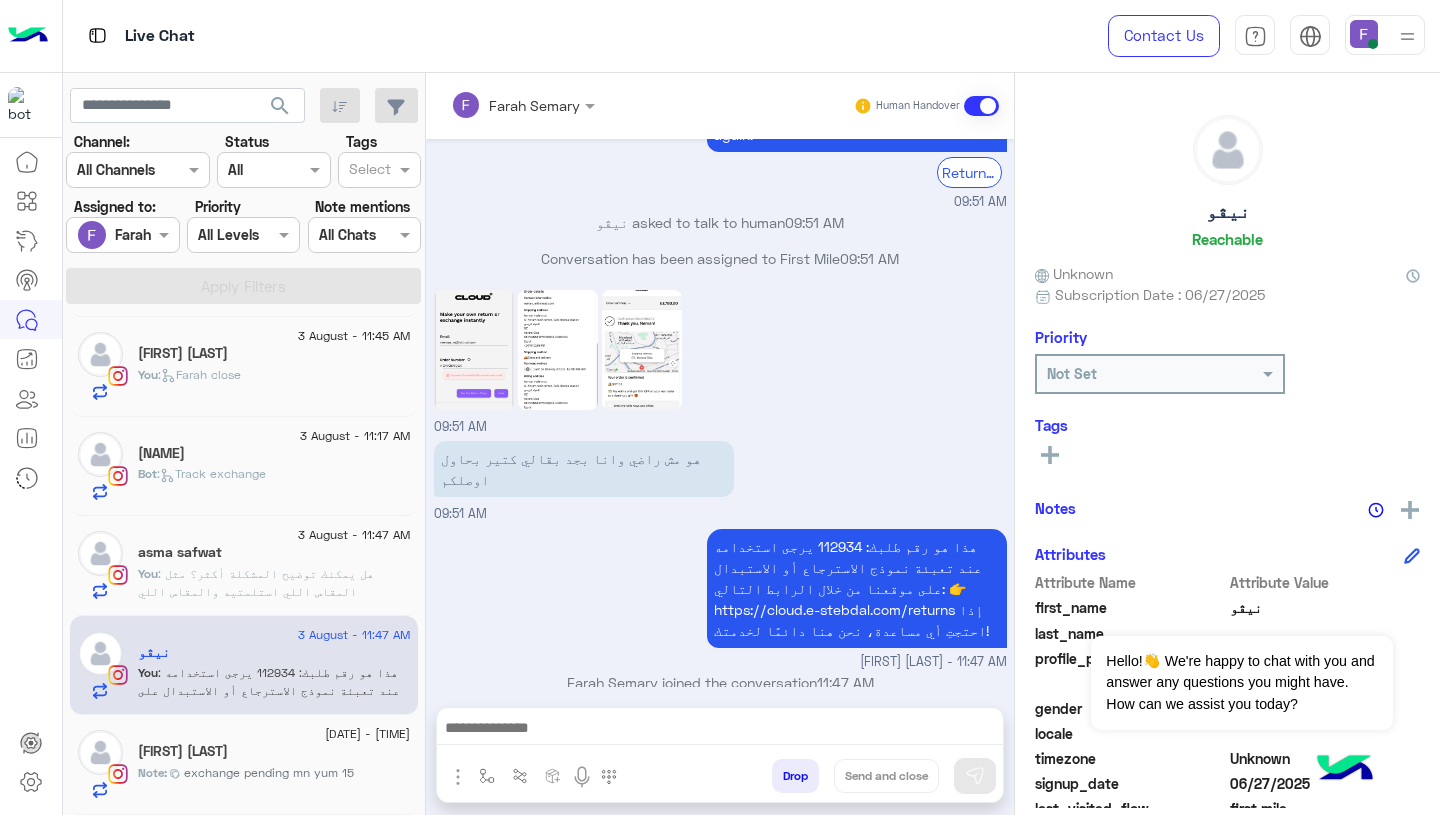 click on ": هل يمكنك توضيح المشكلة أكثر؟ مثل المقاس اللي استلمتيه والمقاس اللي محتاجاه، عشان نقدر نساعدك في طلب الاستبدال بشكل أسرع.
ولو حابة ترجعيه تمامًا، ممكن تعبئي نموذج الاسترجاع من هنا:
👉 https://cloud.e-stebdal.com/returns
بانتظار ردك!" 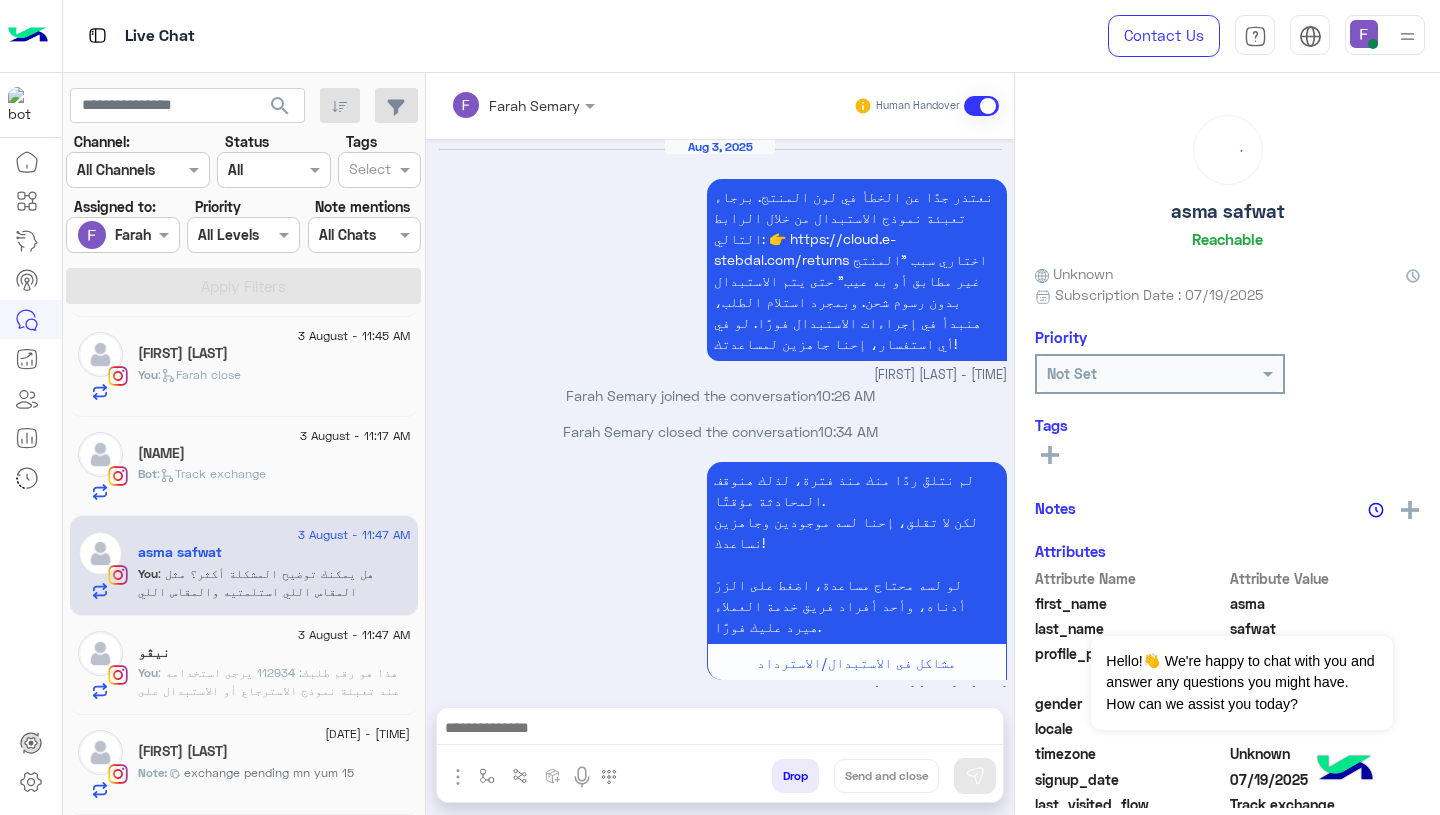 scroll, scrollTop: 1846, scrollLeft: 0, axis: vertical 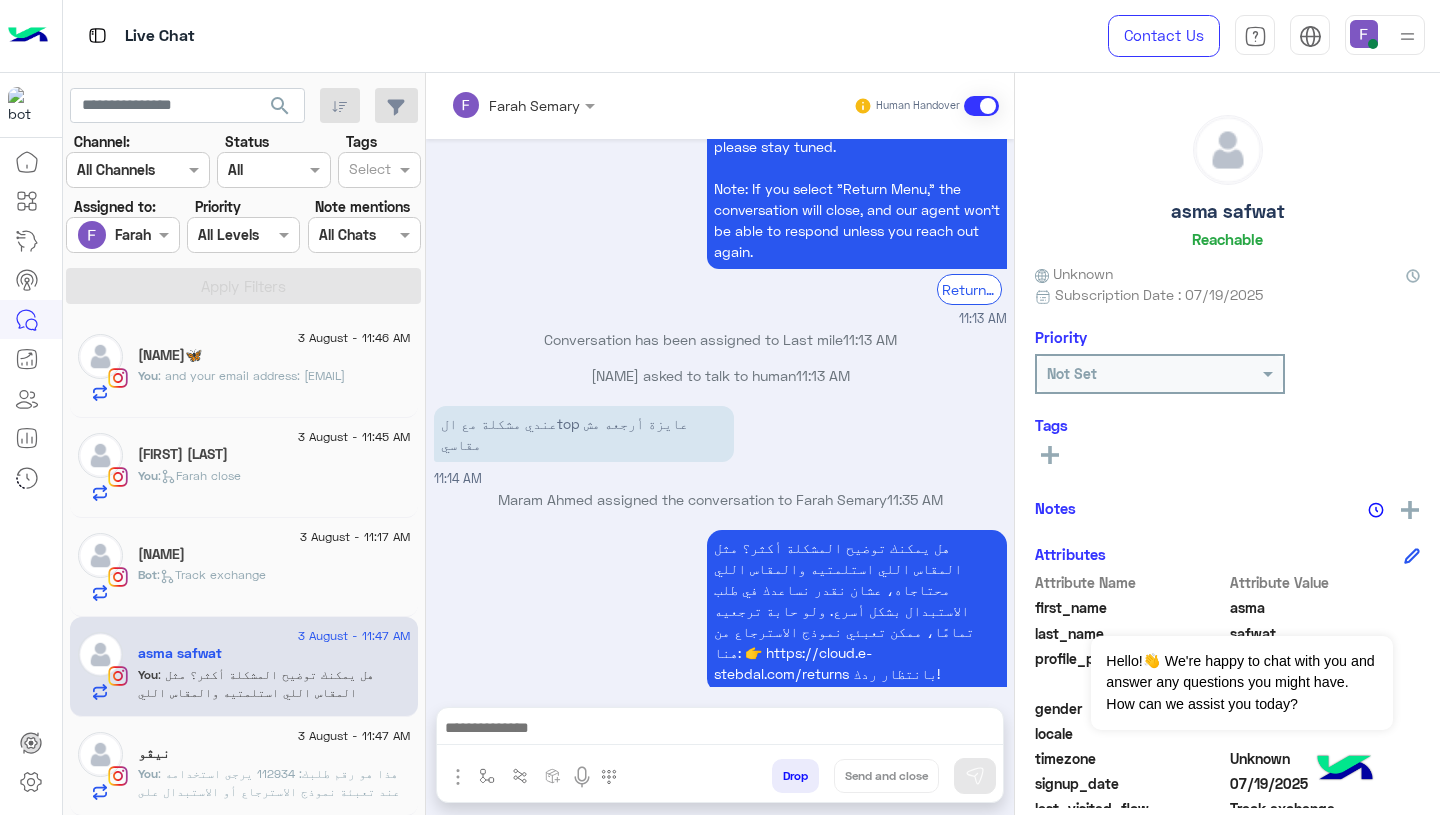 click on "You  : and your email address: [EMAIL]" 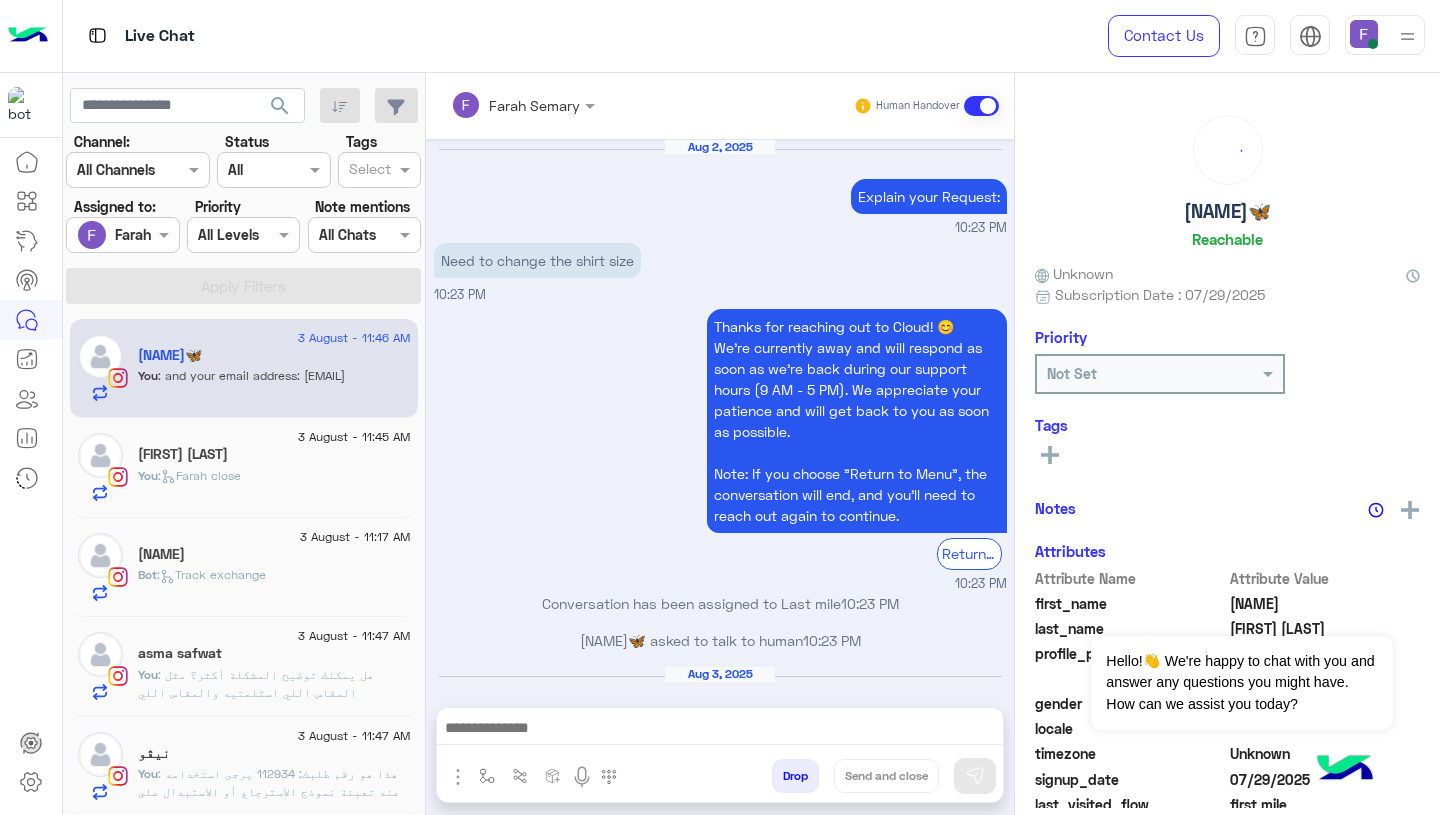 scroll, scrollTop: 1781, scrollLeft: 0, axis: vertical 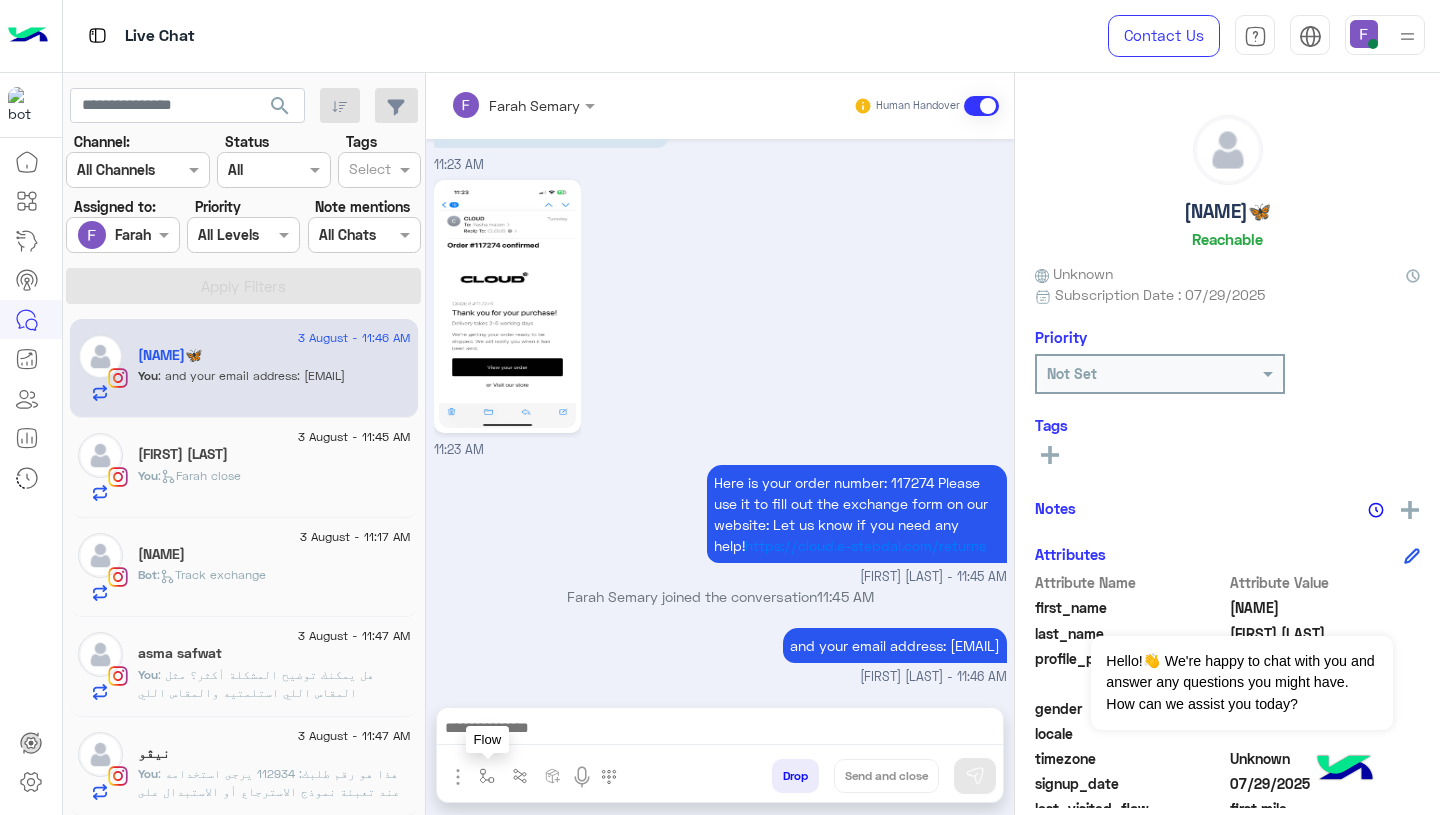 click at bounding box center (487, 776) 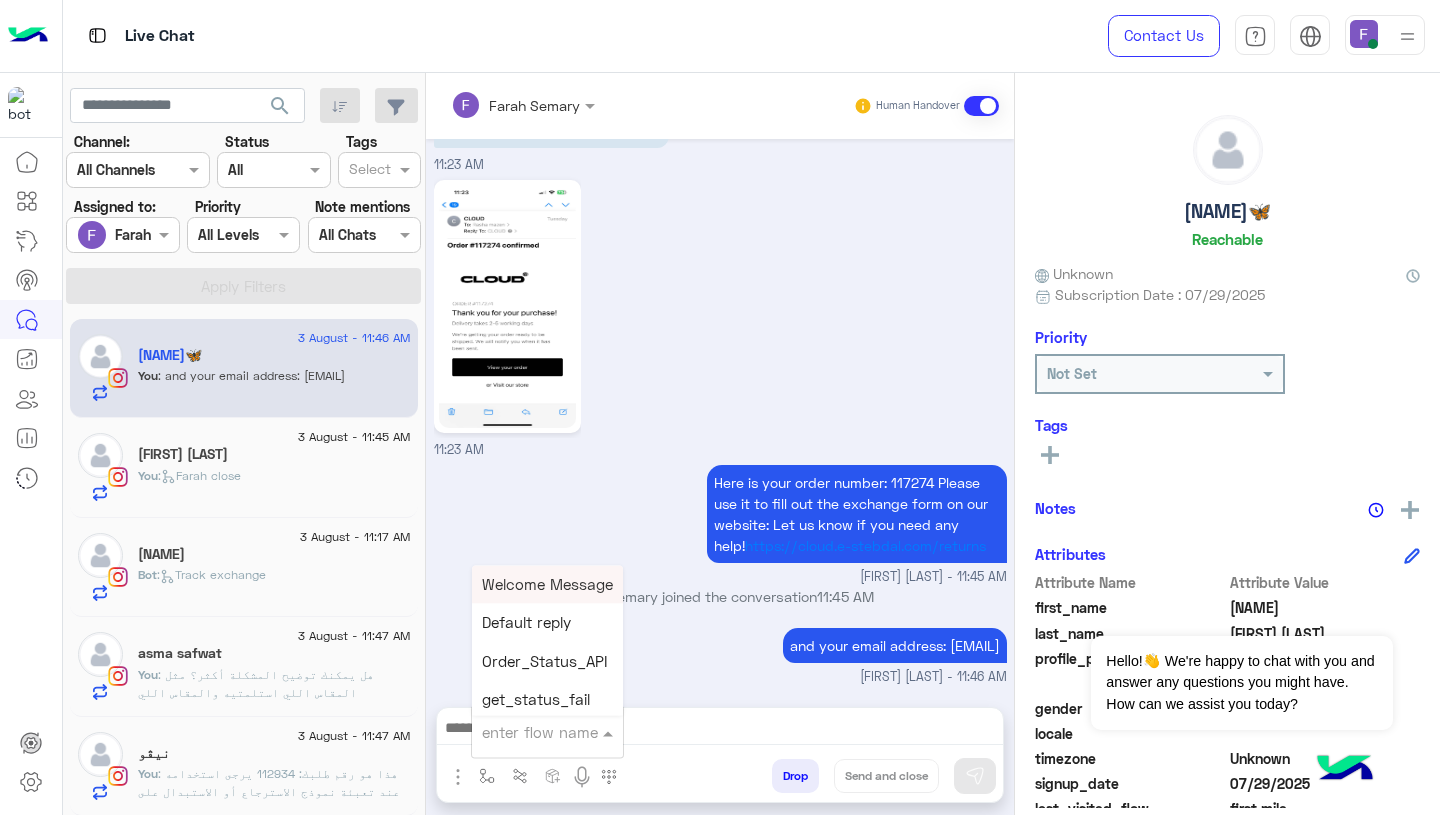 click at bounding box center (523, 732) 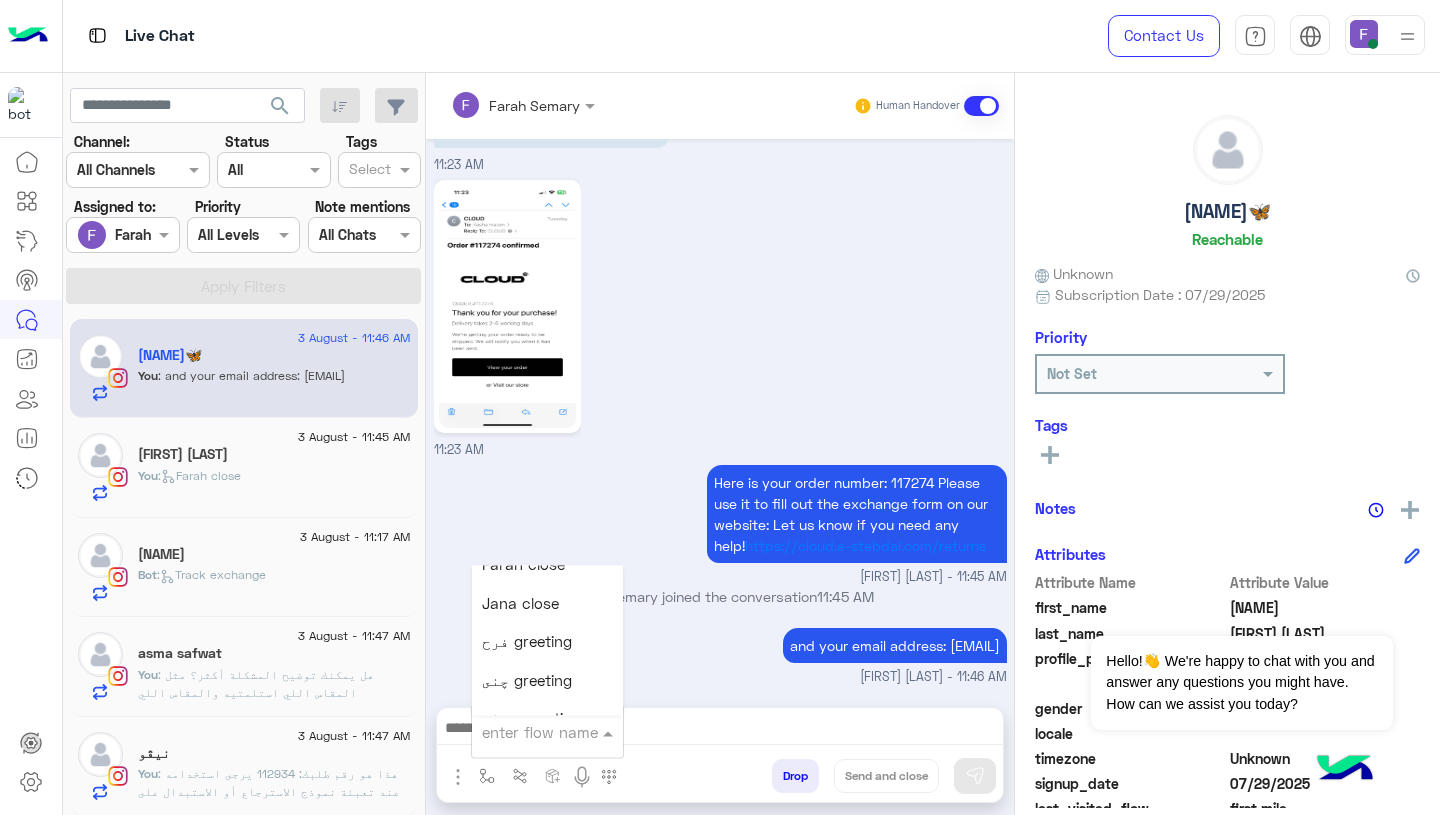 scroll, scrollTop: 2577, scrollLeft: 0, axis: vertical 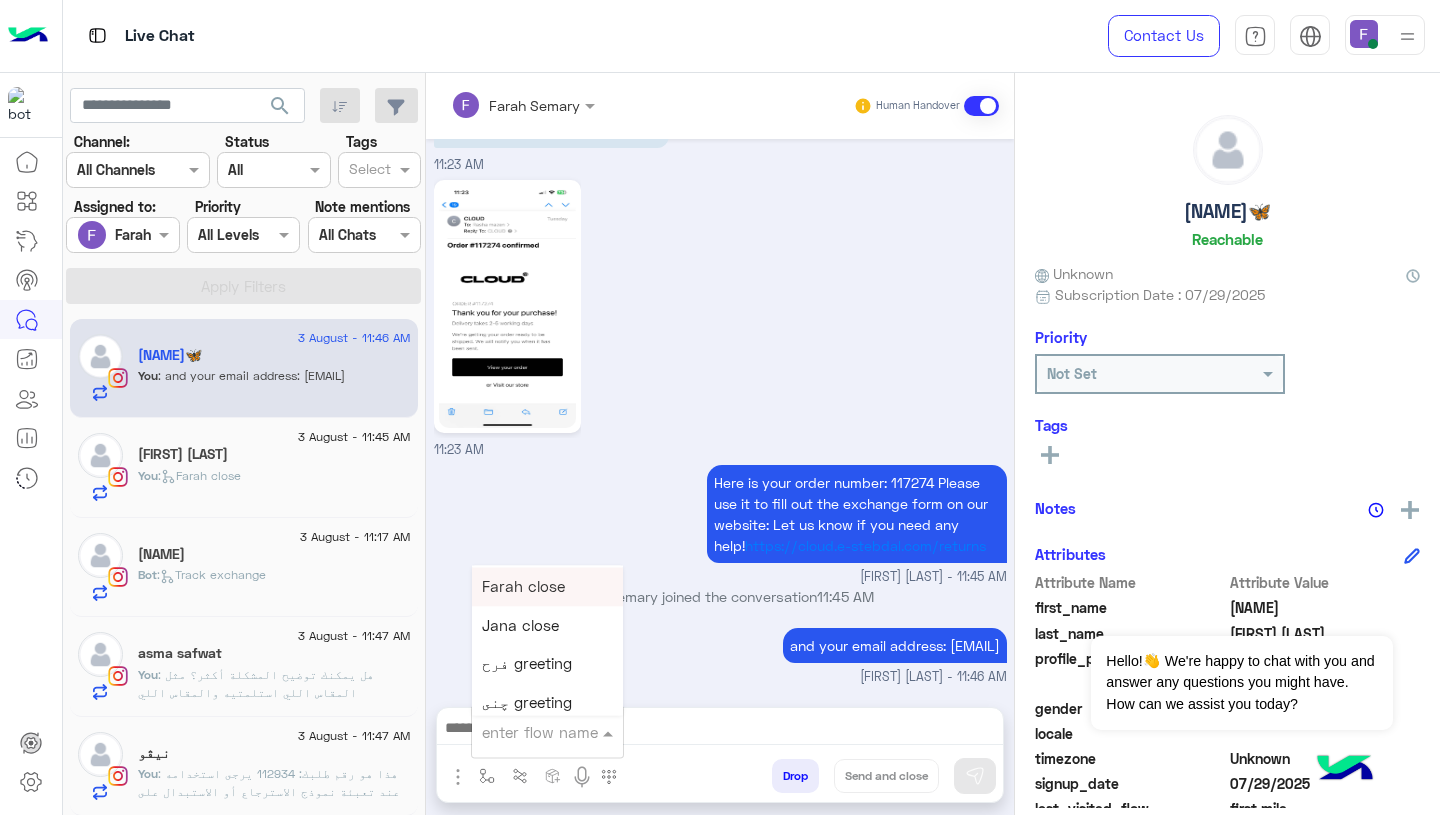 click on "Farah close" at bounding box center [523, 587] 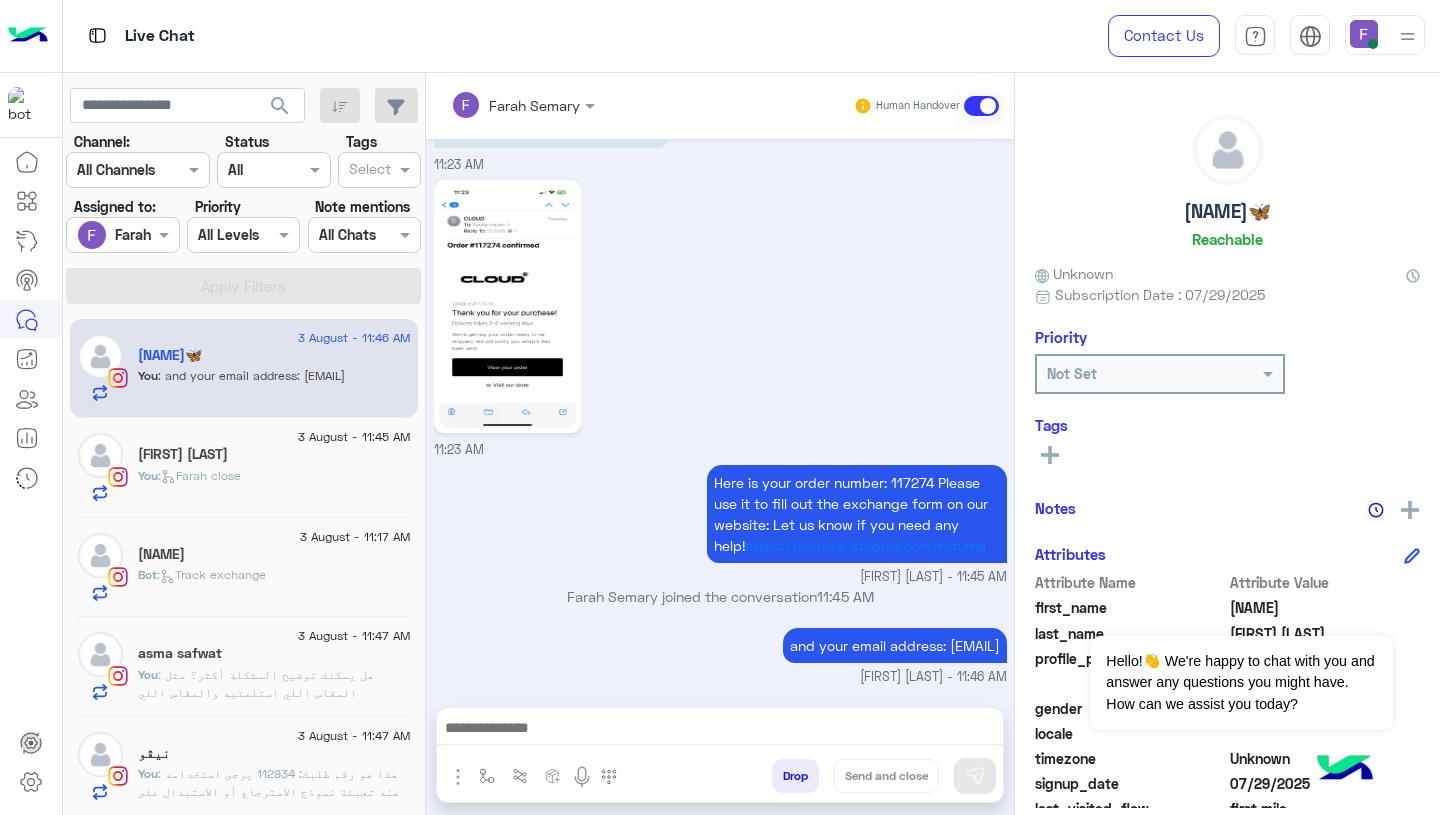type on "**********" 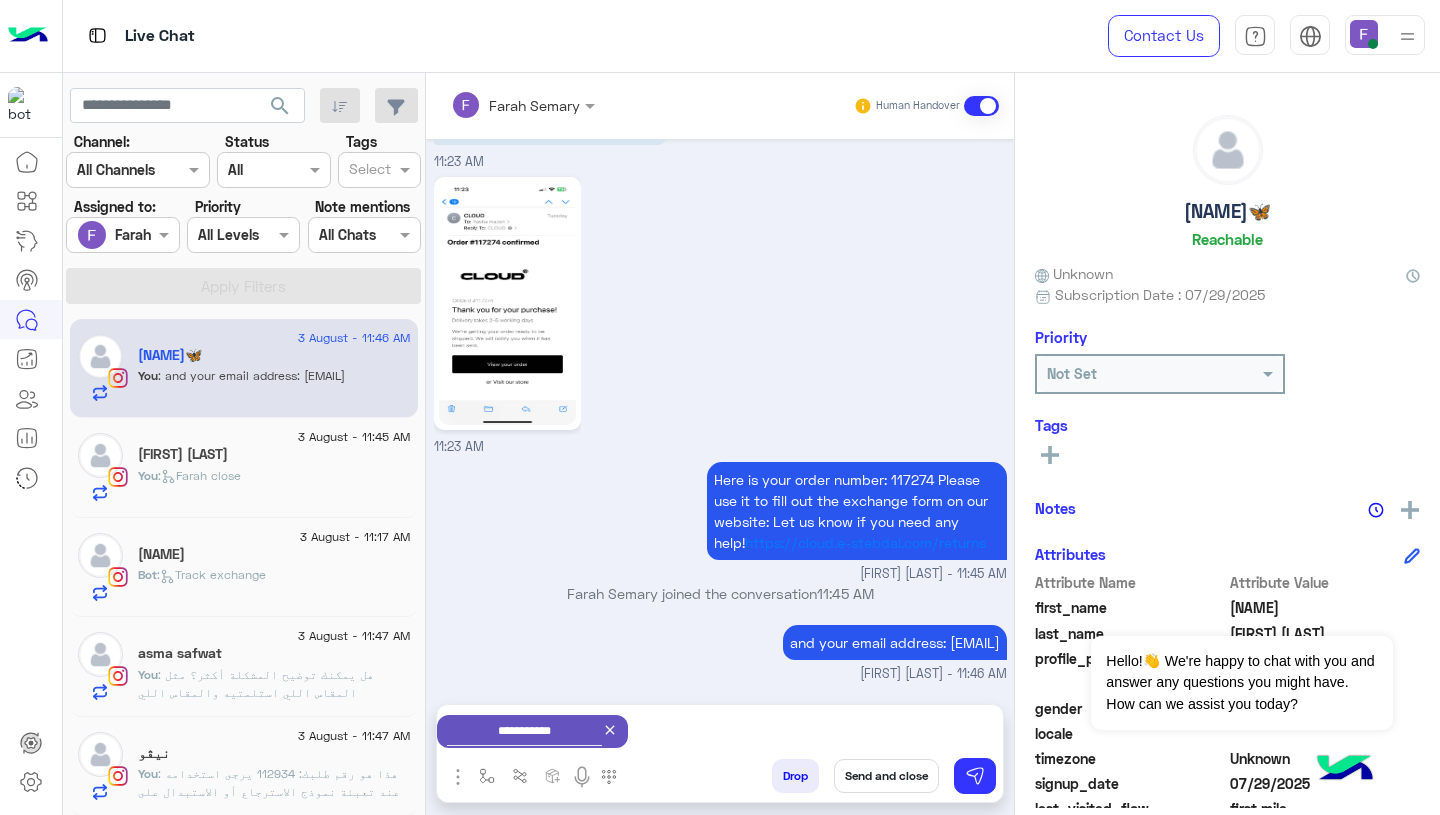 click on "Send and close" at bounding box center [886, 776] 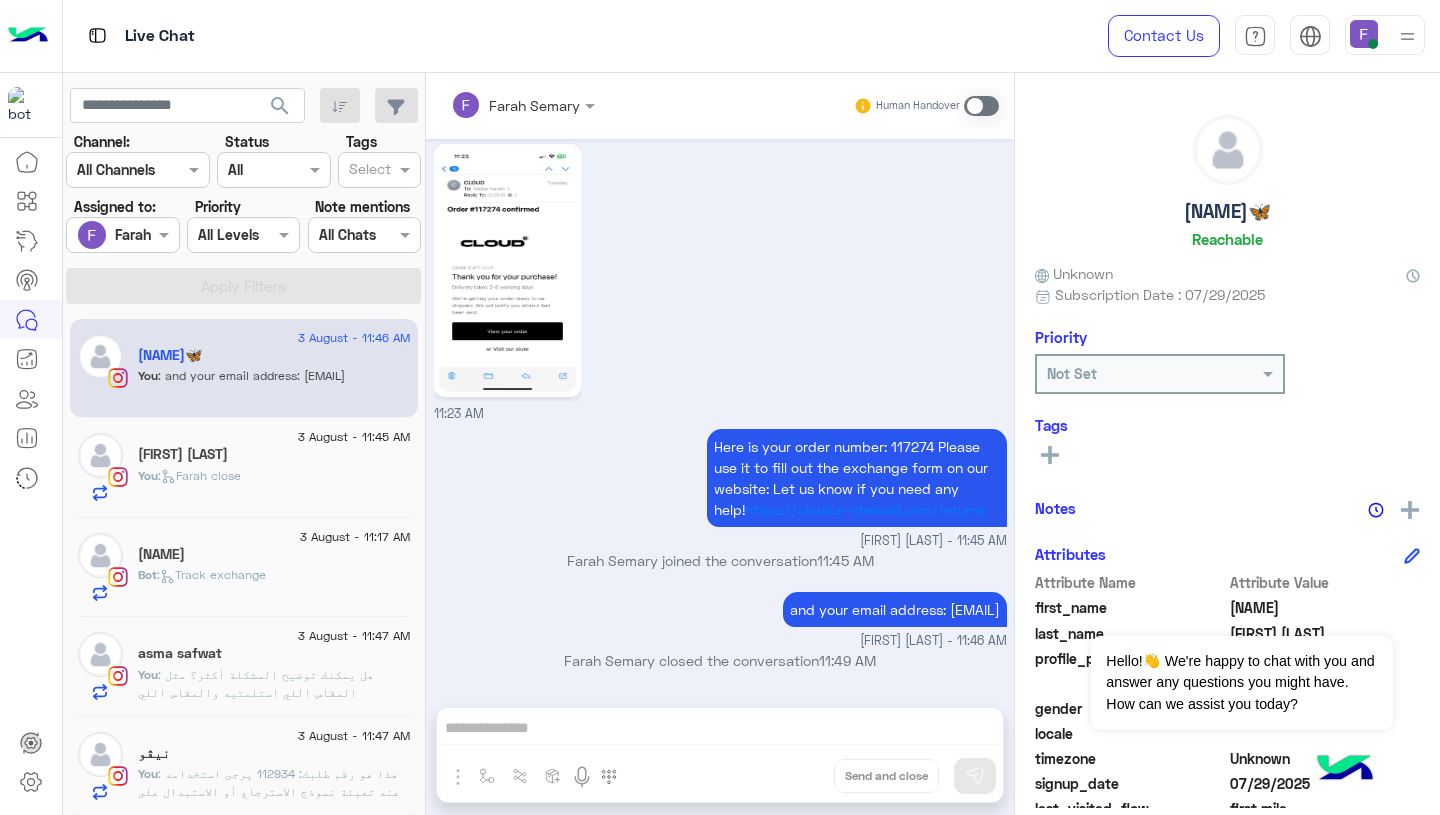 scroll, scrollTop: 1817, scrollLeft: 0, axis: vertical 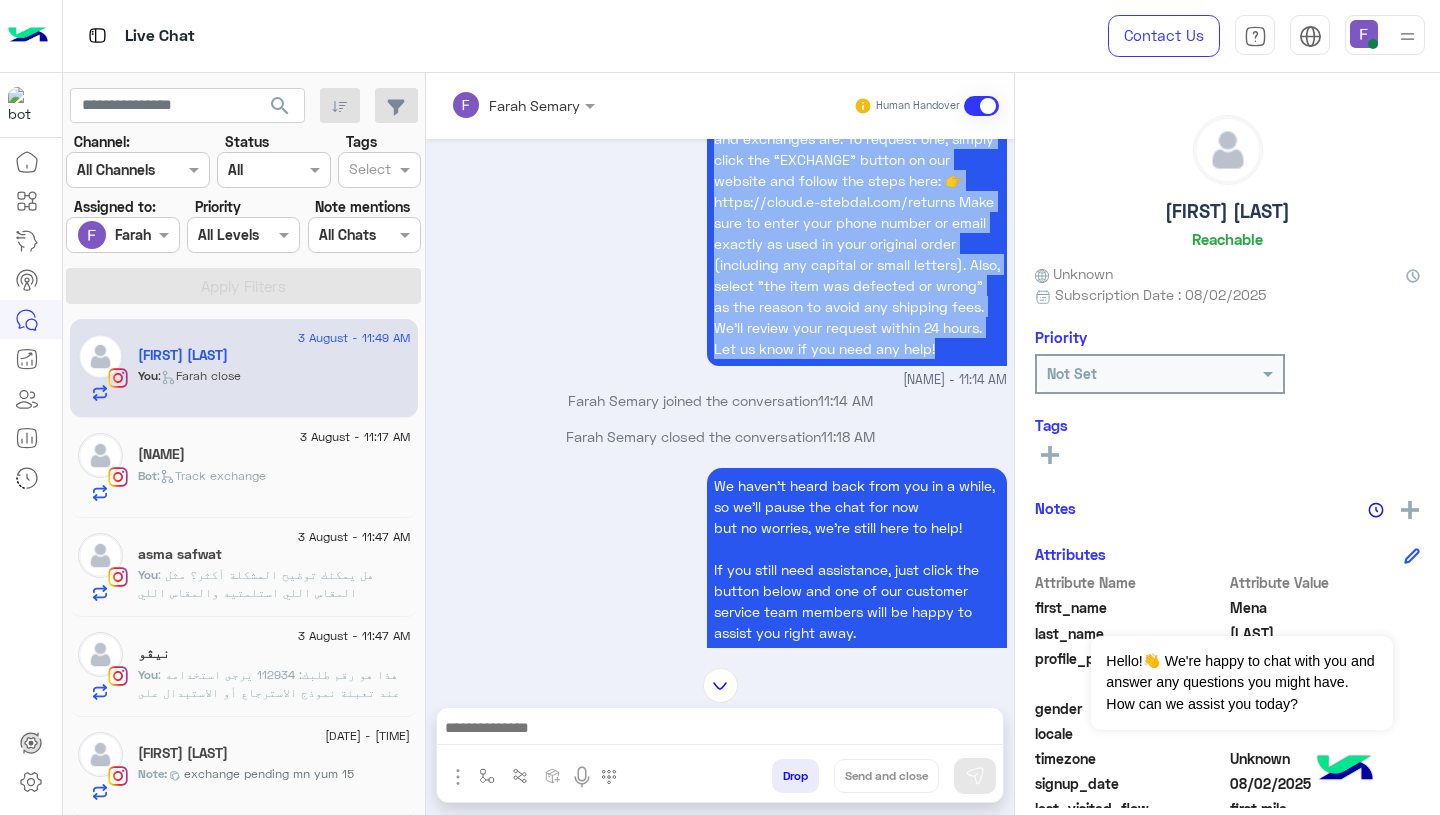 drag, startPoint x: 701, startPoint y: 339, endPoint x: 789, endPoint y: 376, distance: 95.462036 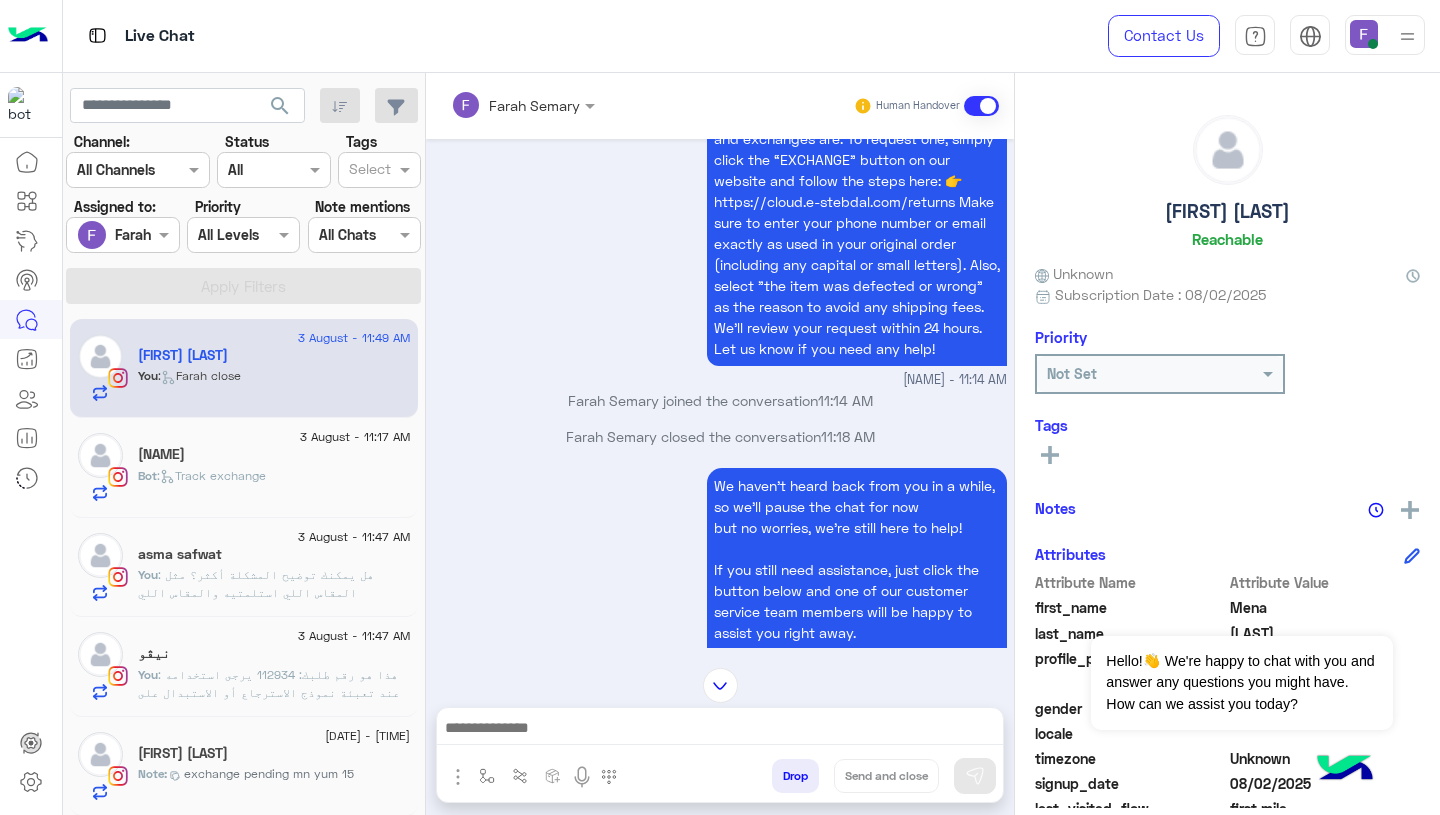 click at bounding box center (720, 730) 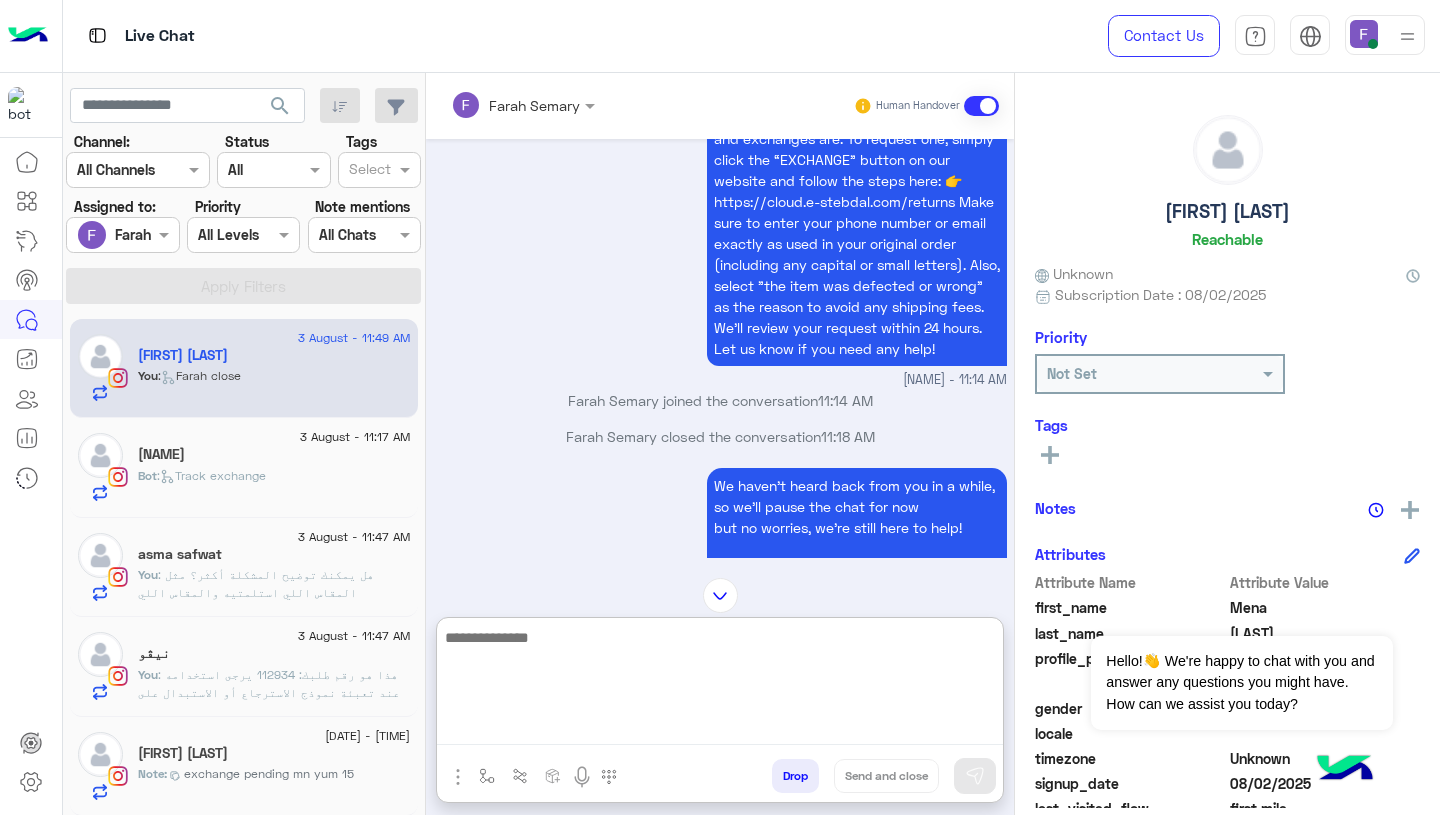 paste on "**********" 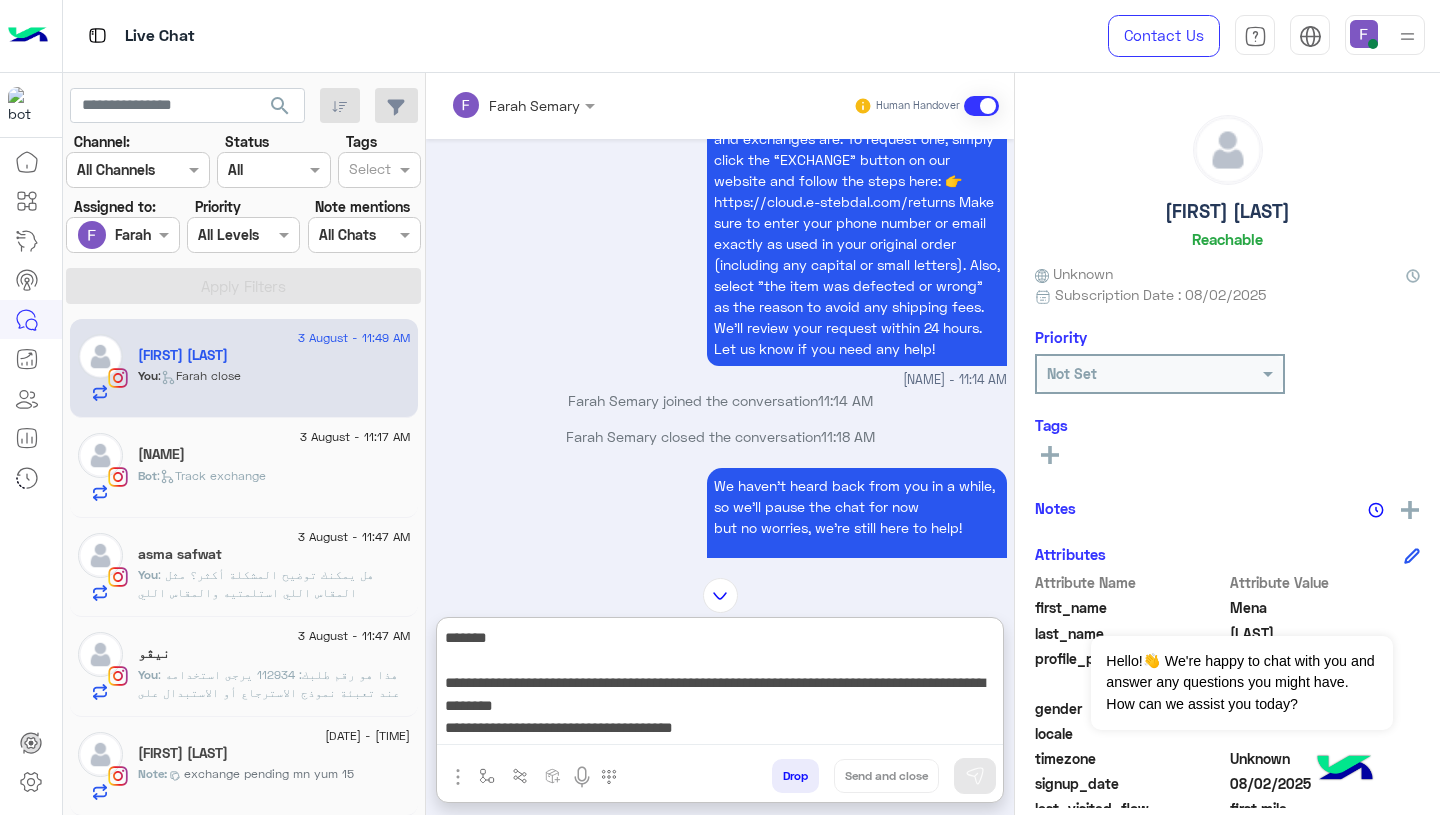 scroll, scrollTop: 241, scrollLeft: 0, axis: vertical 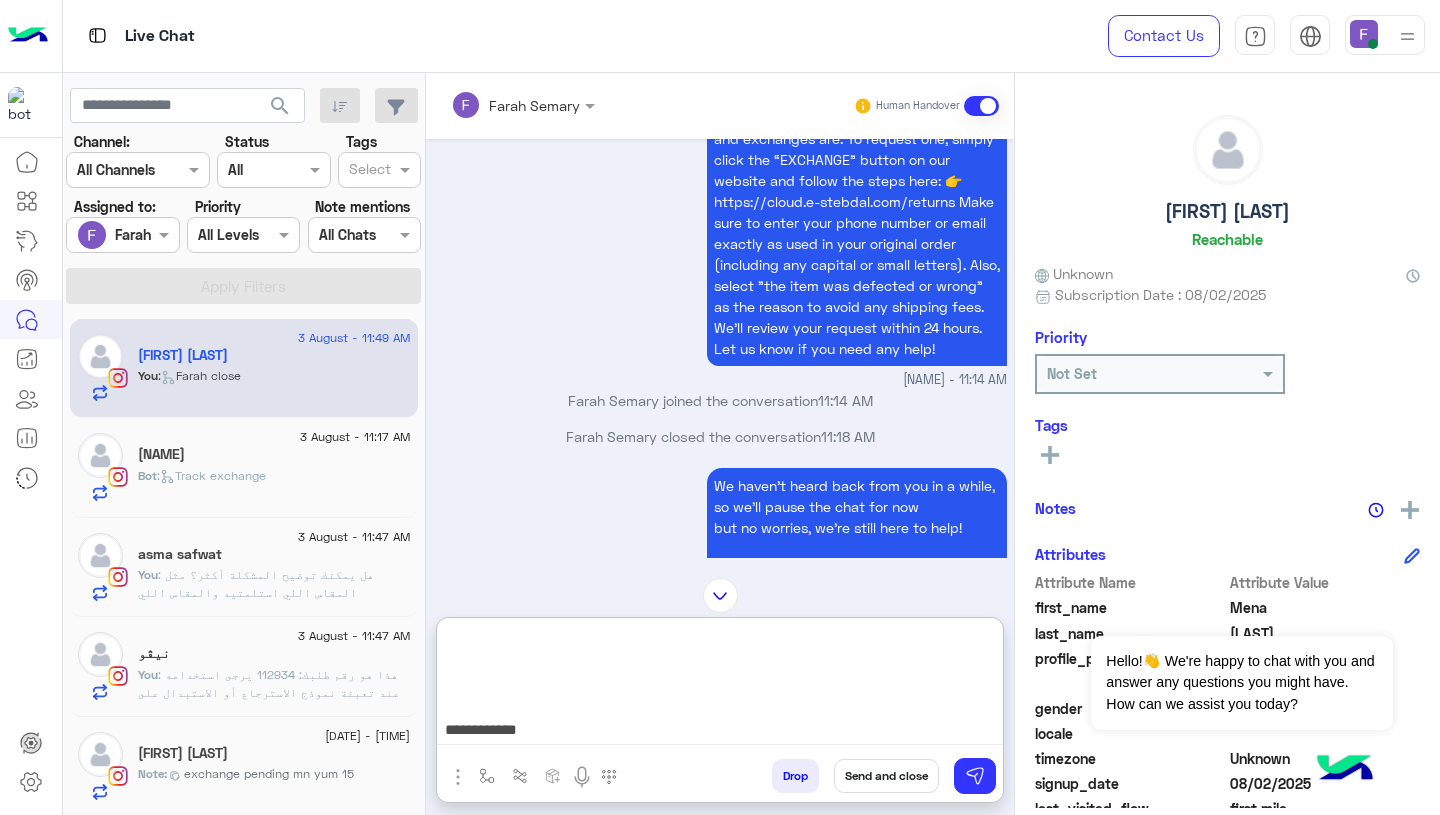 click on "**********" at bounding box center (720, 685) 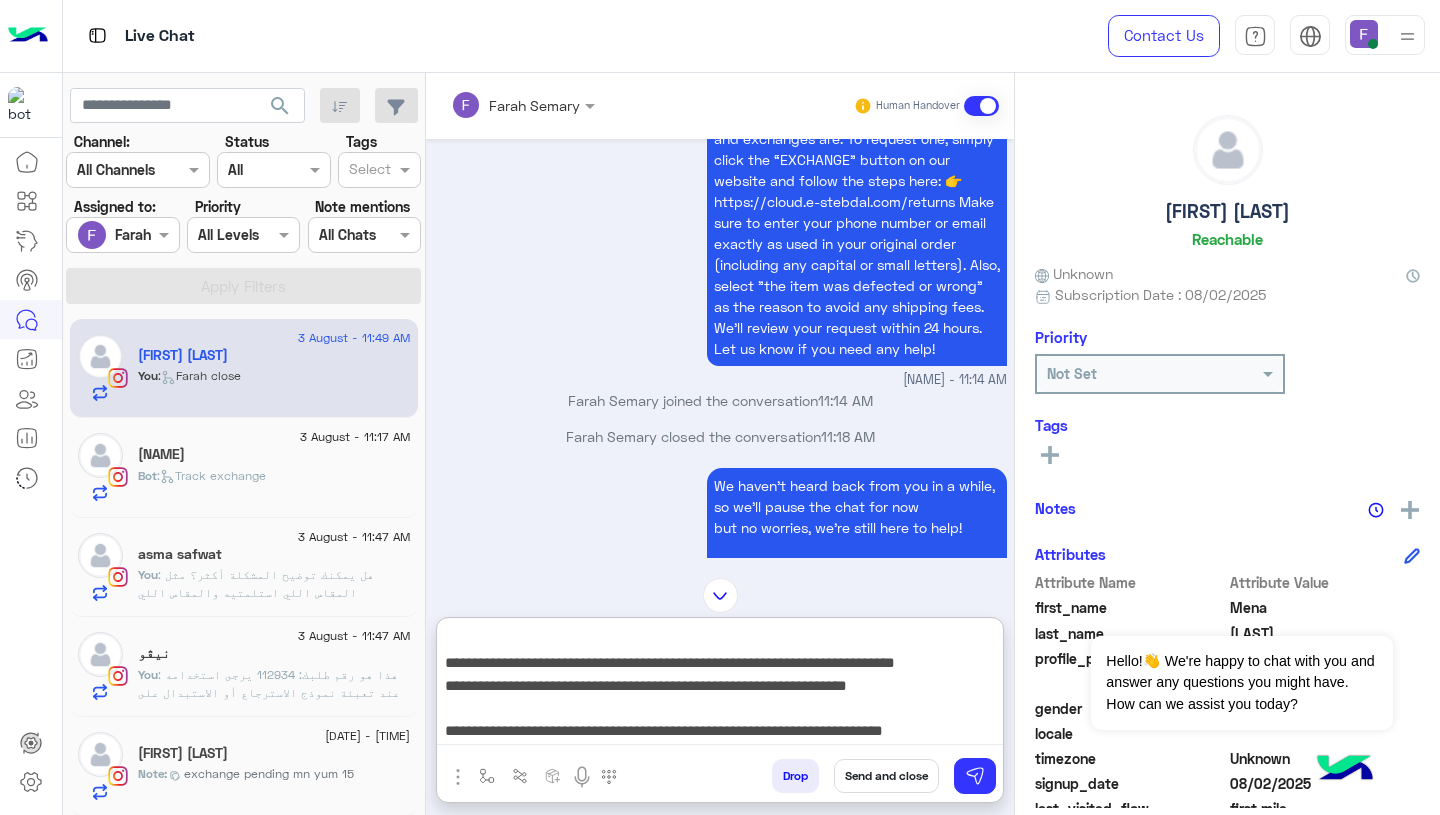 type on "**********" 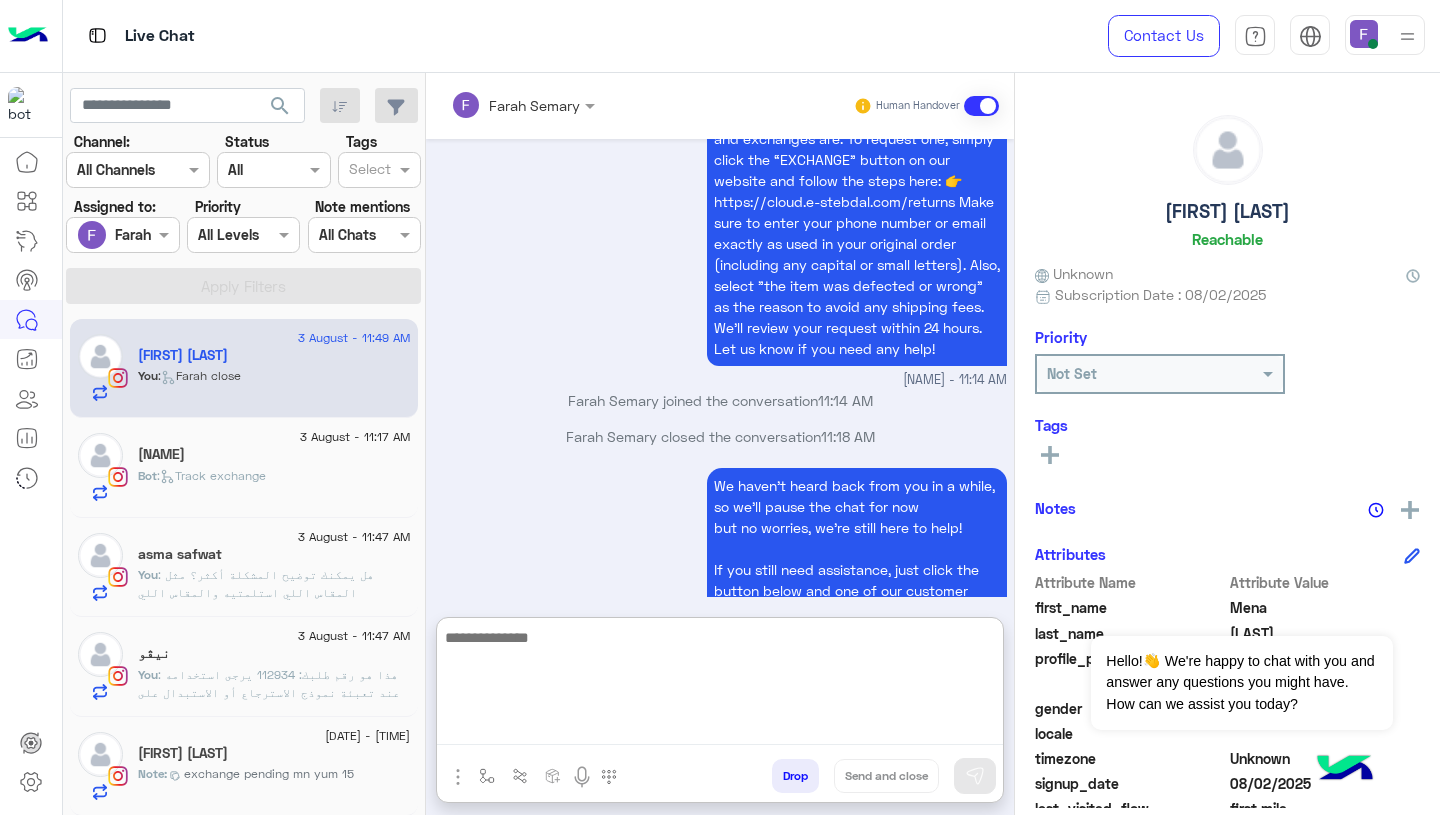 scroll, scrollTop: 0, scrollLeft: 0, axis: both 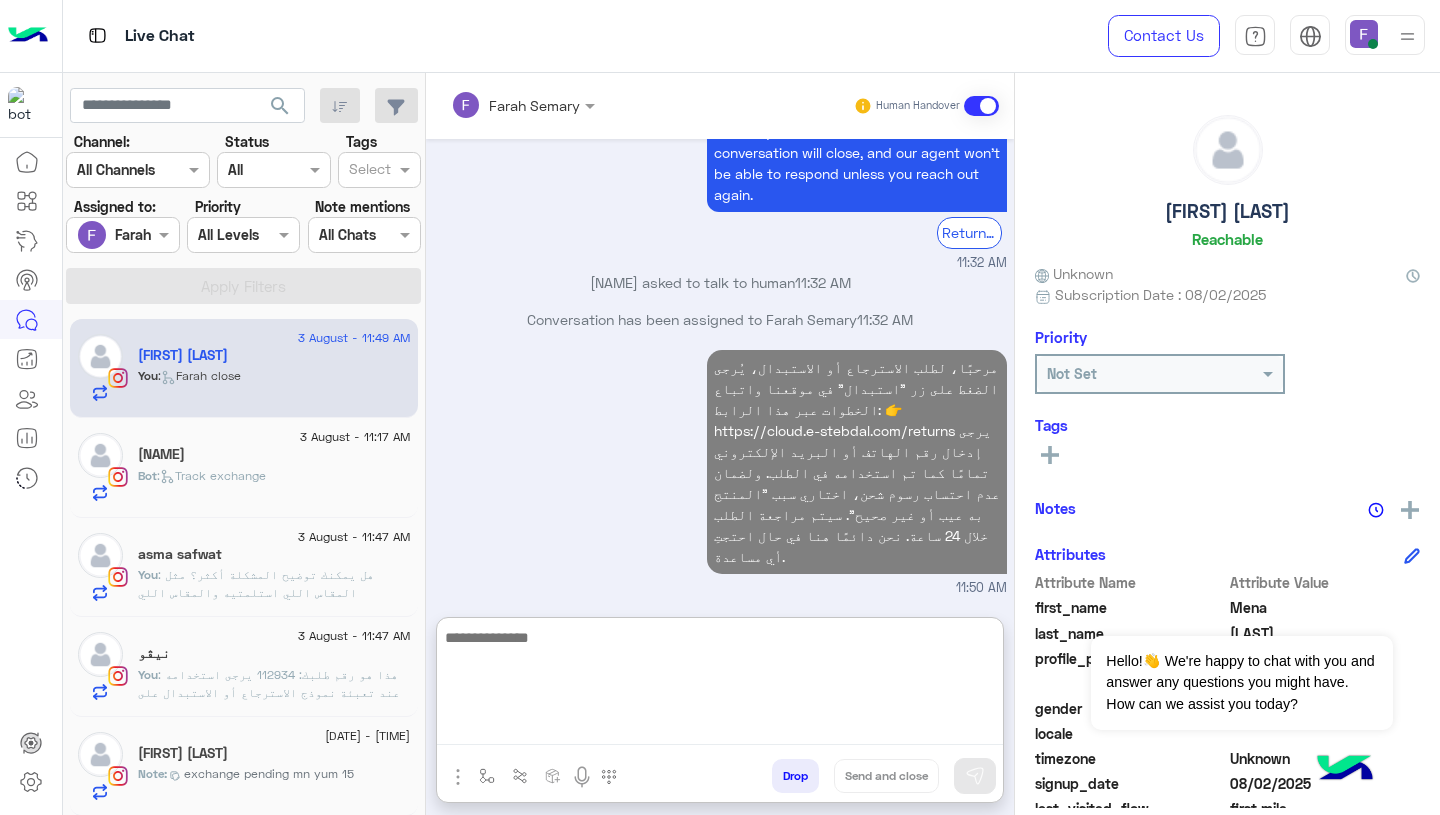 click on "مرحبًا،
لطلب الاسترجاع أو الاستبدال، يُرجى الضغط على زر "استبدال" في موقعنا واتباع الخطوات عبر هذا الرابط:
👉 [URL]
يرجى إدخال رقم الهاتف أو البريد الإلكتروني تمامًا كما تم استخدامه في الطلب.
ولضمان عدم احتساب رسوم شحن، اختاري سبب "المنتج به عيب أو غير صحيح".
سيتم مراجعة الطلب خلال 24 ساعة. نحن دائمًا هنا في حال احتجتِ أي مساعدة.      11:50 AM" at bounding box center [720, 471] 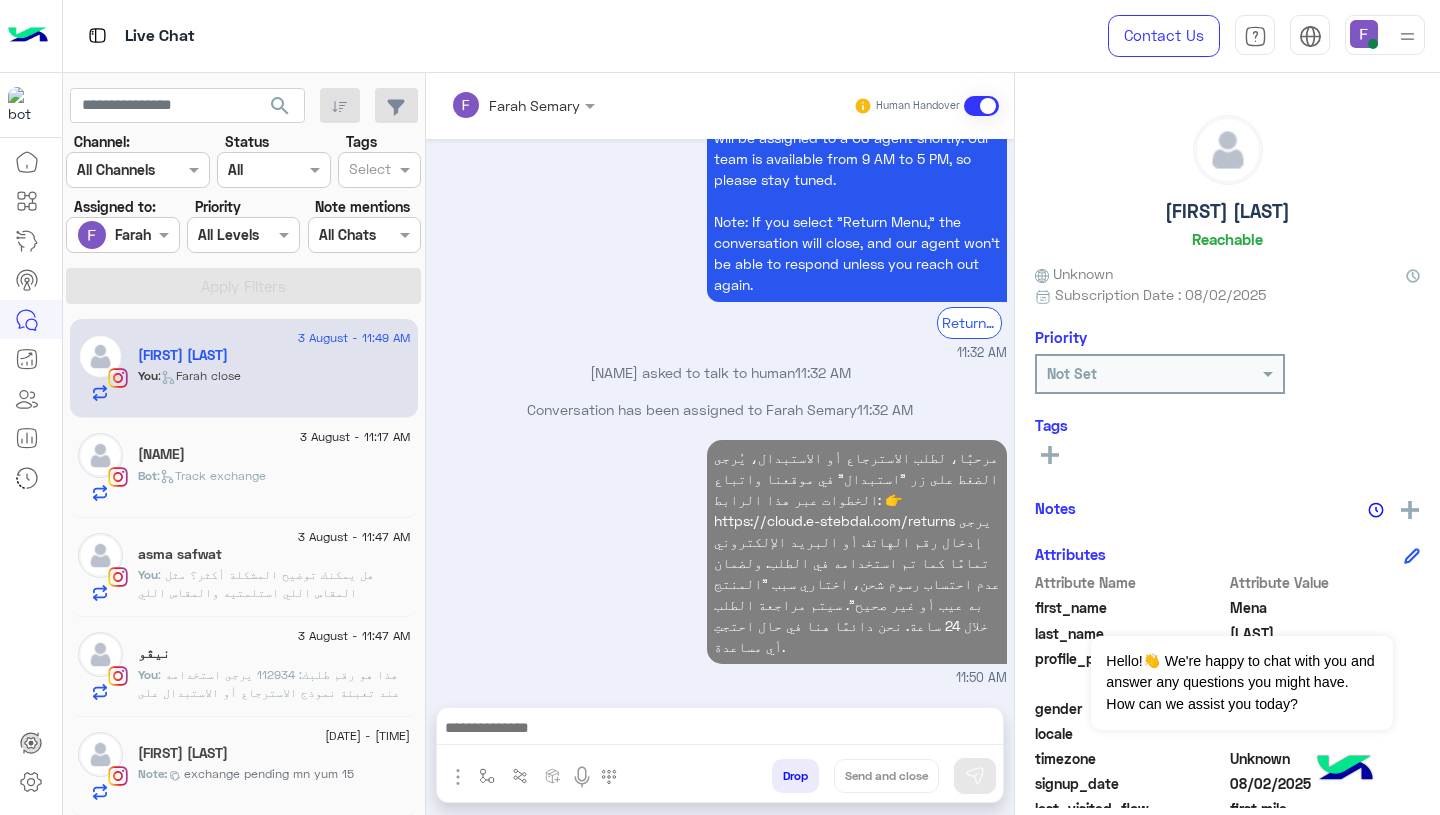 scroll, scrollTop: 2182, scrollLeft: 0, axis: vertical 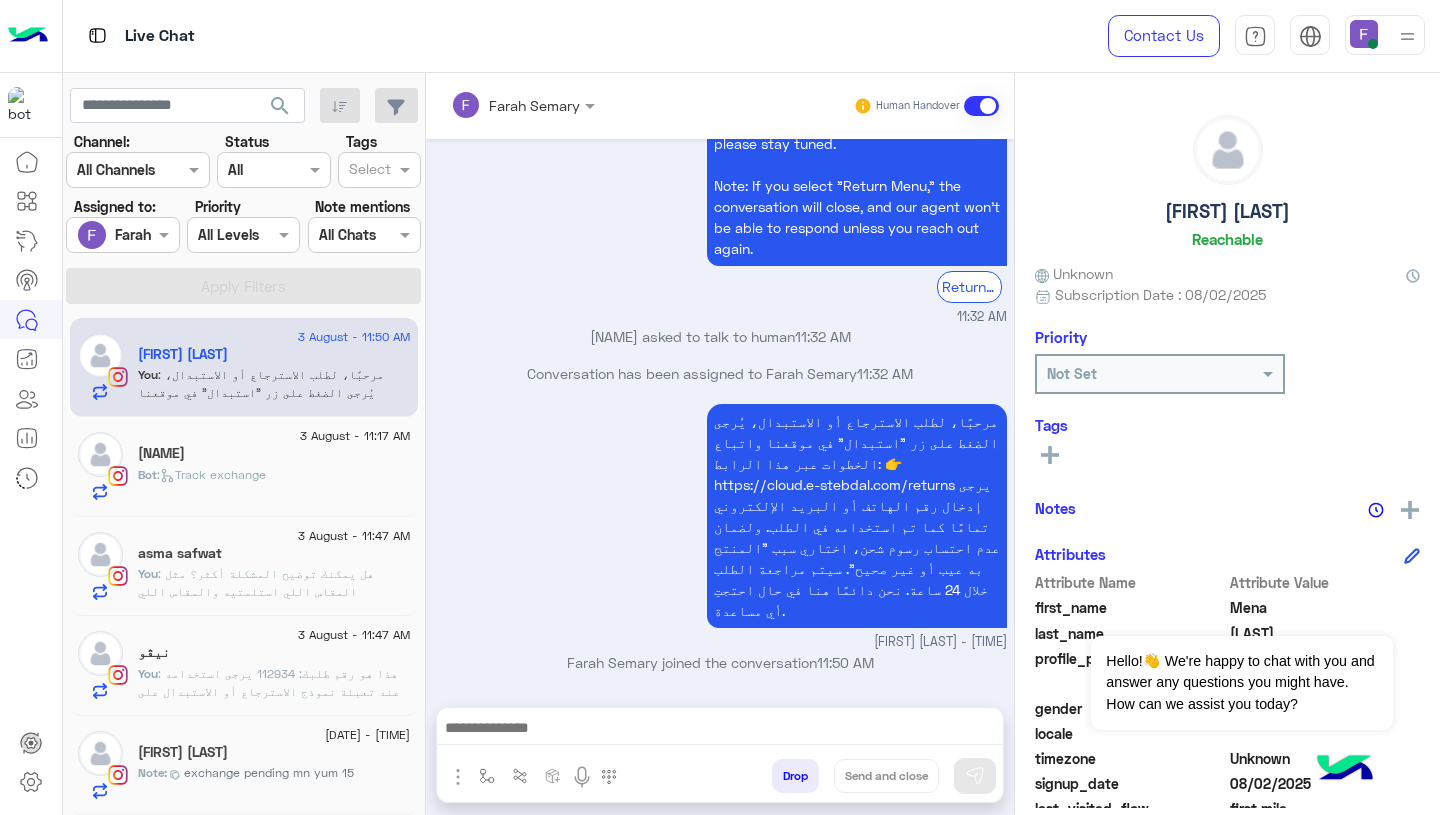 click on "Bot :   Track exchange" 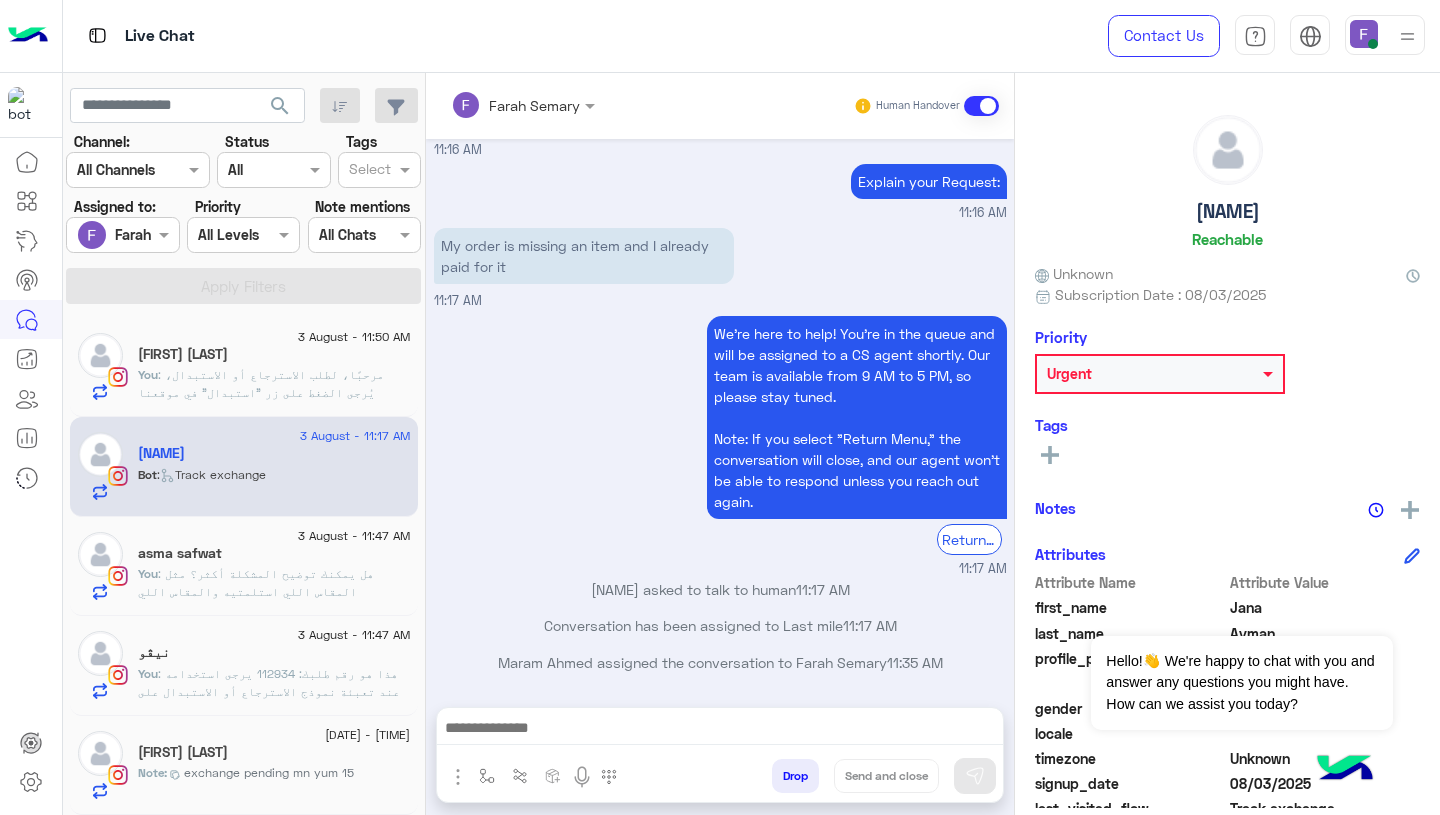 scroll, scrollTop: 1008, scrollLeft: 0, axis: vertical 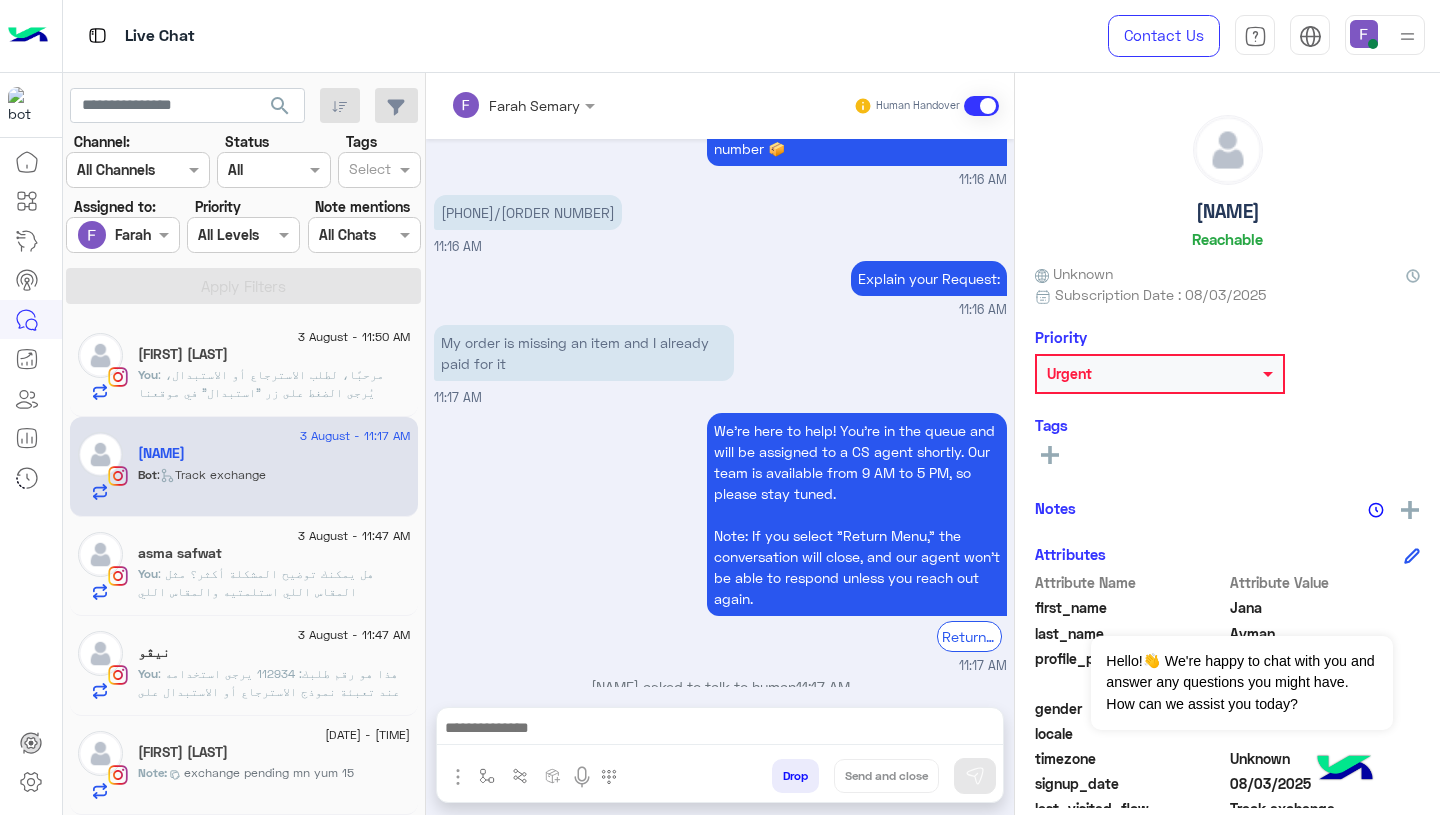 click on "My order is missing an item and I already paid for it" at bounding box center (584, 353) 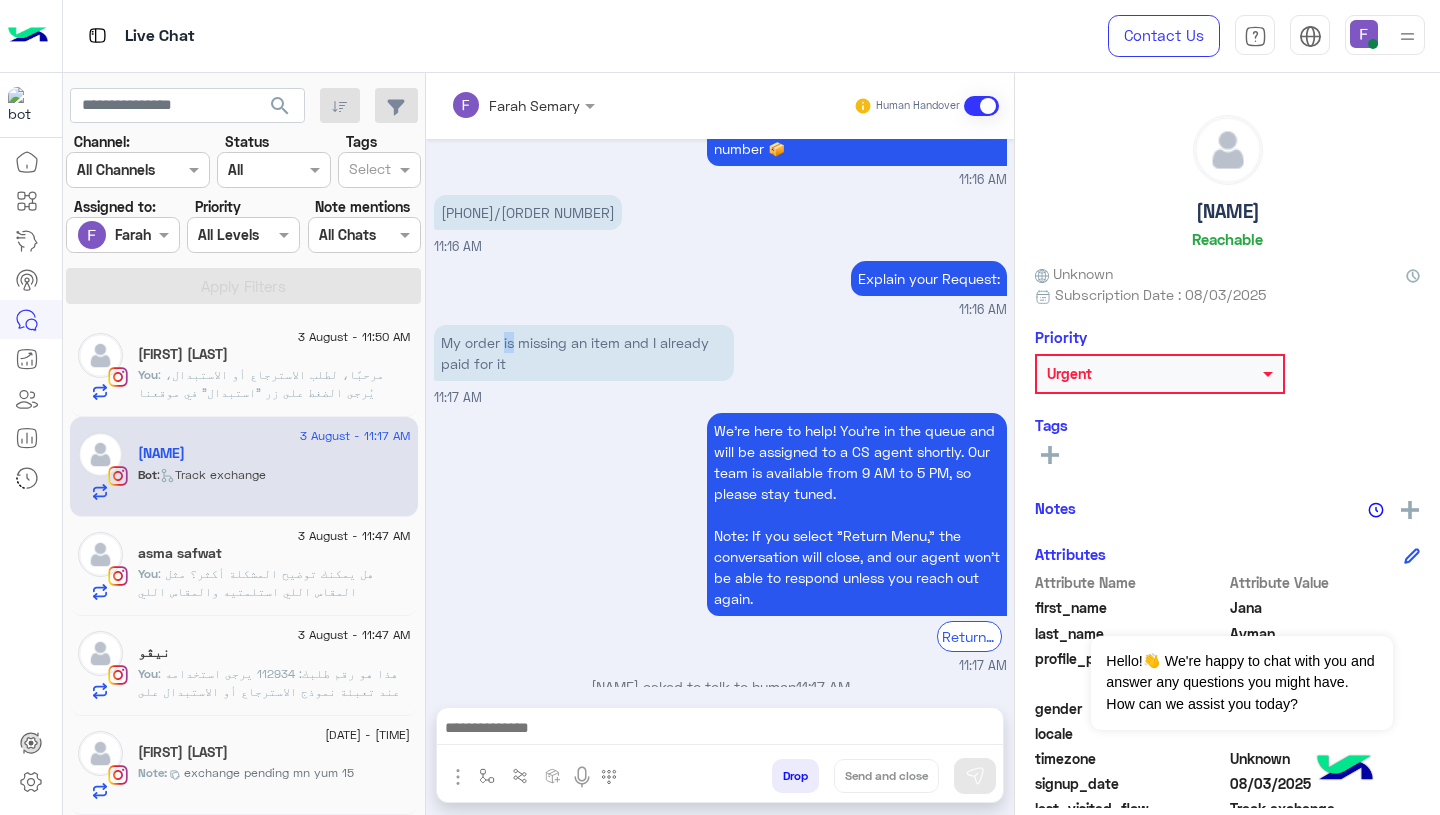 click on "My order is missing an item and I already paid for it" at bounding box center (584, 353) 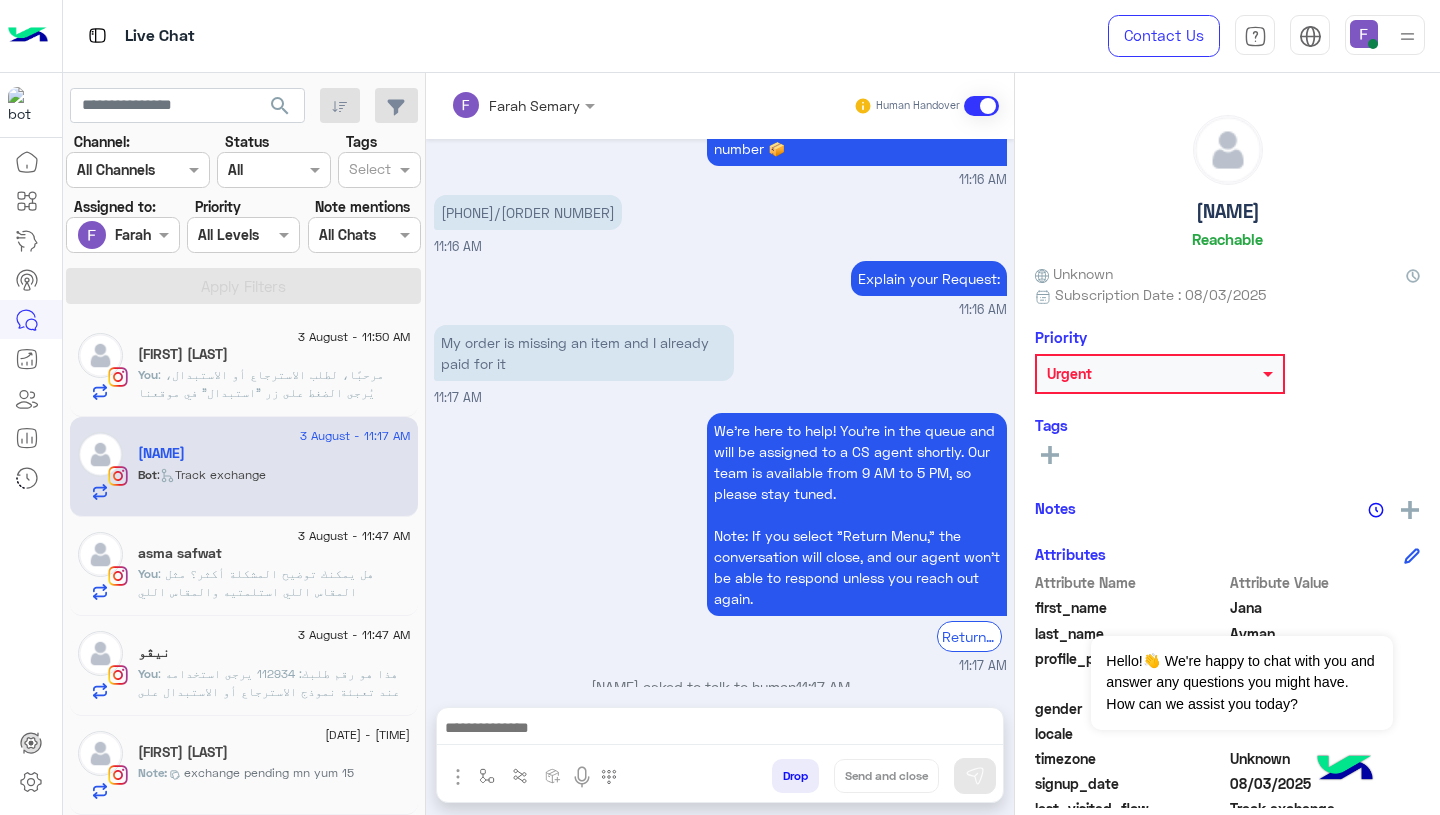 click at bounding box center (720, 730) 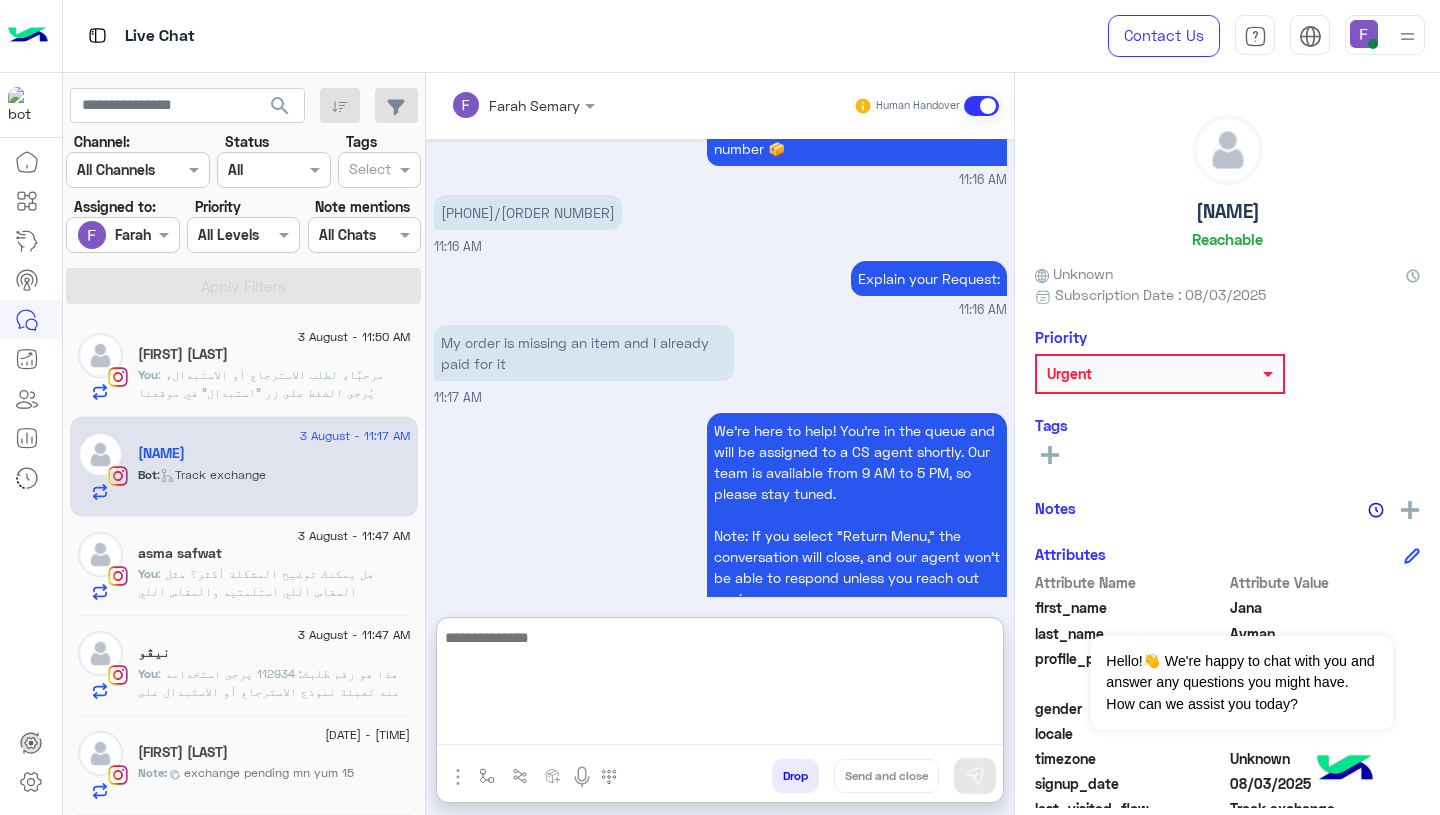 paste on "**********" 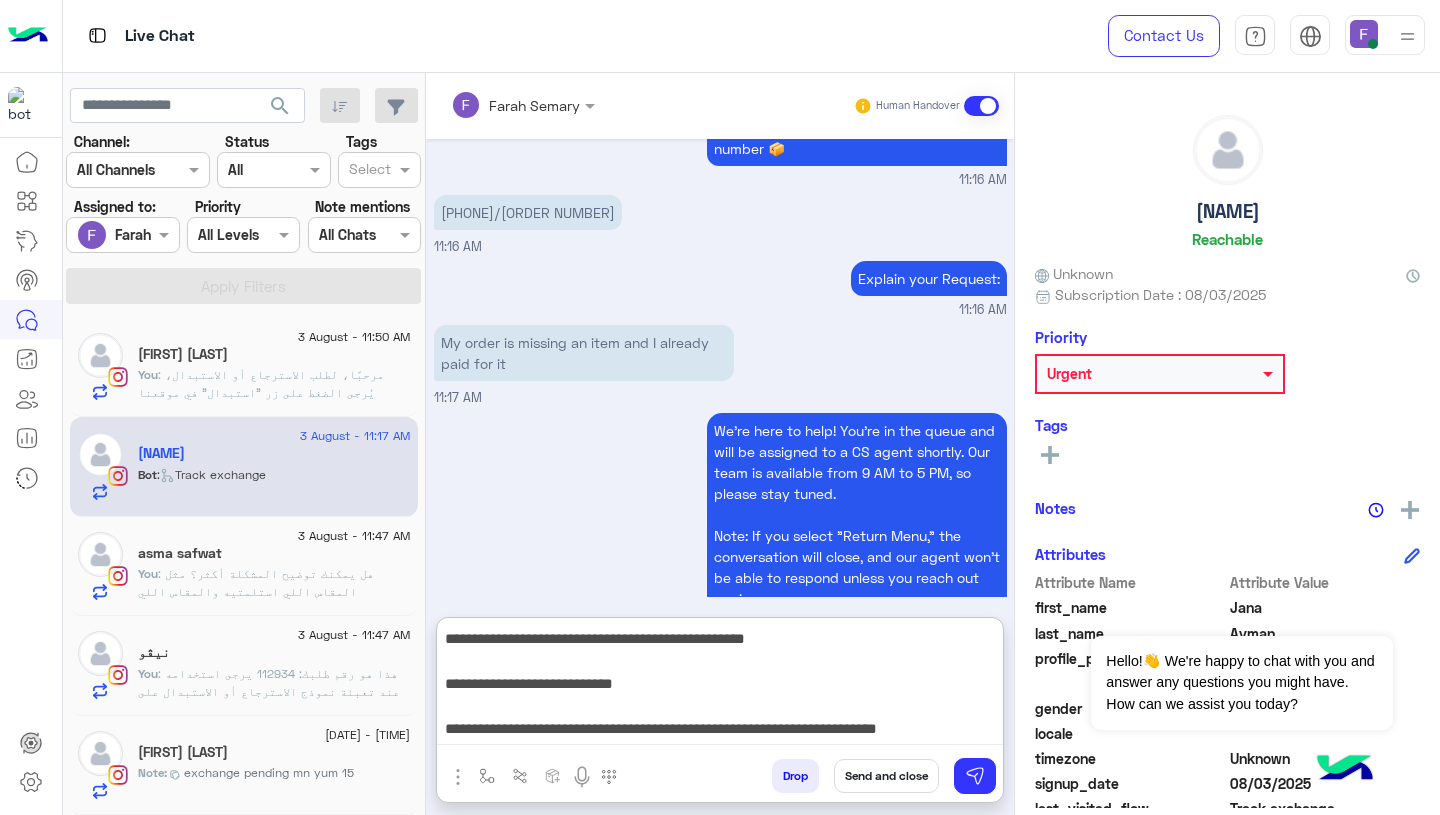 scroll, scrollTop: 0, scrollLeft: 0, axis: both 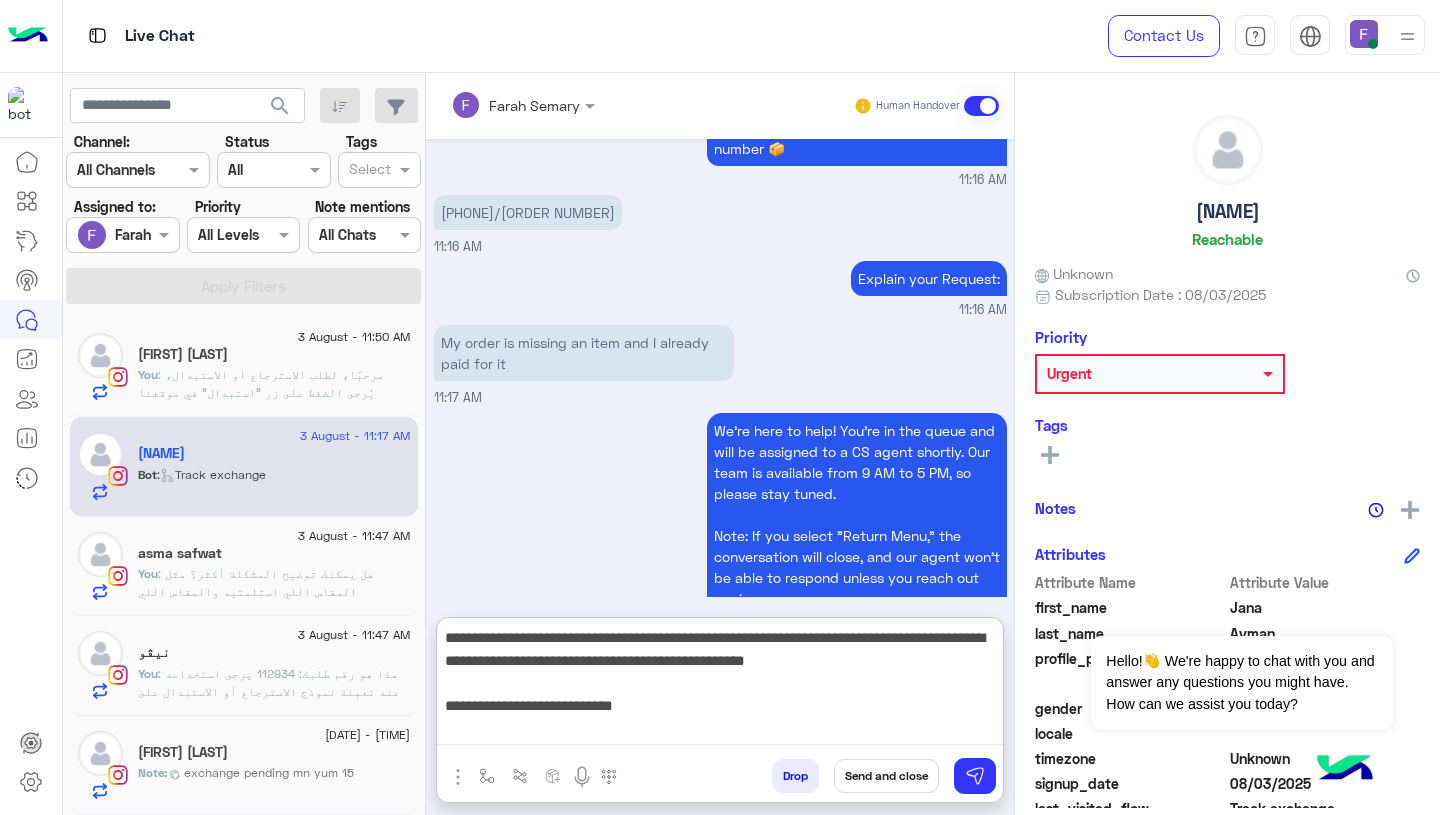 click on "**********" at bounding box center (720, 685) 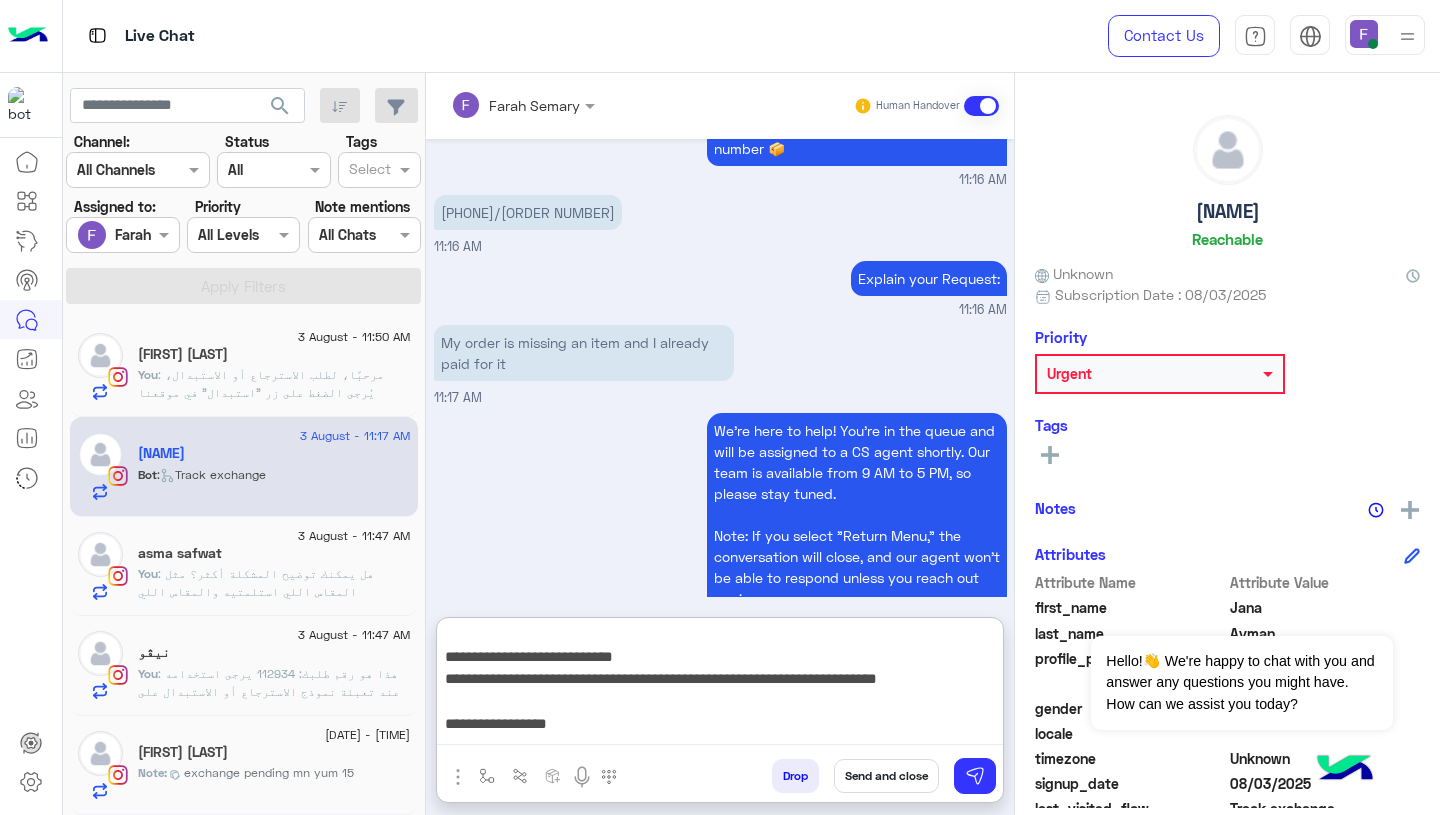 scroll, scrollTop: 50, scrollLeft: 0, axis: vertical 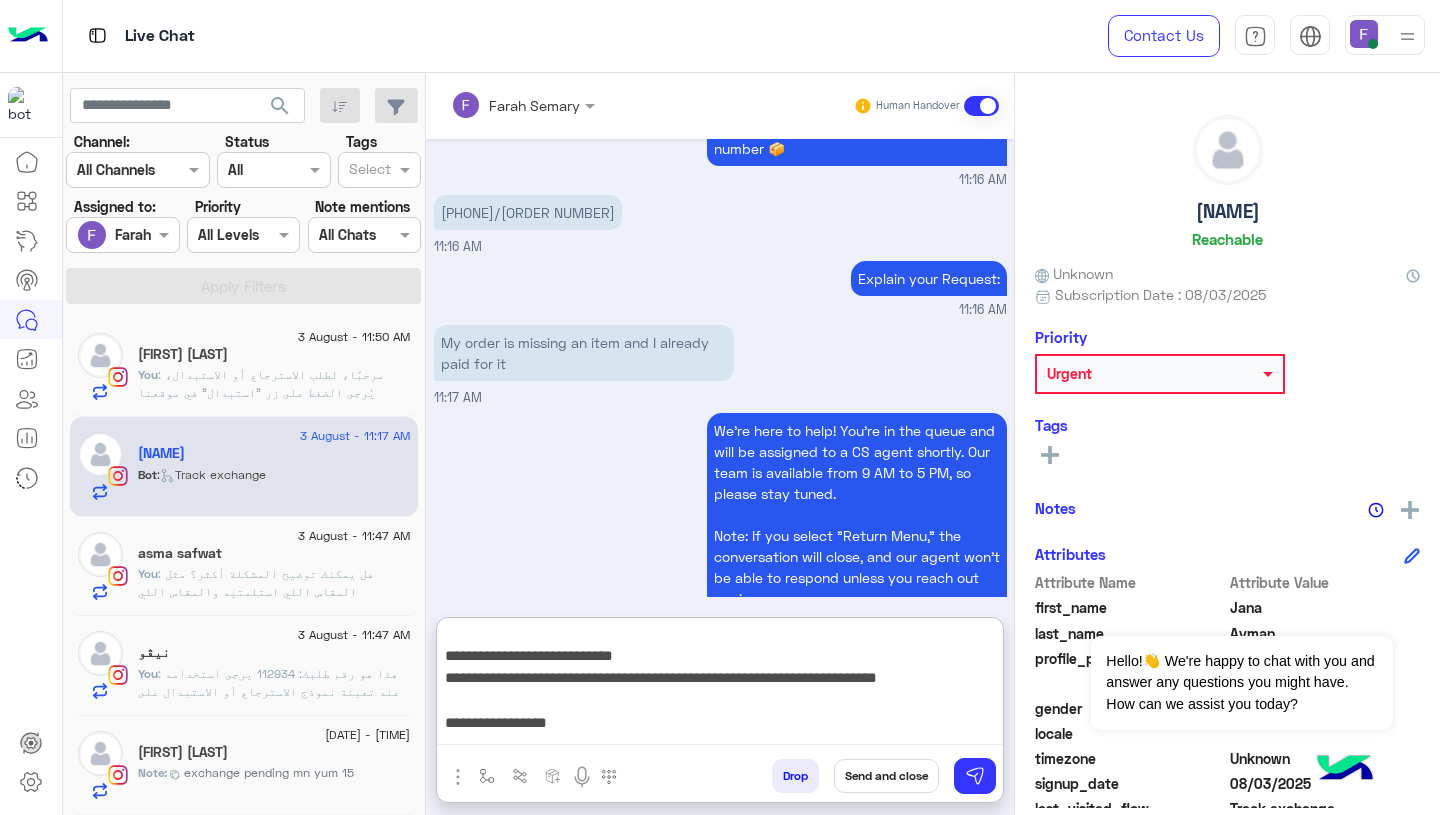click on "**********" at bounding box center (720, 685) 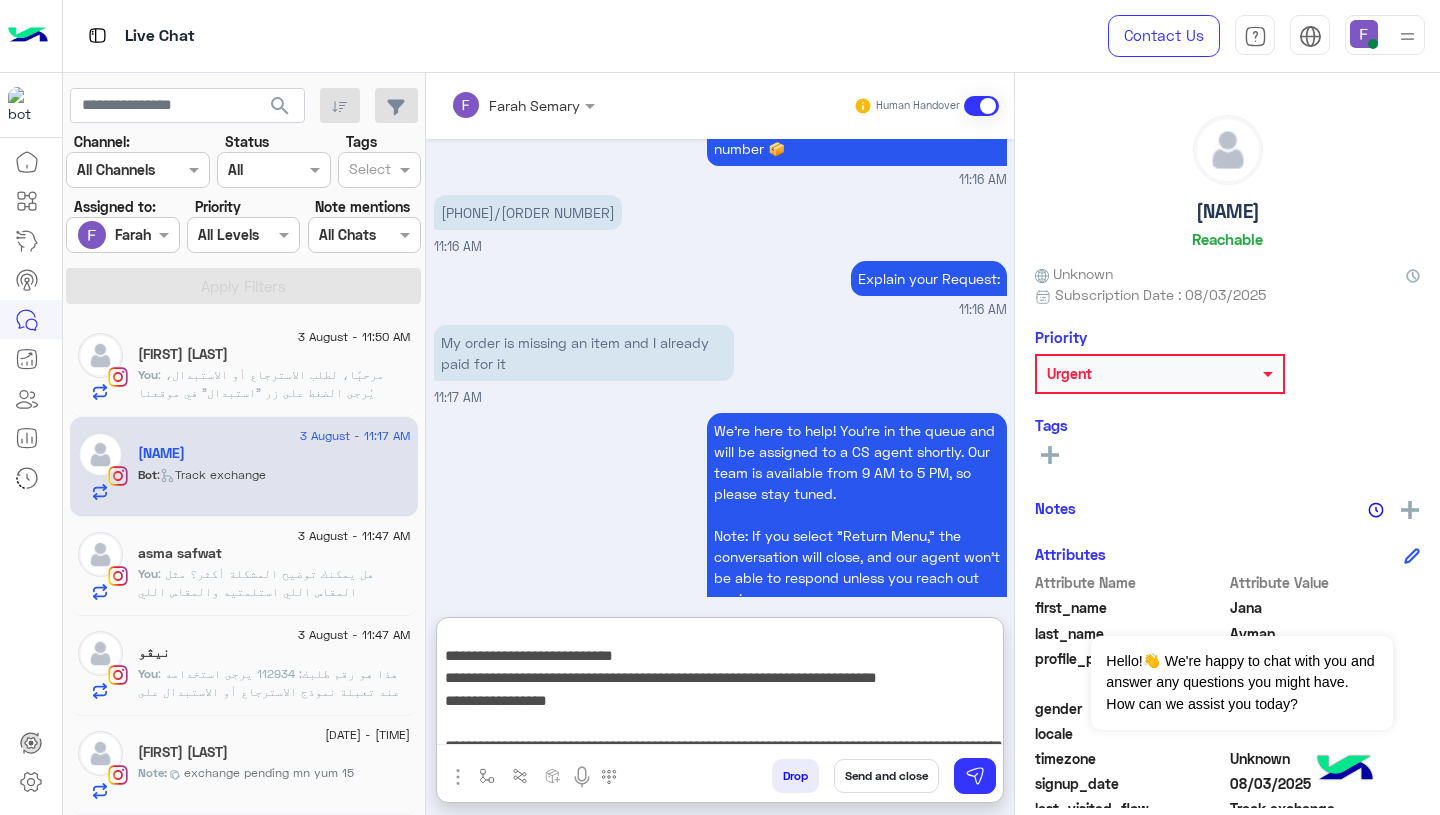 click on "**********" at bounding box center [720, 685] 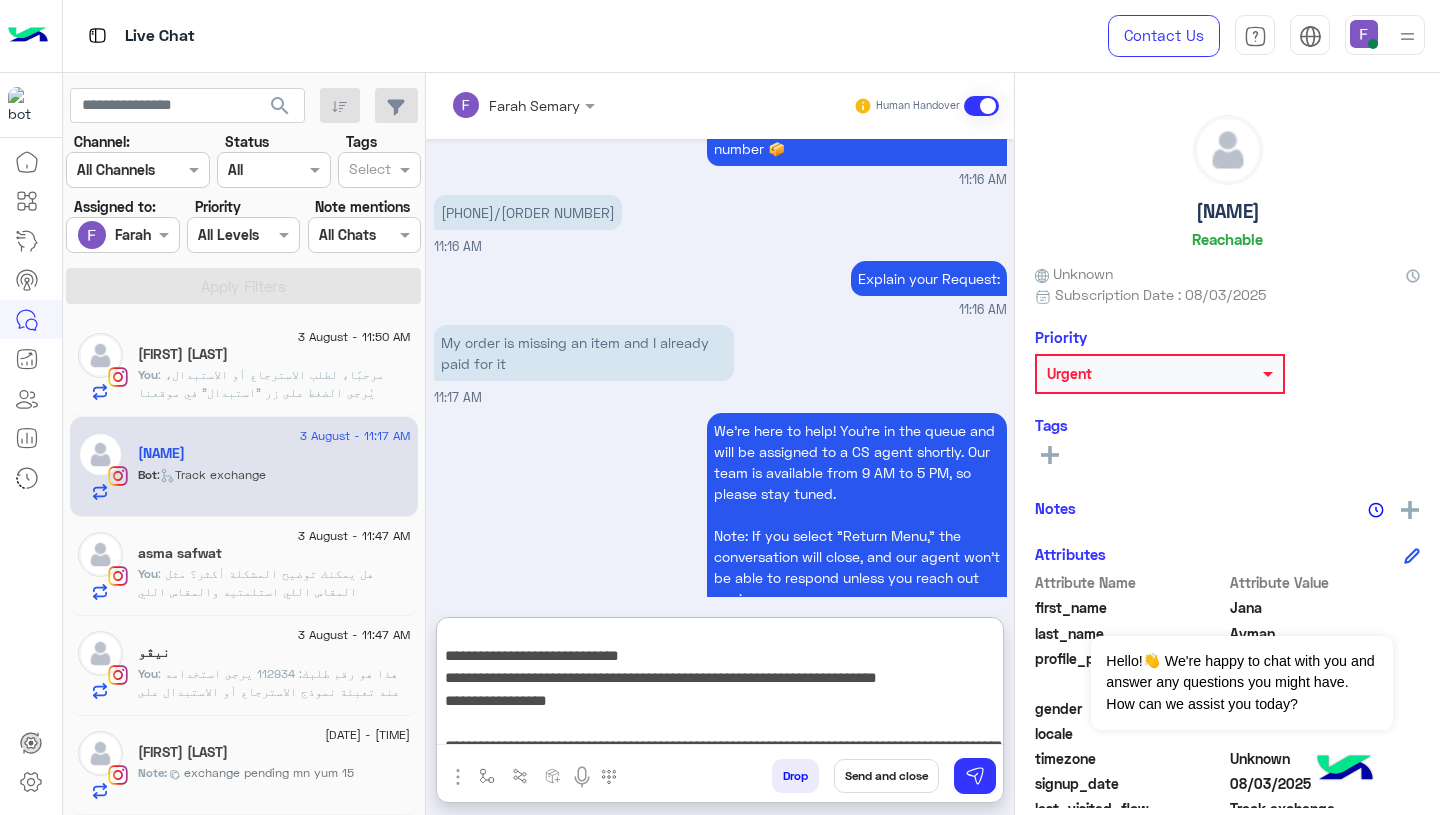 click on "**********" at bounding box center [720, 685] 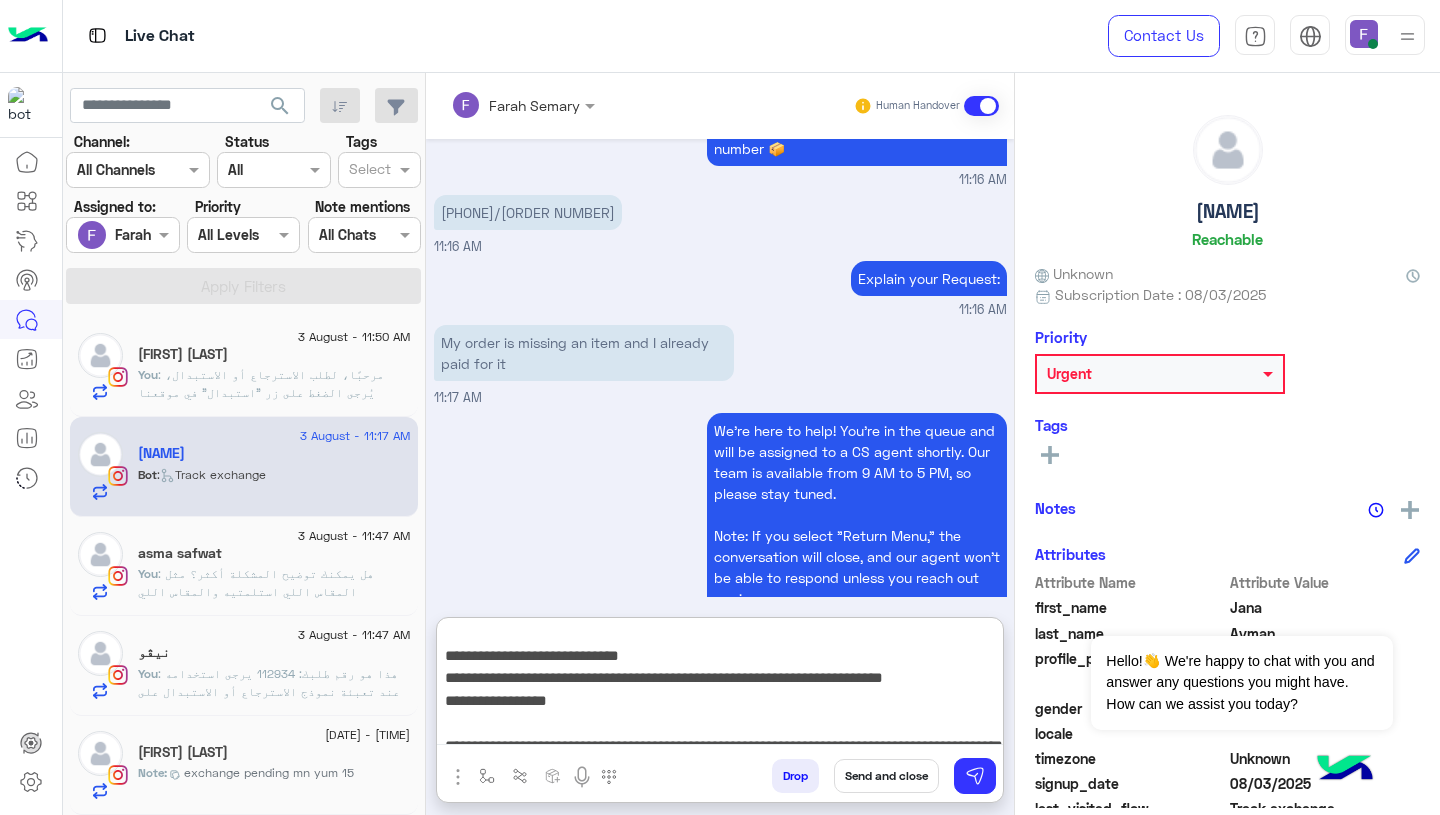 click on "**********" at bounding box center (720, 685) 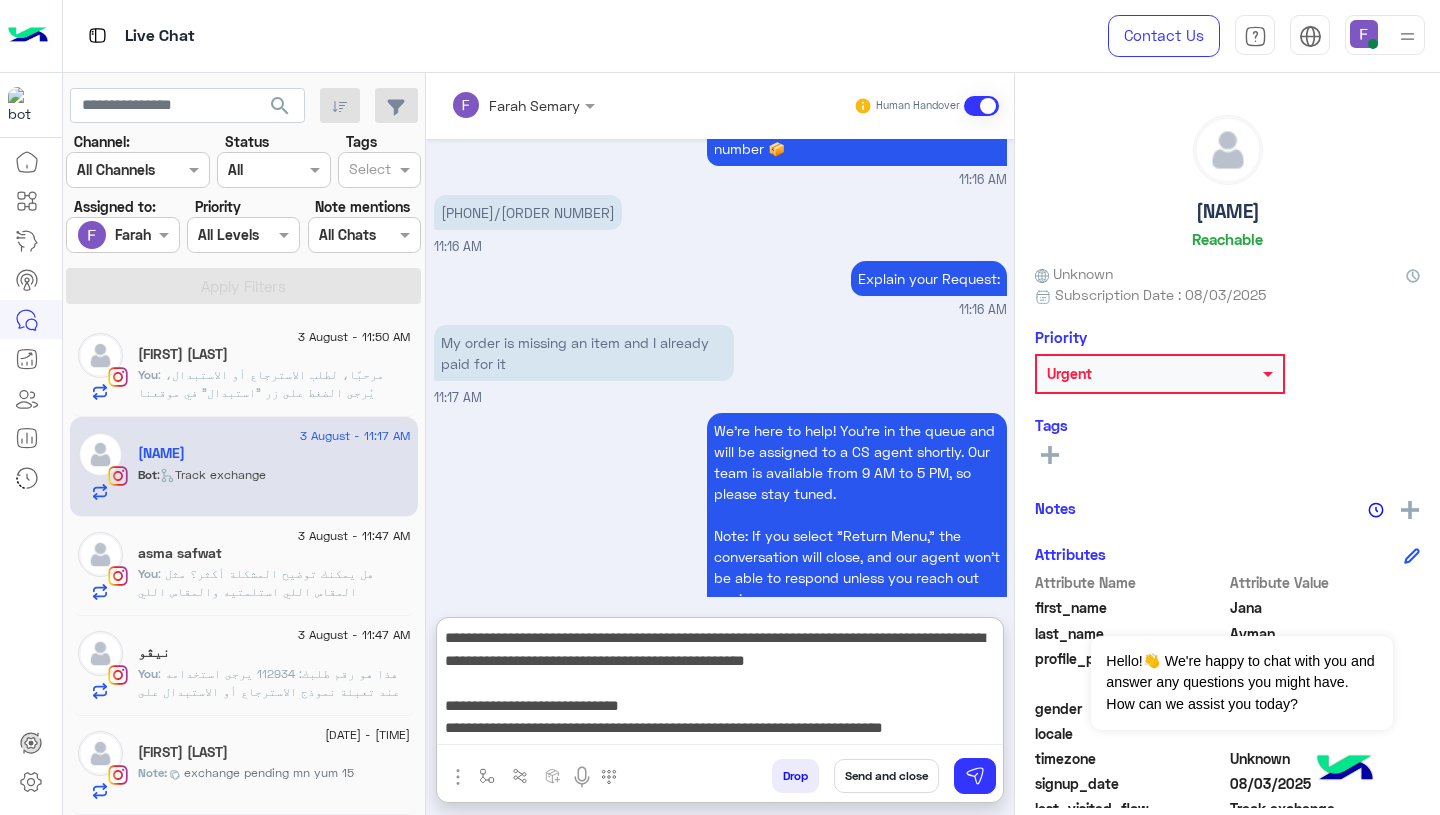 scroll, scrollTop: 5, scrollLeft: 0, axis: vertical 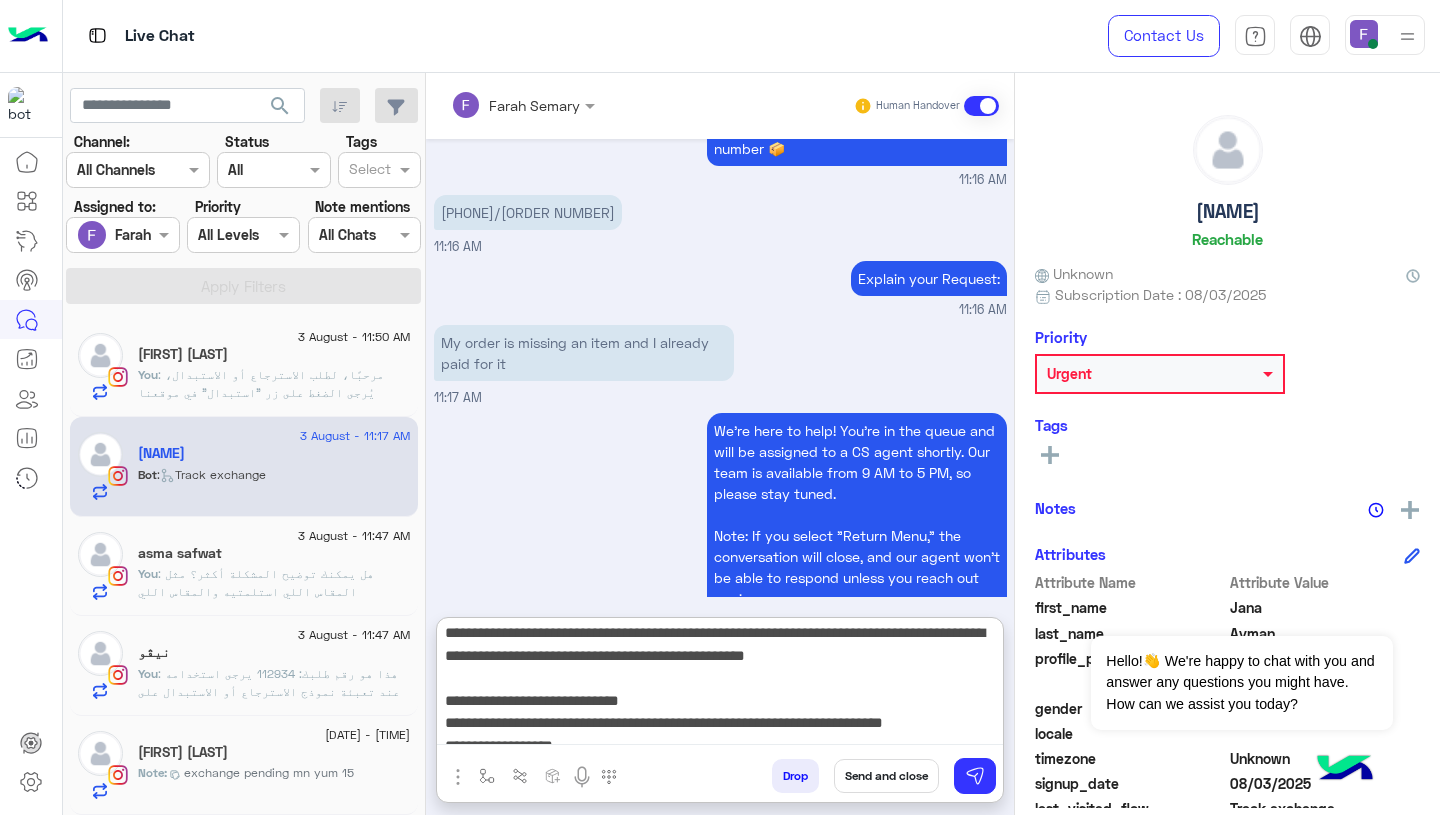 click on "**********" at bounding box center [720, 685] 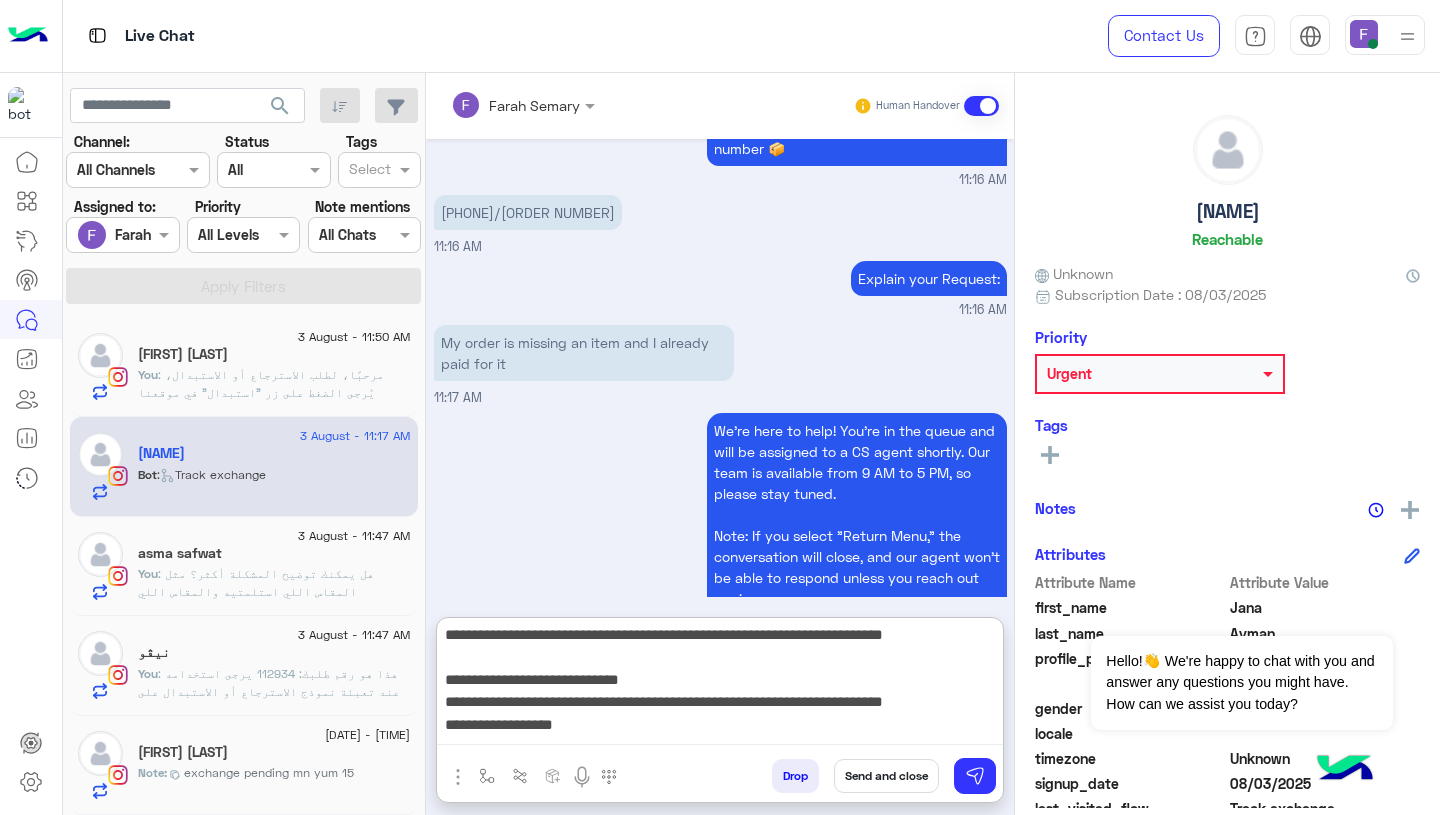 scroll, scrollTop: 0, scrollLeft: 0, axis: both 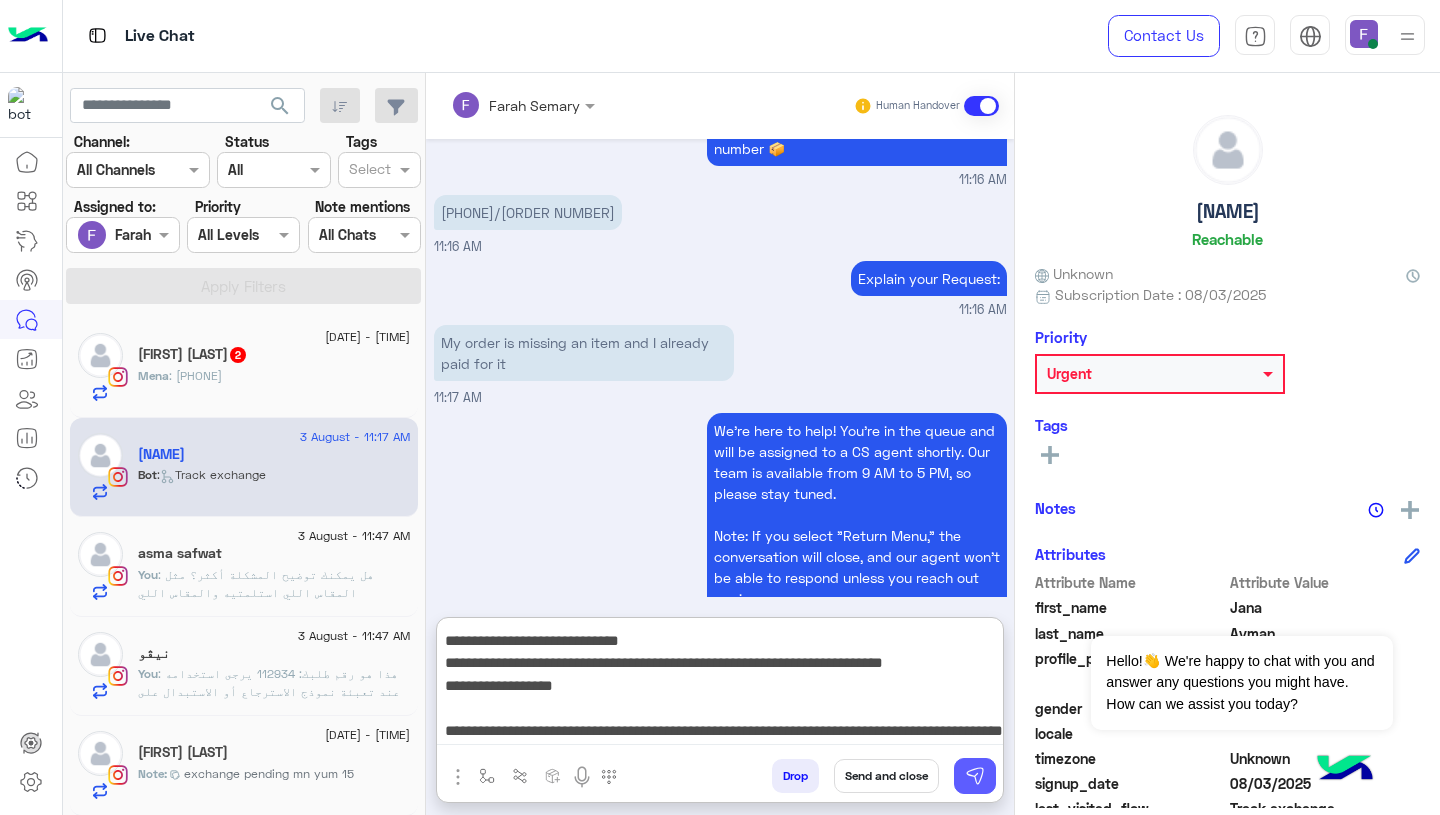 type on "**********" 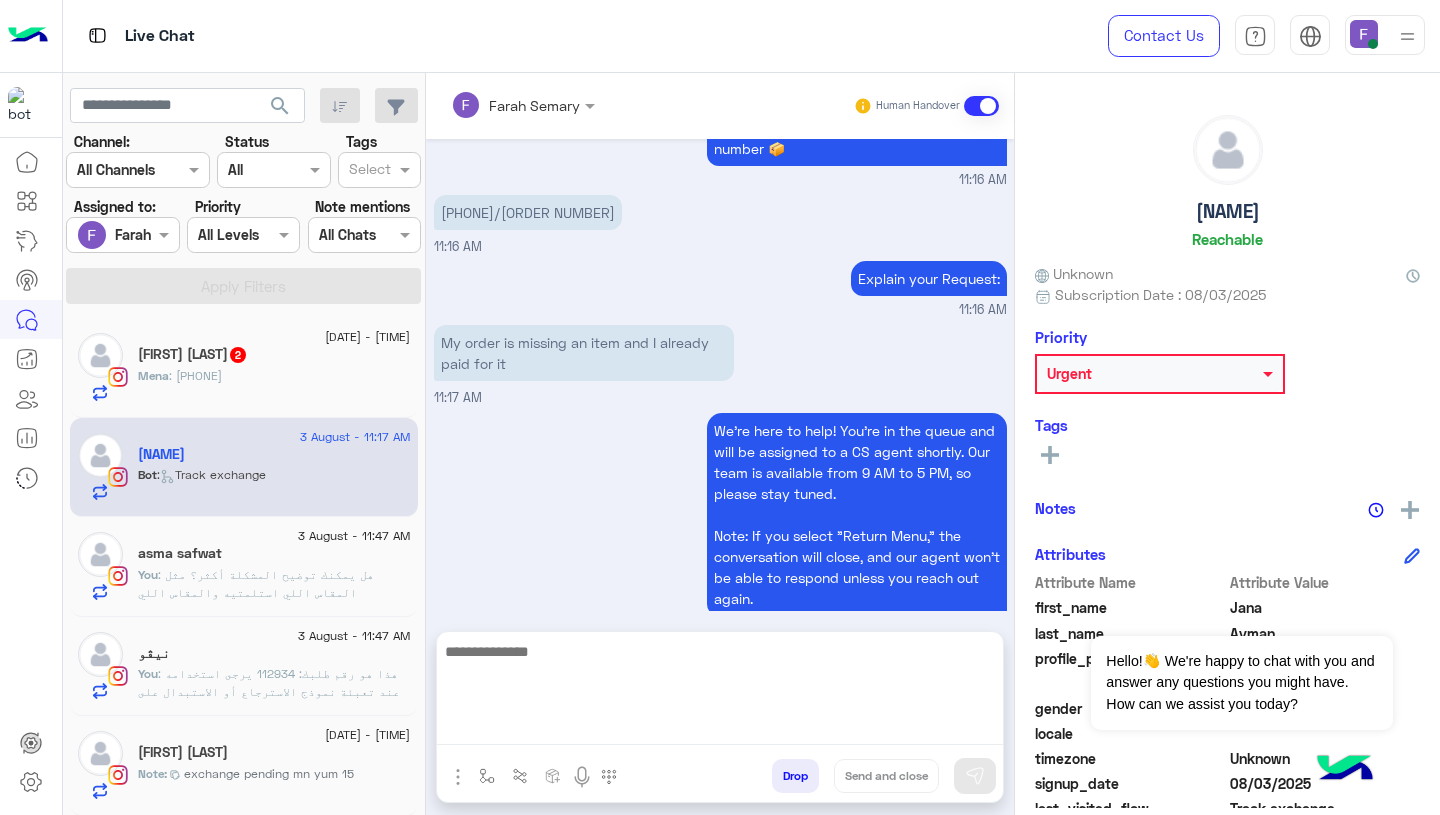 scroll, scrollTop: 0, scrollLeft: 0, axis: both 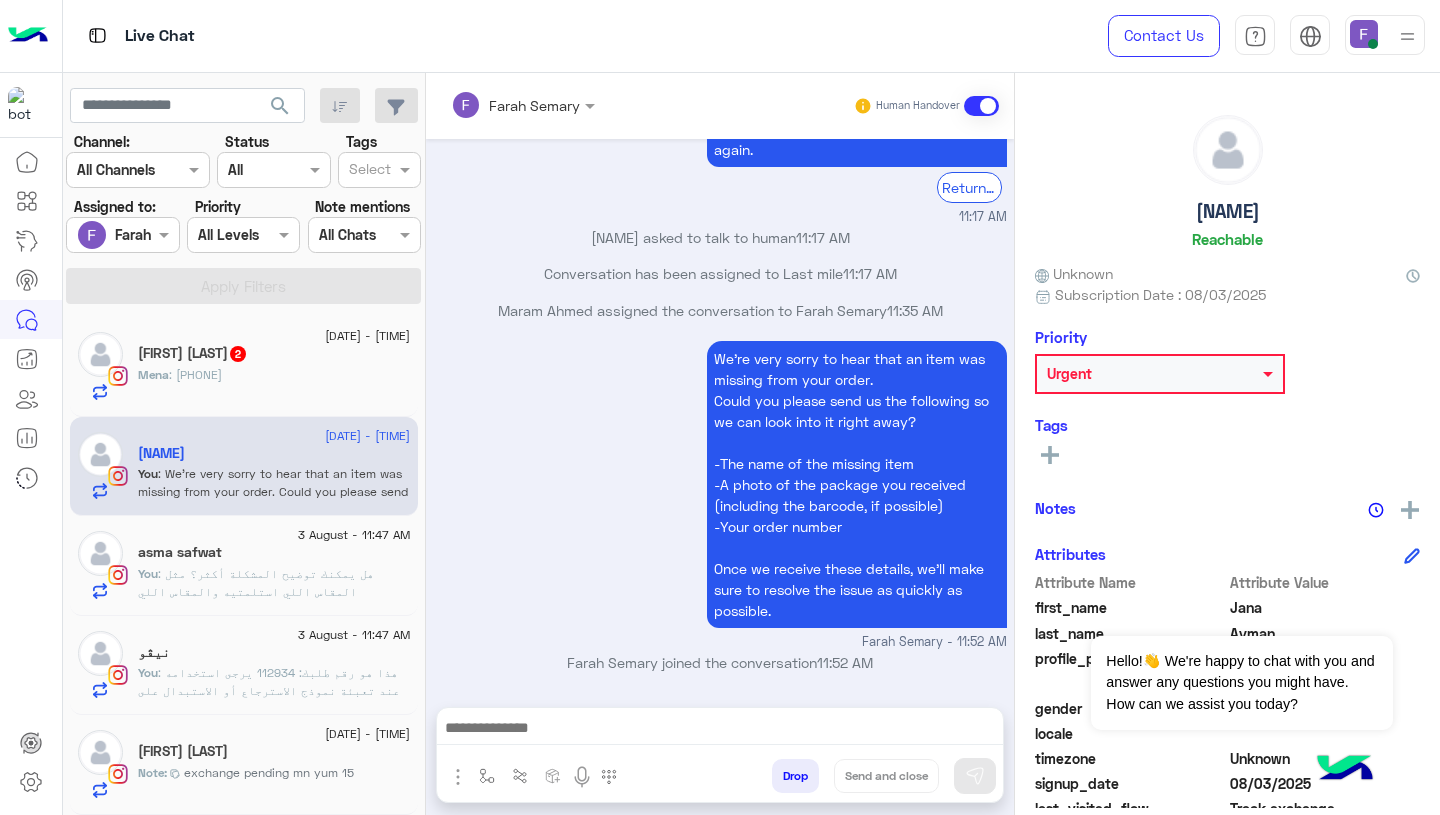 click on "[FIRST] [LAST]  2" 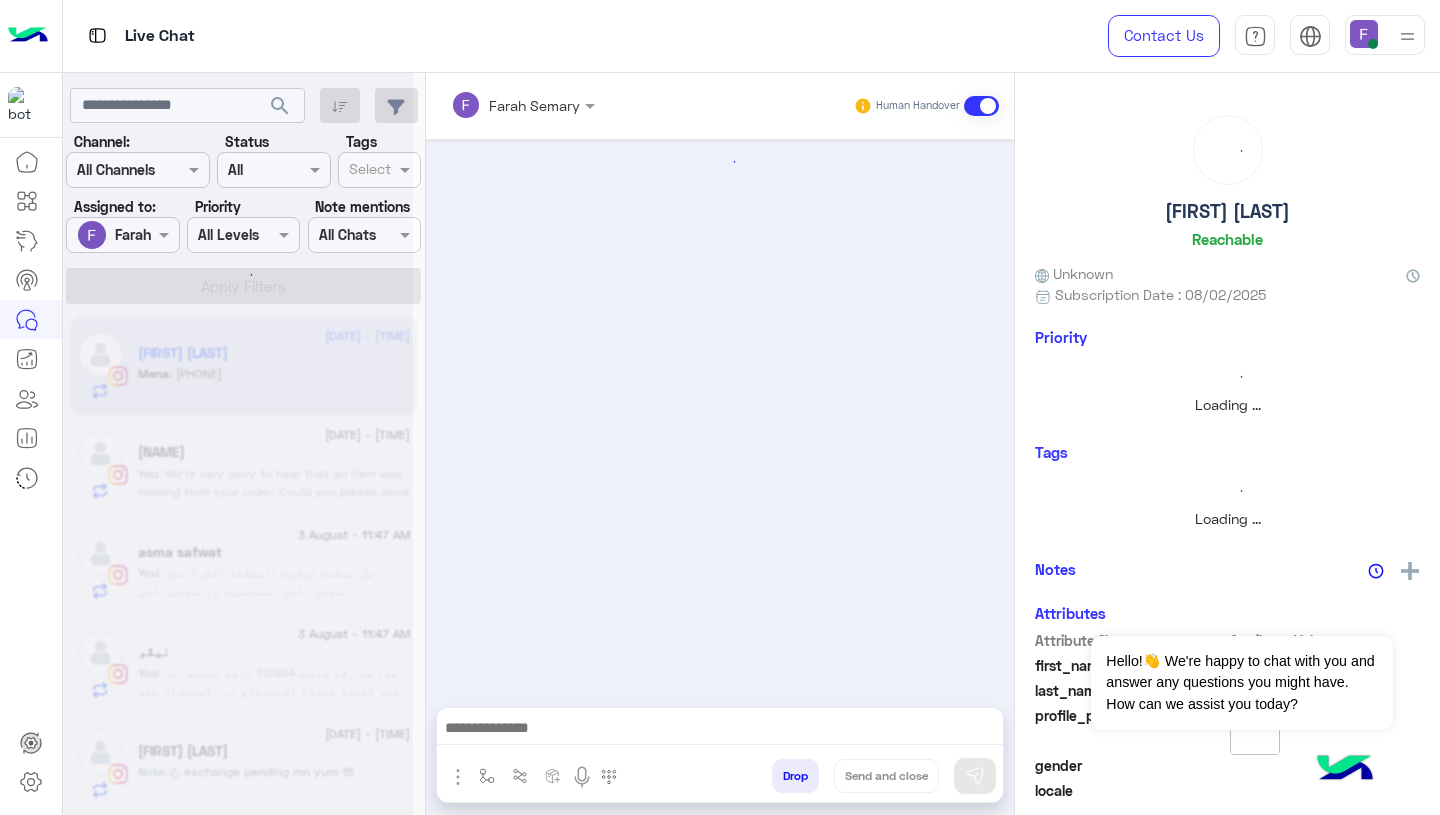scroll, scrollTop: 1, scrollLeft: 0, axis: vertical 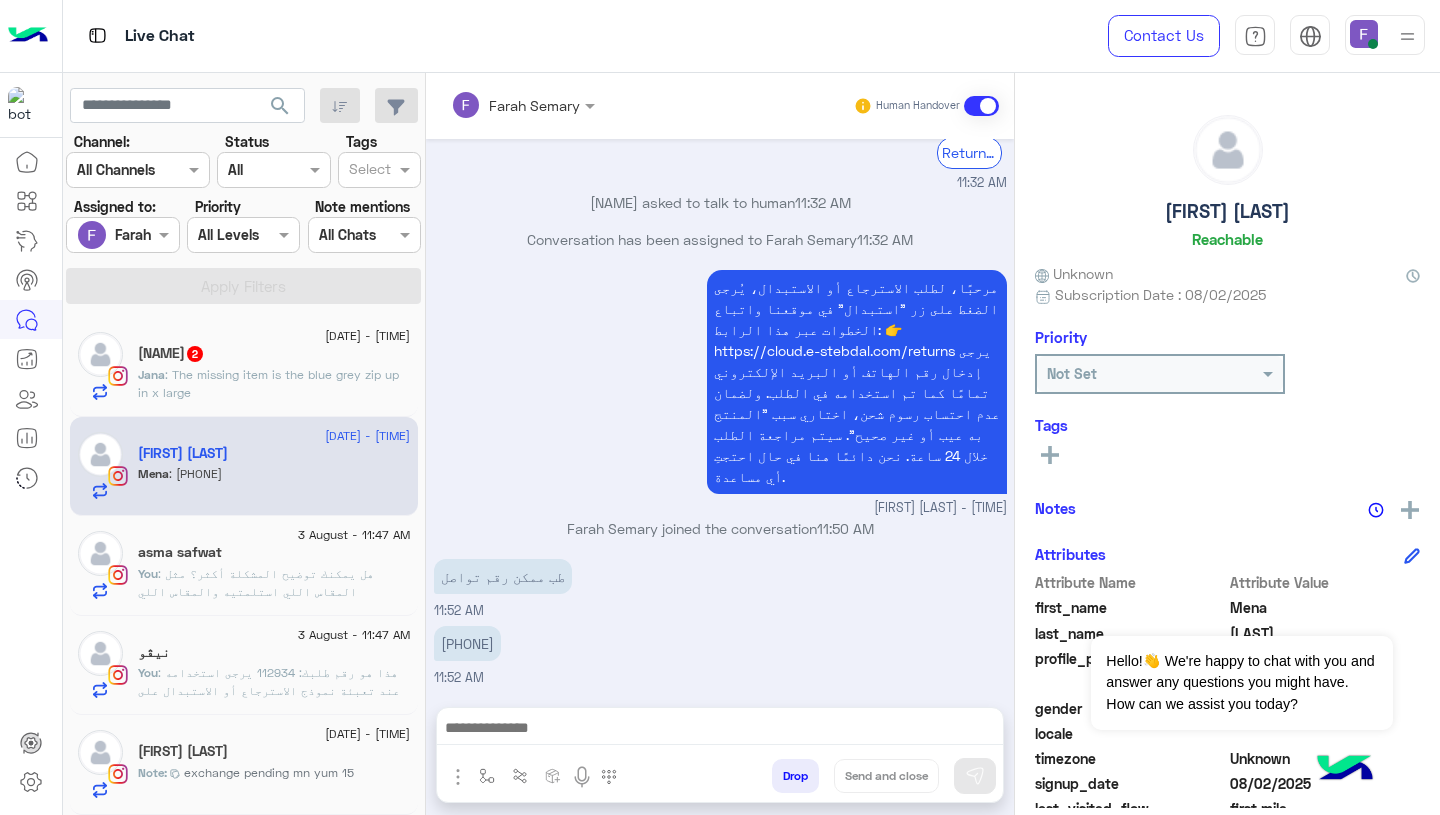 click on ": هل يمكنك توضيح المشكلة أكثر؟ مثل المقاس اللي استلمتيه والمقاس اللي محتاجاه، عشان نقدر نساعدك في طلب الاستبدال بشكل أسرع.
ولو حابة ترجعيه تمامًا، ممكن تعبئي نموذج الاسترجاع من هنا:
👉 https://cloud.e-stebdal.com/returns
بانتظار ردك!" 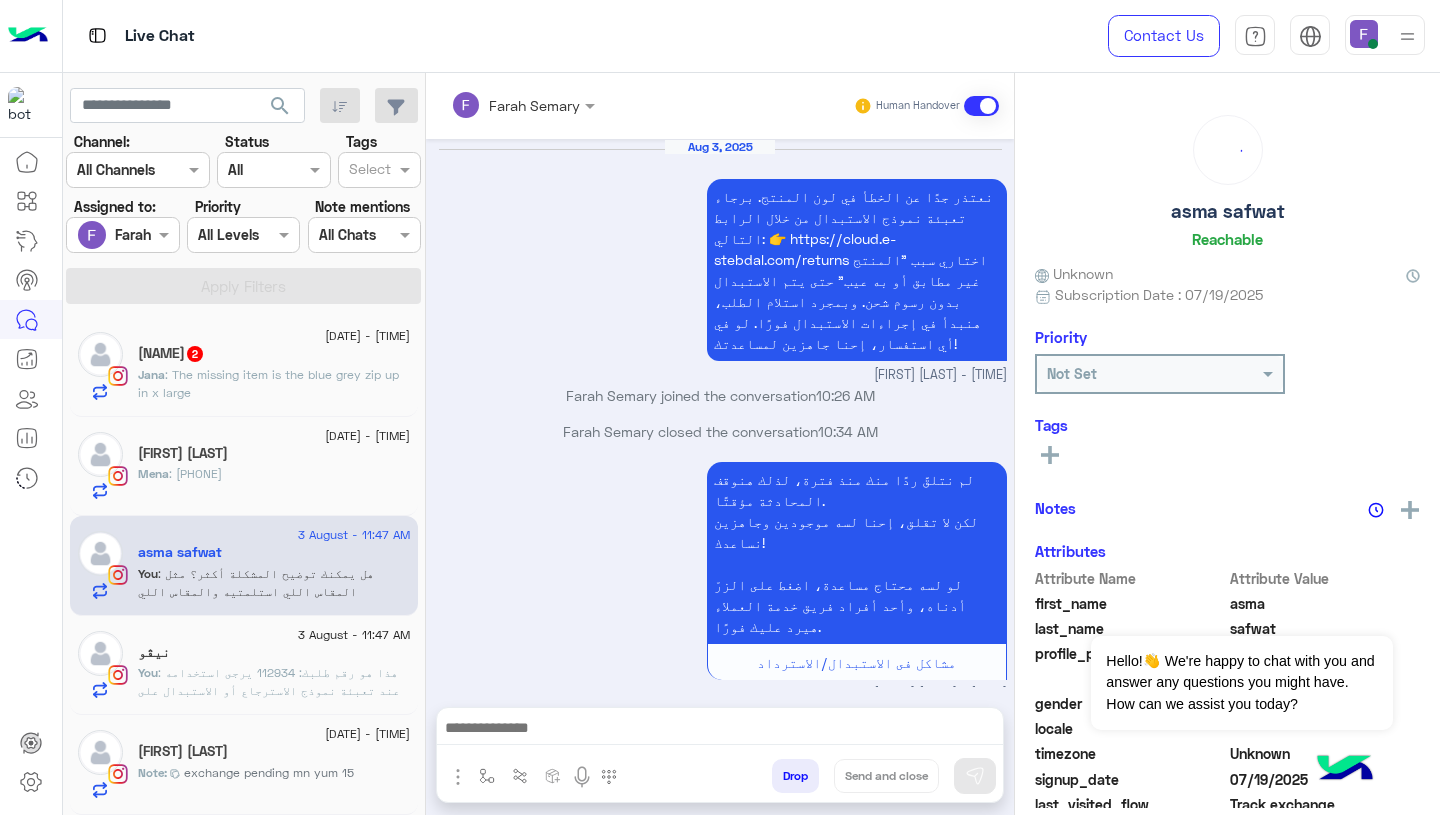 scroll, scrollTop: 1846, scrollLeft: 0, axis: vertical 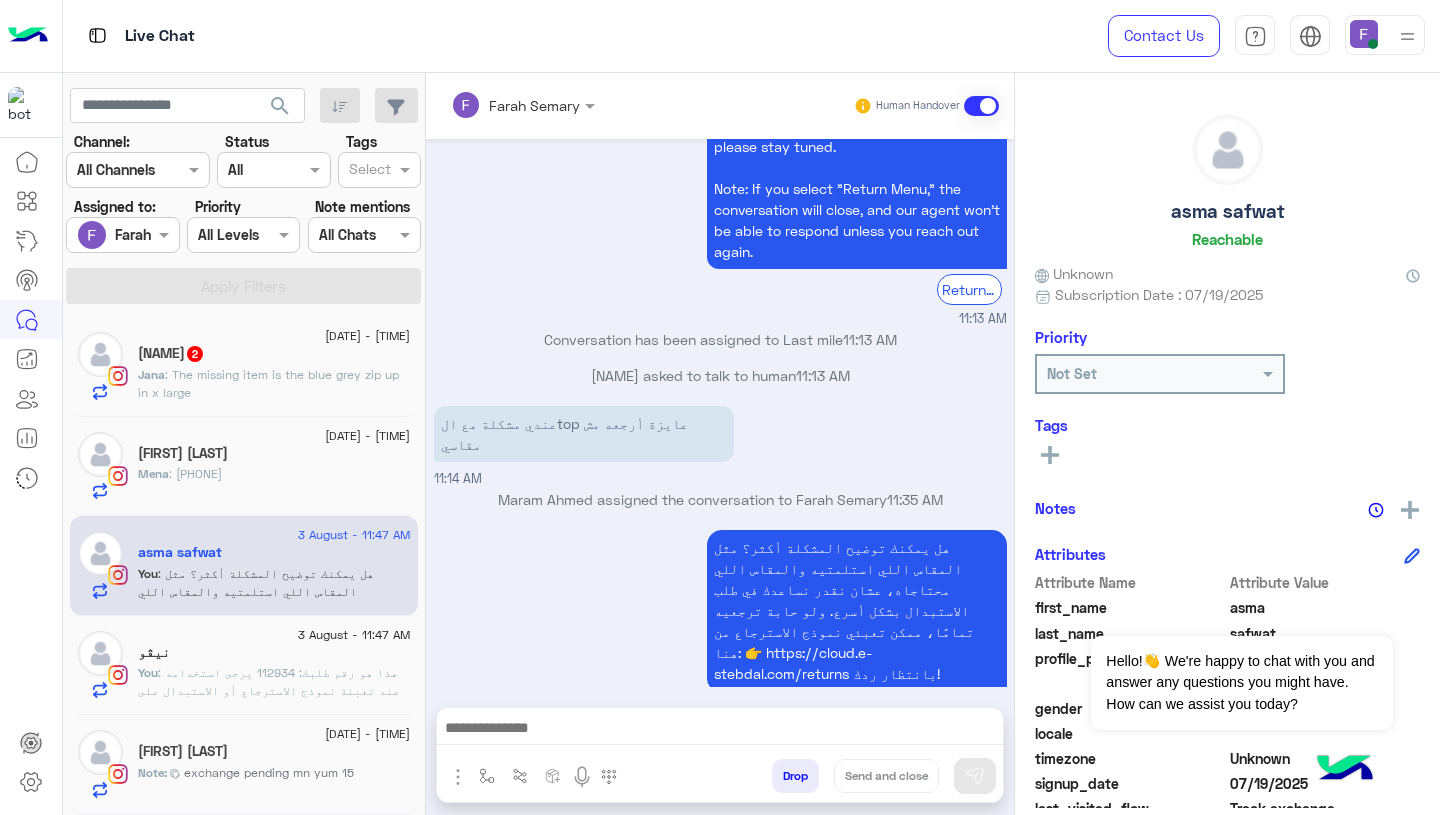 click on "[NAME] : [PHONE]" 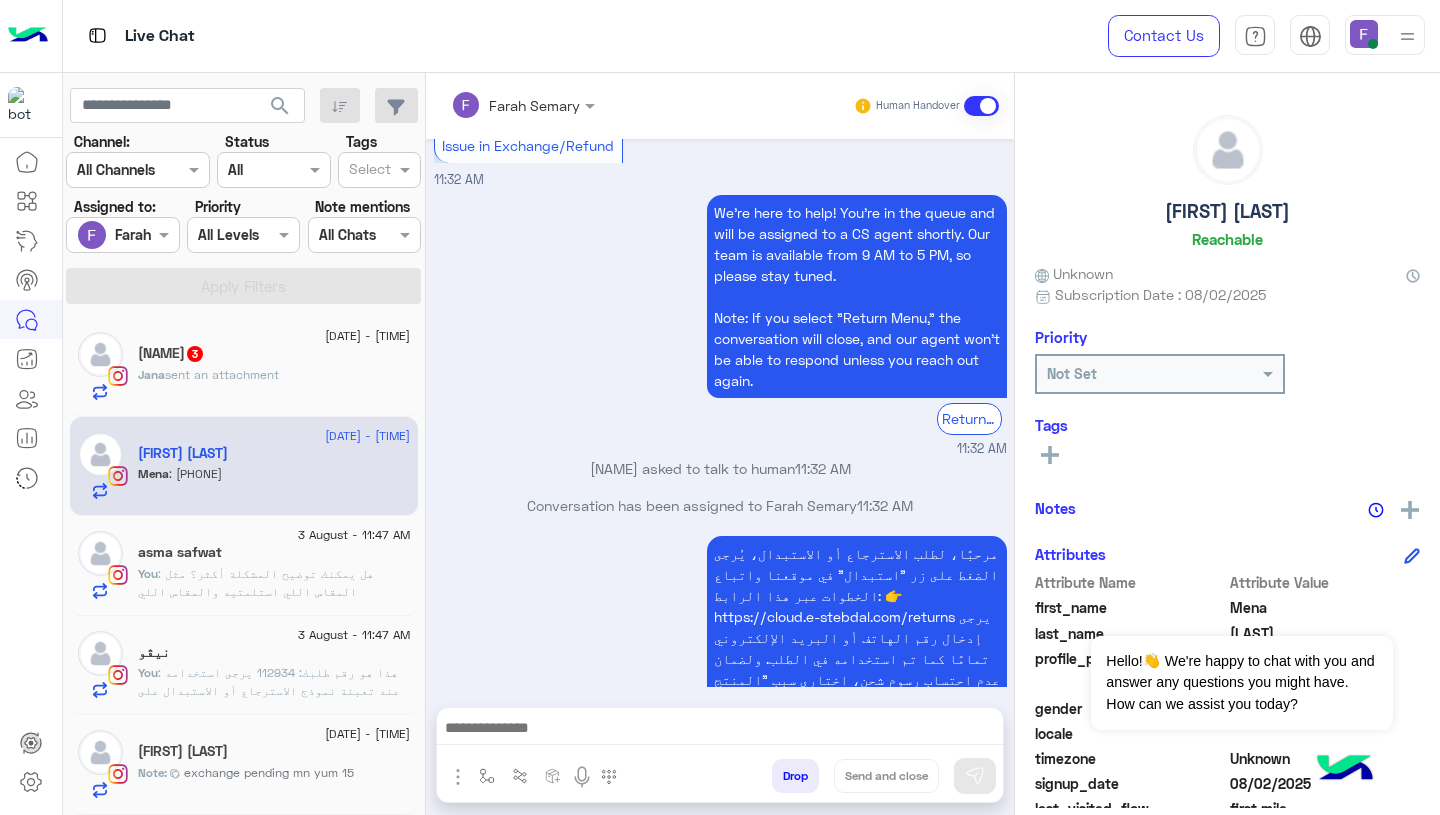 scroll, scrollTop: 1813, scrollLeft: 0, axis: vertical 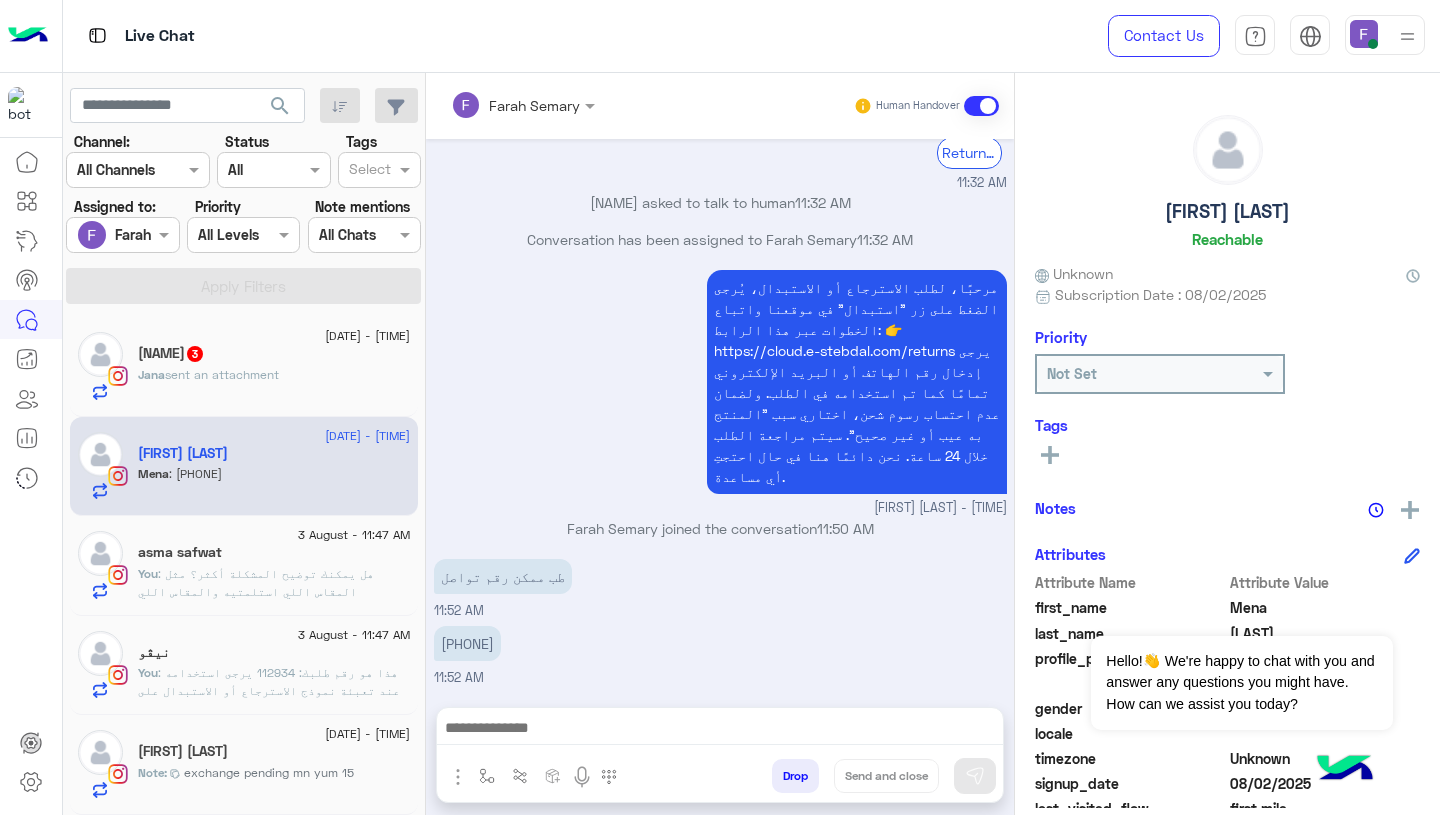click on "[PHONE]" at bounding box center (467, 643) 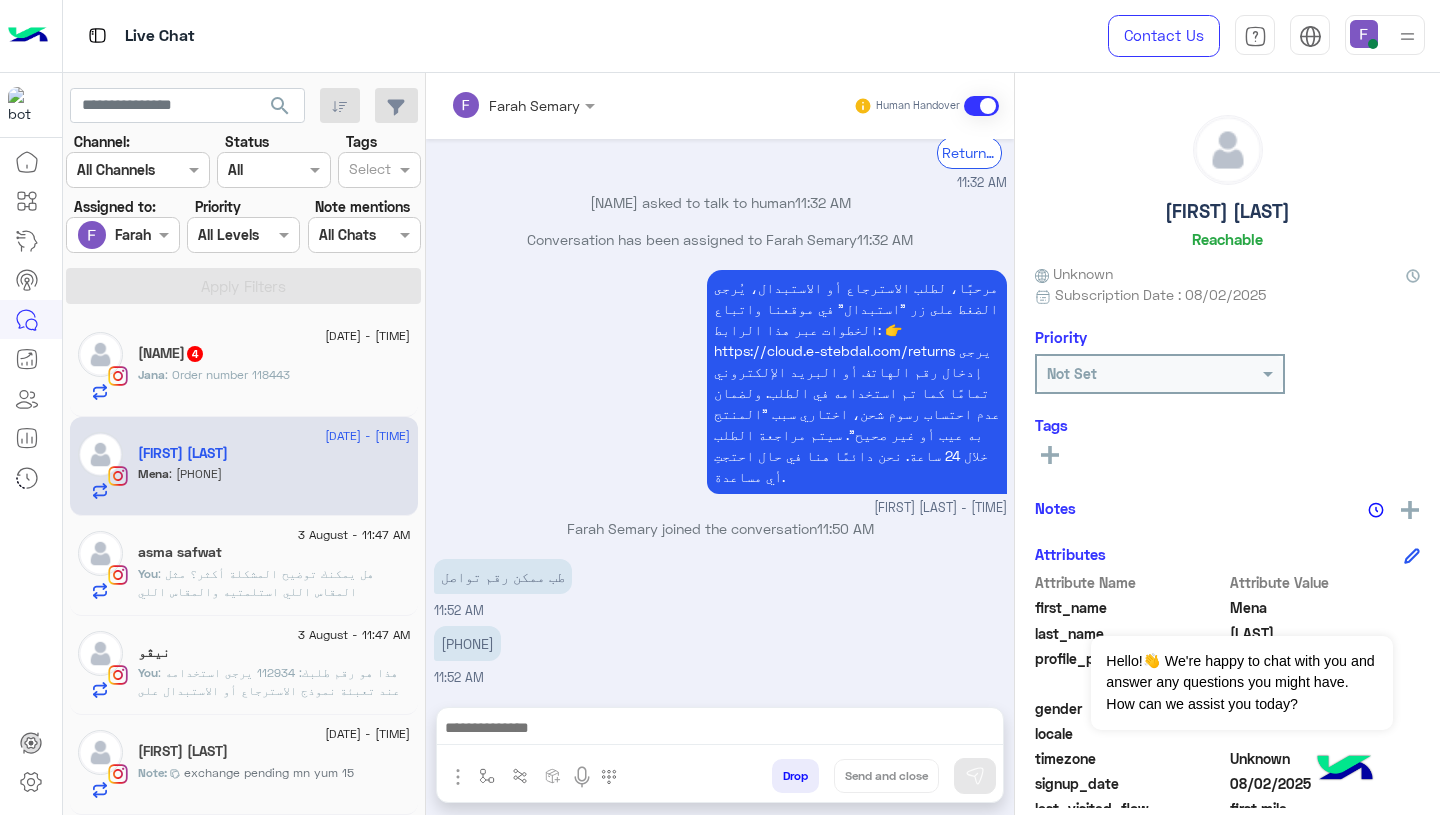 click at bounding box center [720, 730] 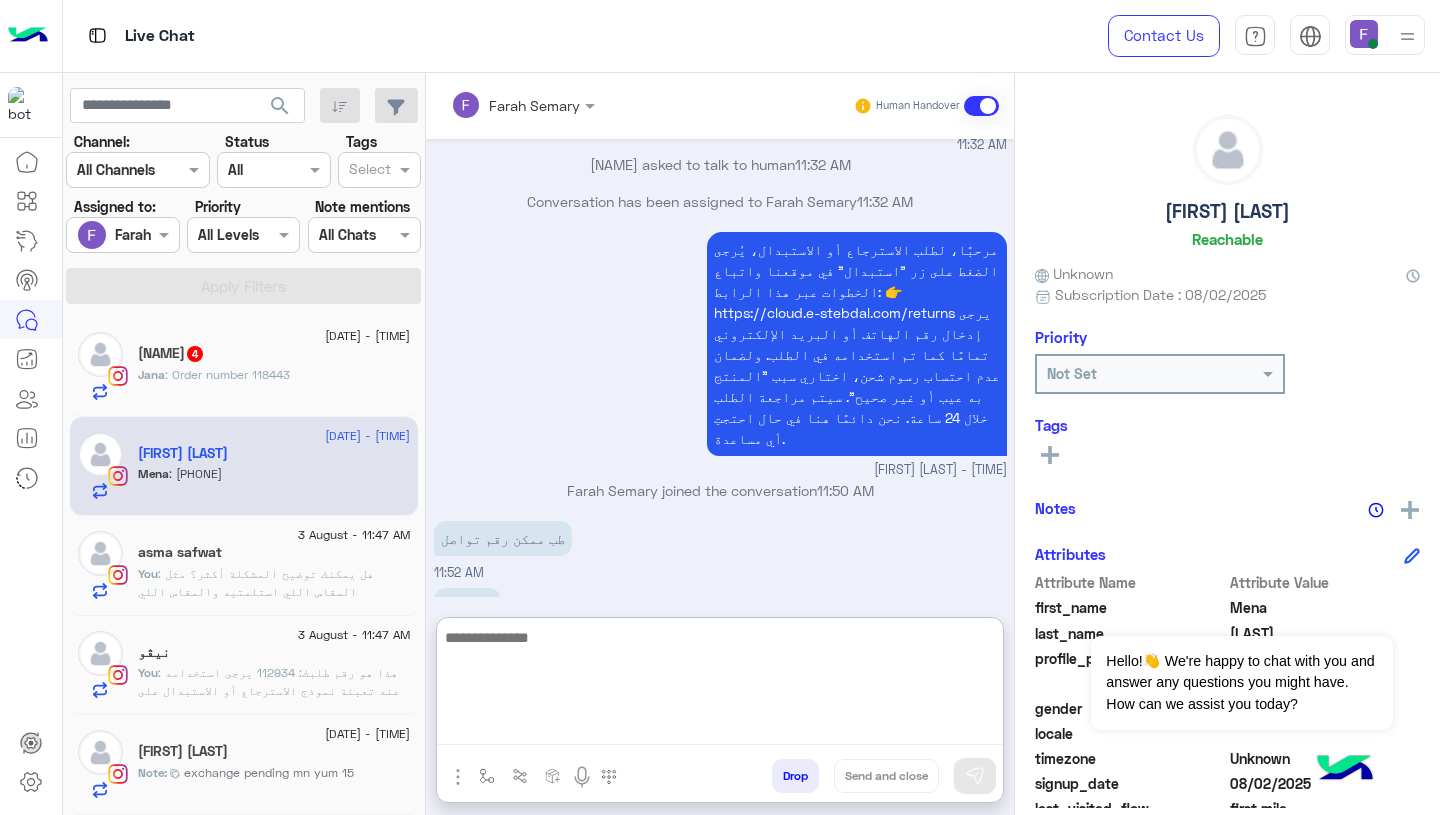 paste on "**********" 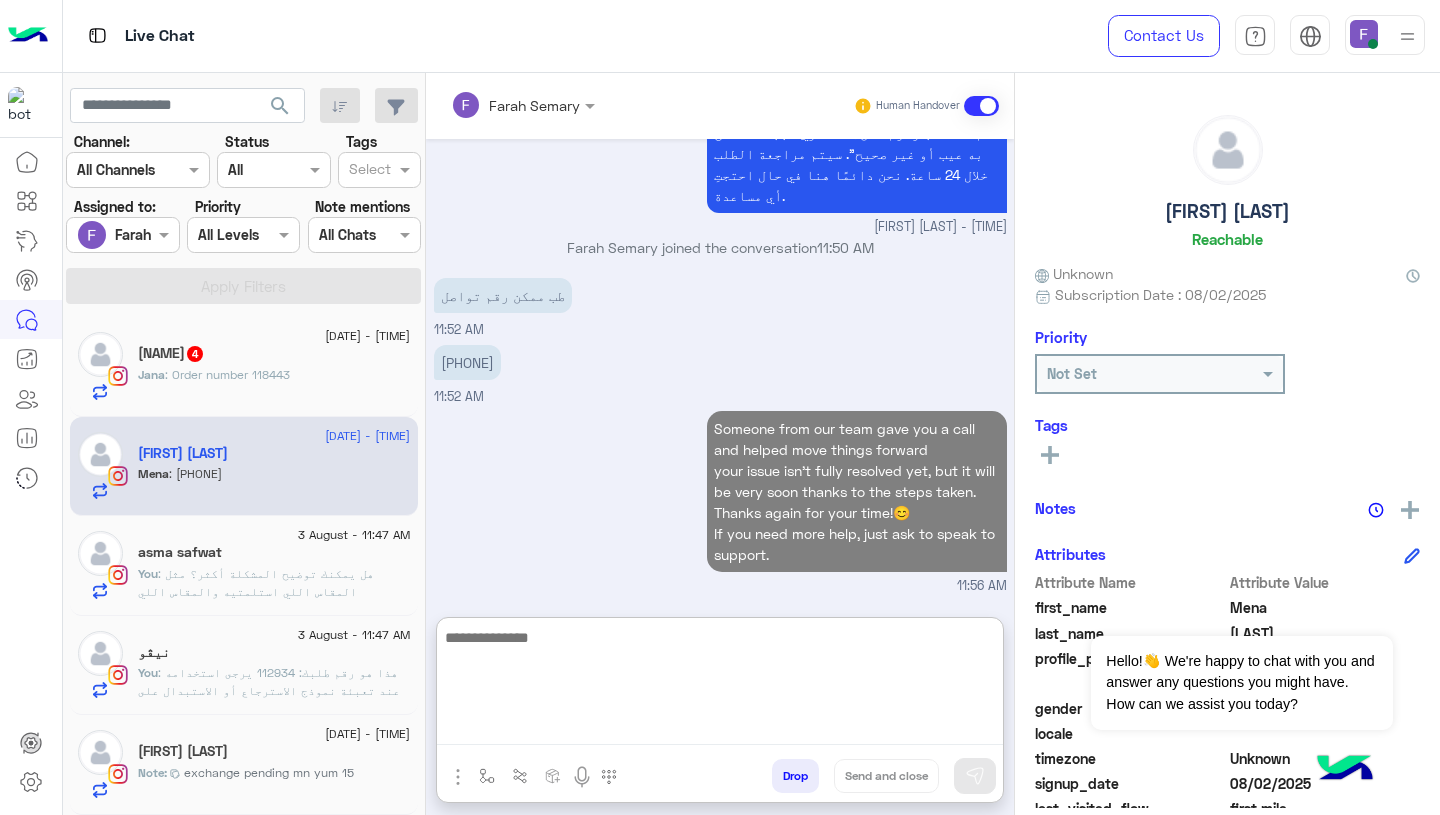 click on "طب ممكن رقم تواصل   11:52 AM" at bounding box center [720, 306] 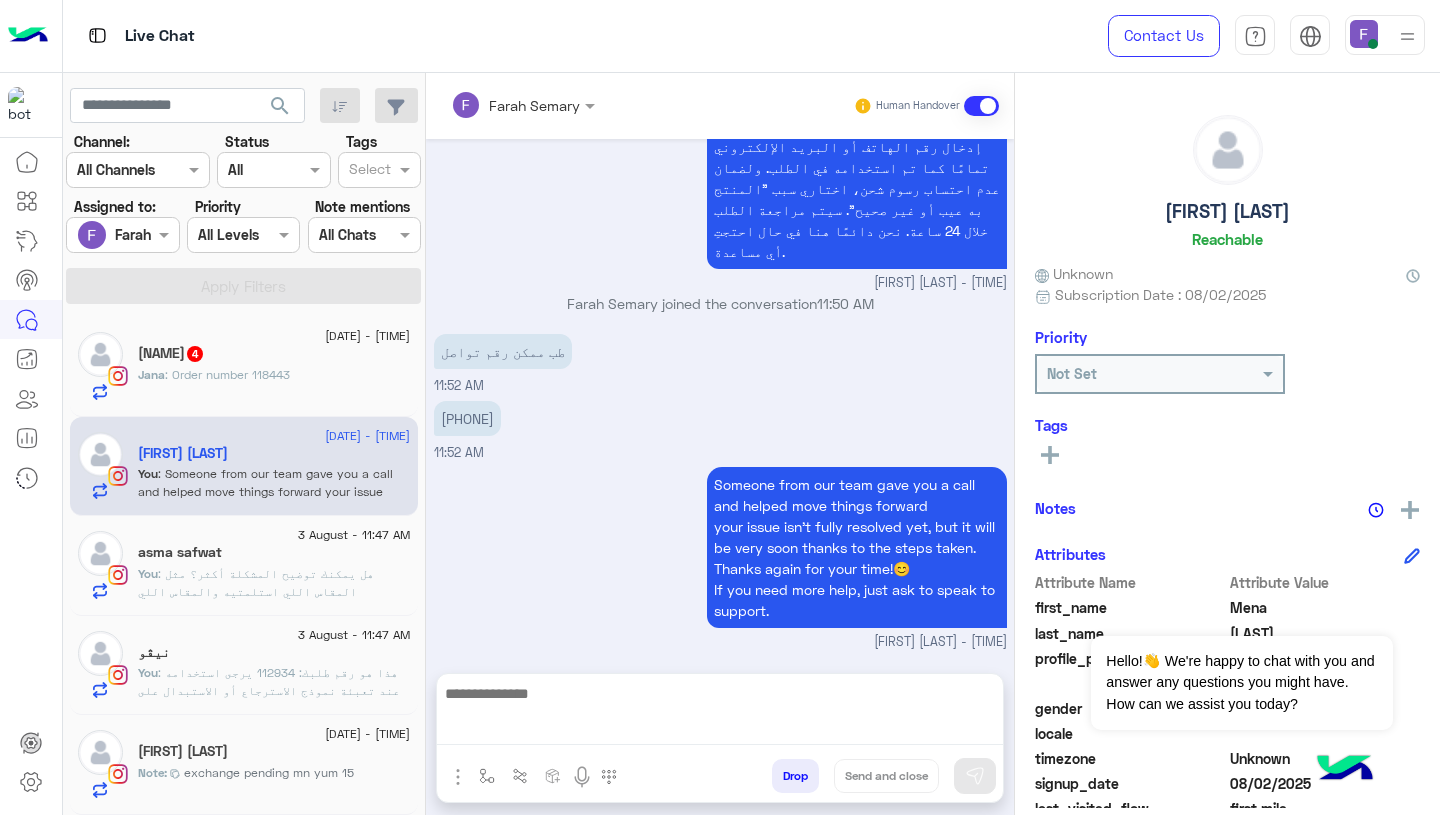 scroll, scrollTop: 2023, scrollLeft: 0, axis: vertical 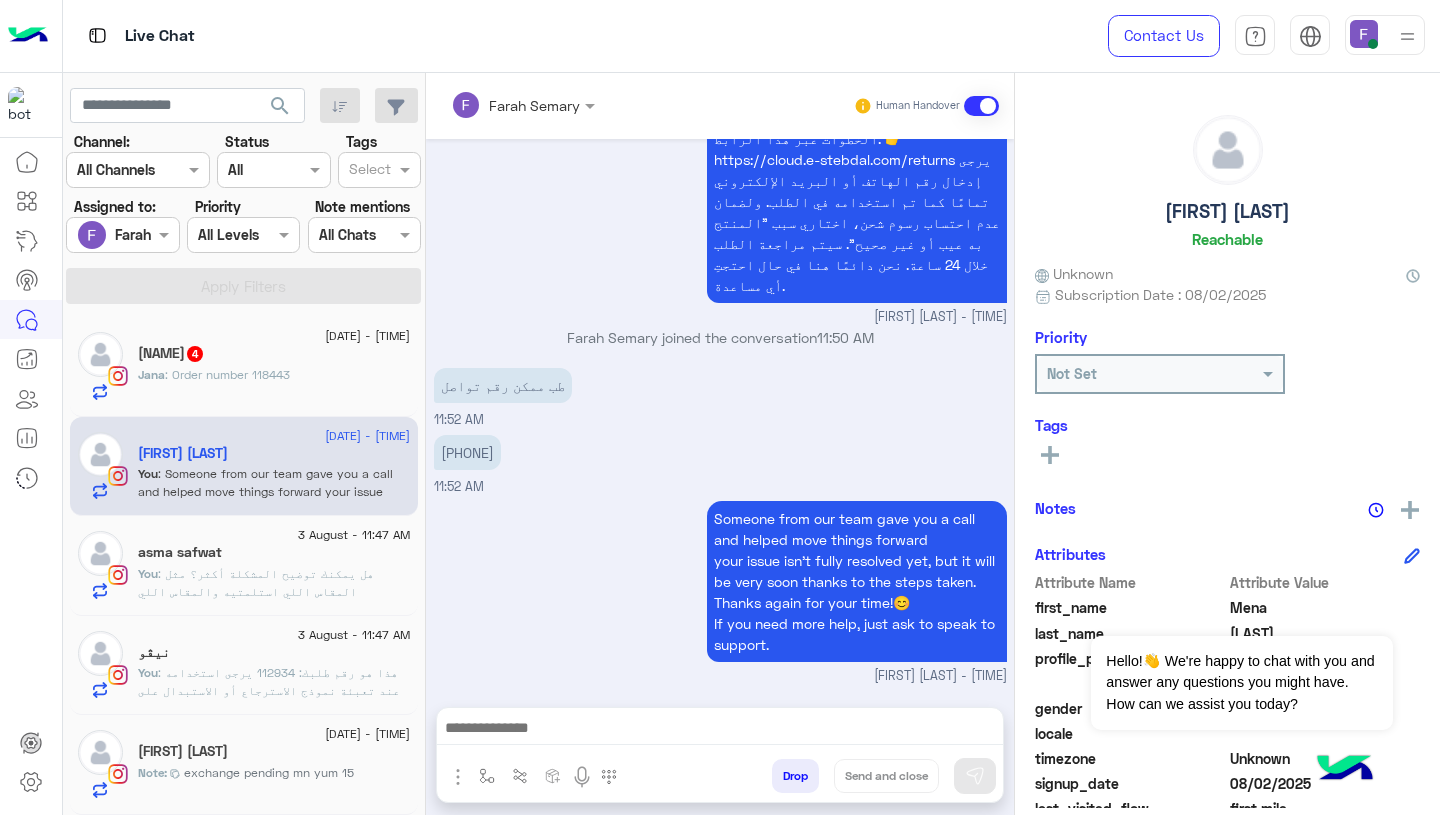 click on ": هذا هو رقم طلبك: 112934
يرجى استخدامه عند تعبئة نموذج الاسترجاع أو الاستبدال على موقعنا من خلال الرابط التالي:
👉 https://cloud.e-stebdal.com/returns
إذا احتجتِ أي مساعدة، نحن هنا دائمًا لخدمتك!" 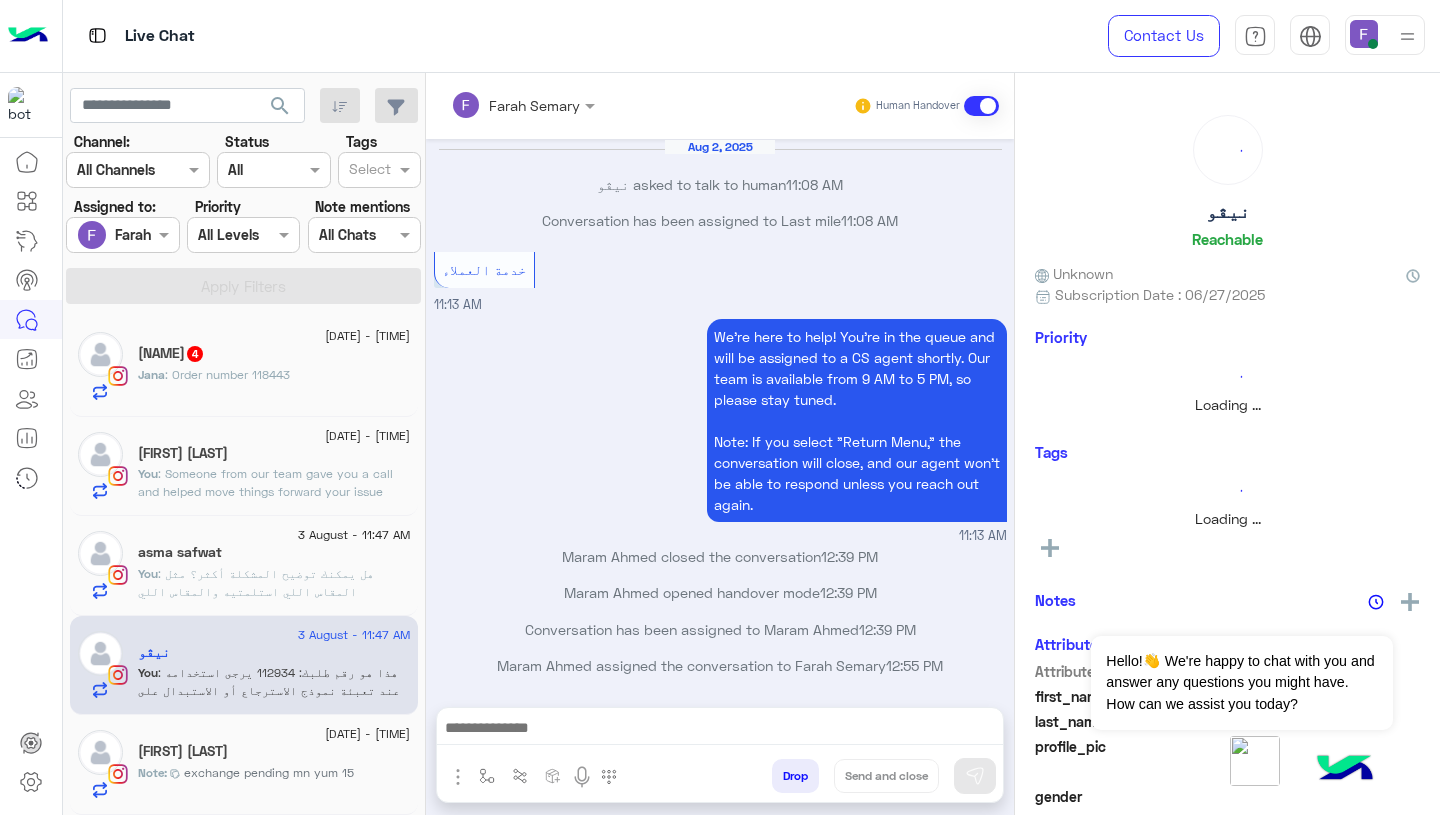 scroll, scrollTop: 1318, scrollLeft: 0, axis: vertical 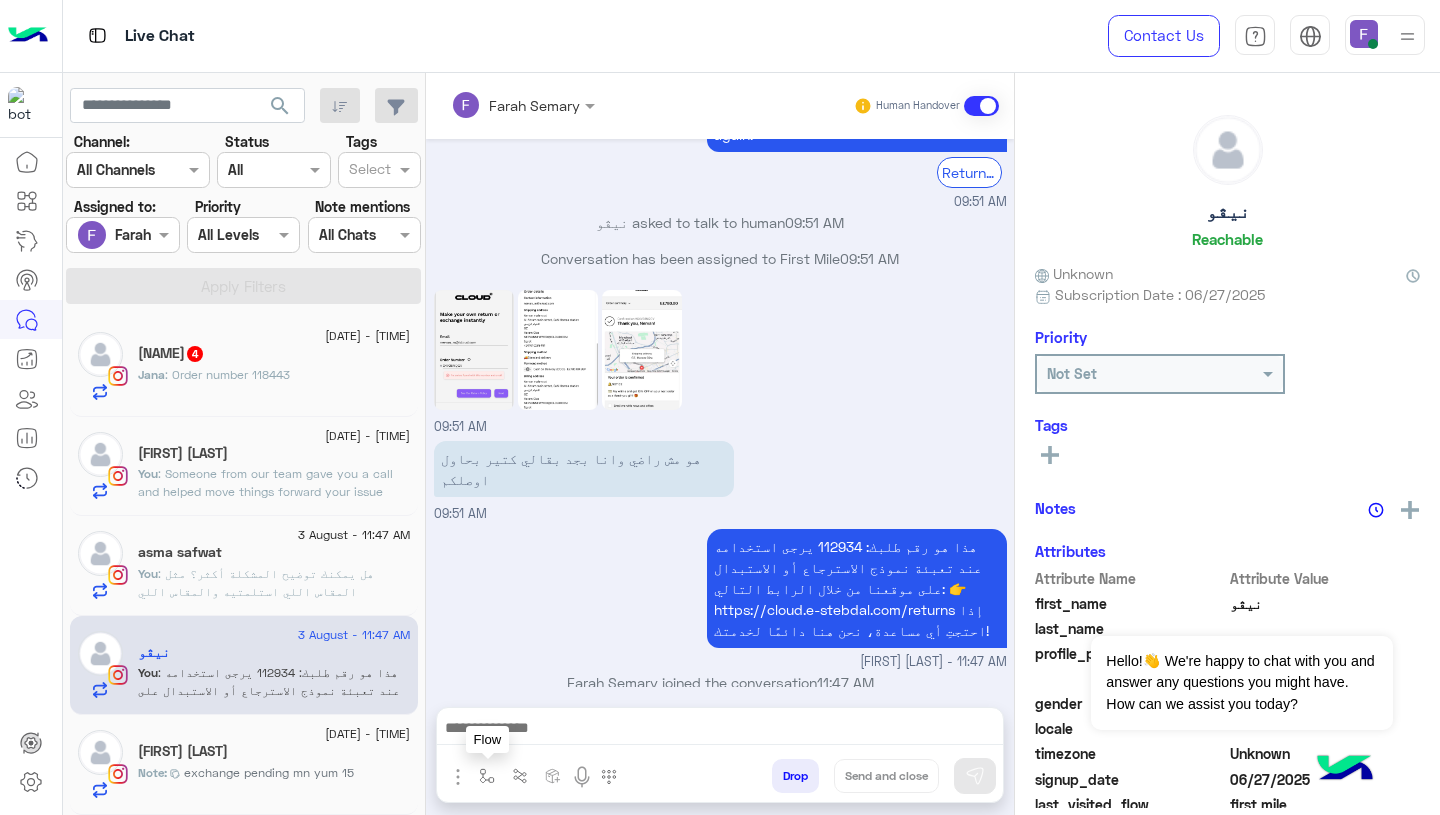 click at bounding box center [487, 776] 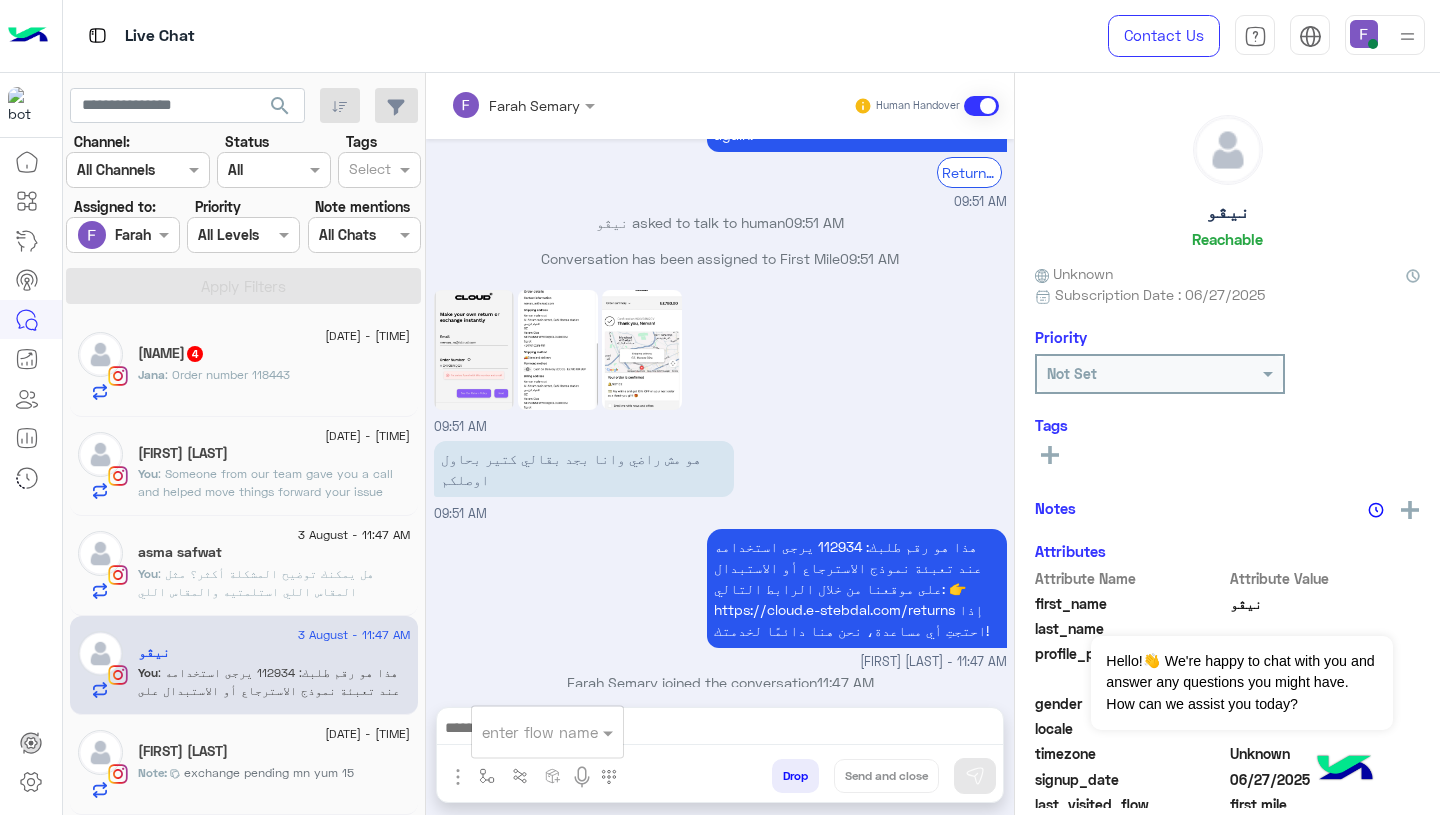 click on "enter flow name" at bounding box center (547, 732) 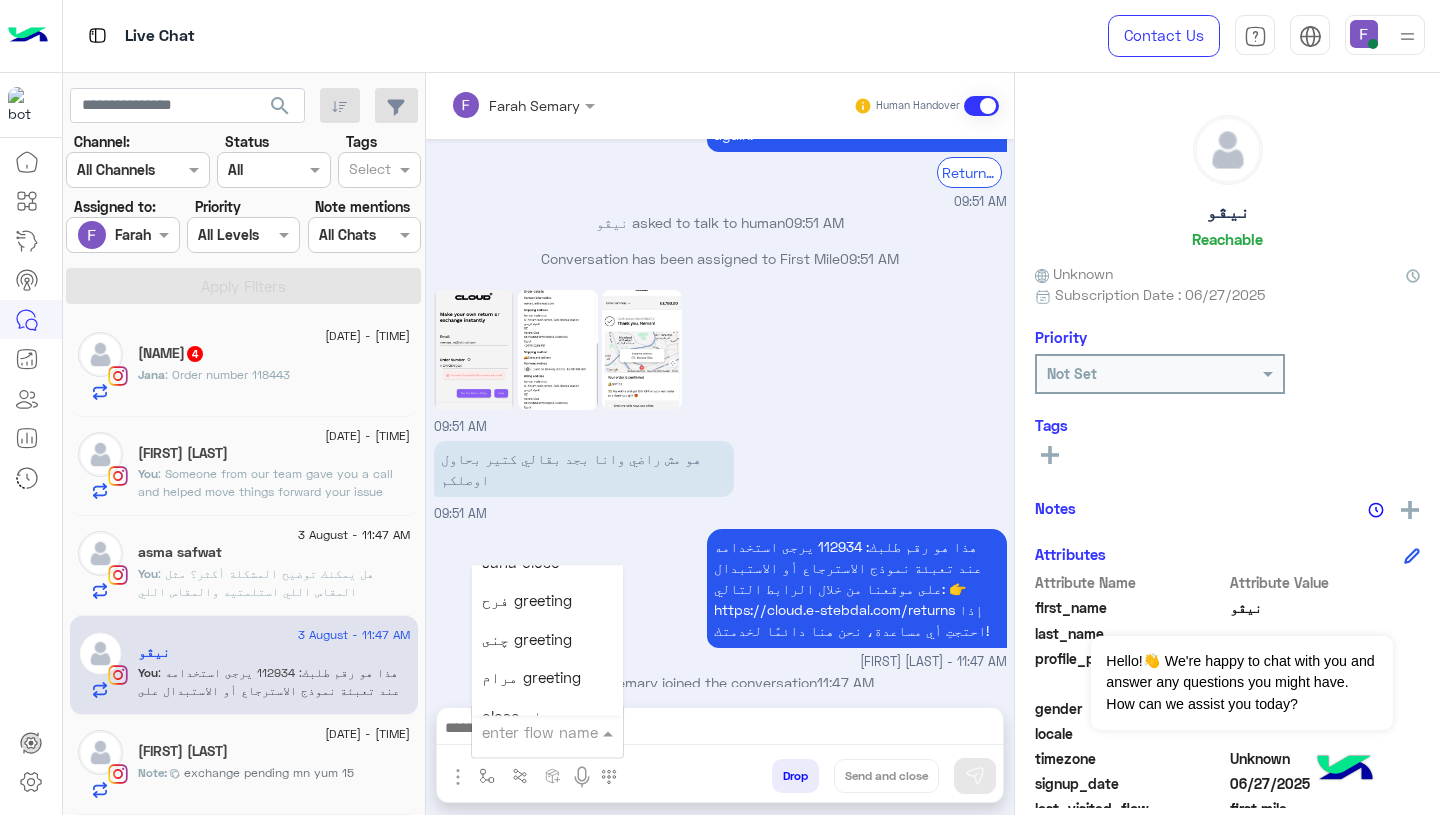 scroll, scrollTop: 2814, scrollLeft: 0, axis: vertical 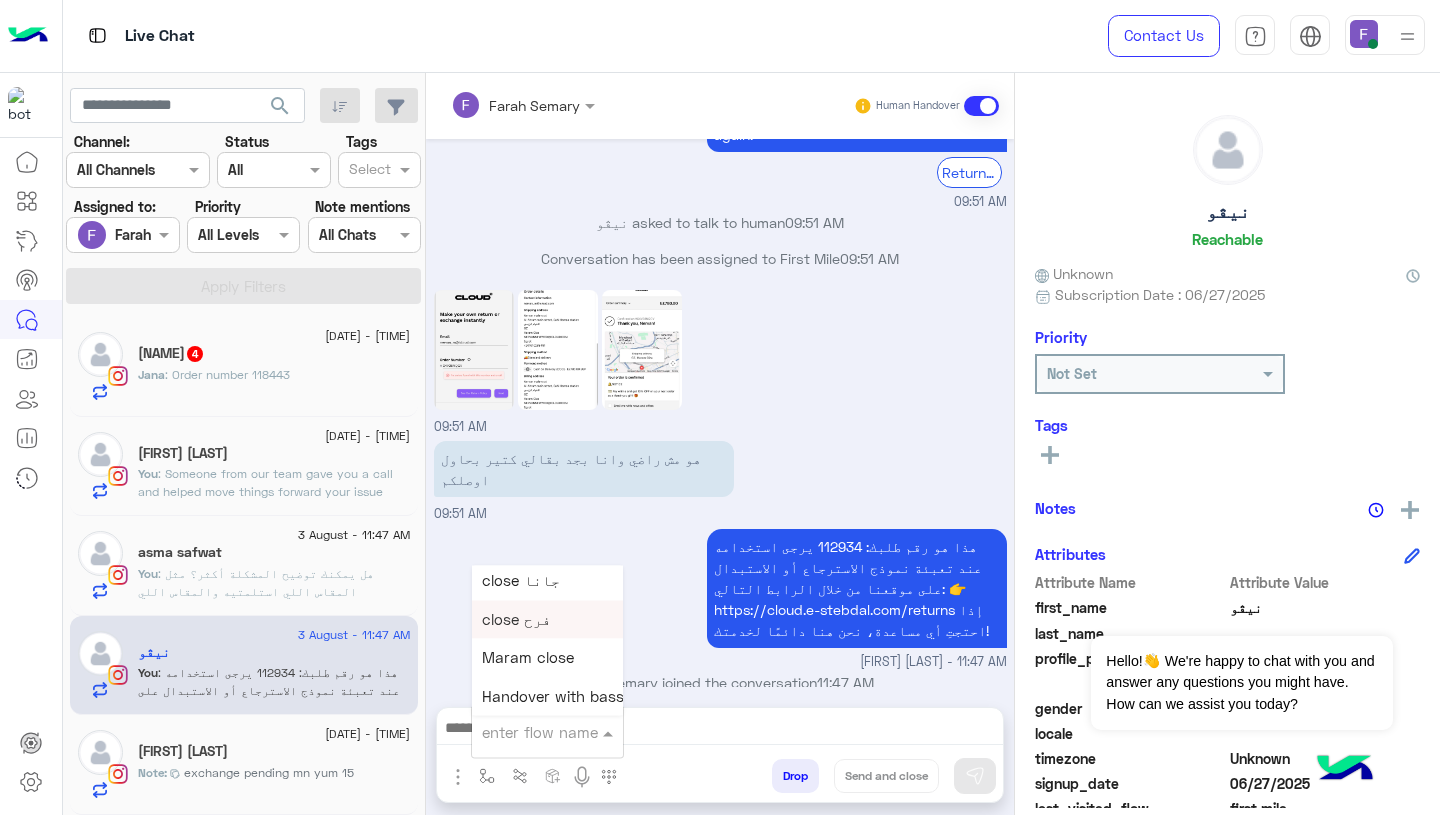 click on "close فرح" at bounding box center [516, 619] 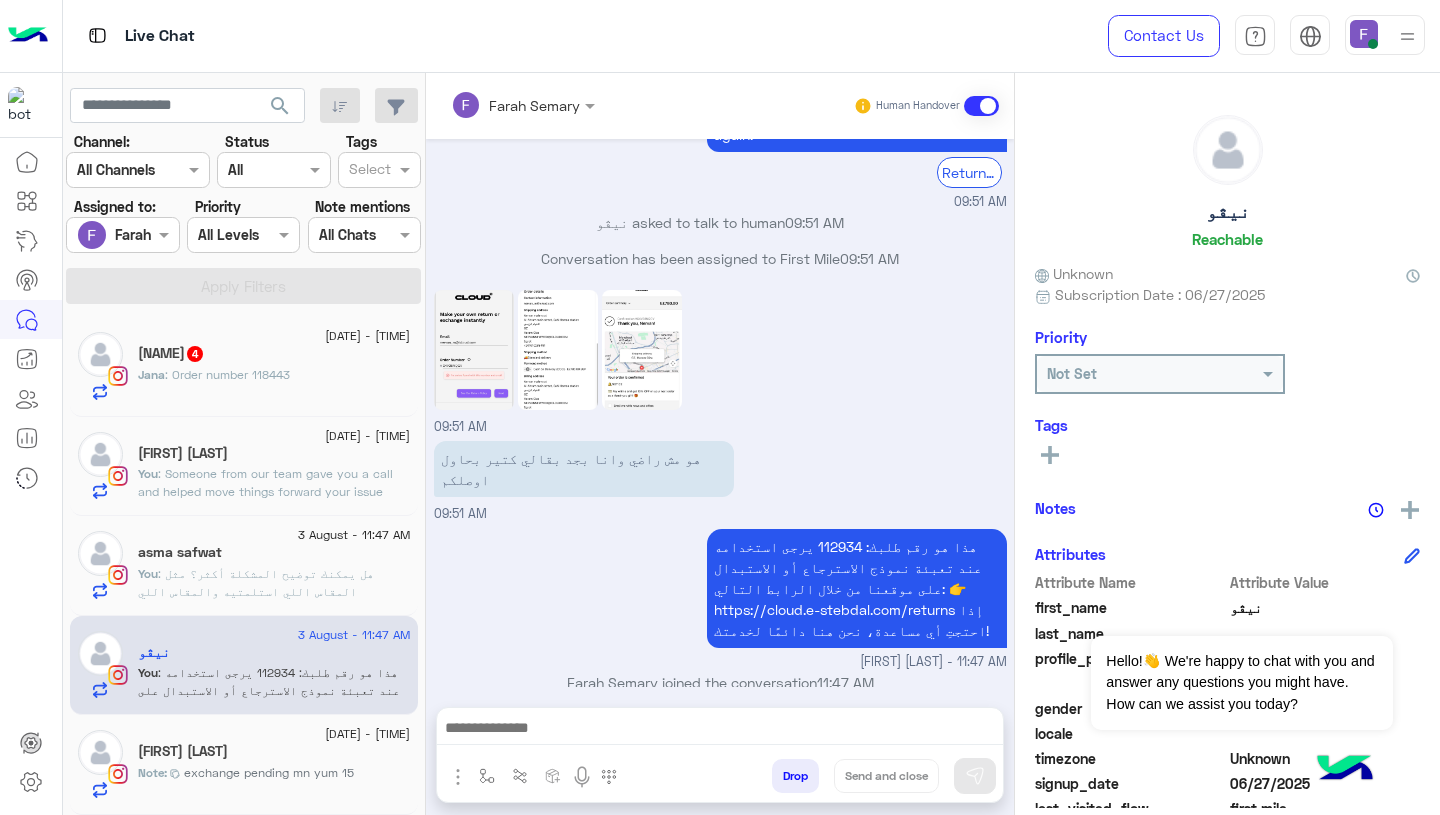 type on "*********" 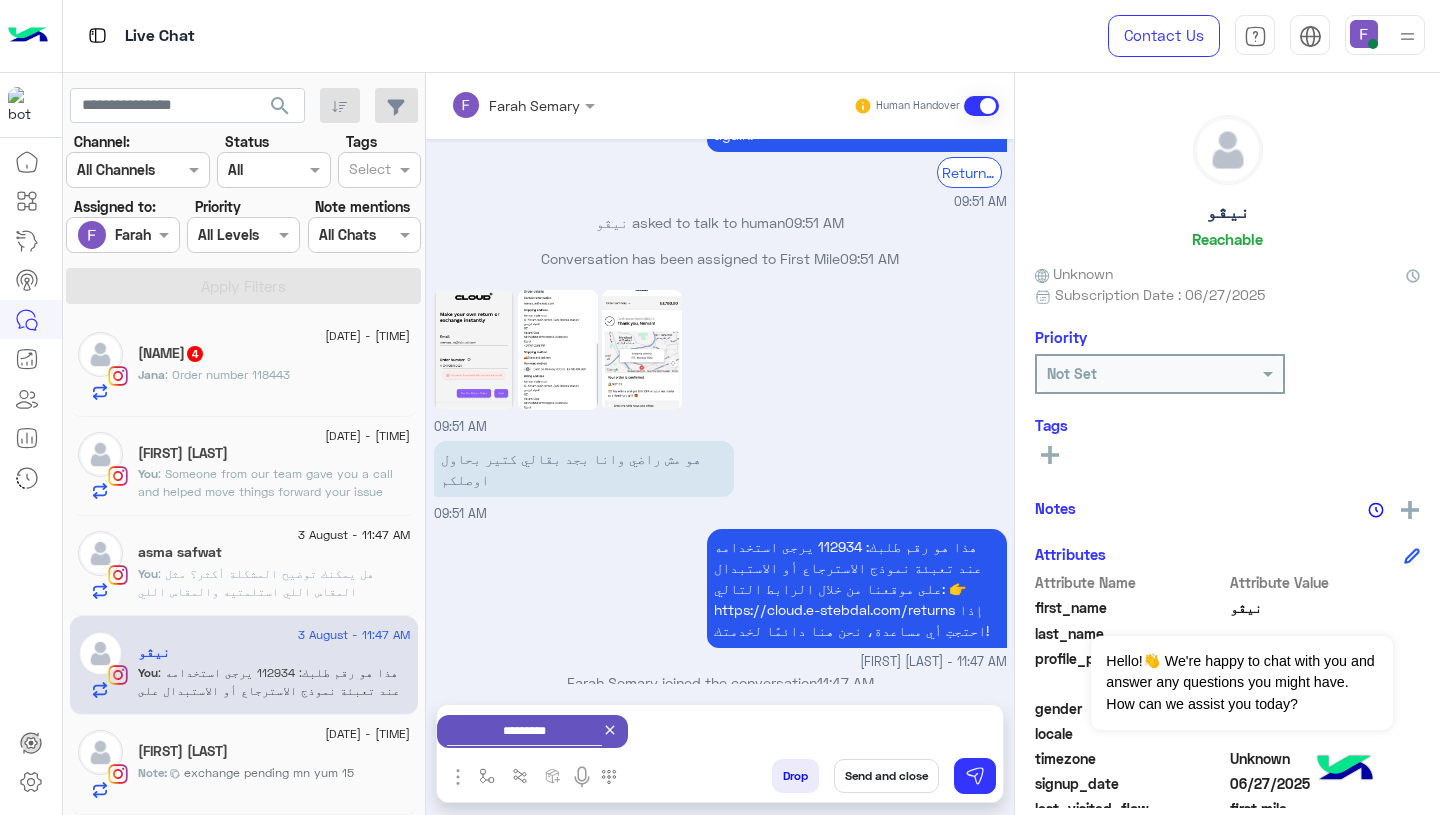 click on "Send and close" at bounding box center [886, 776] 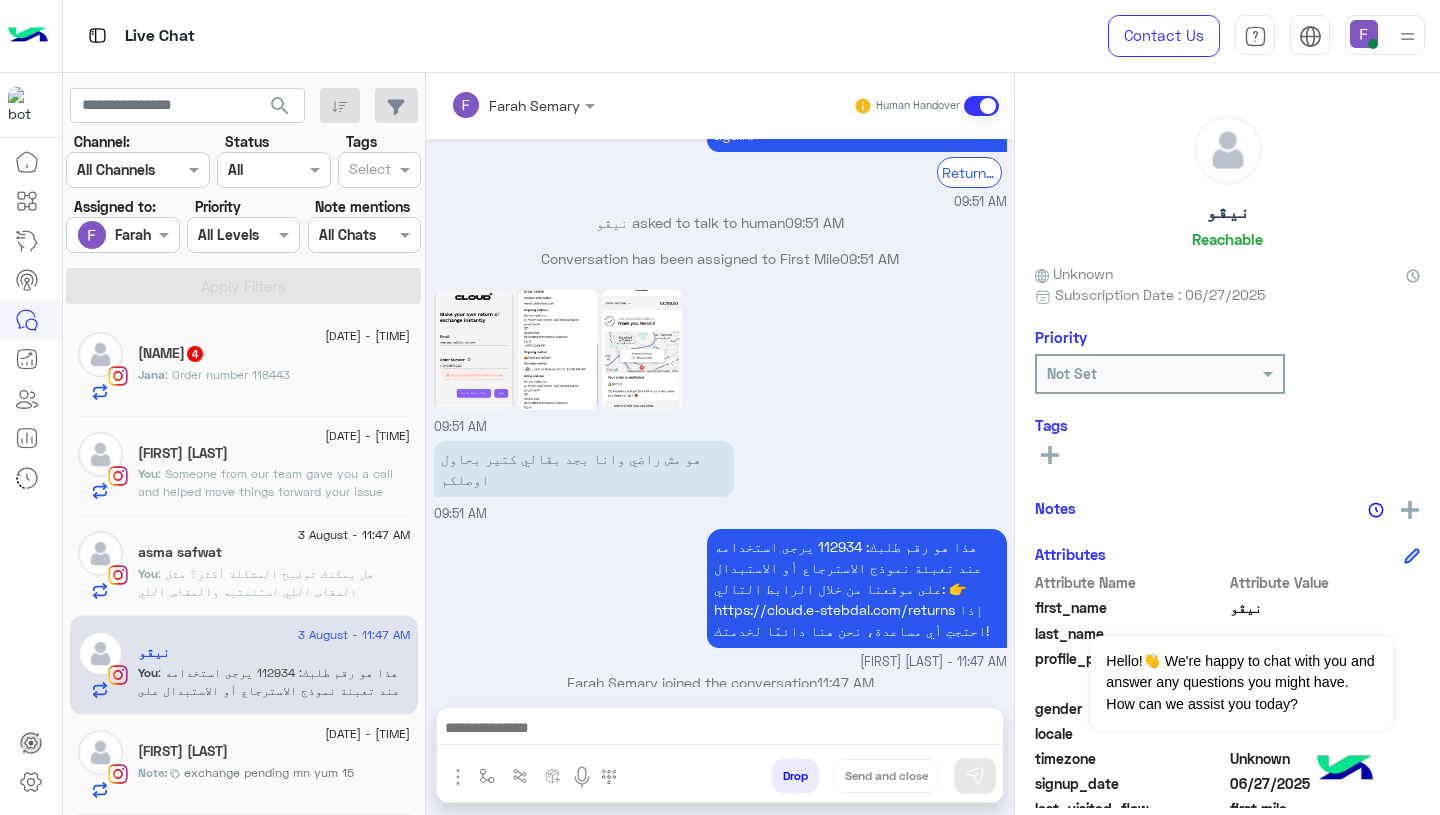 scroll, scrollTop: 1354, scrollLeft: 0, axis: vertical 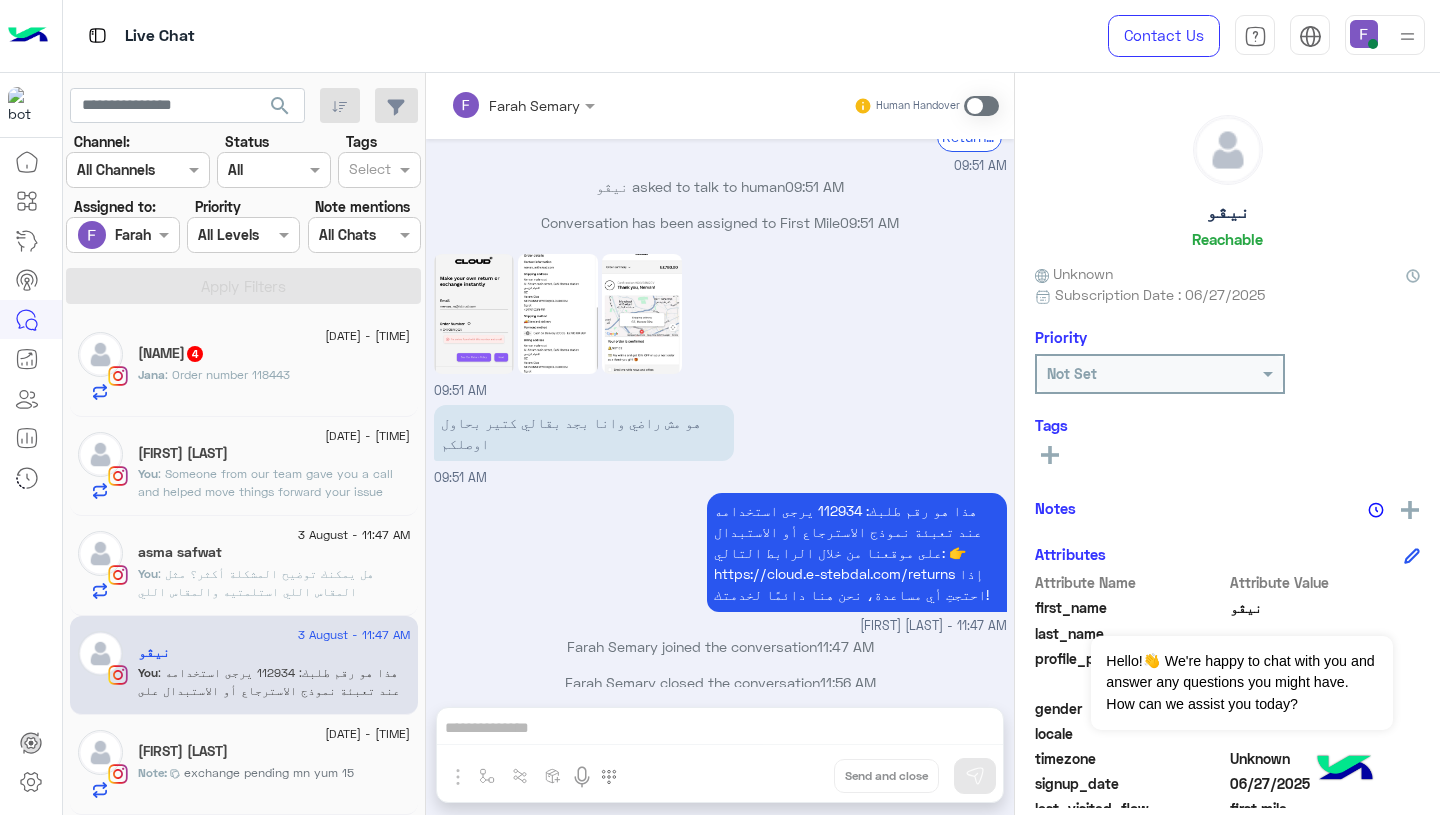 click on ": هل يمكنك توضيح المشكلة أكثر؟ مثل المقاس اللي استلمتيه والمقاس اللي محتاجاه، عشان نقدر نساعدك في طلب الاستبدال بشكل أسرع.
ولو حابة ترجعيه تمامًا، ممكن تعبئي نموذج الاسترجاع من هنا:
👉 https://cloud.e-stebdal.com/returns
بانتظار ردك!" 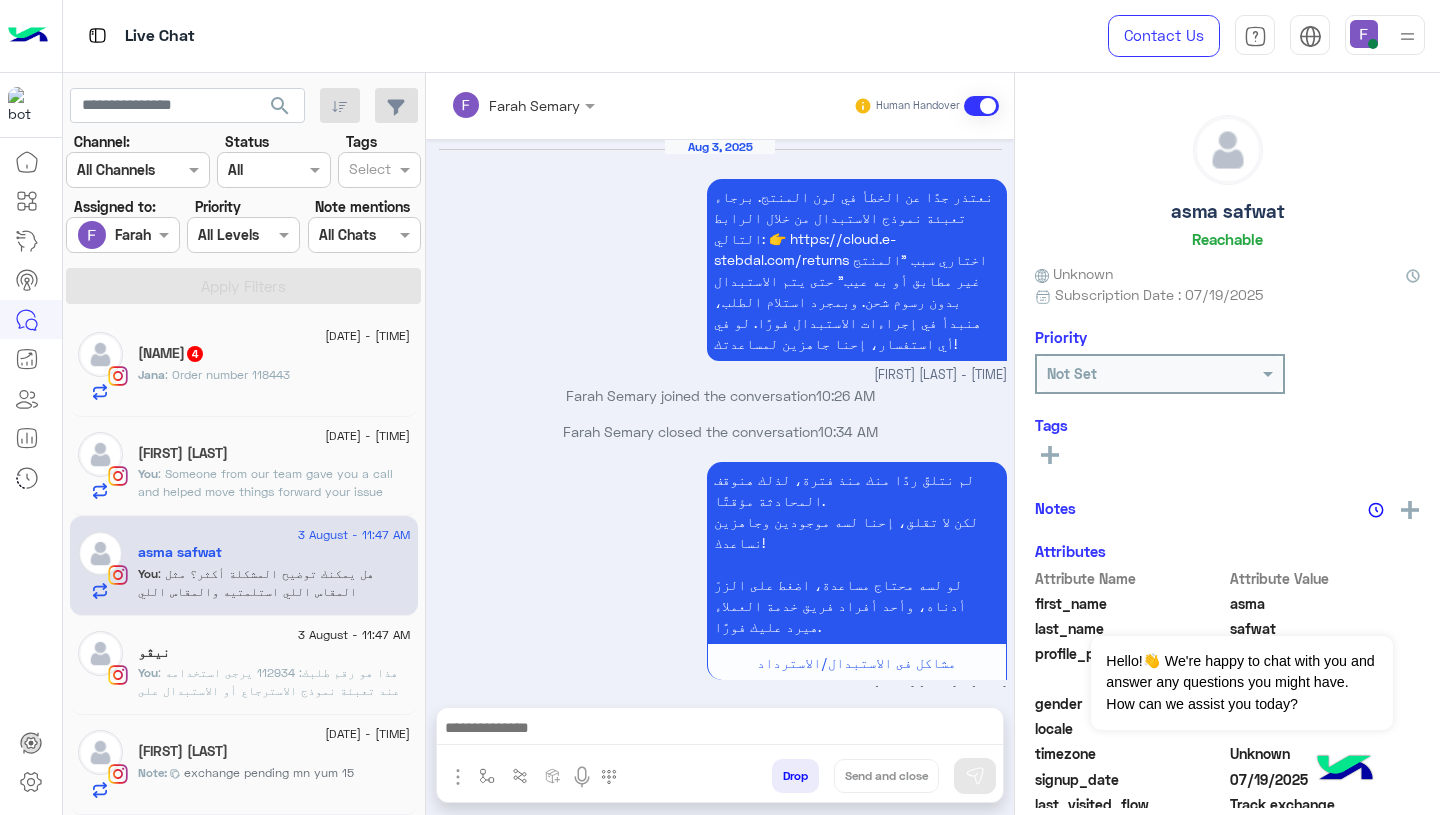 scroll, scrollTop: 1846, scrollLeft: 0, axis: vertical 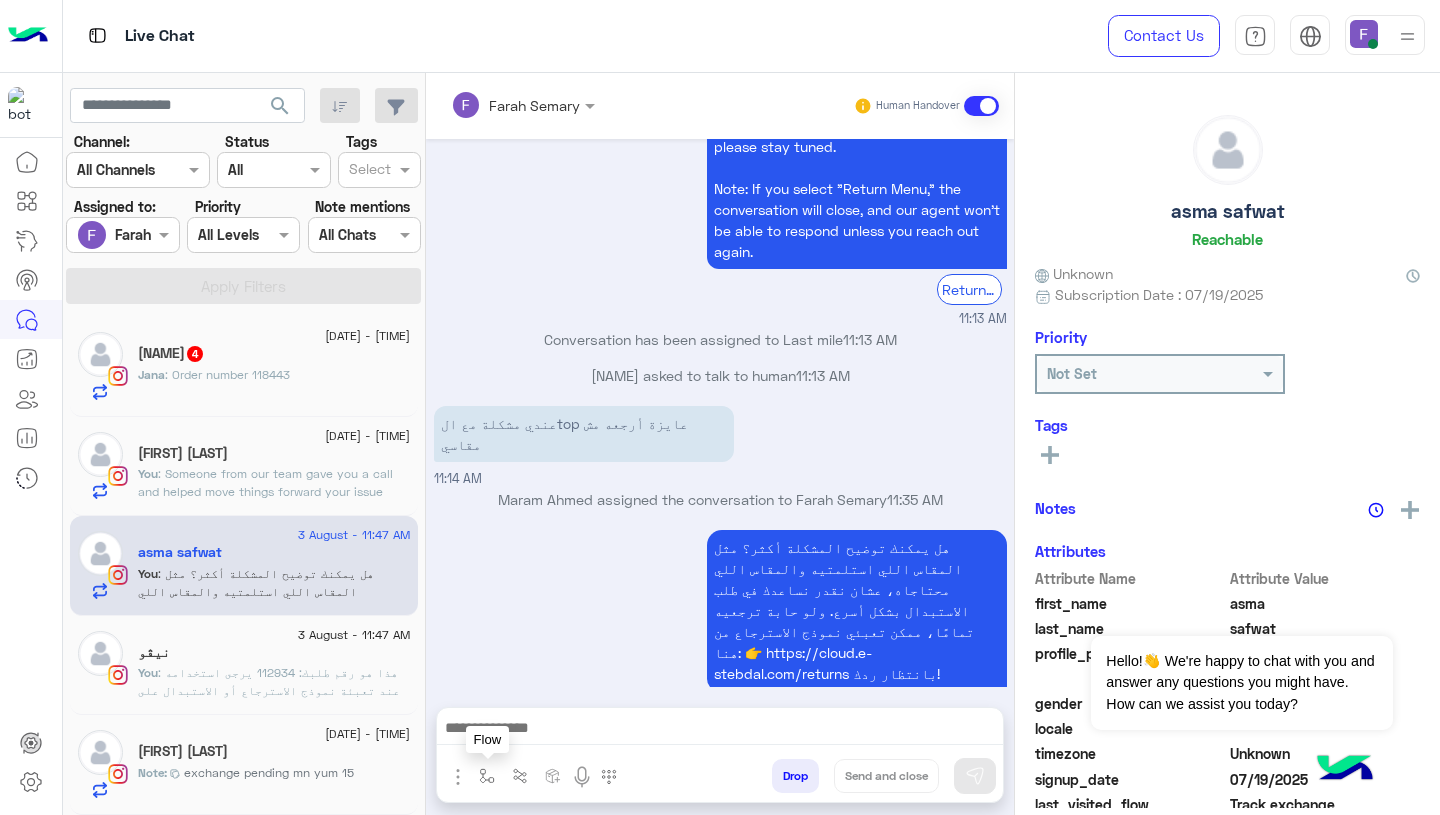 click at bounding box center (487, 775) 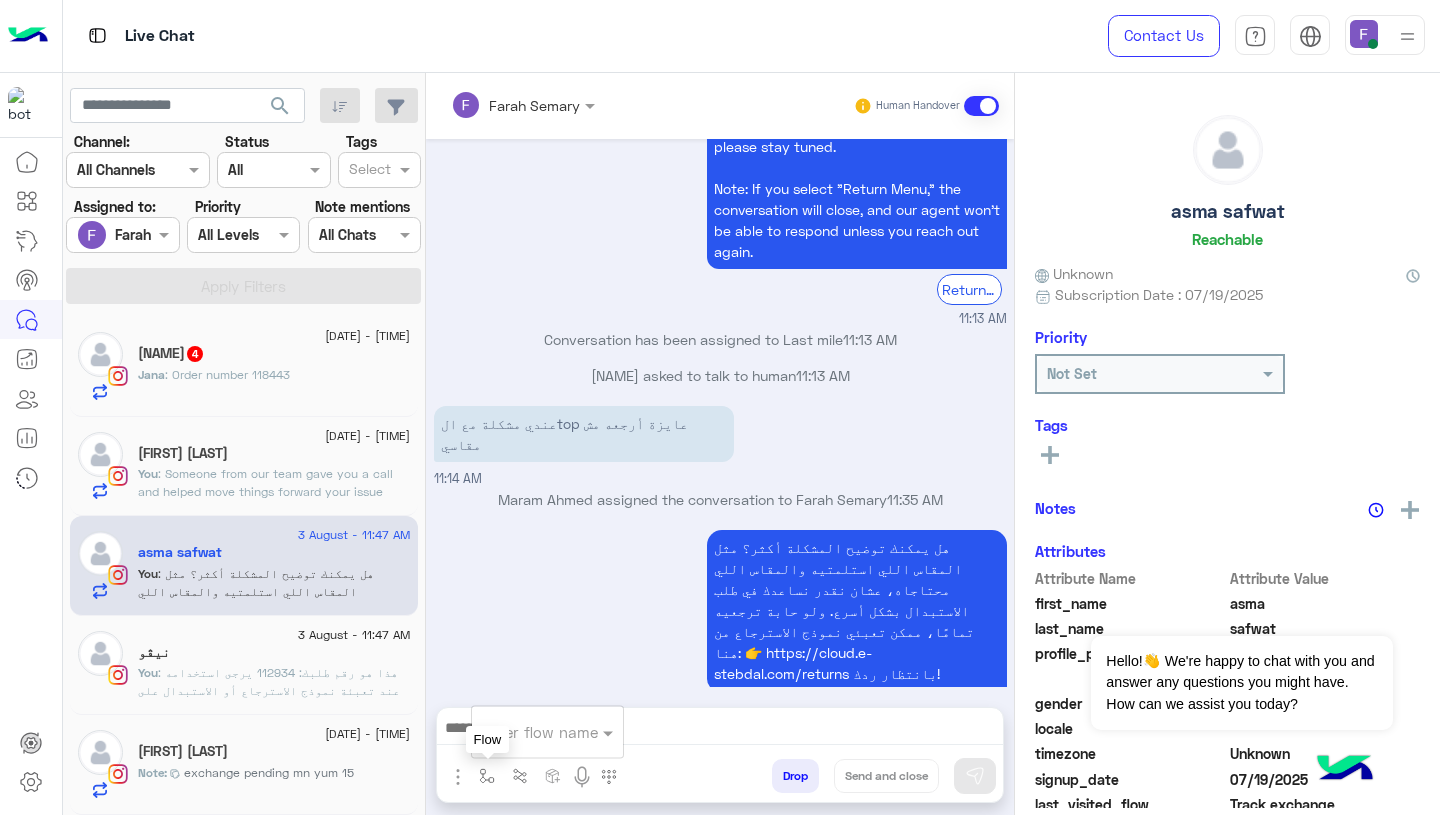 scroll, scrollTop: 0, scrollLeft: 0, axis: both 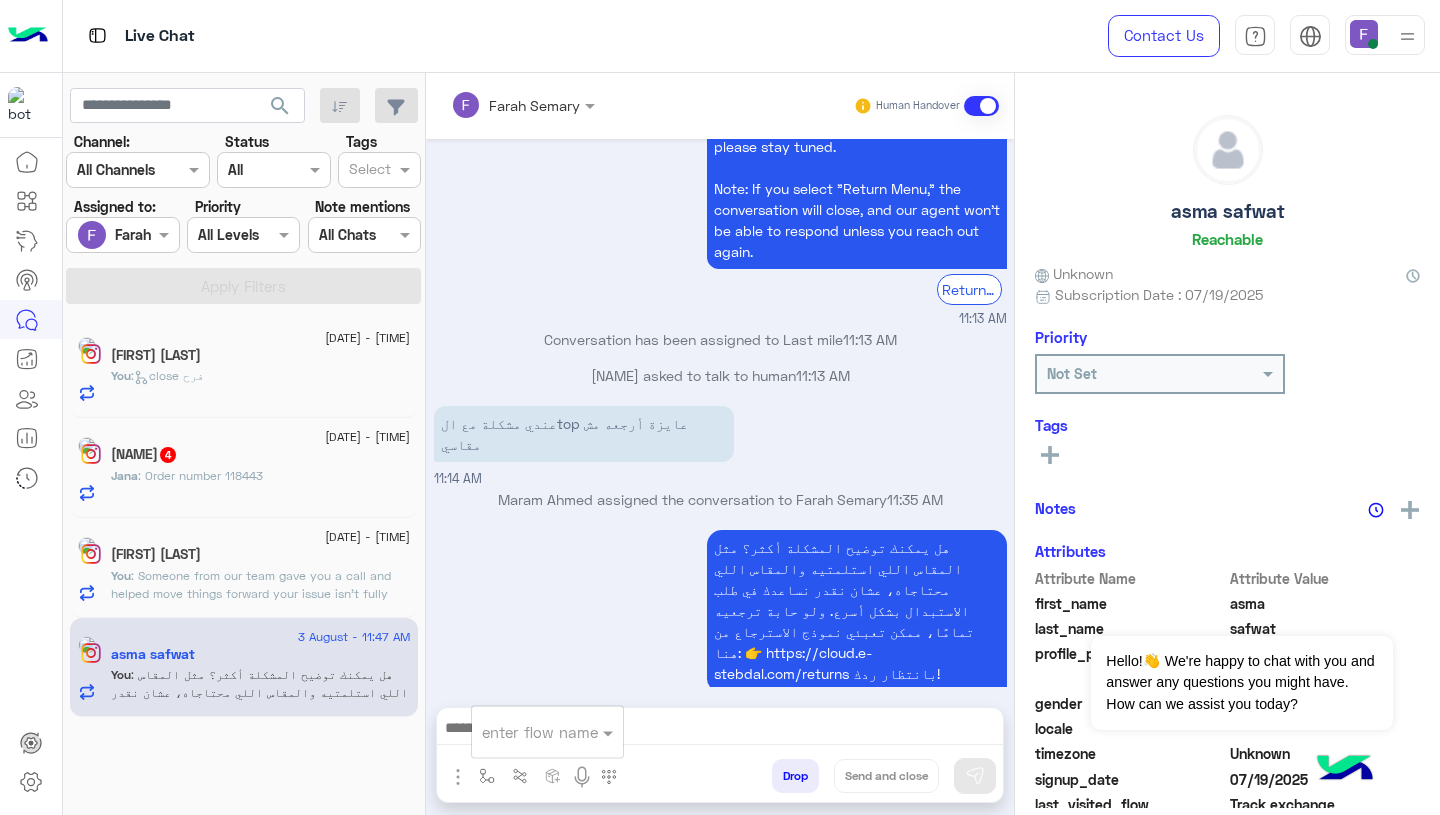 click at bounding box center [523, 732] 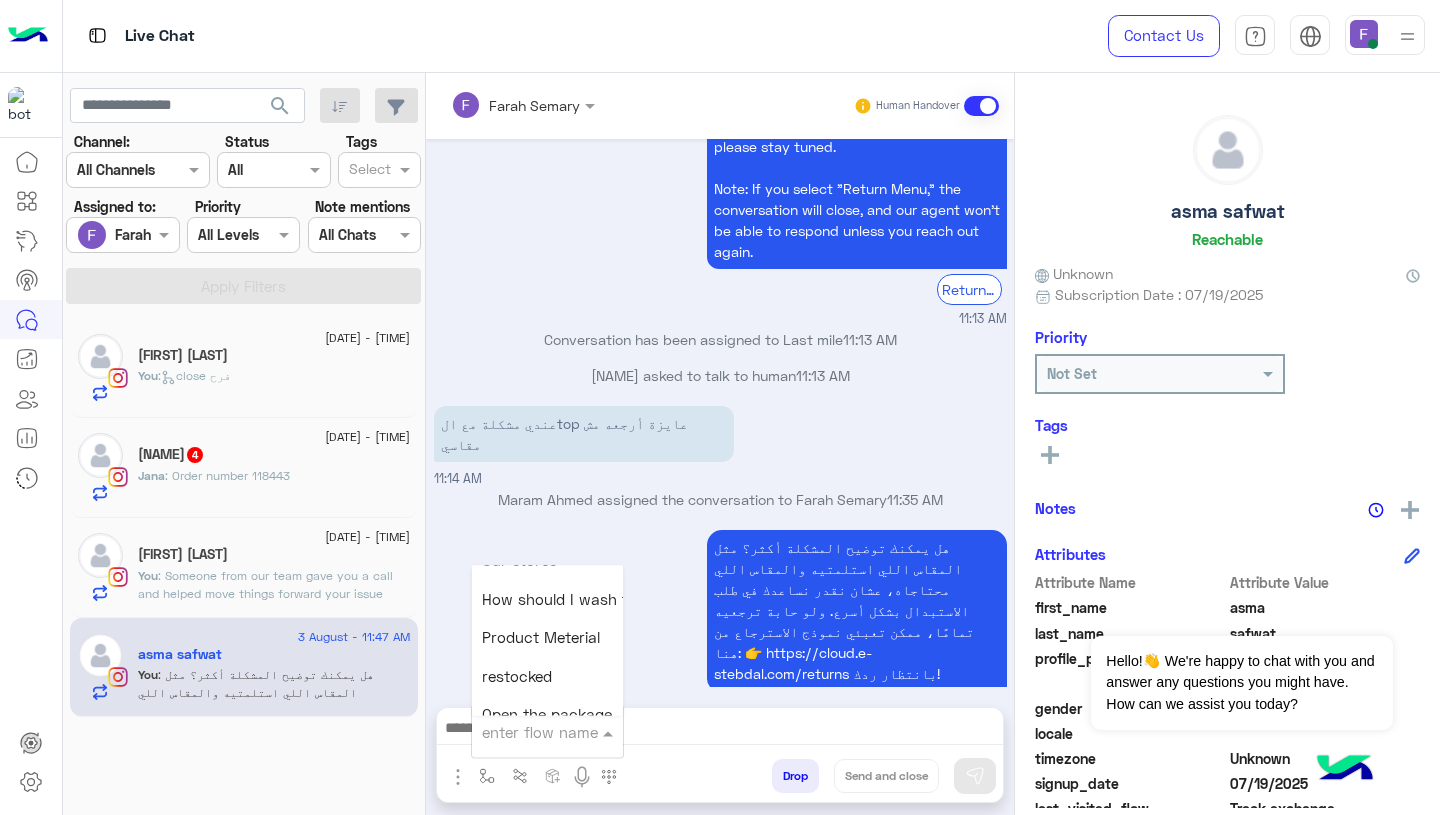 scroll, scrollTop: 2814, scrollLeft: 0, axis: vertical 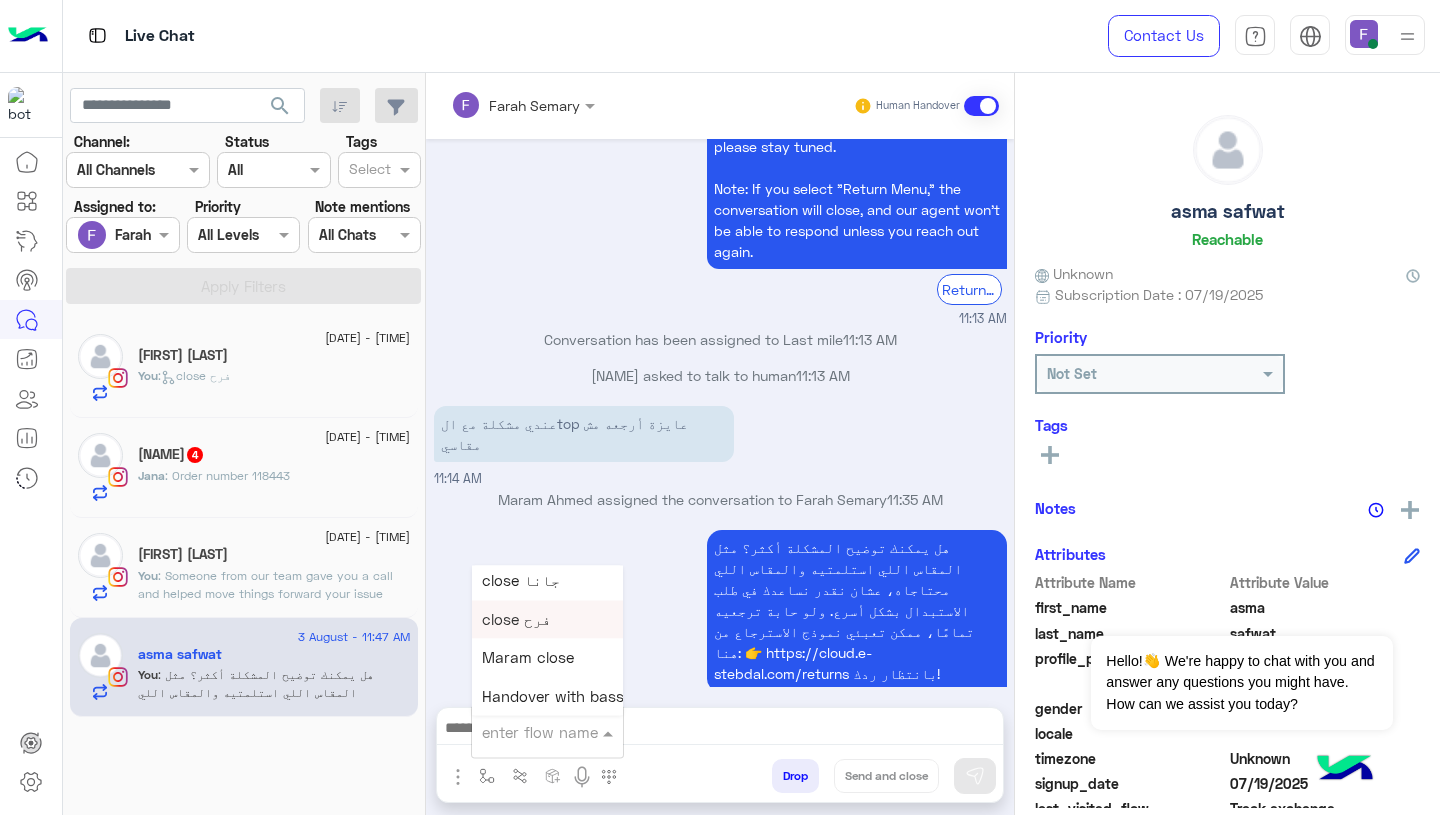 click on "close فرح" at bounding box center [516, 619] 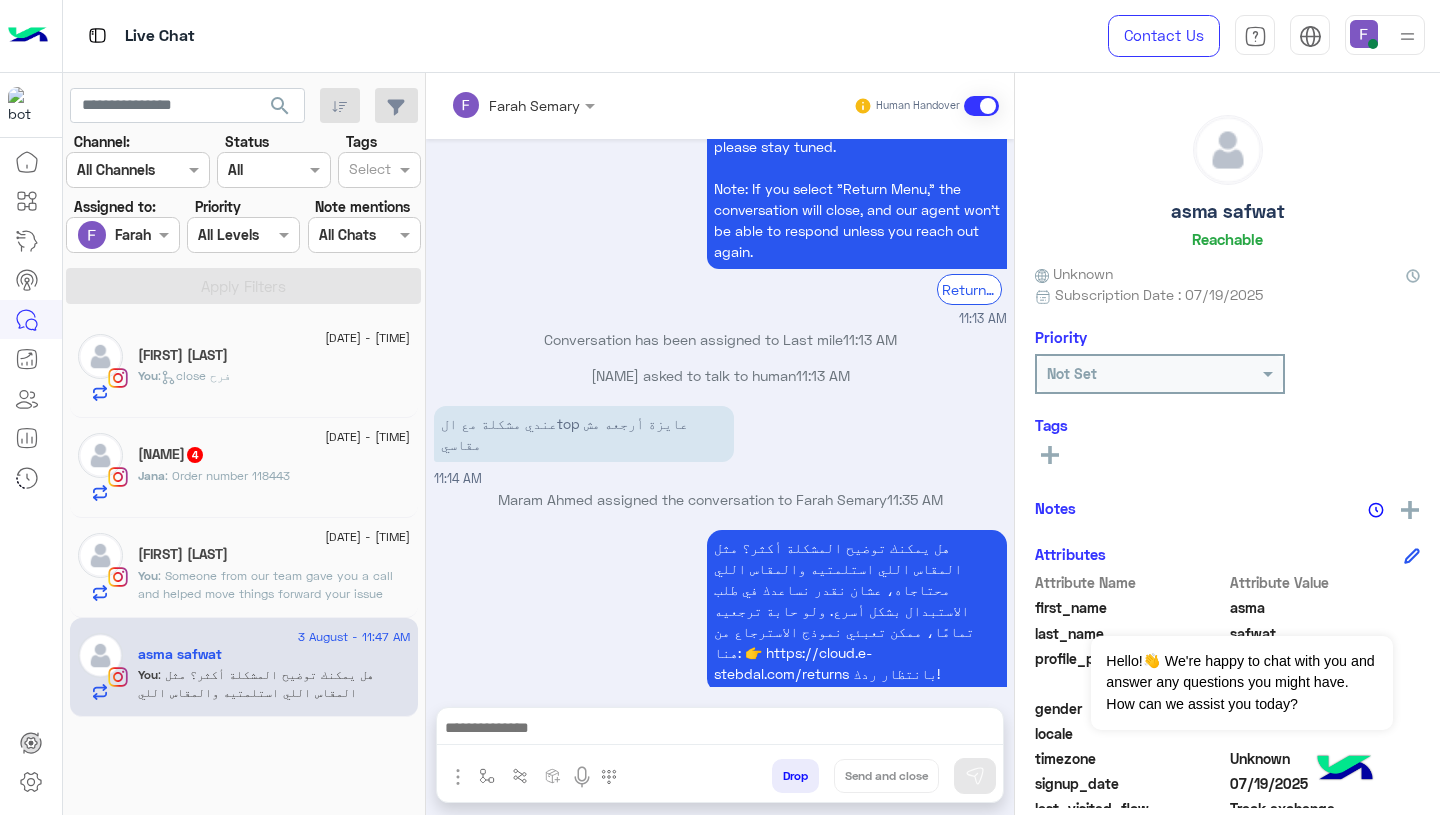 type on "*********" 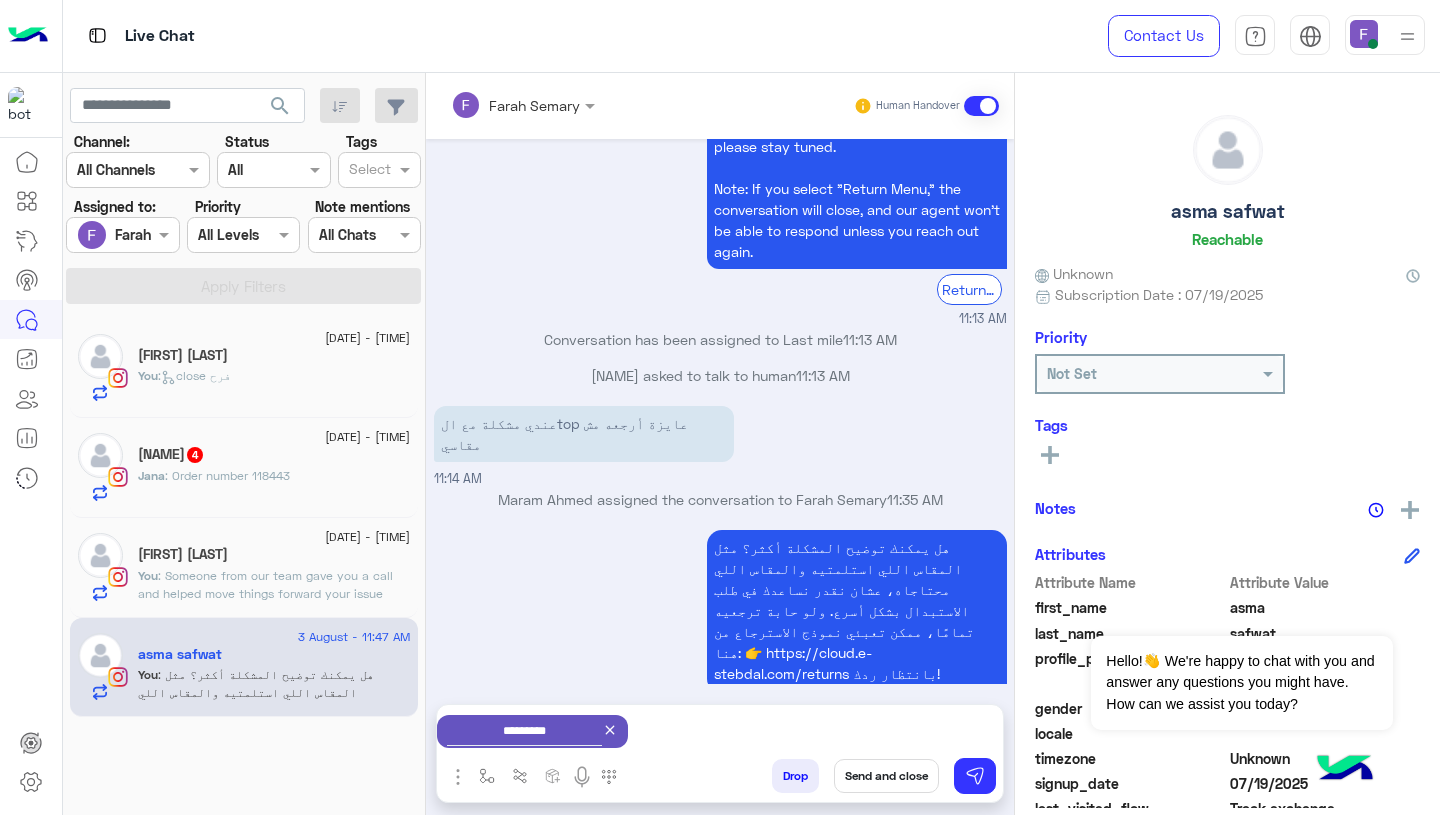 click on "Send and close" at bounding box center [886, 776] 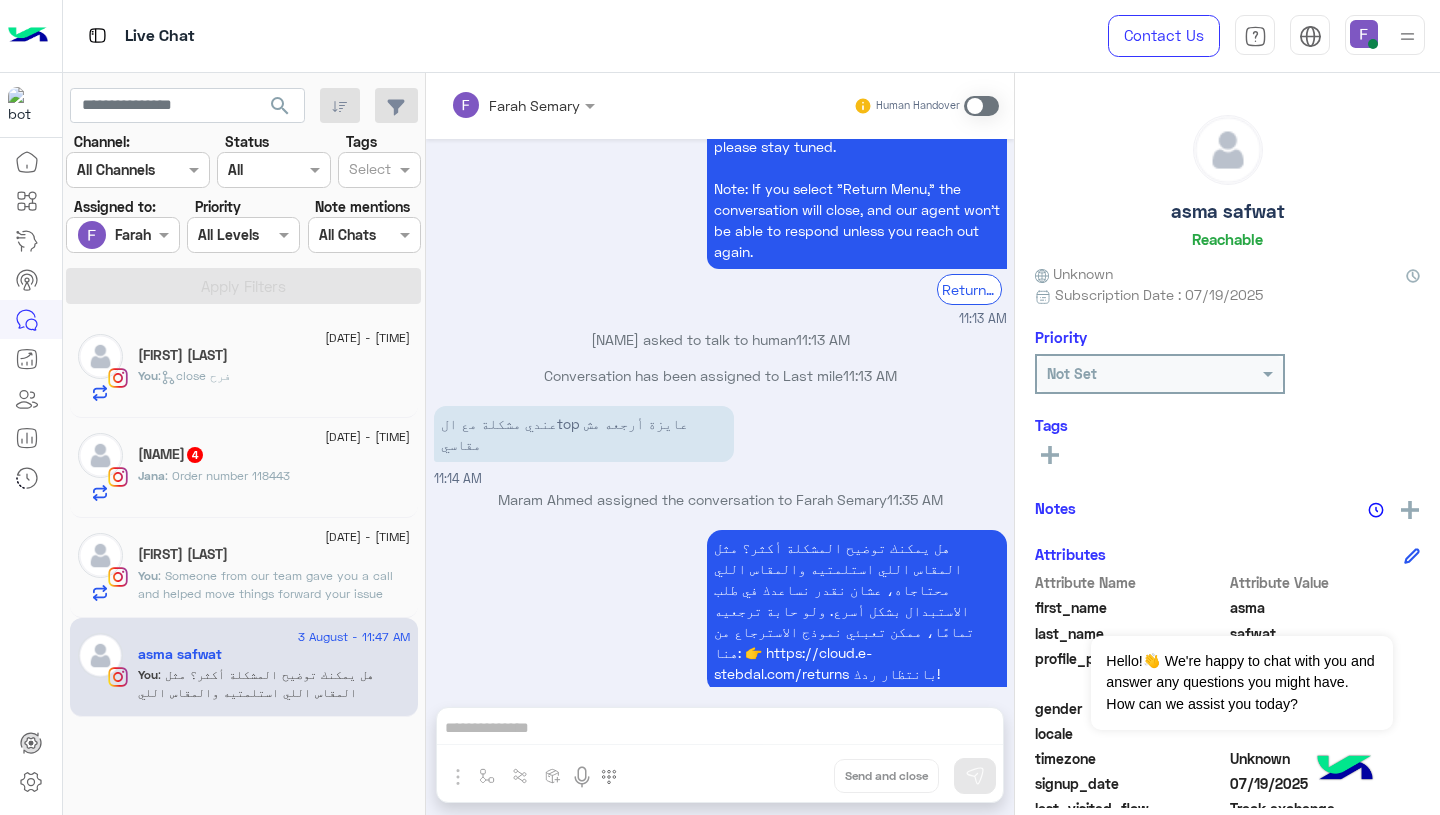scroll, scrollTop: 1883, scrollLeft: 0, axis: vertical 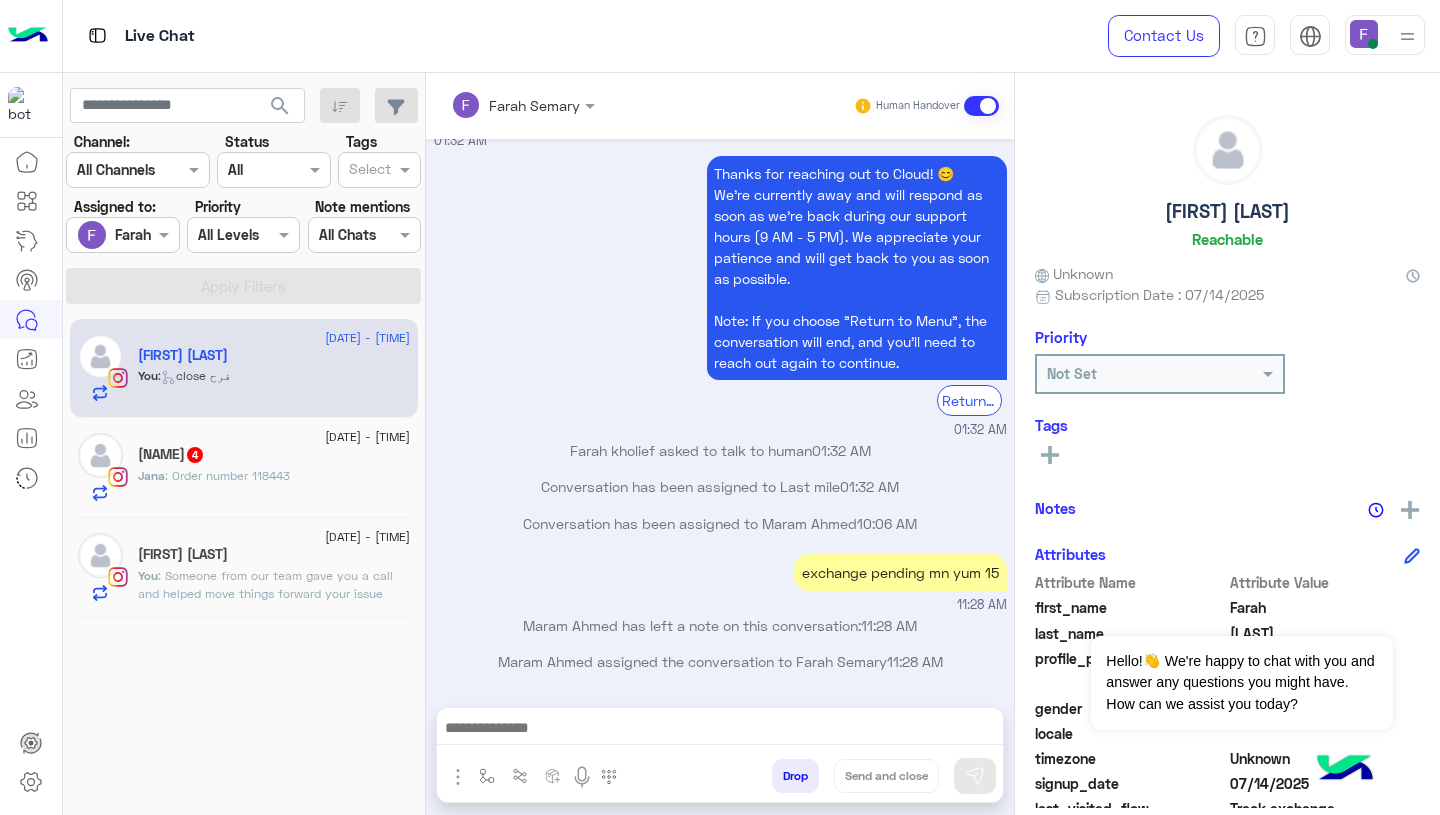 click on "[FIRST] [LAST]  4" 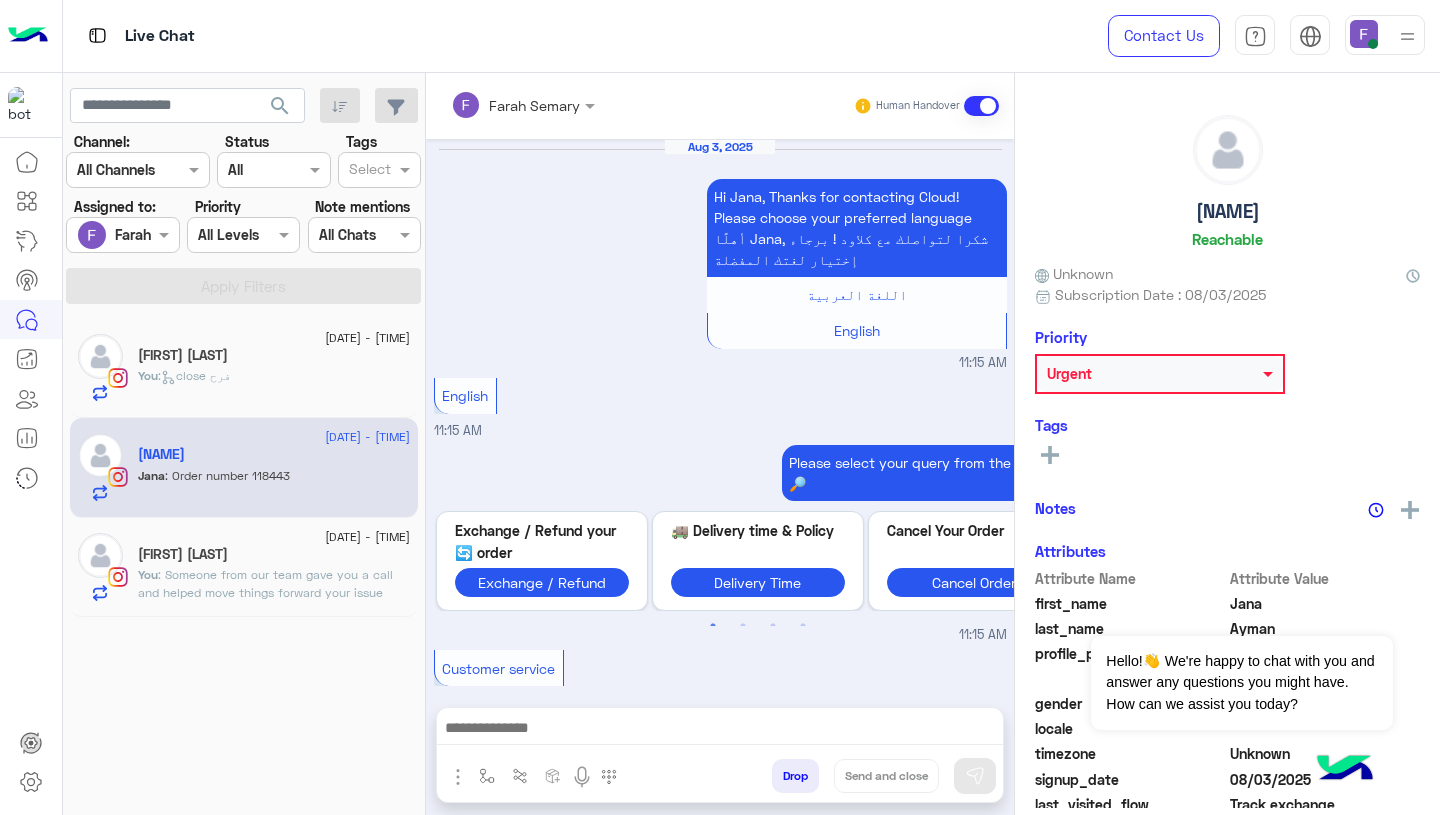 scroll, scrollTop: 1847, scrollLeft: 0, axis: vertical 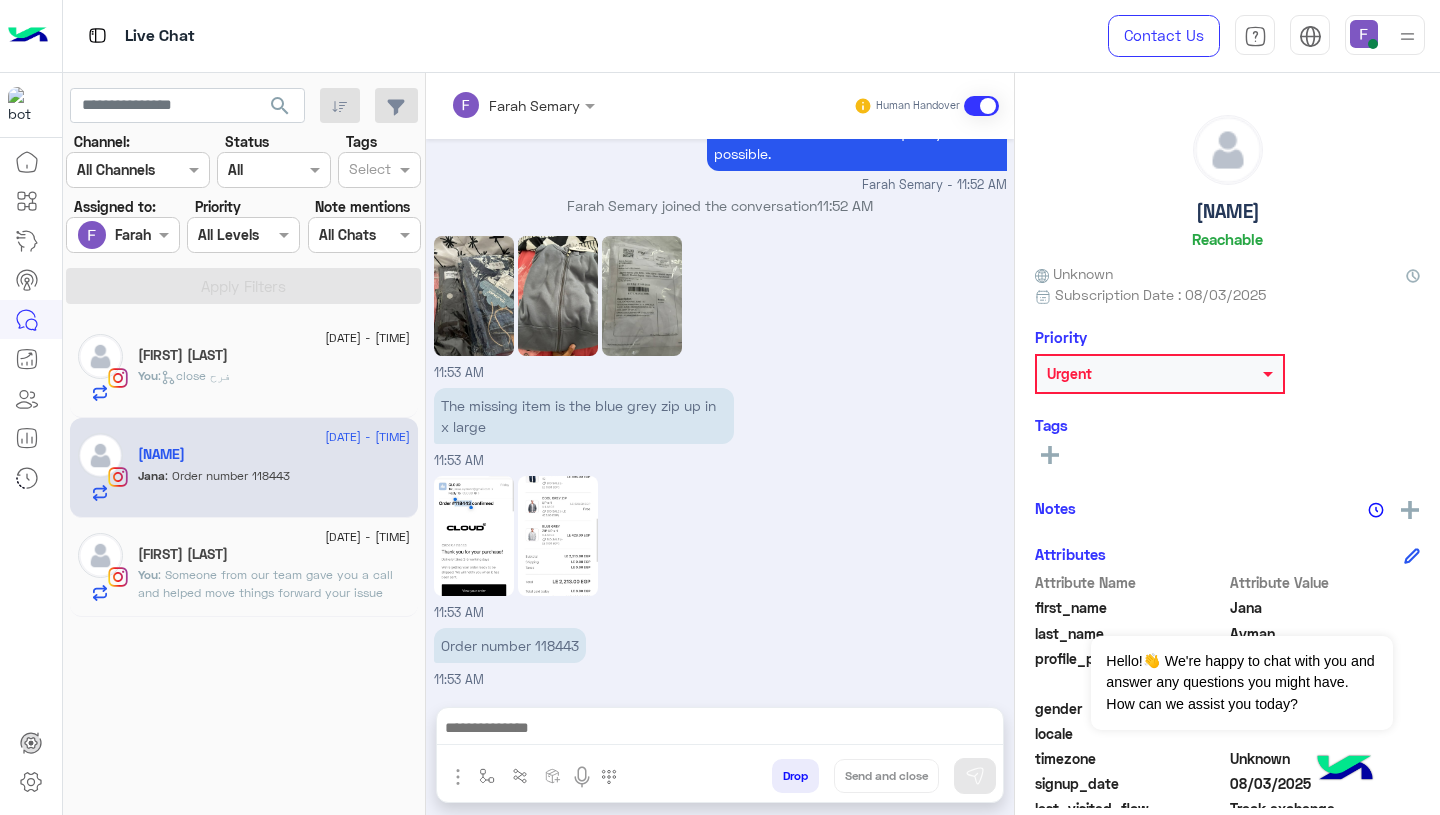 click on "[FIRST] [LAST]" 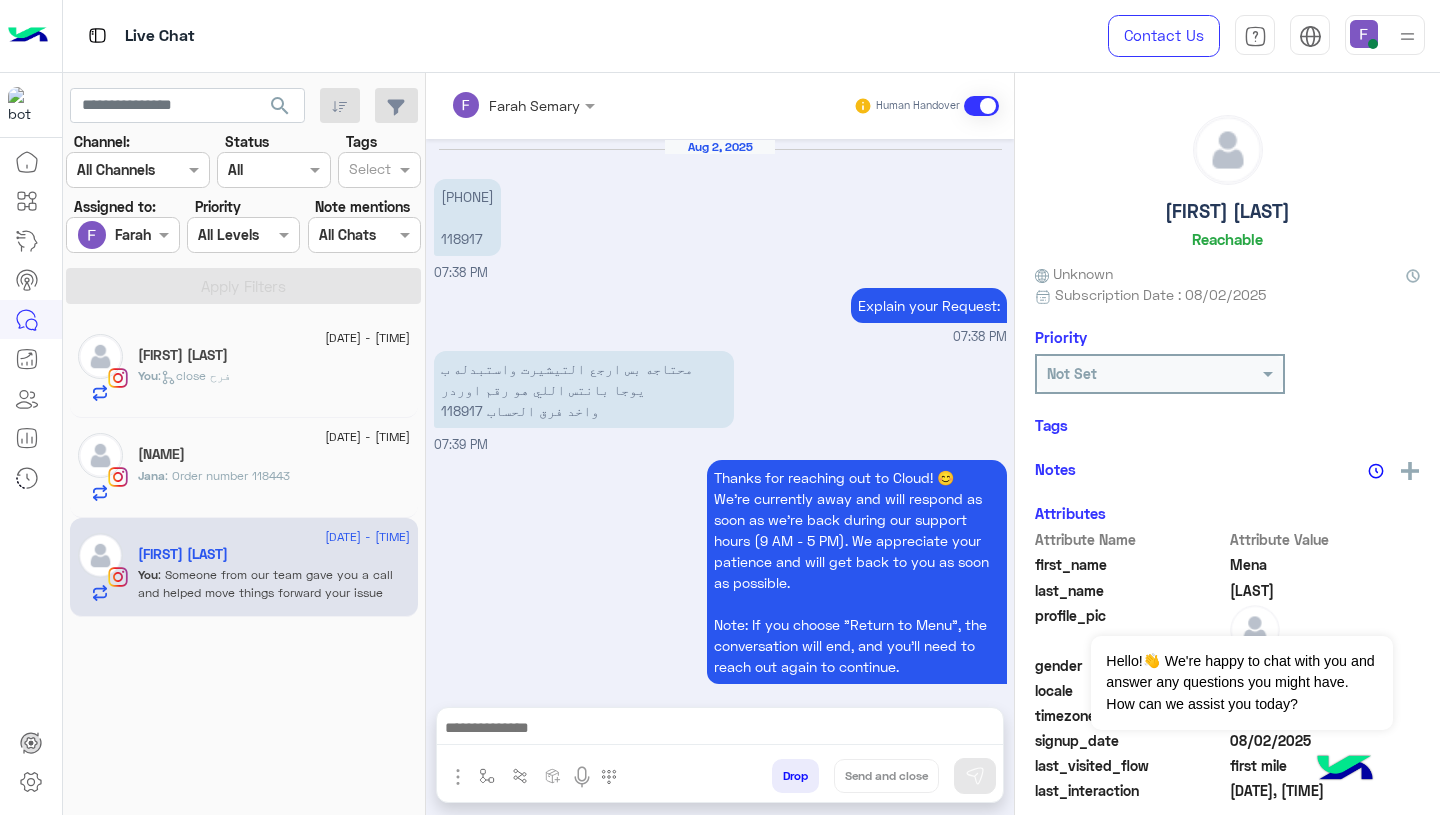 scroll, scrollTop: 1857, scrollLeft: 0, axis: vertical 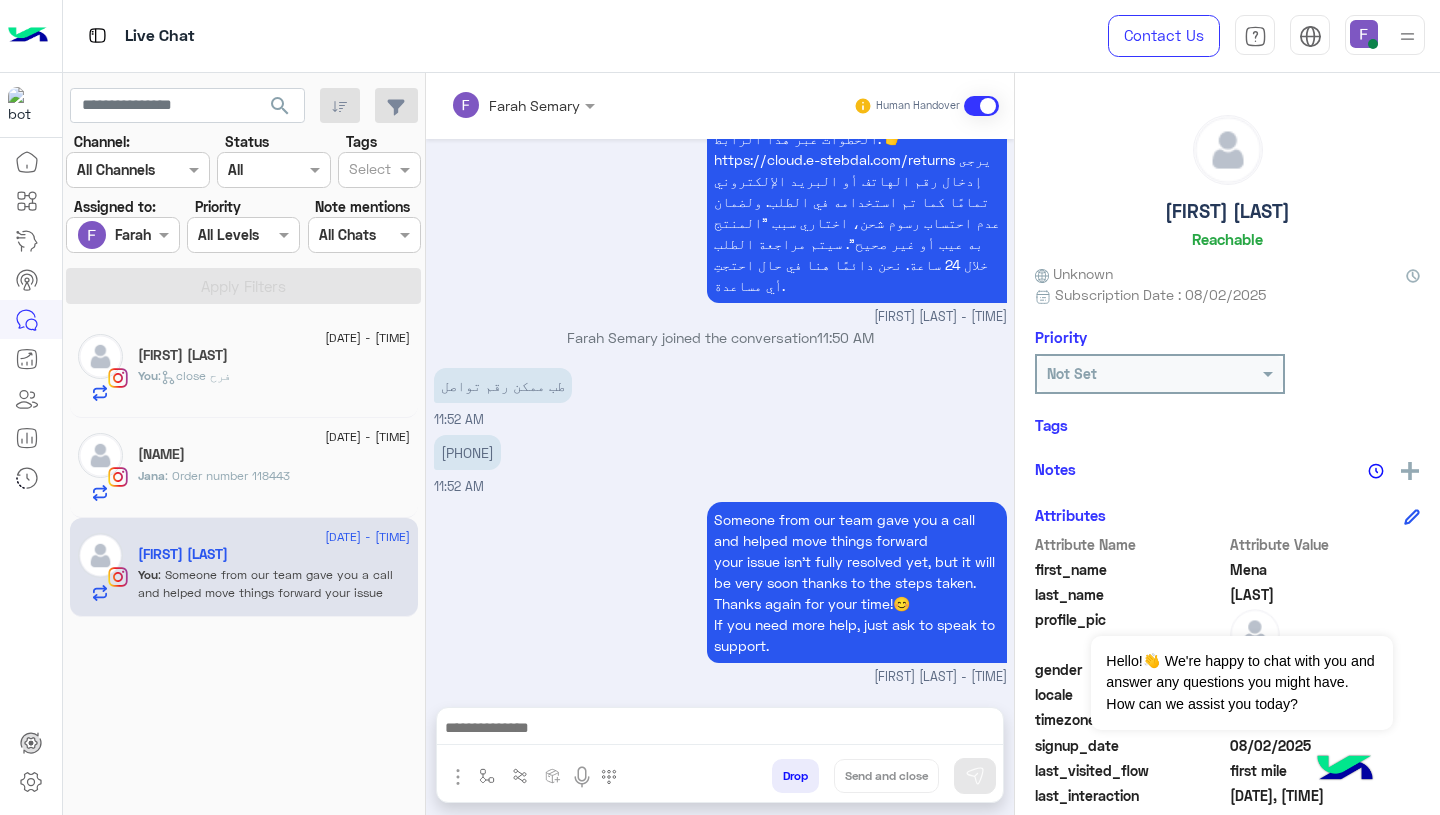 click on "You  :   close [NAME]" 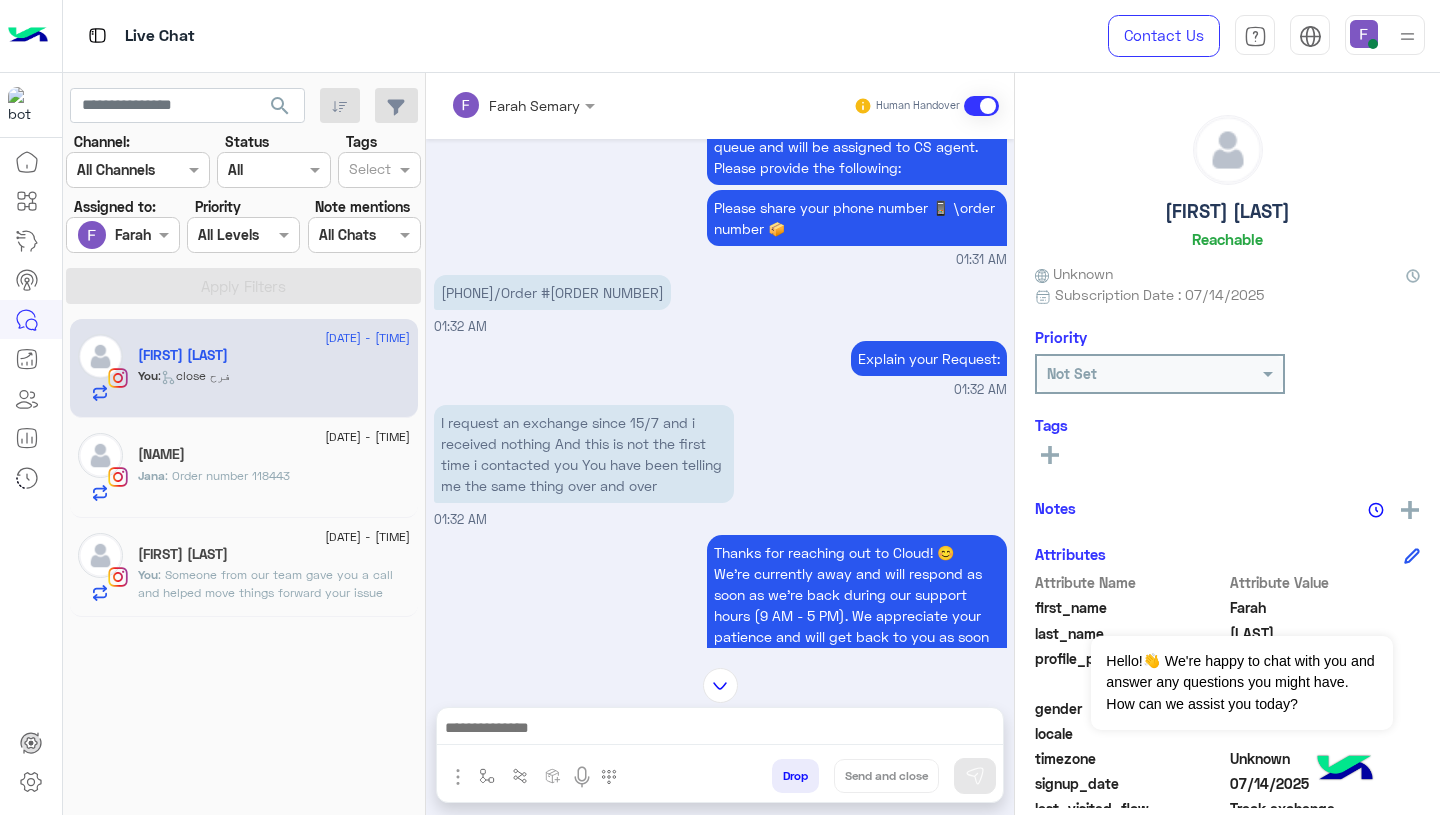 scroll, scrollTop: 1405, scrollLeft: 0, axis: vertical 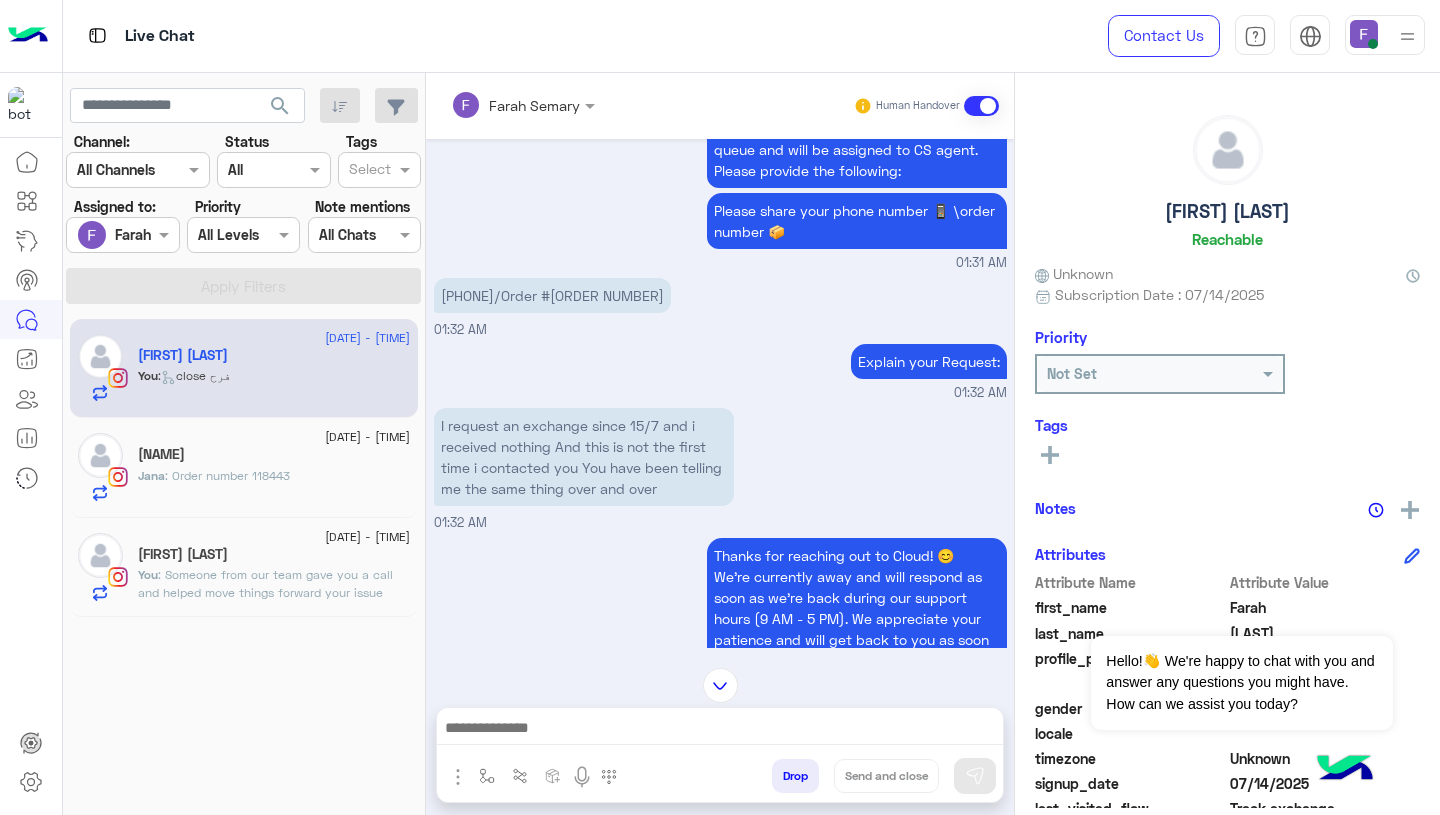 click on "[PHONE]/Order #[ORDER NUMBER]" at bounding box center (552, 295) 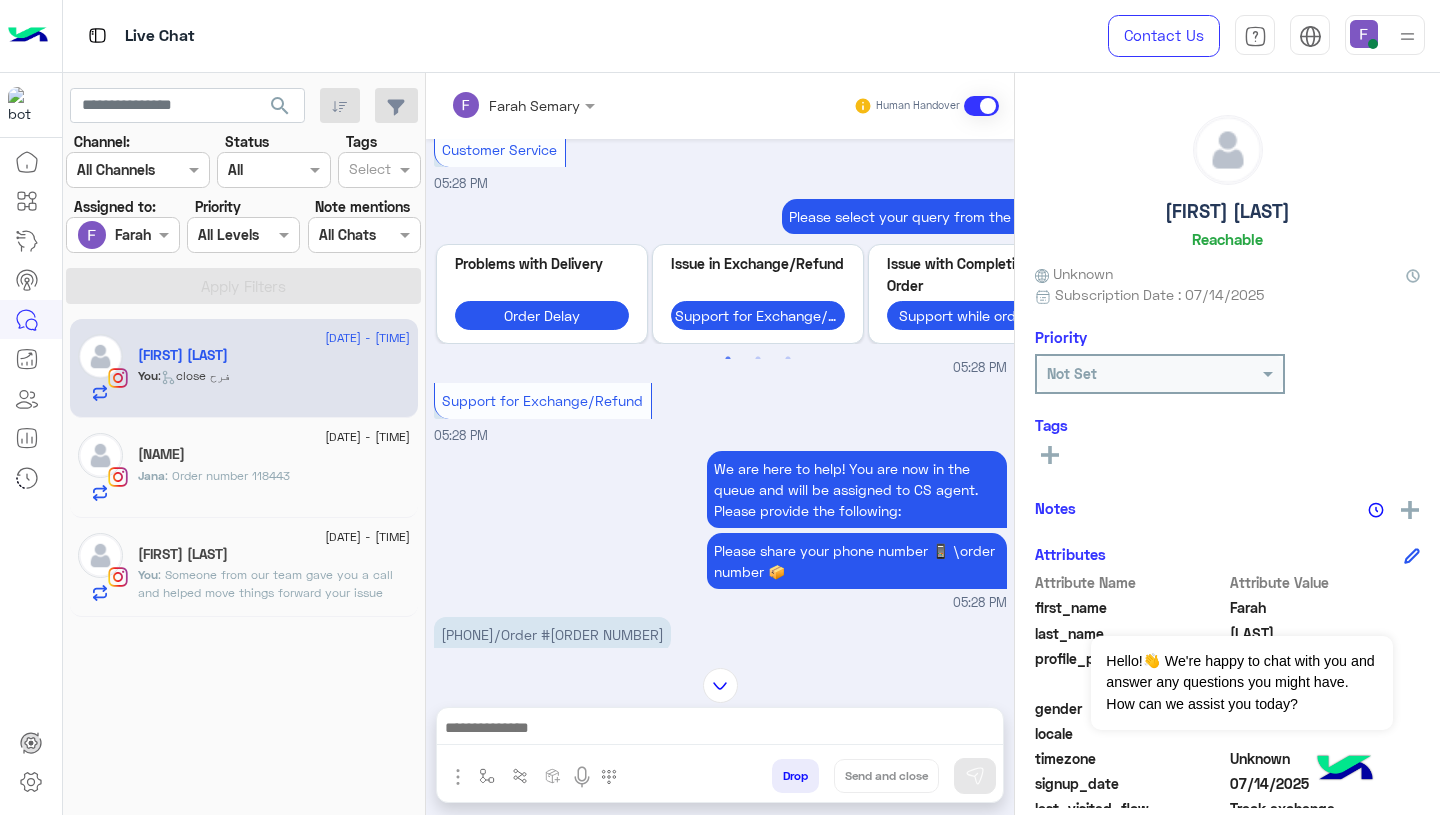 scroll, scrollTop: 869, scrollLeft: 0, axis: vertical 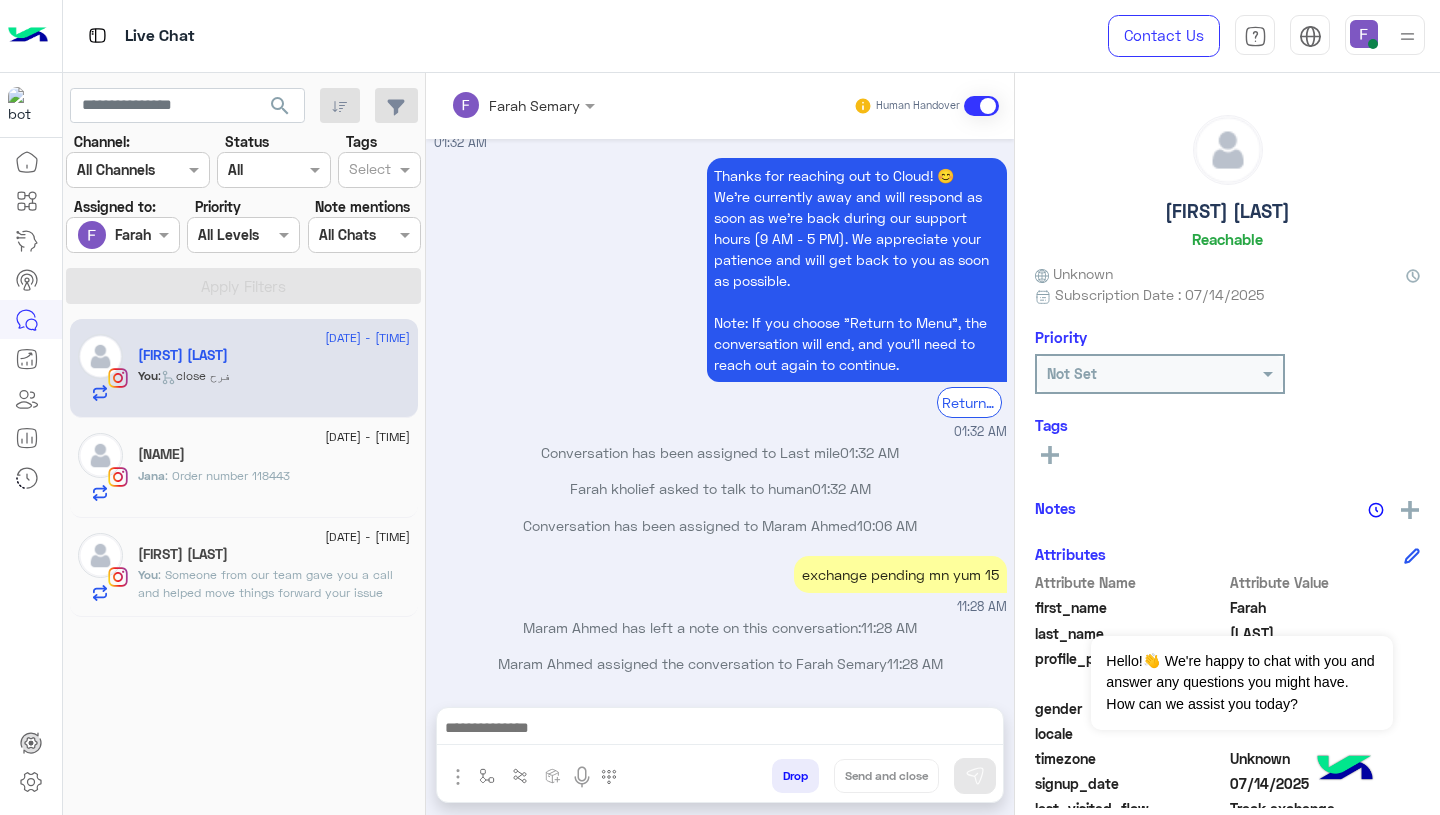 click on "Thanks for reaching out to Cloud! 😊 We're currently away and will respond as soon as we’re back during our support hours (9 AM - 5 PM). We appreciate your patience and will get back to you as soon as possible. Note: If you choose "Return to Menu", the conversation will end, and you’ll need to reach out again to continue.  Return to main menu     01:32 AM" at bounding box center (720, 297) 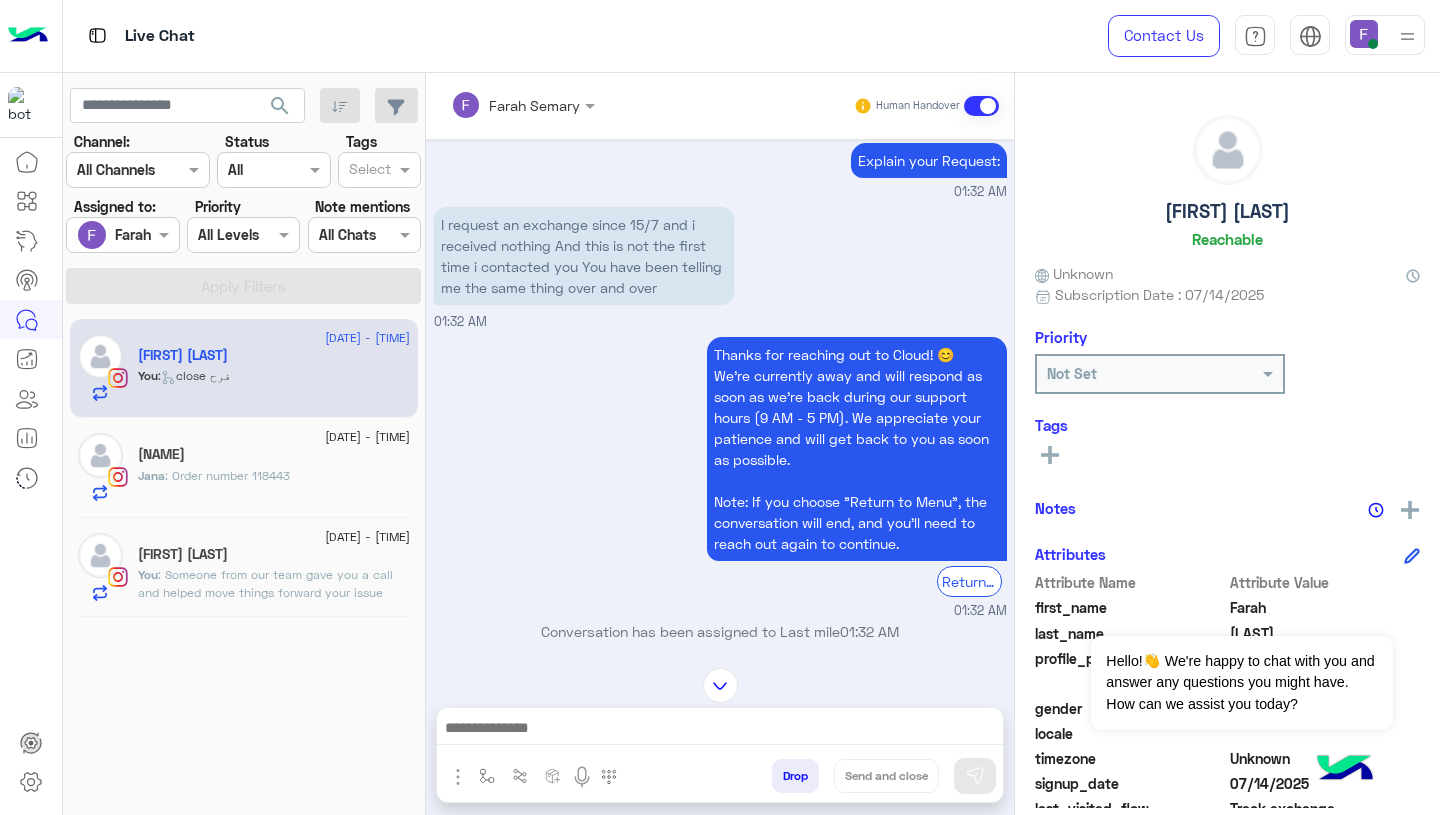 scroll, scrollTop: 4071, scrollLeft: 0, axis: vertical 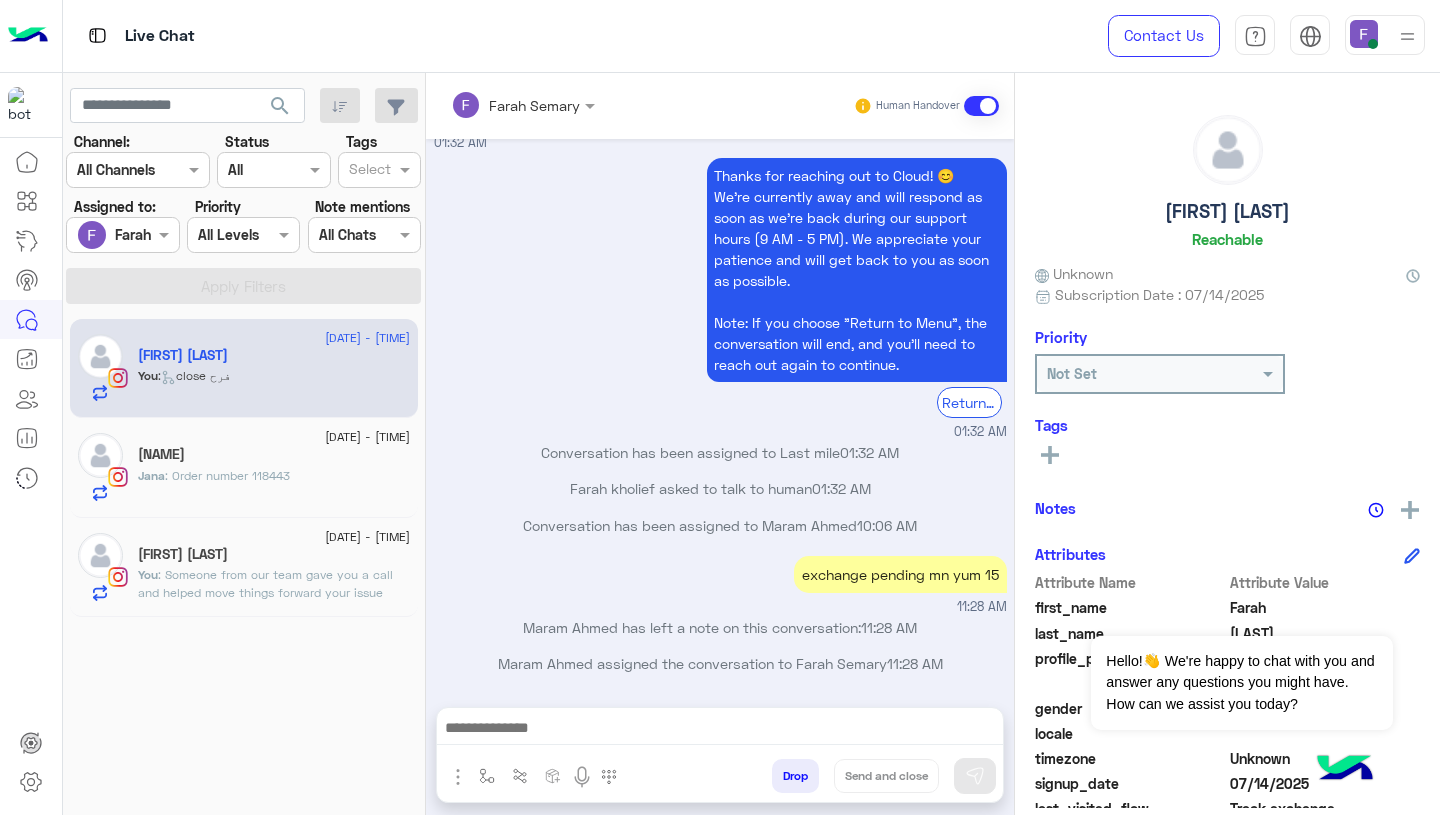 click at bounding box center [720, 730] 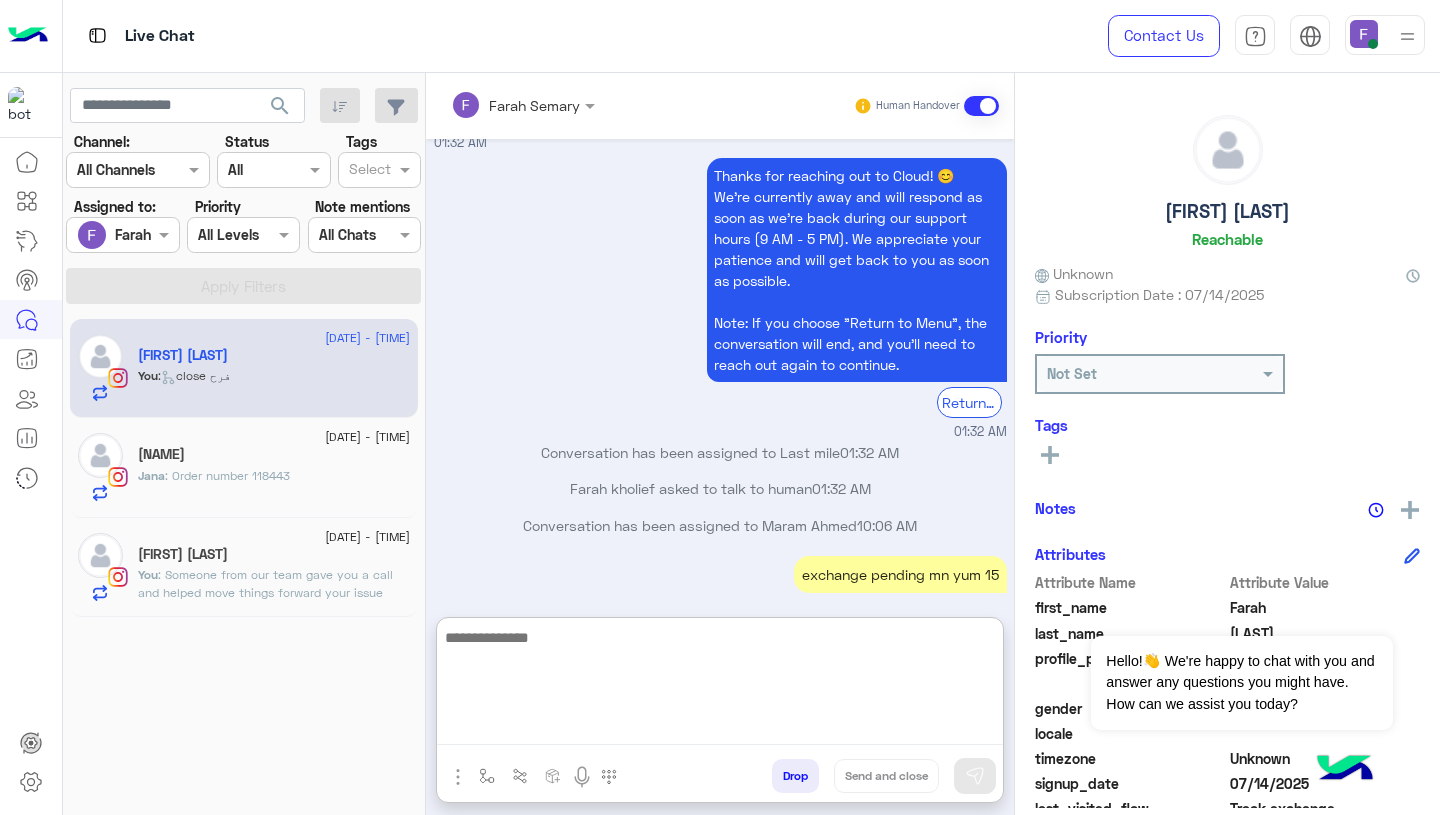 paste on "**********" 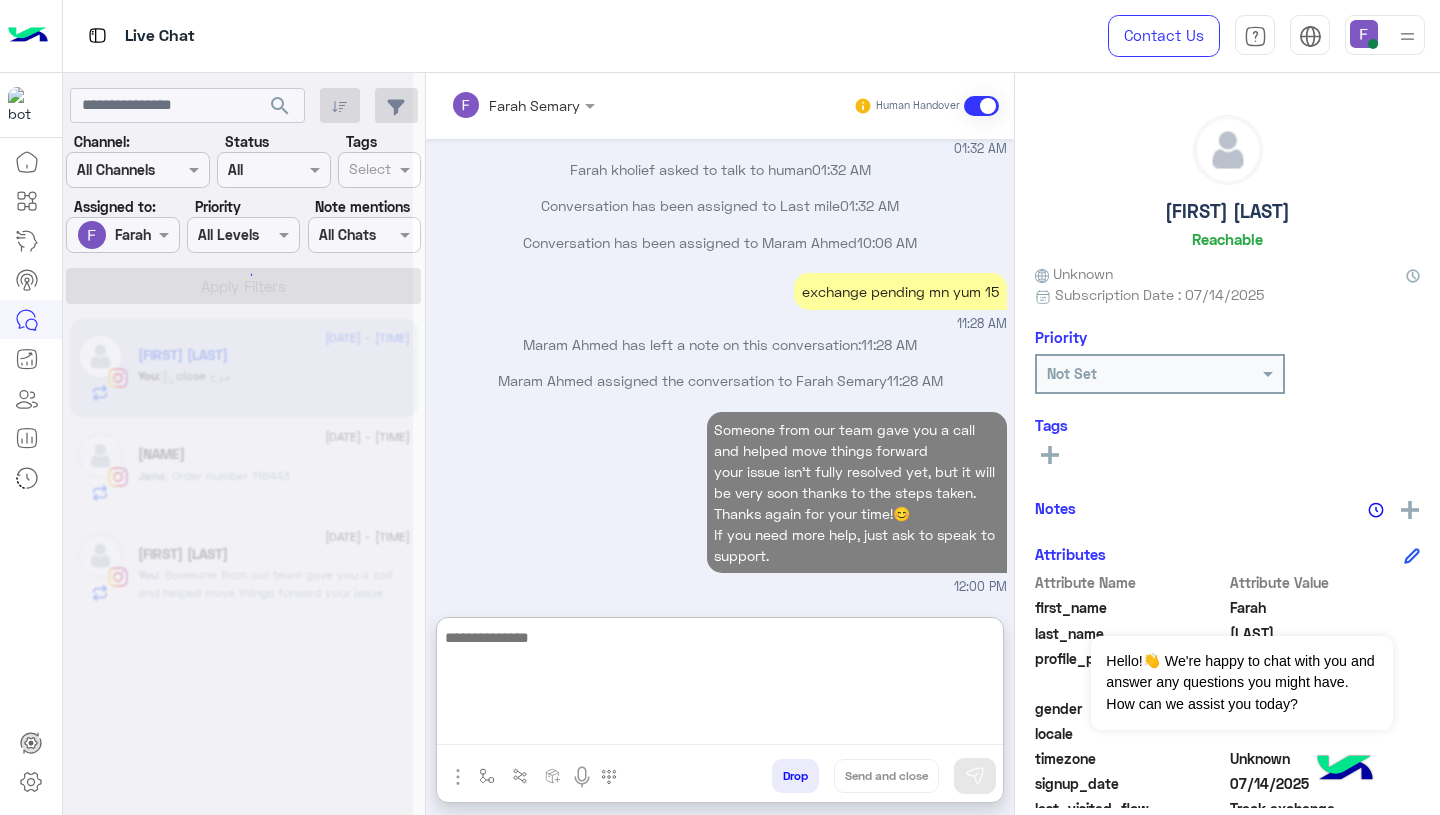 click on "Someone from our team gave you a call and helped move things forward  your issue isn’t fully resolved yet, but it will be very soon thanks to the steps taken. Thanks again for your time!😊  If you need more help, just ask to speak to support.   12:00 PM" at bounding box center (720, 502) 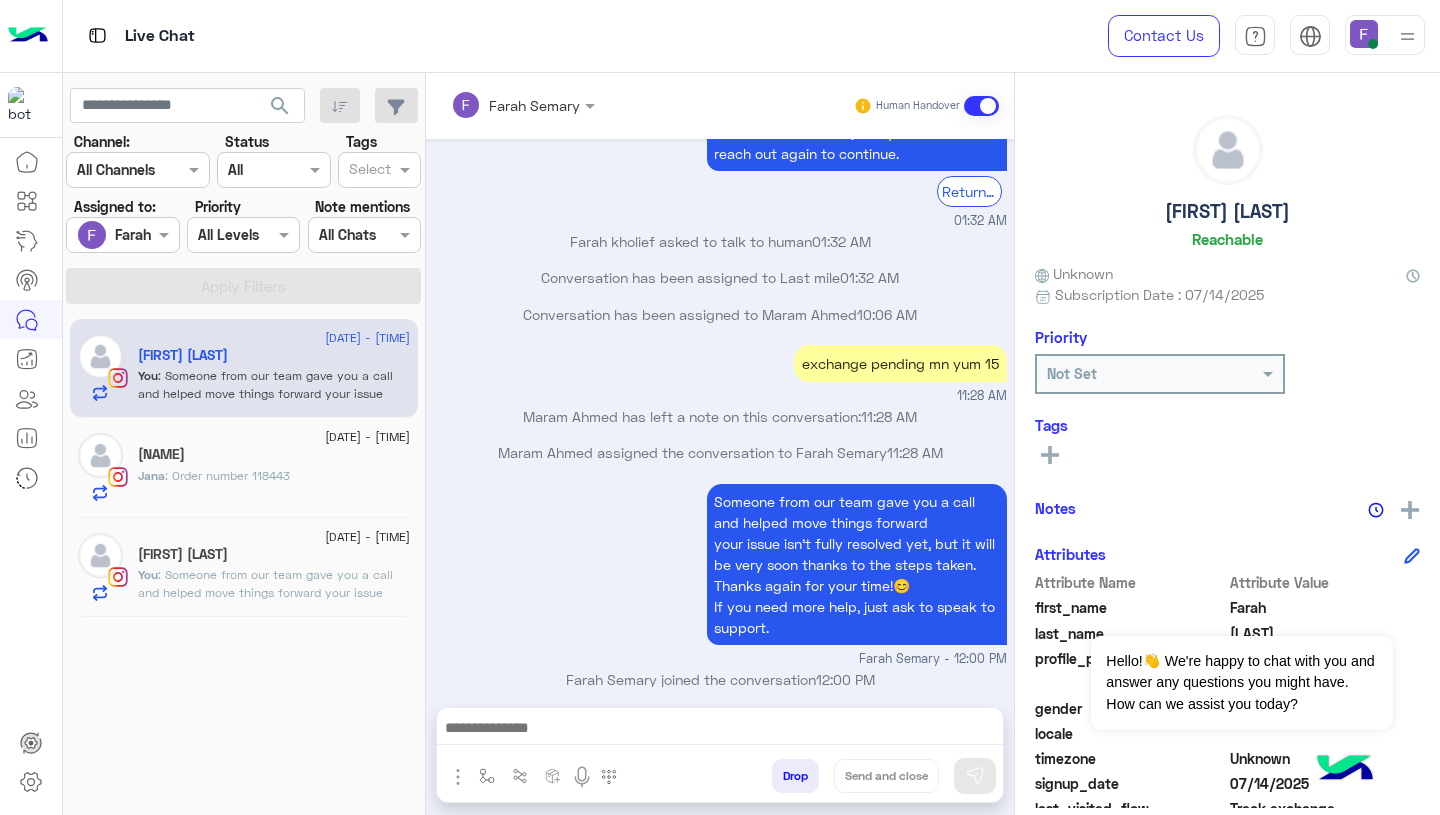 scroll, scrollTop: 4318, scrollLeft: 0, axis: vertical 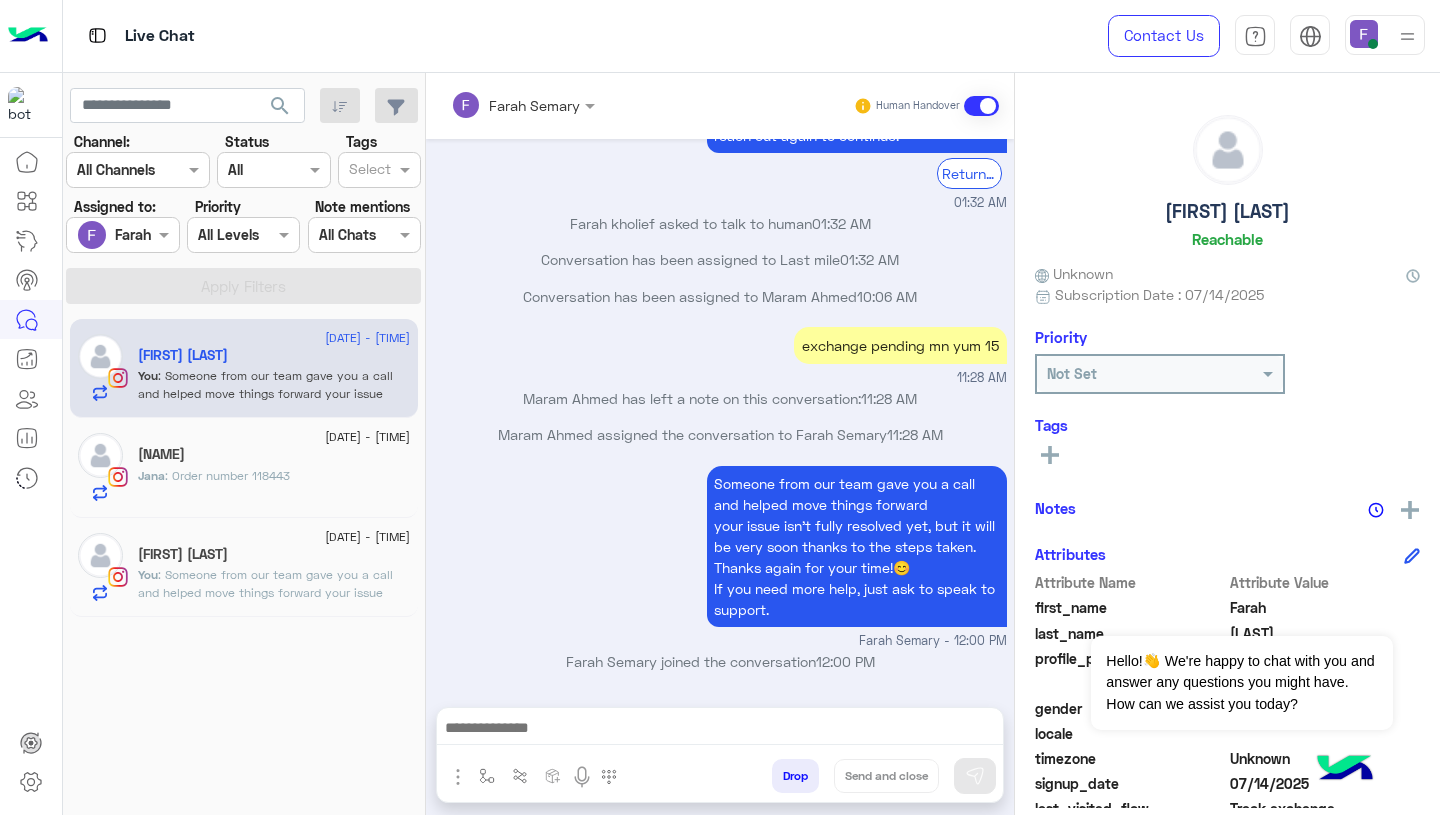 click on ": Someone from our team gave you a call and helped move things forward
your issue isn’t fully resolved yet, but it will be very soon thanks to the steps taken.
Thanks again for your time!😊
If you need more help, just ask to speak to support." 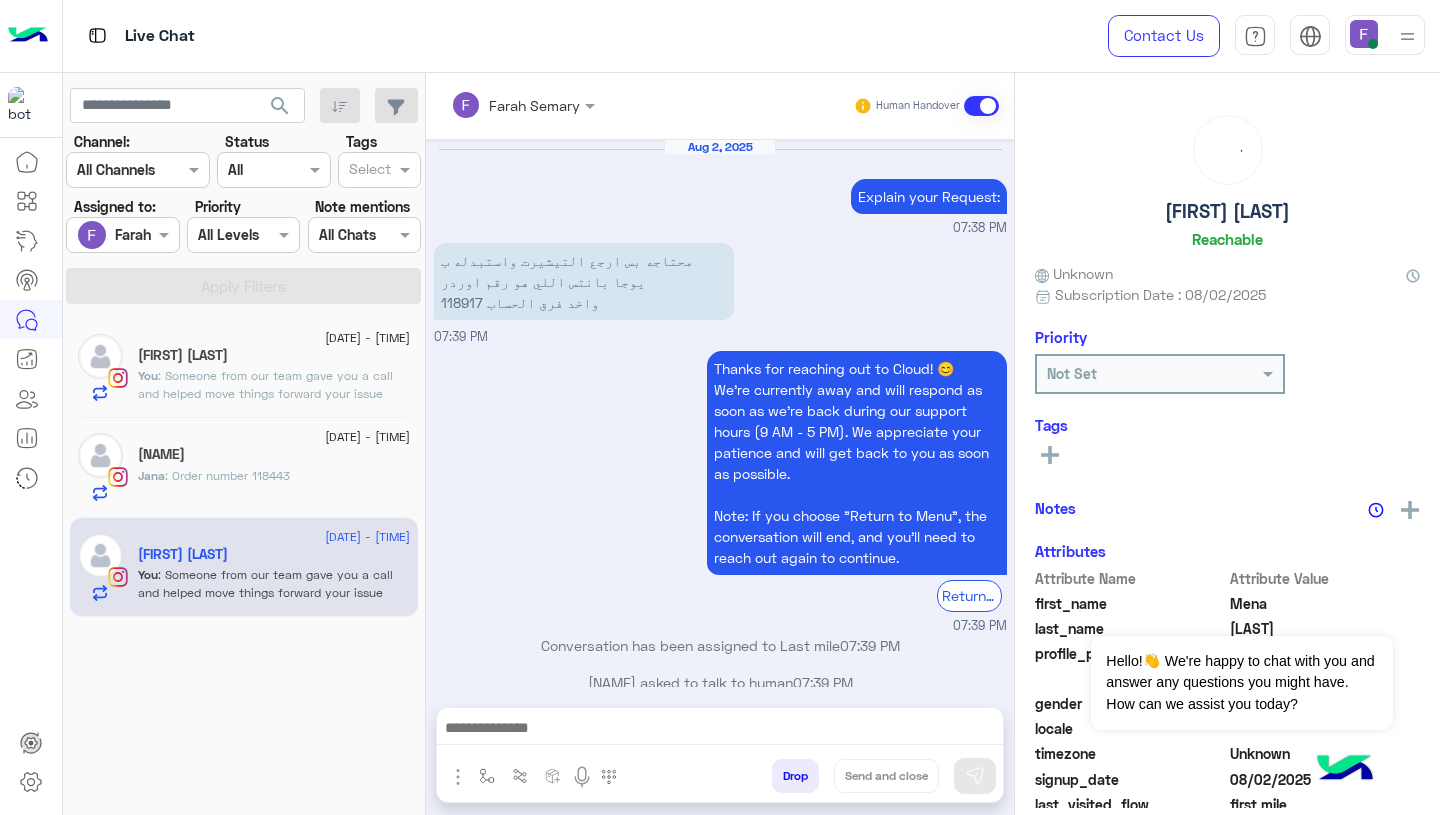 scroll, scrollTop: 1816, scrollLeft: 0, axis: vertical 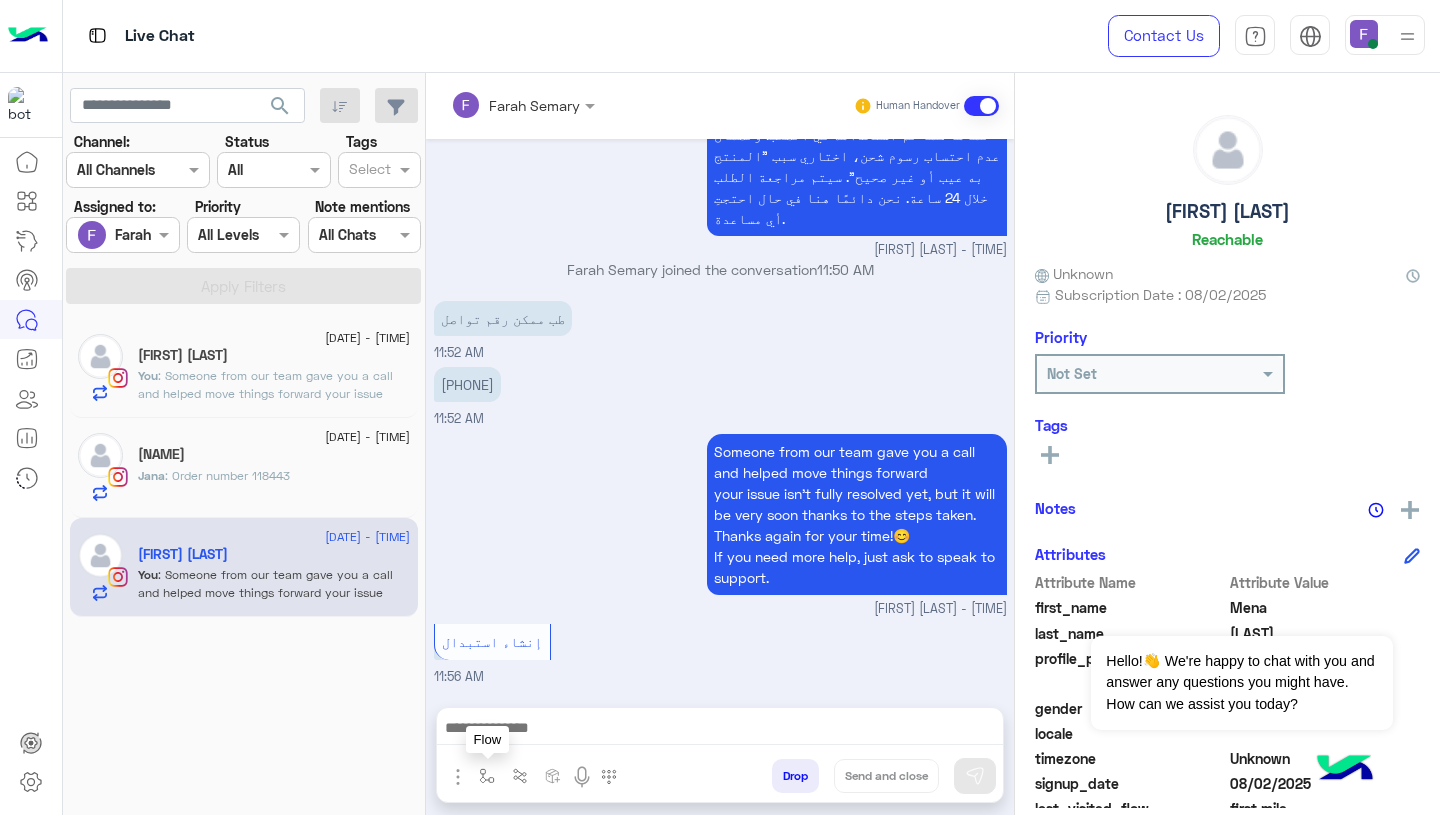 click at bounding box center (487, 776) 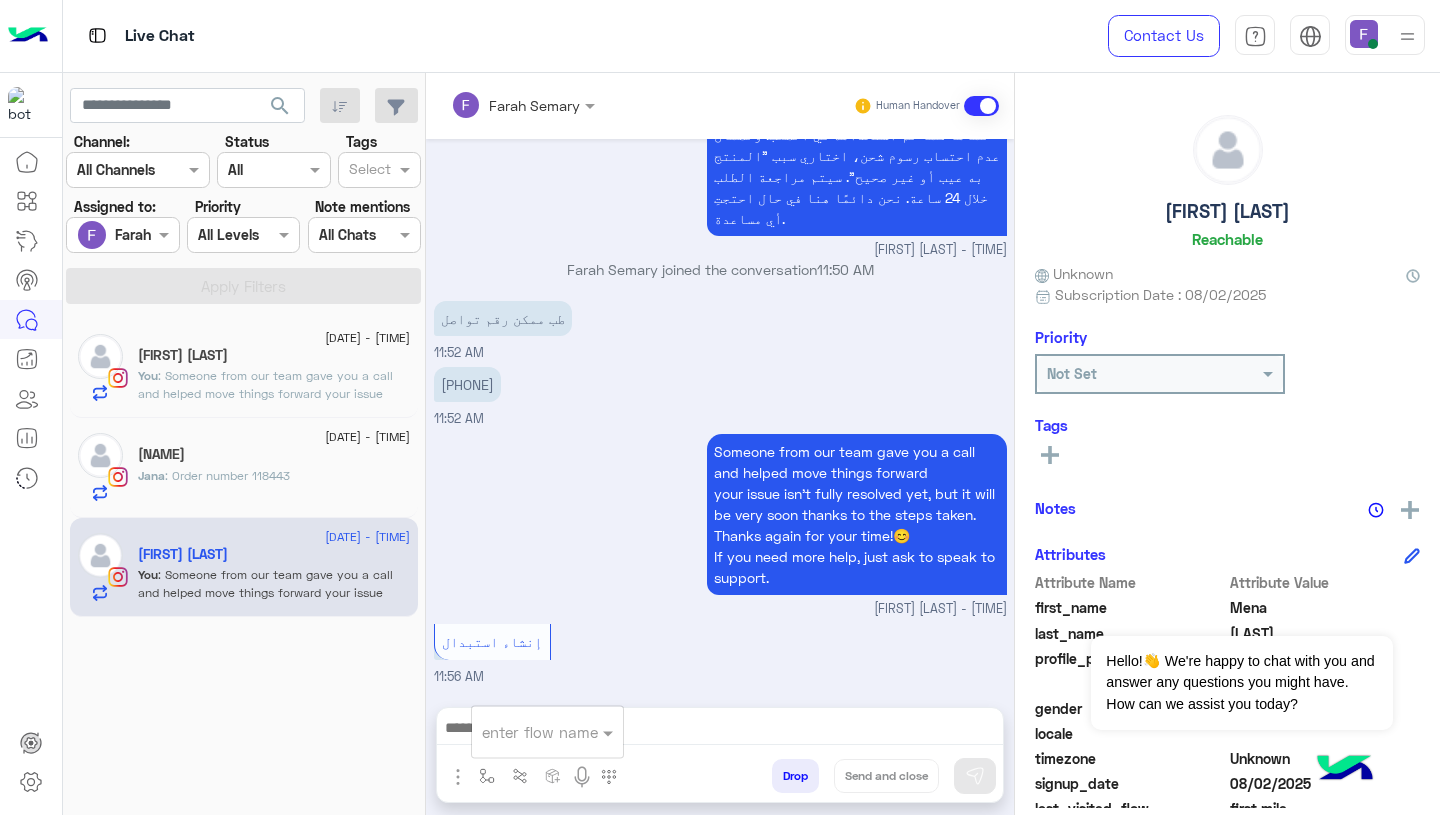 click at bounding box center [523, 732] 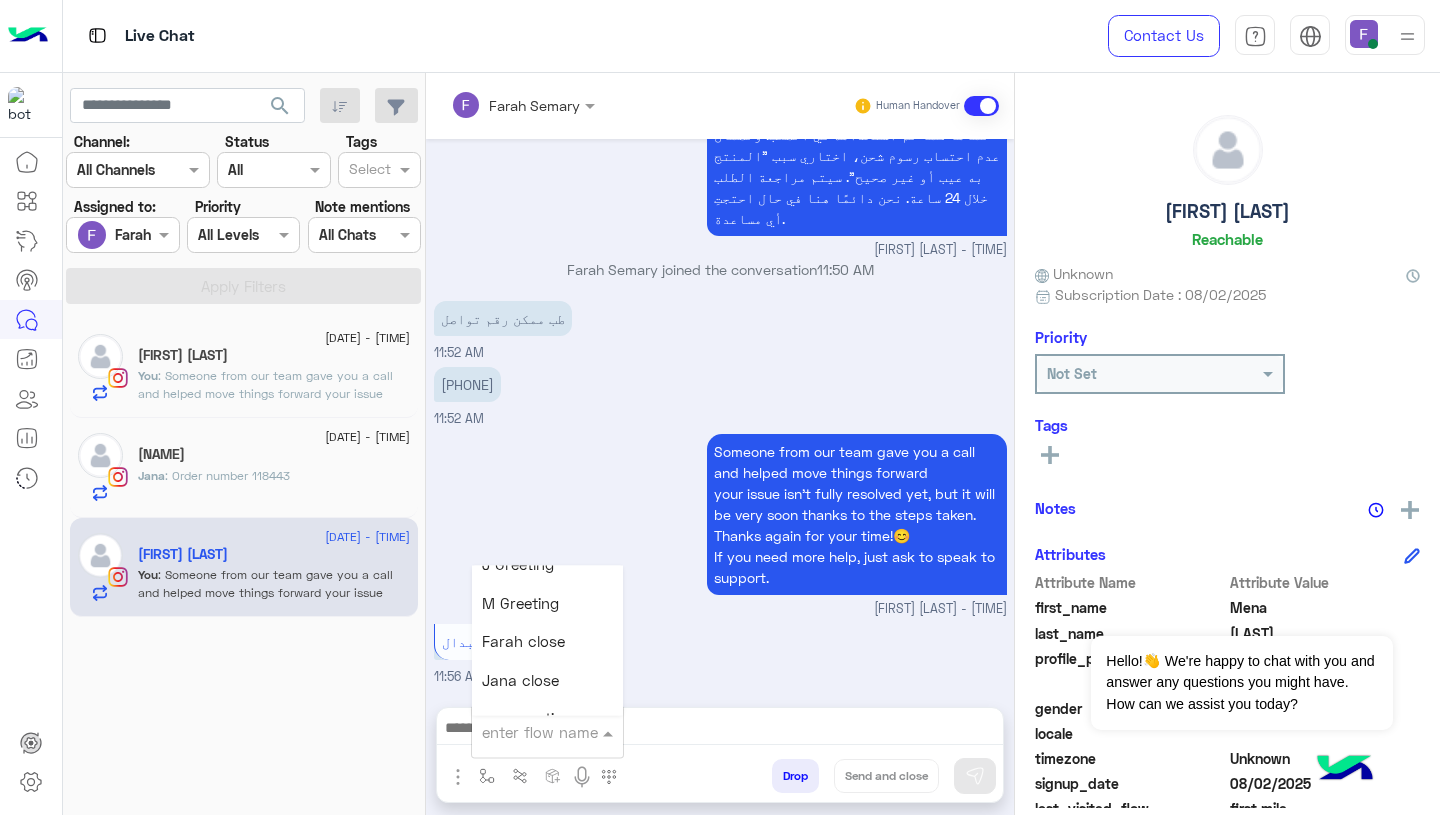 scroll, scrollTop: 2520, scrollLeft: 0, axis: vertical 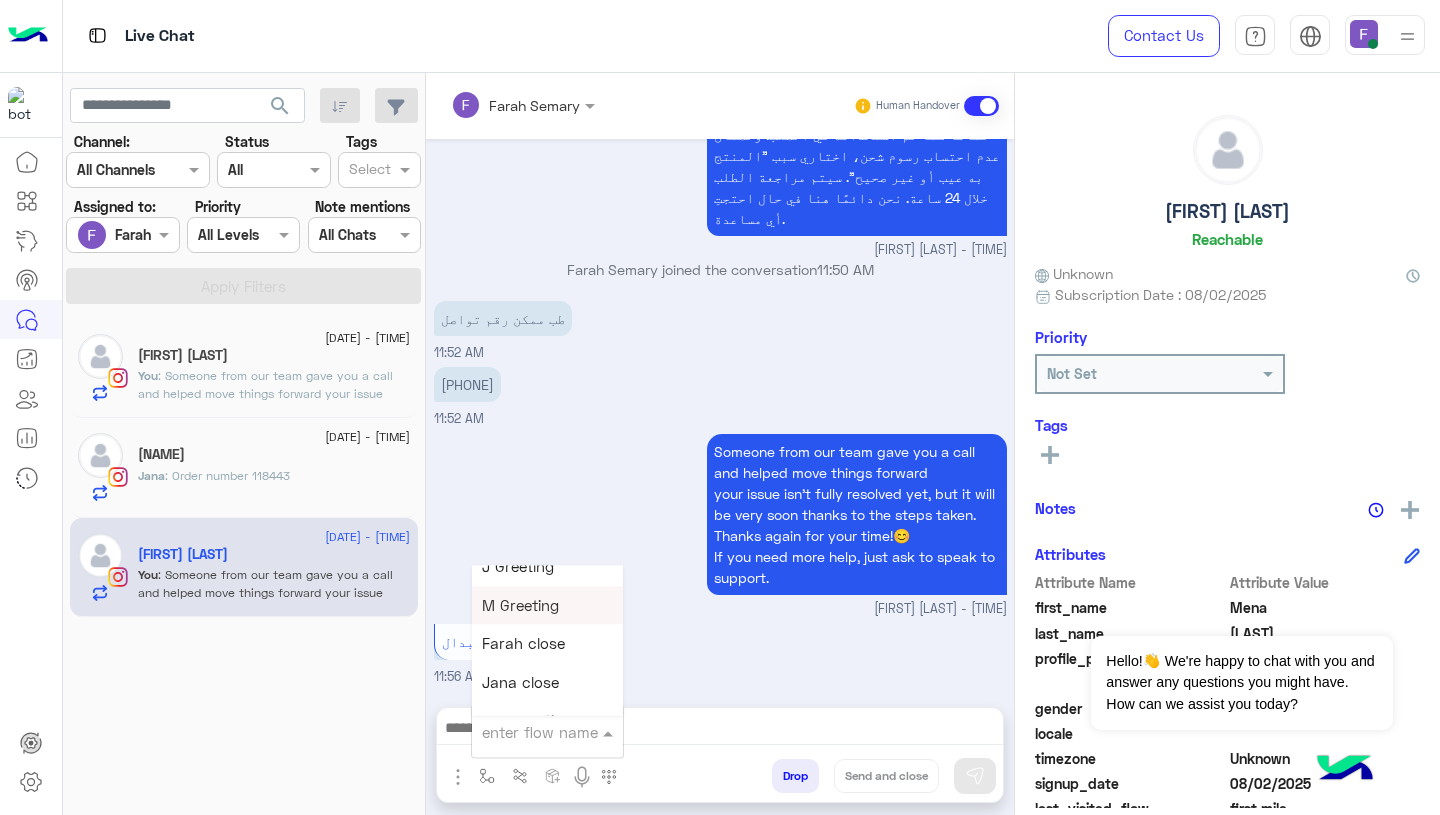 click on "[FIRST] [LAST] -  [TIME]" at bounding box center [720, 609] 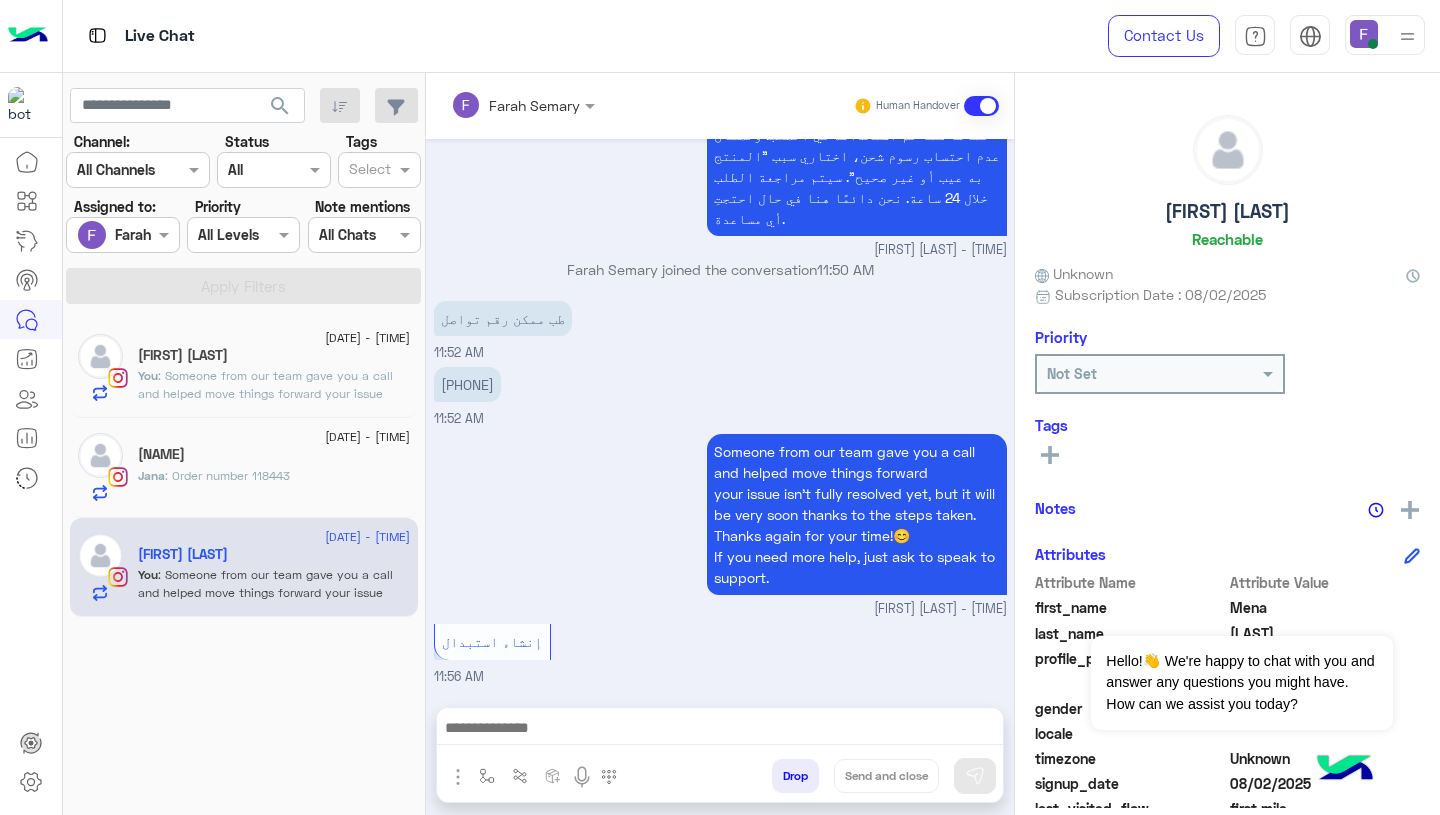 click on "Drop" at bounding box center [795, 776] 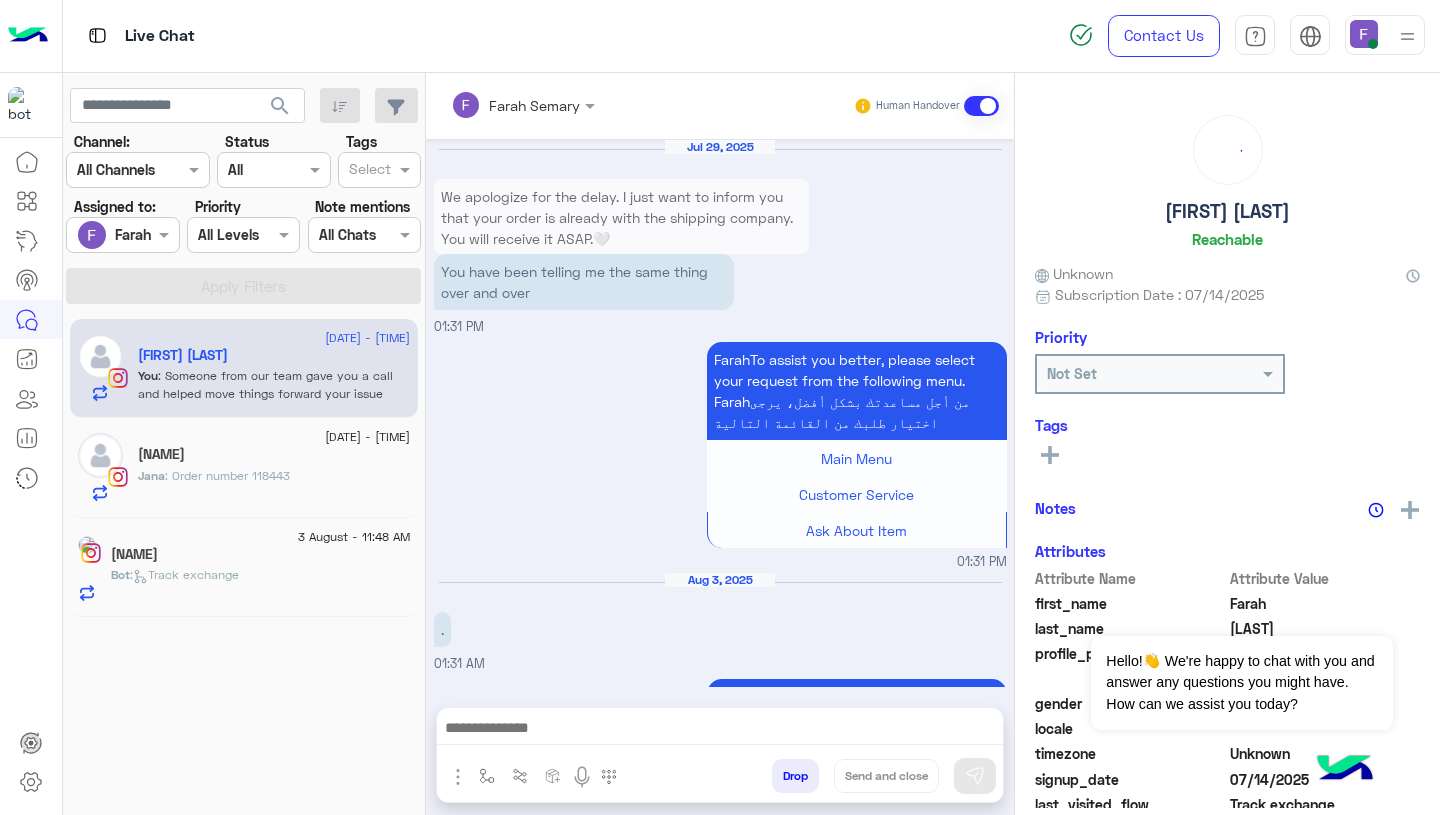 scroll, scrollTop: 1751, scrollLeft: 0, axis: vertical 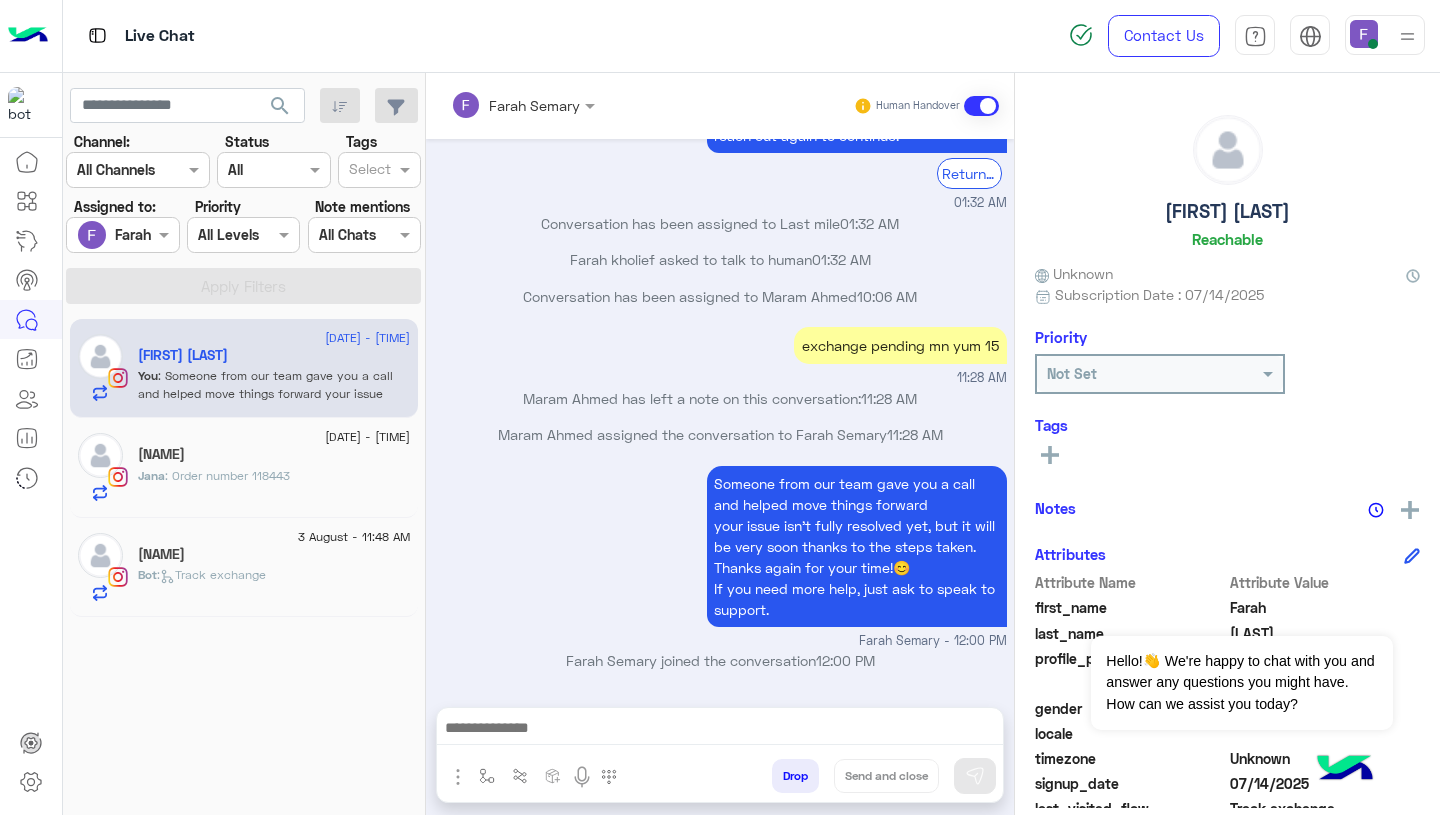 click on "Bot :   Track exchange" 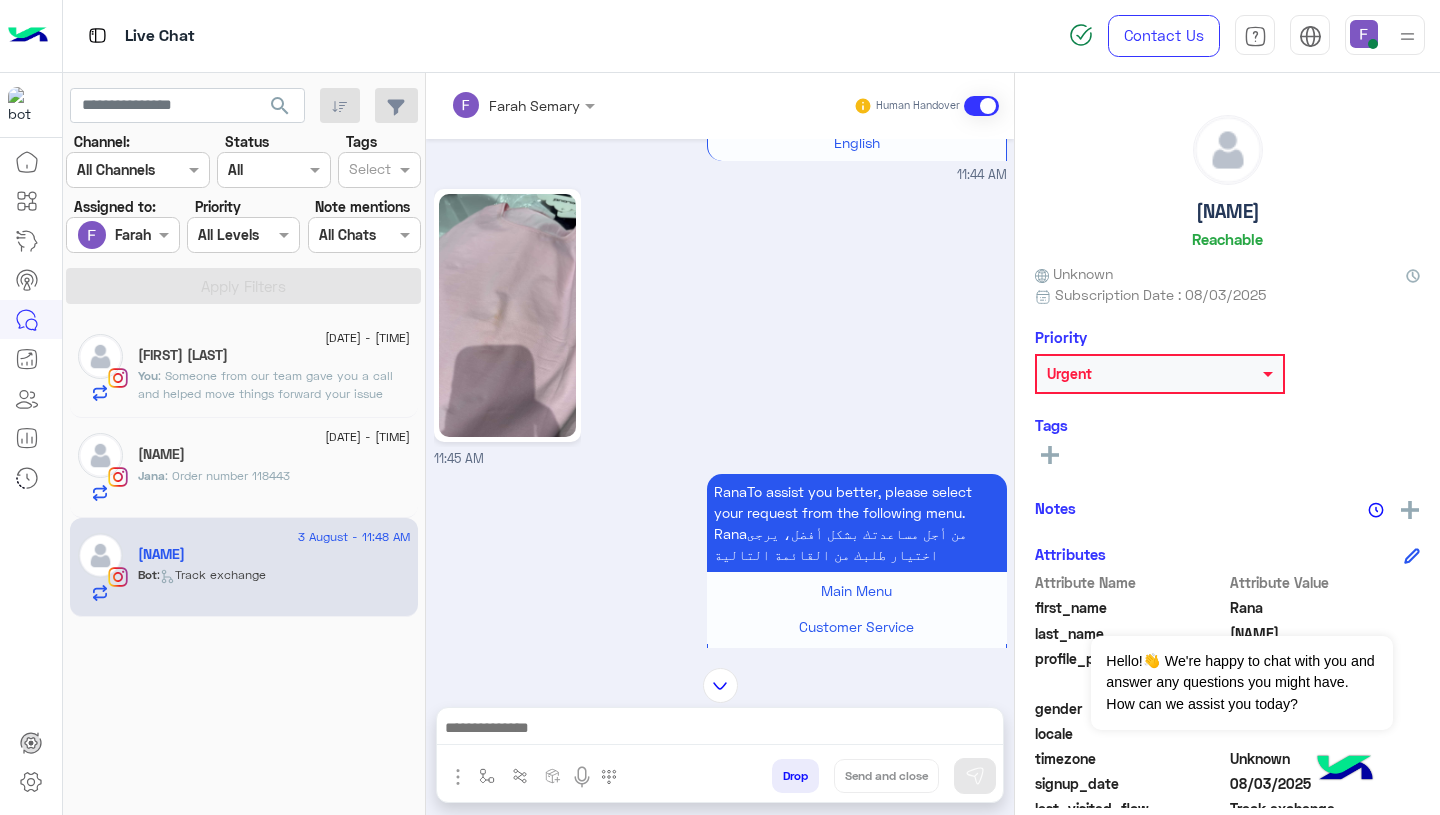 scroll, scrollTop: 468, scrollLeft: 0, axis: vertical 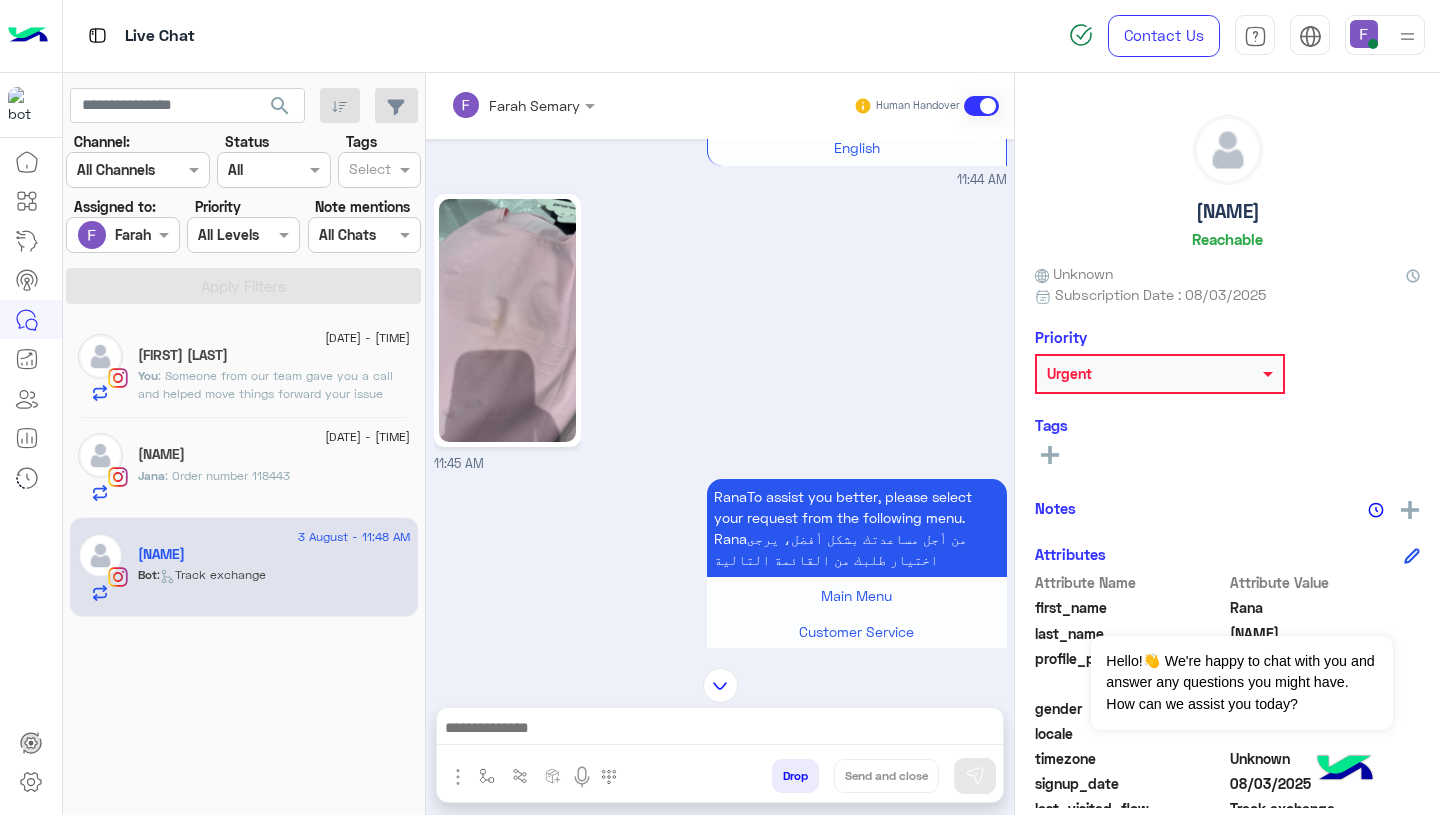 click 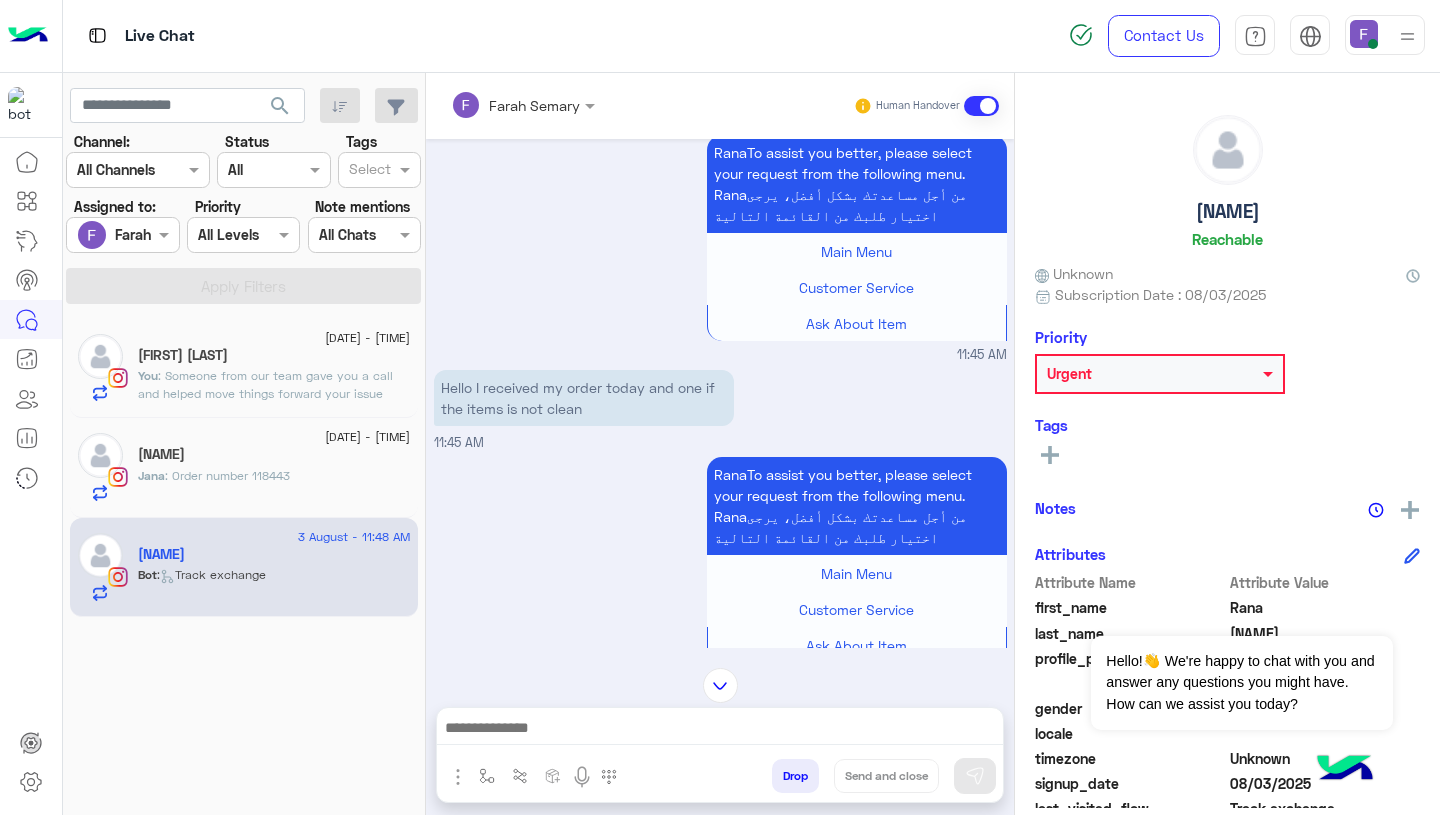 scroll, scrollTop: 811, scrollLeft: 0, axis: vertical 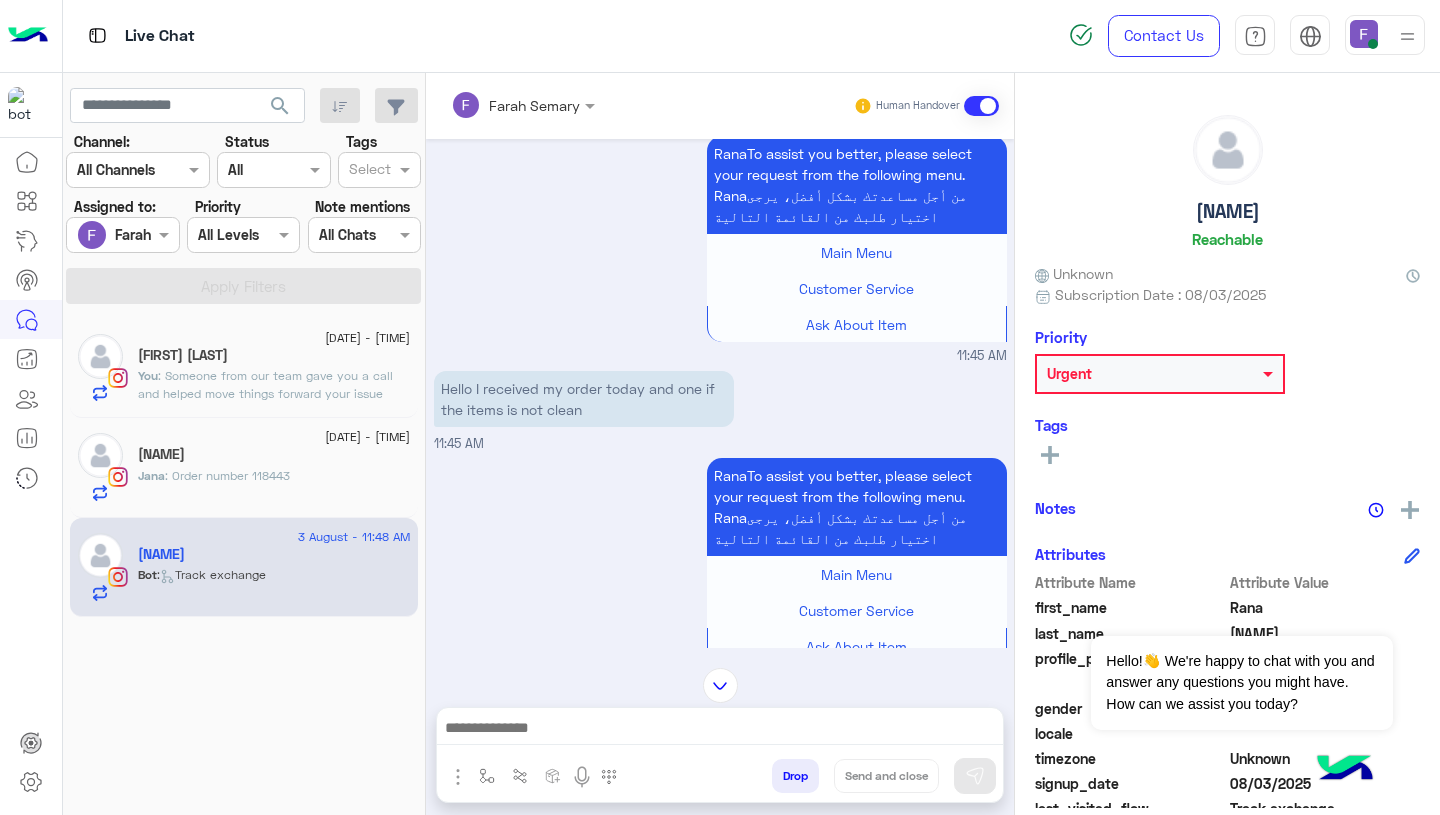 click on "Hello I received my order today and one if the items is not clean" at bounding box center (584, 399) 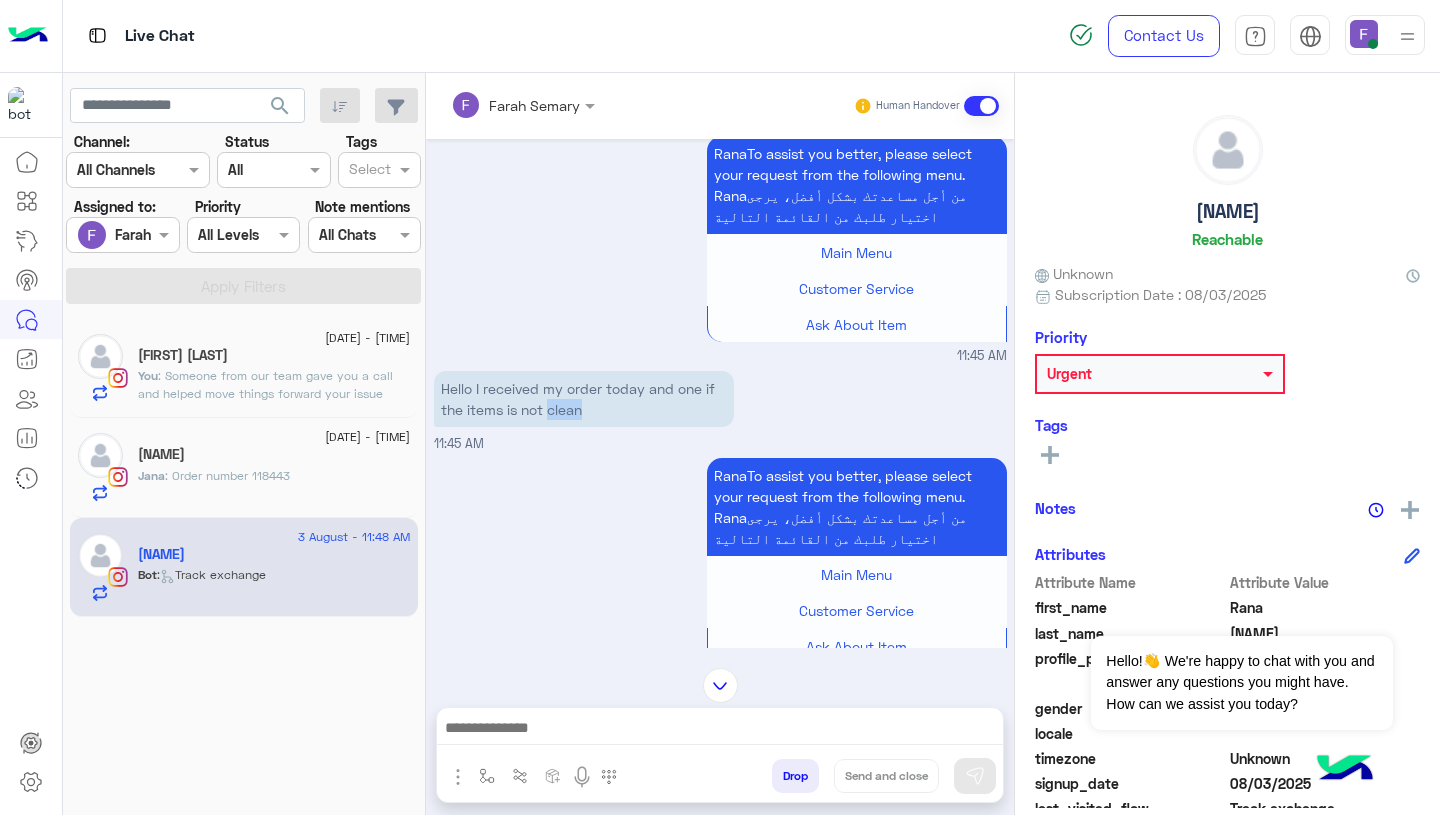 click on "Hello I received my order today and one if the items is not clean" at bounding box center [584, 399] 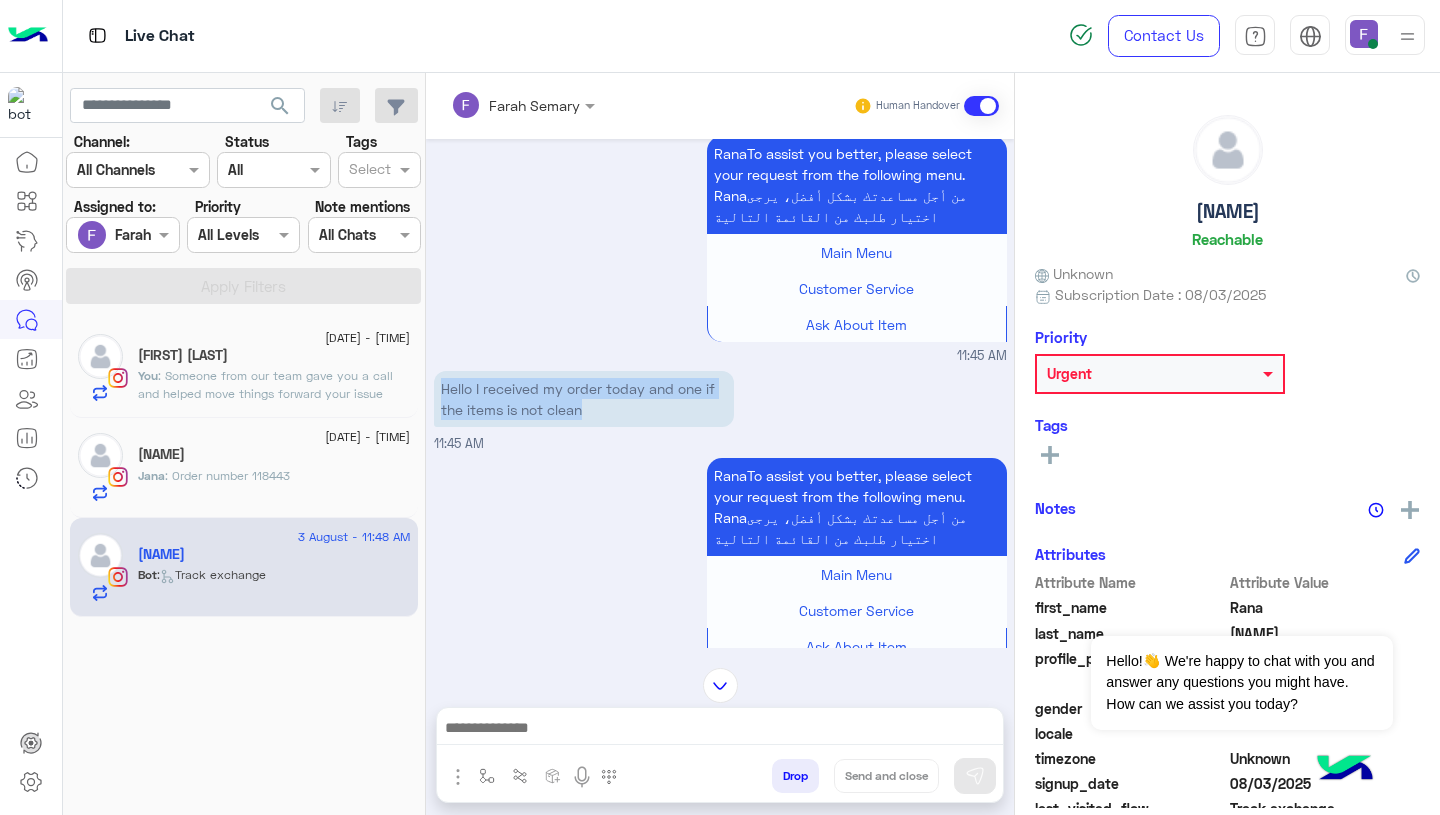 click on "Hello I received my order today and one if the items is not clean" at bounding box center (584, 399) 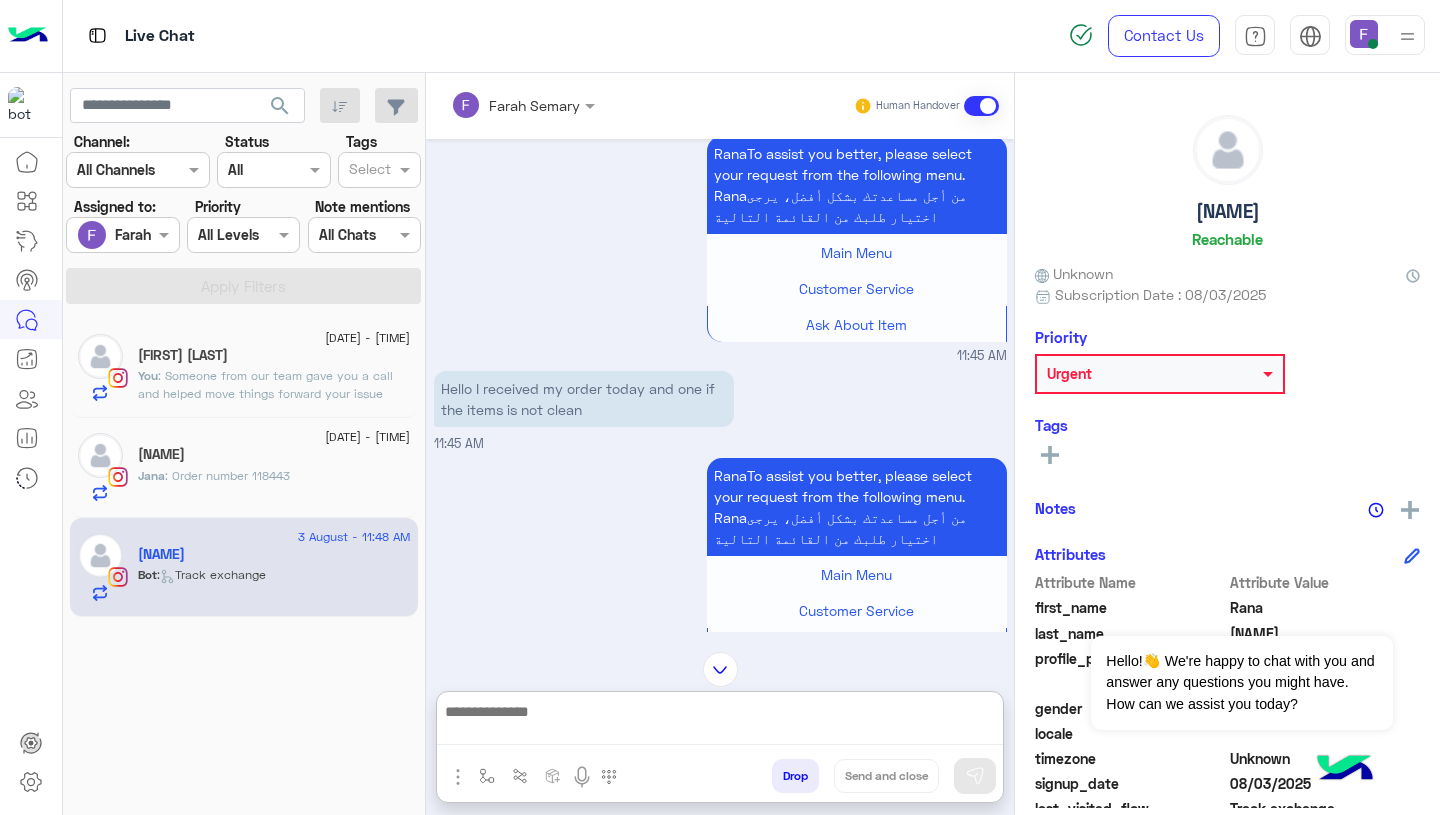 click at bounding box center (720, 722) 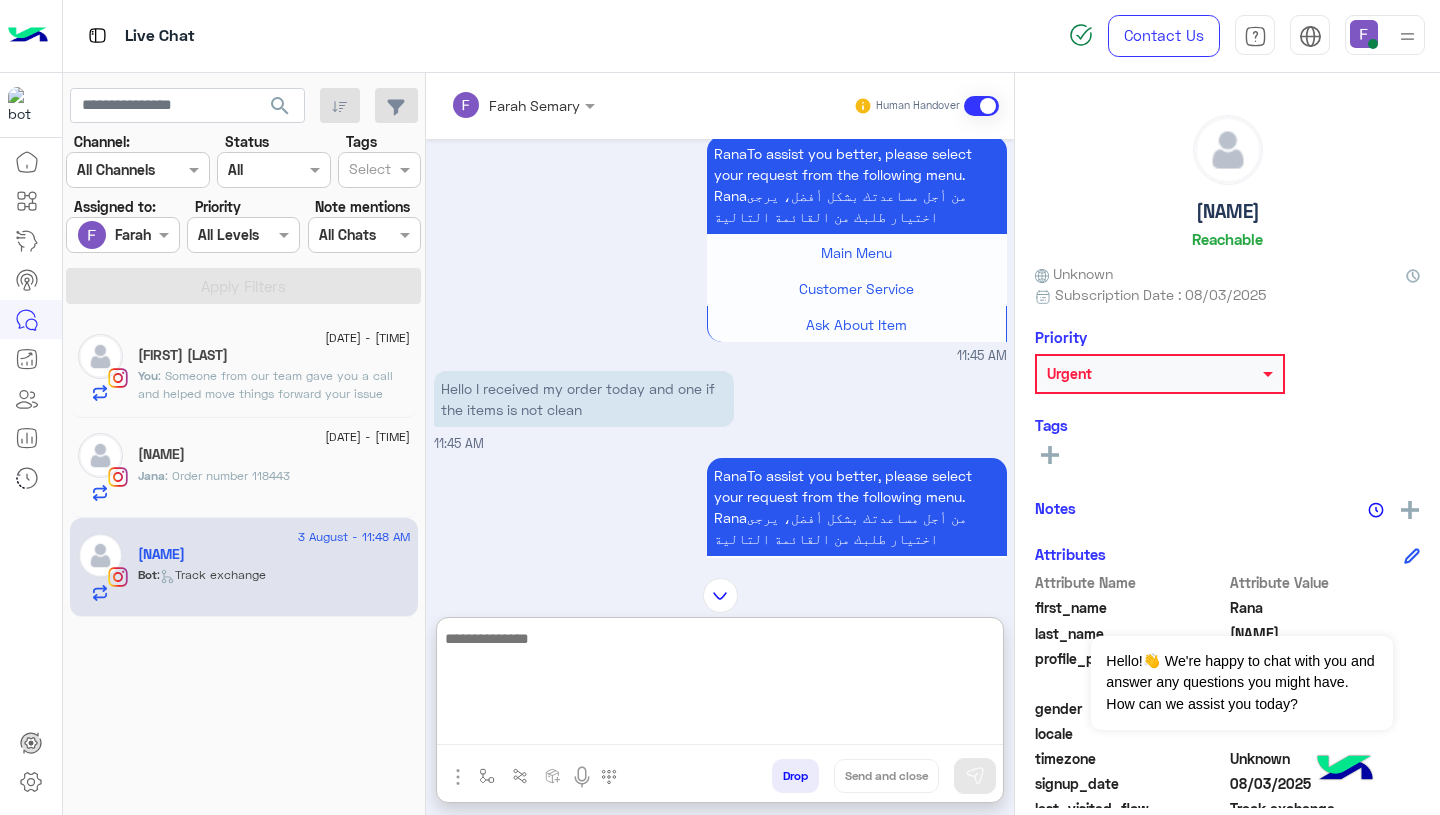 paste on "**********" 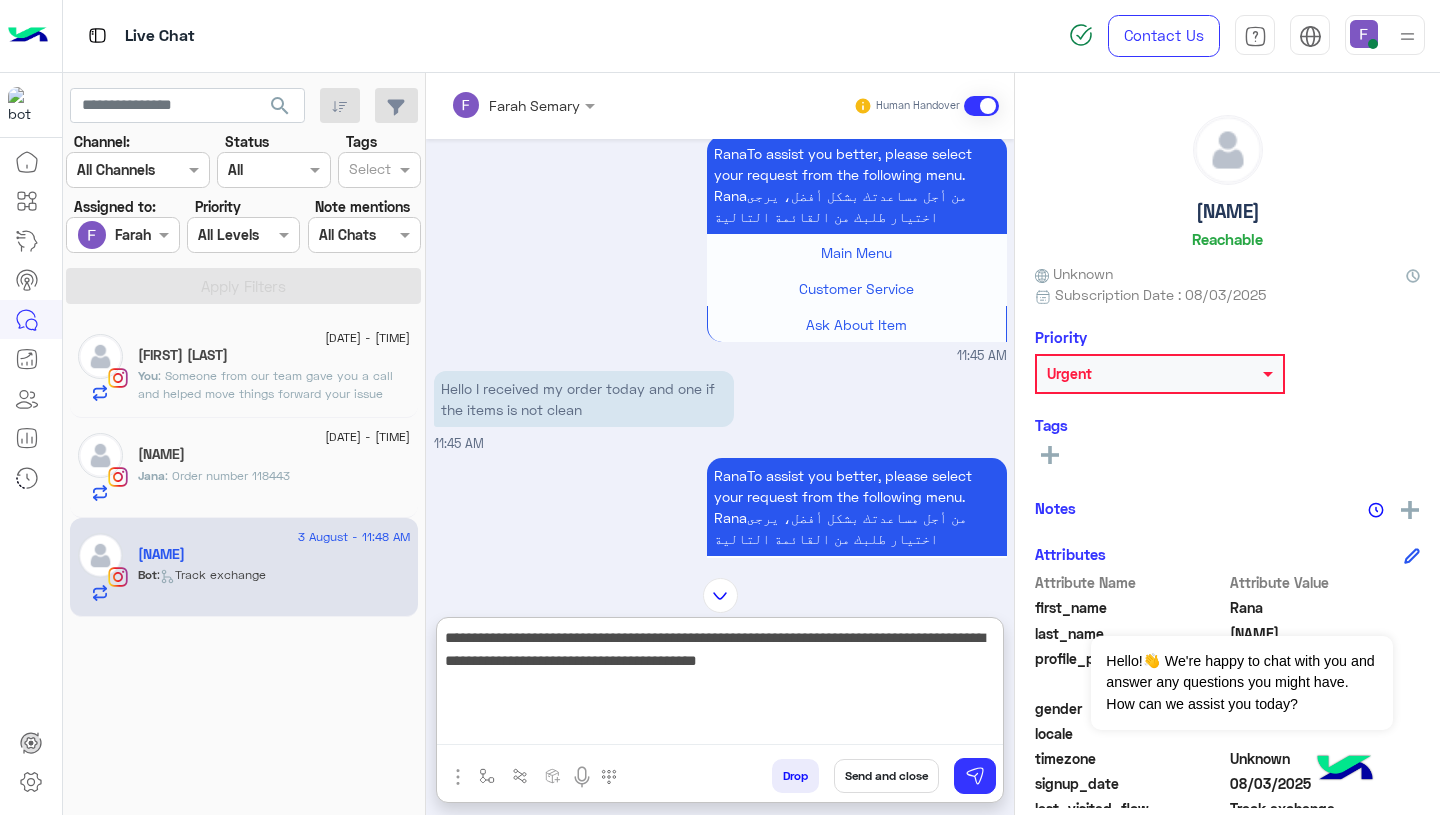 paste on "**********" 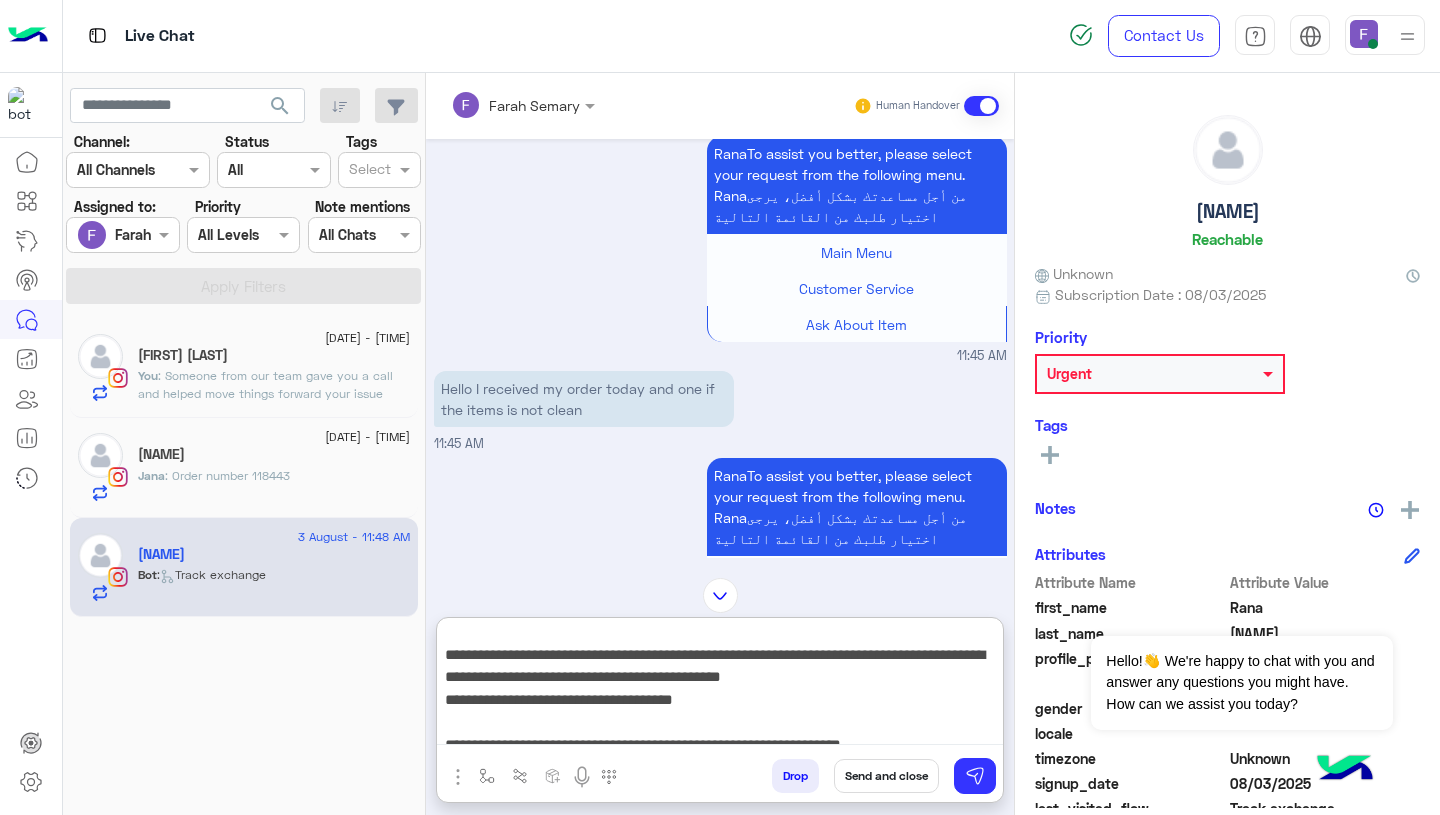 scroll, scrollTop: 56, scrollLeft: 0, axis: vertical 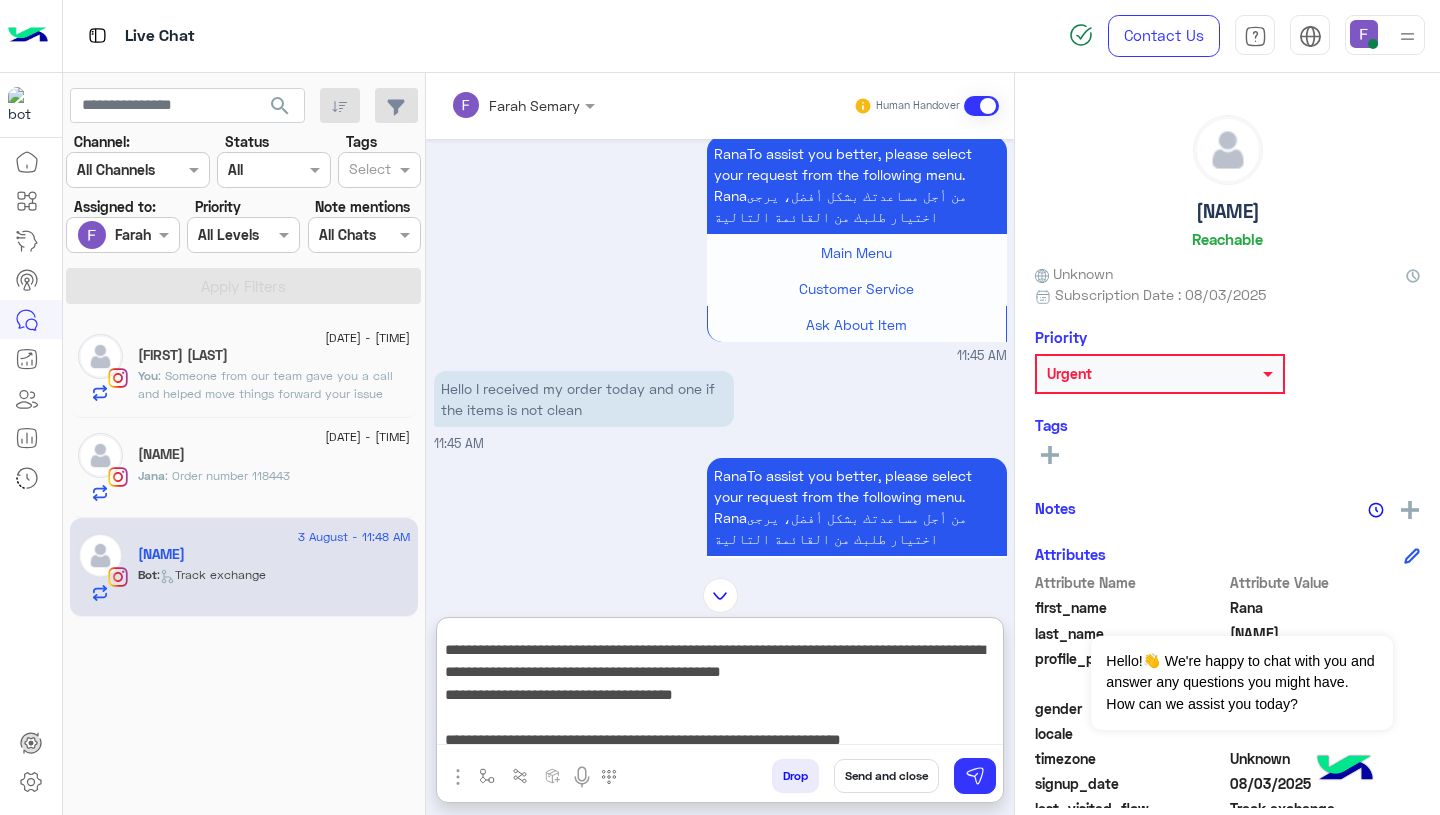 click on "**********" at bounding box center (720, 685) 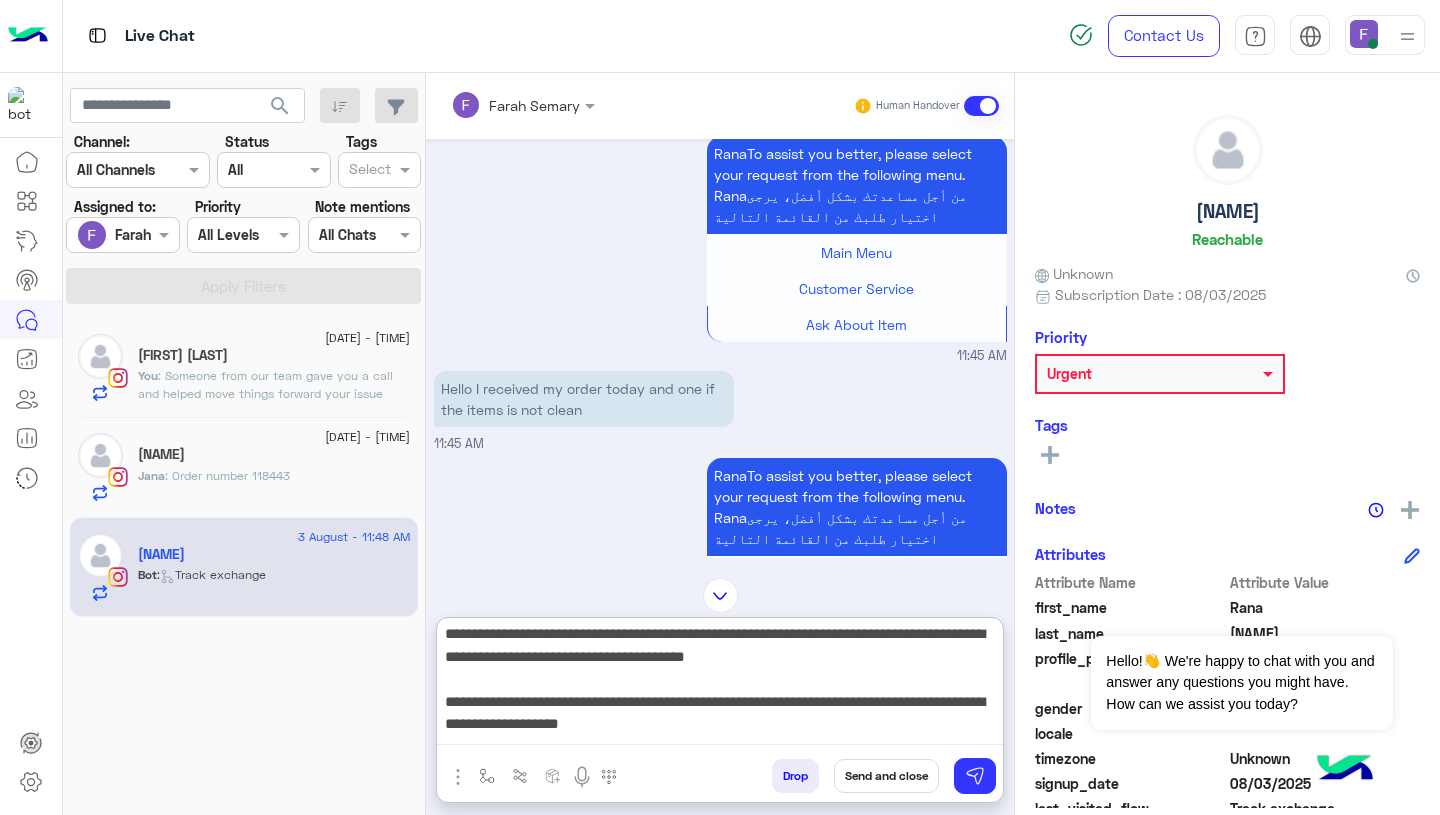 scroll, scrollTop: 0, scrollLeft: 0, axis: both 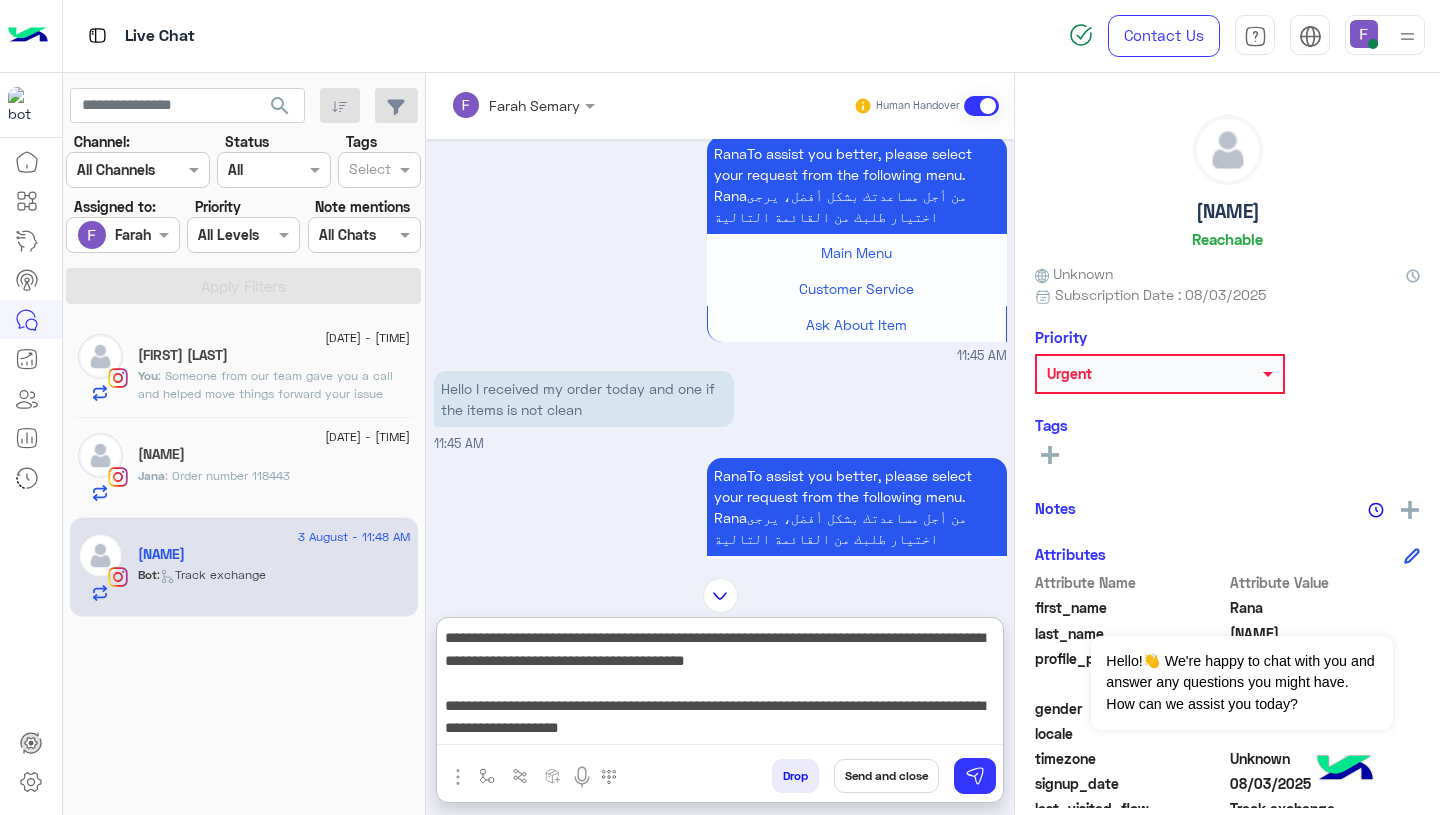 click on "**********" at bounding box center (720, 685) 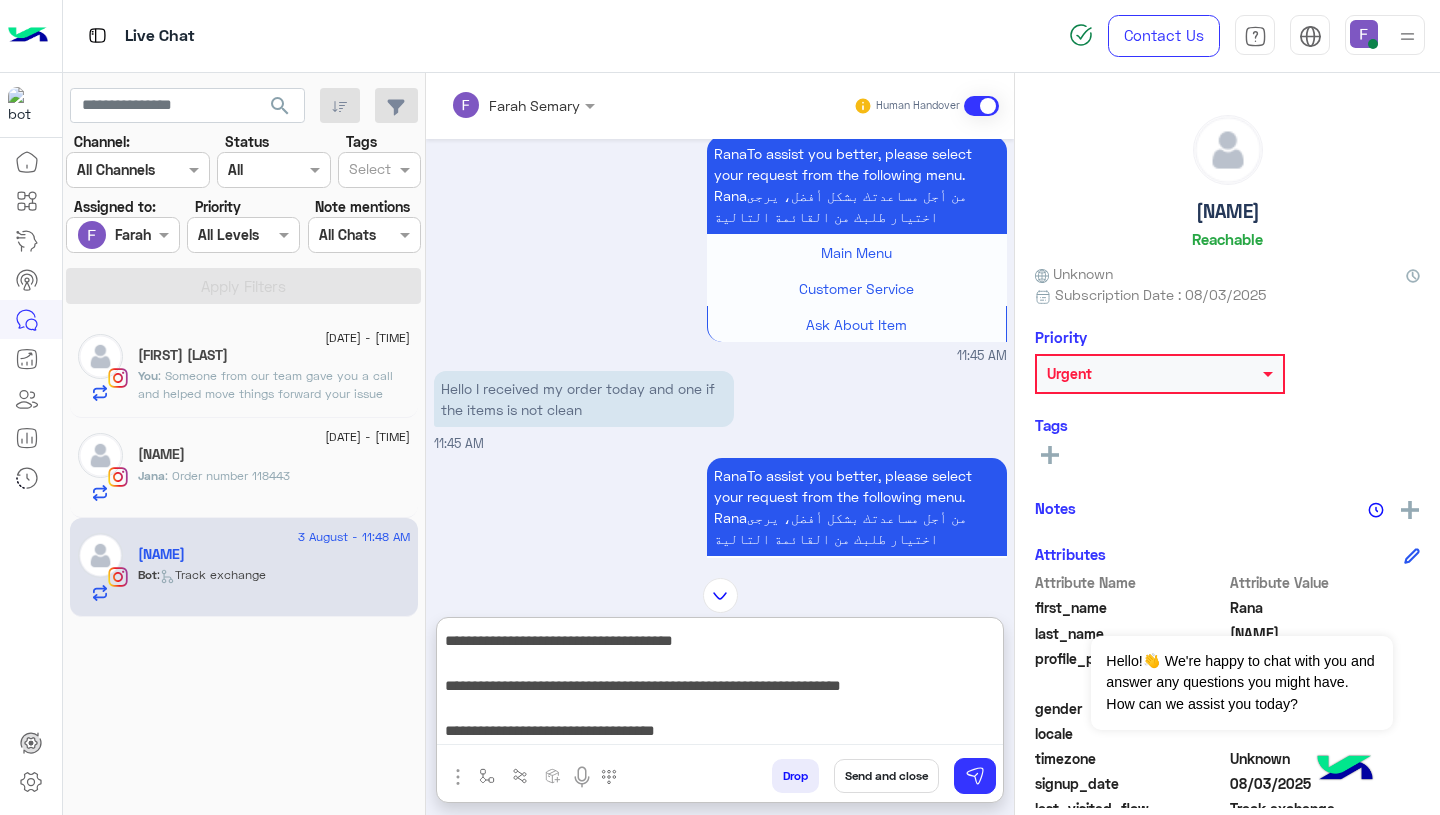 scroll, scrollTop: 200, scrollLeft: 0, axis: vertical 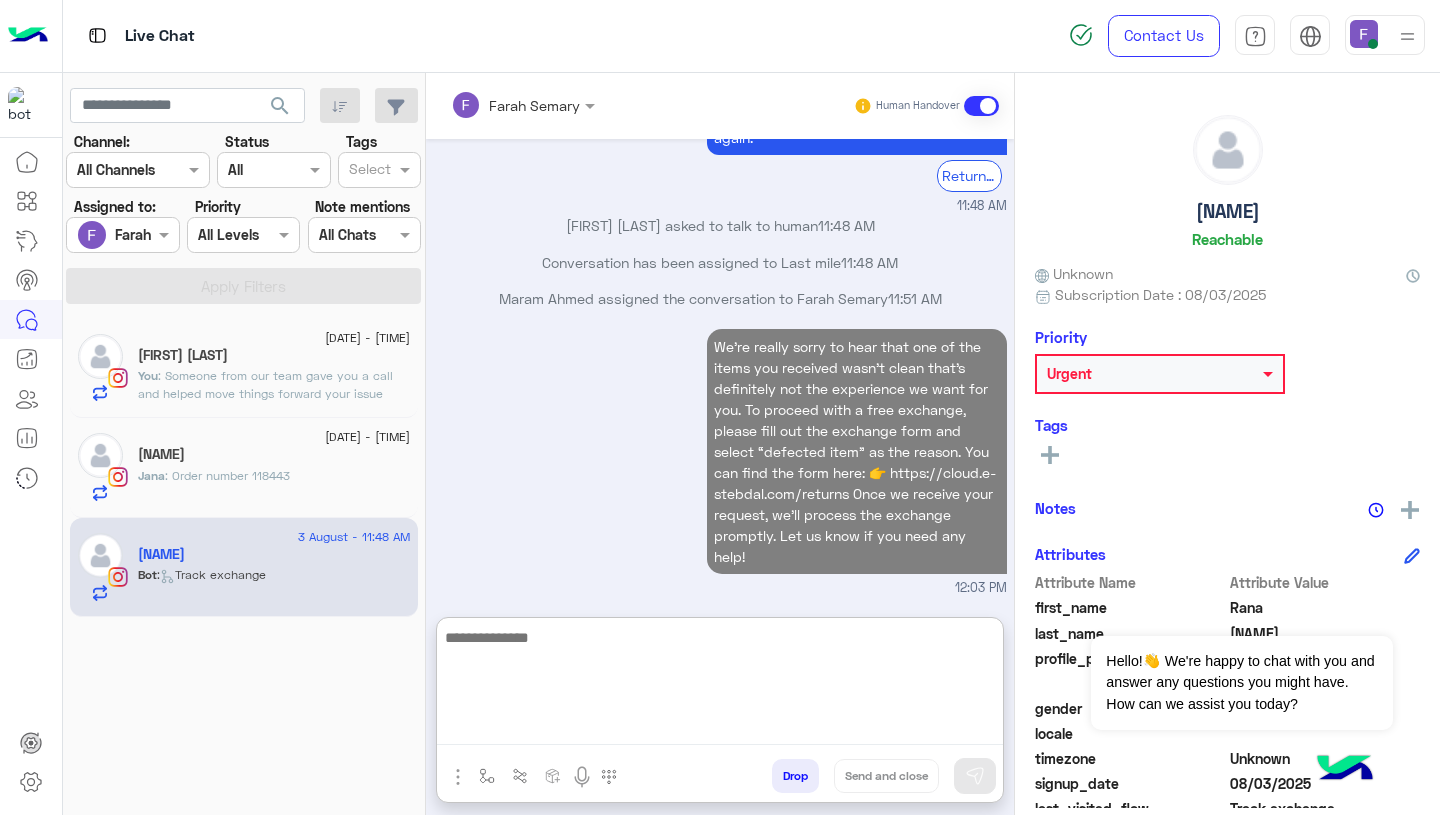 click on "We're really sorry to hear that one of the items you received wasn't clean that's definitely not the experience we want for you.
To proceed with a free exchange, please fill out the exchange form and select “defected item” as the reason.
You can find the form here:
👉 https://cloud.e-stebdal.com/returns
Once we receive your request, we’ll process the exchange promptly.
Let us know if you need any help!      [TIME]" at bounding box center [720, 461] 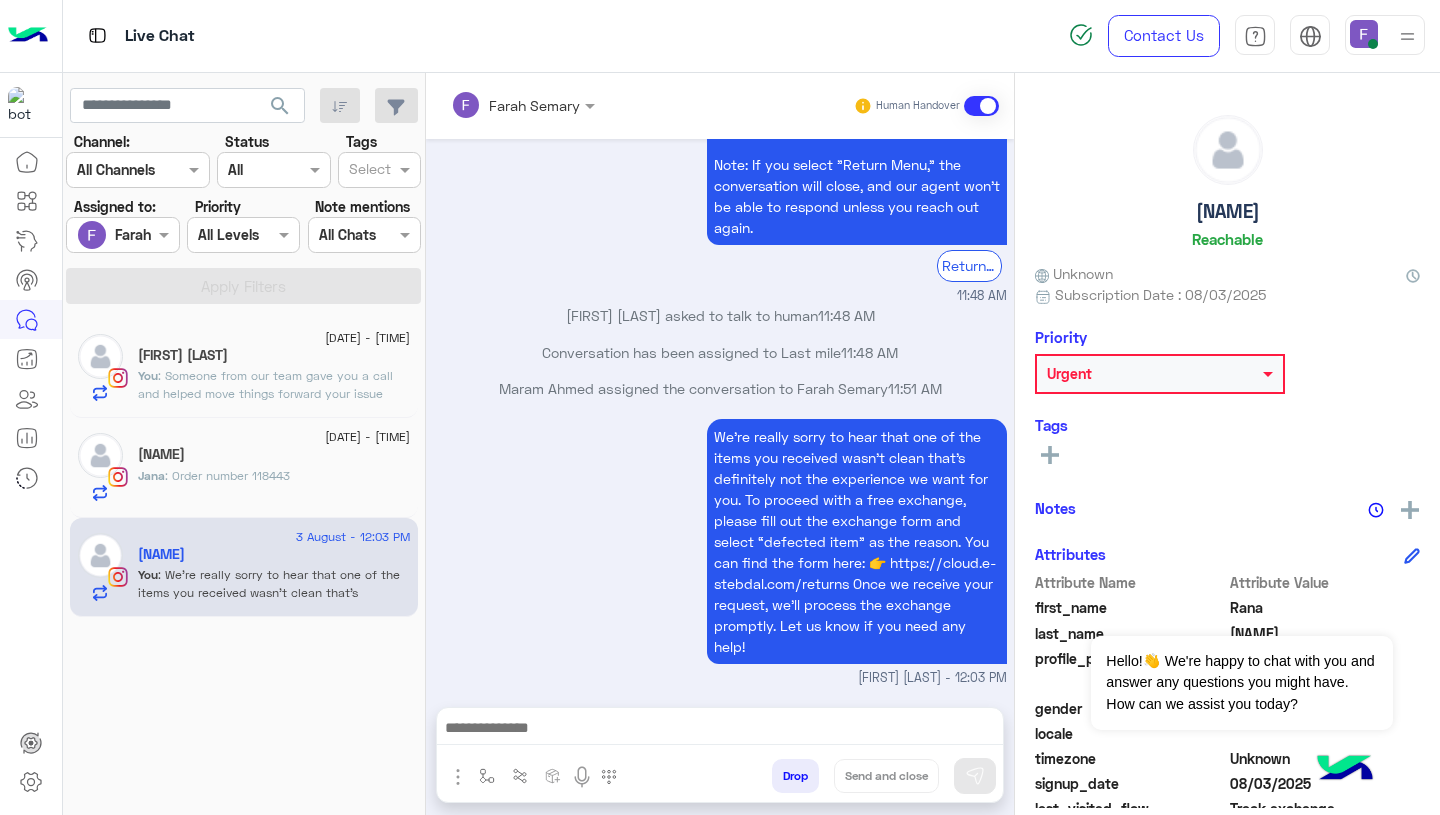 scroll, scrollTop: 2181, scrollLeft: 0, axis: vertical 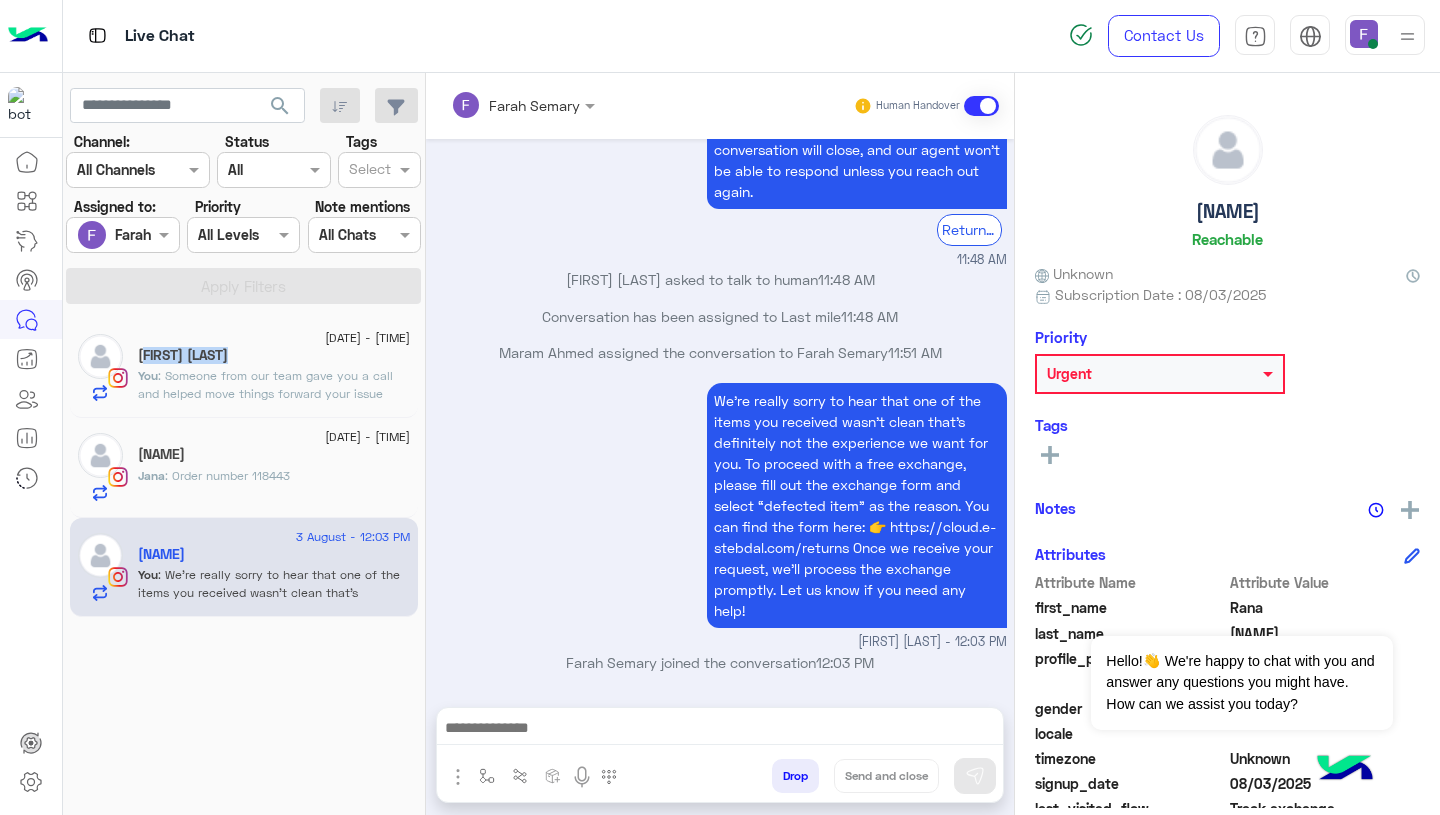 click on "[FIRST] [LAST]" 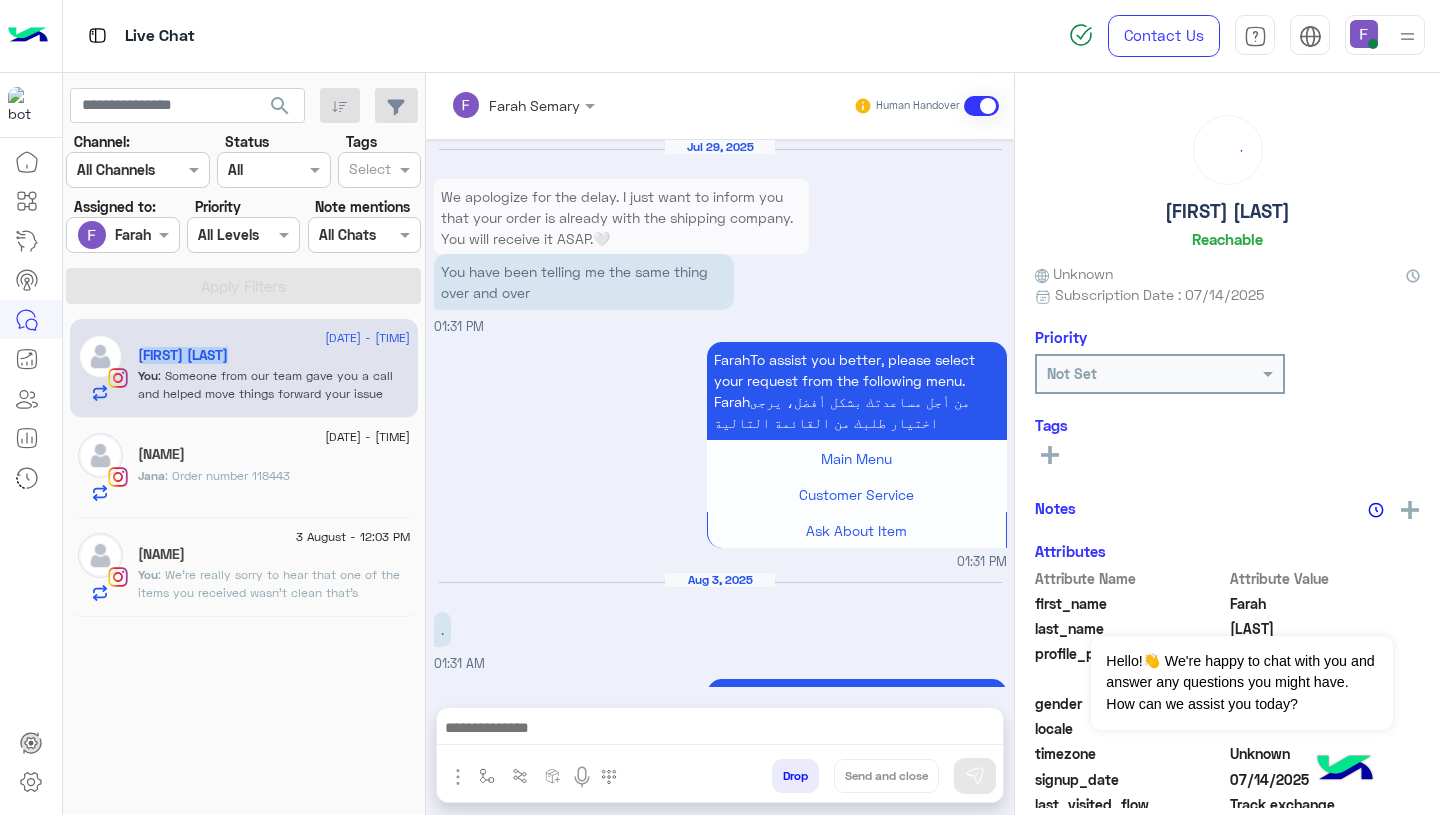 scroll, scrollTop: 1751, scrollLeft: 0, axis: vertical 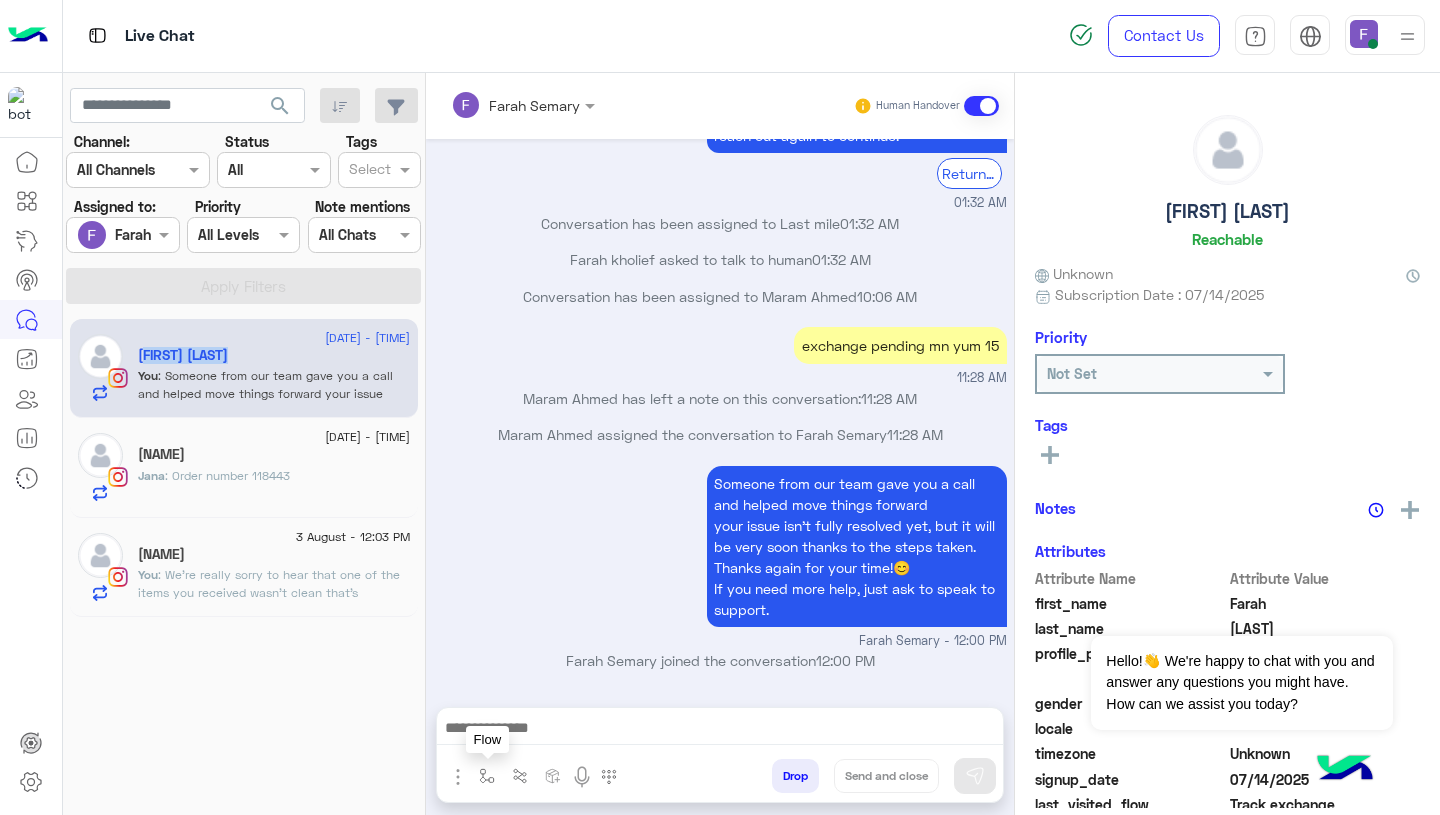click at bounding box center [487, 775] 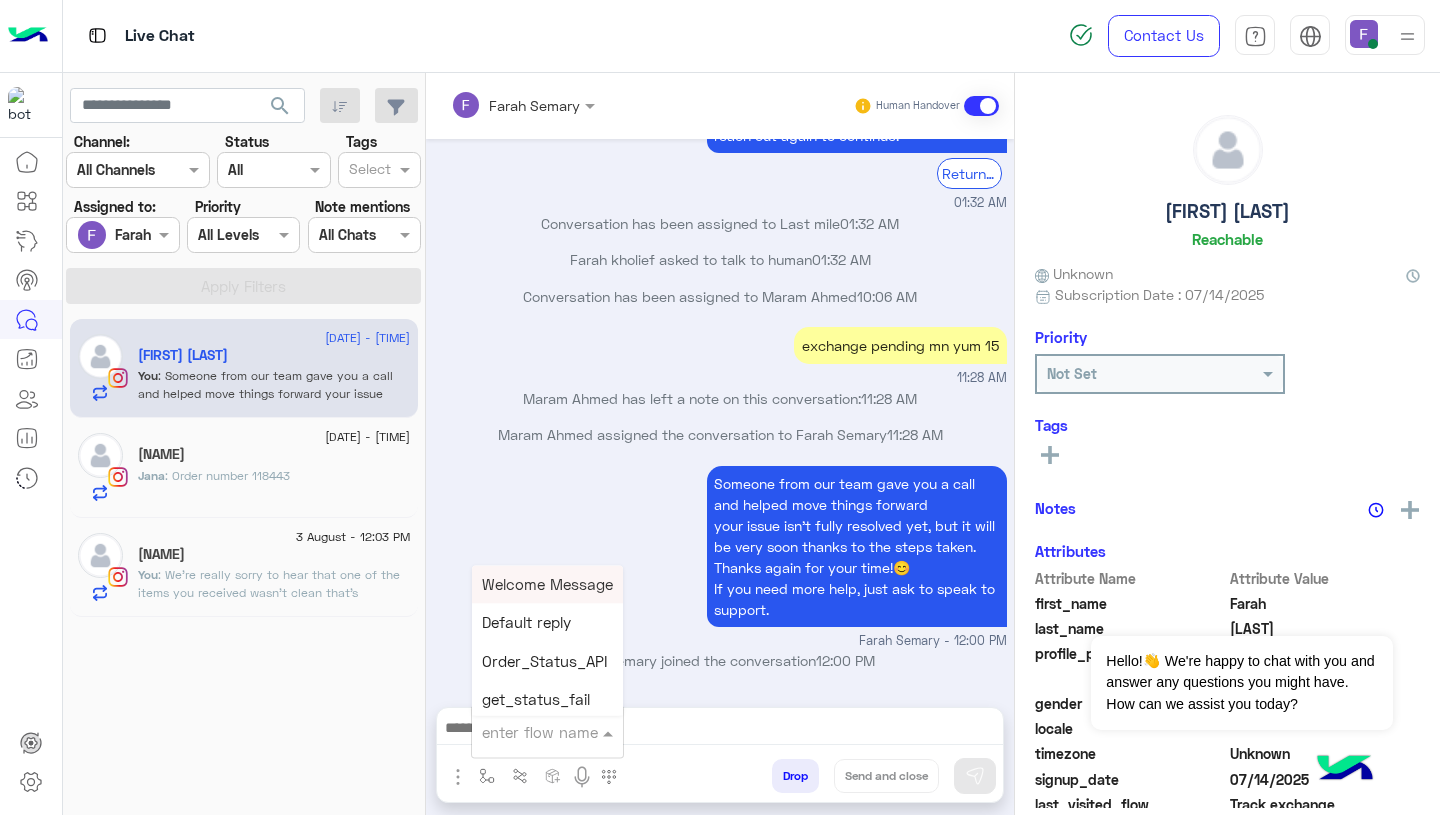 click at bounding box center (523, 732) 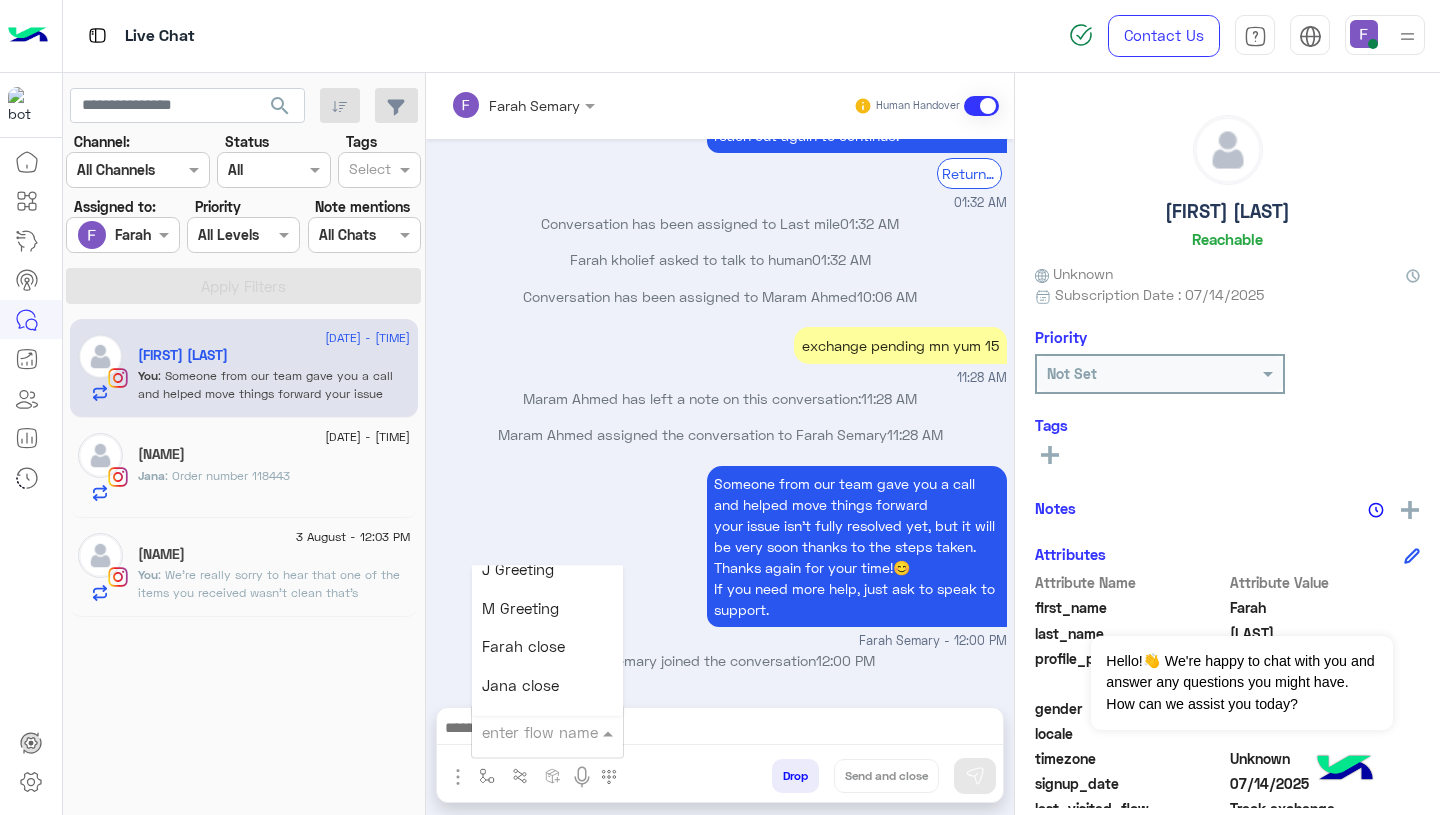 scroll, scrollTop: 2494, scrollLeft: 0, axis: vertical 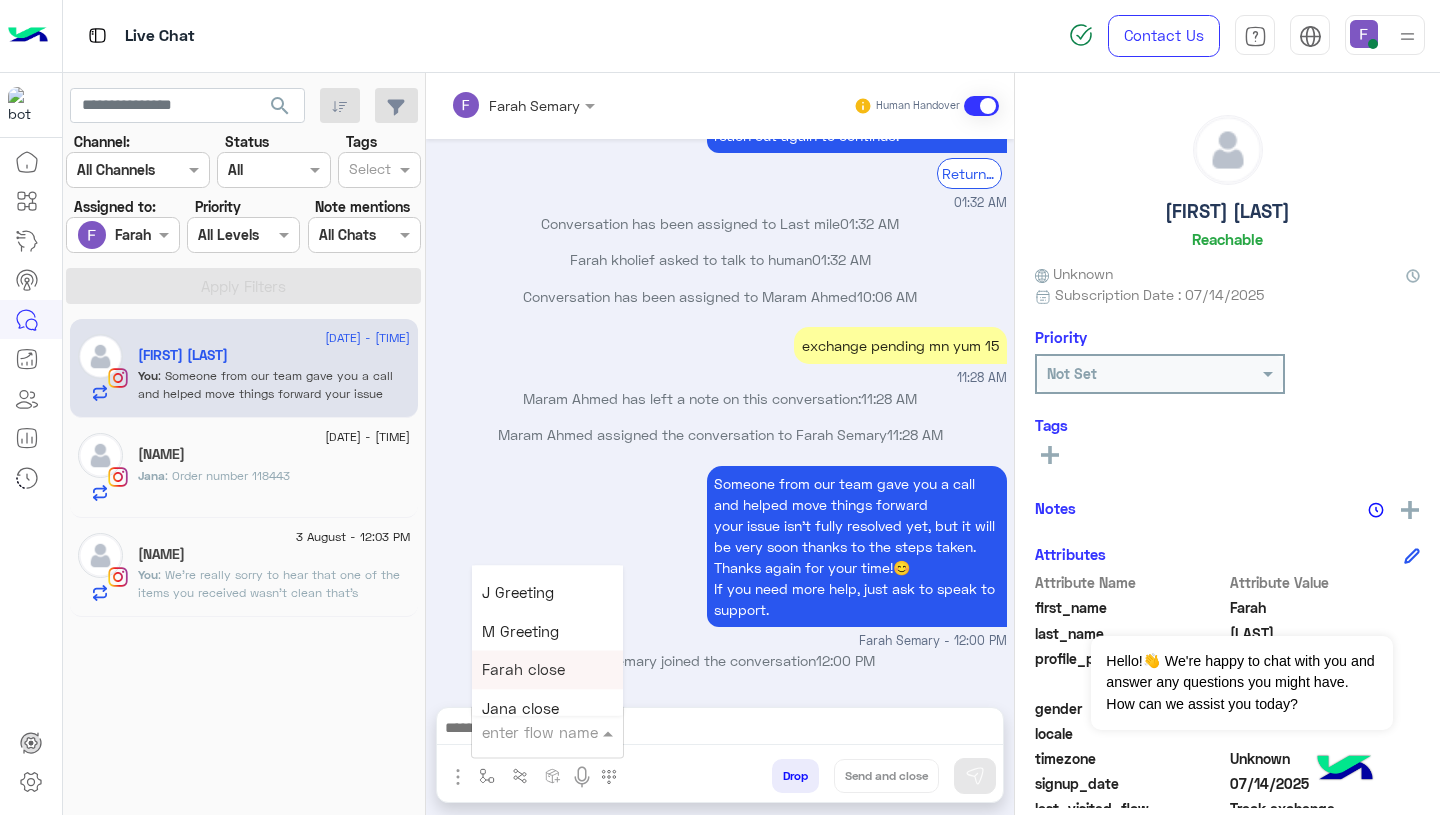 click on "Farah close" at bounding box center (523, 670) 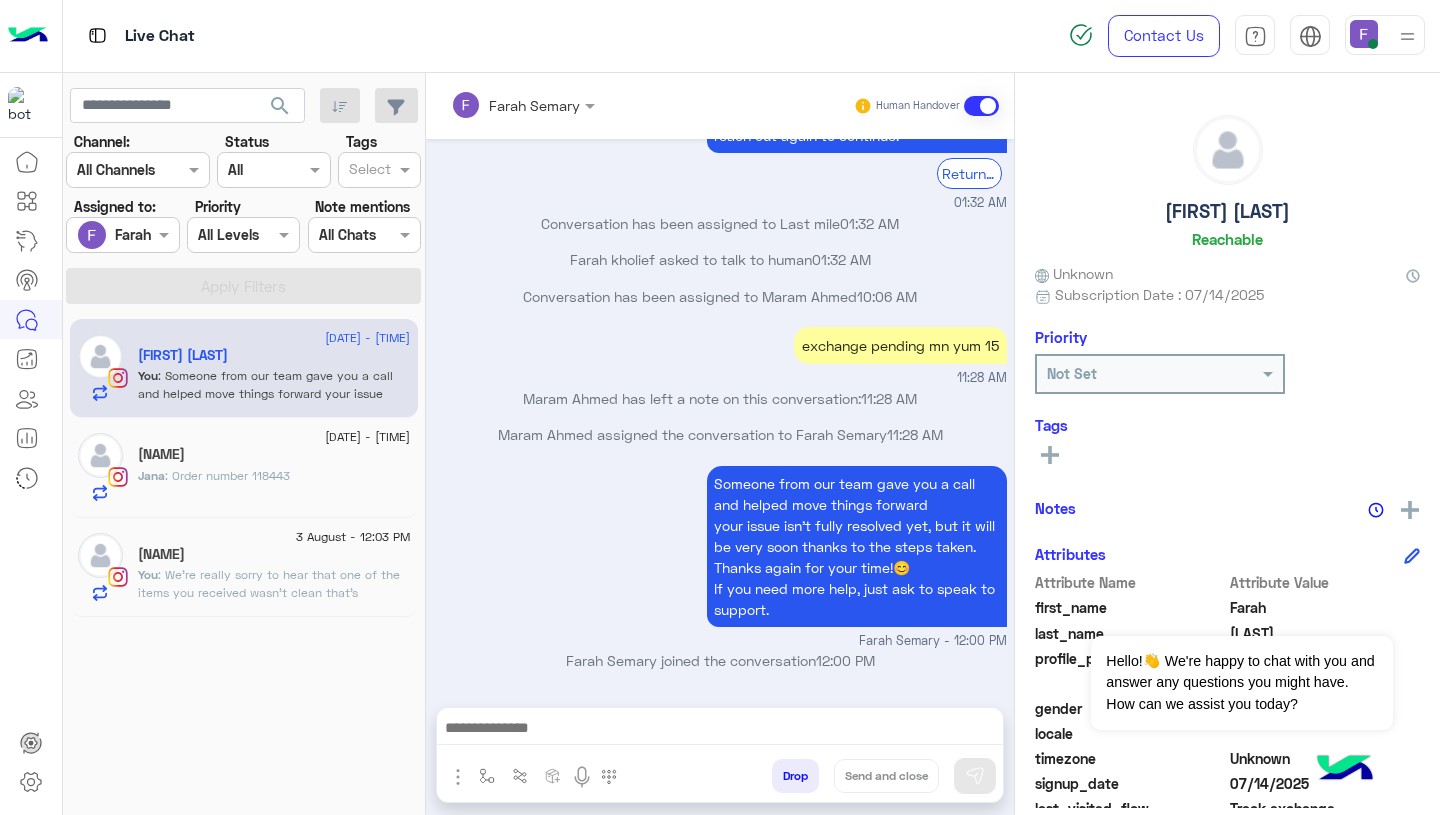 type on "**********" 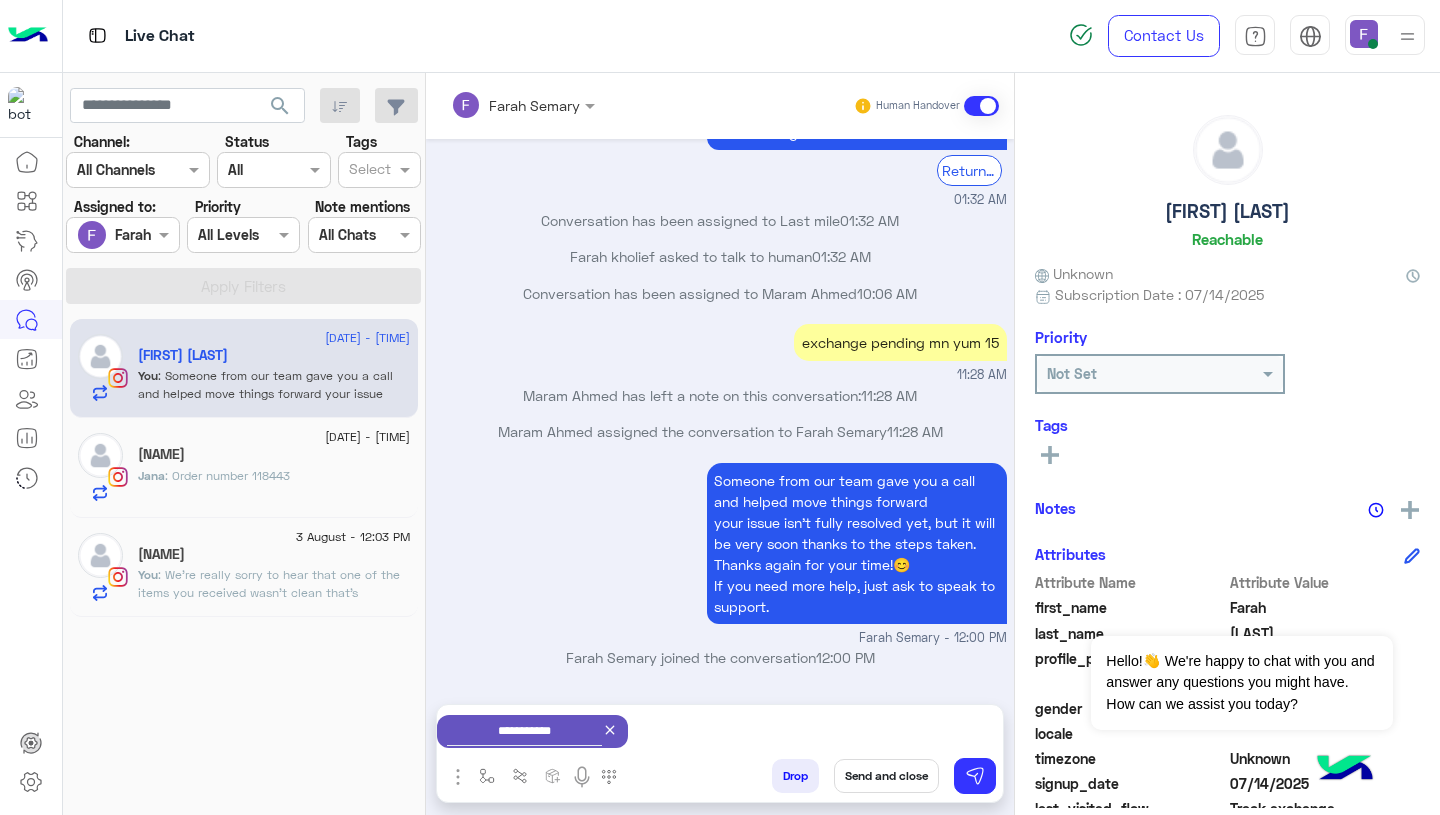 click on "Send and close" at bounding box center (886, 776) 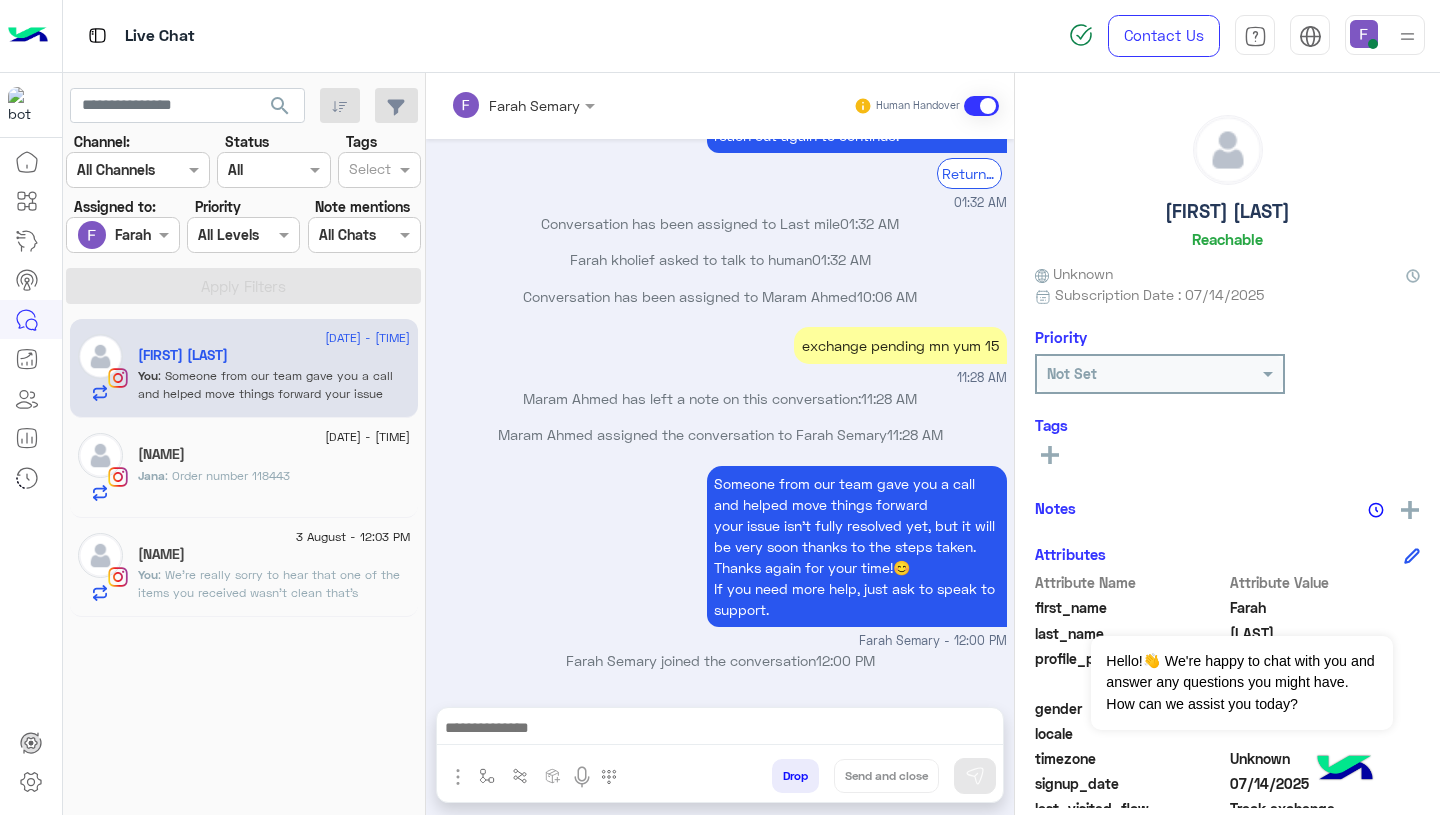 scroll, scrollTop: 1787, scrollLeft: 0, axis: vertical 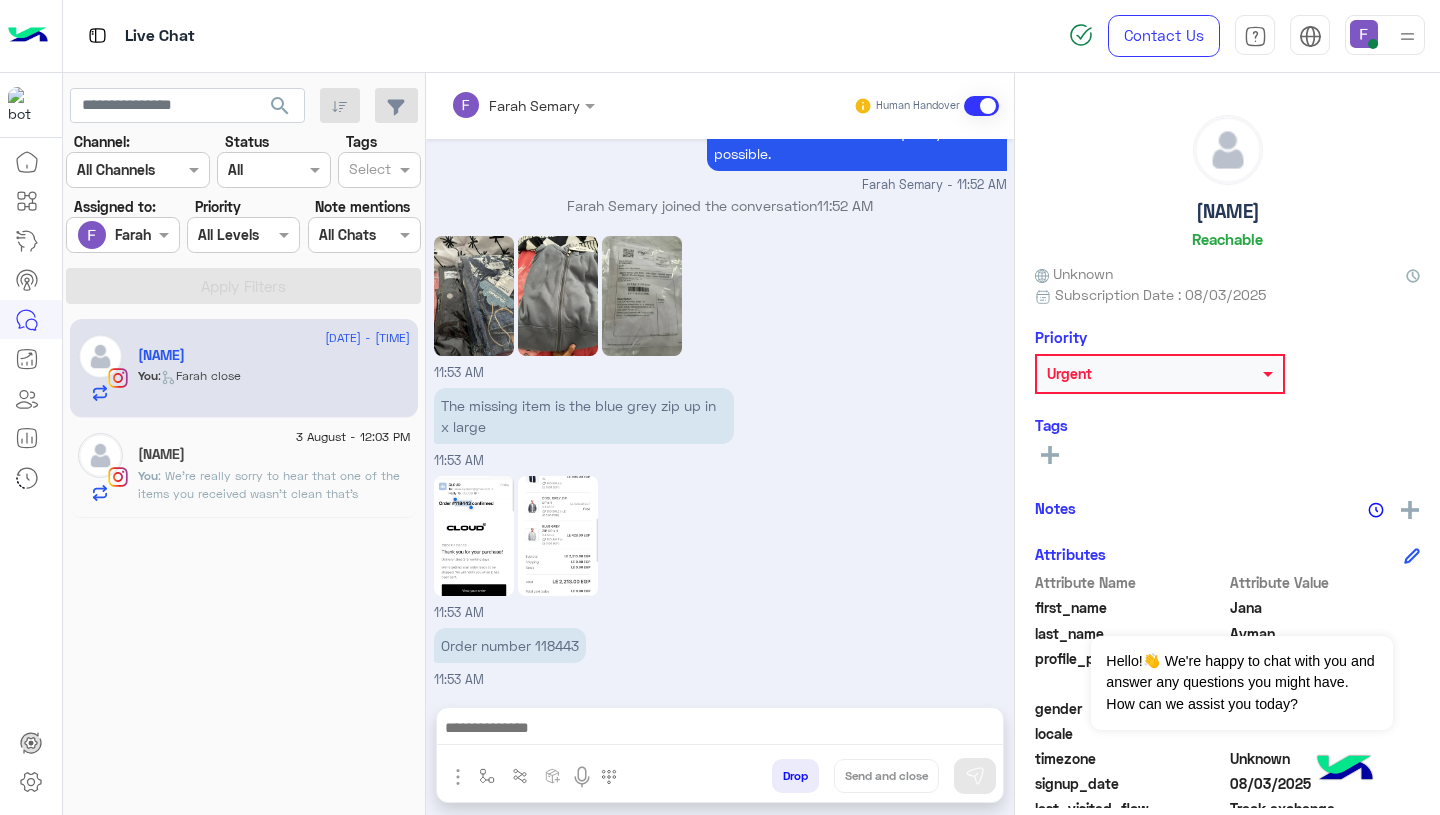 click on "Order number 118443" at bounding box center (510, 645) 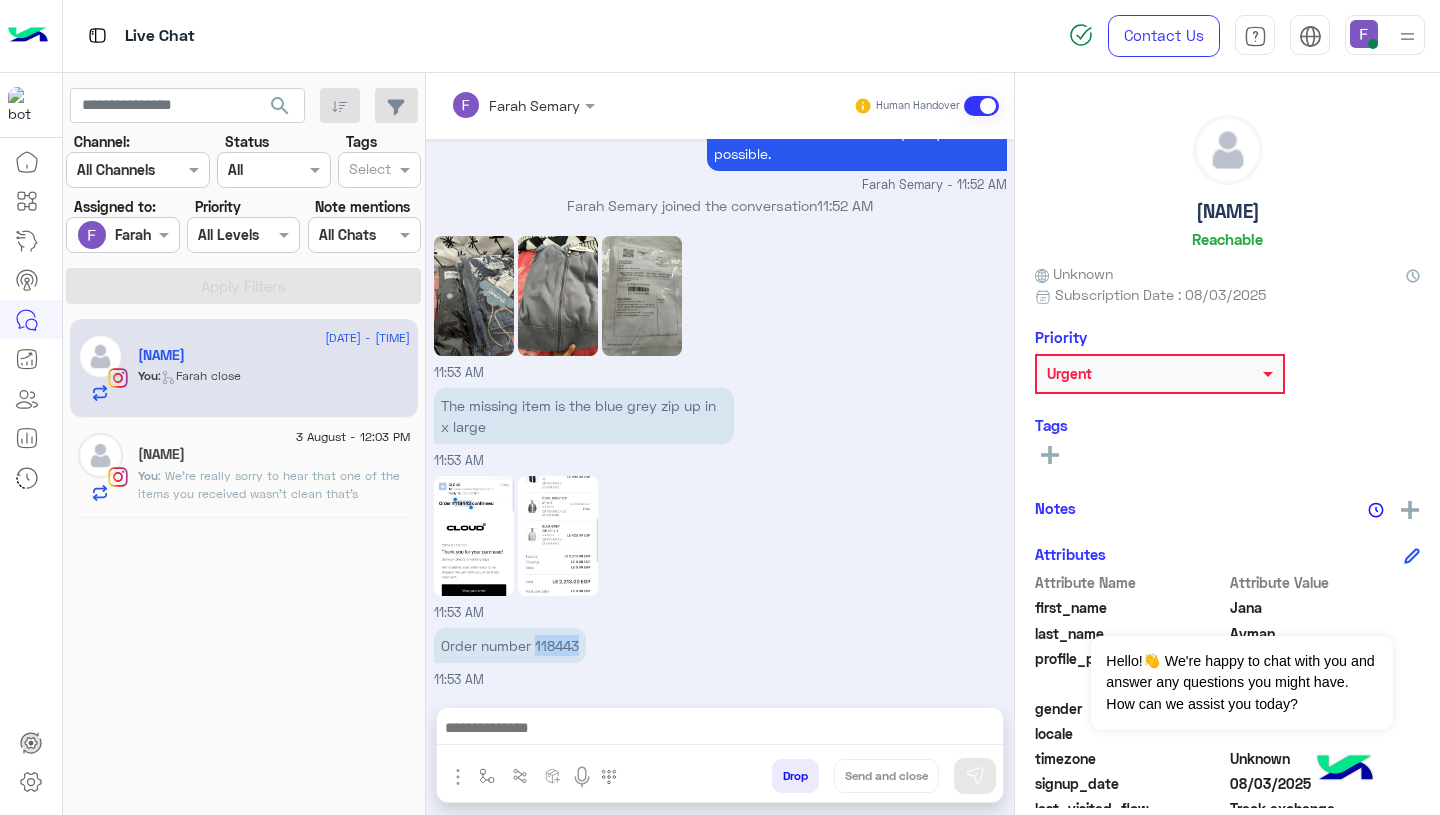 click on "Order number 118443" at bounding box center [510, 645] 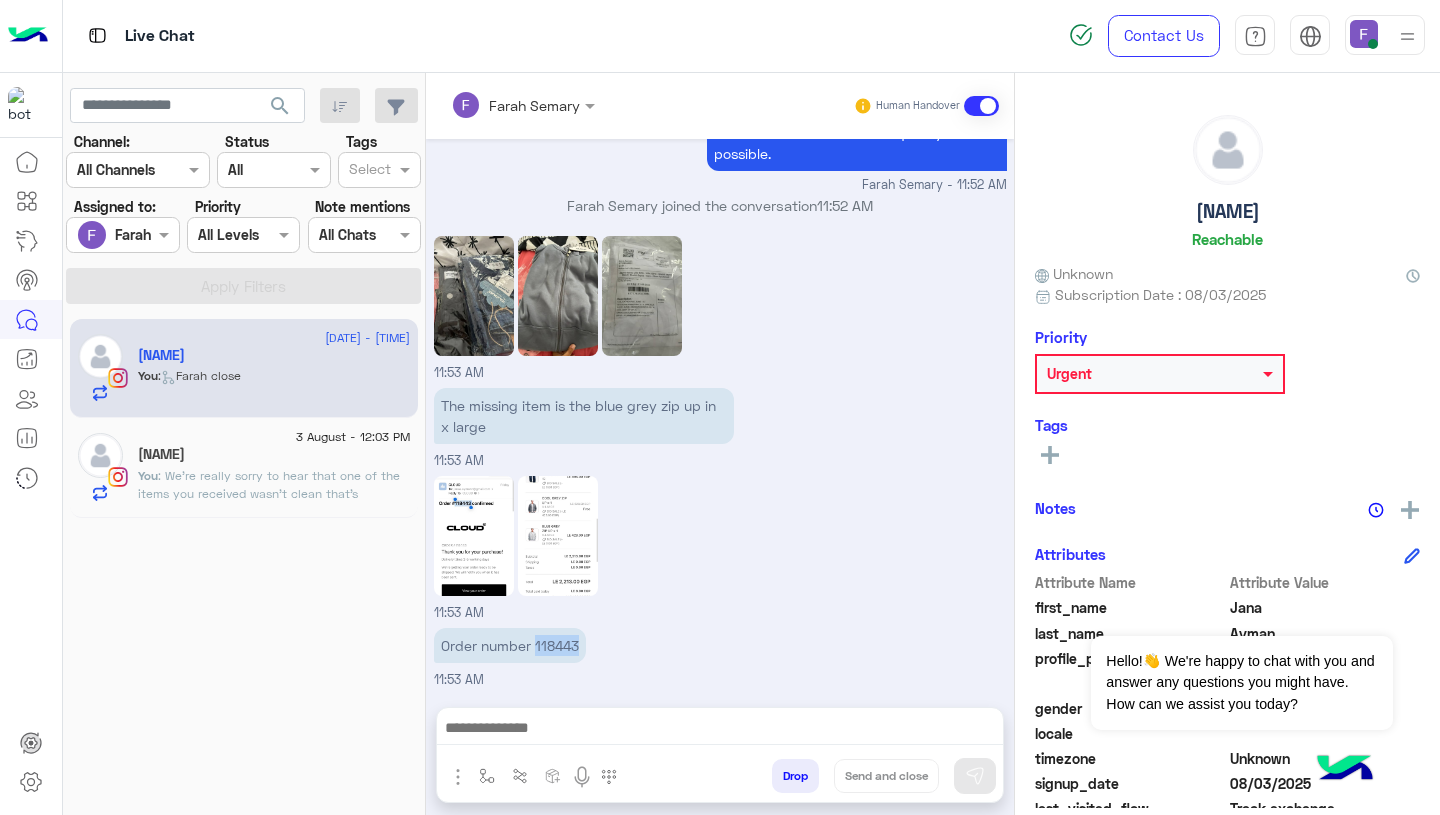 click on "11:53 AM" at bounding box center (720, 547) 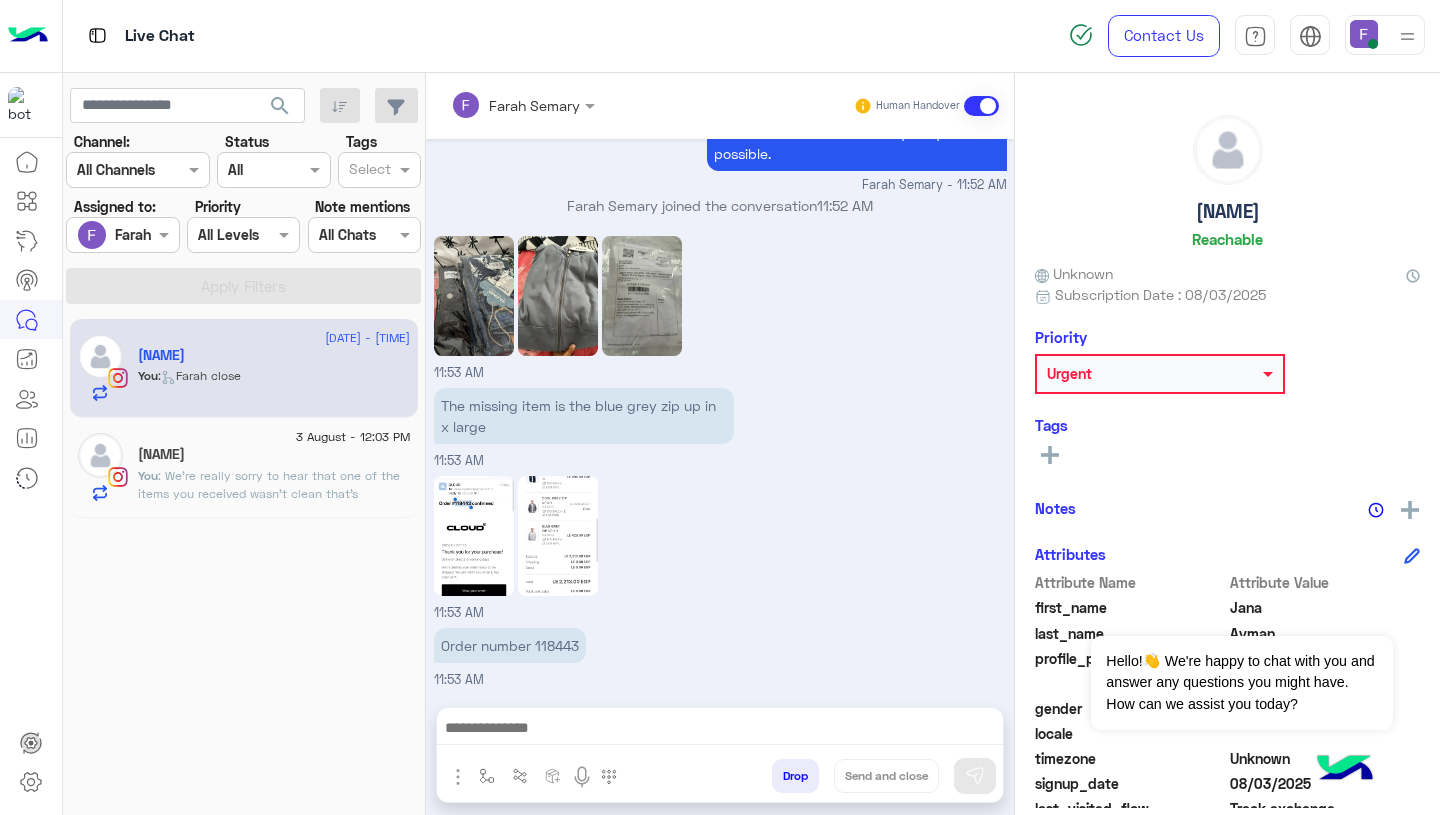 click at bounding box center (720, 730) 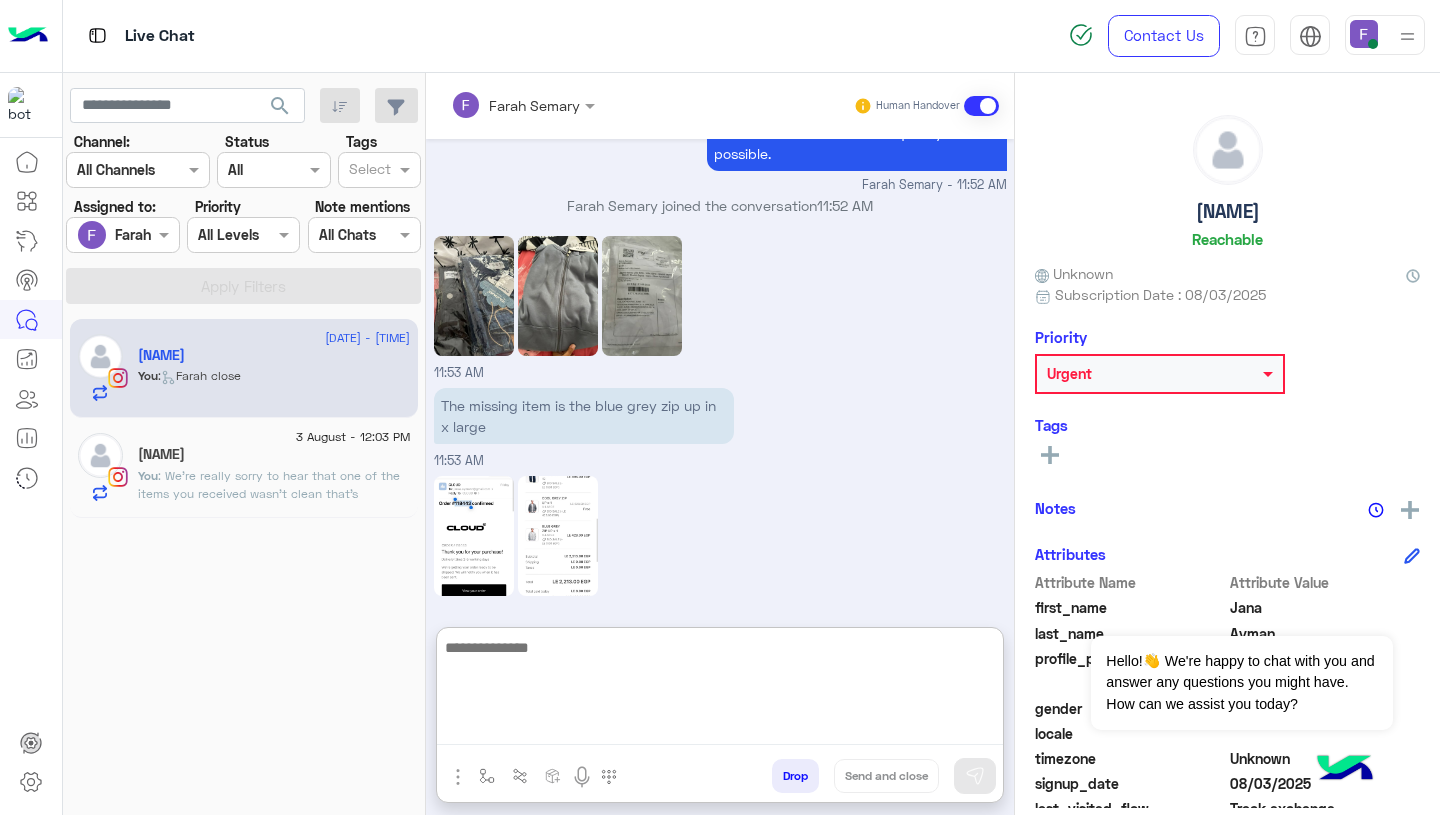 paste on "**********" 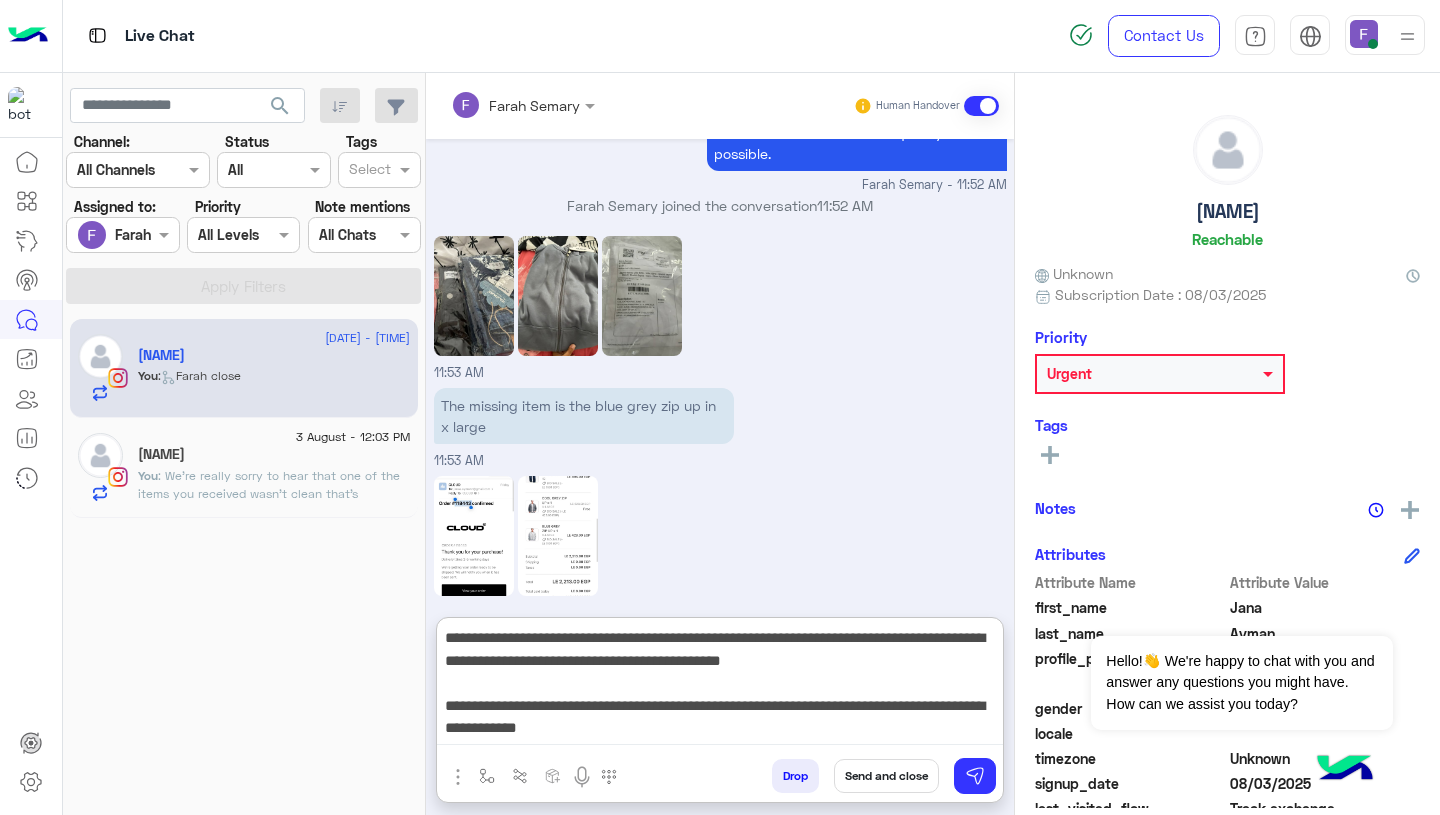 scroll, scrollTop: 0, scrollLeft: 0, axis: both 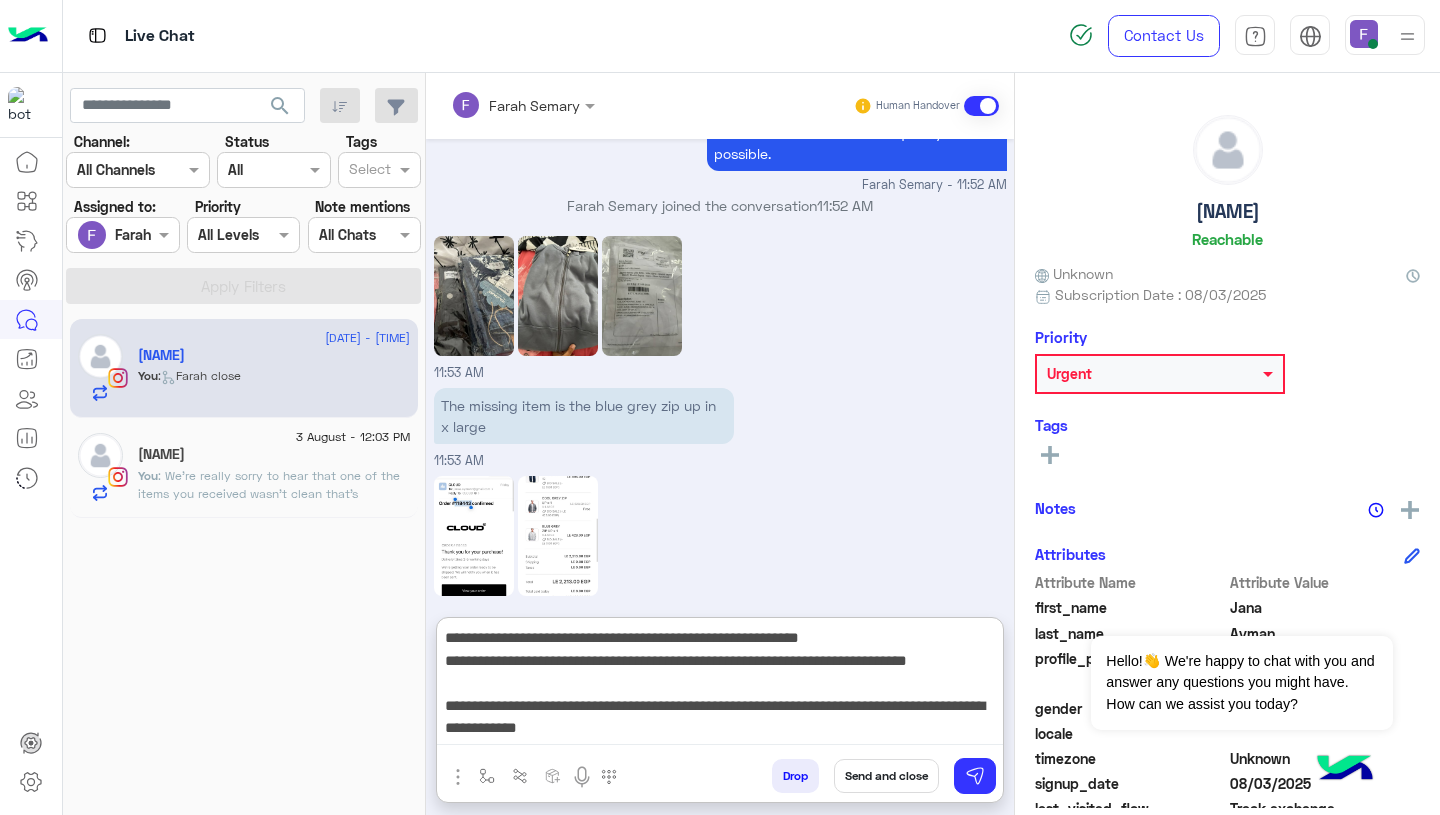 type on "**********" 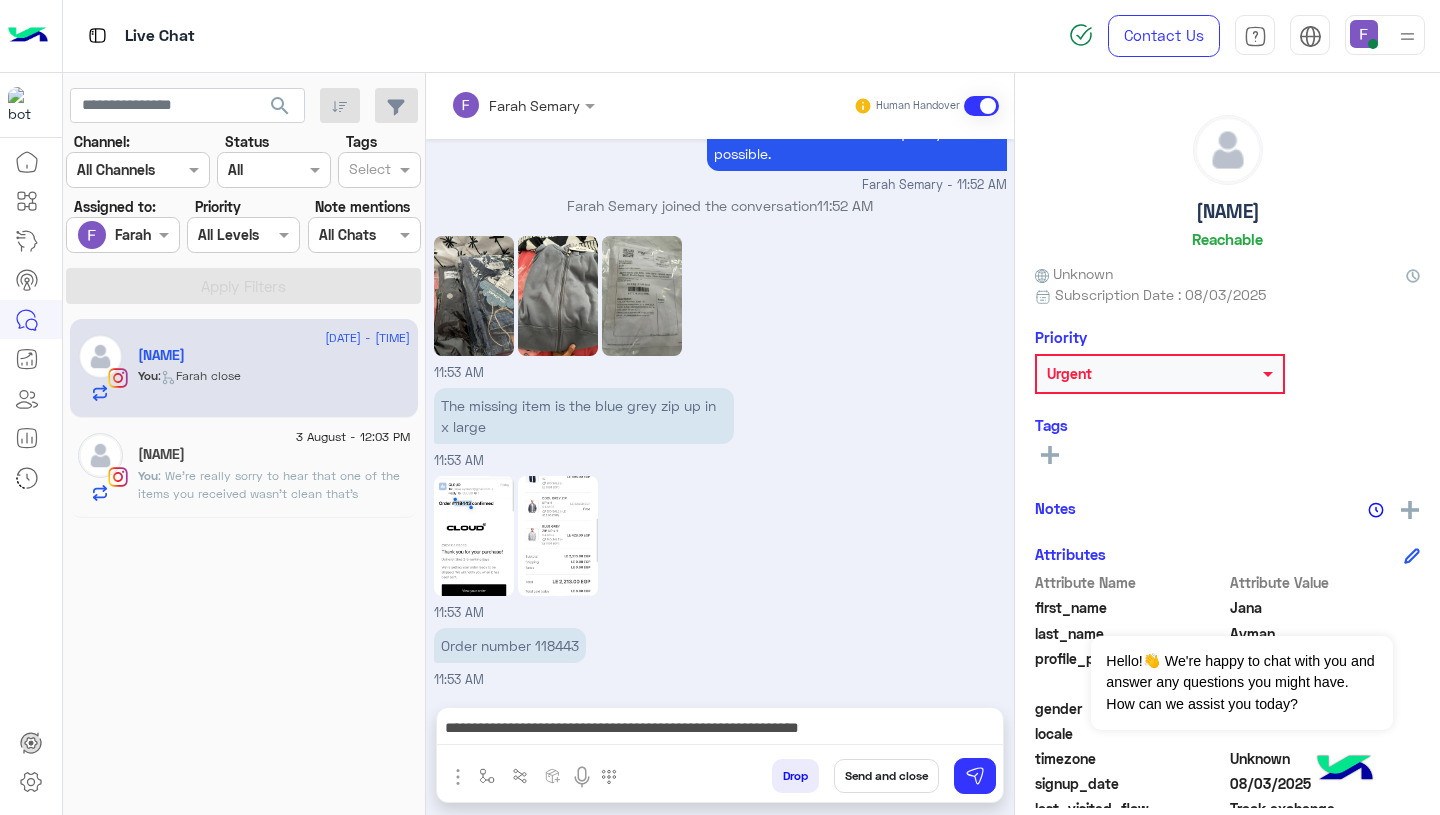click 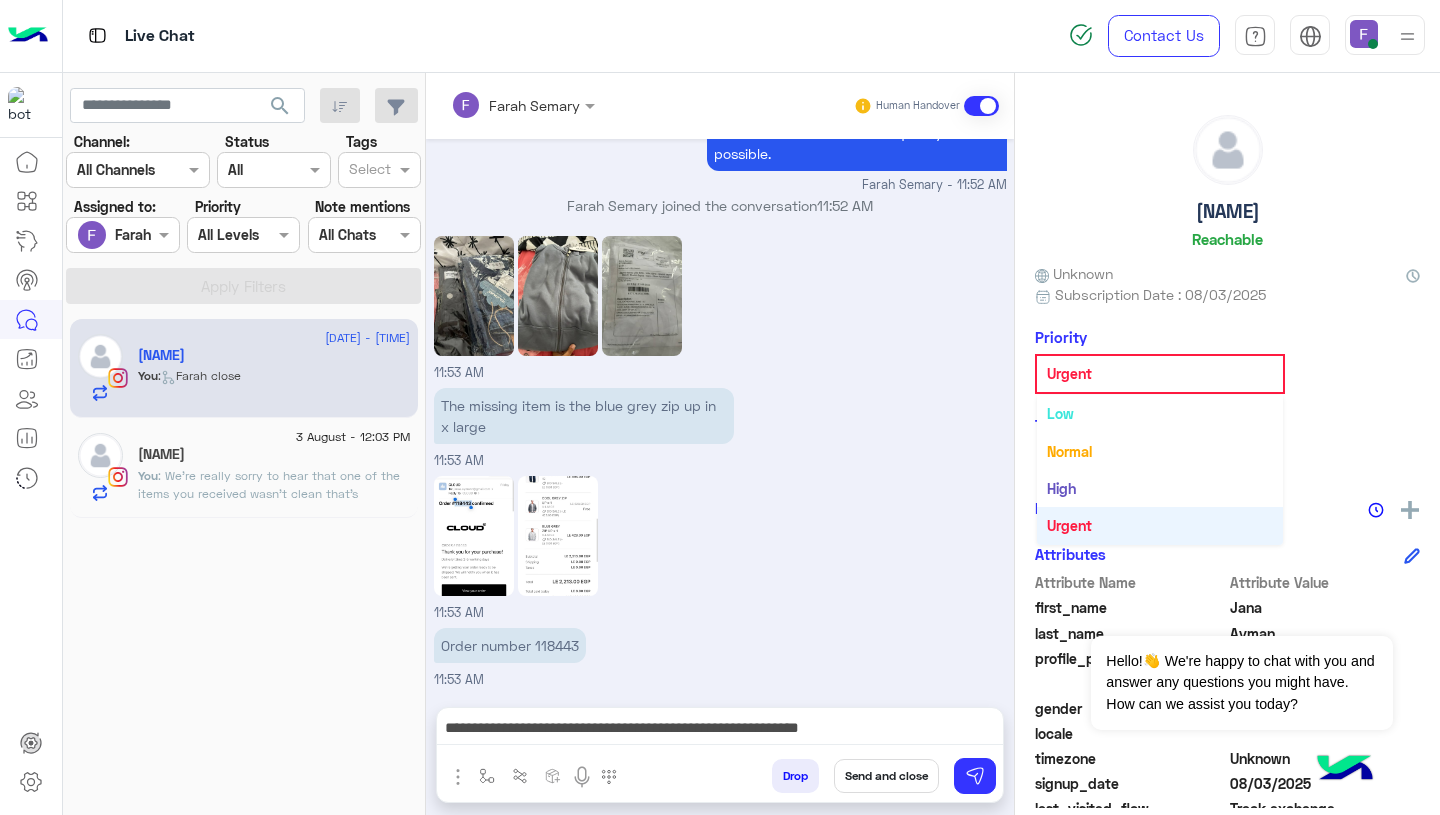 scroll, scrollTop: 0, scrollLeft: 0, axis: both 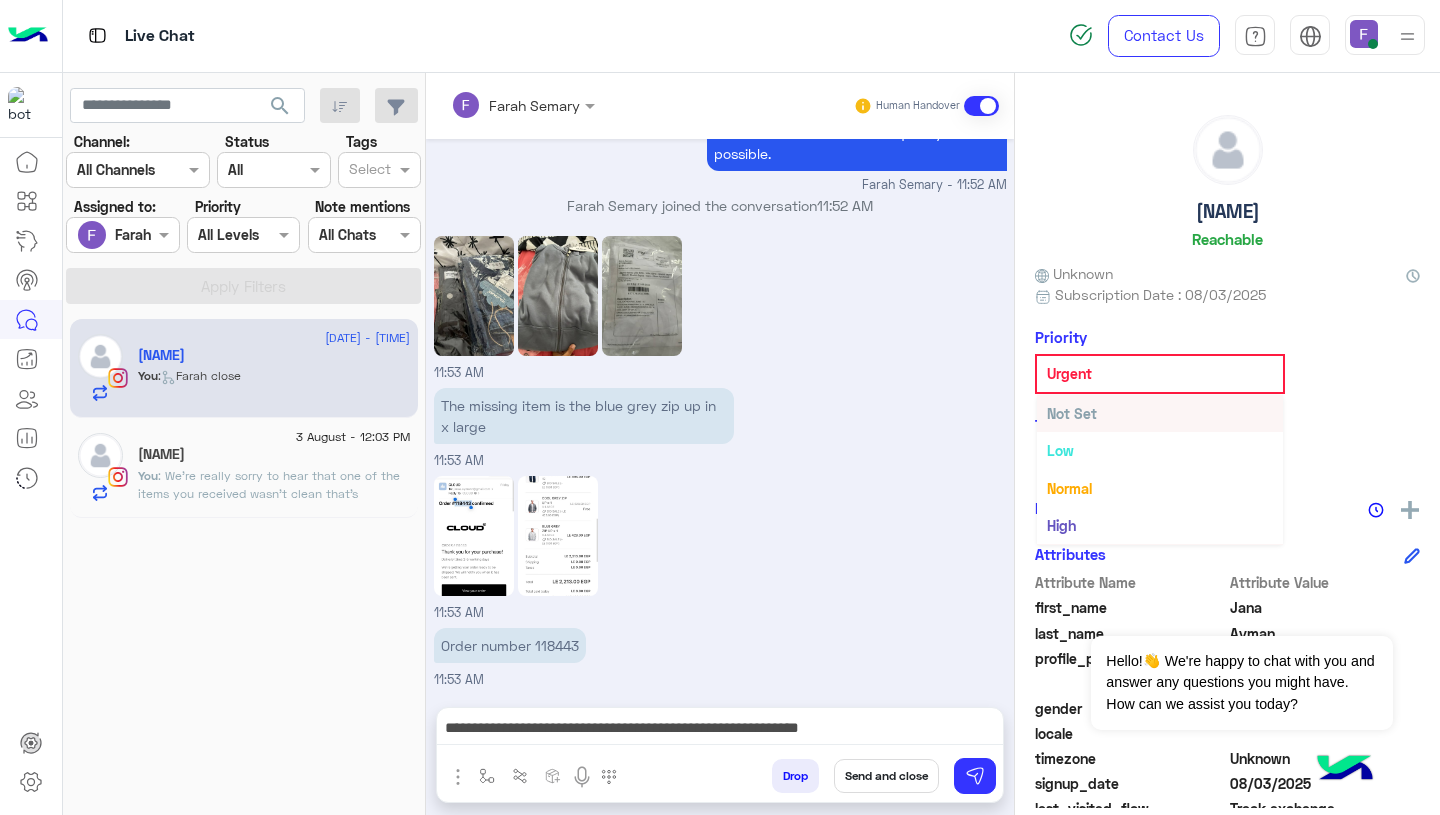 click on "Not Set" at bounding box center [1072, 413] 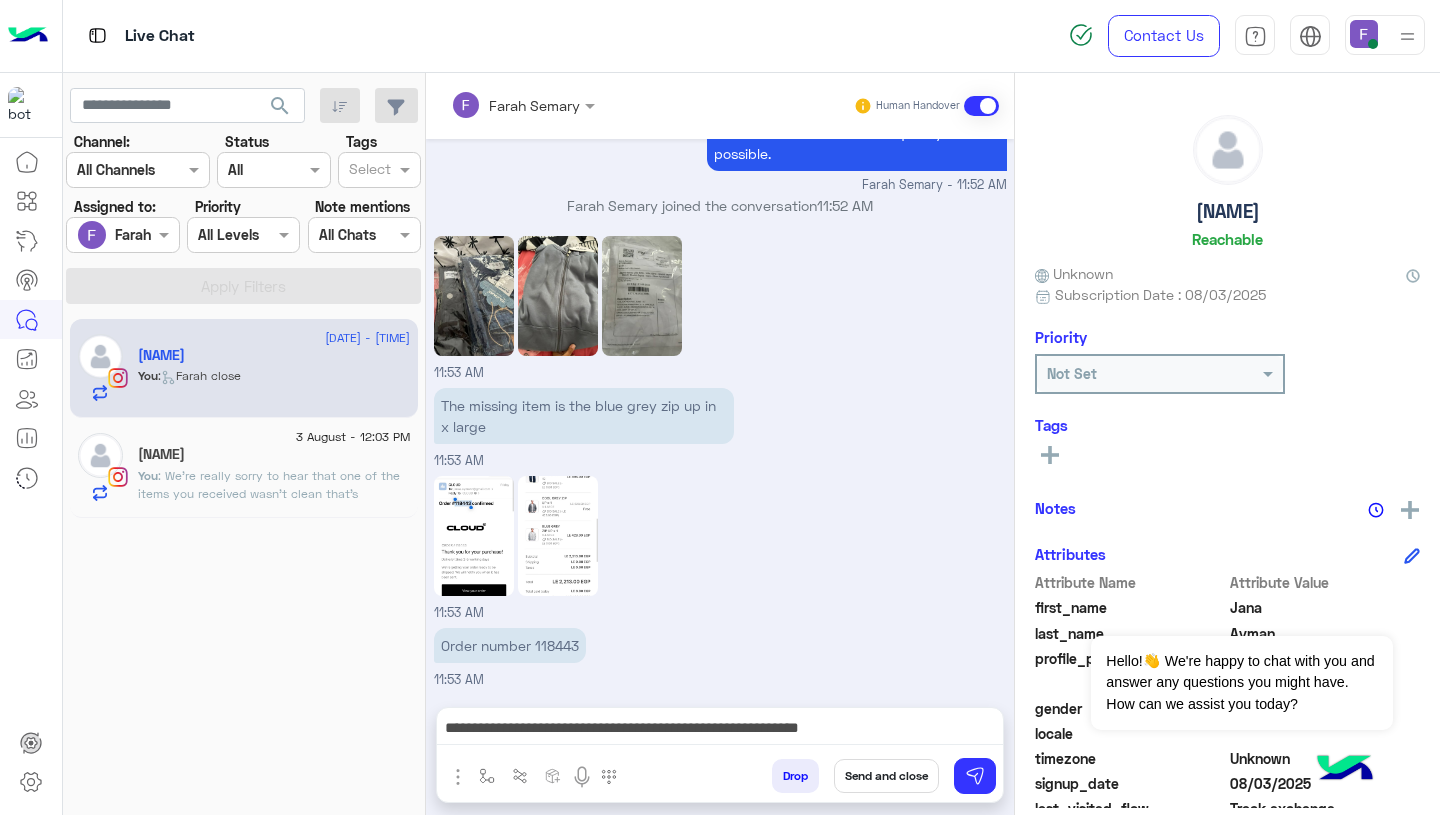 click on "**********" at bounding box center [720, 730] 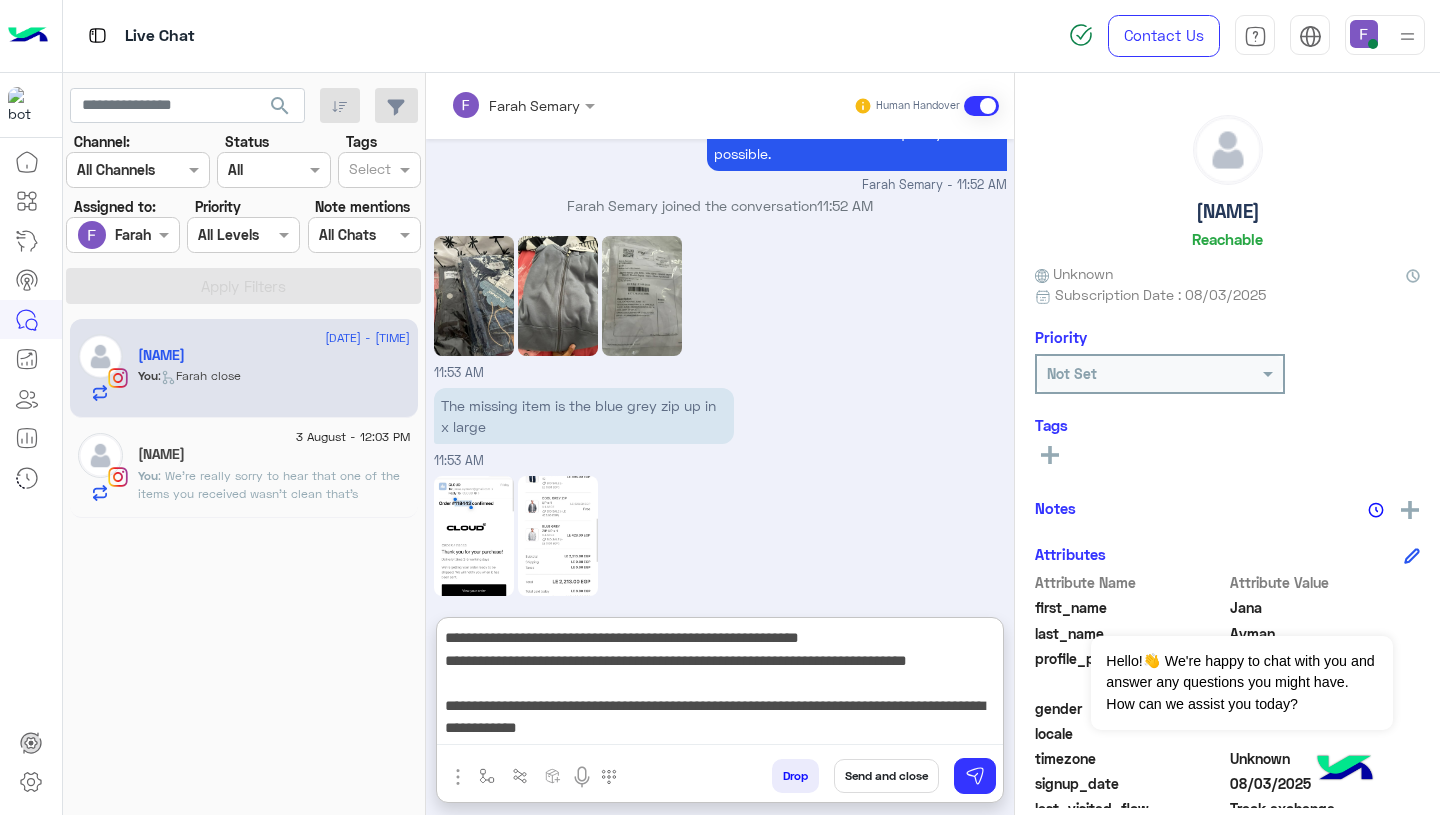scroll, scrollTop: 36, scrollLeft: 0, axis: vertical 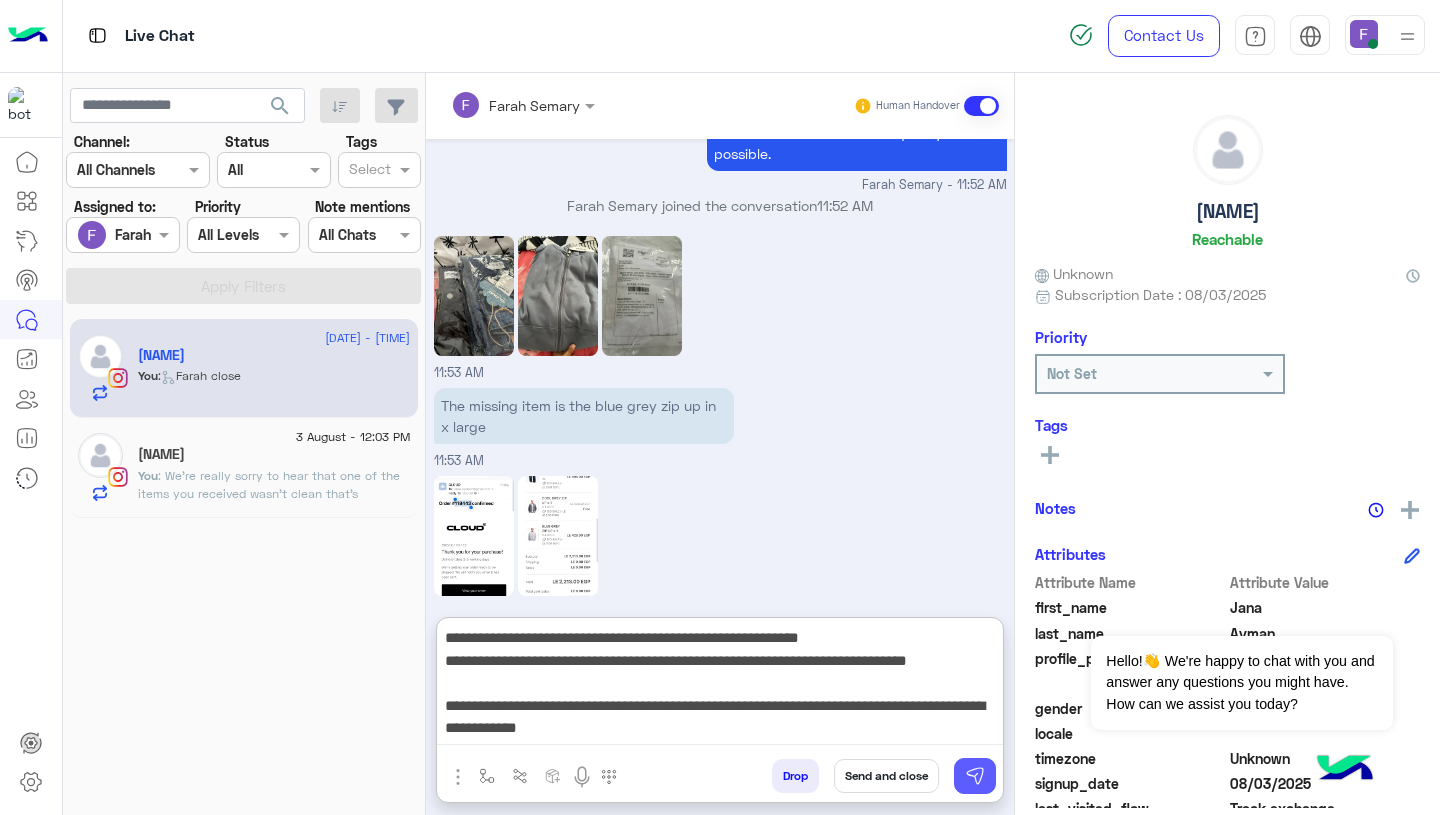 click at bounding box center [975, 776] 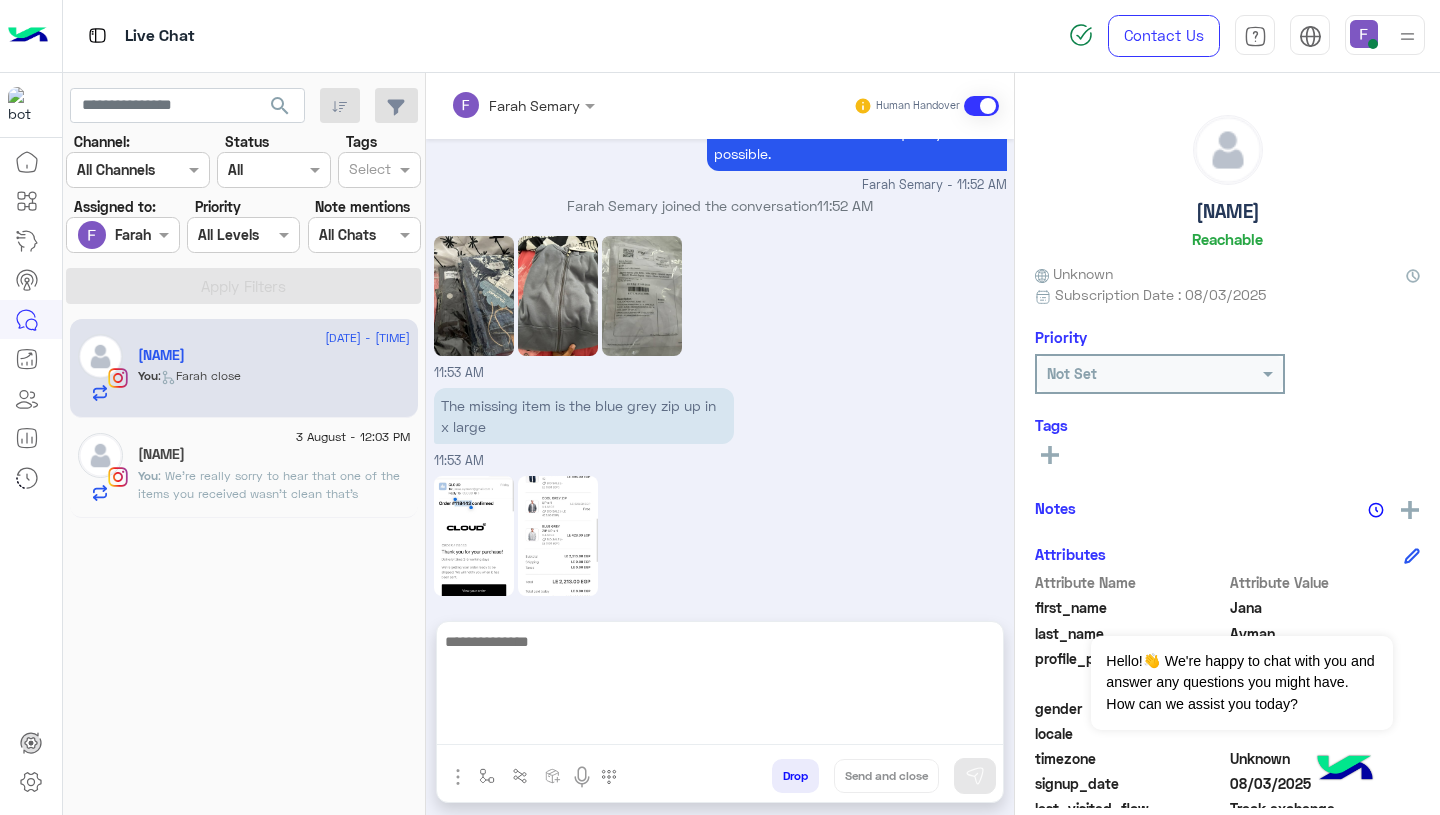 scroll, scrollTop: 0, scrollLeft: 0, axis: both 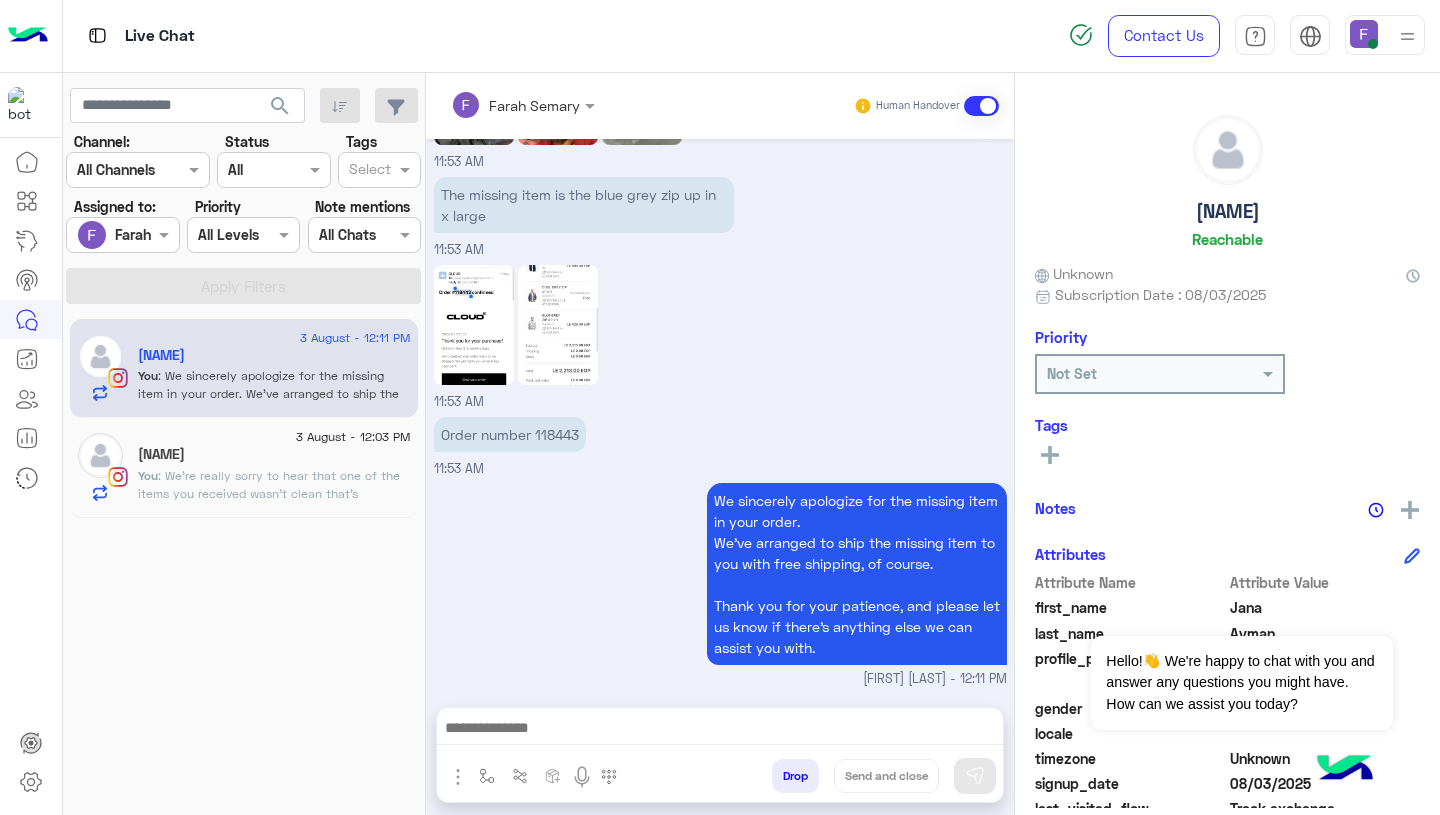 click on "We sincerely apologize for the missing item in your order.  We’ve arranged to ship the missing item to you with free shipping, of course. Thank you for your patience, and please let us know if there’s anything else we can assist you with.  [FIRST] [LAST] -  12:11 PM" at bounding box center [720, 583] 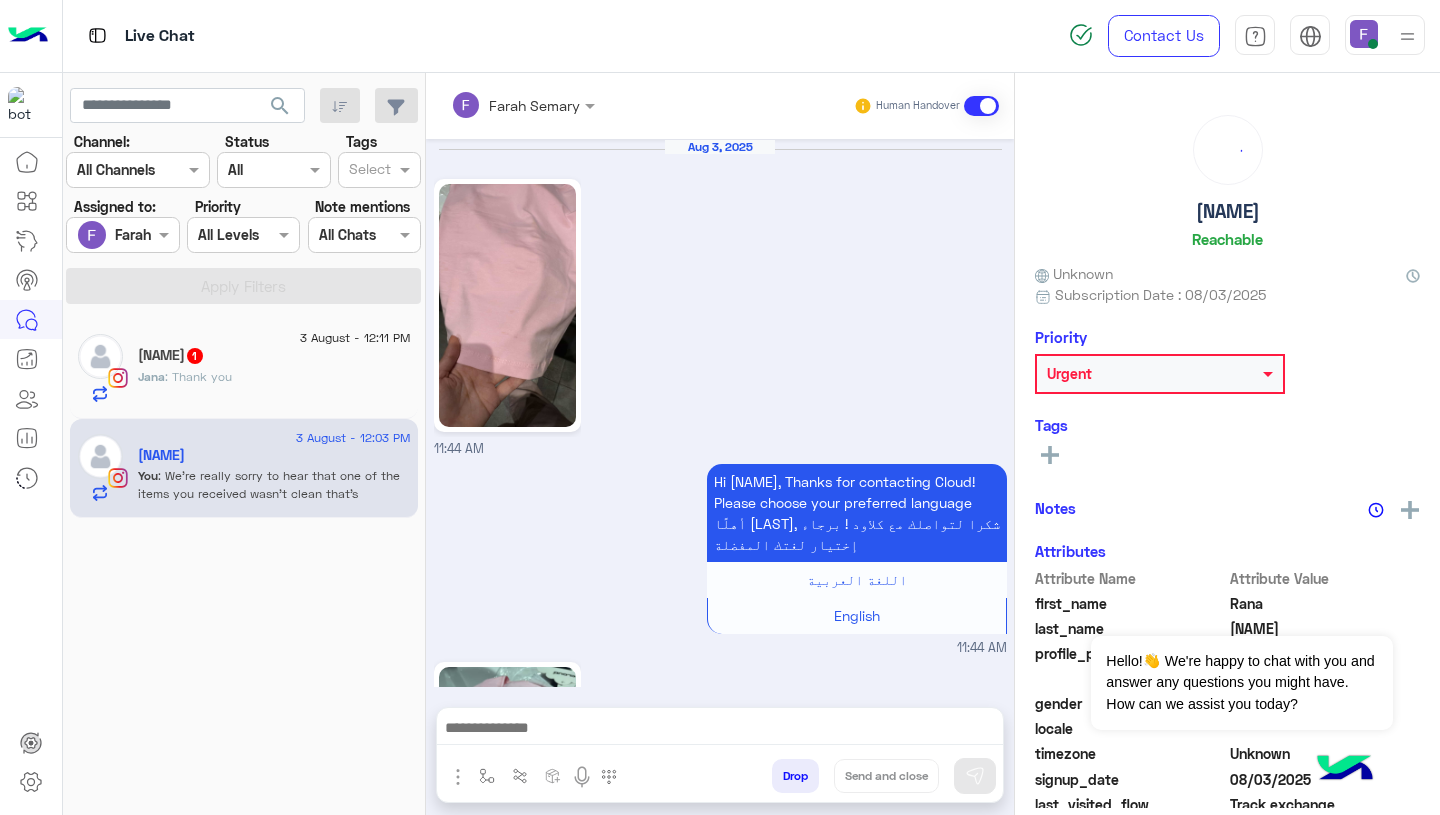 scroll, scrollTop: 2181, scrollLeft: 0, axis: vertical 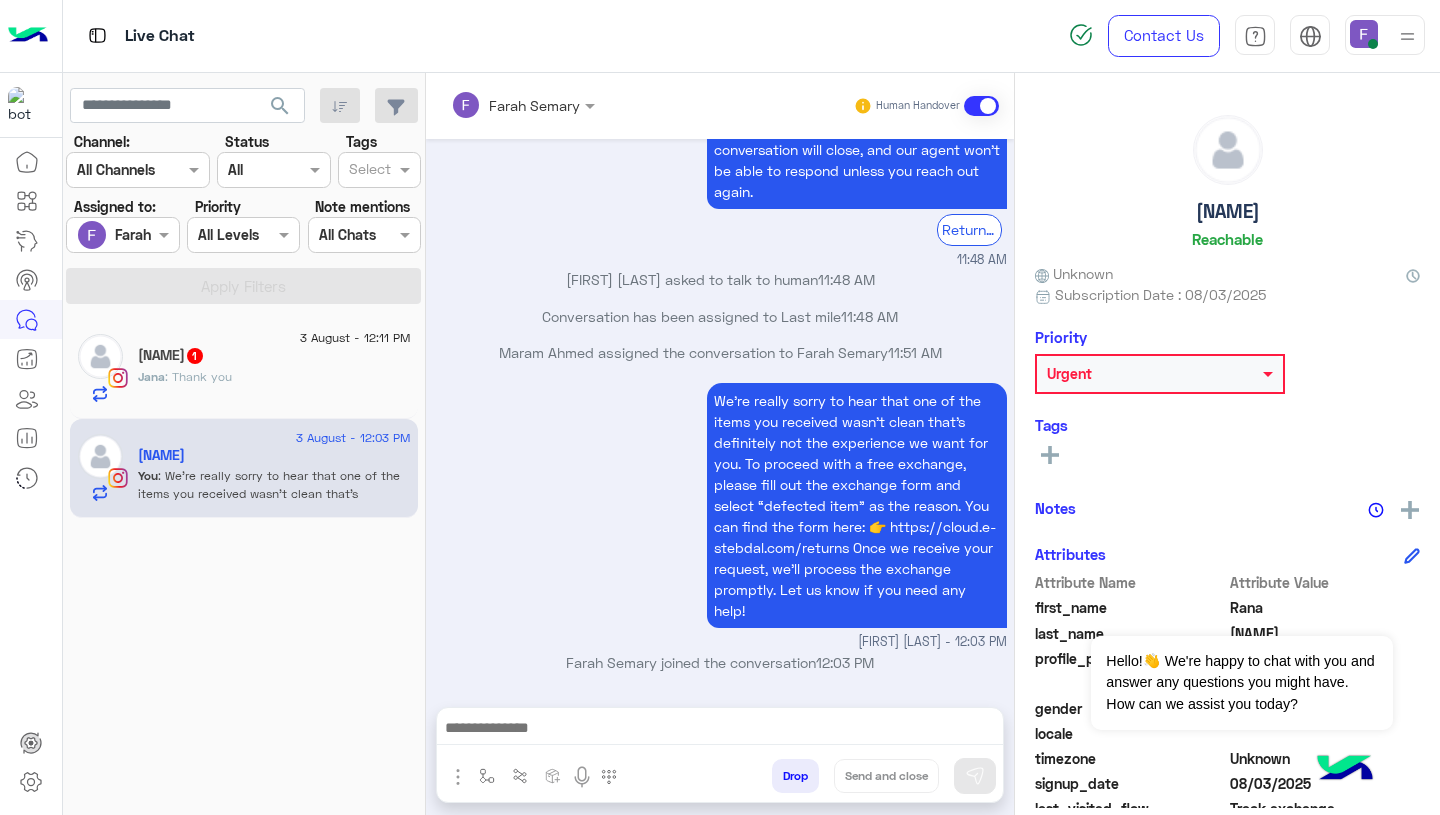 click on "Urgent" 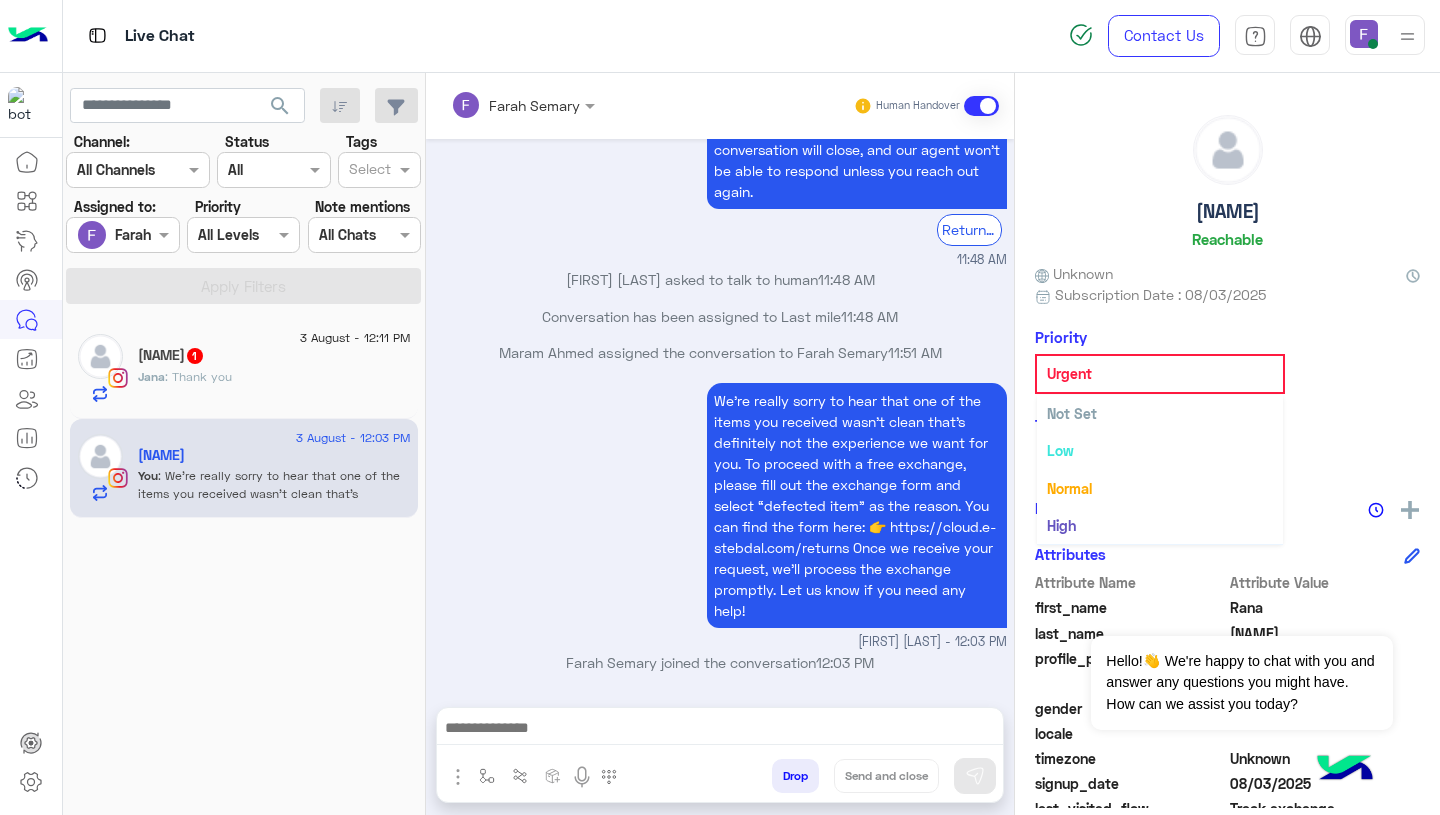 click on "Urgent" 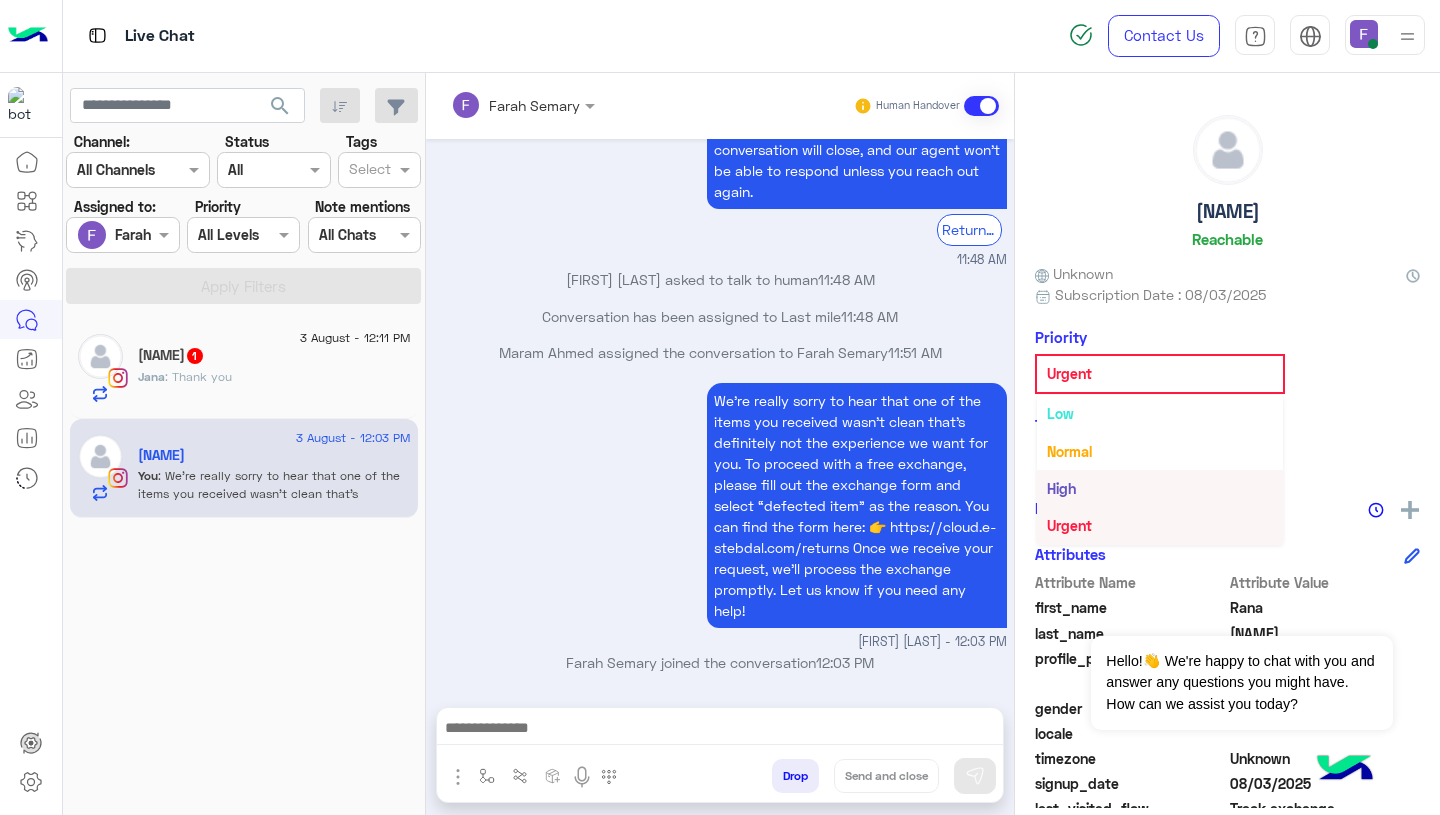 scroll, scrollTop: 0, scrollLeft: 0, axis: both 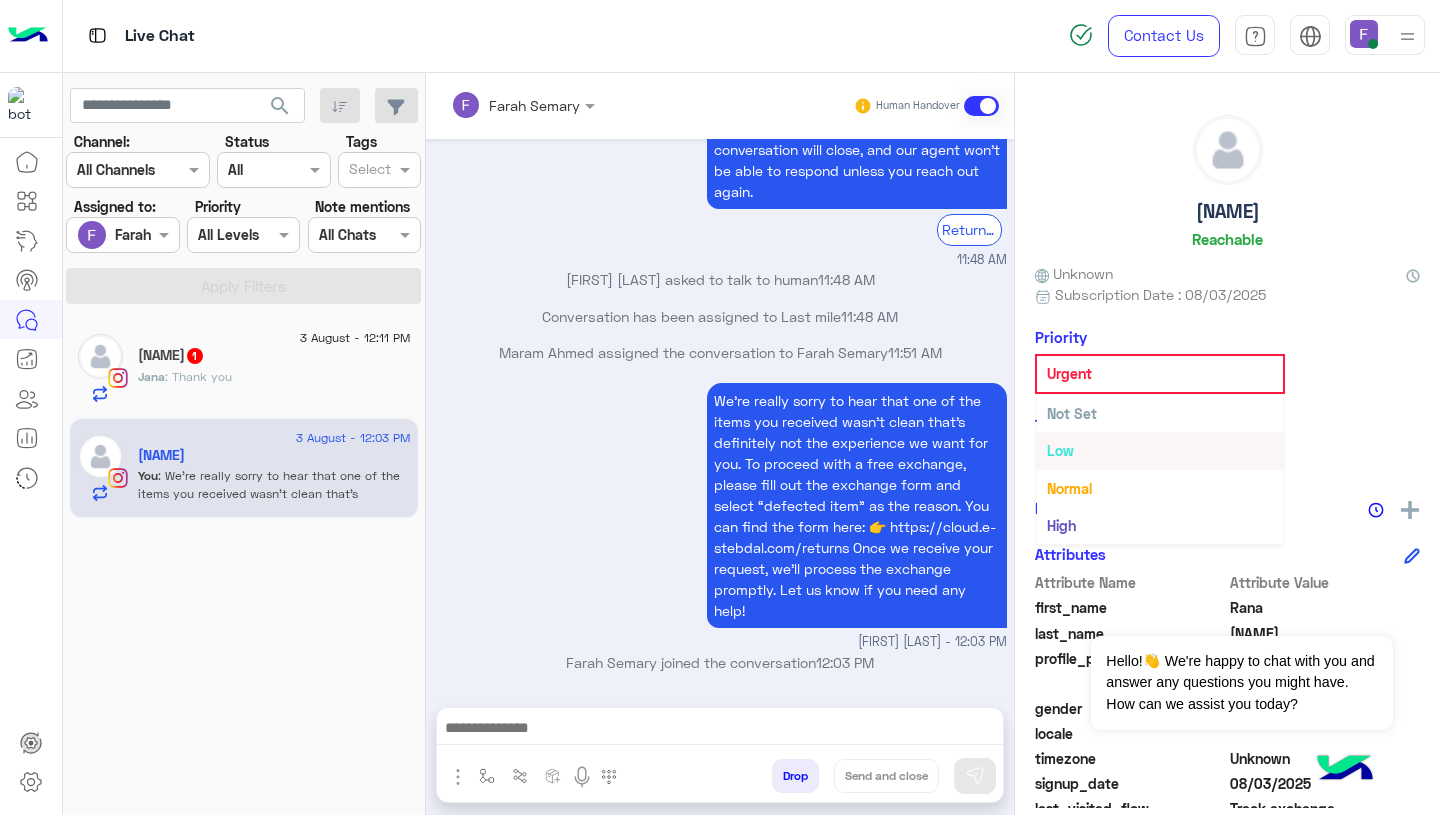 click on "Not Set" at bounding box center [1160, 413] 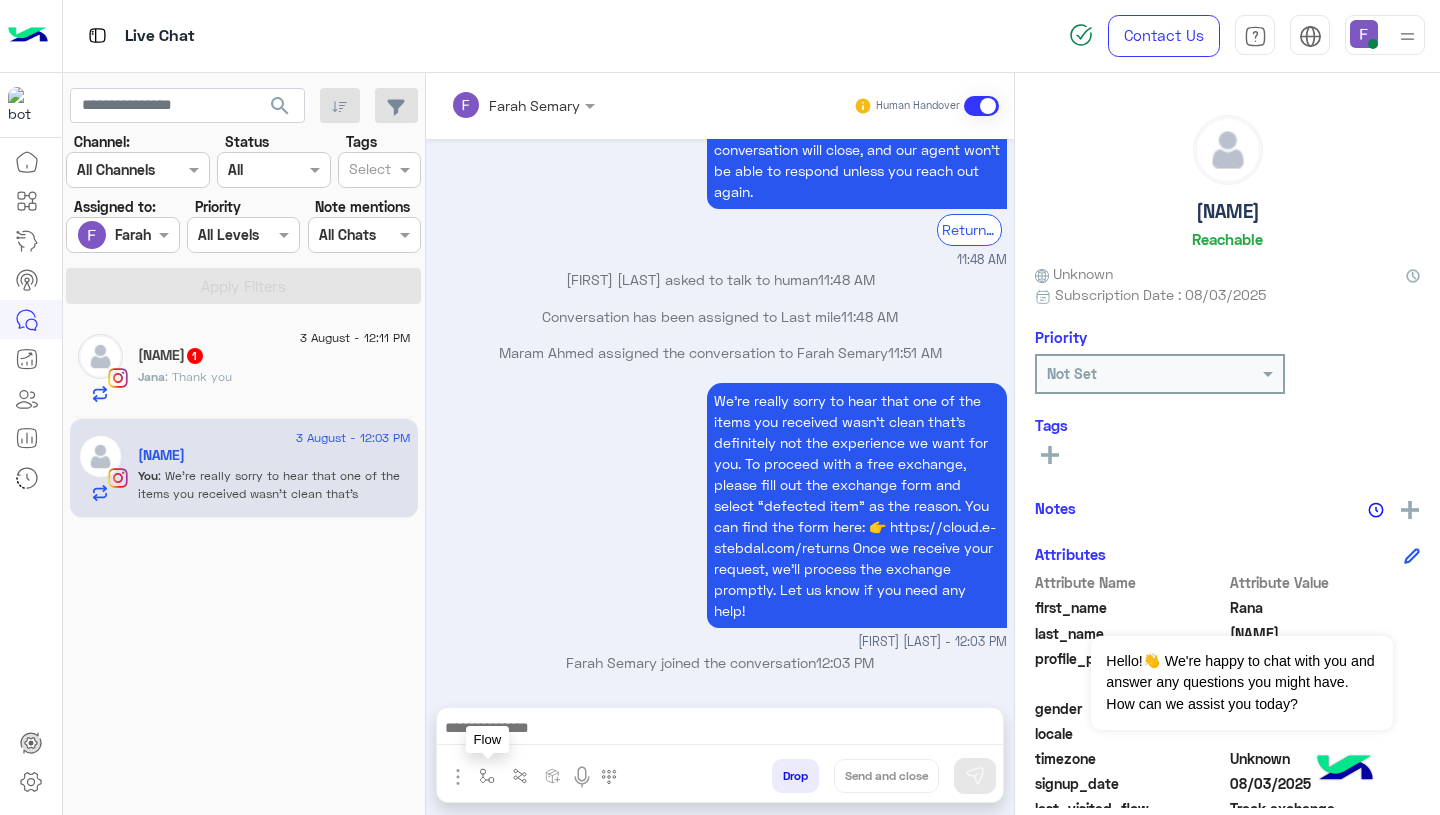 click at bounding box center [487, 776] 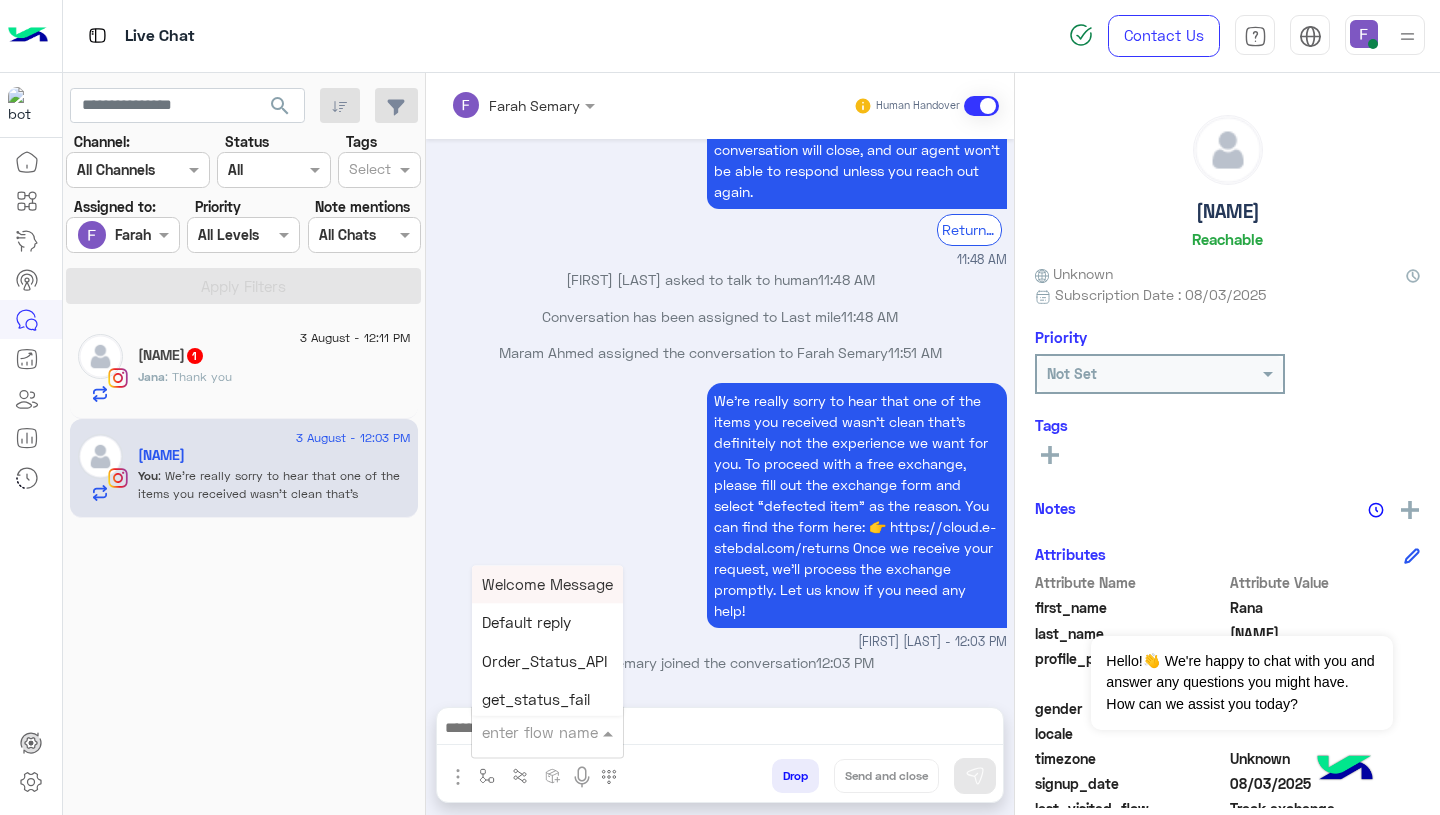 click at bounding box center (523, 732) 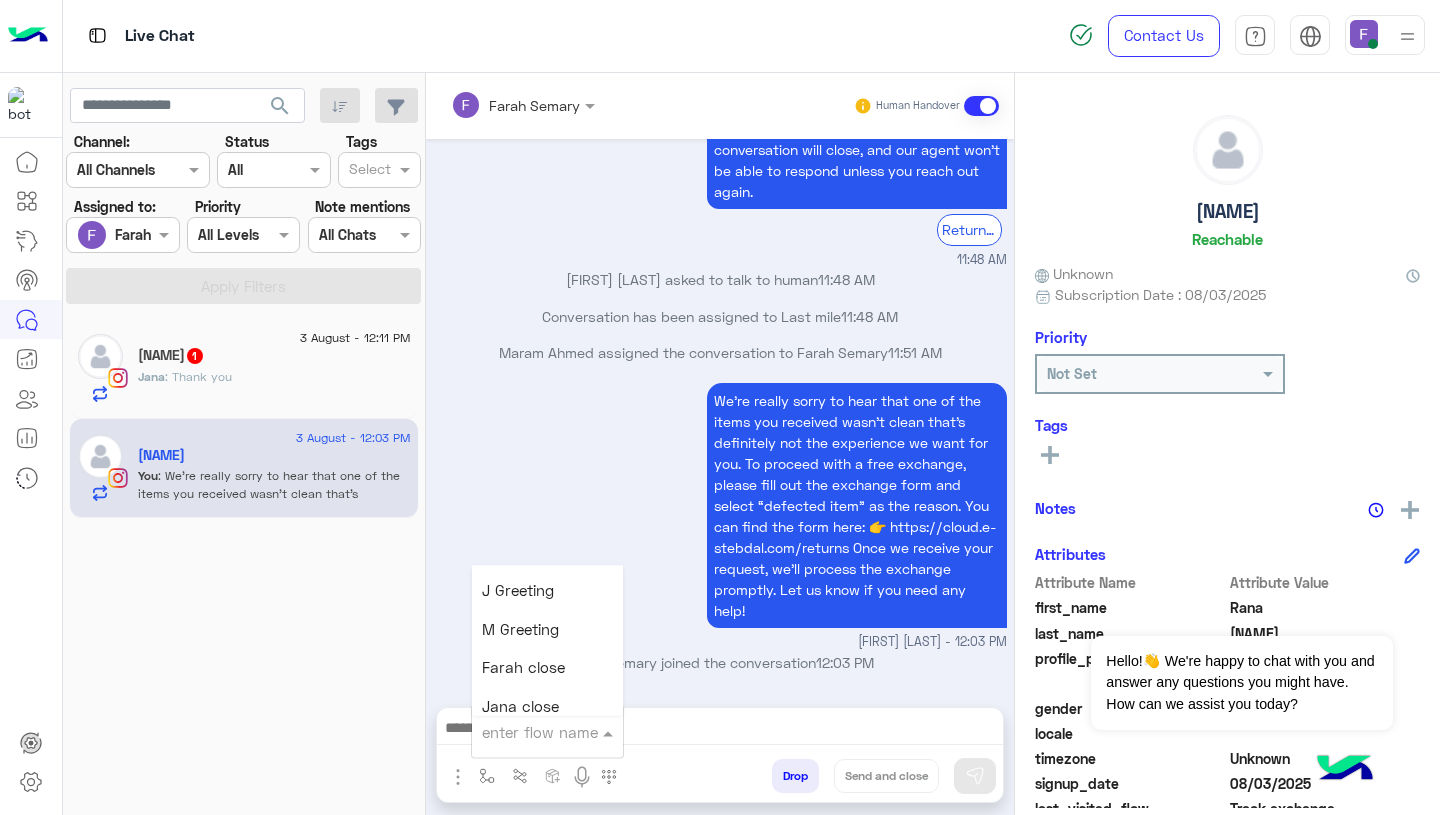 scroll, scrollTop: 2489, scrollLeft: 0, axis: vertical 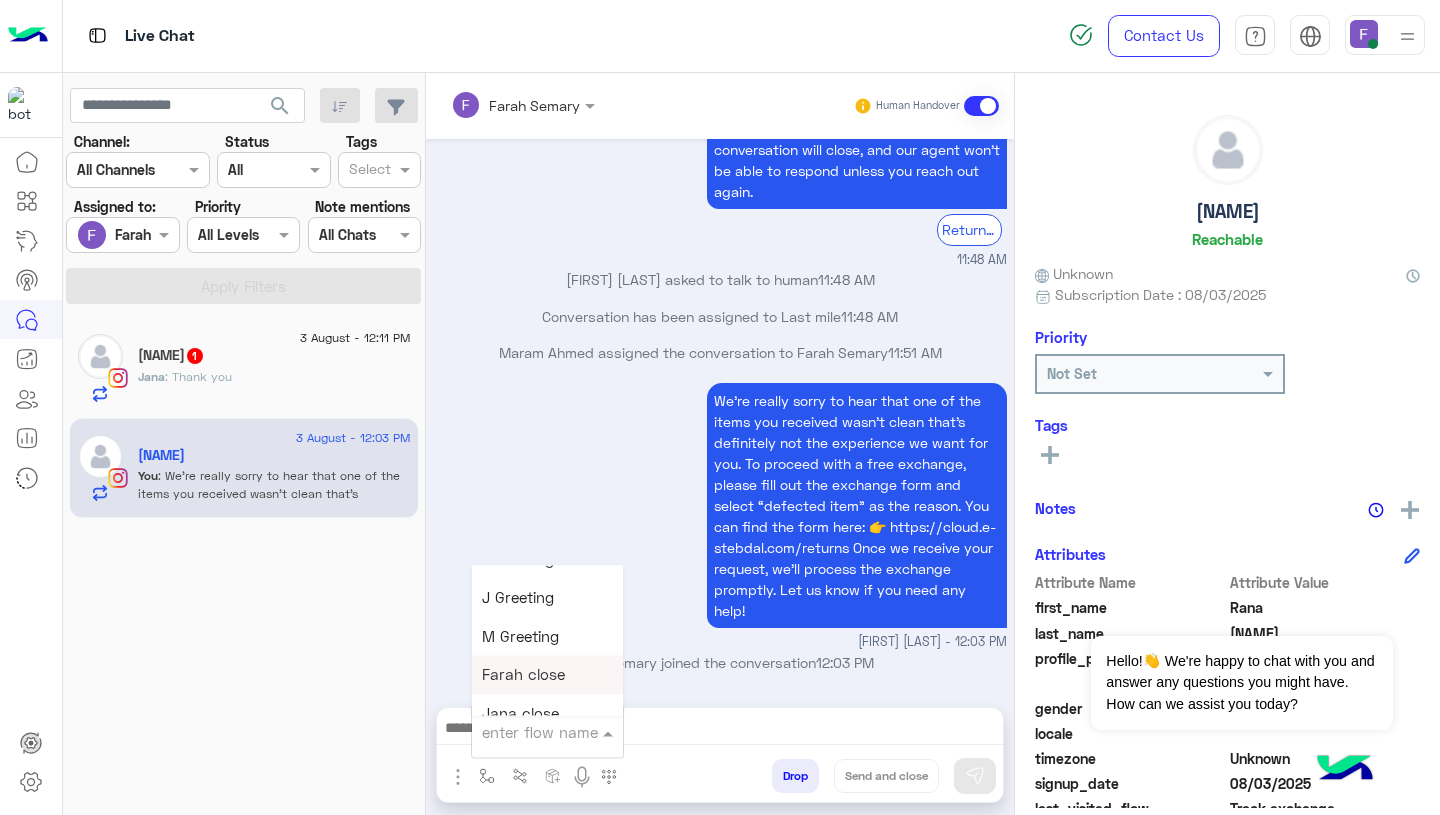 click on "Farah close" at bounding box center [547, 675] 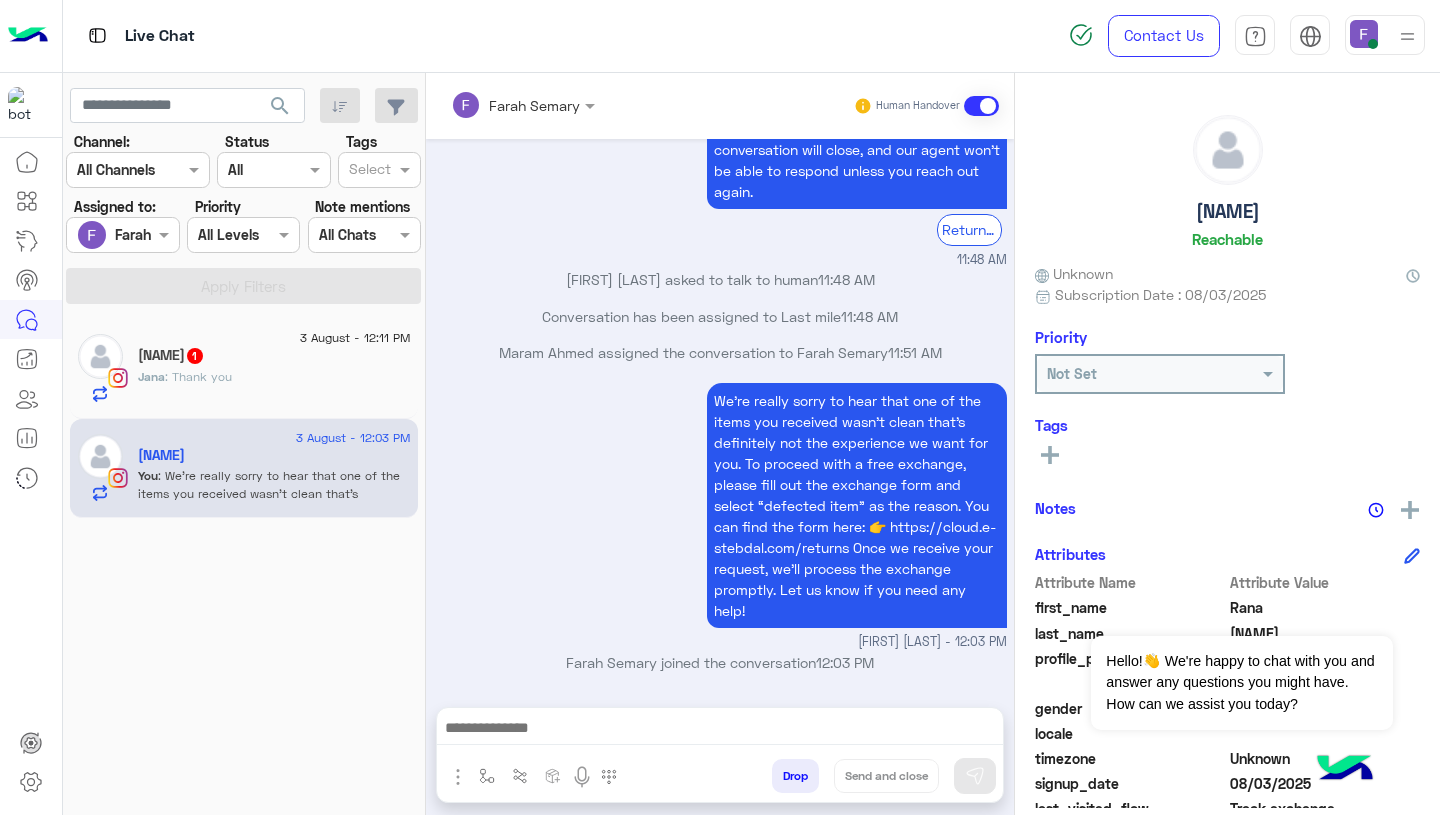 type on "**********" 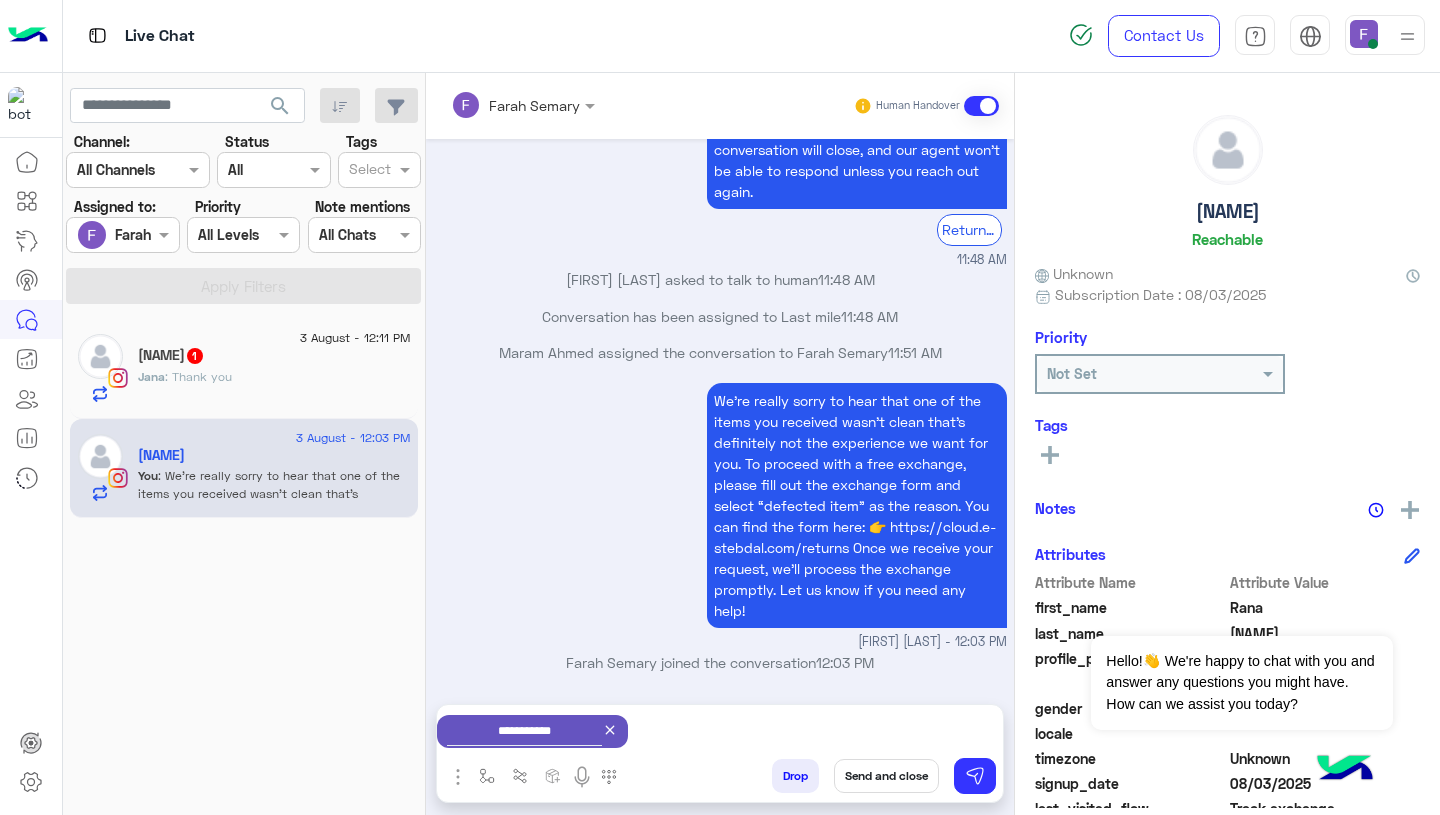 click on "Send and close" at bounding box center [886, 776] 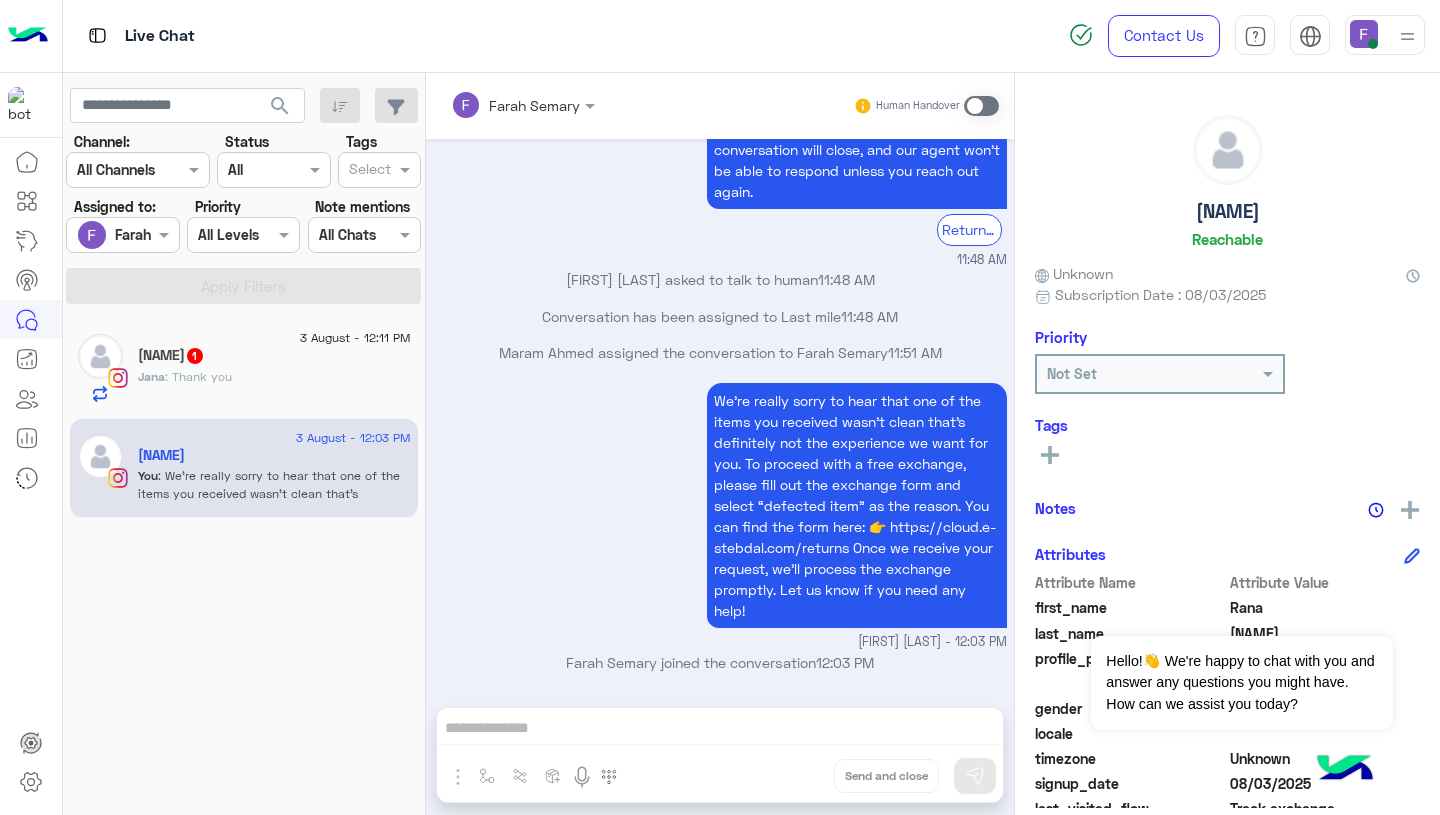 scroll, scrollTop: 2217, scrollLeft: 0, axis: vertical 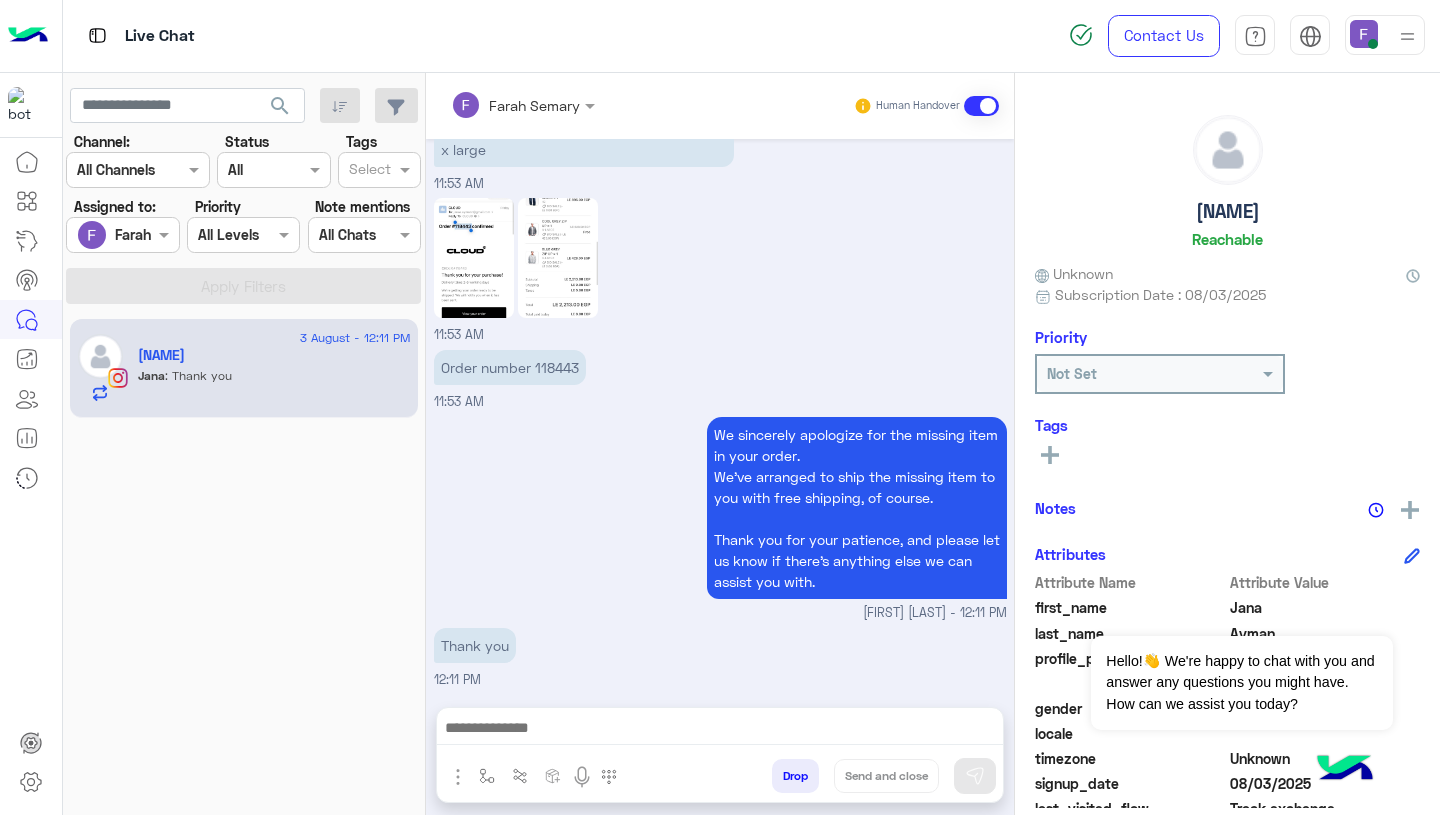 click on "Drop" at bounding box center (795, 776) 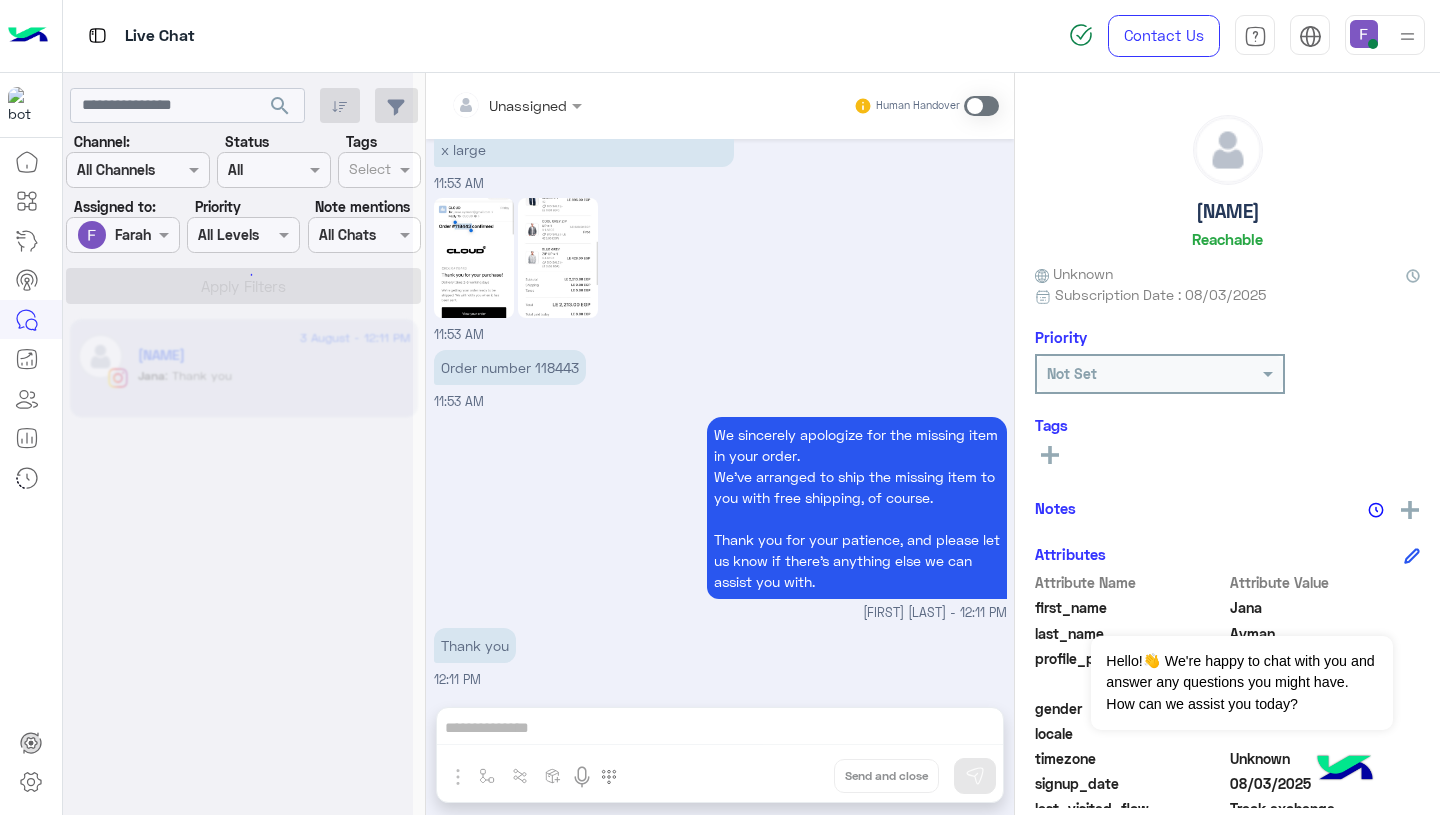 scroll, scrollTop: 1894, scrollLeft: 0, axis: vertical 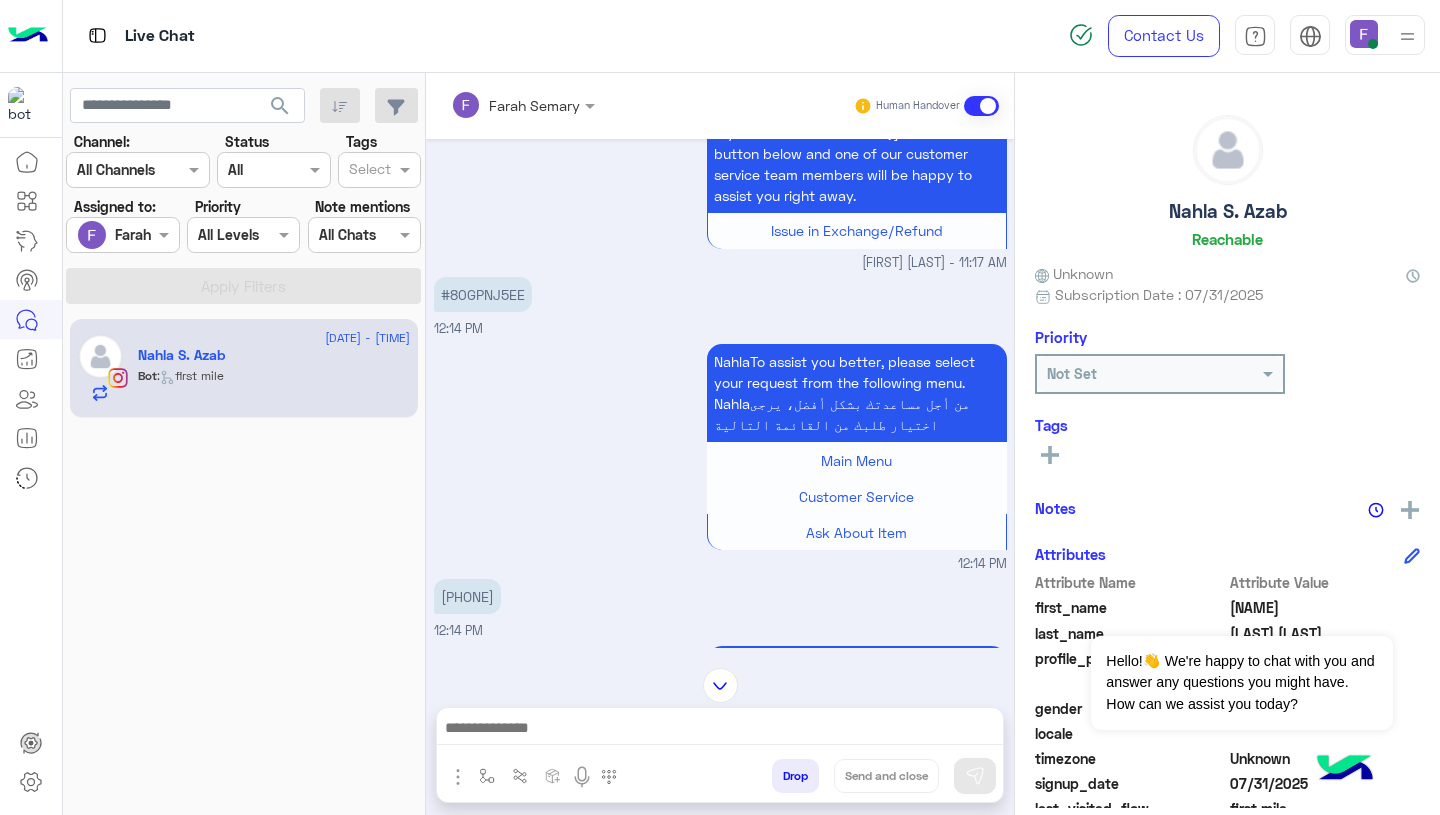 click on "#80GPNJ5EE" at bounding box center (483, 294) 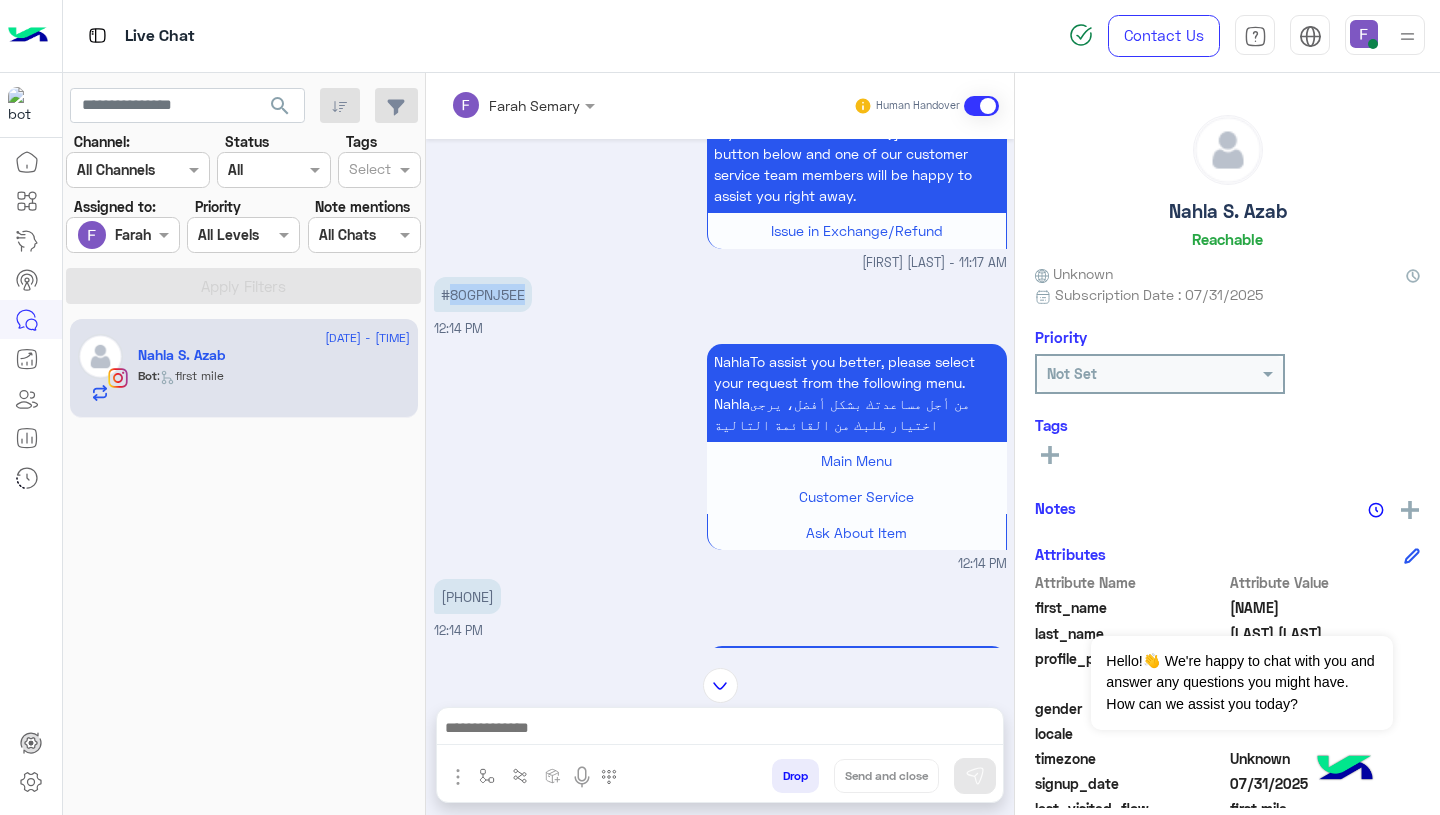 click on "#80GPNJ5EE" at bounding box center [483, 294] 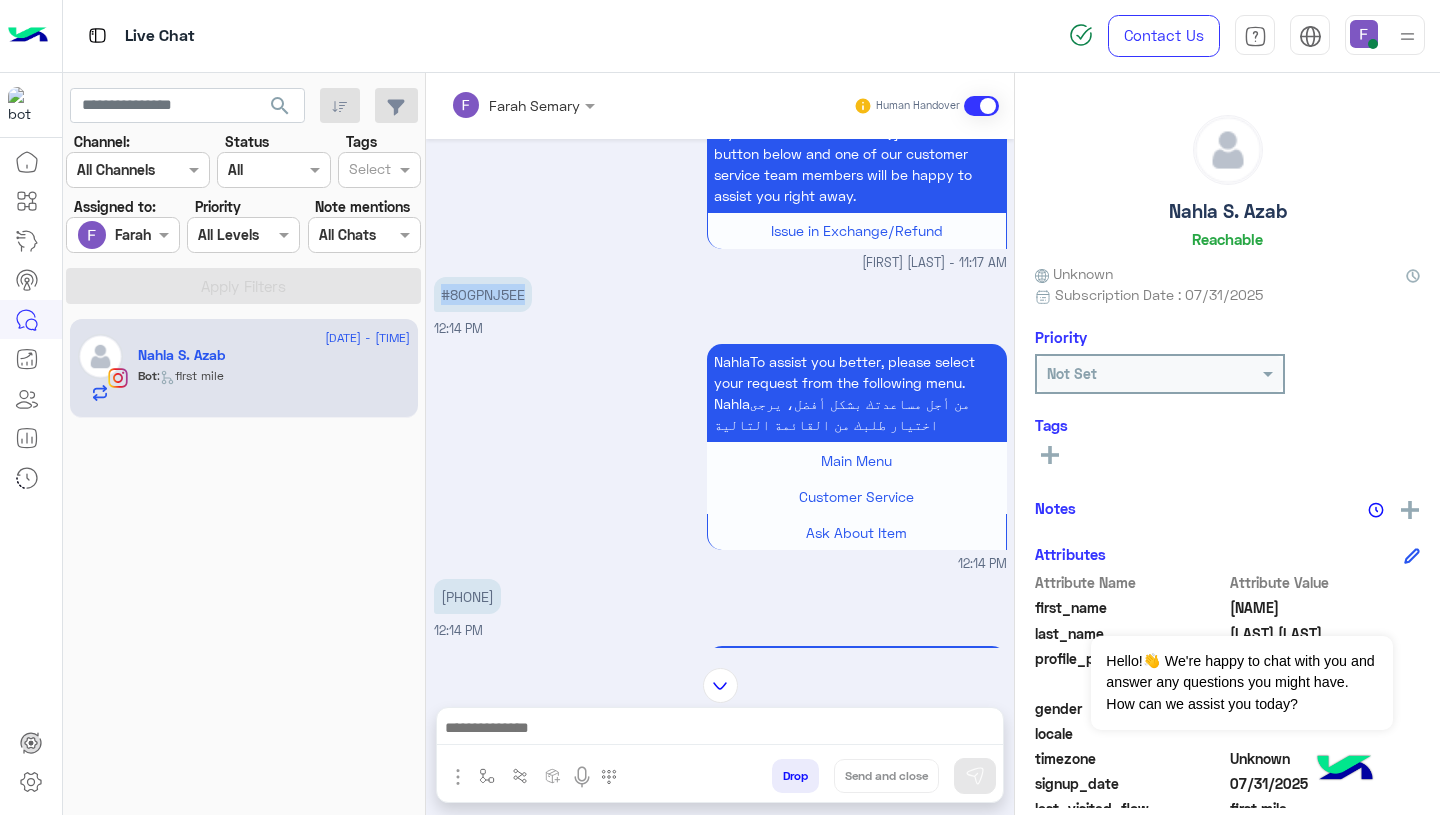 click on "#80GPNJ5EE" at bounding box center [483, 294] 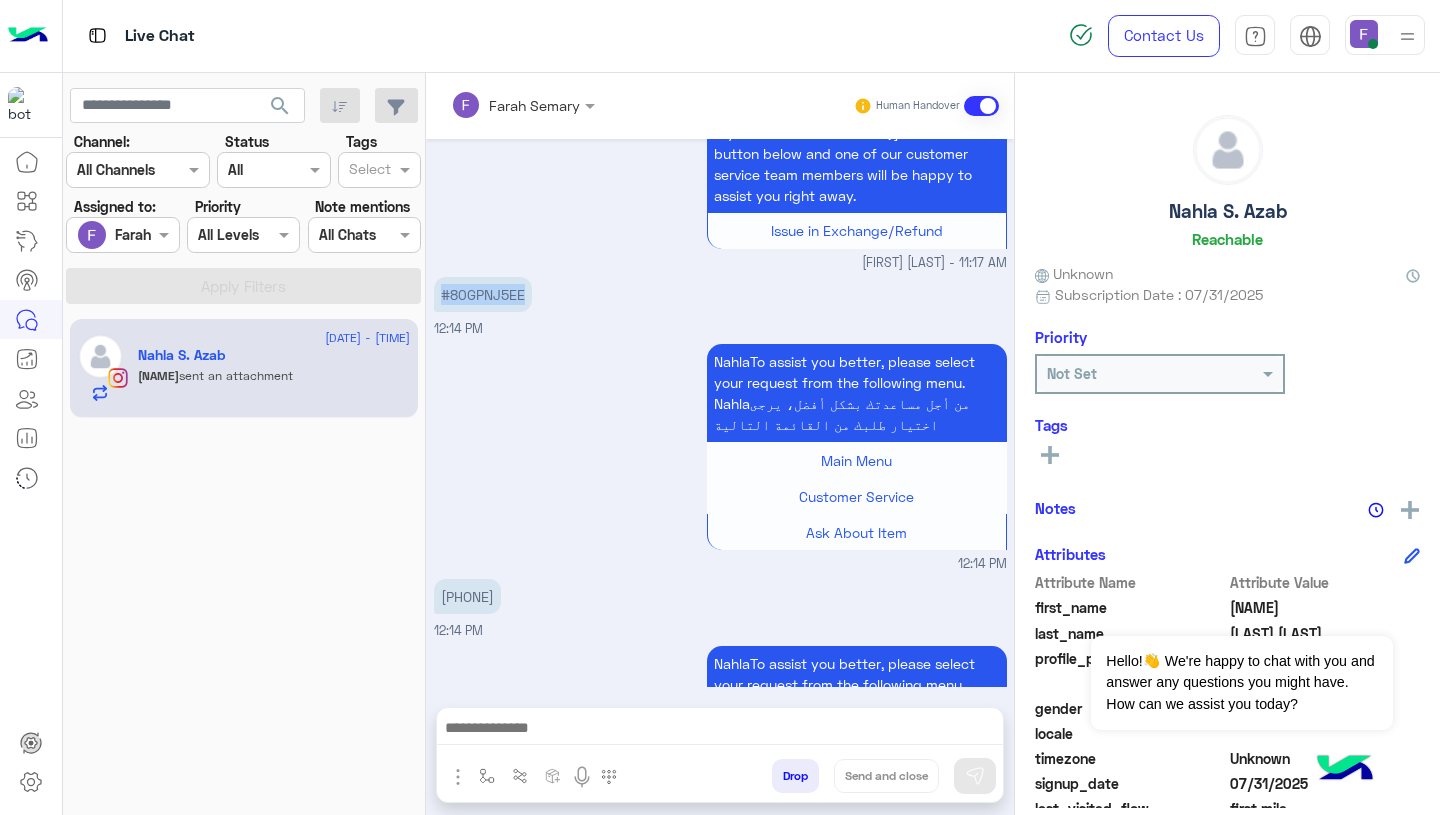 scroll, scrollTop: 2132, scrollLeft: 0, axis: vertical 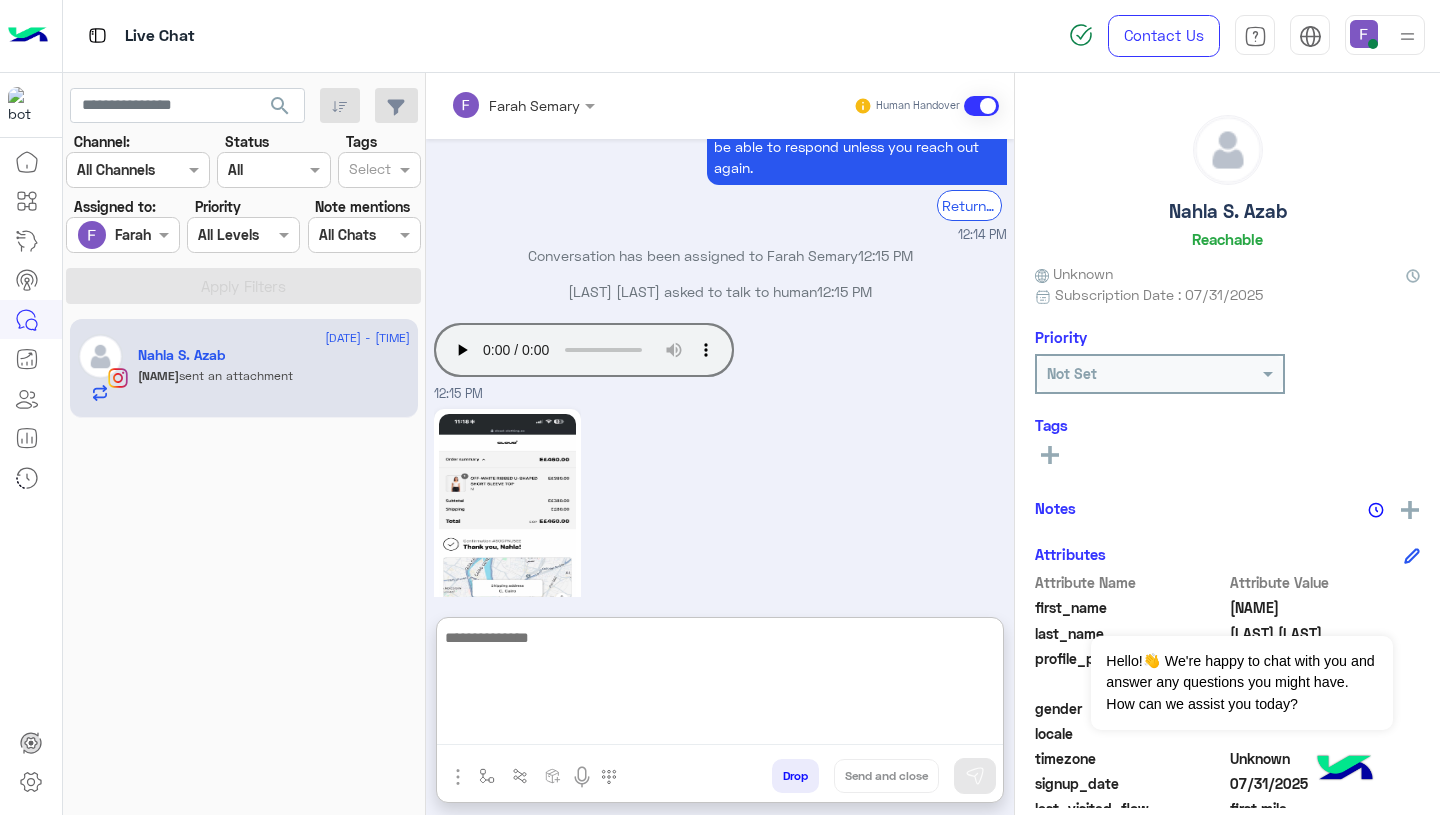 click at bounding box center [720, 685] 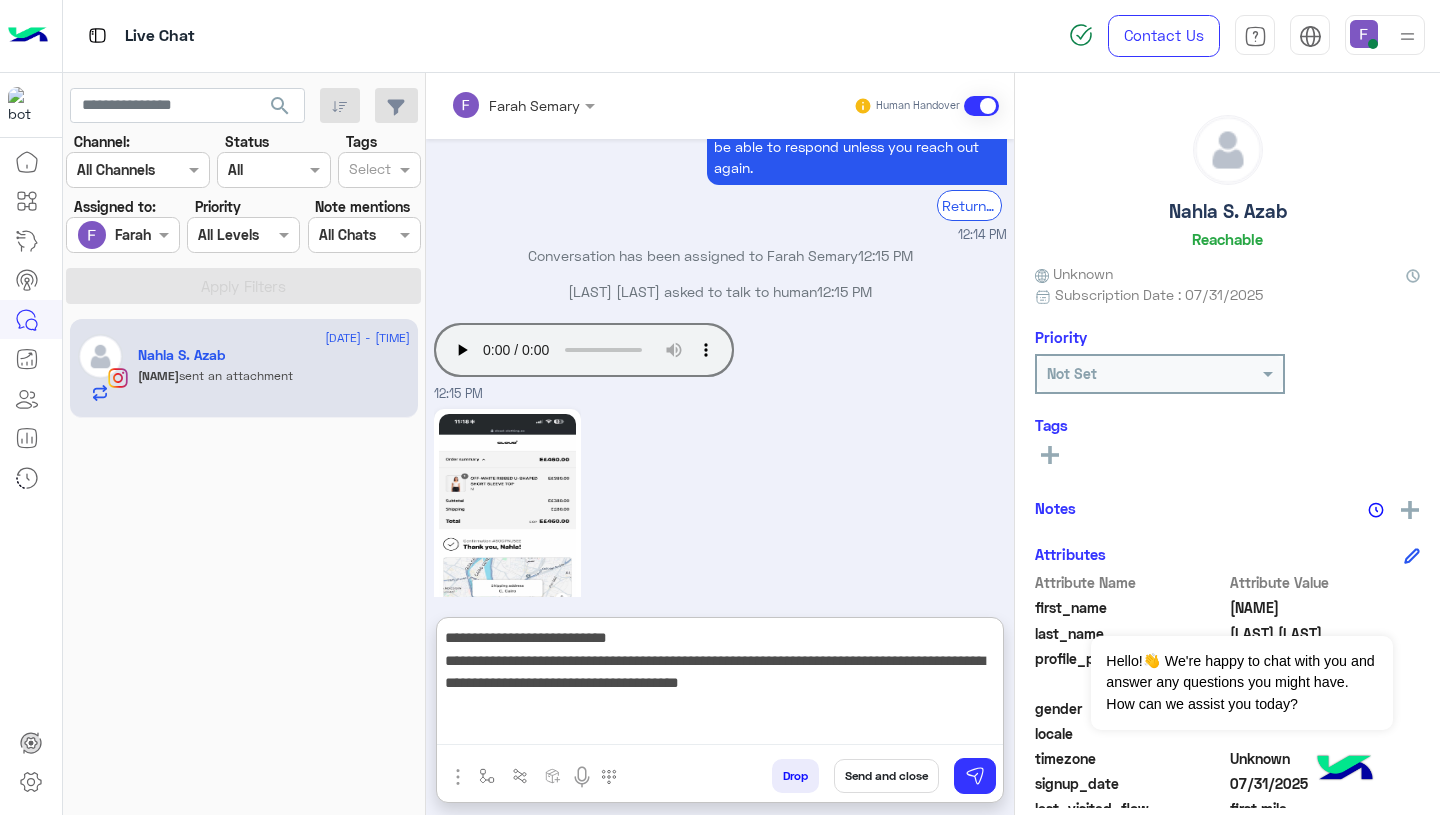 type on "**********" 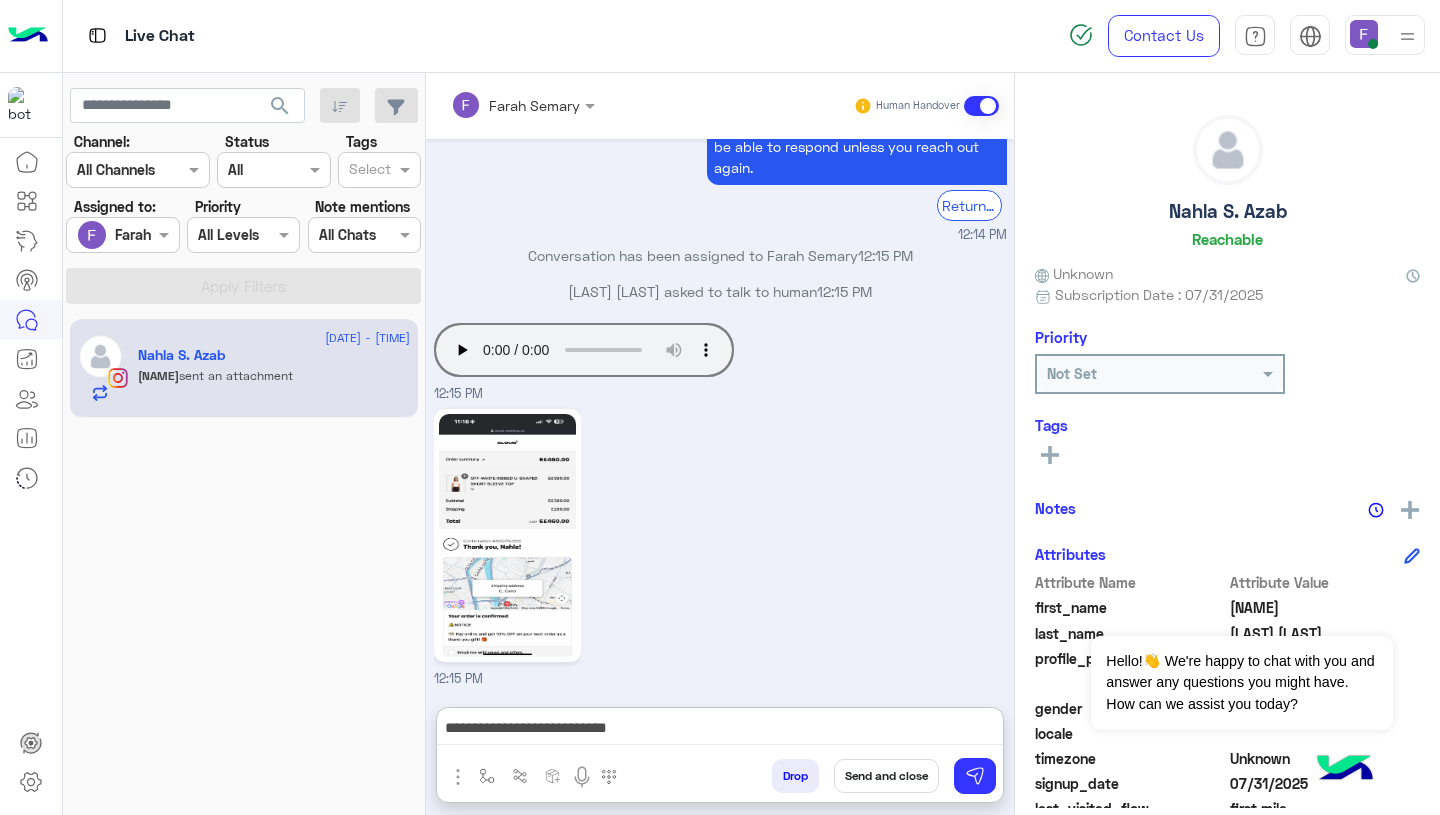 click on "12:15 PM" at bounding box center [720, 546] 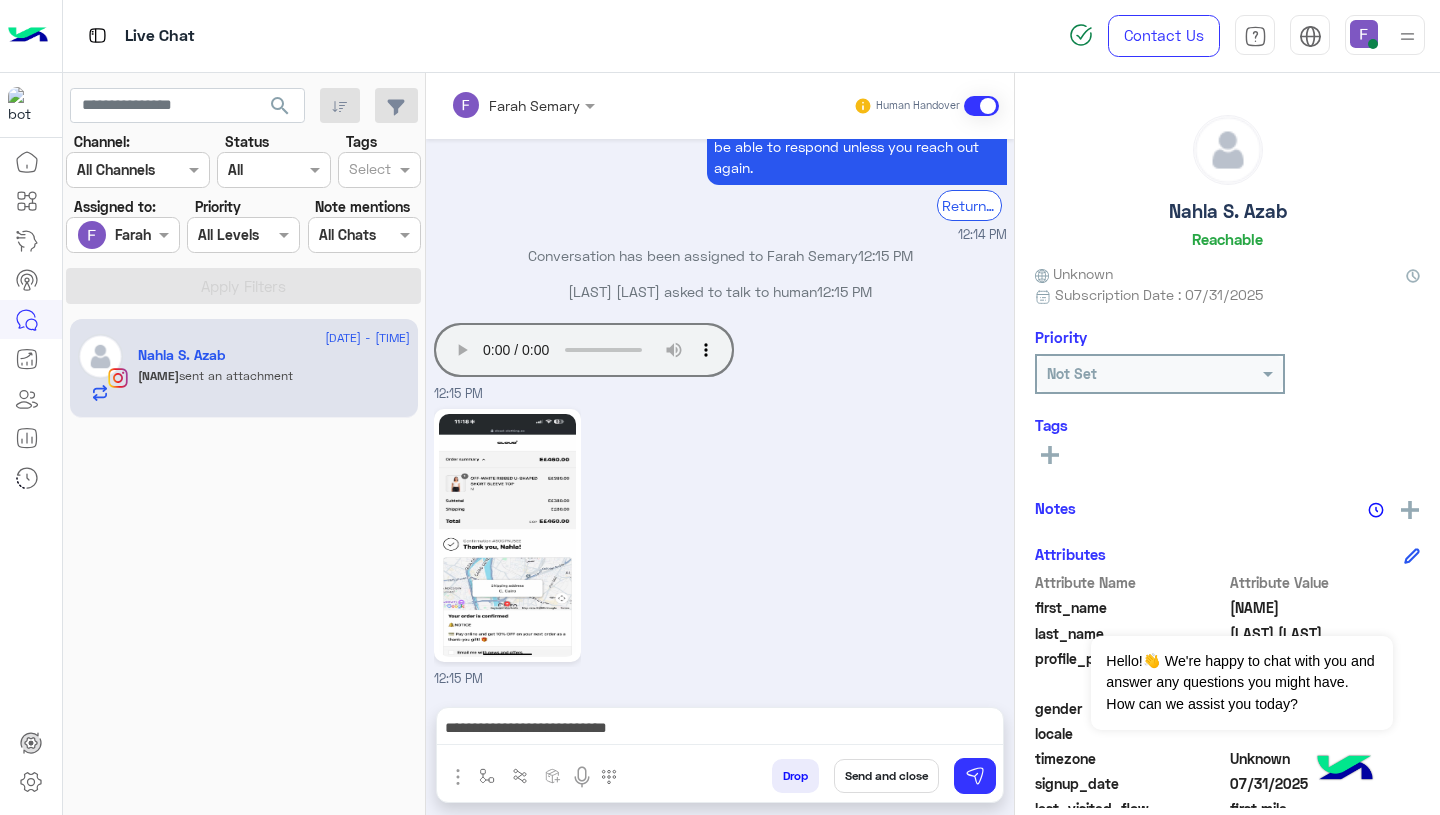 type 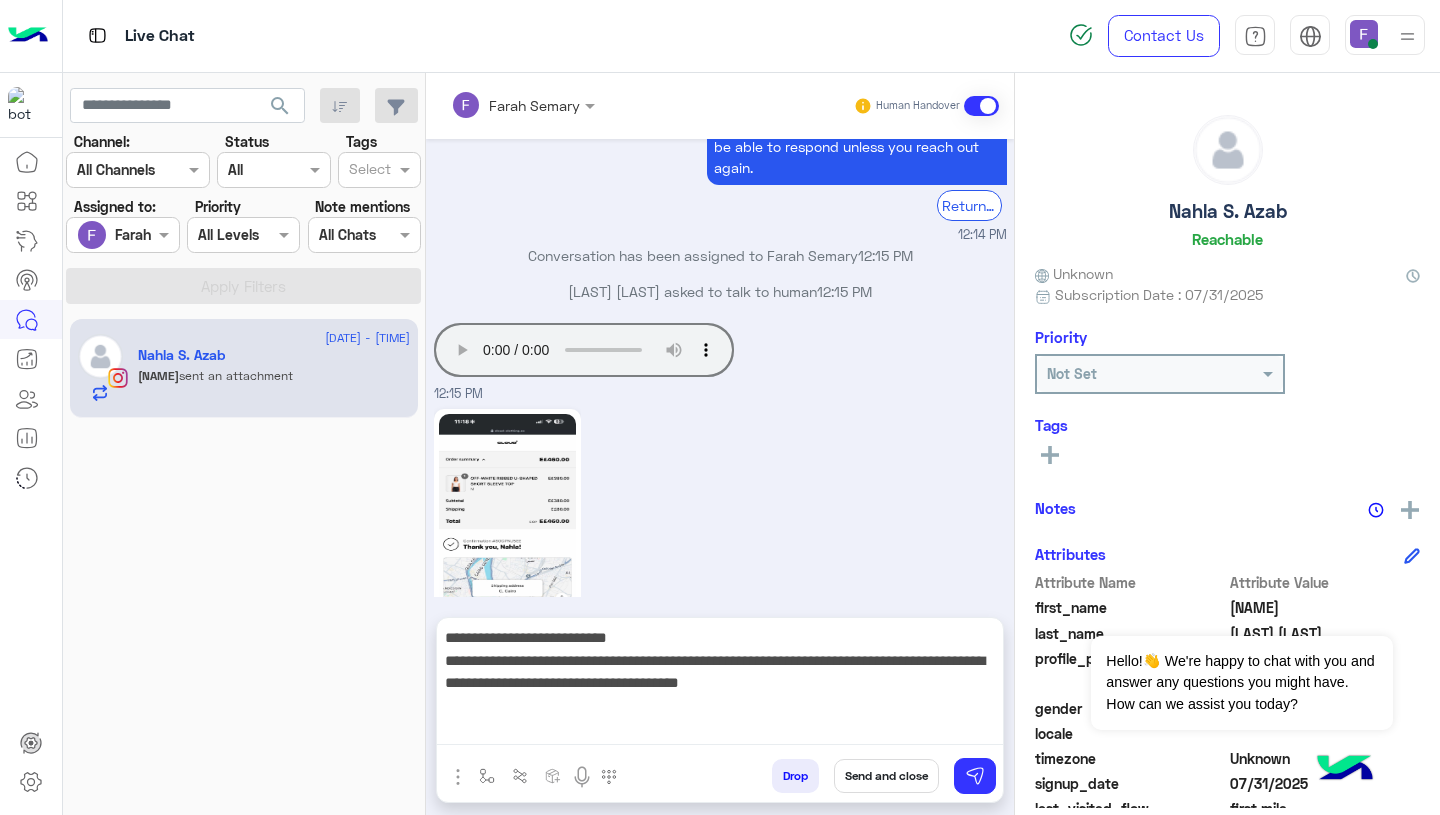 click on "**********" at bounding box center [720, 685] 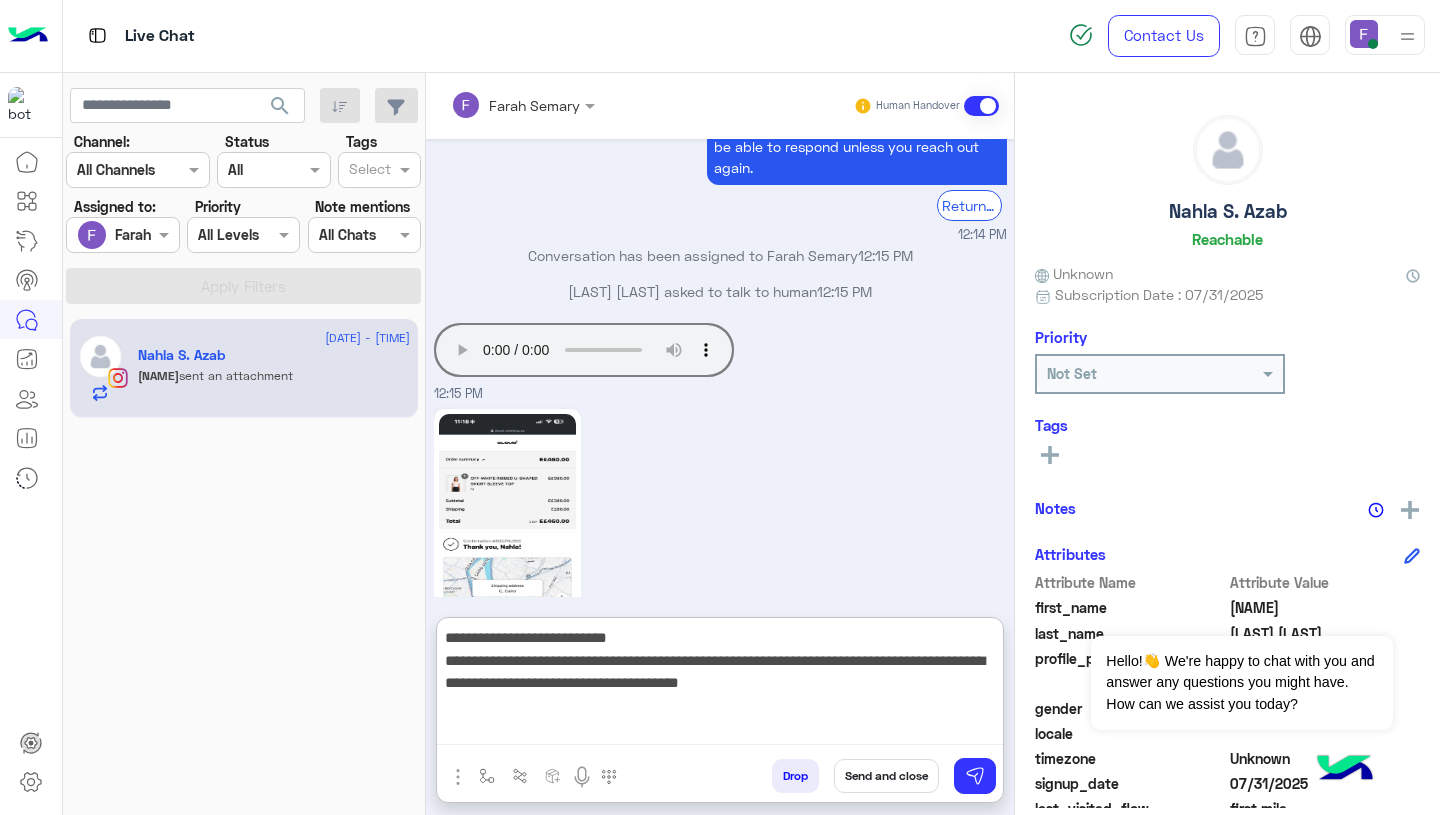 paste on "******" 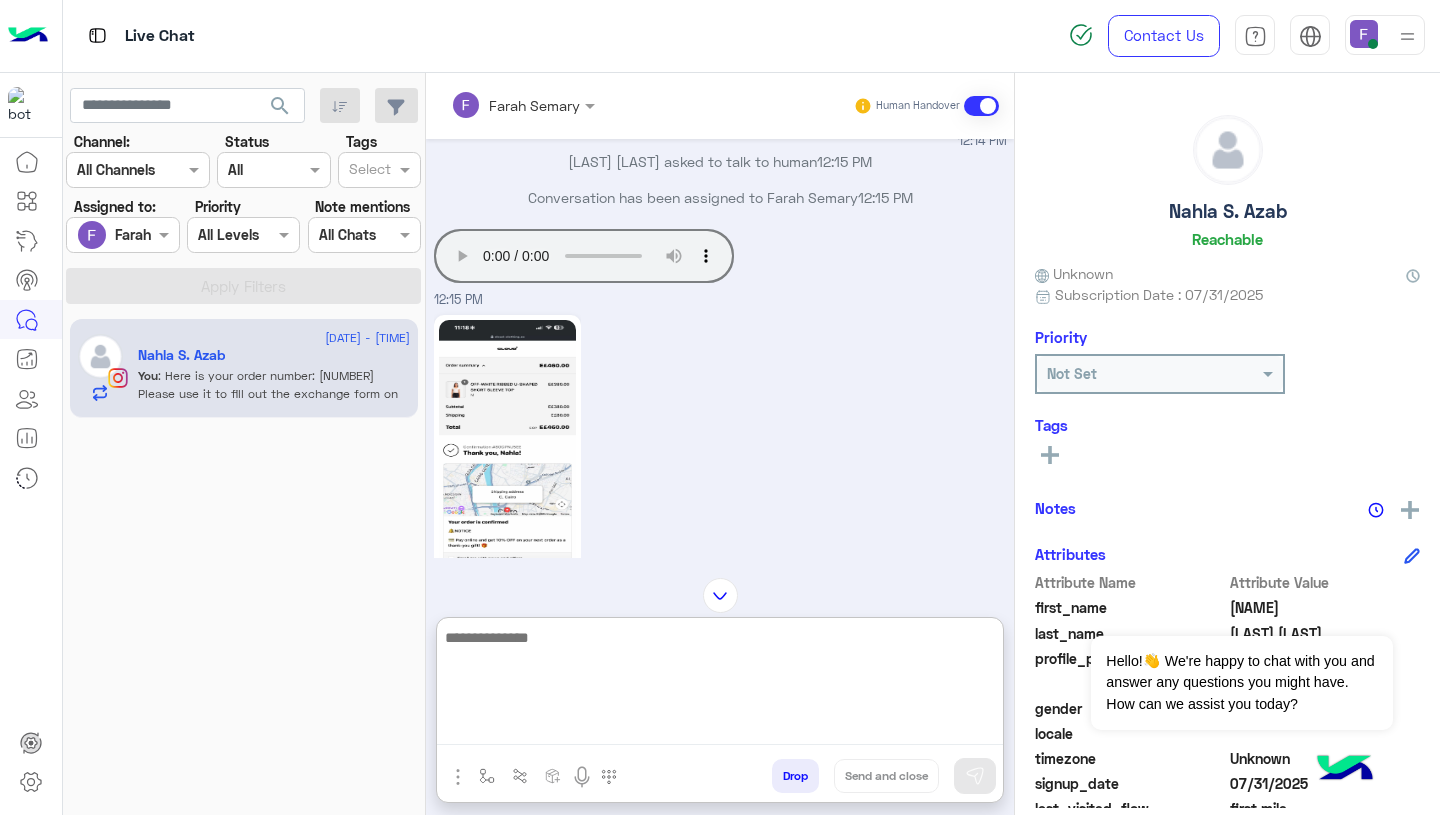 scroll, scrollTop: 2222, scrollLeft: 0, axis: vertical 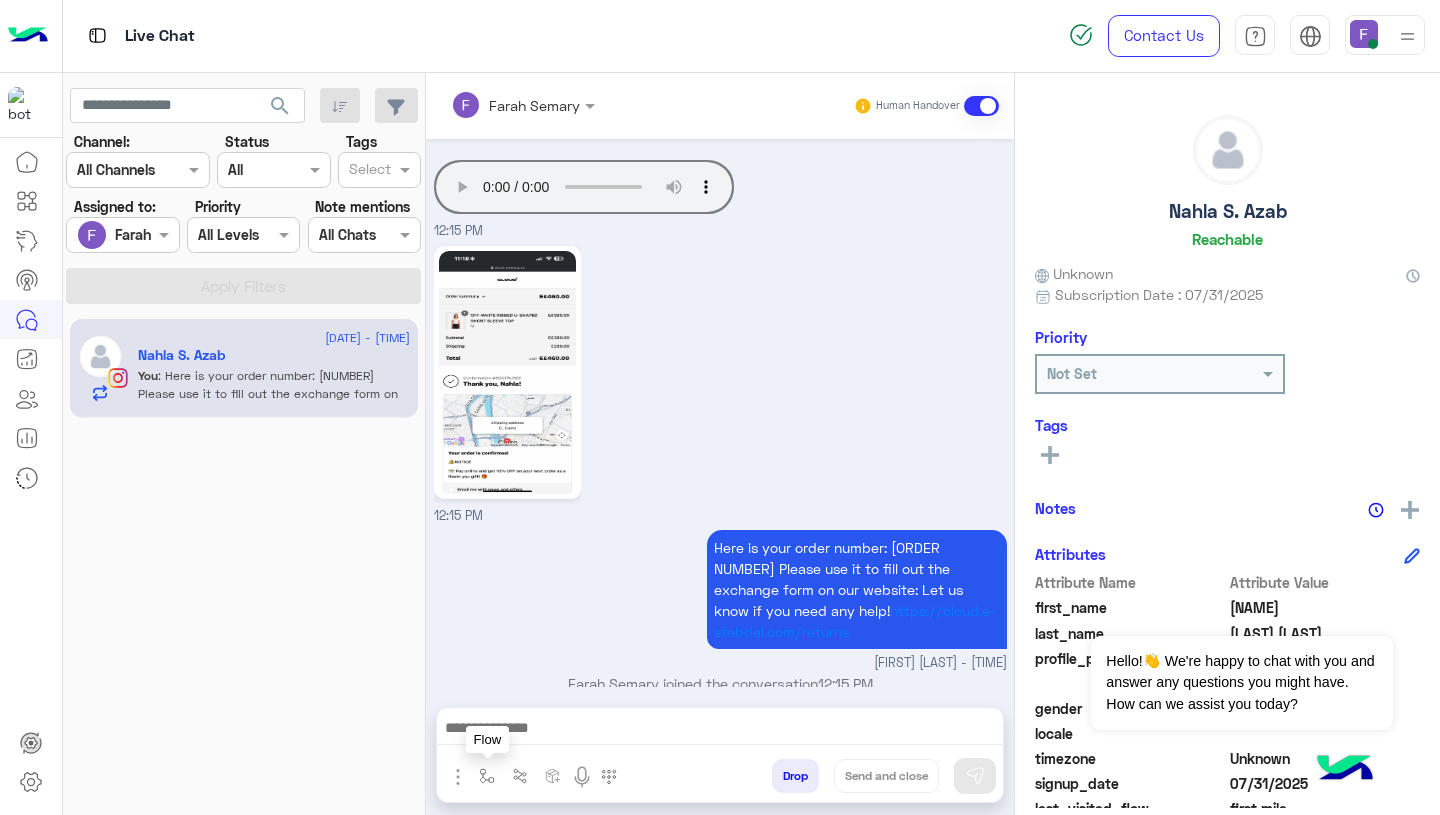 click at bounding box center [487, 776] 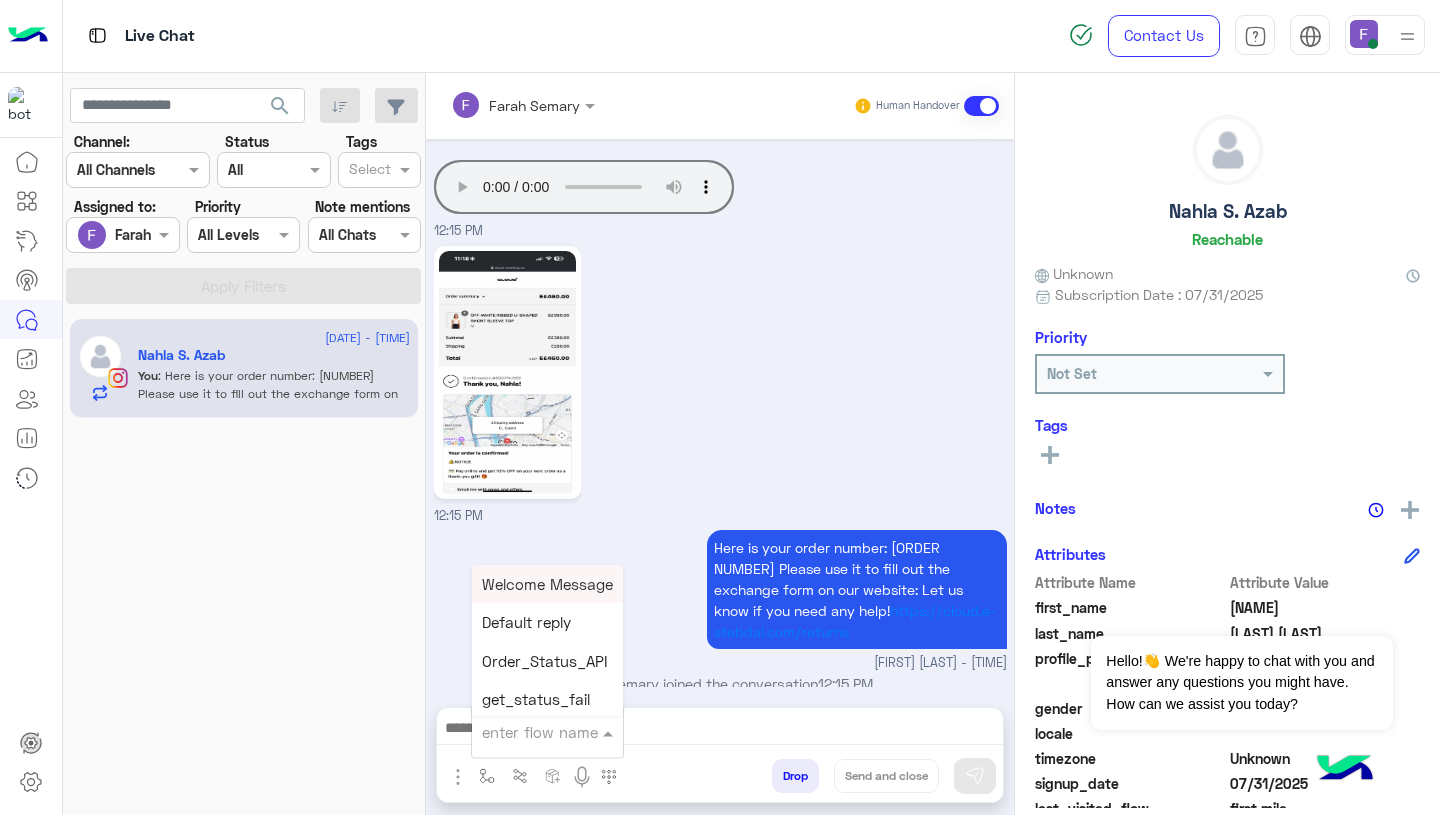 click at bounding box center [523, 732] 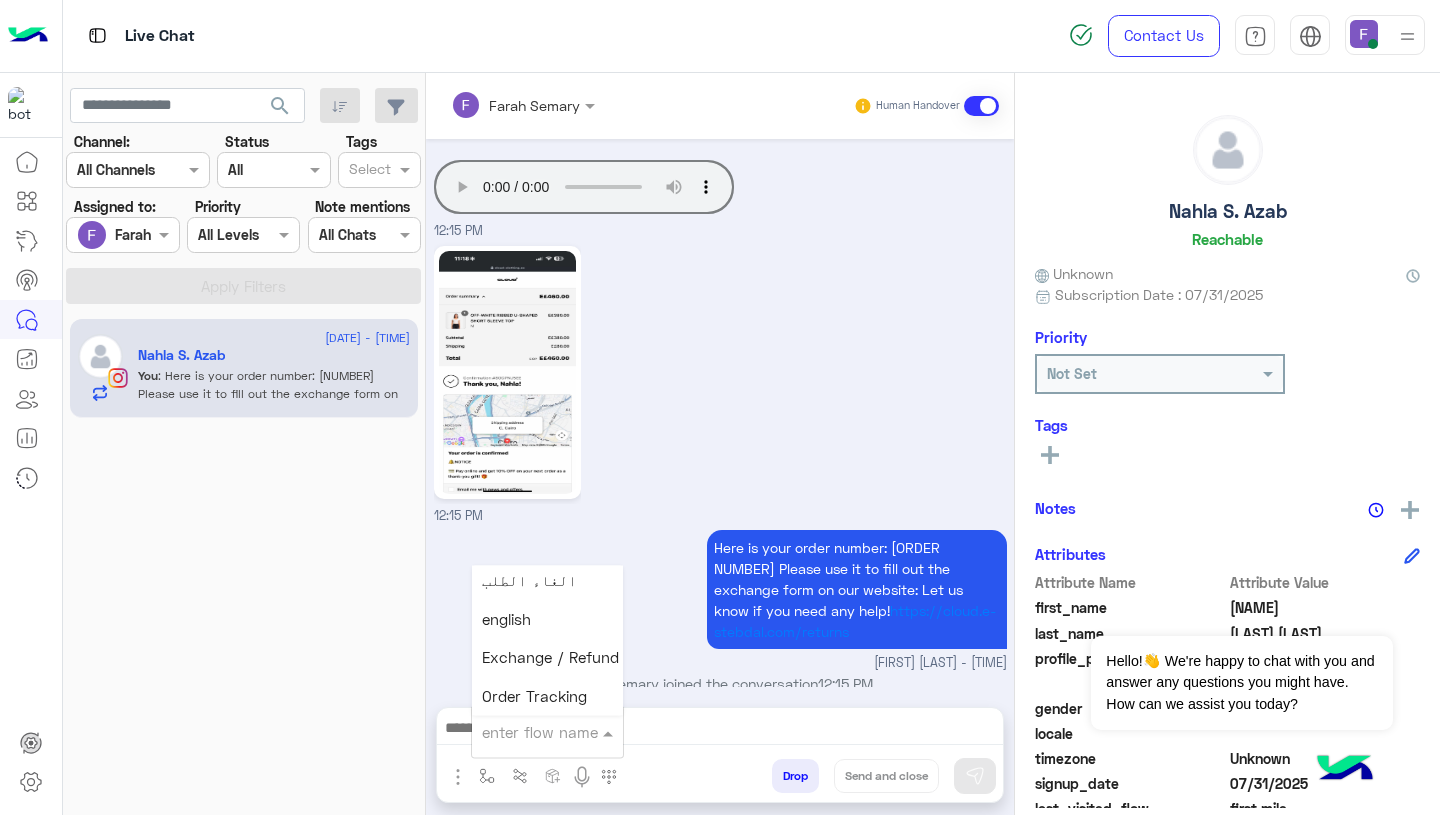 scroll, scrollTop: 1177, scrollLeft: 0, axis: vertical 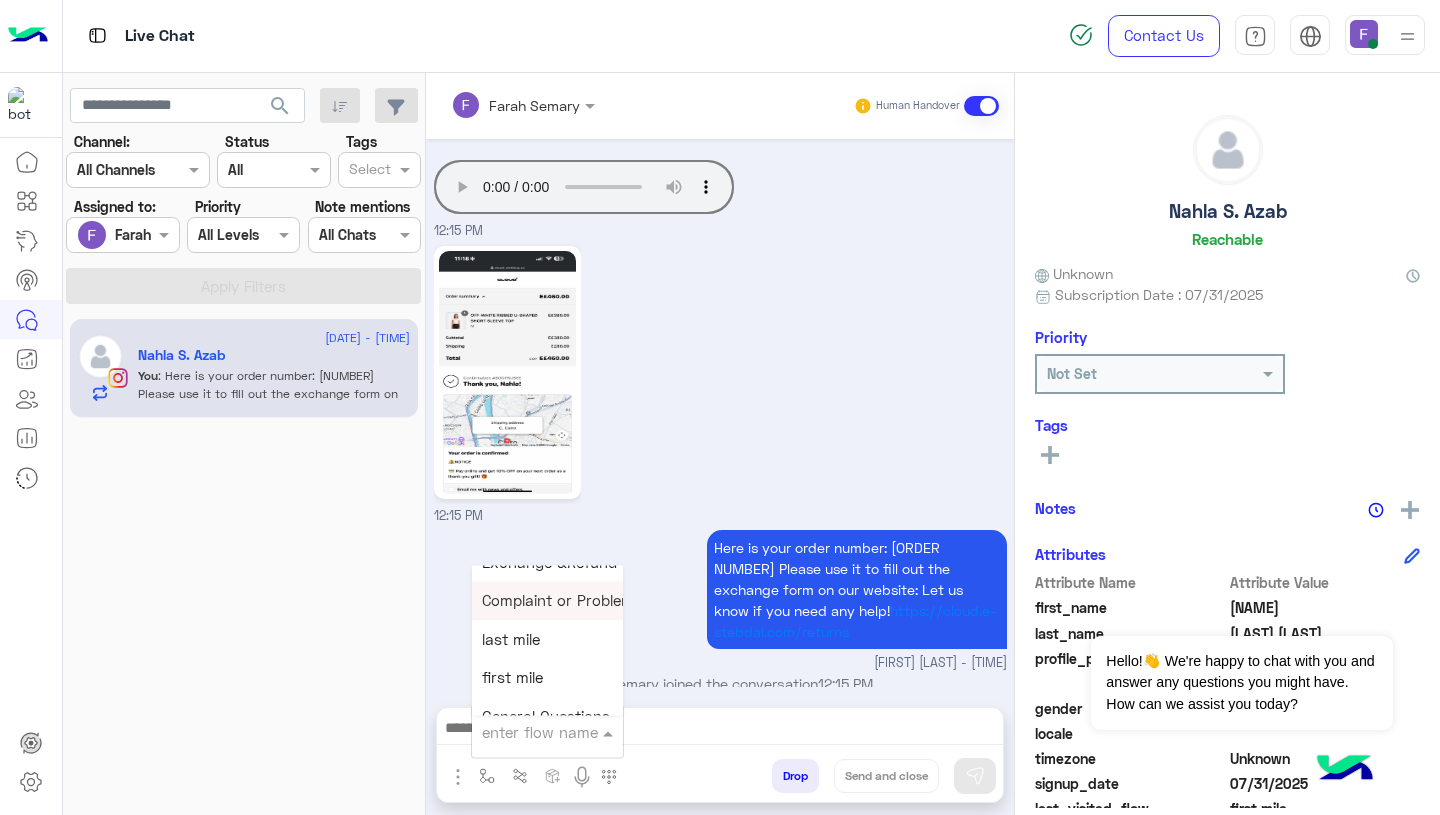 click on "12:15 PM" at bounding box center (720, 383) 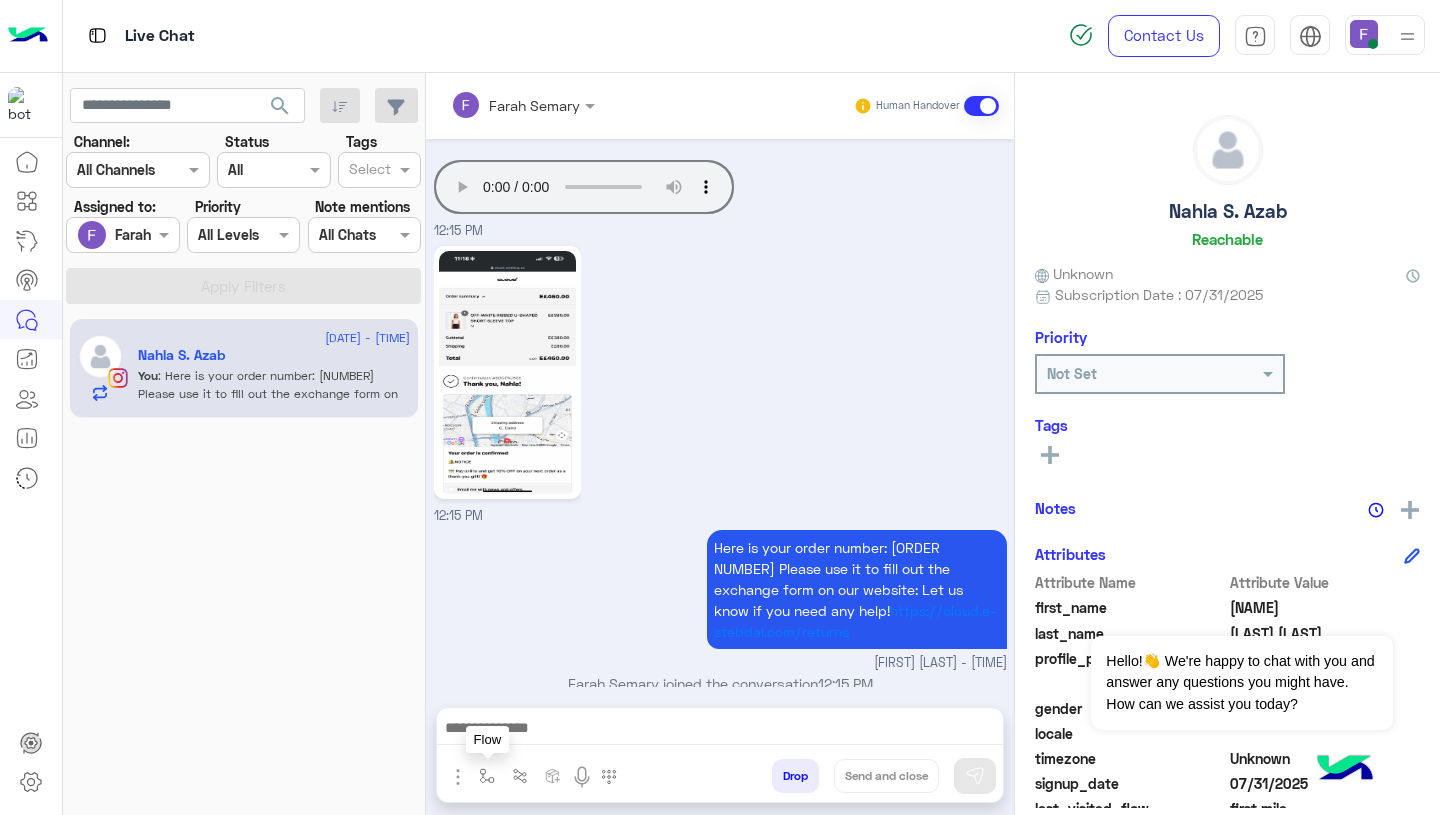 click at bounding box center [487, 776] 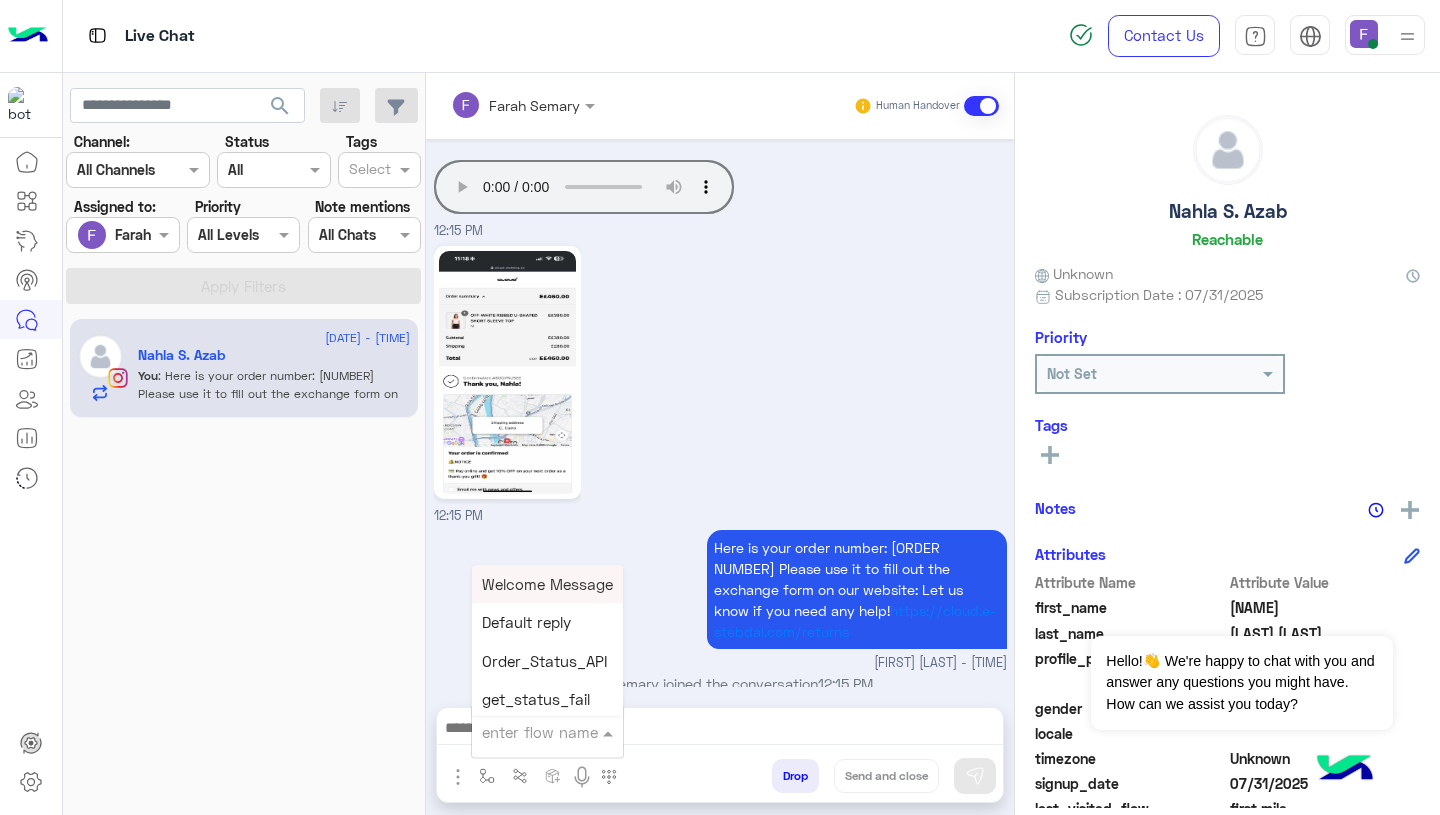 click at bounding box center (523, 732) 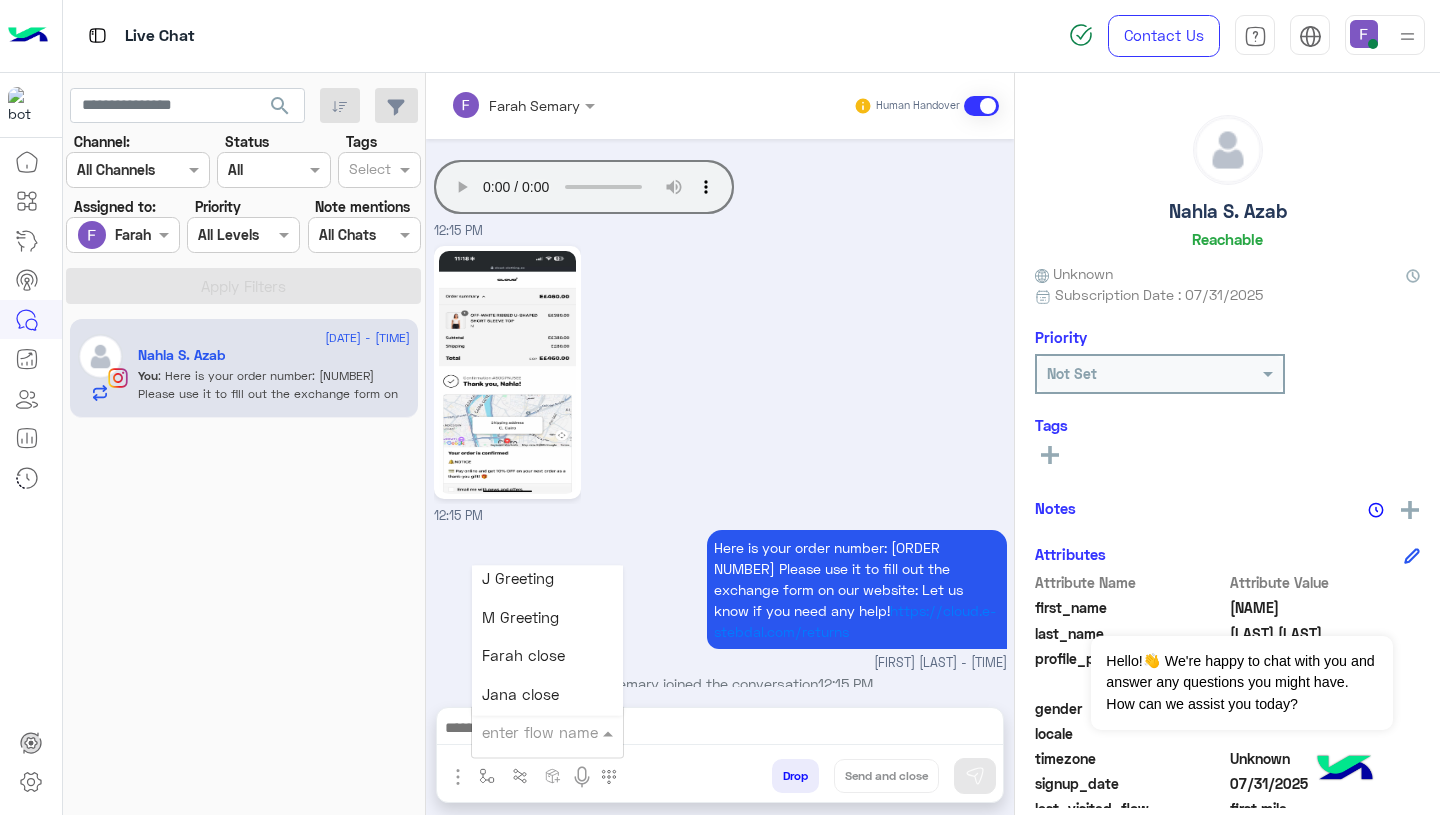 scroll, scrollTop: 2508, scrollLeft: 0, axis: vertical 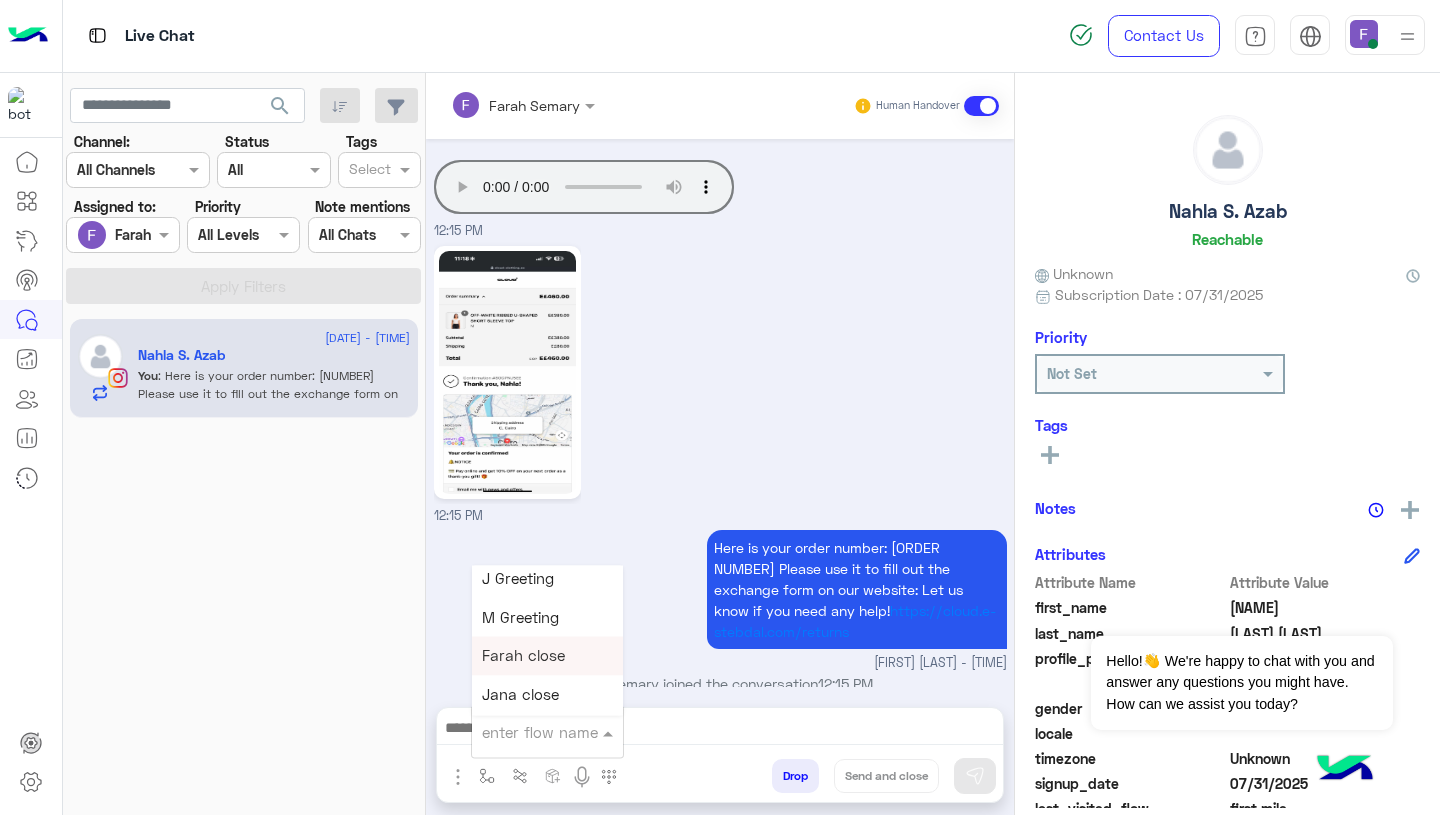 click on "Farah close" at bounding box center [547, 656] 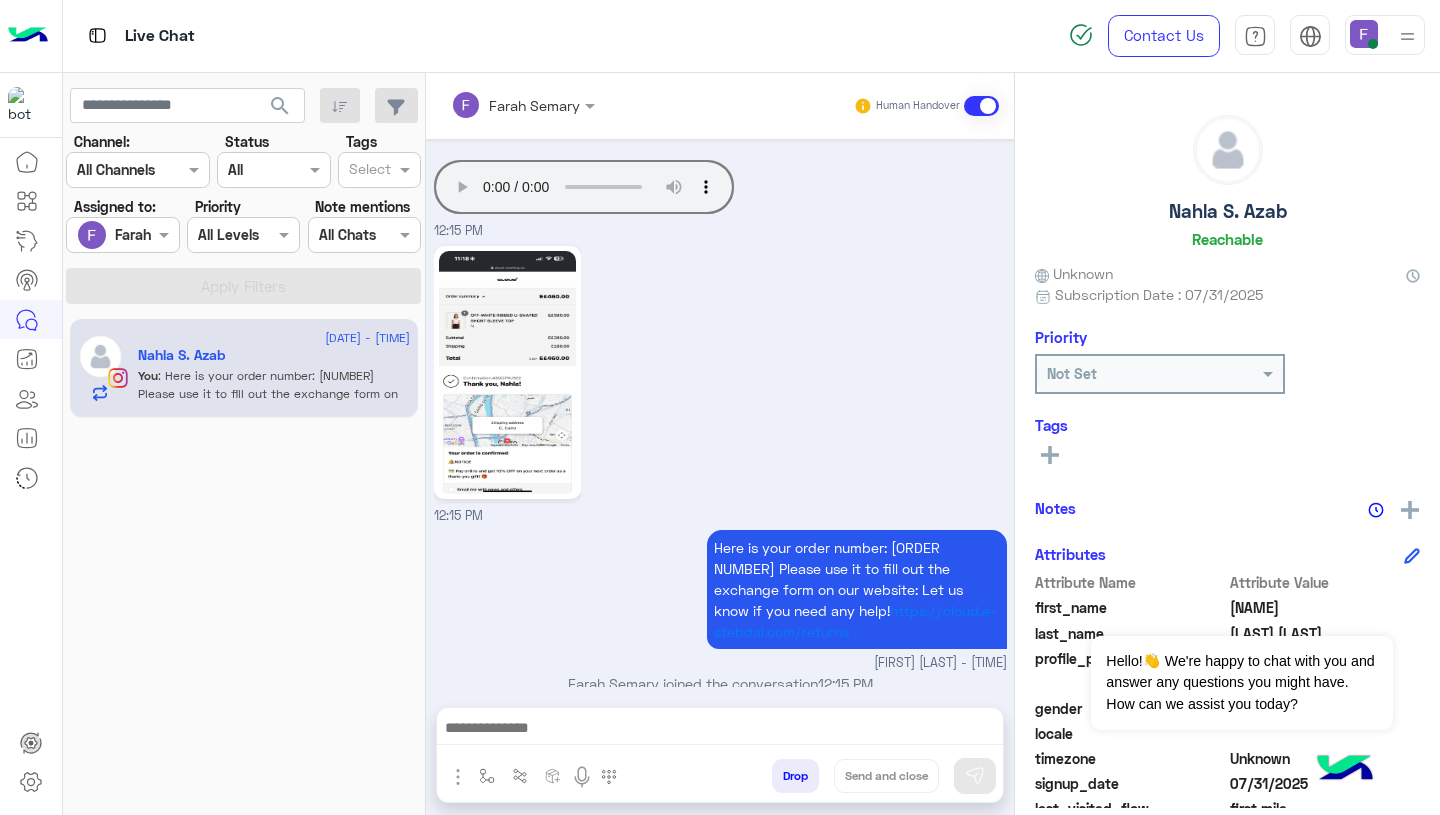 type on "**********" 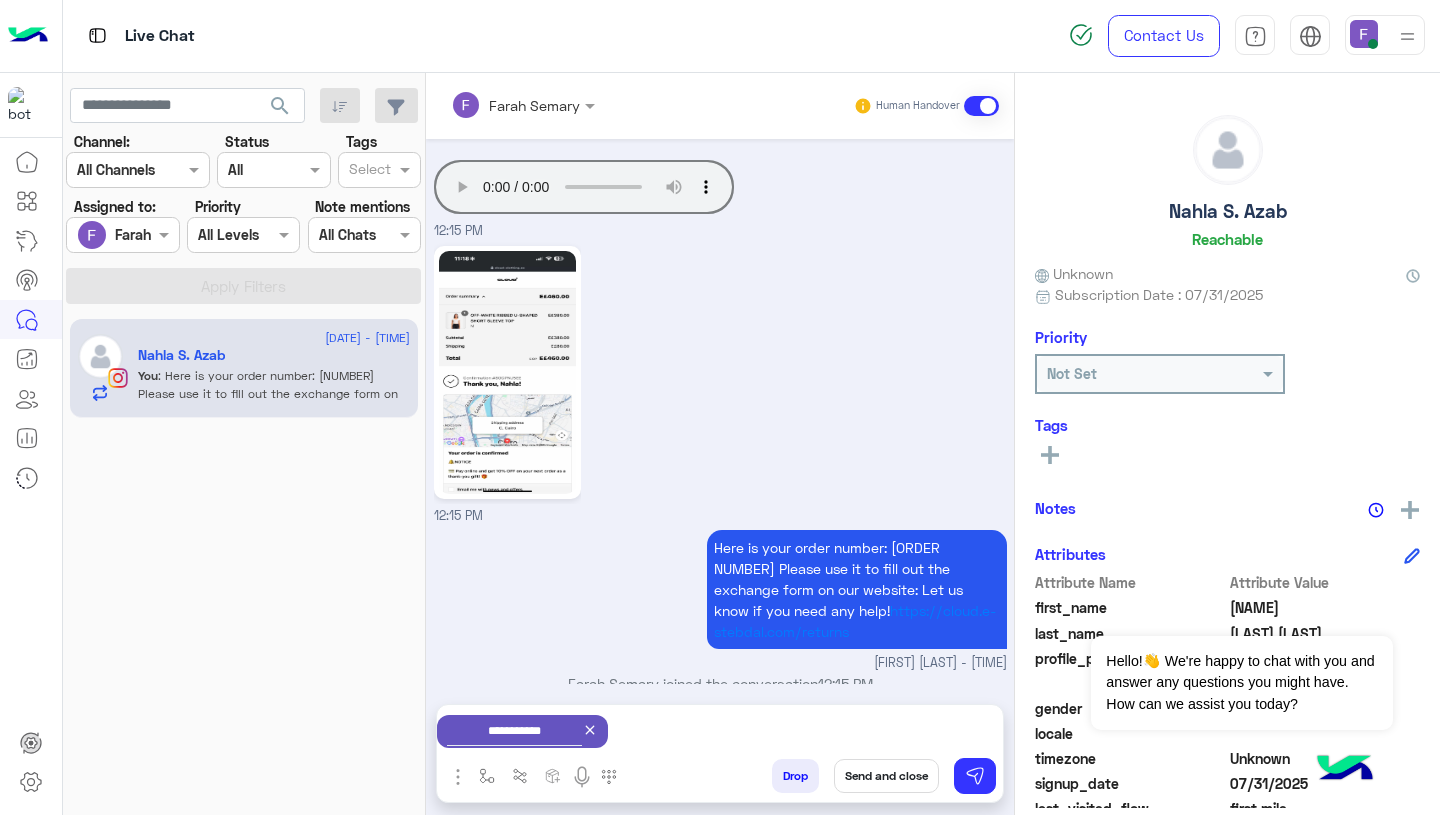 click on "Send and close" at bounding box center [886, 776] 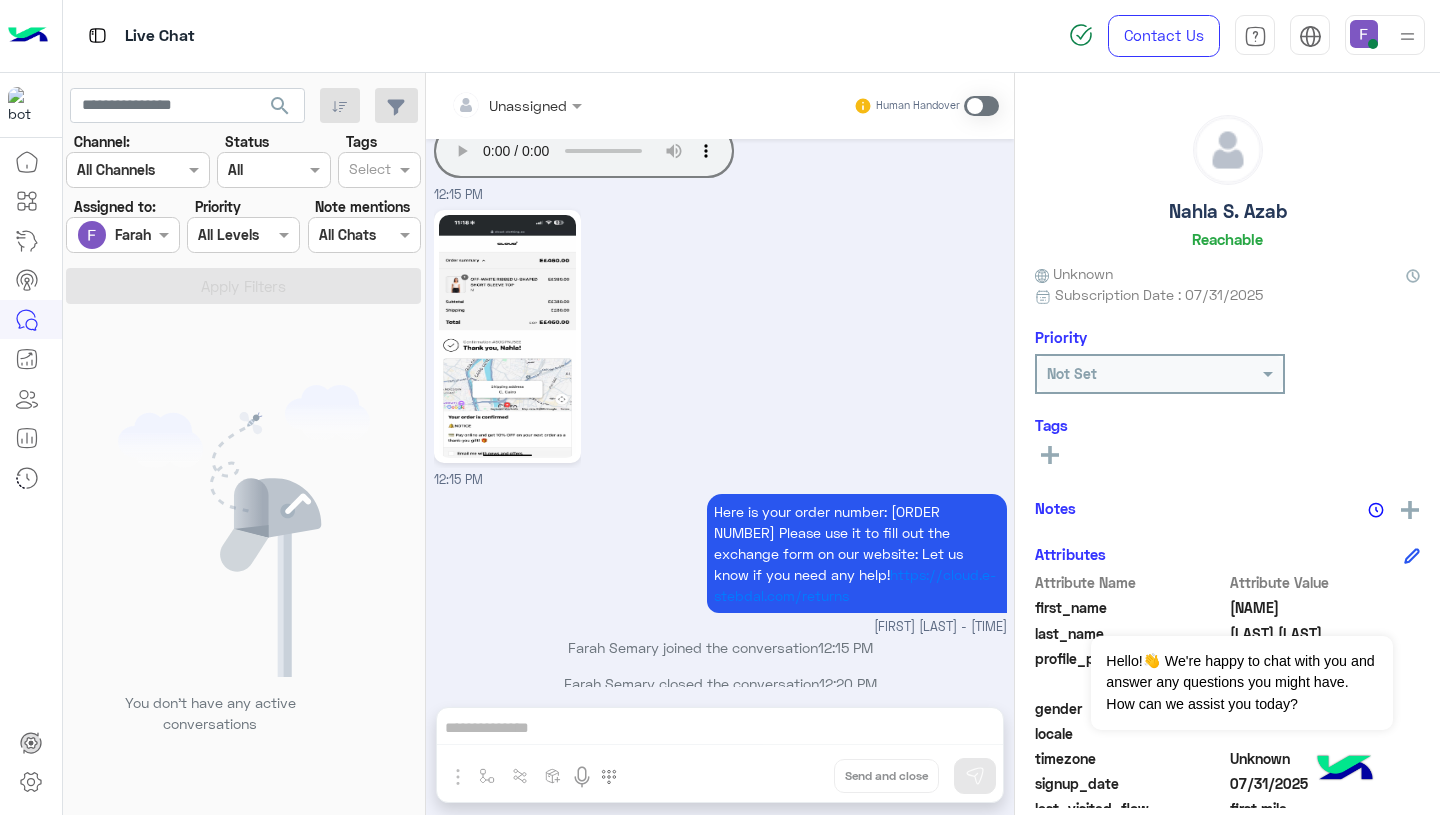 scroll, scrollTop: 2578, scrollLeft: 0, axis: vertical 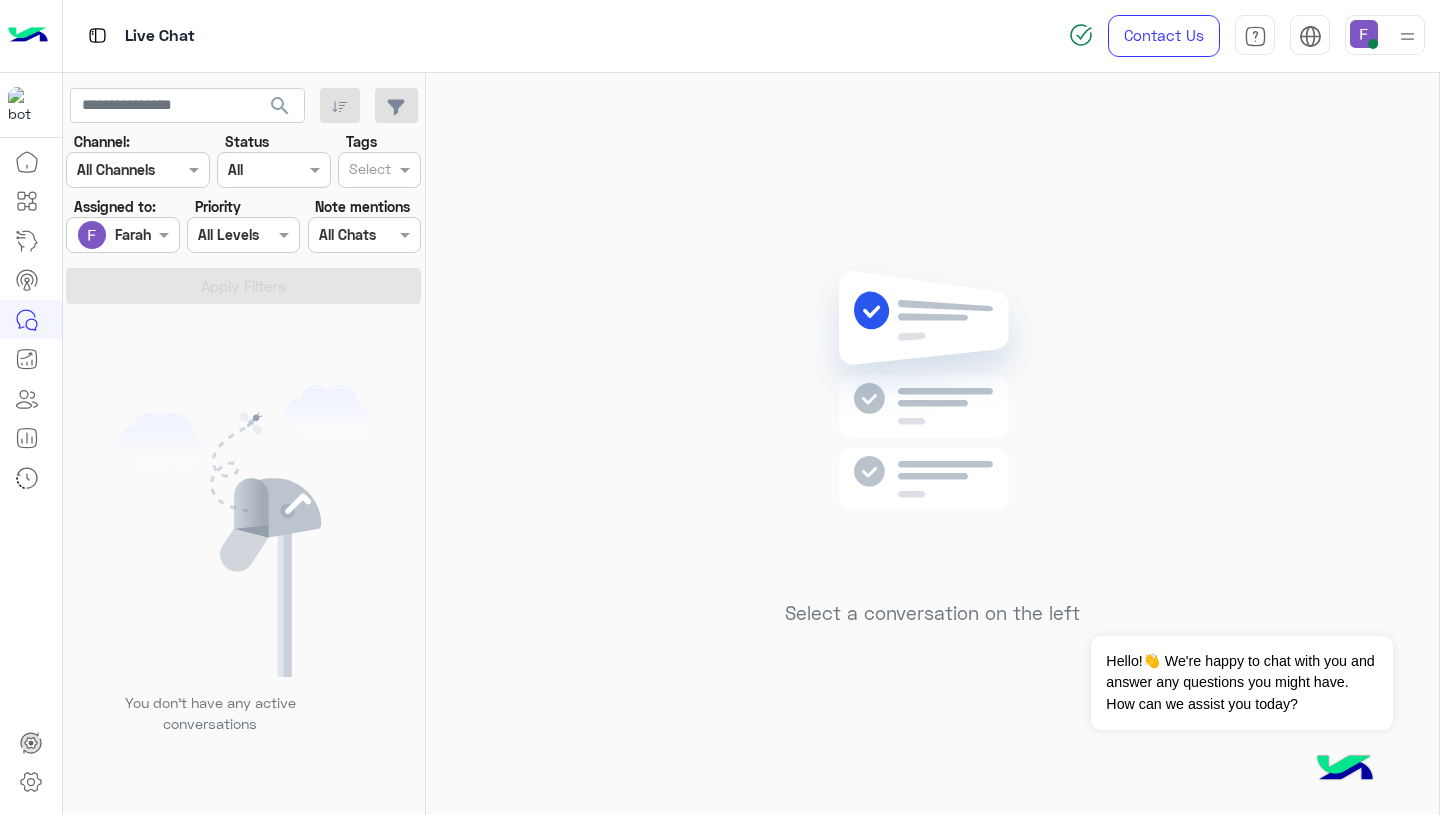 click at bounding box center (100, 235) 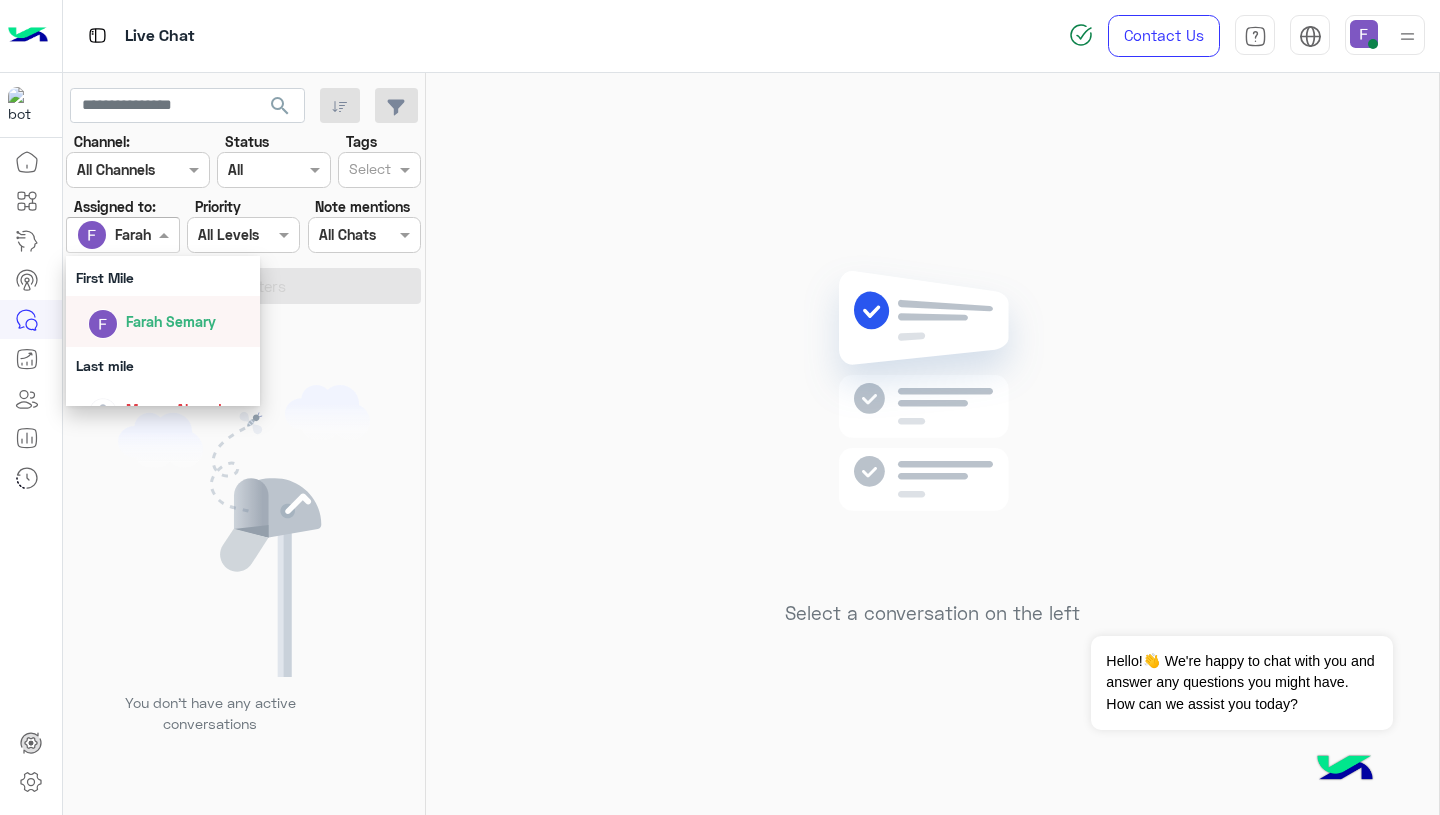 scroll, scrollTop: 368, scrollLeft: 0, axis: vertical 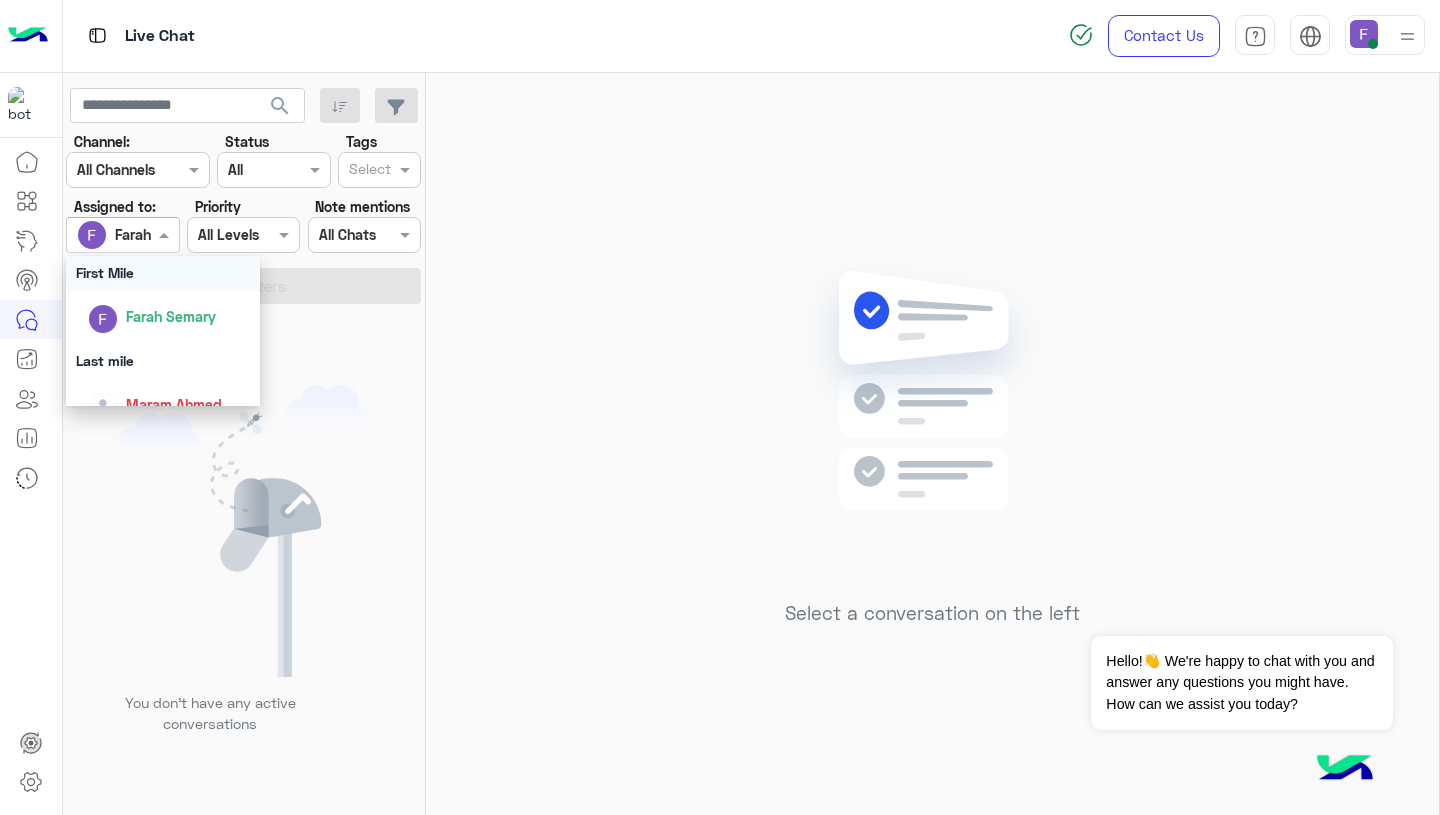 click on "First Mile" at bounding box center (163, 272) 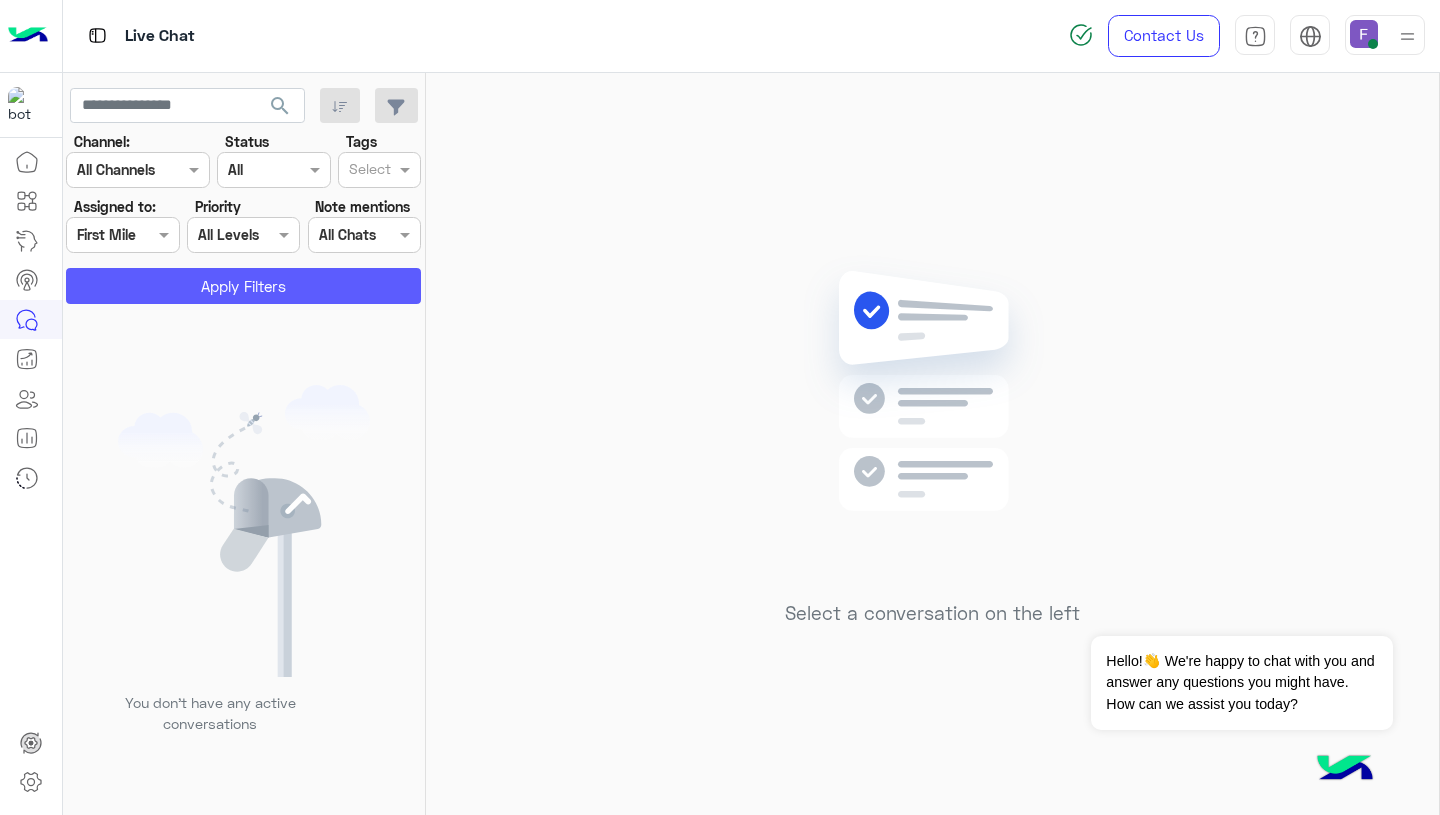 click on "Apply Filters" 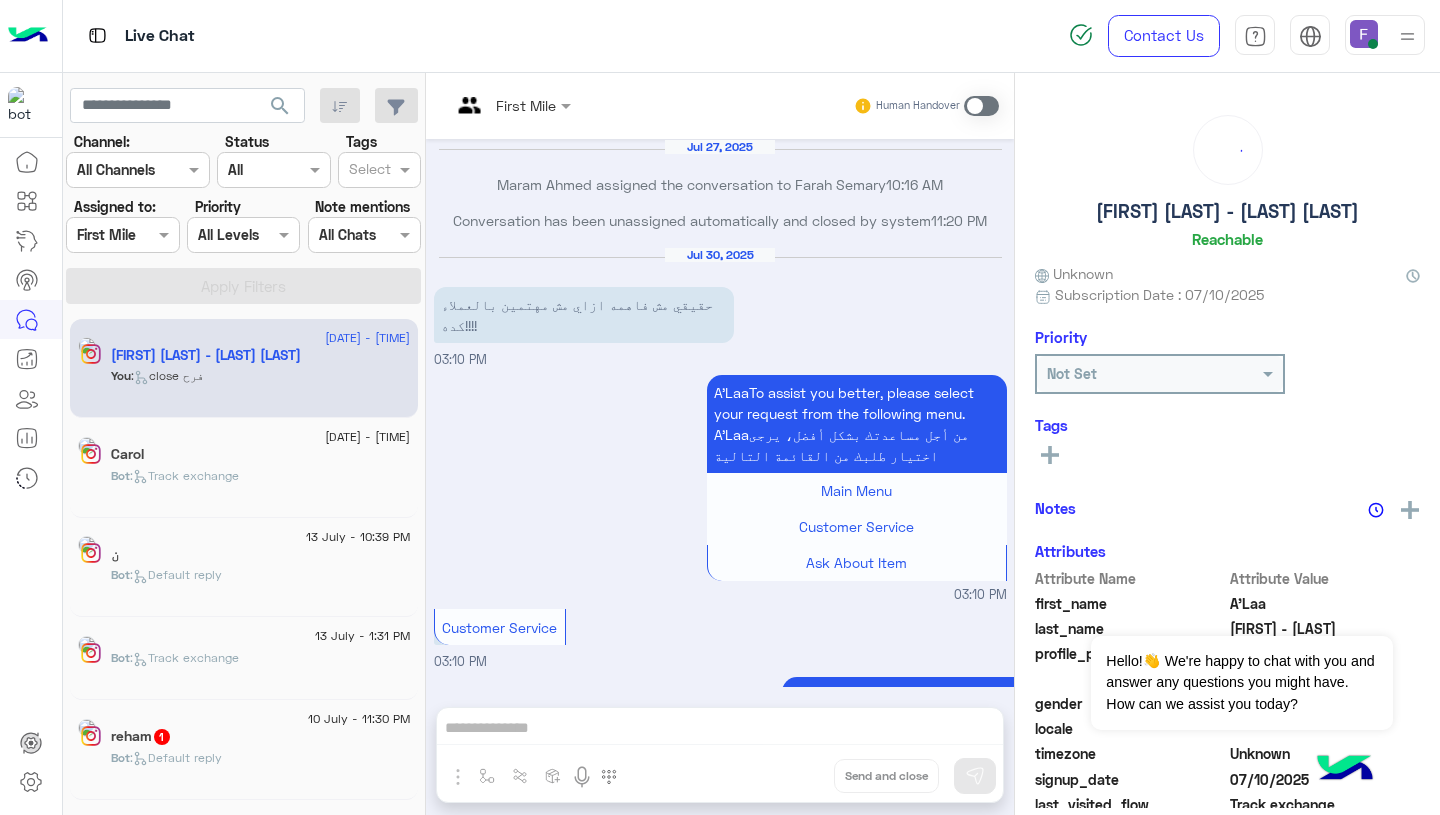 scroll, scrollTop: 1684, scrollLeft: 0, axis: vertical 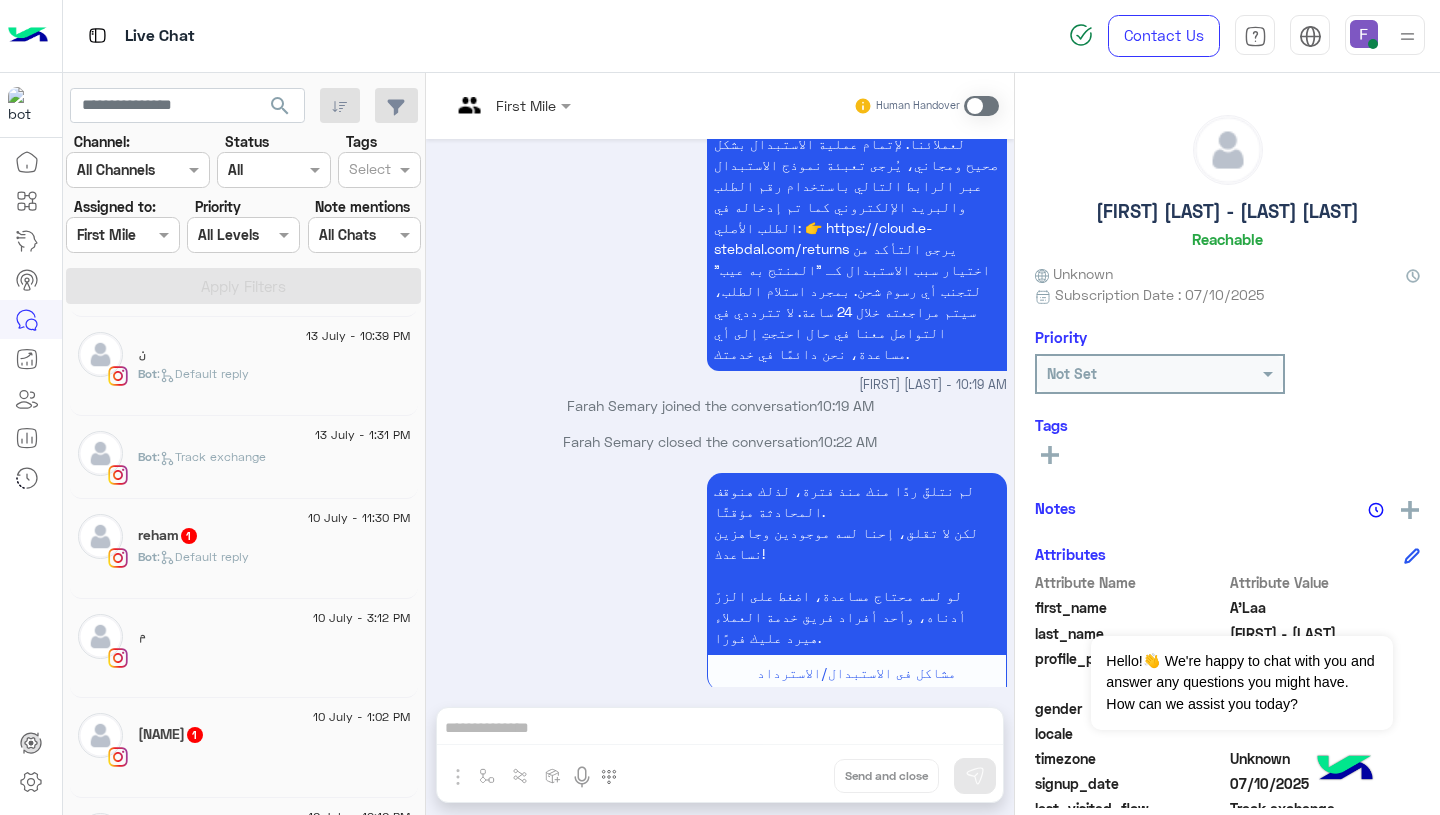 click on "Bot :   Default reply" 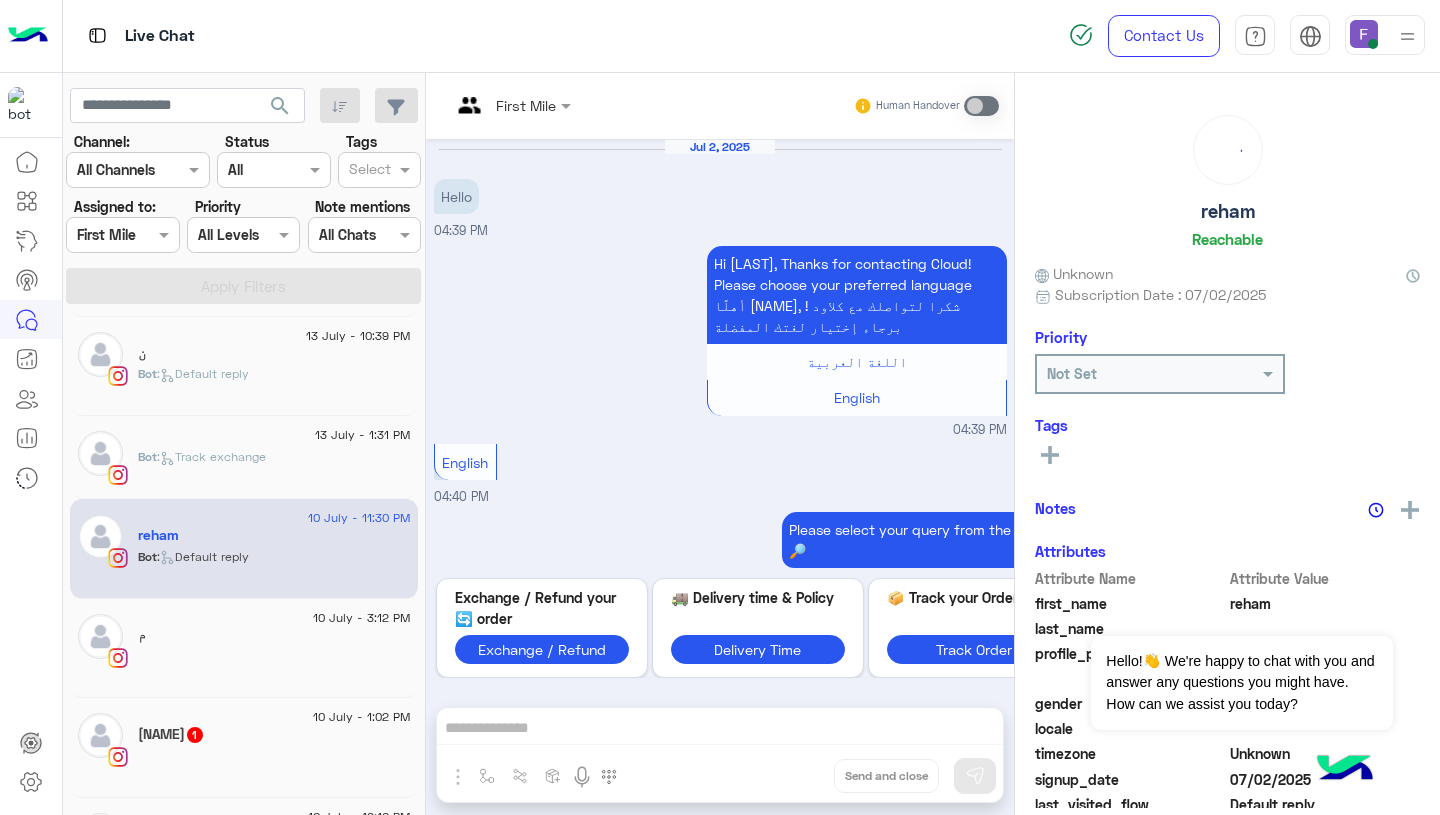 scroll, scrollTop: 2177, scrollLeft: 0, axis: vertical 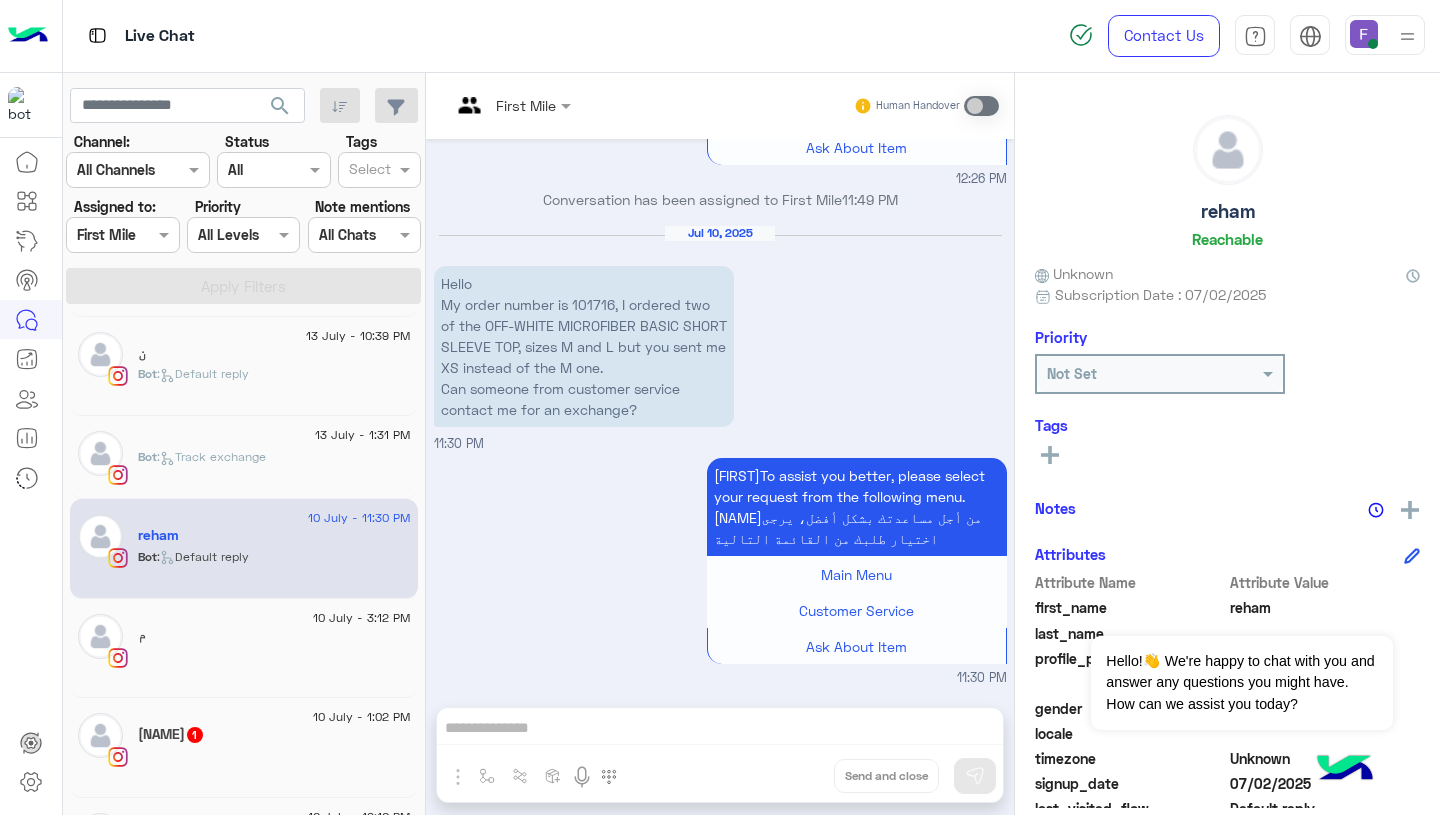 click on "Hello My order number is 101716, I ordered two of the OFF-WHITE MICROFIBER BASIC SHORT SLEEVE TOP, sizes M and L but you sent me XS instead of the M one.  Can someone from customer service contact me for an exchange?" at bounding box center [584, 346] 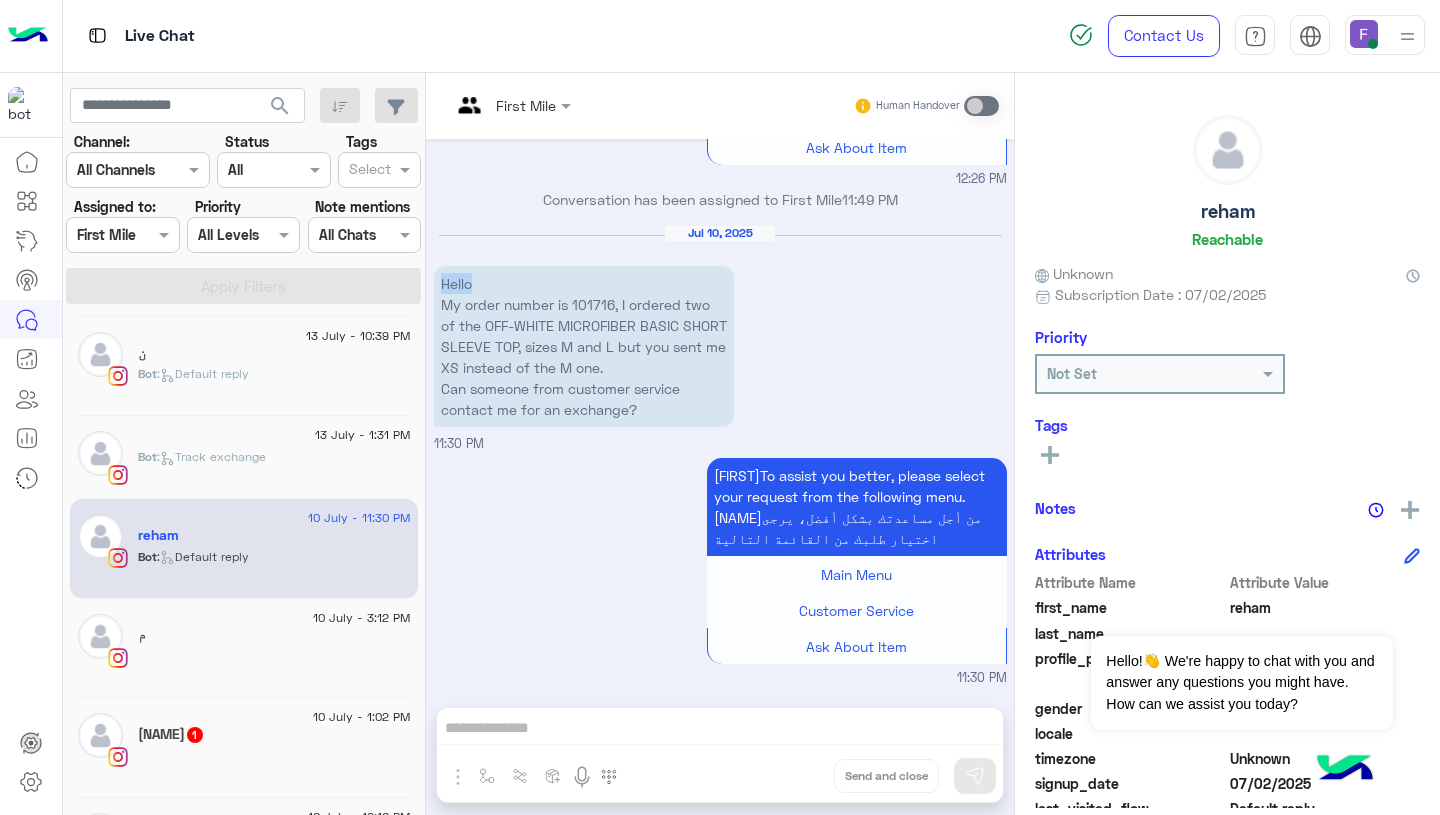 click on "Hello My order number is 101716, I ordered two of the OFF-WHITE MICROFIBER BASIC SHORT SLEEVE TOP, sizes M and L but you sent me XS instead of the M one.  Can someone from customer service contact me for an exchange?" at bounding box center [584, 346] 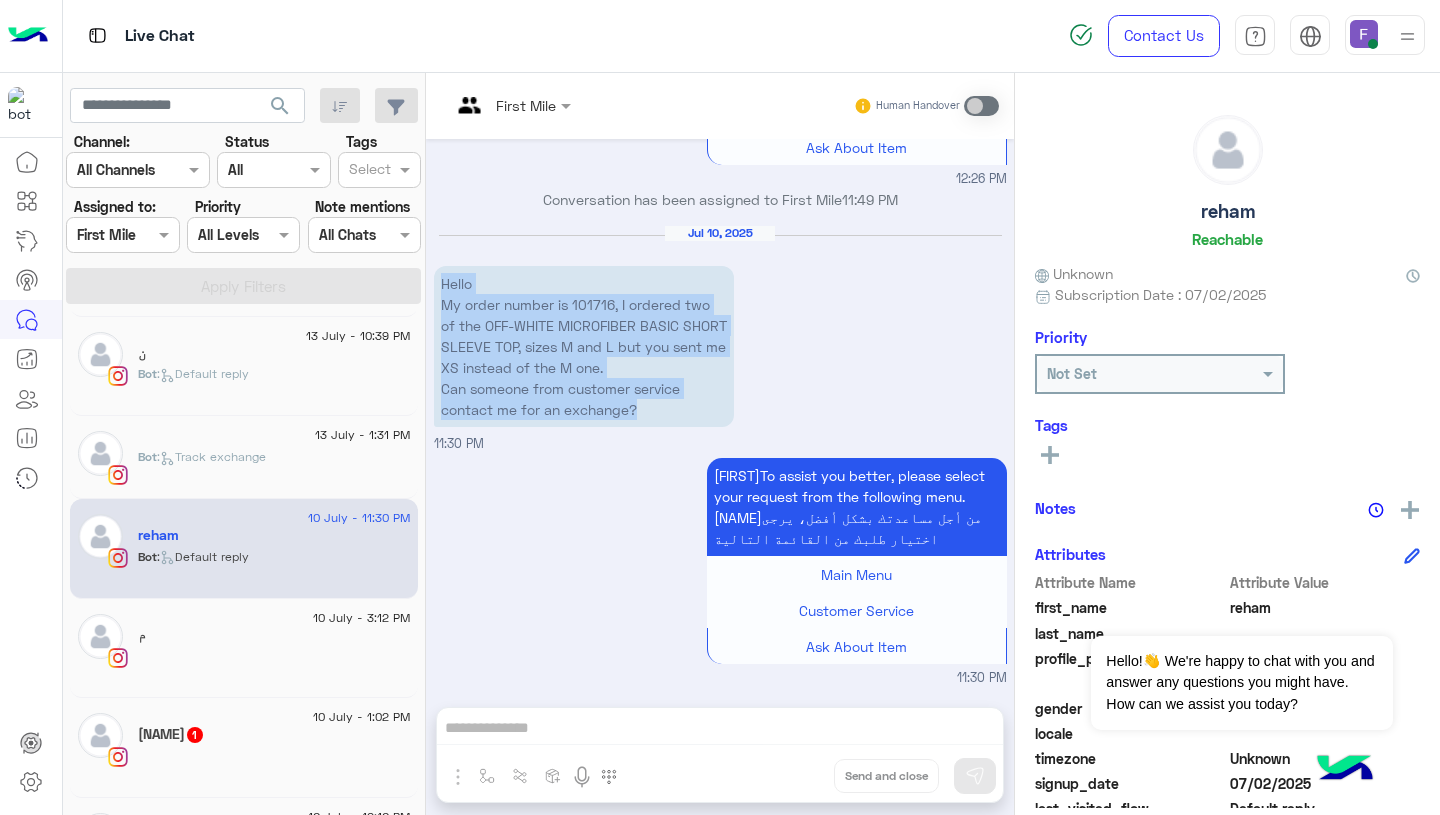 drag, startPoint x: 437, startPoint y: 284, endPoint x: 486, endPoint y: 397, distance: 123.16656 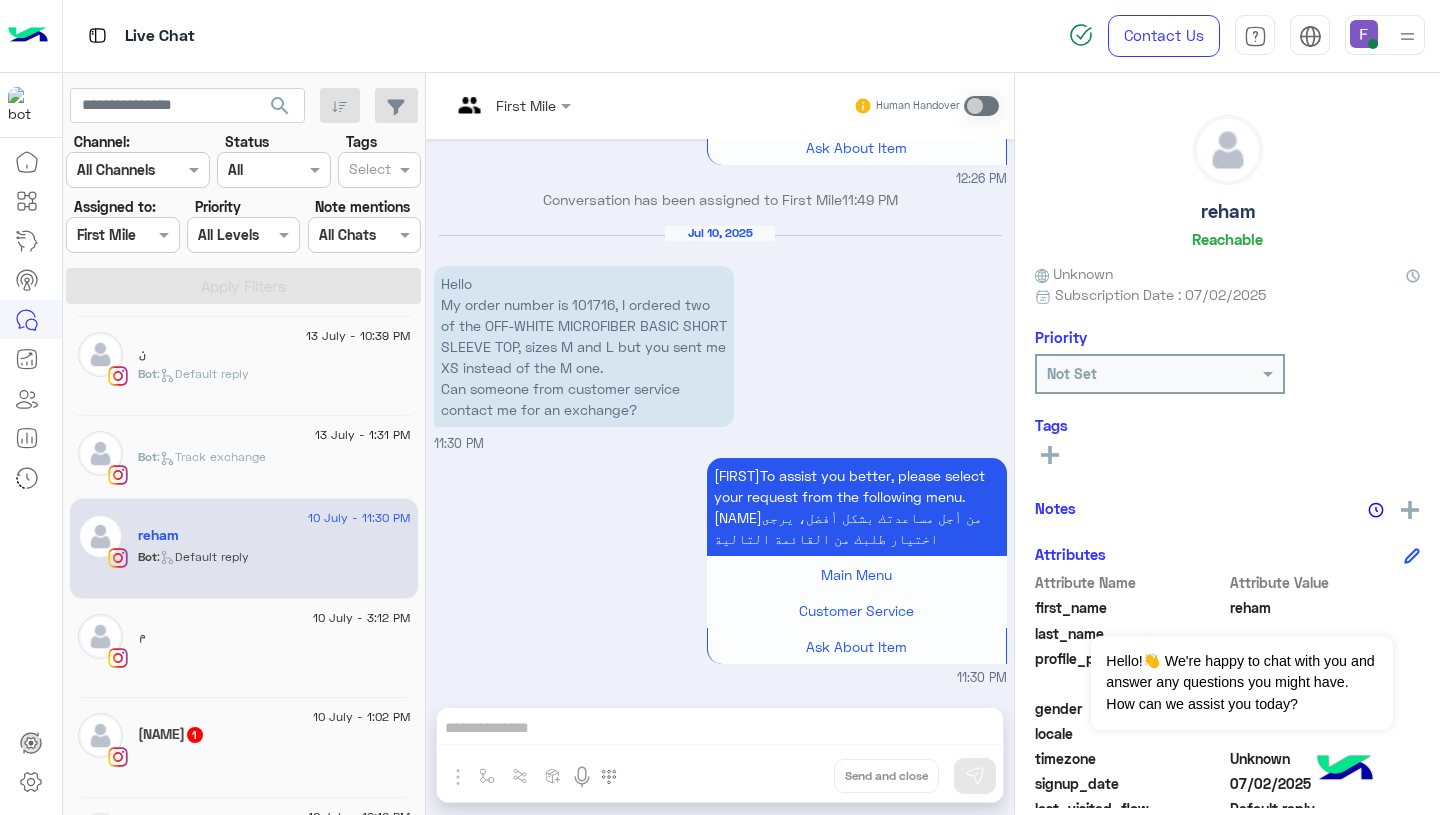 click on "First Mile Human Handover     Jul 2, 2025  Hello   04:39 PM  Hi [LAST], Thanks for contacting Cloud! Please choose your preferred language أهلًا [LAST], شكرا لتواصلك مع كلاود ! برجاء إختيار لغتك المفضلة  اللغة العربية    English     04:39 PM   English    04:40 PM  Please select your query from the below 👇🔎 Previous Exchange / Refund your order 🔄  Exchange / Refund   Delivery time & Policy 🚚  Delivery Time  Track your Order 📦  Track Order  Other Questions 💬  FAQs  Talk to customer service 📞  Customer service  Next 1 2 3    04:40 PM   Exchange / Refund     04:40 PM  To initiate a return, exchange, or refund, please use the self-service link on our website.  We’ll process your request promptly.  Craete Exchange   Create Refund   Delay Request     04:40 PM  My order number is [NUMBER], I ordered two of the OFF-WHITE MICROFIBER BASIC SHORT SLEEVE TOP, sizes M and L but you sent me XS instead of the M one.    04:41 PM   Main Menu  Previous" at bounding box center (720, 448) 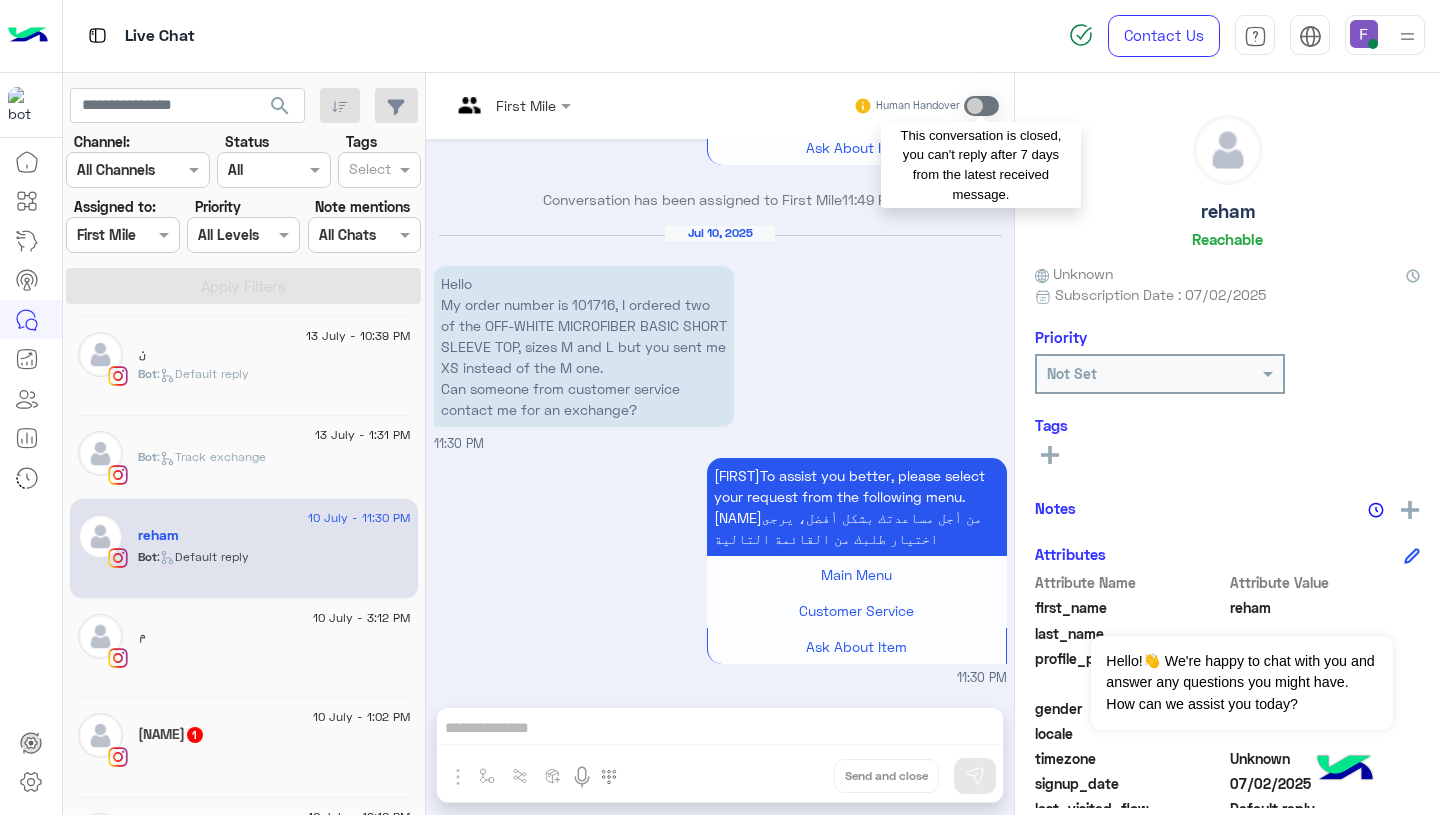 click at bounding box center (981, 106) 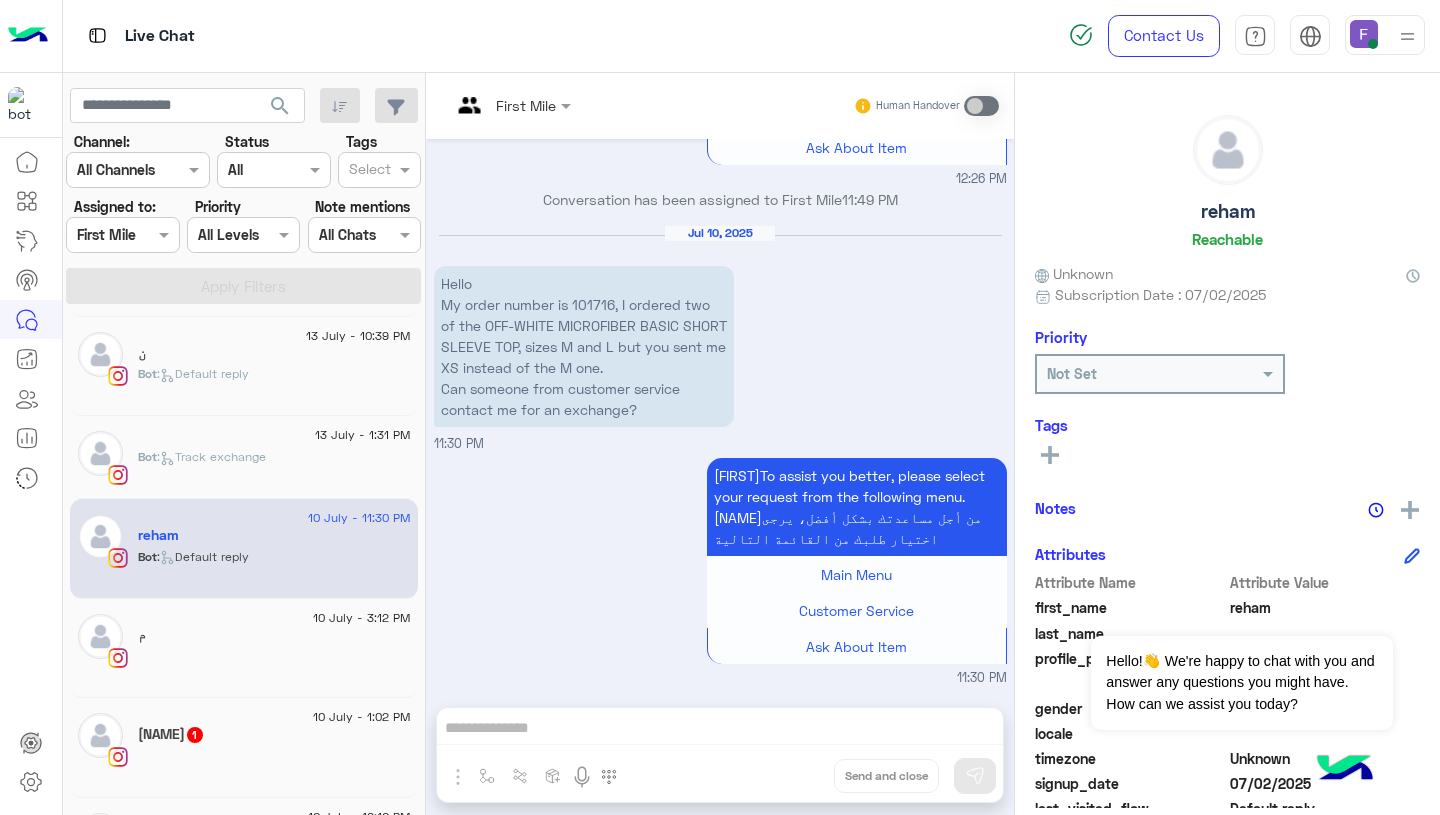 click on "Hello My order number is 101716, I ordered two of the OFF-WHITE MICROFIBER BASIC SHORT SLEEVE TOP, sizes M and L but you sent me XS instead of the M one.  Can someone from customer service contact me for an exchange?" at bounding box center (584, 346) 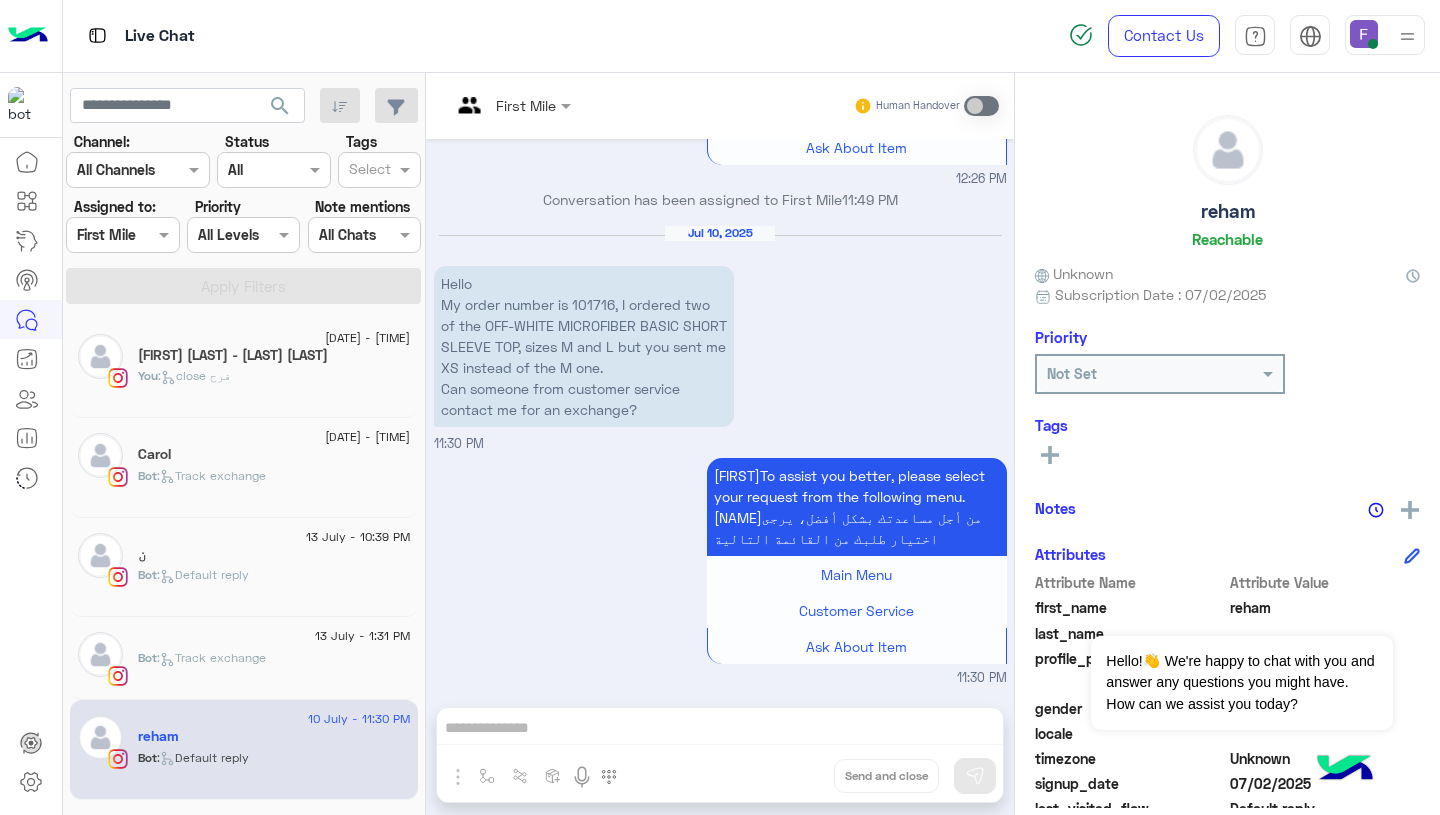 click on "[FIRST] [LAST] - [LAST] [LAST]" 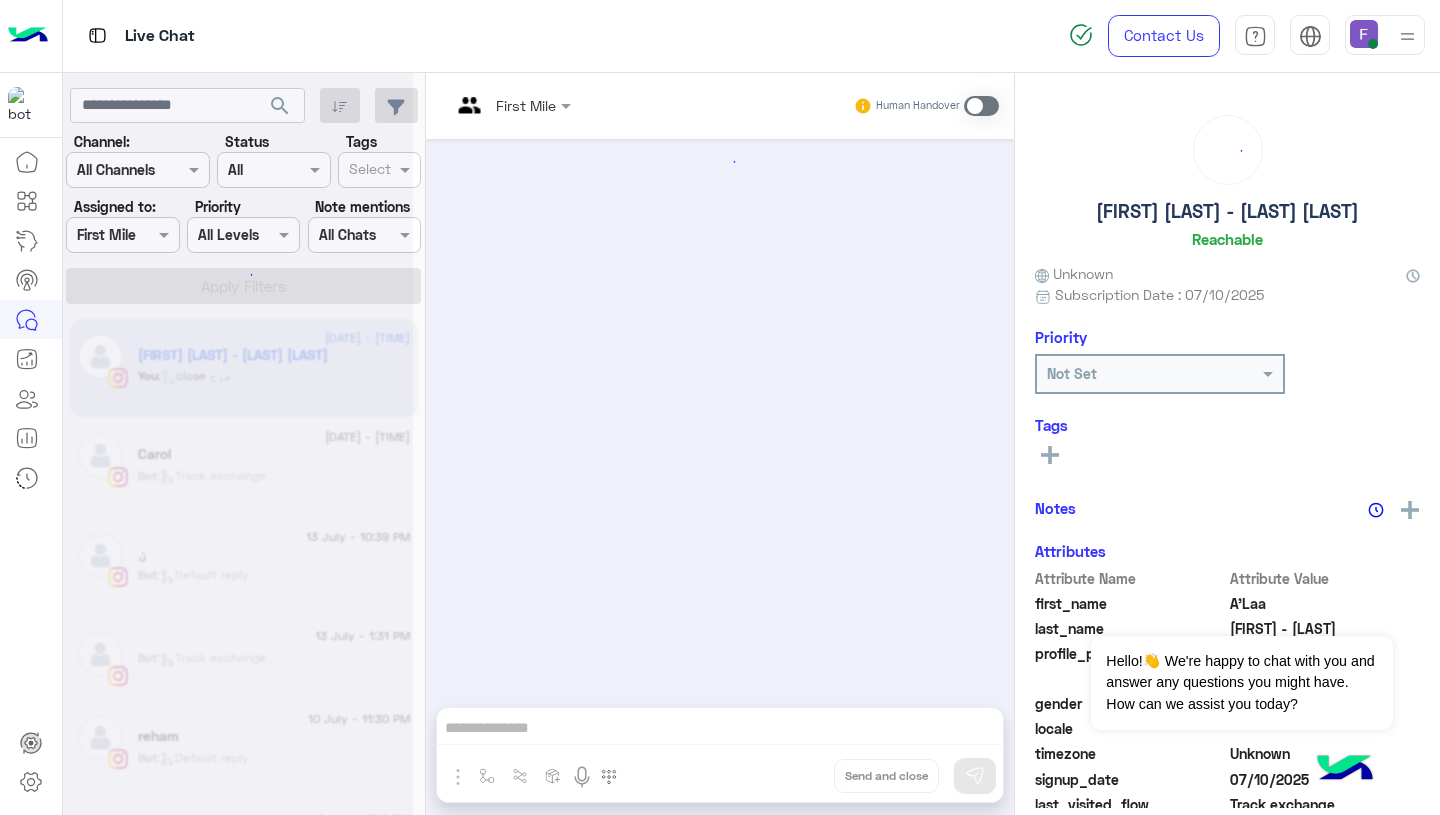 scroll, scrollTop: 1684, scrollLeft: 0, axis: vertical 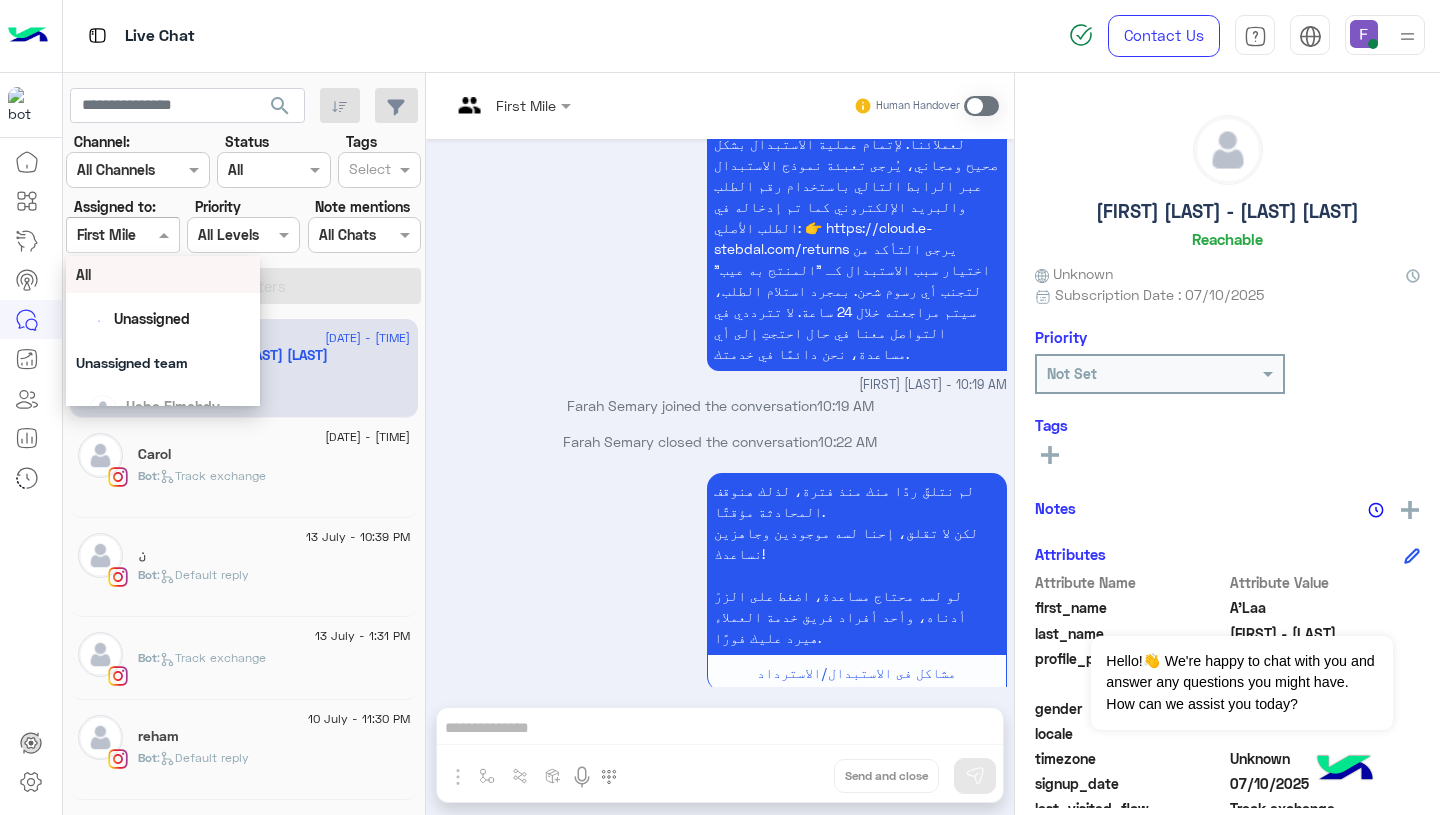 click at bounding box center [100, 235] 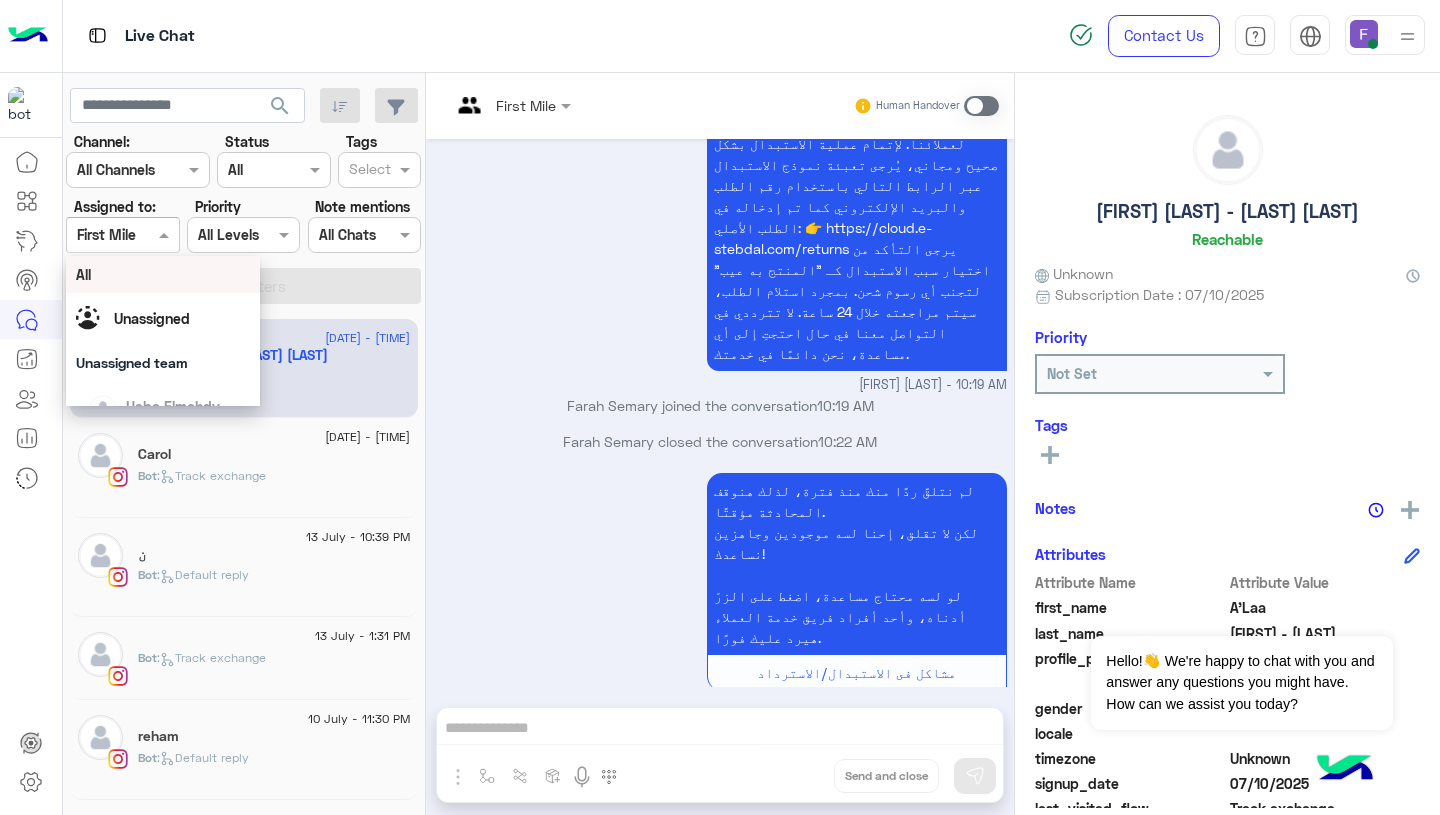 click on "All" at bounding box center (163, 274) 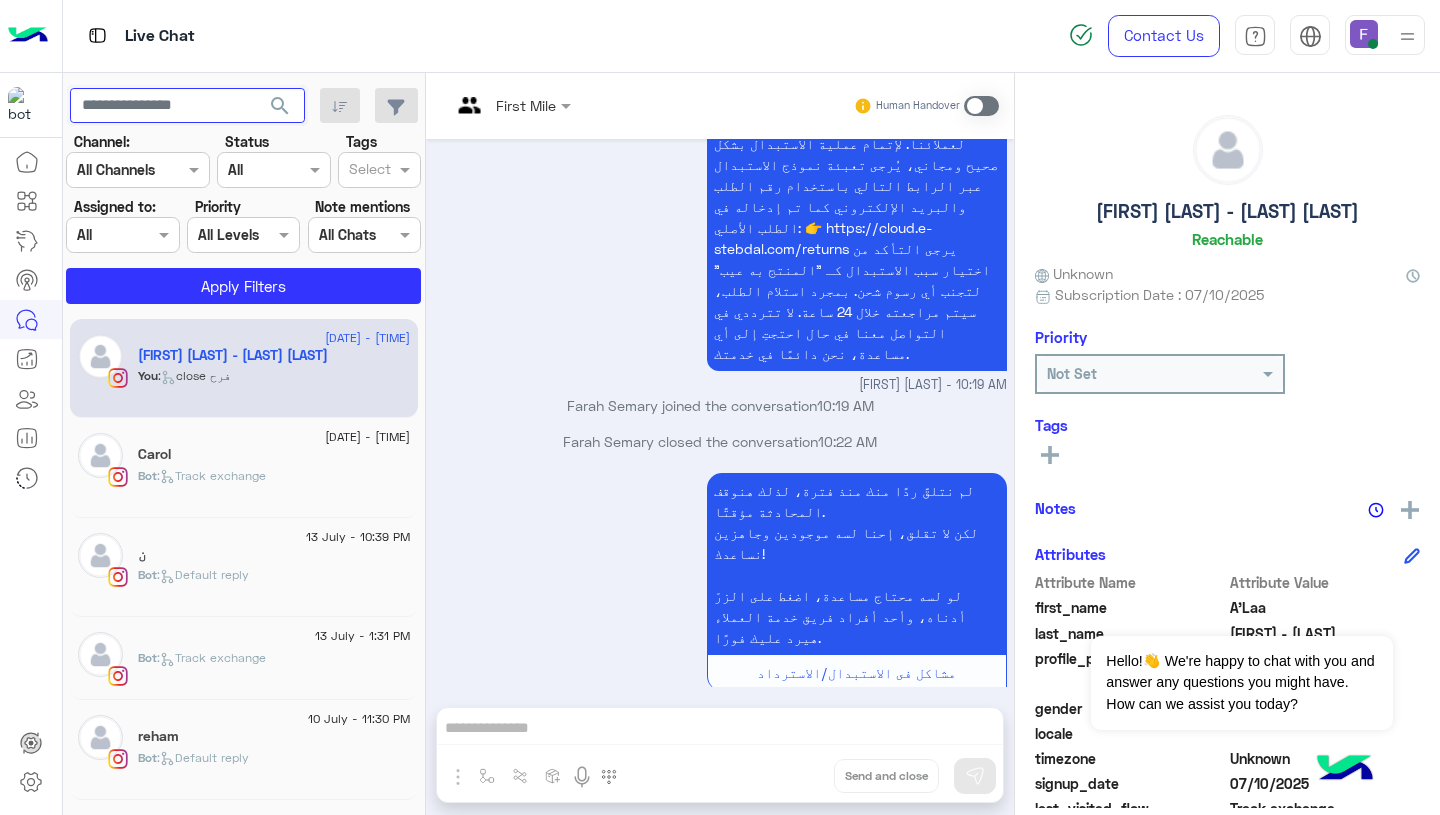 click at bounding box center [187, 106] 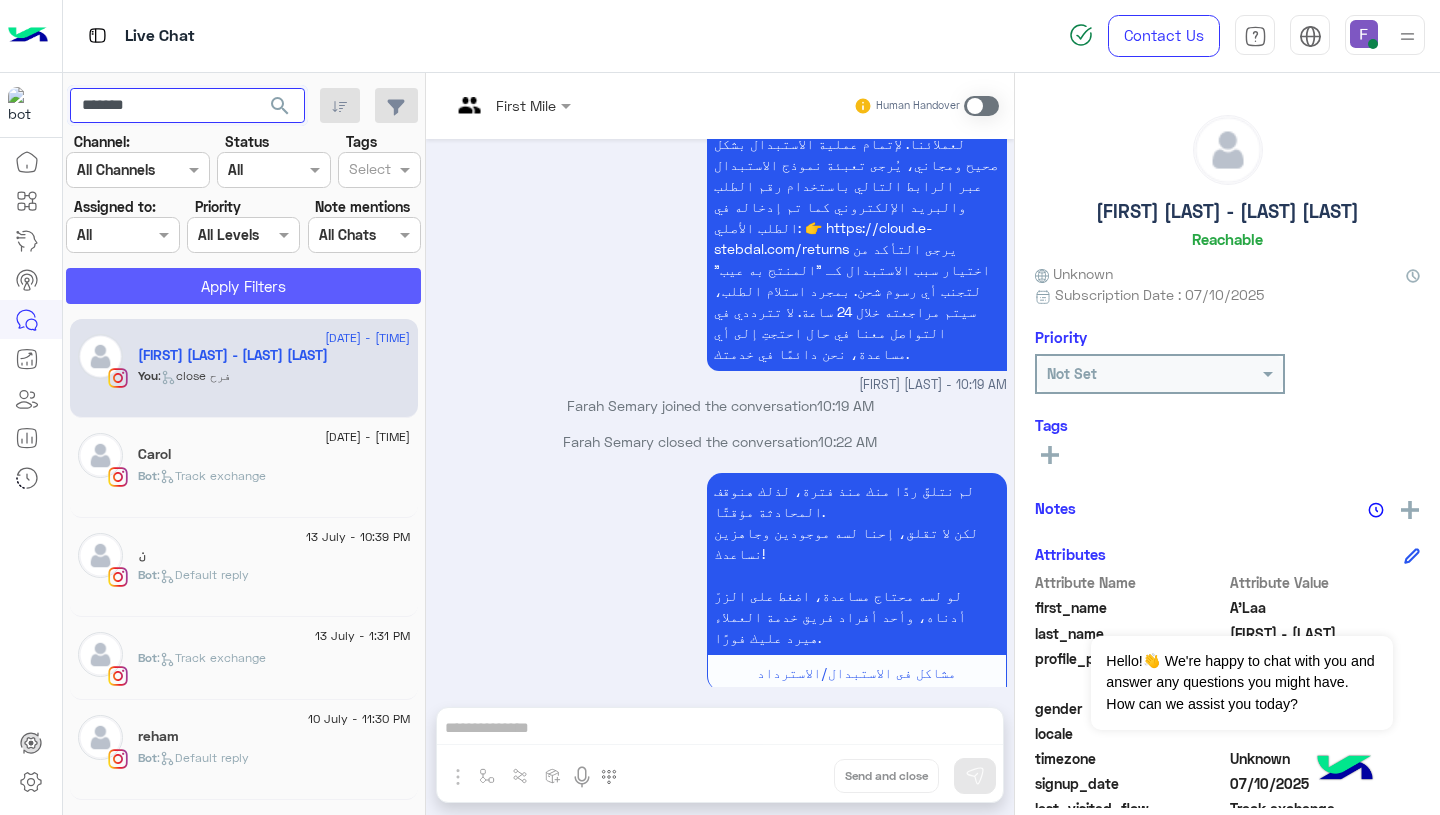 type on "*******" 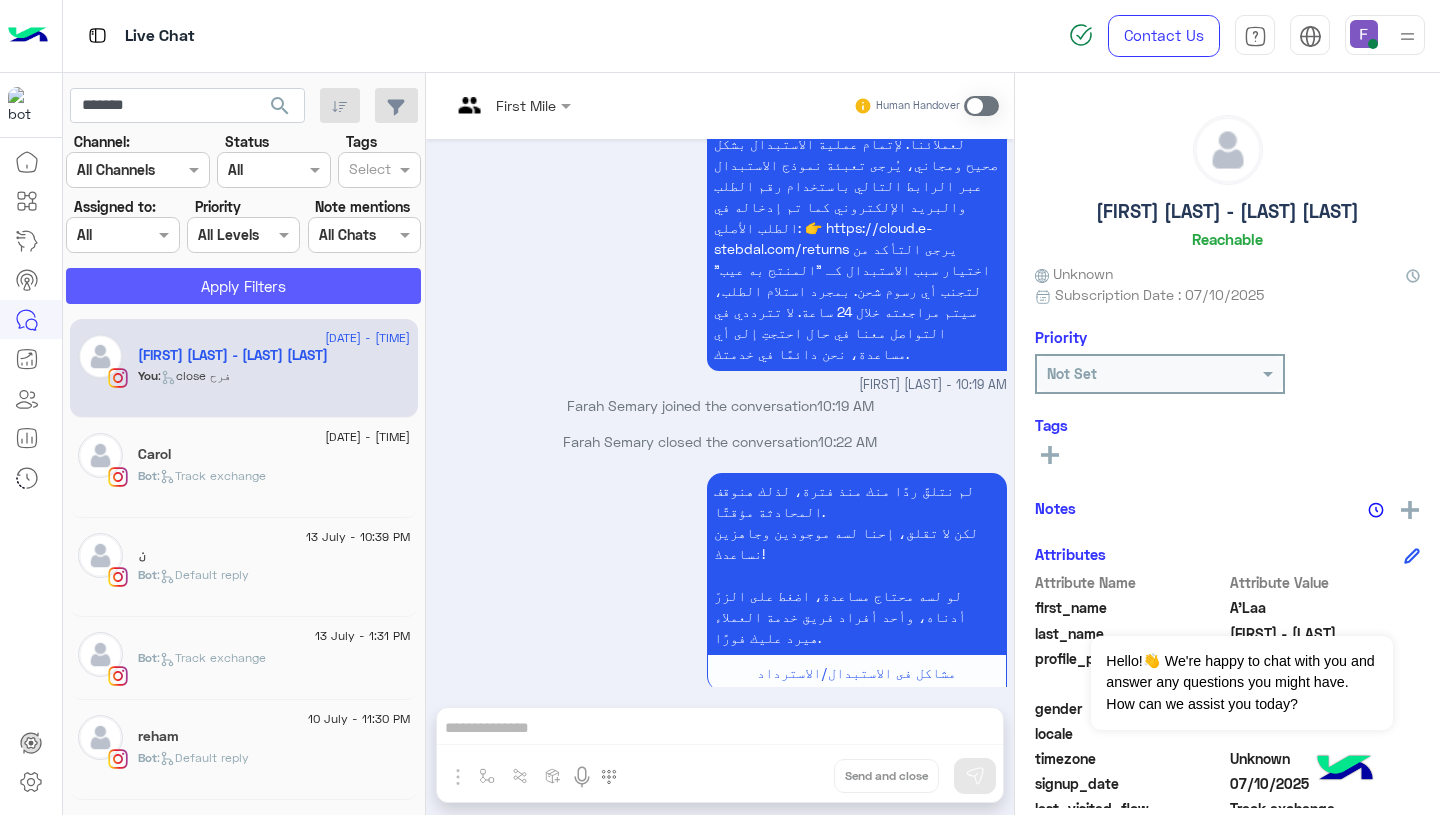 click on "Apply Filters" 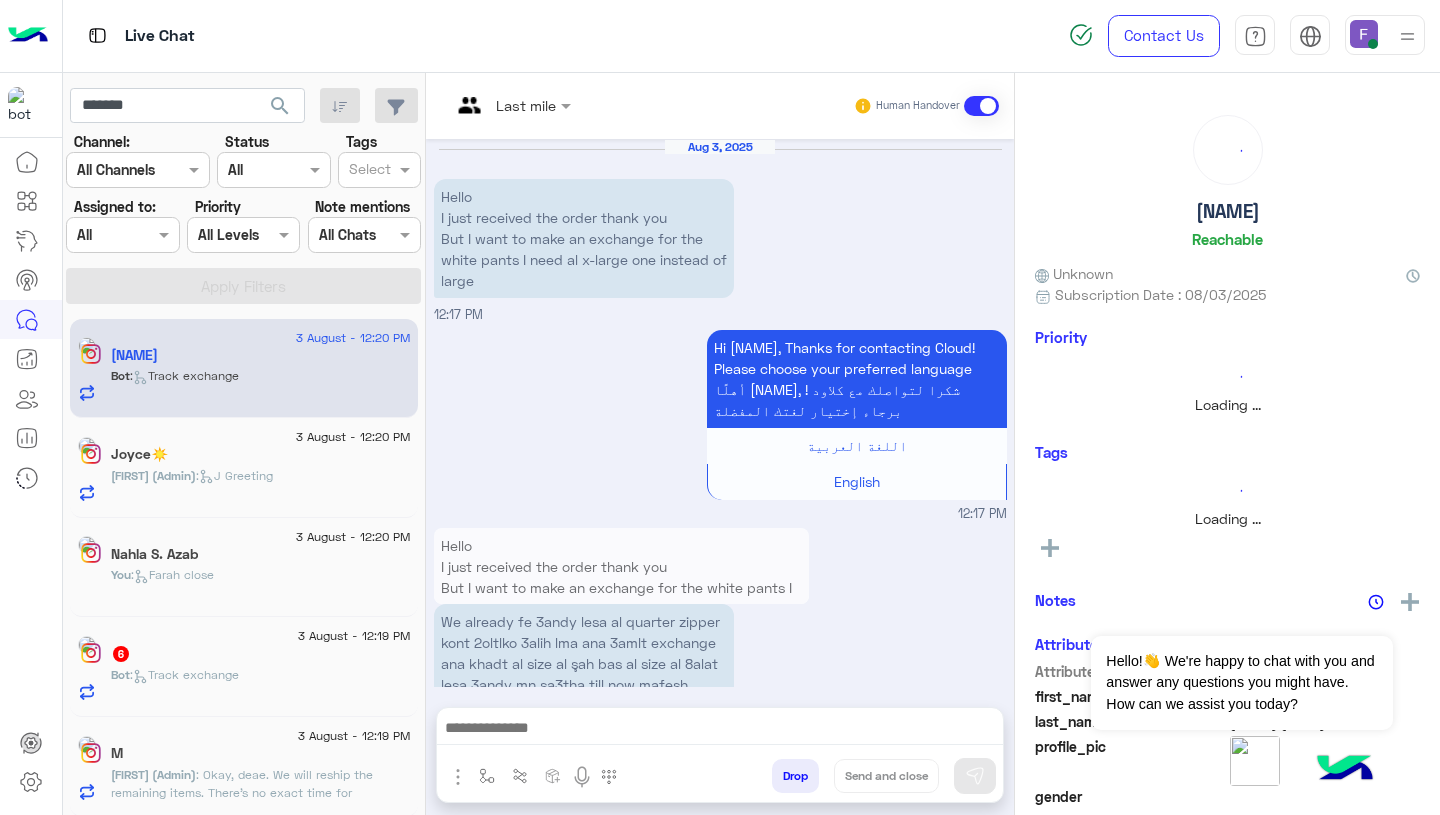 scroll, scrollTop: 1823, scrollLeft: 0, axis: vertical 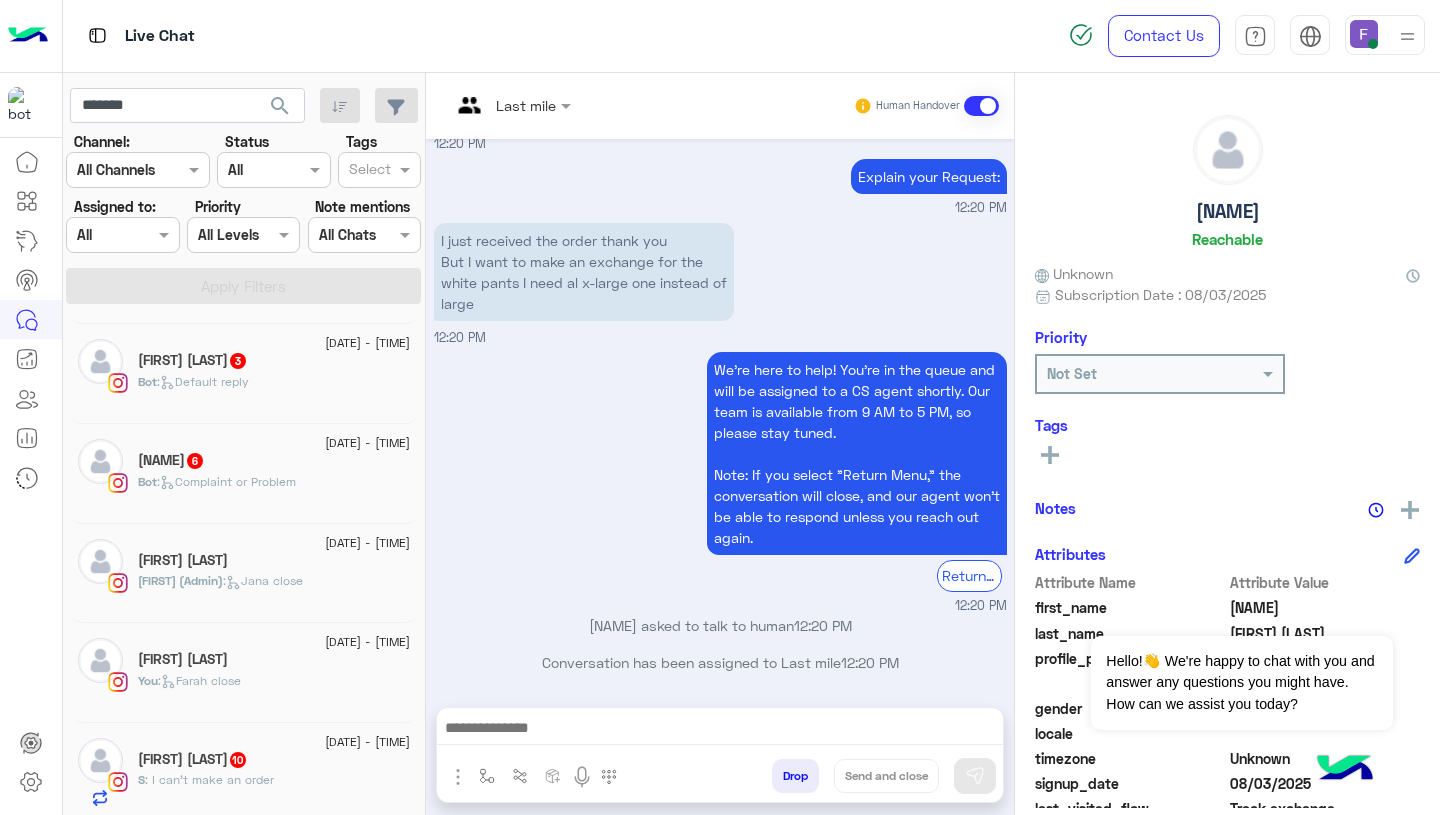 click at bounding box center (122, 234) 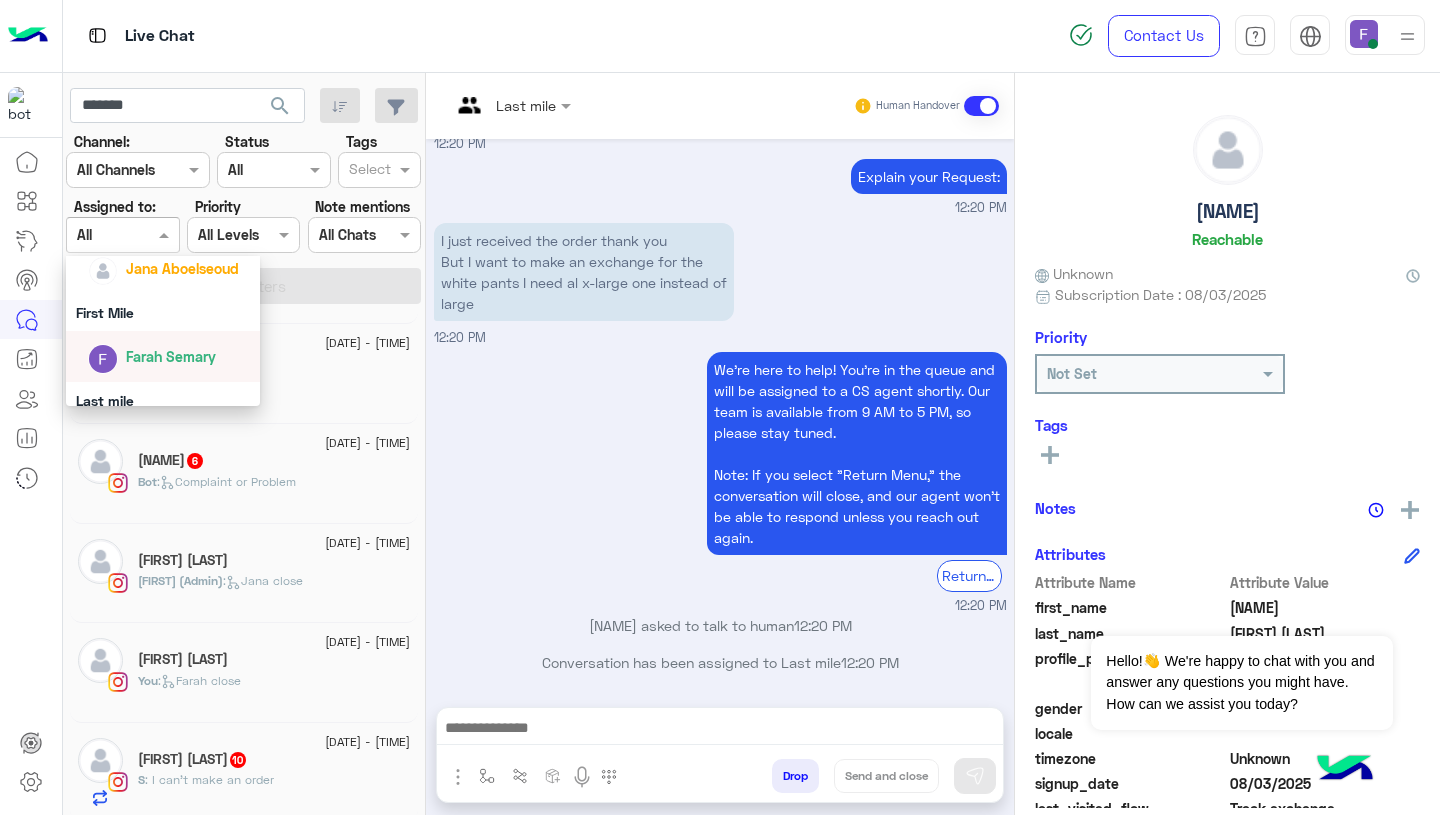 scroll, scrollTop: 331, scrollLeft: 0, axis: vertical 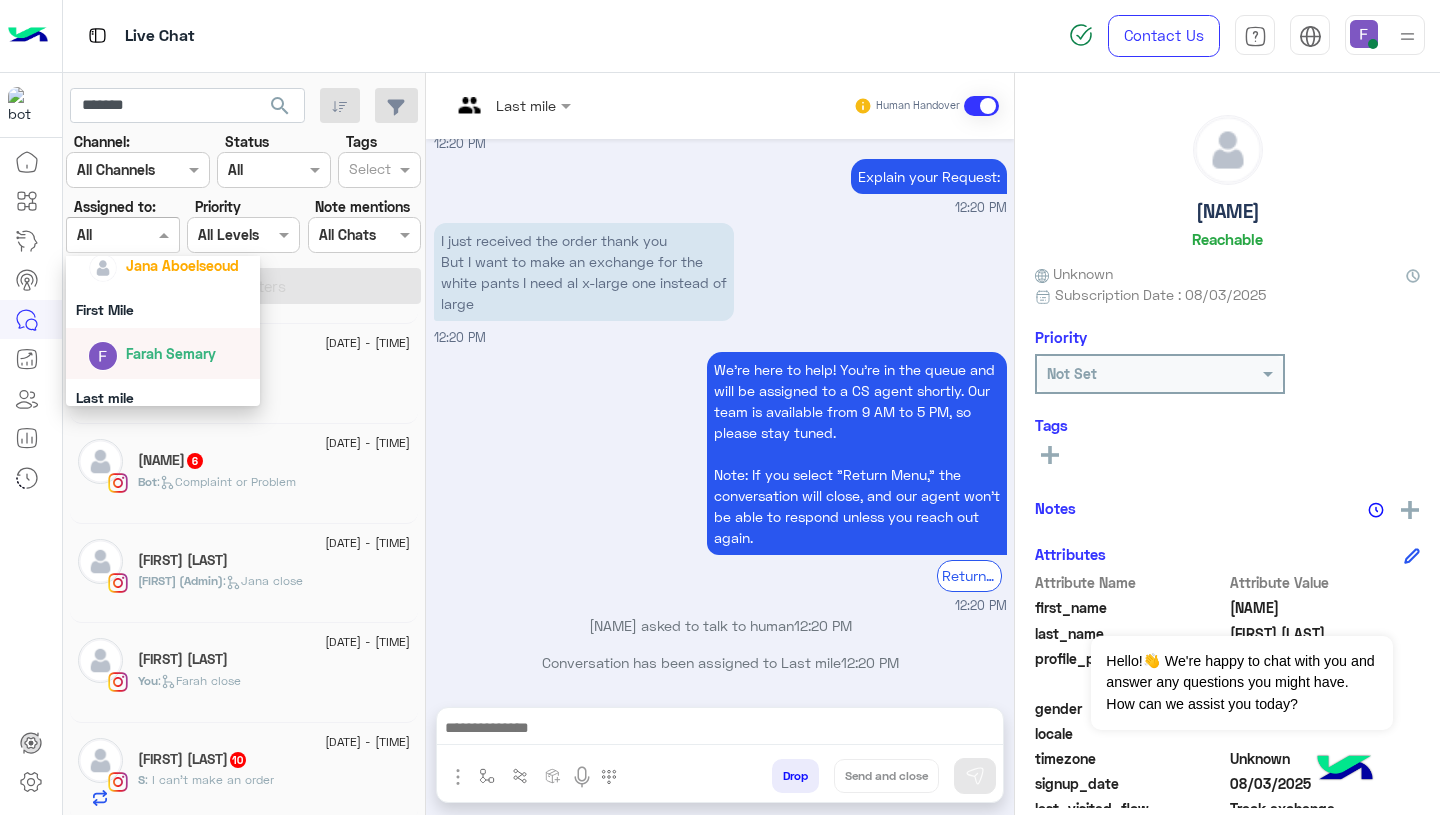 click on "Farah Semary" at bounding box center (169, 353) 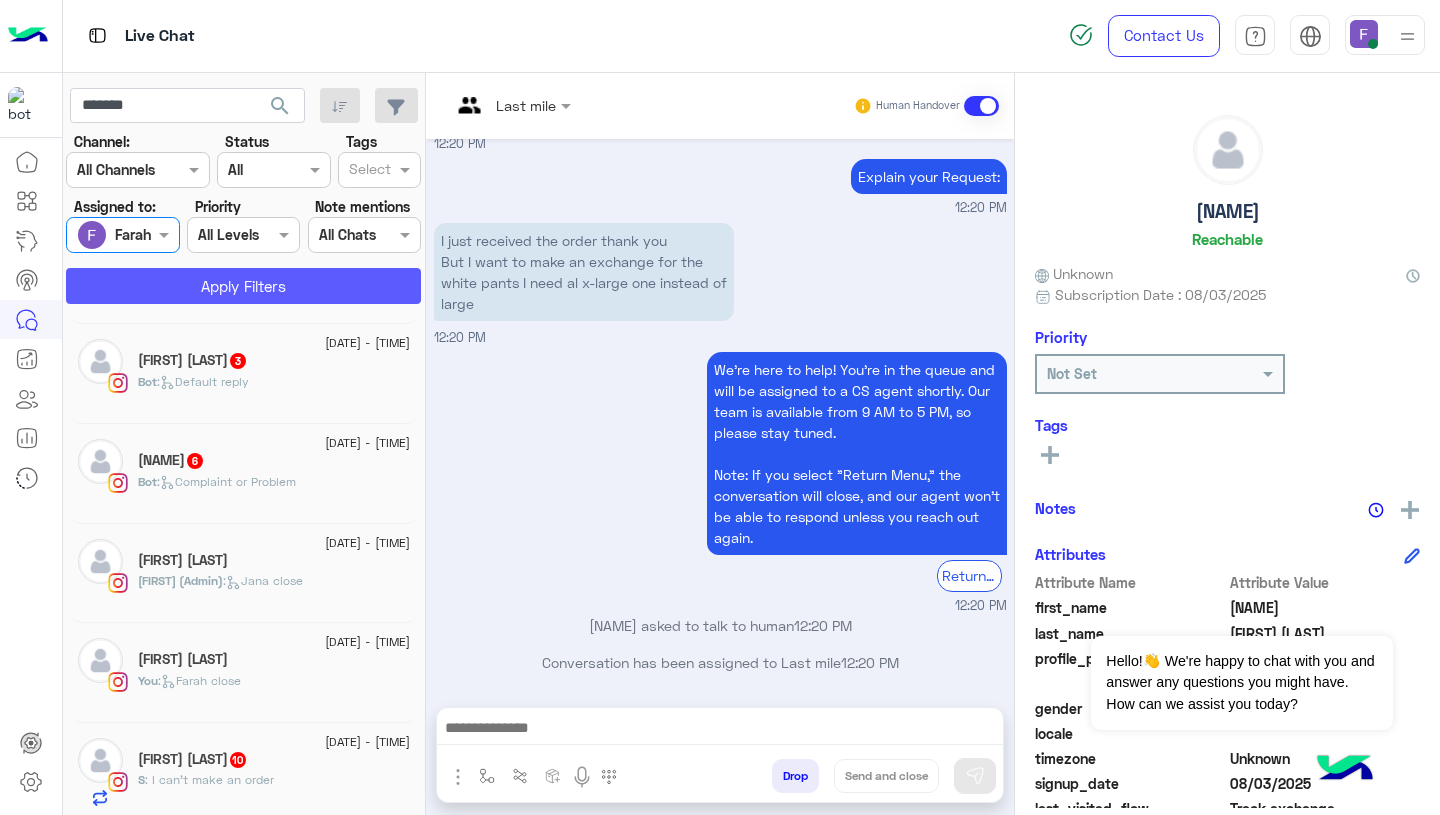 click on "Apply Filters" 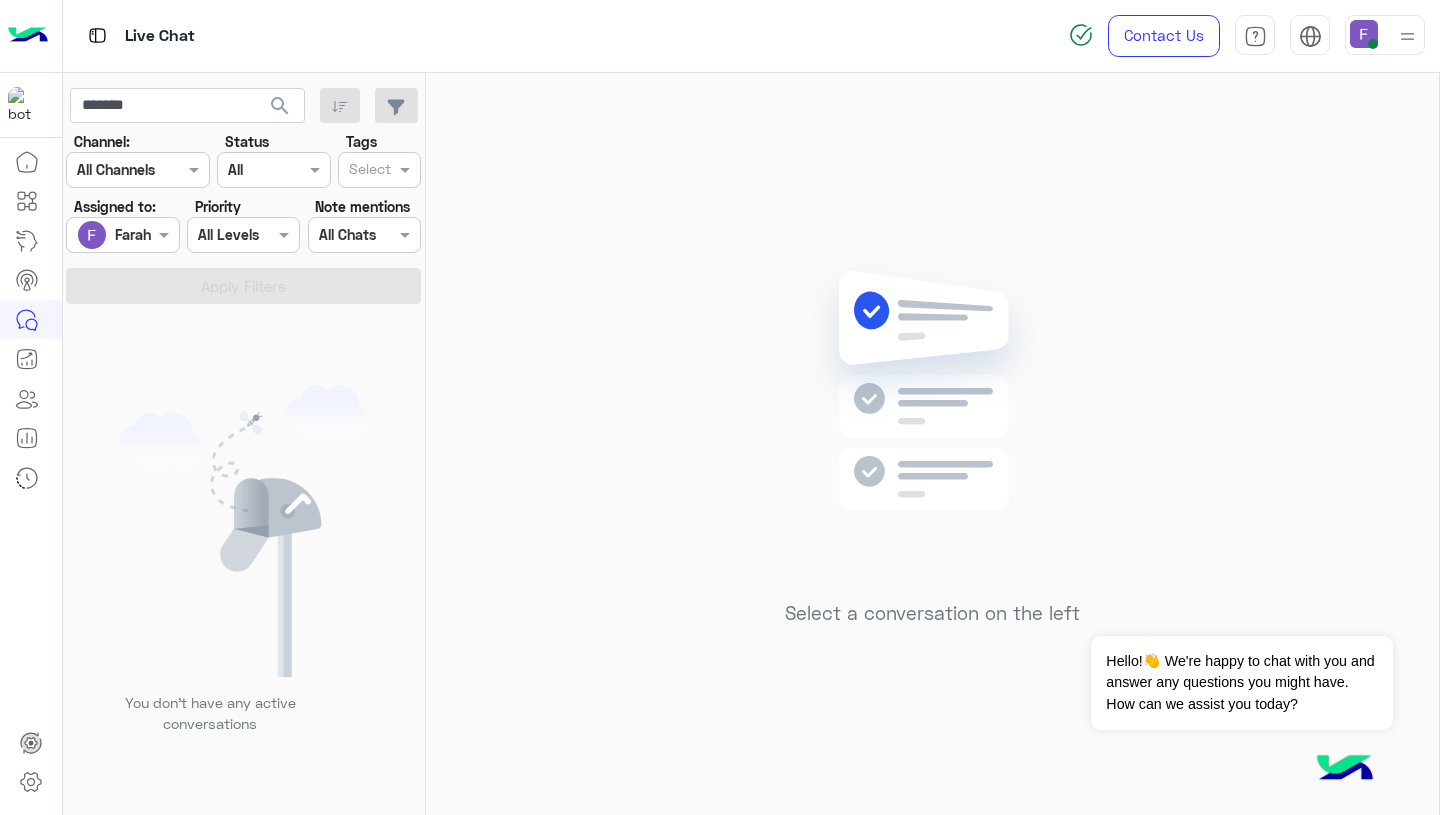 click at bounding box center (1364, 34) 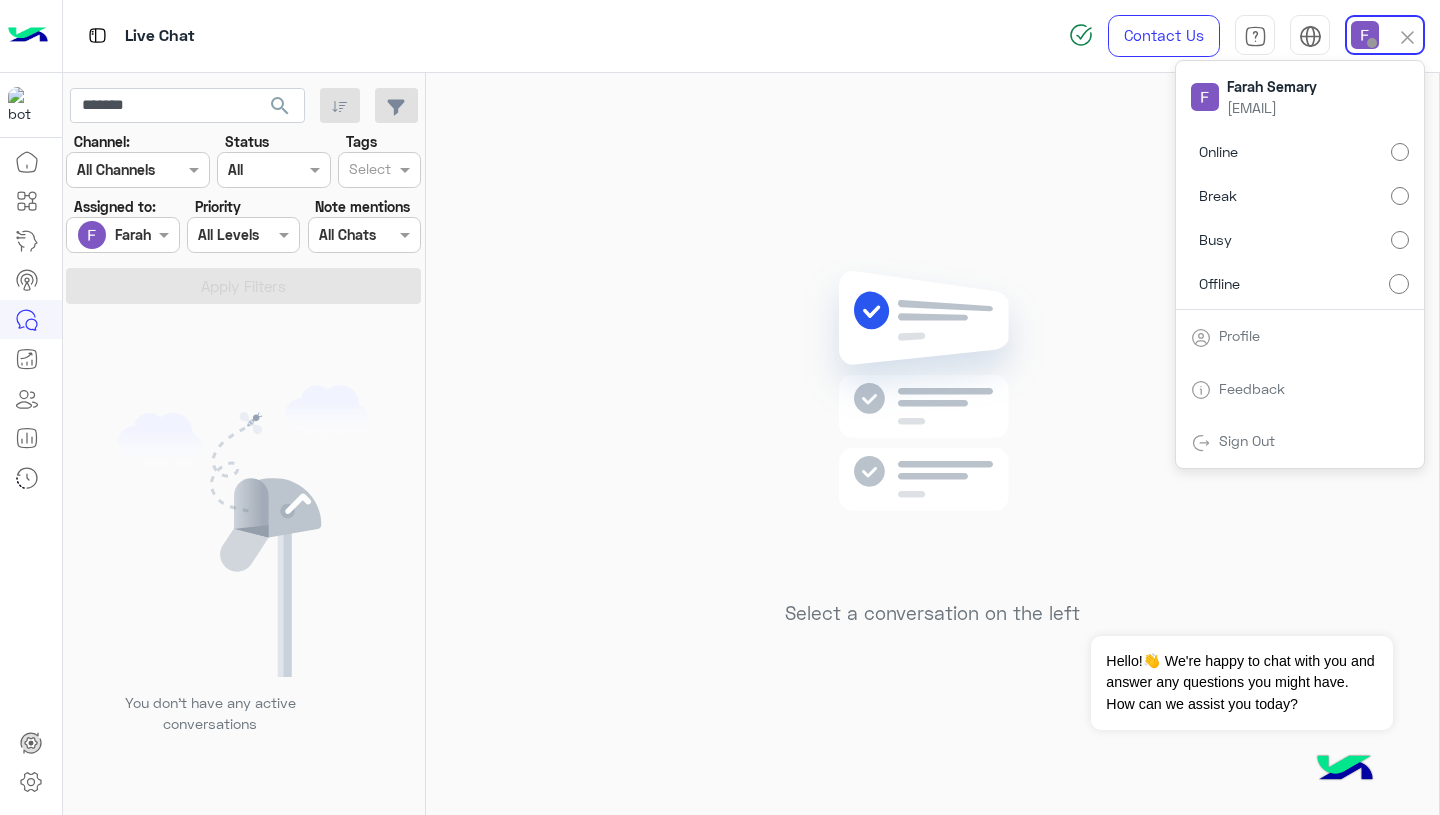 click on "Select a conversation on the left" 